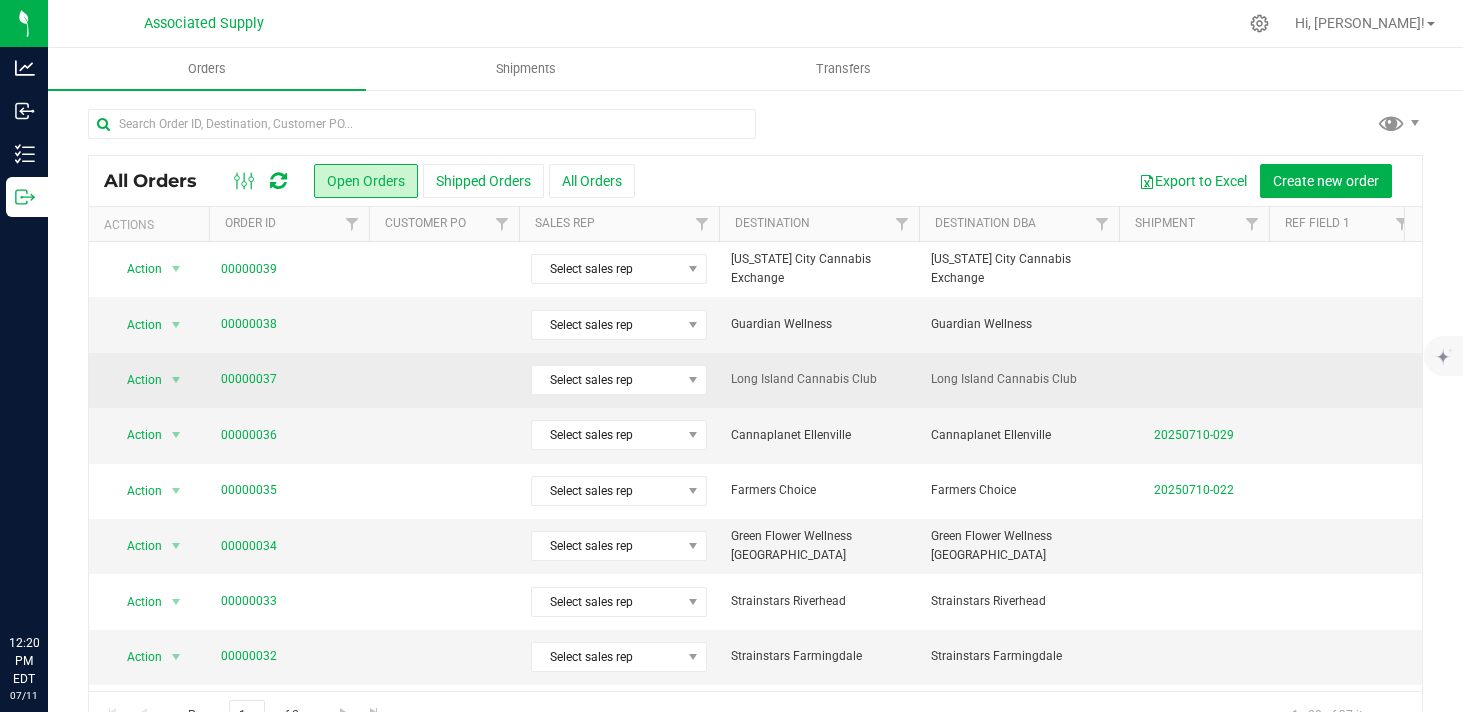 scroll, scrollTop: 0, scrollLeft: 0, axis: both 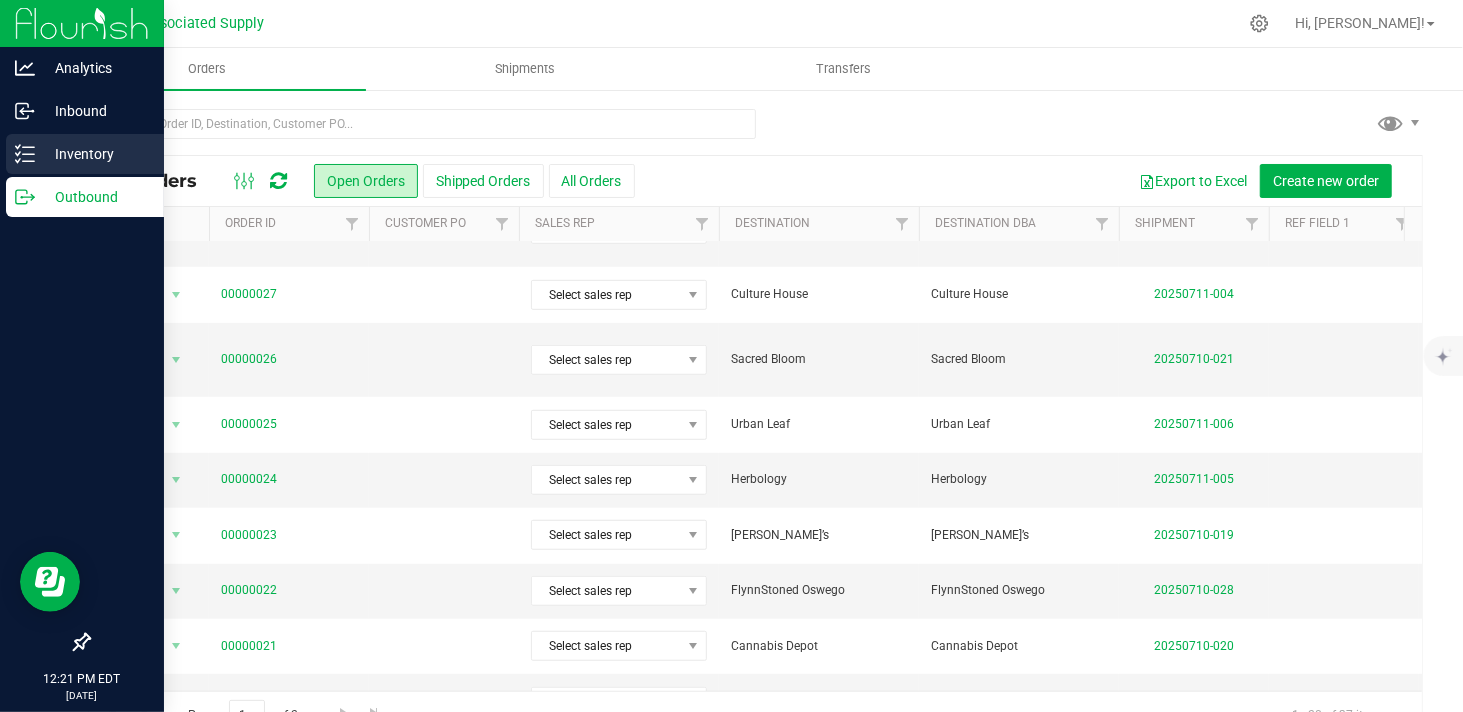 click 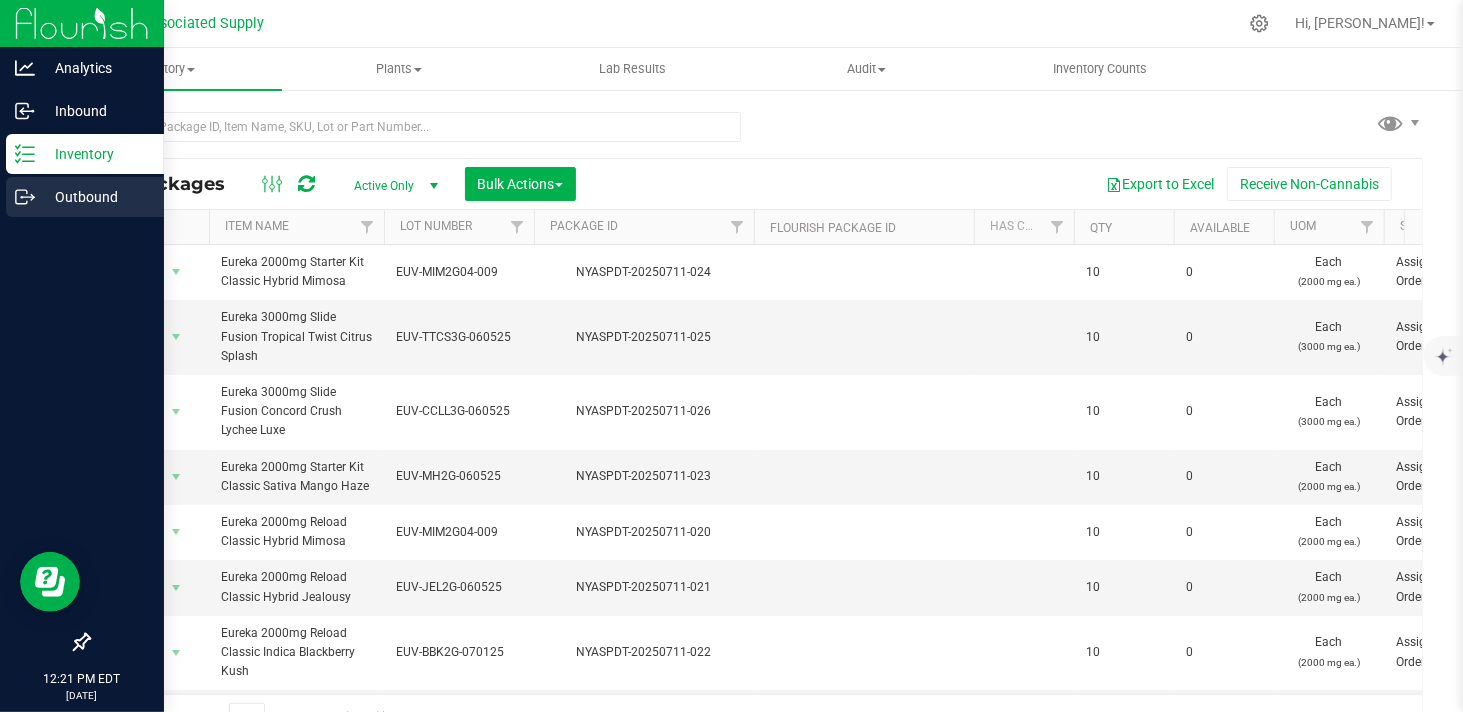 click on "Outbound" at bounding box center (95, 197) 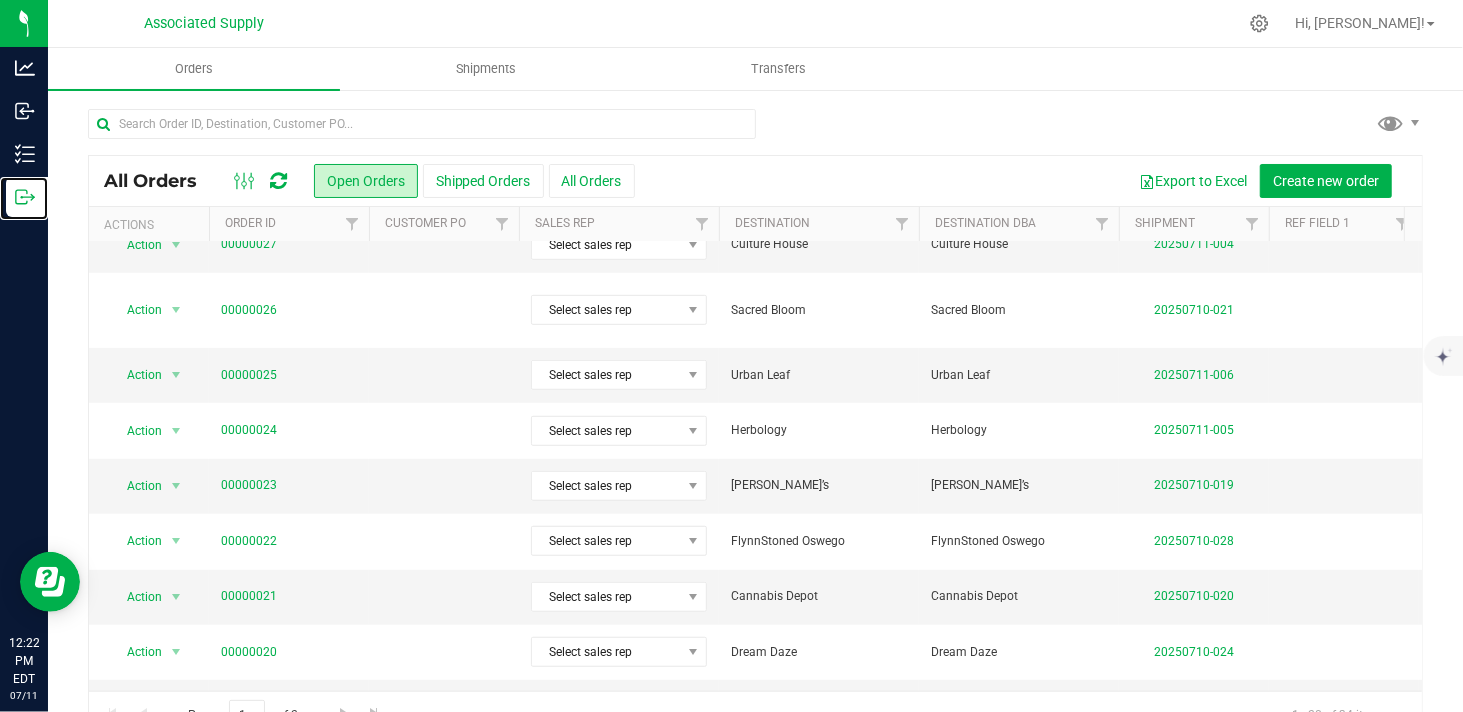 scroll, scrollTop: 678, scrollLeft: 0, axis: vertical 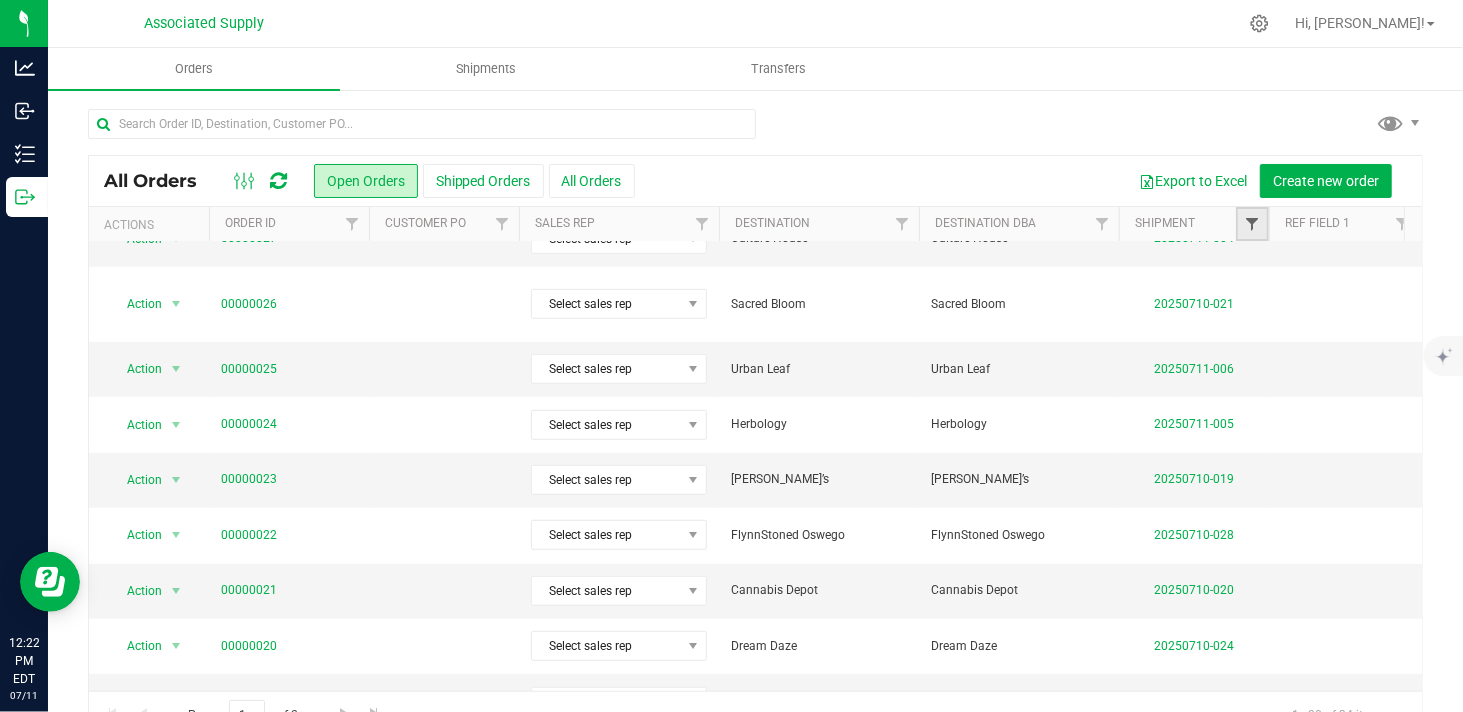 click at bounding box center [1252, 224] 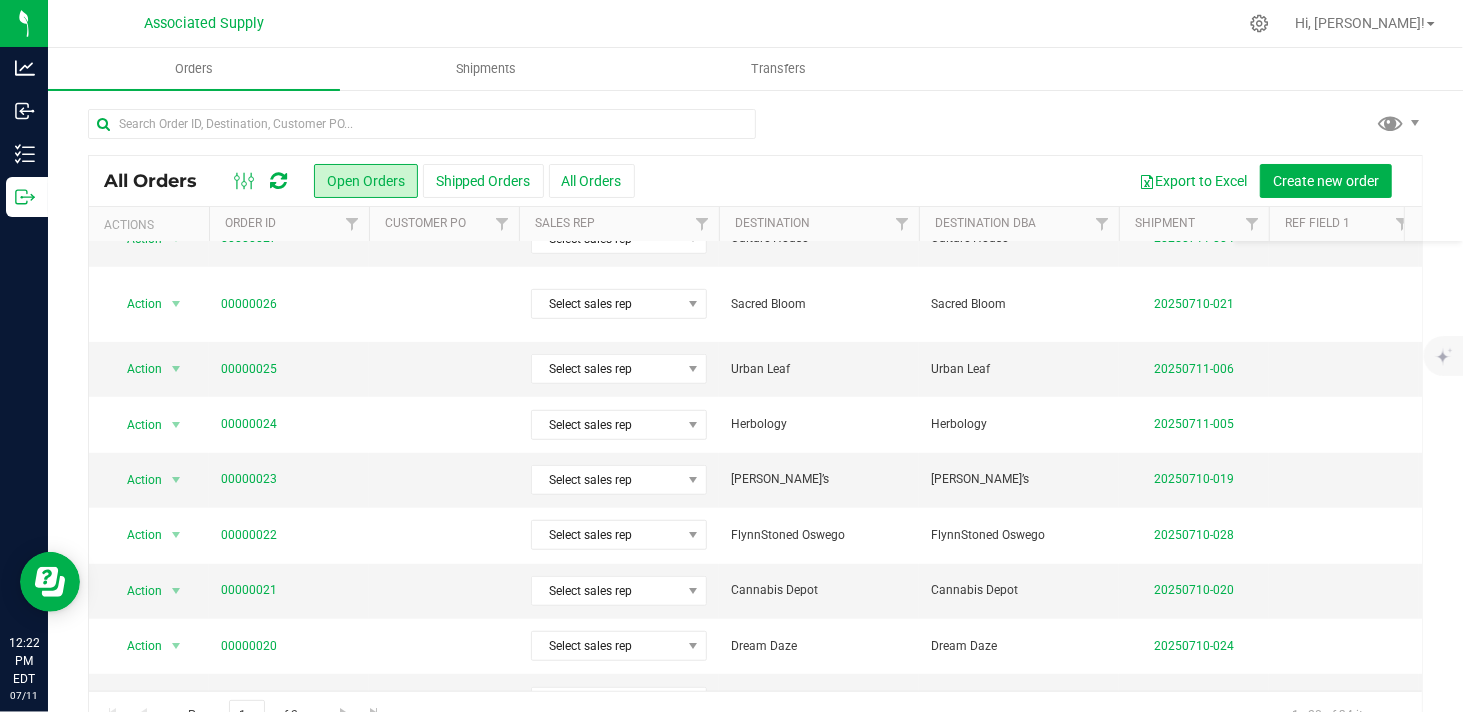 click at bounding box center (755, 132) 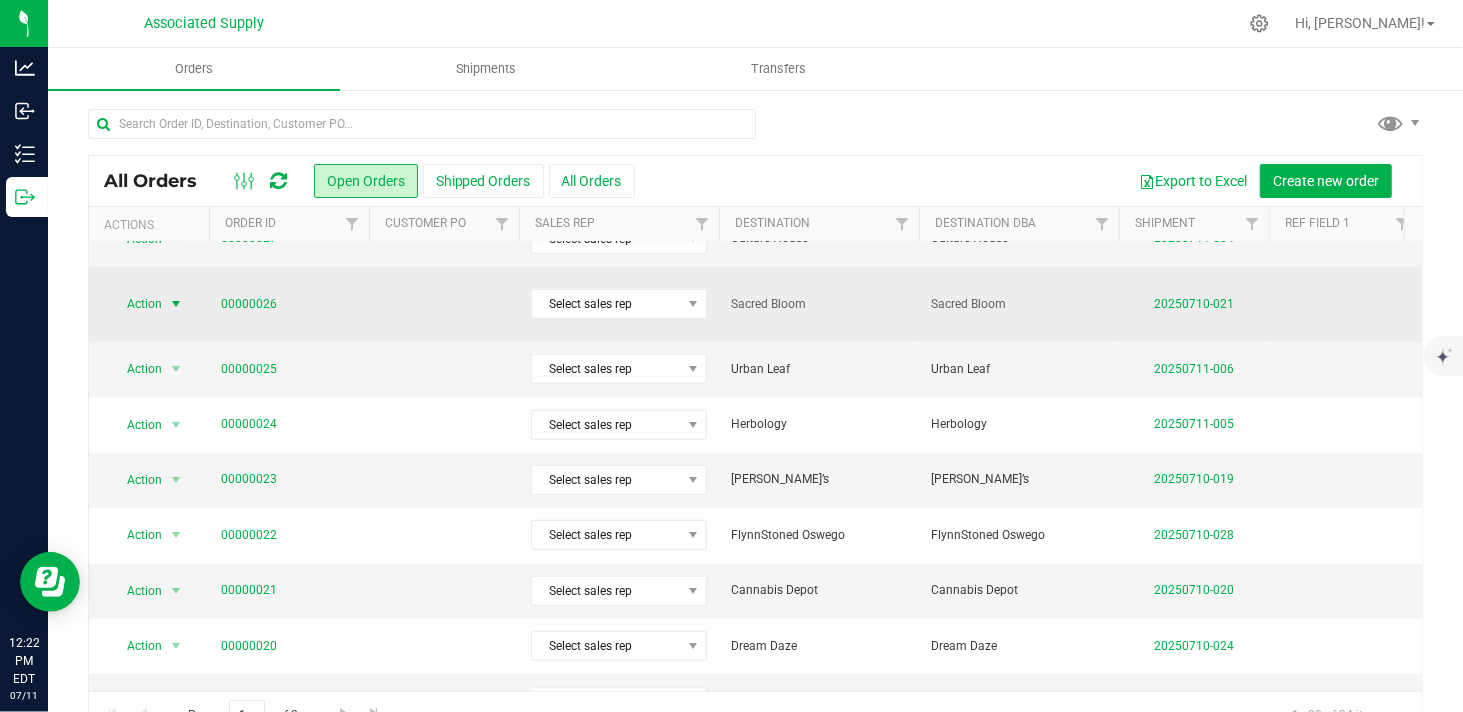 click at bounding box center [176, 304] 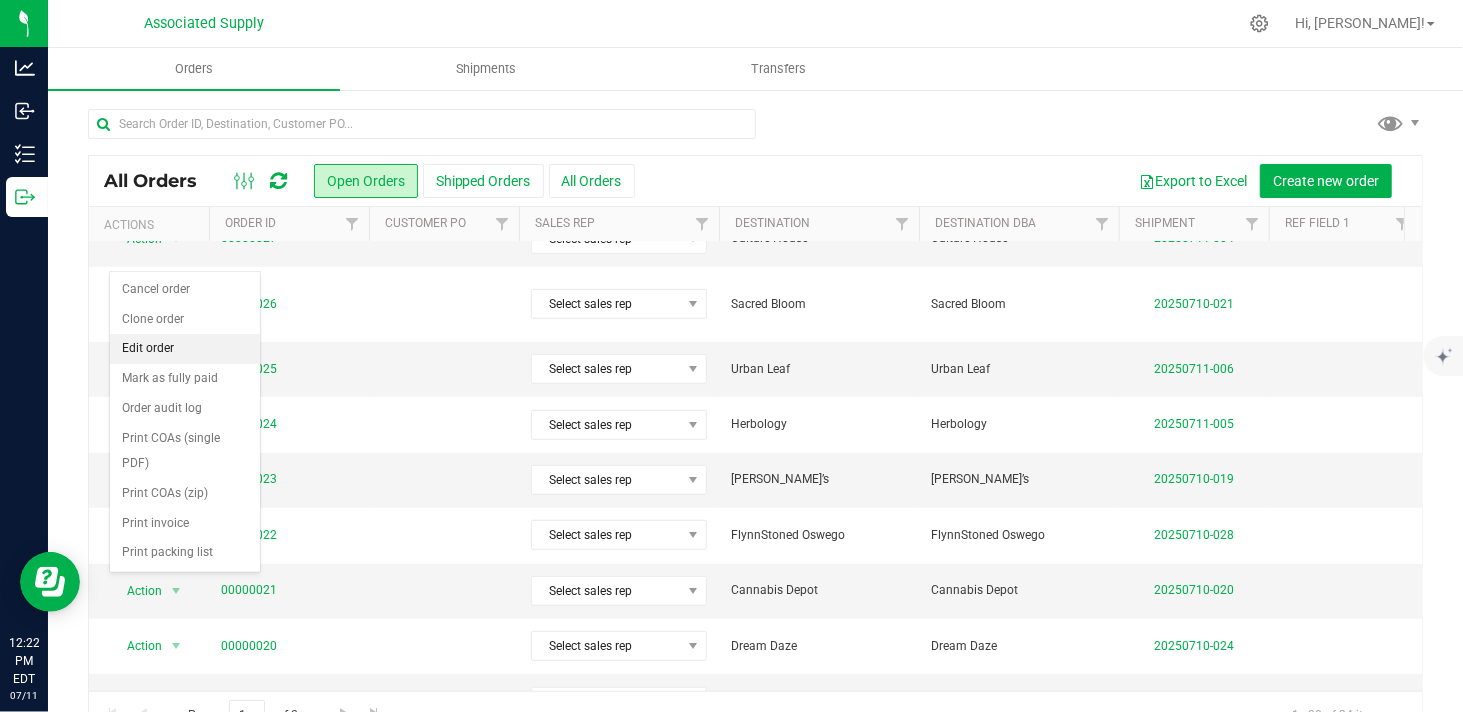 click on "Edit order" at bounding box center (185, 349) 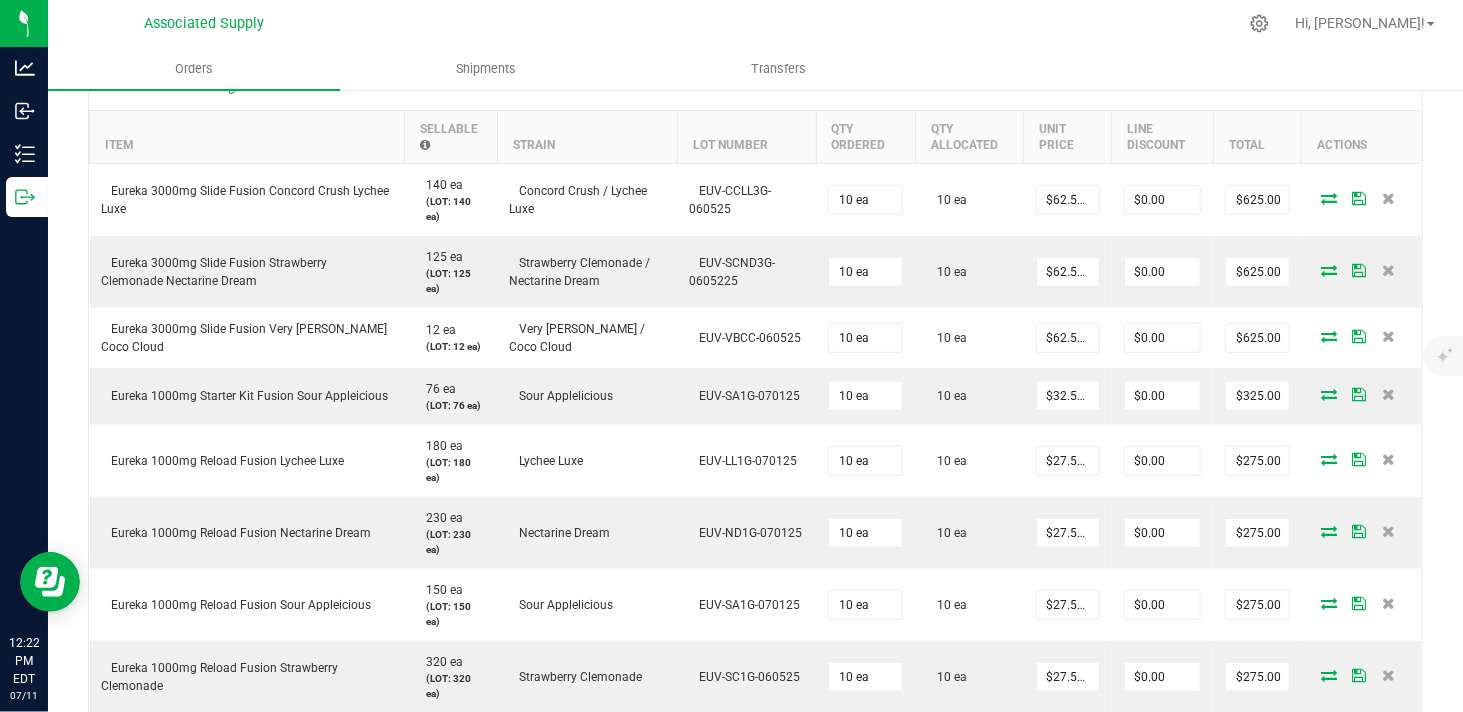 scroll, scrollTop: 0, scrollLeft: 0, axis: both 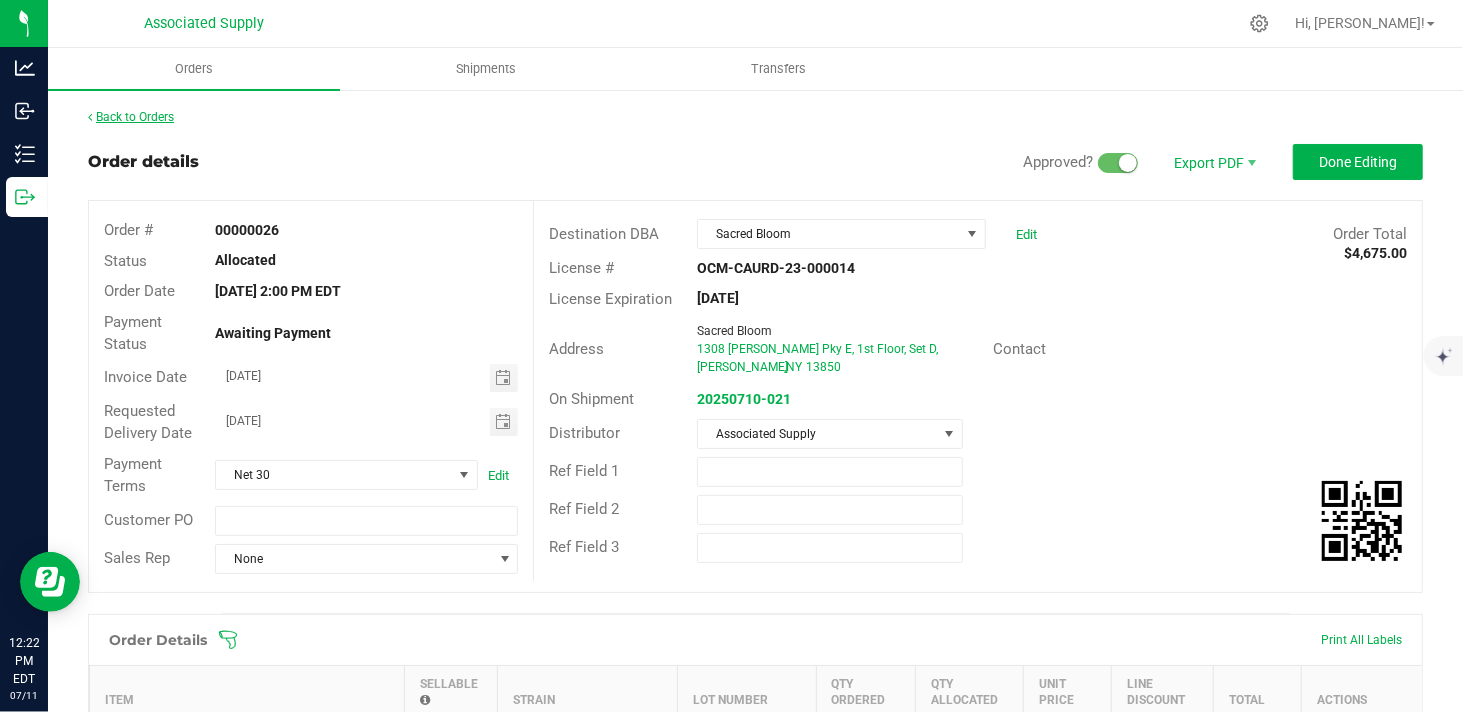 click on "Back to Orders" at bounding box center (131, 117) 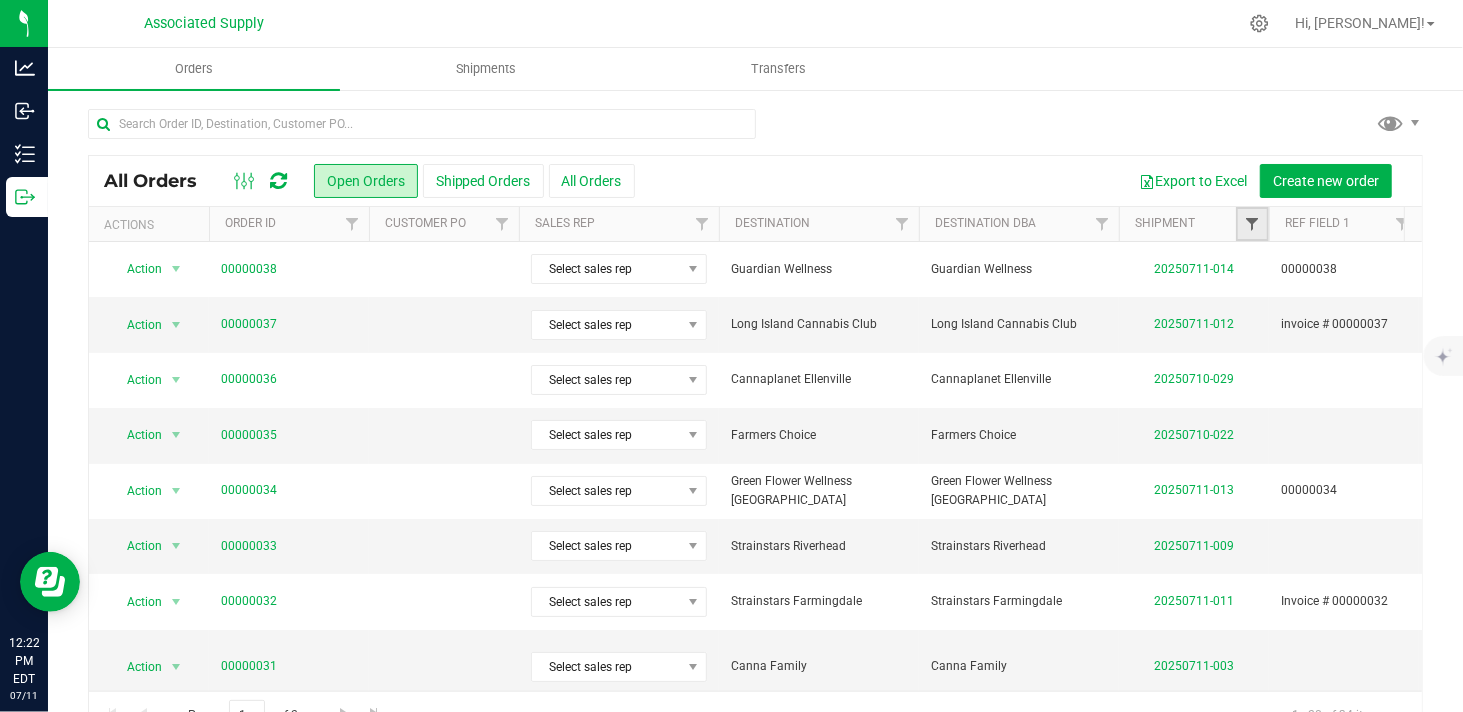 click at bounding box center (1252, 224) 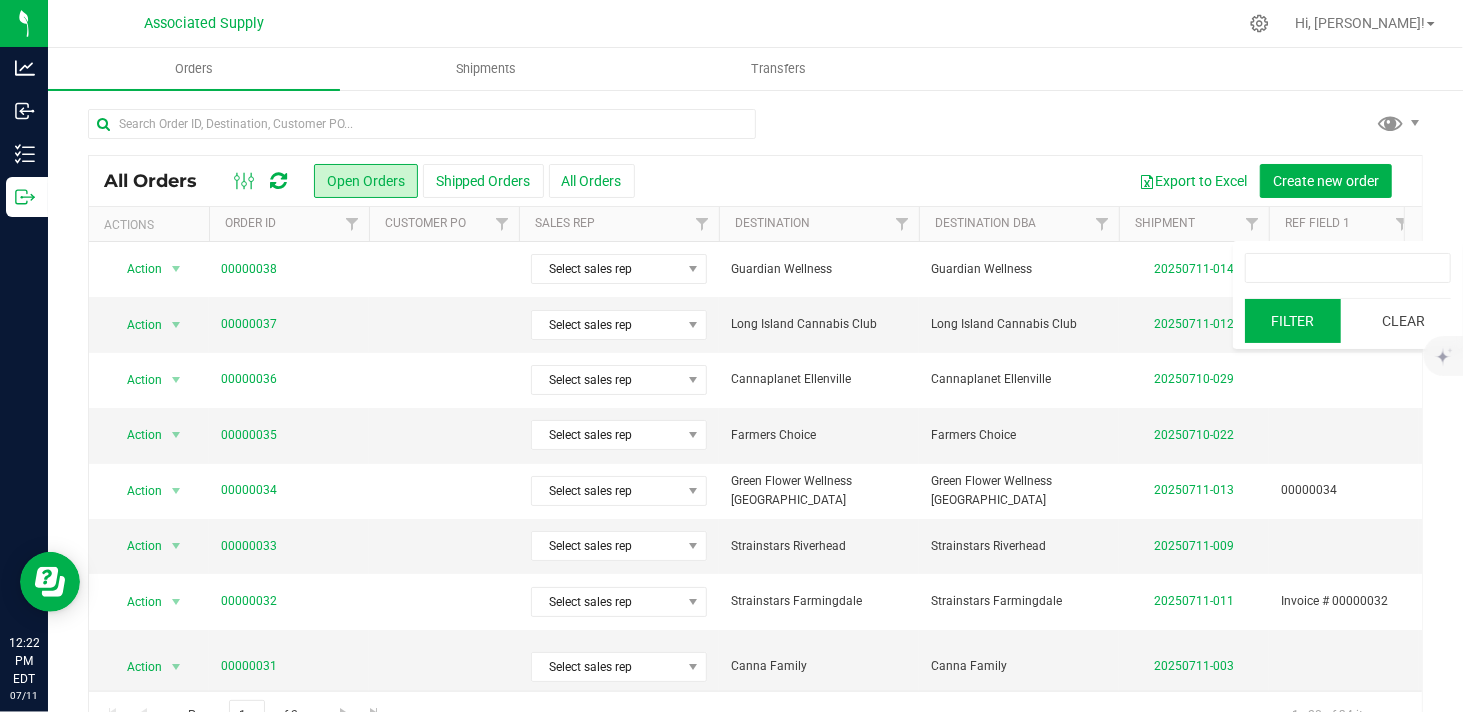 click on "Filter" at bounding box center [1293, 321] 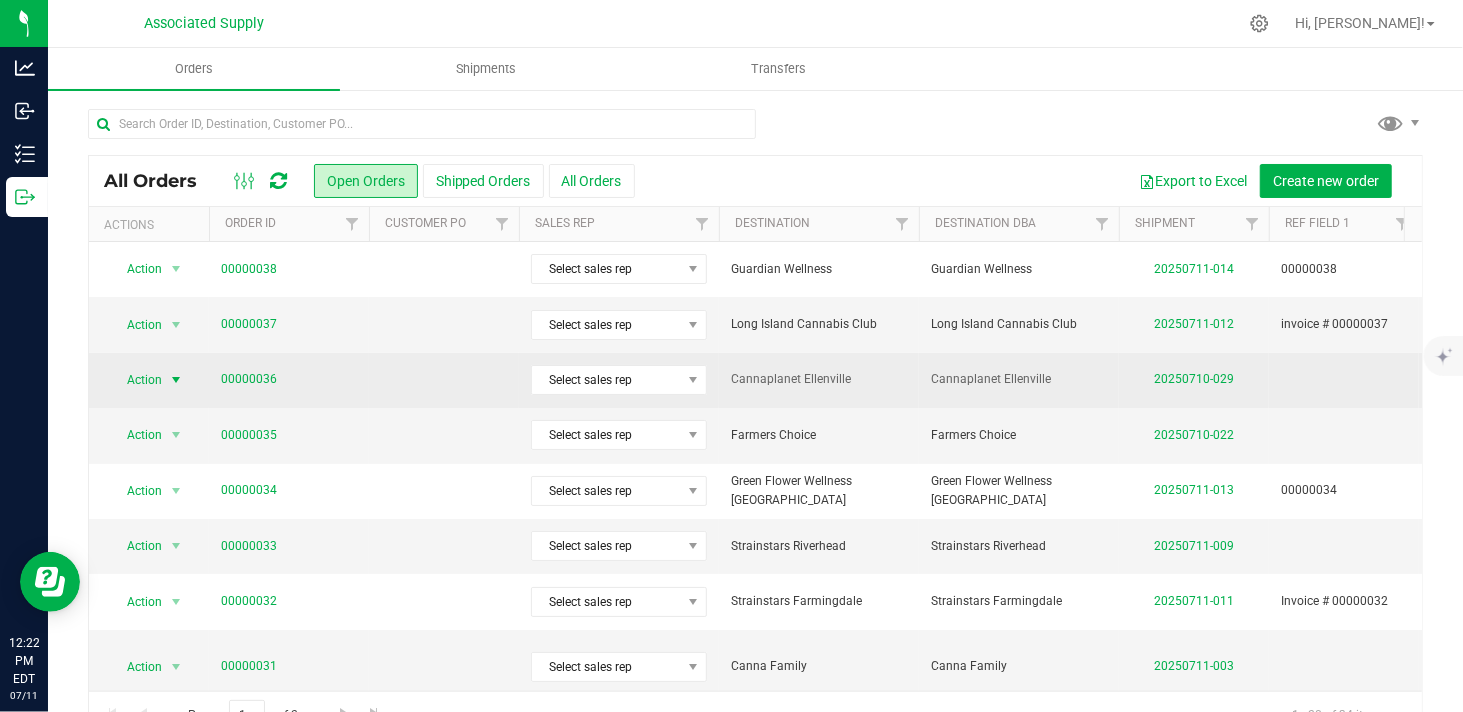 click at bounding box center [176, 380] 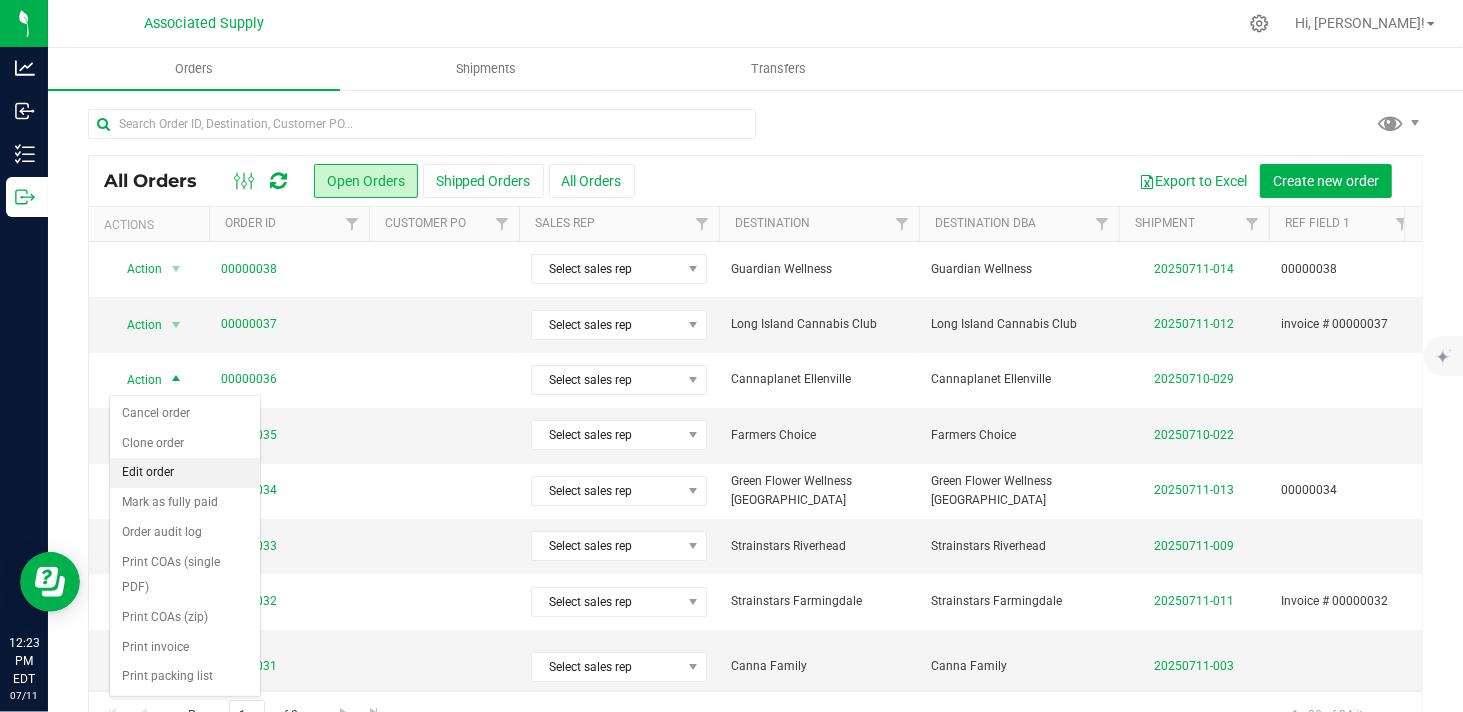 click on "Edit order" at bounding box center (185, 473) 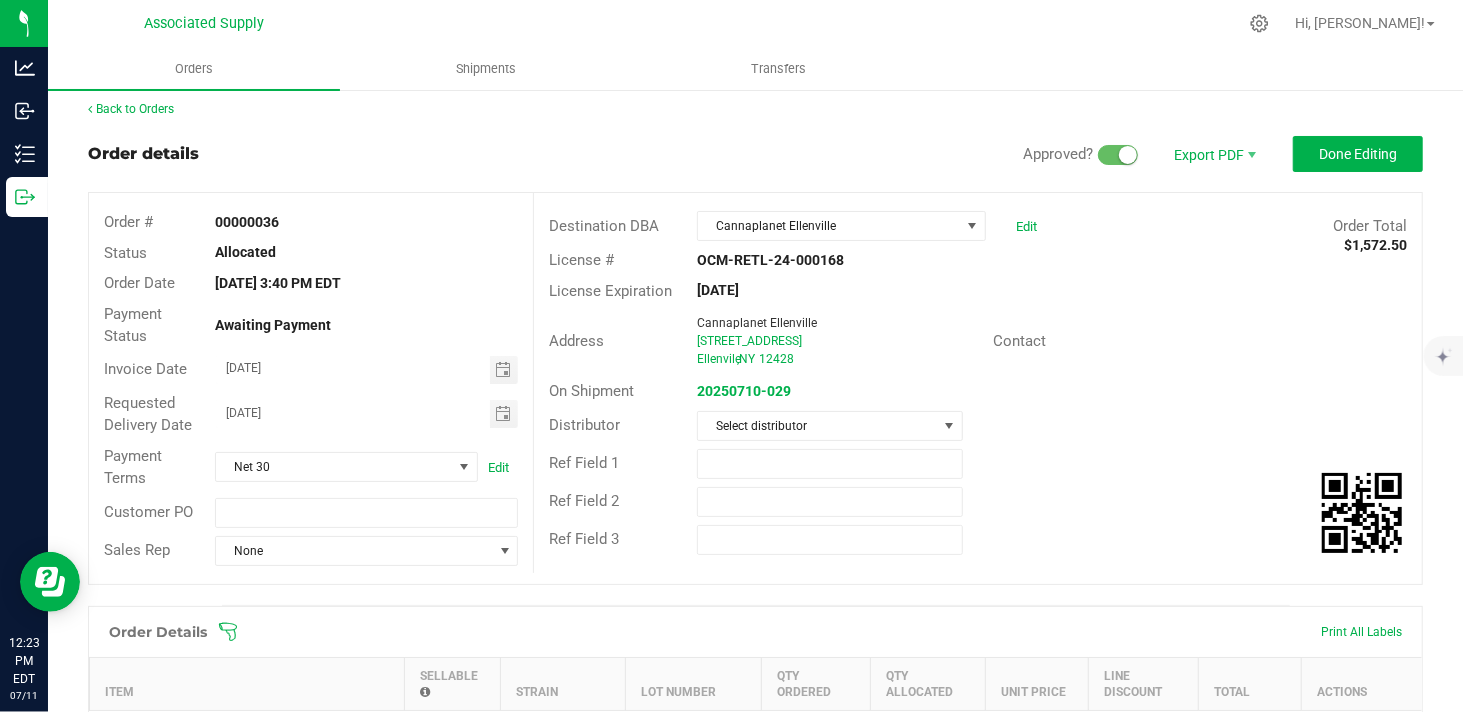 scroll, scrollTop: 0, scrollLeft: 0, axis: both 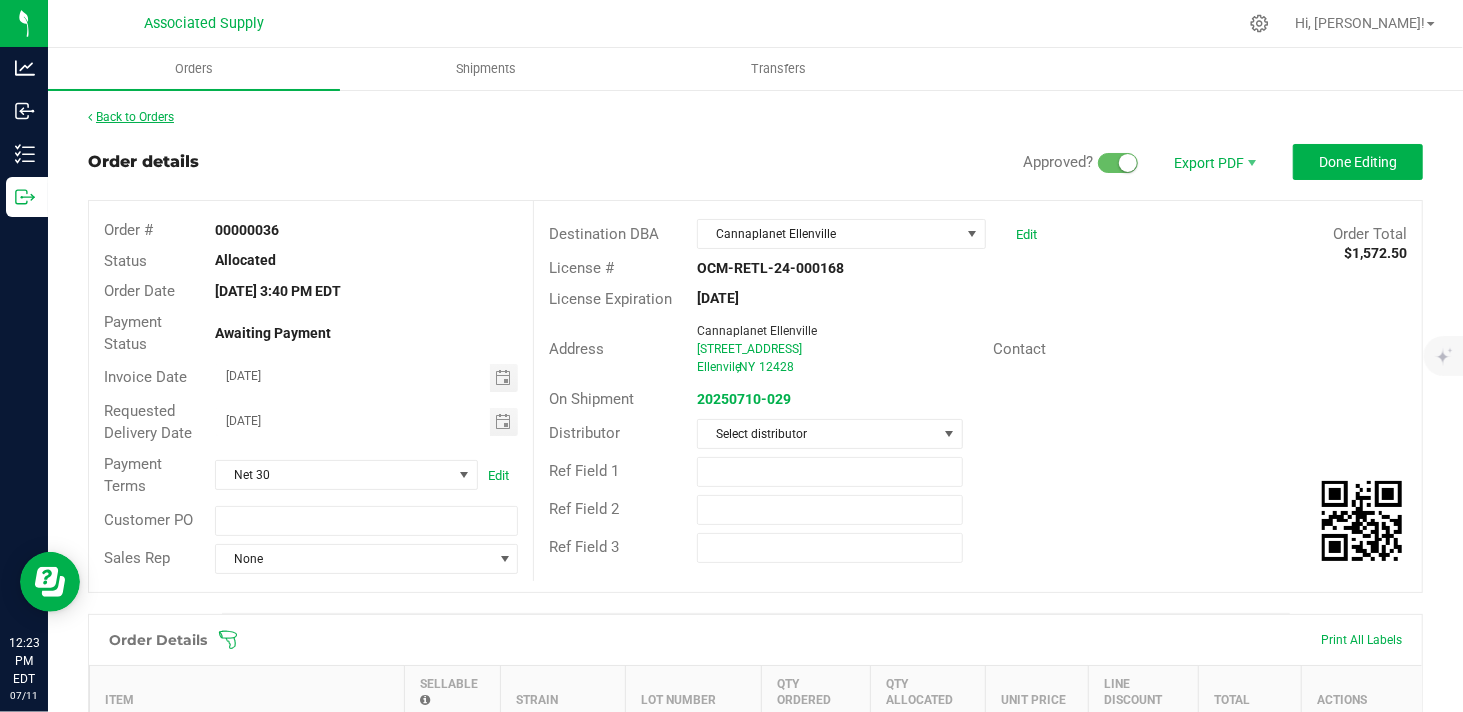 click at bounding box center [90, 117] 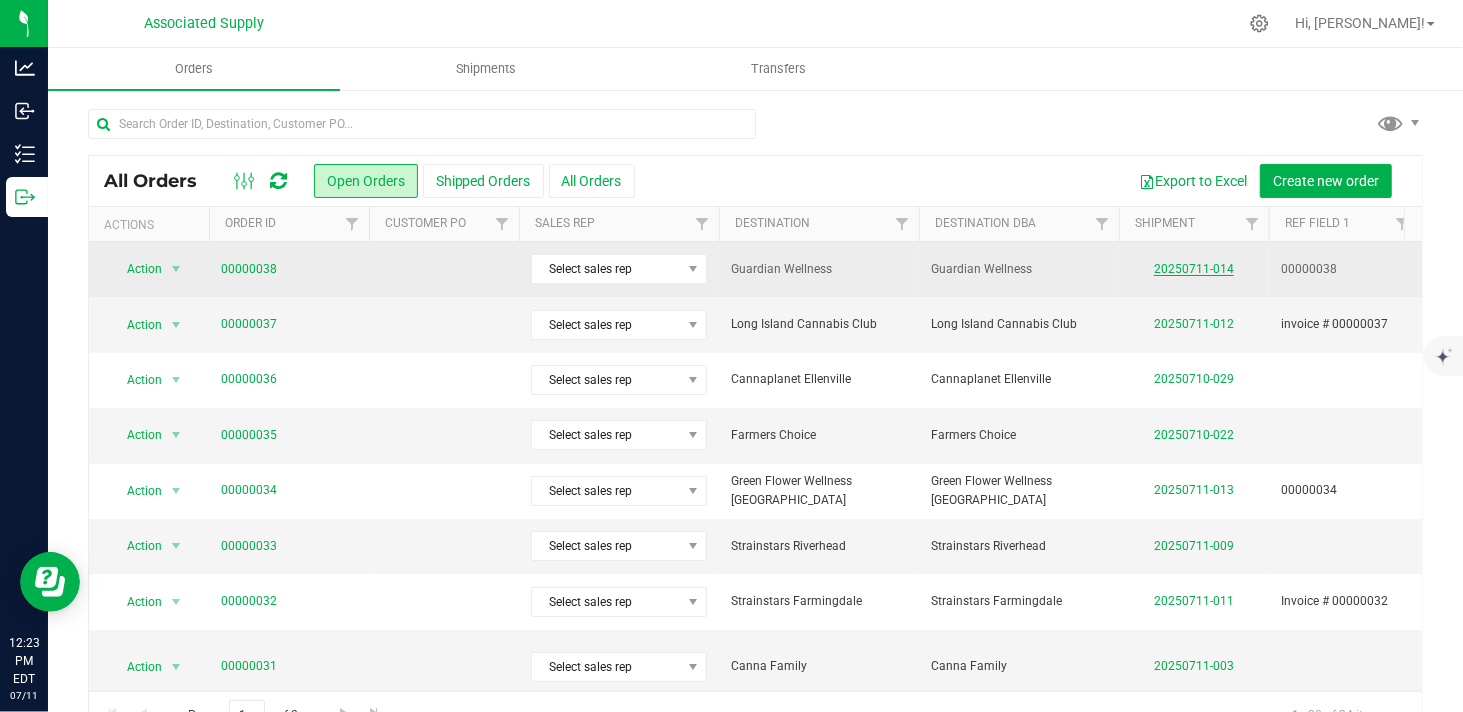 click on "20250711-014" at bounding box center (1194, 269) 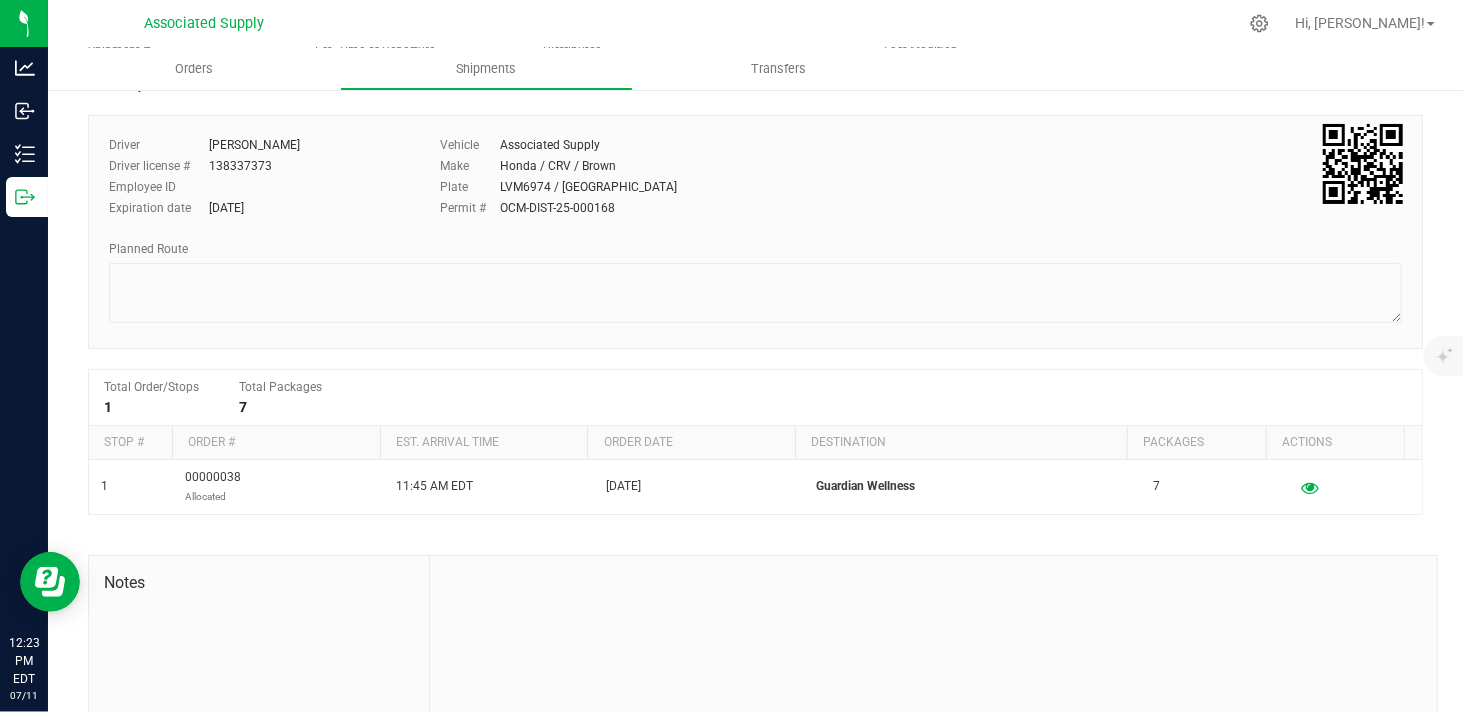 scroll, scrollTop: 0, scrollLeft: 0, axis: both 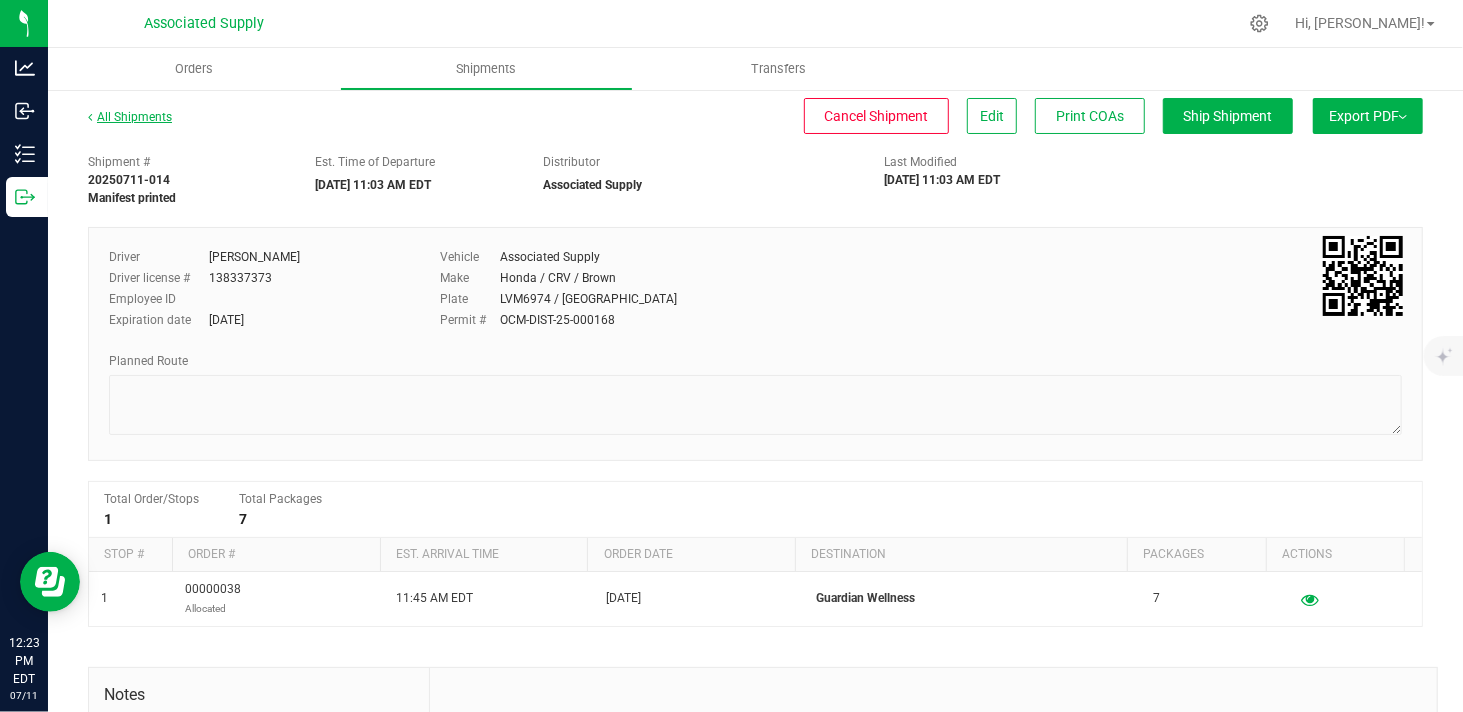 click at bounding box center (90, 117) 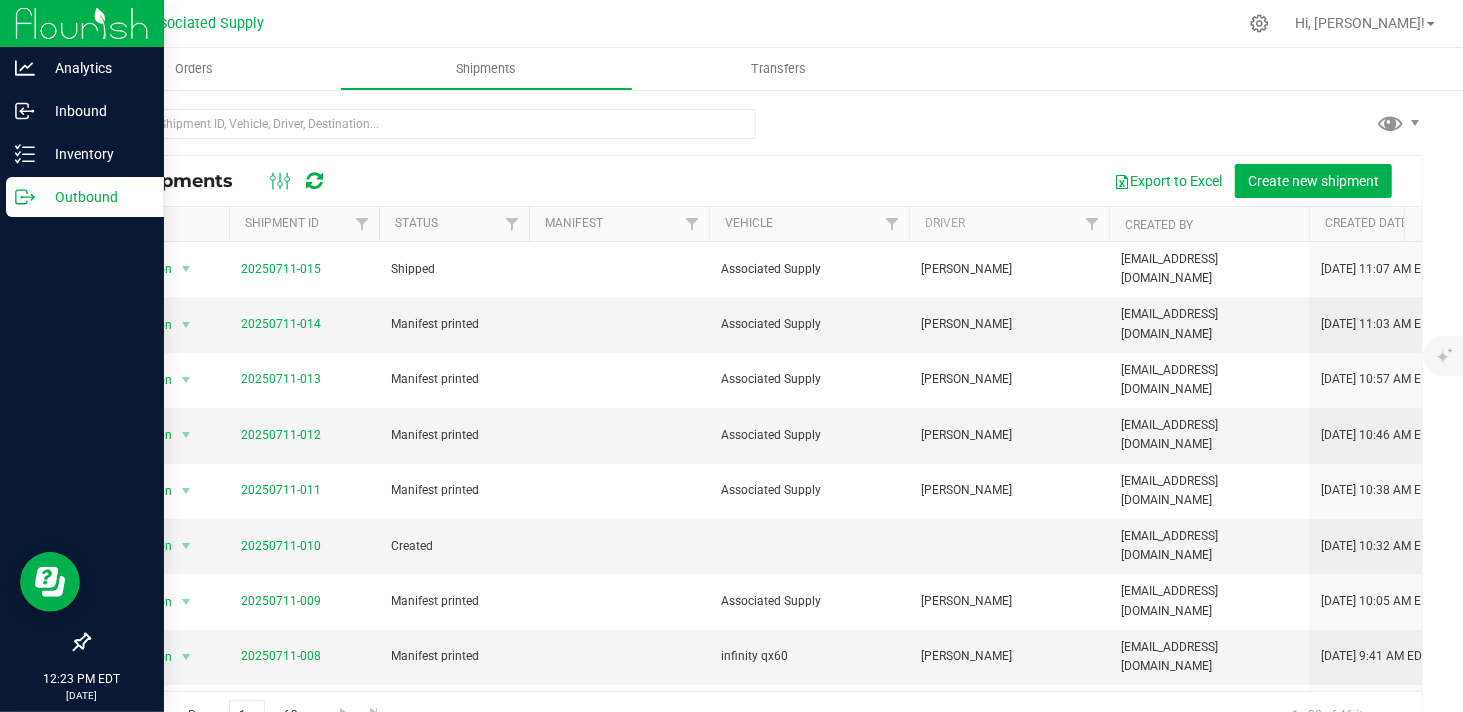click 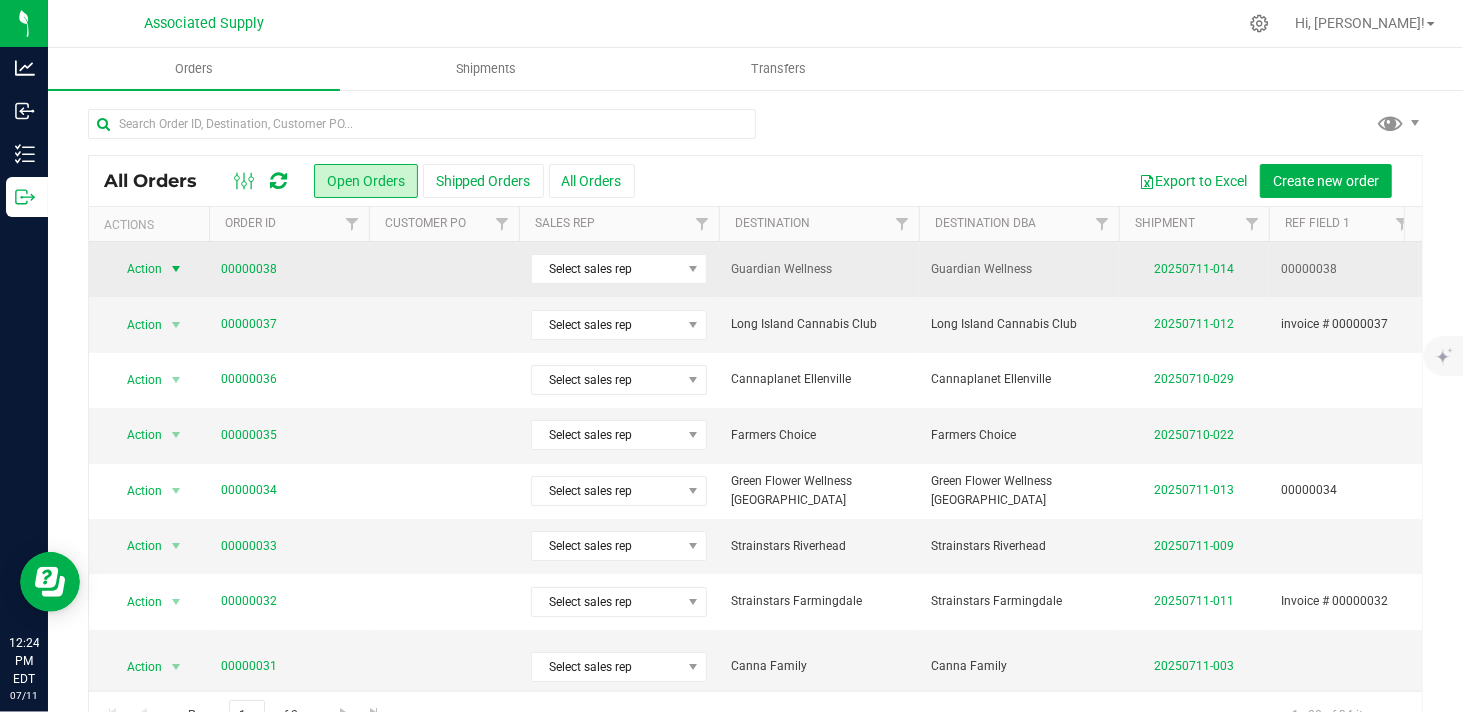 click at bounding box center (176, 269) 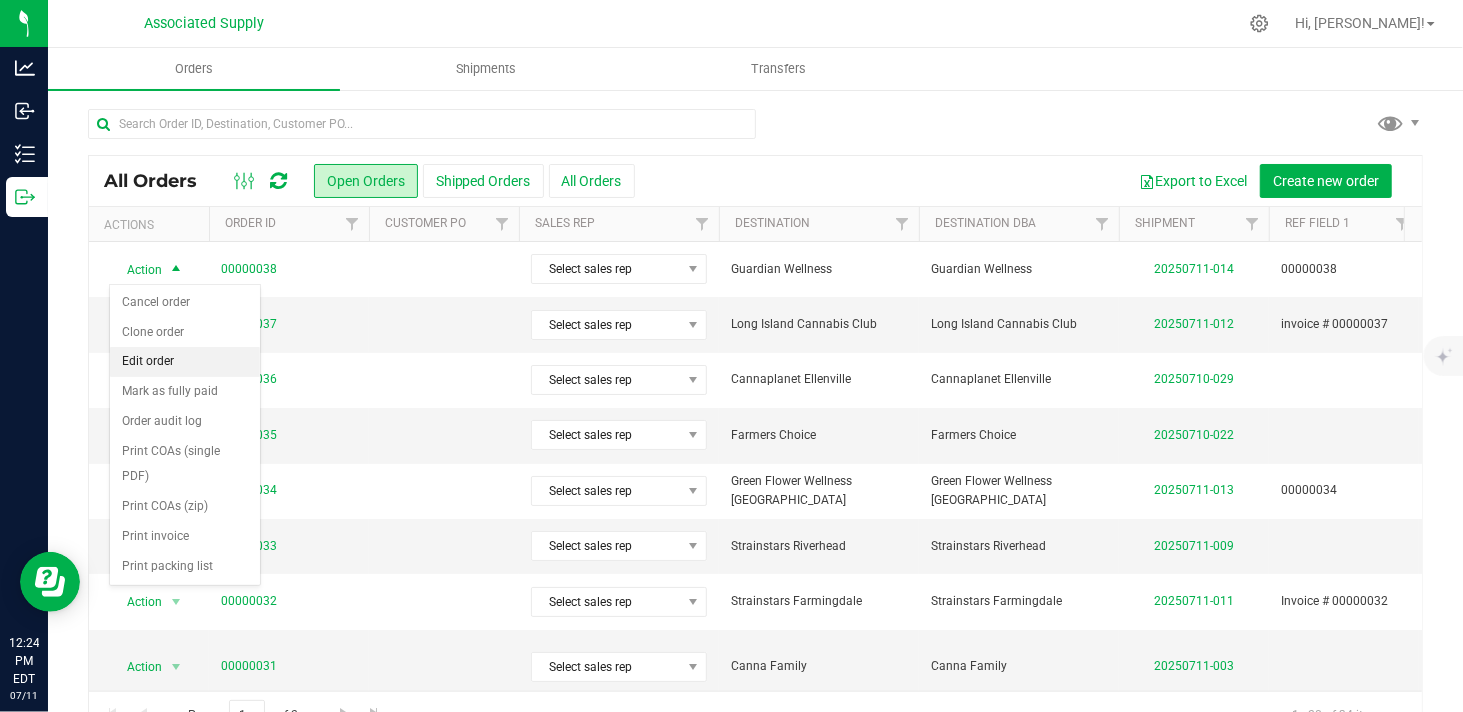 click on "Edit order" at bounding box center [185, 362] 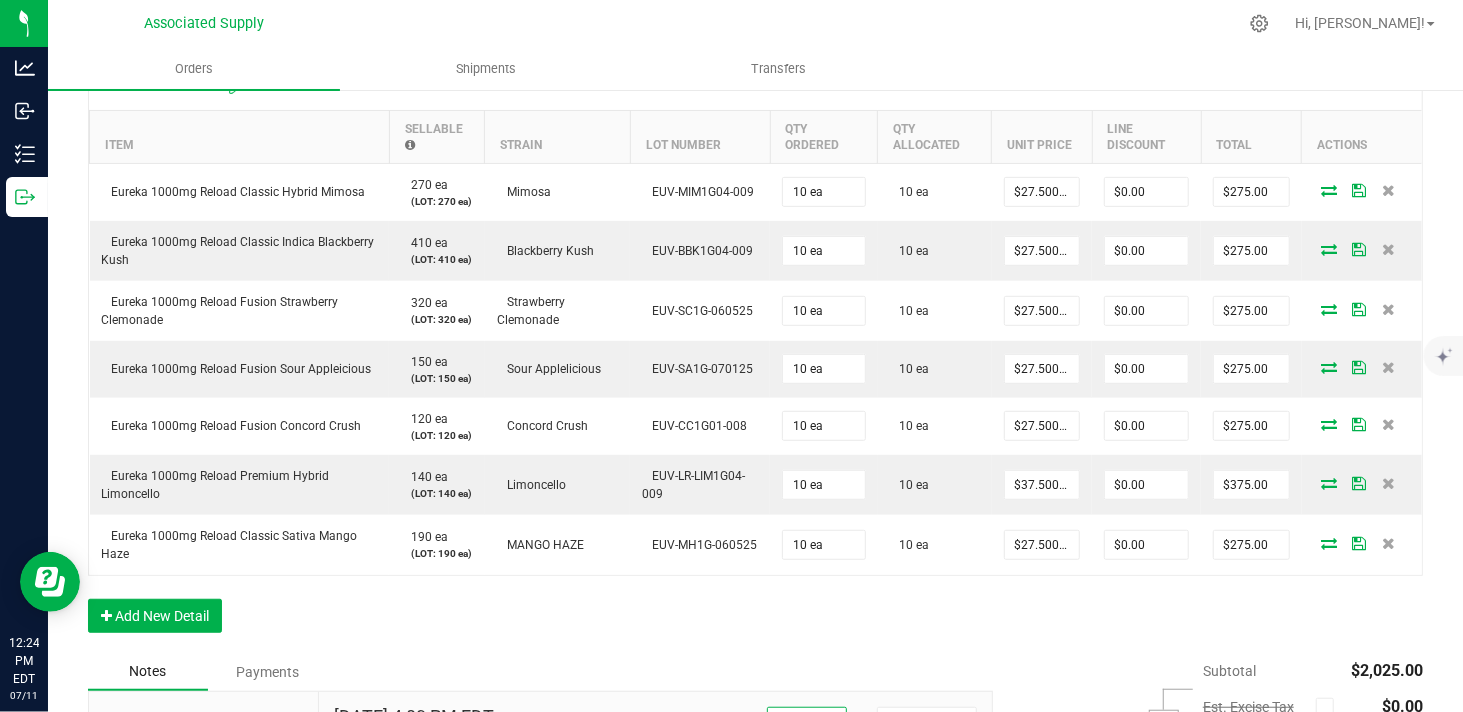 scroll, scrollTop: 0, scrollLeft: 0, axis: both 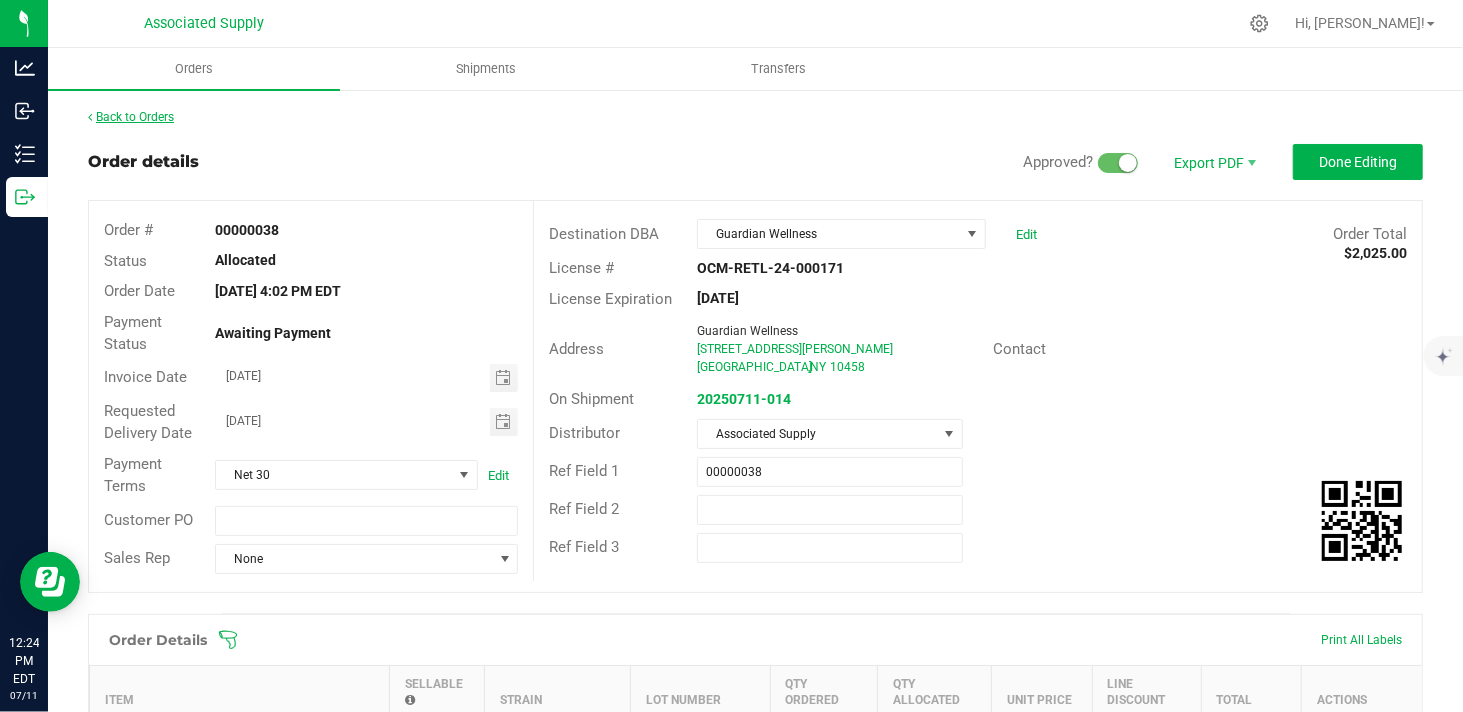 click at bounding box center (90, 117) 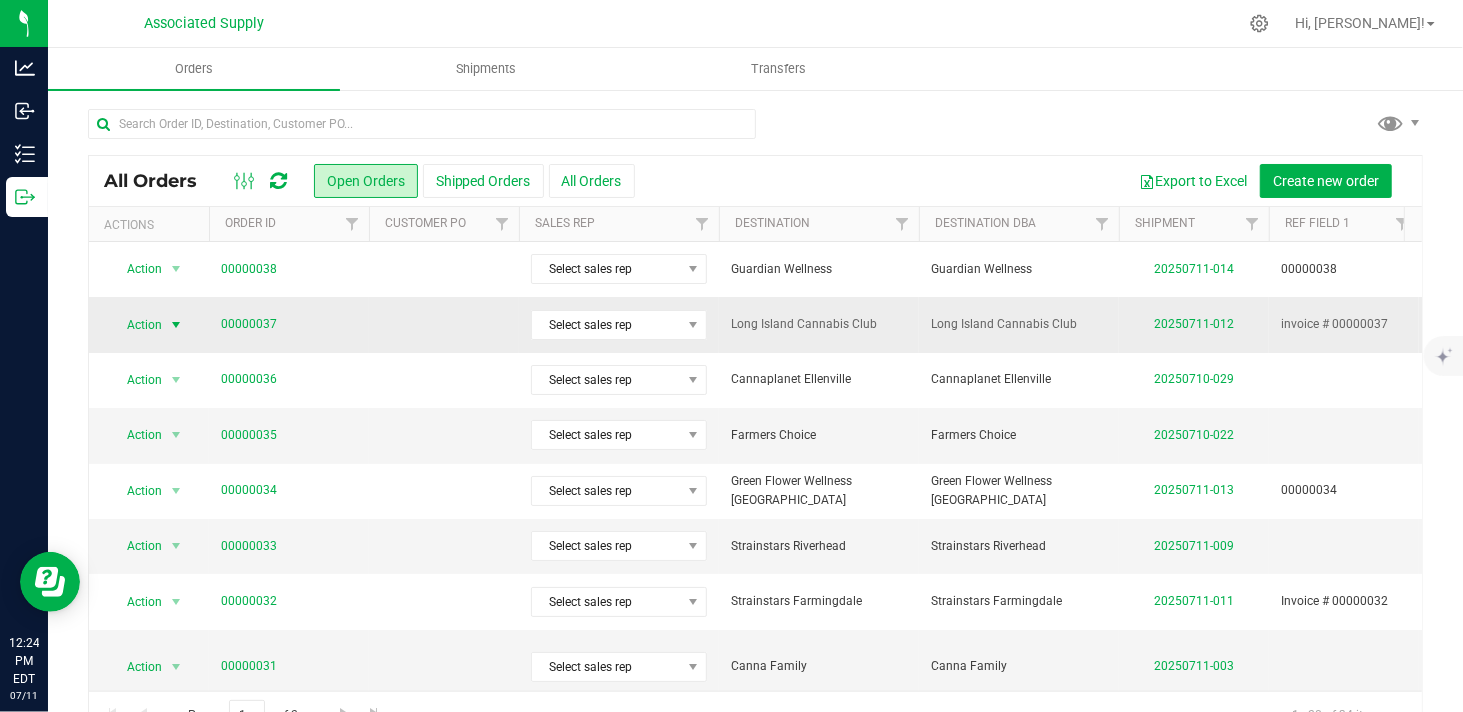 click at bounding box center [176, 325] 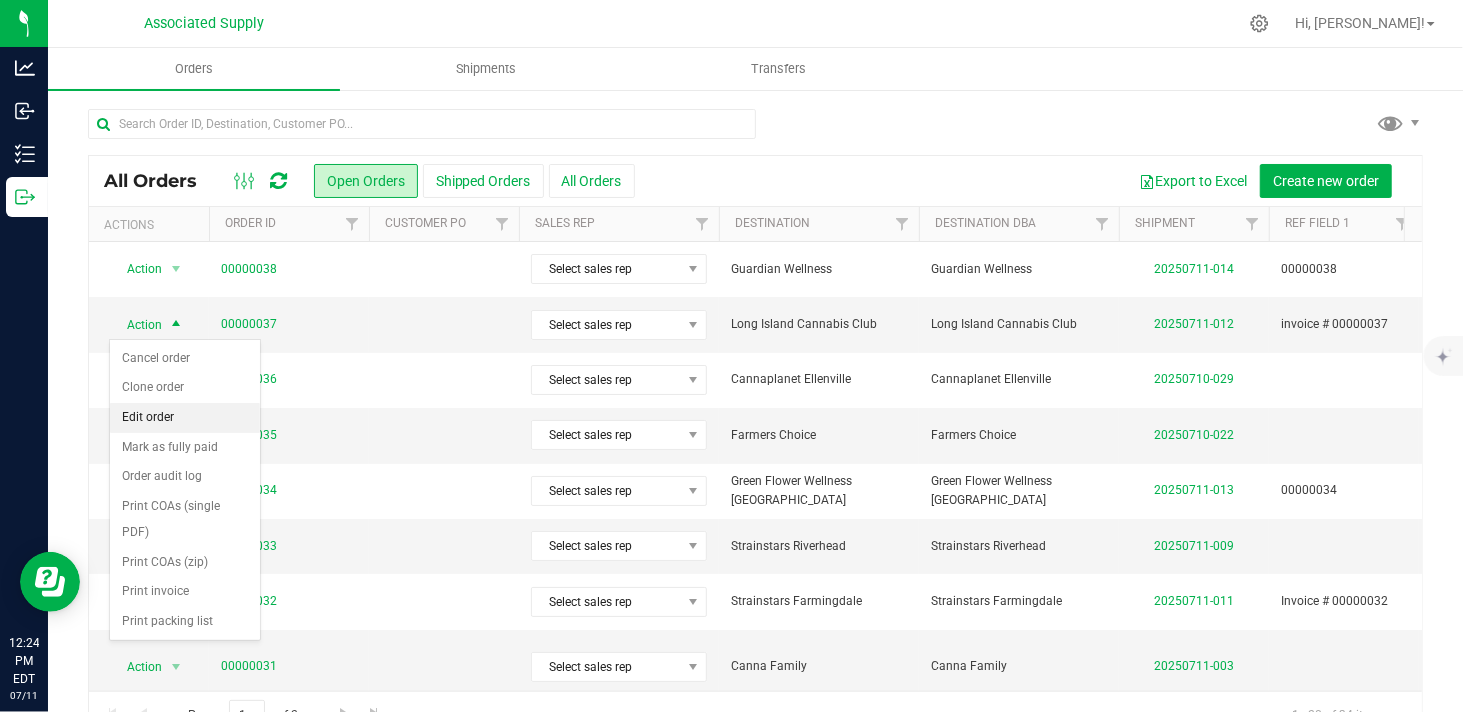 click on "Edit order" at bounding box center (185, 418) 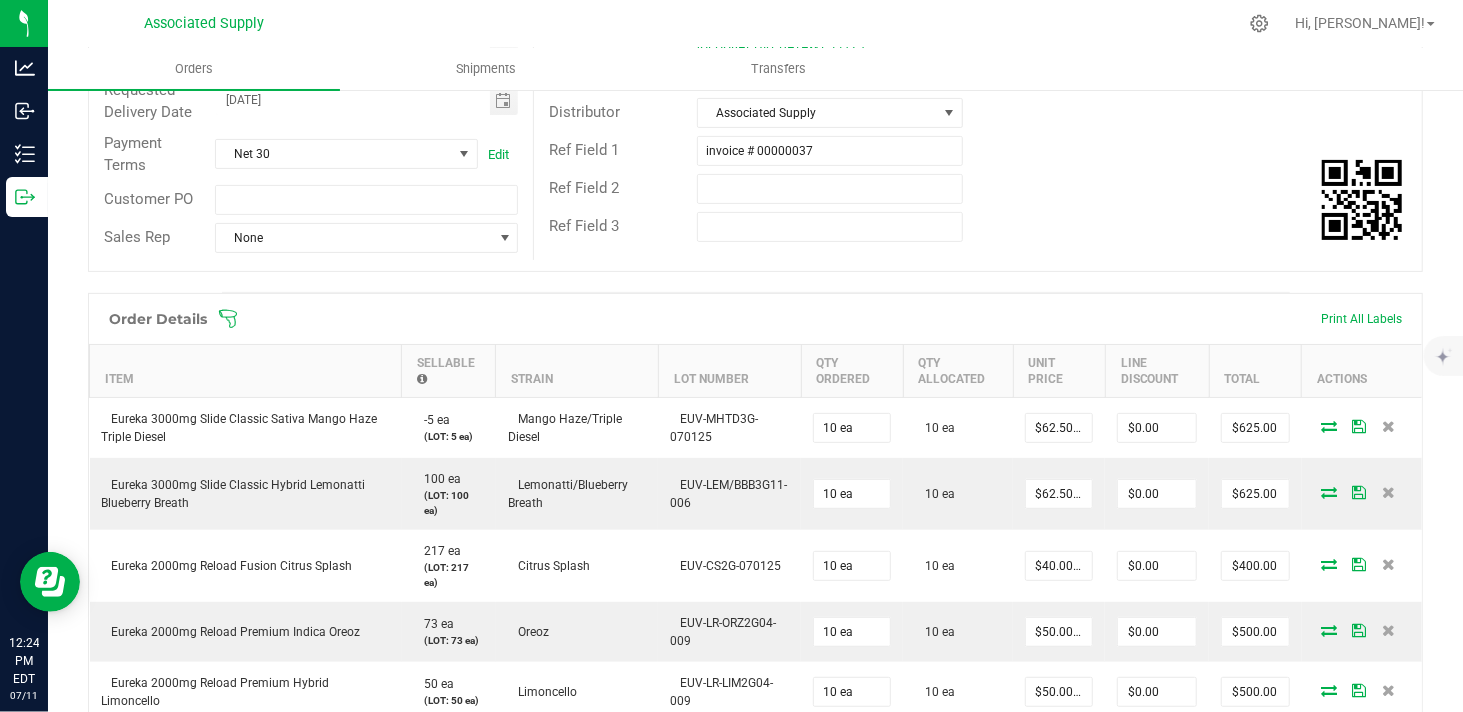 scroll, scrollTop: 0, scrollLeft: 0, axis: both 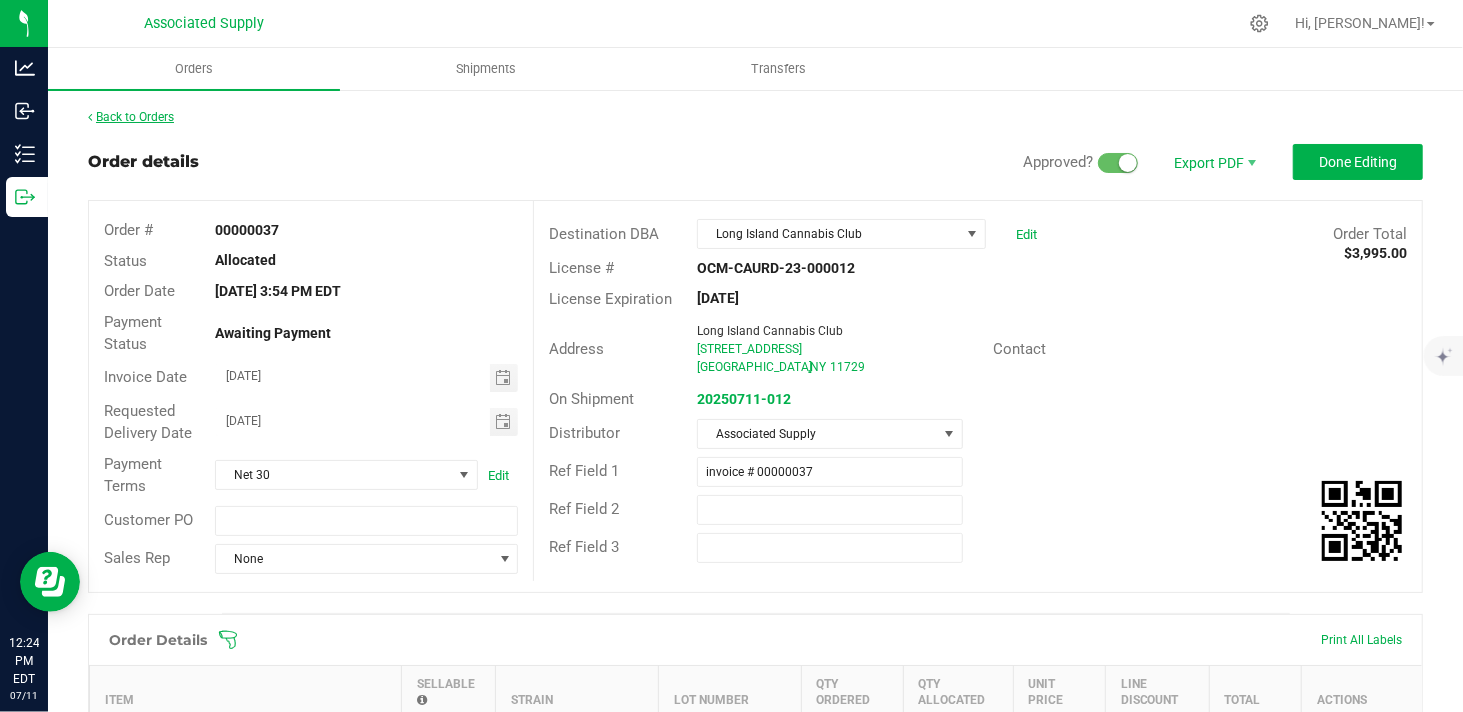click at bounding box center [90, 117] 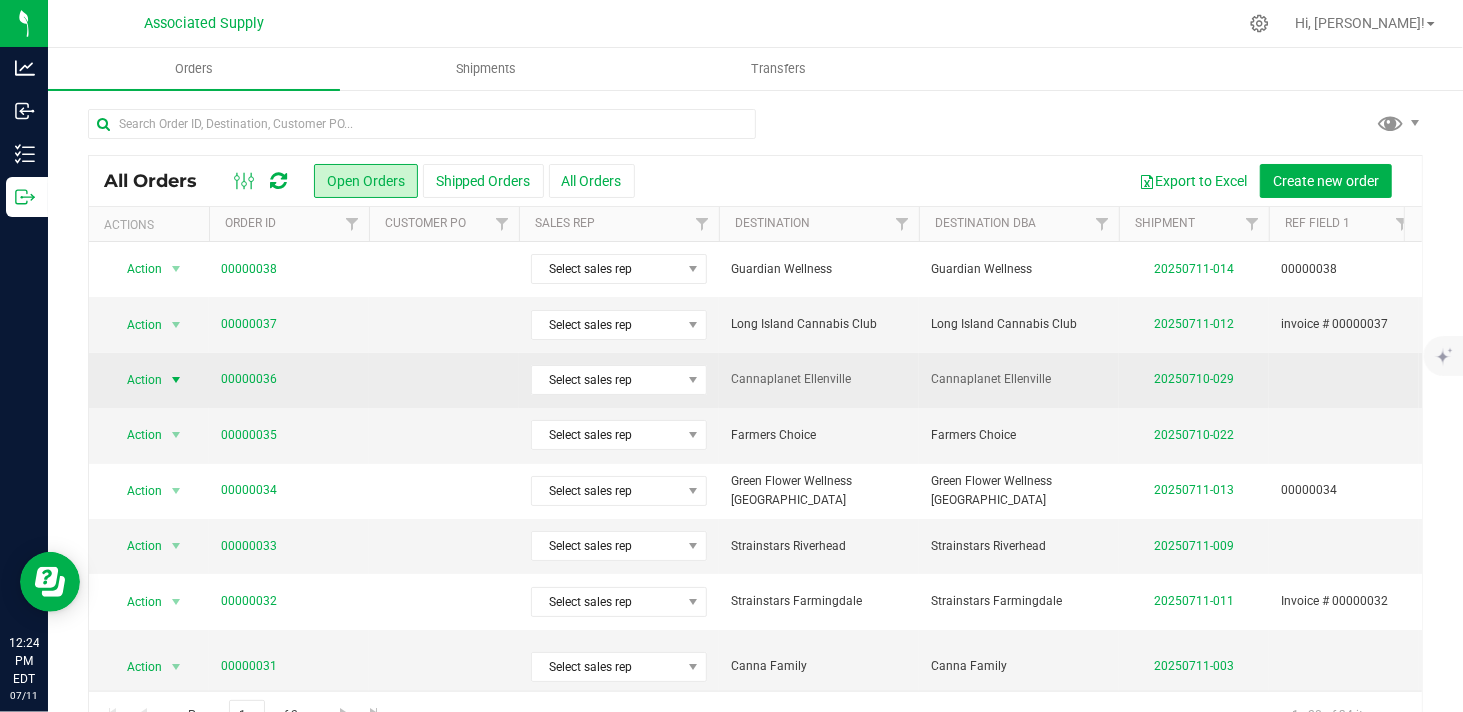 click at bounding box center (176, 380) 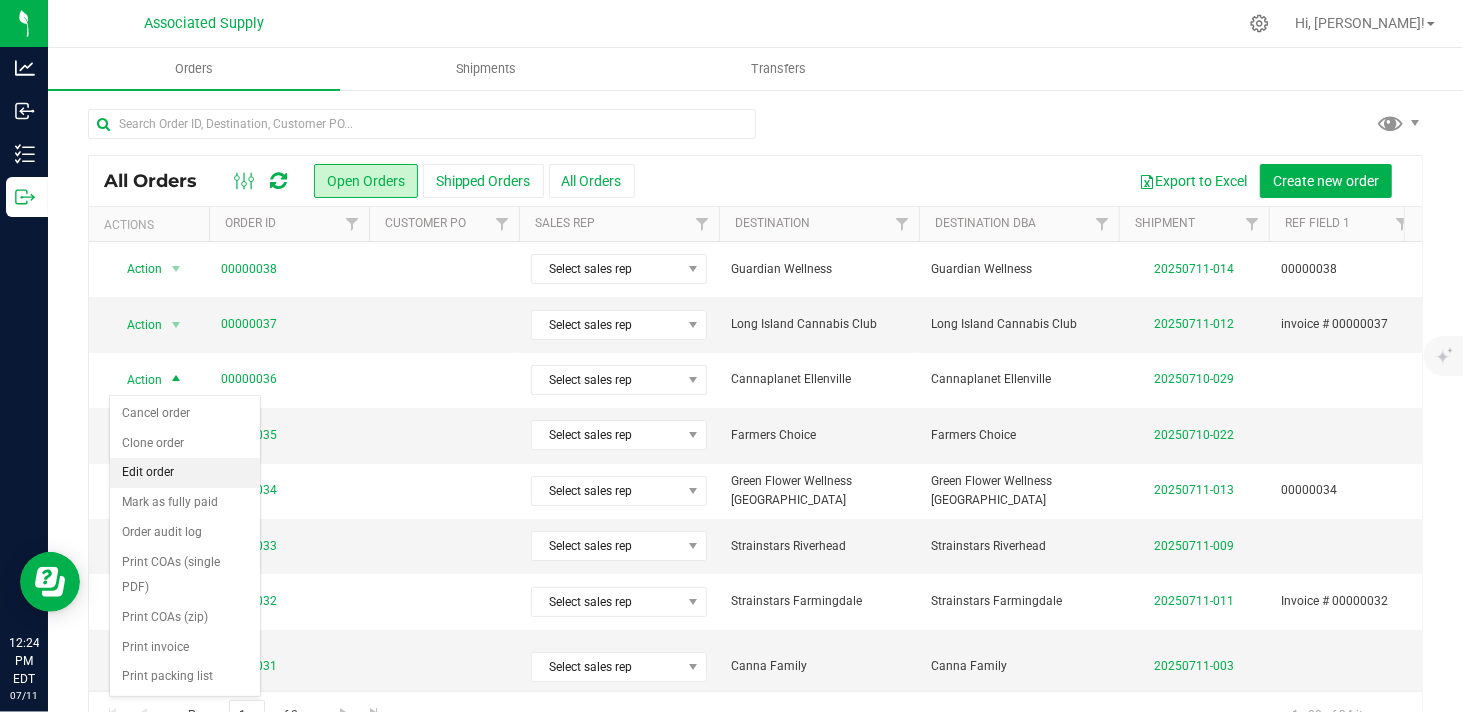 click on "Edit order" at bounding box center (185, 473) 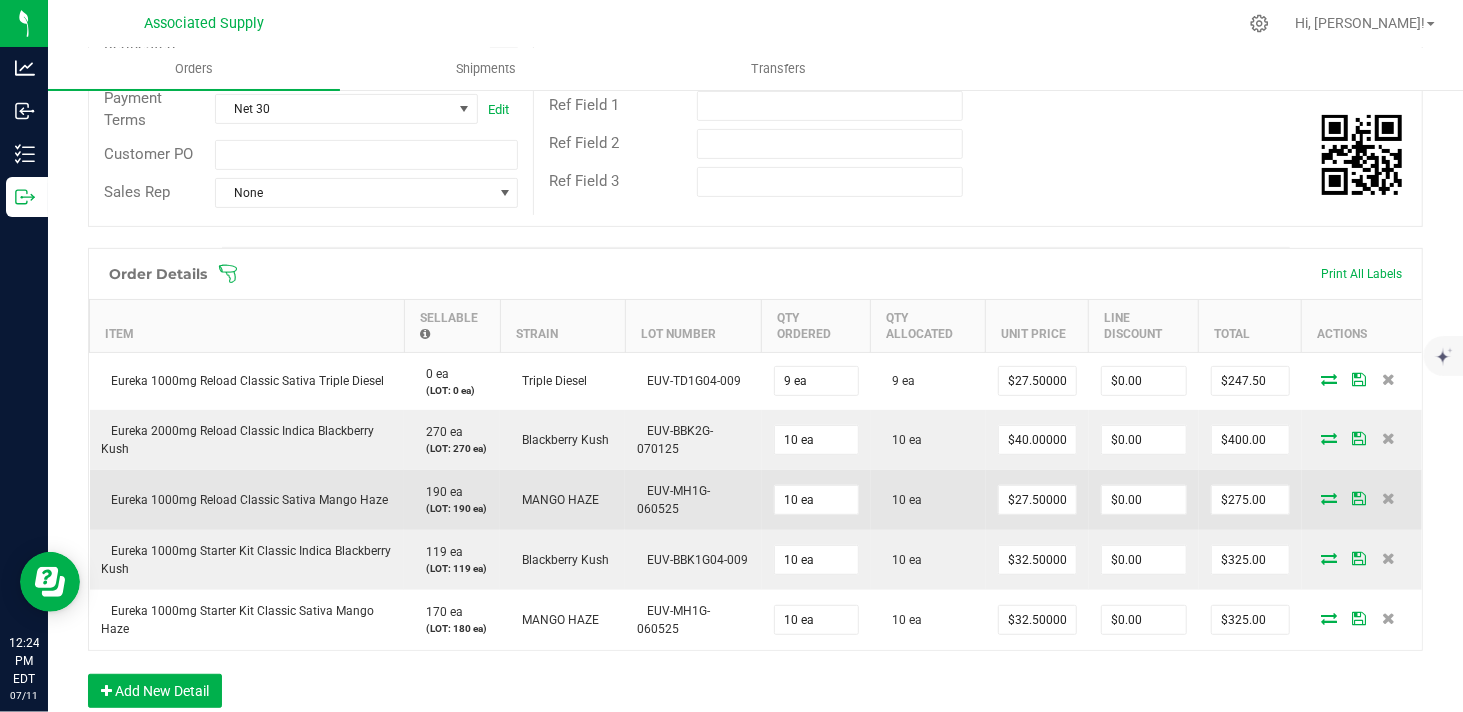 scroll, scrollTop: 0, scrollLeft: 0, axis: both 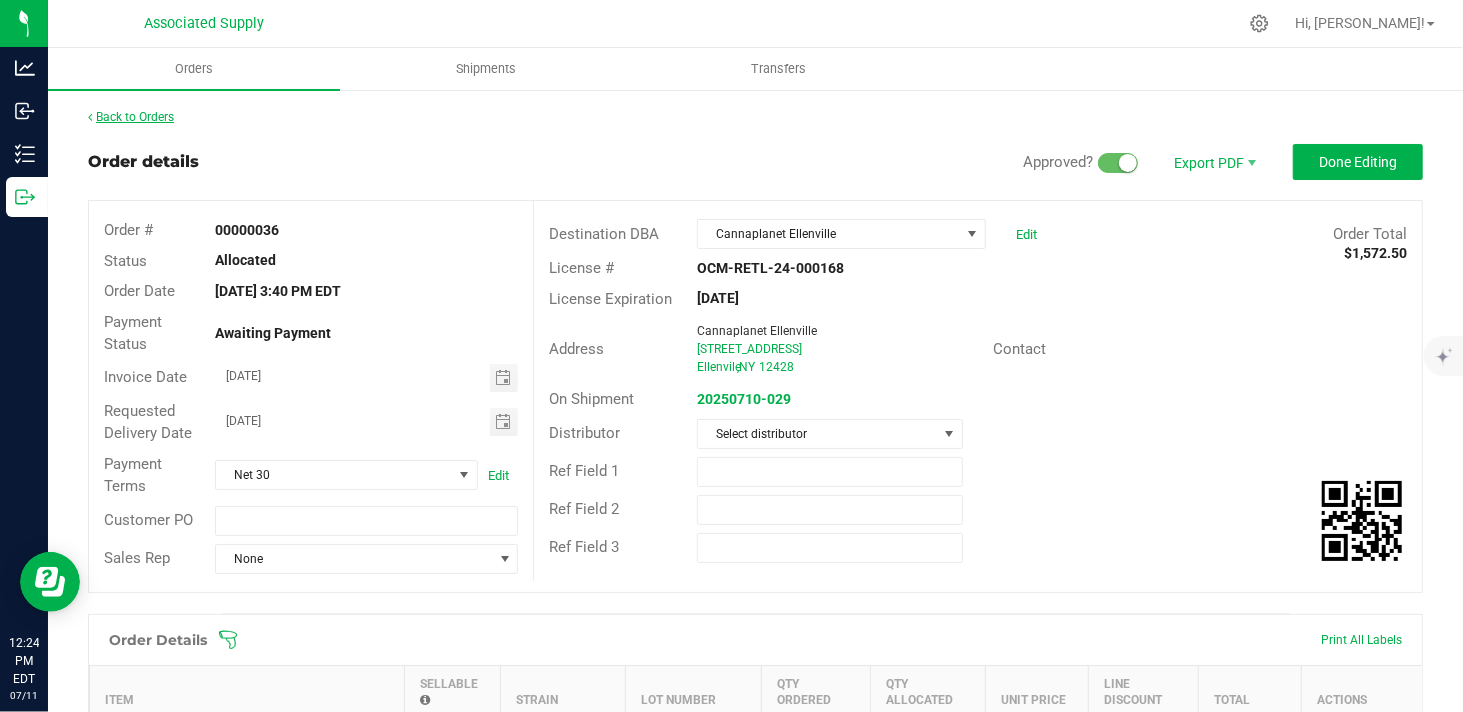 click at bounding box center (90, 117) 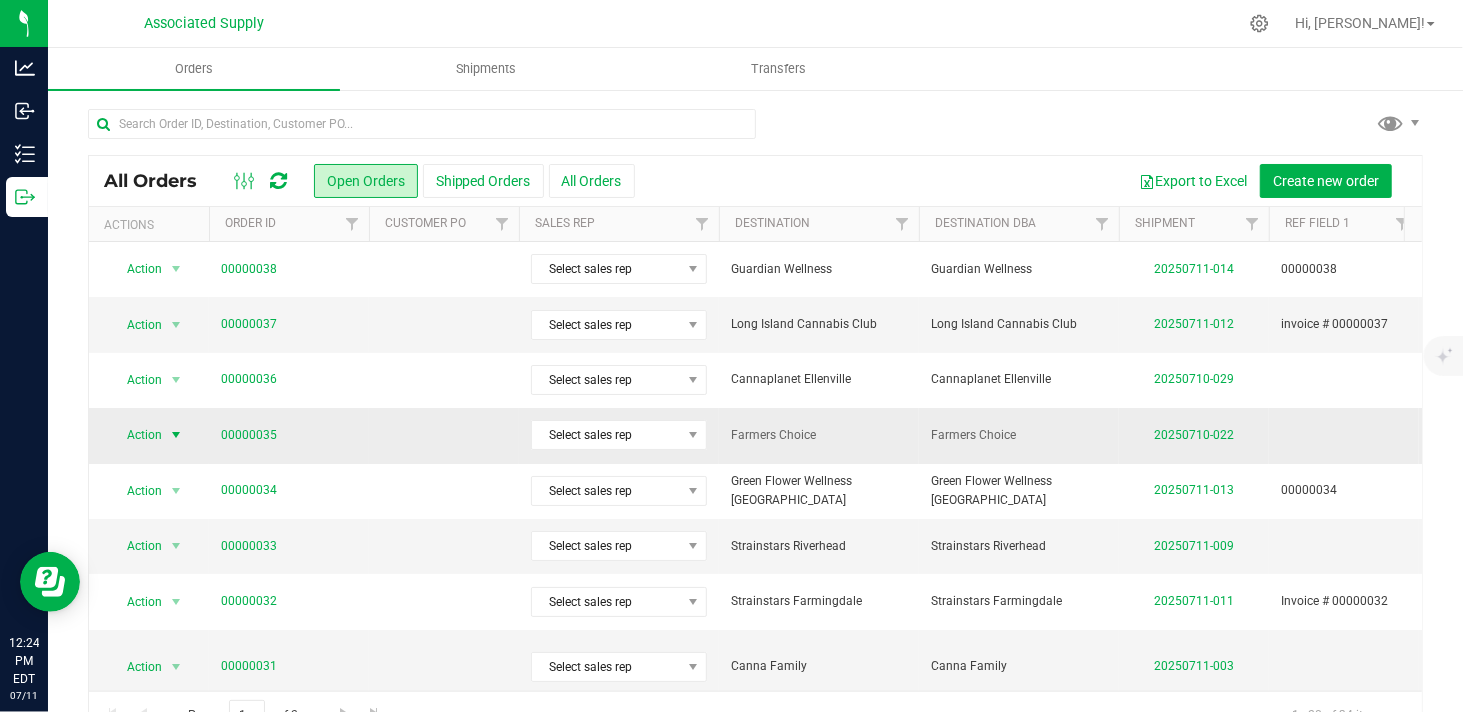 click at bounding box center (176, 435) 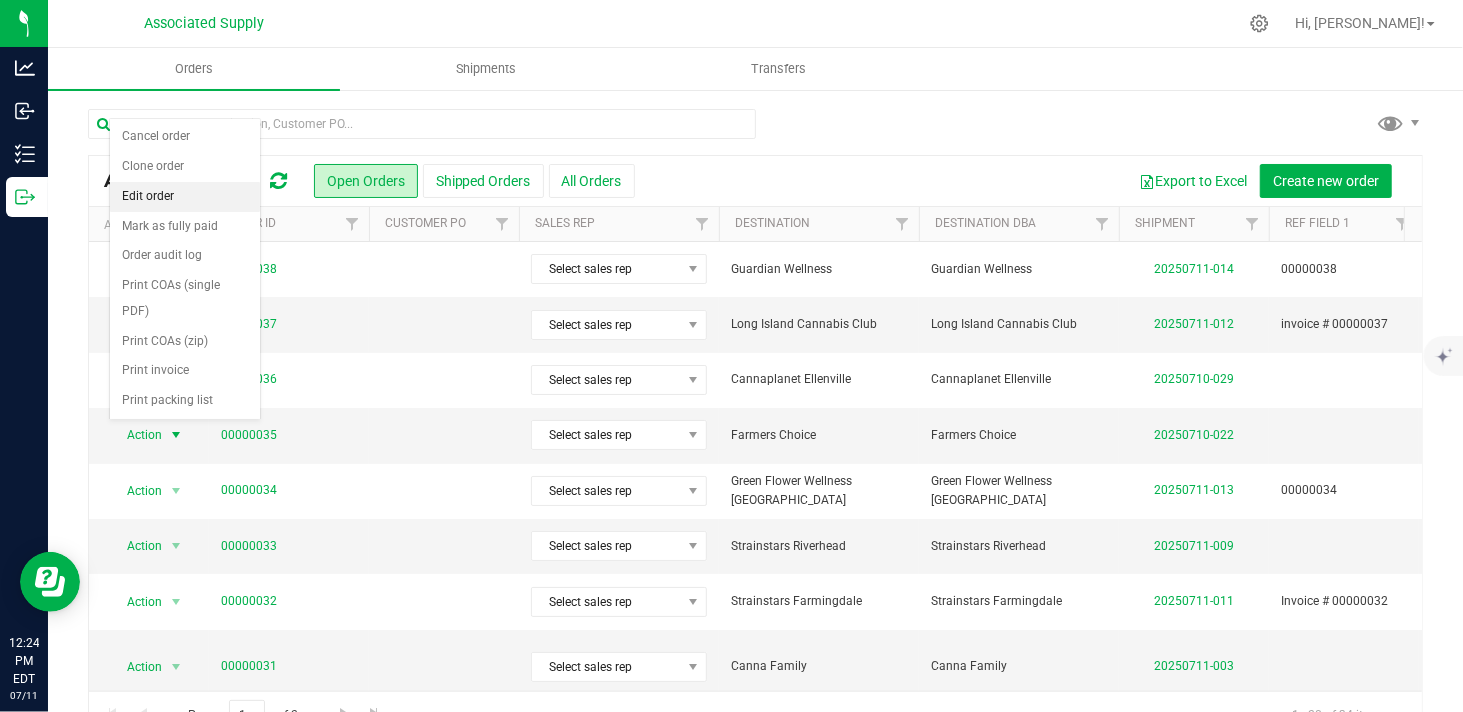 click on "Edit order" at bounding box center [185, 197] 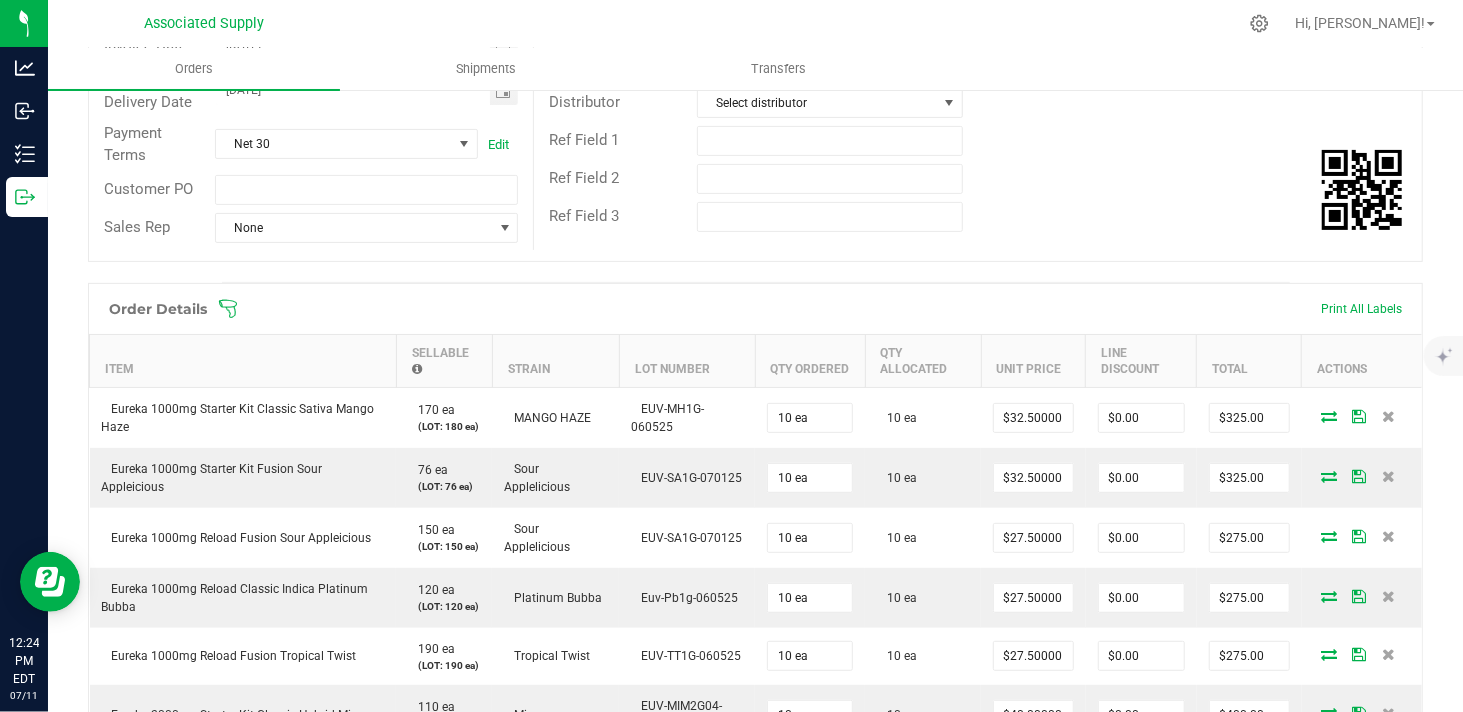 scroll, scrollTop: 0, scrollLeft: 0, axis: both 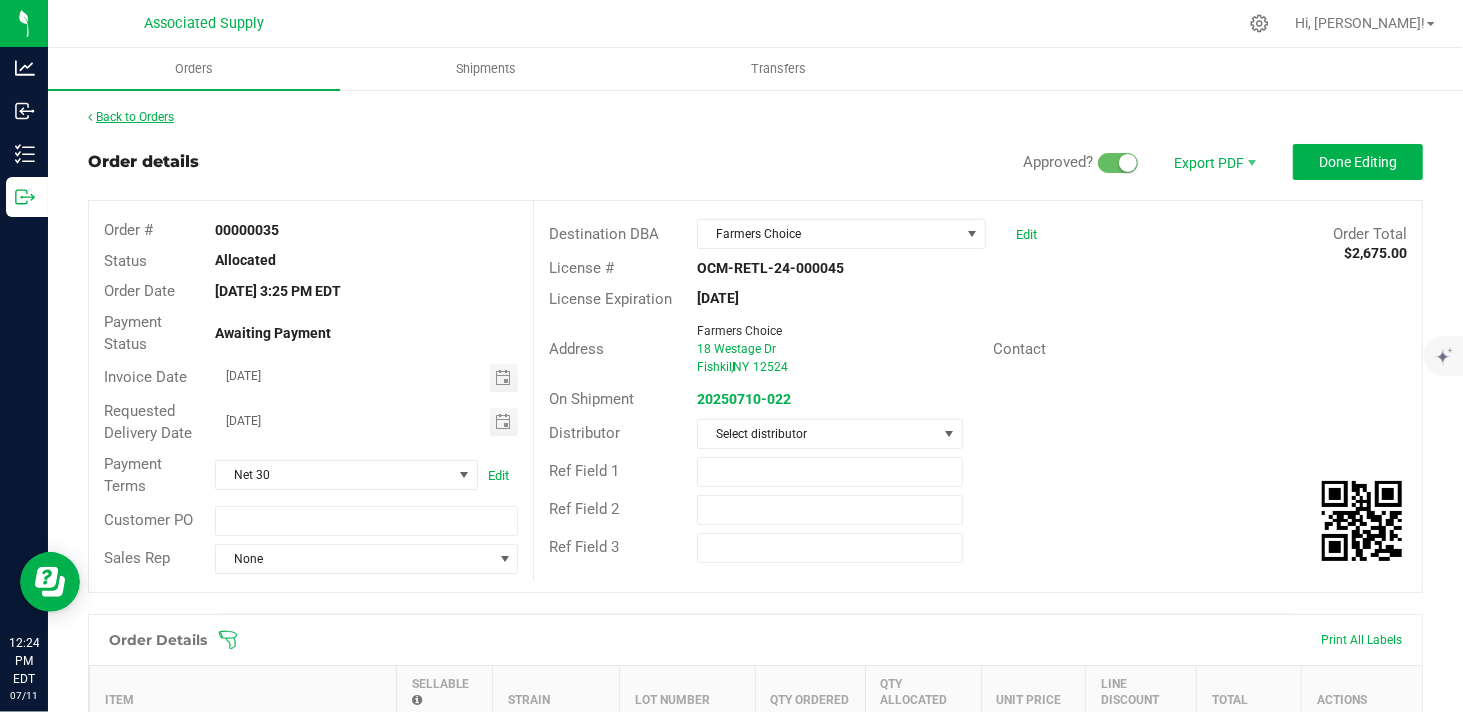 click at bounding box center [90, 117] 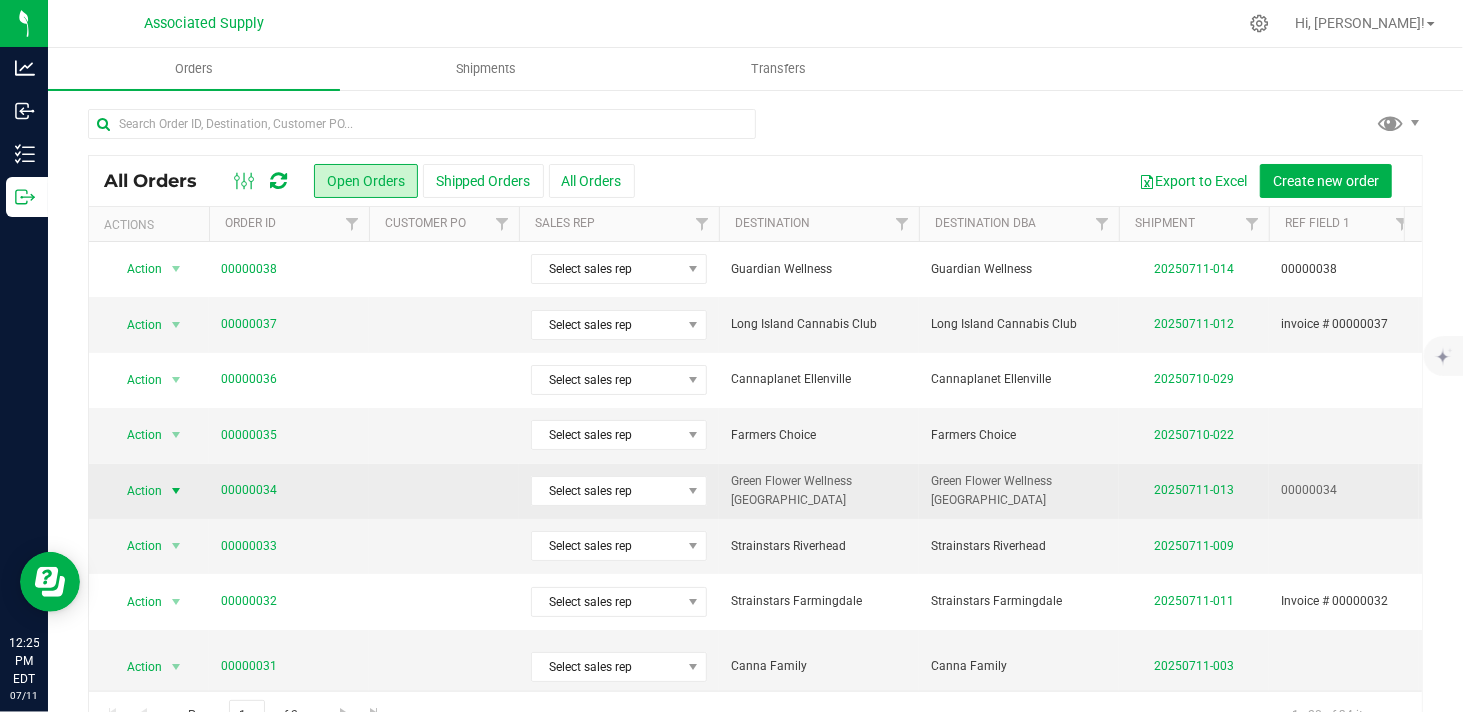 click at bounding box center (176, 491) 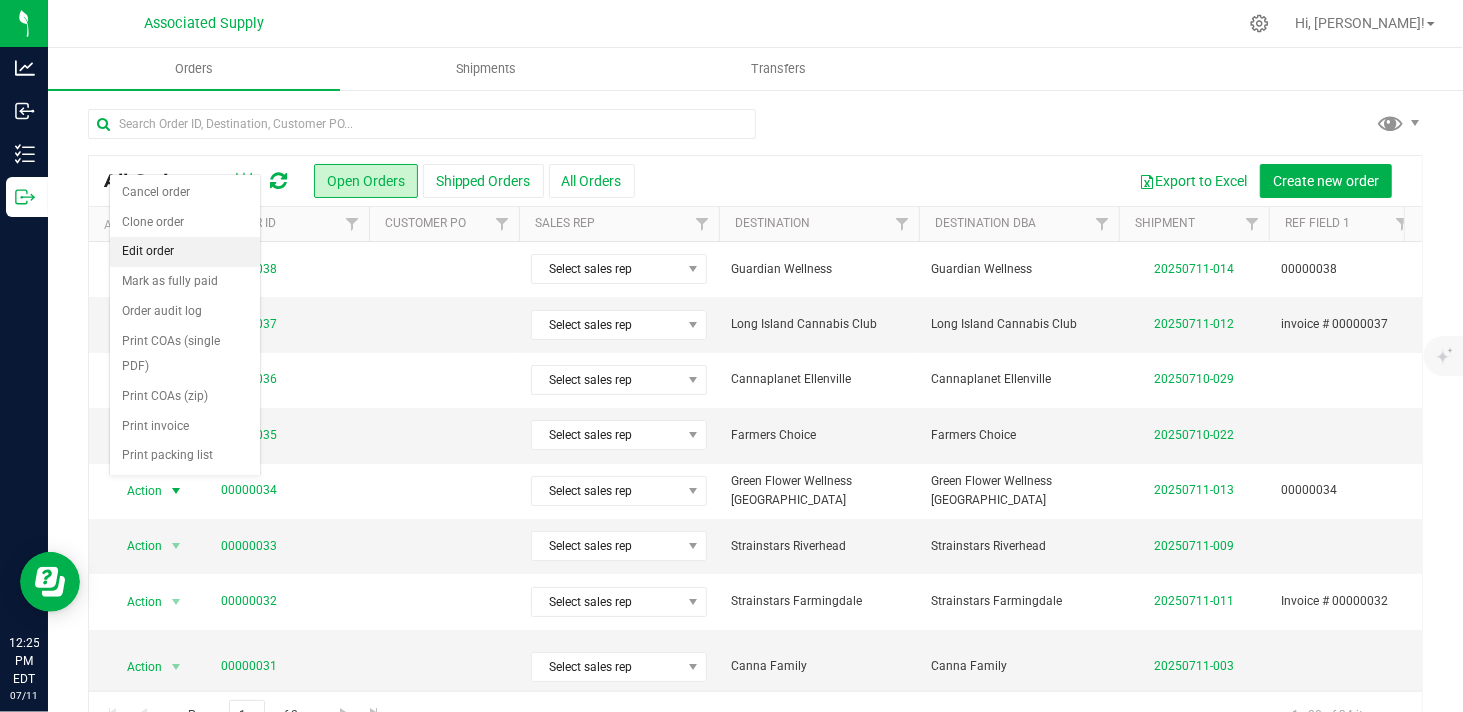 click on "Edit order" at bounding box center (185, 252) 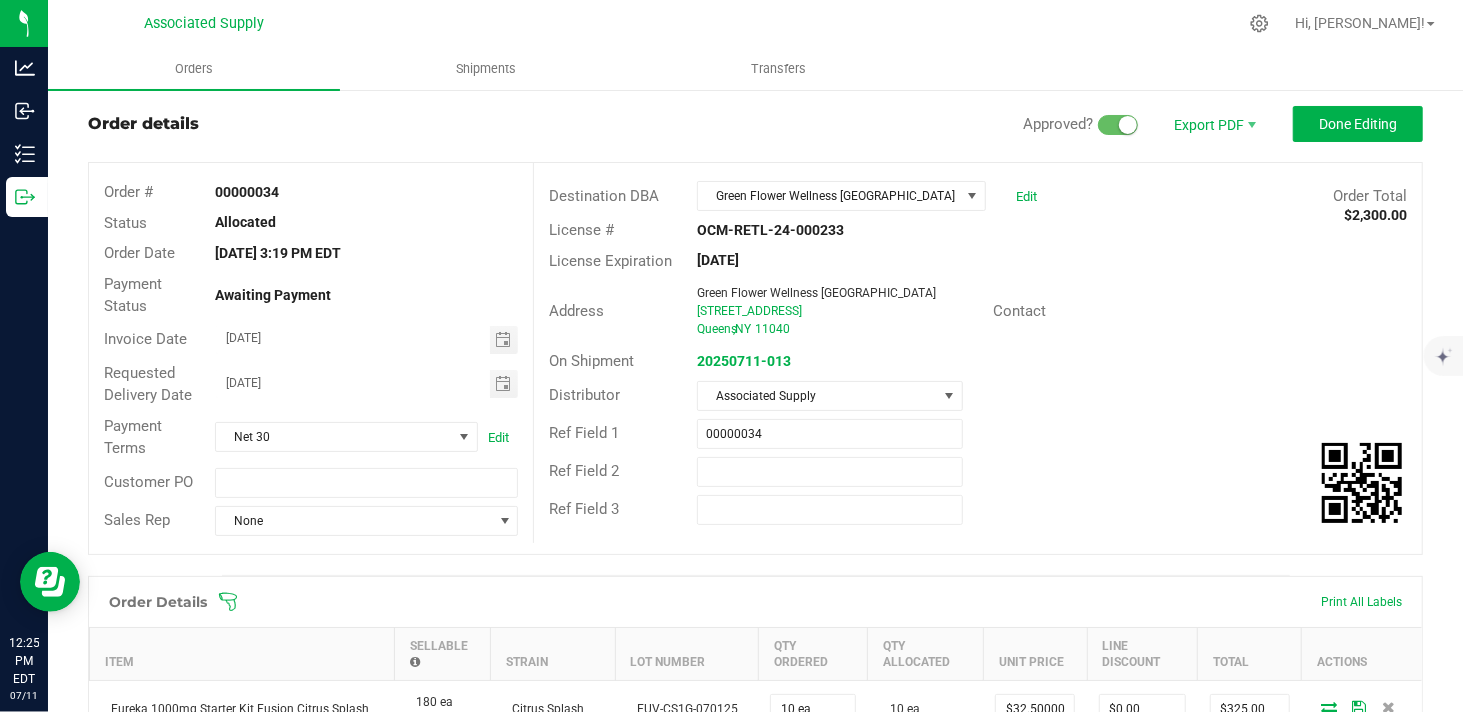 scroll, scrollTop: 0, scrollLeft: 0, axis: both 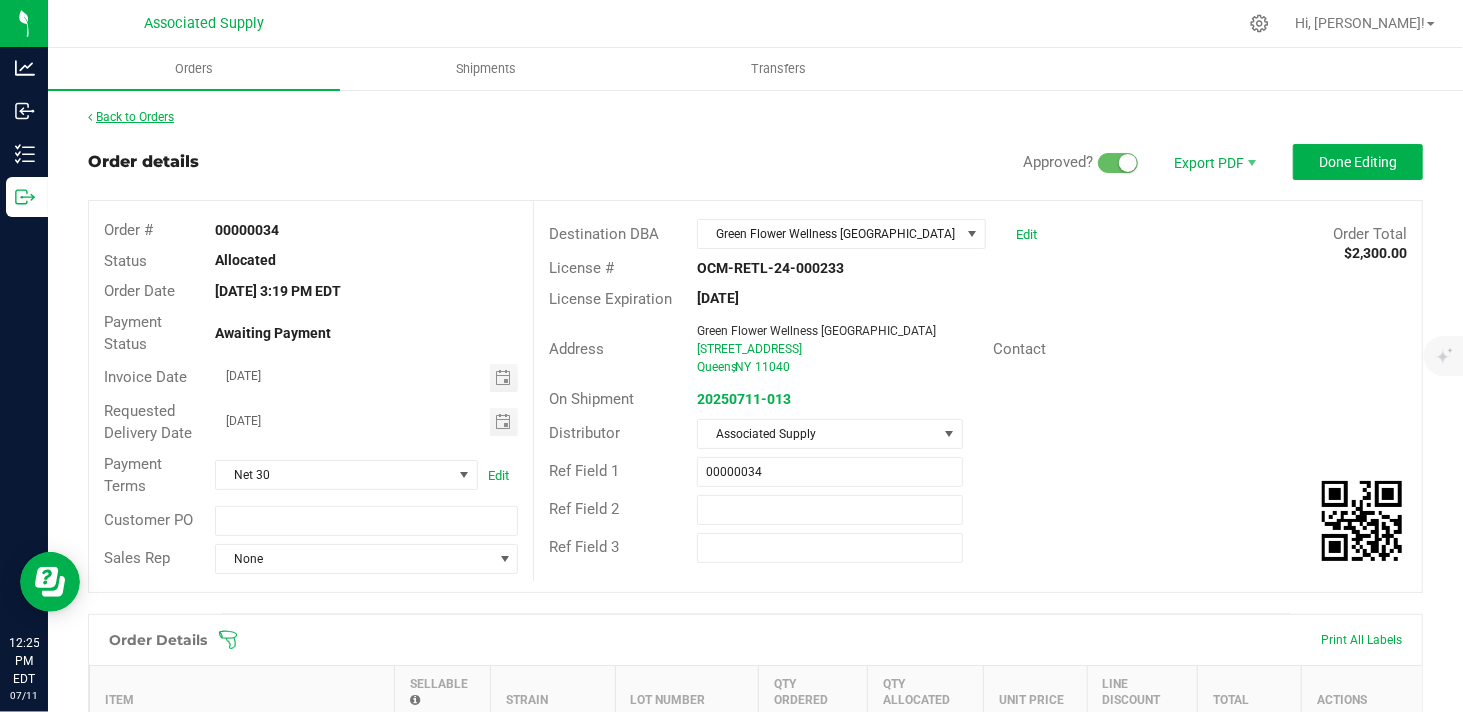click at bounding box center [90, 117] 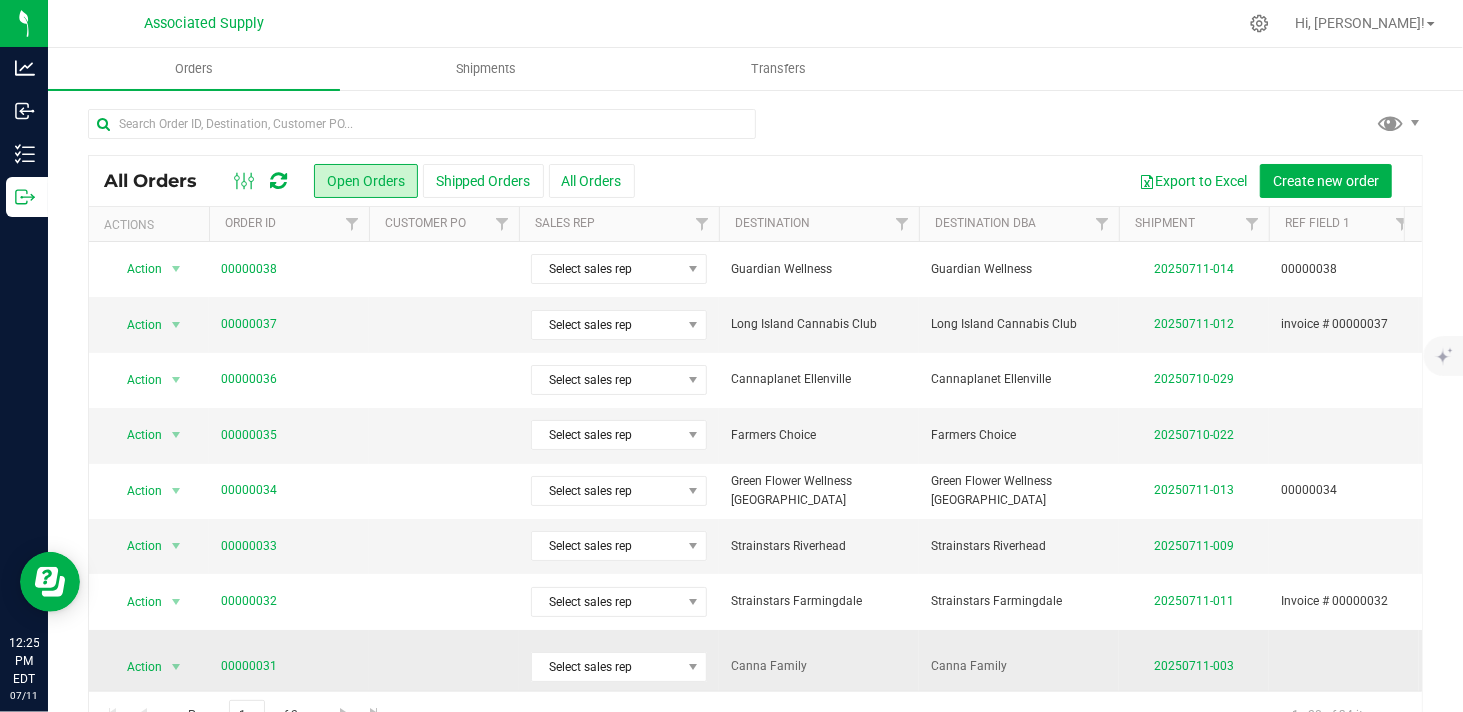 scroll, scrollTop: 222, scrollLeft: 0, axis: vertical 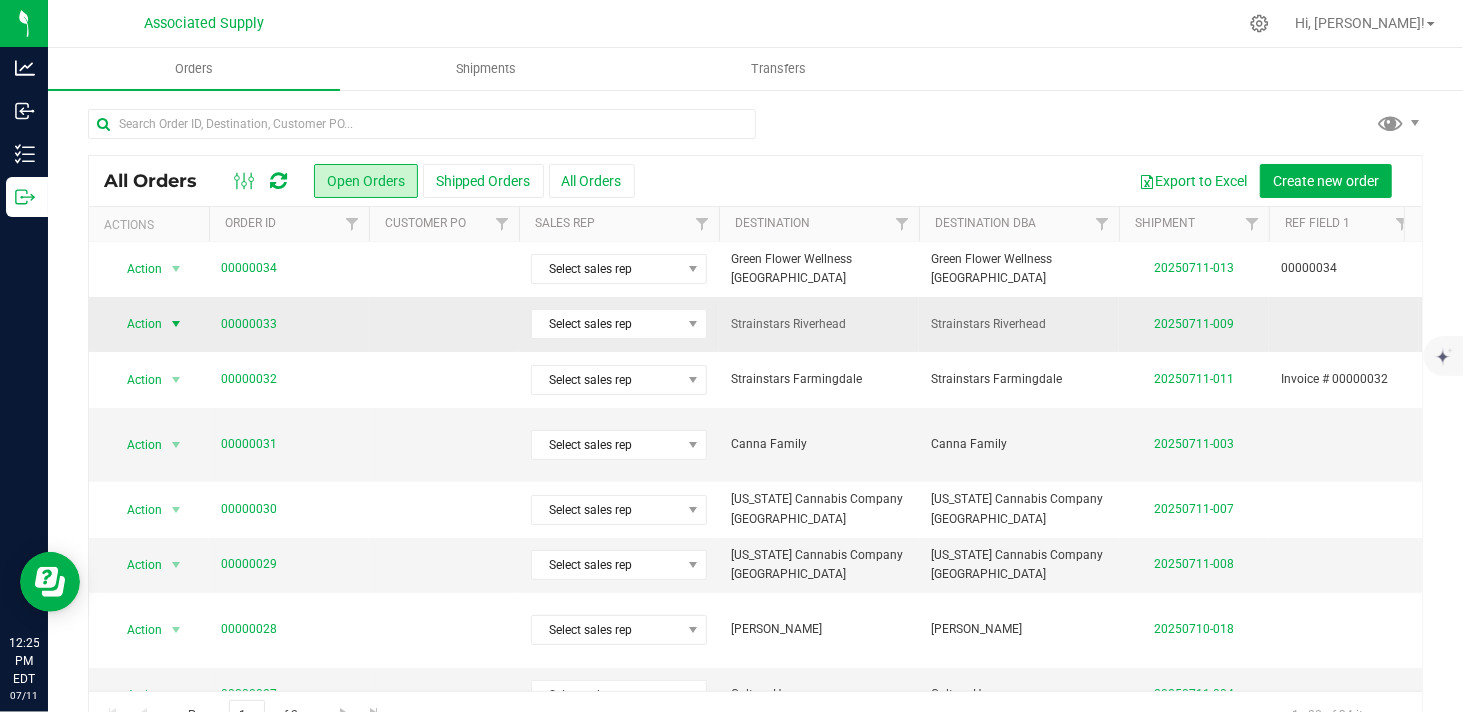 click at bounding box center [176, 324] 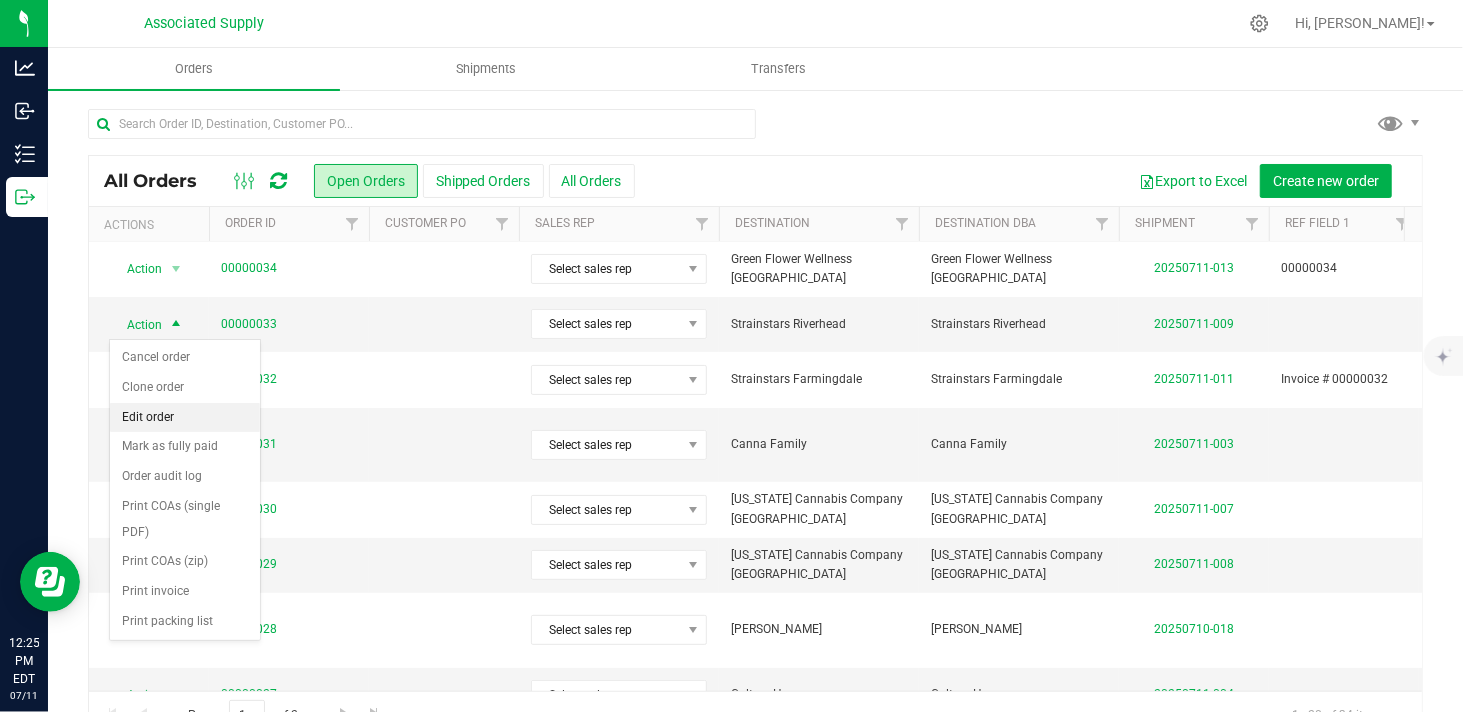 click on "Edit order" at bounding box center (185, 418) 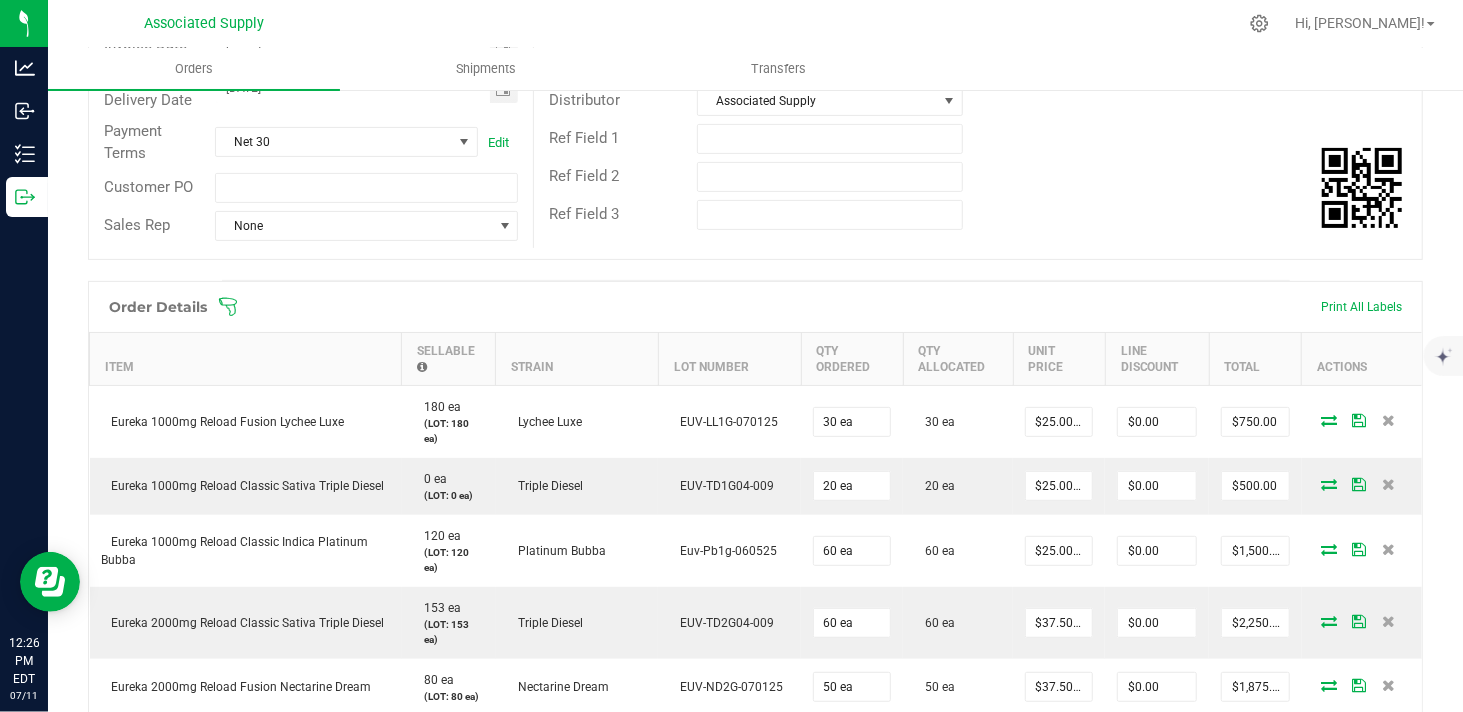 scroll, scrollTop: 0, scrollLeft: 0, axis: both 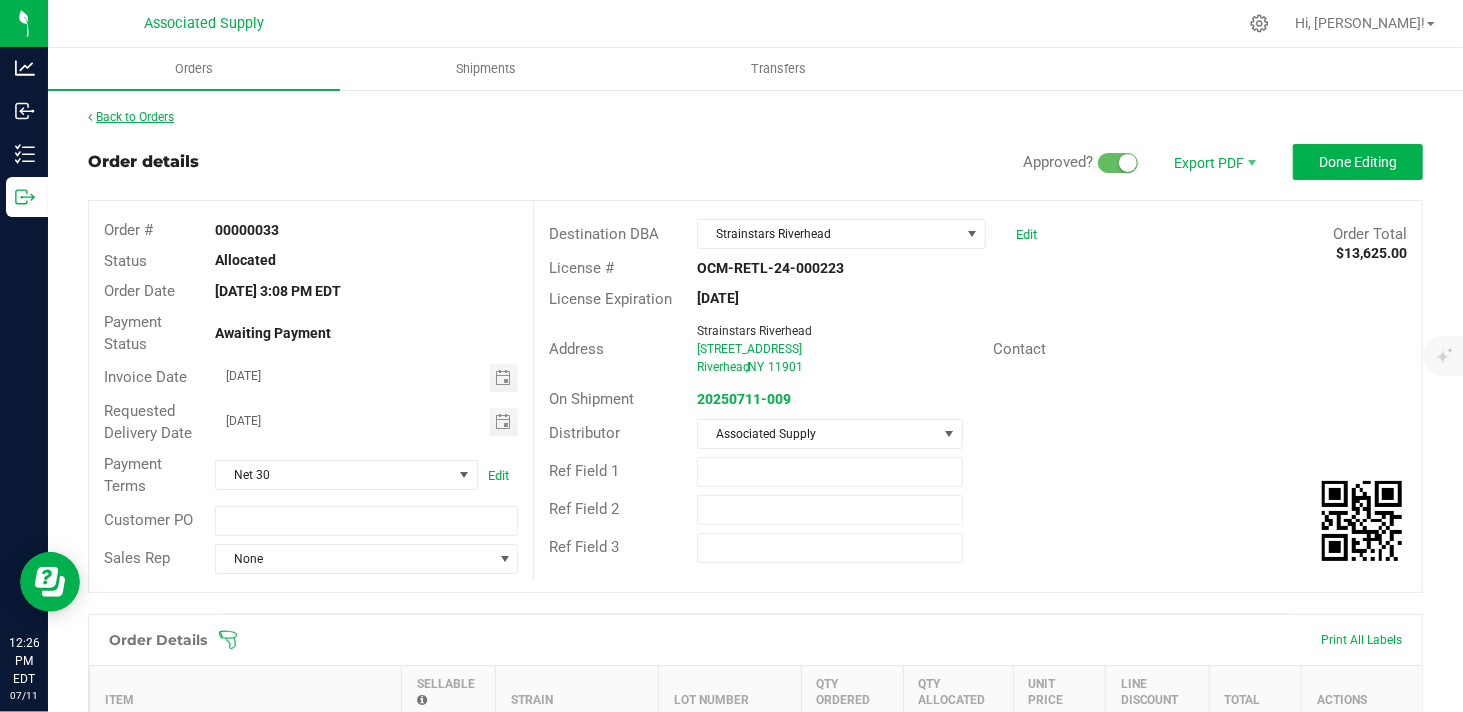 click on "Back to Orders" at bounding box center [131, 117] 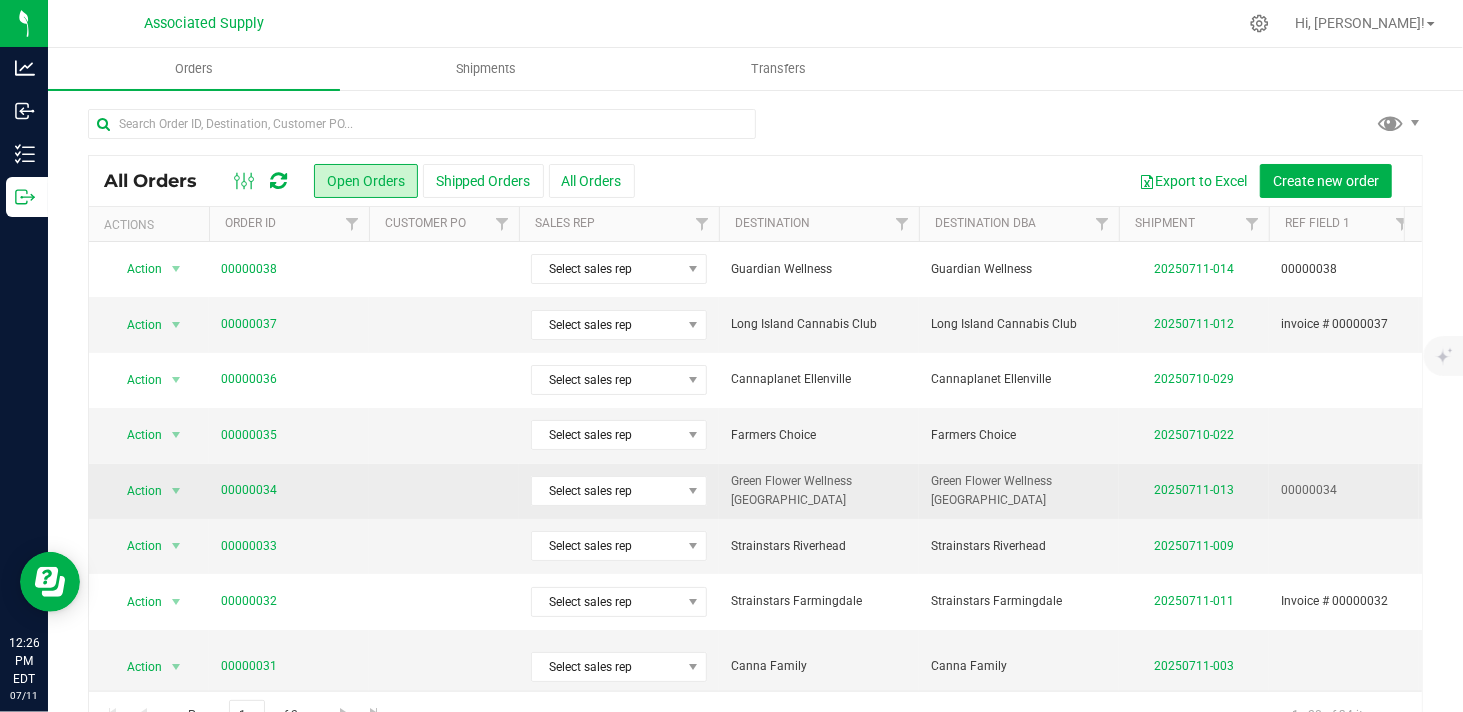 scroll, scrollTop: 111, scrollLeft: 0, axis: vertical 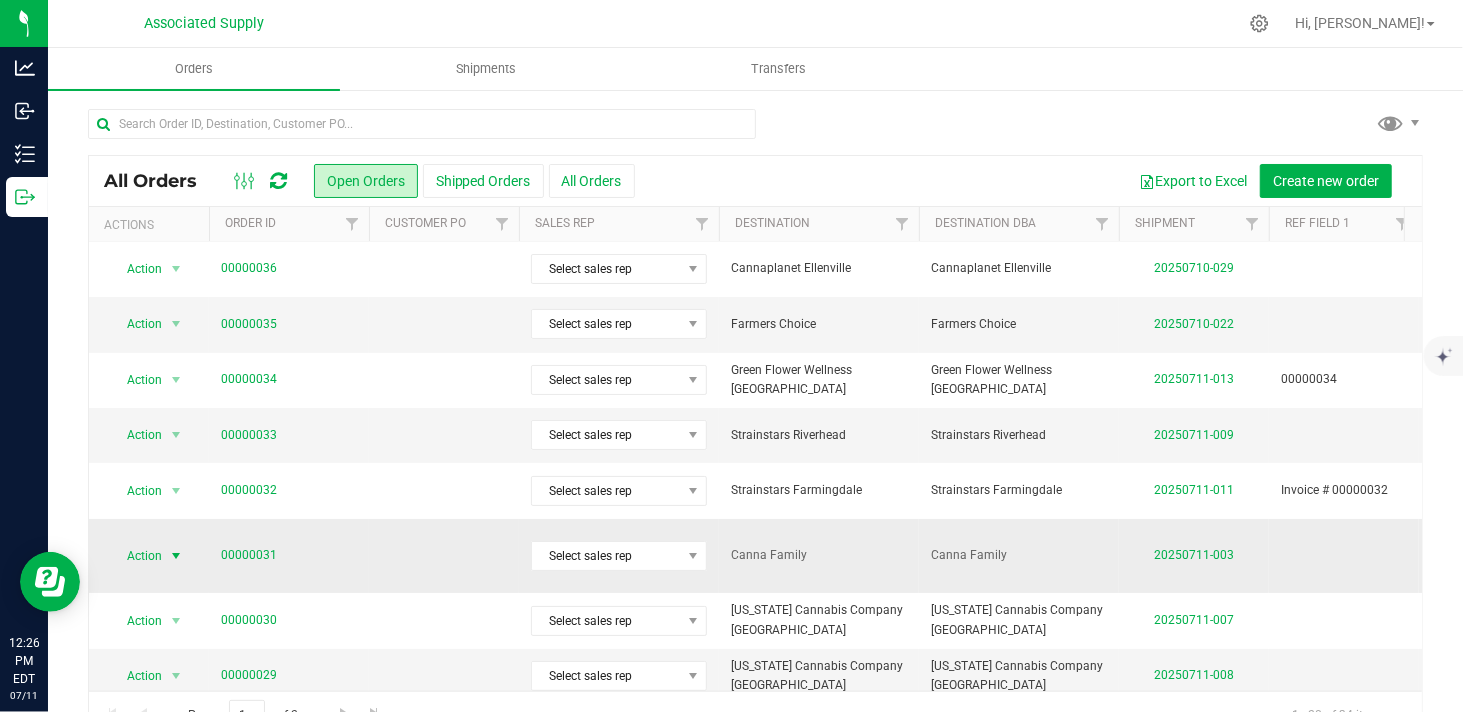 click at bounding box center (176, 556) 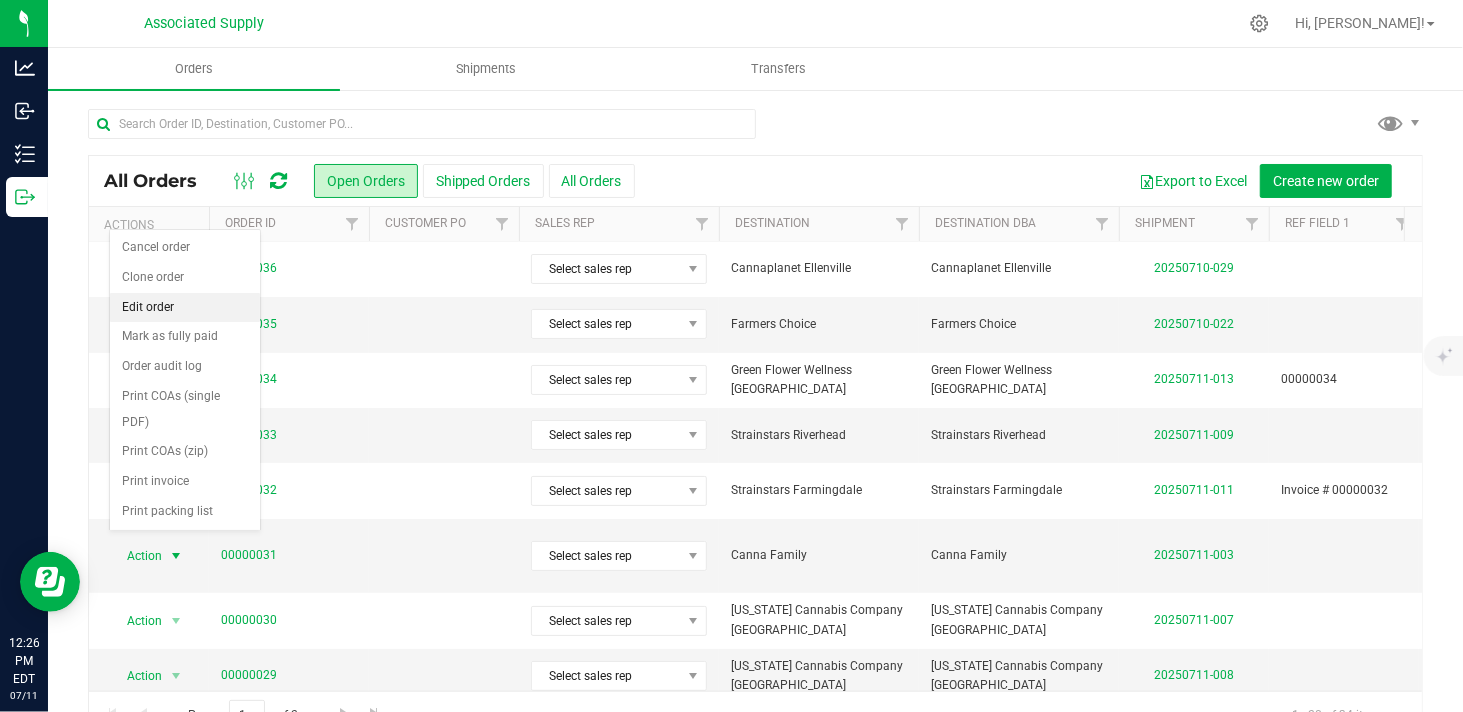 click on "Edit order" at bounding box center [185, 308] 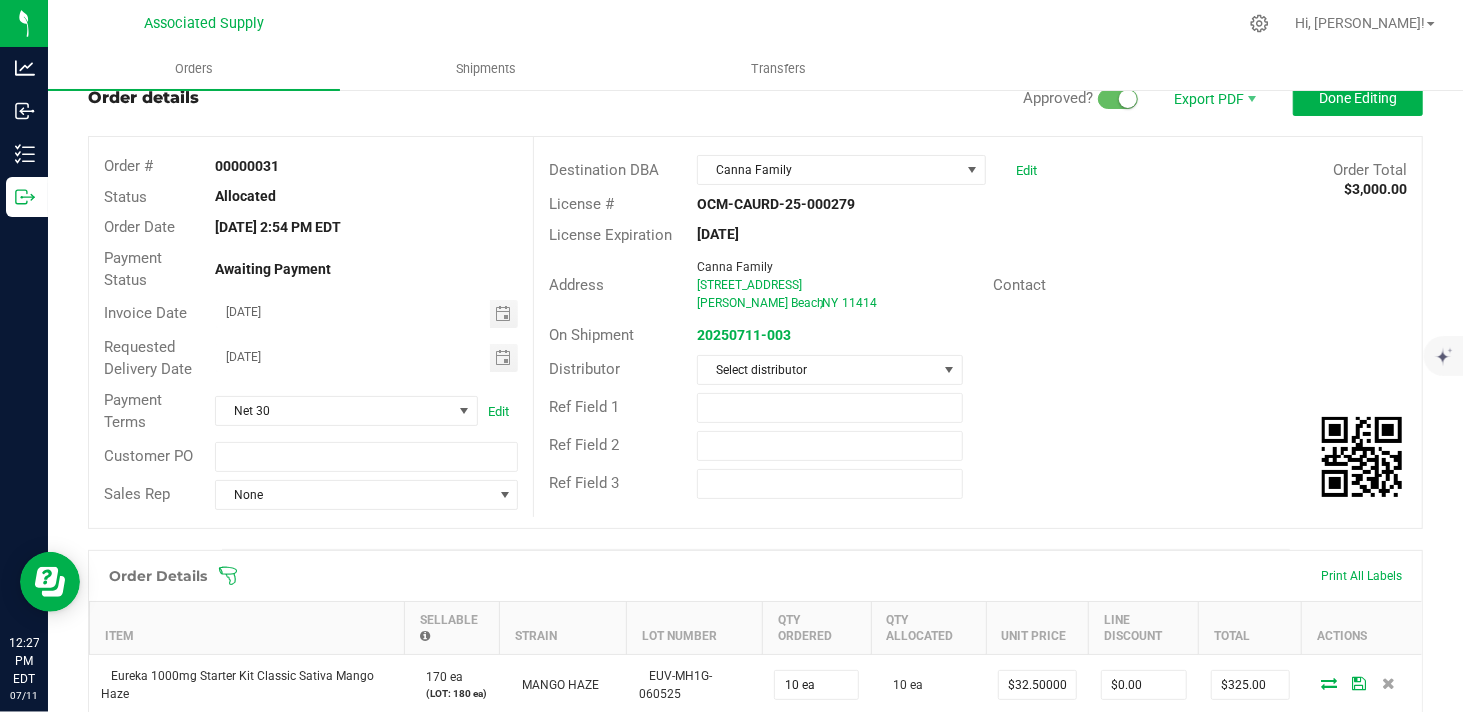 scroll, scrollTop: 0, scrollLeft: 0, axis: both 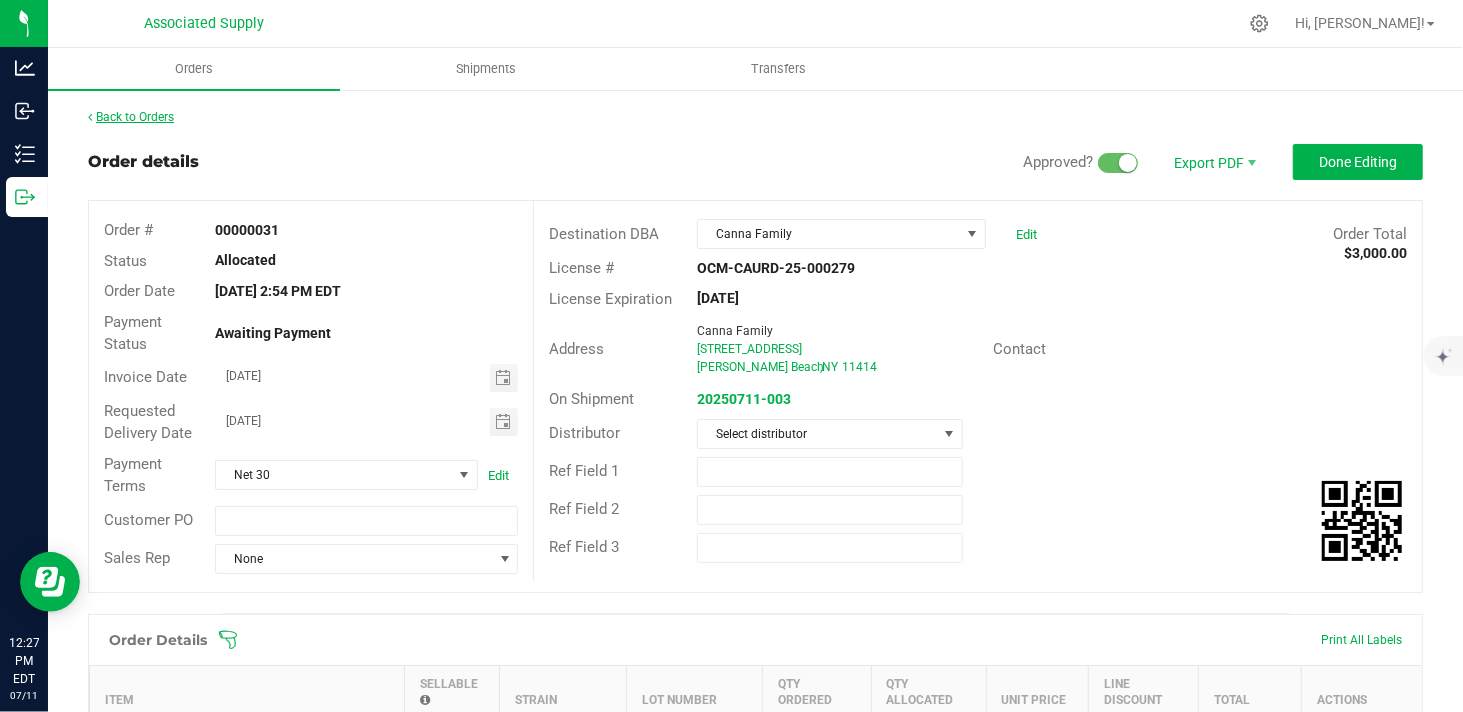 click at bounding box center [90, 117] 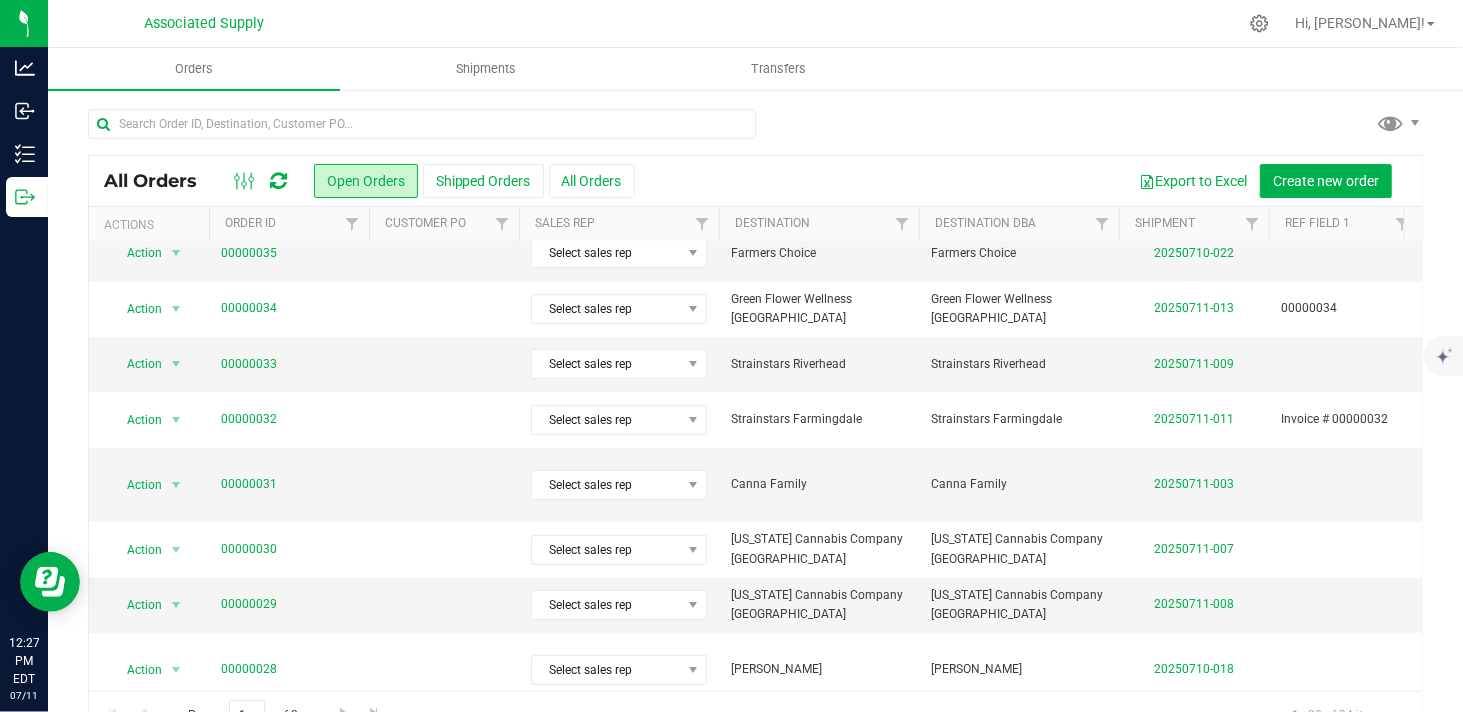 scroll, scrollTop: 222, scrollLeft: 0, axis: vertical 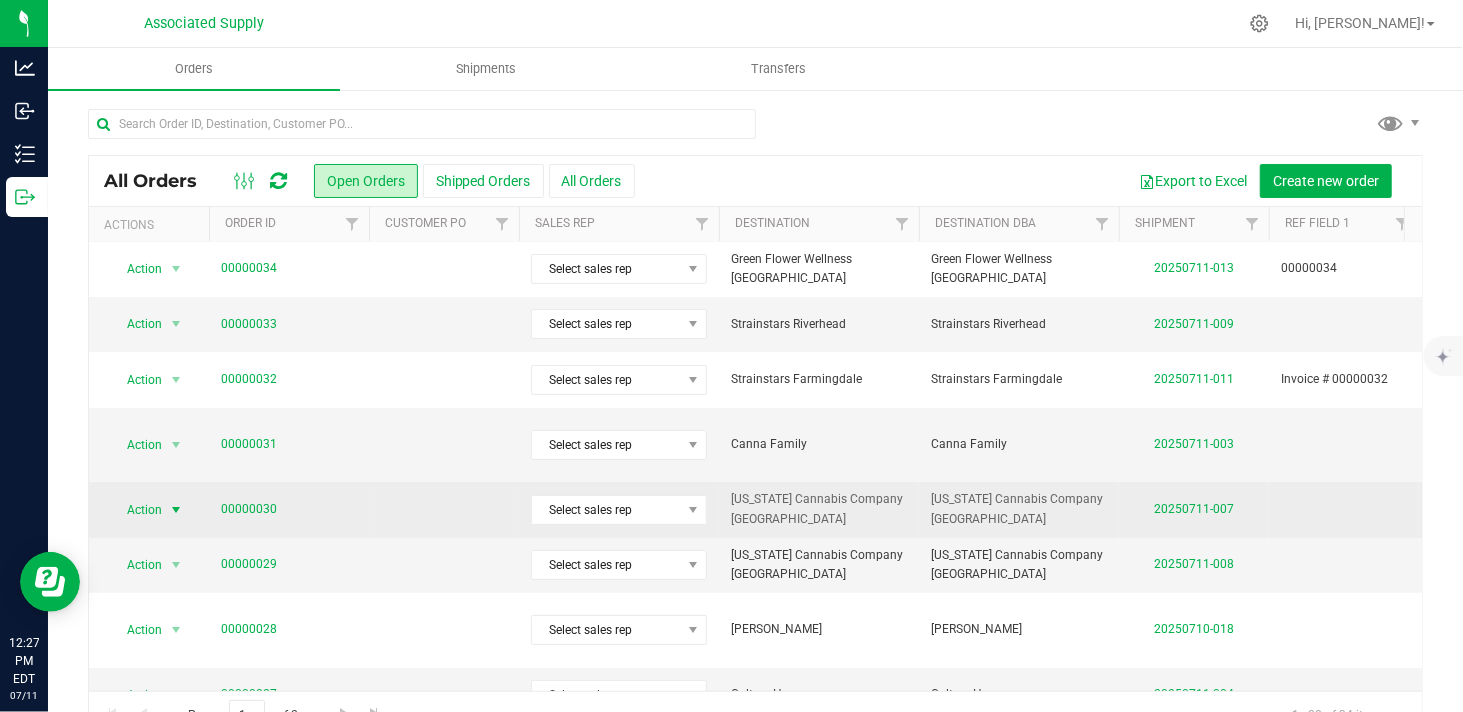 click at bounding box center (176, 510) 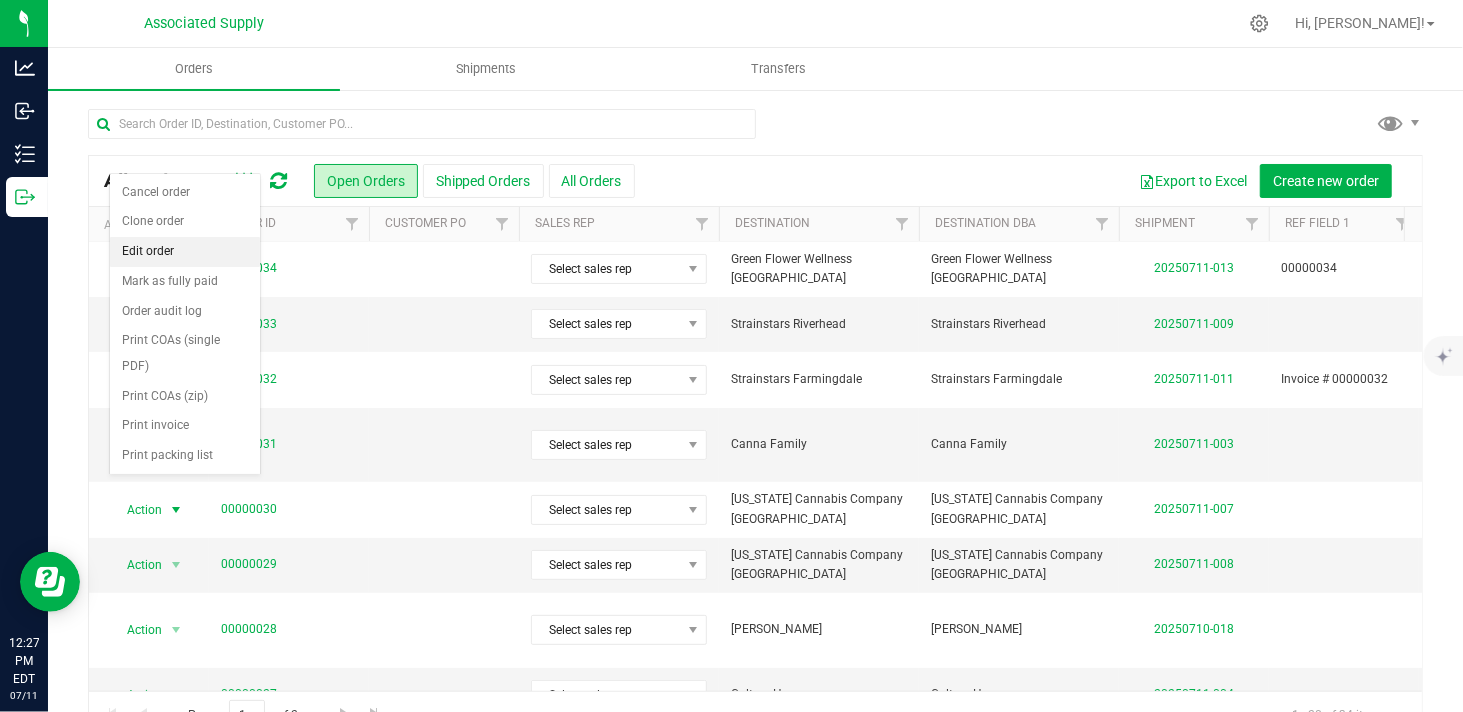 click on "Edit order" at bounding box center [185, 252] 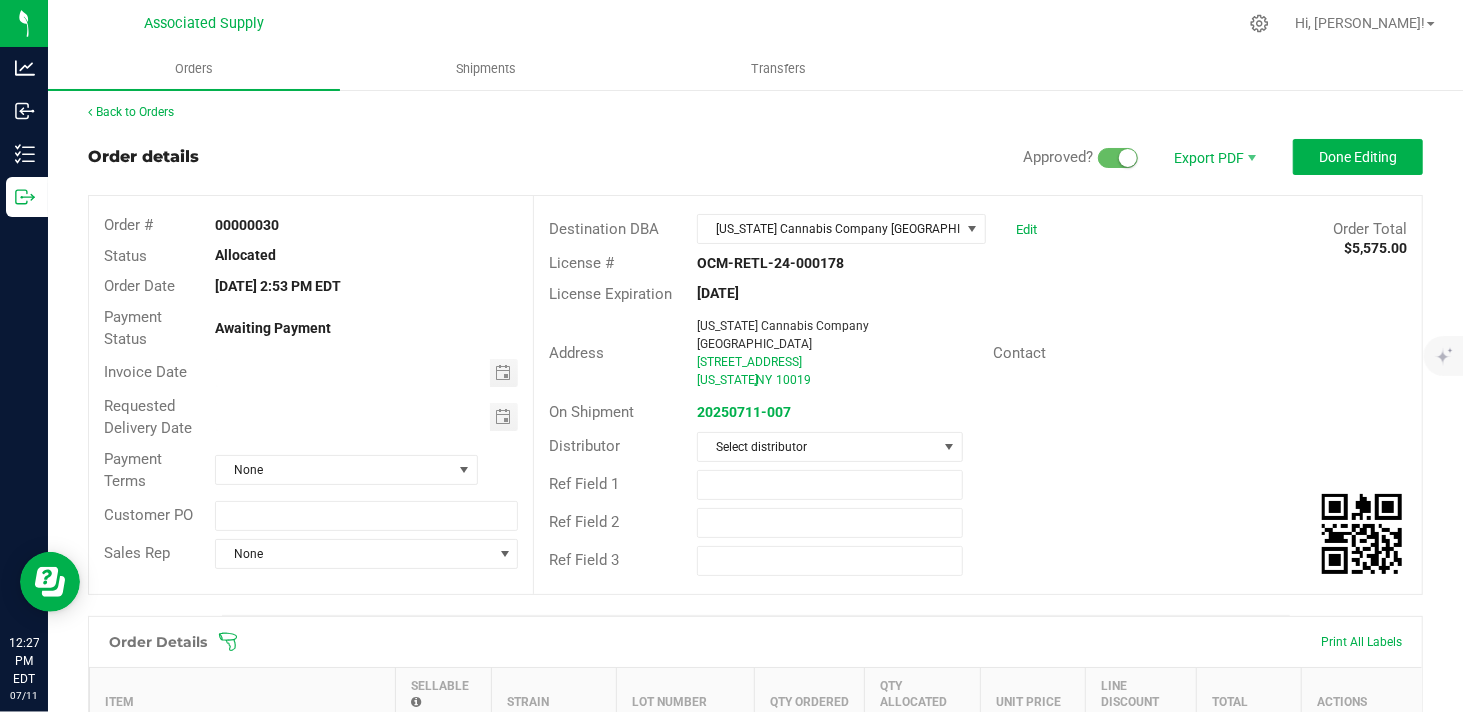 scroll, scrollTop: 0, scrollLeft: 0, axis: both 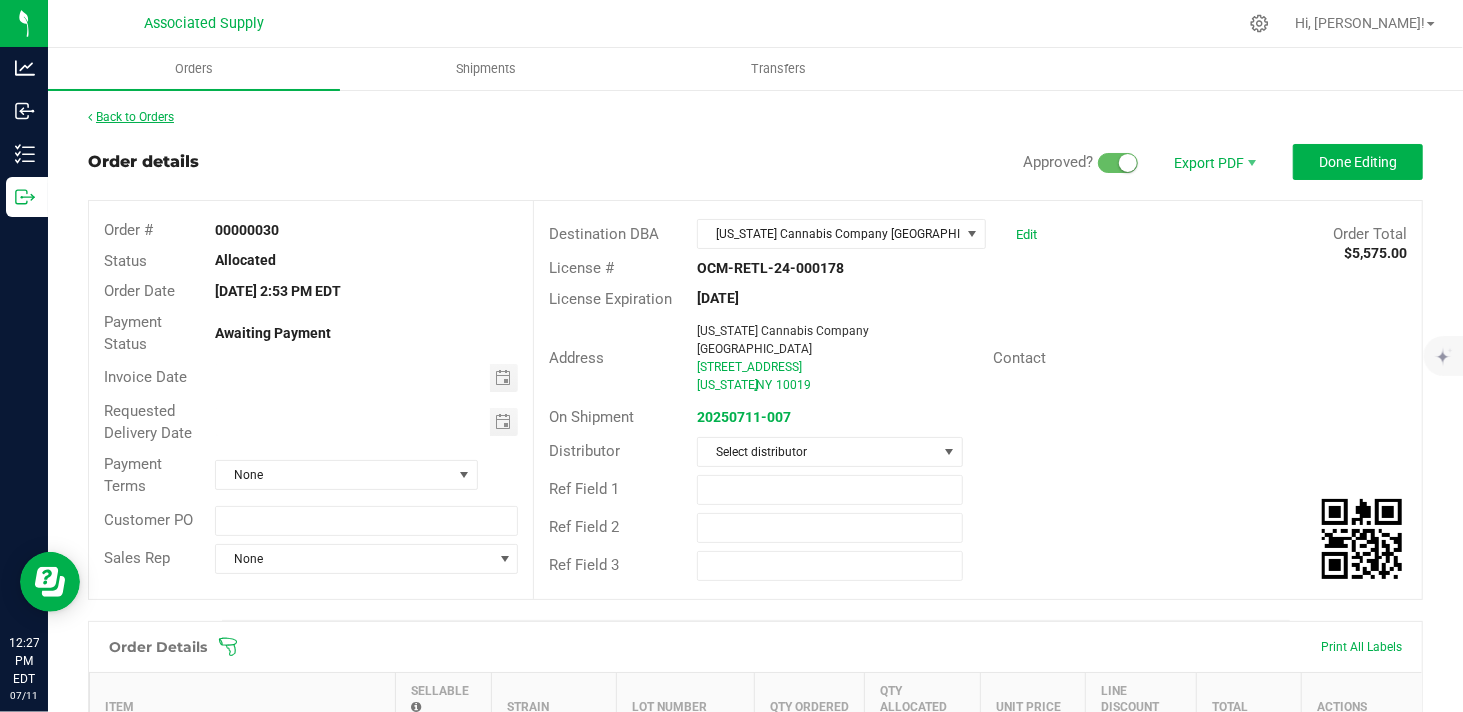 click at bounding box center [90, 117] 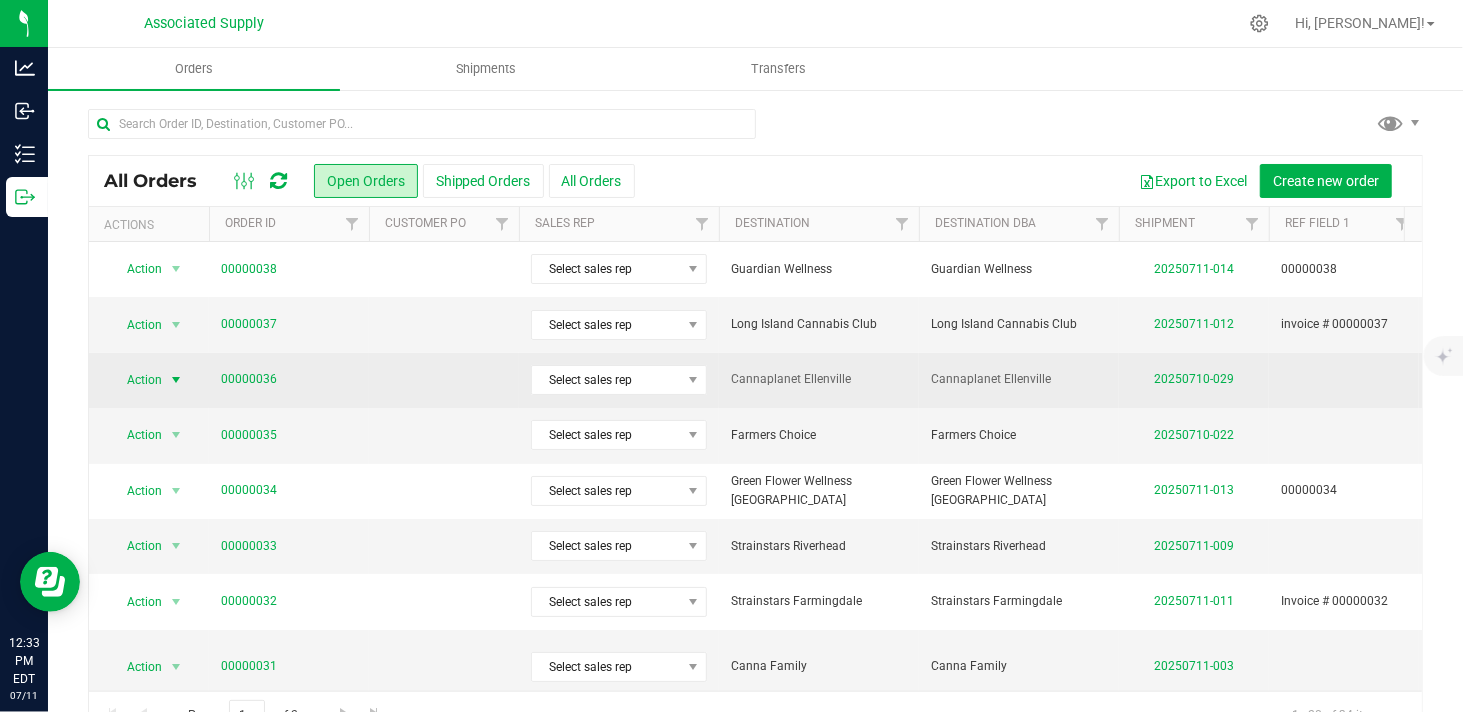 click at bounding box center [176, 380] 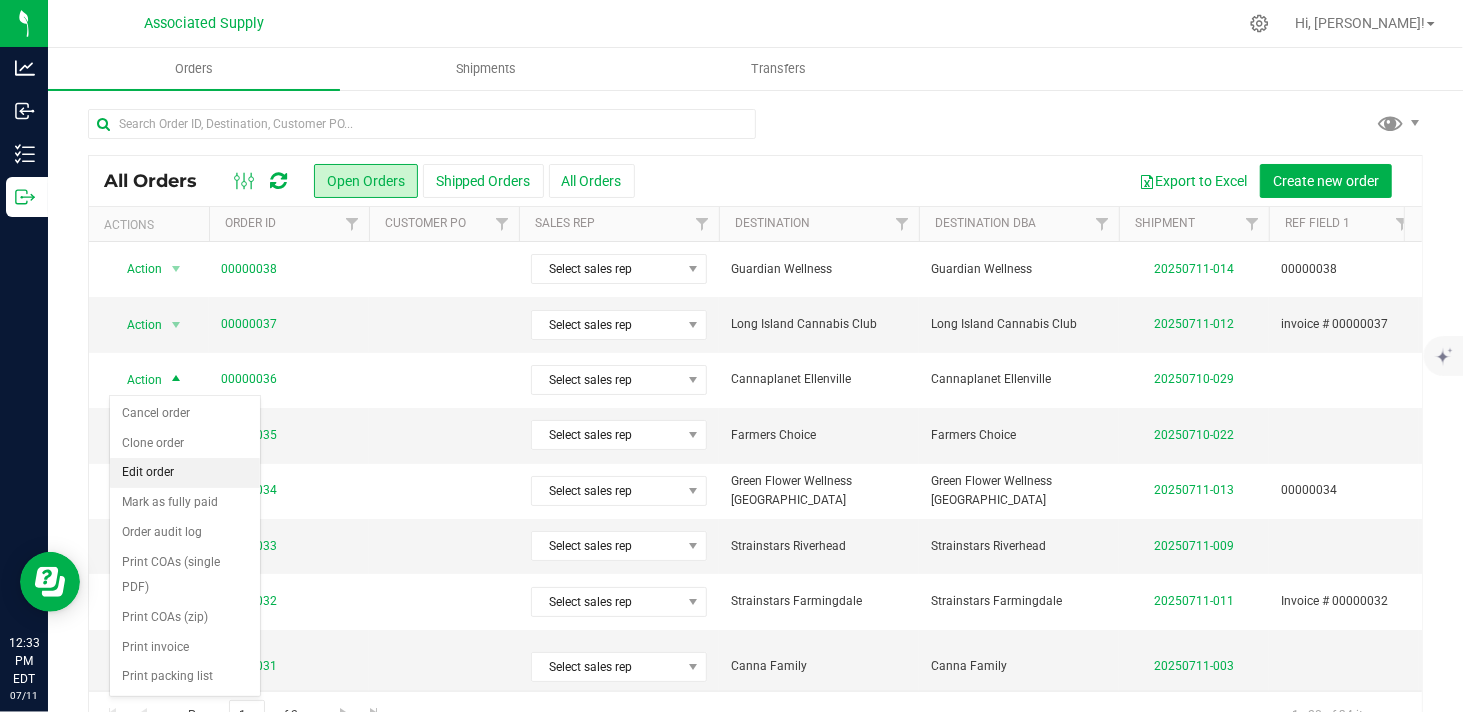 click on "Edit order" at bounding box center [185, 473] 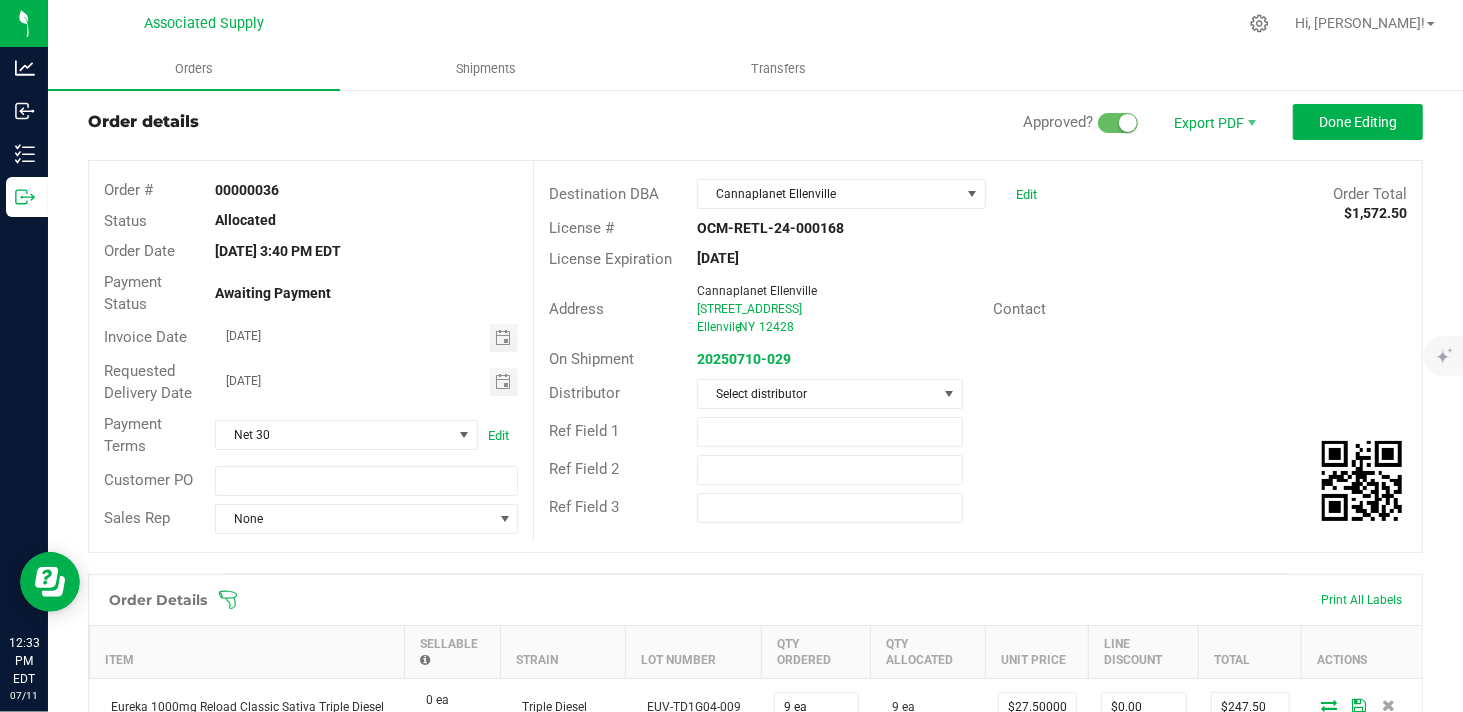 scroll, scrollTop: 0, scrollLeft: 0, axis: both 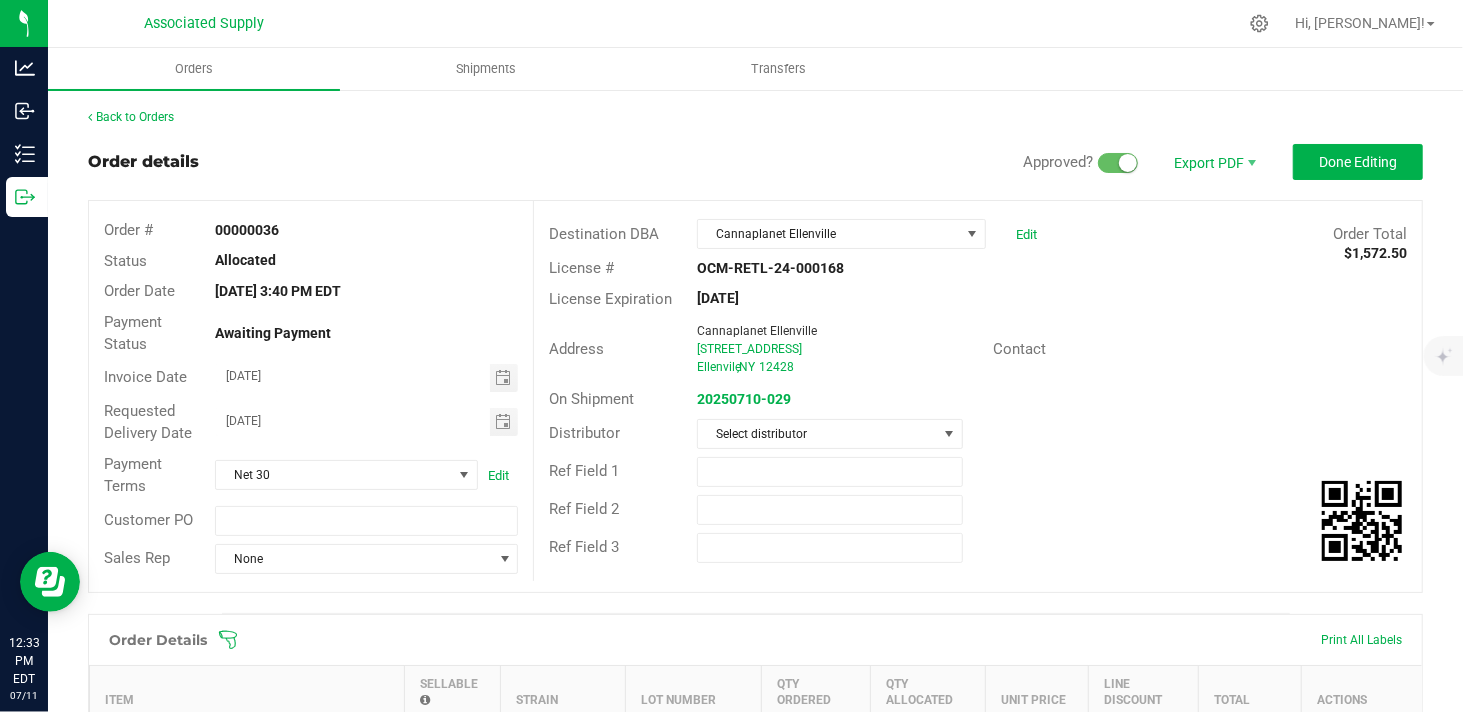 click on "Back to Orders
Order details   Approved?   Export PDF   Done Editing   Order #   00000036   Status   Allocated   Order Date   [DATE] 3:40 PM EDT   Payment Status   Awaiting Payment   Invoice Date  [DATE]  Requested Delivery Date  [DATE]  Payment Terms  Net 30  Edit   Customer PO   Sales Rep  None  Destination DBA  Cannaplanet [GEOGRAPHIC_DATA]  Edit   Order Total   $1,572.50   License #   OCM-RETL-24-000168   License Expiration   [DATE]   Address  Cannaplanet [GEOGRAPHIC_DATA] [STREET_ADDRESS]  Contact   On Shipment   20250710-029   Distributor  Select distributor  Ref Field 1   Ref Field 2   Ref Field 3
Order Details Print All Labels Item  Sellable  Strain  Lot Number  Qty Ordered Qty Allocated Unit Price Line Discount Total Actions  0 ea   (LOT: 0 ea)  9 ea" at bounding box center (755, 755) 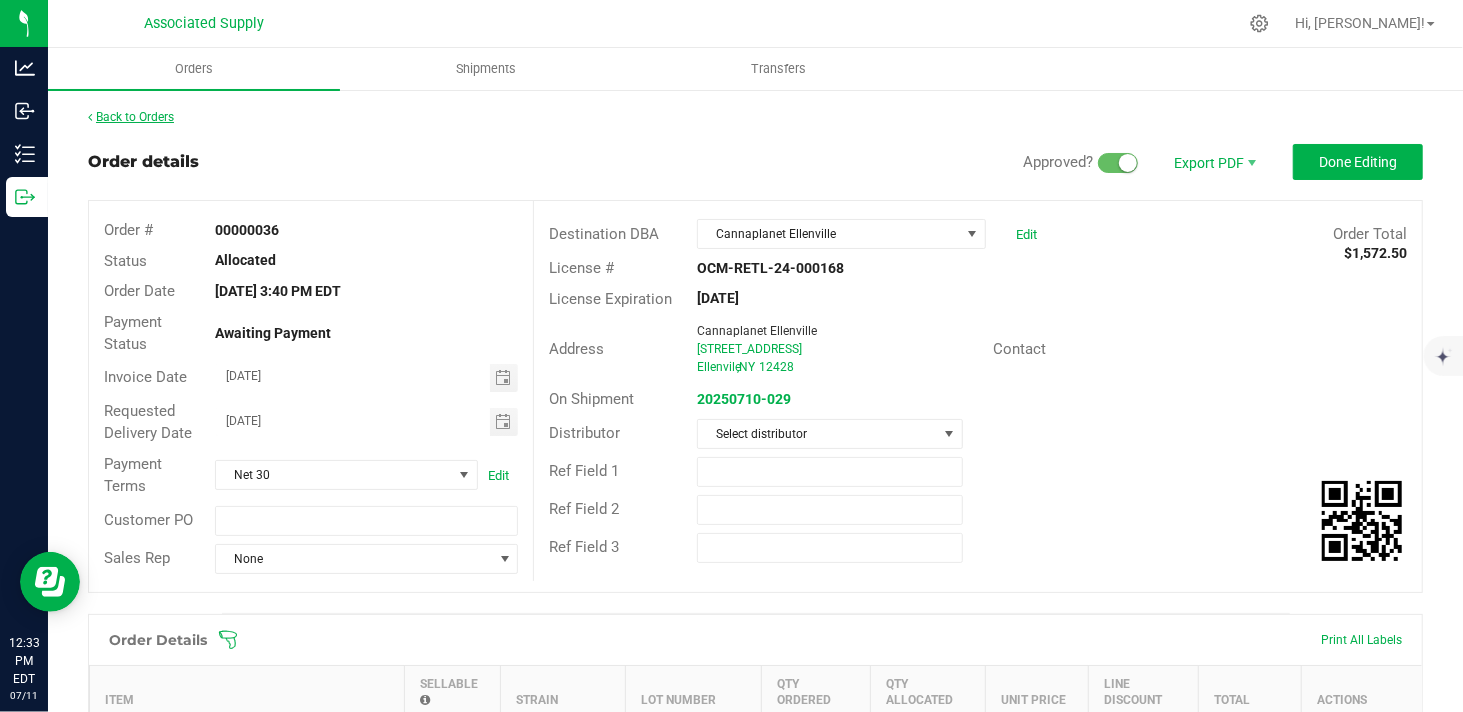 click on "Back to Orders" at bounding box center [131, 117] 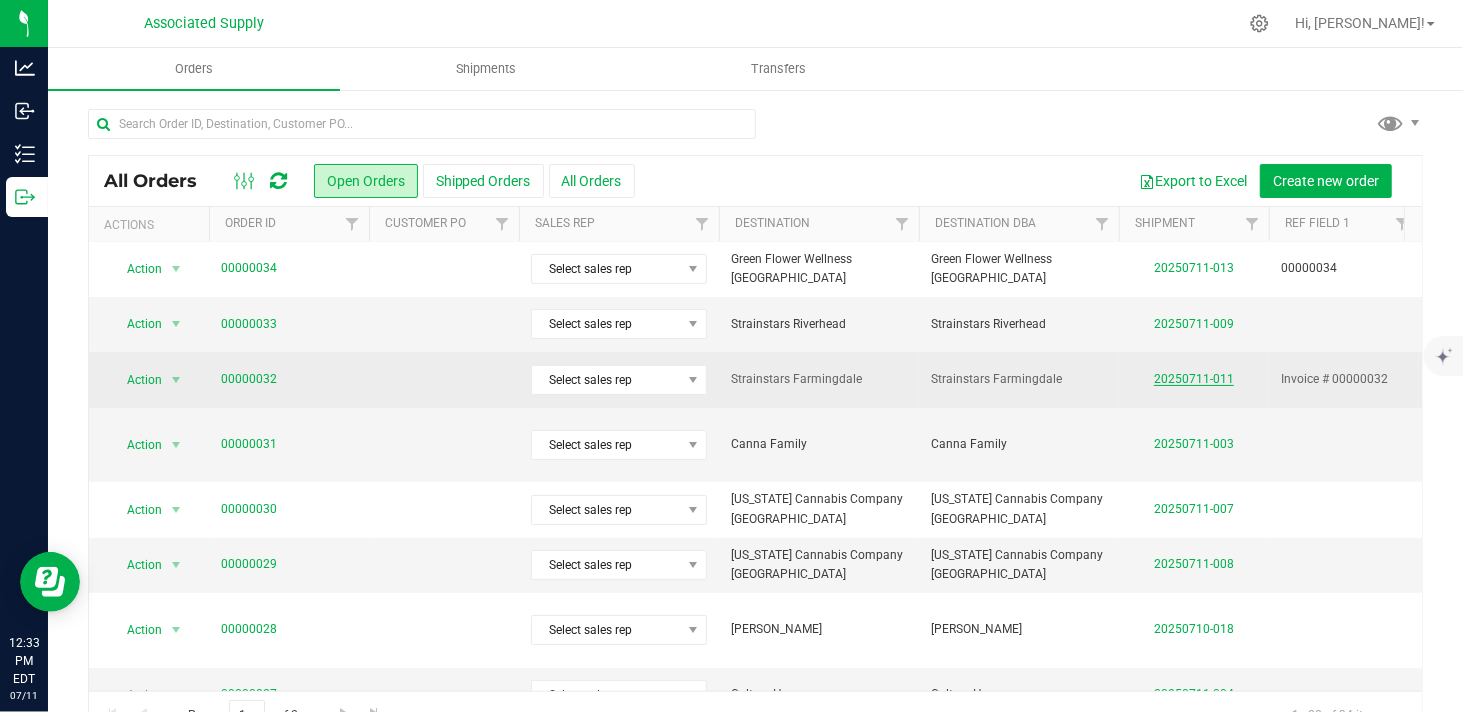 scroll, scrollTop: 333, scrollLeft: 0, axis: vertical 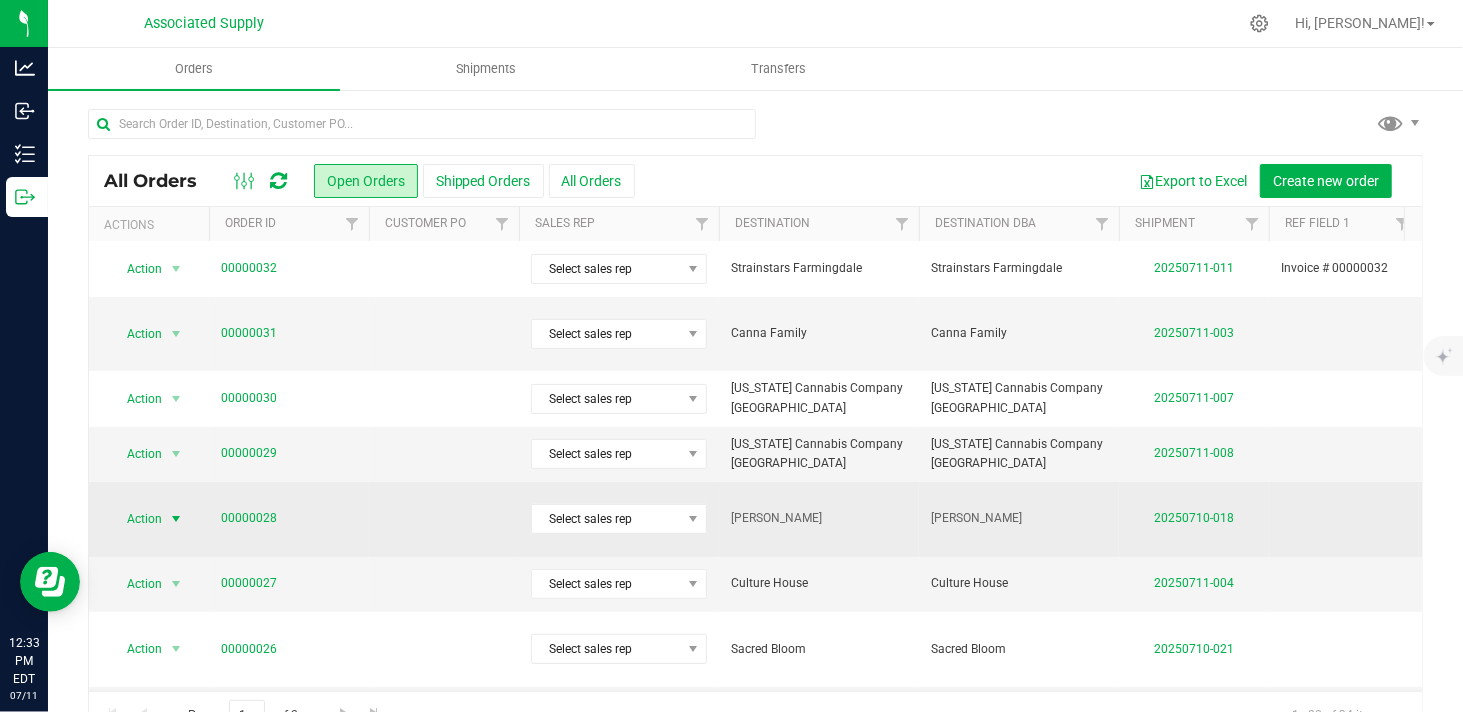 click at bounding box center (176, 519) 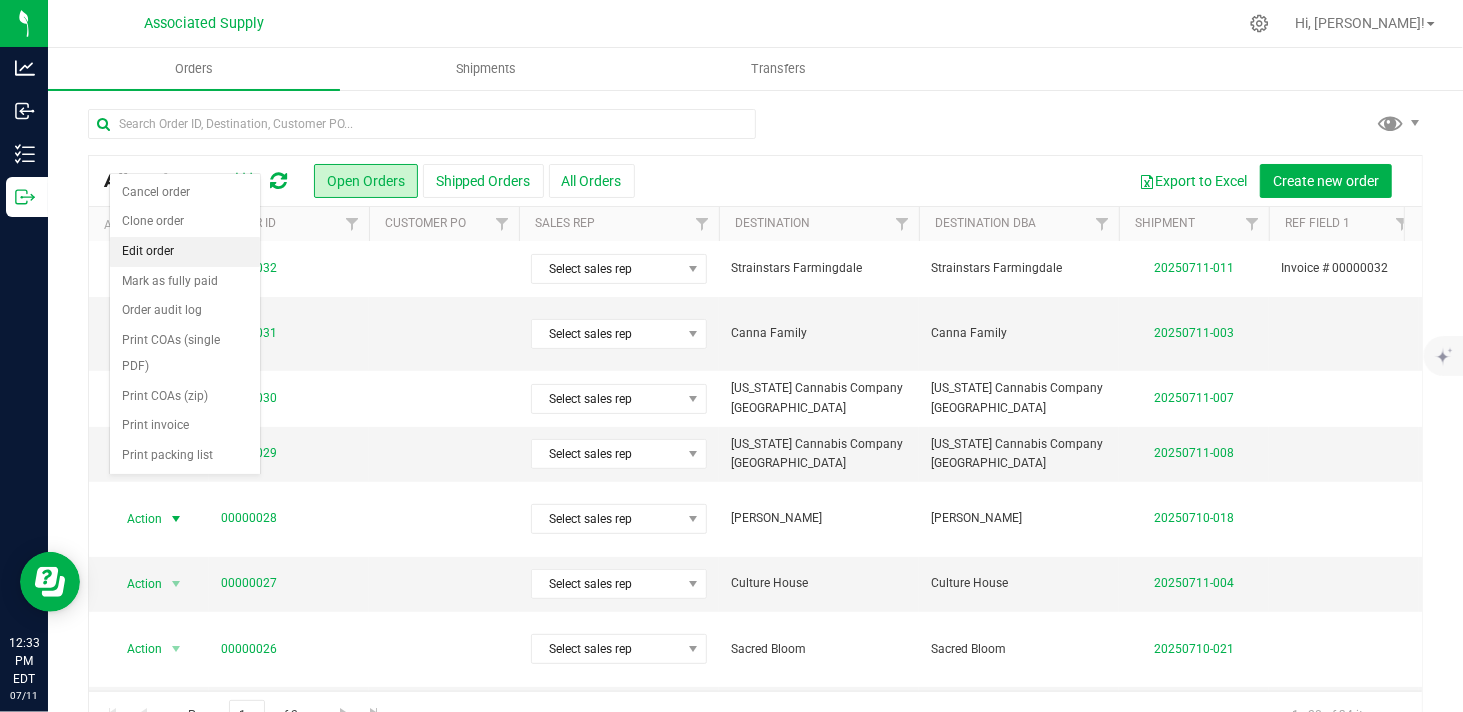 click on "Edit order" at bounding box center [185, 252] 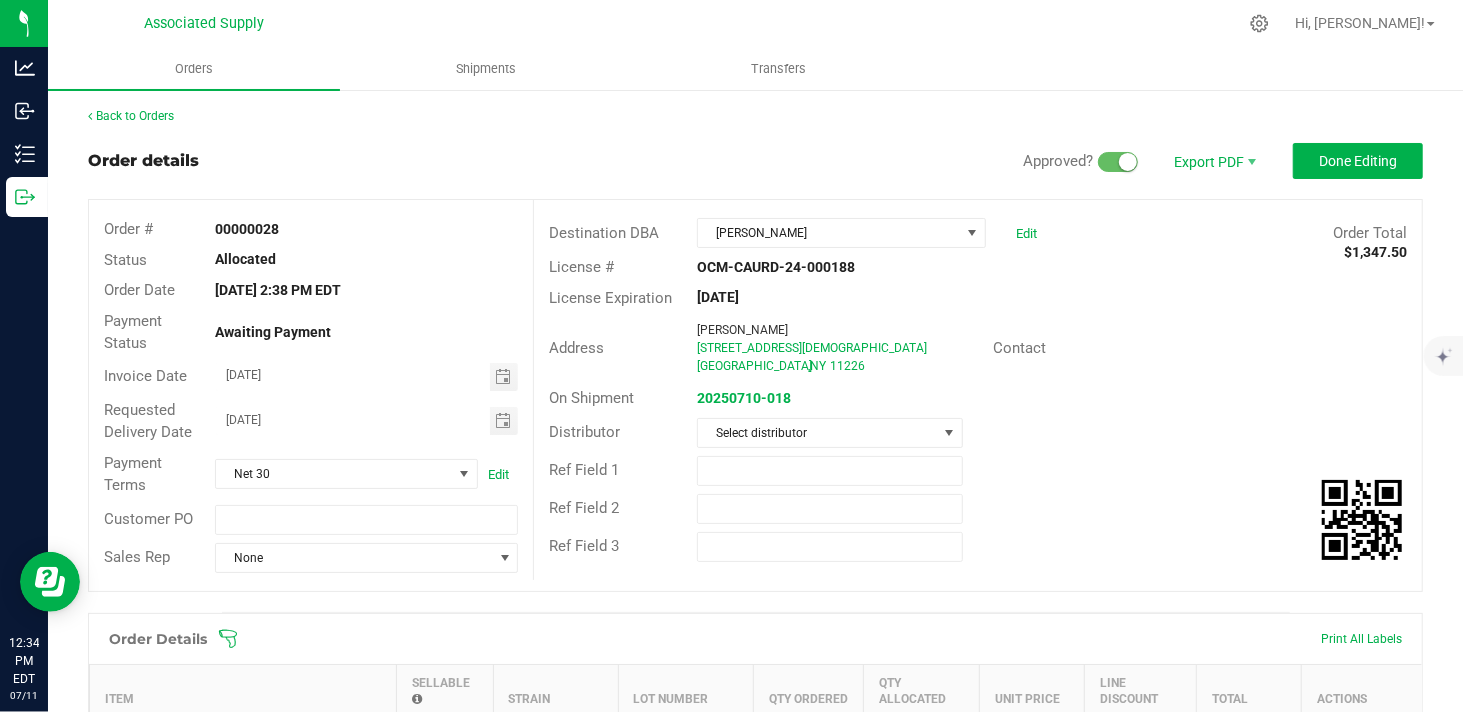 scroll, scrollTop: 0, scrollLeft: 0, axis: both 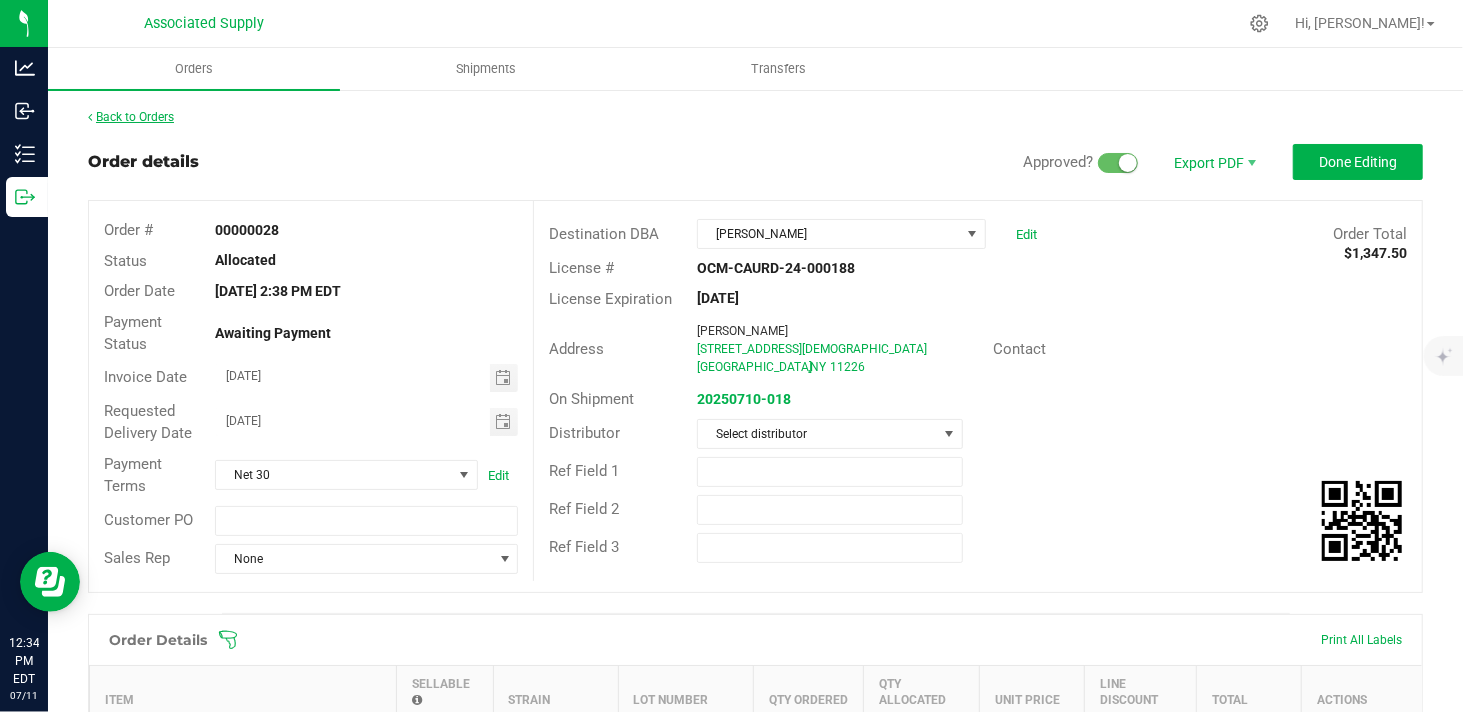 click on "Back to Orders" at bounding box center (131, 117) 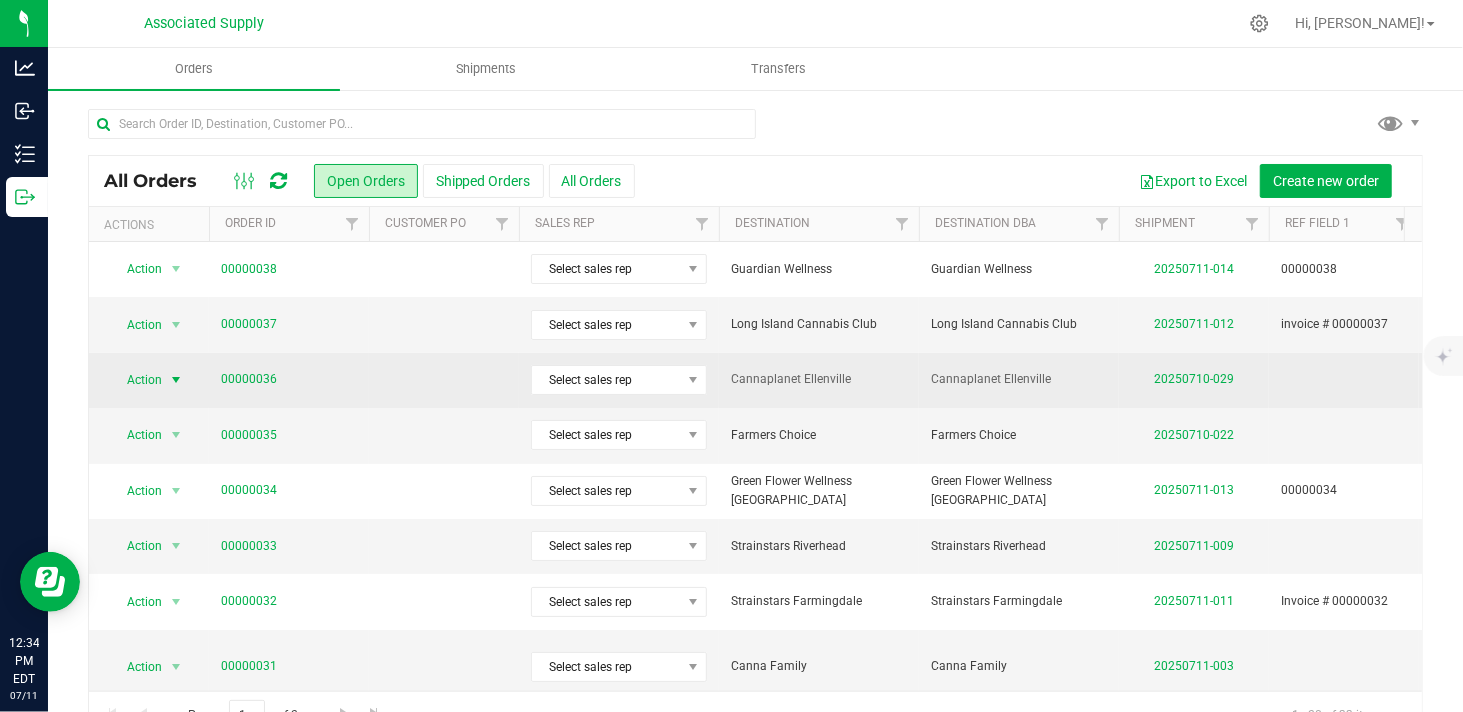 click at bounding box center [176, 380] 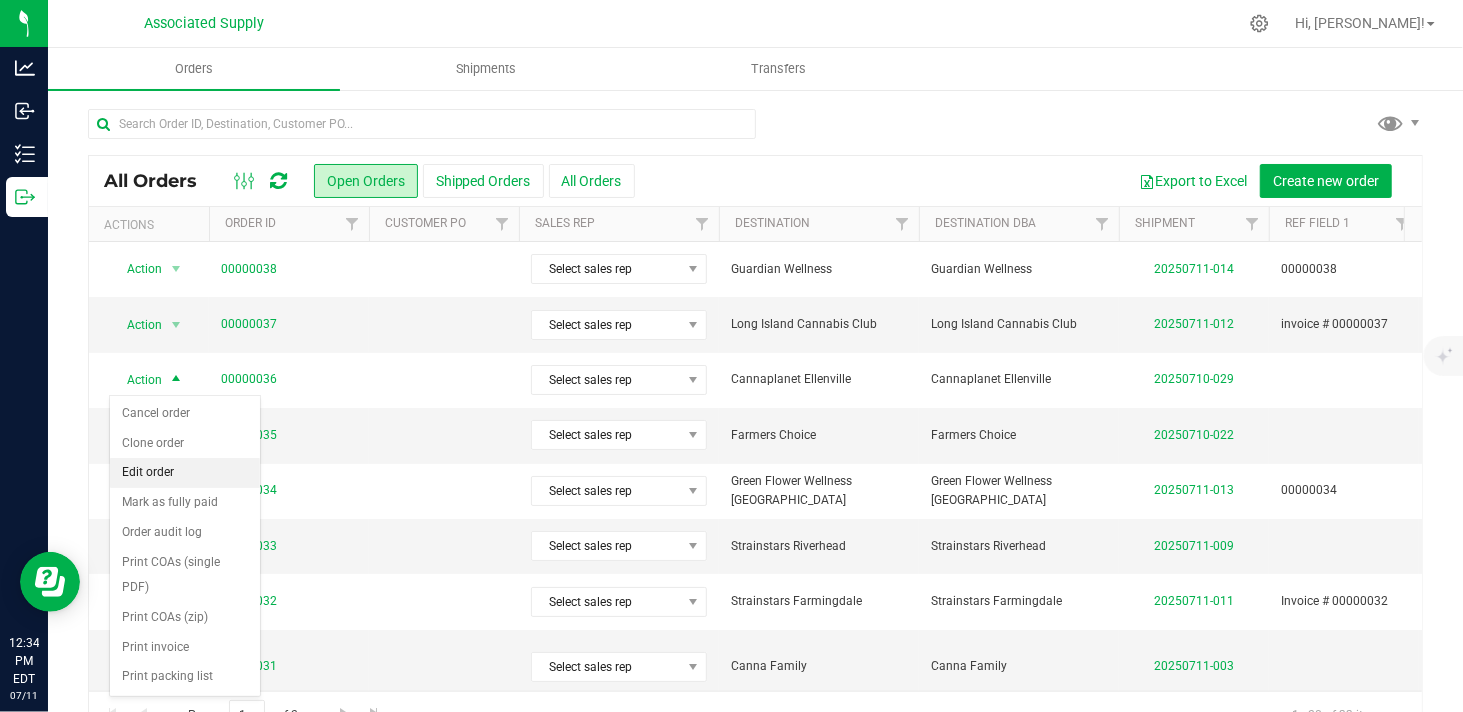 click on "Edit order" at bounding box center (185, 473) 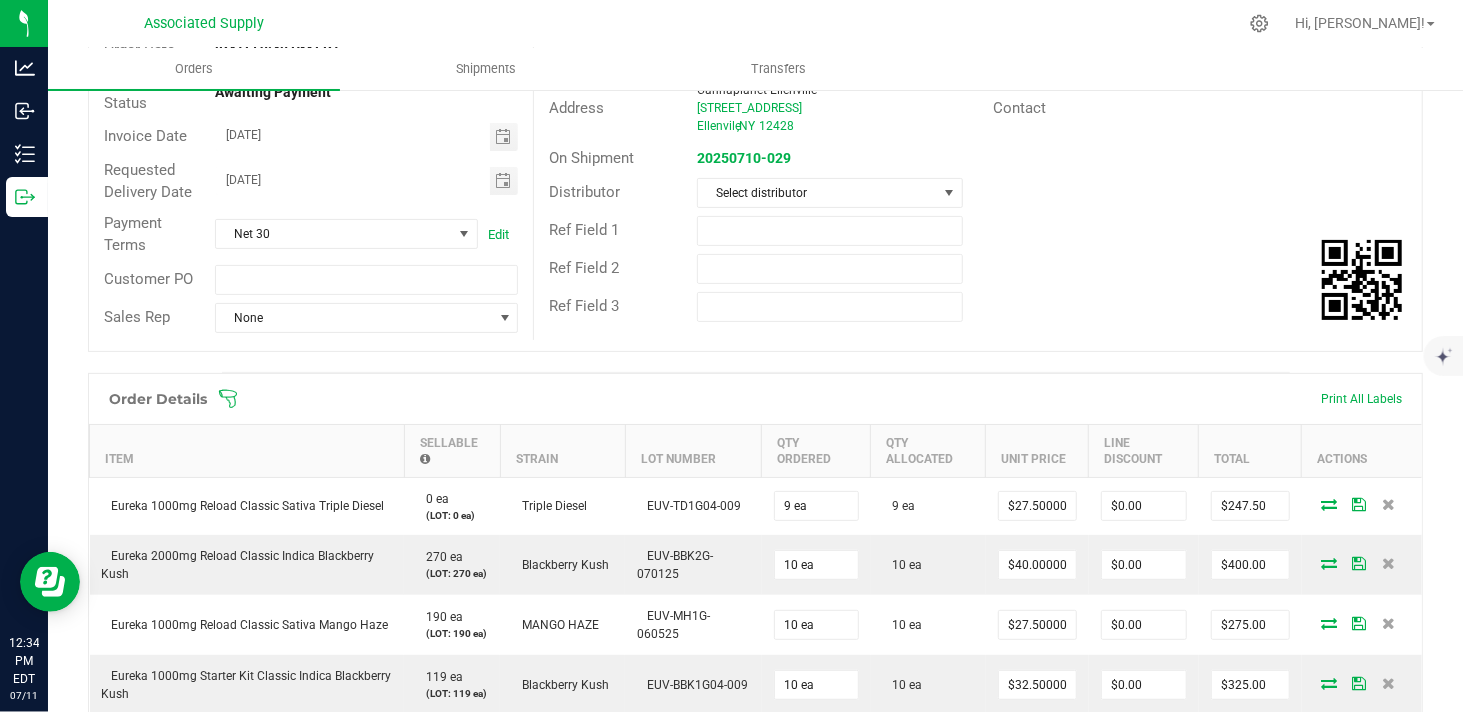 scroll, scrollTop: 0, scrollLeft: 0, axis: both 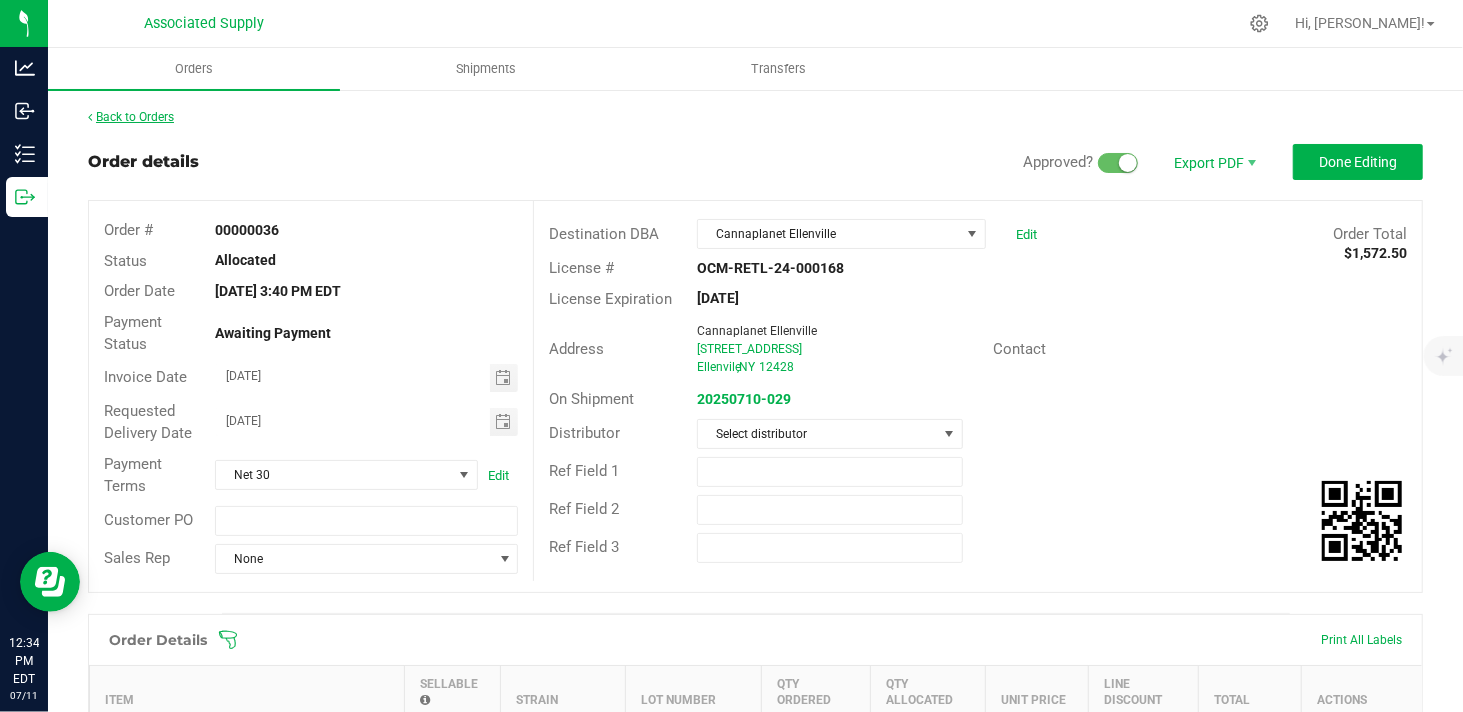 click on "Back to Orders" at bounding box center (131, 117) 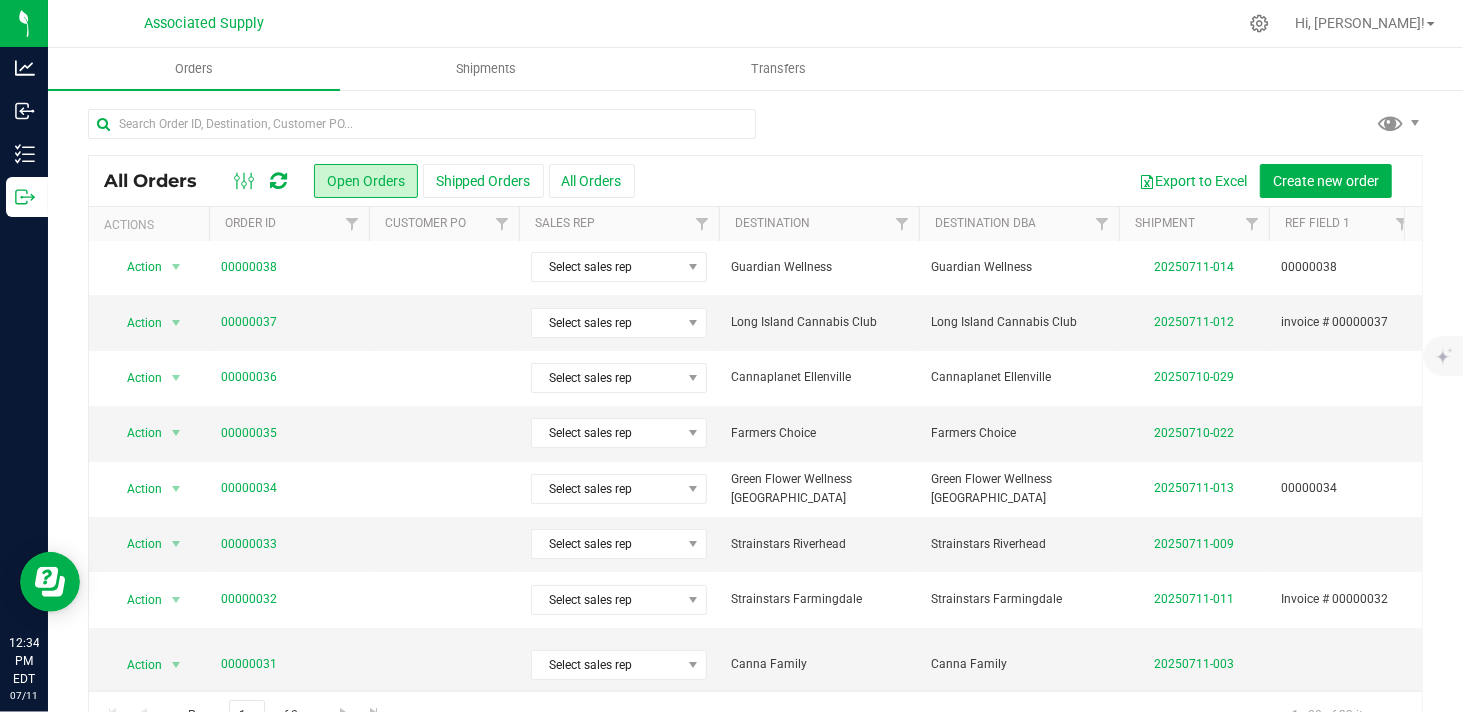 scroll, scrollTop: 0, scrollLeft: 0, axis: both 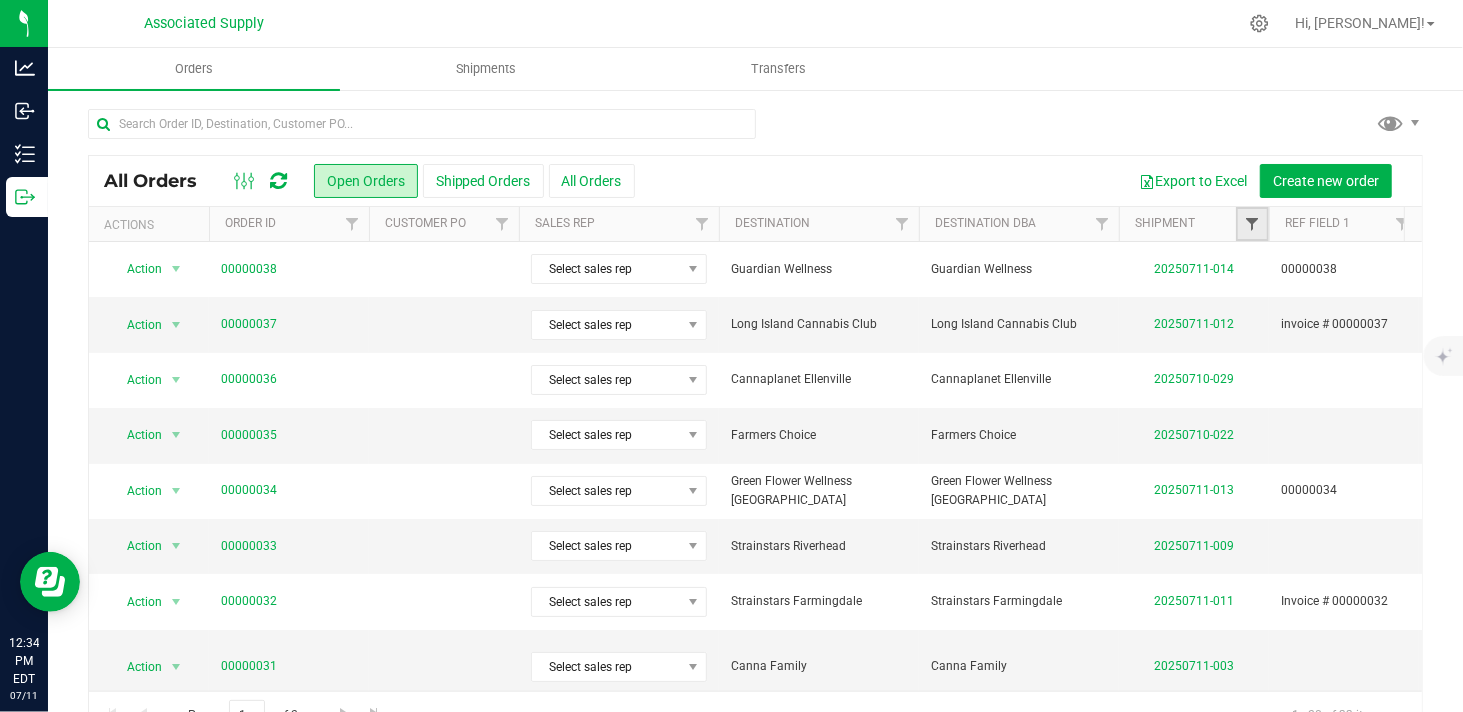 click at bounding box center (1252, 224) 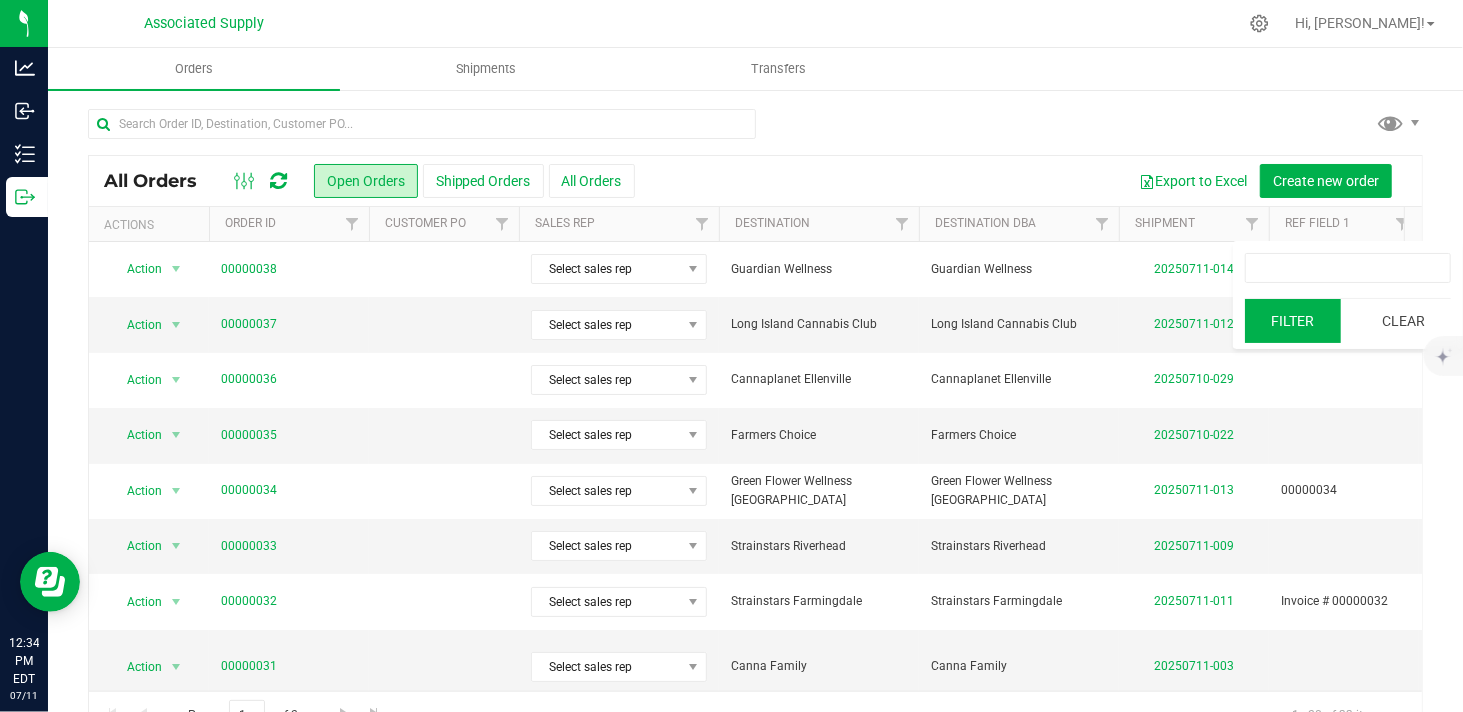 click on "Filter" at bounding box center [1293, 321] 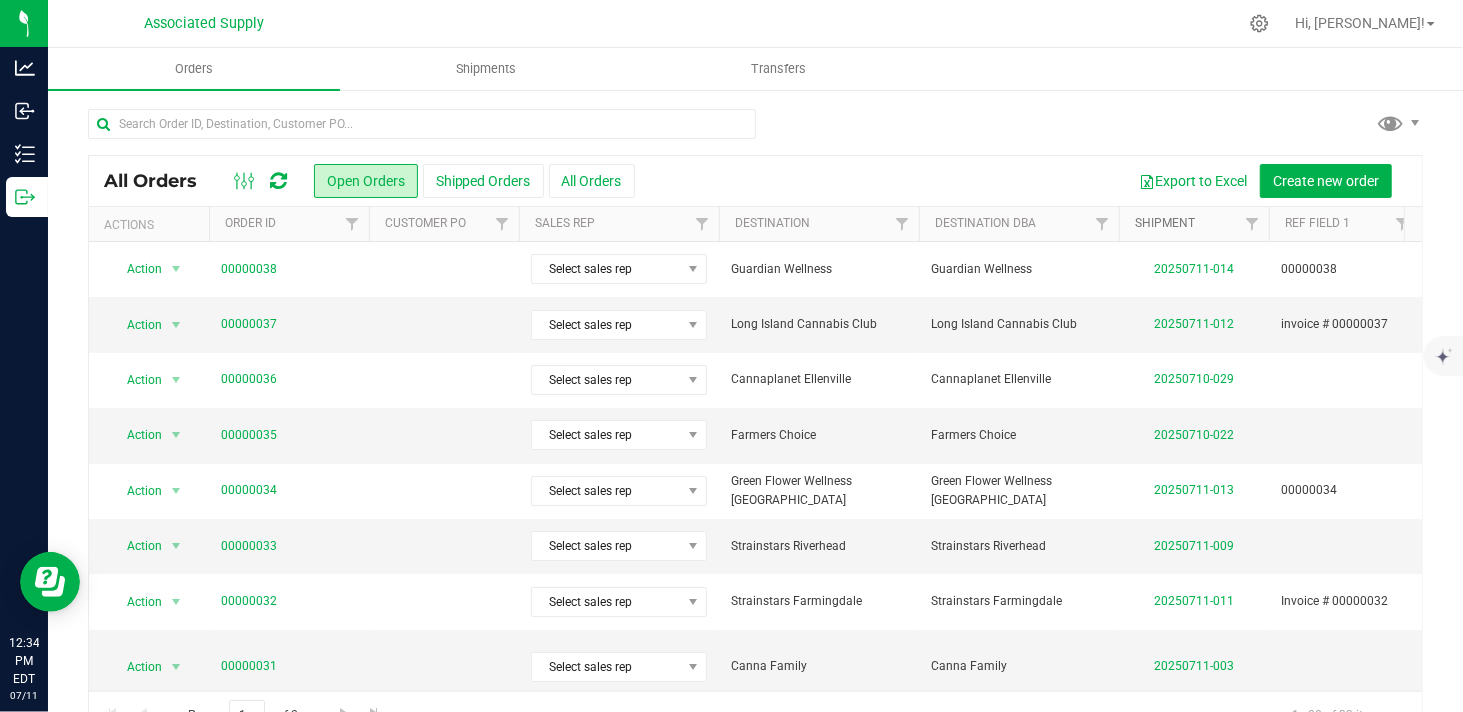click on "Shipment" at bounding box center [1165, 223] 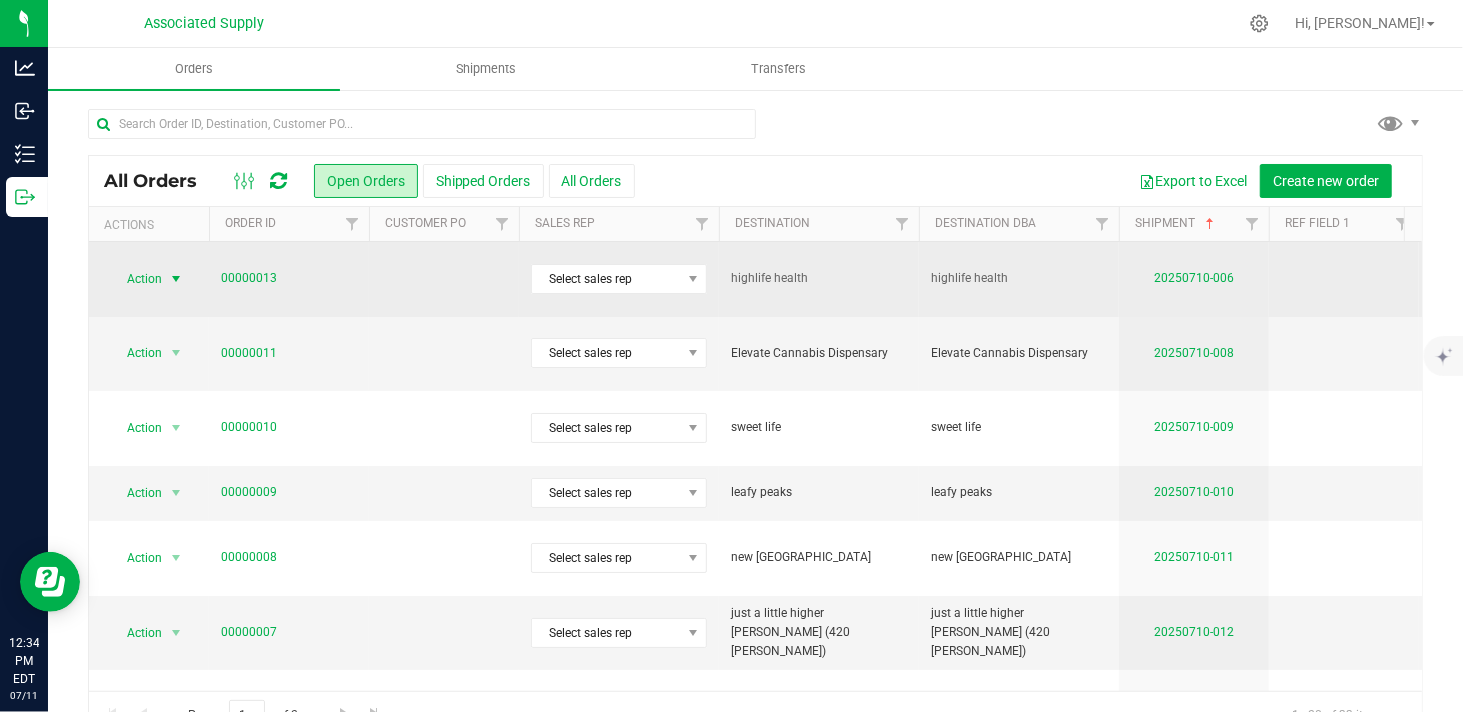 click at bounding box center (176, 279) 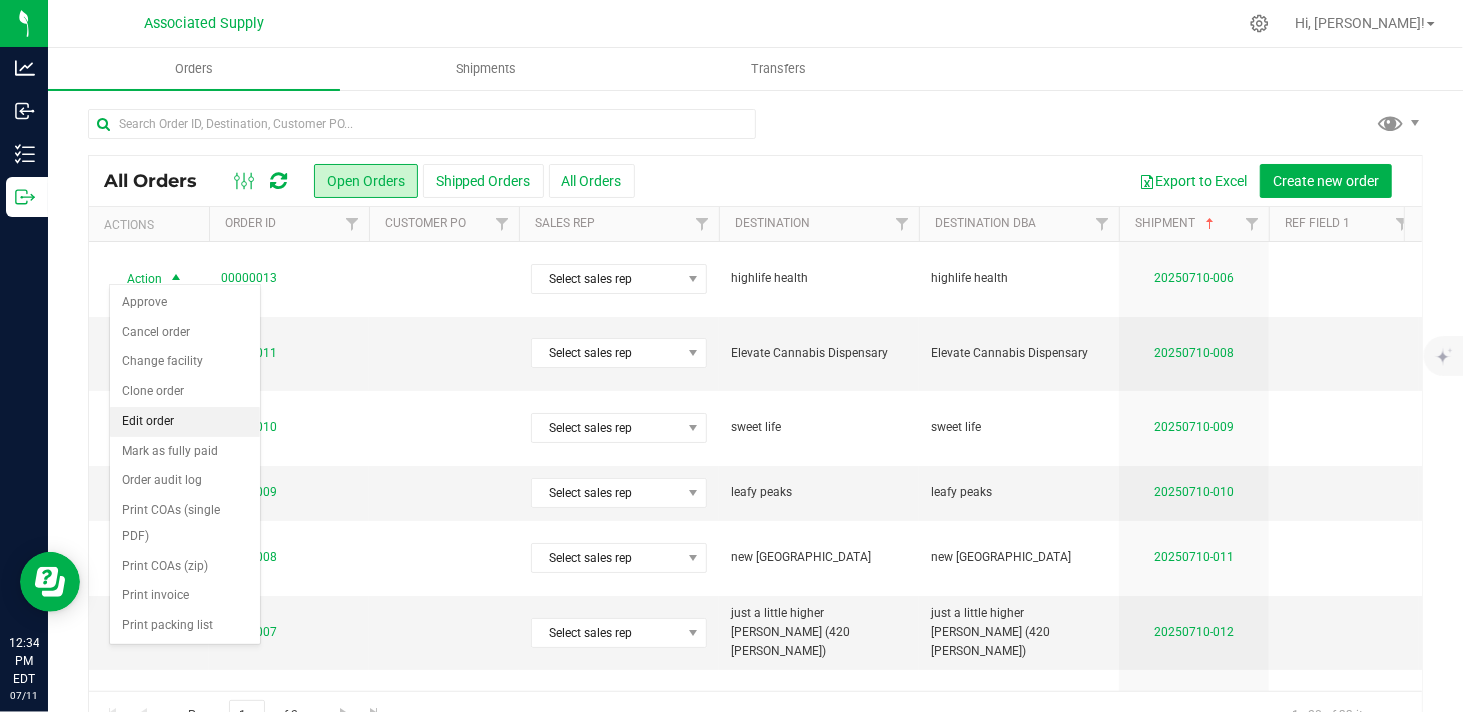 click on "Edit order" at bounding box center (185, 422) 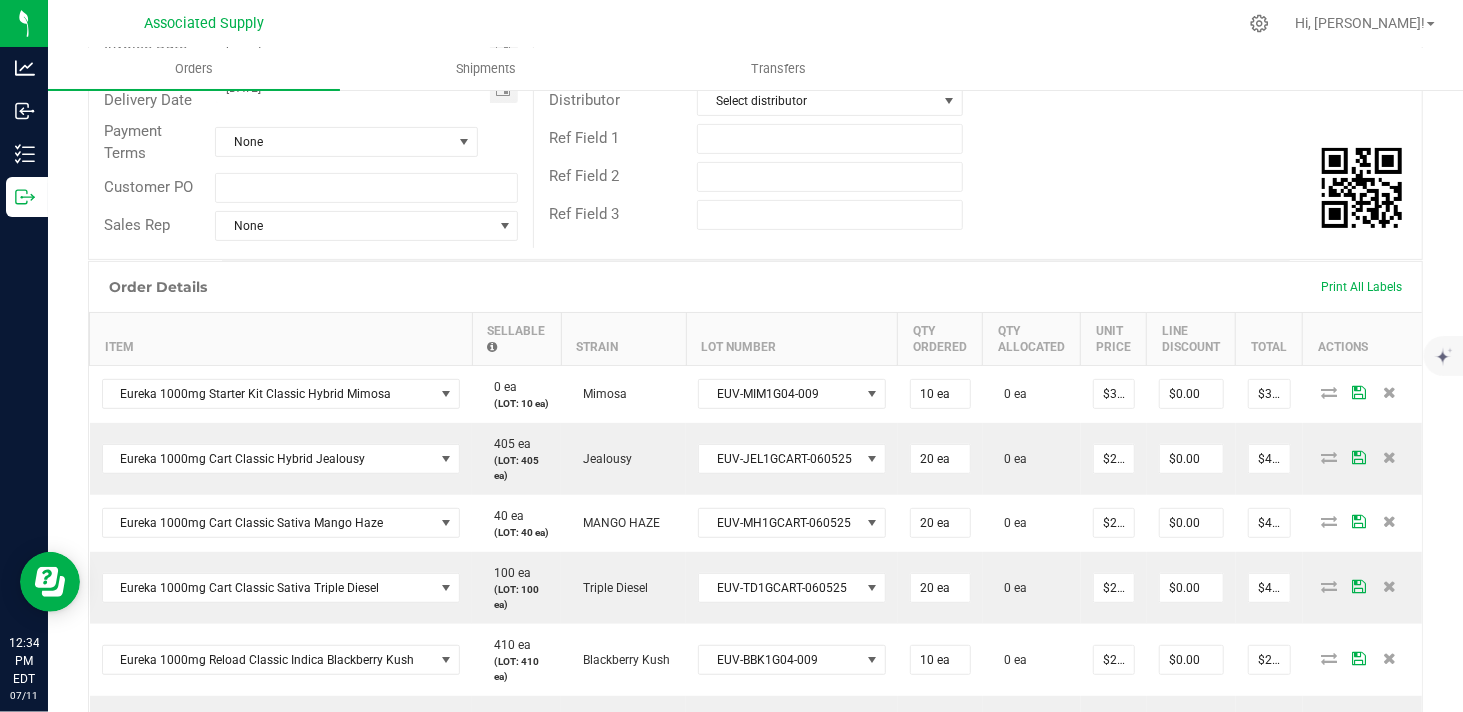 scroll, scrollTop: 0, scrollLeft: 0, axis: both 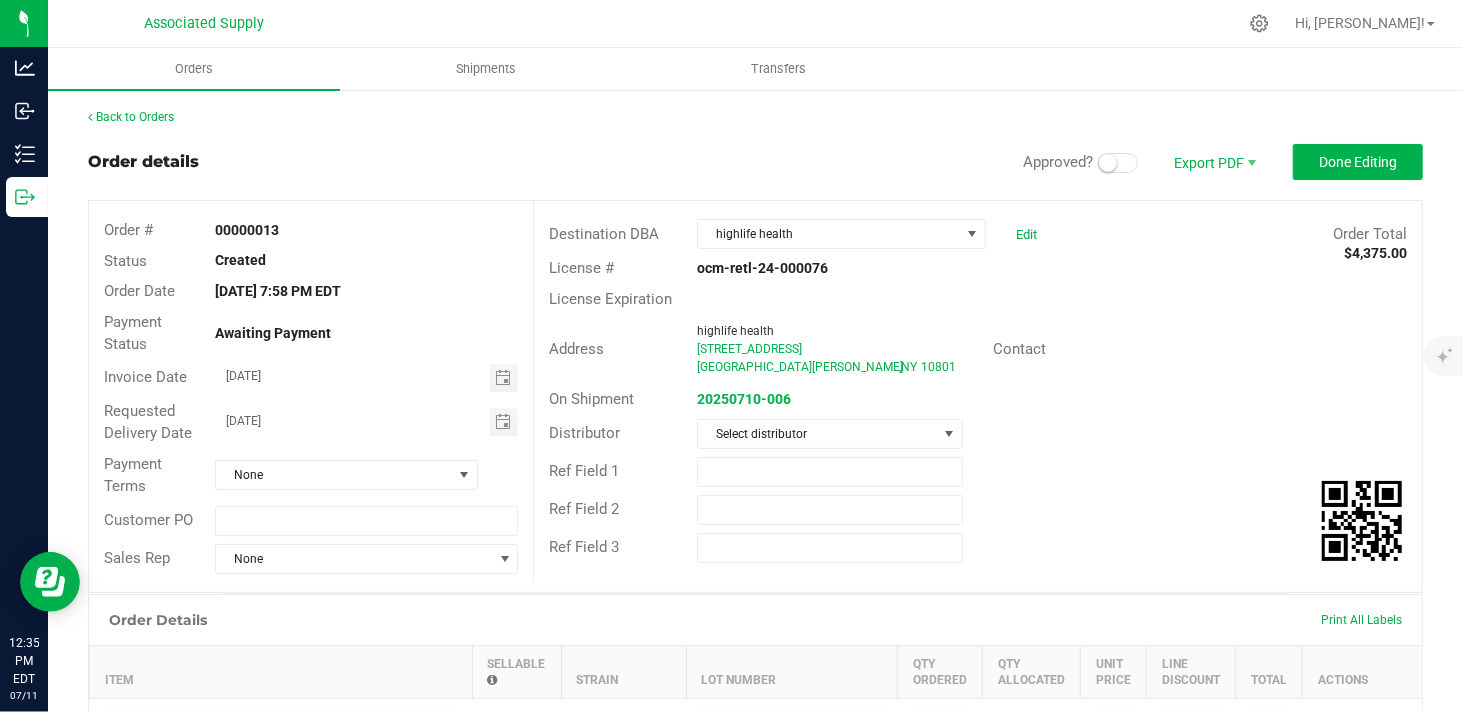 click at bounding box center [1118, 163] 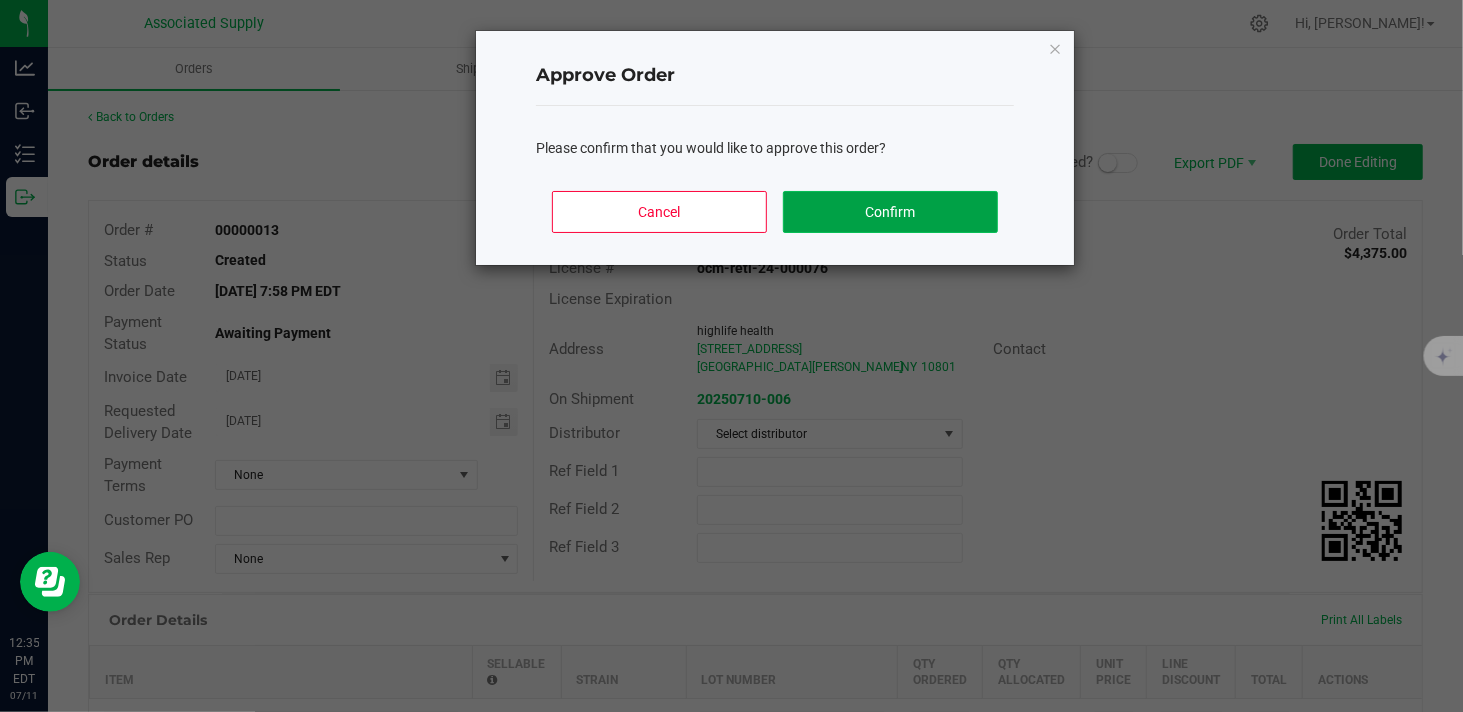 click on "Confirm" 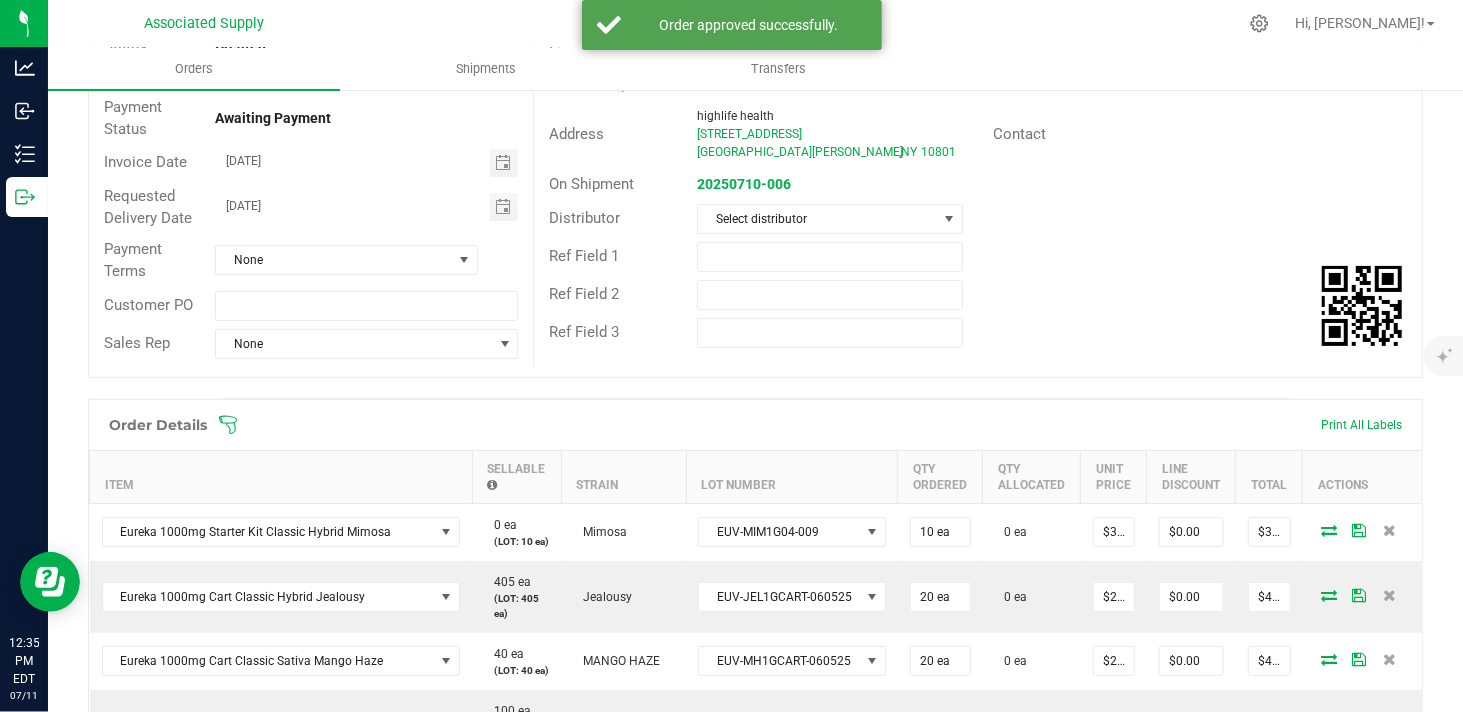 scroll, scrollTop: 222, scrollLeft: 0, axis: vertical 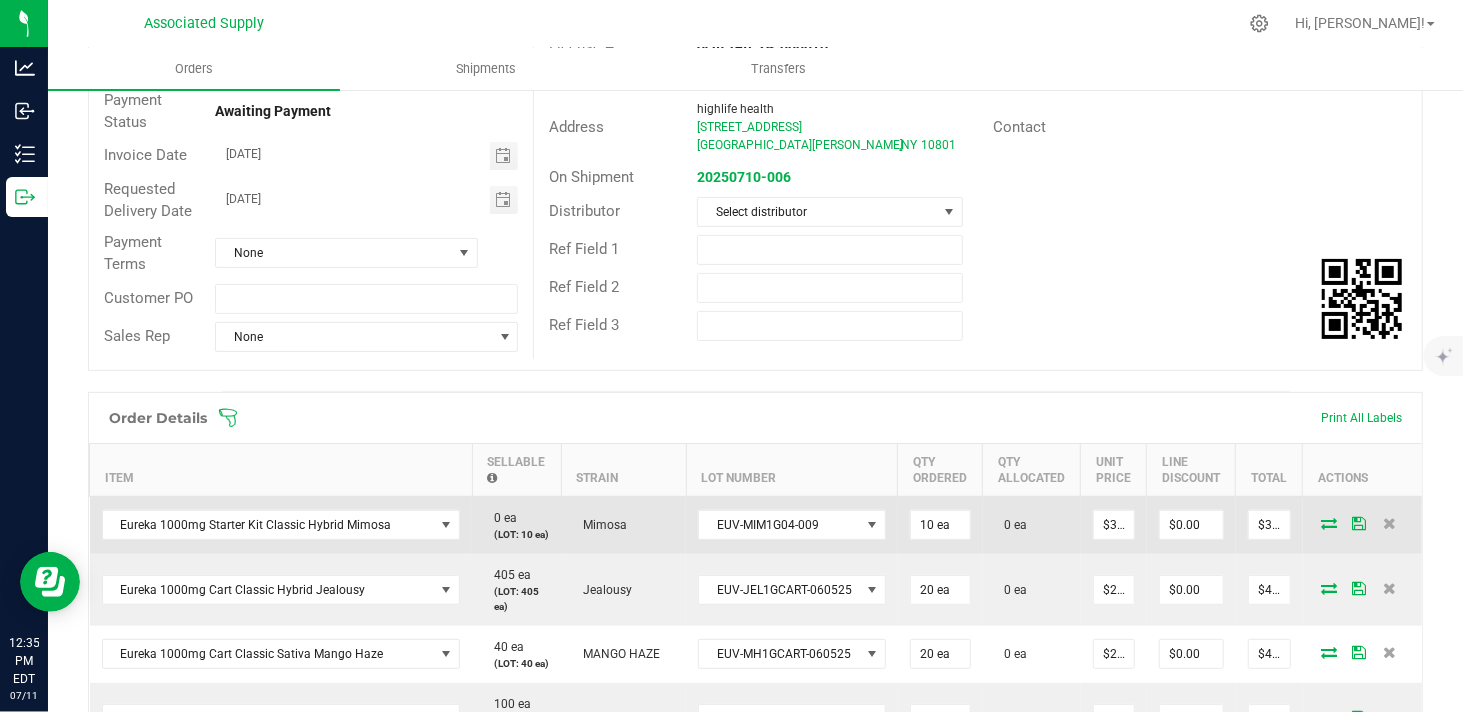 click at bounding box center (1330, 523) 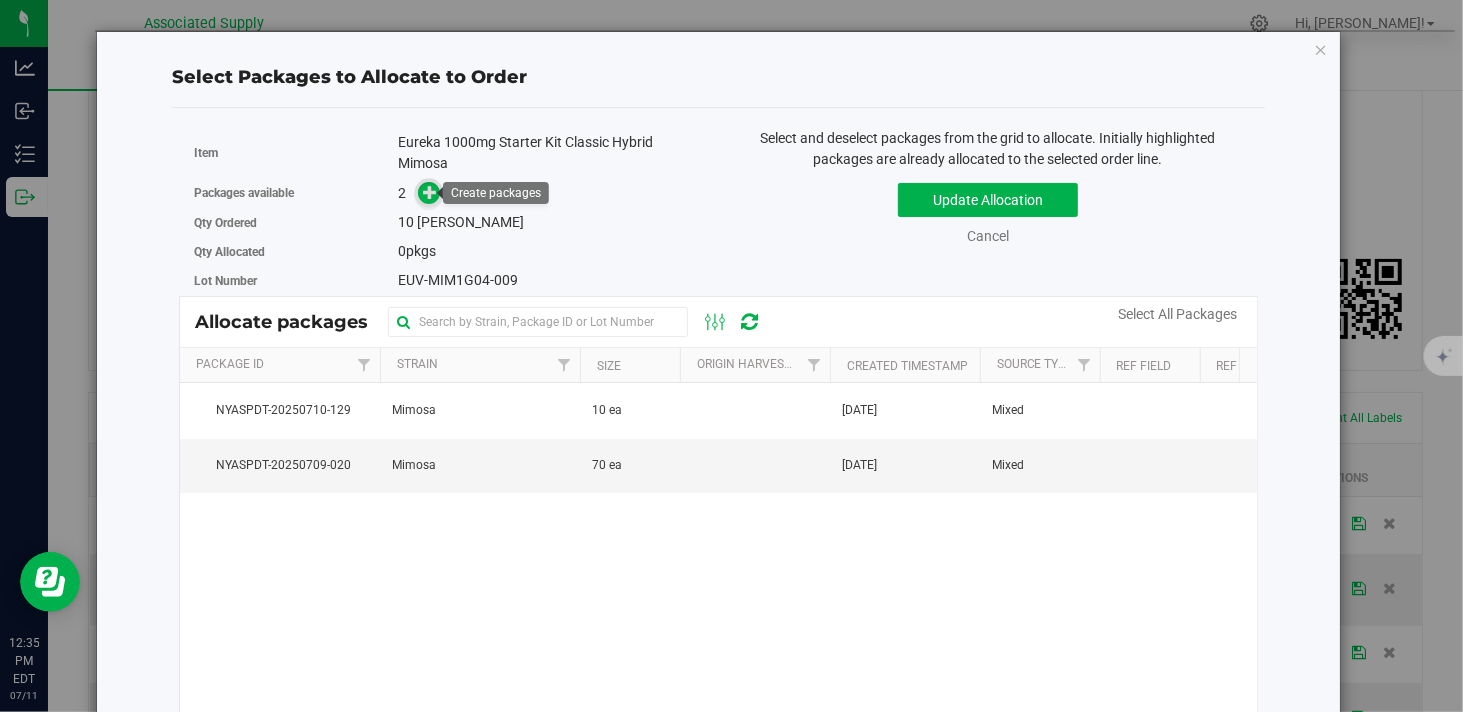 click at bounding box center [430, 192] 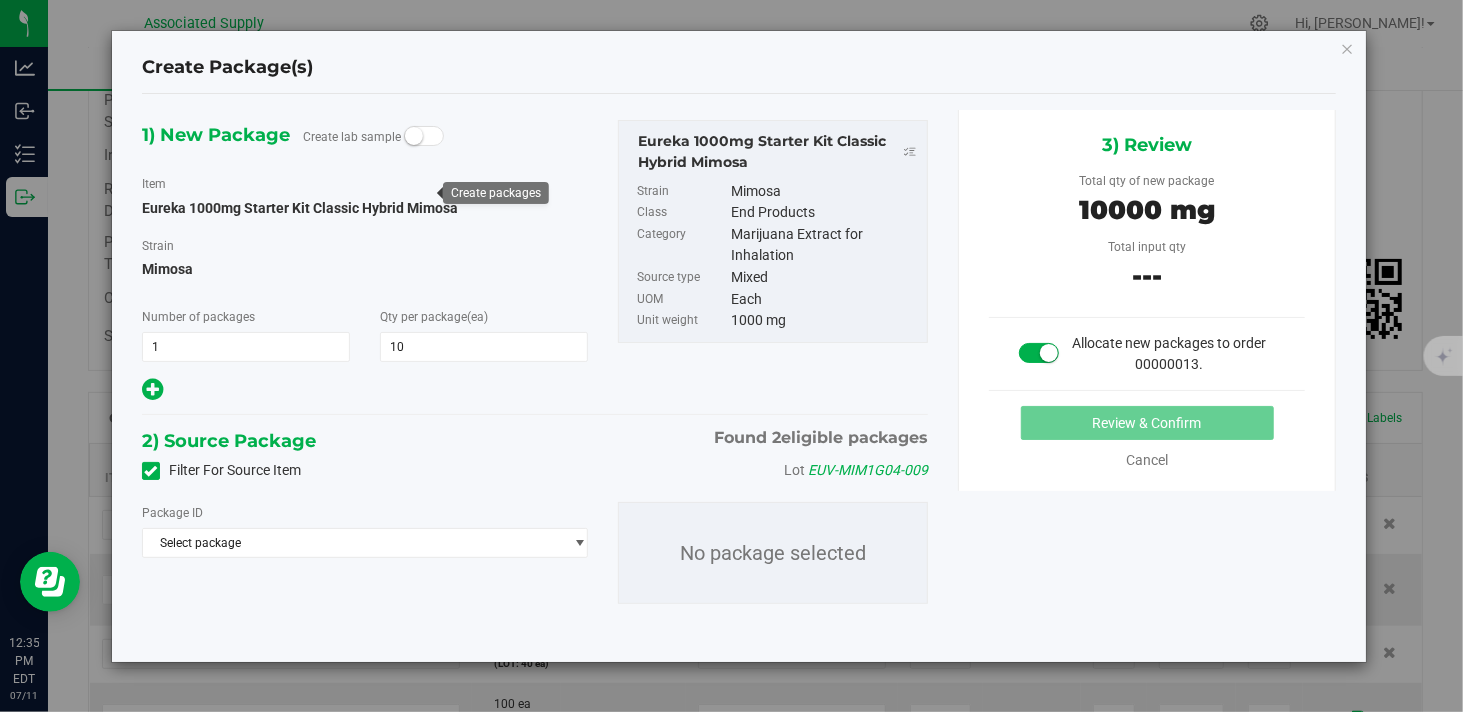type on "10" 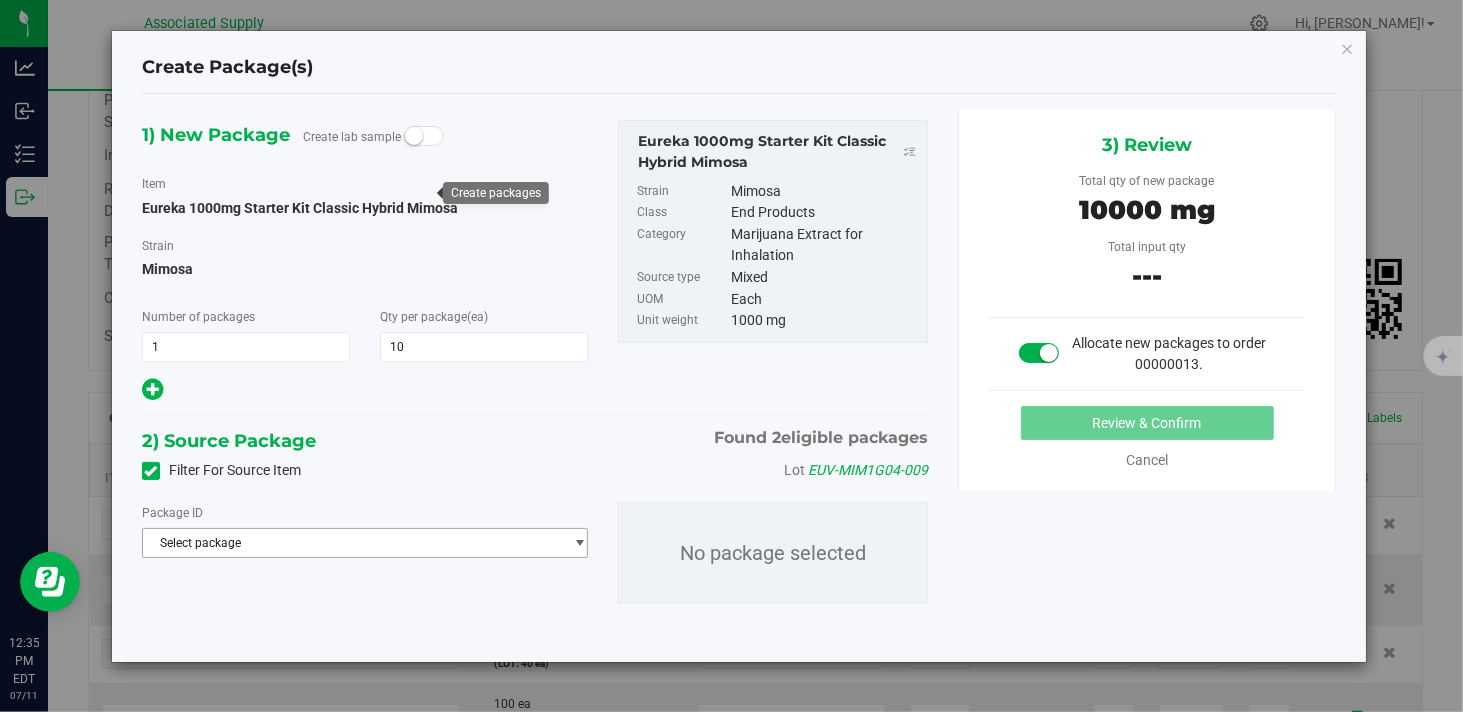 click on "Select package" at bounding box center (352, 543) 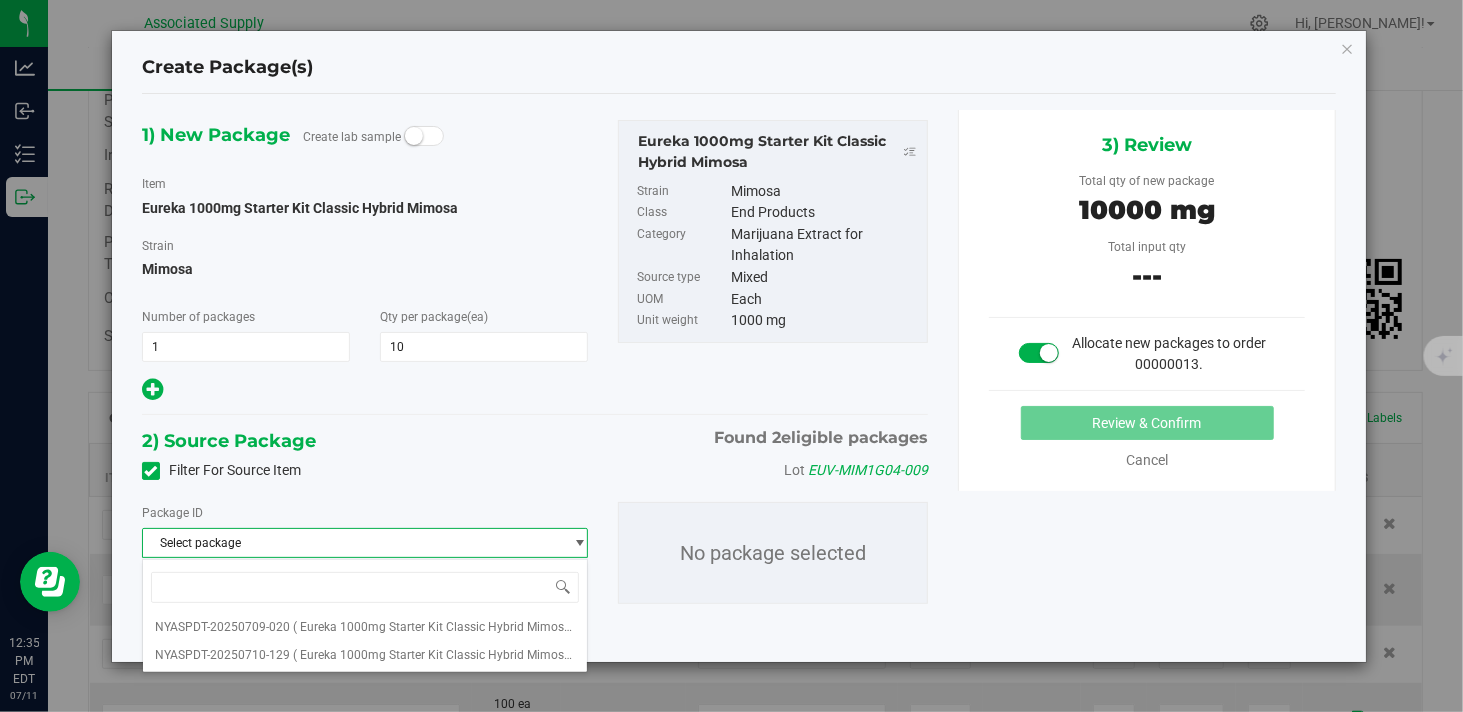 click on "1) New Package
Create lab sample
Item
Eureka 1000mg Starter Kit Classic Hybrid Mimosa
[GEOGRAPHIC_DATA]
Mimosa
Number of packages
1 1
10" at bounding box center [739, 378] 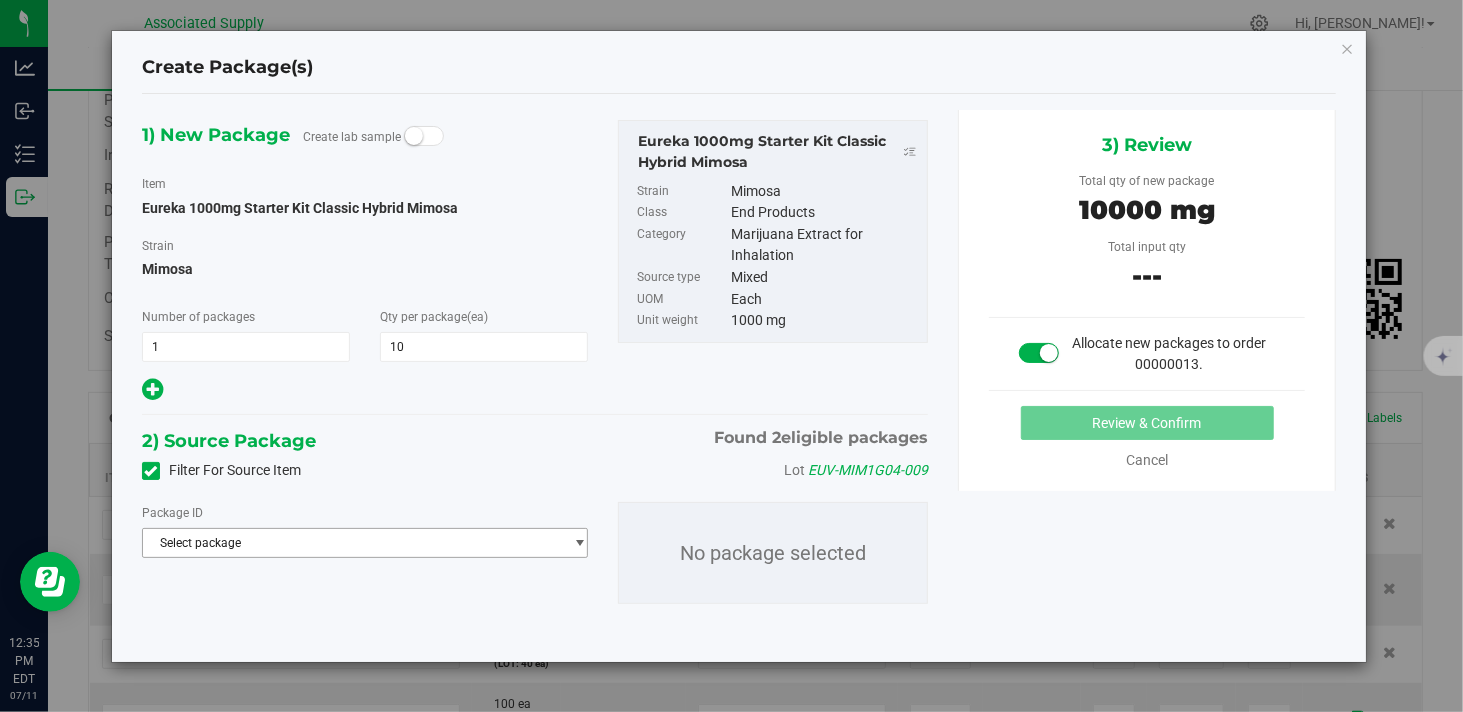 click on "Select package" at bounding box center [352, 543] 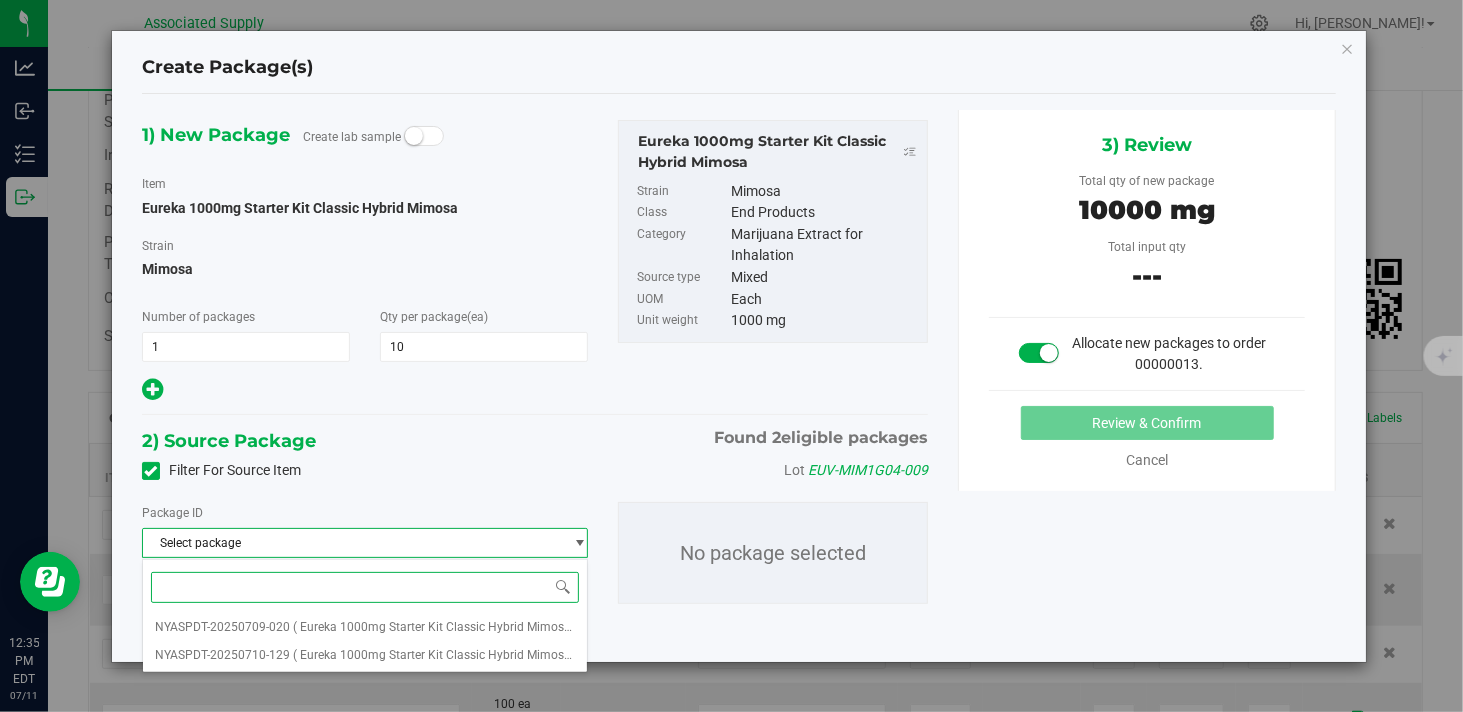 click at bounding box center [365, 587] 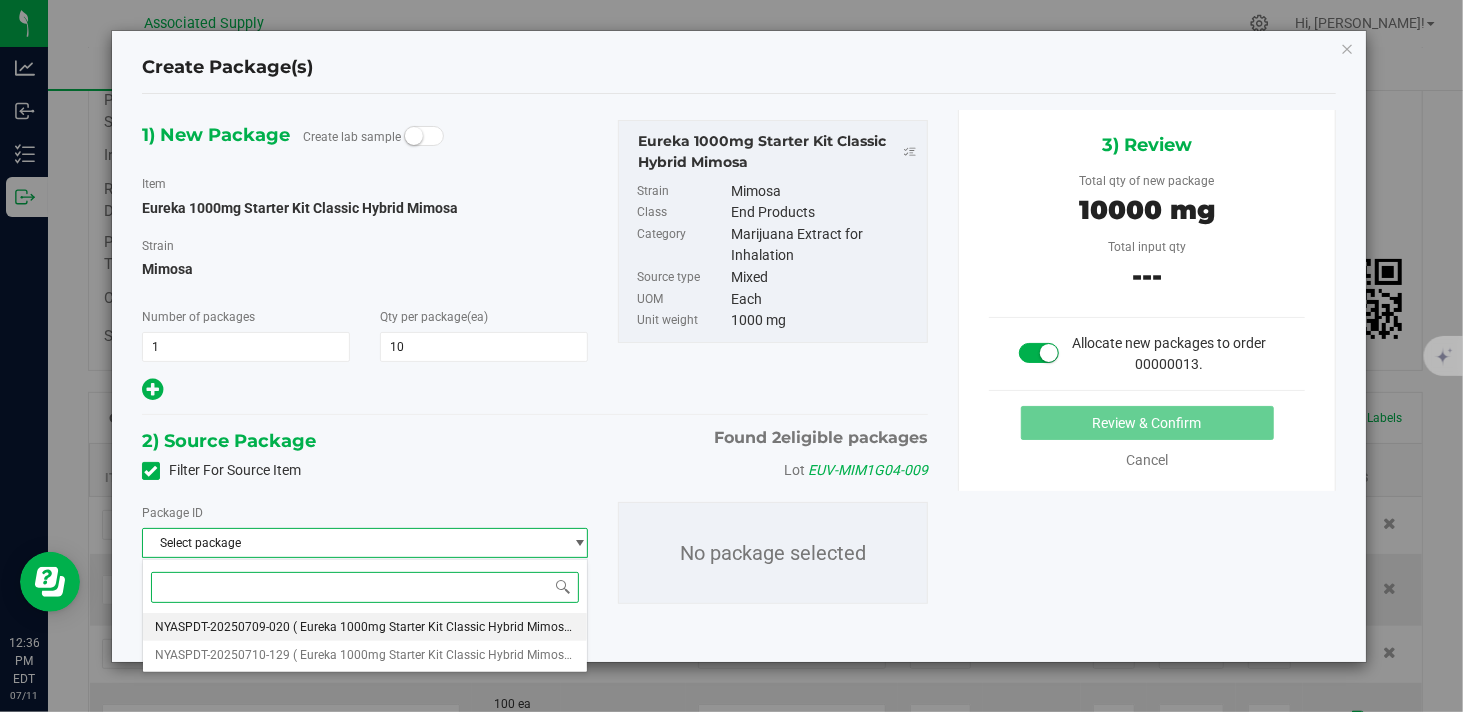click on "NYASPDT-20250709-020" at bounding box center (222, 627) 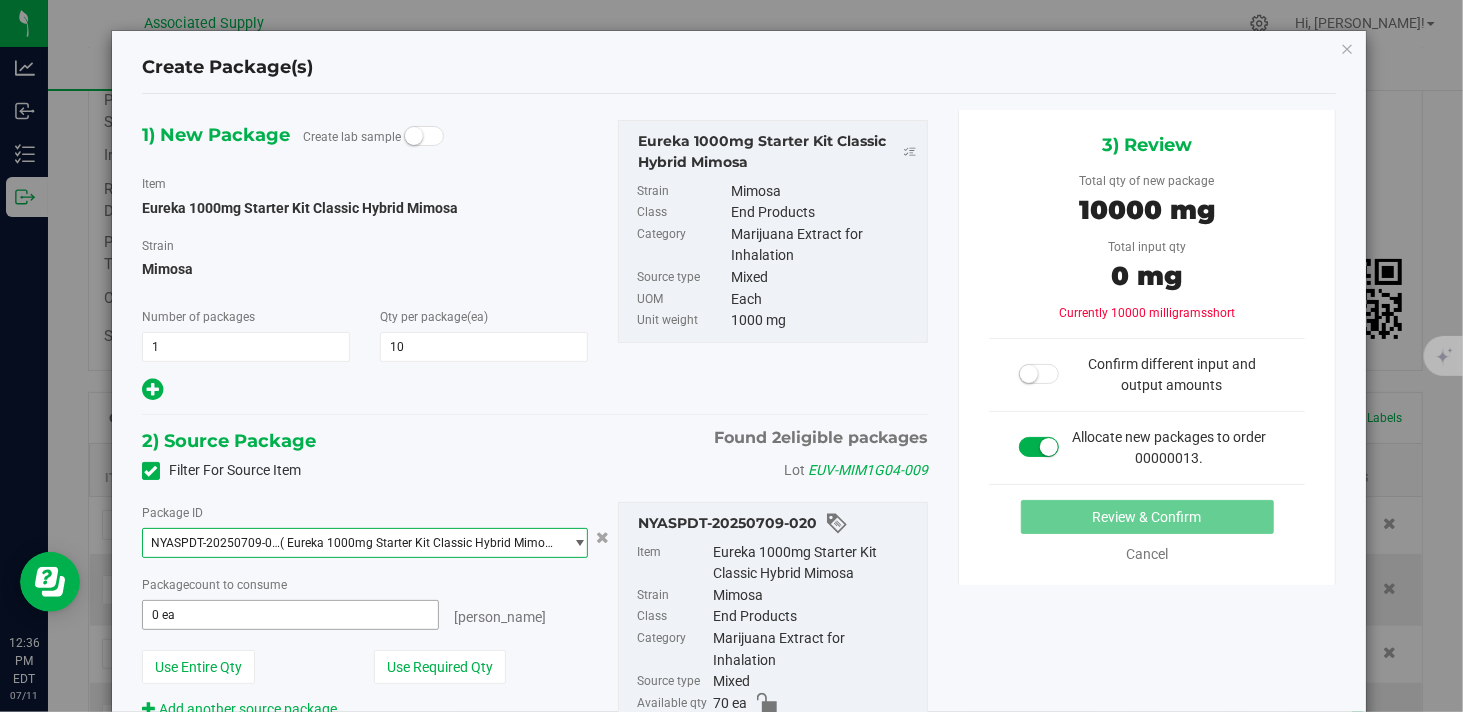 click on "0 ea 0" at bounding box center (290, 615) 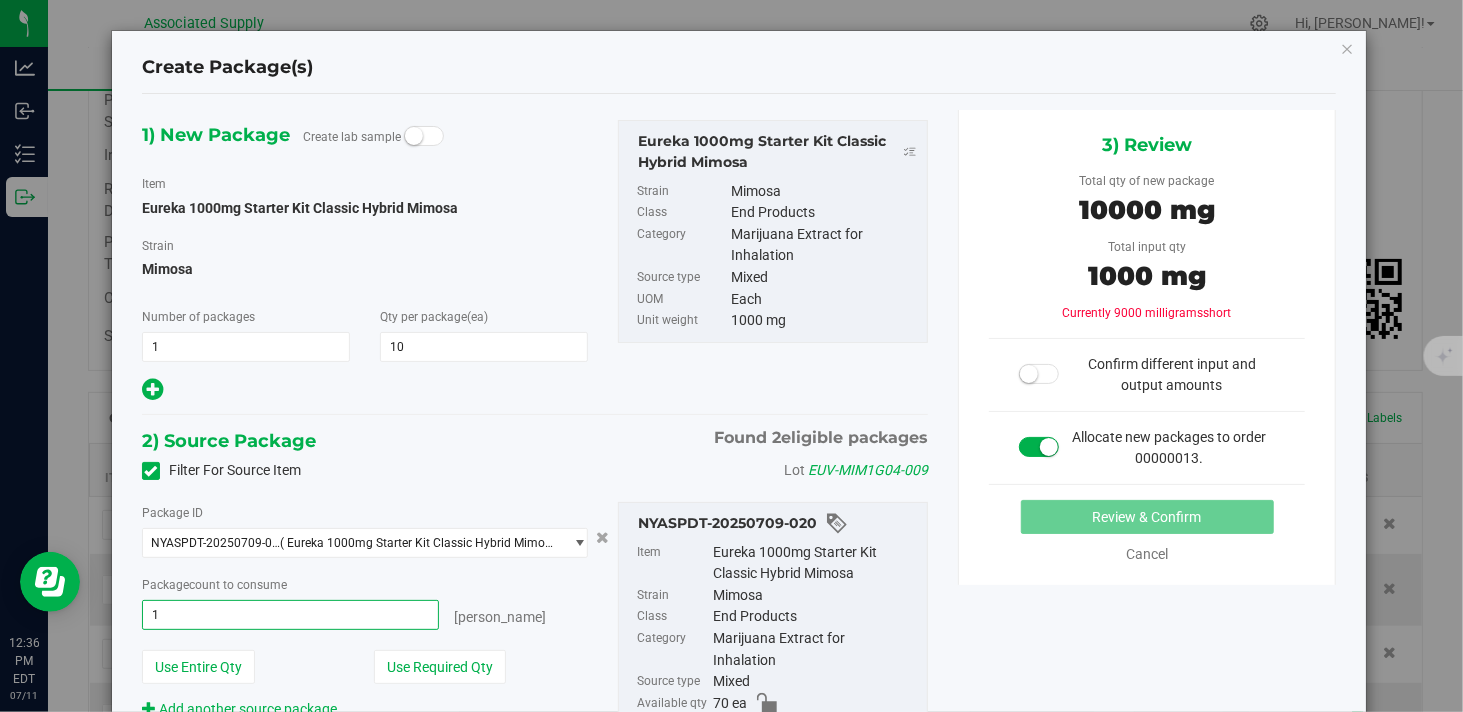 type on "10" 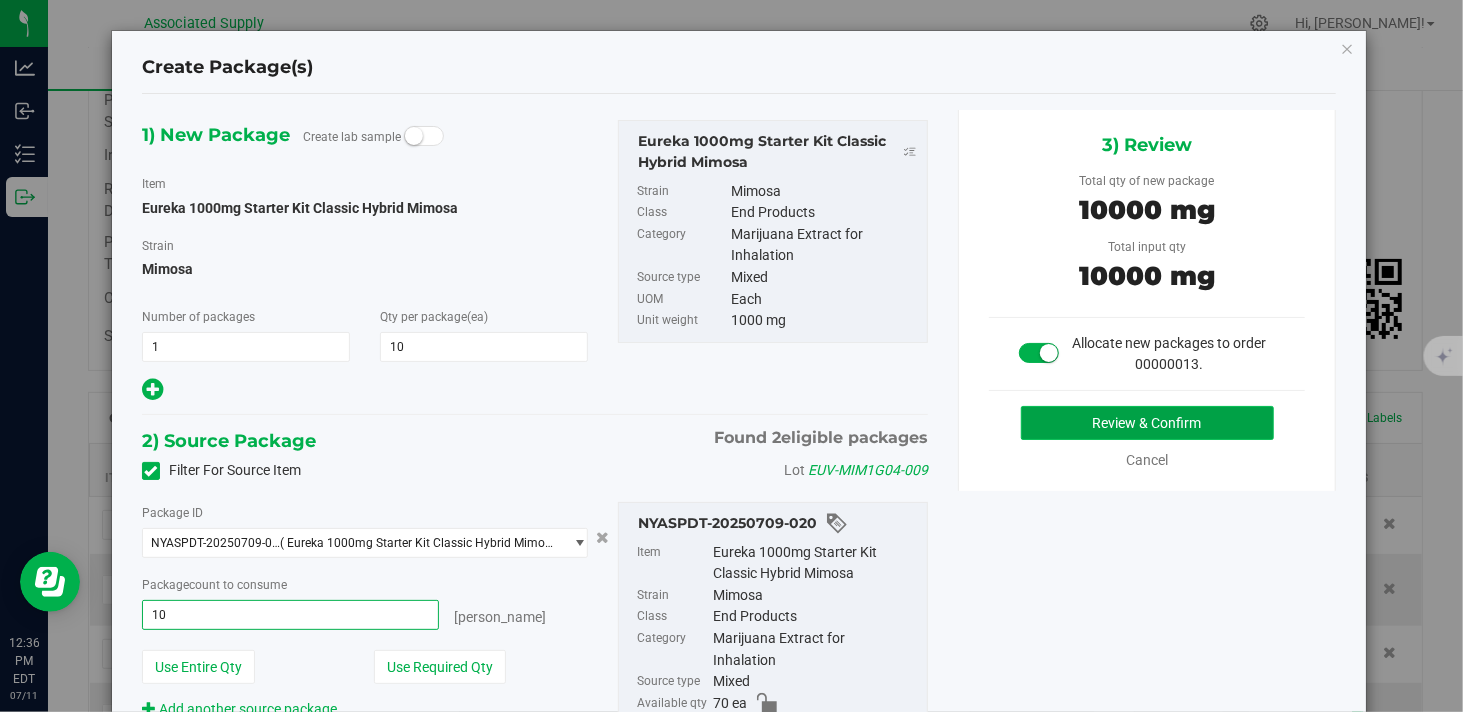 type on "10 ea" 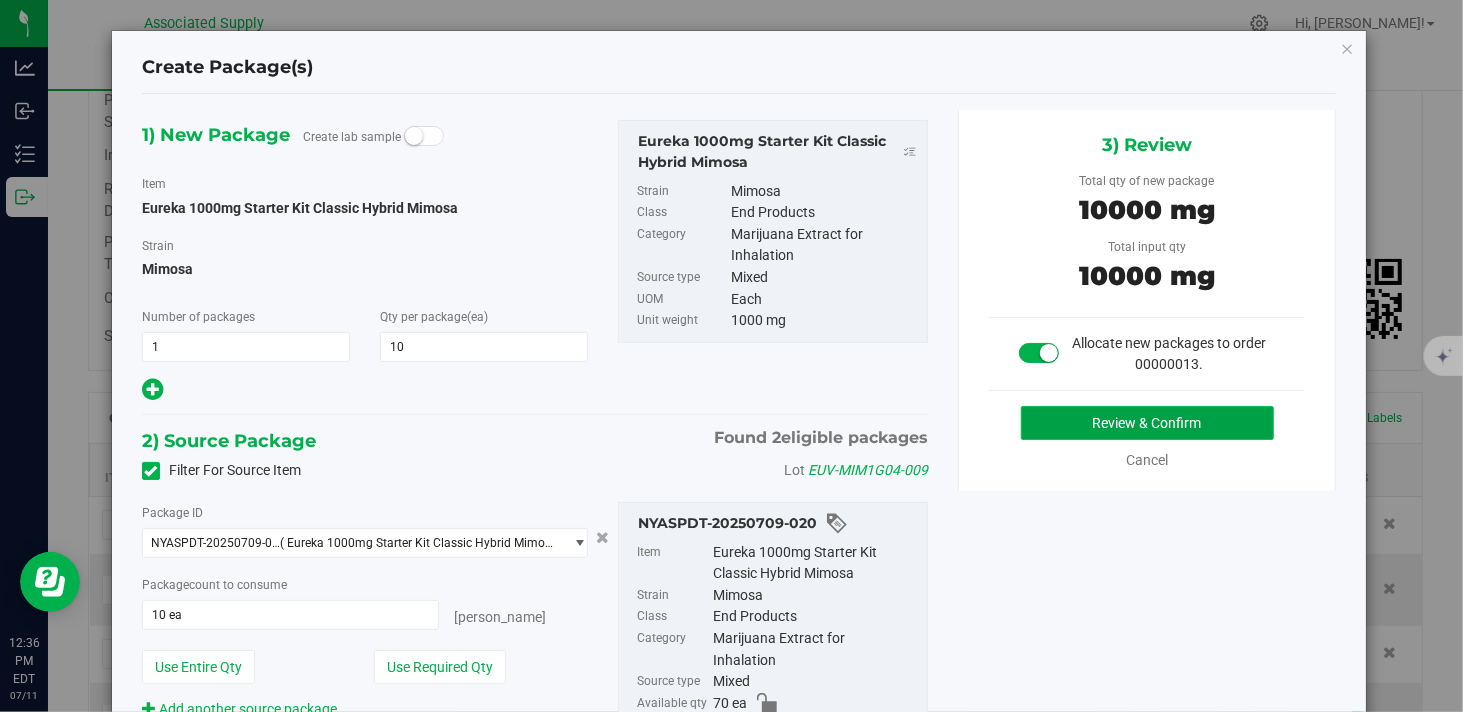 click on "Review & Confirm" at bounding box center [1147, 423] 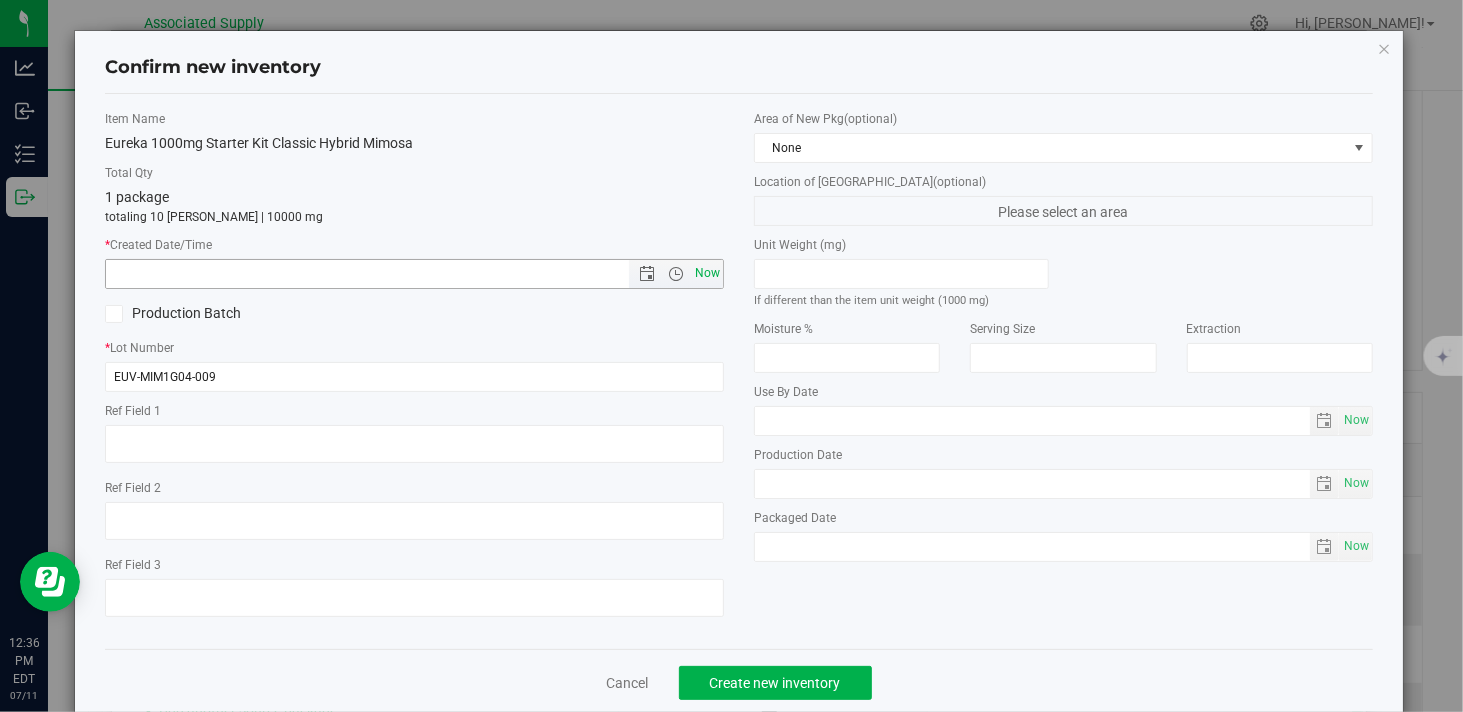 click on "Now" at bounding box center (708, 273) 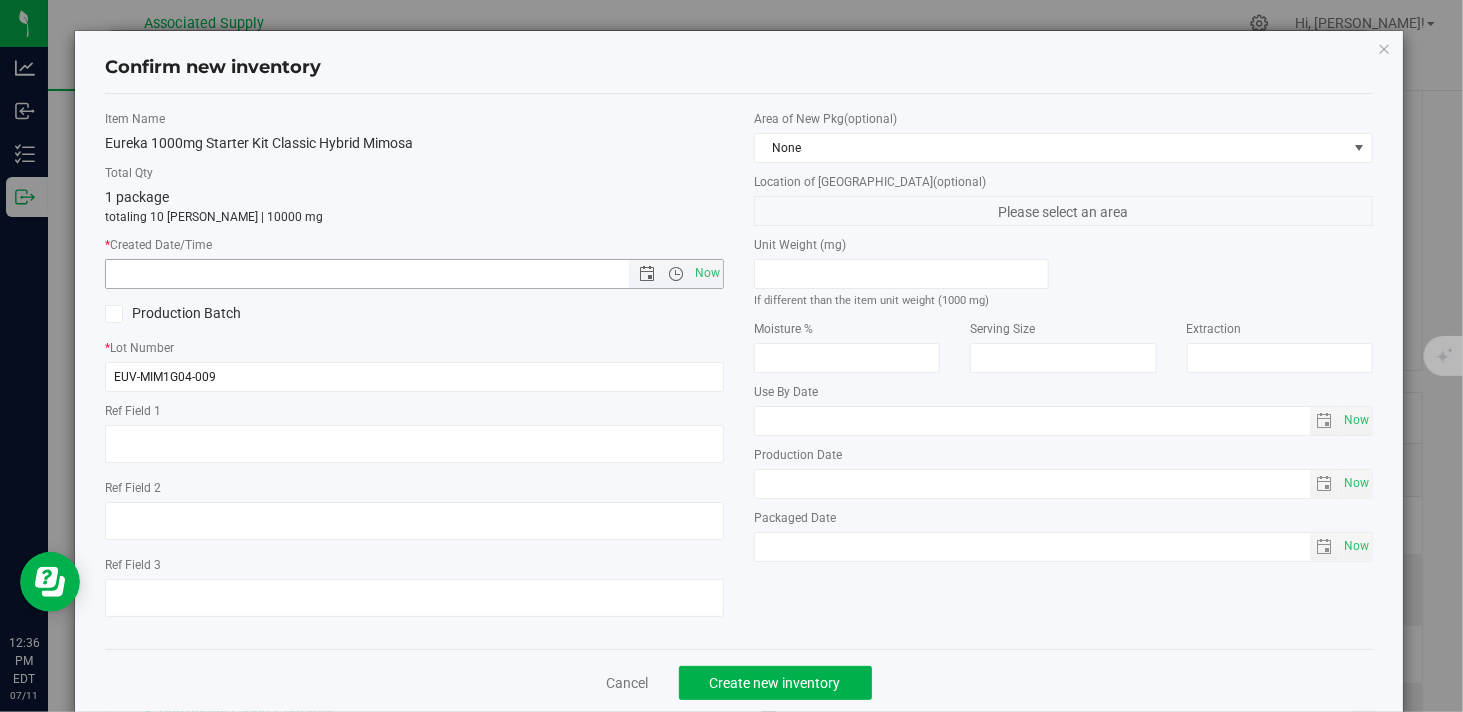type on "[DATE] 12:36 PM" 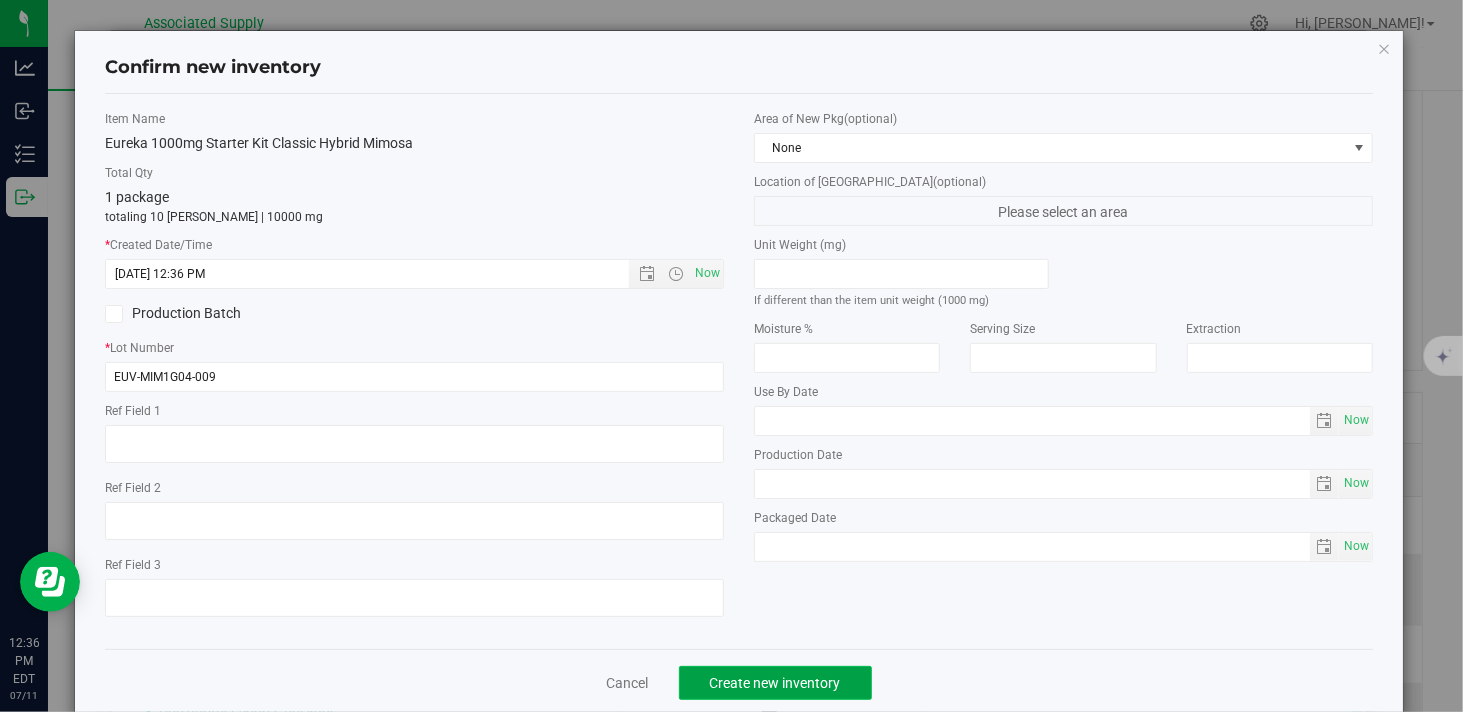 click on "Create new inventory" 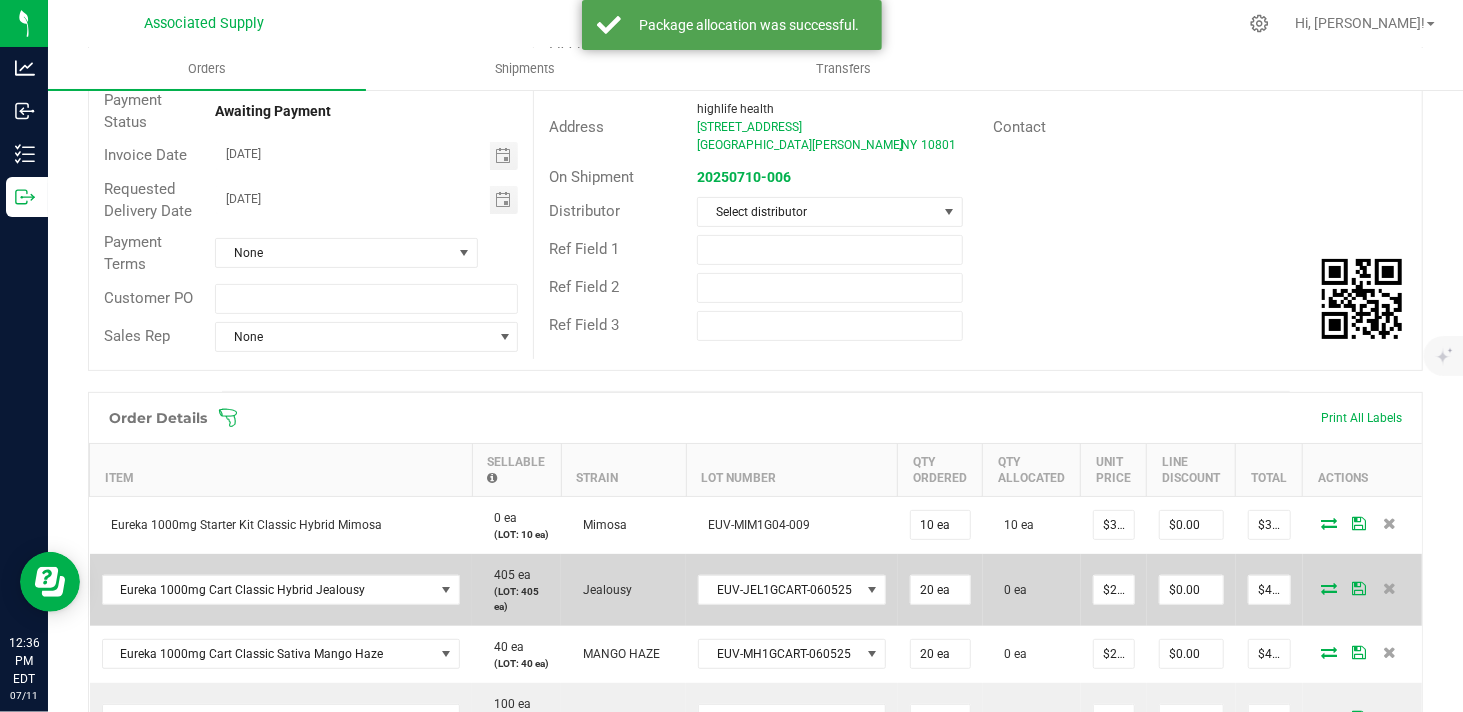 click at bounding box center [1330, 588] 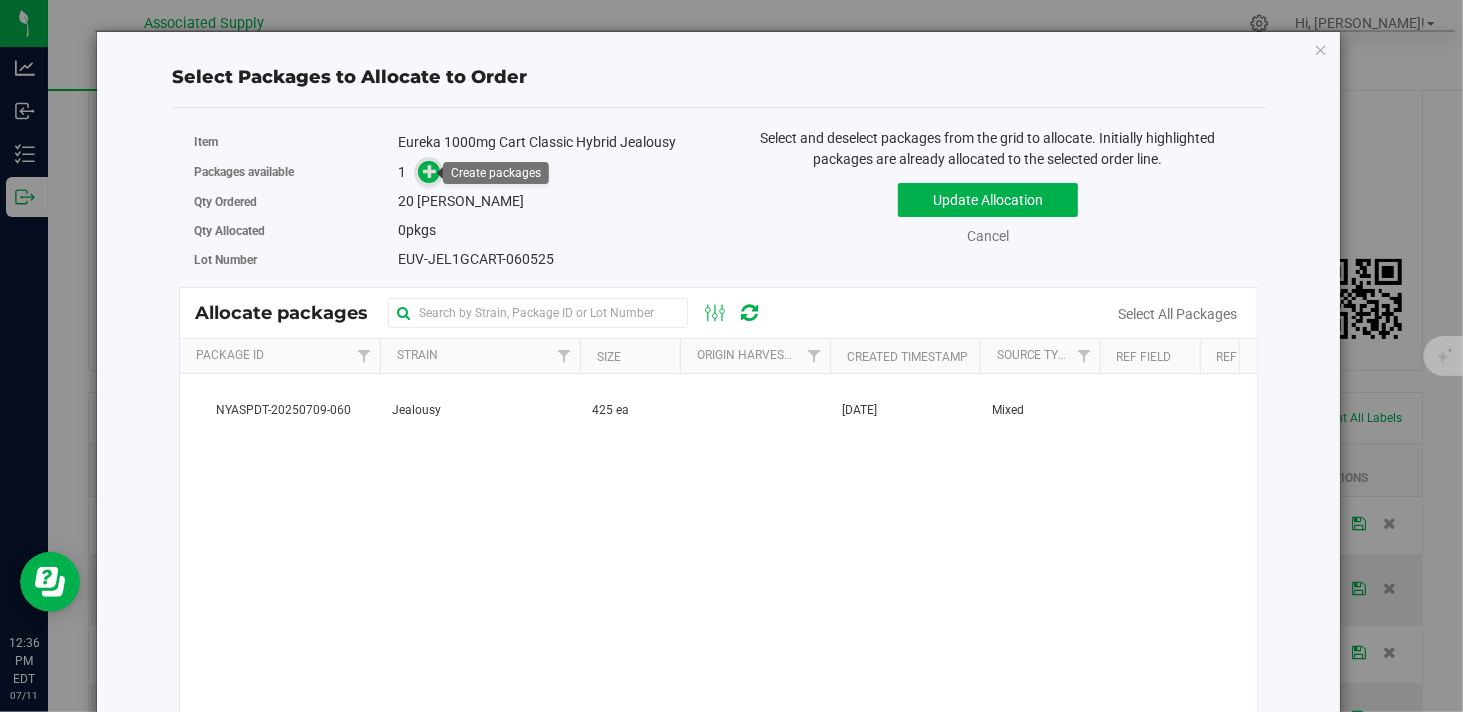 click at bounding box center [430, 170] 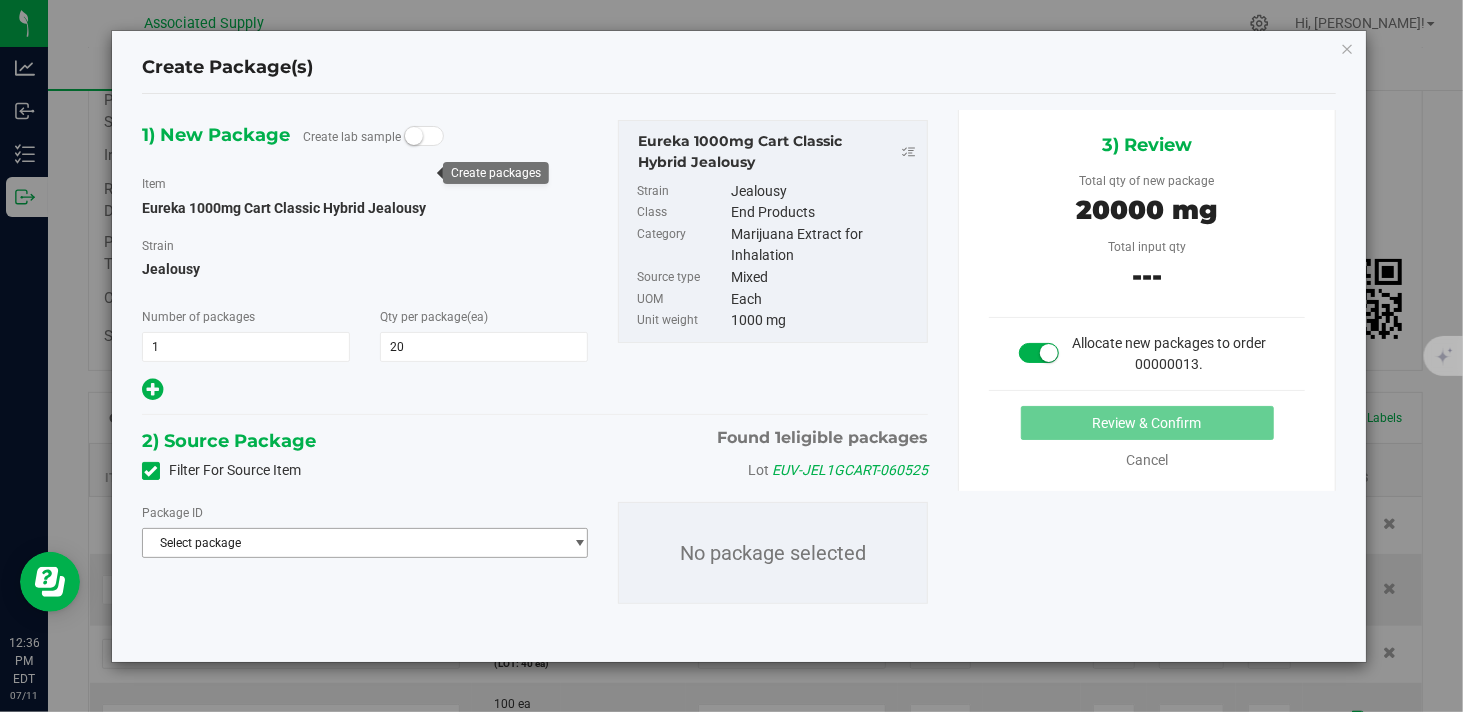 click on "Select package" at bounding box center [352, 543] 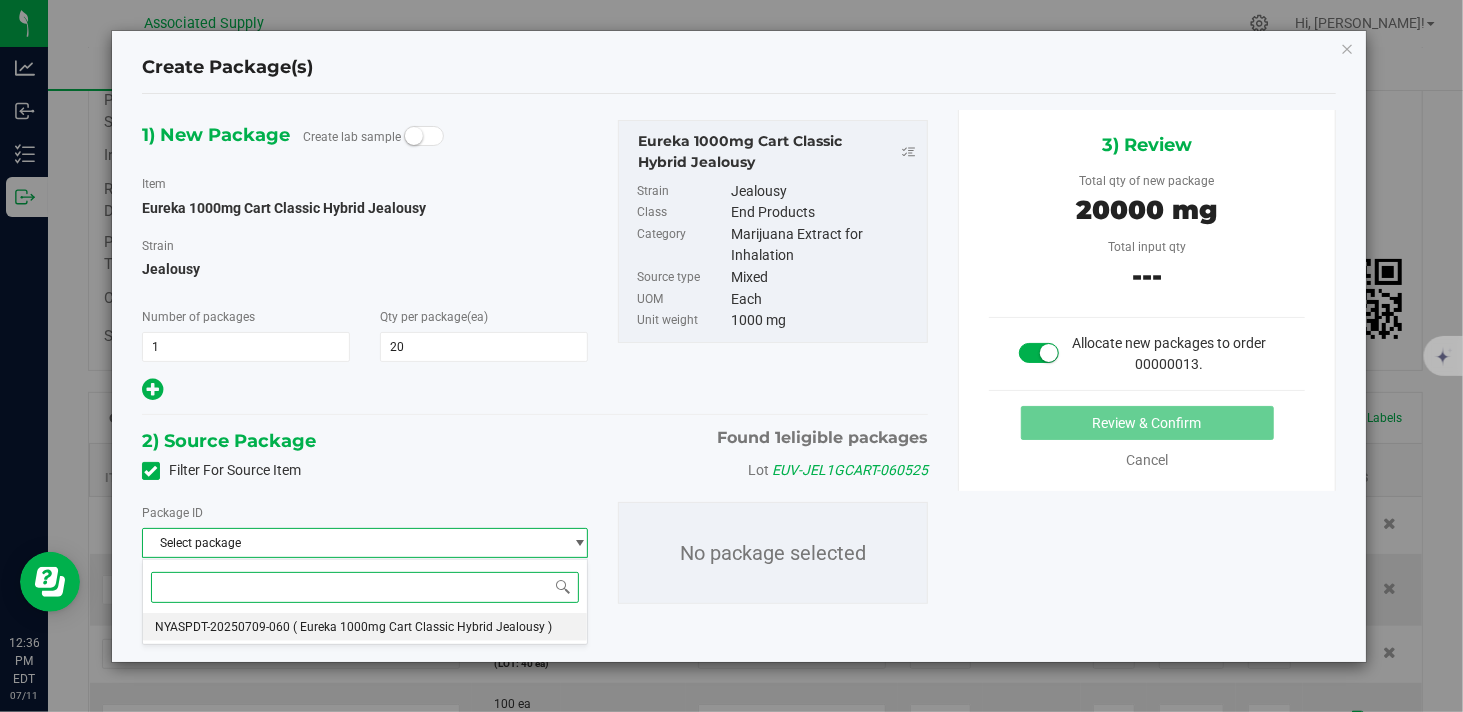 click on "NYASPDT-20250709-060" at bounding box center (222, 627) 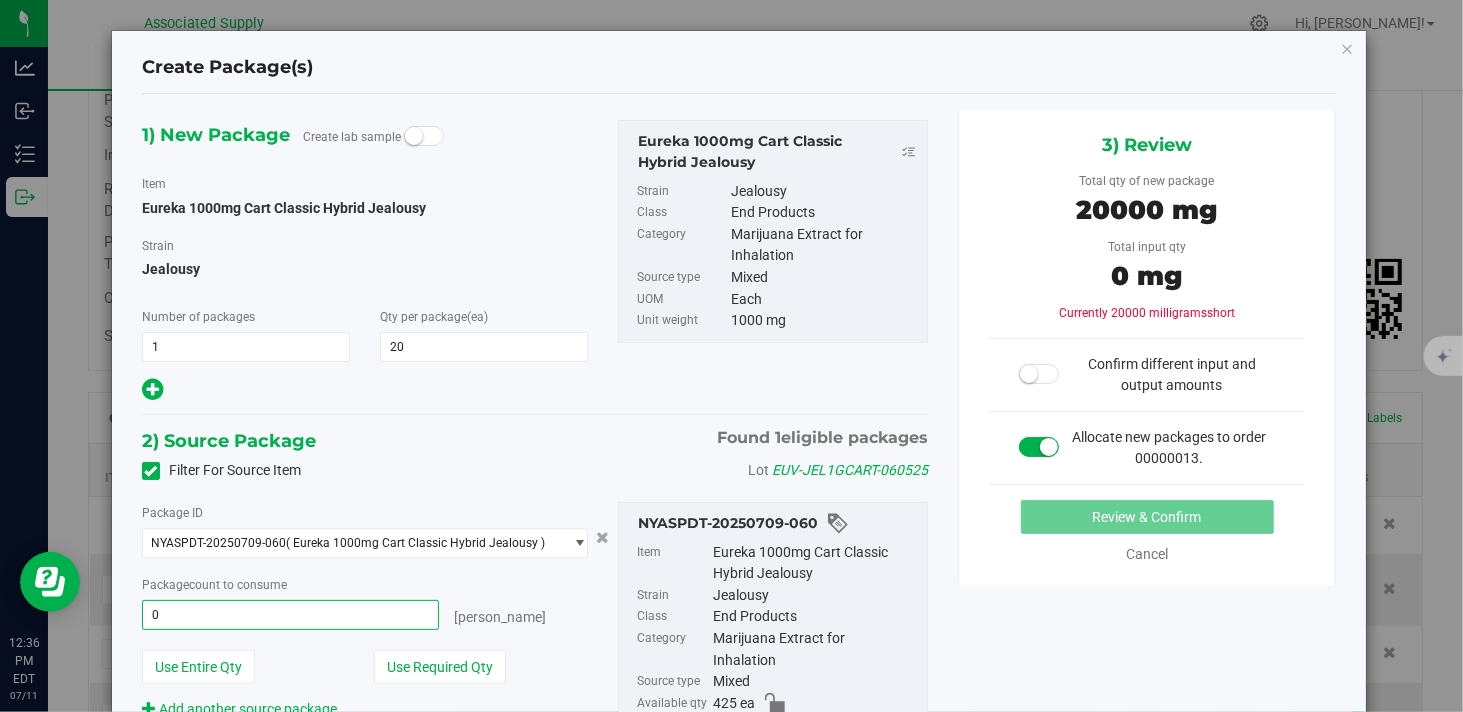 type 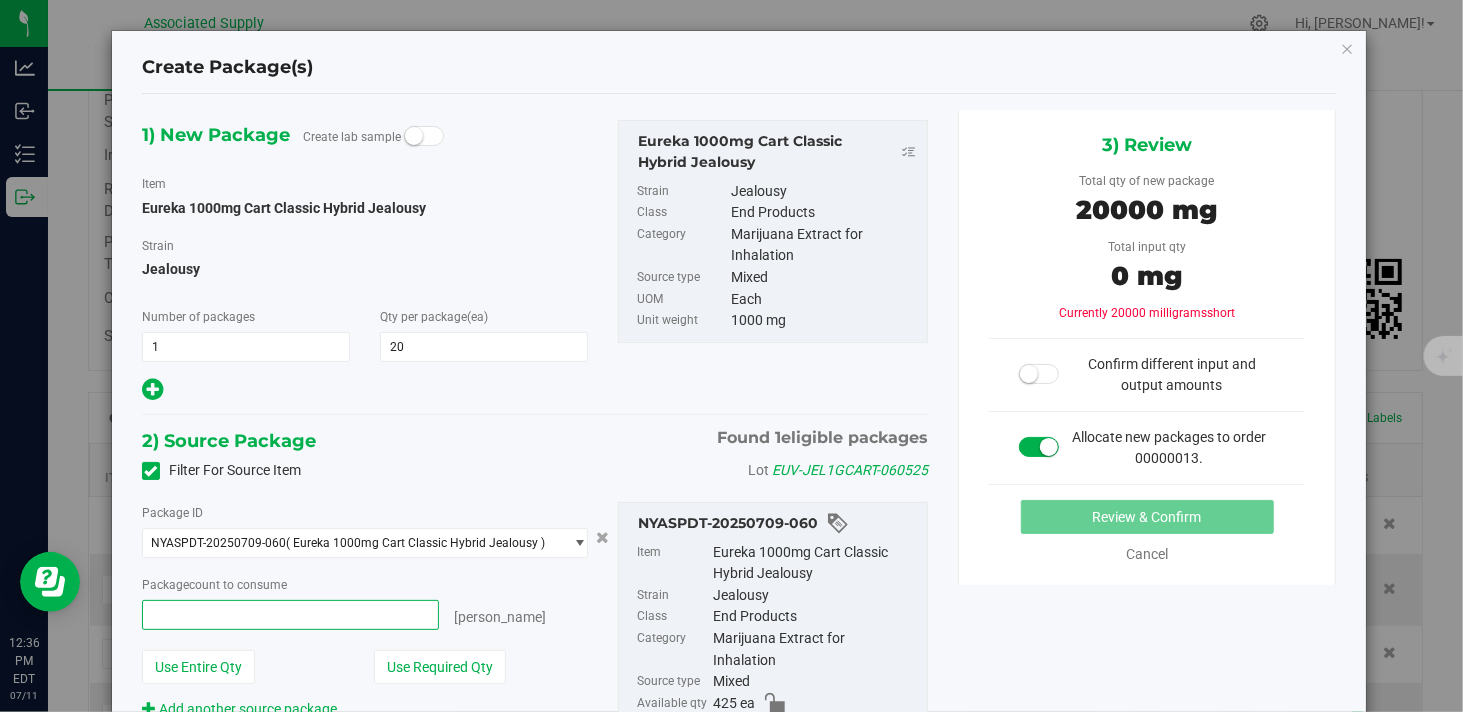 click at bounding box center [290, 615] 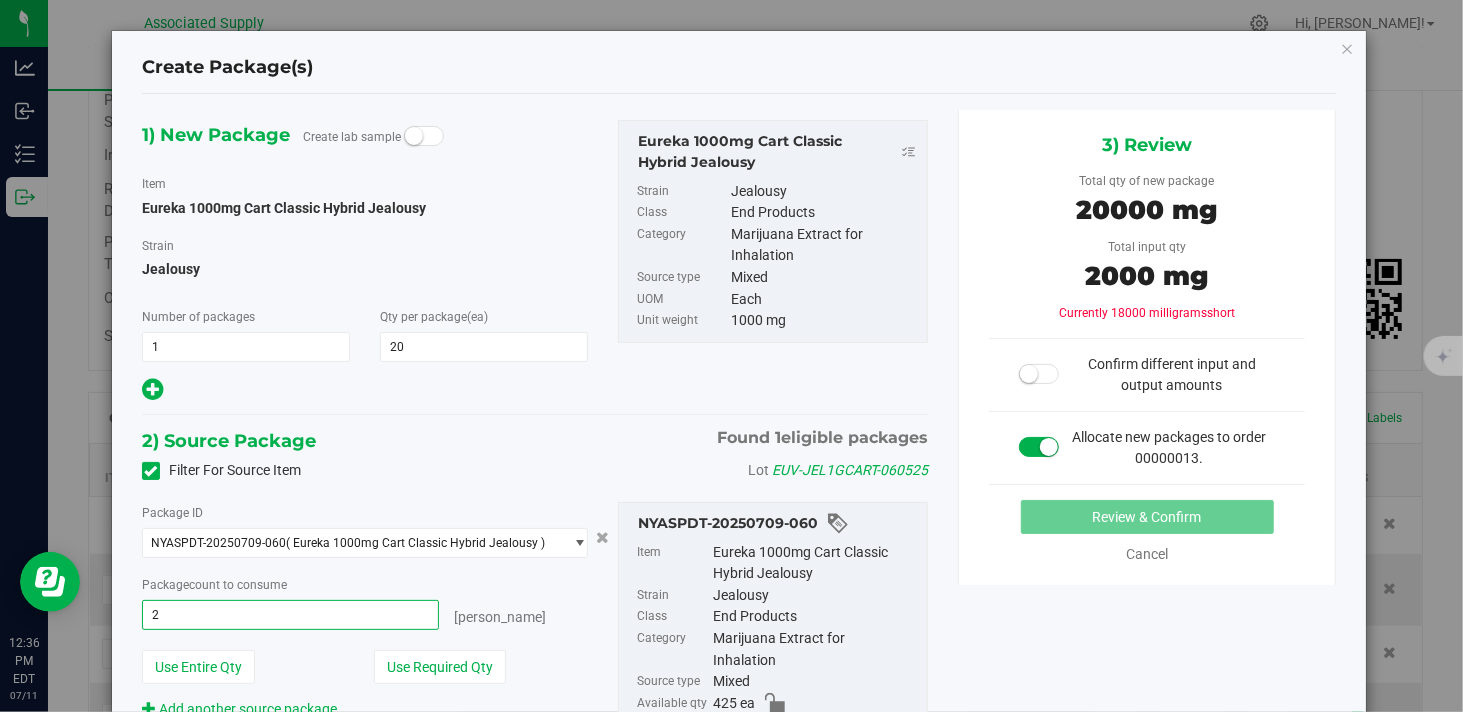 type on "20" 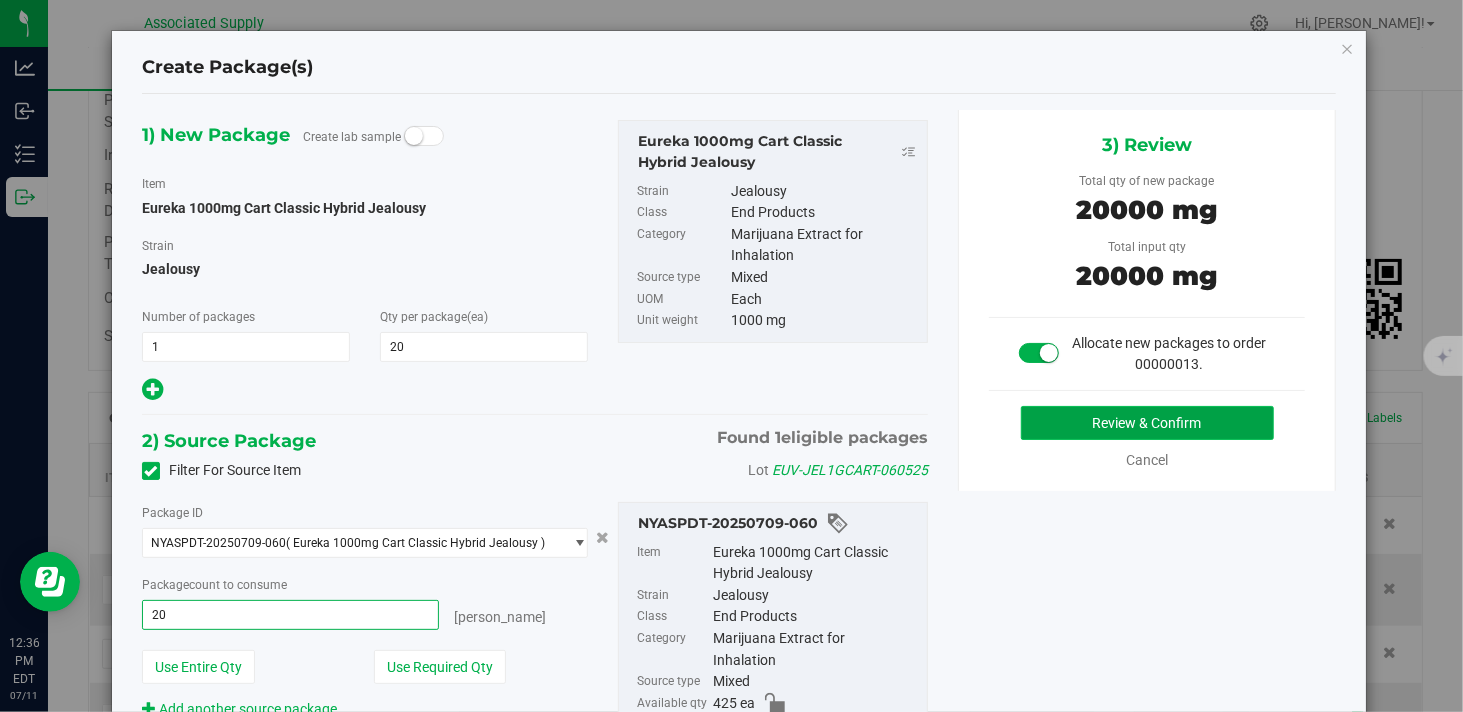 type on "20 ea" 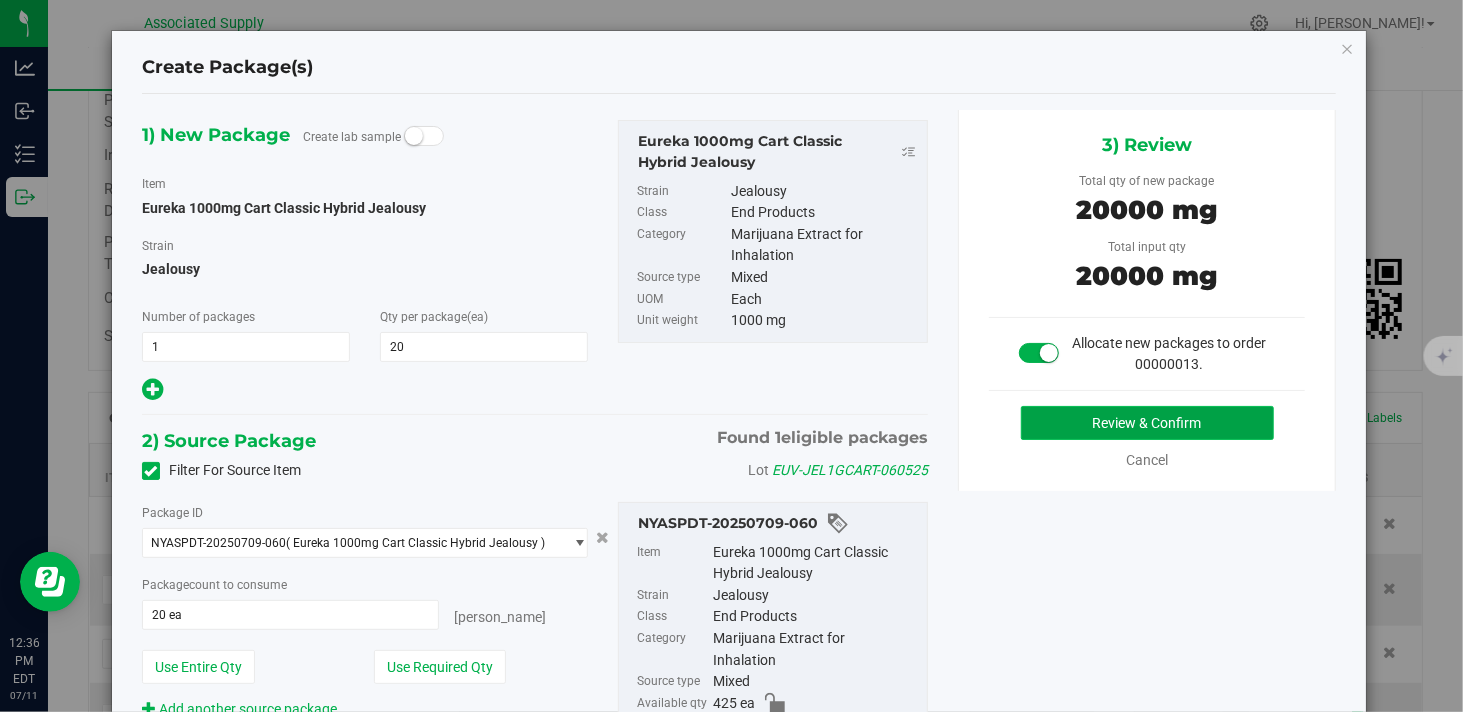 click on "Review & Confirm" at bounding box center [1147, 423] 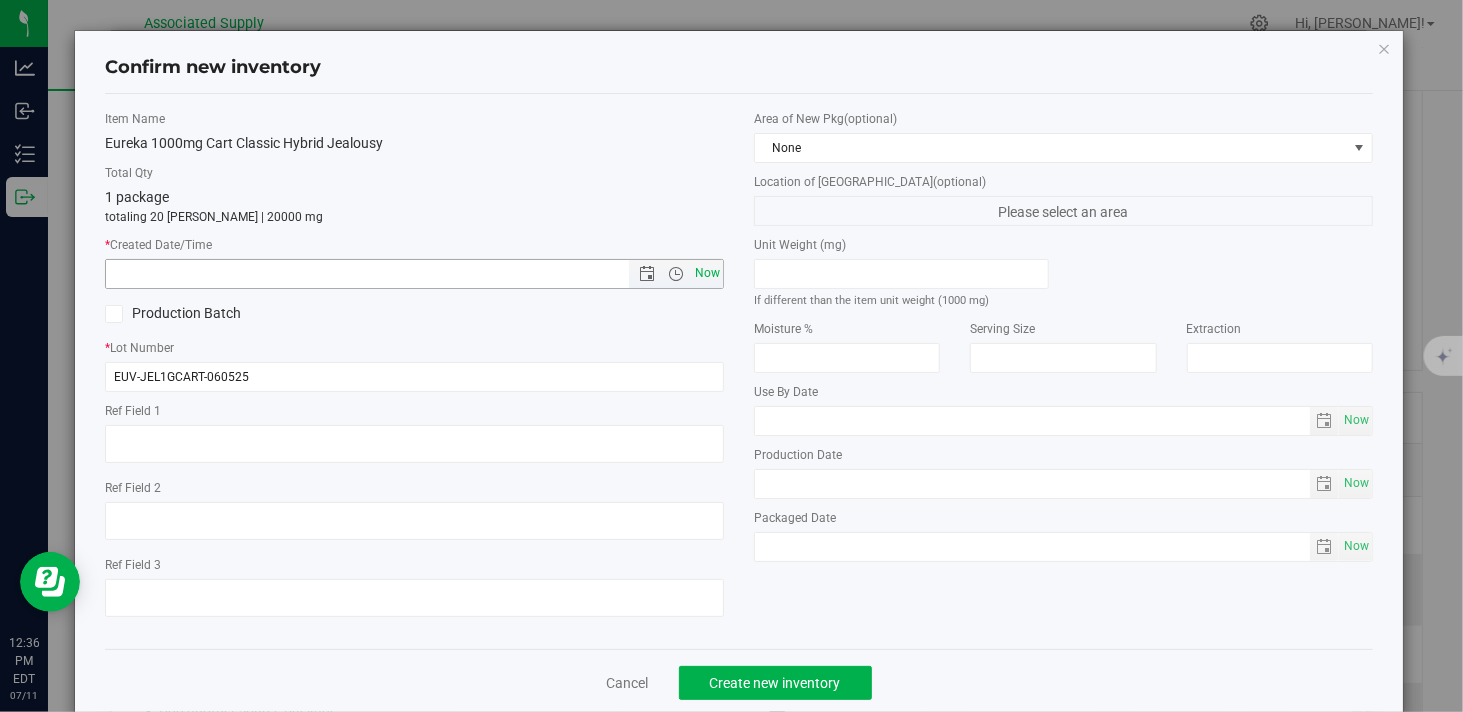 click on "Now" at bounding box center [708, 273] 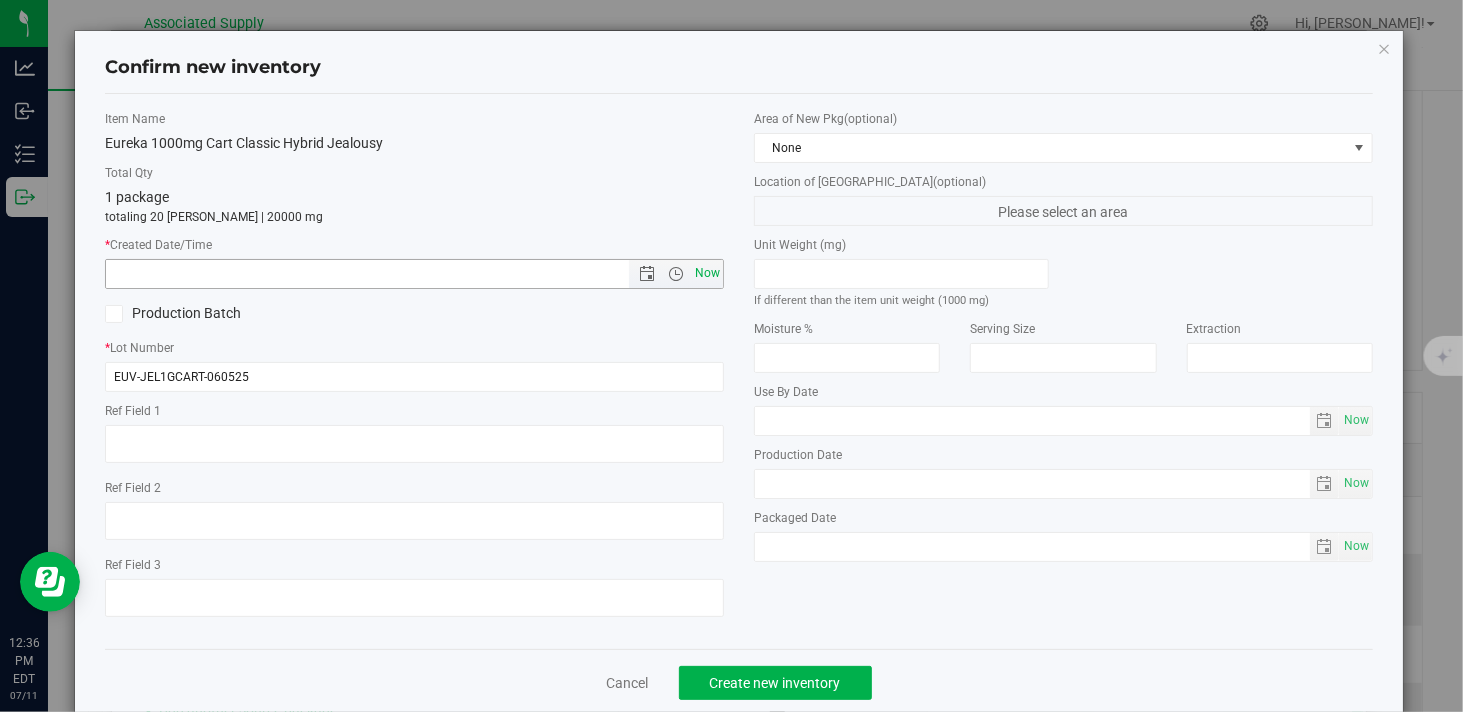 type on "[DATE] 12:36 PM" 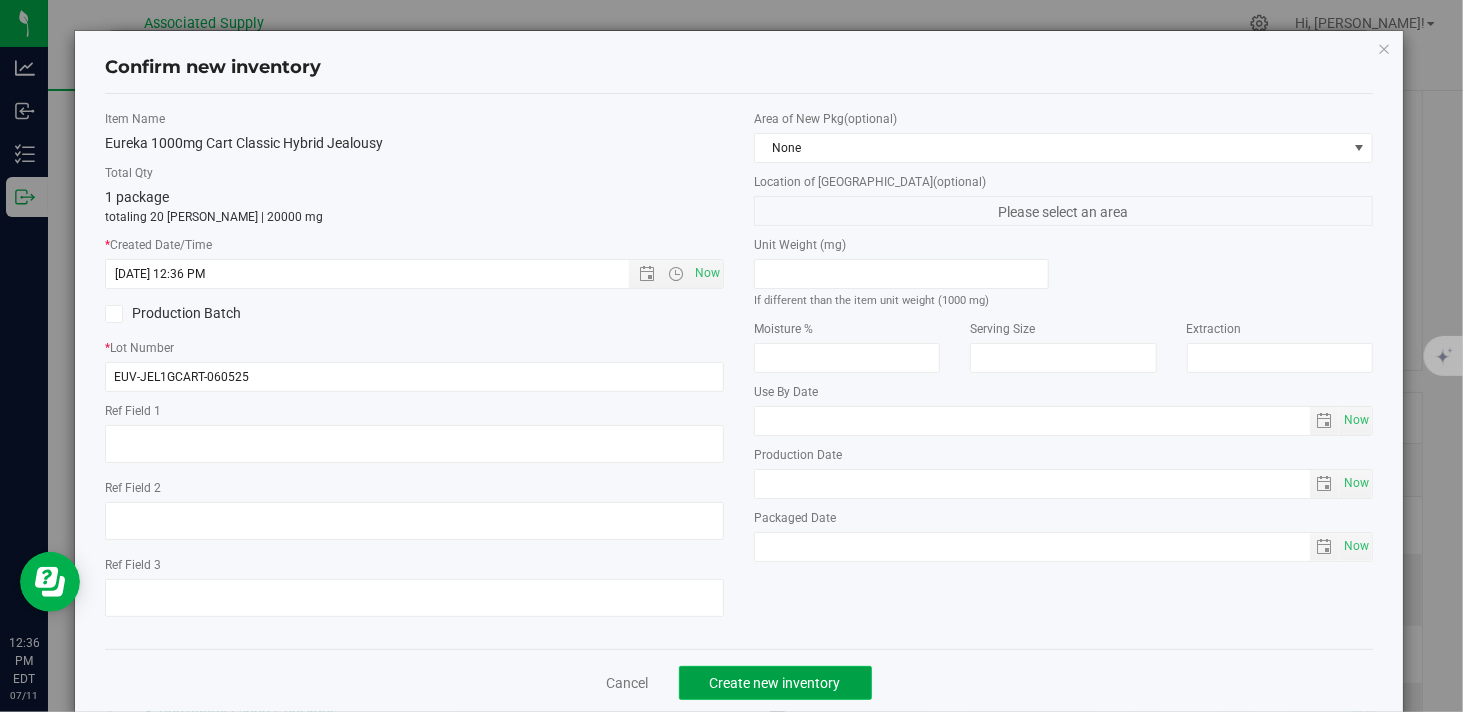 click on "Create new inventory" 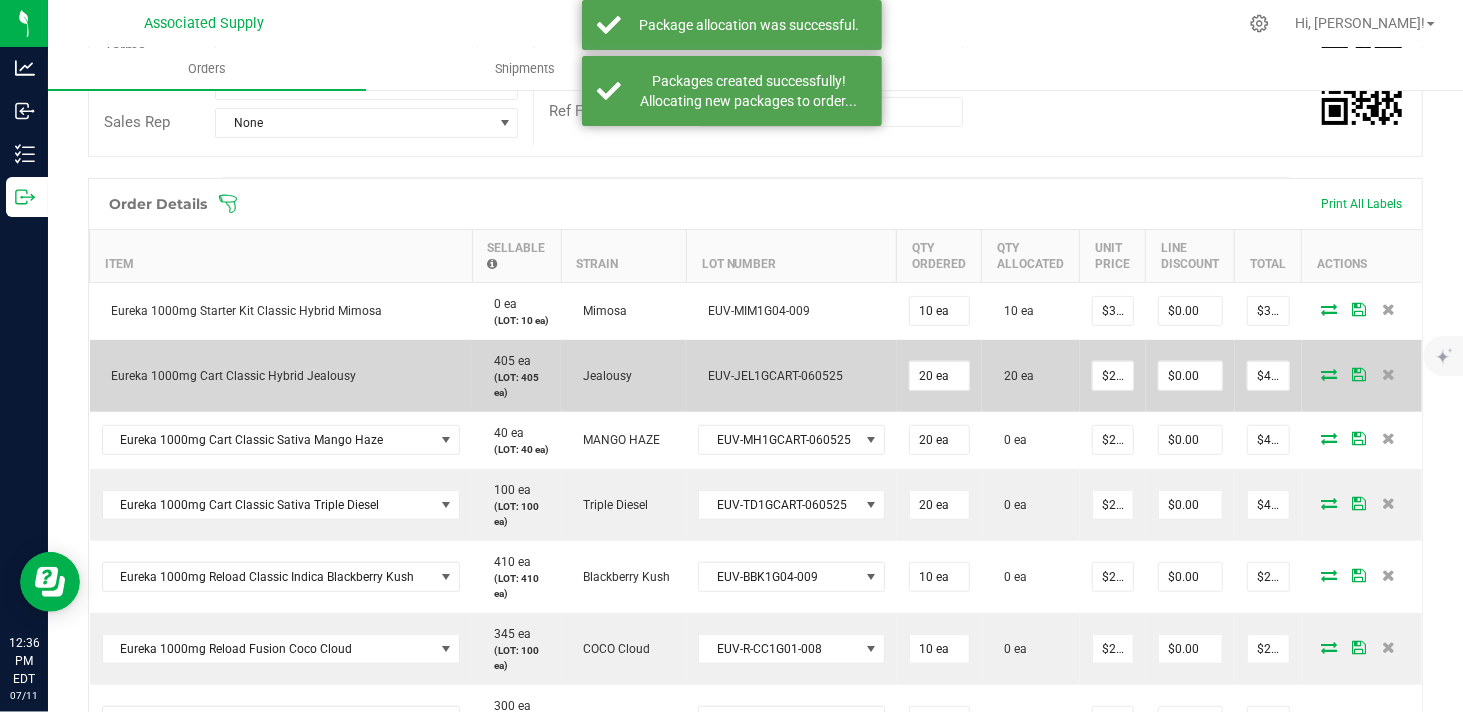 scroll, scrollTop: 444, scrollLeft: 0, axis: vertical 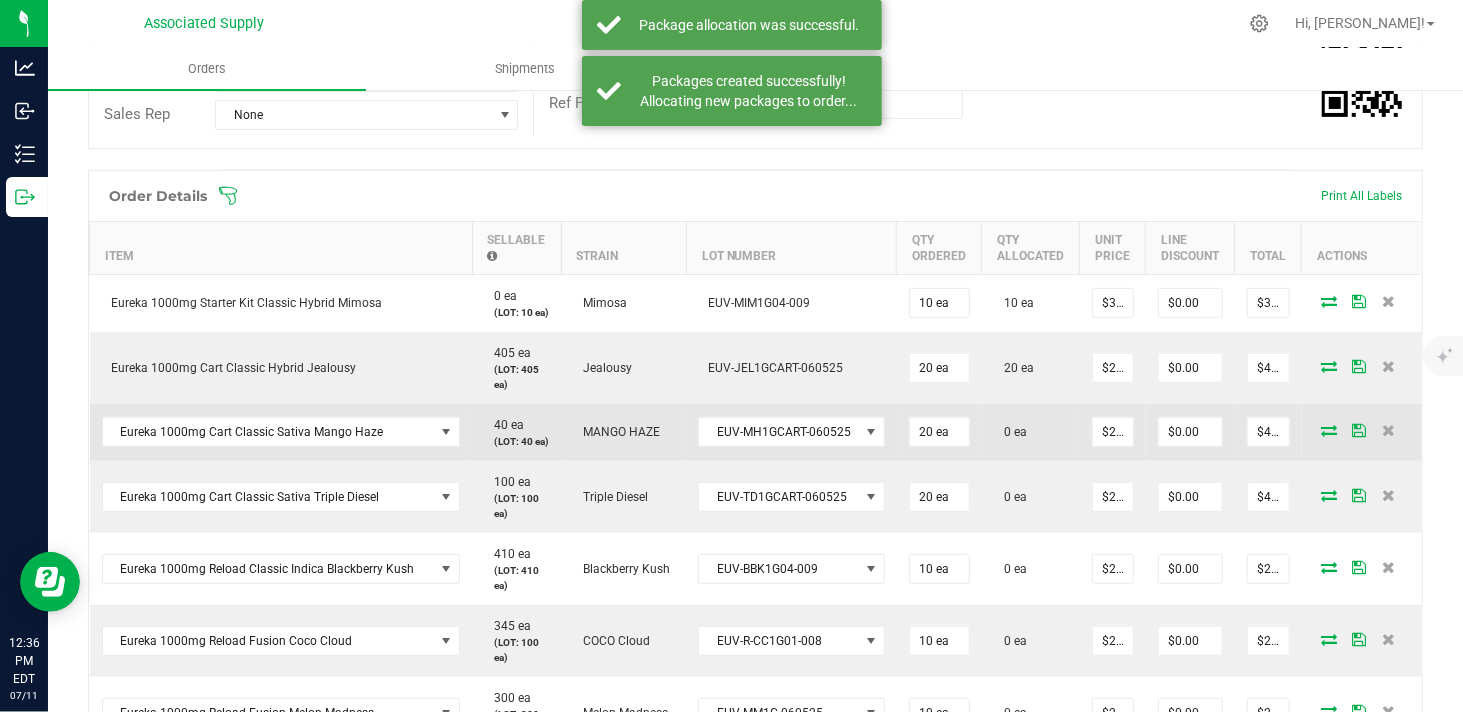click at bounding box center [1329, 430] 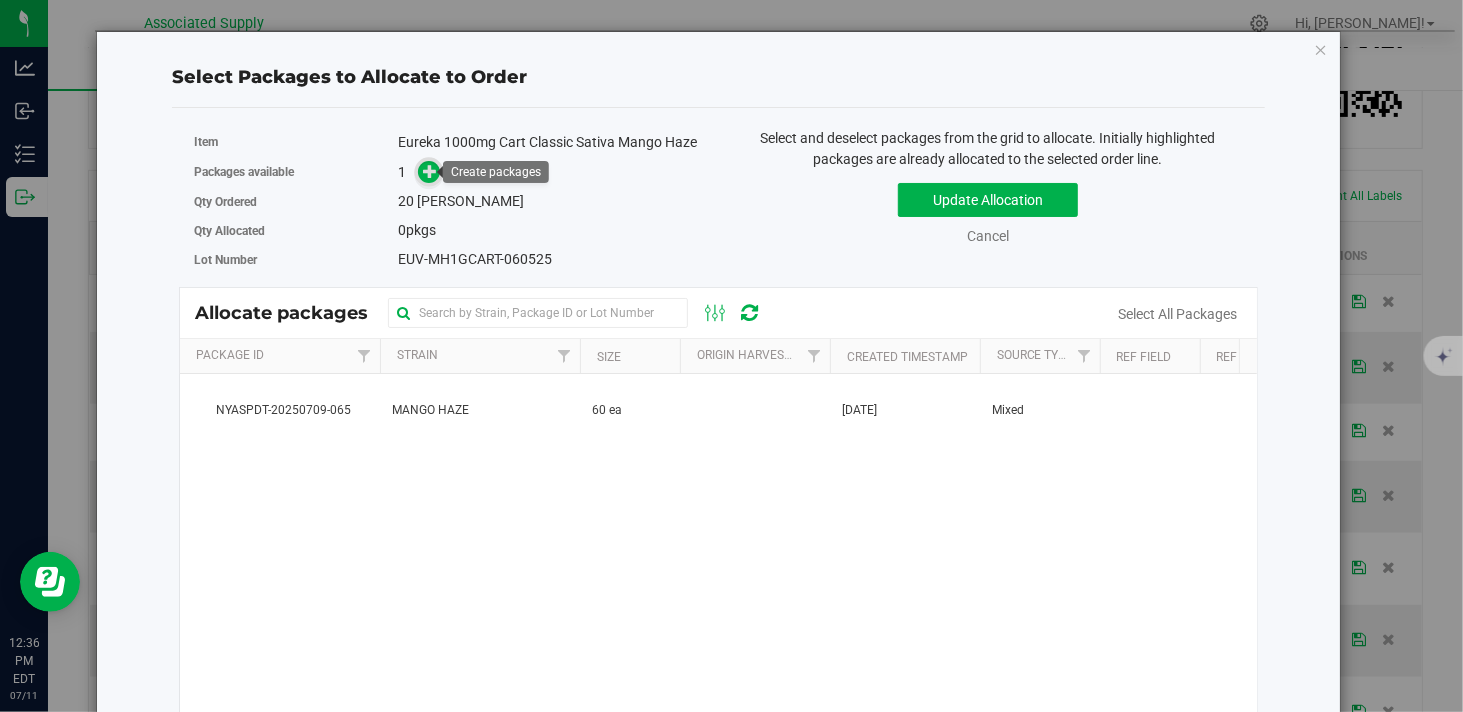 click at bounding box center [430, 171] 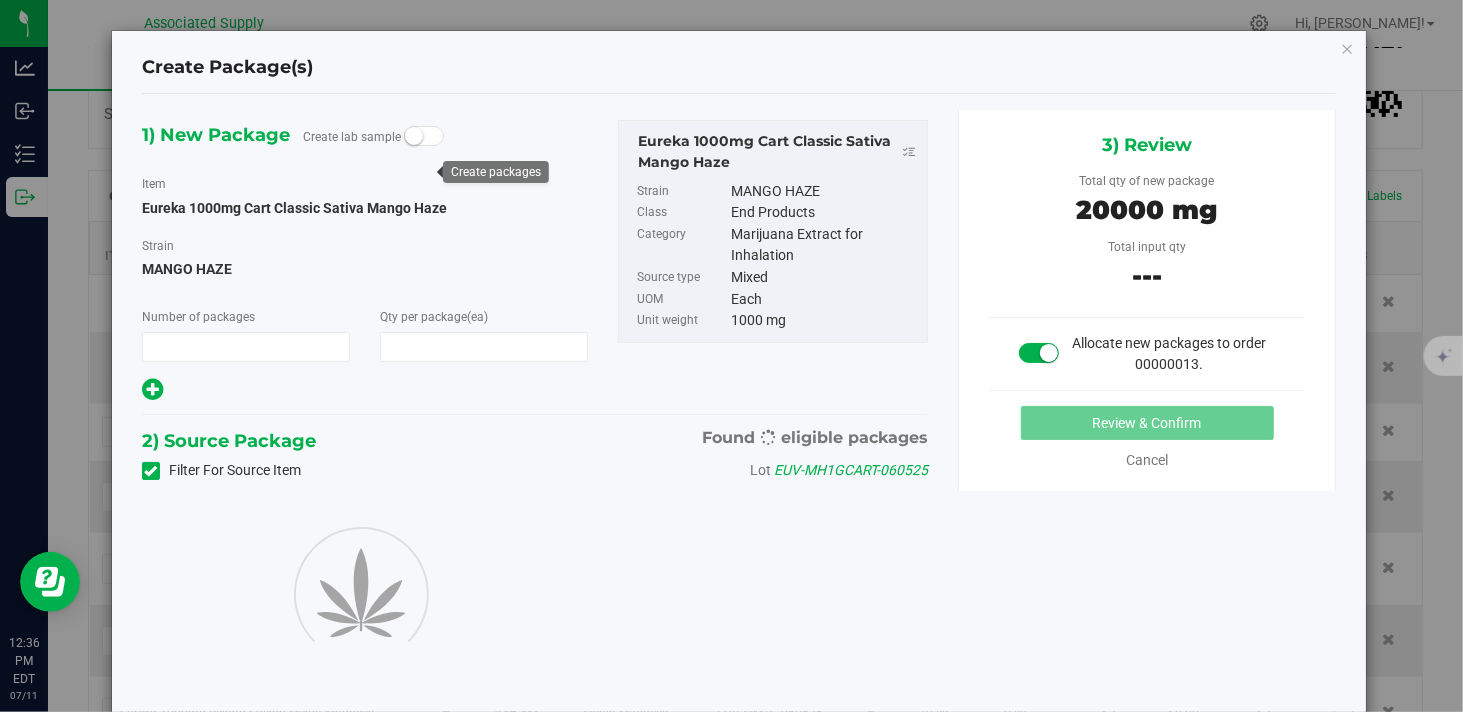 type on "1" 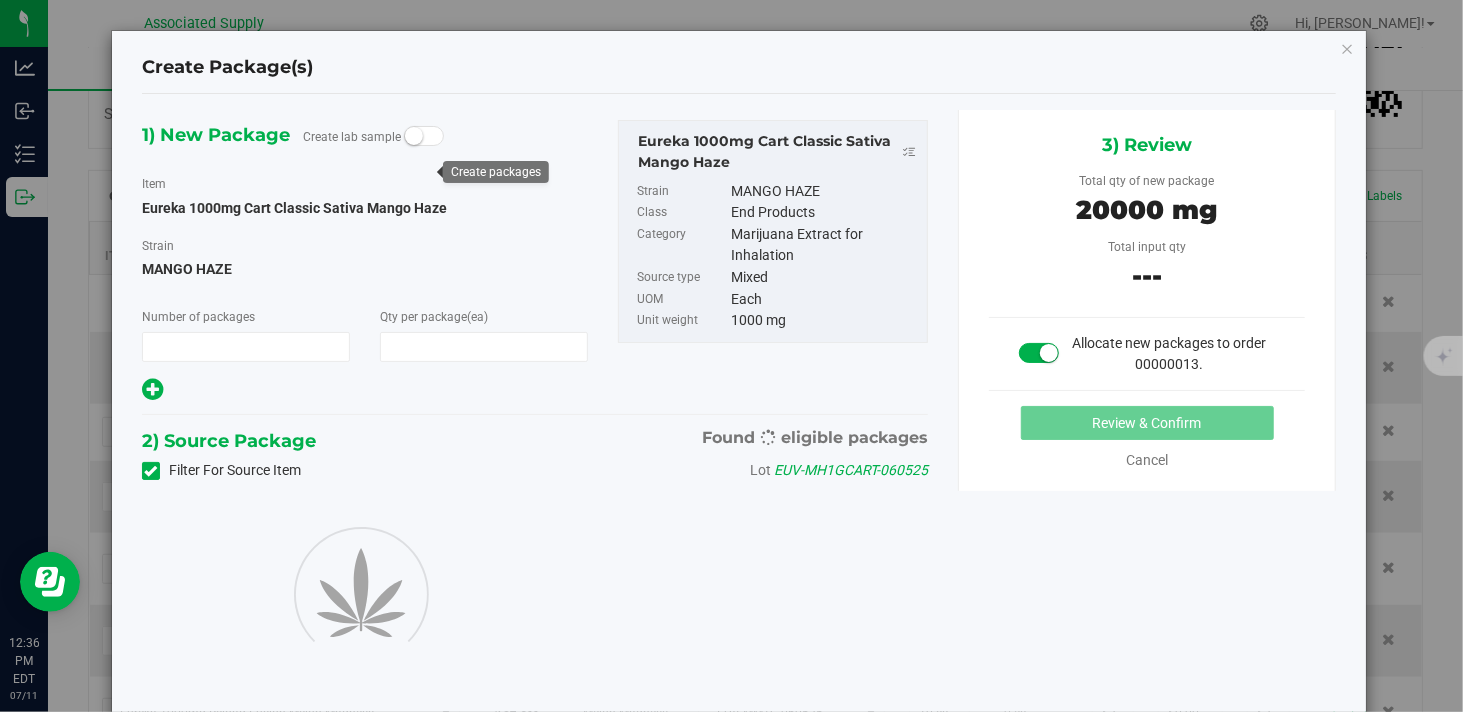 type on "20" 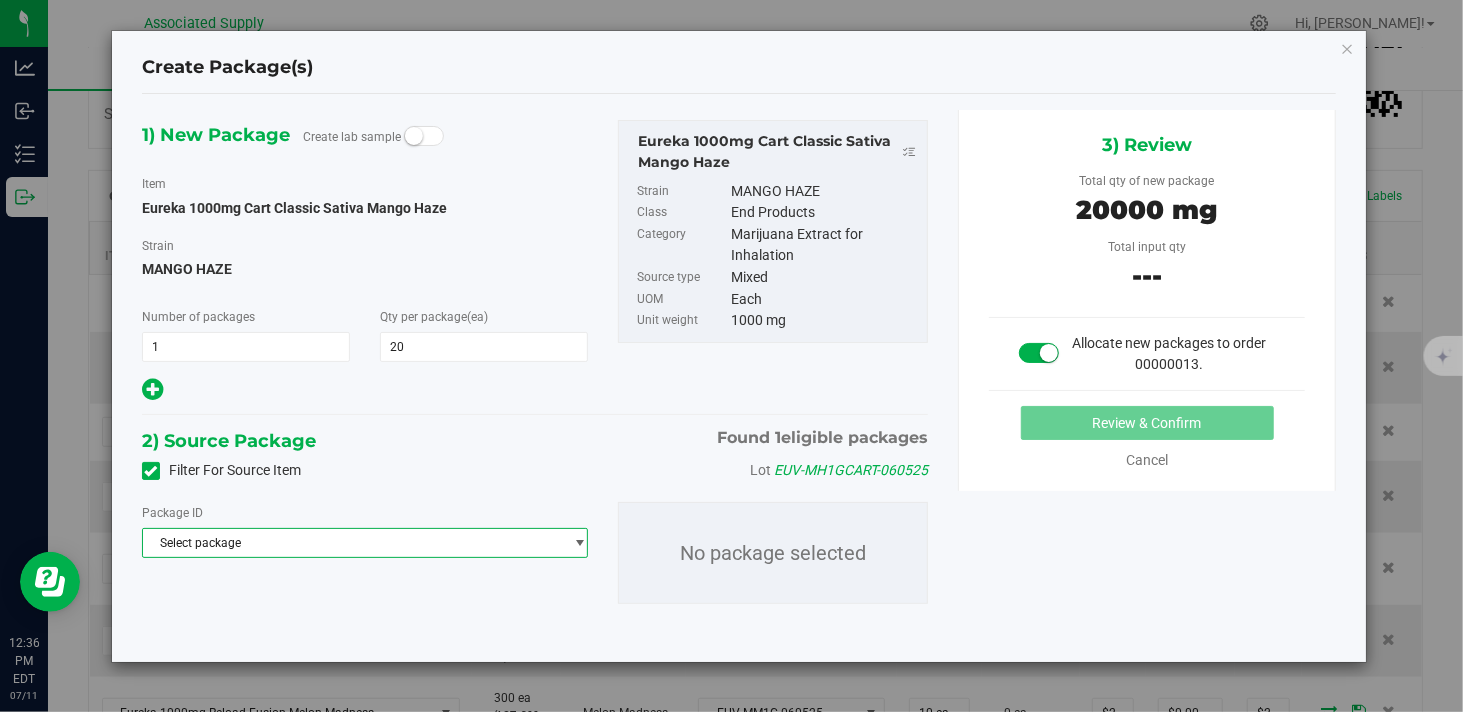 click on "Select package" at bounding box center (352, 543) 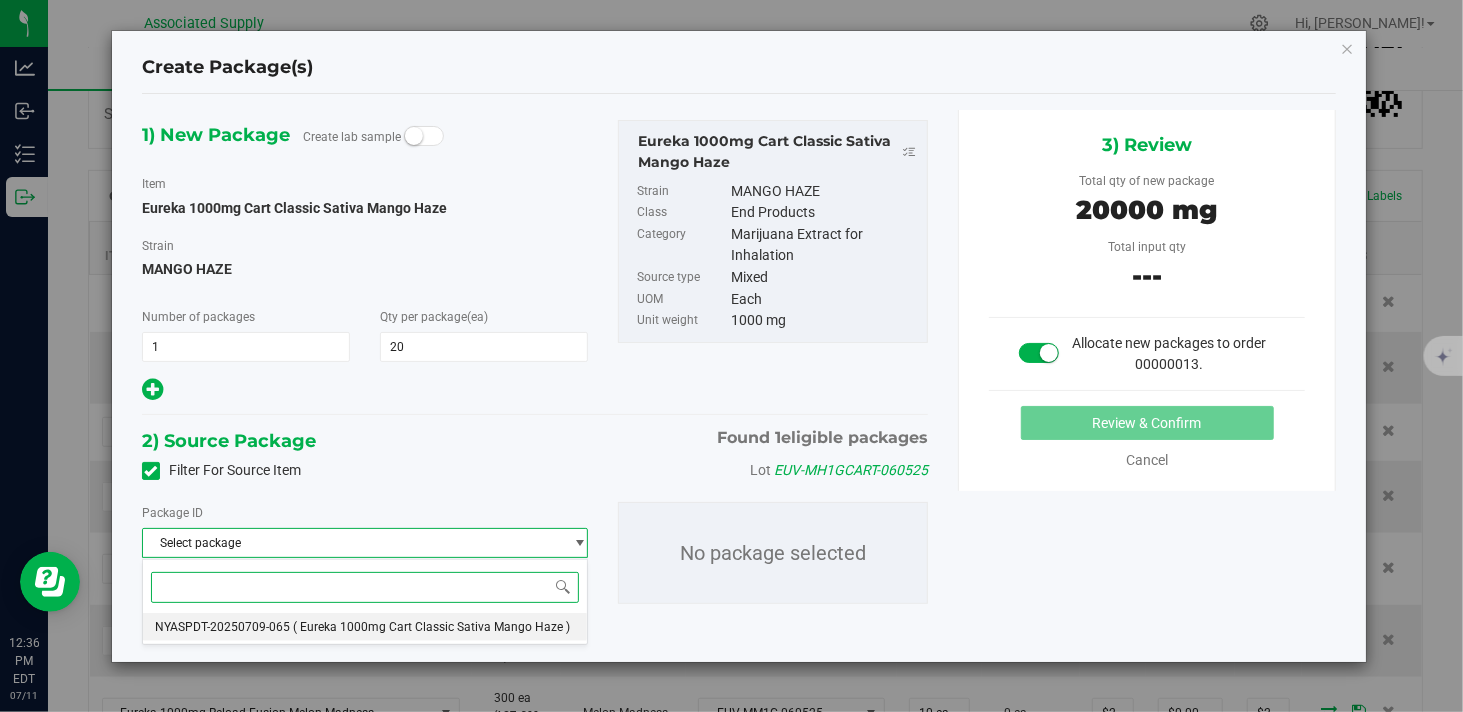 click on "(
Eureka 1000mg Cart Classic Sativa Mango Haze
)" at bounding box center (431, 627) 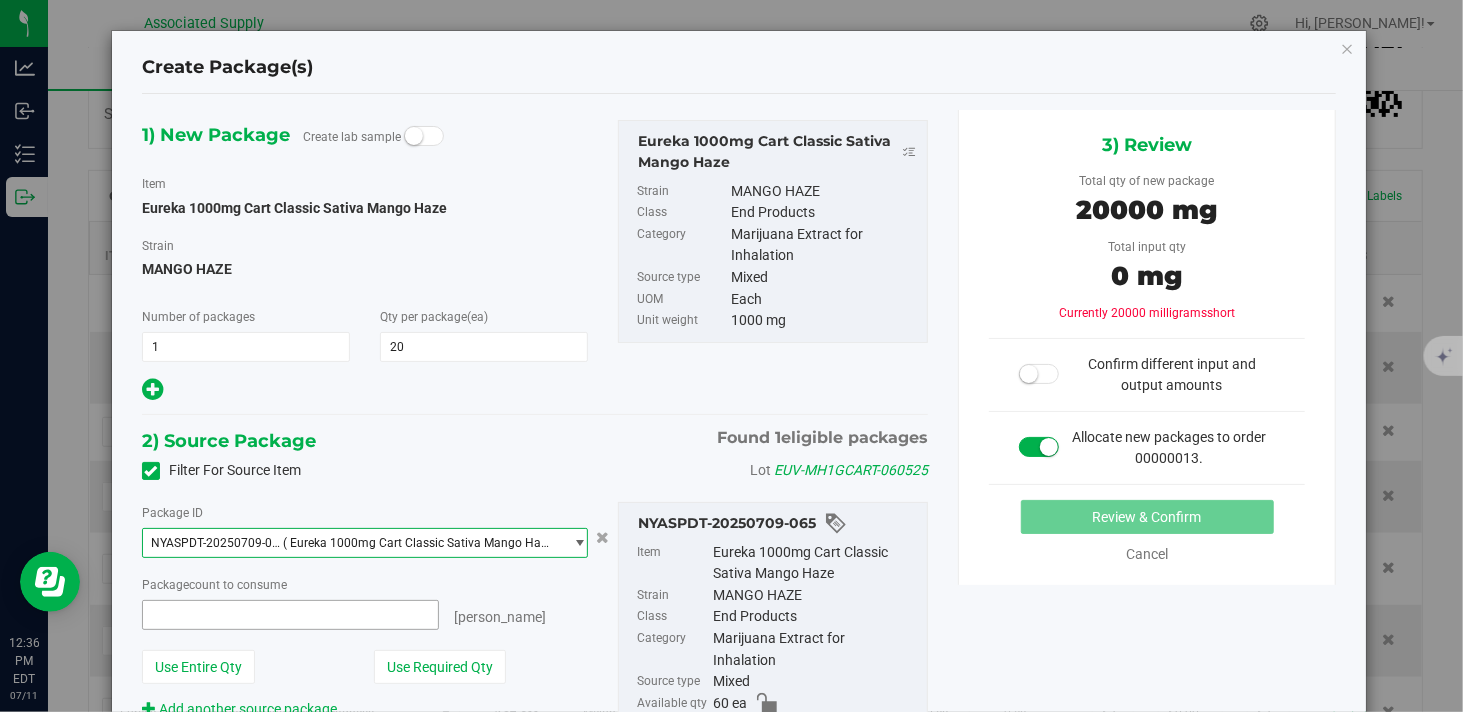 click at bounding box center (290, 615) 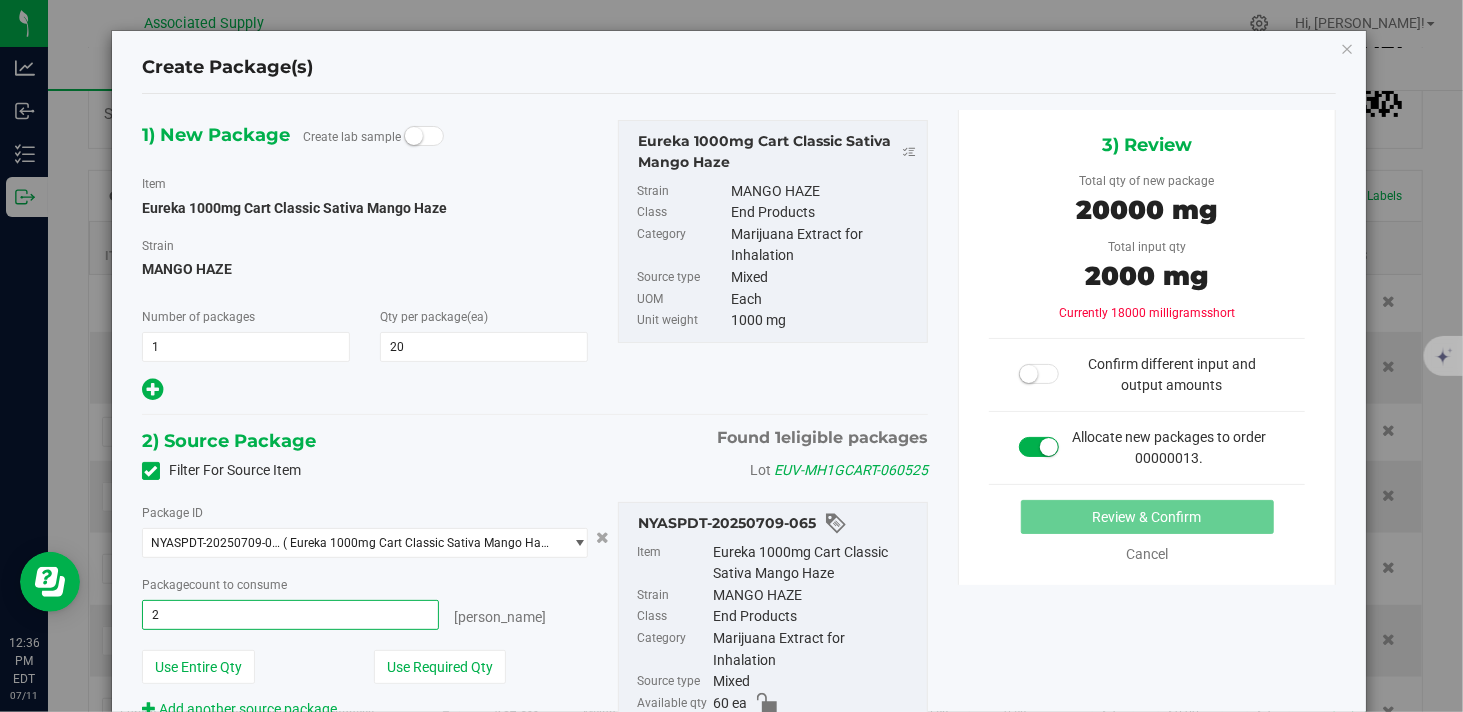 type on "20" 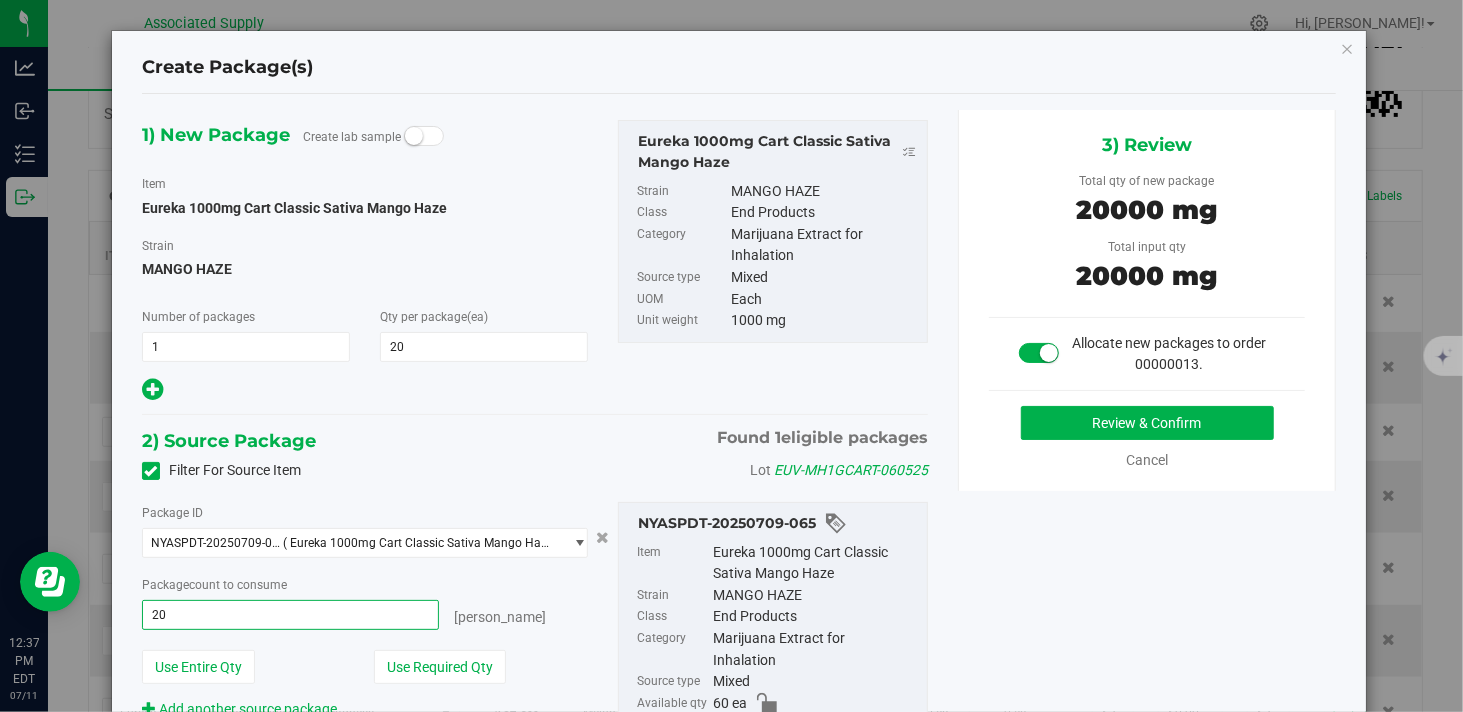 type on "20 ea" 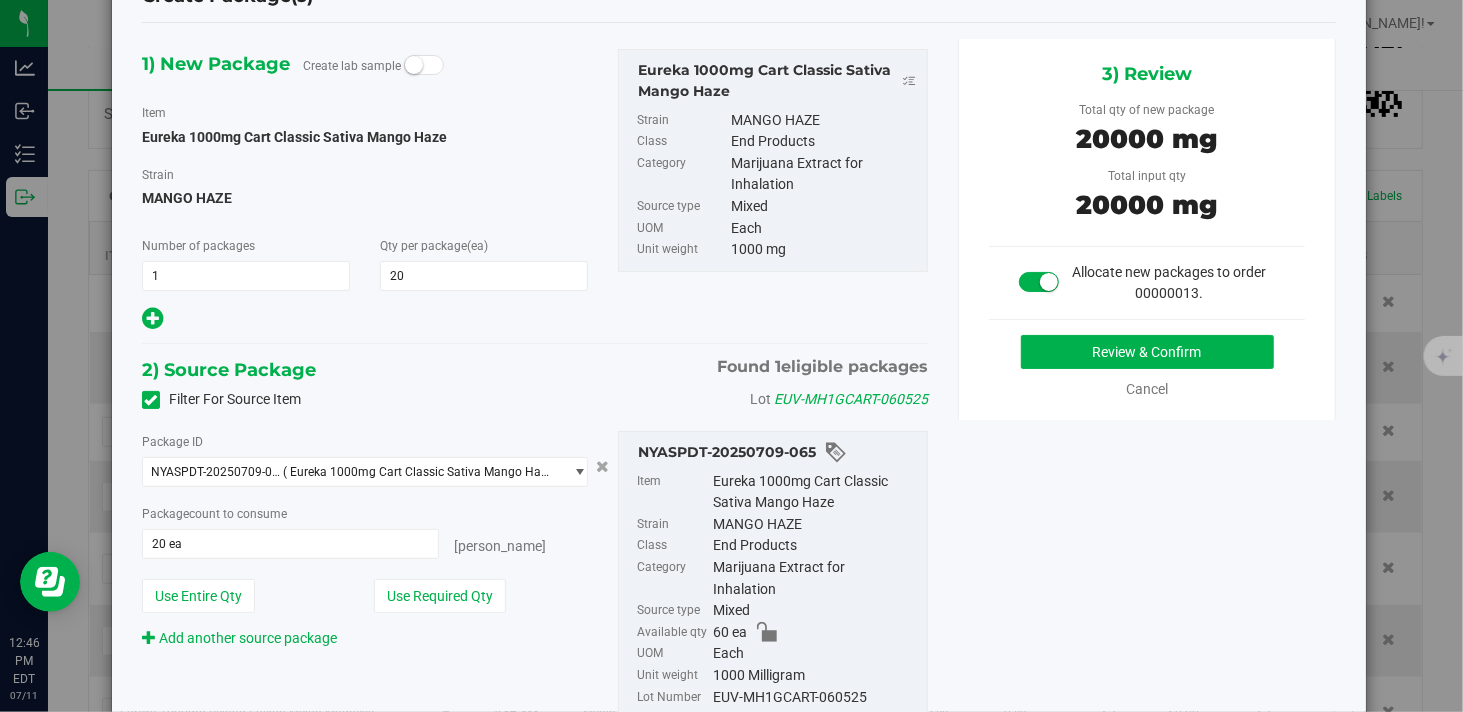 scroll, scrollTop: 111, scrollLeft: 0, axis: vertical 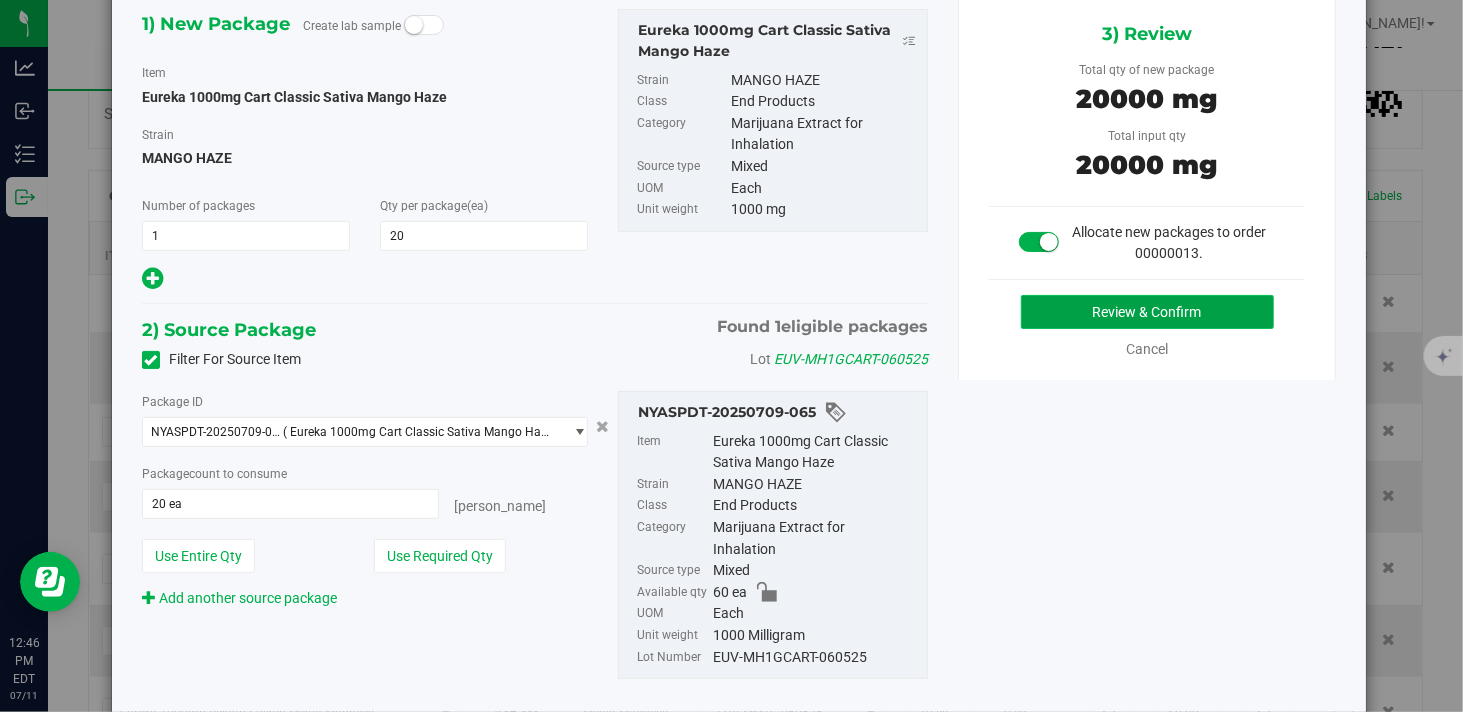 click on "Review & Confirm" at bounding box center [1147, 312] 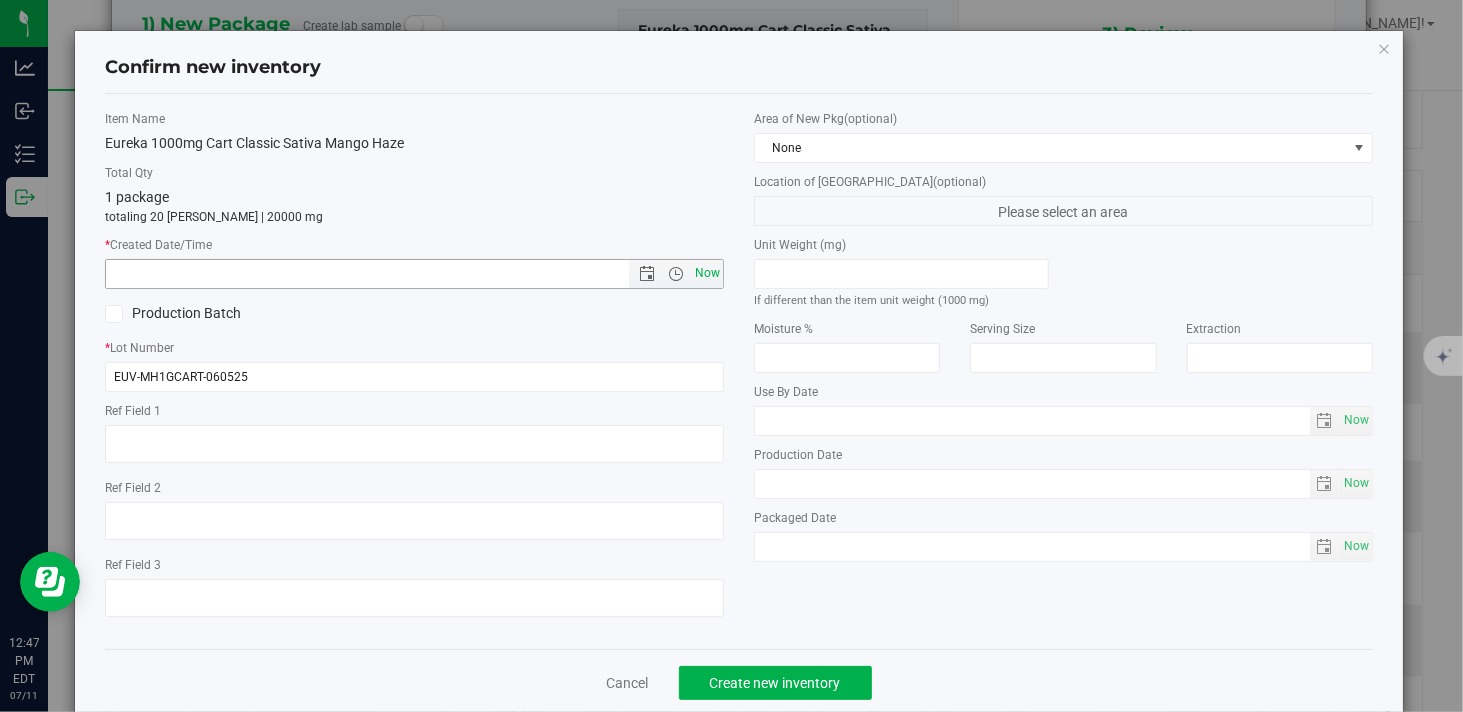 click on "Now" at bounding box center (708, 273) 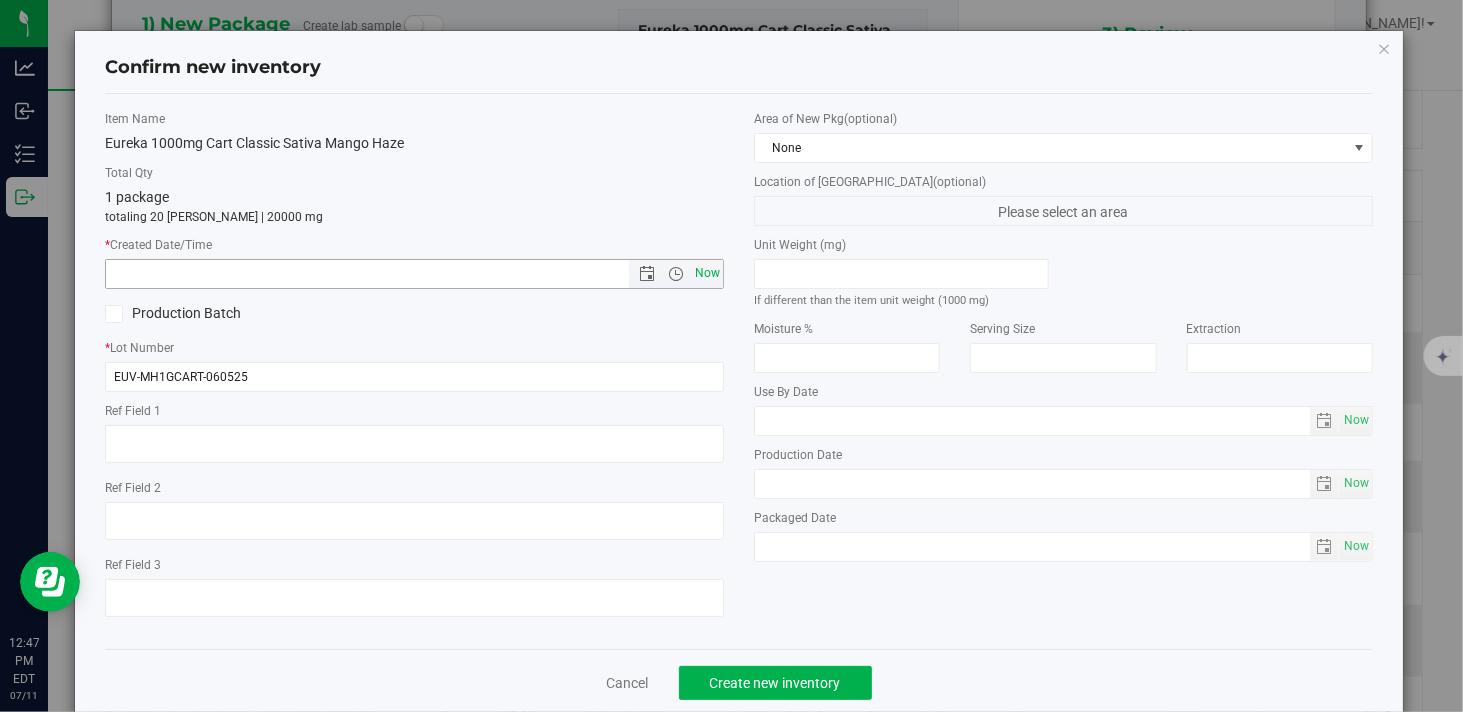 type on "[DATE] 12:47 PM" 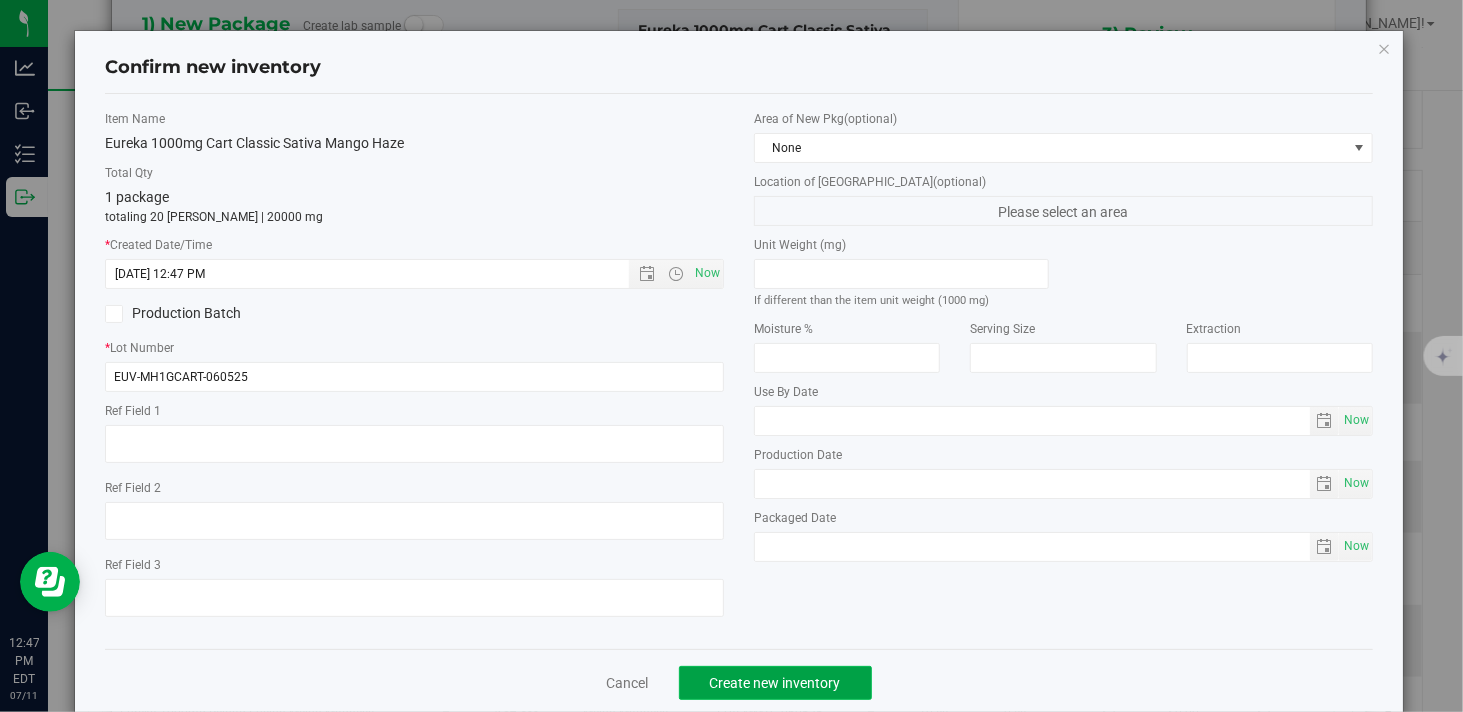 click on "Create new inventory" 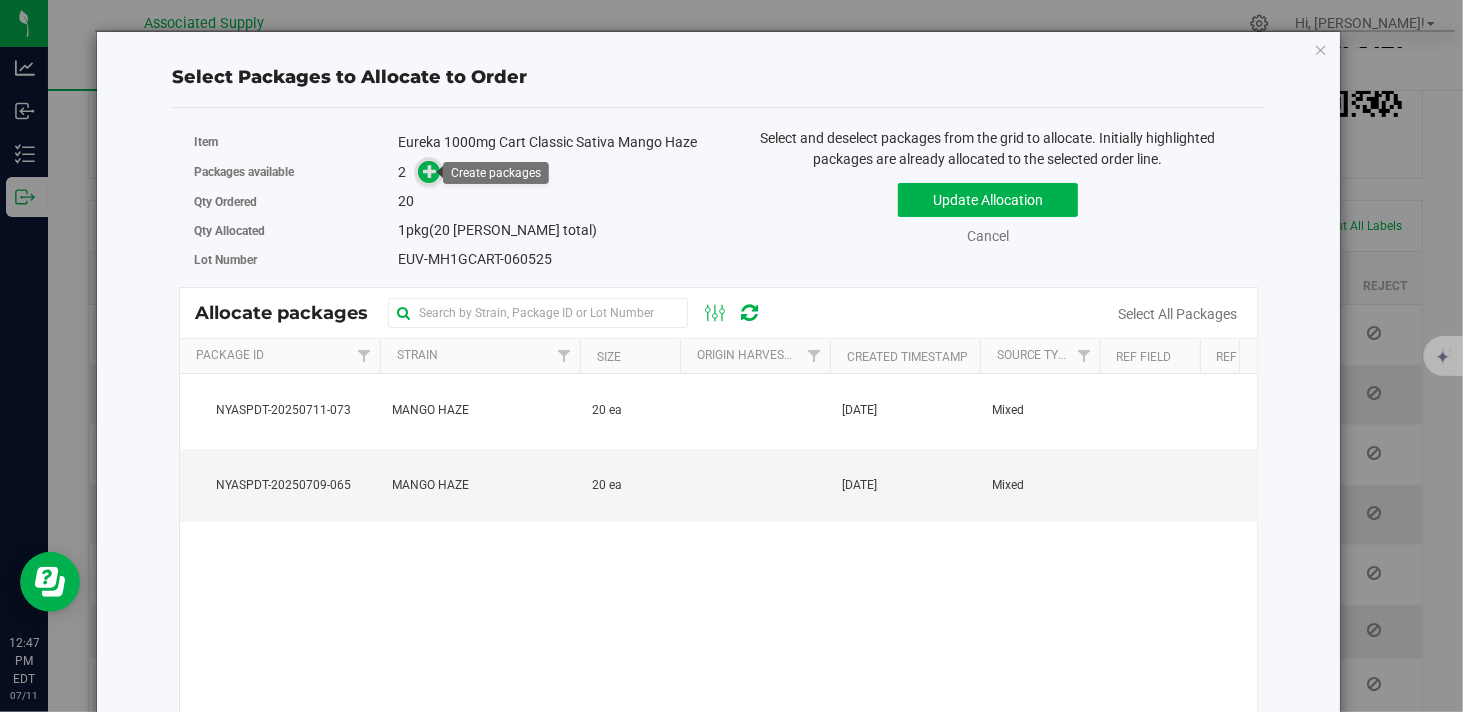 click at bounding box center [430, 171] 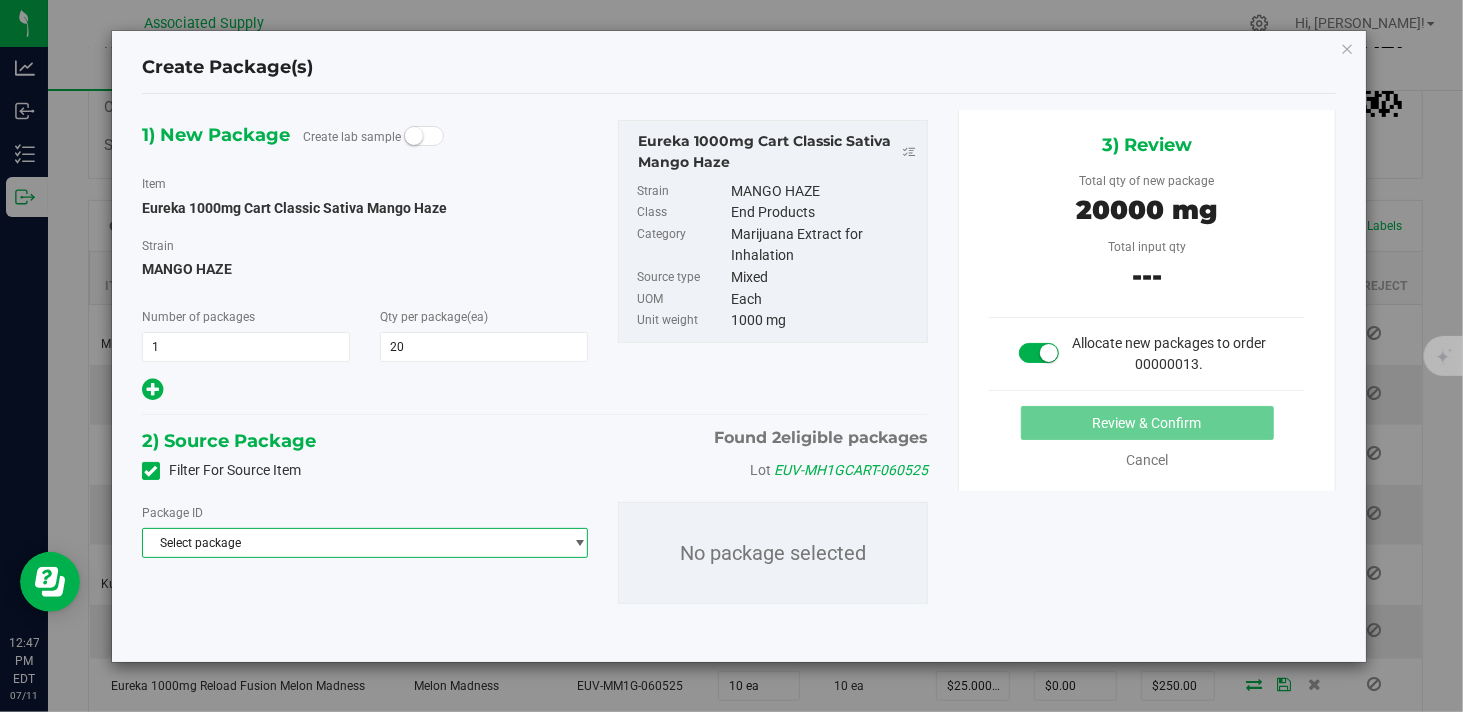 click on "Select package" at bounding box center (352, 543) 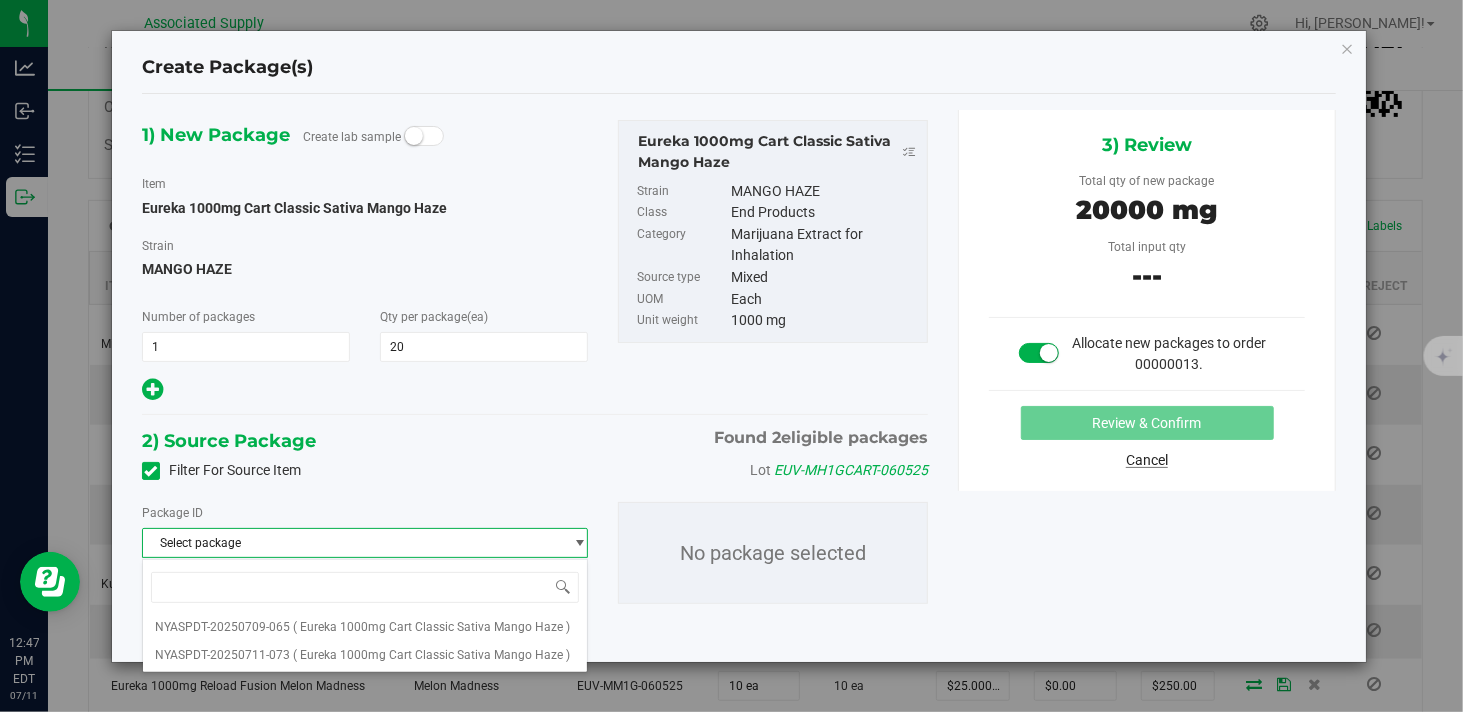 click on "Cancel" at bounding box center [1147, 460] 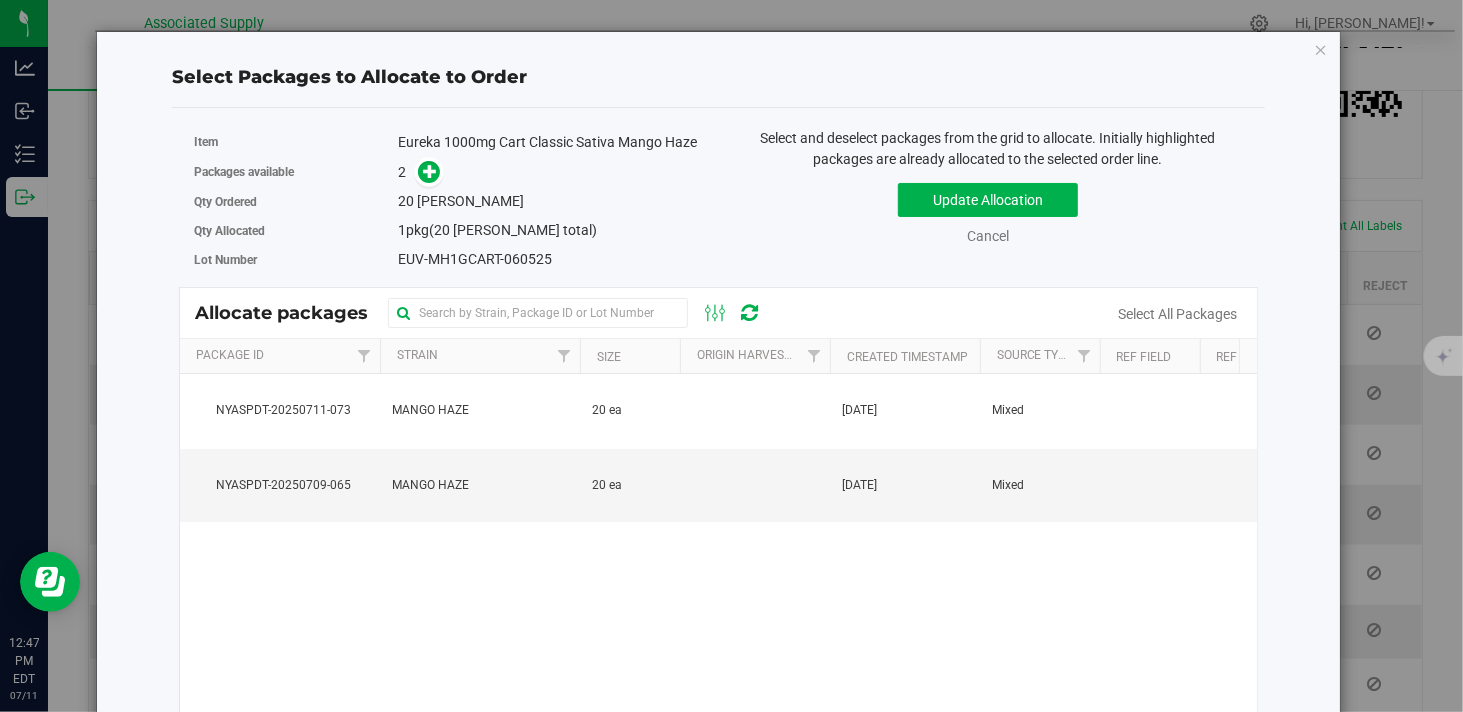 click on "Select Packages to Allocate to Order
Item
Eureka 1000mg Cart Classic Sativa Mango Haze
Packages available
2
Qty Ordered
20
1" at bounding box center [718, 468] 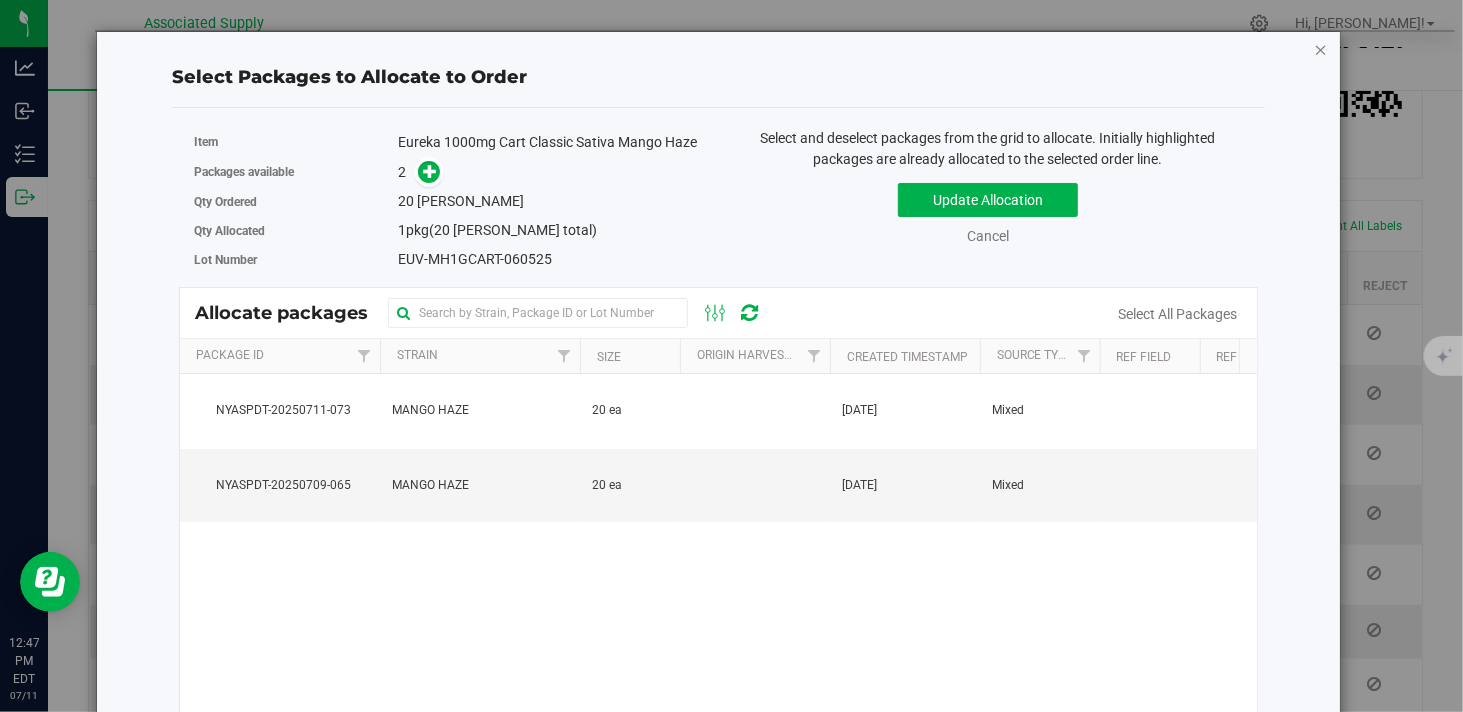 click at bounding box center [1321, 49] 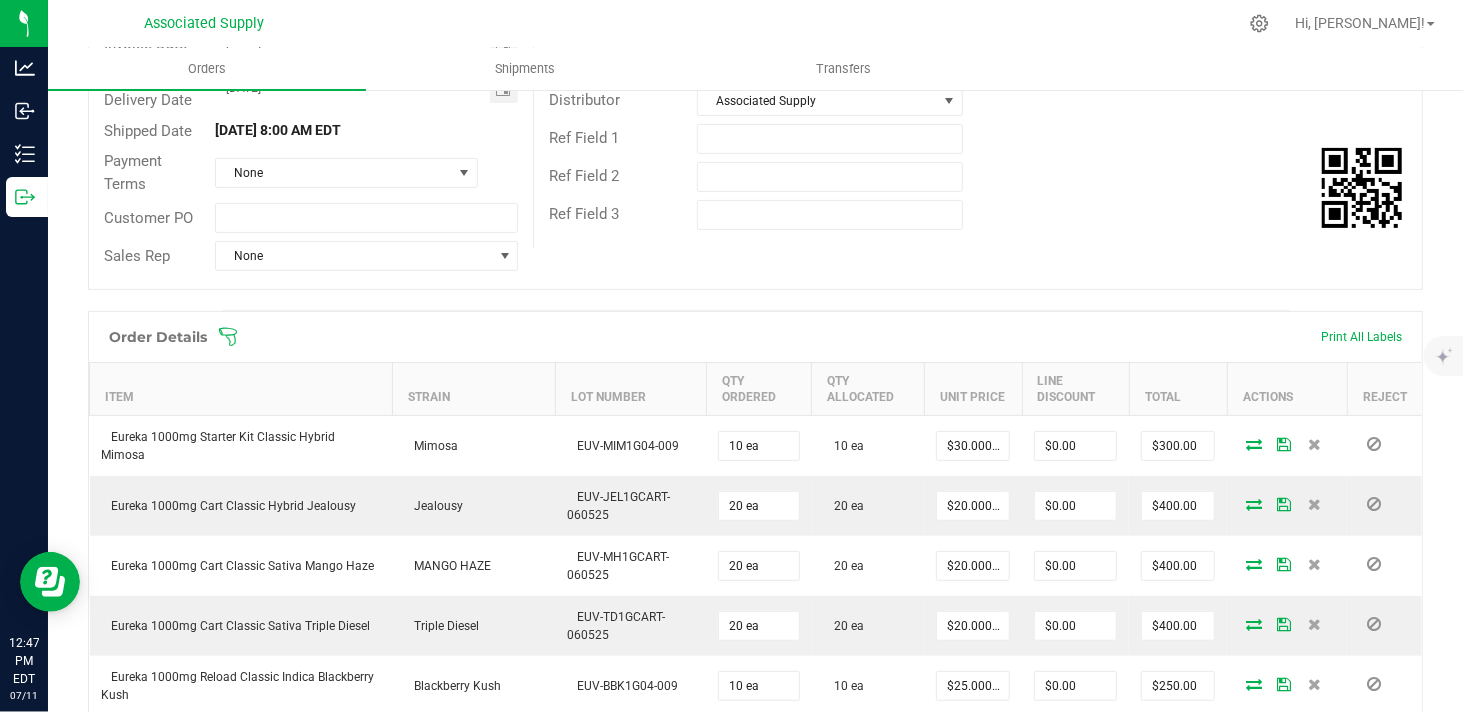 scroll, scrollTop: 0, scrollLeft: 0, axis: both 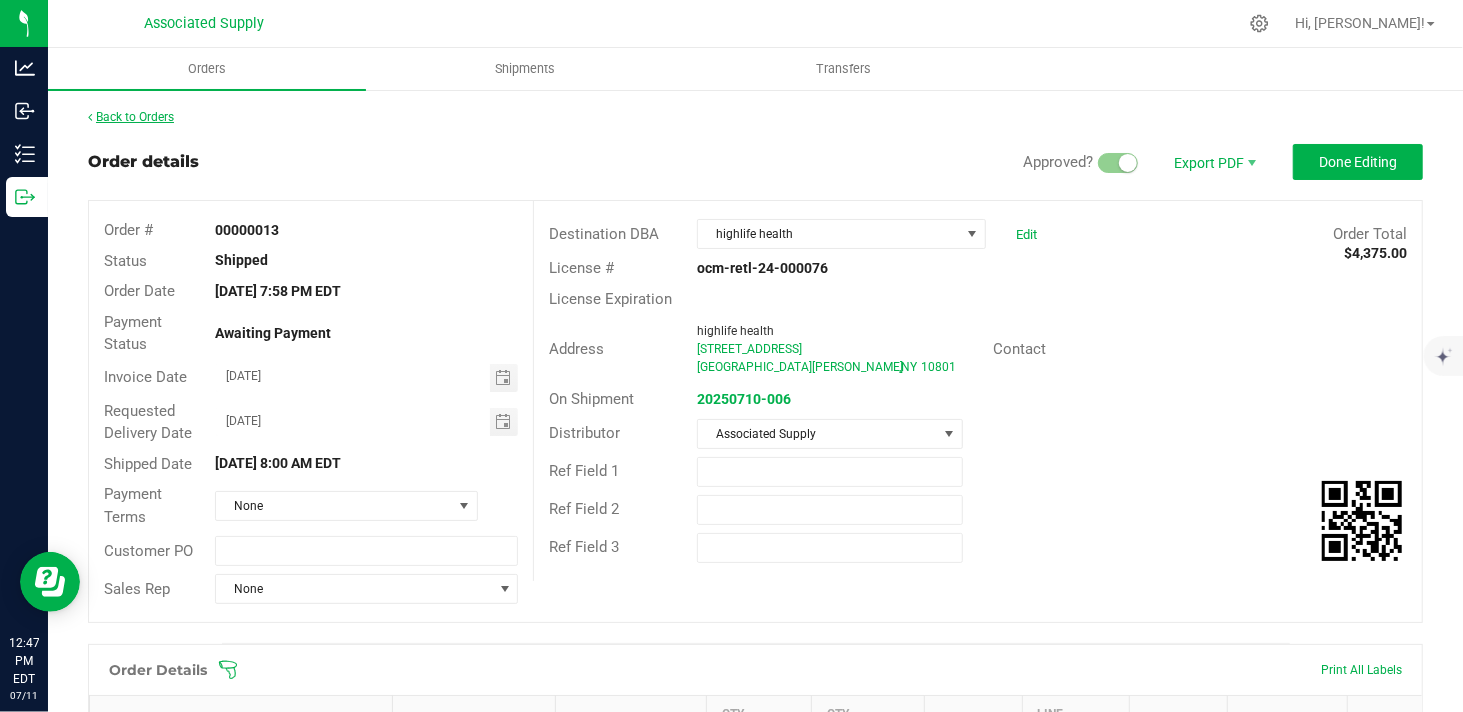 click on "Back to Orders" at bounding box center (131, 117) 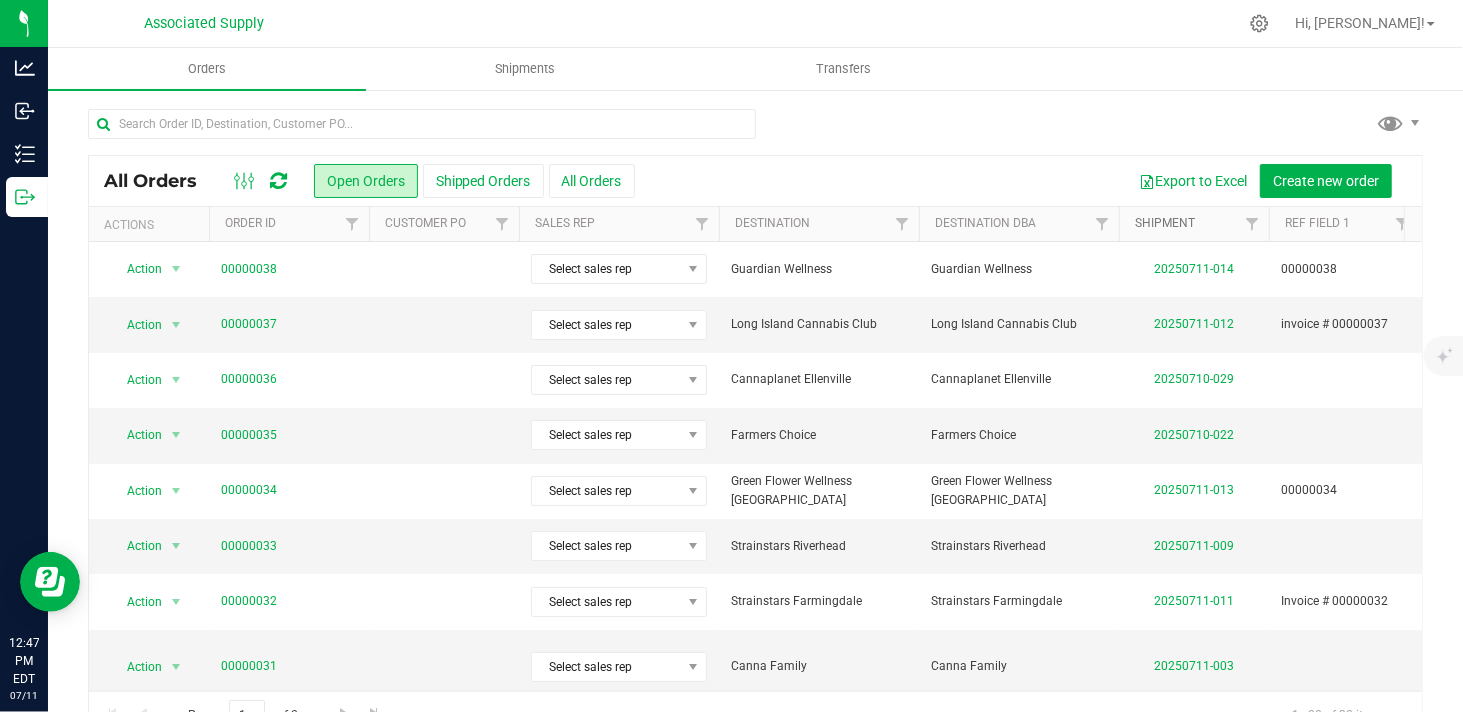 click on "Shipment" at bounding box center [1165, 223] 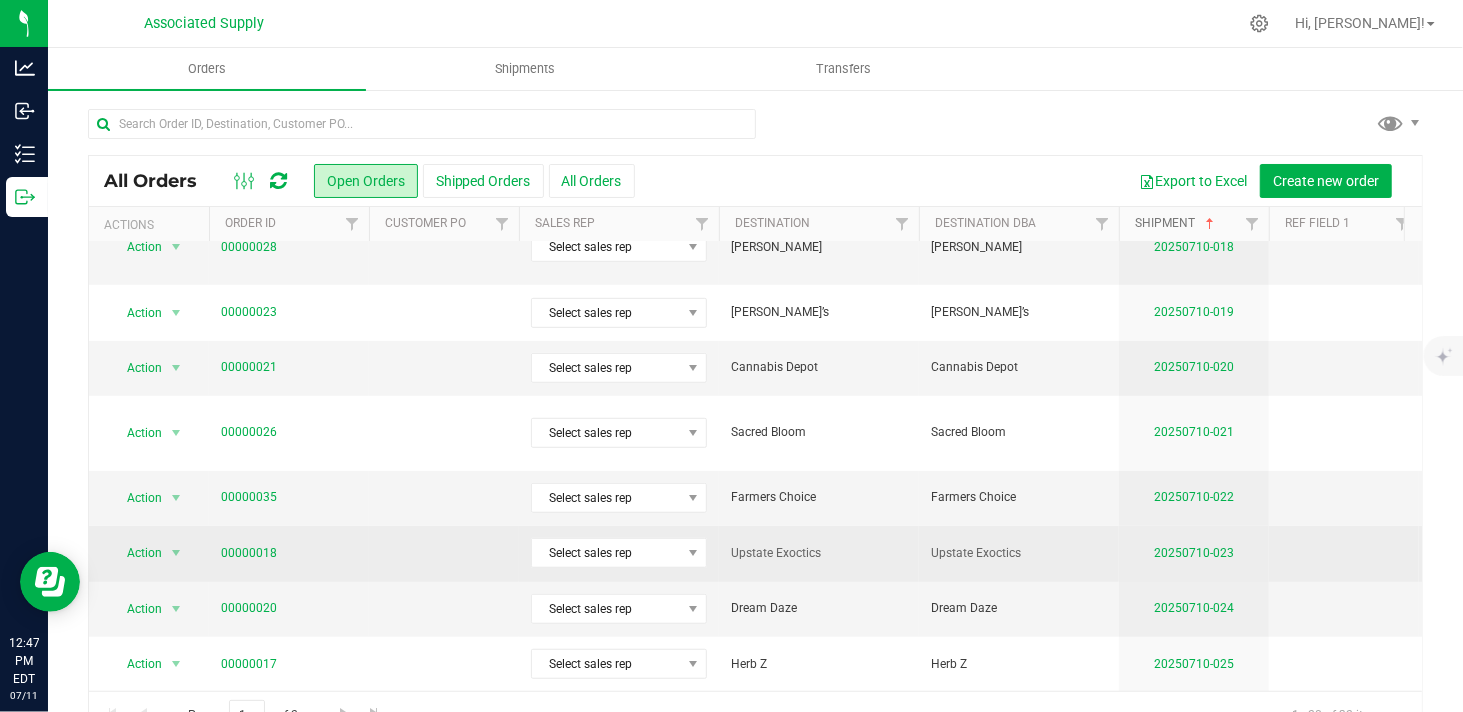 scroll, scrollTop: 678, scrollLeft: 0, axis: vertical 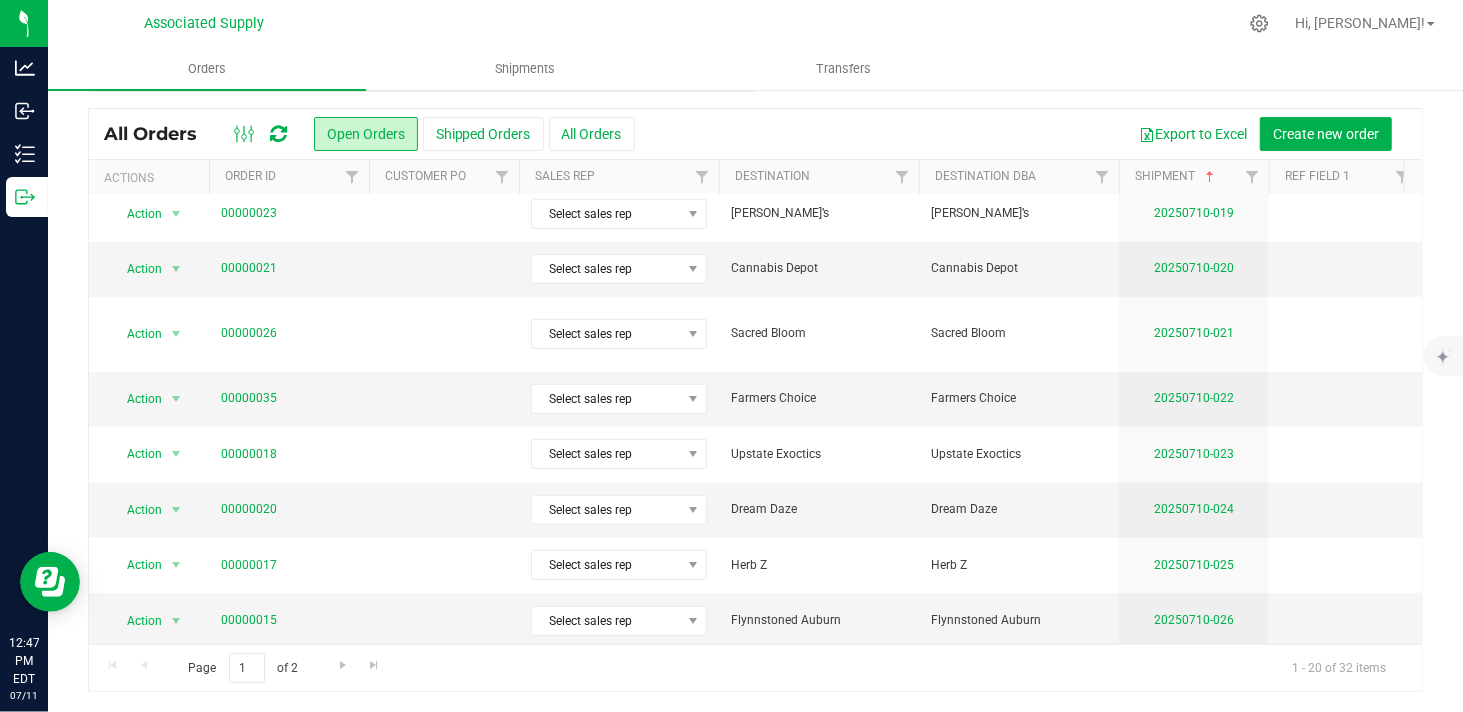 click at bounding box center (176, 731) 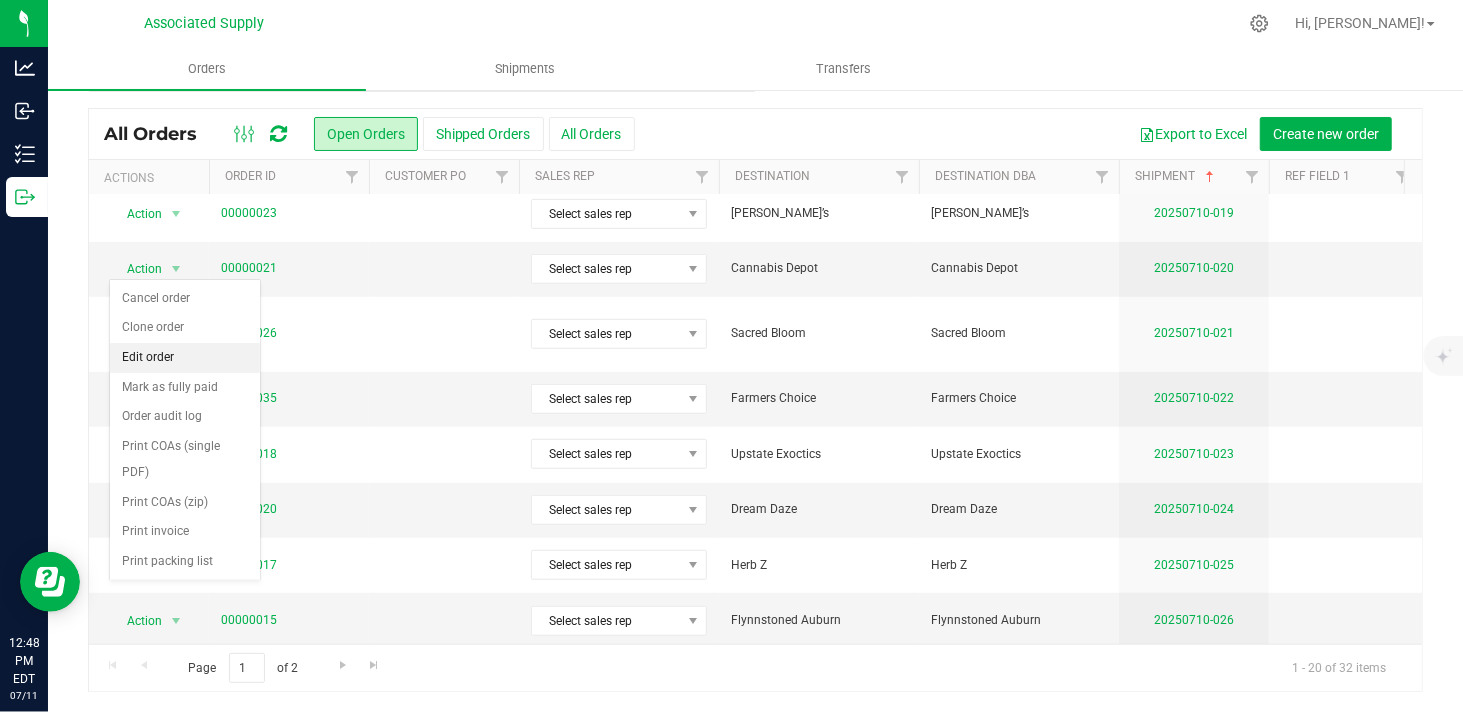 click on "Edit order" at bounding box center (185, 358) 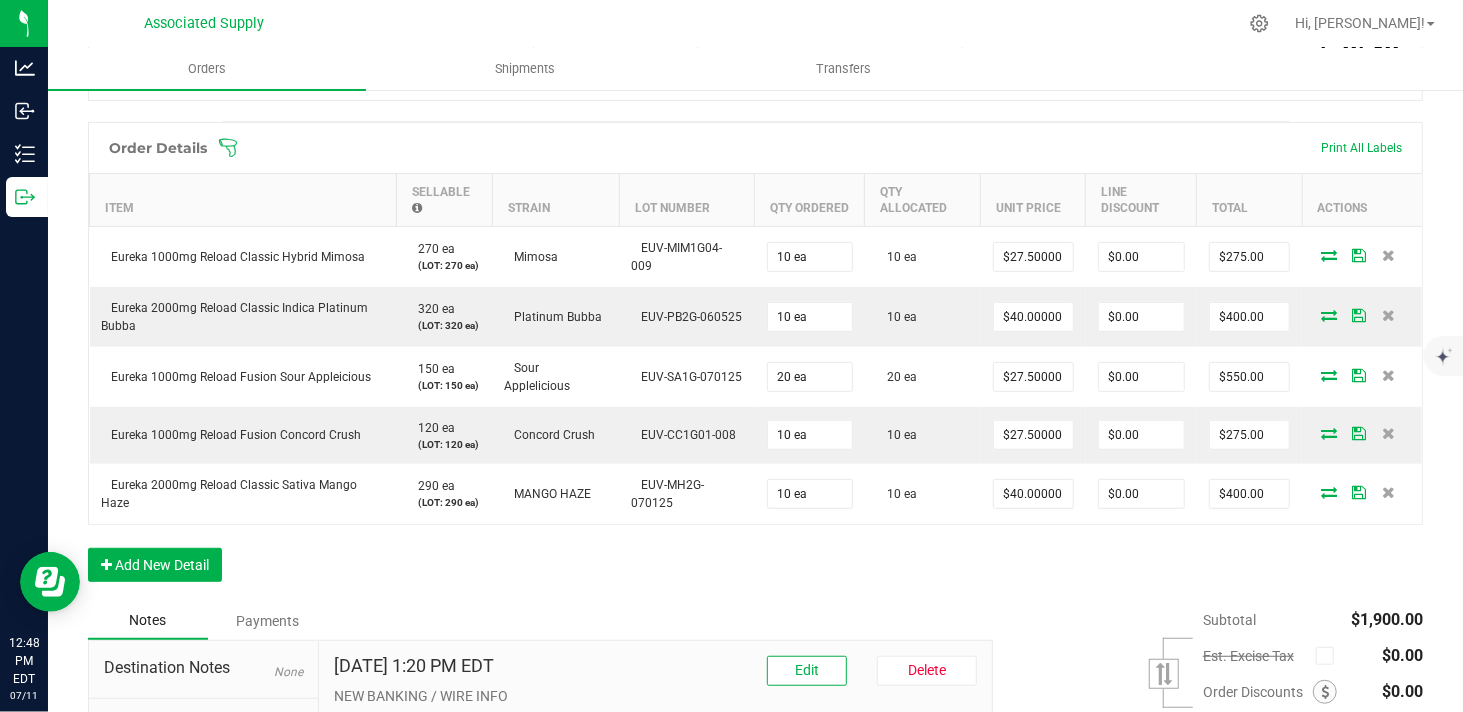 scroll, scrollTop: 0, scrollLeft: 0, axis: both 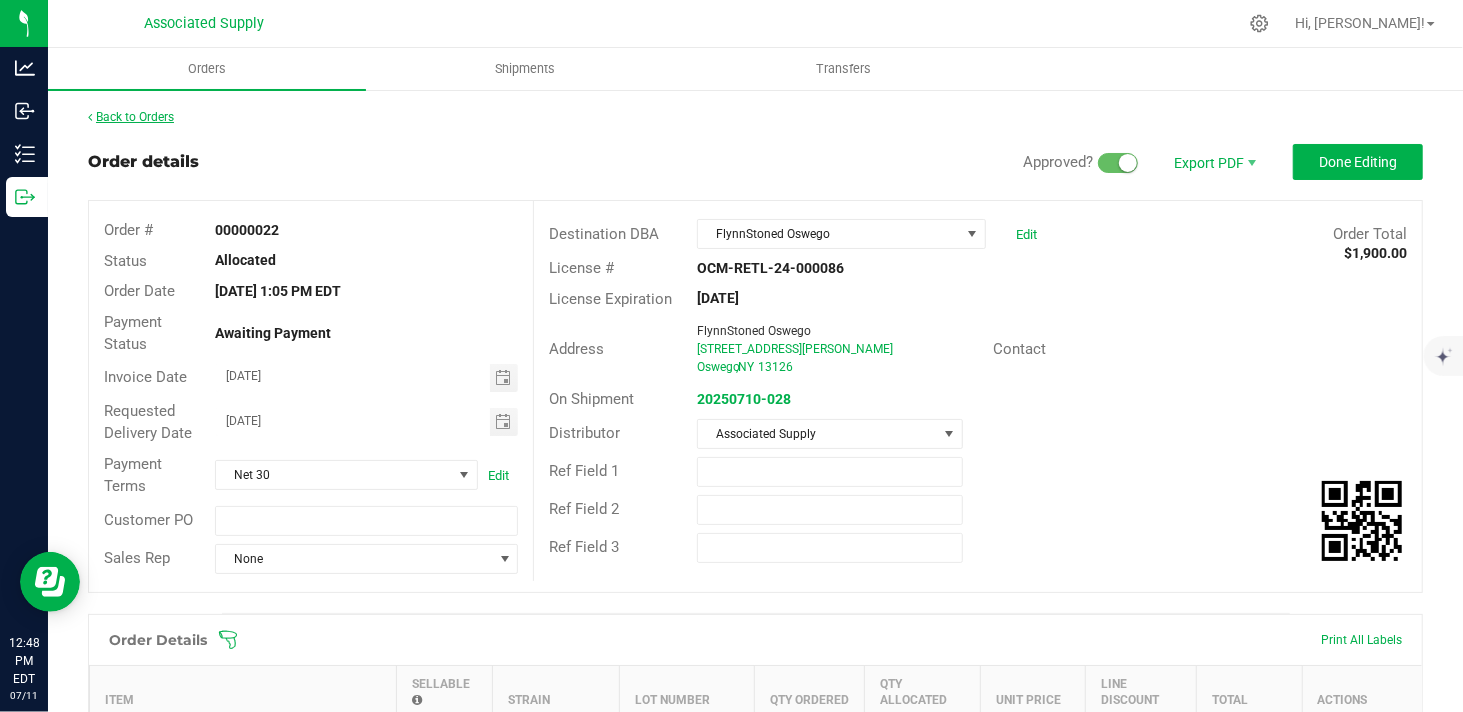 click on "Back to Orders" at bounding box center (131, 117) 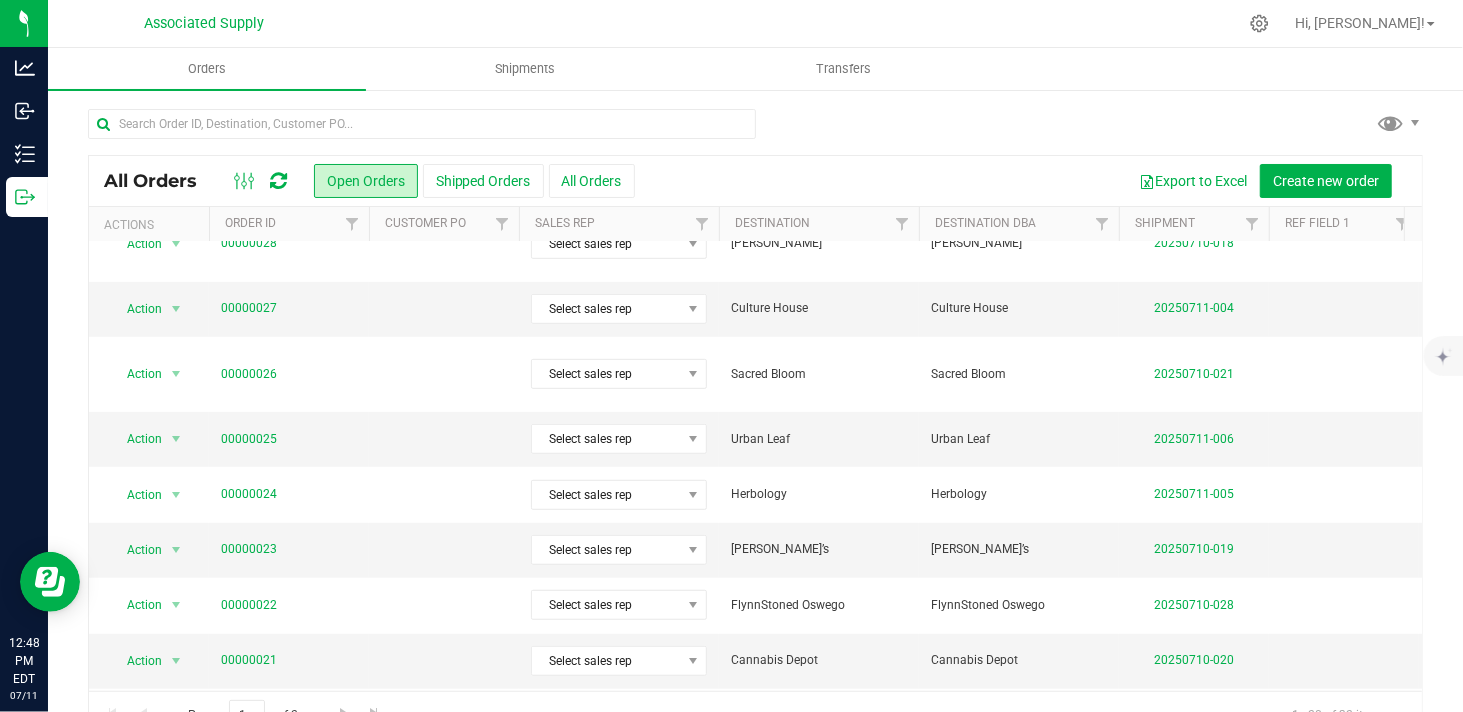 scroll, scrollTop: 666, scrollLeft: 0, axis: vertical 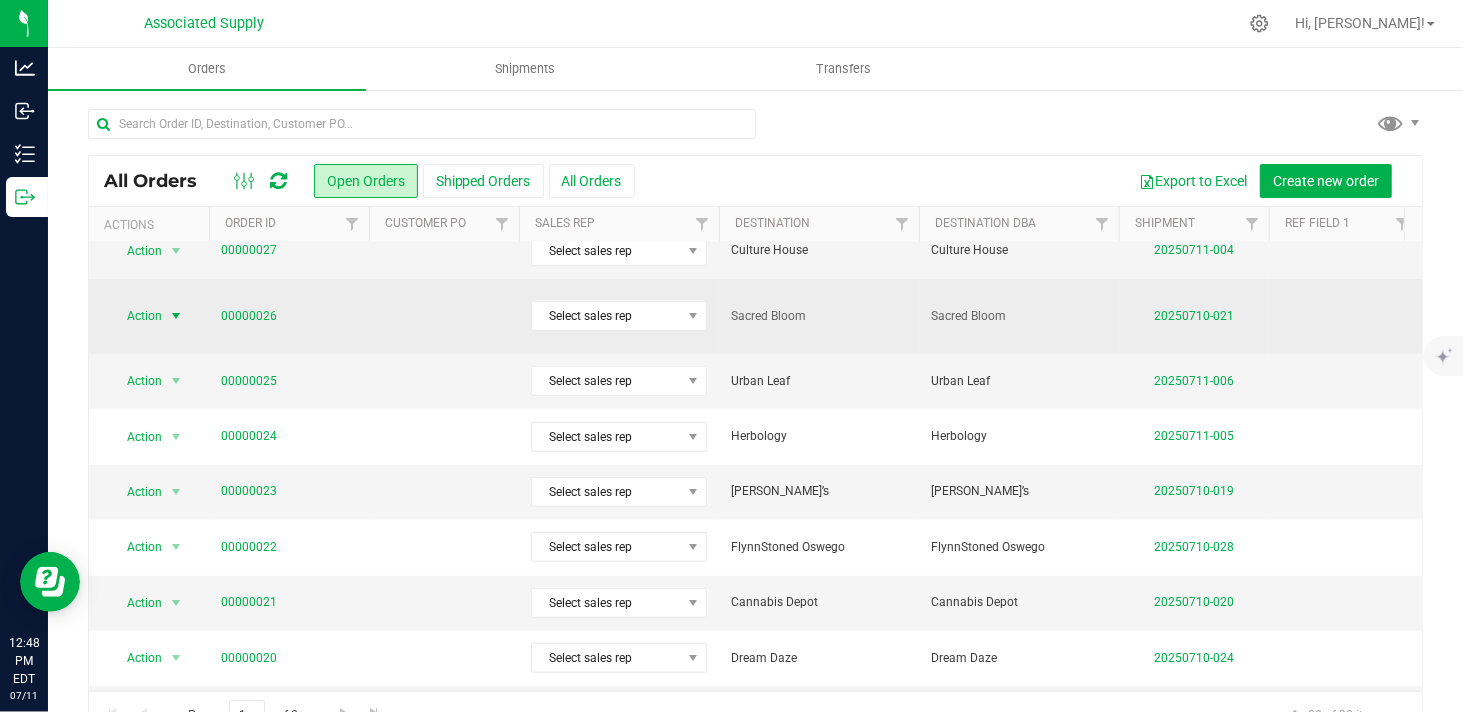click at bounding box center (176, 316) 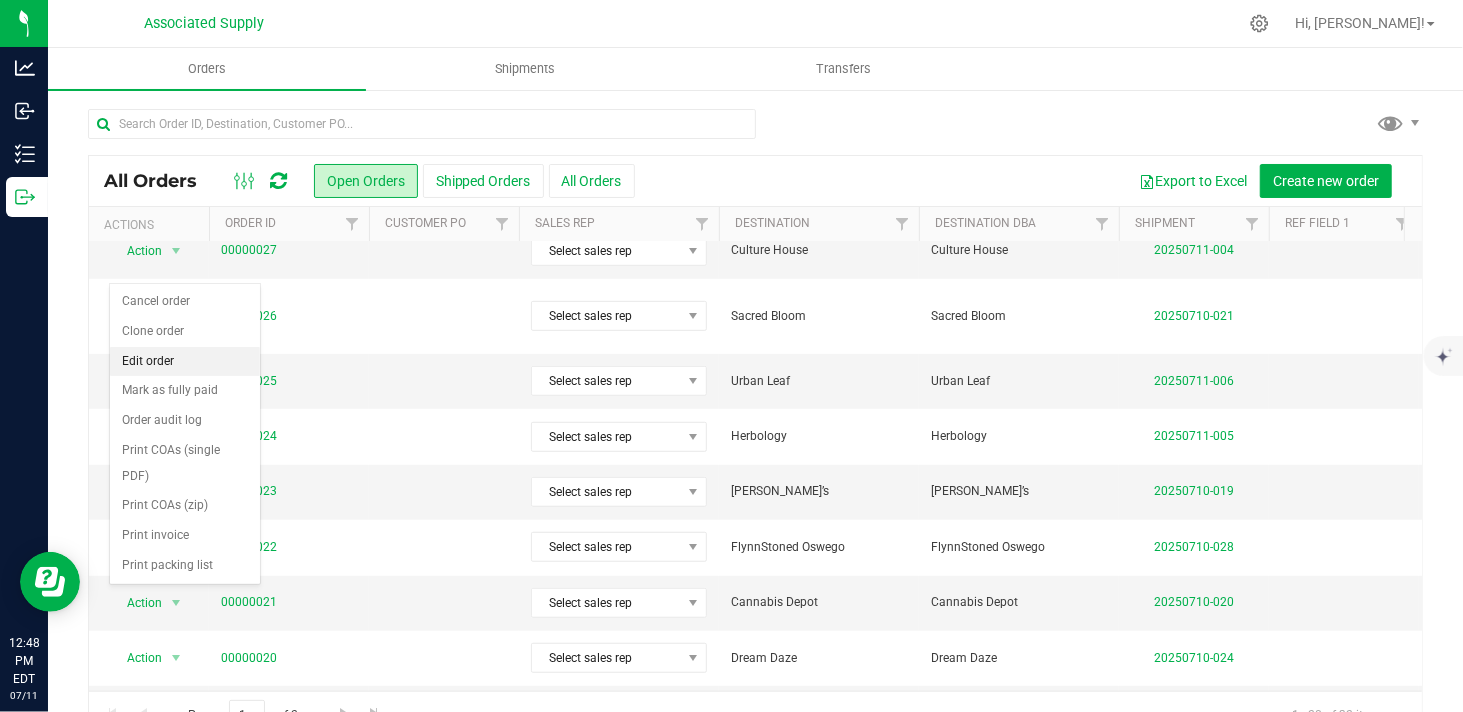click on "Edit order" at bounding box center (185, 362) 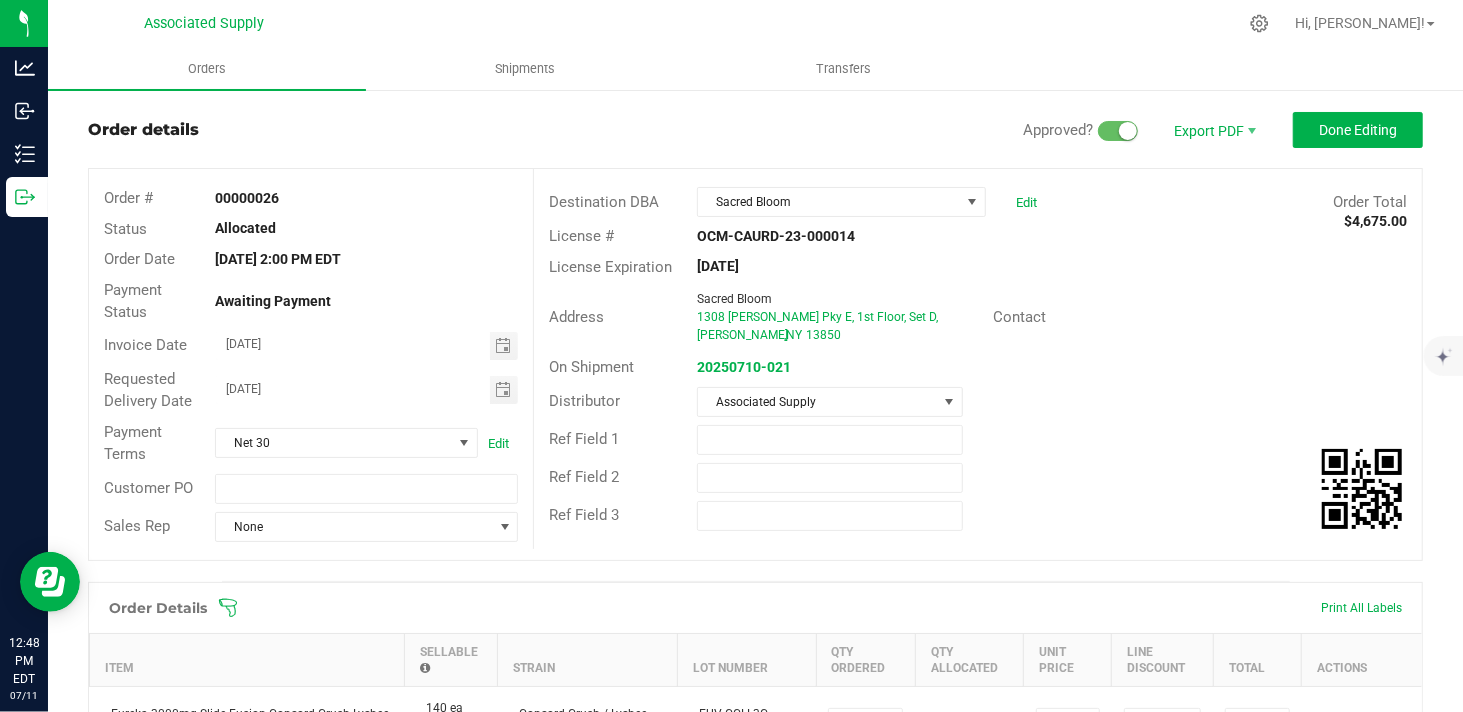 scroll, scrollTop: 0, scrollLeft: 0, axis: both 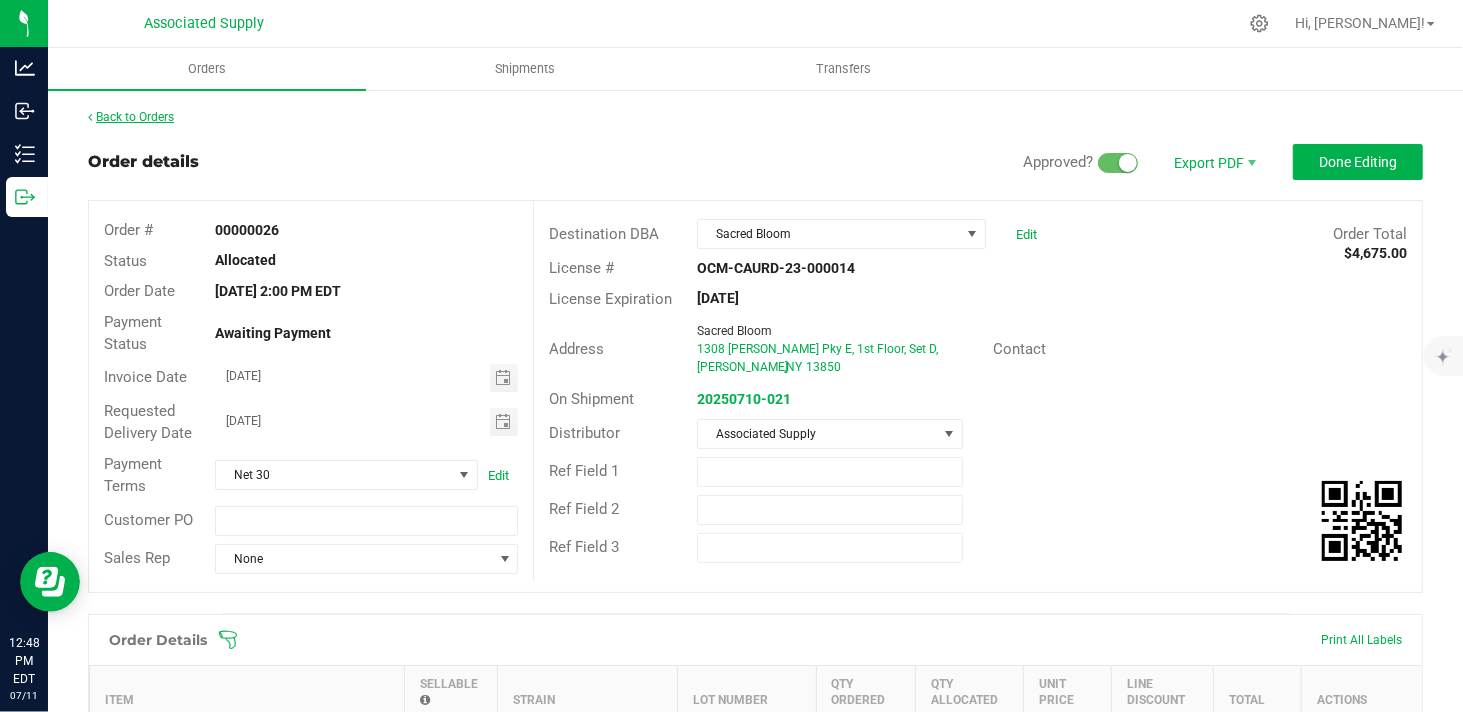 click on "Back to Orders" at bounding box center [131, 117] 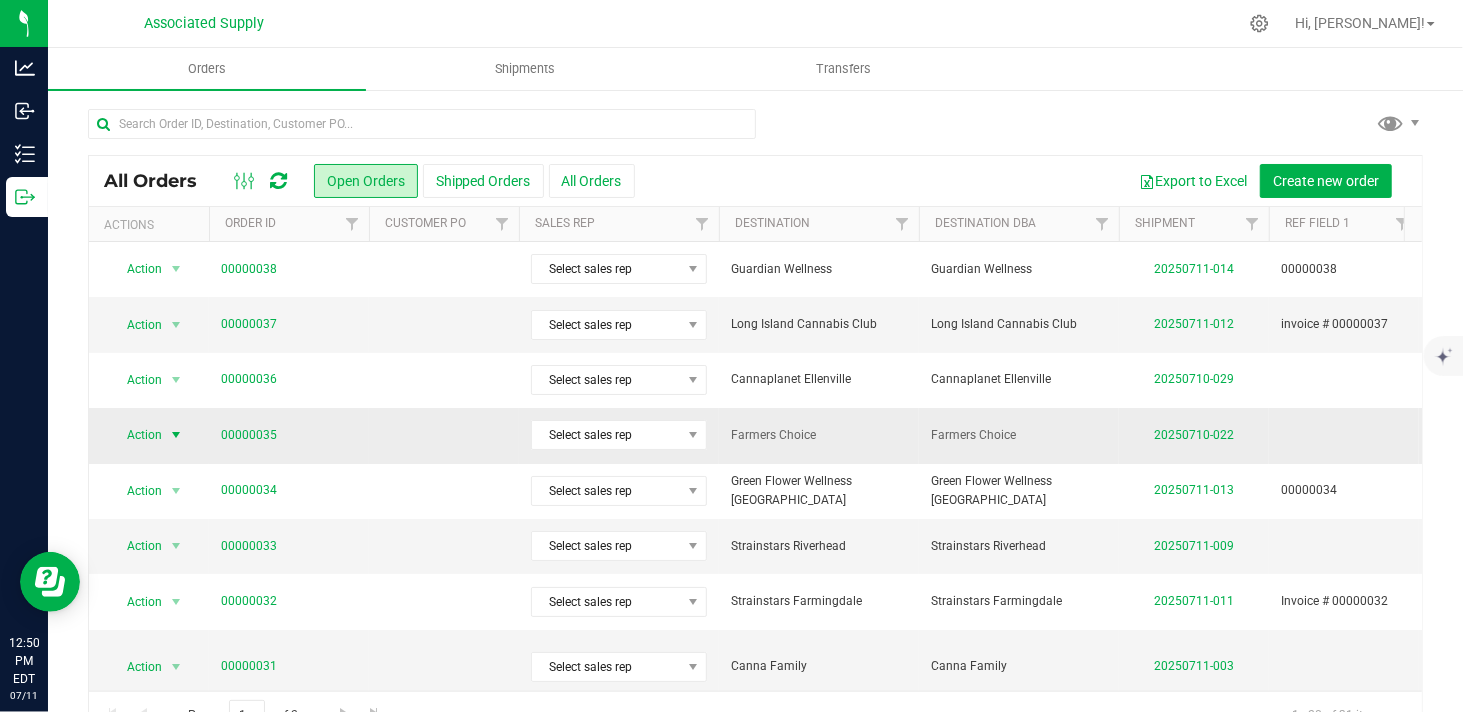 click at bounding box center [176, 435] 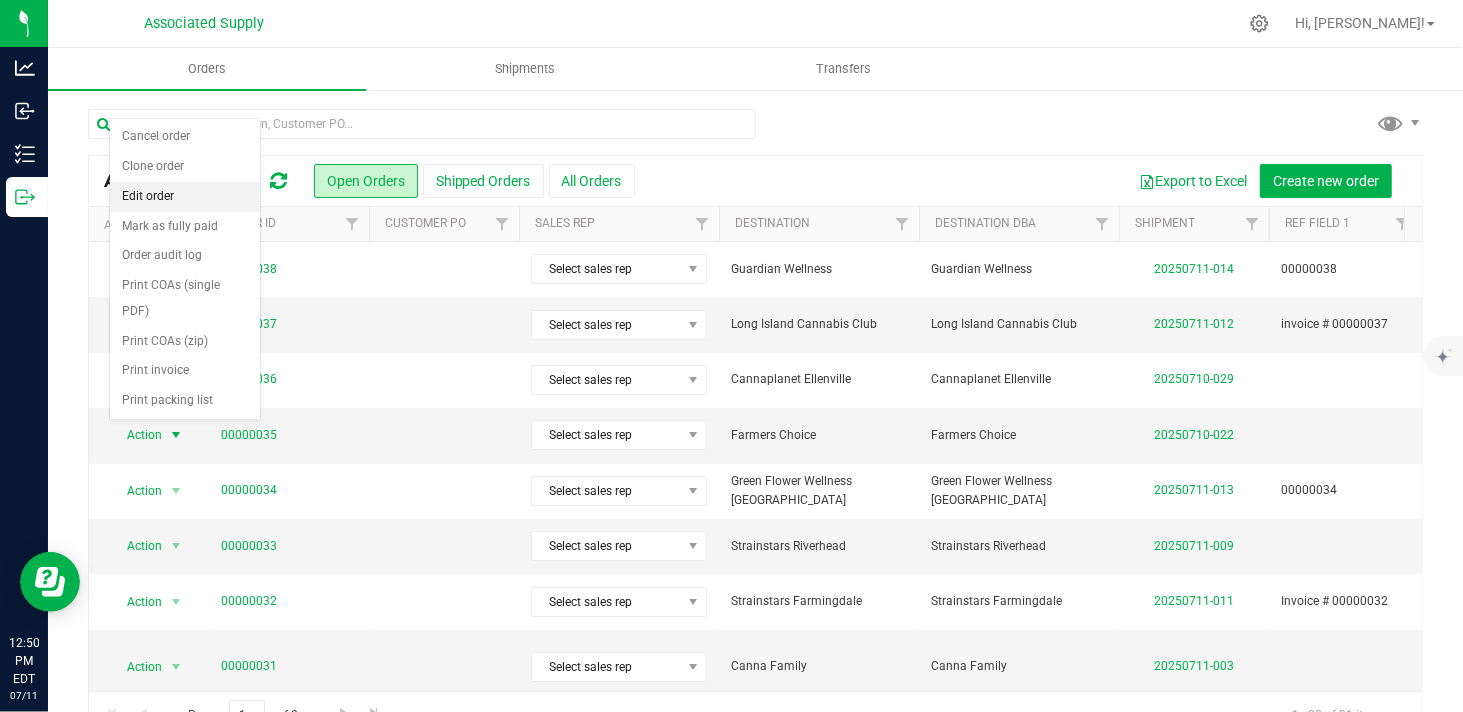 click on "Edit order" at bounding box center [185, 197] 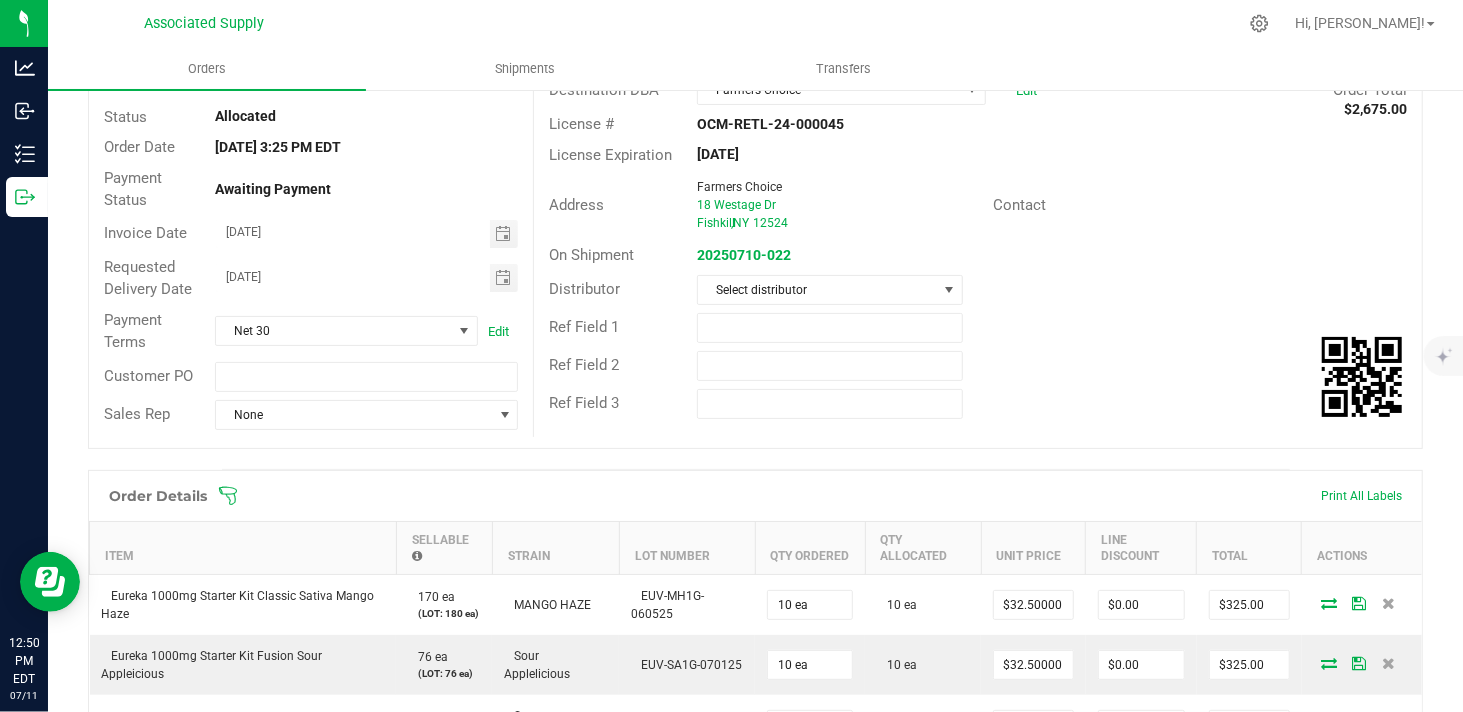 scroll, scrollTop: 0, scrollLeft: 0, axis: both 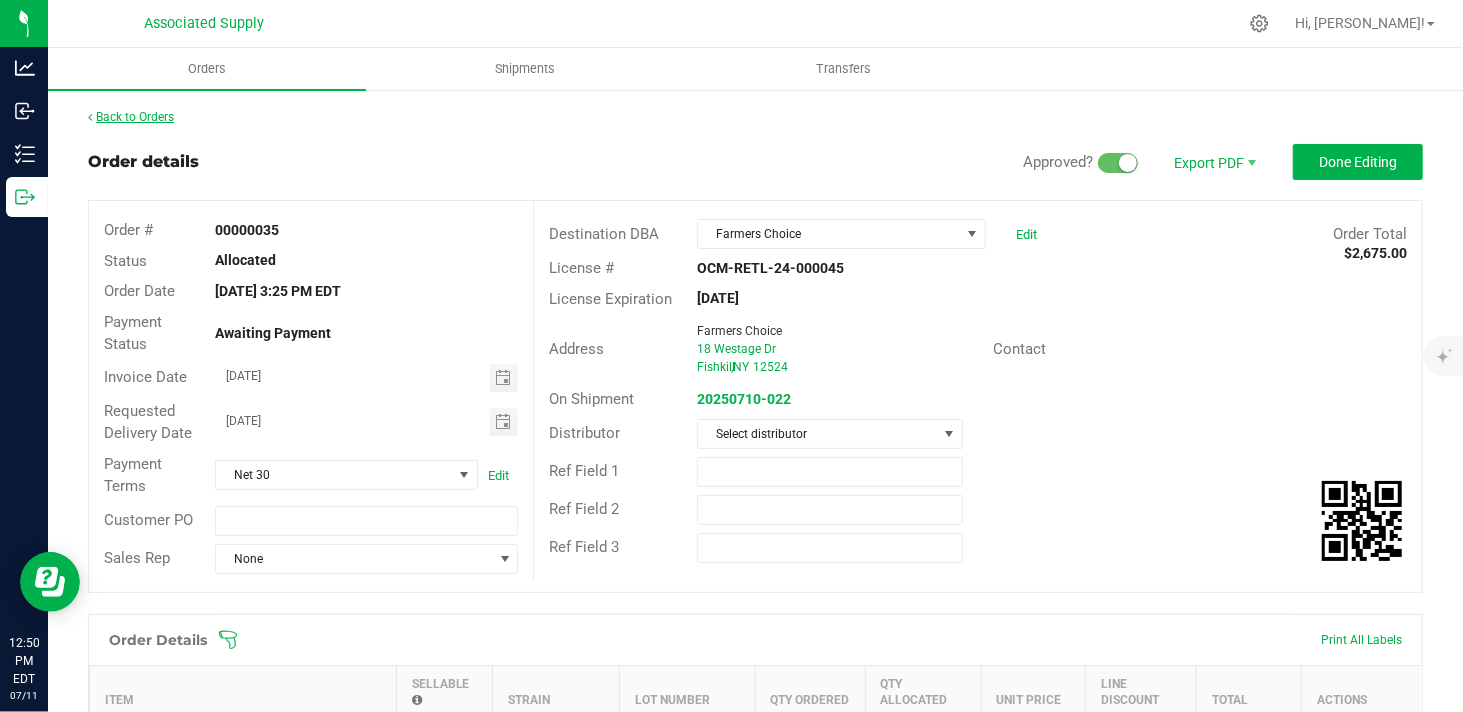 click on "Back to Orders" at bounding box center (131, 117) 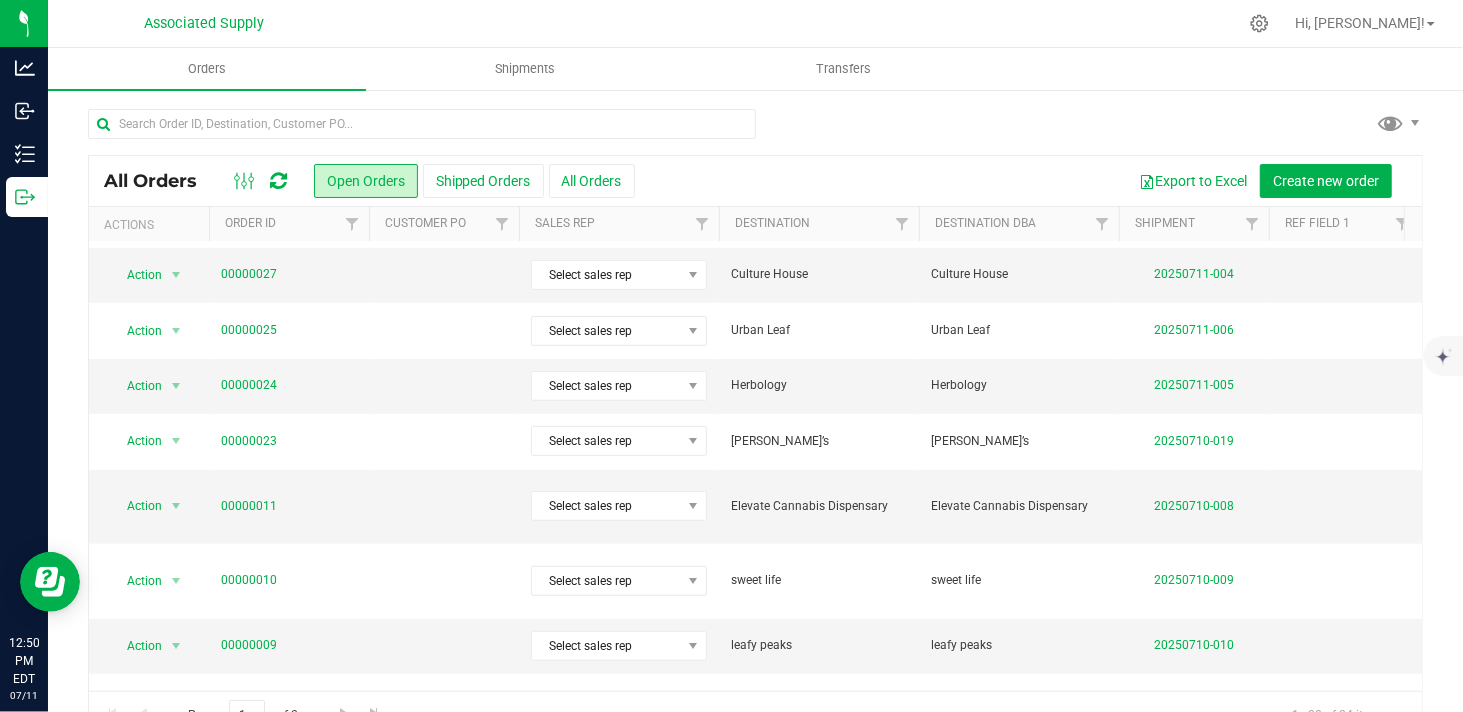 scroll, scrollTop: 678, scrollLeft: 0, axis: vertical 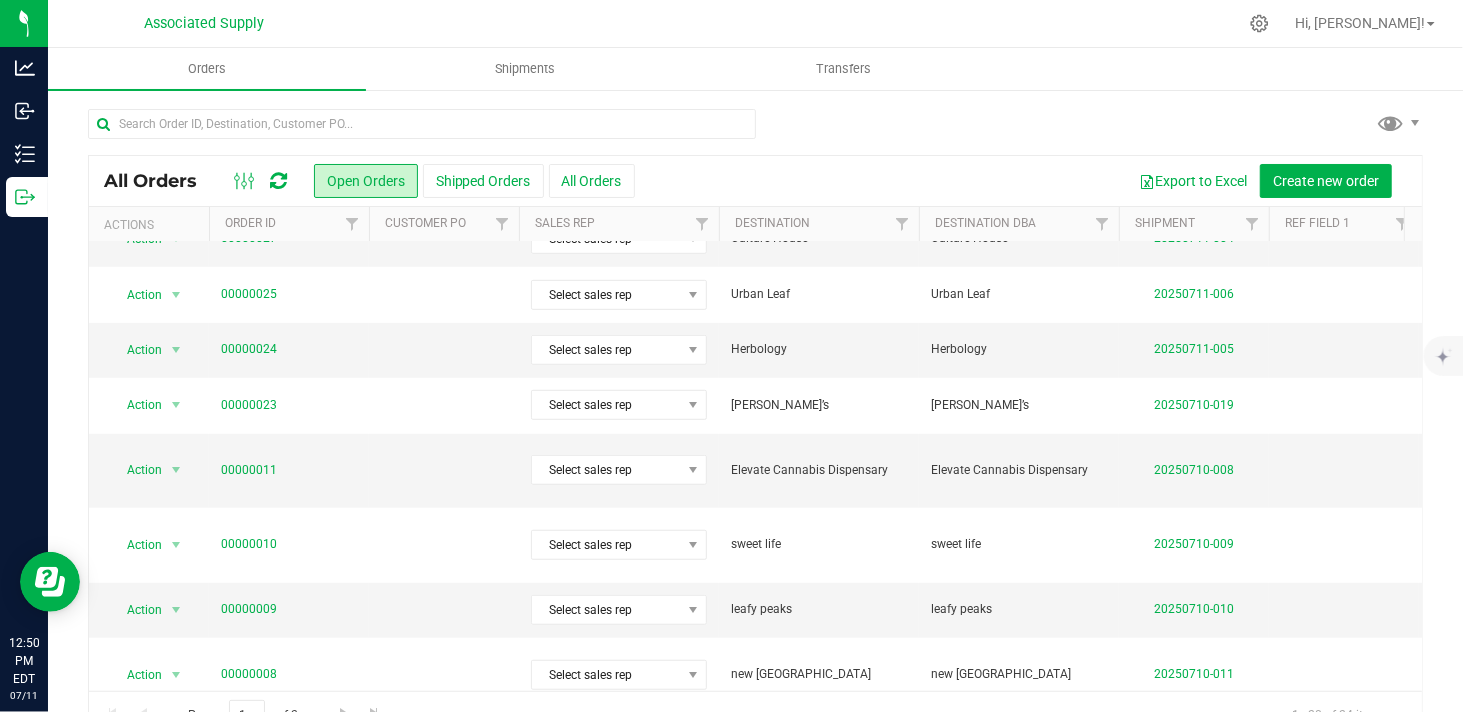 click at bounding box center [176, 750] 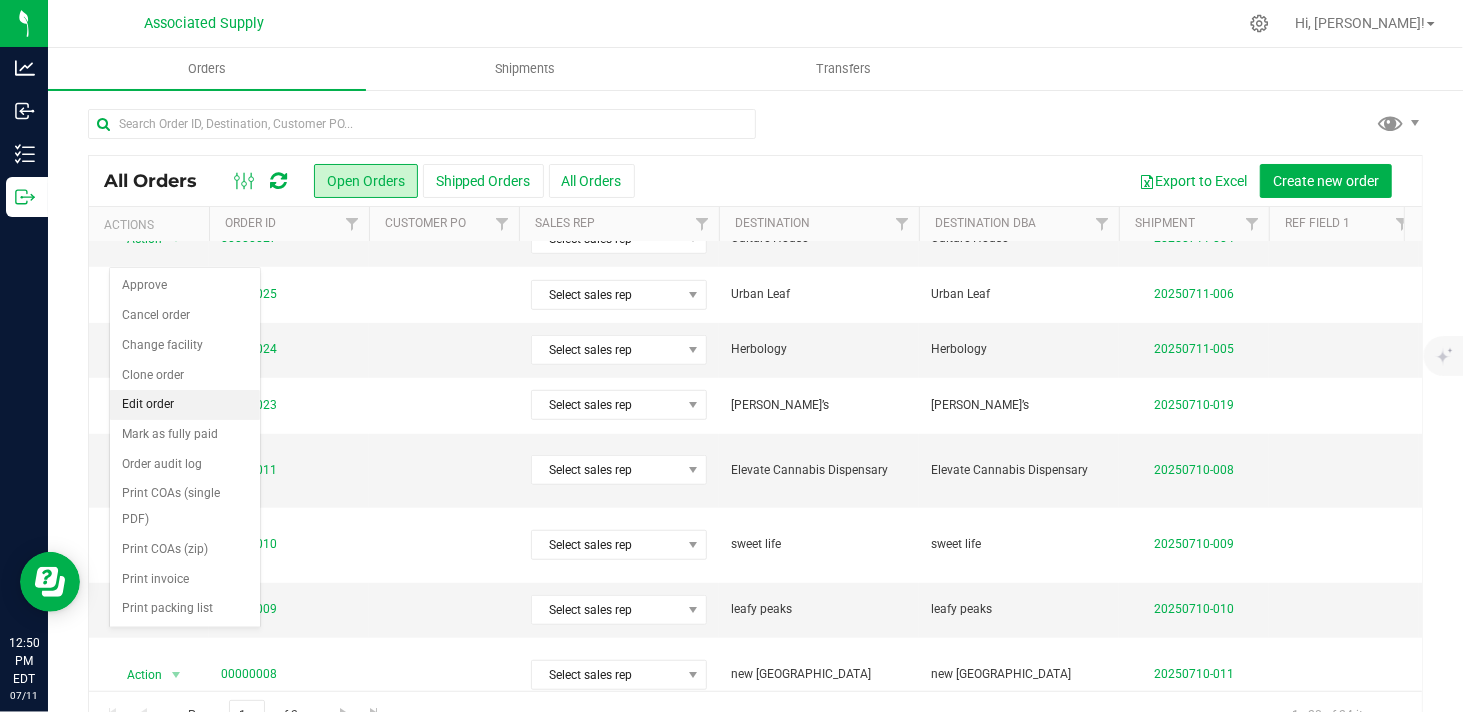 click on "Edit order" at bounding box center [185, 405] 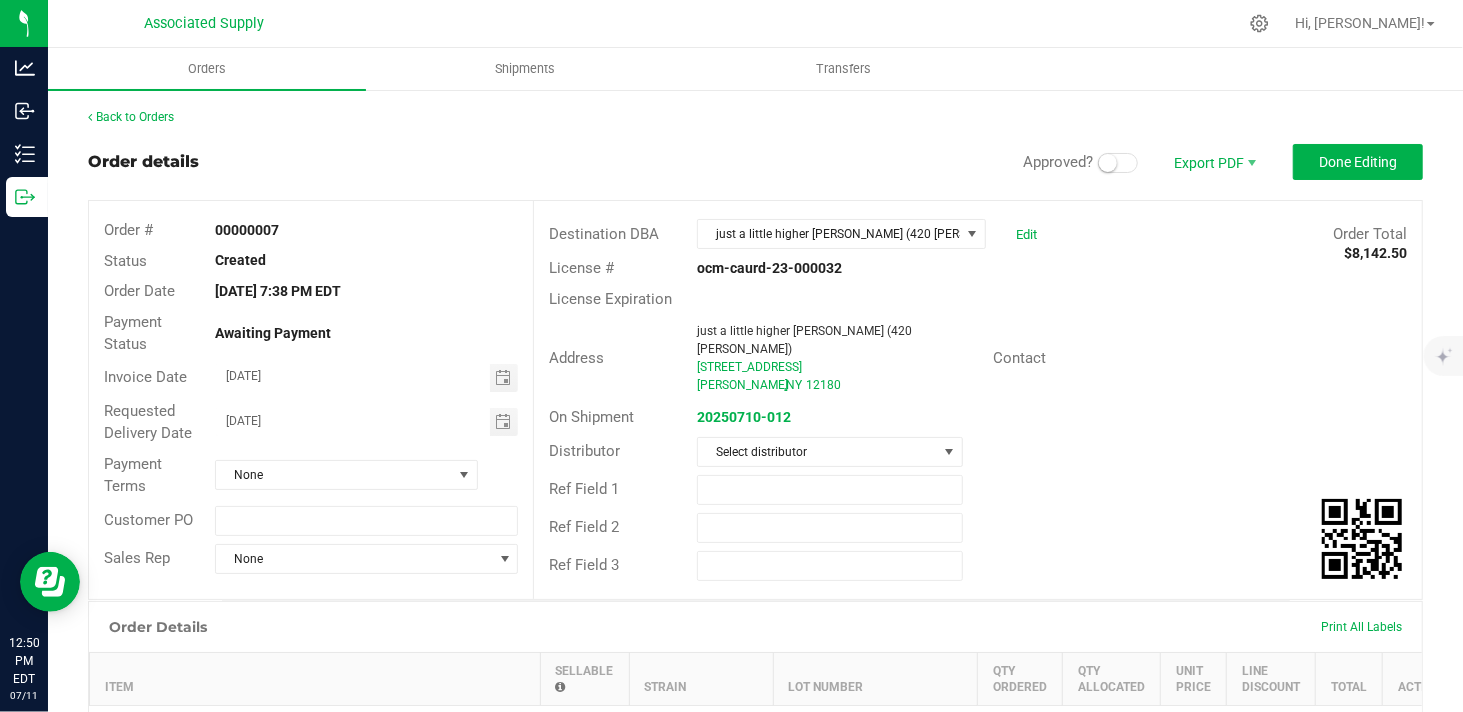 click at bounding box center [1118, 163] 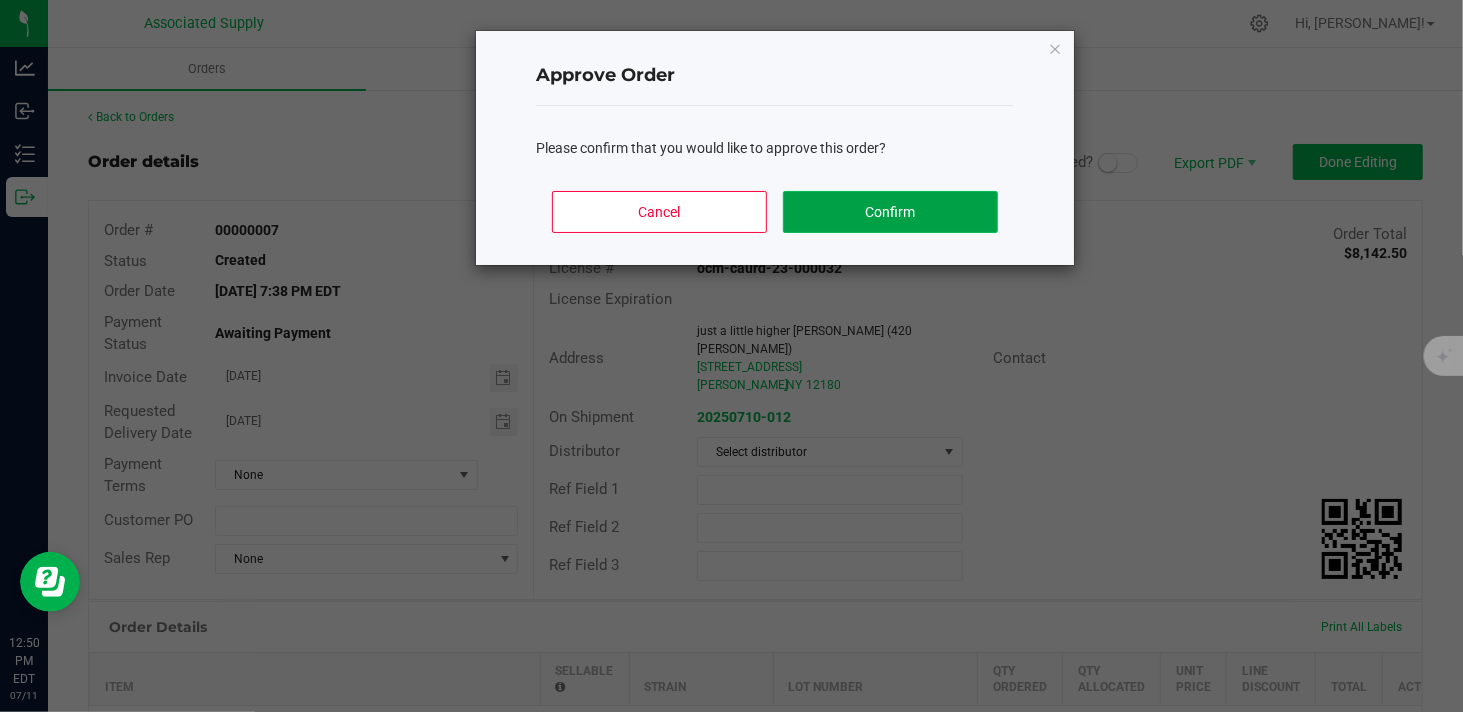 click on "Confirm" 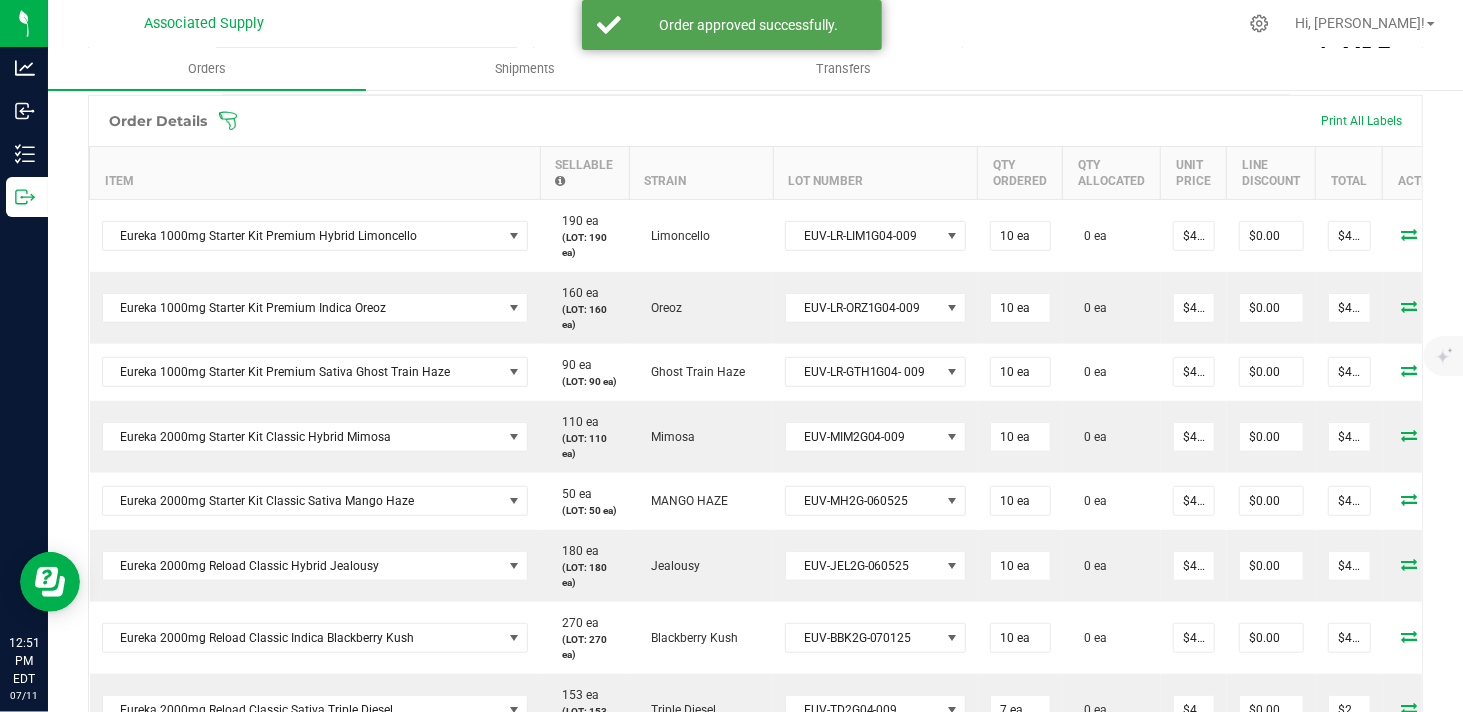 scroll, scrollTop: 555, scrollLeft: 0, axis: vertical 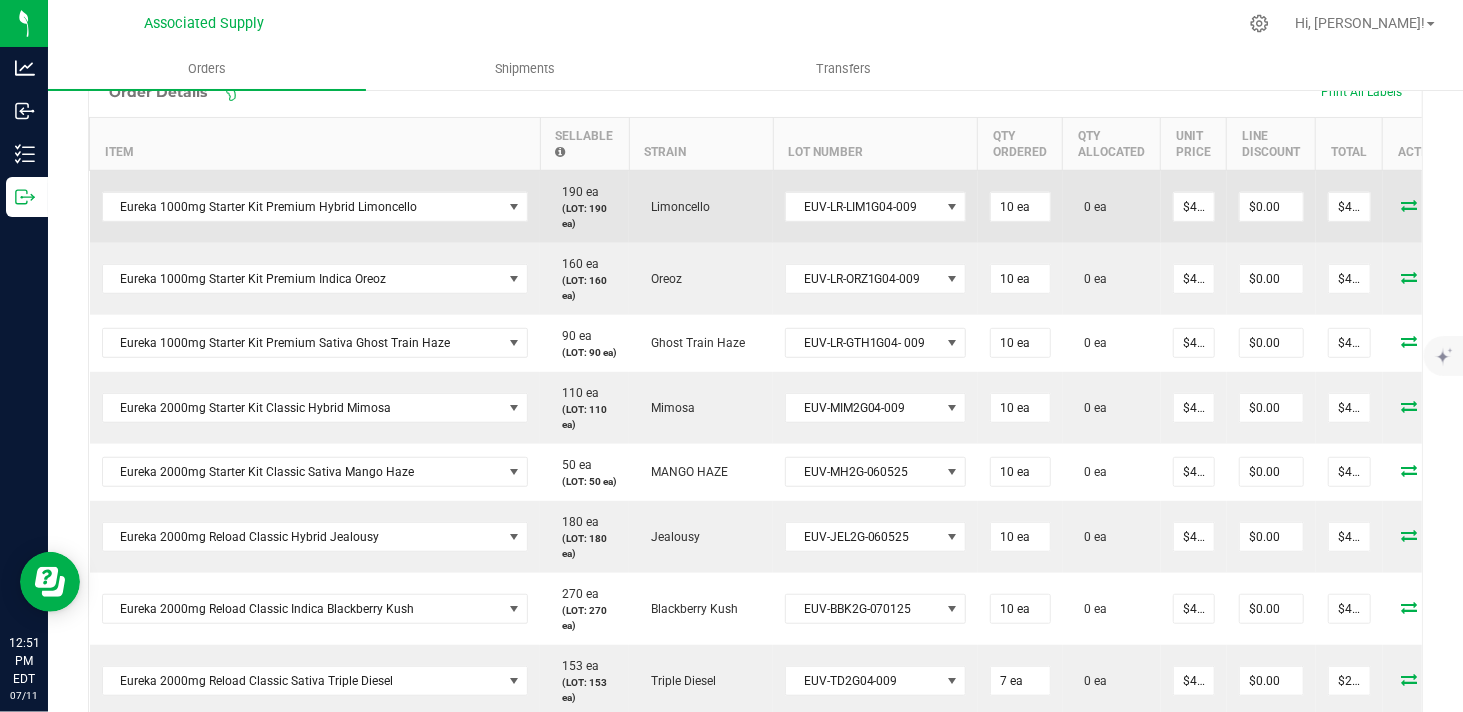 click at bounding box center (1410, 205) 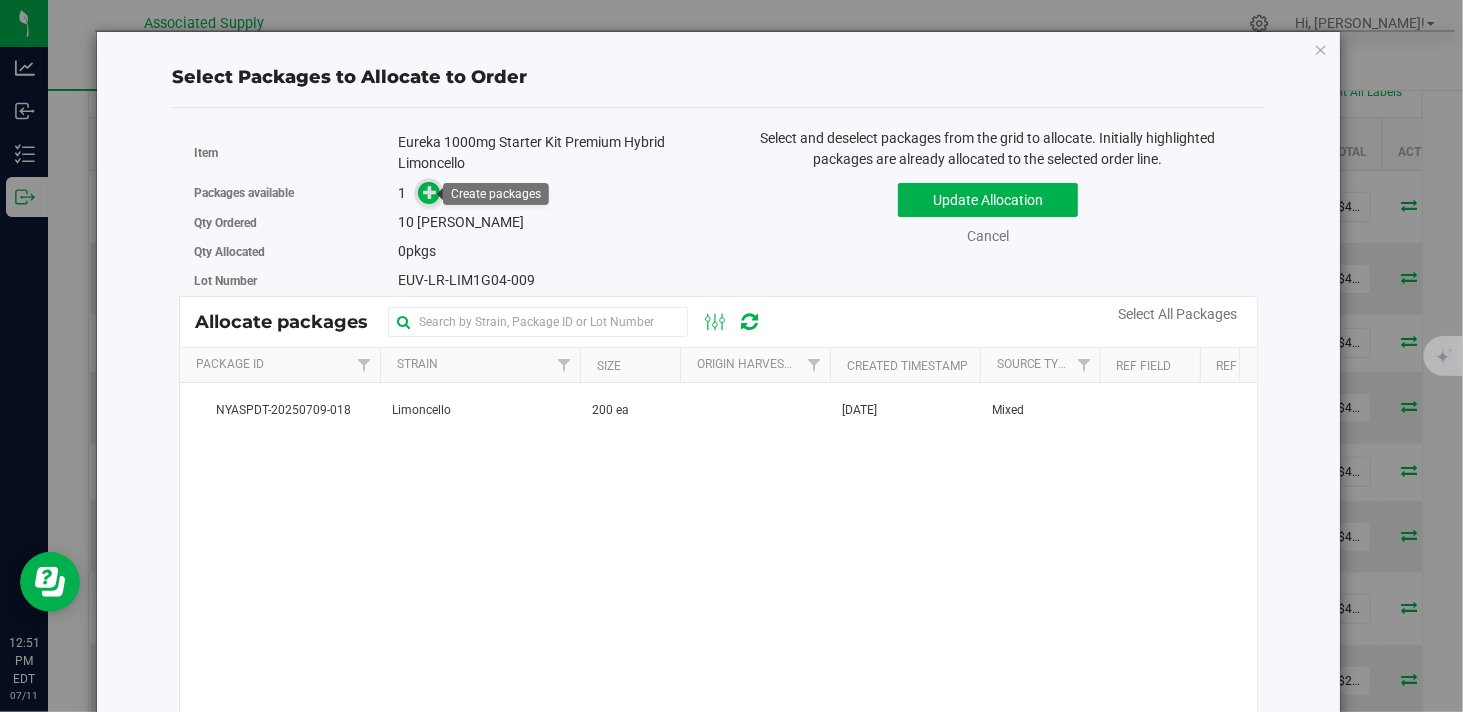 click at bounding box center [430, 191] 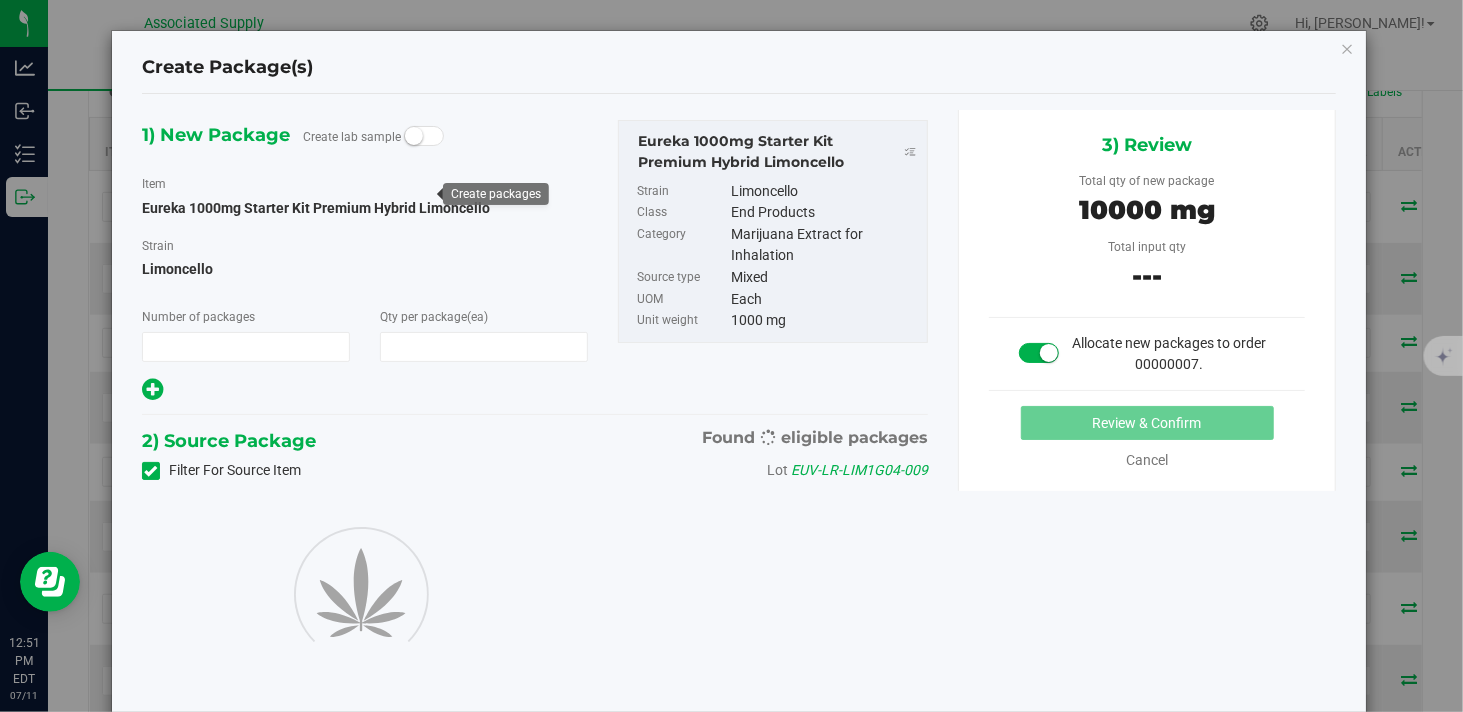type on "1" 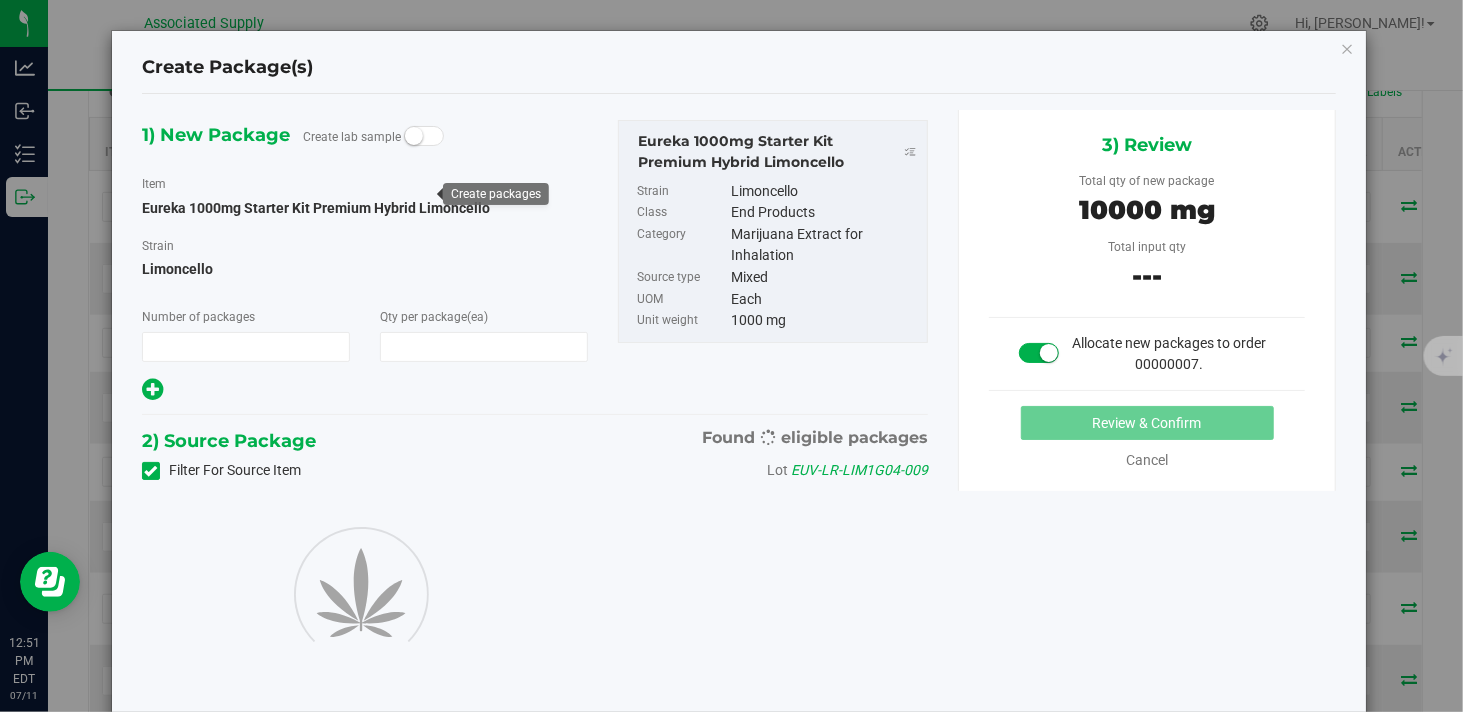 type on "10" 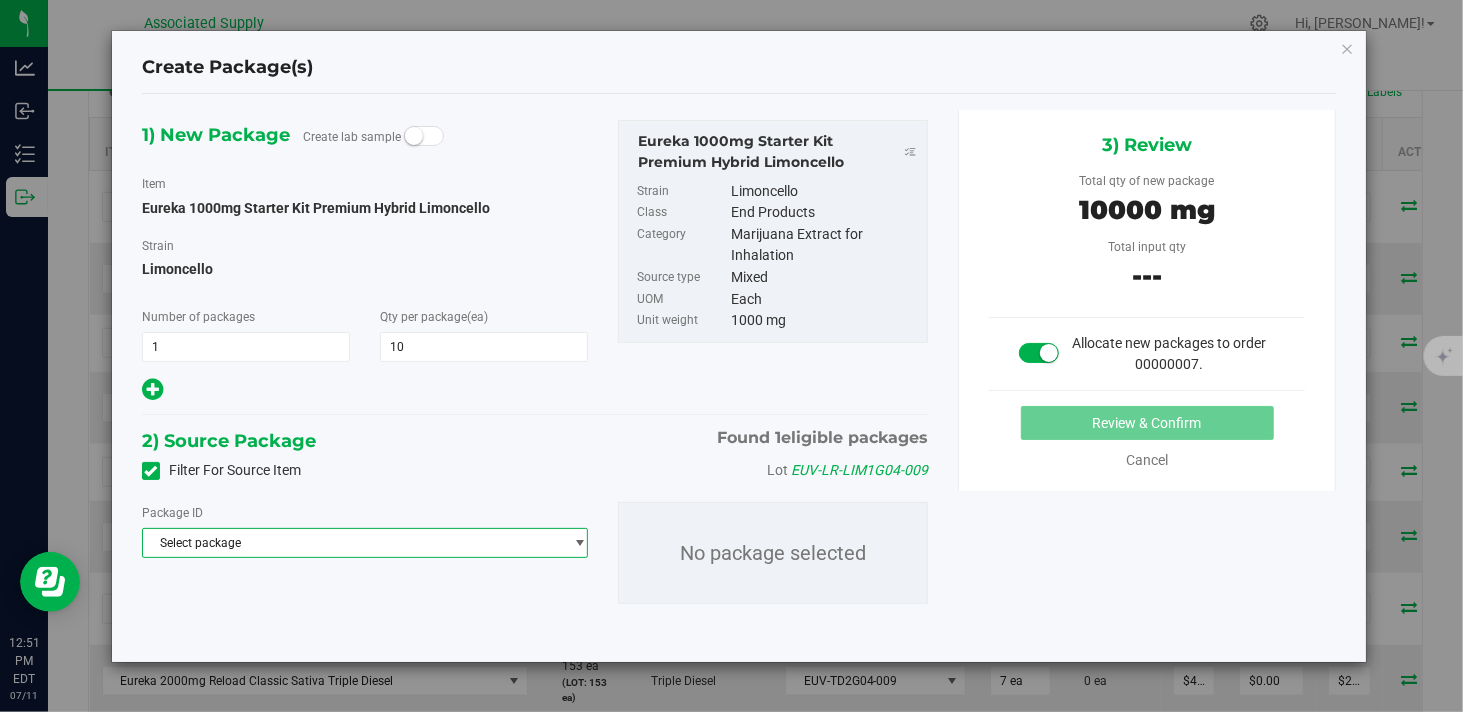 click on "Select package" at bounding box center [352, 543] 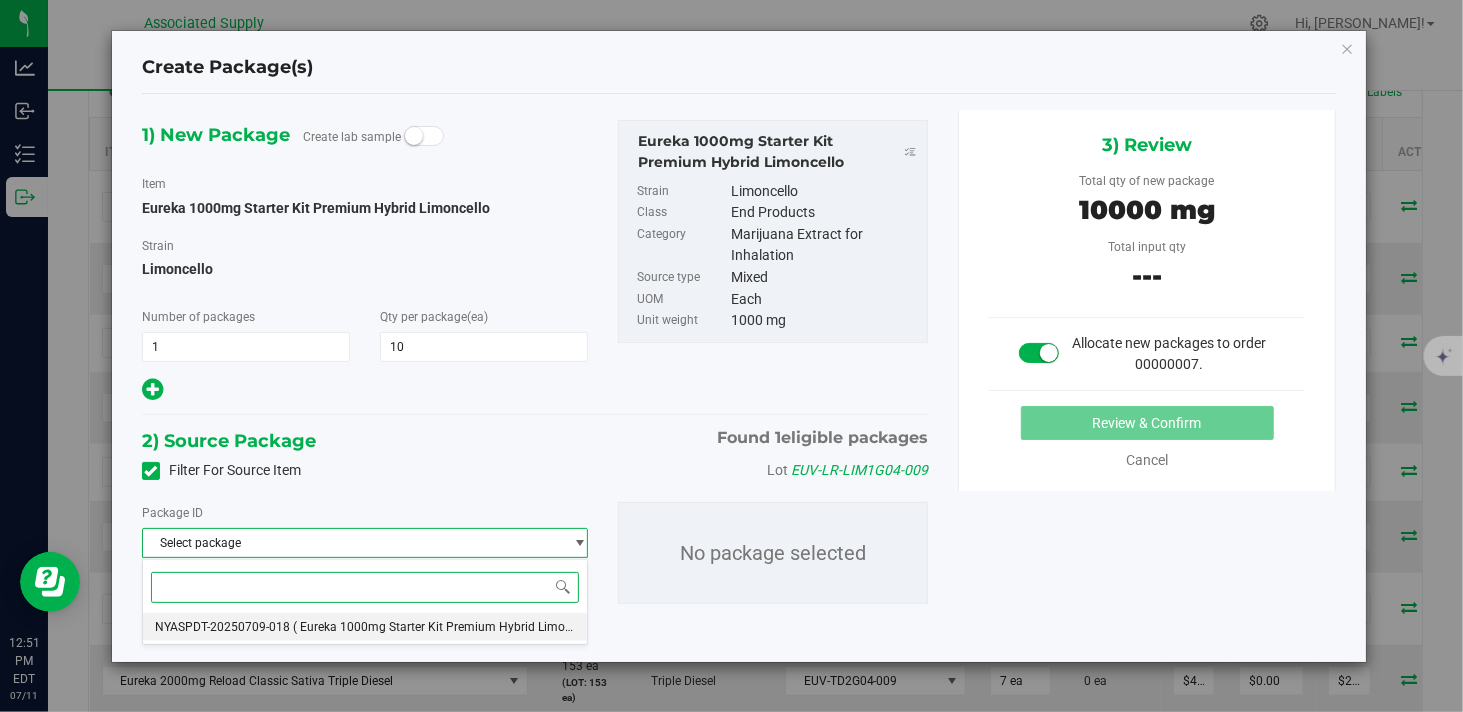 click on "NYASPDT-20250709-018
(
Eureka 1000mg Starter Kit Premium Hybrid Limoncello
)" at bounding box center [365, 627] 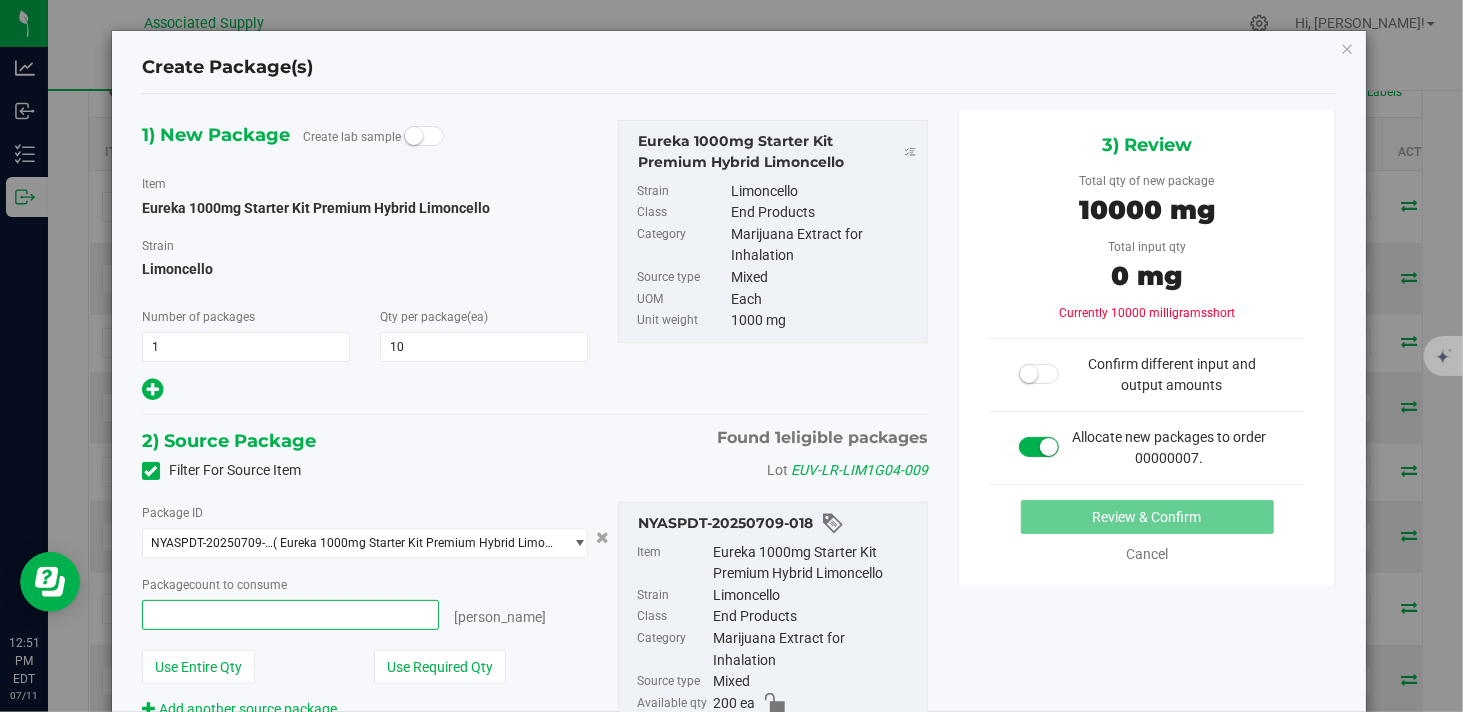 click at bounding box center (290, 615) 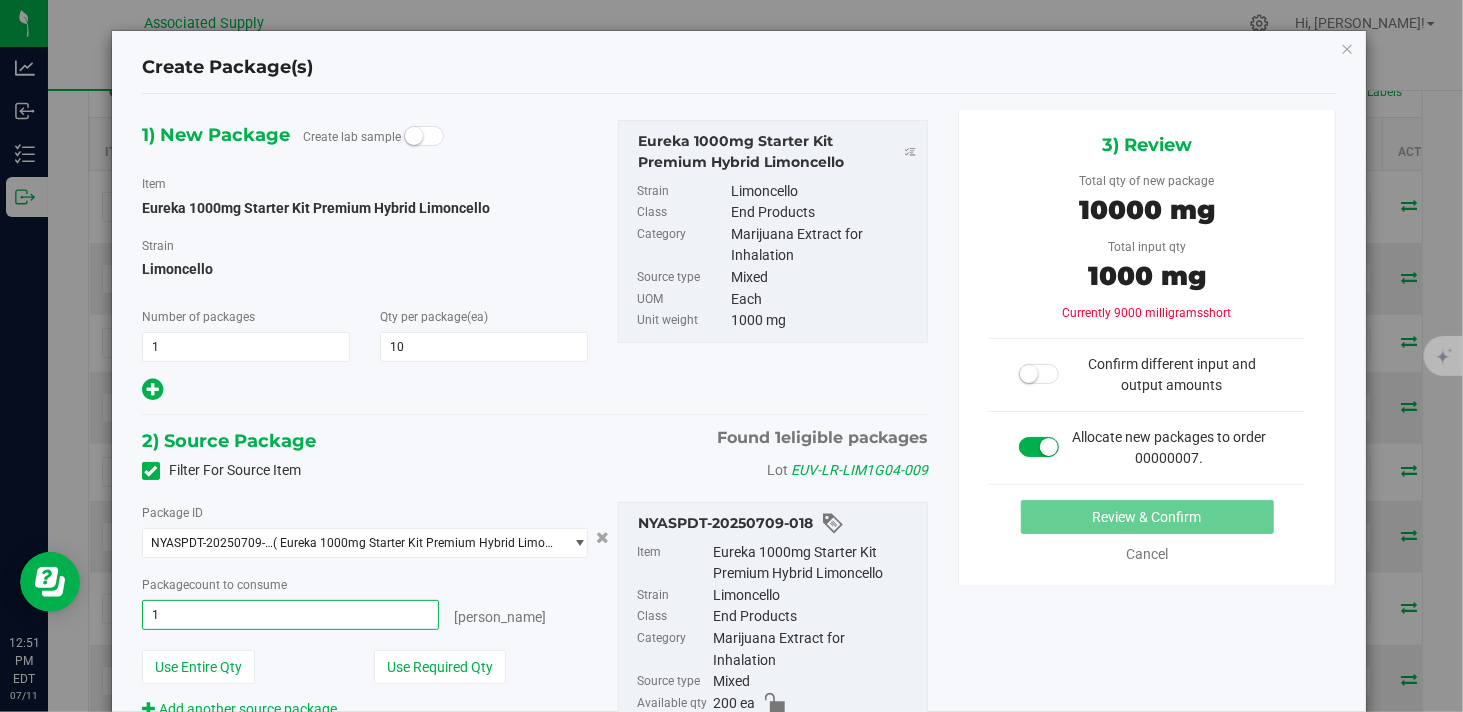type on "10" 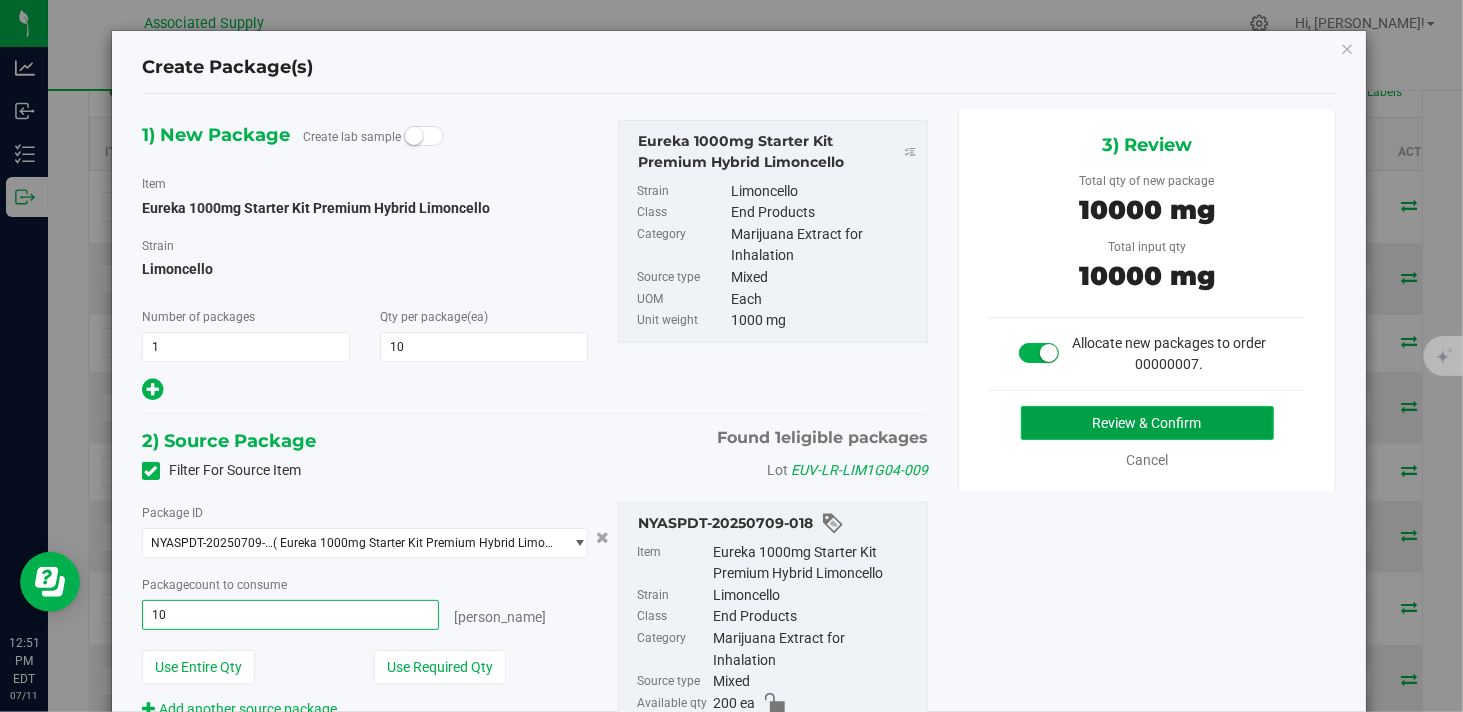 type on "10 ea" 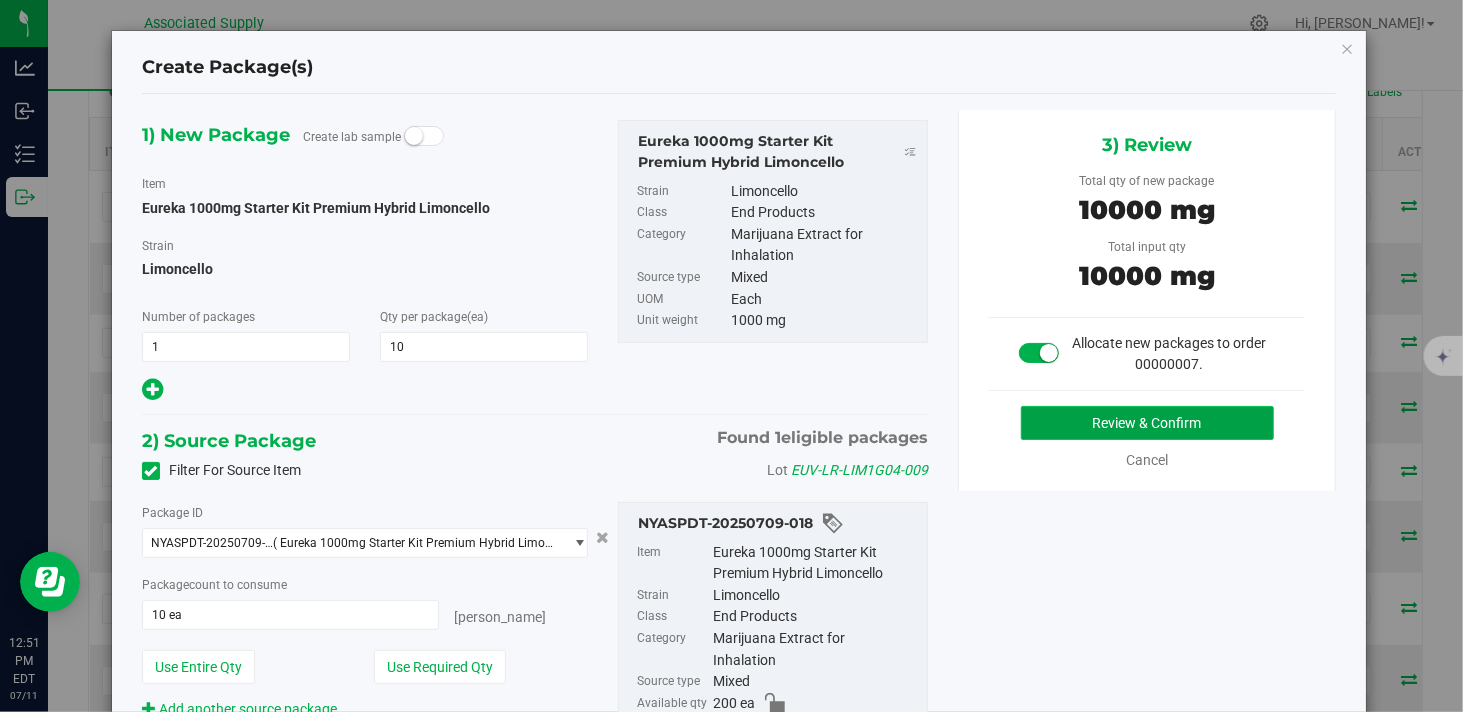 click on "Review & Confirm" at bounding box center [1147, 423] 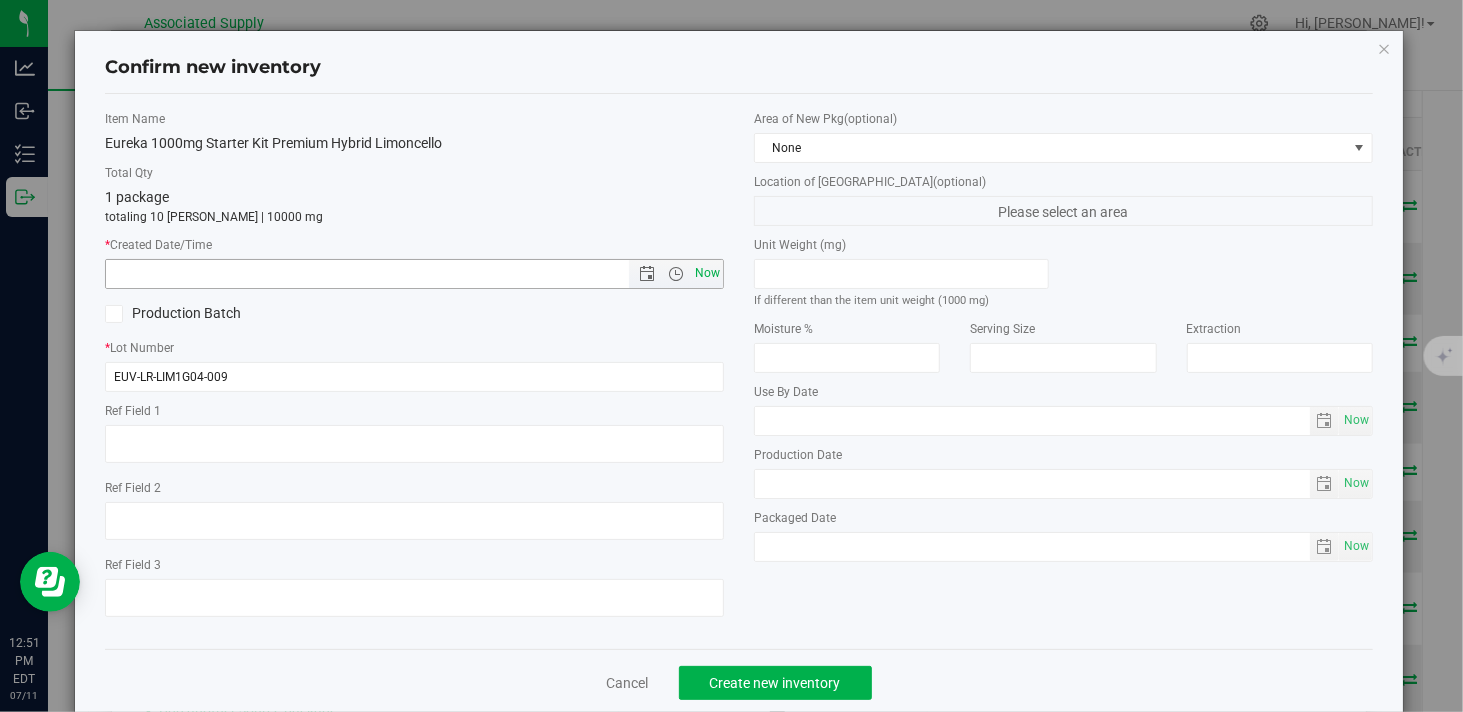 click on "Now" at bounding box center [708, 273] 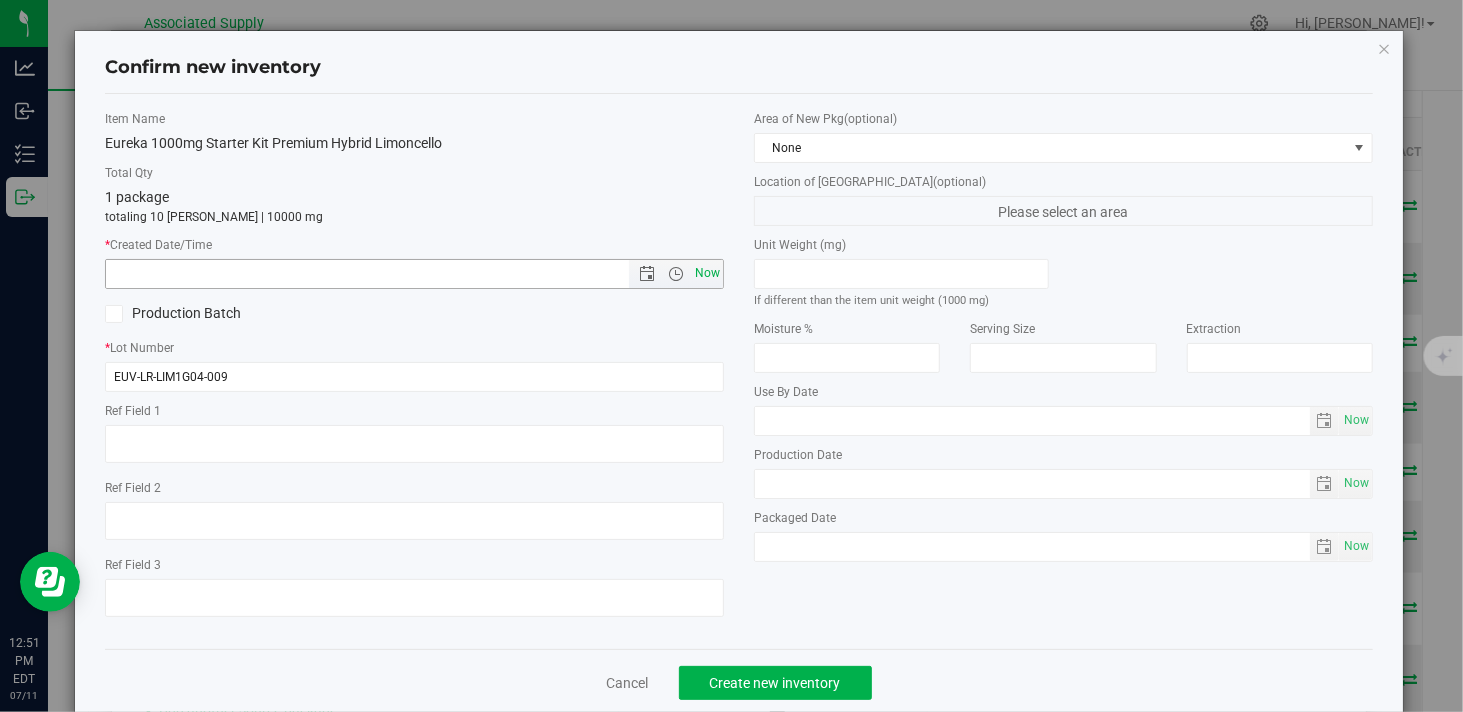 type on "7/11/2025 12:51 PM" 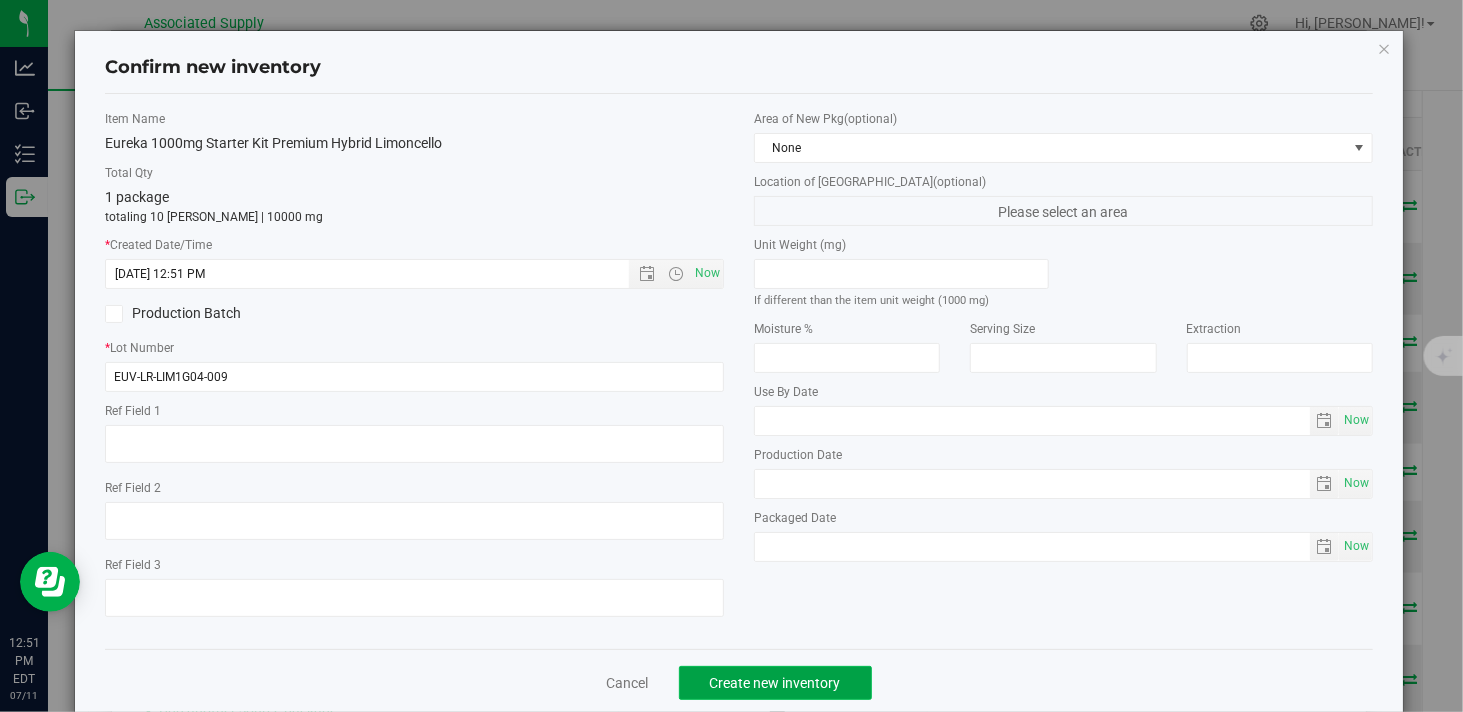 click on "Create new inventory" 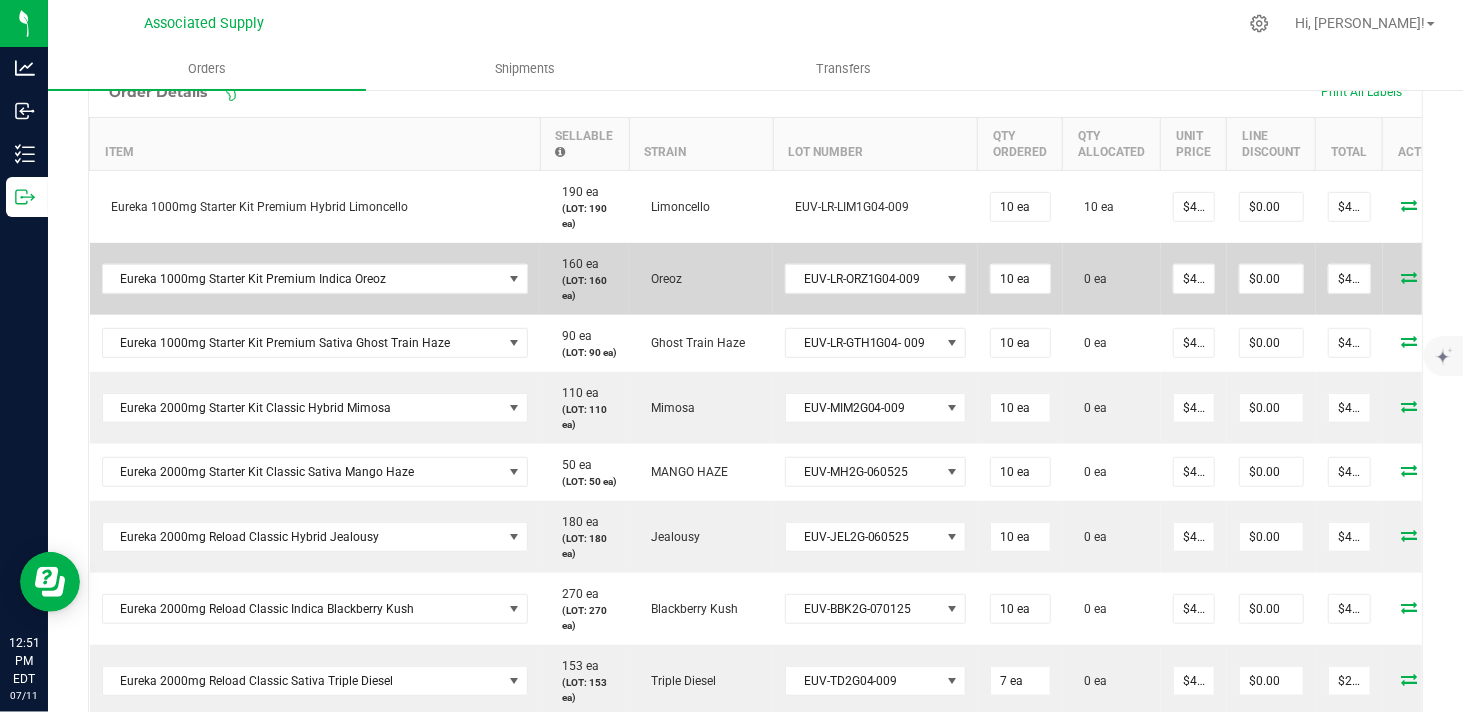 click at bounding box center (1410, 277) 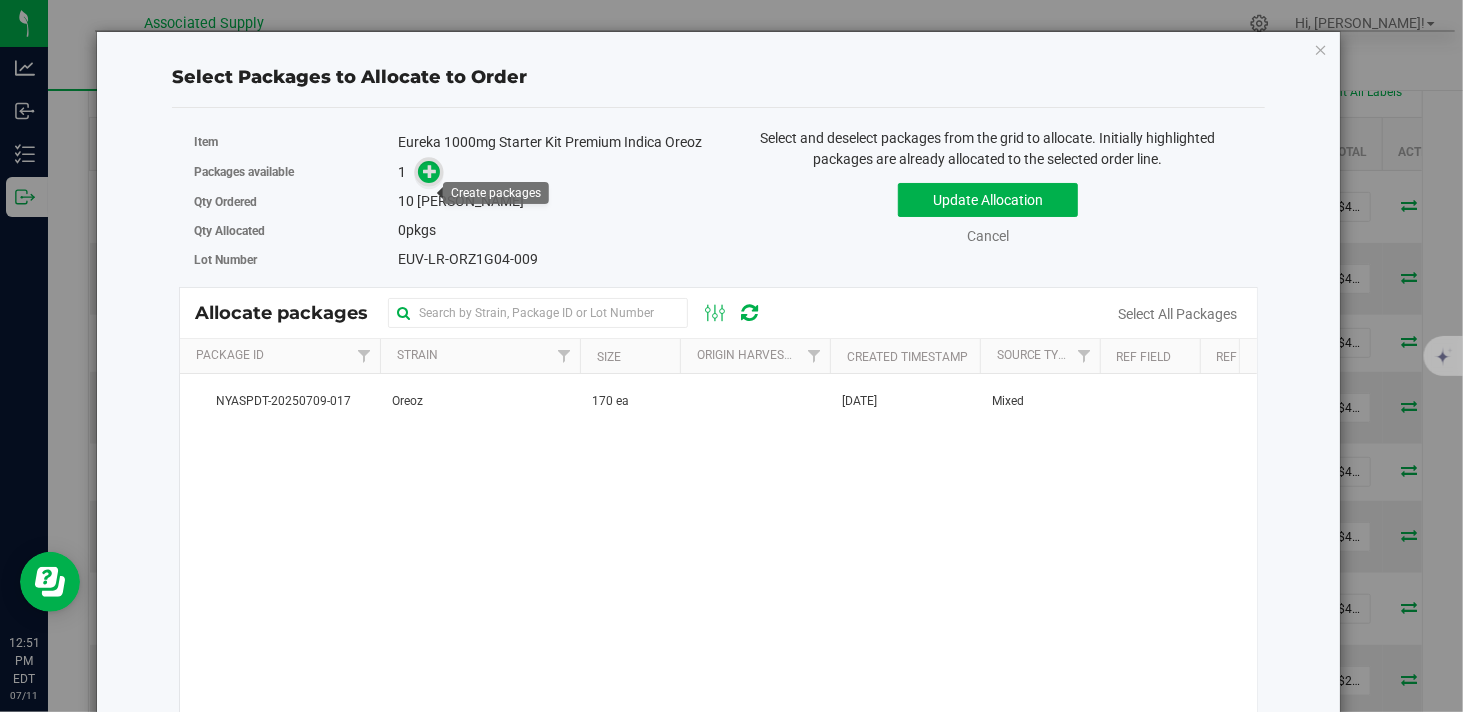 click at bounding box center (430, 171) 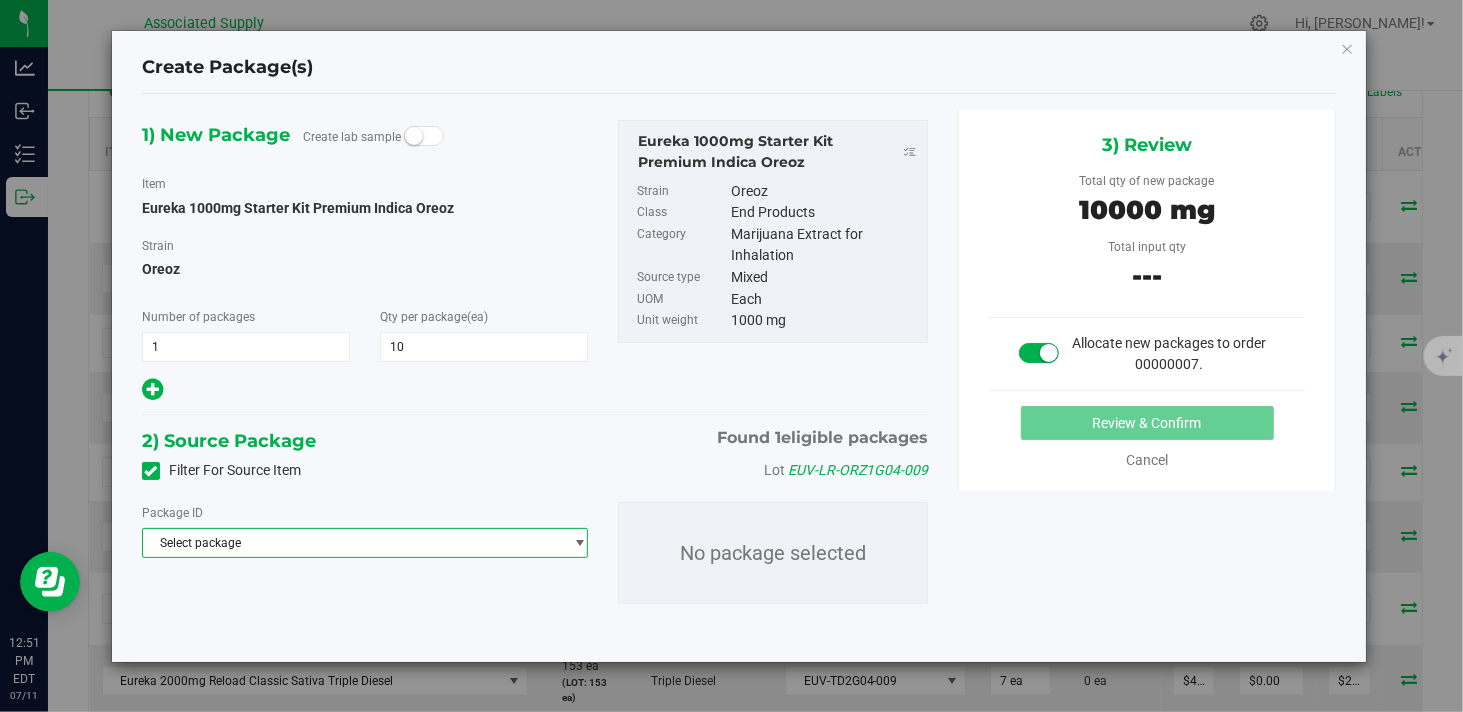 click on "Select package" at bounding box center [352, 543] 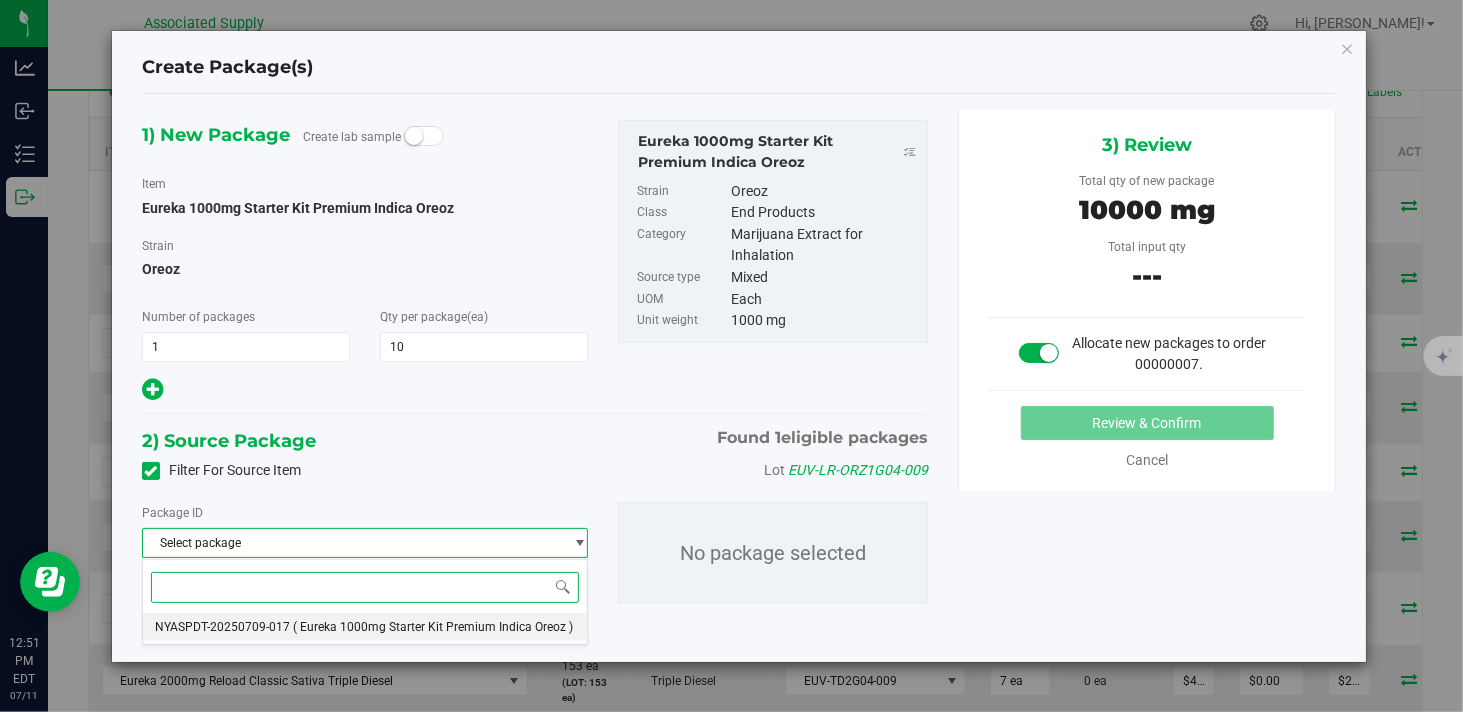 click on "NYASPDT-20250709-017
(
Eureka 1000mg Starter Kit Premium Indica Oreoz
)" at bounding box center (365, 627) 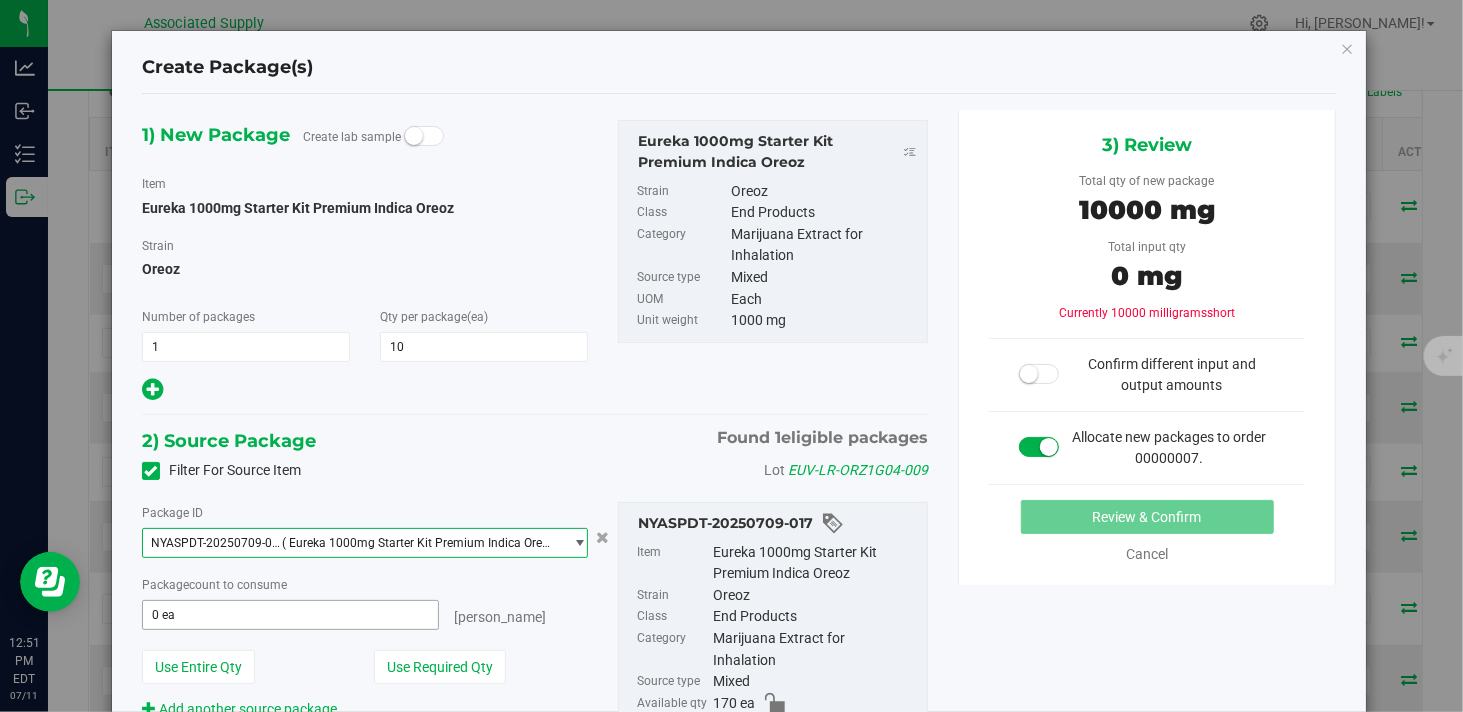 type 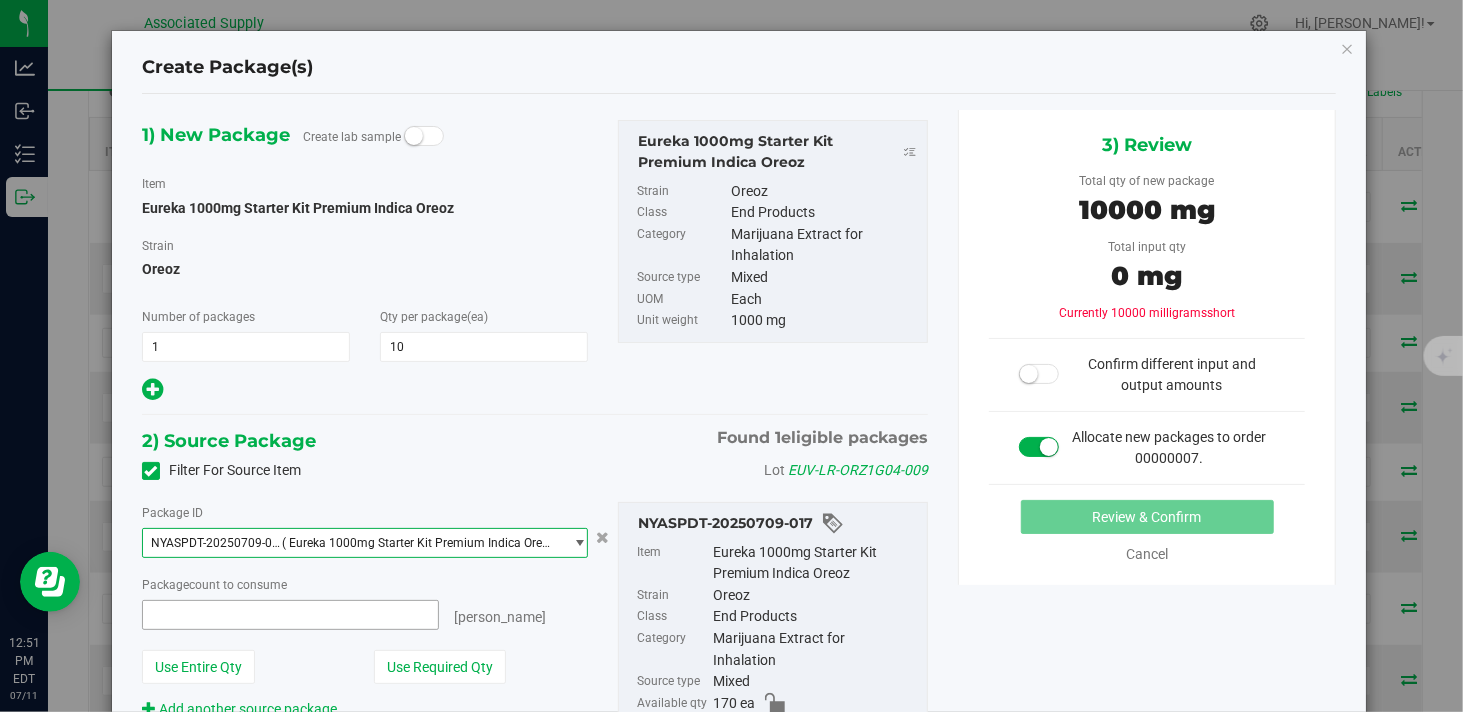 click at bounding box center (290, 615) 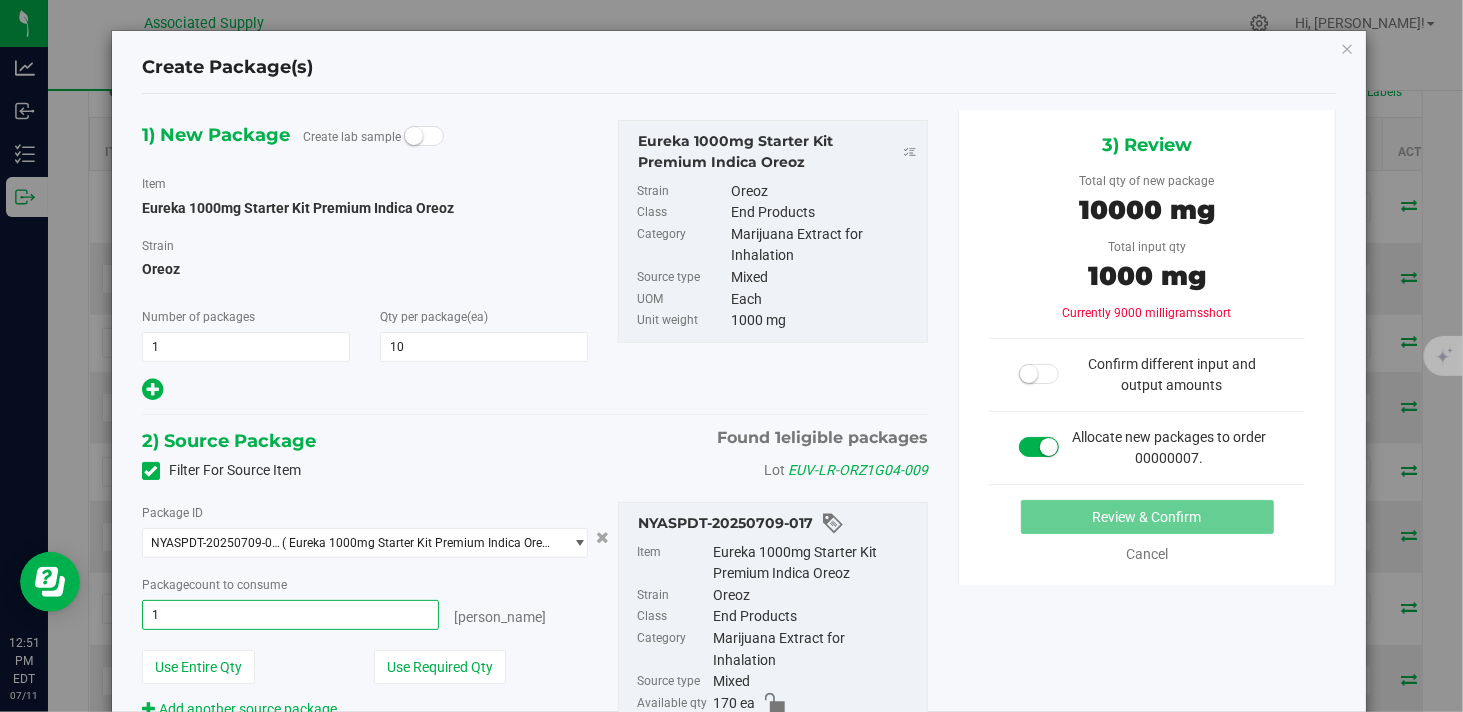 type on "10" 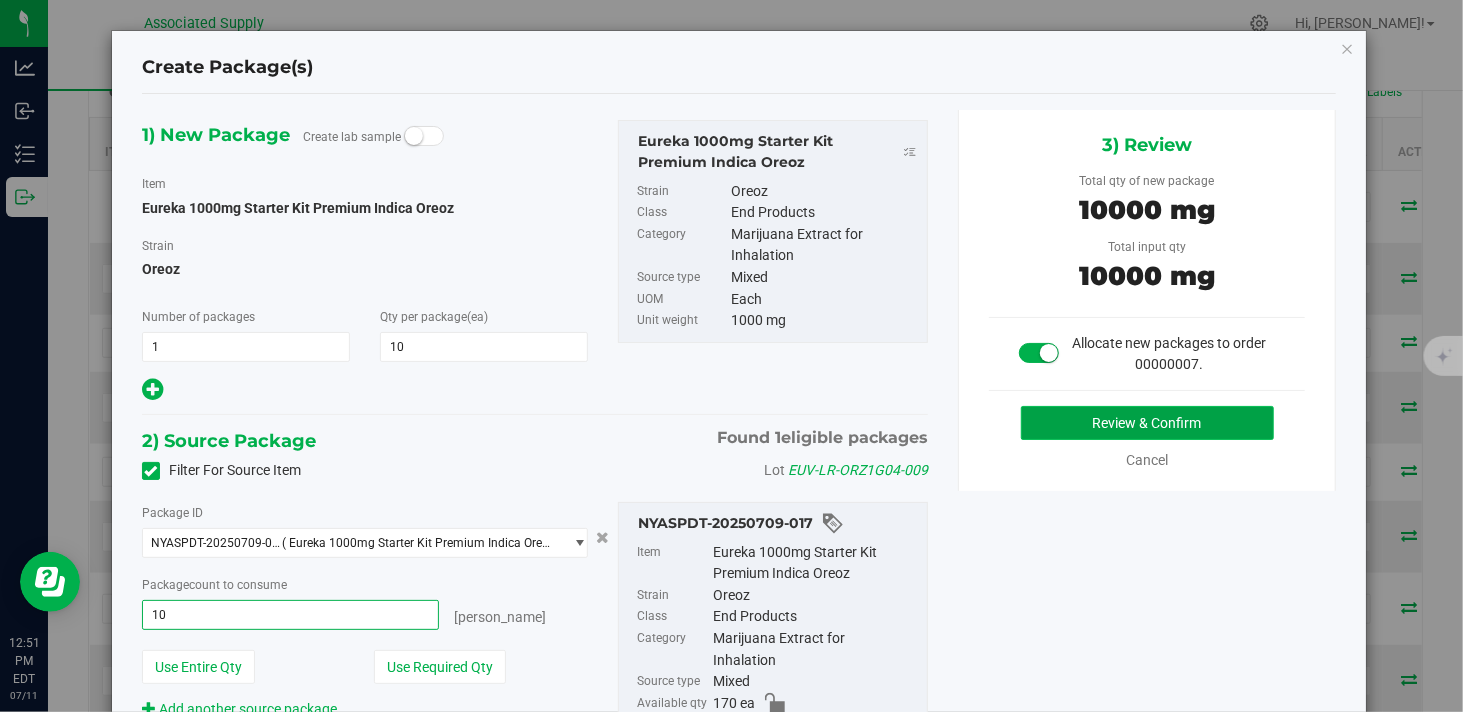 type on "10 ea" 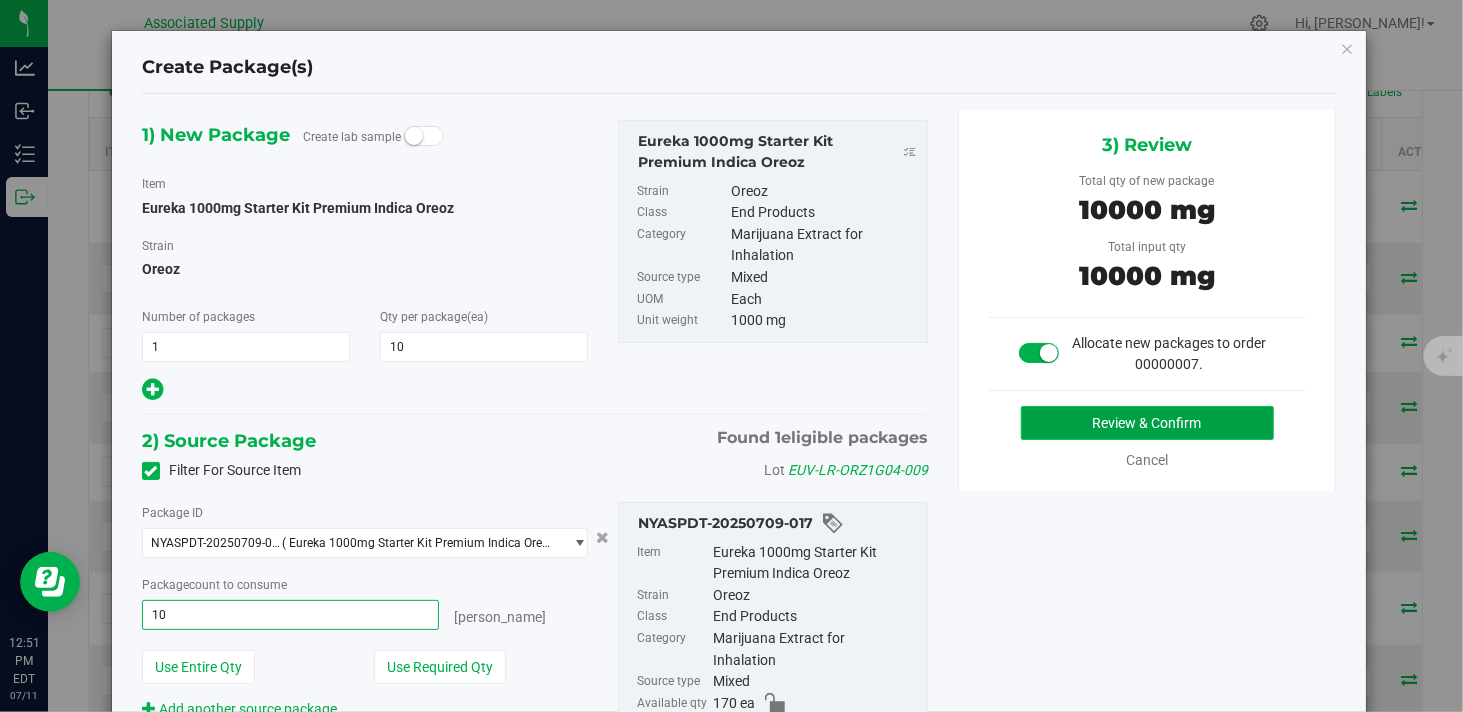 click on "Review & Confirm" at bounding box center [1147, 423] 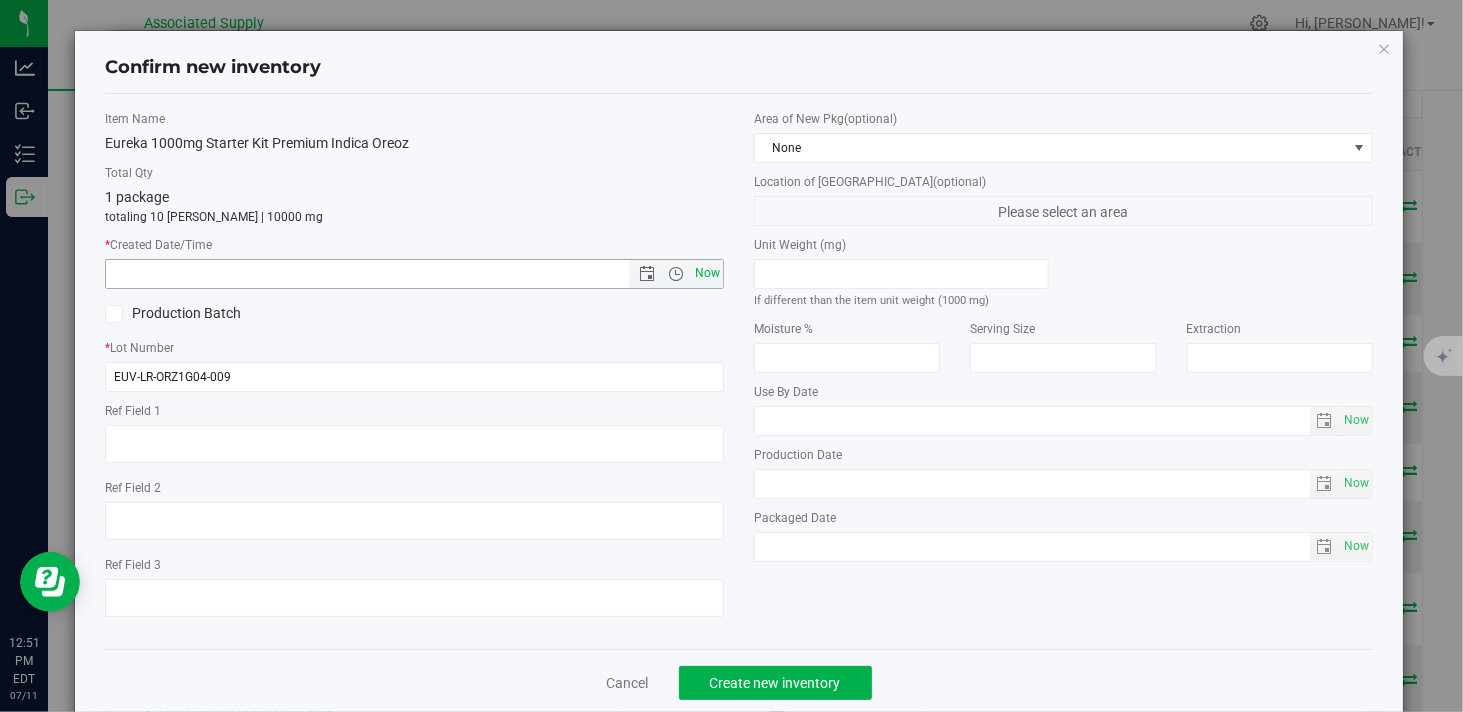 click on "Now" at bounding box center [708, 273] 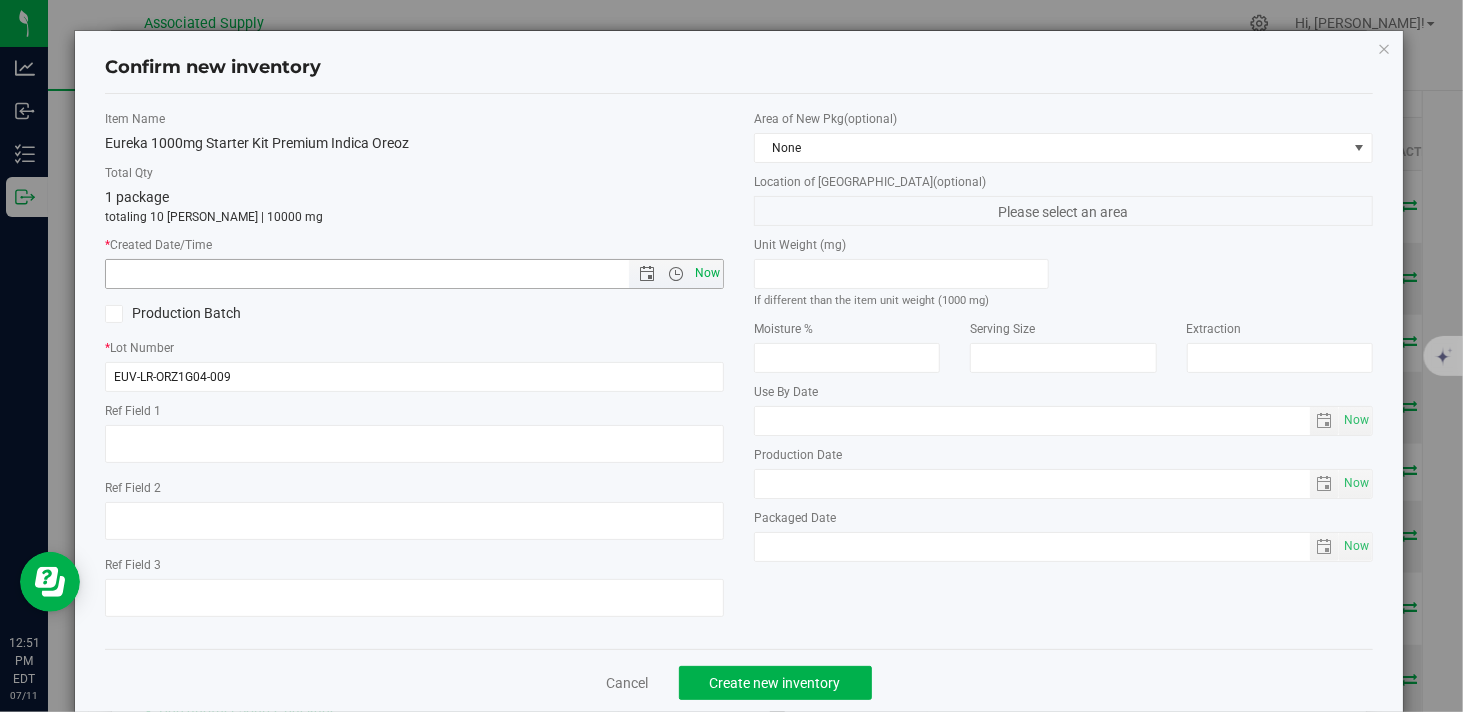 type on "7/11/2025 12:51 PM" 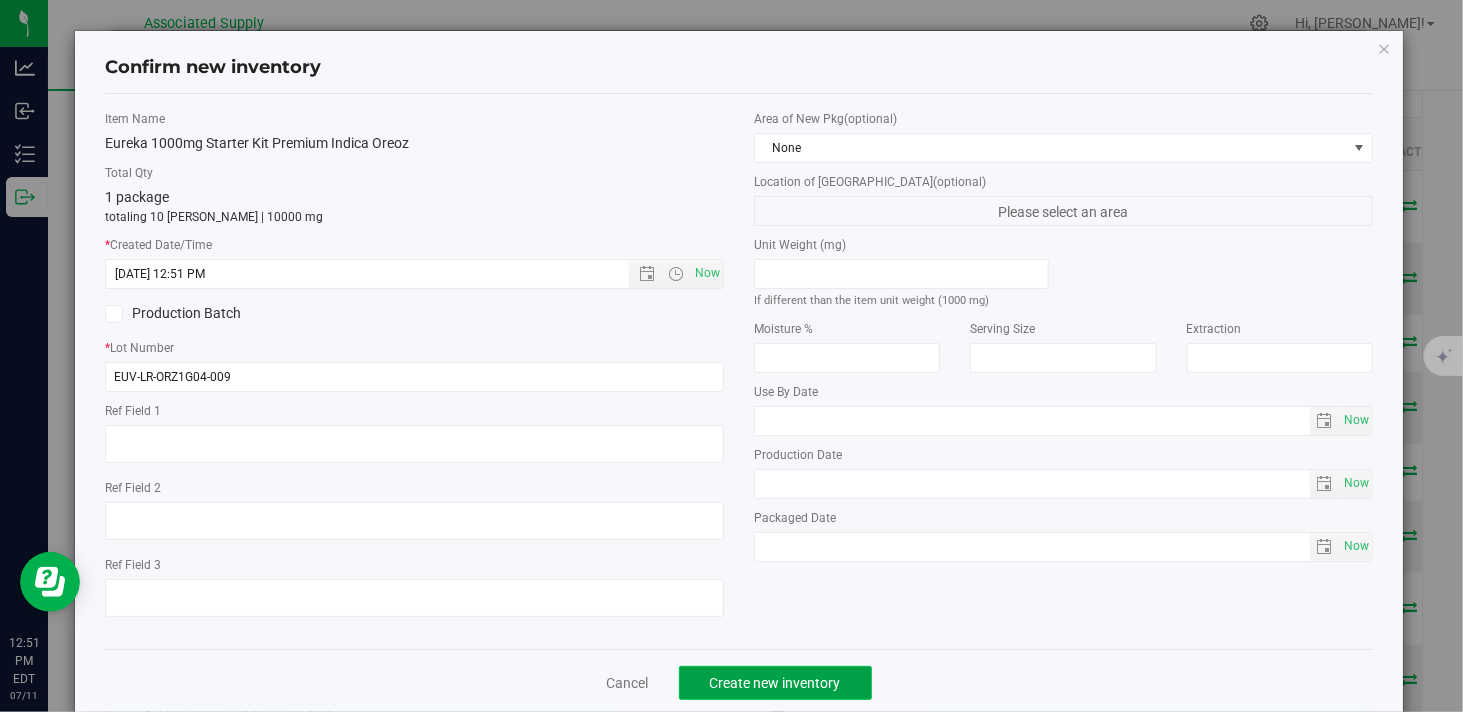 click on "Create new inventory" 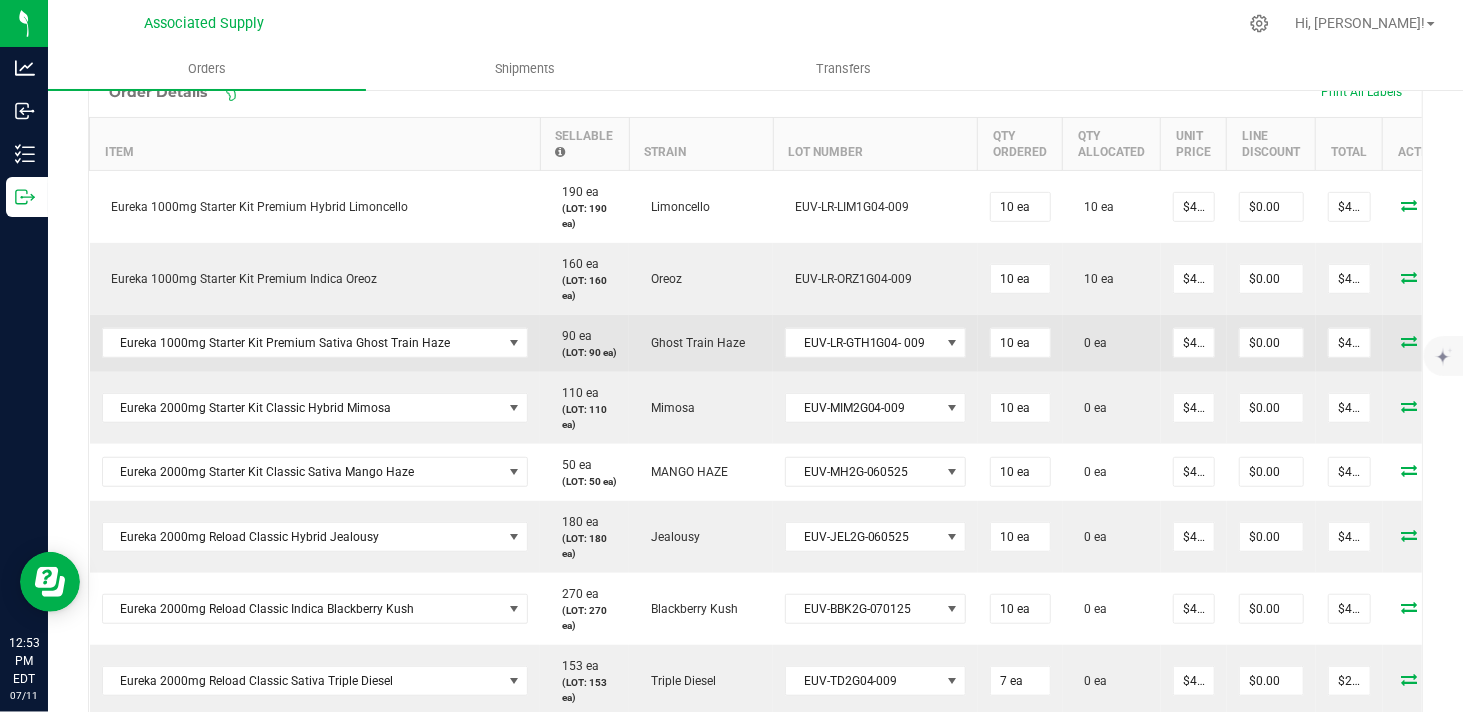 click at bounding box center [1410, 341] 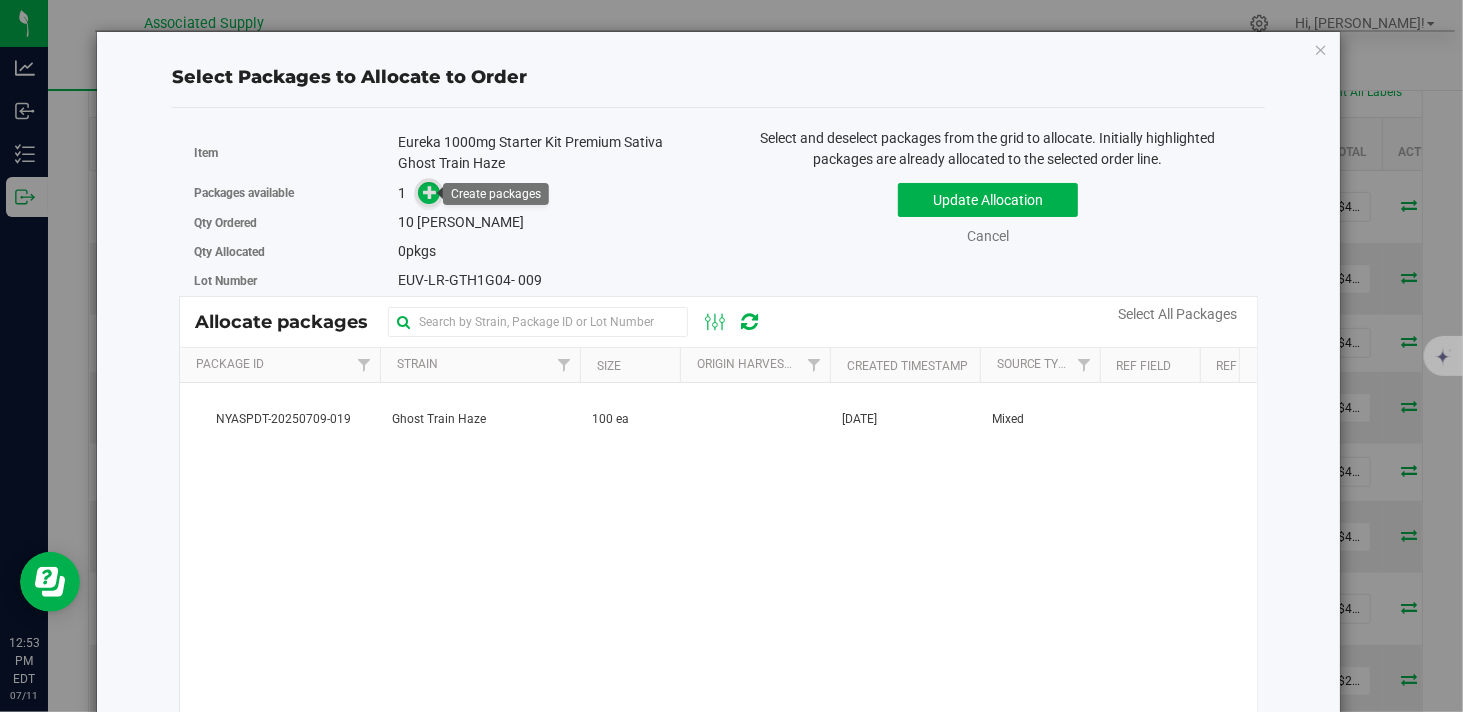click at bounding box center (430, 192) 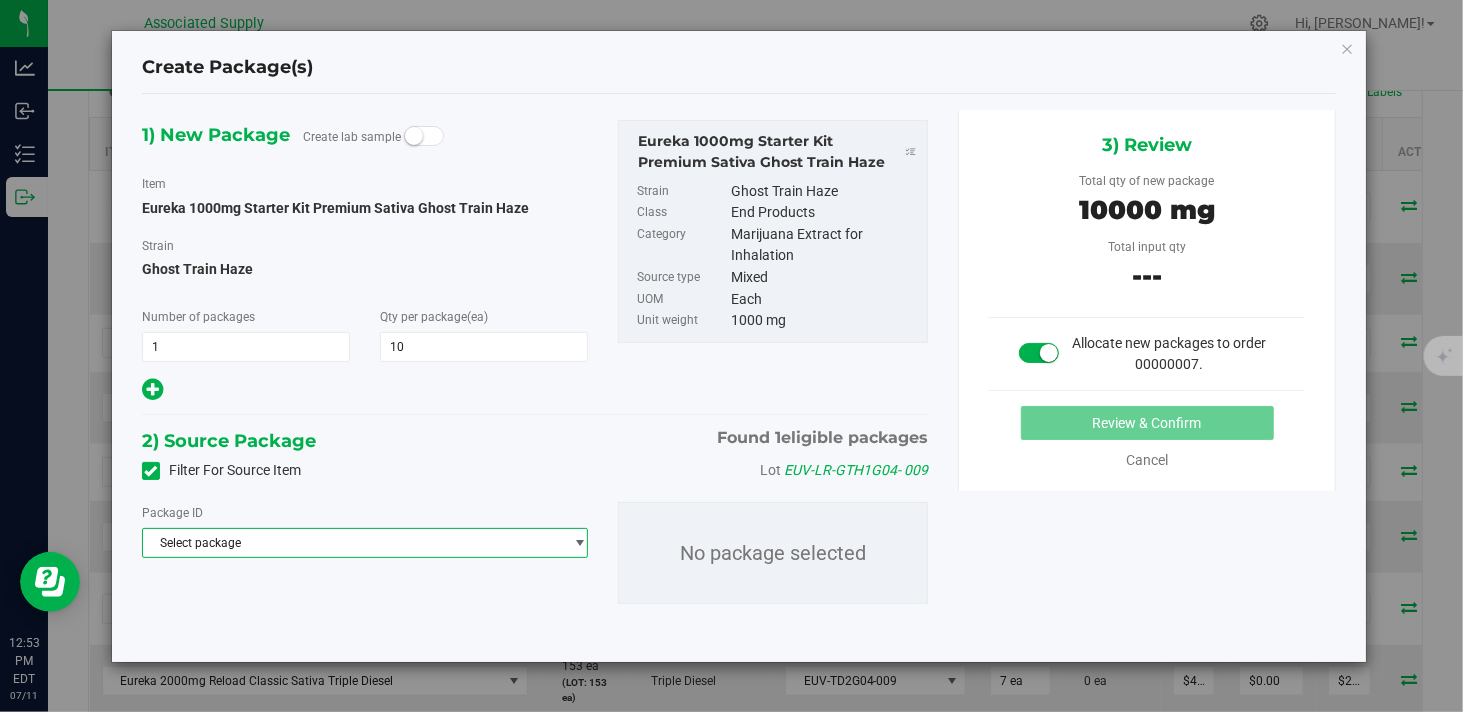 click on "Select package" at bounding box center (352, 543) 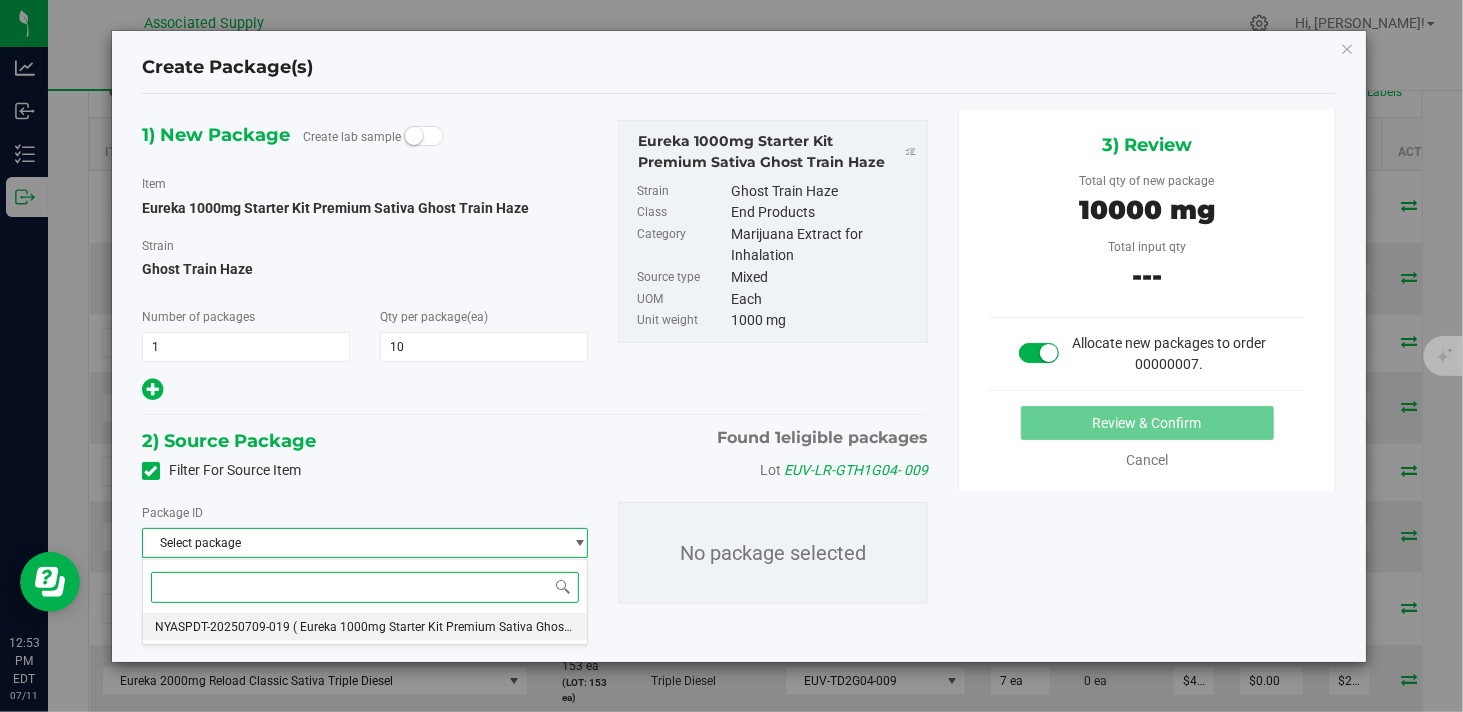 click on "NYASPDT-20250709-019" at bounding box center [222, 627] 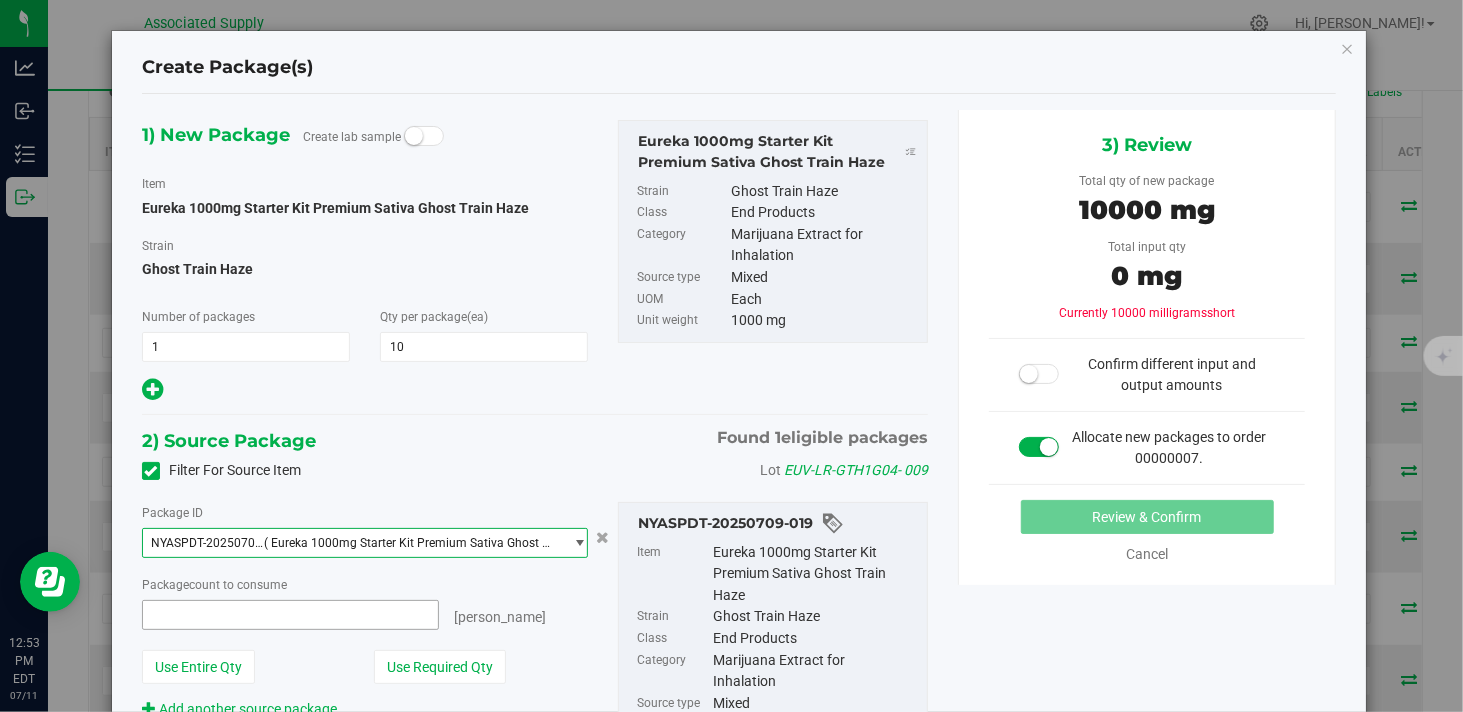click at bounding box center (290, 615) 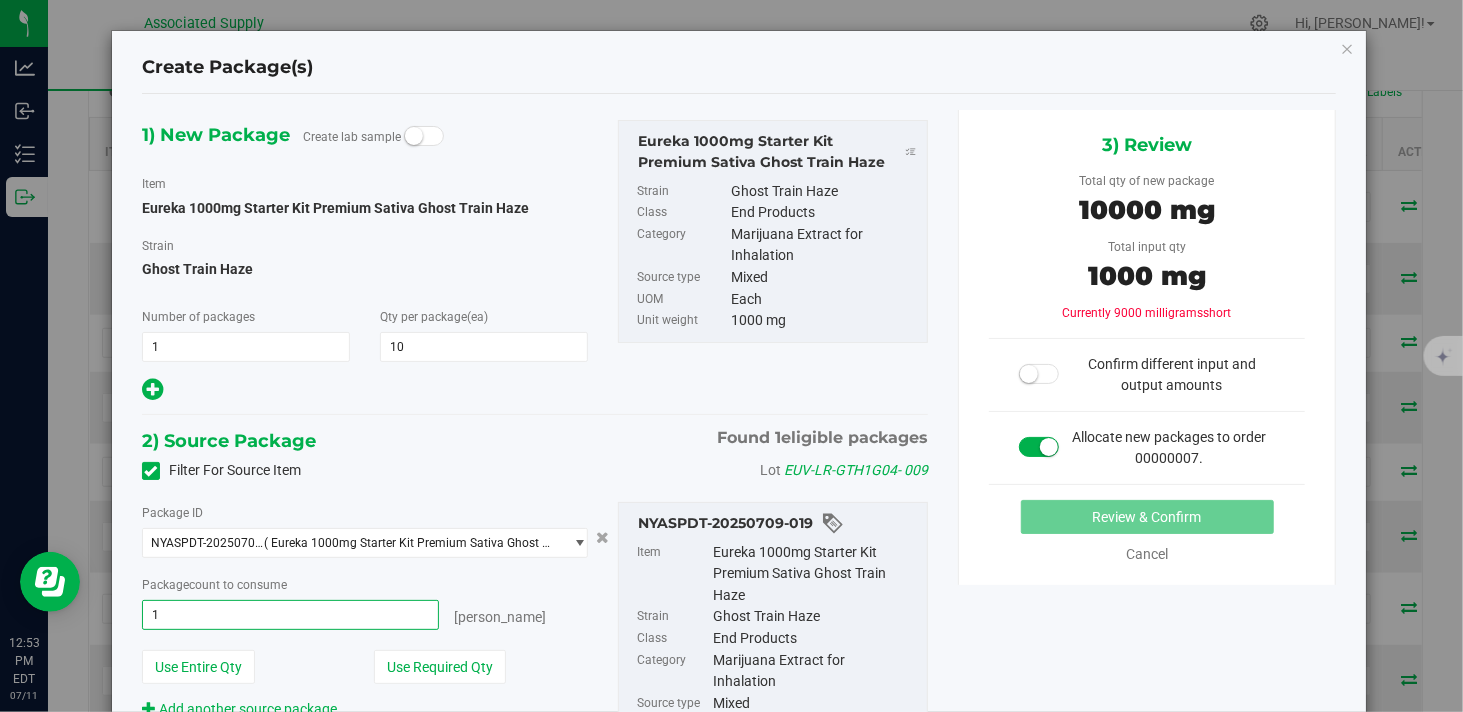 type on "10" 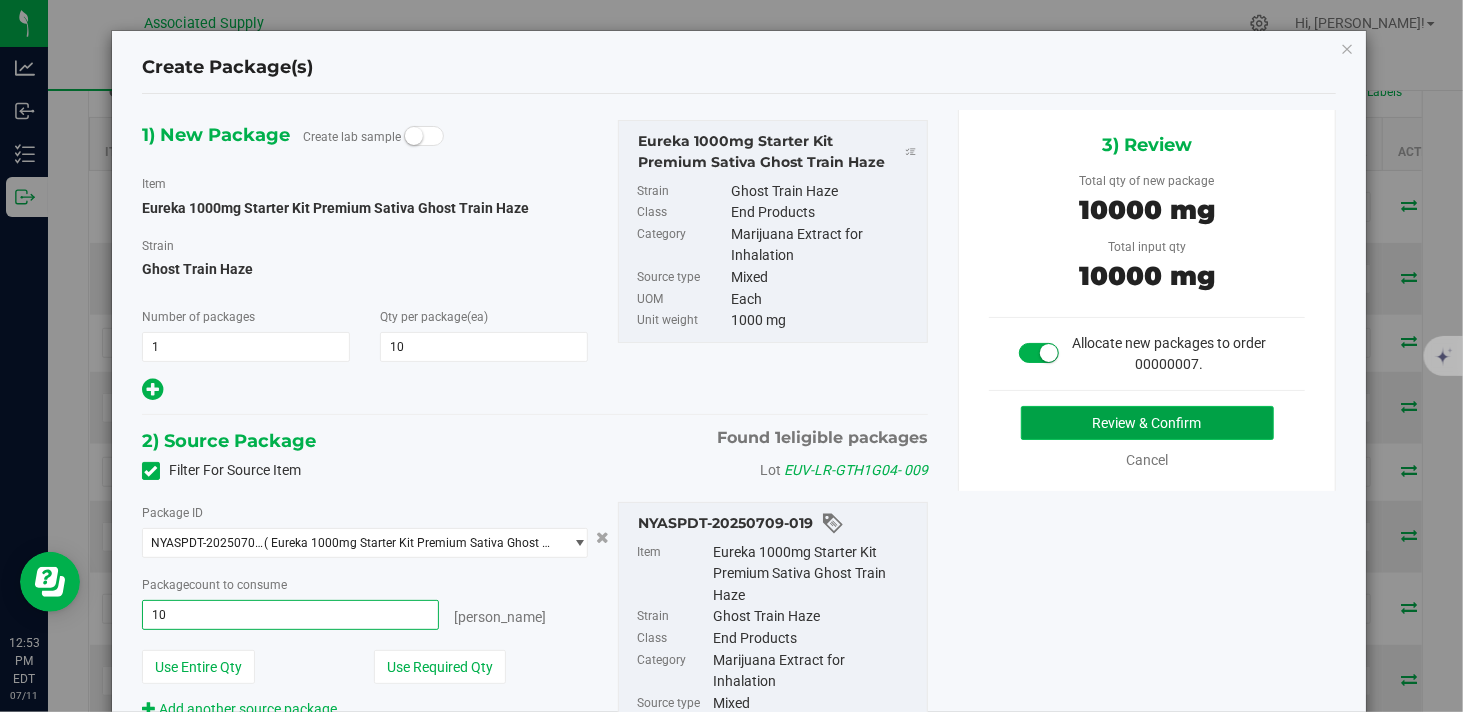 type on "10 ea" 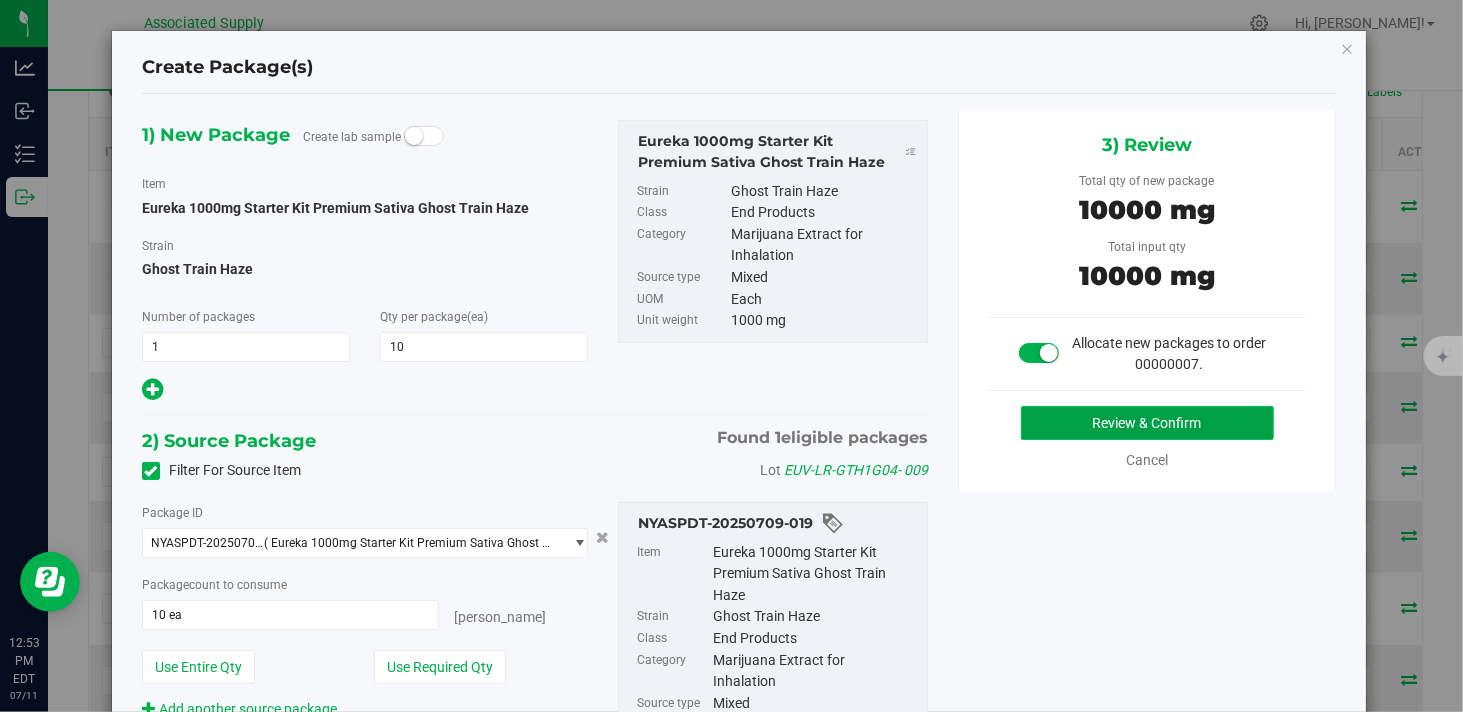 click on "Review & Confirm" at bounding box center (1147, 423) 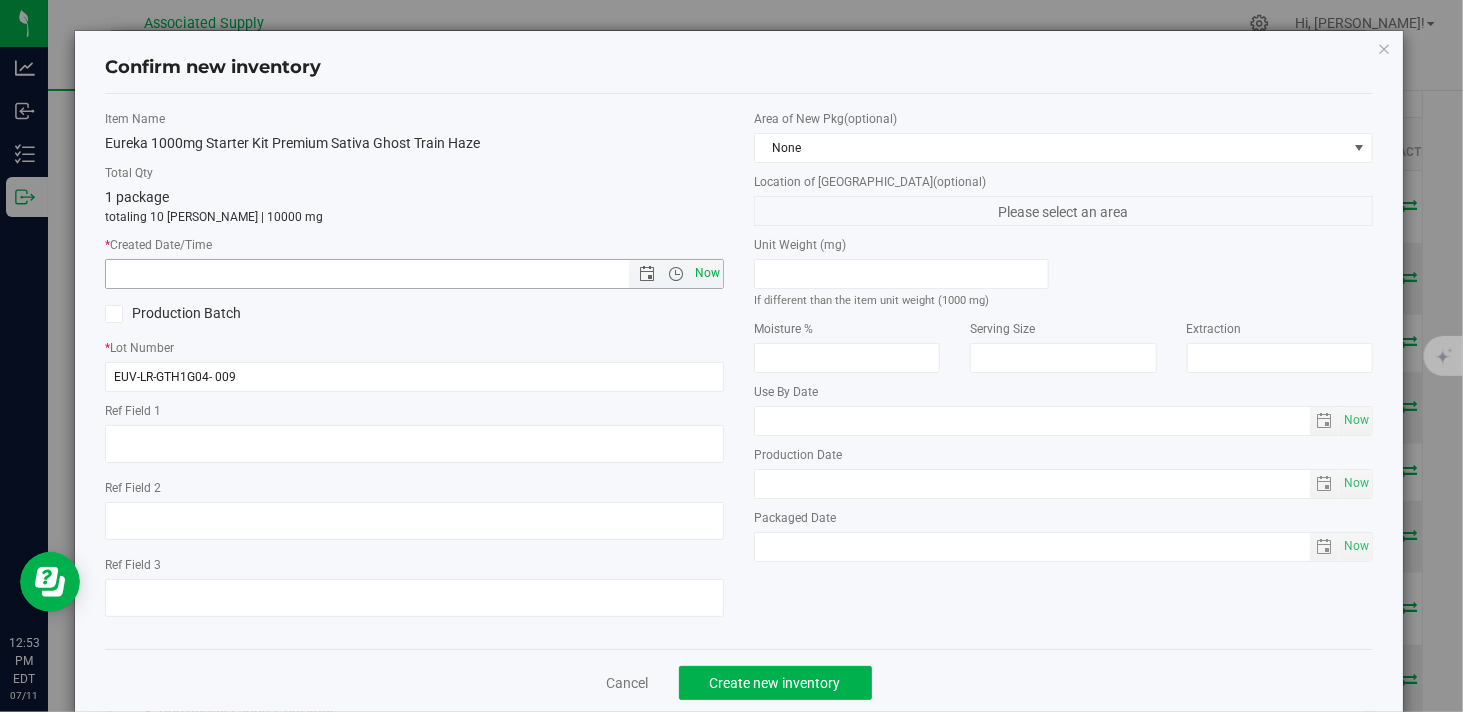 click on "Now" at bounding box center [708, 273] 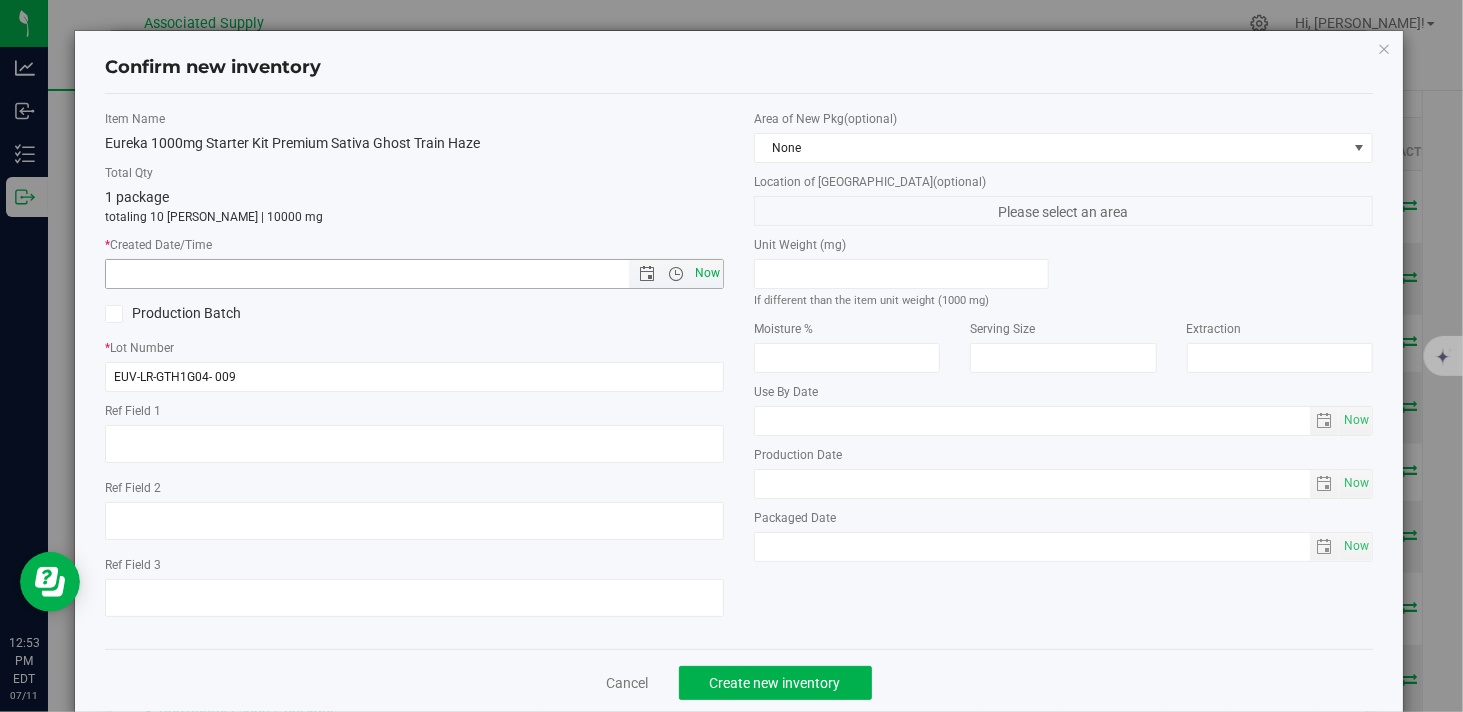 type on "7/11/2025 12:53 PM" 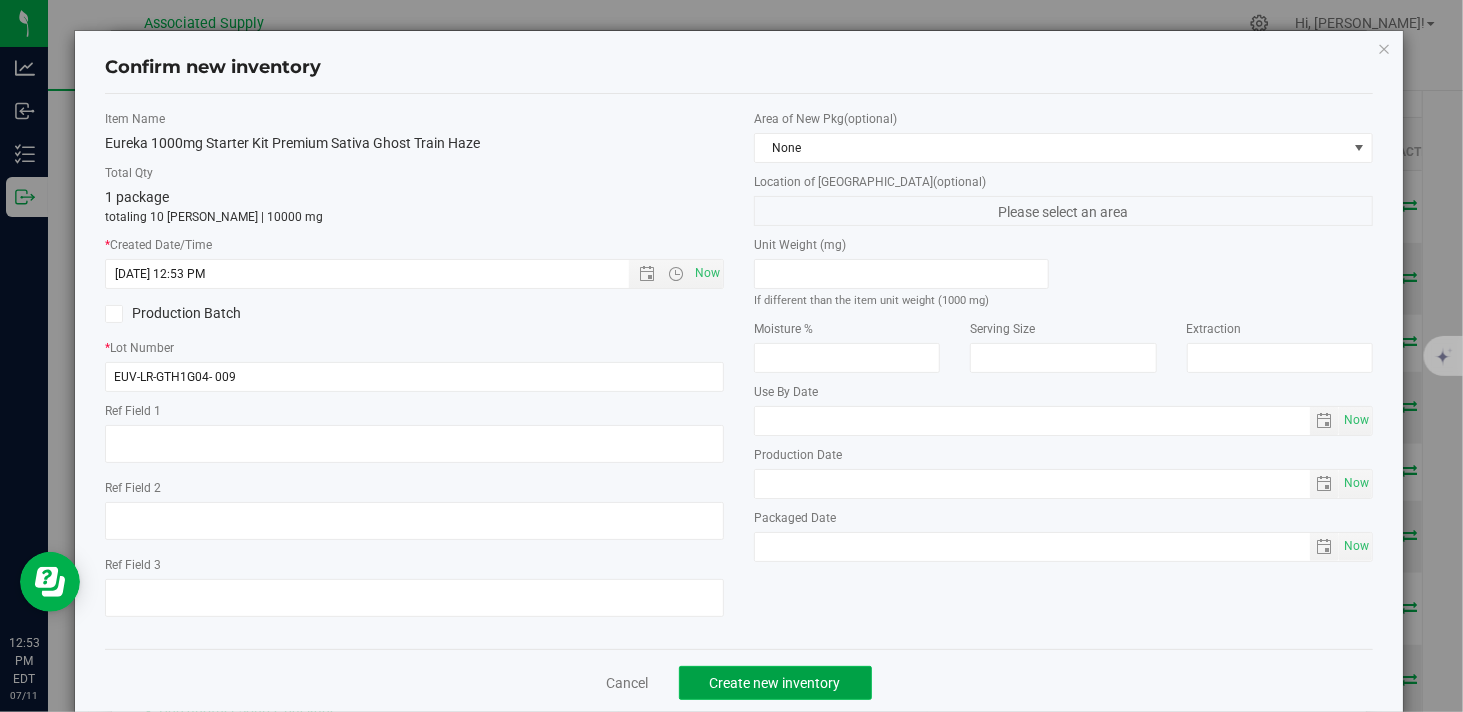 click on "Create new inventory" 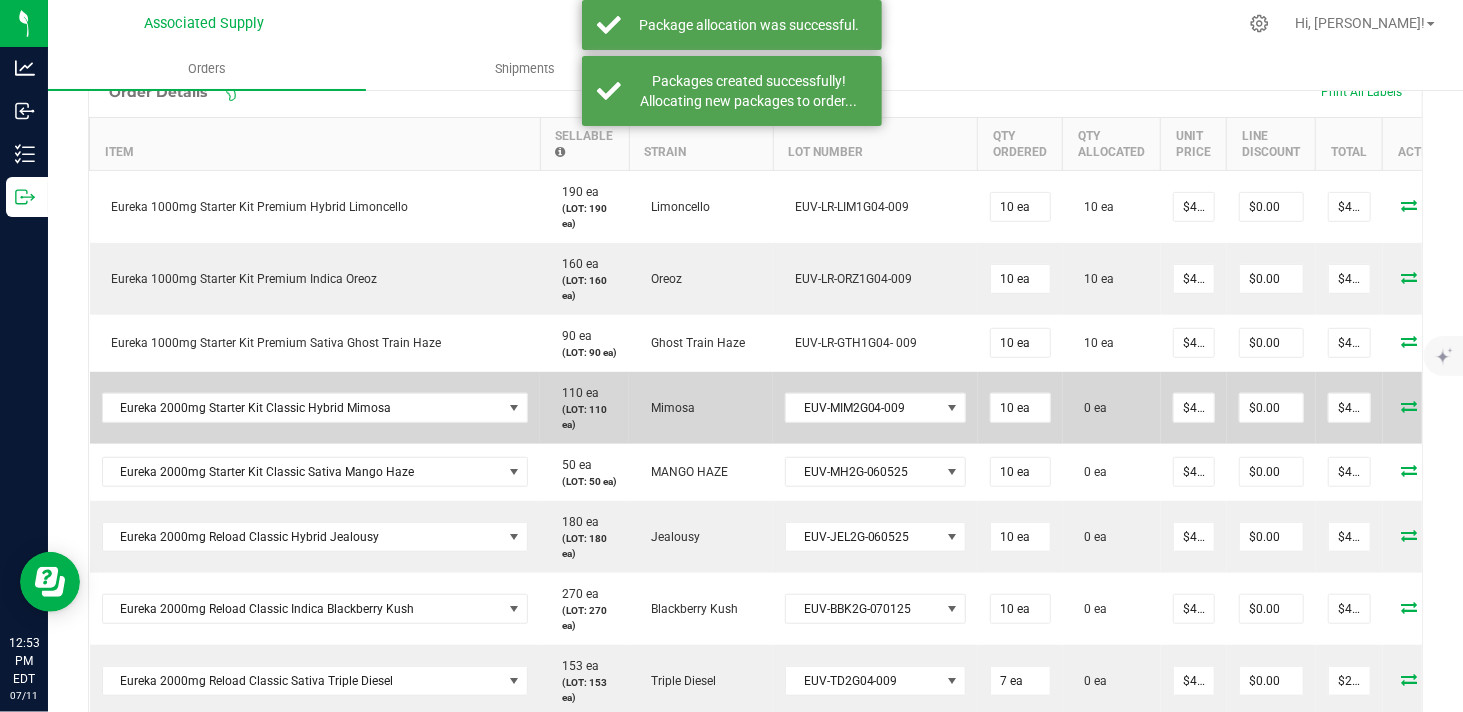 click at bounding box center (1410, 406) 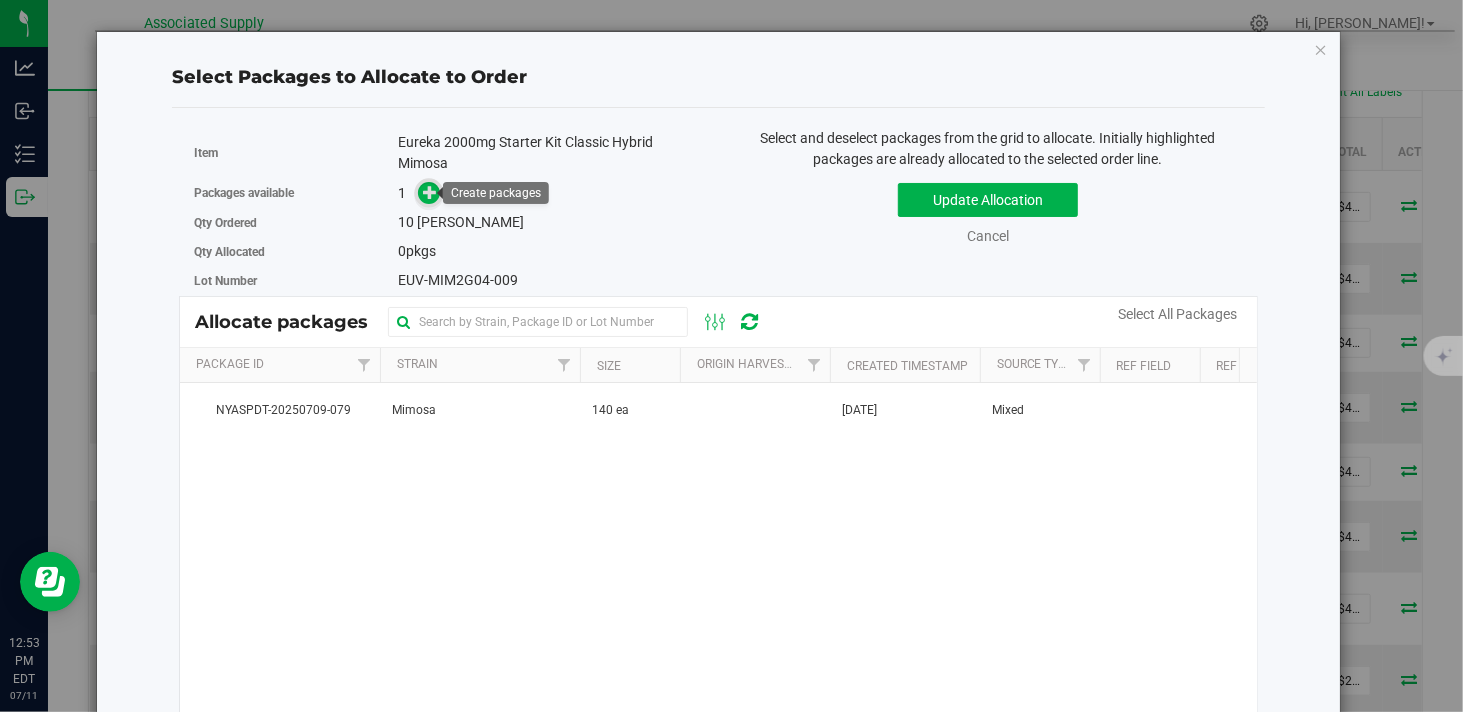 click at bounding box center [430, 192] 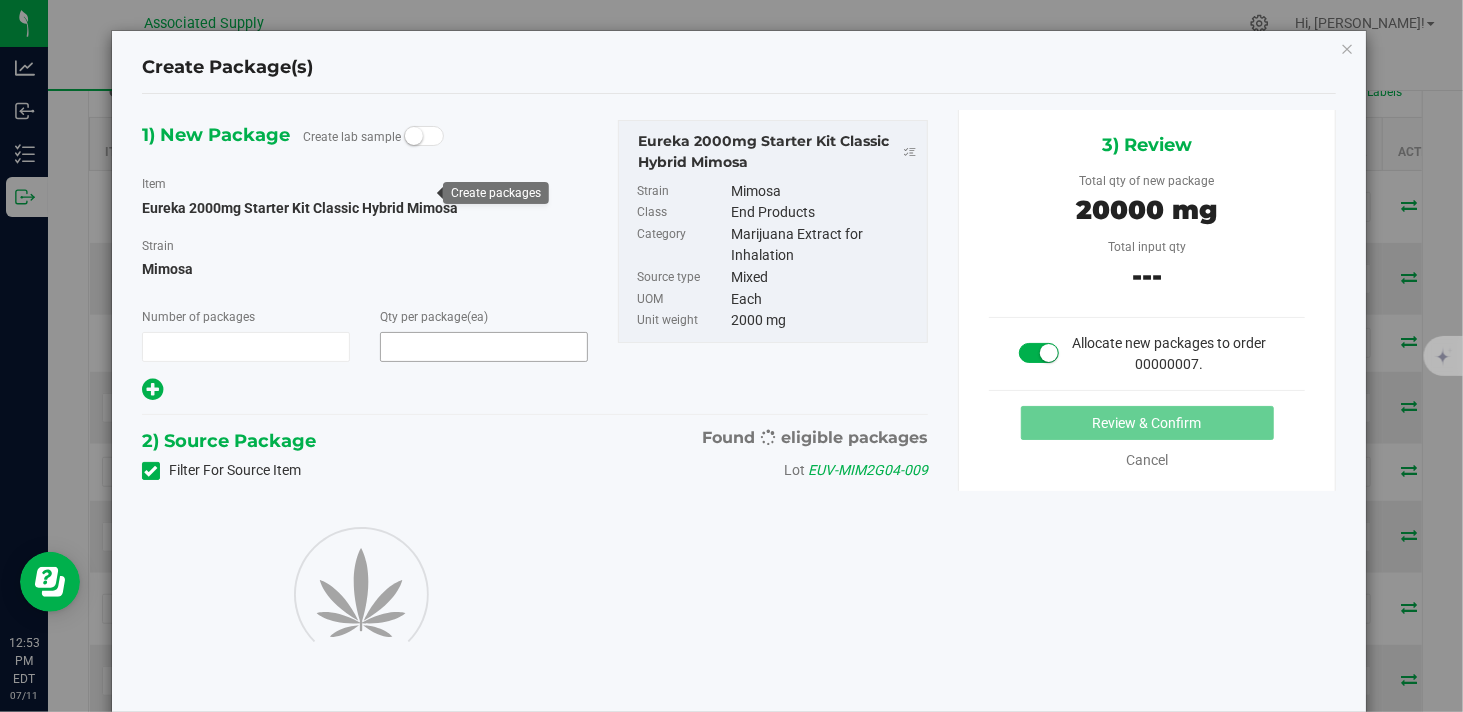 type on "1" 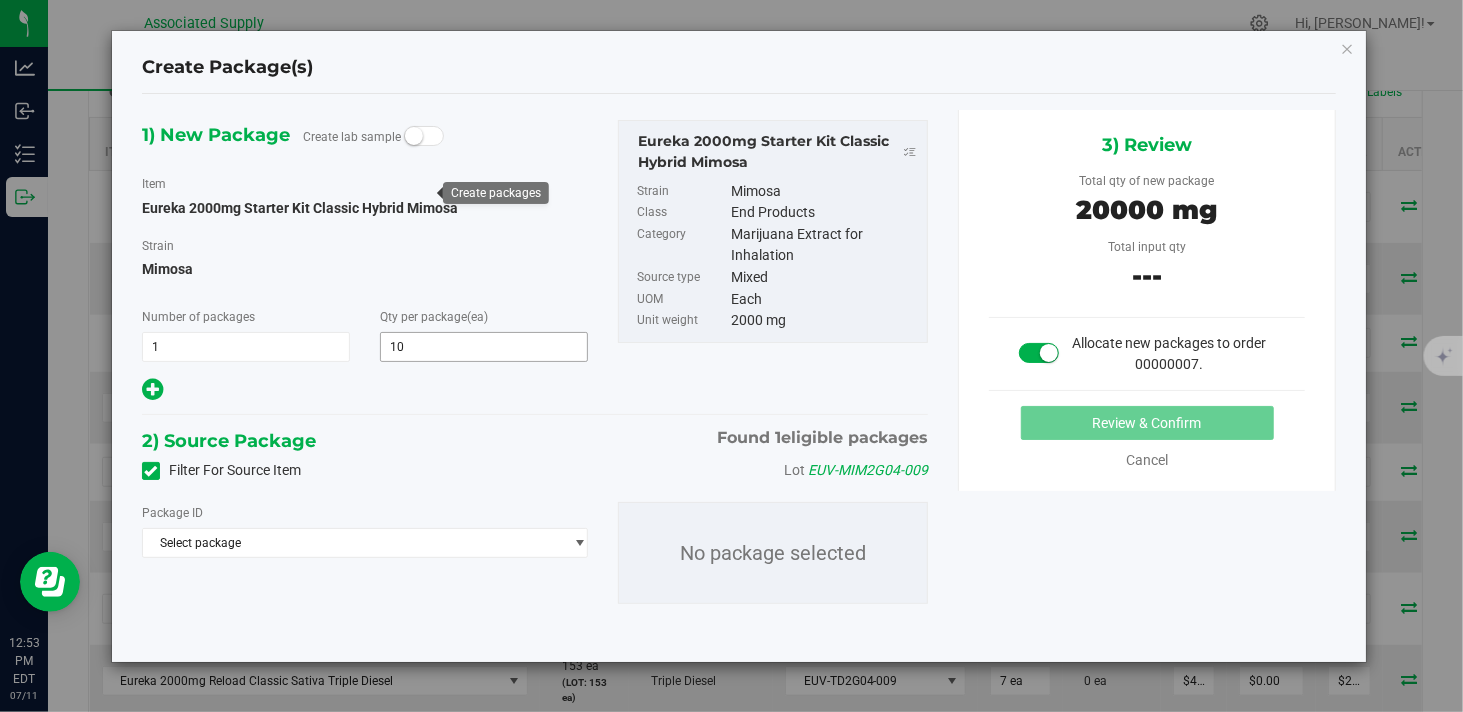 type on "10" 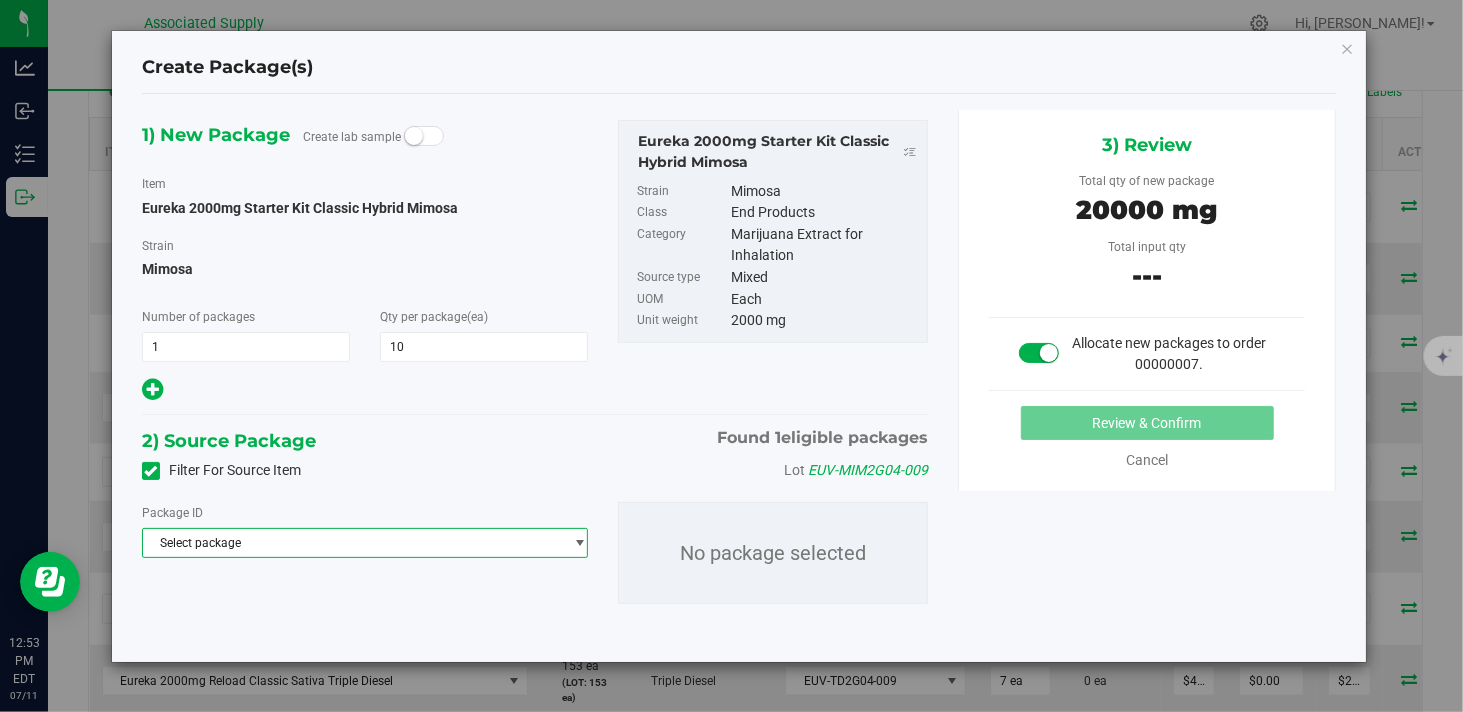 click on "Select package" at bounding box center [352, 543] 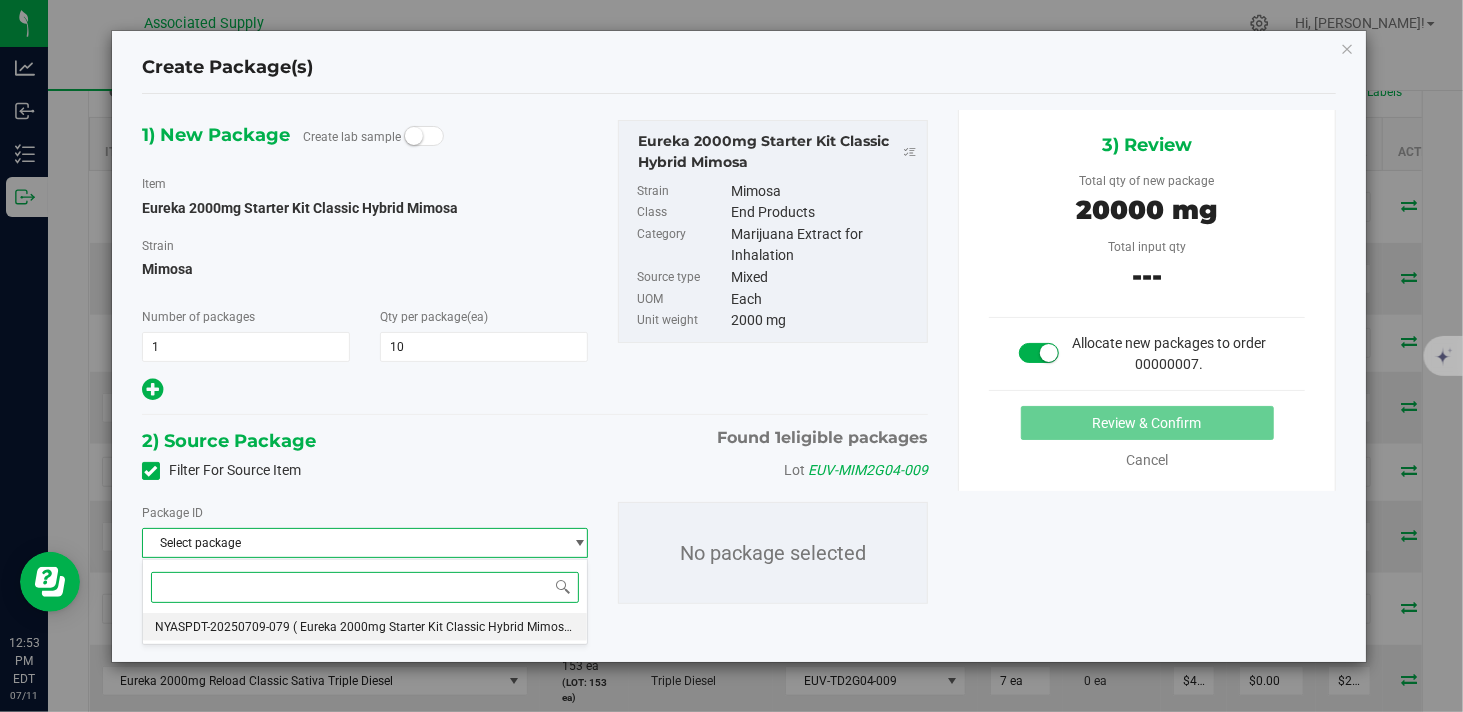 click on "NYASPDT-20250709-079" at bounding box center [222, 627] 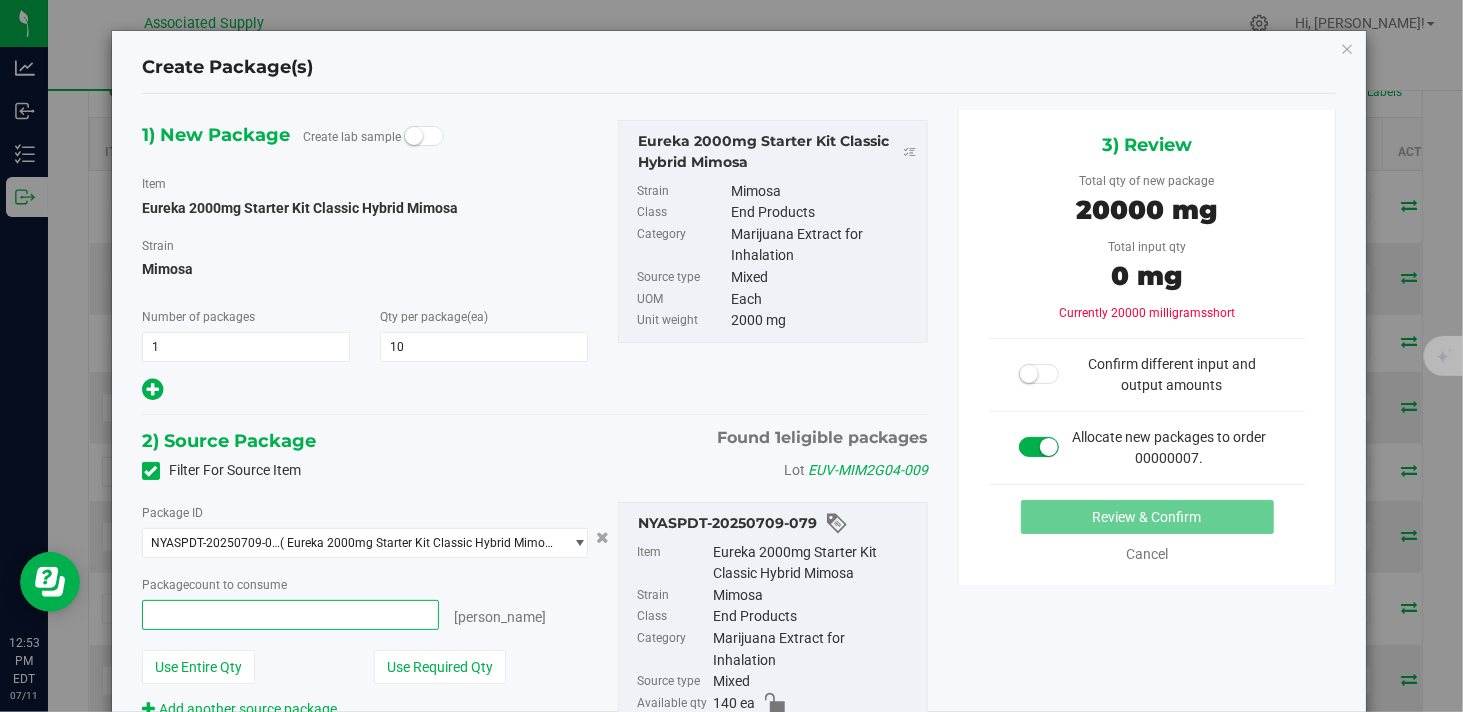 click at bounding box center (290, 615) 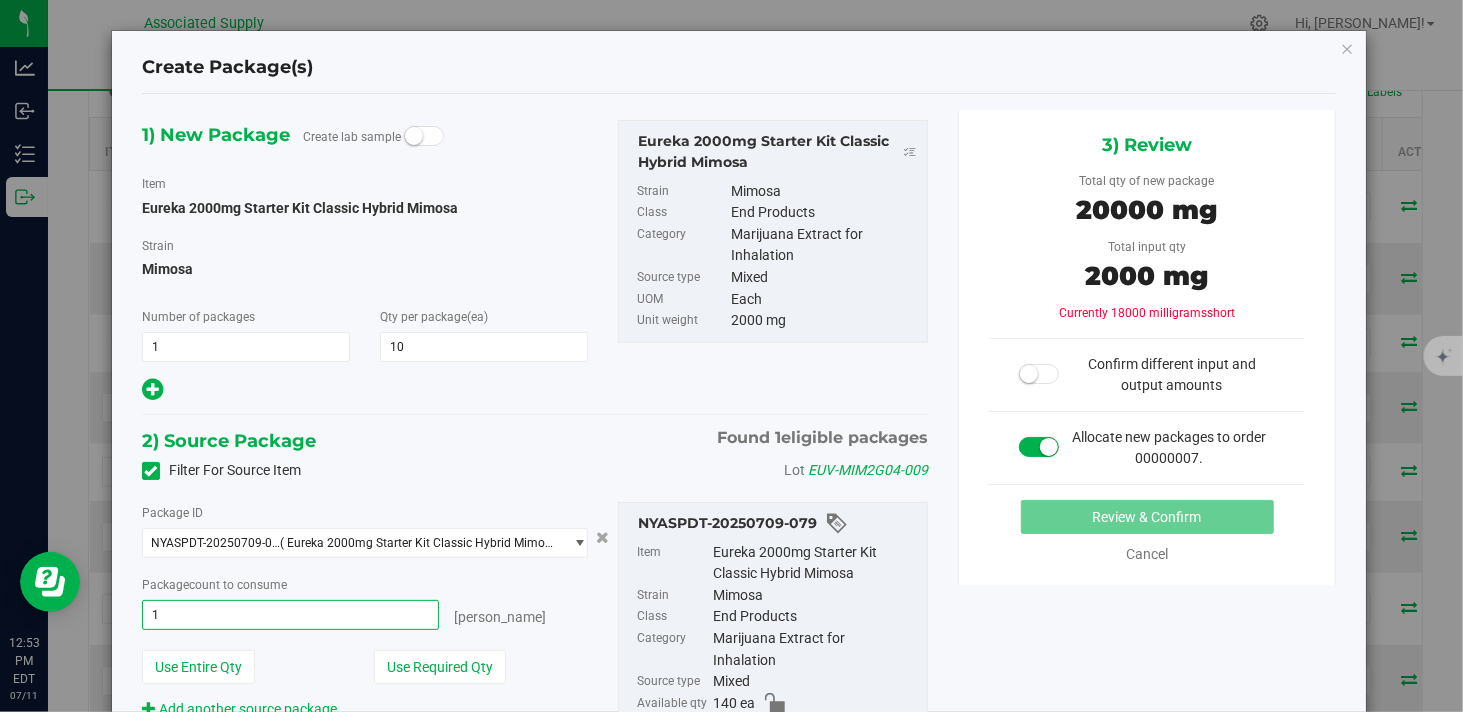type on "10" 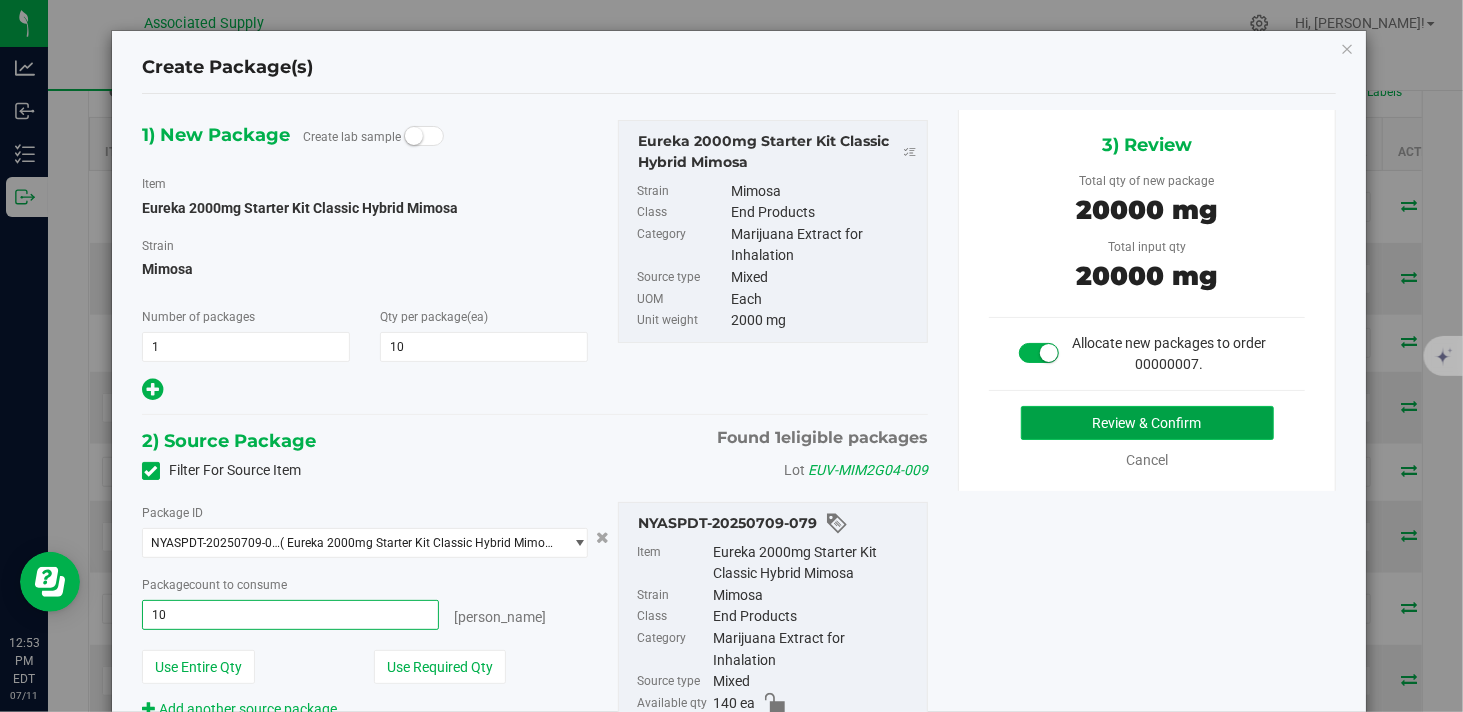 type on "10 ea" 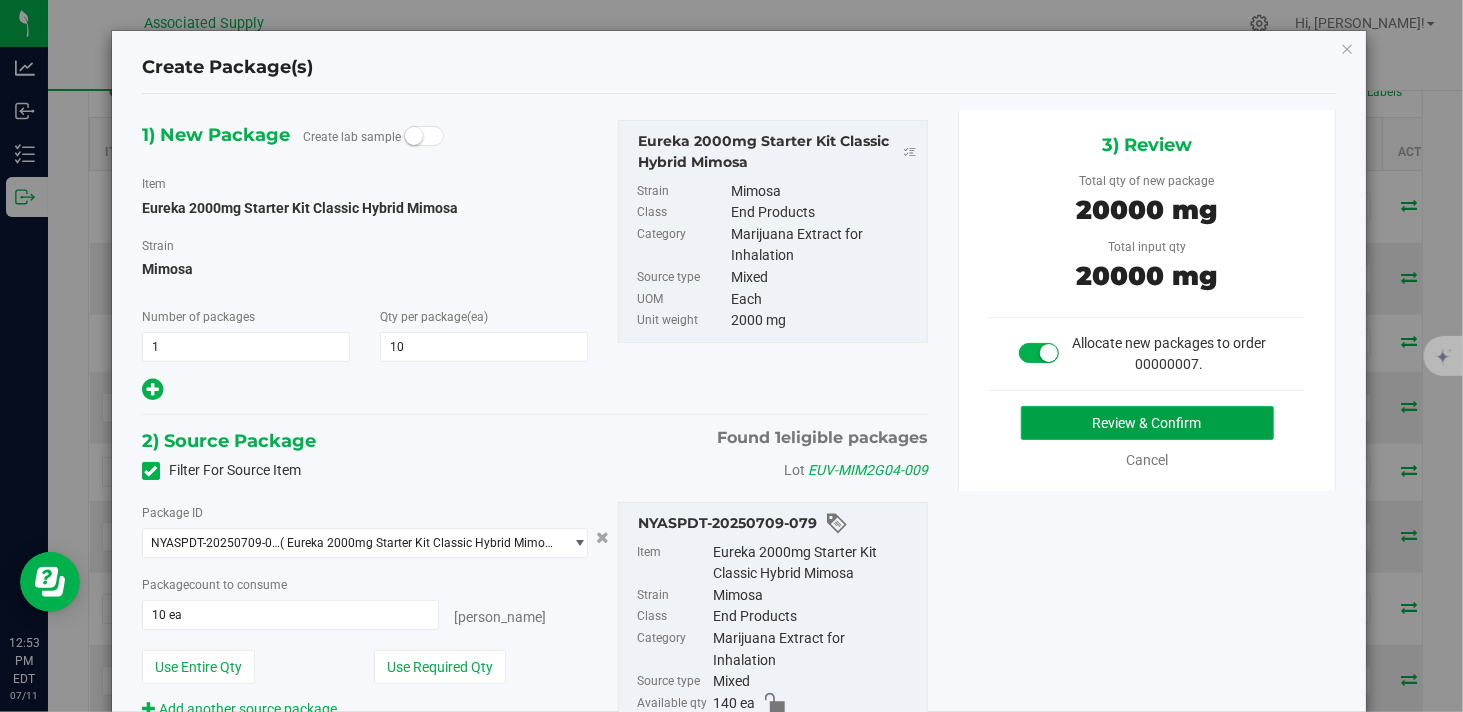 click on "Review & Confirm" at bounding box center [1147, 423] 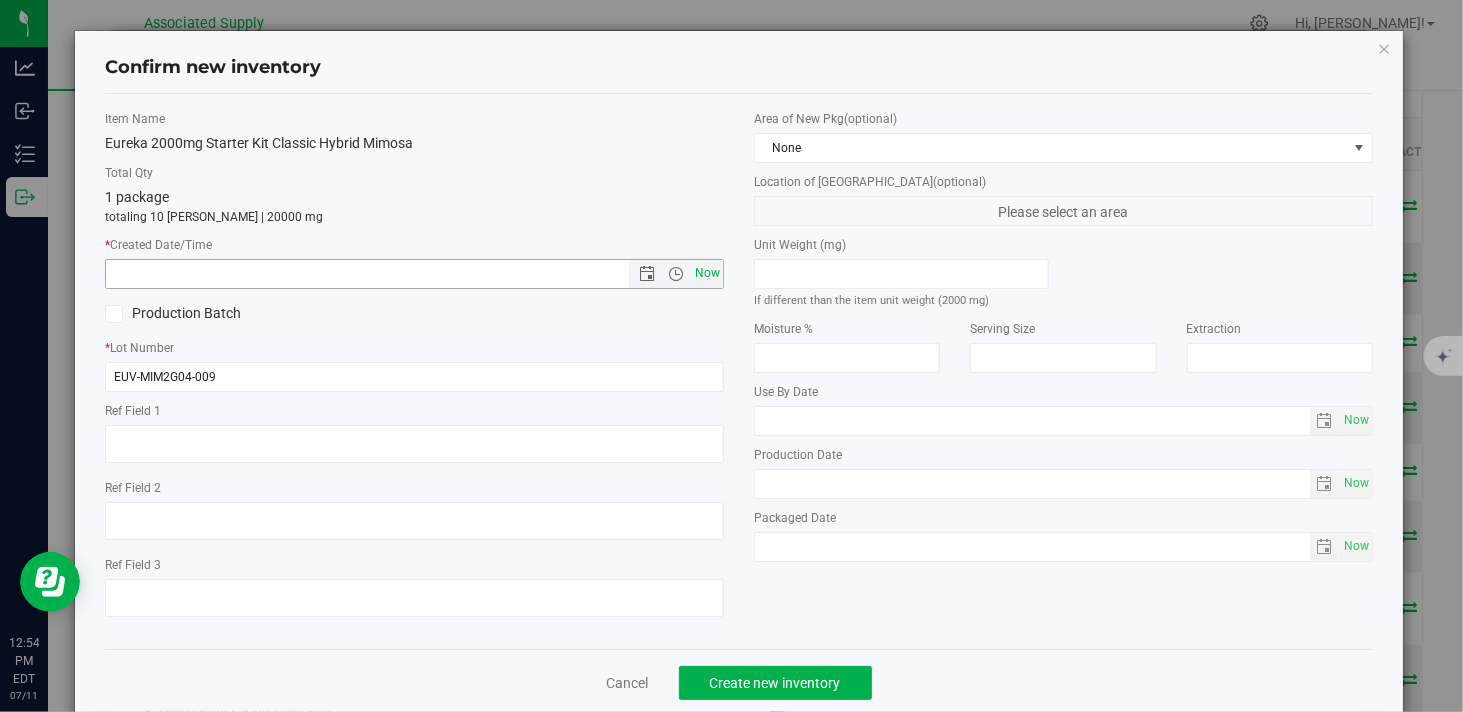 click on "Now" at bounding box center (708, 273) 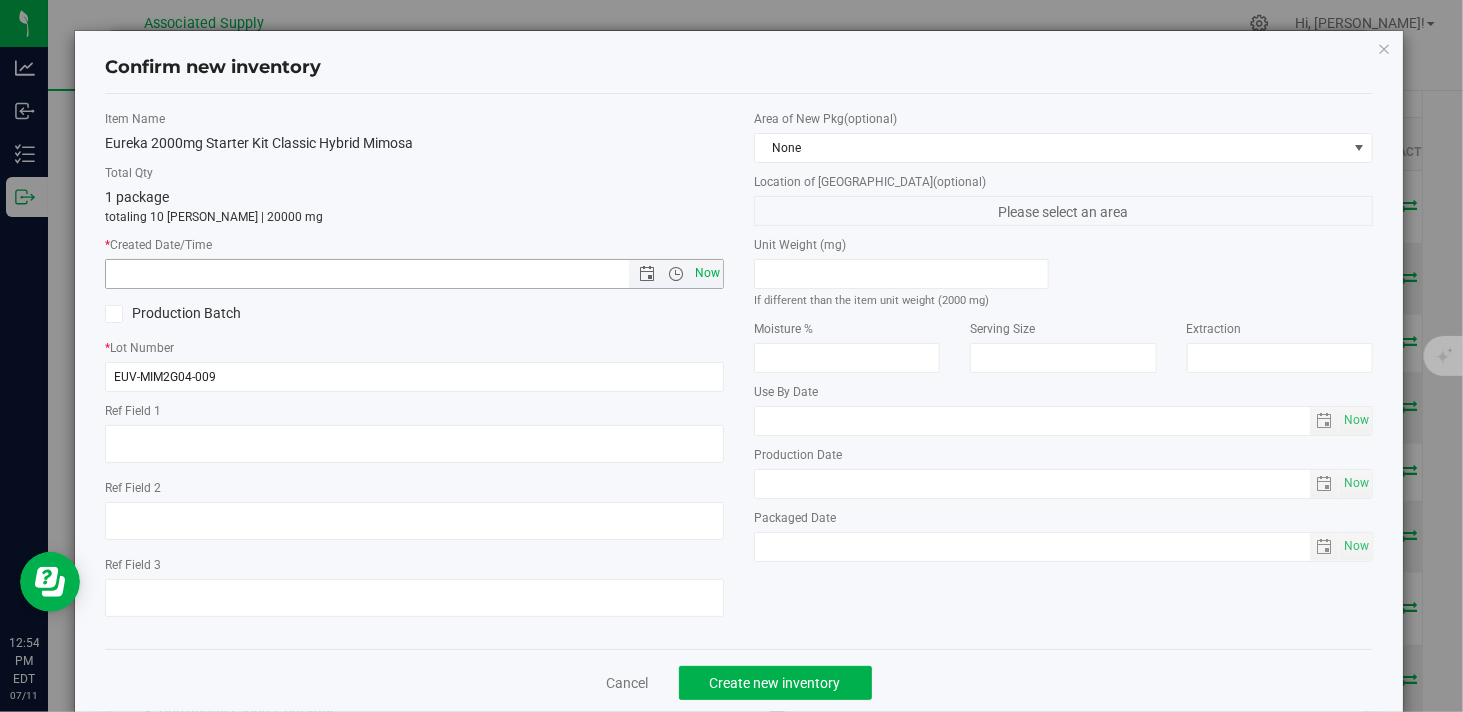 type on "7/11/2025 12:54 PM" 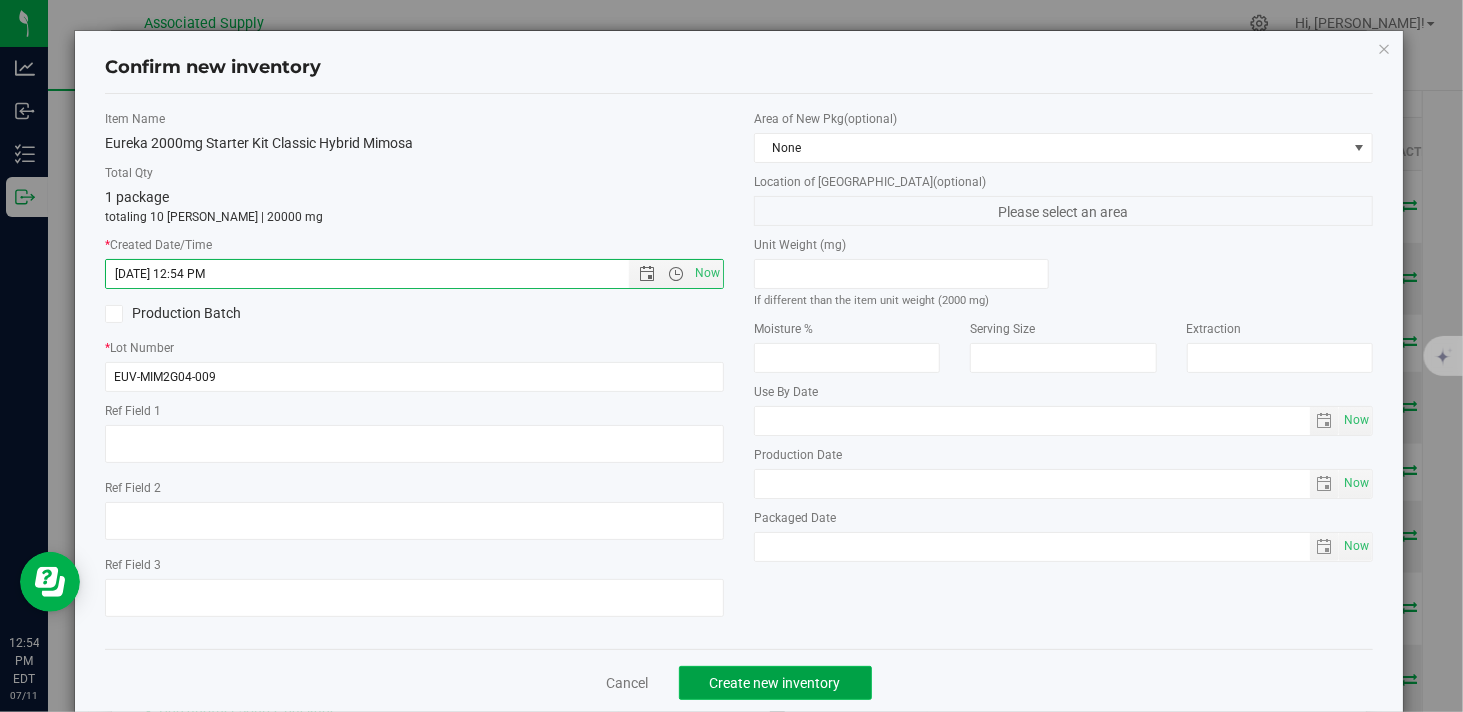 click on "Create new inventory" 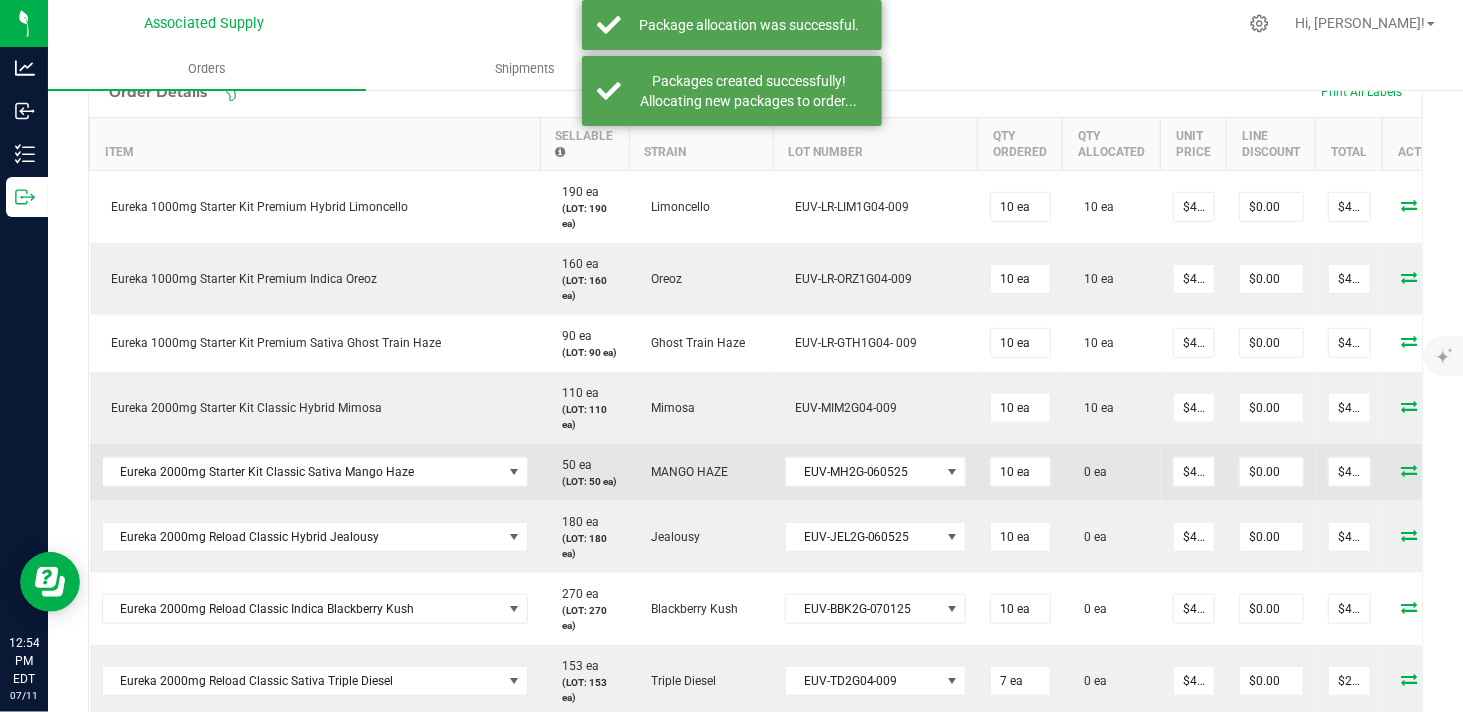 click at bounding box center [1410, 470] 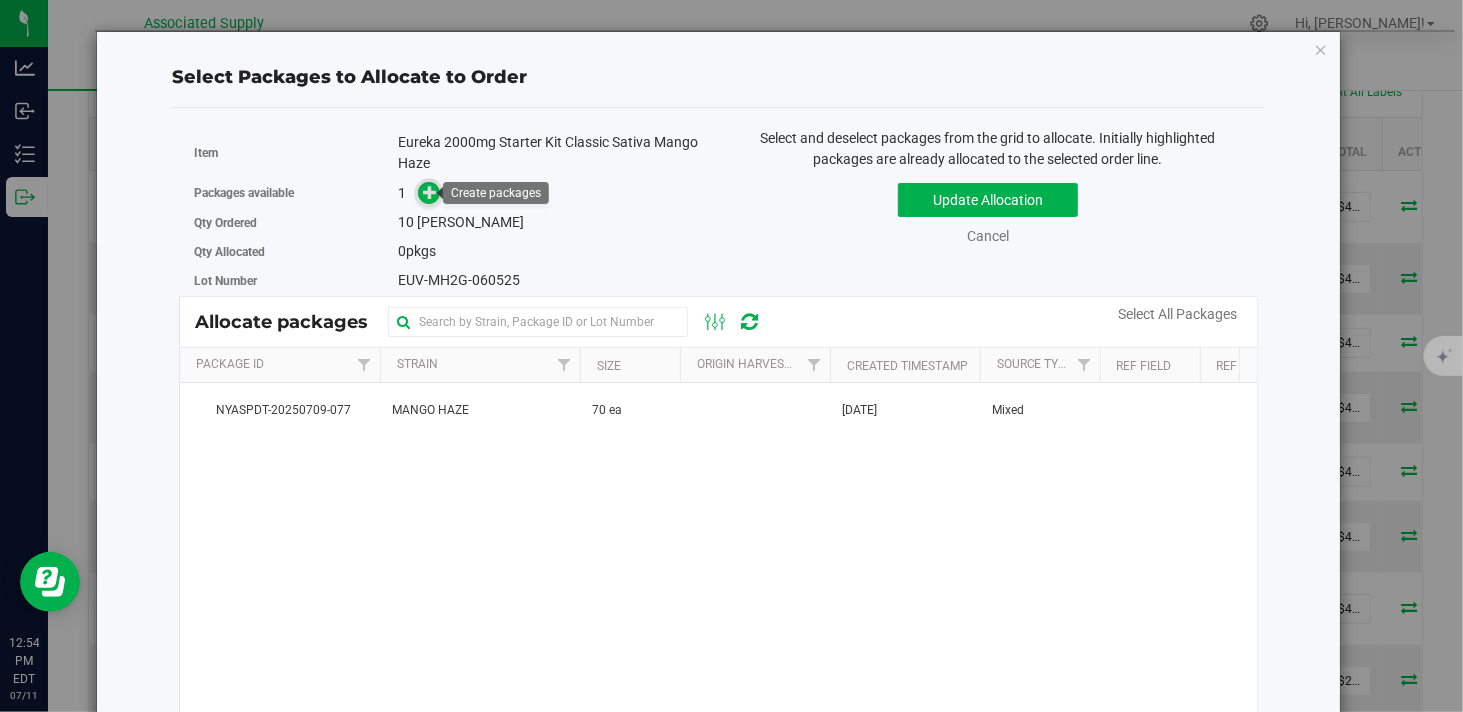 click at bounding box center [430, 192] 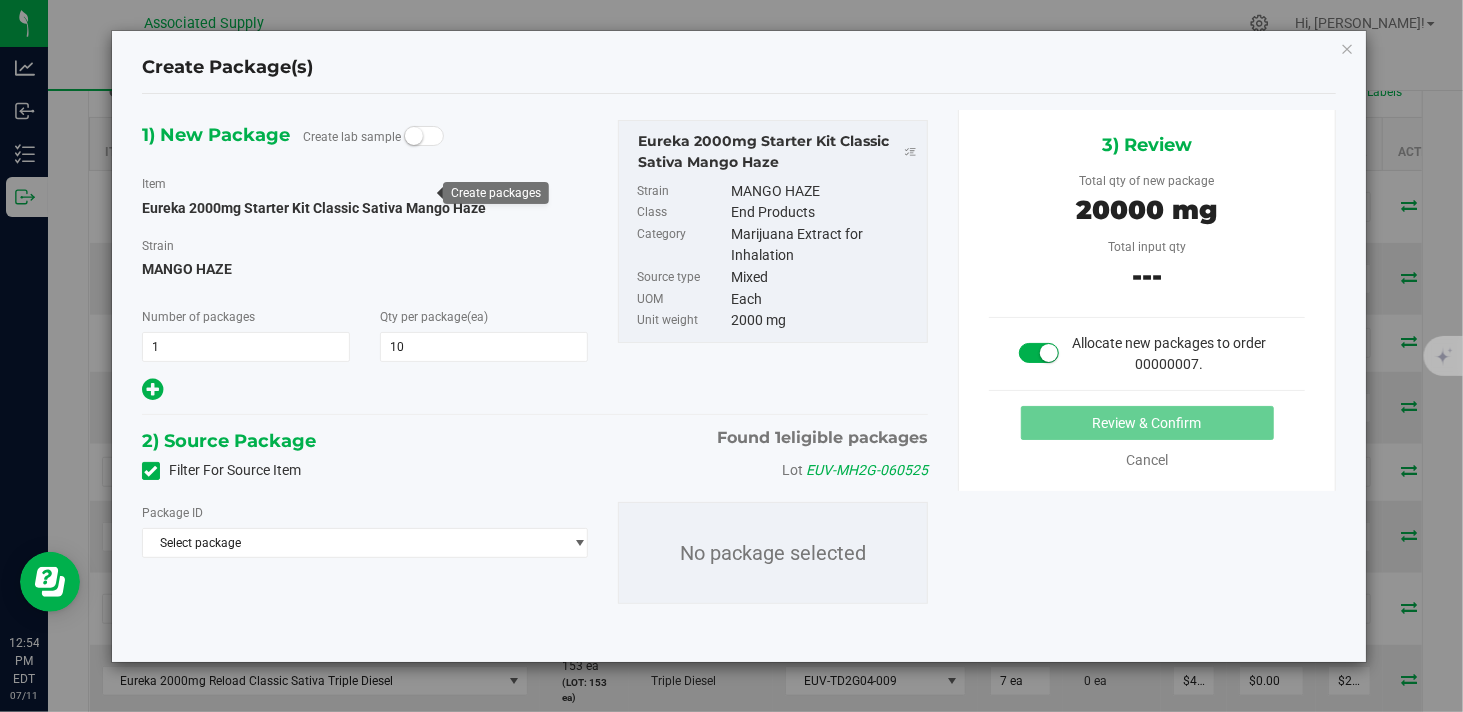 type on "10" 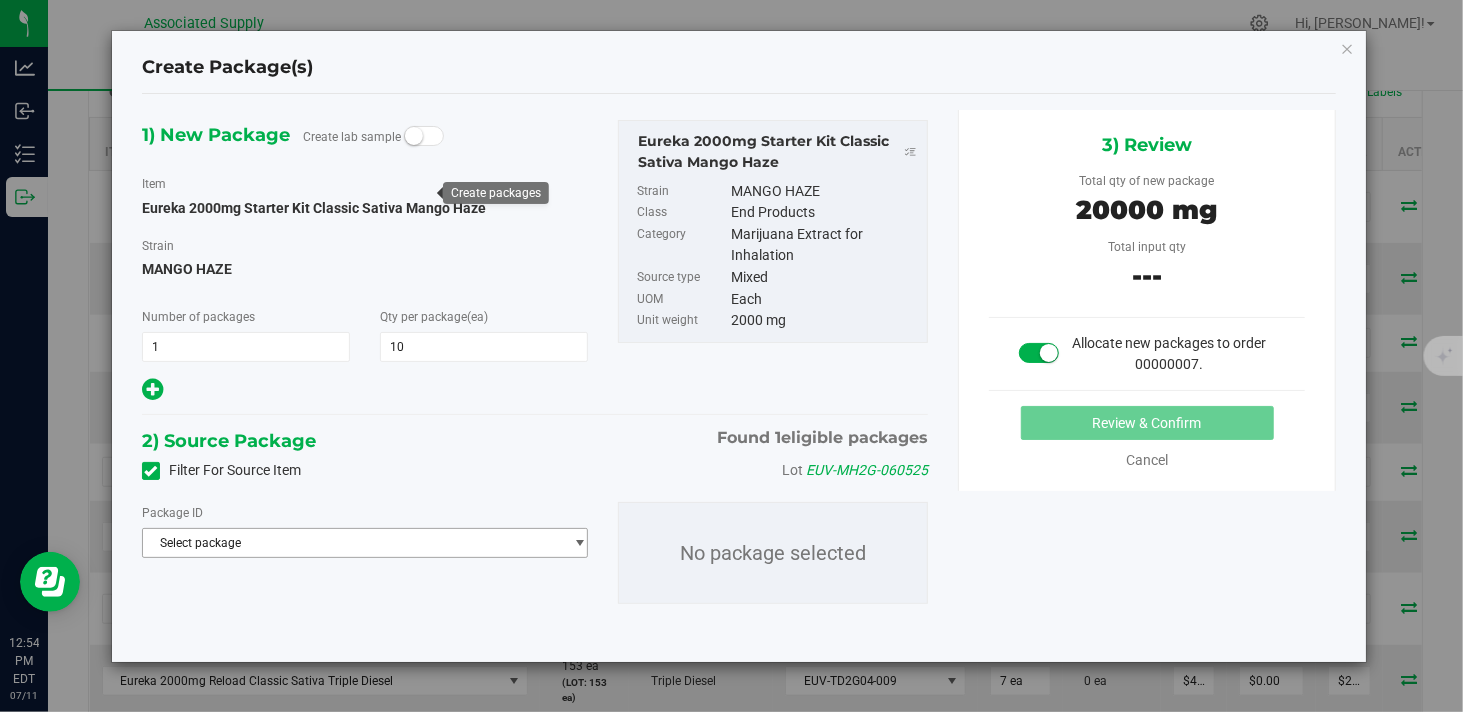 click on "Select package" at bounding box center (352, 543) 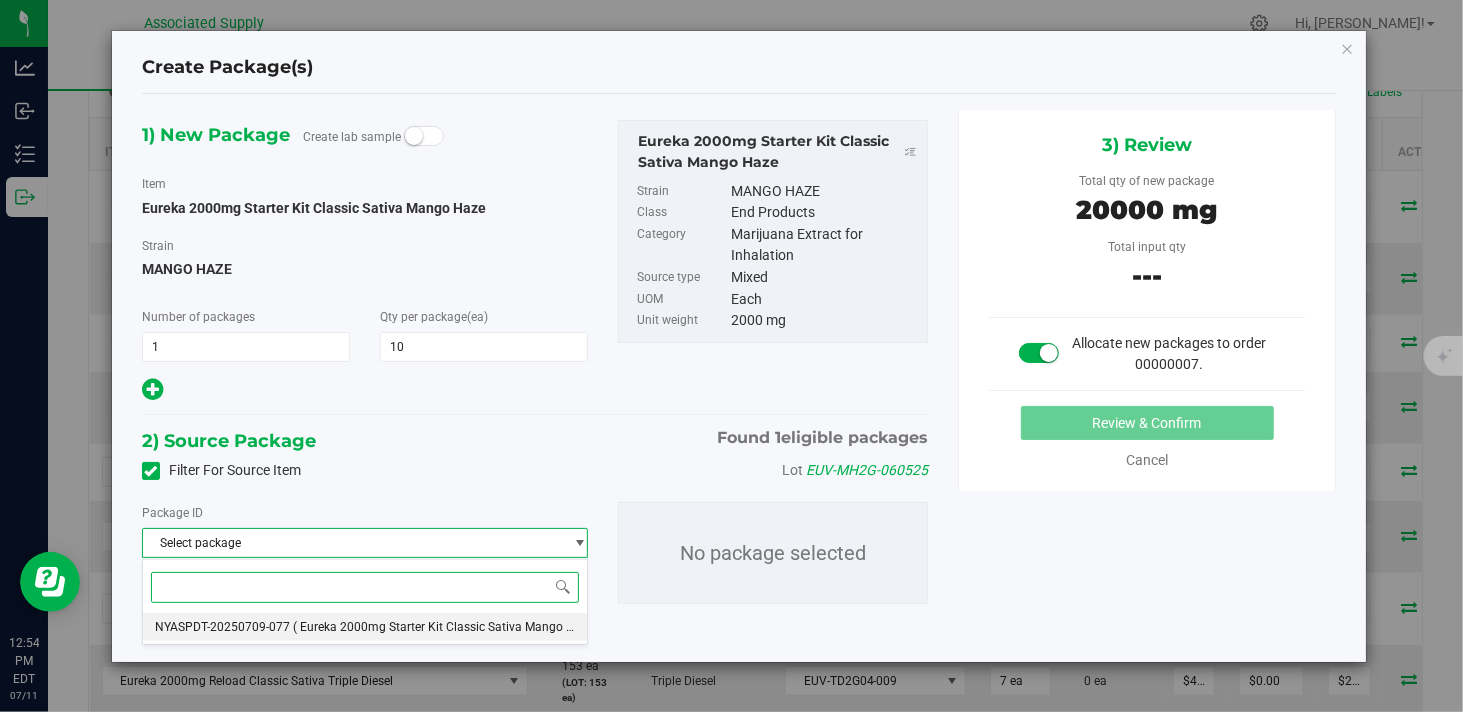 click on "(
Eureka 2000mg Starter Kit Classic Sativa Mango Haze
)" at bounding box center (447, 627) 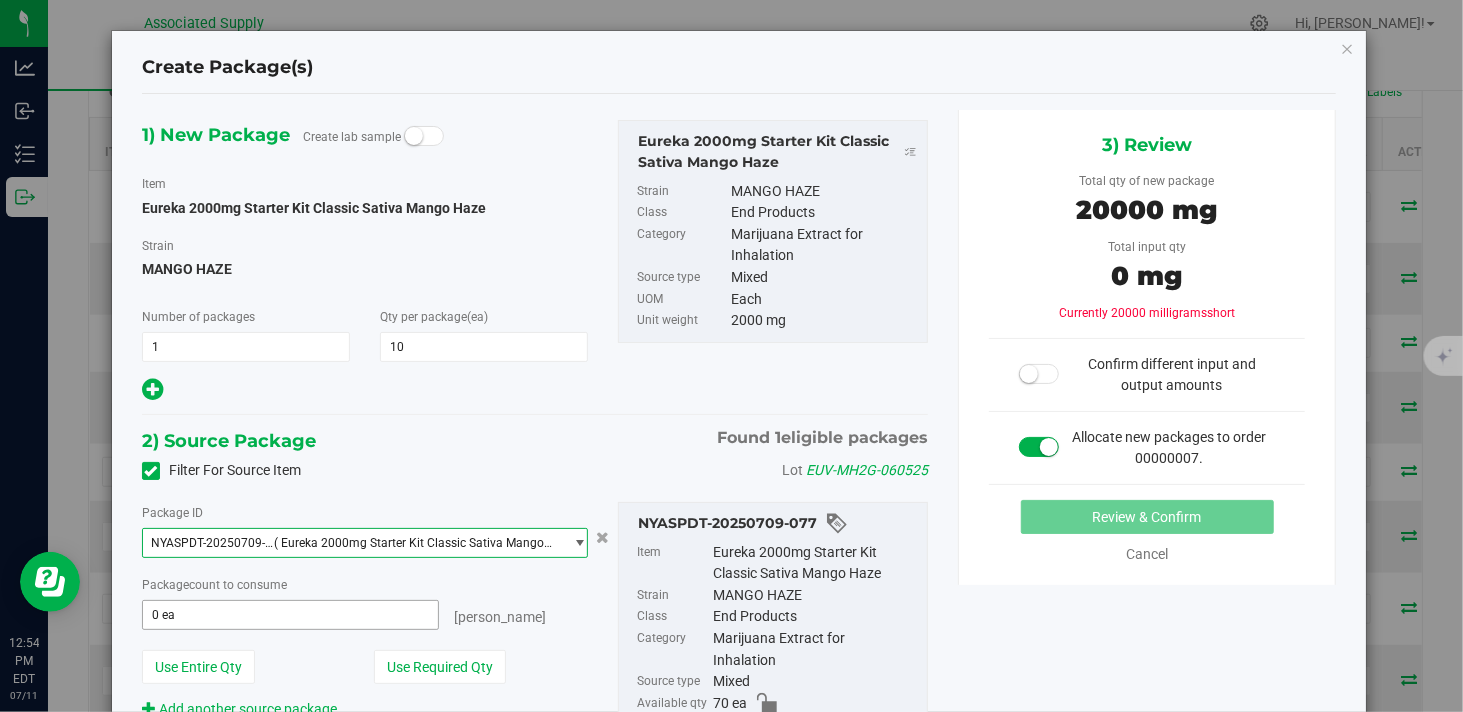 type 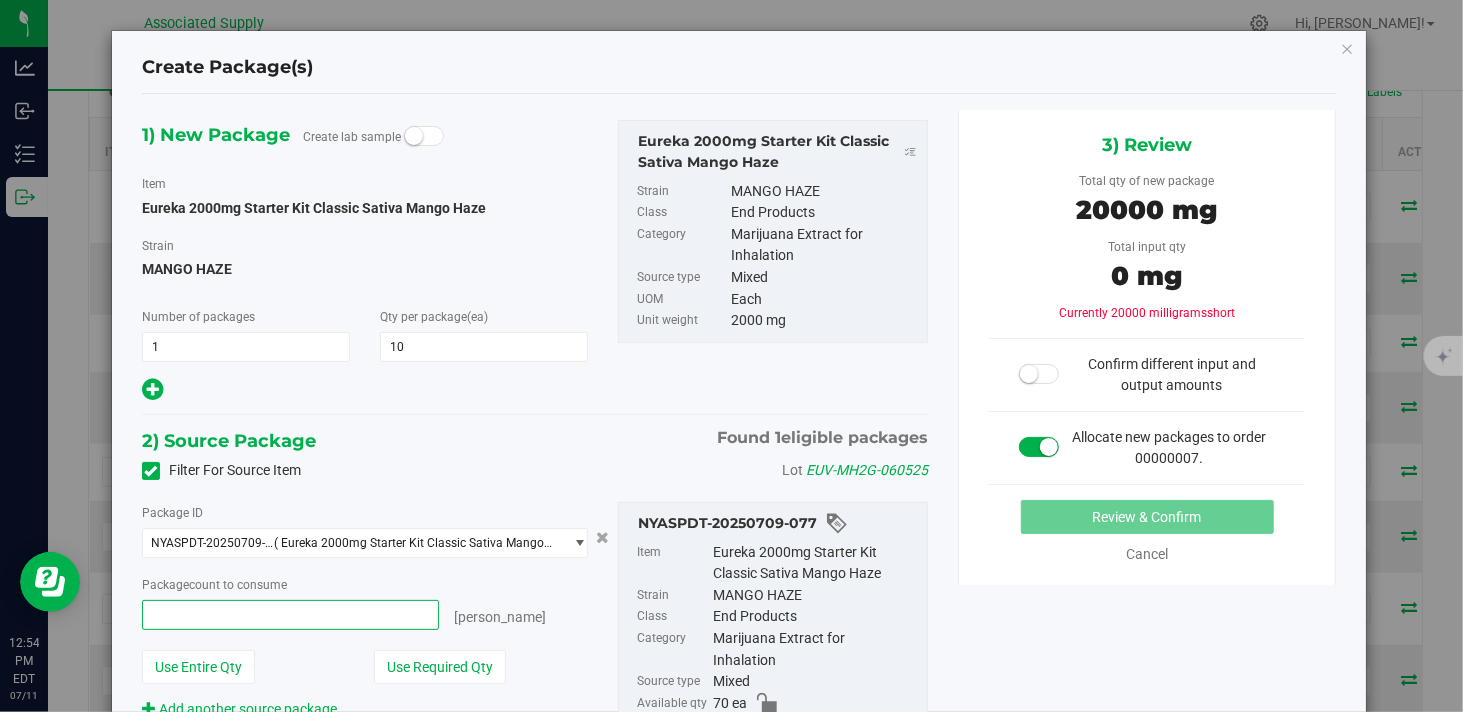 click at bounding box center (290, 615) 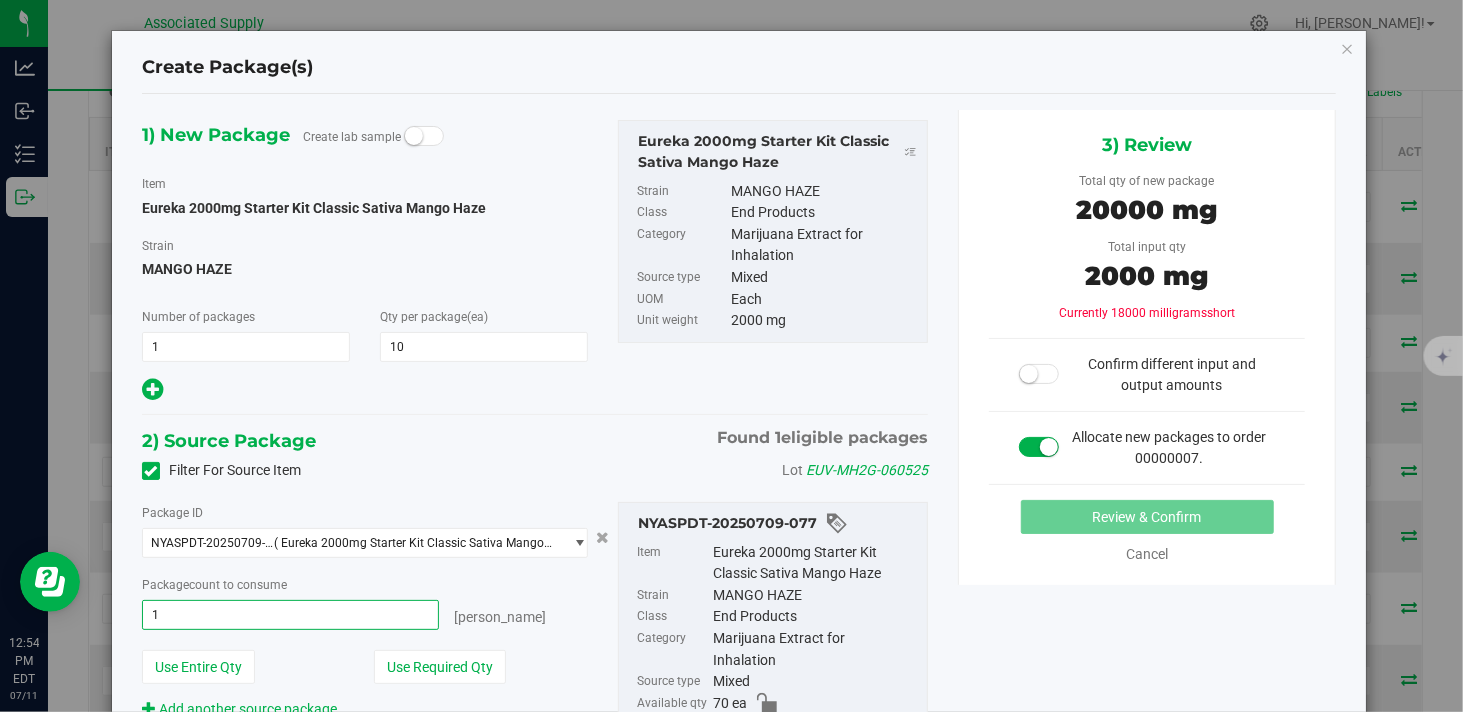 type on "10" 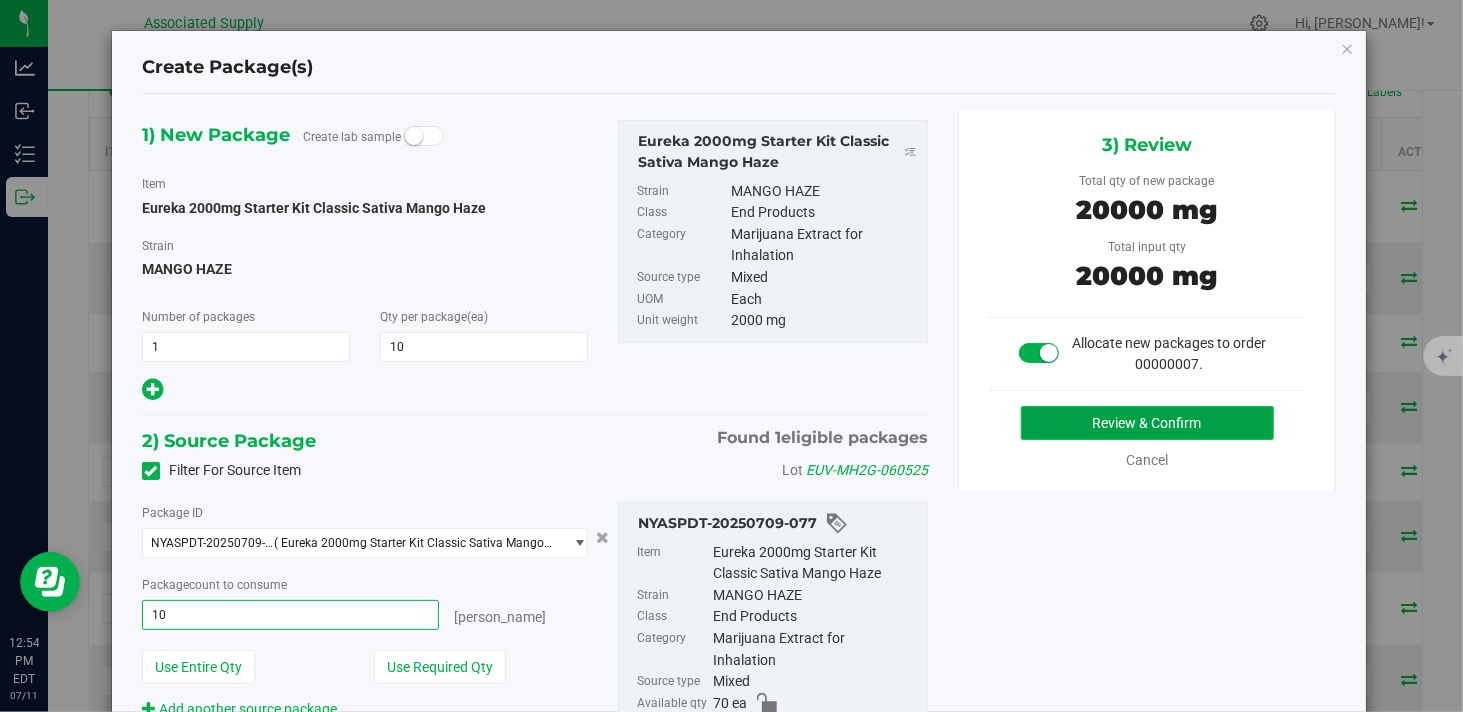 type on "10 ea" 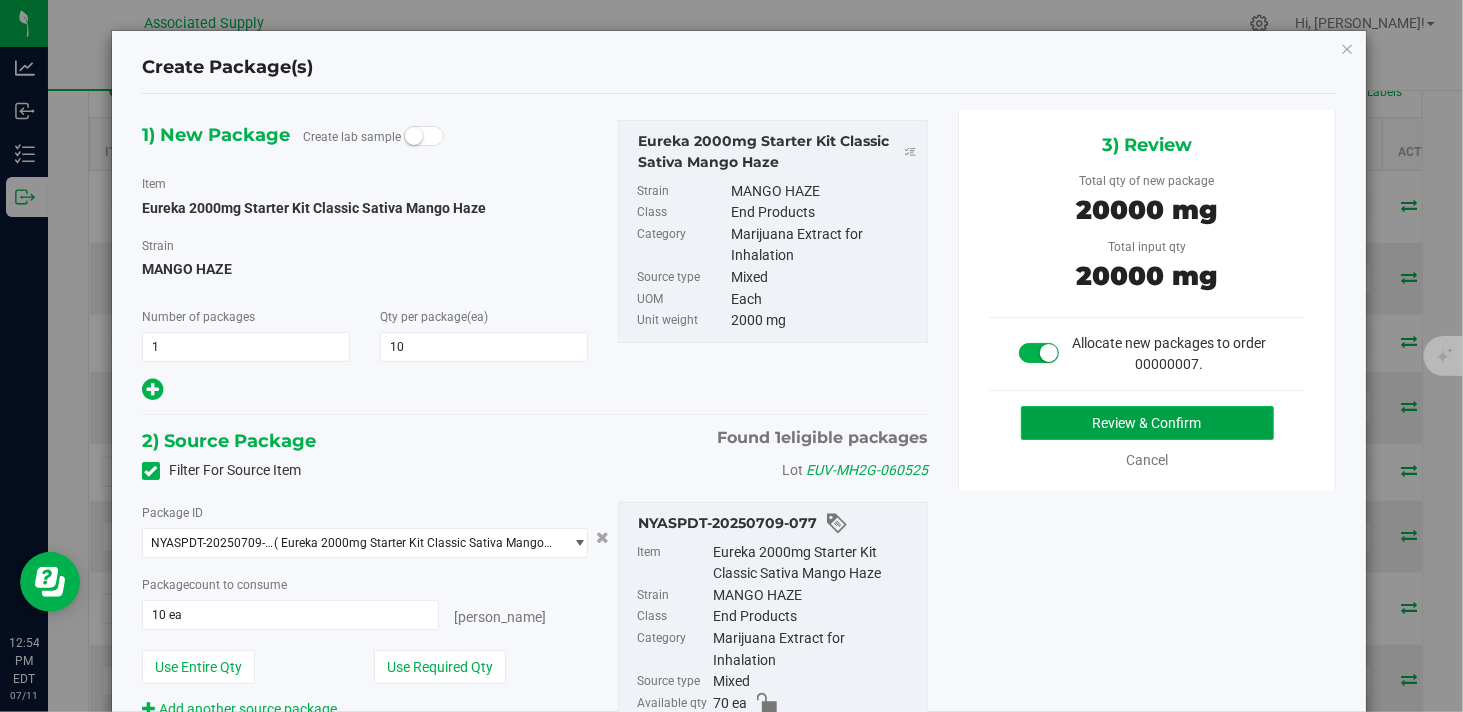 click on "Review & Confirm" at bounding box center (1147, 423) 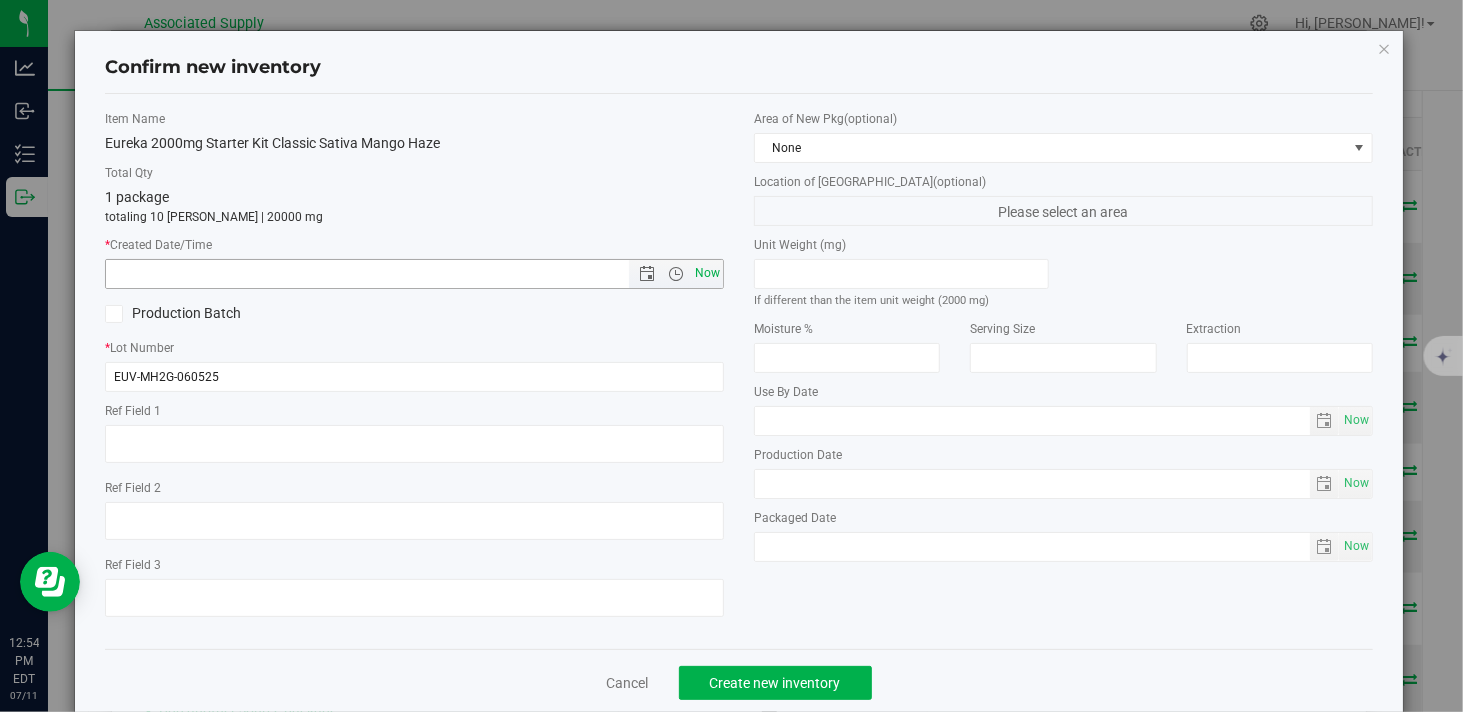 click on "Now" at bounding box center (708, 273) 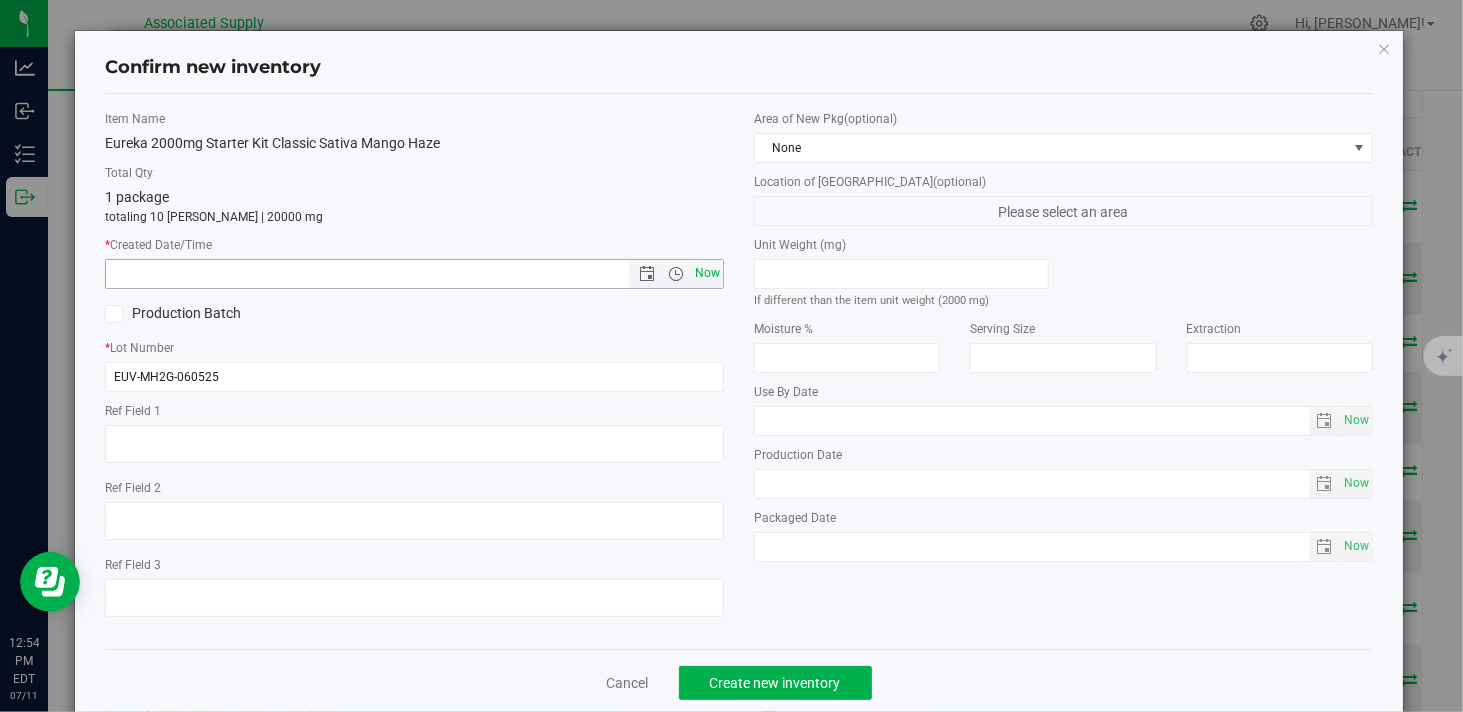 type on "7/11/2025 12:54 PM" 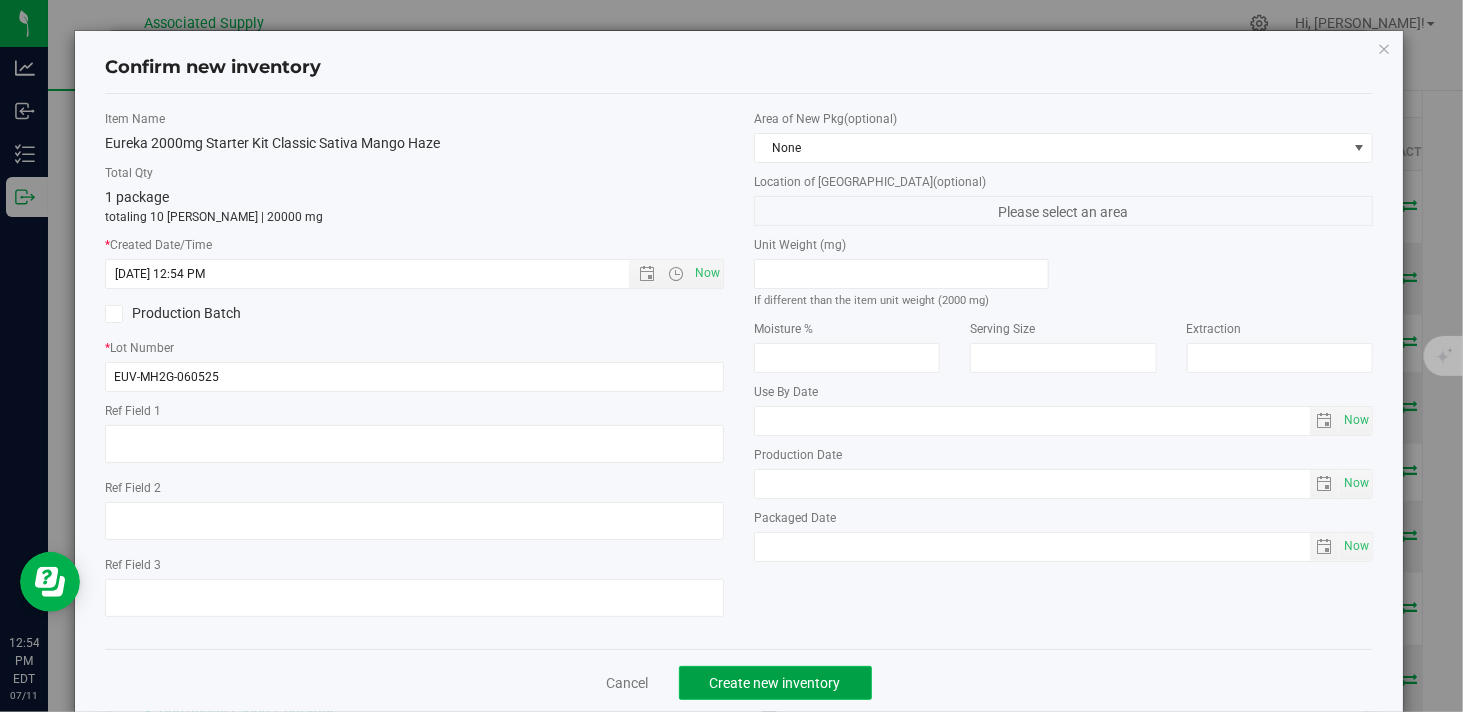 click on "Create new inventory" 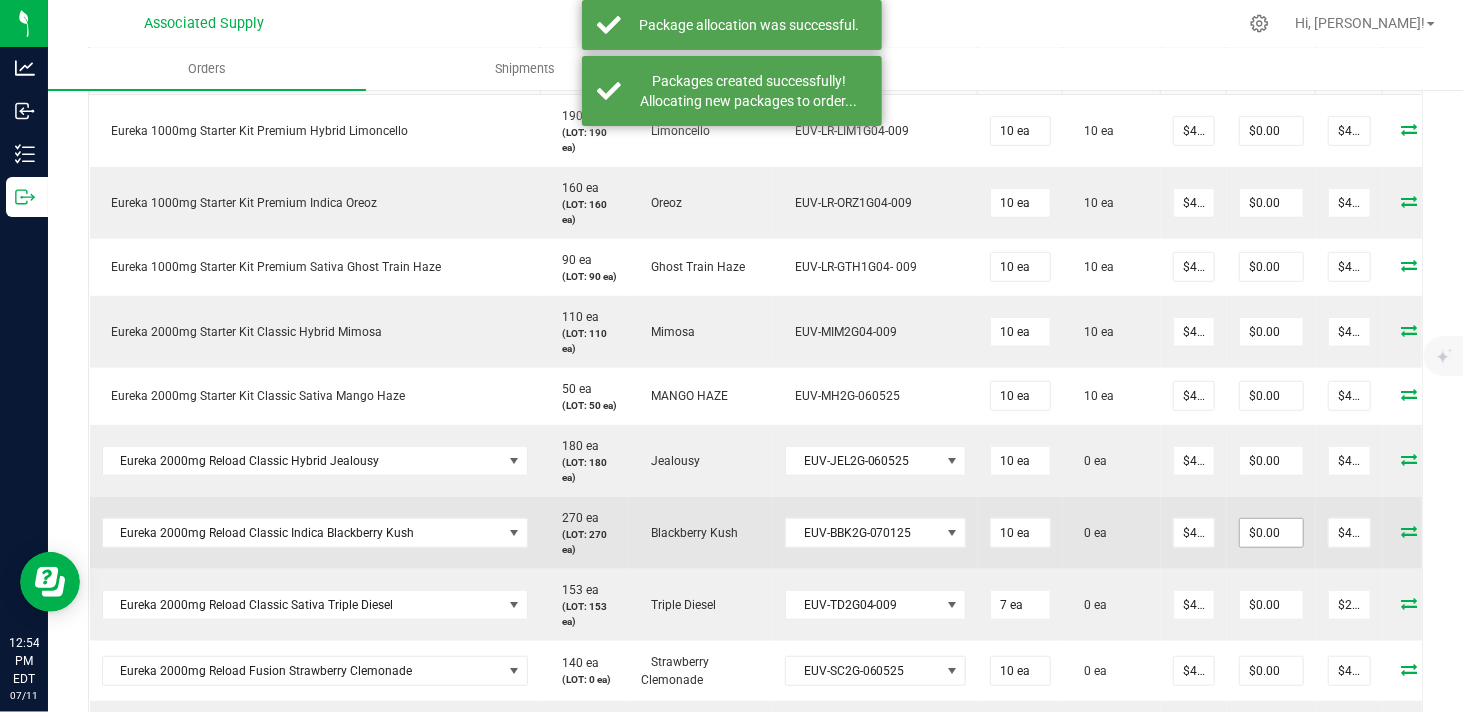 scroll, scrollTop: 666, scrollLeft: 0, axis: vertical 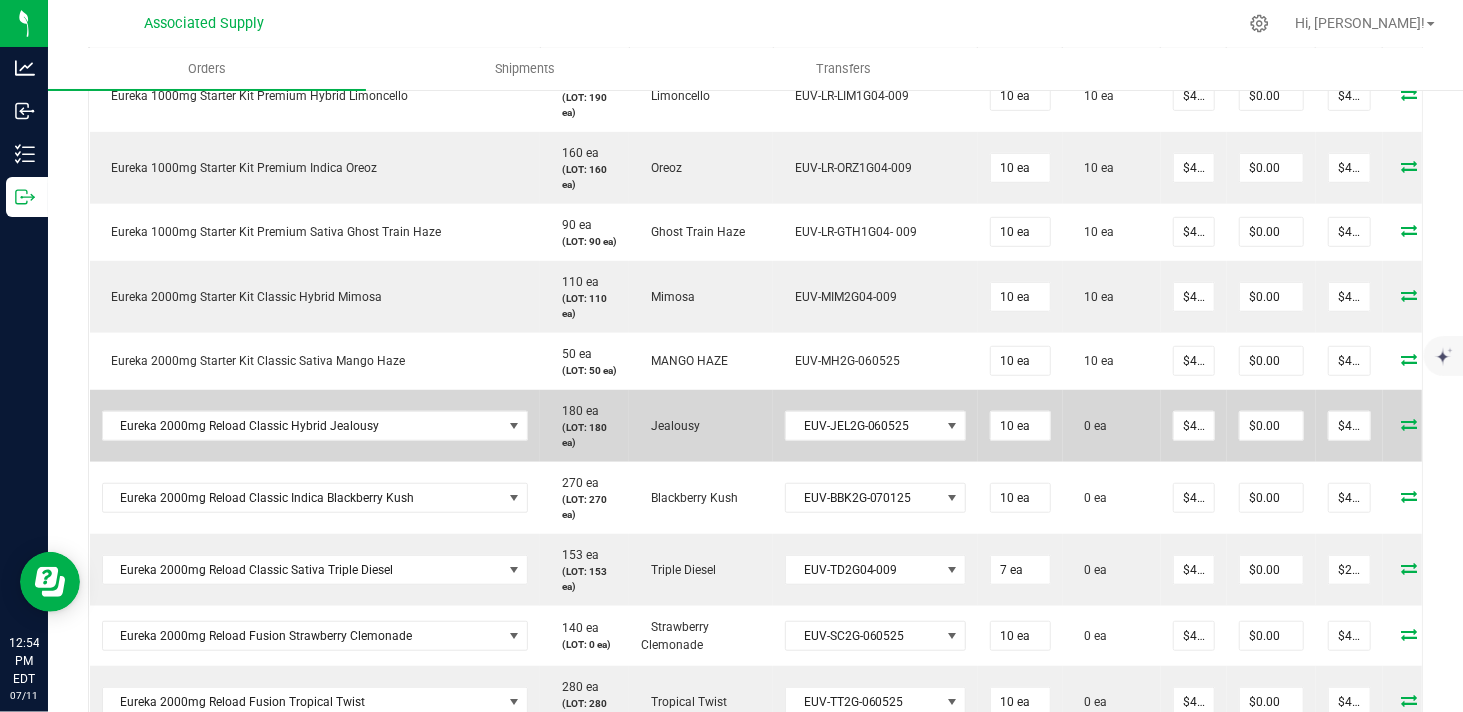 click at bounding box center [1410, 424] 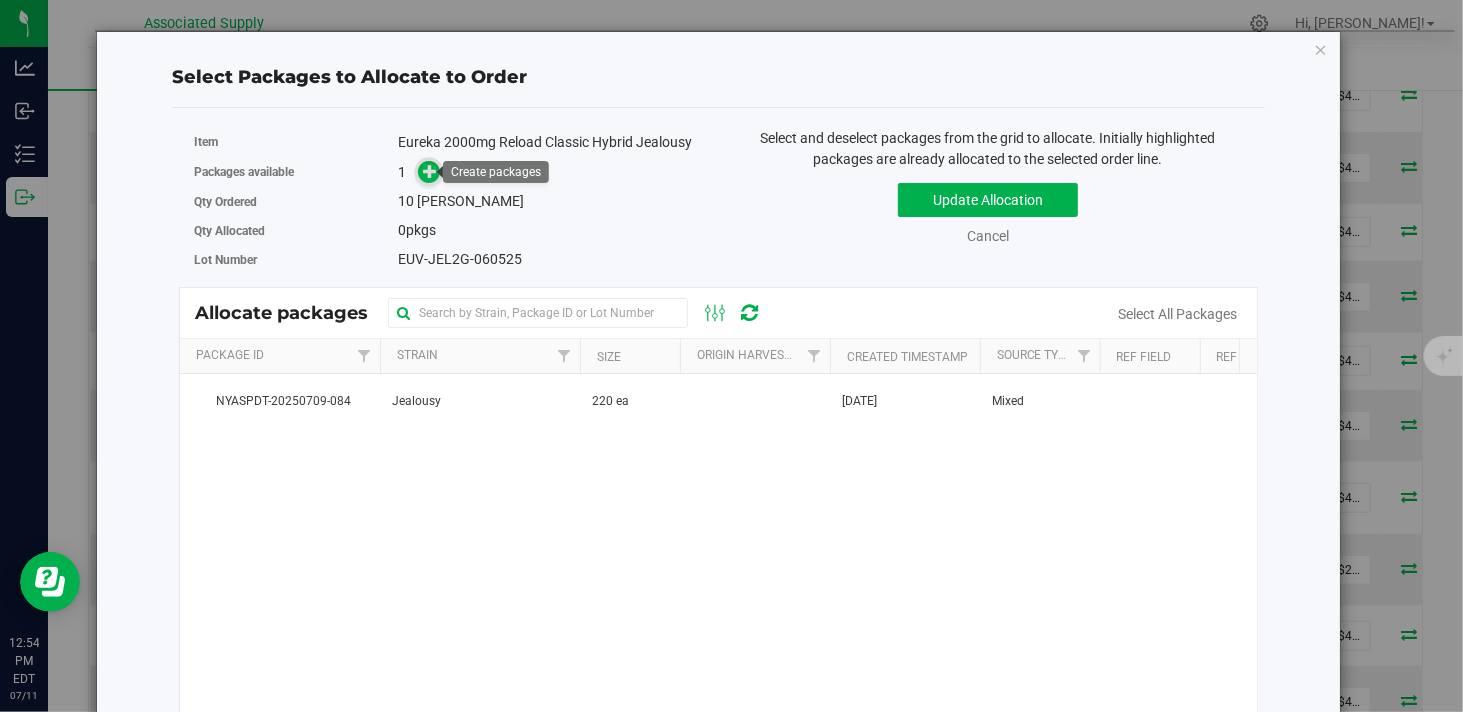 click at bounding box center [430, 170] 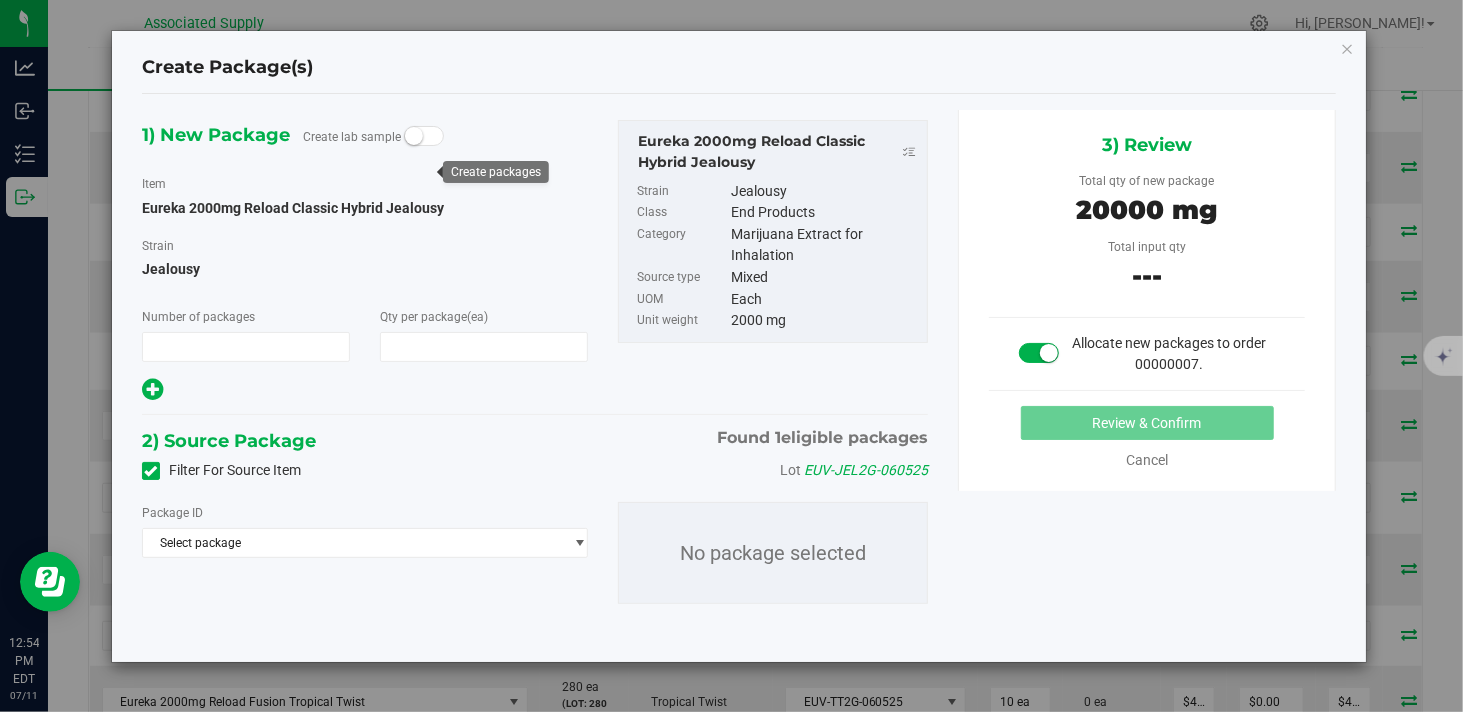 type on "1" 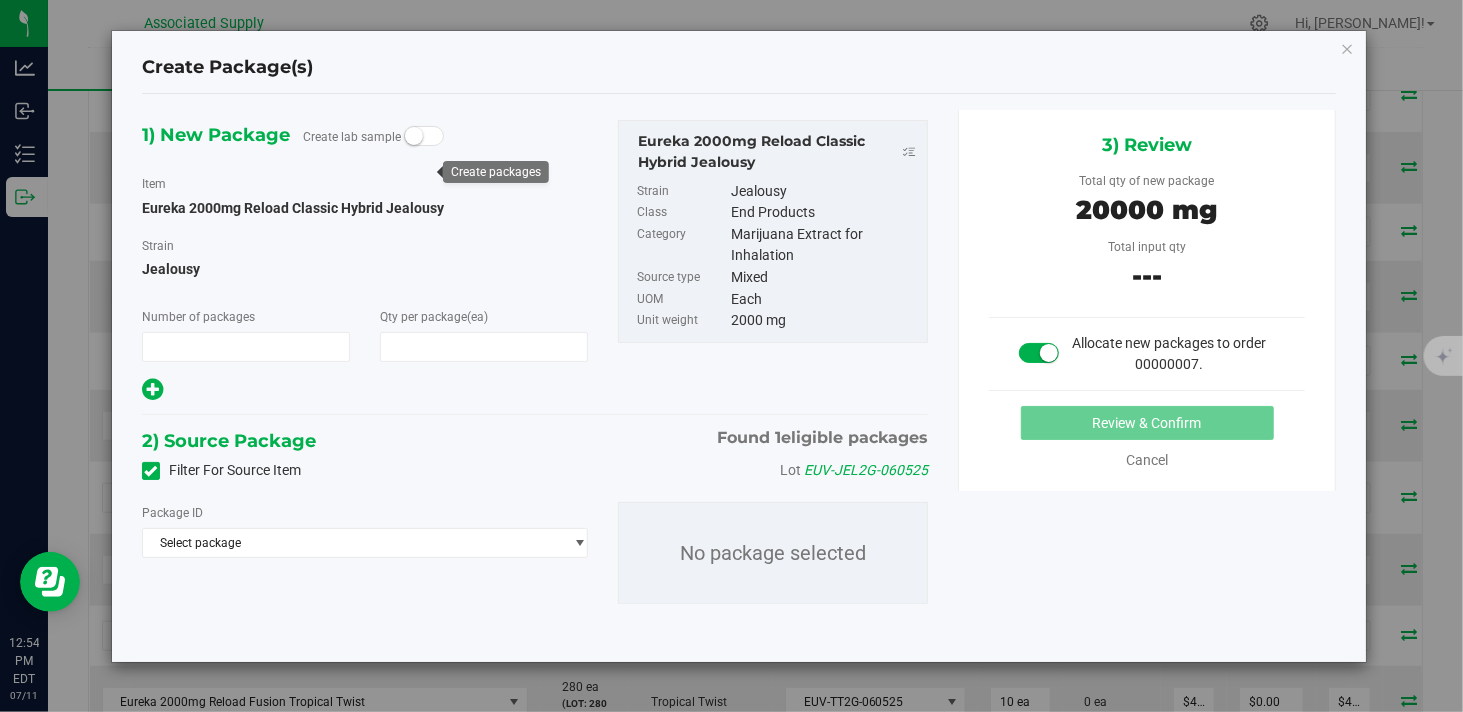 type on "10" 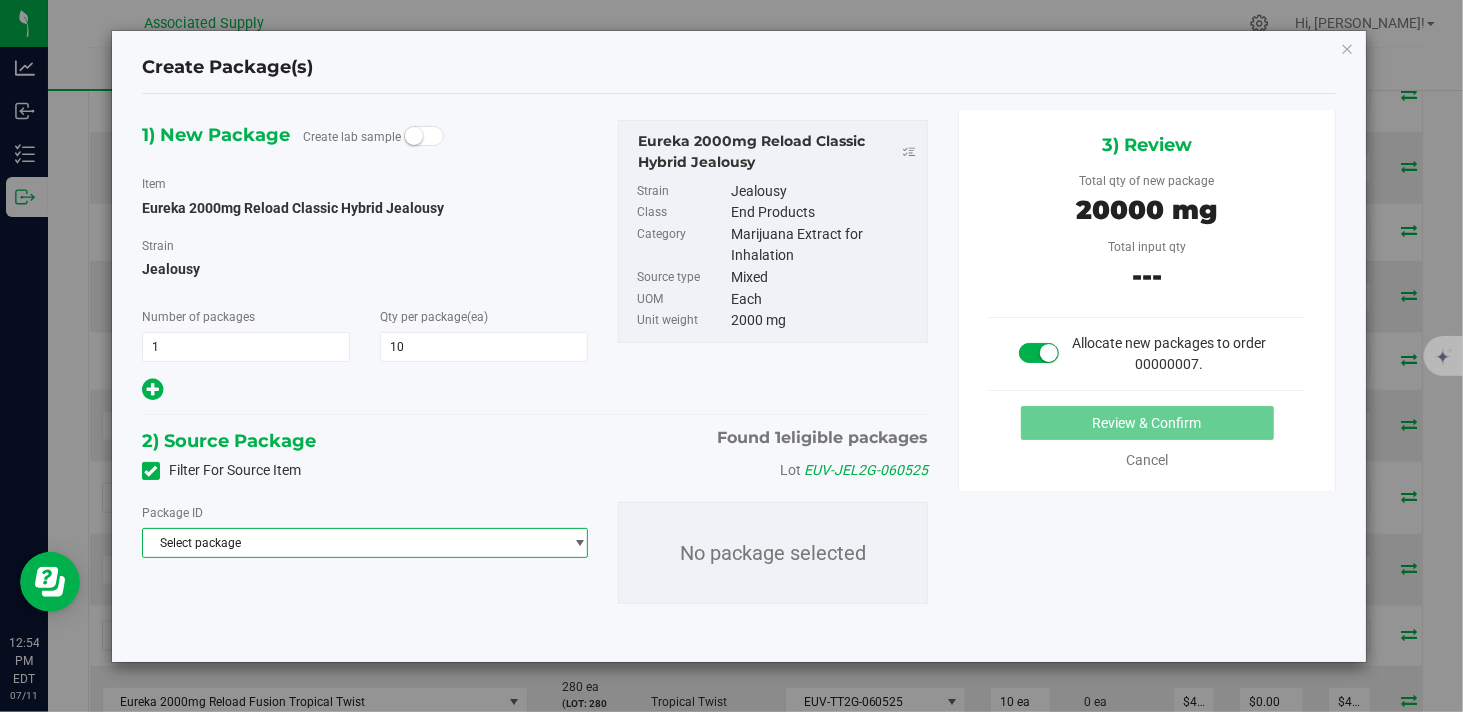 click on "Select package" at bounding box center (352, 543) 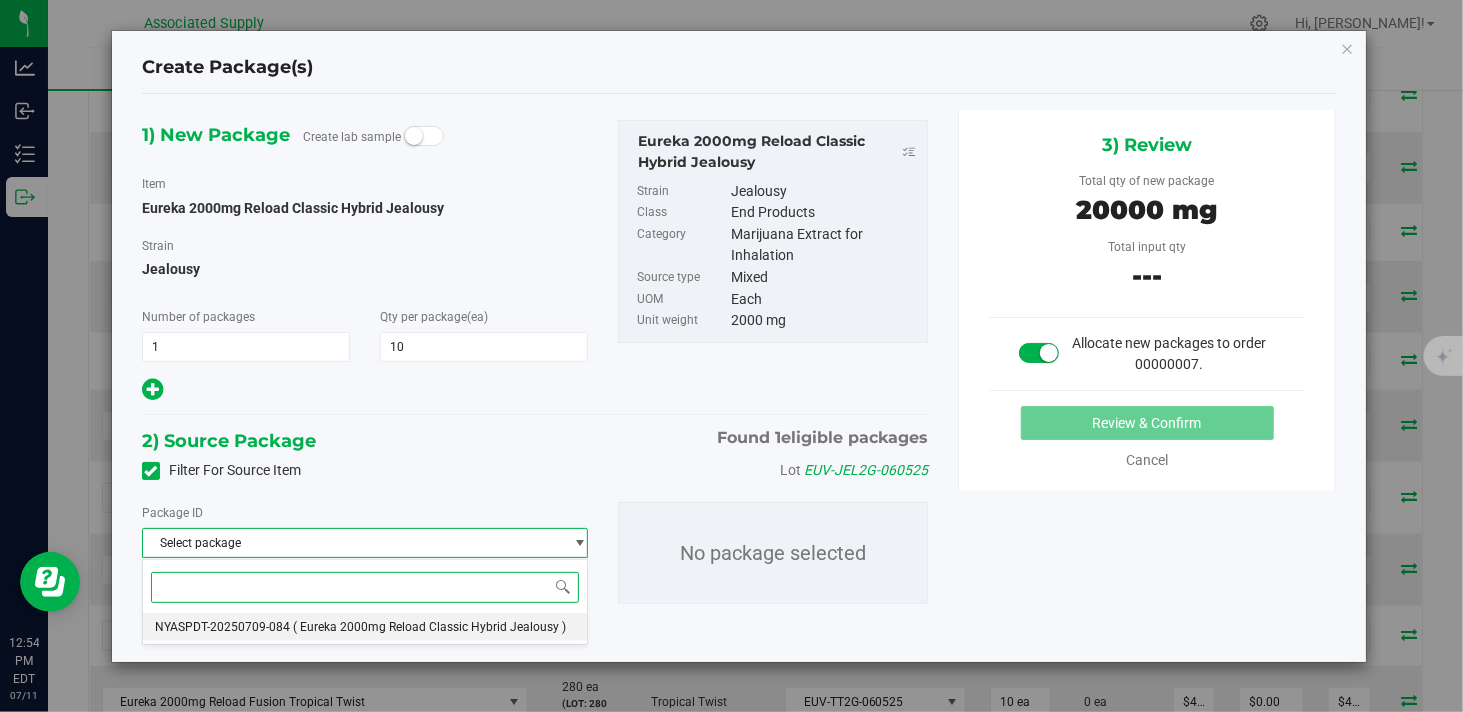 click on "NYASPDT-20250709-084" at bounding box center [222, 627] 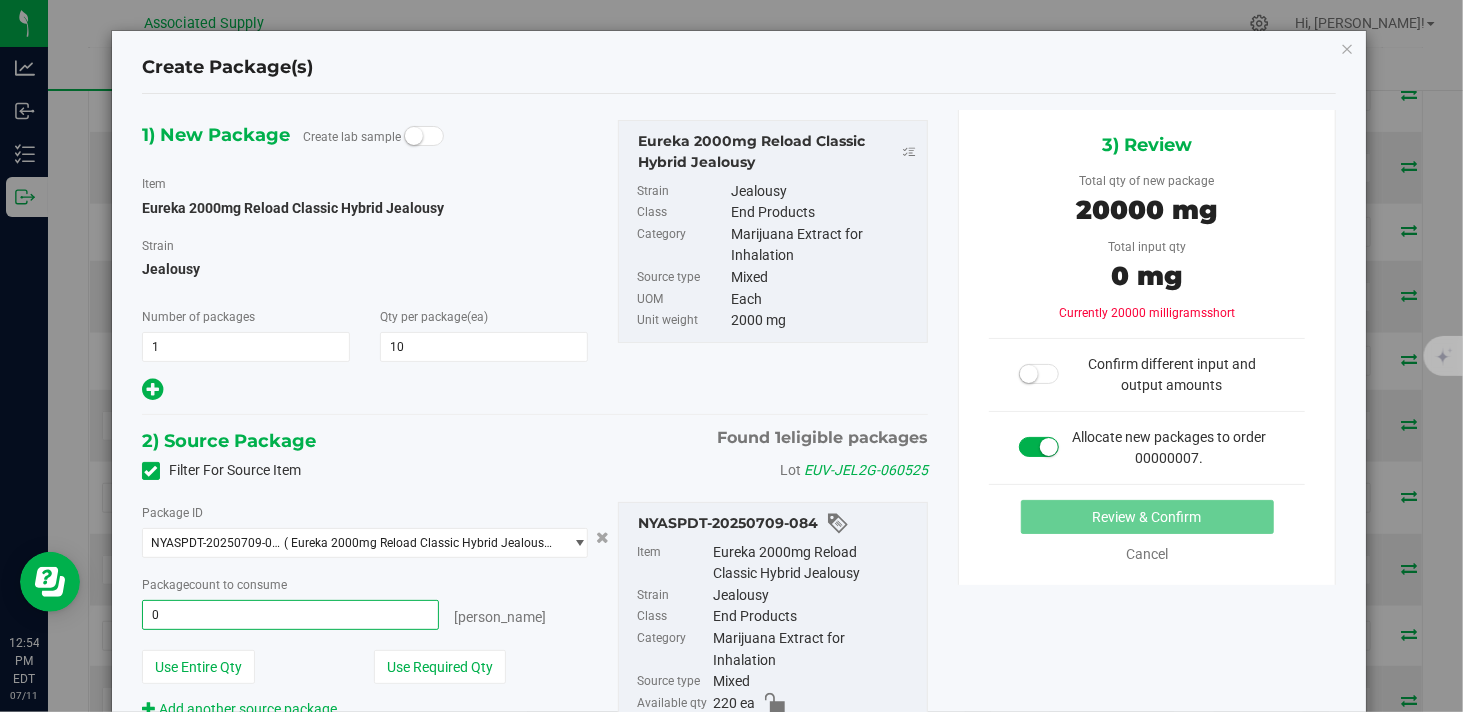 type 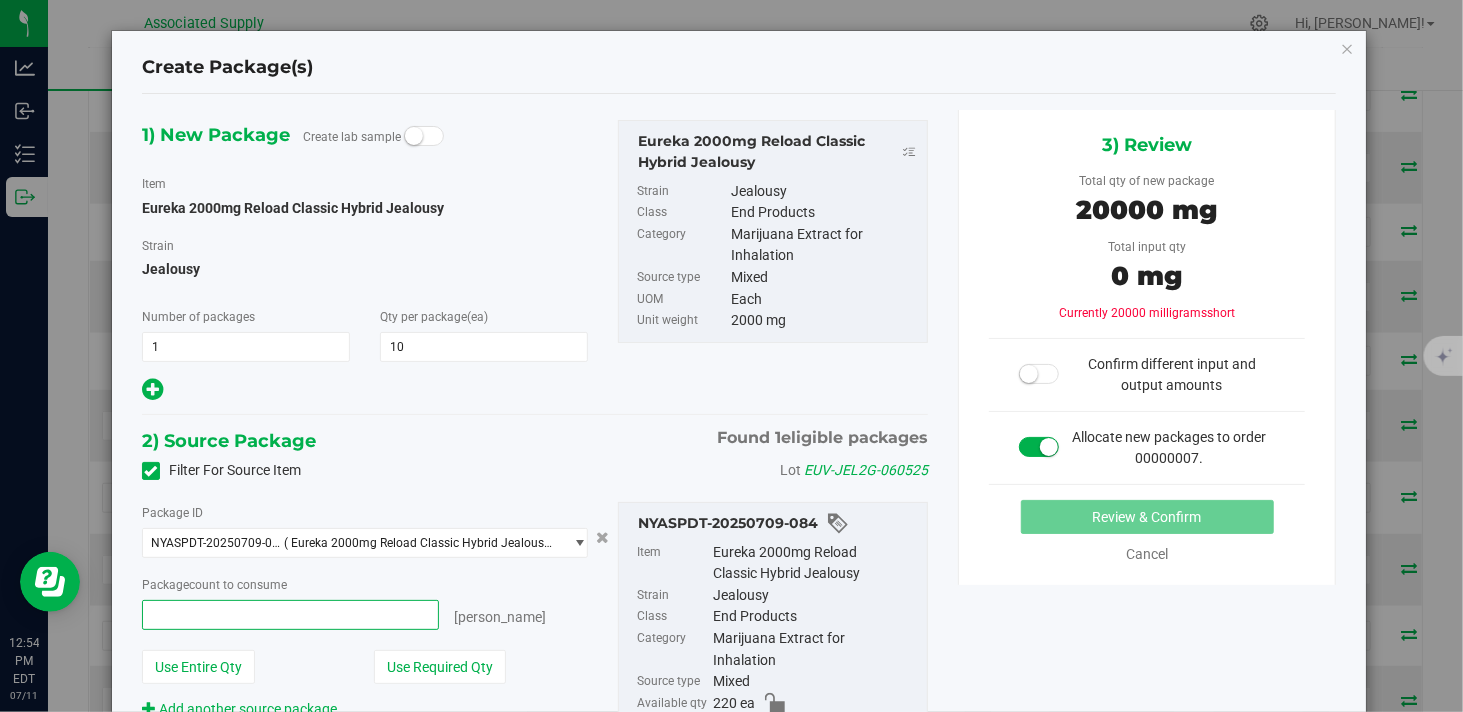 click at bounding box center (290, 615) 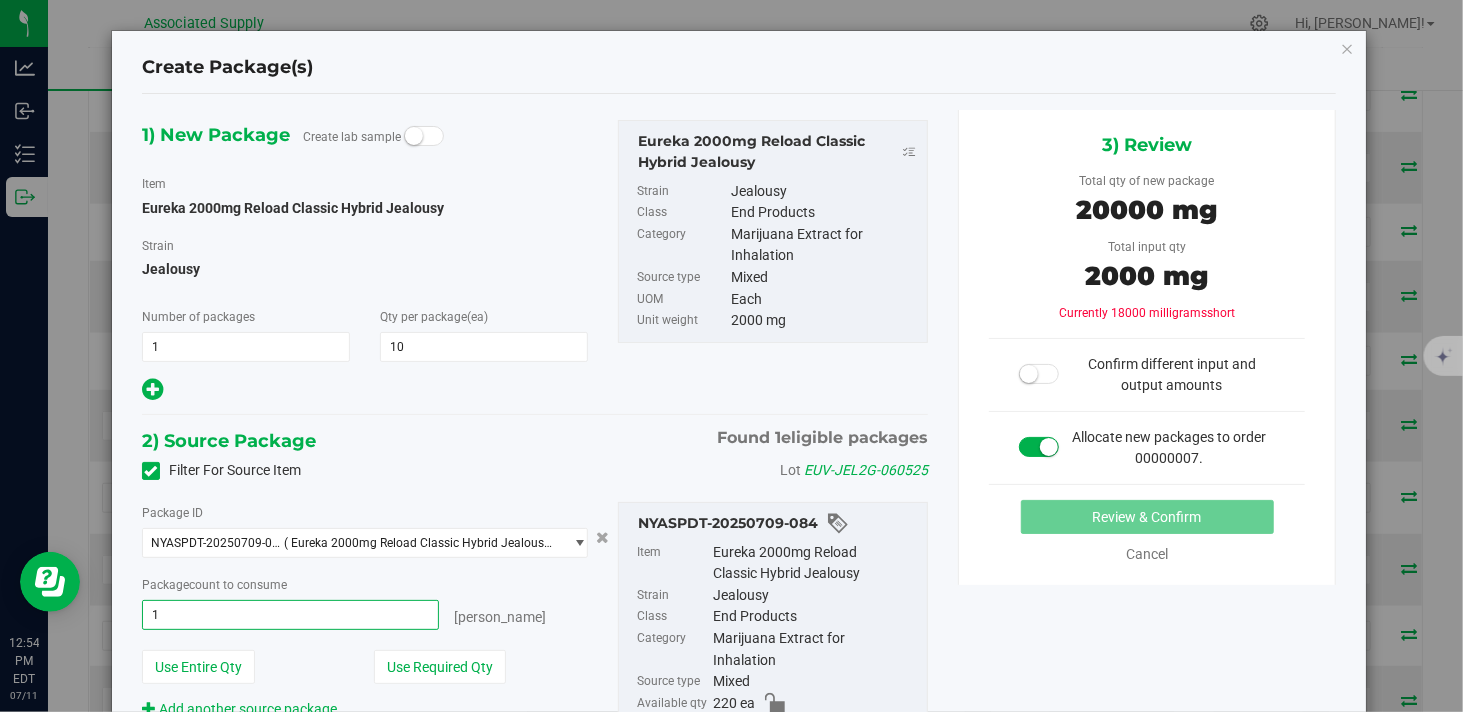 type on "10" 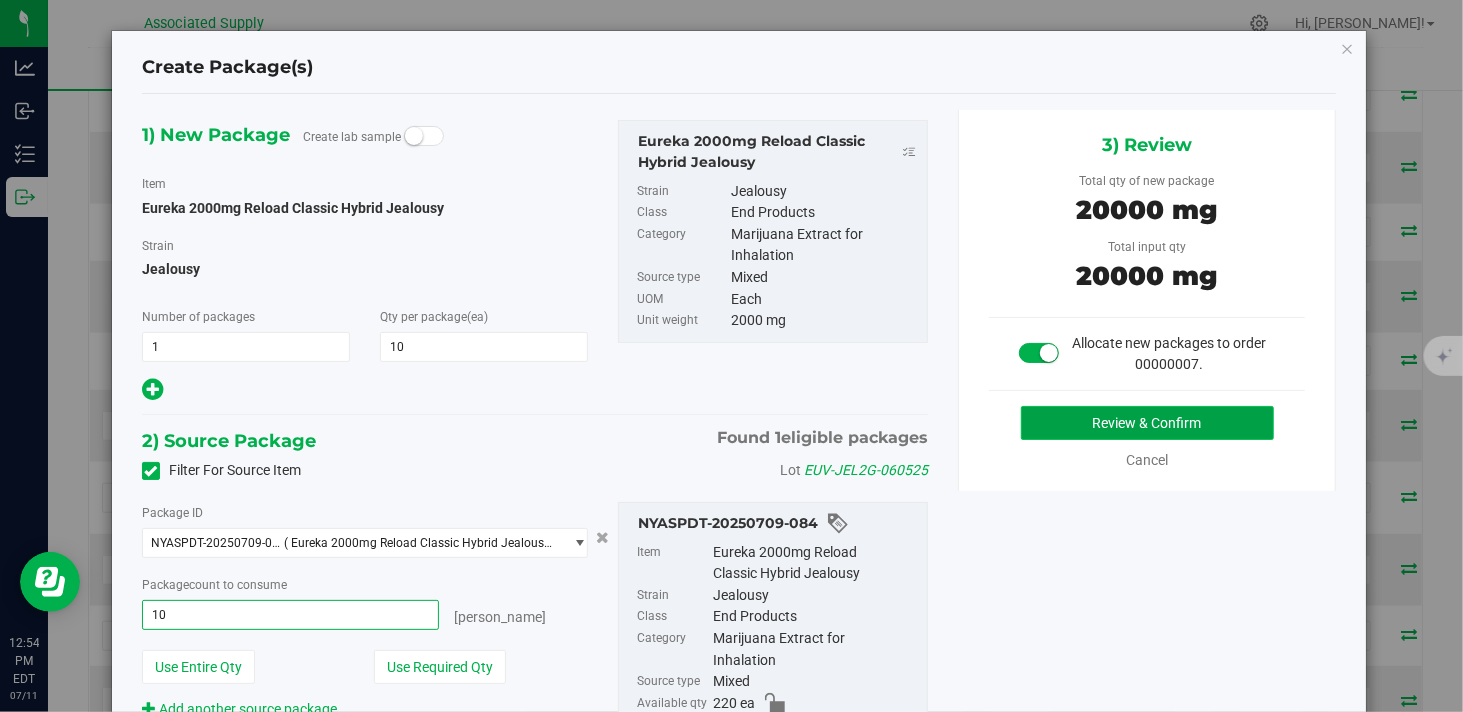 type on "10 ea" 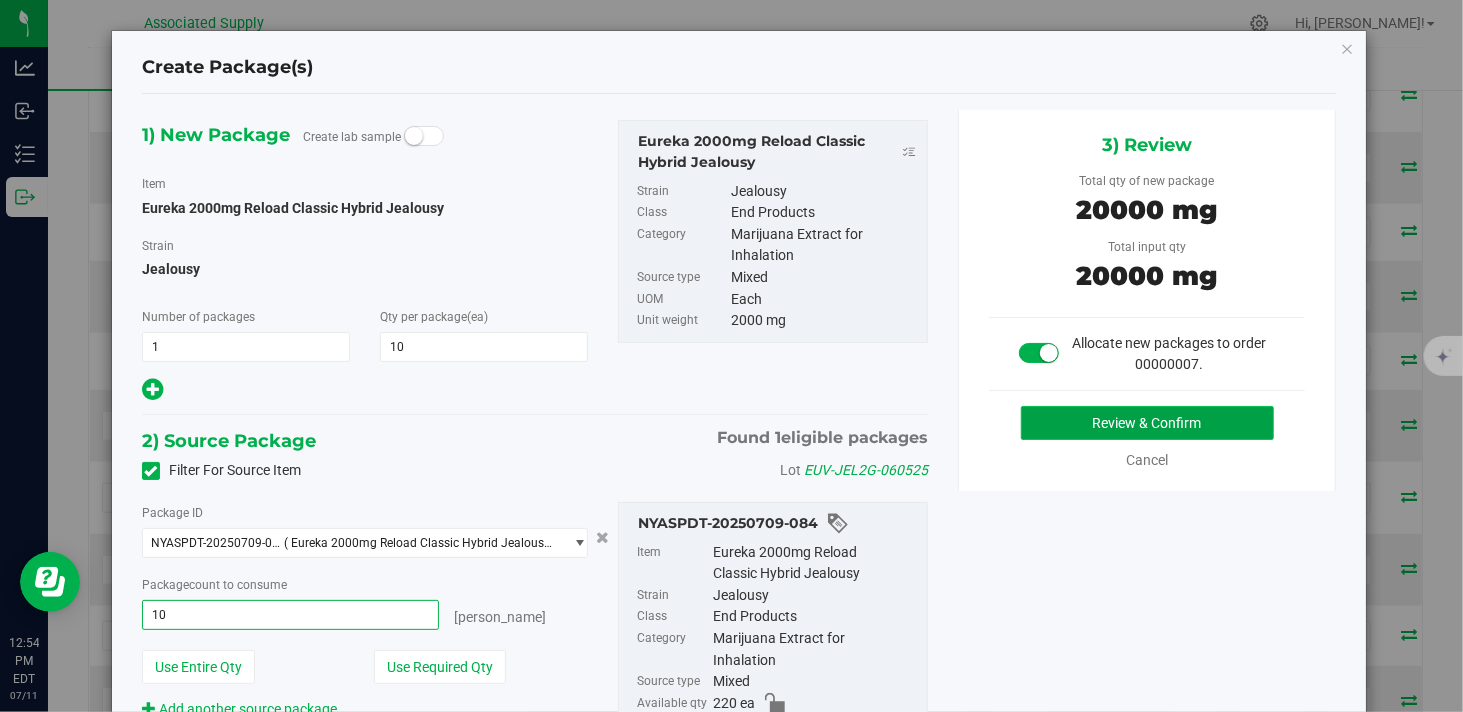 click on "Review & Confirm" at bounding box center [1147, 423] 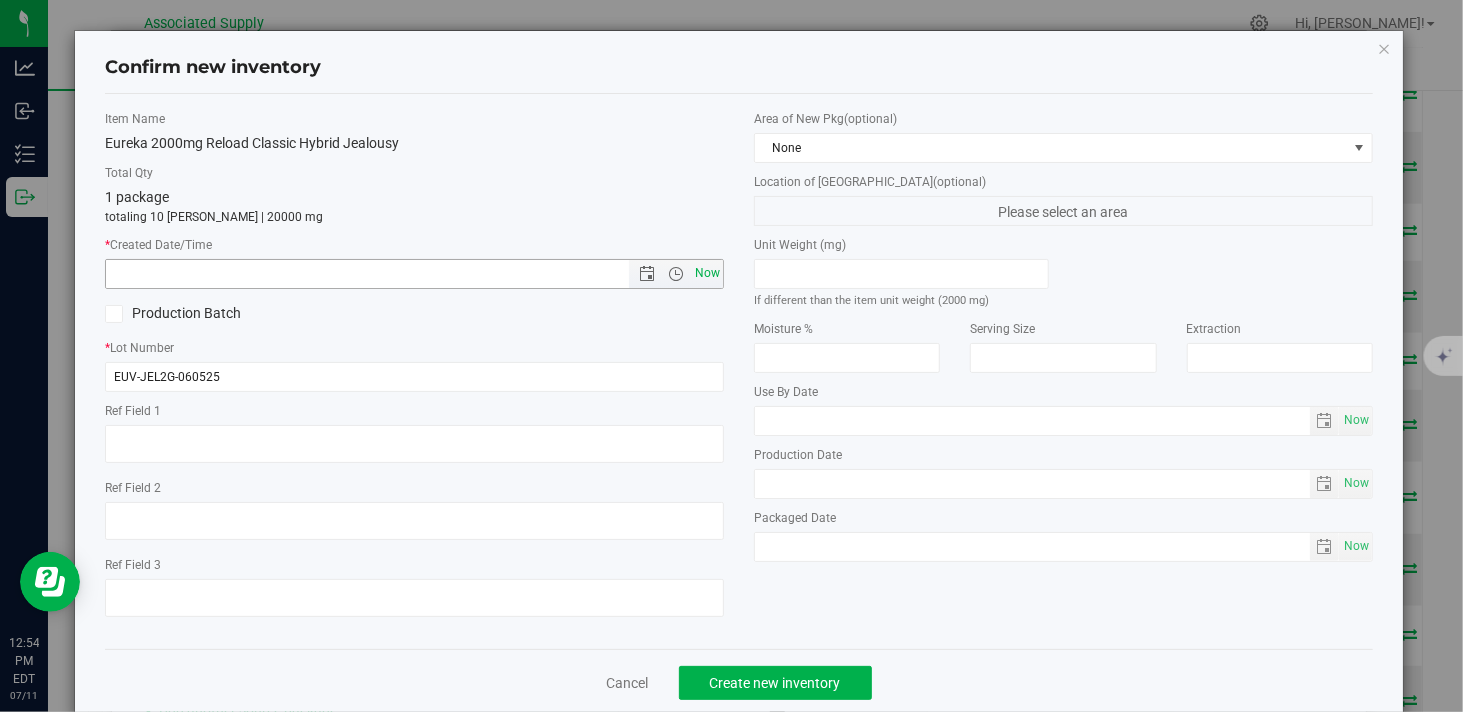 click on "Now" at bounding box center [708, 273] 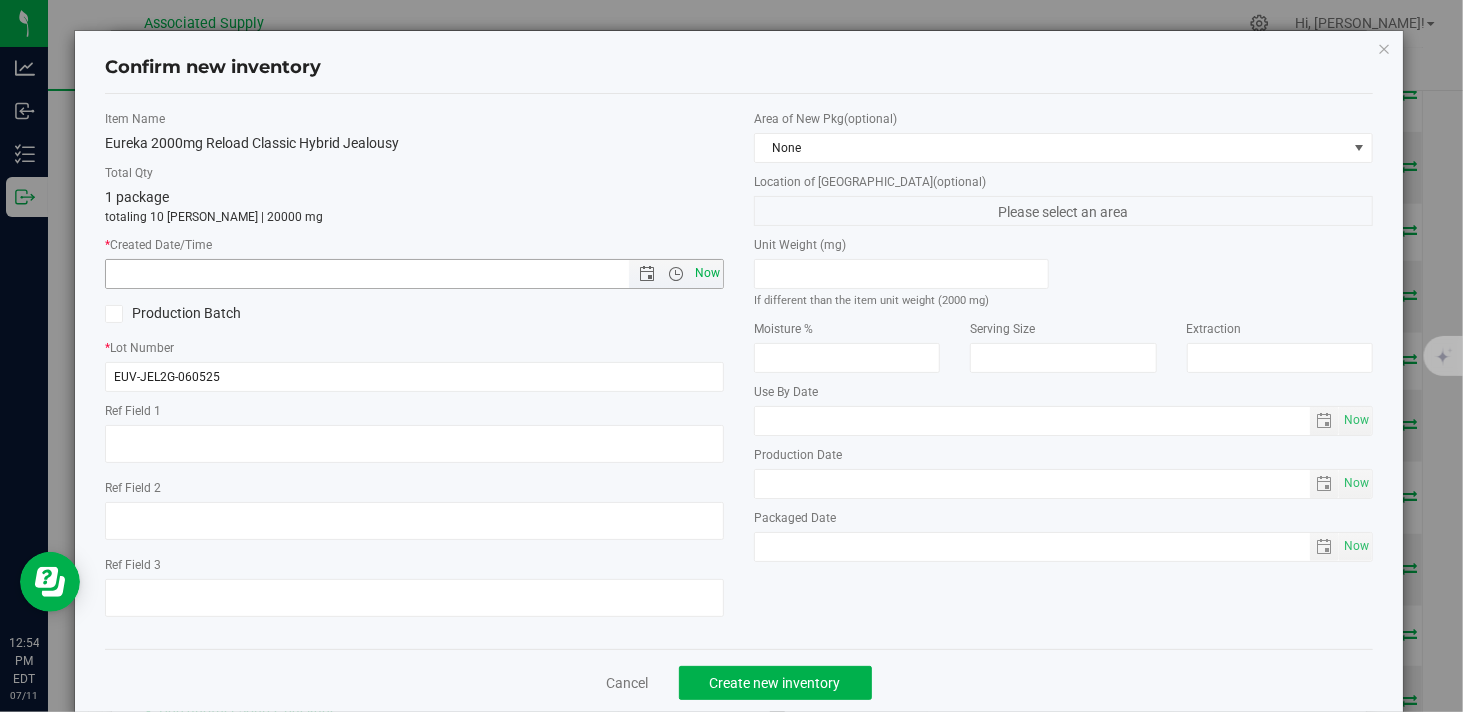 type on "7/11/2025 12:54 PM" 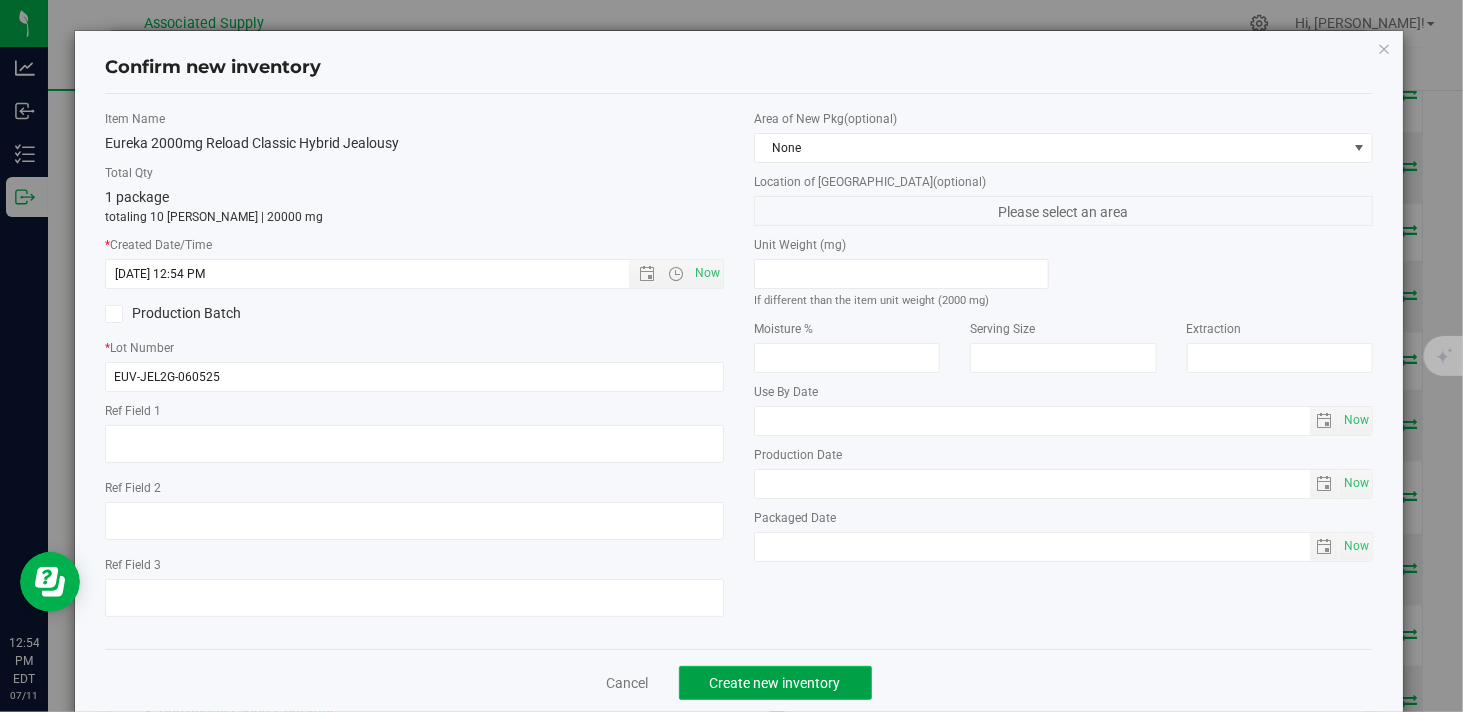 click on "Create new inventory" 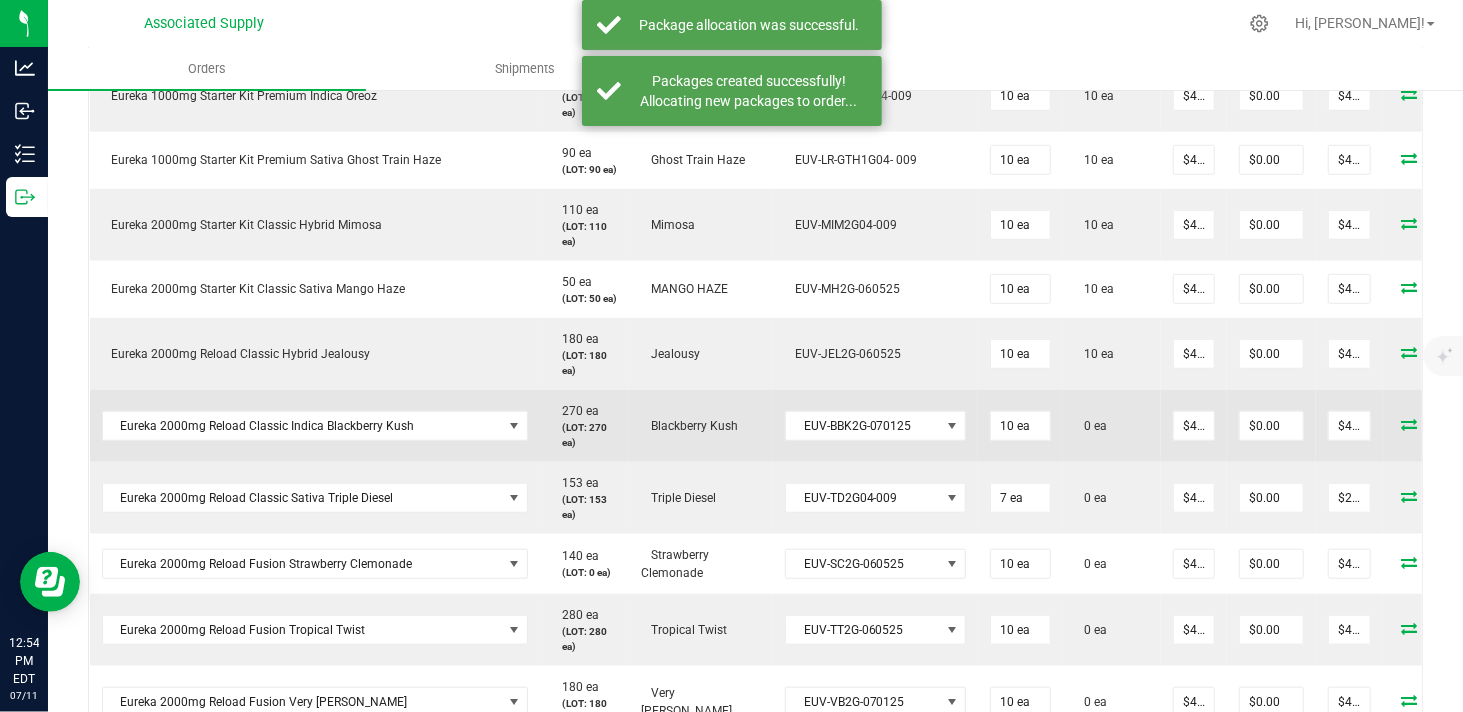 scroll, scrollTop: 777, scrollLeft: 0, axis: vertical 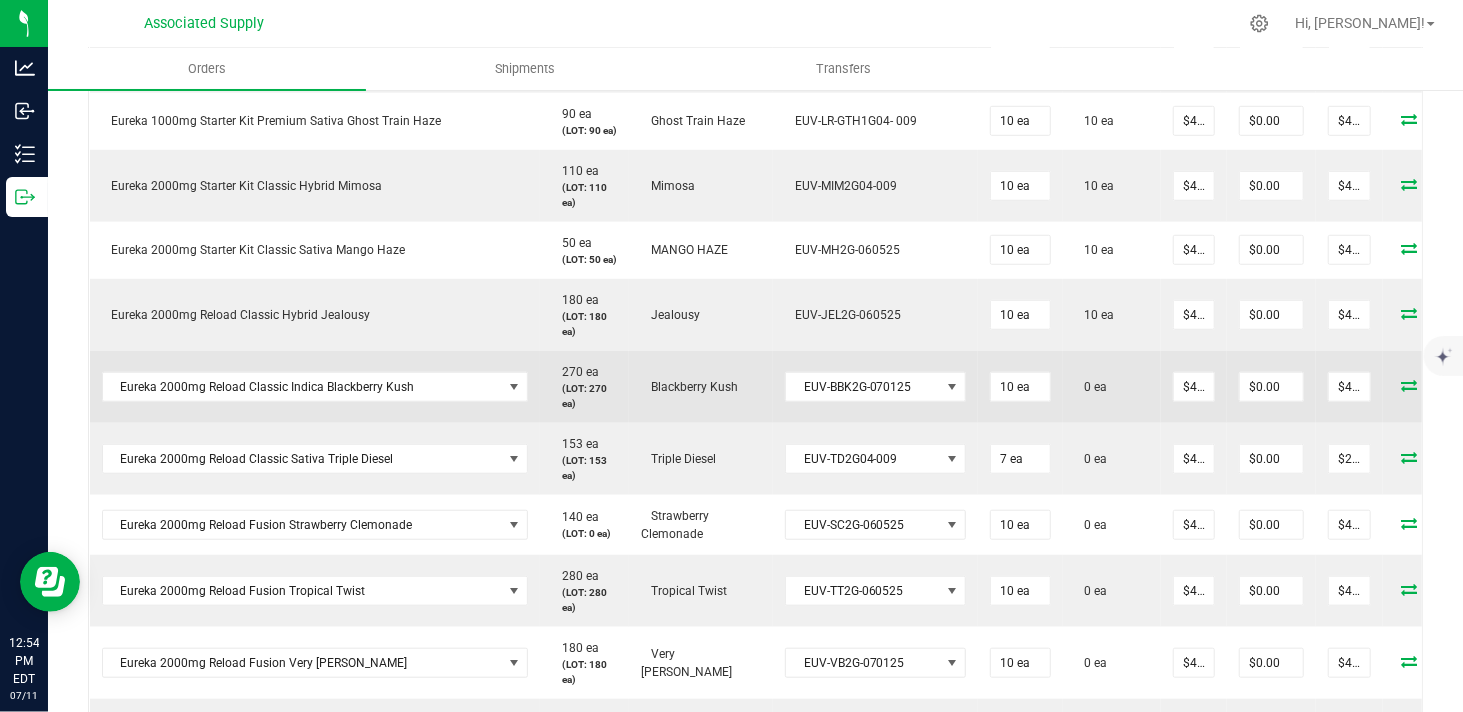 click at bounding box center (1410, 385) 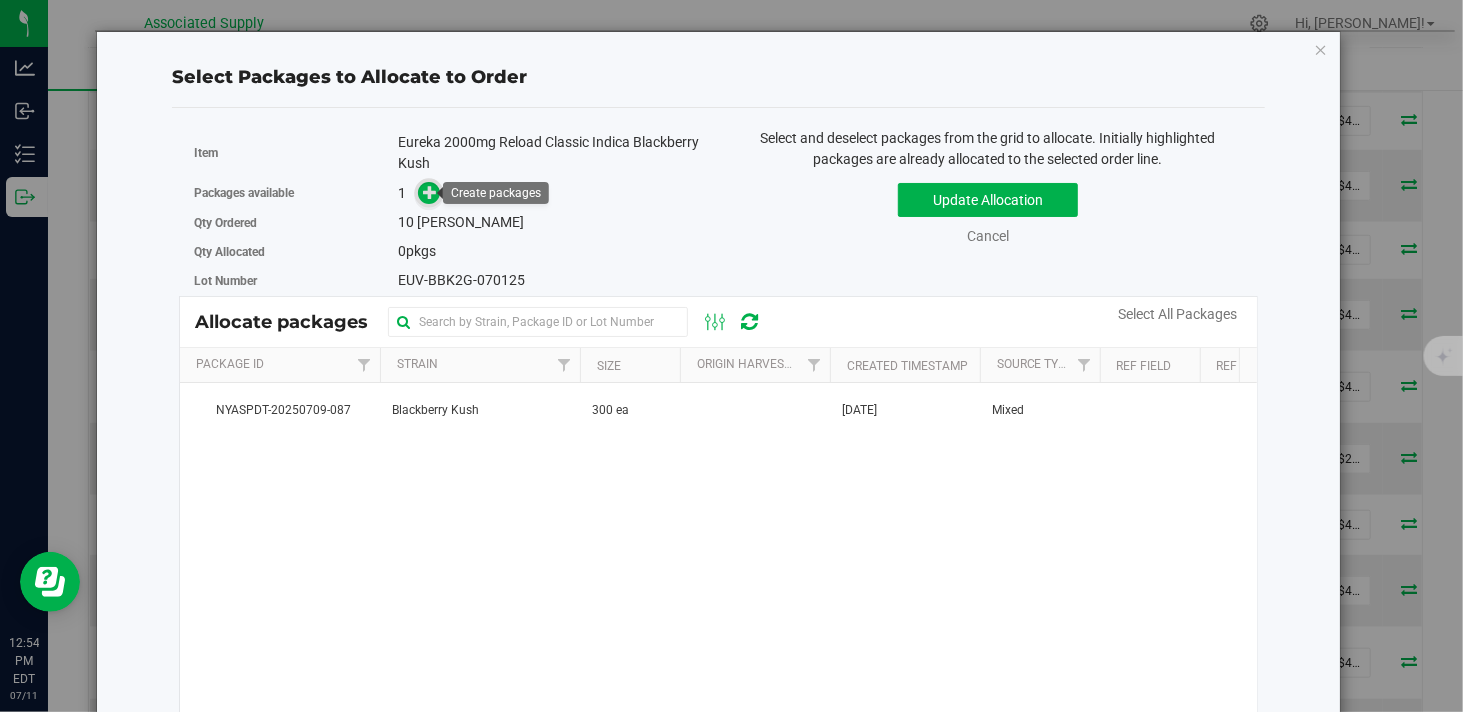 click at bounding box center [430, 192] 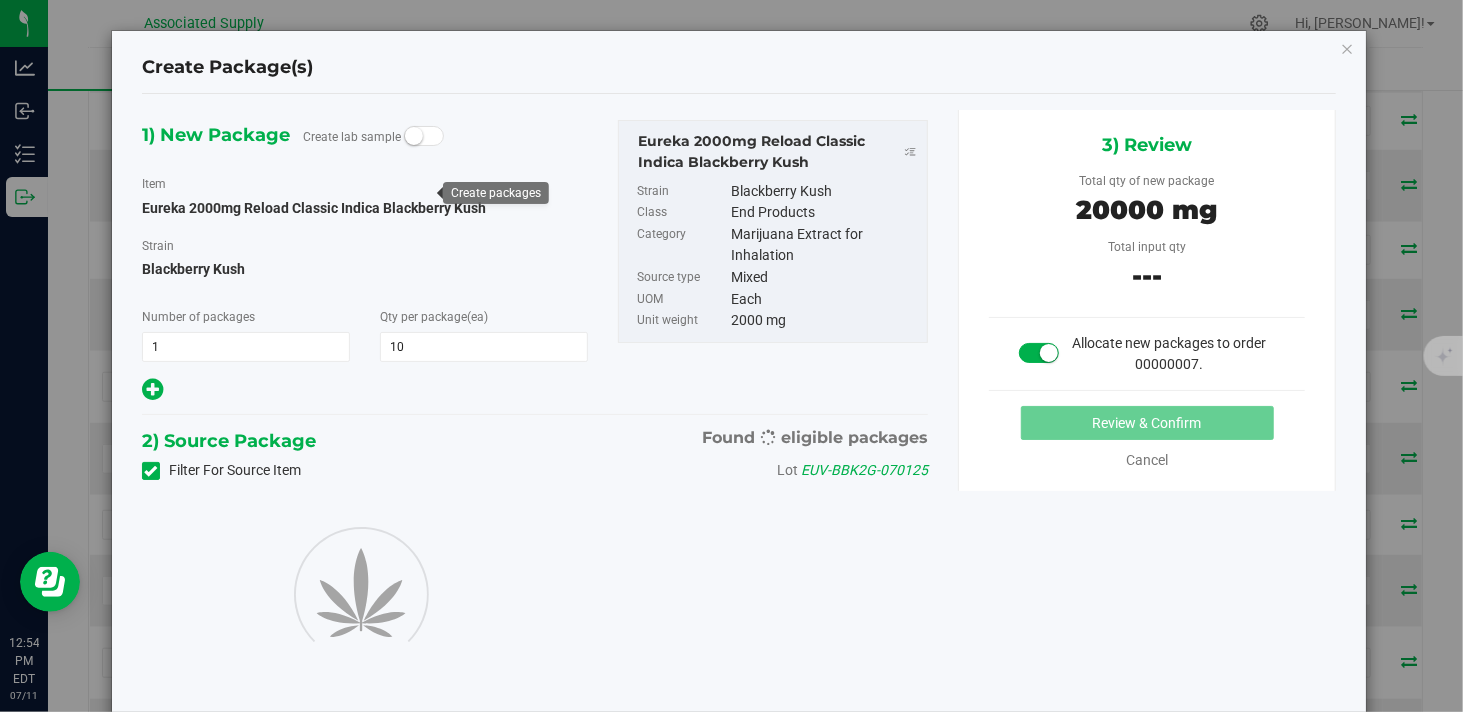 type on "10" 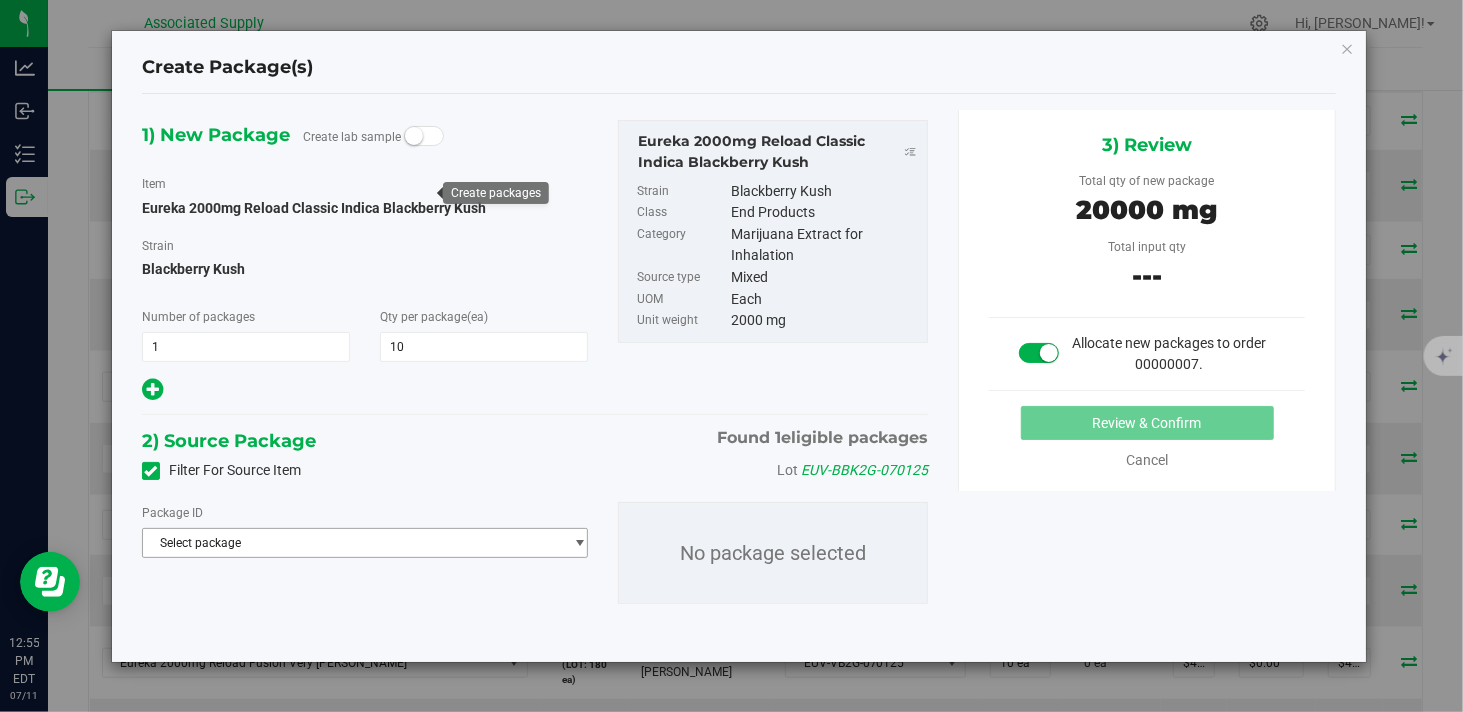 click on "Select package" at bounding box center (352, 543) 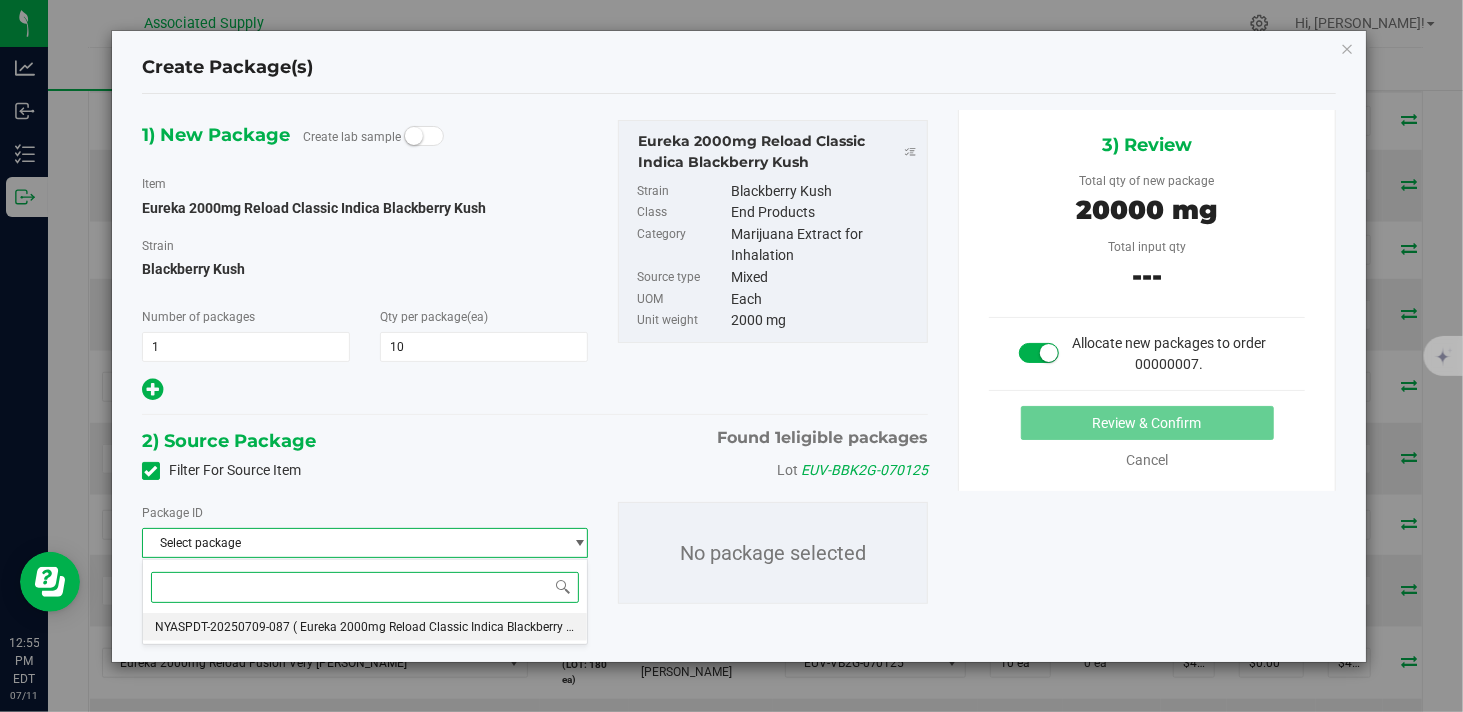 click on "NYASPDT-20250709-087" at bounding box center (222, 627) 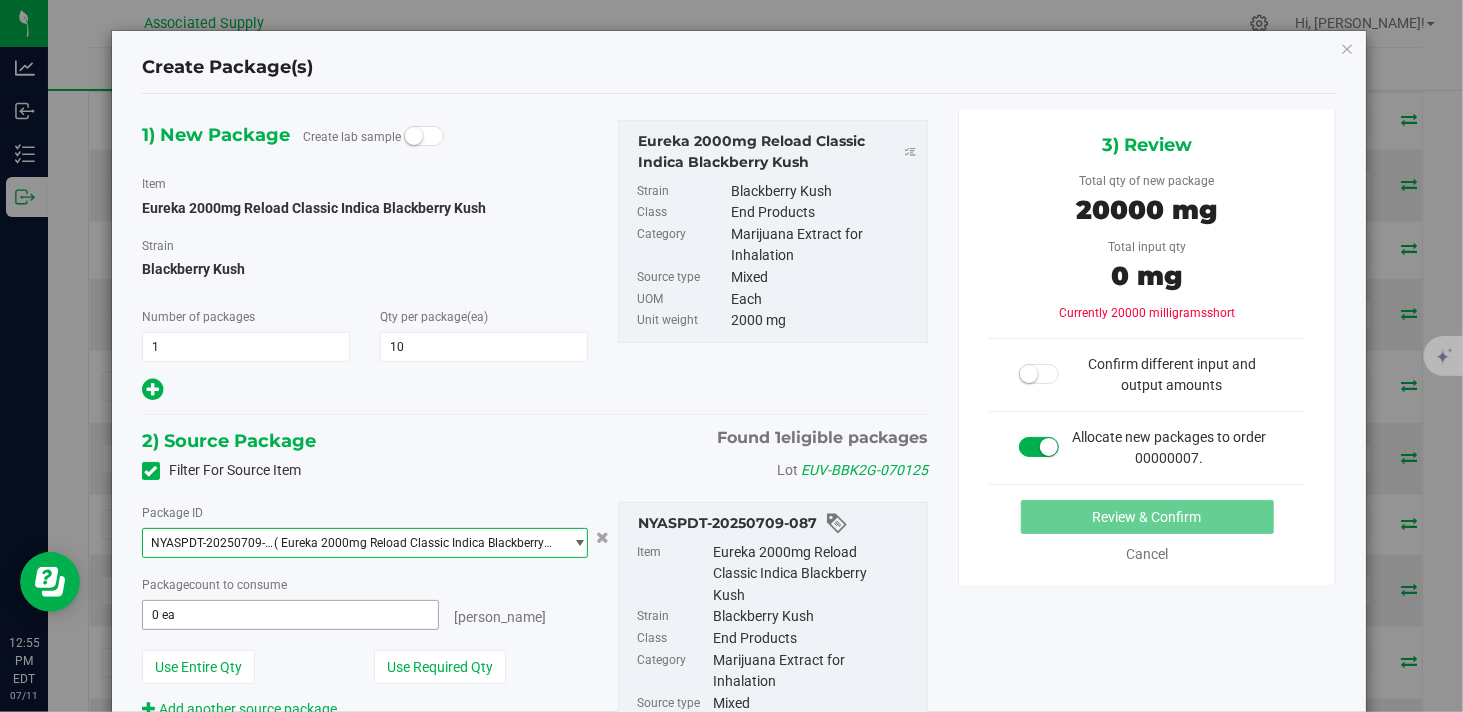 type 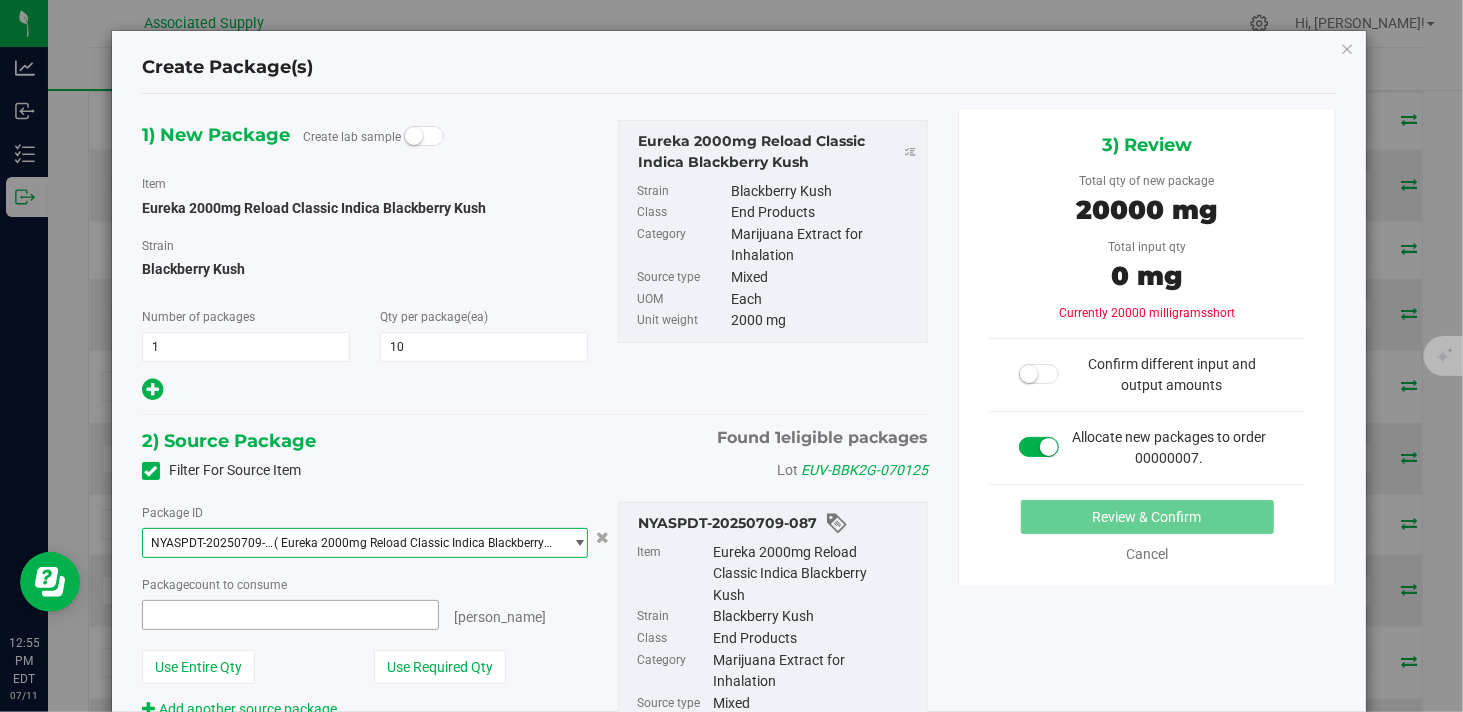 click at bounding box center (290, 615) 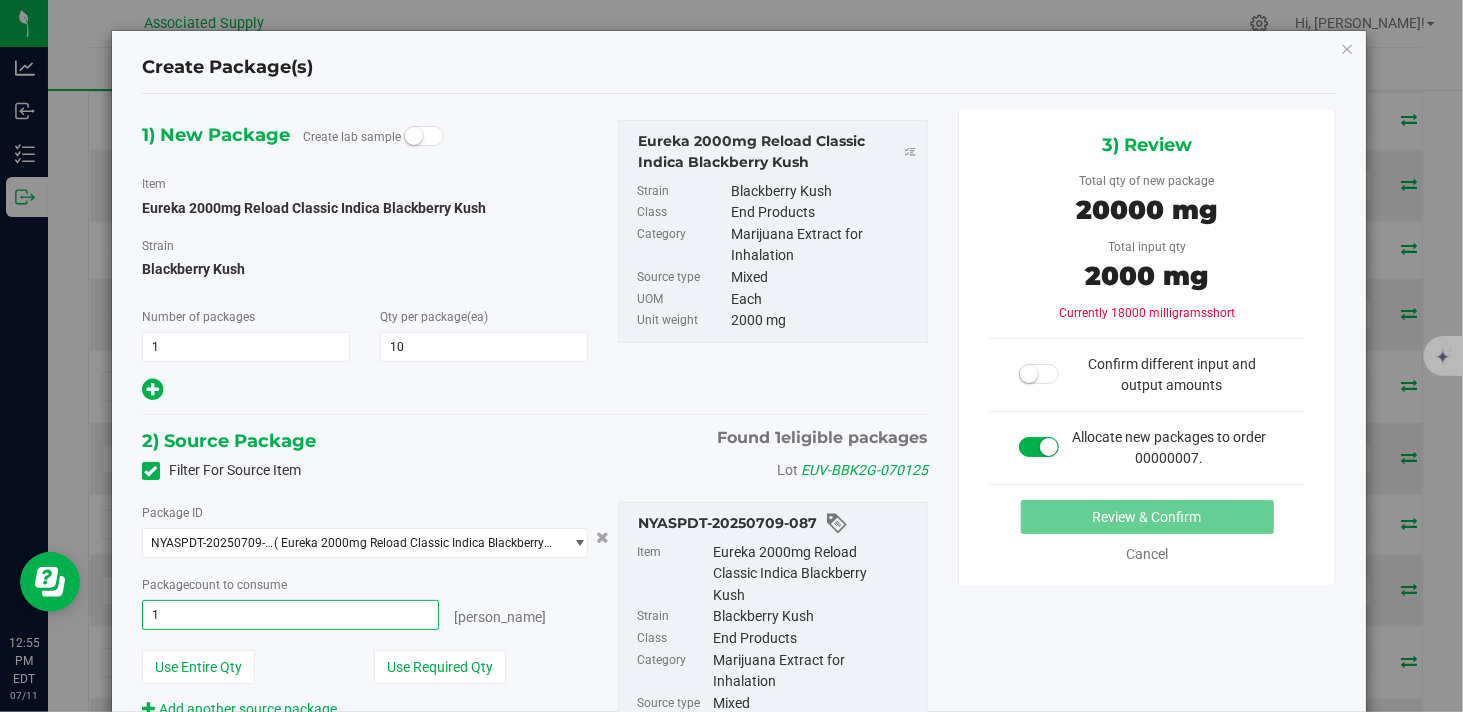 type on "10" 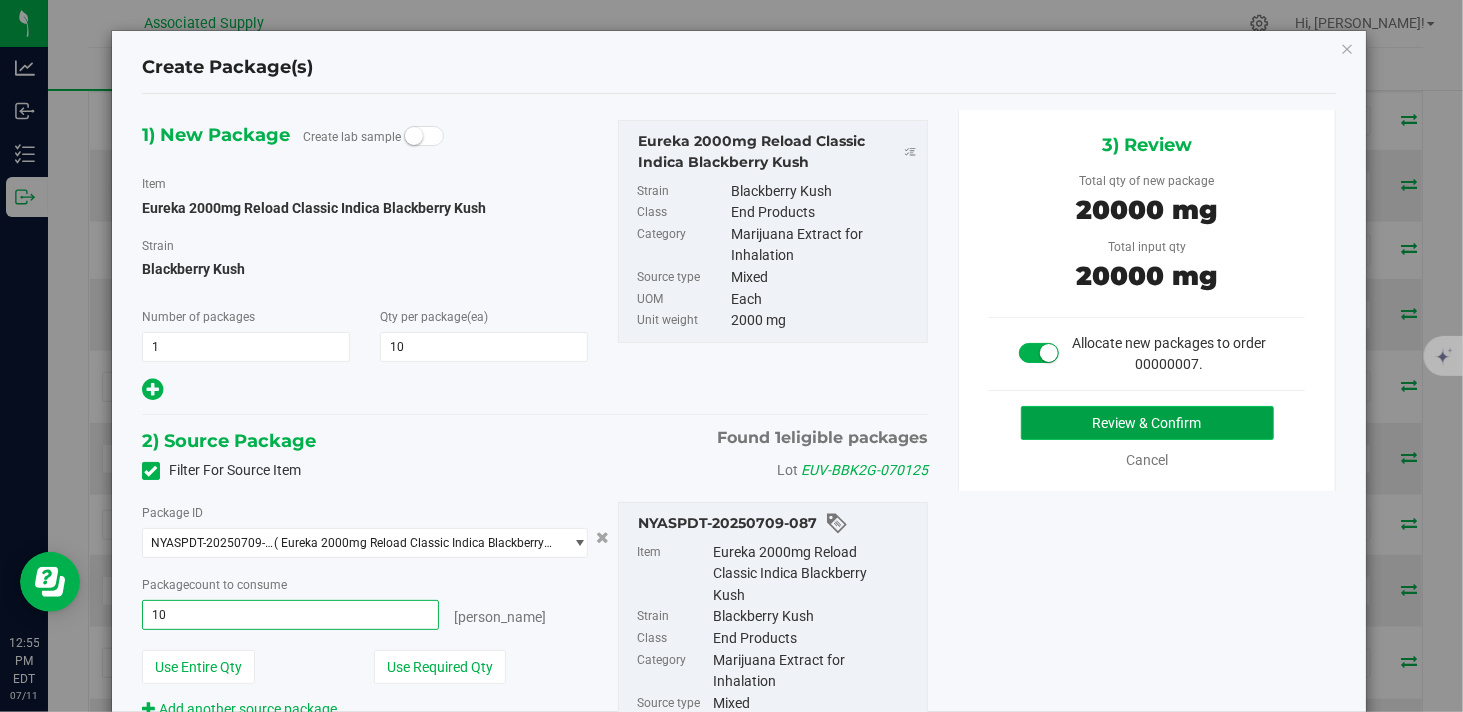 type on "10 ea" 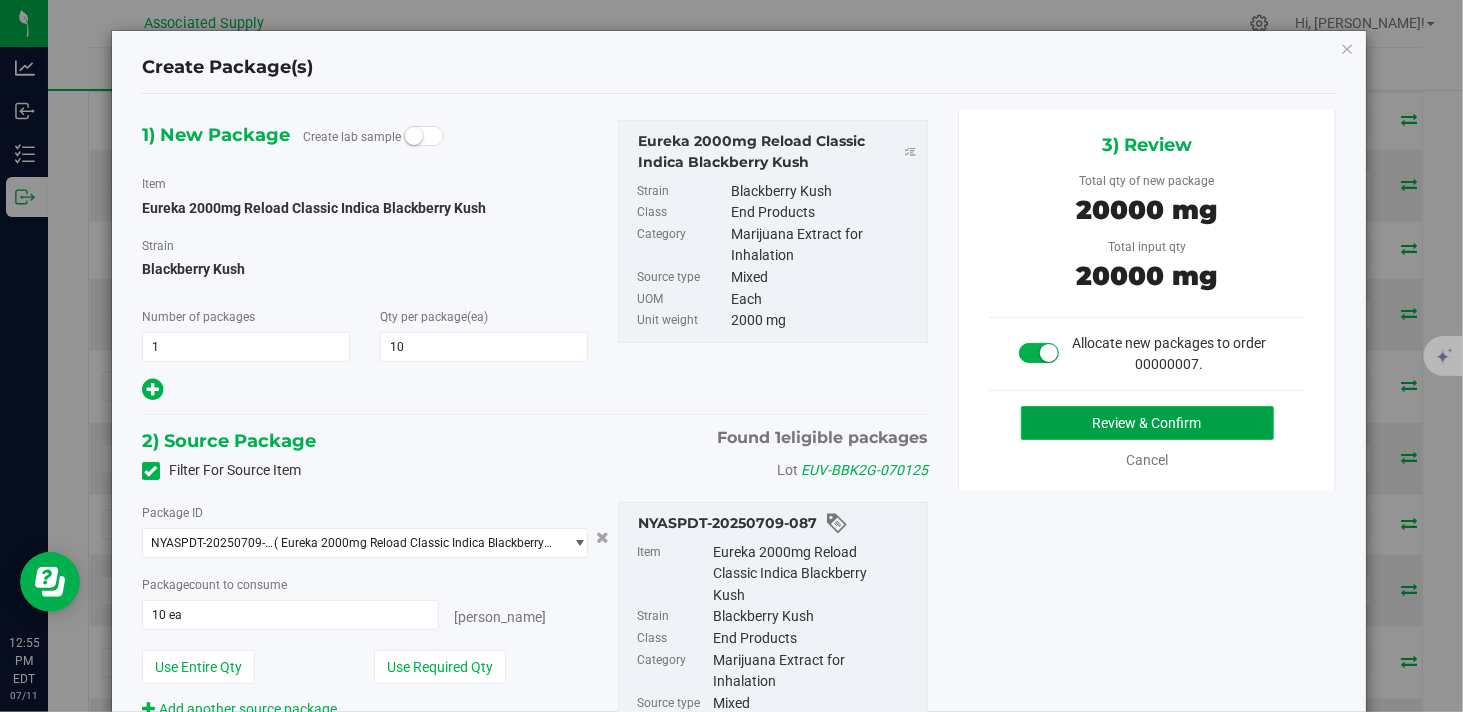 click on "Review & Confirm" at bounding box center (1147, 423) 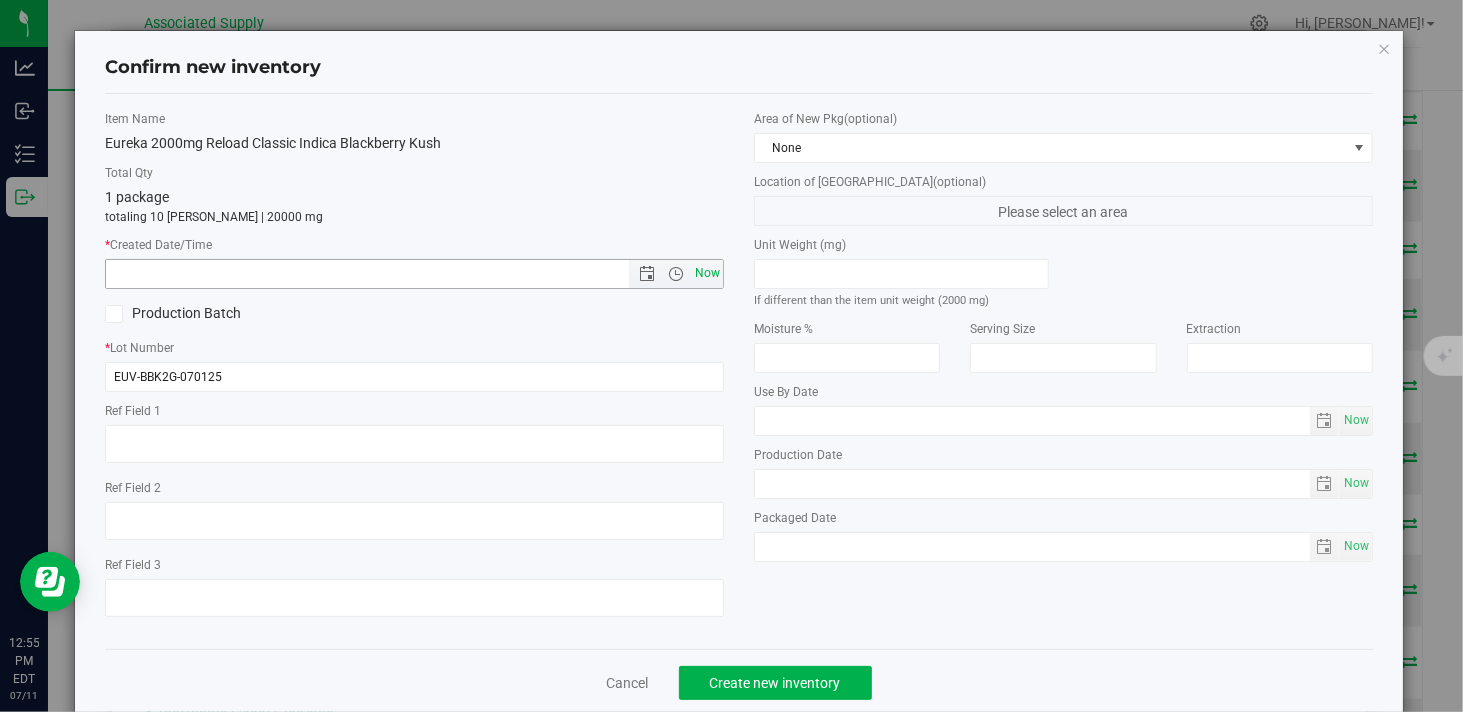 click on "Now" at bounding box center (708, 273) 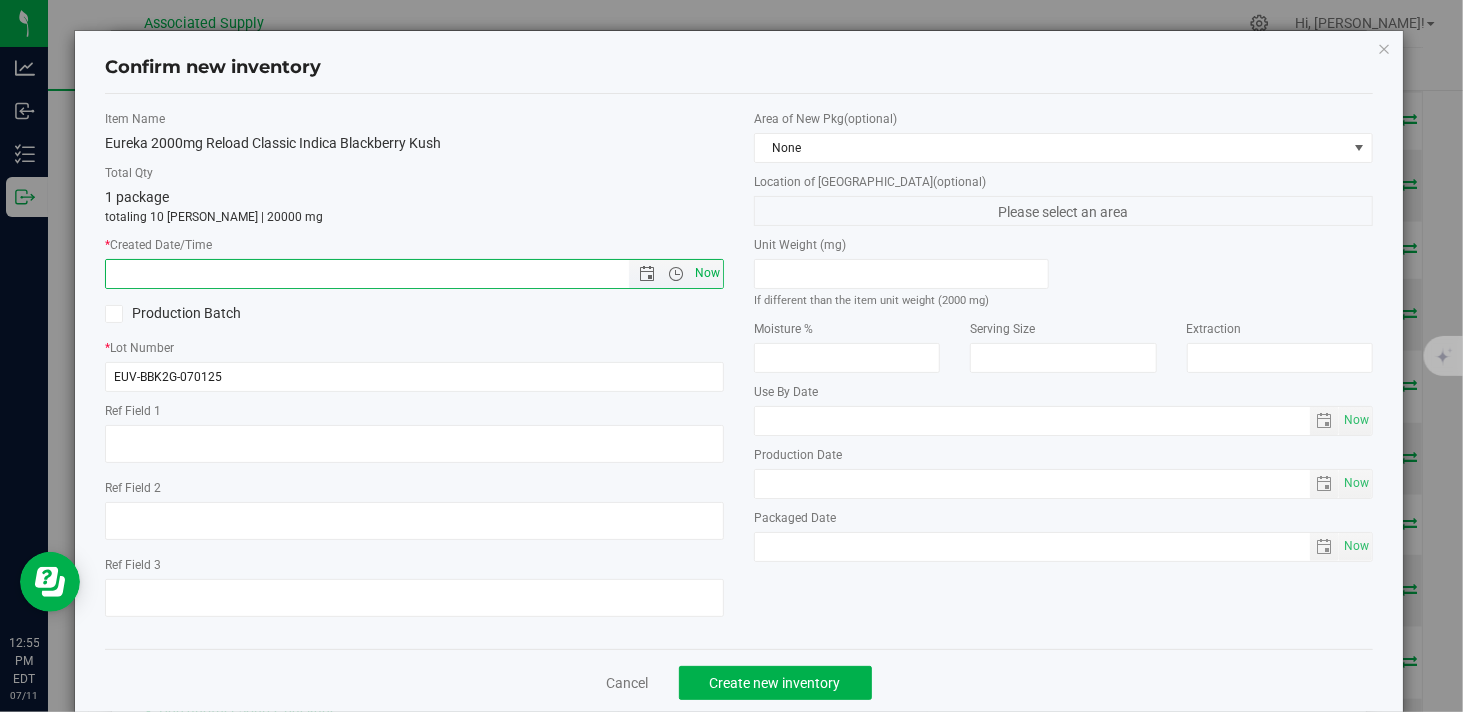 type on "7/11/2025 12:55 PM" 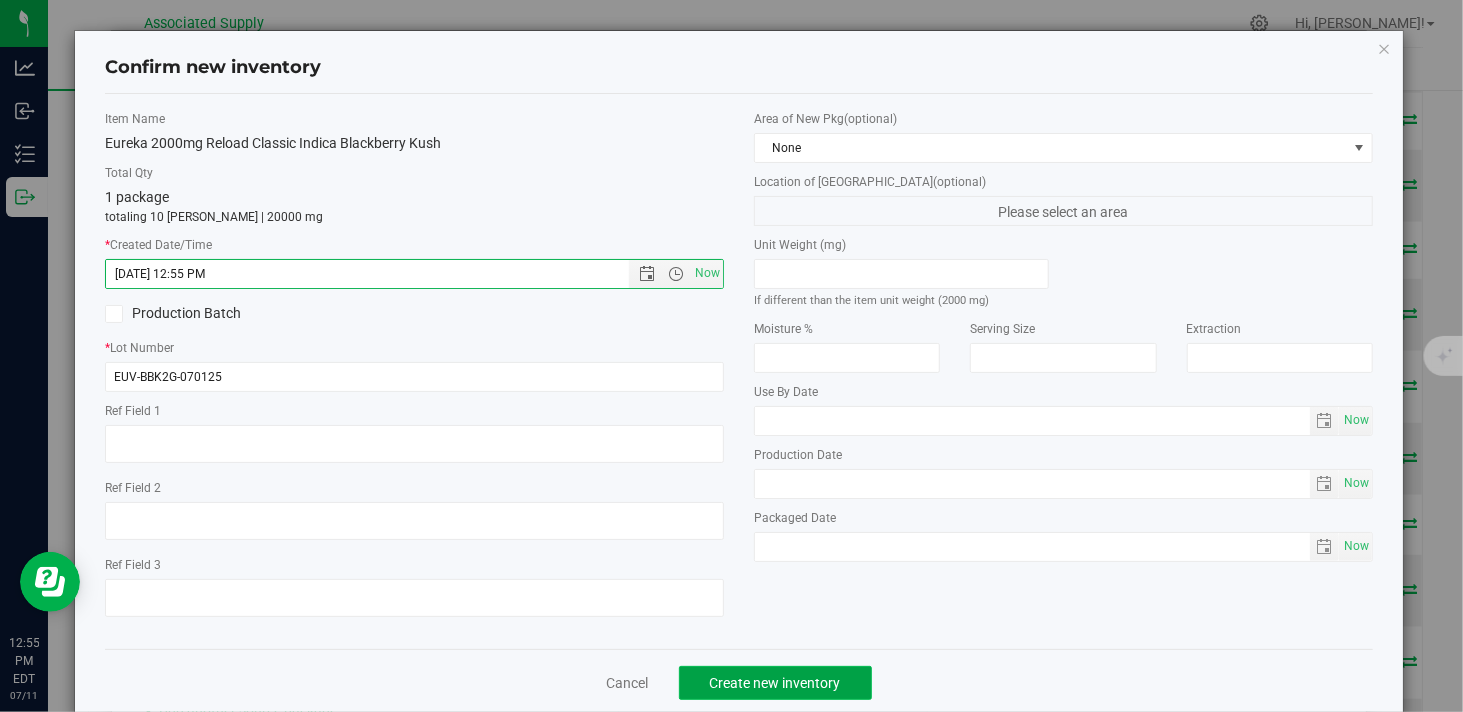 click on "Create new inventory" 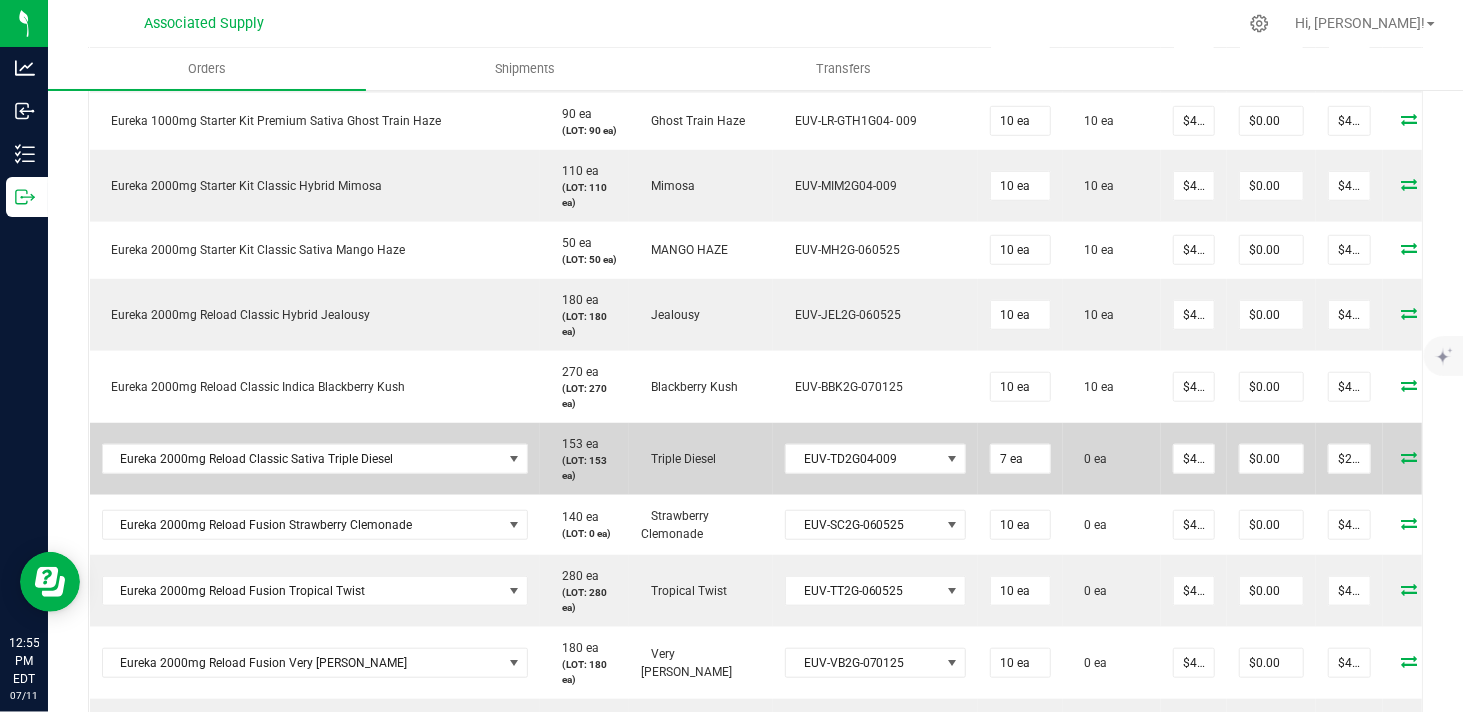 click at bounding box center (1410, 457) 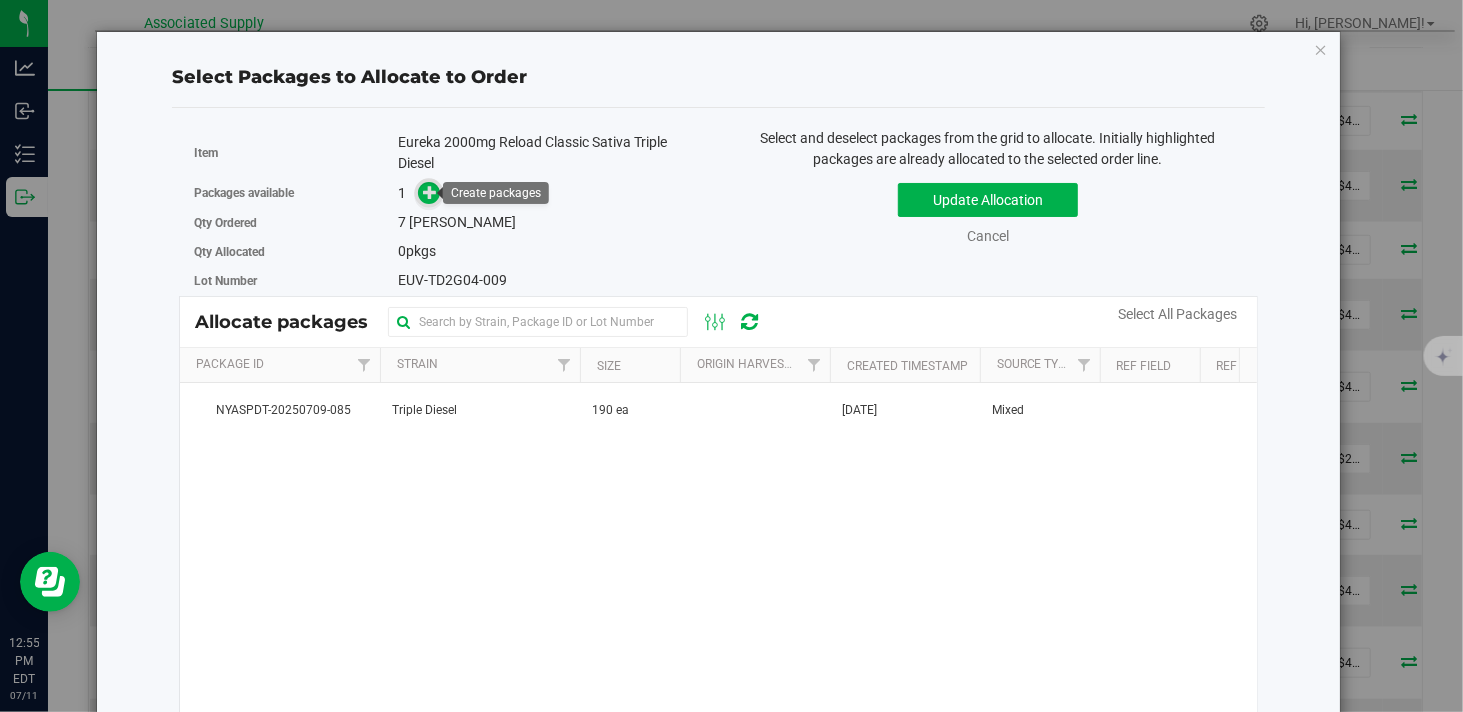 click at bounding box center (430, 192) 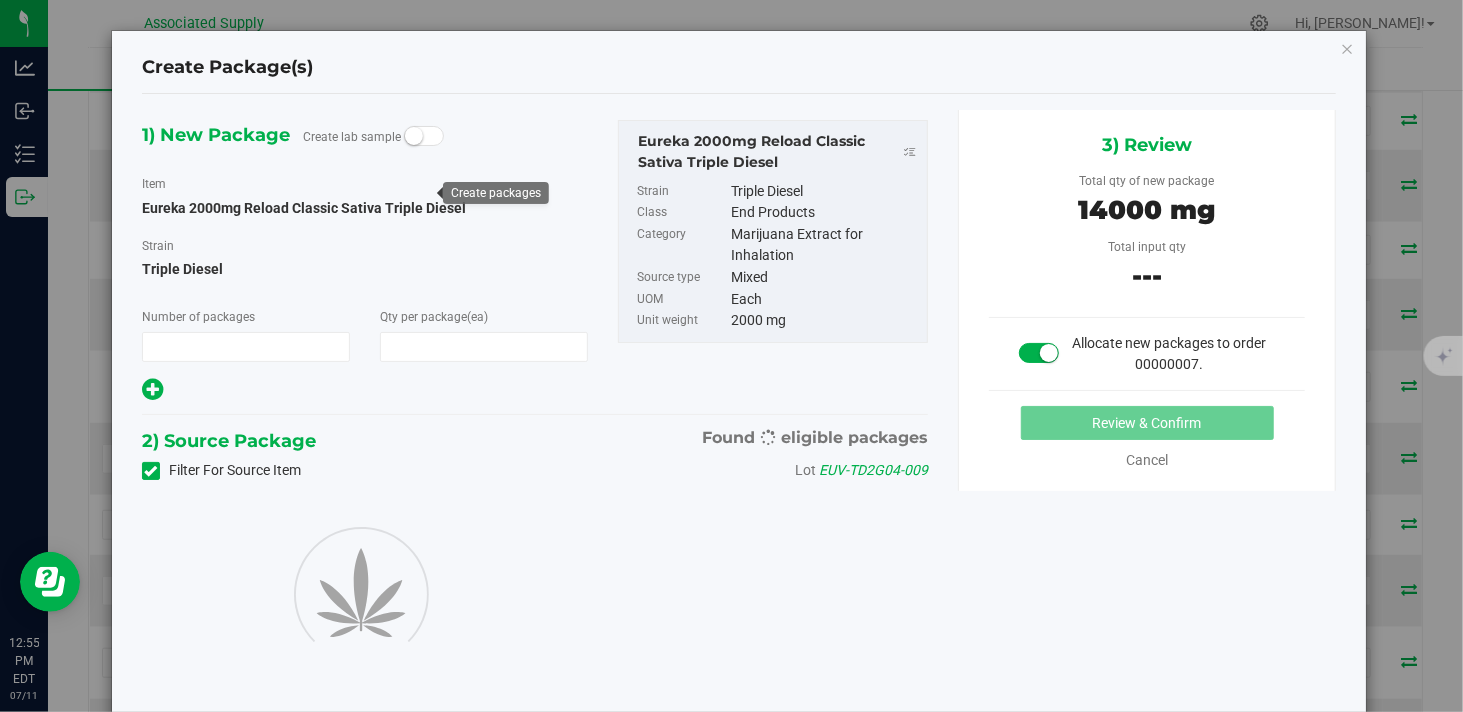 type on "1" 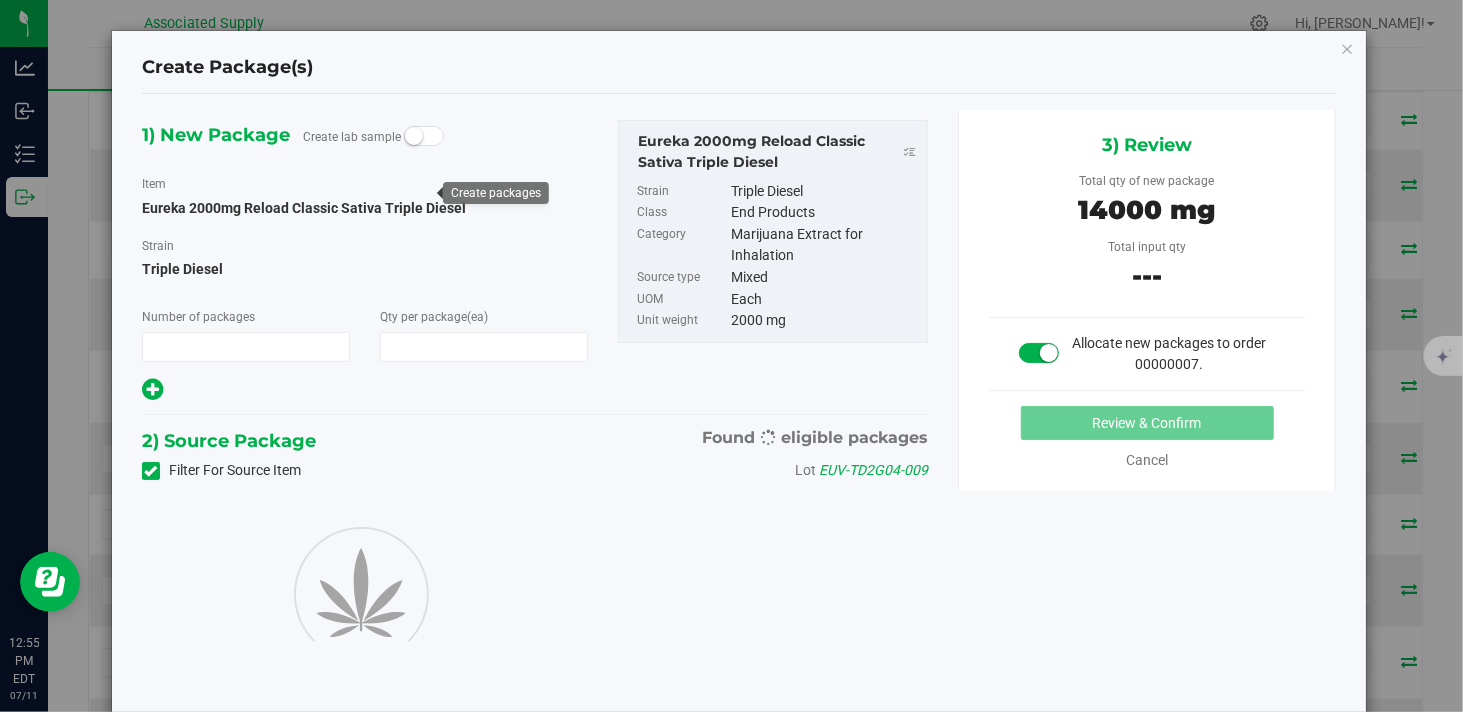 type on "7" 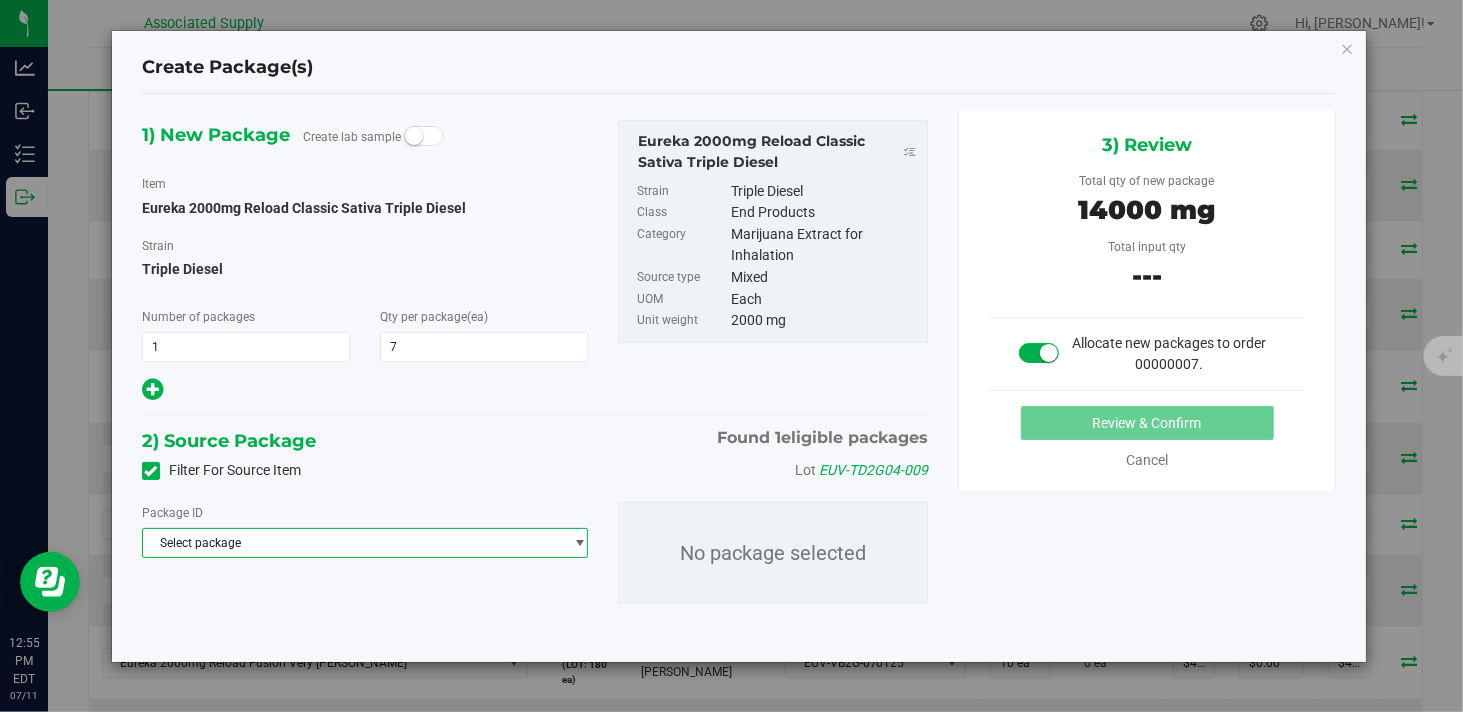 click on "Select package" at bounding box center [352, 543] 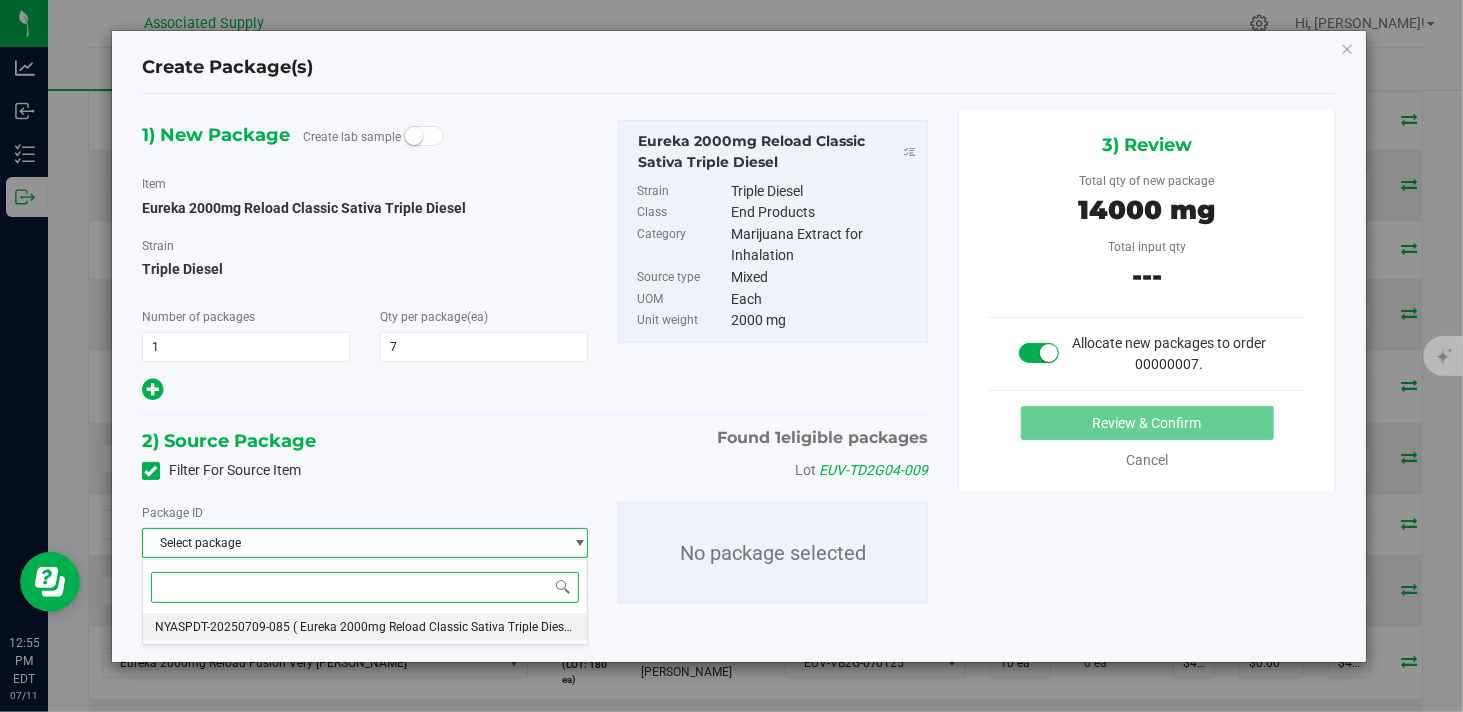 click on "NYASPDT-20250709-085" at bounding box center [222, 627] 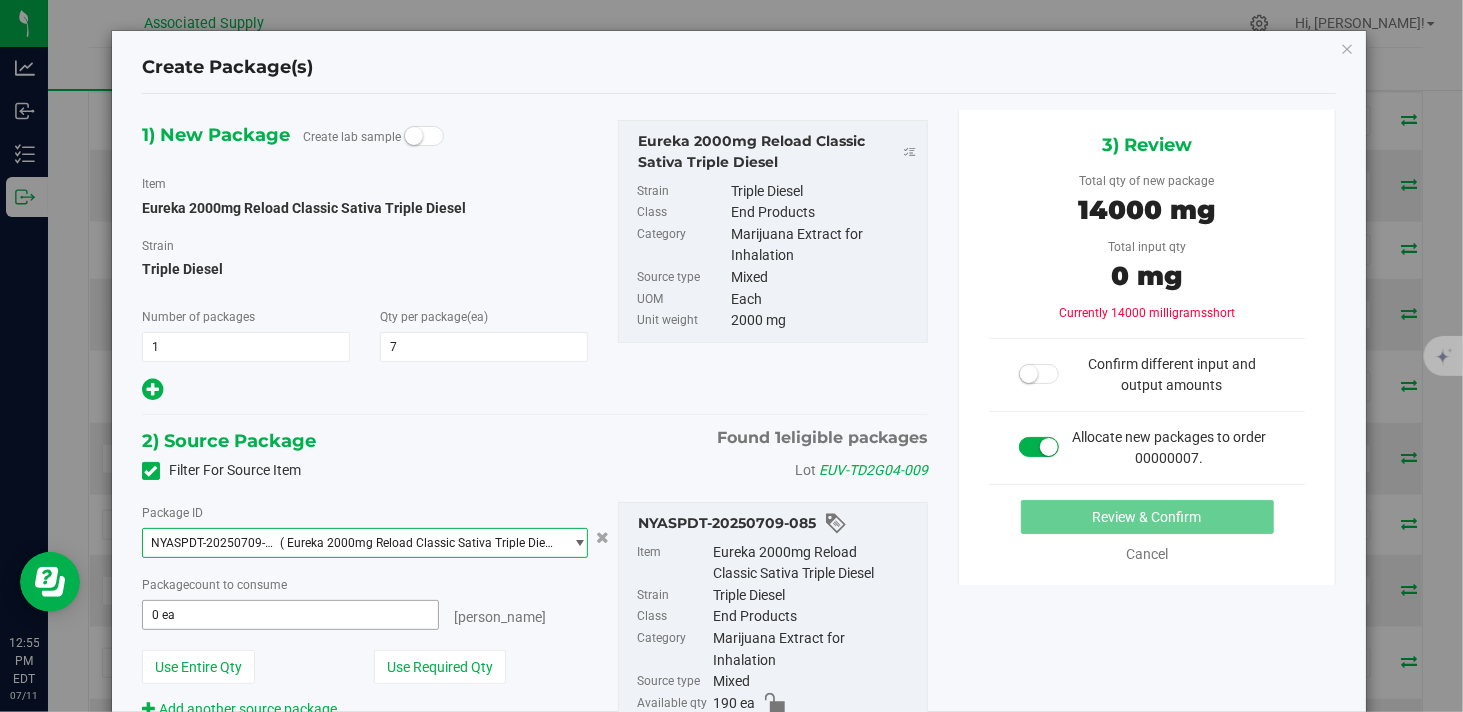 type 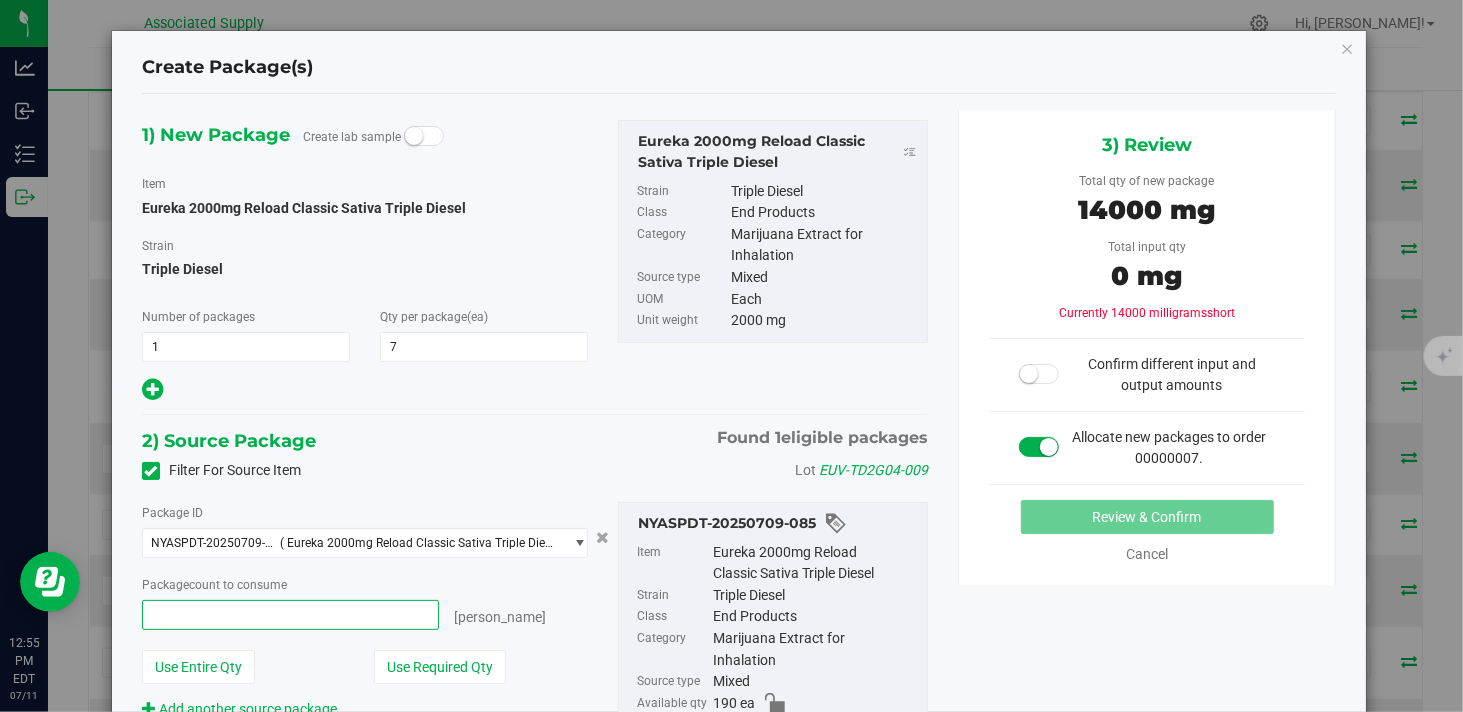 click at bounding box center [290, 615] 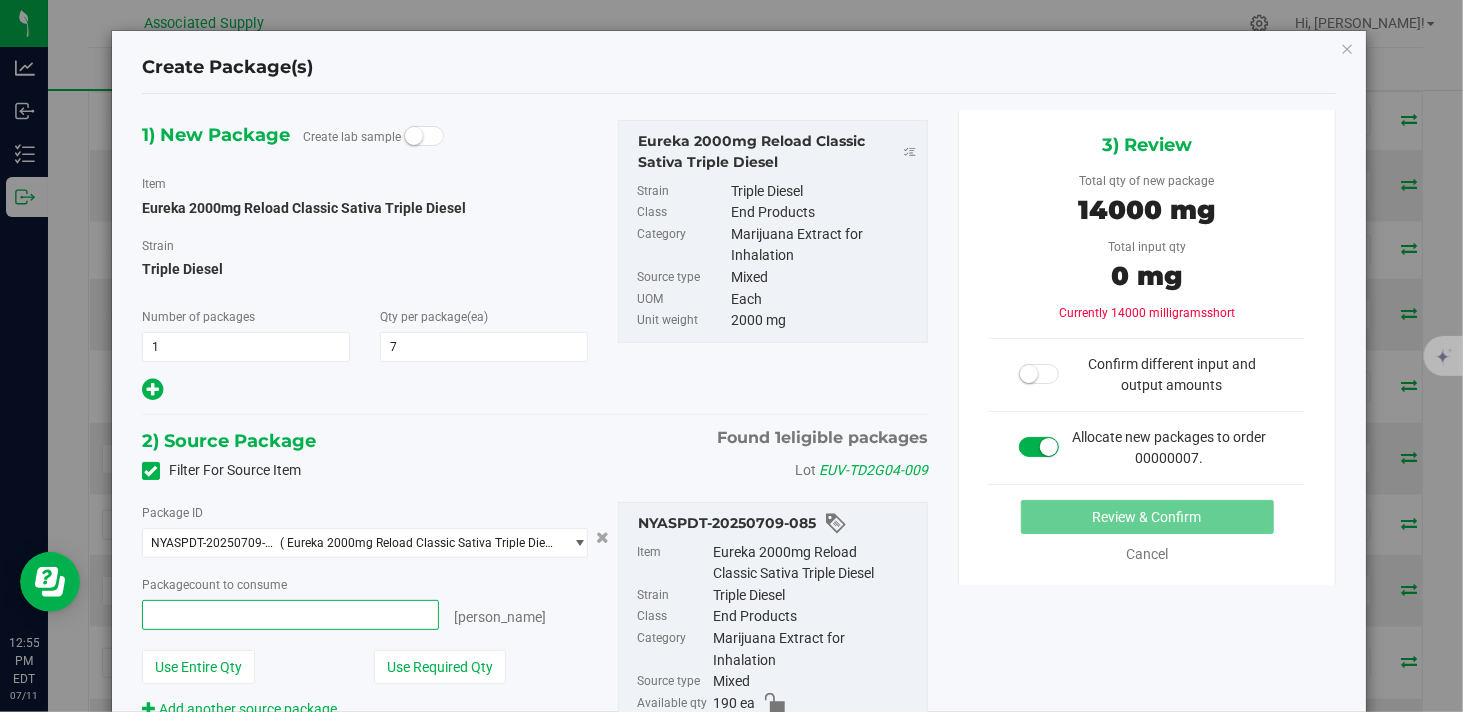 type on "7" 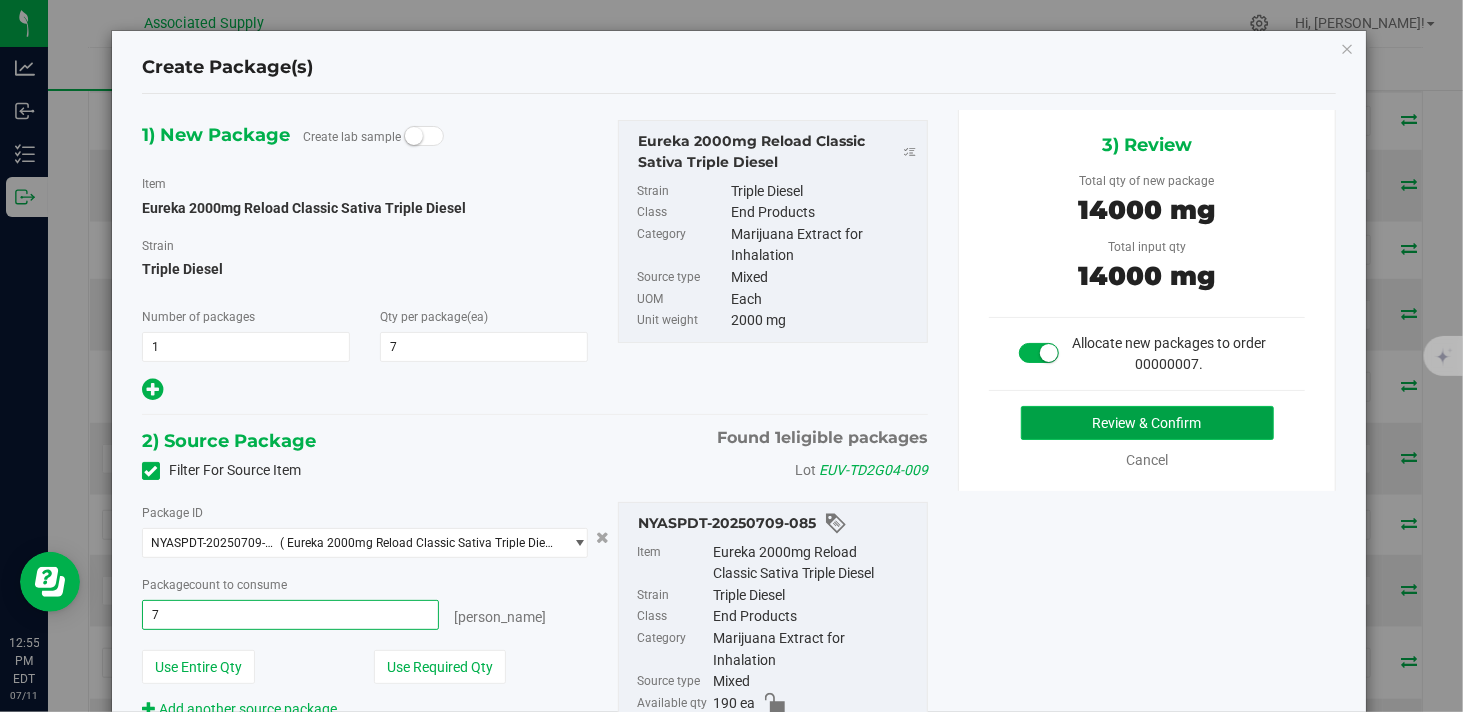 click on "Review & Confirm" at bounding box center (1147, 423) 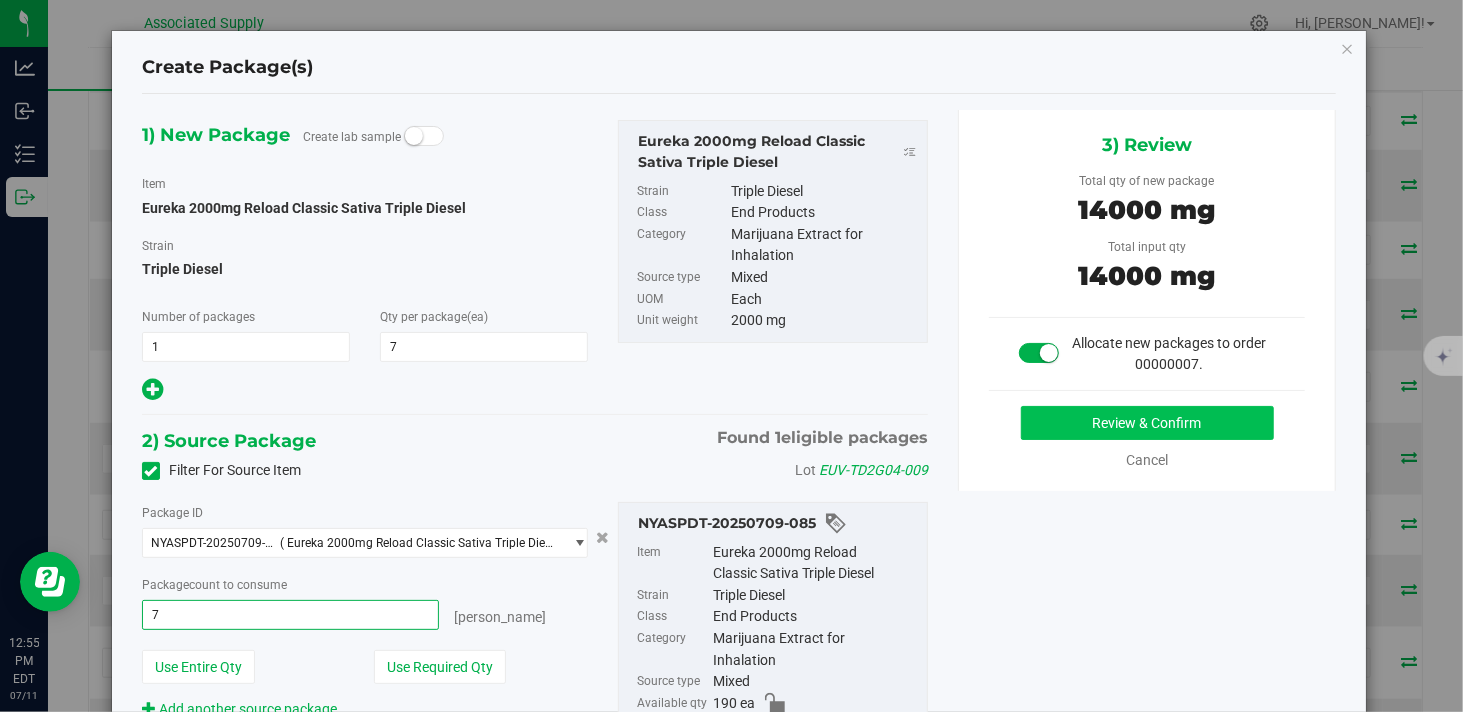 type on "7 ea" 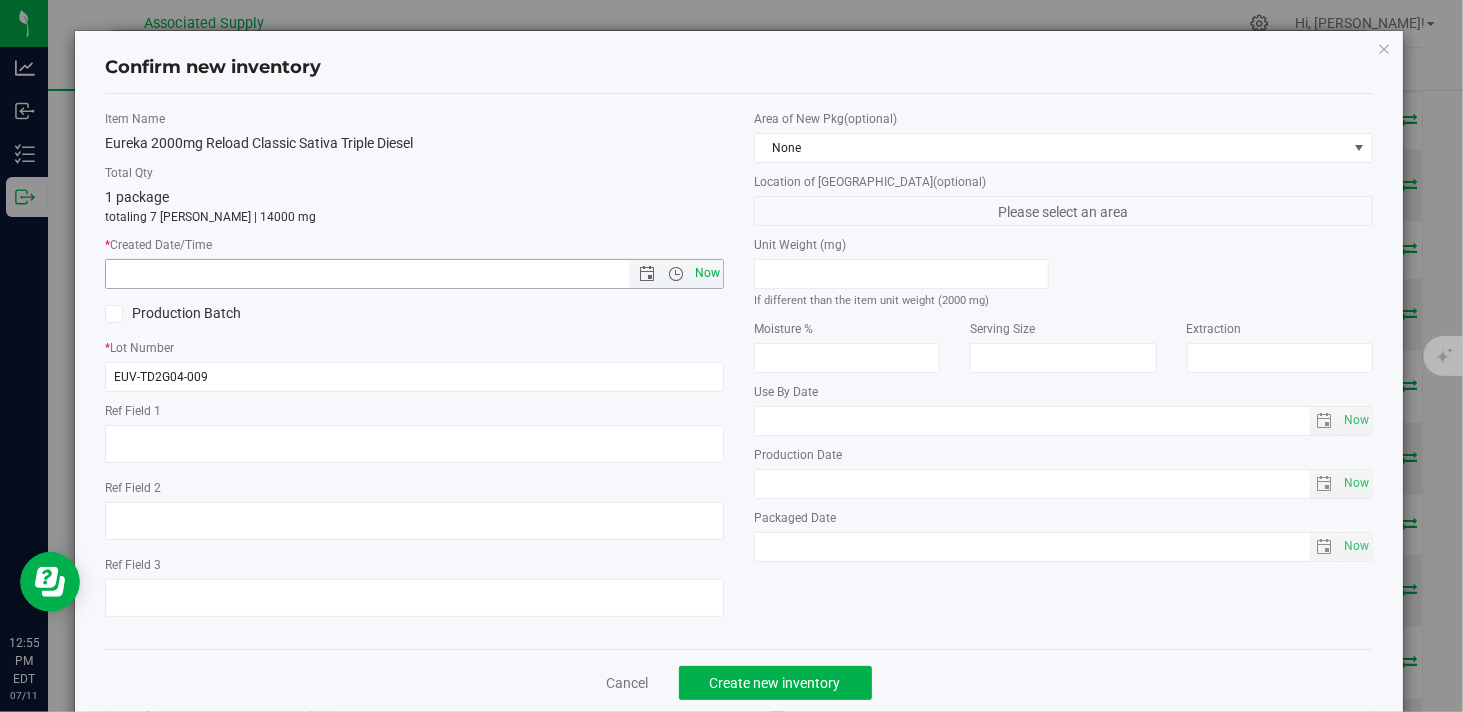 click on "Now" at bounding box center [708, 273] 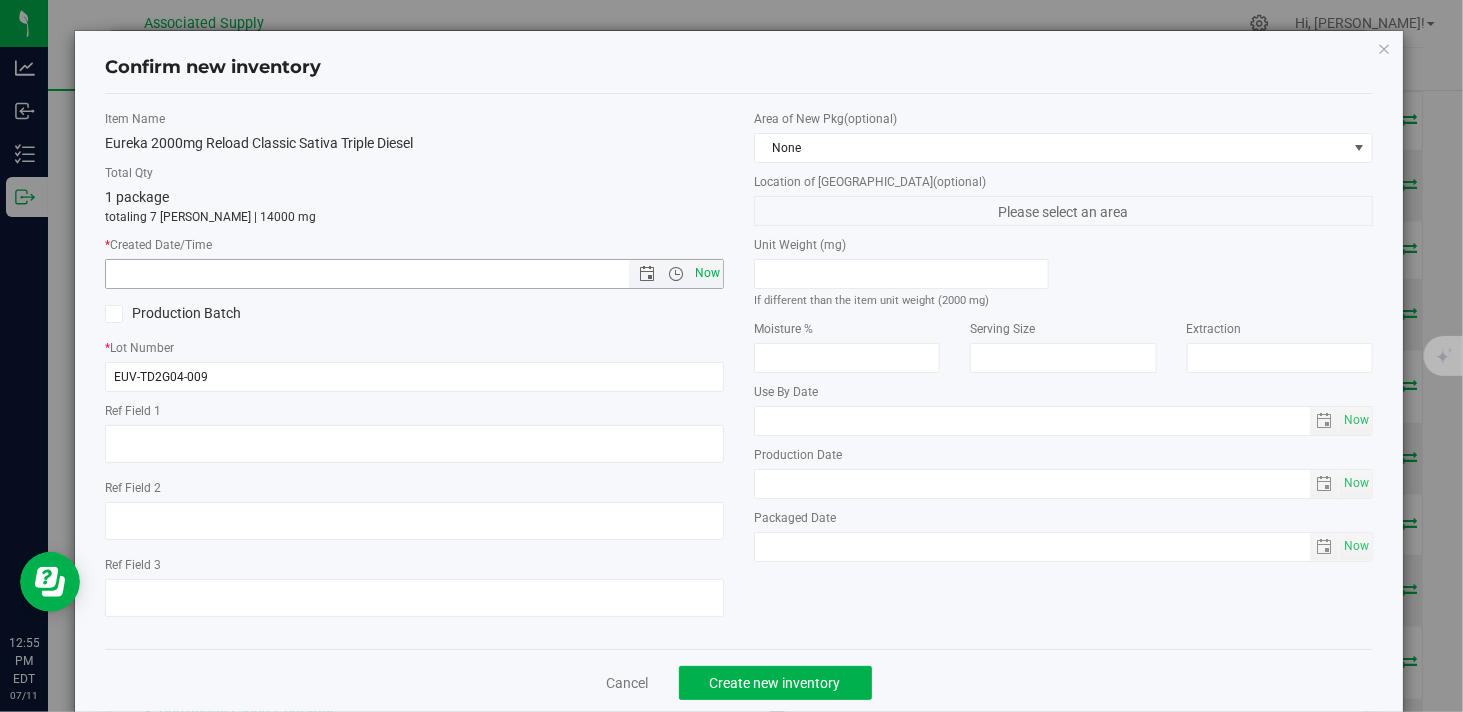 type on "7/11/2025 12:55 PM" 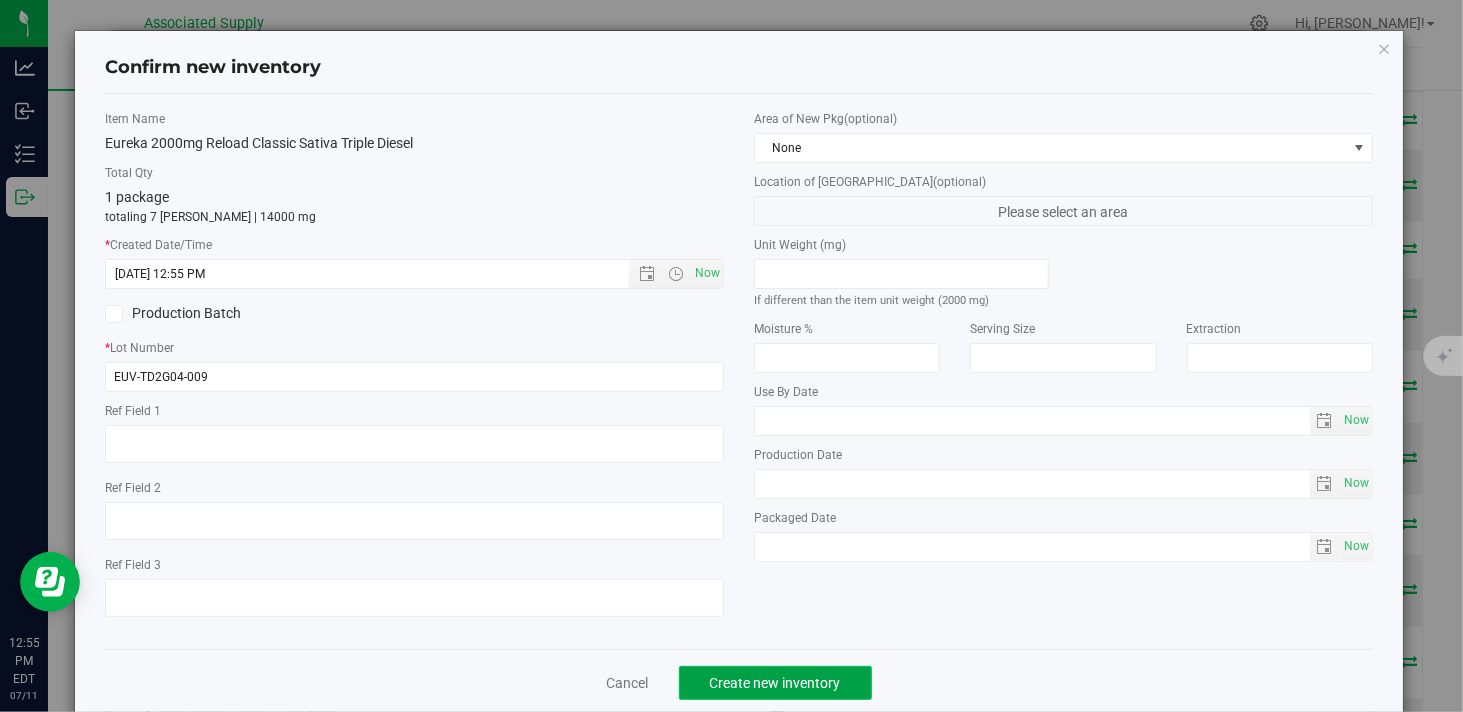 click on "Create new inventory" 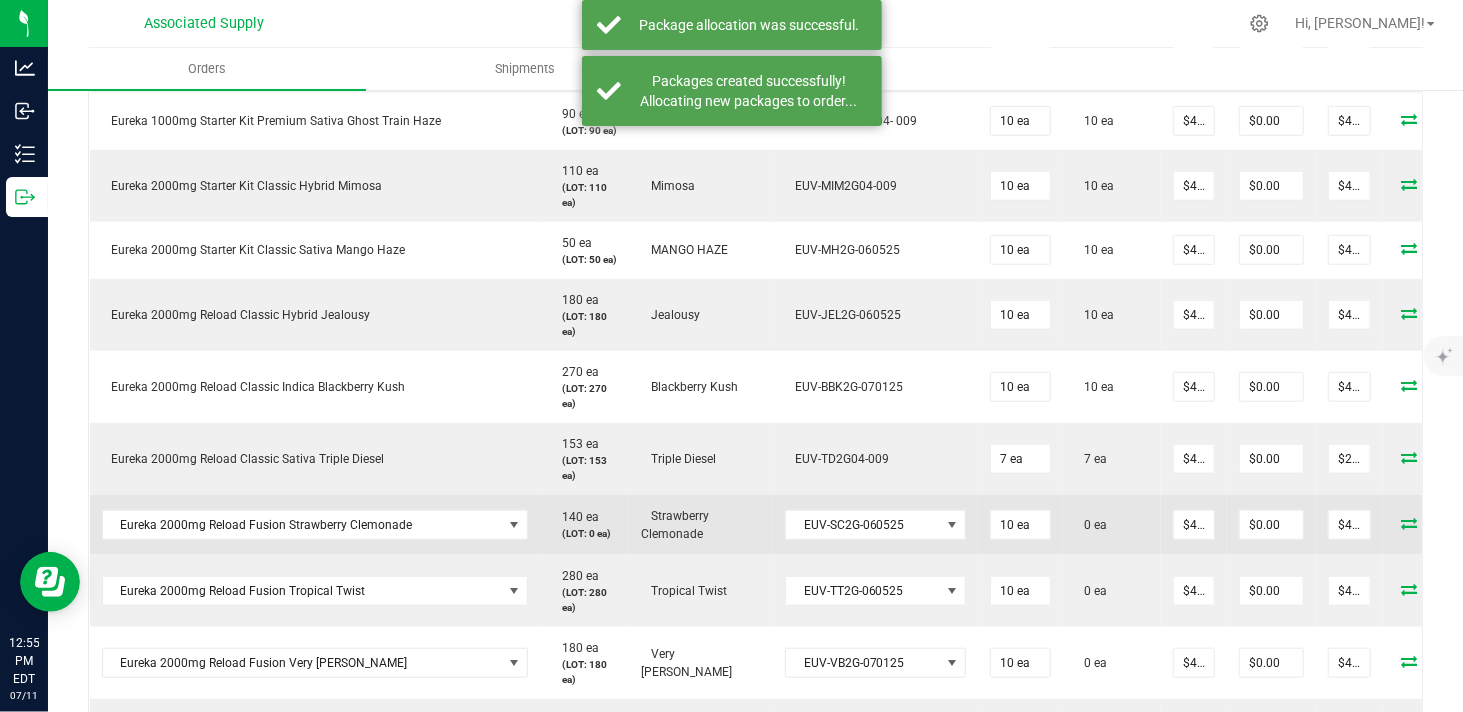 click at bounding box center [1410, 523] 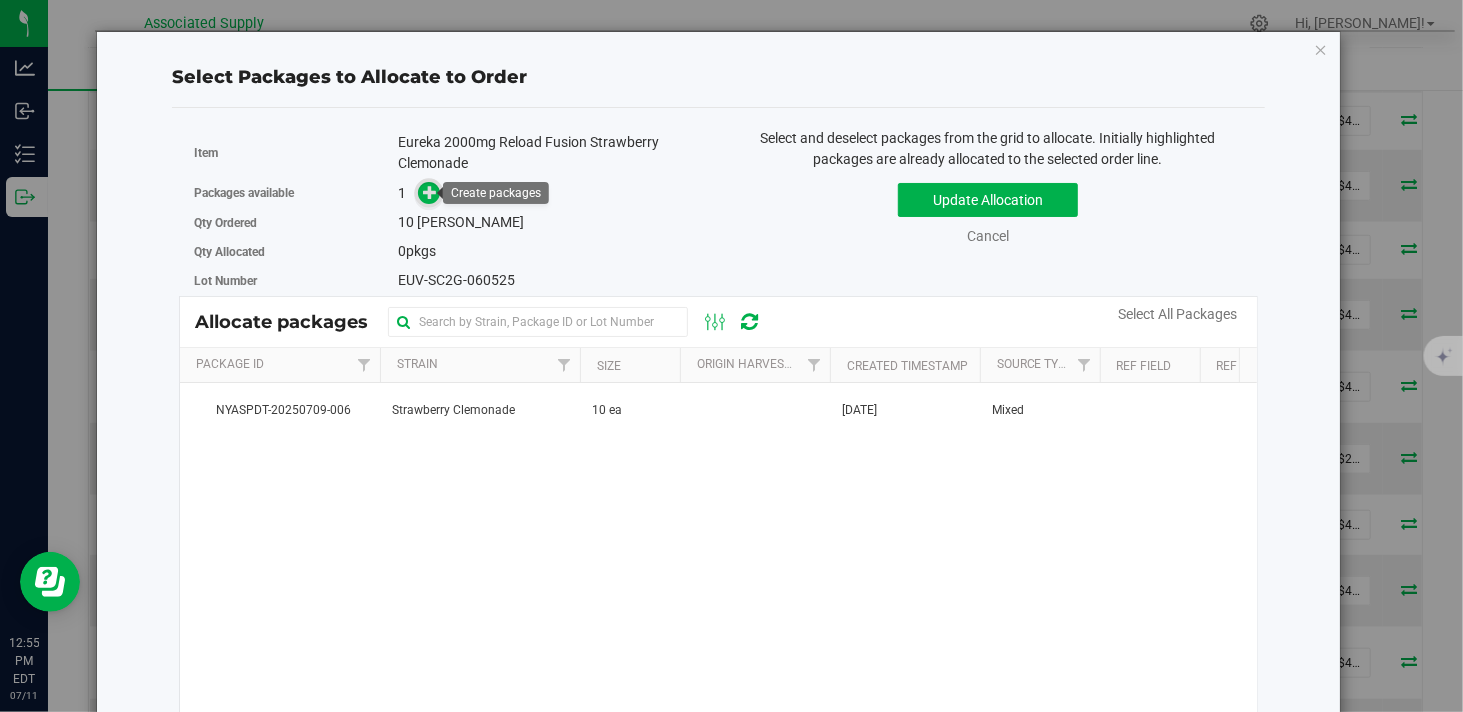 click at bounding box center [429, 193] 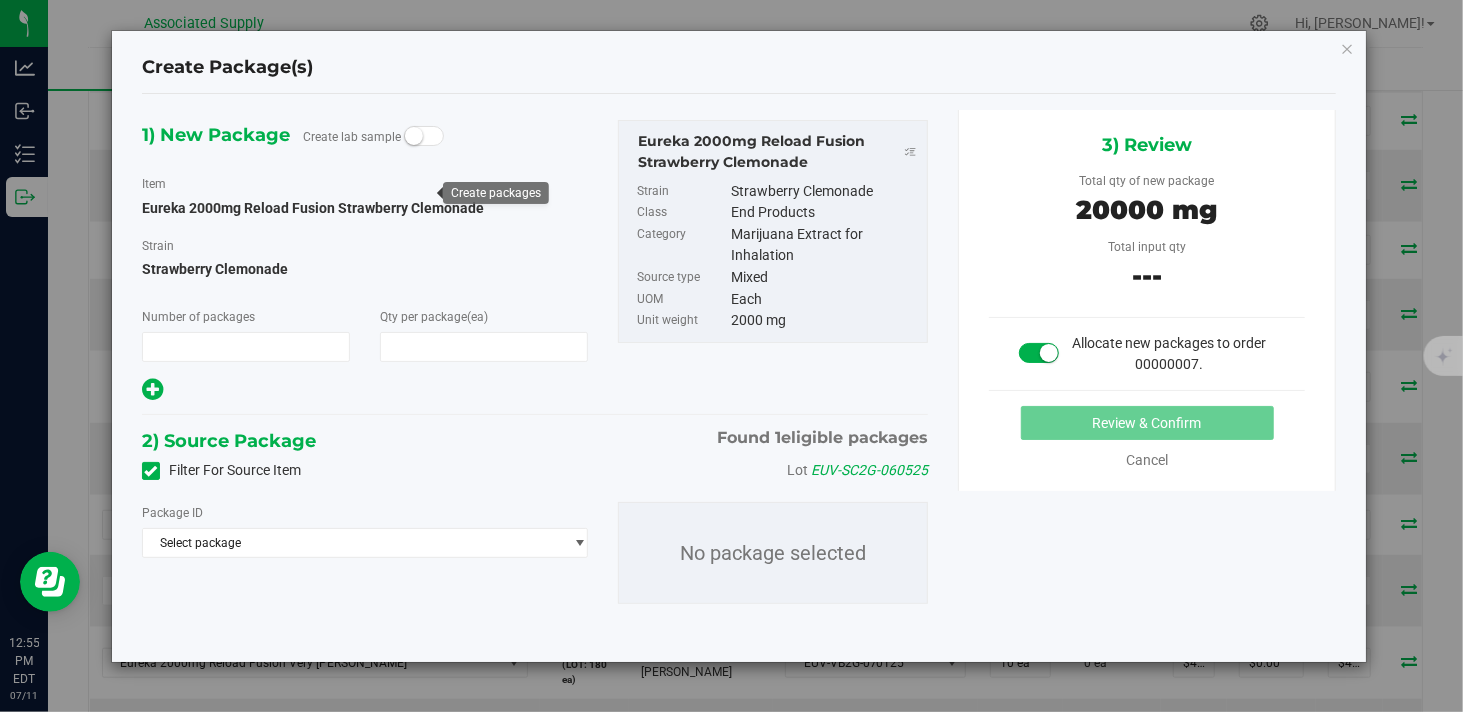 type on "1" 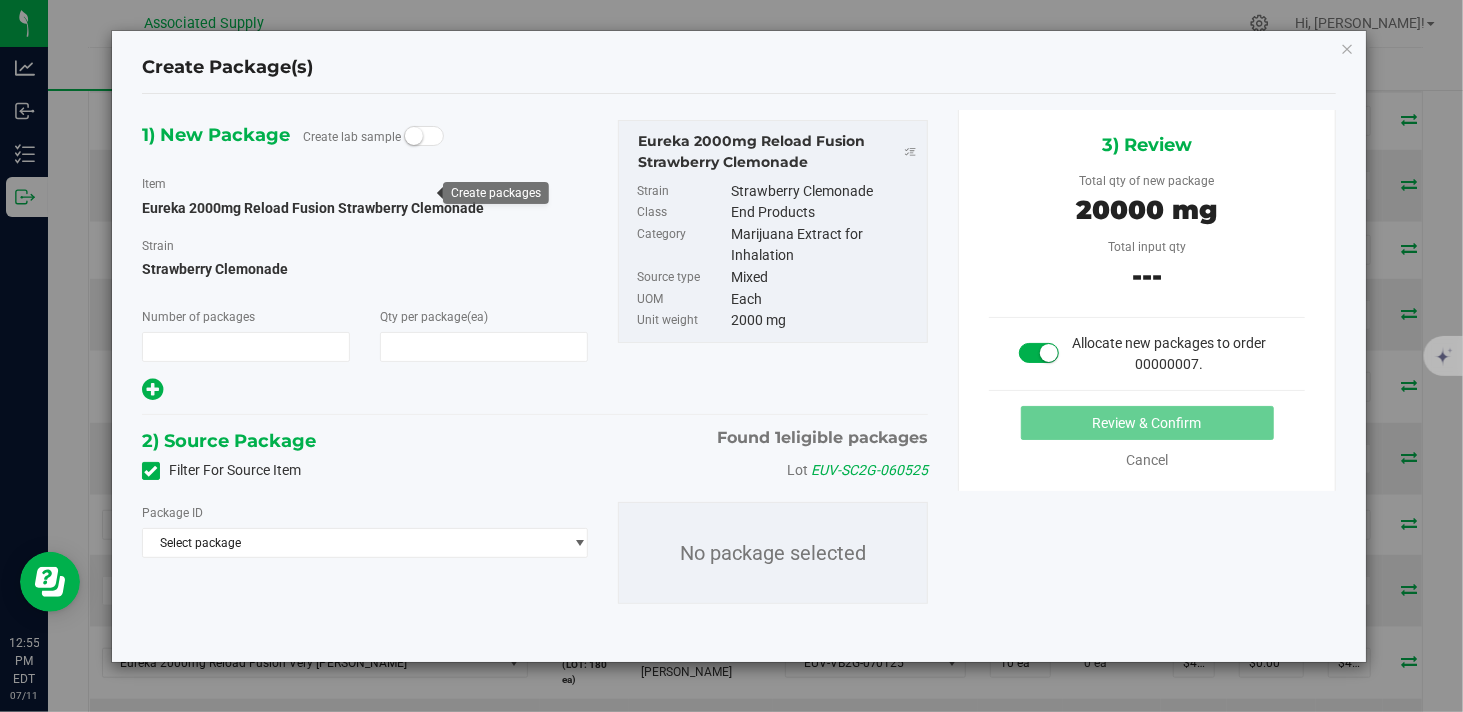 type on "10" 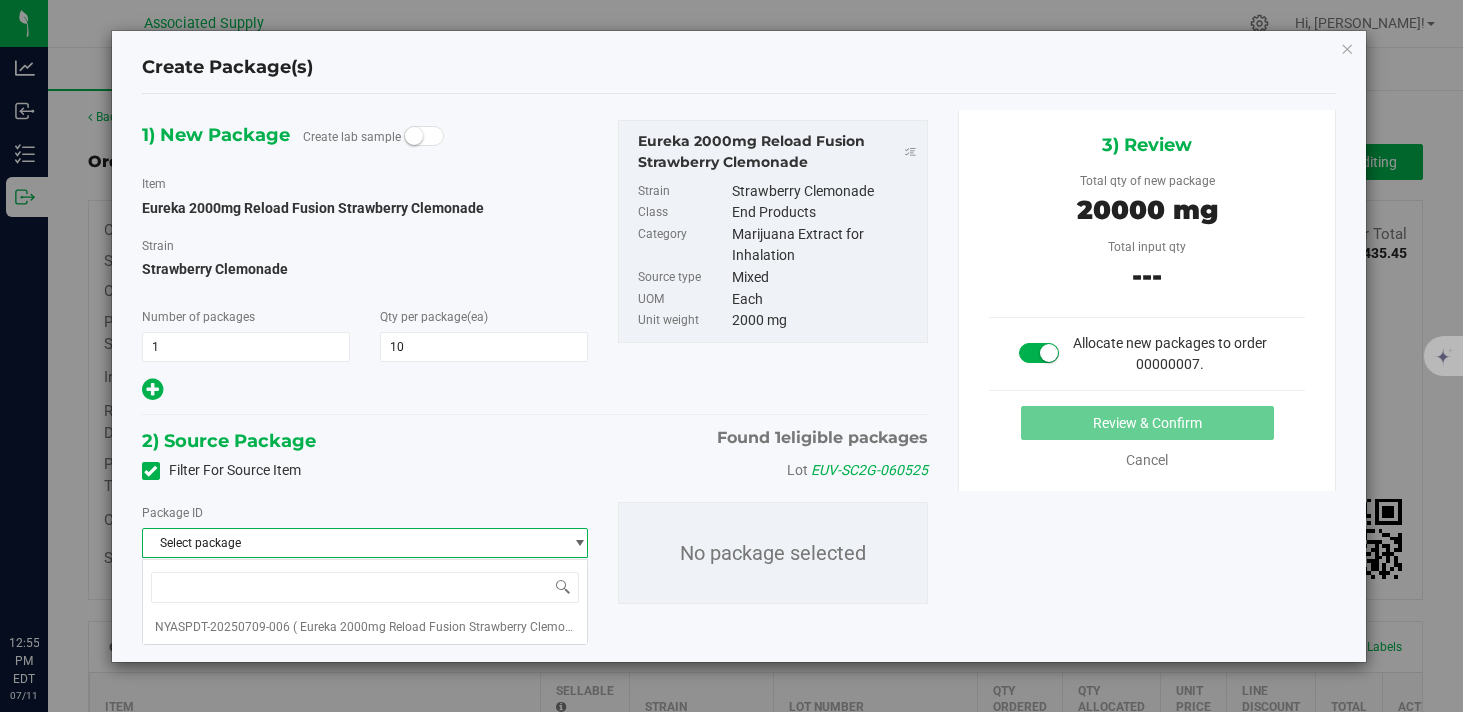 scroll, scrollTop: 0, scrollLeft: 0, axis: both 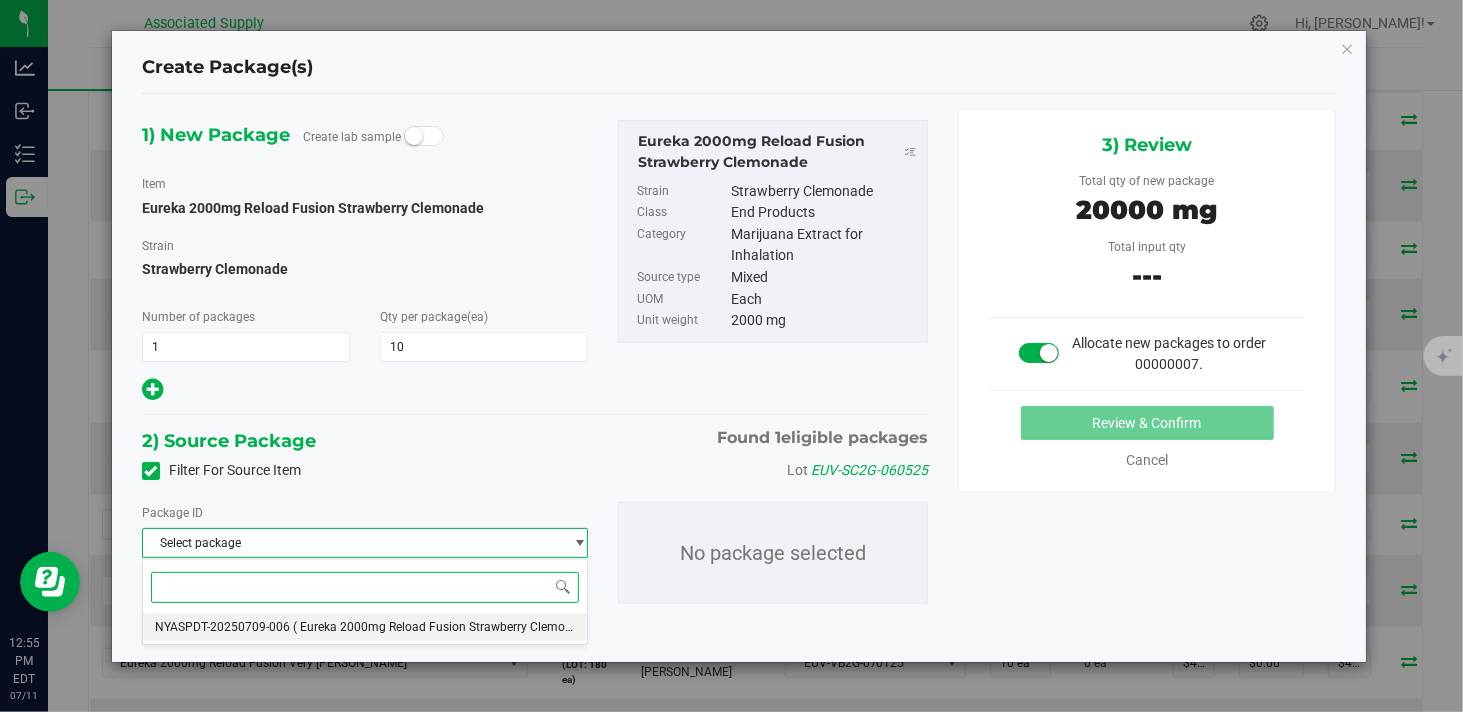 click on "NYASPDT-20250709-006" at bounding box center (222, 627) 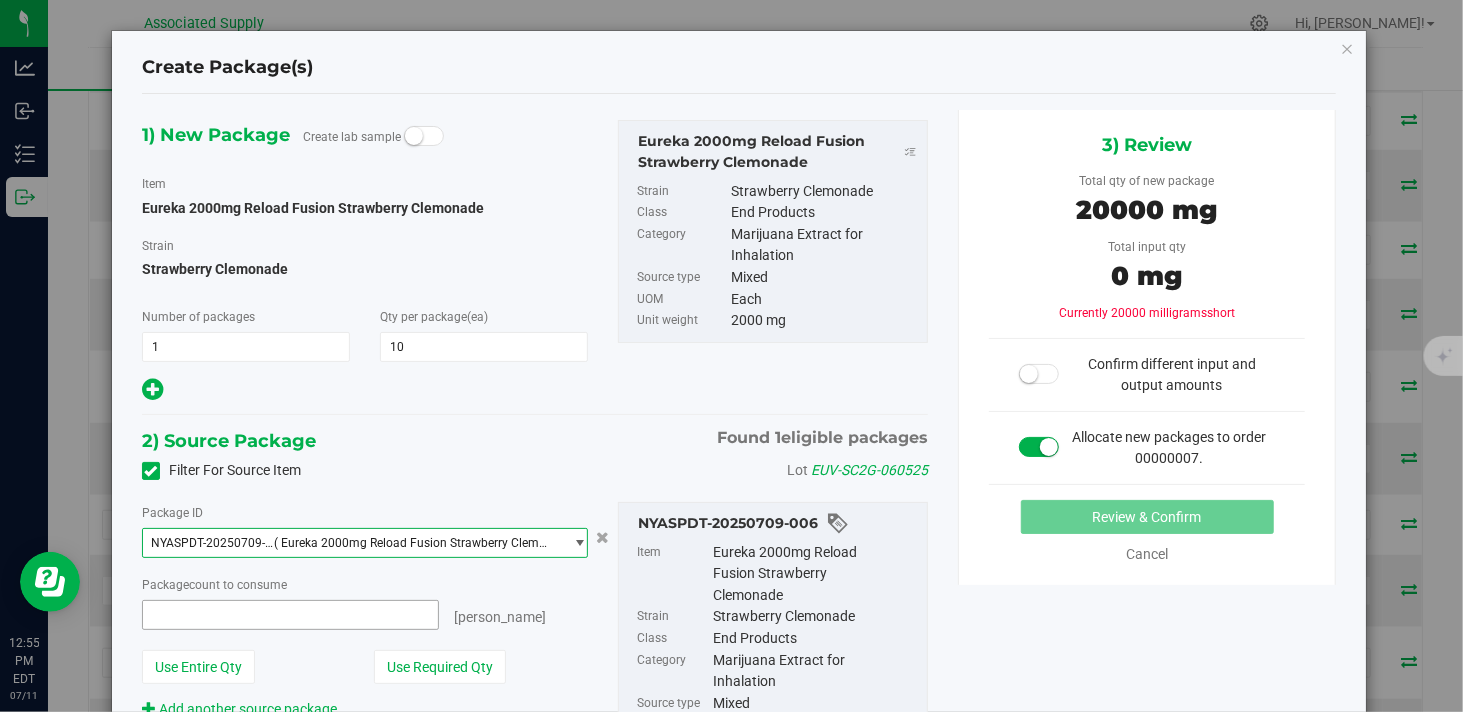 click at bounding box center (290, 615) 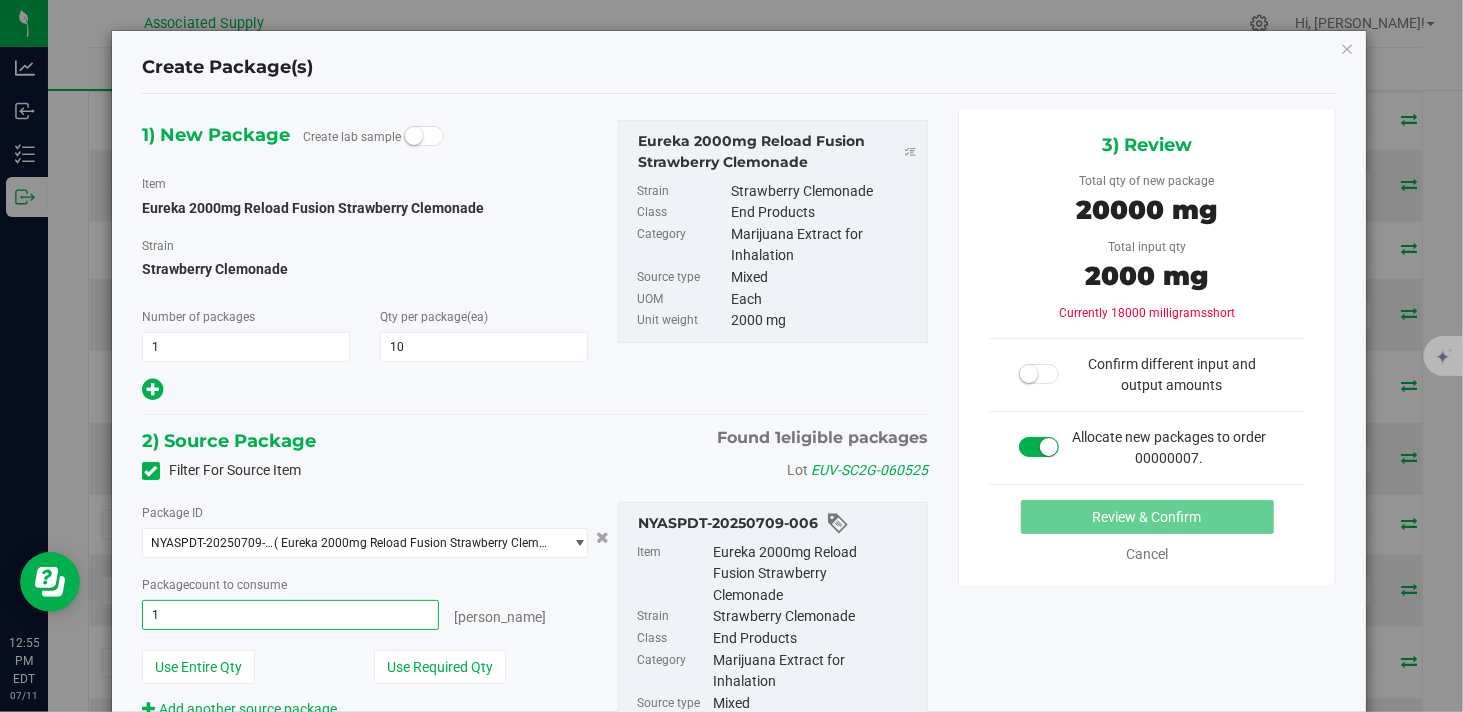 type on "10" 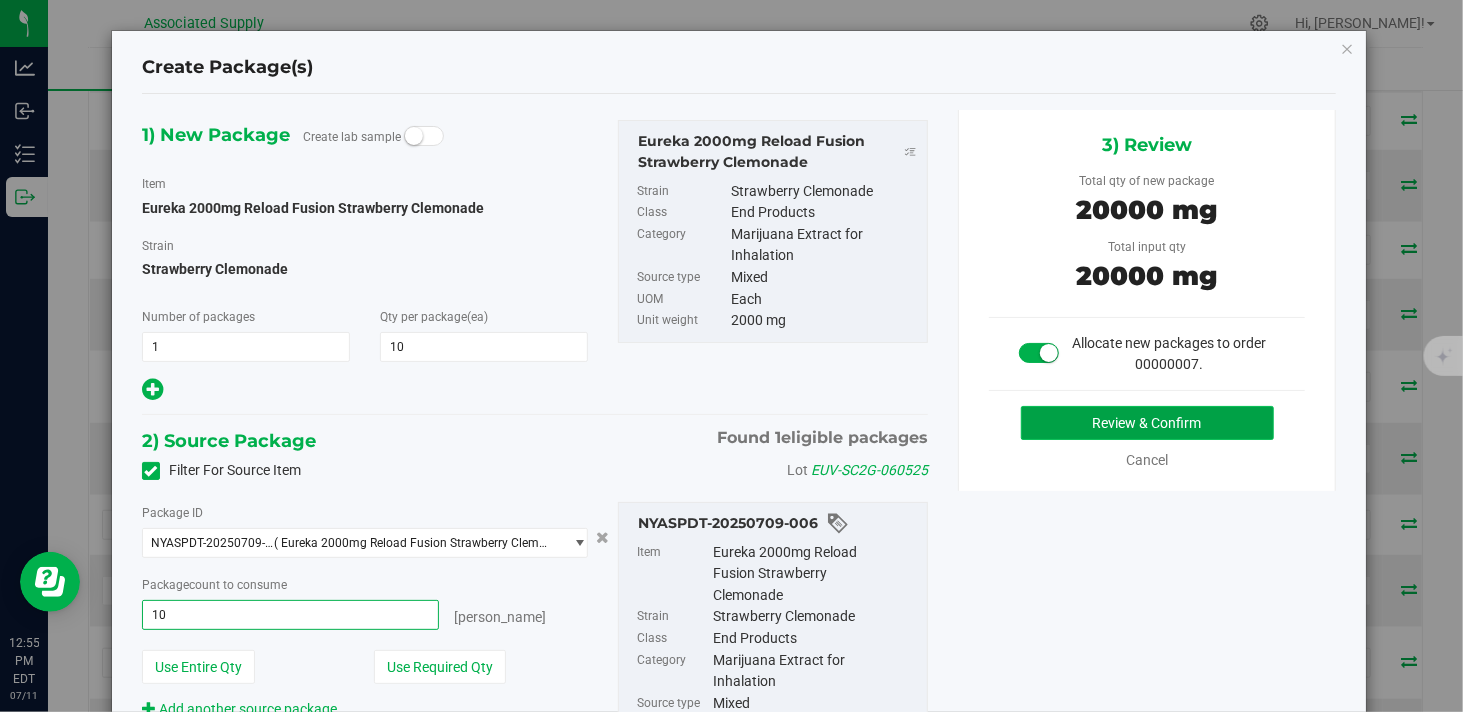 type on "10 ea" 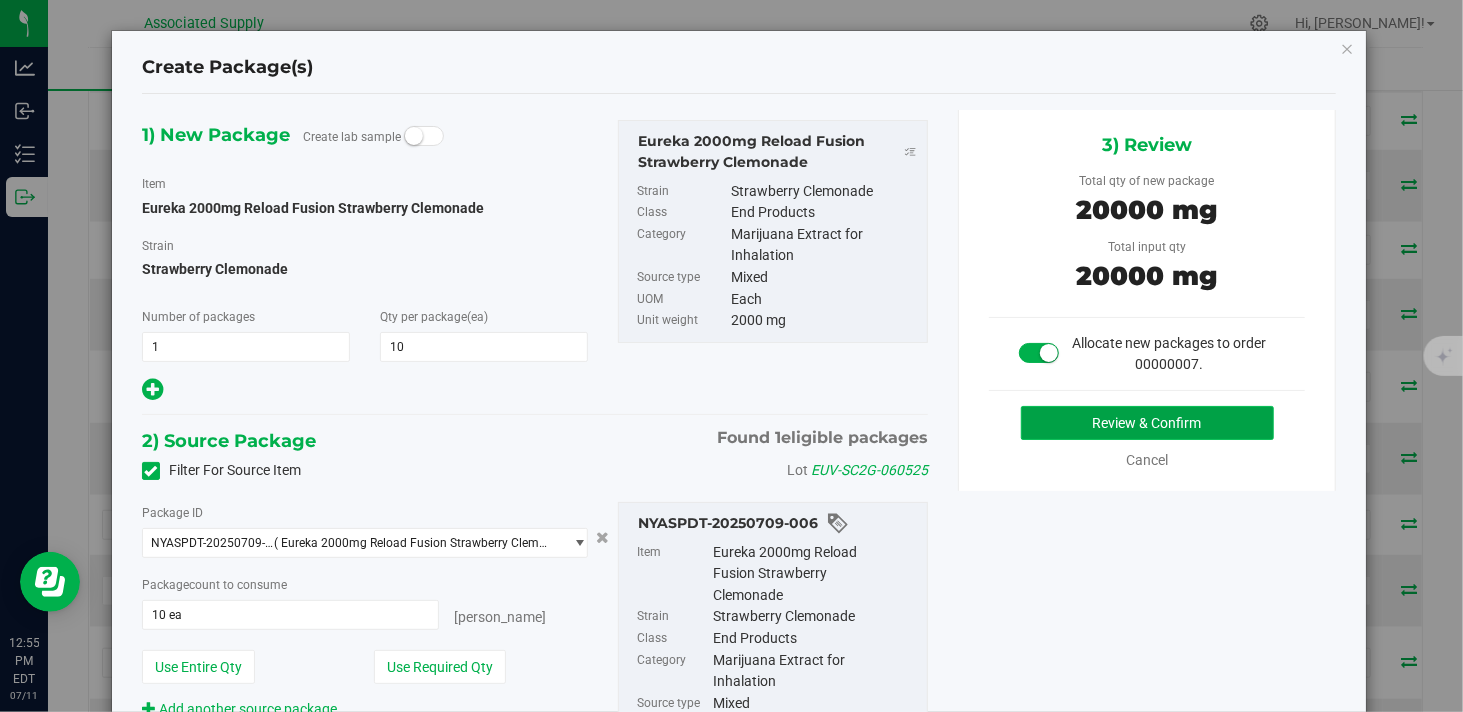 click on "Review & Confirm" at bounding box center (1147, 423) 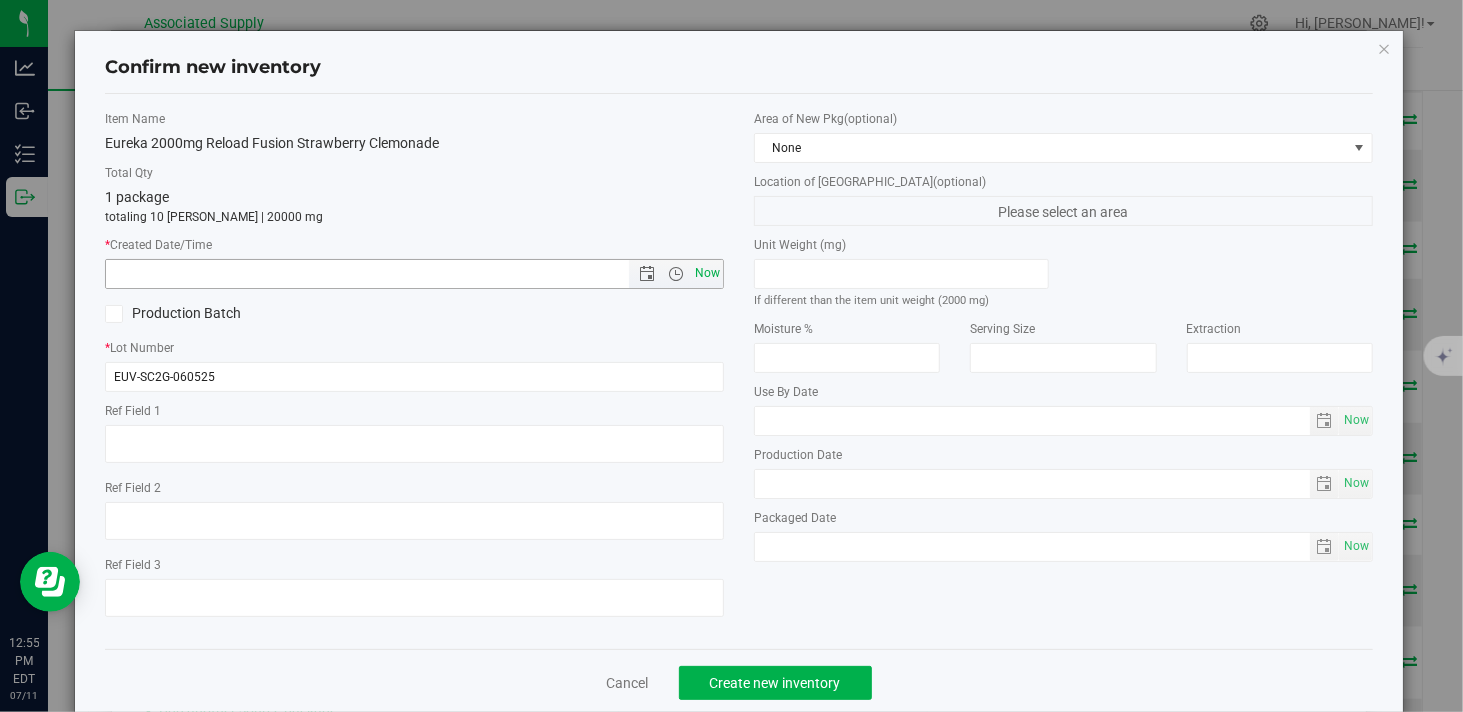 click on "Now" at bounding box center [708, 273] 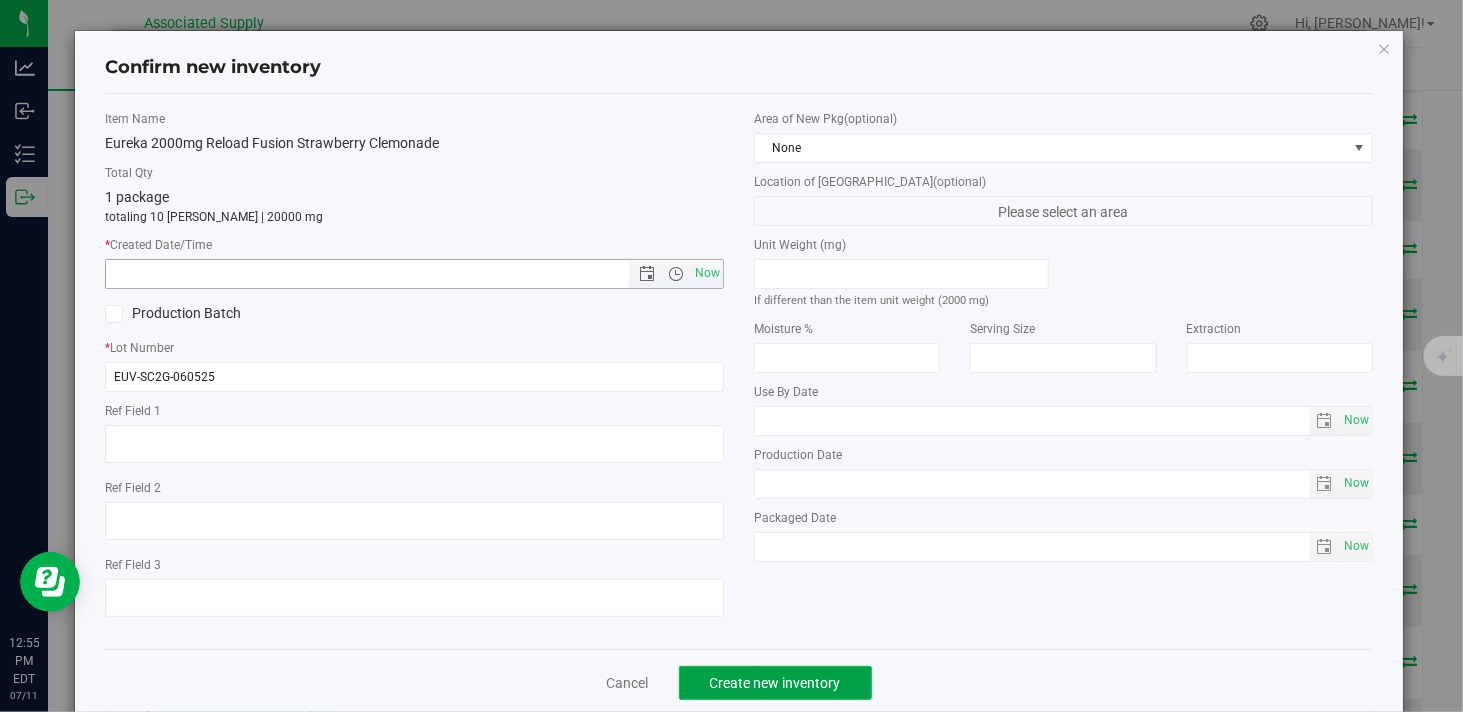 click on "Create new inventory" 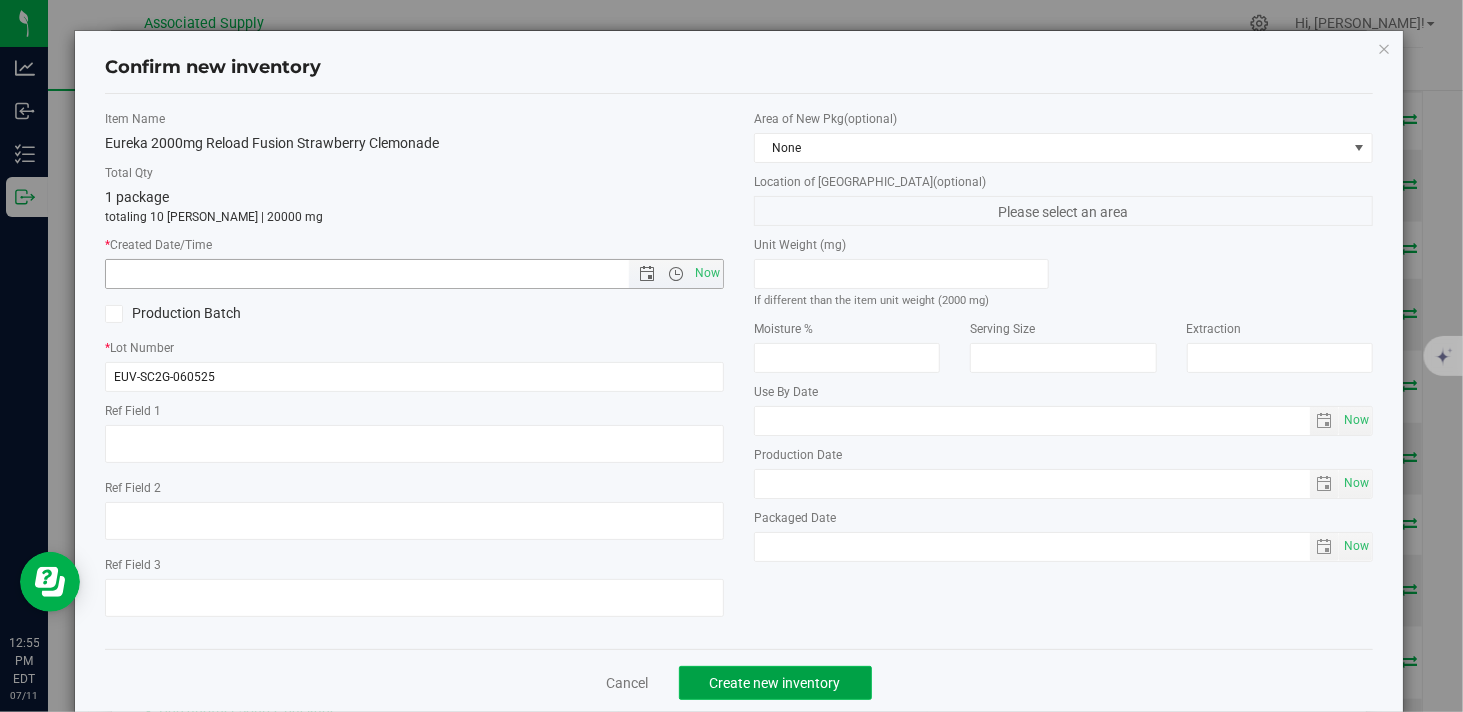 type on "[DATE] 12:55 PM" 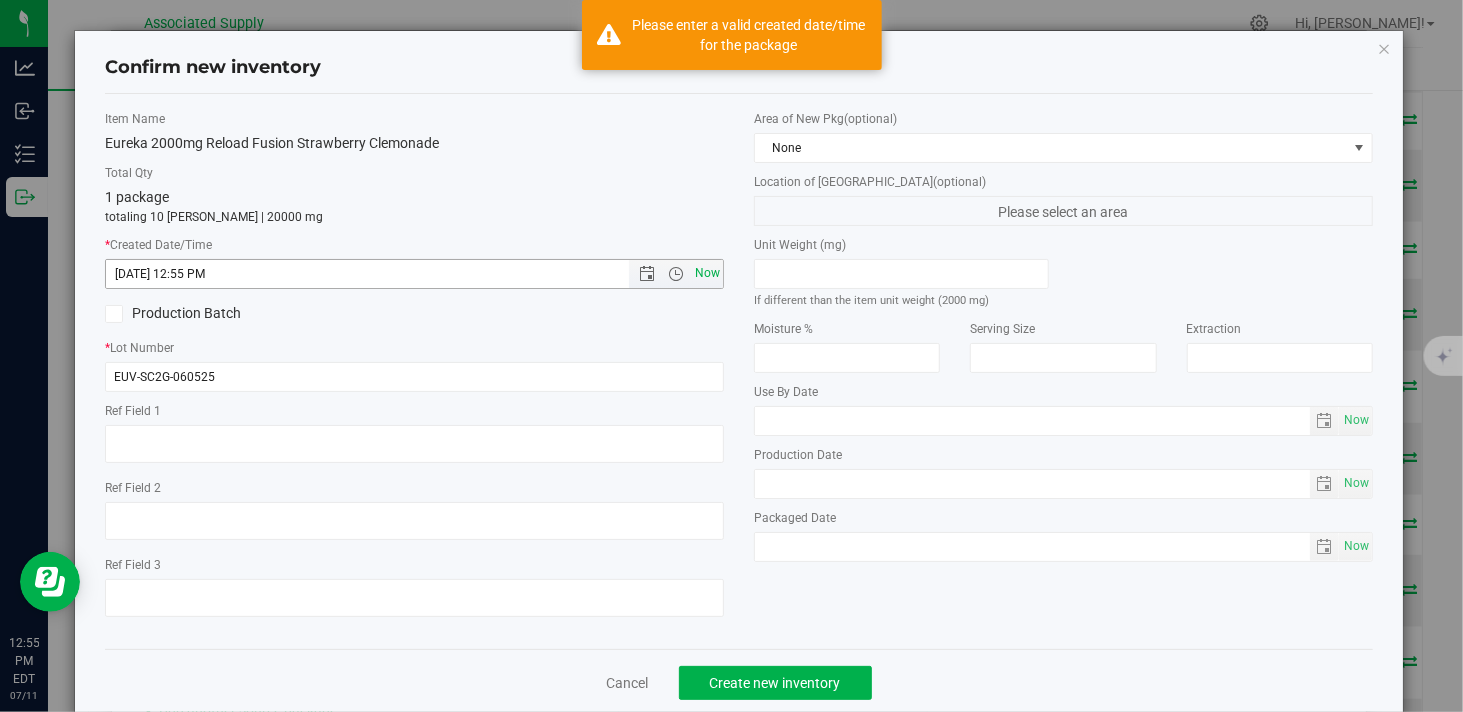 click on "Now" at bounding box center [708, 273] 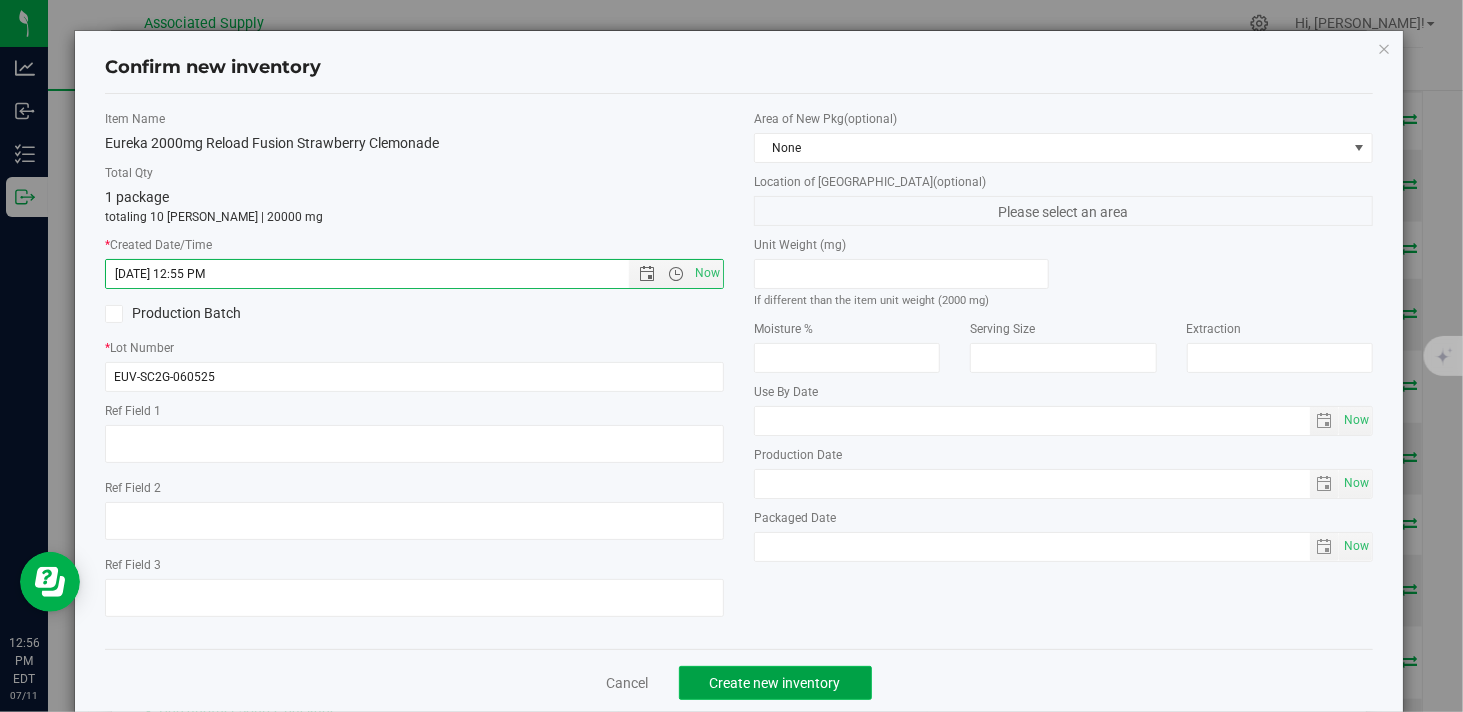 click on "Create new inventory" 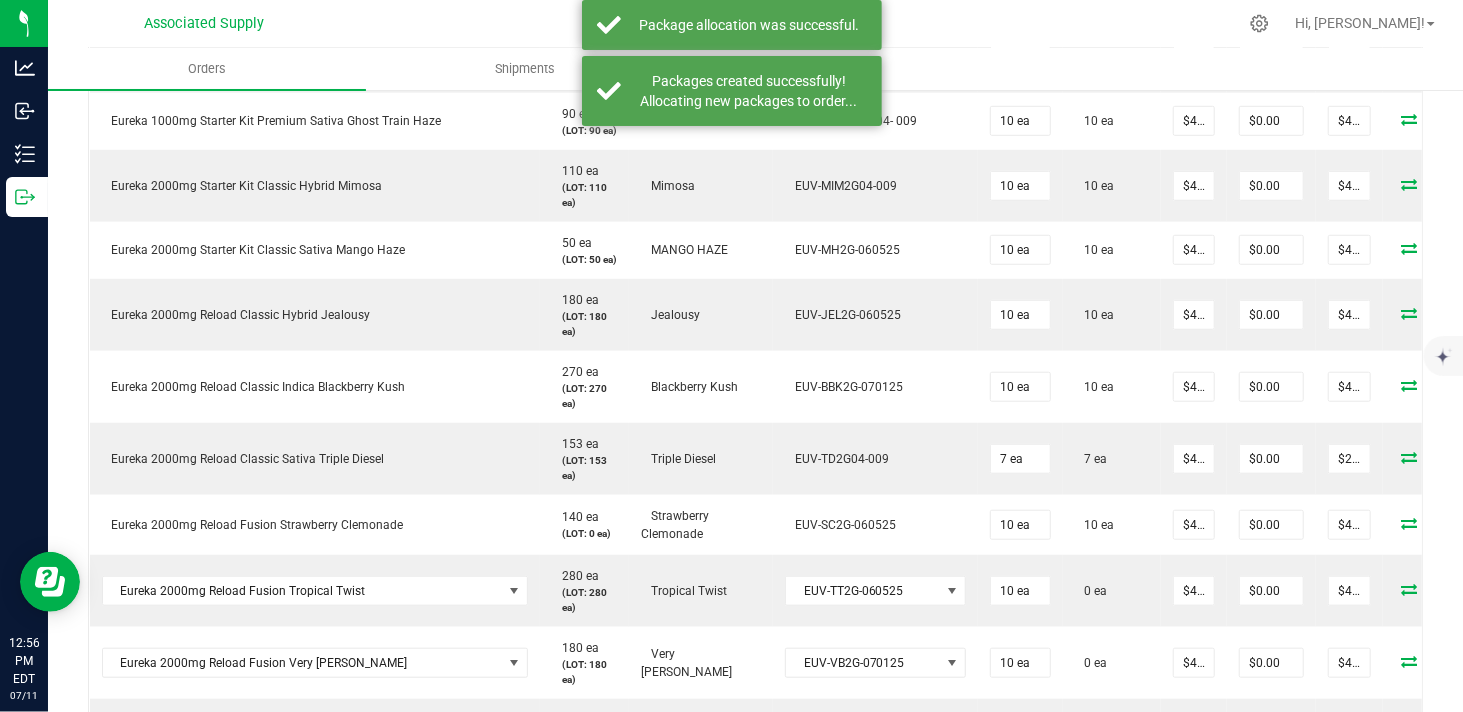 scroll, scrollTop: 888, scrollLeft: 0, axis: vertical 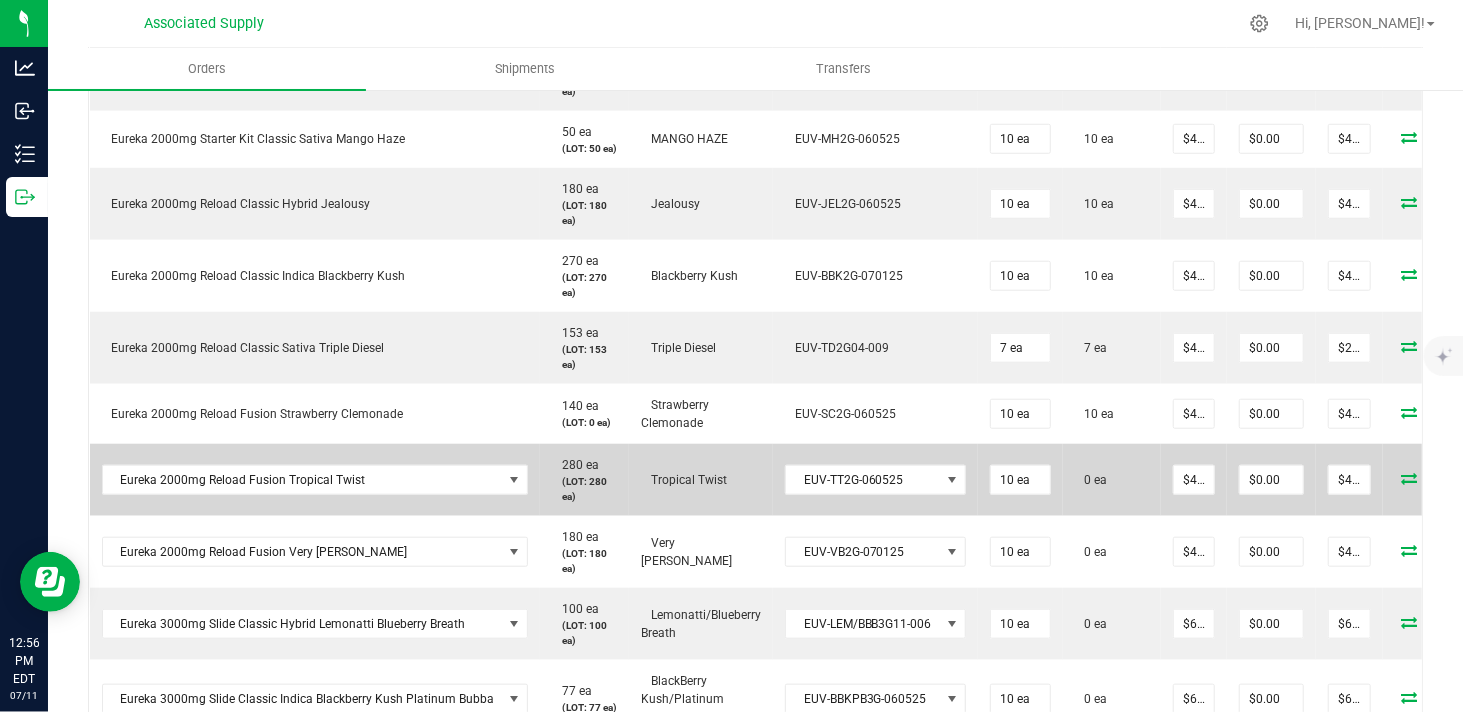 click at bounding box center [1410, 478] 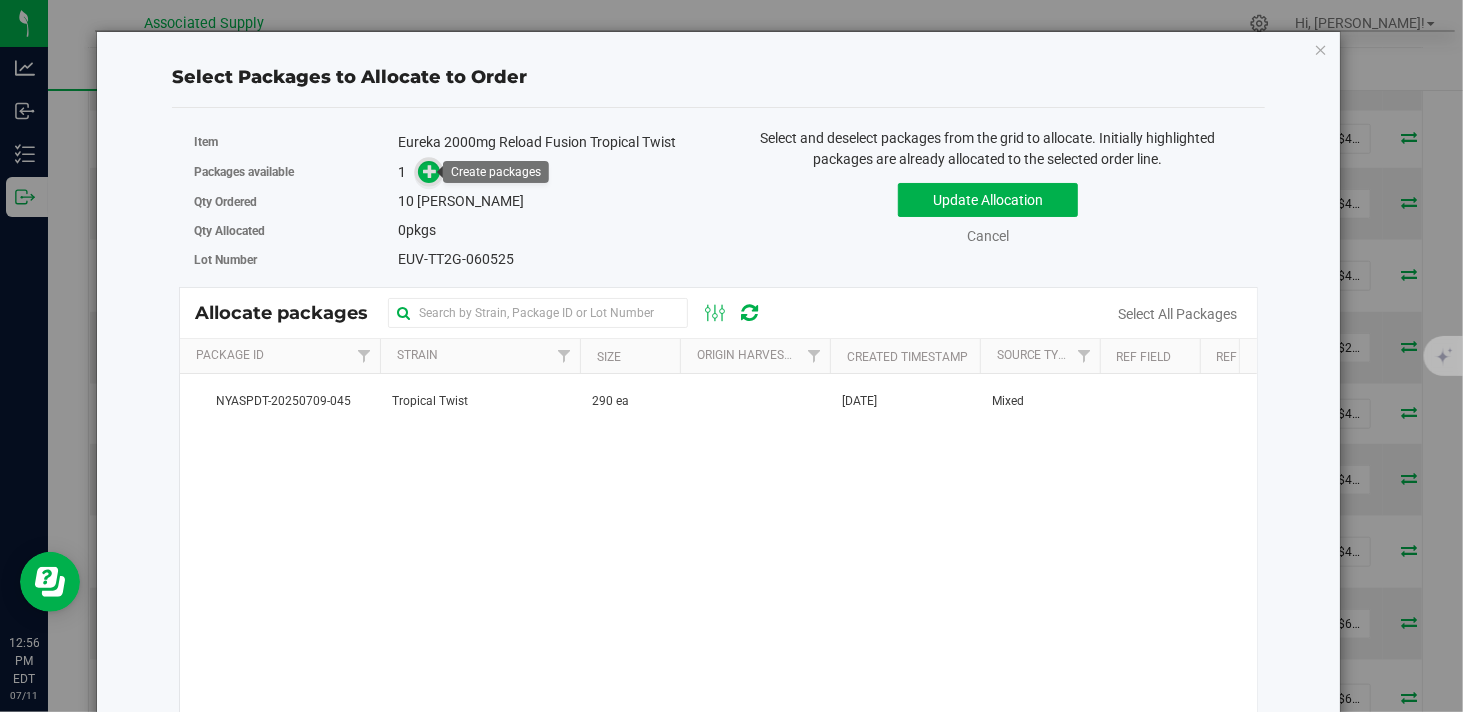 click at bounding box center [430, 171] 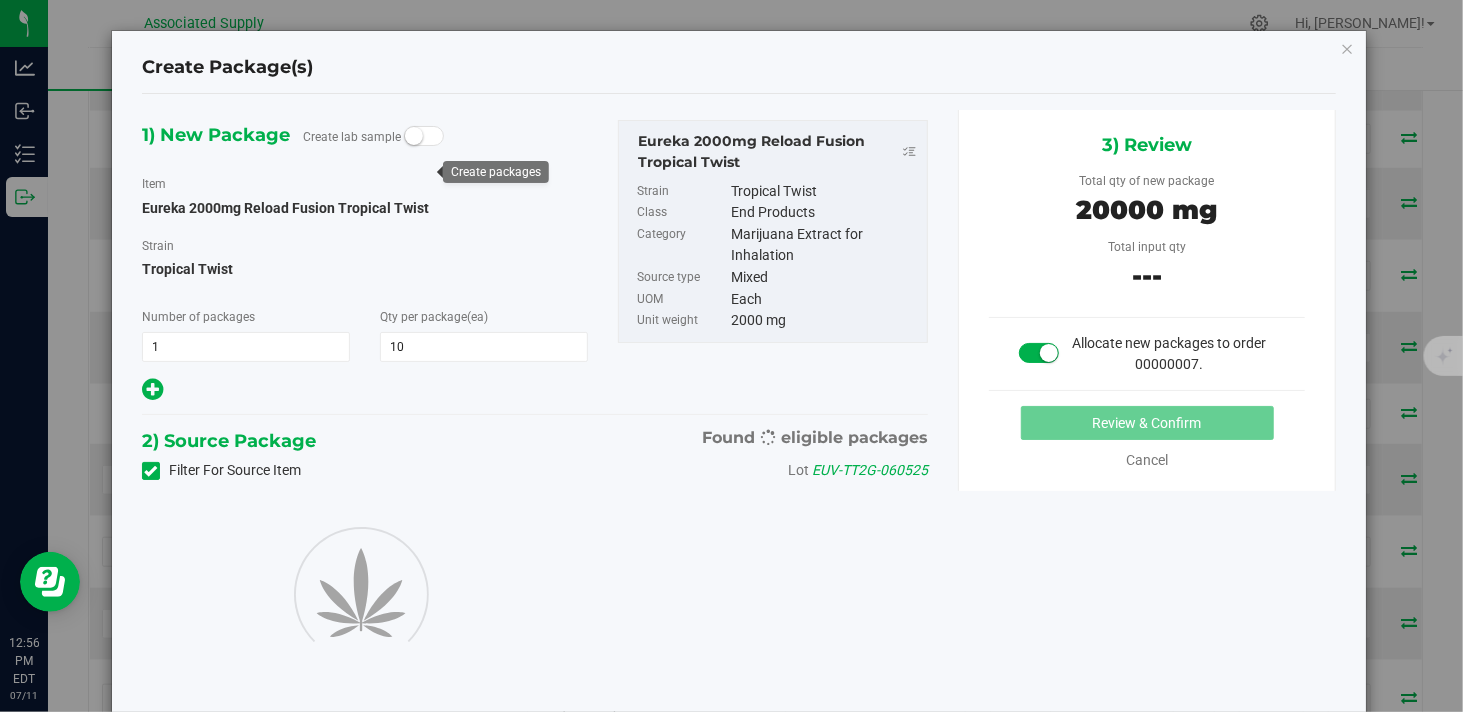 type on "10" 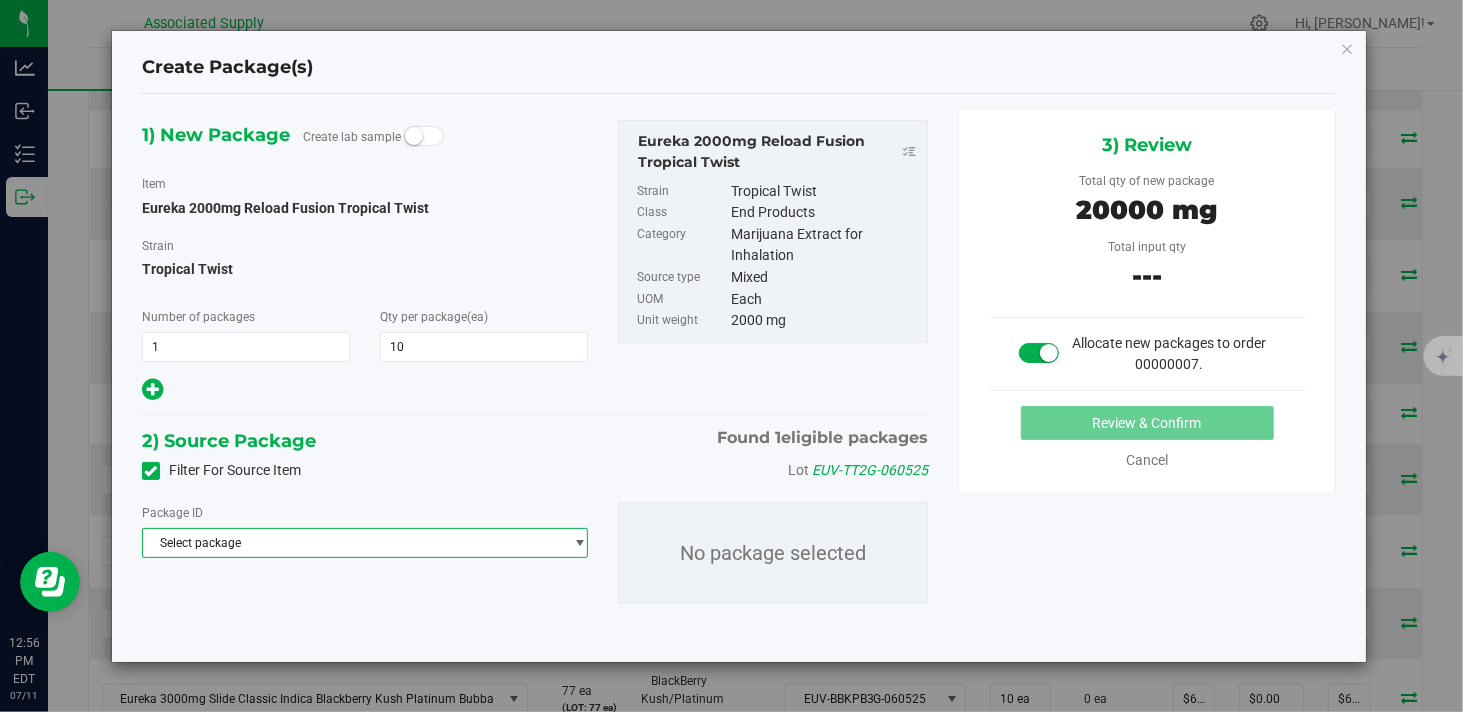click on "Select package" at bounding box center (352, 543) 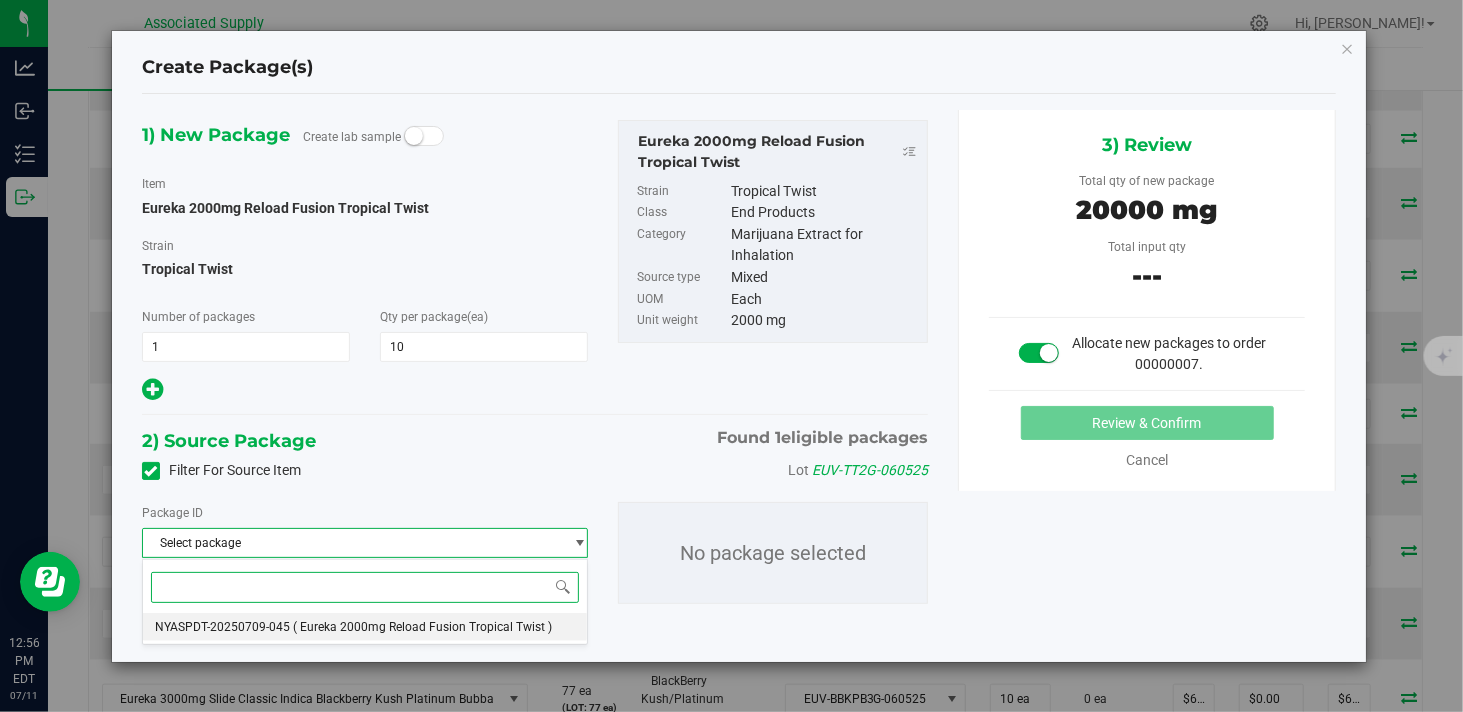 click on "NYASPDT-20250709-045" at bounding box center (222, 627) 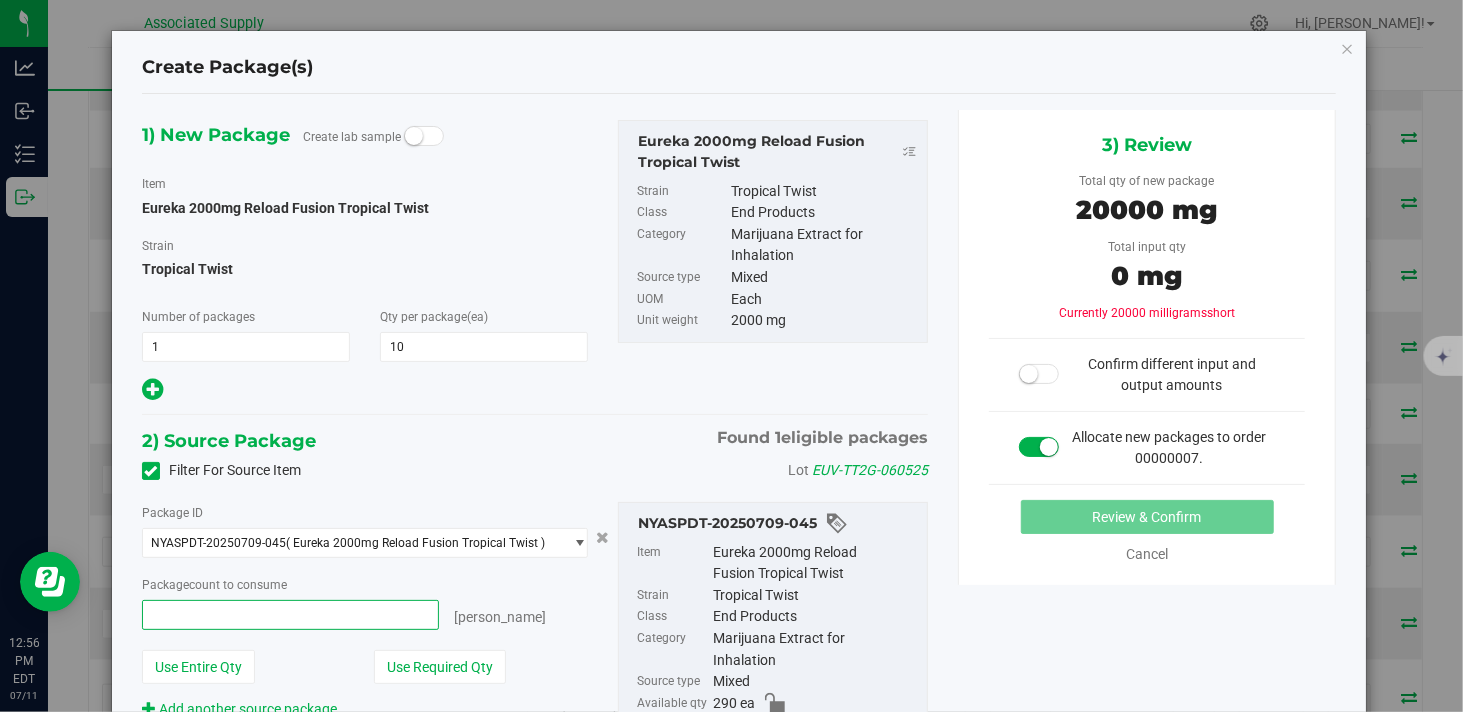 click at bounding box center [290, 615] 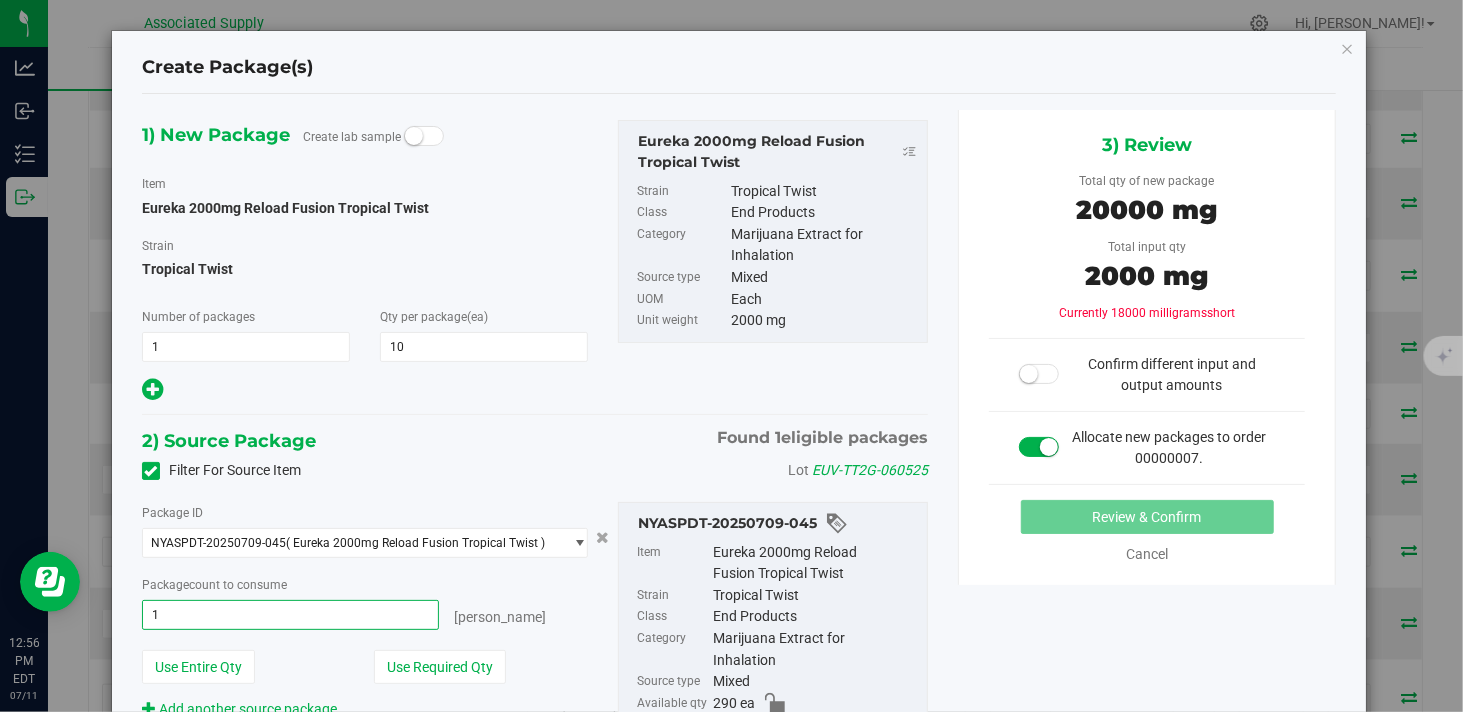 type on "10" 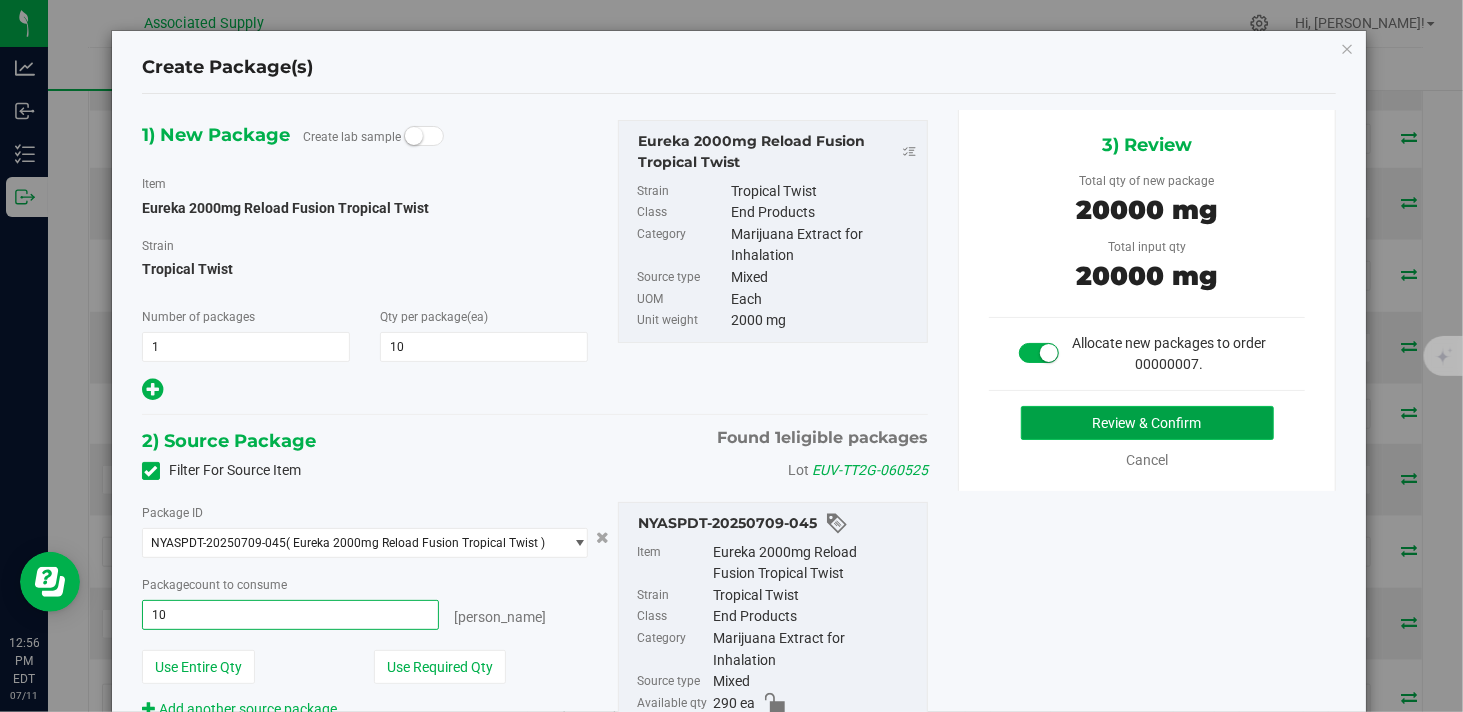 type on "10 ea" 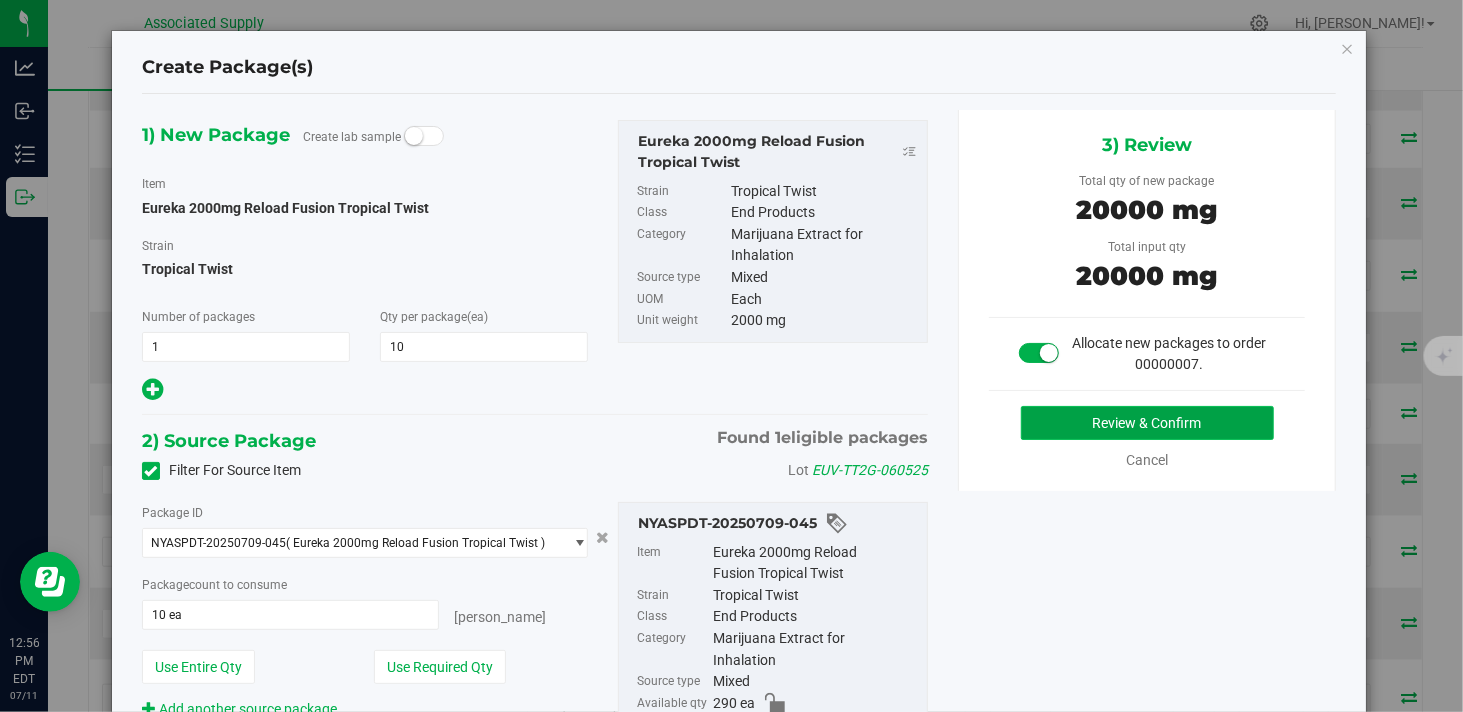 click on "Review & Confirm" at bounding box center (1147, 423) 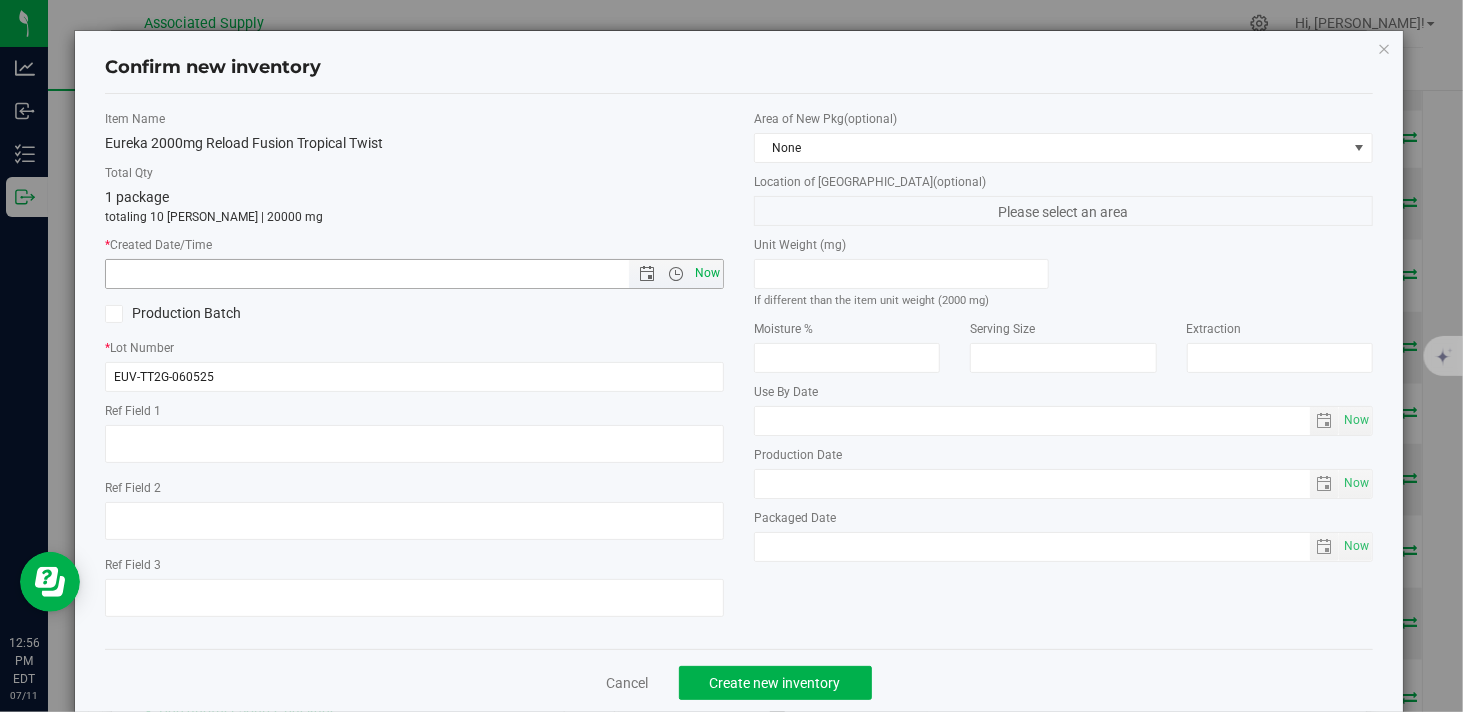 click on "Now" at bounding box center (708, 273) 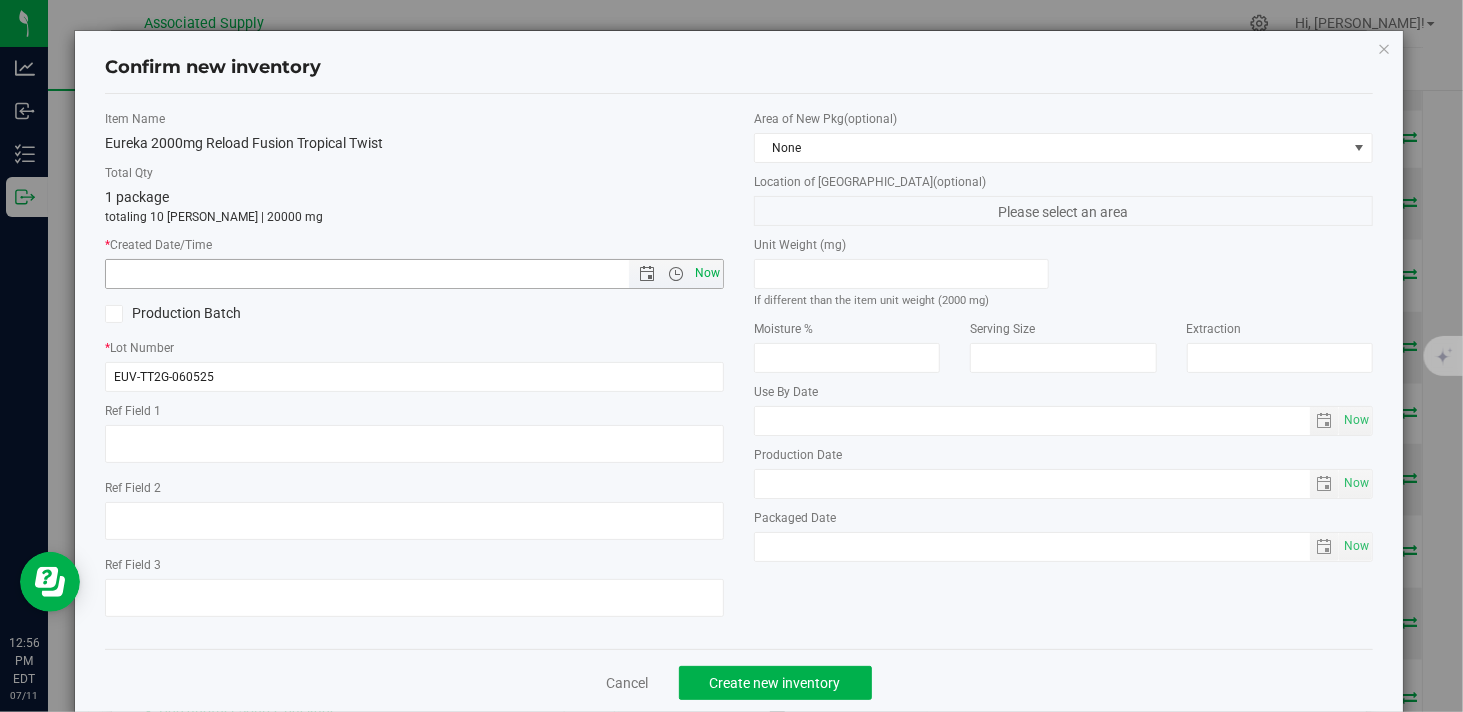 type on "7/11/2025 12:56 PM" 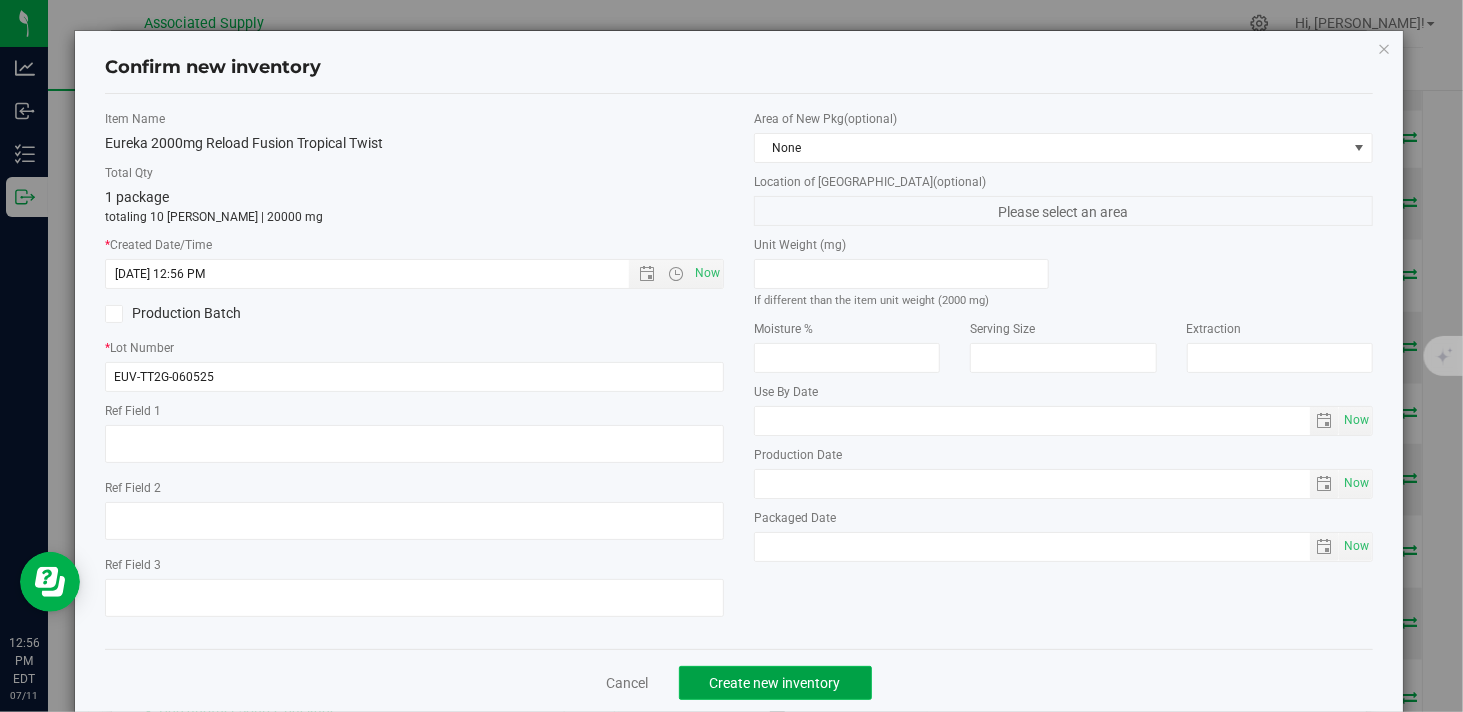 click on "Create new inventory" 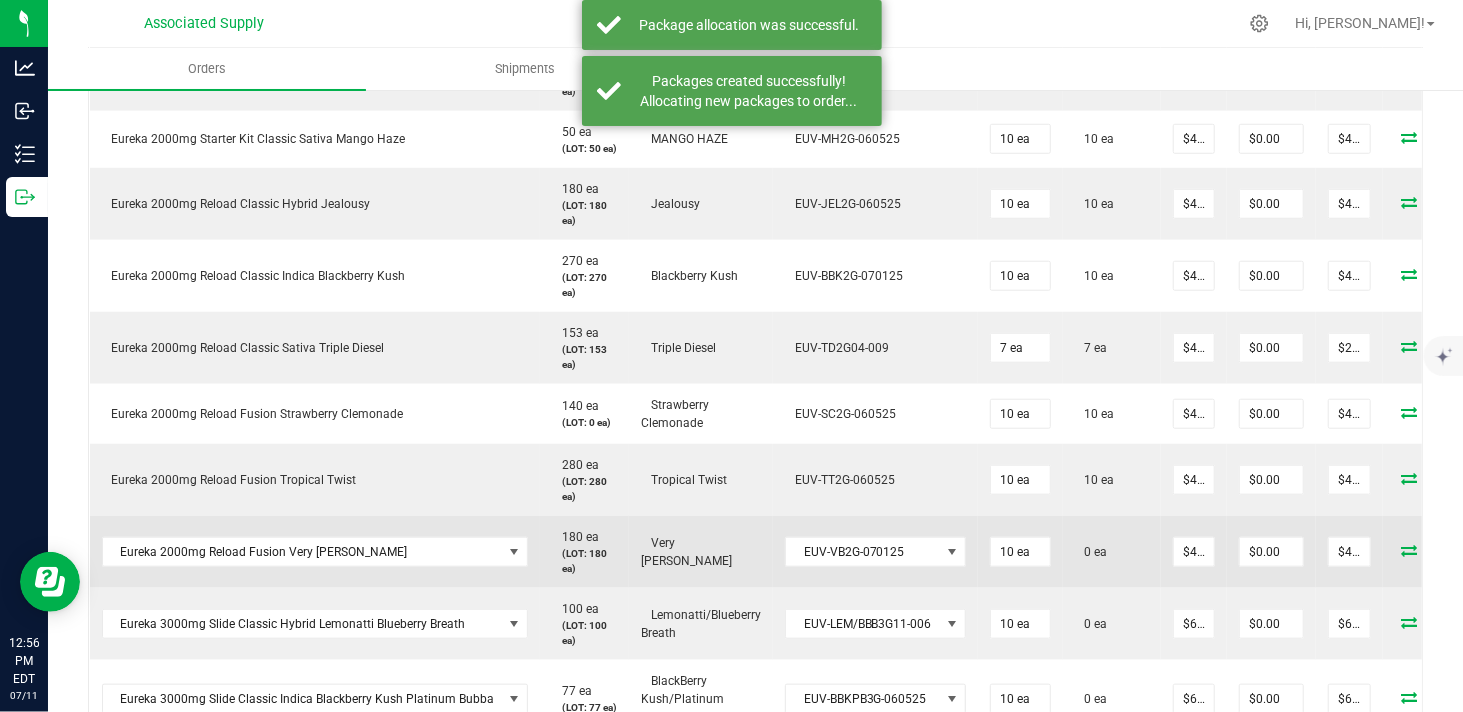 click at bounding box center (1410, 550) 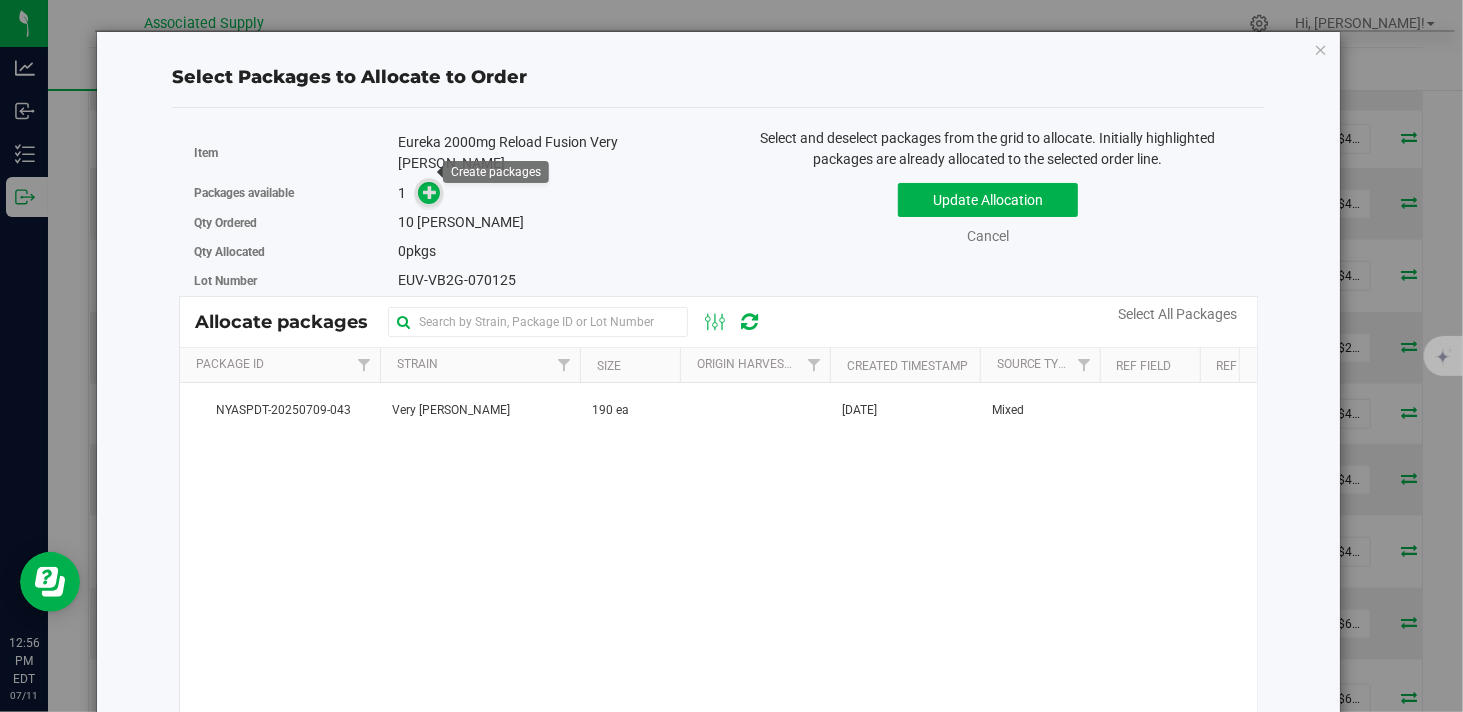 click at bounding box center [430, 192] 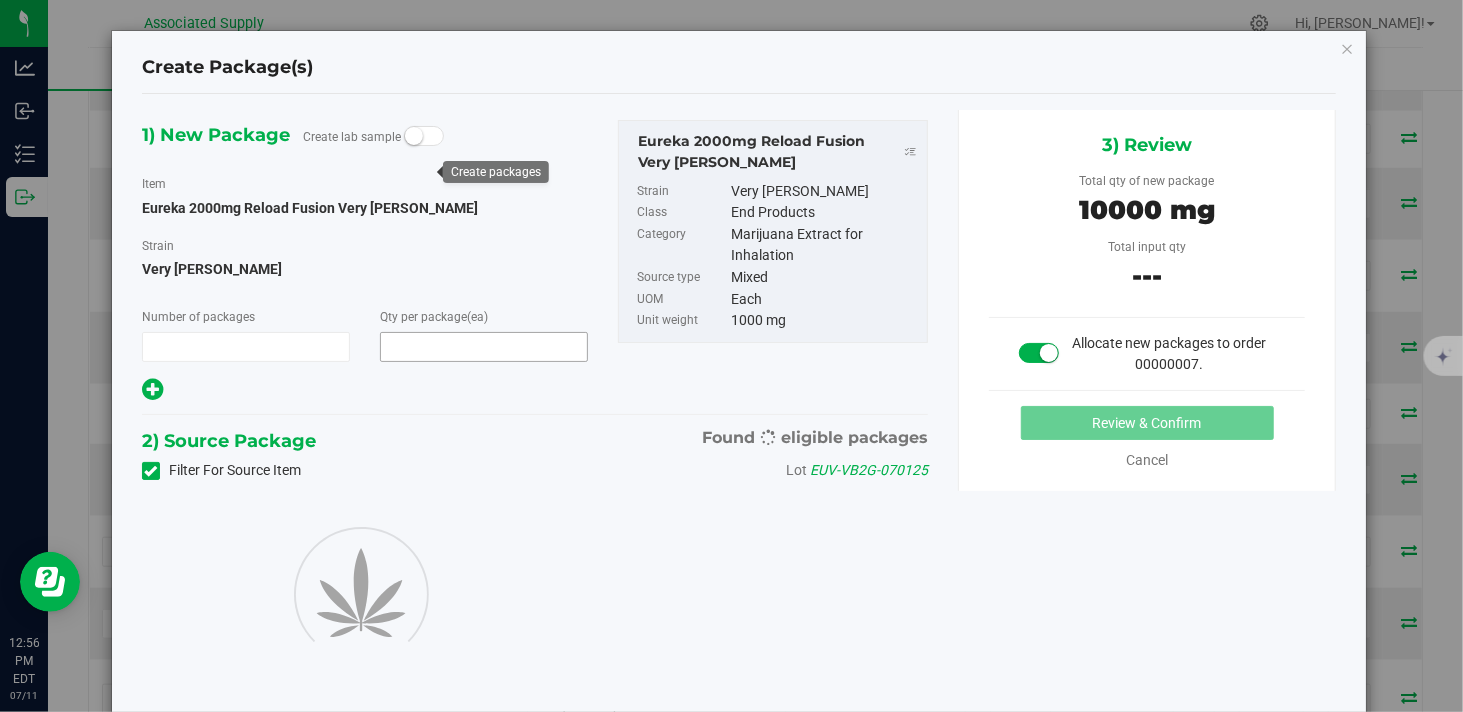 type on "1" 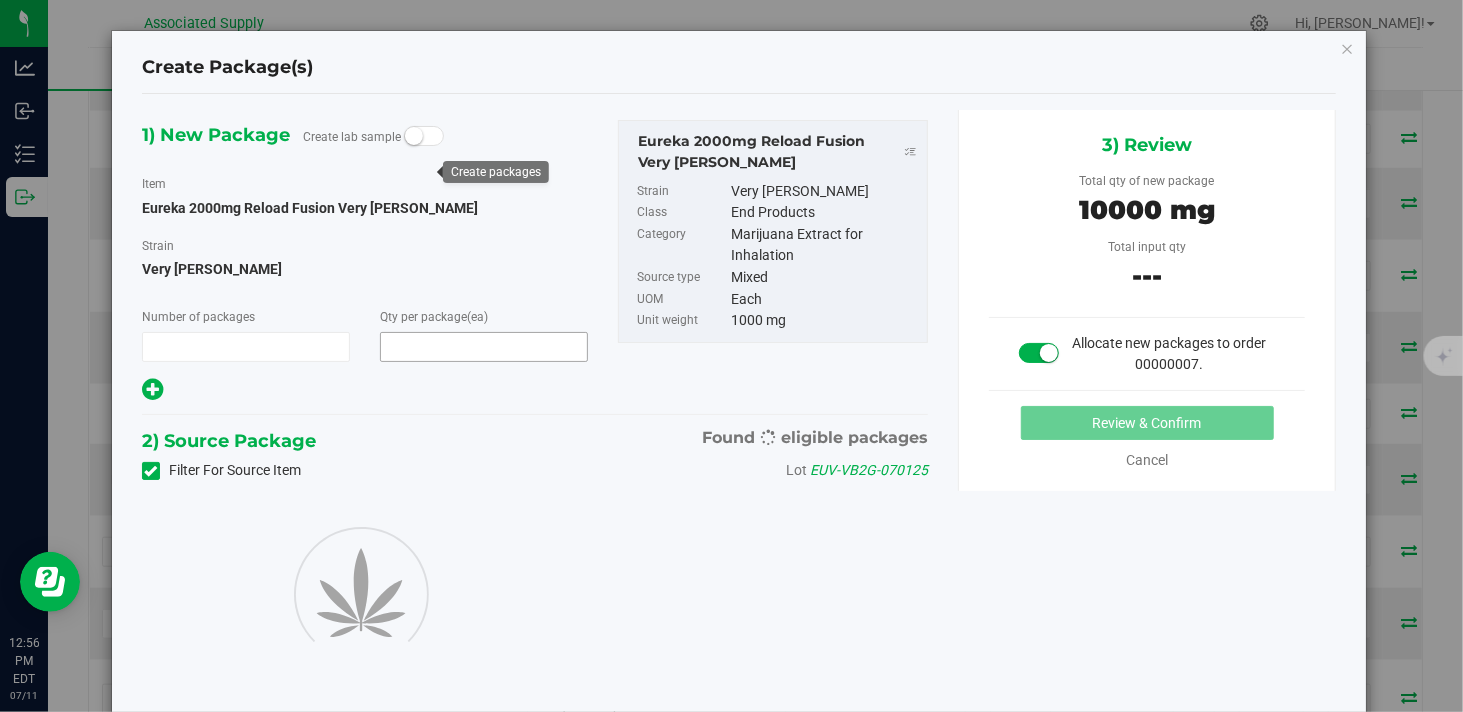 type on "10" 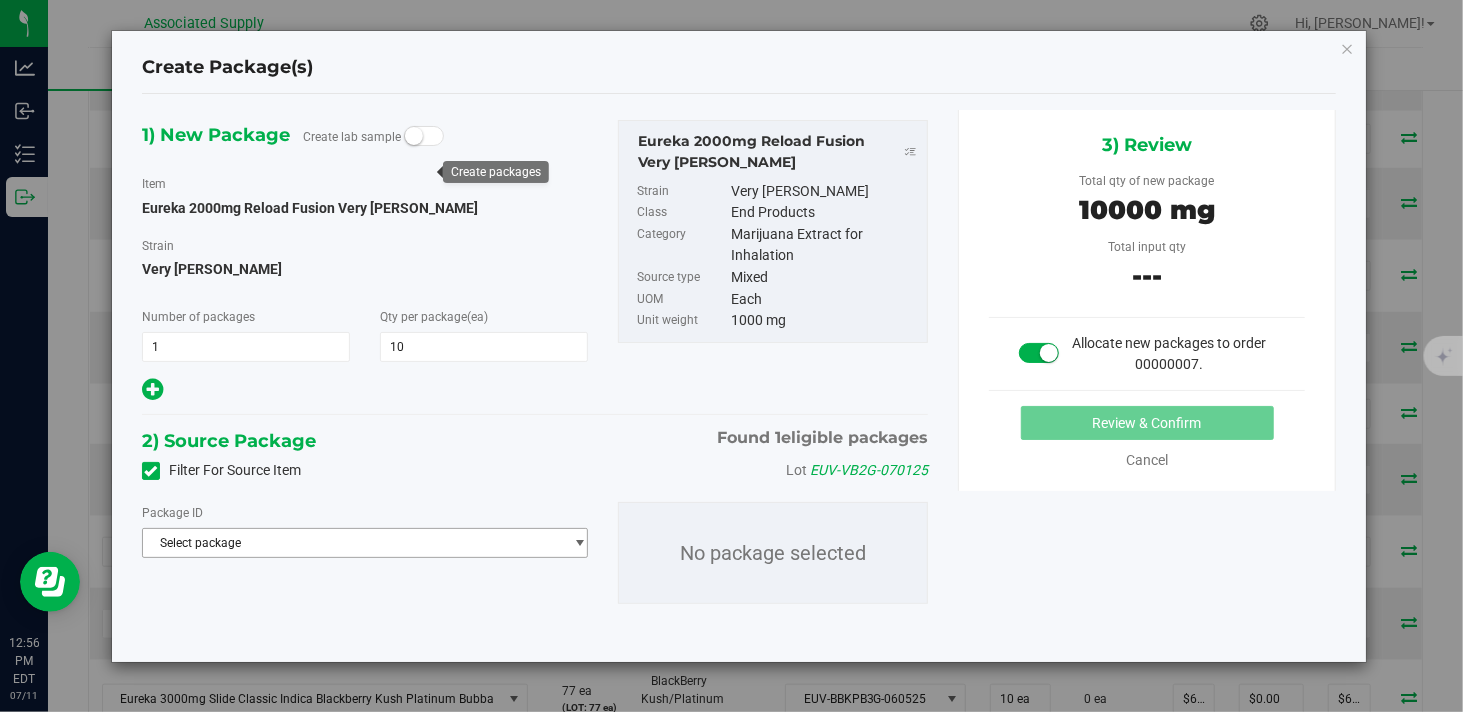 click on "Select package" at bounding box center (352, 543) 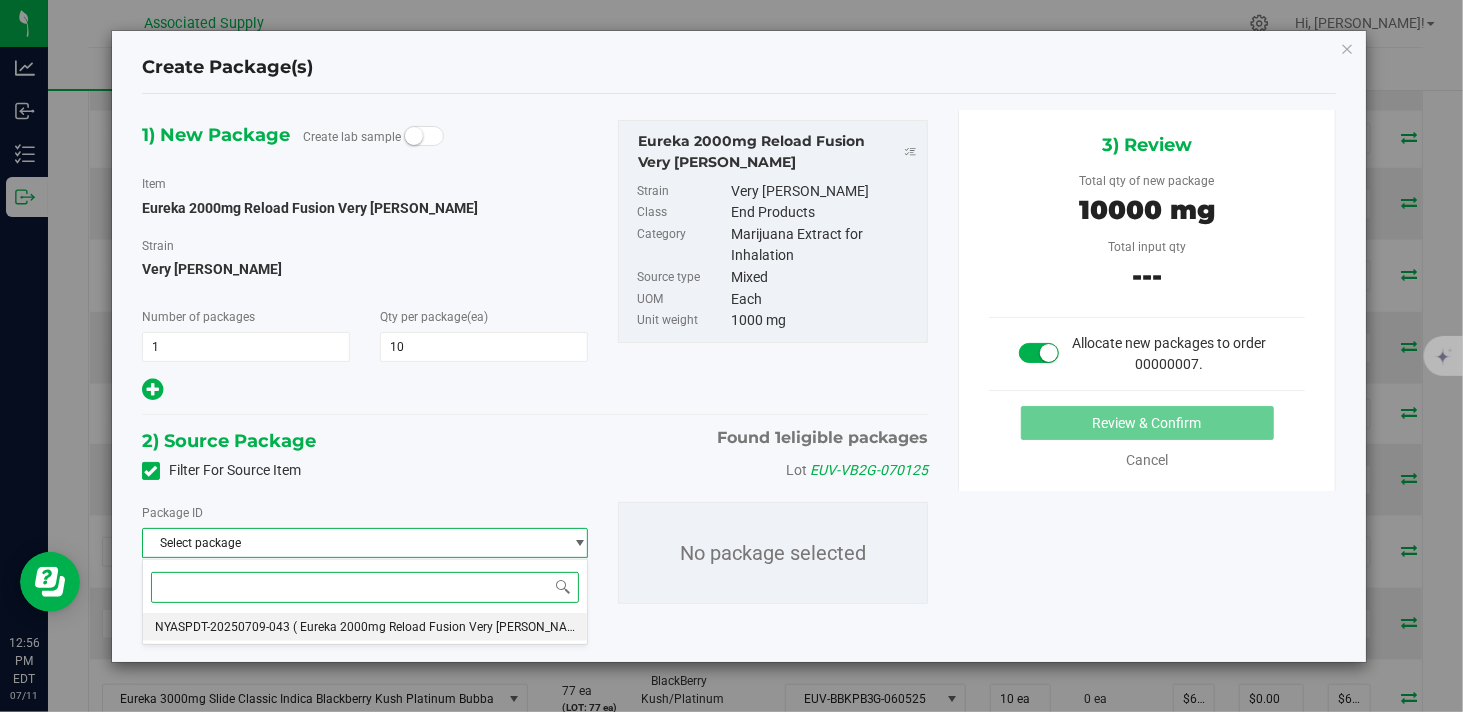 click on "NYASPDT-20250709-043
(
Eureka 2000mg Reload Fusion Very Berry
)" at bounding box center (365, 627) 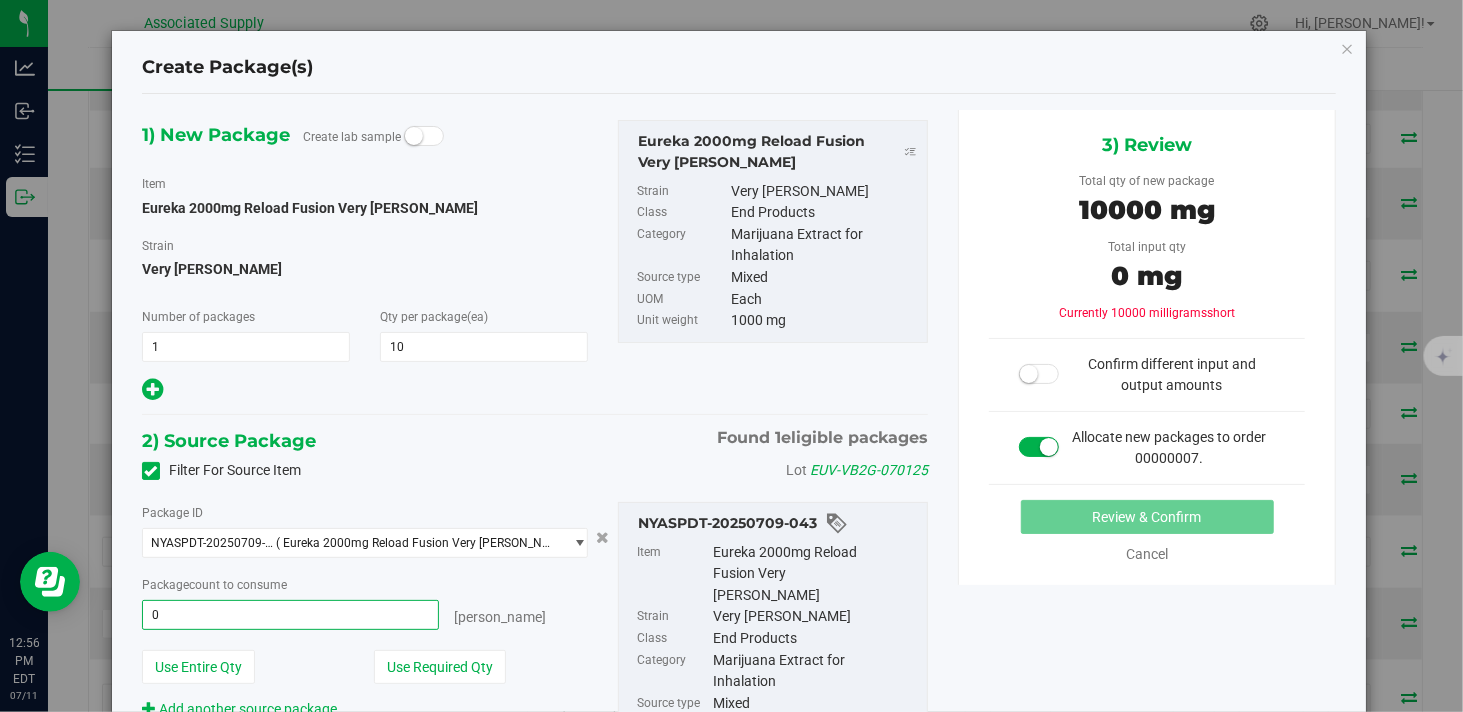 type 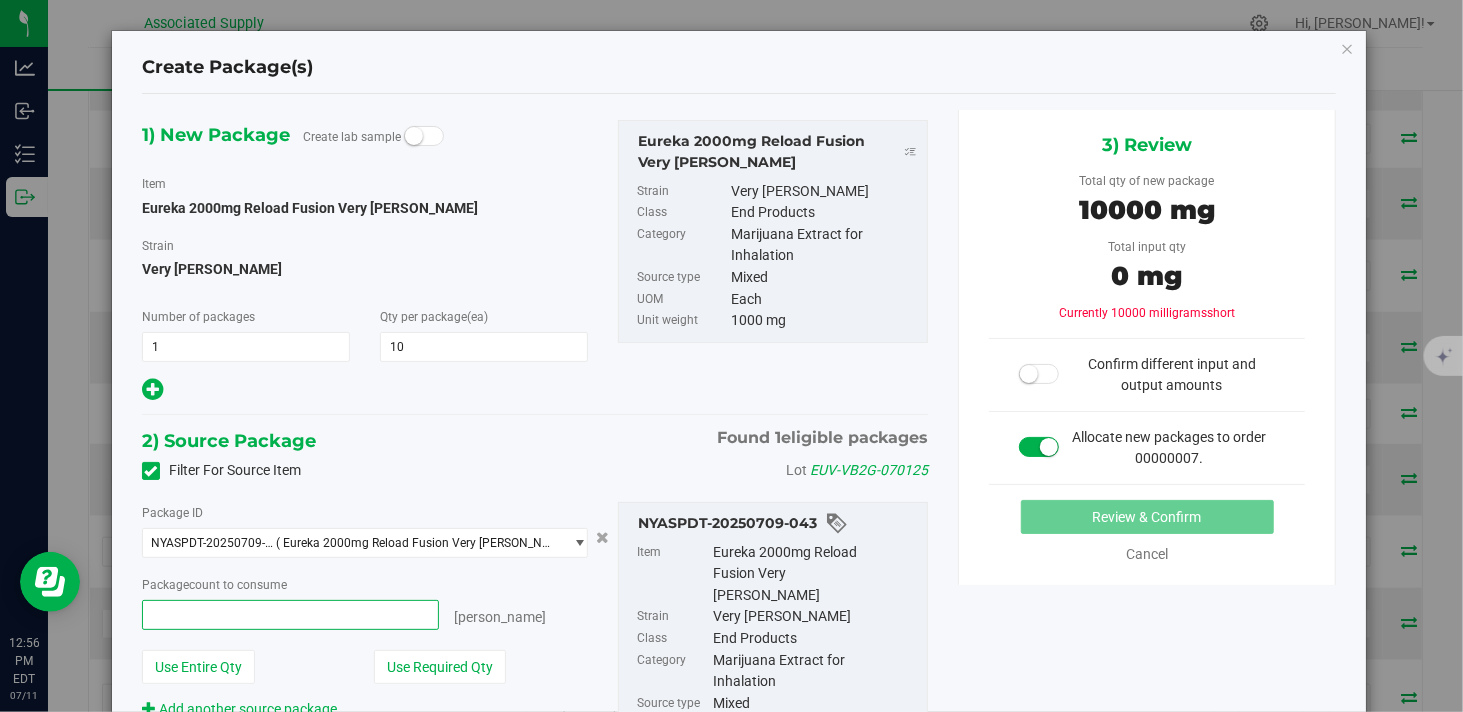 click at bounding box center (290, 615) 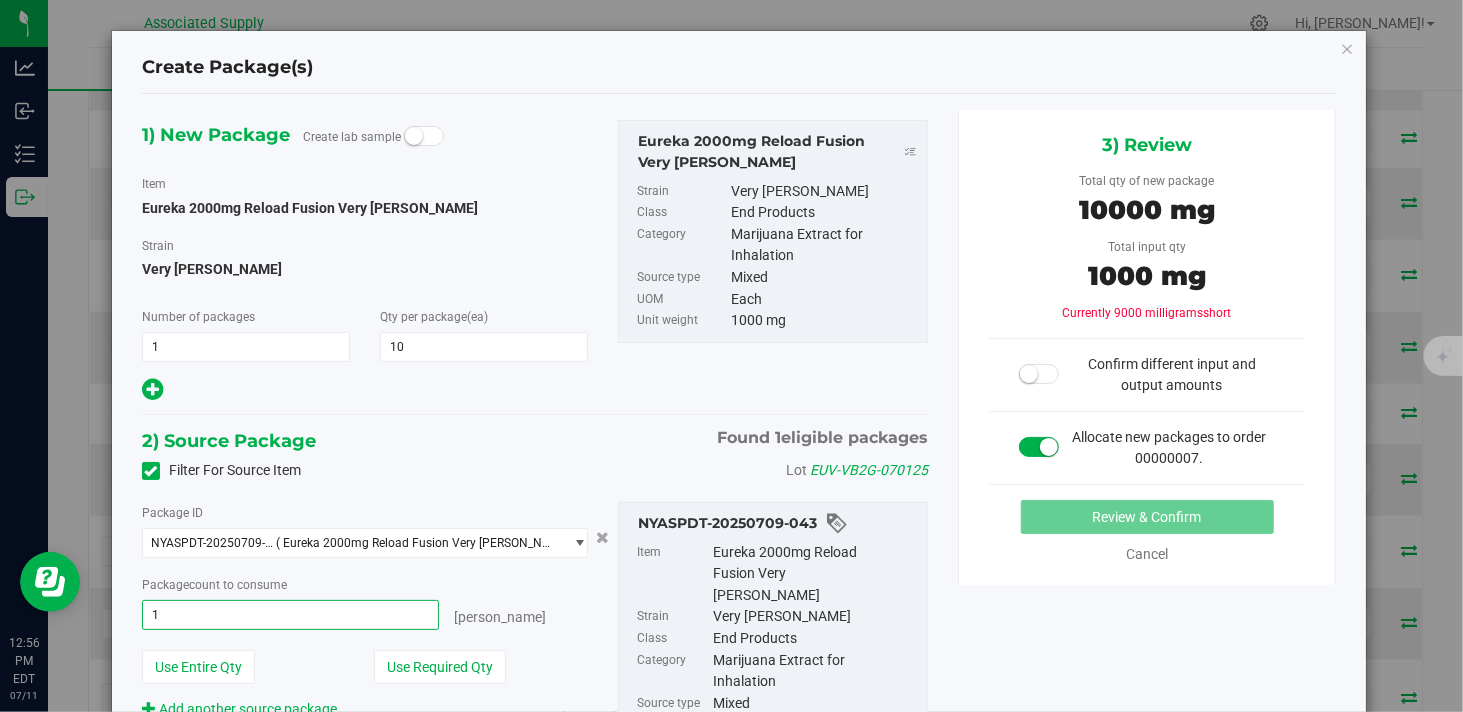 type on "10" 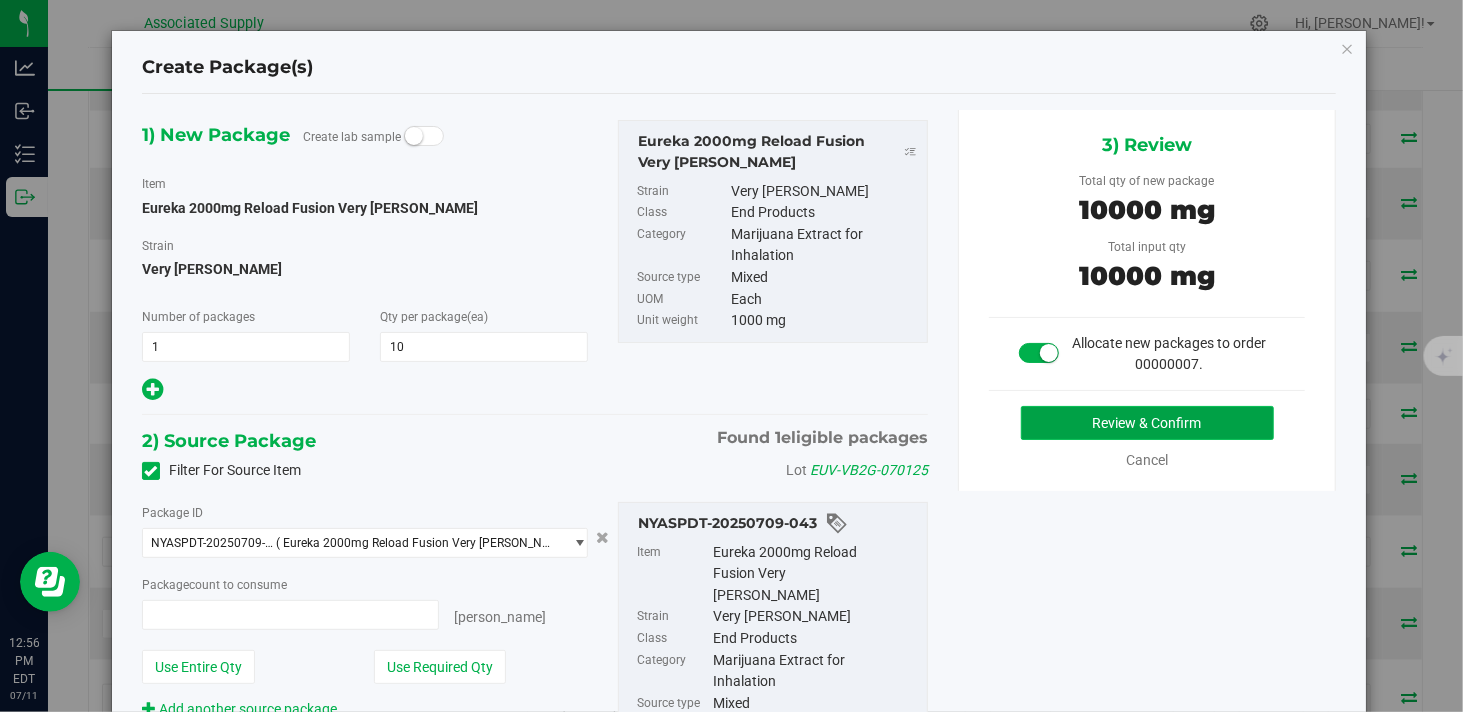 type on "10 ea" 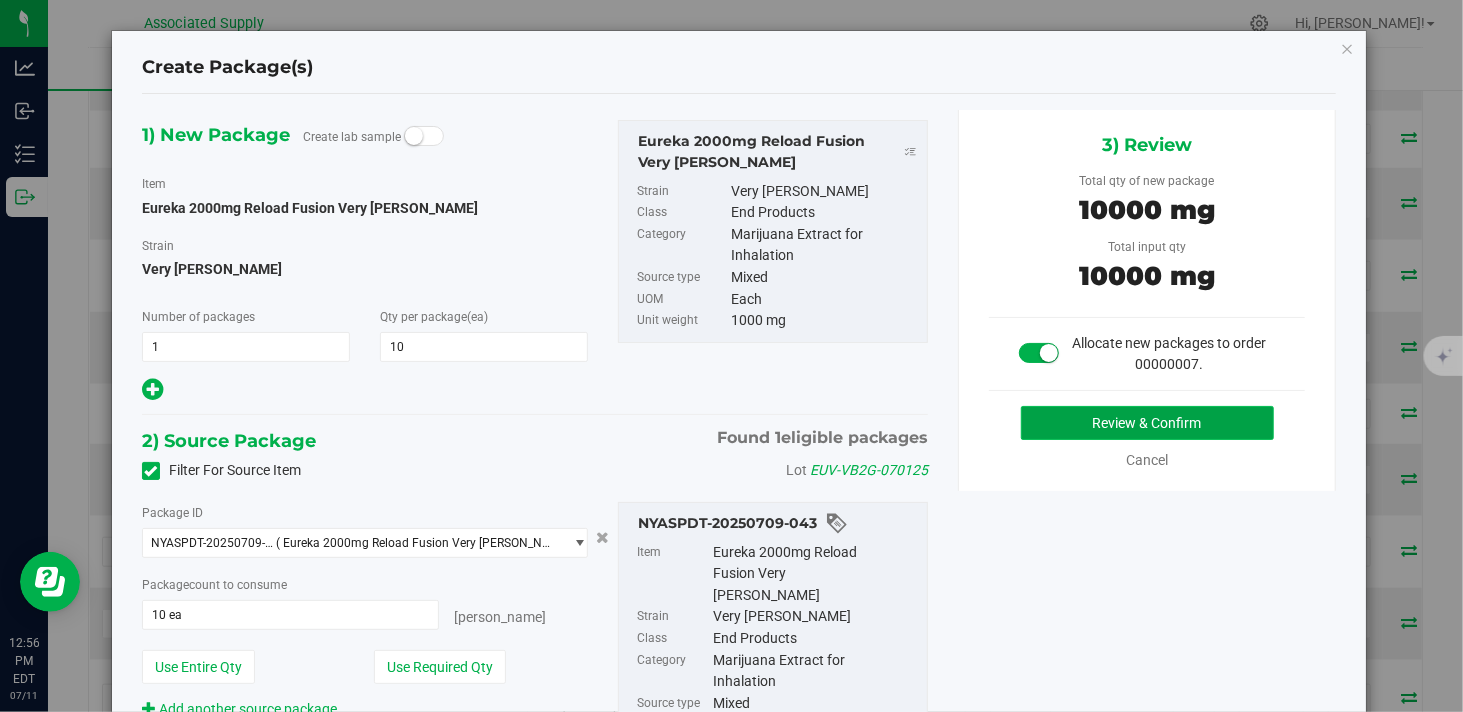 click on "Review & Confirm" at bounding box center (1147, 423) 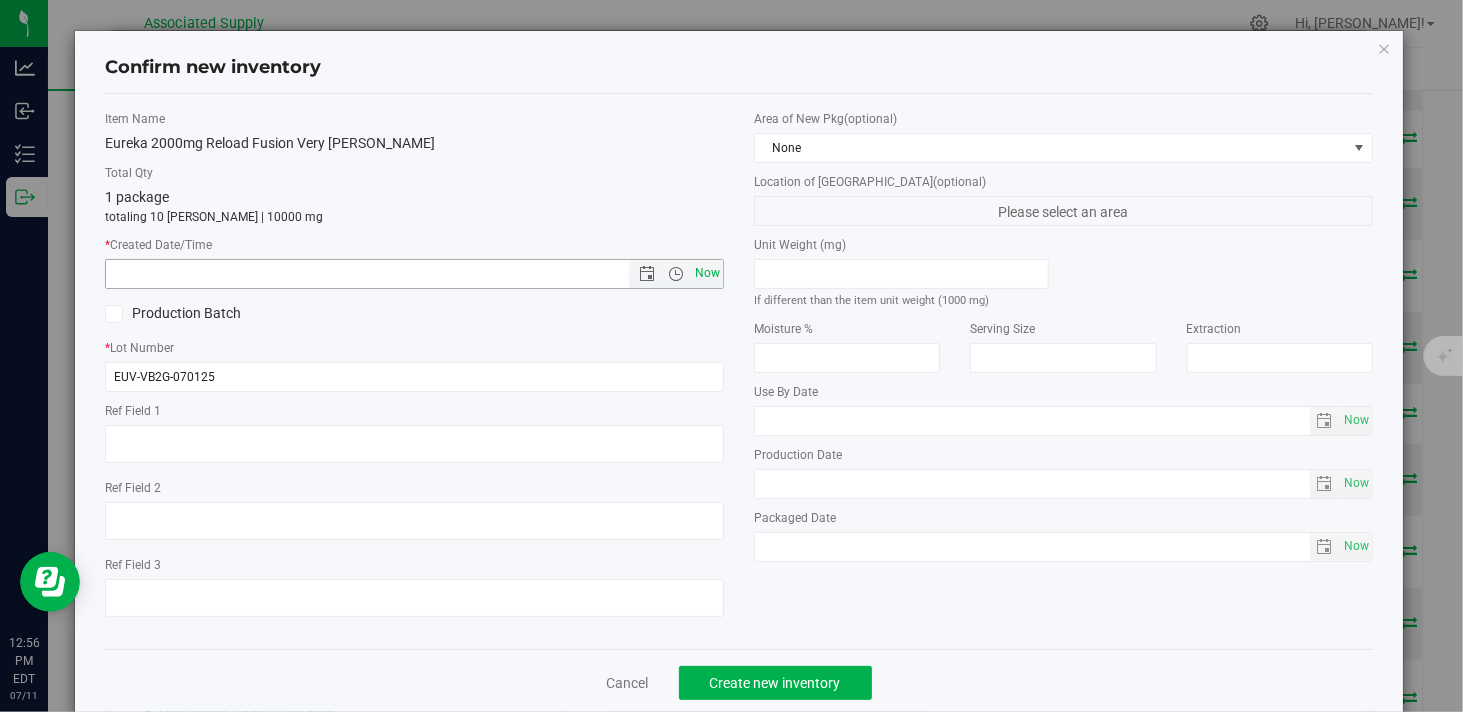 click on "Now" at bounding box center [708, 273] 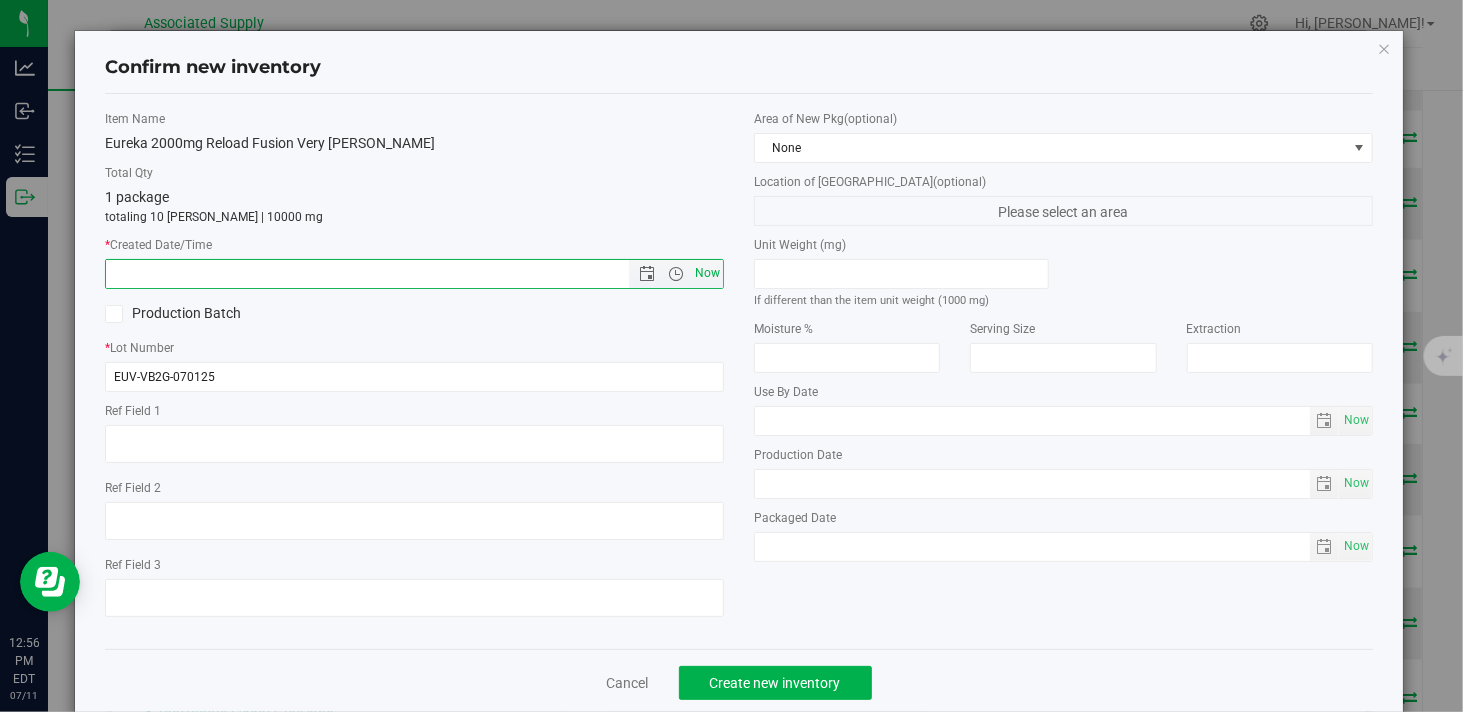 type on "7/11/2025 12:56 PM" 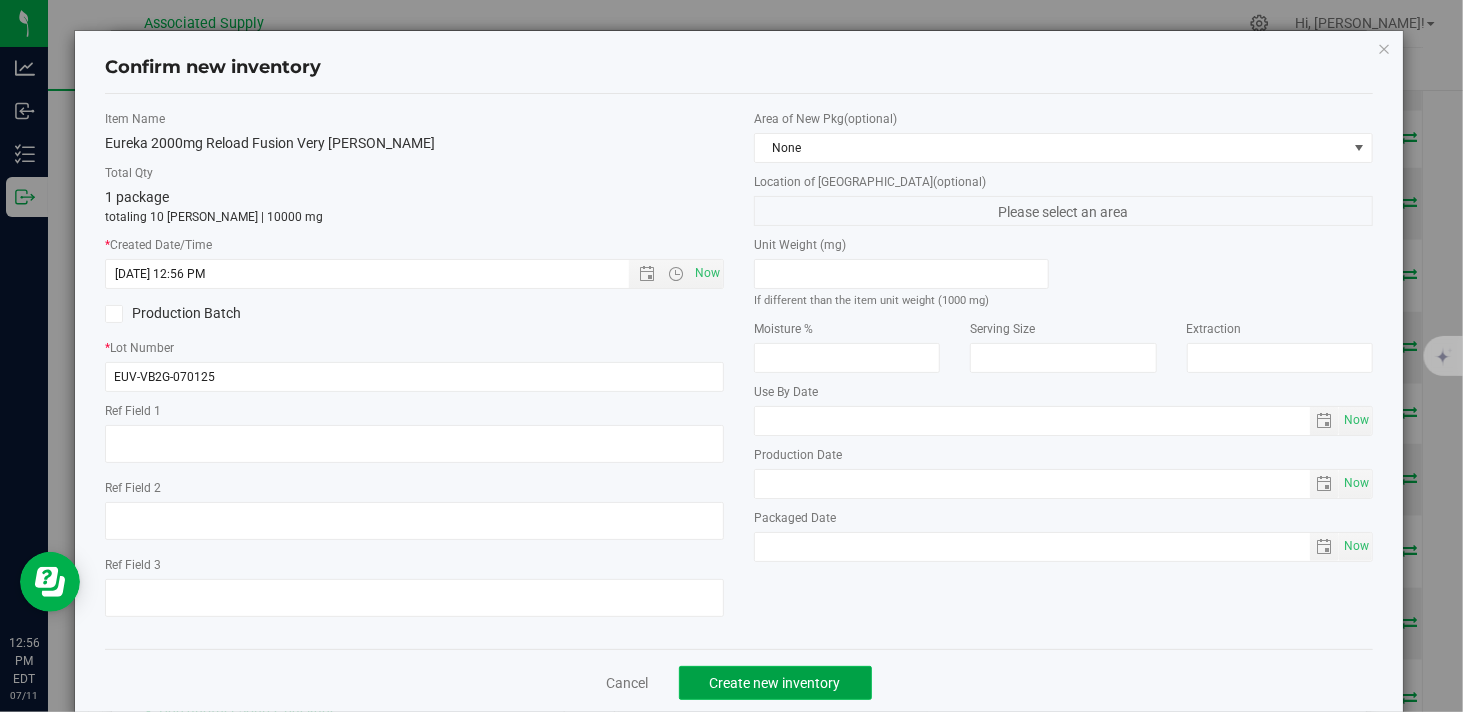 click on "Create new inventory" 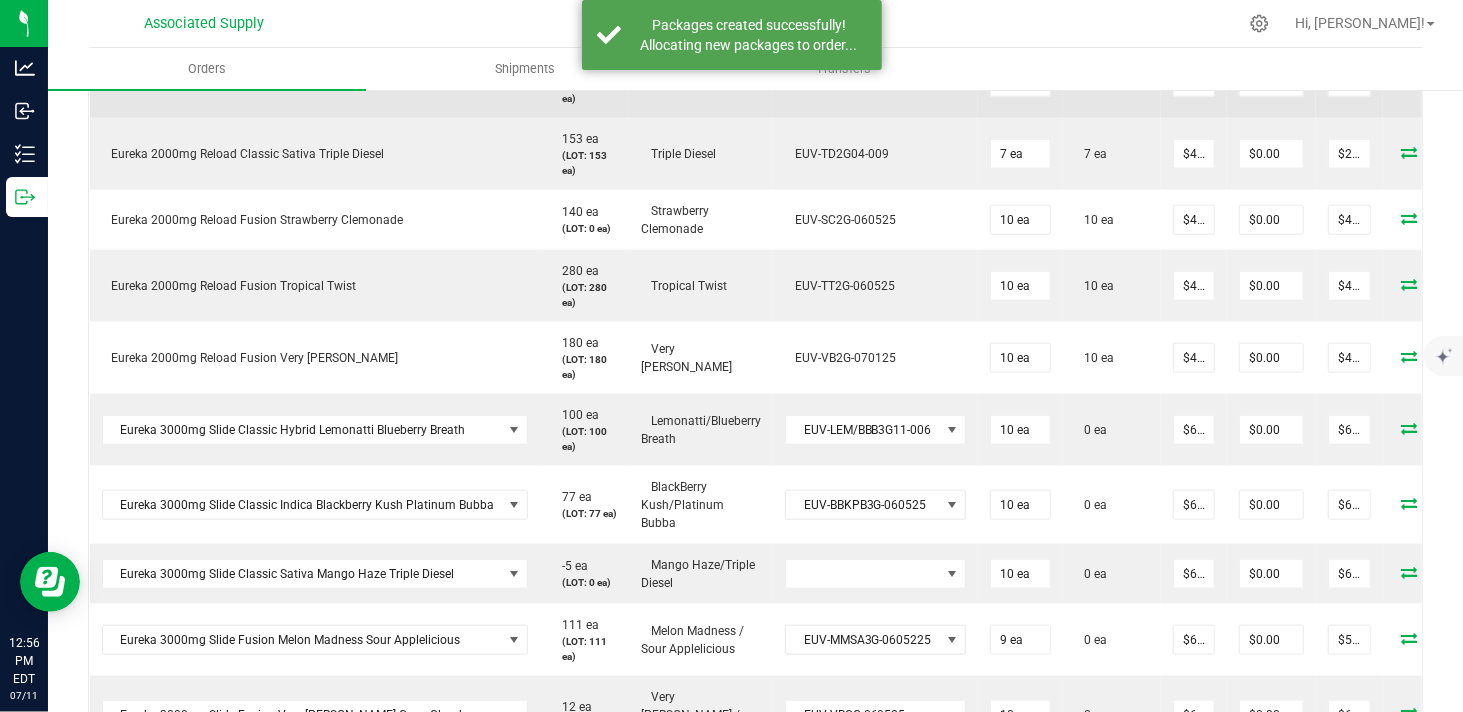 scroll, scrollTop: 1111, scrollLeft: 0, axis: vertical 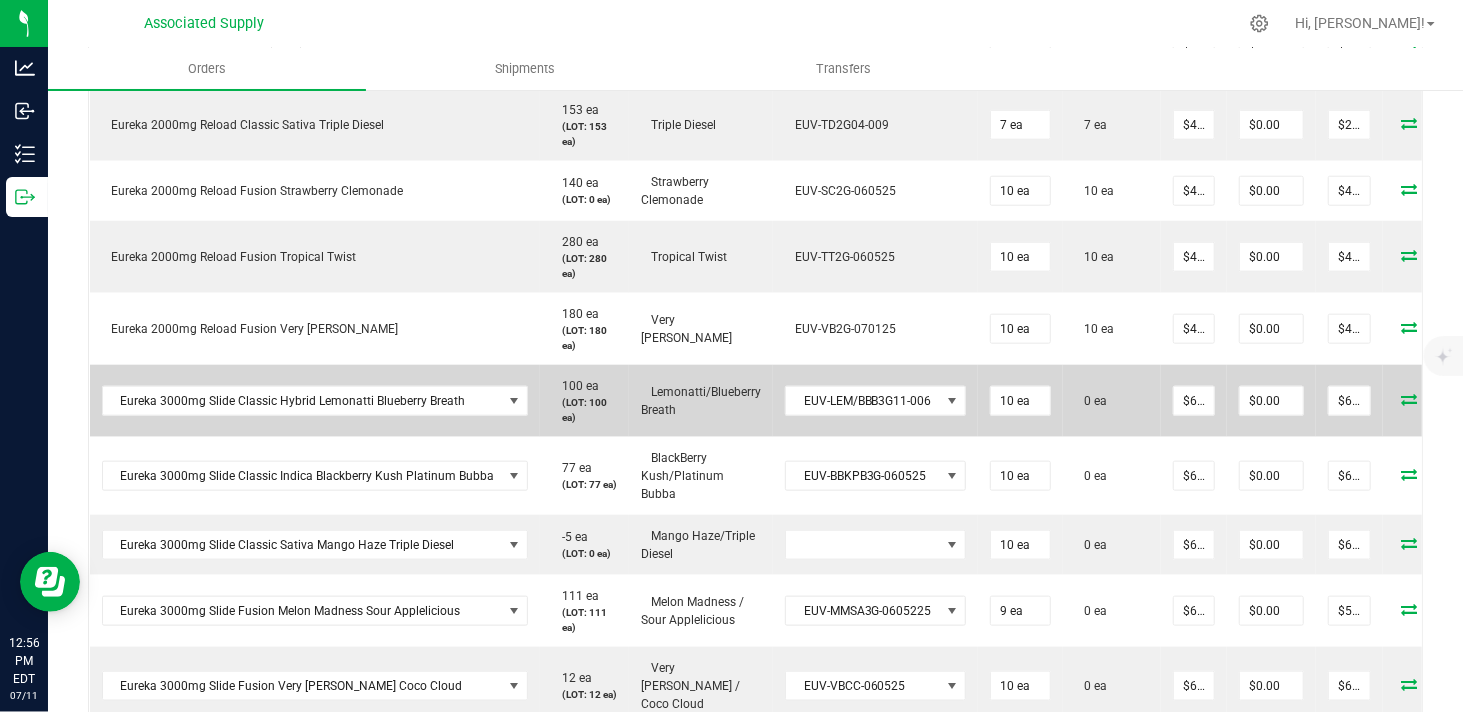 click at bounding box center [1410, 399] 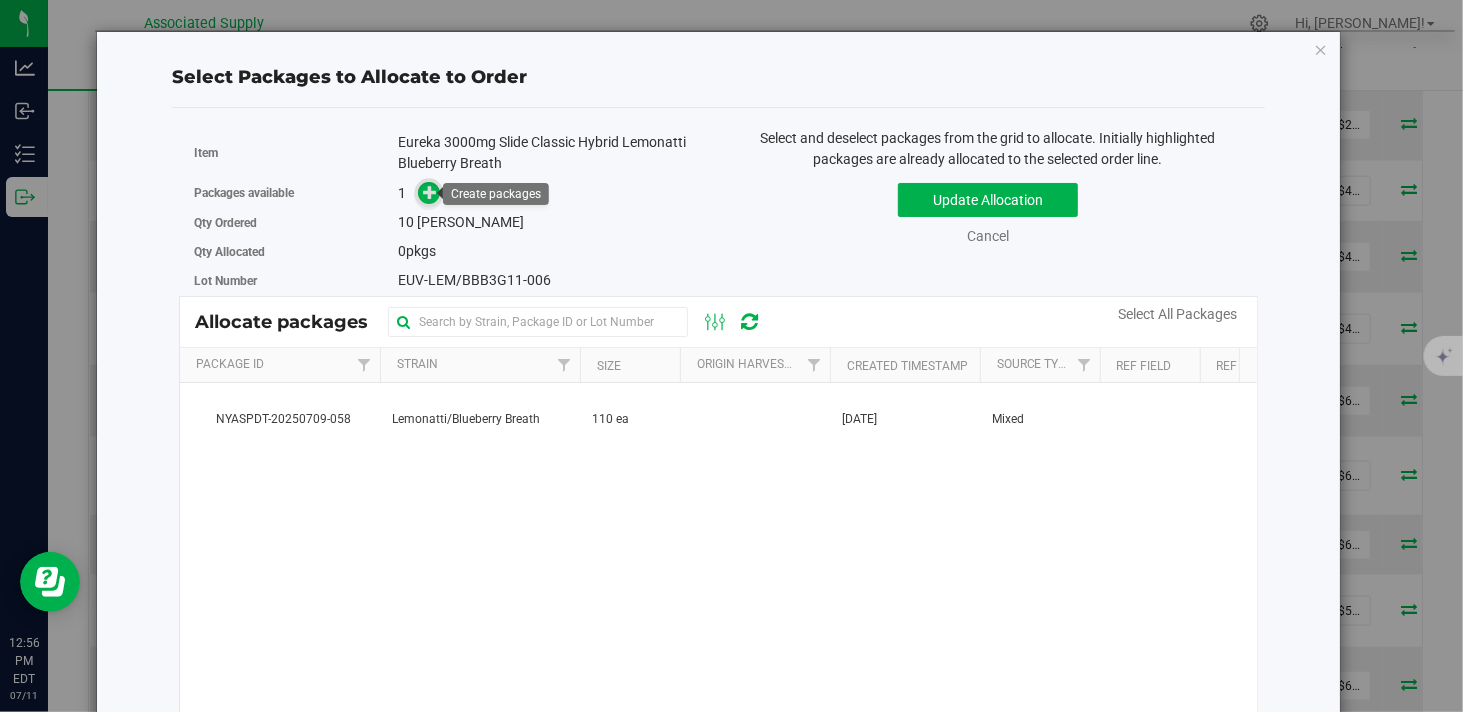 click at bounding box center (430, 192) 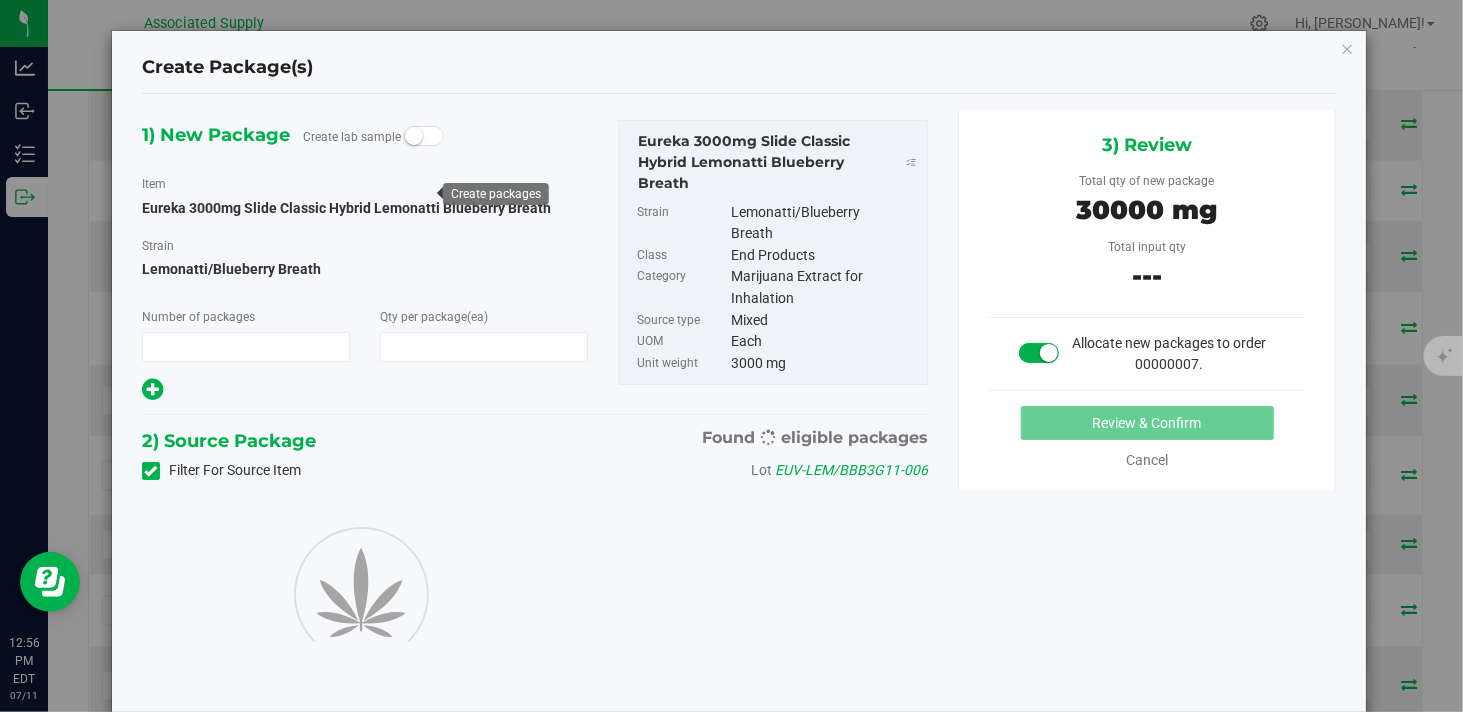 type on "1" 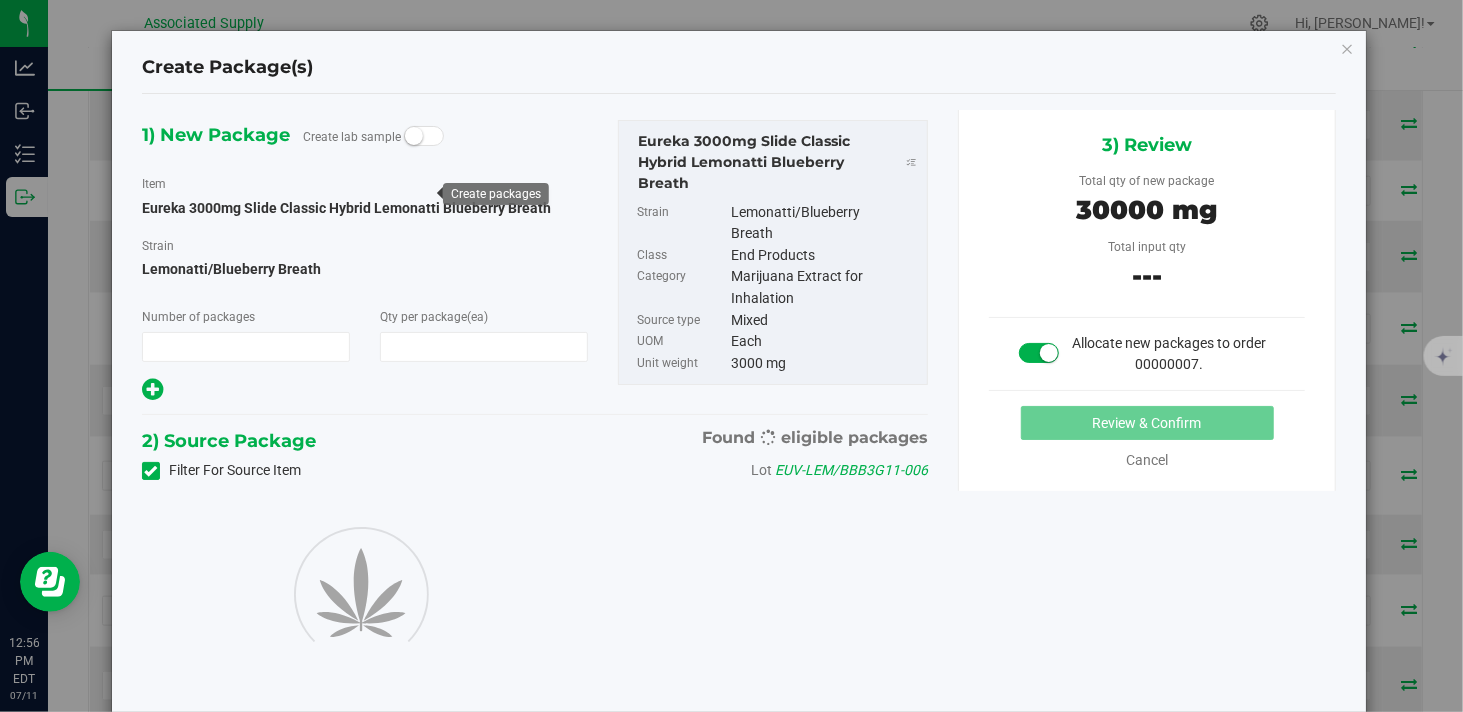type on "10" 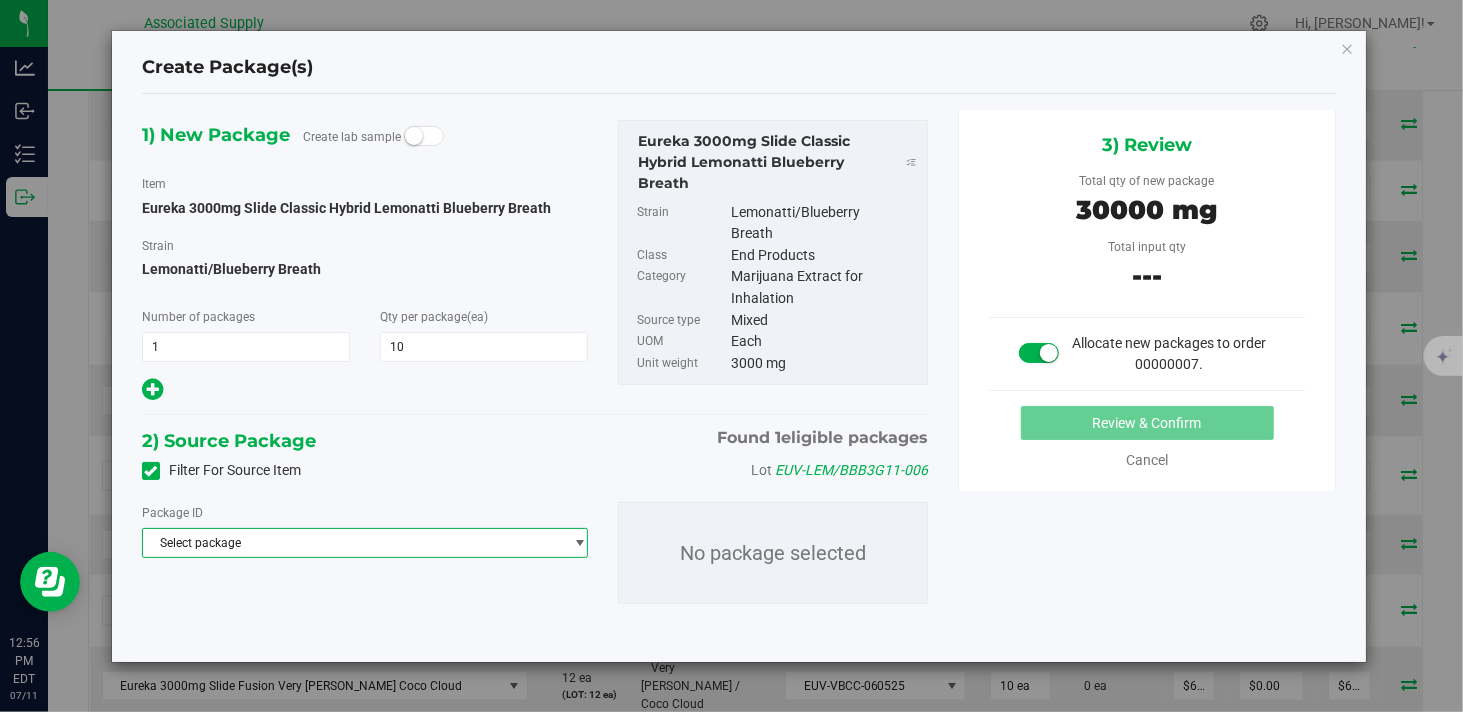 click on "Select package" at bounding box center [352, 543] 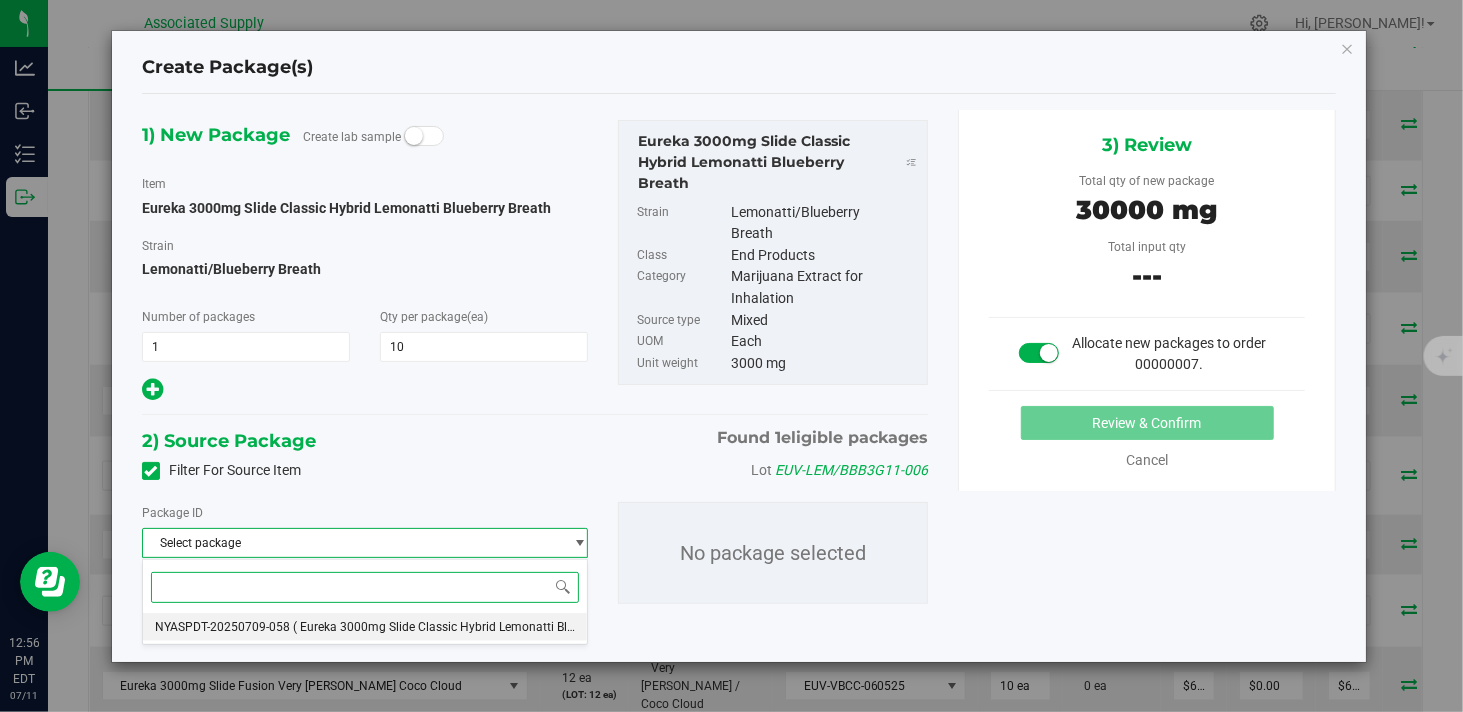 click on "NYASPDT-20250709-058" at bounding box center [222, 627] 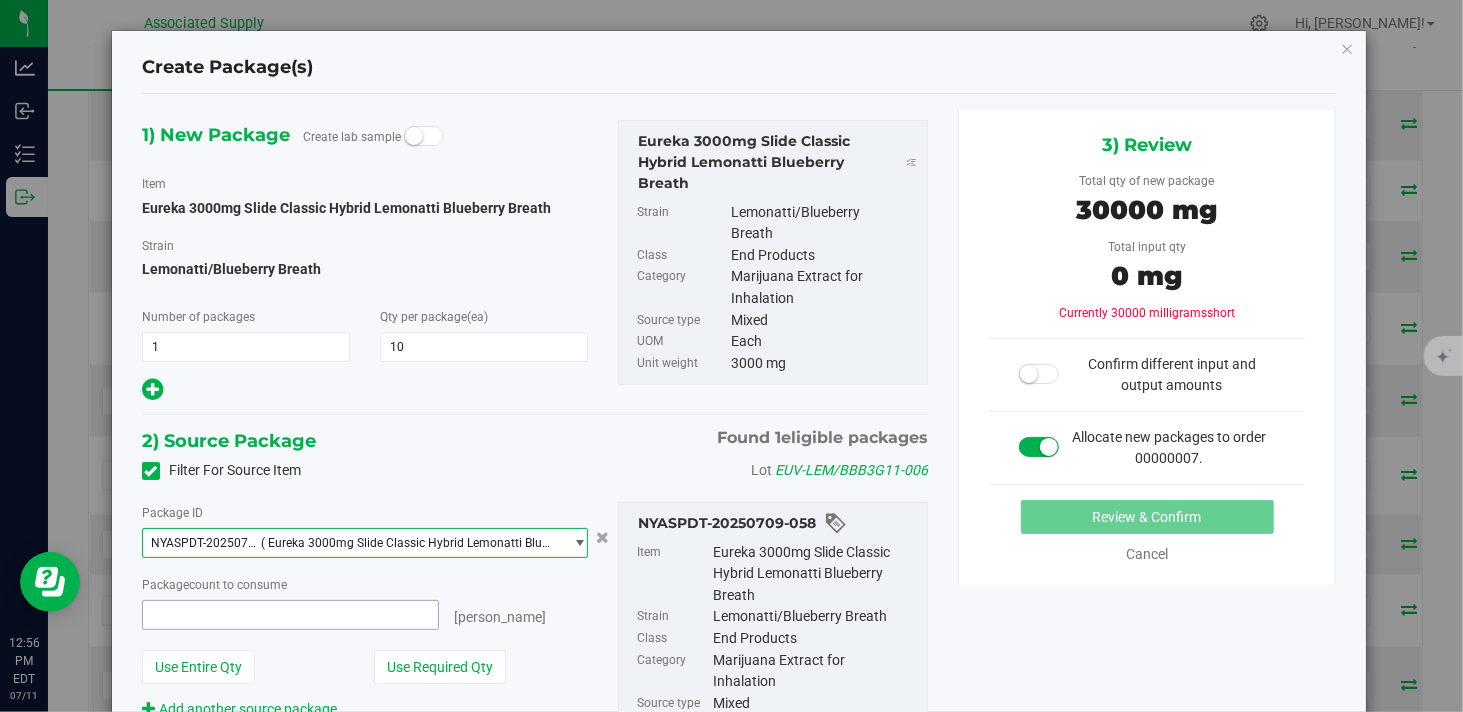 click at bounding box center [290, 615] 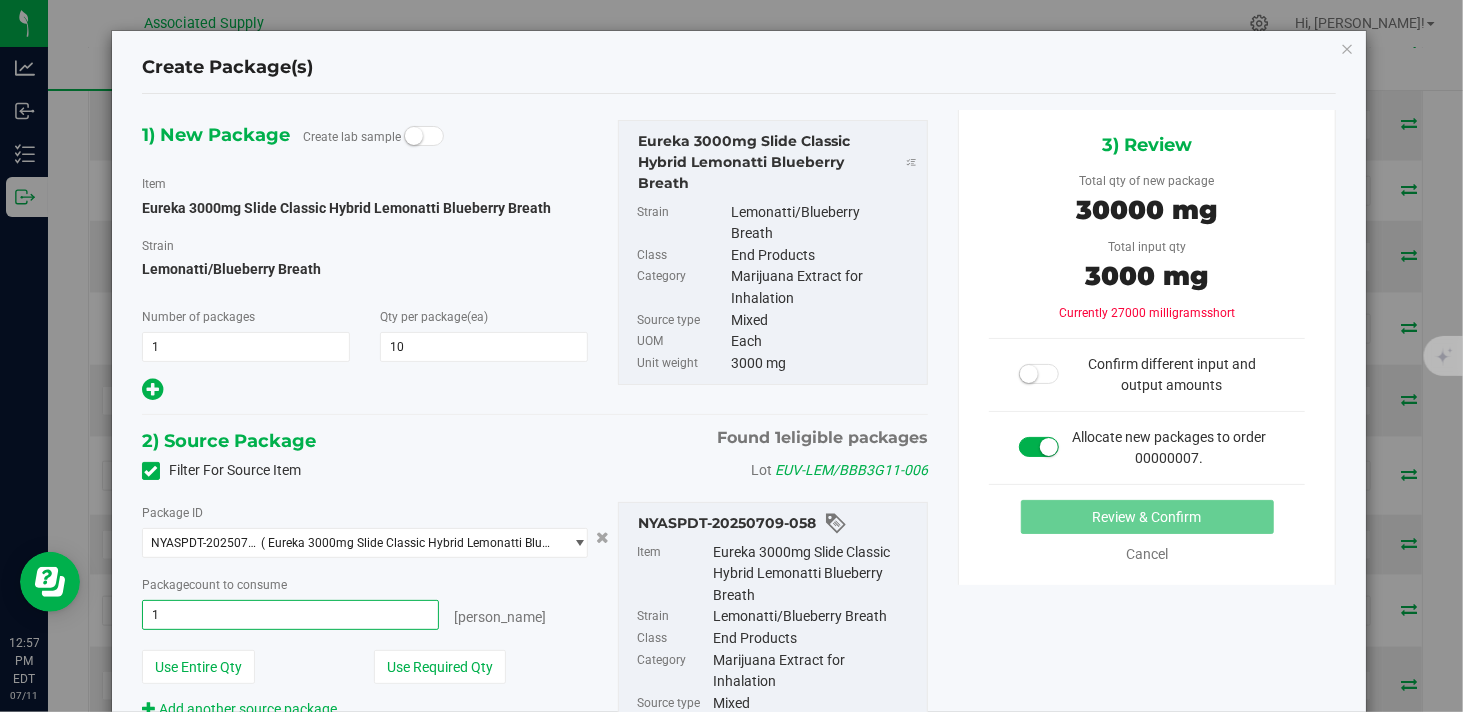 type on "10" 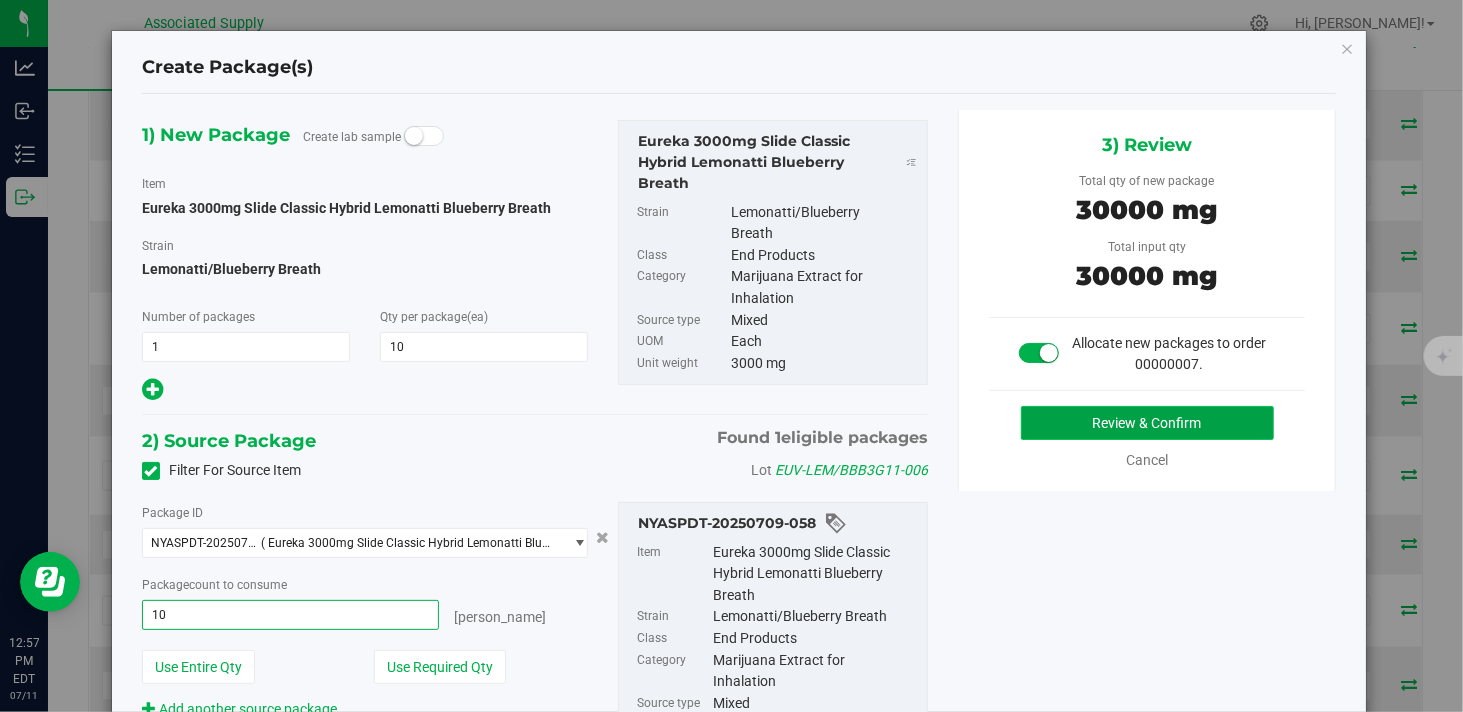 type on "10 ea" 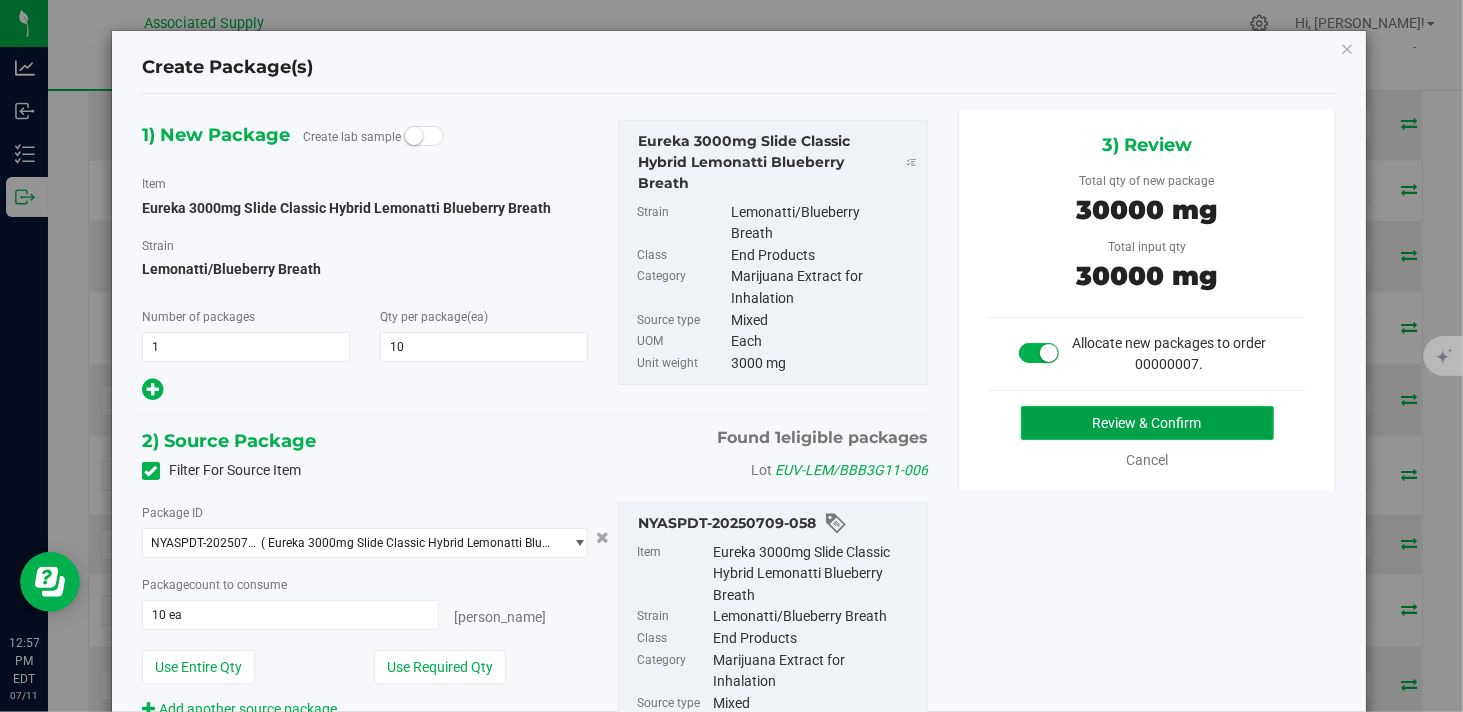 click on "Review & Confirm" at bounding box center (1147, 423) 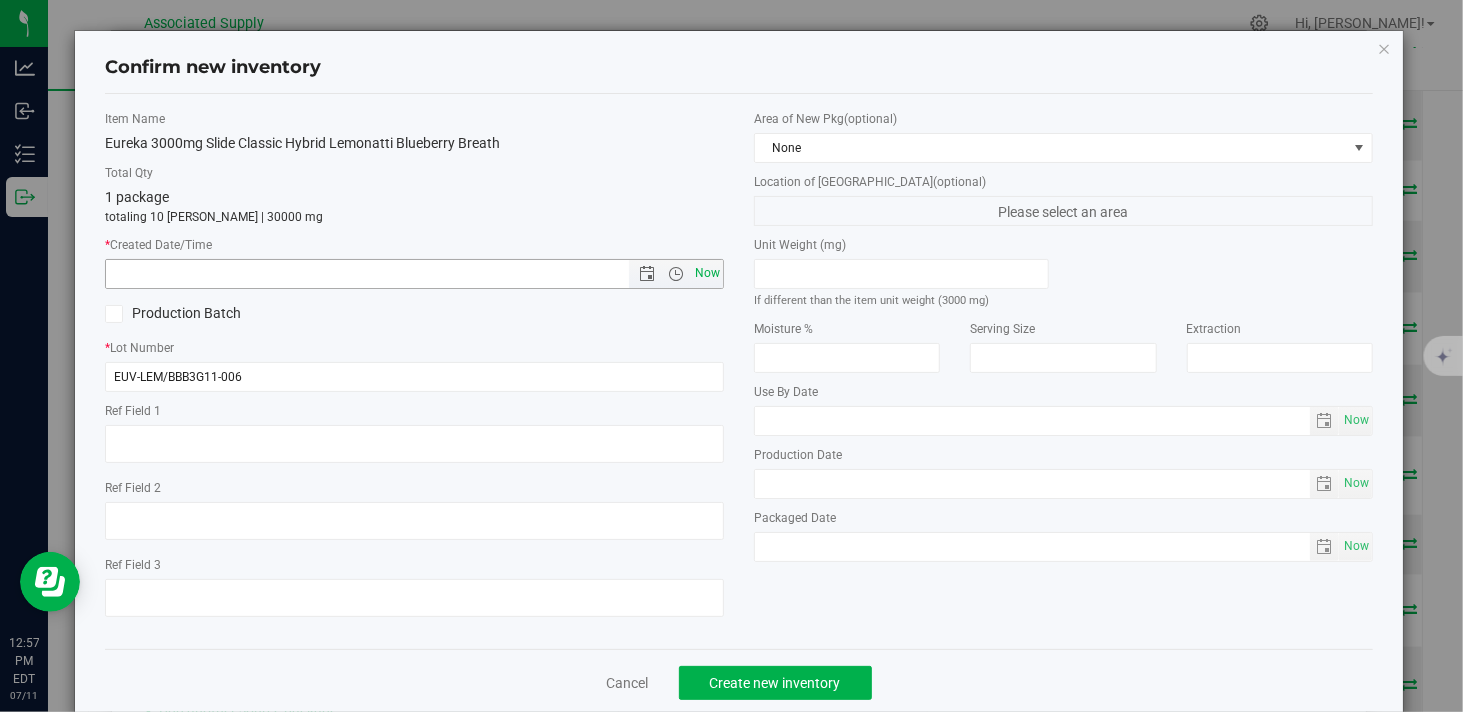 click on "Now" at bounding box center (708, 273) 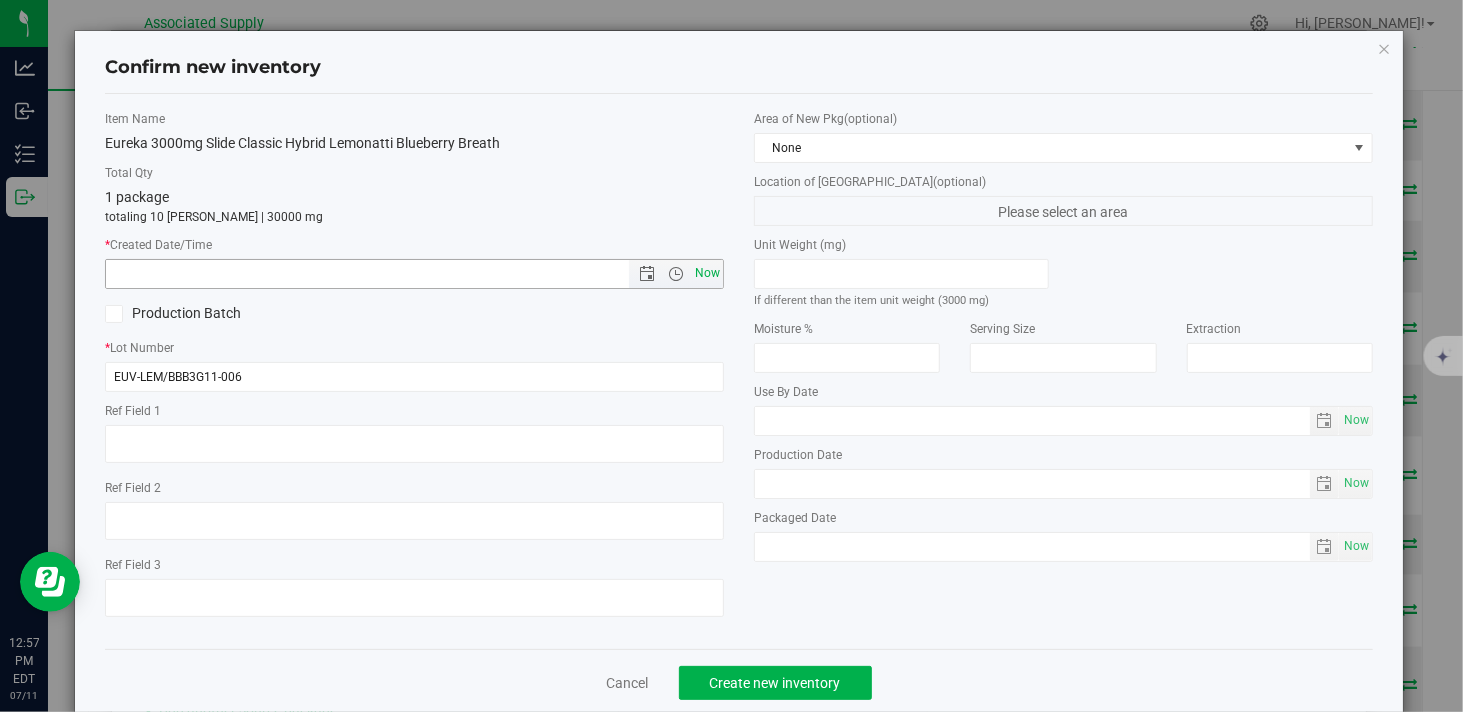 type on "7/11/2025 12:57 PM" 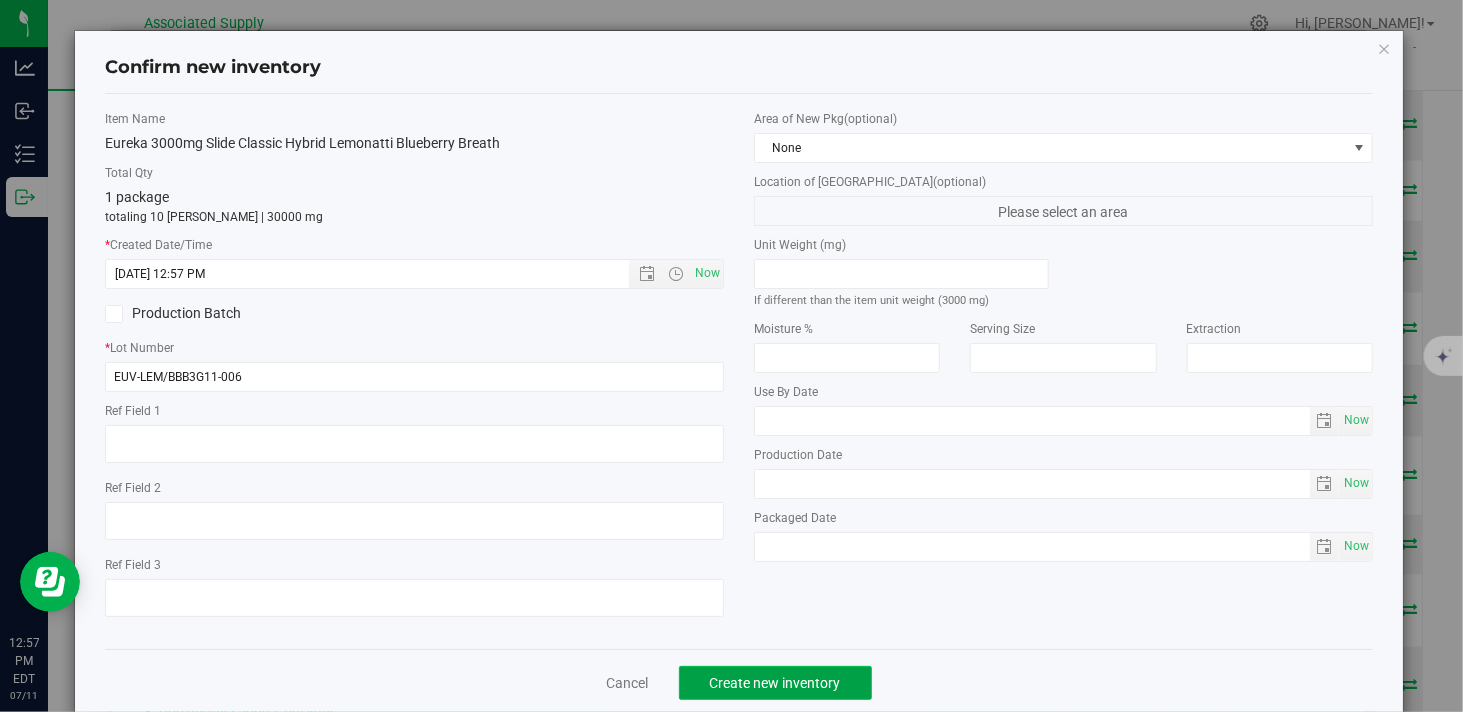 click on "Create new inventory" 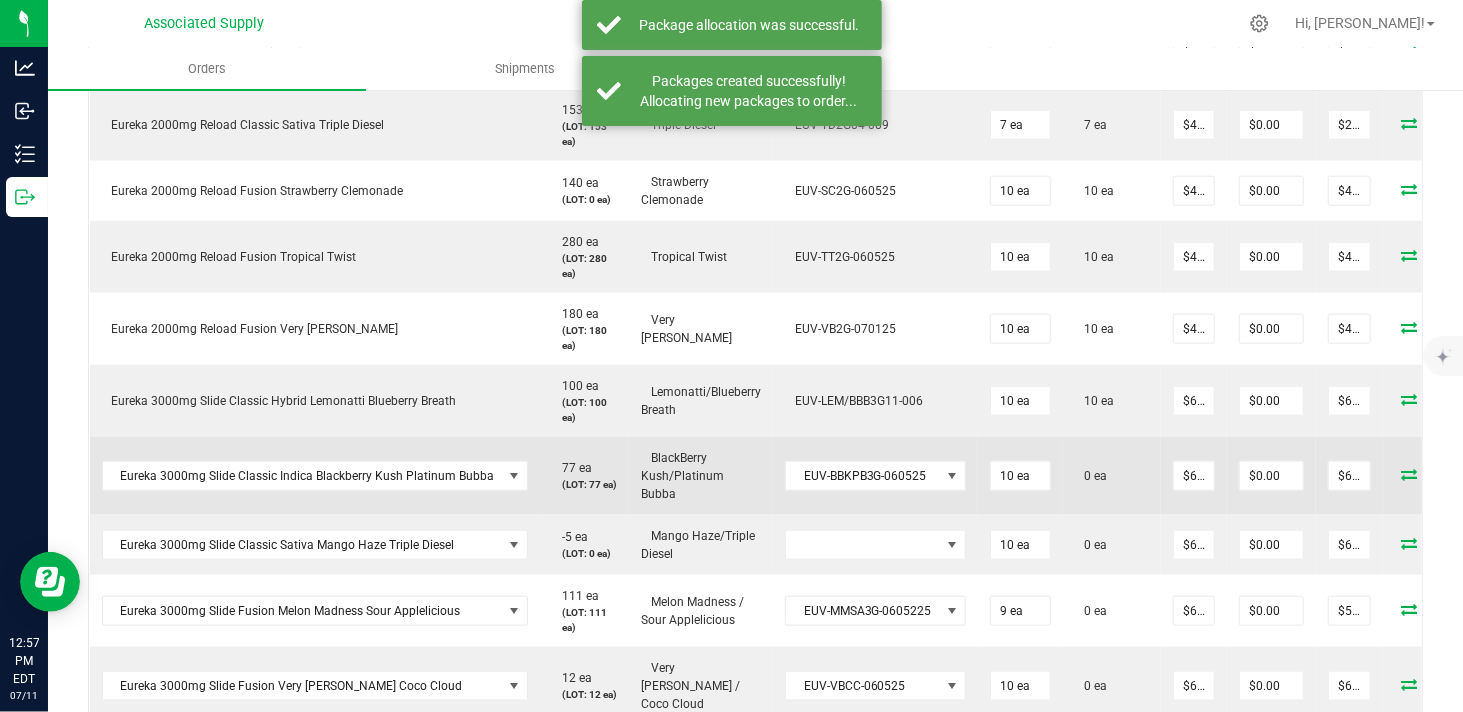click at bounding box center (1410, 474) 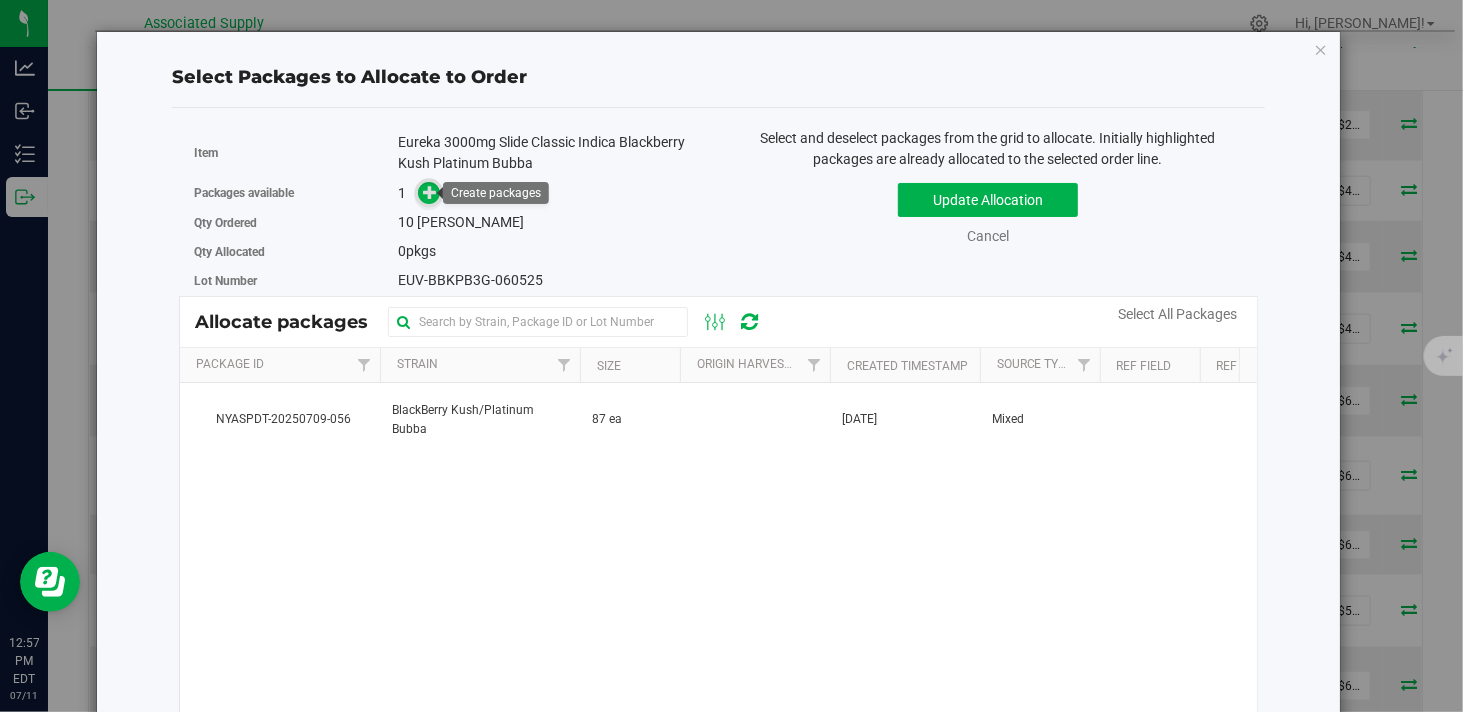 click at bounding box center [430, 192] 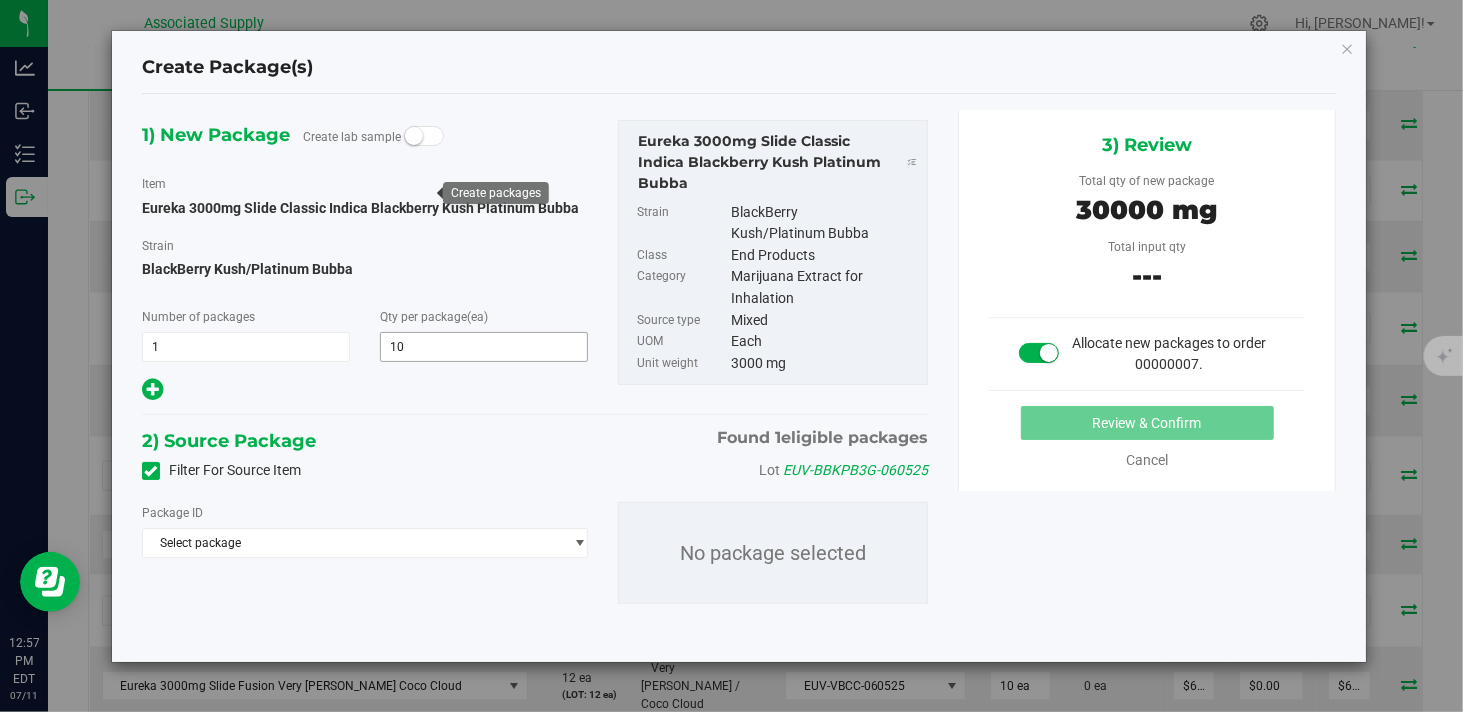 type on "10" 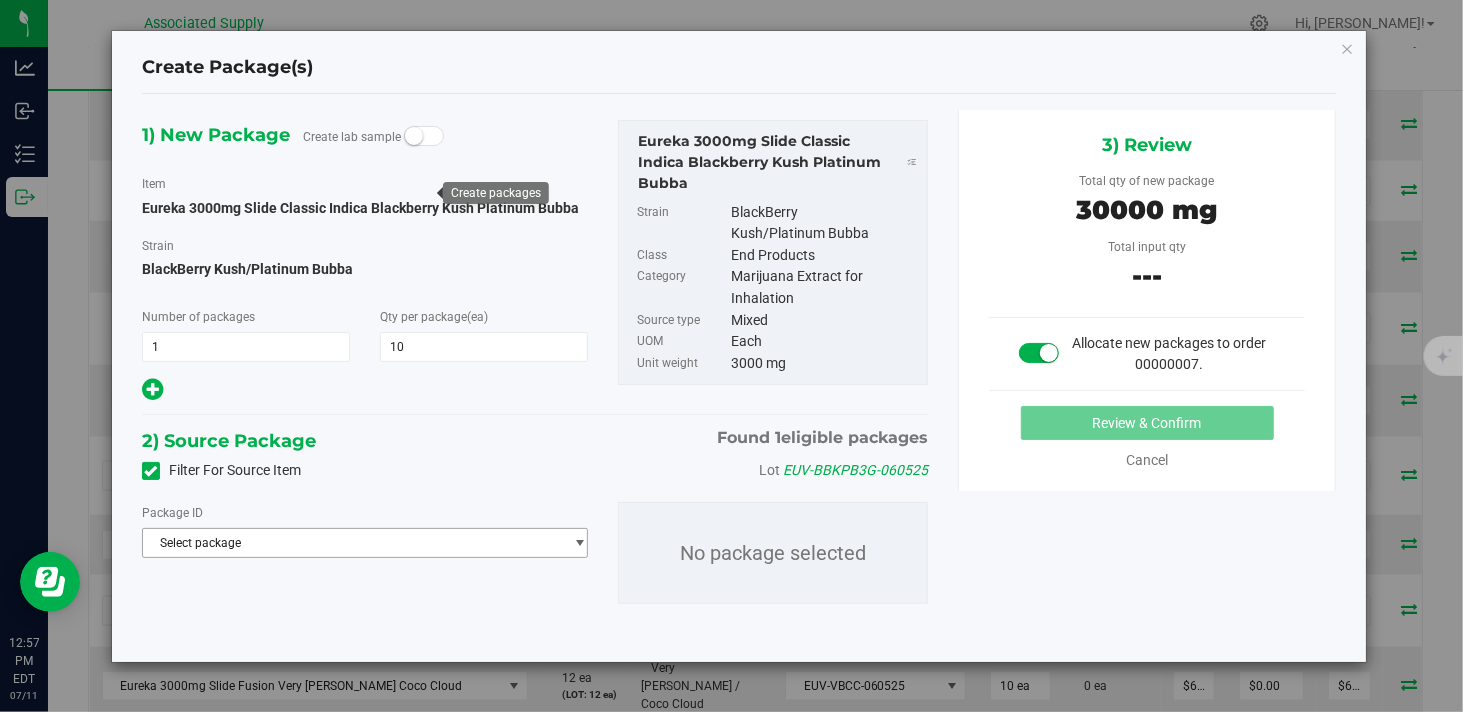 click on "Select package" at bounding box center (352, 543) 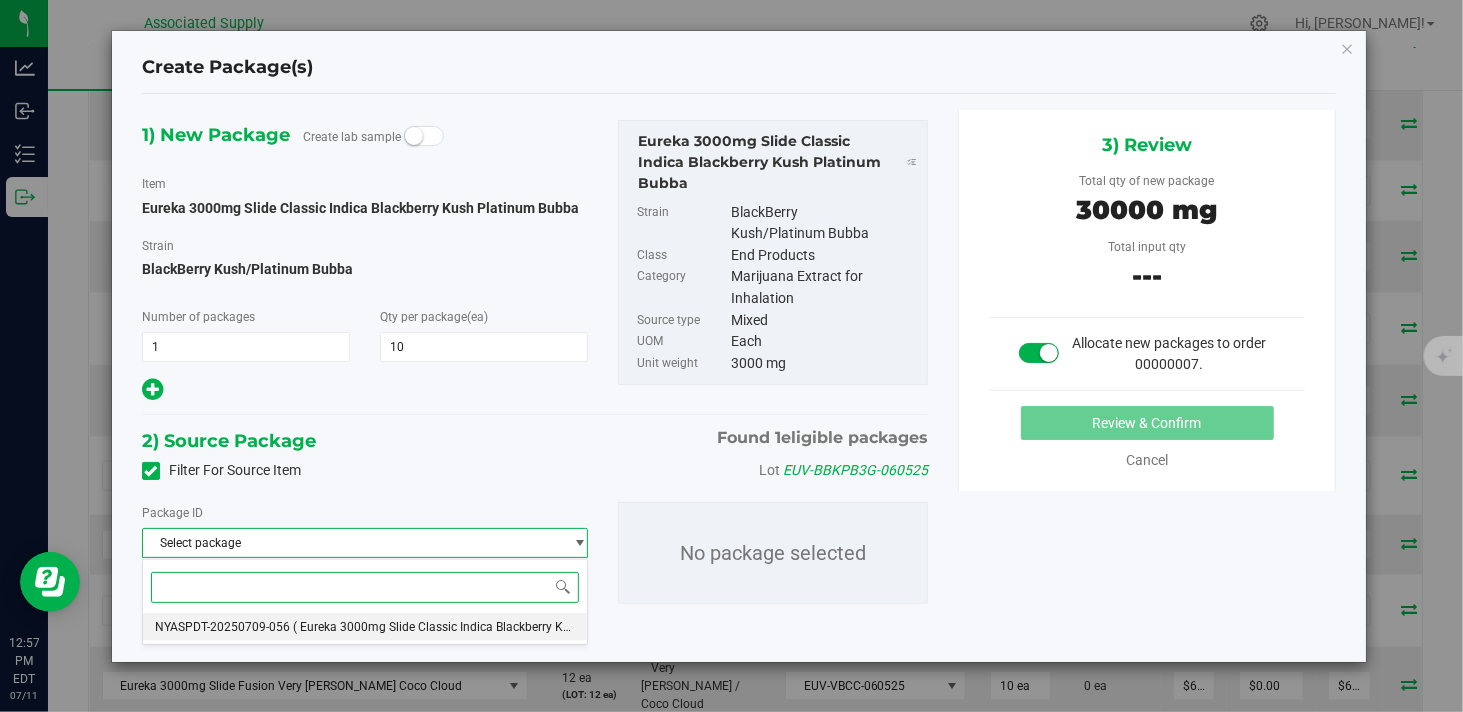 click on "NYASPDT-20250709-056" at bounding box center [222, 627] 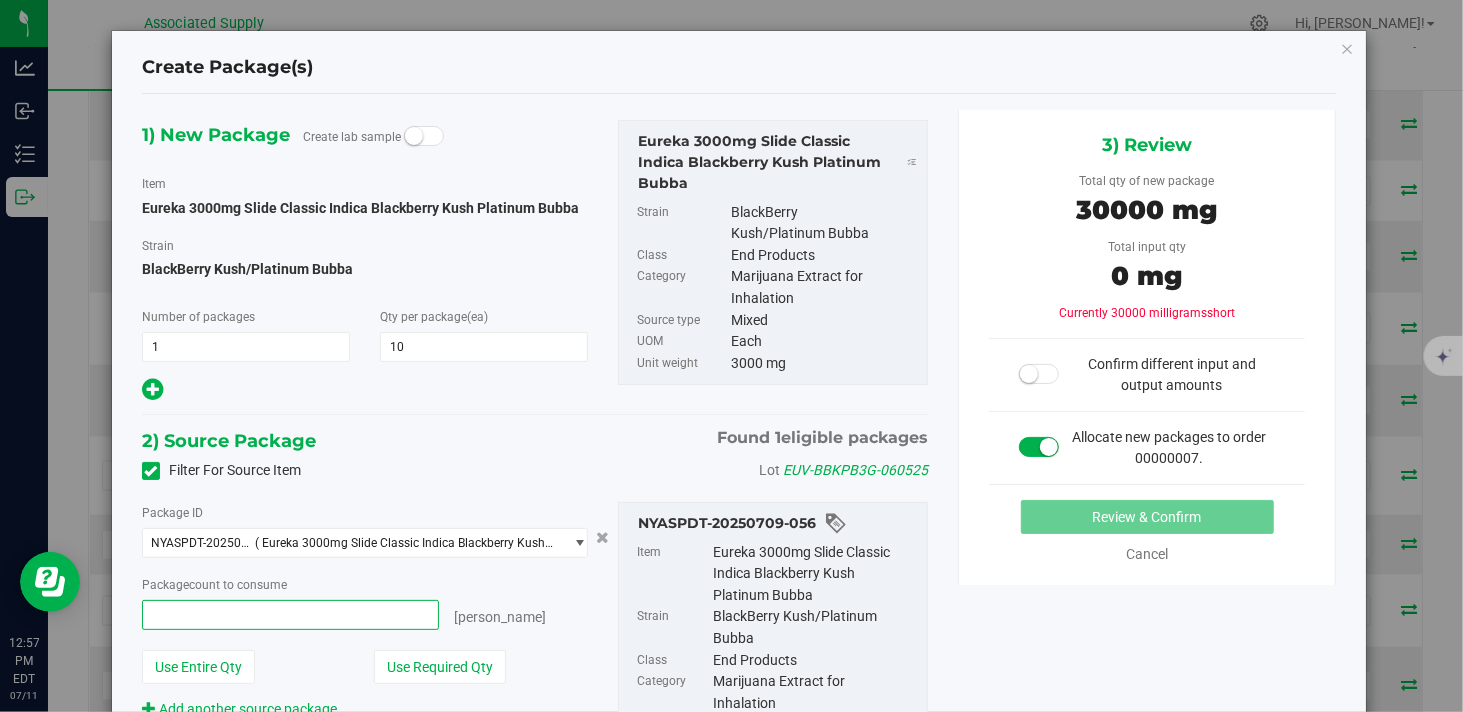 click at bounding box center (290, 615) 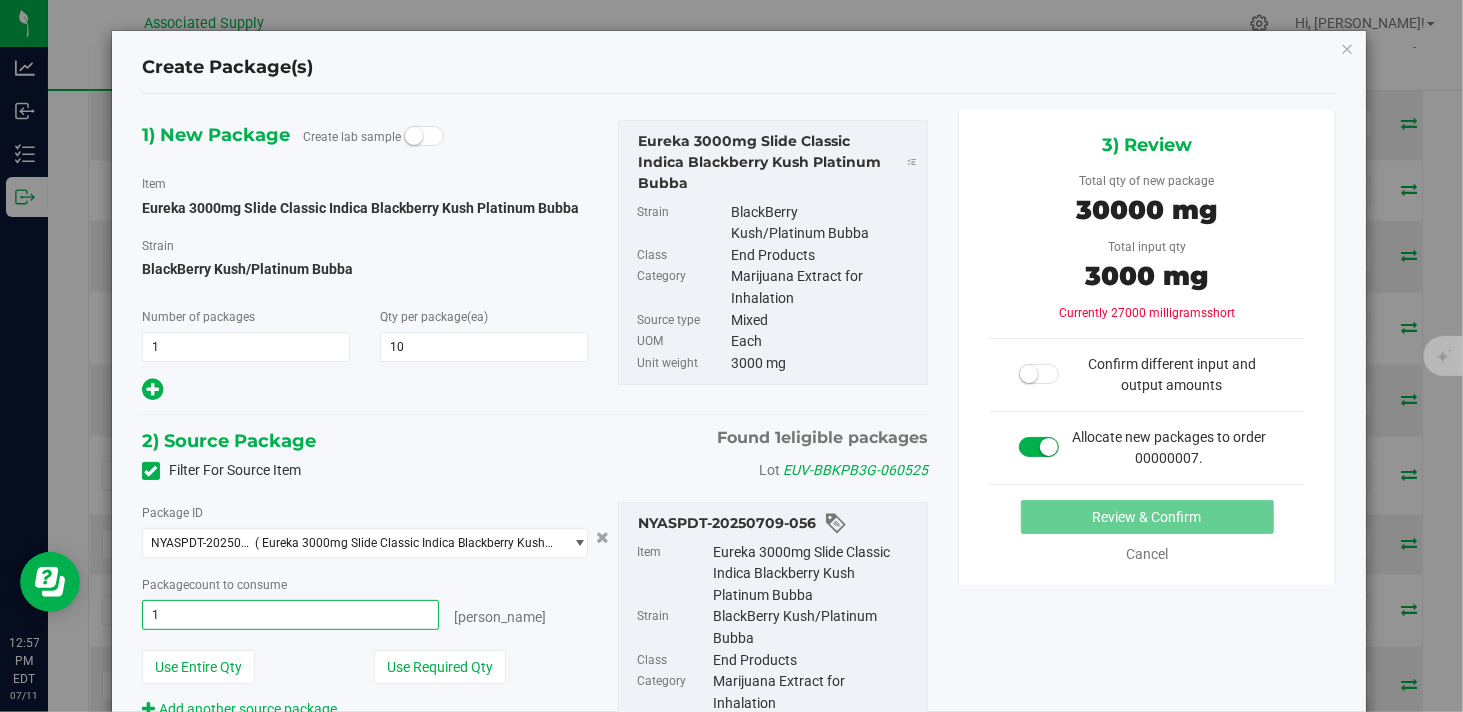 type on "10" 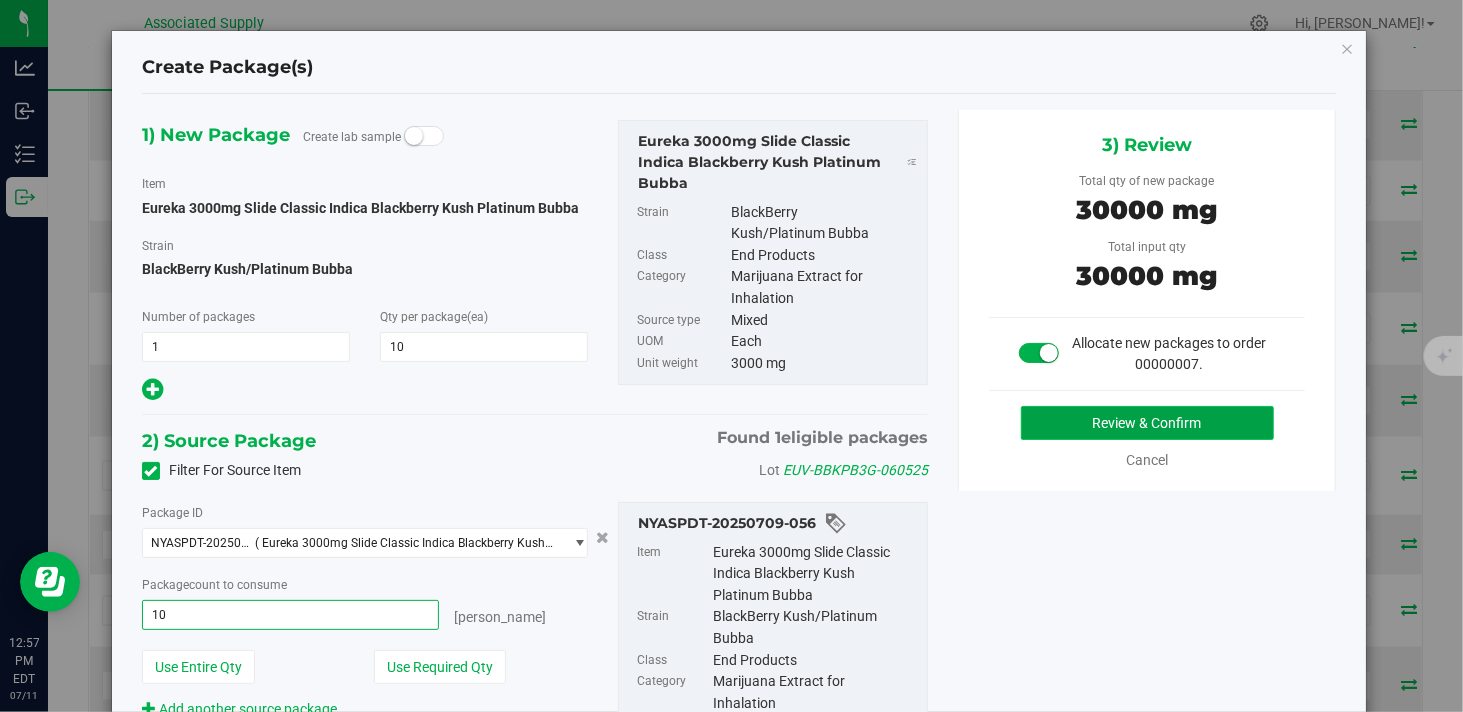 type on "10 ea" 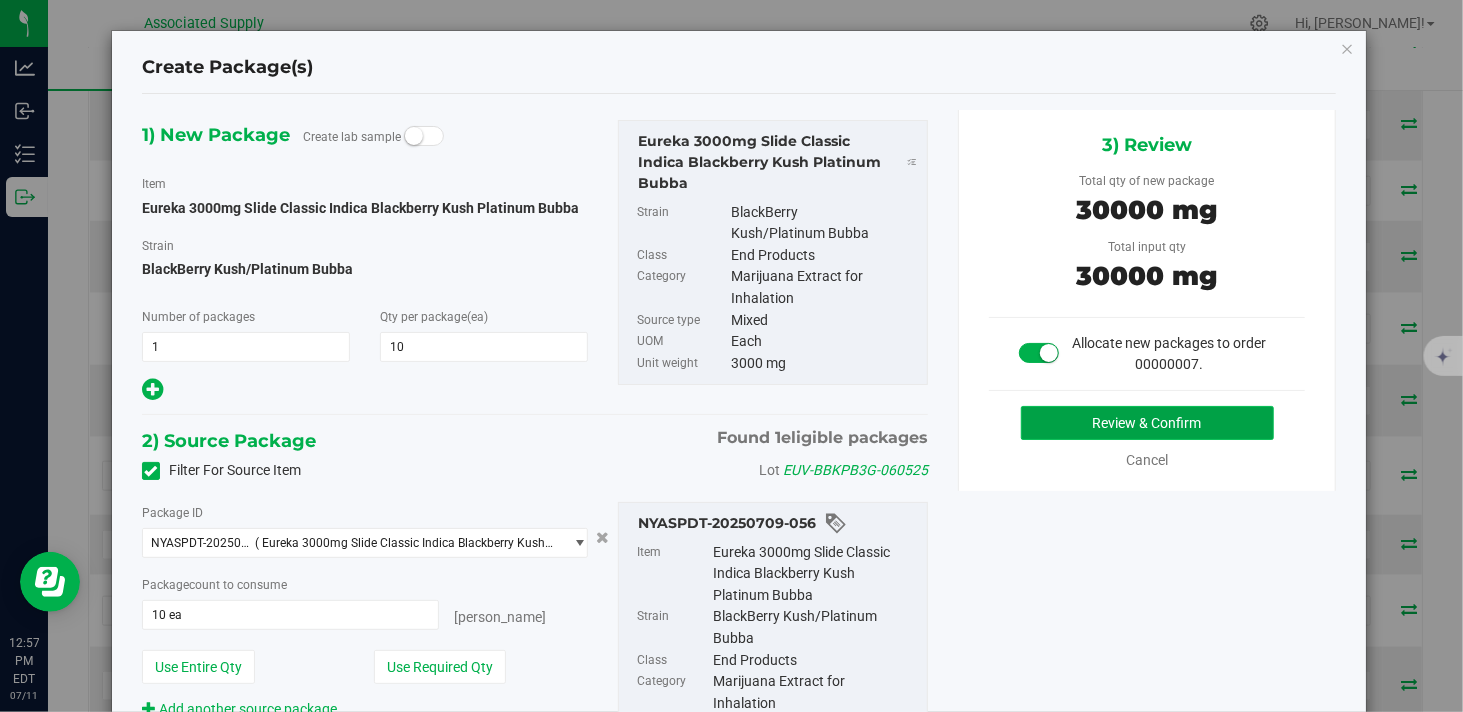 click on "Review & Confirm" at bounding box center (1147, 423) 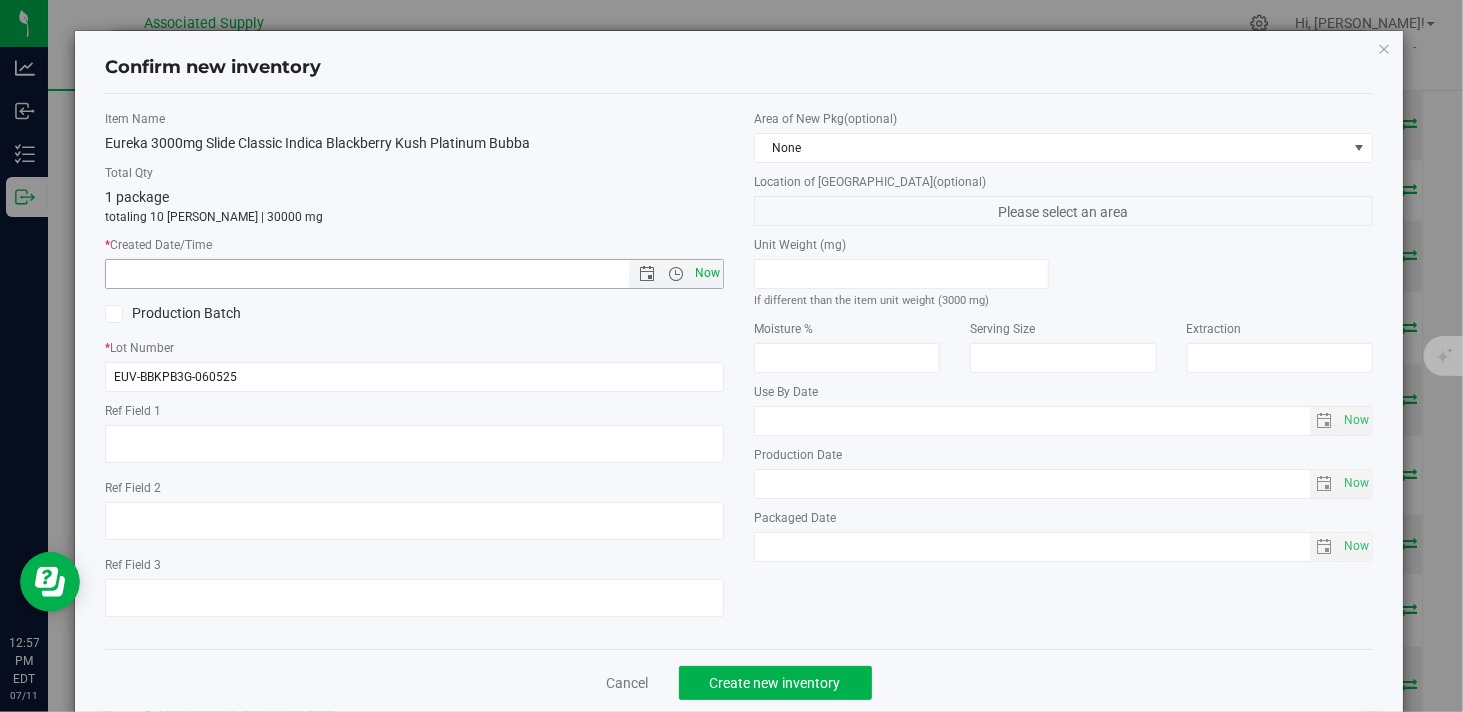 click on "Now" at bounding box center (708, 273) 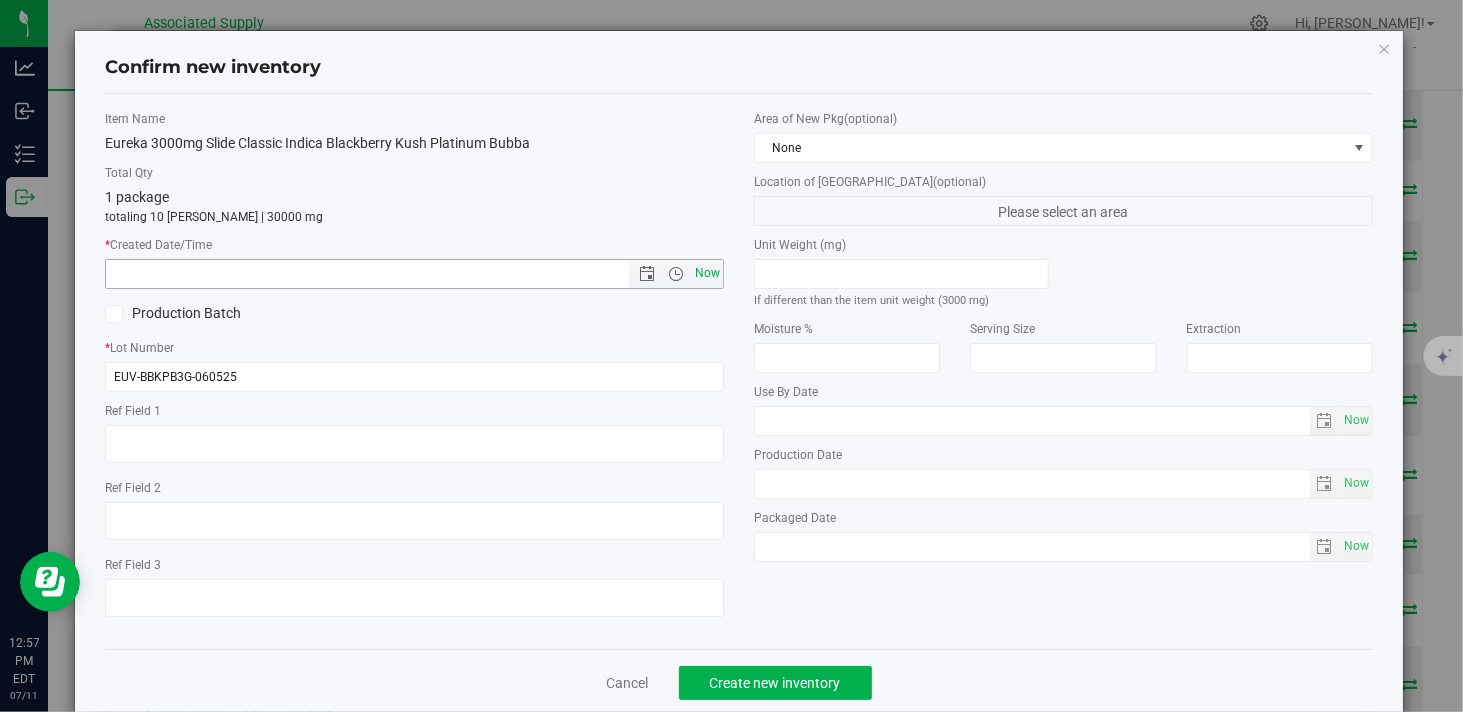 type on "7/11/2025 12:57 PM" 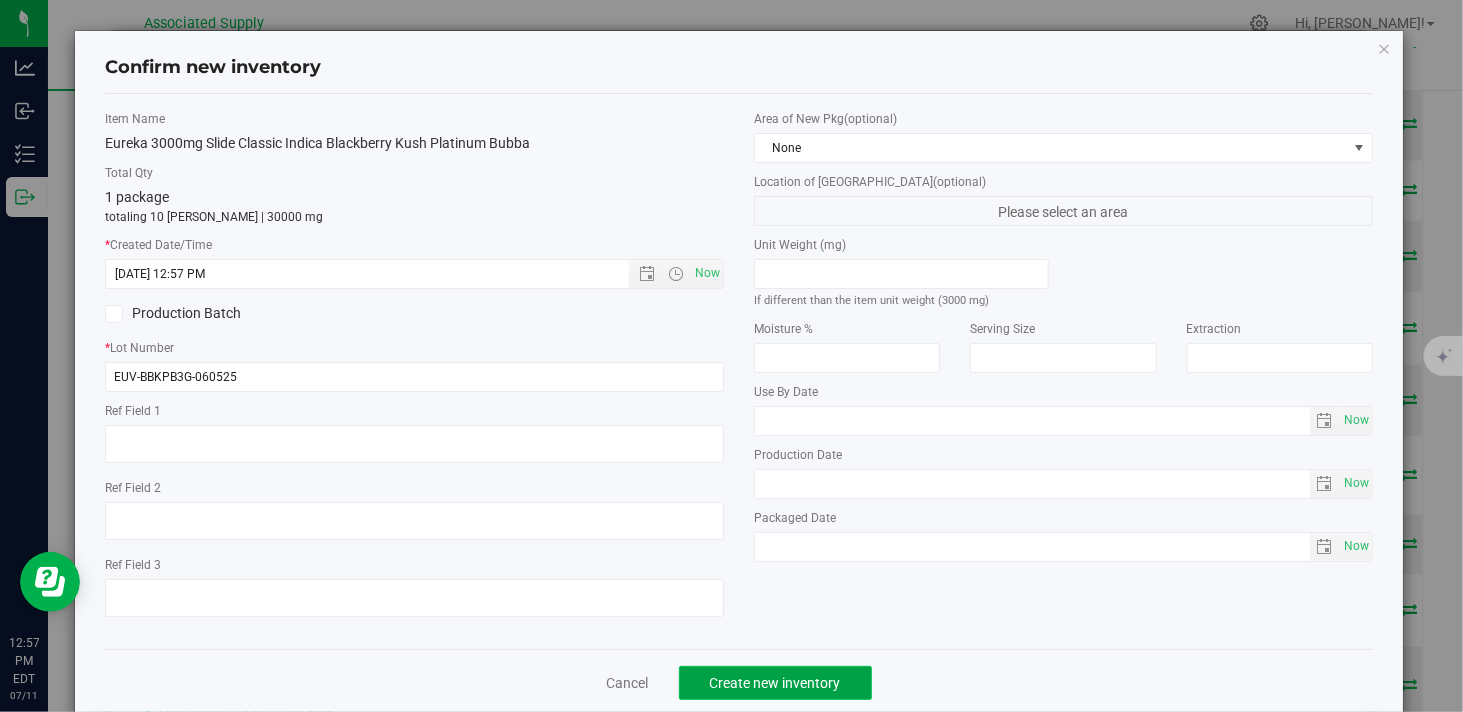 click on "Create new inventory" 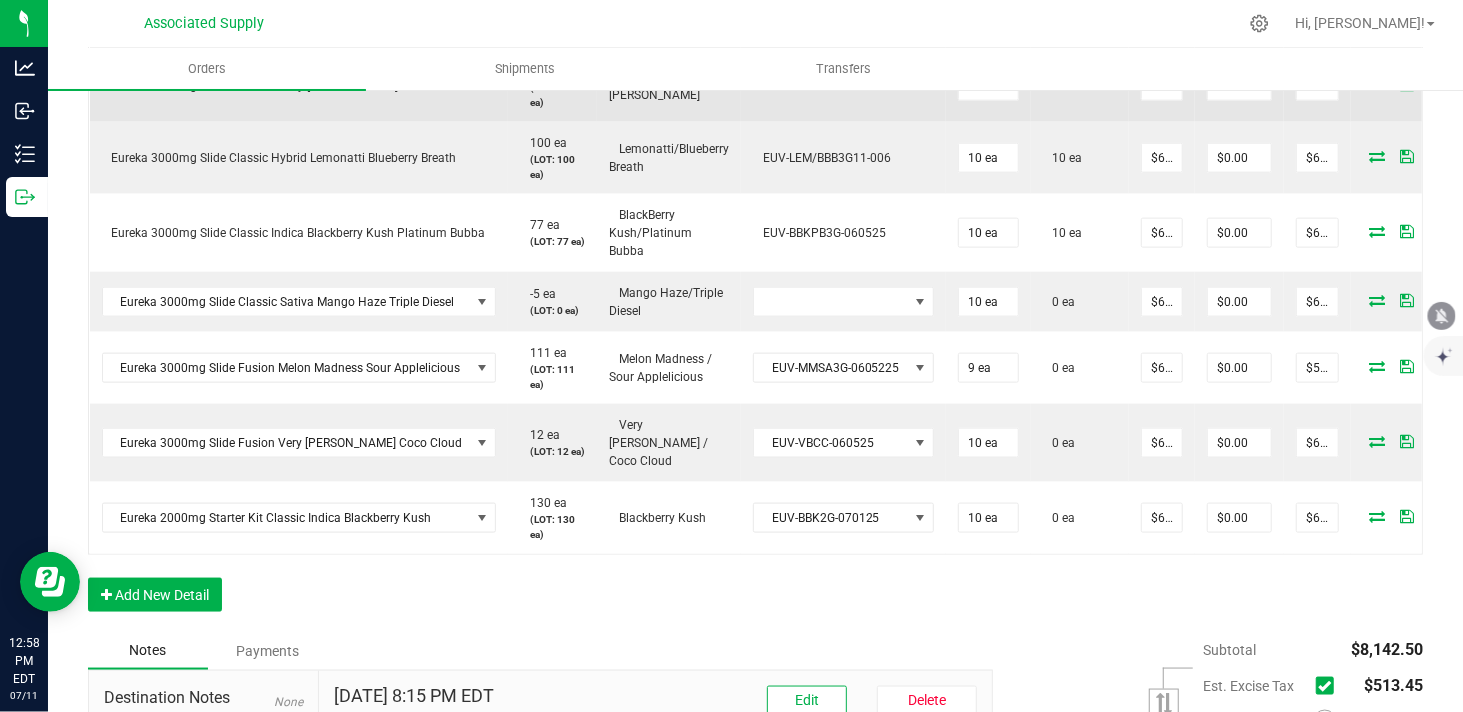 scroll, scrollTop: 1222, scrollLeft: 0, axis: vertical 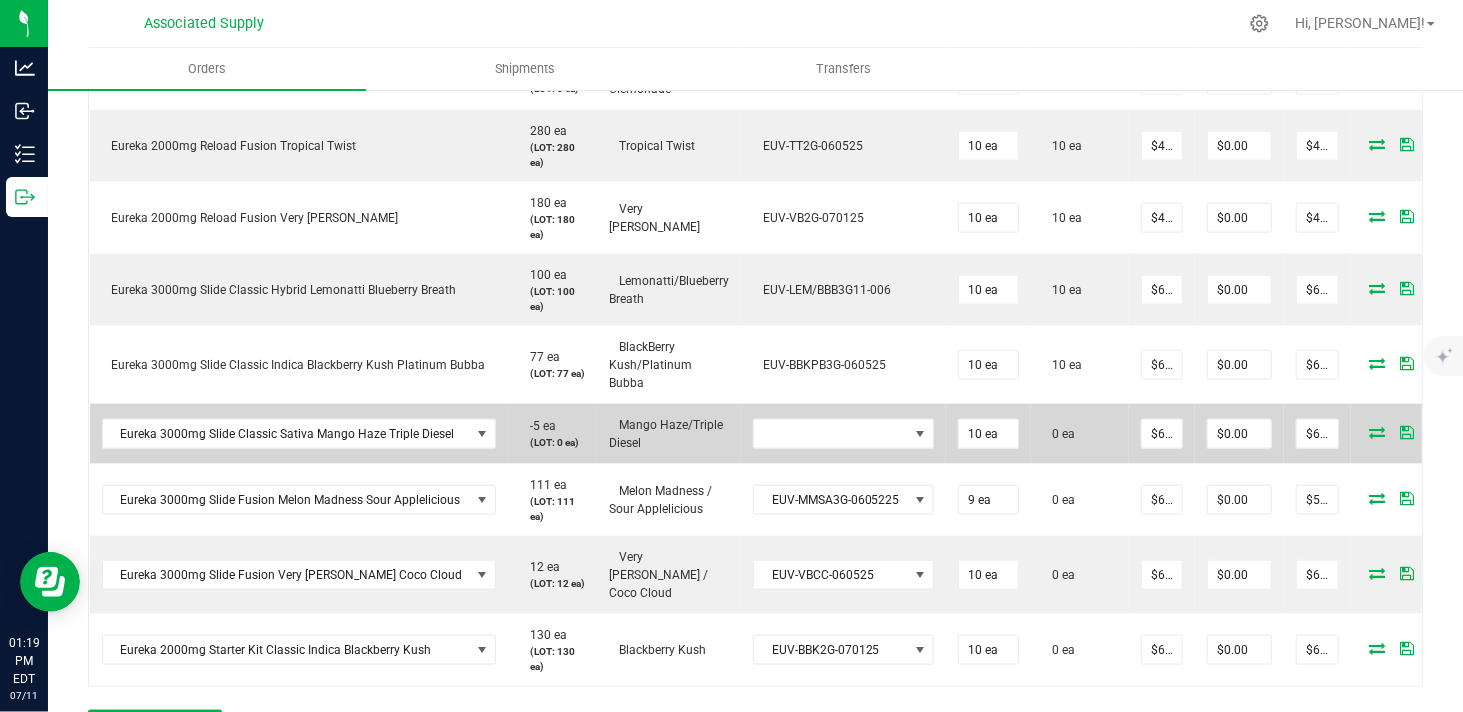 click at bounding box center (1378, 432) 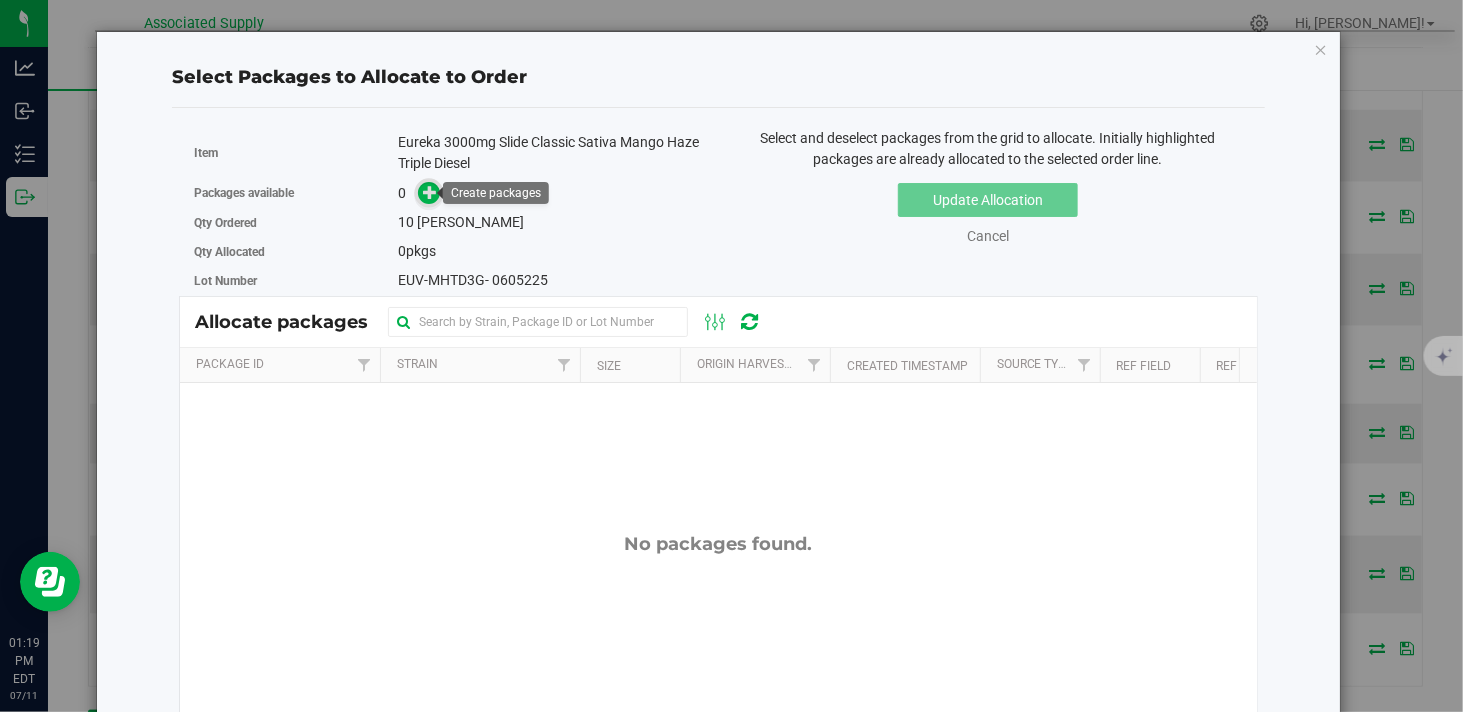 click at bounding box center (430, 192) 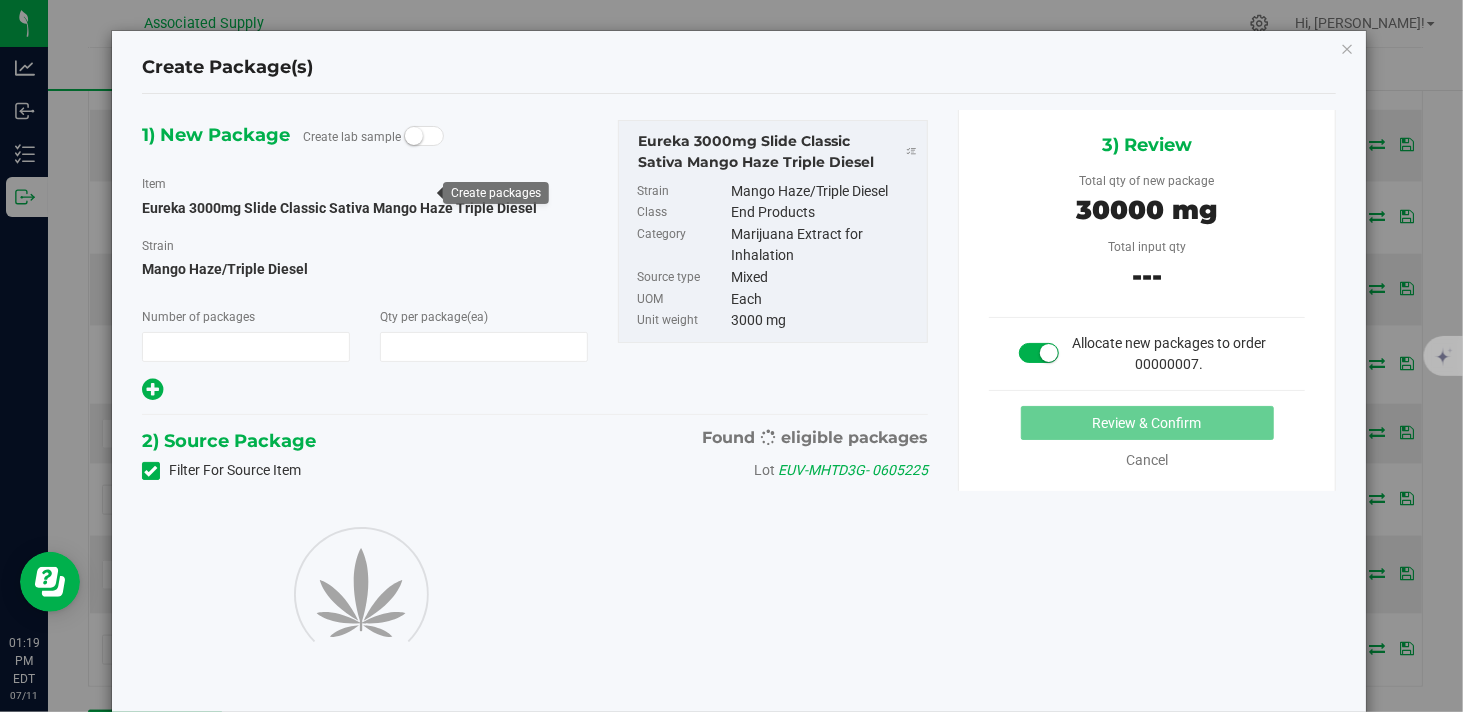 type on "1" 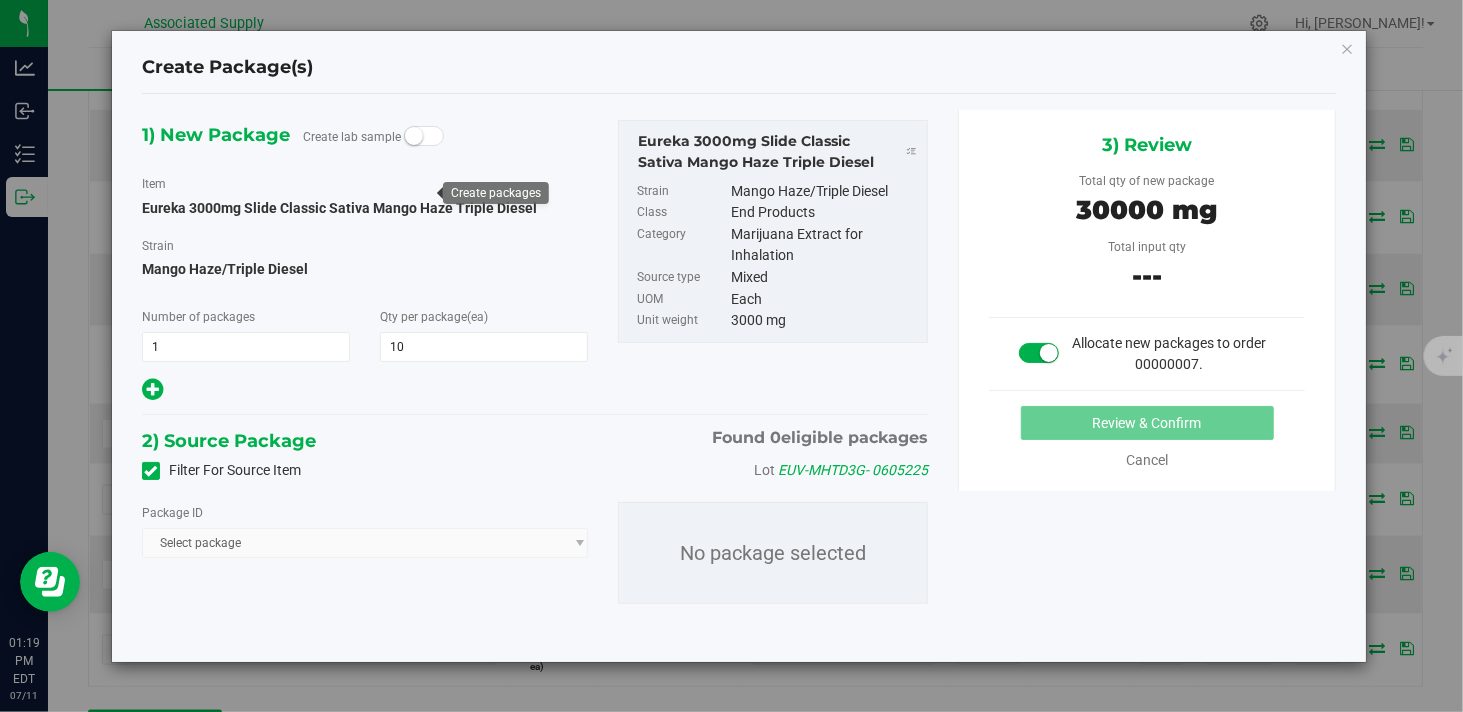 type on "10" 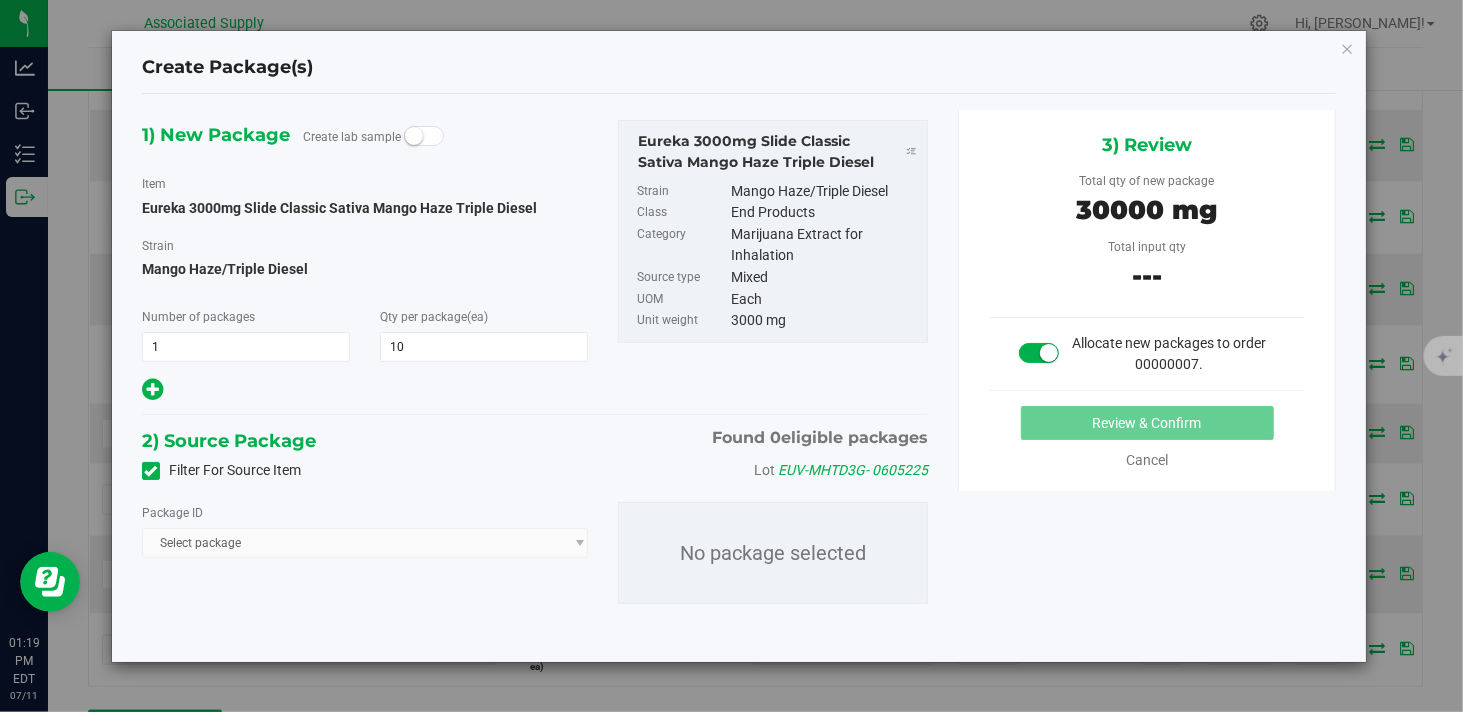 click on "Package ID" at bounding box center [365, 512] 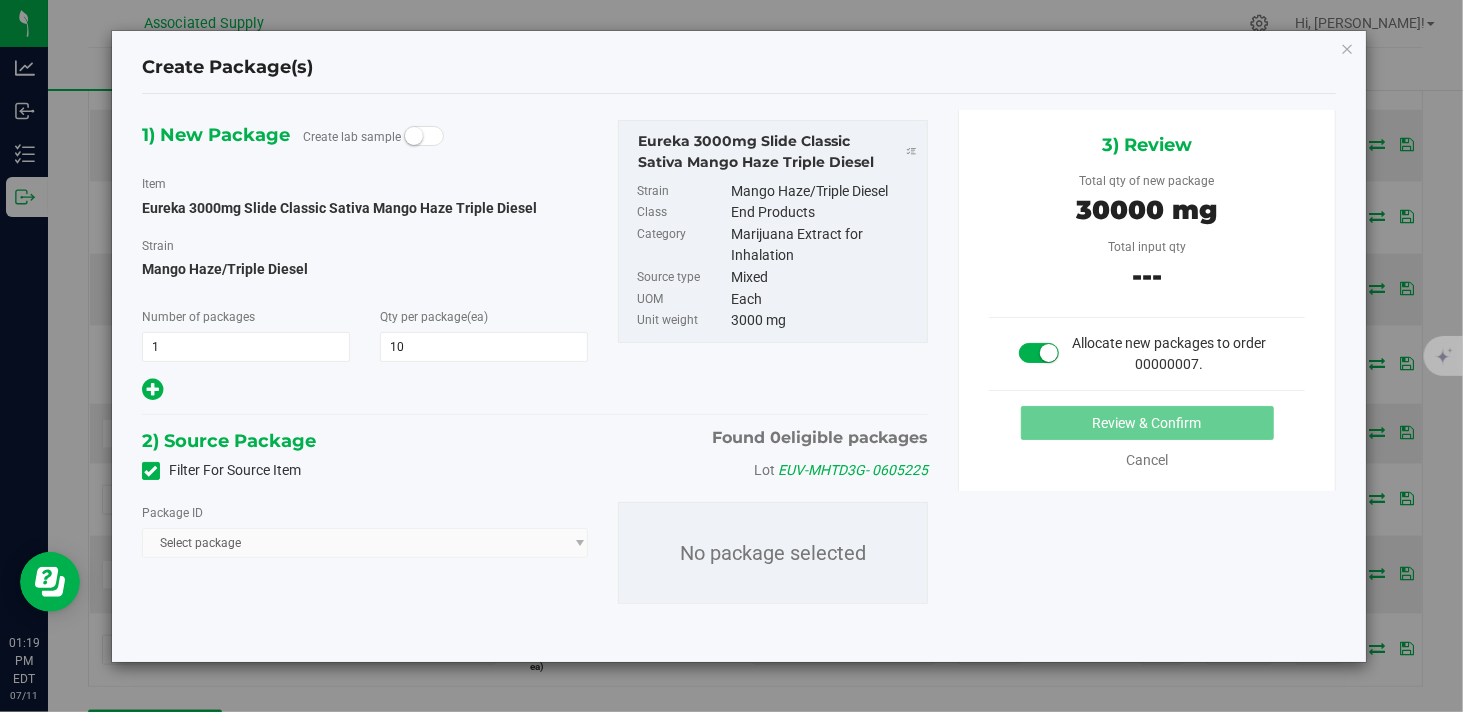 click on "Select package" at bounding box center [365, 543] 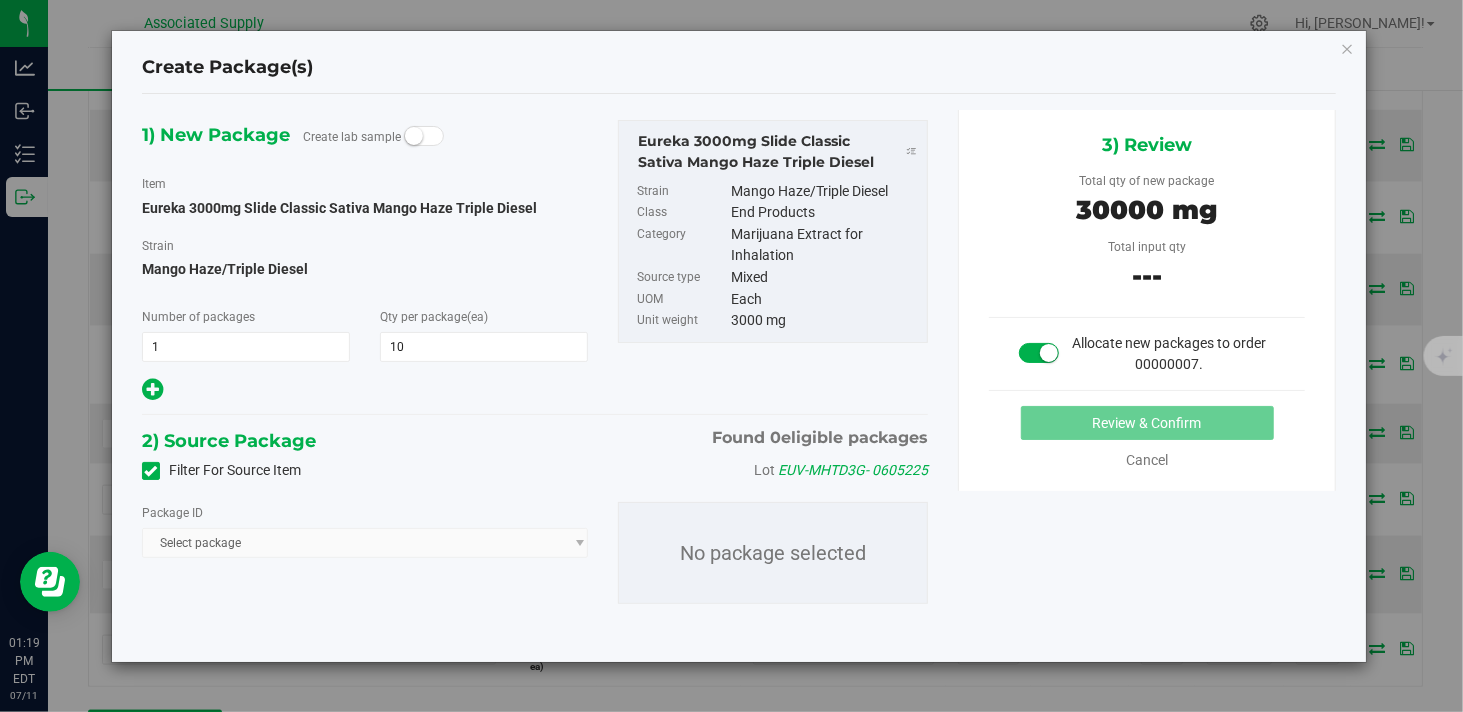 click on "Select package" at bounding box center [365, 543] 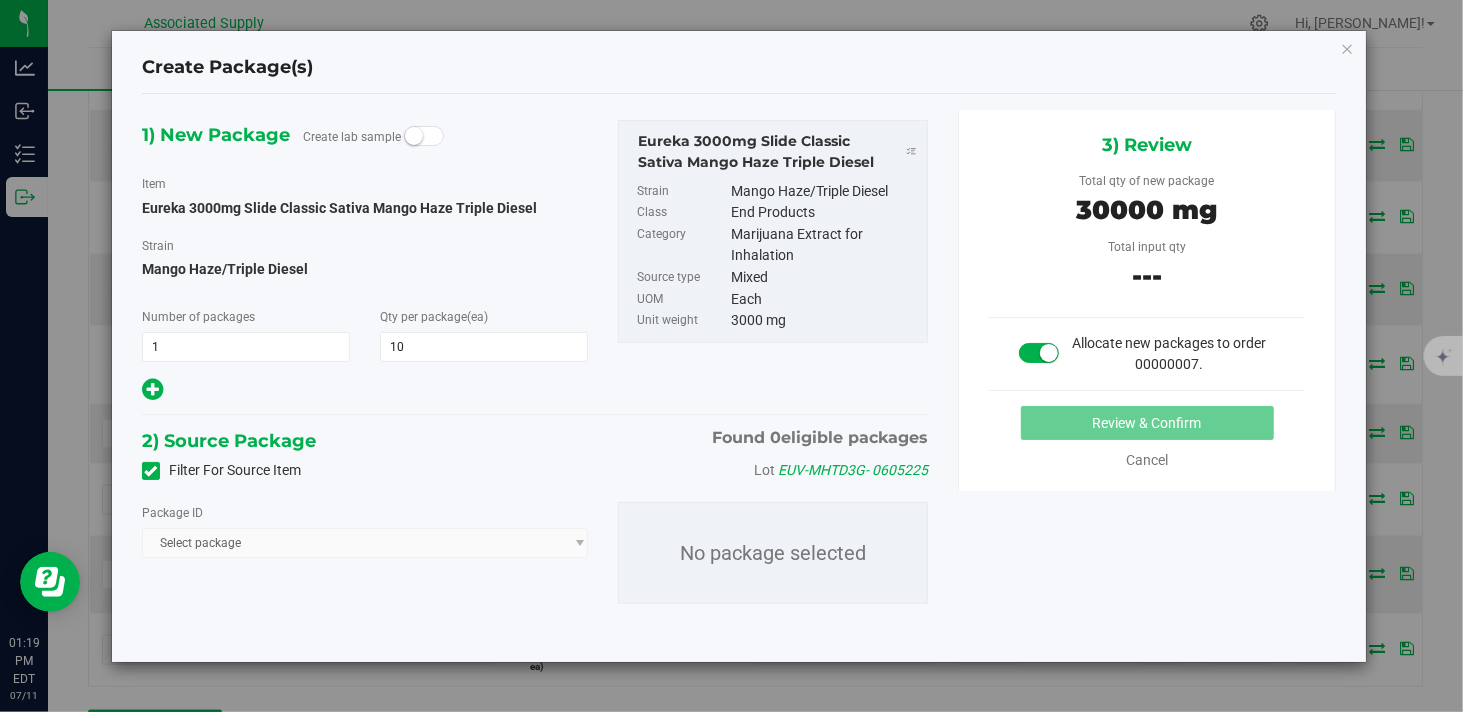 click on "1) New Package
Create lab sample
Item
Eureka 3000mg Slide Classic Sativa Mango Haze Triple Diesel
Strain
Mango Haze/Triple Diesel
Number of packages
1 1
10 10   Lot" at bounding box center (739, 378) 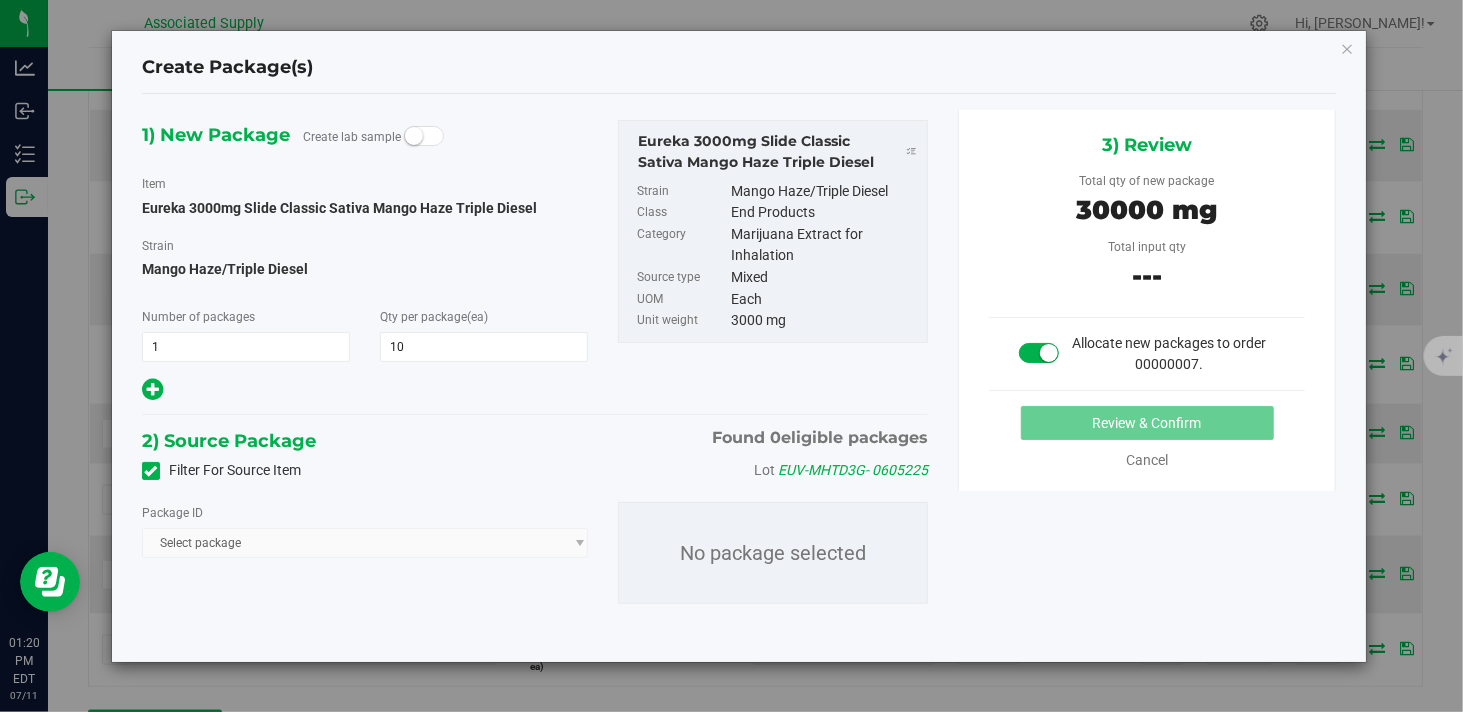 click on "Select package" at bounding box center [365, 543] 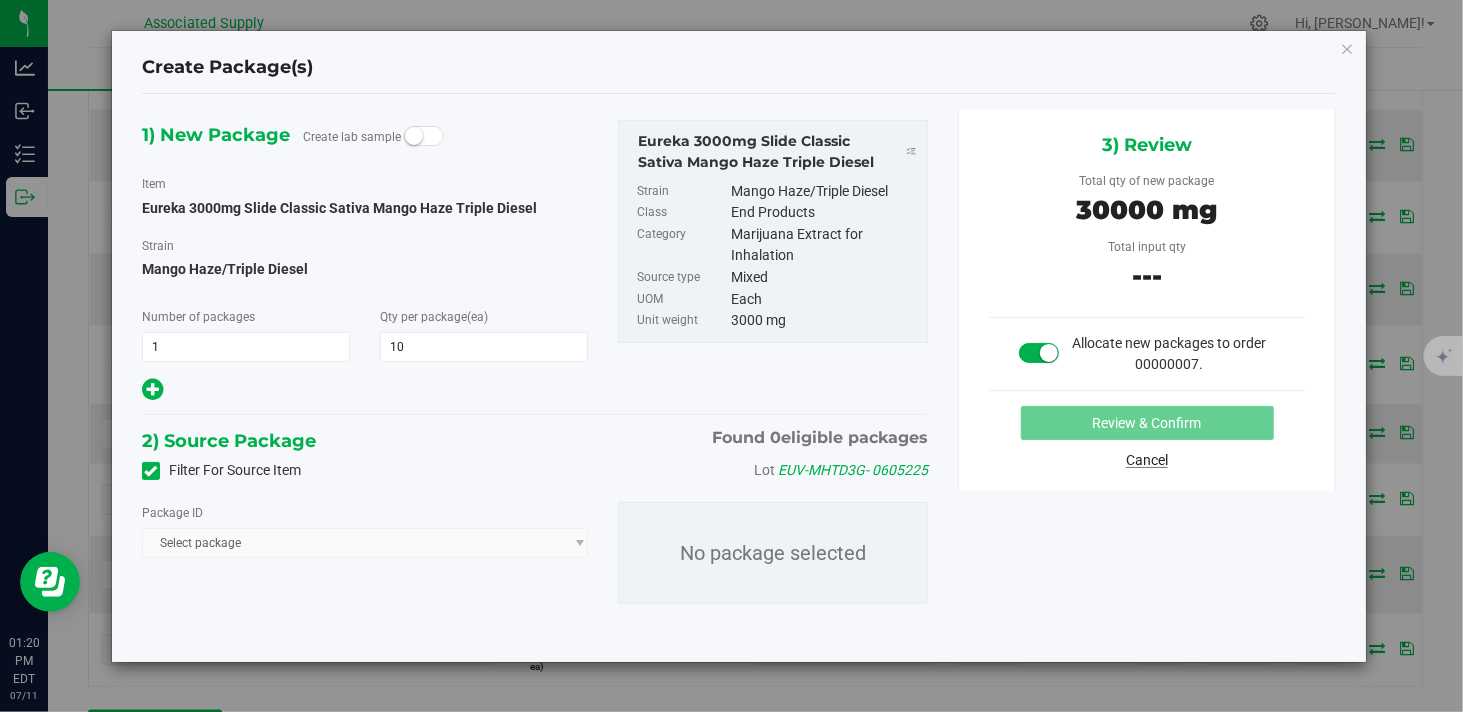click on "Cancel" at bounding box center [1147, 460] 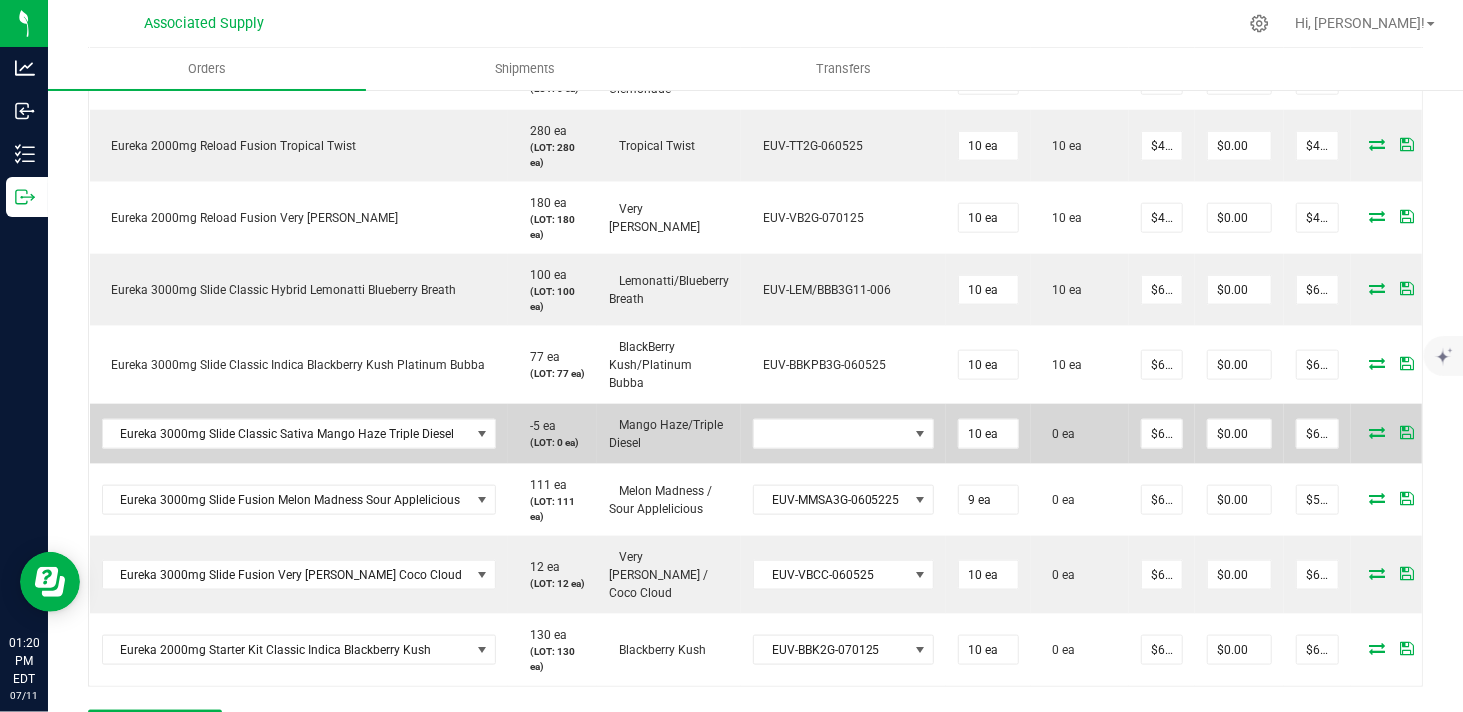 click at bounding box center [1378, 432] 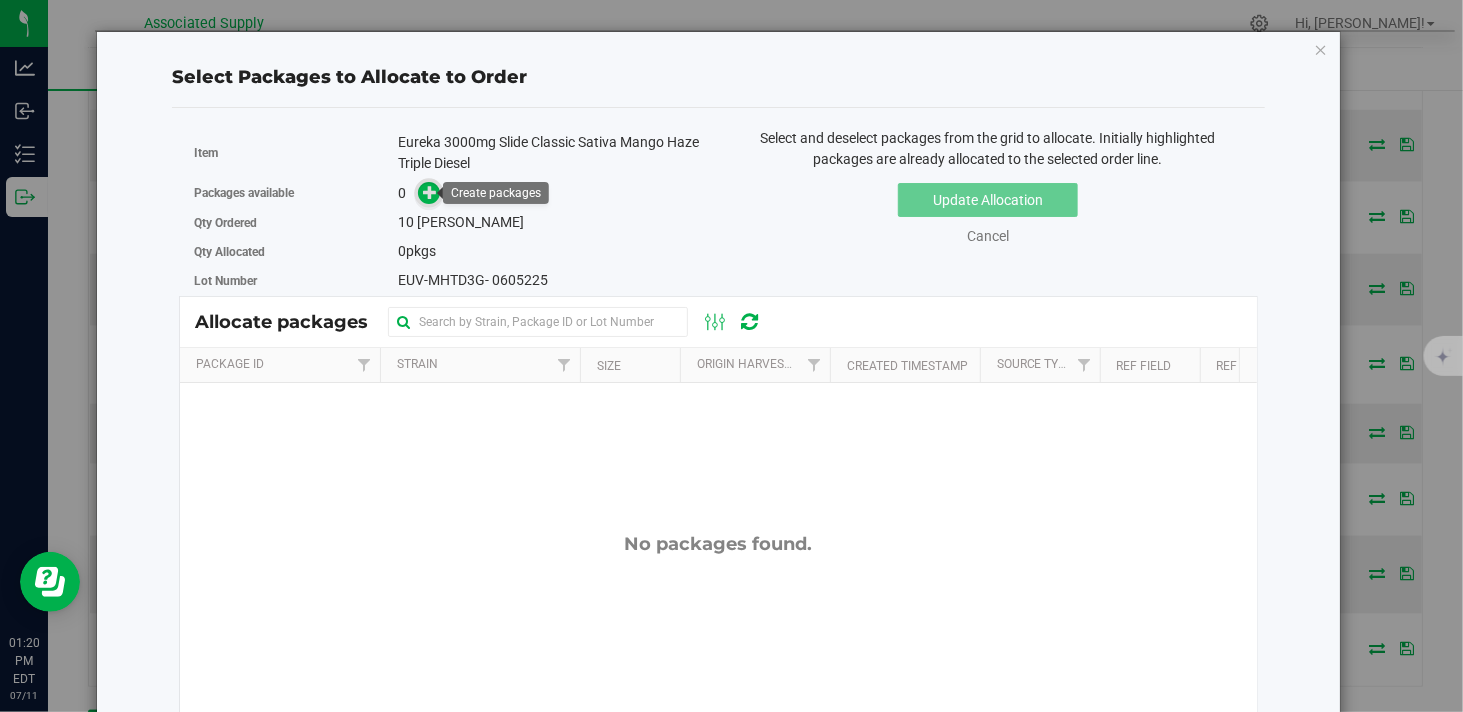click at bounding box center [430, 192] 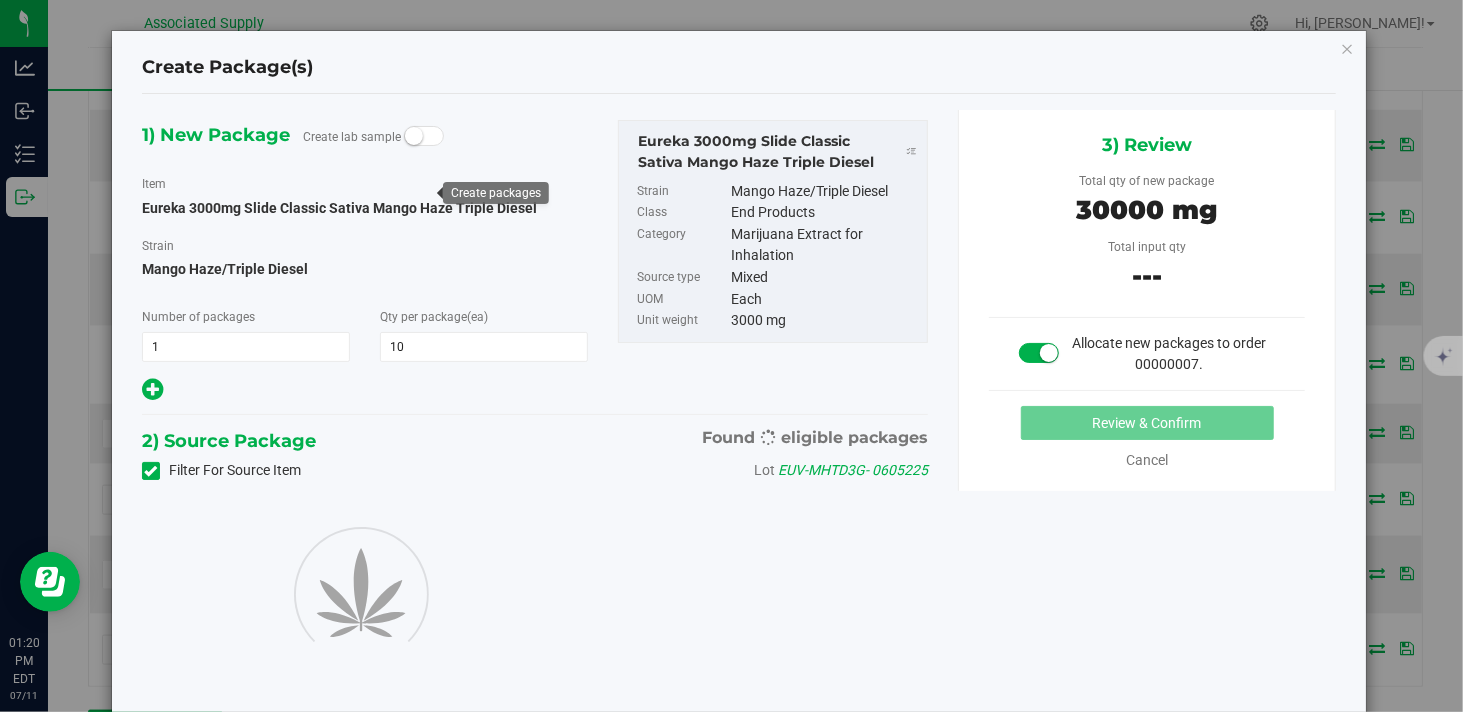 type on "10" 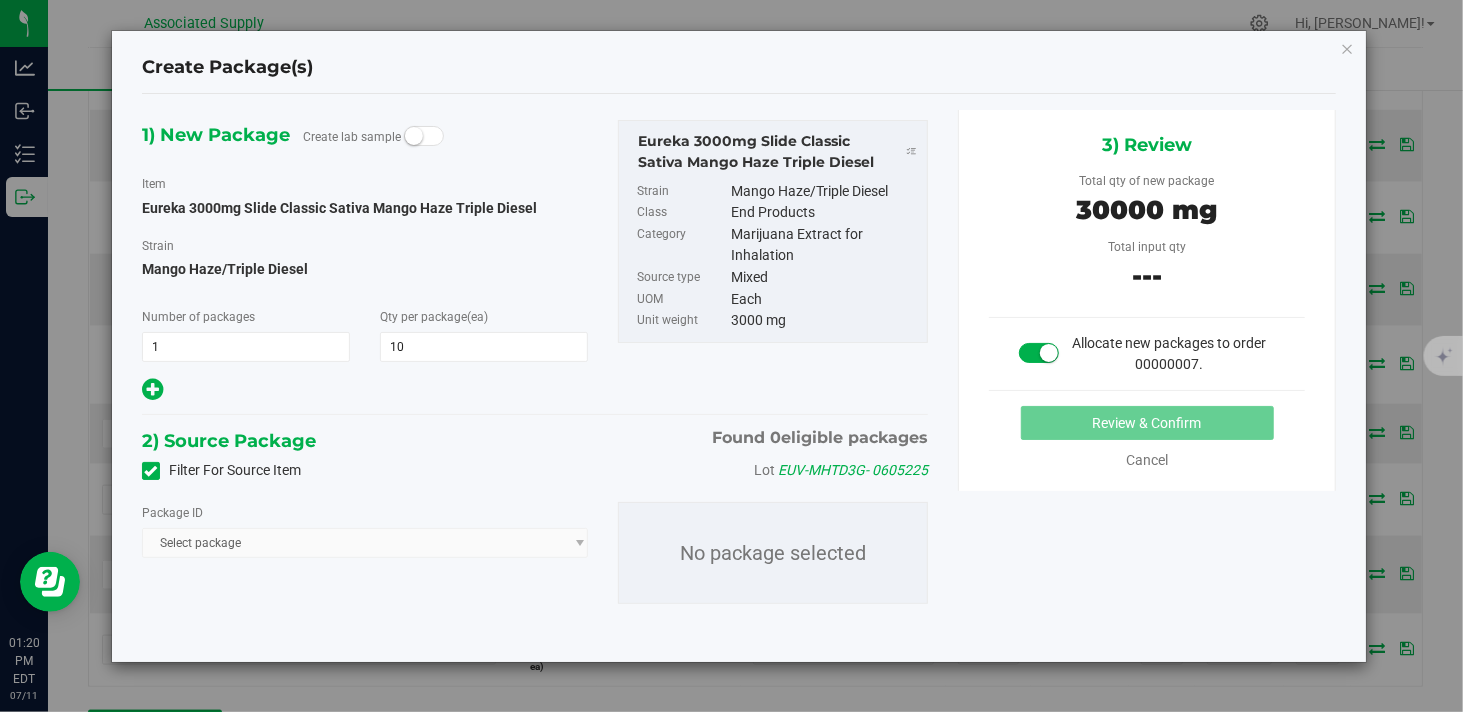 click on "Select package" at bounding box center (365, 543) 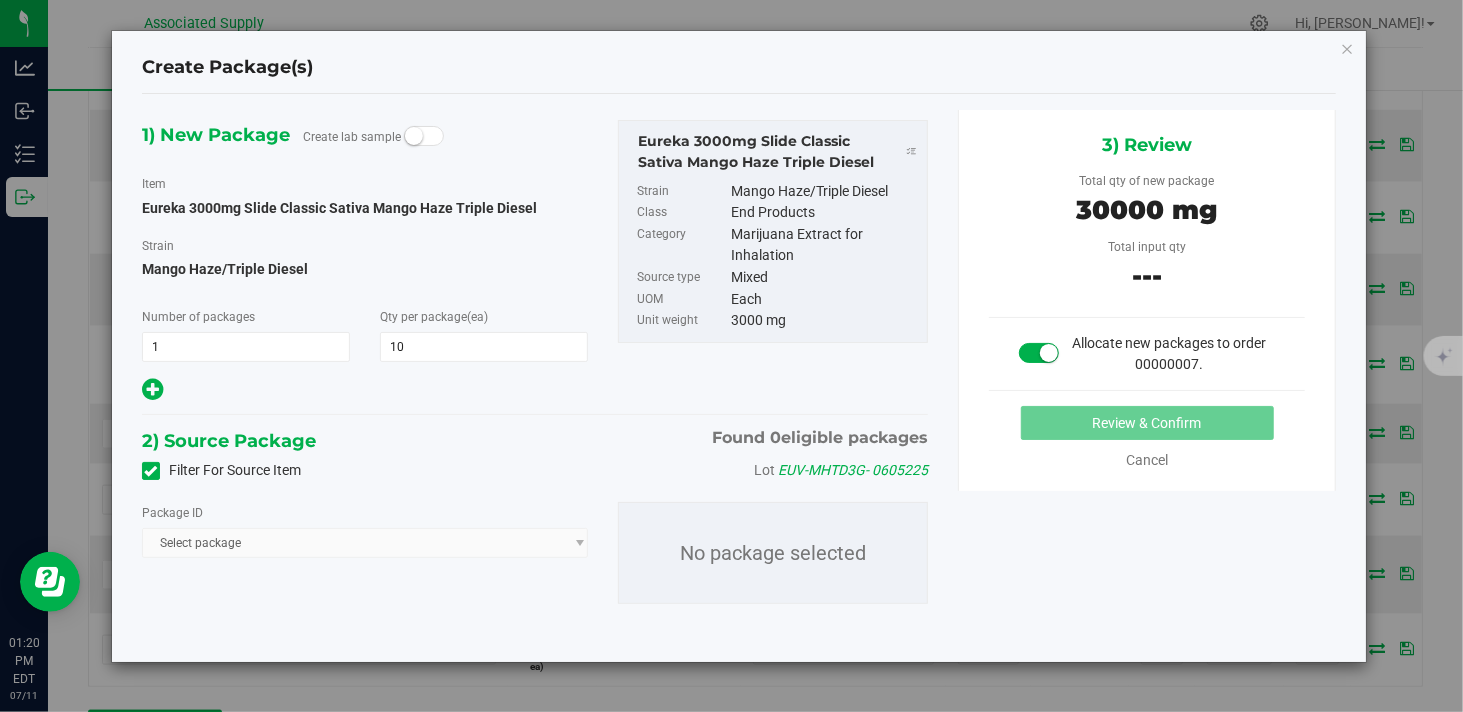 click on "Select package" at bounding box center [365, 543] 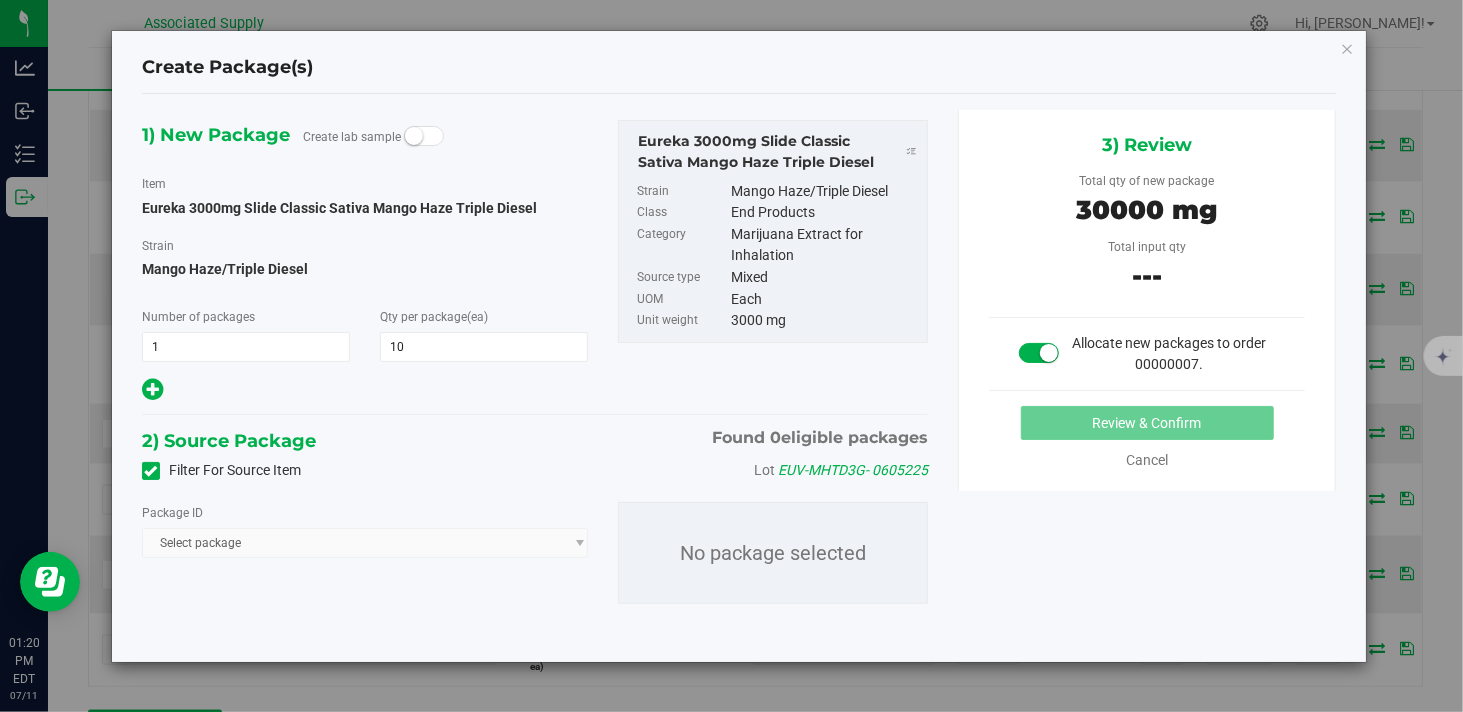 click on "Select package" at bounding box center [365, 543] 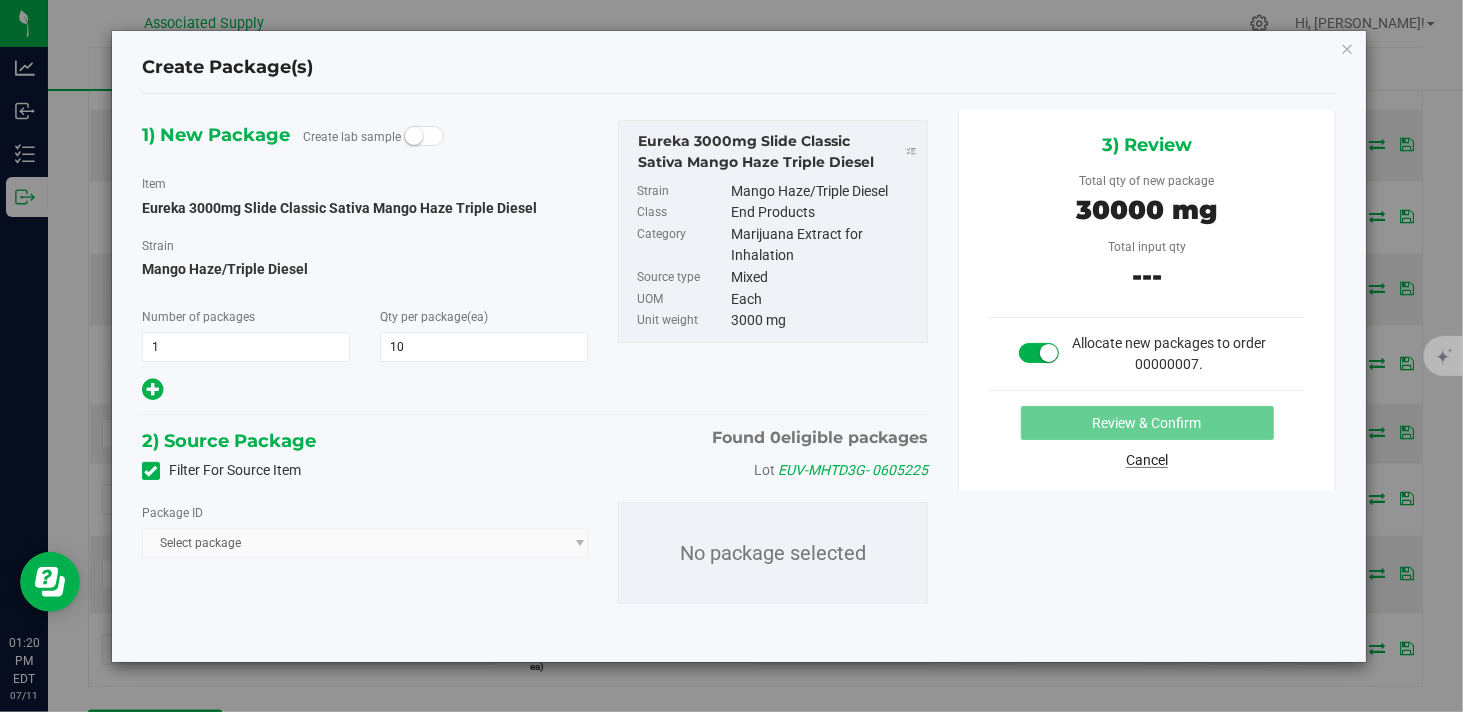 click on "Cancel" at bounding box center (1147, 460) 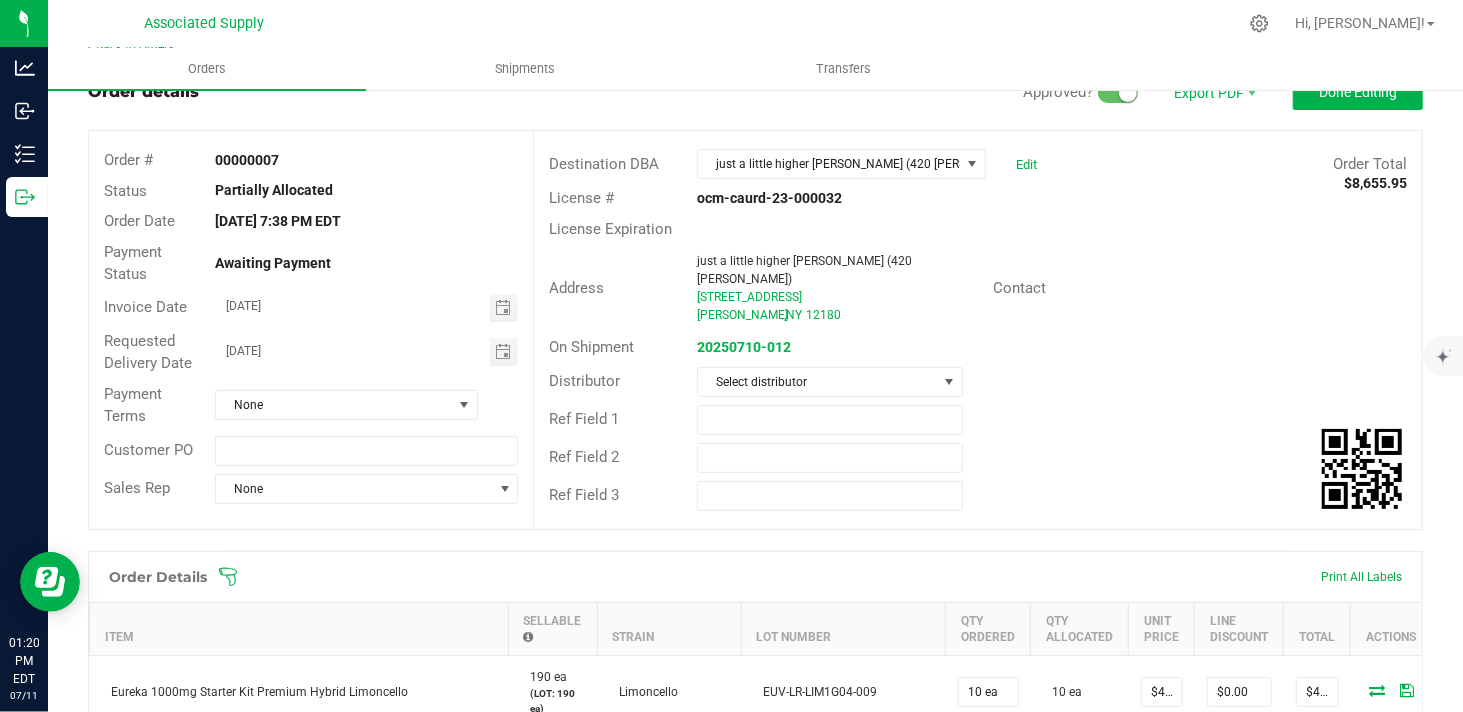 scroll, scrollTop: 0, scrollLeft: 0, axis: both 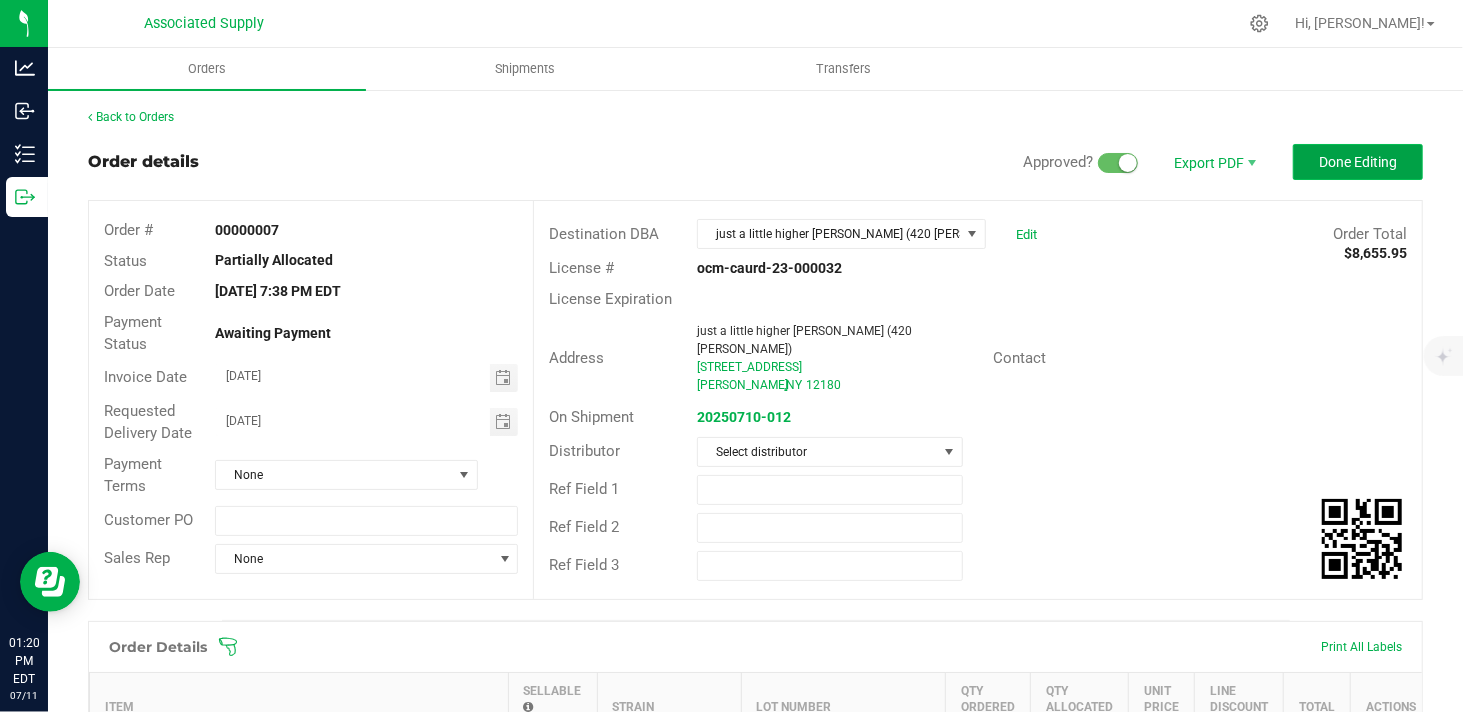 click on "Done Editing" at bounding box center (1358, 162) 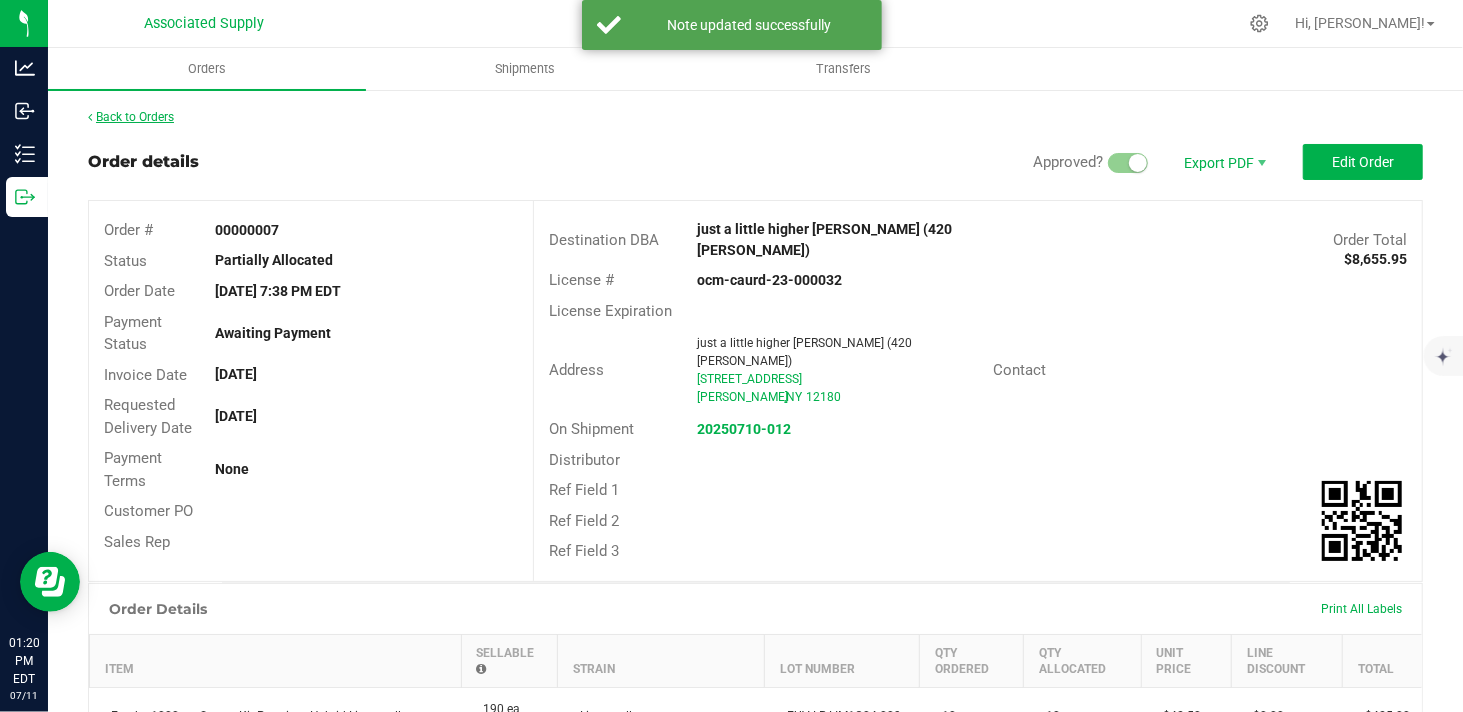 click at bounding box center [90, 117] 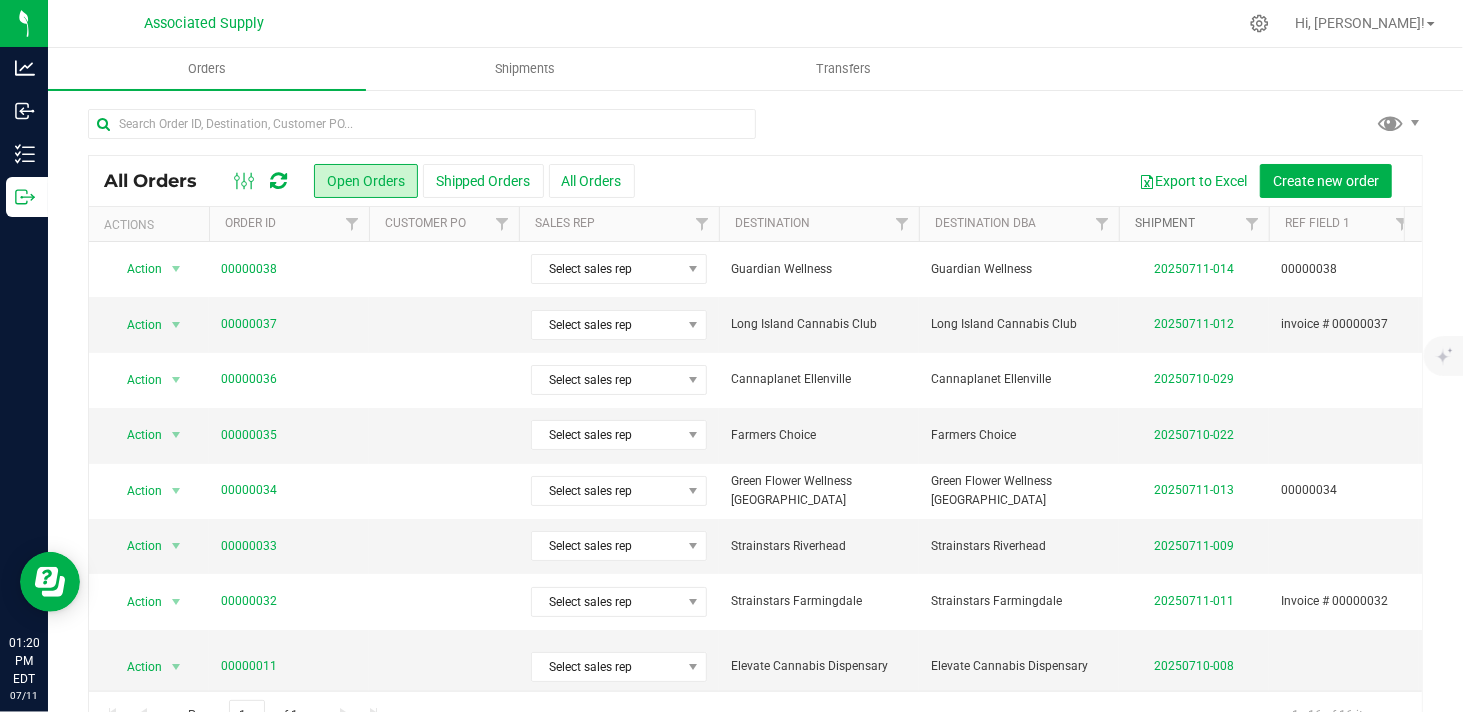 click on "Shipment" at bounding box center (1165, 223) 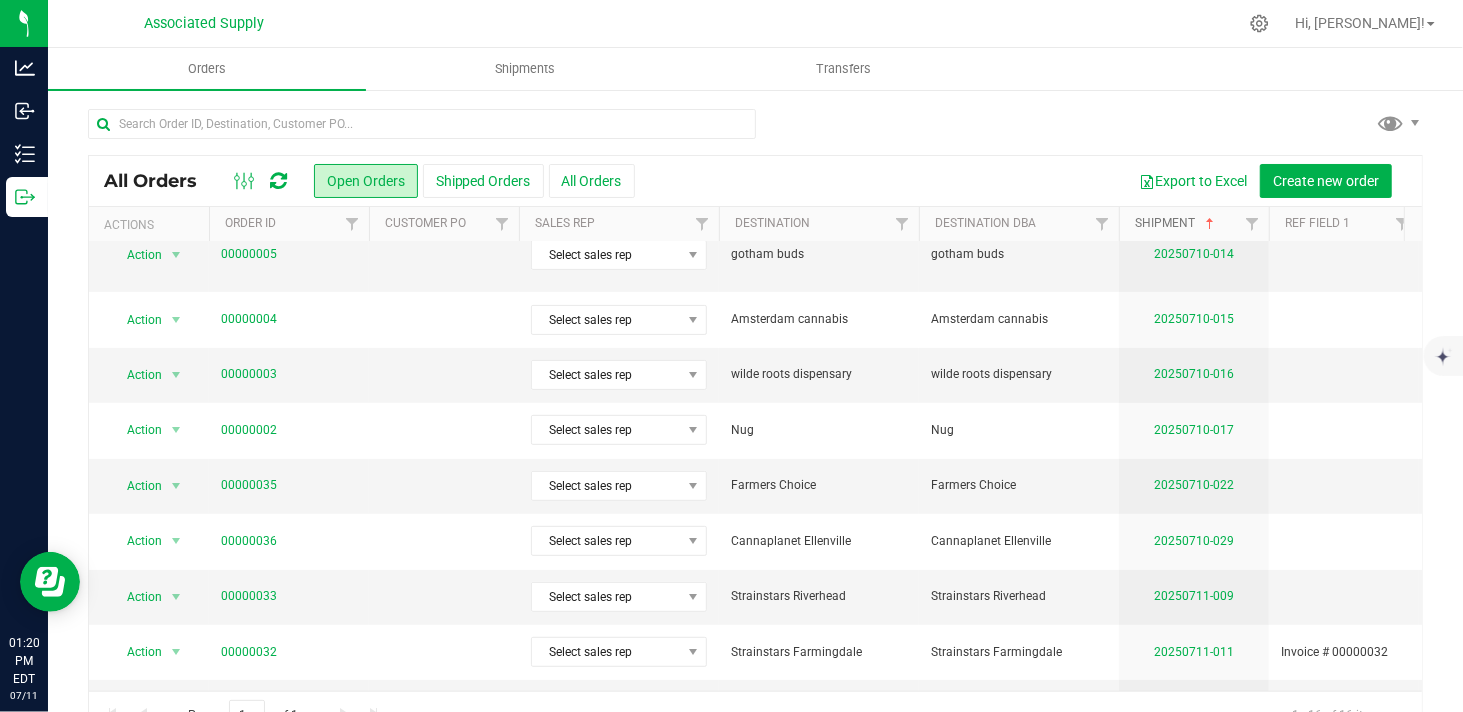 scroll, scrollTop: 456, scrollLeft: 0, axis: vertical 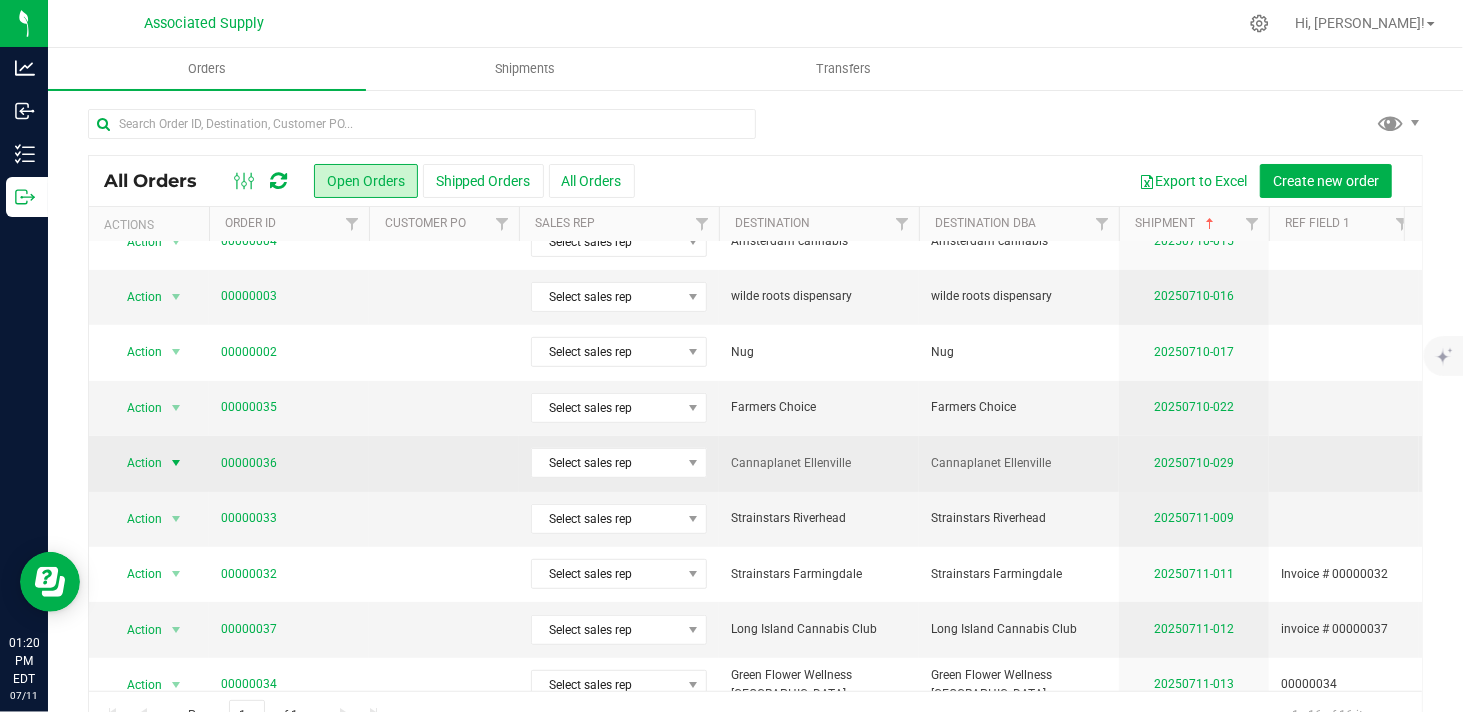 click at bounding box center [176, 463] 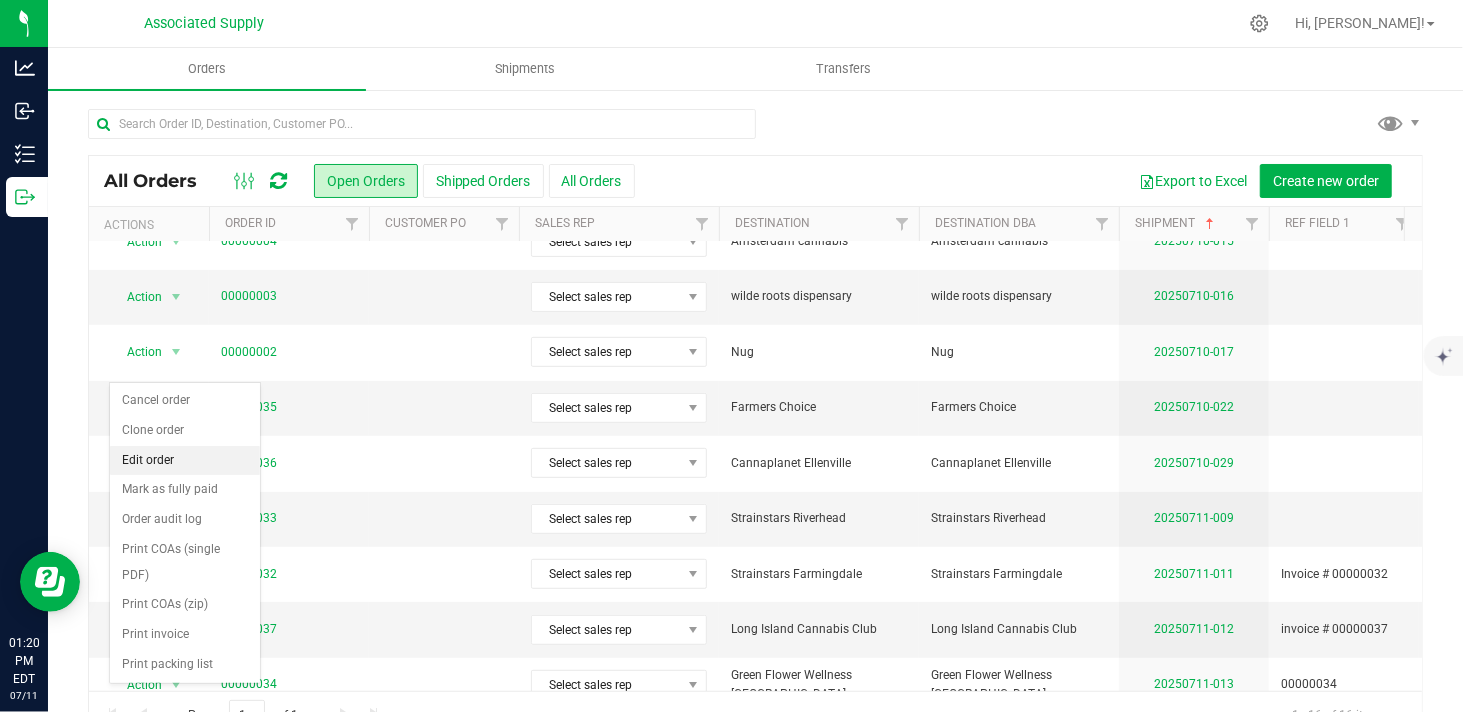 click on "Edit order" at bounding box center [185, 461] 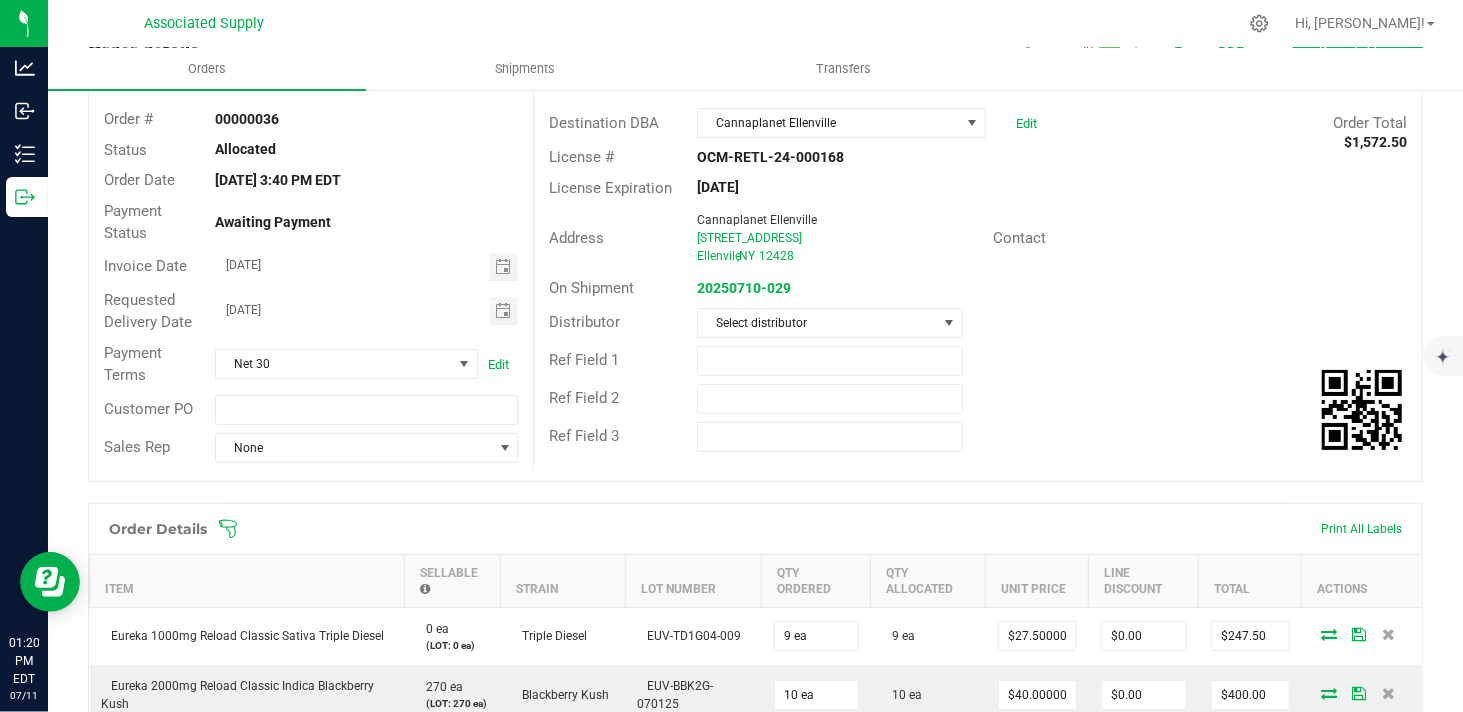 scroll, scrollTop: 0, scrollLeft: 0, axis: both 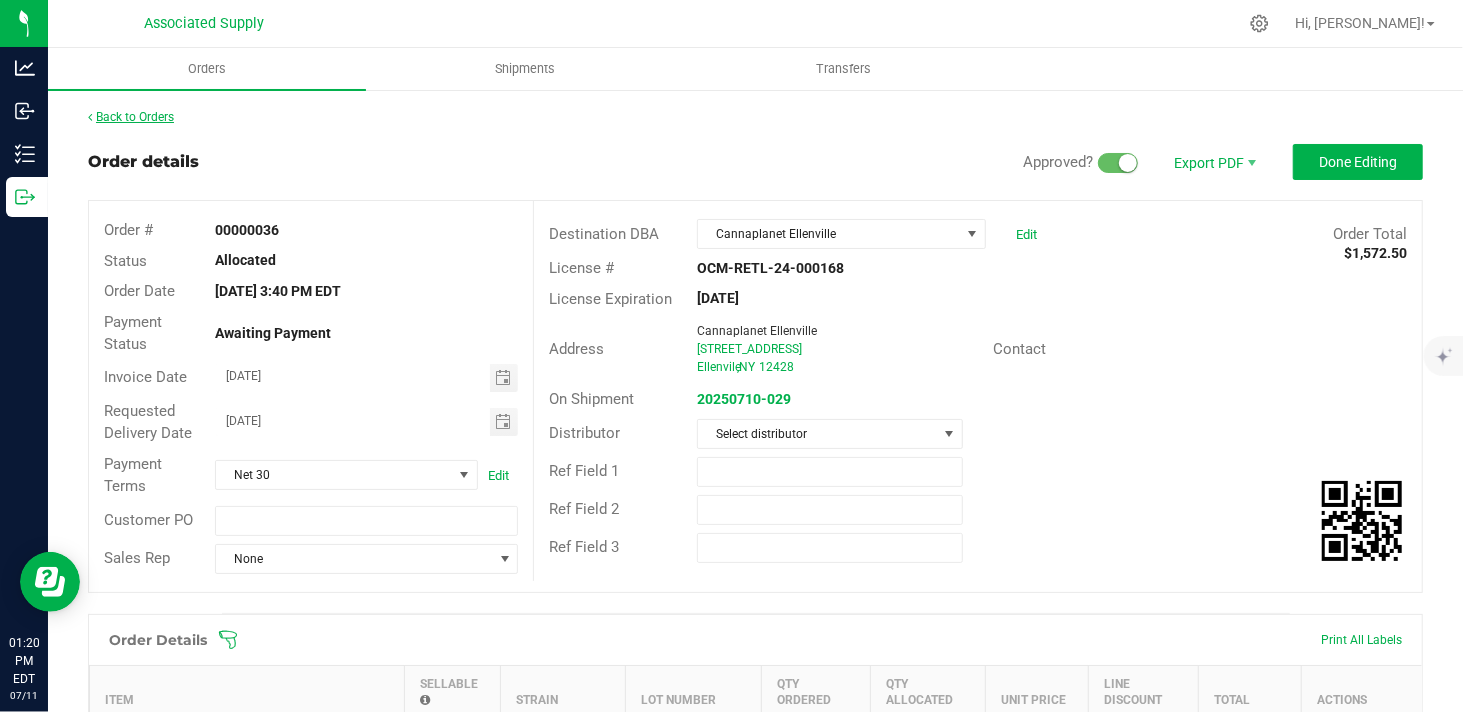 click on "Back to Orders" at bounding box center [131, 117] 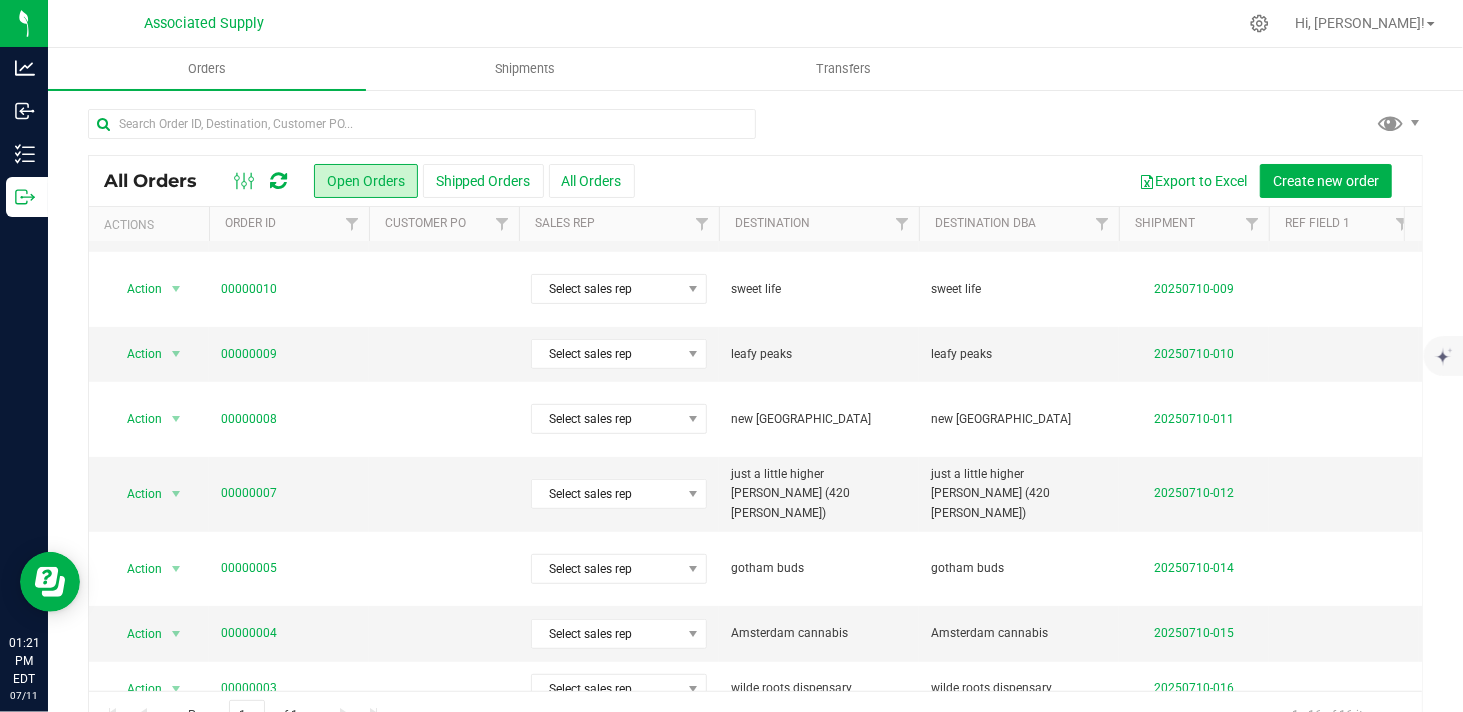 scroll, scrollTop: 456, scrollLeft: 0, axis: vertical 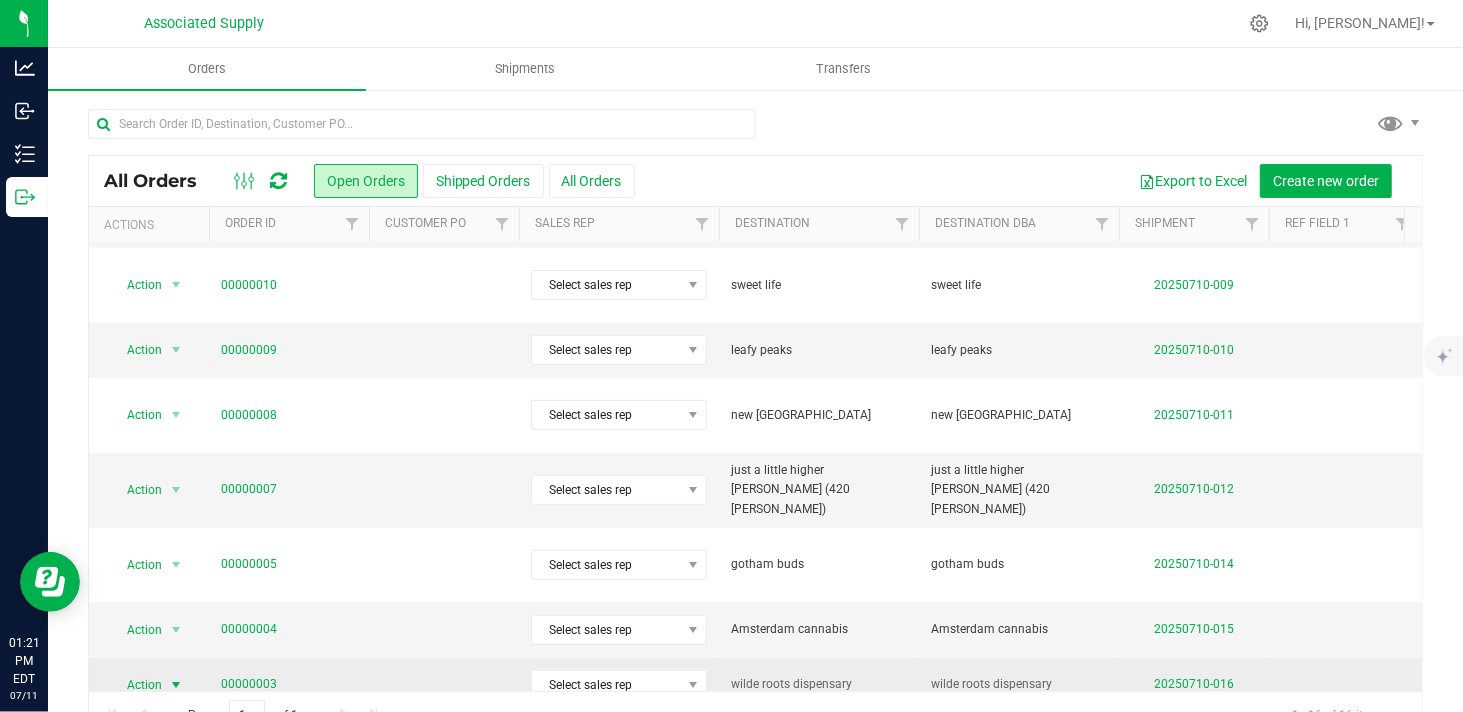 click at bounding box center [176, 685] 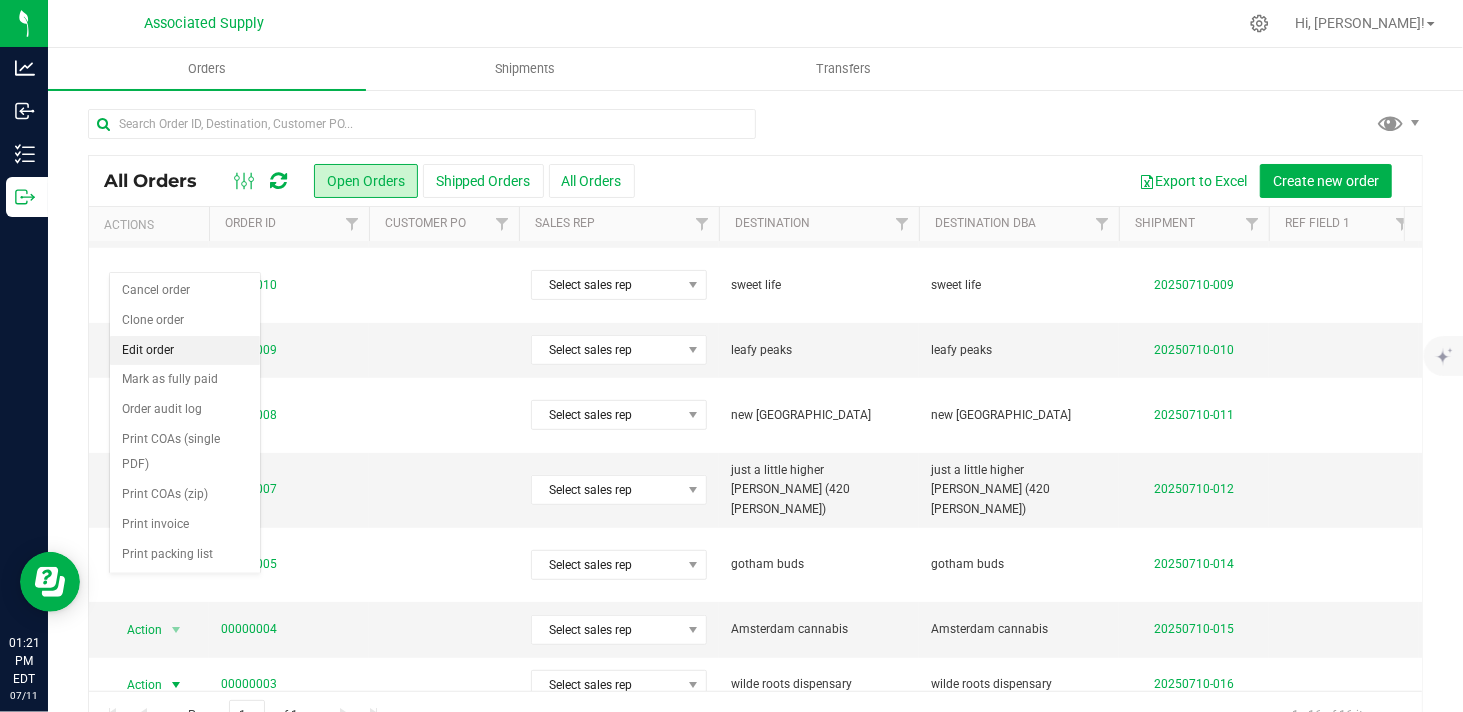click on "Edit order" at bounding box center [185, 351] 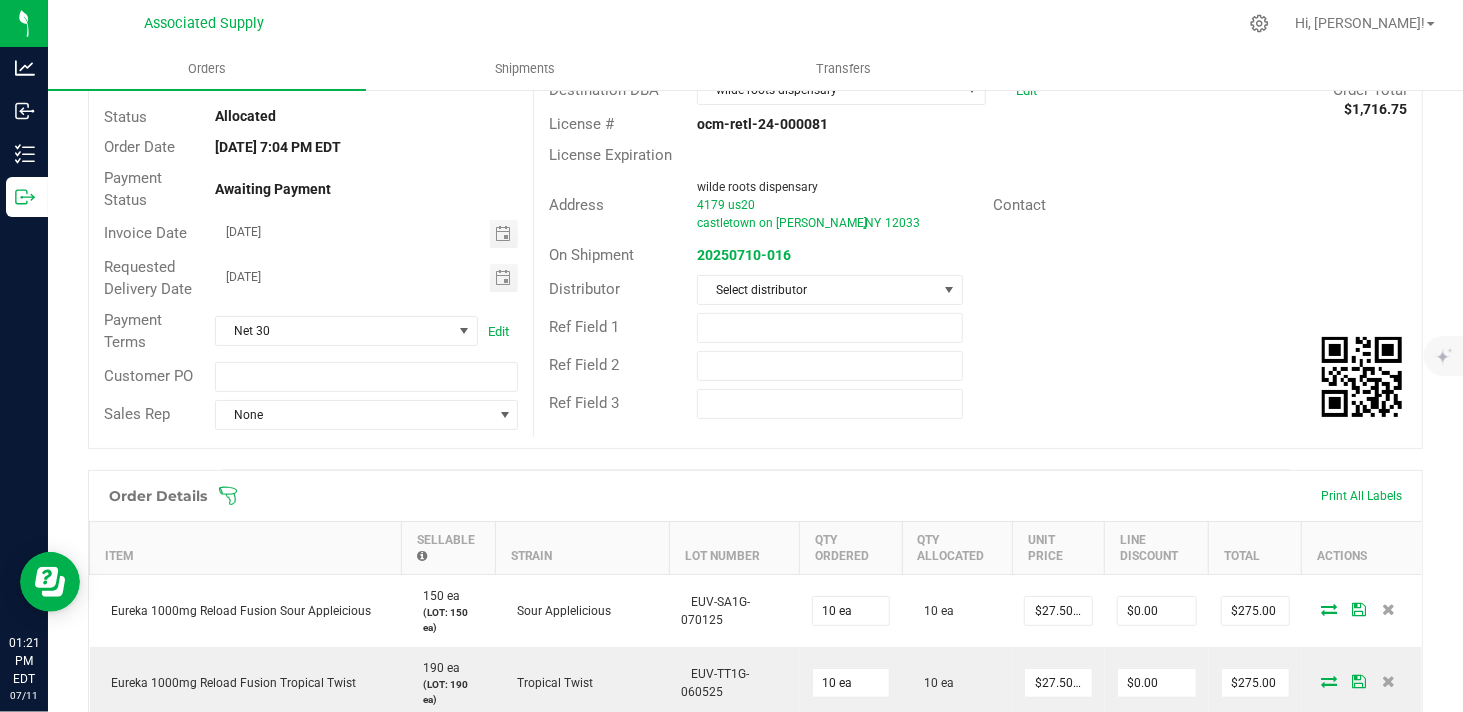 scroll, scrollTop: 0, scrollLeft: 0, axis: both 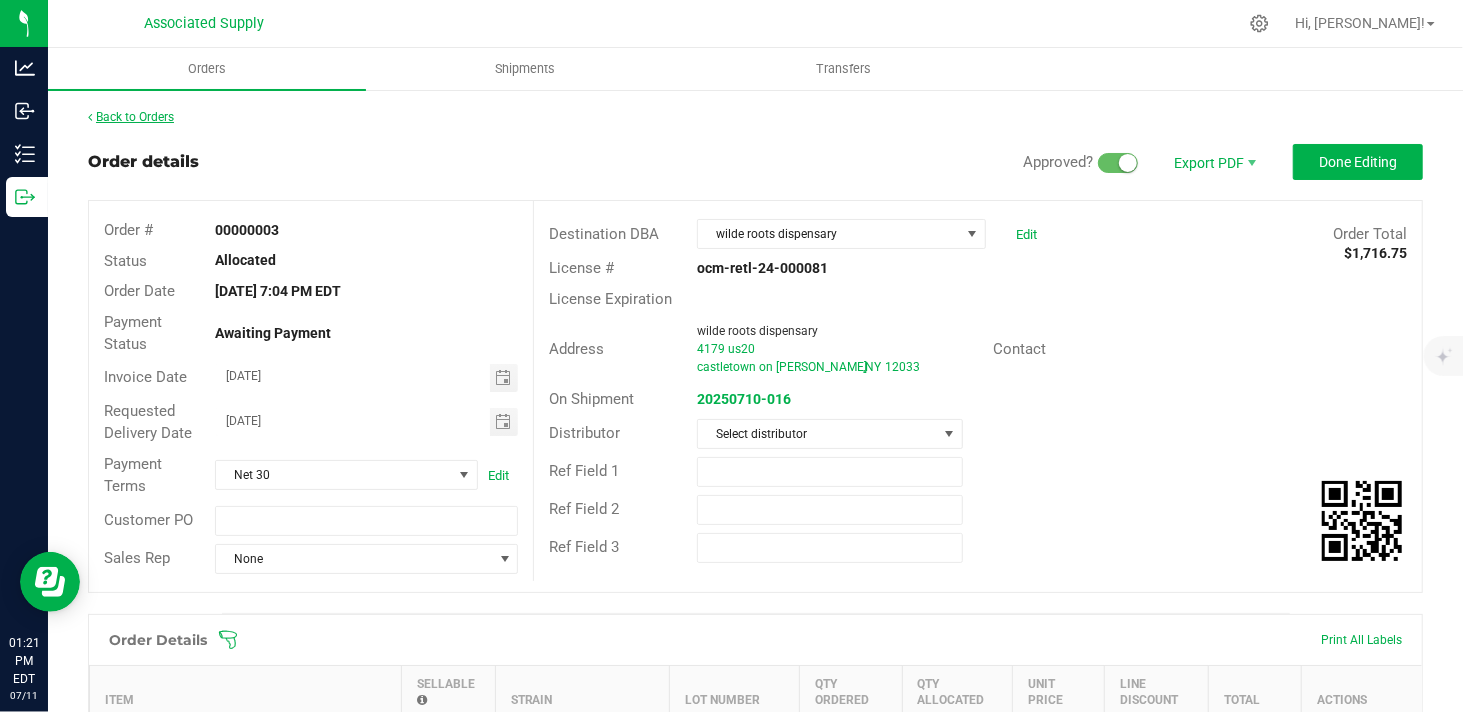 click at bounding box center [90, 117] 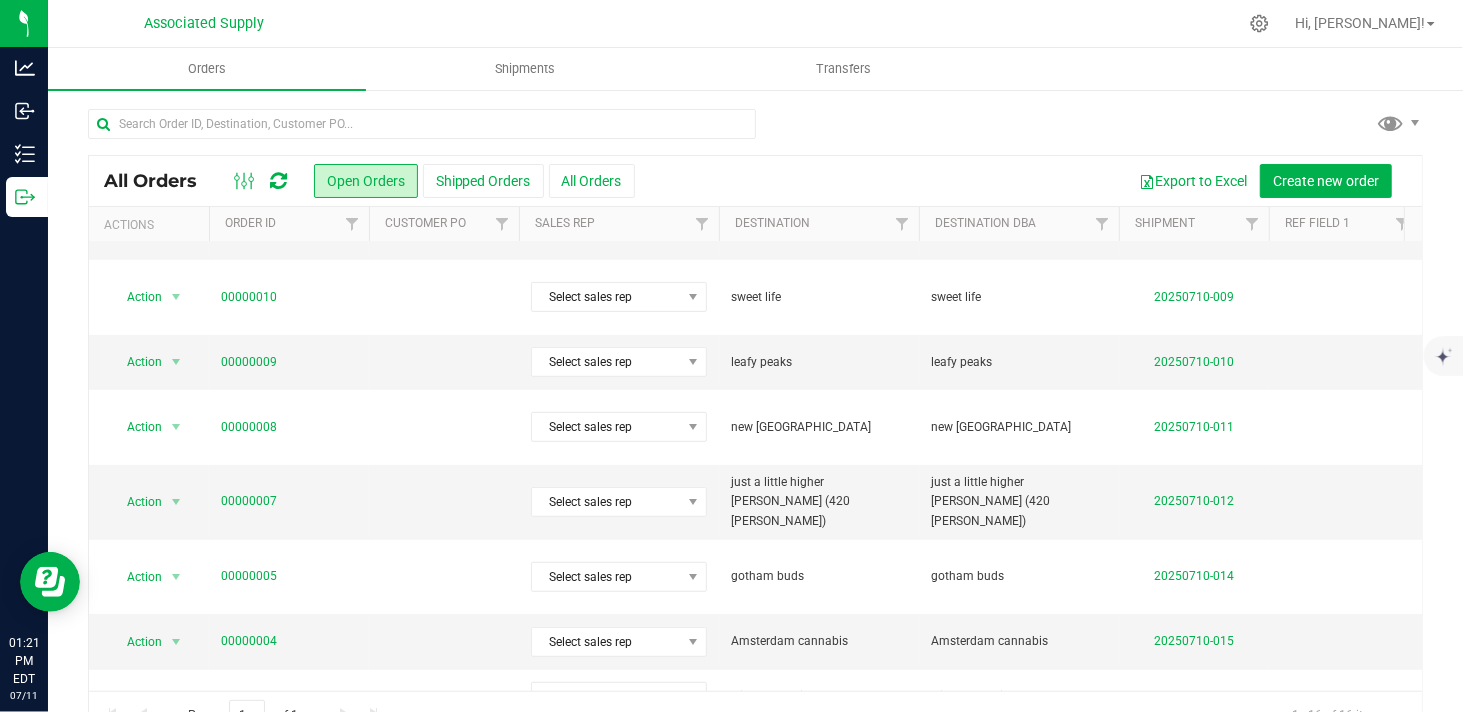 scroll, scrollTop: 456, scrollLeft: 0, axis: vertical 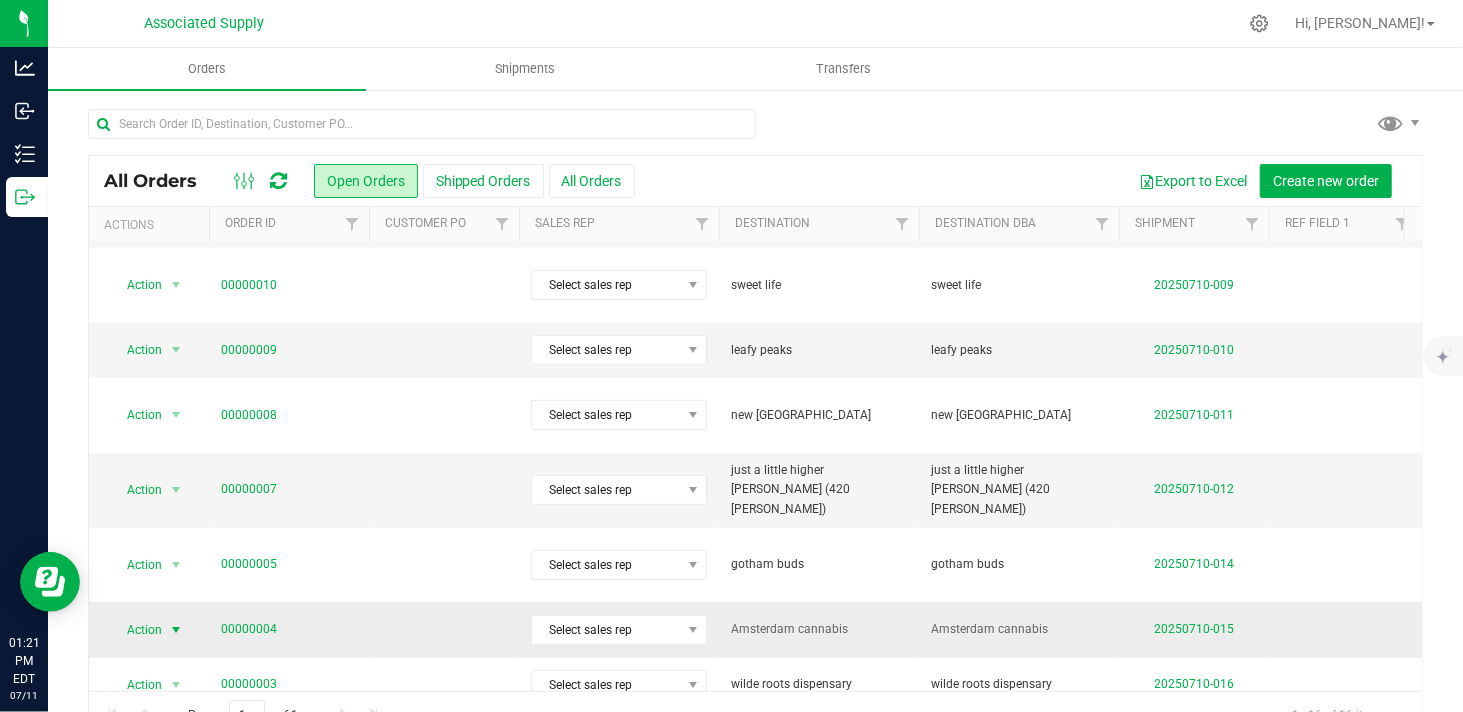 click at bounding box center [176, 630] 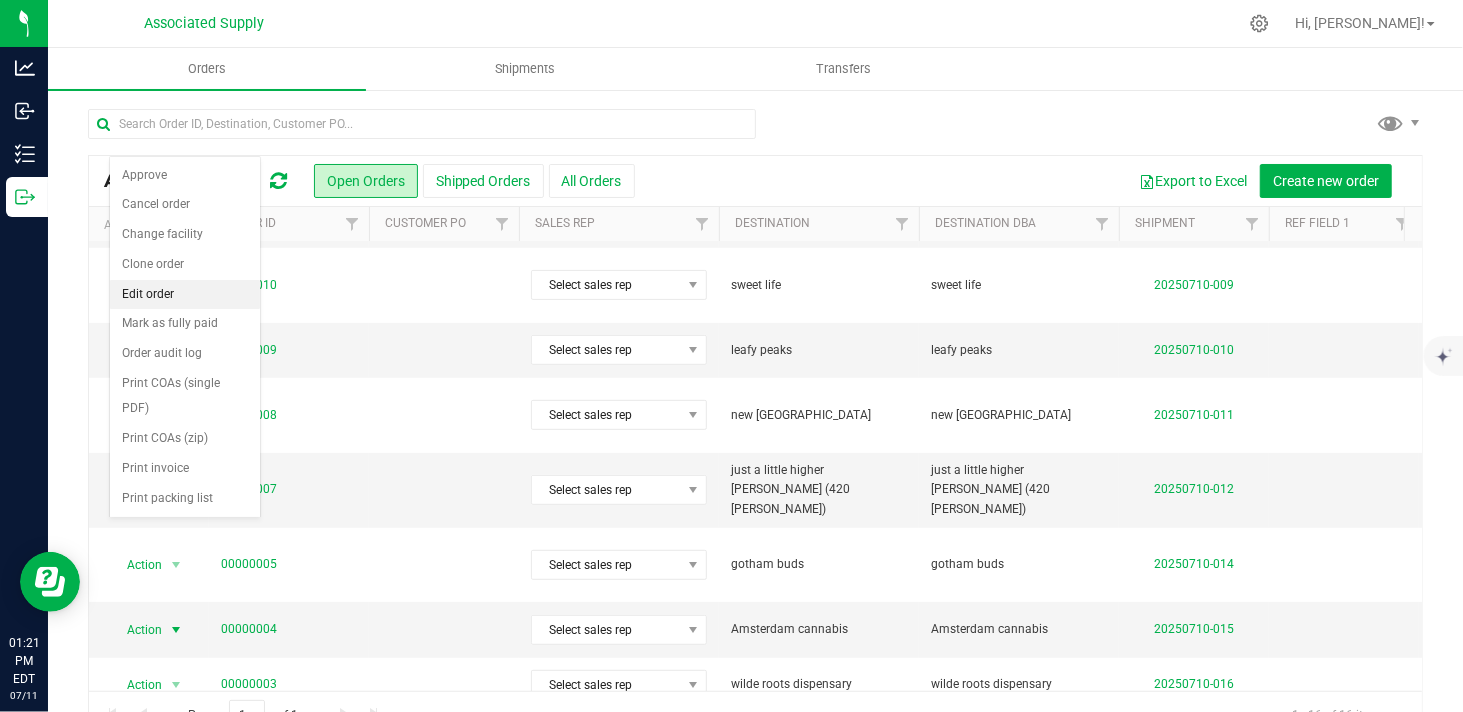 click on "Edit order" at bounding box center (185, 295) 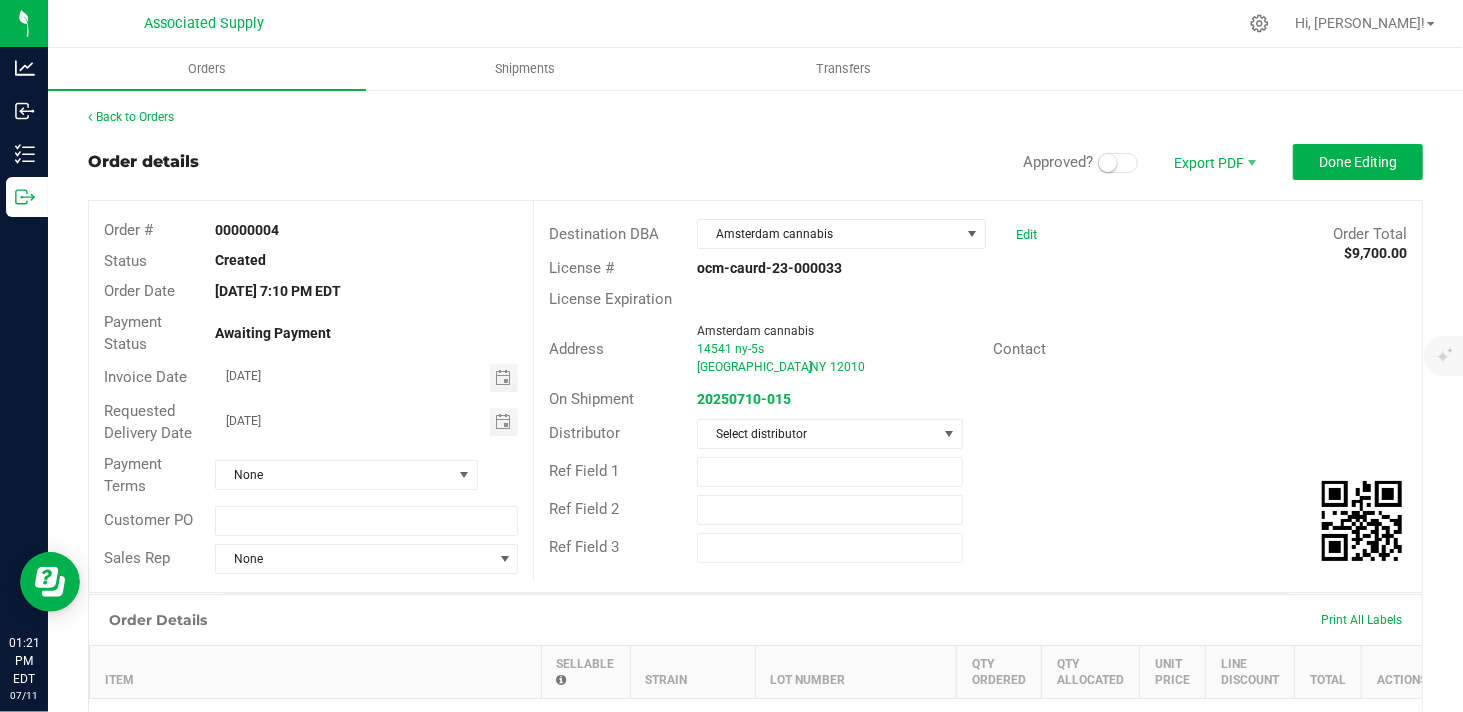 click at bounding box center (1118, 163) 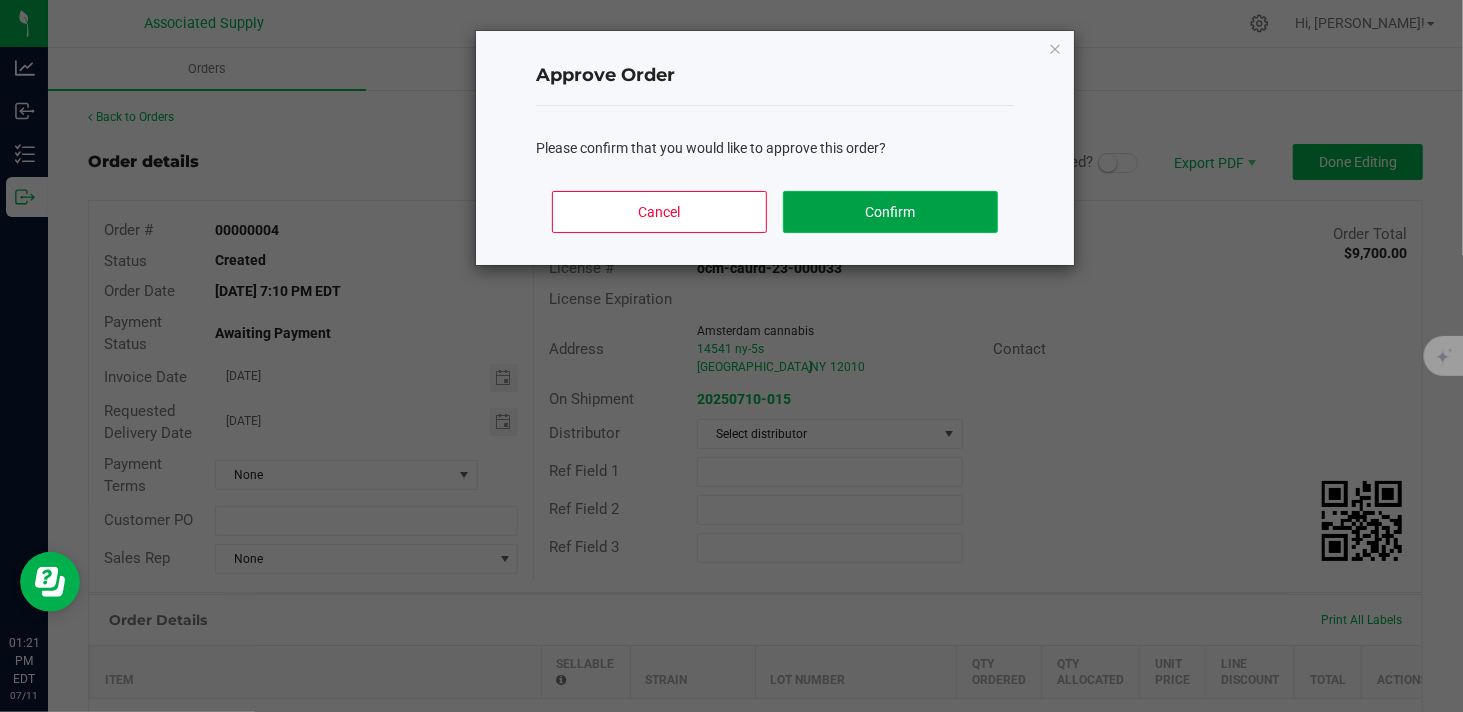 click on "Confirm" 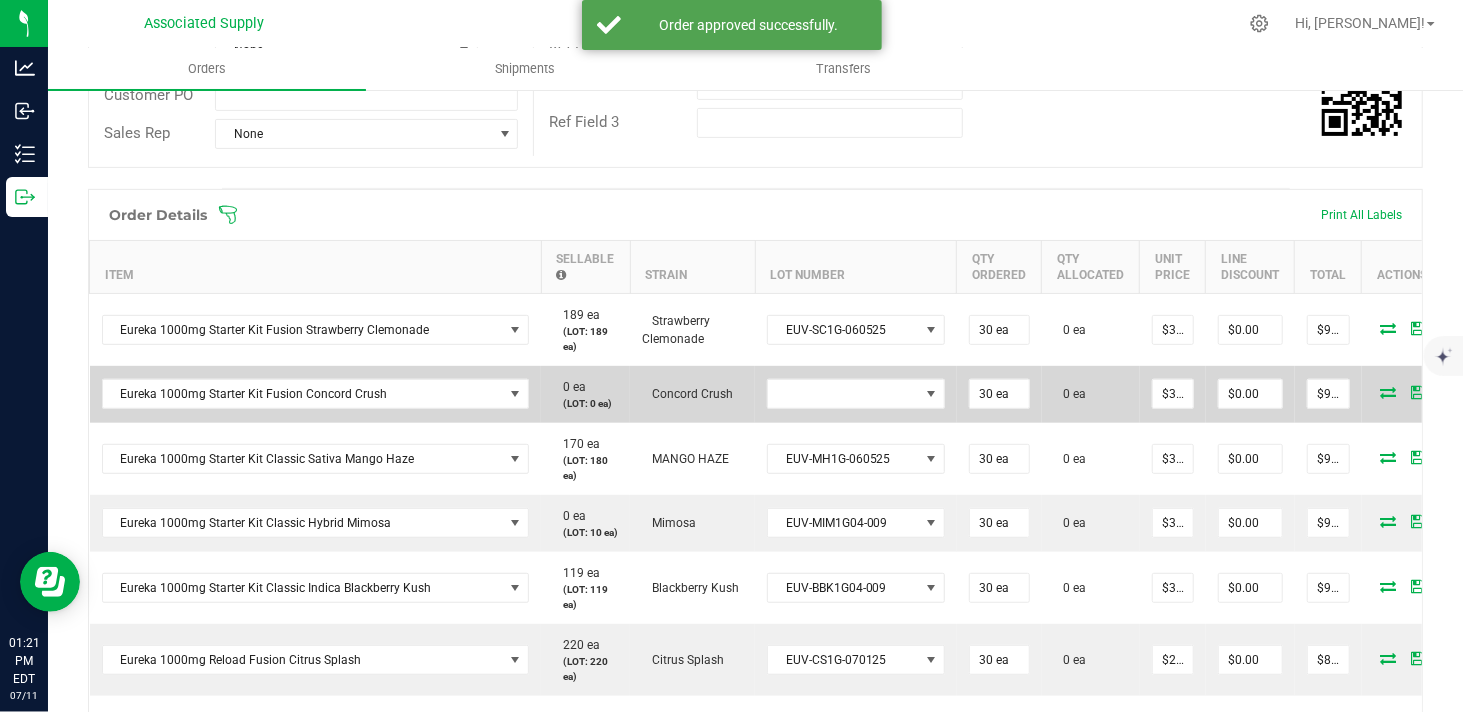scroll, scrollTop: 444, scrollLeft: 0, axis: vertical 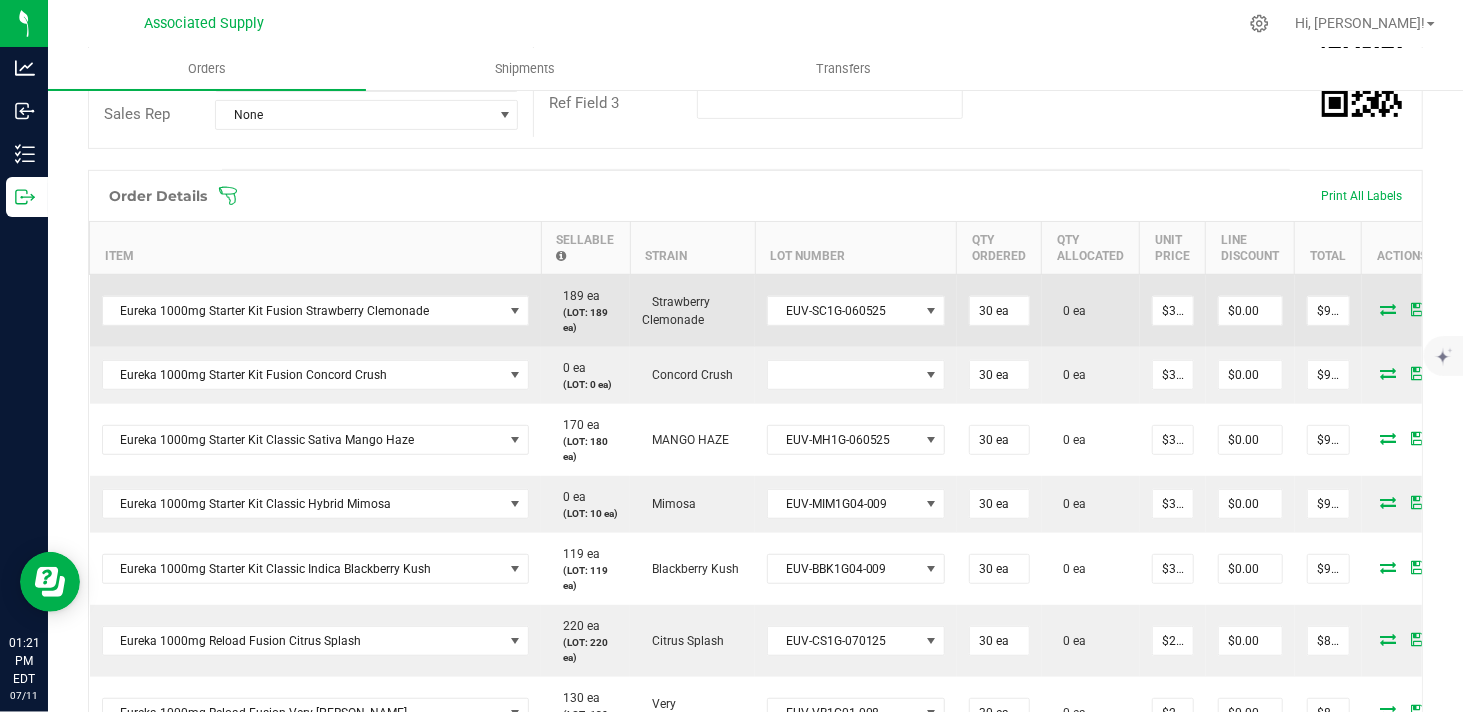click at bounding box center [1389, 309] 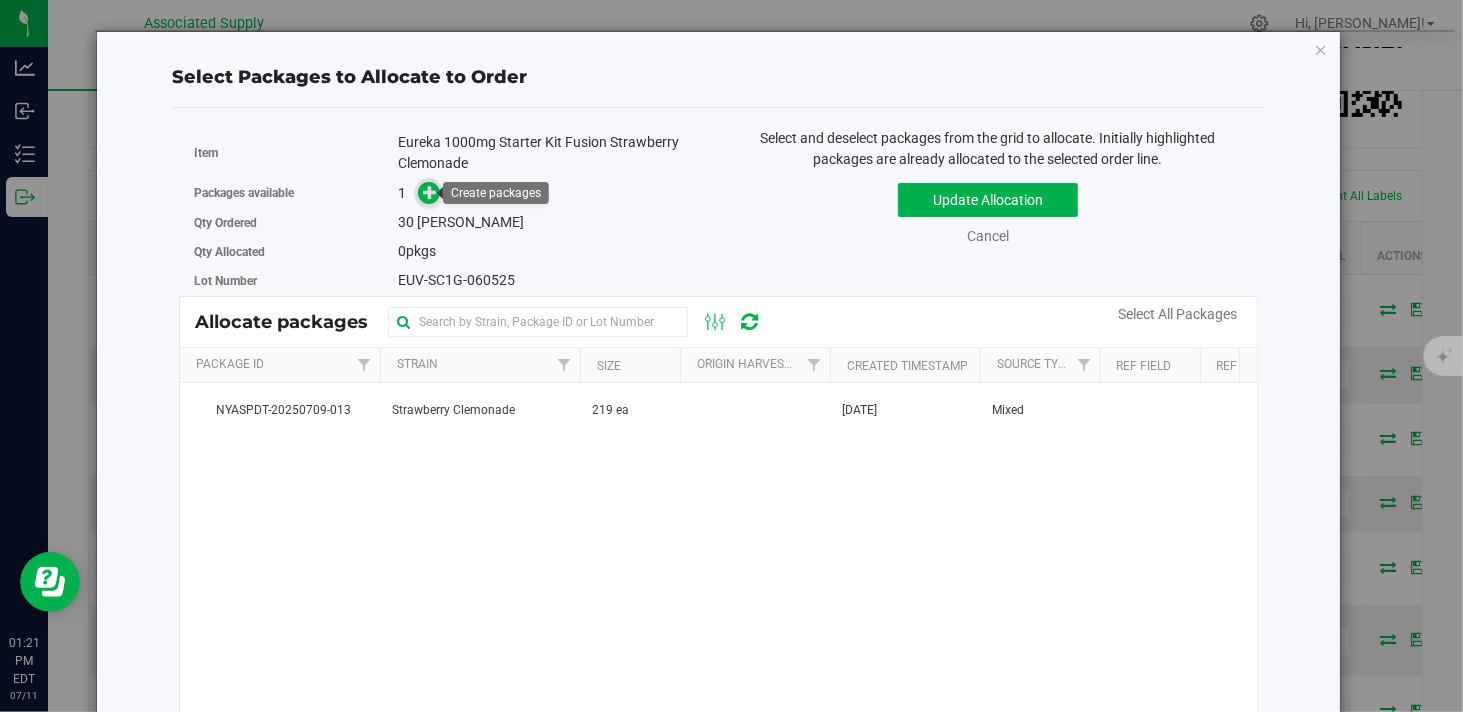 click at bounding box center [430, 192] 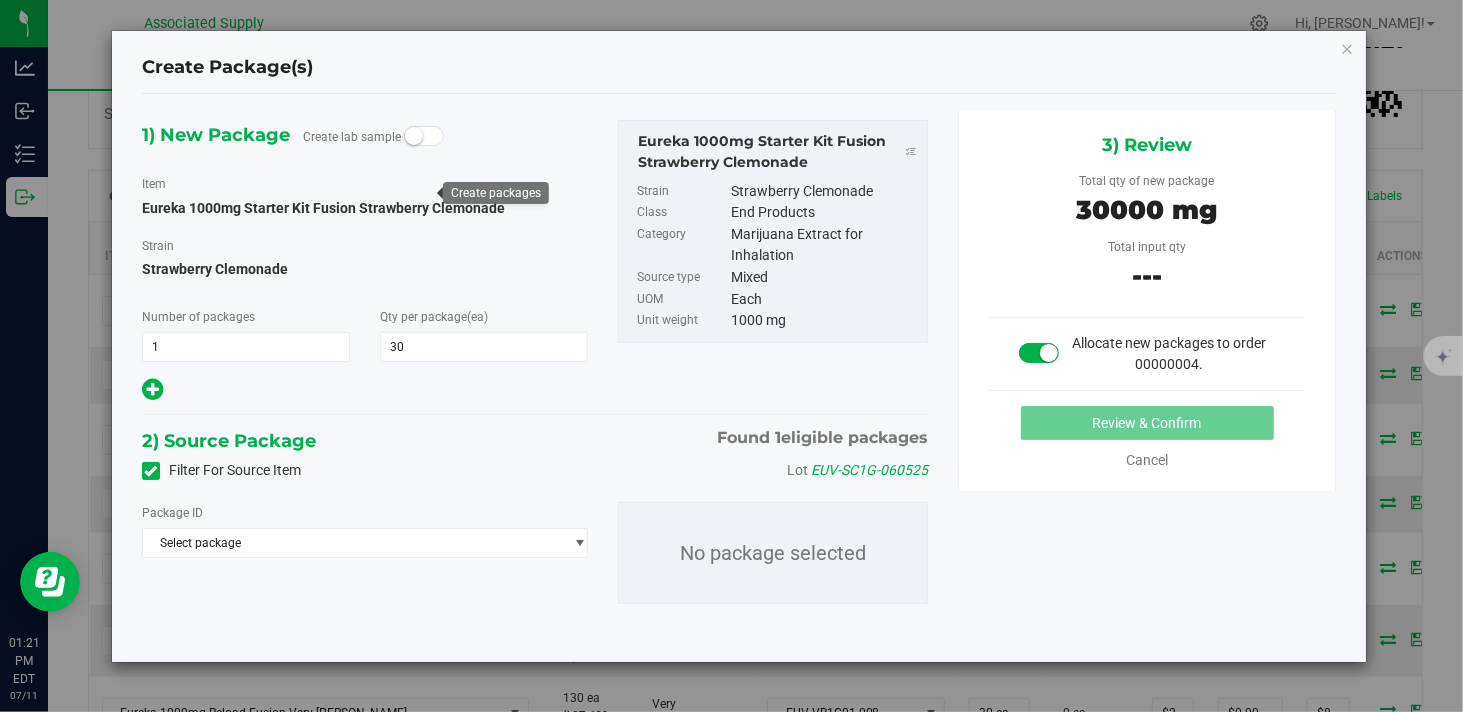 type on "30" 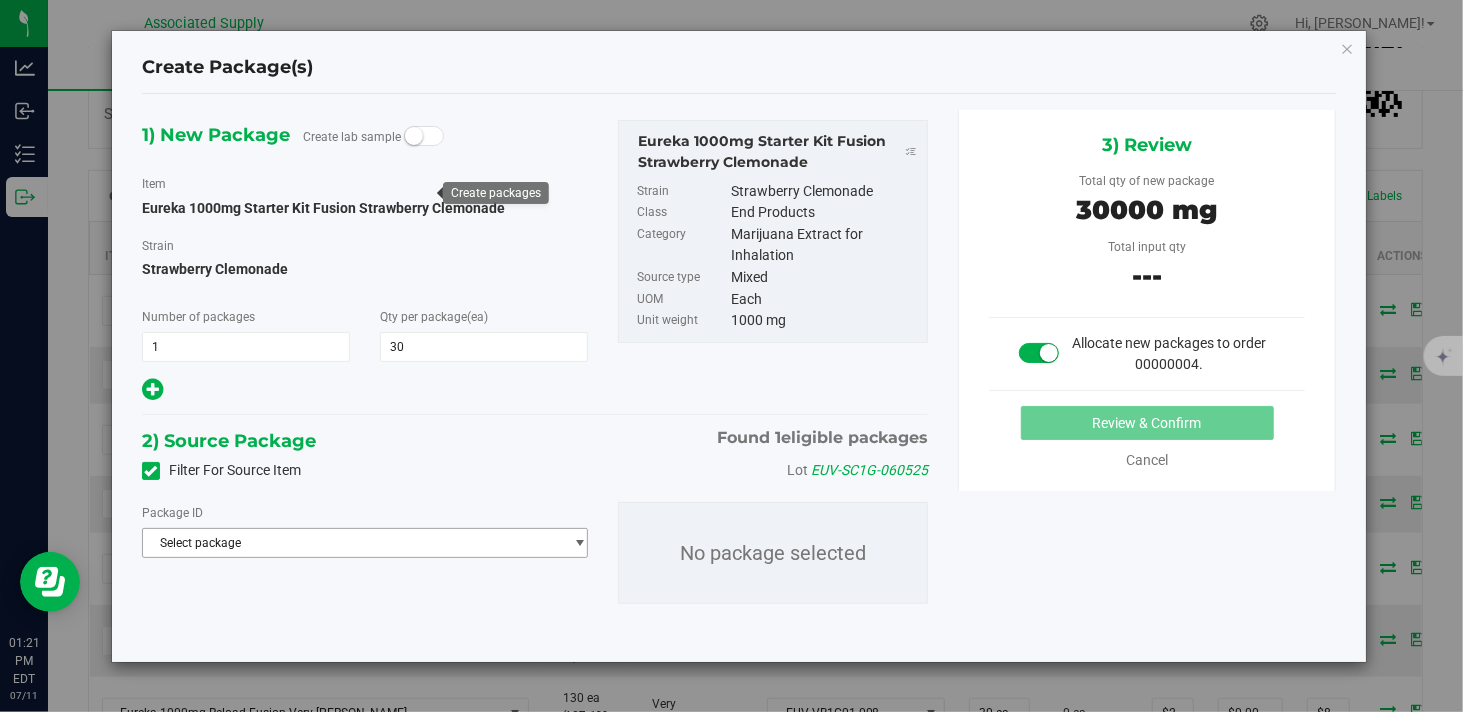 click on "Select package" at bounding box center (352, 543) 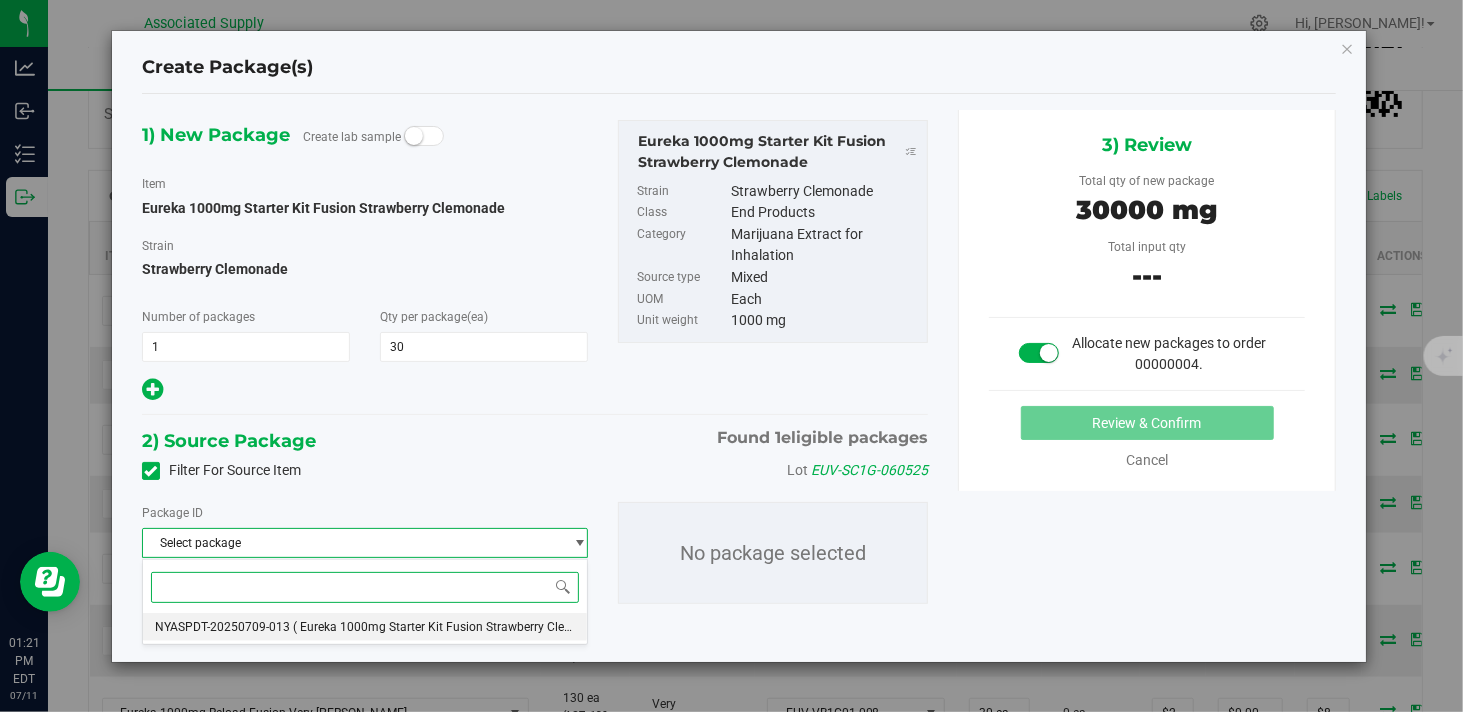 click on "(
Eureka 1000mg Starter Kit Fusion Strawberry Clemonade
)" at bounding box center (454, 627) 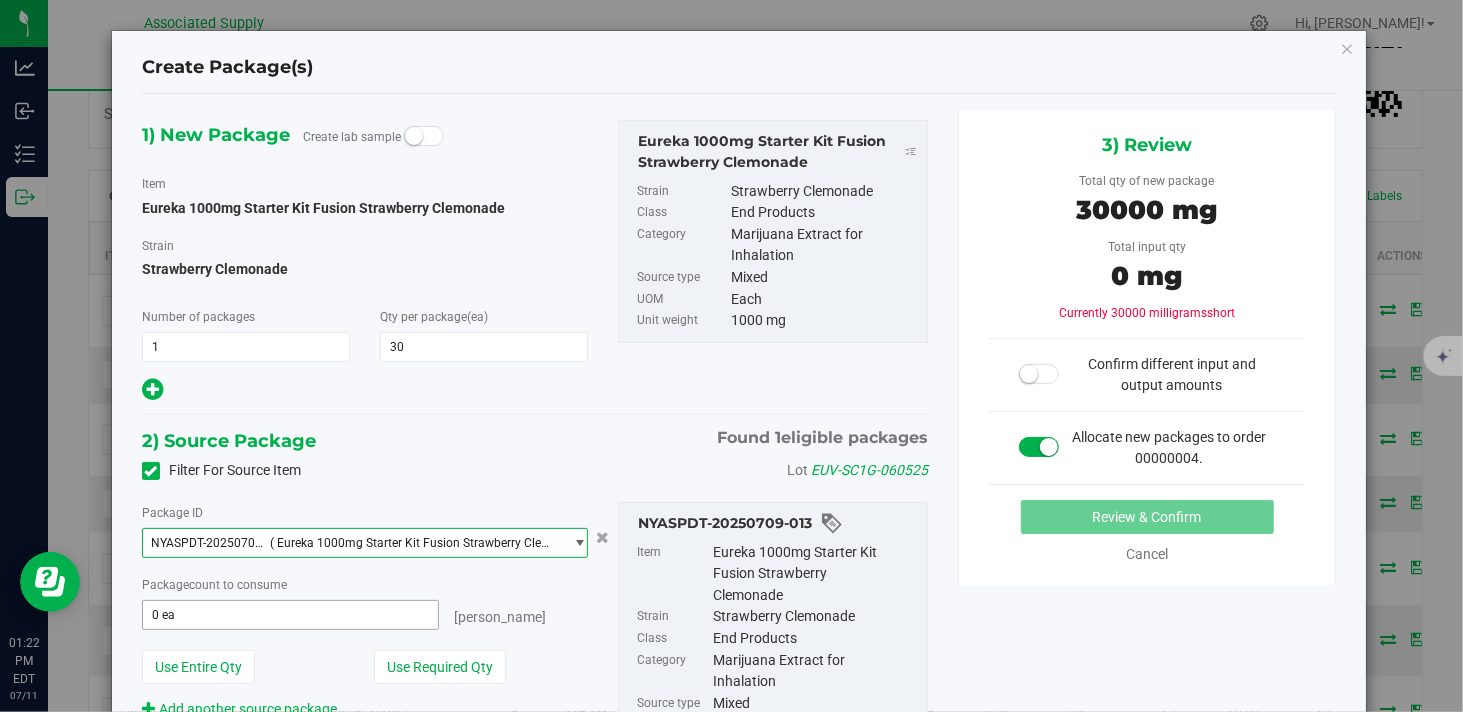 click on "0 ea 0" at bounding box center [290, 615] 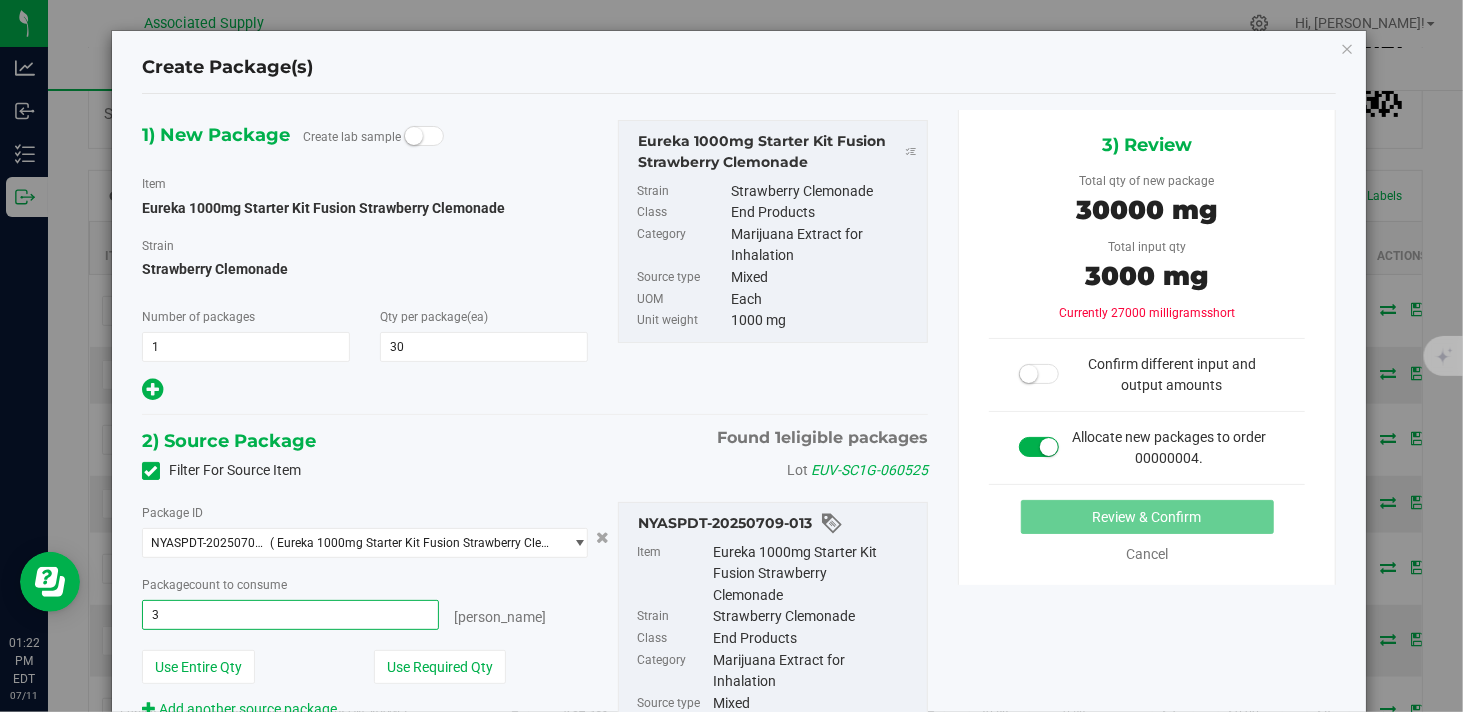 type on "30" 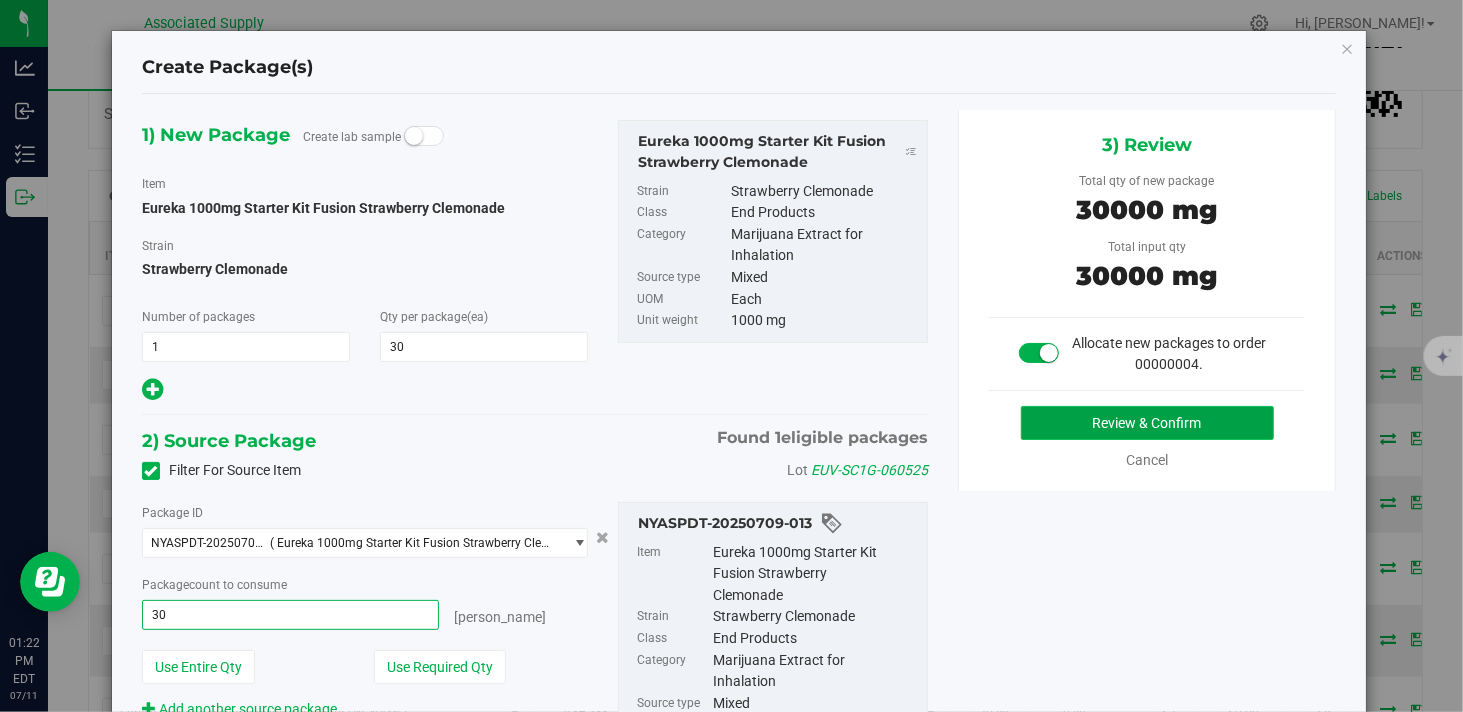 type on "30 ea" 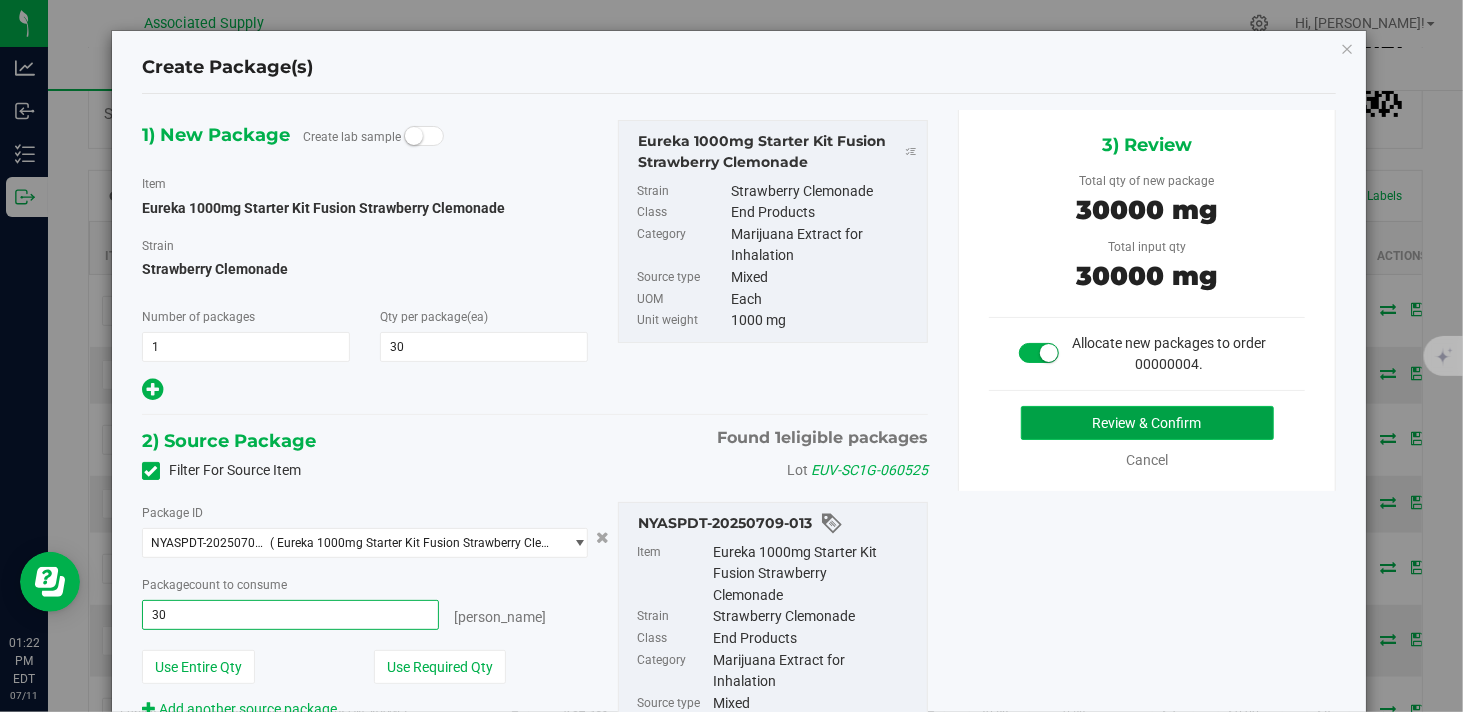 click on "Review & Confirm" at bounding box center (1147, 423) 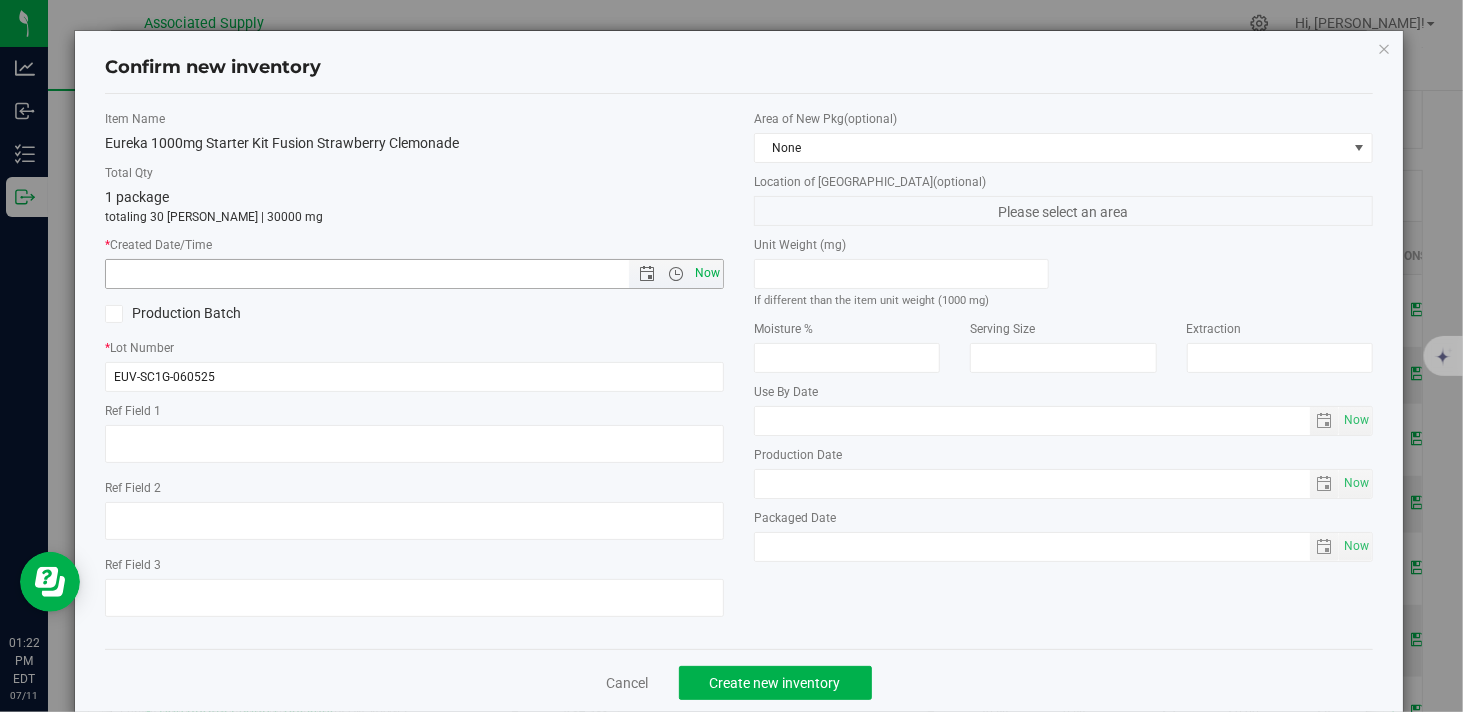 click on "Now" at bounding box center (708, 273) 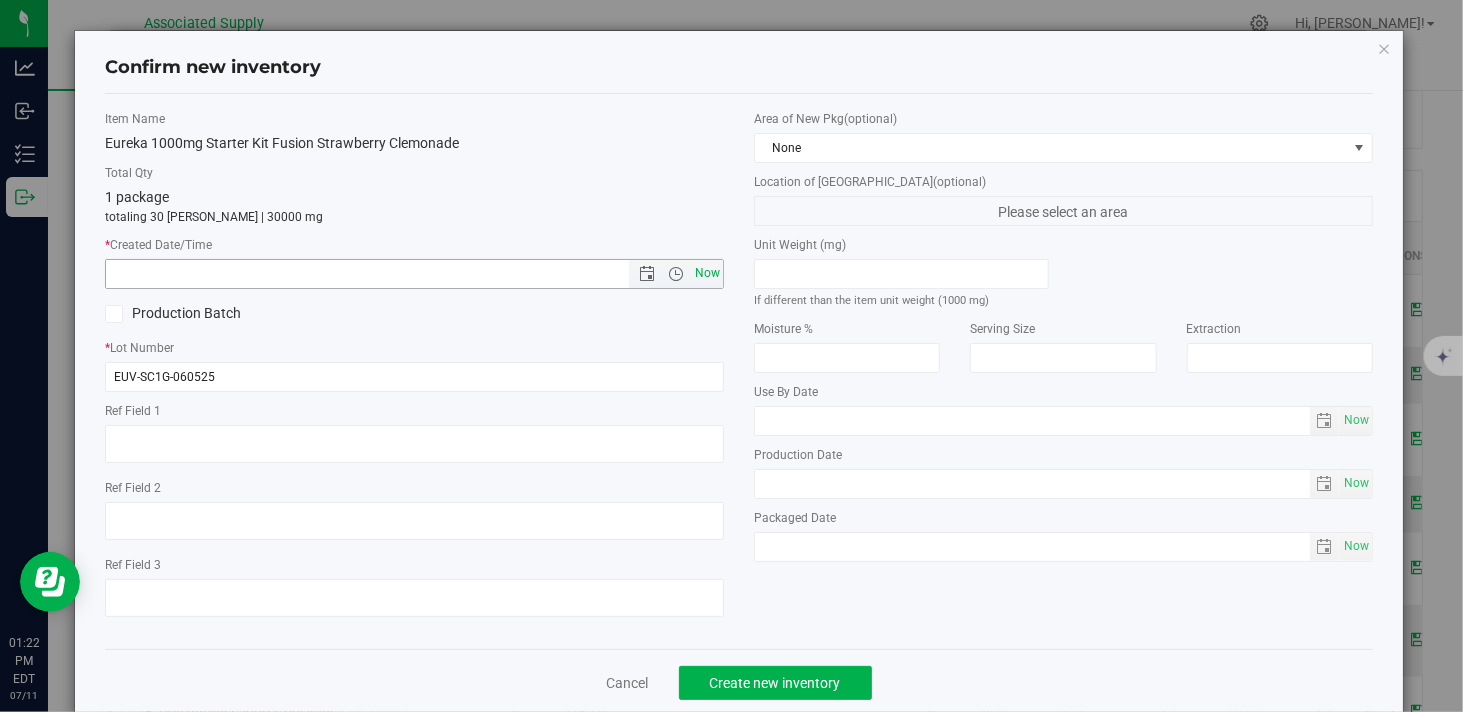 type on "7/11/2025 1:22 PM" 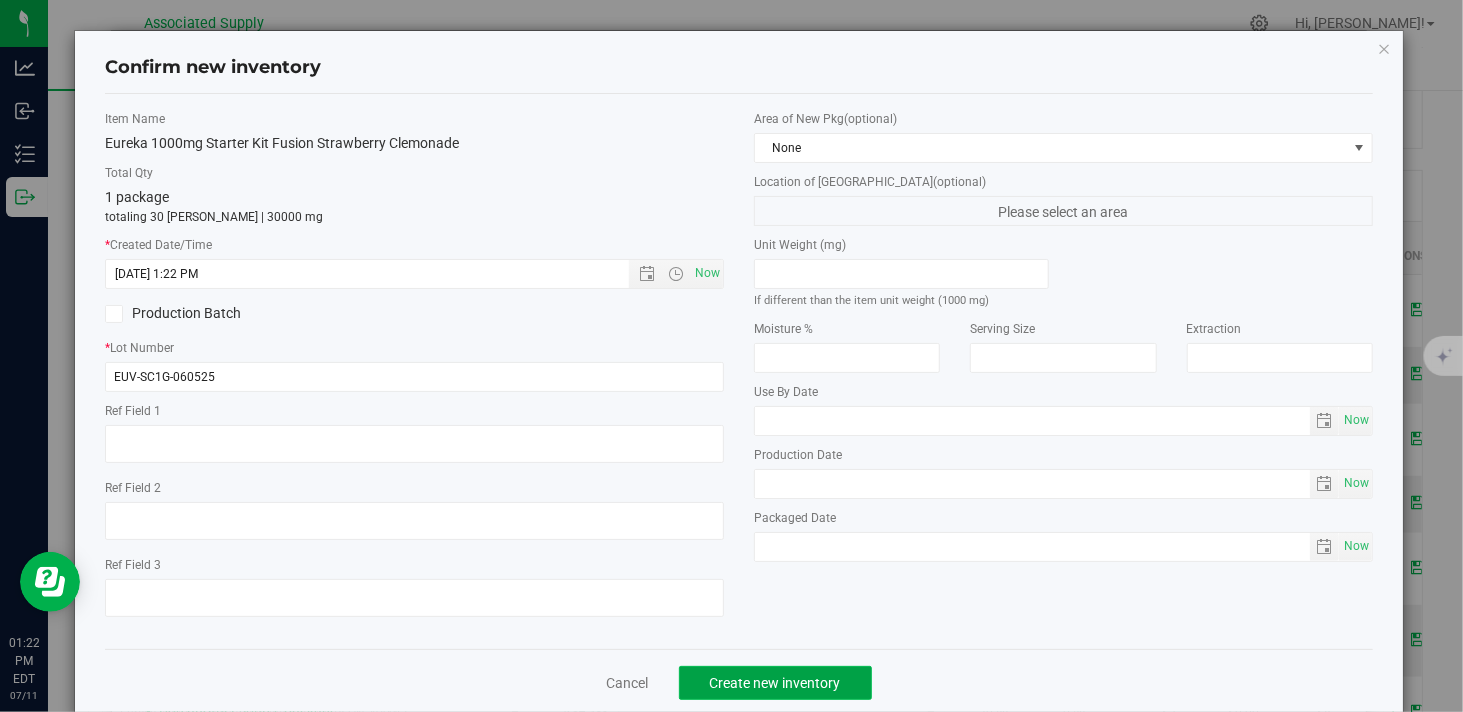 click on "Create new inventory" 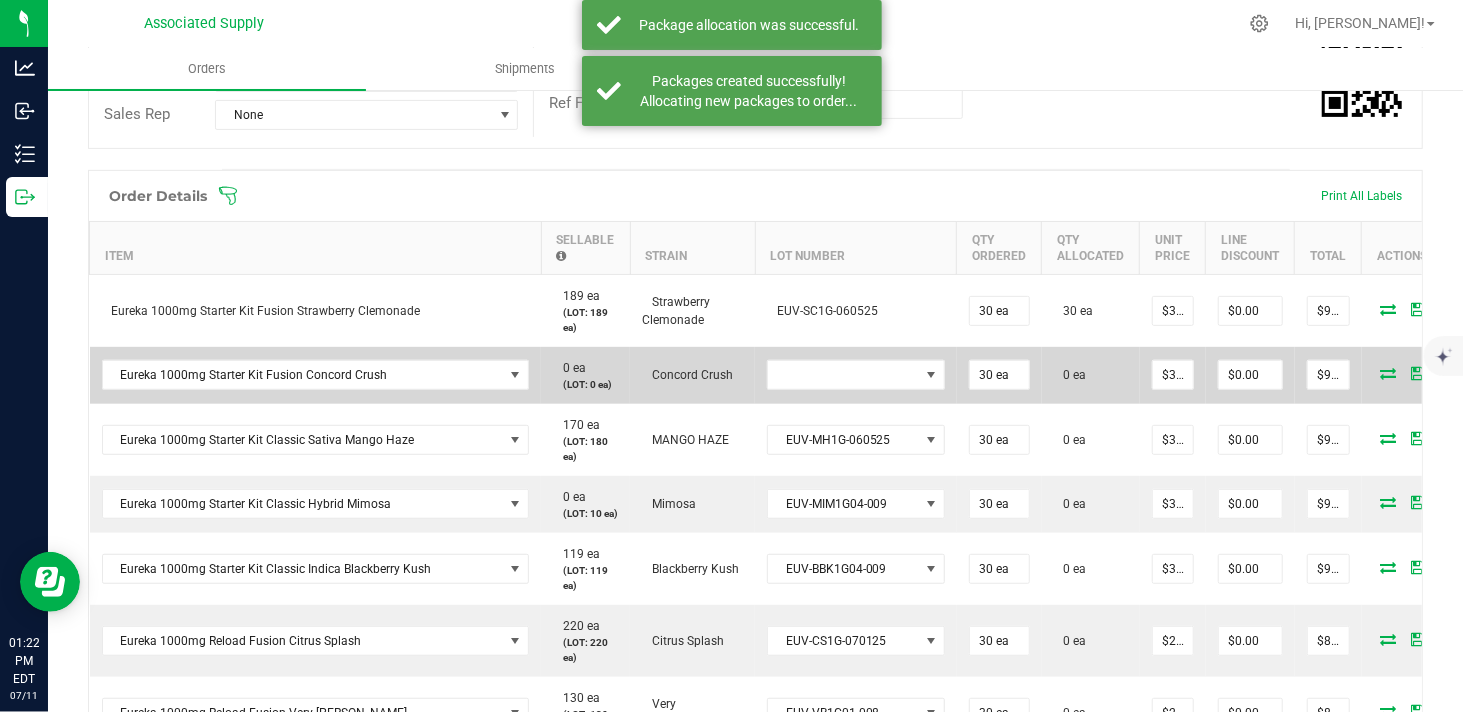 click at bounding box center [1389, 373] 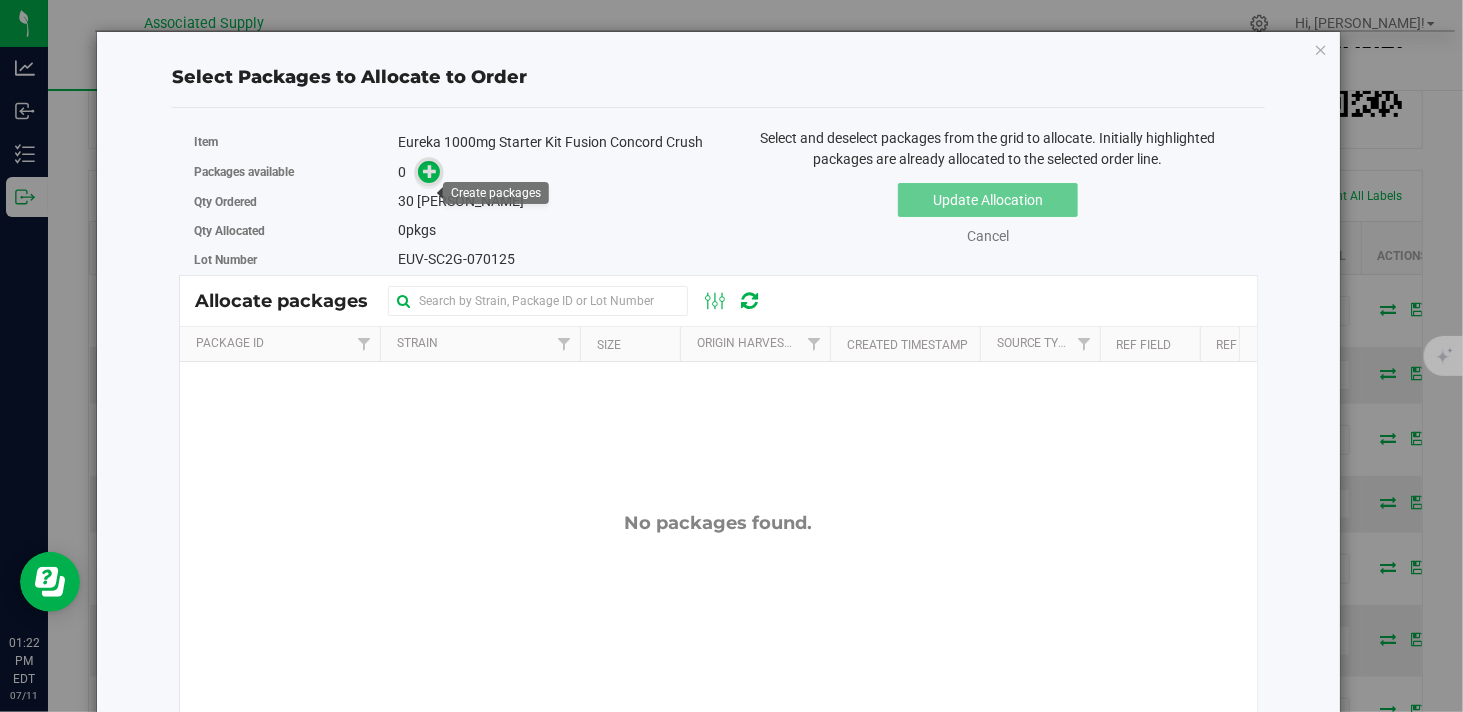 click at bounding box center (430, 171) 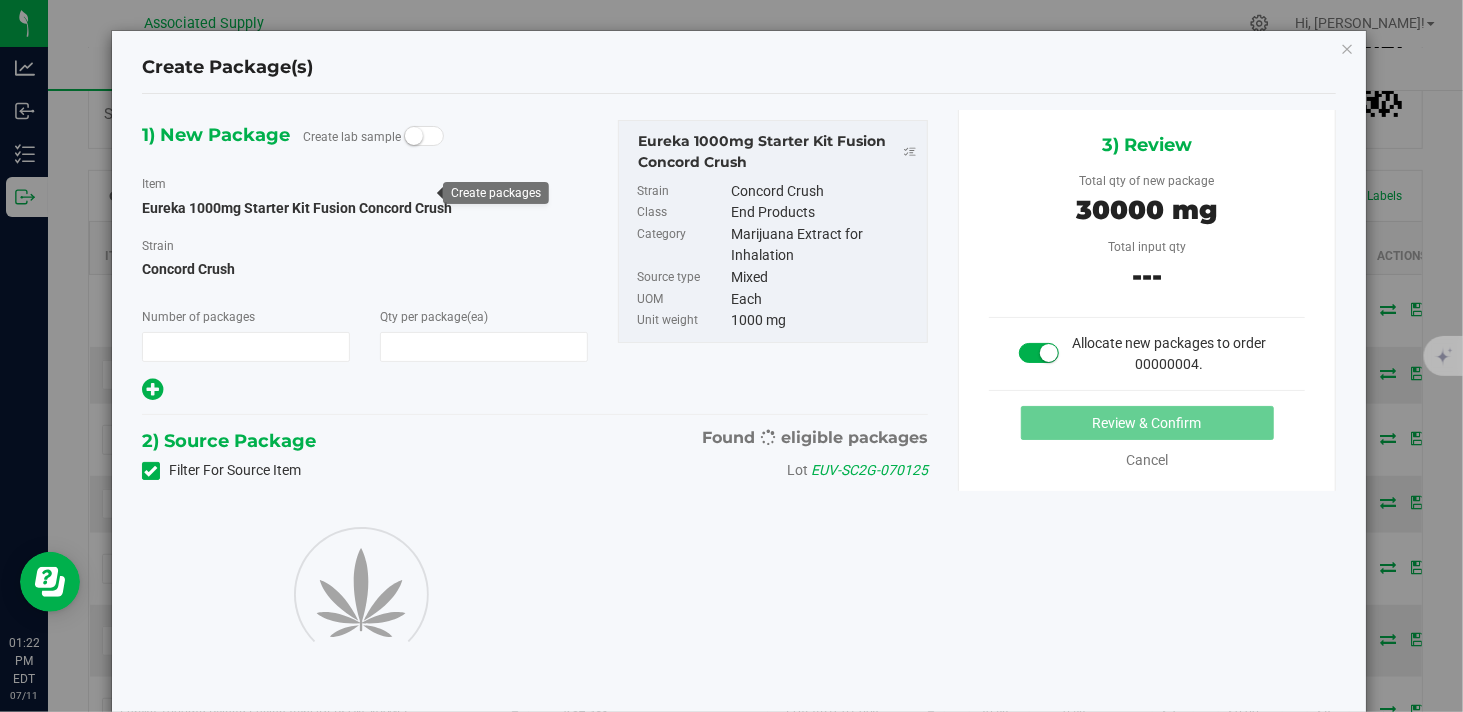 type on "1" 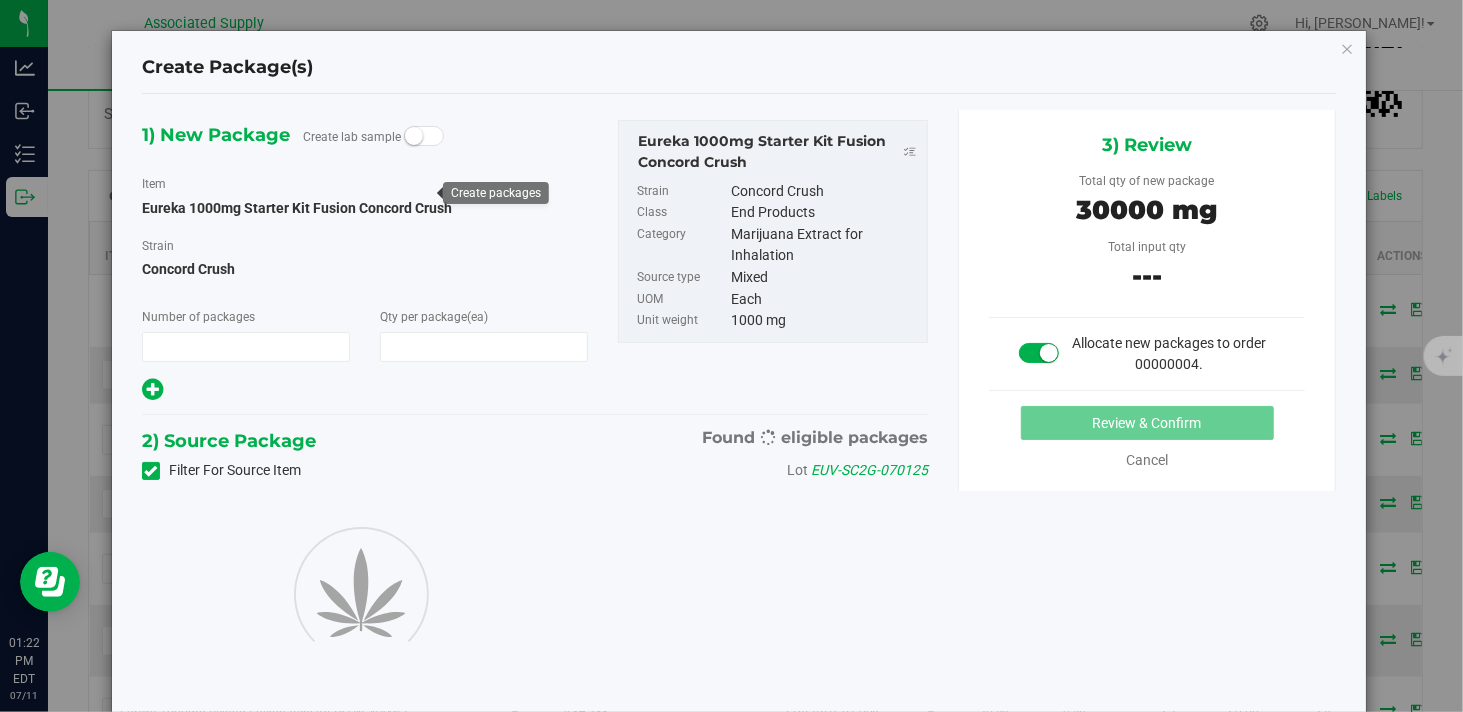 type on "30" 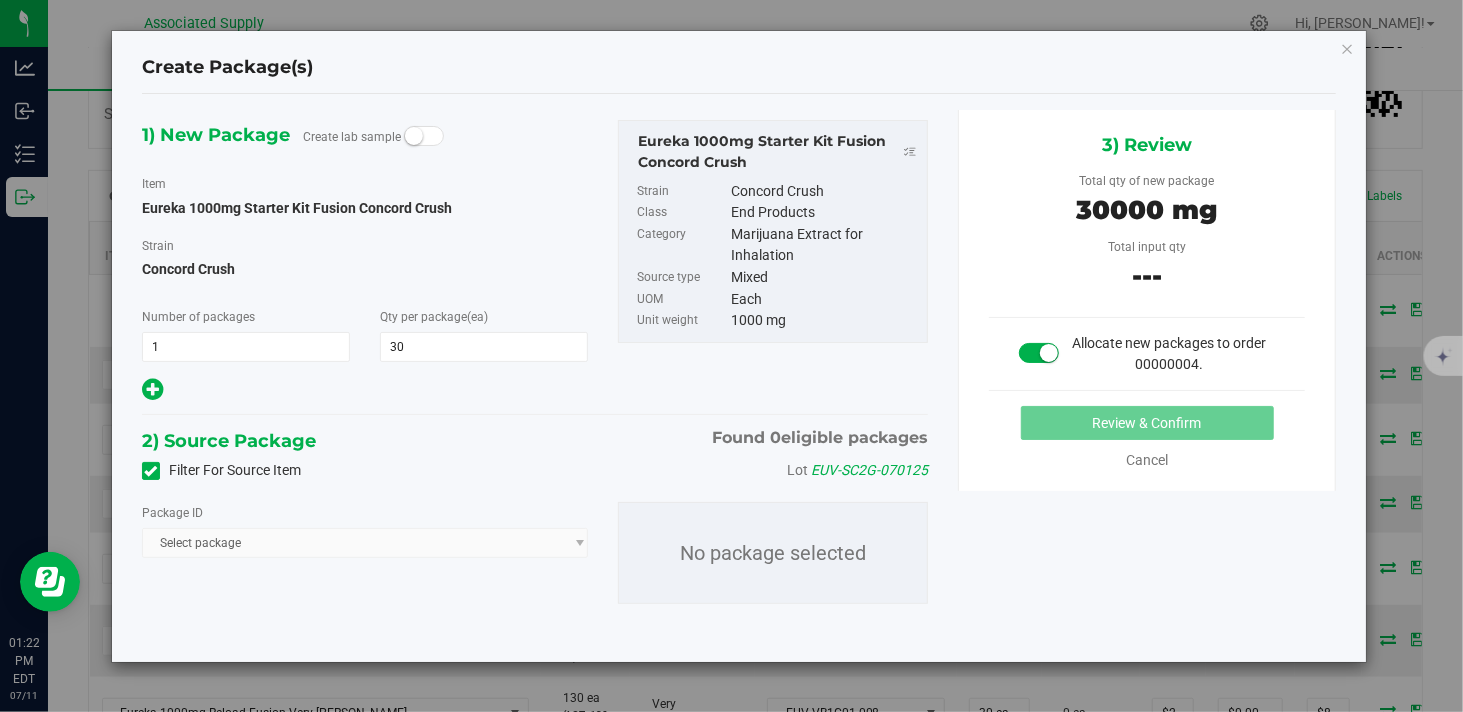 click on "Select package" at bounding box center (365, 543) 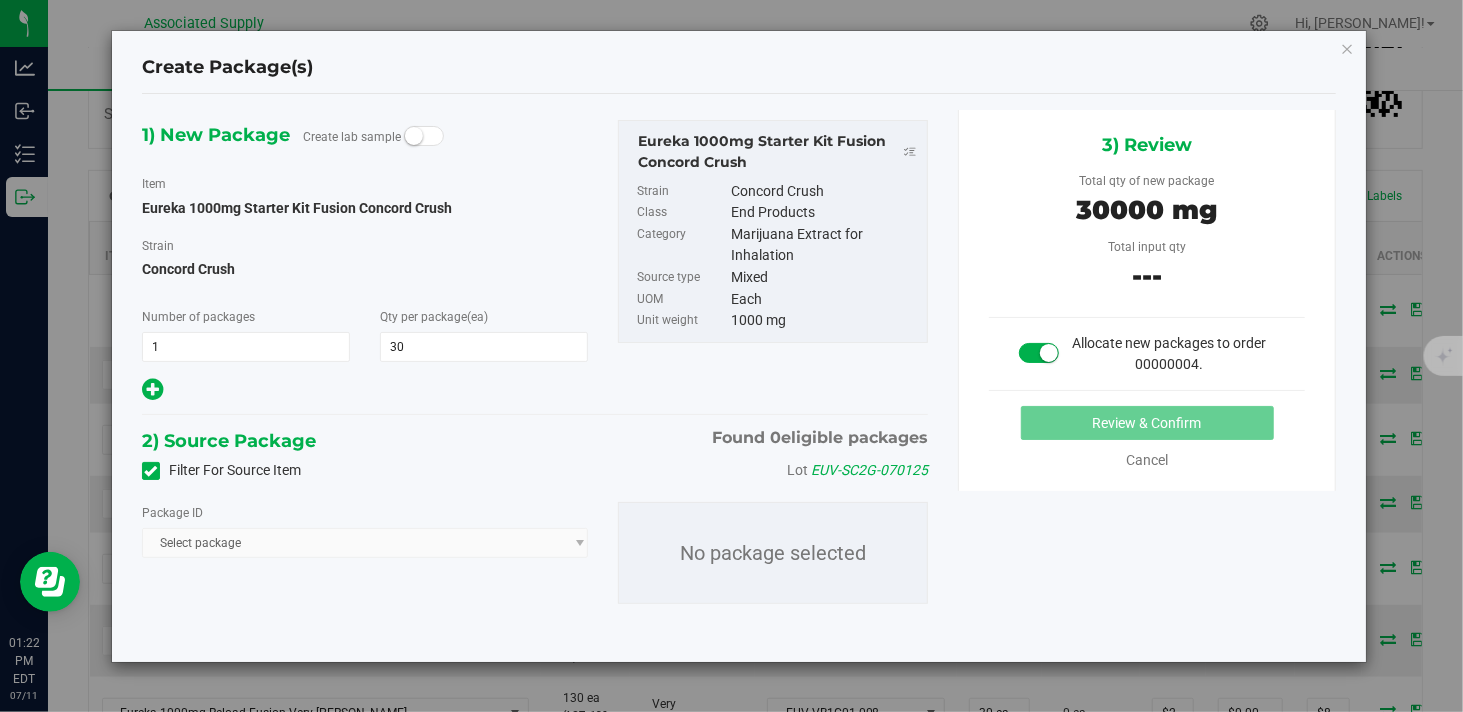 click on "Select package" at bounding box center (365, 543) 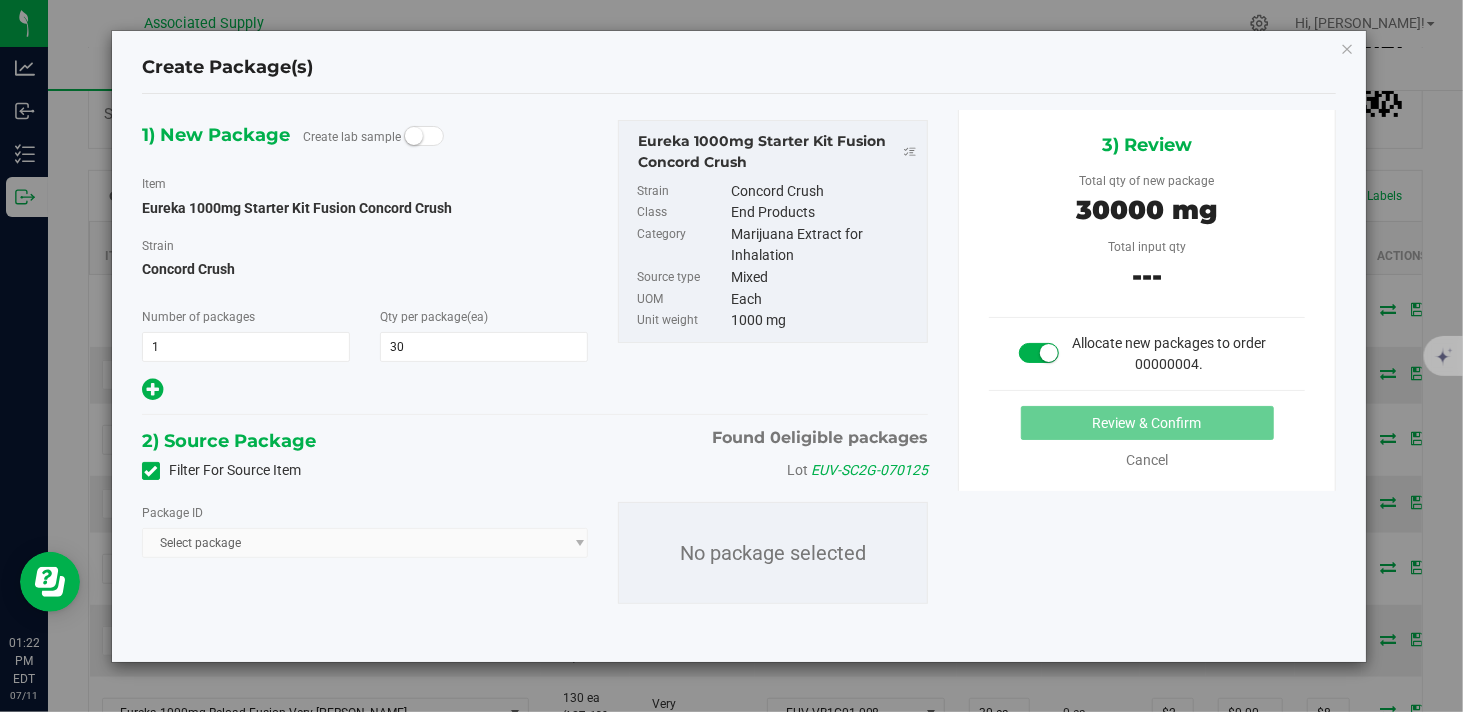 click on "Package ID" at bounding box center [365, 512] 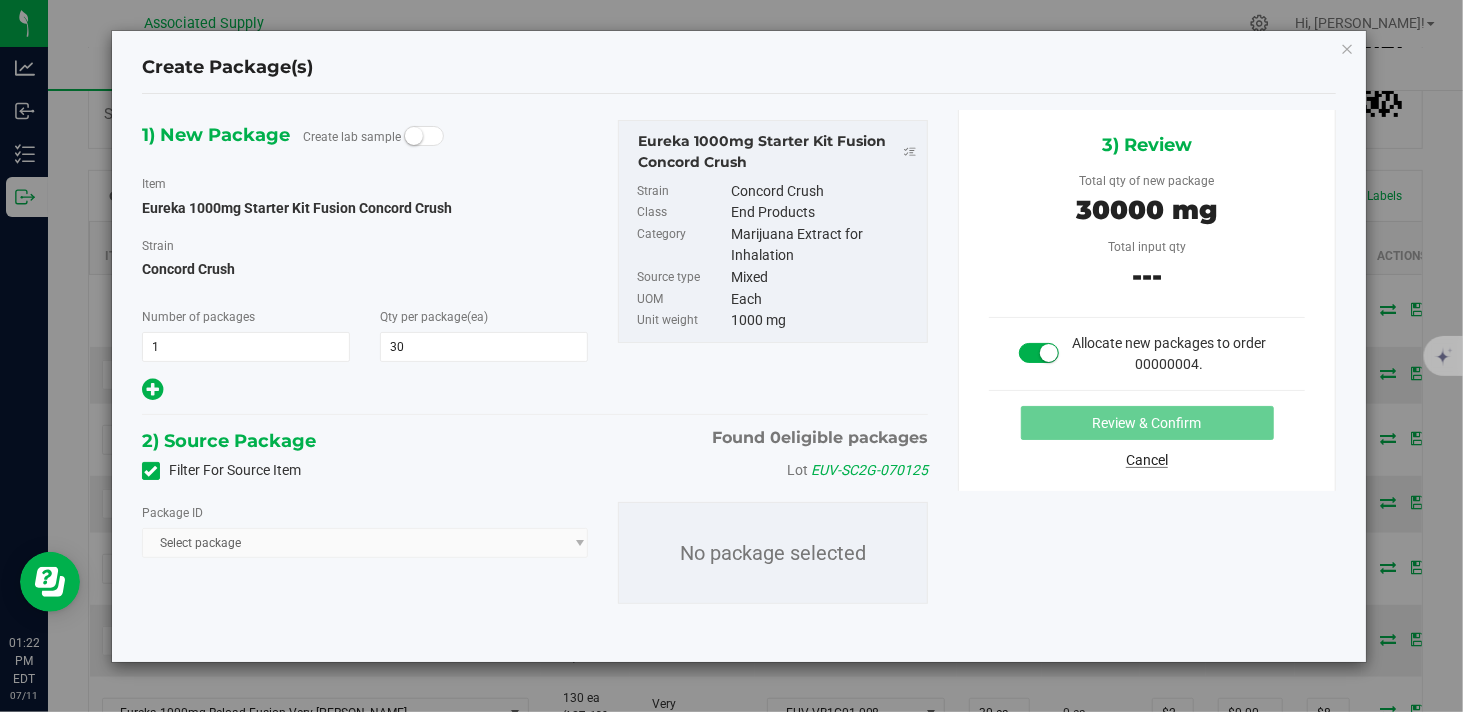click on "Cancel" at bounding box center [1147, 460] 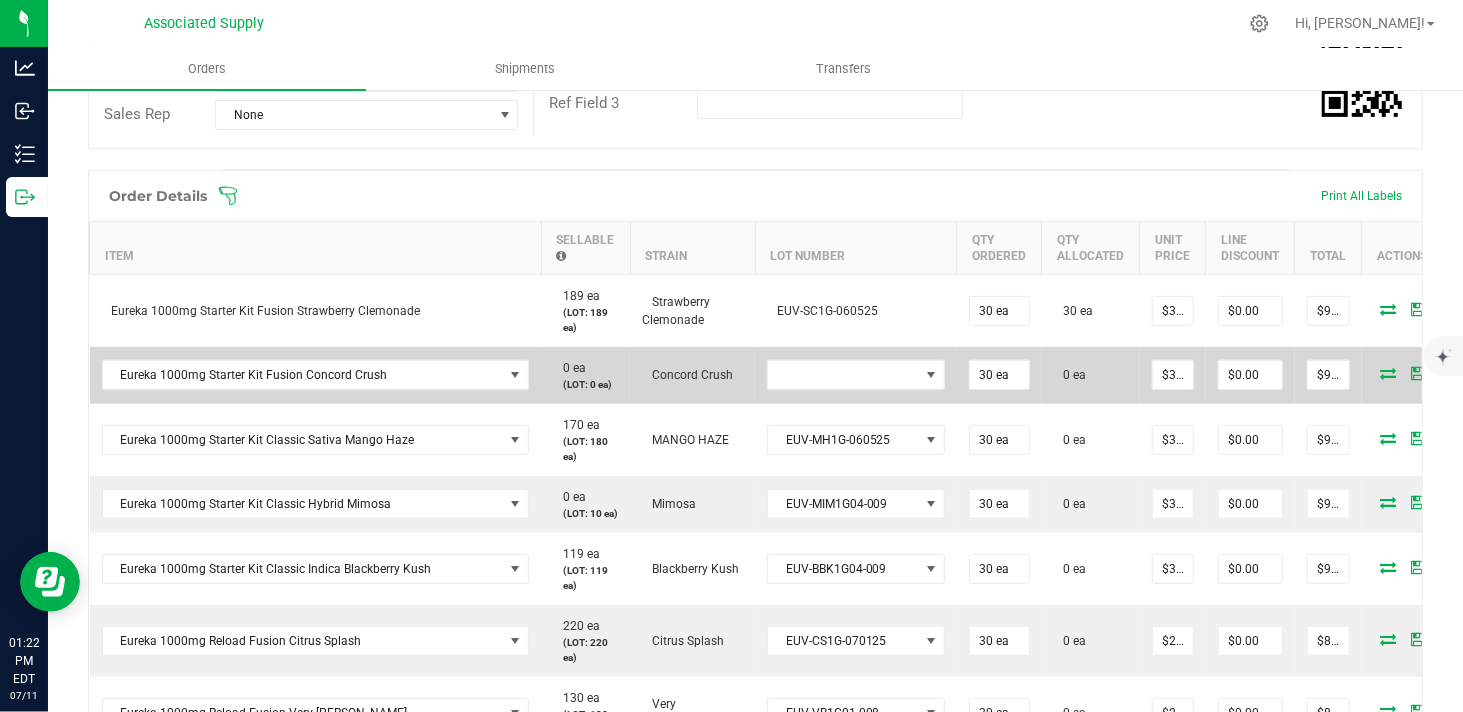 click at bounding box center (1389, 373) 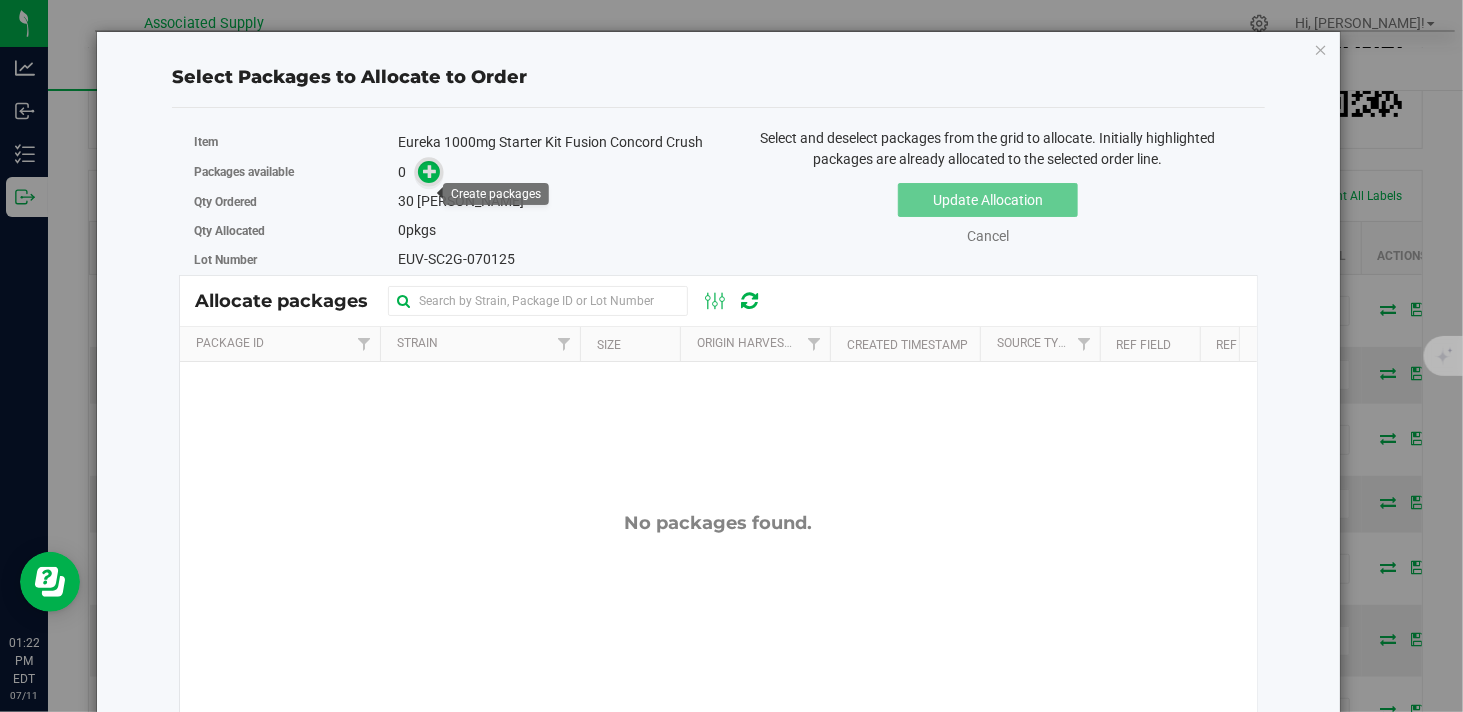 click at bounding box center (430, 171) 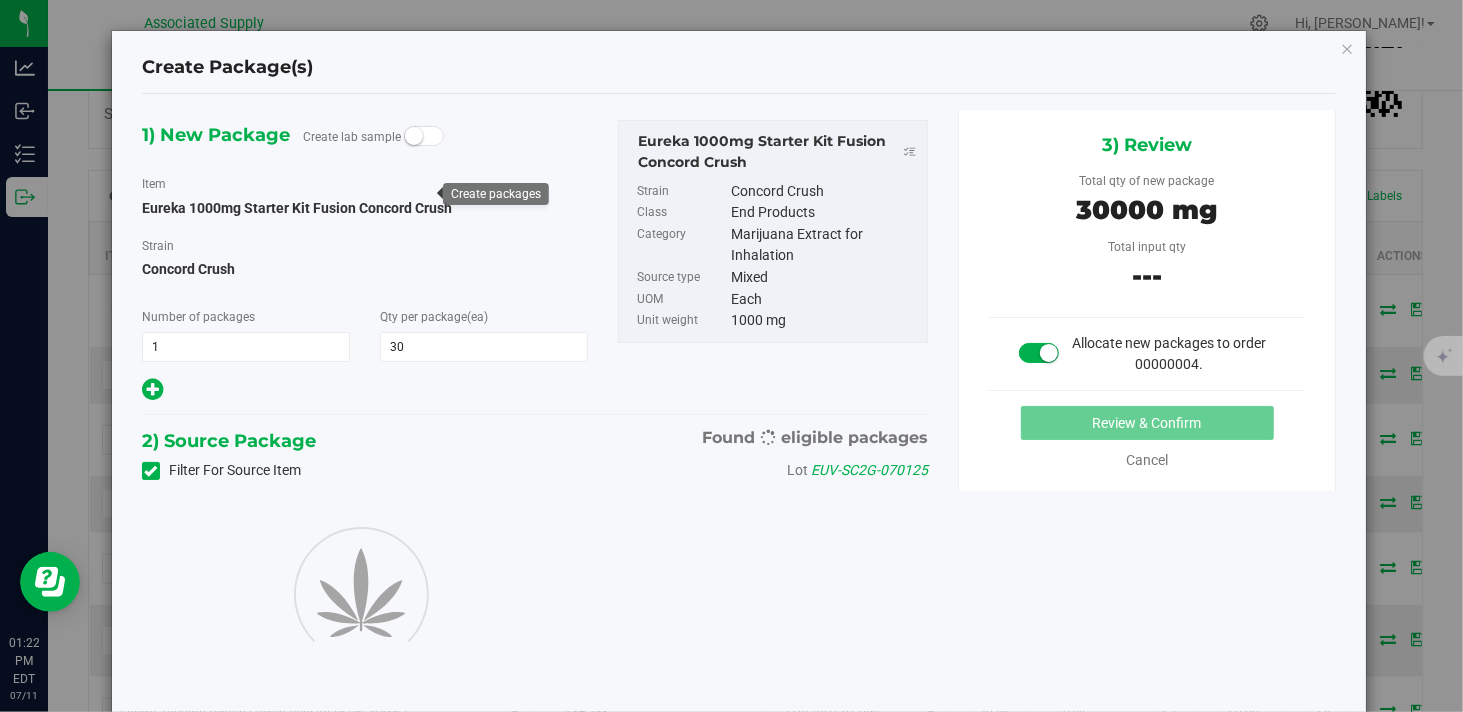 type on "30" 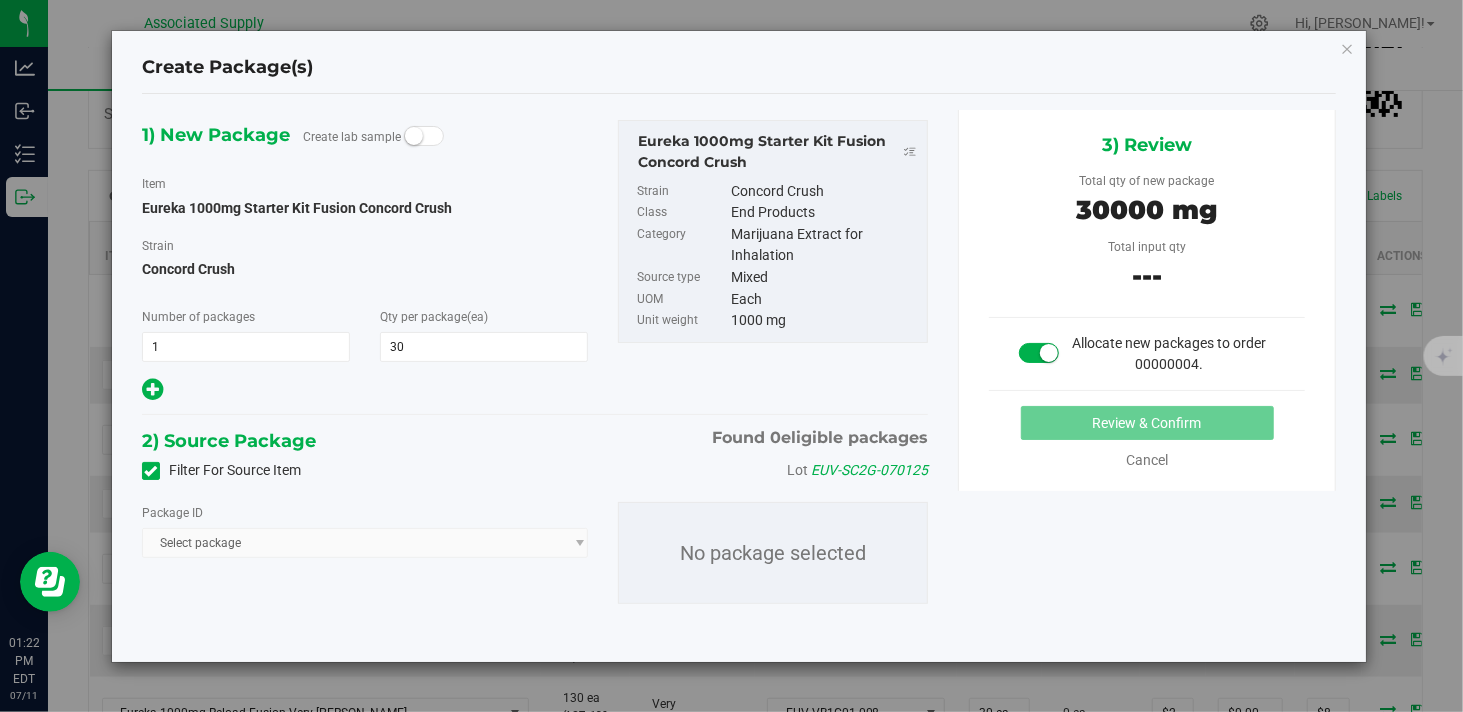 click on "Select package" at bounding box center [365, 543] 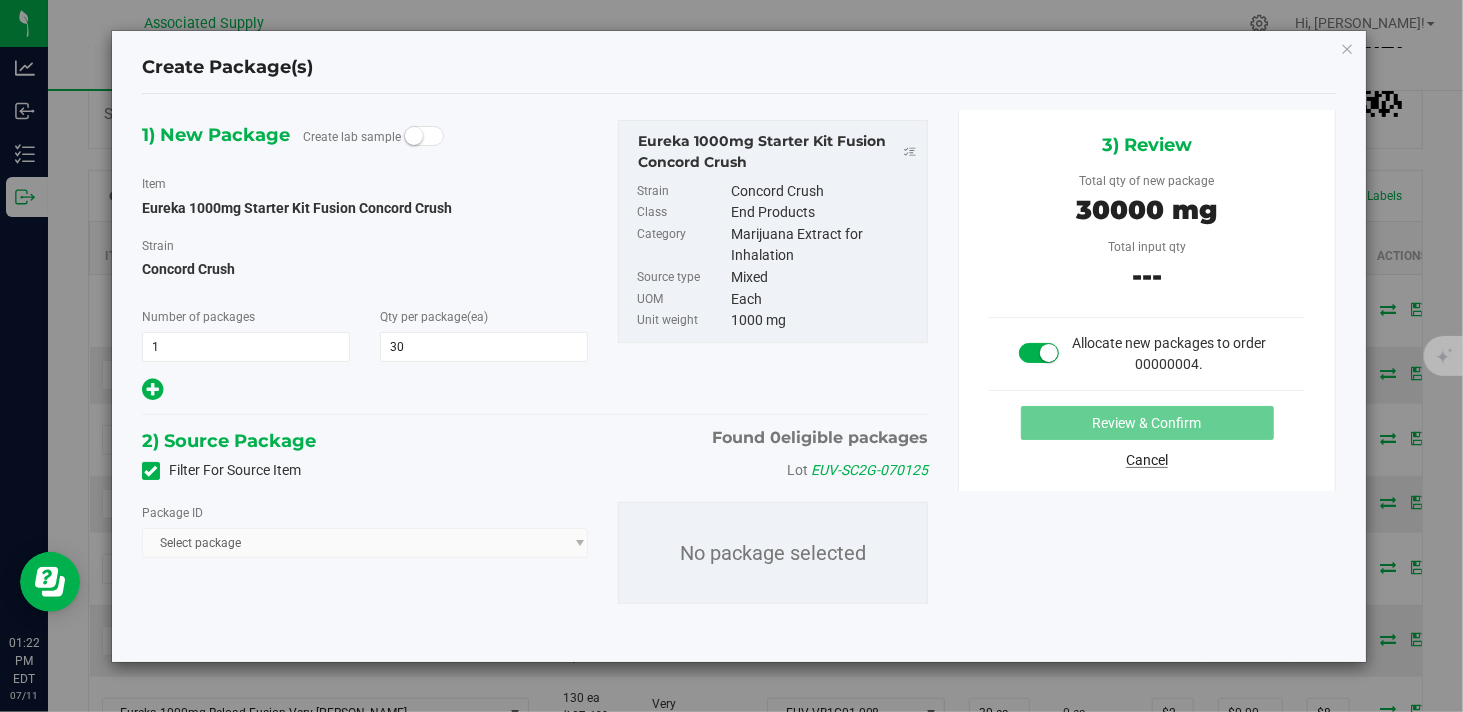click on "Cancel" at bounding box center (1147, 460) 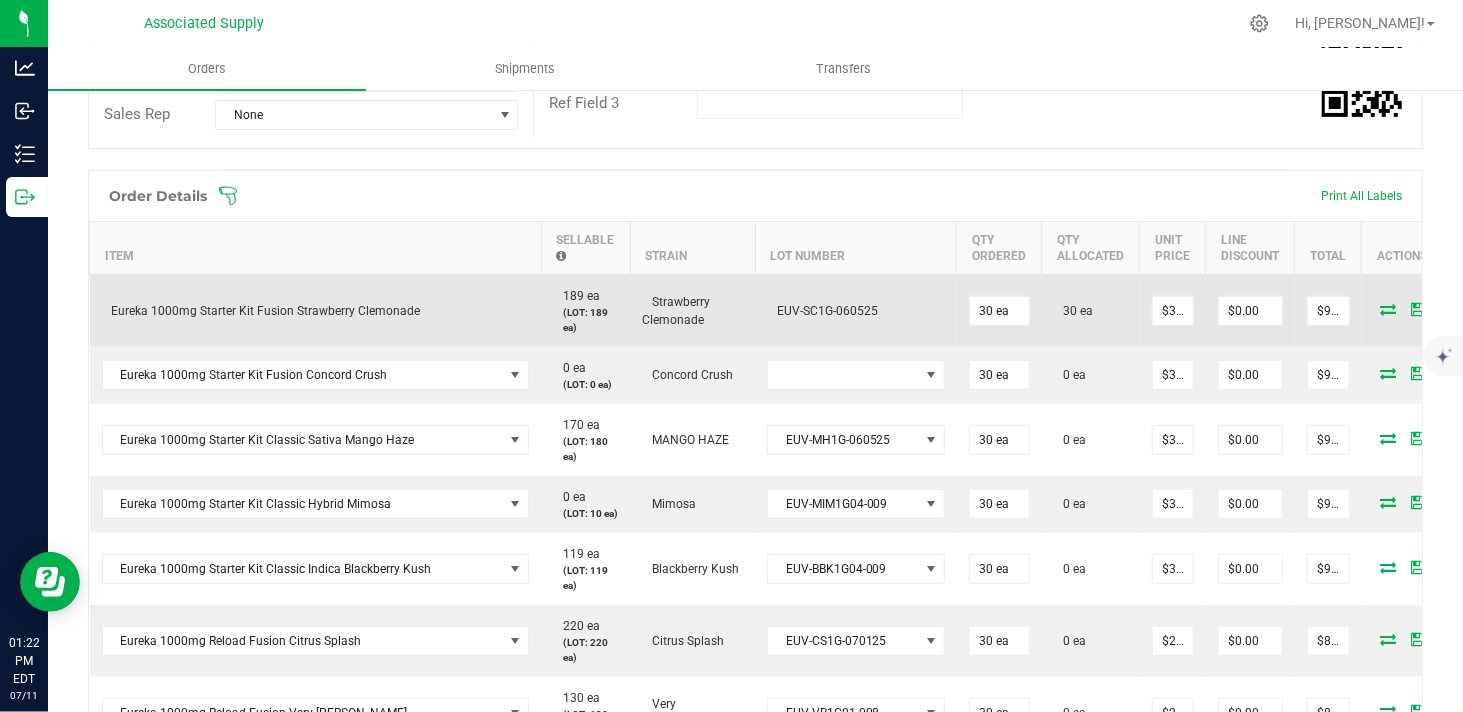 click at bounding box center (1389, 309) 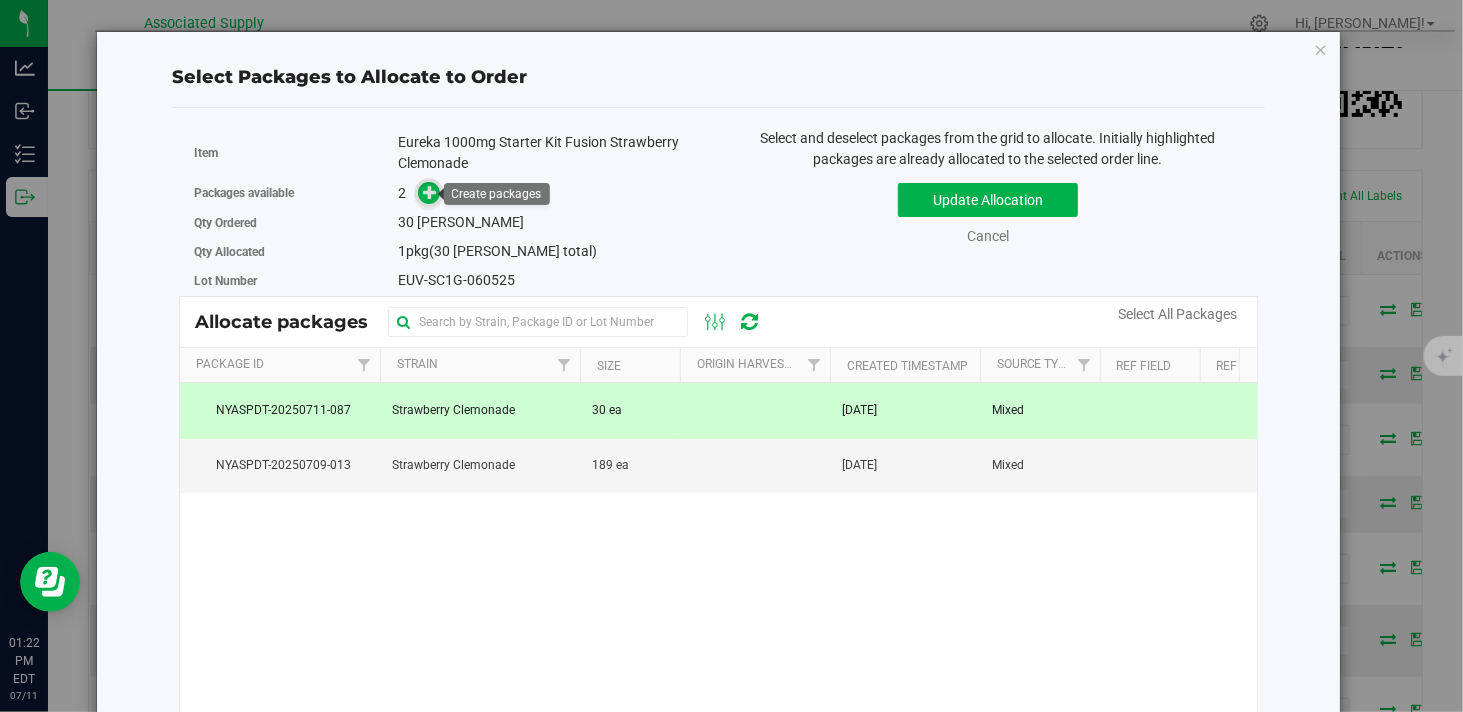 click at bounding box center (430, 192) 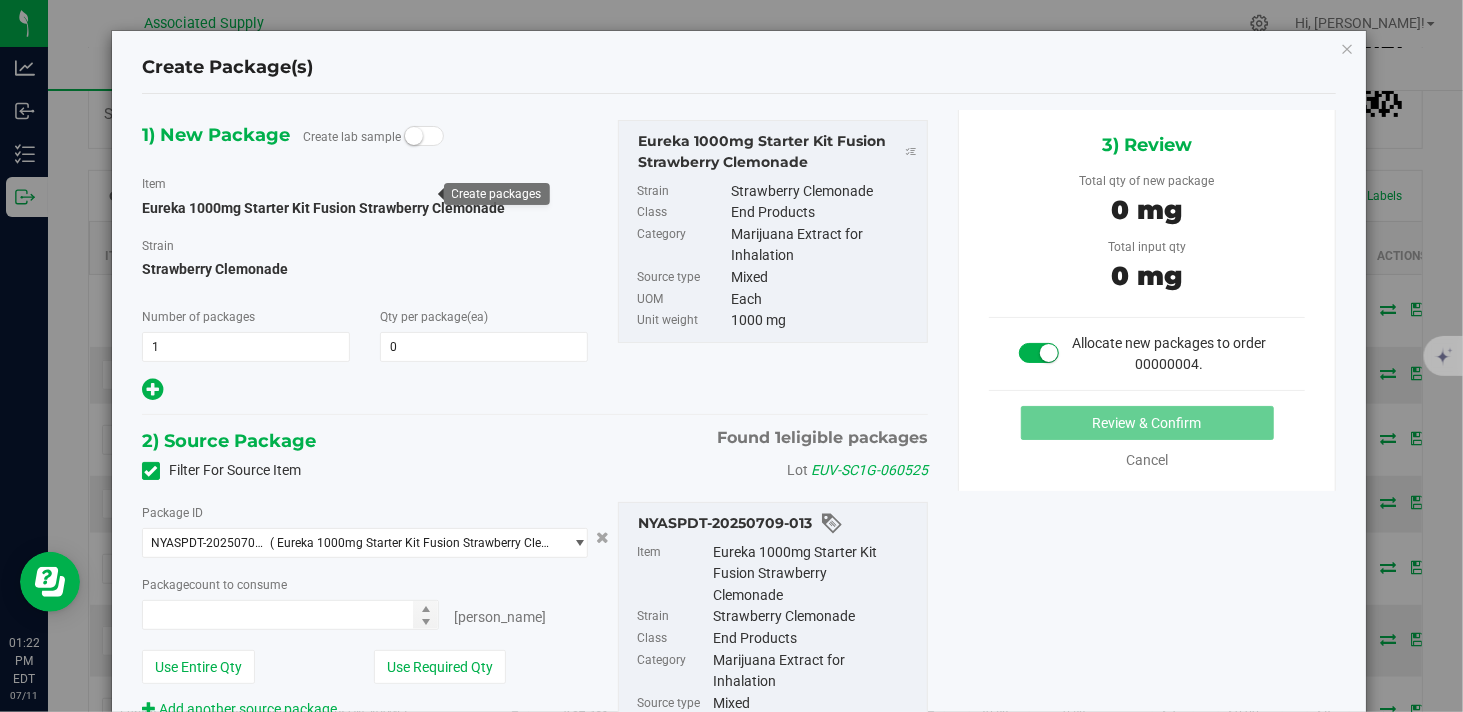 type on "0 ea" 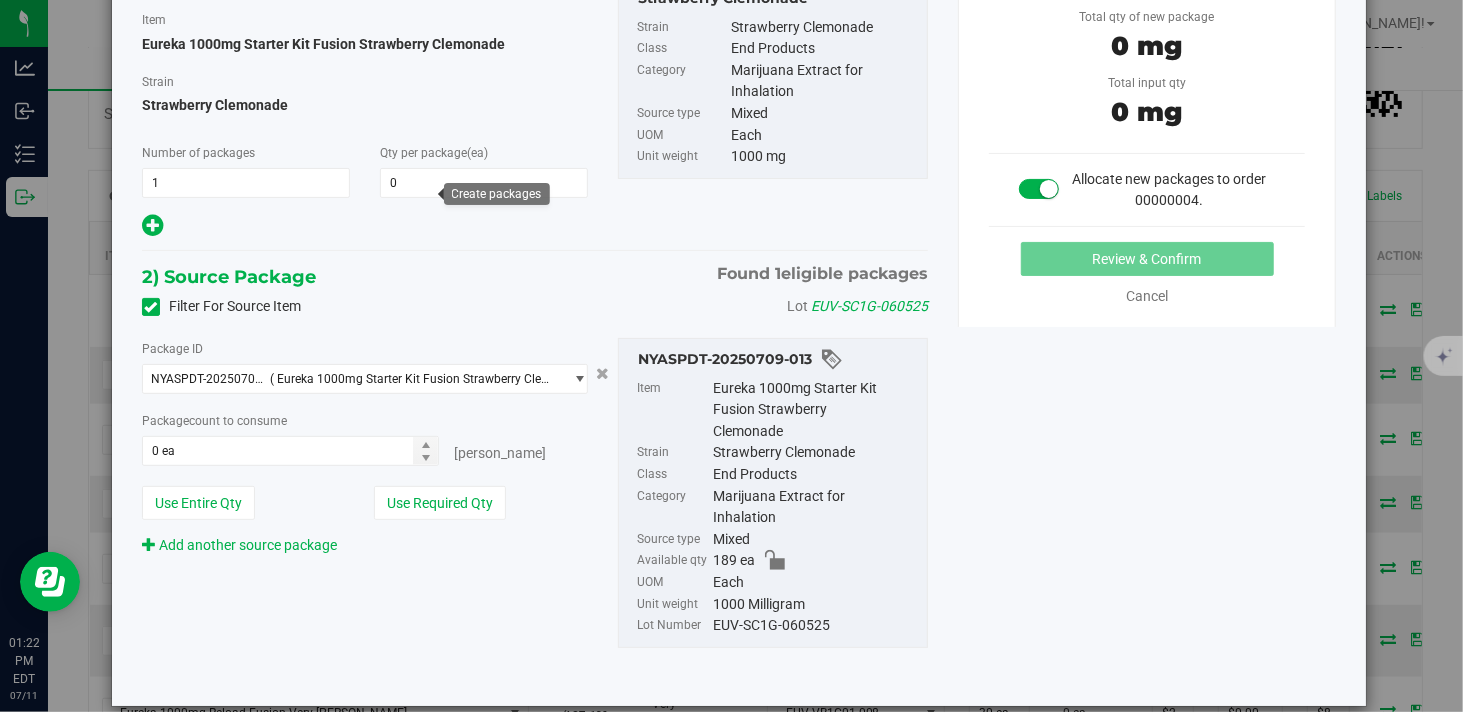 scroll, scrollTop: 191, scrollLeft: 0, axis: vertical 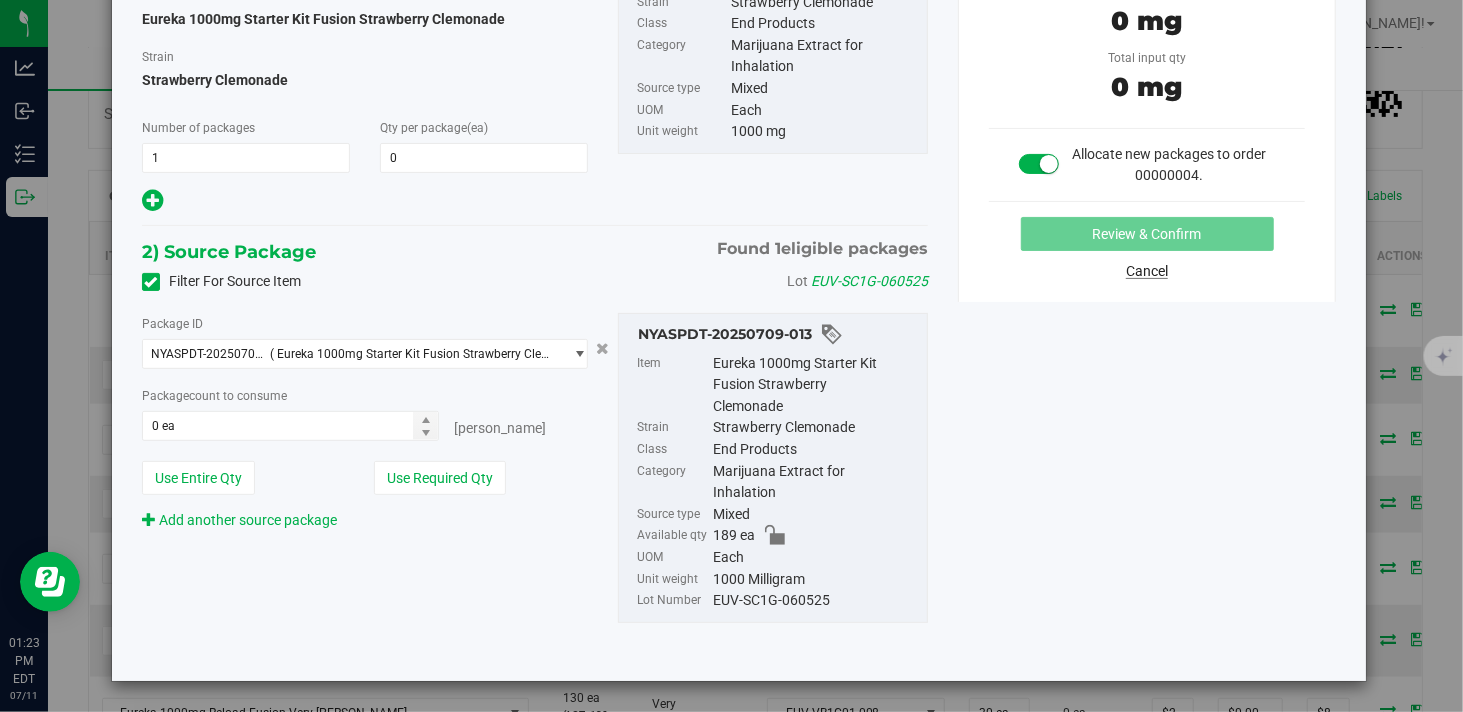 click on "Cancel" at bounding box center (1147, 271) 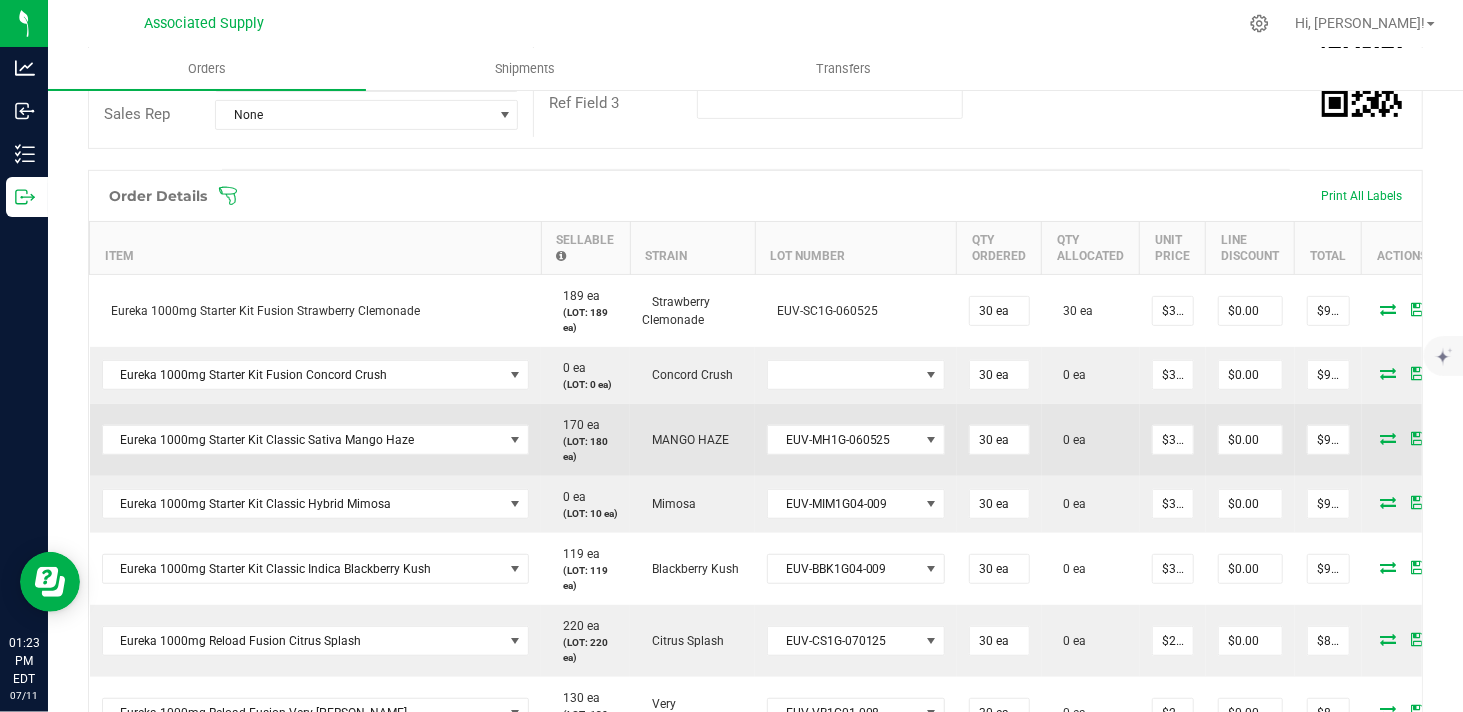 click at bounding box center (1389, 438) 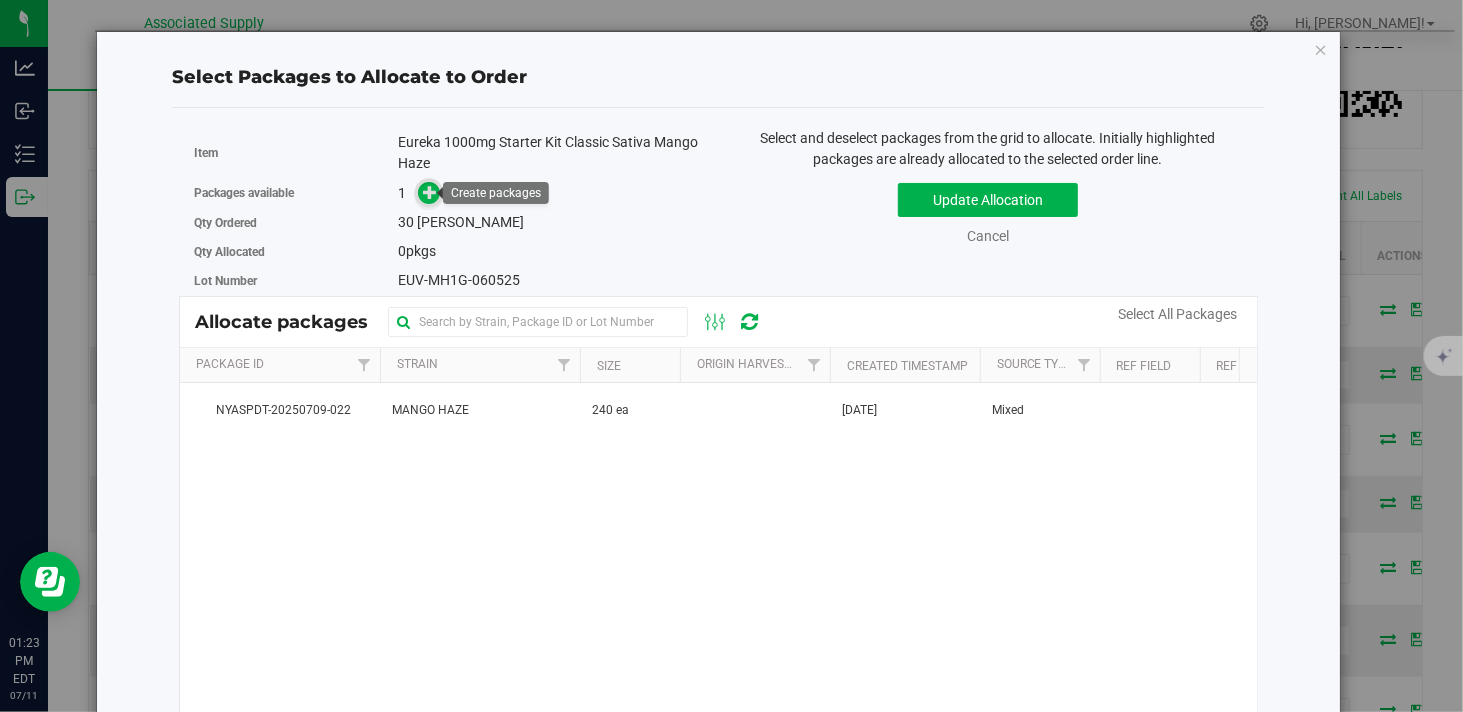 click at bounding box center [430, 191] 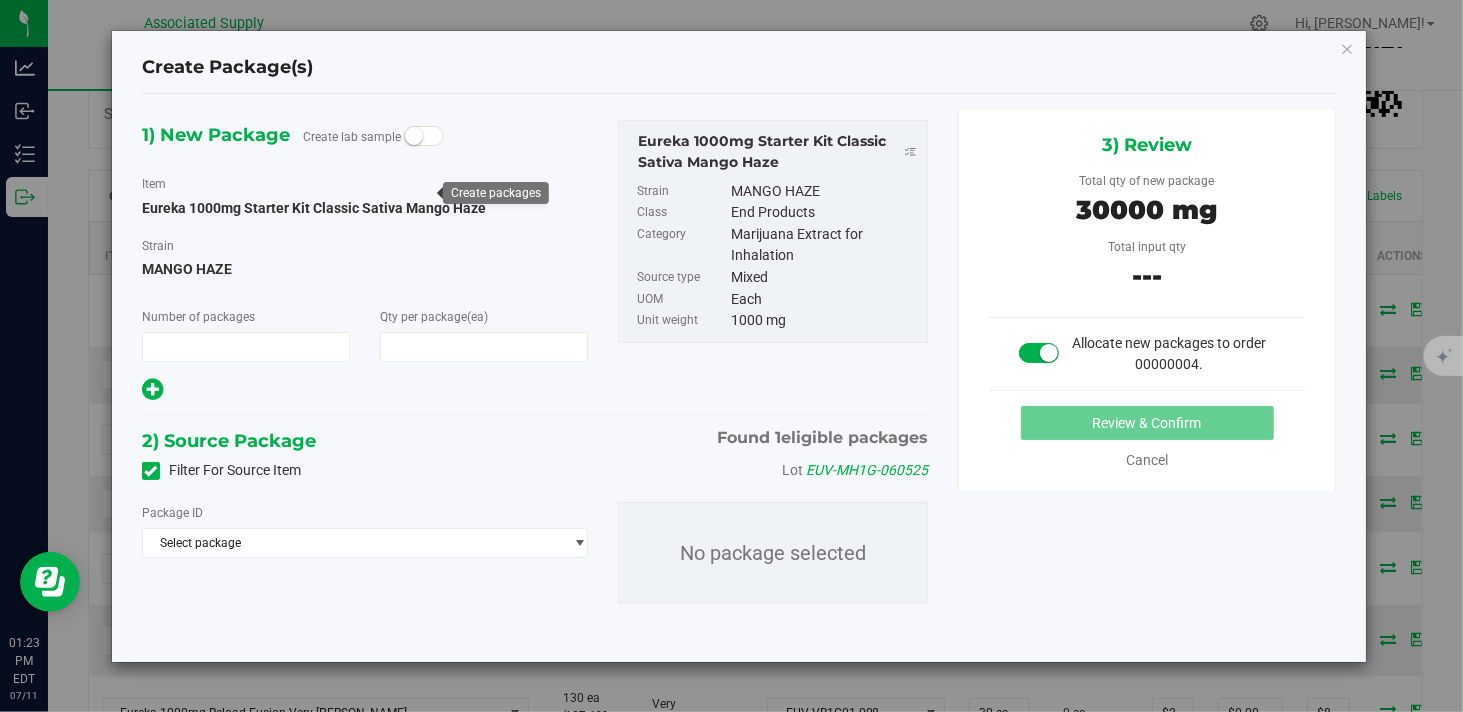 type on "1" 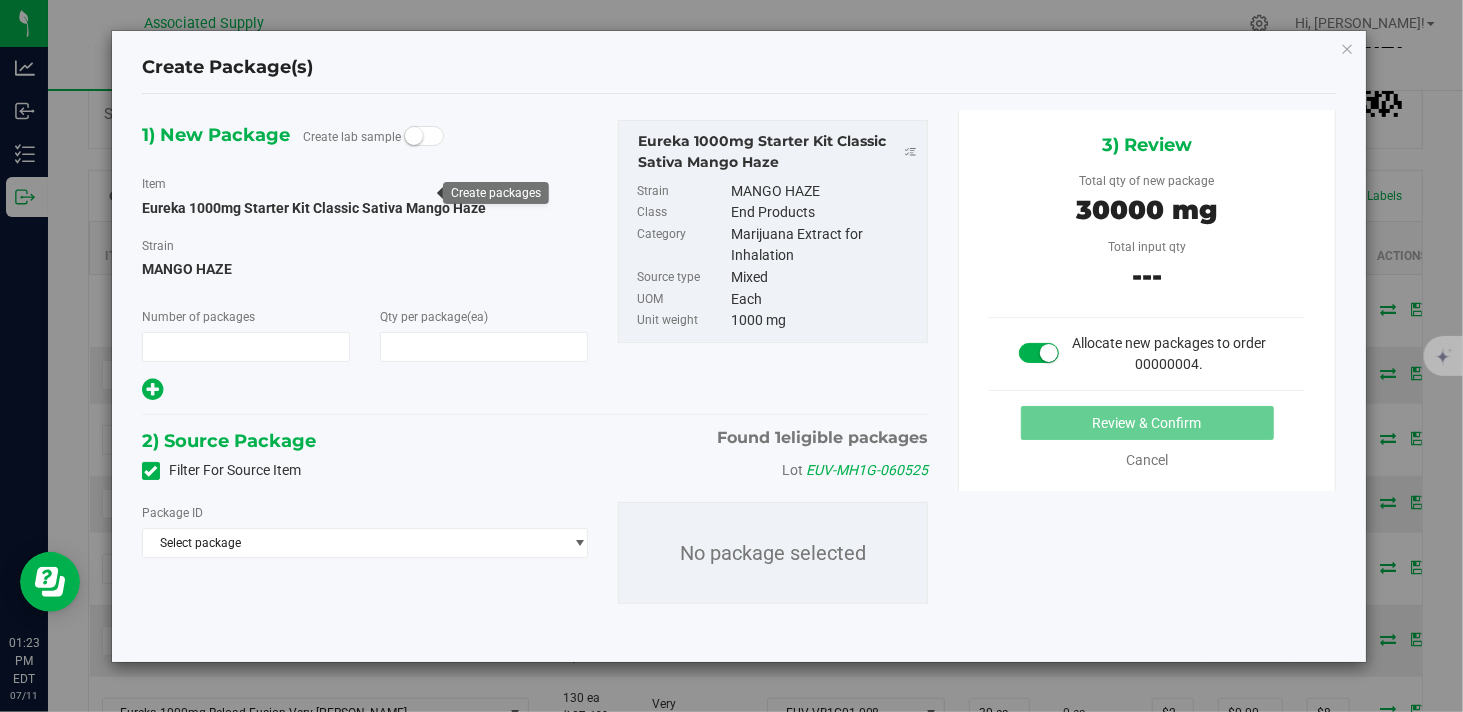 type on "30" 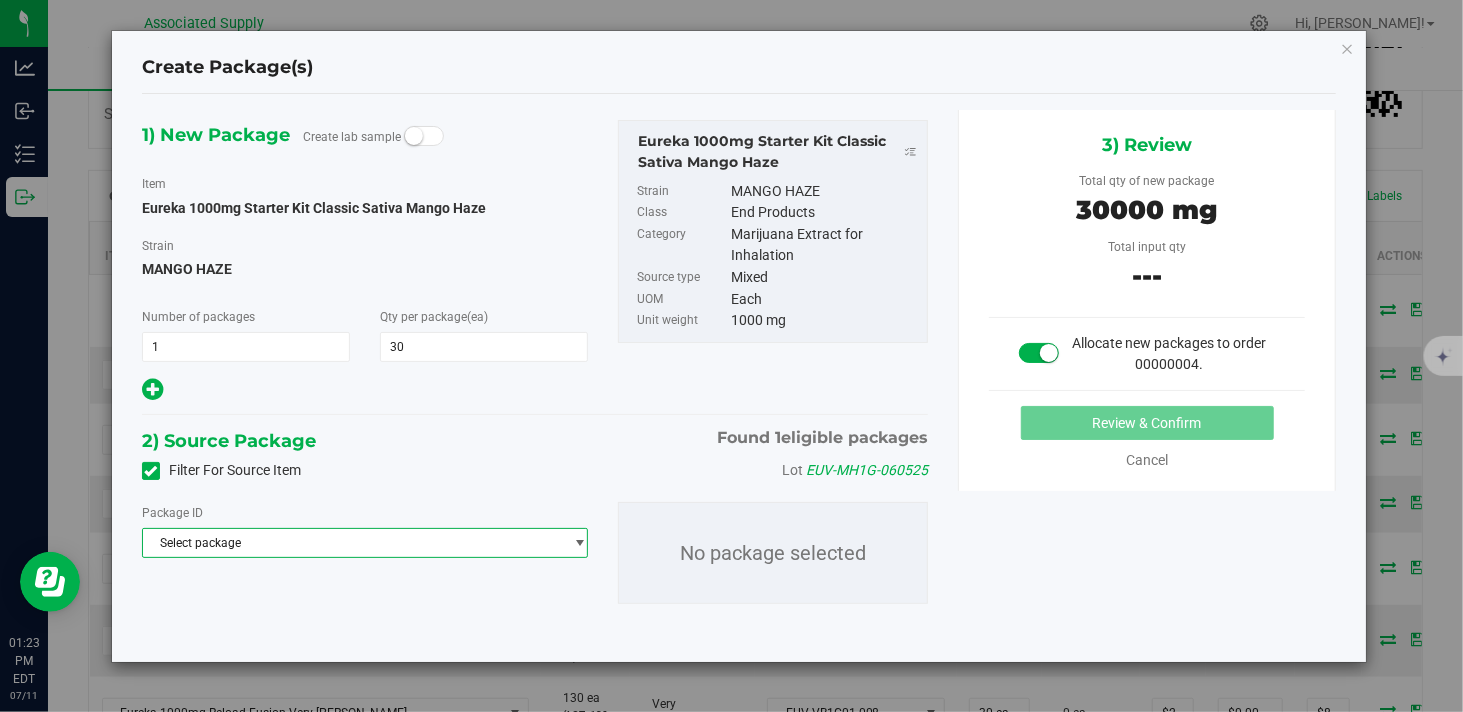 click on "Select package" at bounding box center [352, 543] 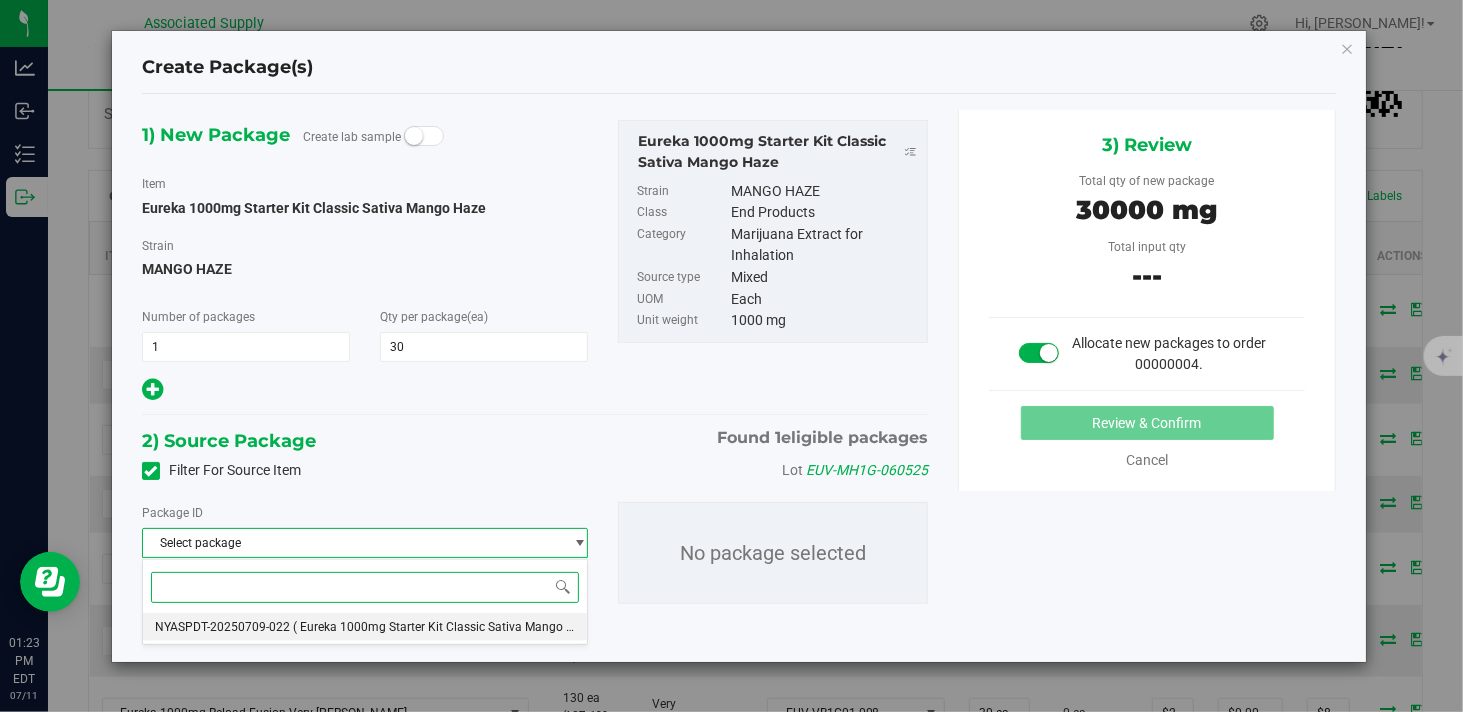 click on "NYASPDT-20250709-022
(
Eureka 1000mg Starter Kit Classic Sativa Mango Haze
)" at bounding box center (365, 627) 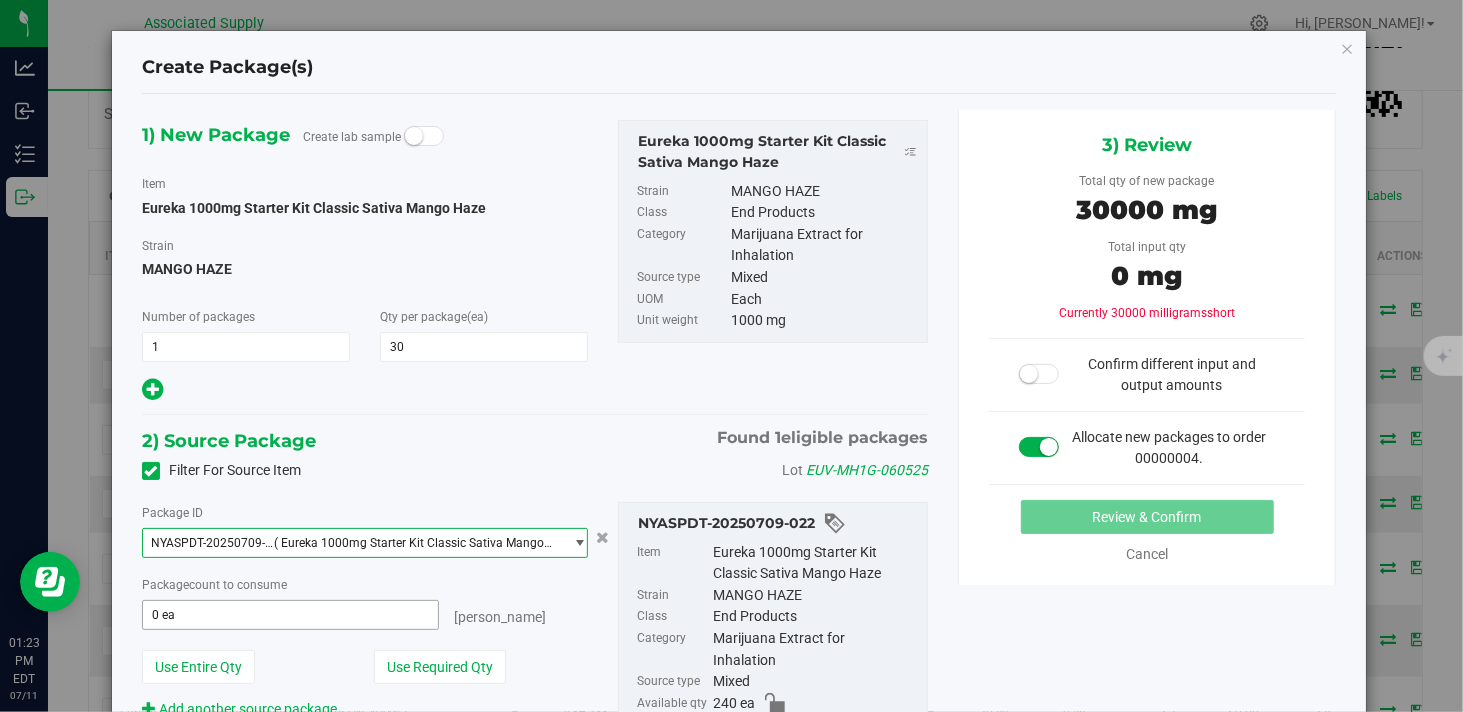 type 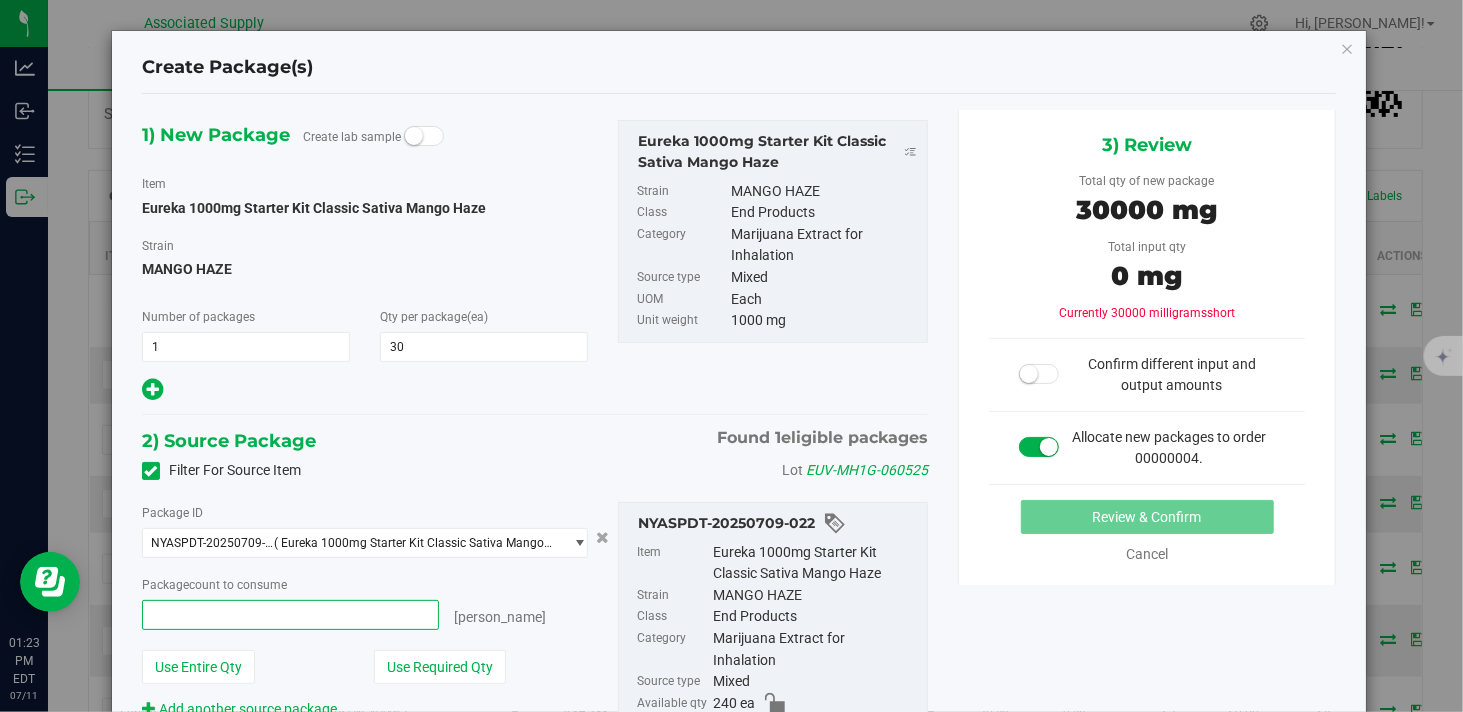click at bounding box center [290, 615] 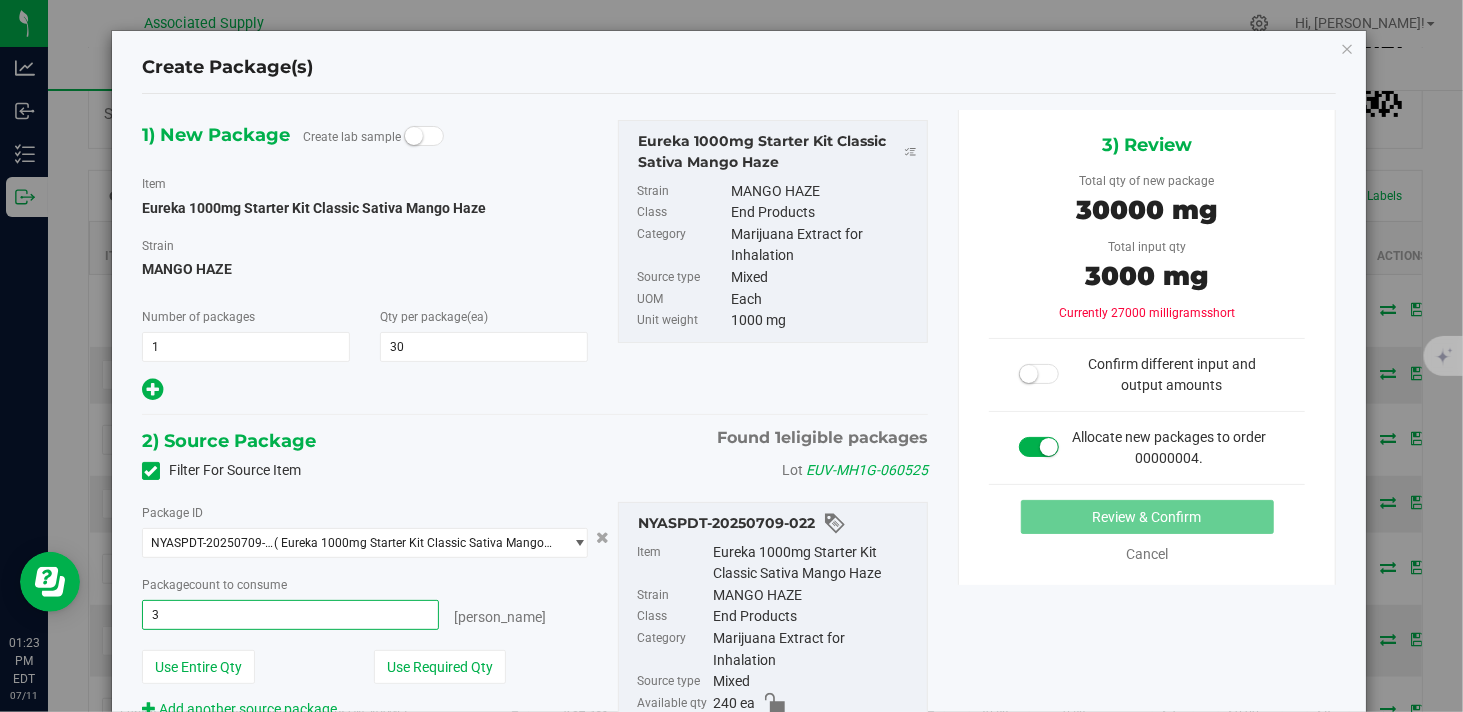 type on "30" 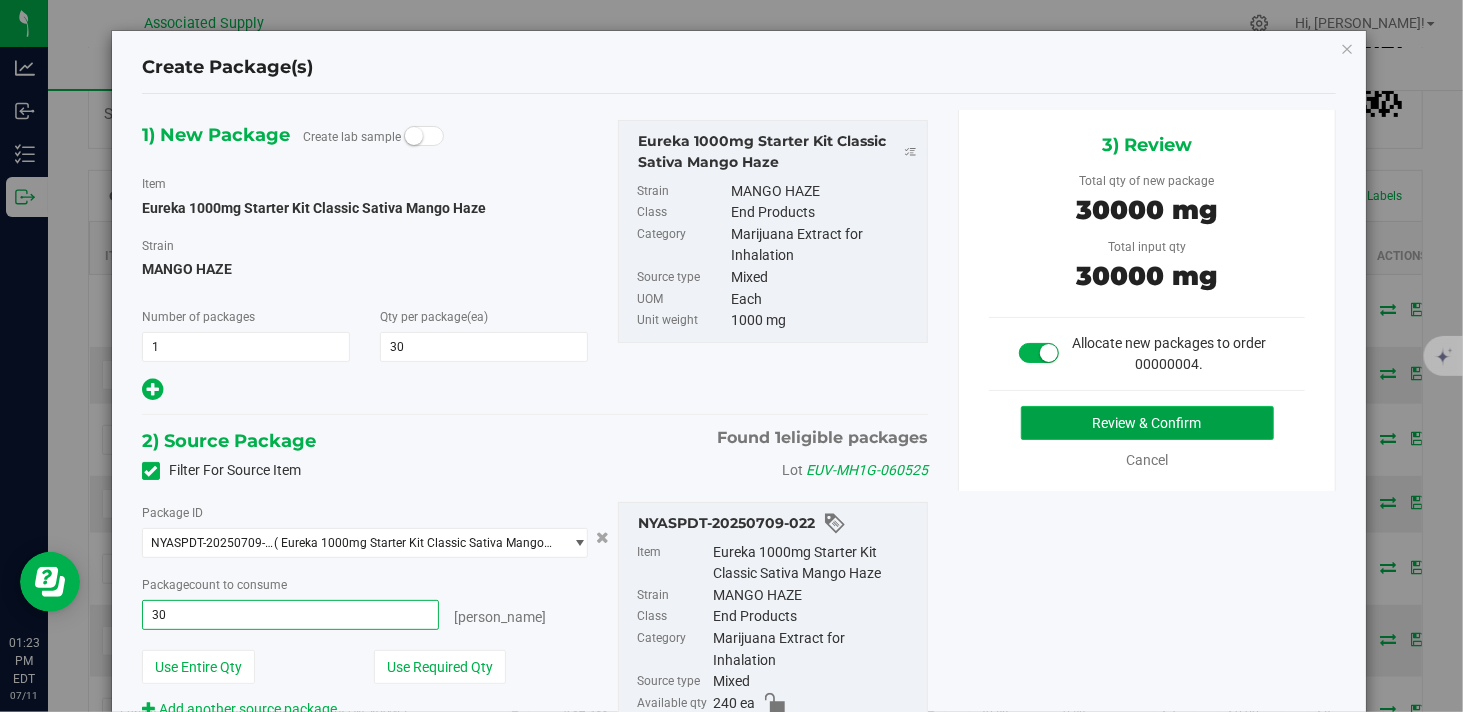 type on "30 ea" 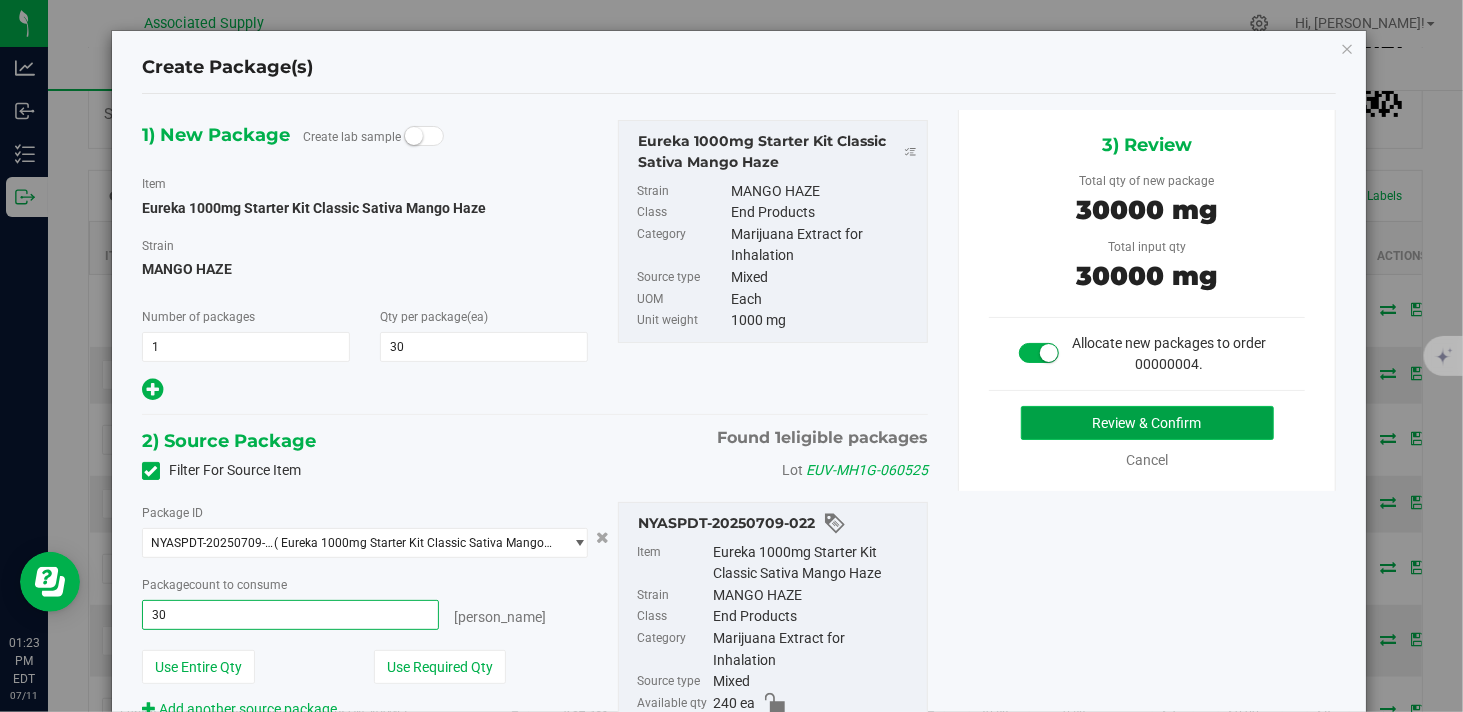 click on "Review & Confirm" at bounding box center (1147, 423) 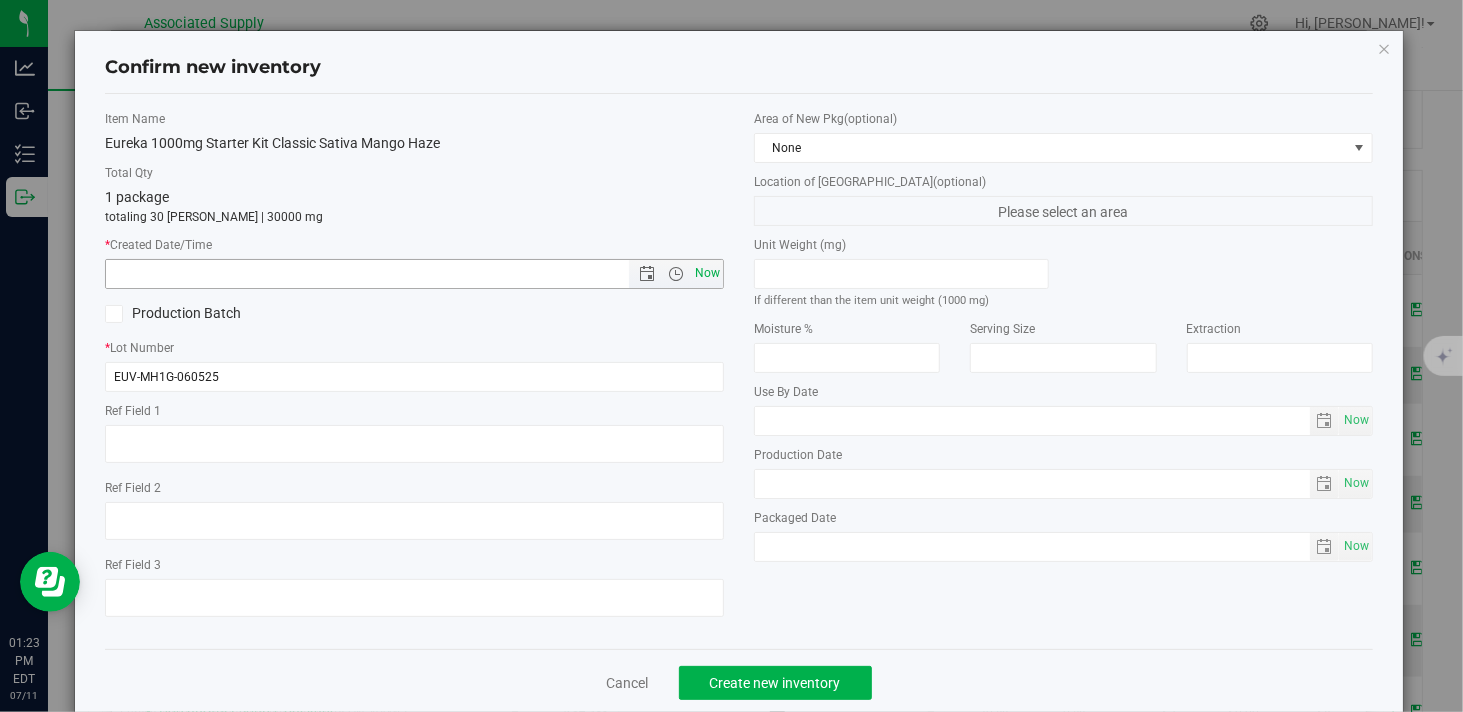 click on "Now" at bounding box center (708, 273) 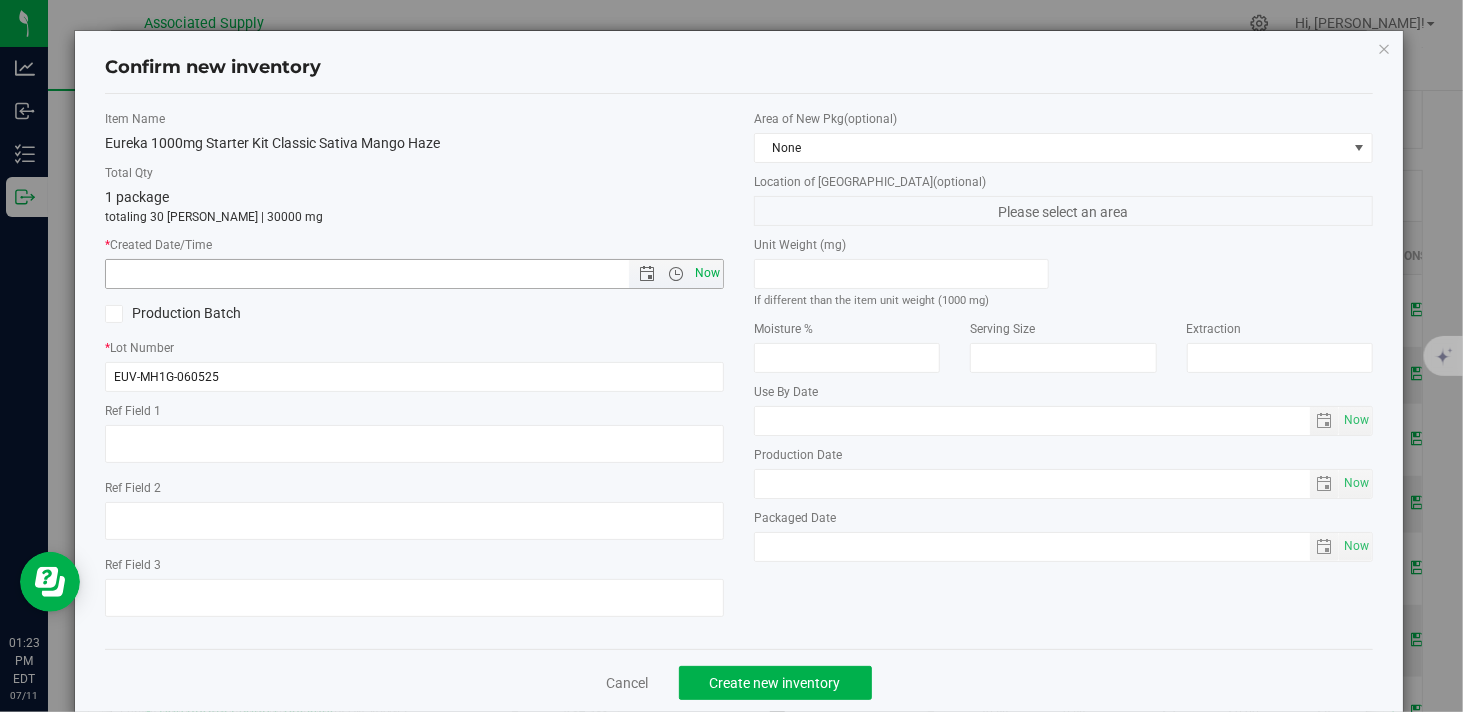 type on "7/11/2025 1:23 PM" 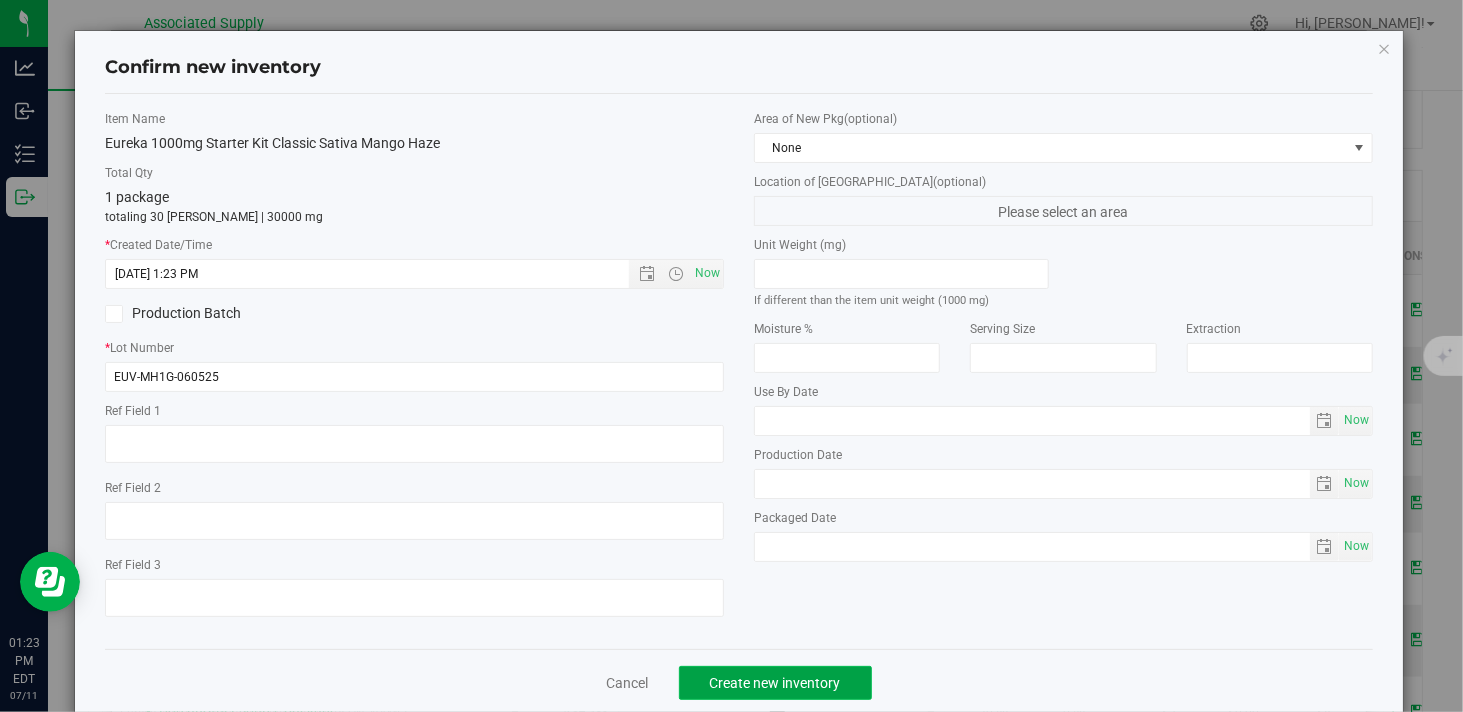 click on "Create new inventory" 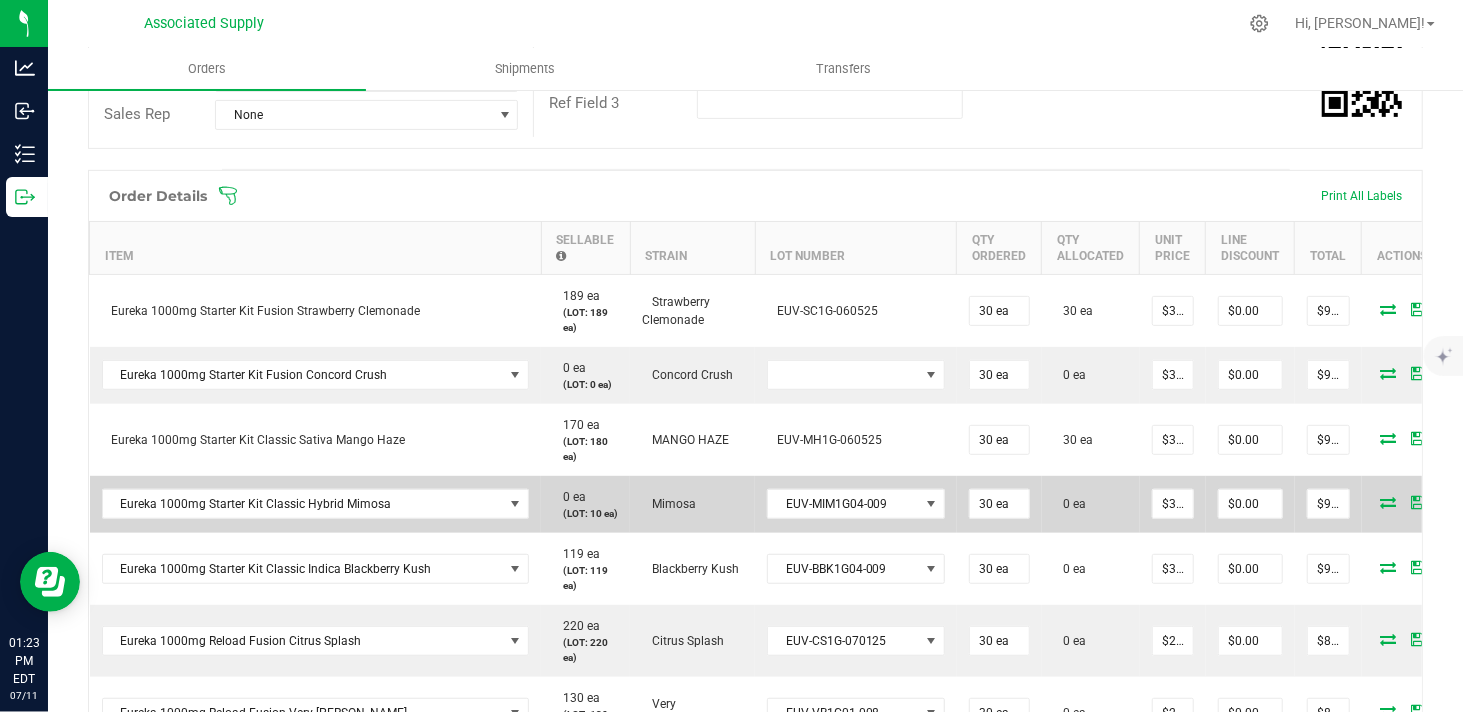click at bounding box center [1389, 502] 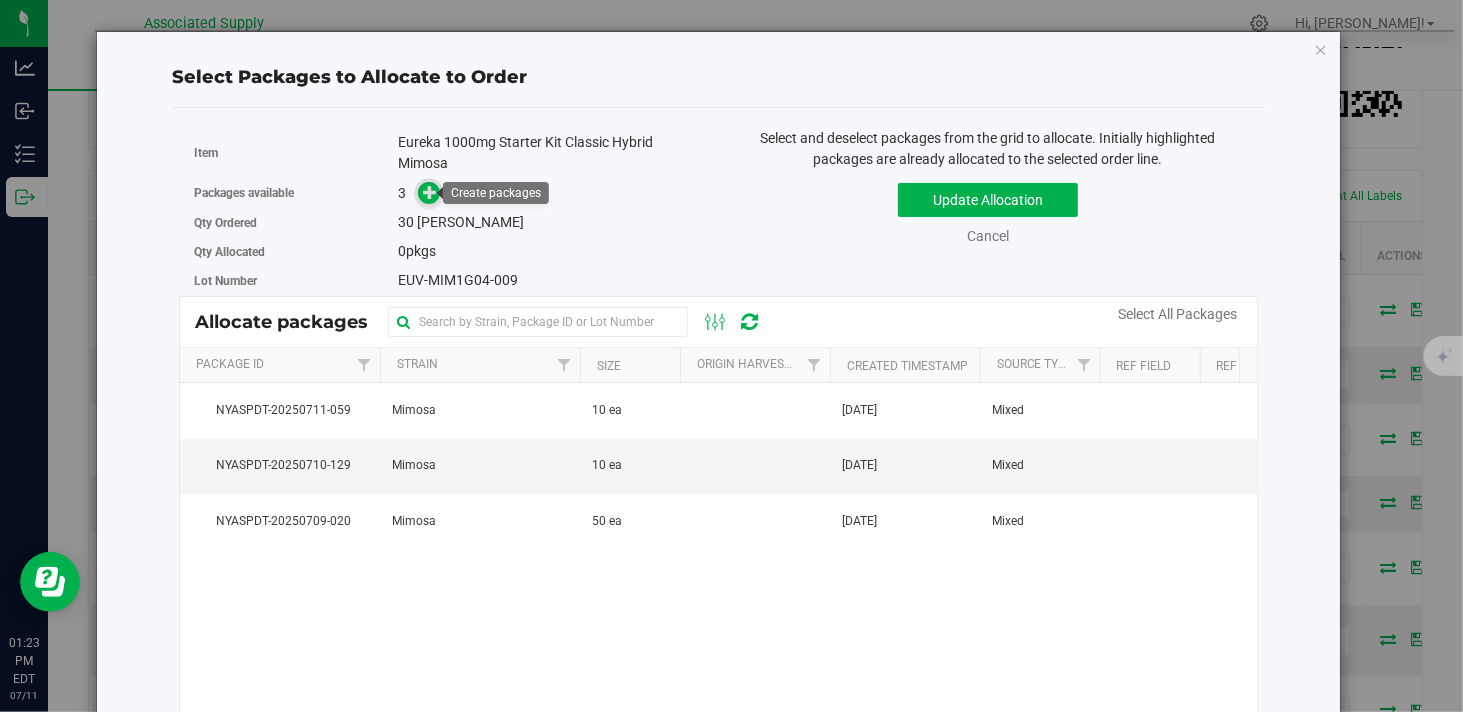 click at bounding box center [430, 192] 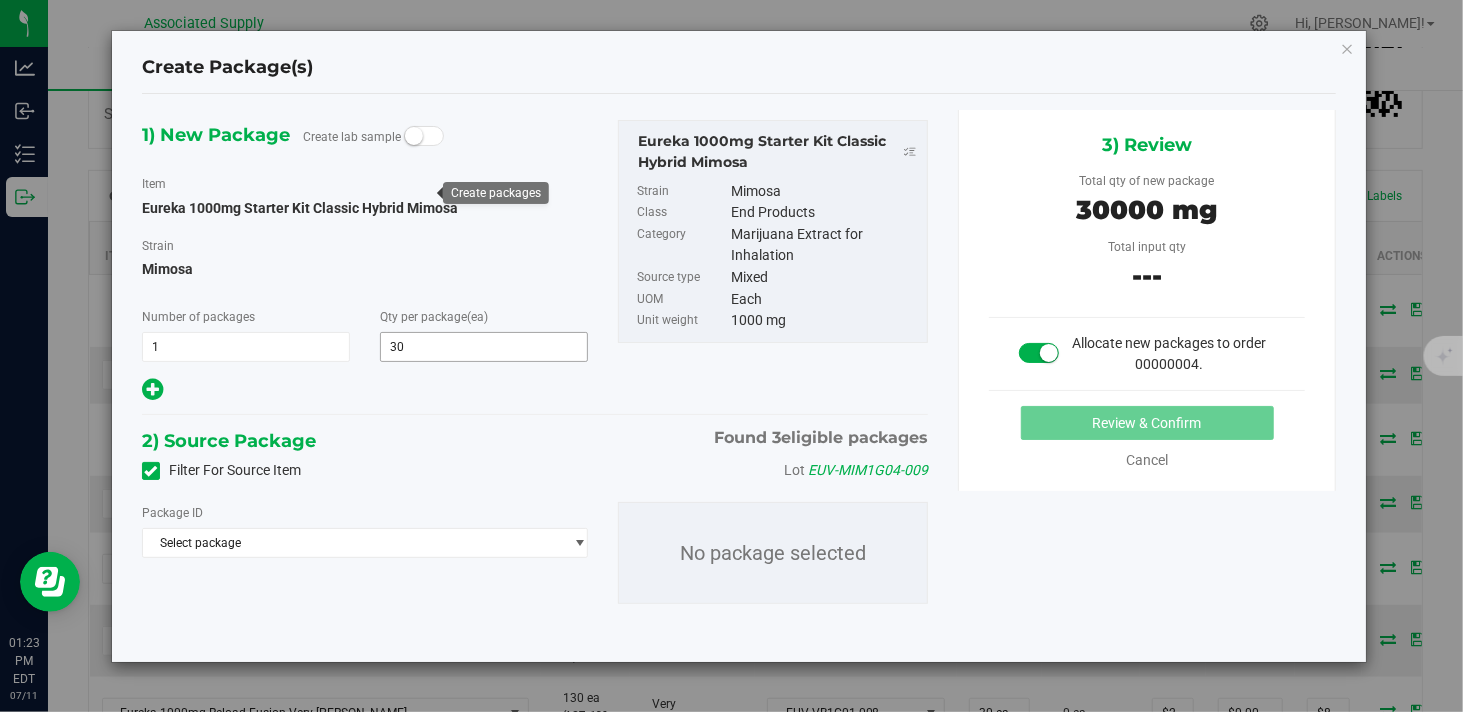 type on "30" 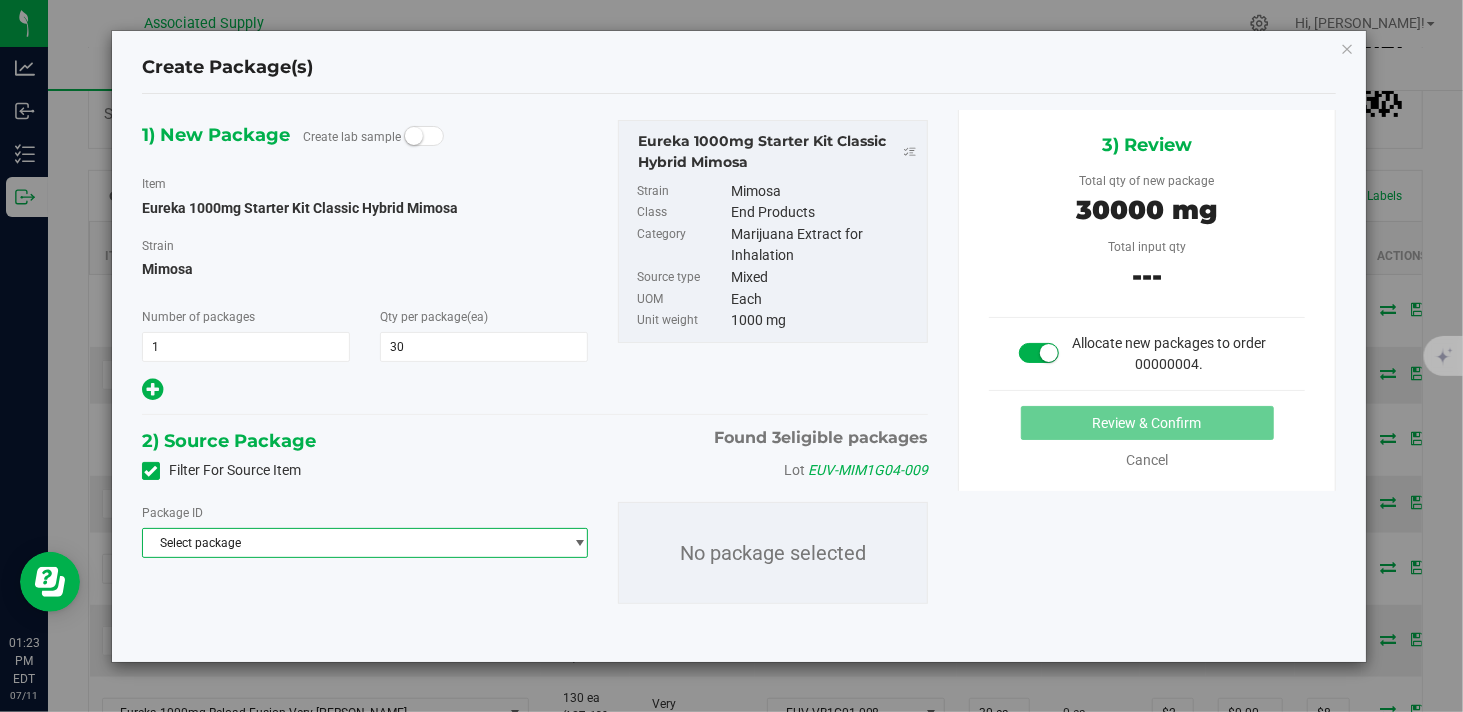 click on "Select package" at bounding box center [352, 543] 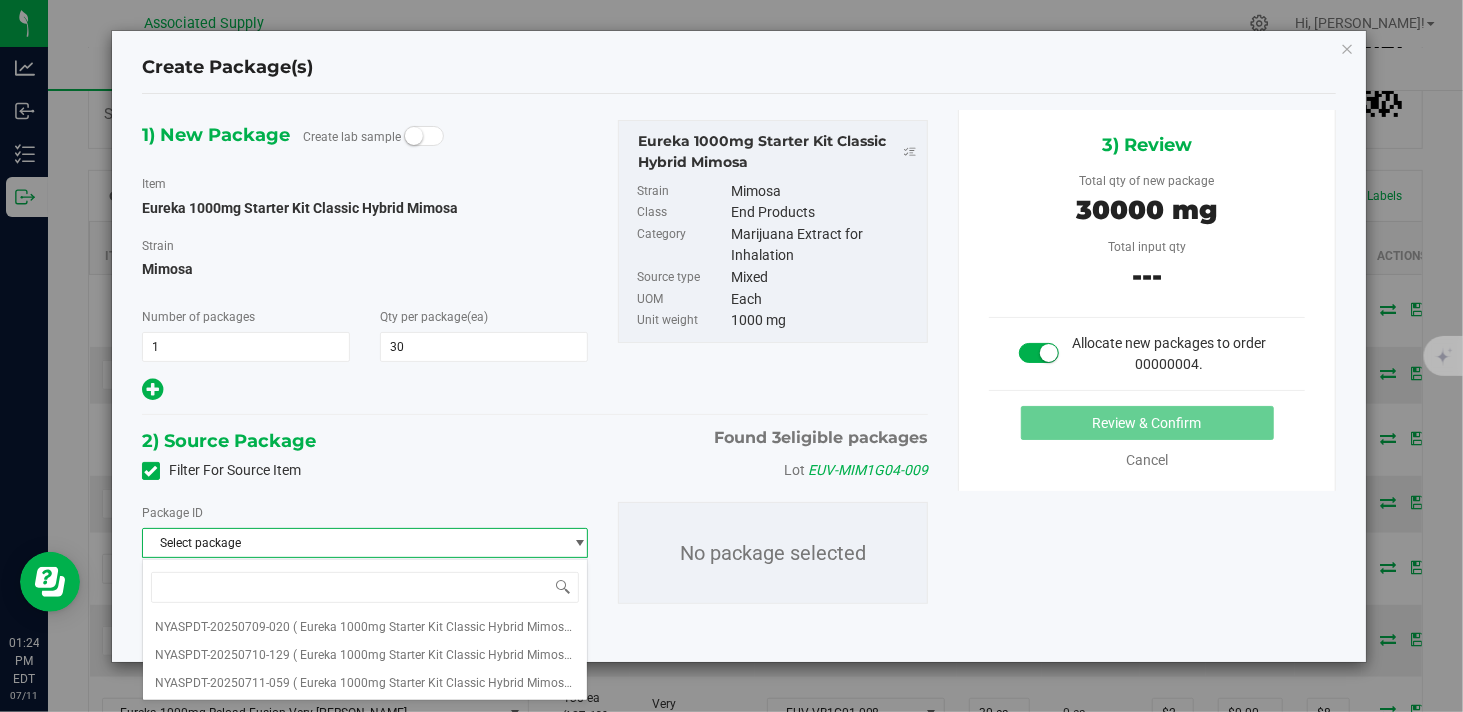 click at bounding box center (579, 543) 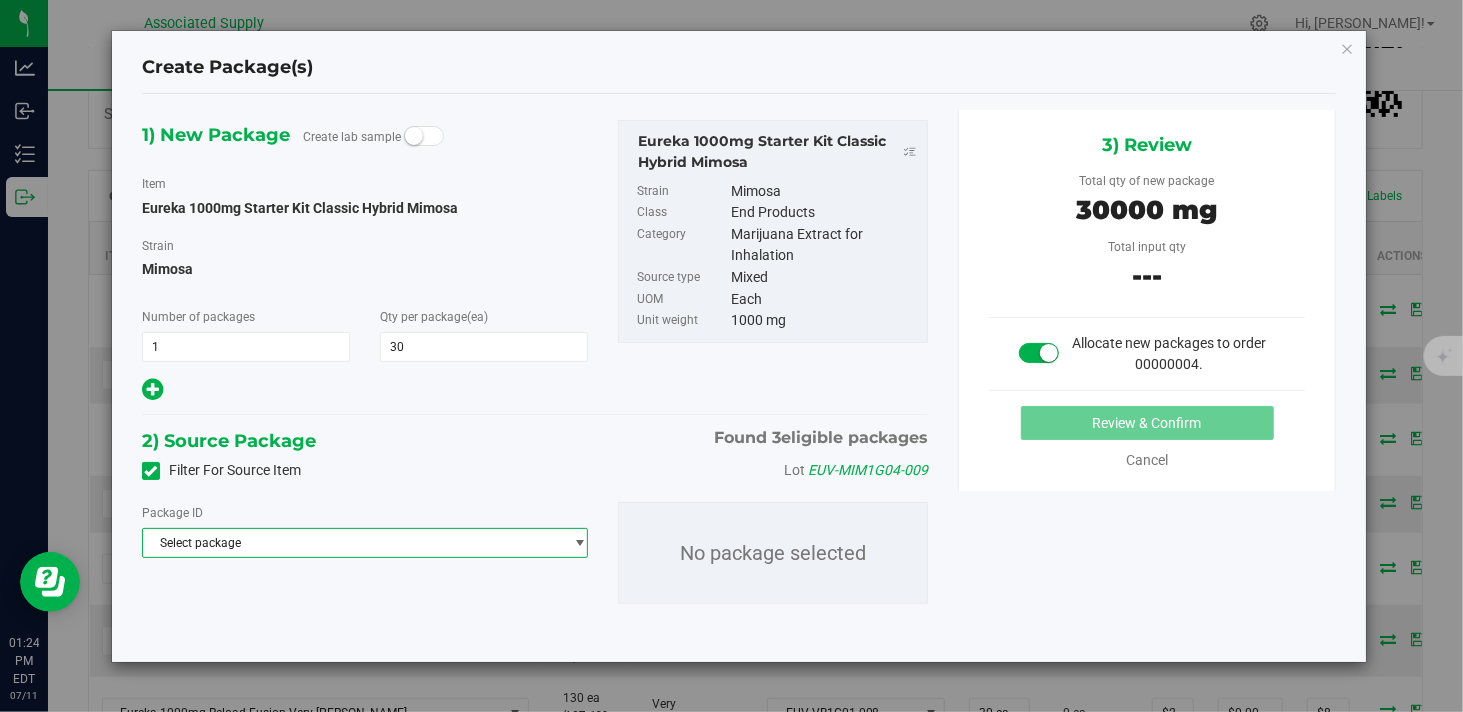 click at bounding box center [579, 543] 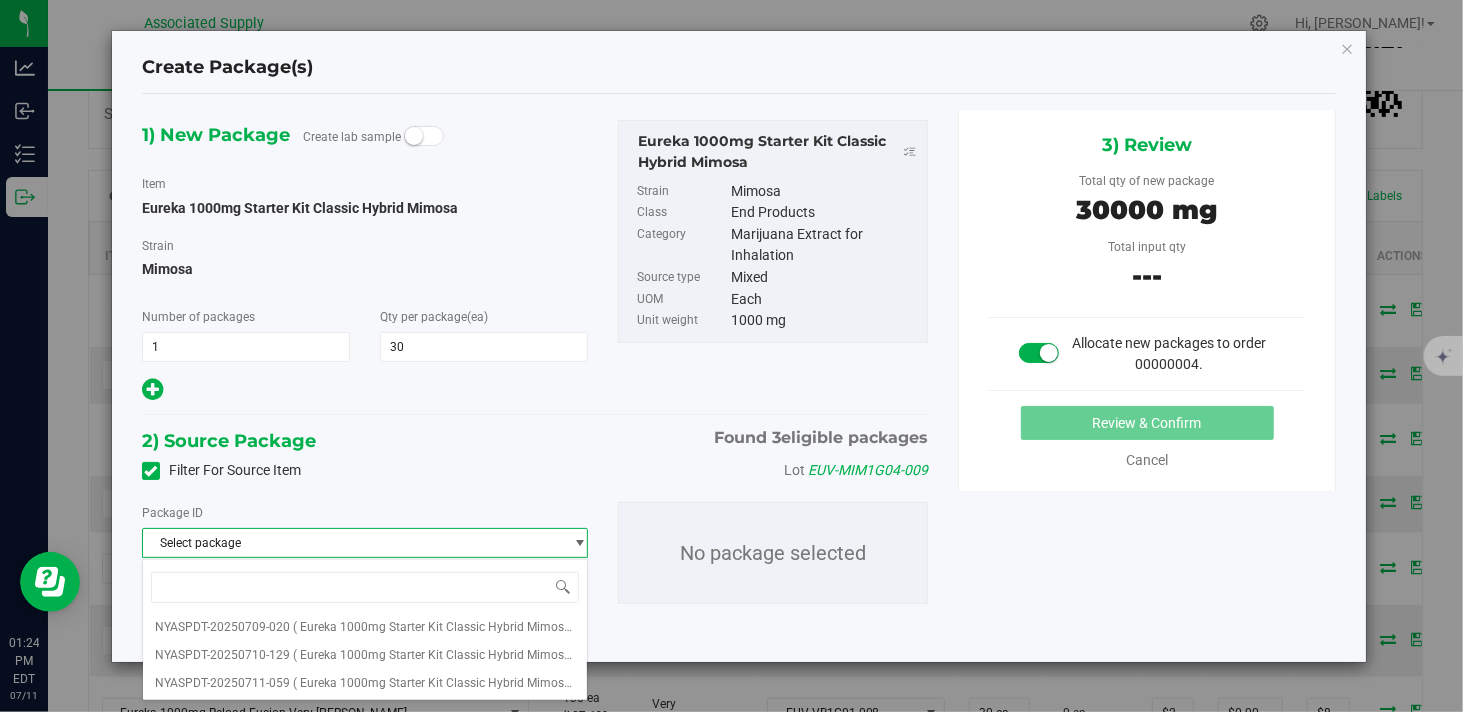 click on "Select package" at bounding box center [352, 543] 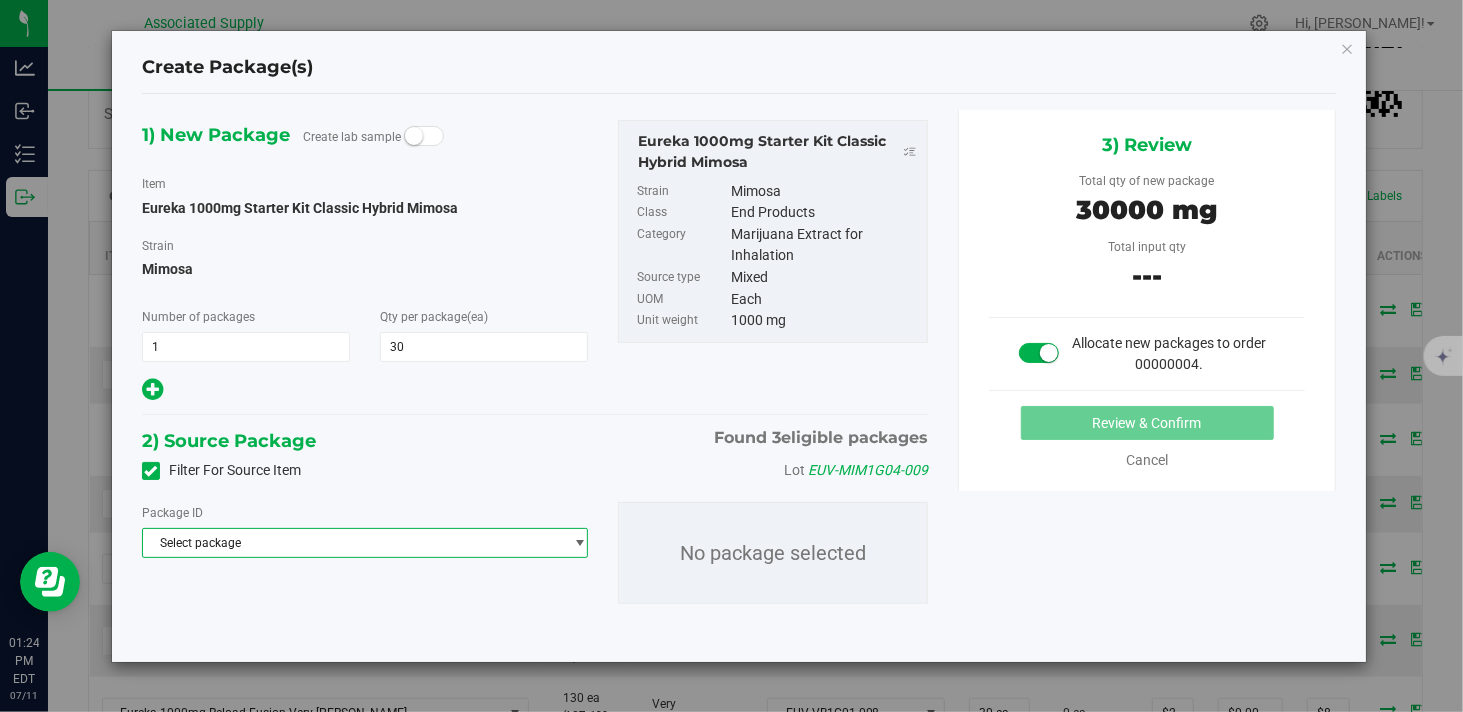 click on "Select package" at bounding box center (352, 543) 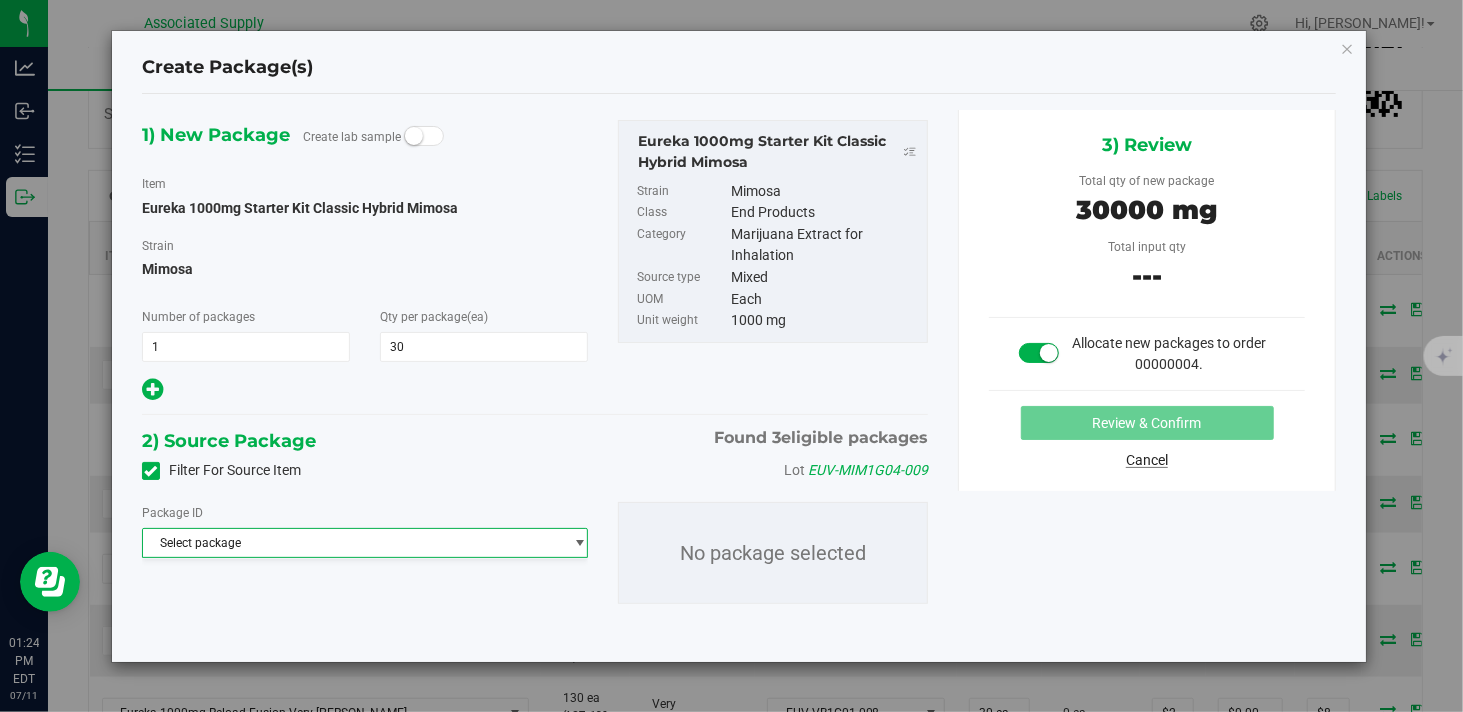 click on "Cancel" at bounding box center (1147, 460) 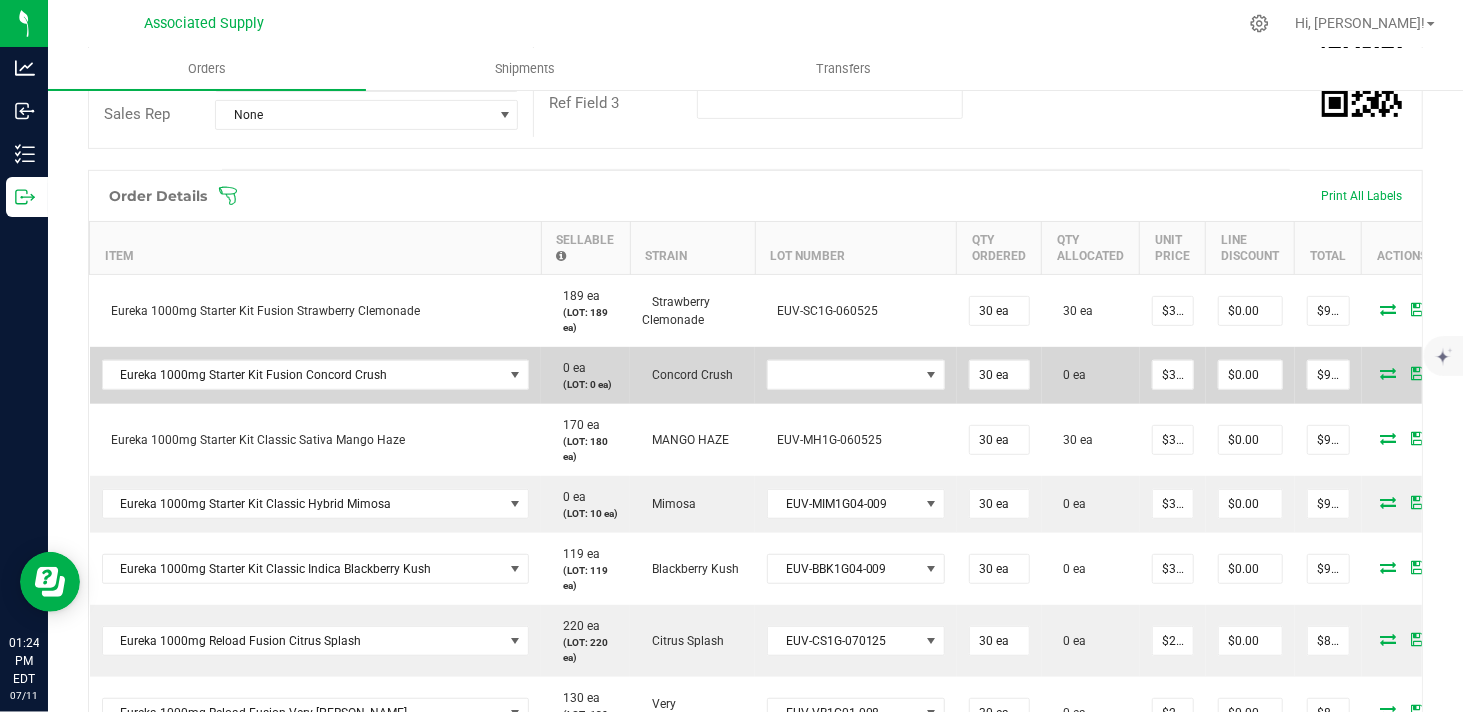 click at bounding box center [1389, 373] 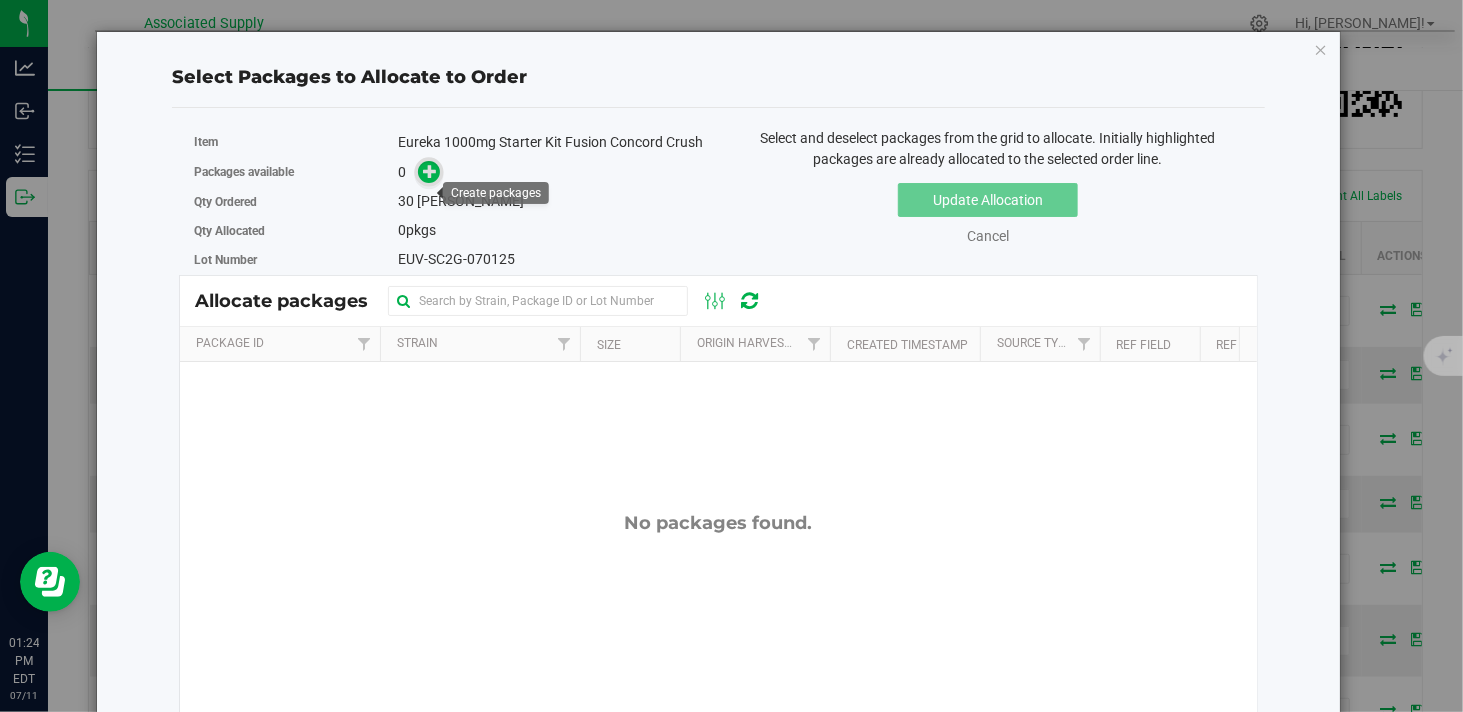 click at bounding box center (430, 170) 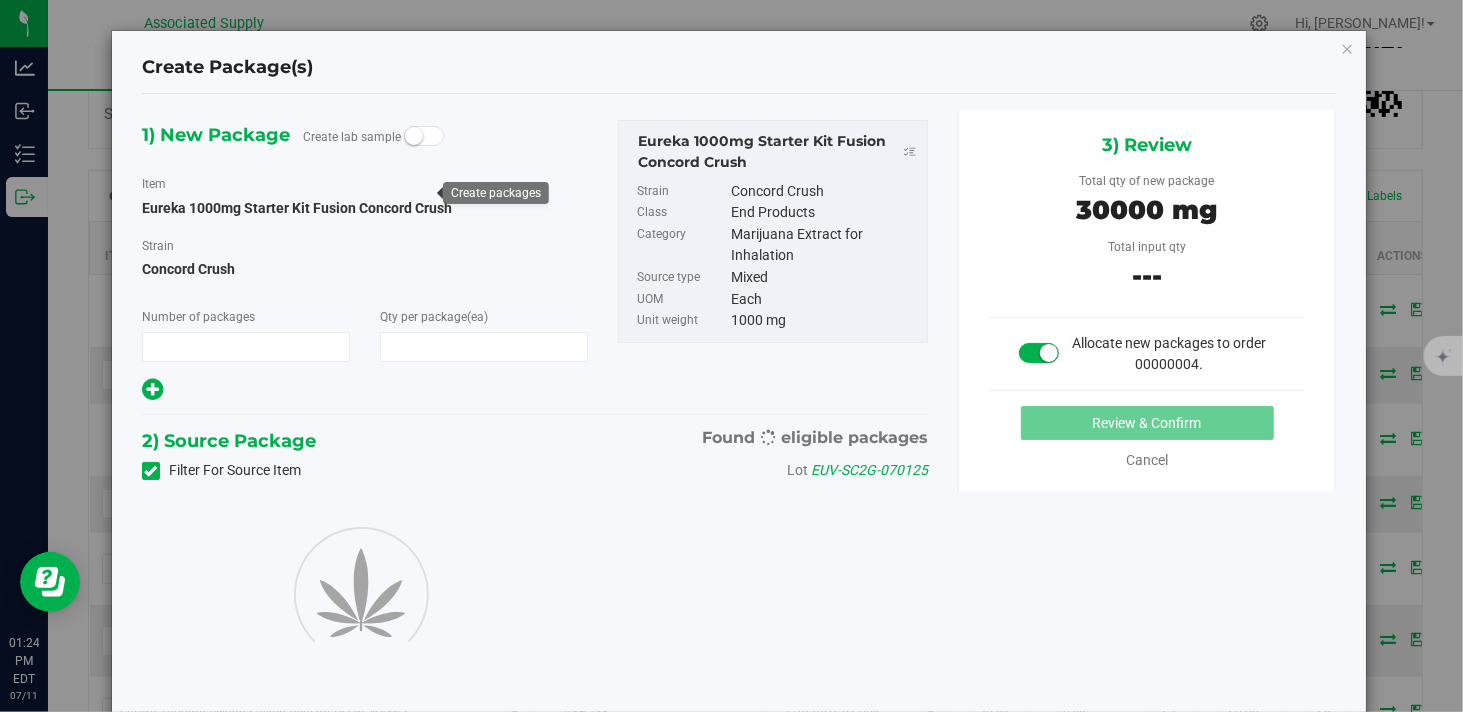 type on "1" 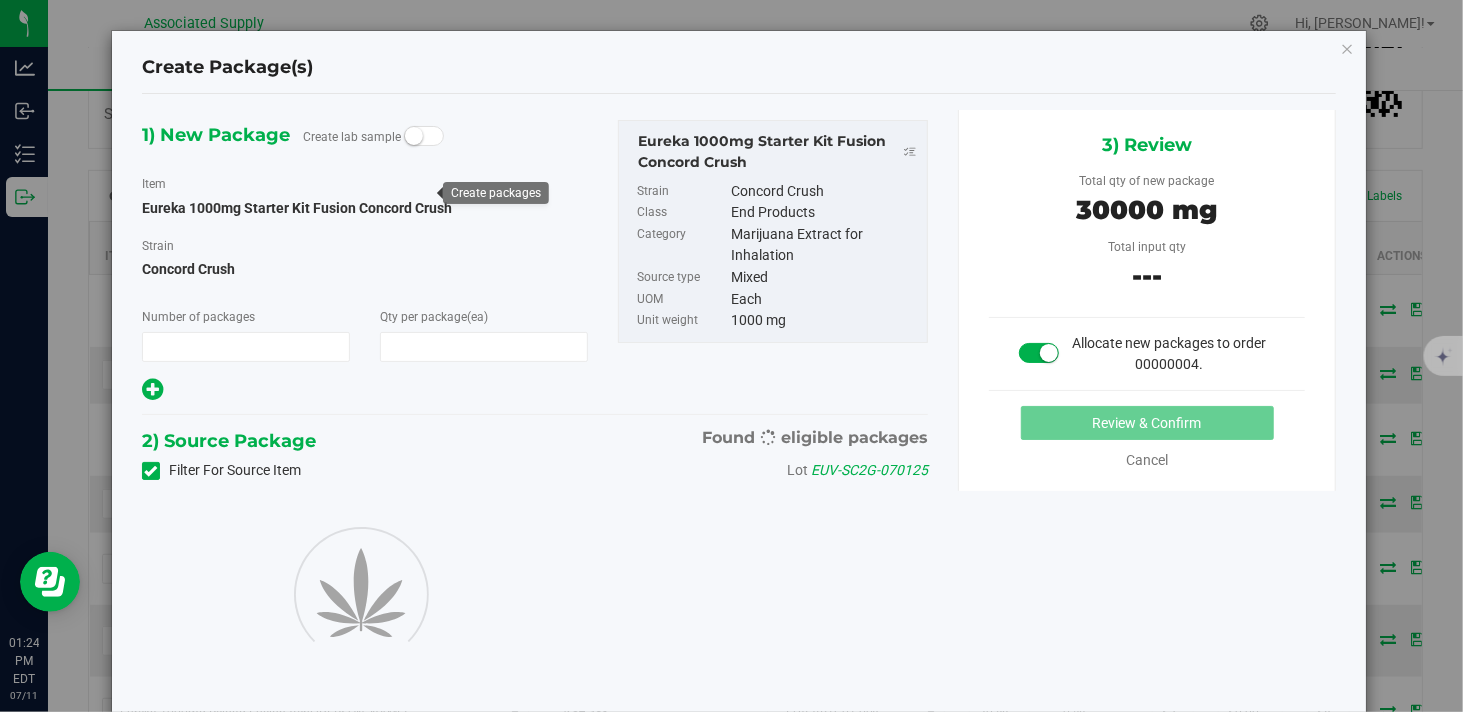 type on "30" 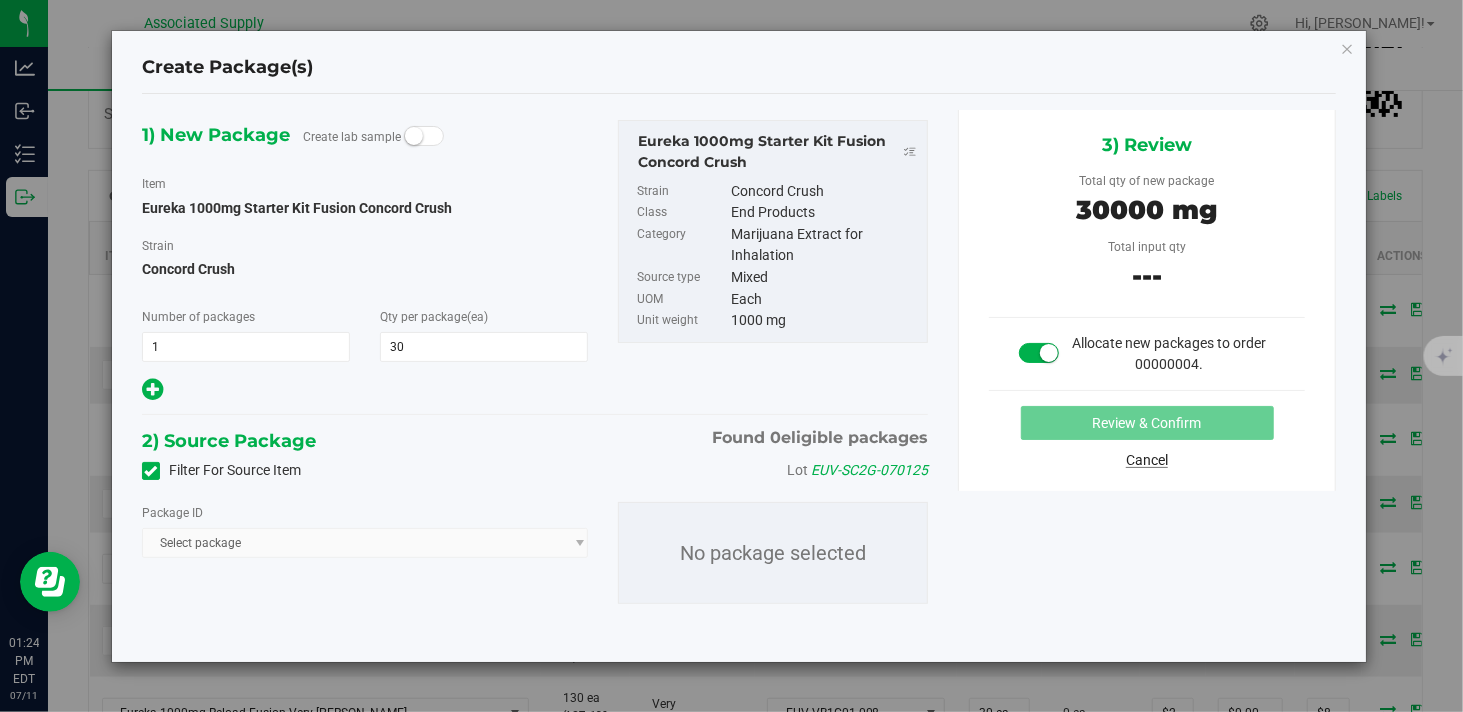 click on "Cancel" at bounding box center [1147, 460] 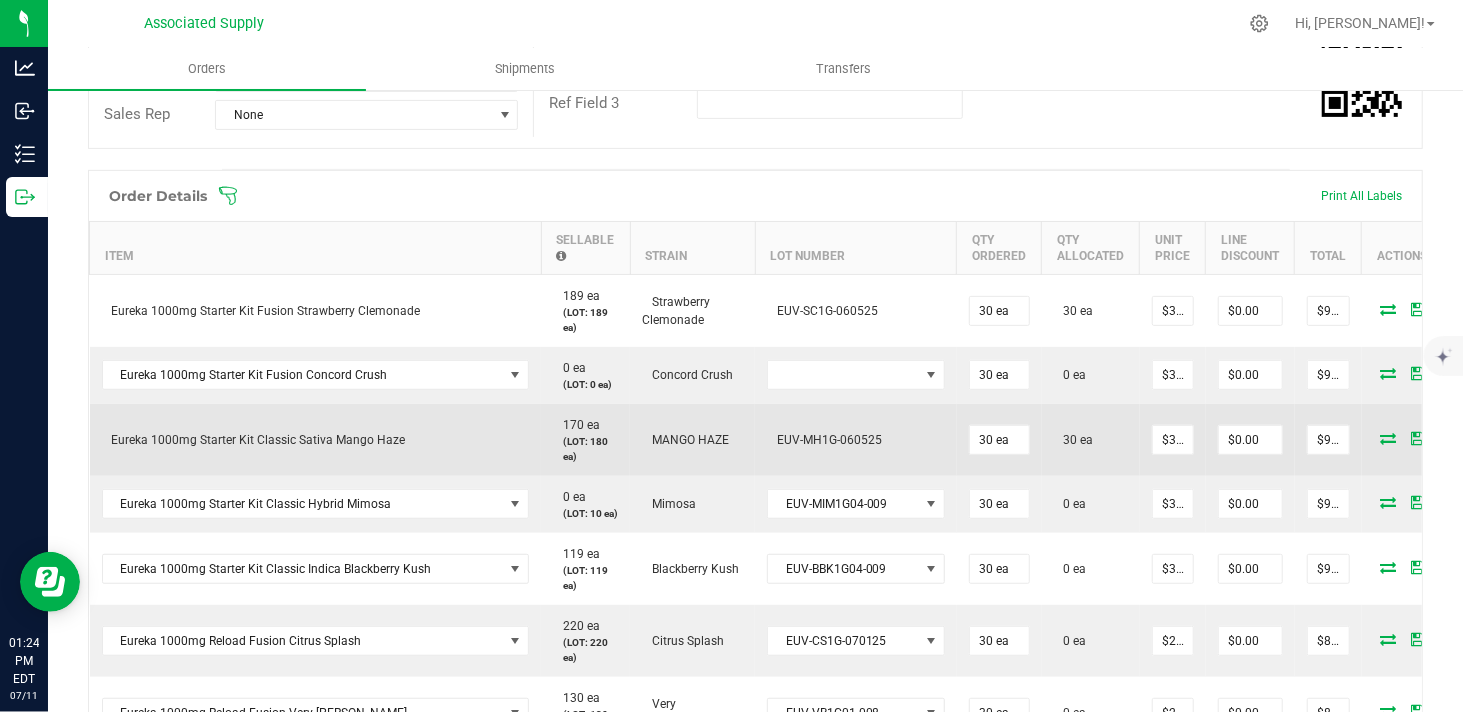 scroll, scrollTop: 555, scrollLeft: 0, axis: vertical 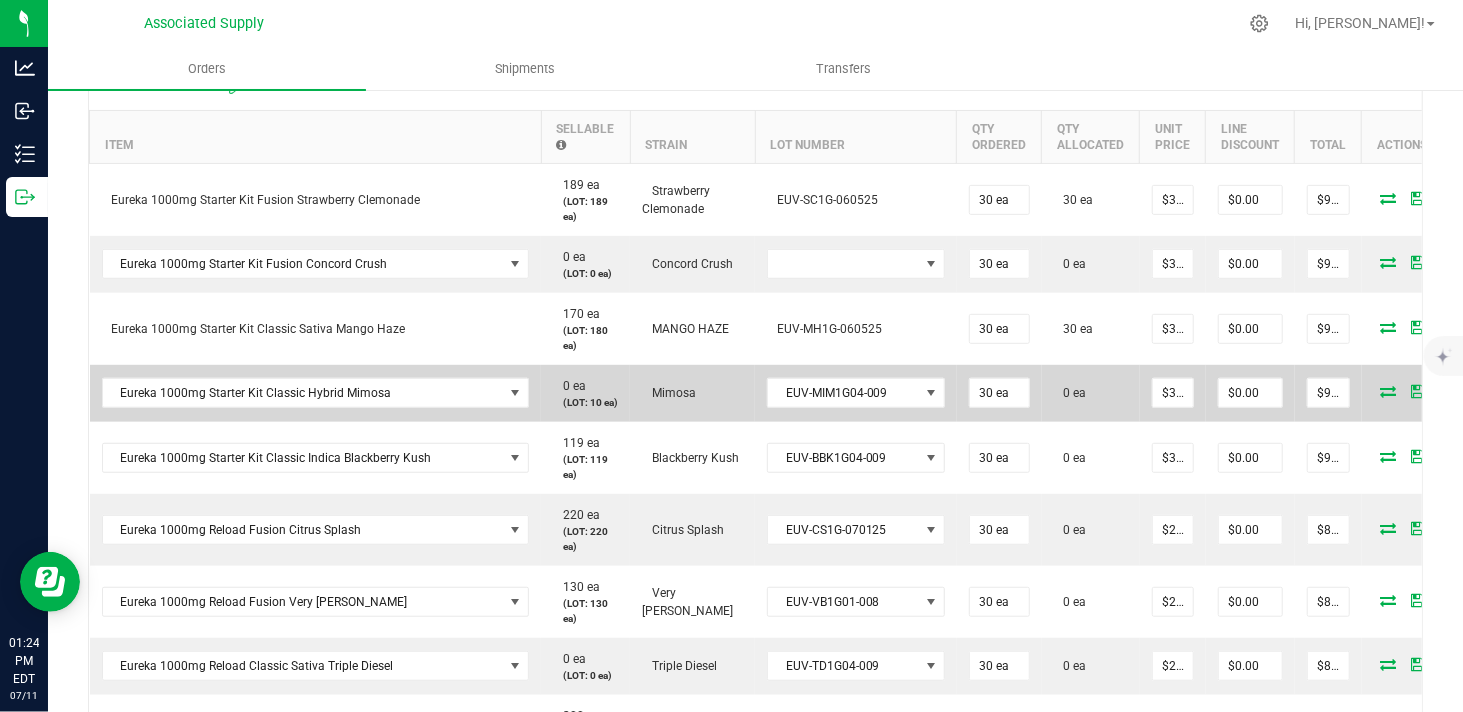 click at bounding box center (1389, 391) 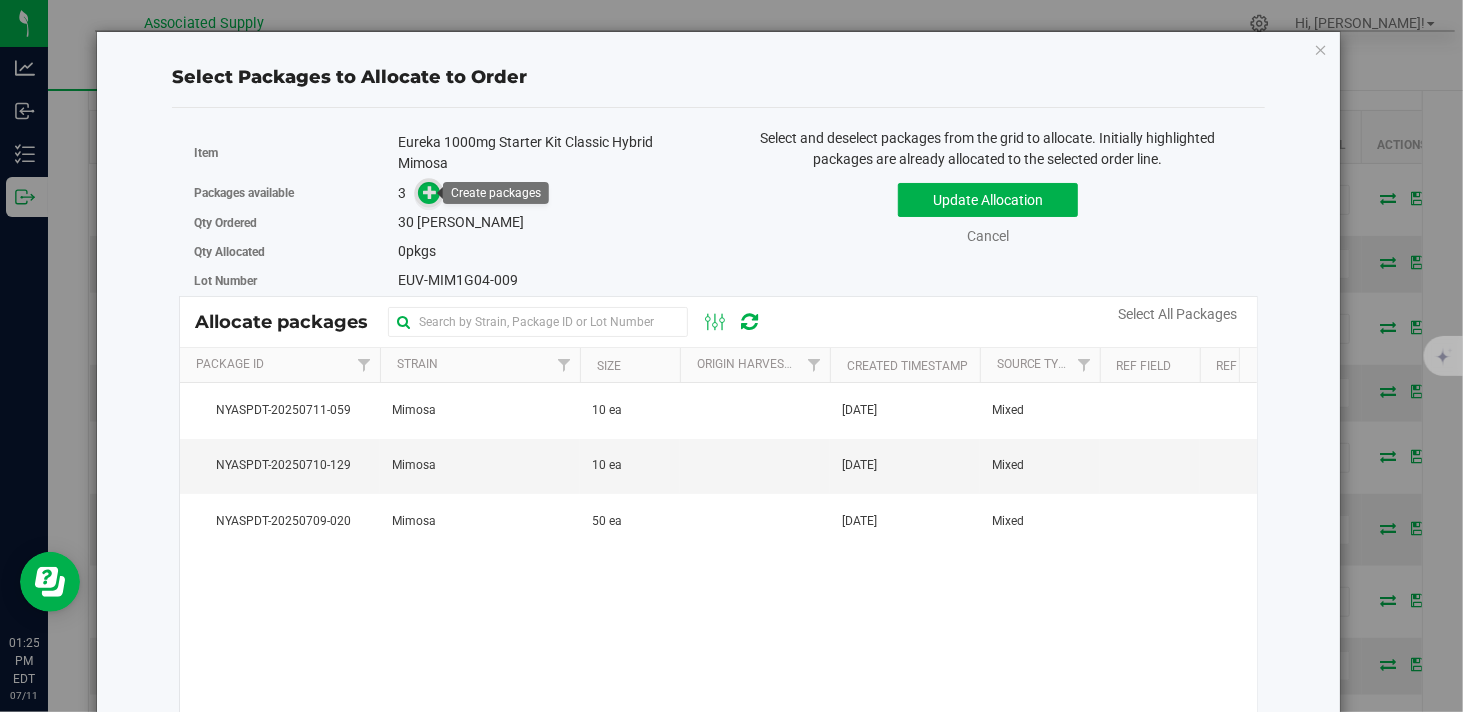 click at bounding box center [430, 192] 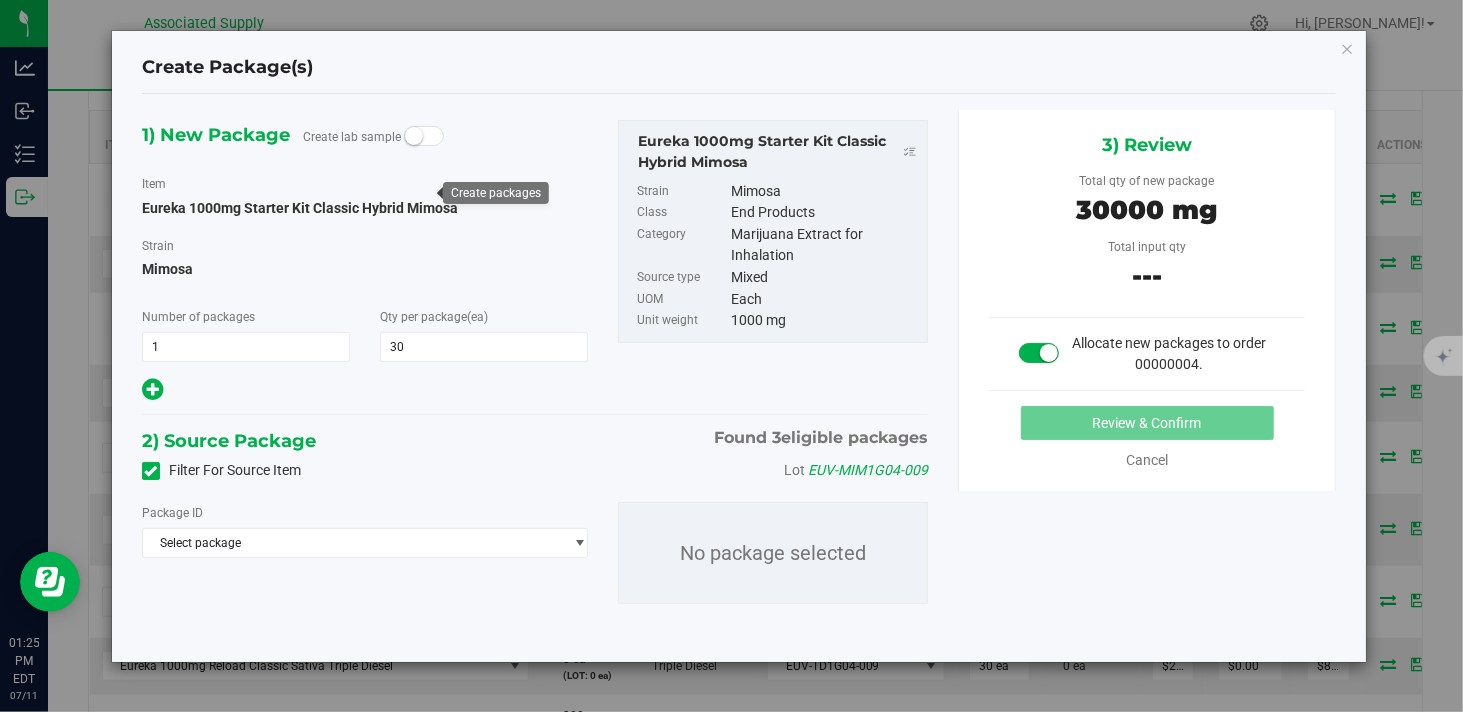 type on "30" 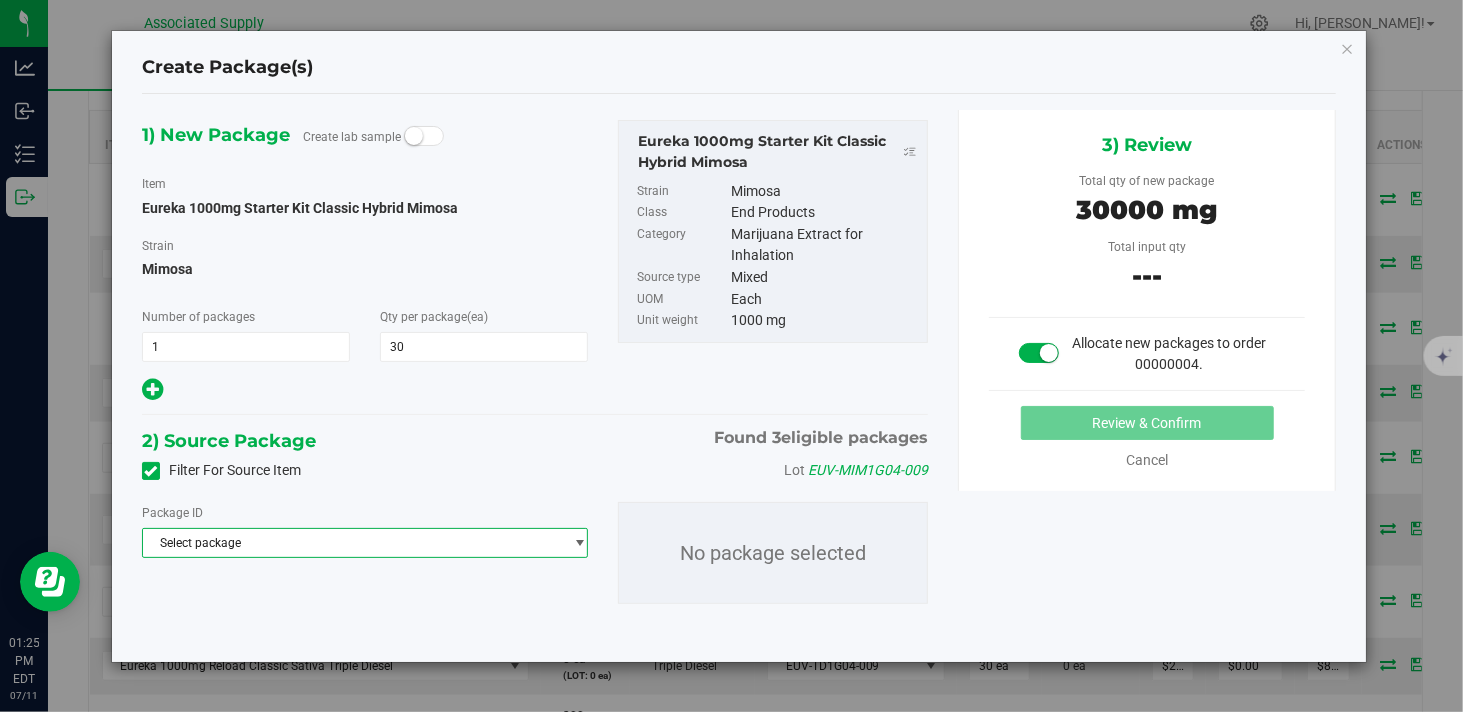 click on "Select package" at bounding box center [352, 543] 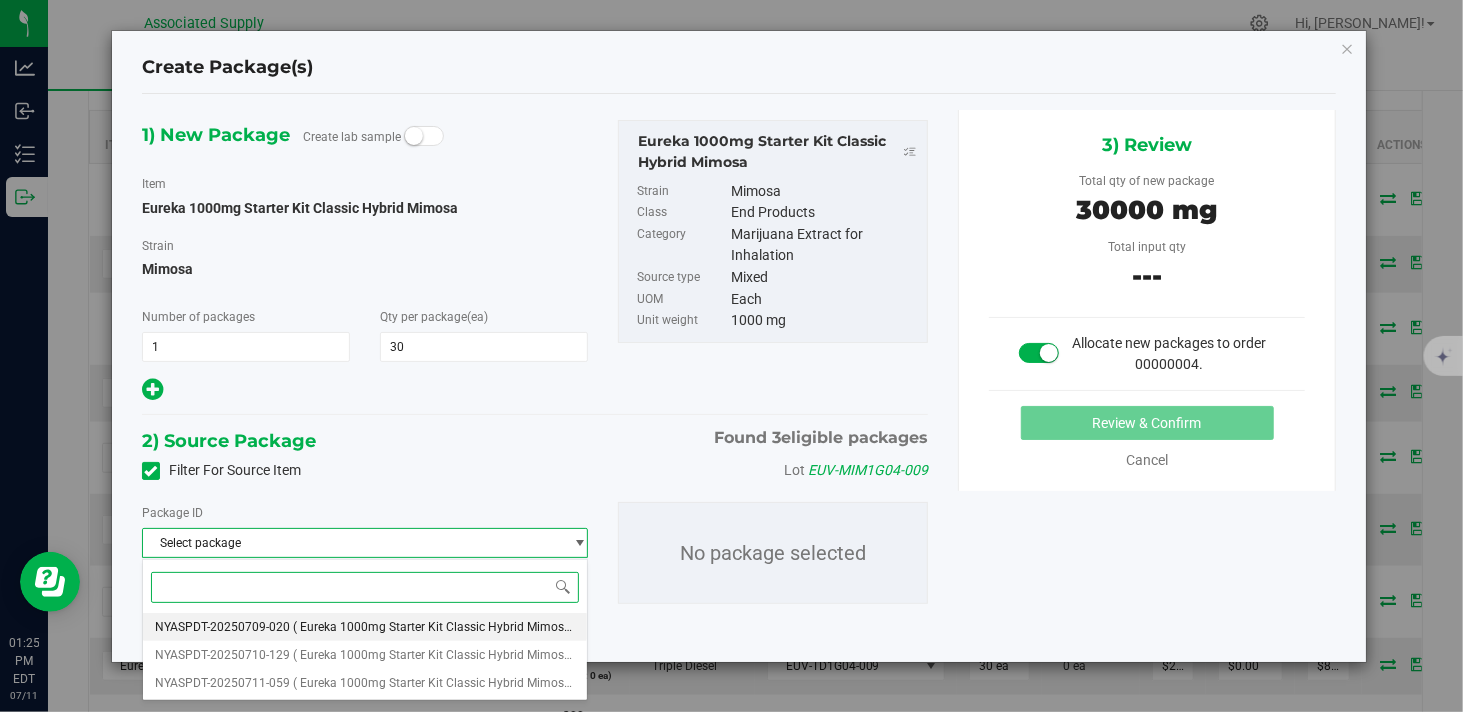 click on "(
Eureka 1000mg Starter Kit Classic Hybrid Mimosa
)" at bounding box center (435, 627) 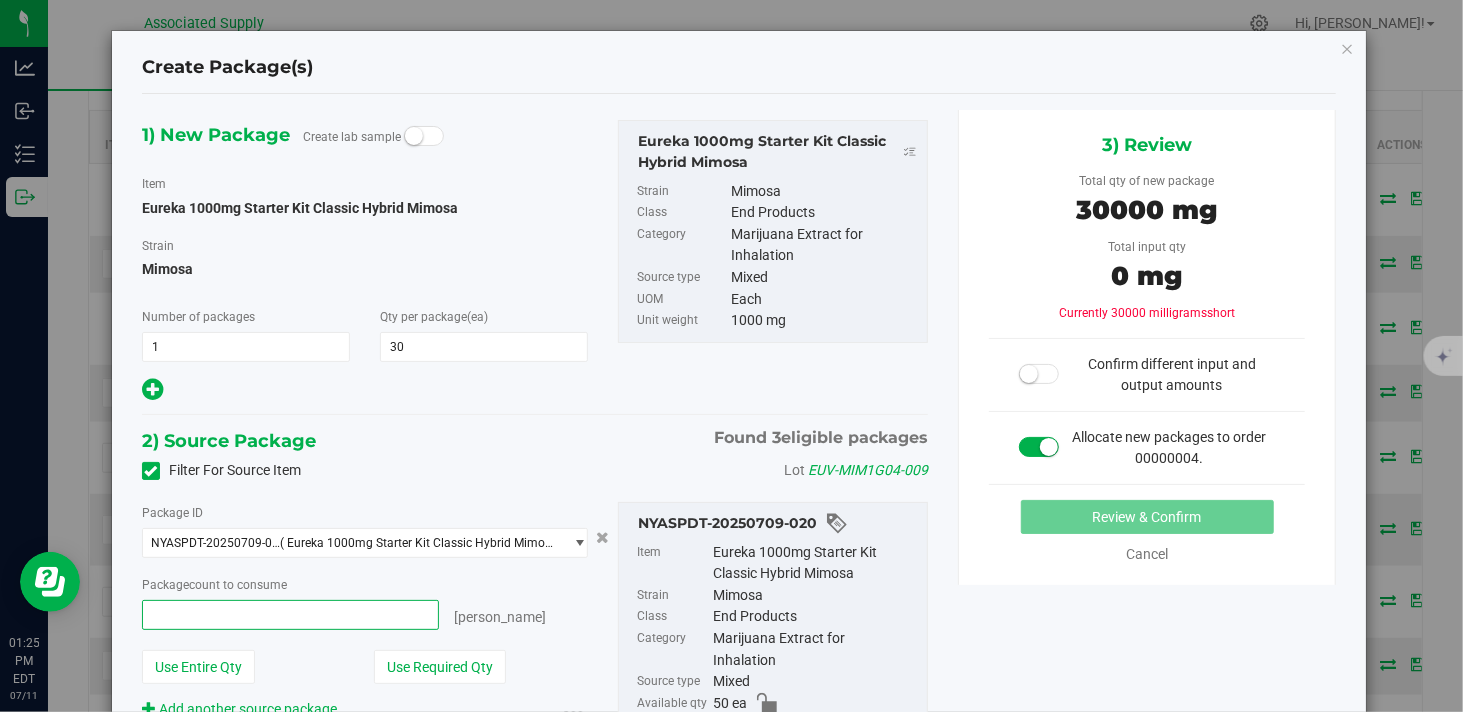 click at bounding box center [290, 615] 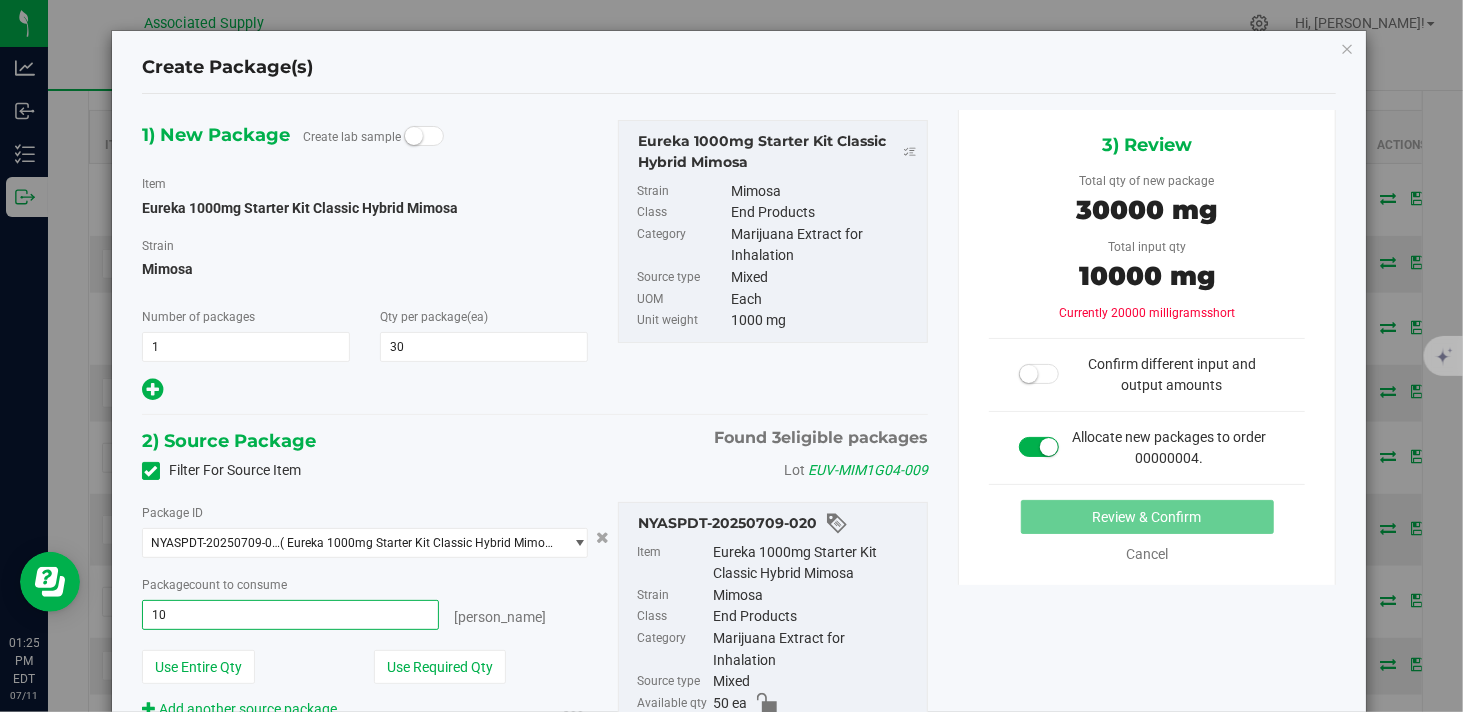 drag, startPoint x: 181, startPoint y: 618, endPoint x: 135, endPoint y: 612, distance: 46.389652 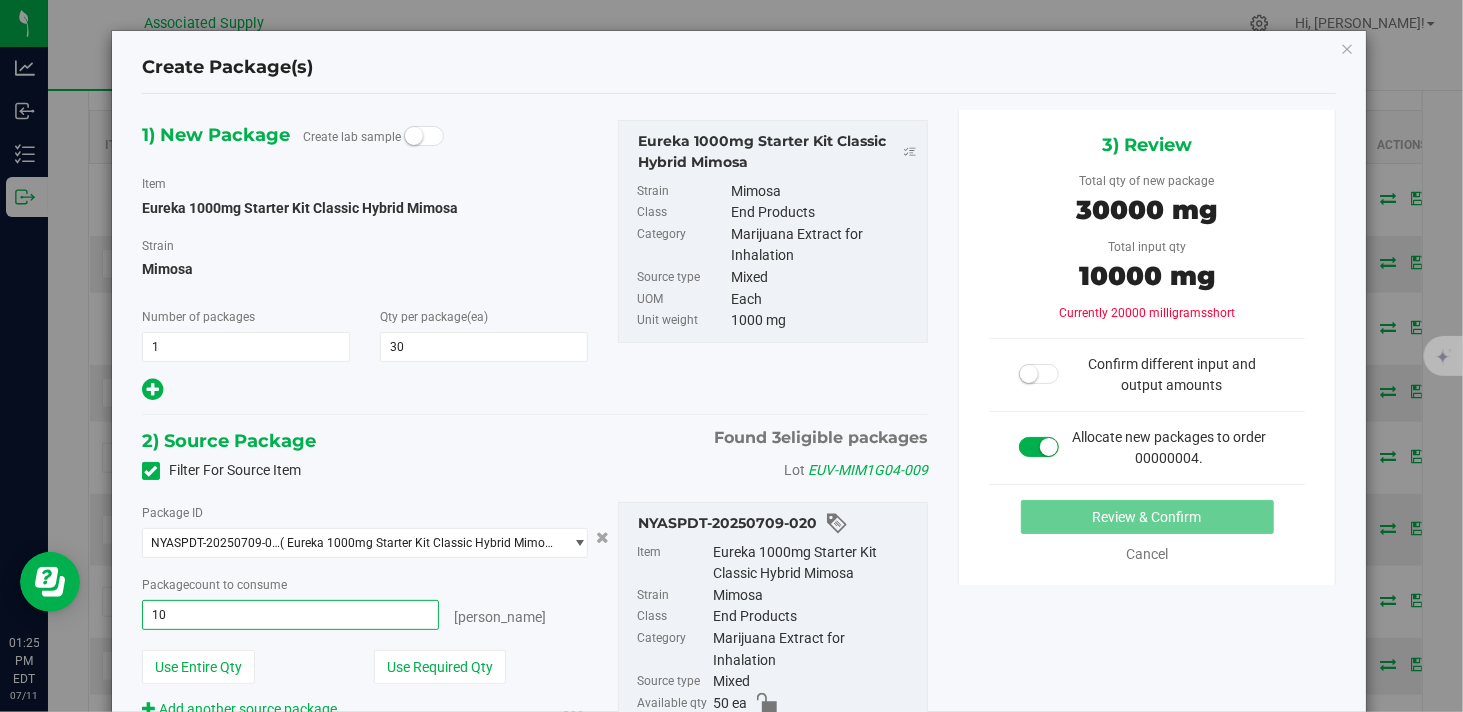 click on "Package ID
NYASPDT-20250709-020
(
Eureka 1000mg Starter Kit Classic Hybrid Mimosa
)
NYASPDT-20250709-020 NYASPDT-20250710-129 NYASPDT-20250711-059
Package
count
to consume
10
eaches" at bounding box center (365, 611) 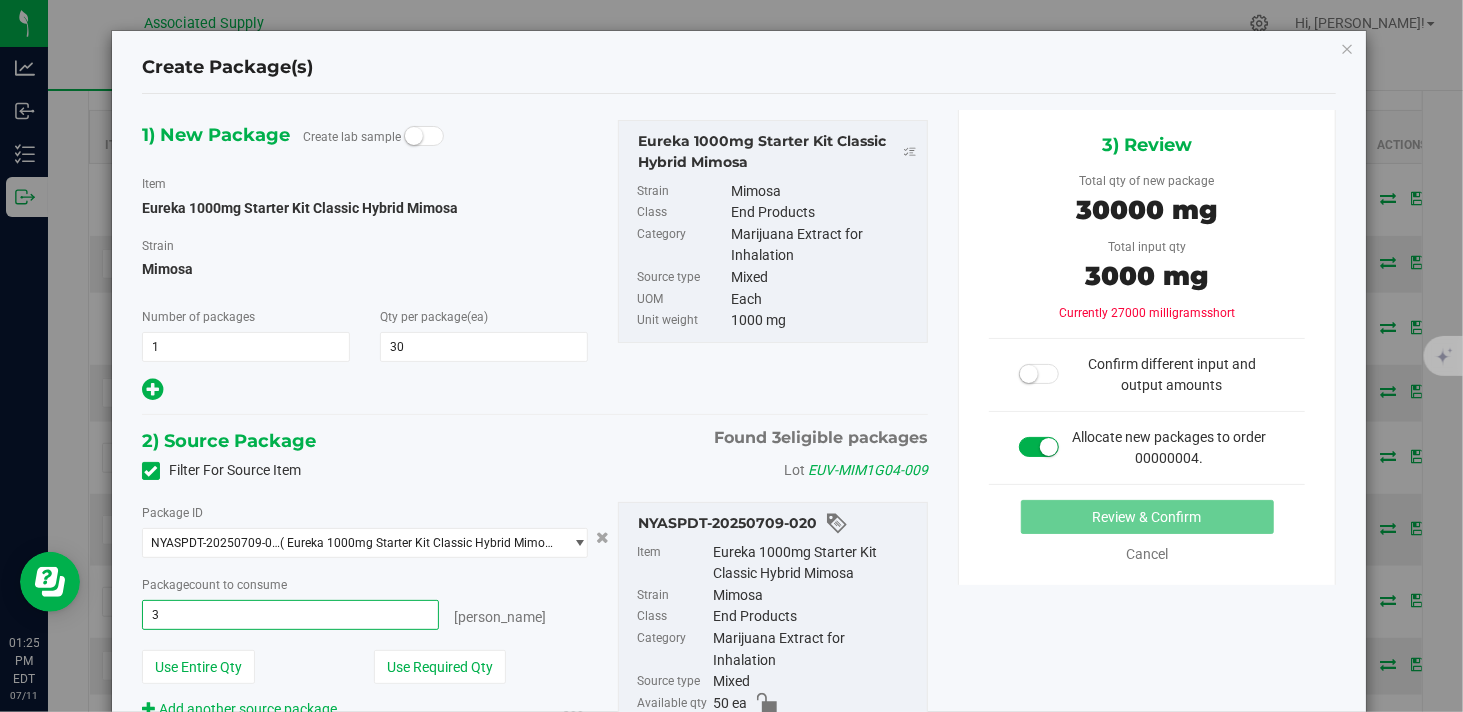 type on "30" 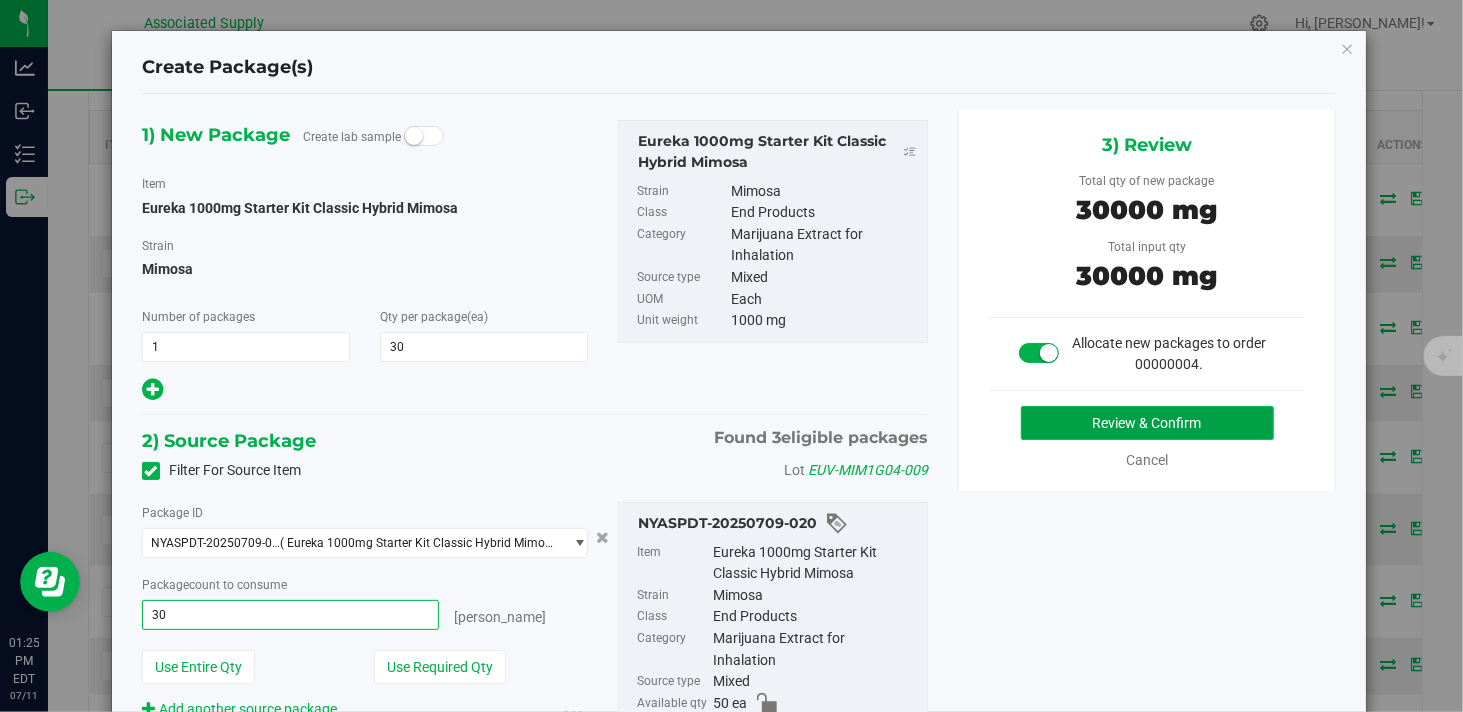 type on "30 ea" 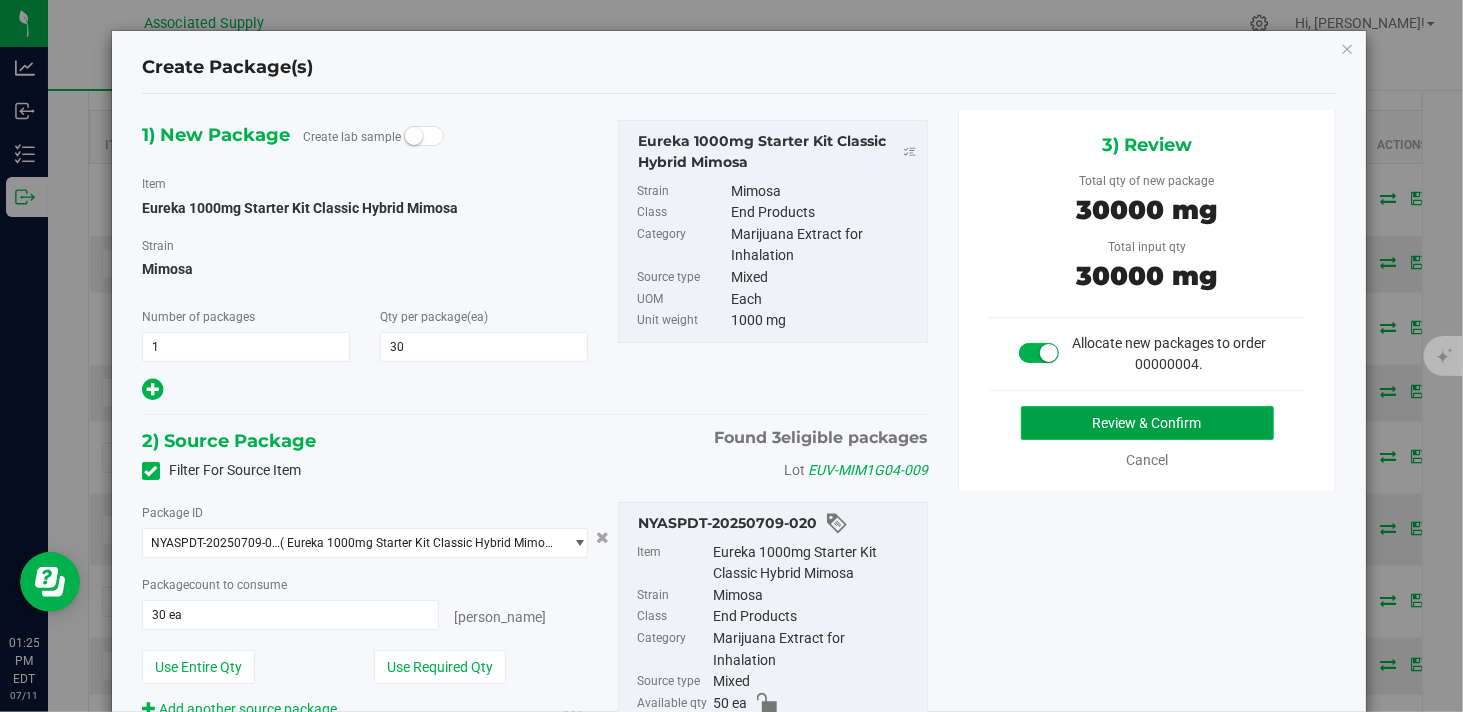 click on "Review & Confirm" at bounding box center [1147, 423] 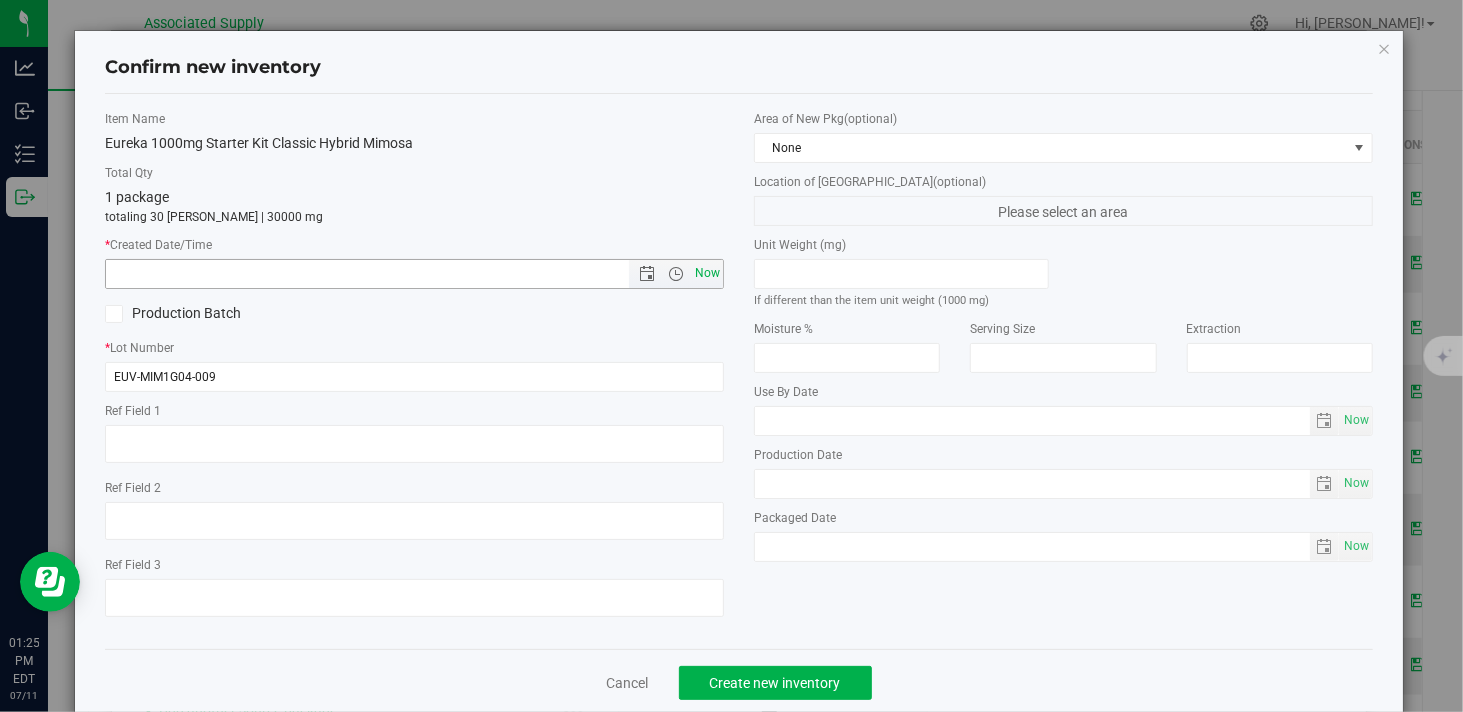 click on "Now" at bounding box center (708, 273) 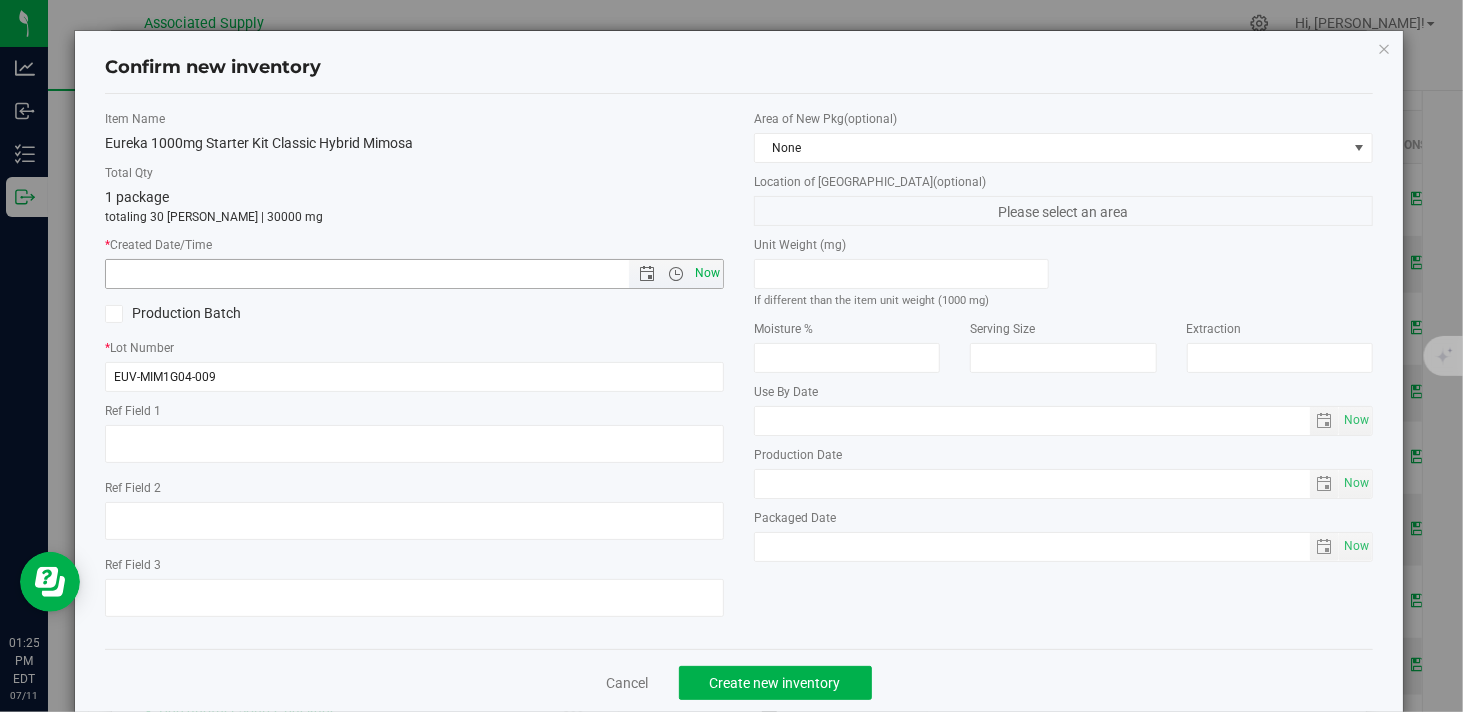 type on "7/11/2025 1:25 PM" 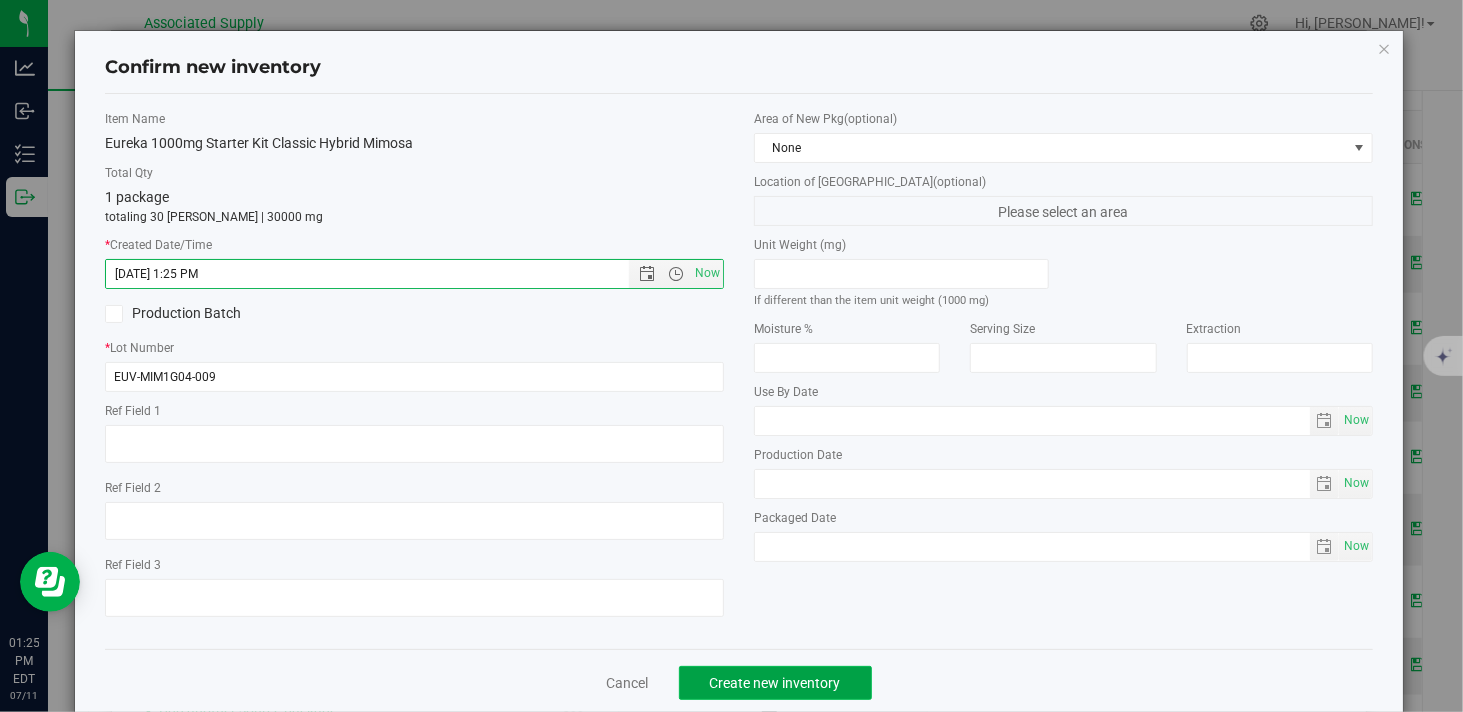 click on "Create new inventory" 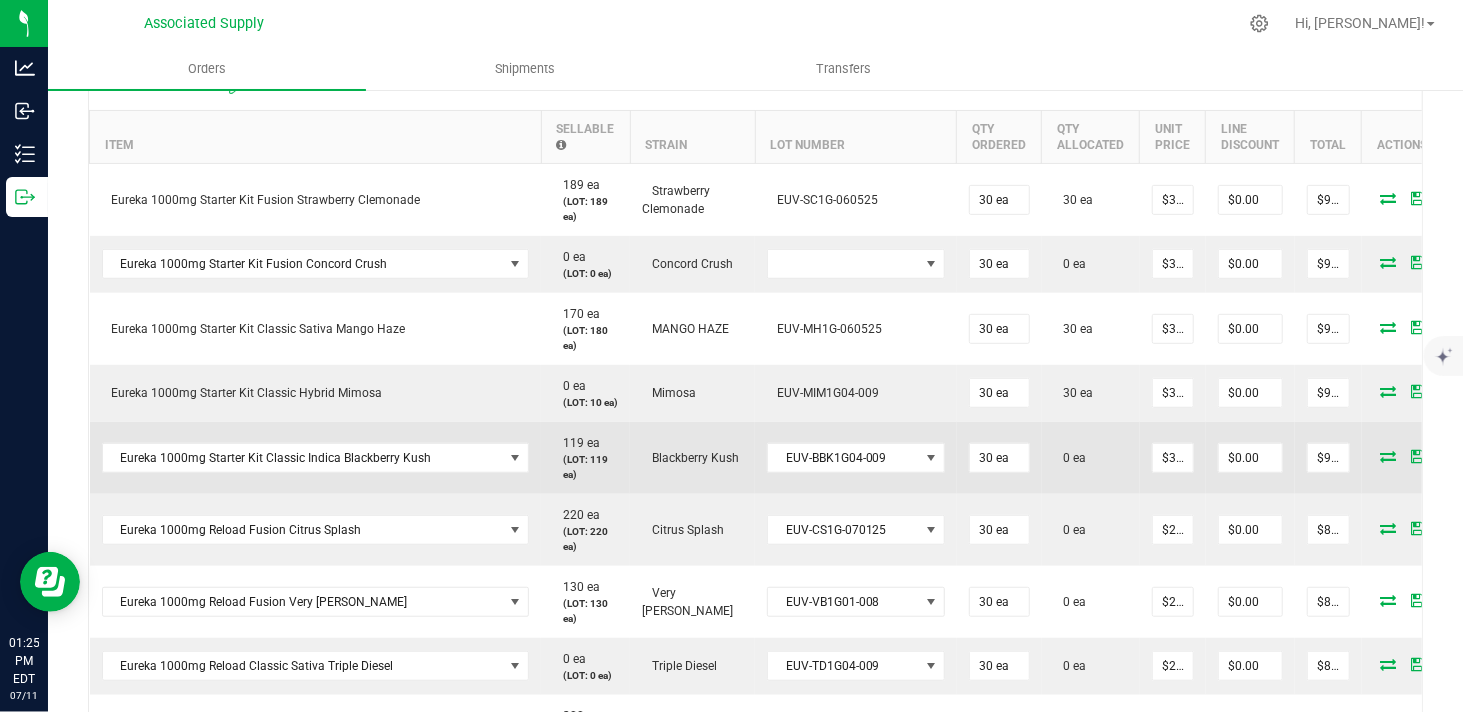 click at bounding box center (1389, 456) 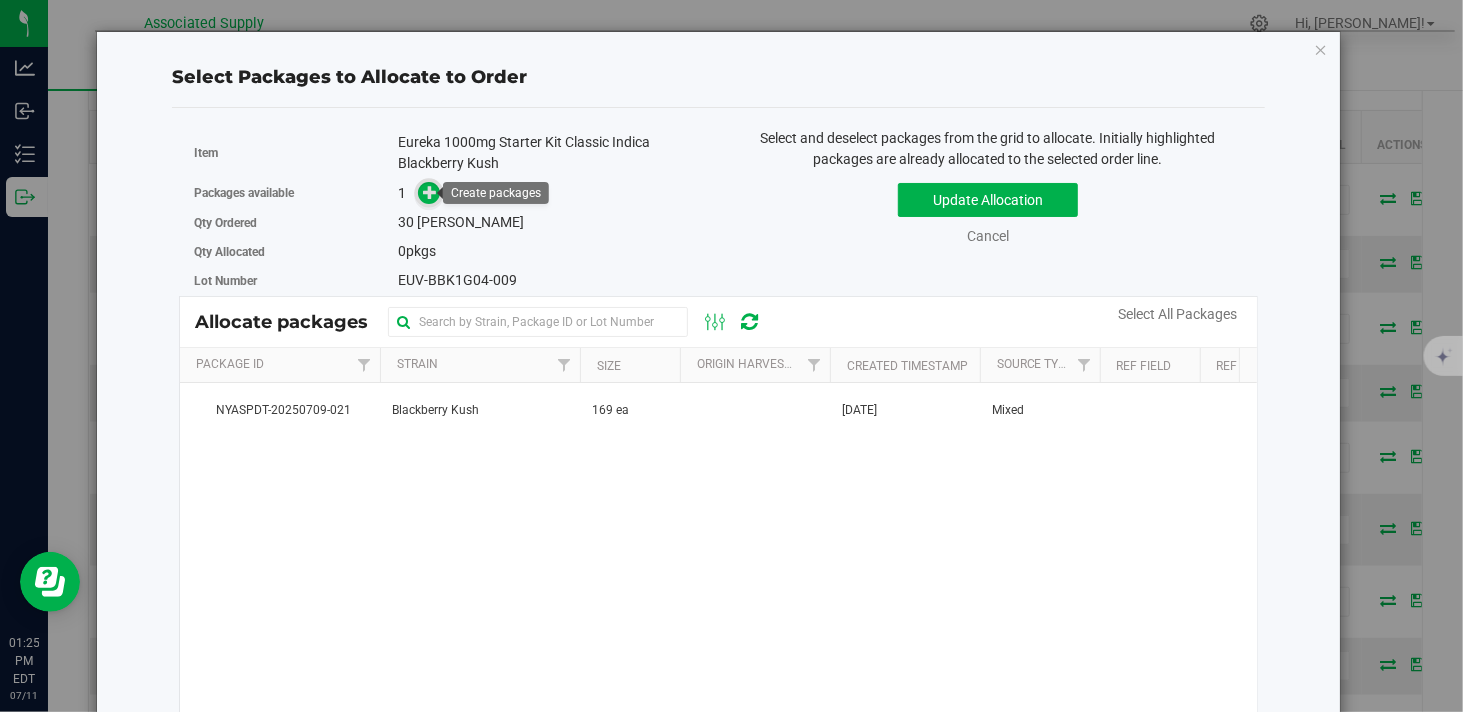 click at bounding box center [430, 192] 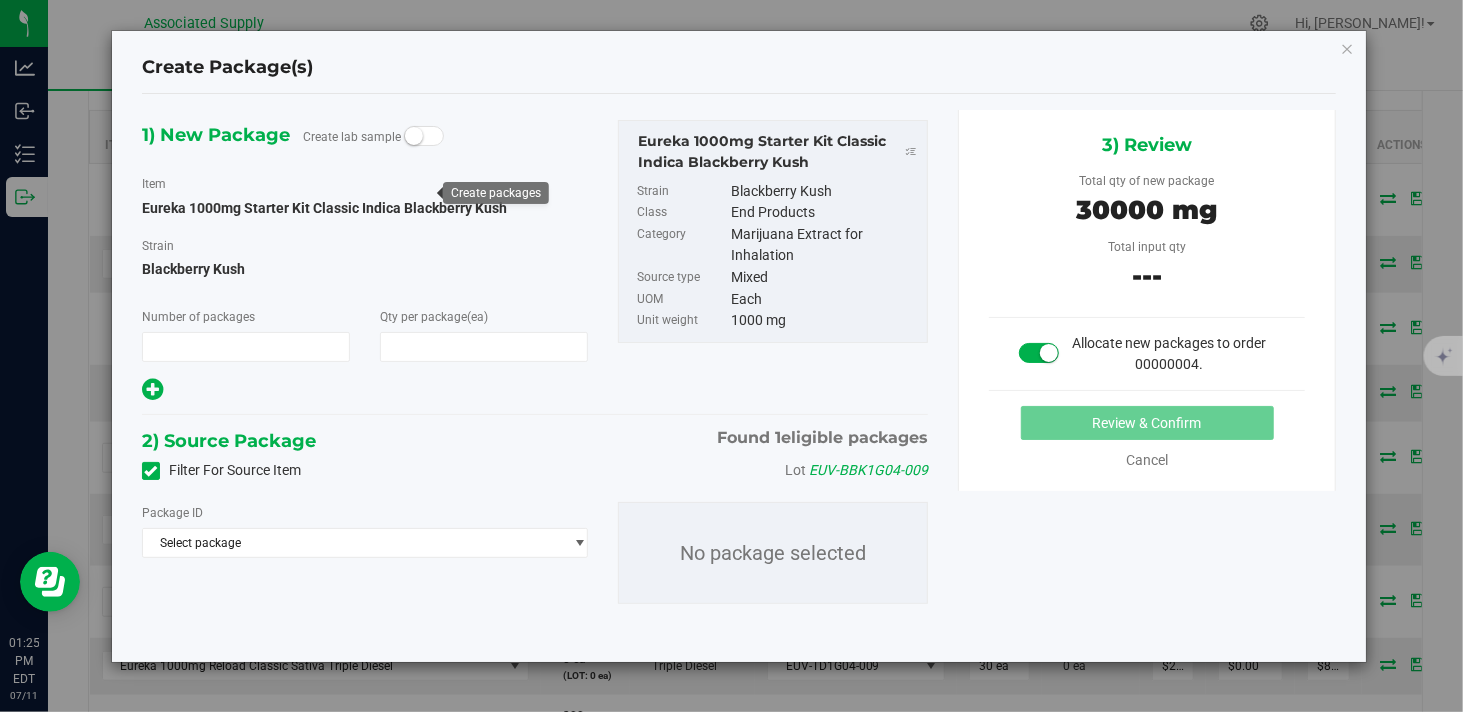 type on "1" 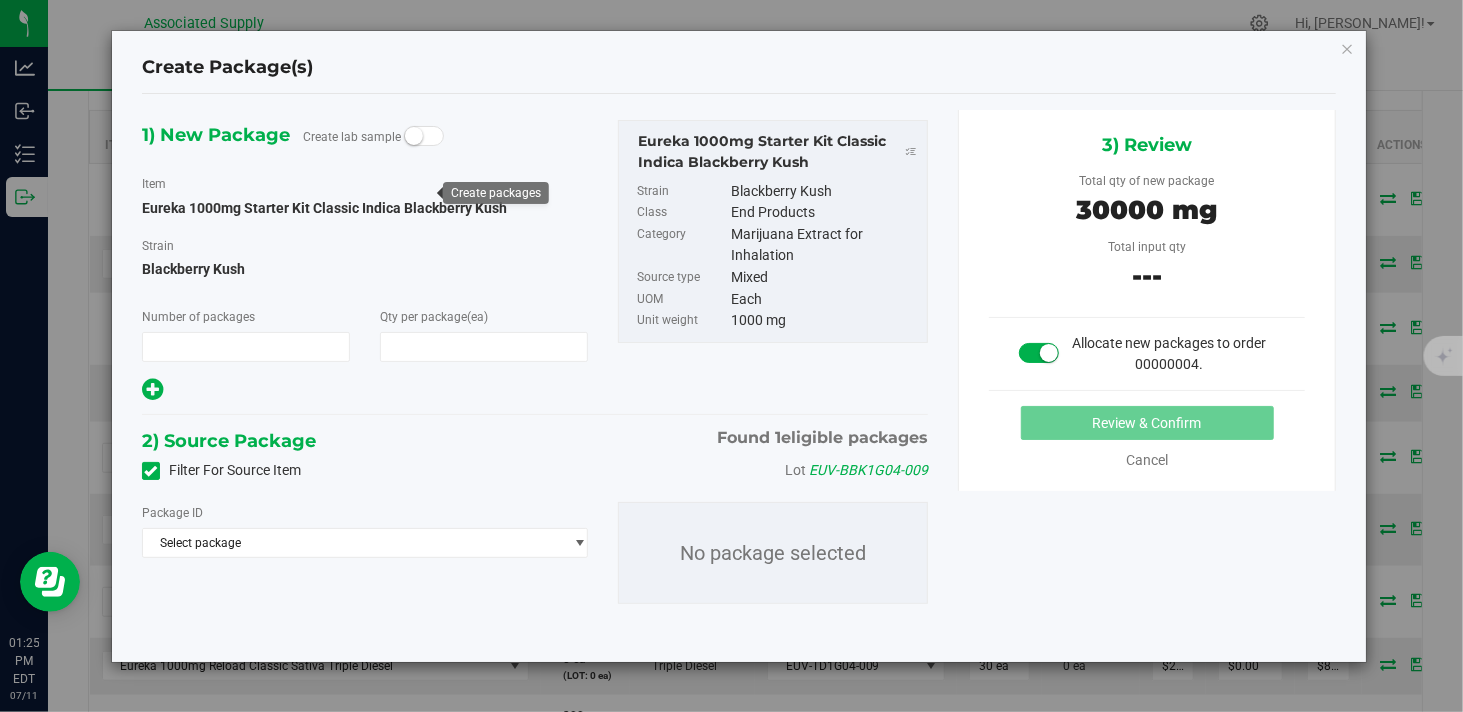 type on "30" 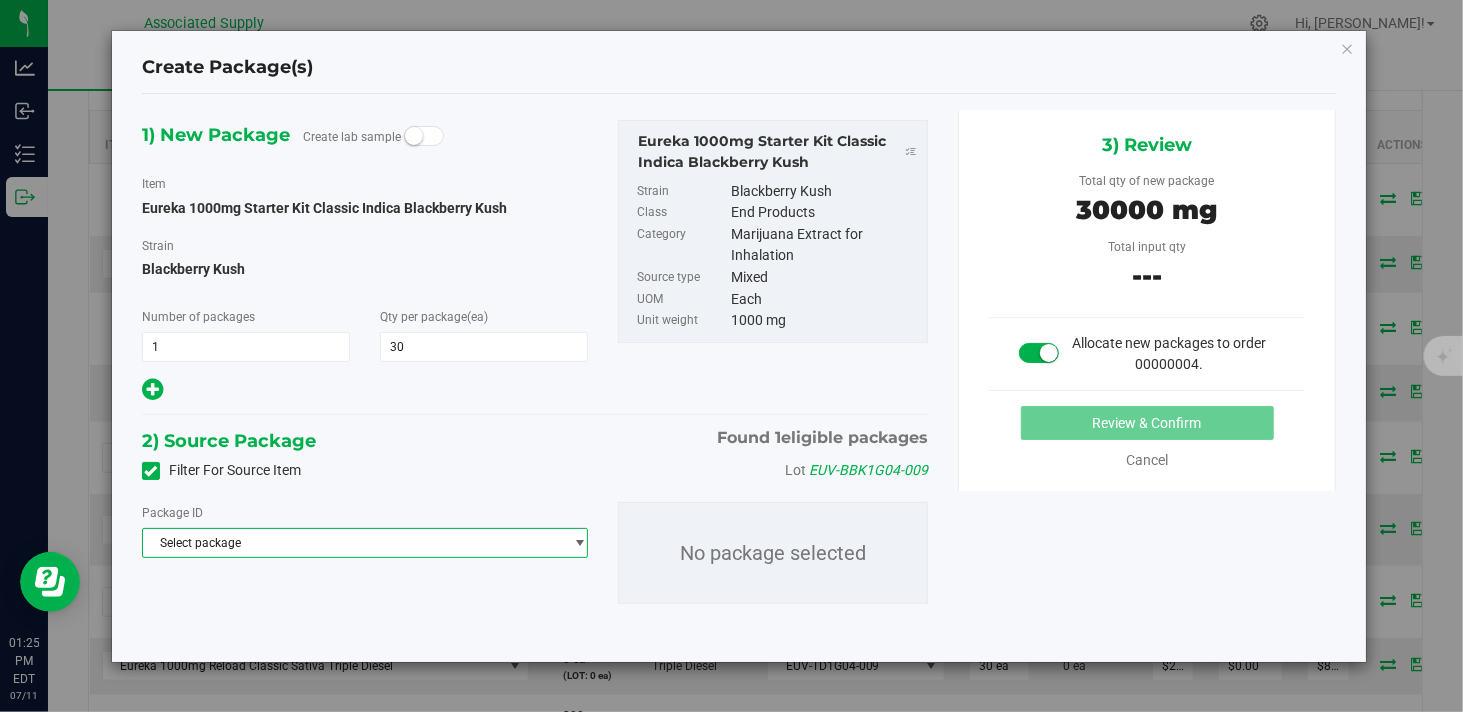 click on "Select package" at bounding box center (352, 543) 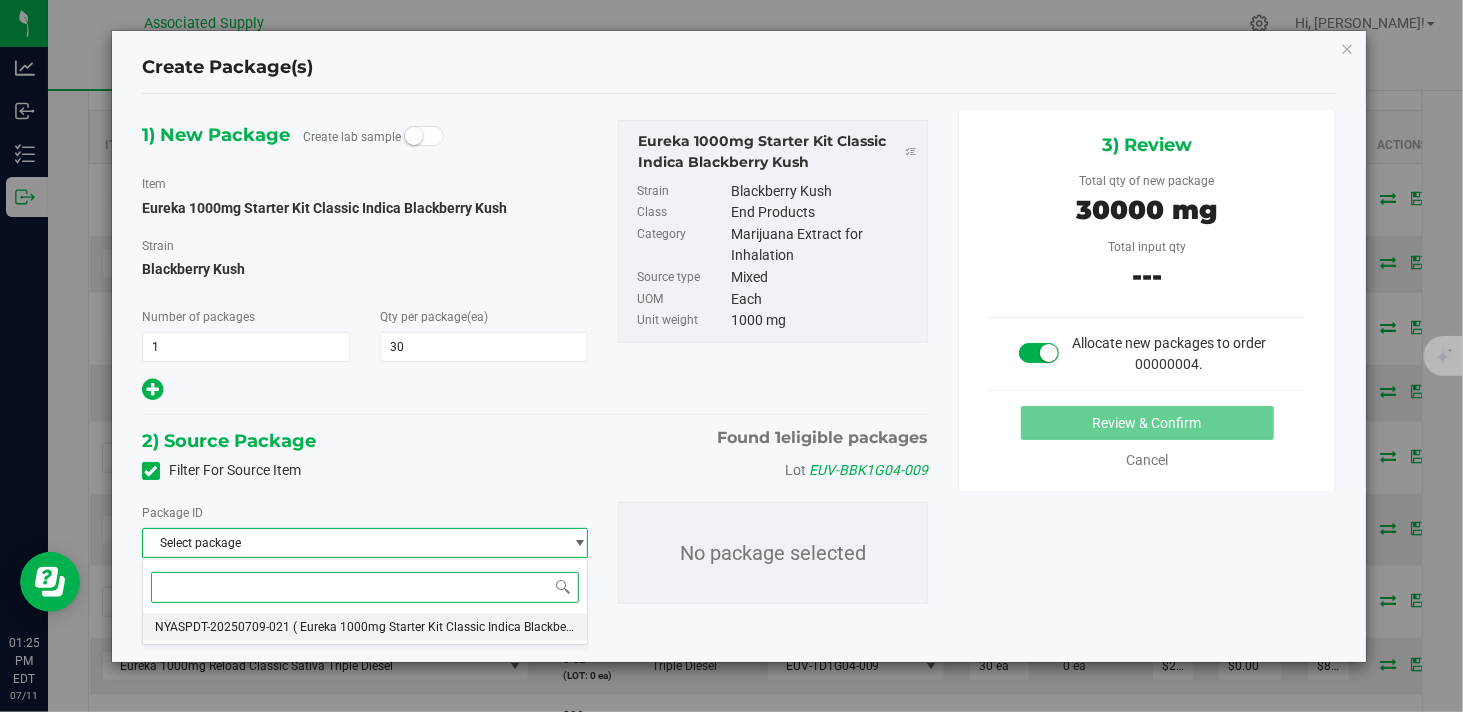 click on "NYASPDT-20250709-021" at bounding box center (222, 627) 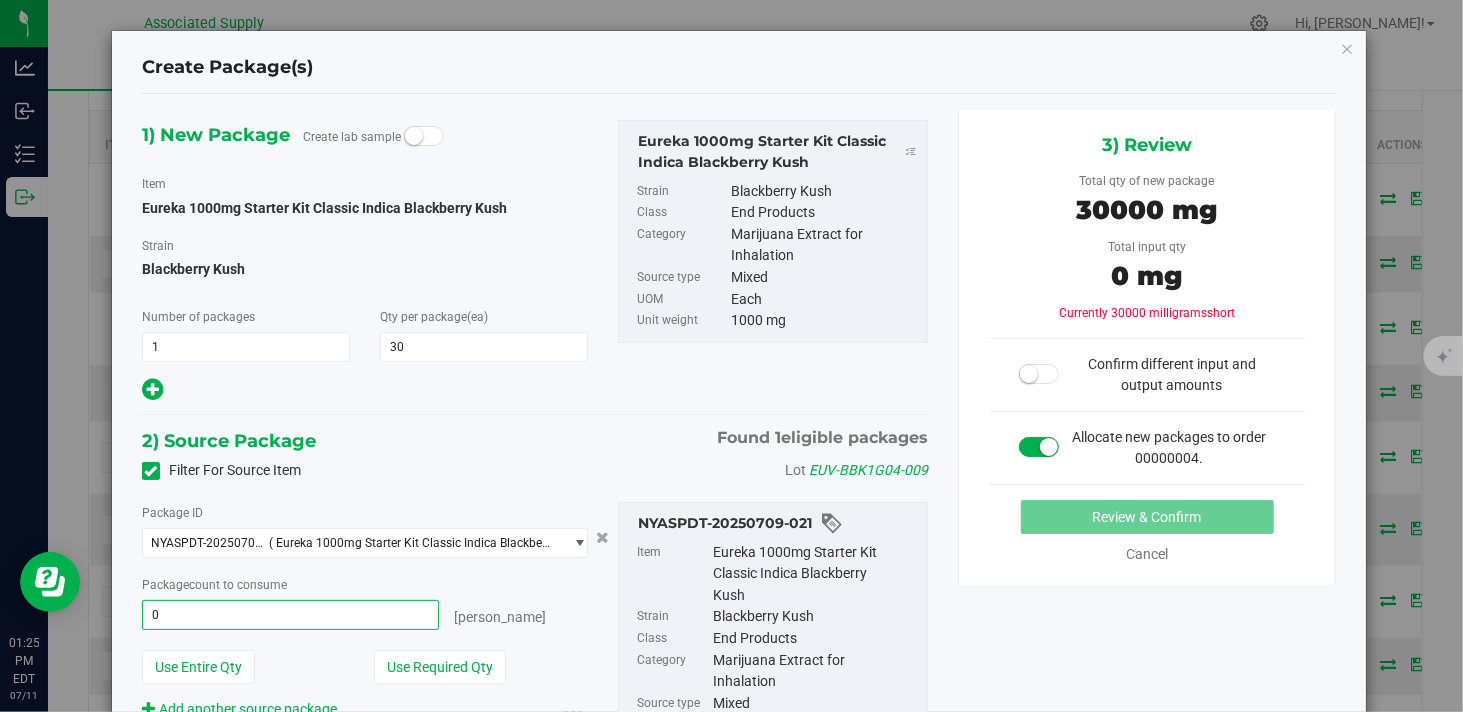 type 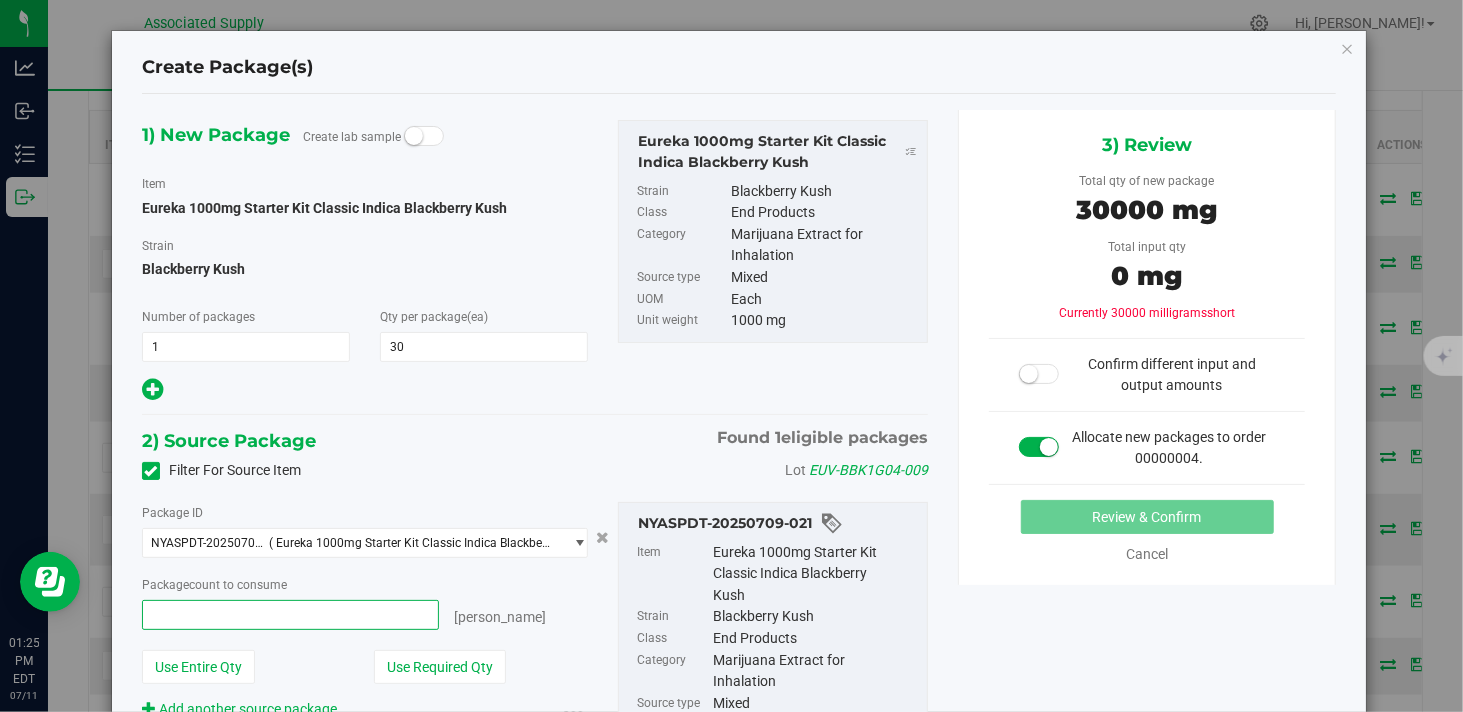 click at bounding box center [290, 615] 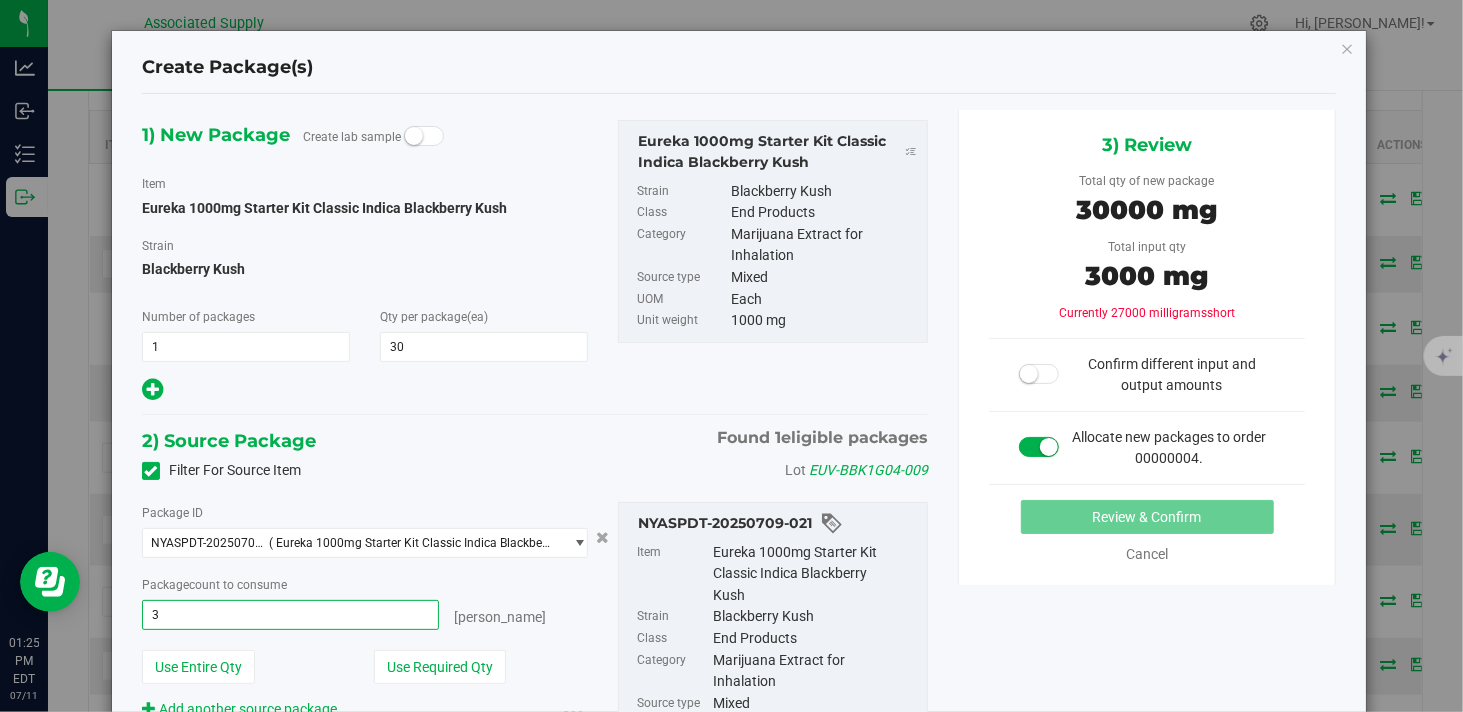 type on "30" 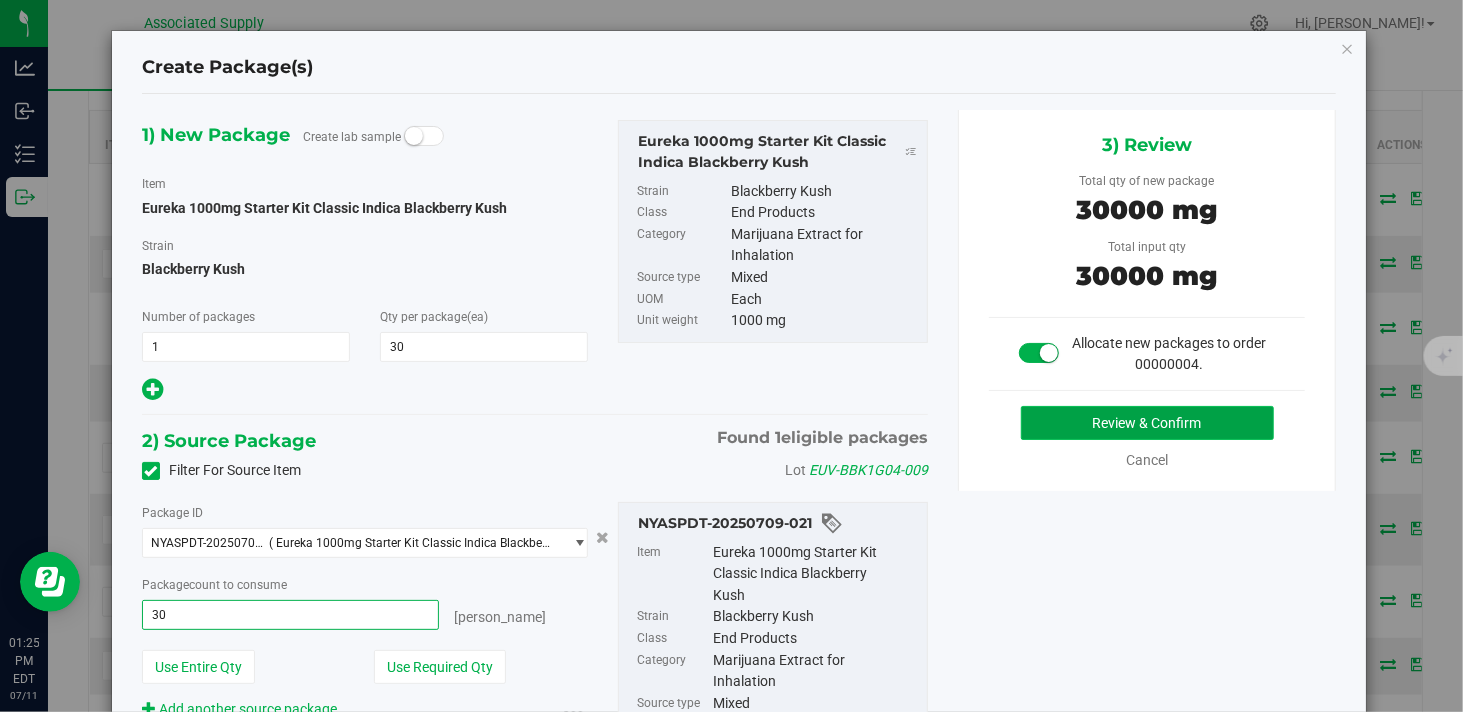 type on "30 ea" 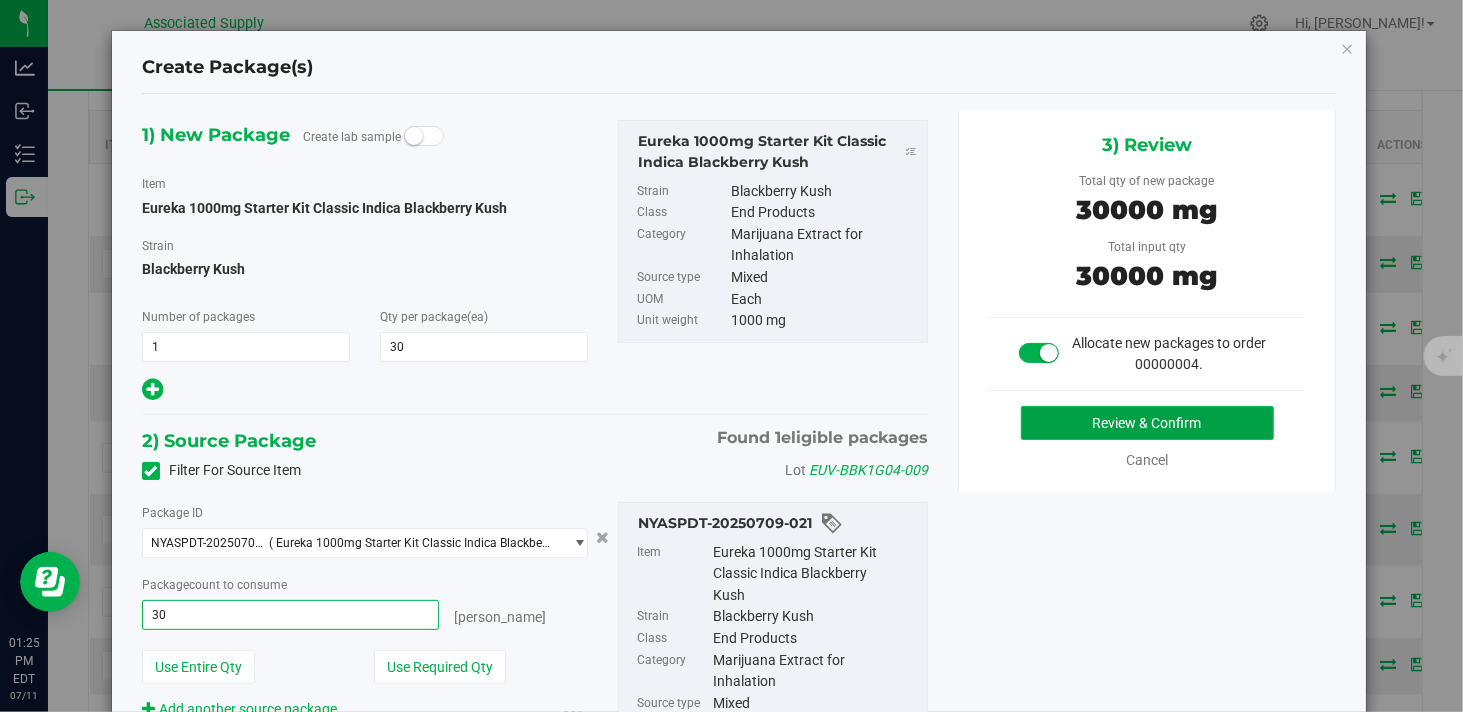 click on "Review & Confirm" at bounding box center (1147, 423) 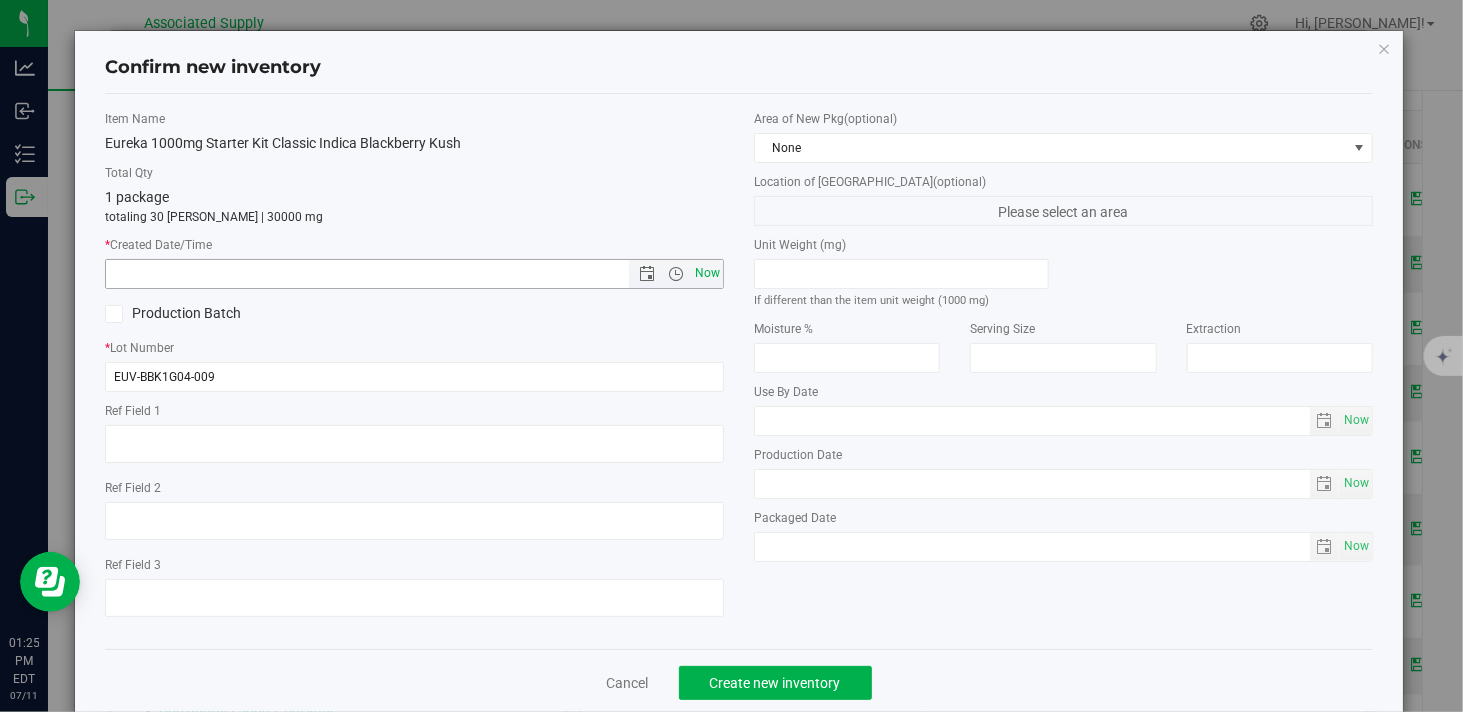 click on "Now" at bounding box center [708, 273] 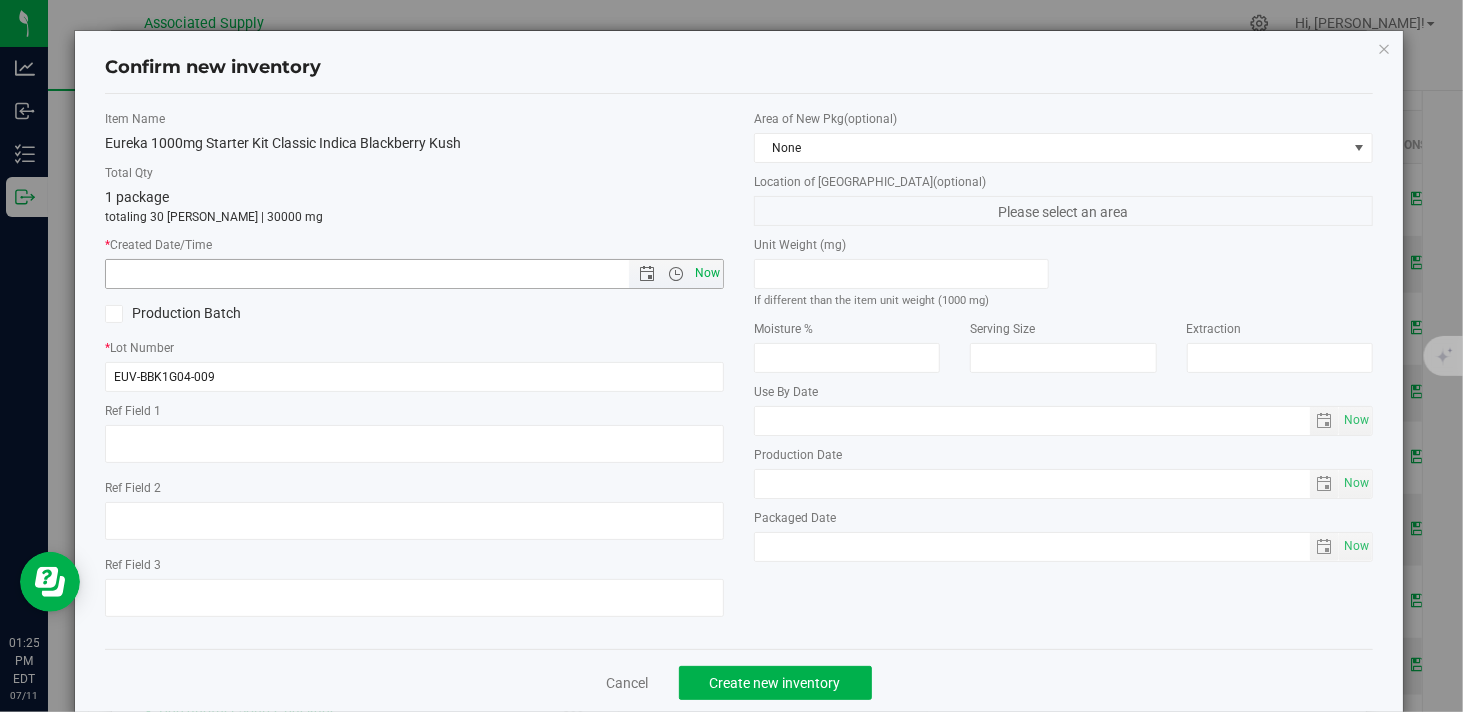 type on "7/11/2025 1:25 PM" 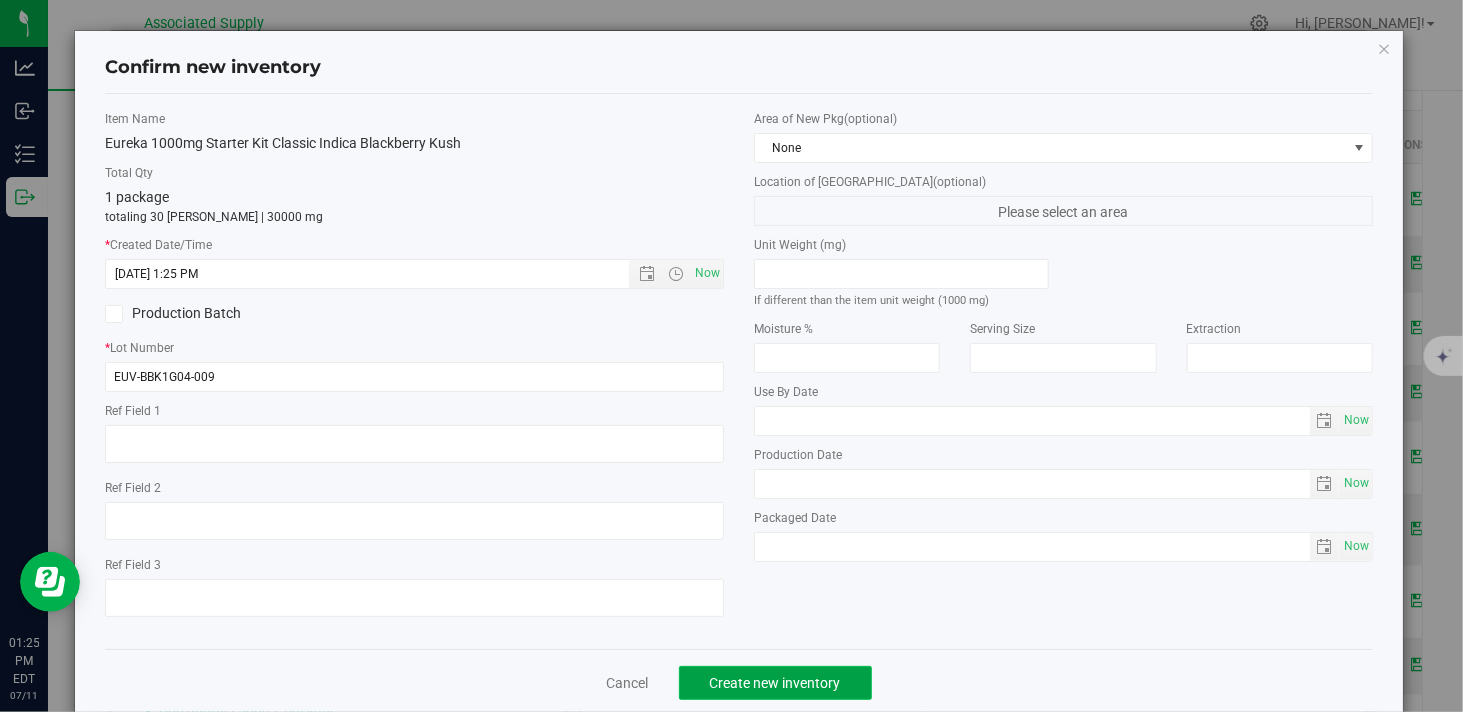 click on "Create new inventory" 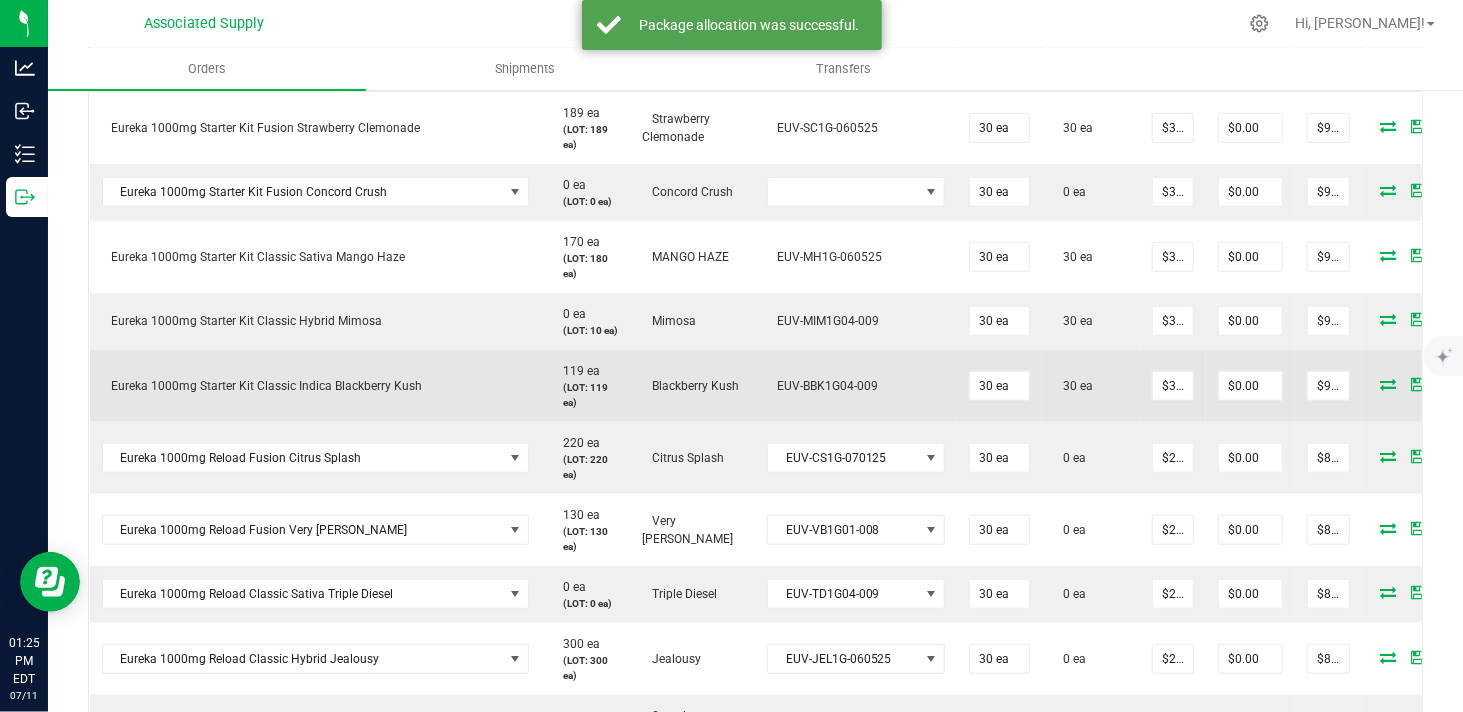 scroll, scrollTop: 666, scrollLeft: 0, axis: vertical 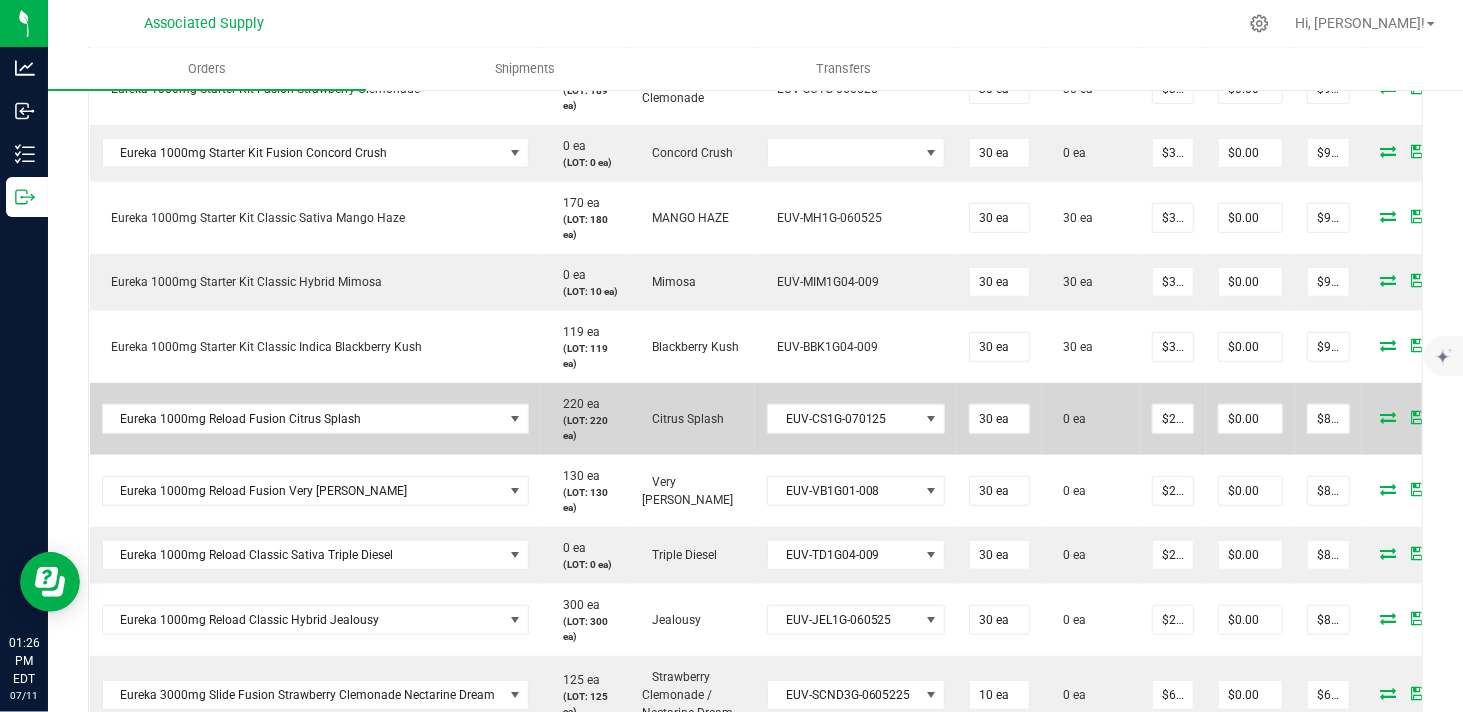 click at bounding box center [1389, 417] 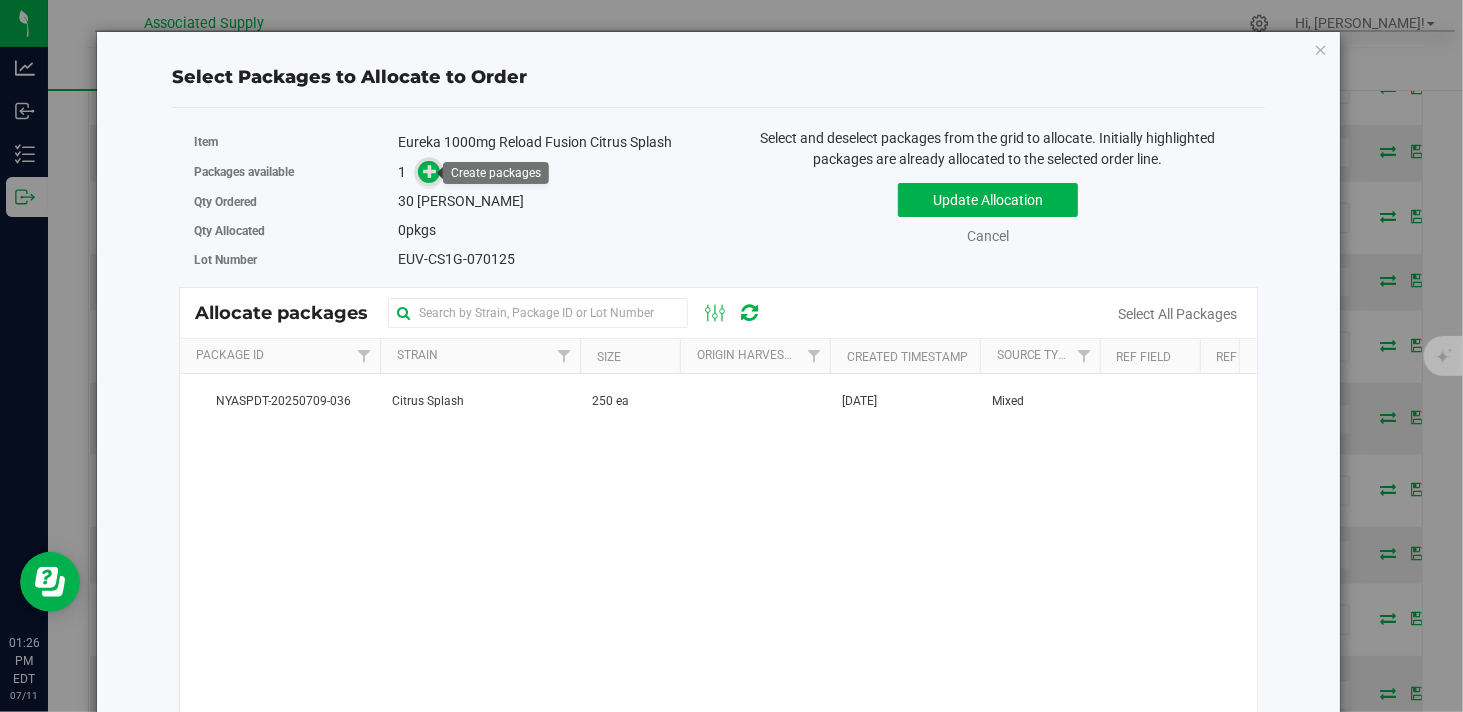 click at bounding box center [430, 171] 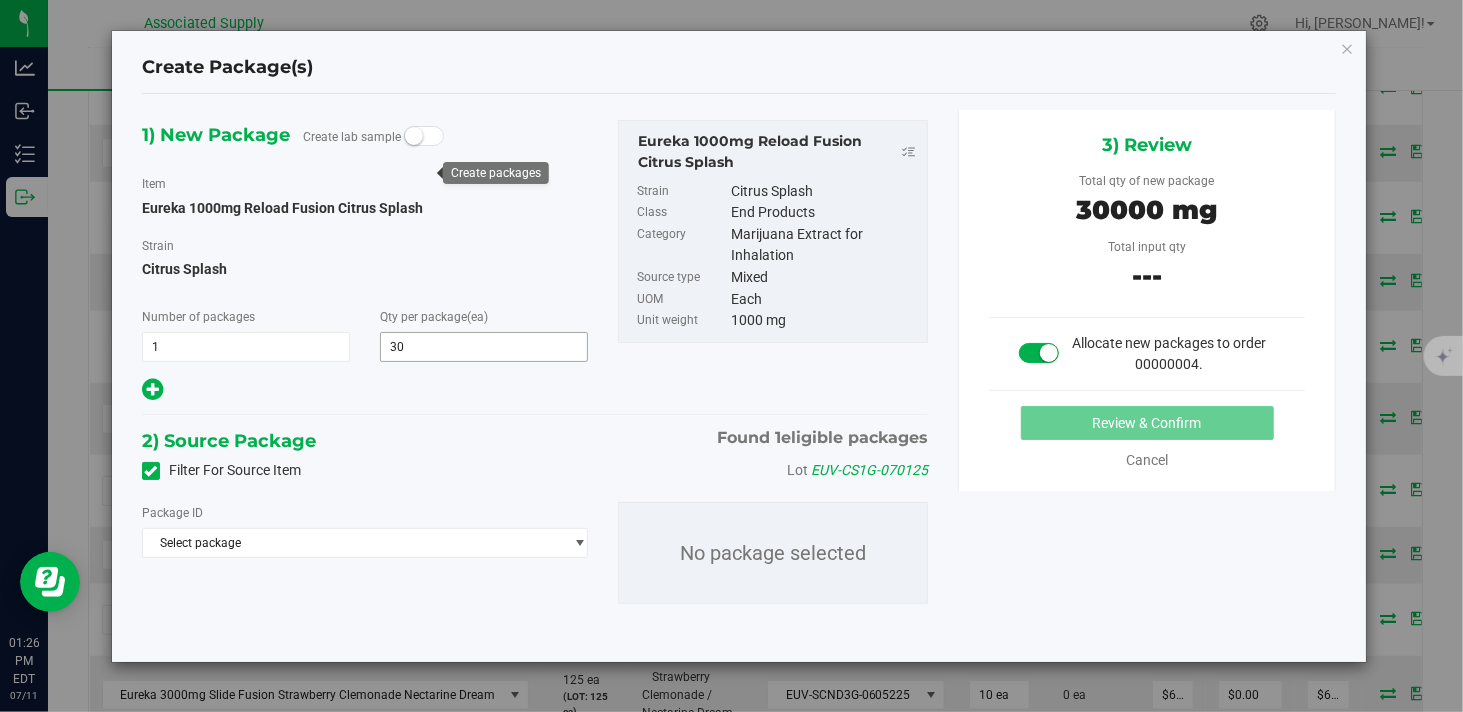 type on "30" 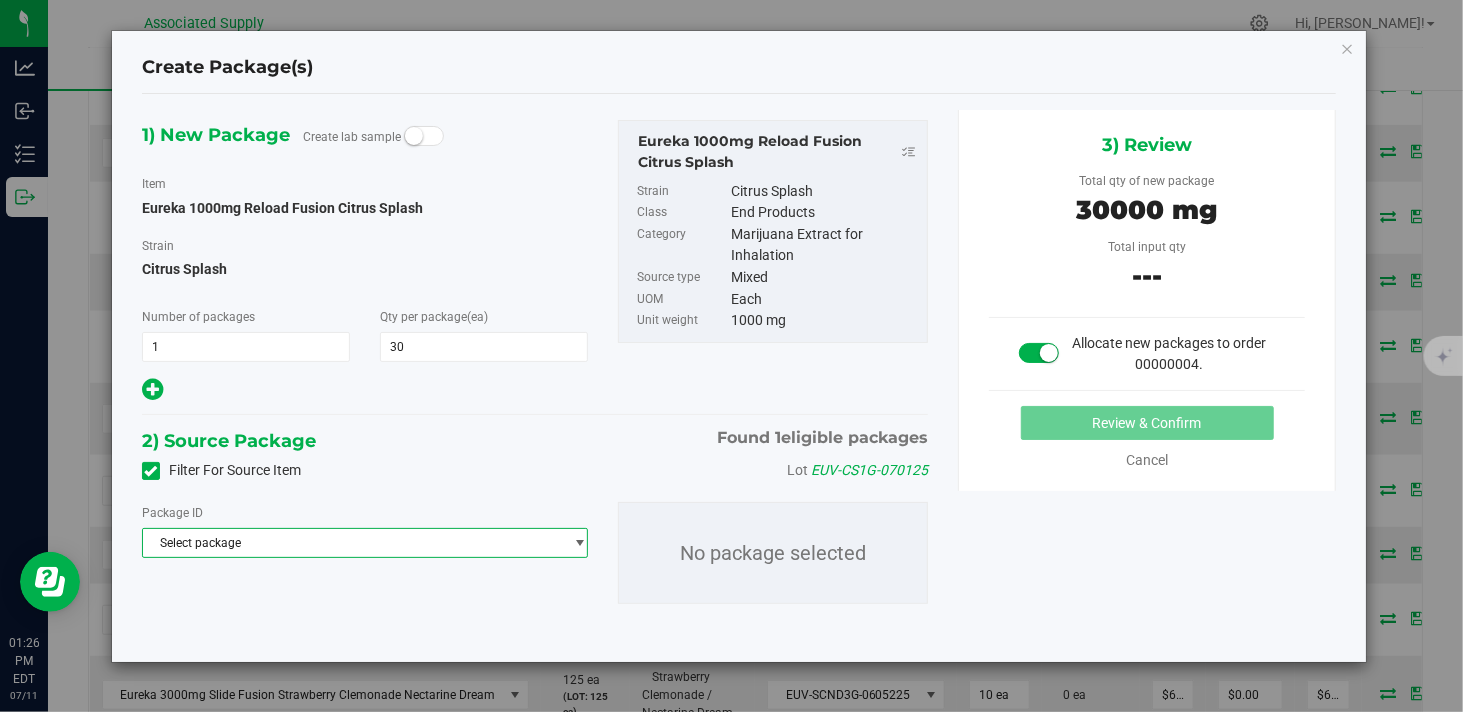 click on "Select package" at bounding box center (352, 543) 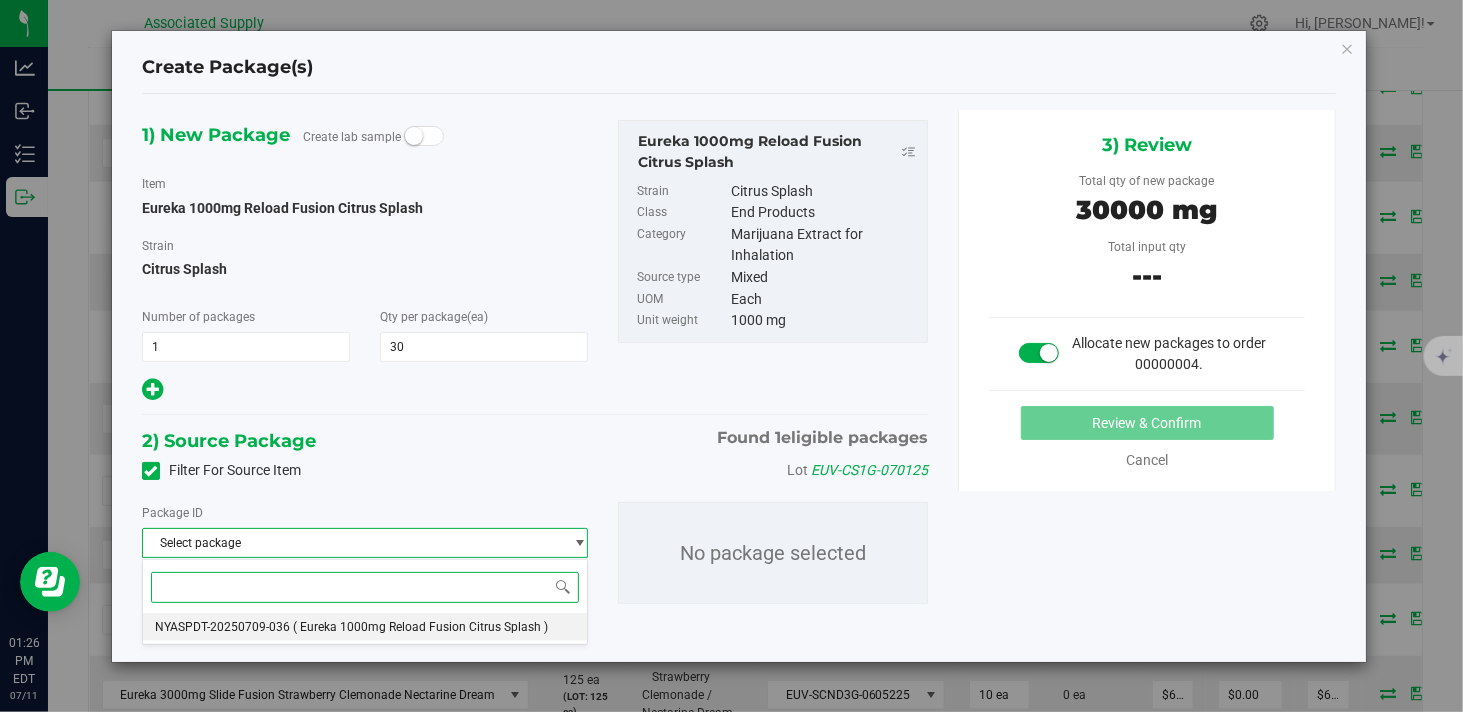 click on "NYASPDT-20250709-036
(
Eureka 1000mg Reload Fusion Citrus Splash
)" at bounding box center (365, 627) 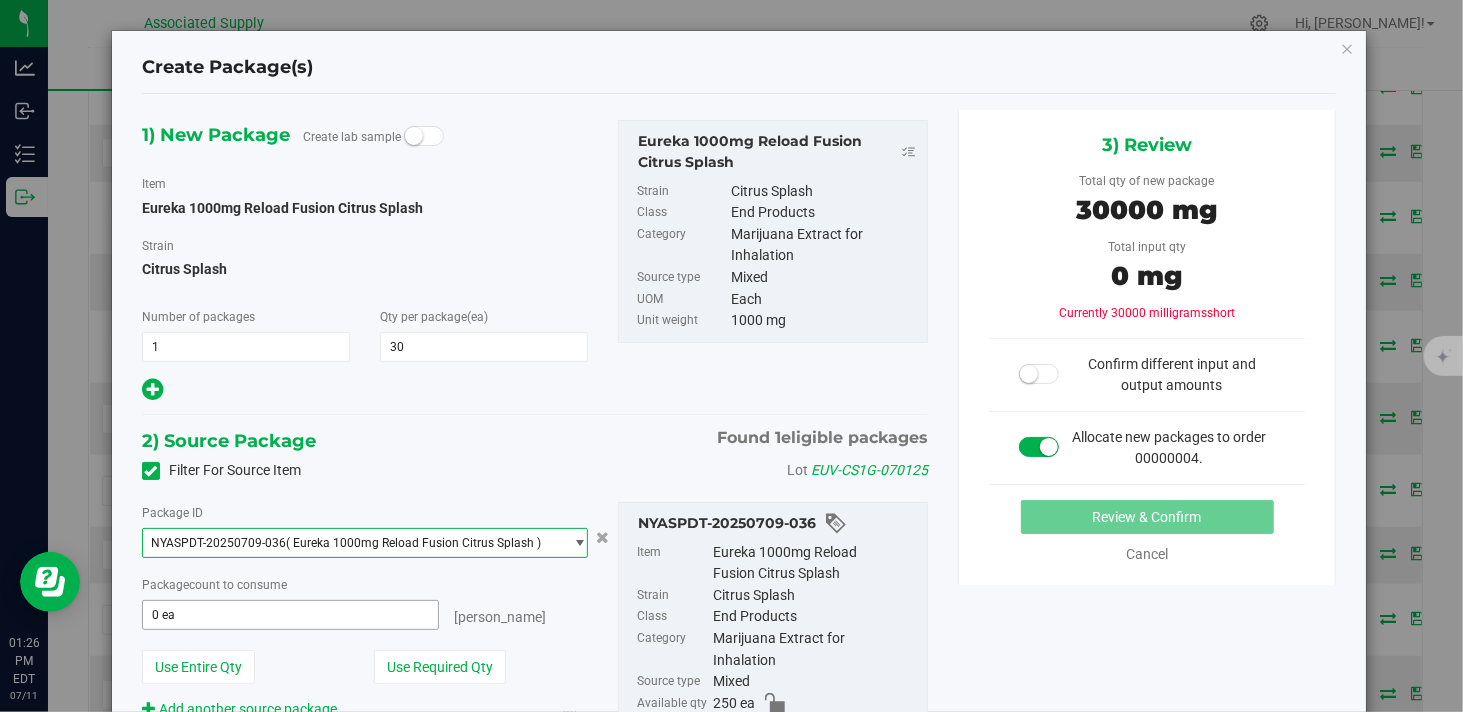 type 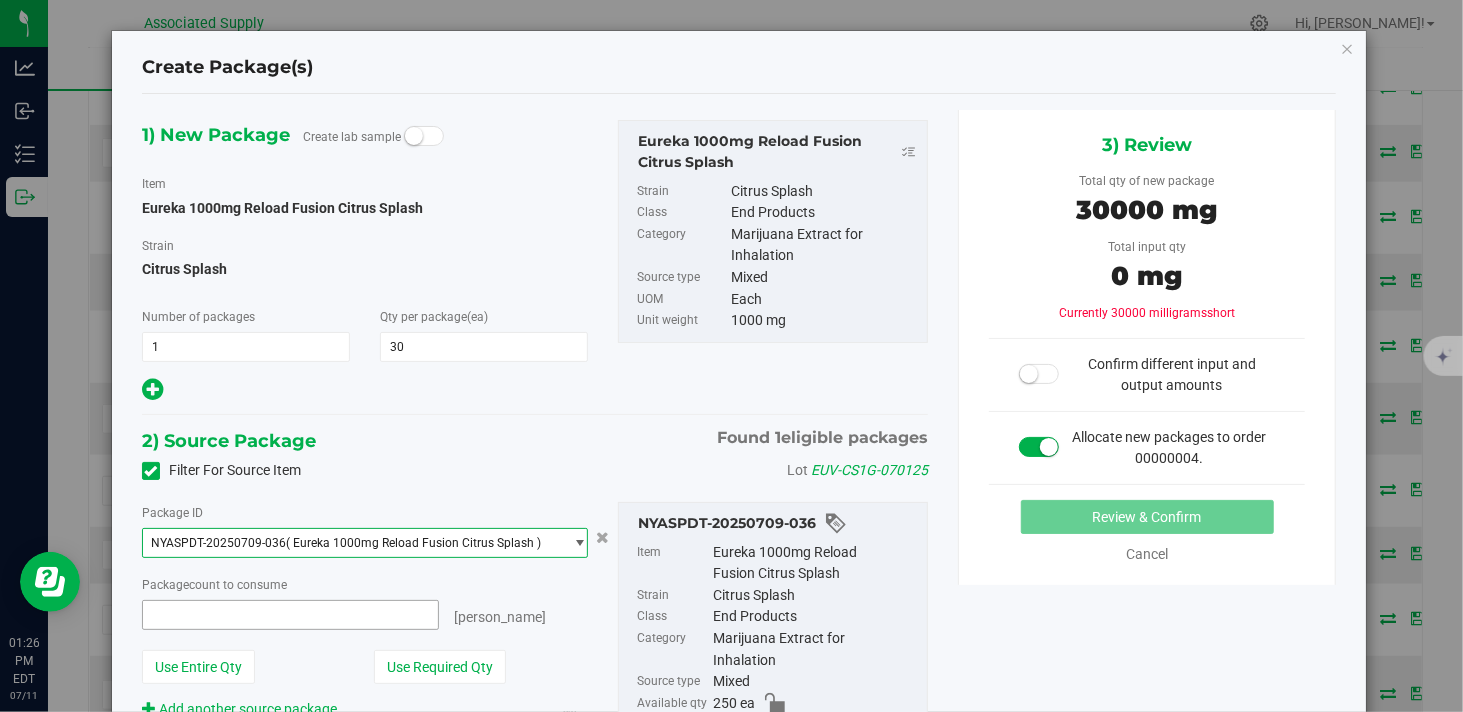 click at bounding box center [290, 615] 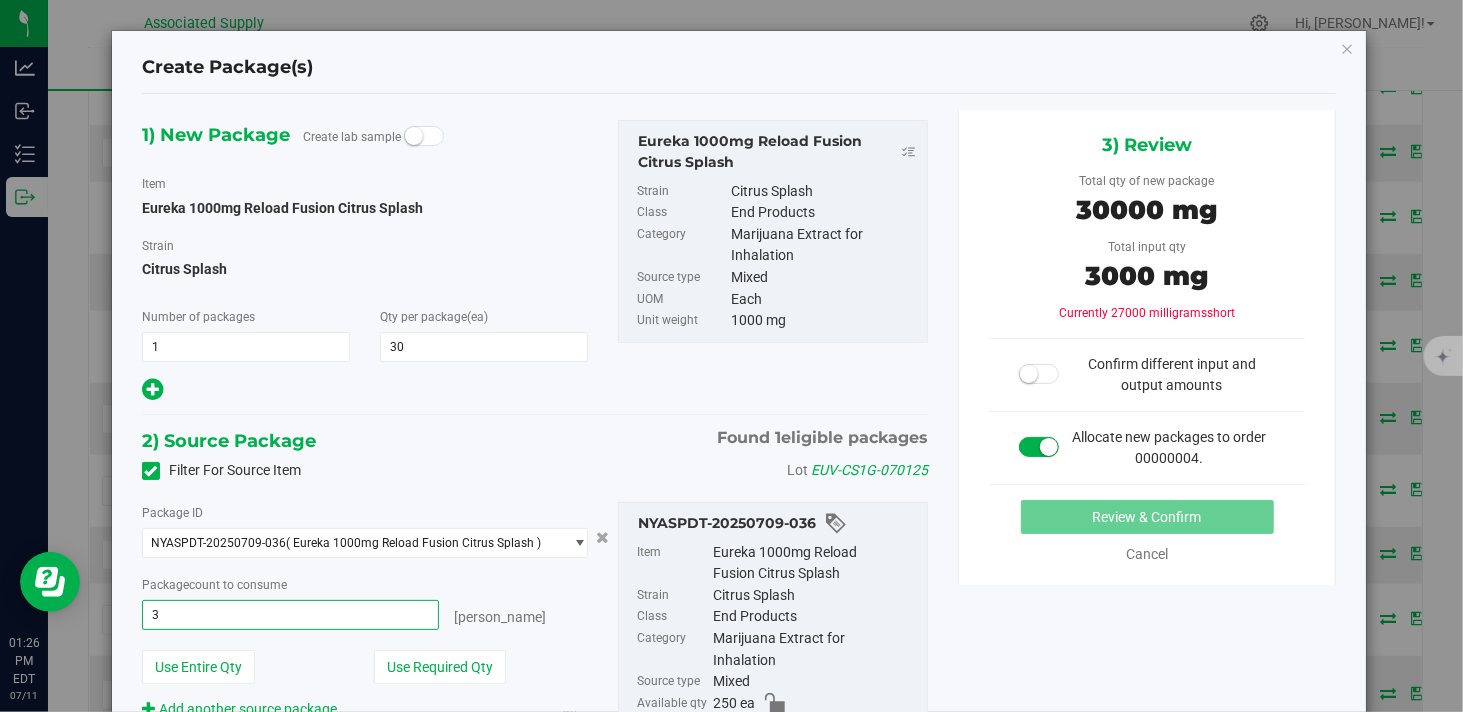 type on "30" 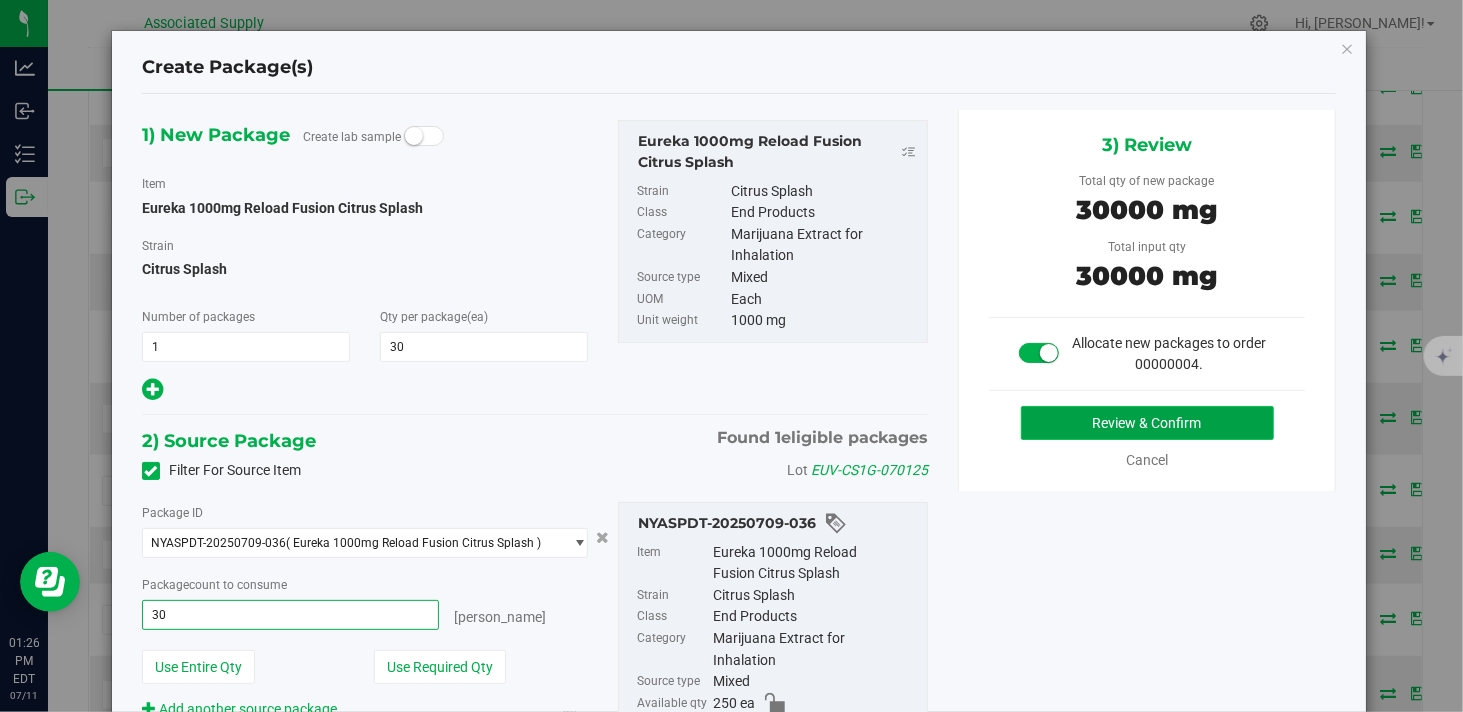 type on "30 ea" 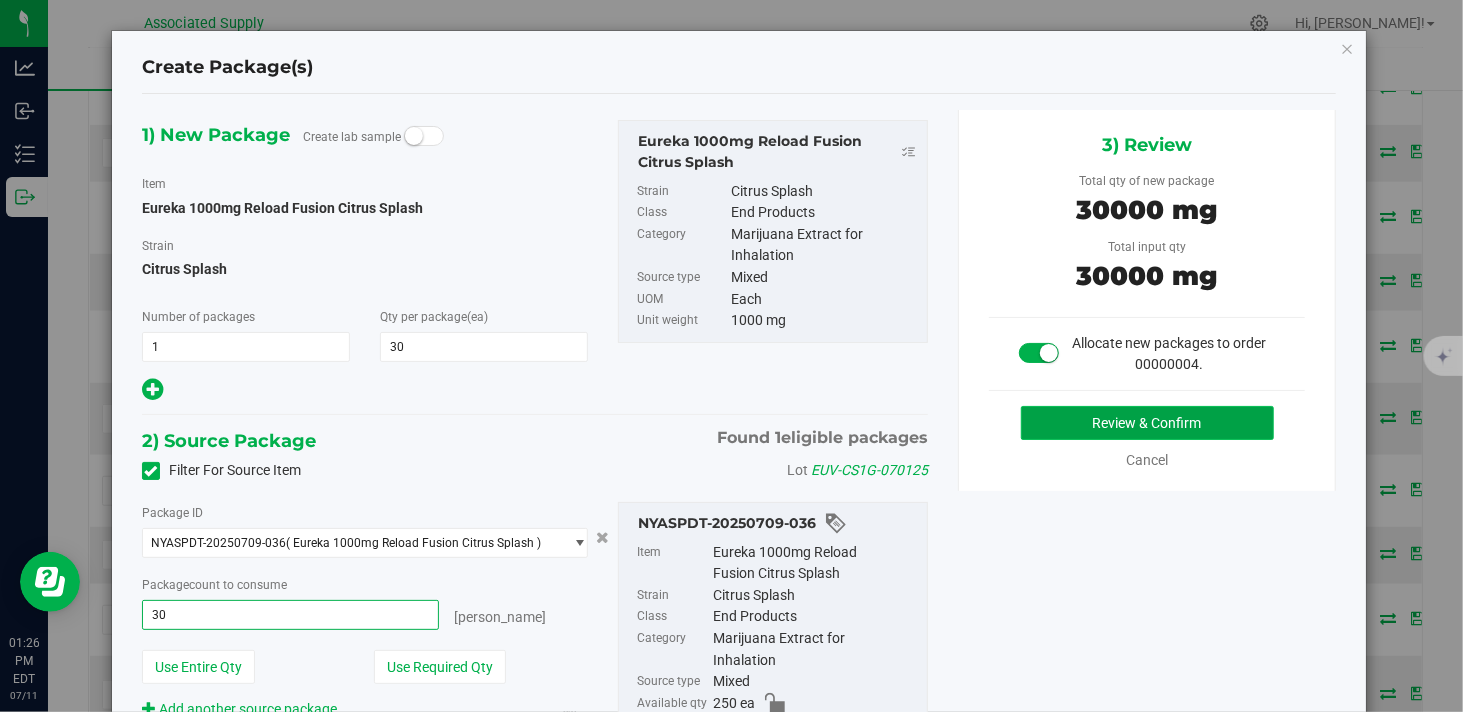 click on "Review & Confirm" at bounding box center [1147, 423] 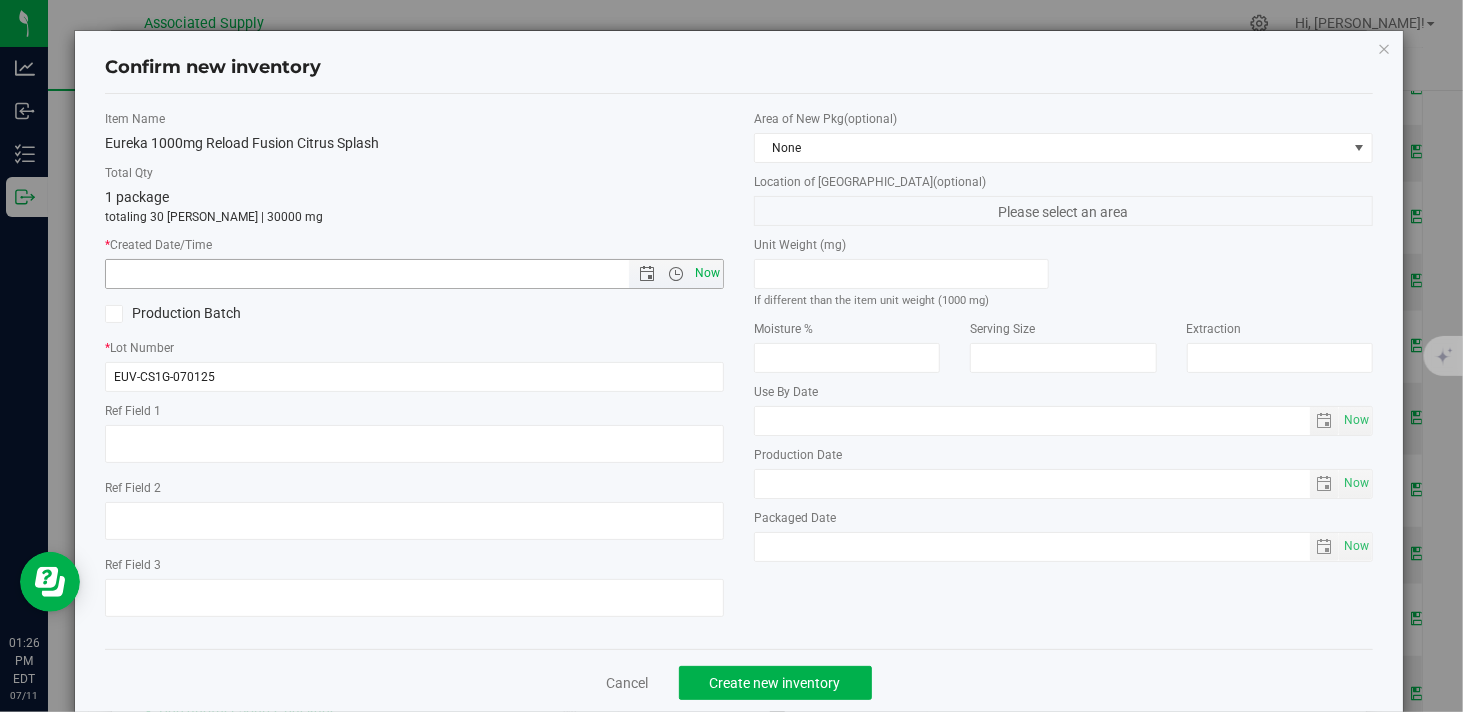 click on "Now" at bounding box center (708, 273) 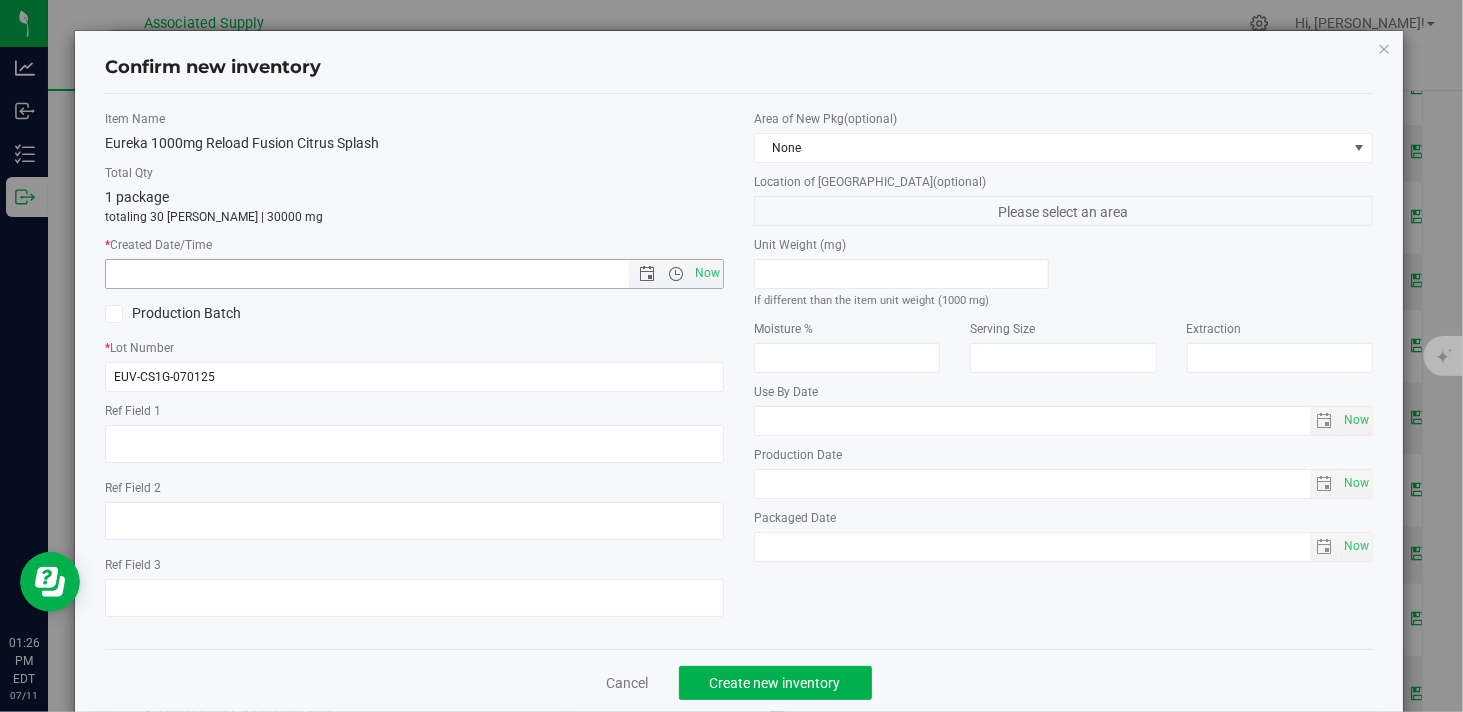 type on "7/11/2025 1:26 PM" 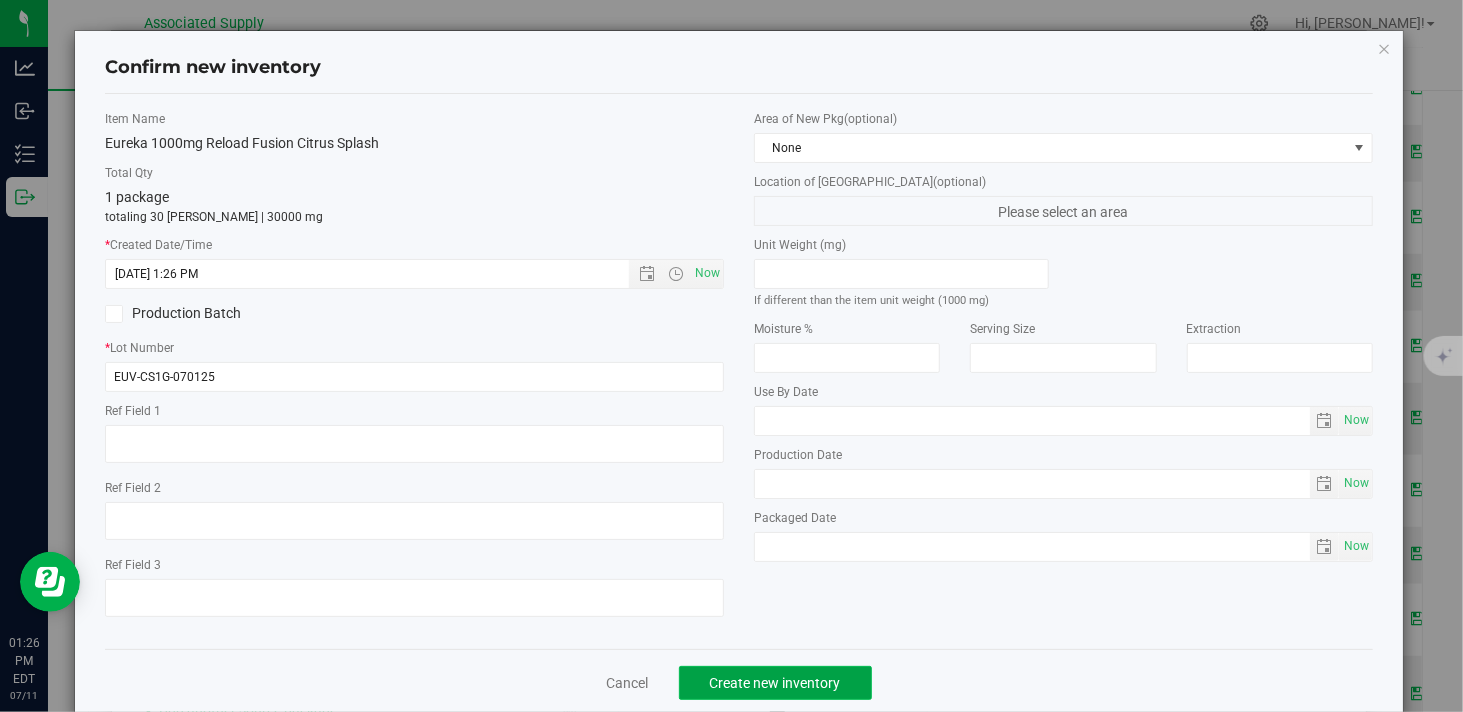 click on "Create new inventory" 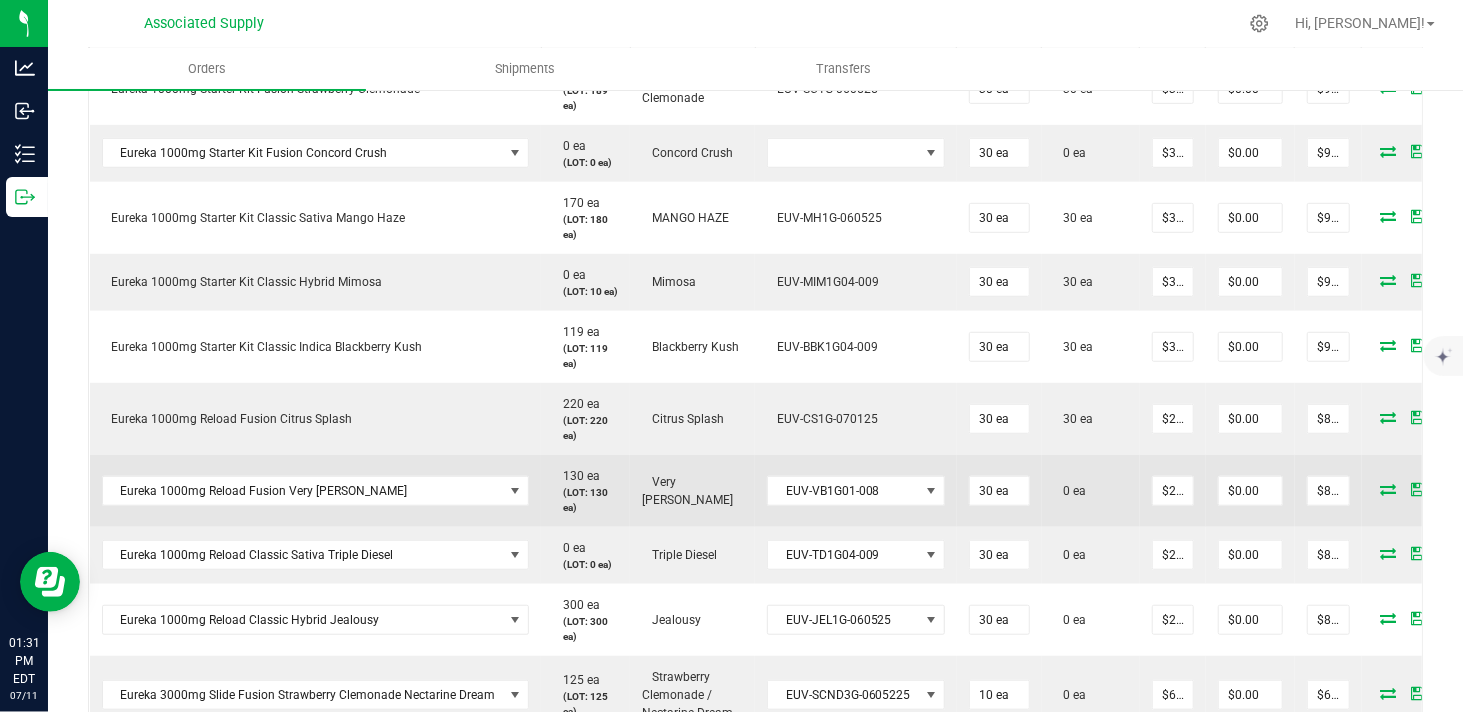 click at bounding box center (1389, 489) 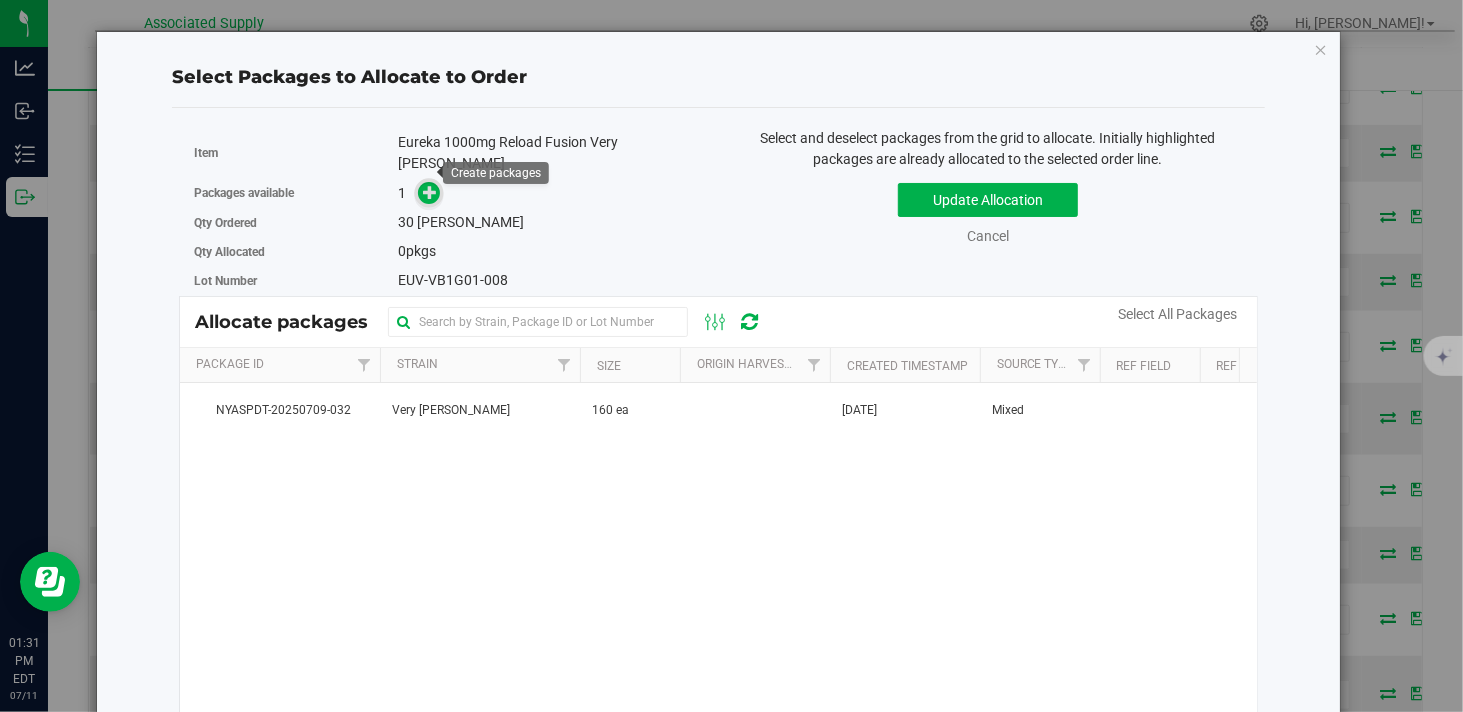 click at bounding box center [430, 191] 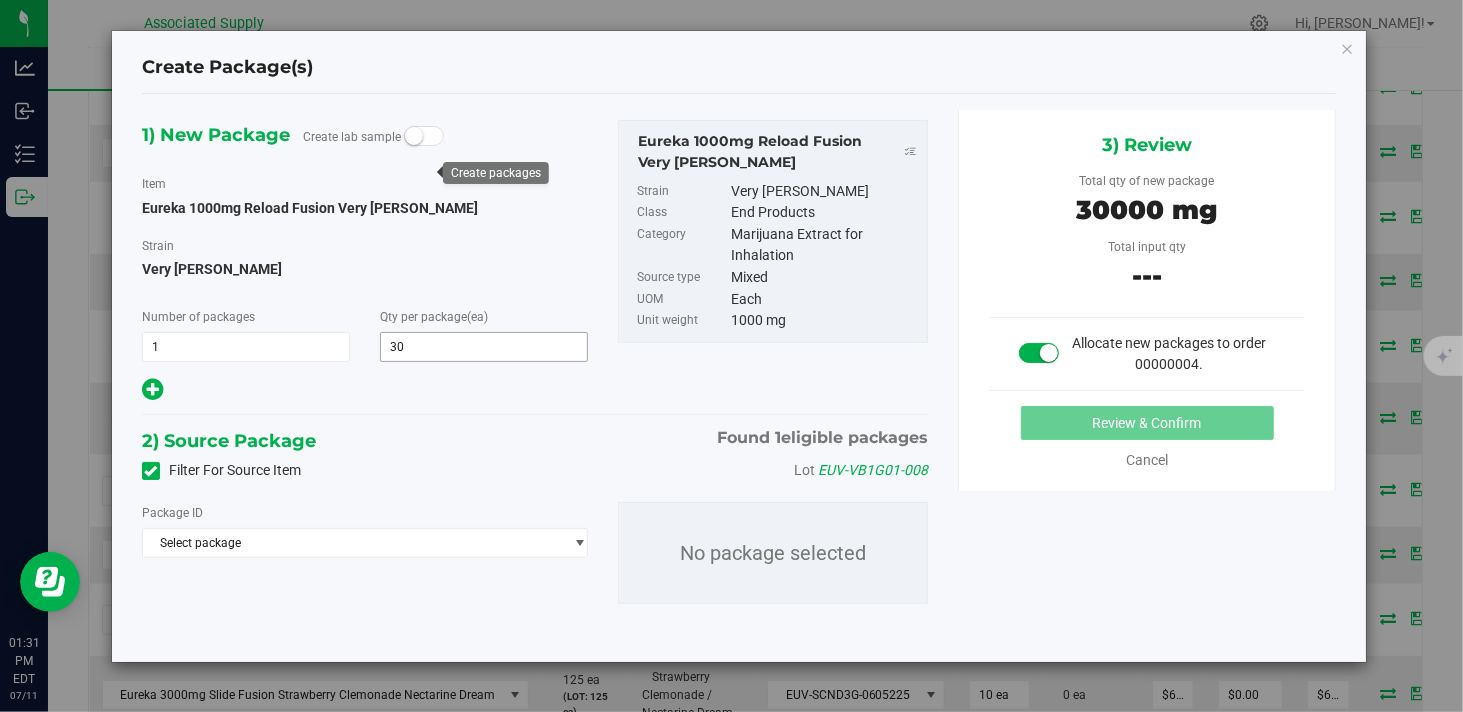 type on "30" 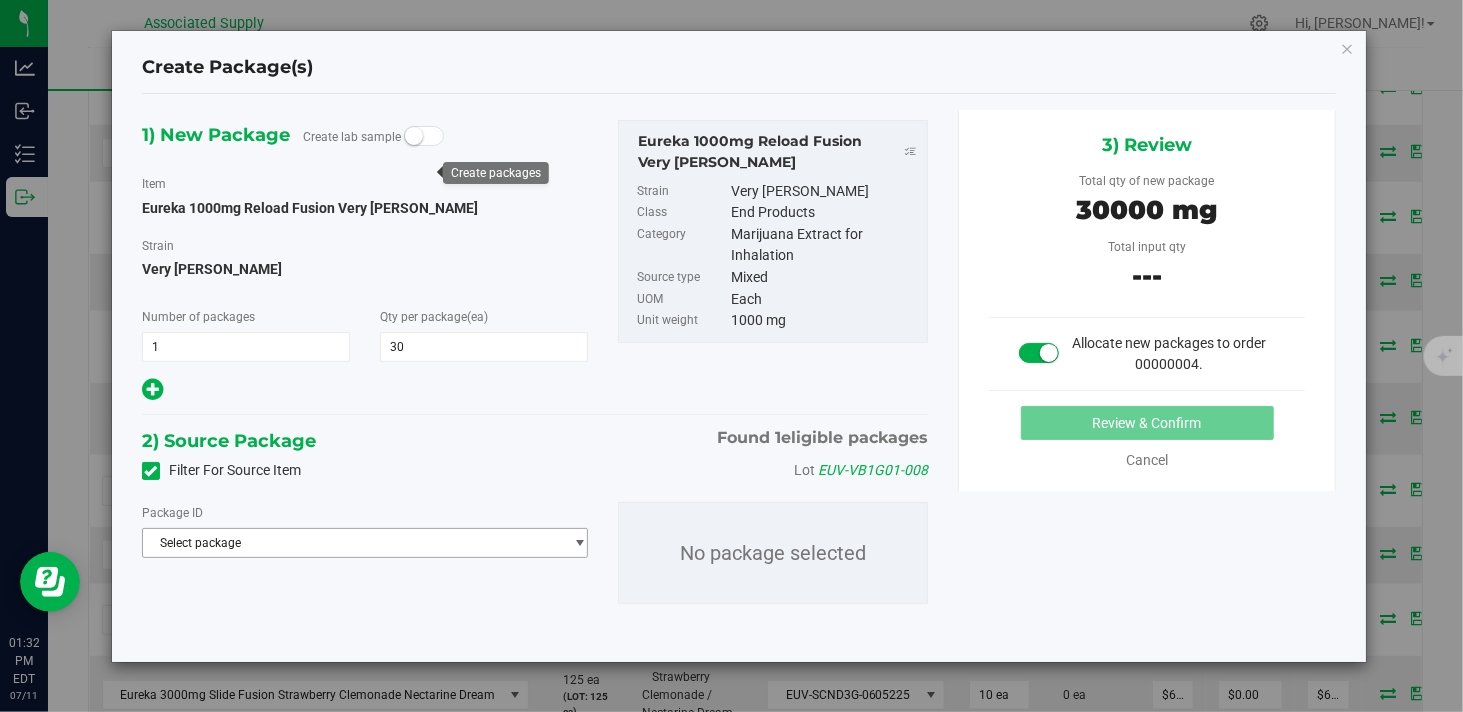 click on "Select package" at bounding box center [352, 543] 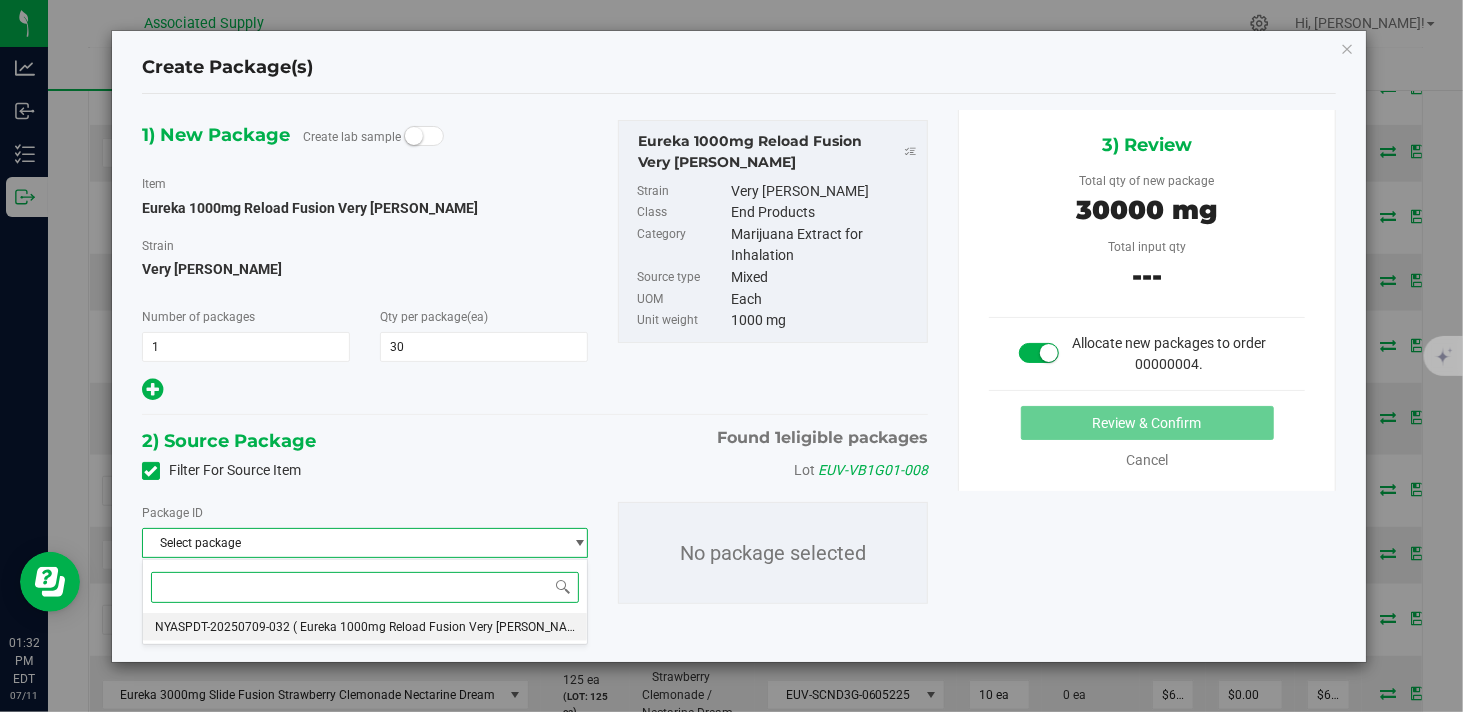 click on "(
Eureka 1000mg Reload Fusion Very Berry
)" at bounding box center [443, 627] 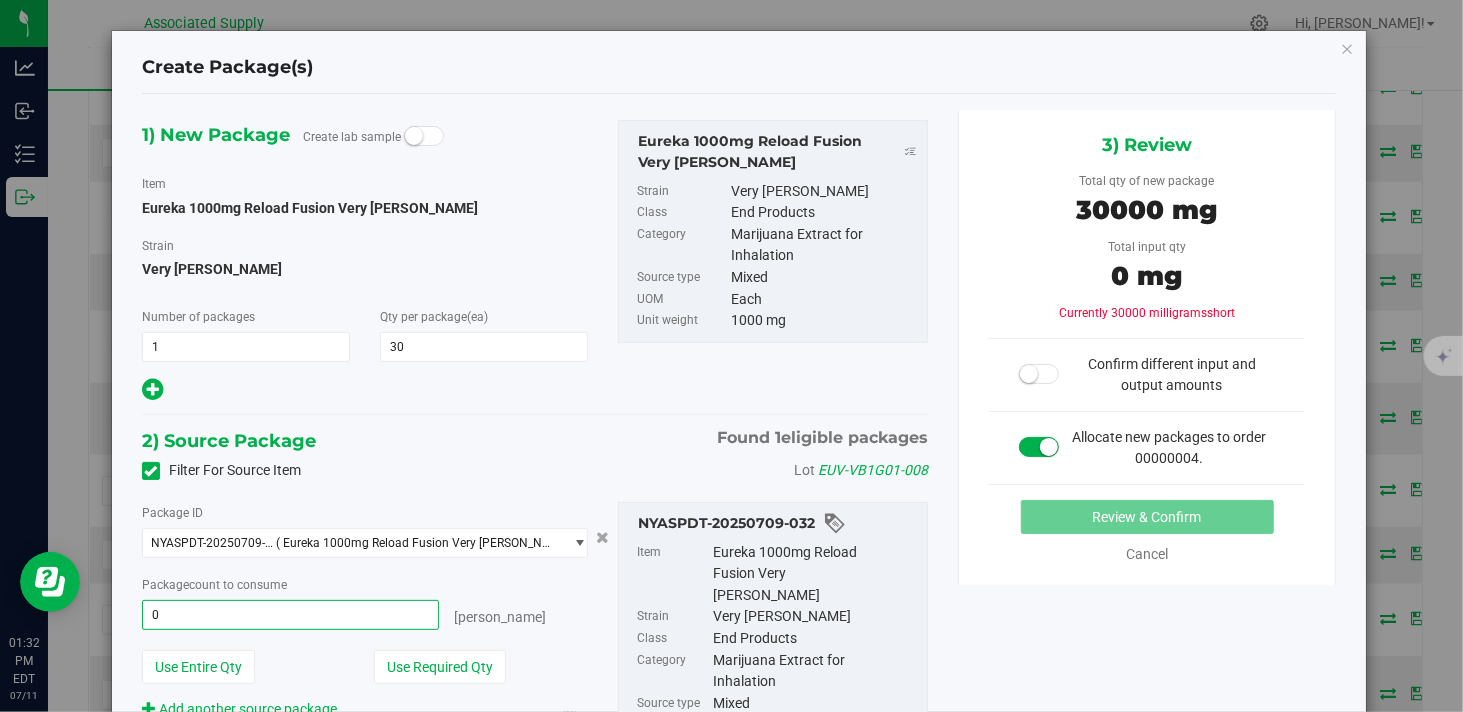 type 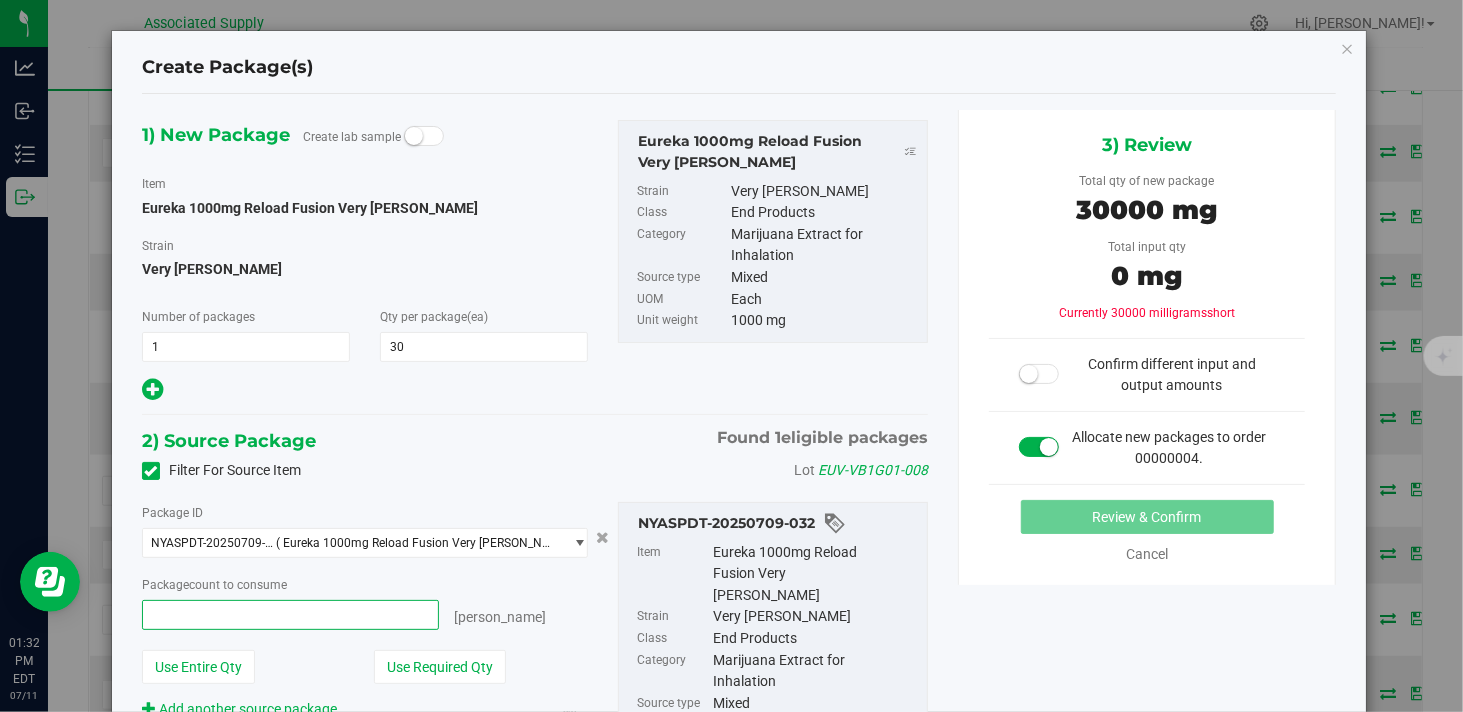 click at bounding box center [290, 615] 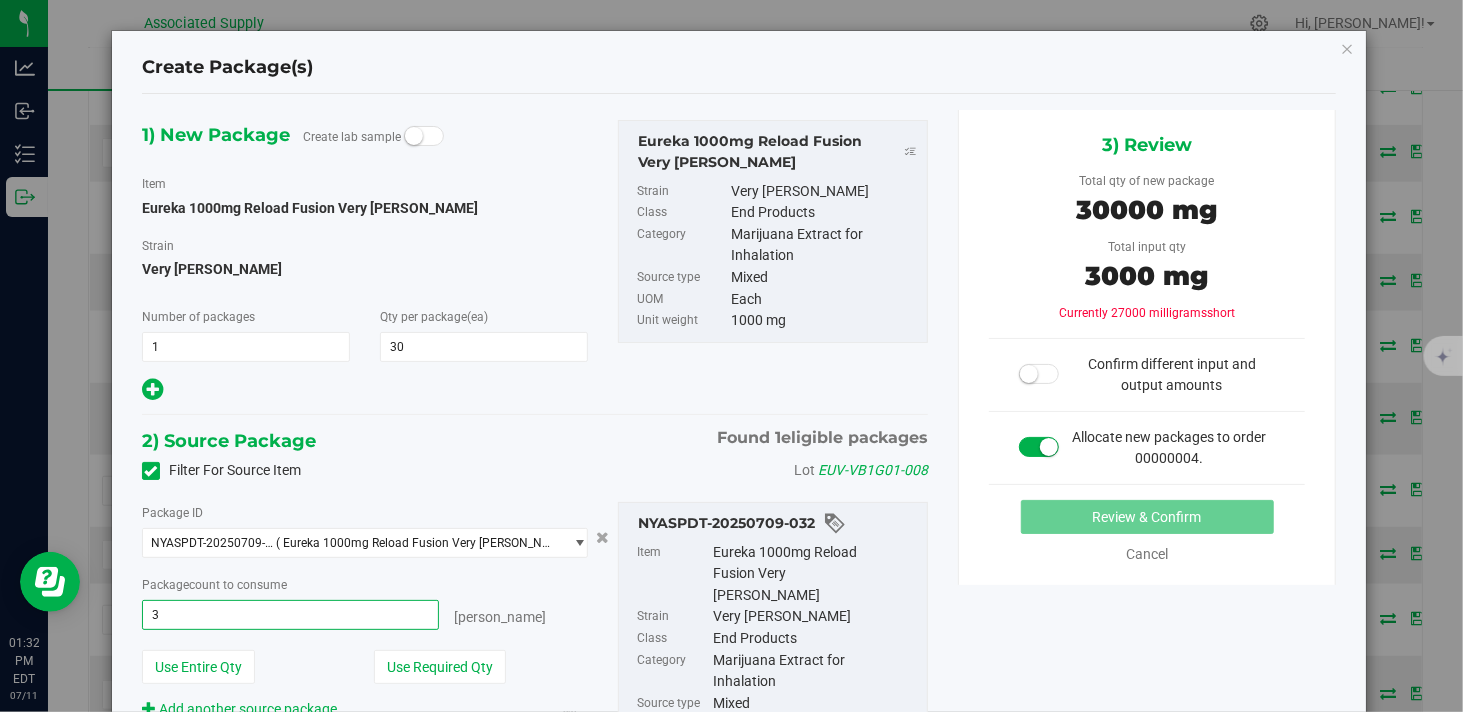 type on "30" 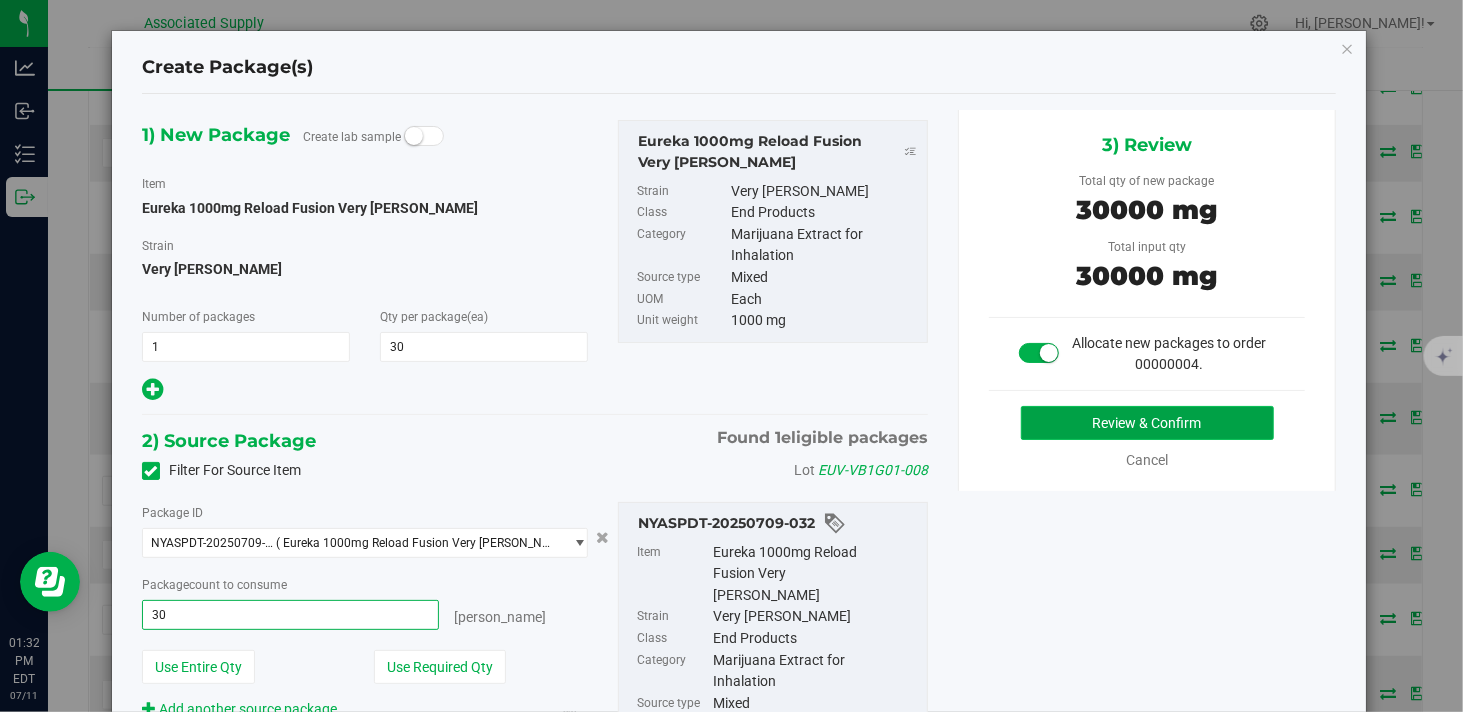 type on "30 ea" 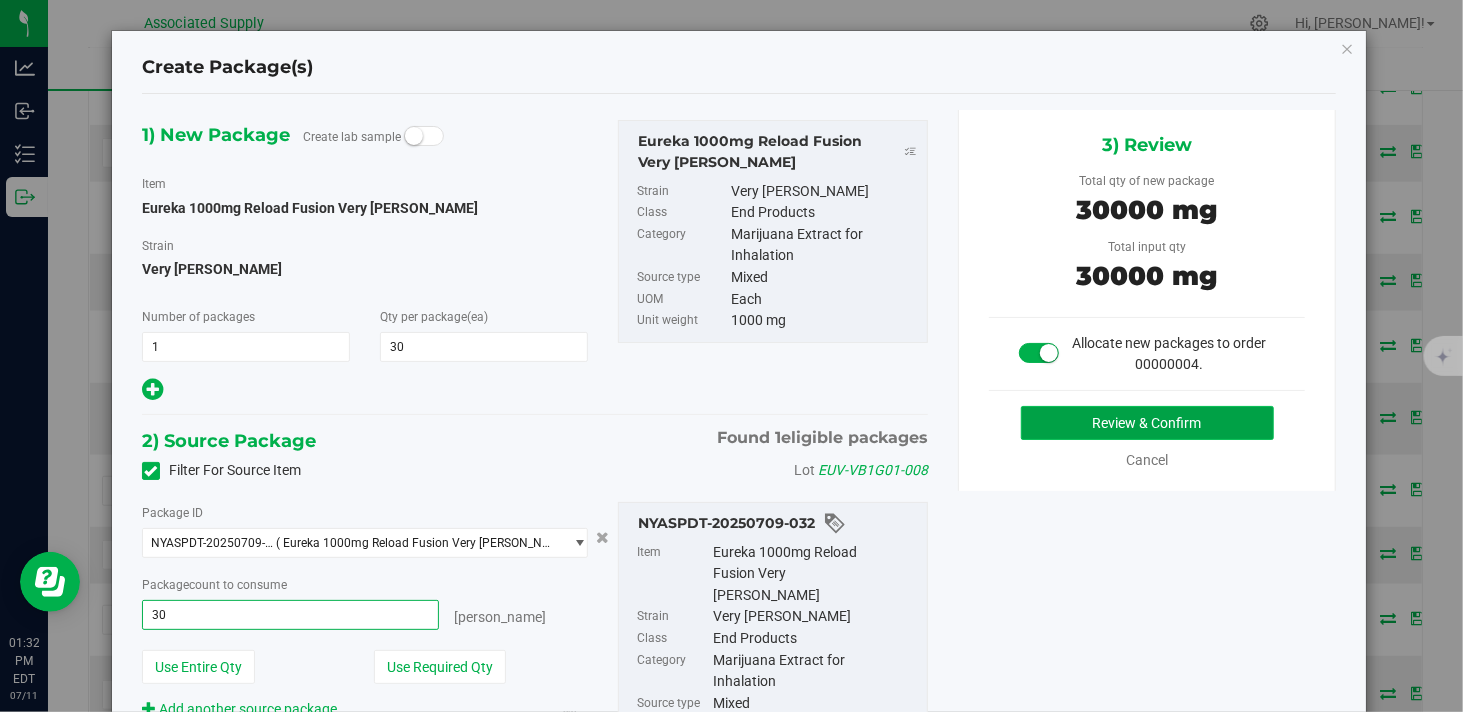 click on "Review & Confirm" at bounding box center [1147, 423] 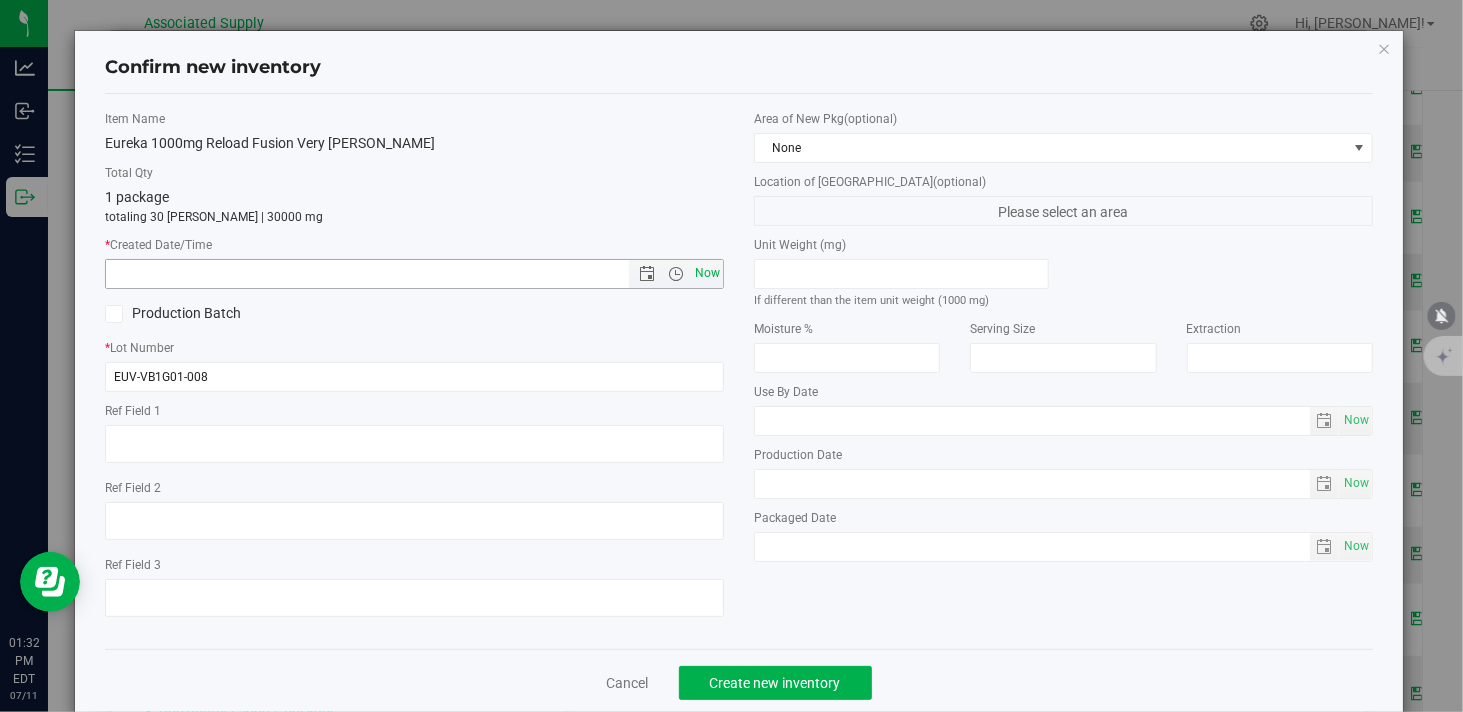 click on "Now" at bounding box center [708, 273] 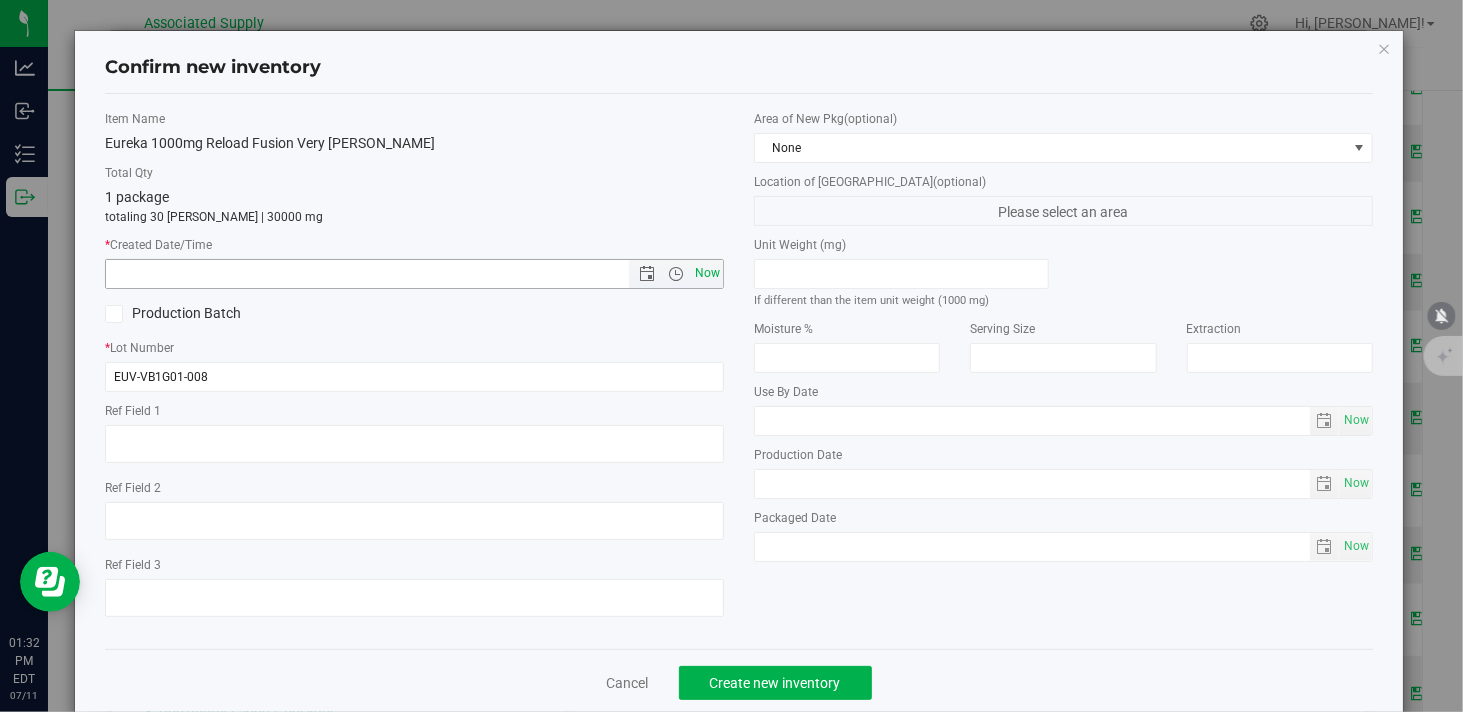type on "7/11/2025 1:32 PM" 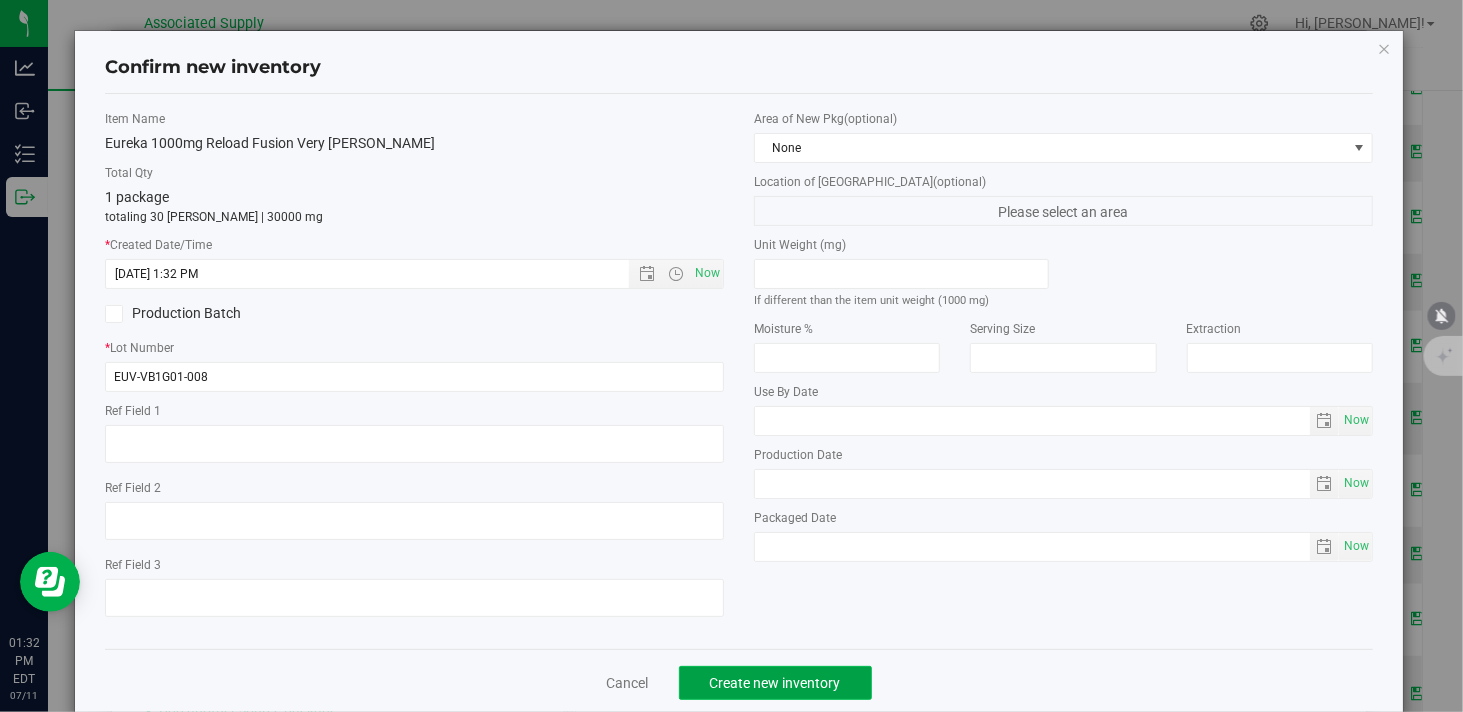 click on "Create new inventory" 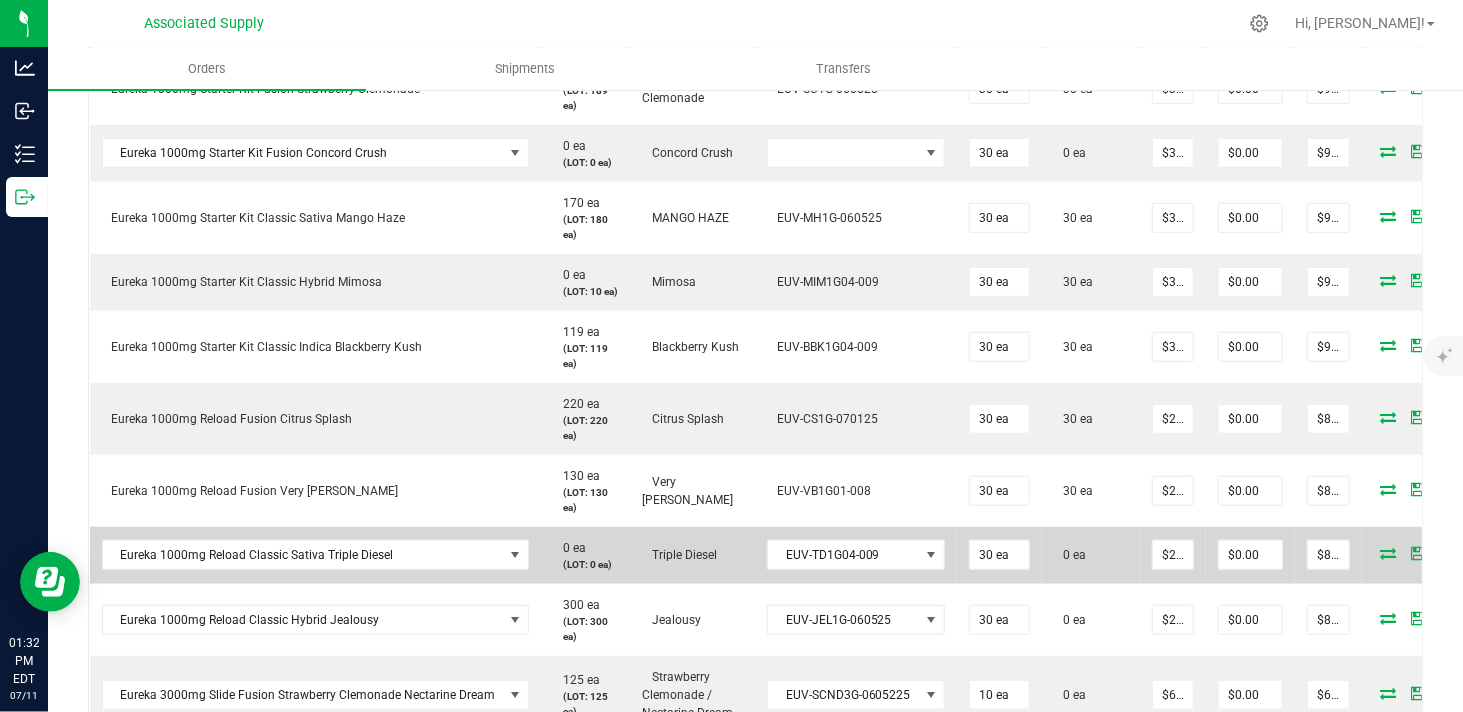 click at bounding box center (1389, 553) 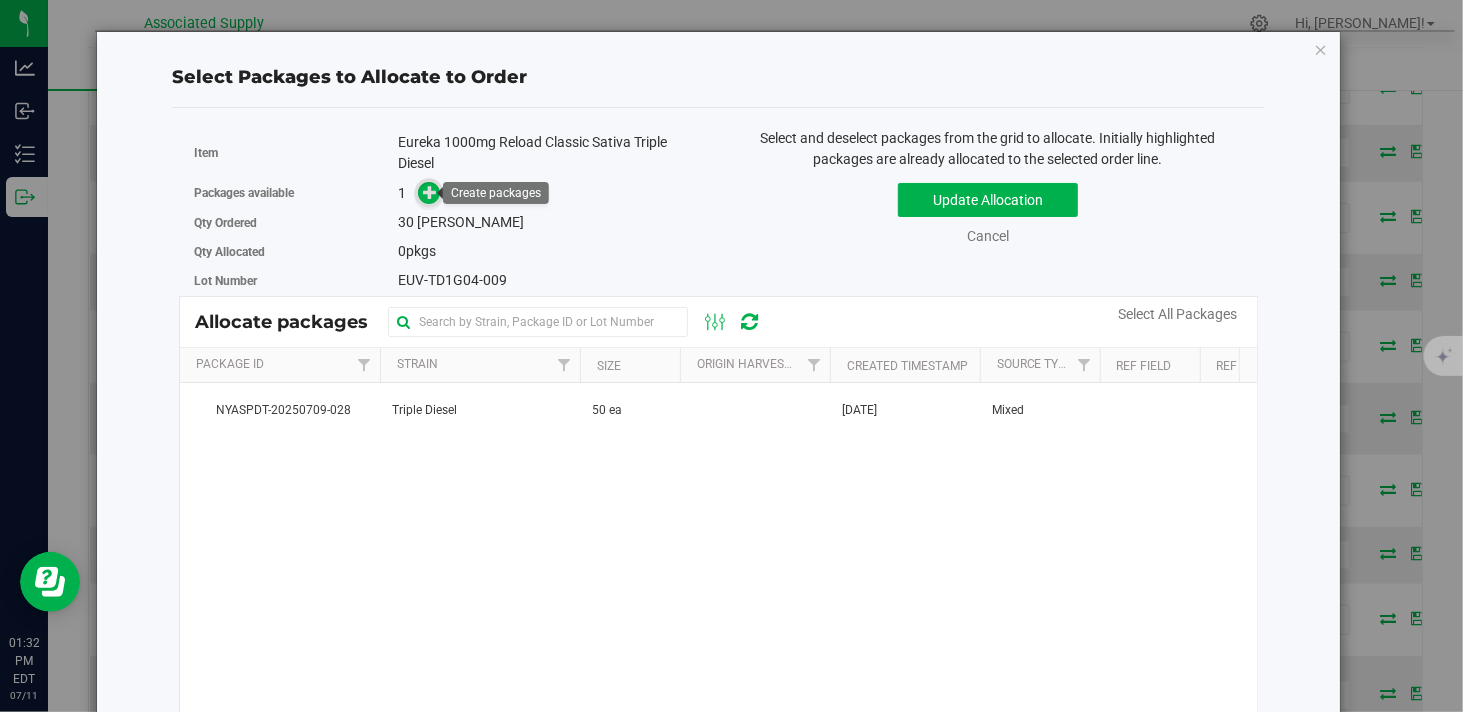 click at bounding box center [430, 192] 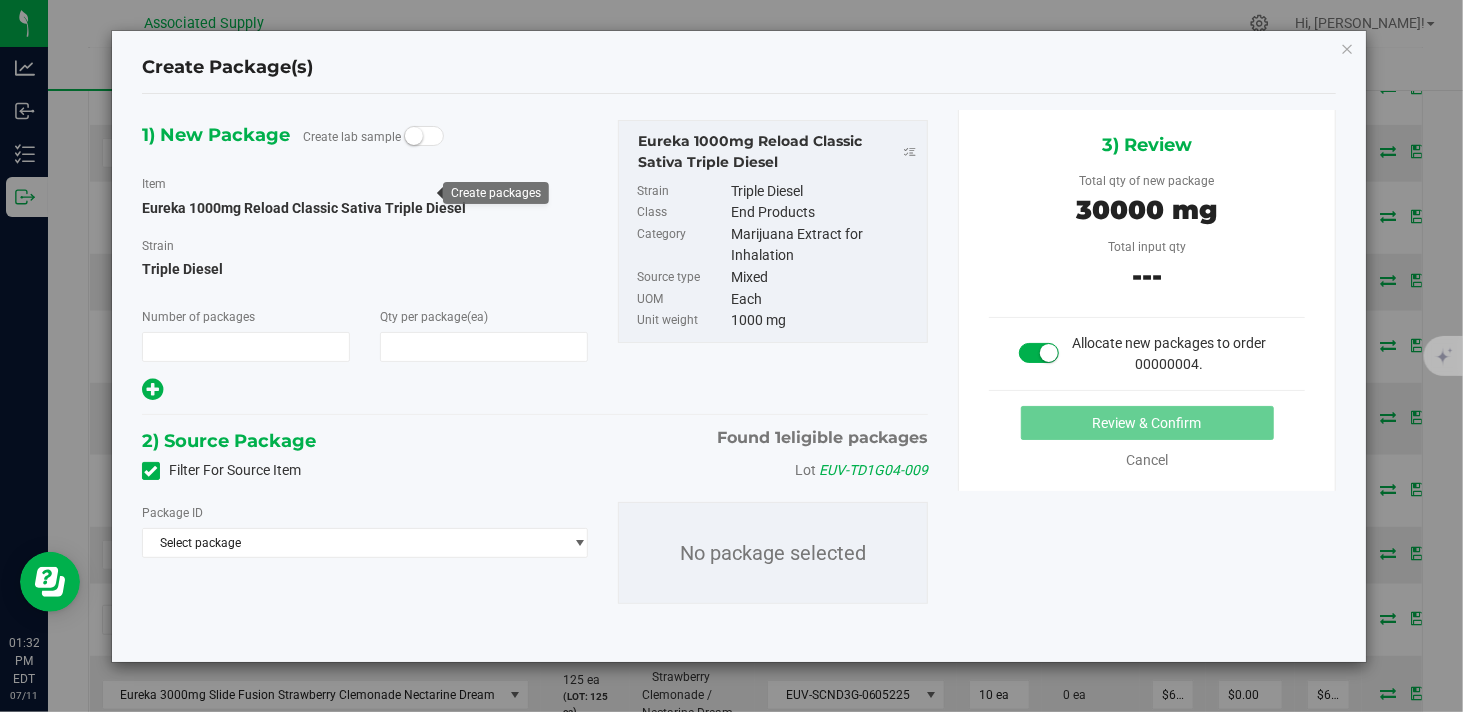 type on "1" 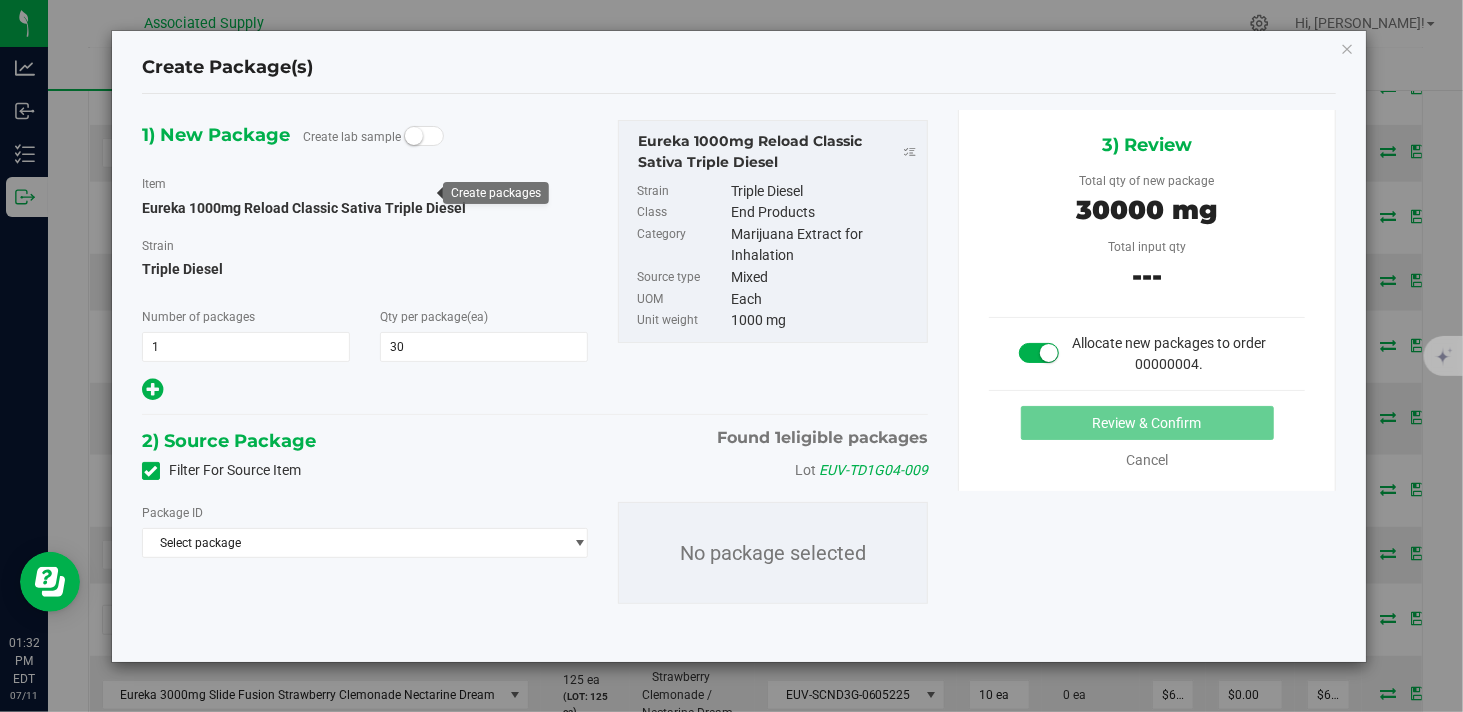 type on "30" 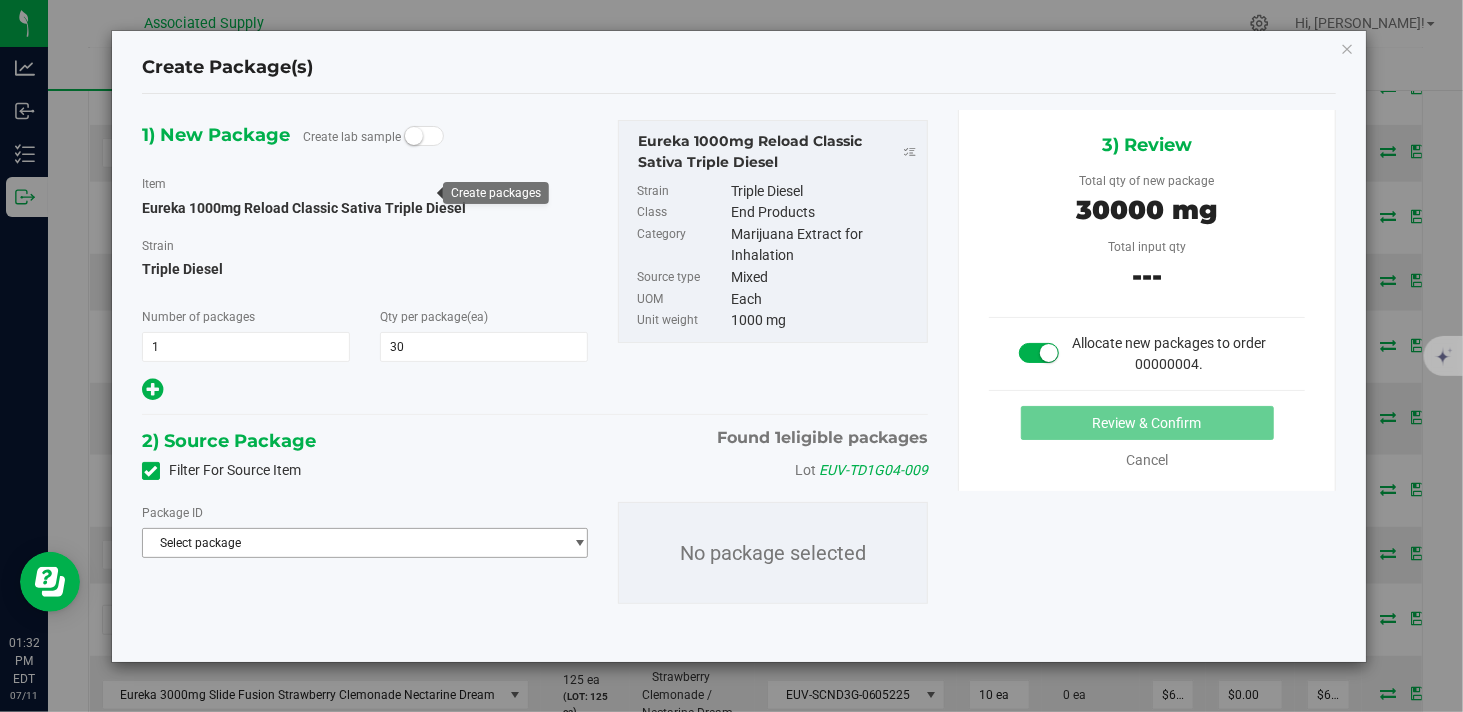 click on "Select package" at bounding box center [352, 543] 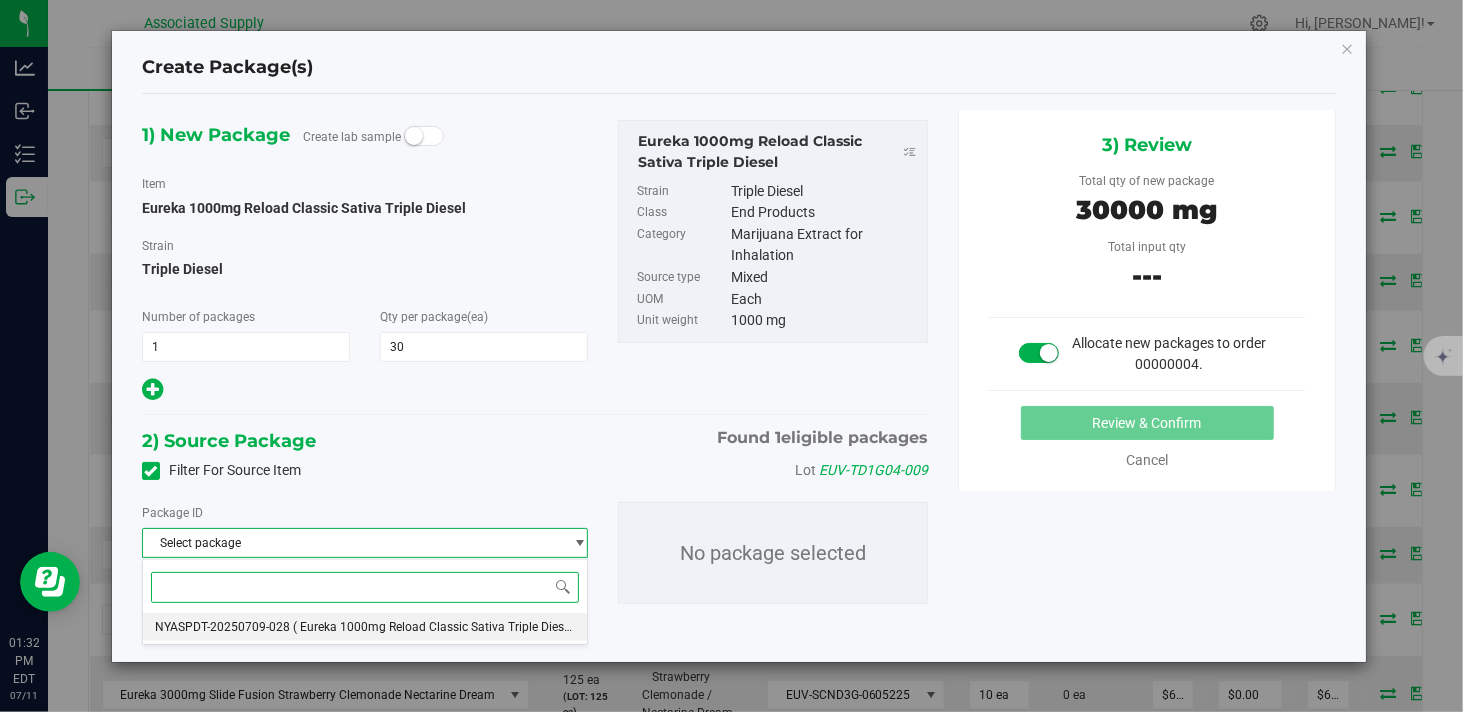 click on "NYASPDT-20250709-028" at bounding box center (222, 627) 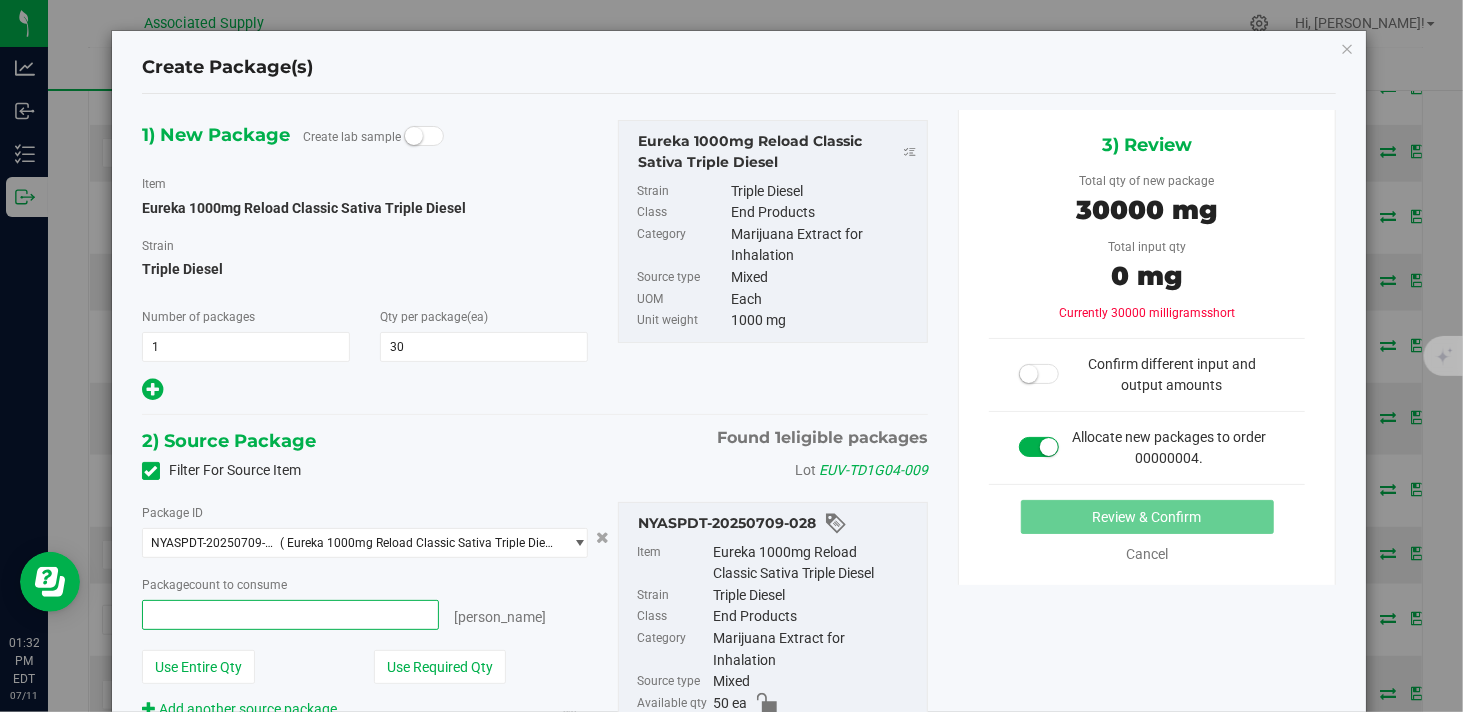click at bounding box center [290, 615] 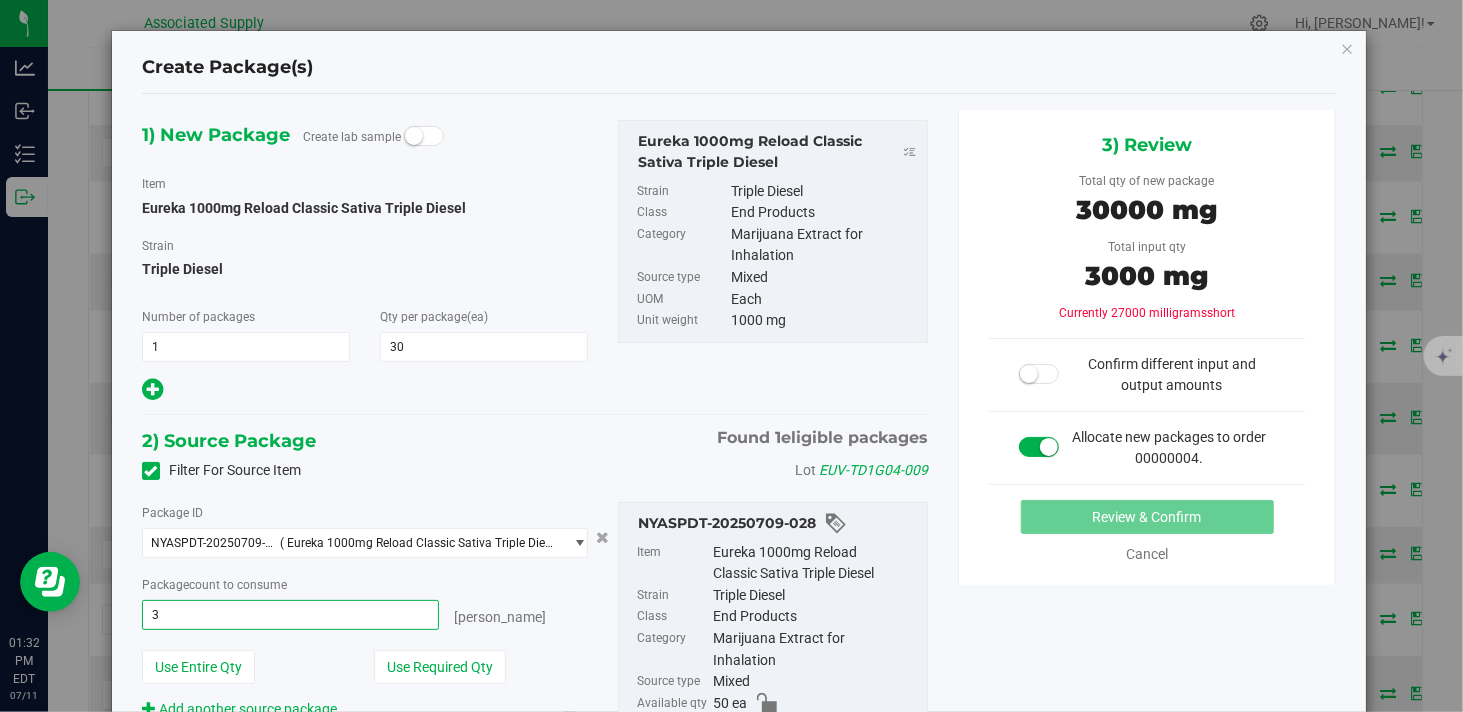 type on "30" 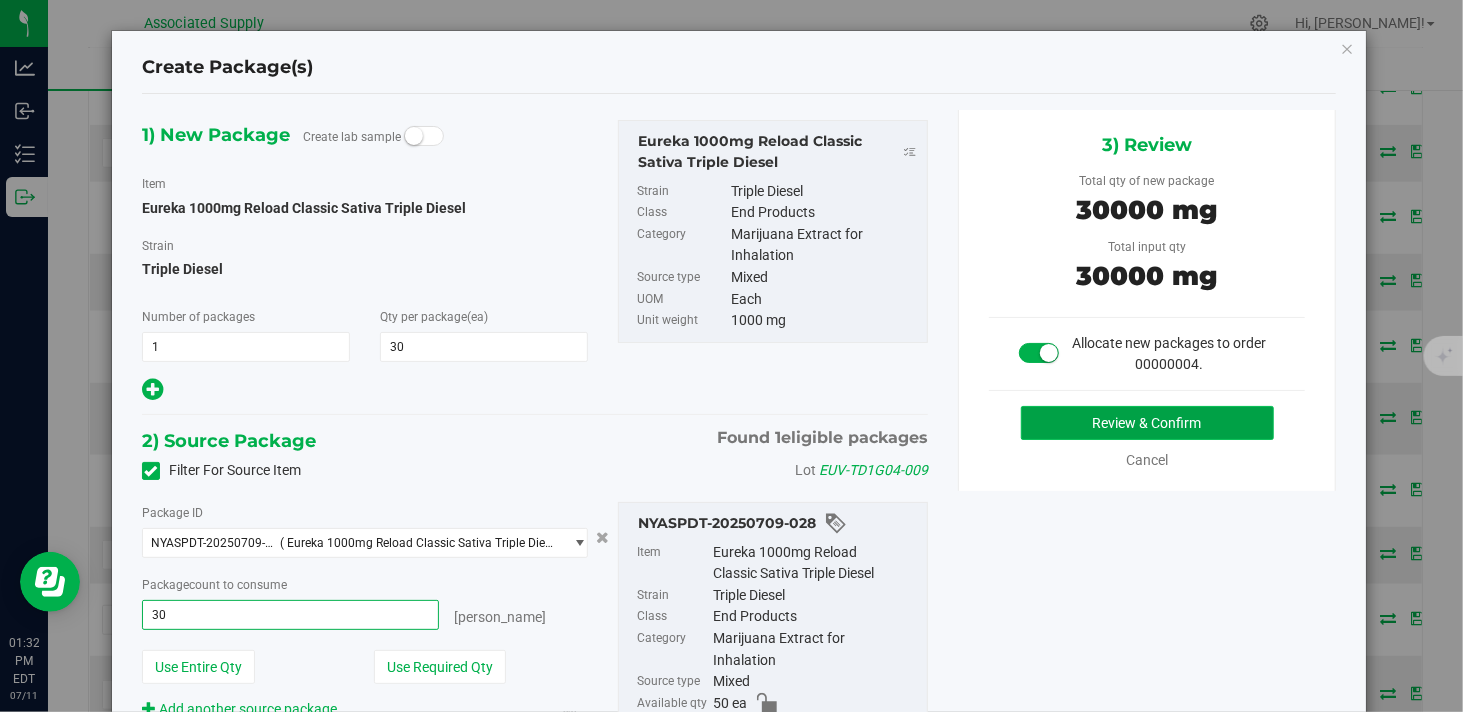 type on "30 ea" 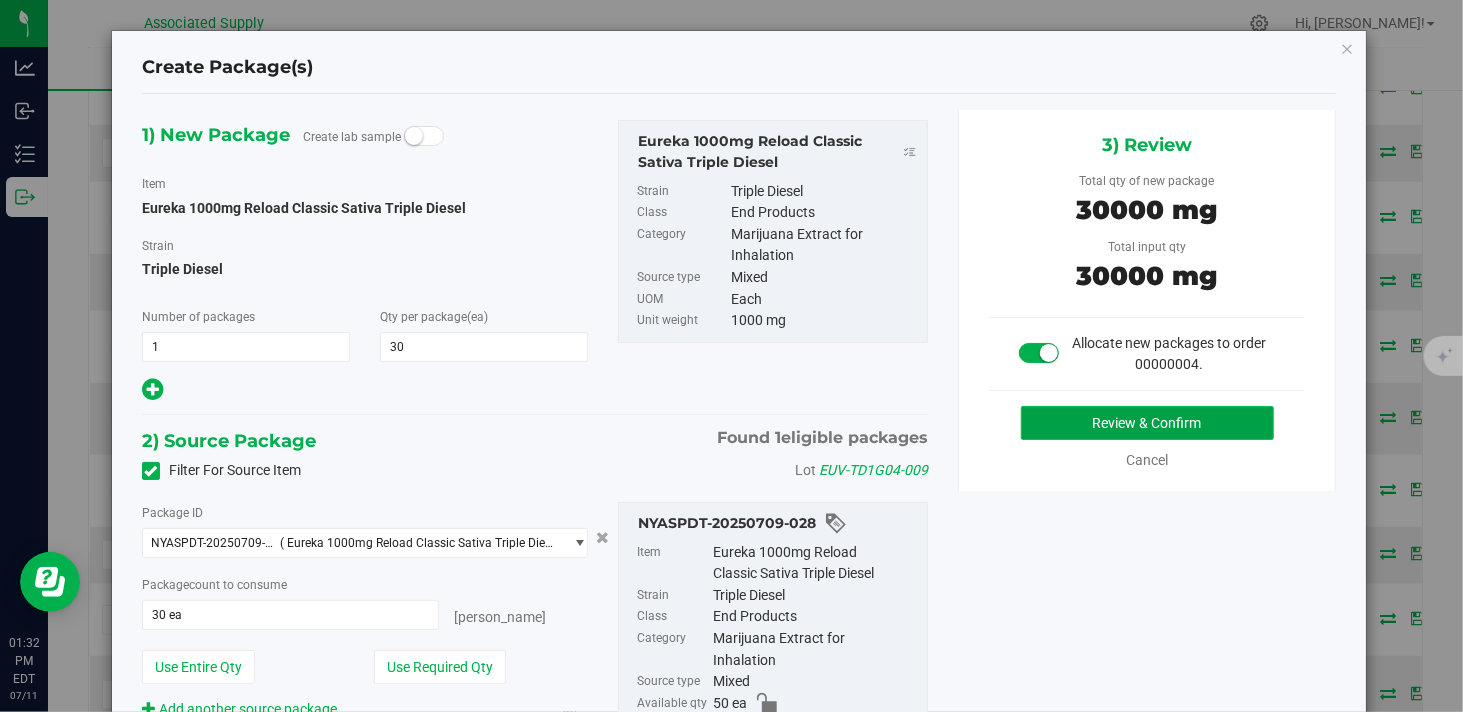click on "Review & Confirm" at bounding box center [1147, 423] 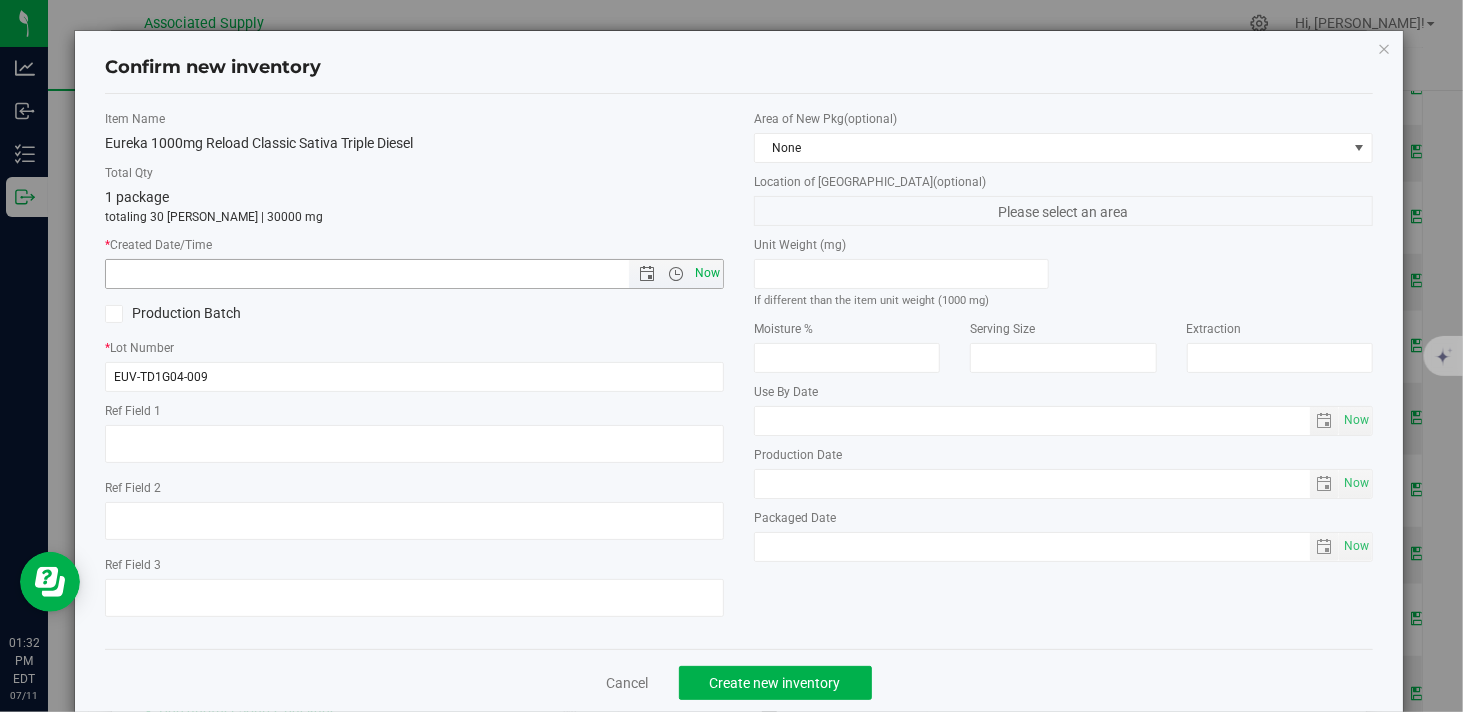 click on "Now" at bounding box center [708, 273] 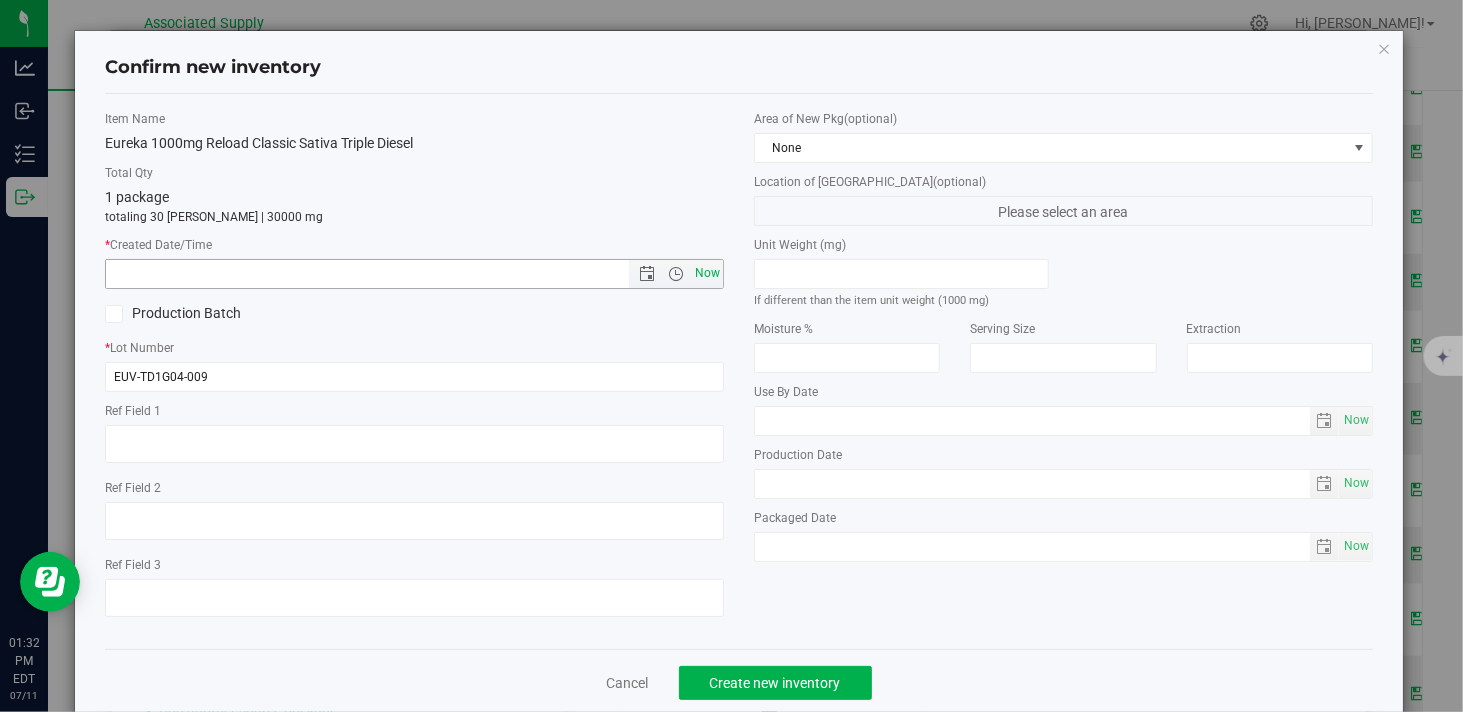 type on "7/11/2025 1:32 PM" 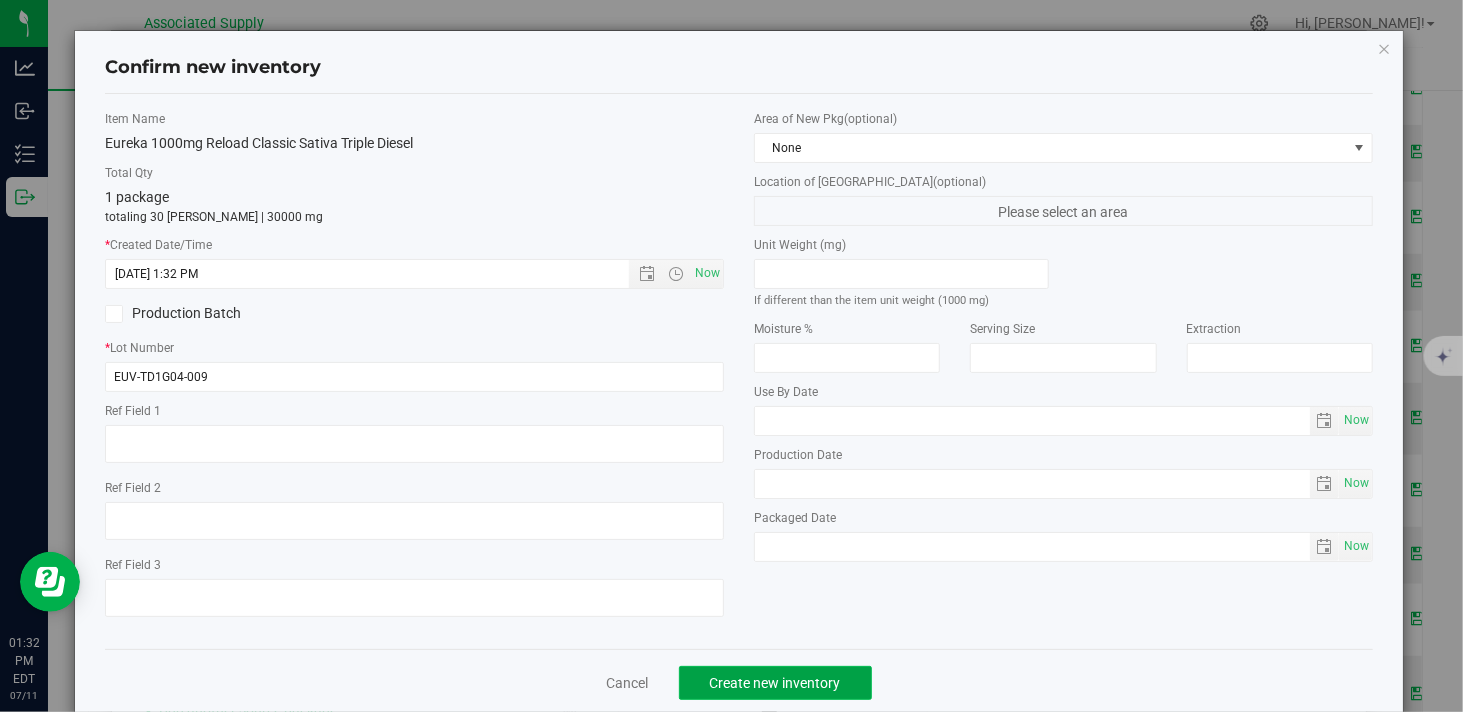 click on "Create new inventory" 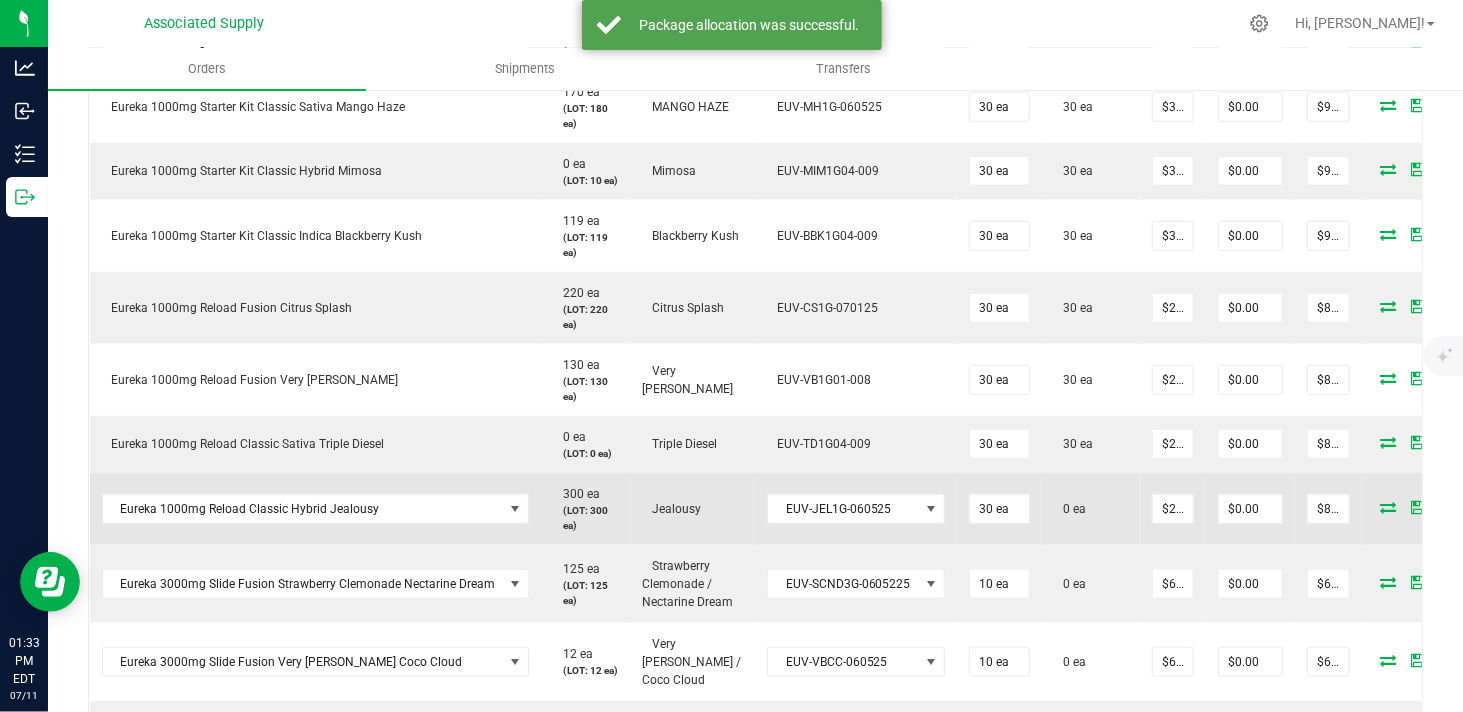 scroll, scrollTop: 888, scrollLeft: 0, axis: vertical 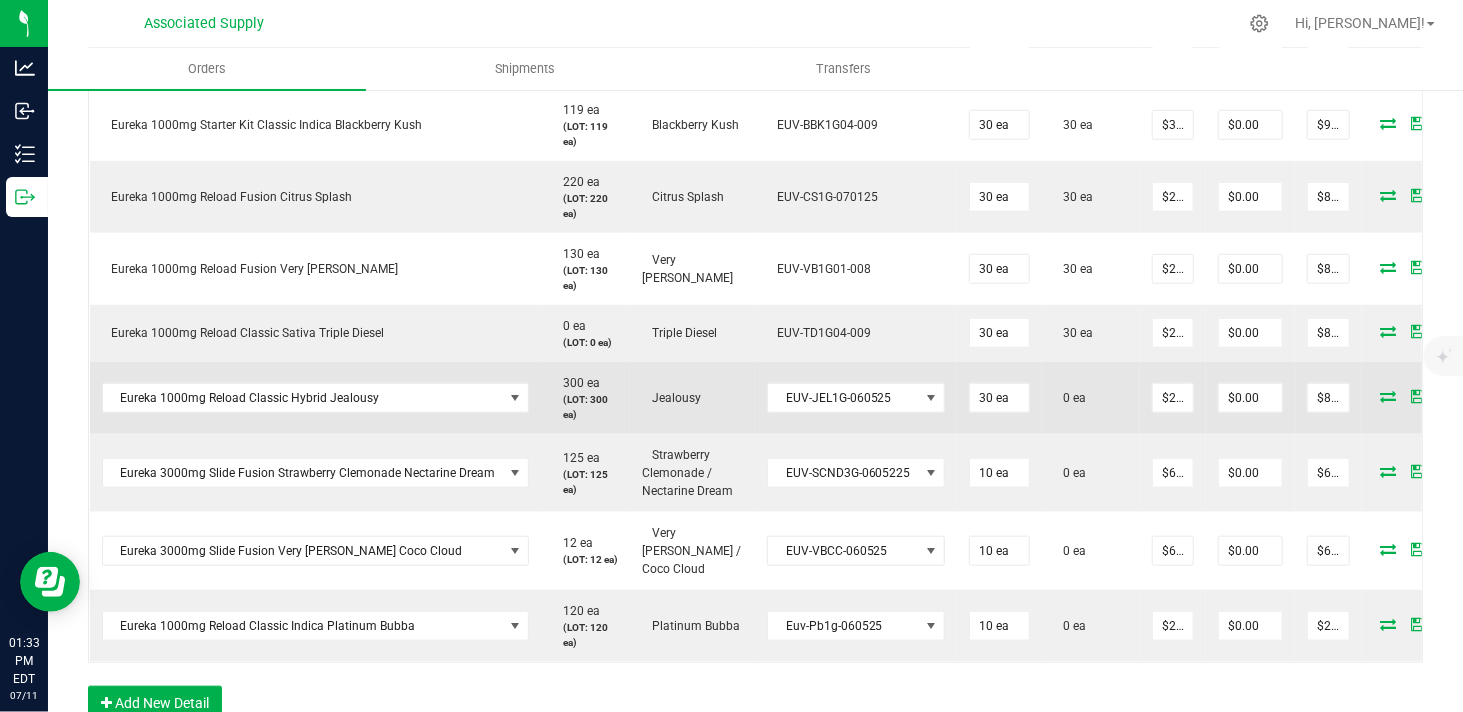 click at bounding box center [1389, 396] 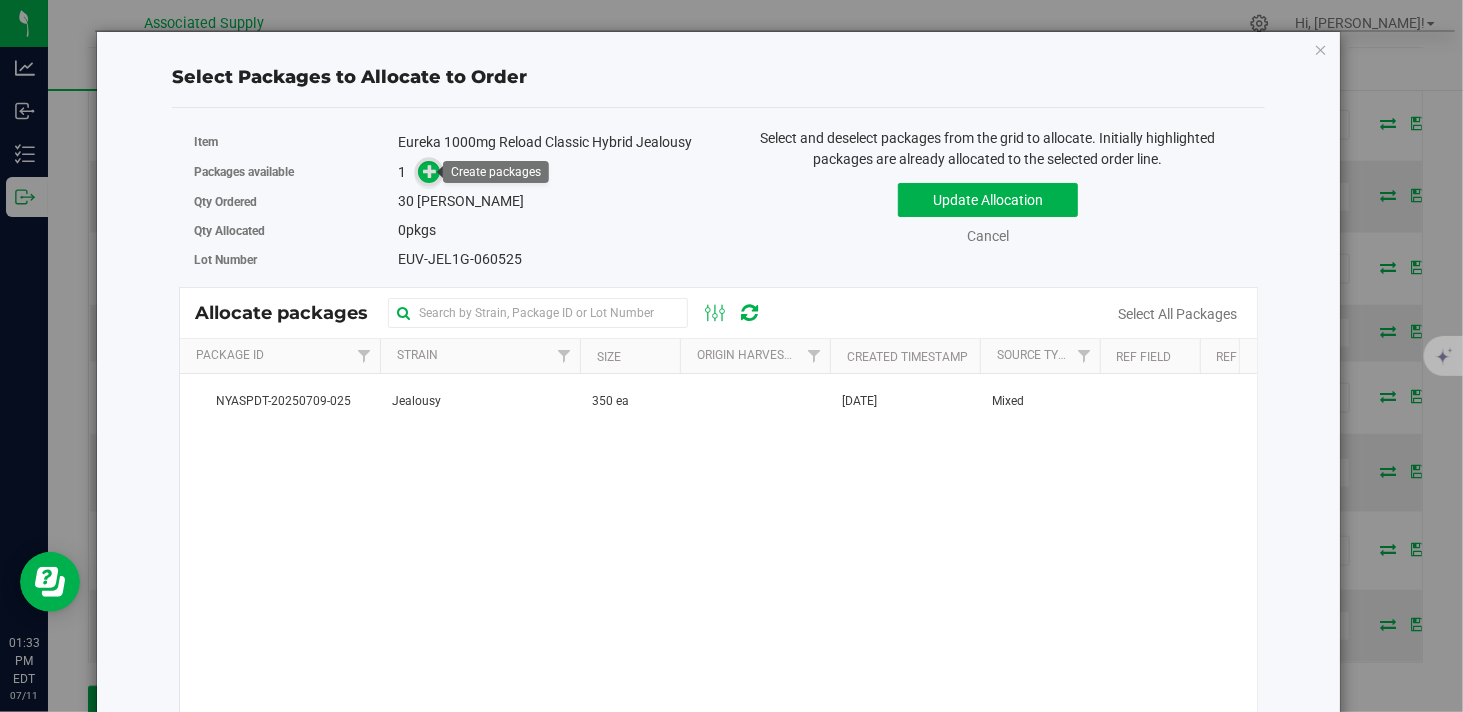 click at bounding box center (430, 171) 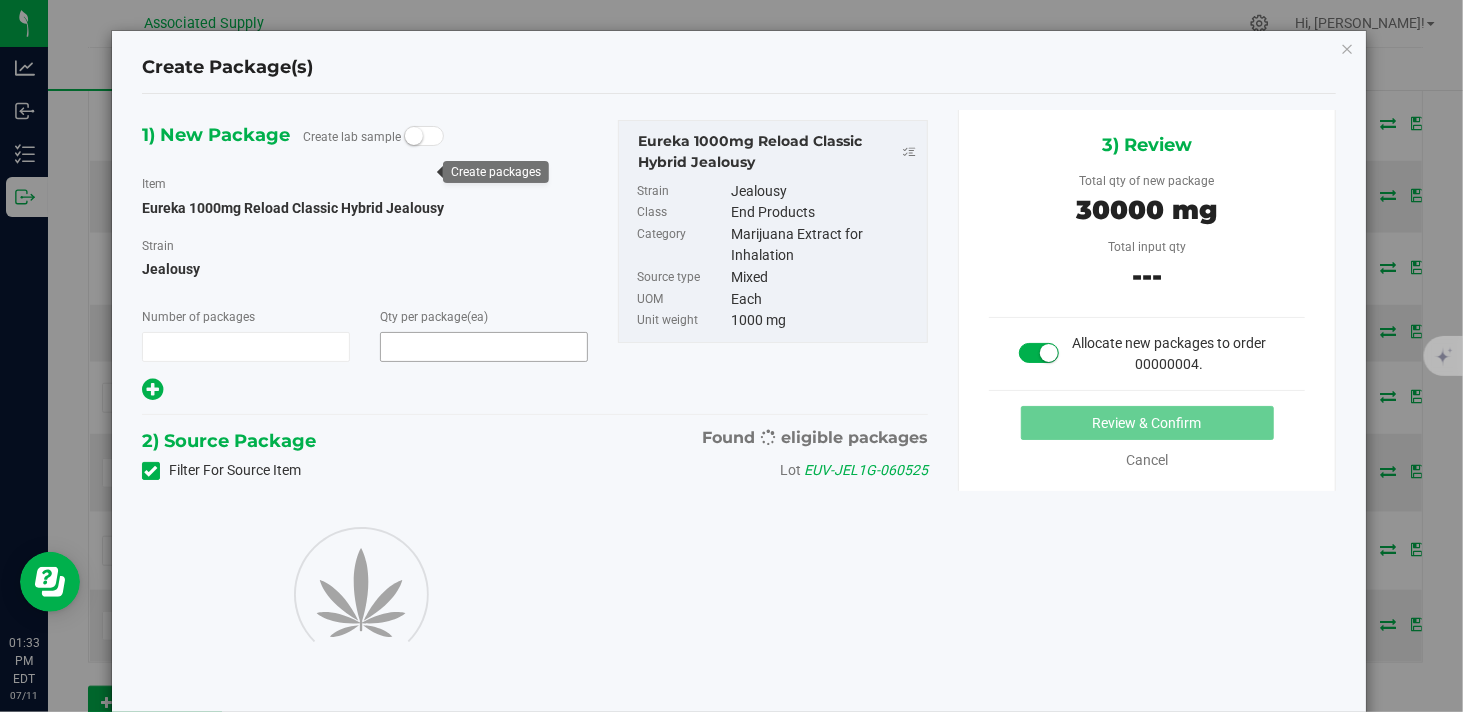 type on "1" 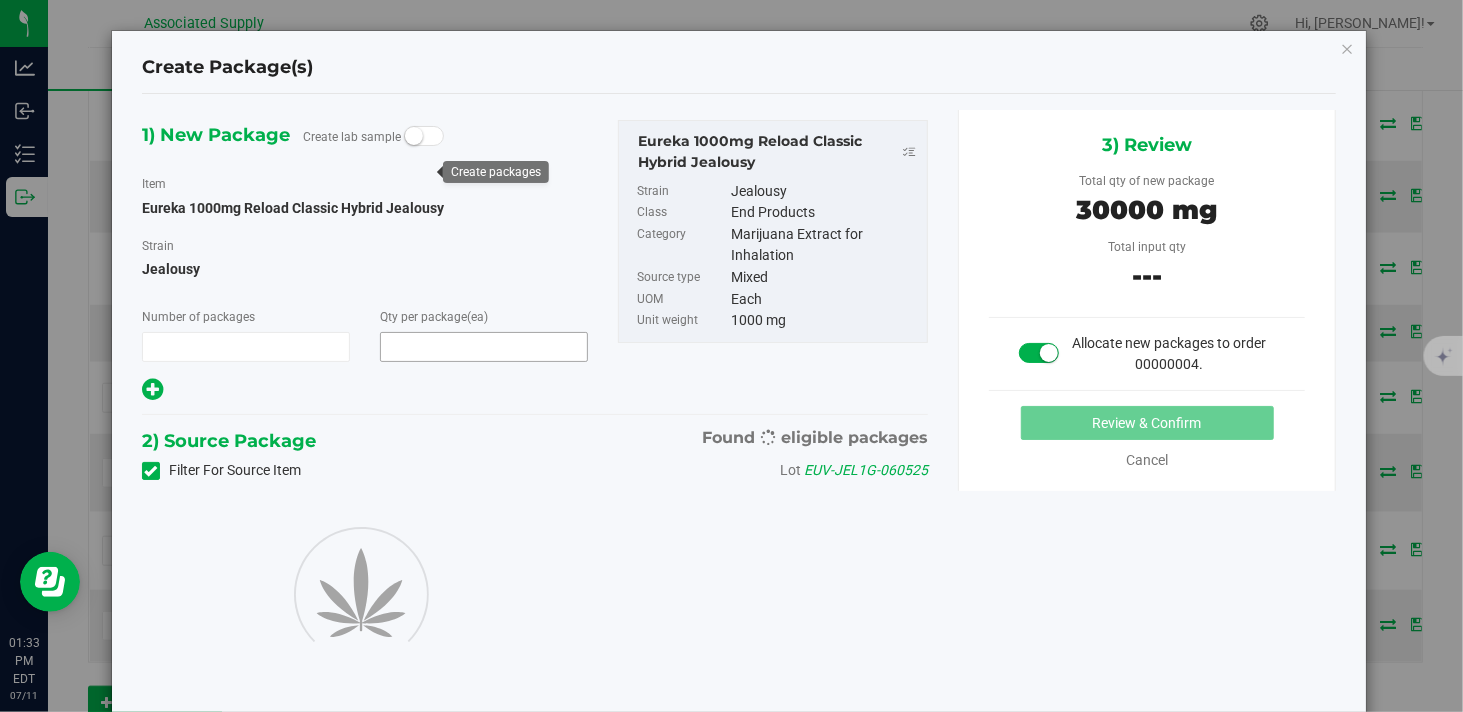 type on "30" 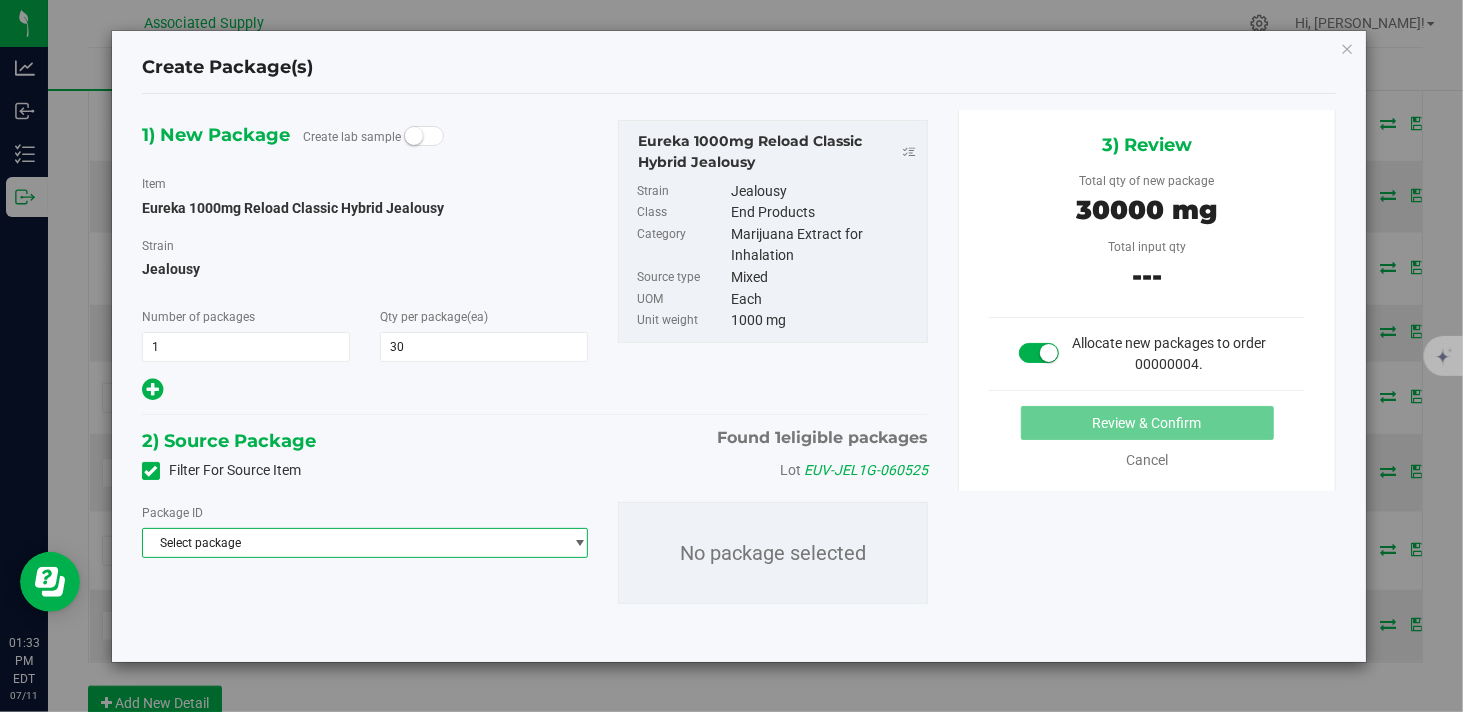 click on "Select package" at bounding box center [352, 543] 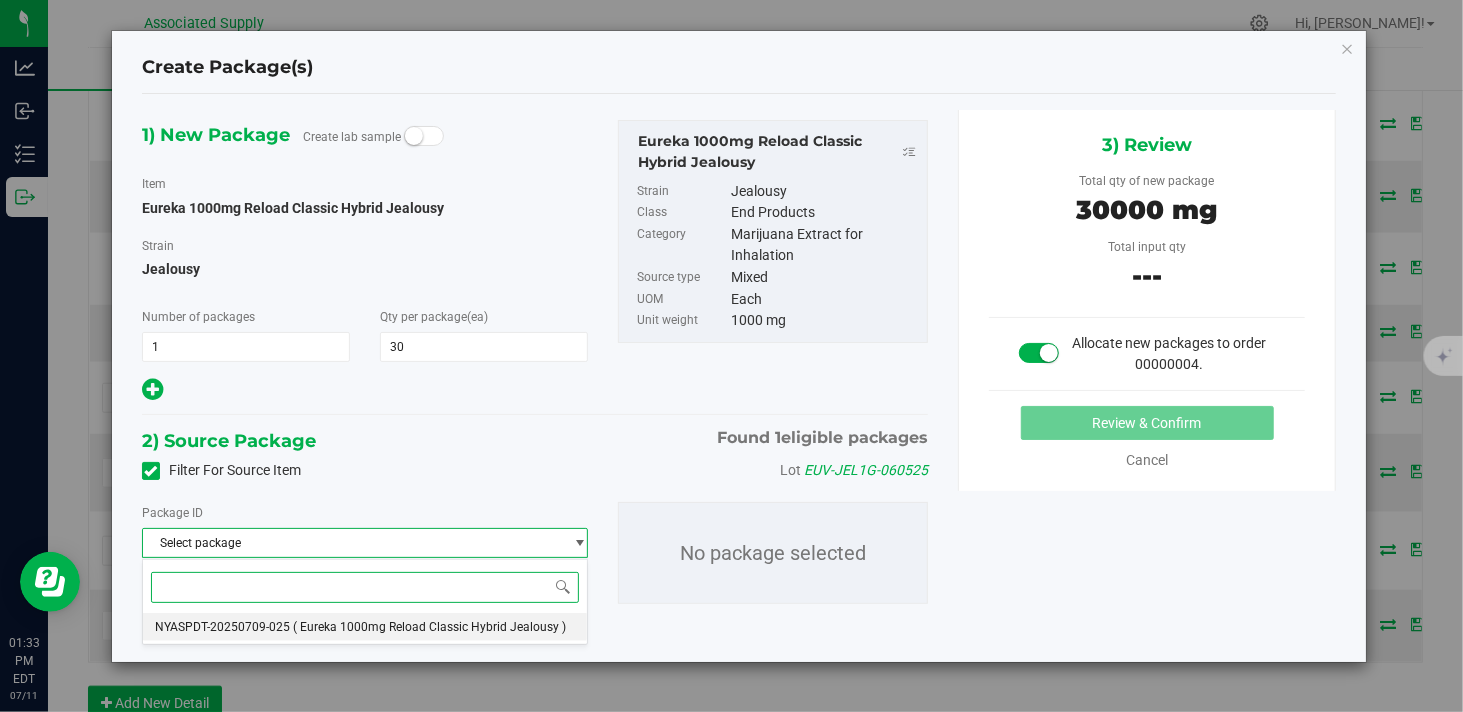click on "NYASPDT-20250709-025
(
Eureka 1000mg Reload Classic Hybrid Jealousy
)" at bounding box center (365, 627) 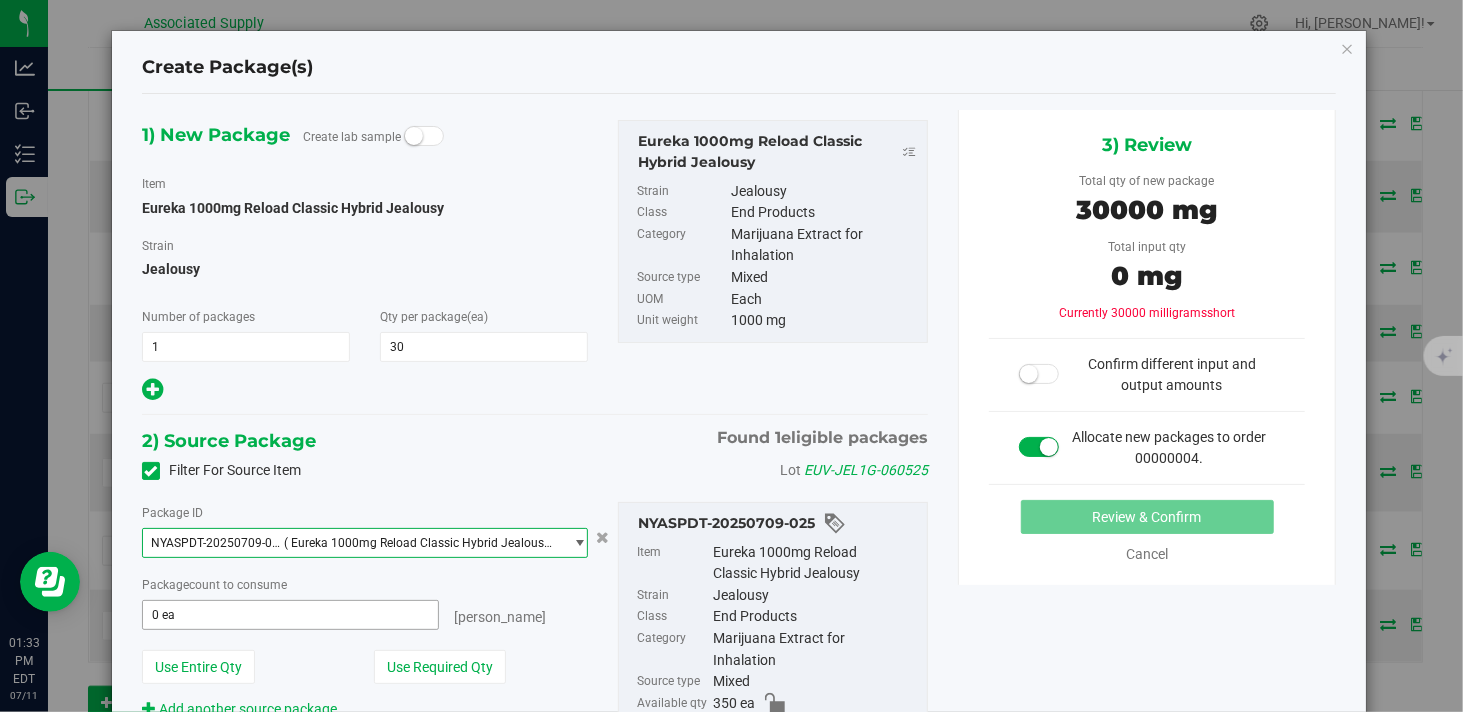 type 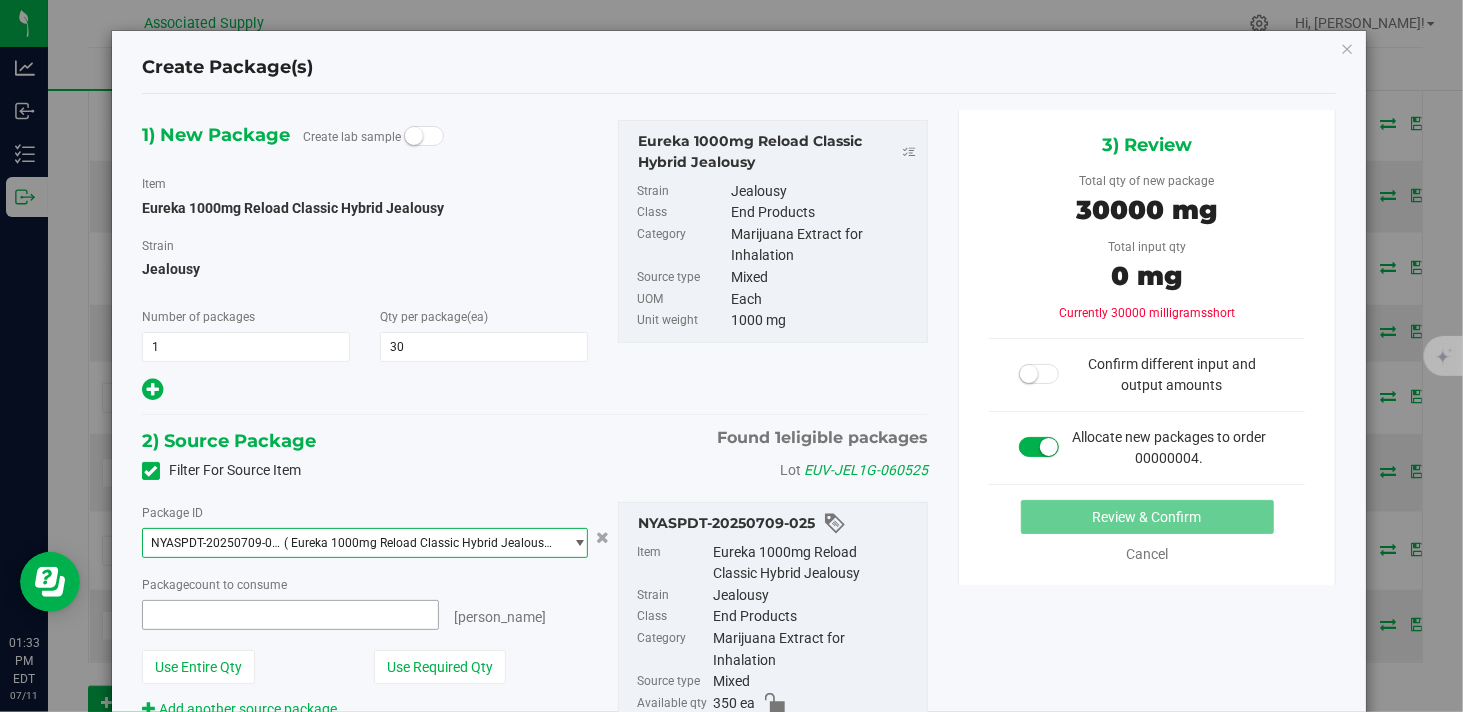 click at bounding box center (290, 615) 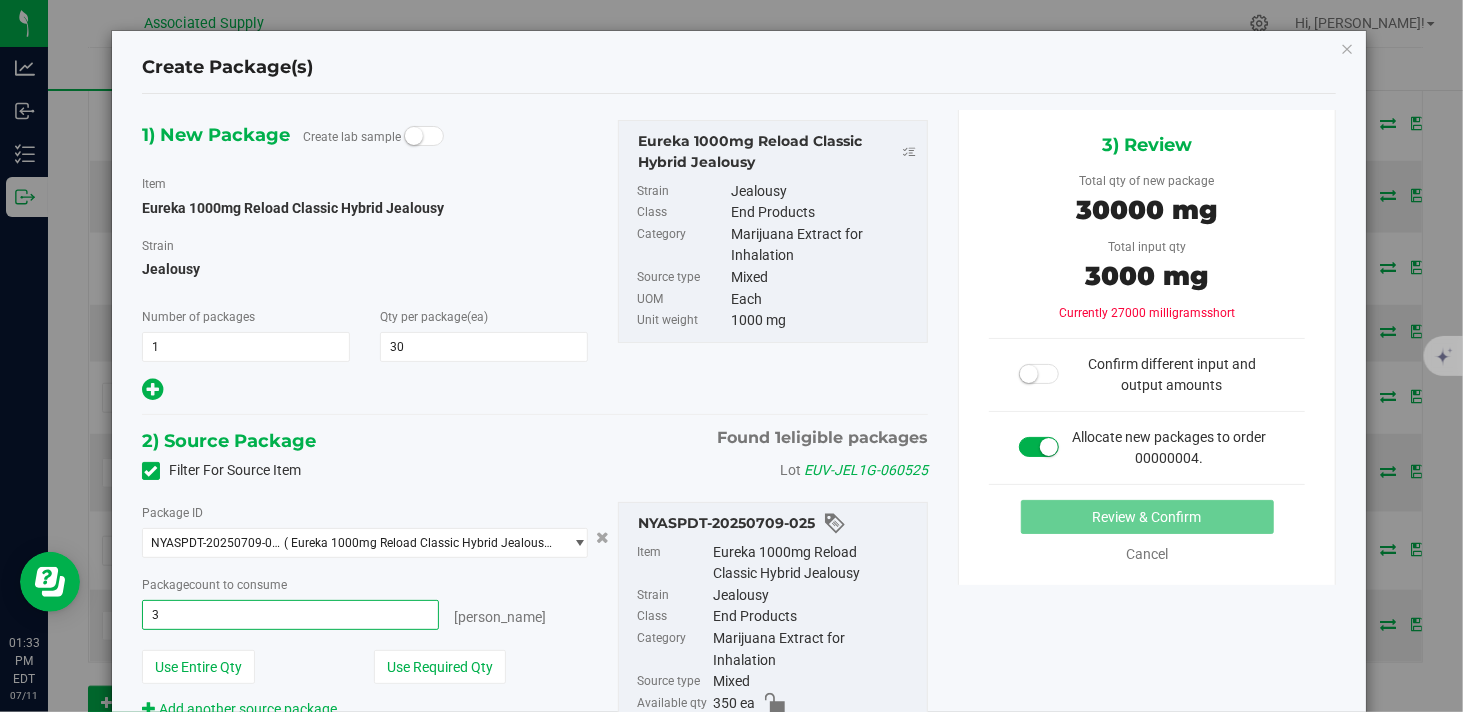 type on "30" 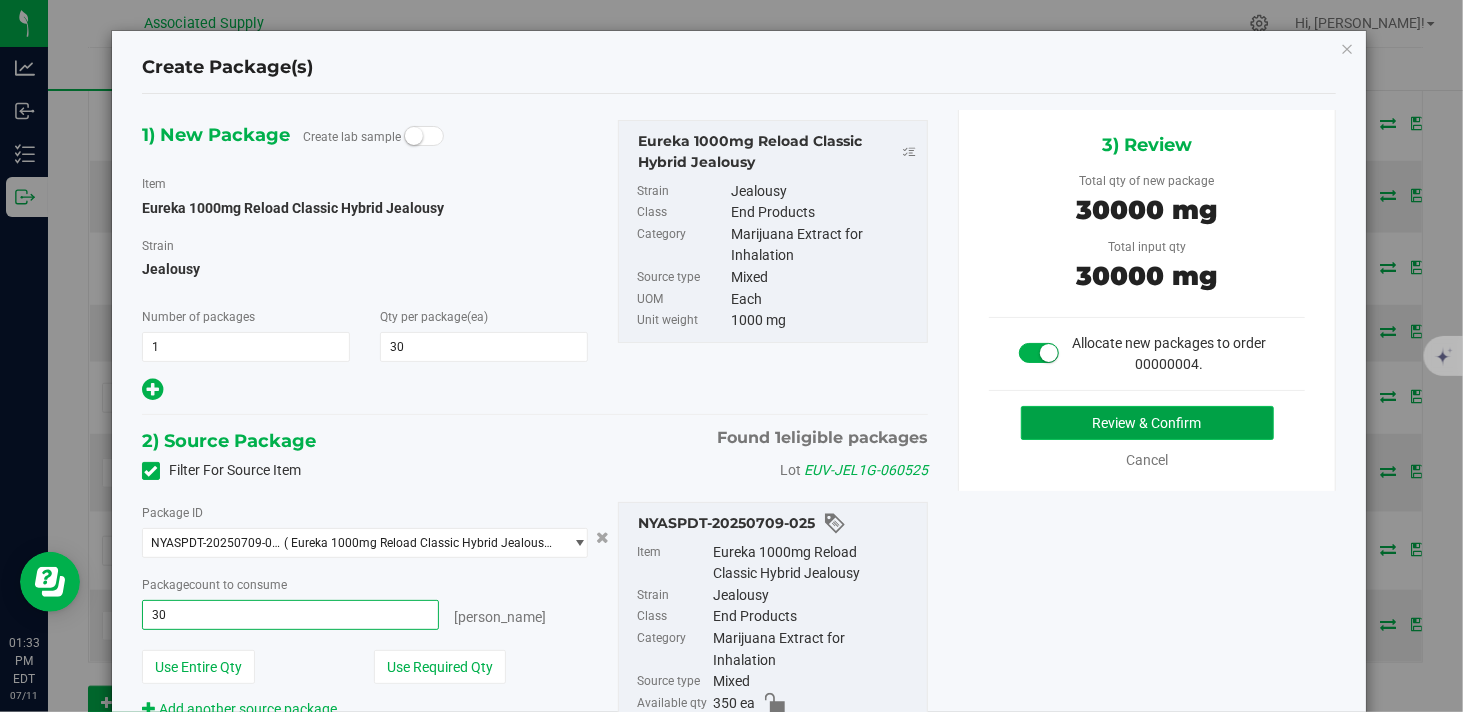 type on "30 ea" 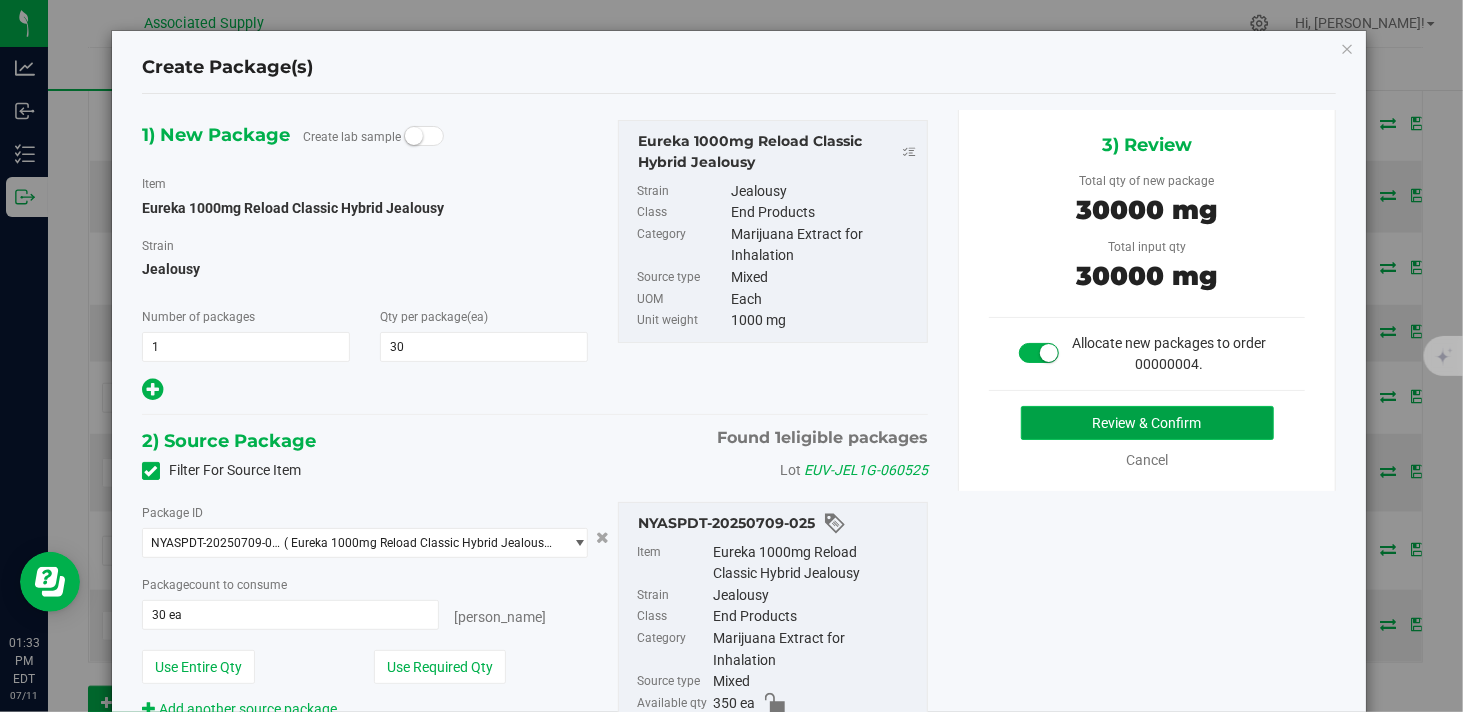 click on "Review & Confirm" at bounding box center [1147, 423] 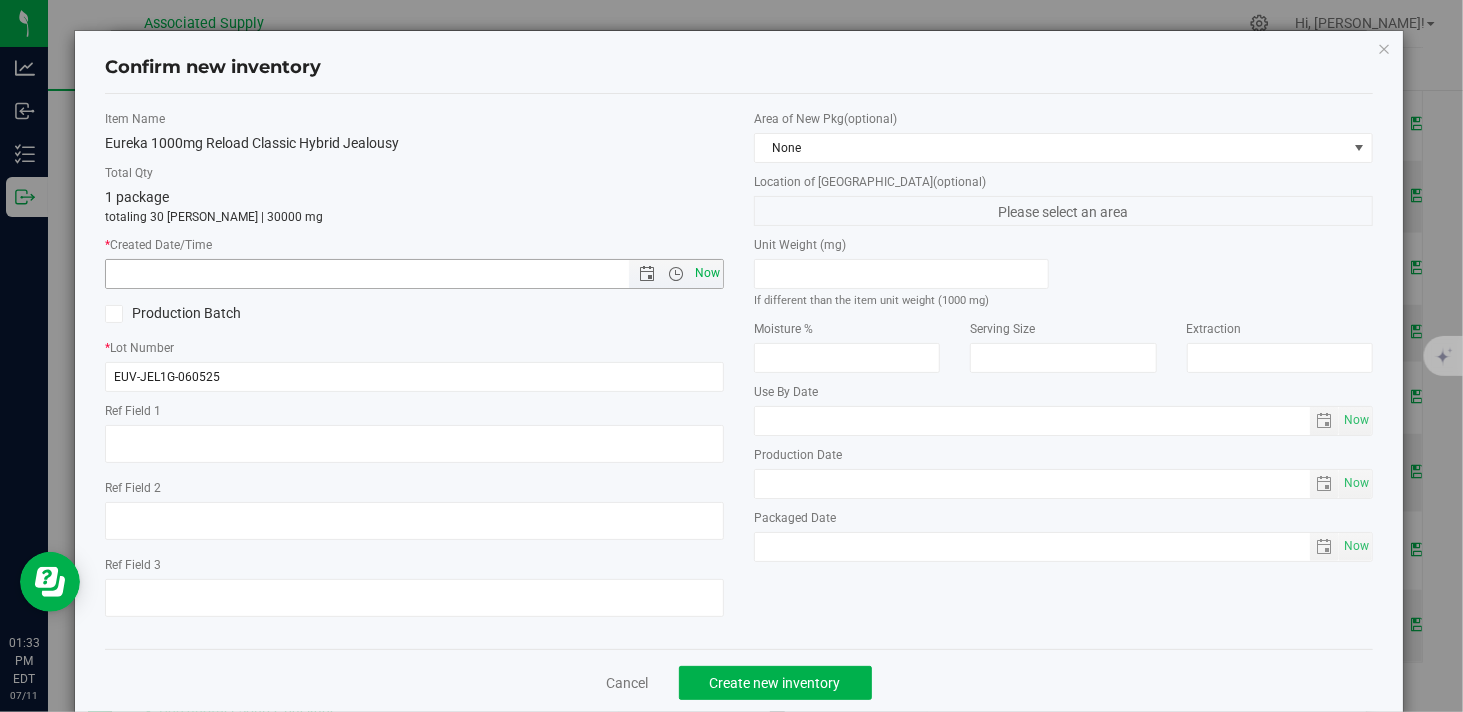 click on "Now" at bounding box center (708, 273) 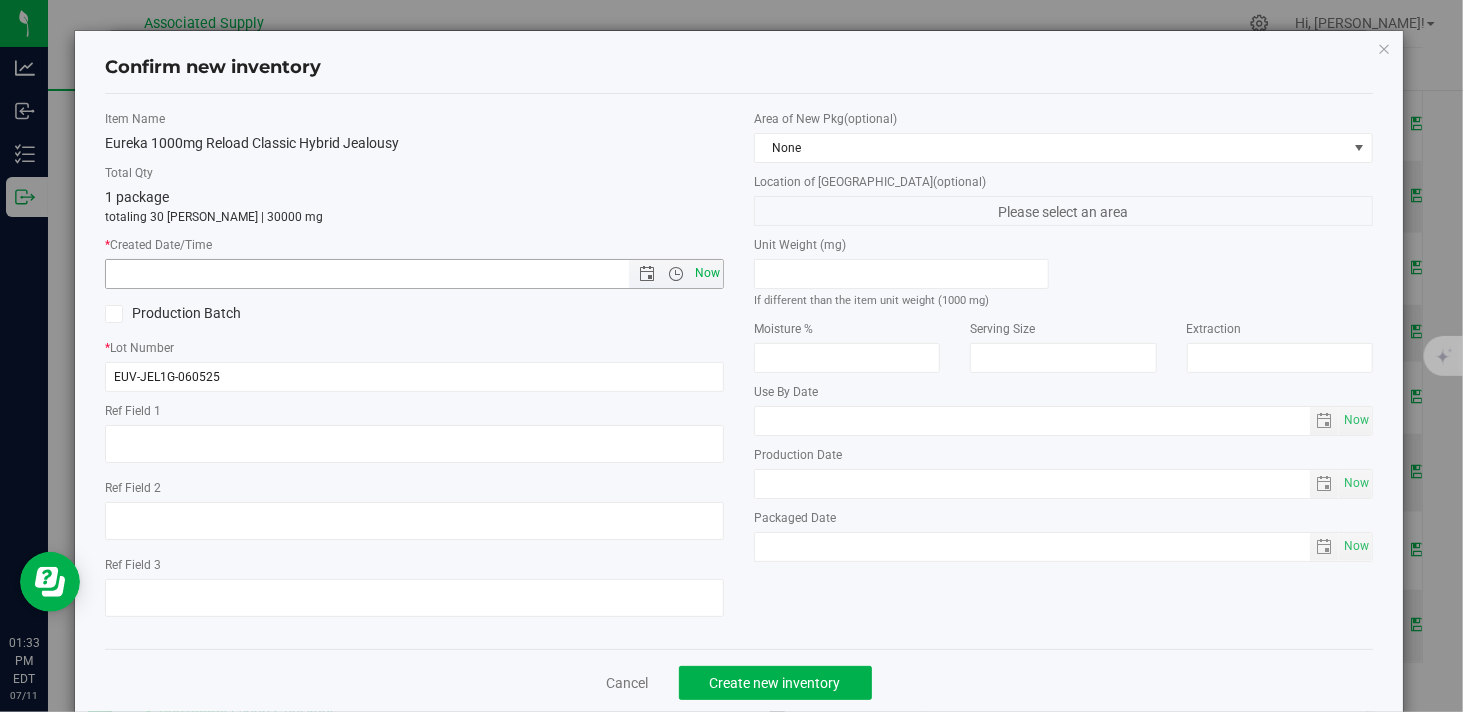 type on "7/11/2025 1:33 PM" 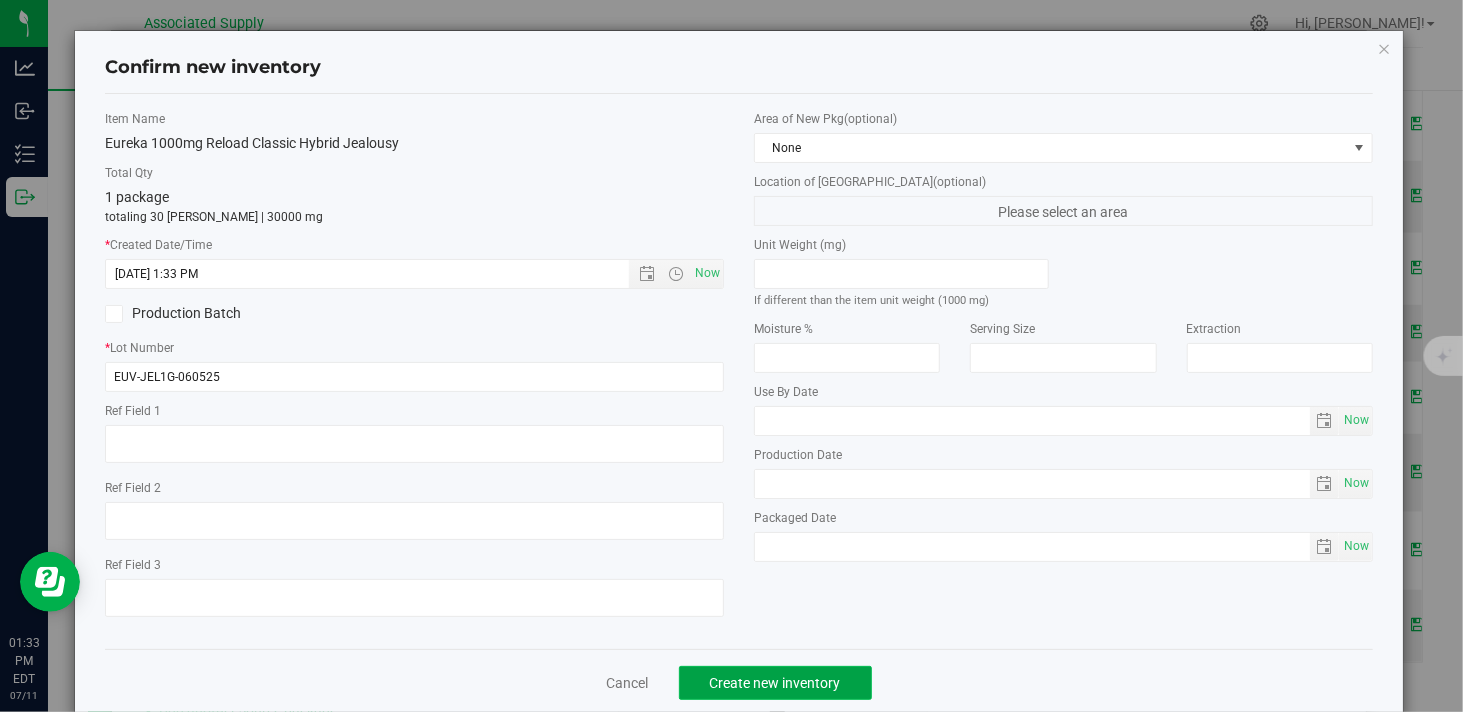 click on "Create new inventory" 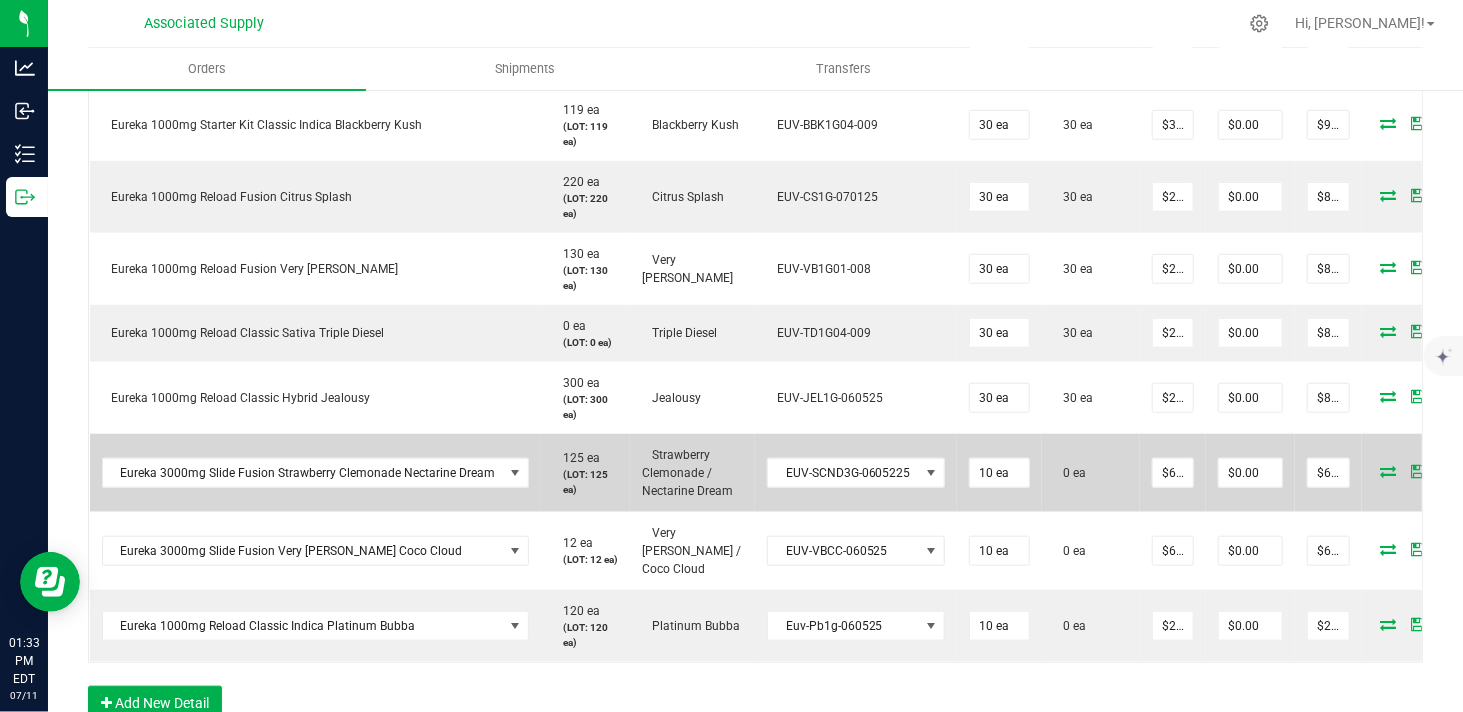 click at bounding box center [1389, 471] 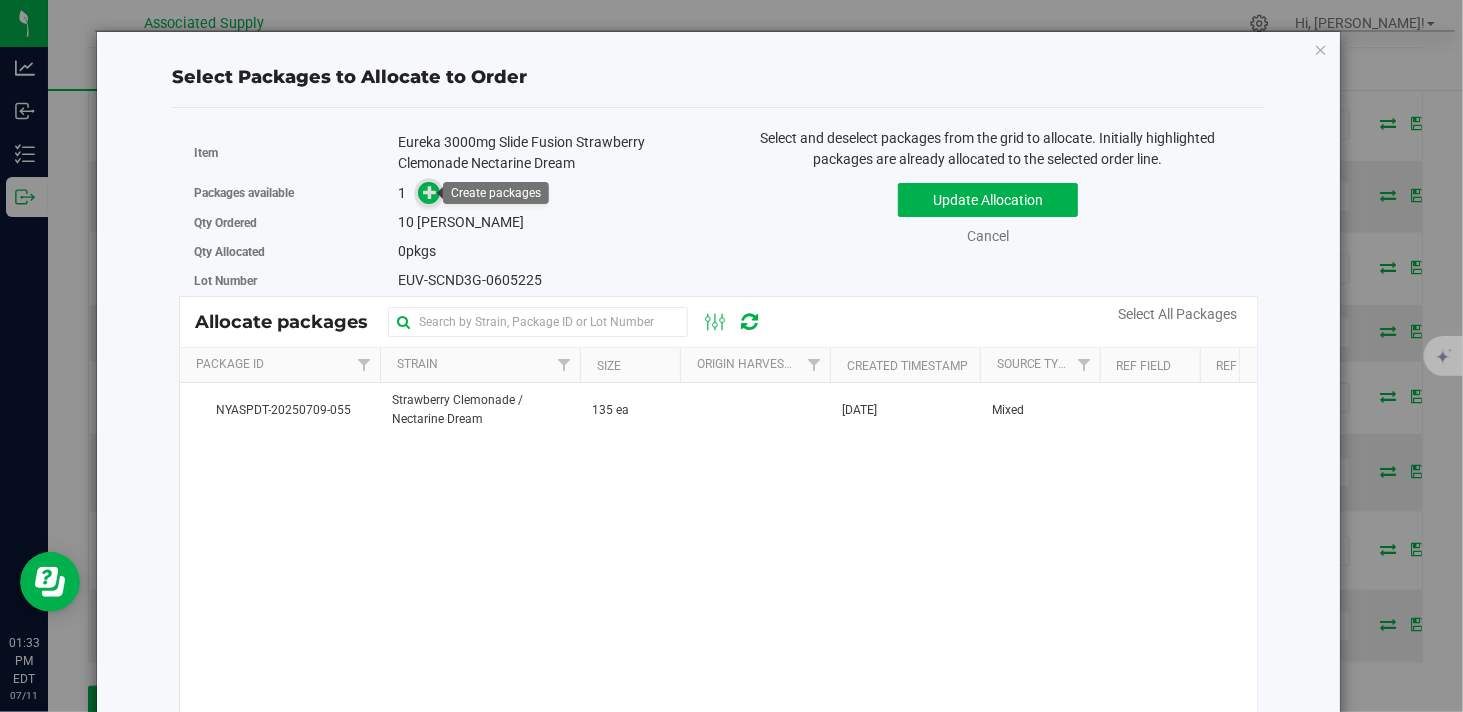 click at bounding box center (430, 192) 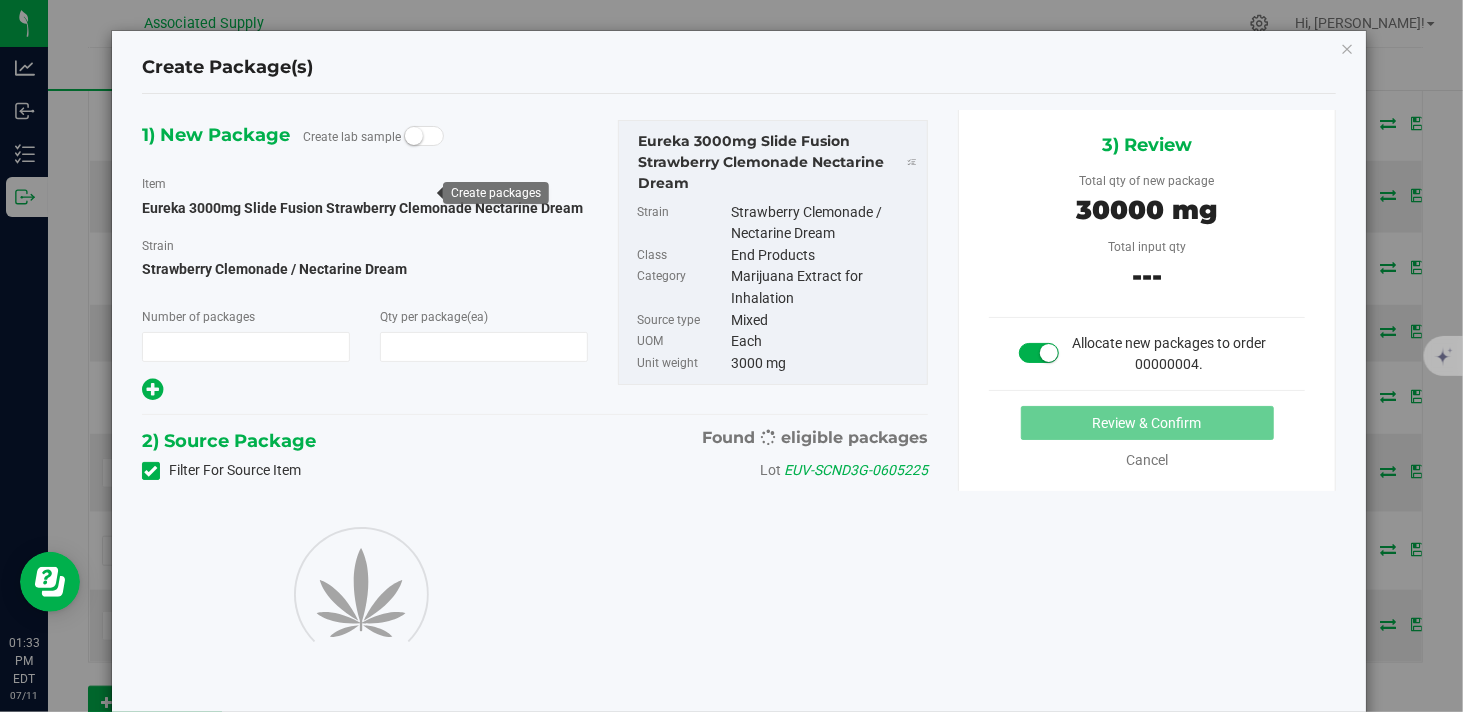 type on "1" 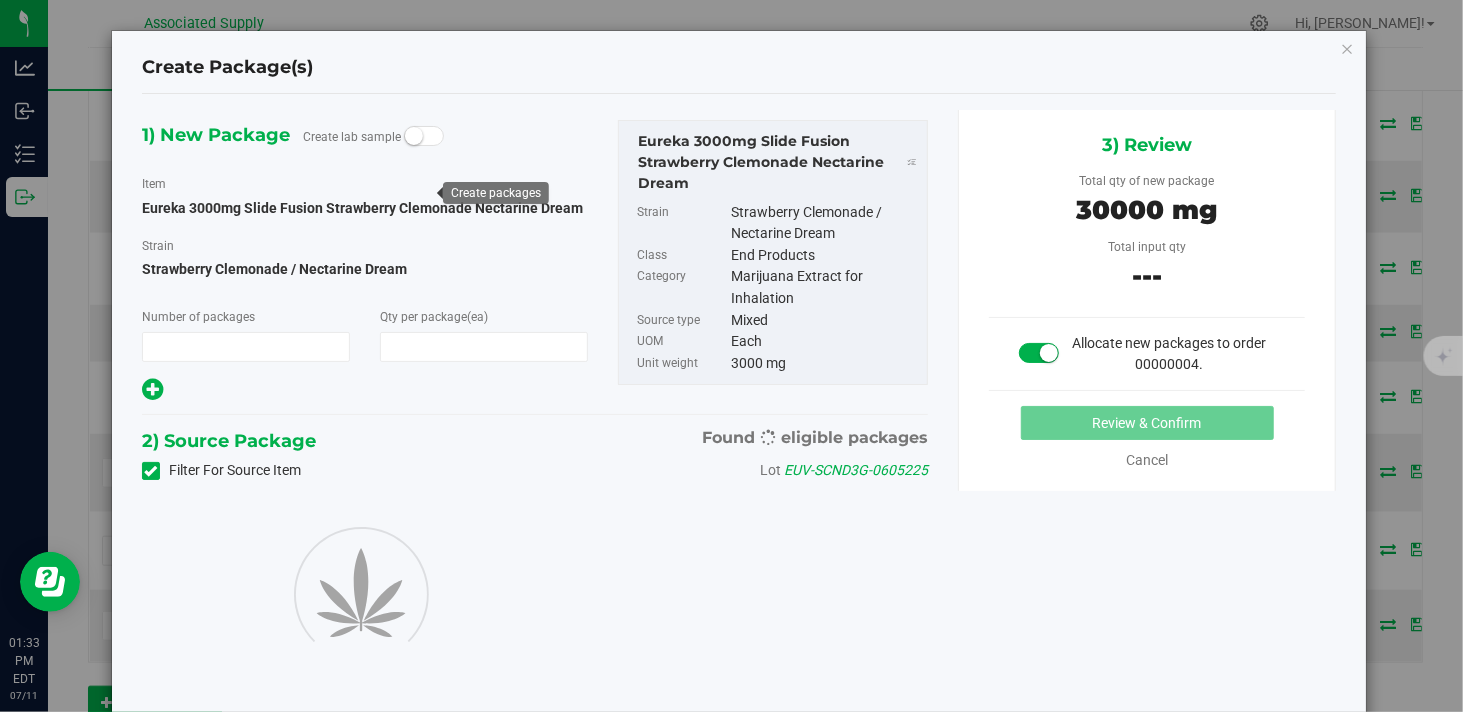 type on "10" 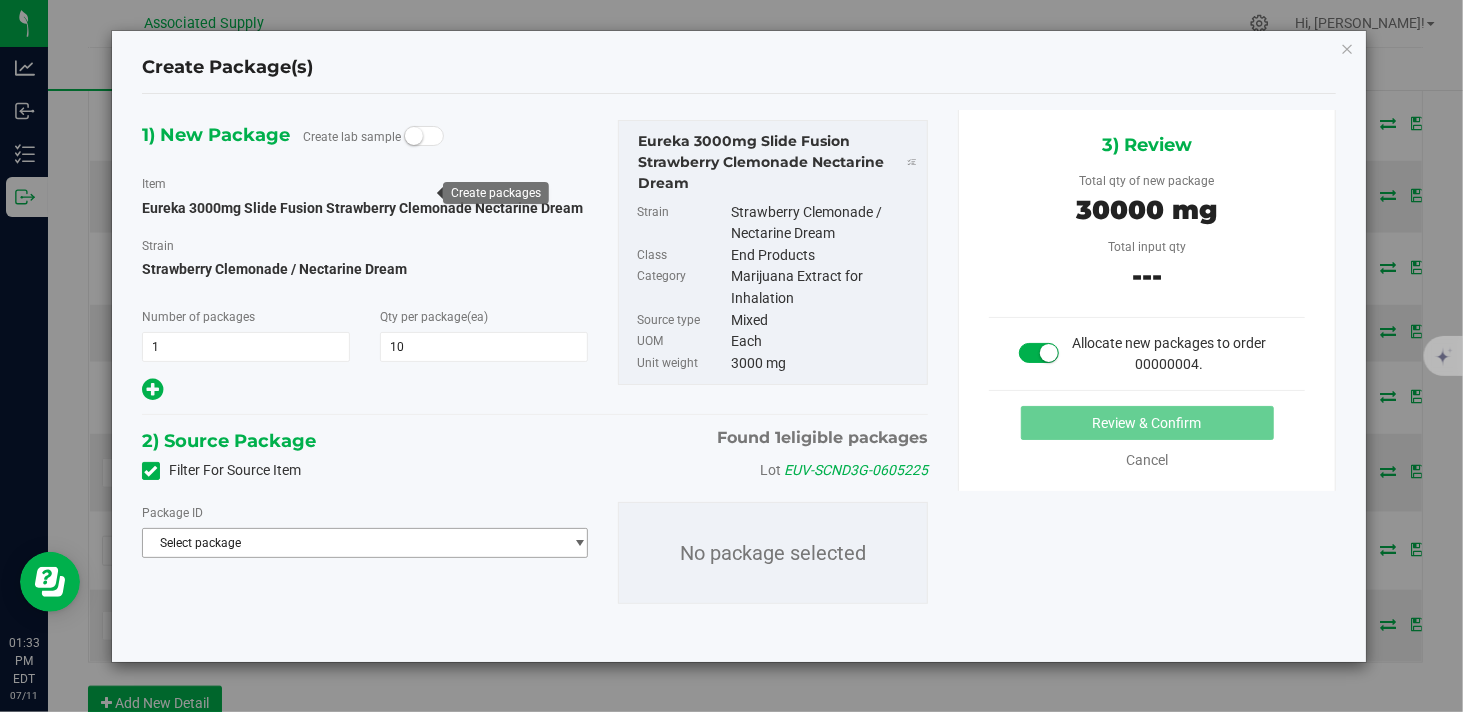 click on "Select package" at bounding box center (352, 543) 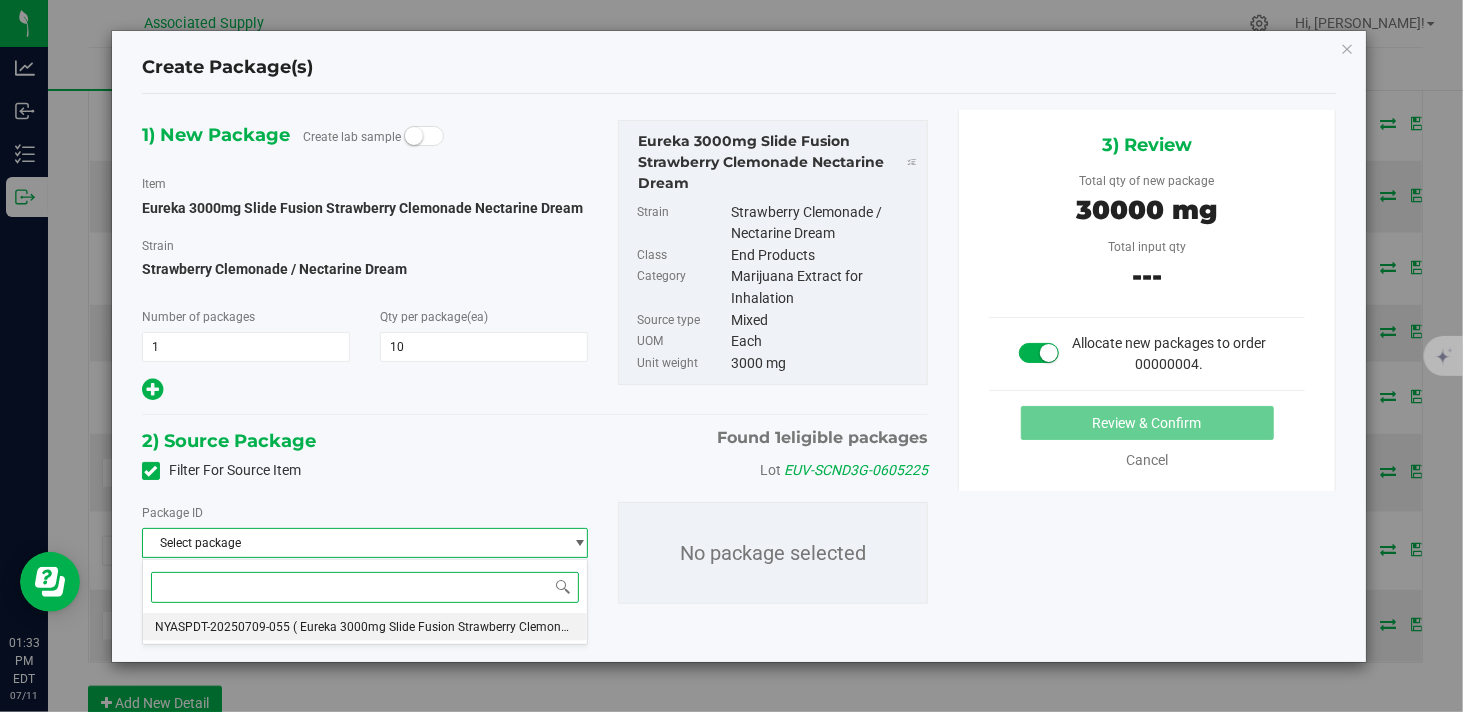 click on "NYASPDT-20250709-055" at bounding box center [222, 627] 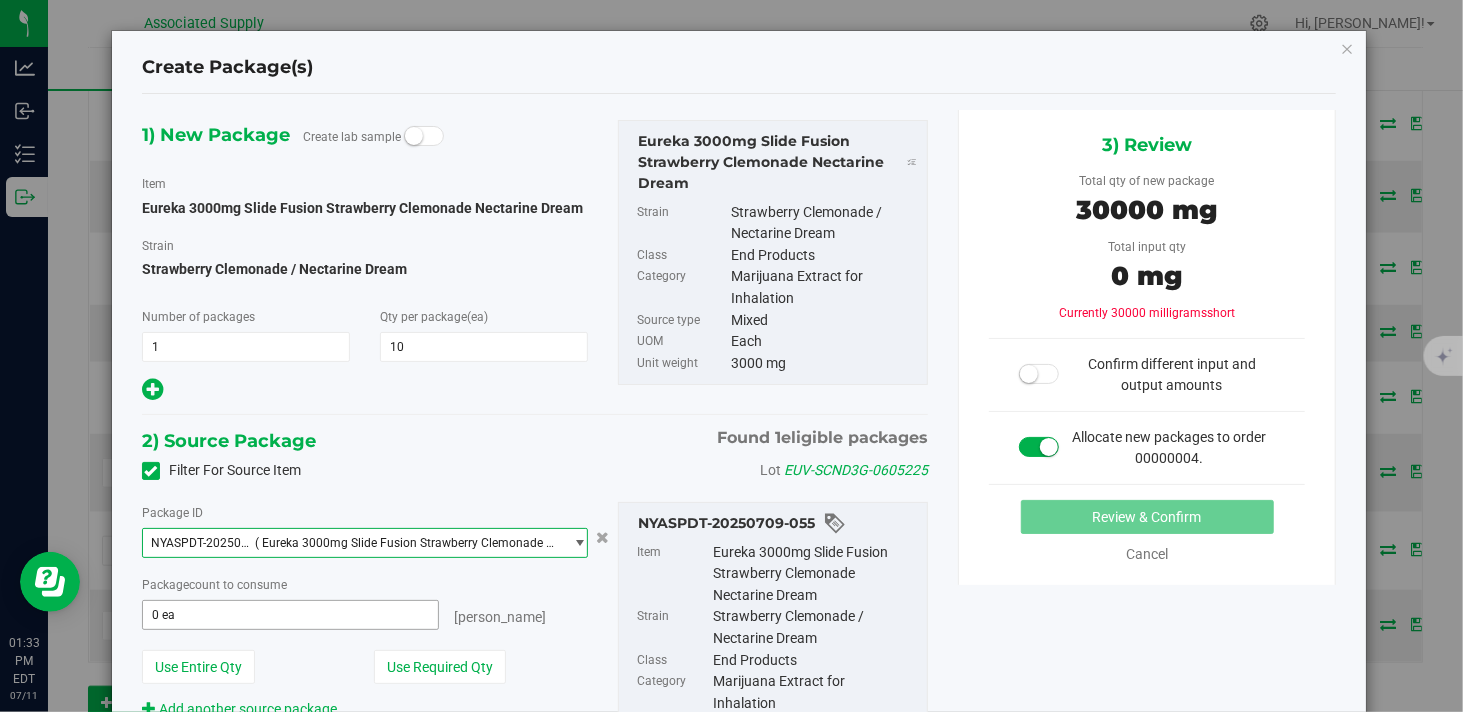 type 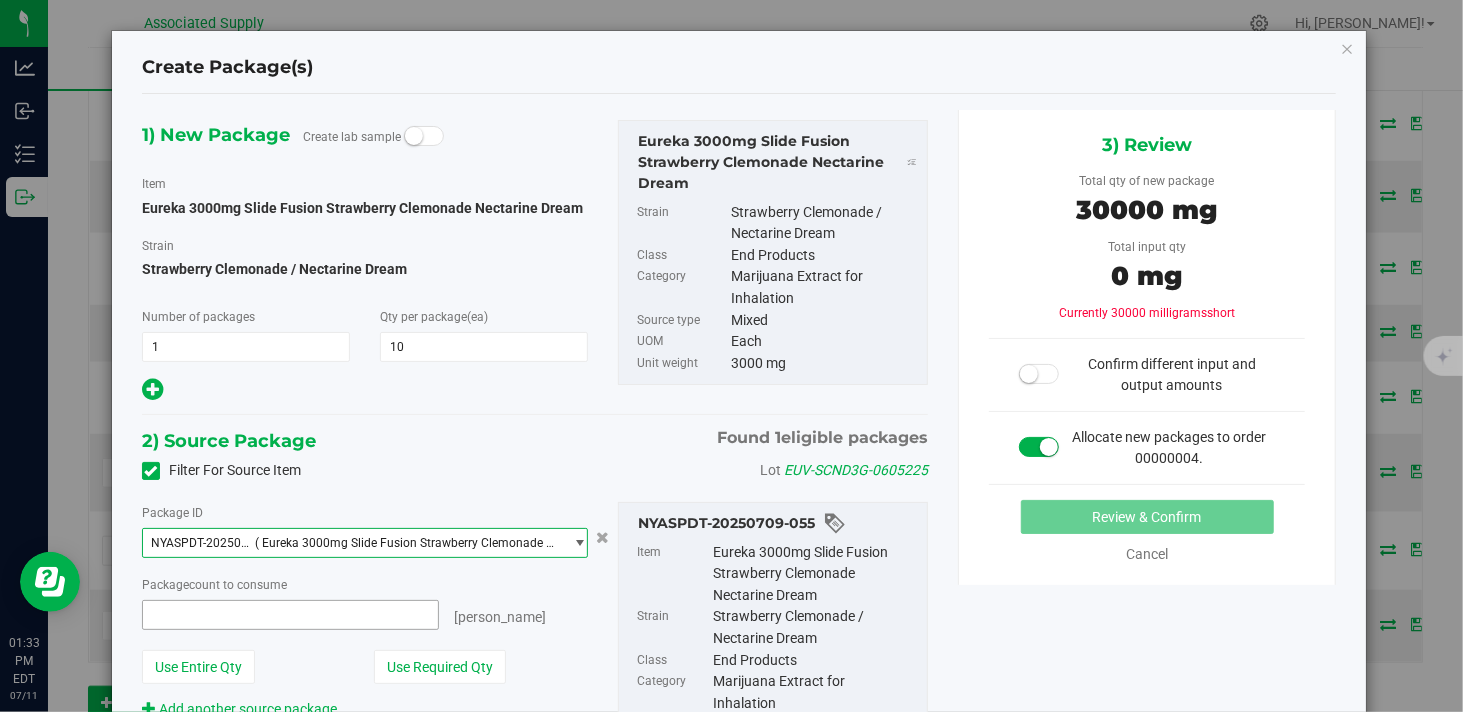 click at bounding box center [290, 615] 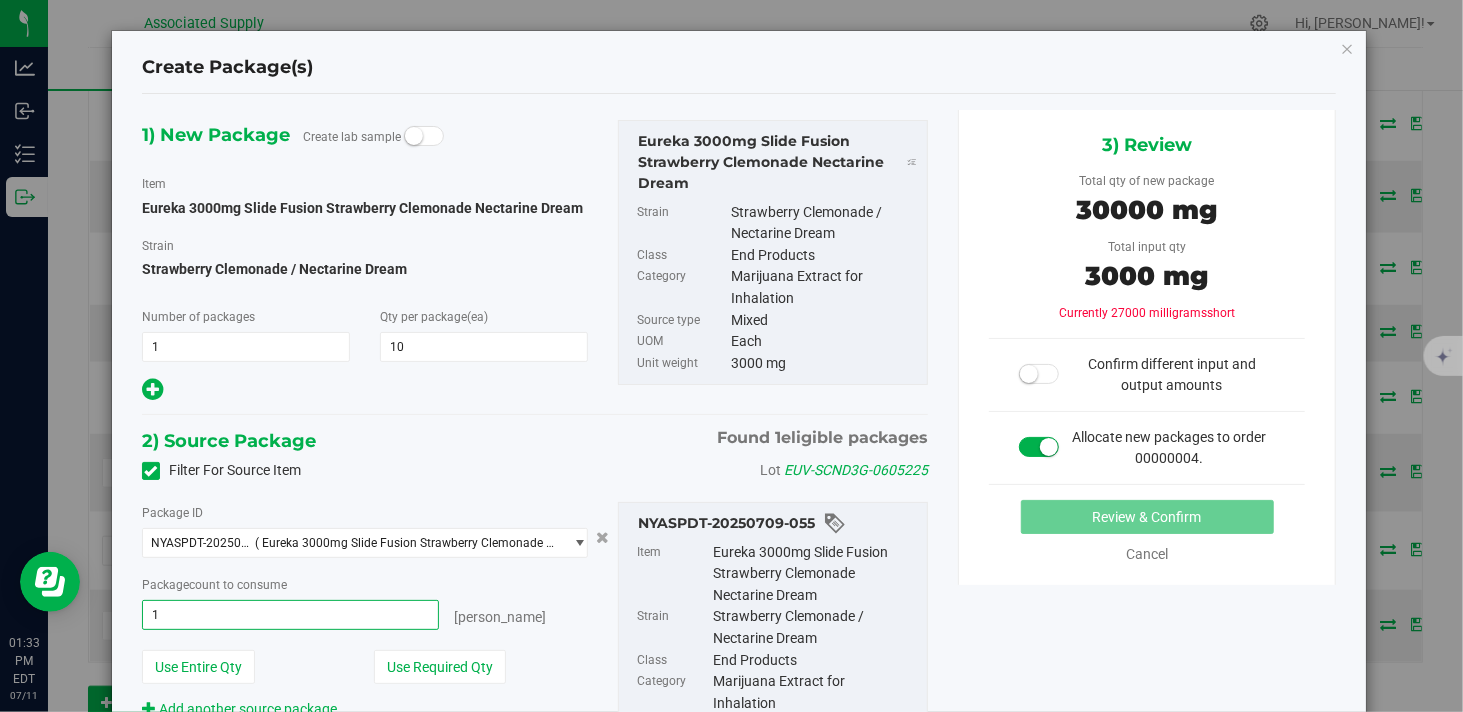 type on "10" 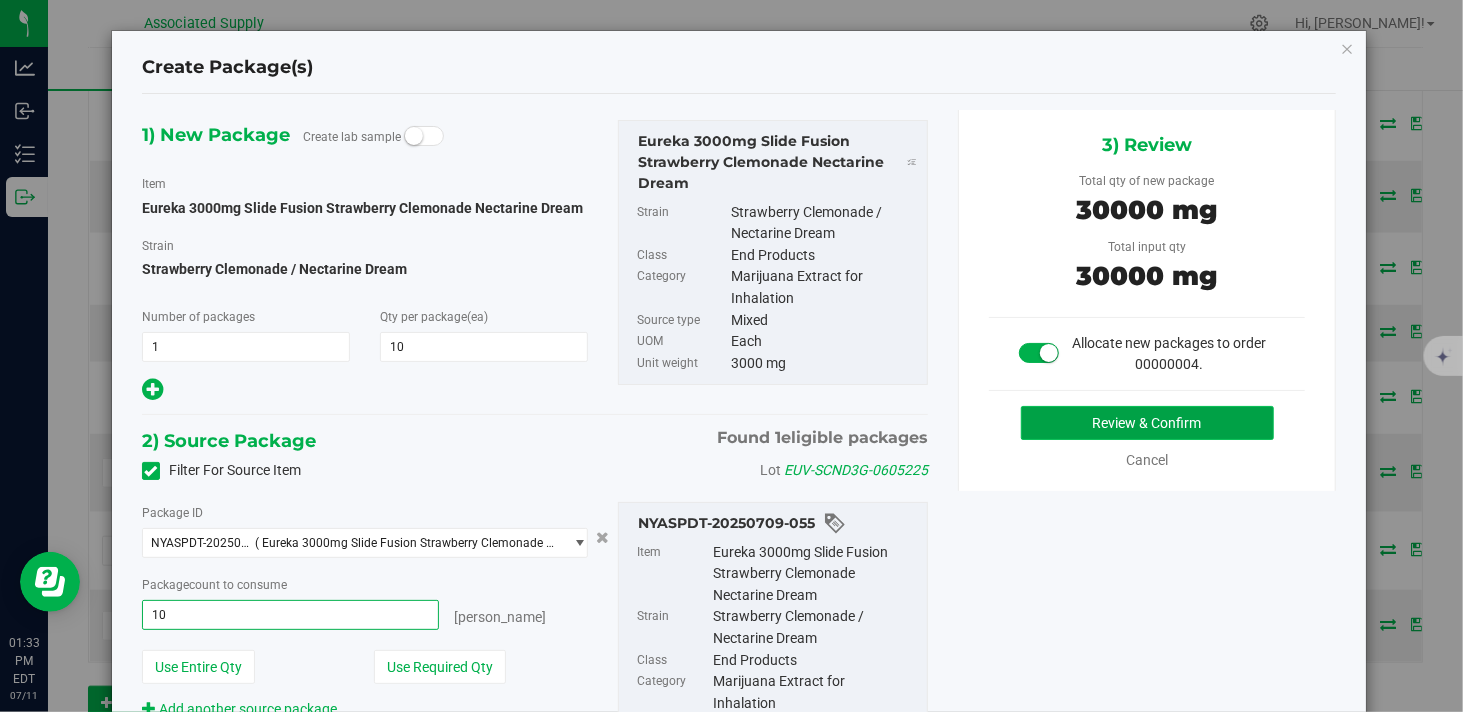 type on "10 ea" 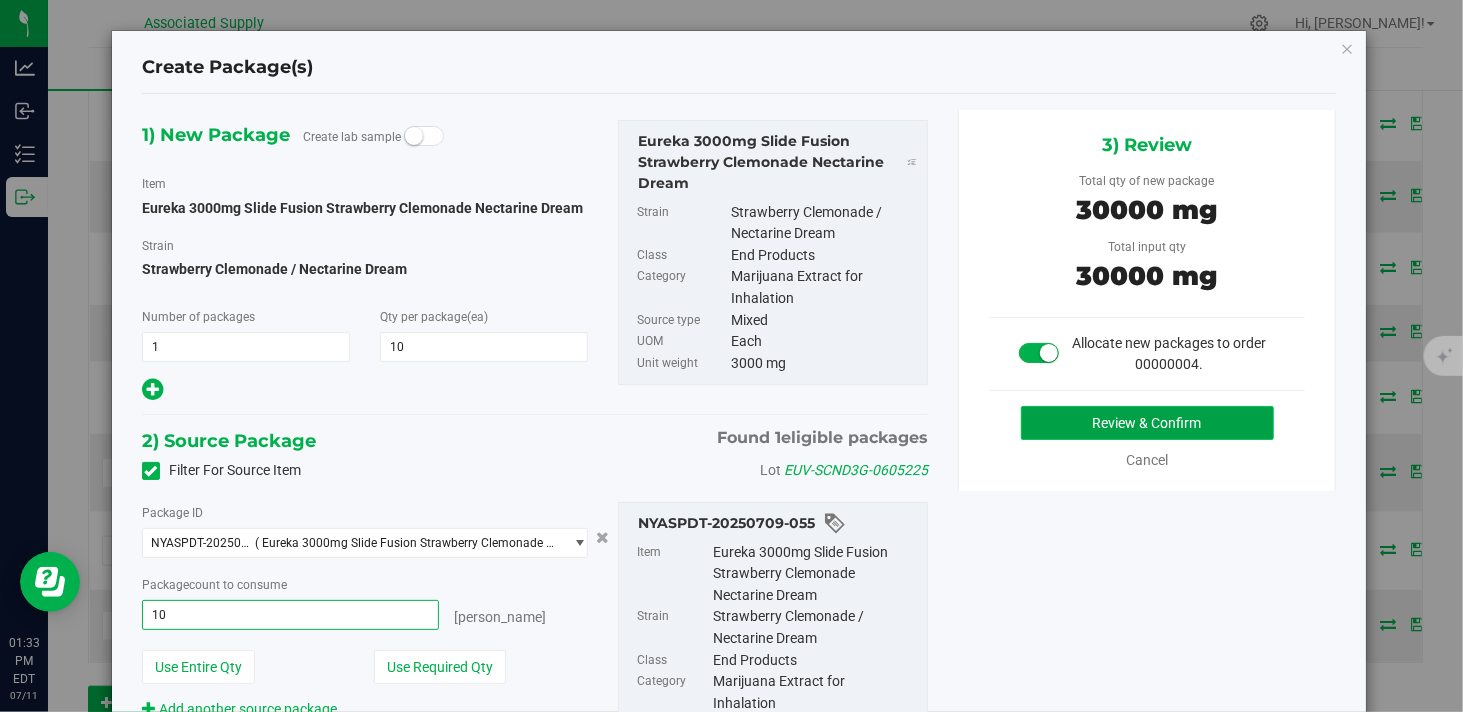 click on "Review & Confirm" at bounding box center (1147, 423) 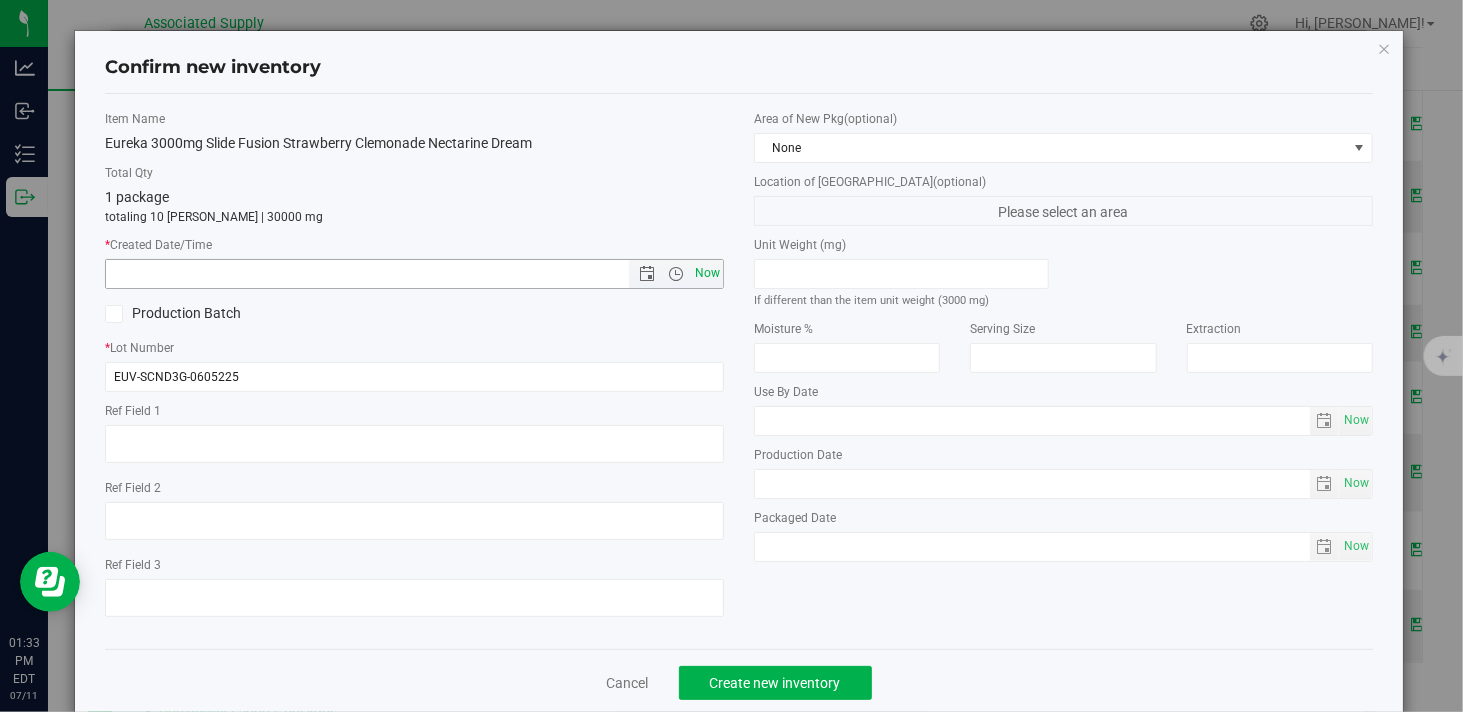 click on "Now" at bounding box center (708, 273) 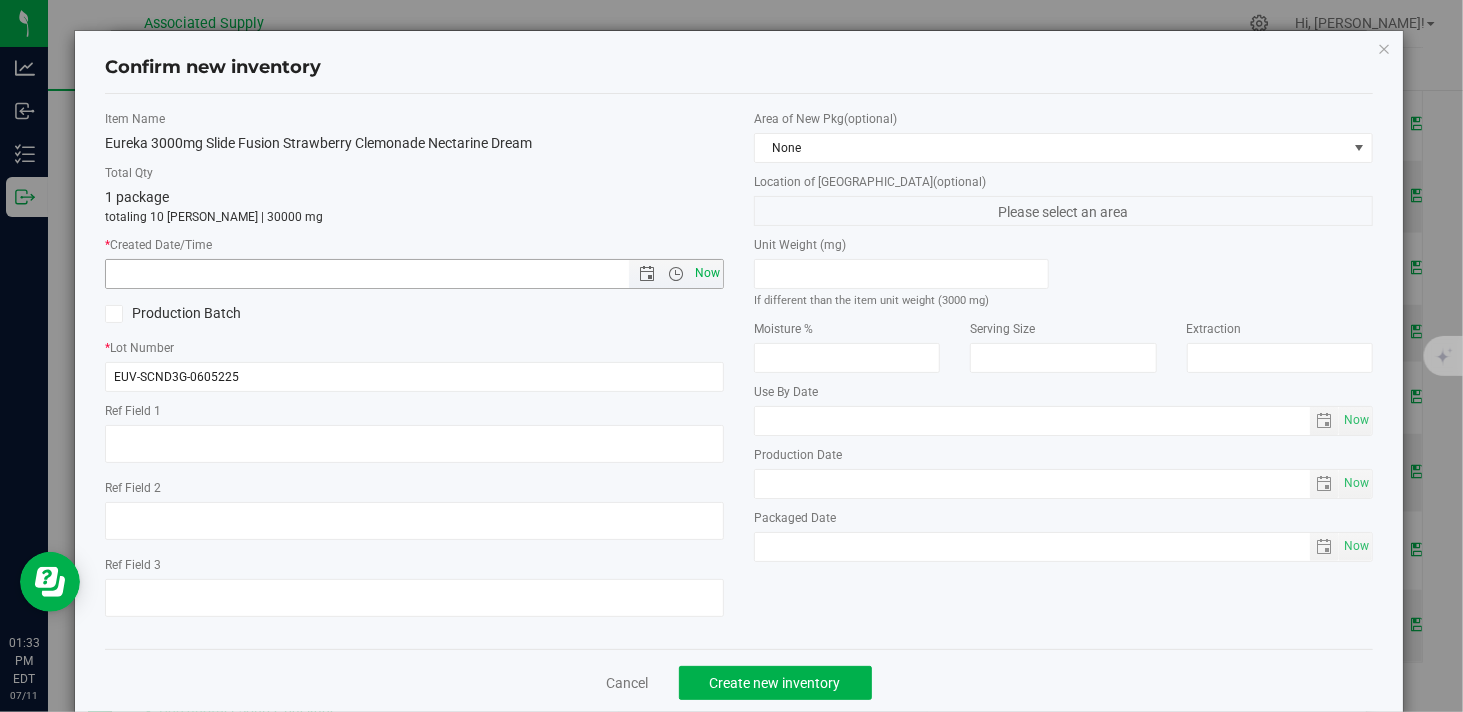 type on "7/11/2025 1:33 PM" 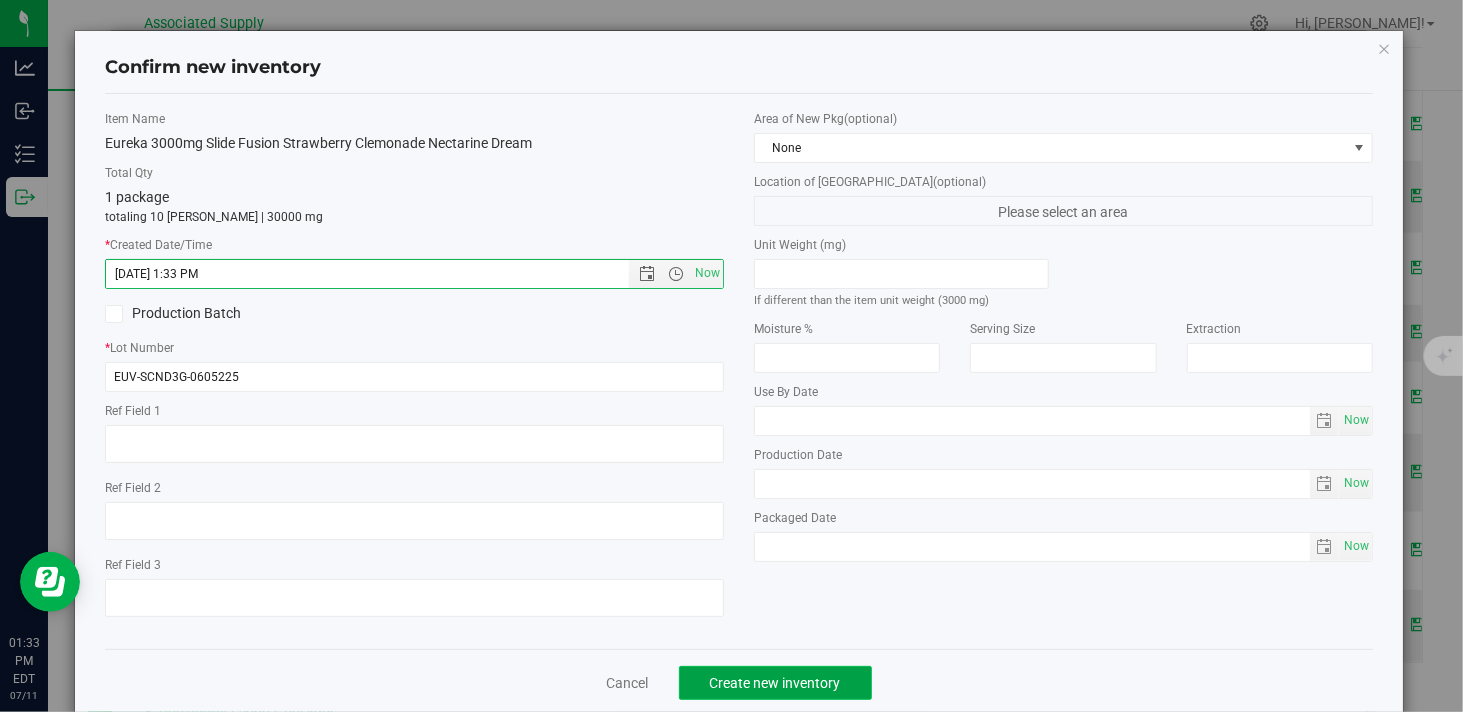 click on "Create new inventory" 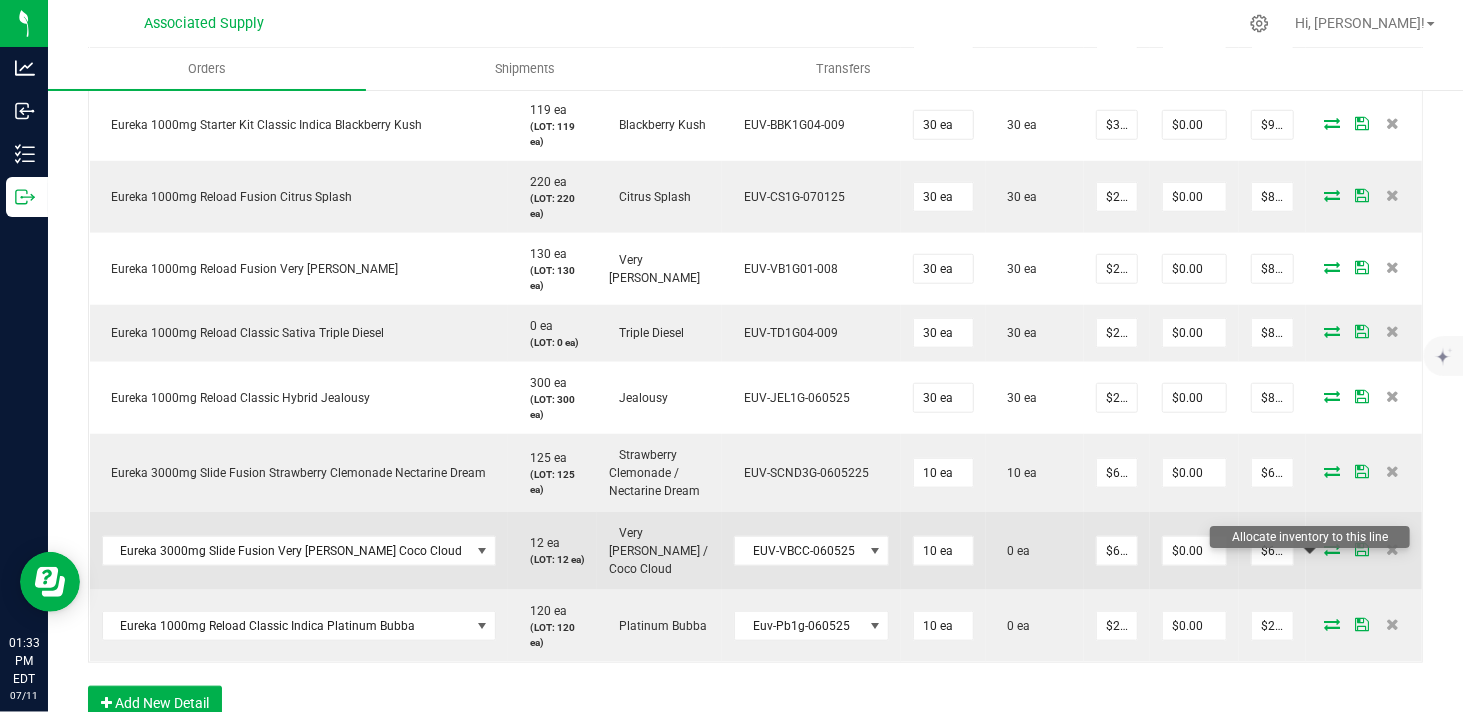 click at bounding box center [1333, 549] 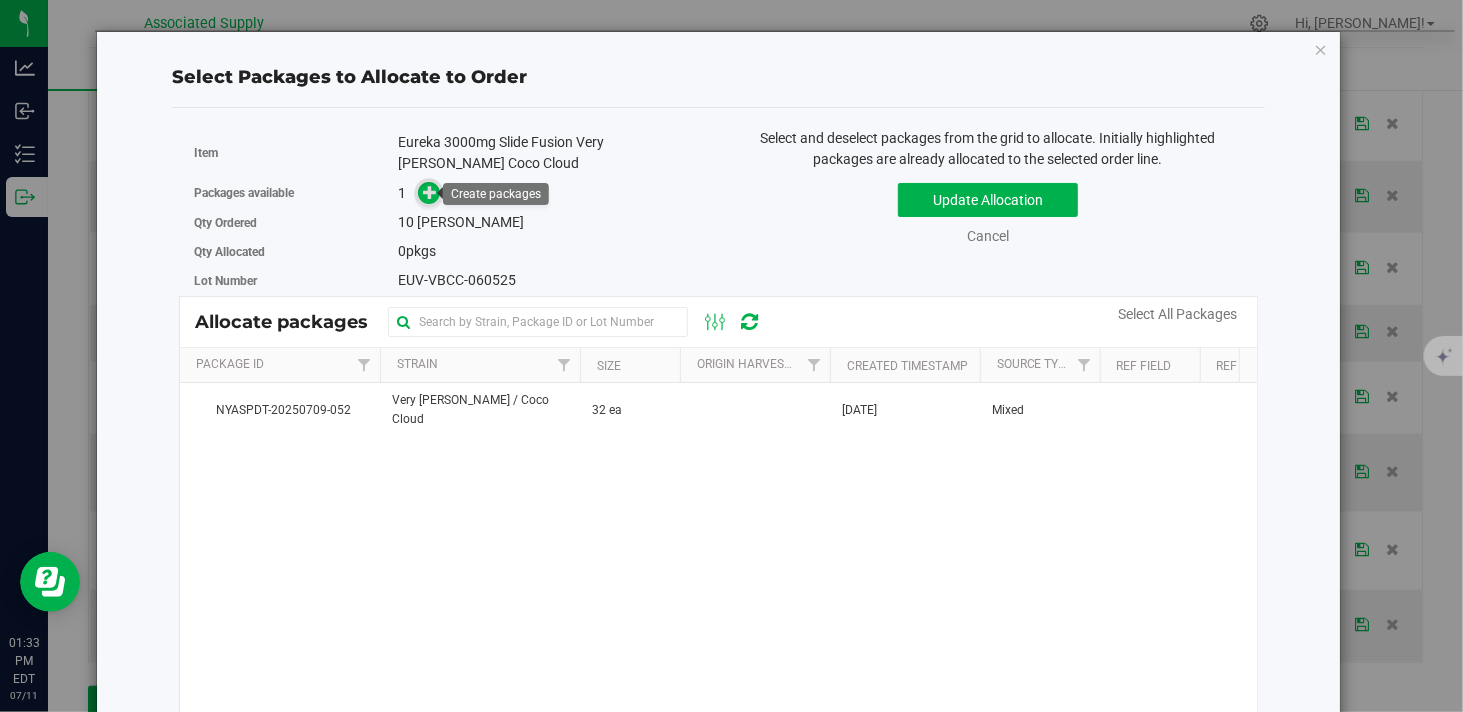 click at bounding box center [430, 192] 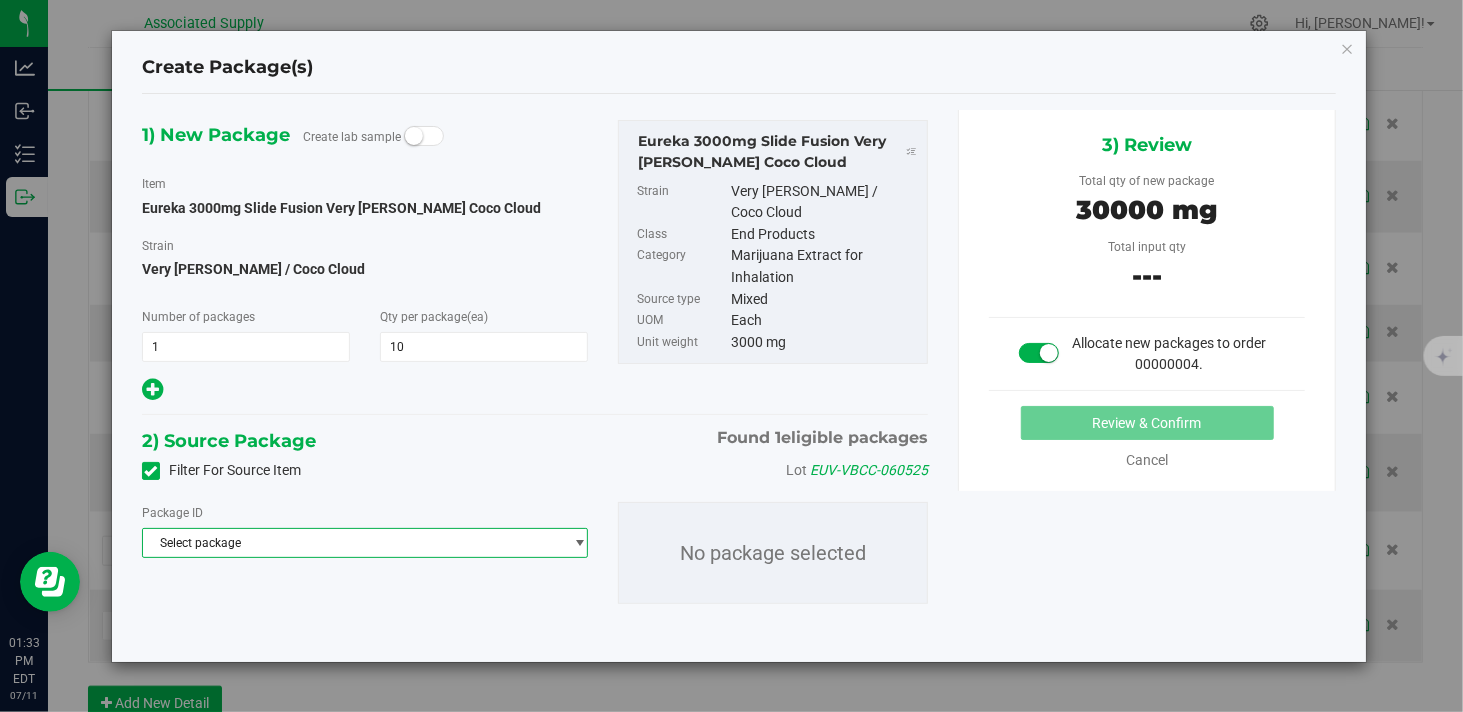 click on "Select package" at bounding box center (352, 543) 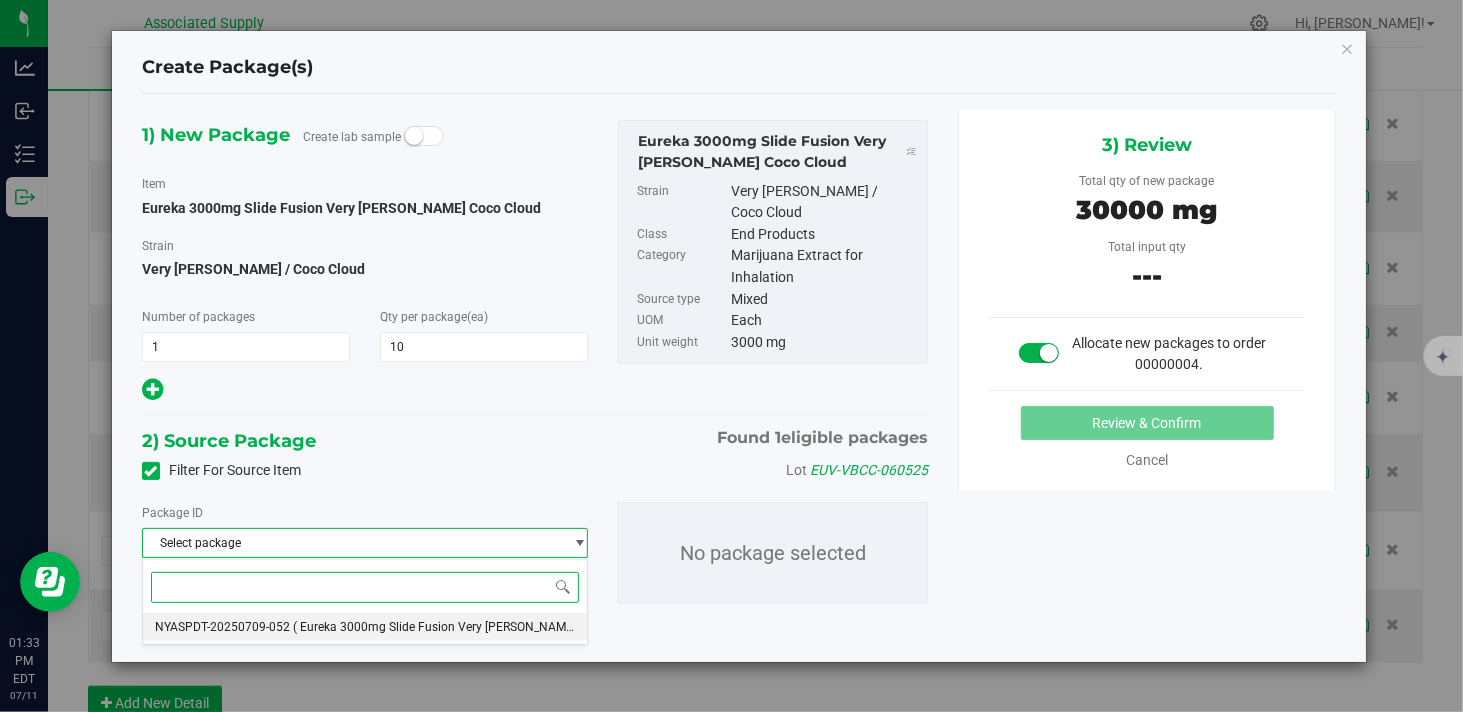 click on "NYASPDT-20250709-052" at bounding box center (222, 627) 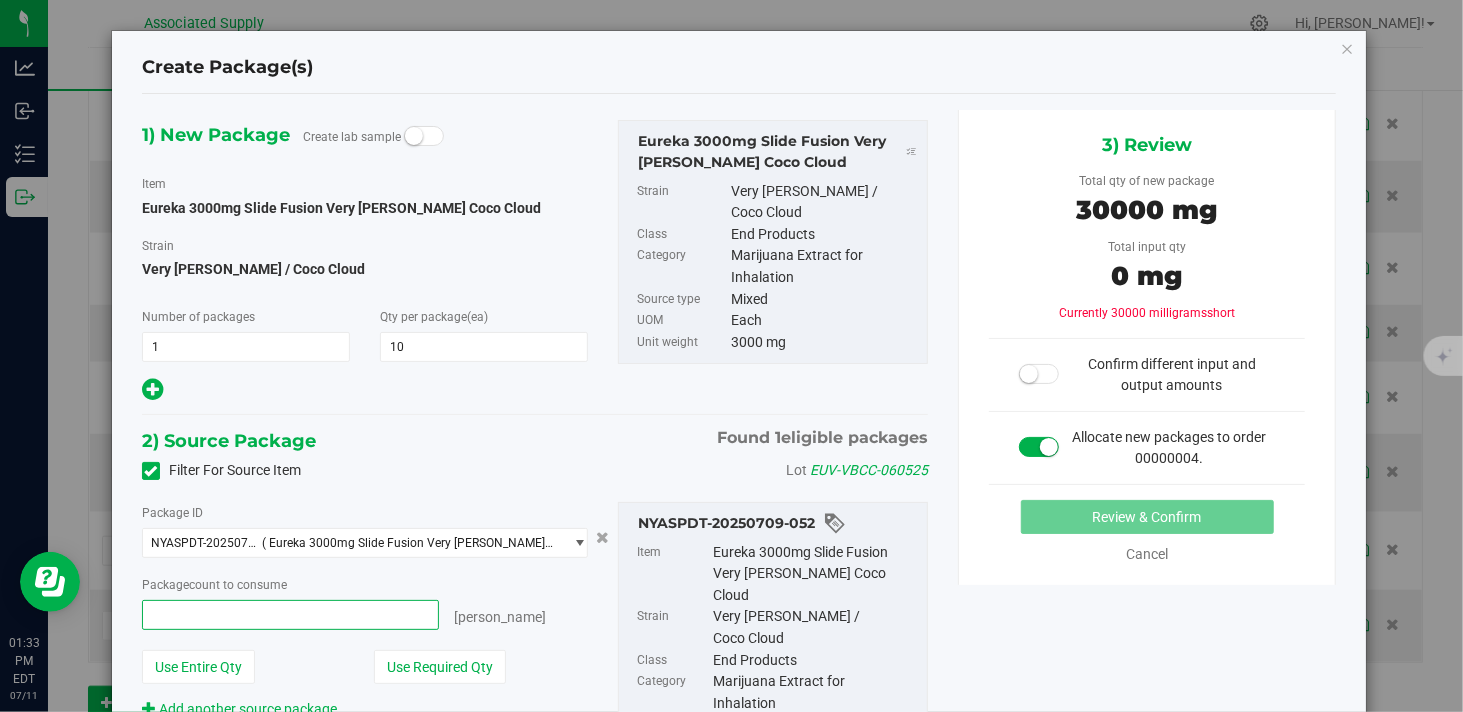 click at bounding box center (290, 615) 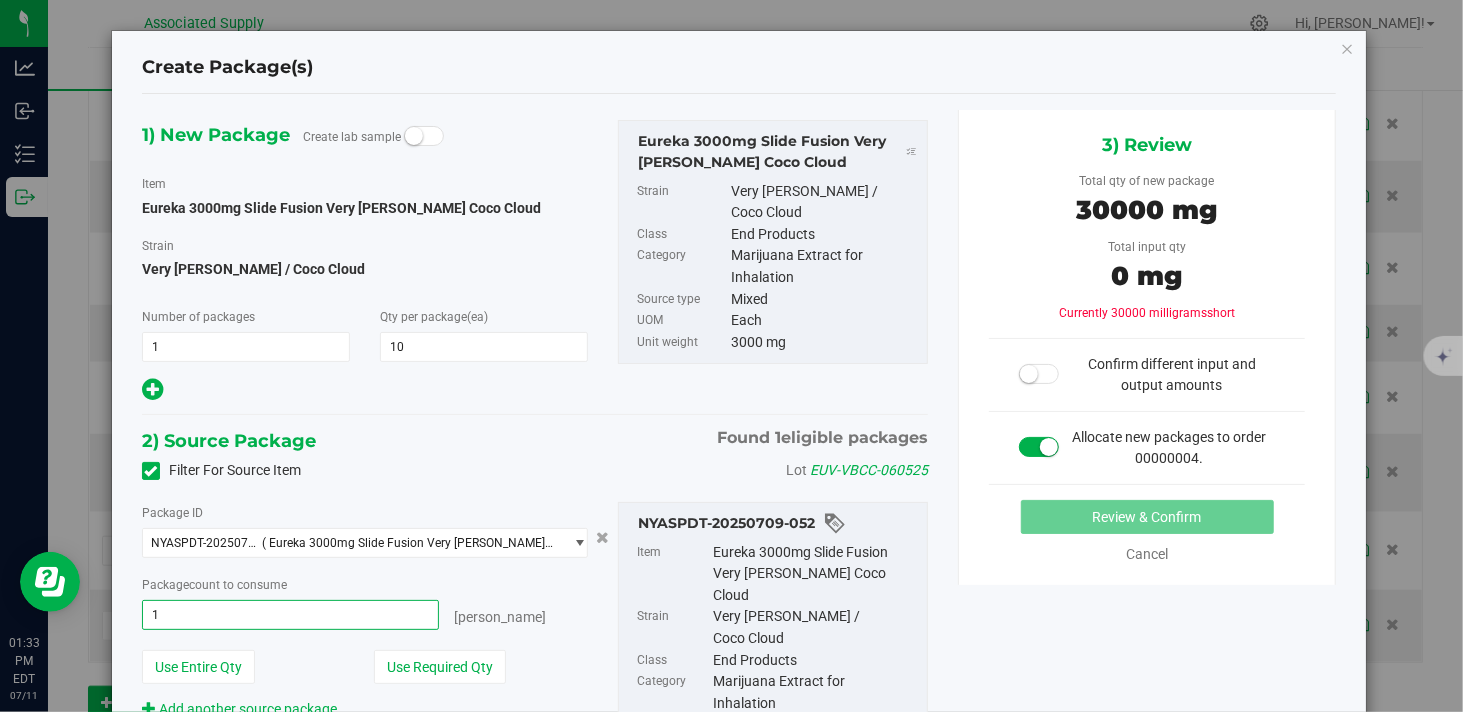 type on "10" 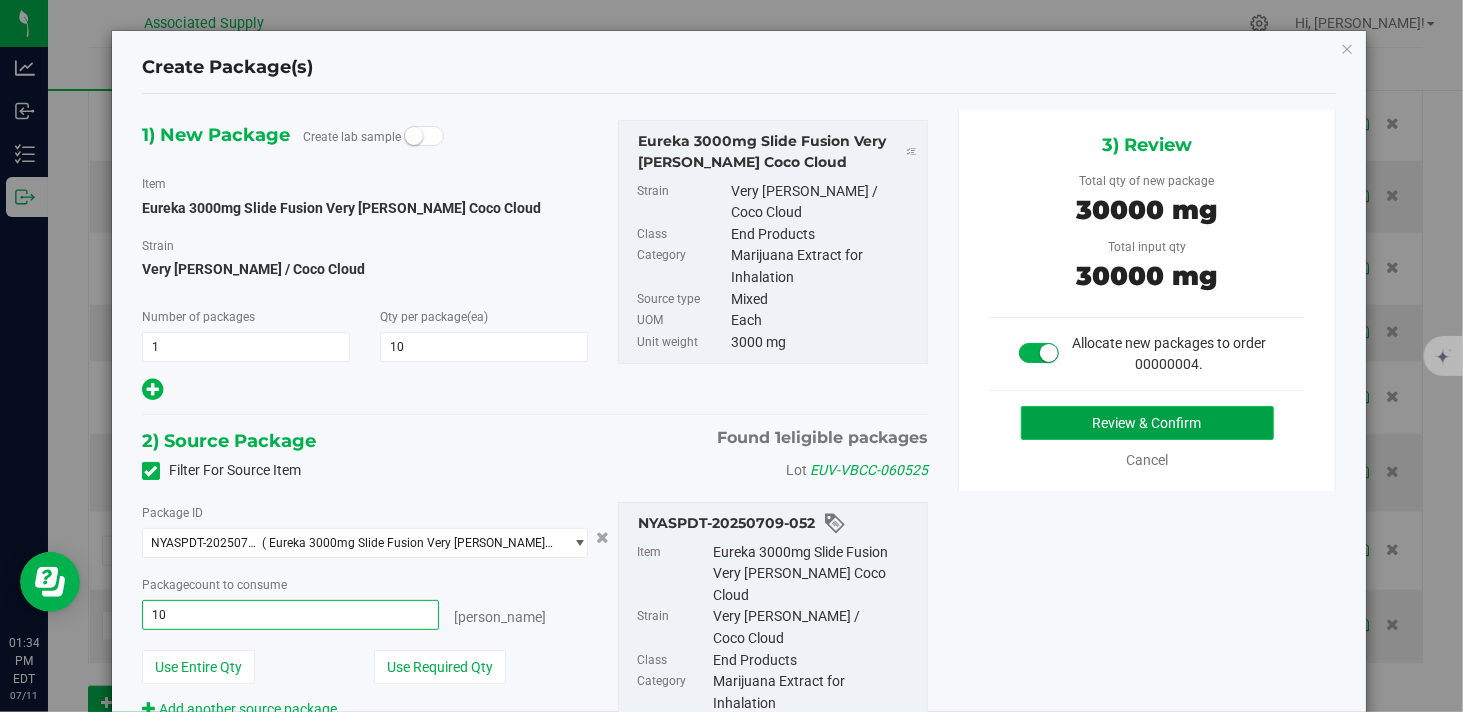 type on "10 ea" 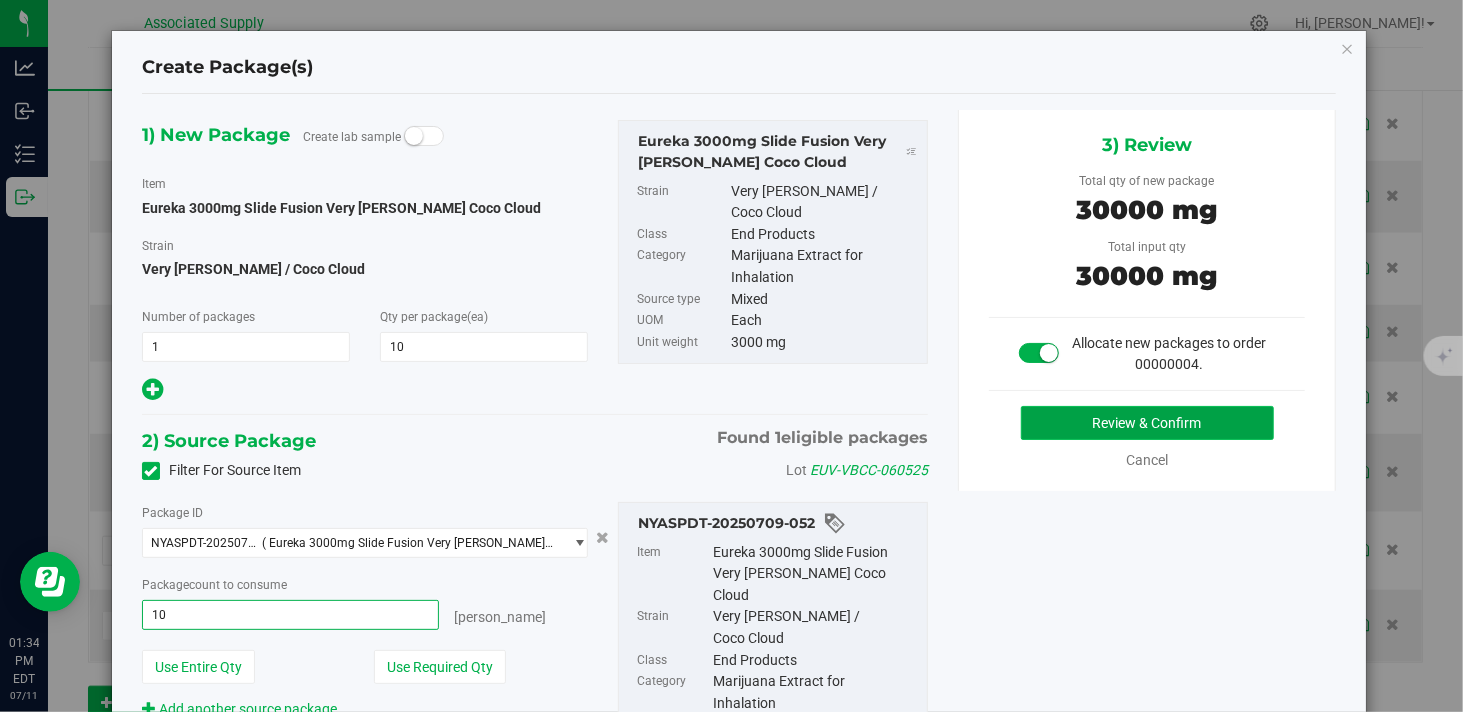 click on "Review & Confirm" at bounding box center [1147, 423] 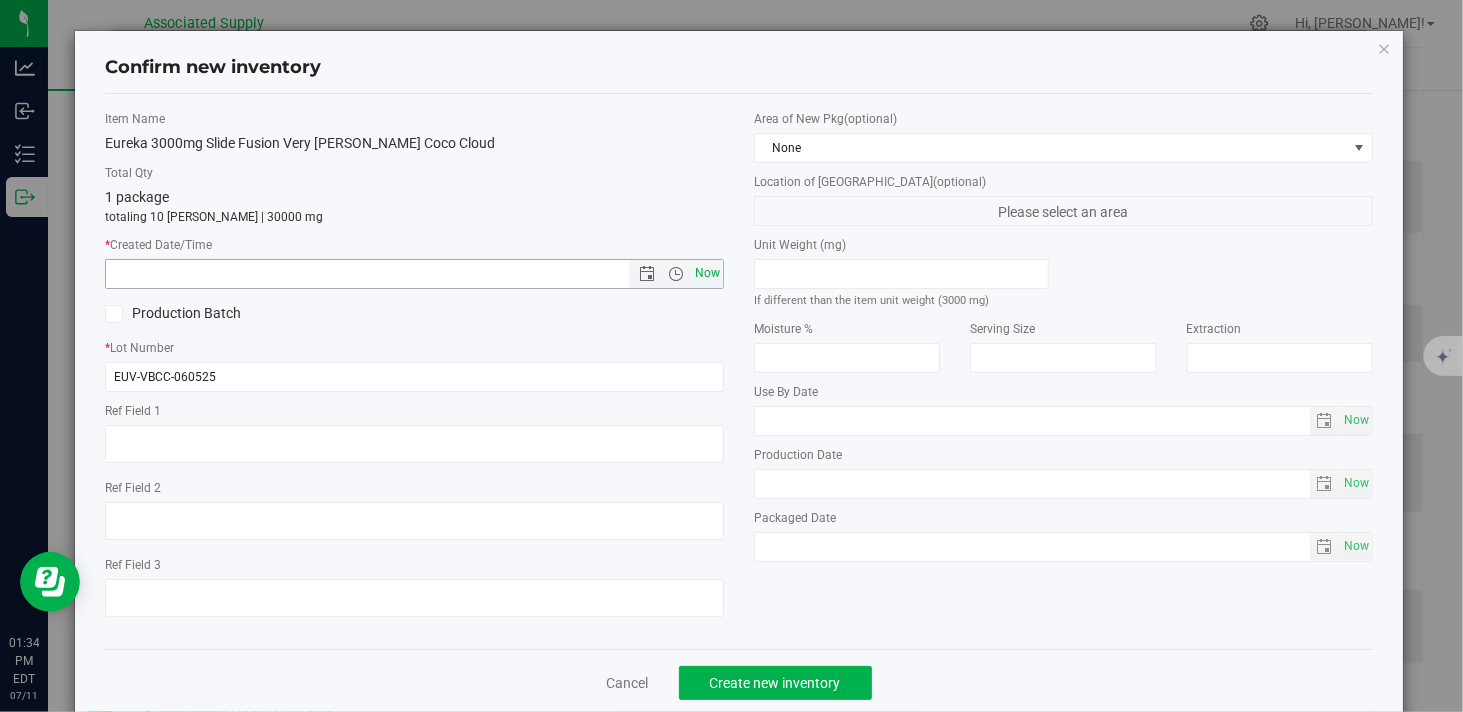 click on "Now" at bounding box center [708, 273] 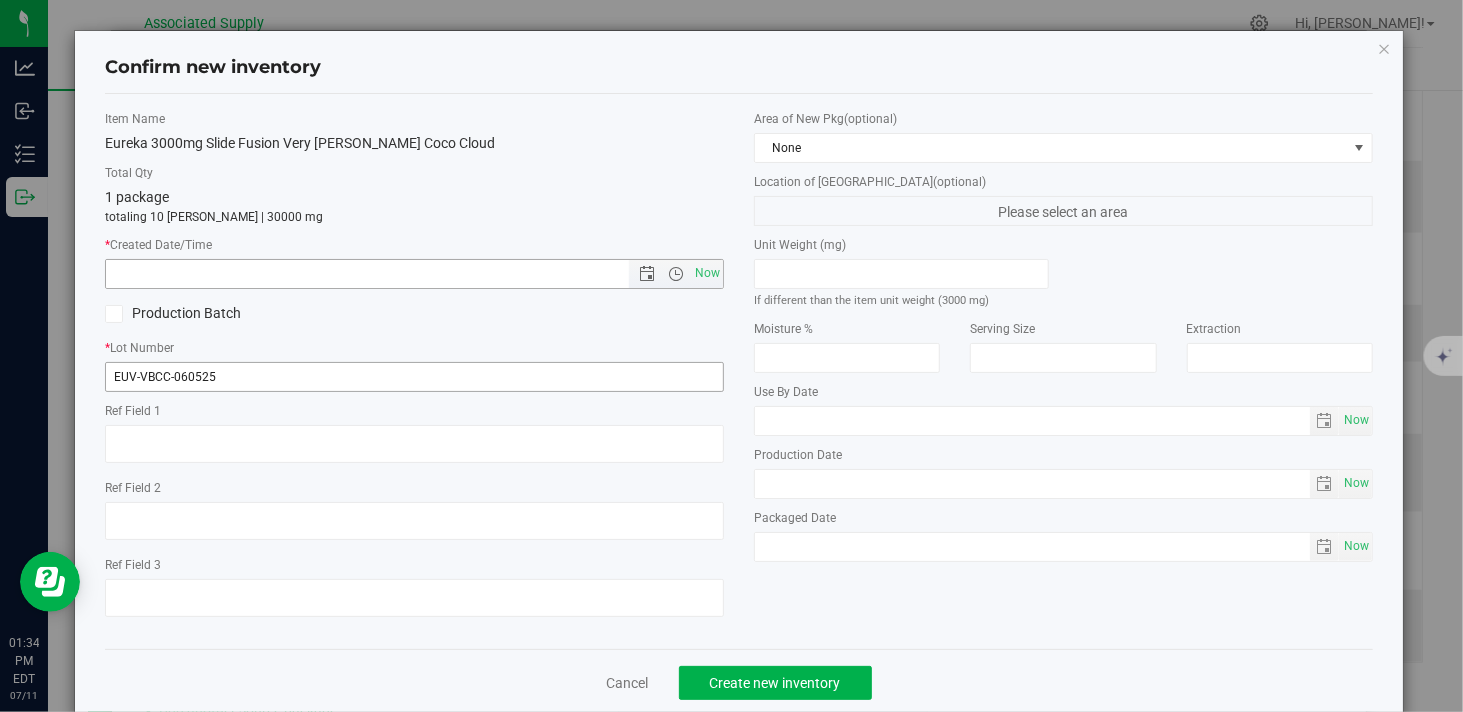 type on "7/11/2025 1:34 PM" 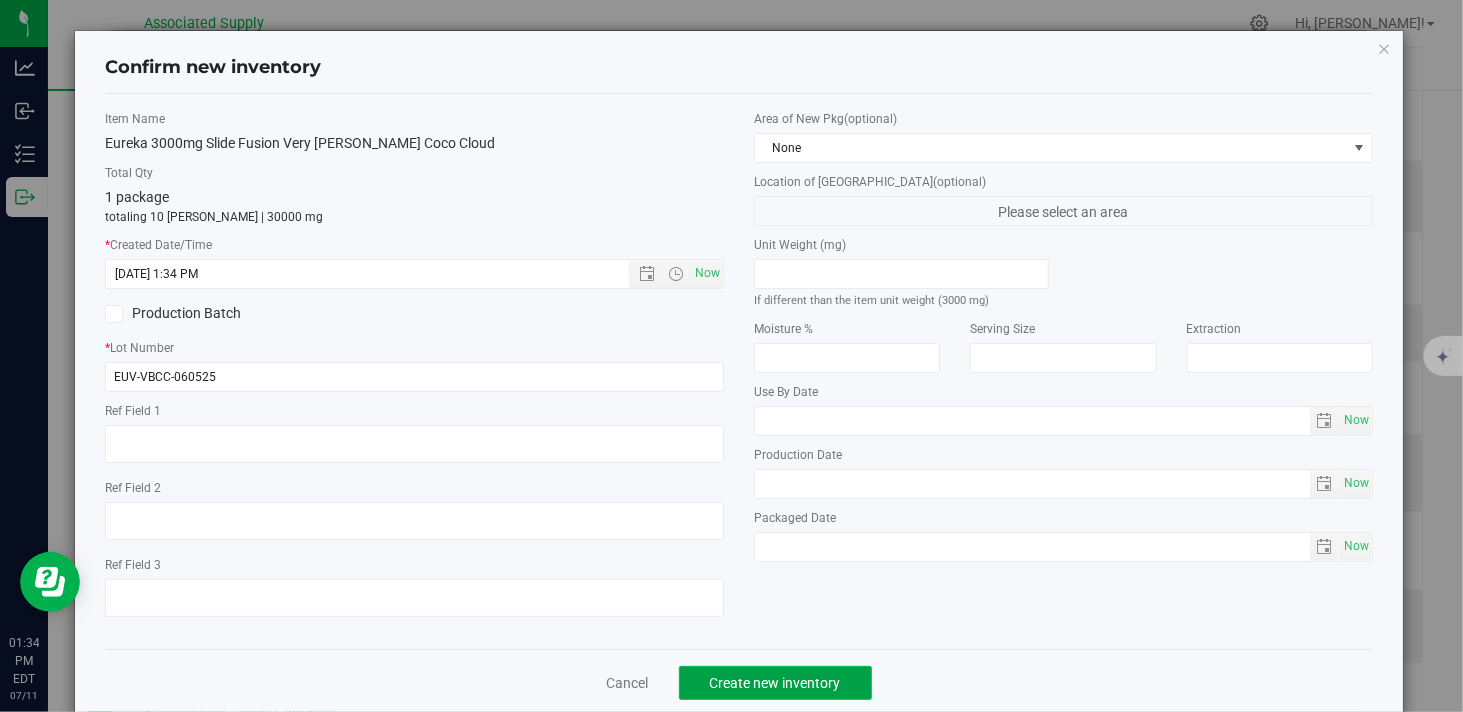 click on "Create new inventory" 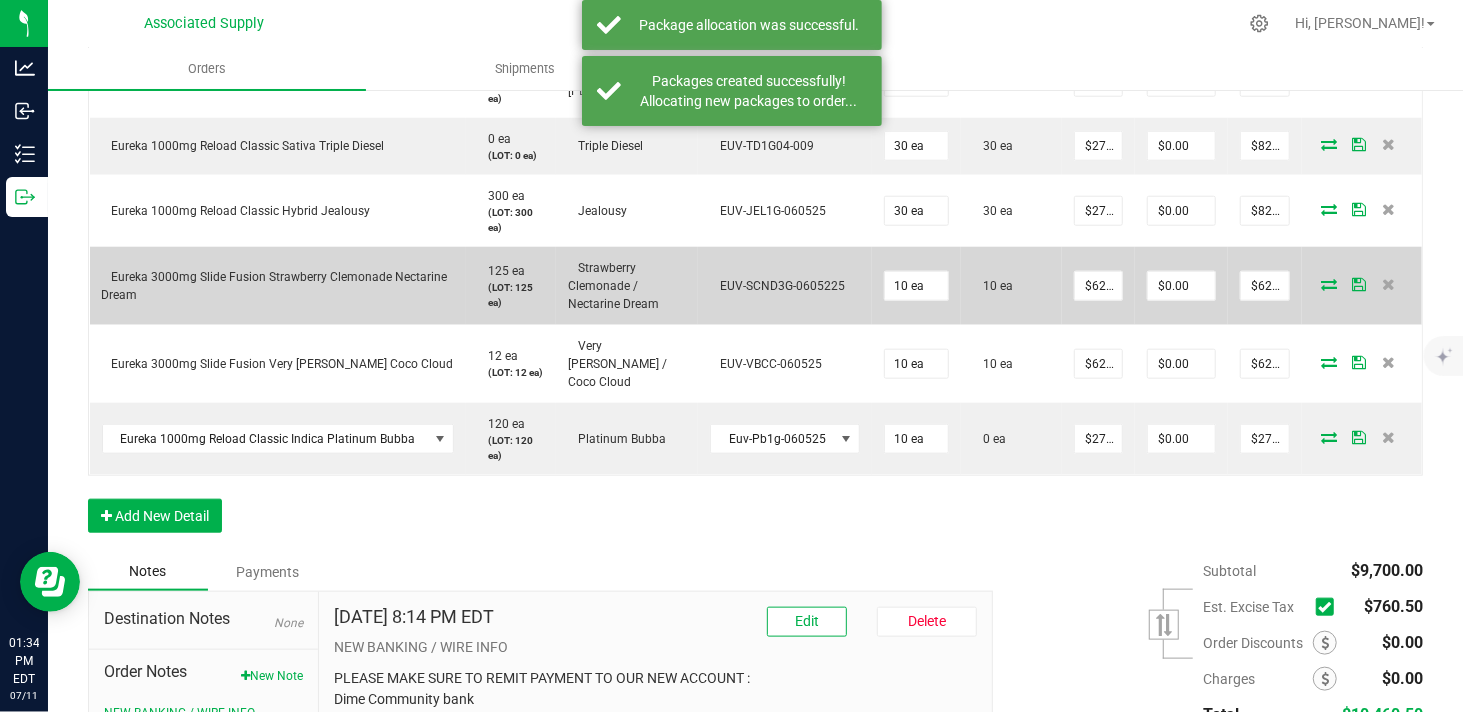 scroll, scrollTop: 1111, scrollLeft: 0, axis: vertical 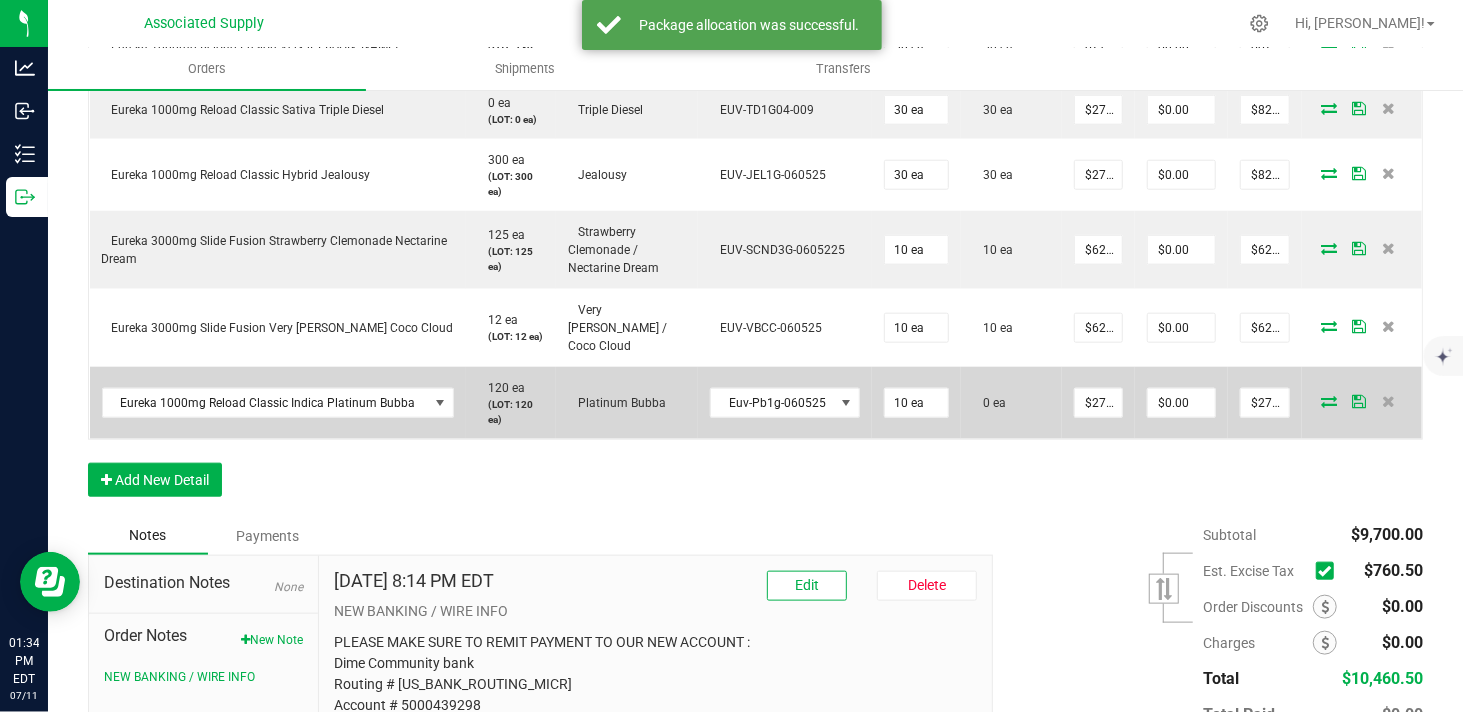 click at bounding box center [1329, 401] 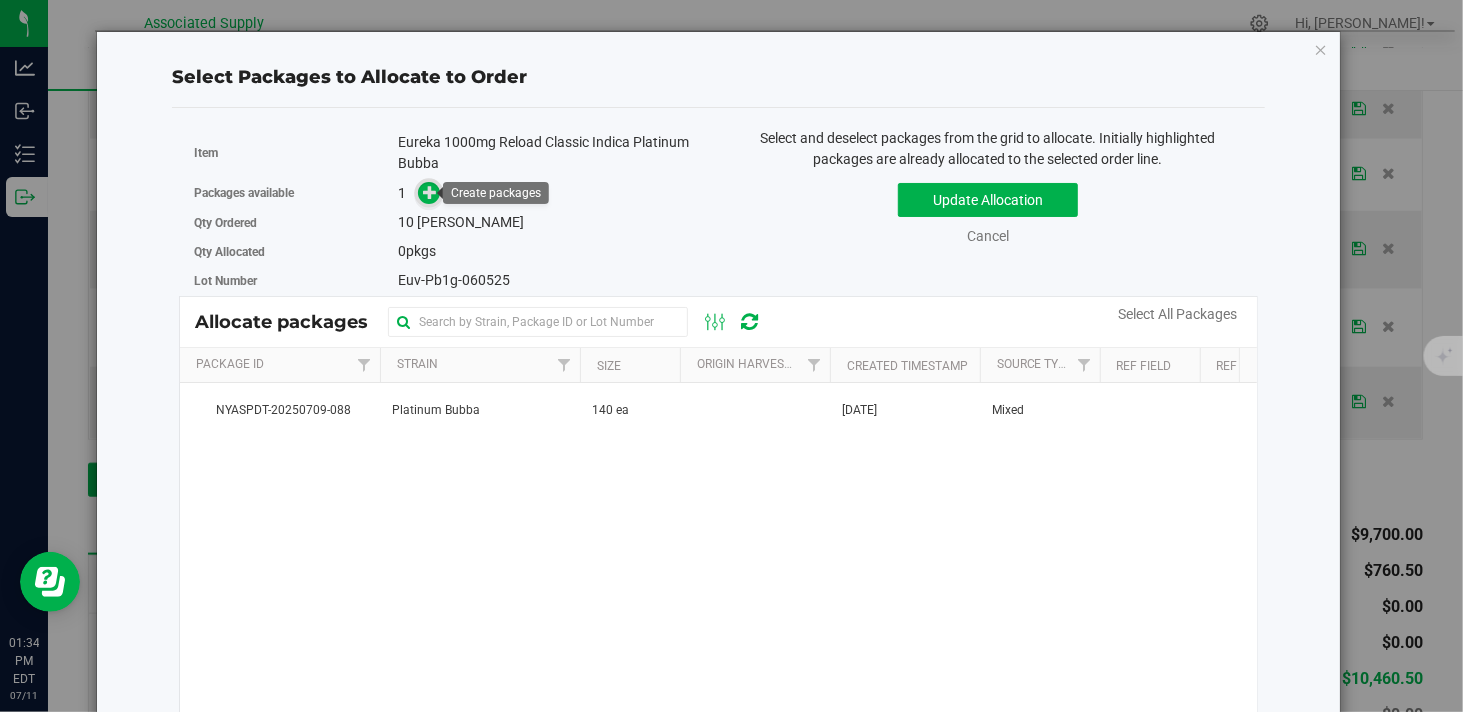 click at bounding box center (430, 192) 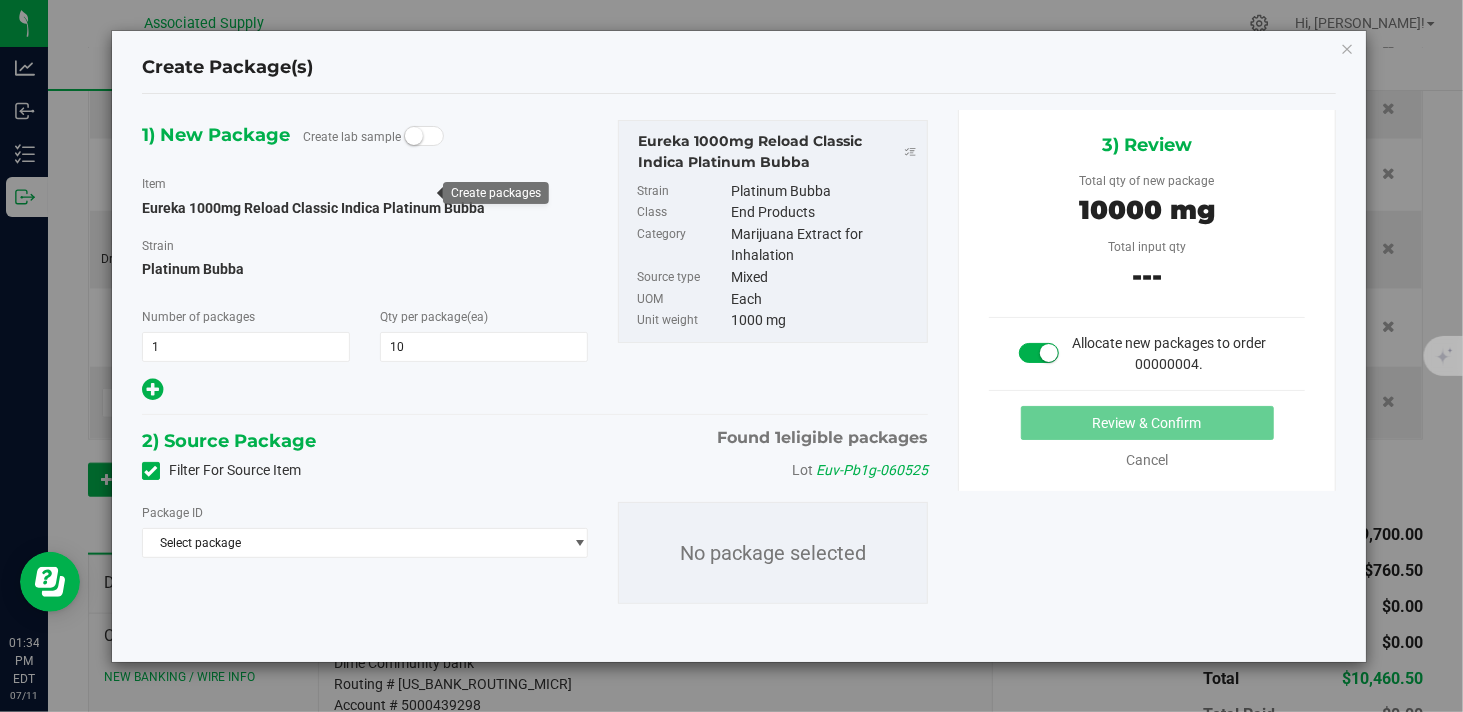 type on "10" 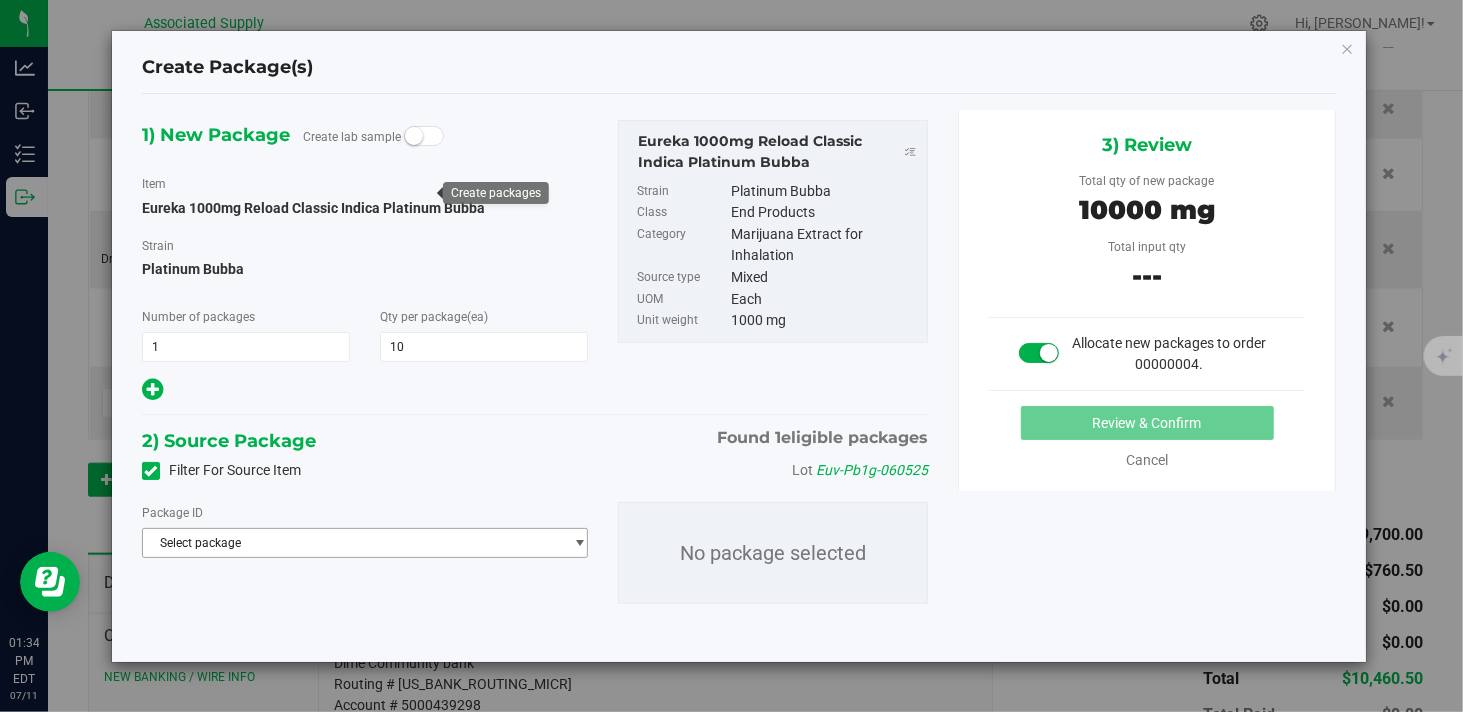 click on "Select package" at bounding box center (352, 543) 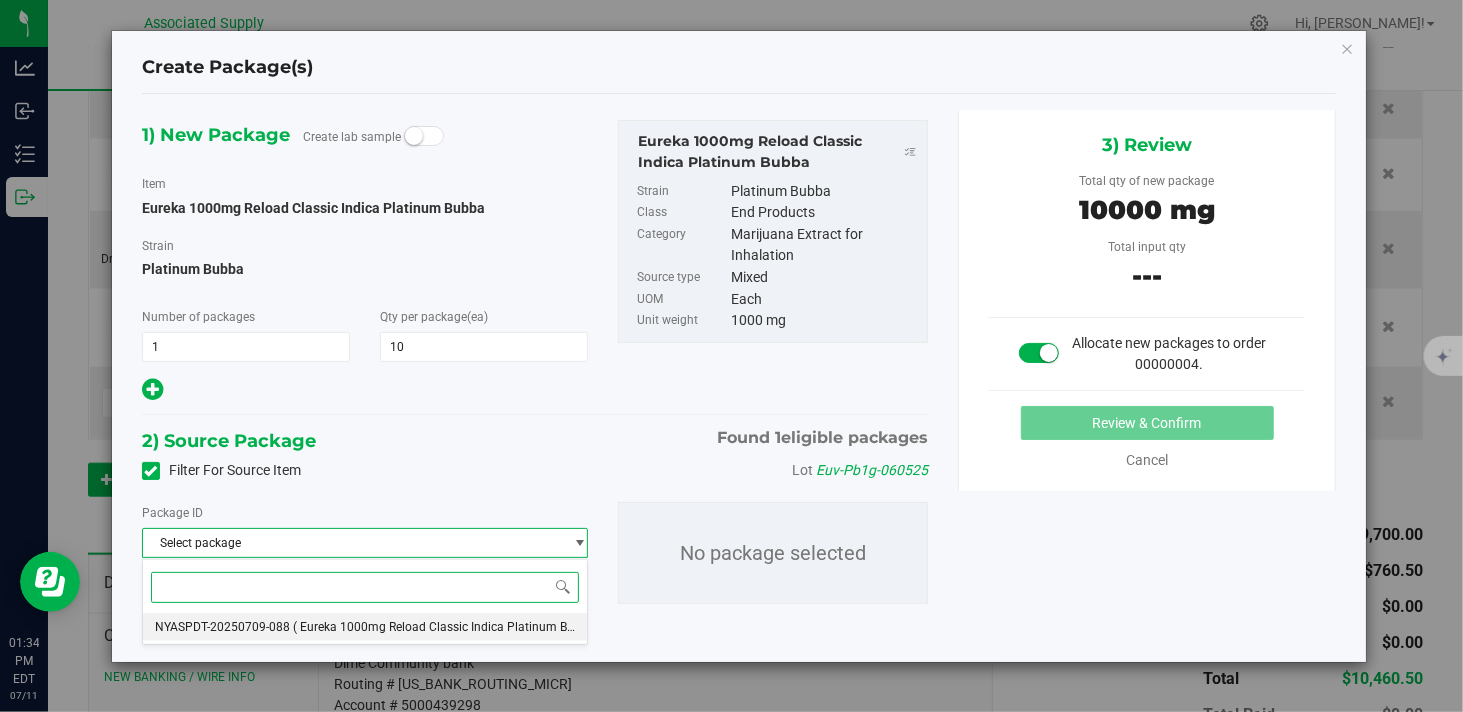 click on "(
Eureka 1000mg Reload Classic Indica Platinum Bubba
)" at bounding box center [447, 627] 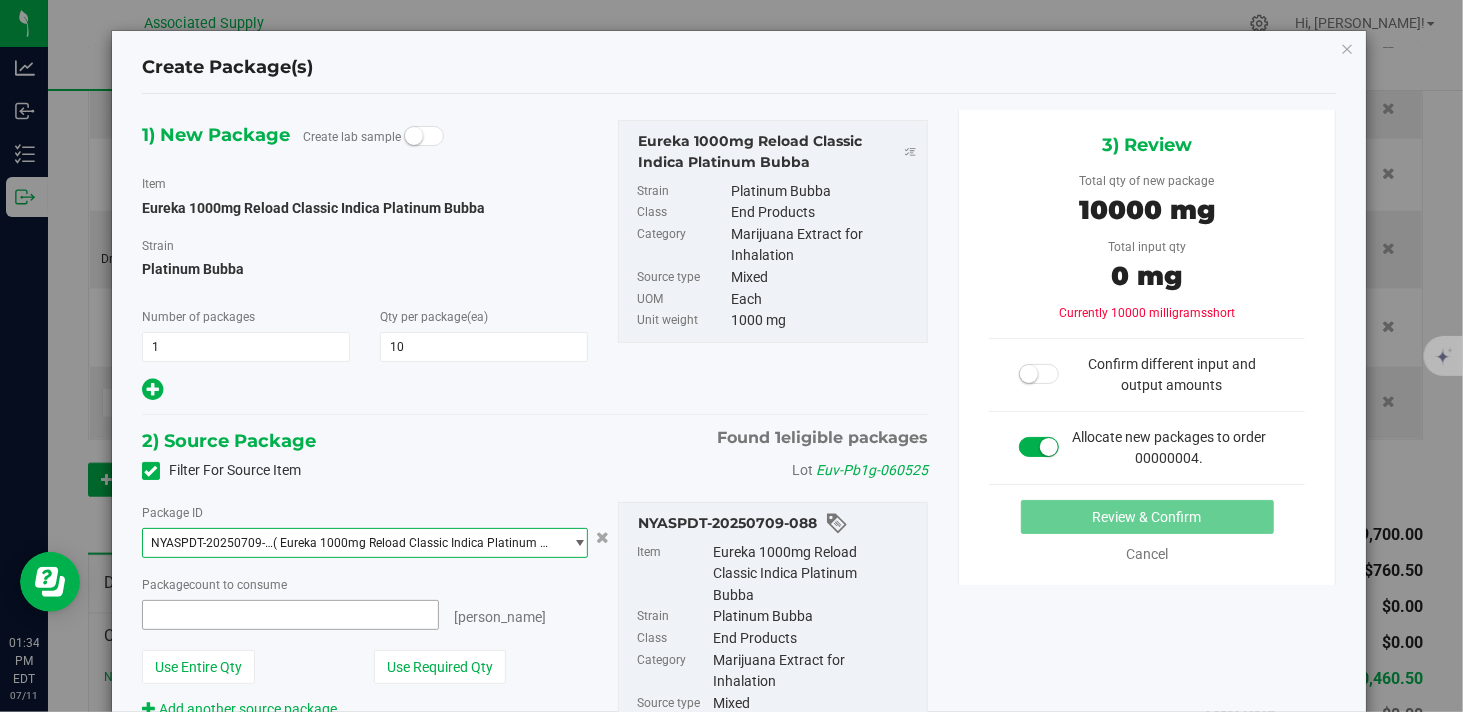 click at bounding box center [290, 615] 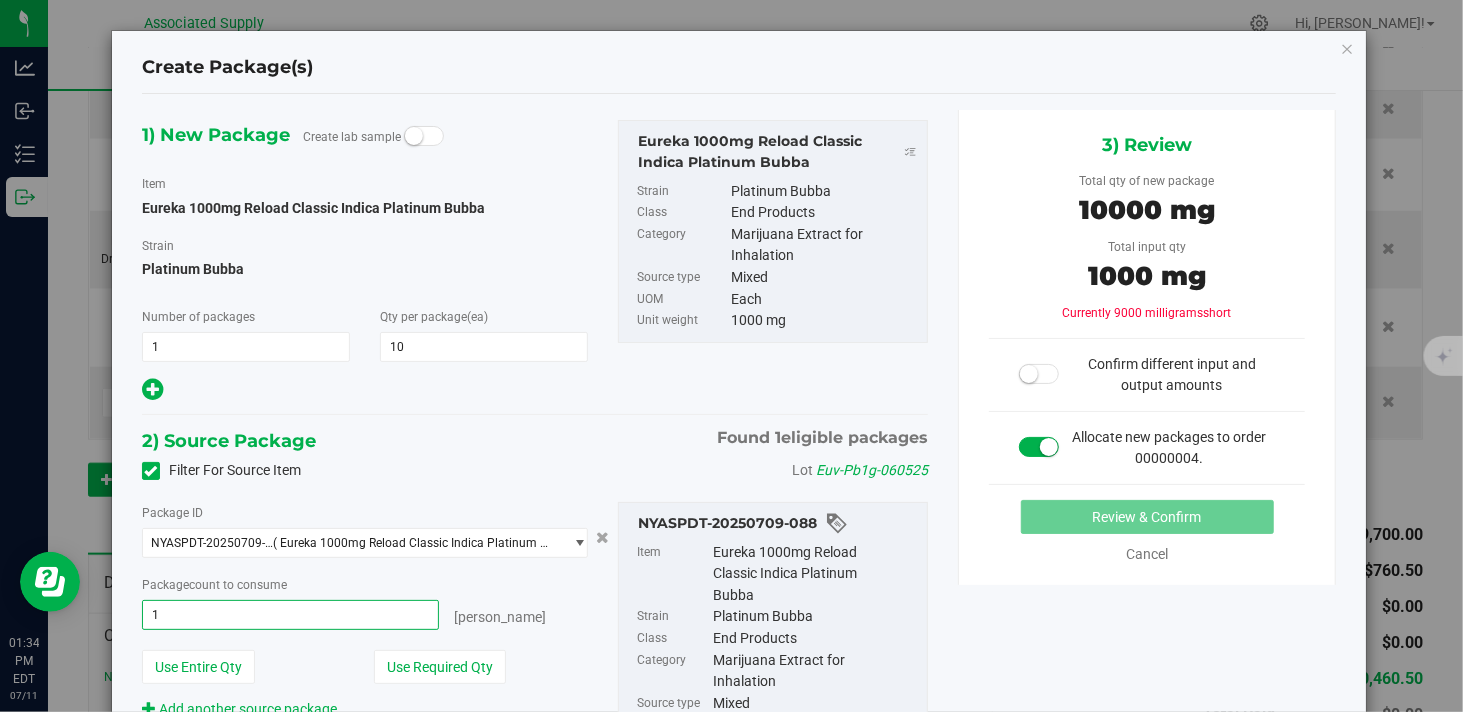 type on "10" 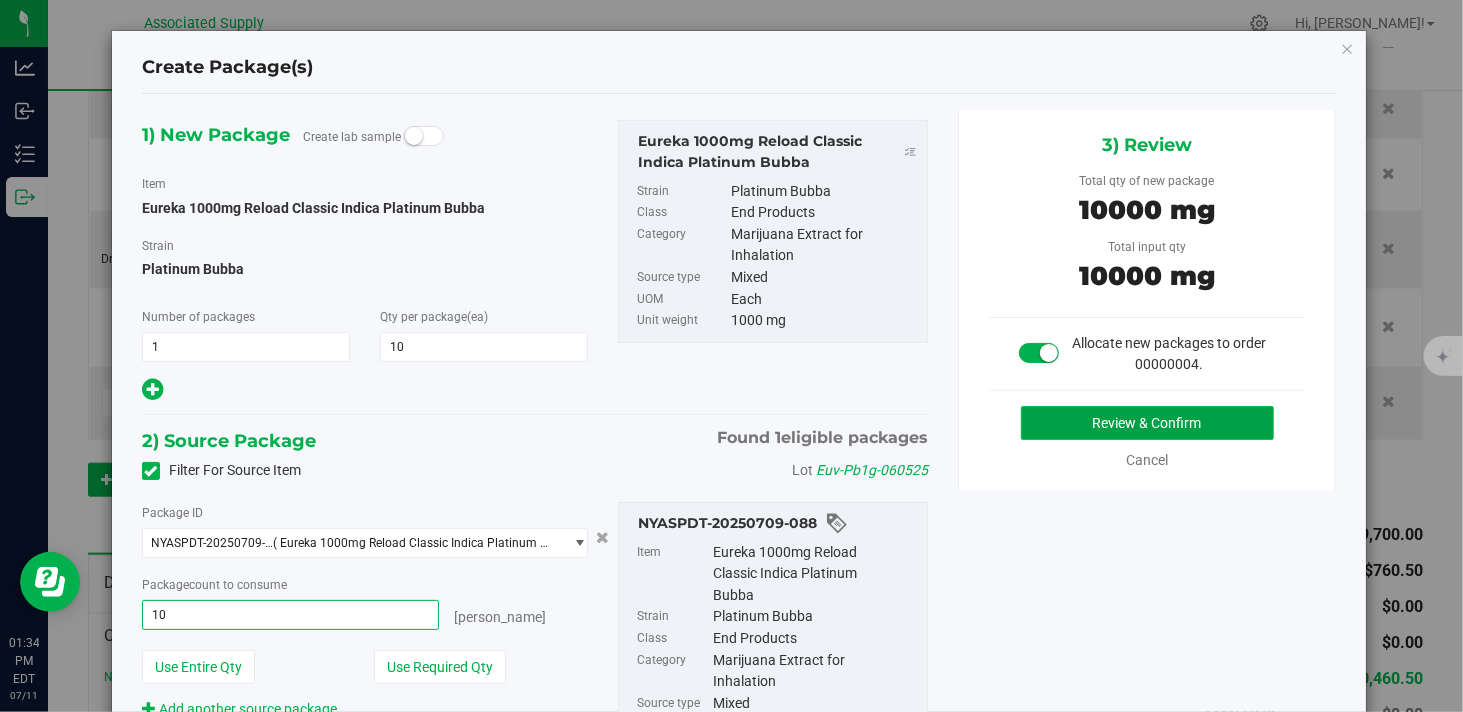 type on "10 ea" 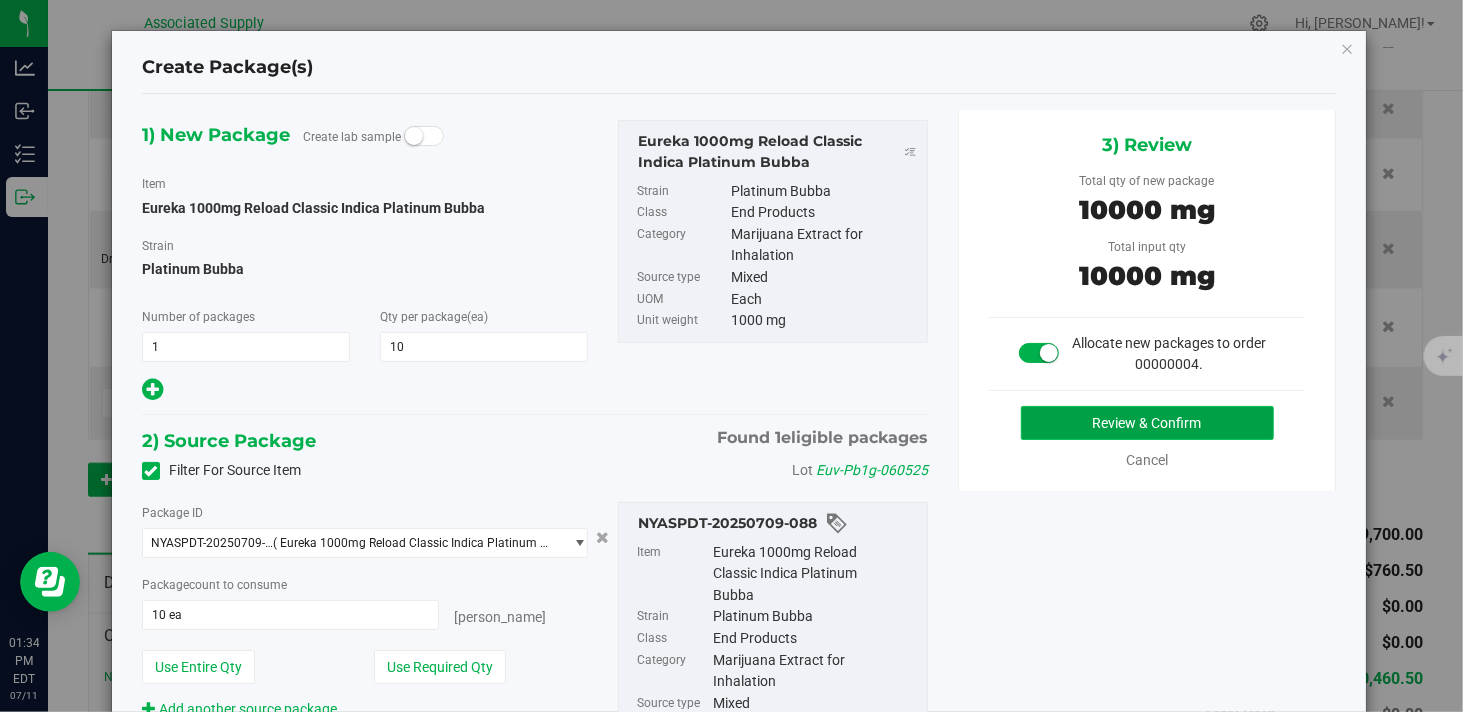click on "Review & Confirm" at bounding box center [1147, 423] 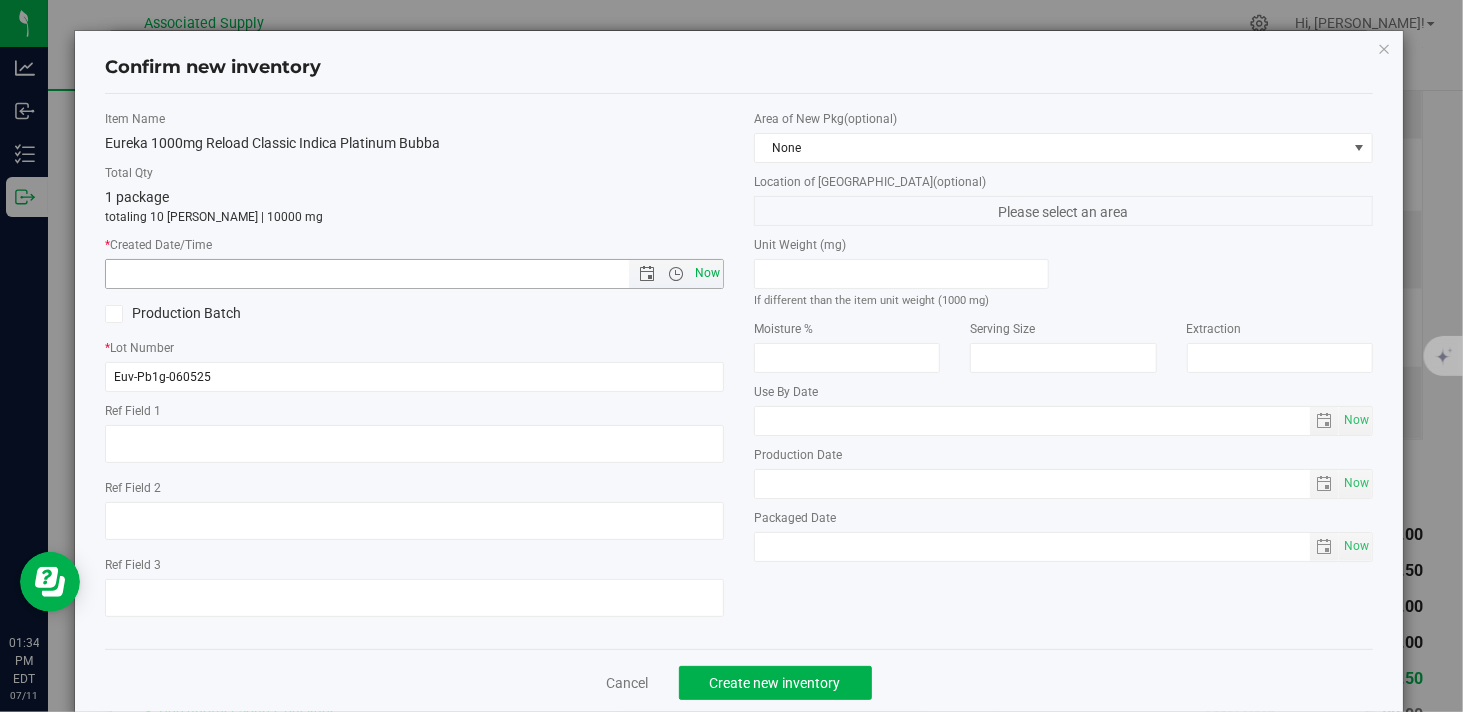 click on "Now" at bounding box center (708, 273) 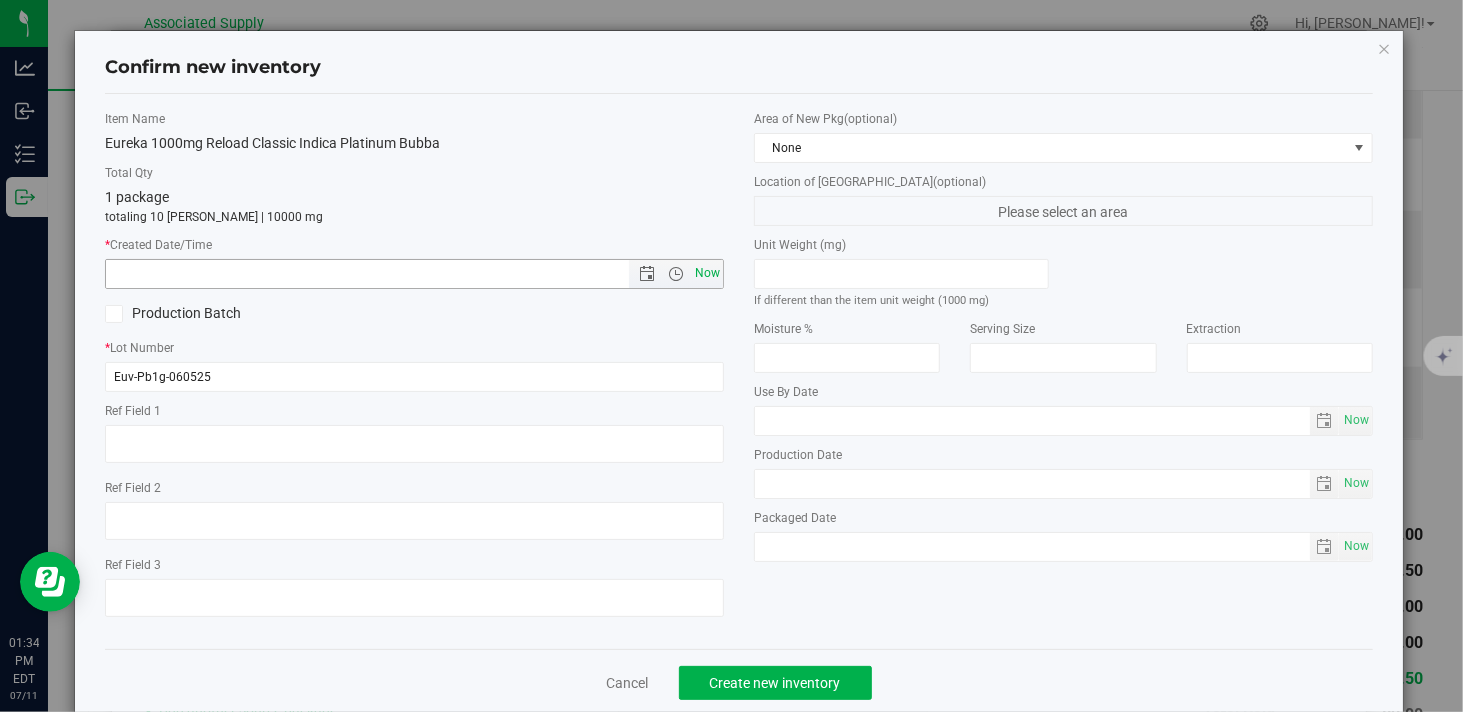 type on "7/11/2025 1:34 PM" 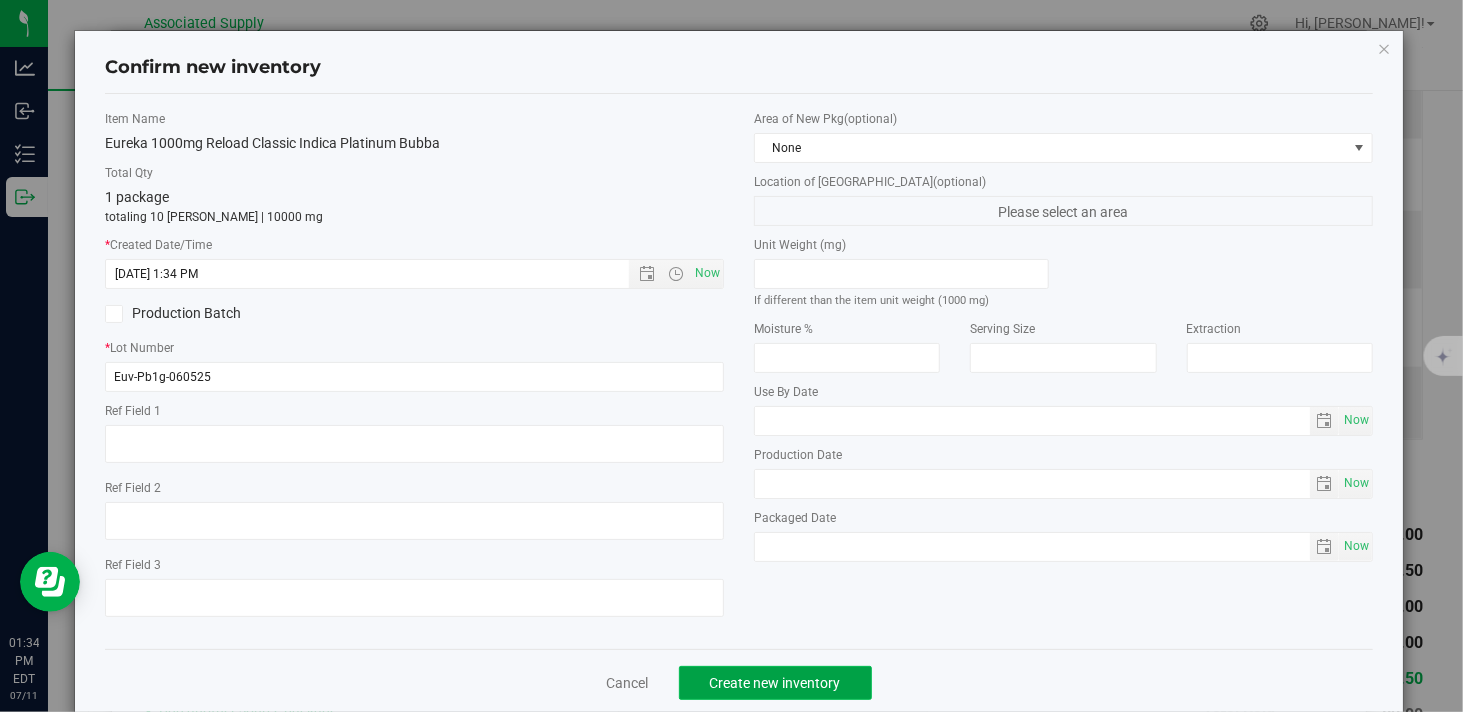click on "Create new inventory" 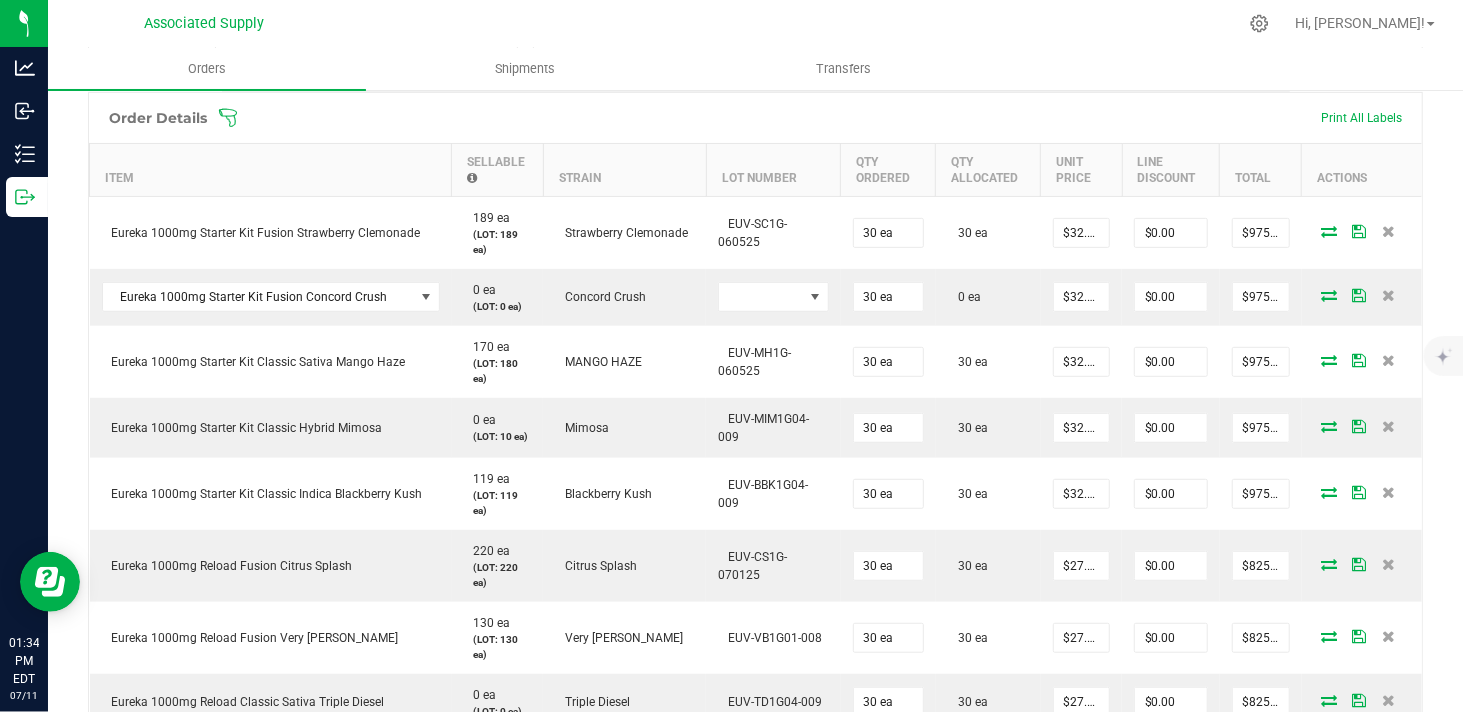 scroll, scrollTop: 444, scrollLeft: 0, axis: vertical 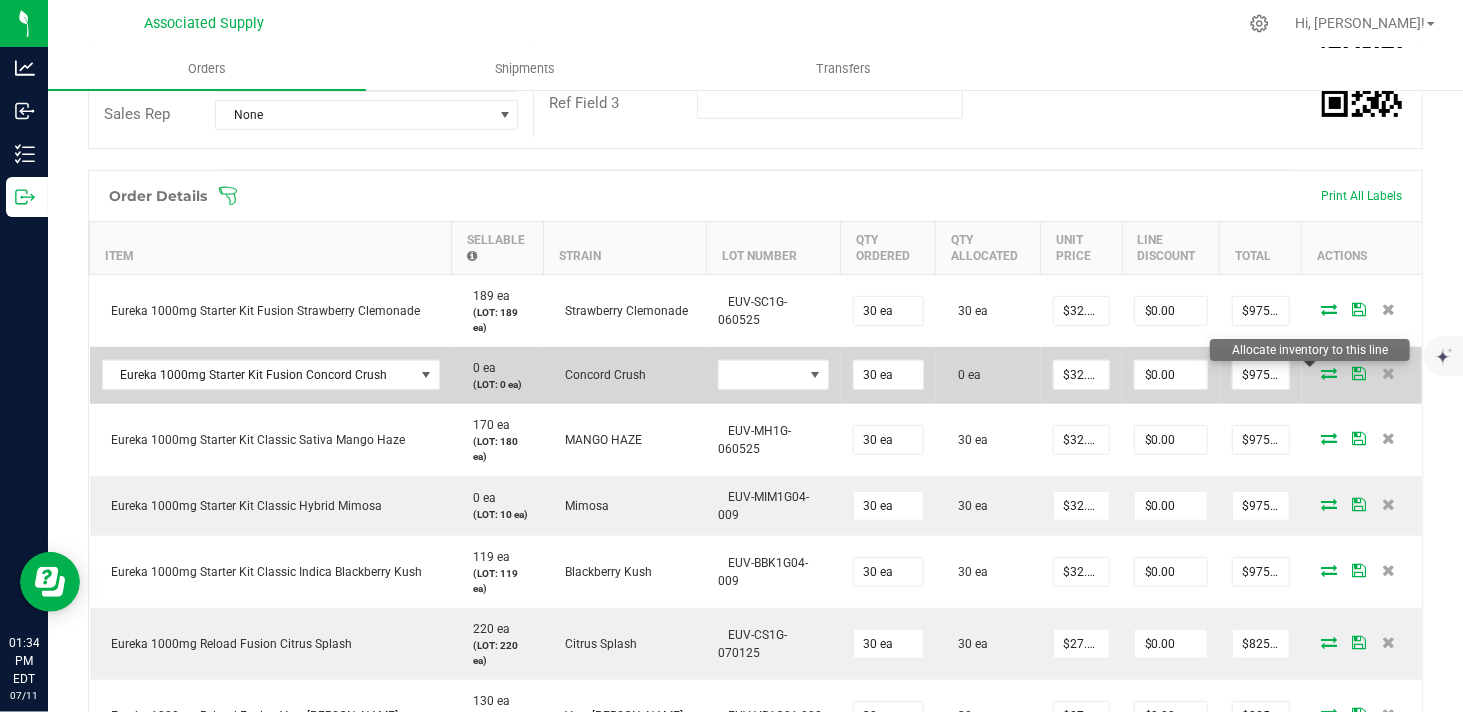 click at bounding box center (1329, 373) 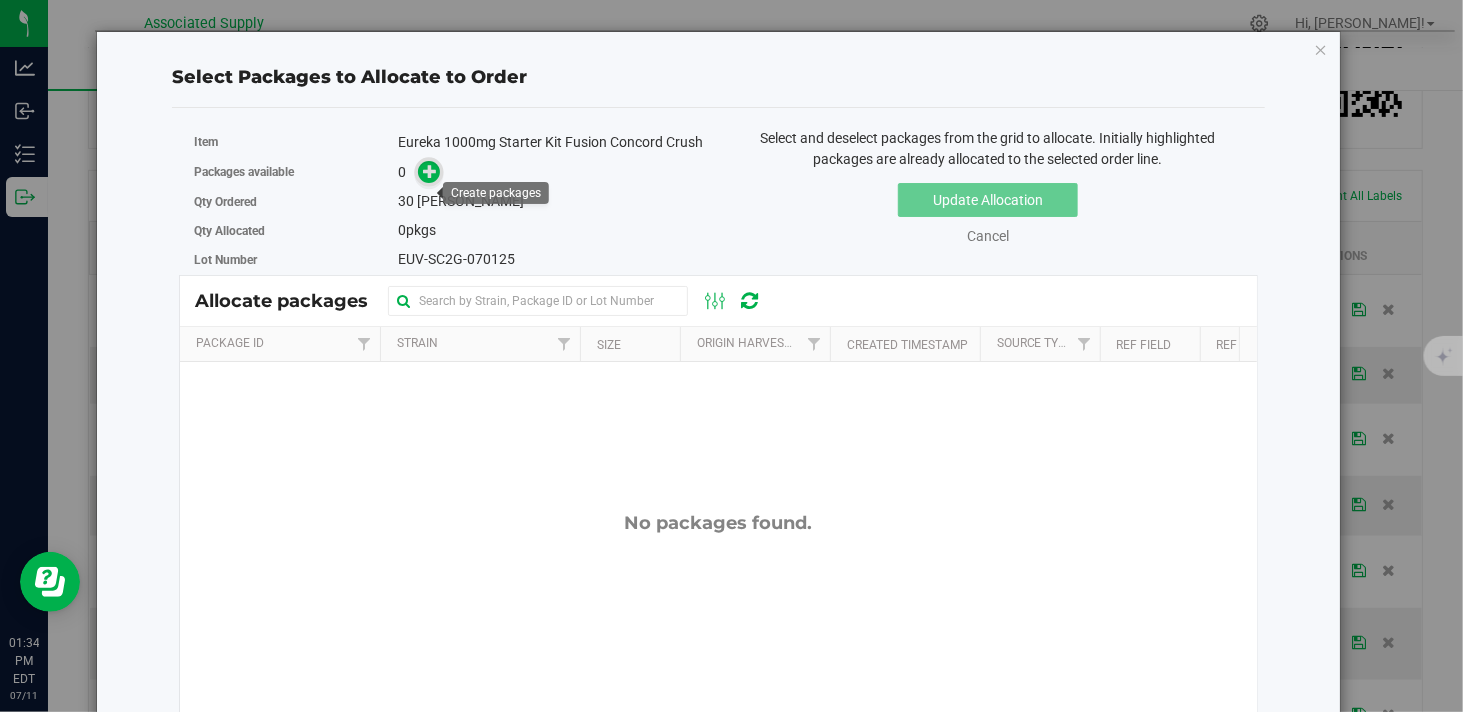 click at bounding box center [430, 171] 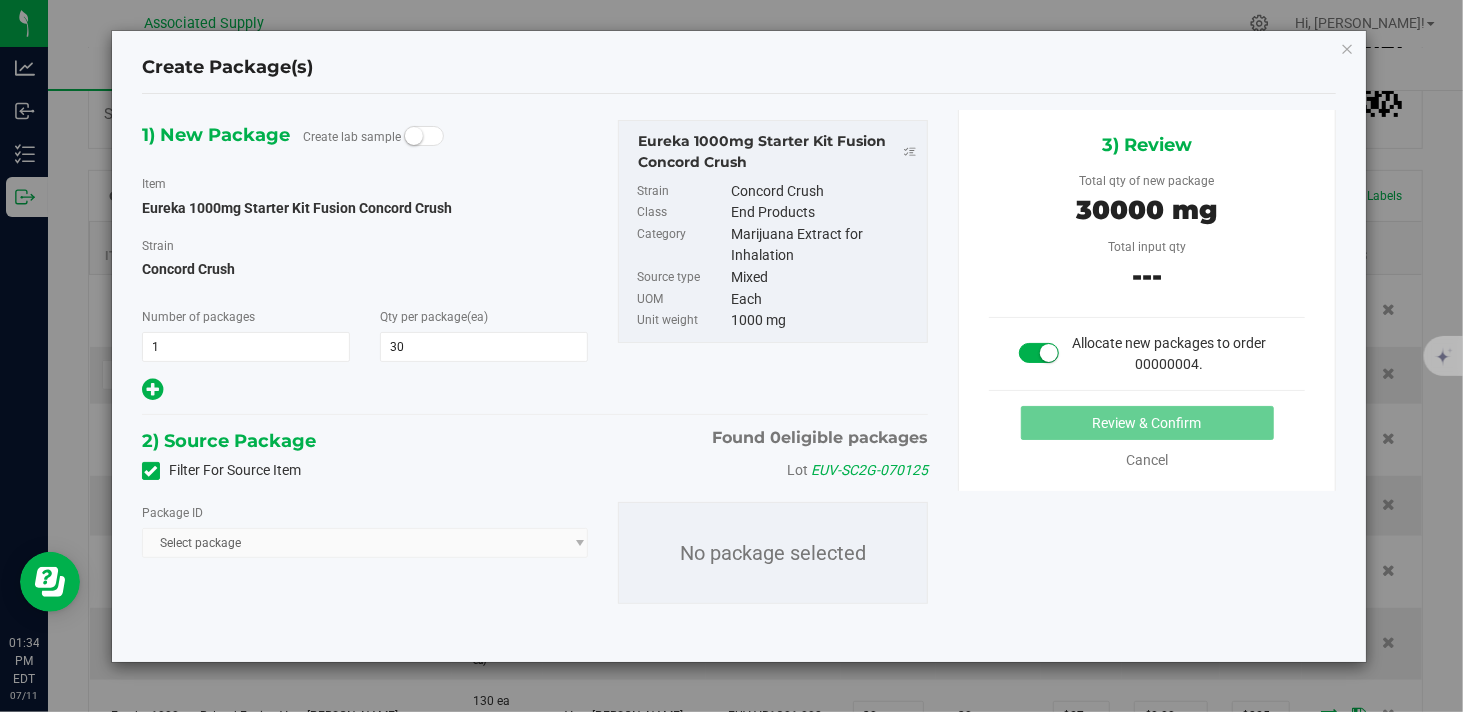 click on "Select package" at bounding box center (365, 543) 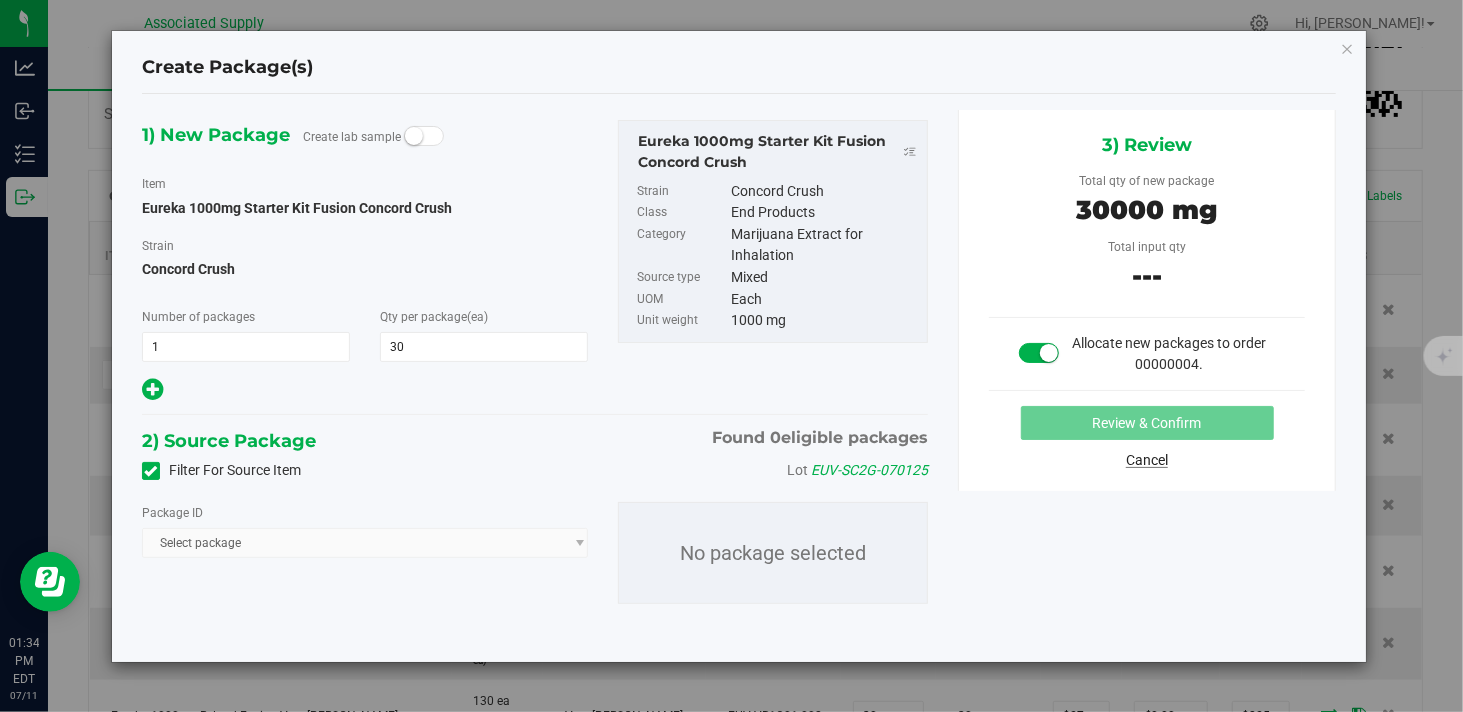 click on "Cancel" at bounding box center [1147, 460] 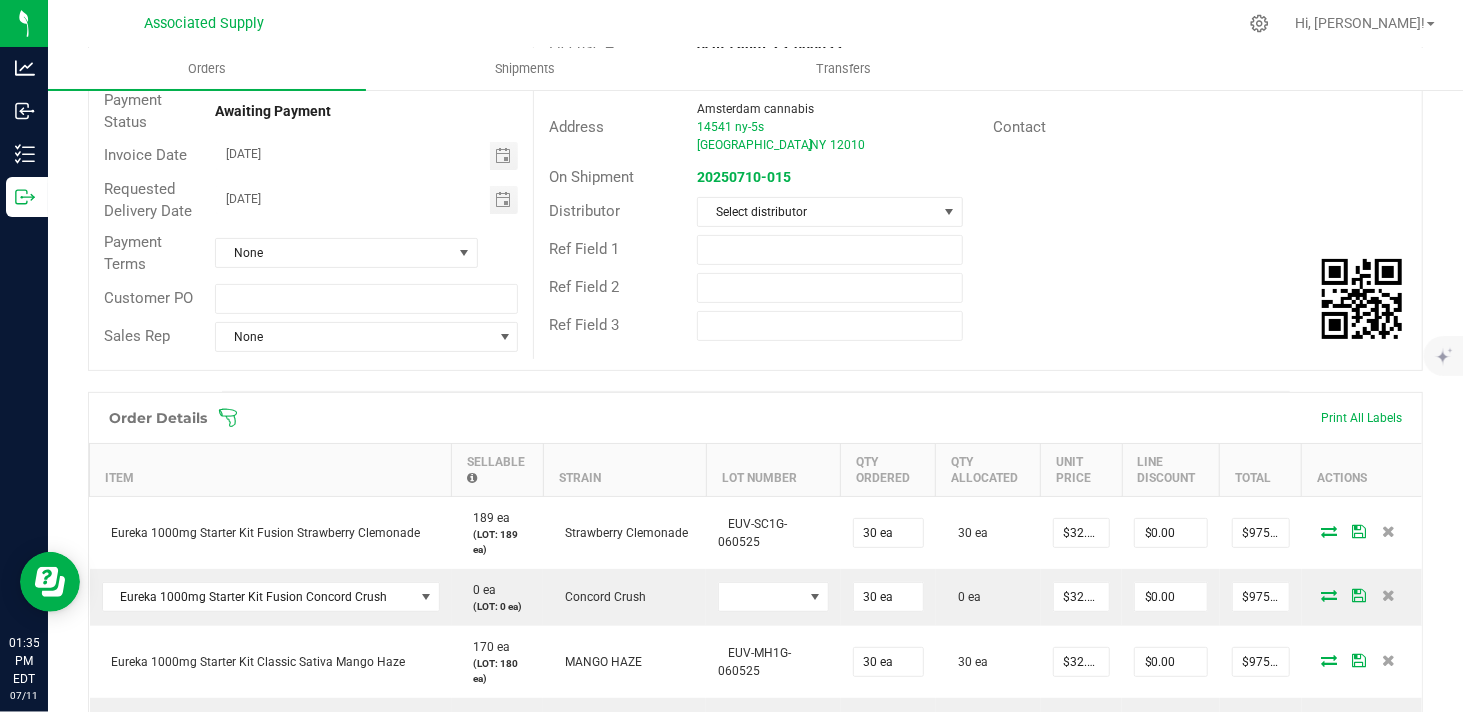 scroll, scrollTop: 0, scrollLeft: 0, axis: both 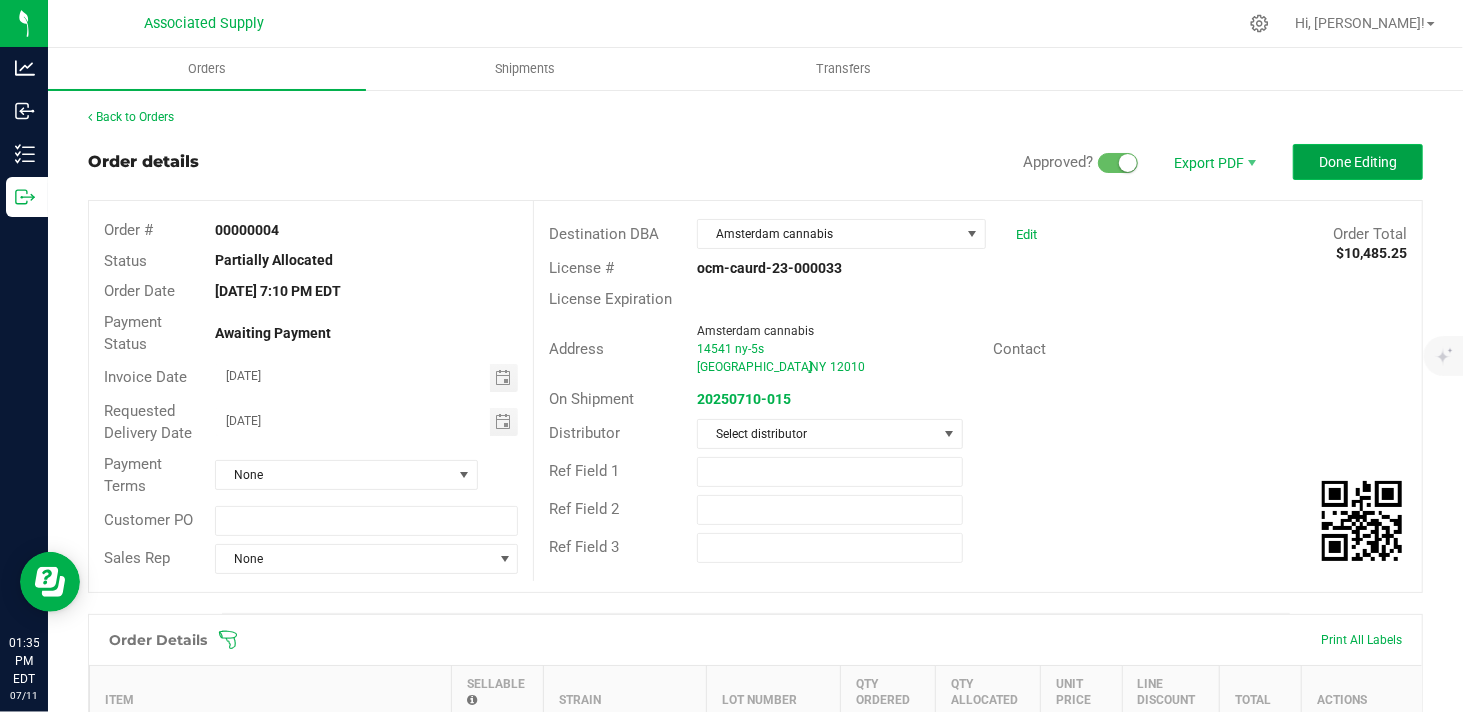 click on "Done Editing" at bounding box center (1358, 162) 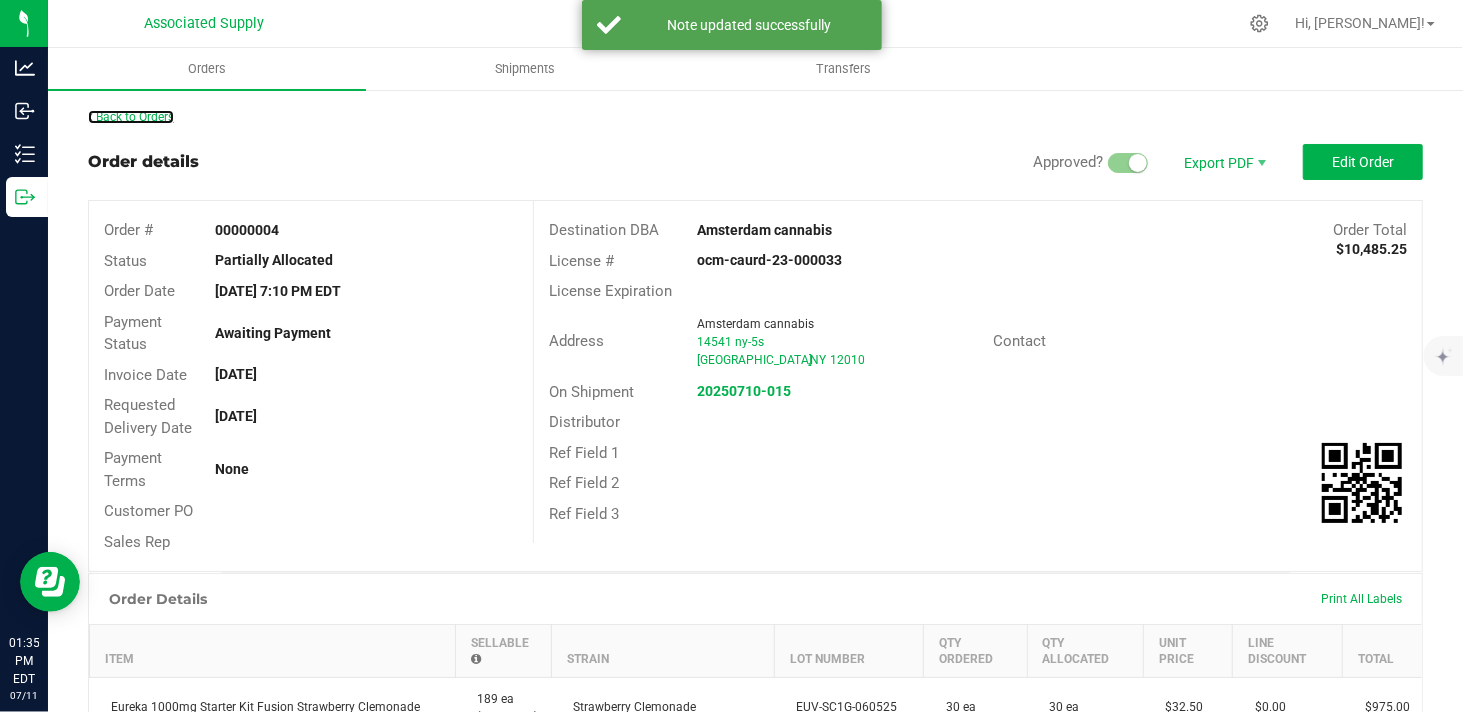 click on "Back to Orders" at bounding box center (131, 117) 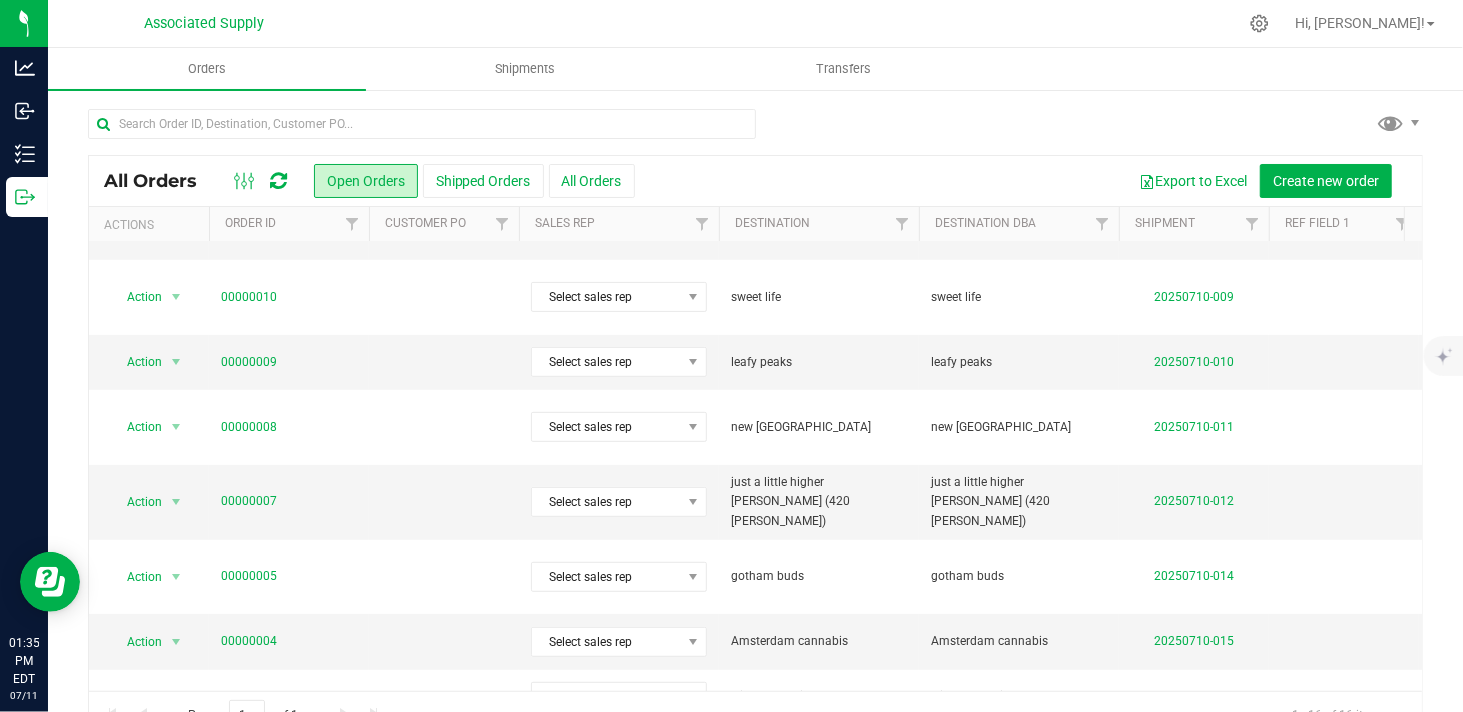 scroll, scrollTop: 456, scrollLeft: 0, axis: vertical 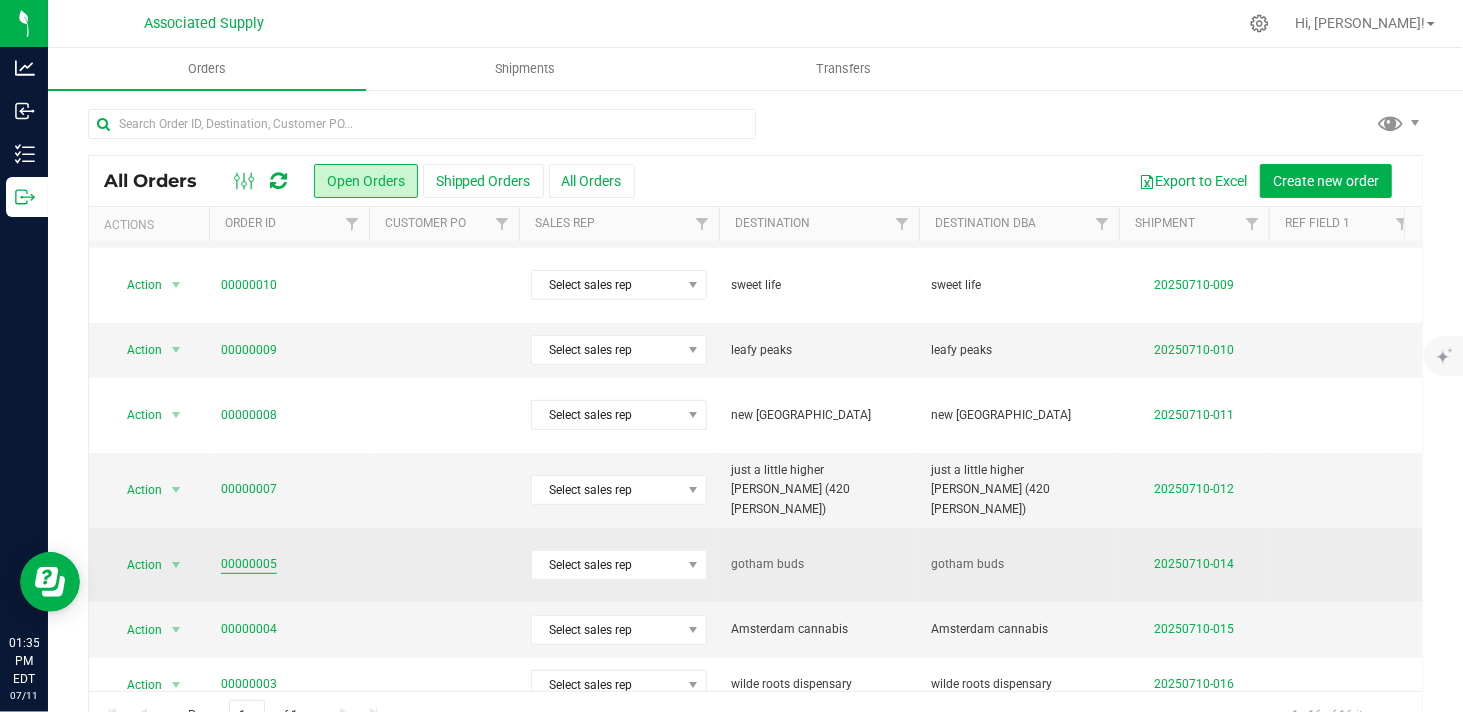 click on "00000005" at bounding box center [249, 564] 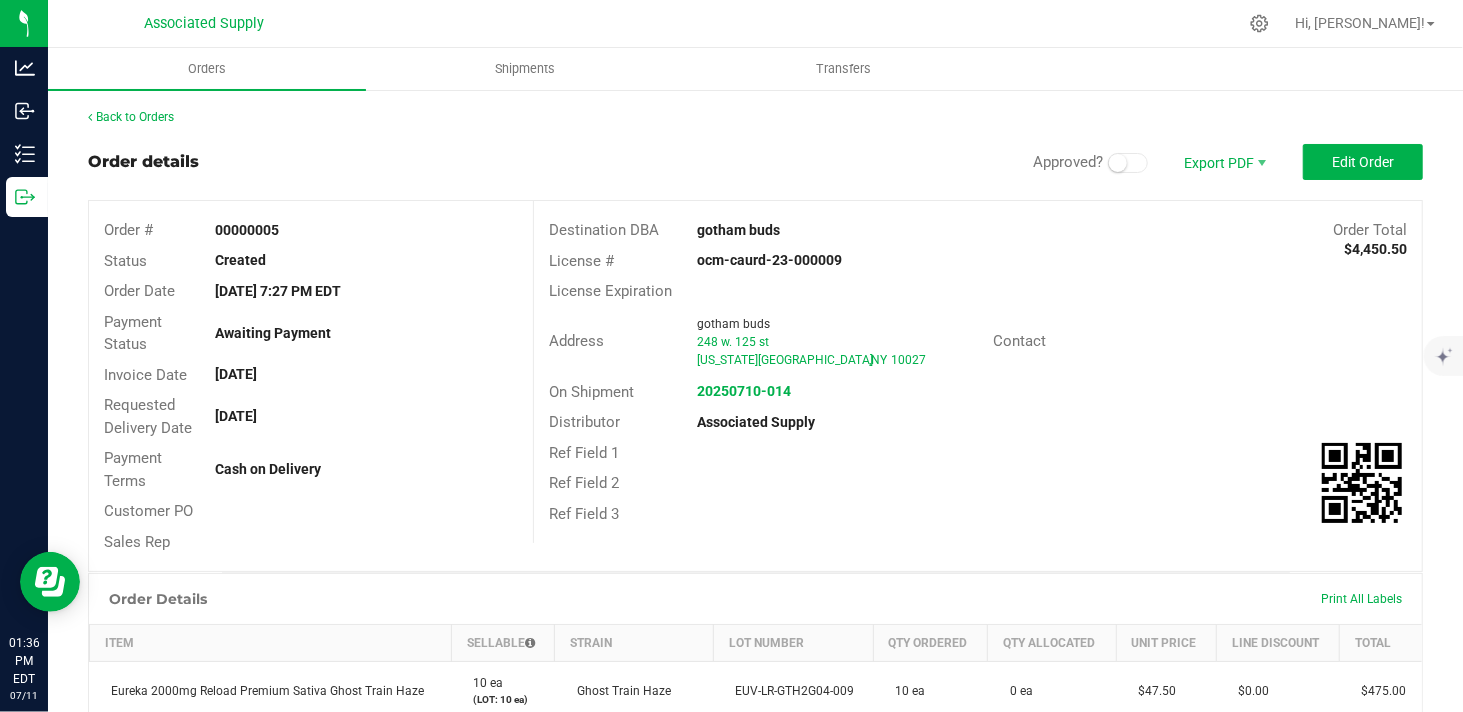 click at bounding box center (1128, 163) 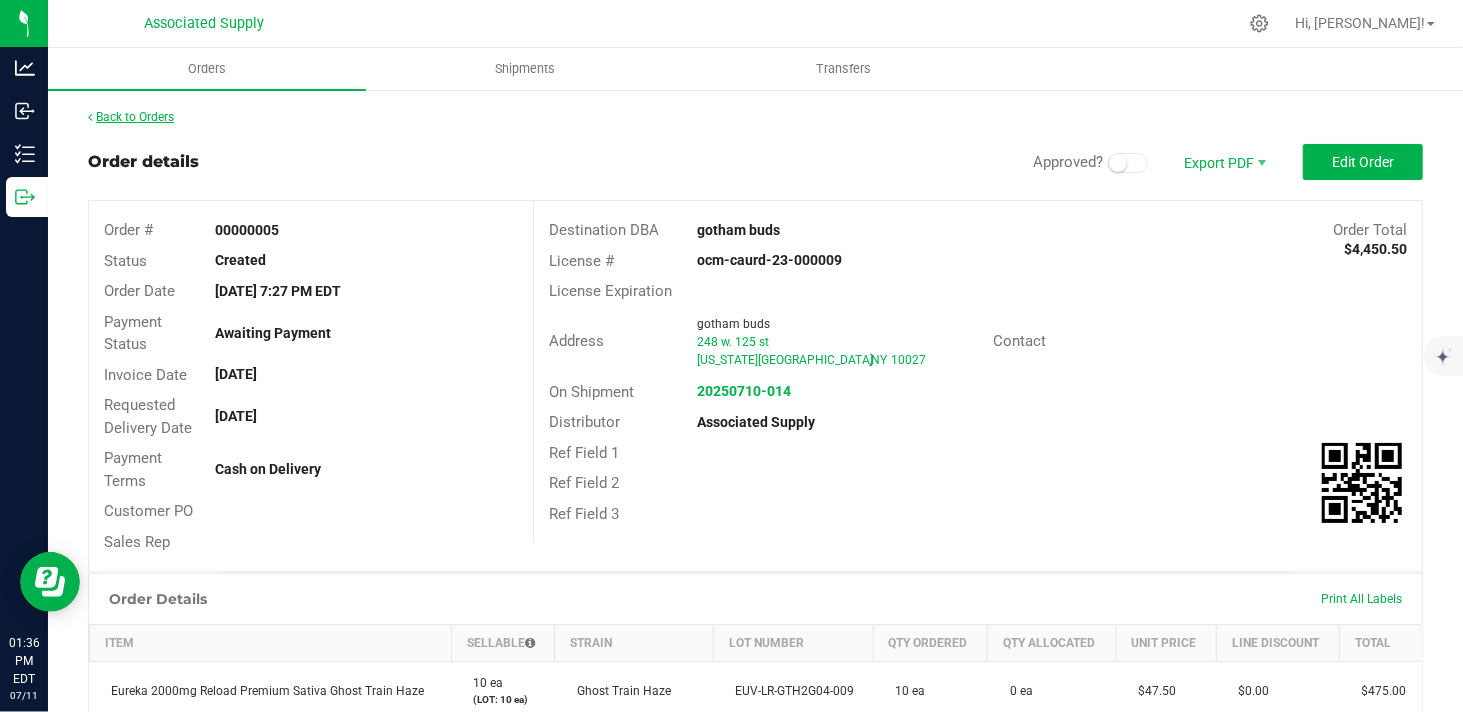 click on "Back to Orders" at bounding box center [131, 117] 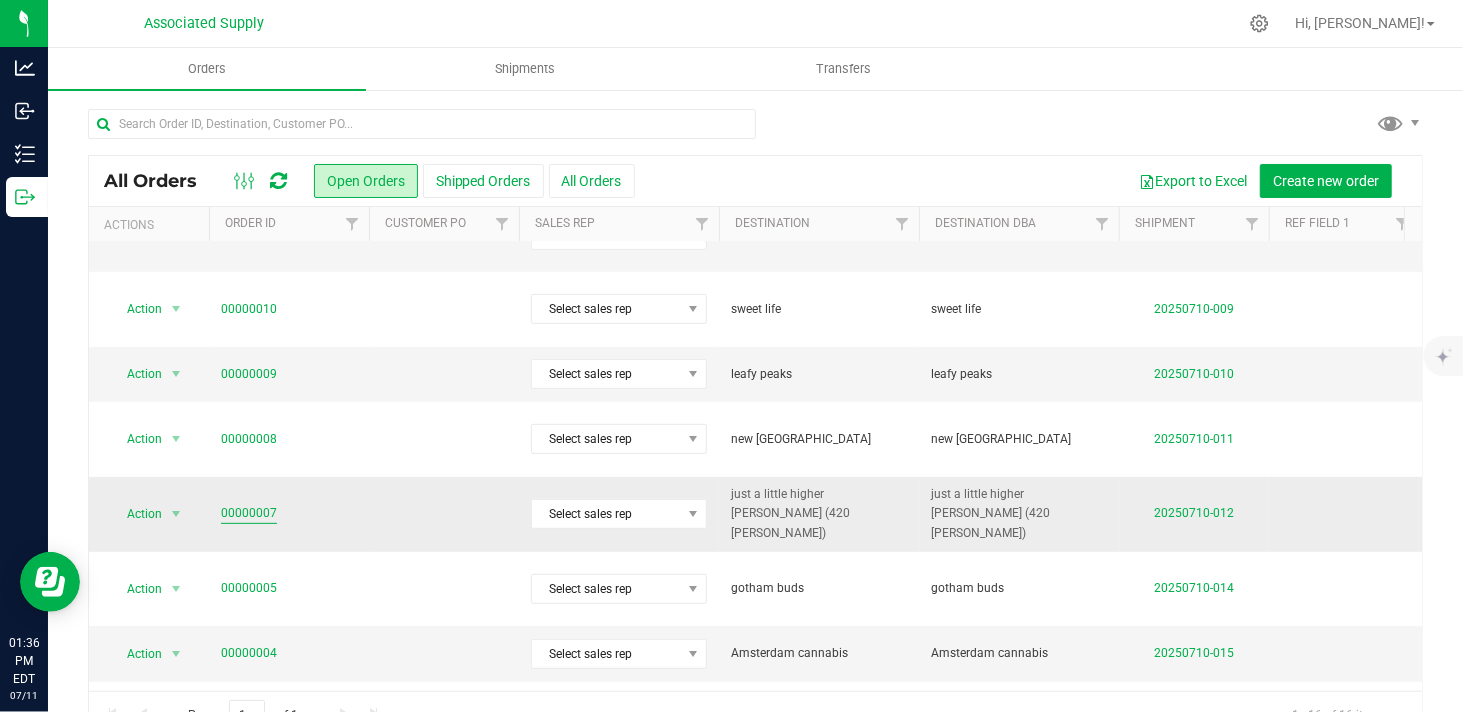 scroll, scrollTop: 456, scrollLeft: 0, axis: vertical 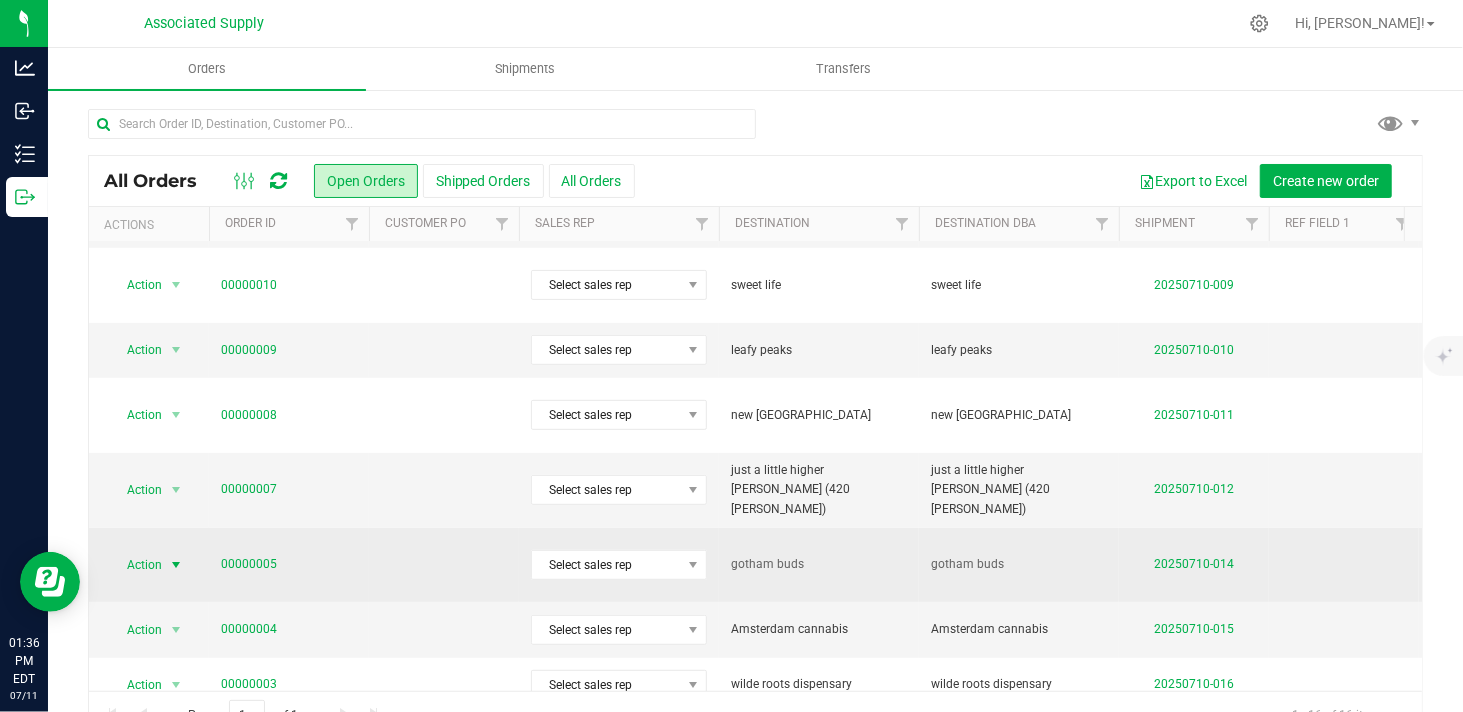 click at bounding box center [176, 565] 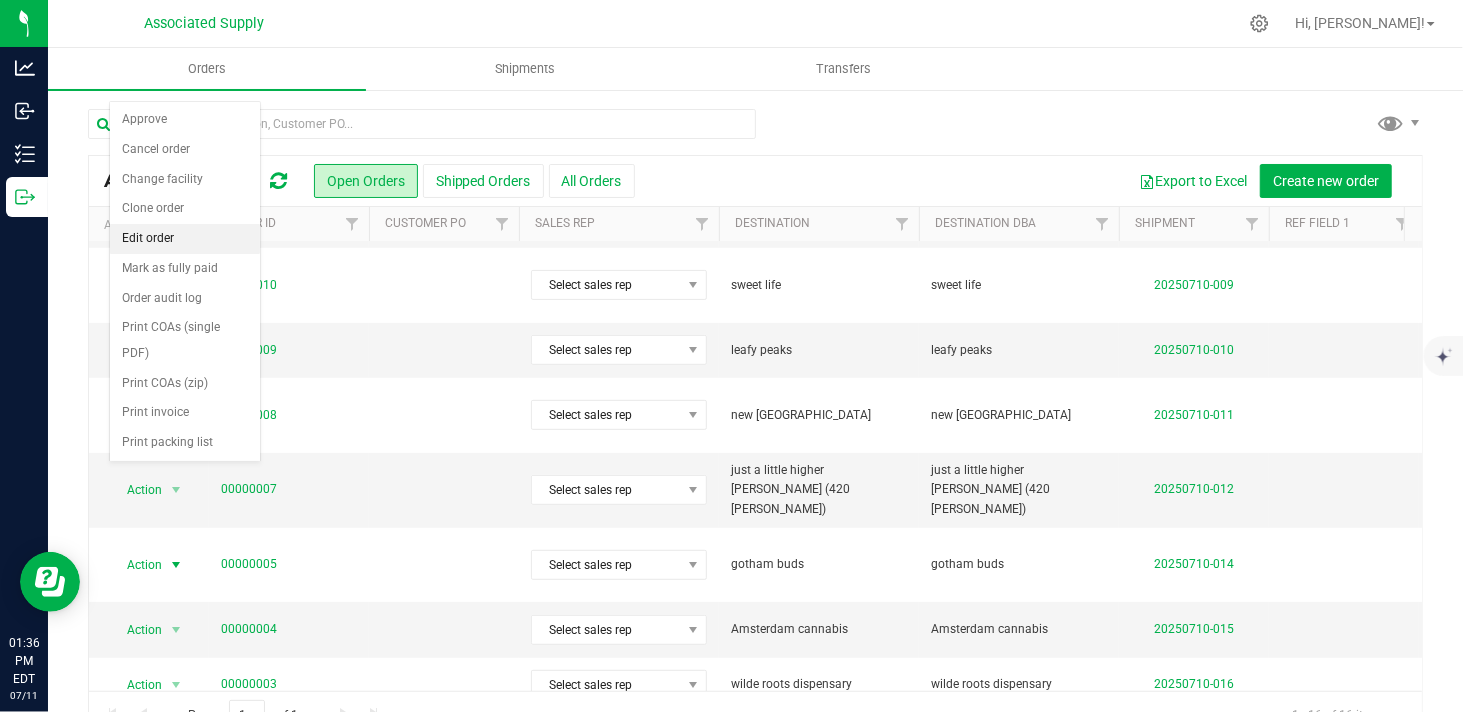 click on "Edit order" at bounding box center (185, 239) 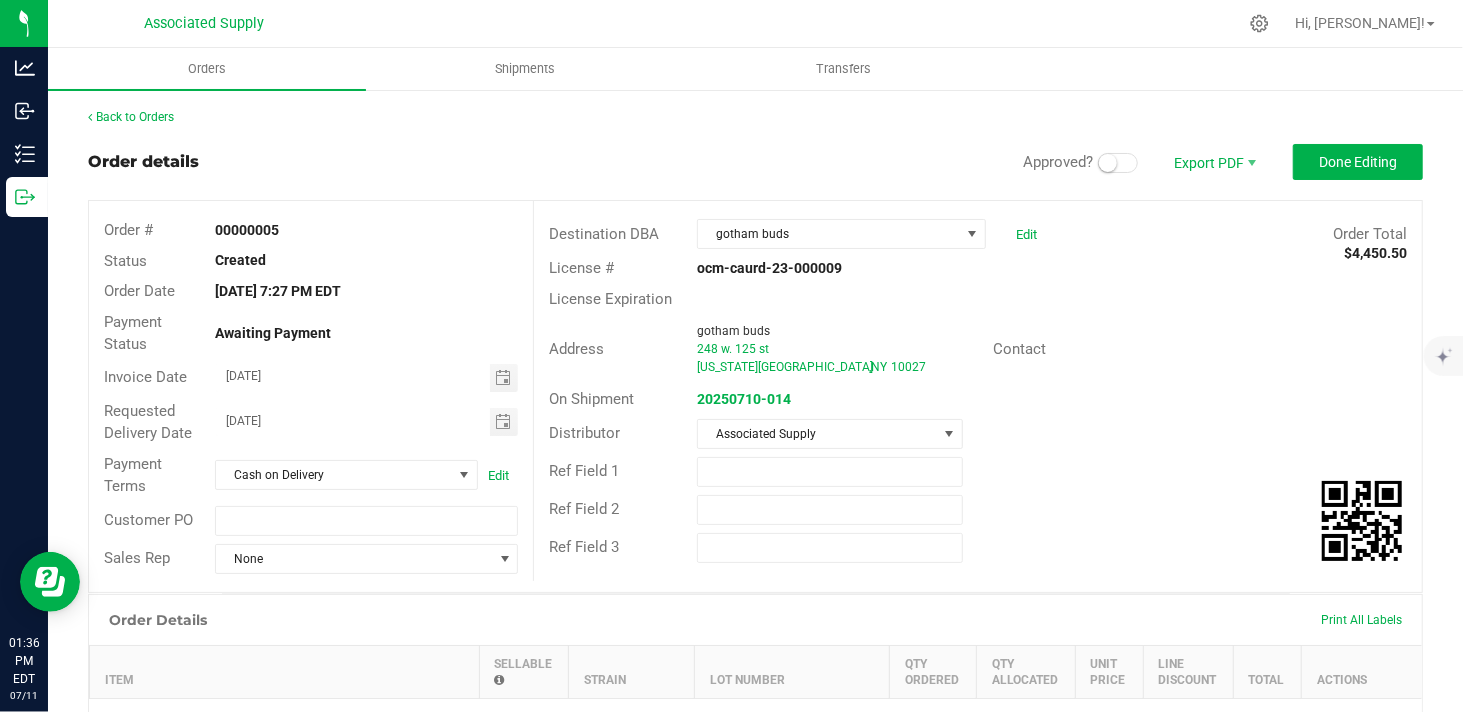 click at bounding box center [1118, 163] 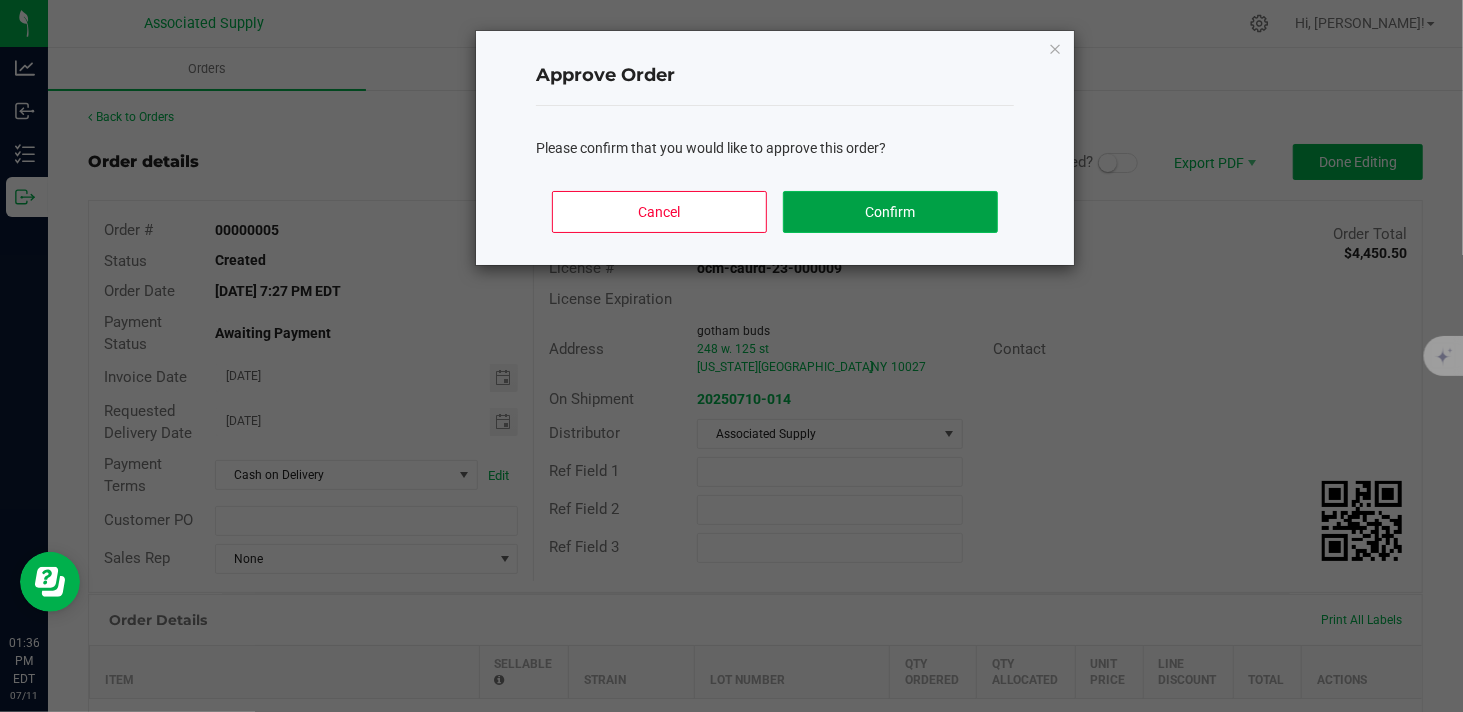 click on "Confirm" 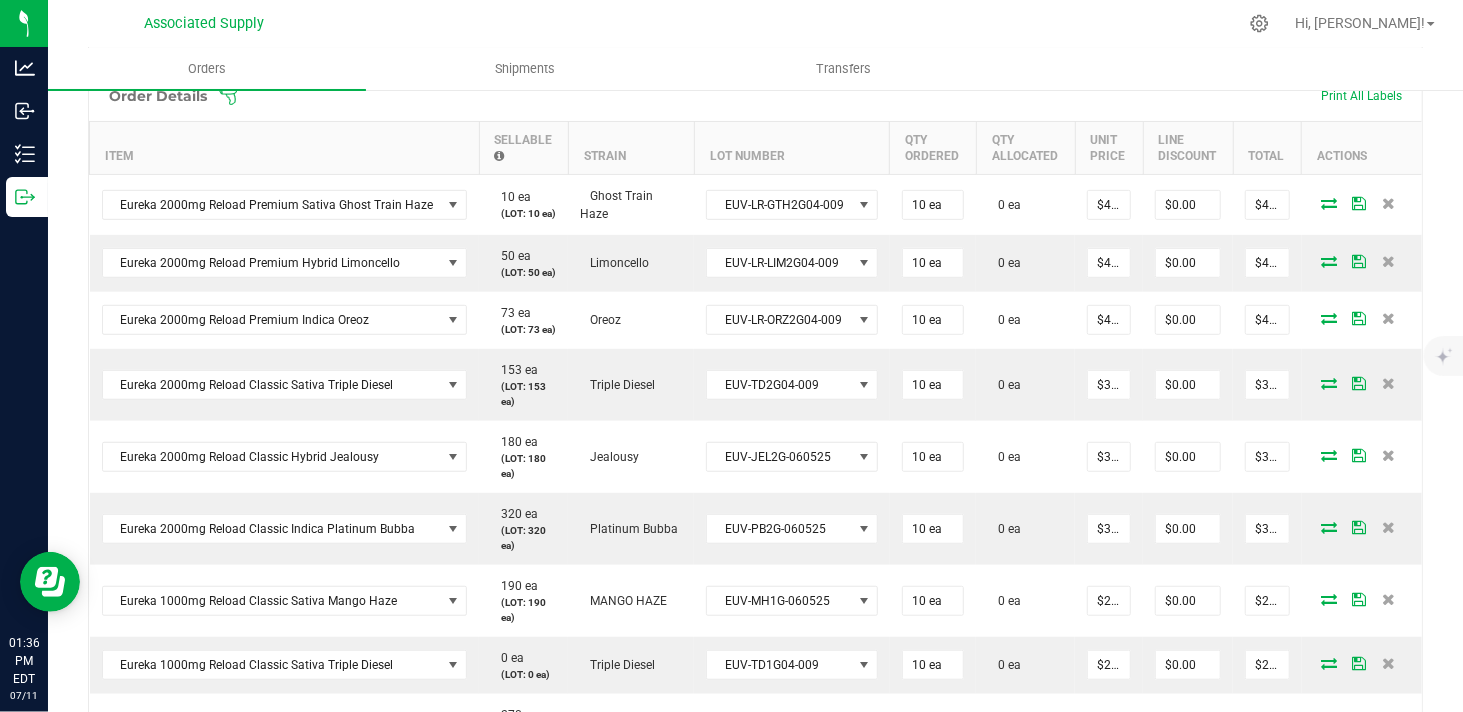 scroll, scrollTop: 555, scrollLeft: 0, axis: vertical 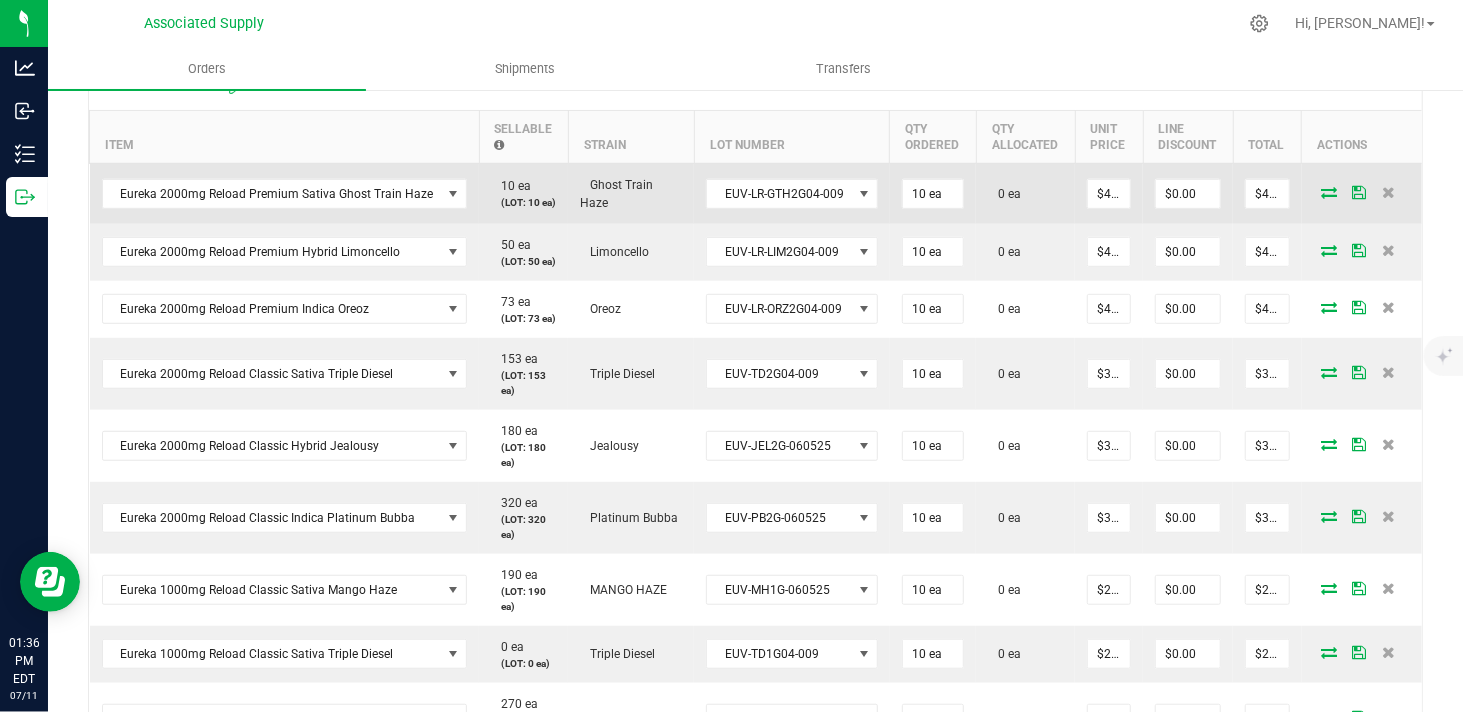 click at bounding box center [1329, 192] 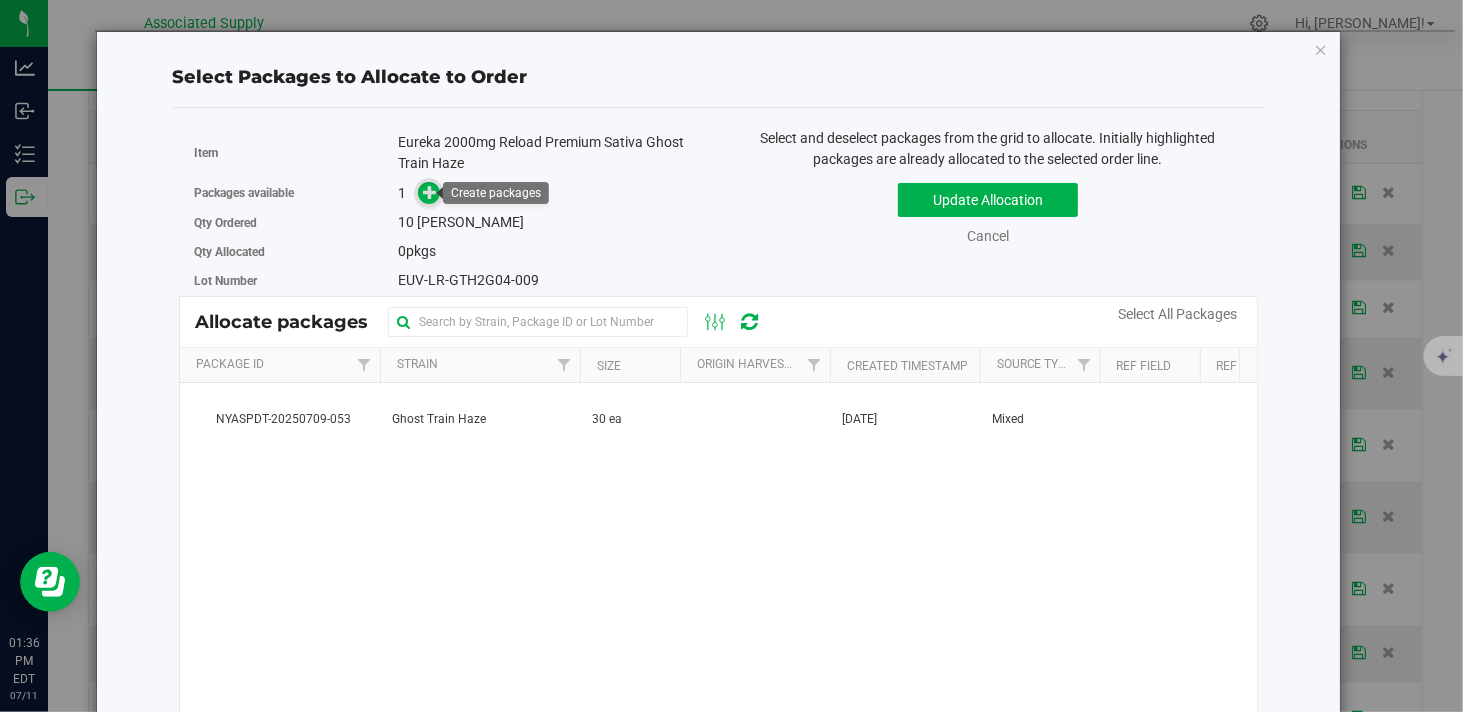click at bounding box center [430, 192] 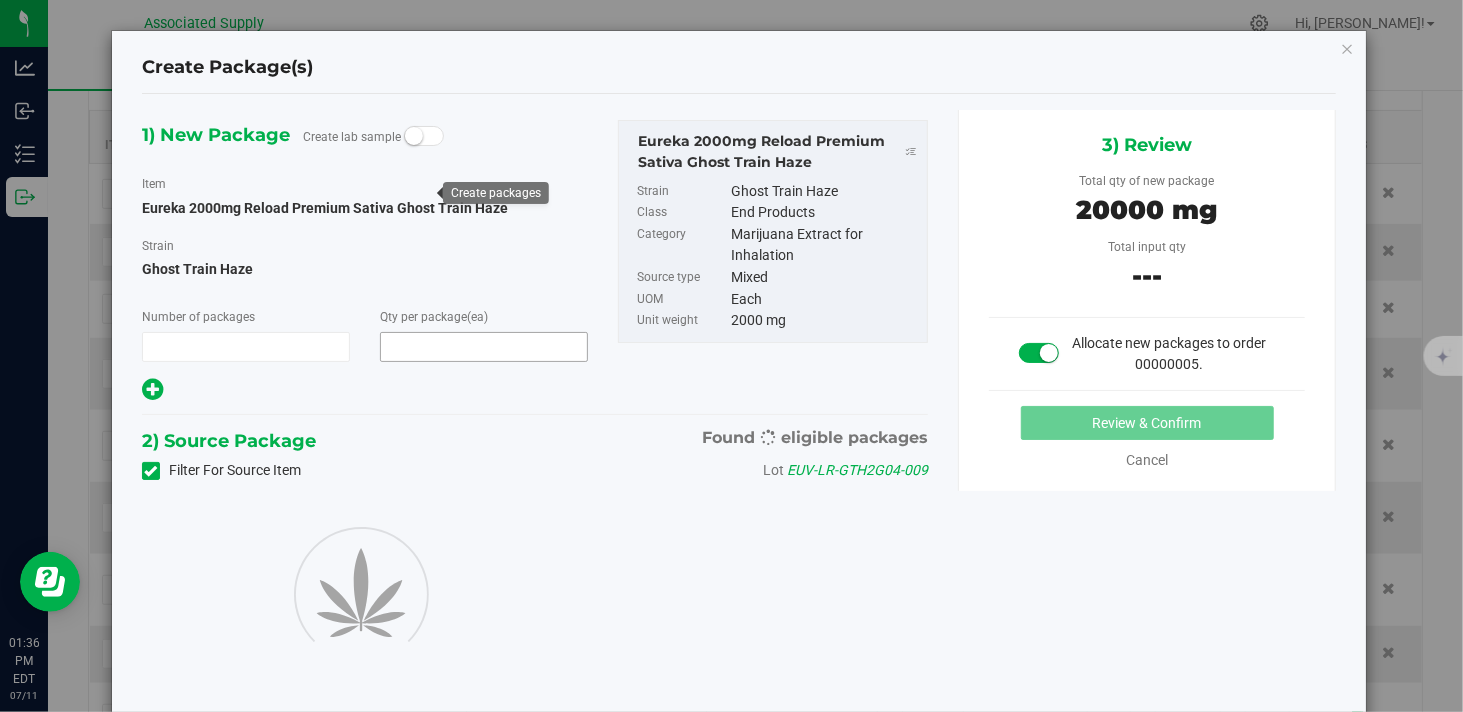 type on "1" 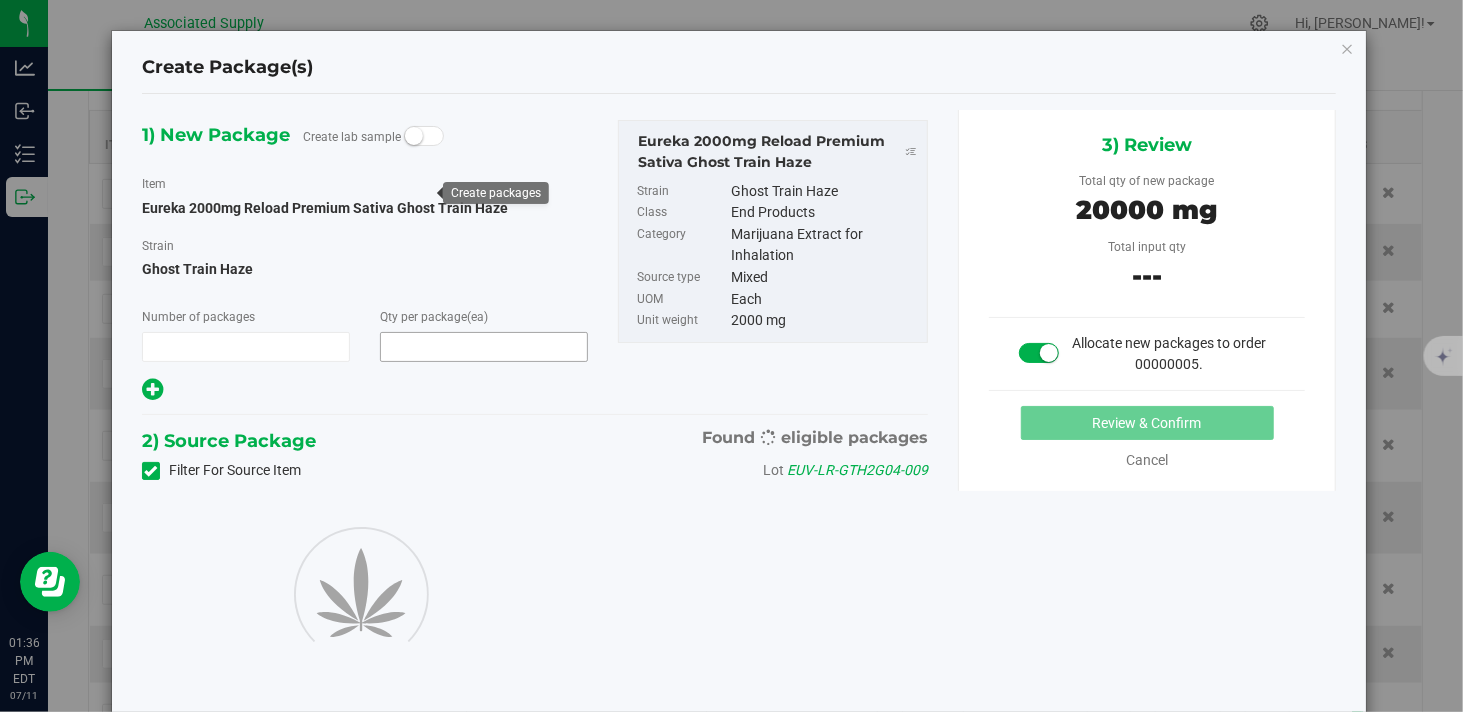 type on "10" 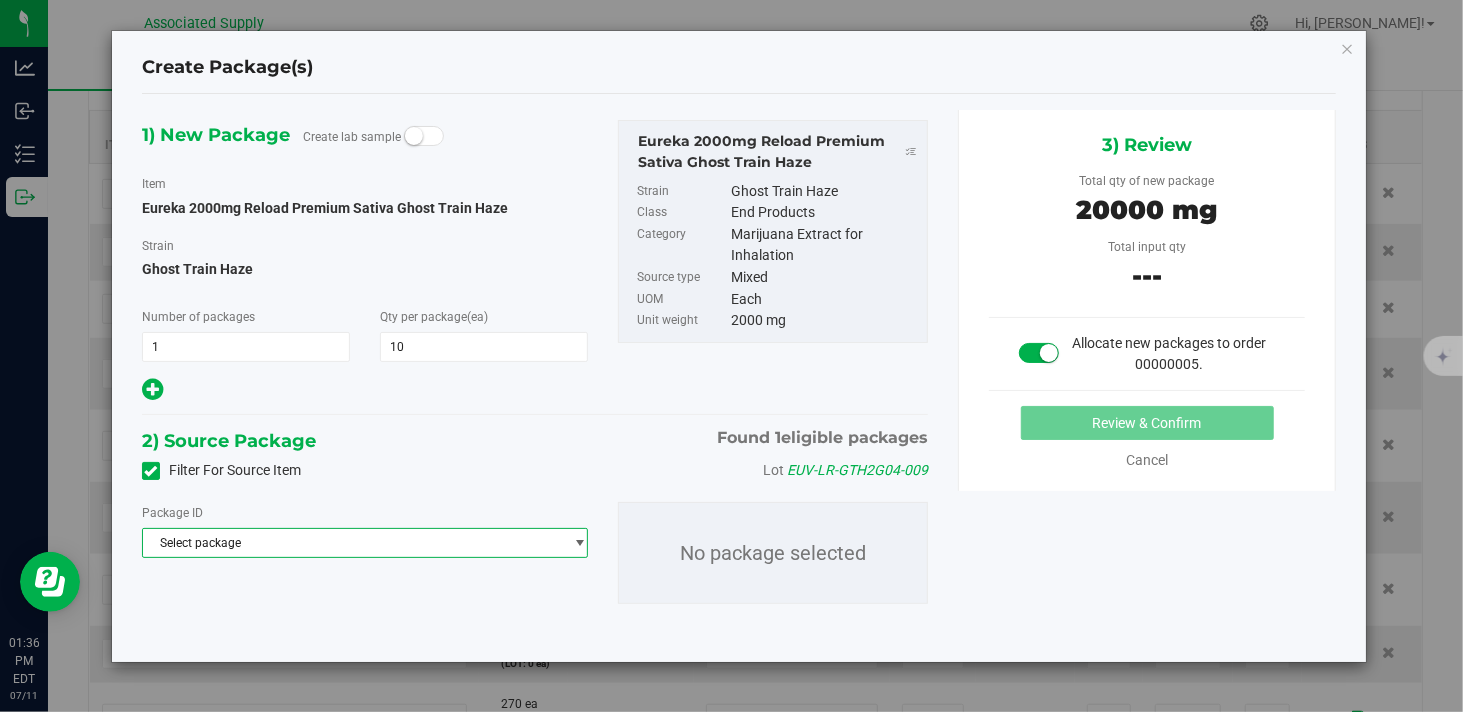 click on "Select package" at bounding box center [352, 543] 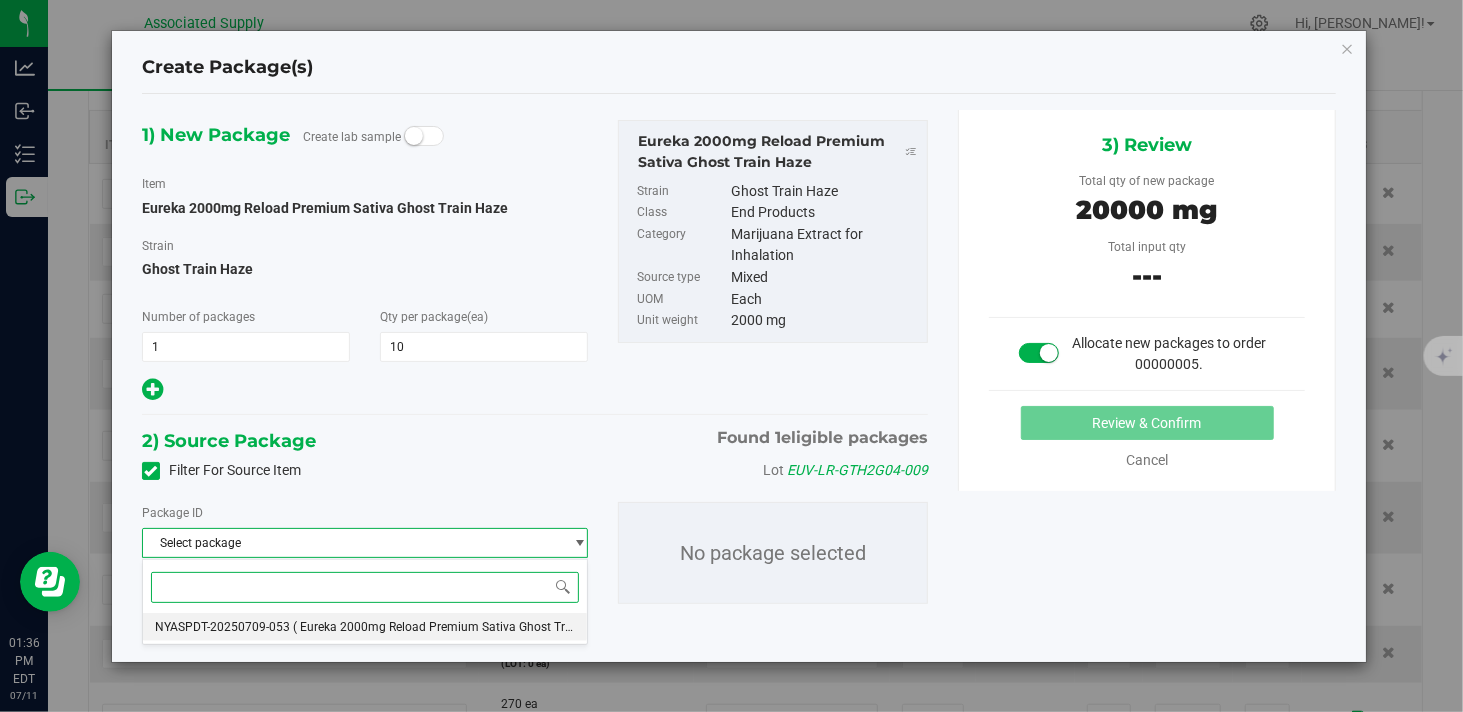 click on "(
Eureka 2000mg Reload Premium Sativa Ghost Train Haze
)" at bounding box center [456, 627] 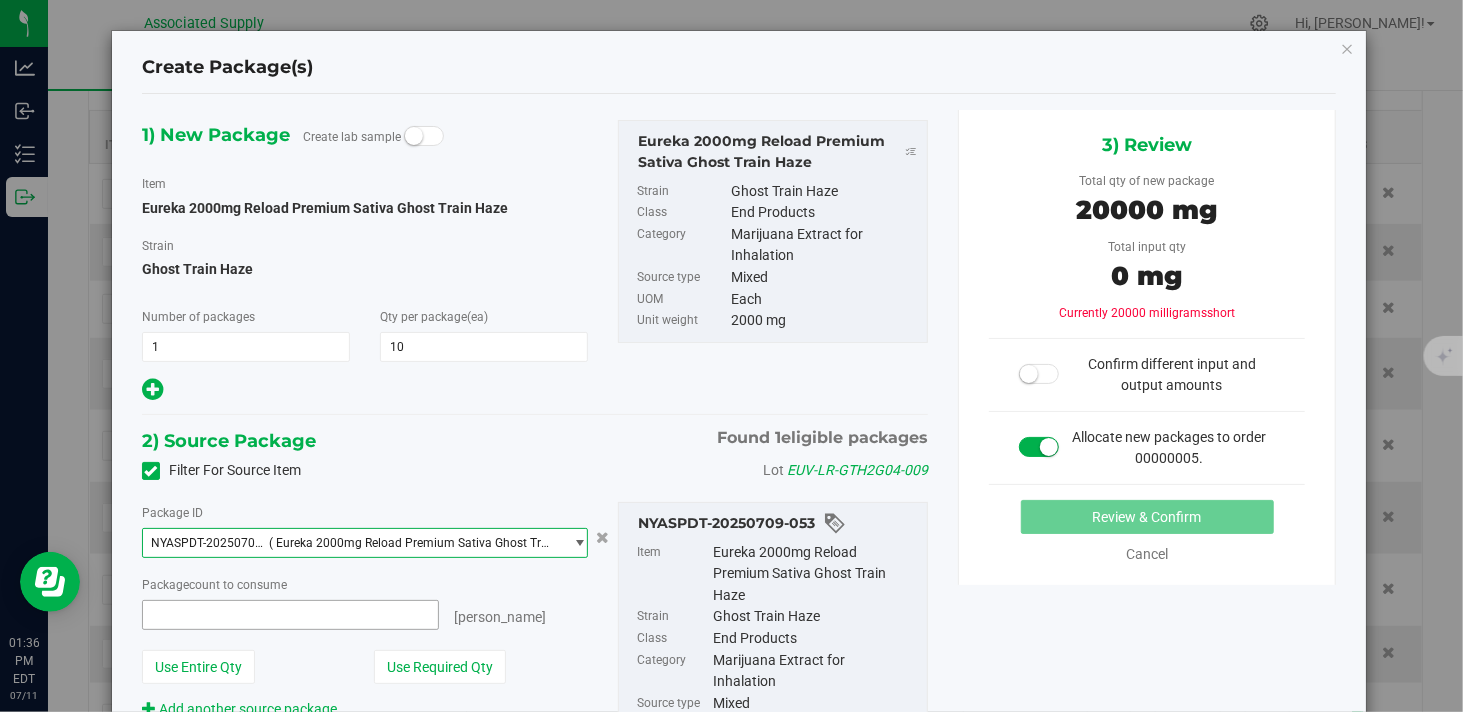 click at bounding box center [290, 615] 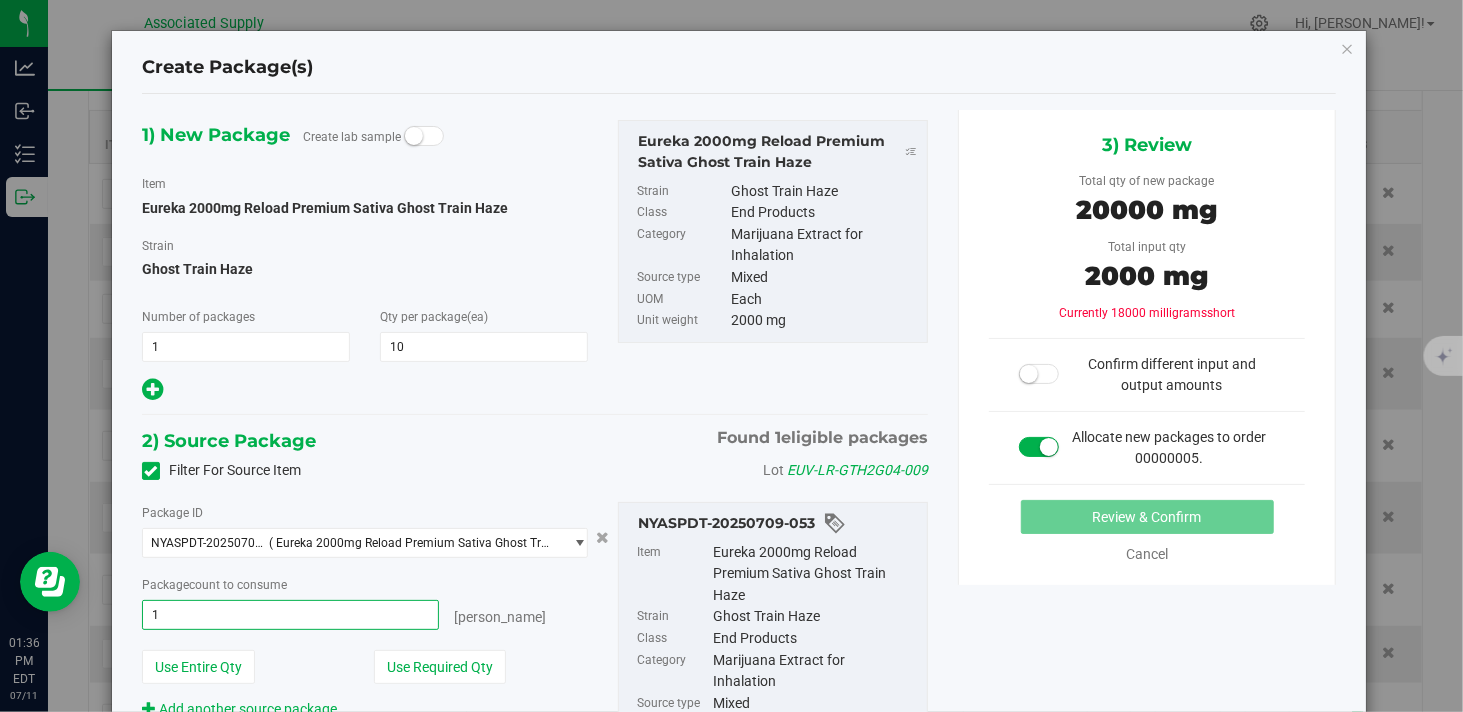 type on "10" 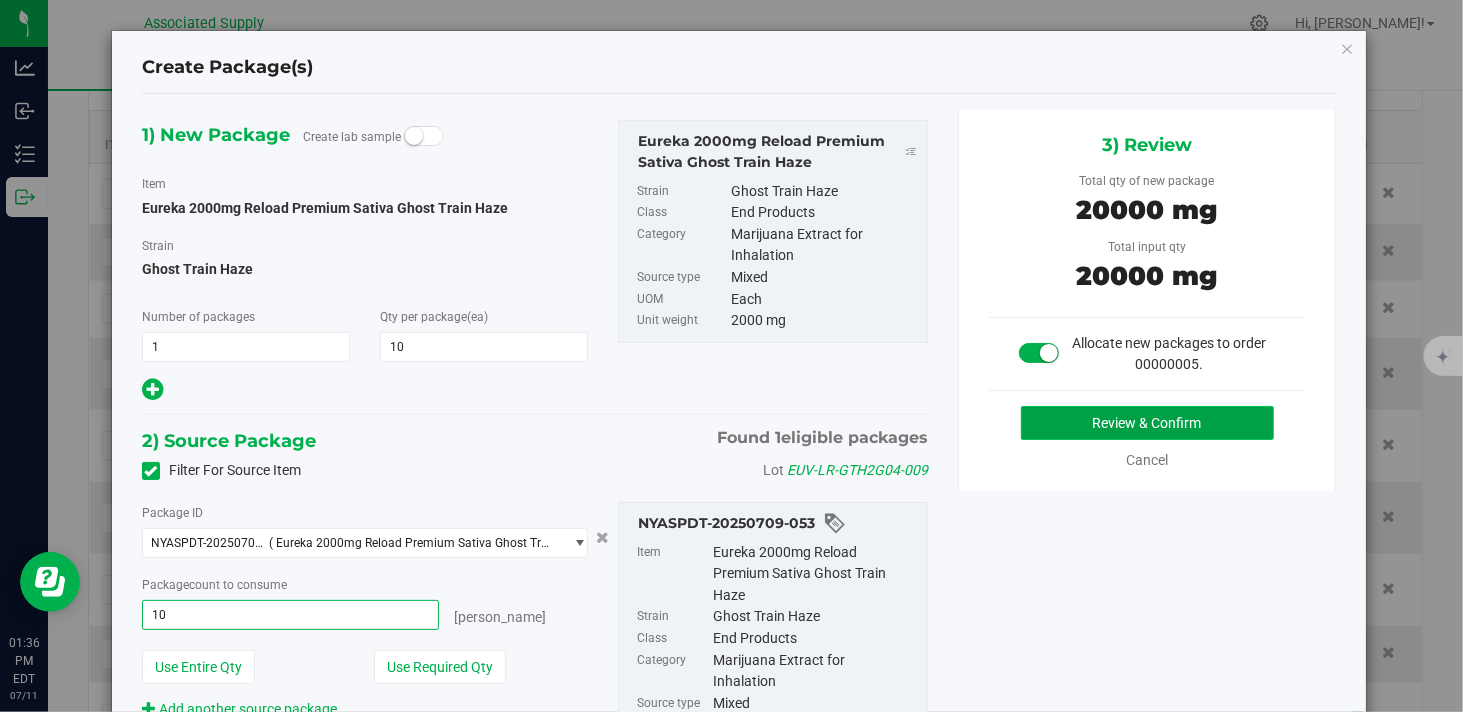 type on "10 ea" 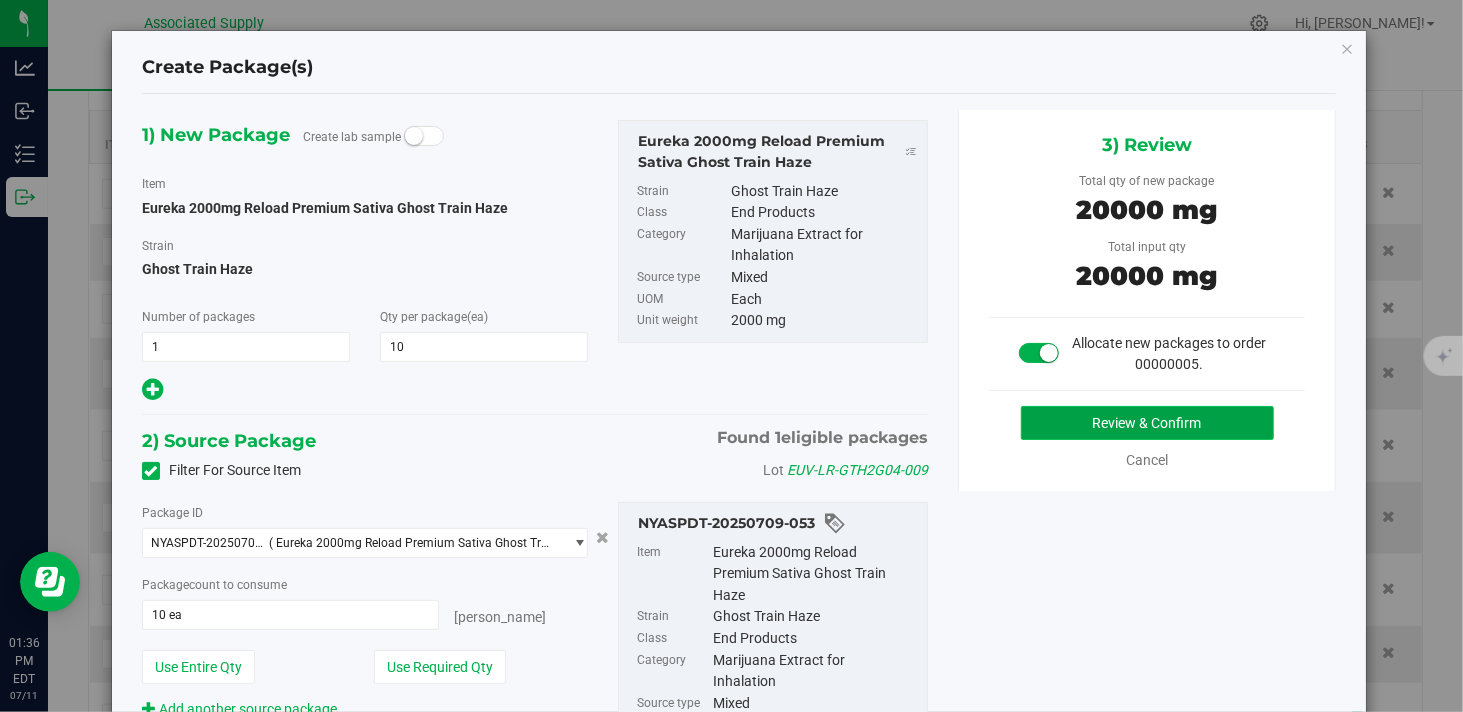click on "Review & Confirm" at bounding box center [1147, 423] 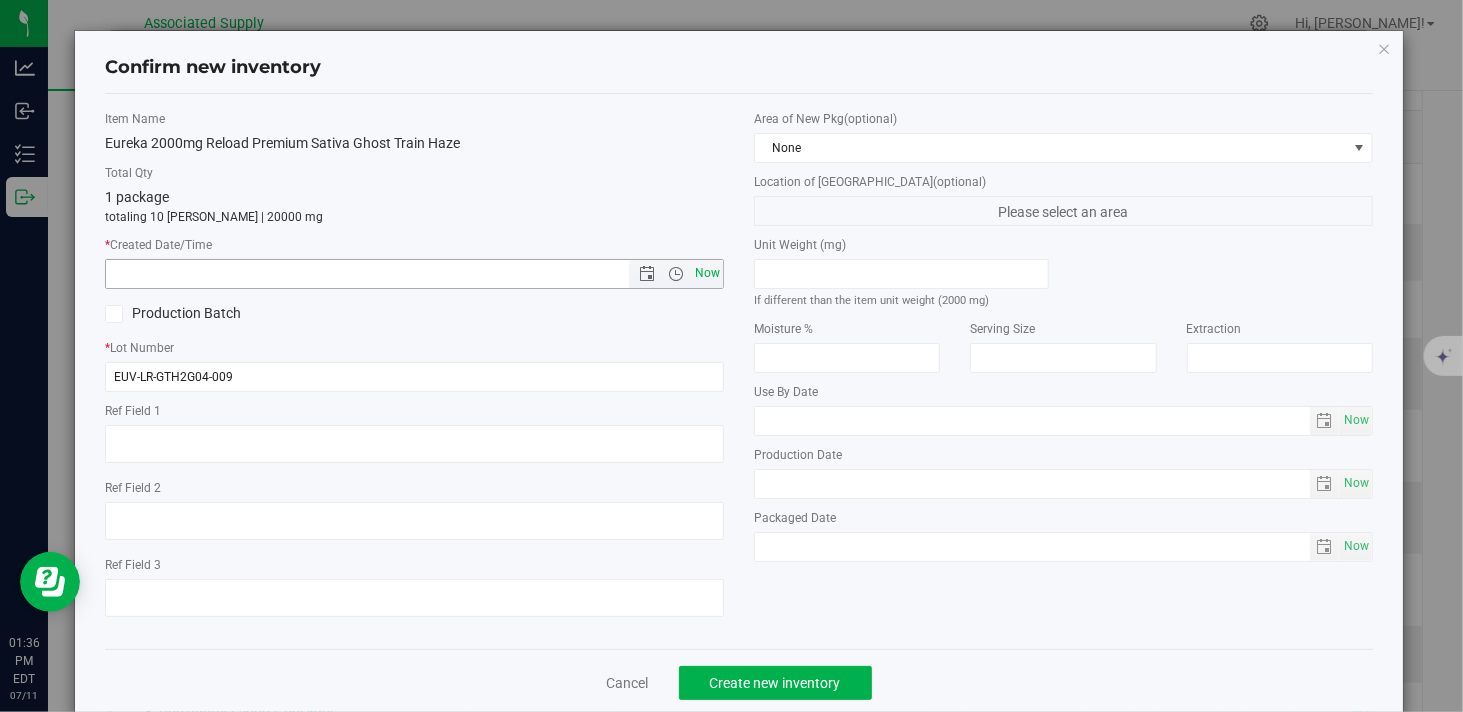 click on "Now" at bounding box center (708, 273) 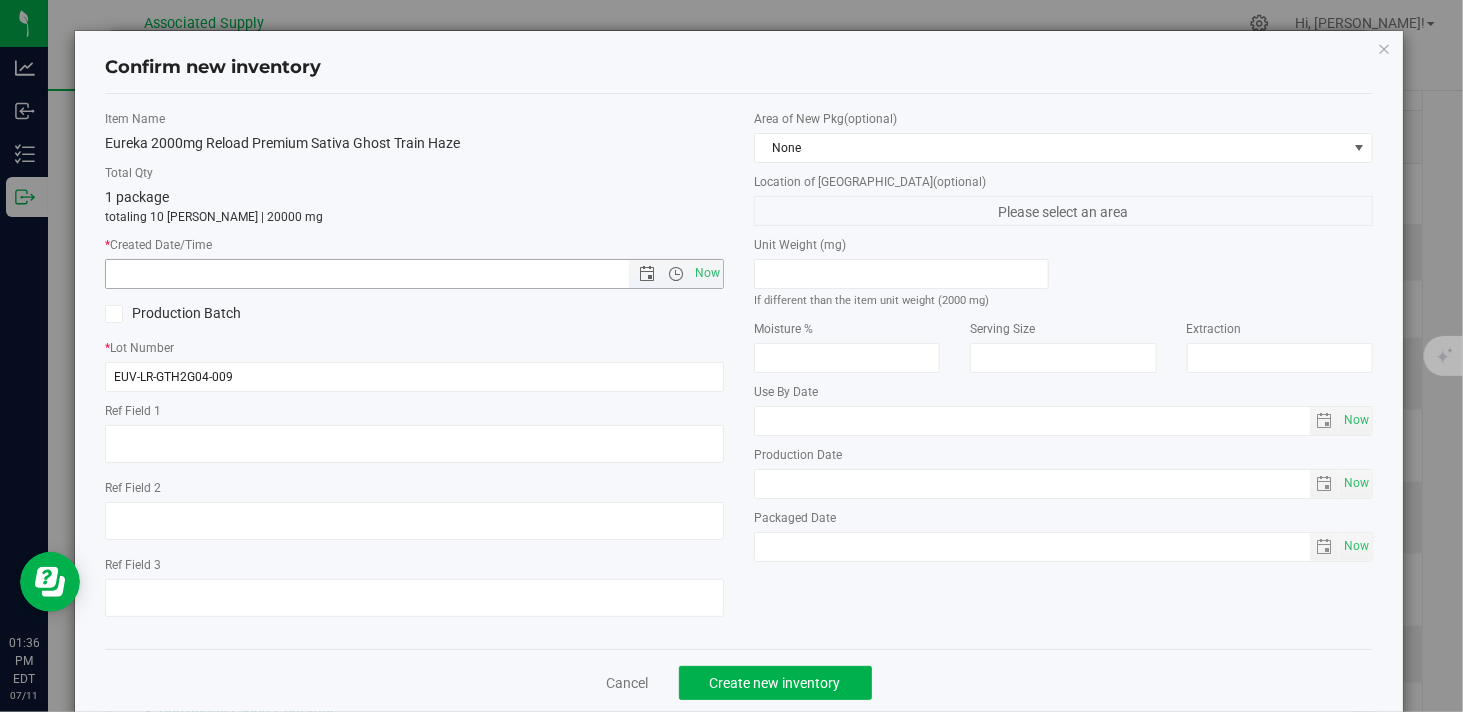 type on "7/11/2025 1:36 PM" 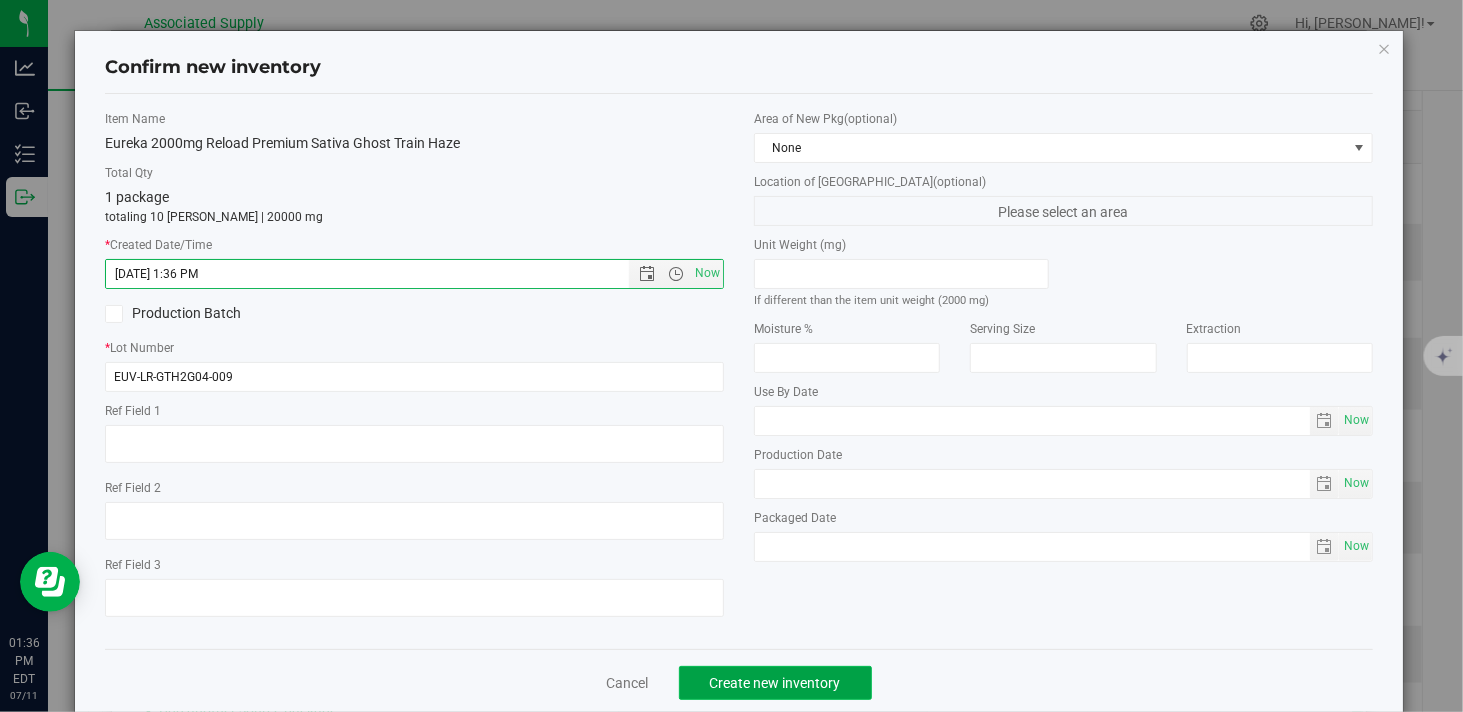 click on "Create new inventory" 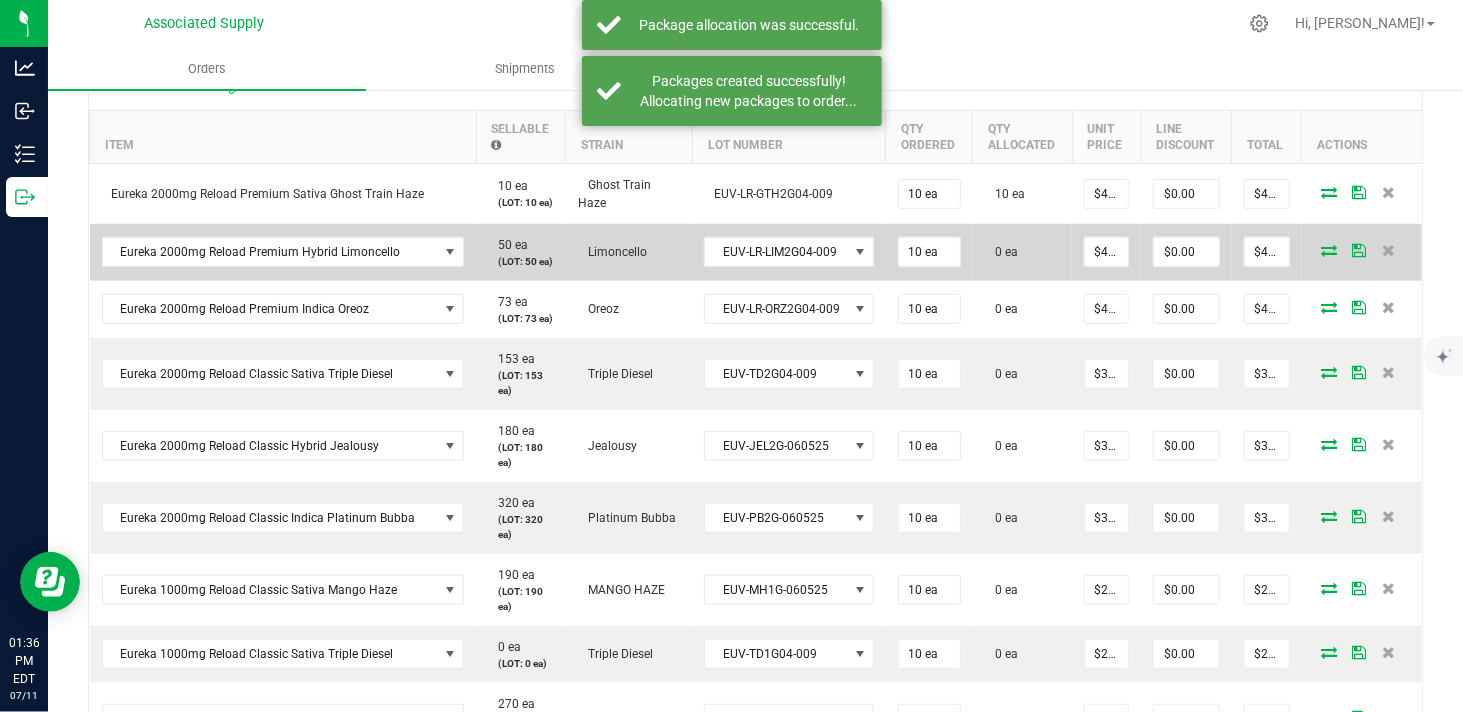 click at bounding box center [1329, 250] 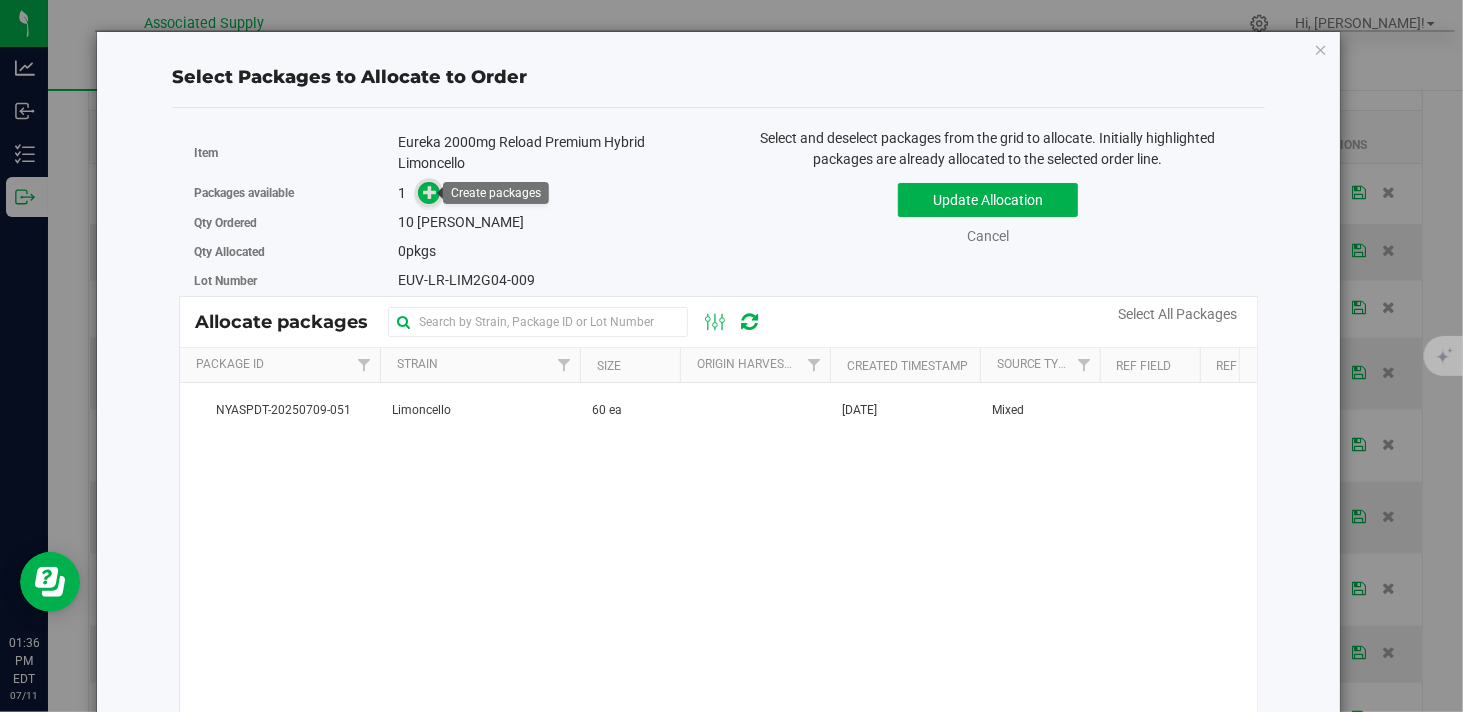 click at bounding box center [430, 192] 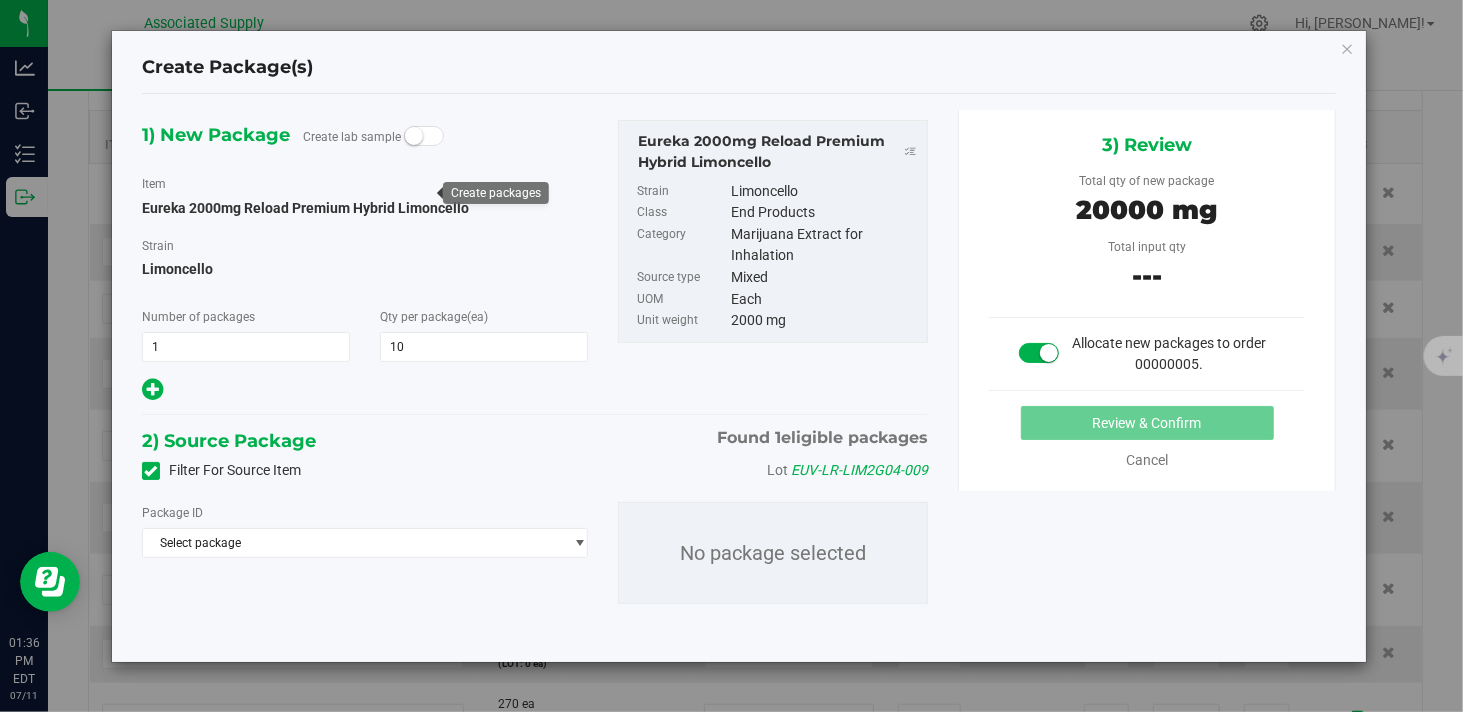 type on "10" 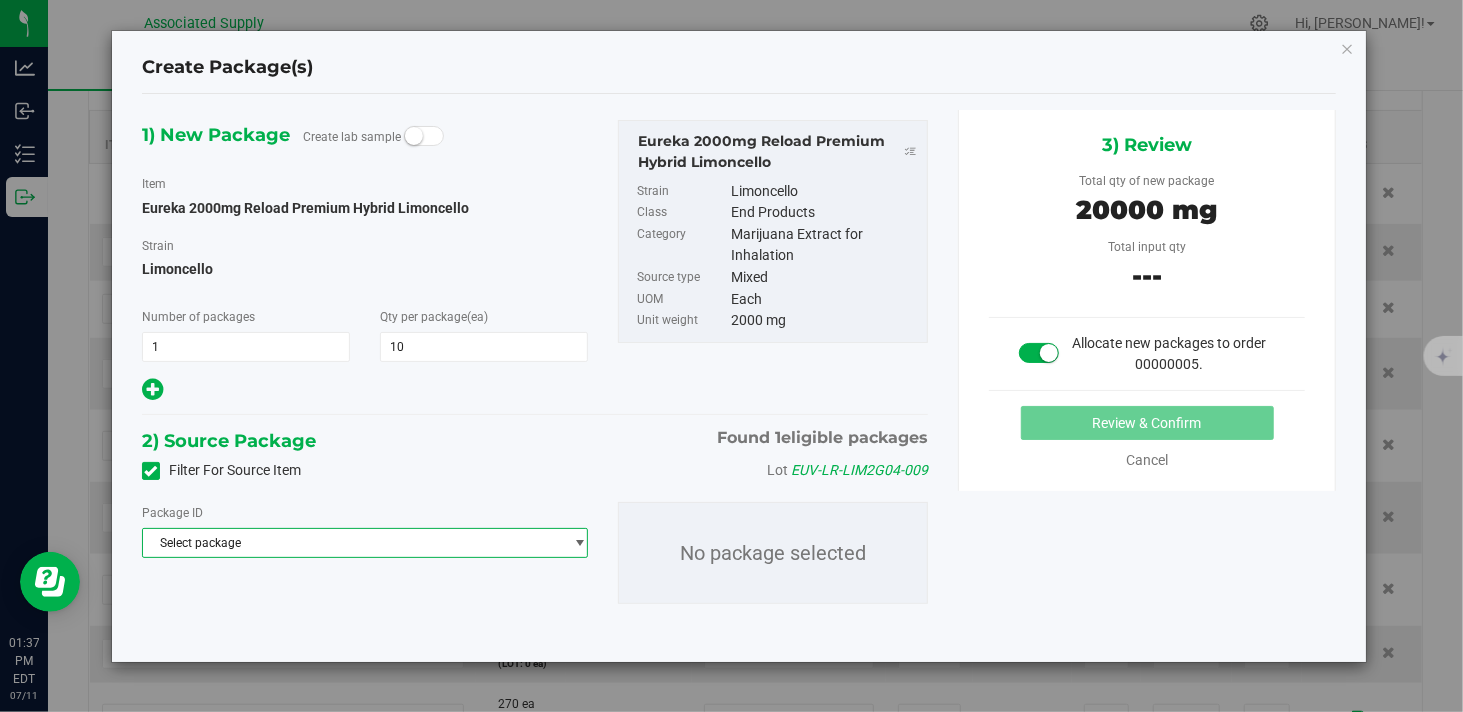 click on "Select package" at bounding box center (352, 543) 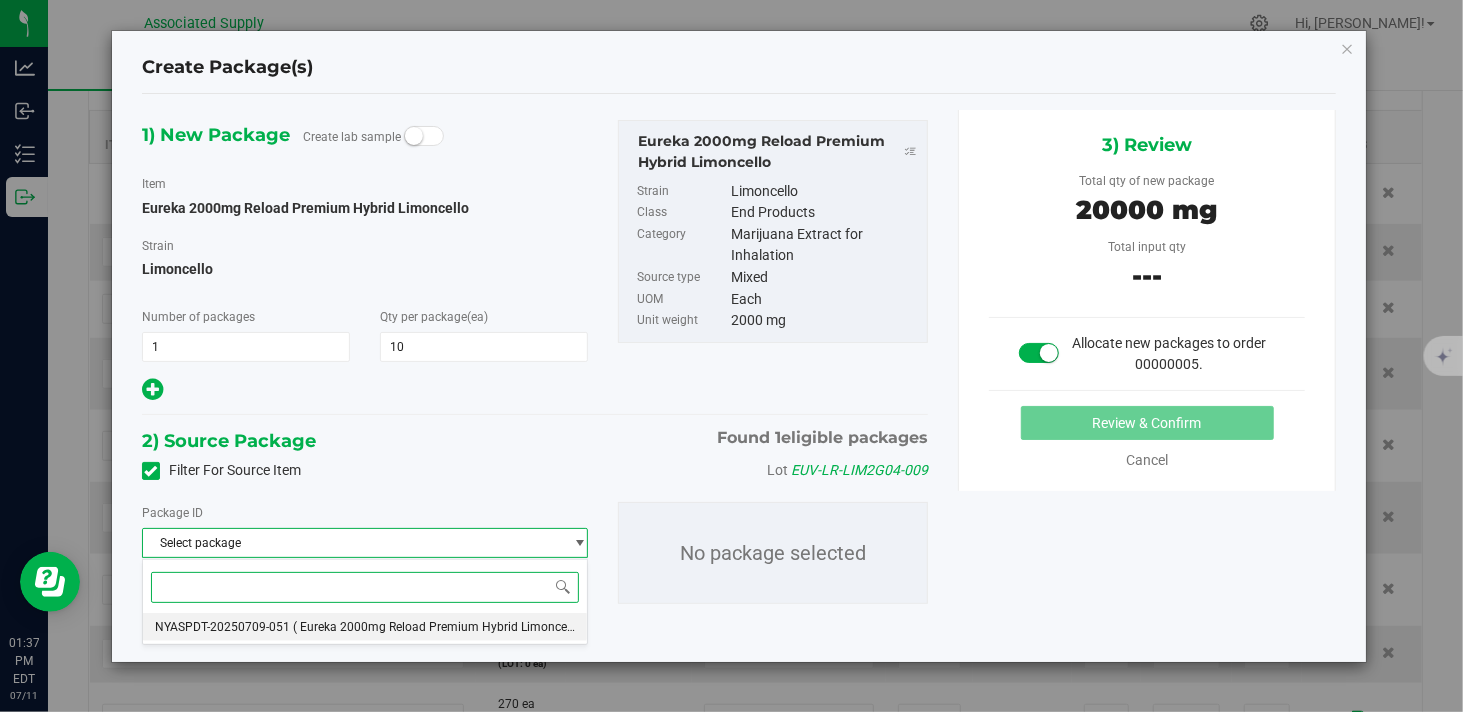 click on "NYASPDT-20250709-051" at bounding box center [222, 627] 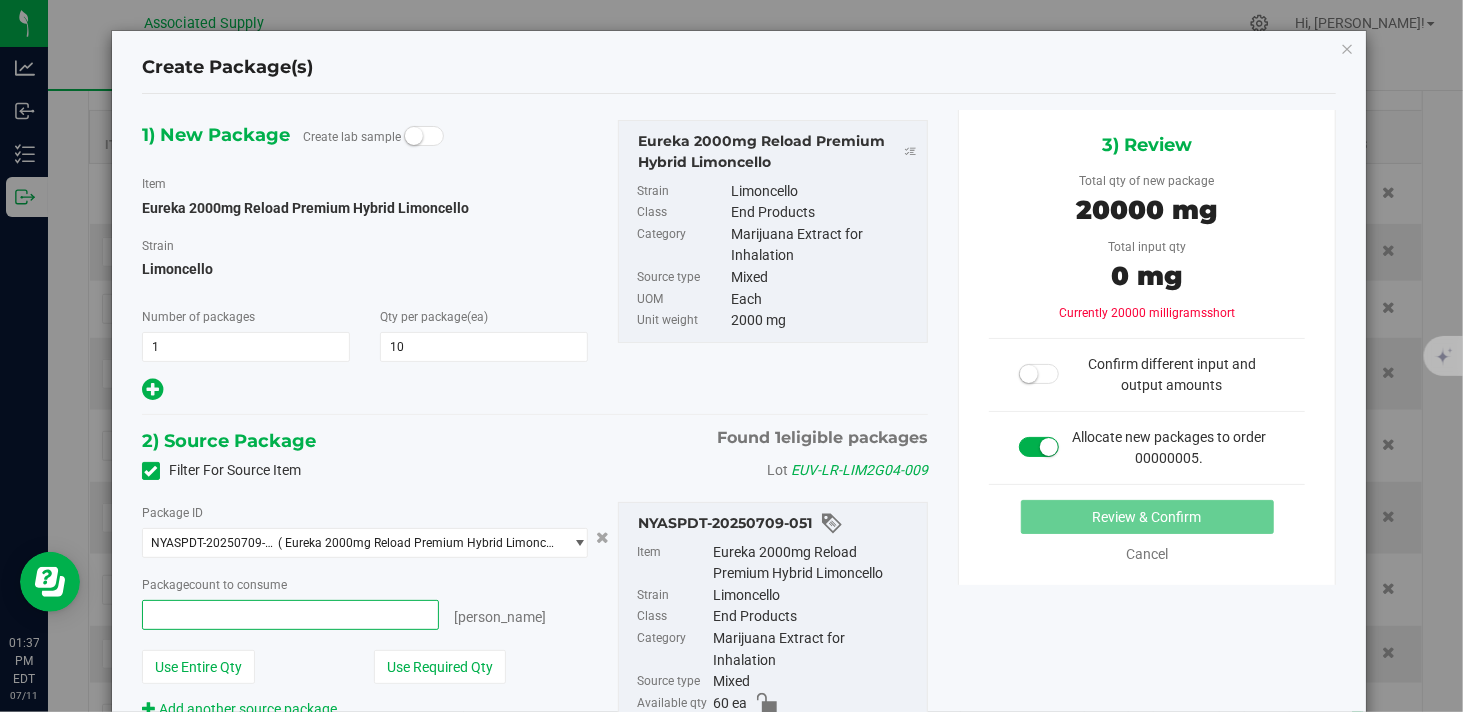 click at bounding box center [290, 615] 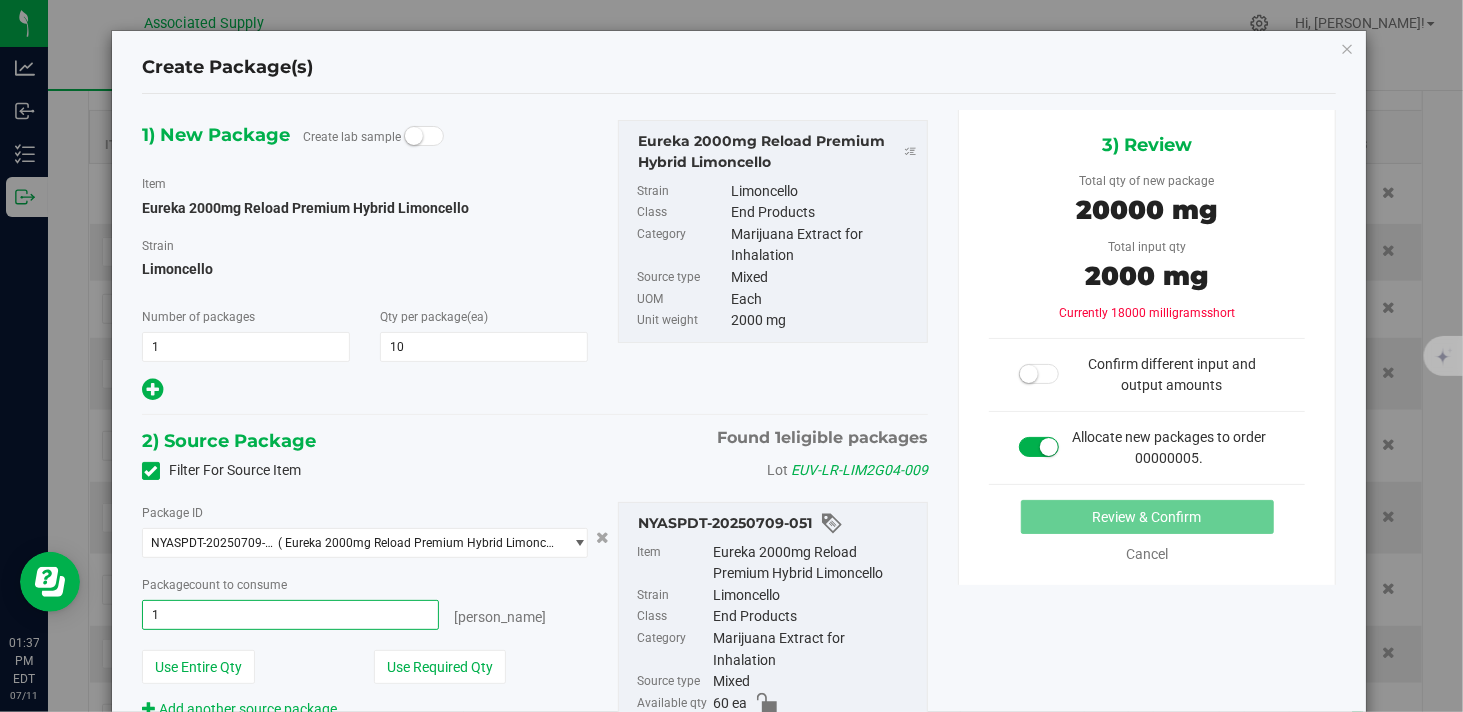 type on "10" 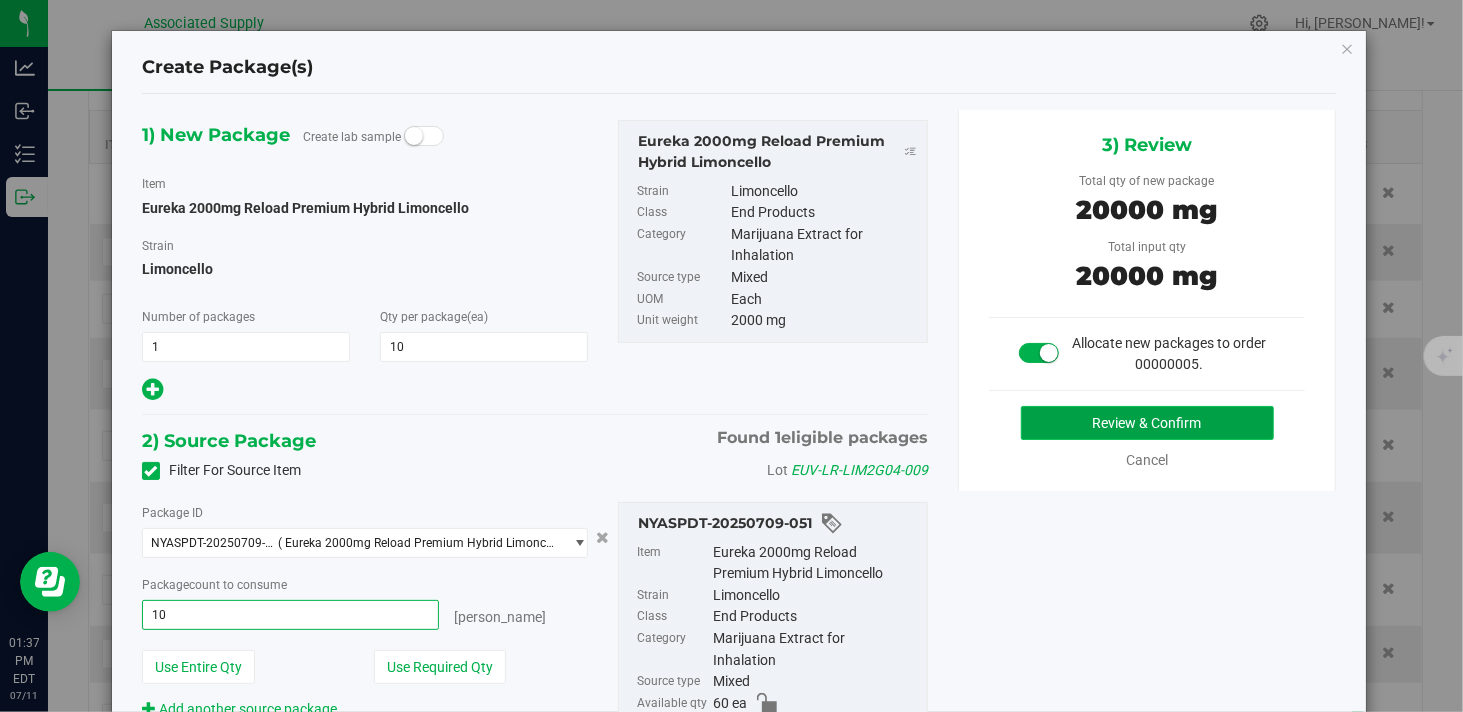 type on "10 ea" 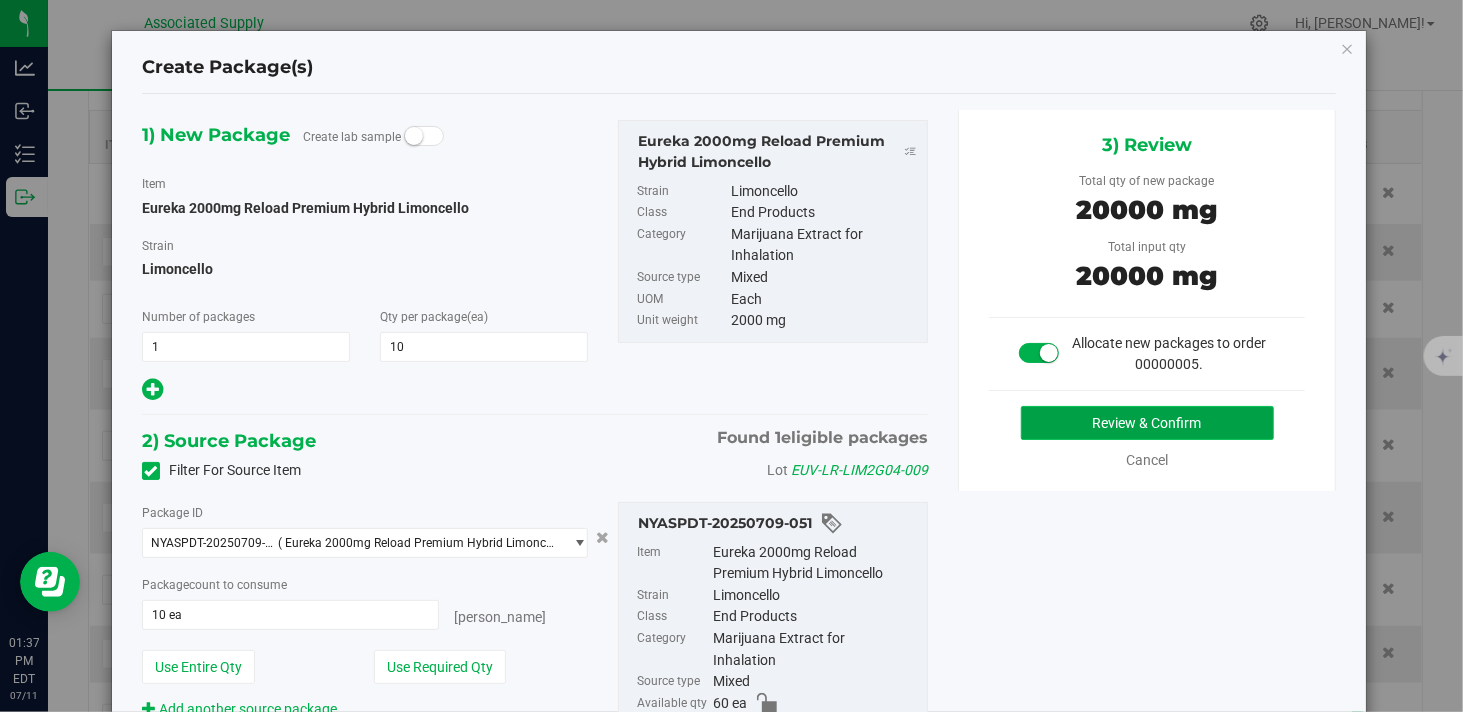 click on "Review & Confirm" at bounding box center (1147, 423) 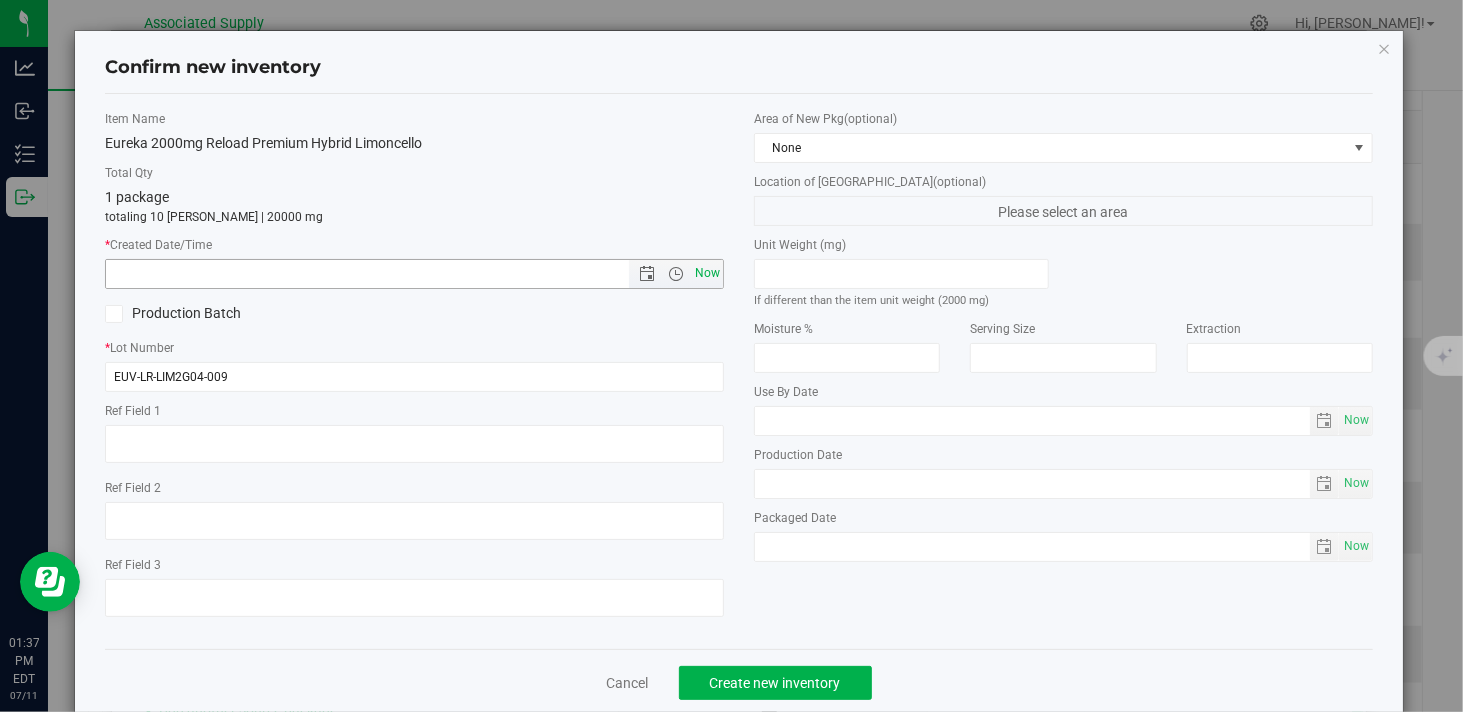 click on "Now" at bounding box center [708, 273] 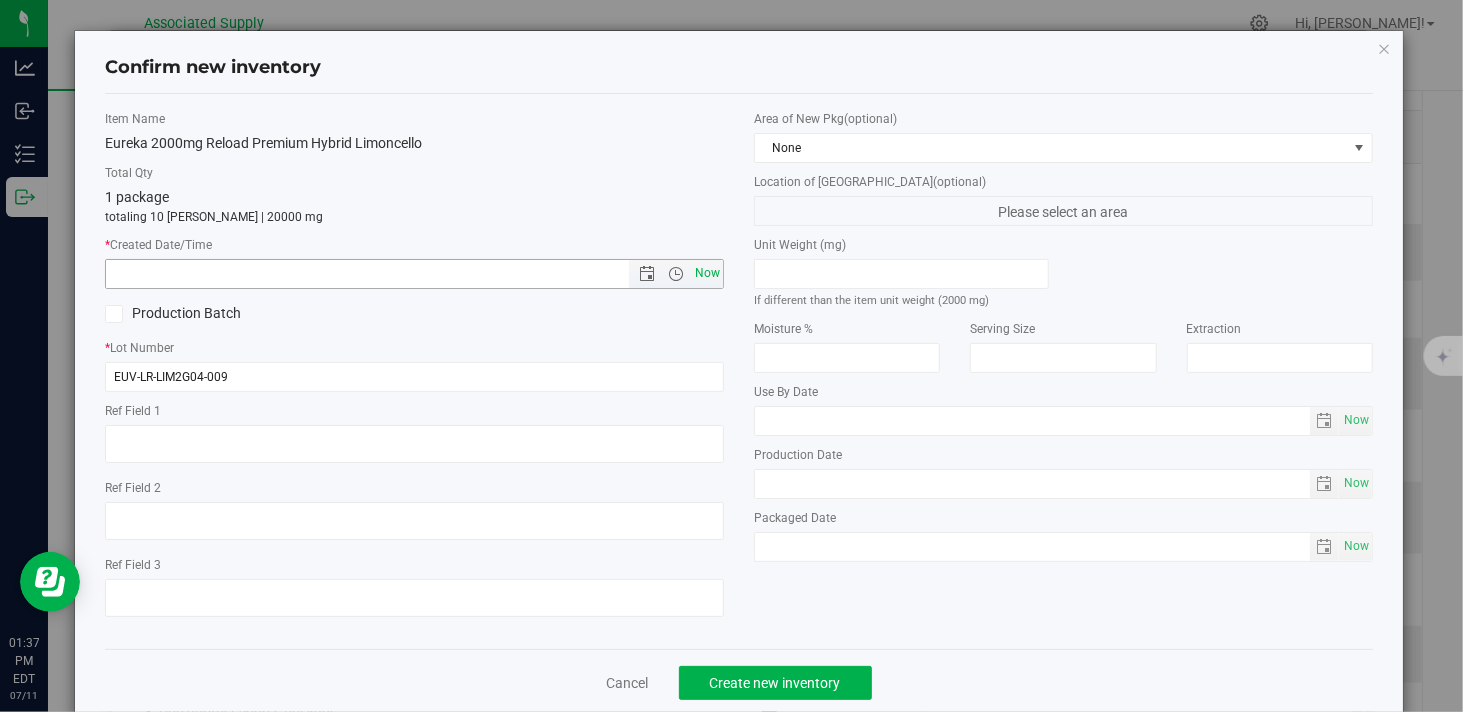 type on "7/11/2025 1:37 PM" 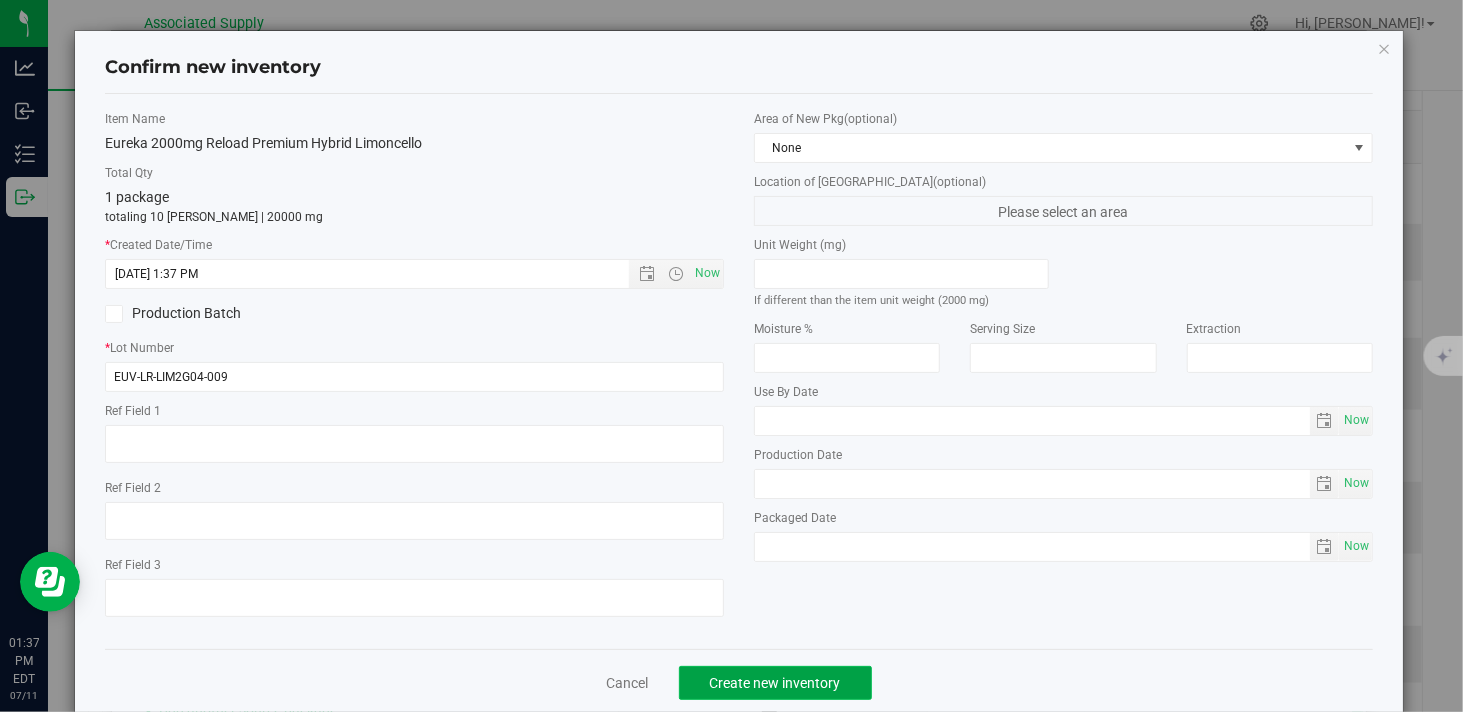 click on "Create new inventory" 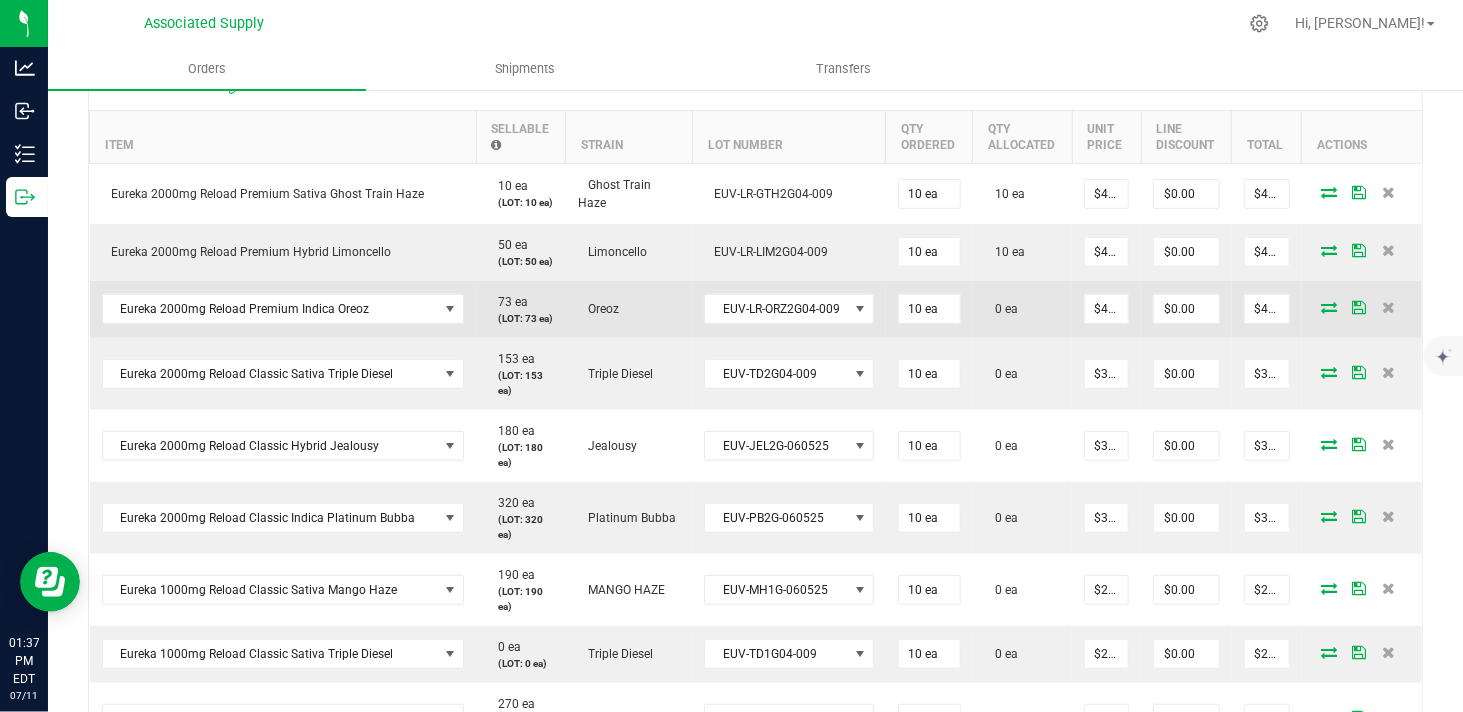 click at bounding box center [1329, 307] 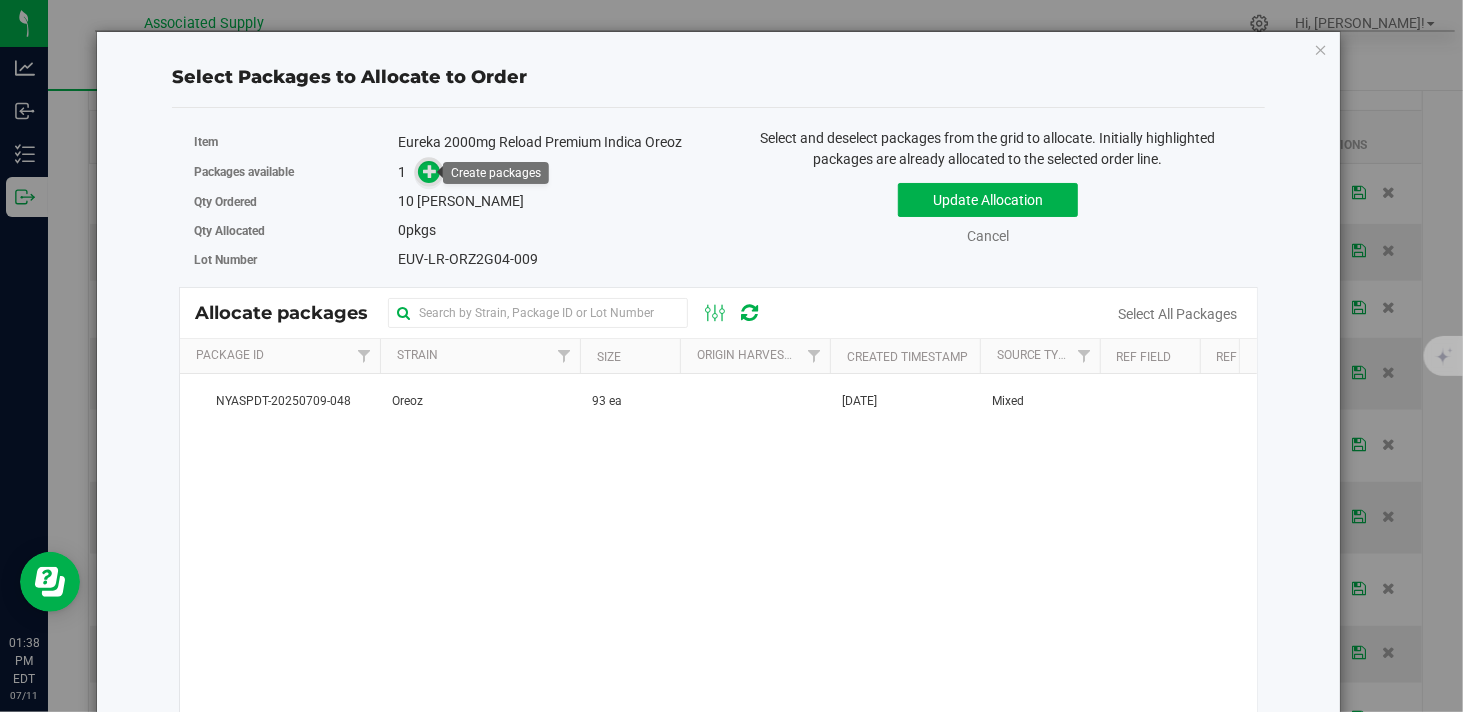 click at bounding box center (430, 171) 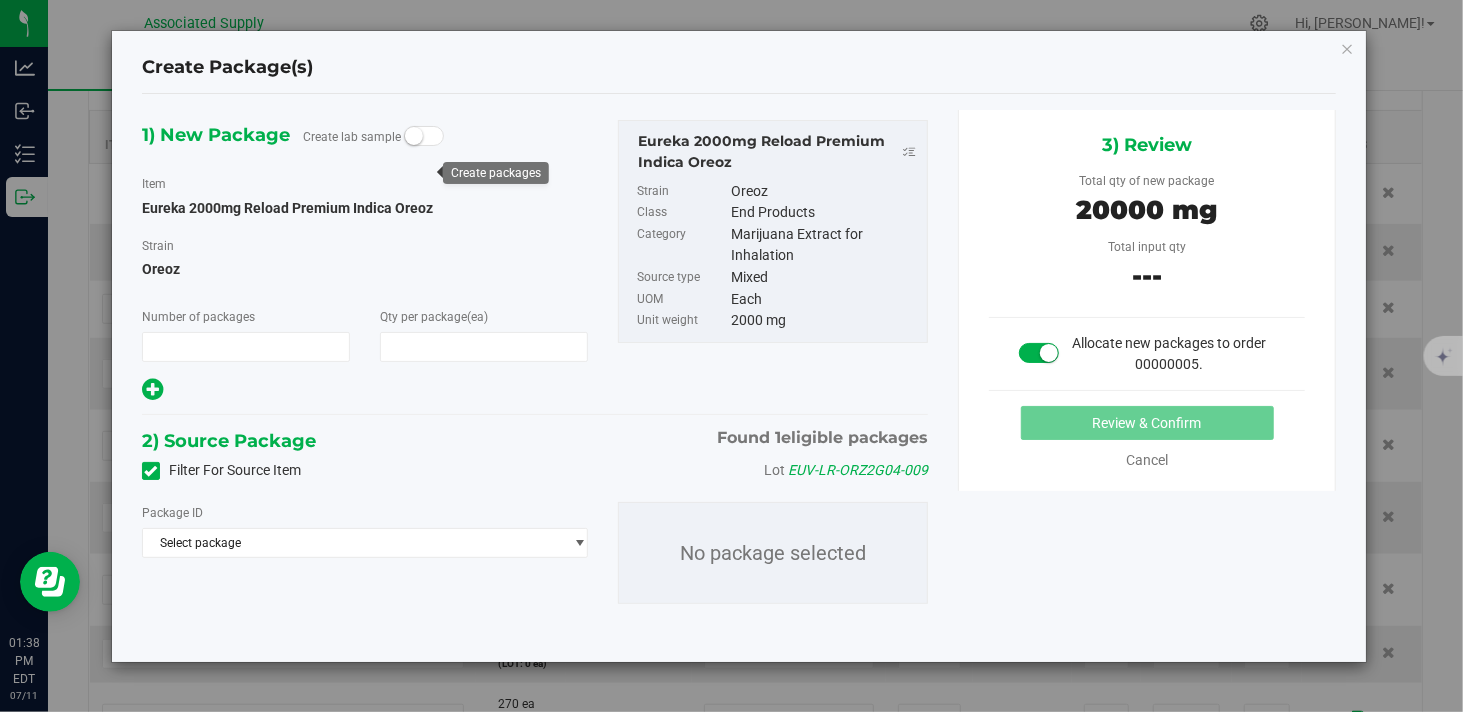 type on "1" 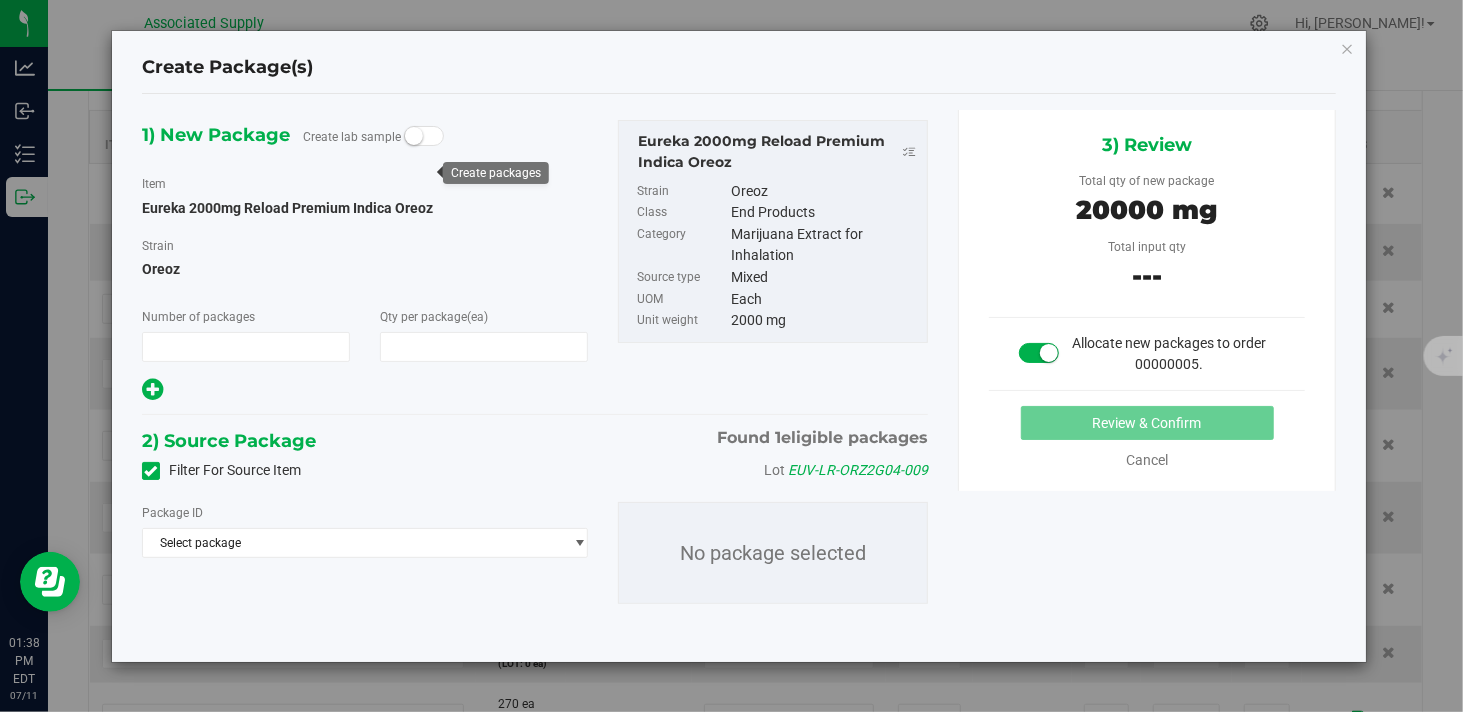 type on "10" 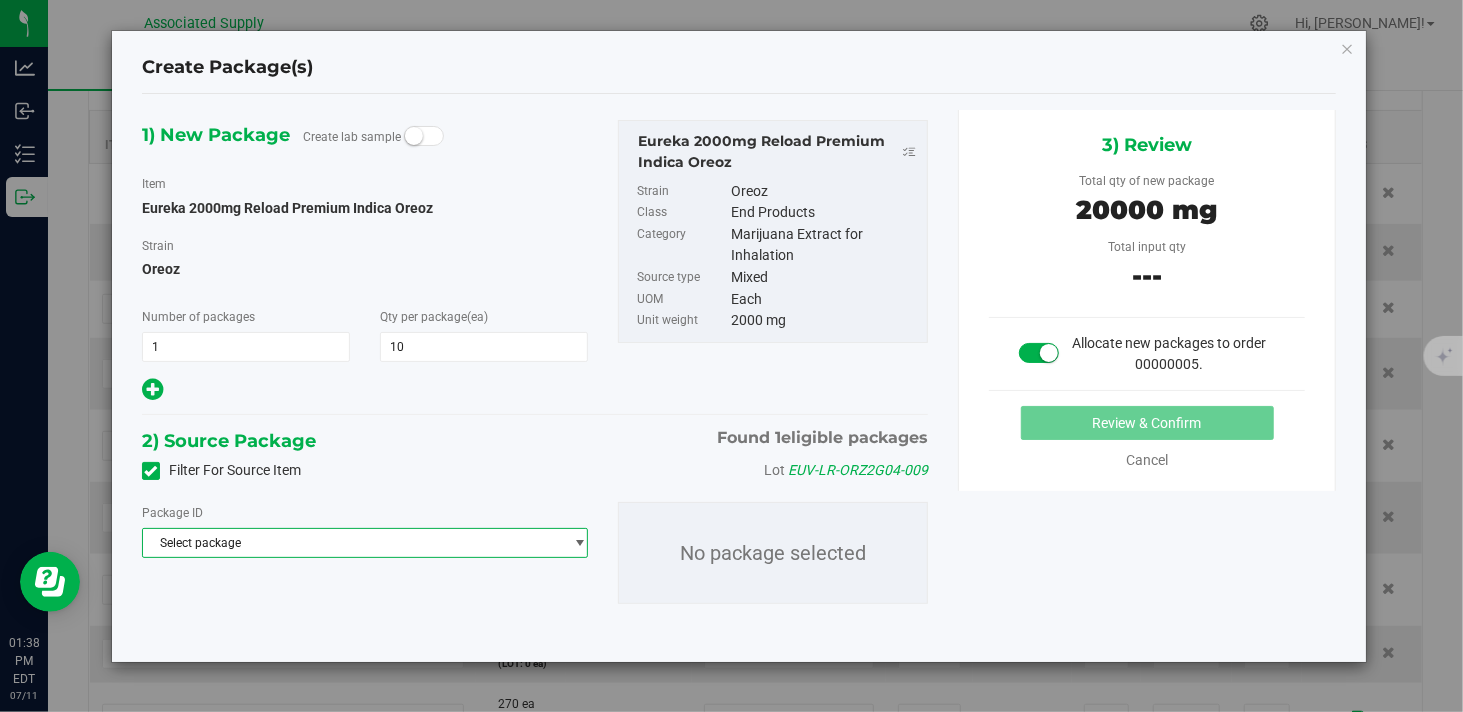 click on "Select package" at bounding box center (352, 543) 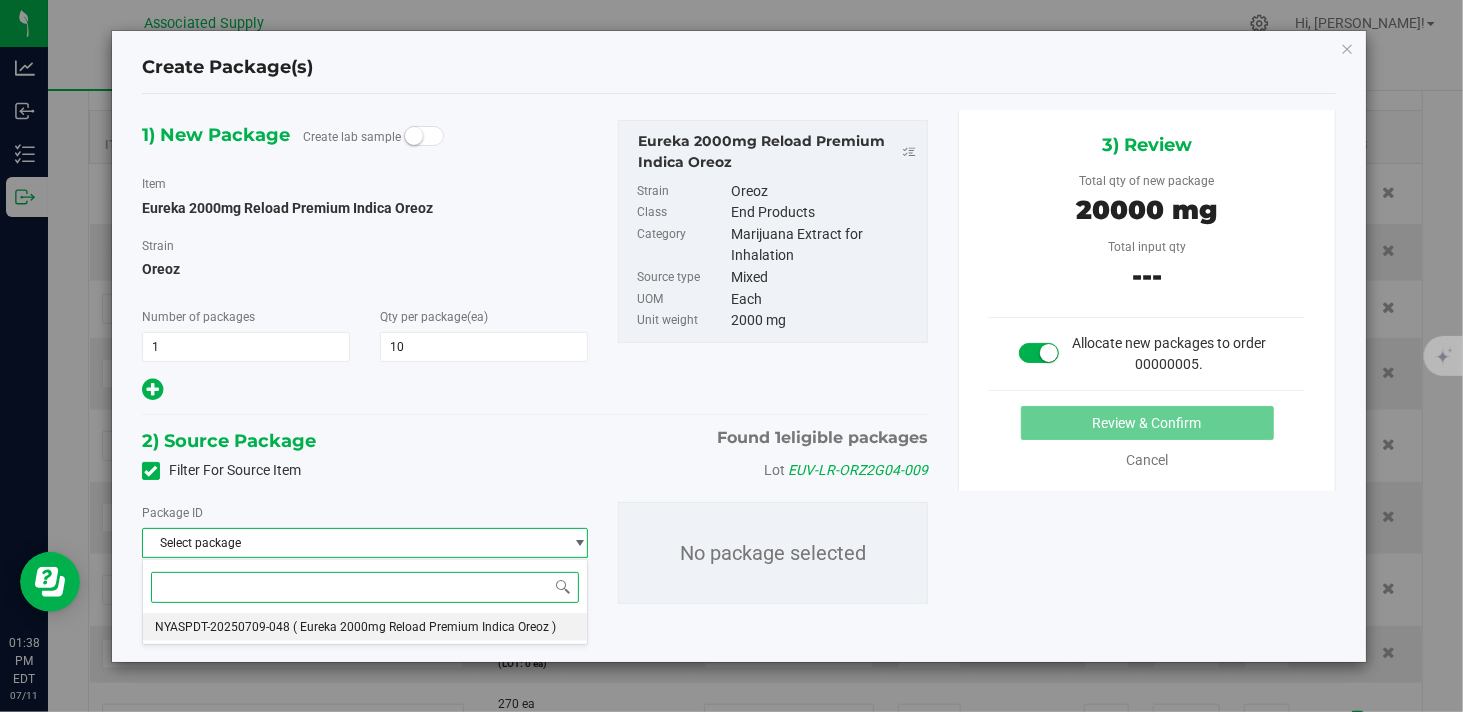 click on "(
Eureka 2000mg Reload Premium Indica Oreoz
)" at bounding box center (424, 627) 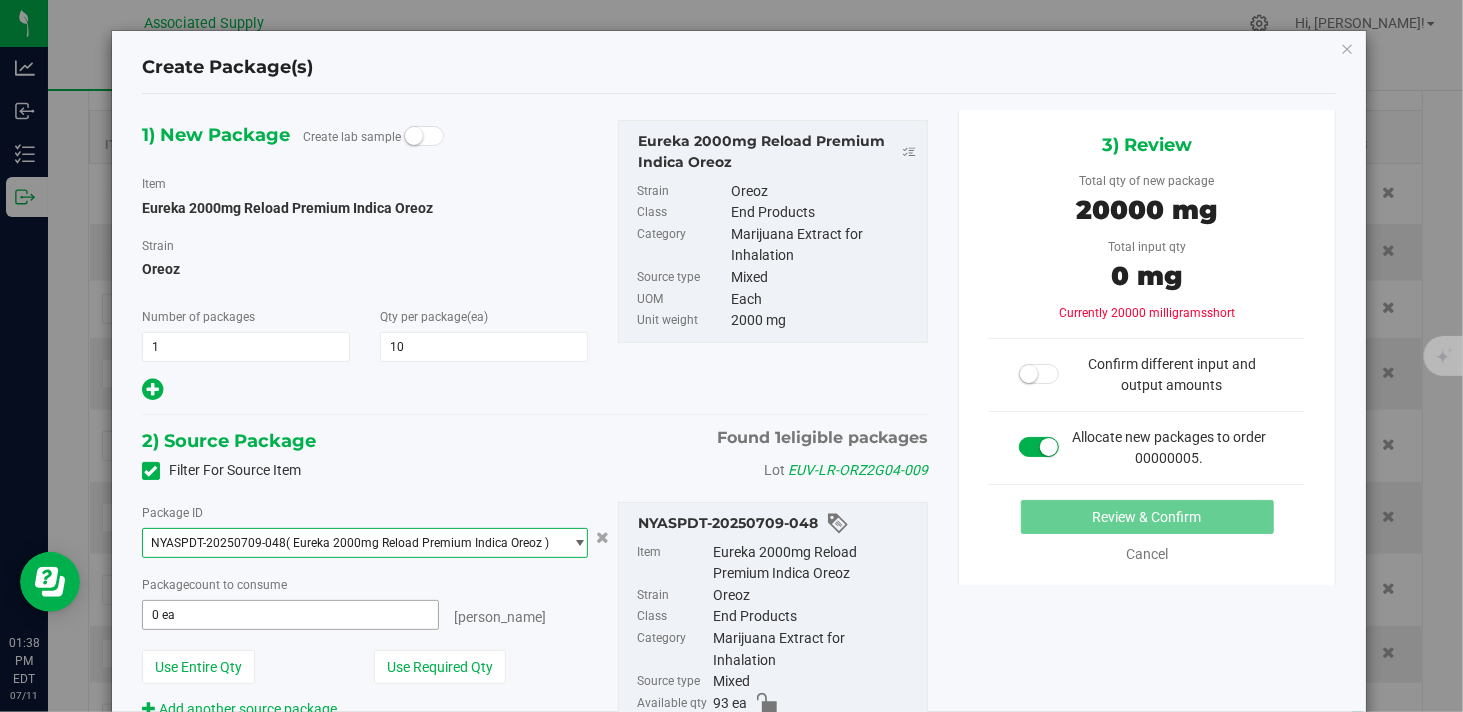 type 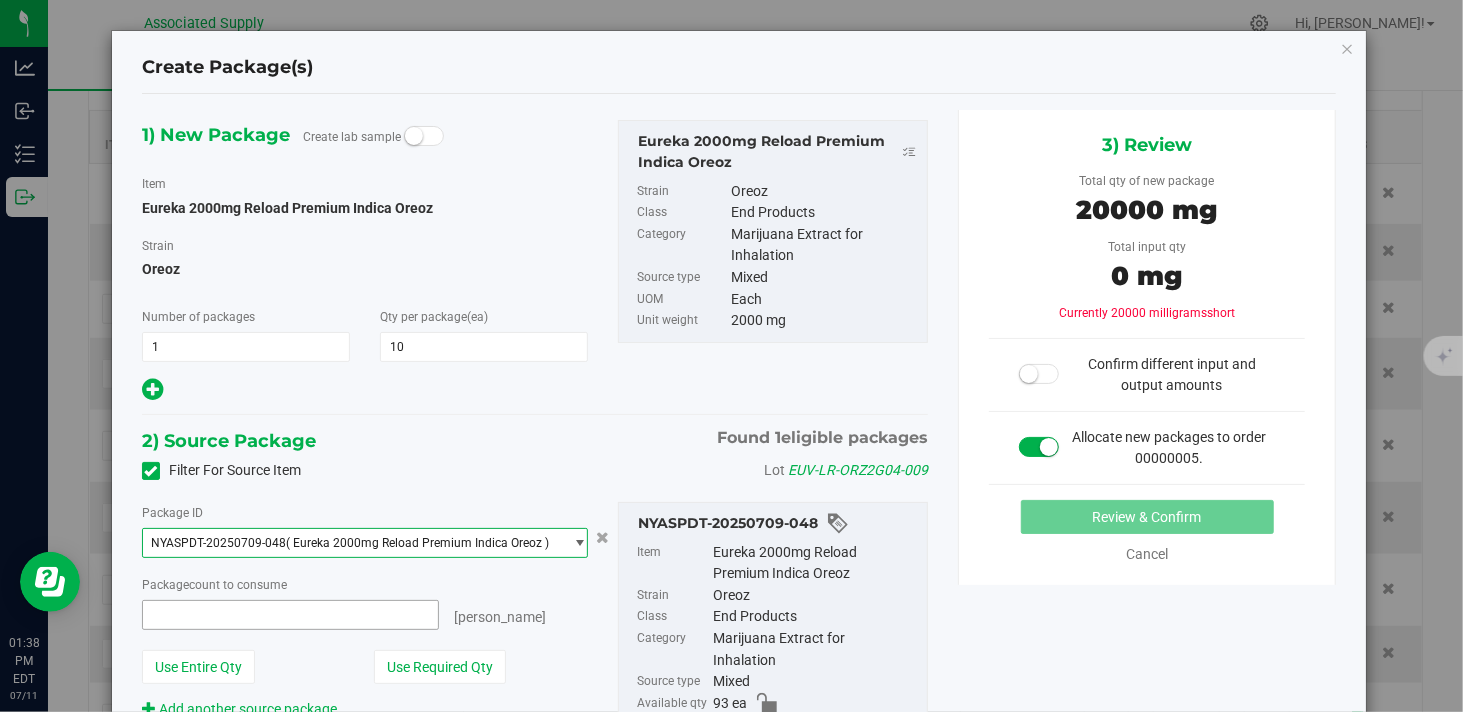click at bounding box center (290, 615) 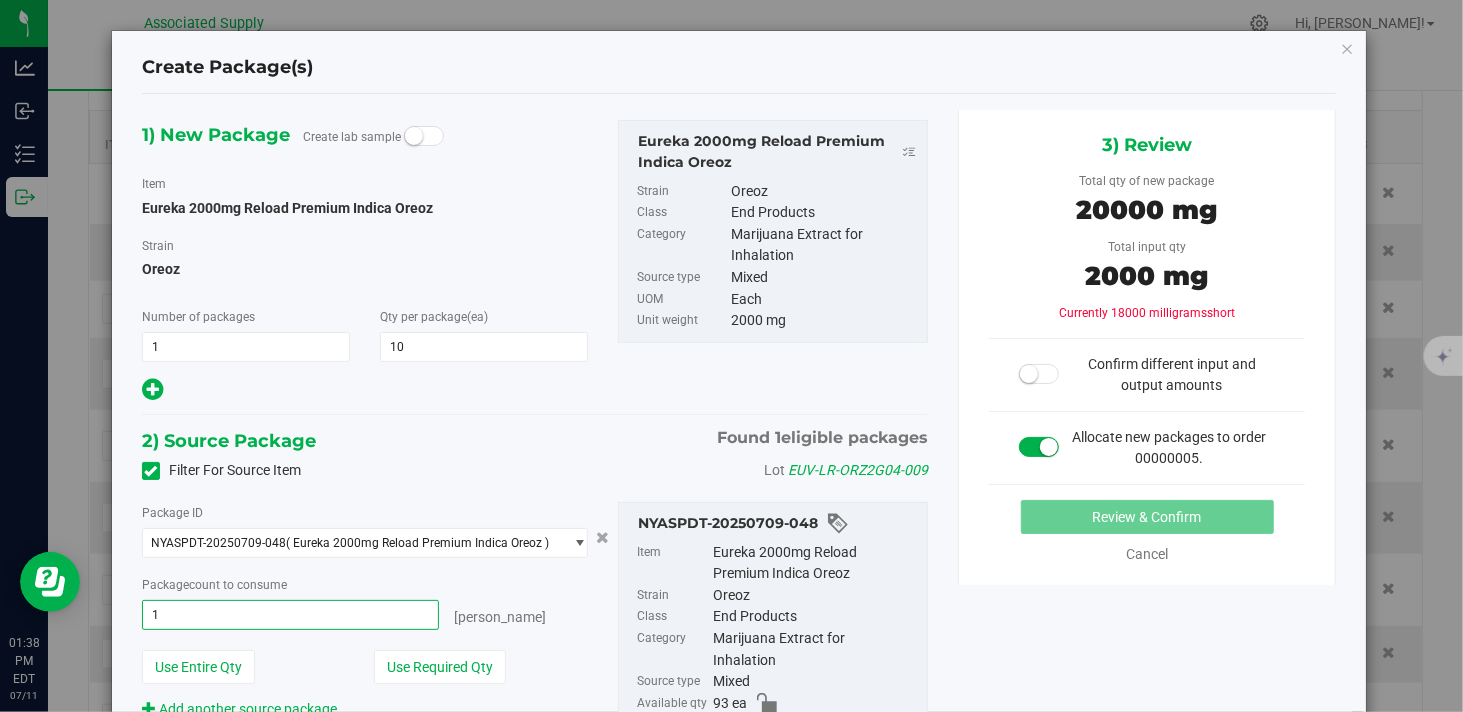 type on "10" 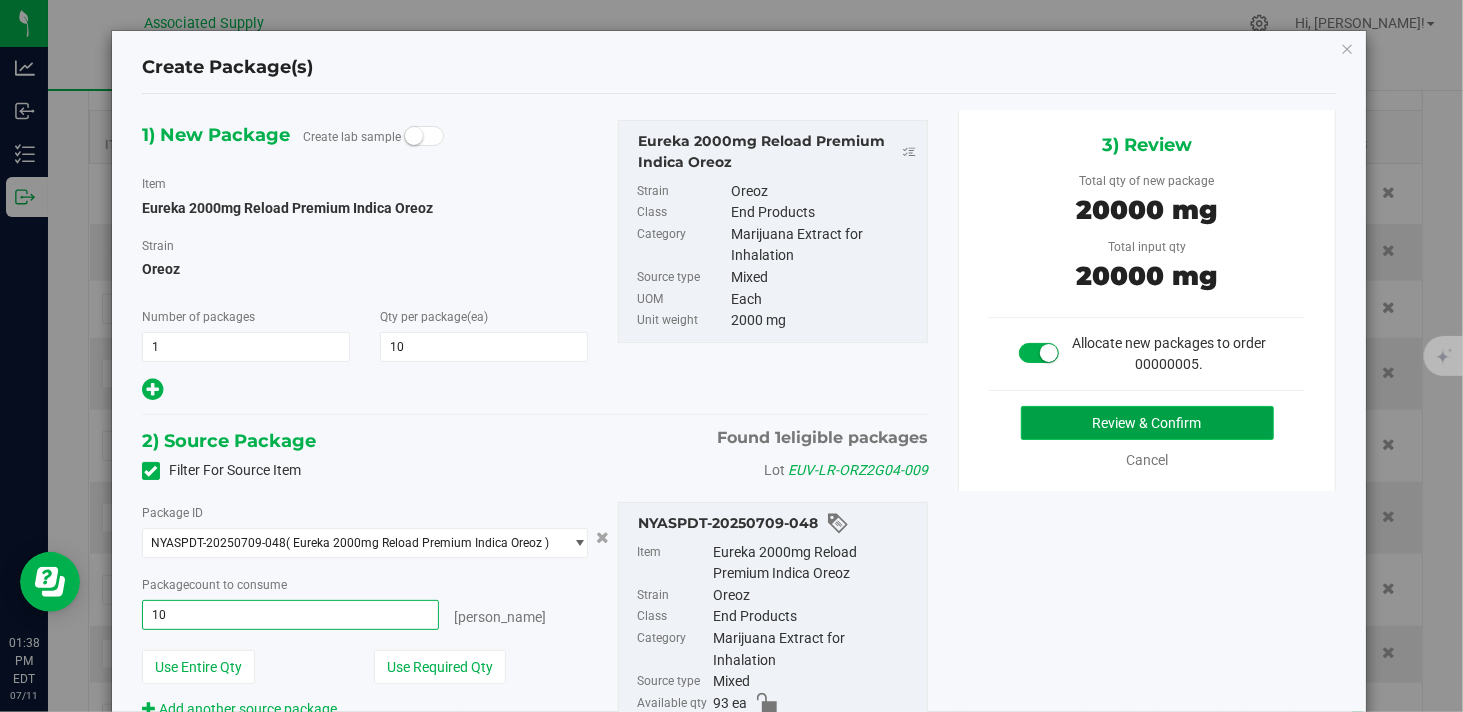 type on "10 ea" 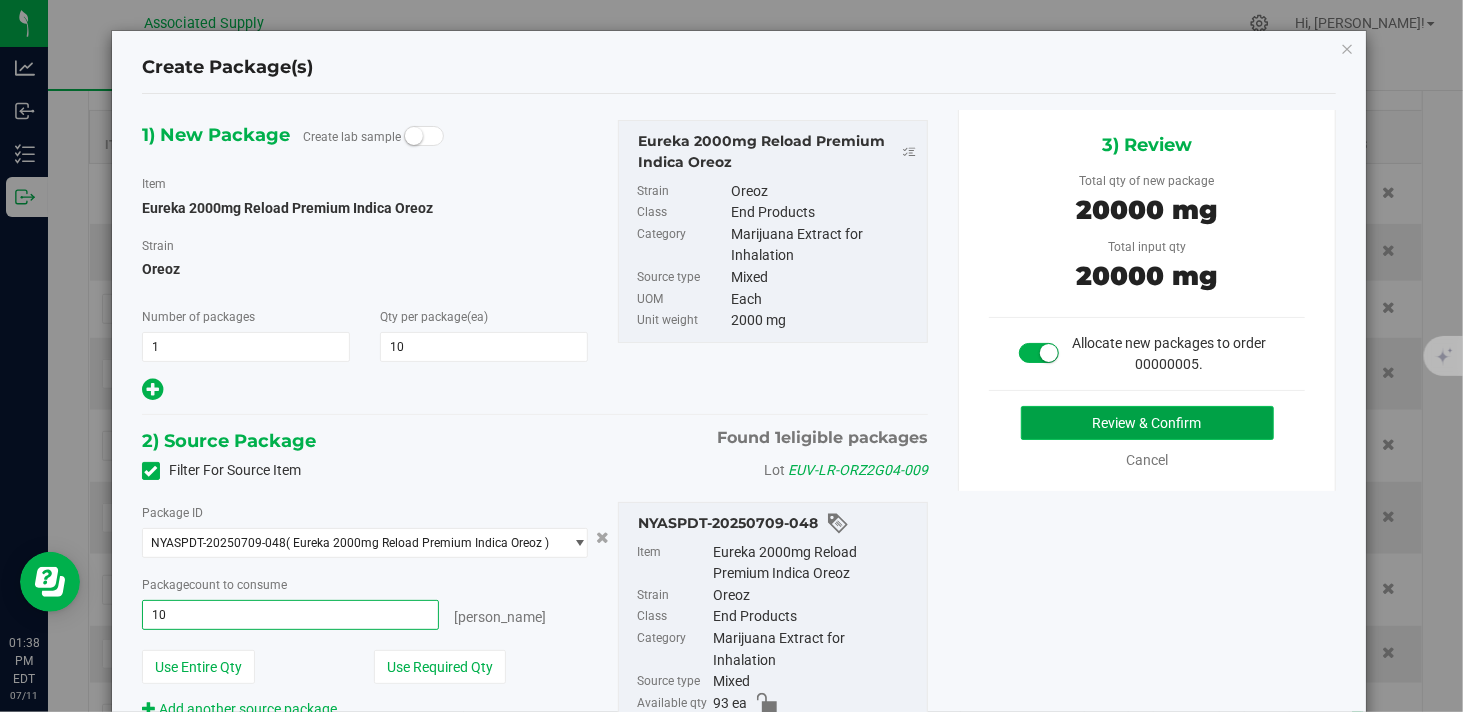 click on "Review & Confirm" at bounding box center [1147, 423] 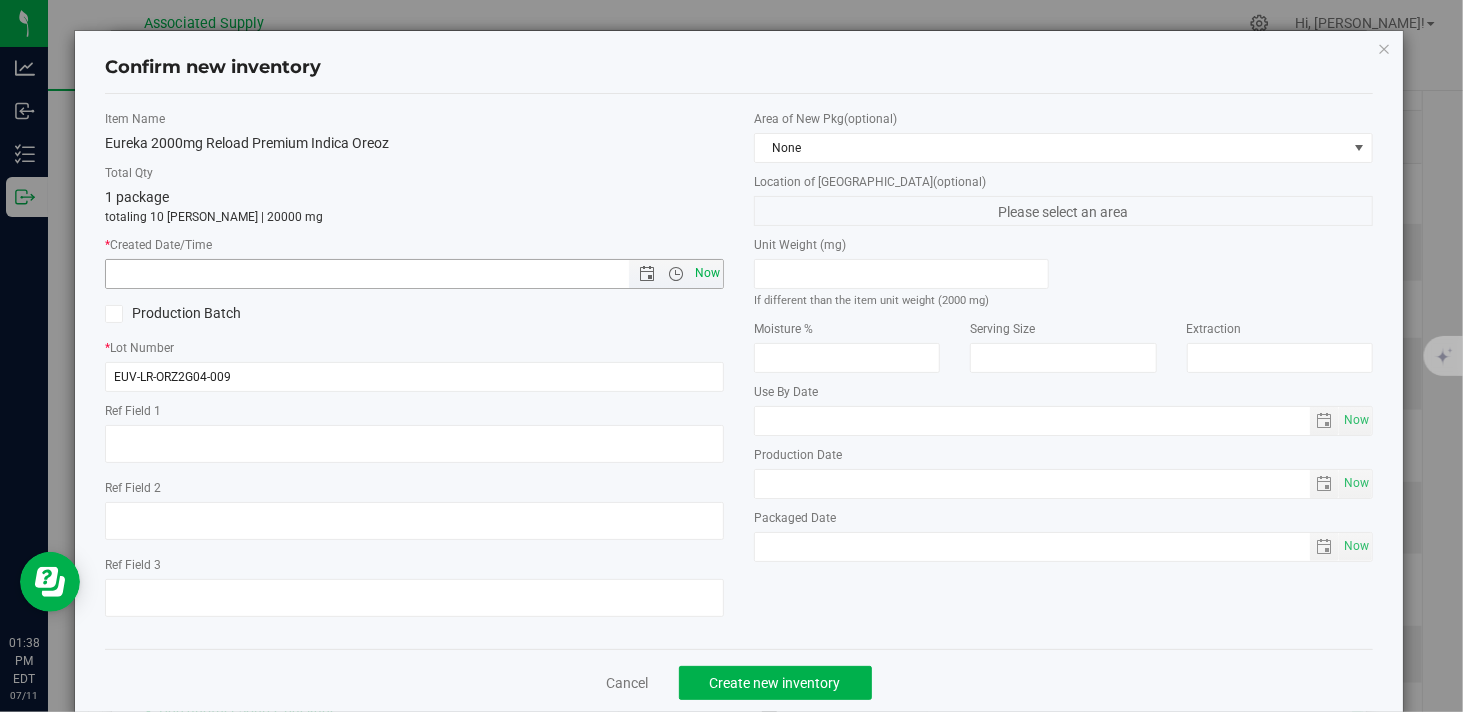 click on "Now" at bounding box center [708, 273] 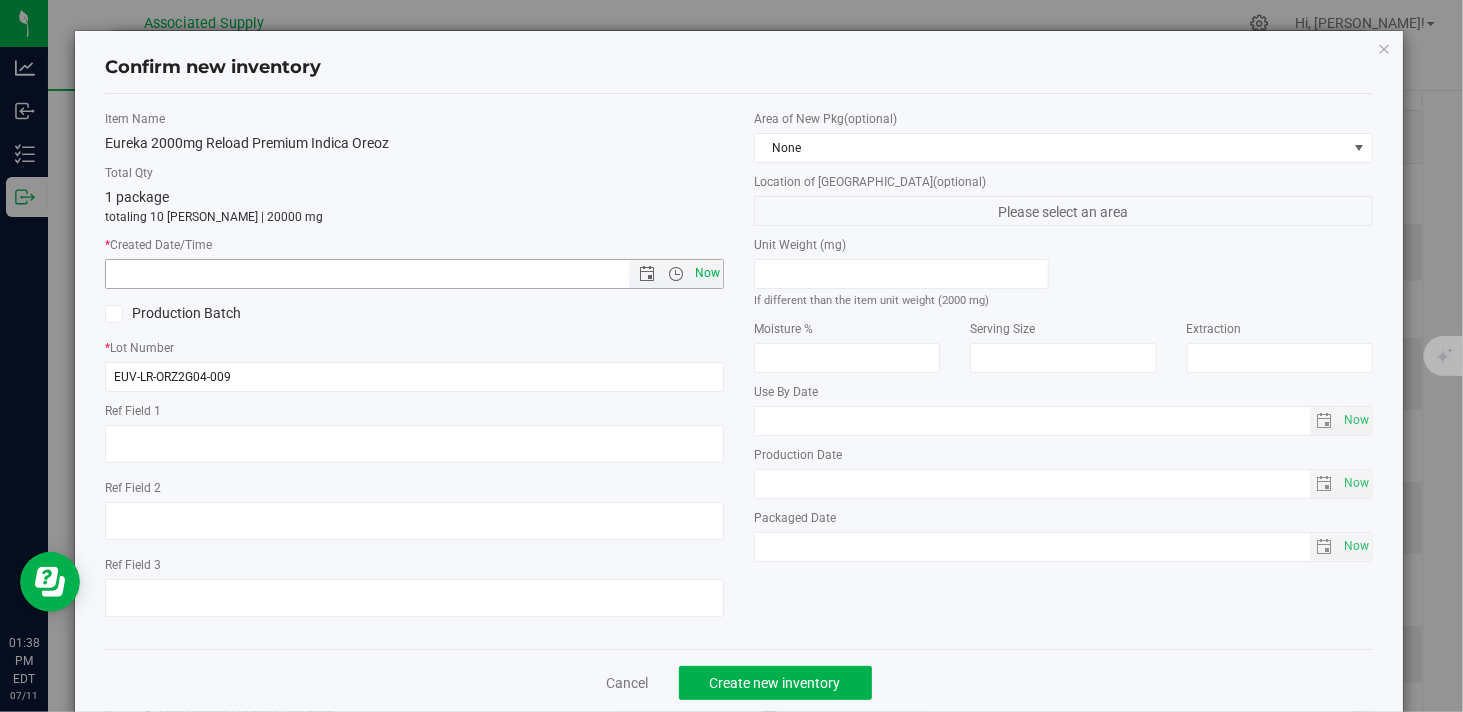 type on "7/11/2025 1:38 PM" 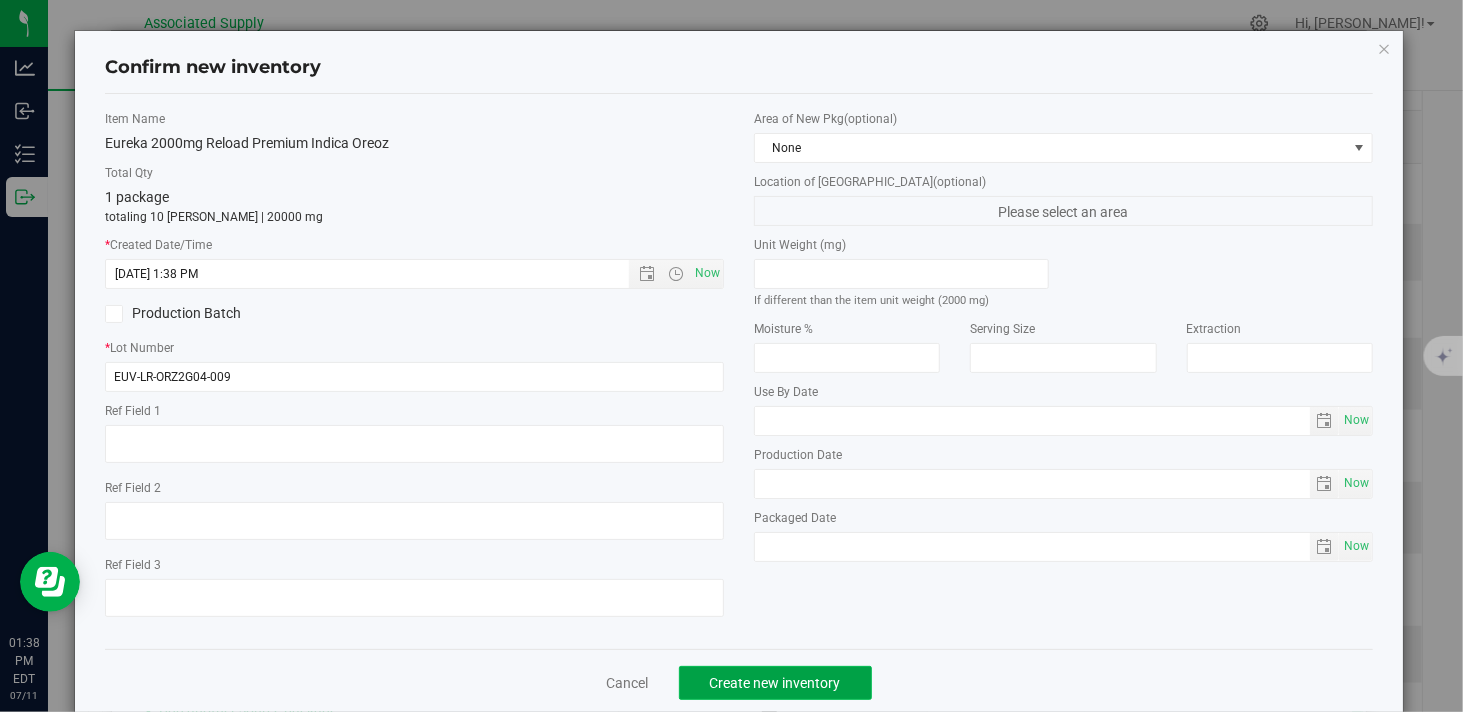 click on "Create new inventory" 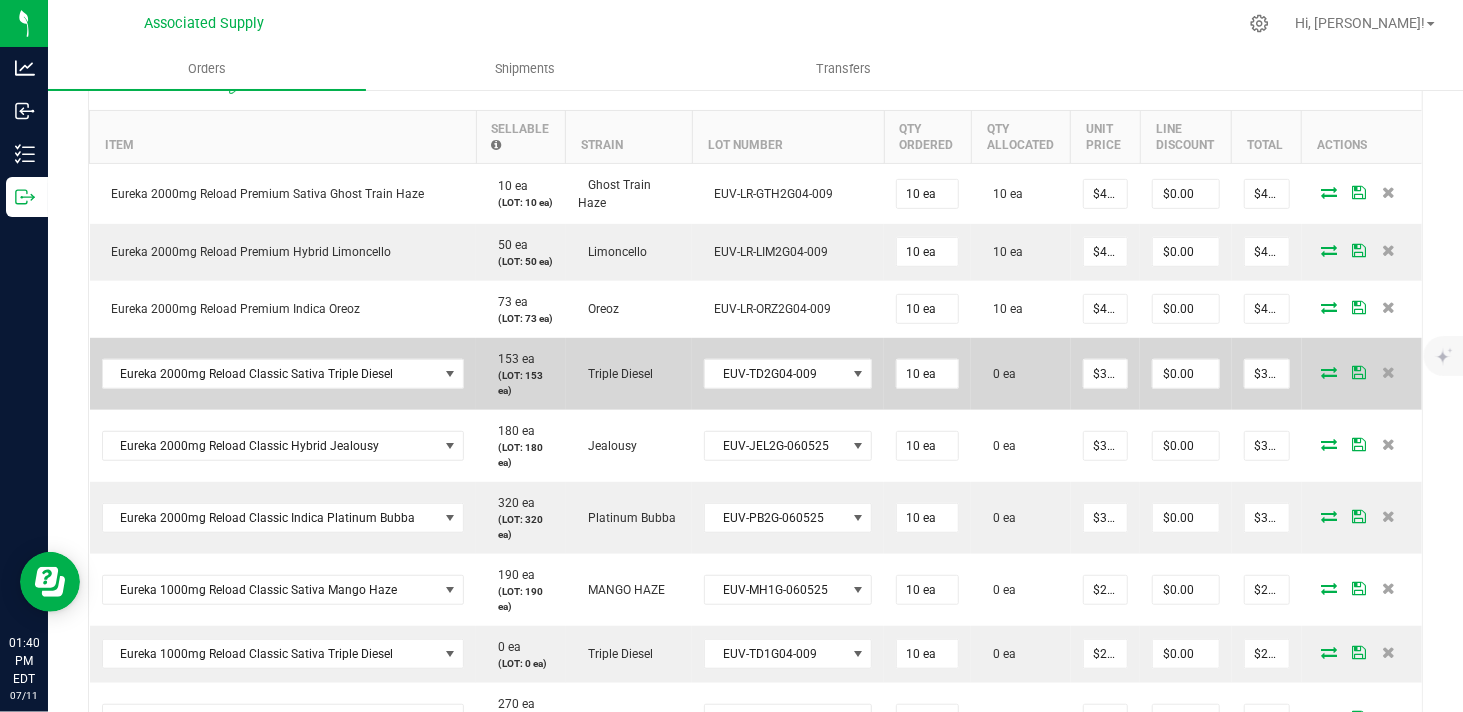 click at bounding box center (1329, 372) 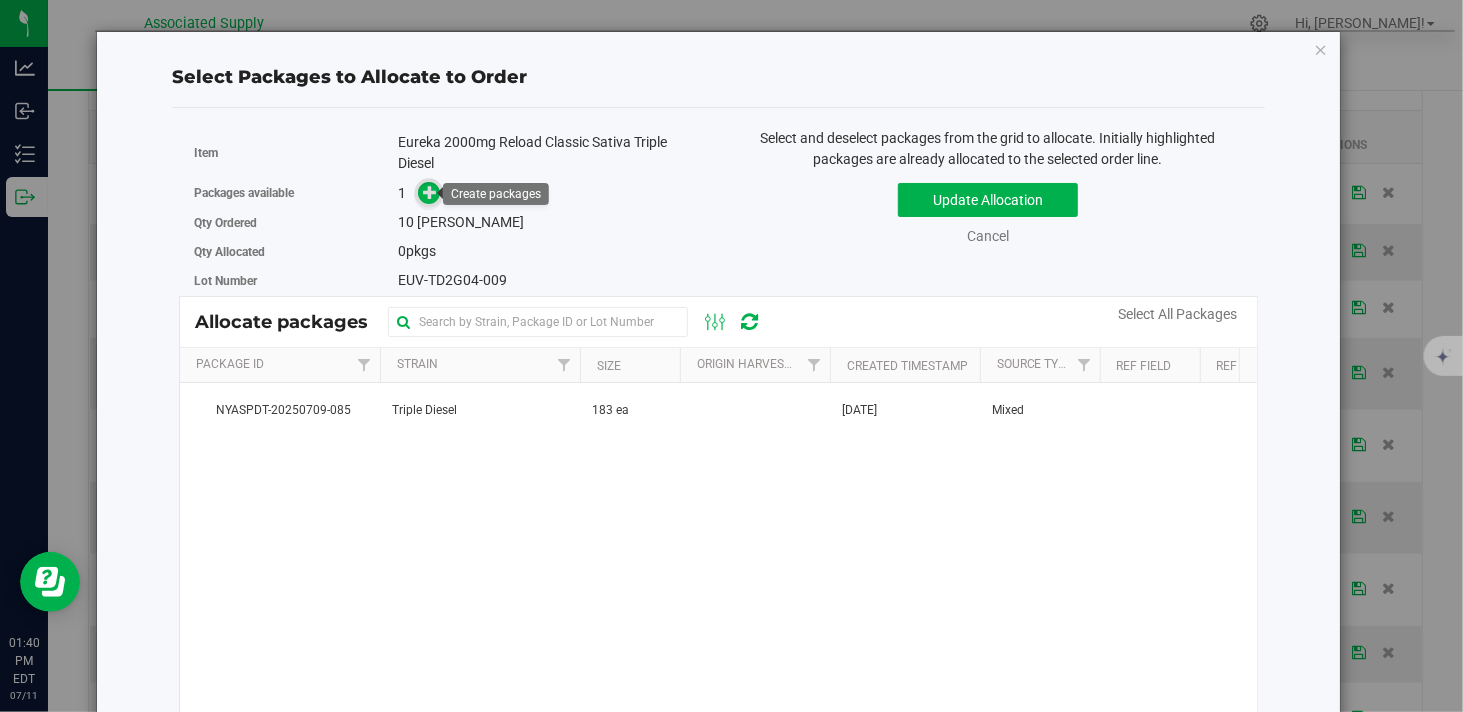 click at bounding box center (430, 192) 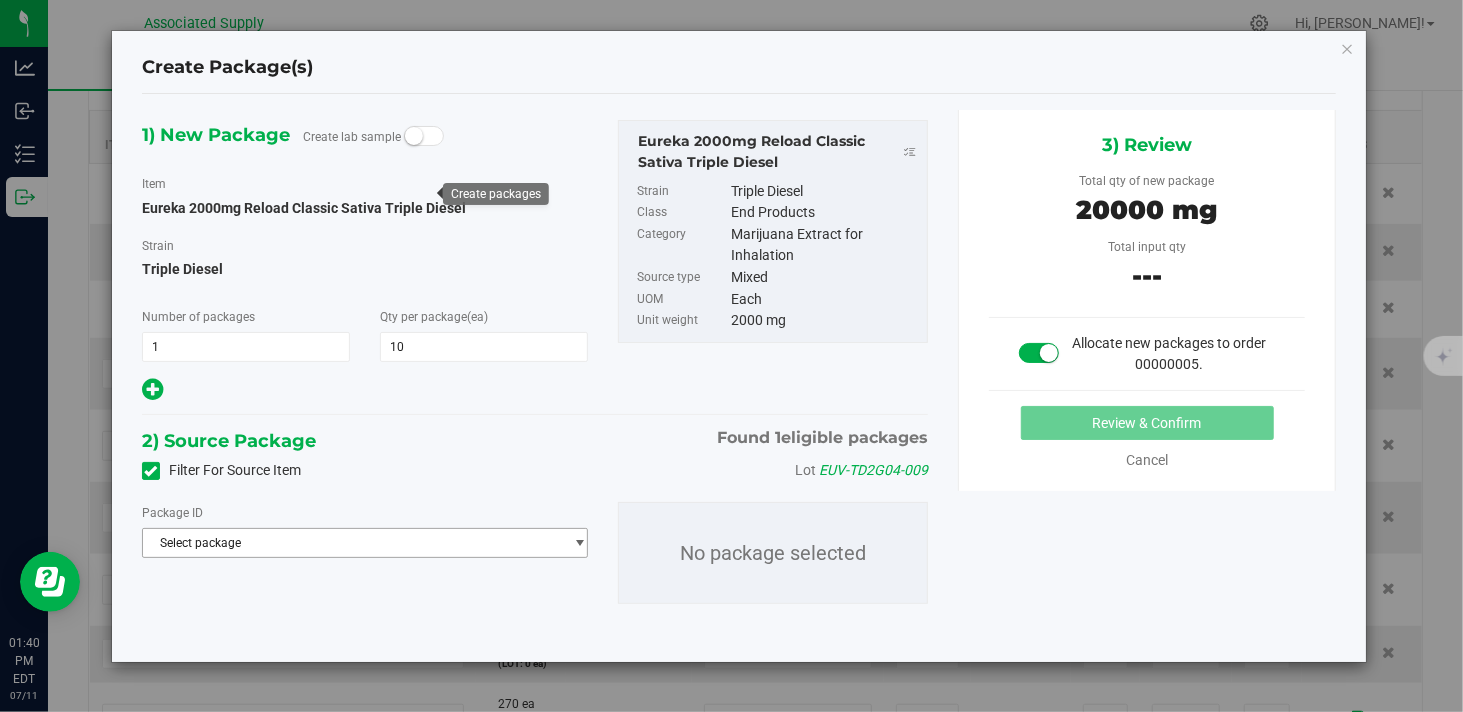 click on "Select package" at bounding box center (352, 543) 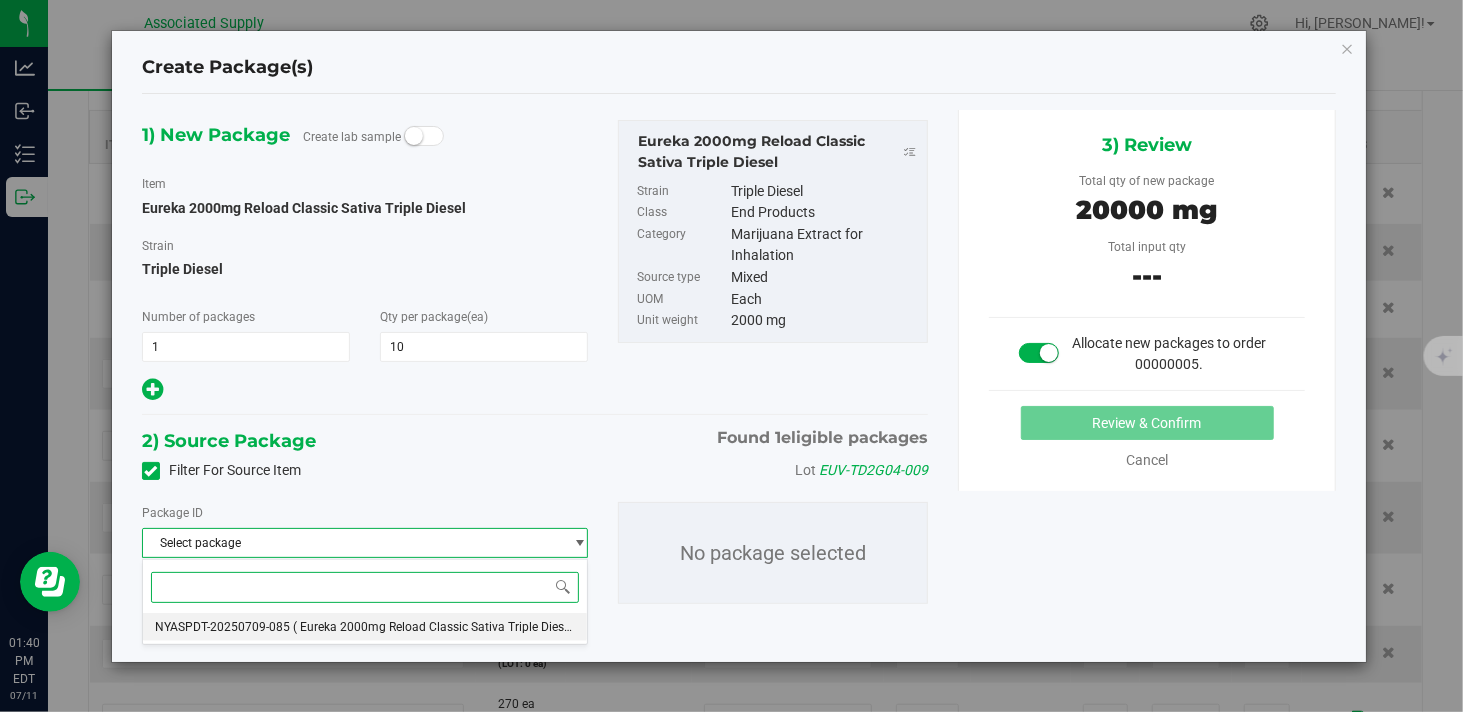 click on "(
Eureka 2000mg Reload Classic Sativa Triple Diesel
)" at bounding box center (436, 627) 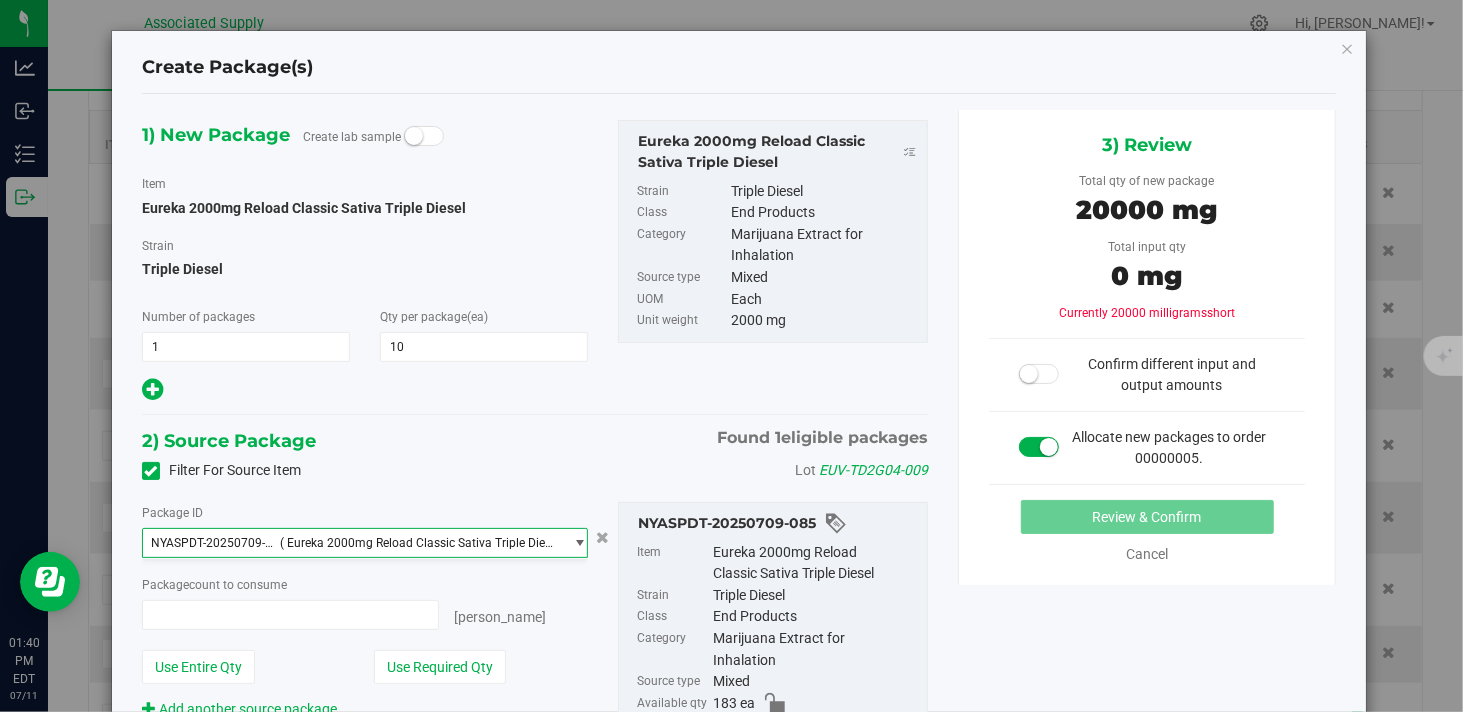 type on "0 ea" 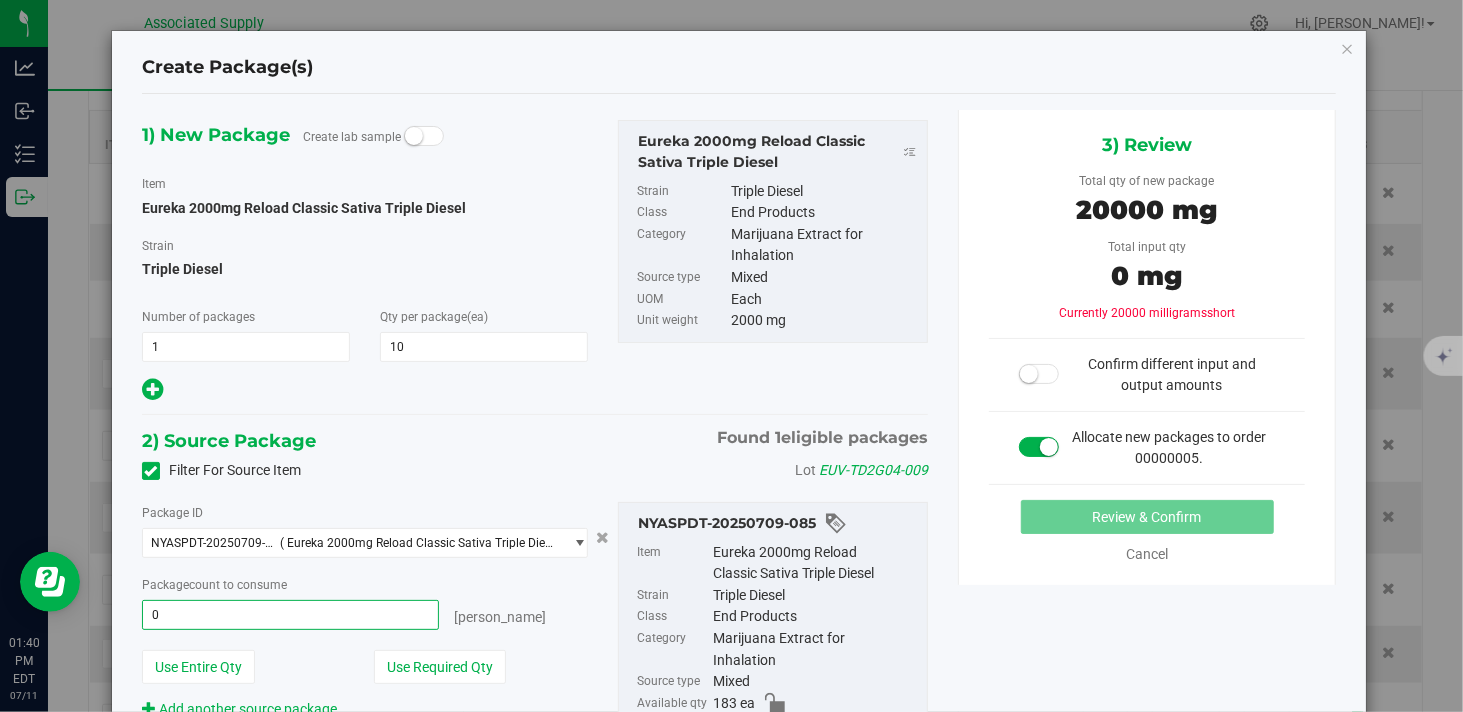 type 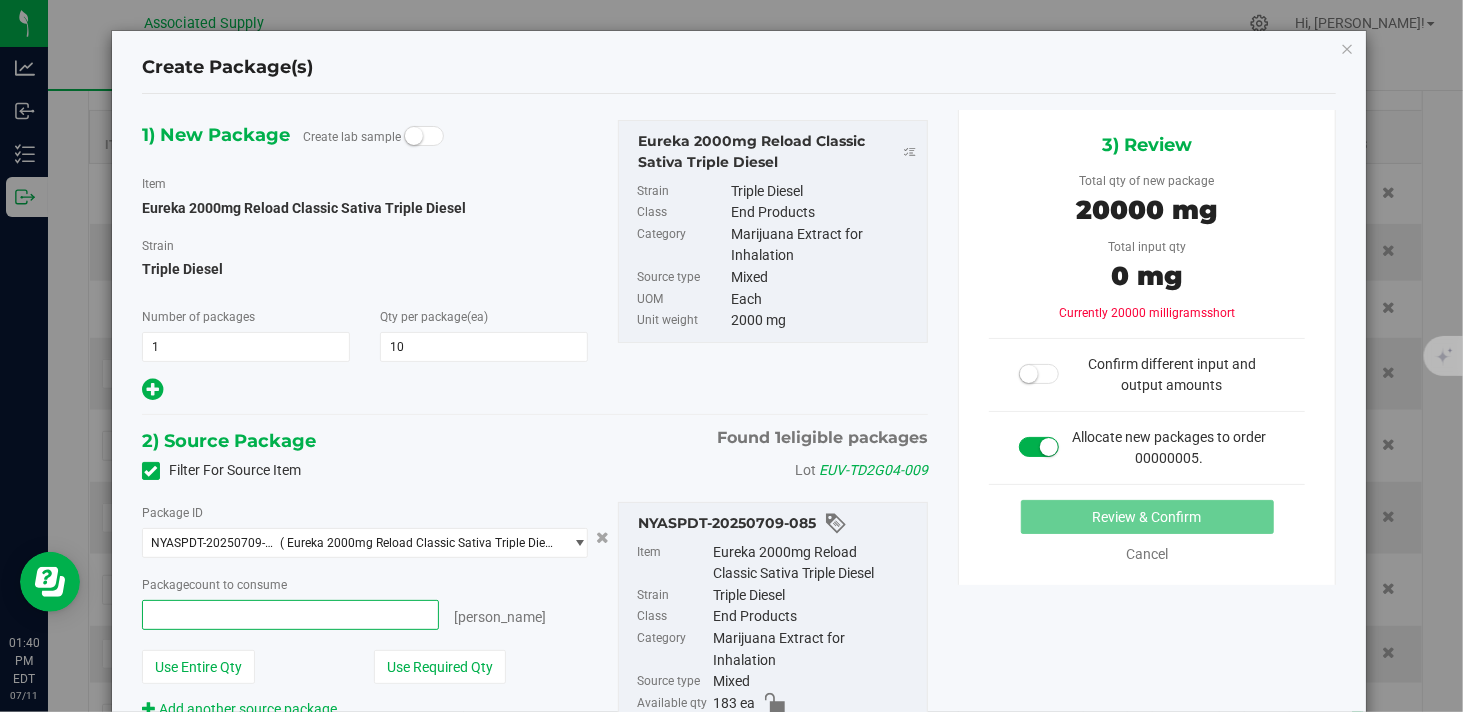 click at bounding box center [290, 615] 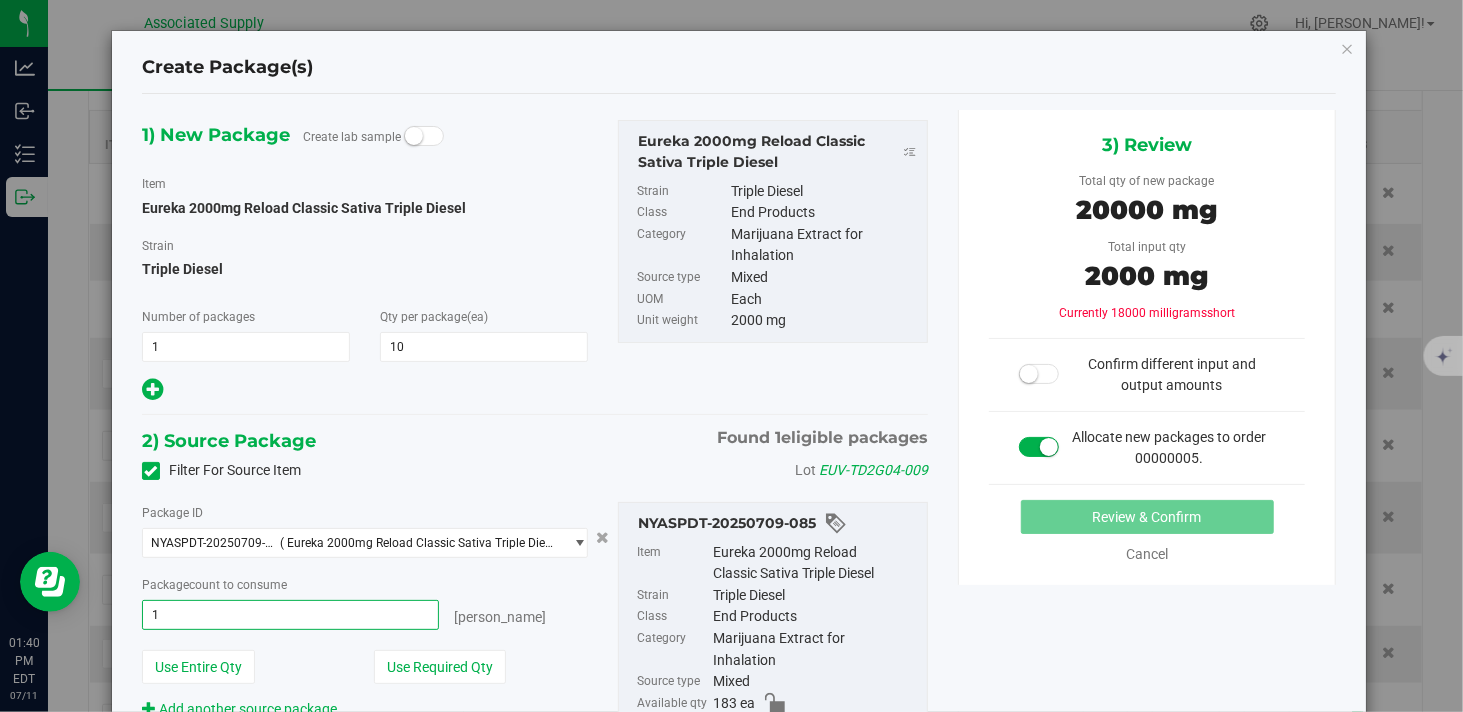 type on "10" 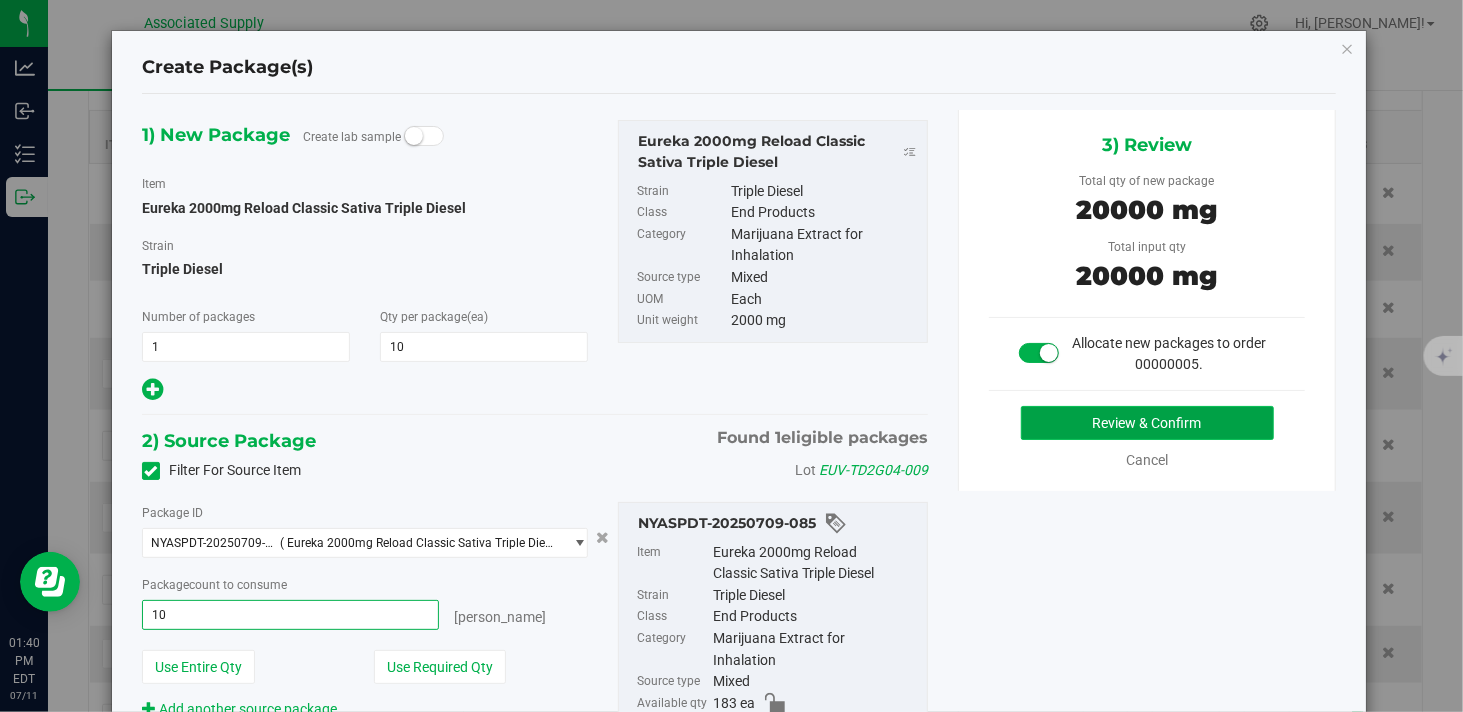 type on "10 ea" 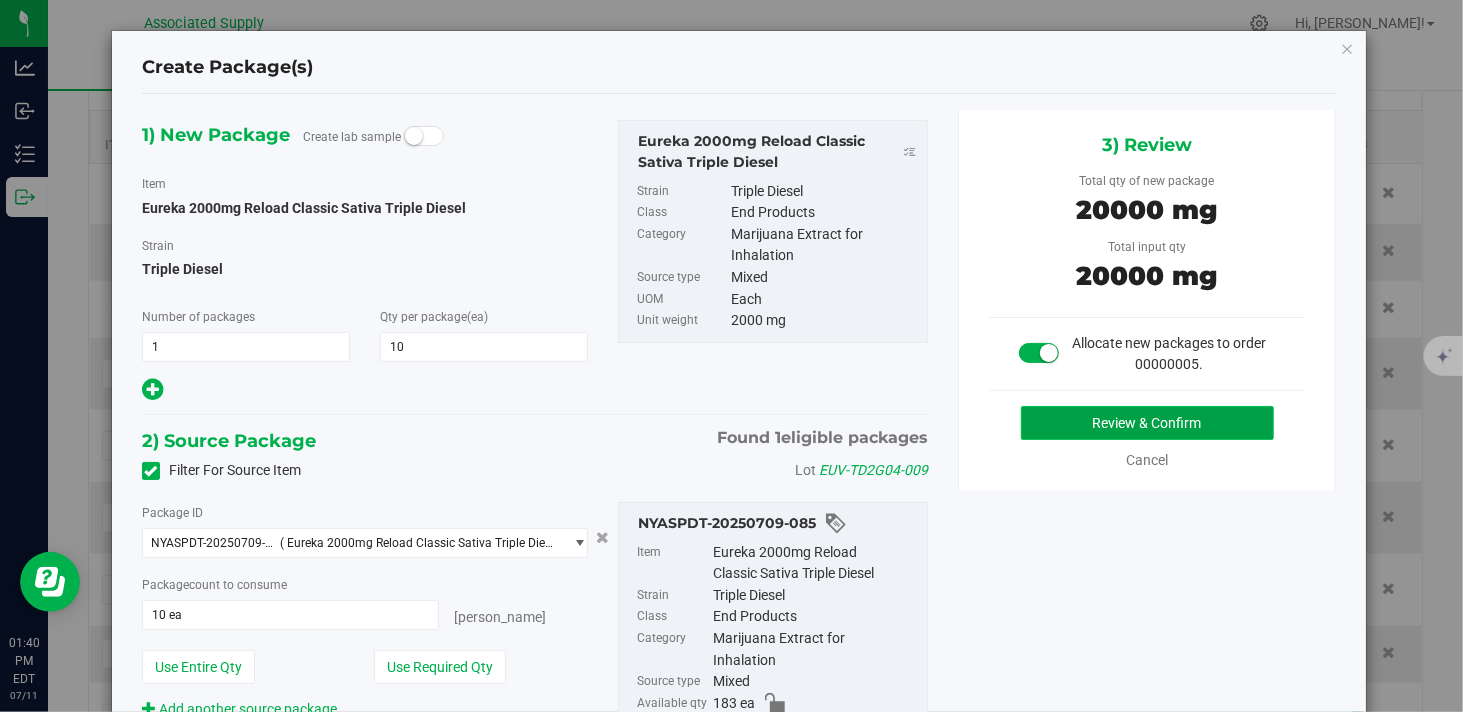 click on "Review & Confirm" at bounding box center [1147, 423] 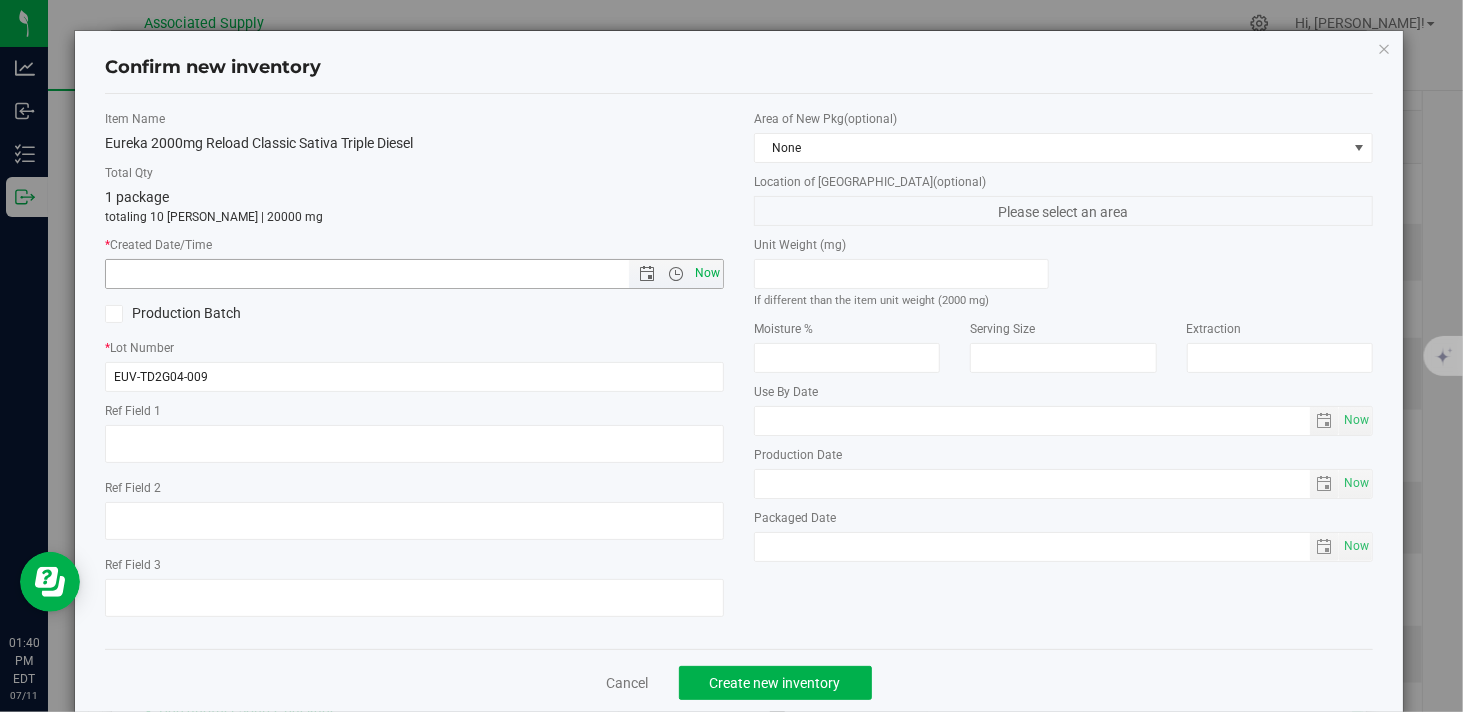 click on "Now" at bounding box center [708, 273] 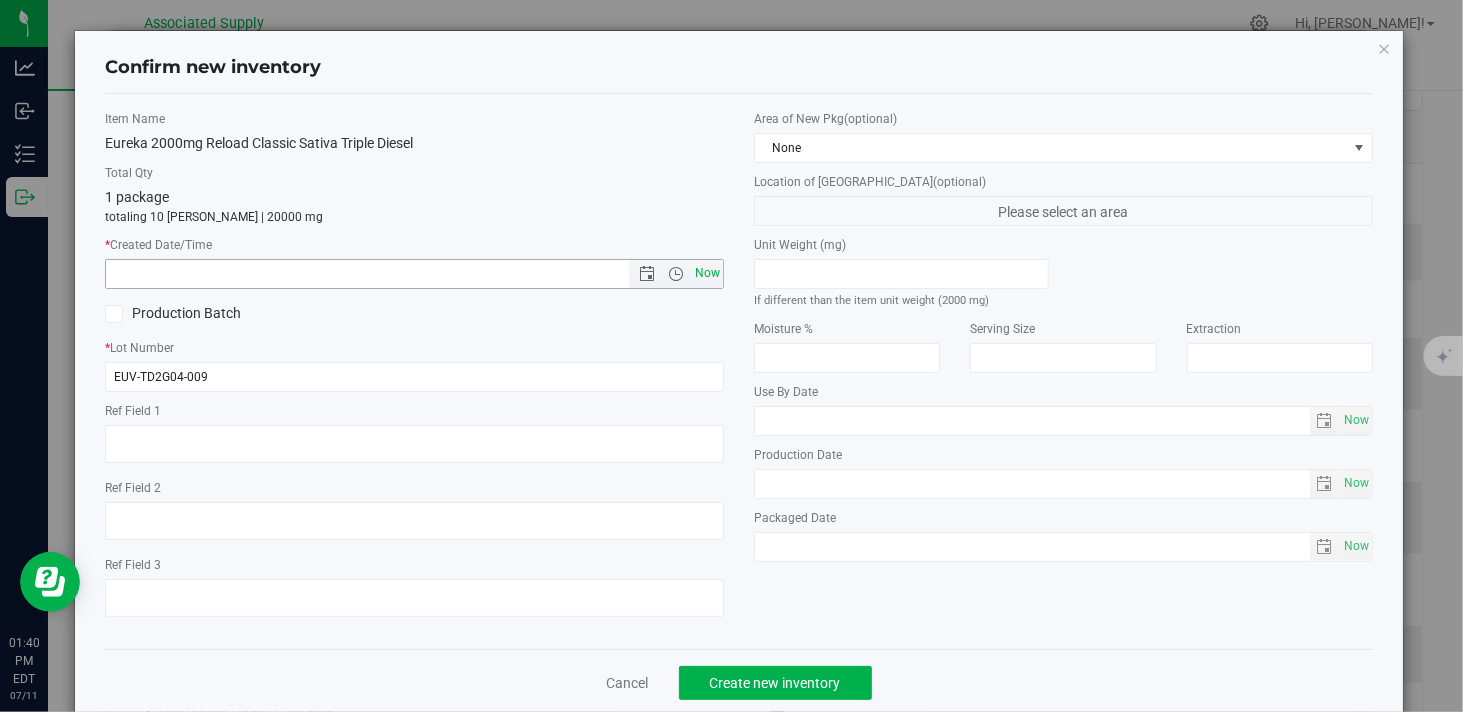 type on "7/11/2025 1:40 PM" 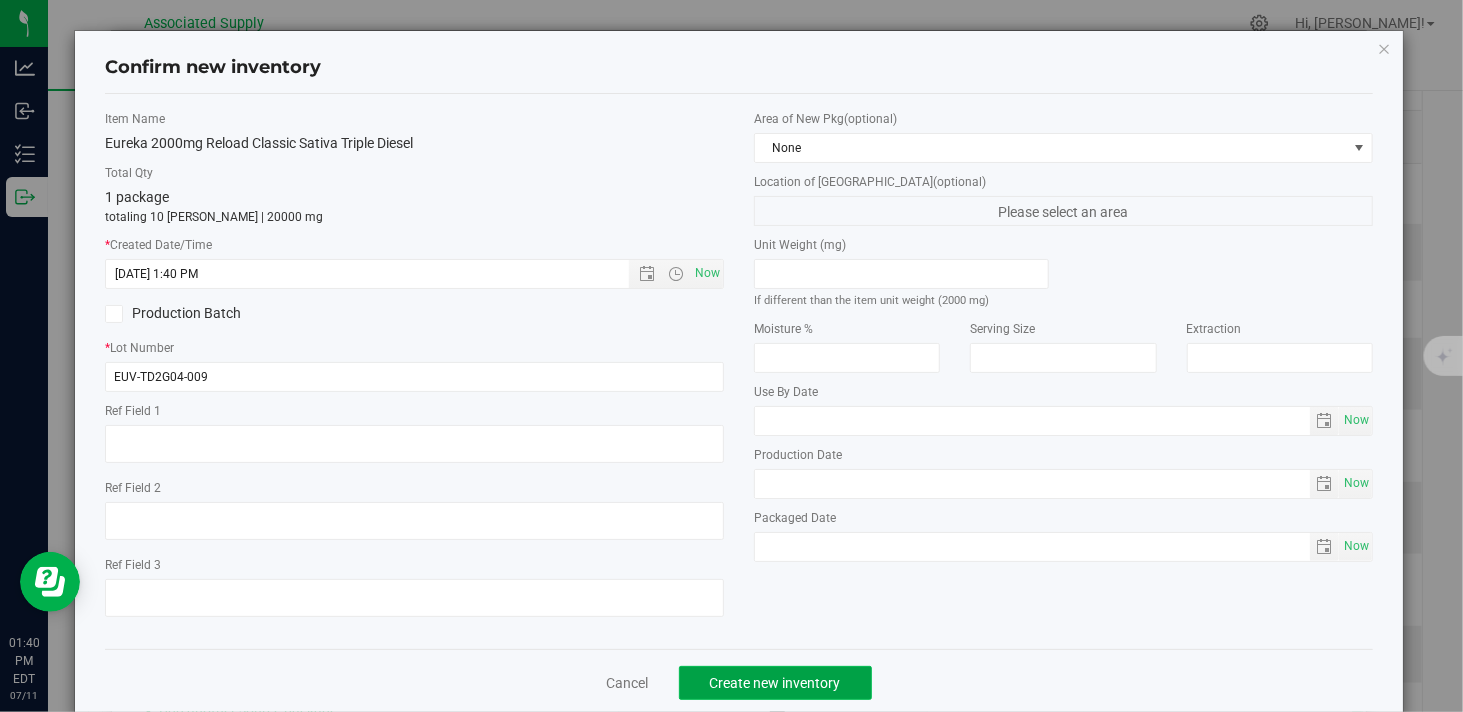 click on "Create new inventory" 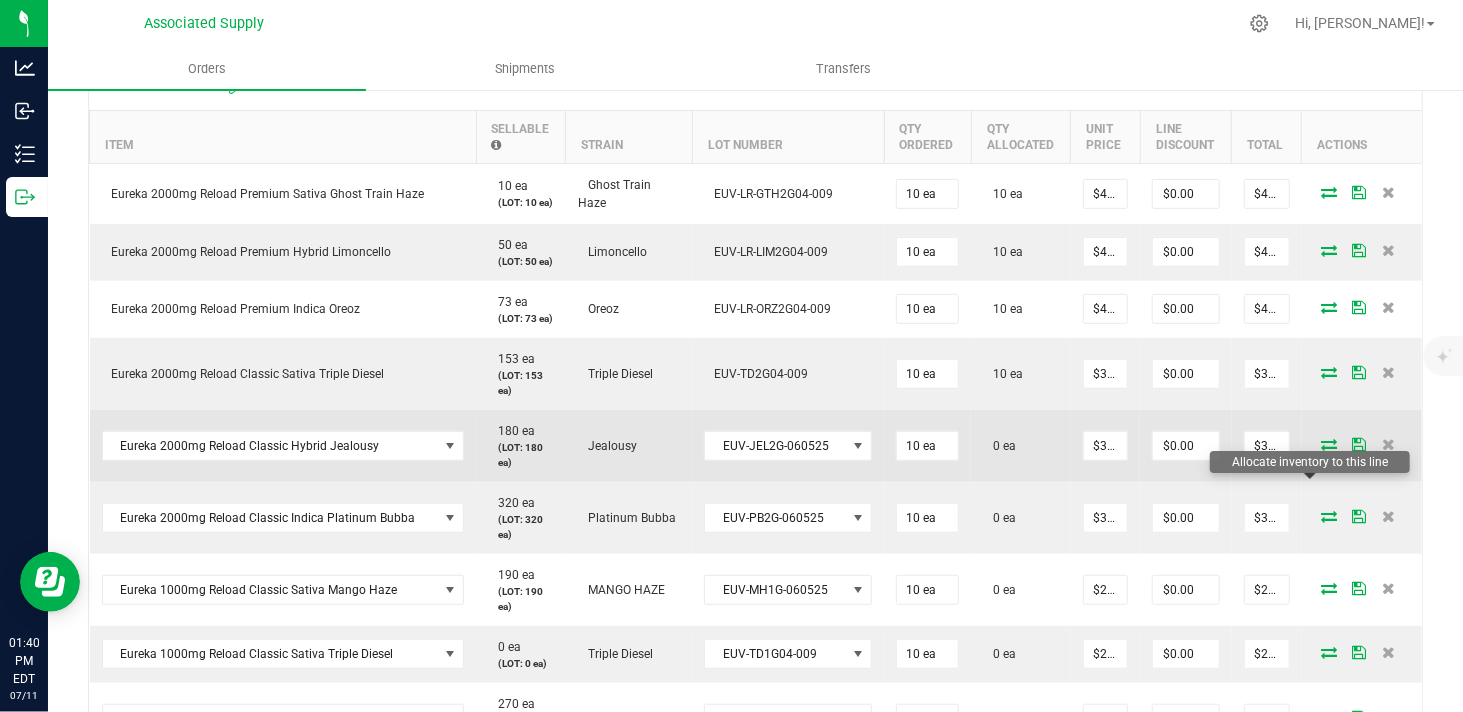 click at bounding box center (1329, 444) 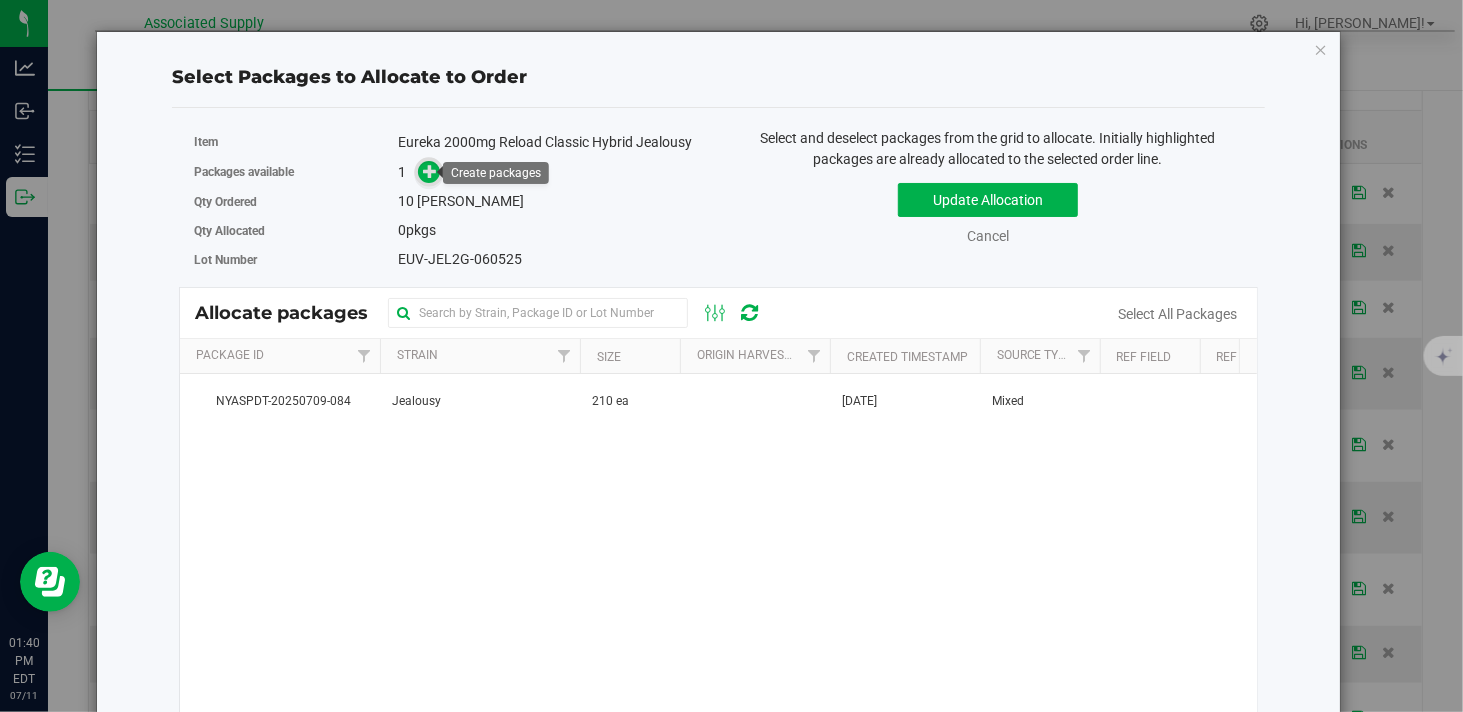 click at bounding box center [430, 171] 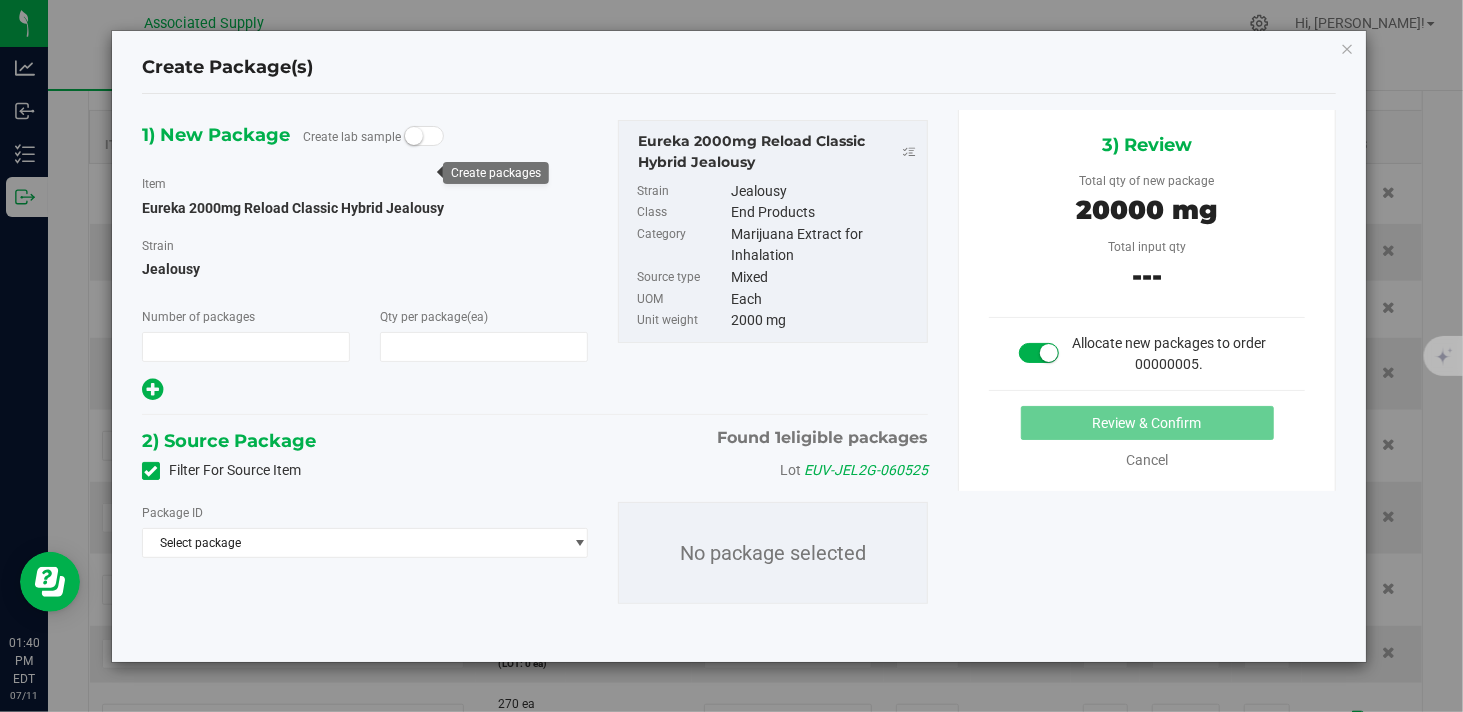 type on "1" 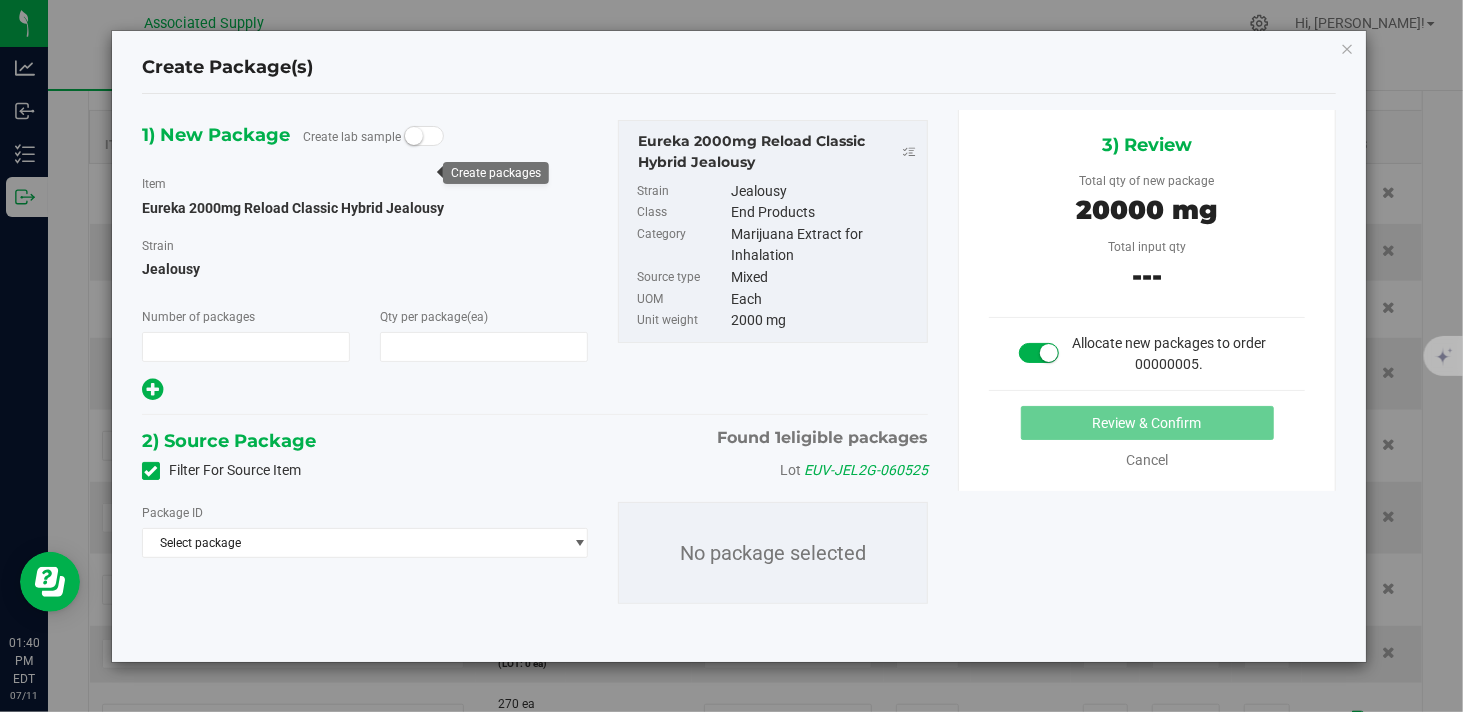 type on "10" 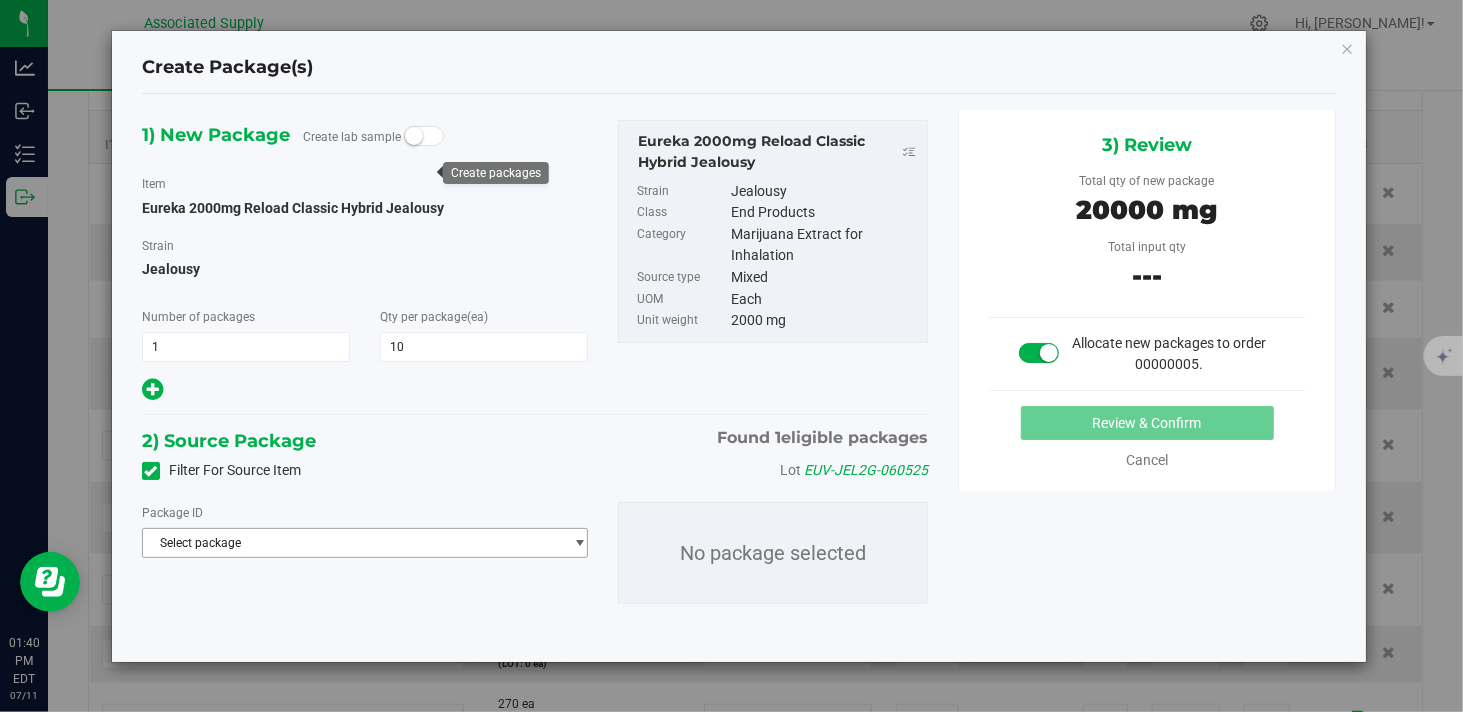 click on "Select package" at bounding box center (352, 543) 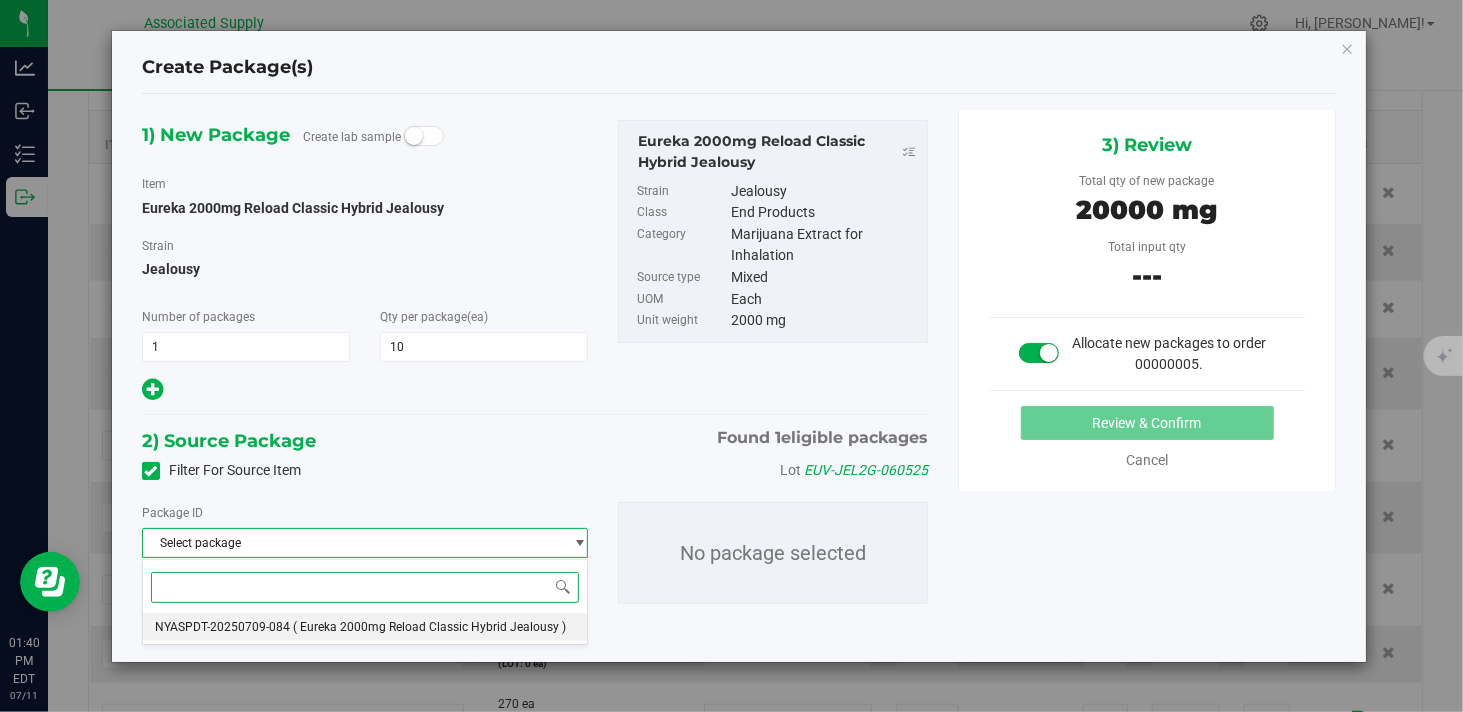 click on "NYASPDT-20250709-084" at bounding box center [222, 627] 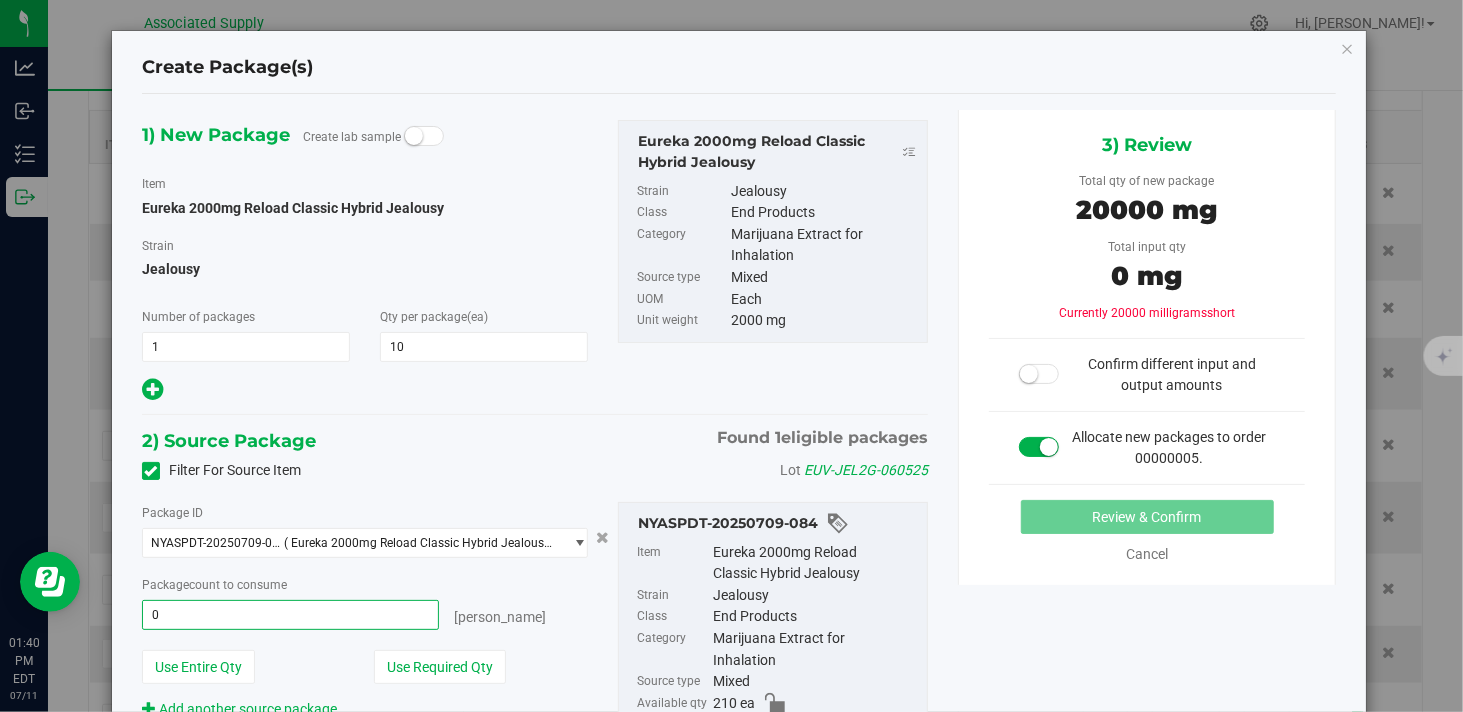 click on "0 ea 0" at bounding box center [290, 615] 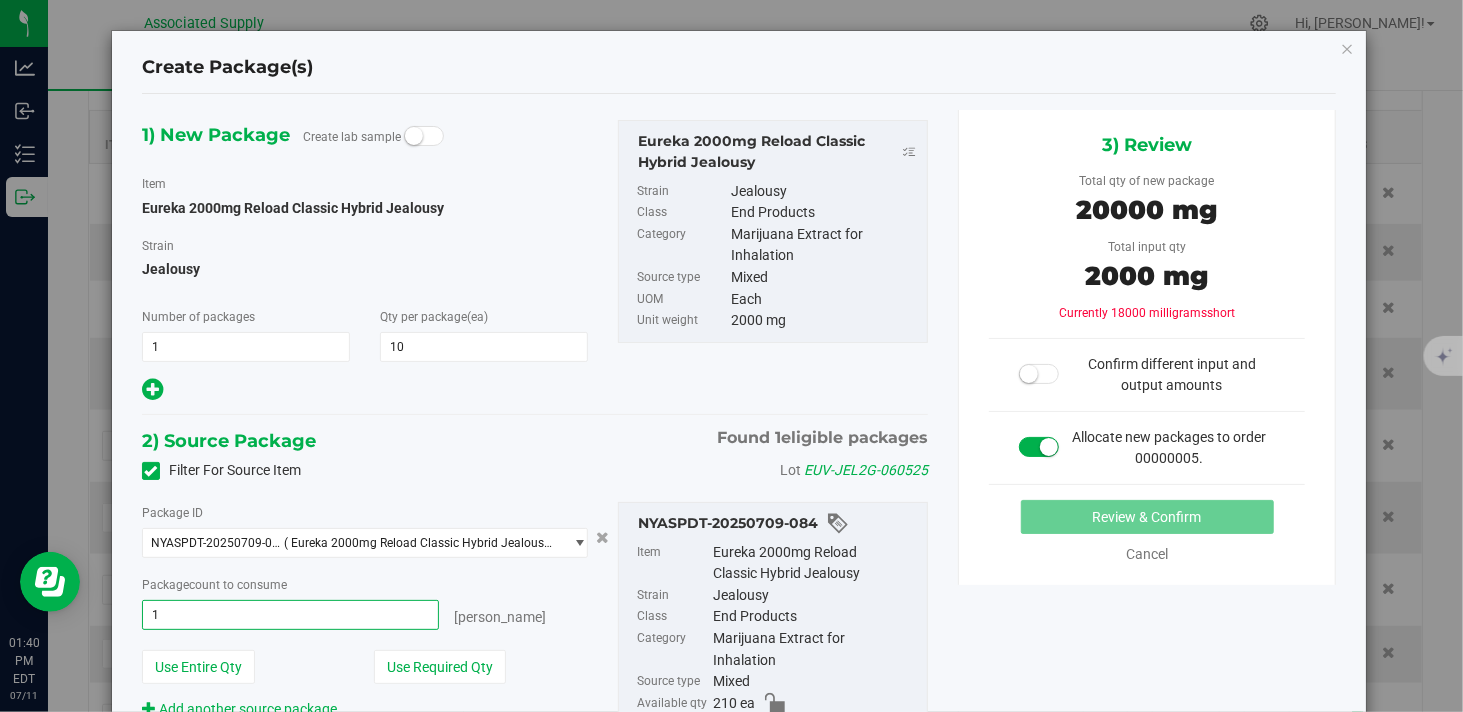 type on "10" 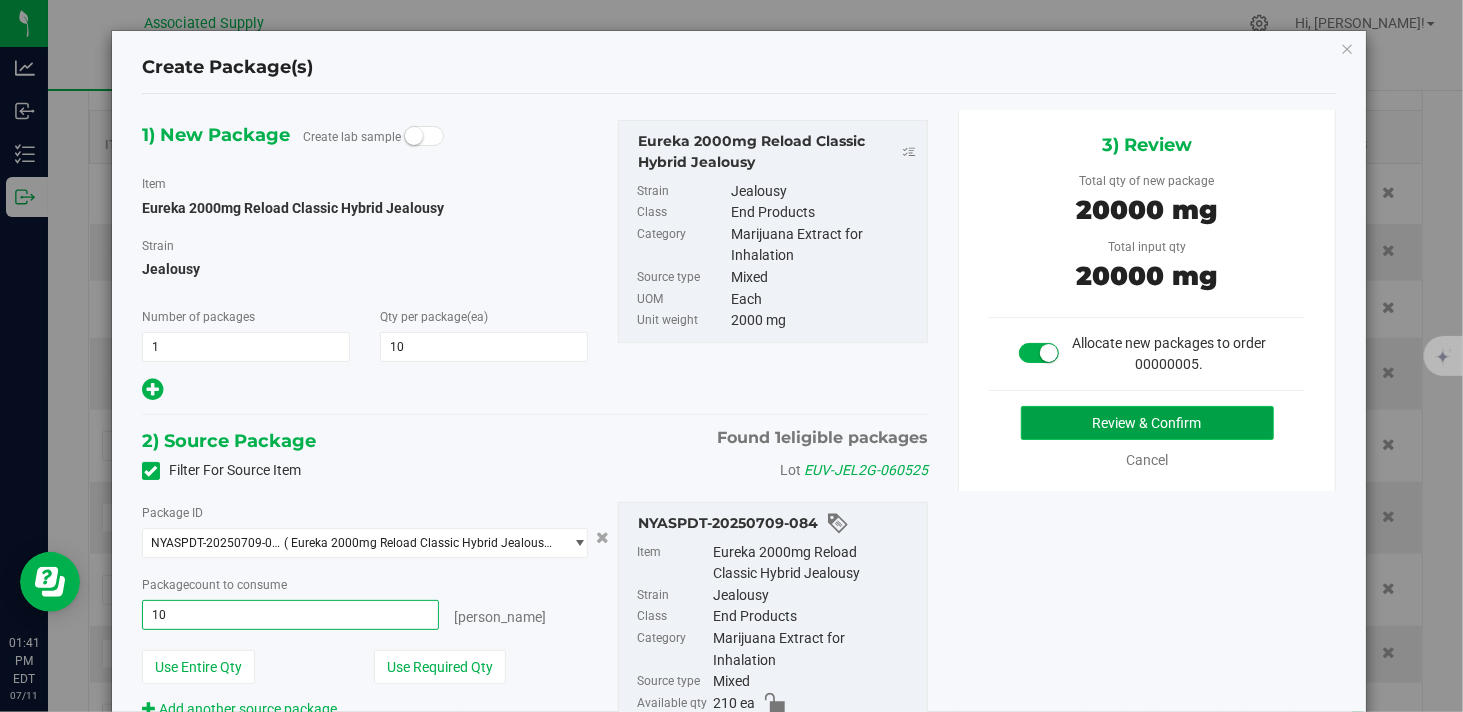 type on "10 ea" 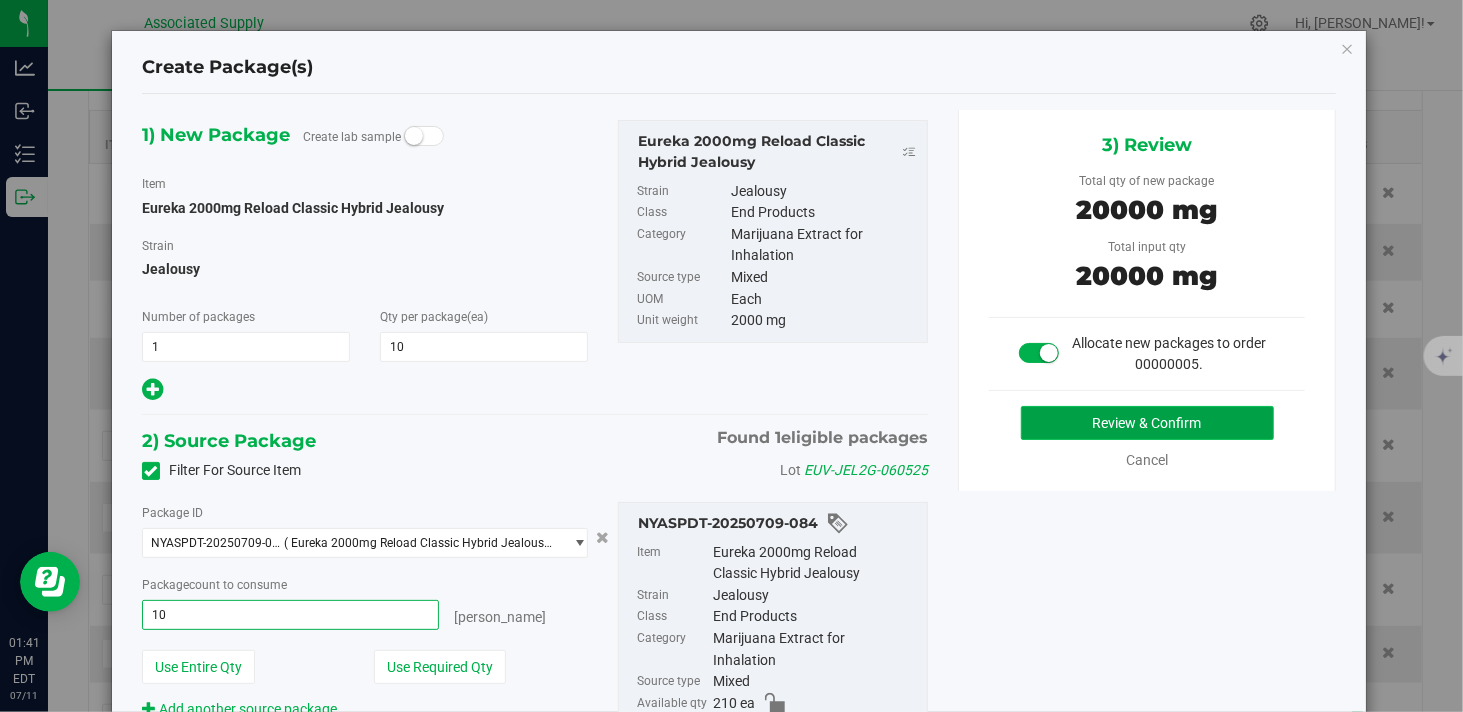 click on "Review & Confirm" at bounding box center [1147, 423] 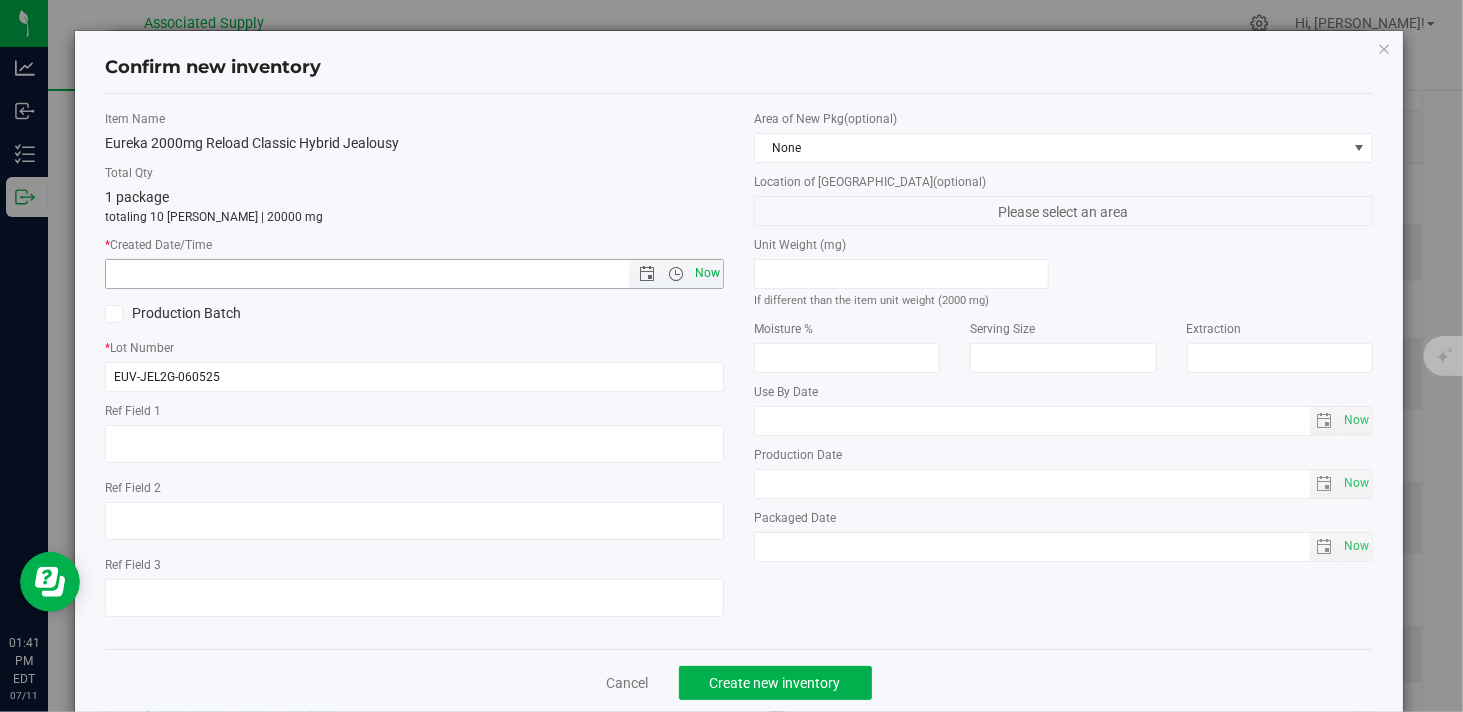 click on "Now" at bounding box center (708, 273) 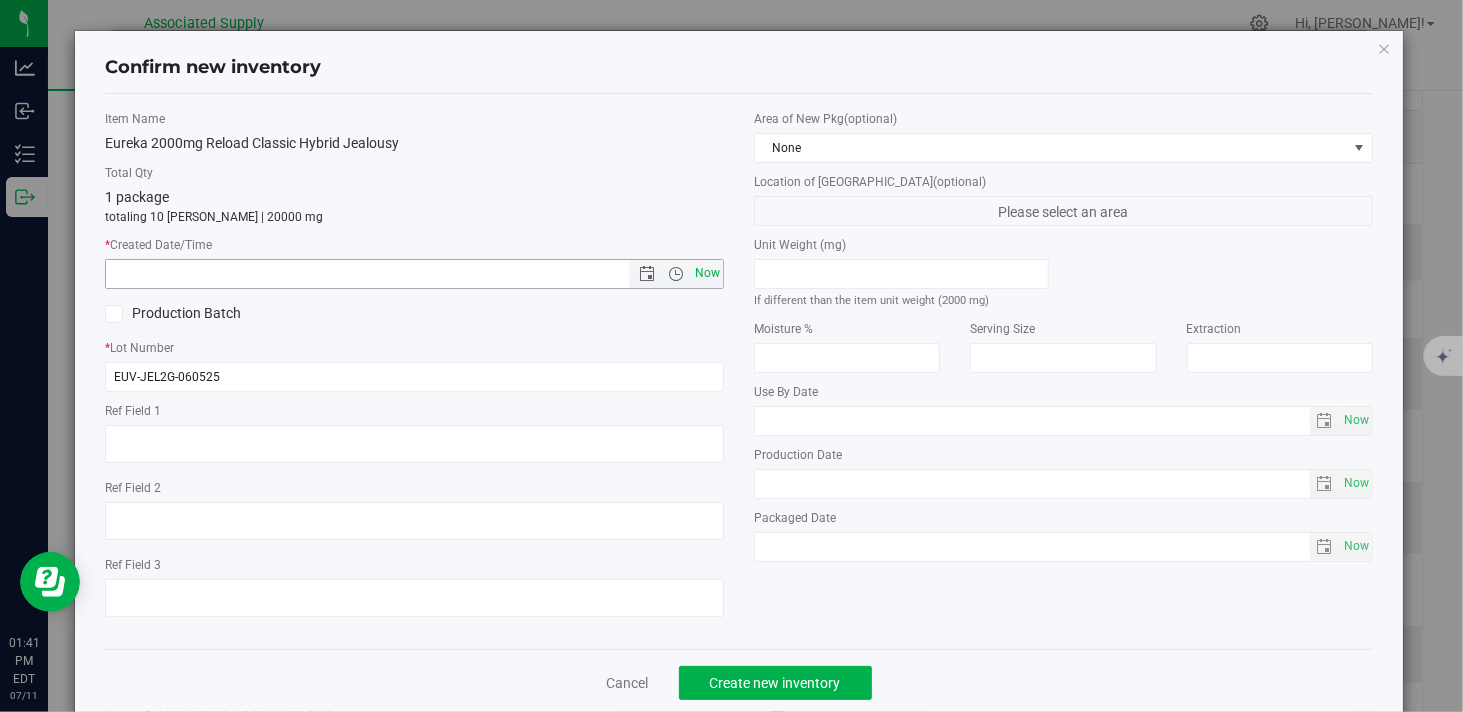 type on "7/11/2025 1:41 PM" 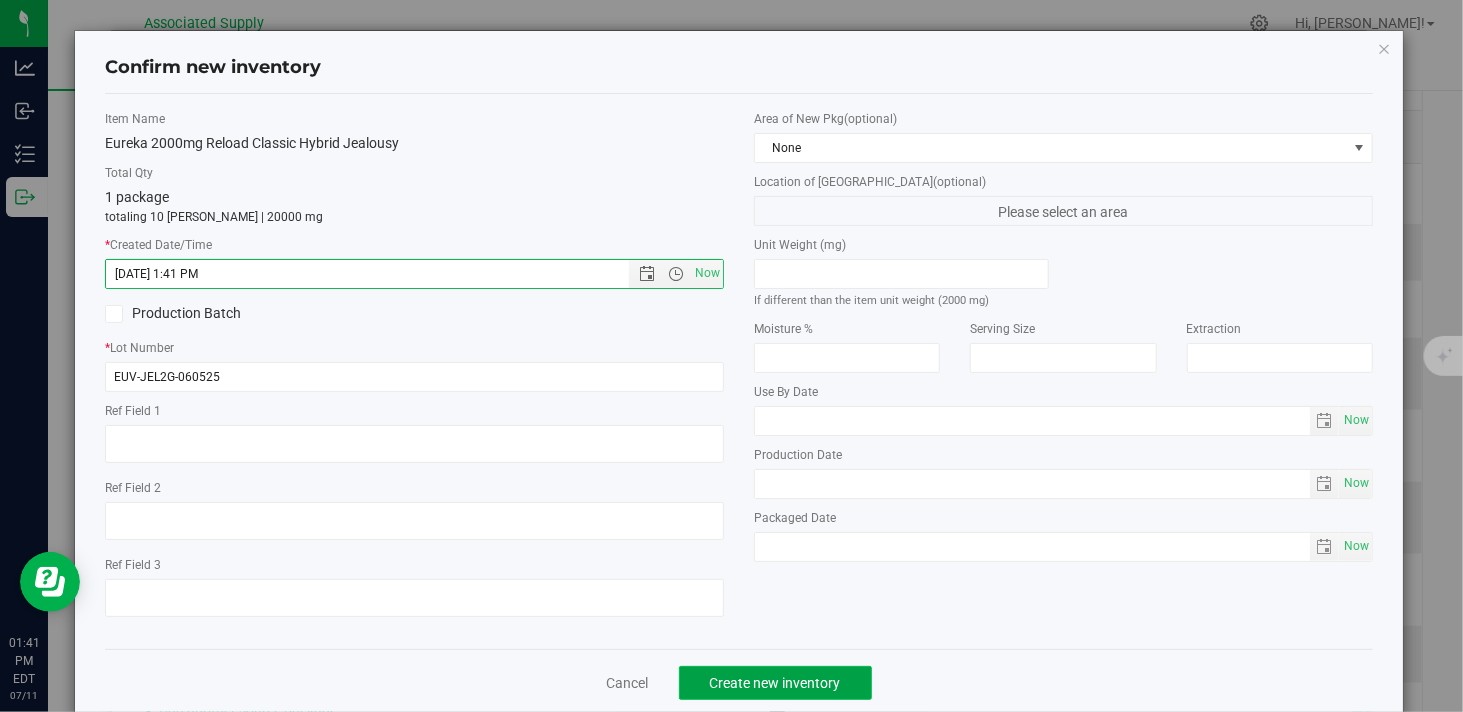 click on "Create new inventory" 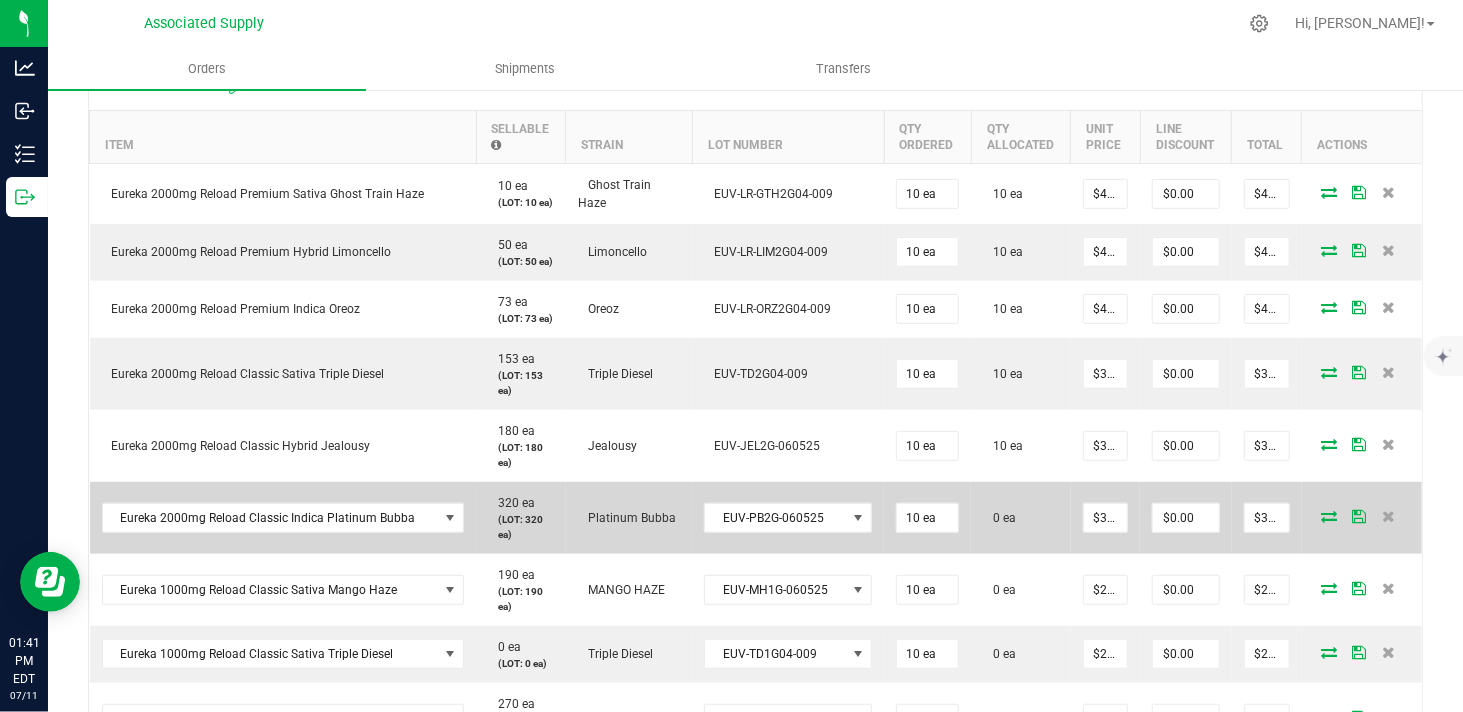 click at bounding box center (1329, 516) 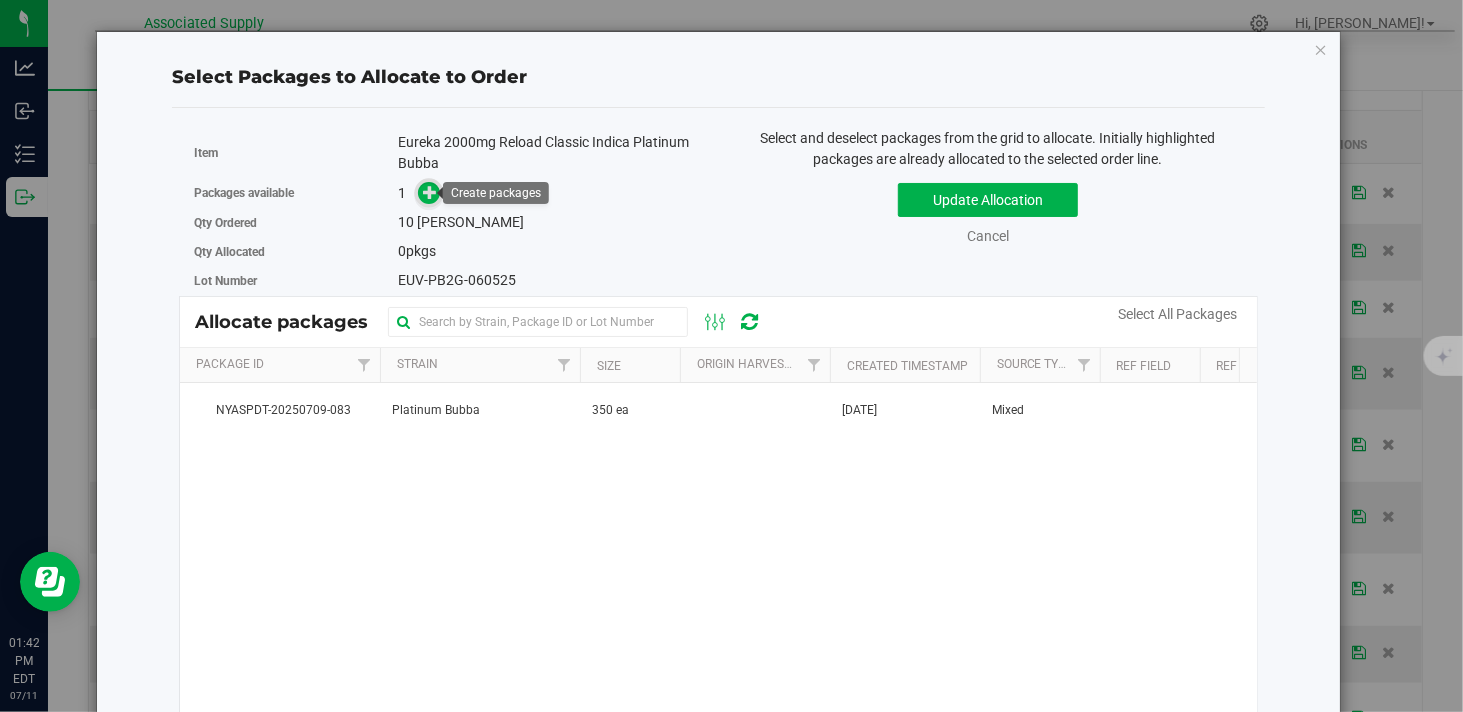 click at bounding box center [430, 192] 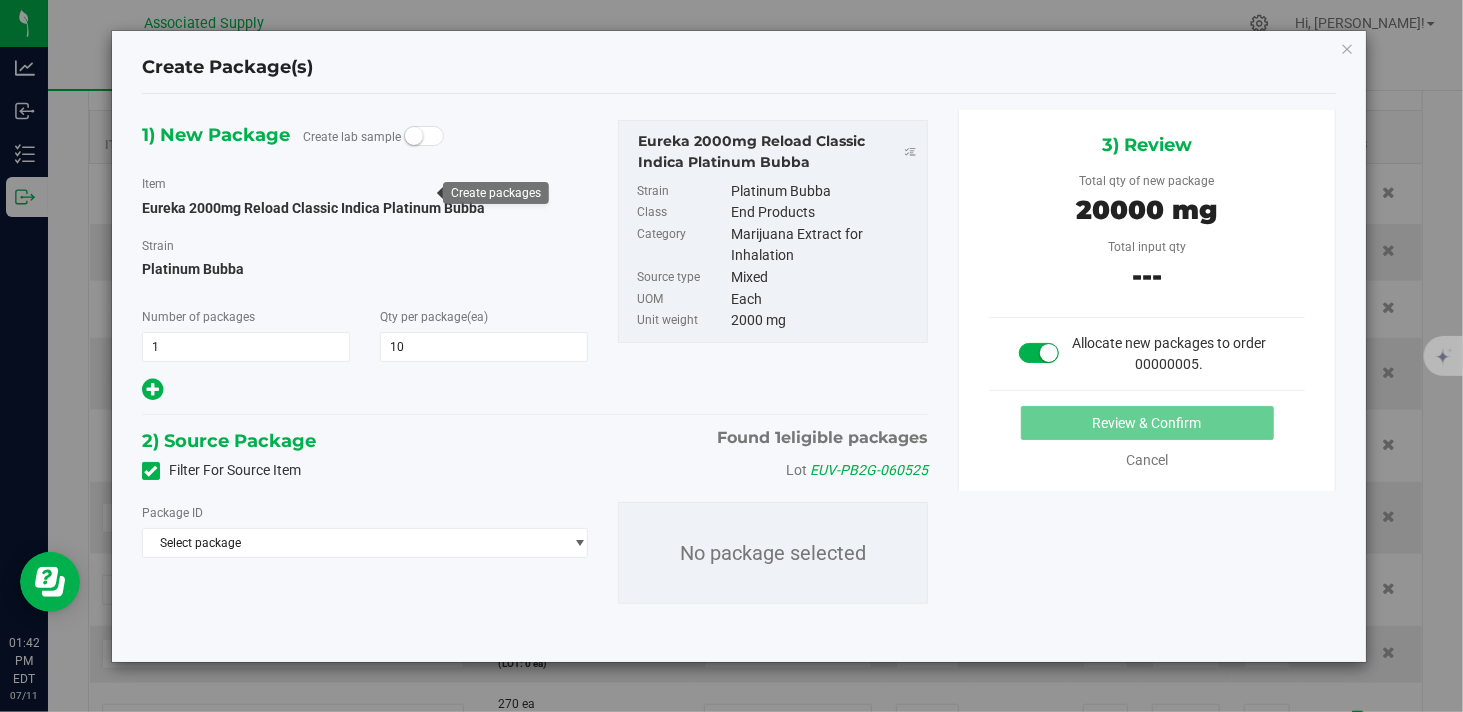type on "10" 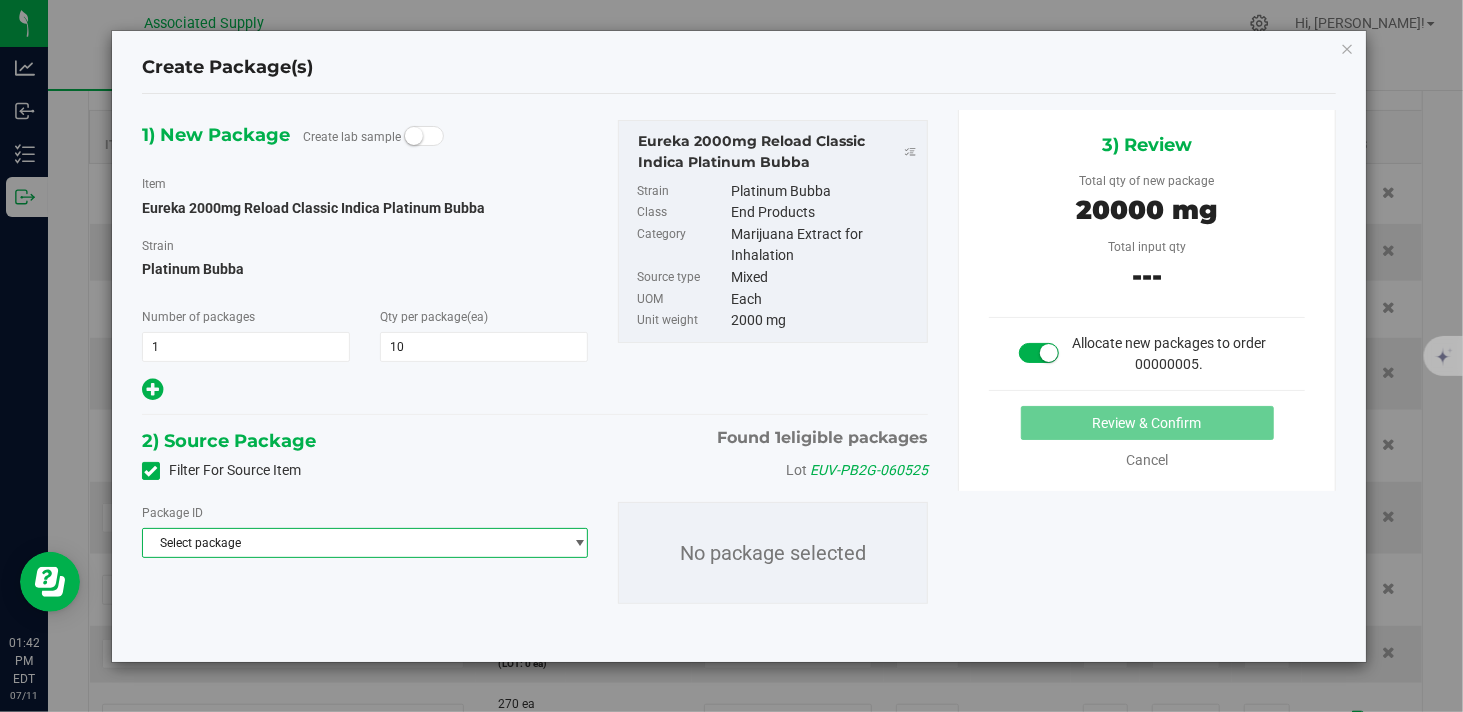 click on "Select package" at bounding box center (352, 543) 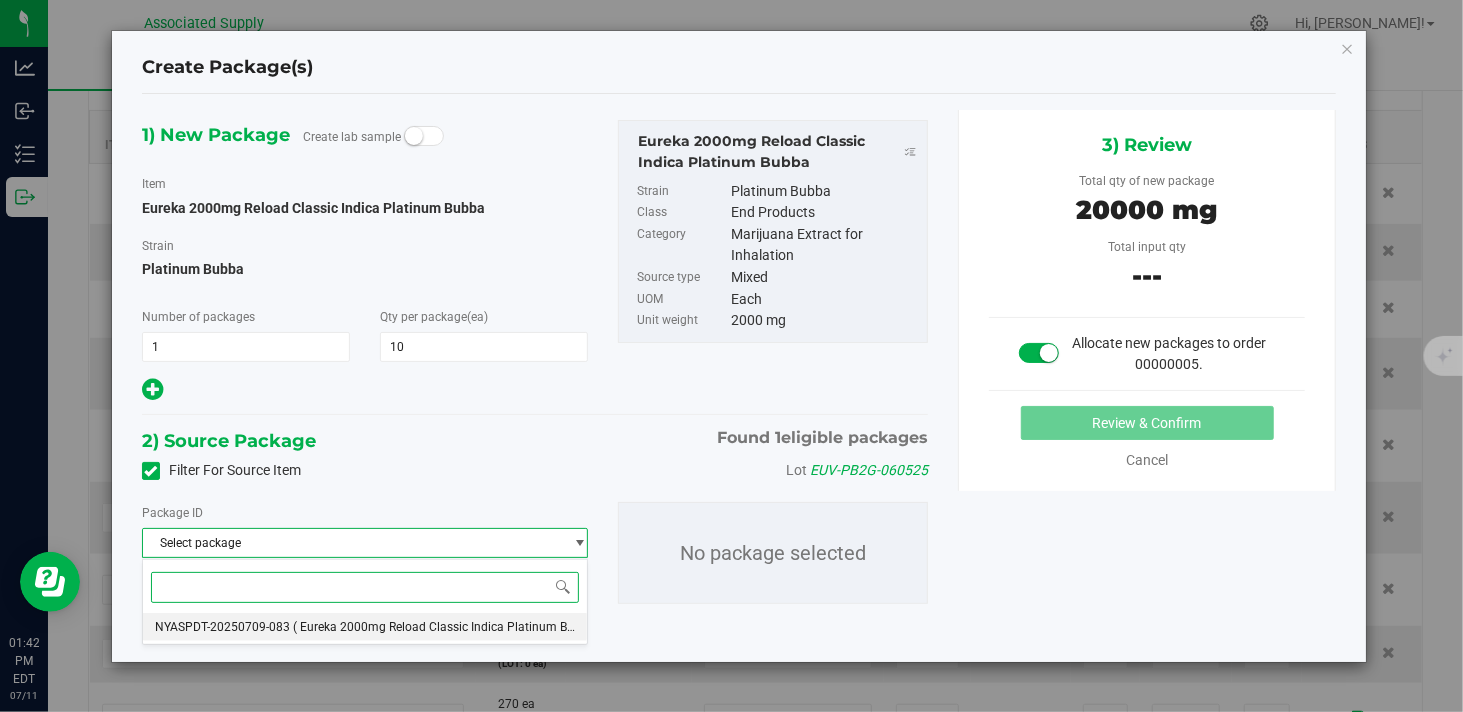 click on "NYASPDT-20250709-083" at bounding box center [222, 627] 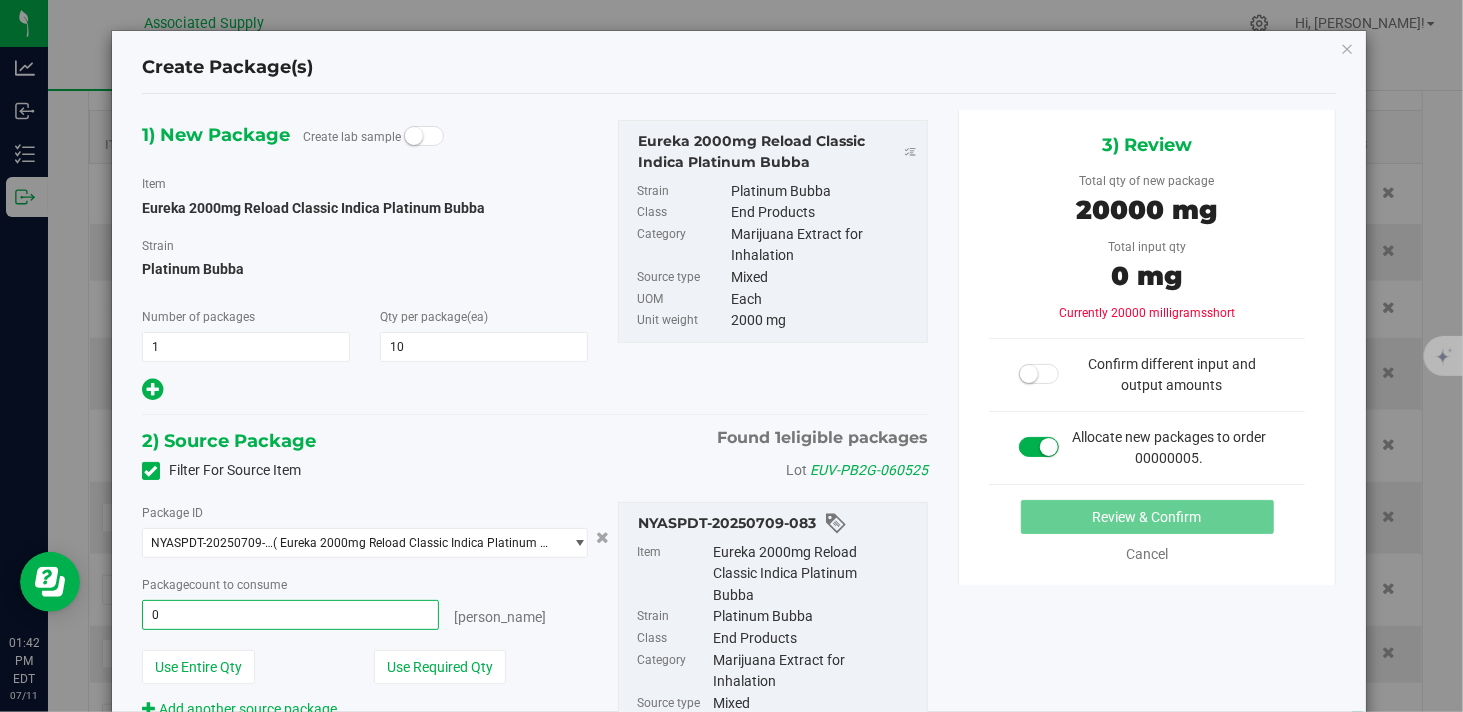 type 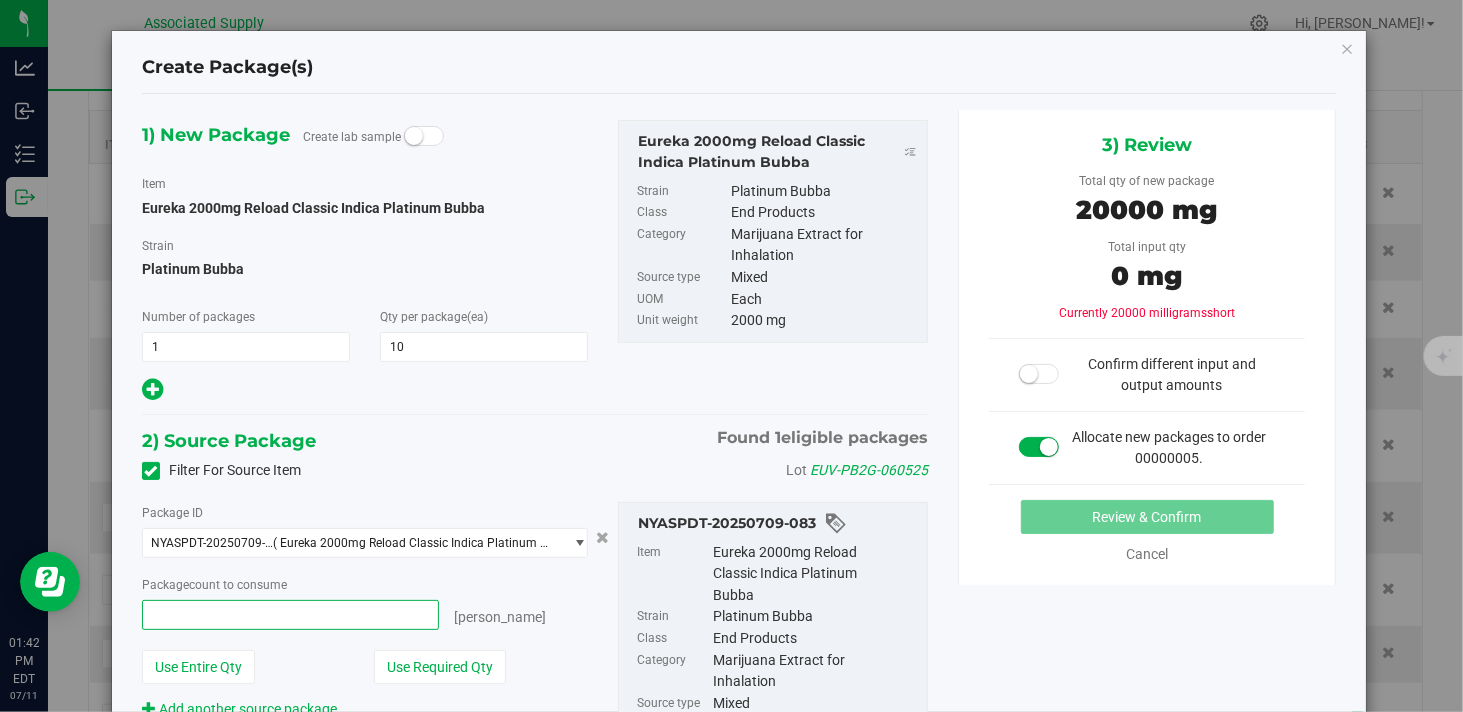 click at bounding box center (290, 615) 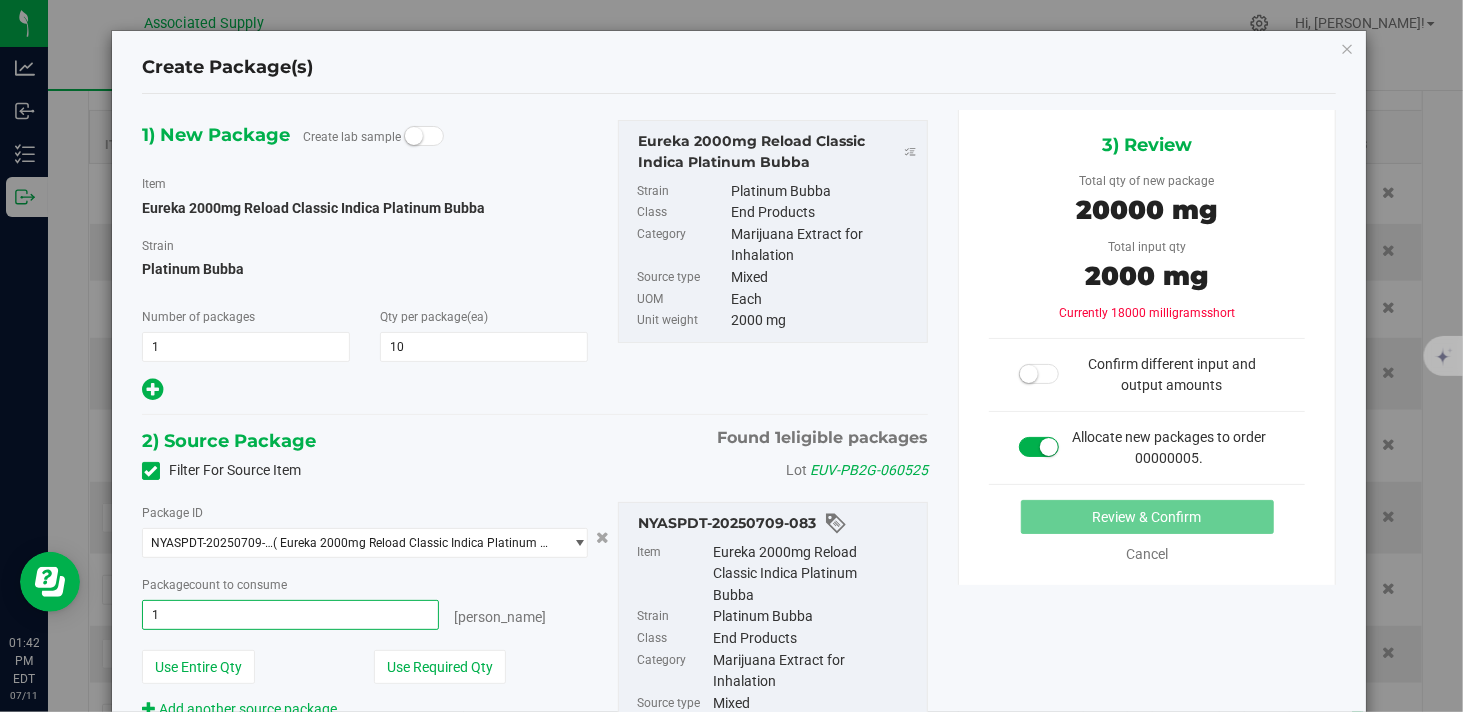 type on "10" 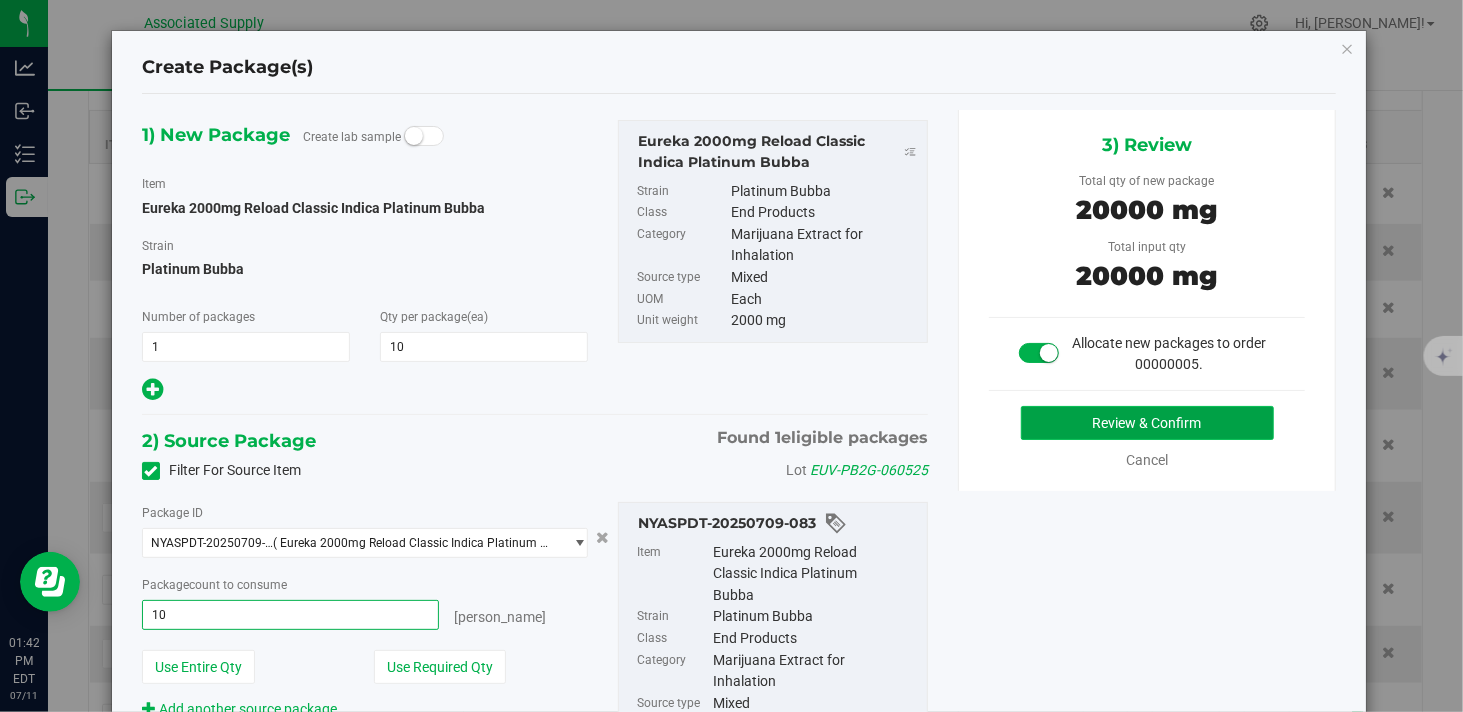 type on "10 ea" 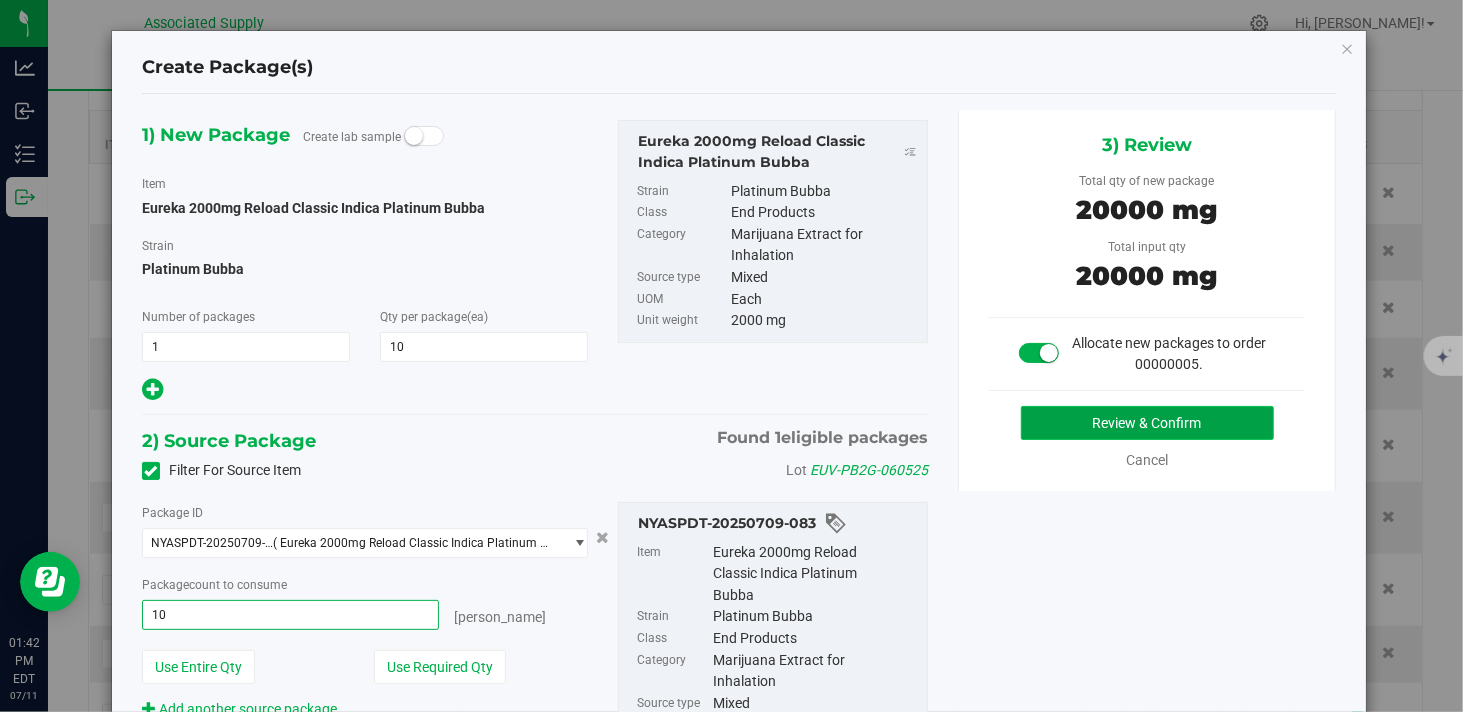 click on "Review & Confirm" at bounding box center (1147, 423) 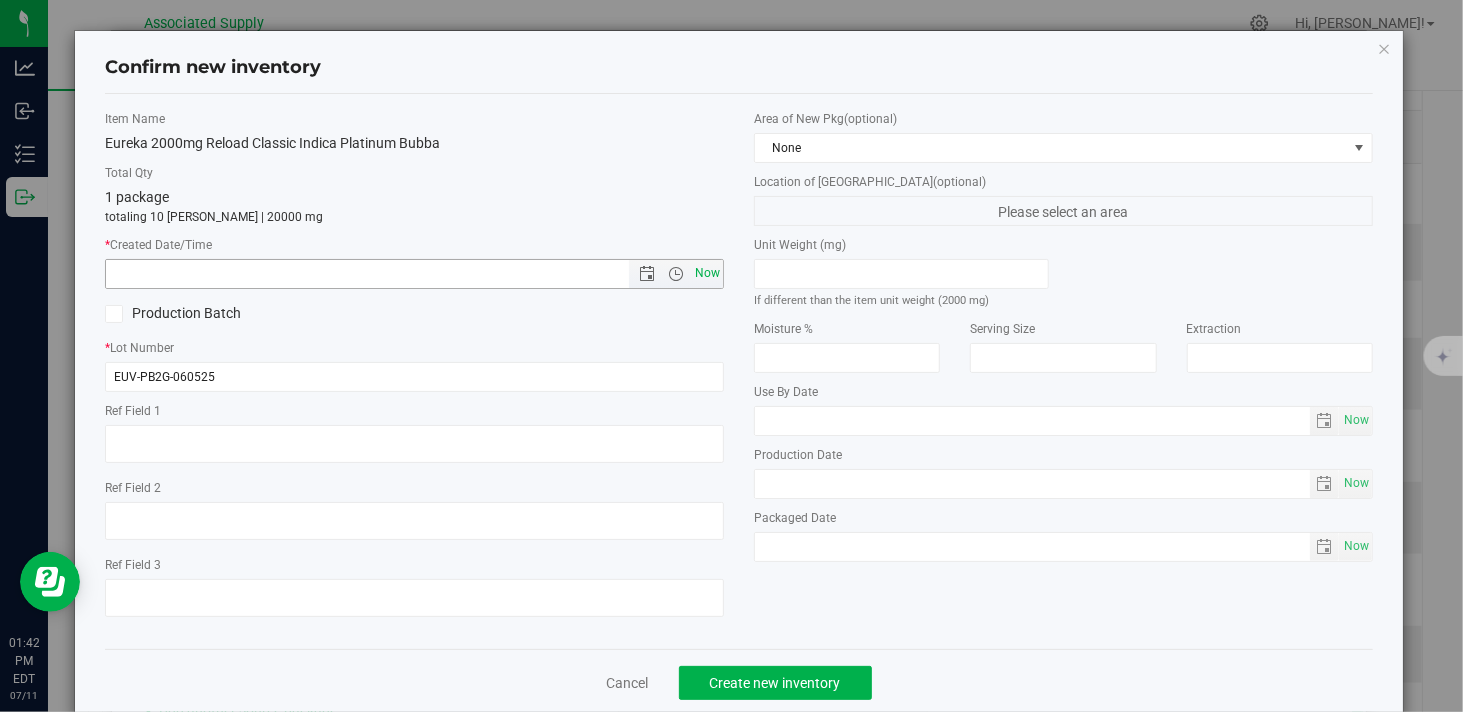 click on "Now" at bounding box center [708, 273] 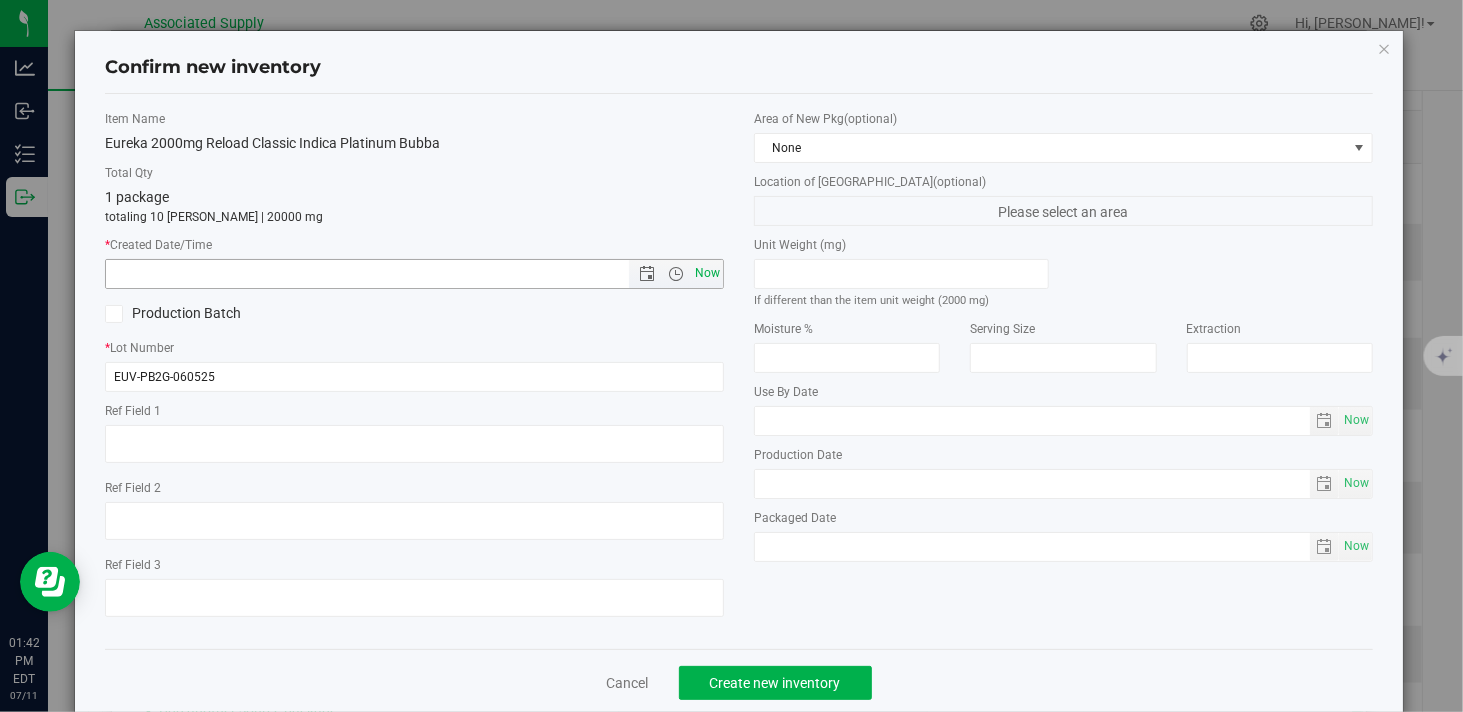 type on "7/11/2025 1:42 PM" 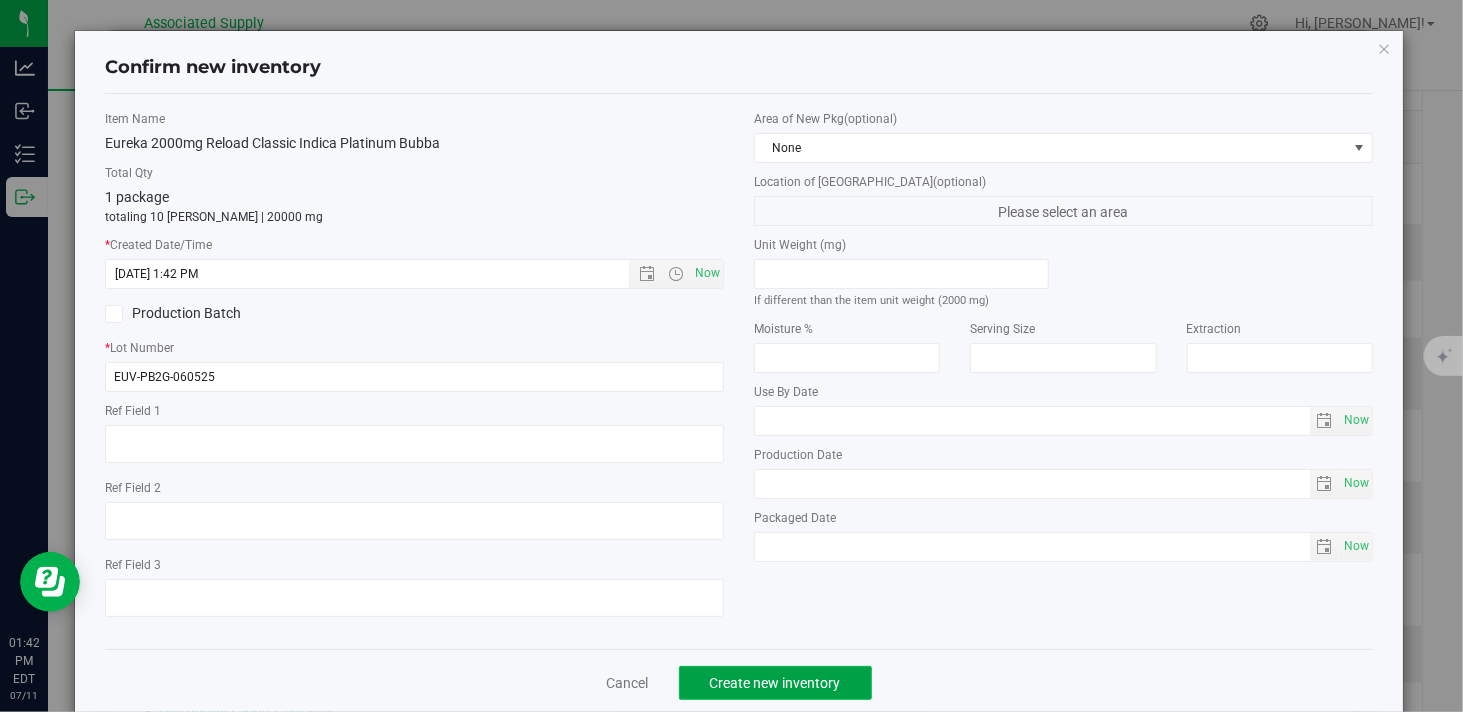click on "Create new inventory" 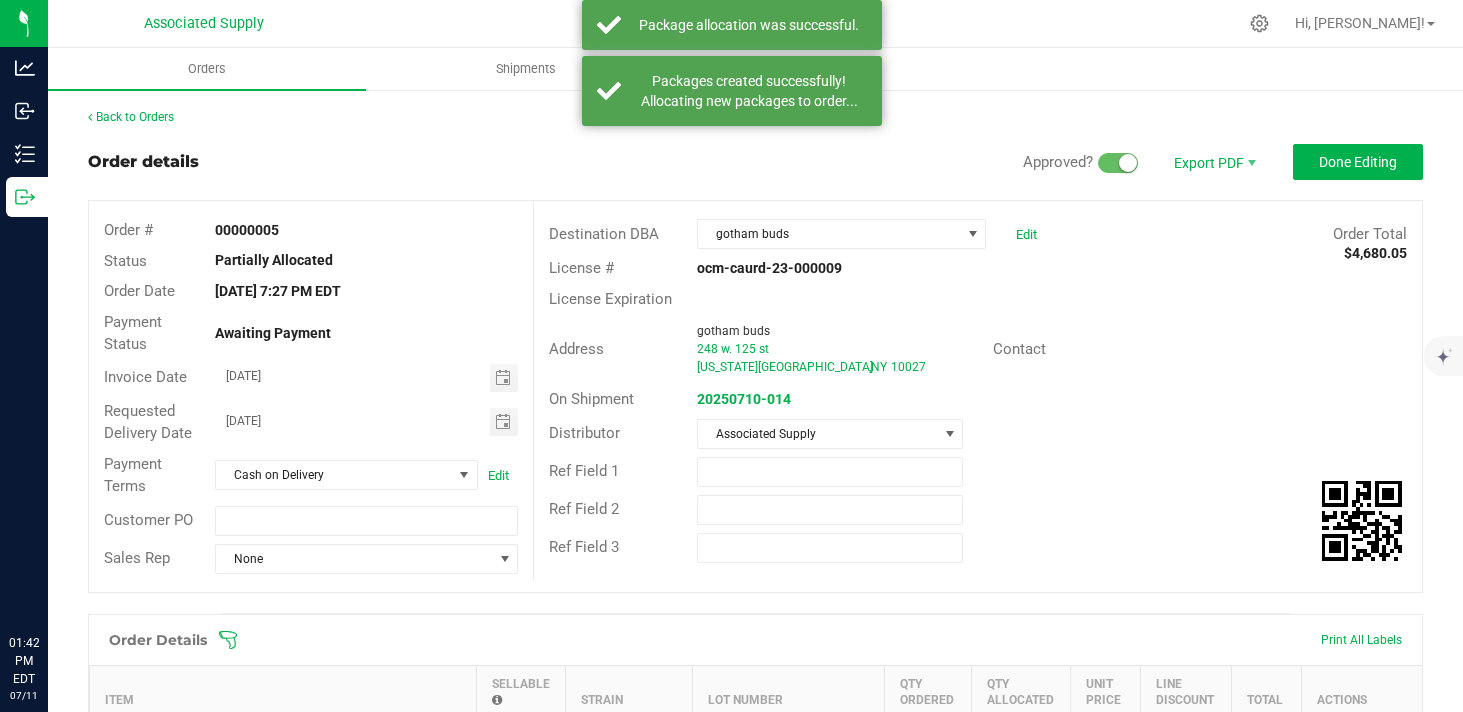 scroll, scrollTop: 0, scrollLeft: 0, axis: both 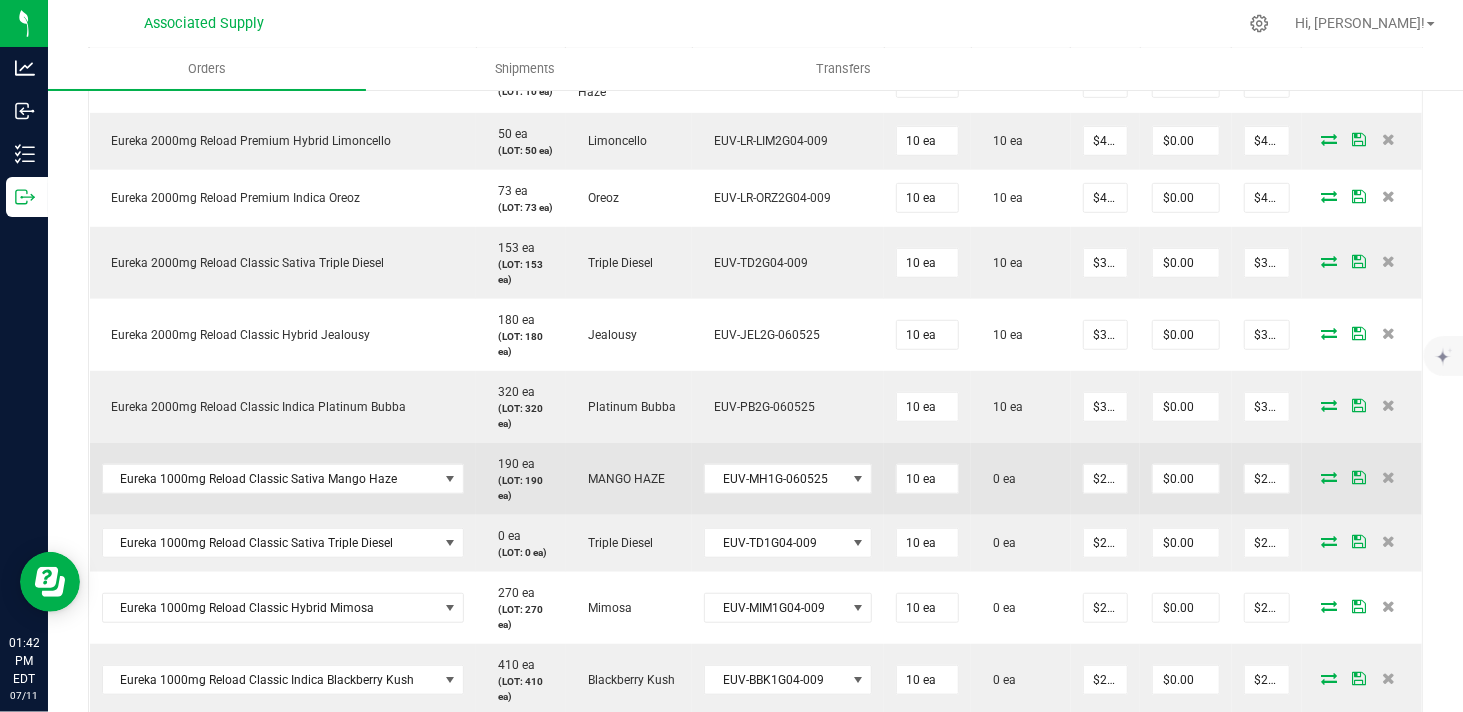 click at bounding box center [1329, 477] 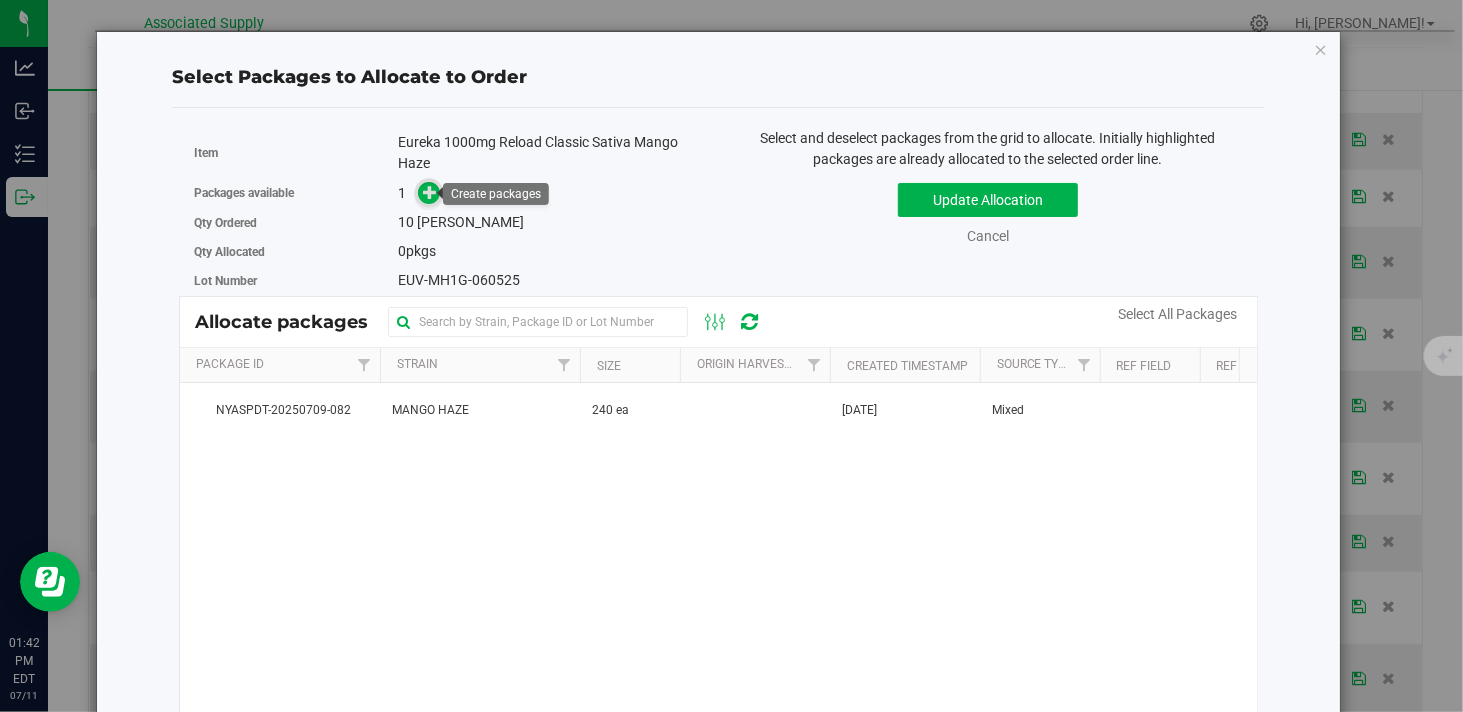 click at bounding box center [430, 192] 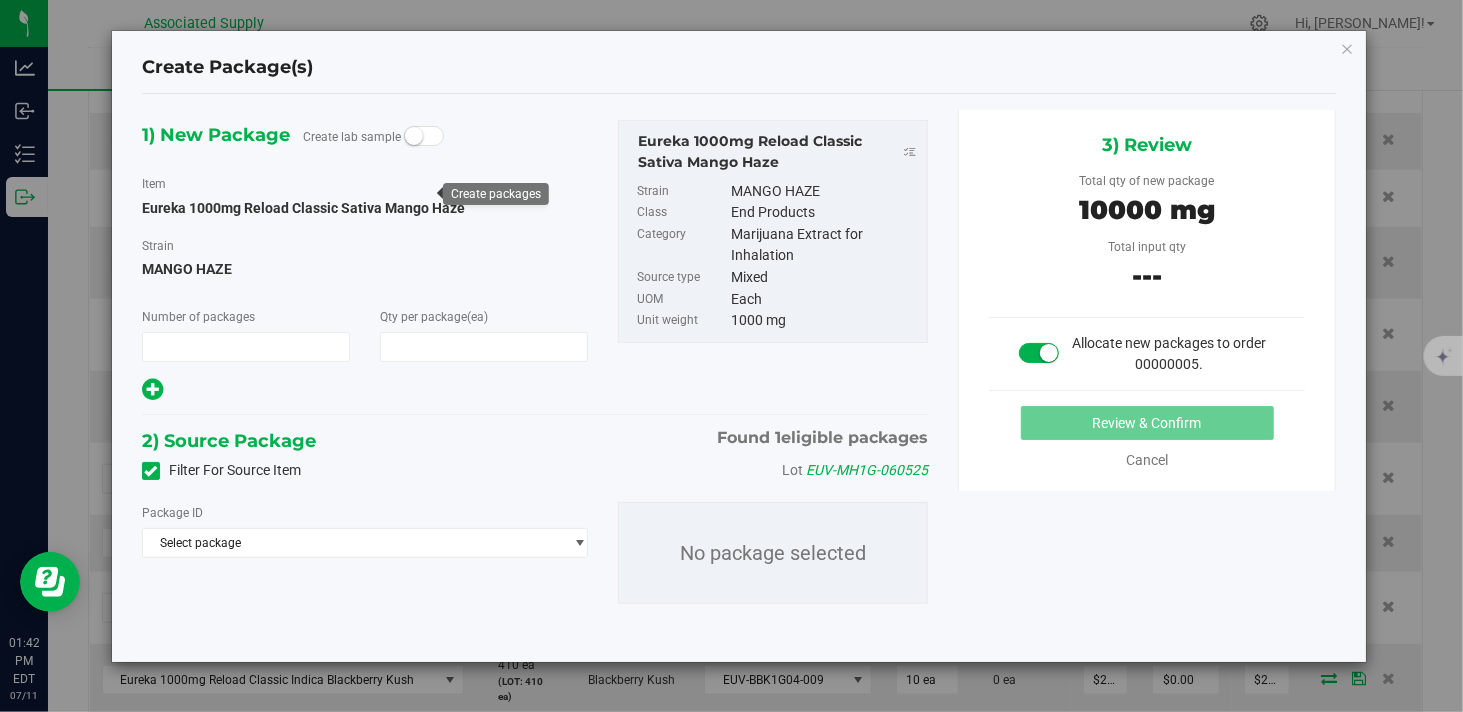 type on "1" 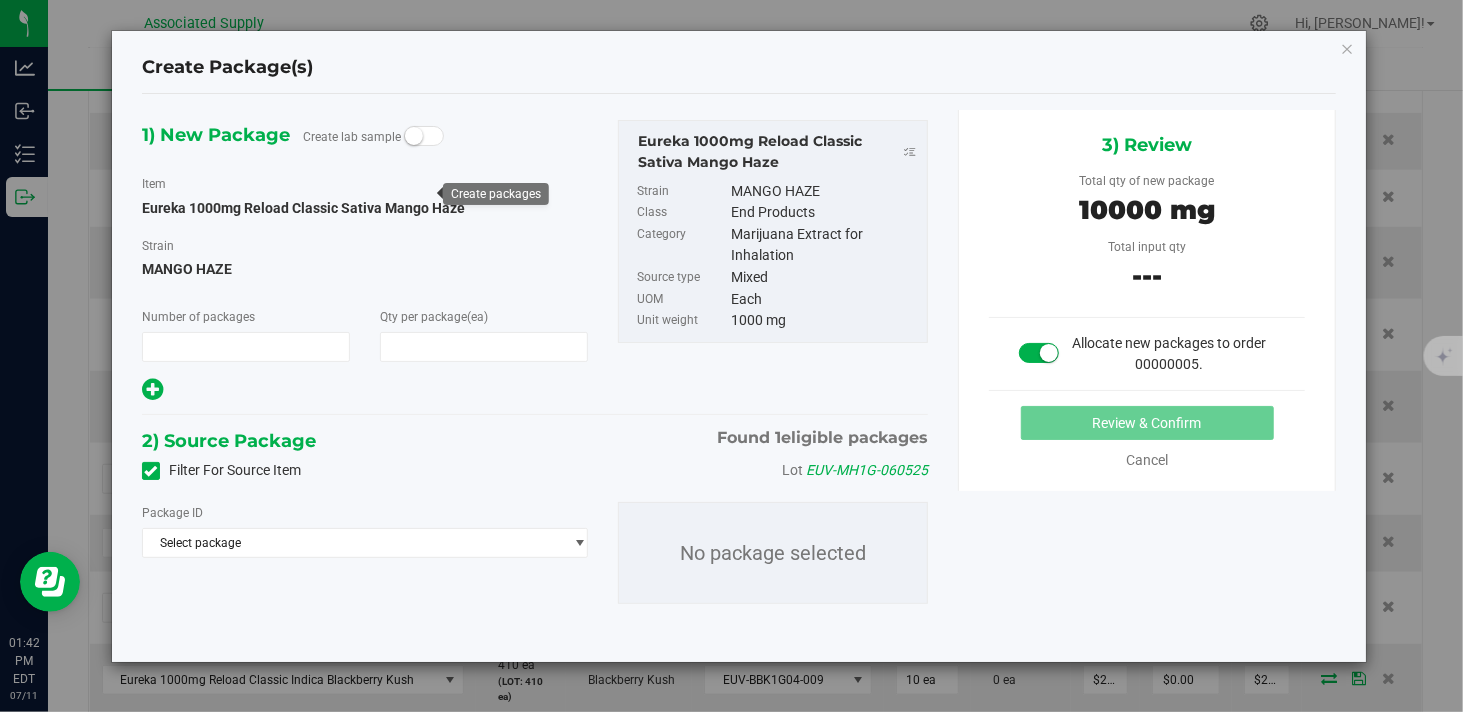 type on "10" 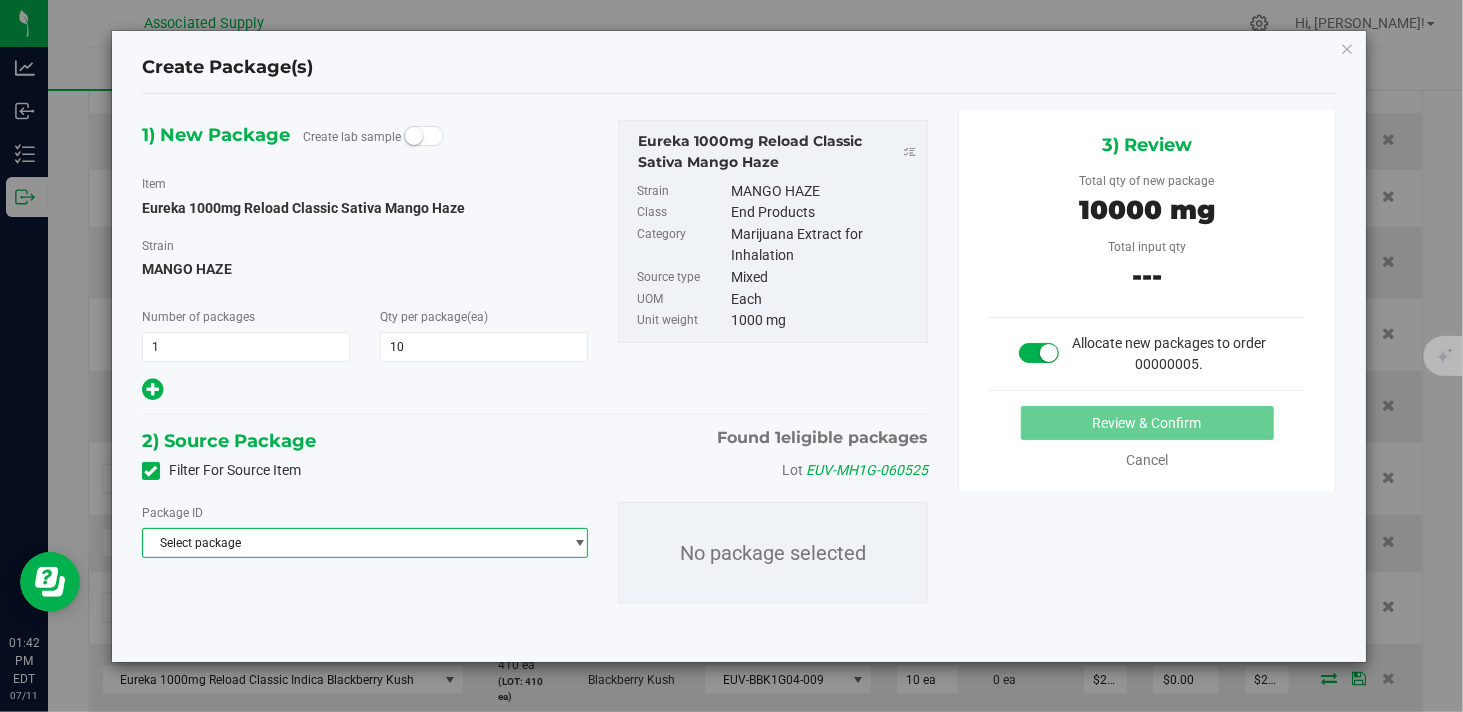click on "Select package" at bounding box center [352, 543] 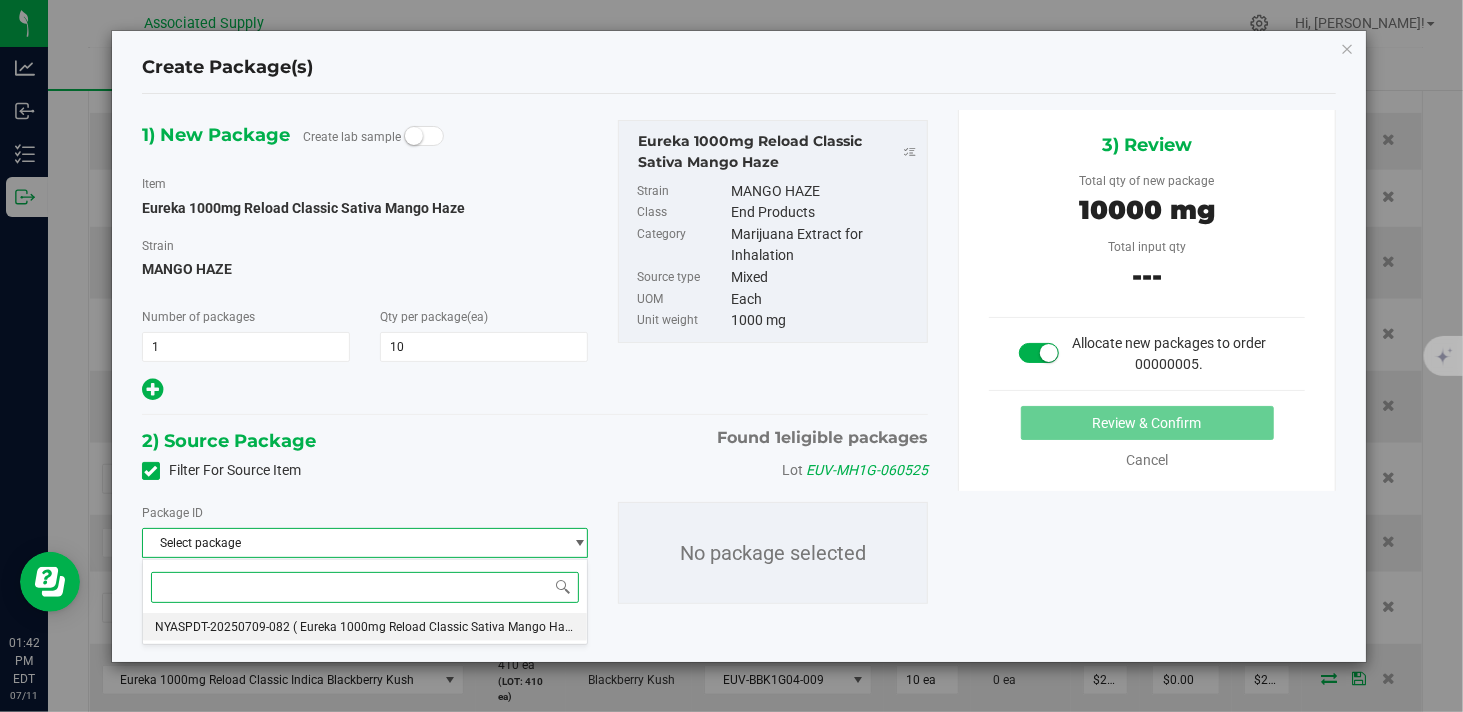 click on "(
Eureka 1000mg Reload Classic Sativa Mango Haze
)" at bounding box center (438, 627) 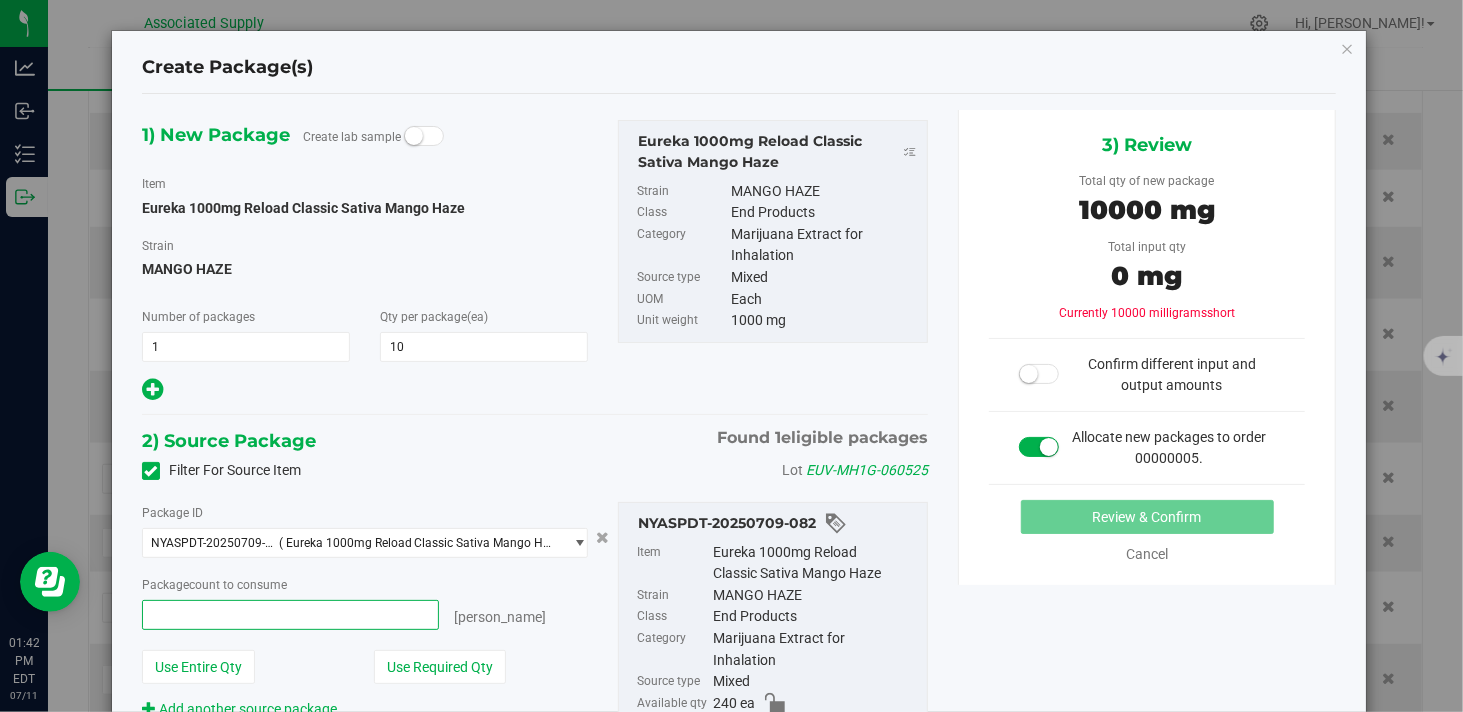 click at bounding box center [290, 615] 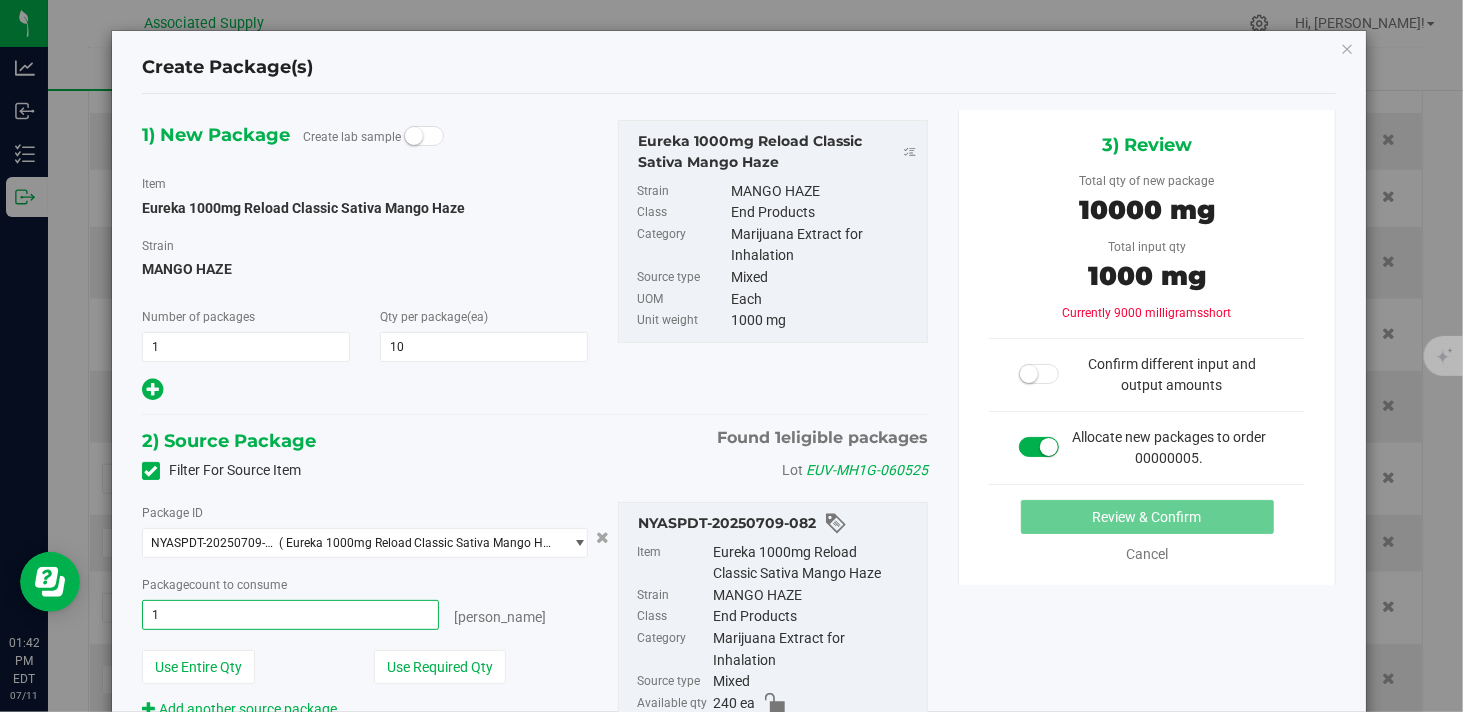 type on "10" 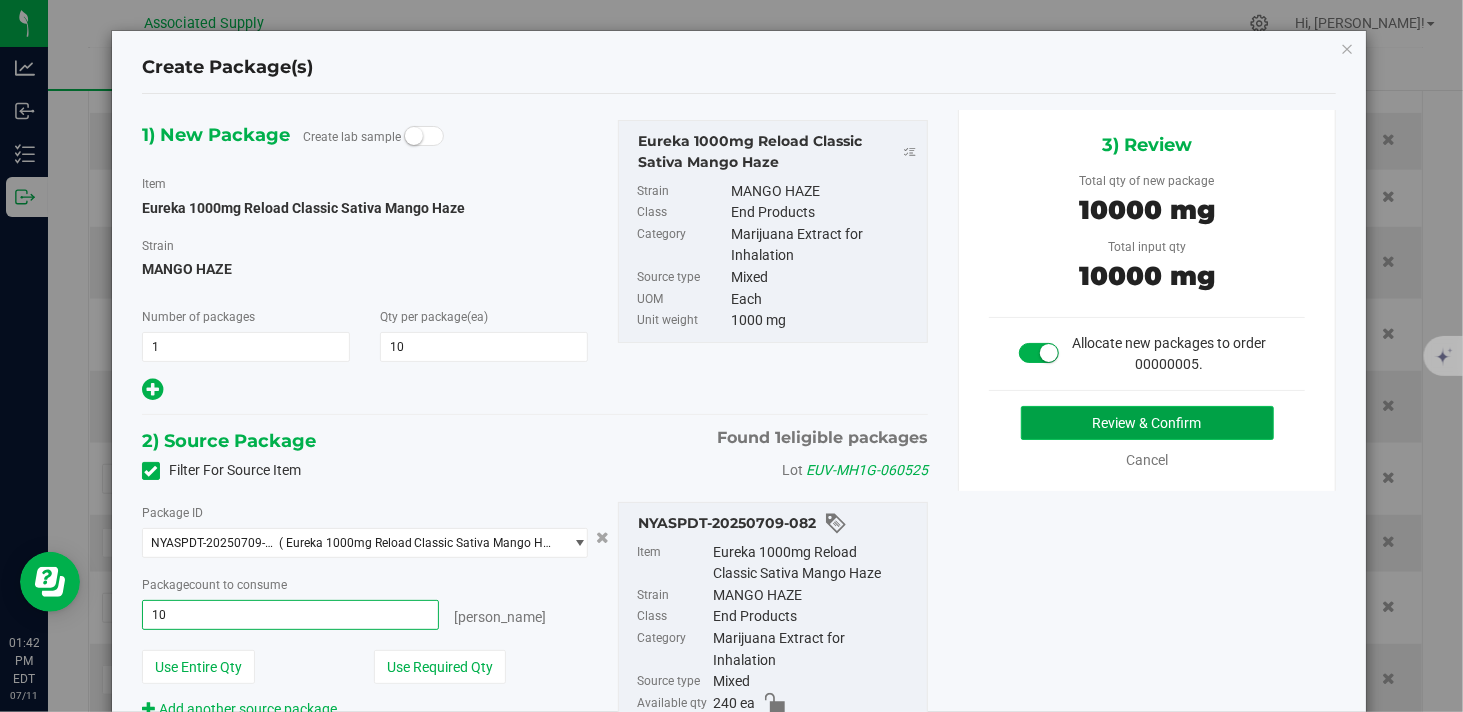 type on "10 ea" 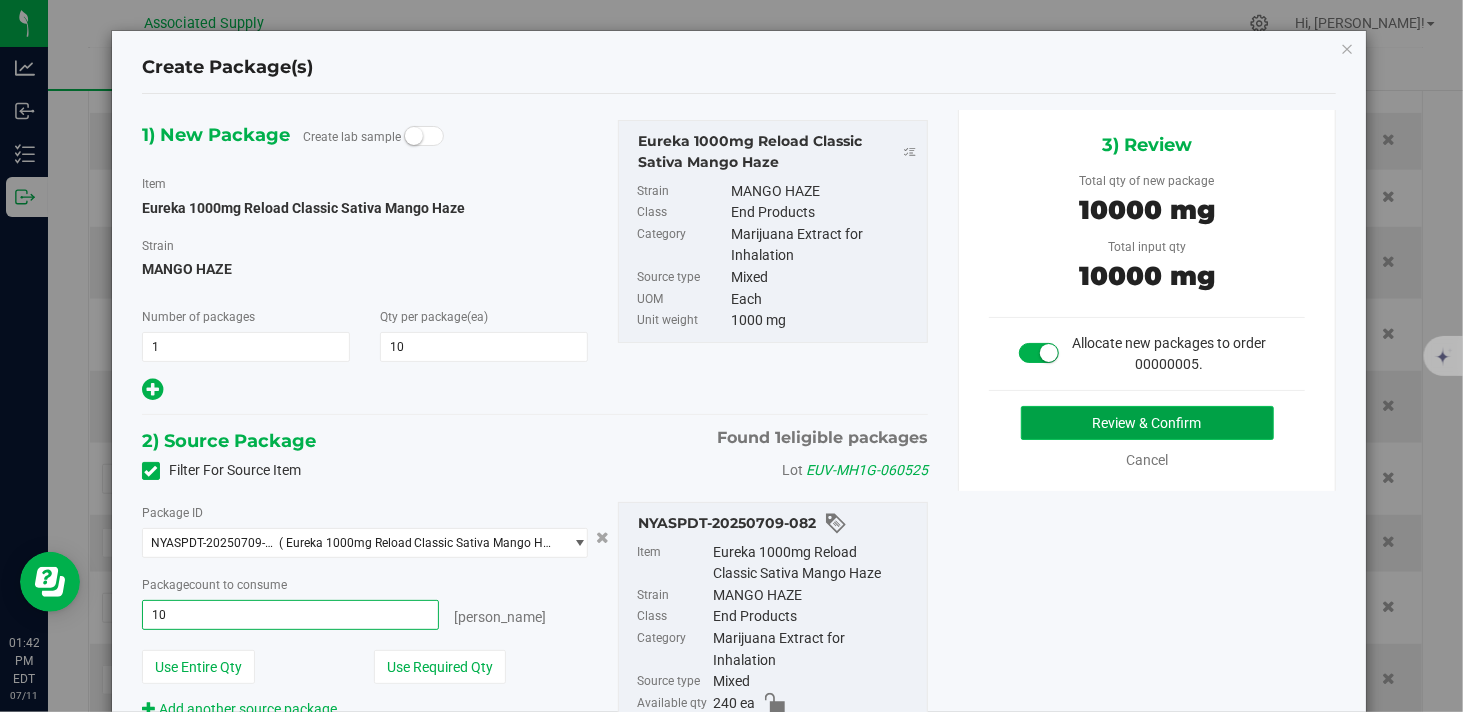 click on "Review & Confirm" at bounding box center [1147, 423] 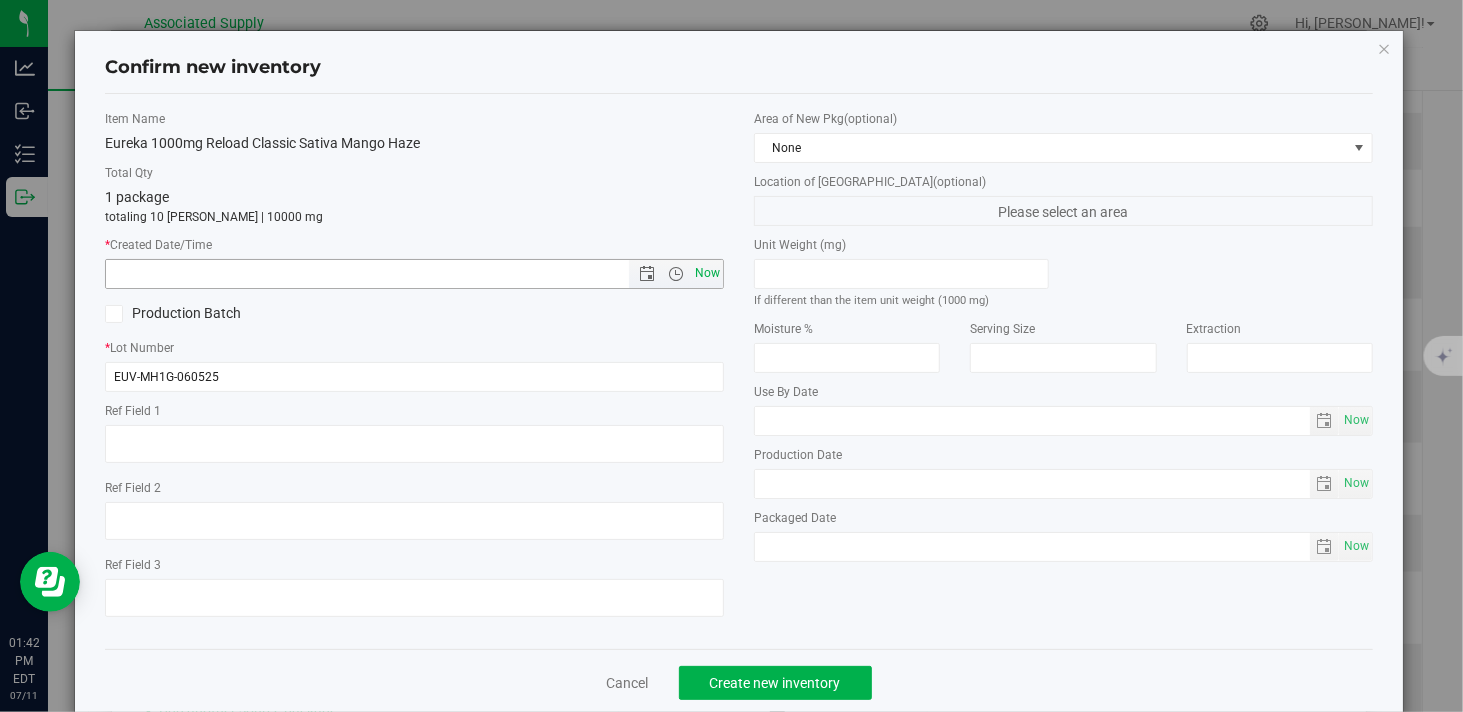 click on "Now" at bounding box center (708, 273) 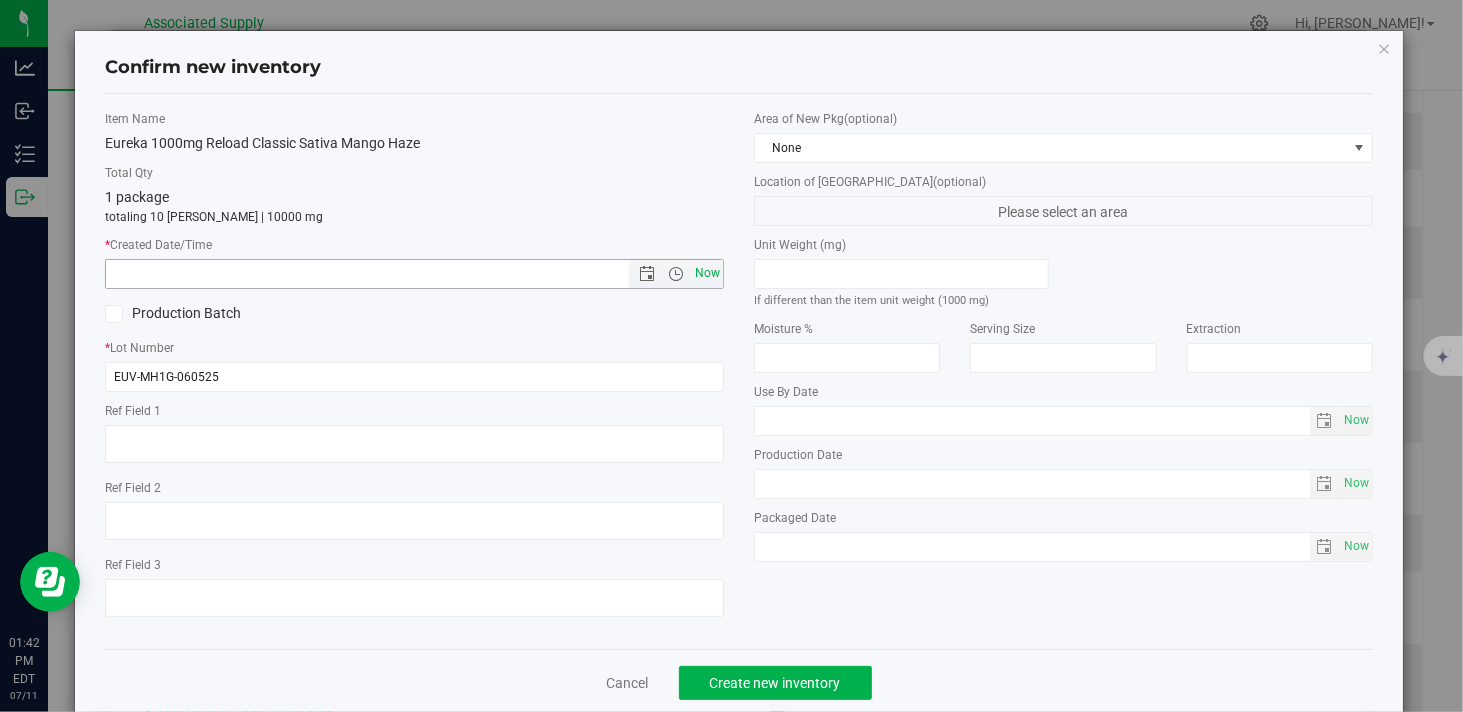 type on "7/11/2025 1:42 PM" 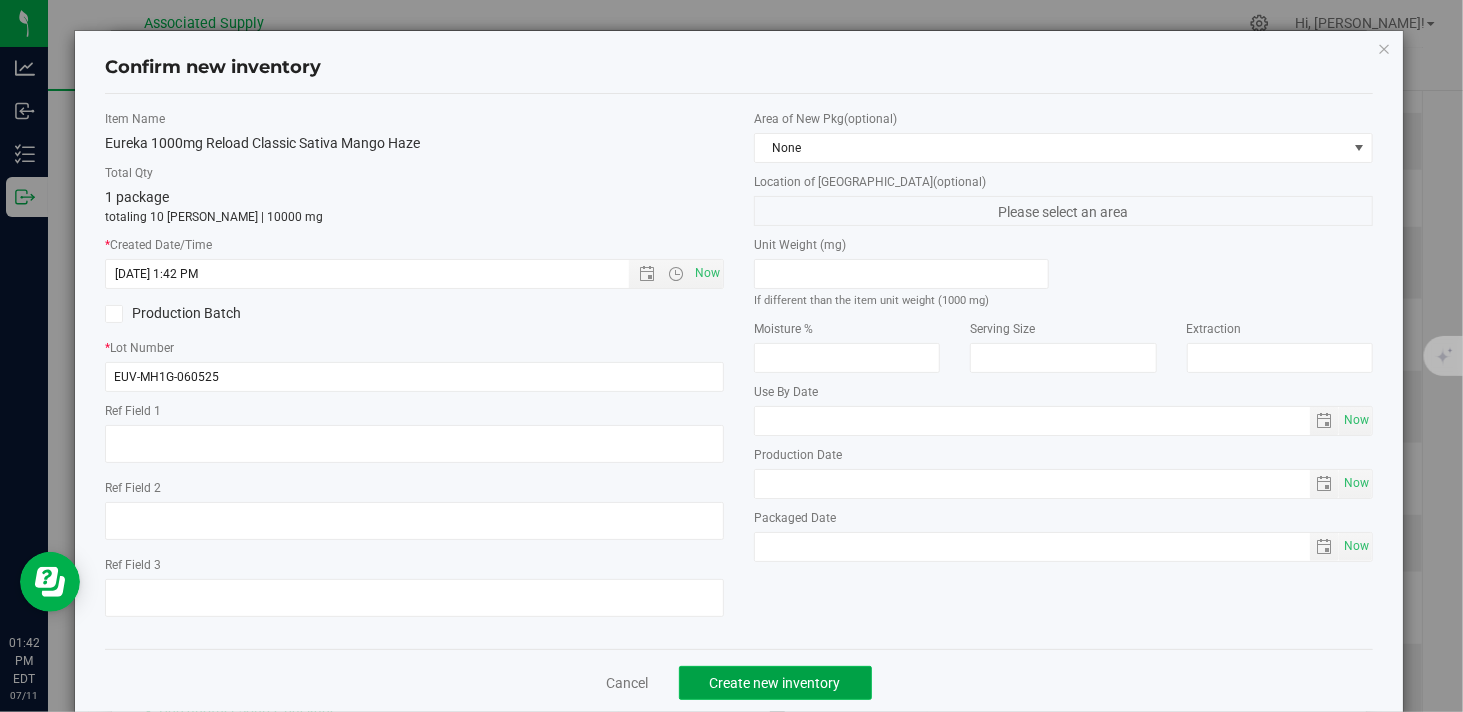 click on "Create new inventory" 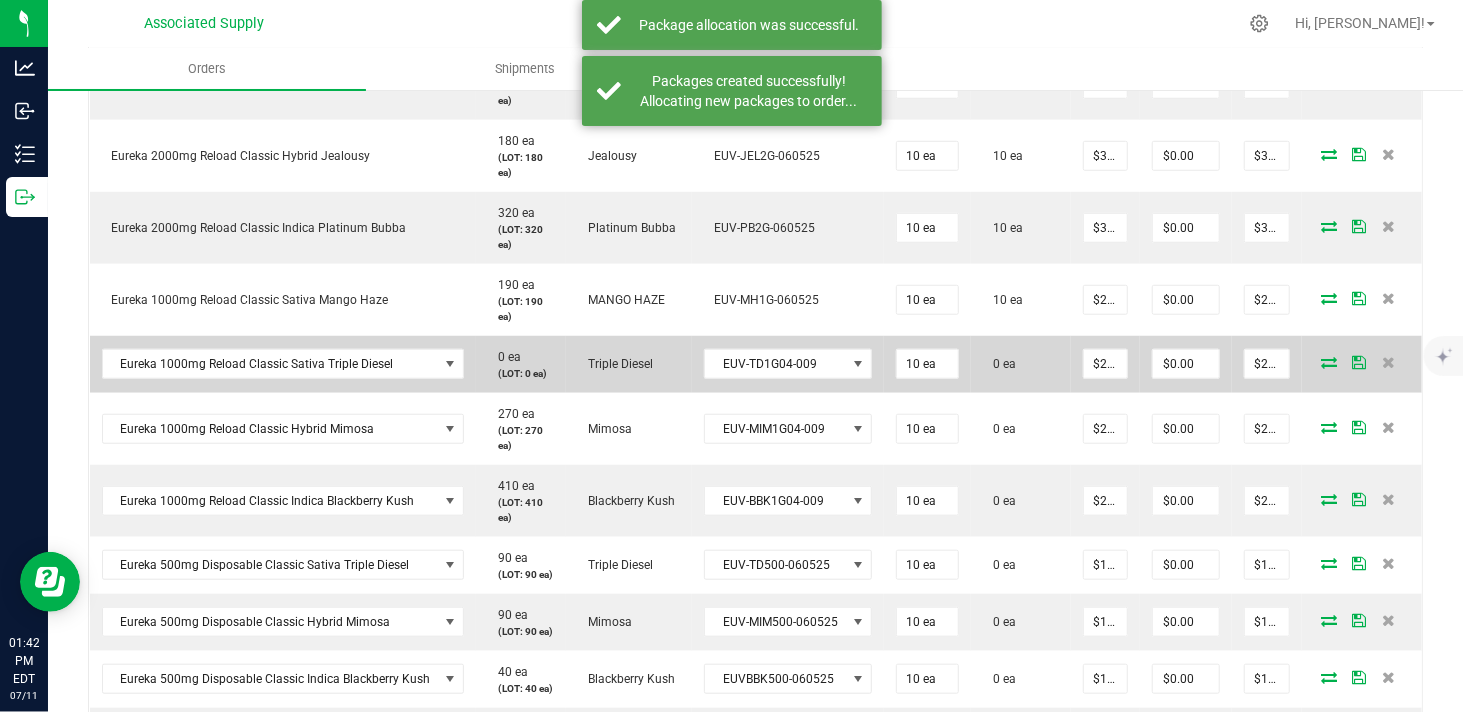 scroll, scrollTop: 888, scrollLeft: 0, axis: vertical 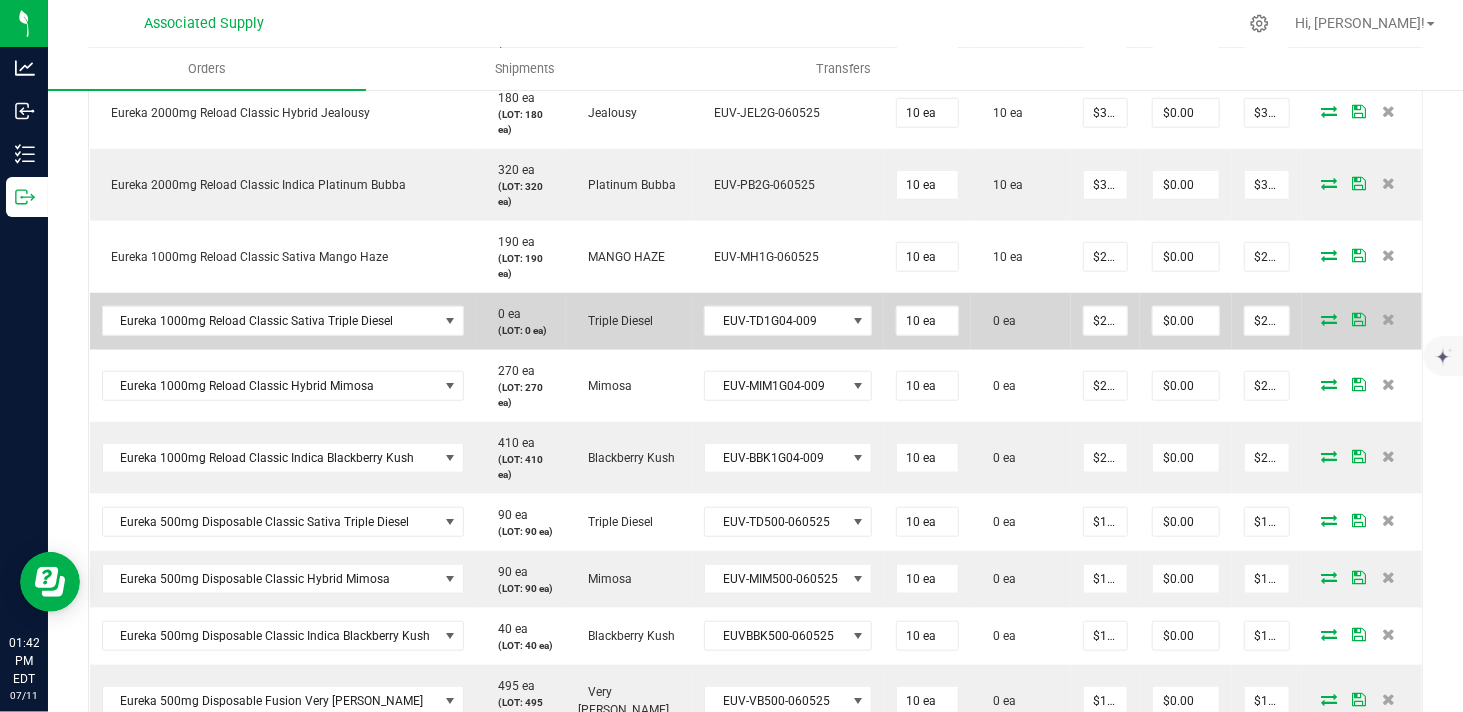click at bounding box center (1329, 319) 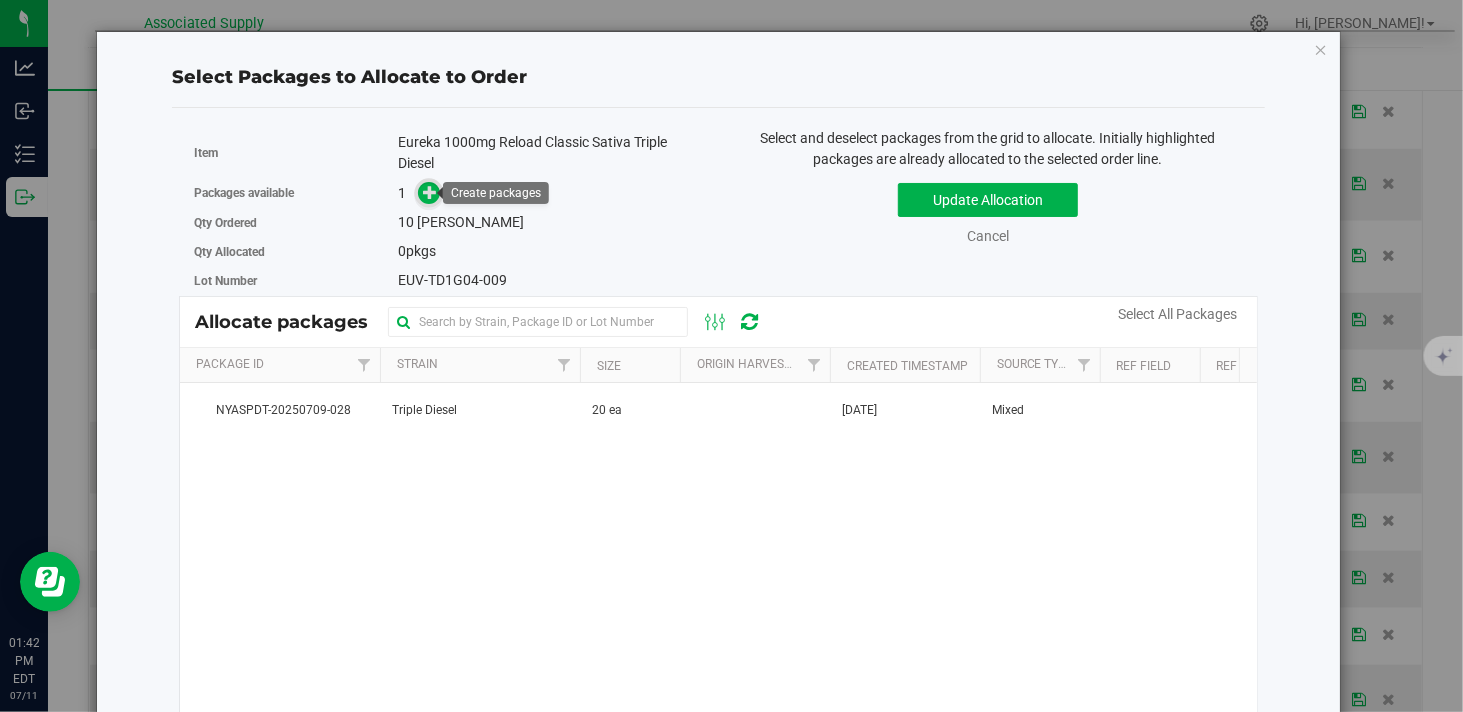 click at bounding box center (430, 192) 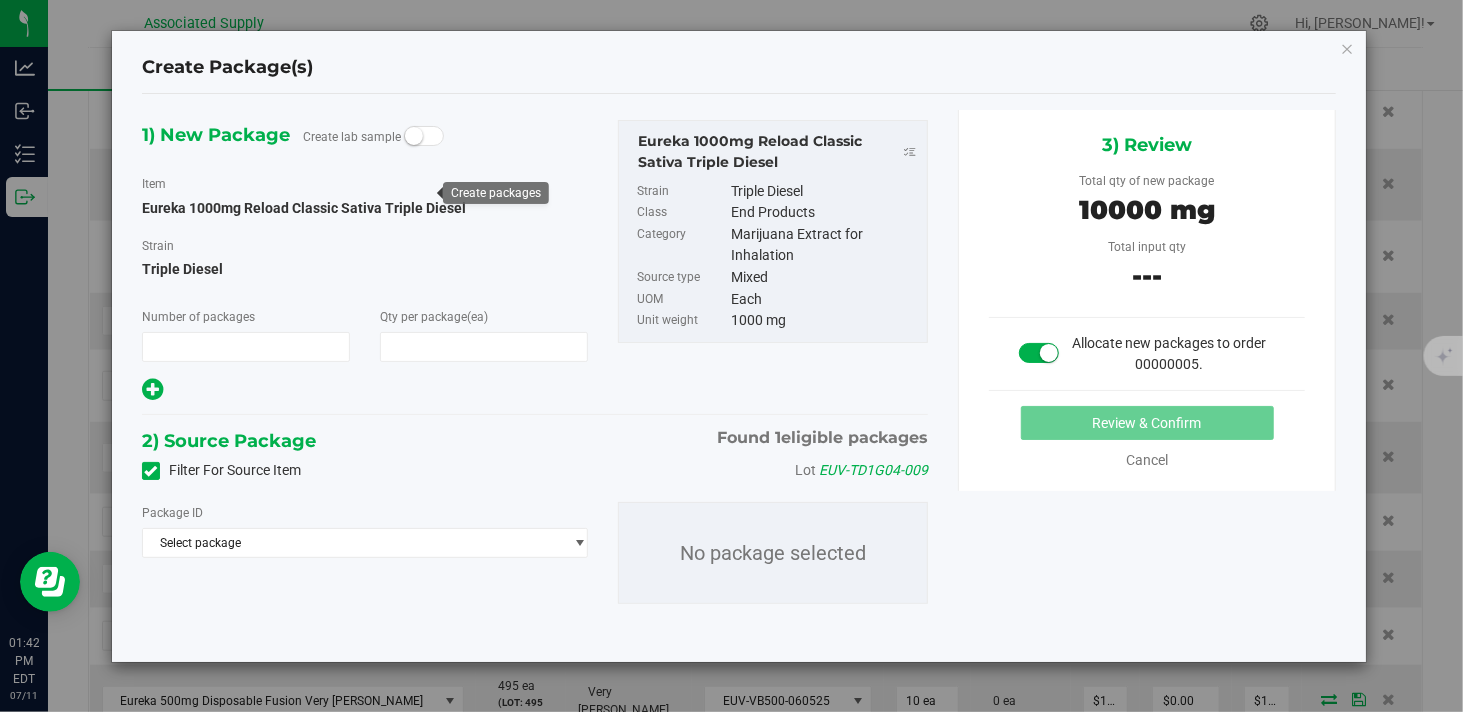 type on "1" 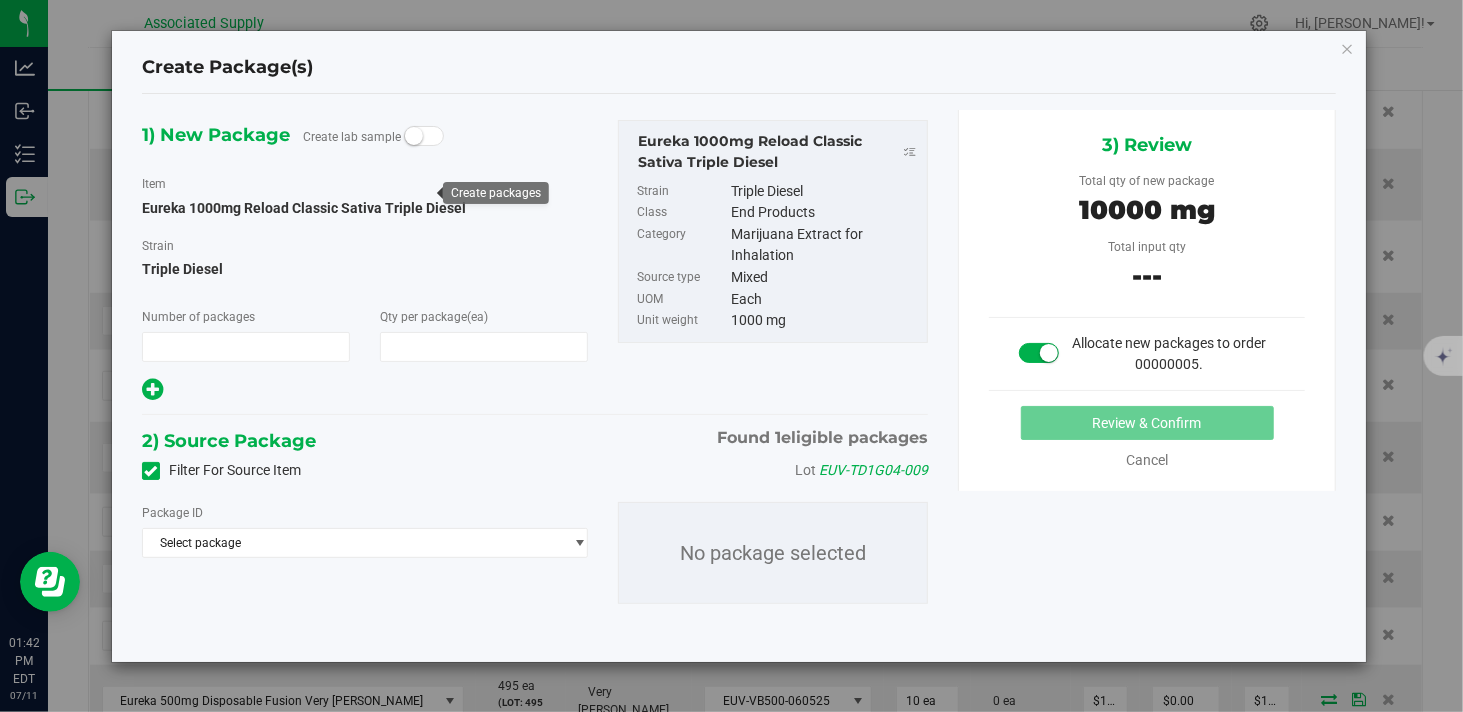 type on "10" 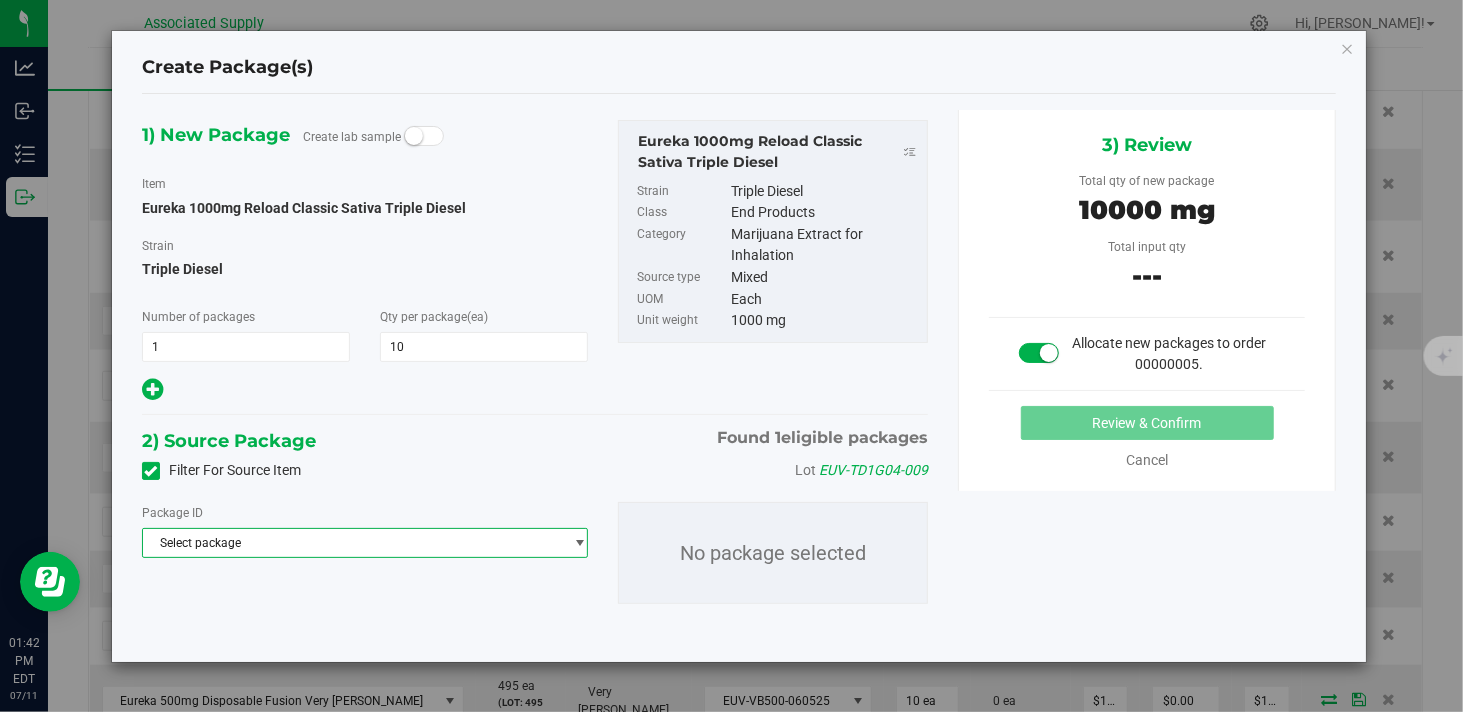 click on "Select package" at bounding box center (352, 543) 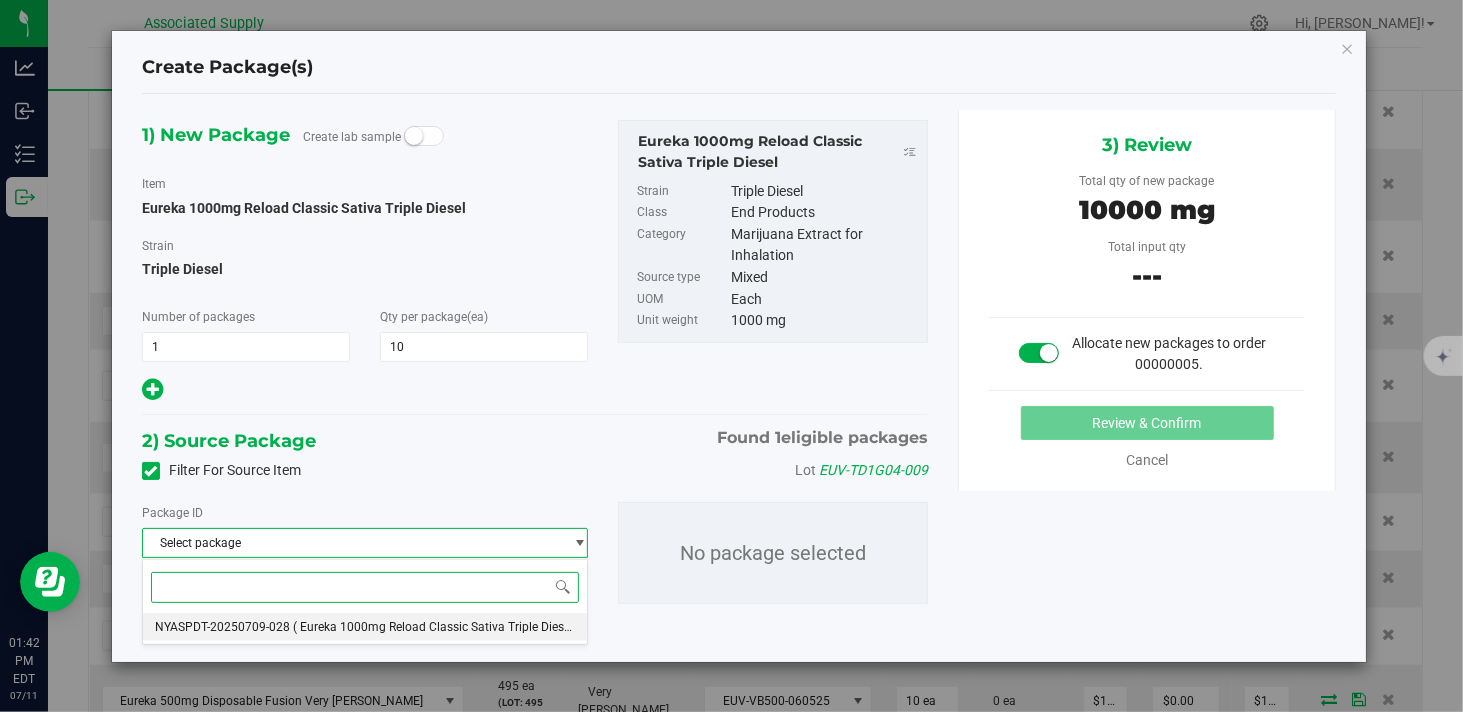 click on "NYASPDT-20250709-028" at bounding box center [222, 627] 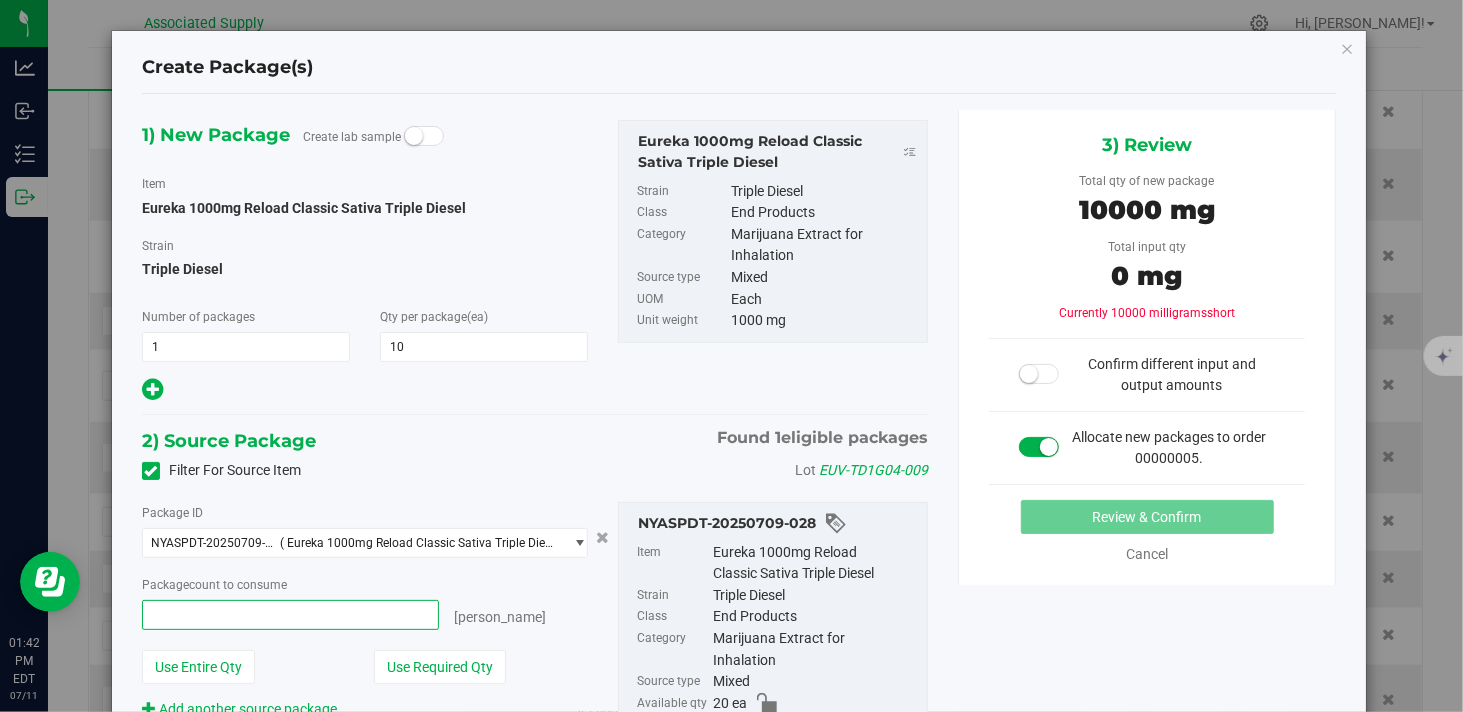 click at bounding box center [290, 615] 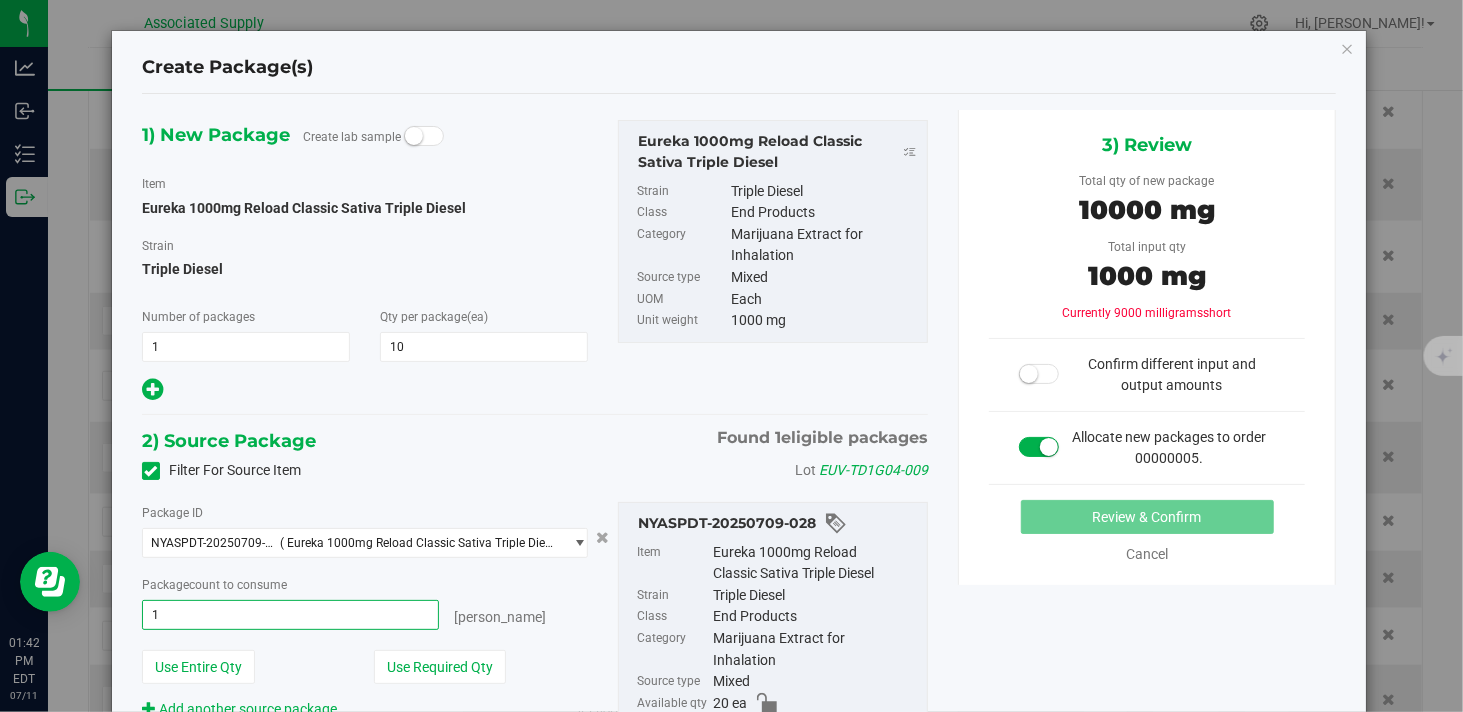 type on "10" 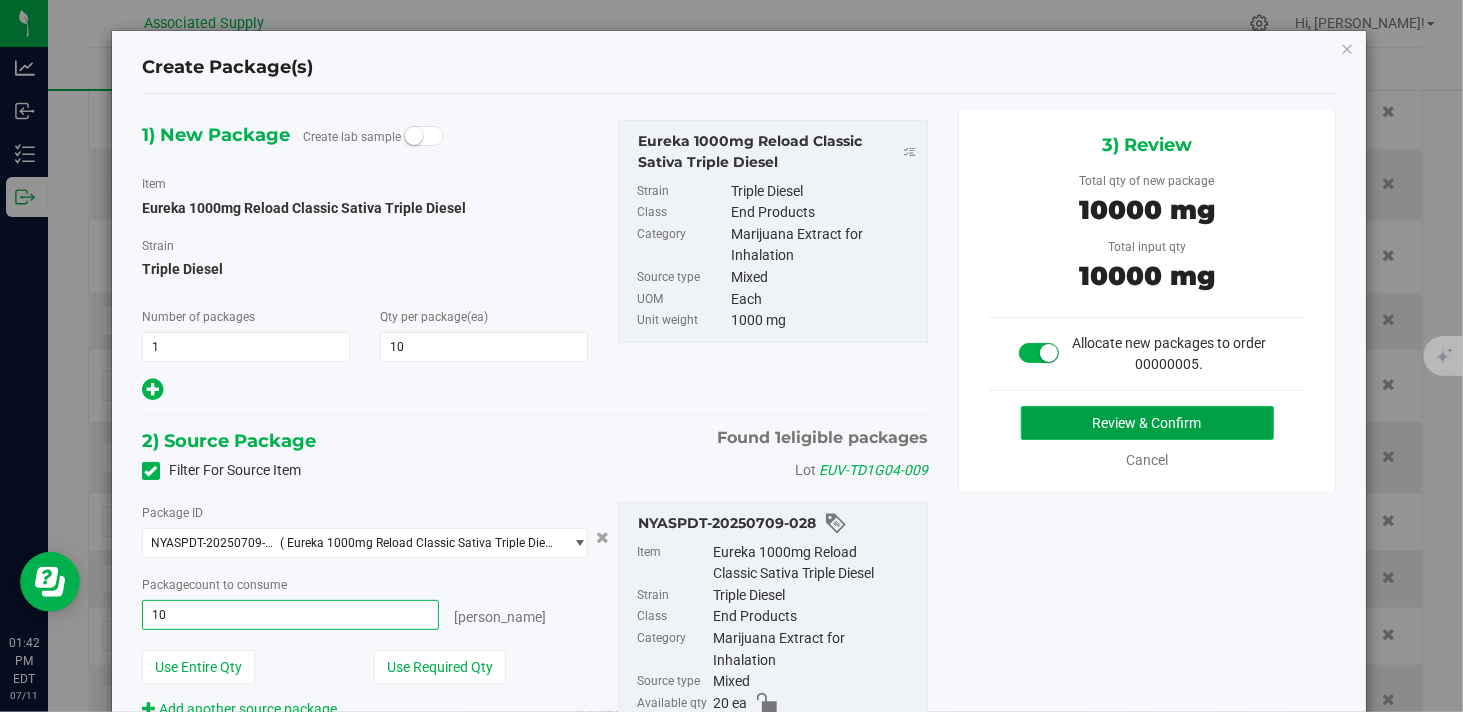 type on "10 ea" 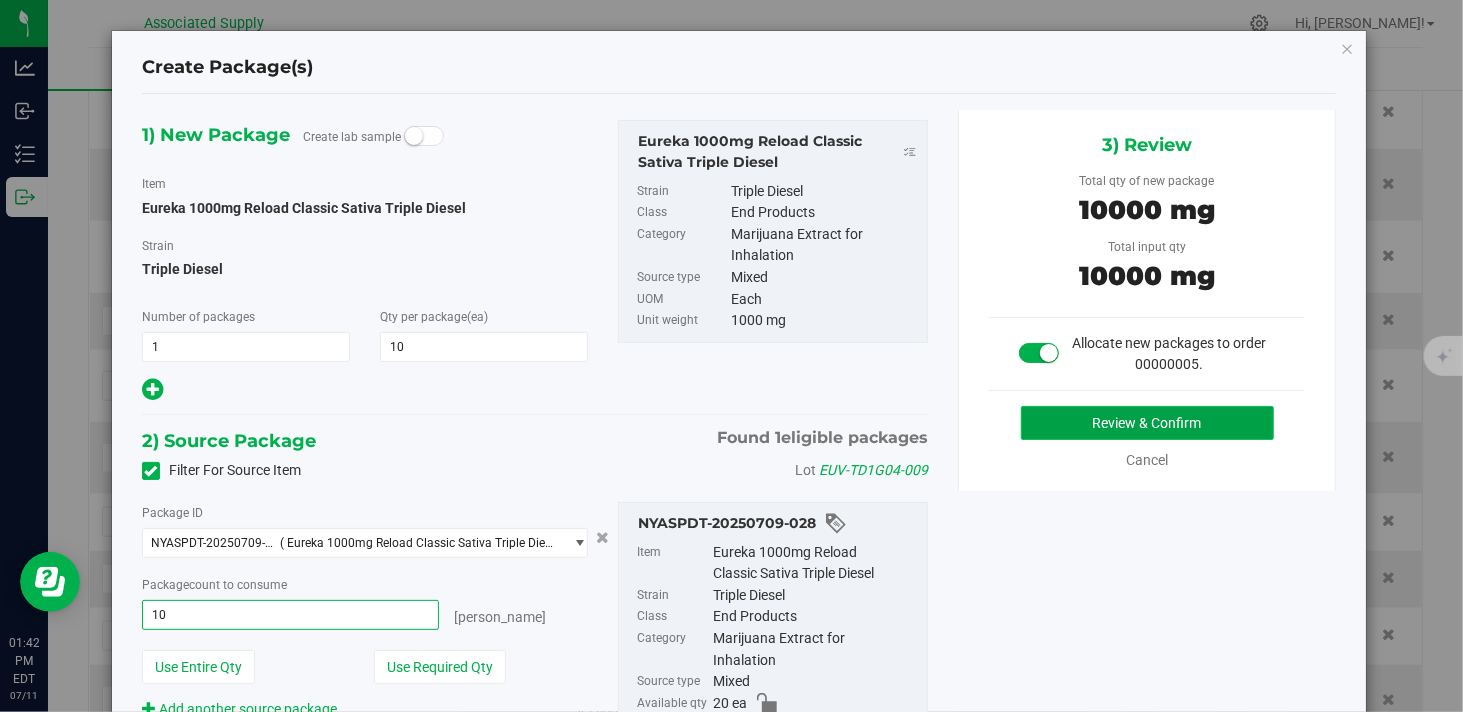 click on "Review & Confirm" at bounding box center [1147, 423] 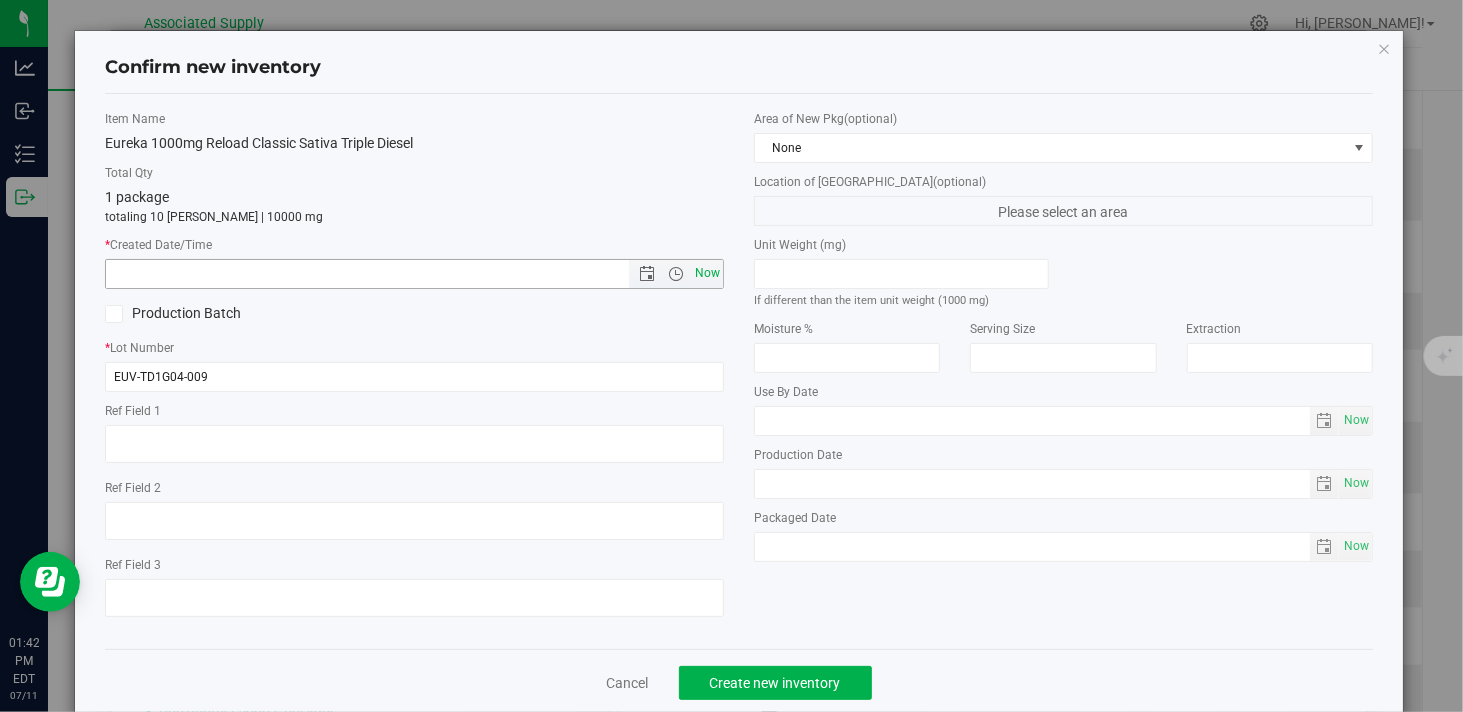 click on "Now" at bounding box center (708, 273) 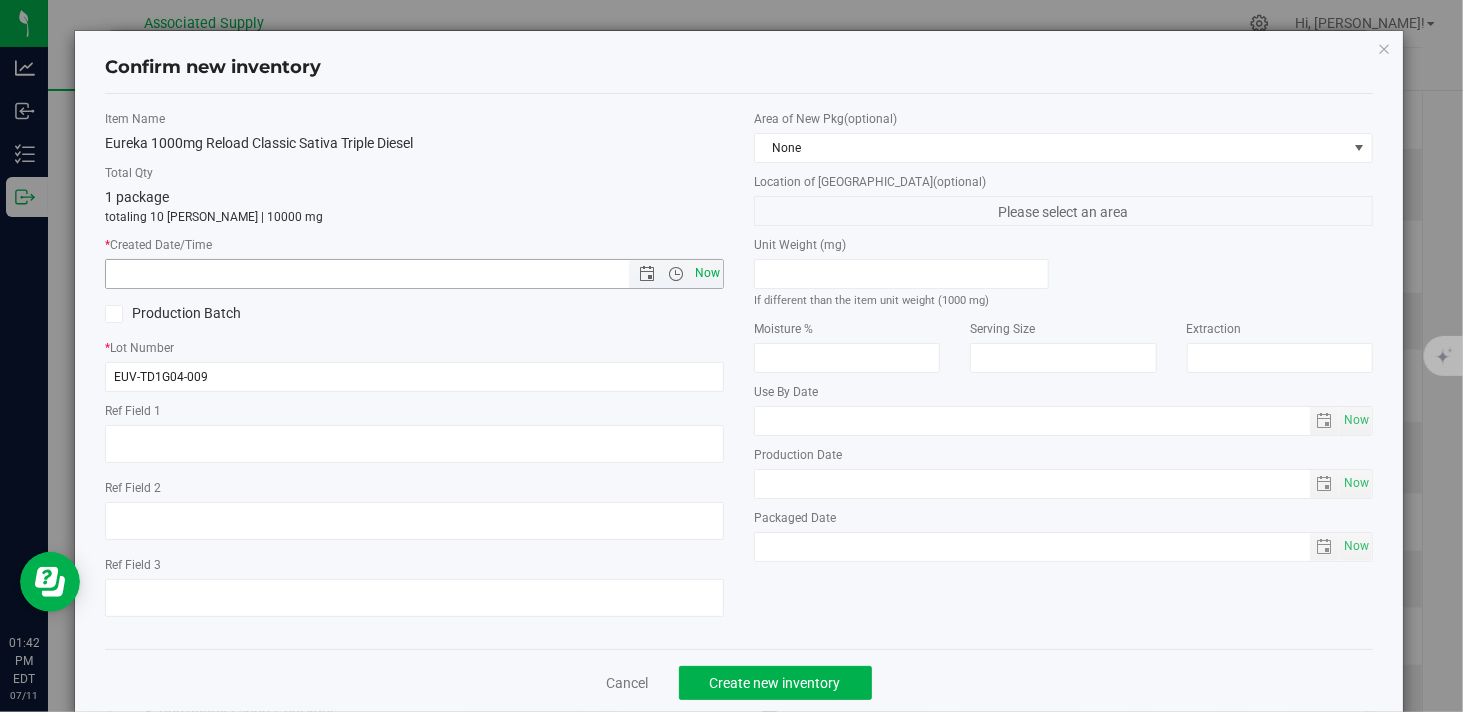 type on "7/11/2025 1:42 PM" 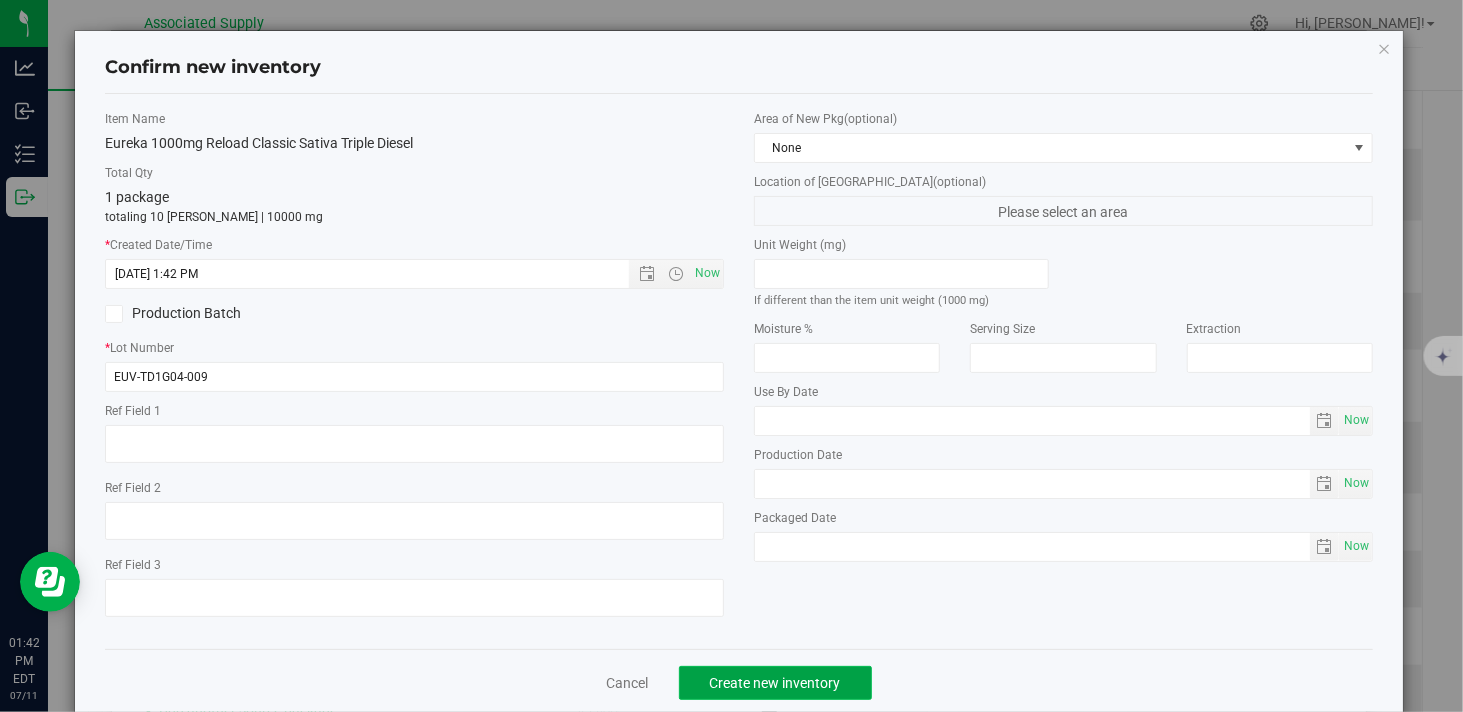 click on "Create new inventory" 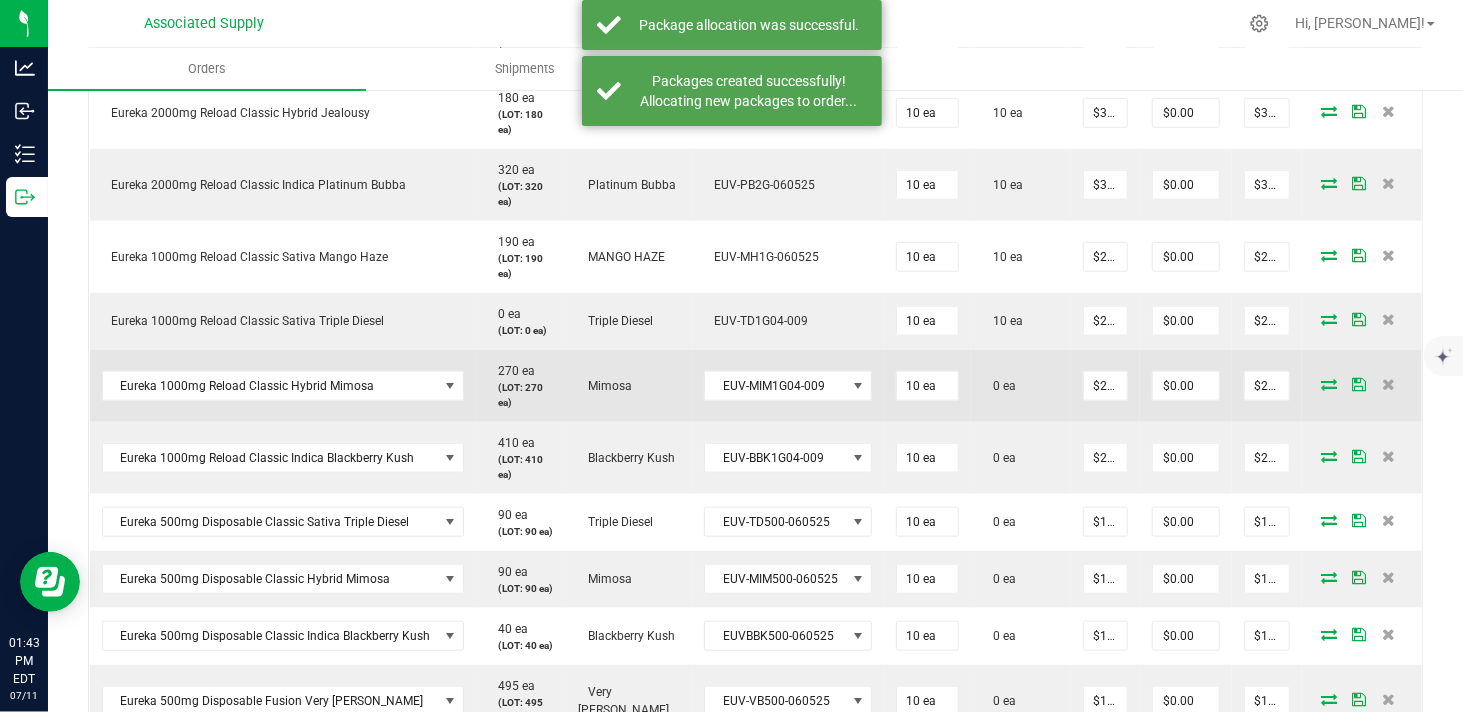 click at bounding box center [1329, 384] 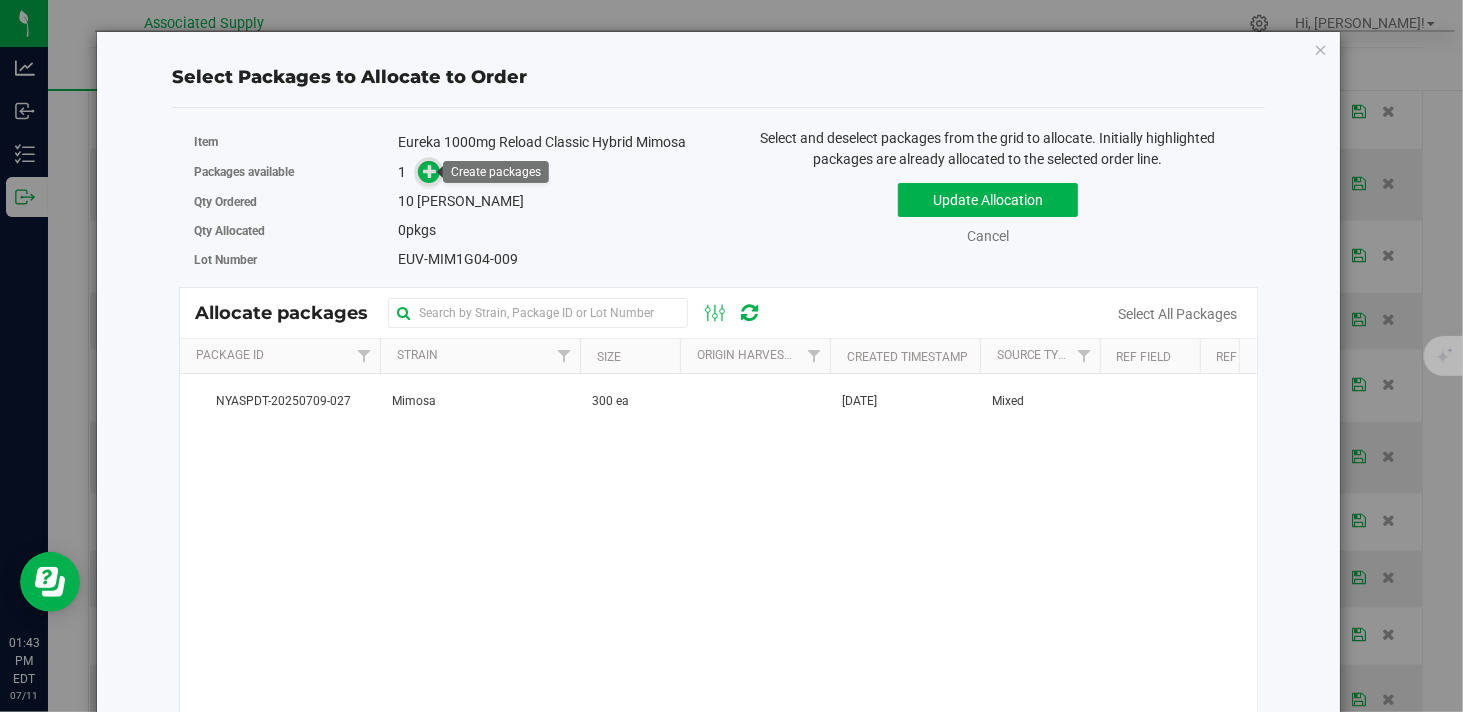 click at bounding box center [430, 171] 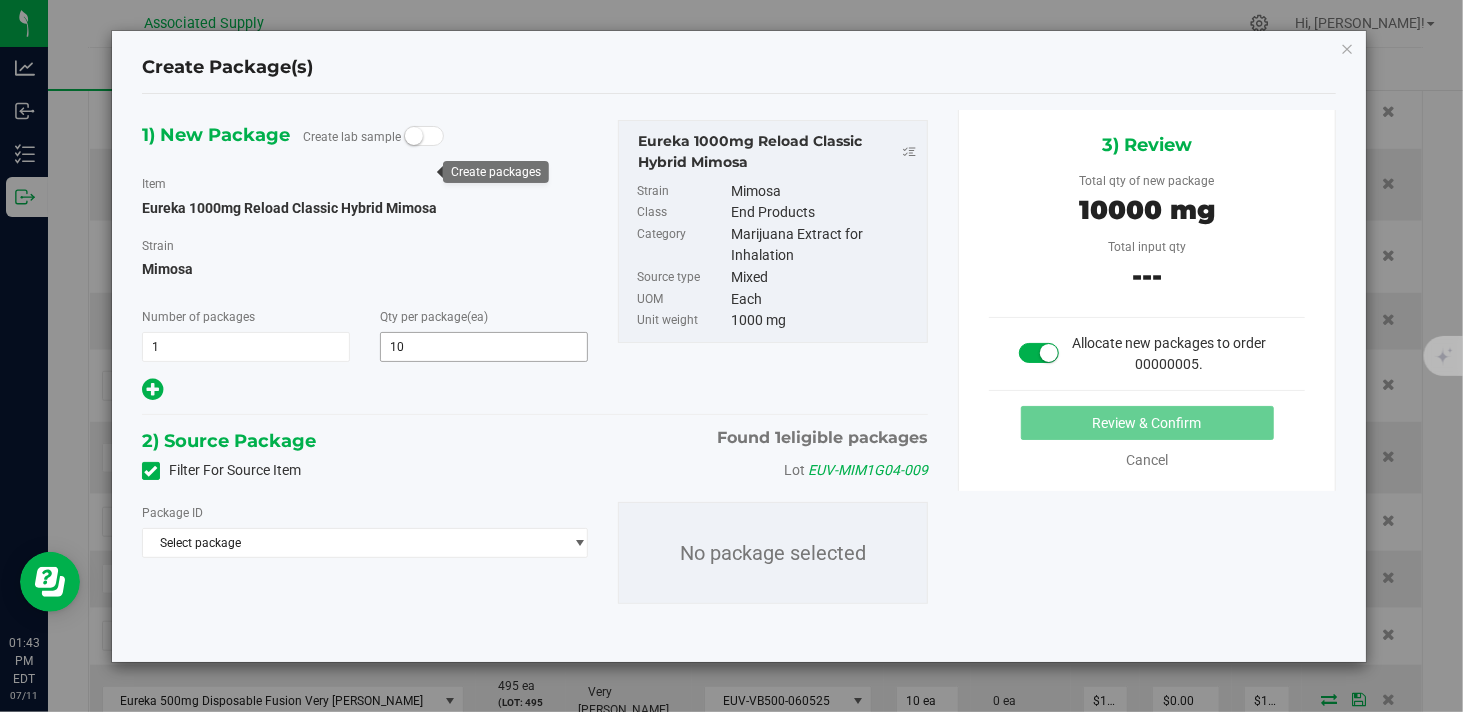 type on "10" 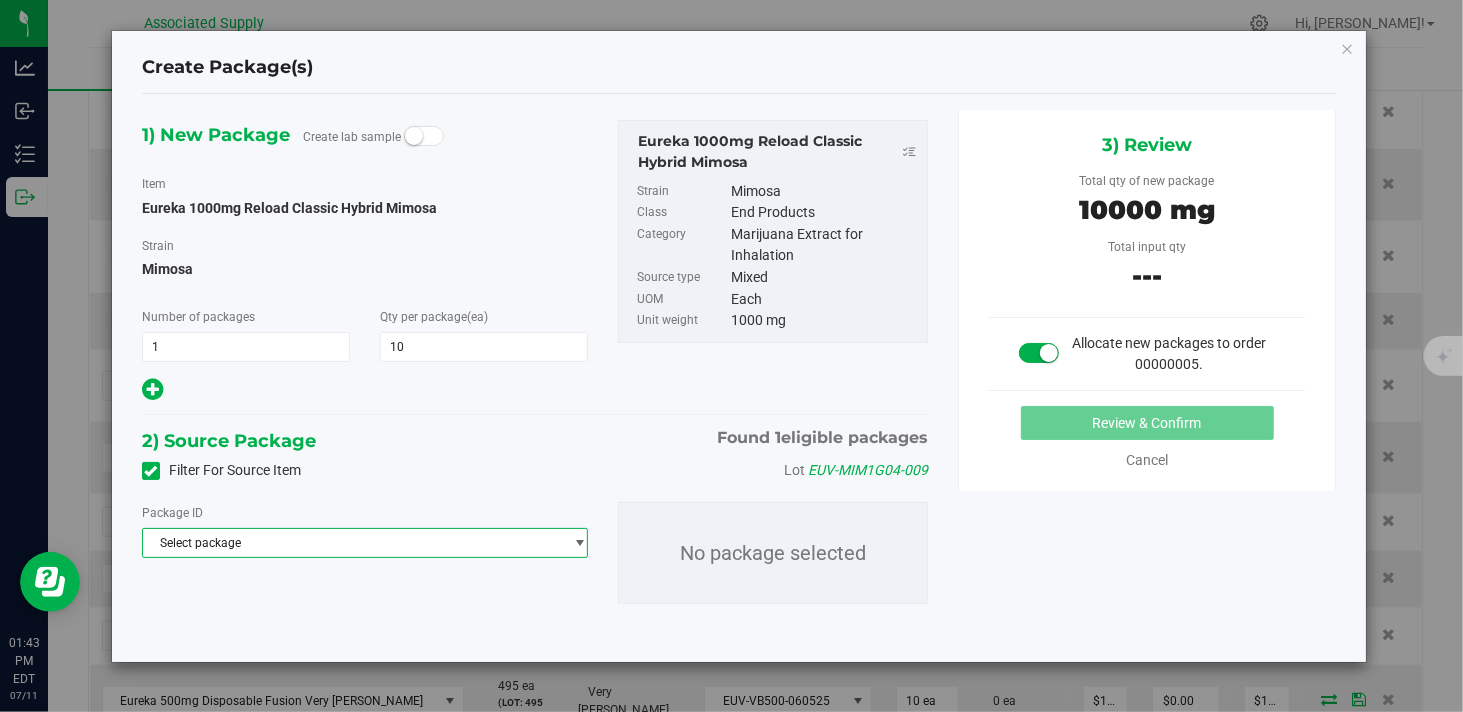 click on "Select package" at bounding box center [352, 543] 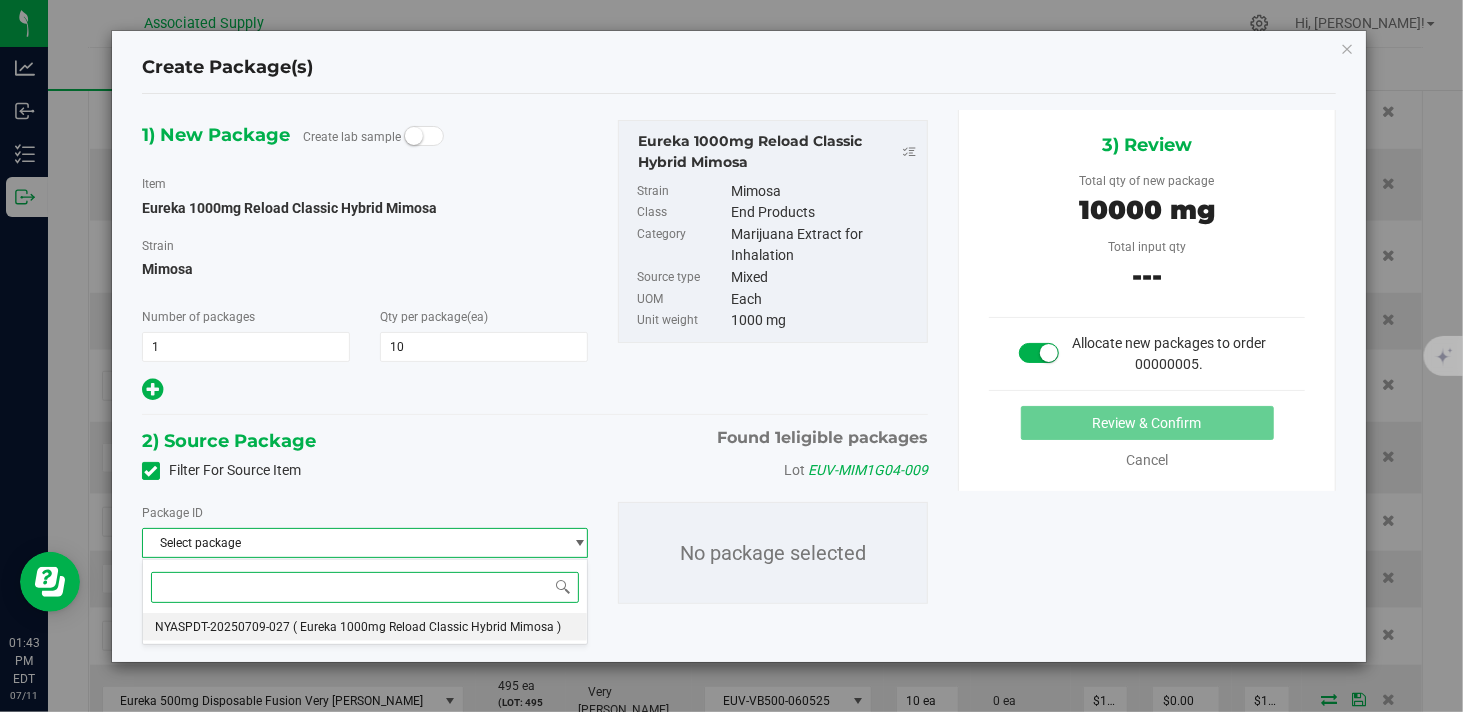 click on "NYASPDT-20250709-027" at bounding box center (222, 627) 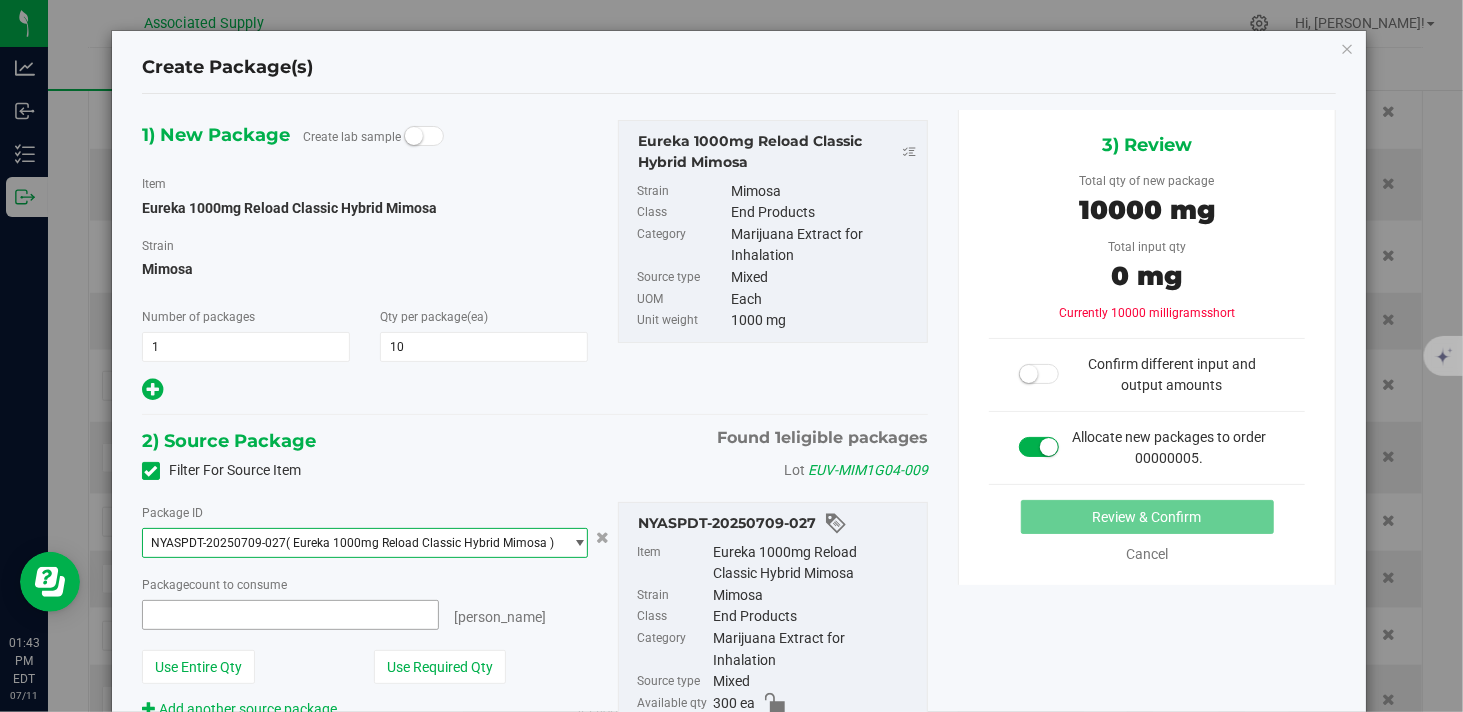 click at bounding box center [290, 615] 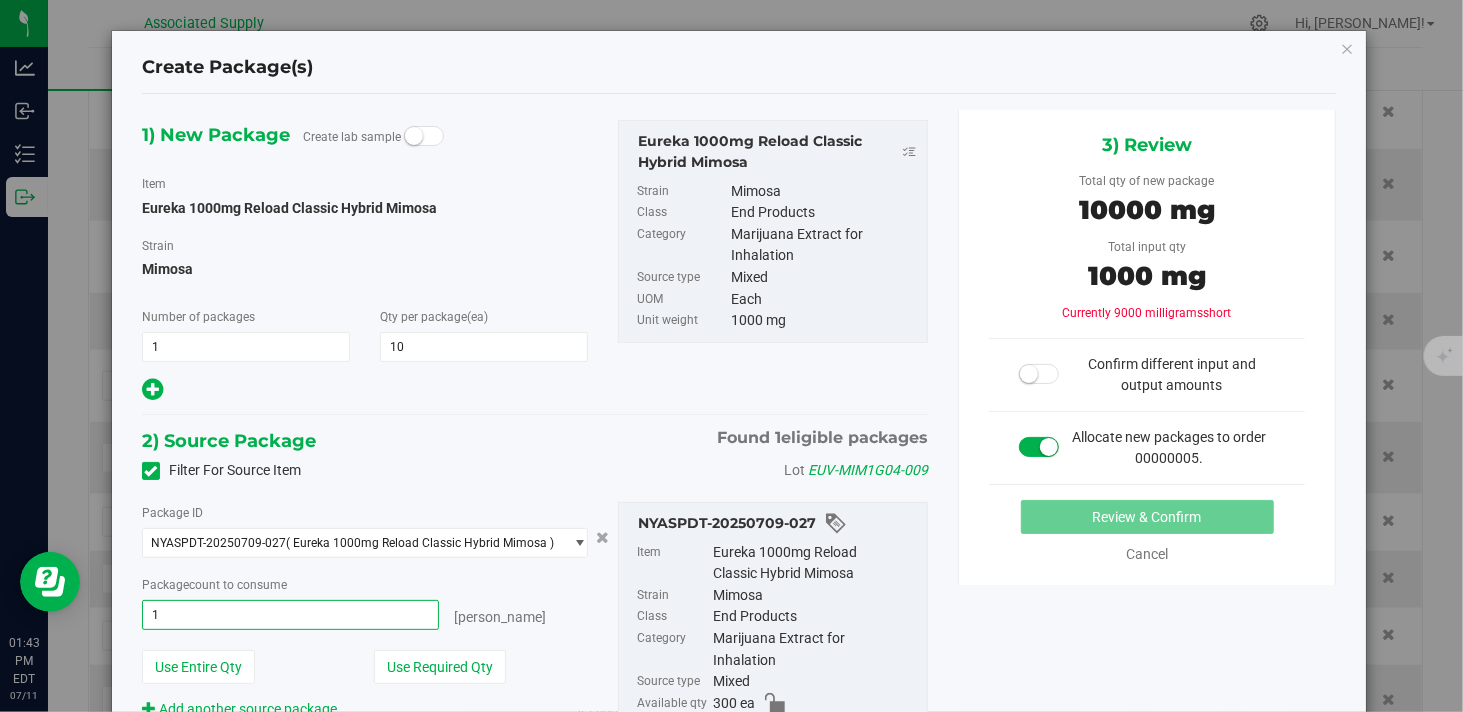 type on "10" 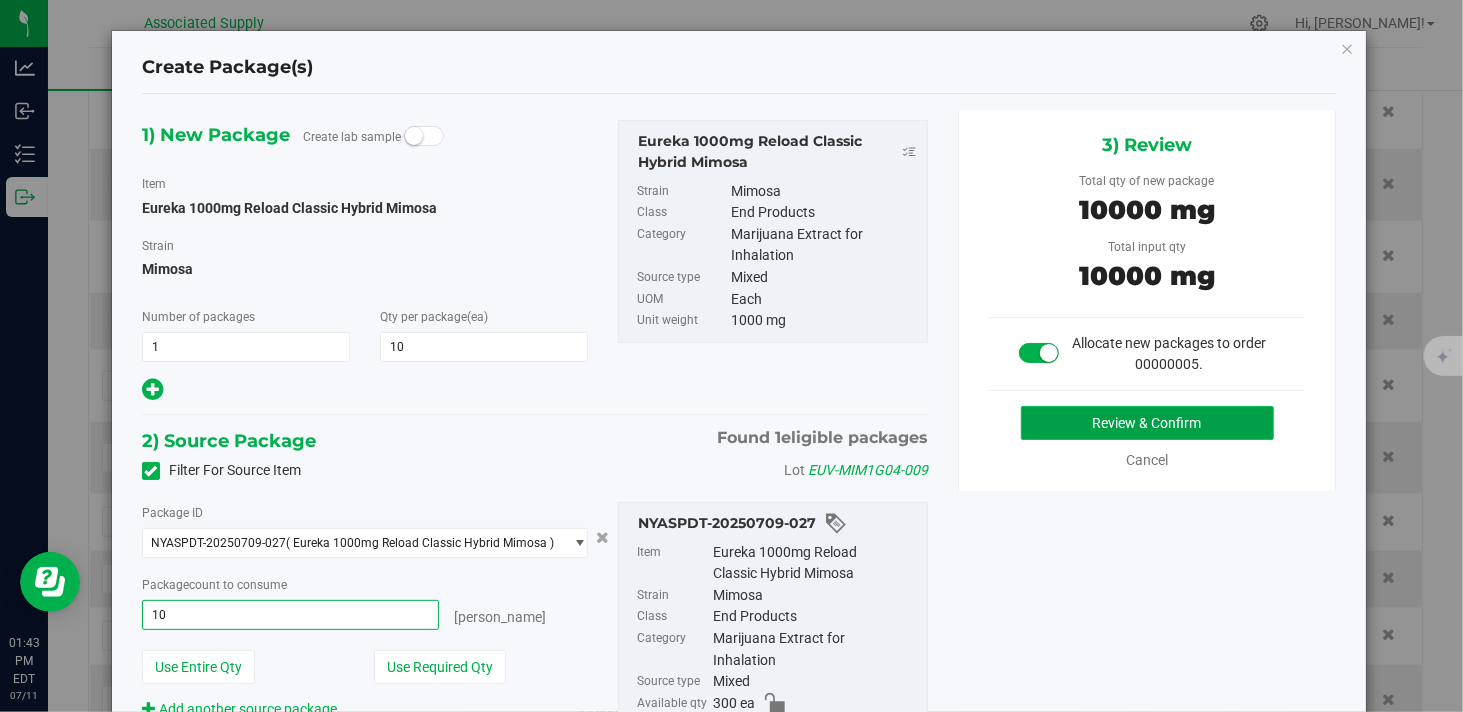 type on "10 ea" 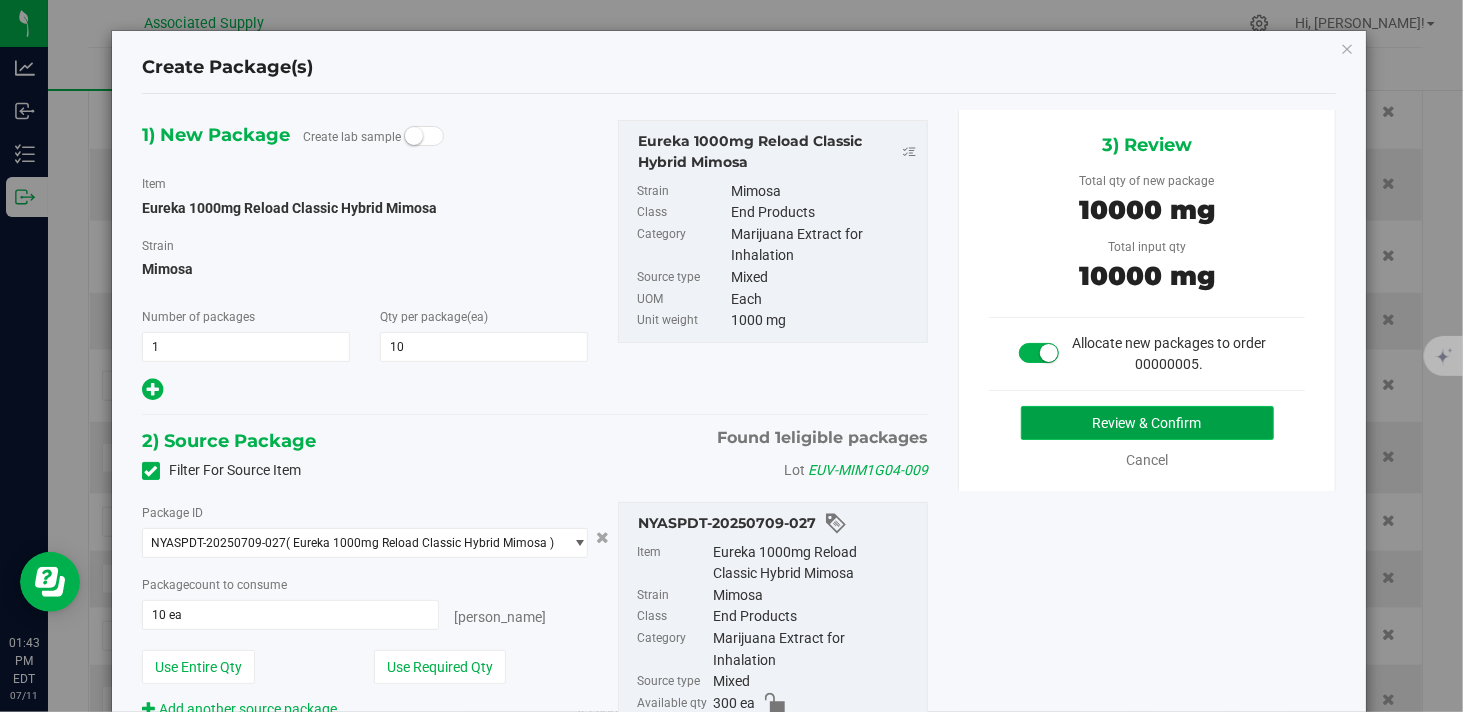 click on "Review & Confirm" at bounding box center (1147, 423) 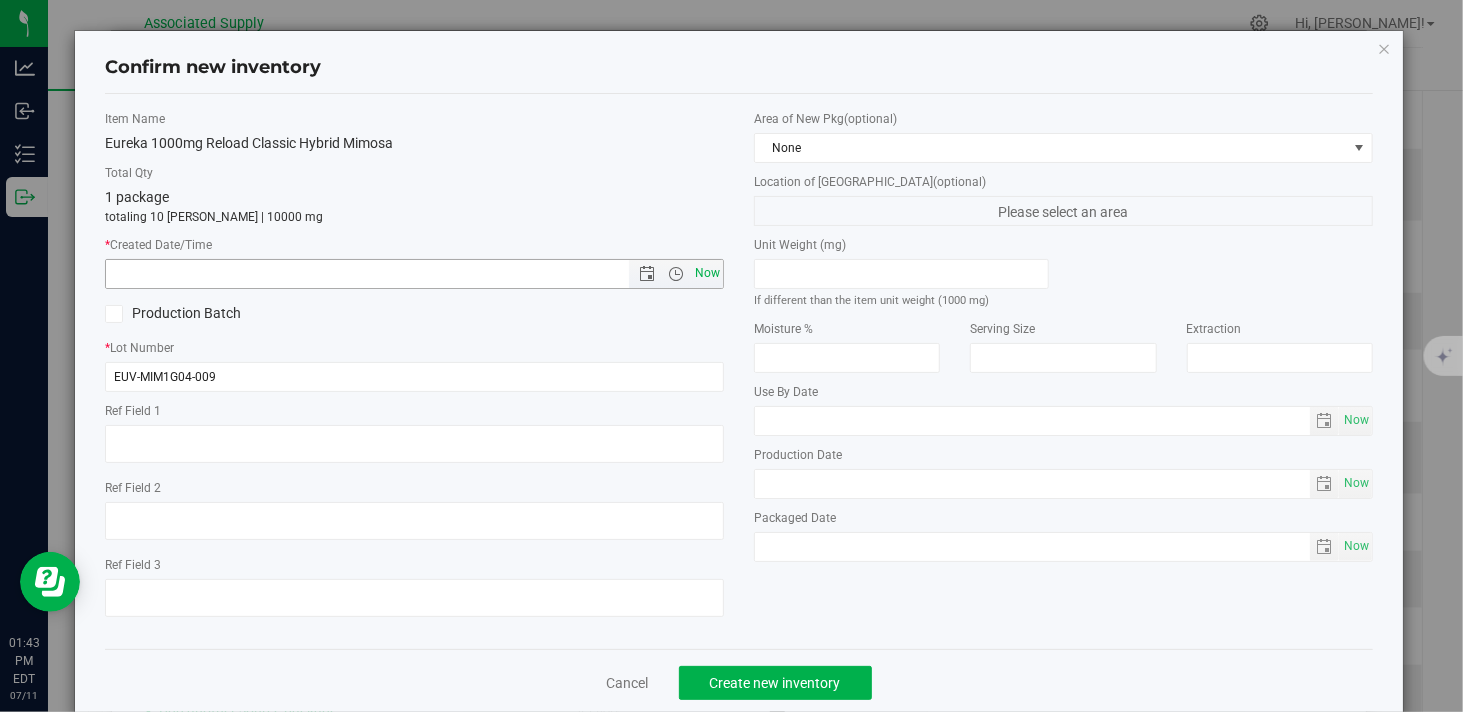 click on "Now" at bounding box center (708, 273) 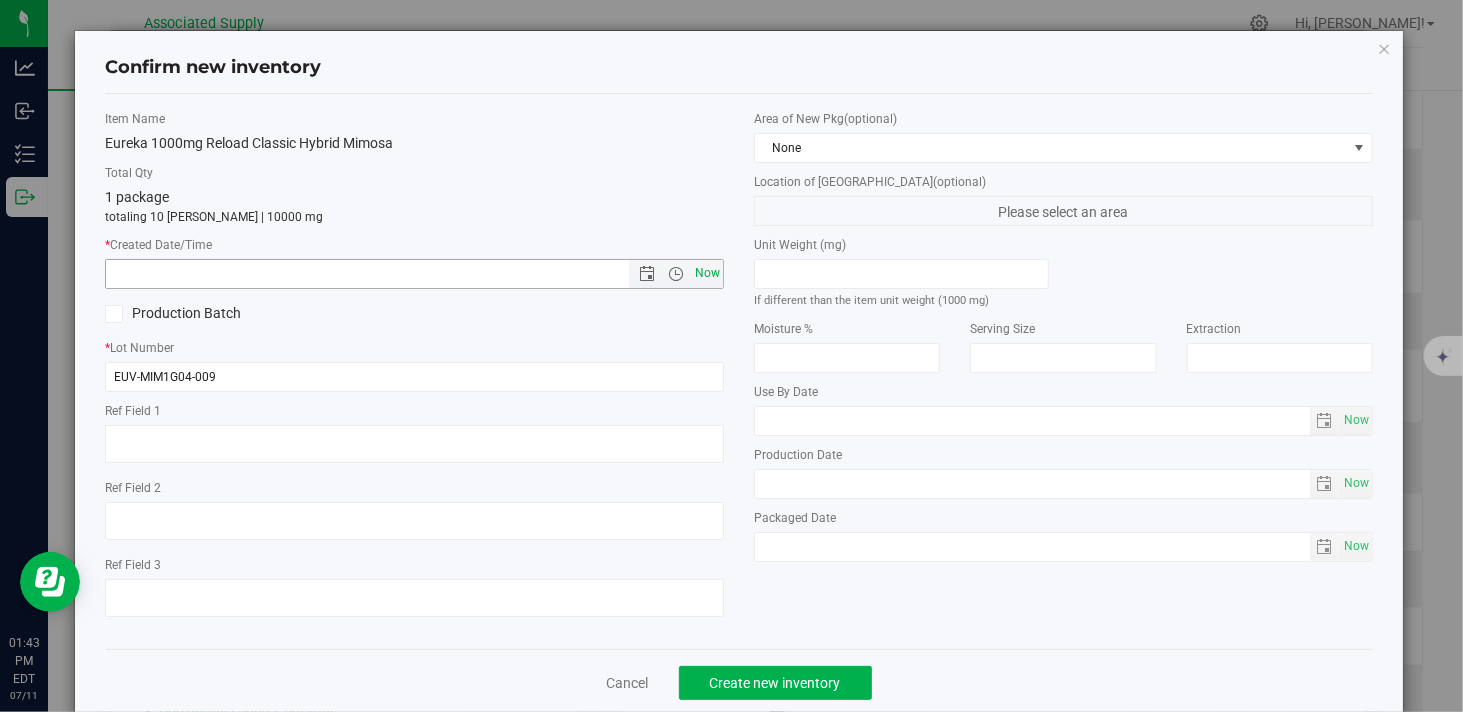 type on "7/11/2025 1:43 PM" 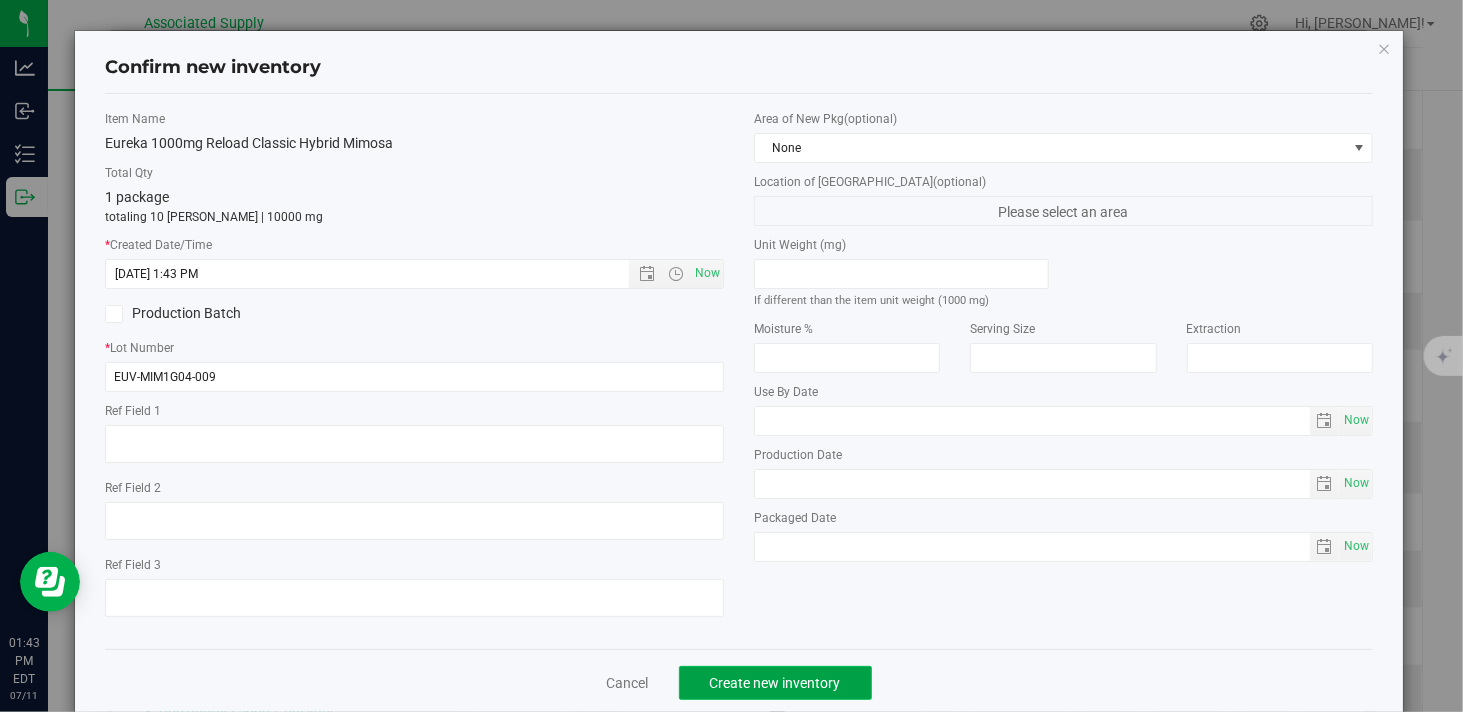 click on "Create new inventory" 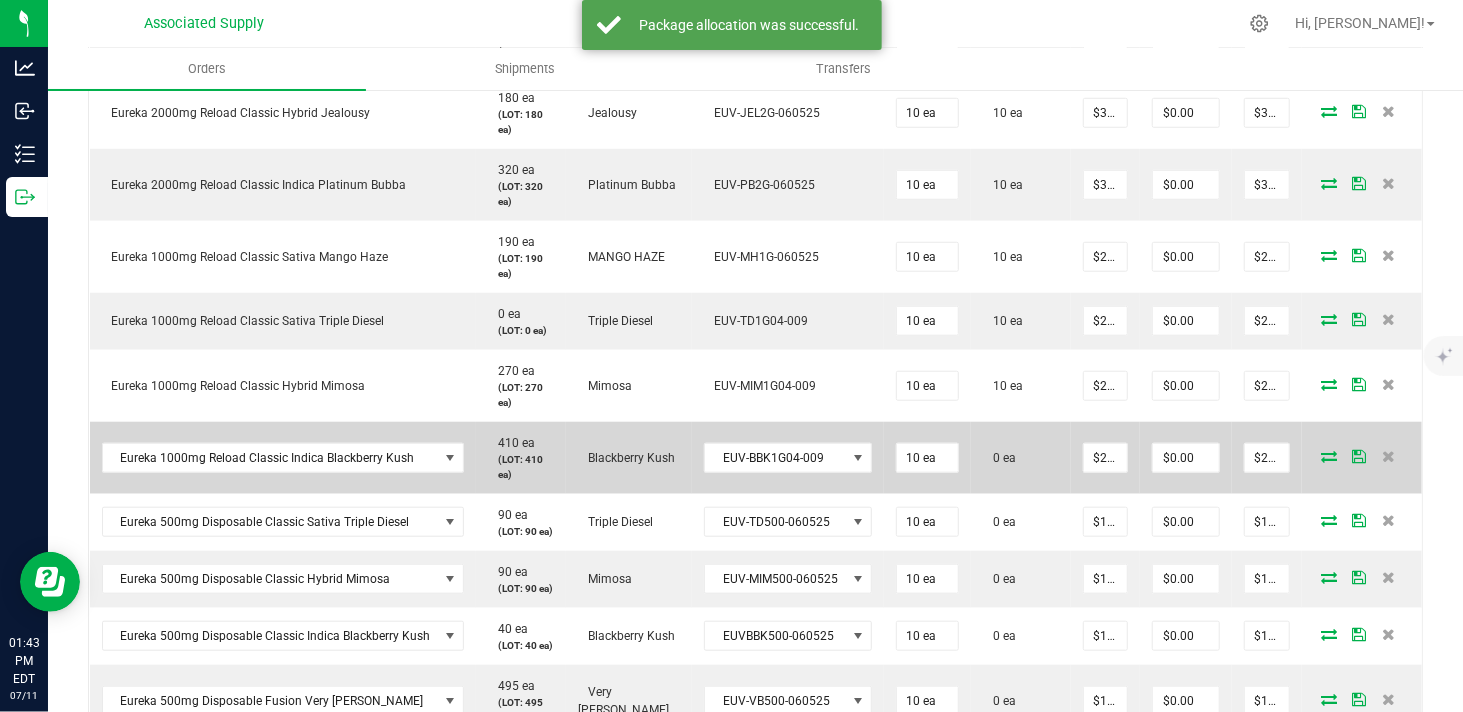 click at bounding box center [1329, 456] 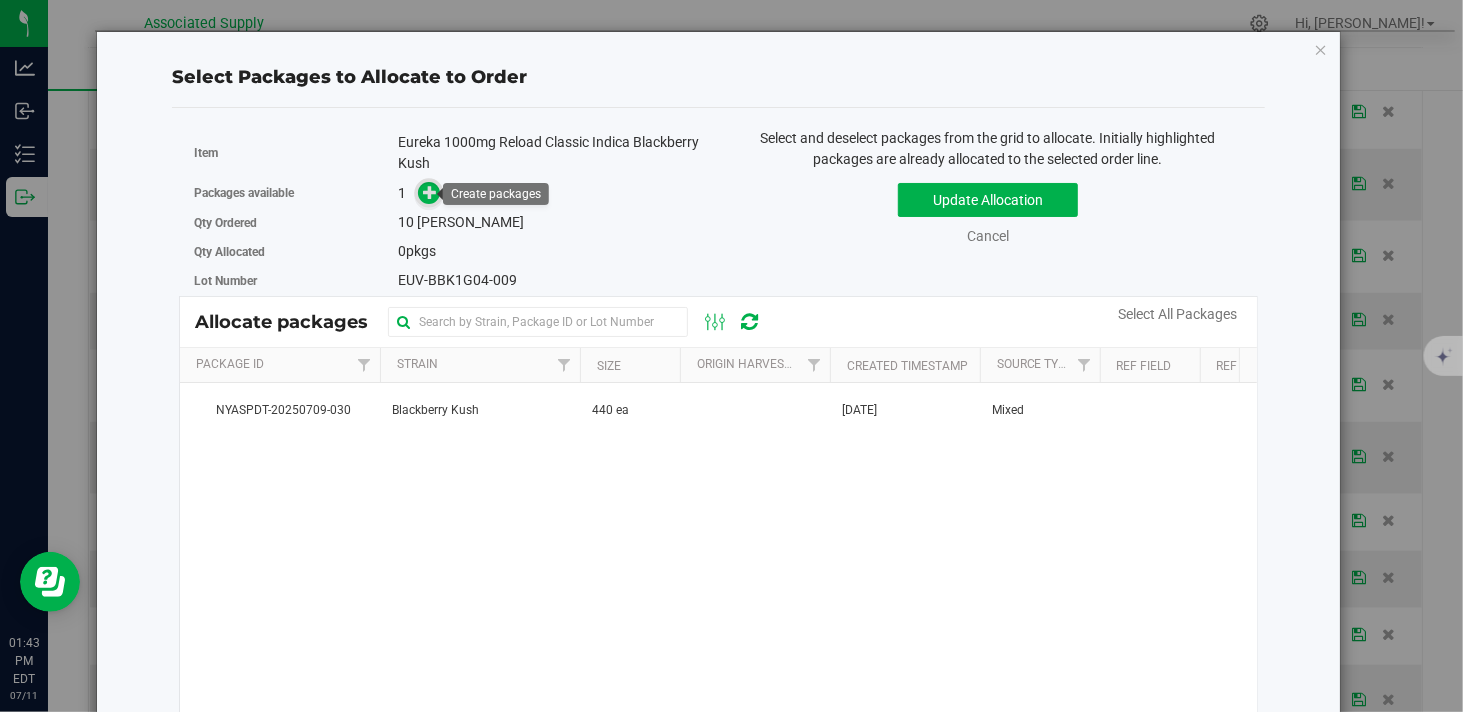 click at bounding box center [430, 192] 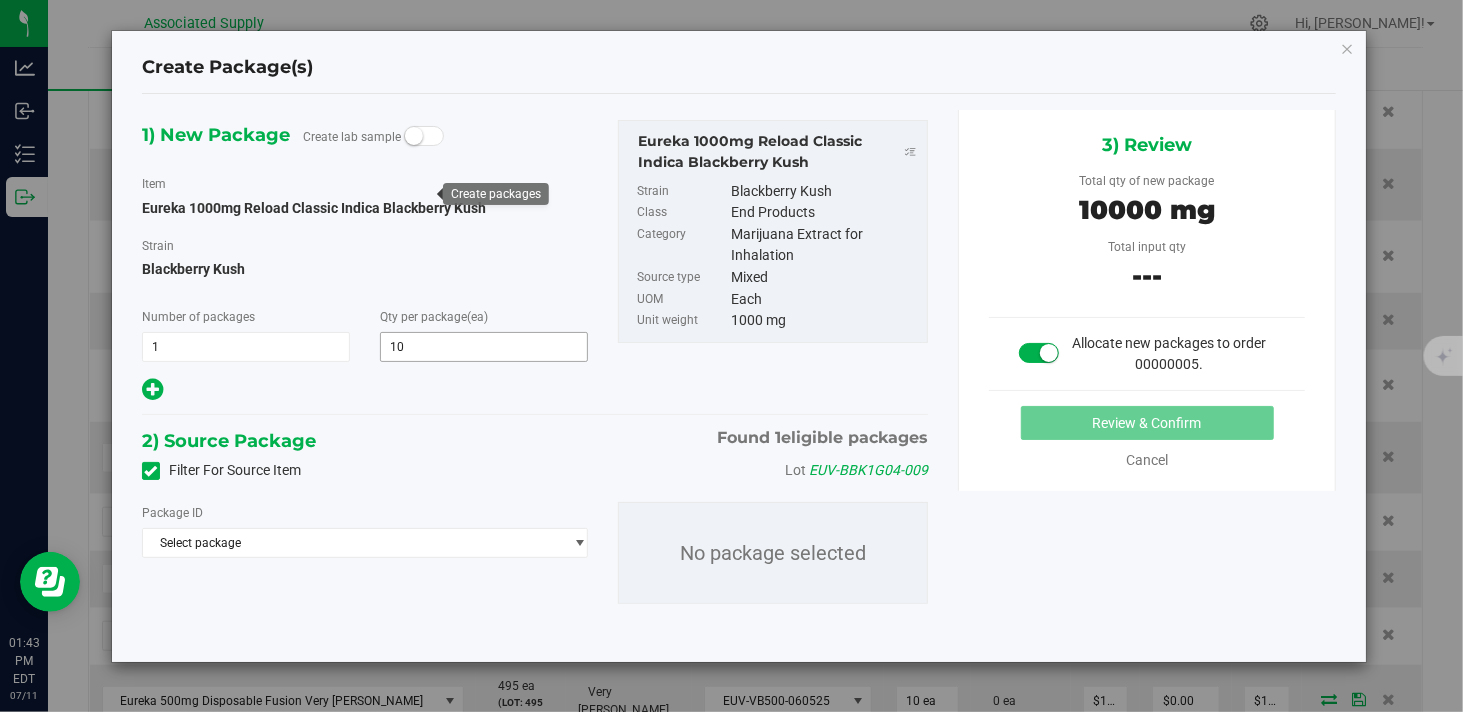 type on "10" 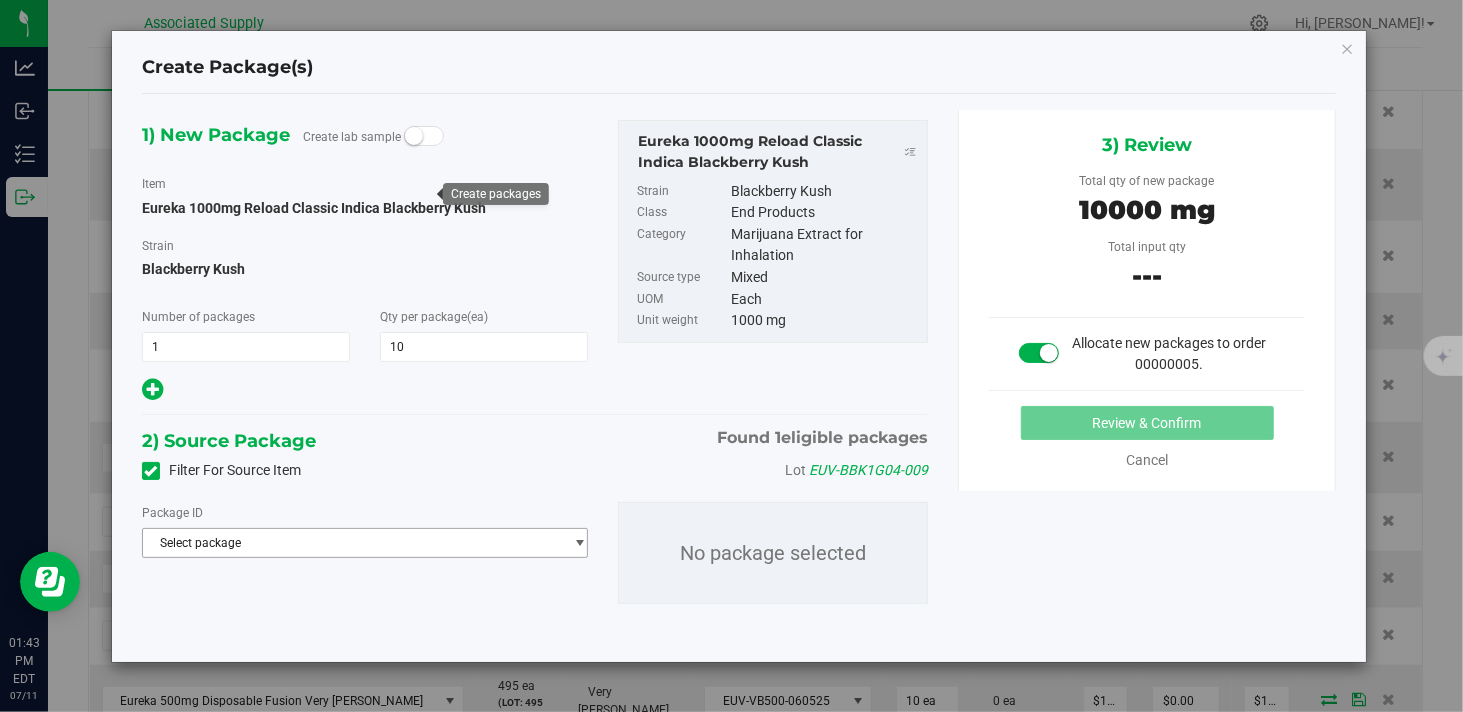 click on "Select package" at bounding box center [352, 543] 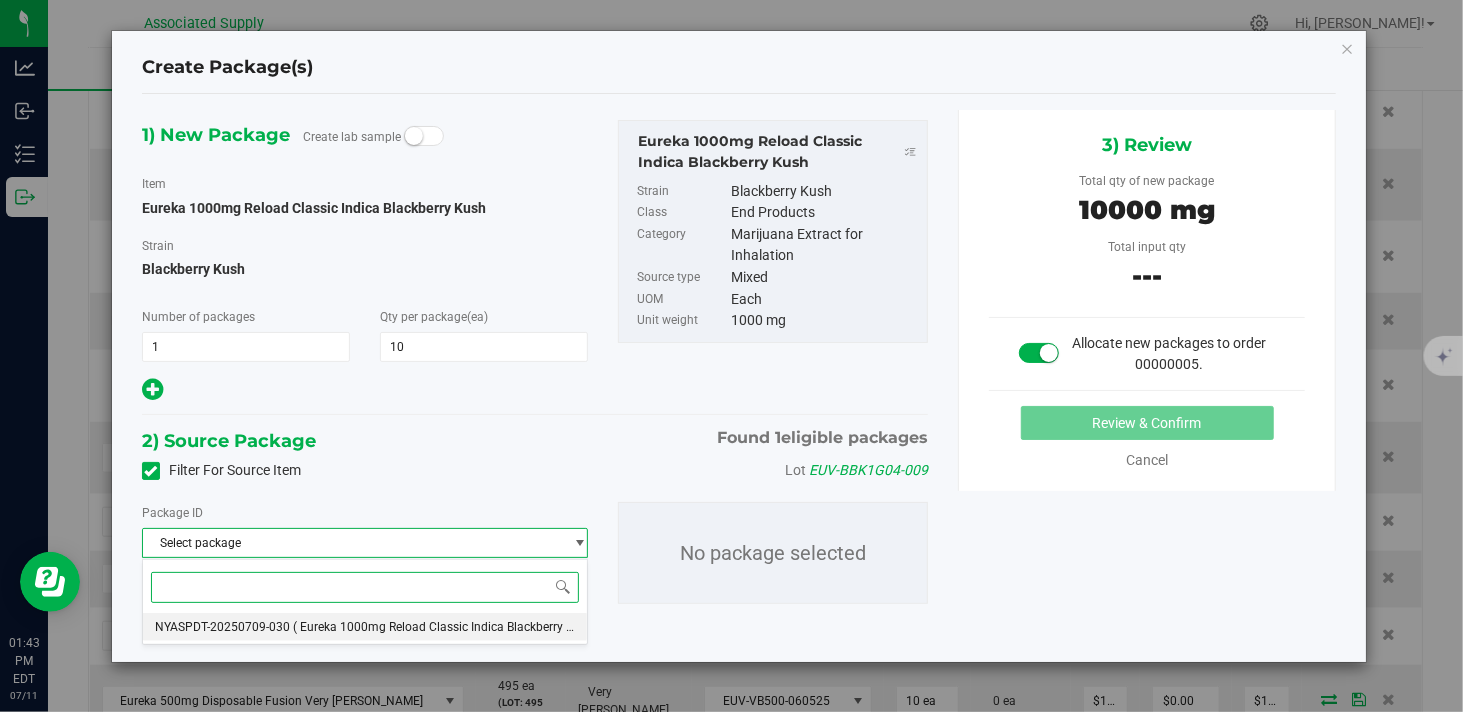 click on "NYASPDT-20250709-030" at bounding box center (222, 627) 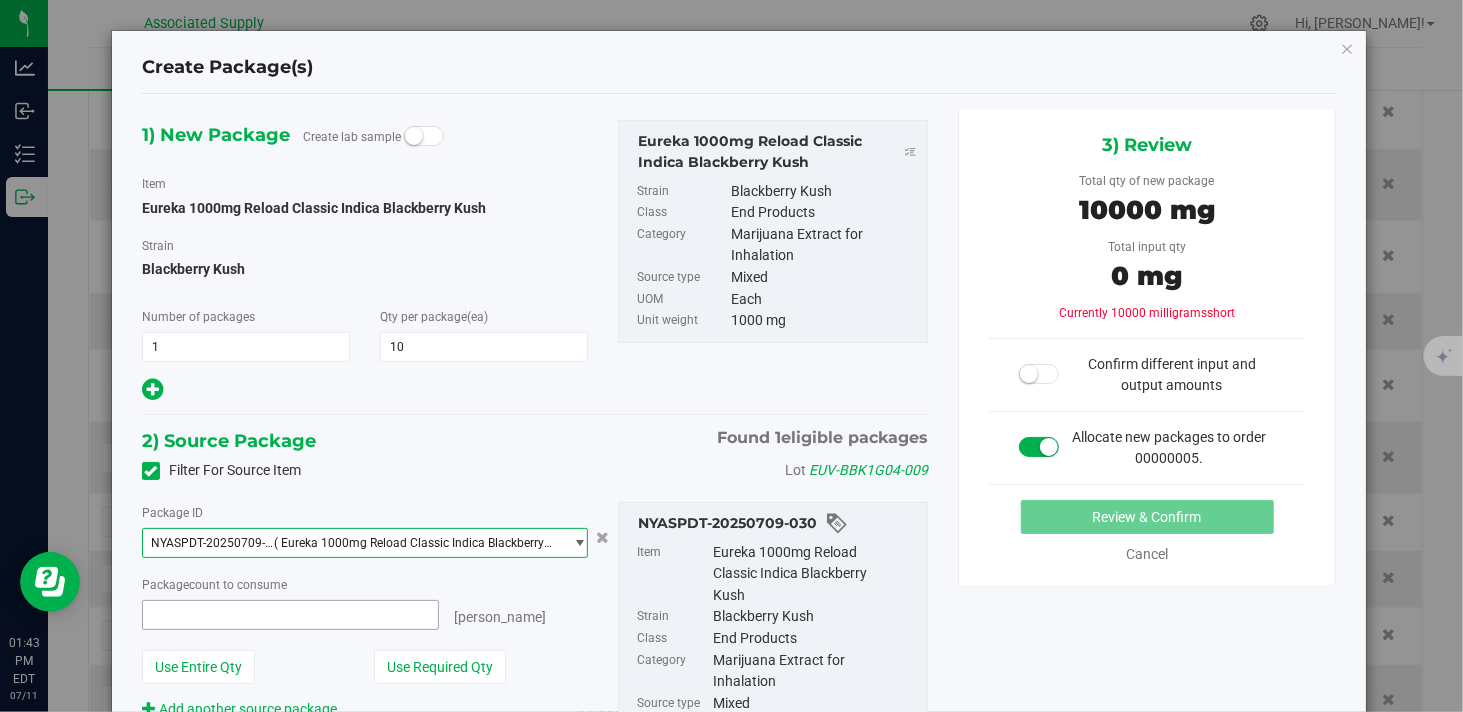 click at bounding box center (290, 615) 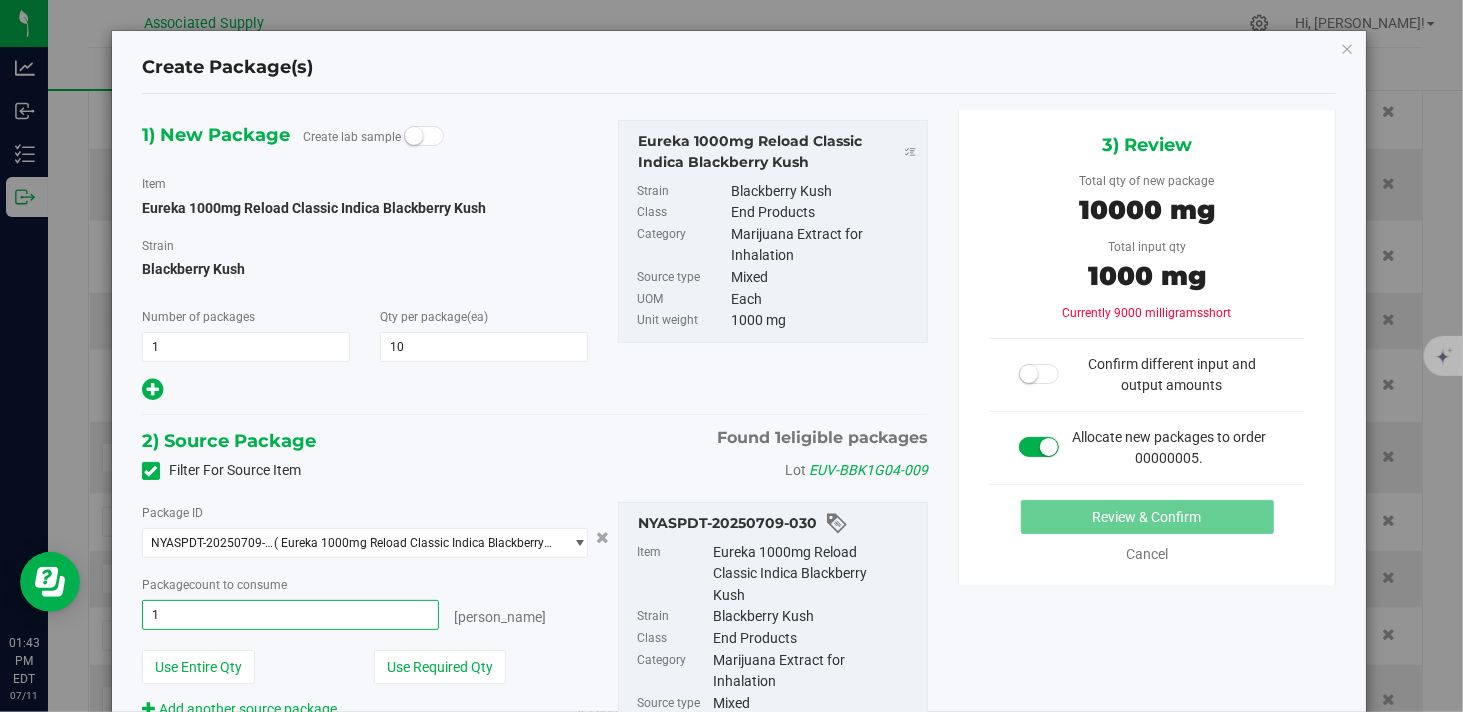 type on "10" 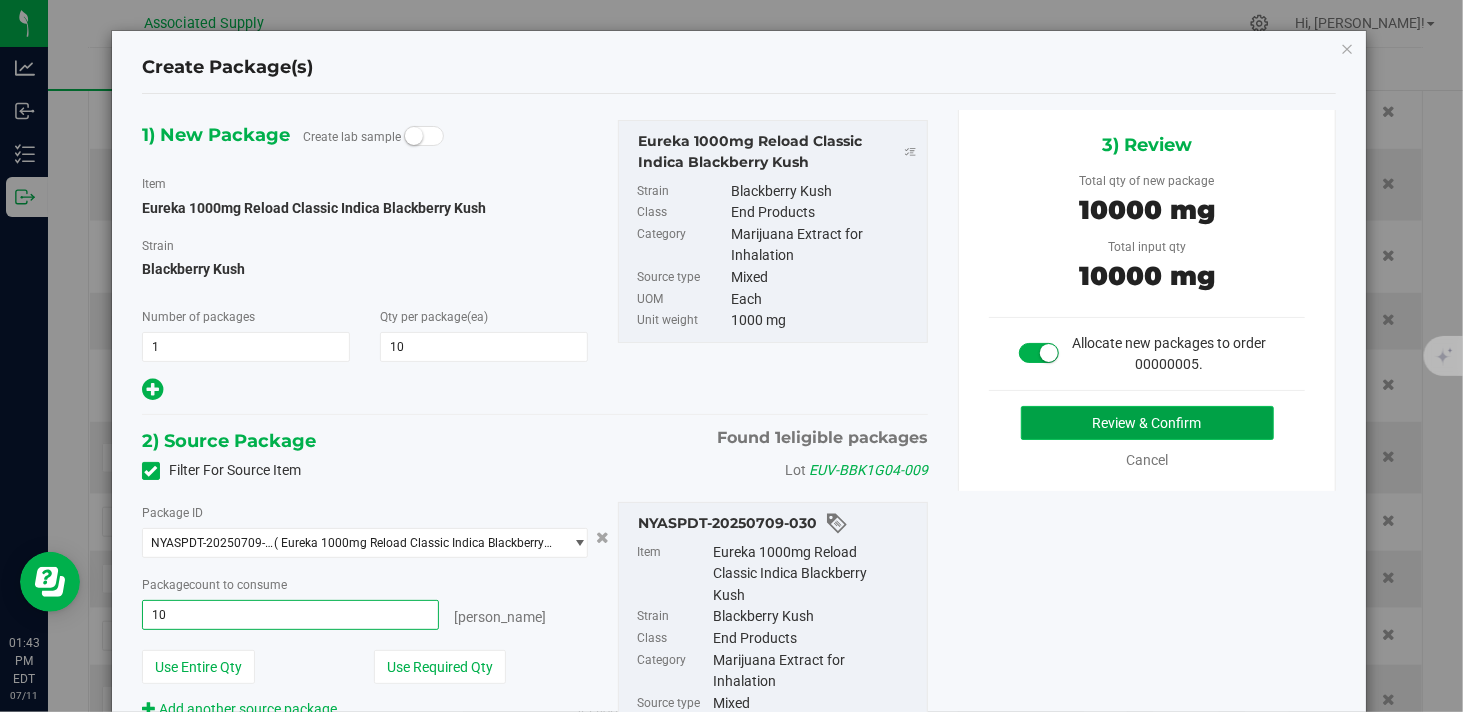 type on "10 ea" 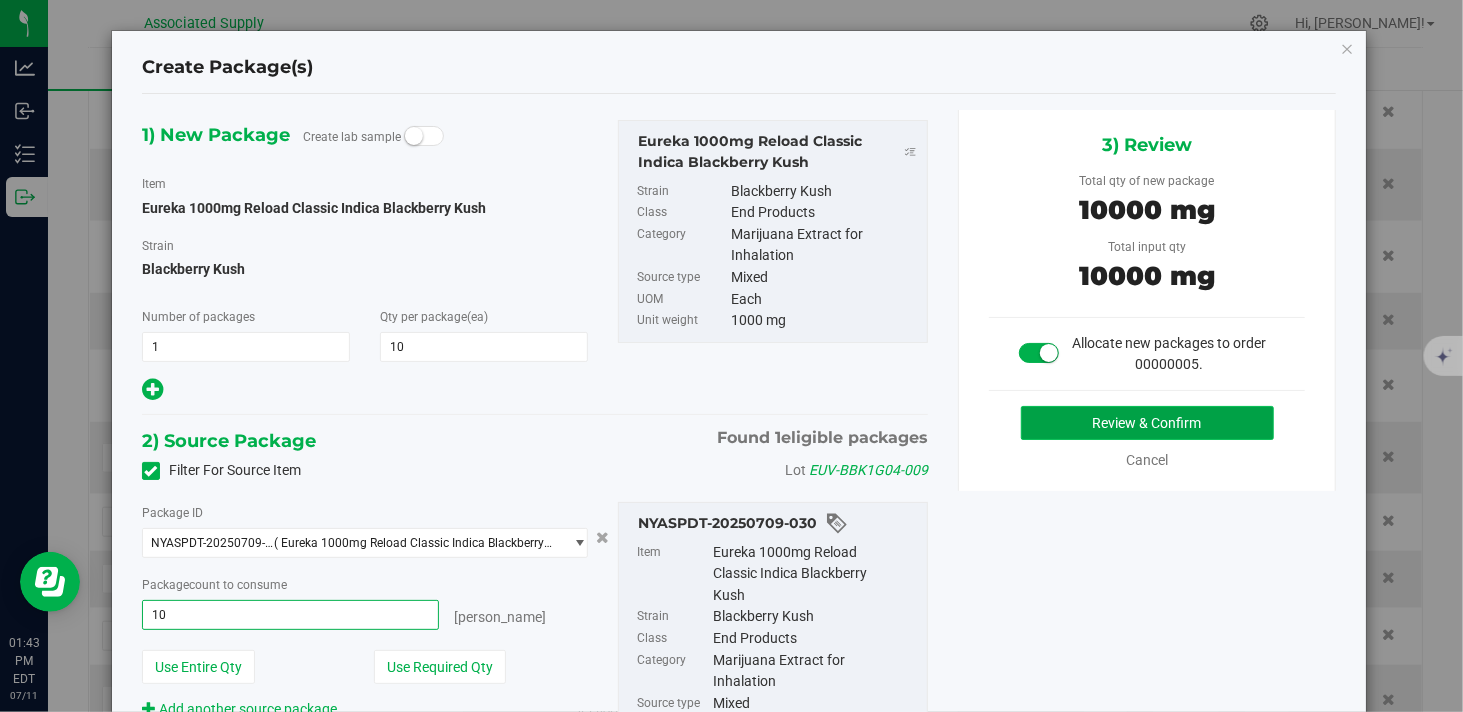 click on "Review & Confirm" at bounding box center (1147, 423) 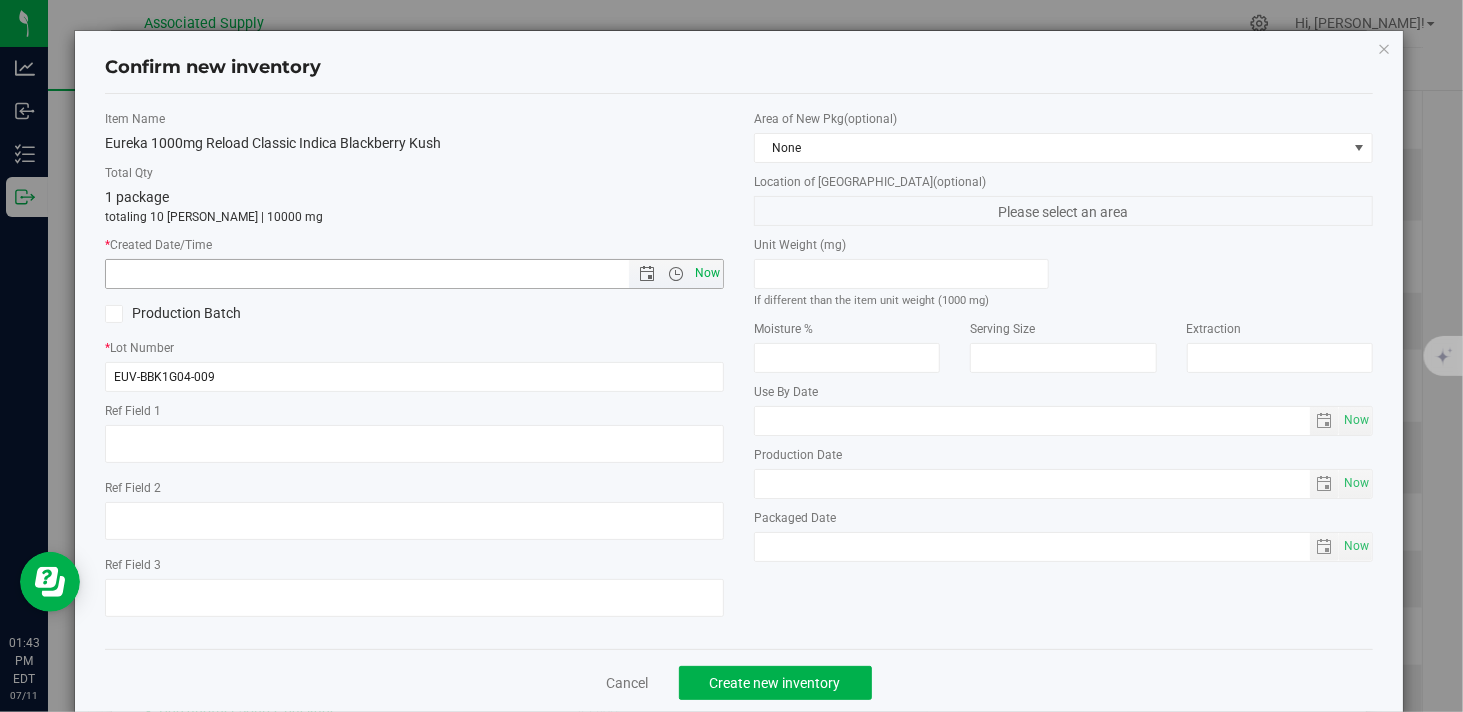 click on "Now" at bounding box center (708, 273) 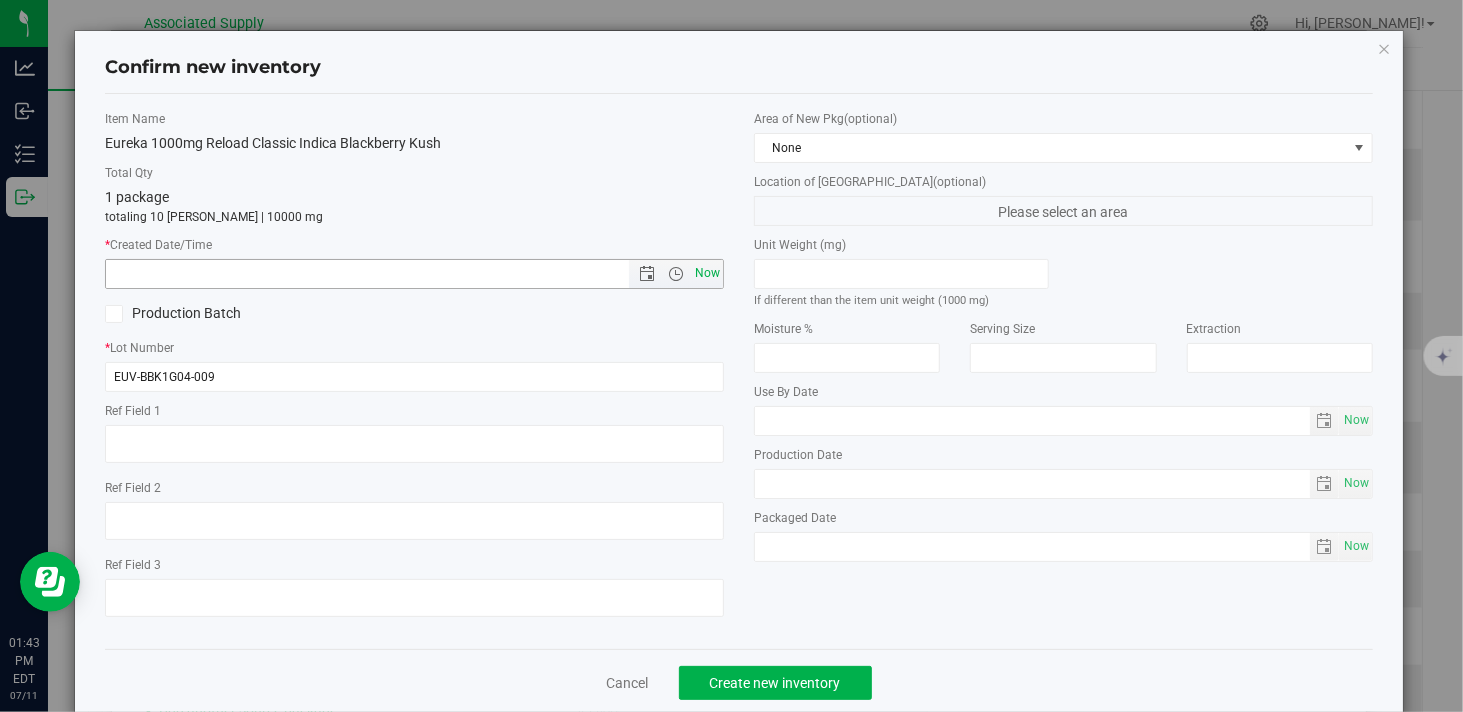 type on "7/11/2025 1:43 PM" 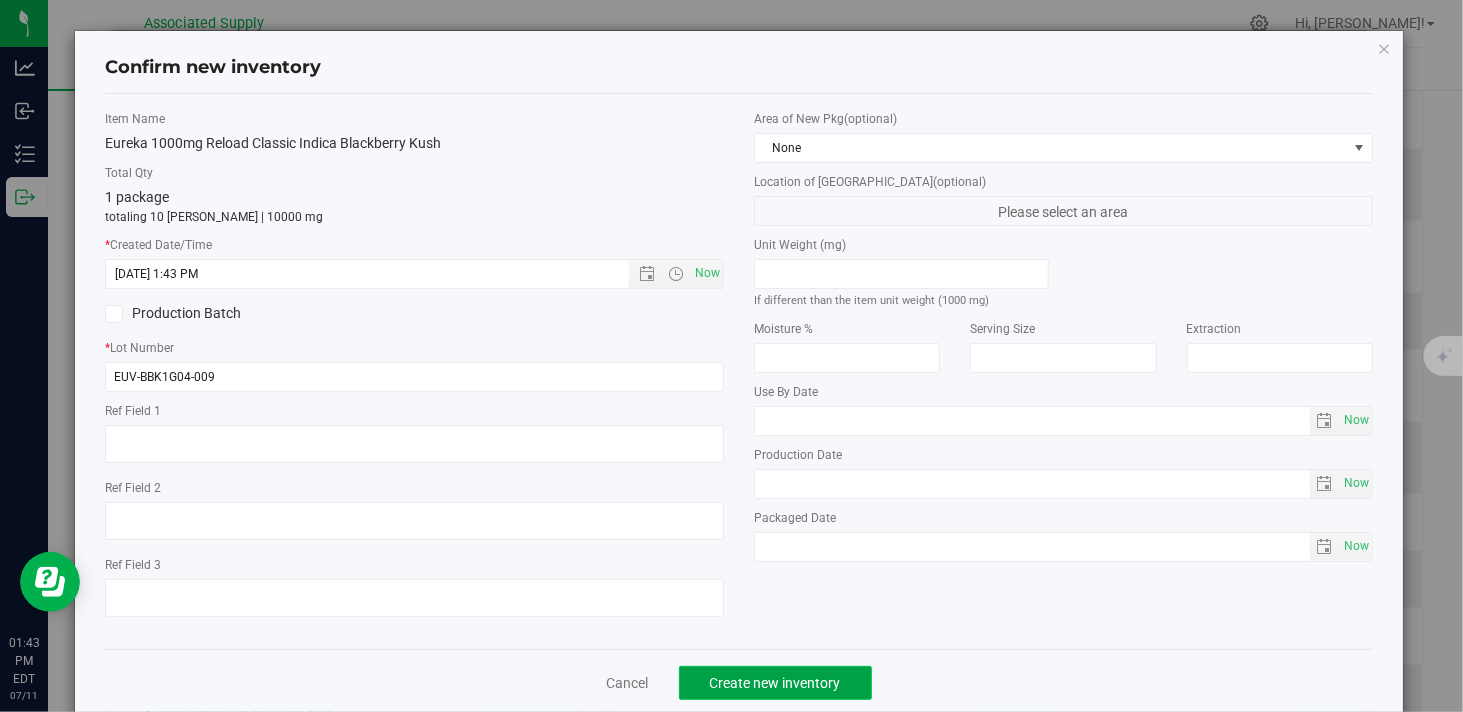 click on "Create new inventory" 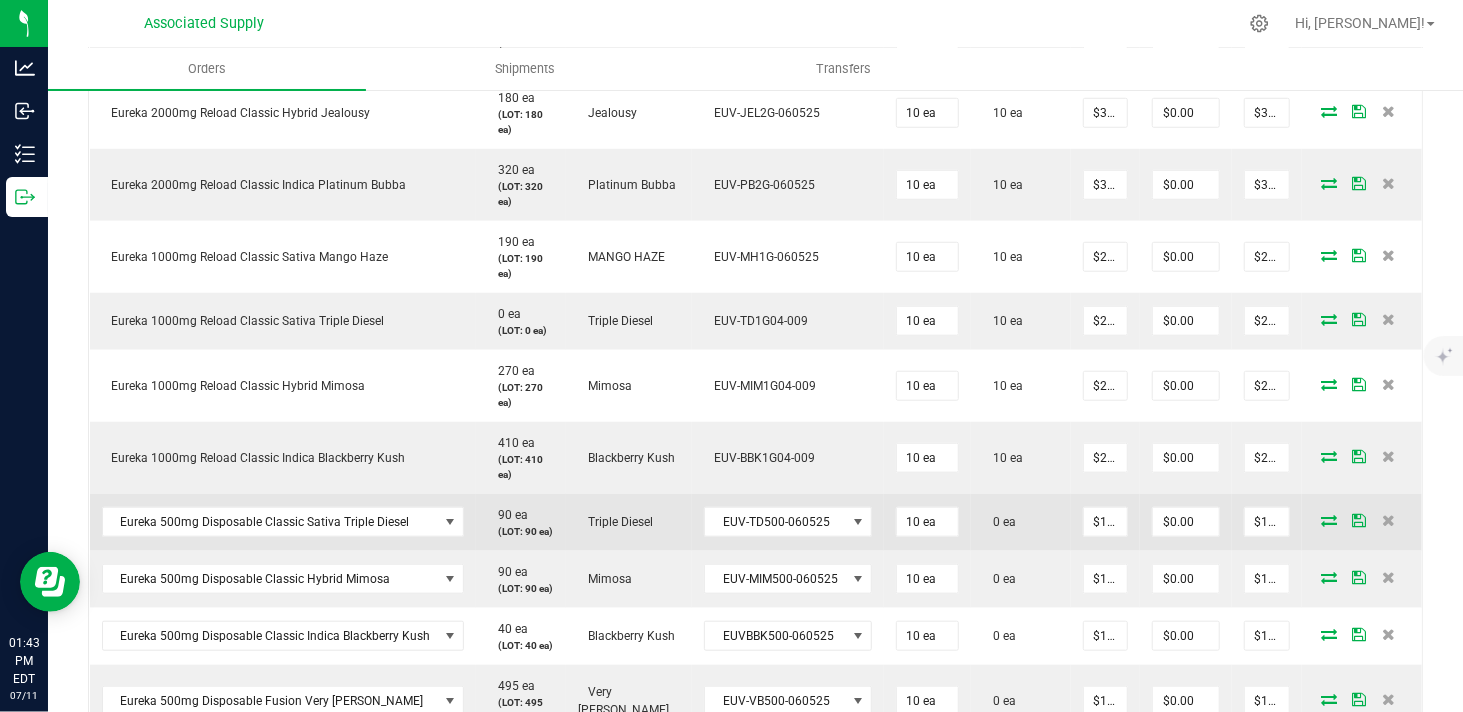 click at bounding box center (1329, 520) 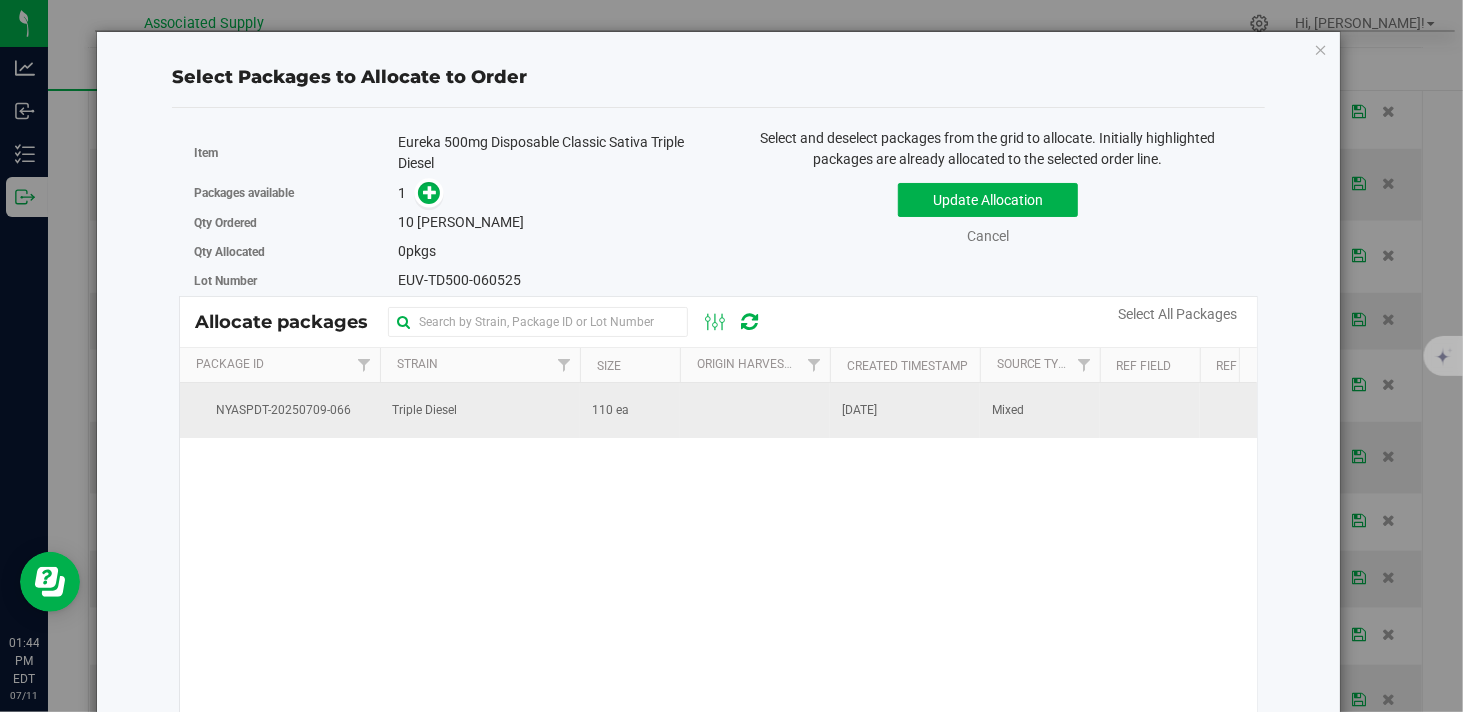 click at bounding box center (430, 192) 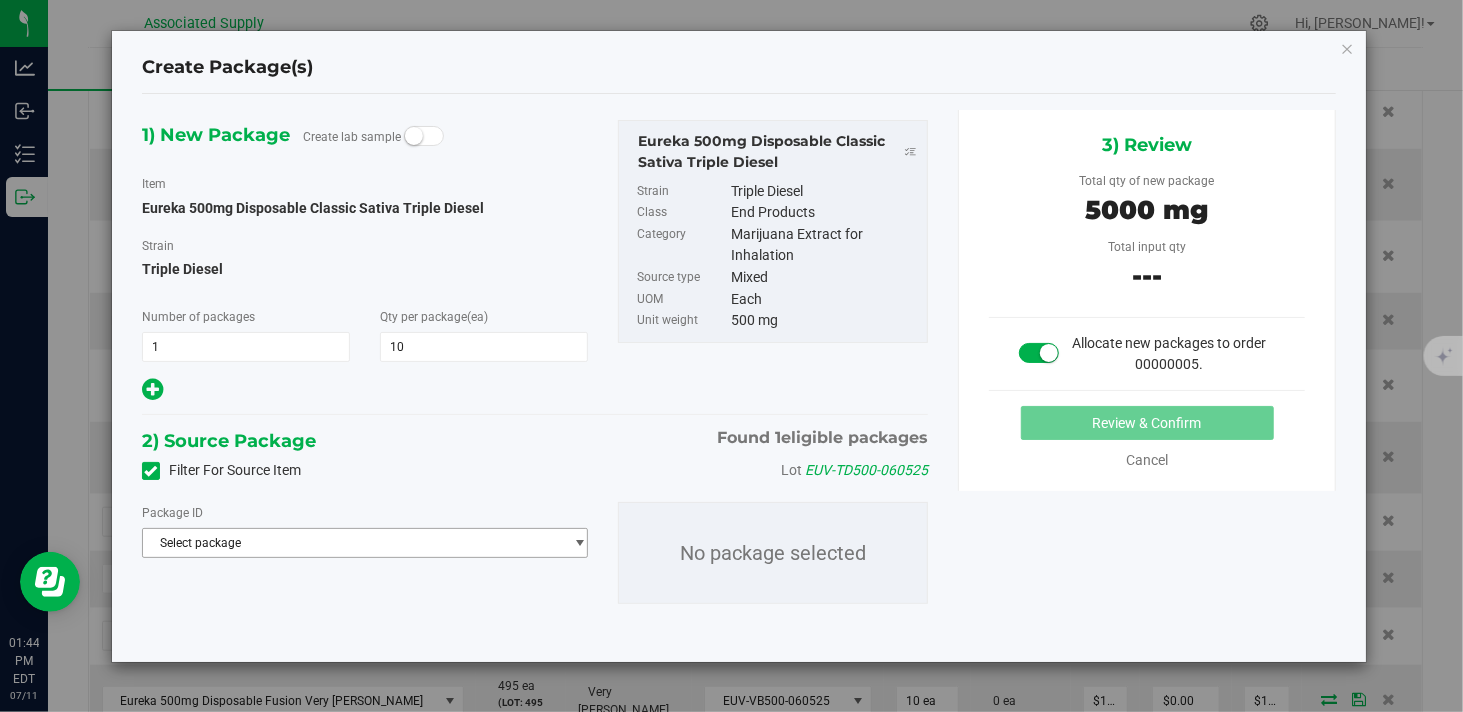 click on "Select package" at bounding box center (352, 543) 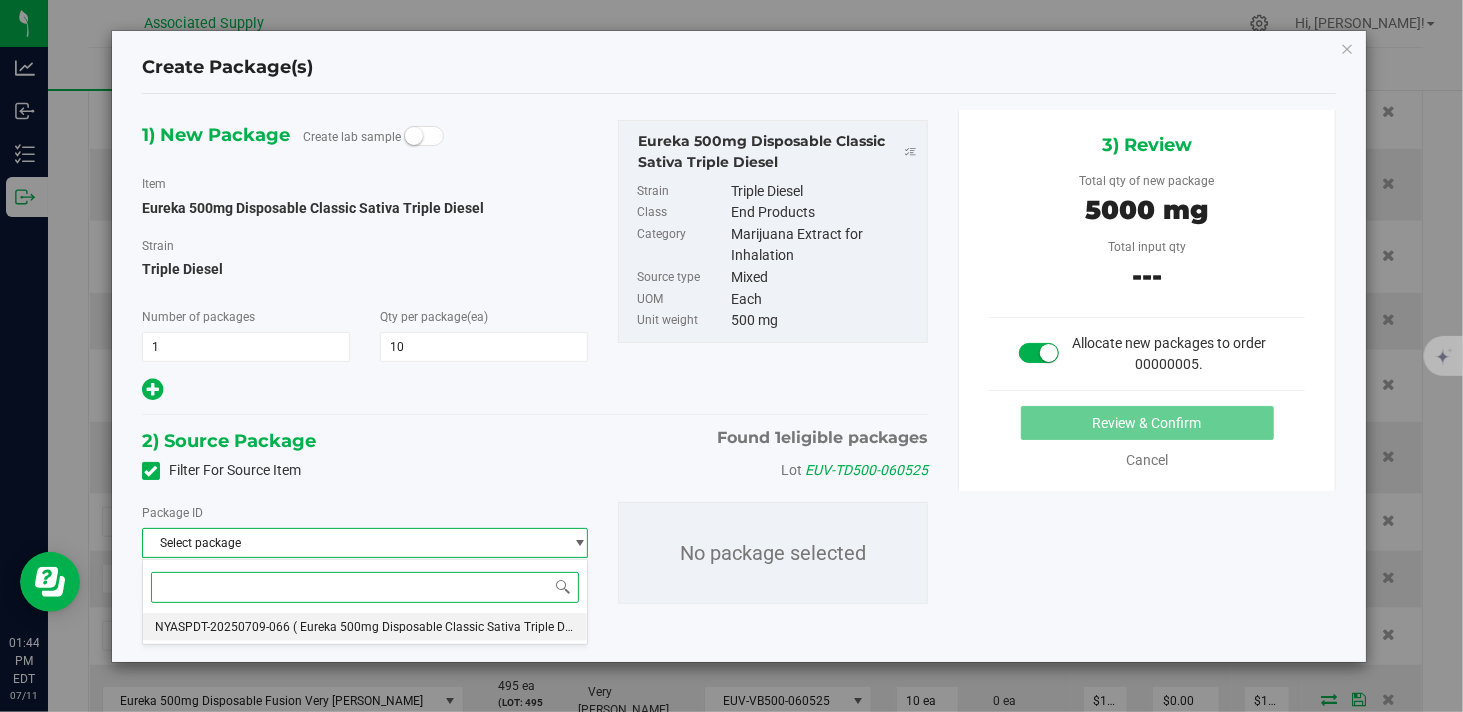 click on "(
Eureka 500mg Disposable Classic Sativa Triple Diesel
)" at bounding box center (444, 627) 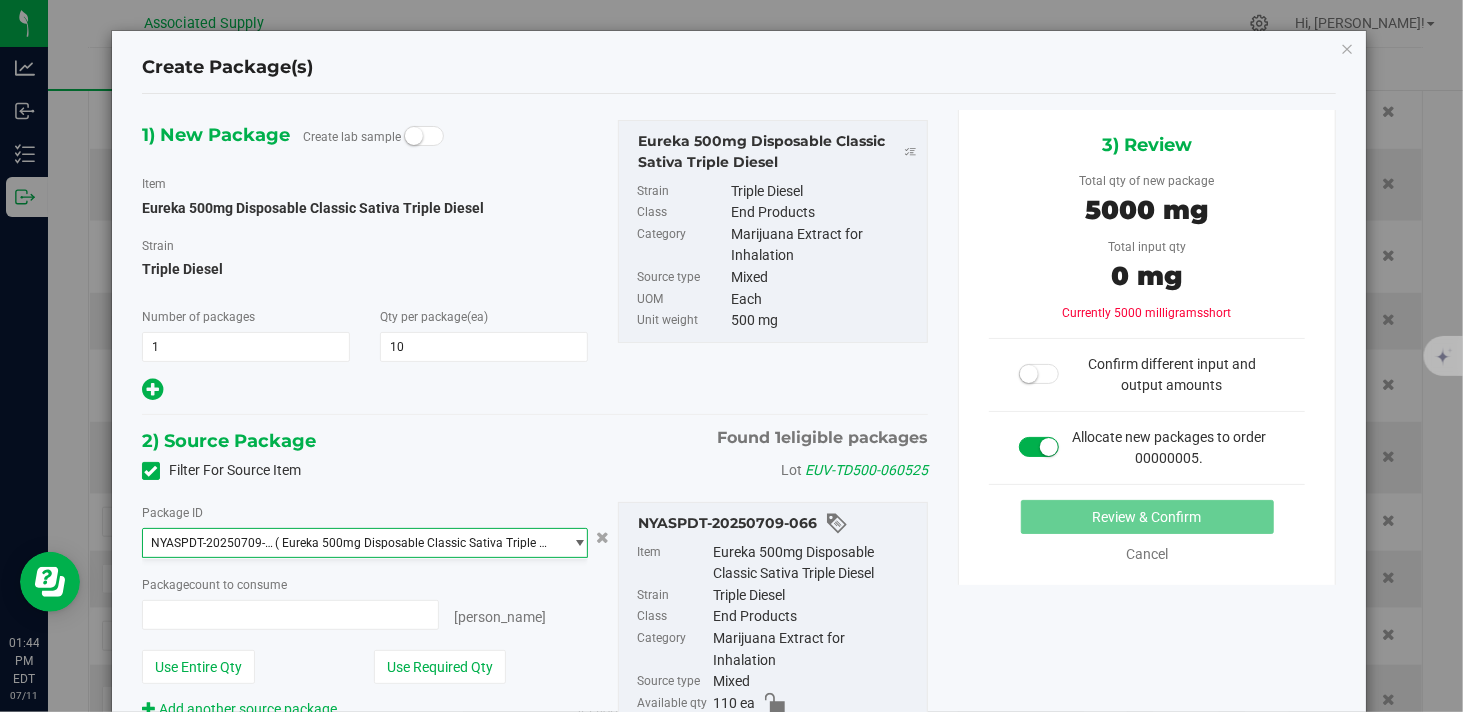 type on "0 ea" 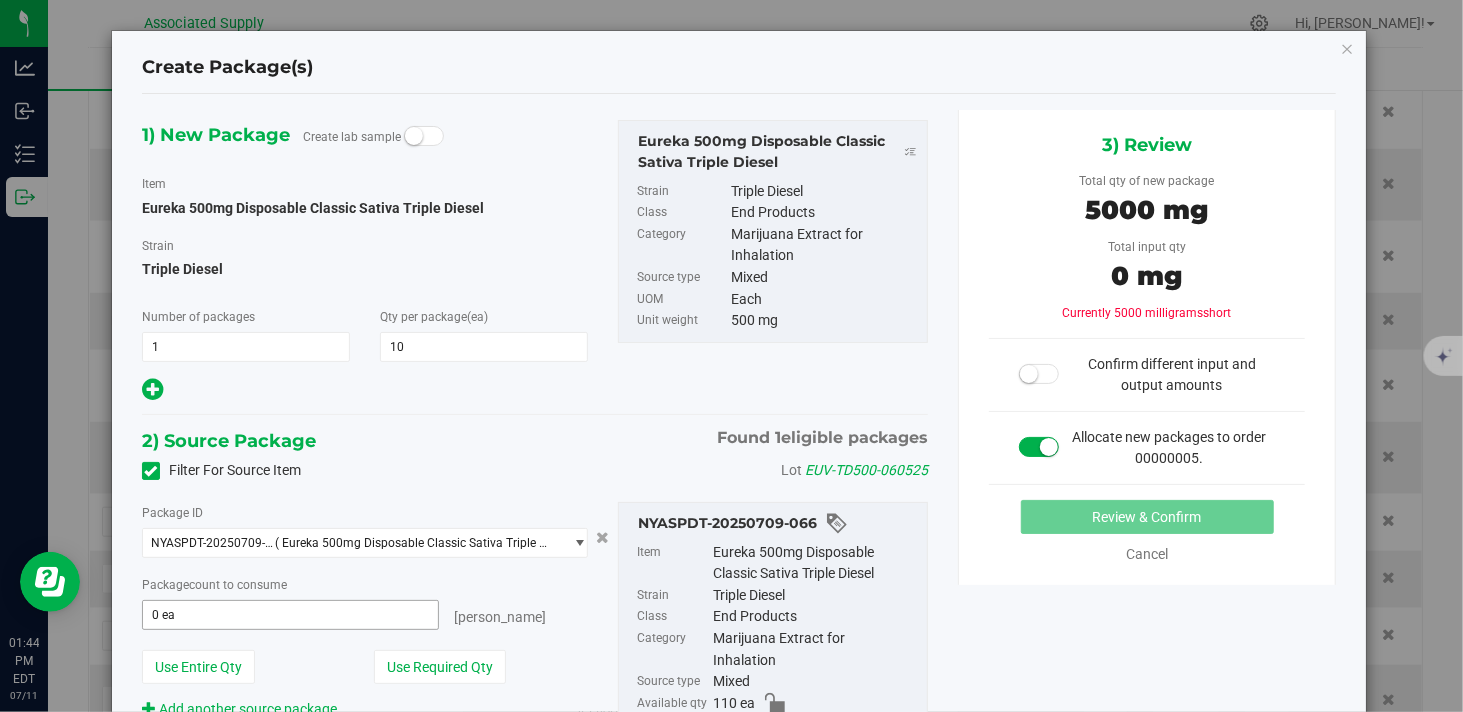 type 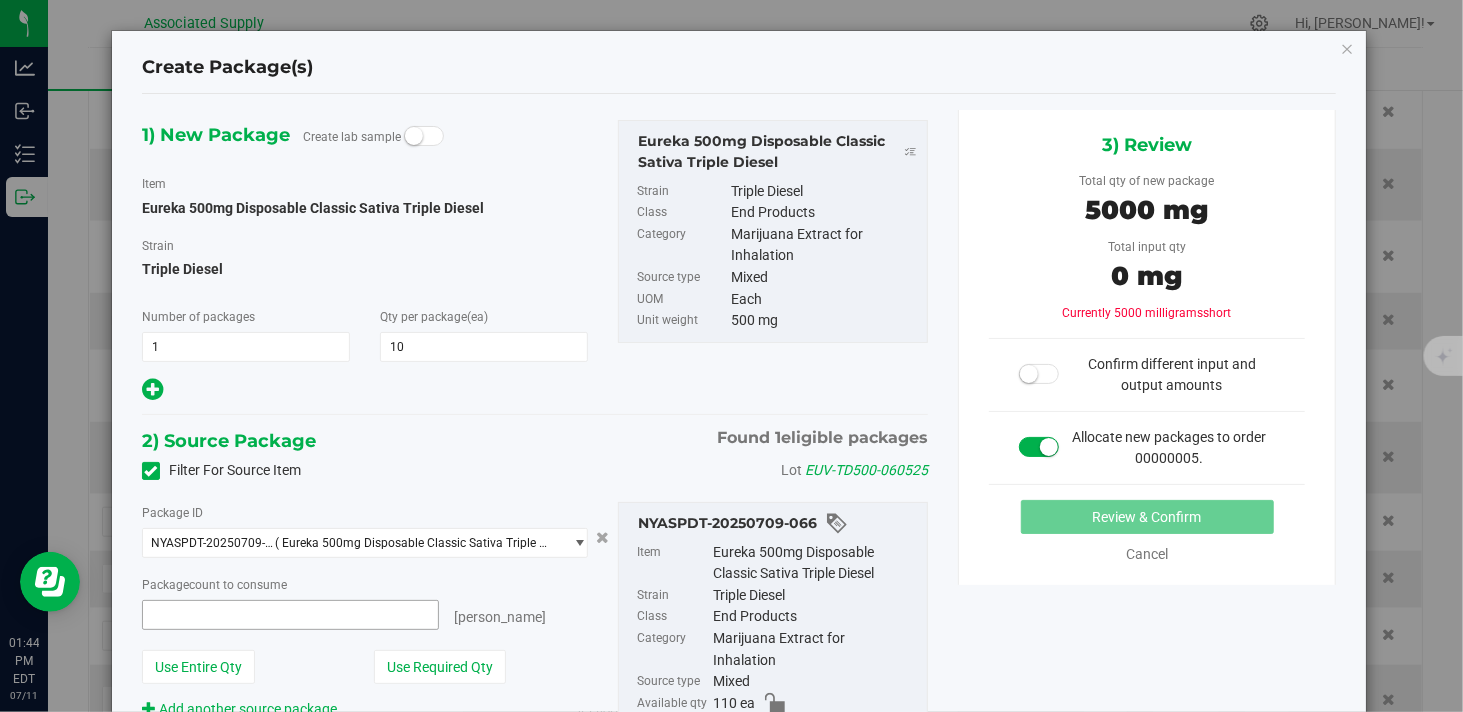 click at bounding box center (290, 615) 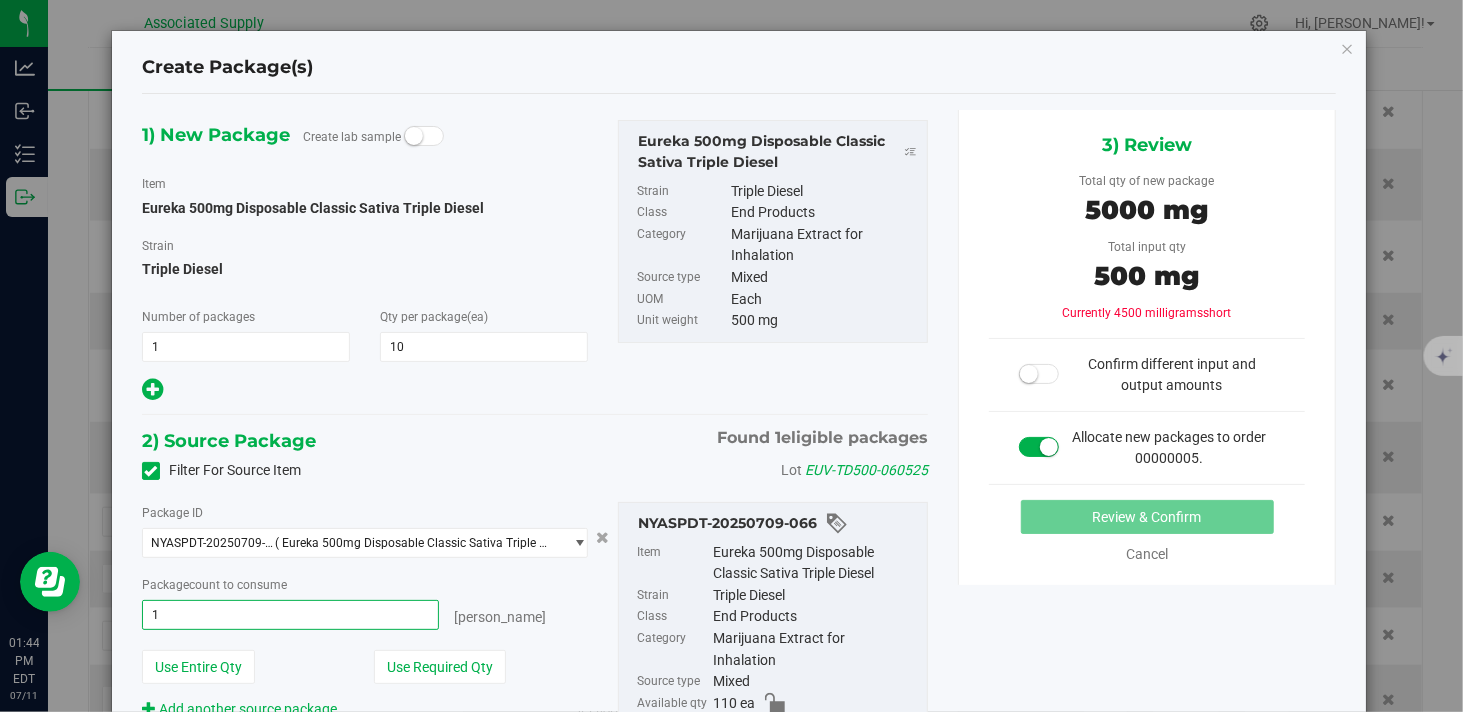 type on "10" 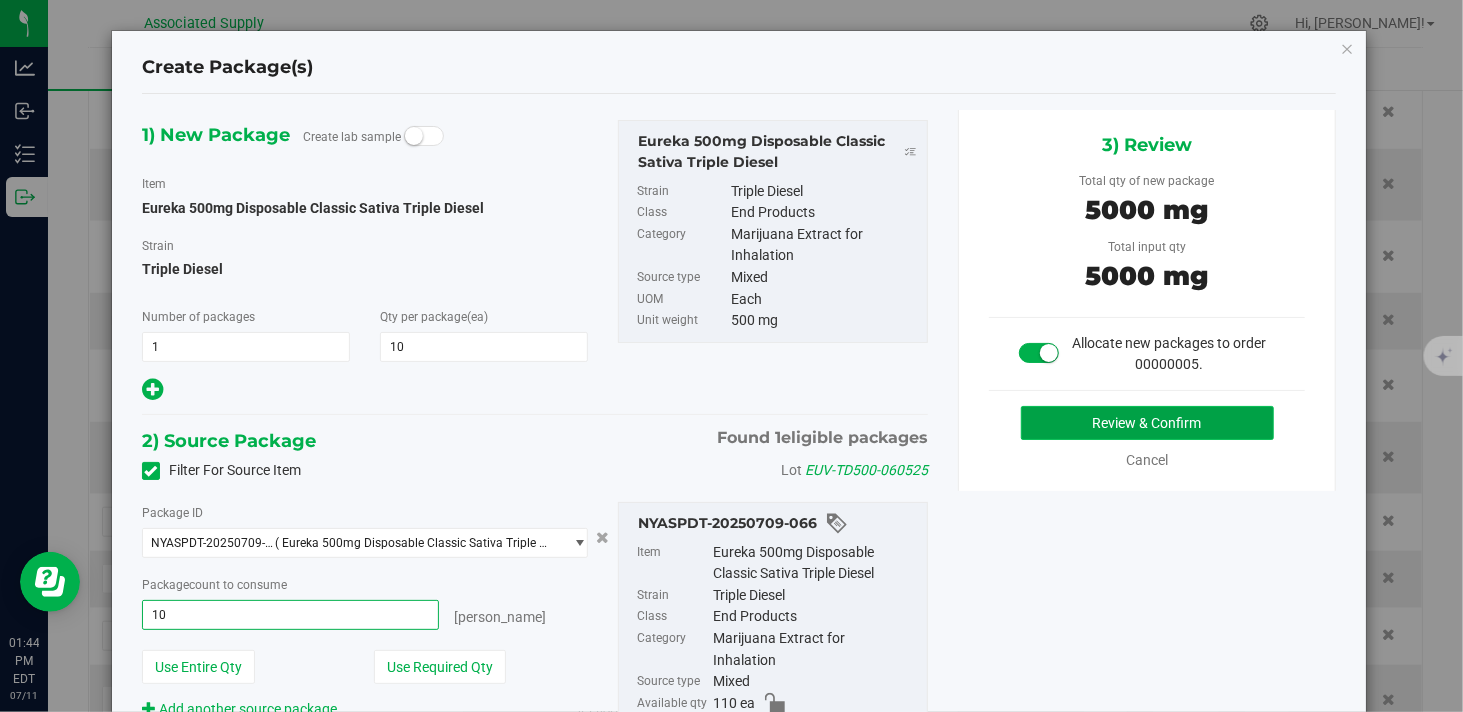 type on "10 ea" 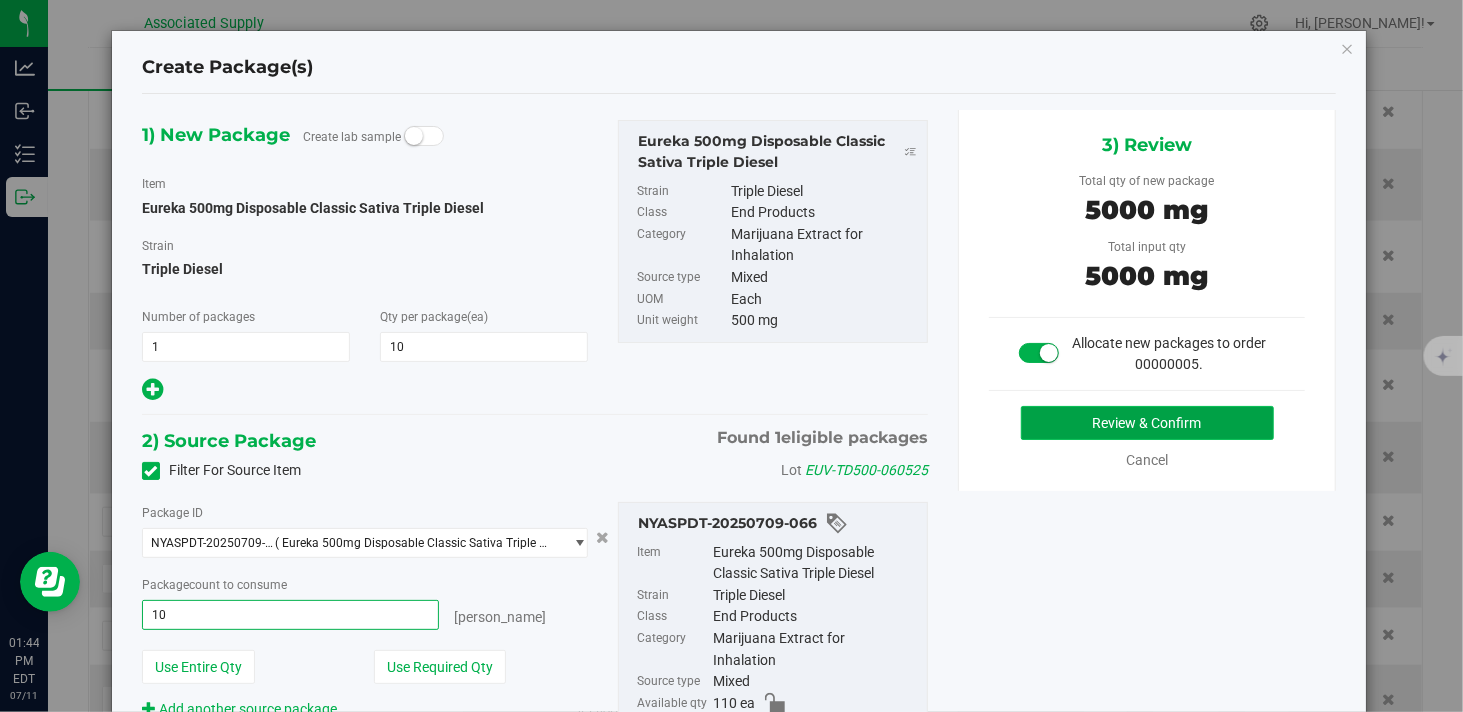 click on "Review & Confirm" at bounding box center (1147, 423) 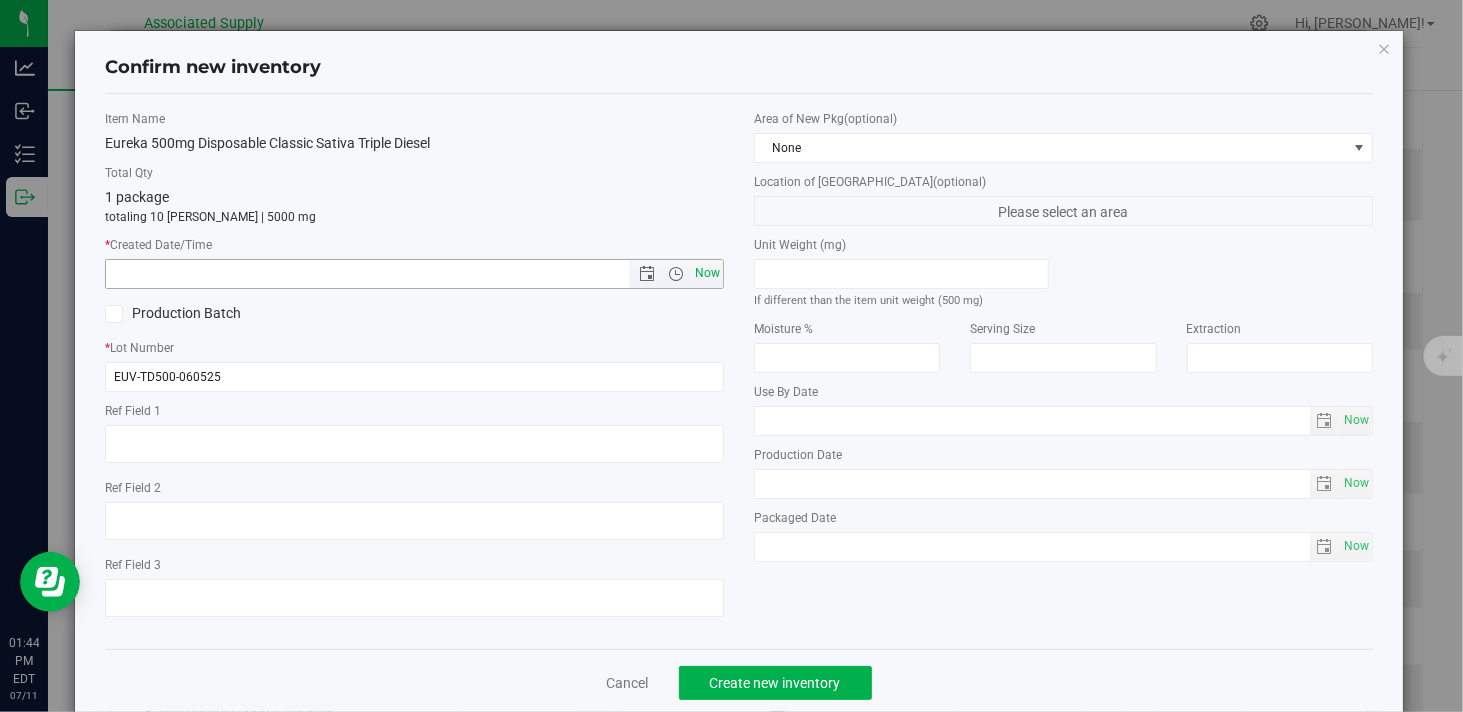 click on "Now" at bounding box center [708, 273] 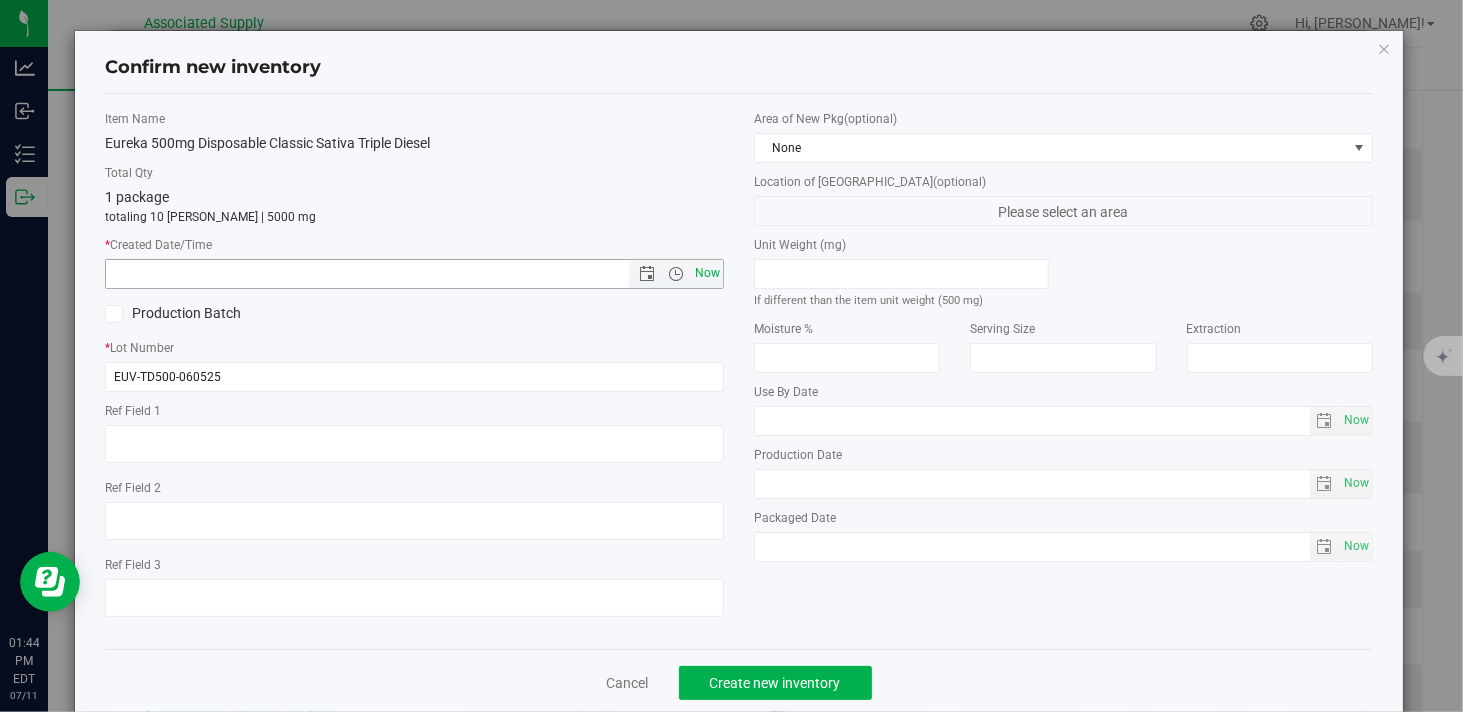 type on "7/11/2025 1:44 PM" 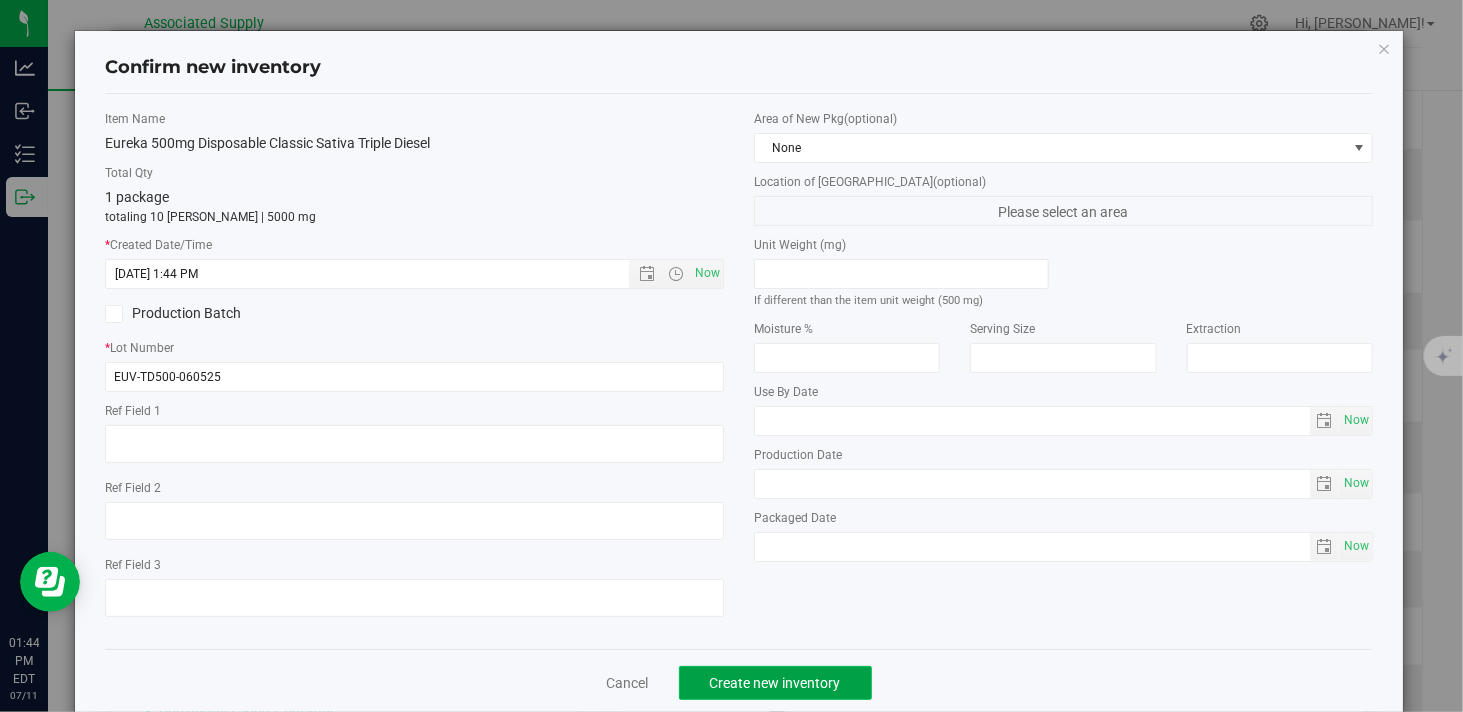click on "Create new inventory" 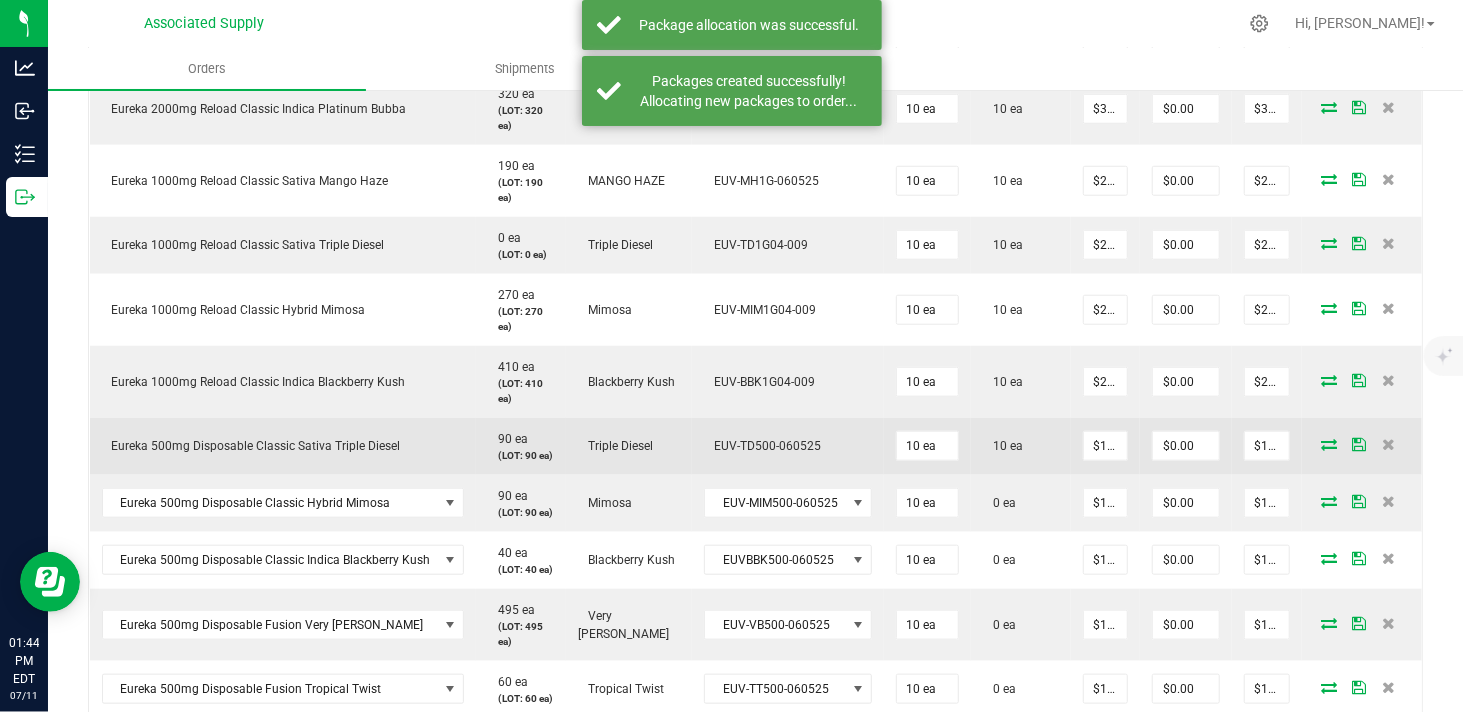 scroll, scrollTop: 1111, scrollLeft: 0, axis: vertical 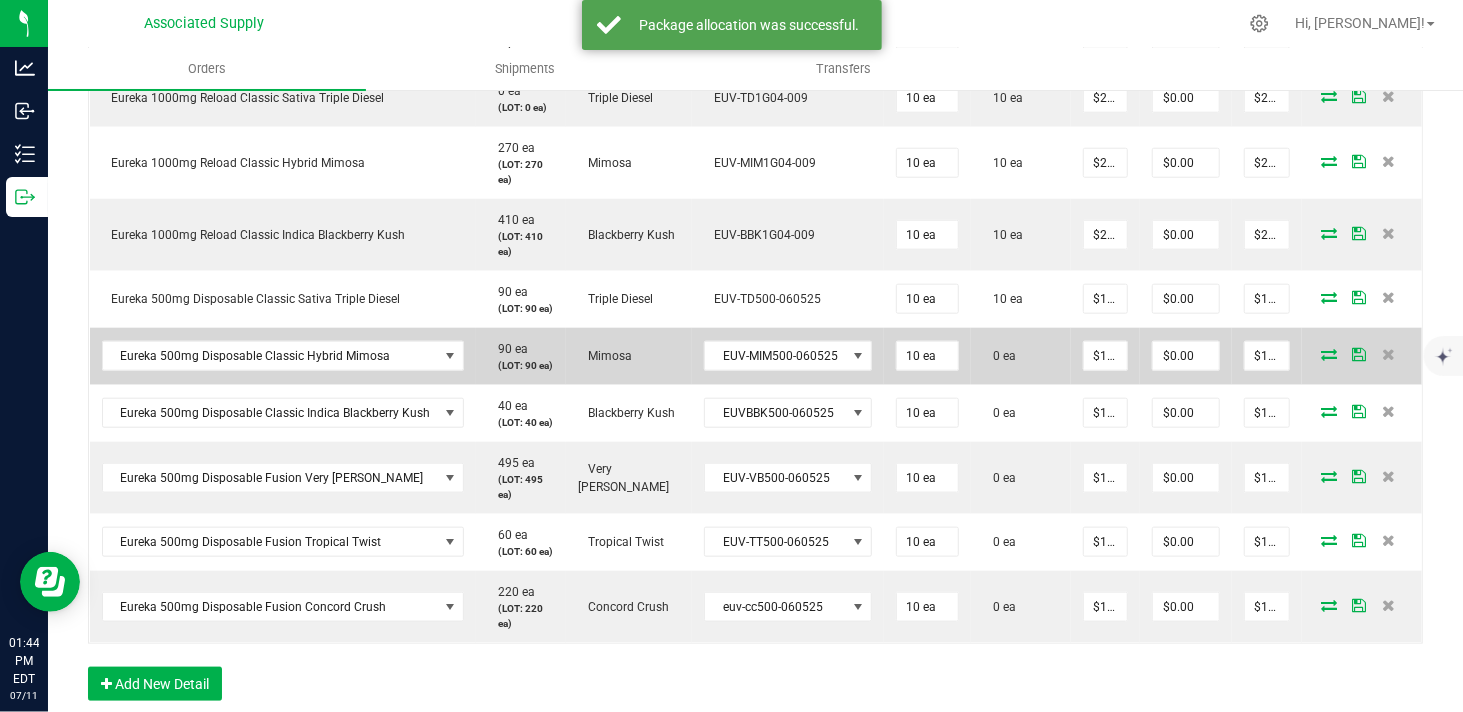click at bounding box center (1329, 354) 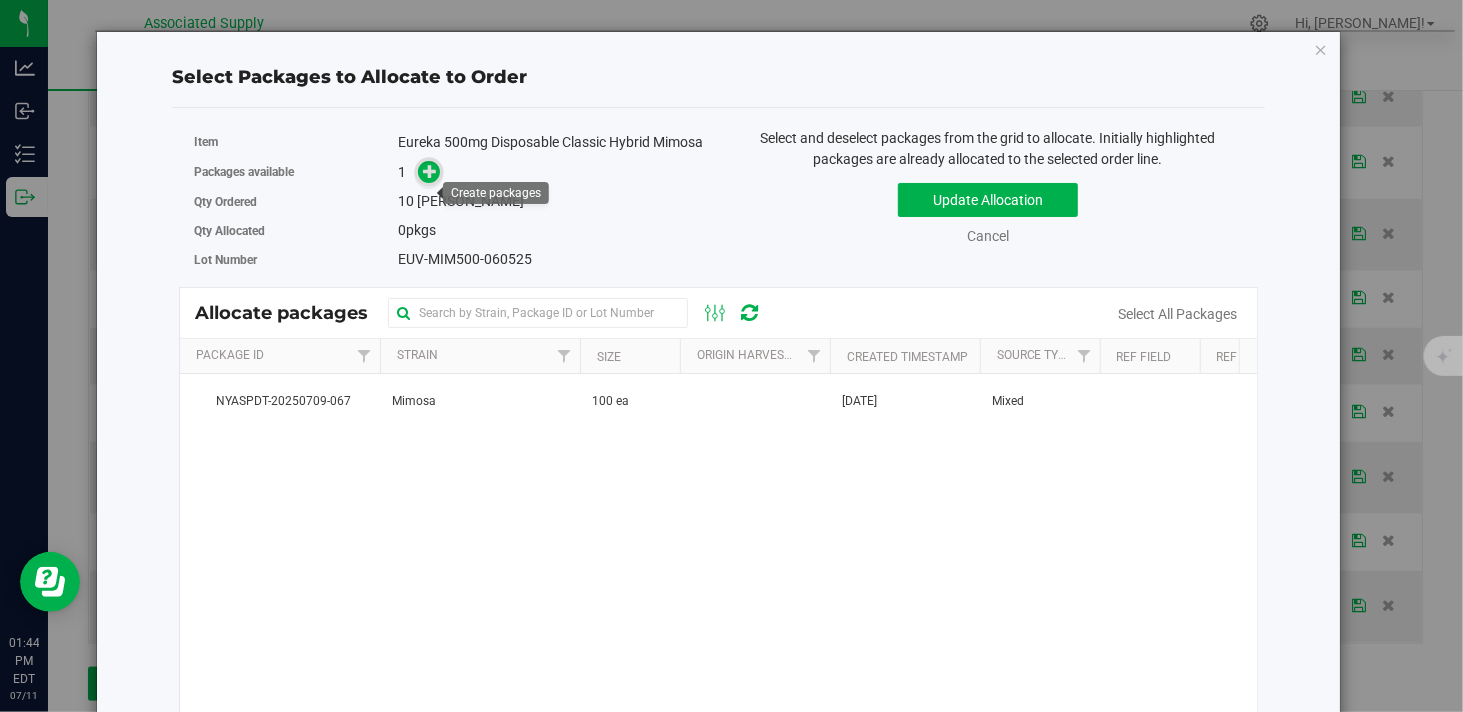 click at bounding box center [430, 170] 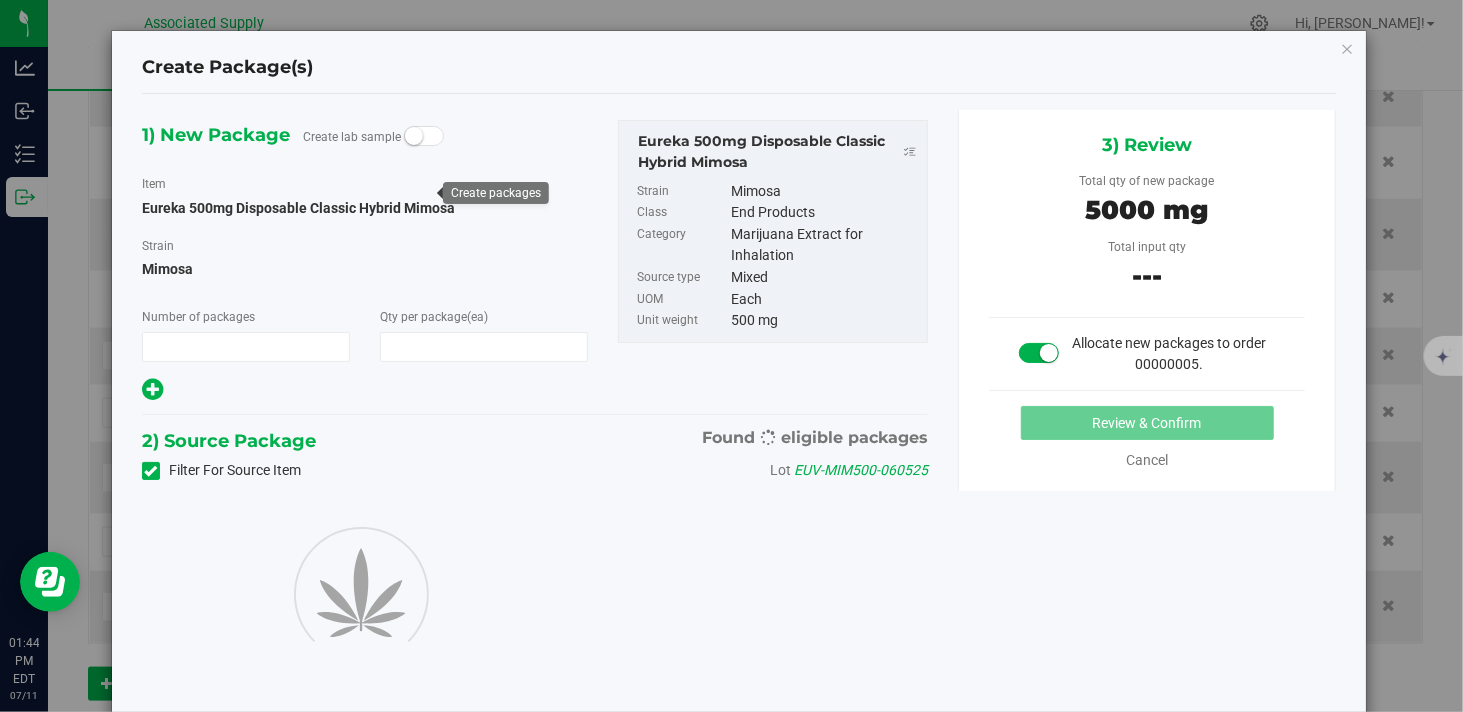 type on "1" 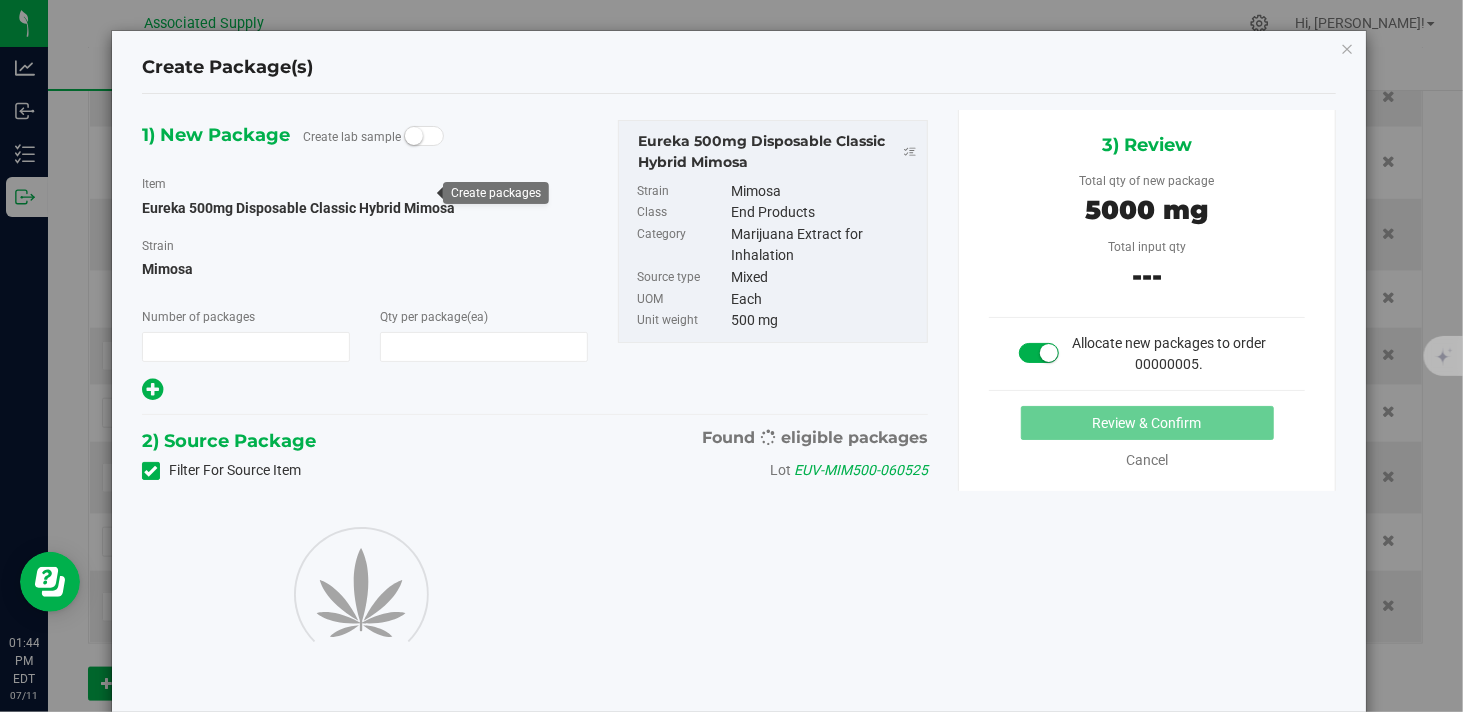 type on "10" 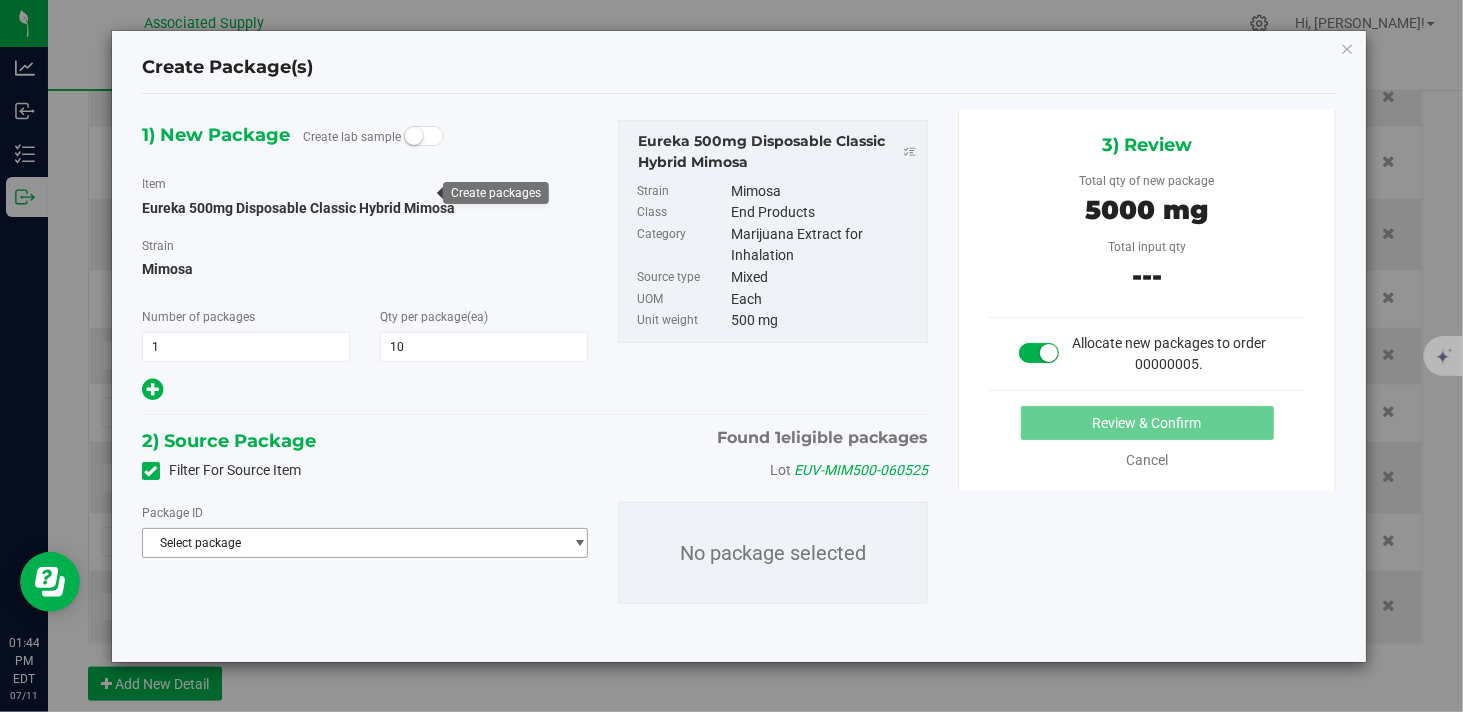 click on "Select package" at bounding box center [352, 543] 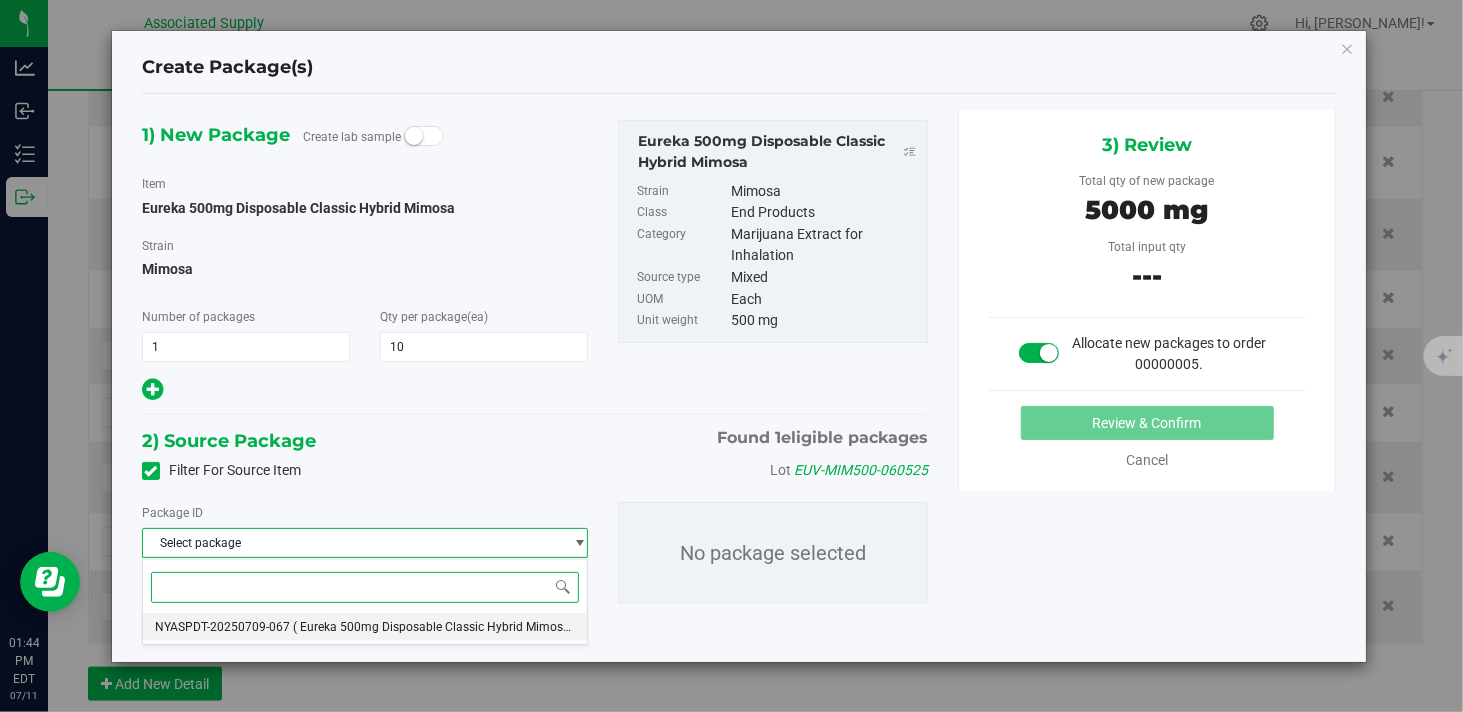 click on "NYASPDT-20250709-067" at bounding box center (222, 627) 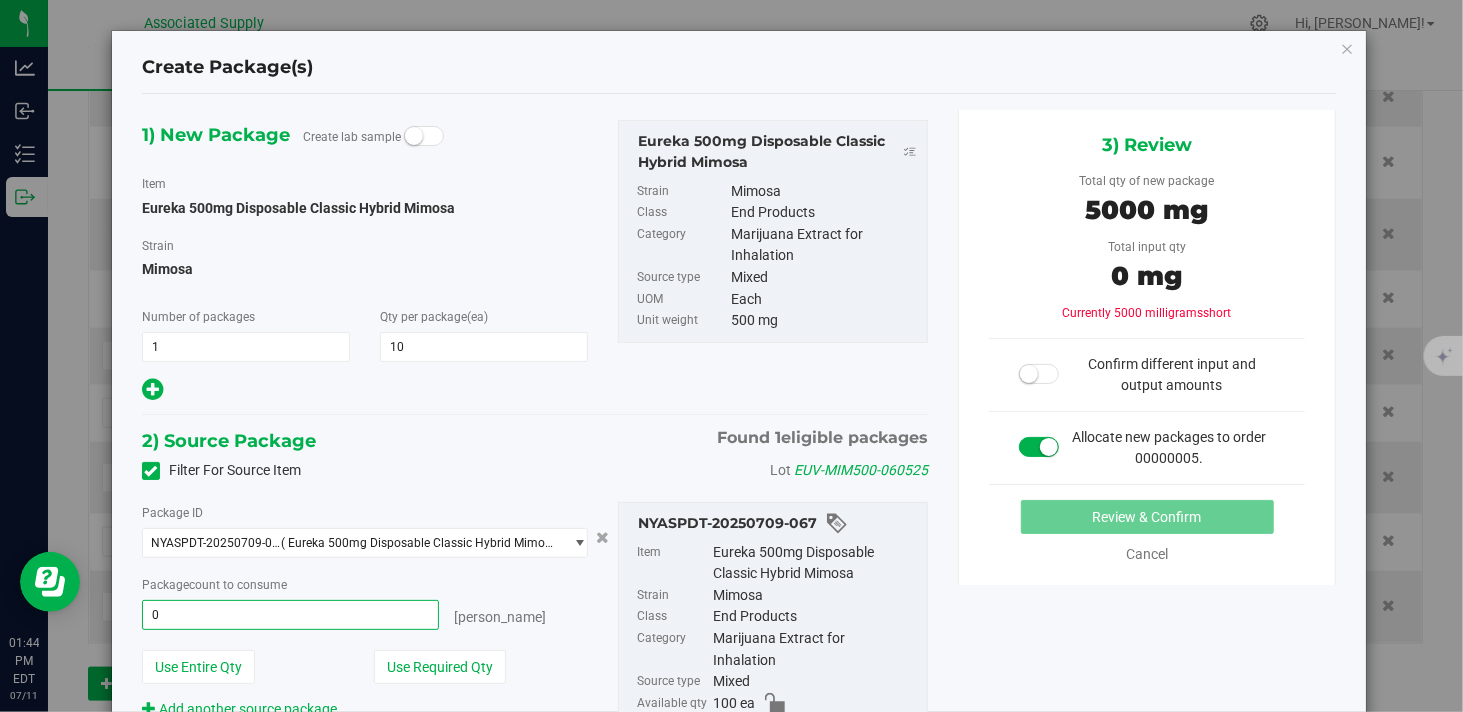 type 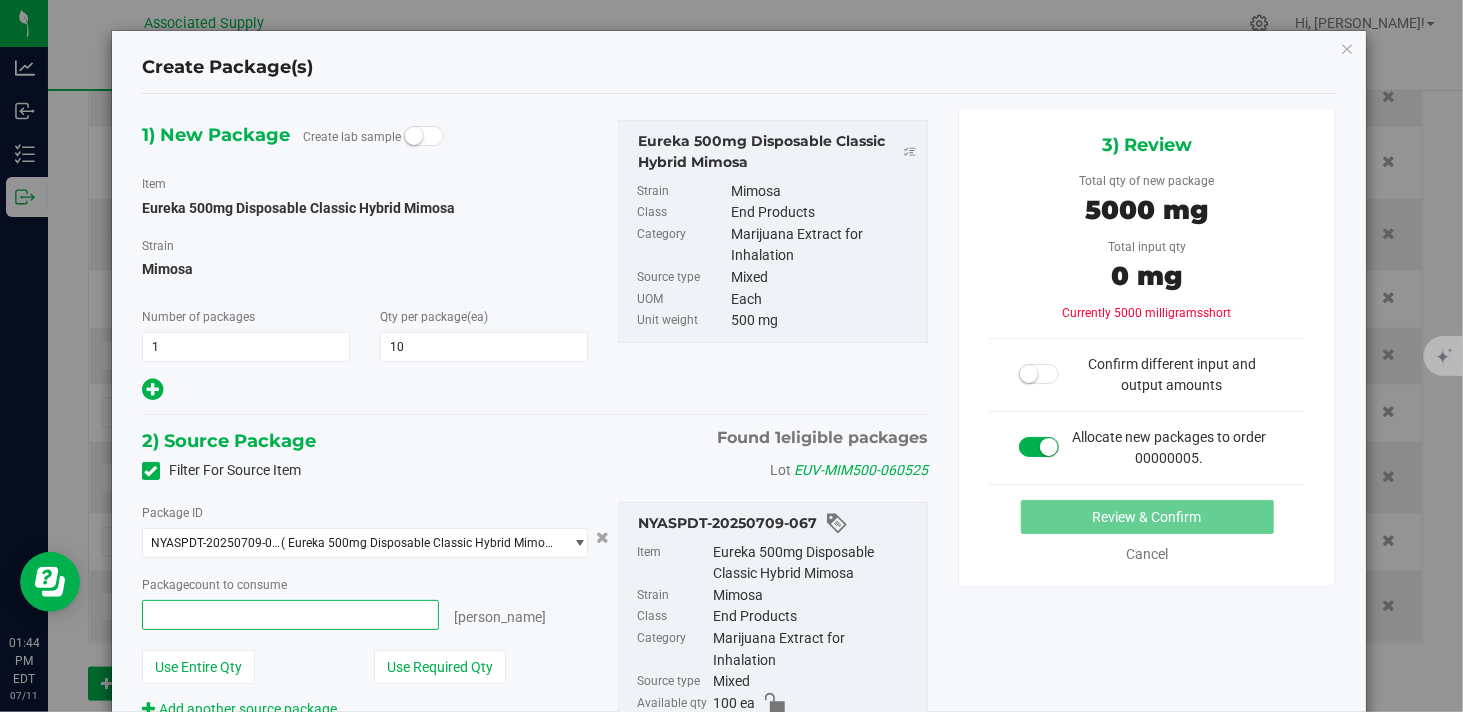 click at bounding box center (290, 615) 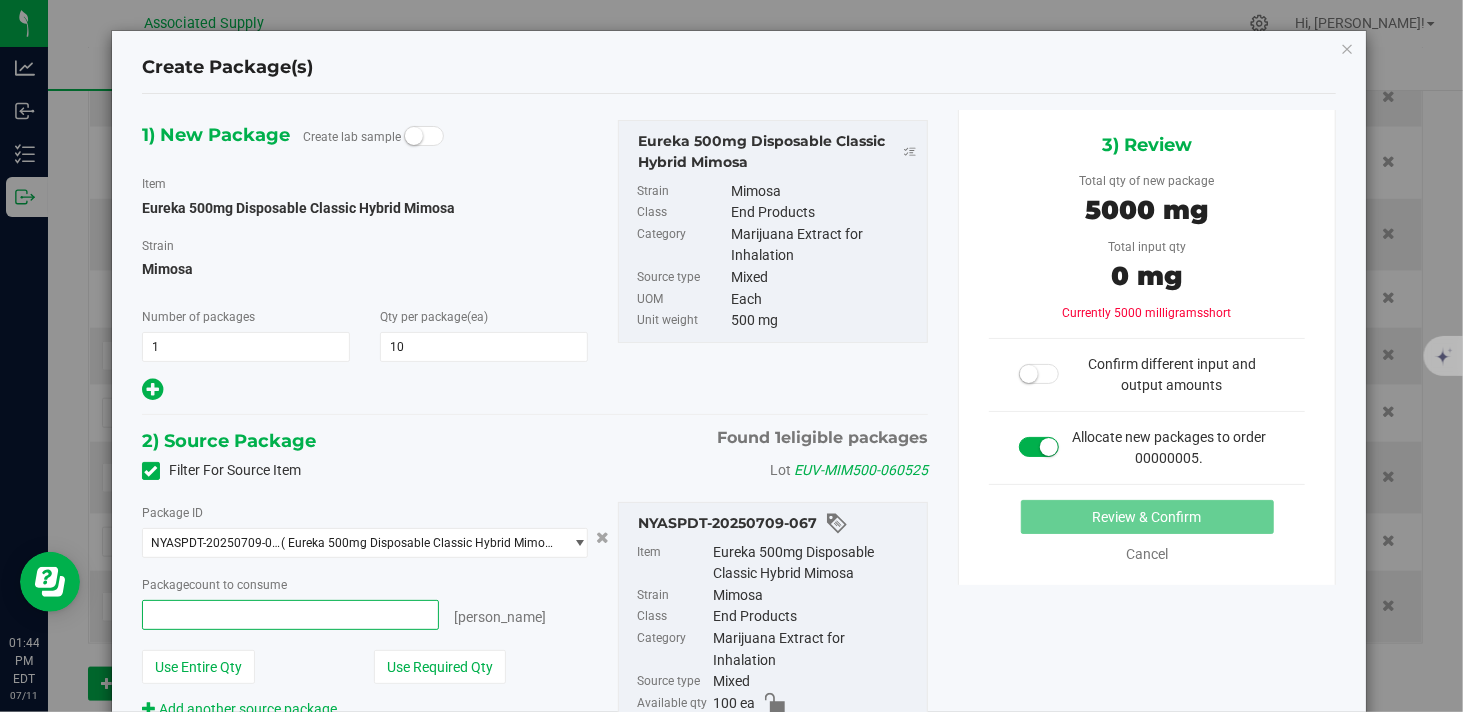 click at bounding box center (290, 615) 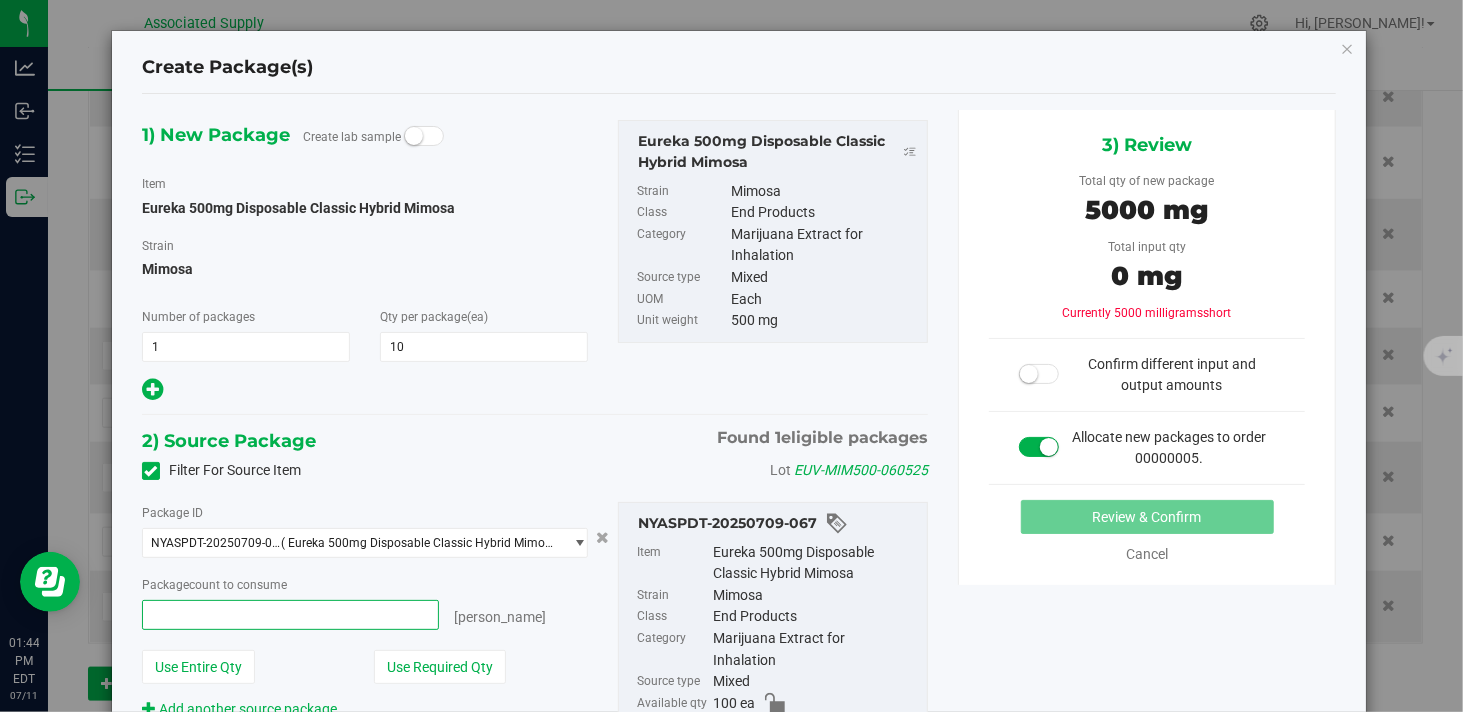 type on "0 ea" 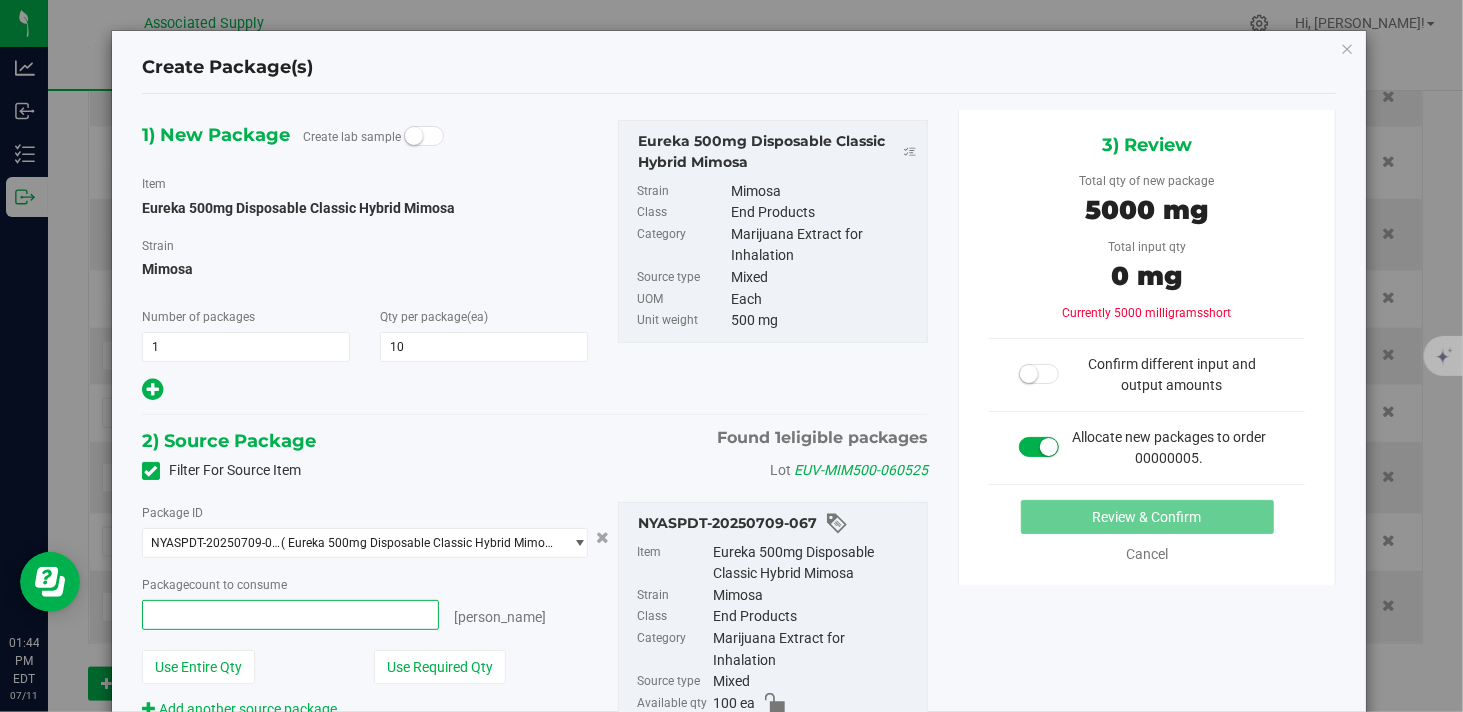 type on "0" 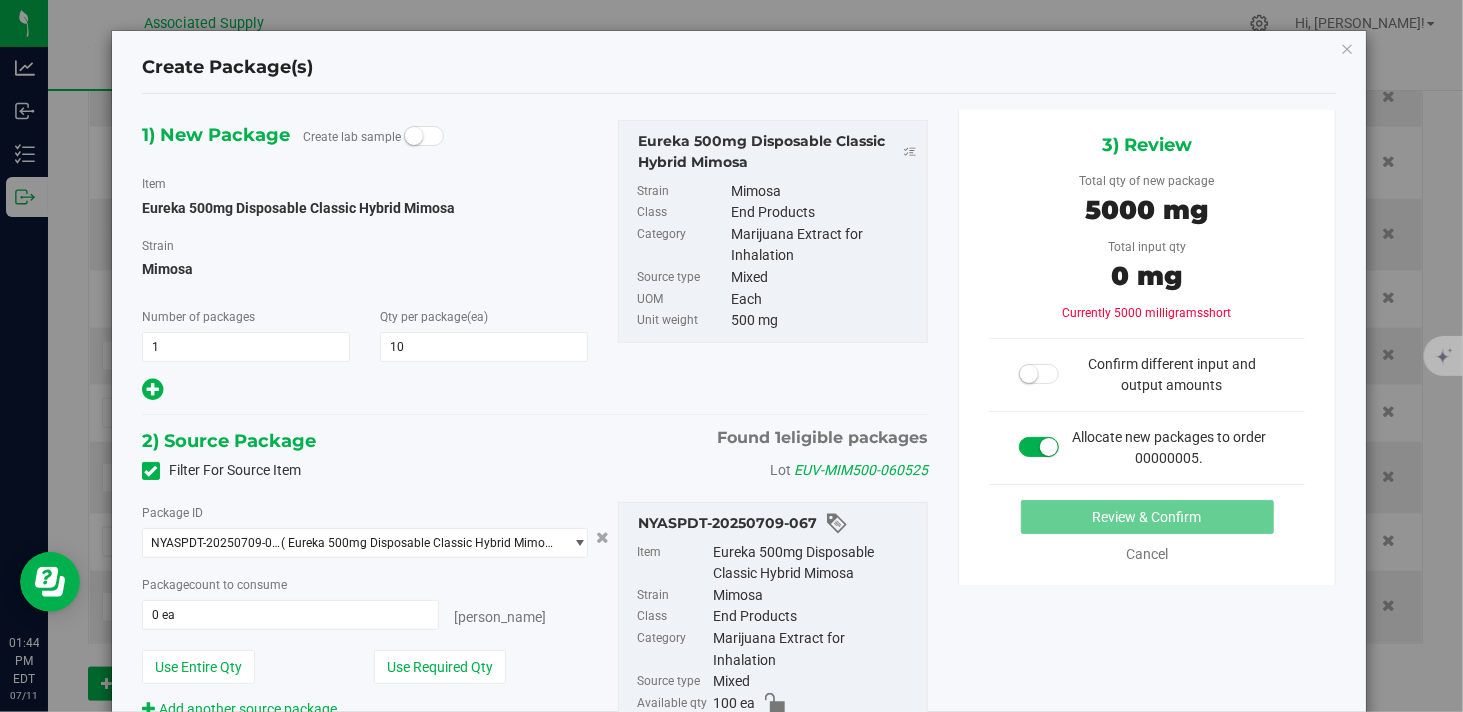 click on "2) Source Package
Found
1
eligible packages" at bounding box center [535, 441] 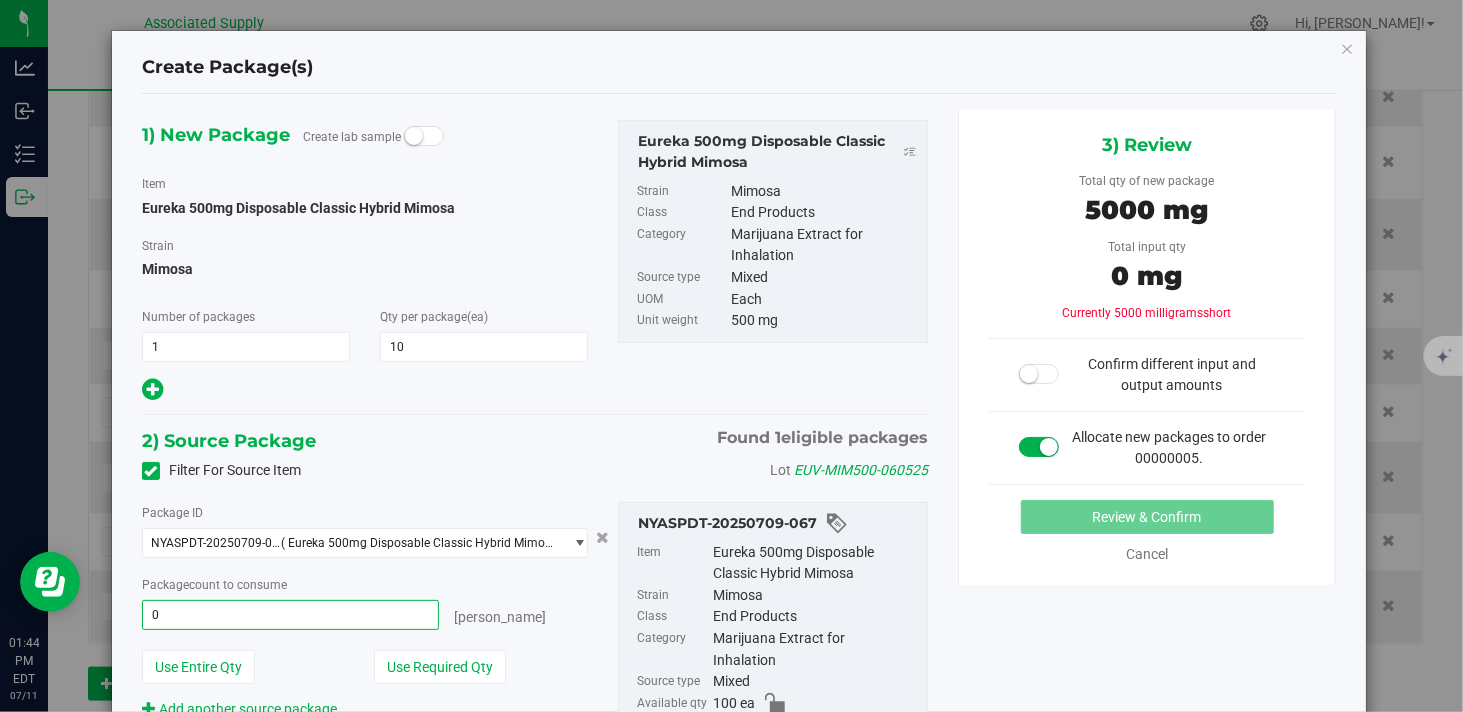 type 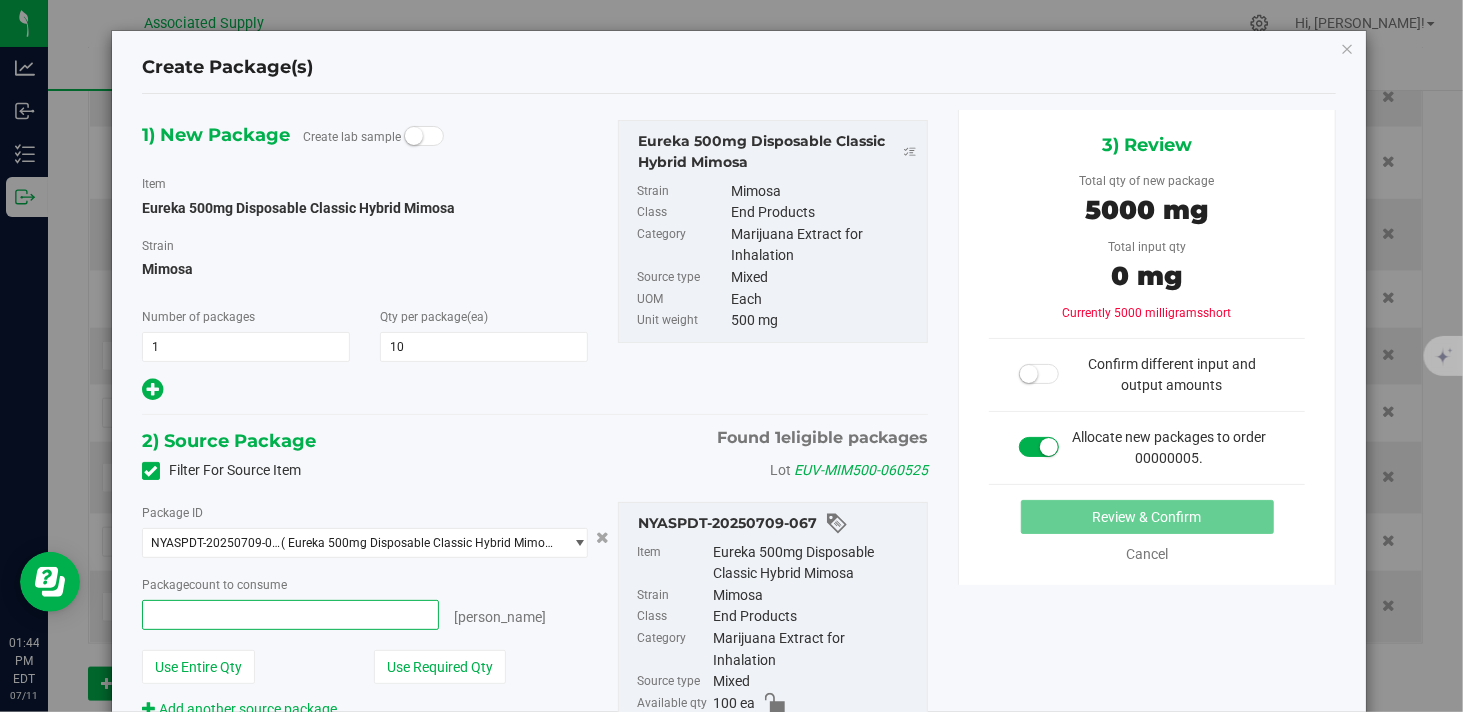 click at bounding box center [290, 615] 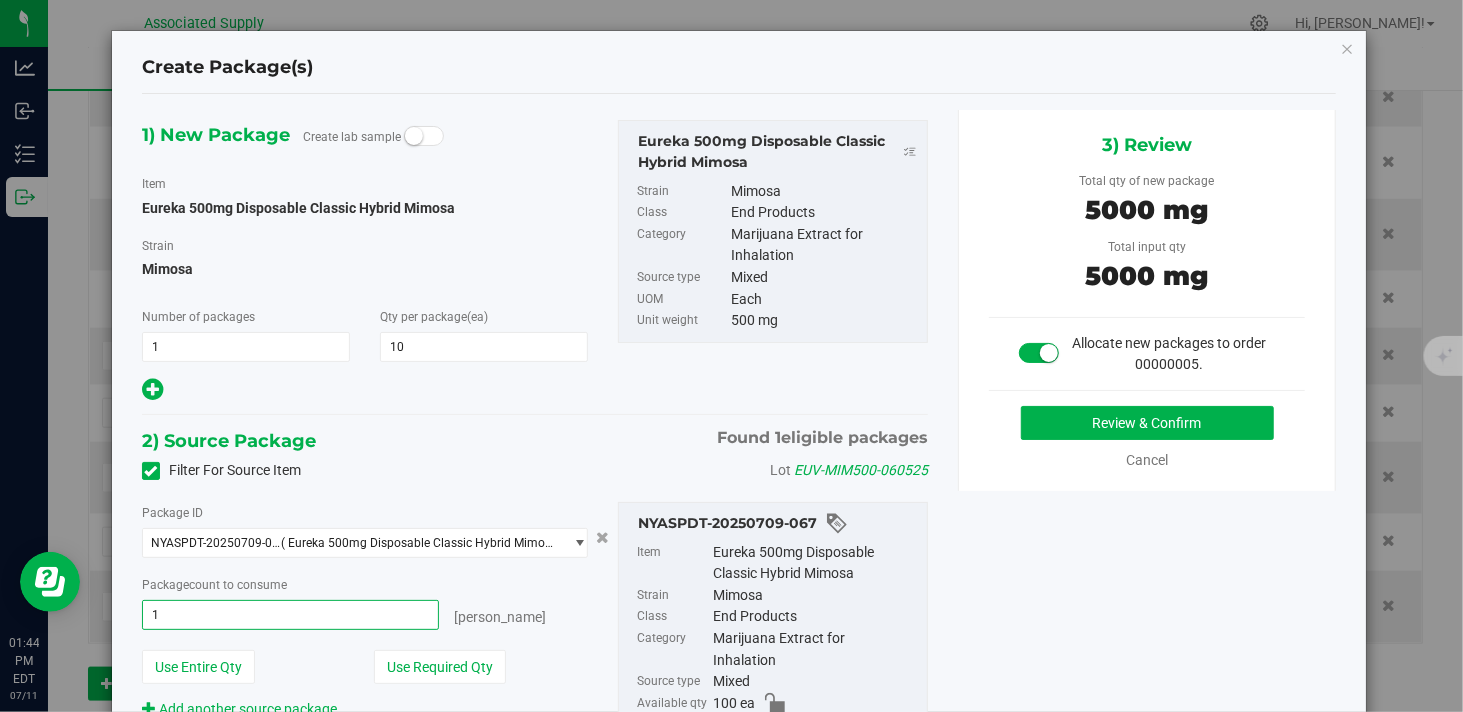 type on "10" 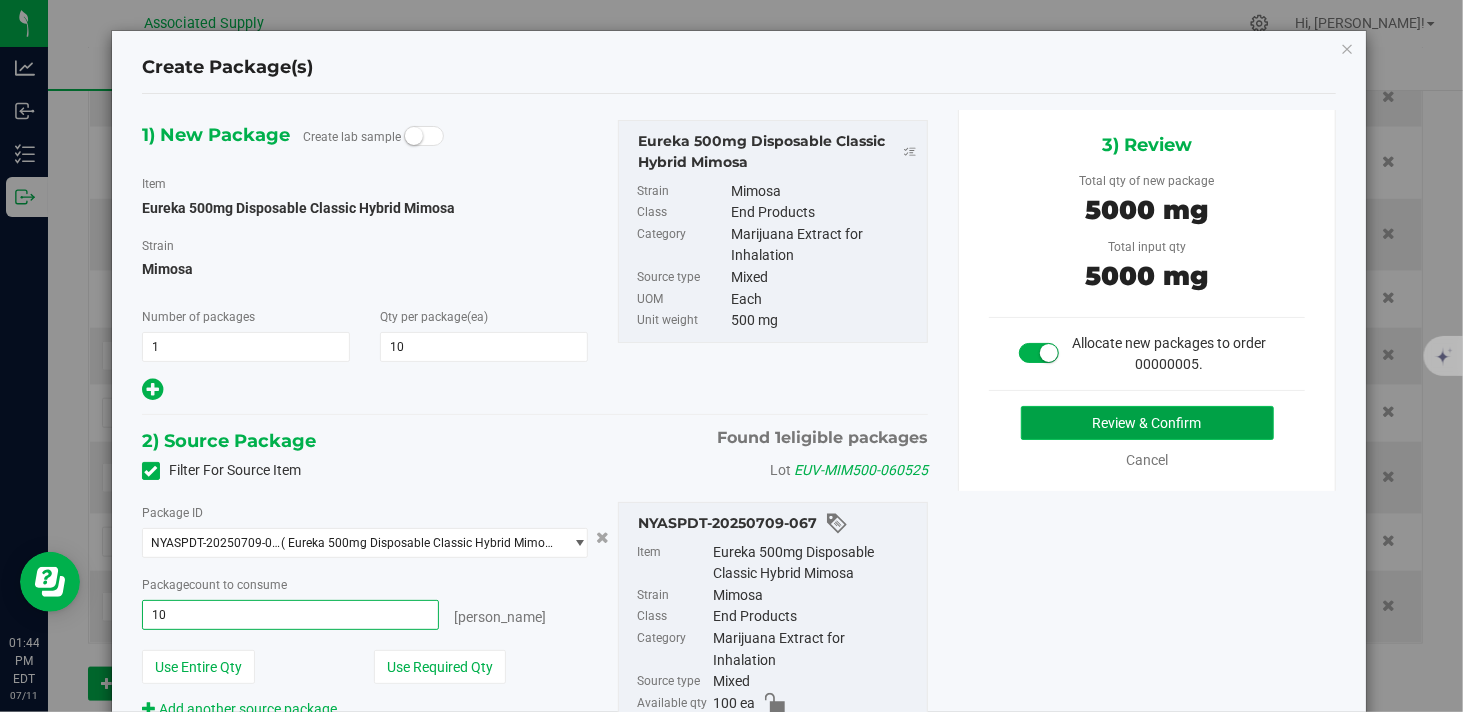 type on "10 ea" 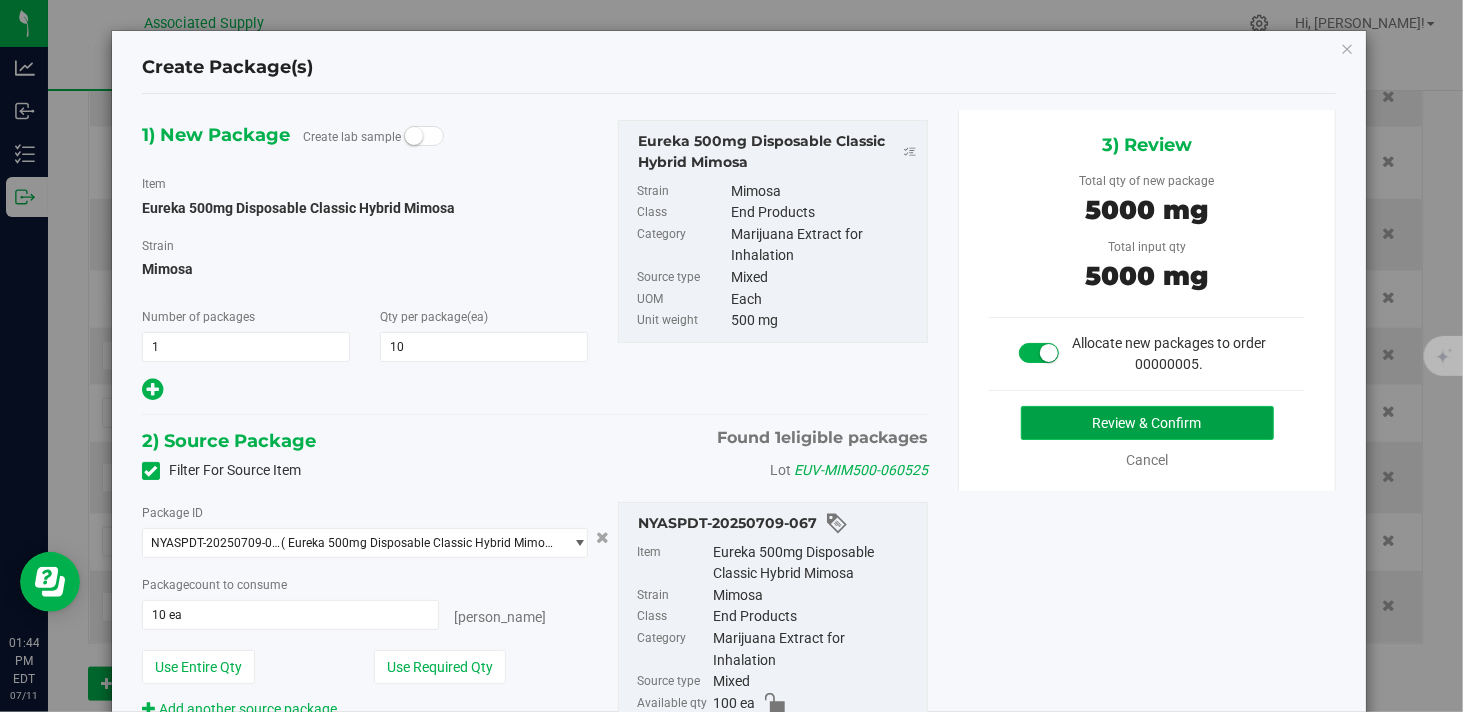 click on "Review & Confirm" at bounding box center (1147, 423) 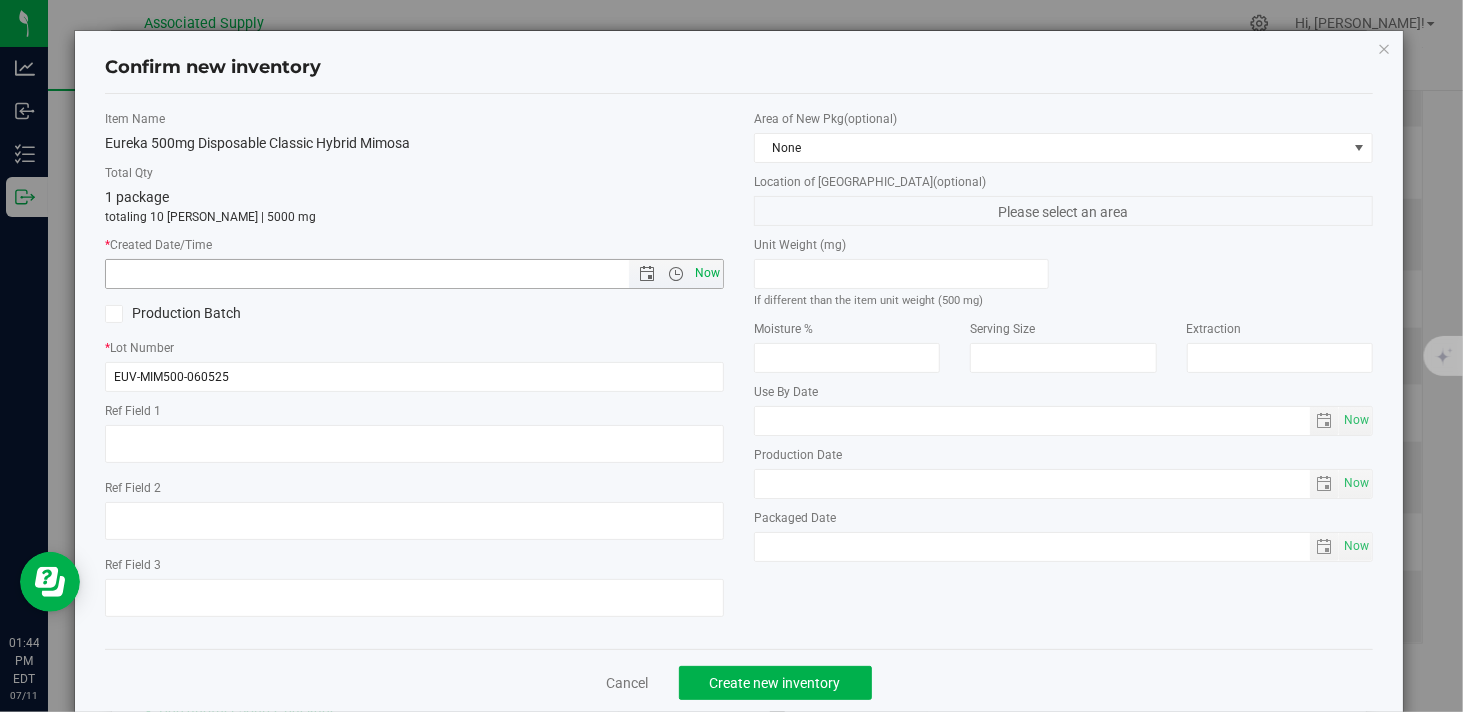 click on "Now" at bounding box center (708, 273) 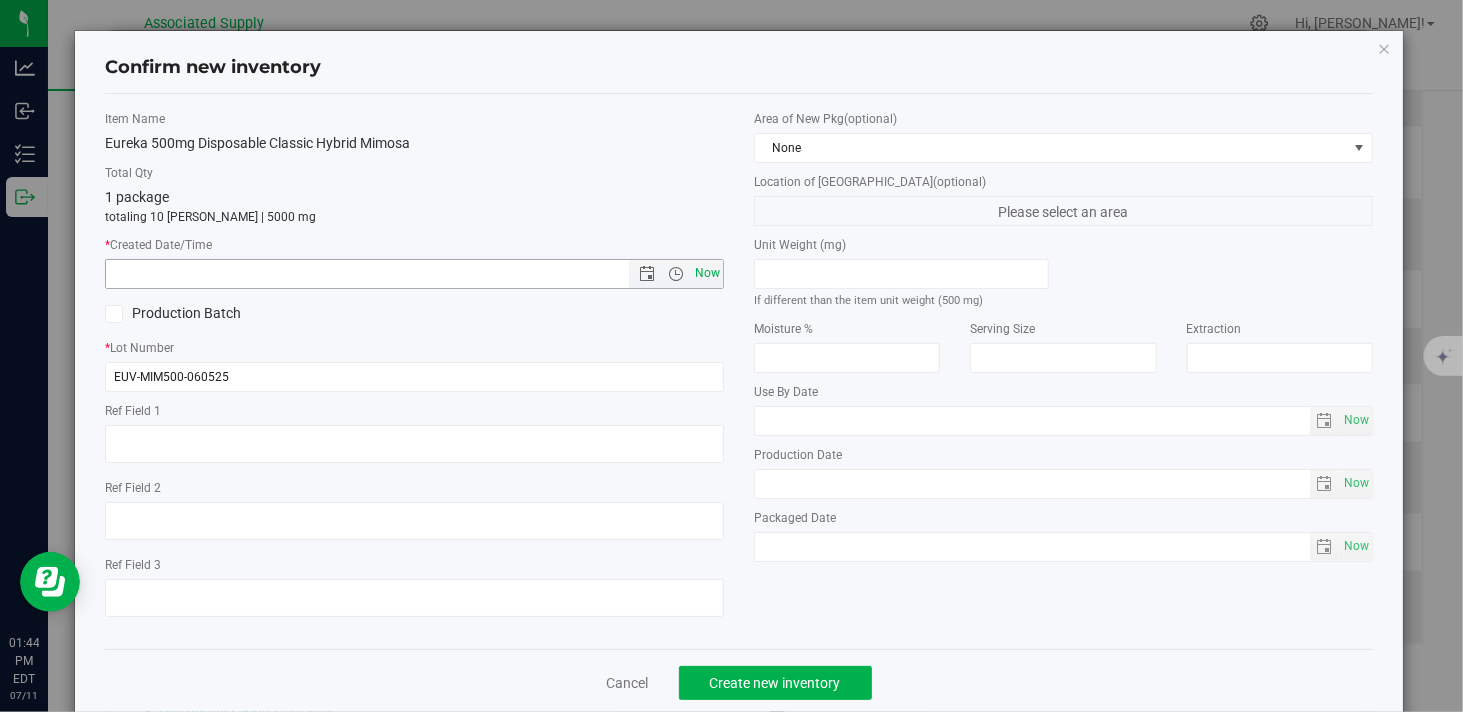 type on "7/11/2025 1:44 PM" 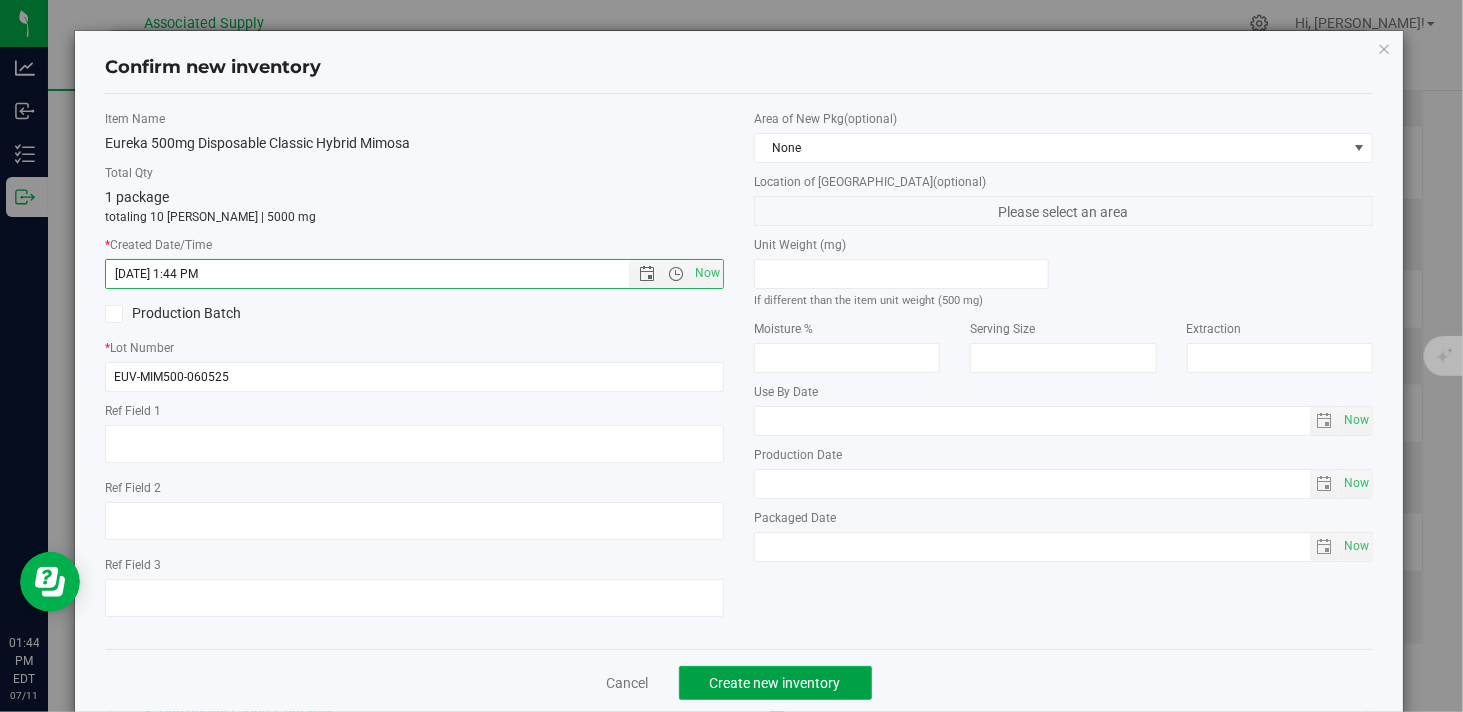 click on "Create new inventory" 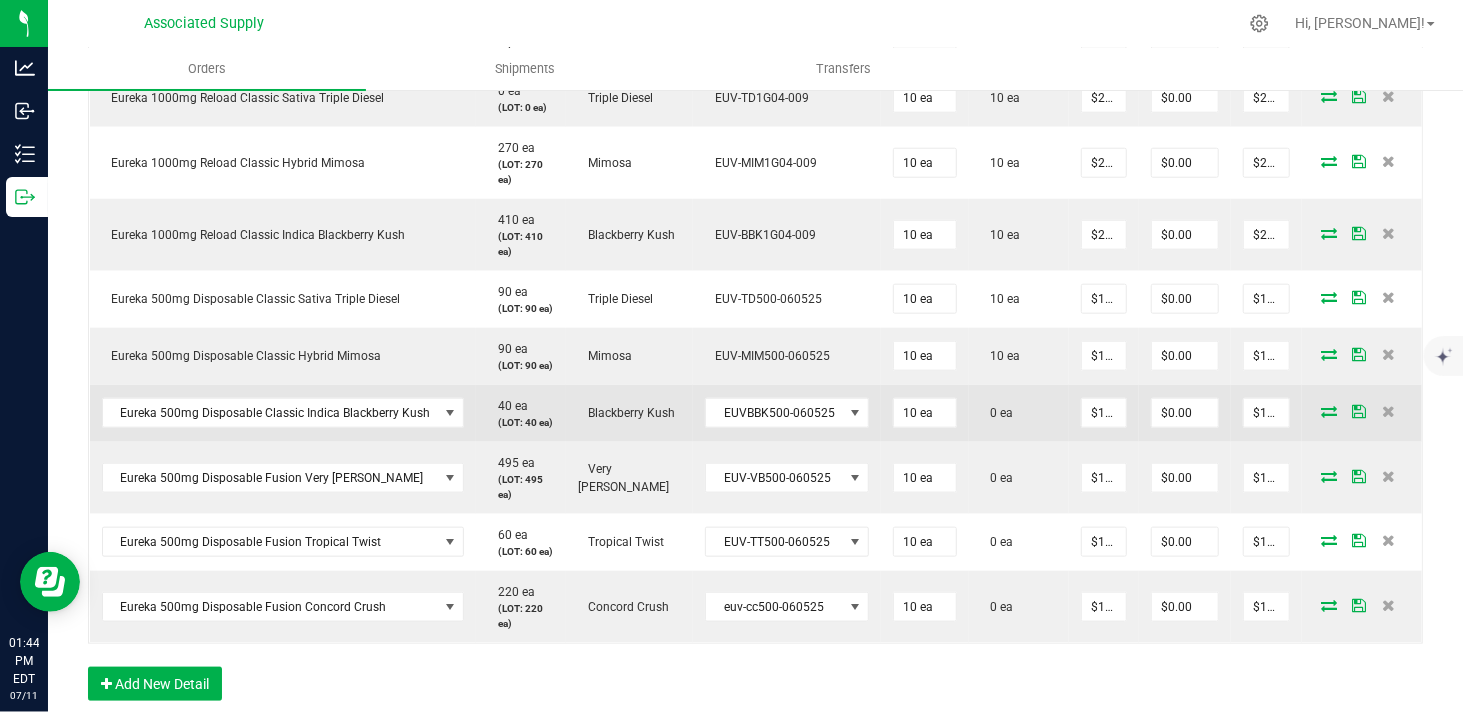 click at bounding box center [1329, 411] 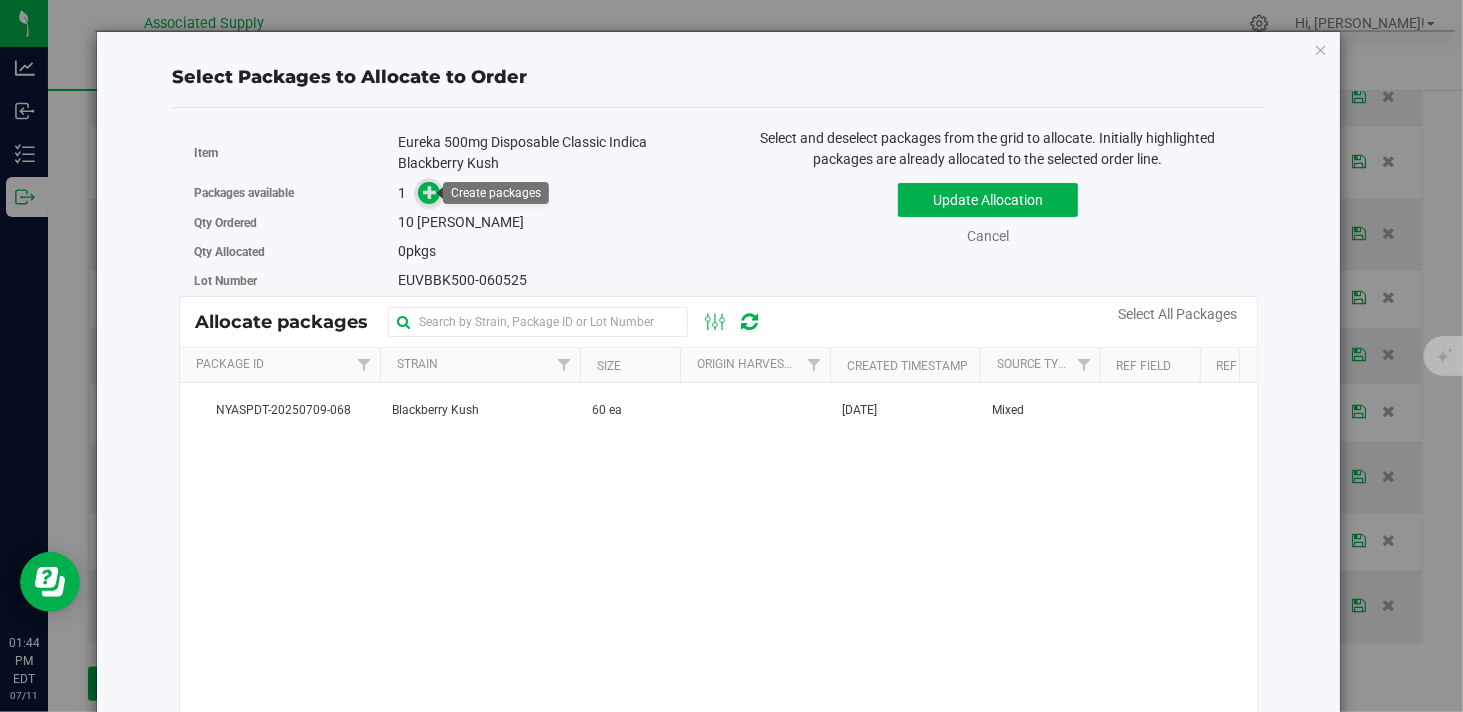 click at bounding box center (430, 192) 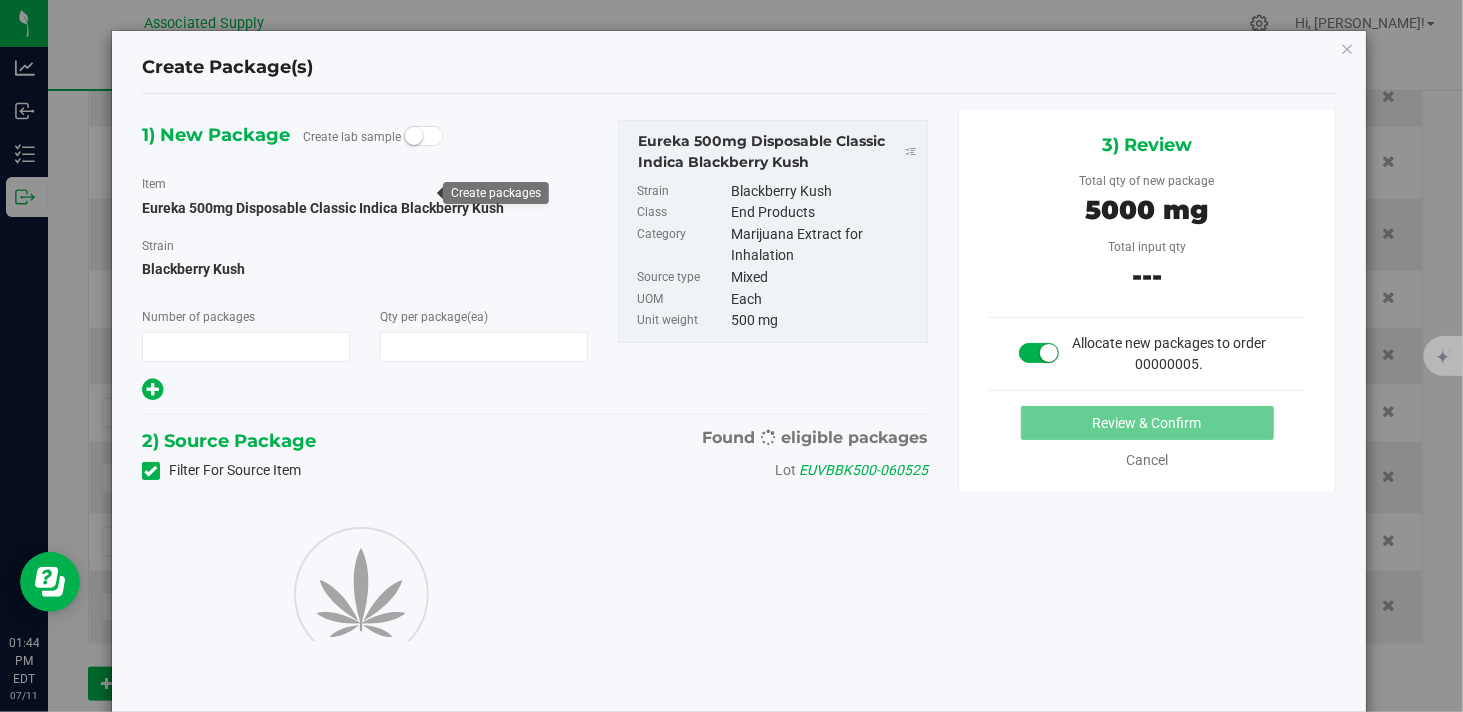 type on "1" 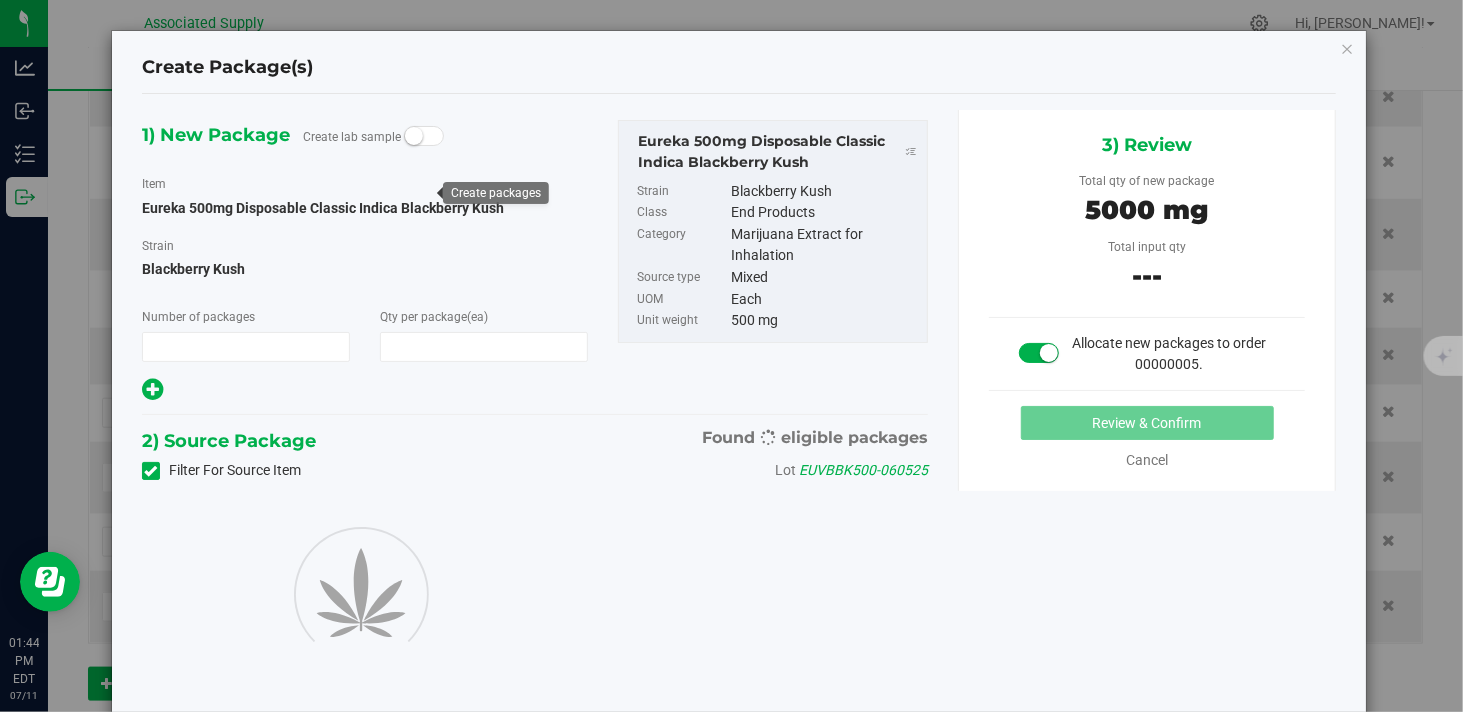 type on "10" 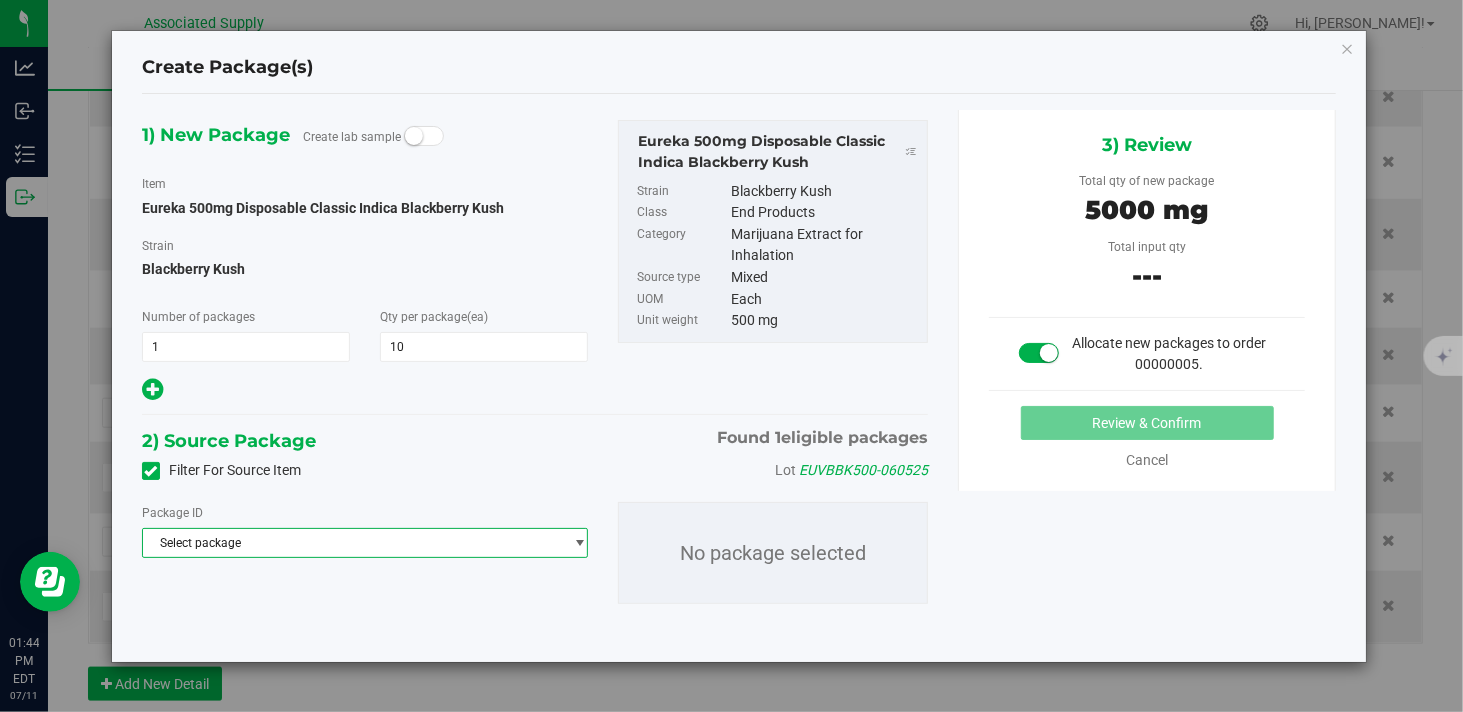 click on "Select package" at bounding box center [352, 543] 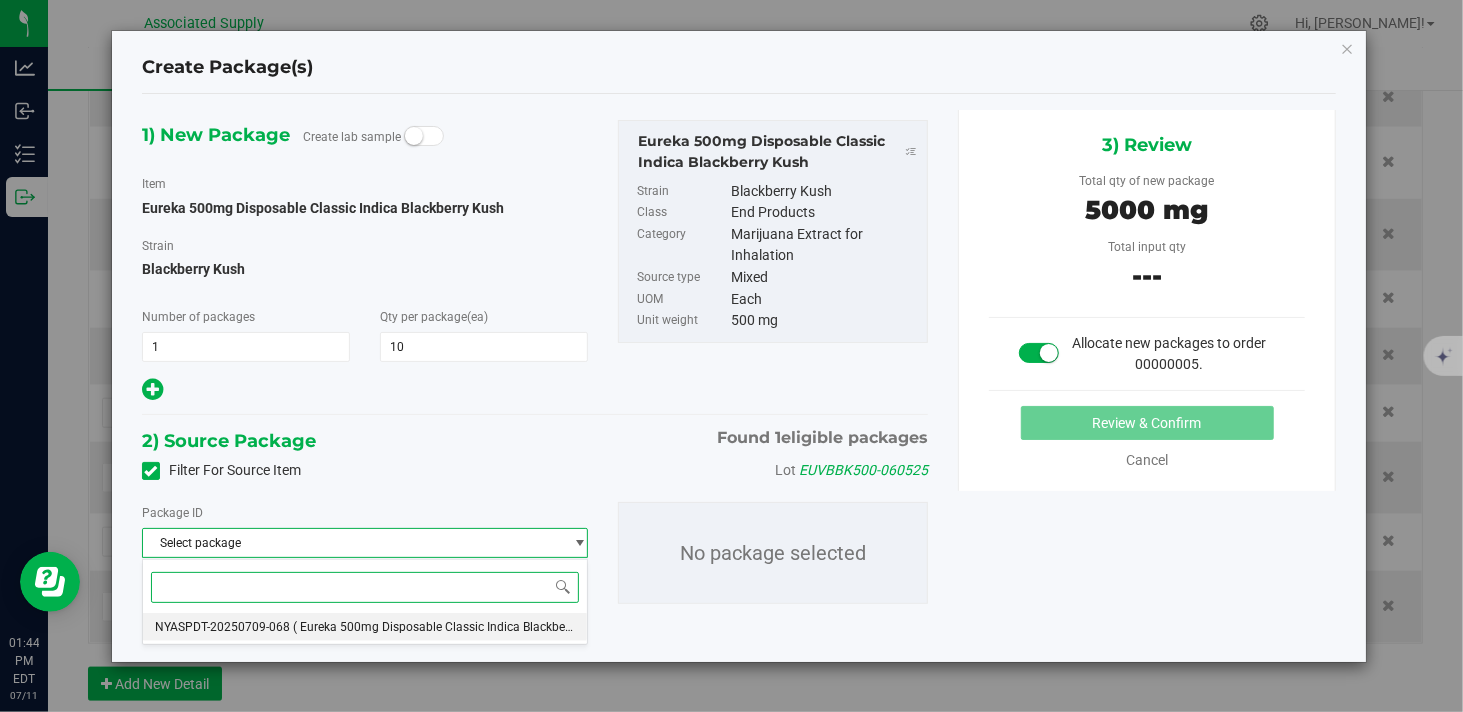 click on "NYASPDT-20250709-068" at bounding box center (222, 627) 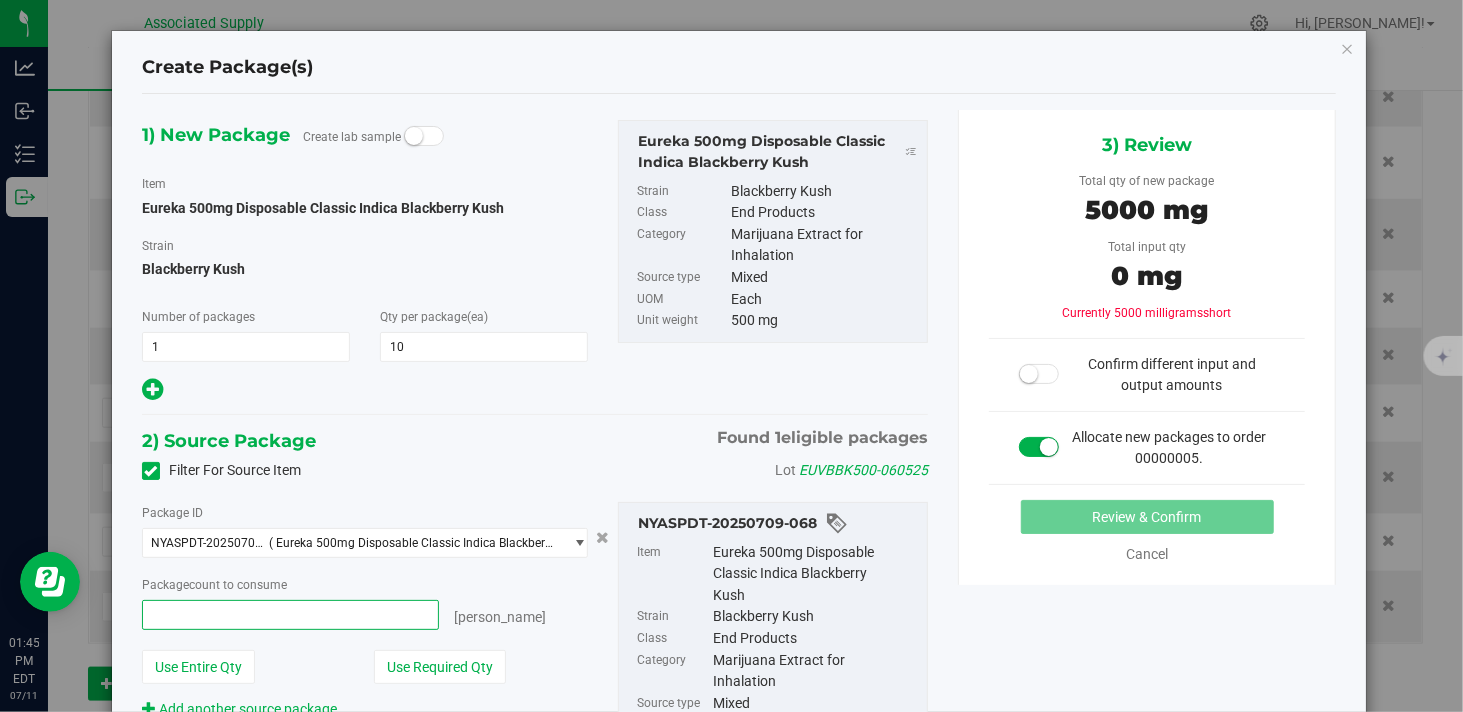 click at bounding box center [290, 615] 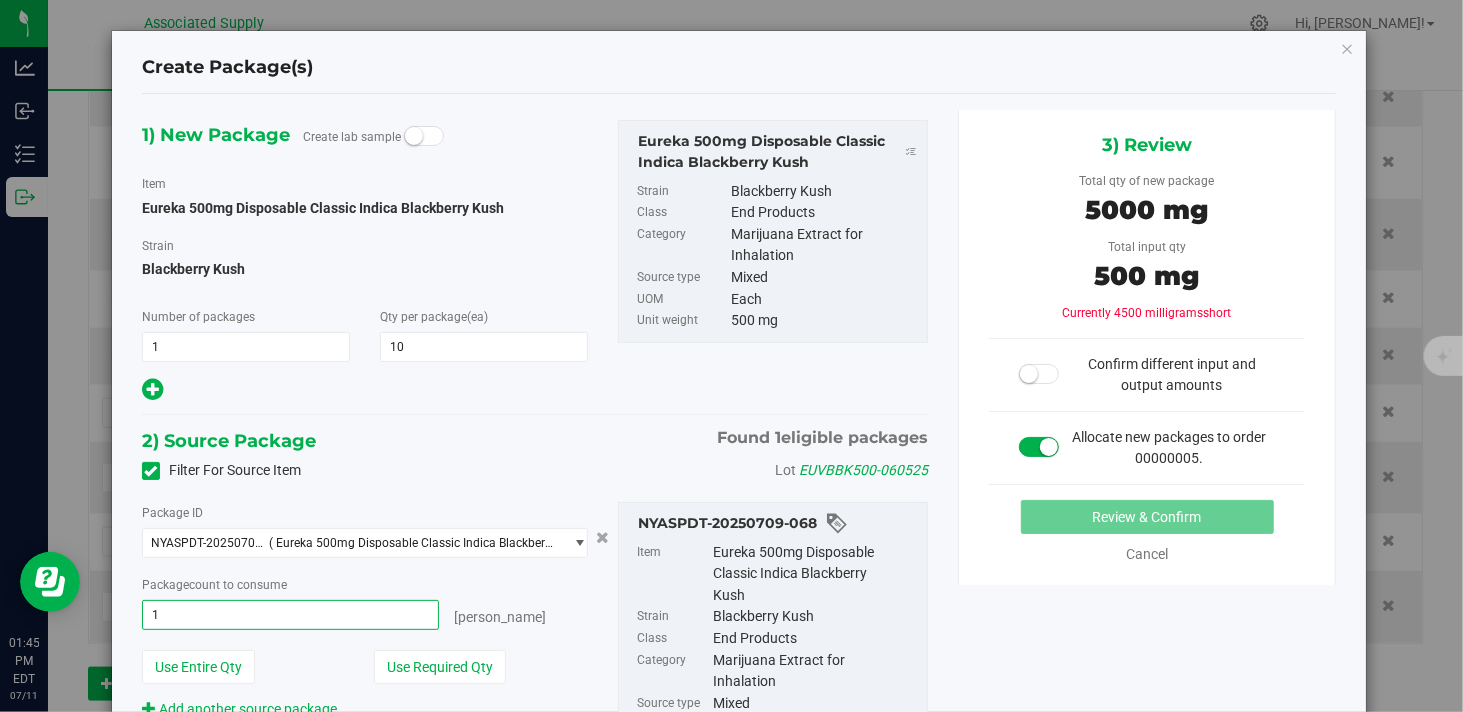 type on "10" 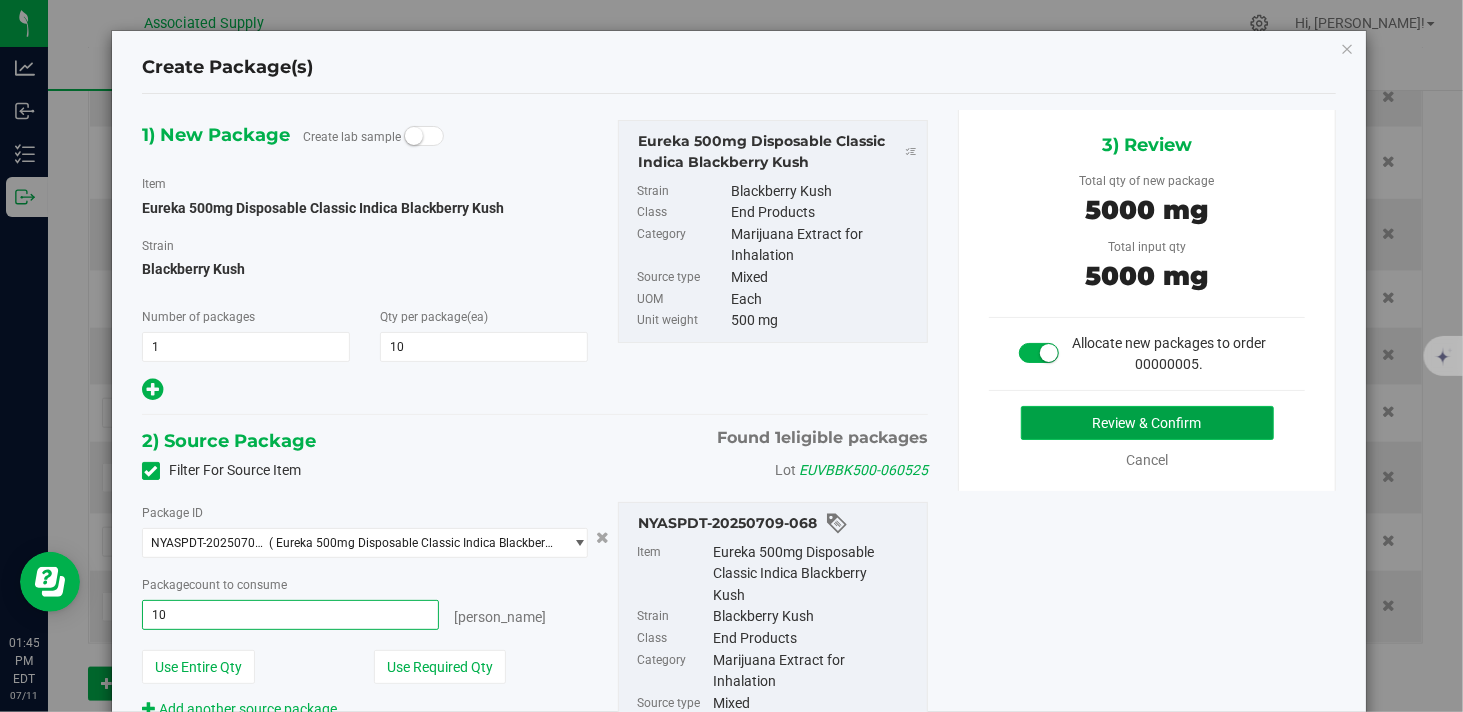 type on "10 ea" 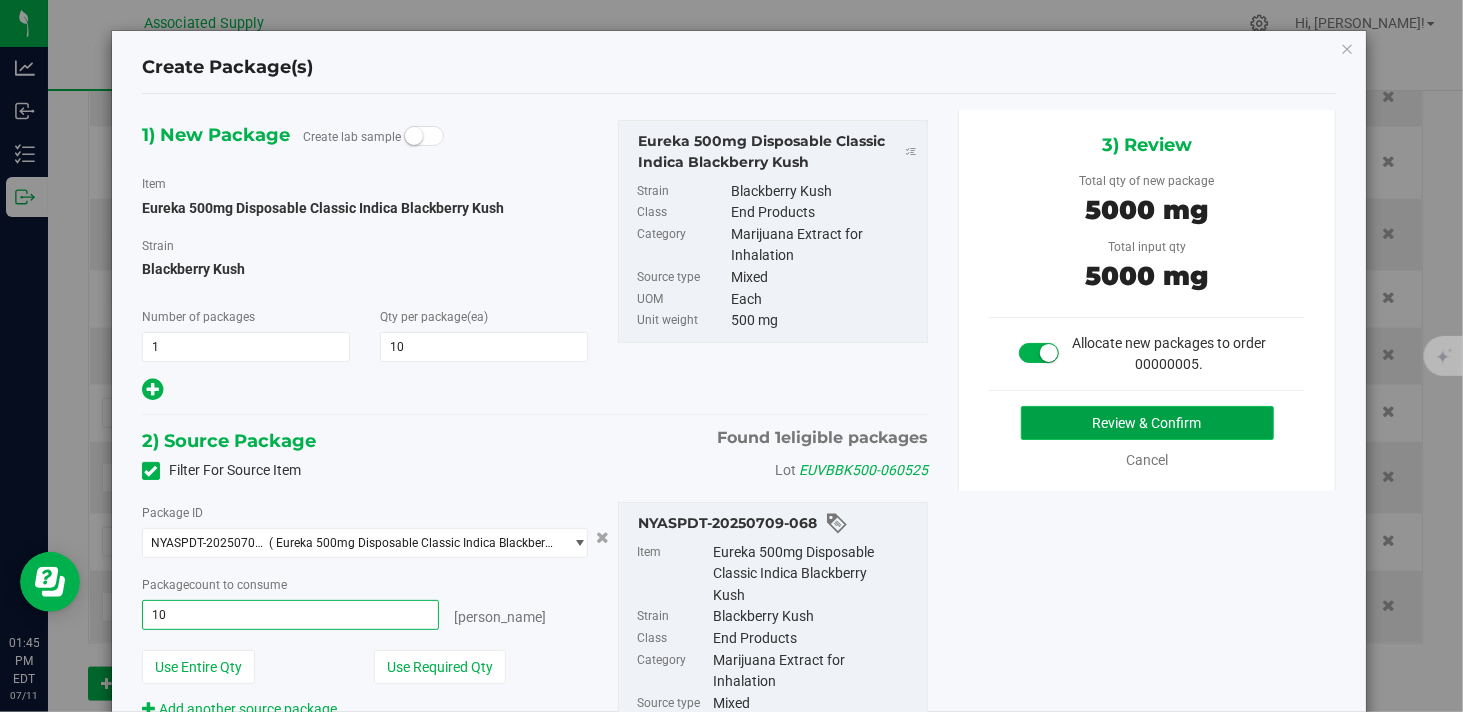 click on "Review & Confirm" at bounding box center (1147, 423) 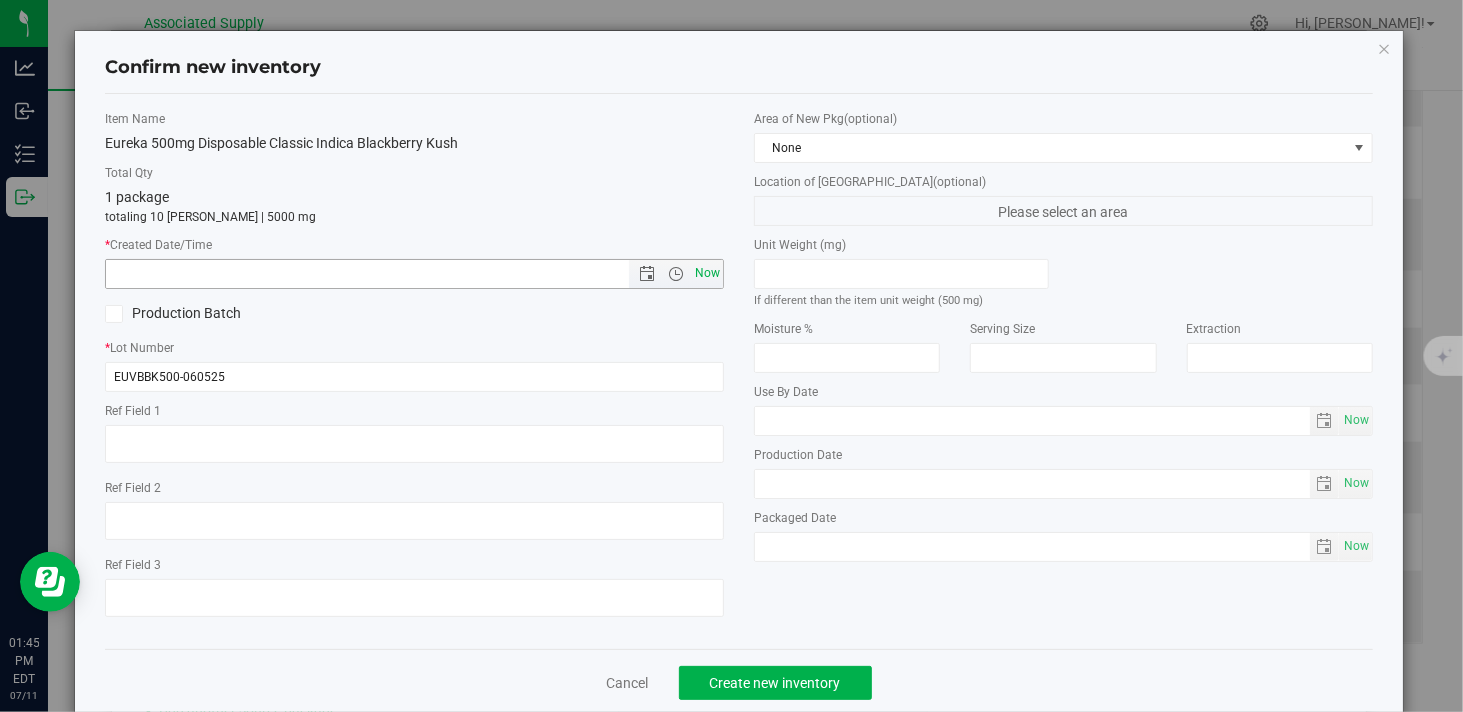 click on "Now" at bounding box center (708, 273) 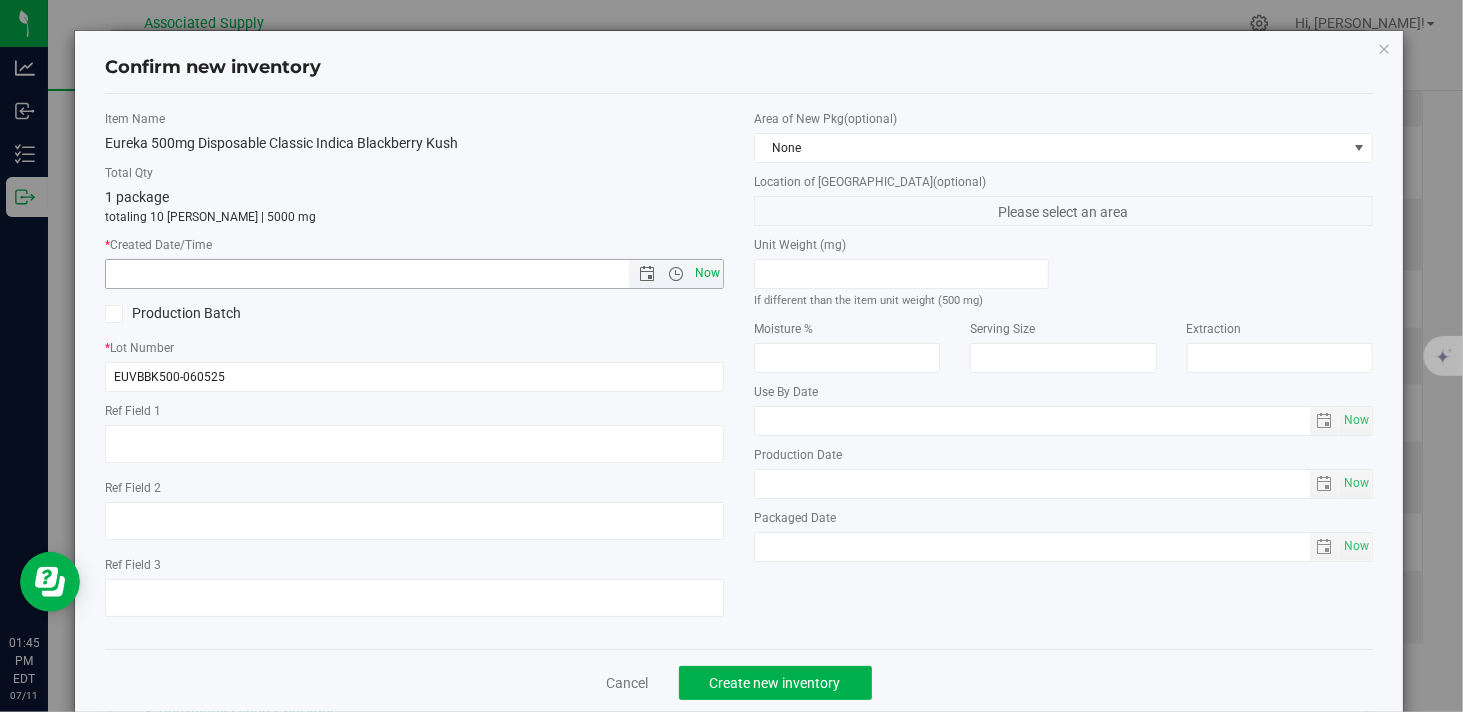 type on "7/11/2025 1:45 PM" 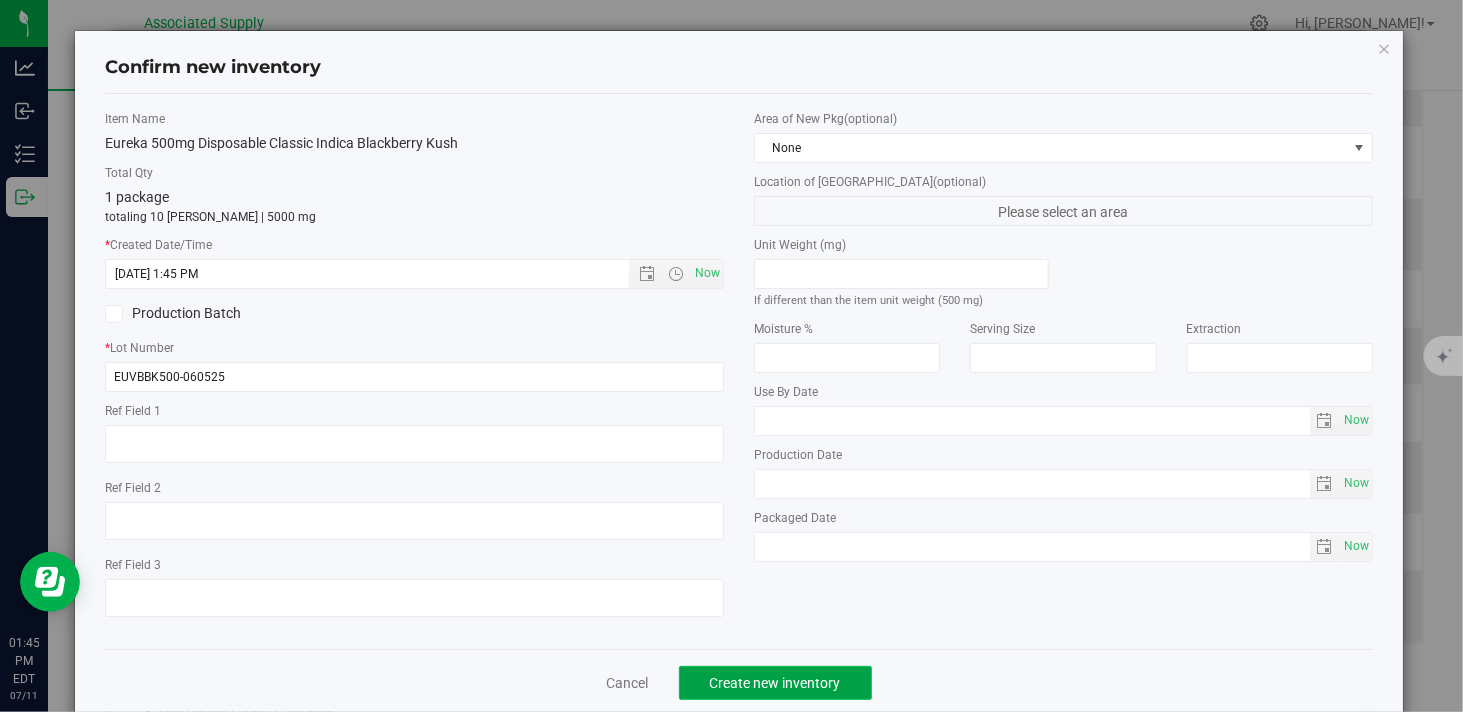 click on "Create new inventory" 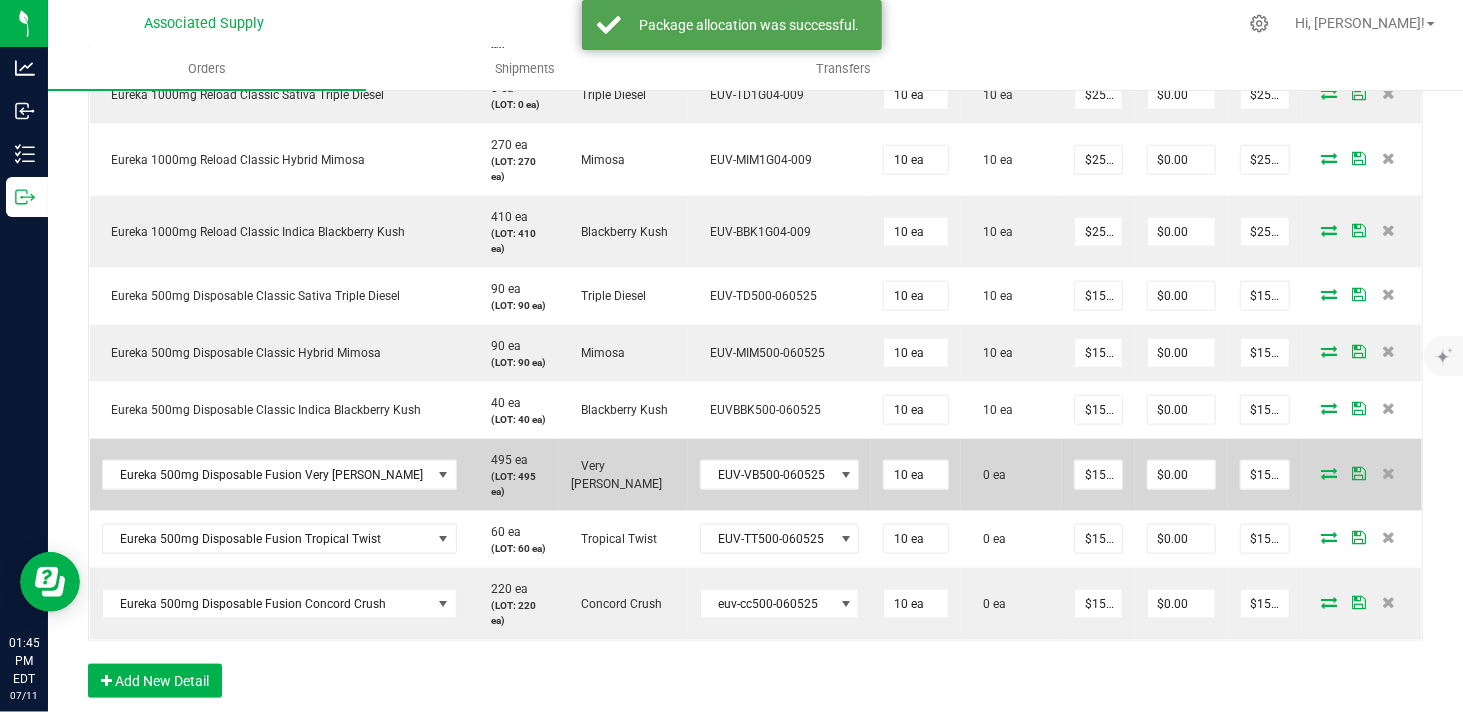 click at bounding box center (1329, 473) 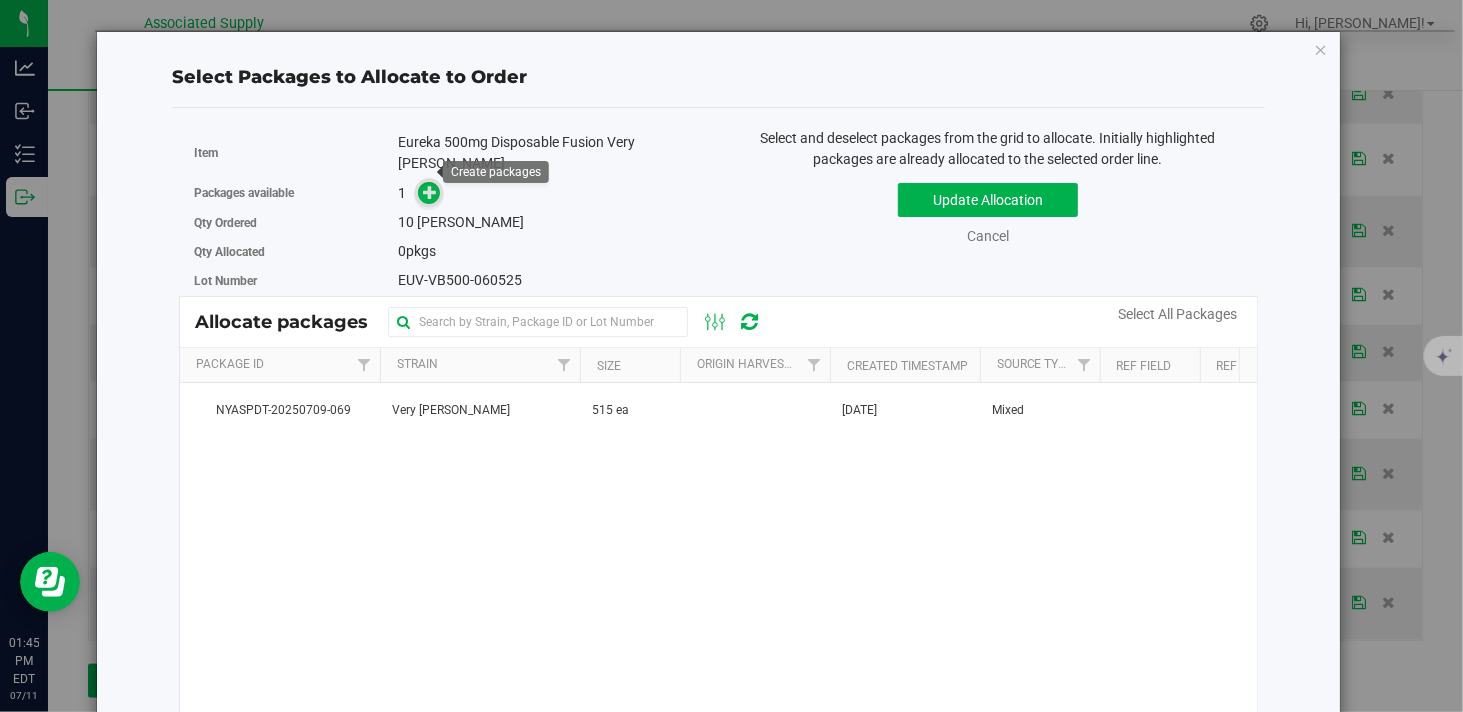 click at bounding box center [430, 192] 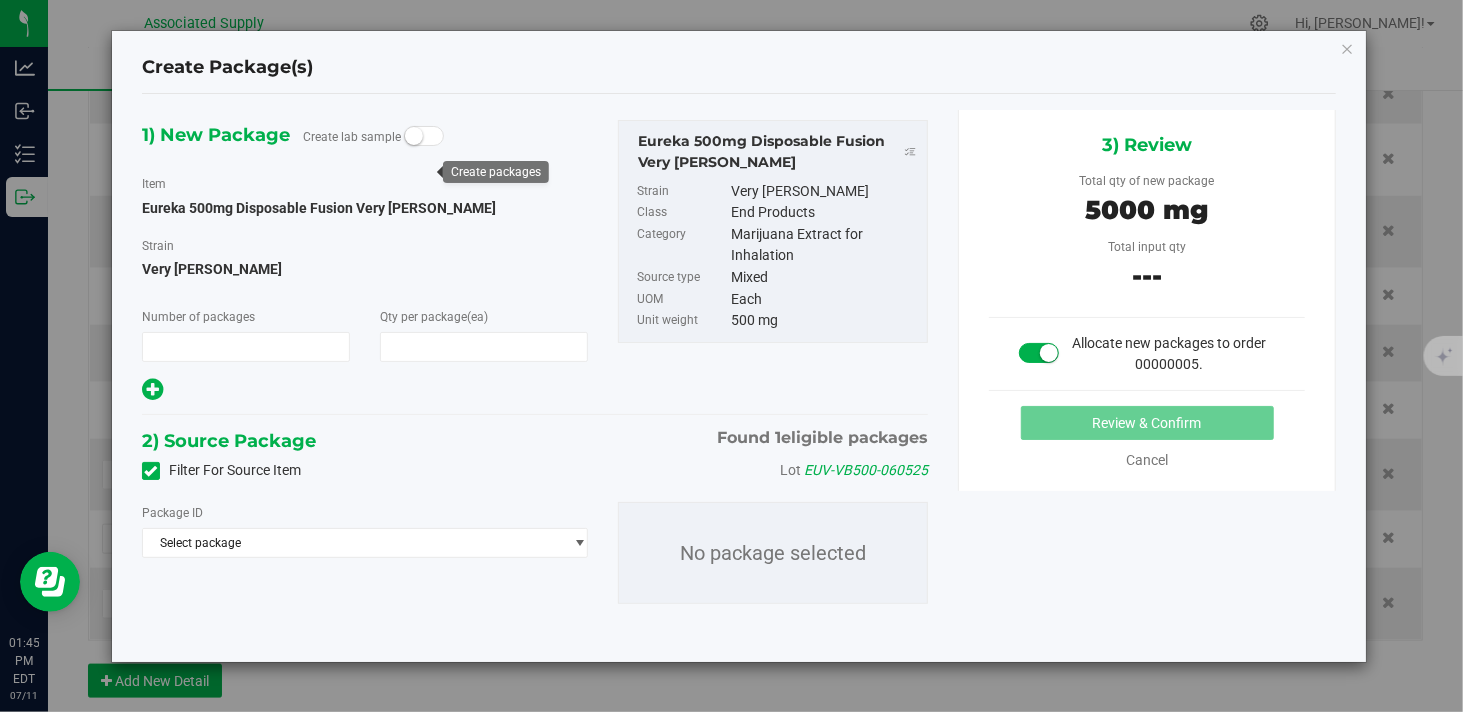 type on "1" 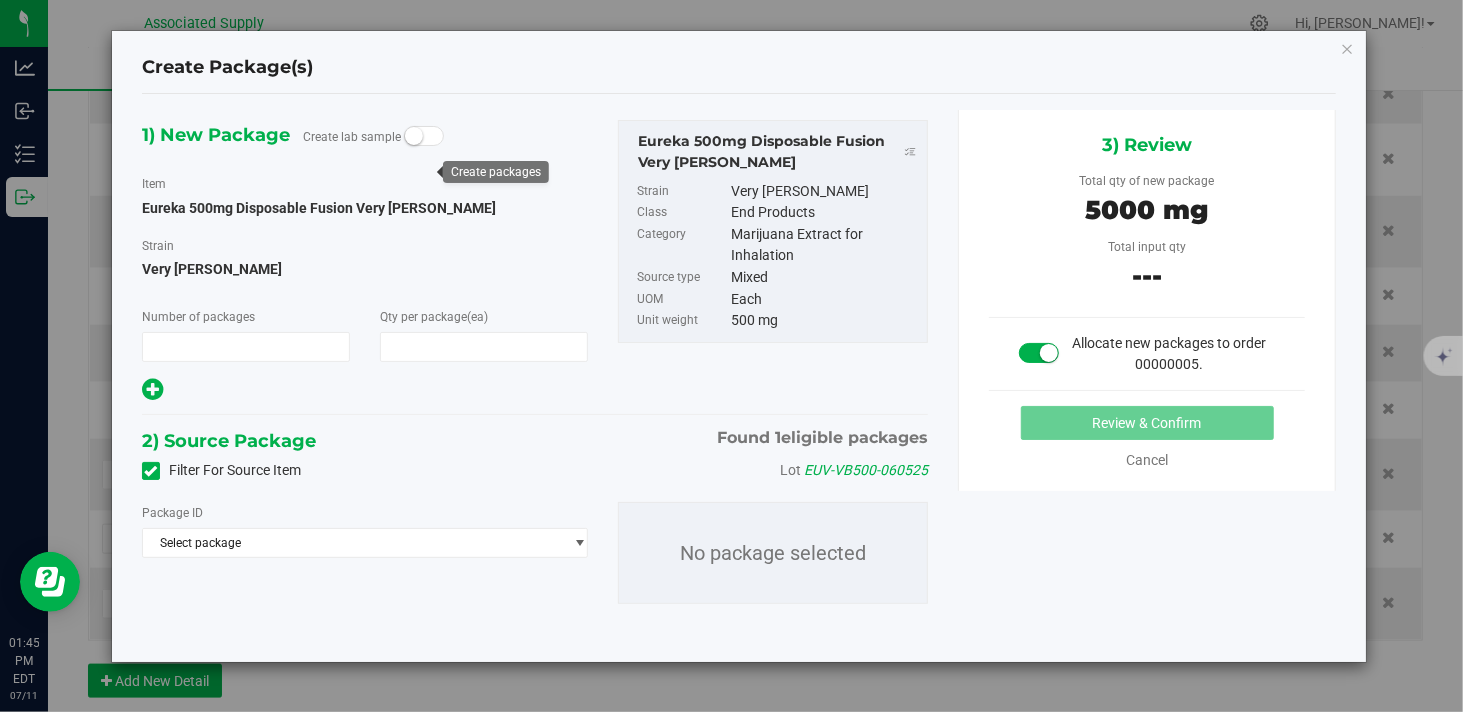 type on "10" 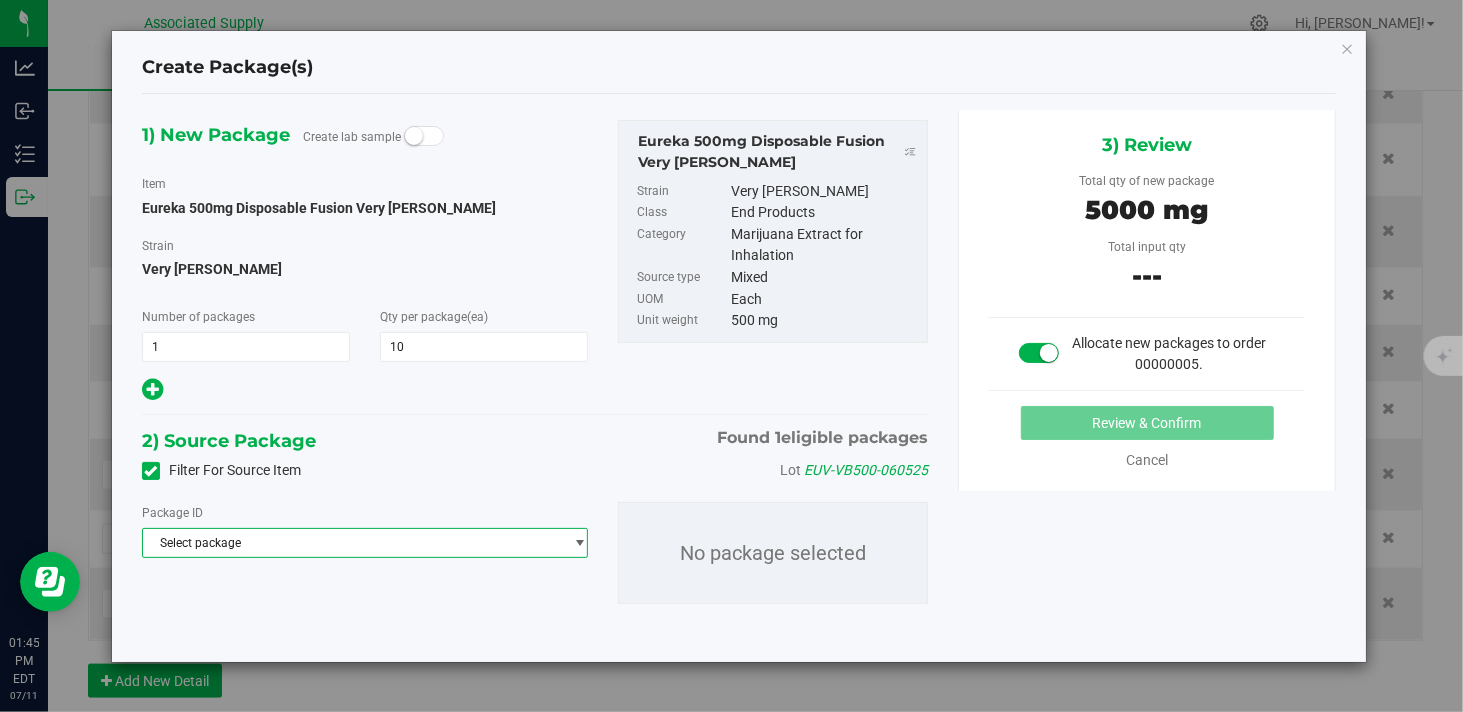 click on "Select package" at bounding box center (352, 543) 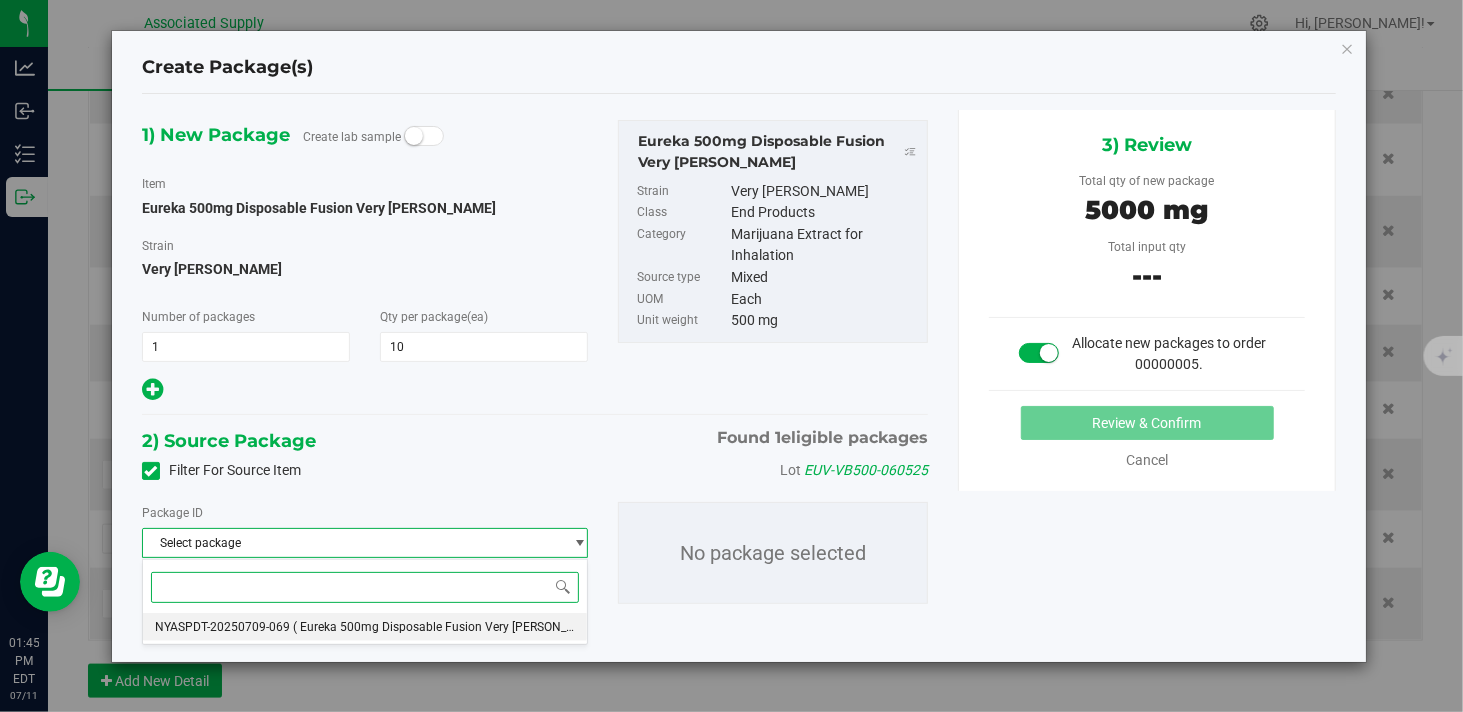 click on "(
Eureka 500mg Disposable Fusion Very Berry
)" at bounding box center (451, 627) 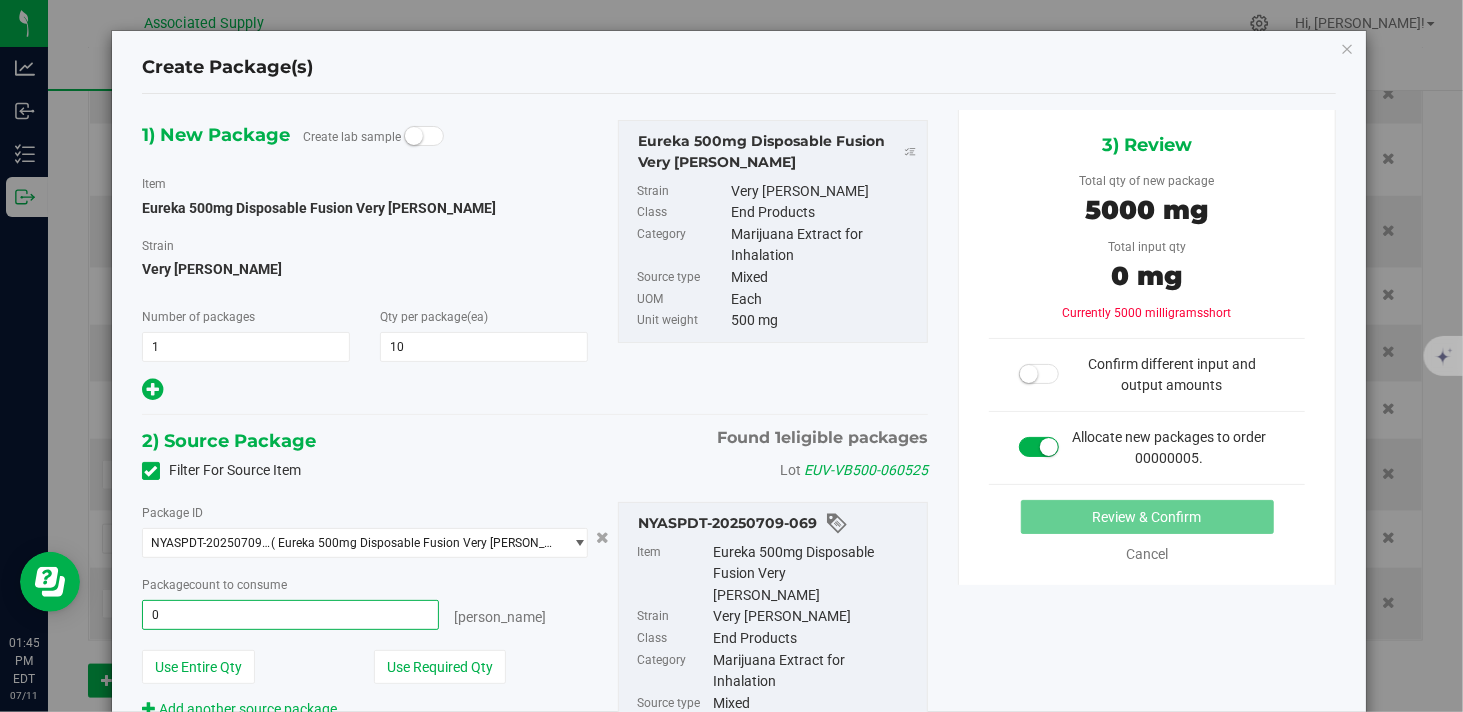 type 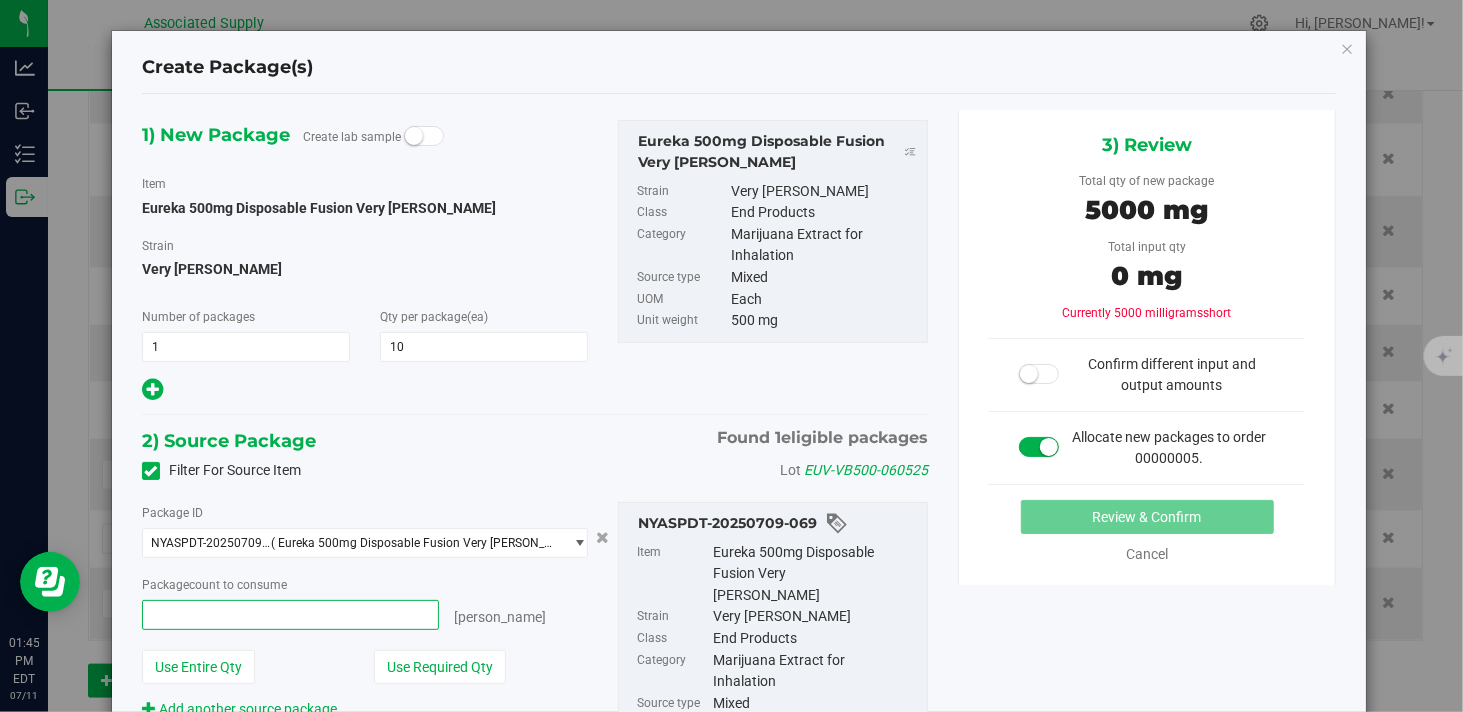 click at bounding box center (290, 615) 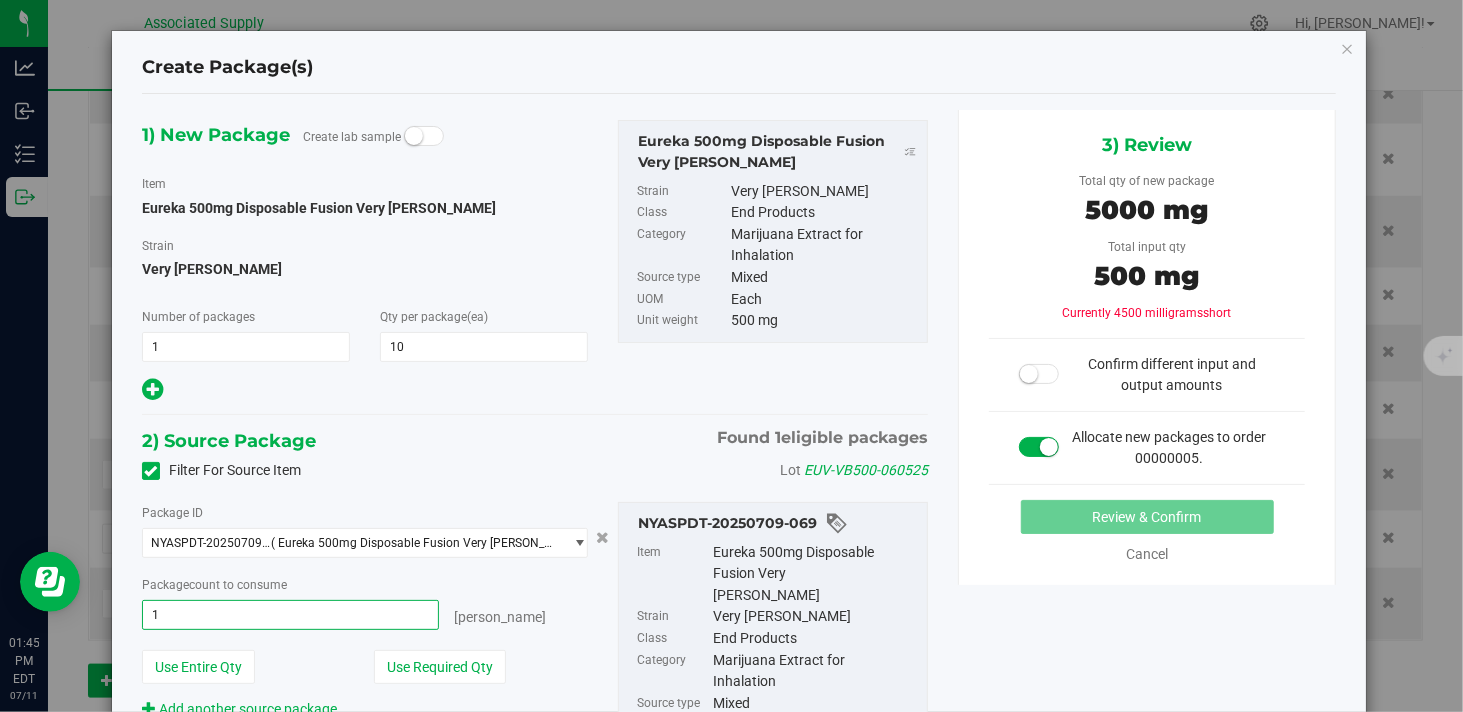 type on "10" 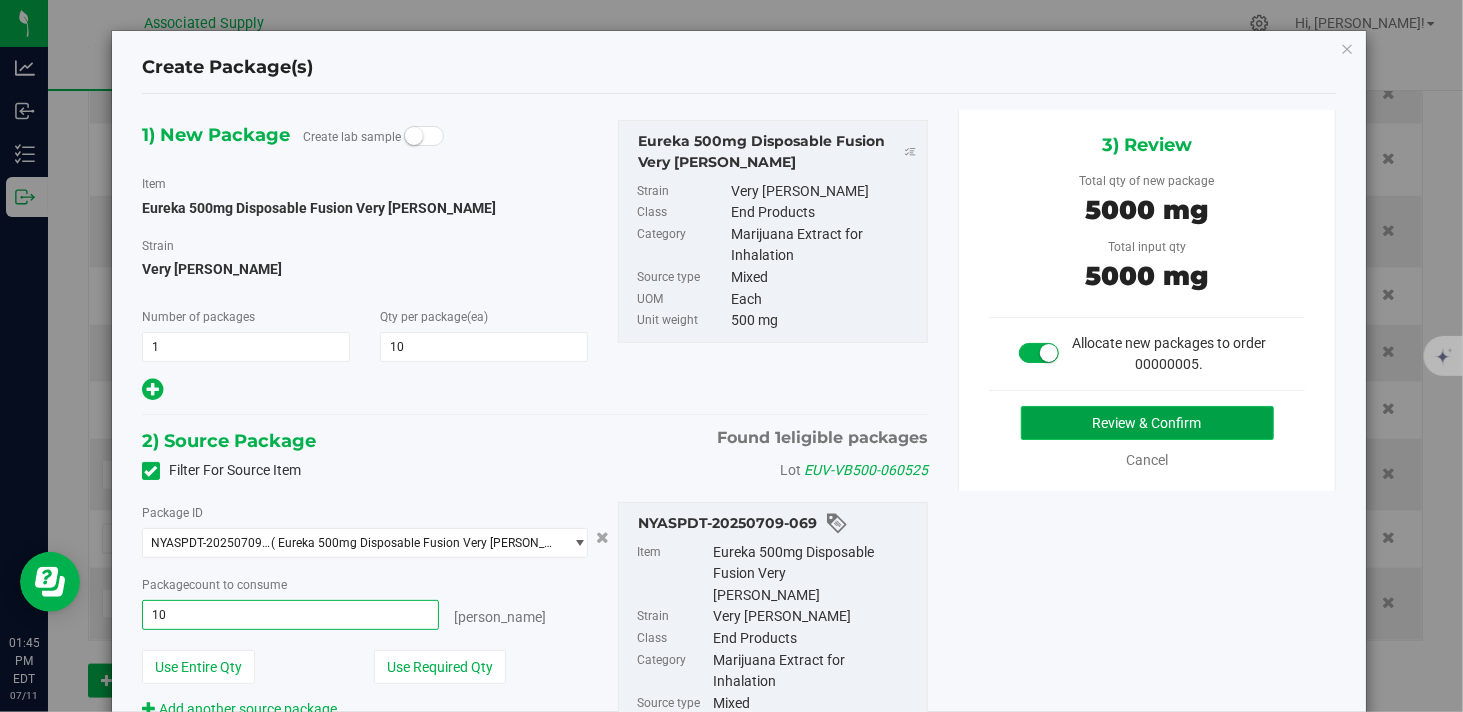 type on "10 ea" 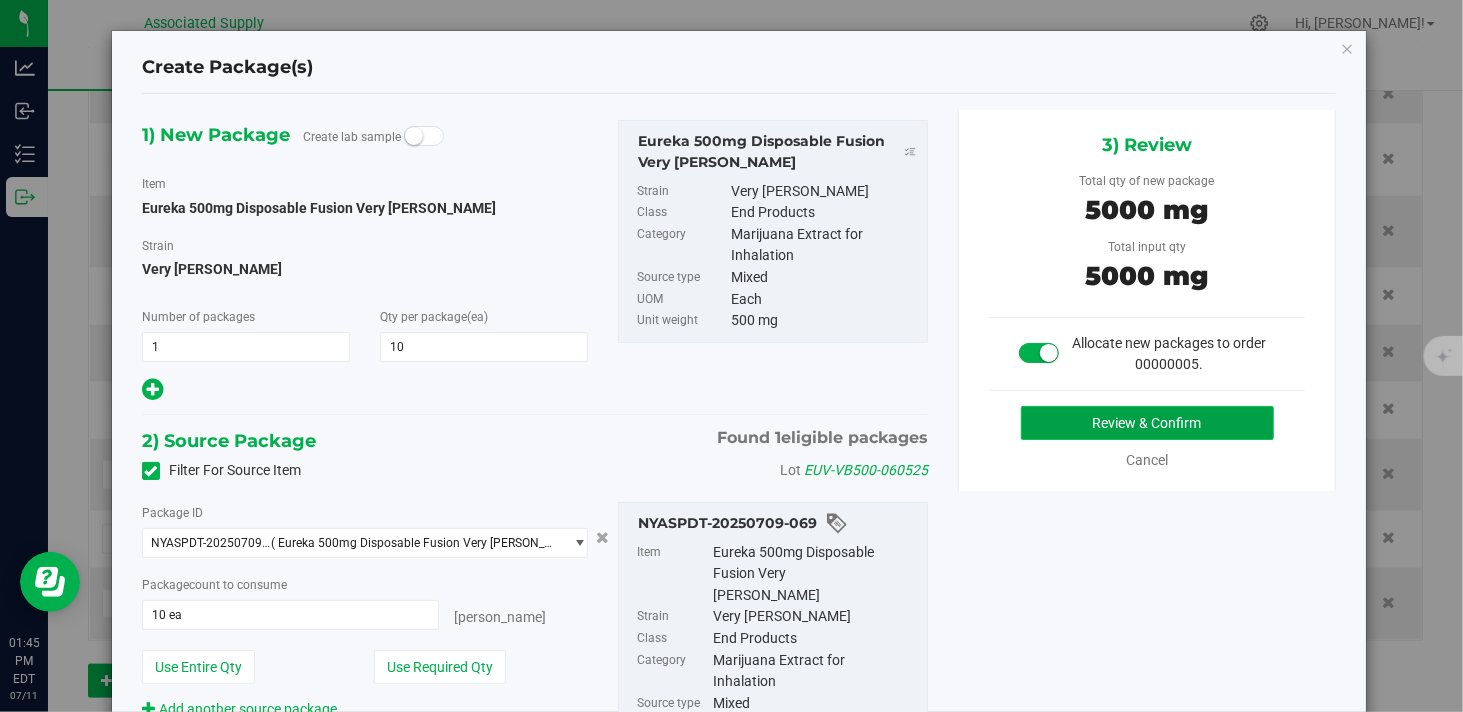 click on "Review & Confirm" at bounding box center (1147, 423) 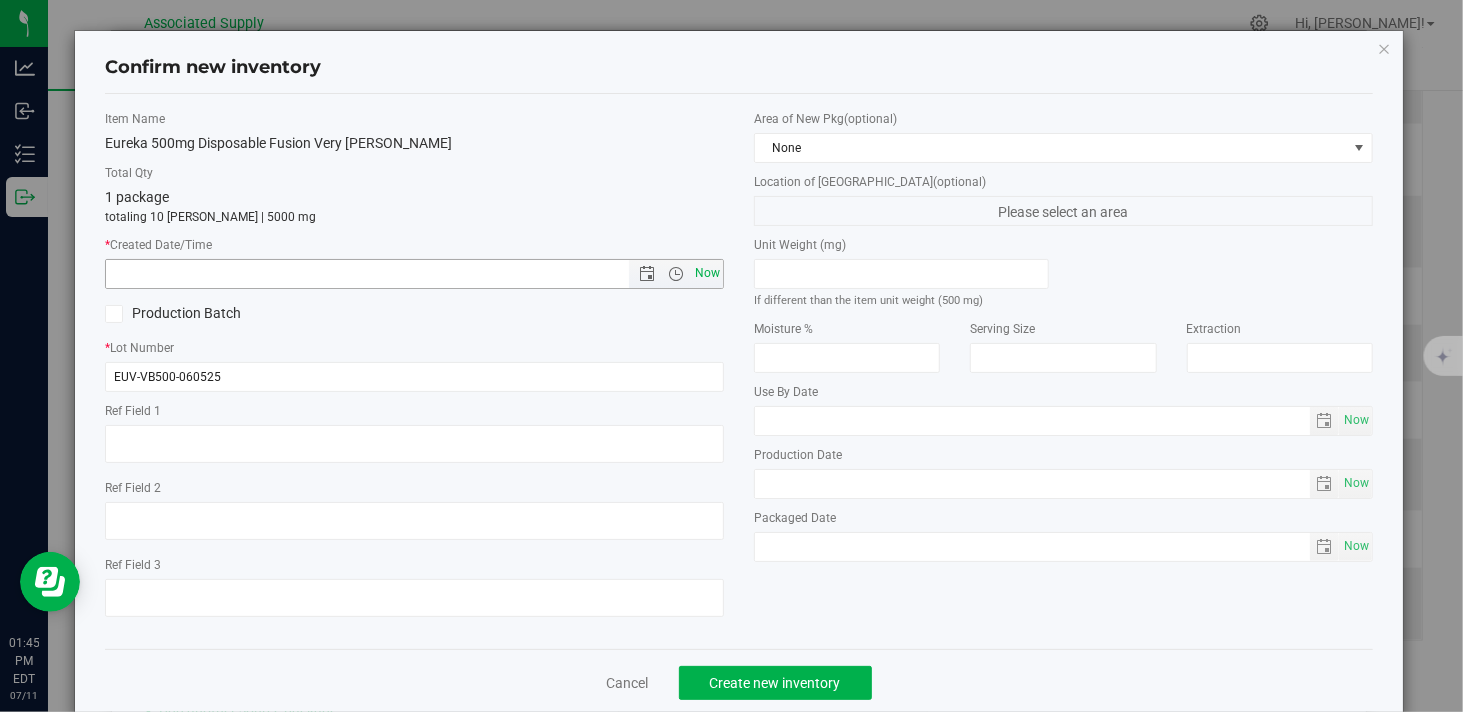 click on "Now" at bounding box center (708, 273) 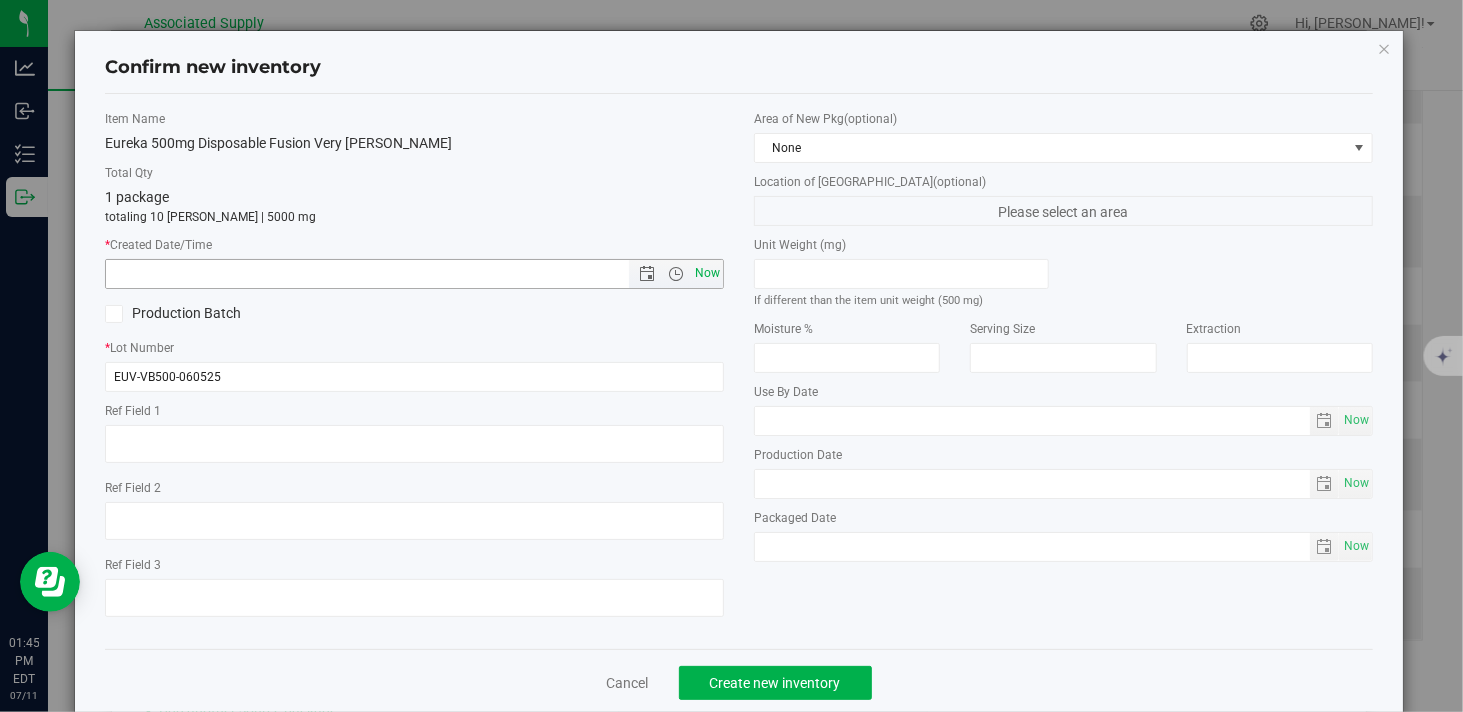 type on "7/11/2025 1:45 PM" 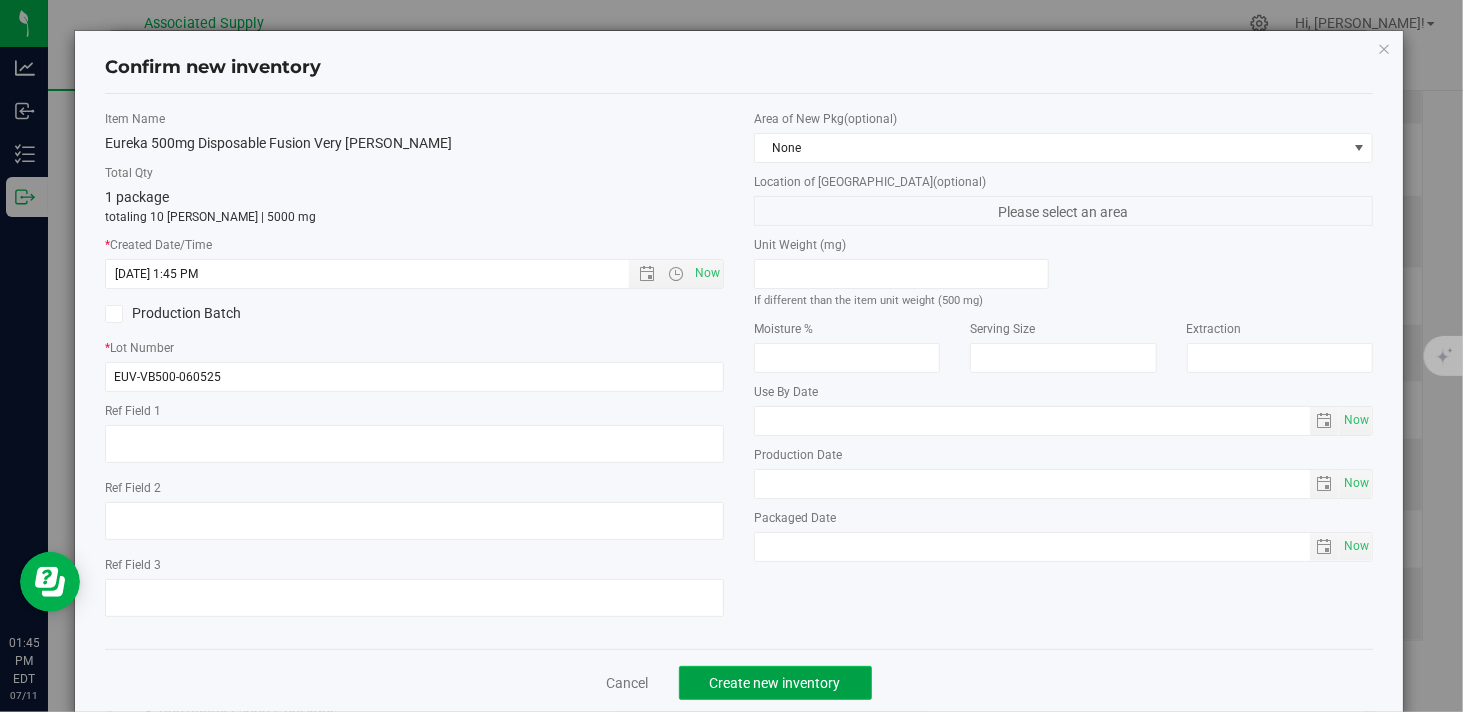 click on "Create new inventory" 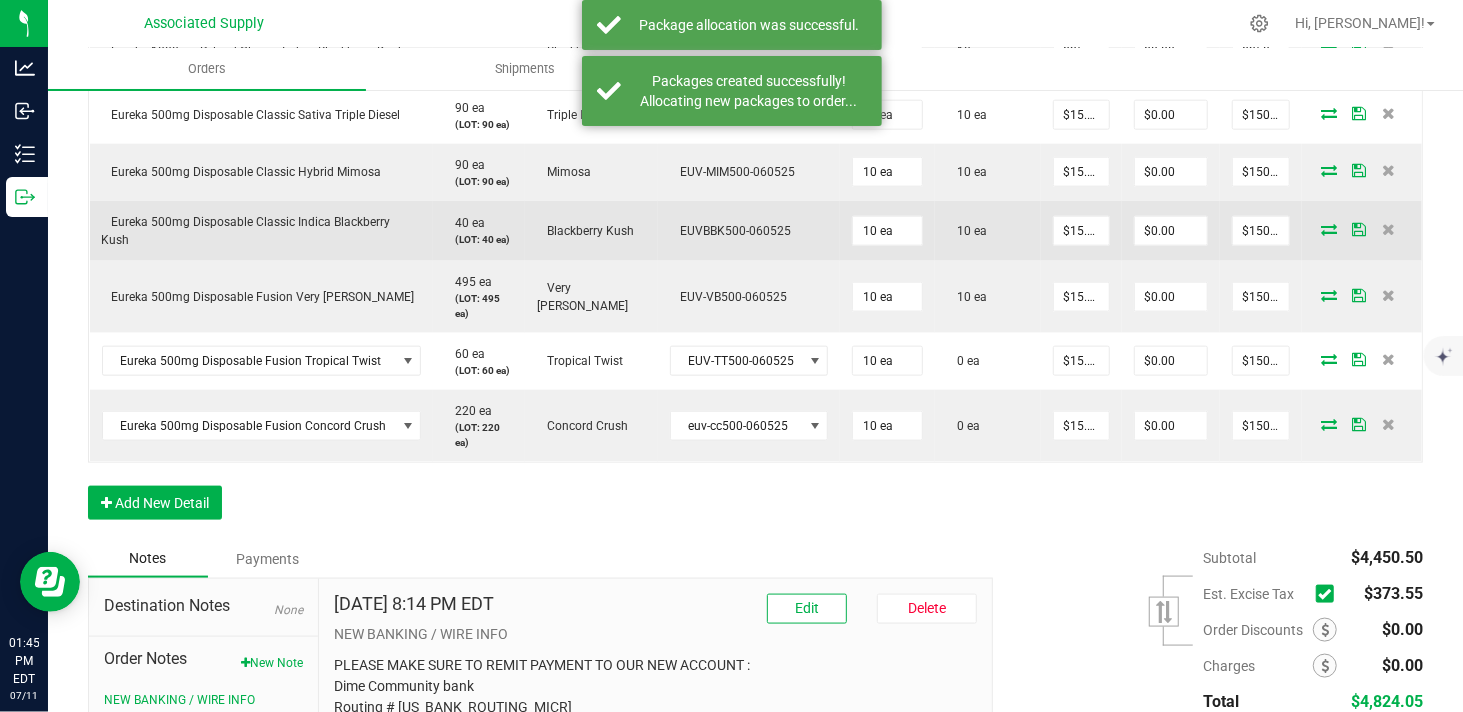 scroll, scrollTop: 1333, scrollLeft: 0, axis: vertical 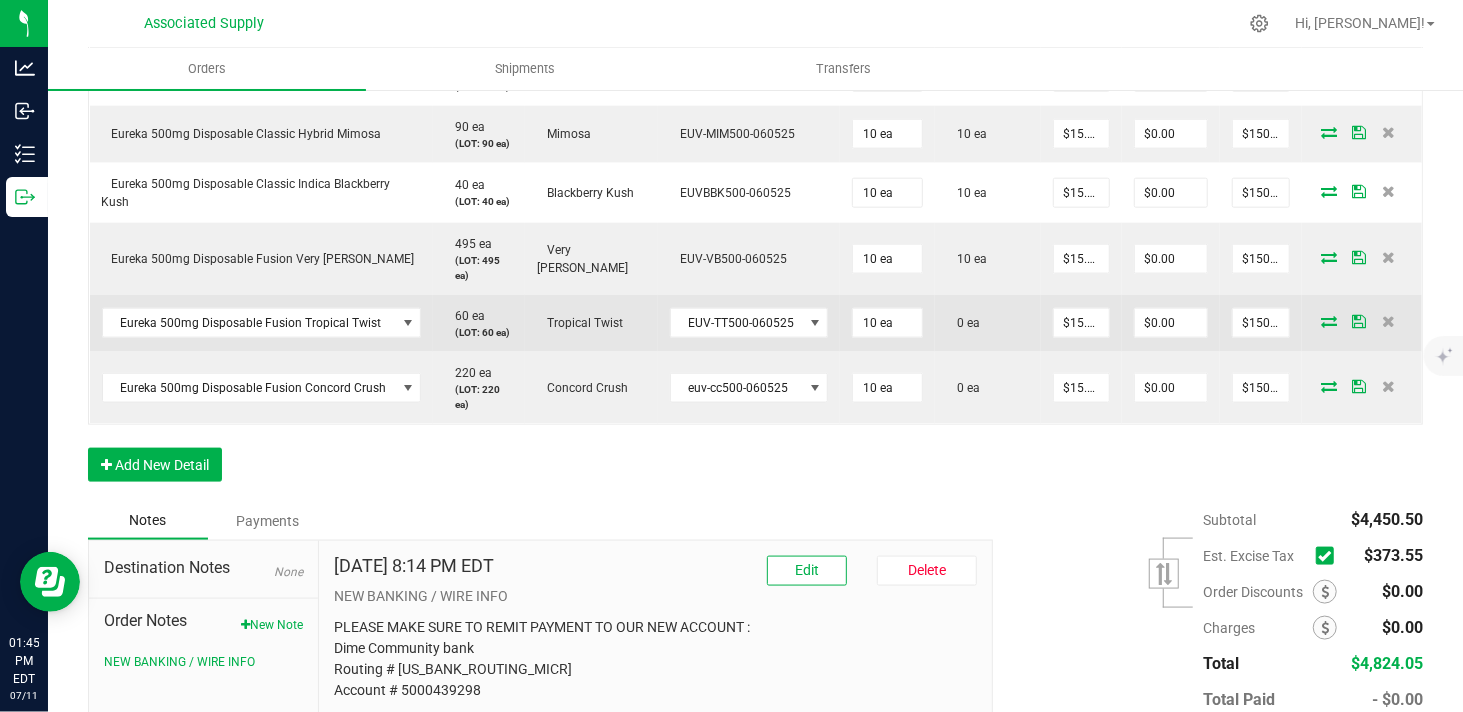 click at bounding box center [1329, 321] 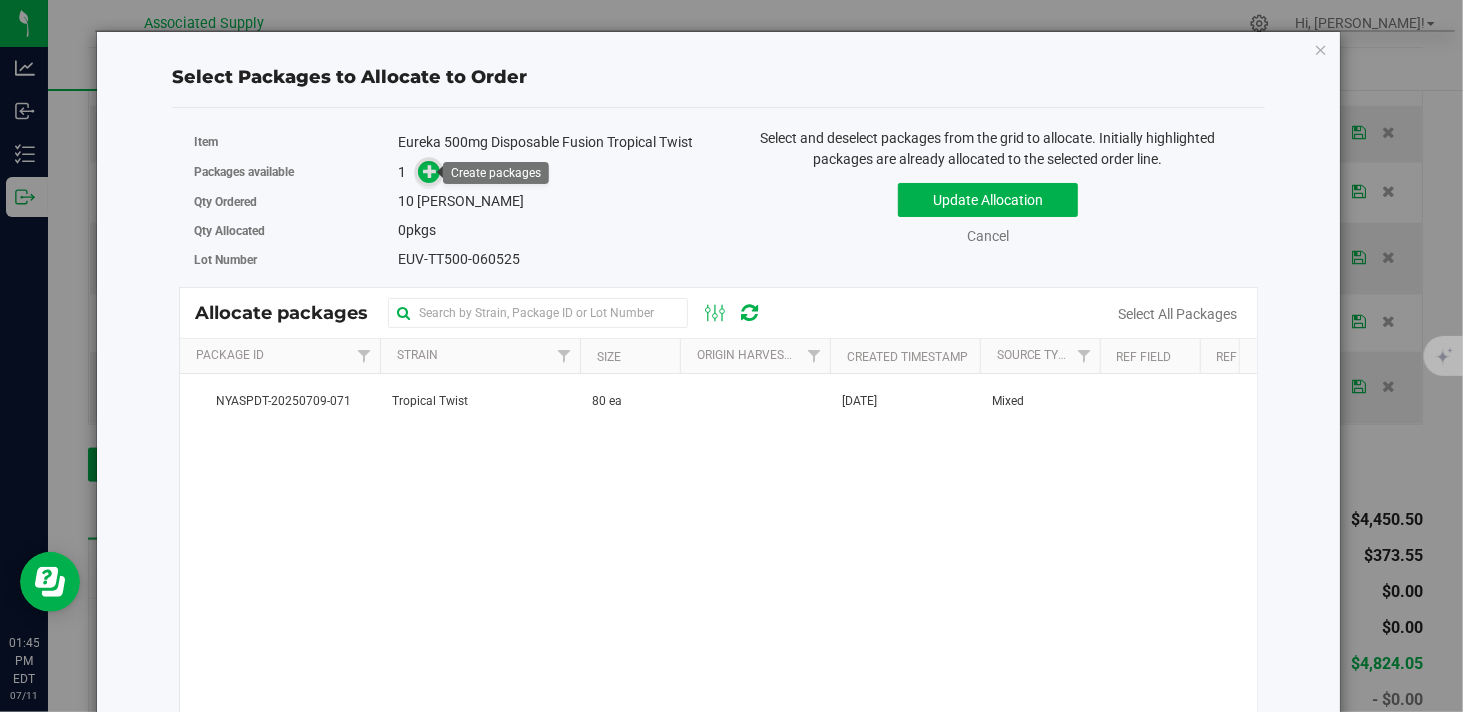 click at bounding box center (430, 171) 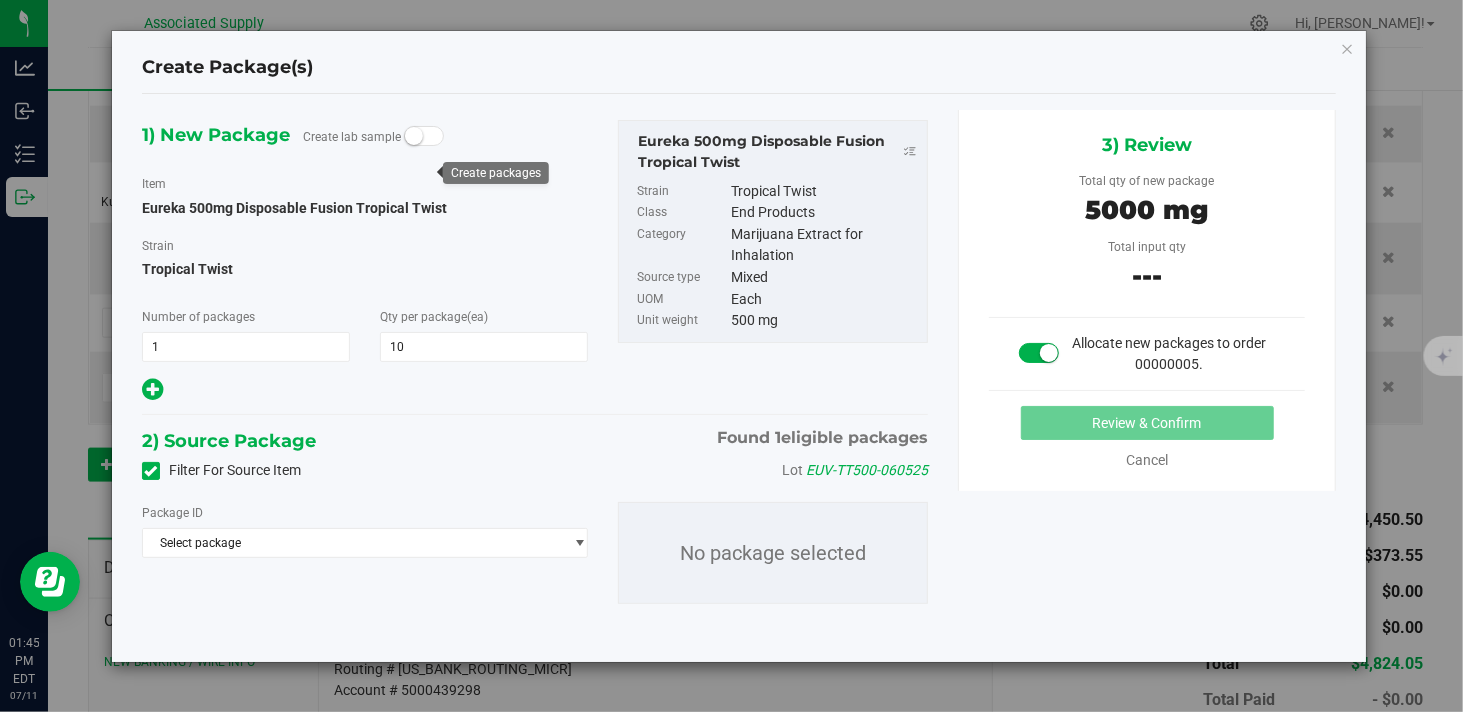 type on "10" 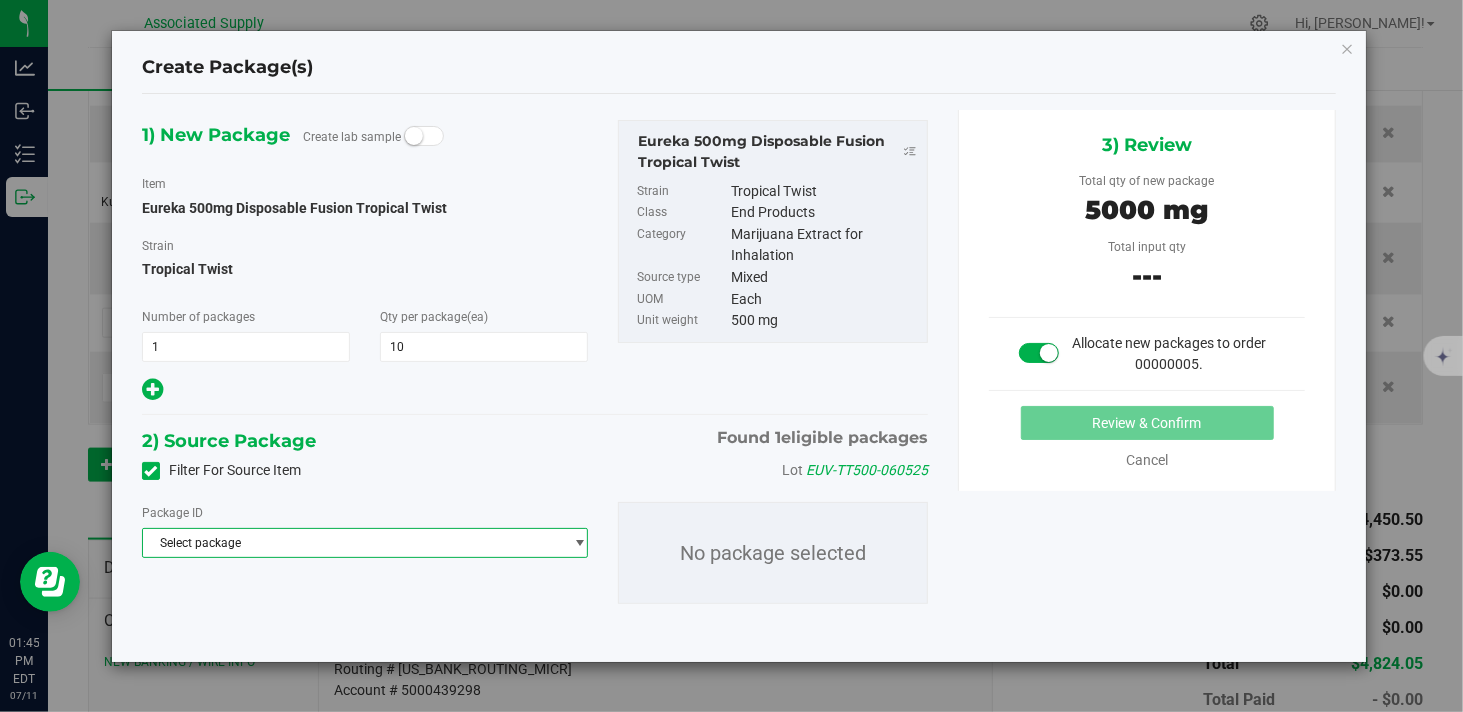 click on "Select package" at bounding box center [352, 543] 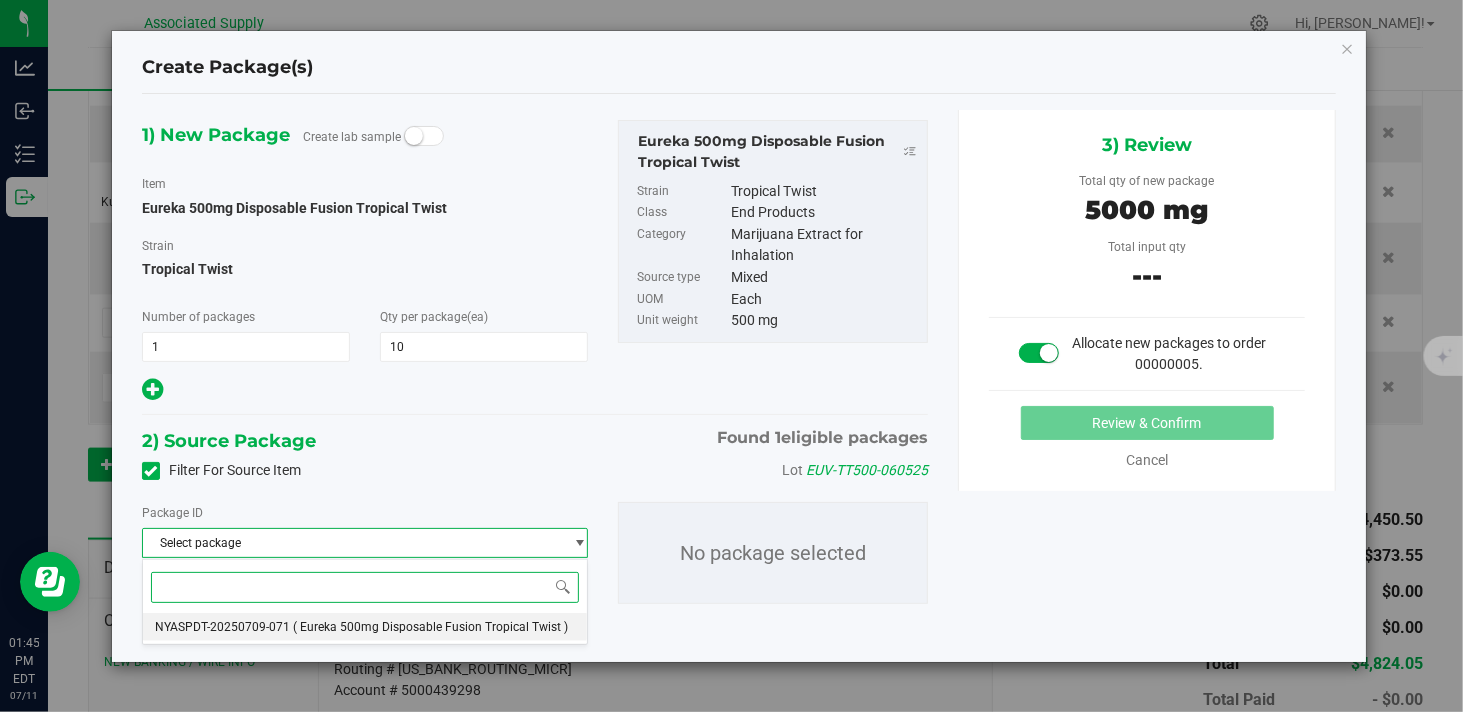 click on "(
Eureka 500mg Disposable Fusion Tropical Twist
)" at bounding box center (430, 627) 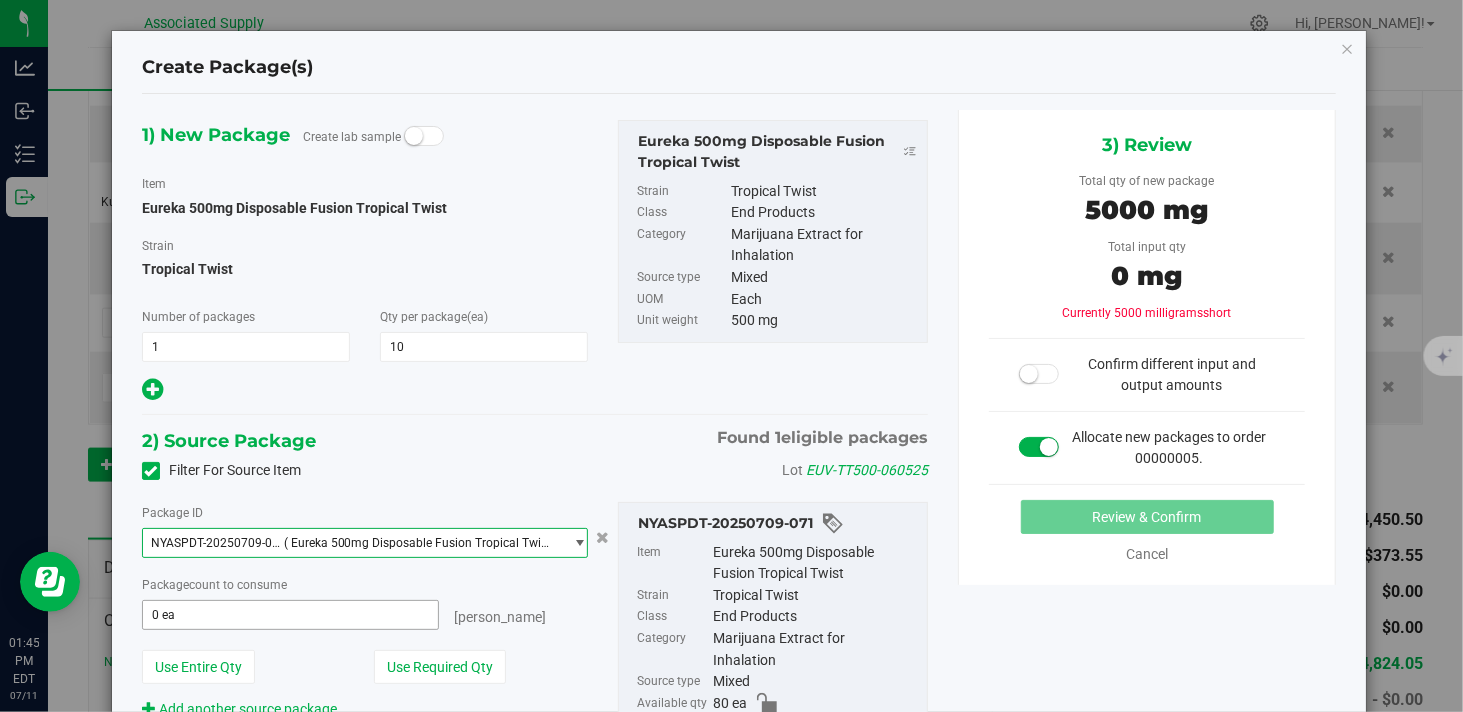 type 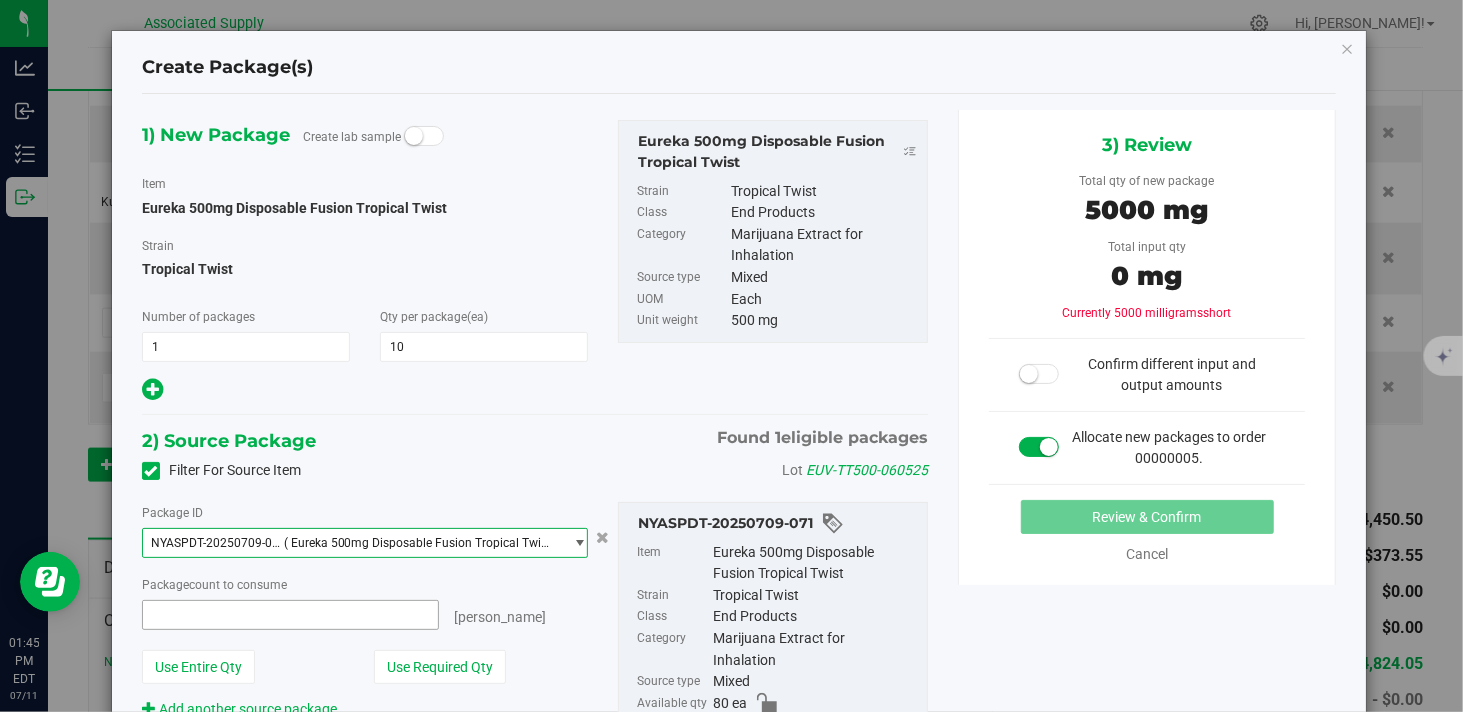 click at bounding box center [290, 615] 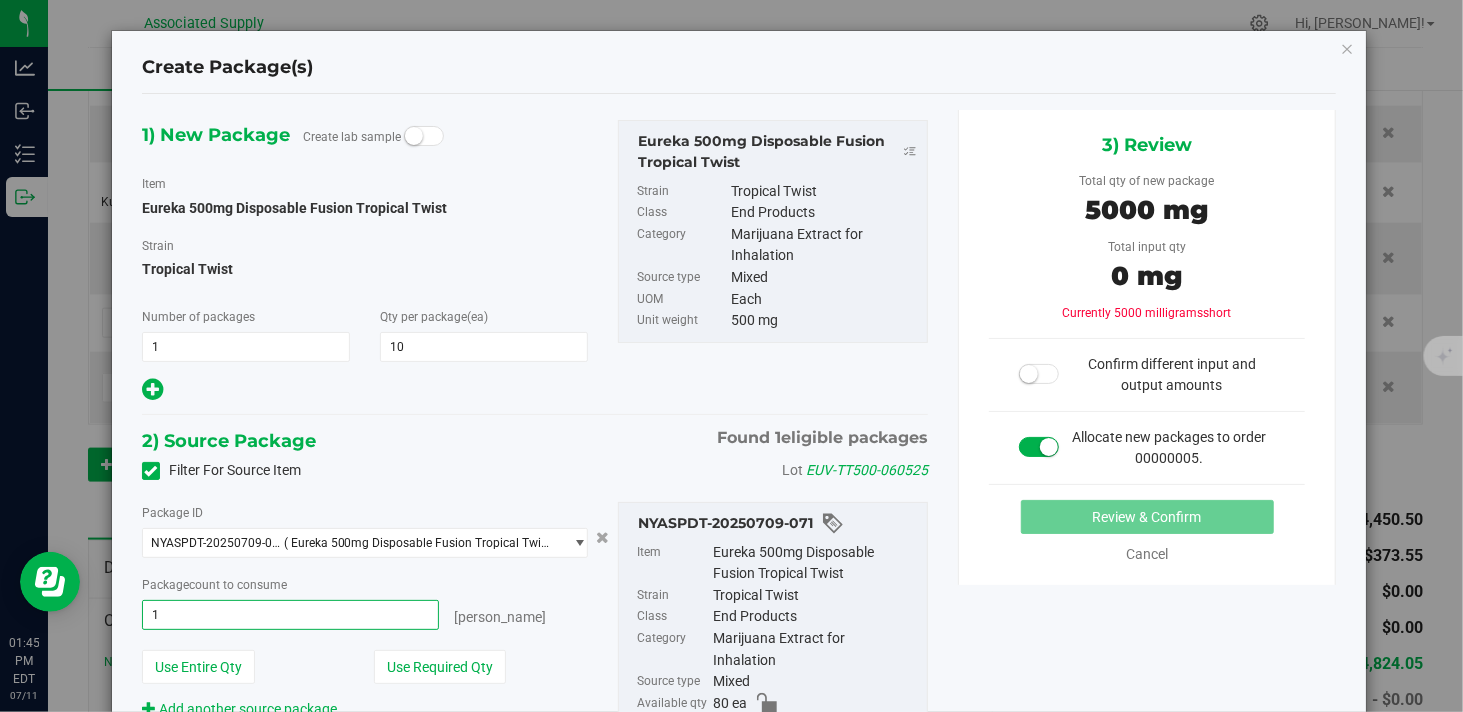 type on "10" 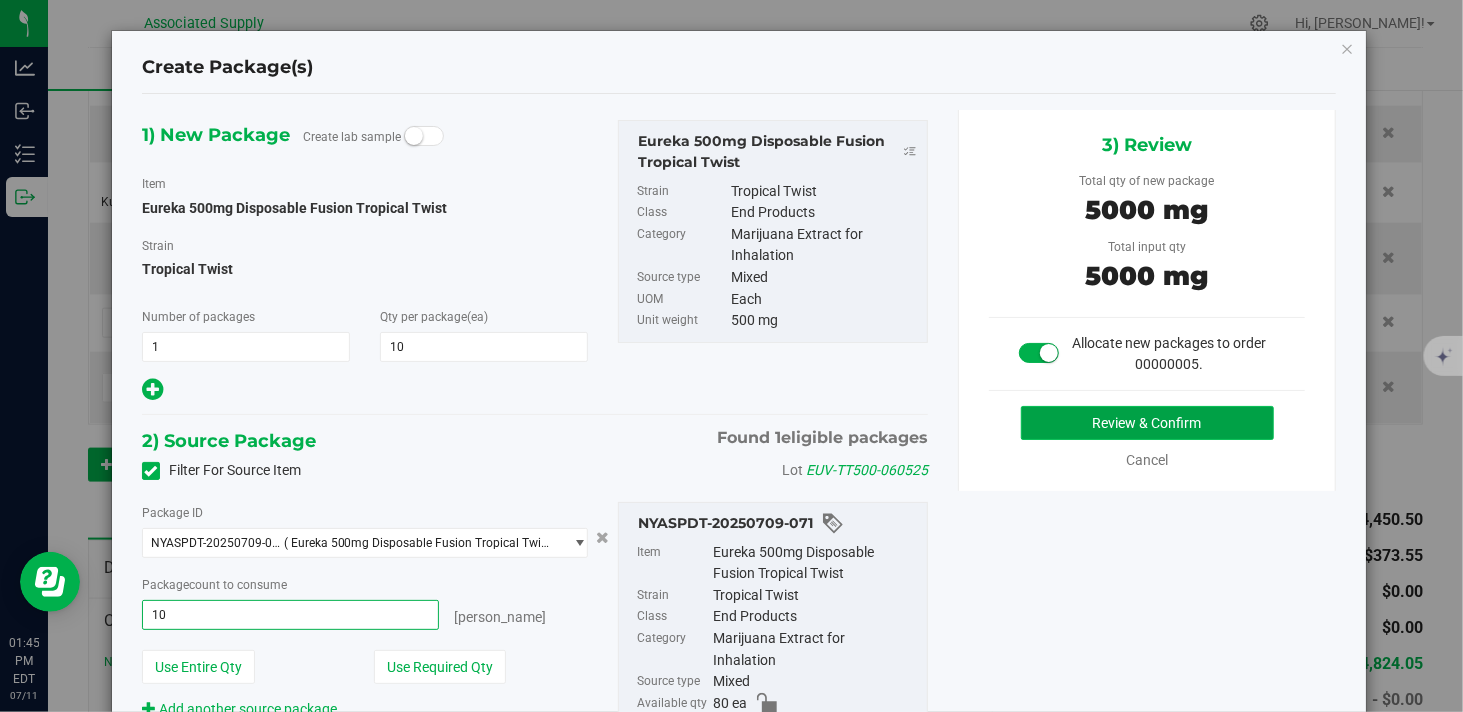 type on "10 ea" 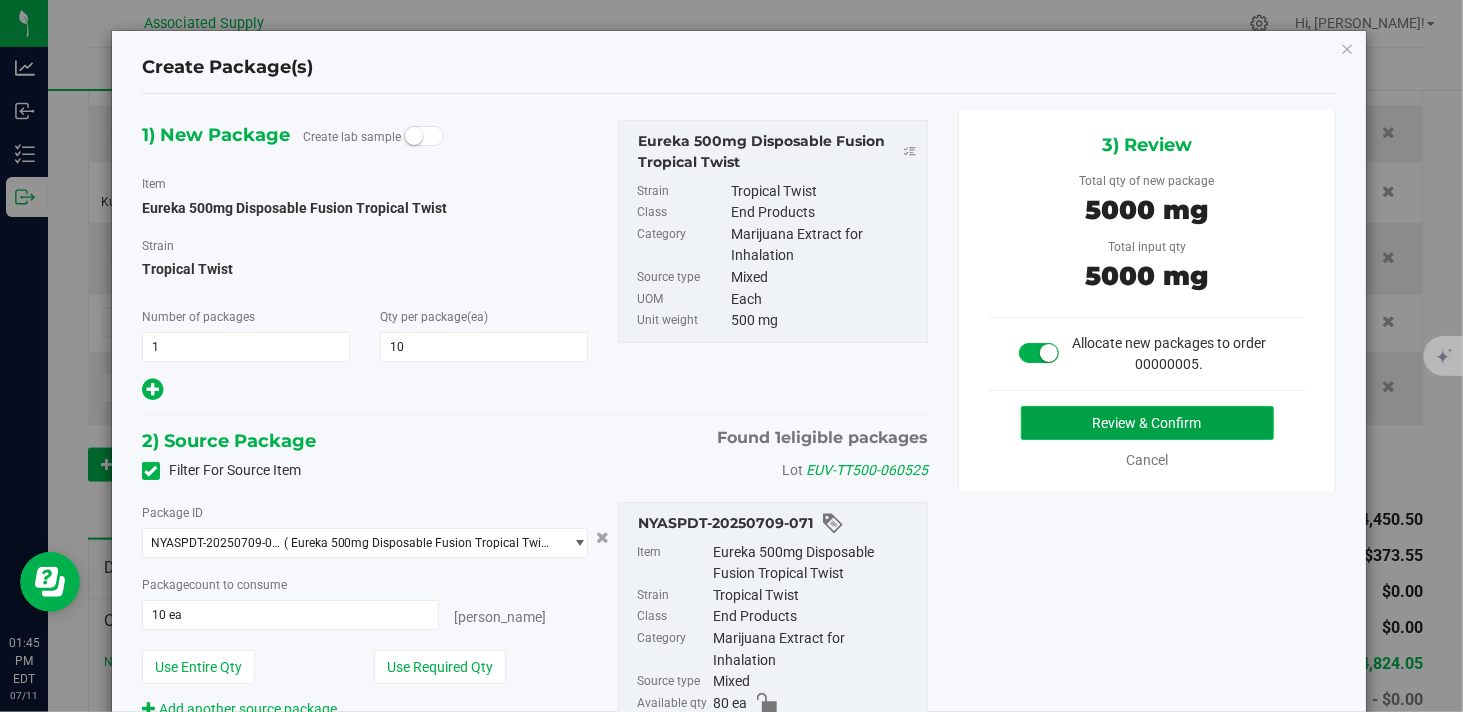 click on "Review & Confirm" at bounding box center (1147, 423) 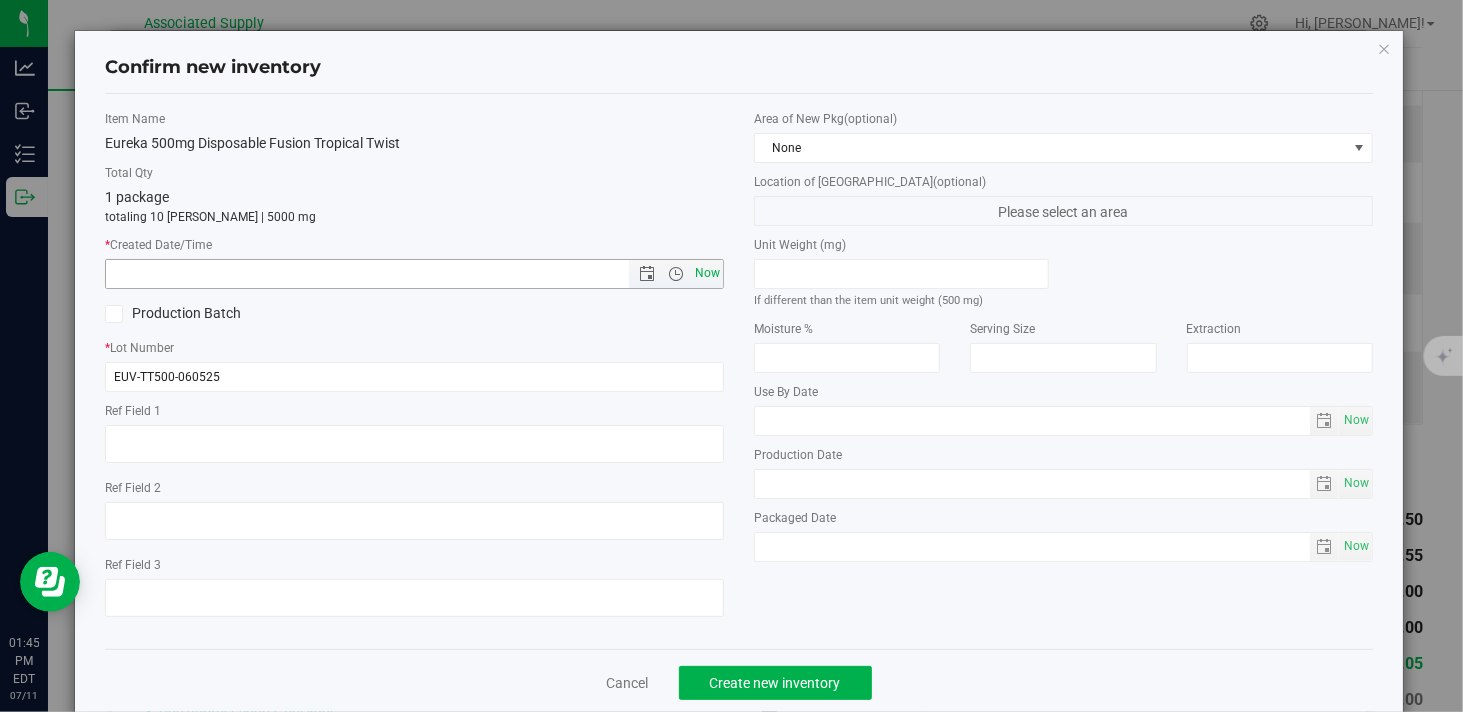 click on "Now" at bounding box center [708, 273] 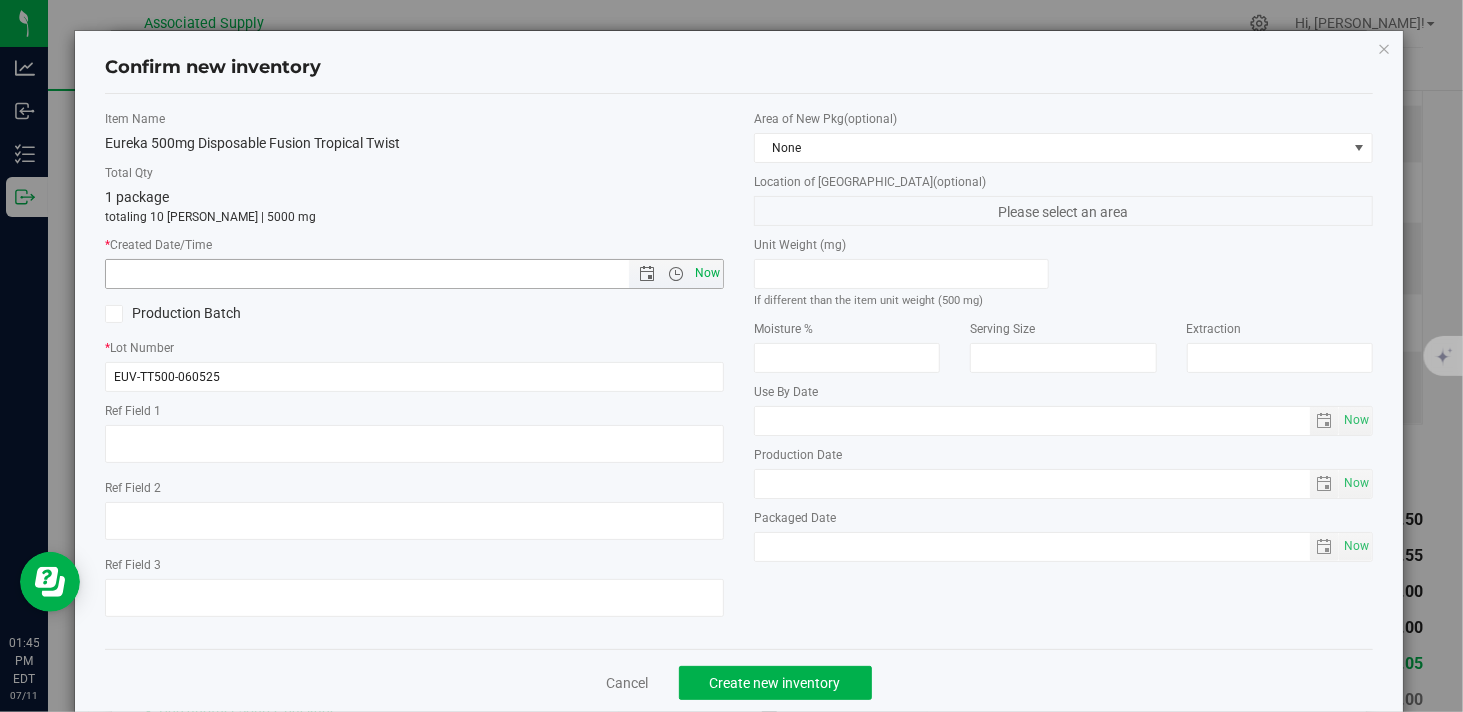 type on "7/11/2025 1:45 PM" 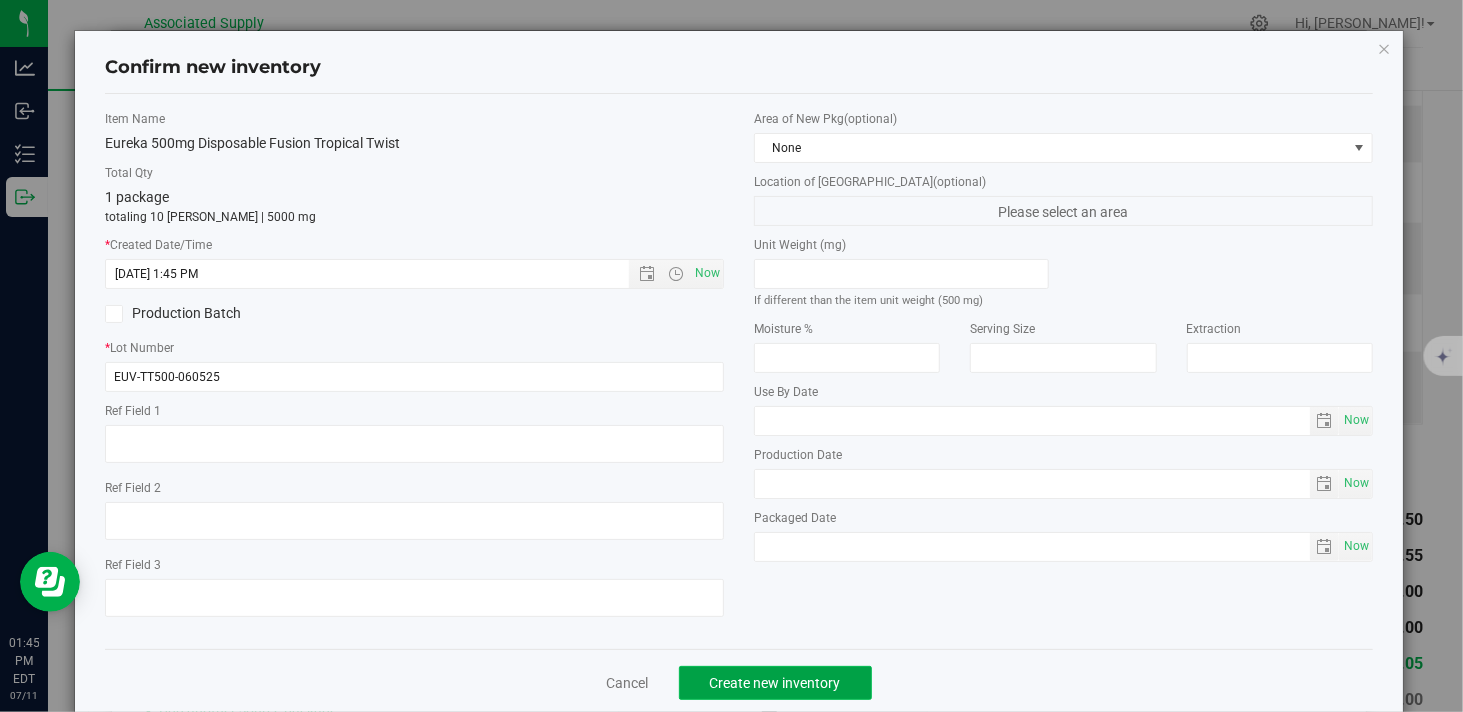 click on "Create new inventory" 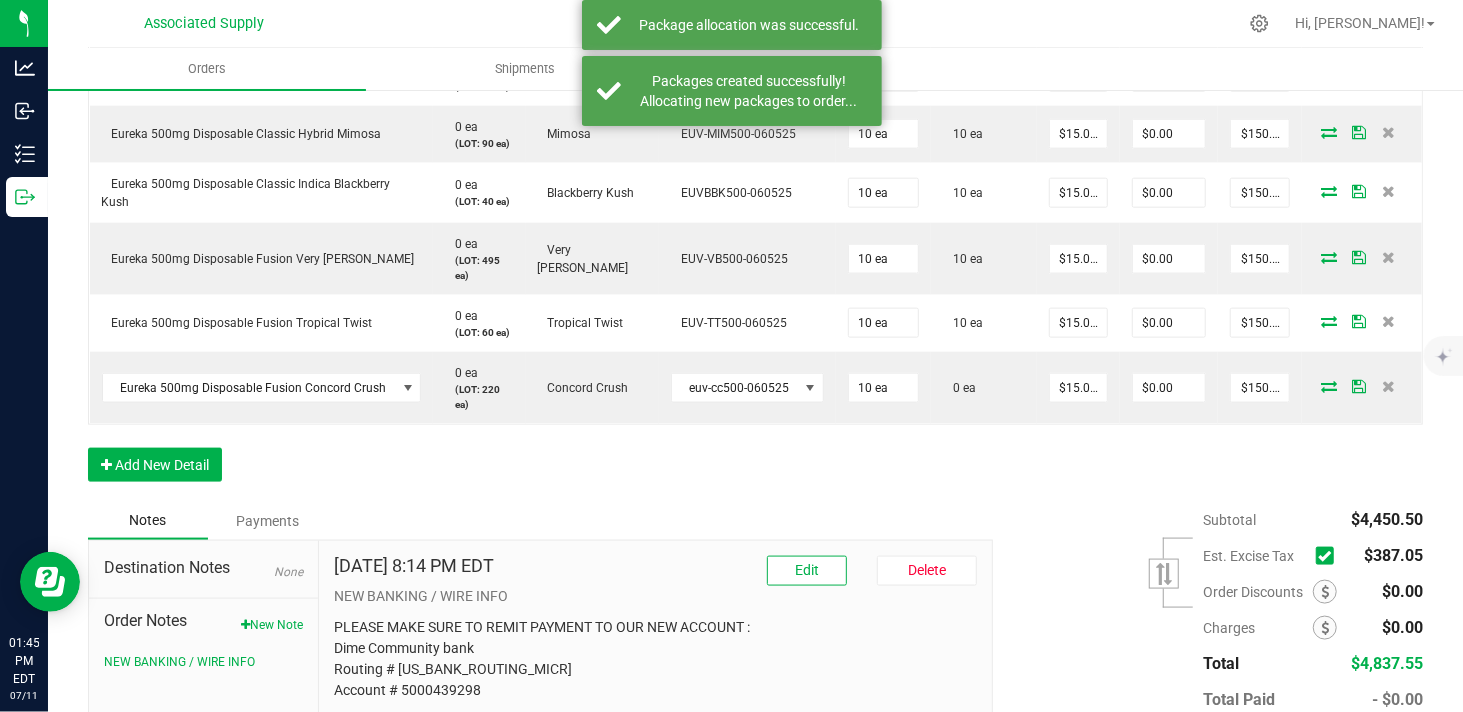scroll, scrollTop: 1333, scrollLeft: 0, axis: vertical 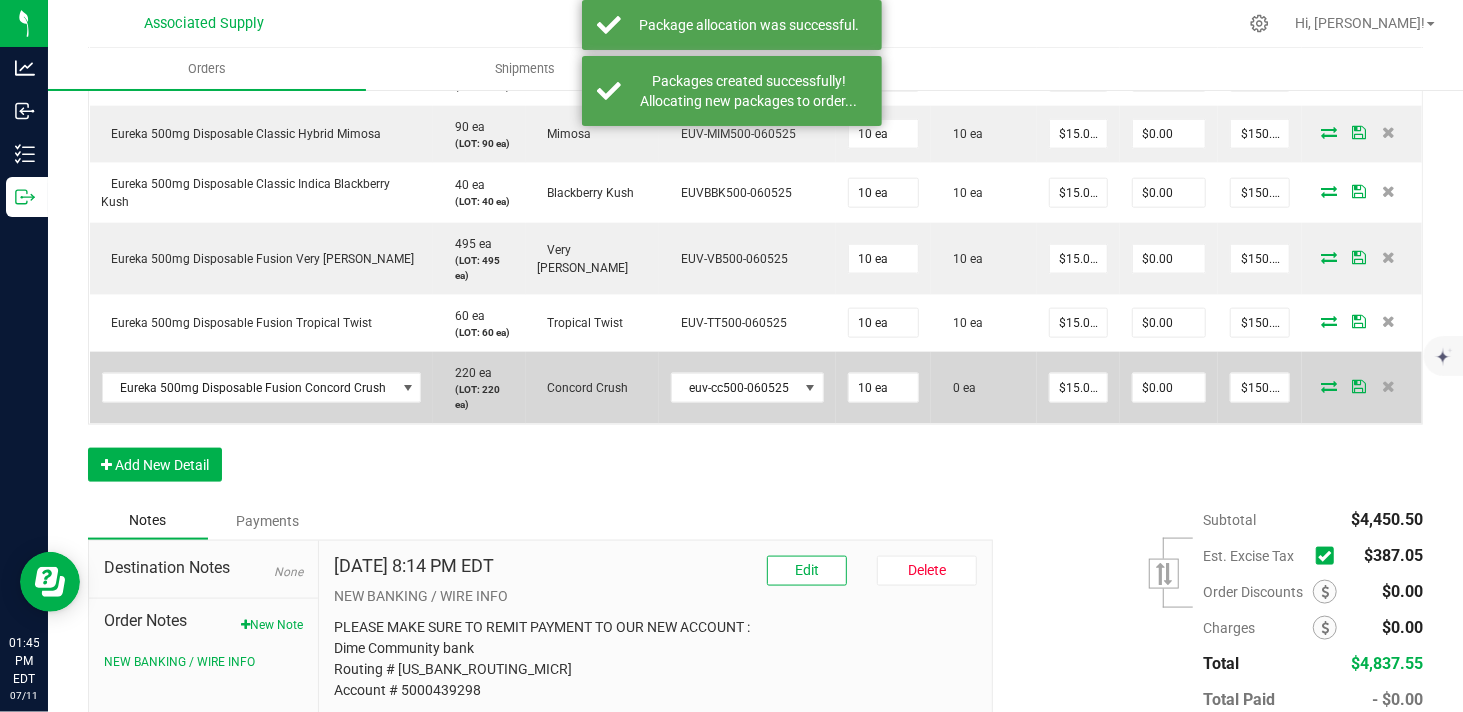 click at bounding box center (1329, 386) 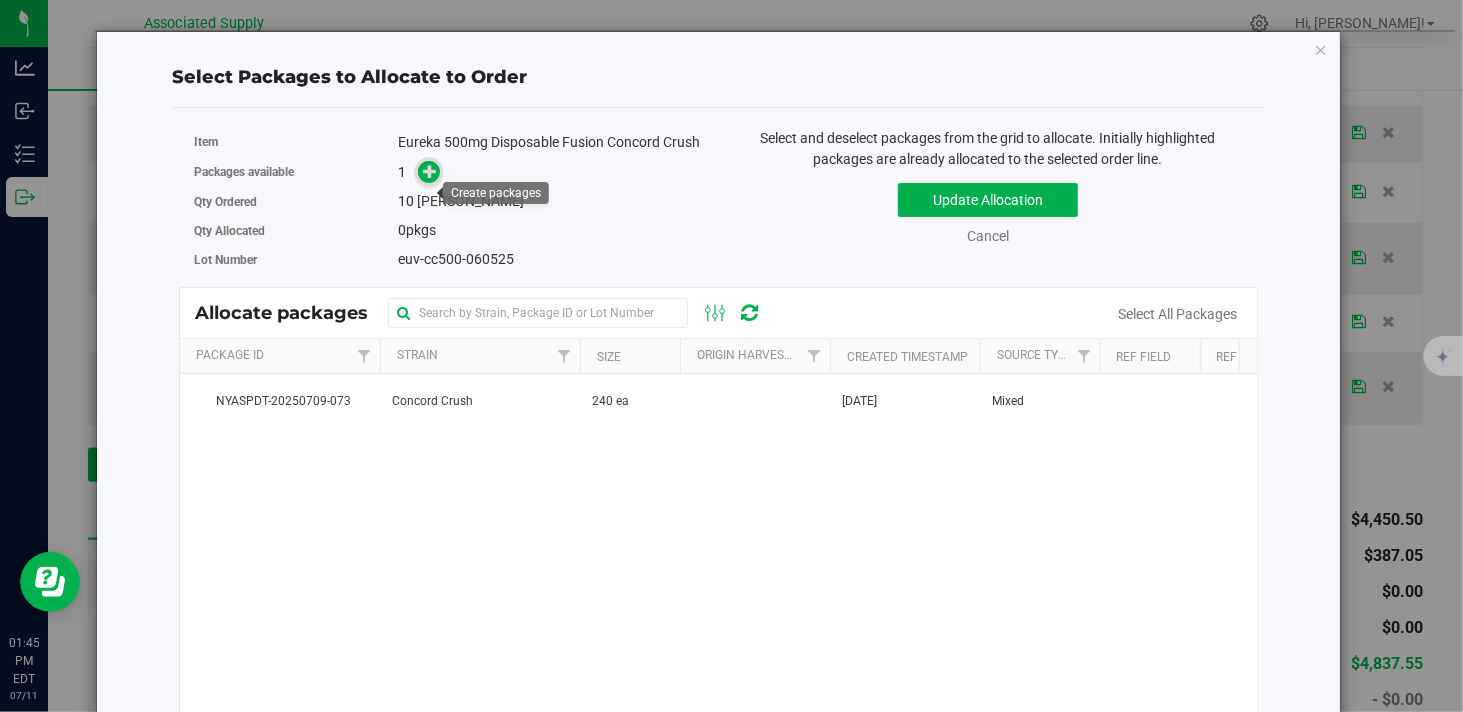 click at bounding box center [430, 171] 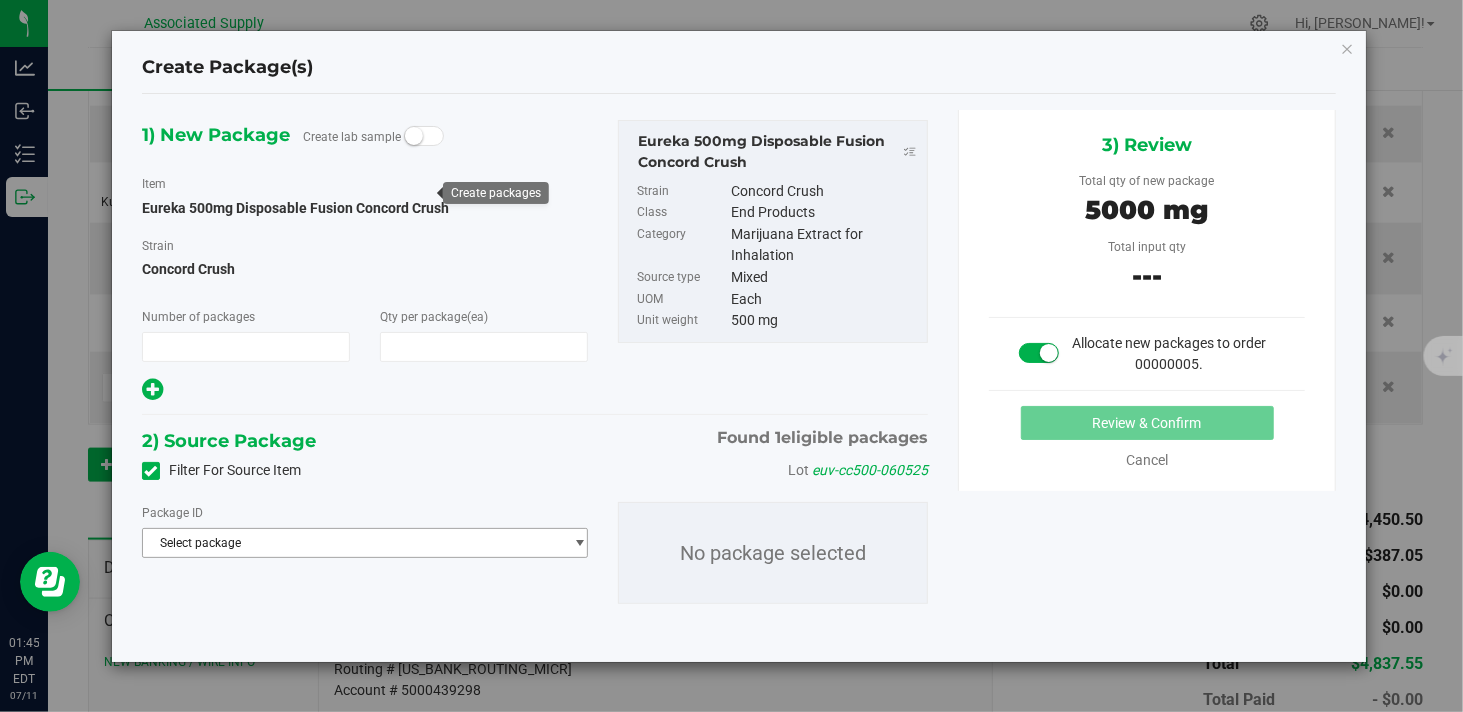 type on "1" 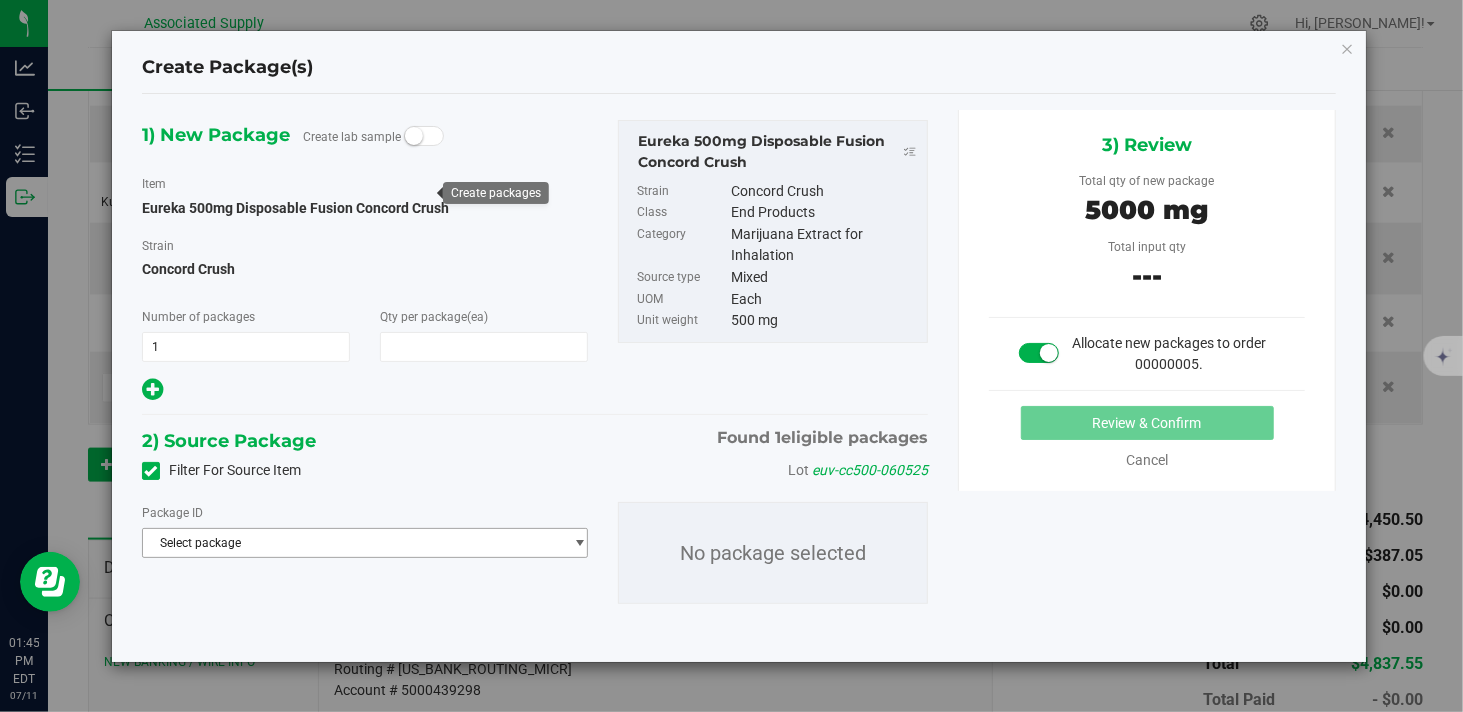 type on "10" 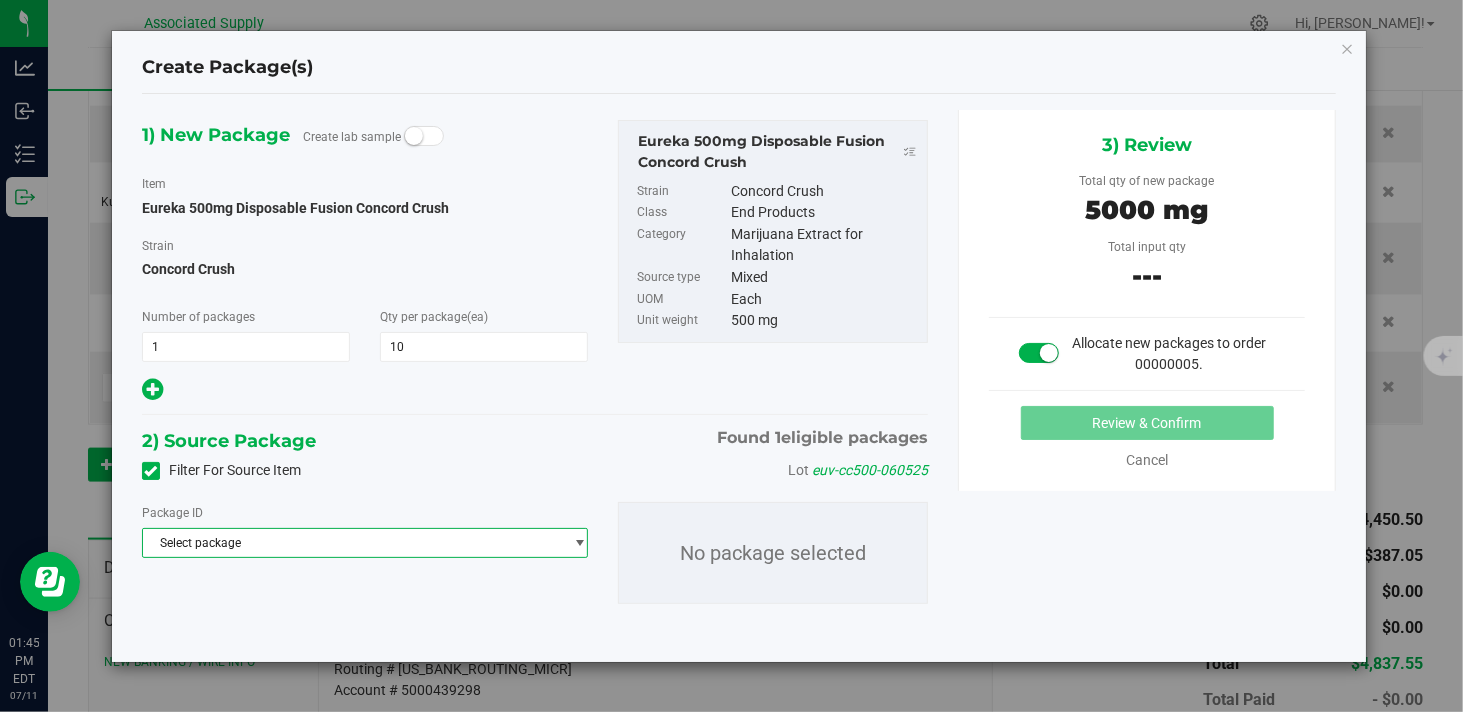 click on "Select package" at bounding box center [352, 543] 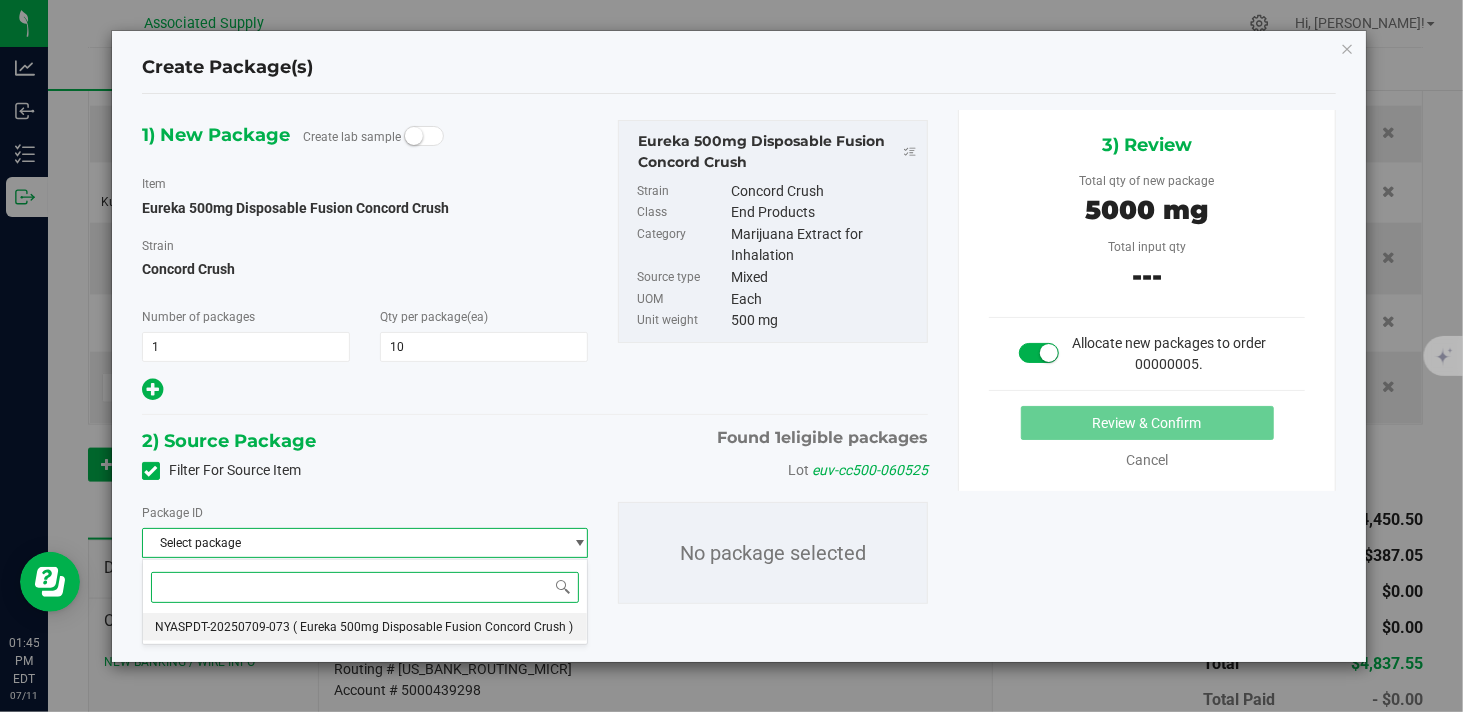 click on "NYASPDT-20250709-073" at bounding box center [222, 627] 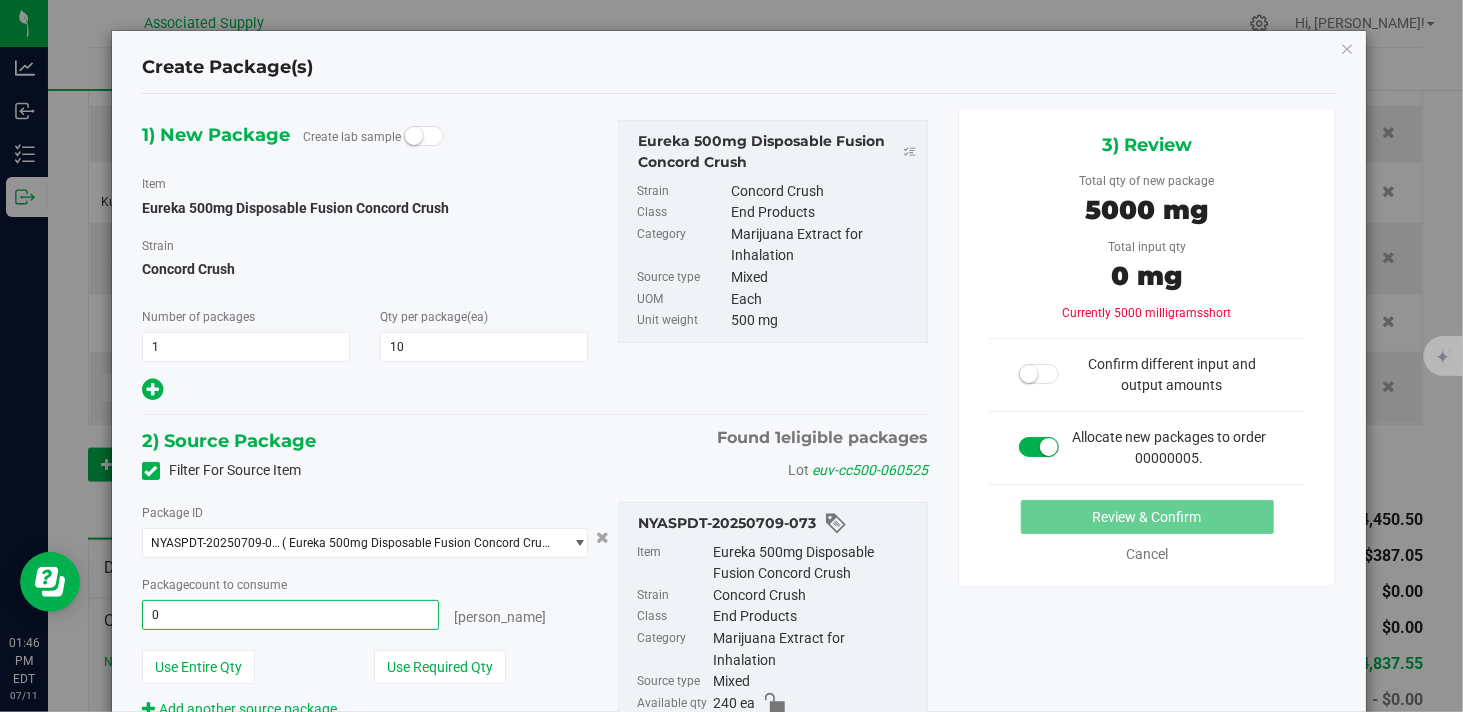 click on "0 ea 0" at bounding box center (290, 615) 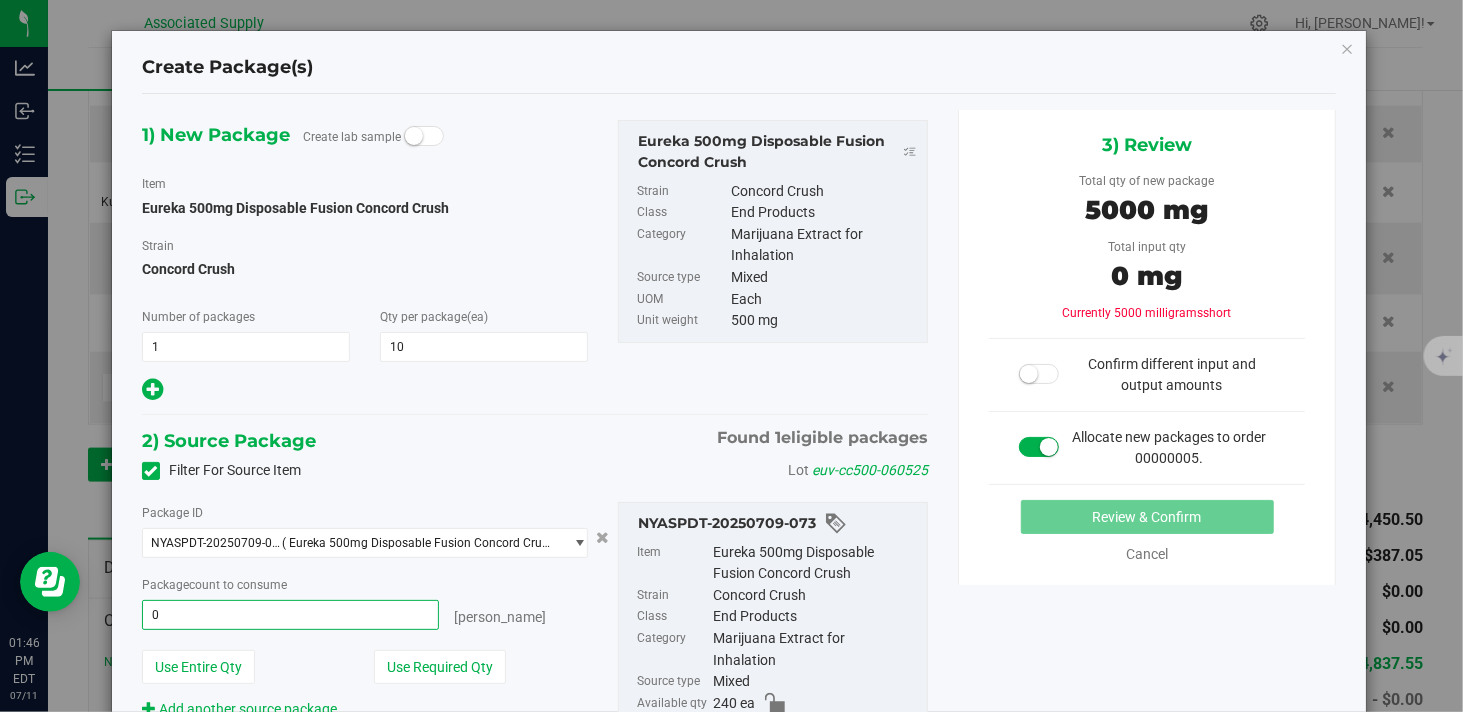 type 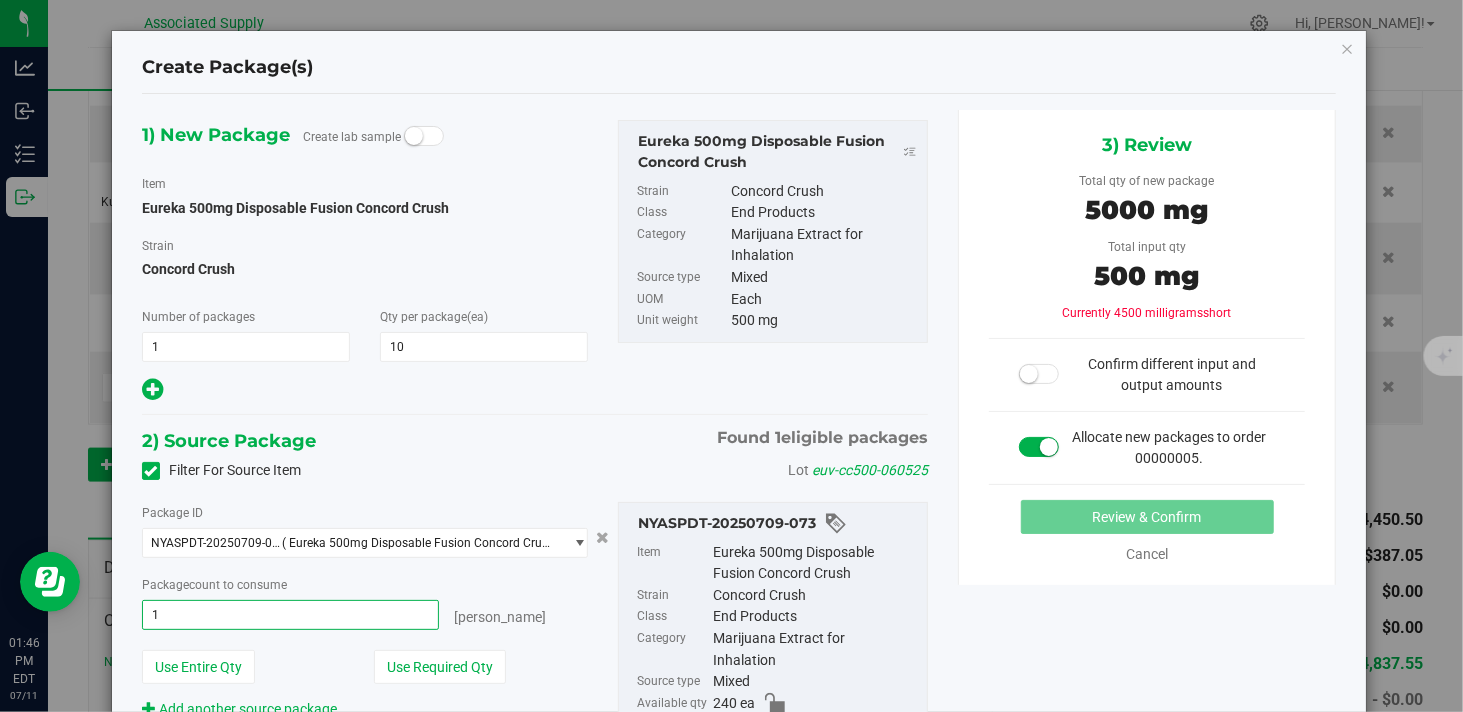 type on "10" 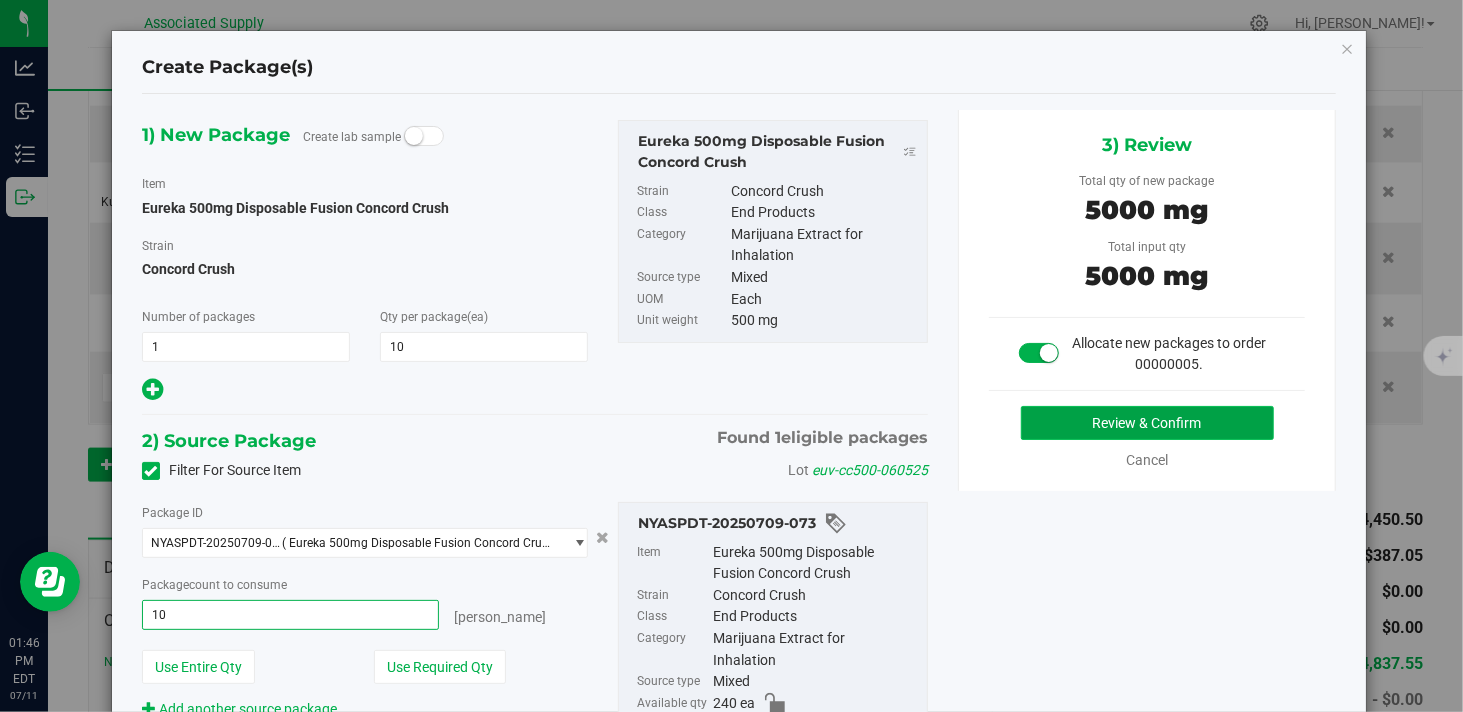 type on "10 ea" 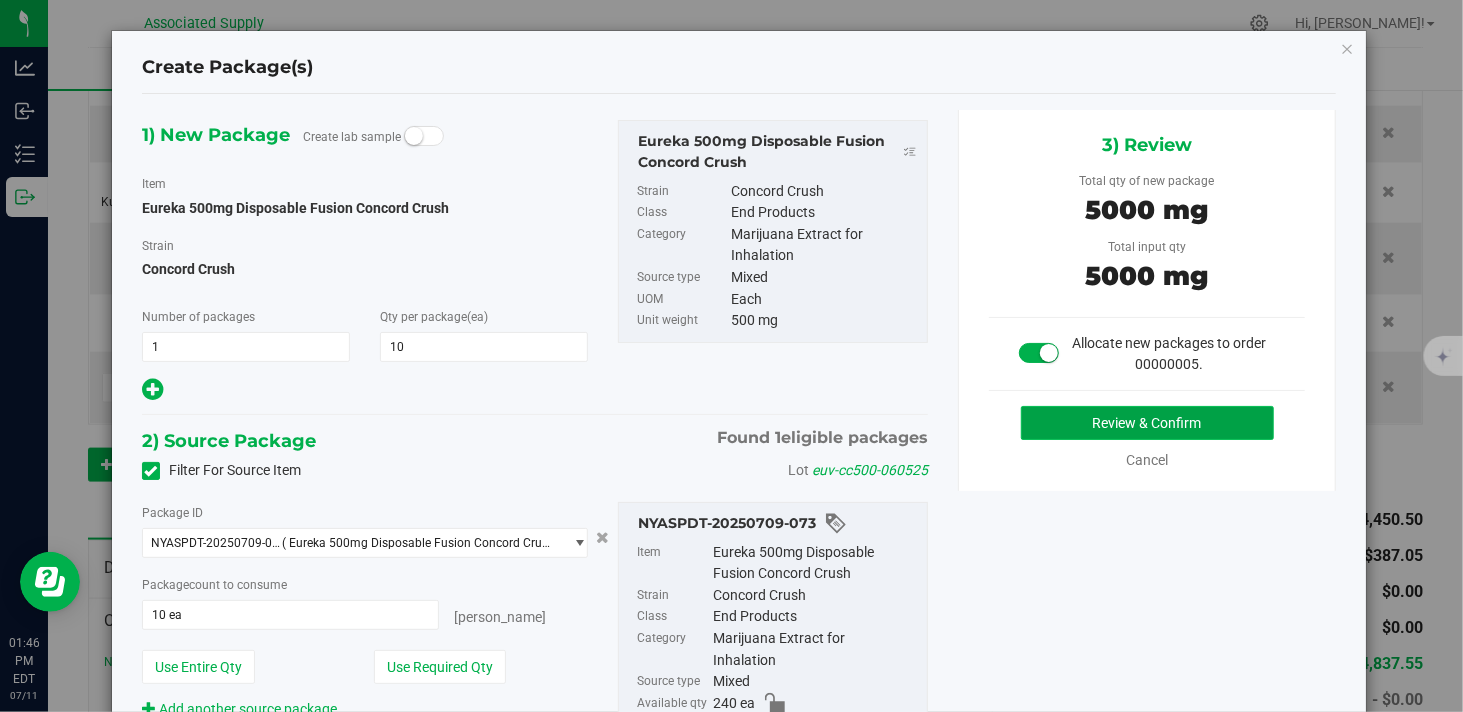 click on "Review & Confirm" at bounding box center (1147, 423) 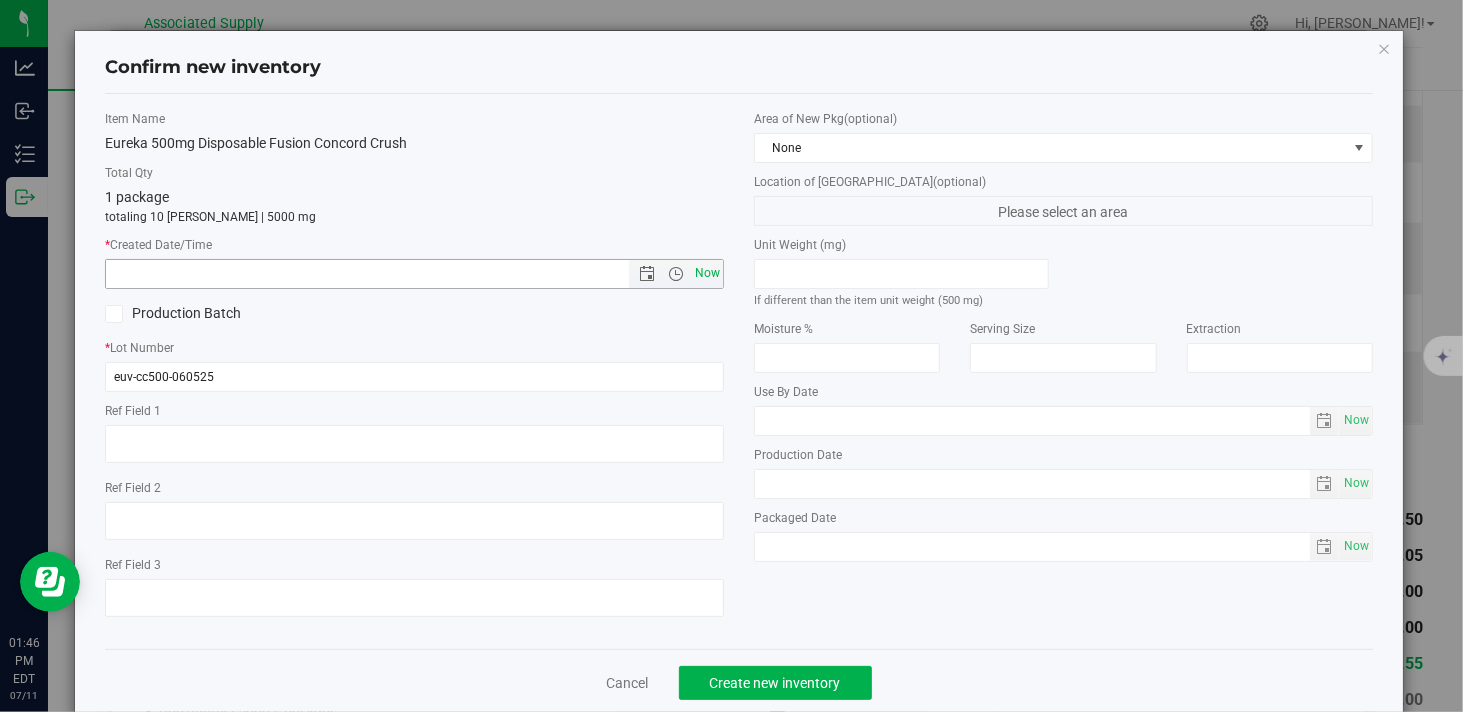 click on "Now" at bounding box center [708, 273] 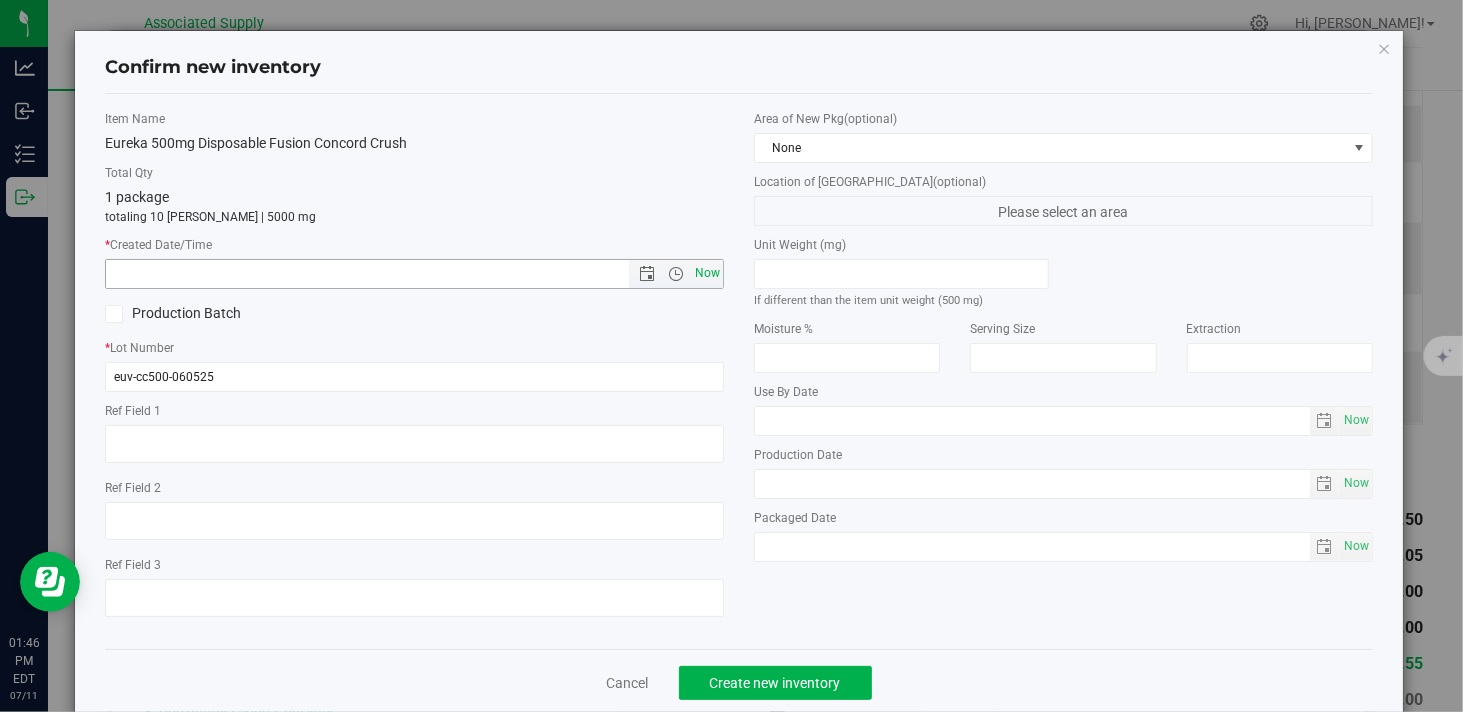 type on "7/11/2025 1:46 PM" 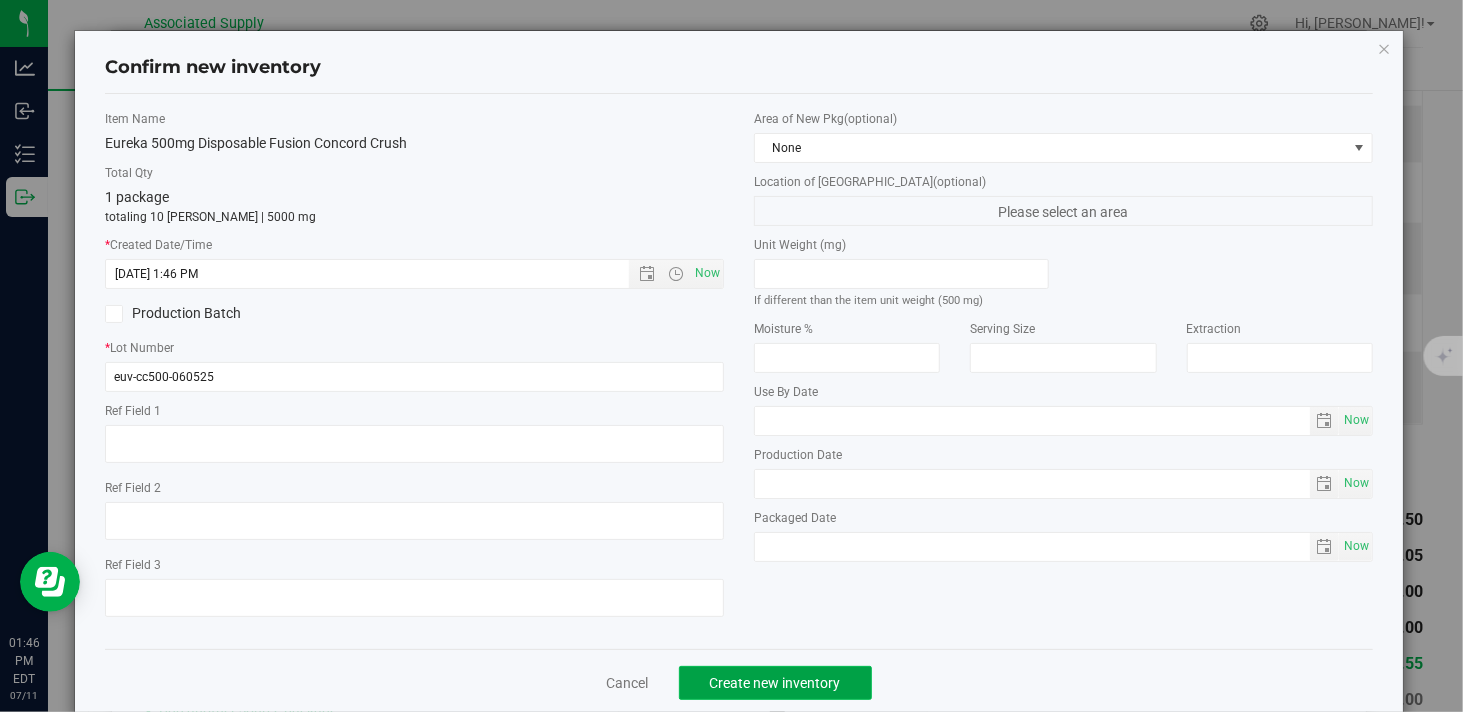 click on "Create new inventory" 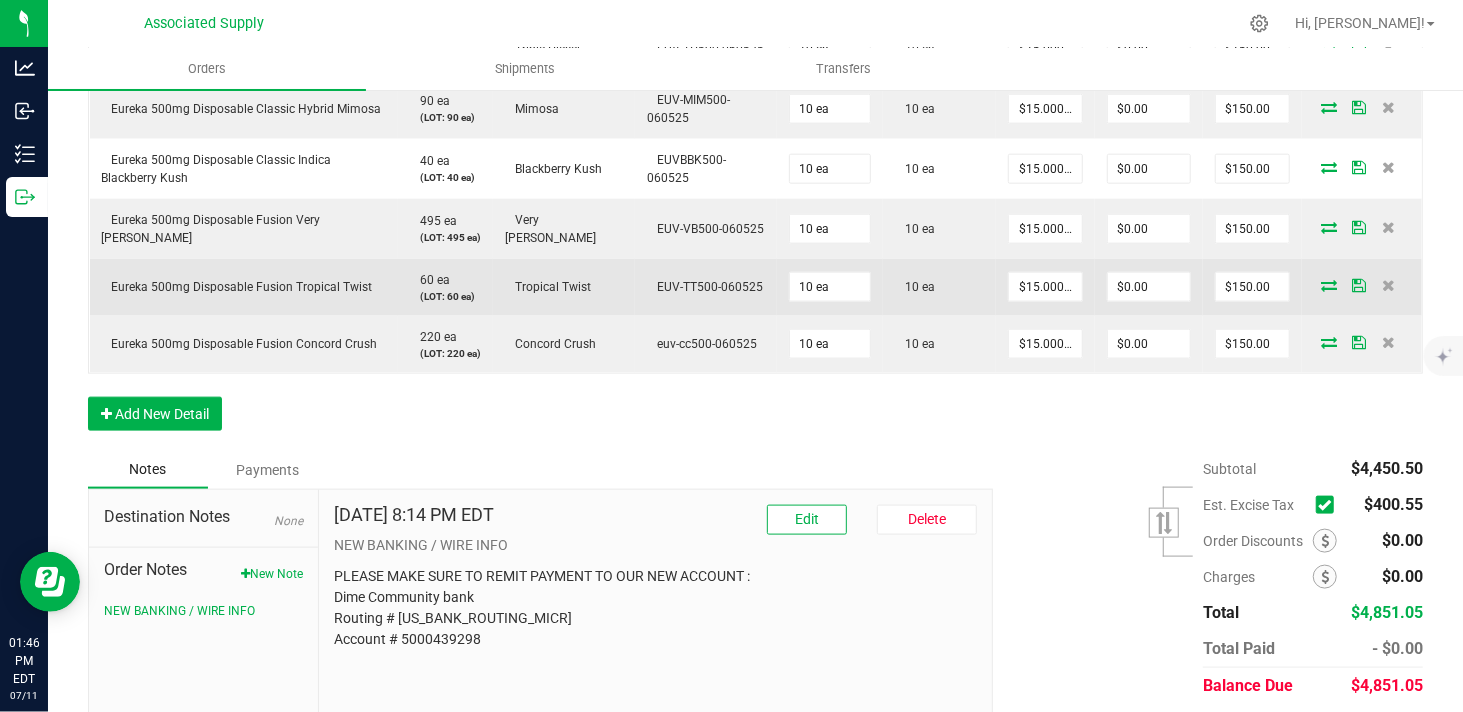 scroll, scrollTop: 1351, scrollLeft: 0, axis: vertical 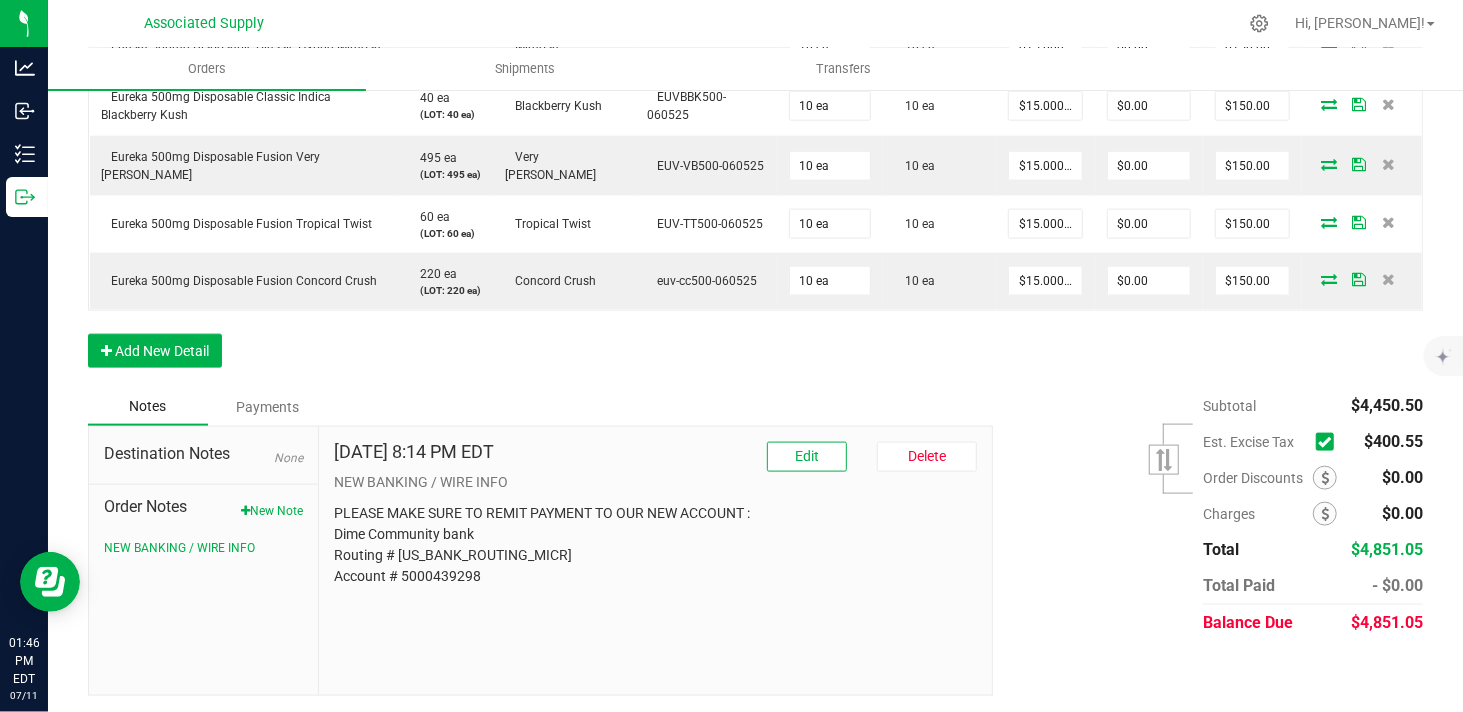click at bounding box center (1324, 442) 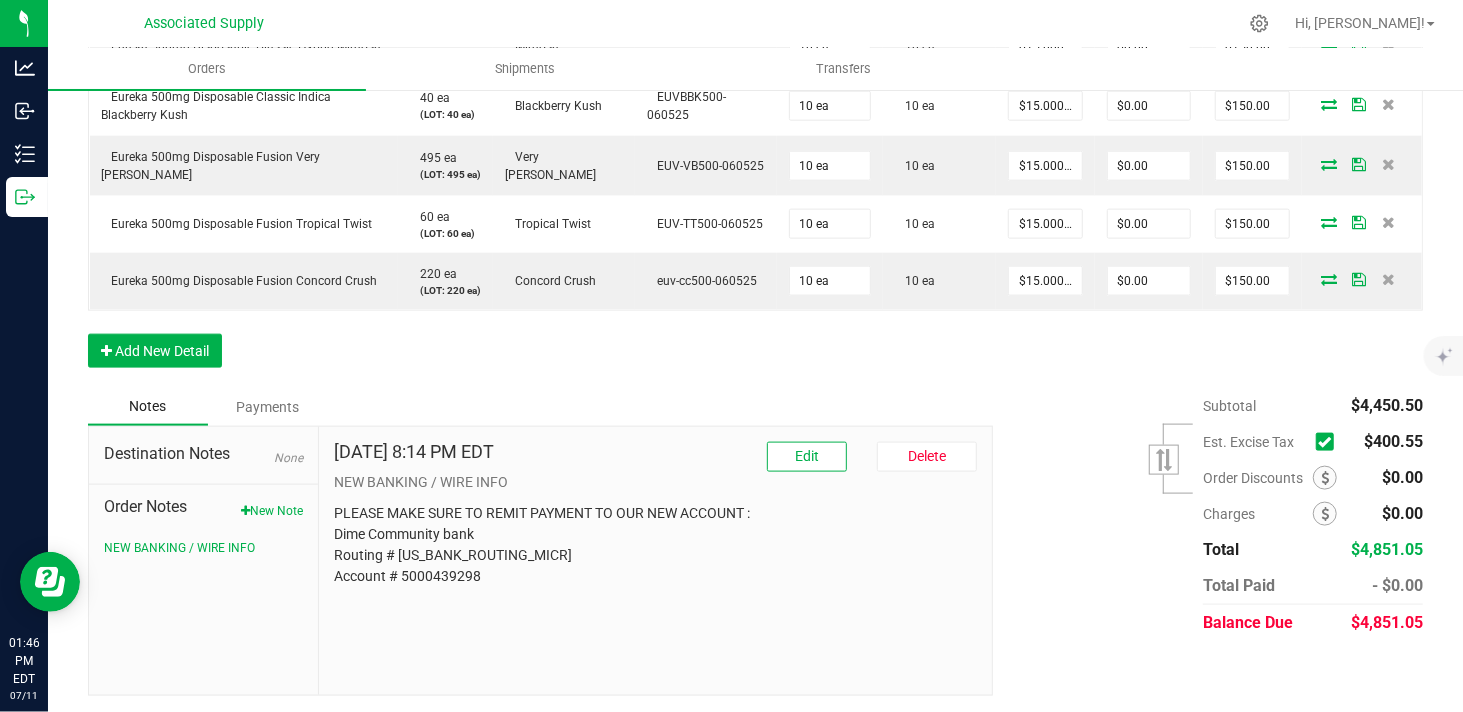 click at bounding box center (0, 0) 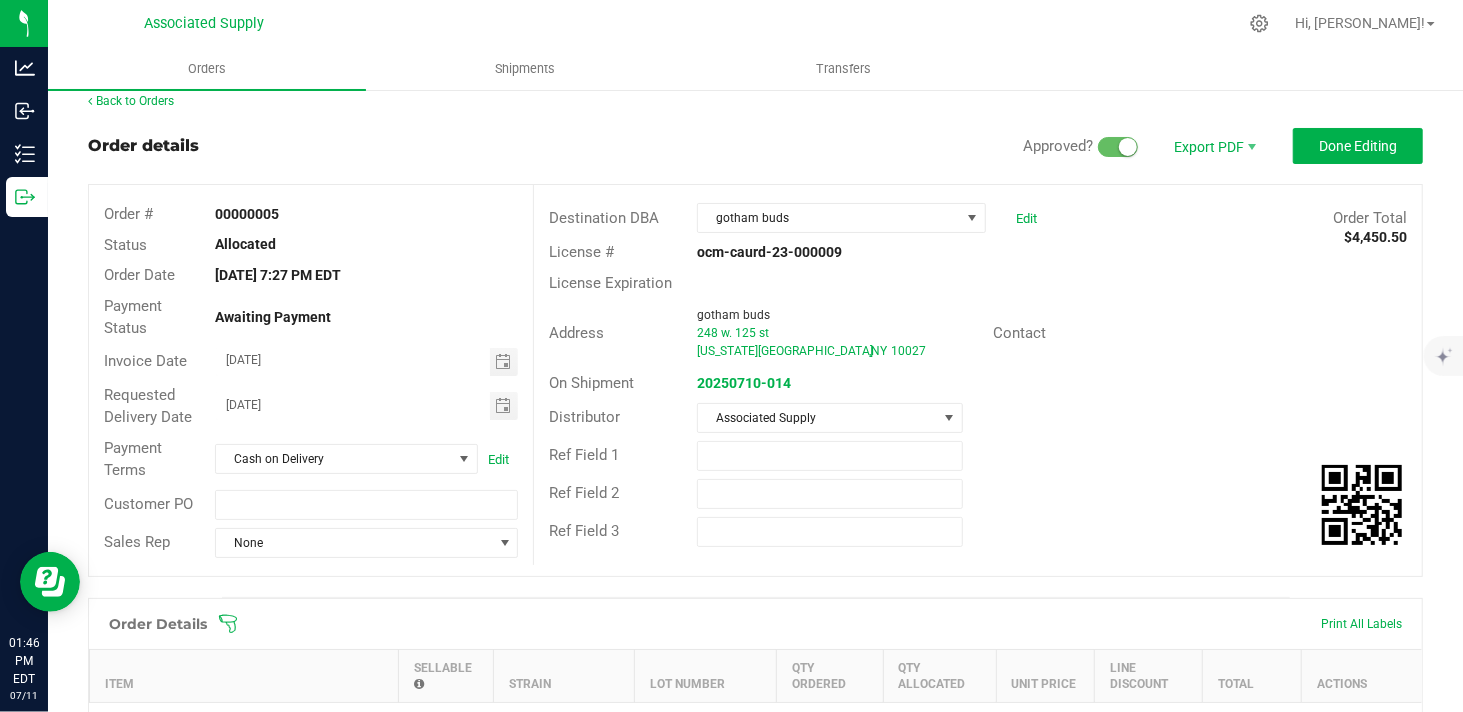 scroll, scrollTop: 0, scrollLeft: 0, axis: both 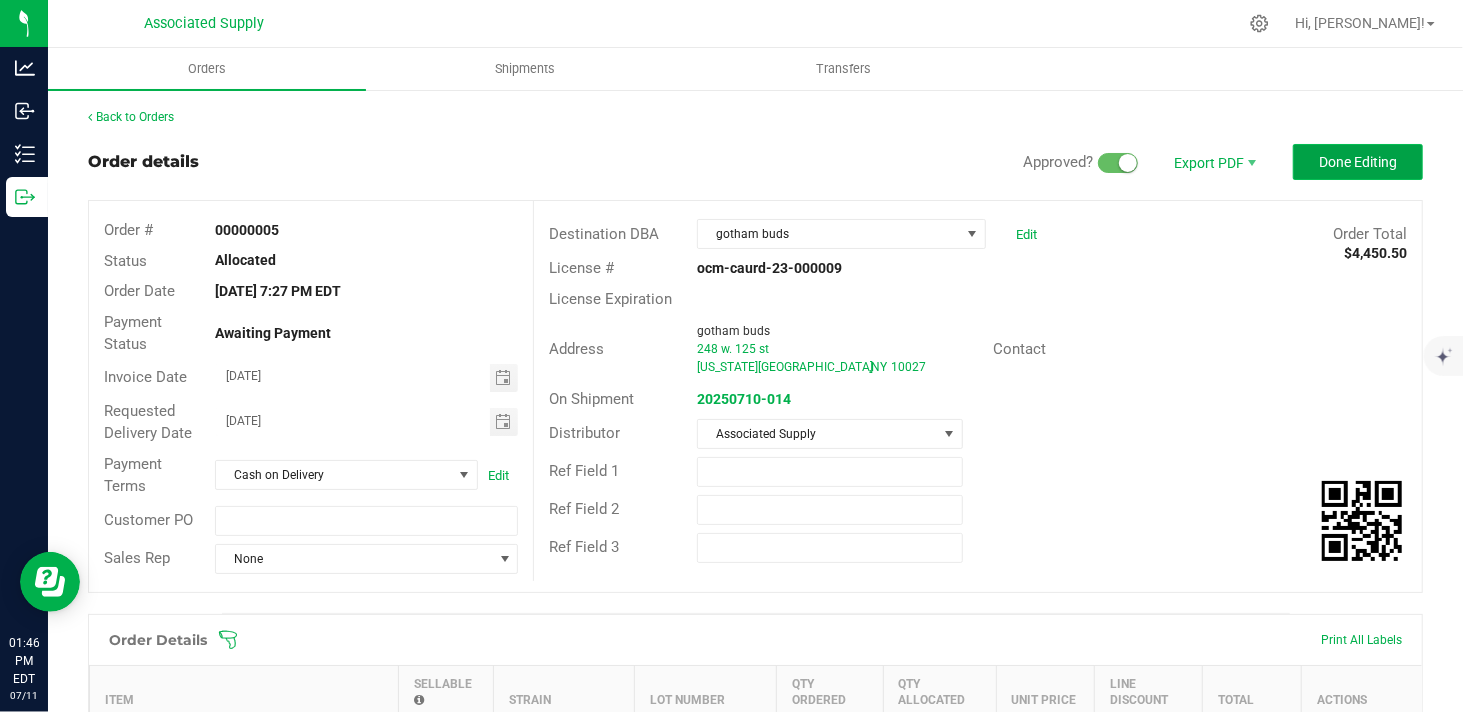 click on "Done Editing" at bounding box center [1358, 162] 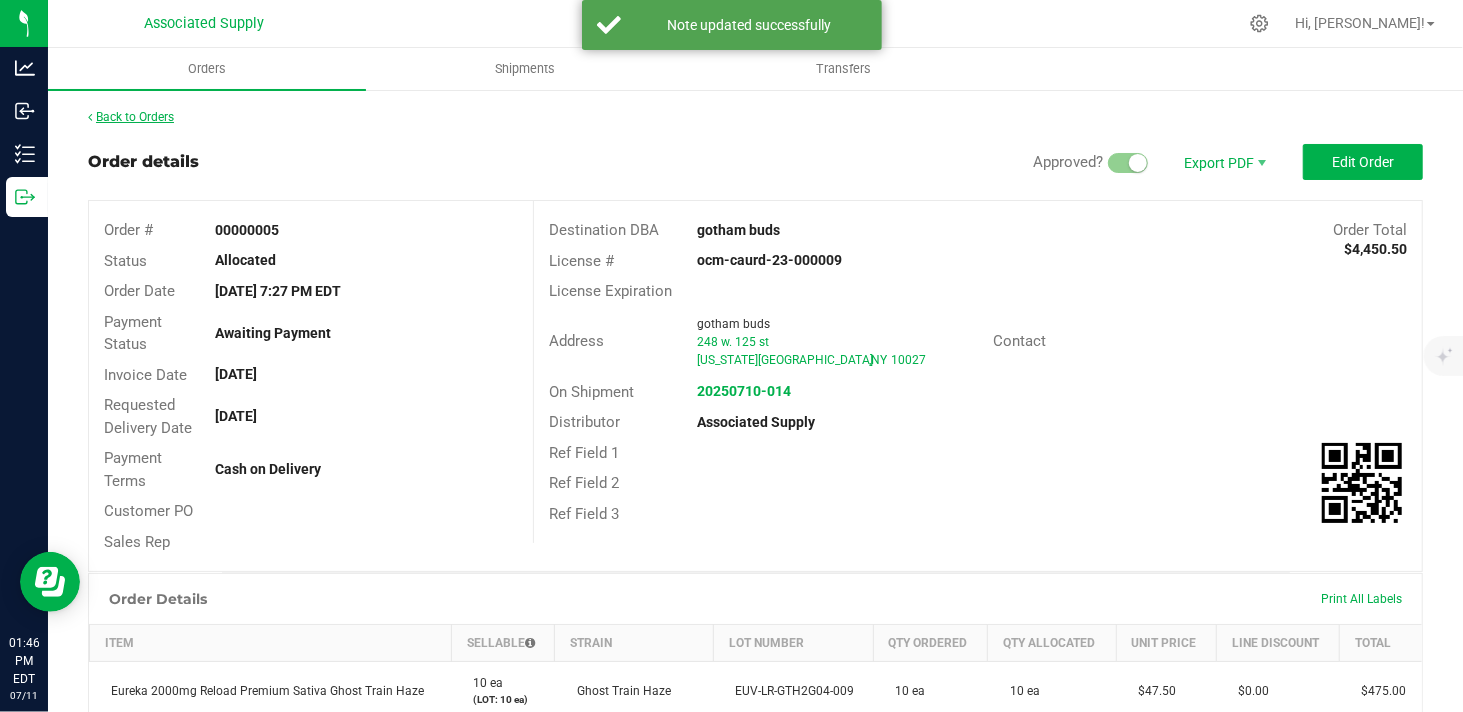 click at bounding box center [90, 117] 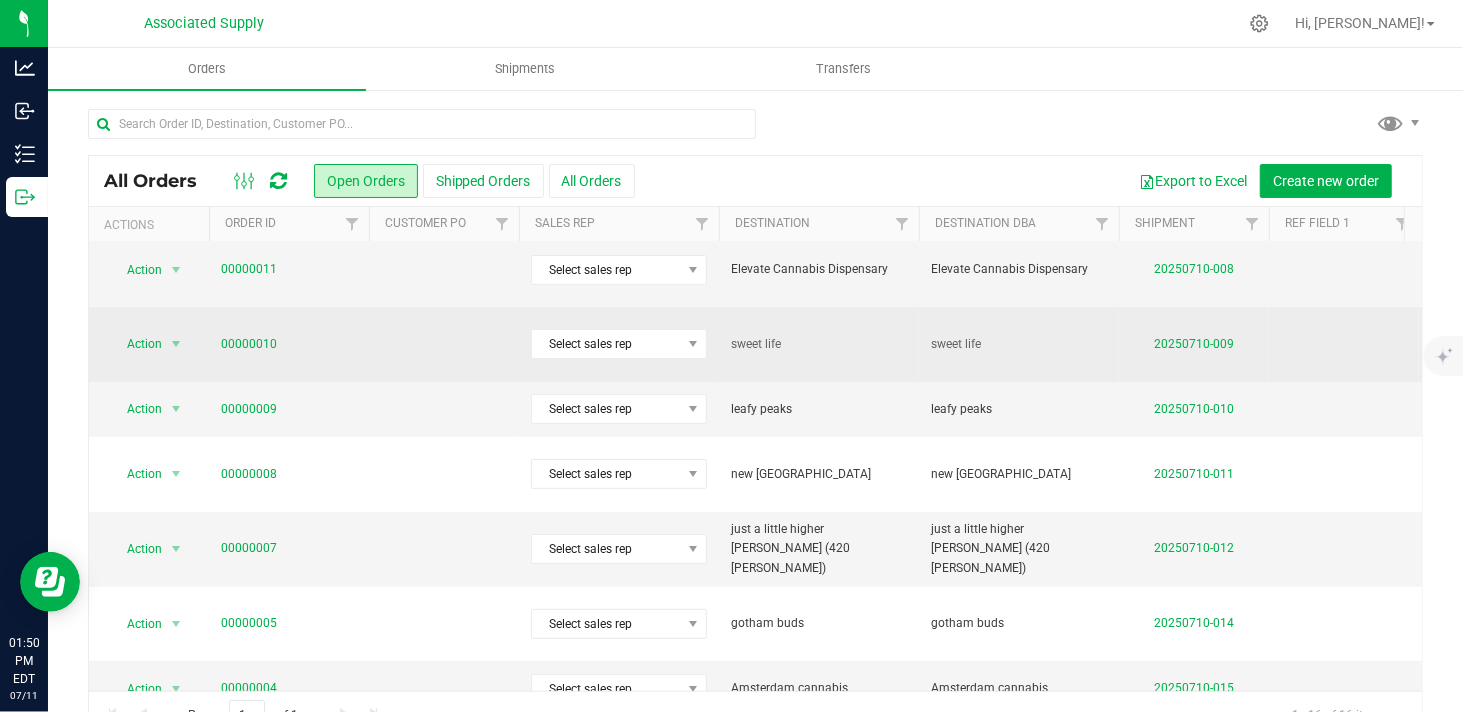 scroll, scrollTop: 456, scrollLeft: 0, axis: vertical 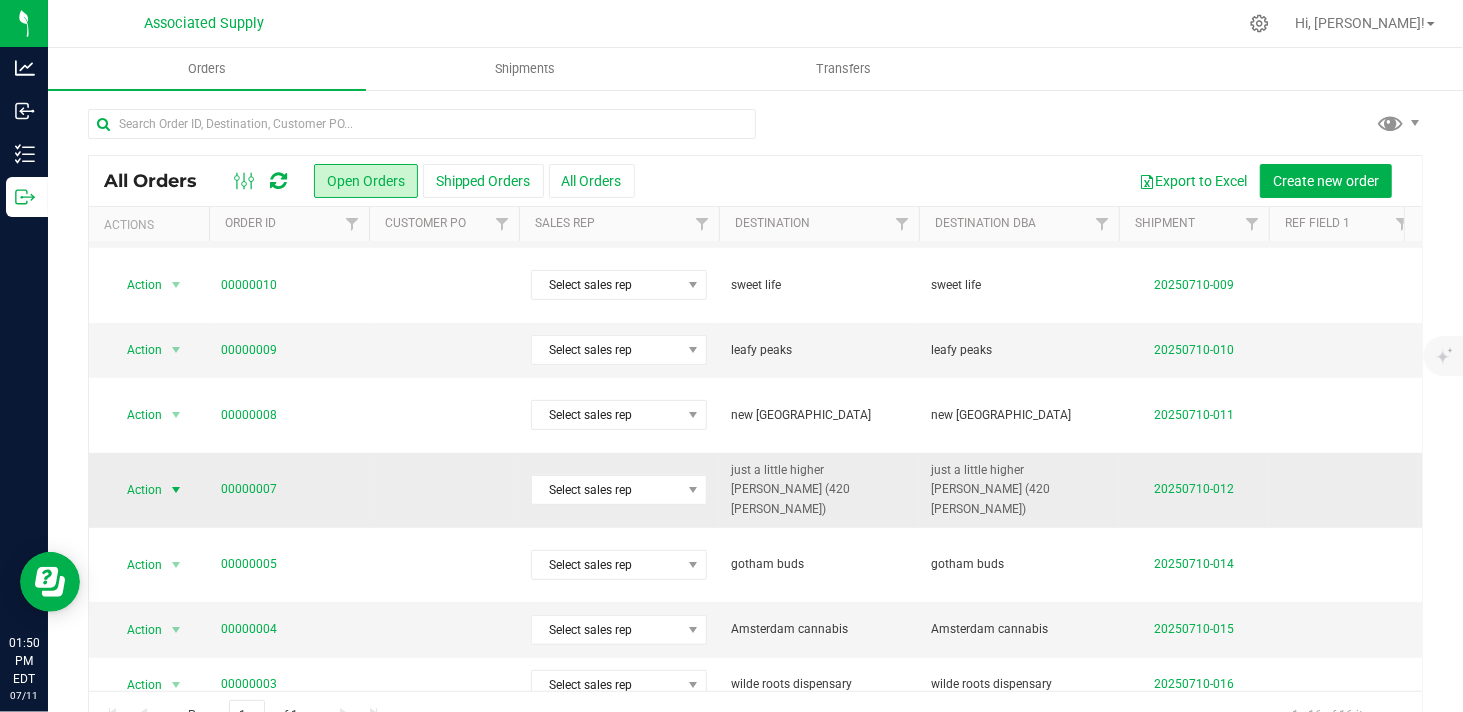click at bounding box center [176, 490] 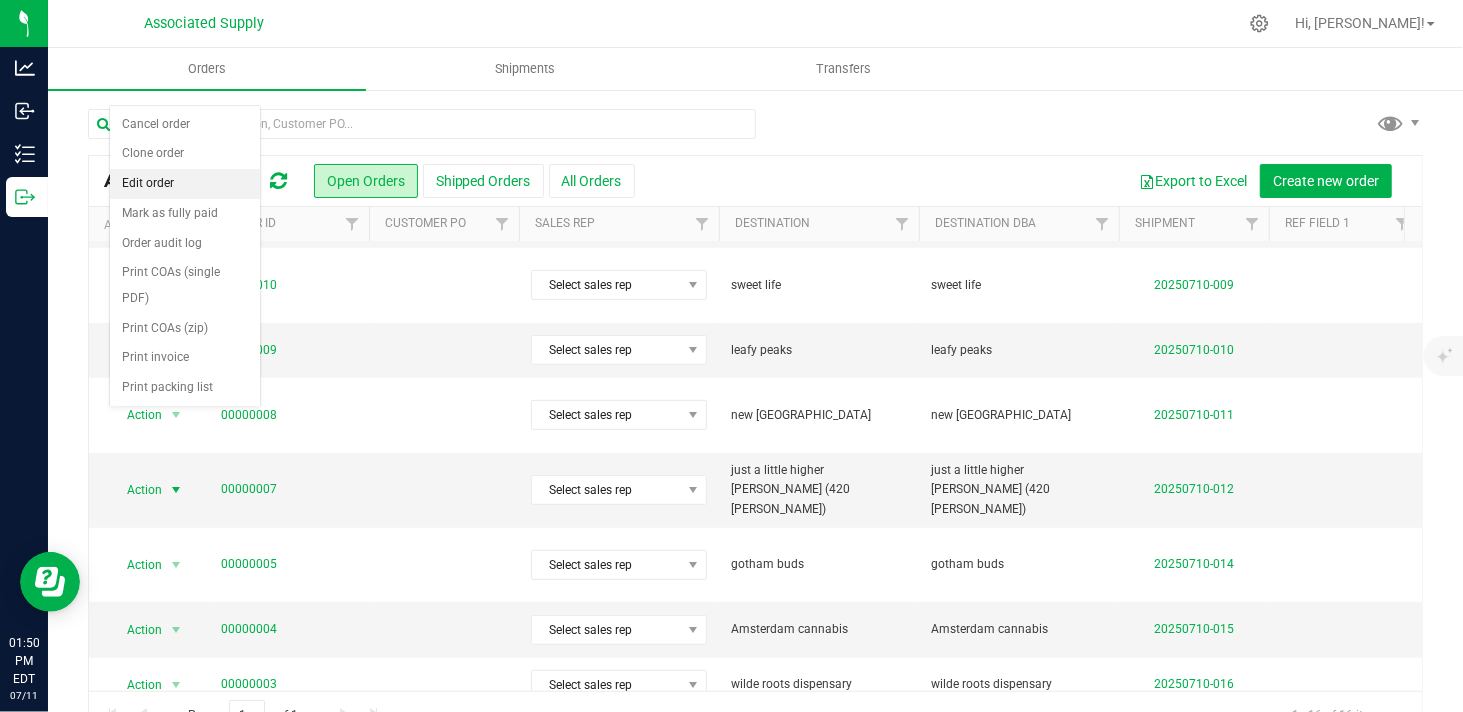 click on "Edit order" at bounding box center [185, 184] 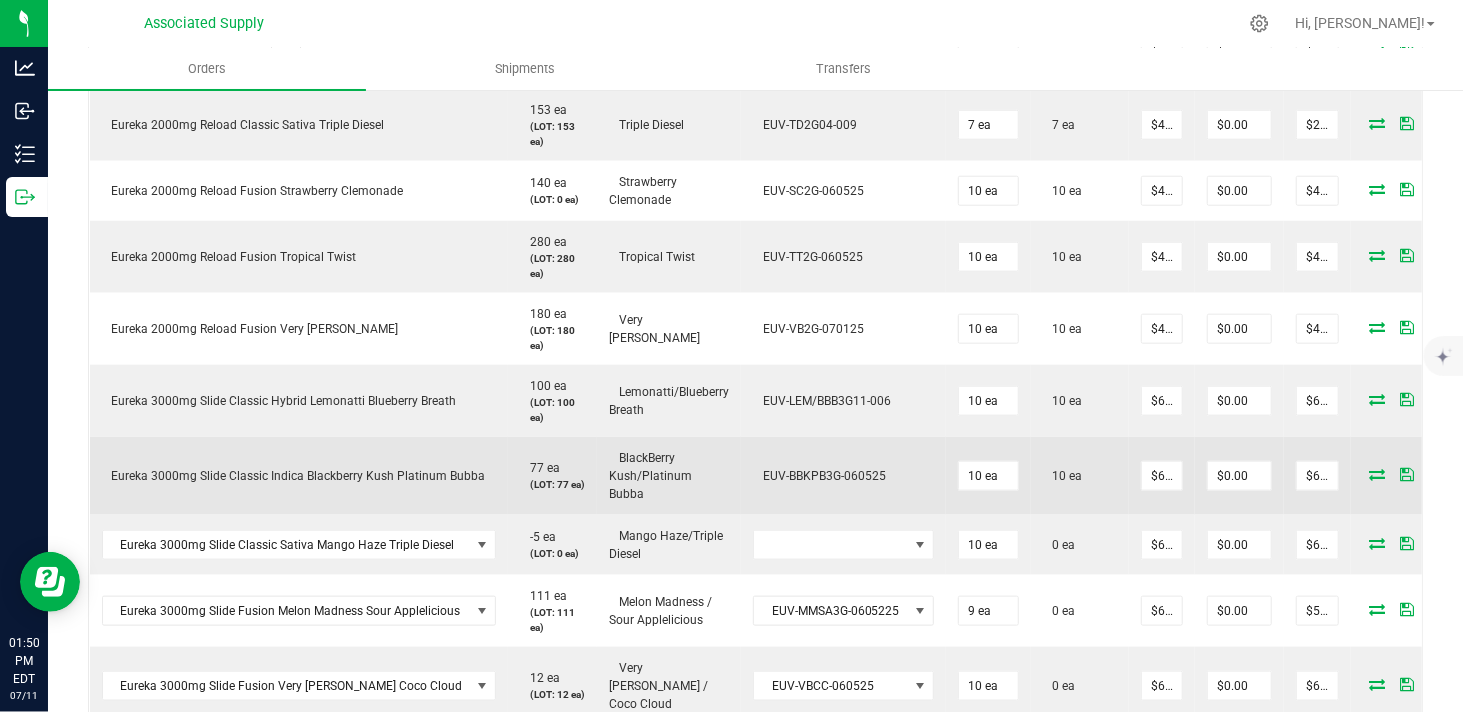 scroll, scrollTop: 1222, scrollLeft: 0, axis: vertical 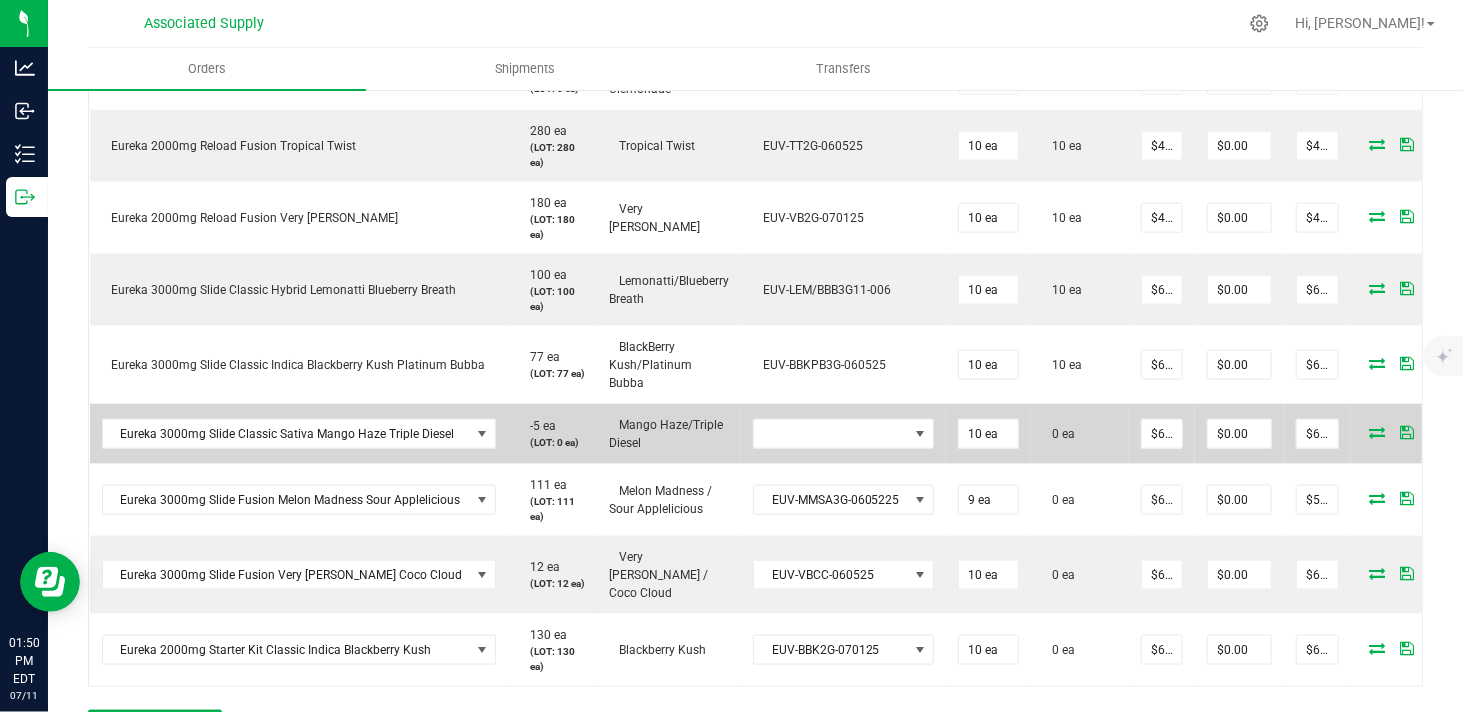 click at bounding box center (1378, 432) 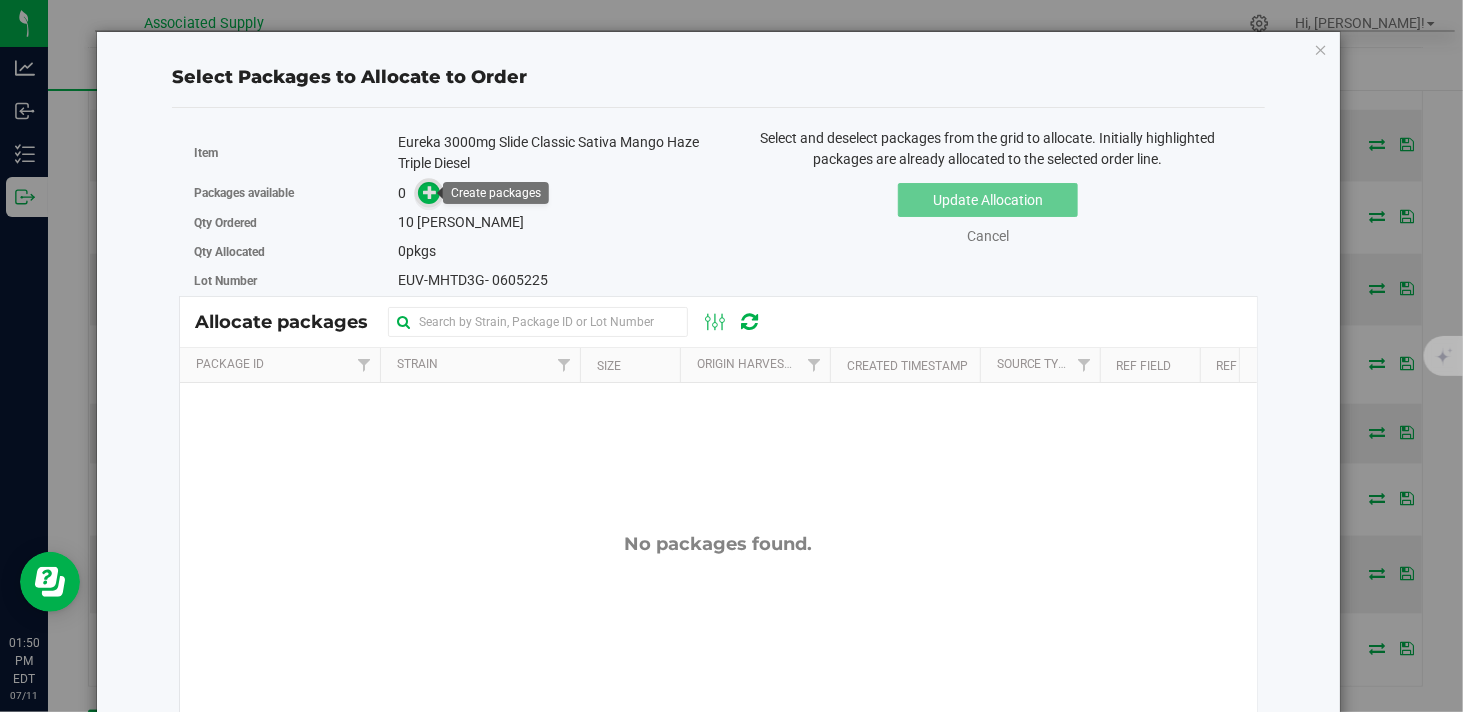 click at bounding box center [430, 192] 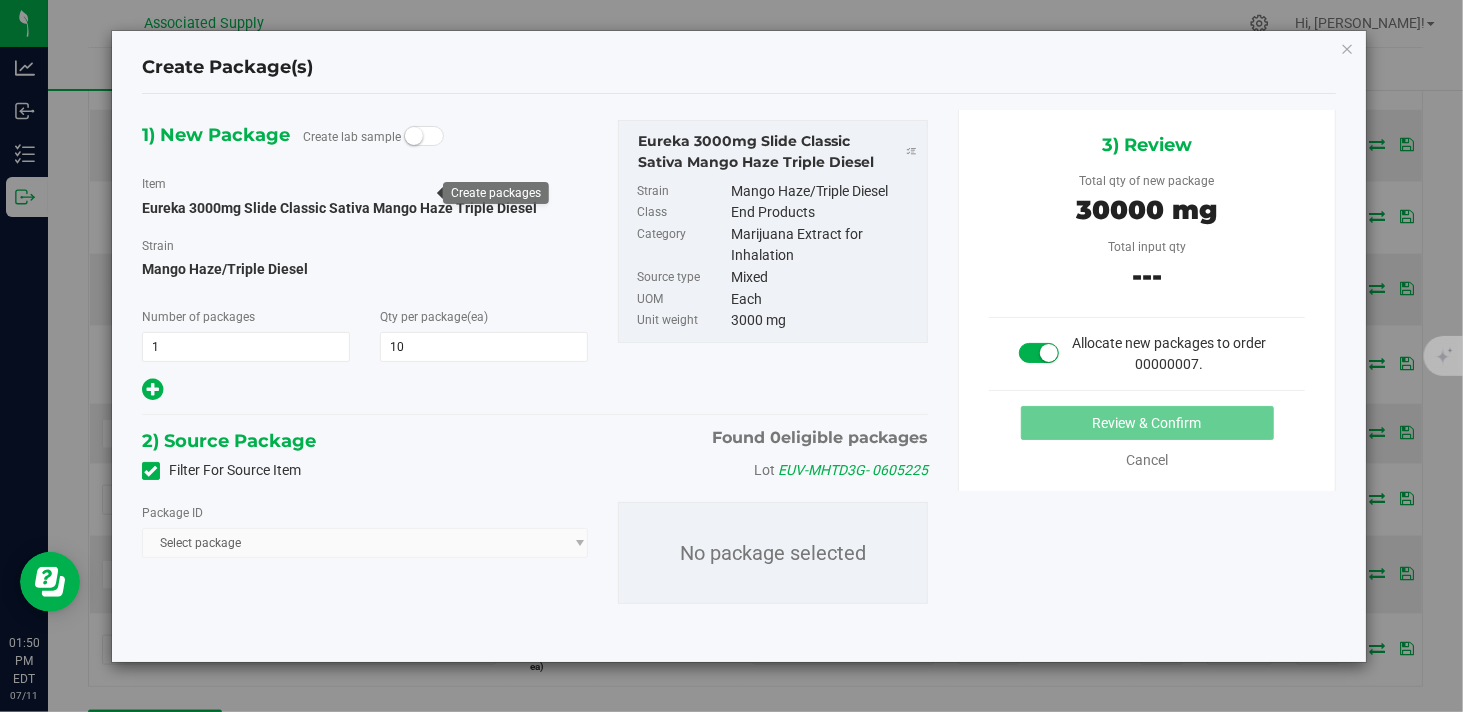 type on "10" 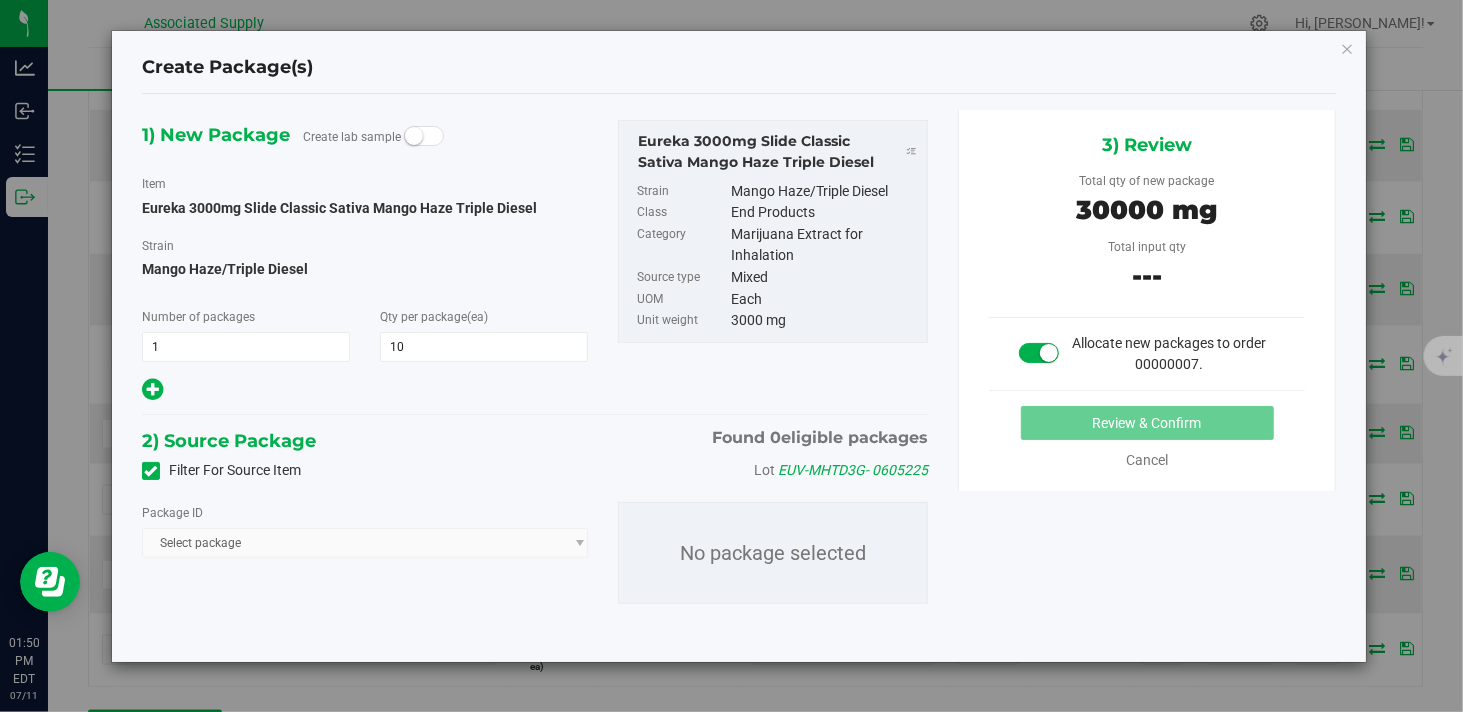 click on "Select package" at bounding box center [365, 543] 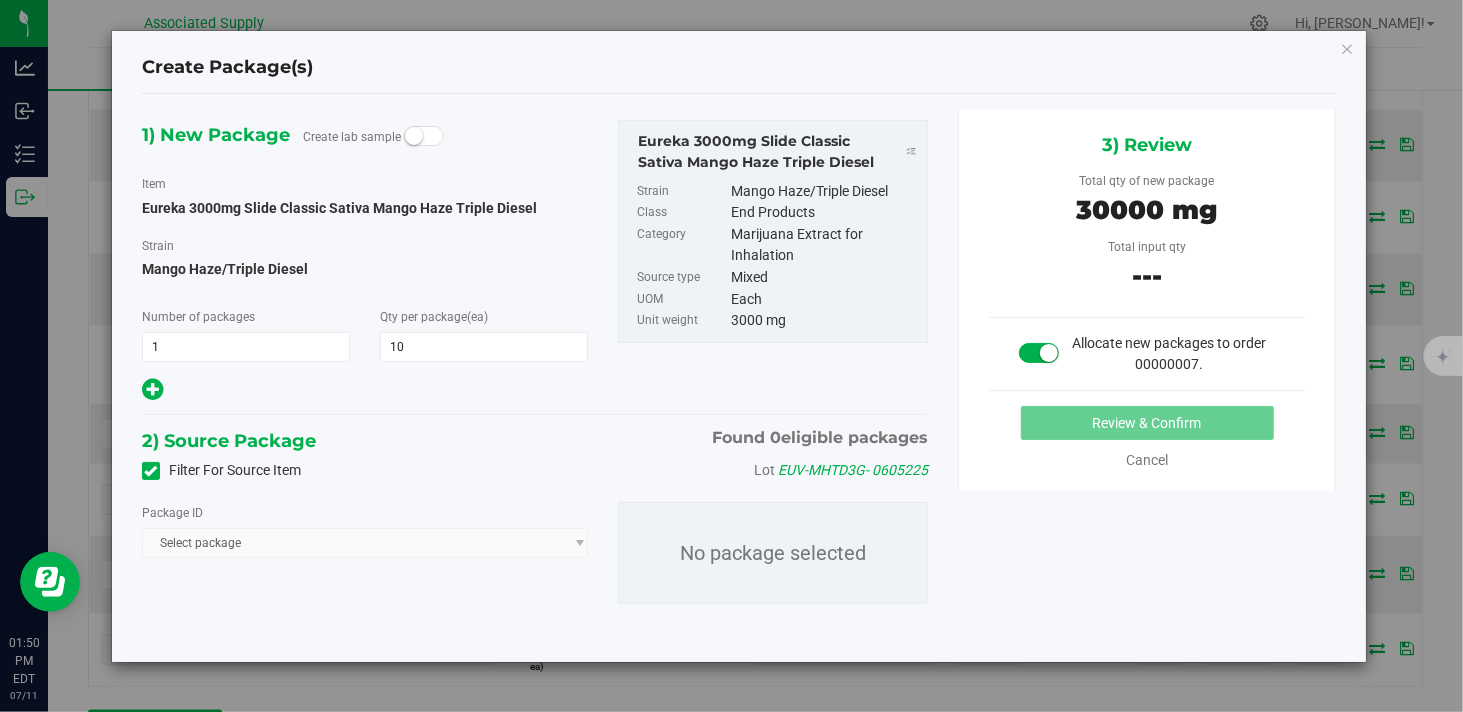 click on "Cancel" at bounding box center (1147, 460) 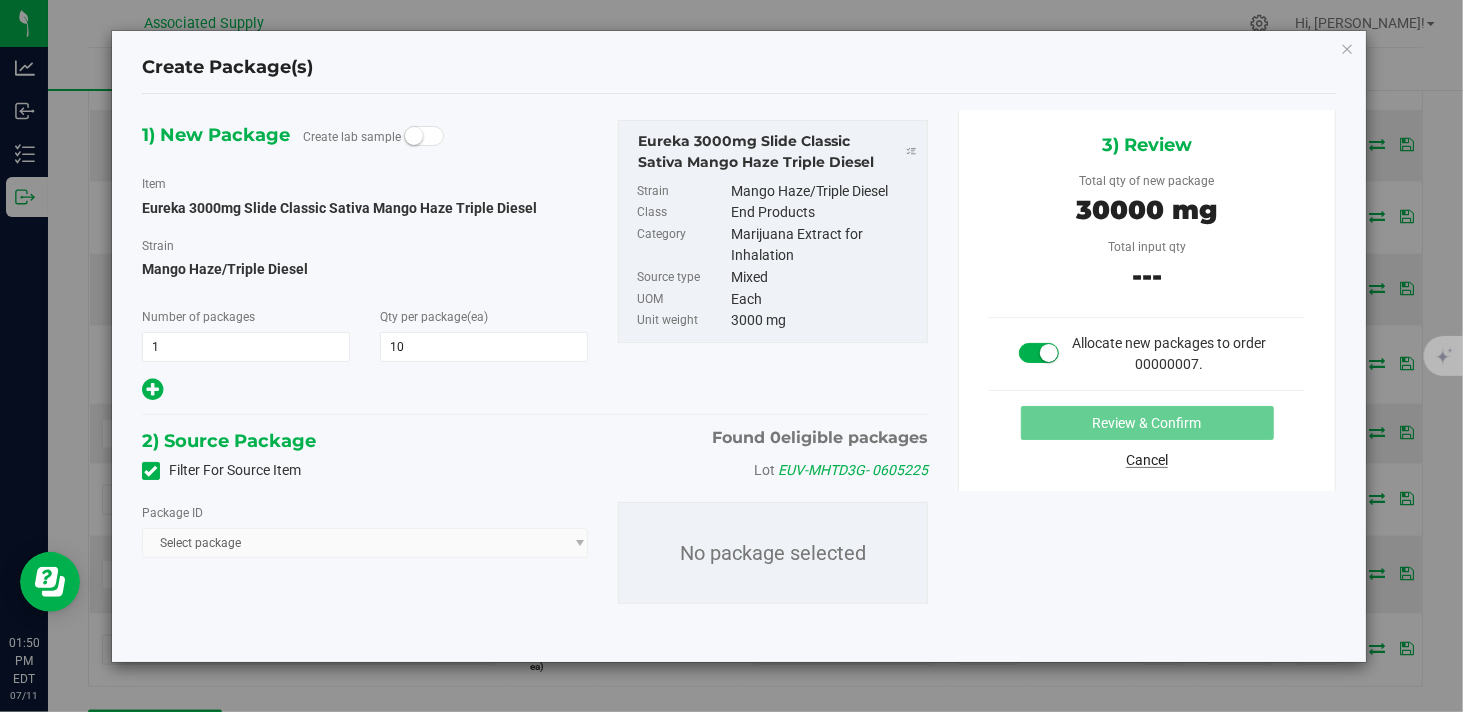 click on "Cancel" at bounding box center [1147, 460] 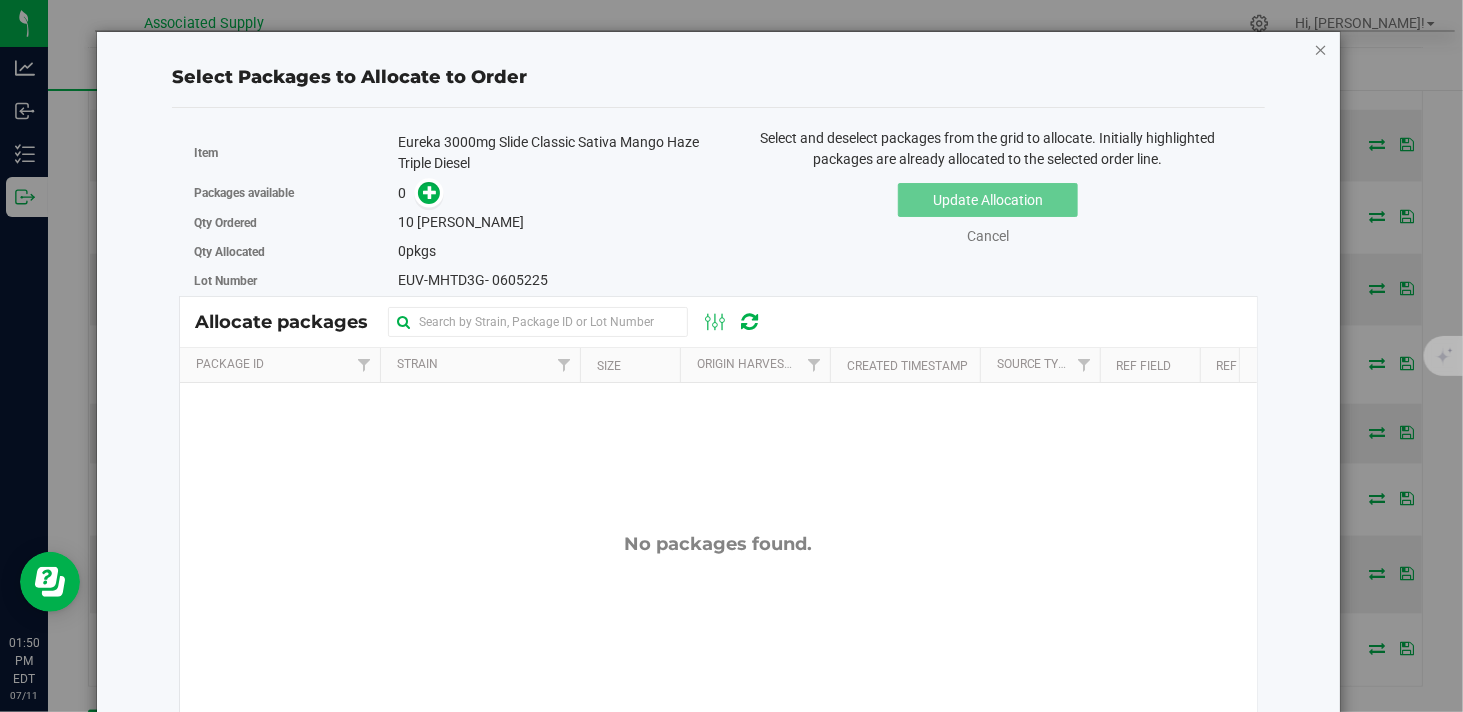 click at bounding box center [1321, 49] 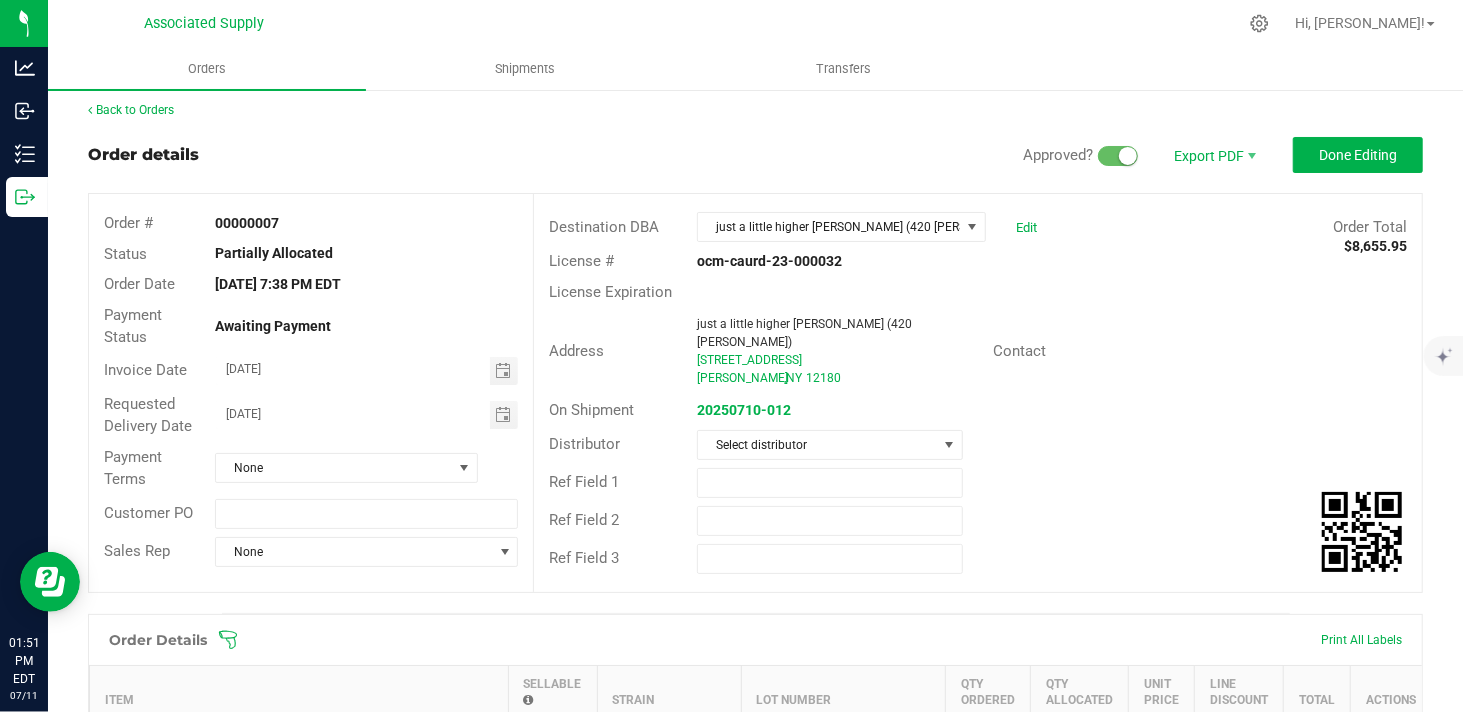 scroll, scrollTop: 0, scrollLeft: 0, axis: both 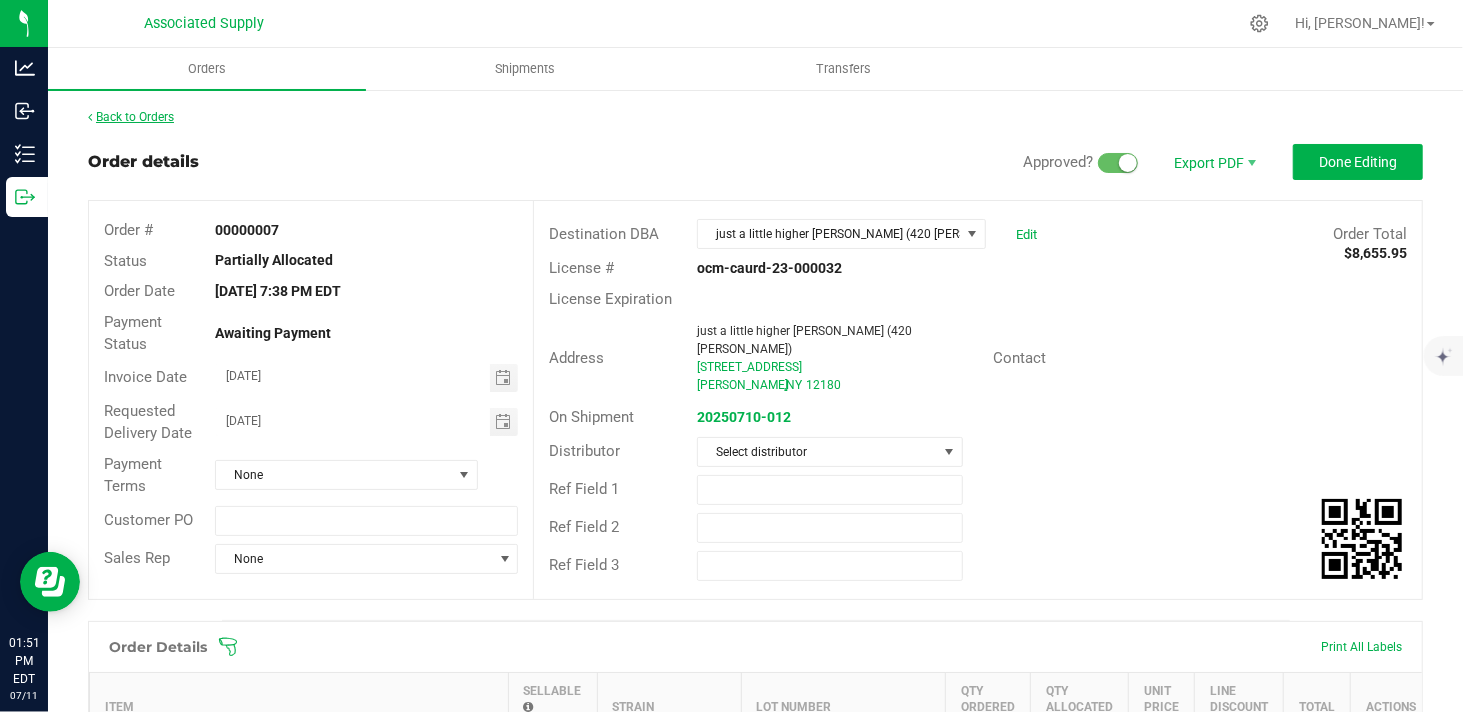 click at bounding box center [90, 117] 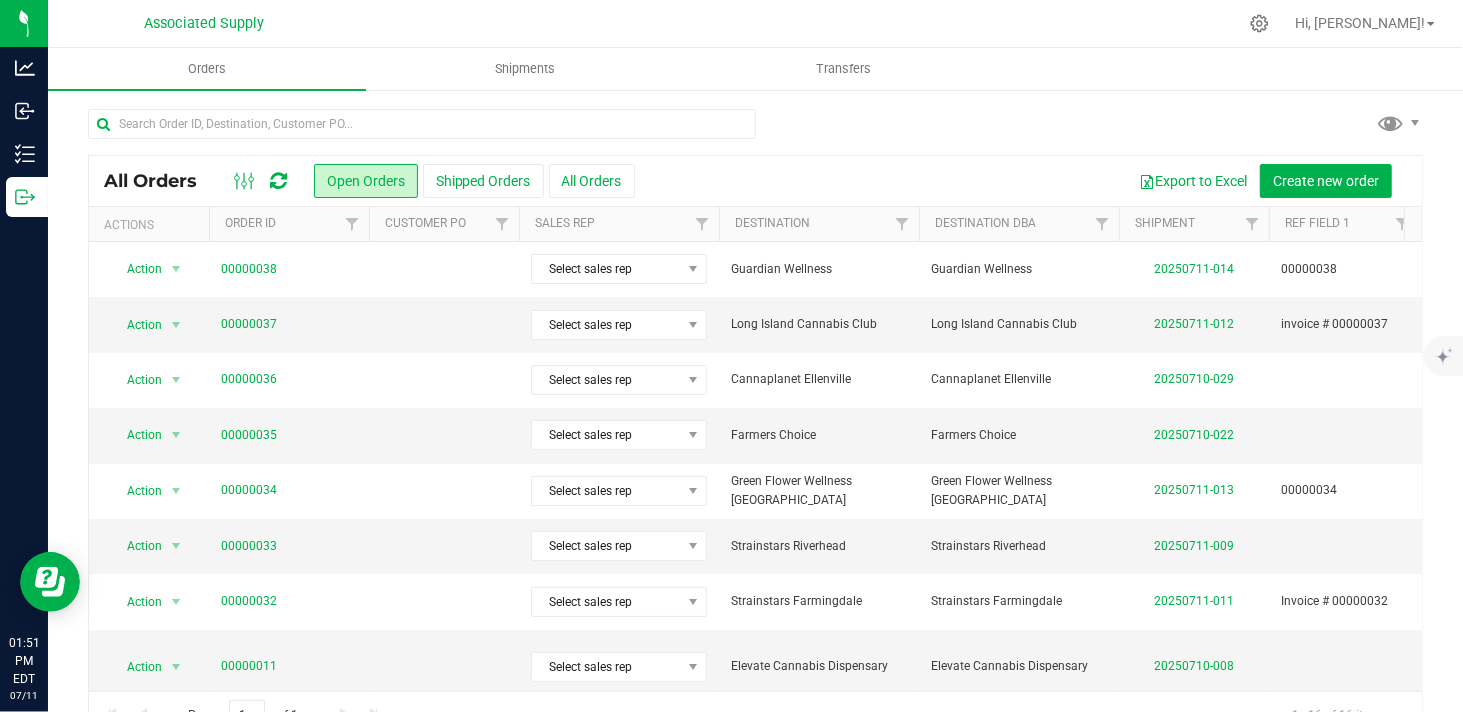 scroll, scrollTop: 456, scrollLeft: 0, axis: vertical 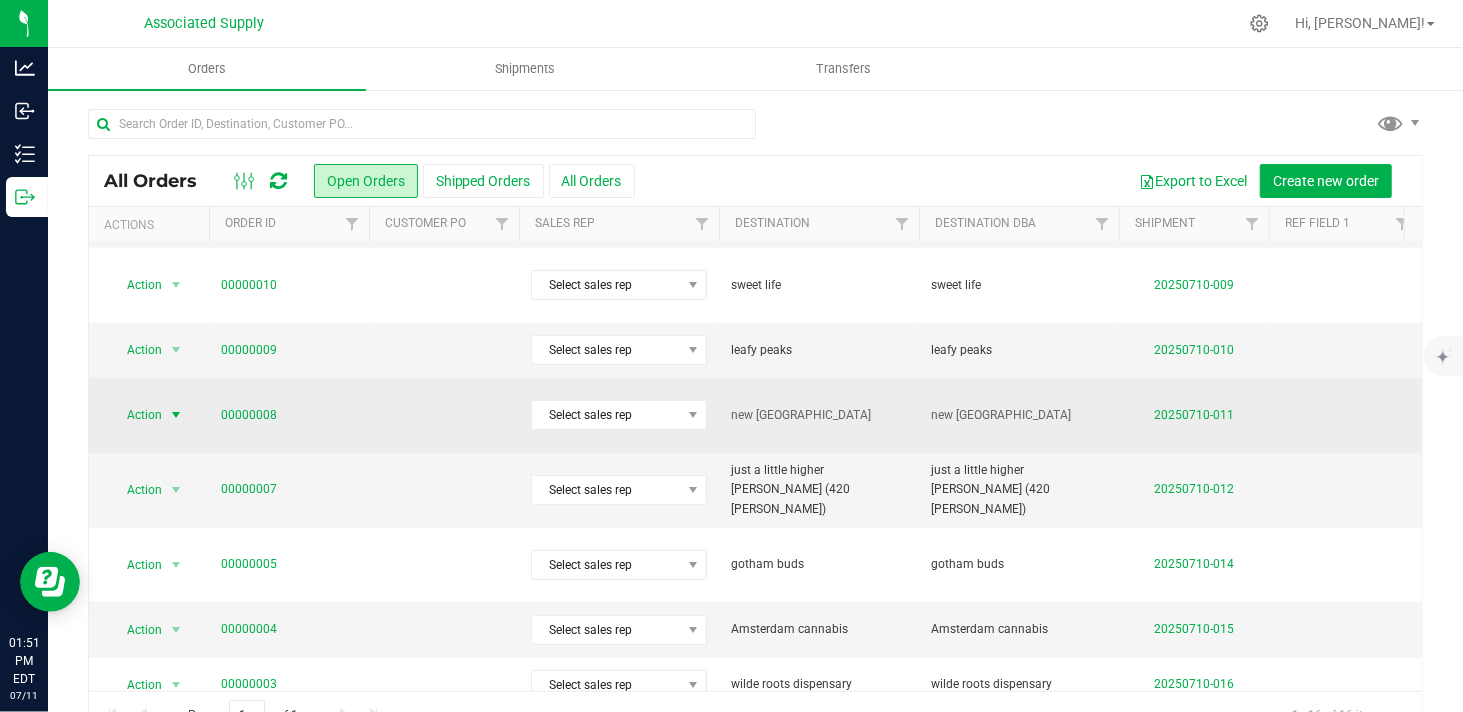 click at bounding box center (176, 415) 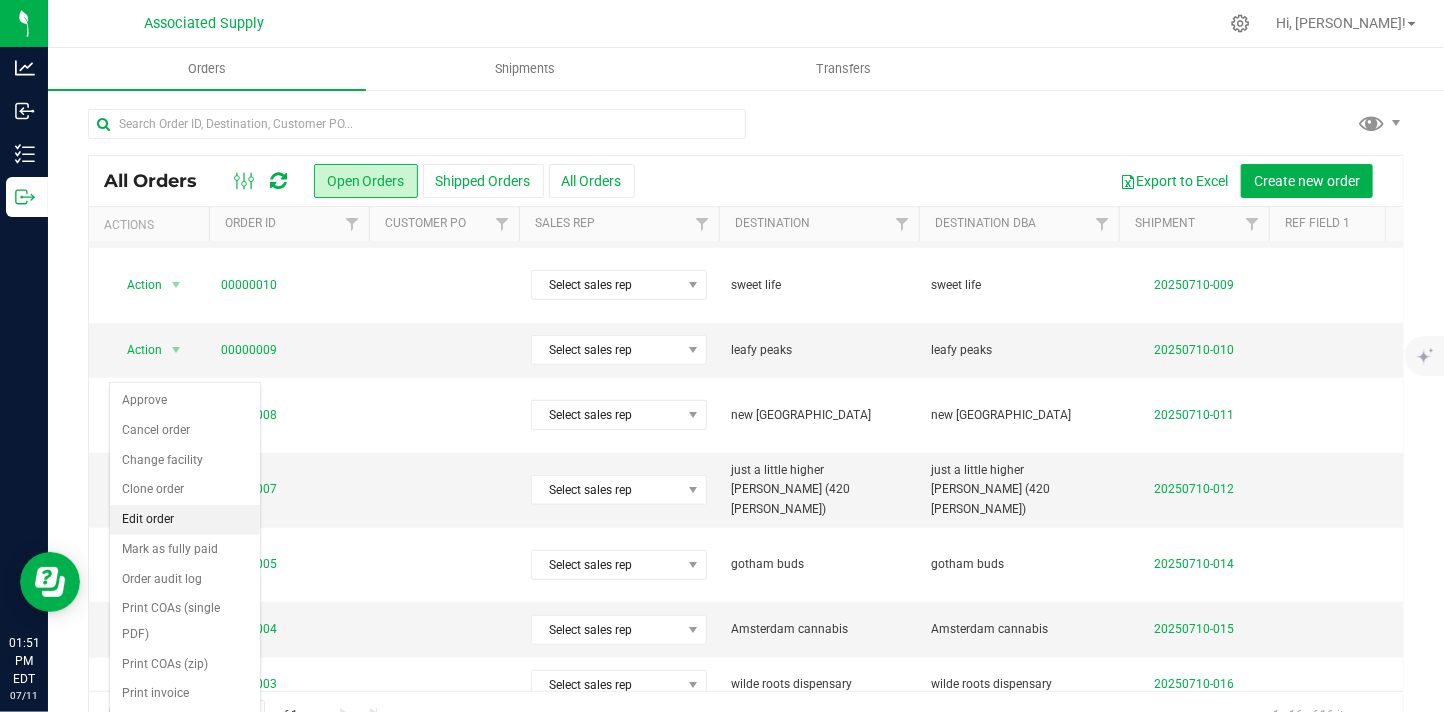 click on "Edit order" at bounding box center [185, 520] 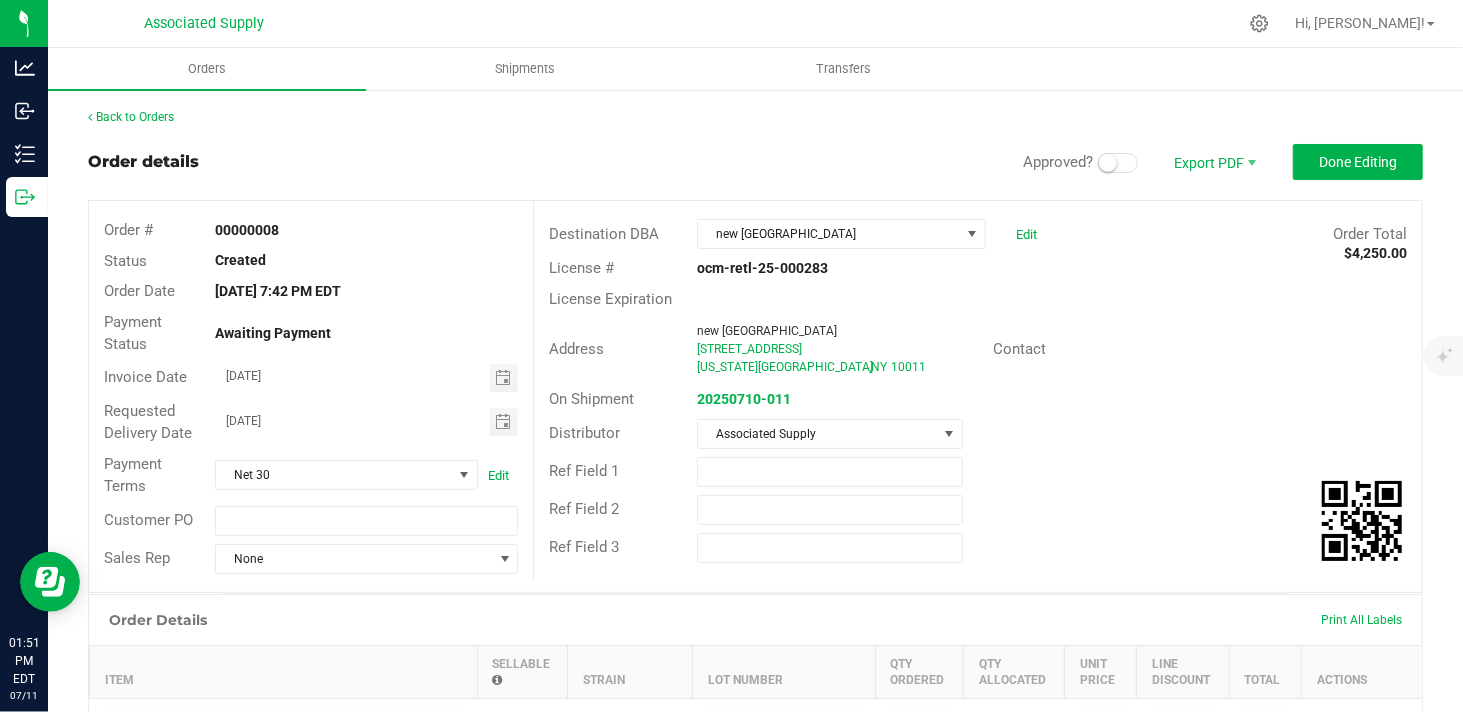 click at bounding box center [1118, 163] 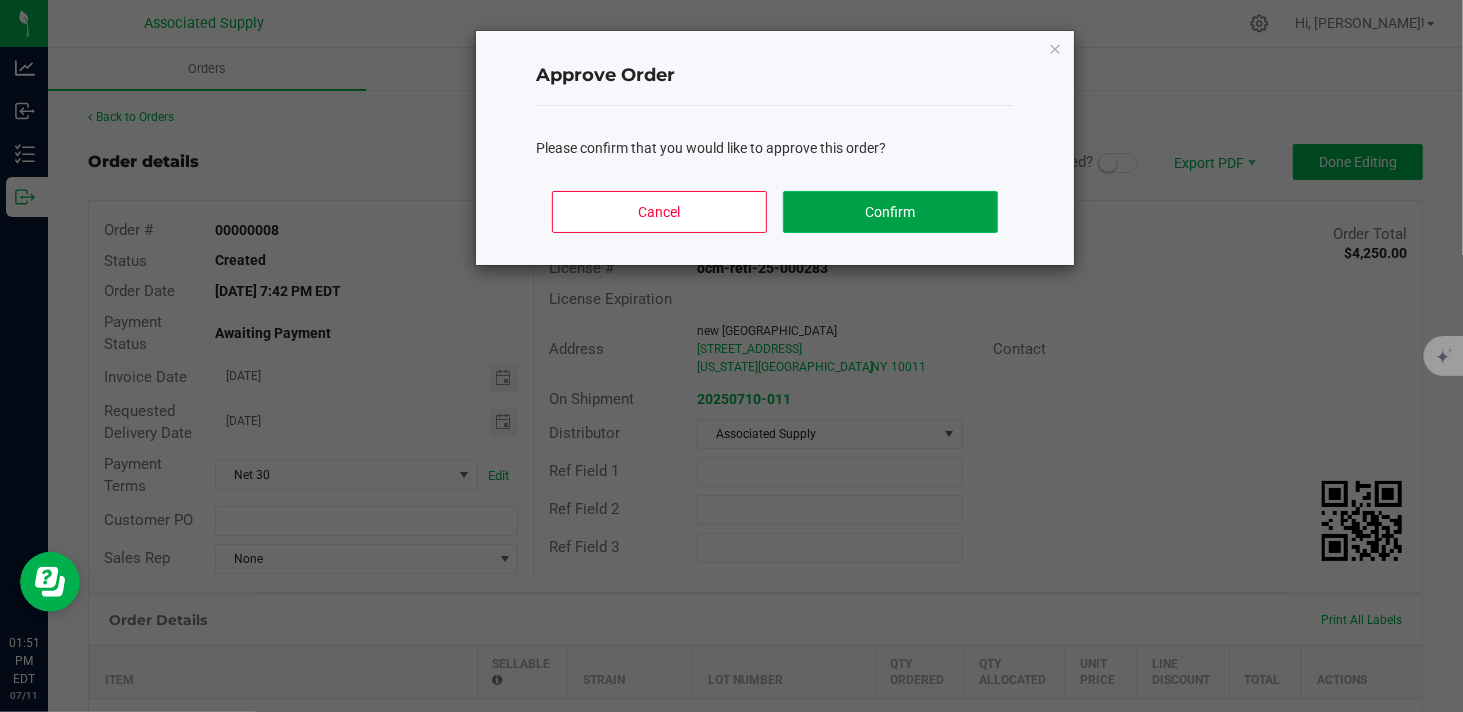 click on "Confirm" 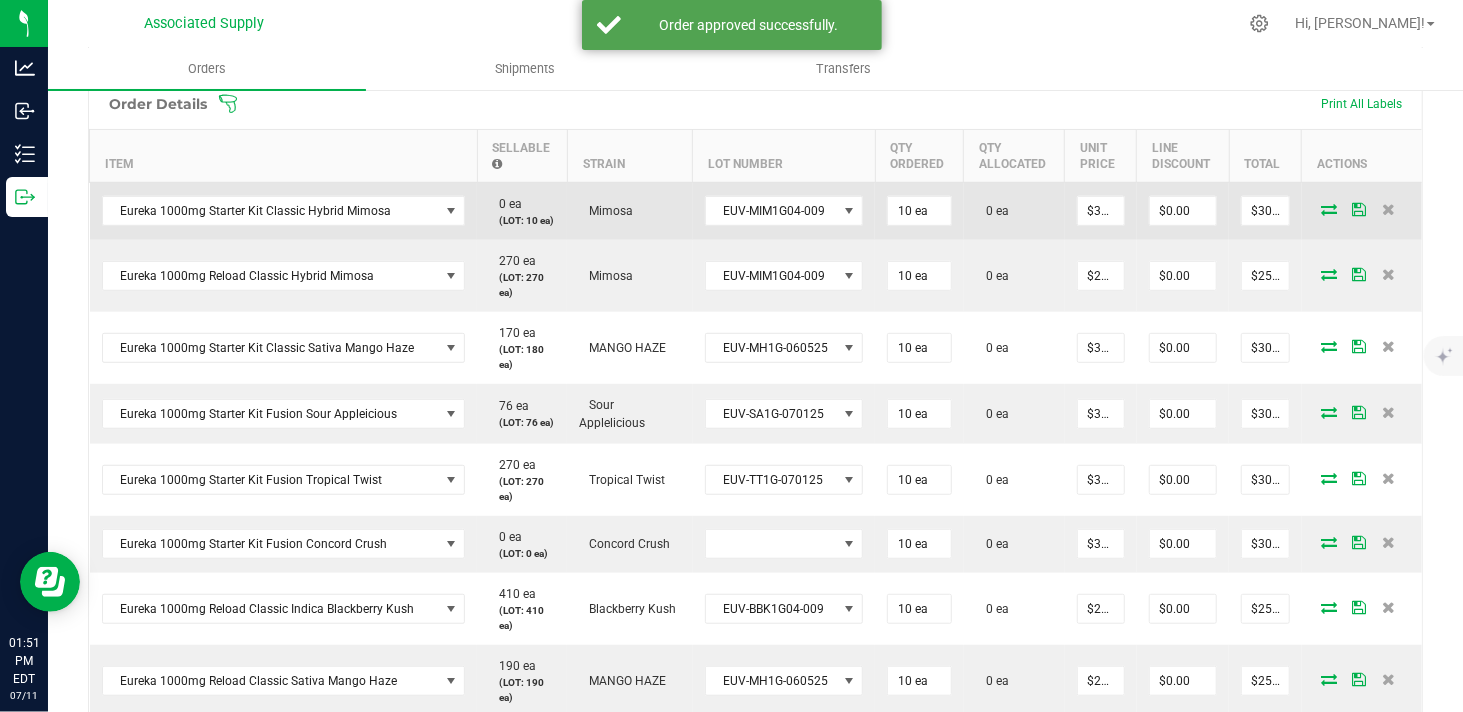 scroll, scrollTop: 555, scrollLeft: 0, axis: vertical 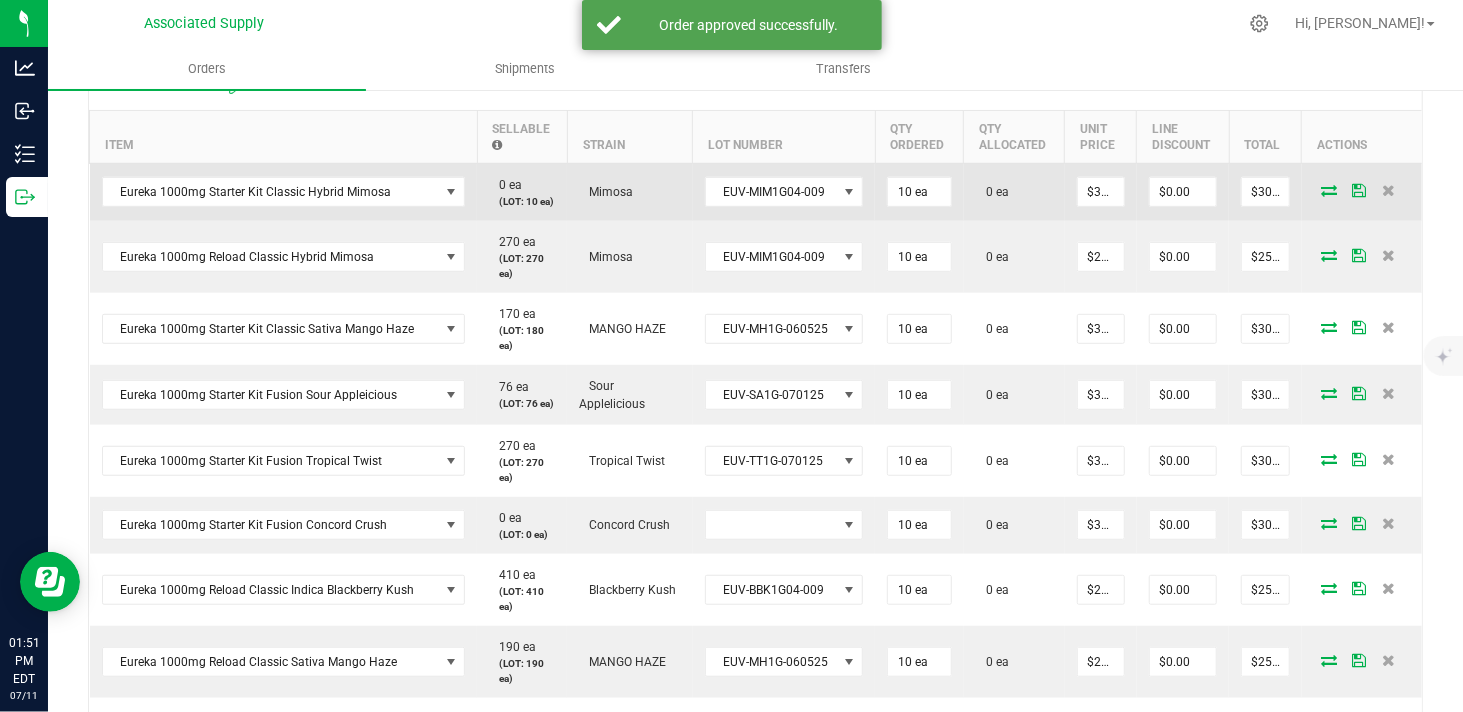 click at bounding box center (1329, 190) 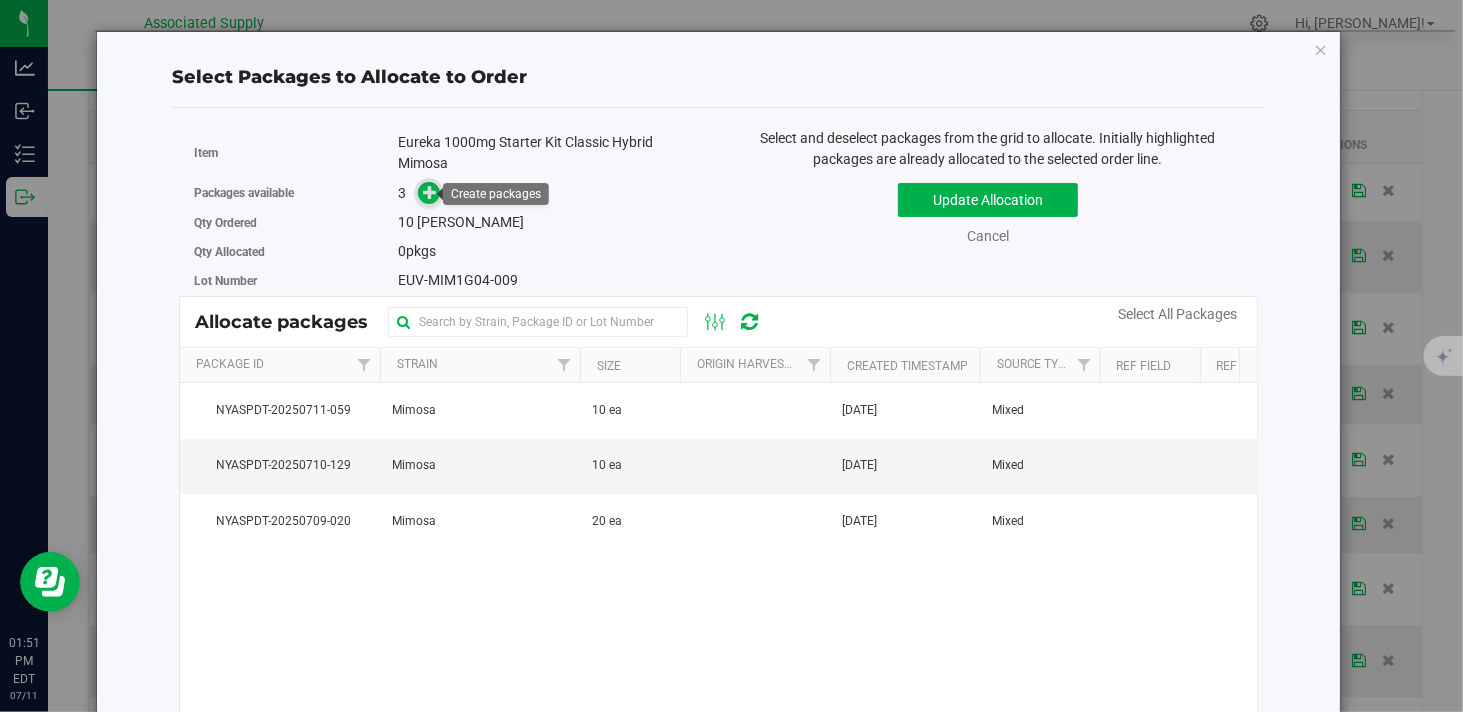 click at bounding box center [430, 191] 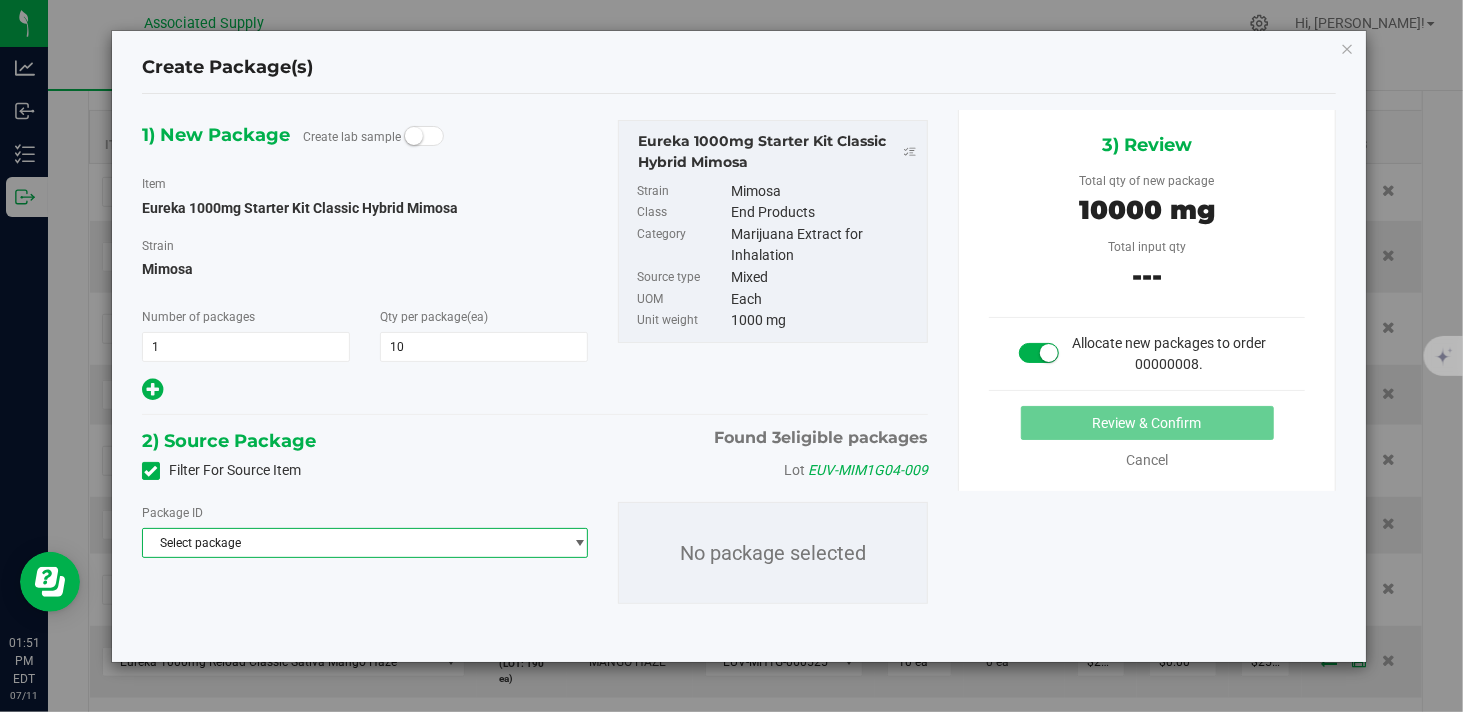 click on "Select package" at bounding box center (352, 543) 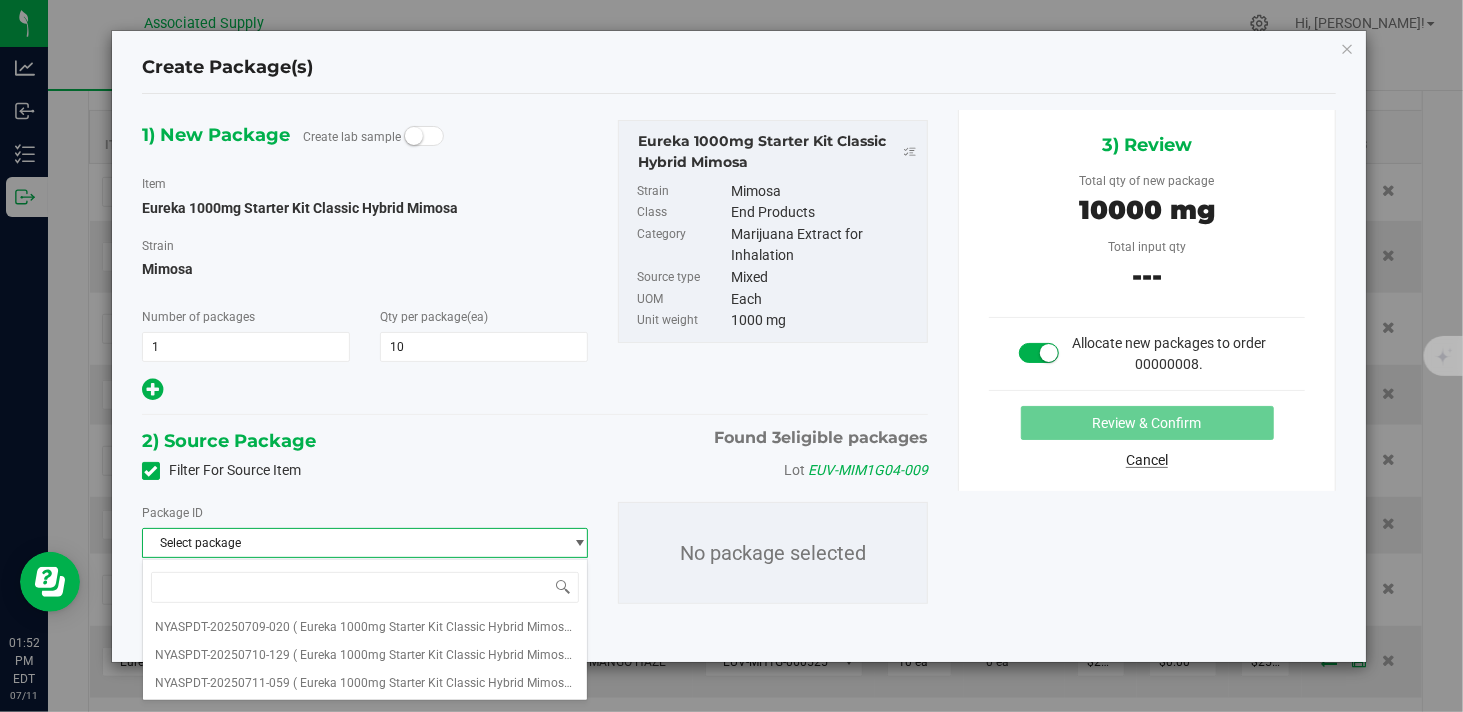 click on "Cancel" at bounding box center [1147, 460] 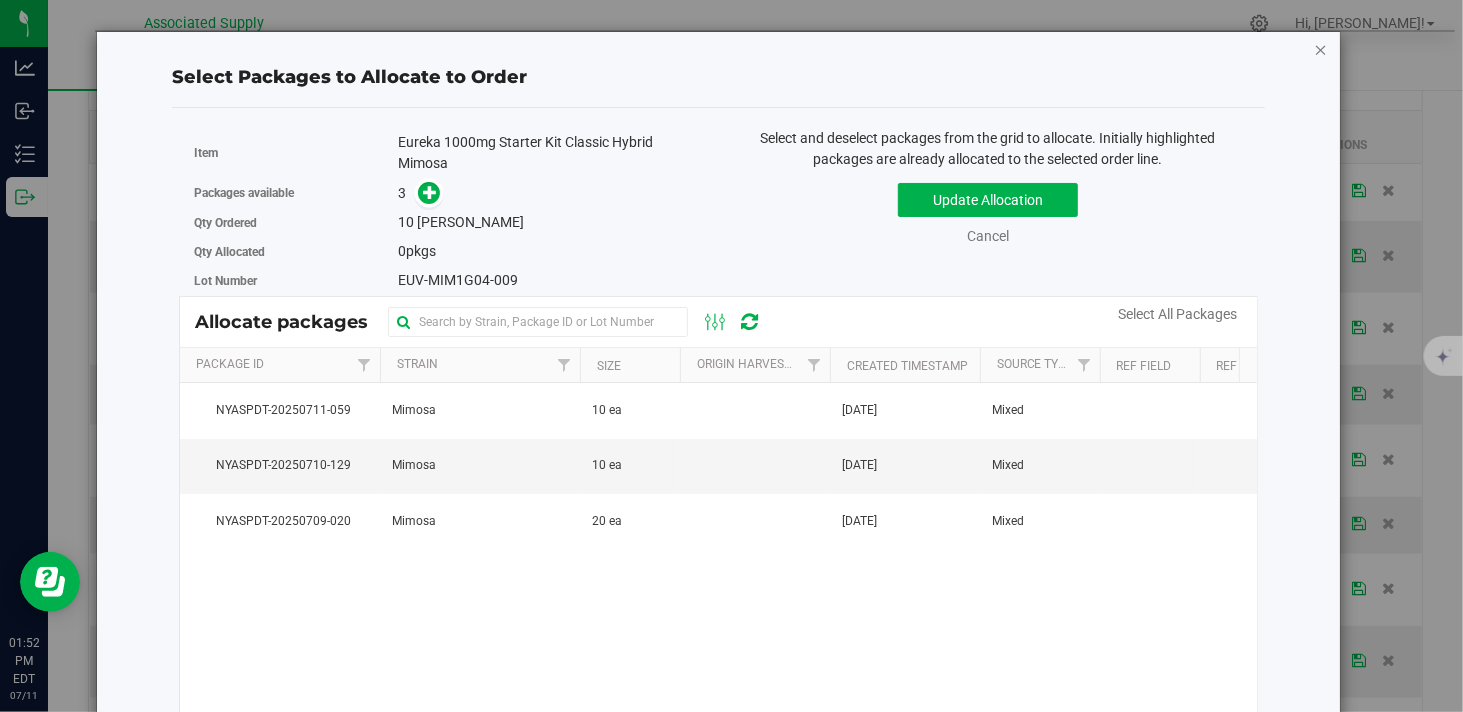 click at bounding box center (1321, 49) 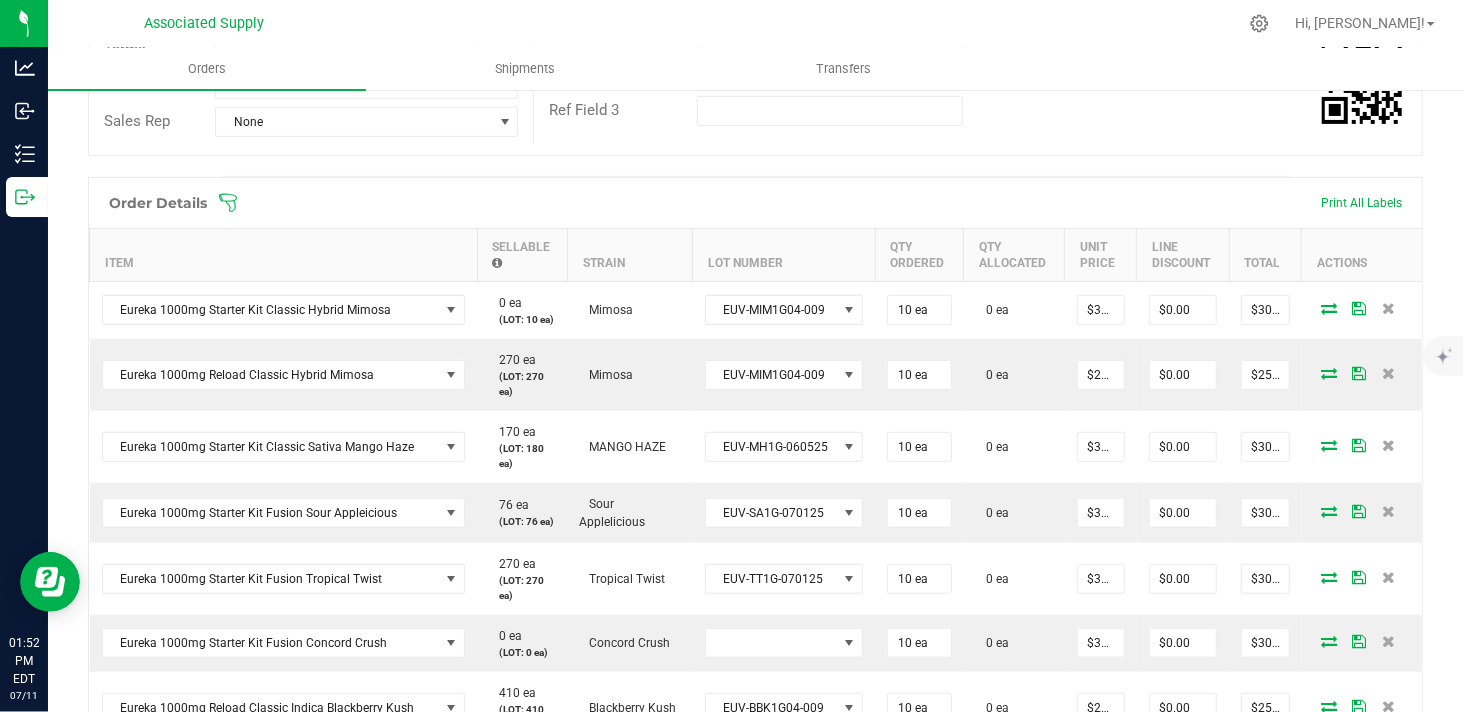 scroll, scrollTop: 444, scrollLeft: 0, axis: vertical 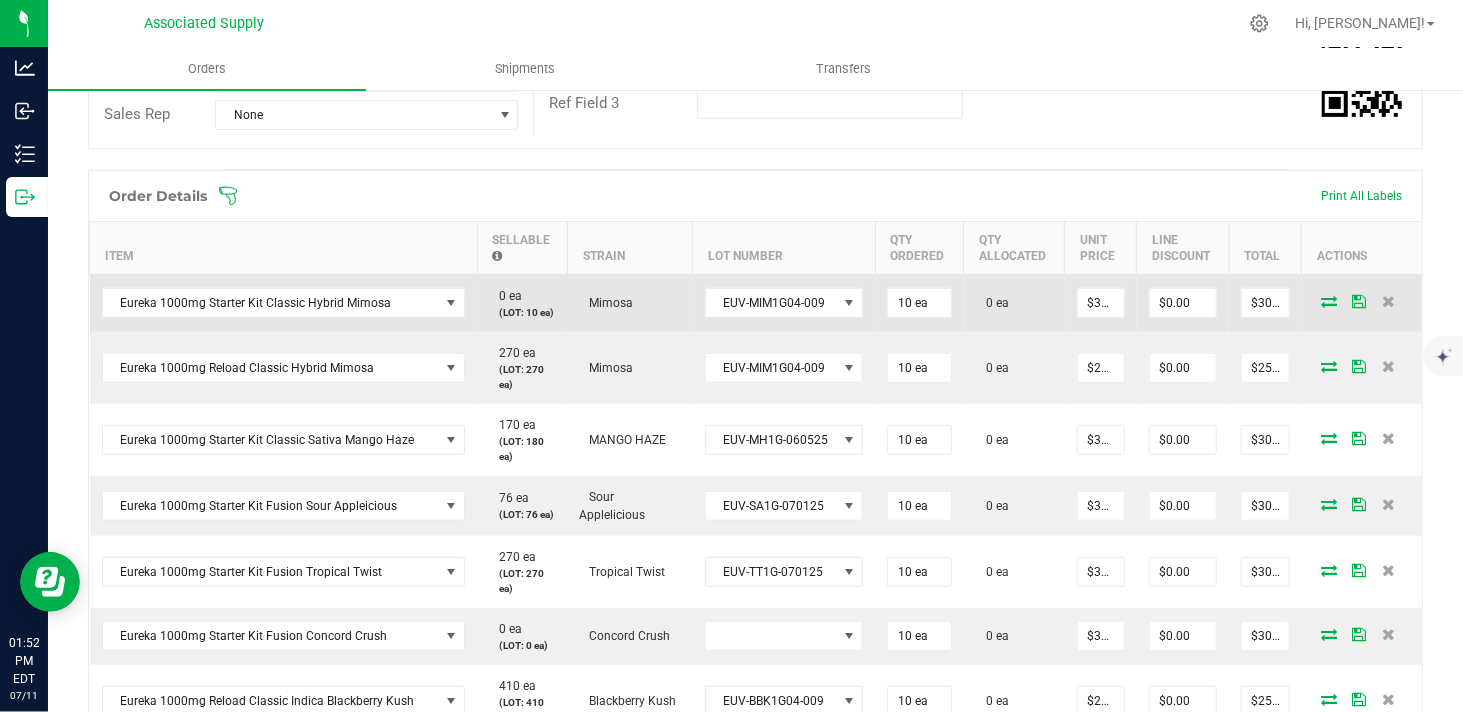 click at bounding box center [1329, 301] 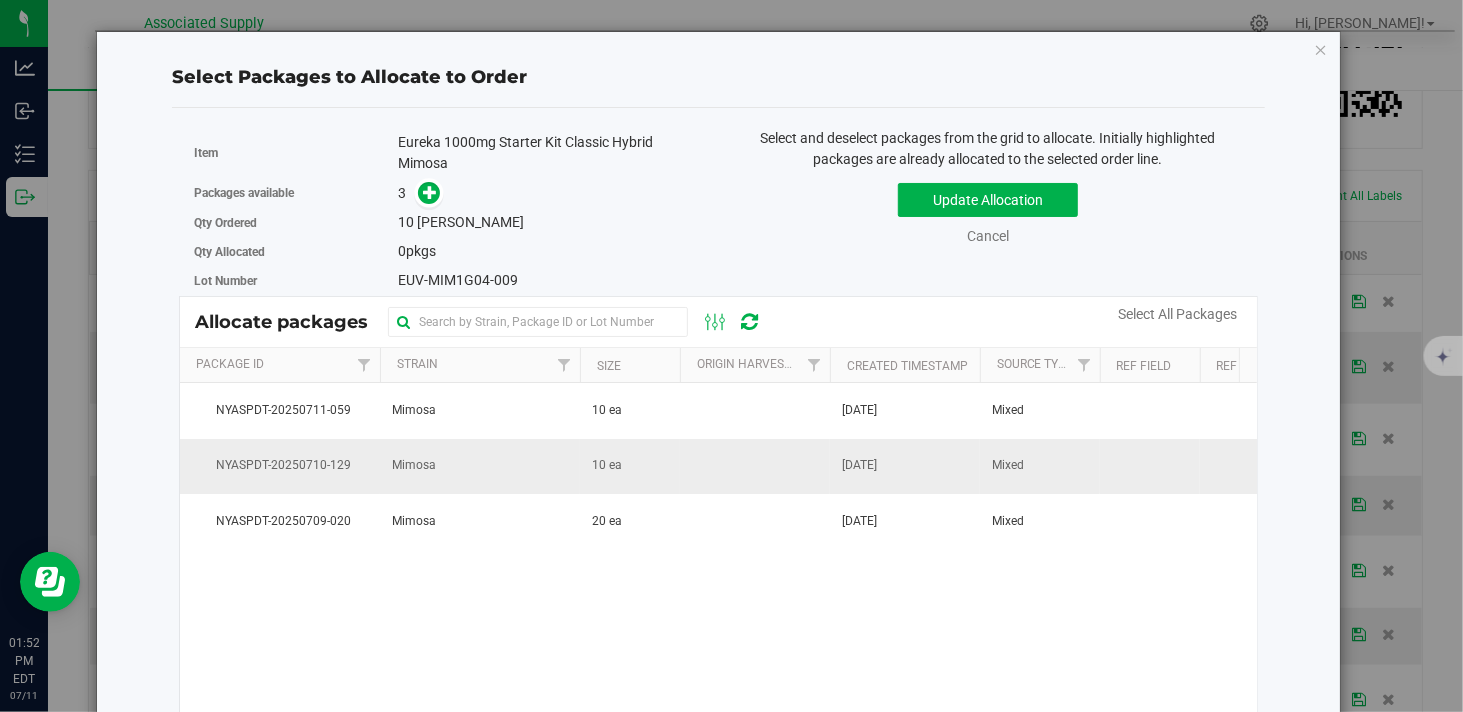 drag, startPoint x: 1036, startPoint y: 510, endPoint x: 568, endPoint y: 490, distance: 468.42715 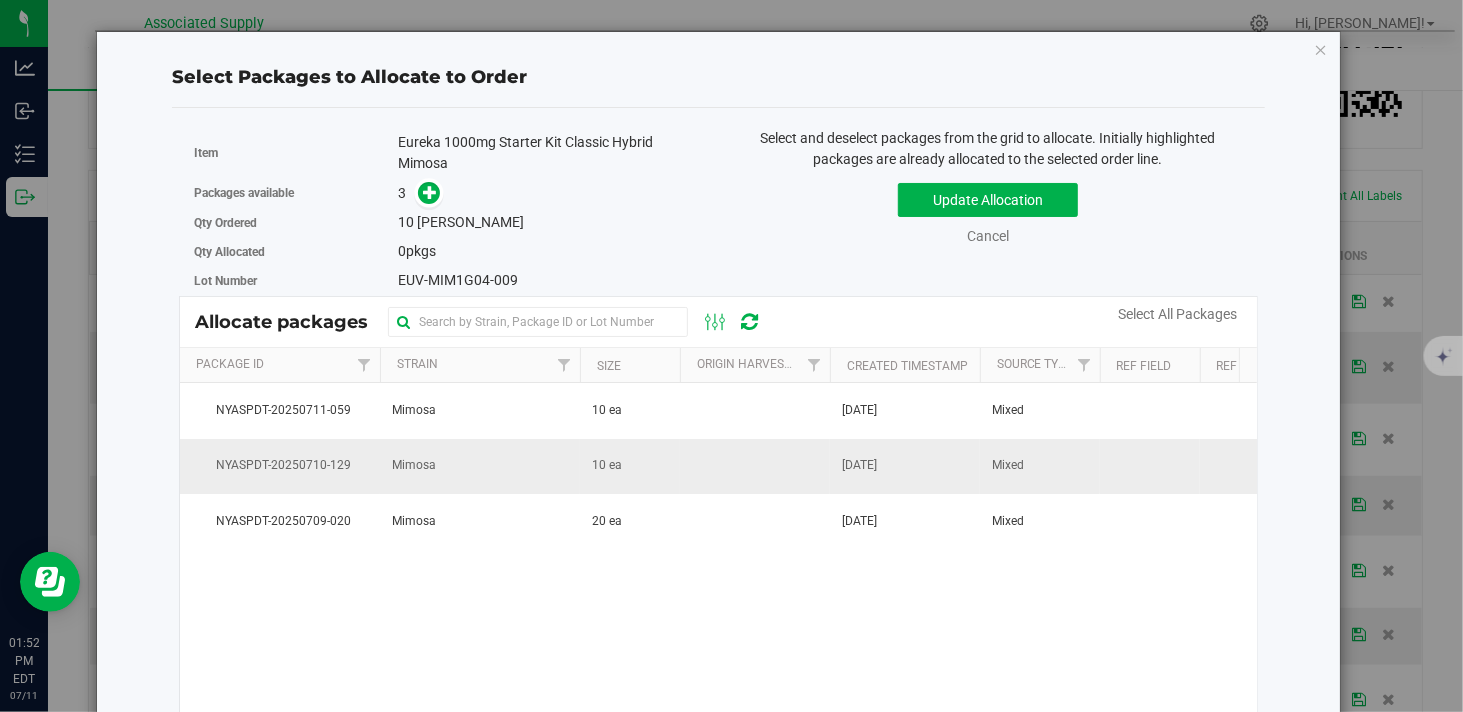 click on "Mimosa" at bounding box center (480, 466) 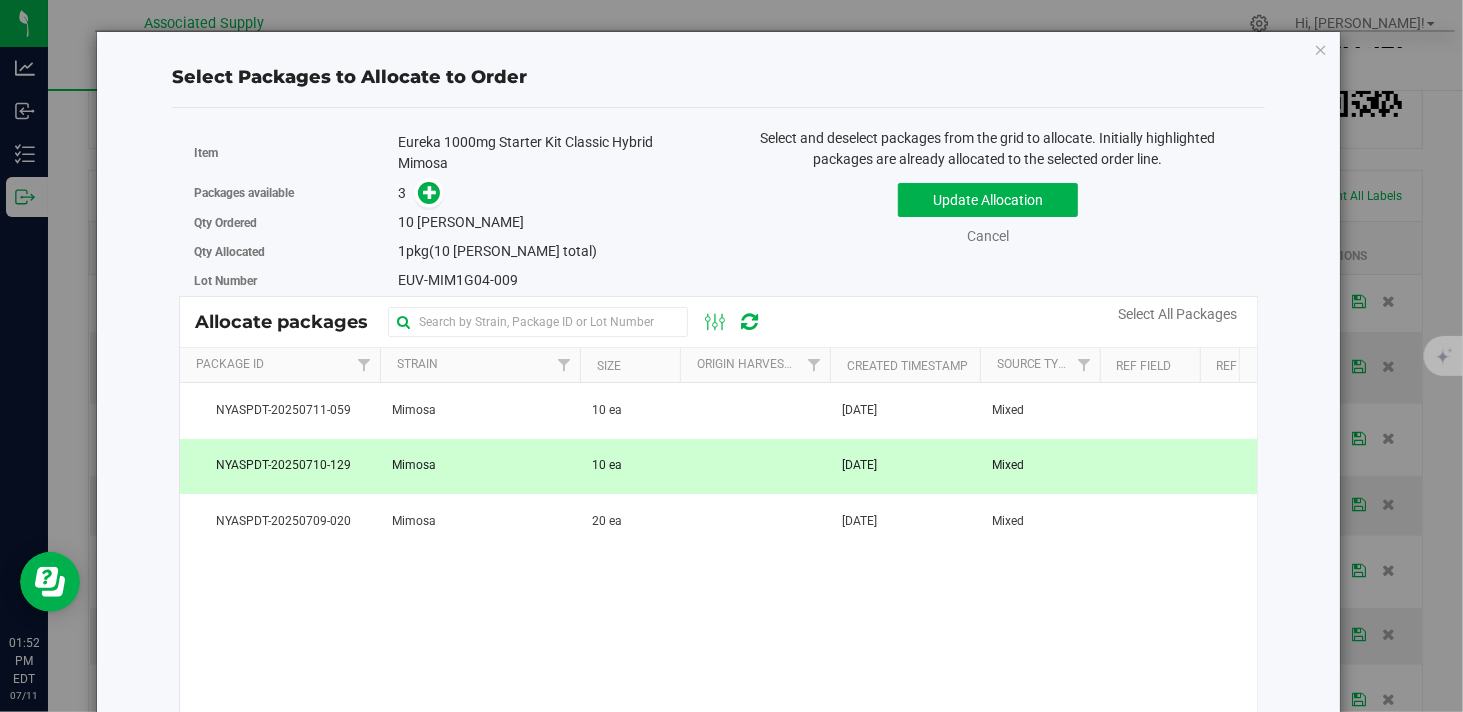 click on "Mimosa" at bounding box center (480, 466) 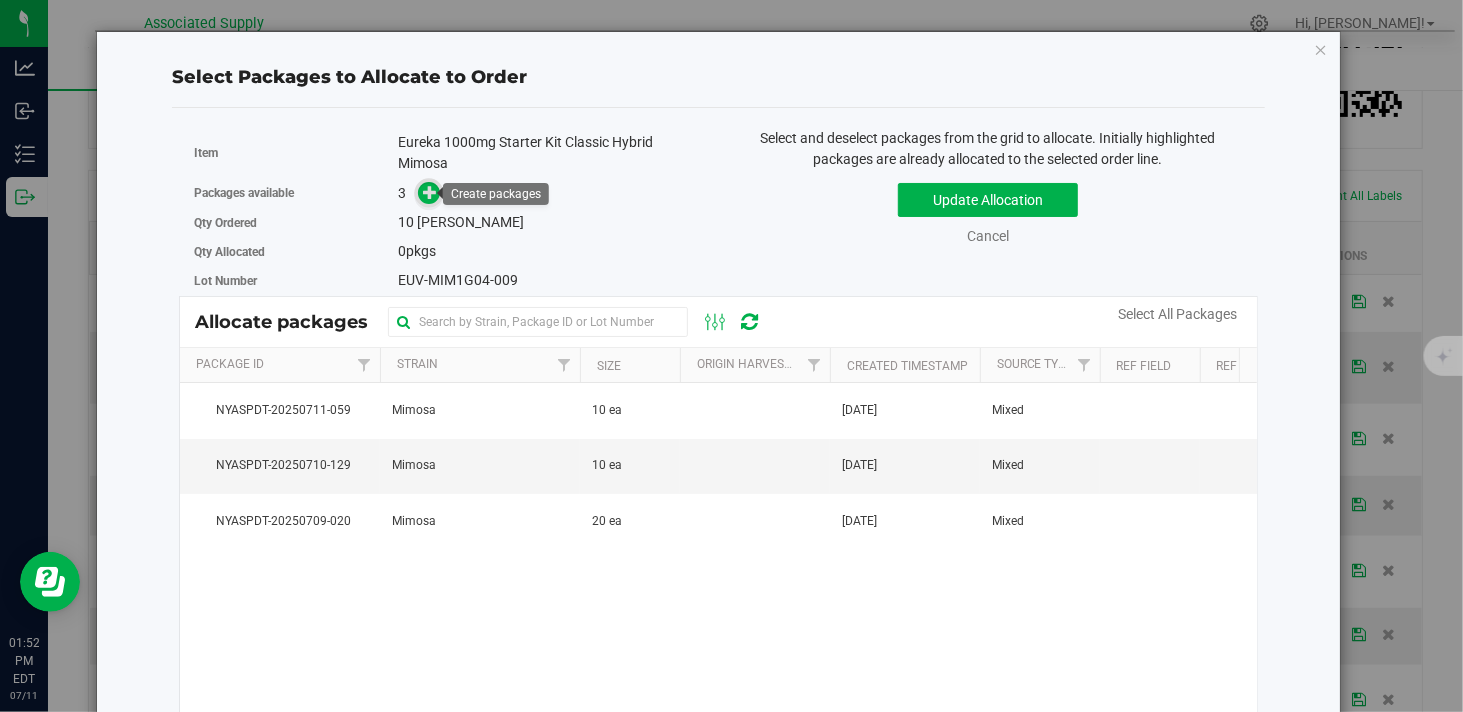 click at bounding box center [430, 192] 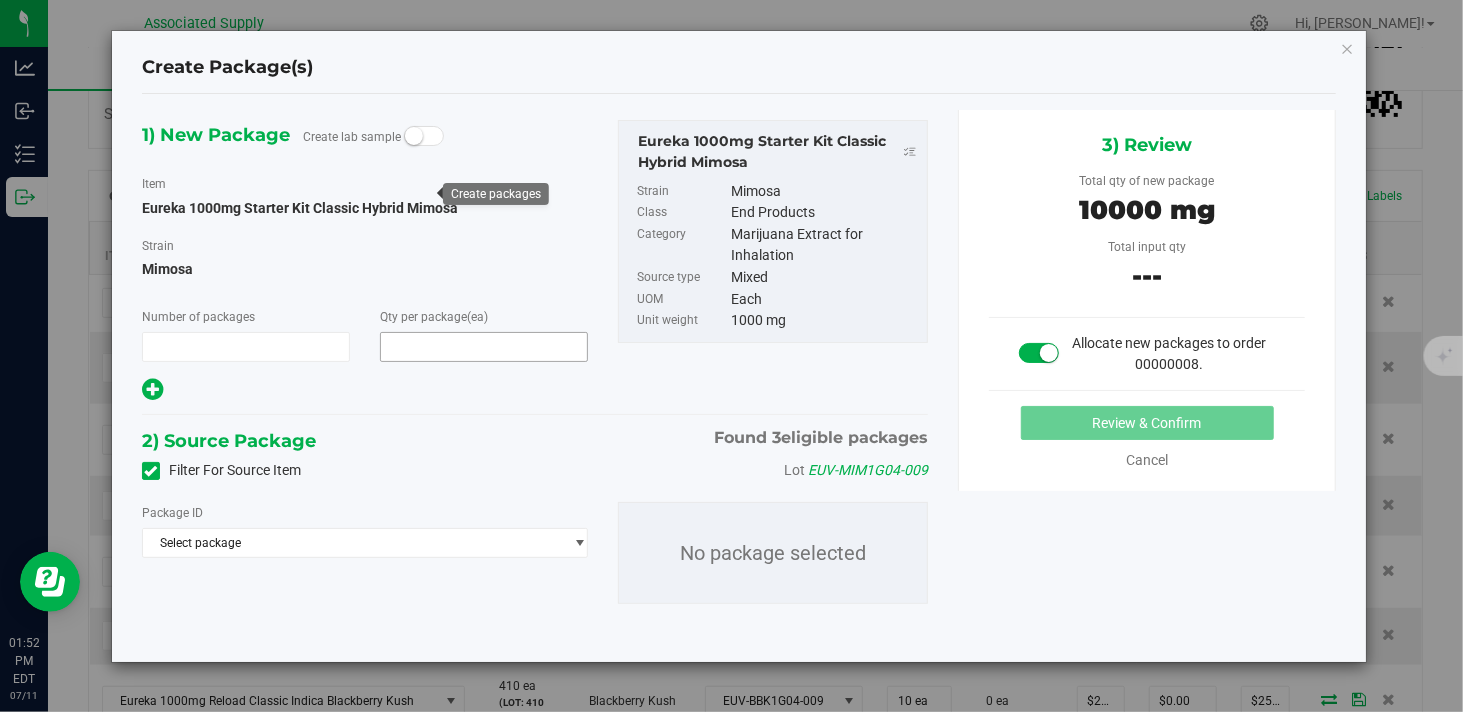 type on "1" 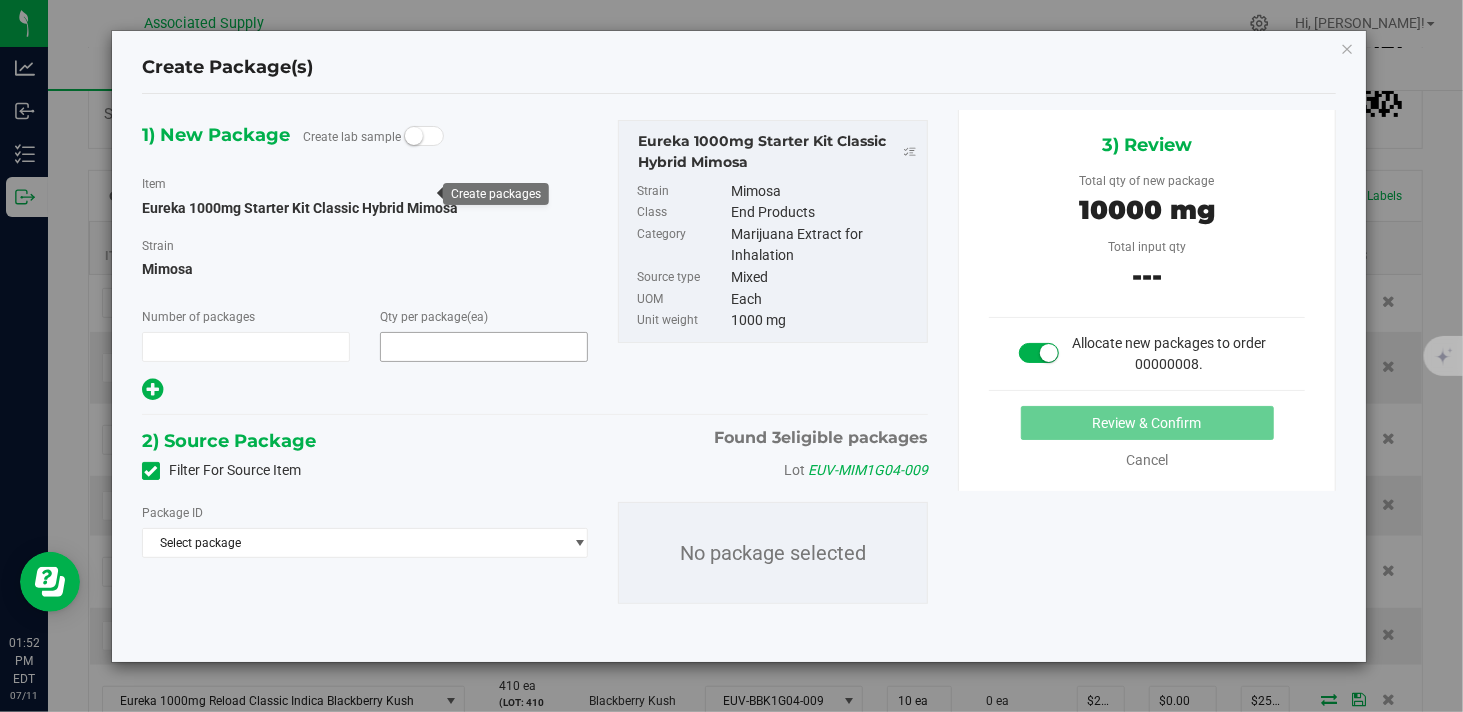 type on "10" 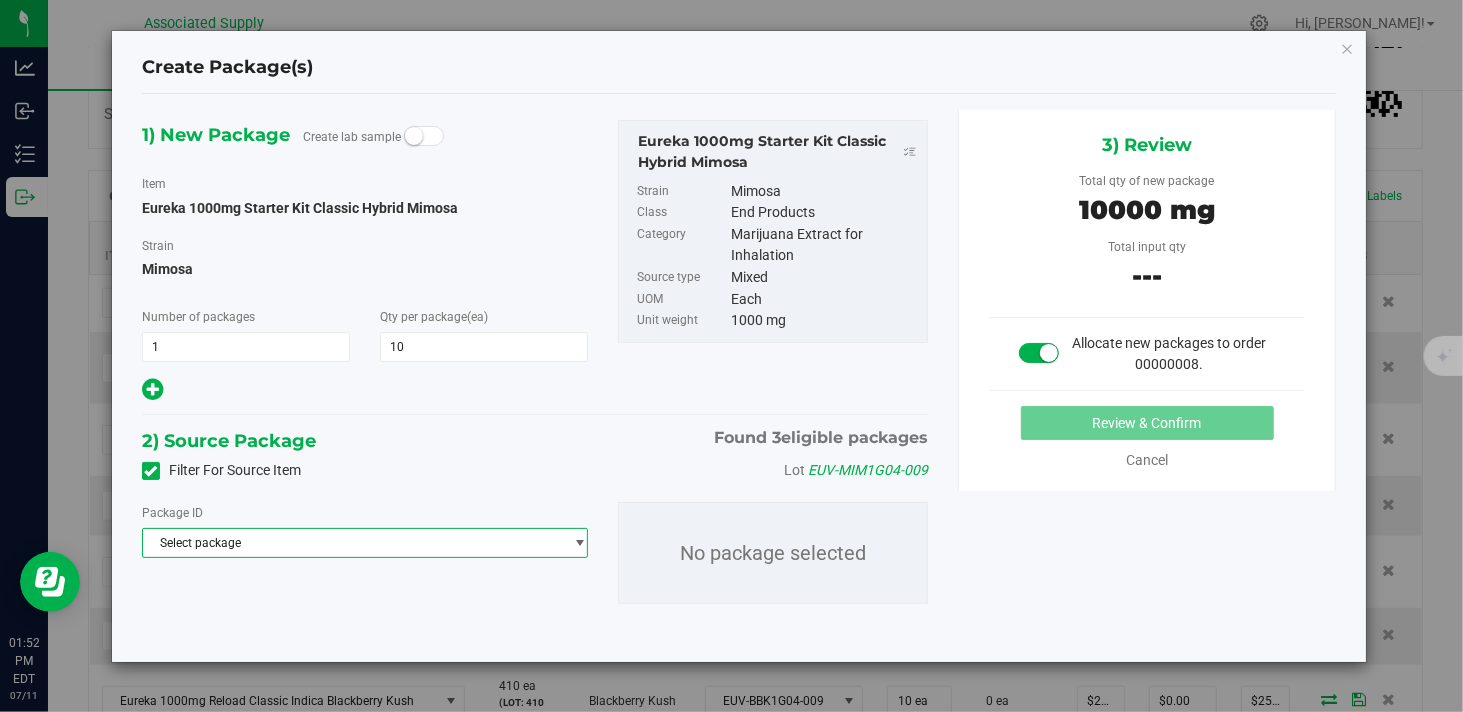 click on "Select package" at bounding box center [352, 543] 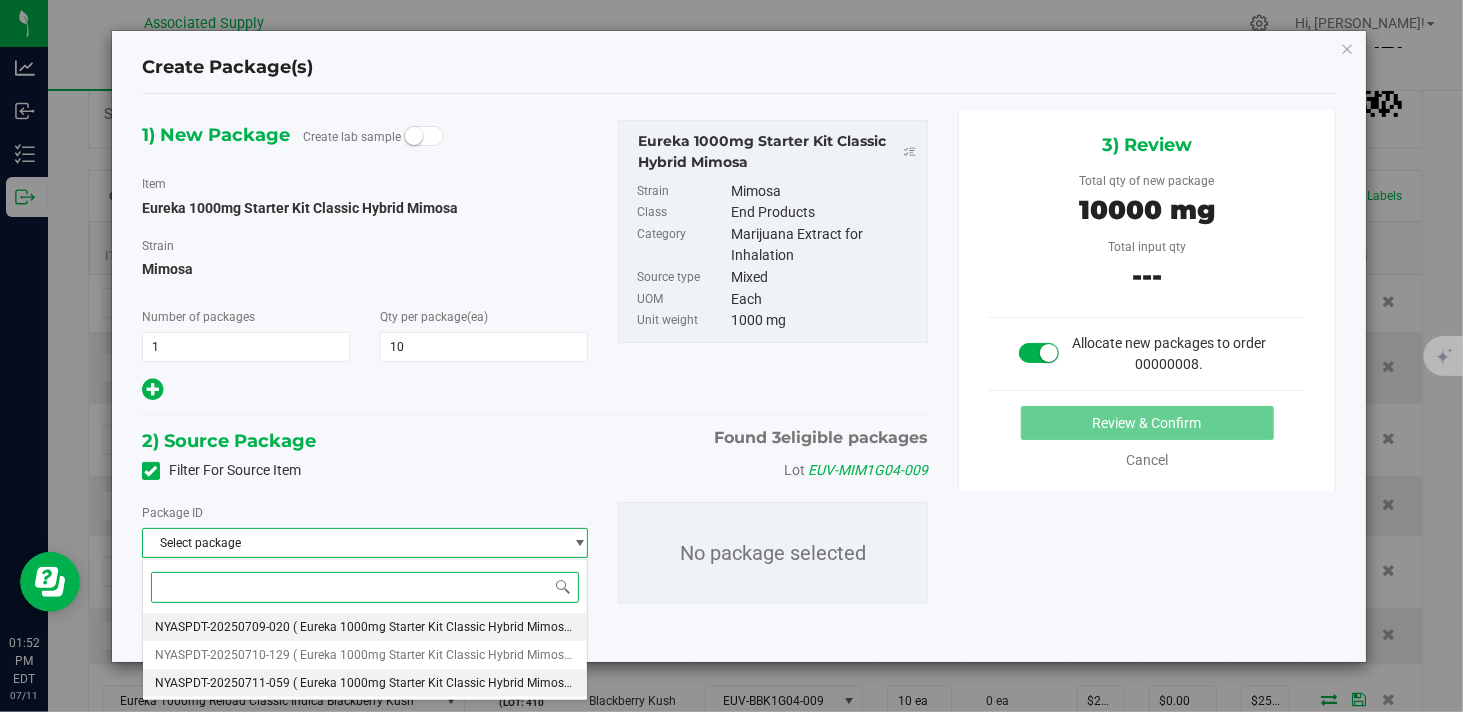 click on "(
Eureka 1000mg Starter Kit Classic Hybrid Mimosa
)" at bounding box center (435, 655) 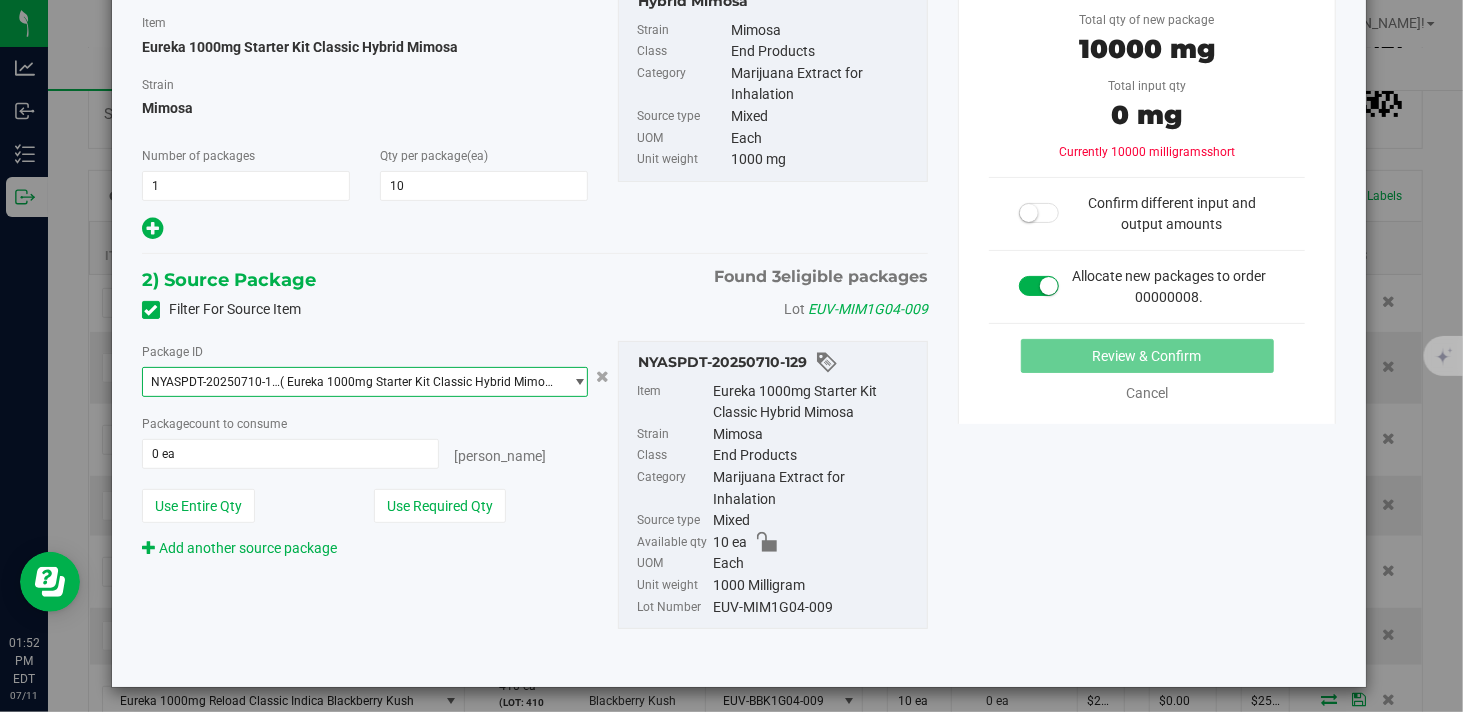 scroll, scrollTop: 168, scrollLeft: 0, axis: vertical 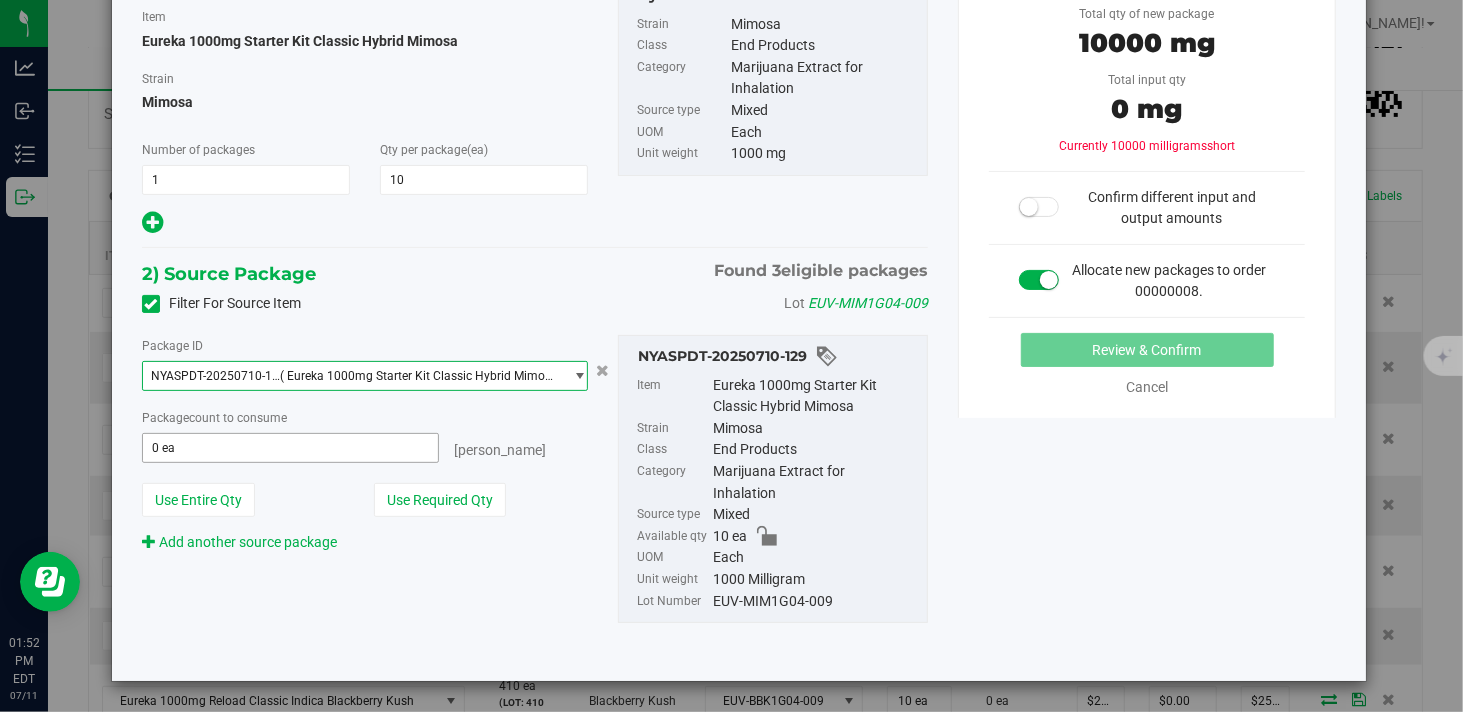 click on "0 ea 0" at bounding box center (290, 448) 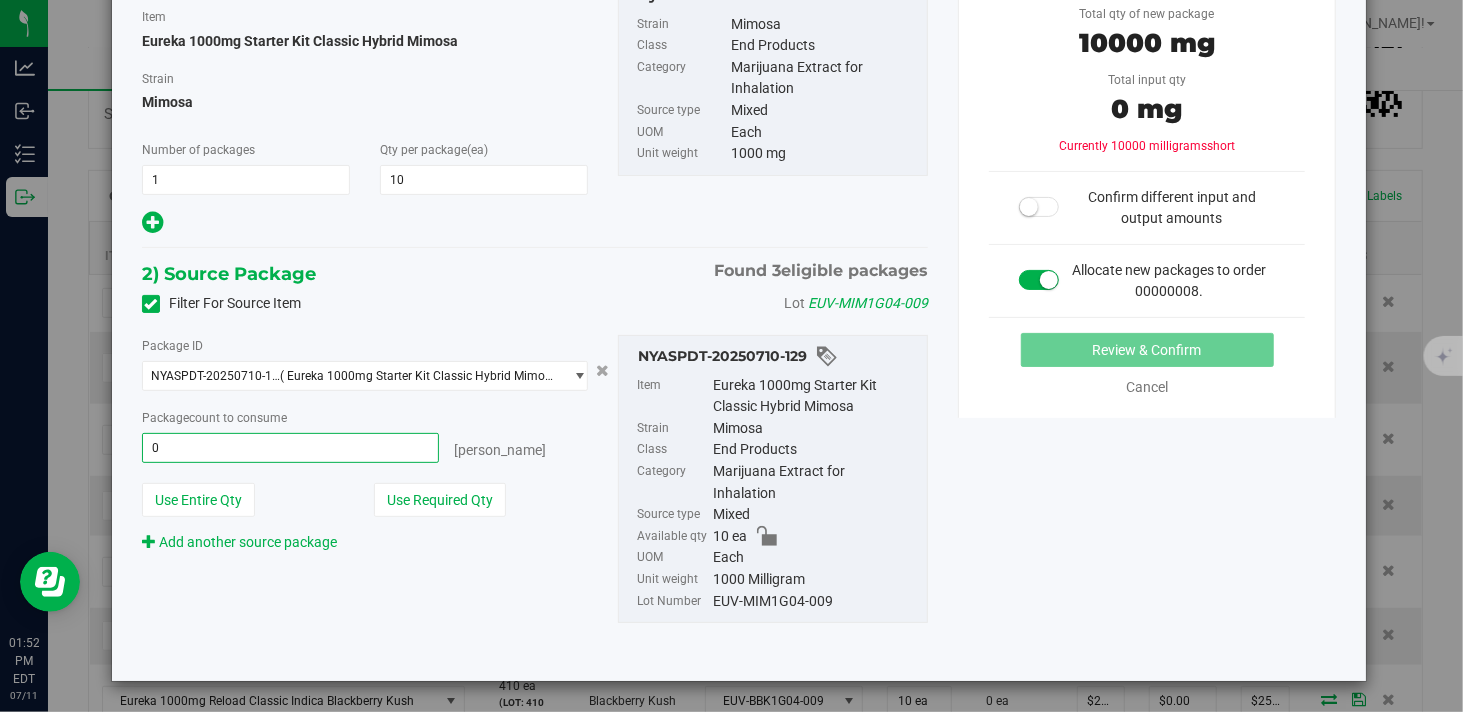 type 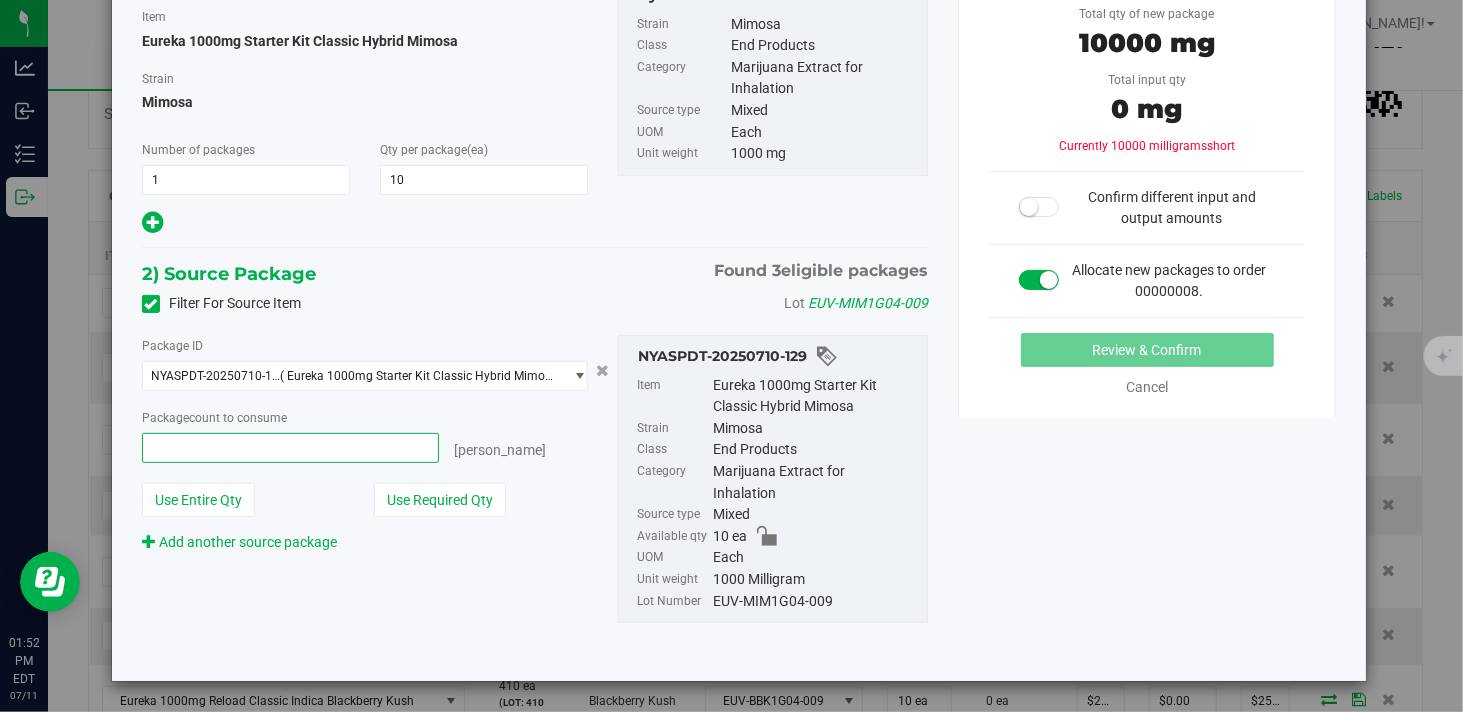 click at bounding box center (290, 448) 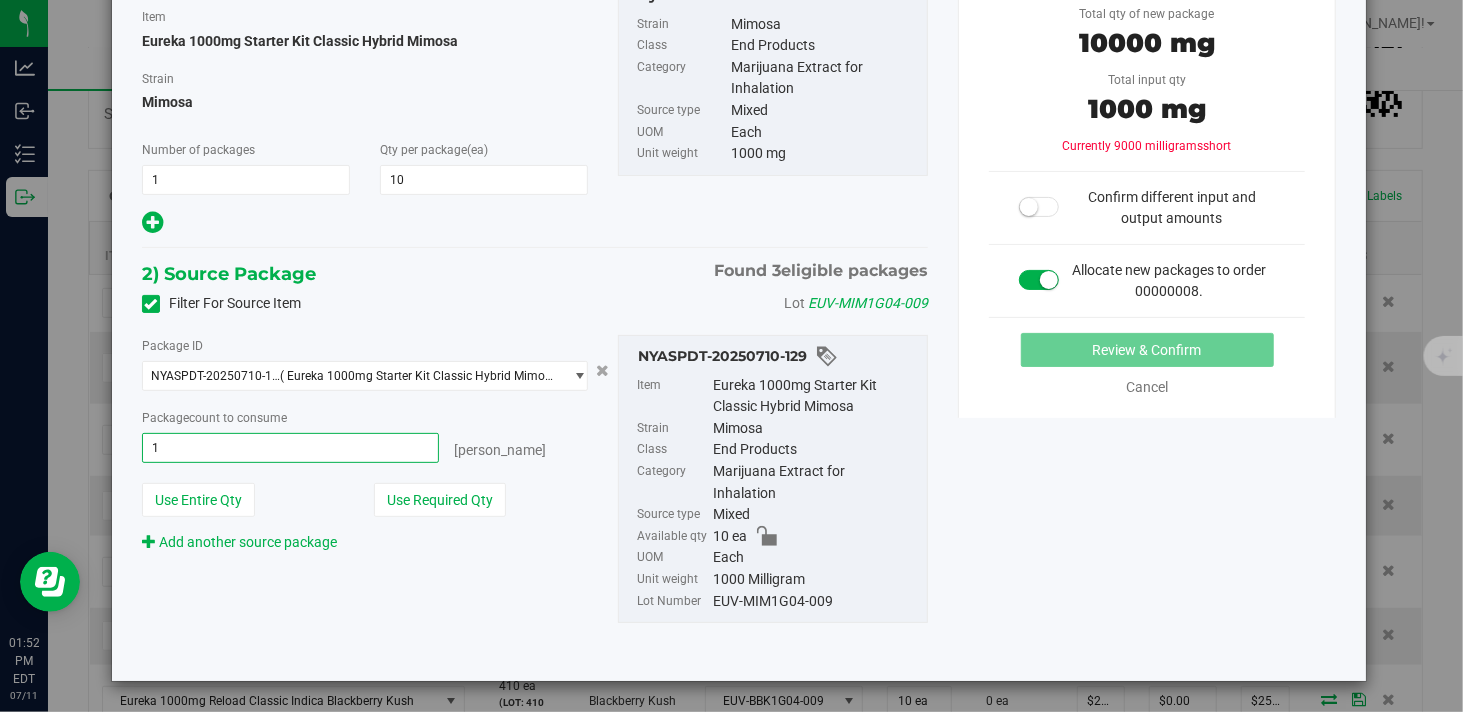 type on "10" 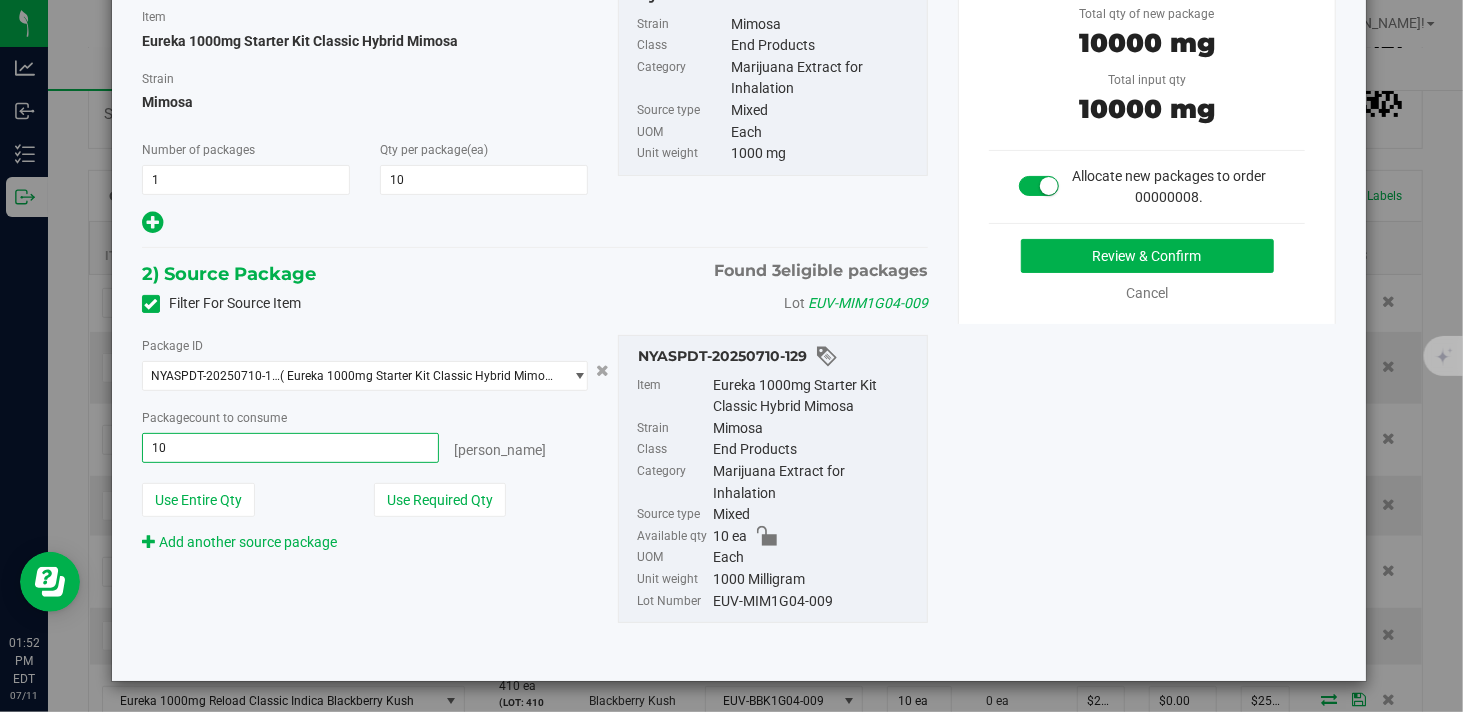 type on "10 ea" 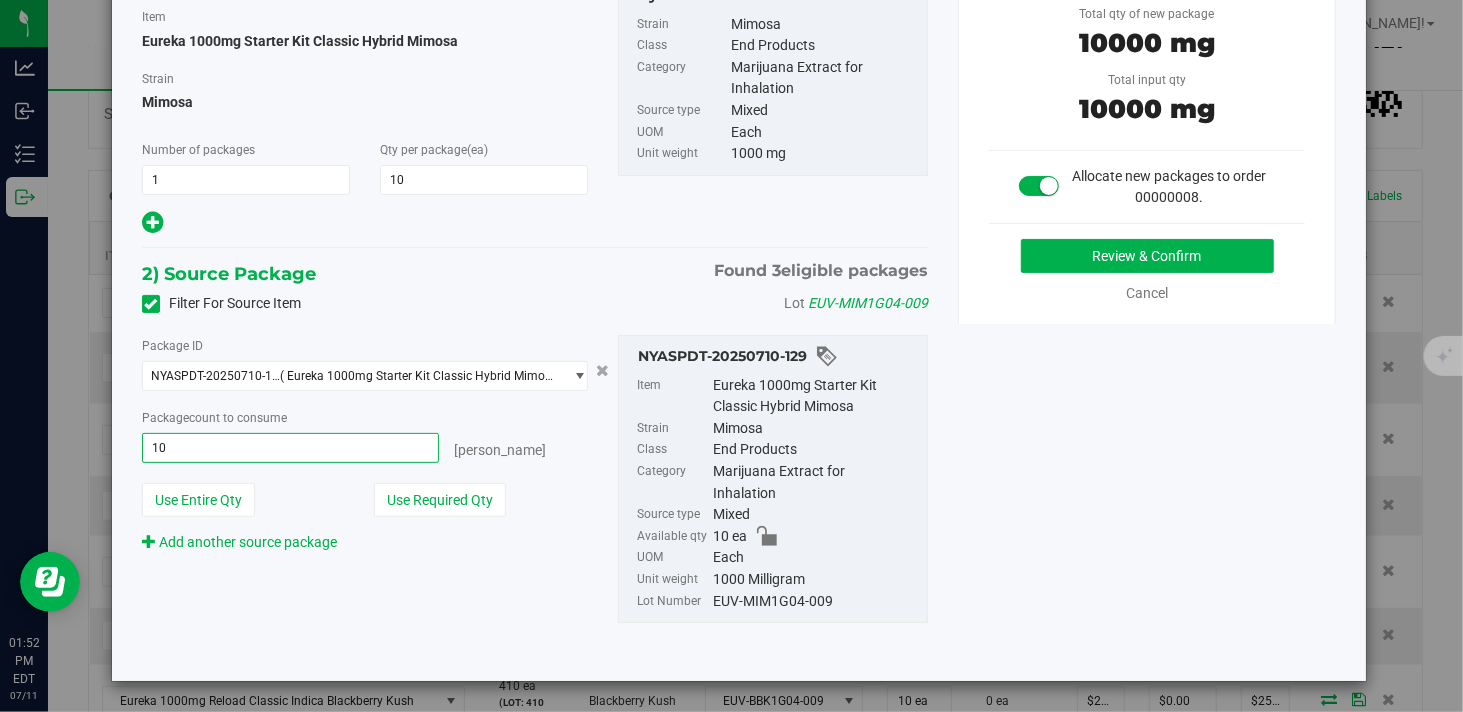 click on "Filter For Source Item
Lot
EUV-MIM1G04-009" at bounding box center (535, 304) 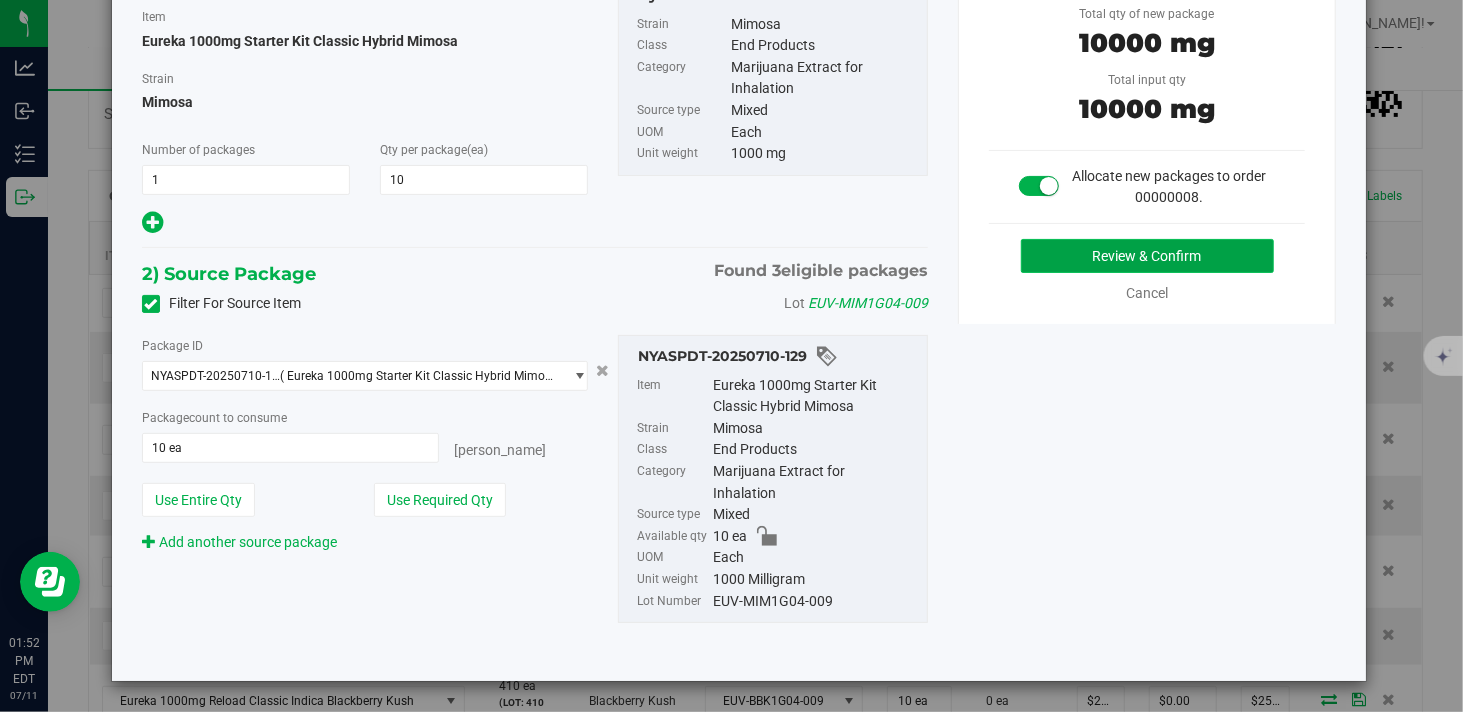 click on "Review & Confirm" at bounding box center [1147, 256] 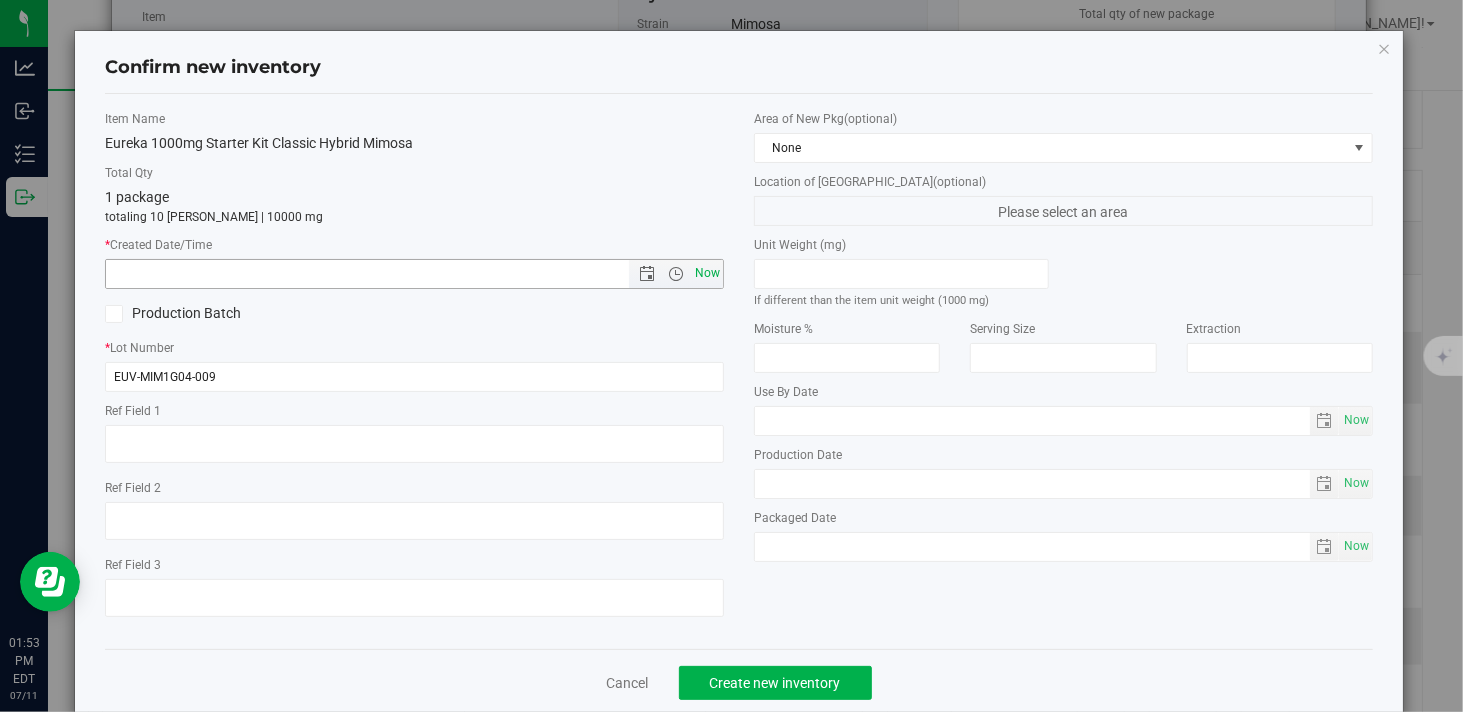 click on "Now" at bounding box center [708, 273] 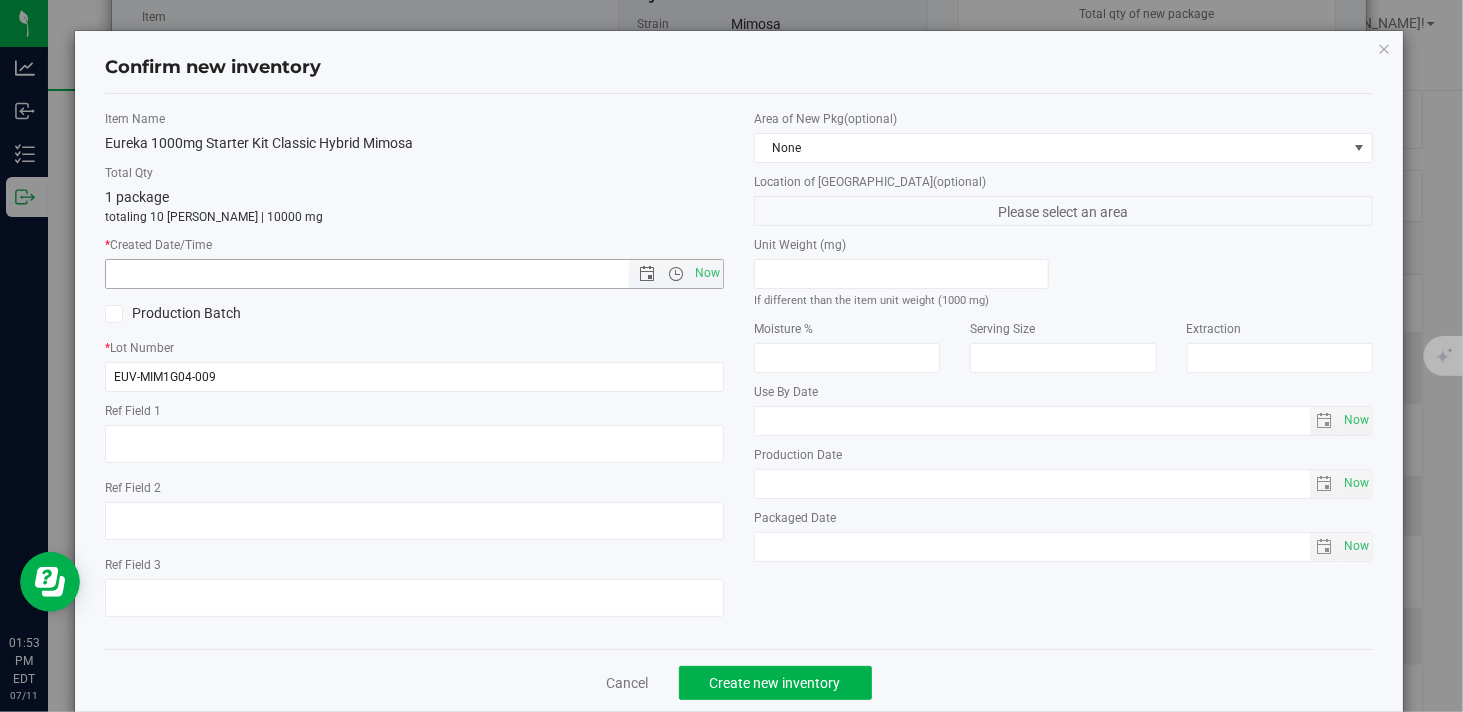 type on "7/11/2025 1:53 PM" 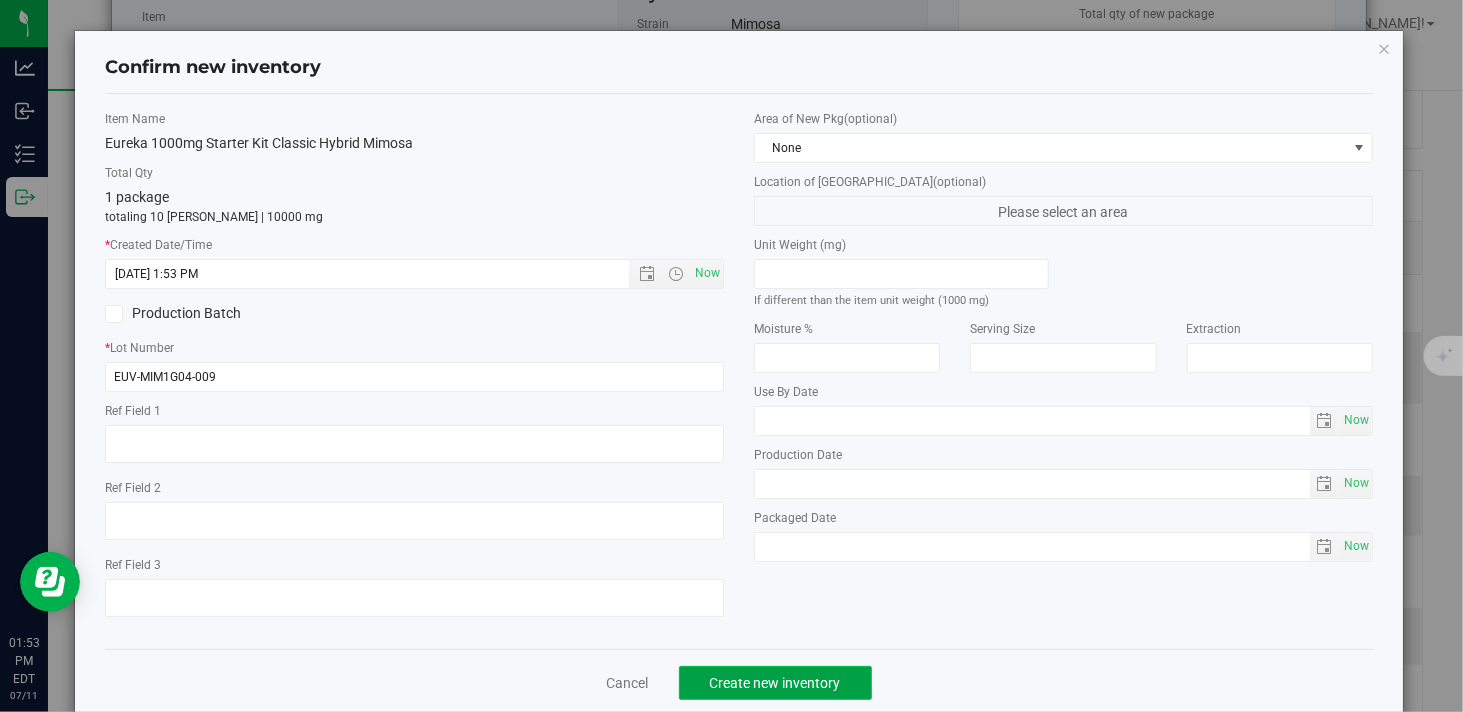 click on "Create new inventory" 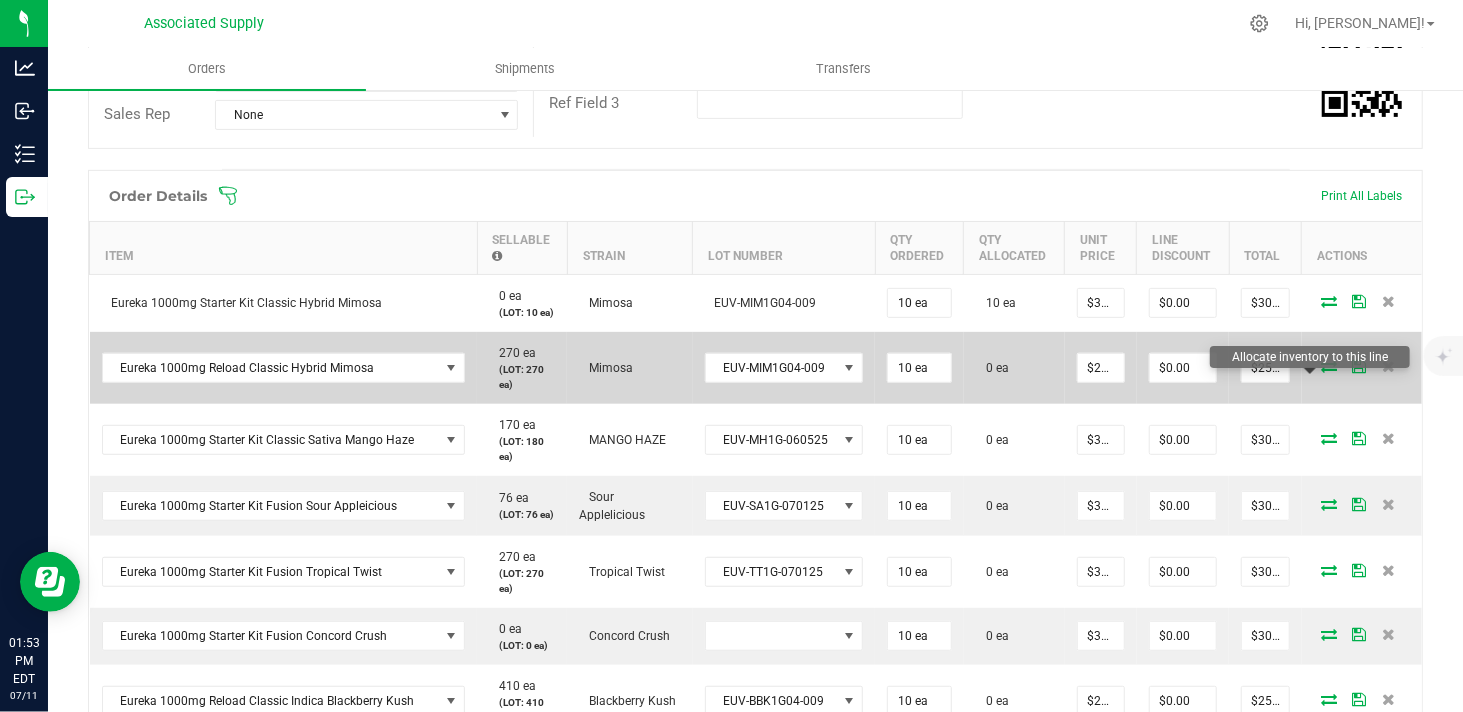 click at bounding box center (1329, 366) 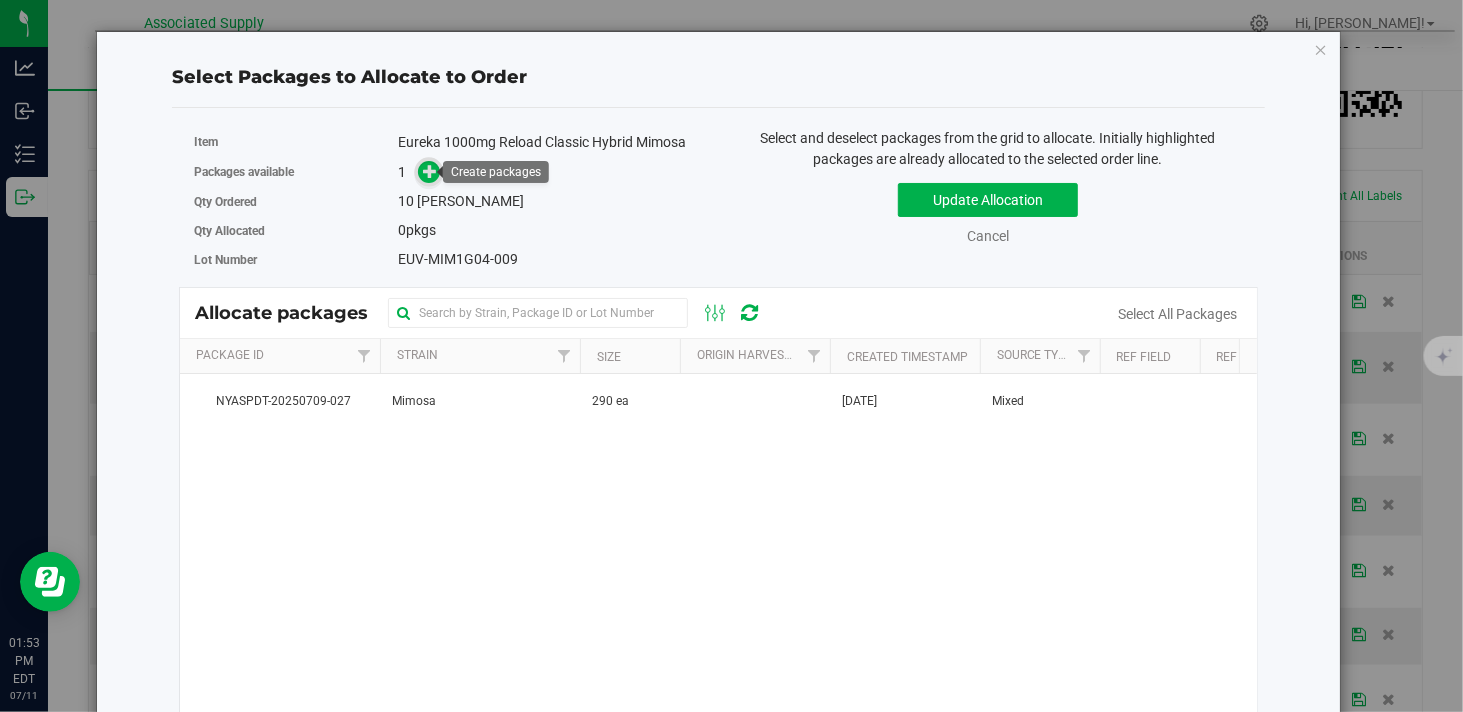 click at bounding box center [430, 171] 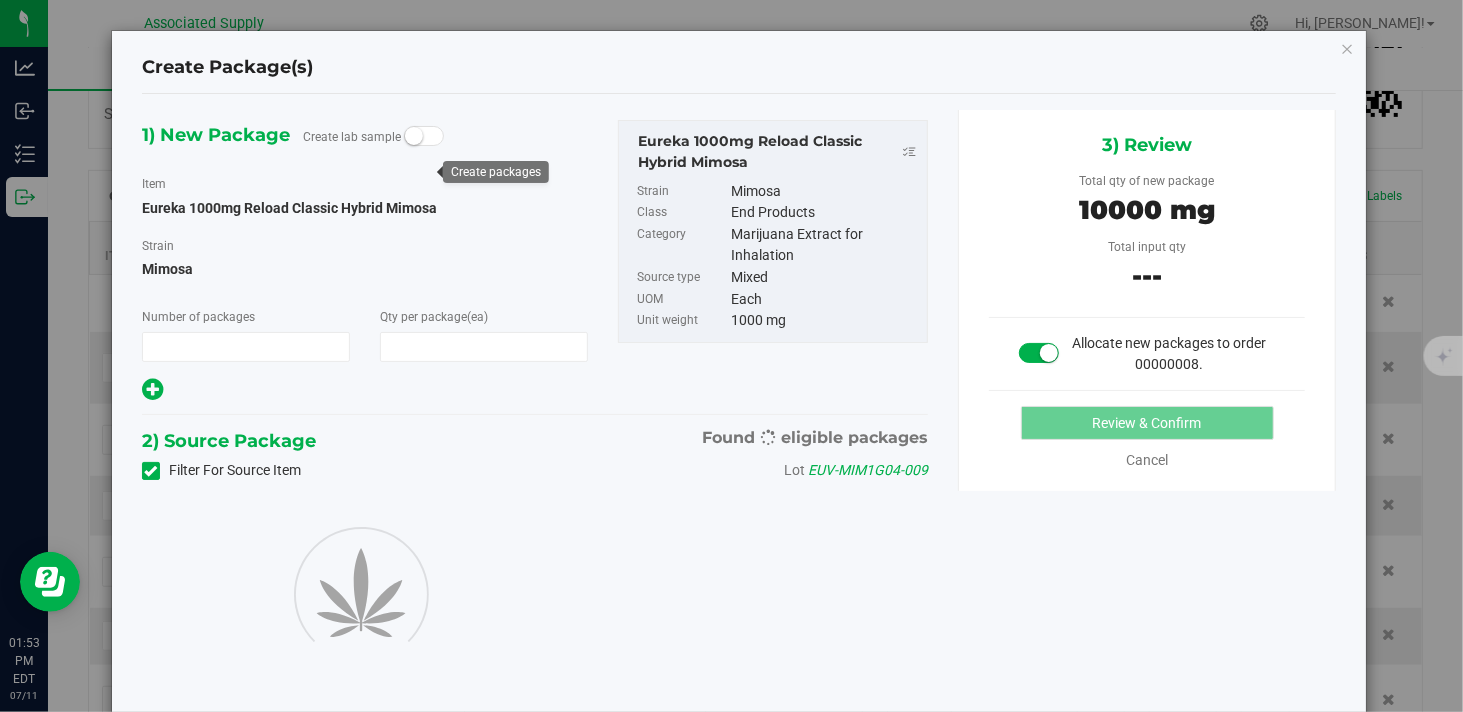 type on "1" 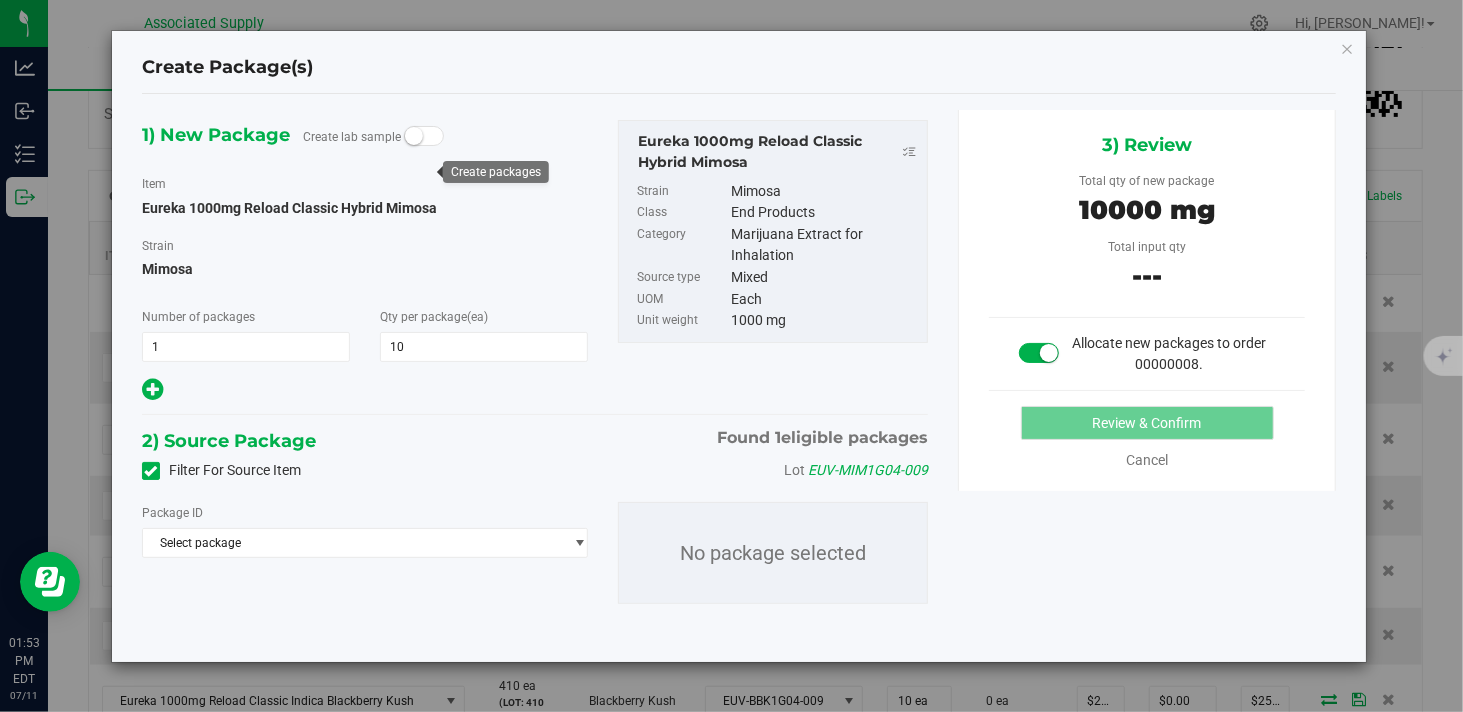 type on "10" 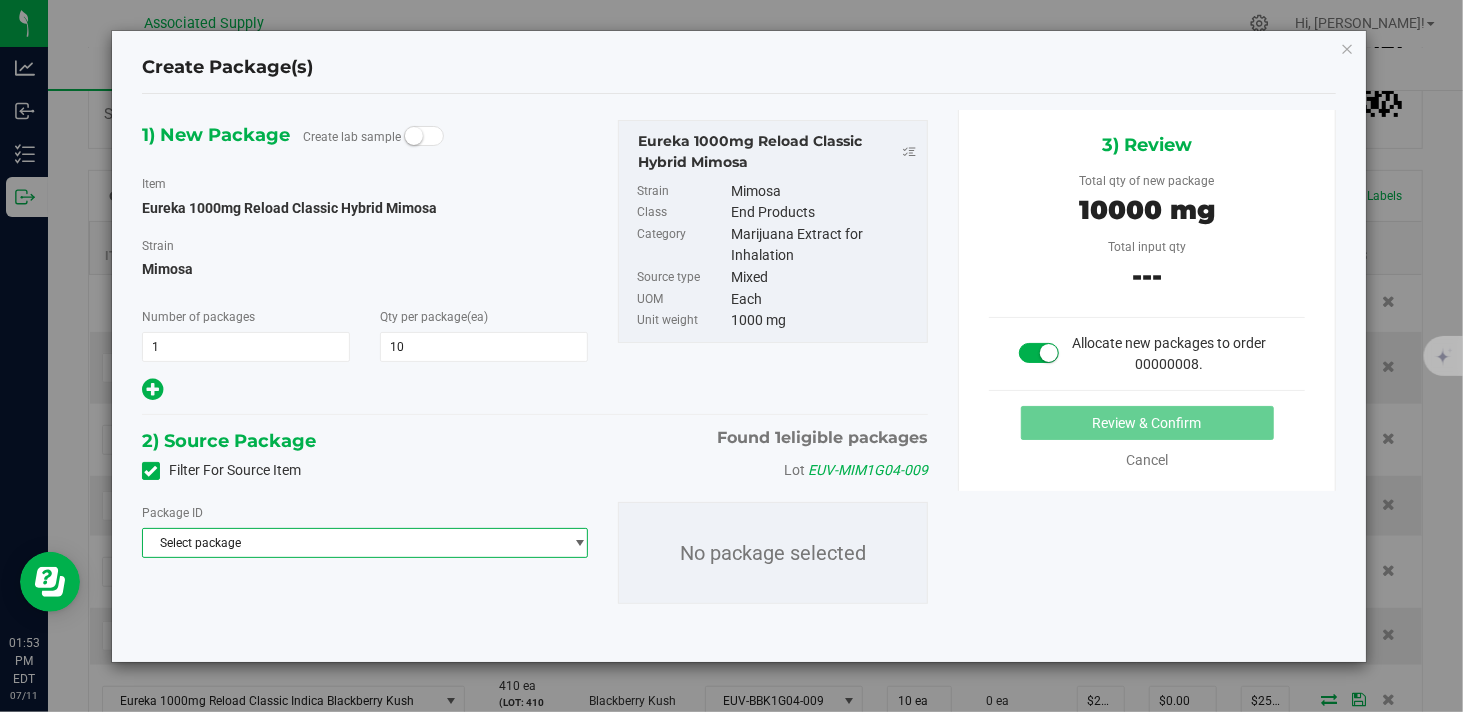 click on "Select package" at bounding box center (352, 543) 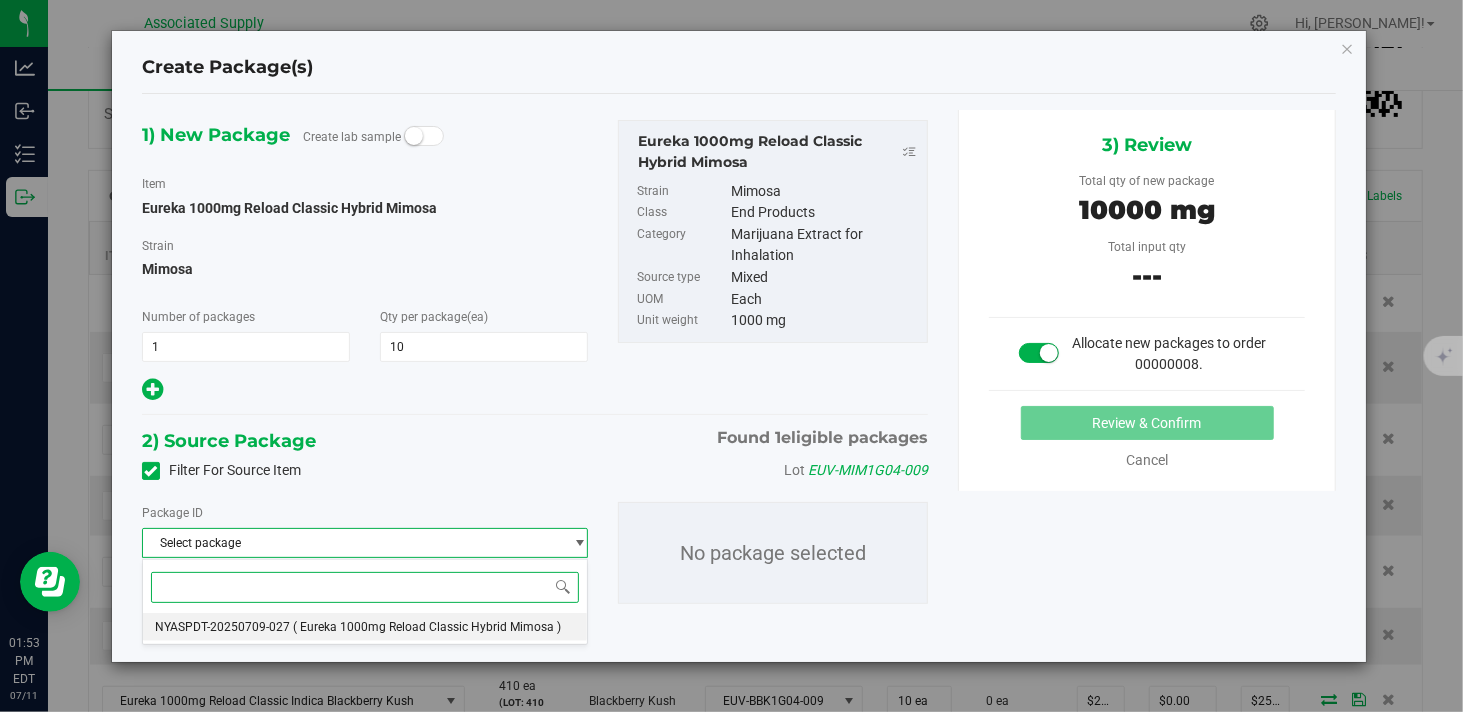 click on "(
Eureka 1000mg Reload Classic Hybrid Mimosa
)" at bounding box center [427, 627] 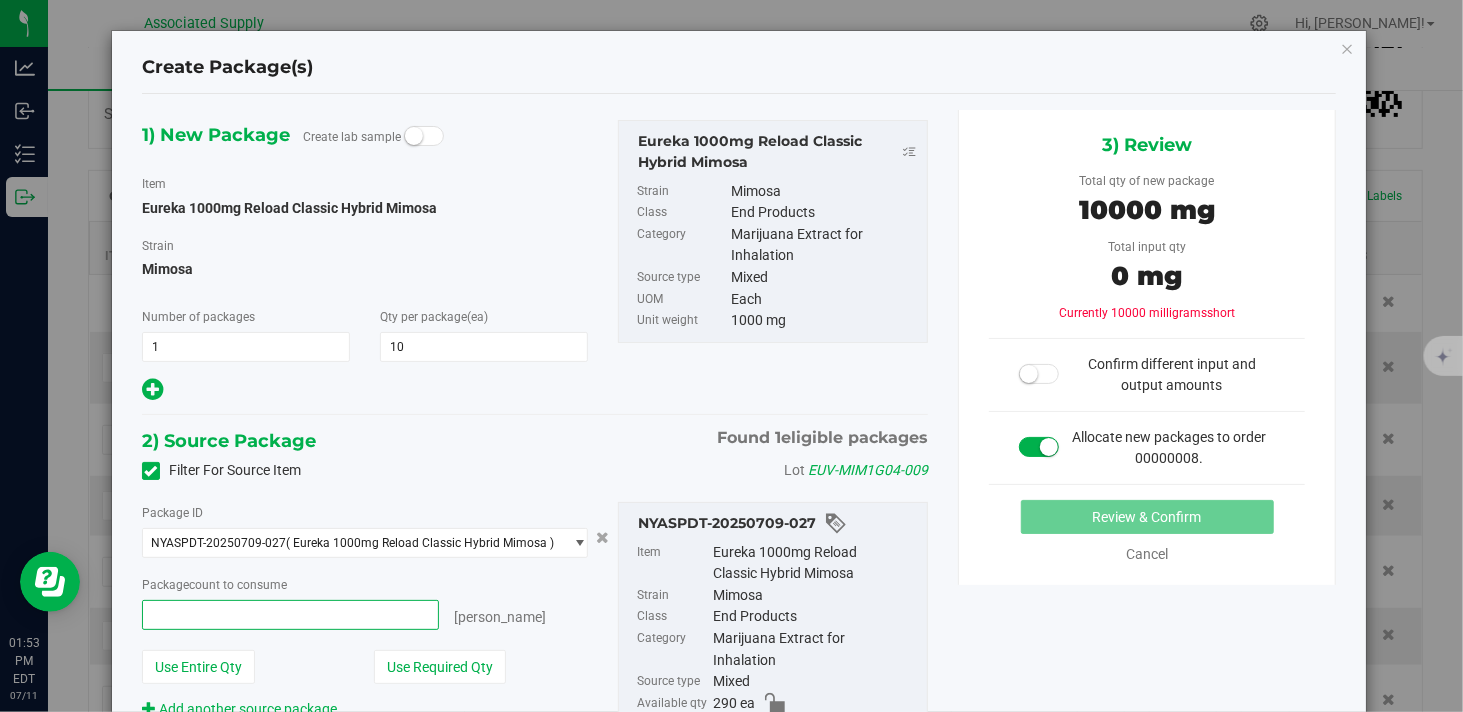 click at bounding box center (290, 615) 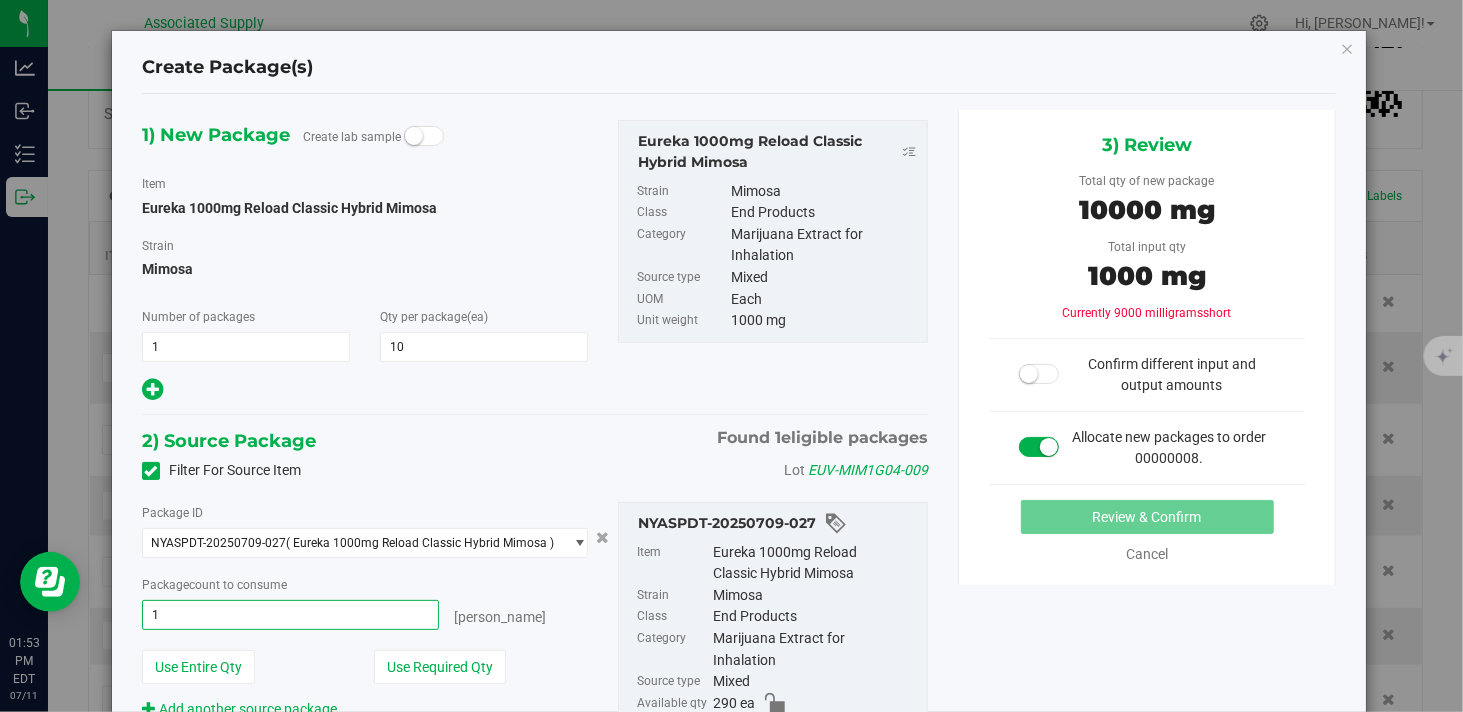type on "10" 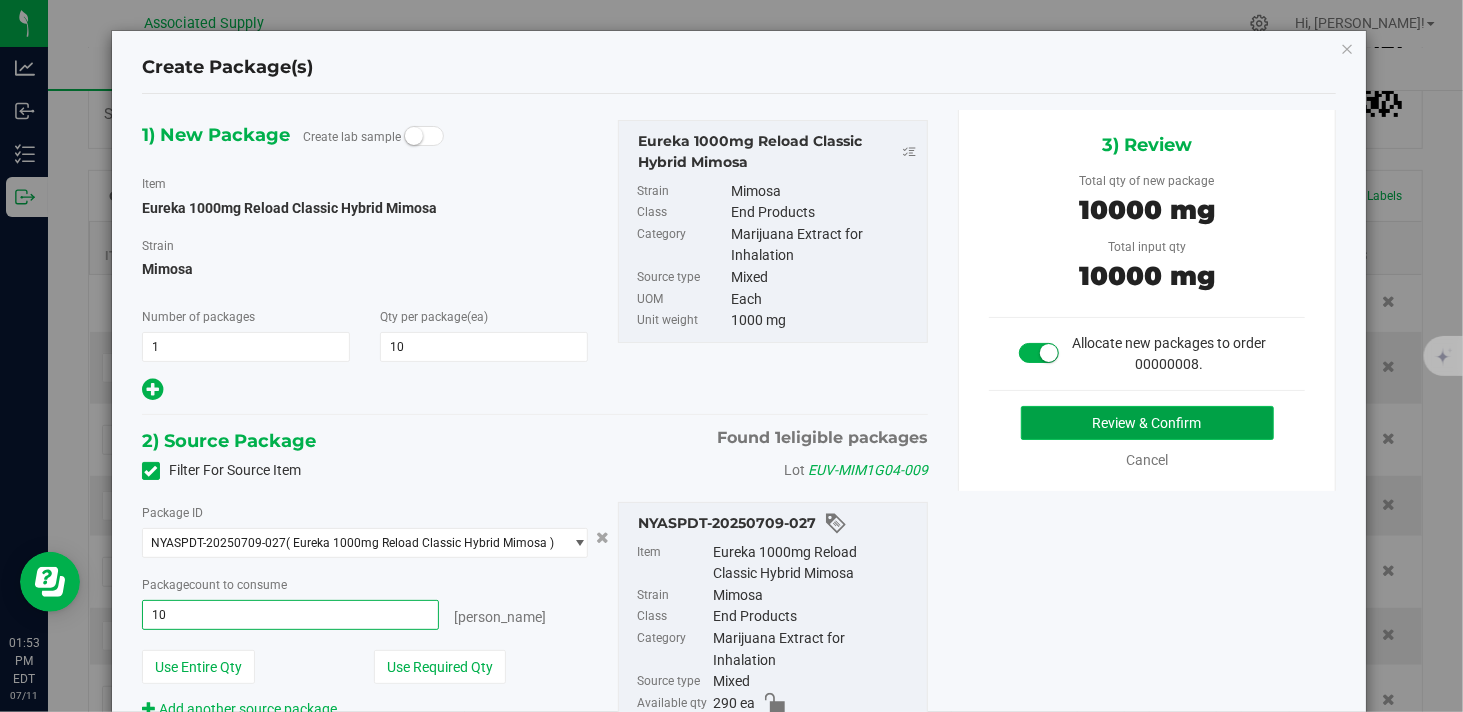 type on "10 ea" 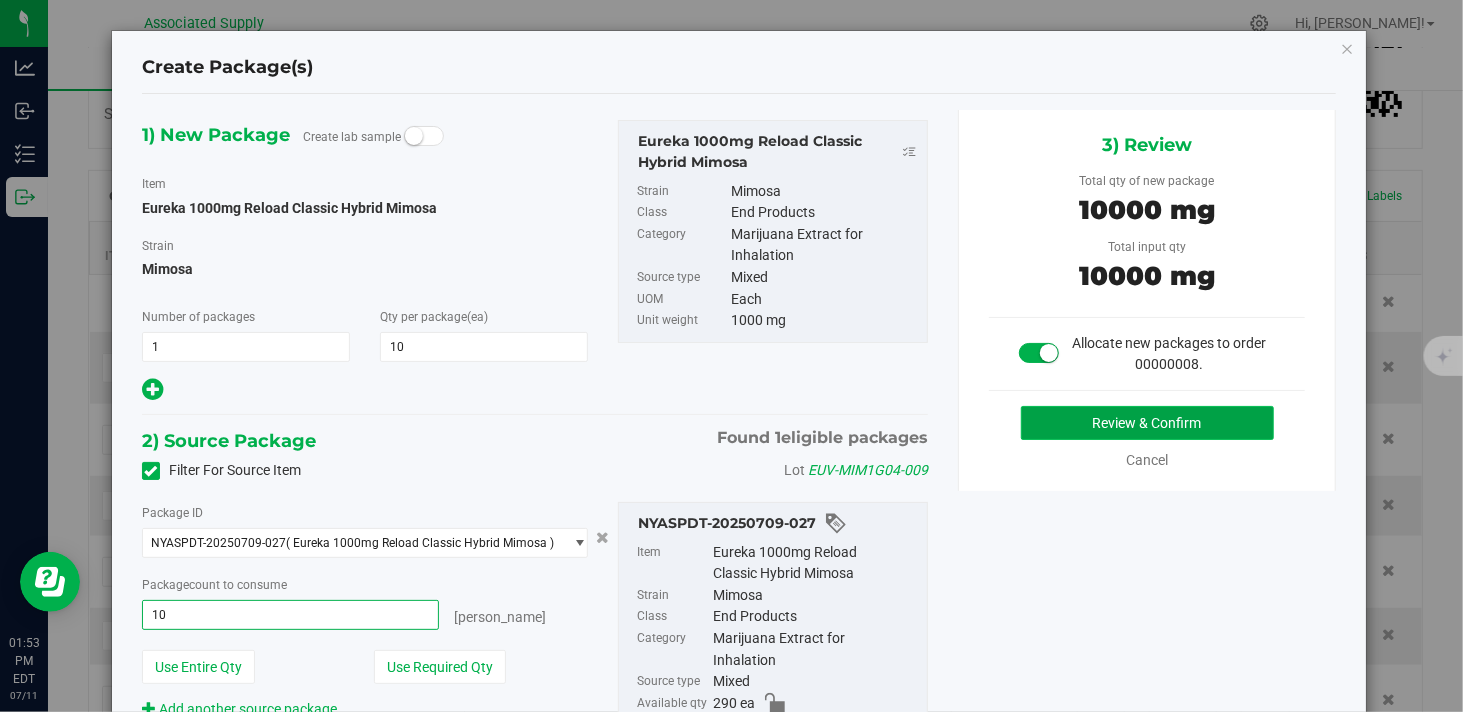 click on "Review & Confirm" at bounding box center [1147, 423] 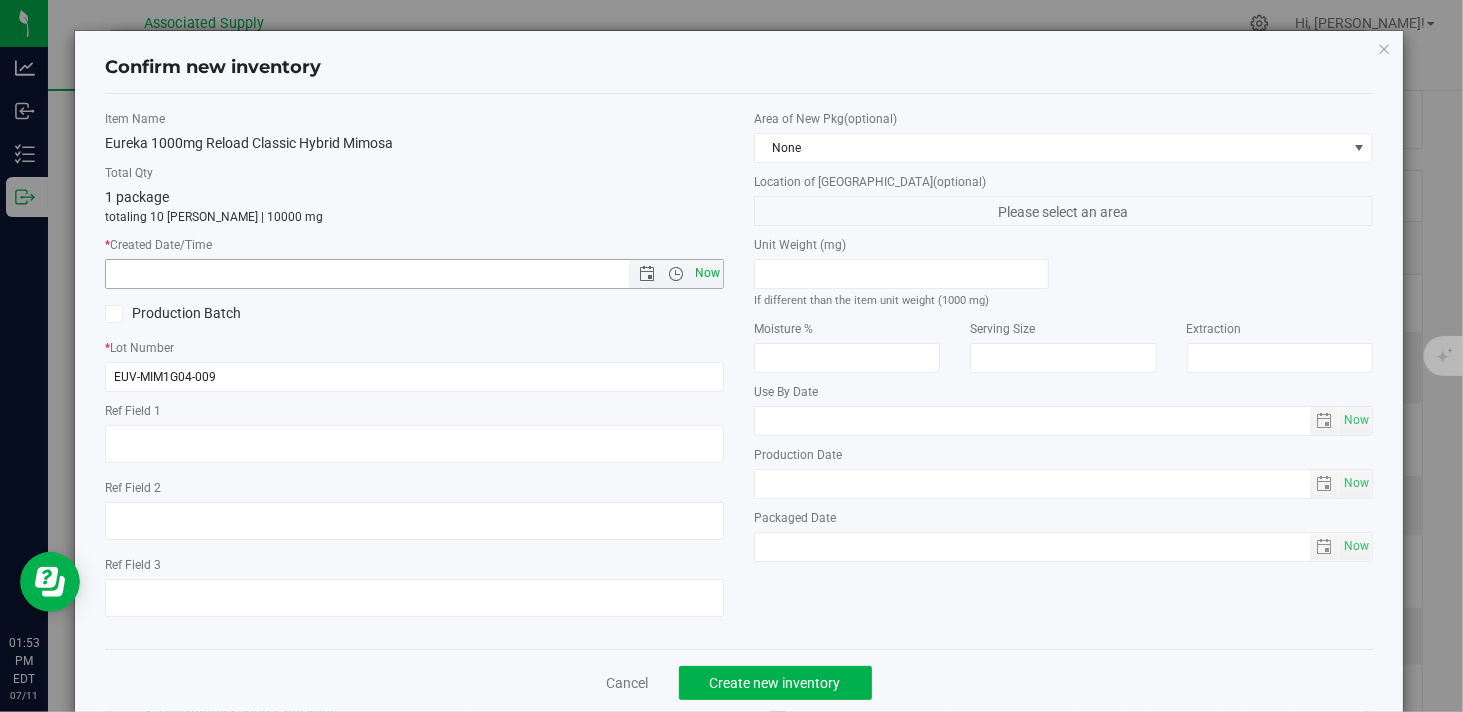 click on "Now" at bounding box center (708, 273) 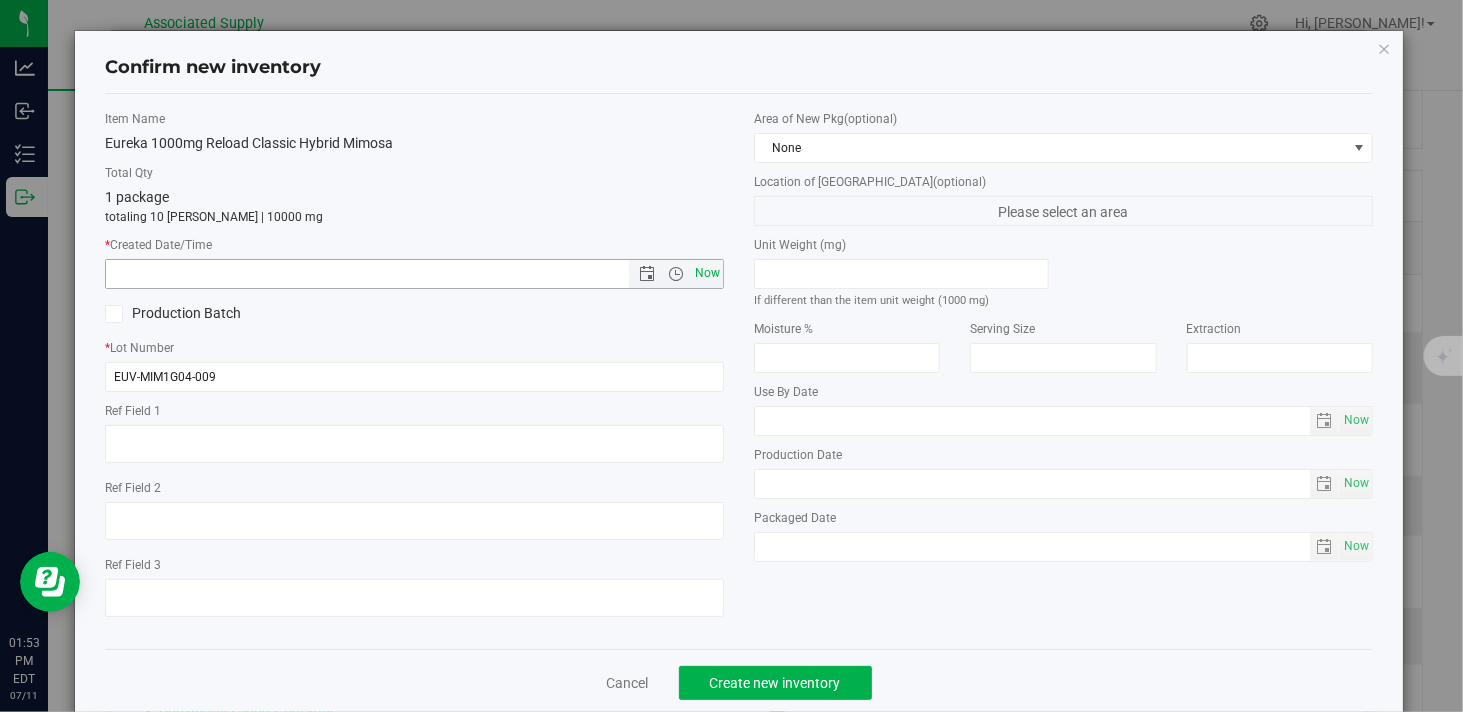 type on "7/11/2025 1:53 PM" 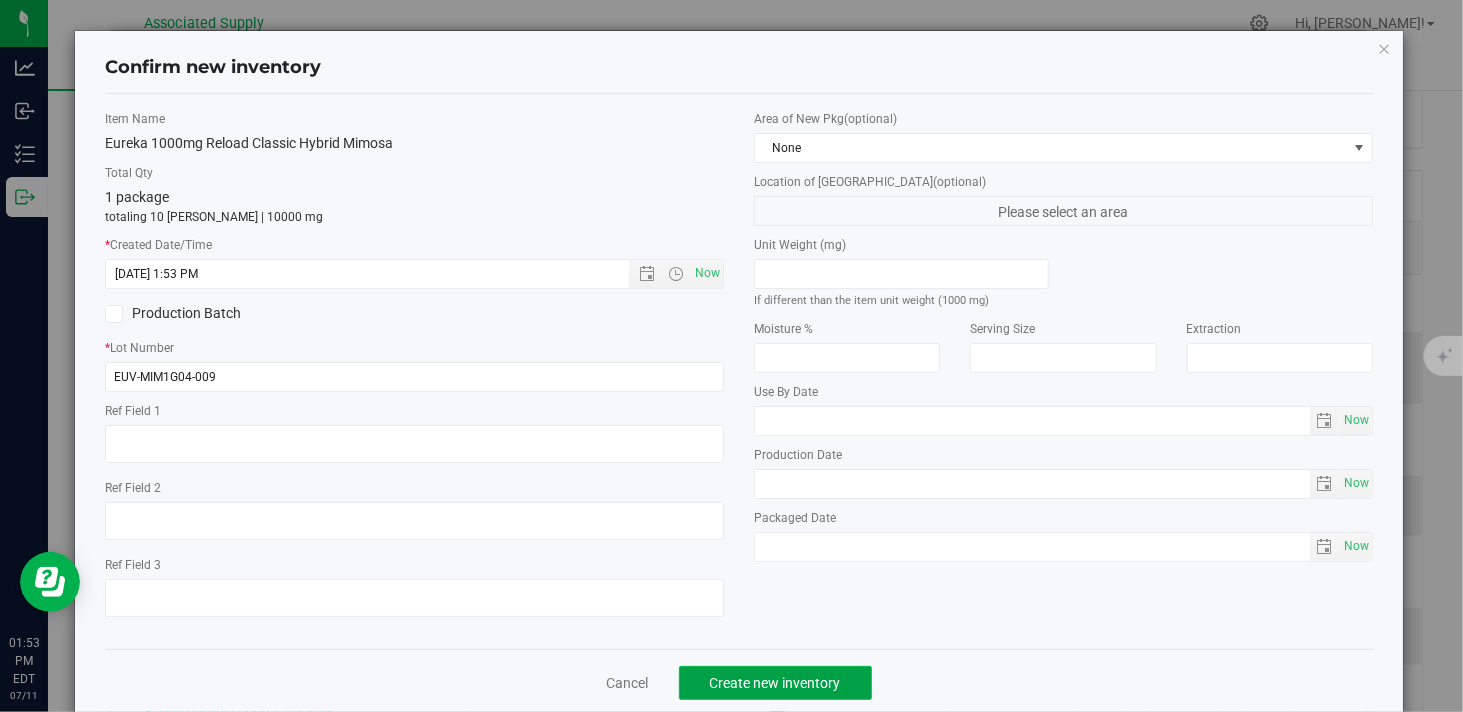 click on "Create new inventory" 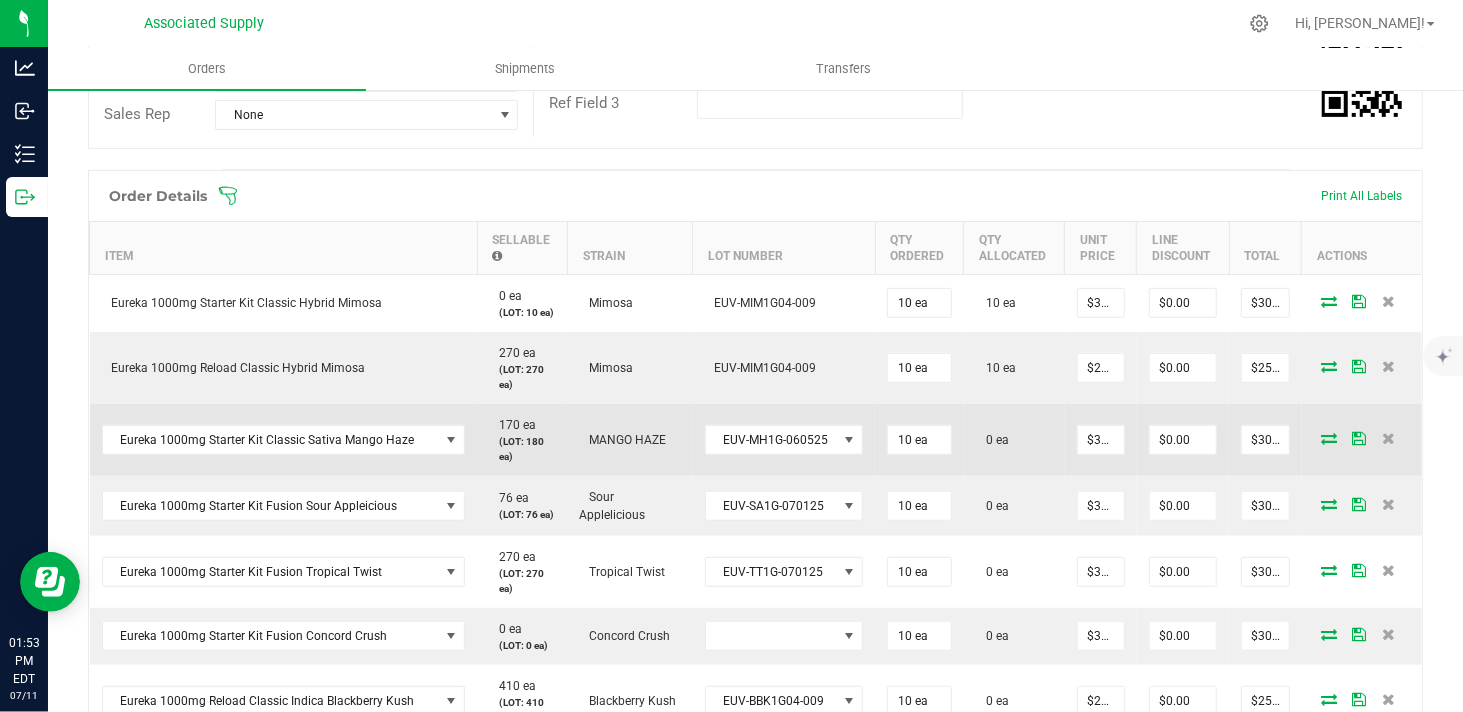 click at bounding box center (1329, 438) 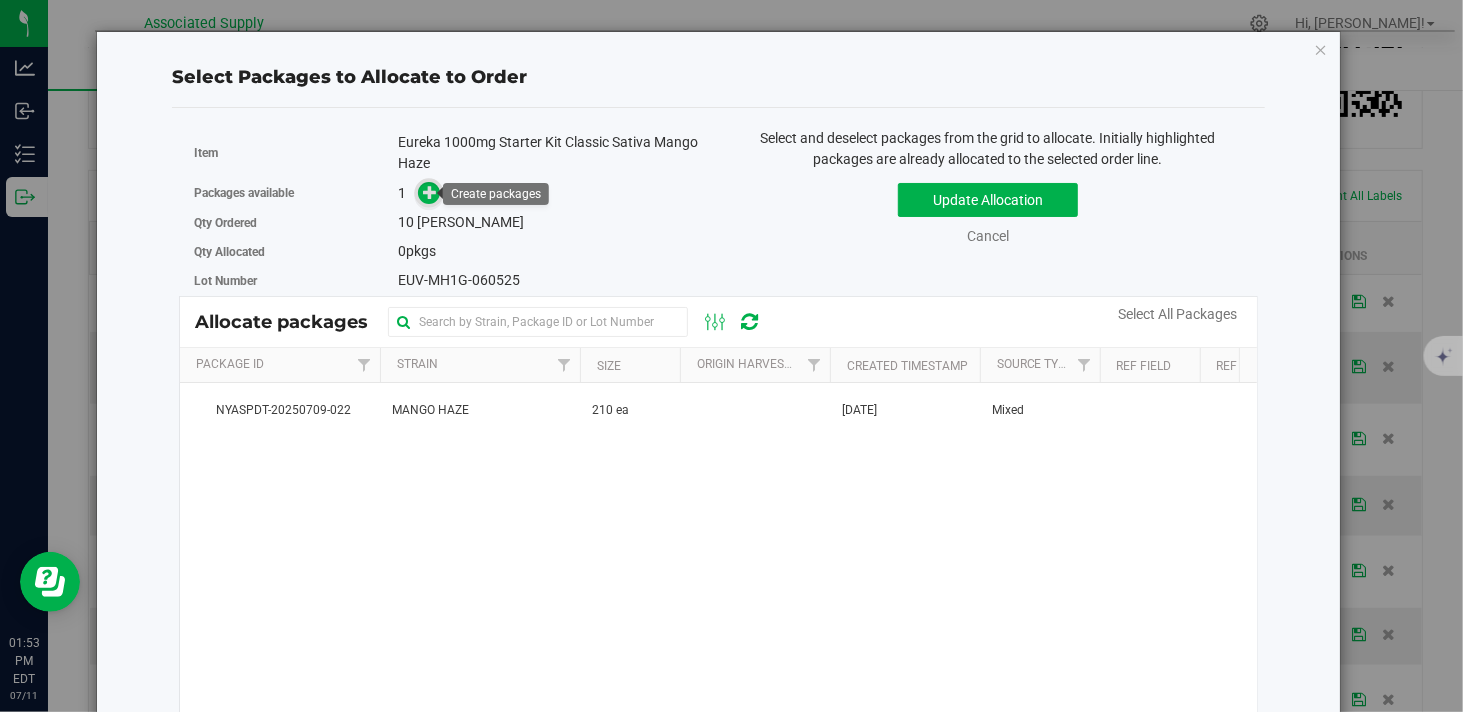 click at bounding box center [430, 192] 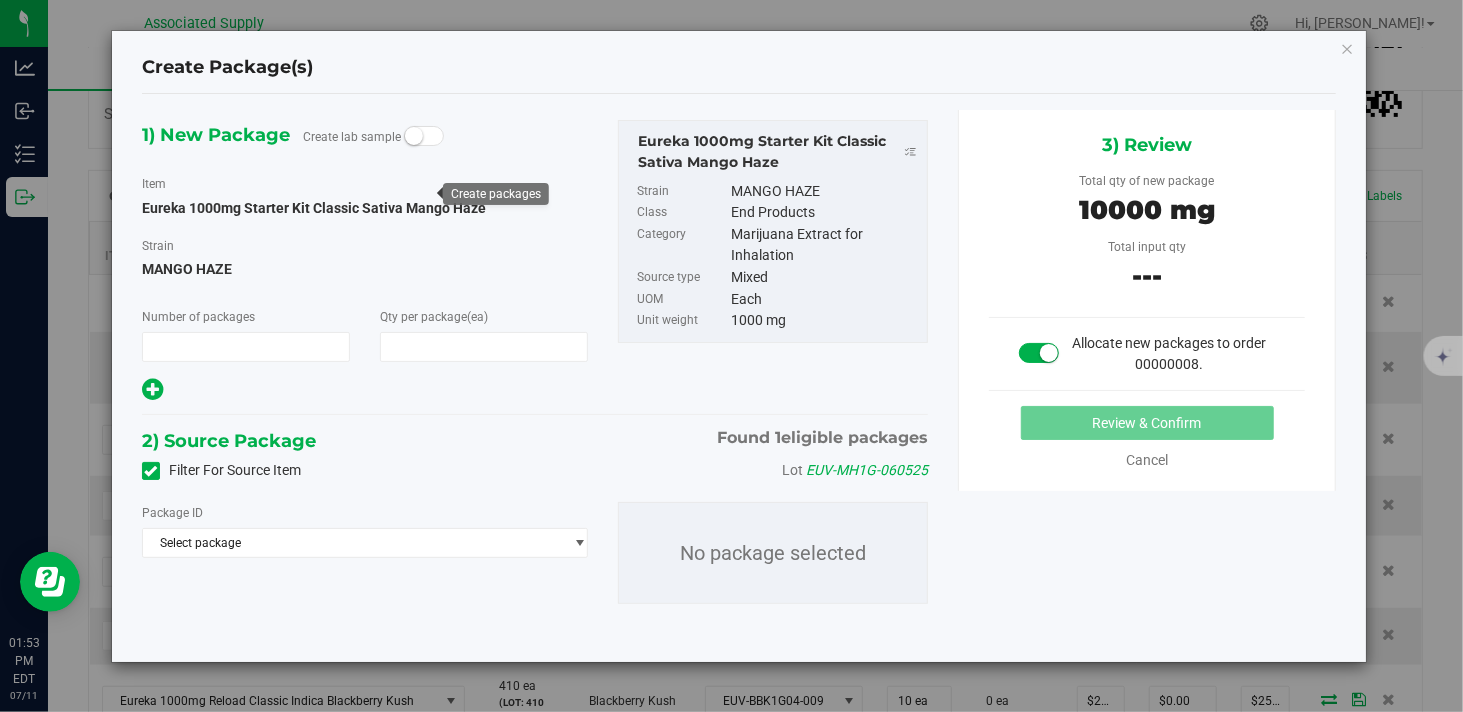 type on "1" 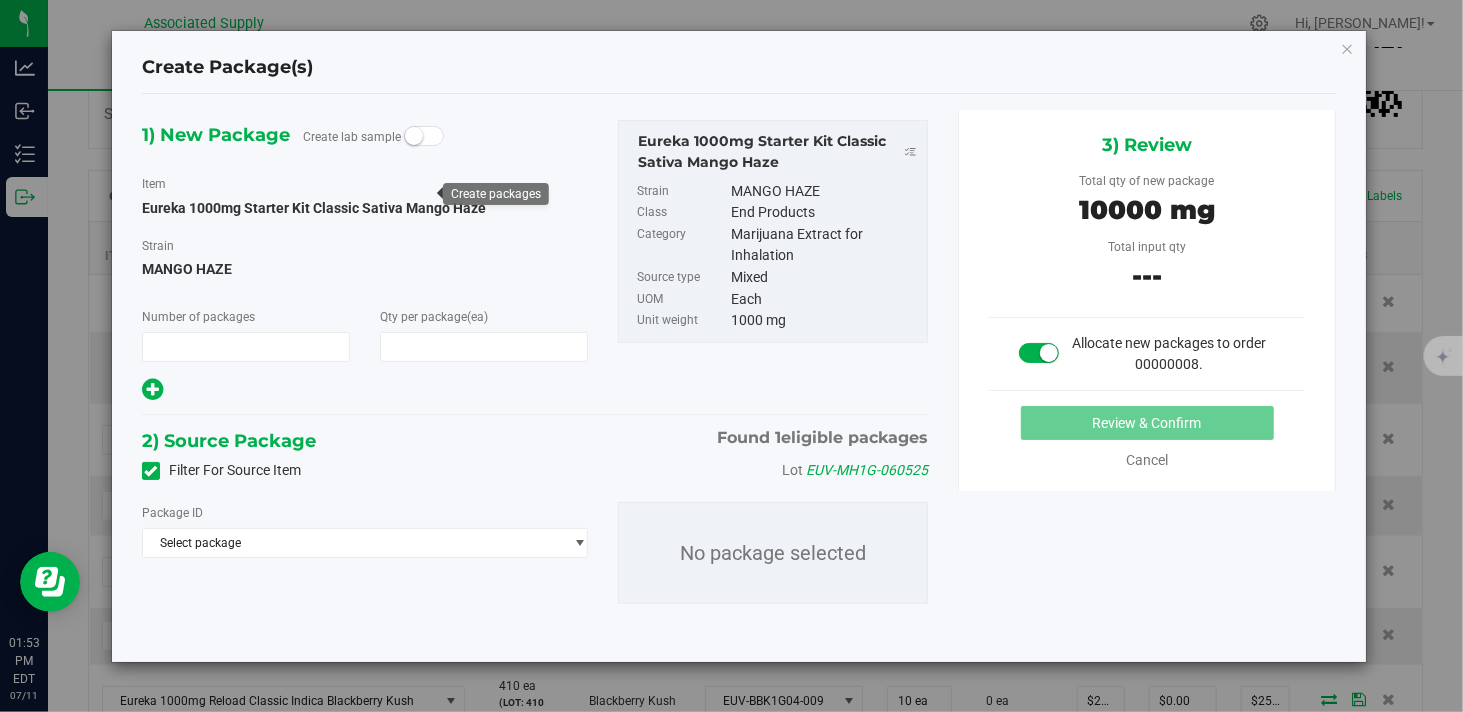 type on "10" 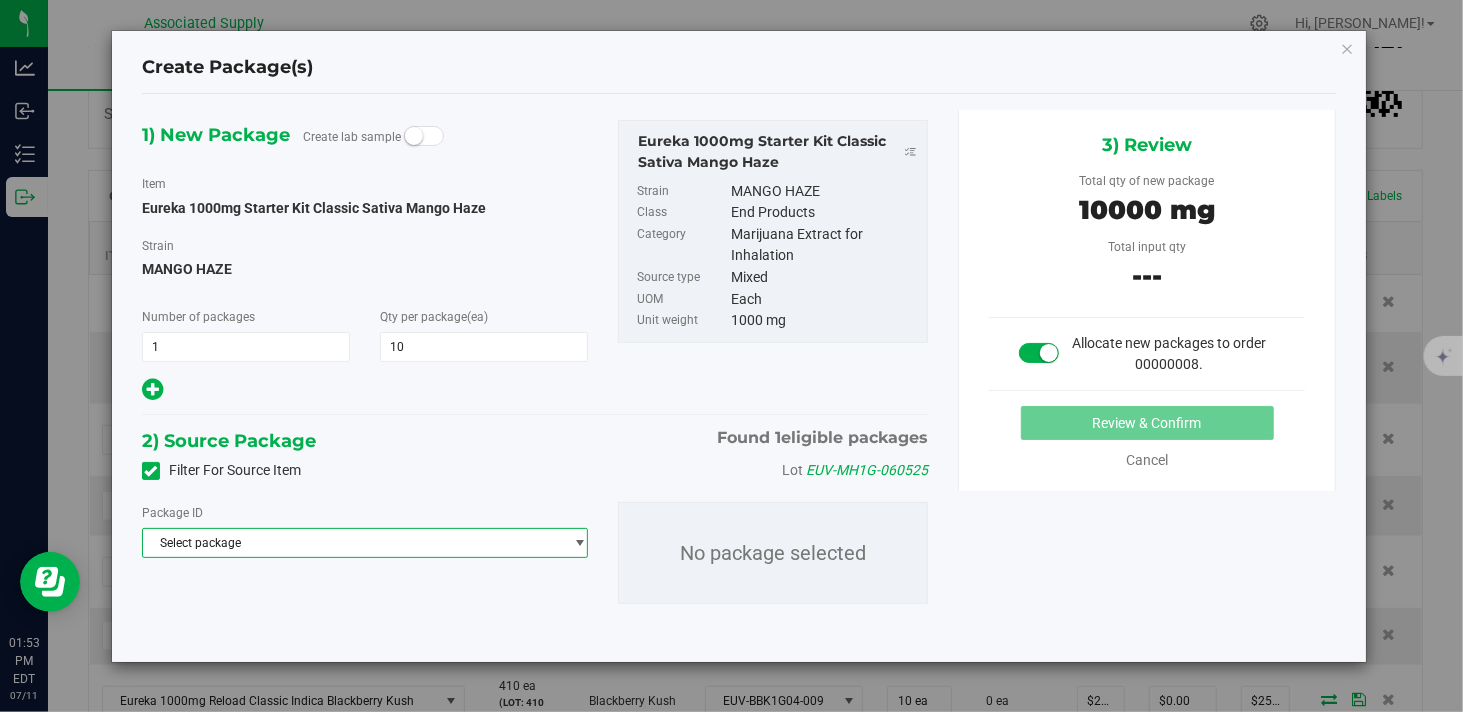 click on "Select package" at bounding box center (352, 543) 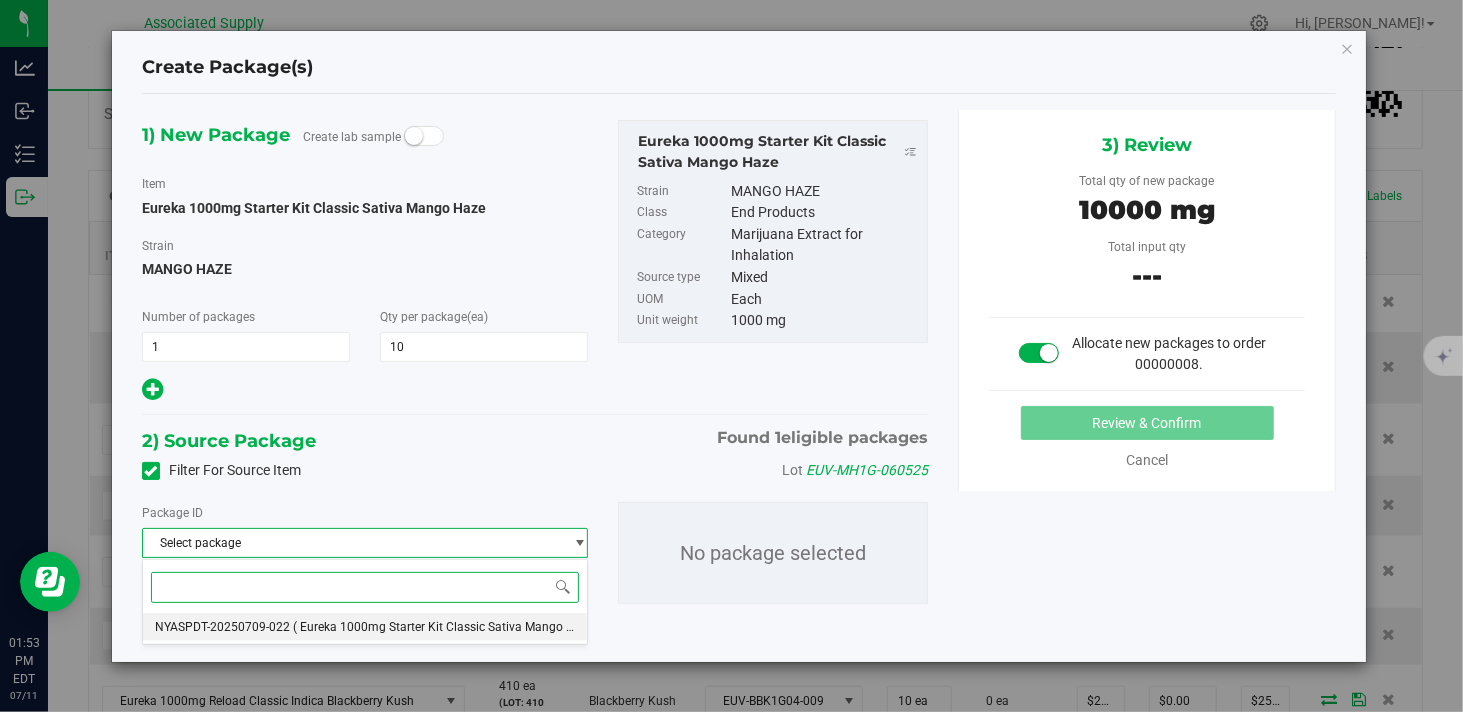 click on "(
Eureka 1000mg Starter Kit Classic Sativa Mango Haze
)" at bounding box center (447, 627) 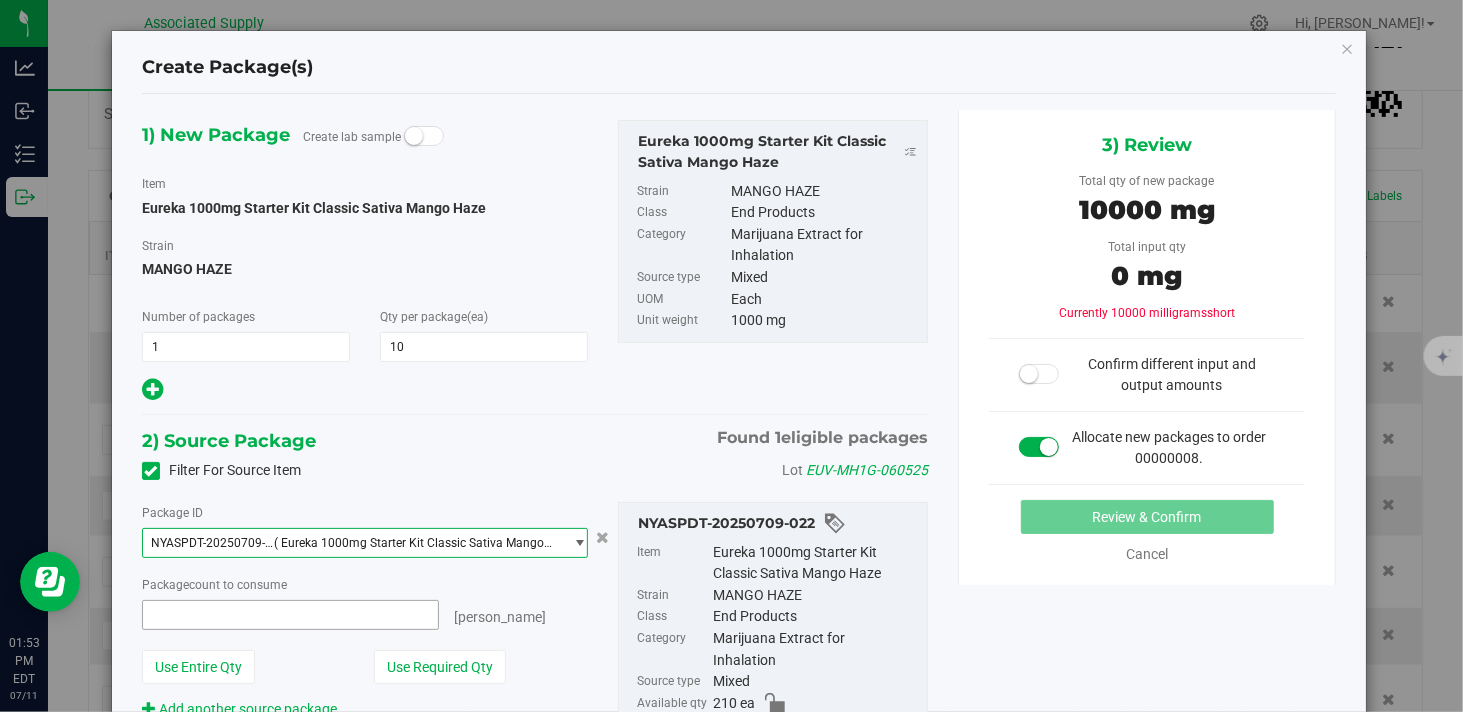 click at bounding box center [290, 615] 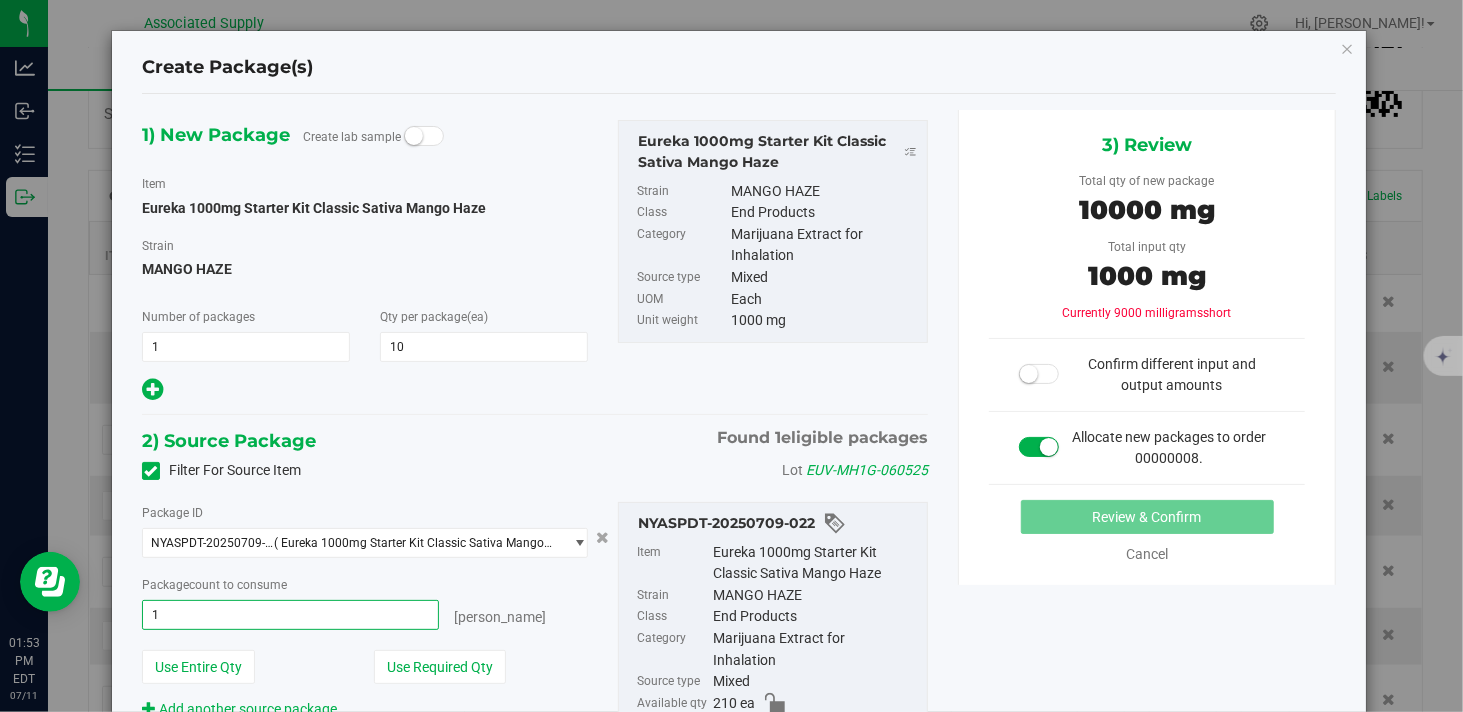 type on "10" 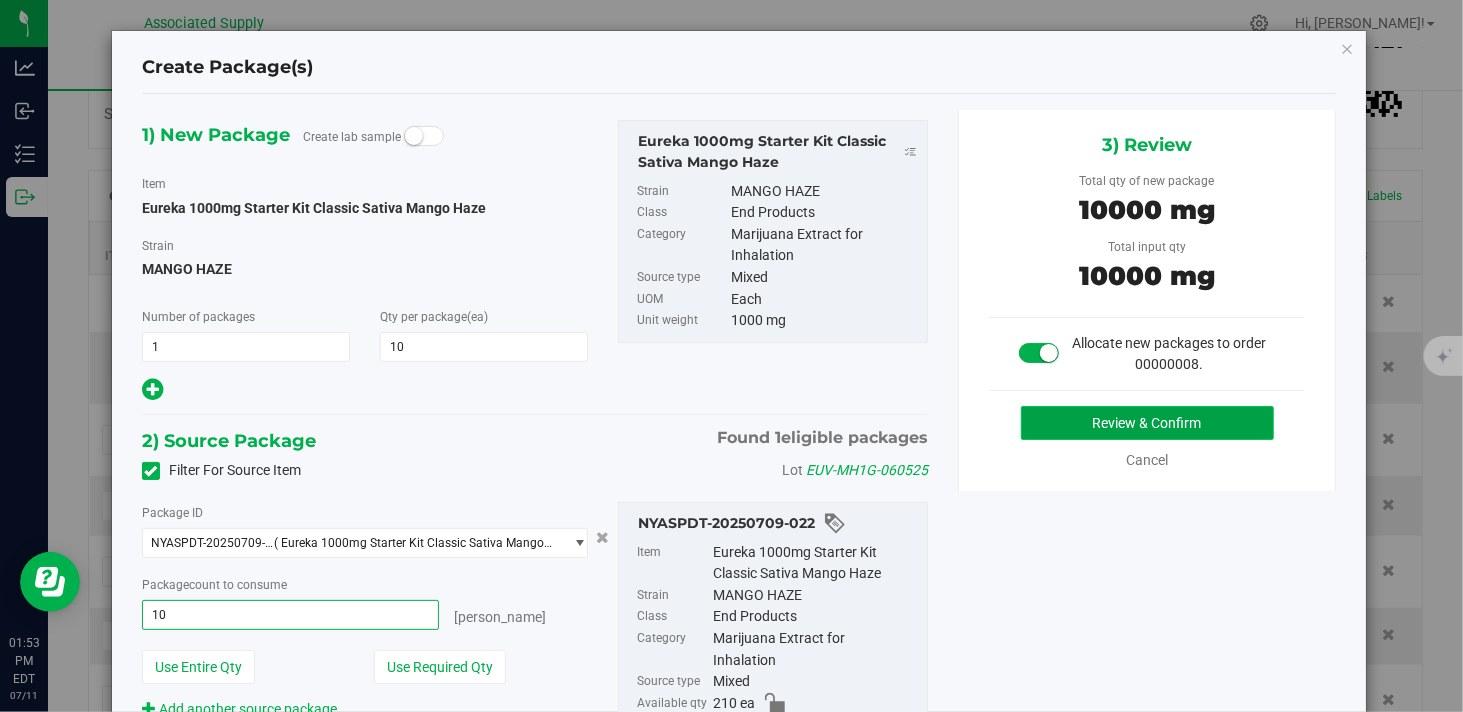 type on "10 ea" 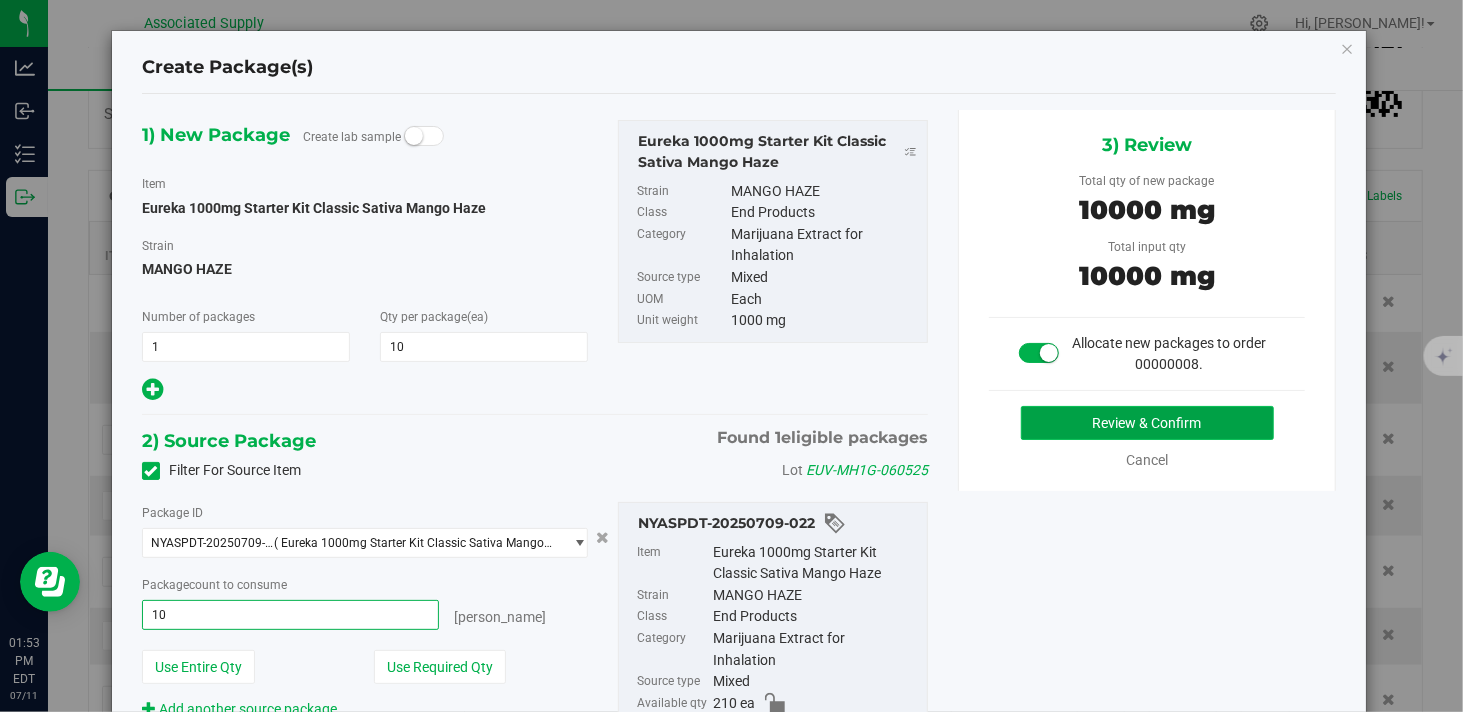 click on "Review & Confirm" at bounding box center (1147, 423) 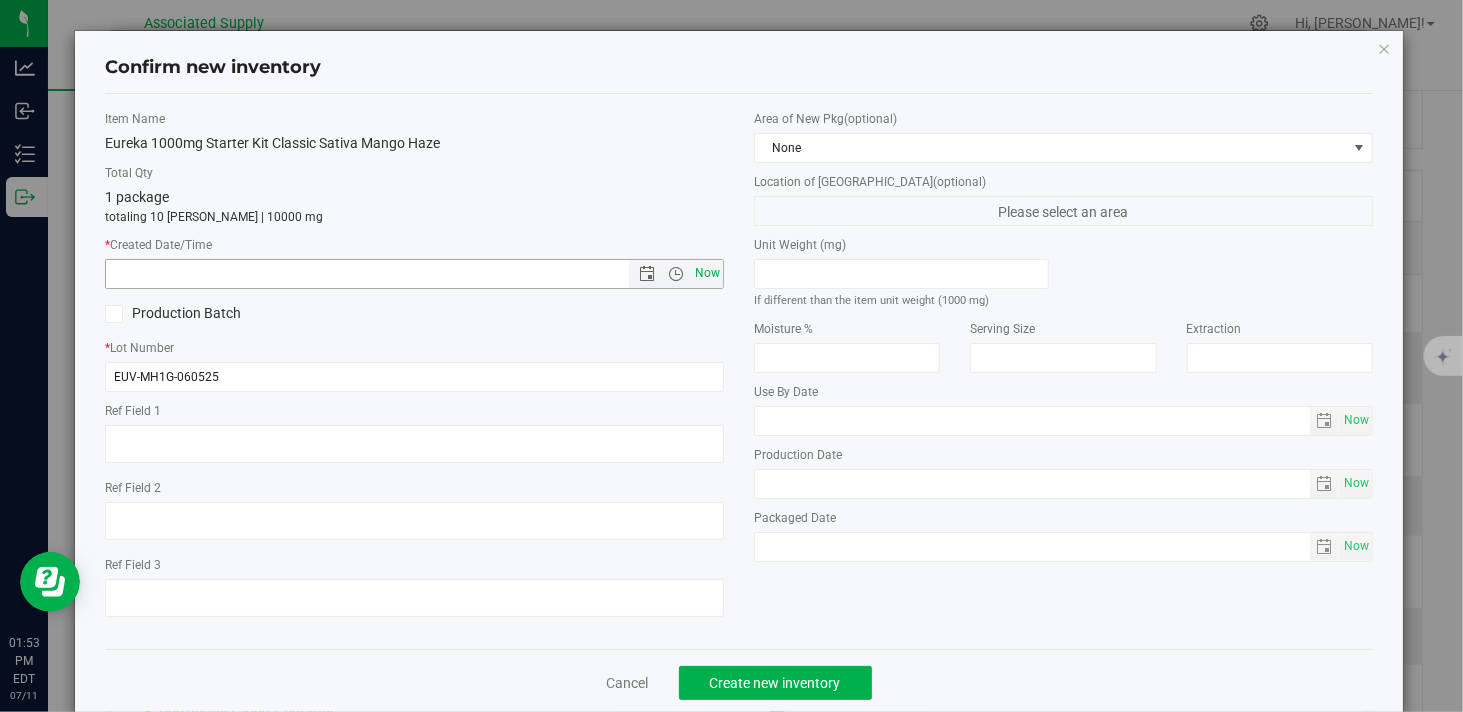click on "Now" at bounding box center (708, 273) 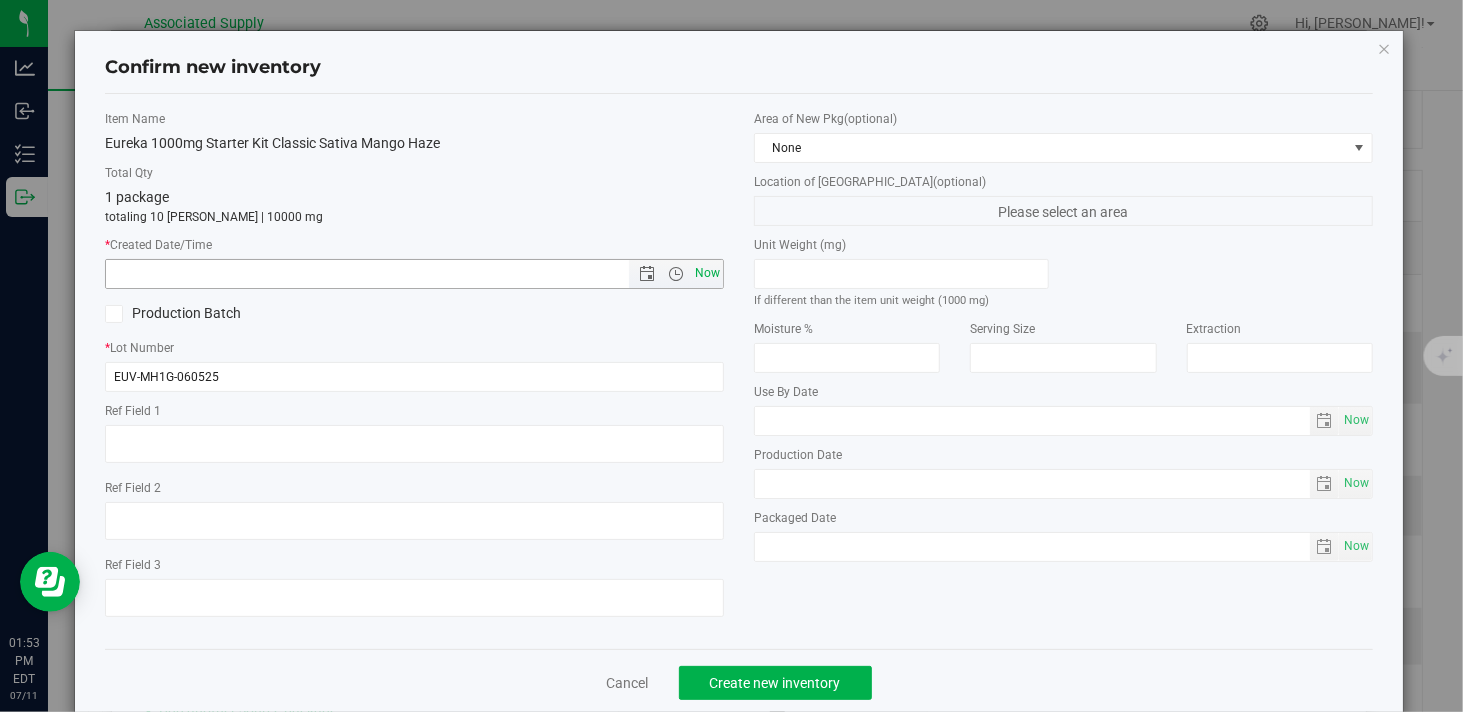 type on "7/11/2025 1:54 PM" 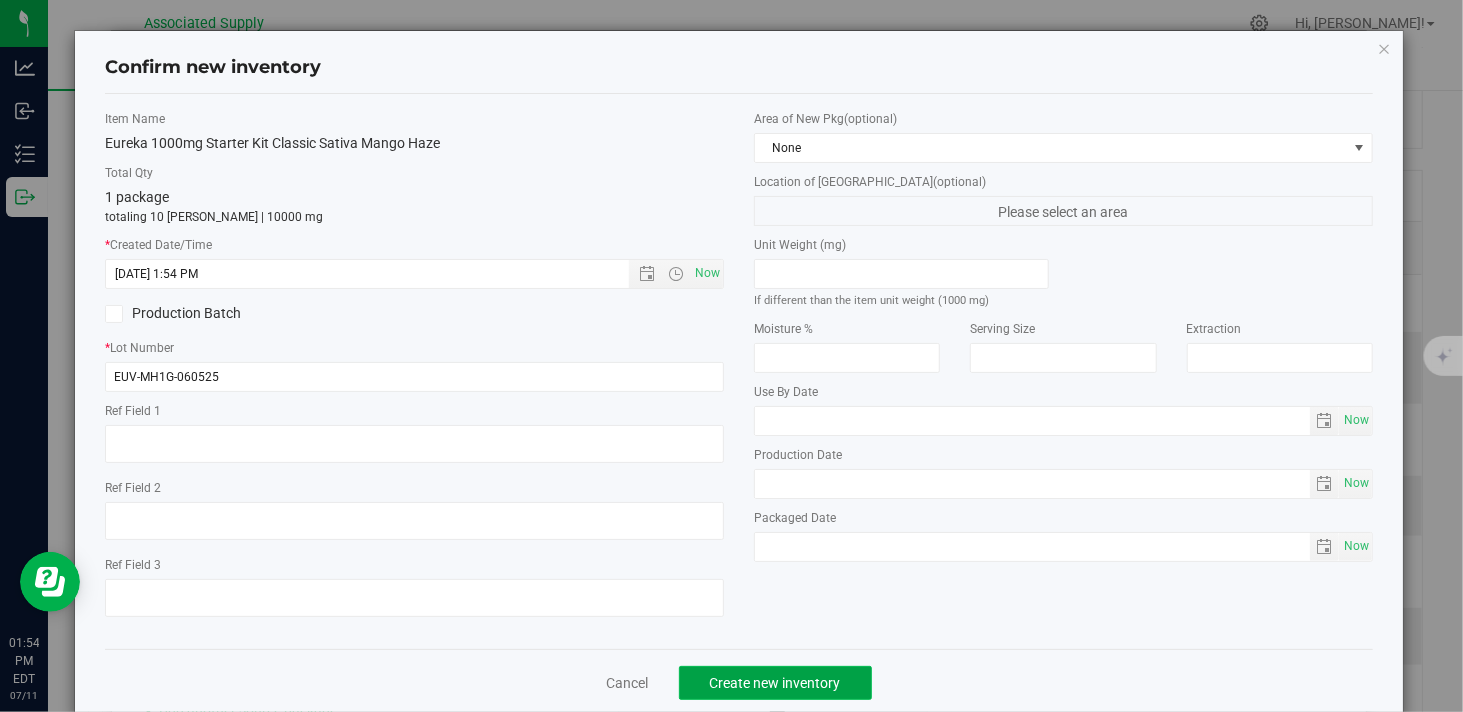 click on "Create new inventory" 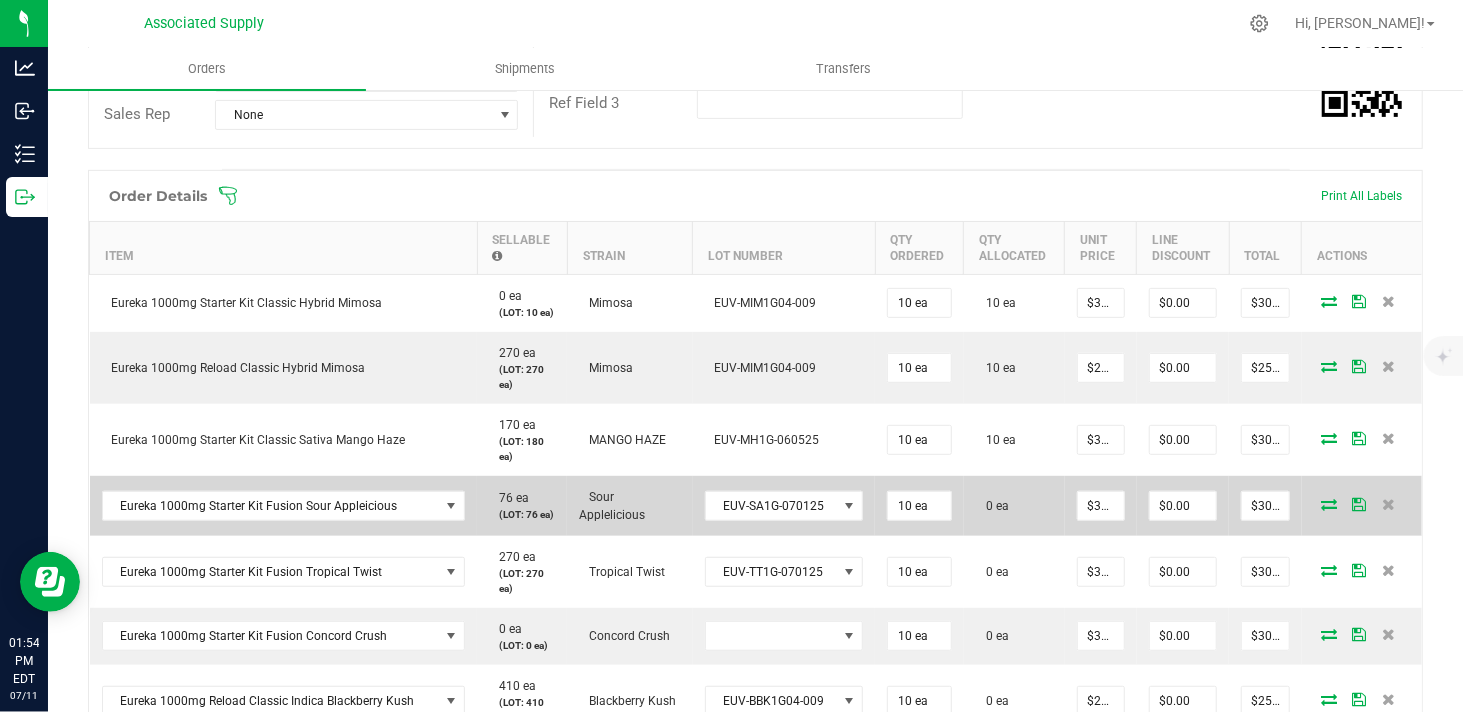 click at bounding box center (1329, 504) 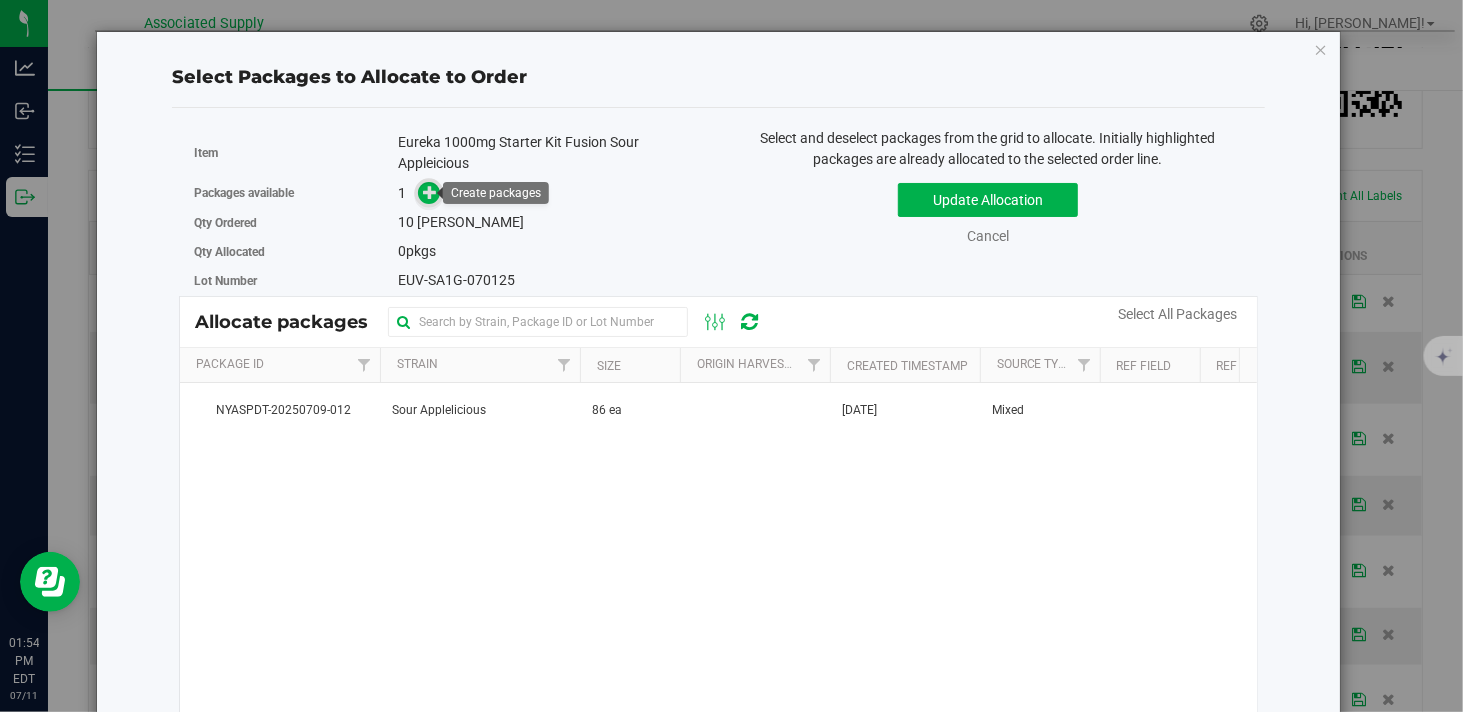 click at bounding box center [430, 192] 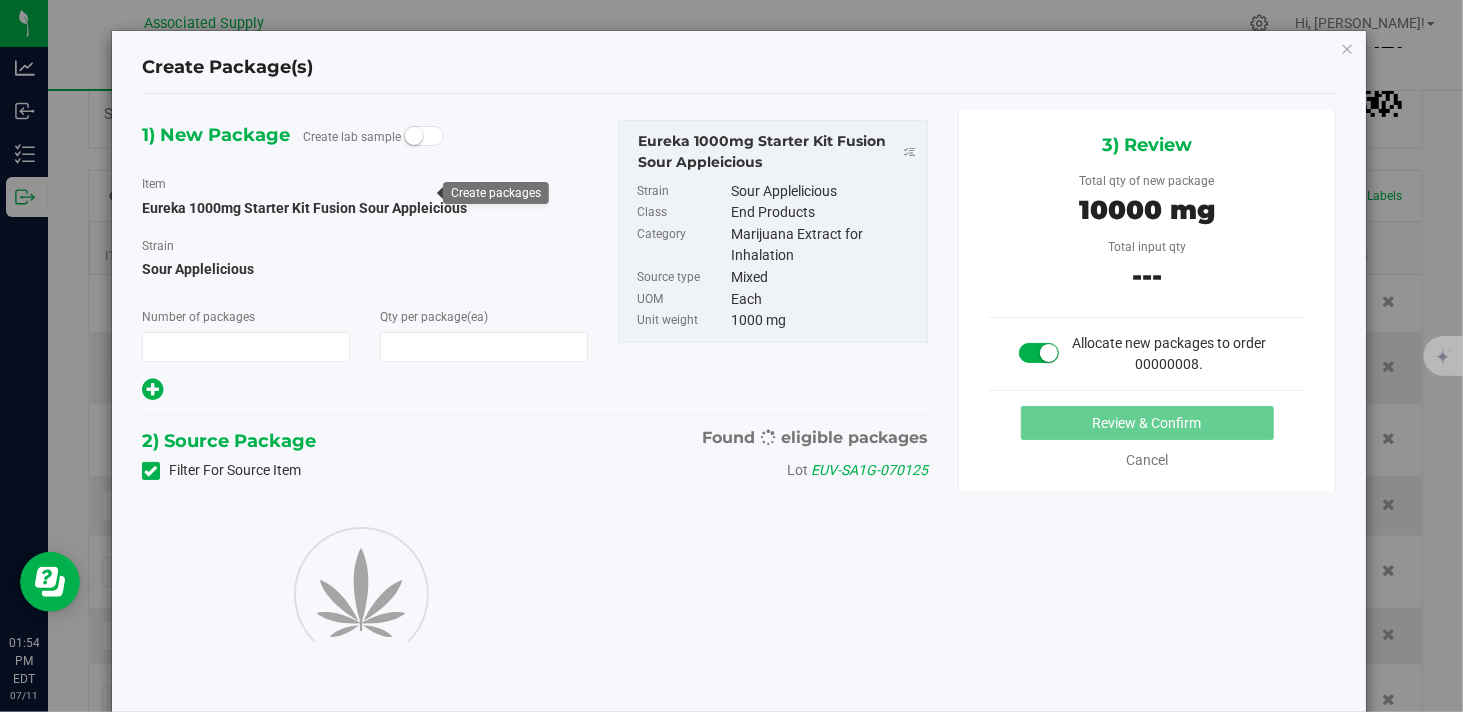 type on "1" 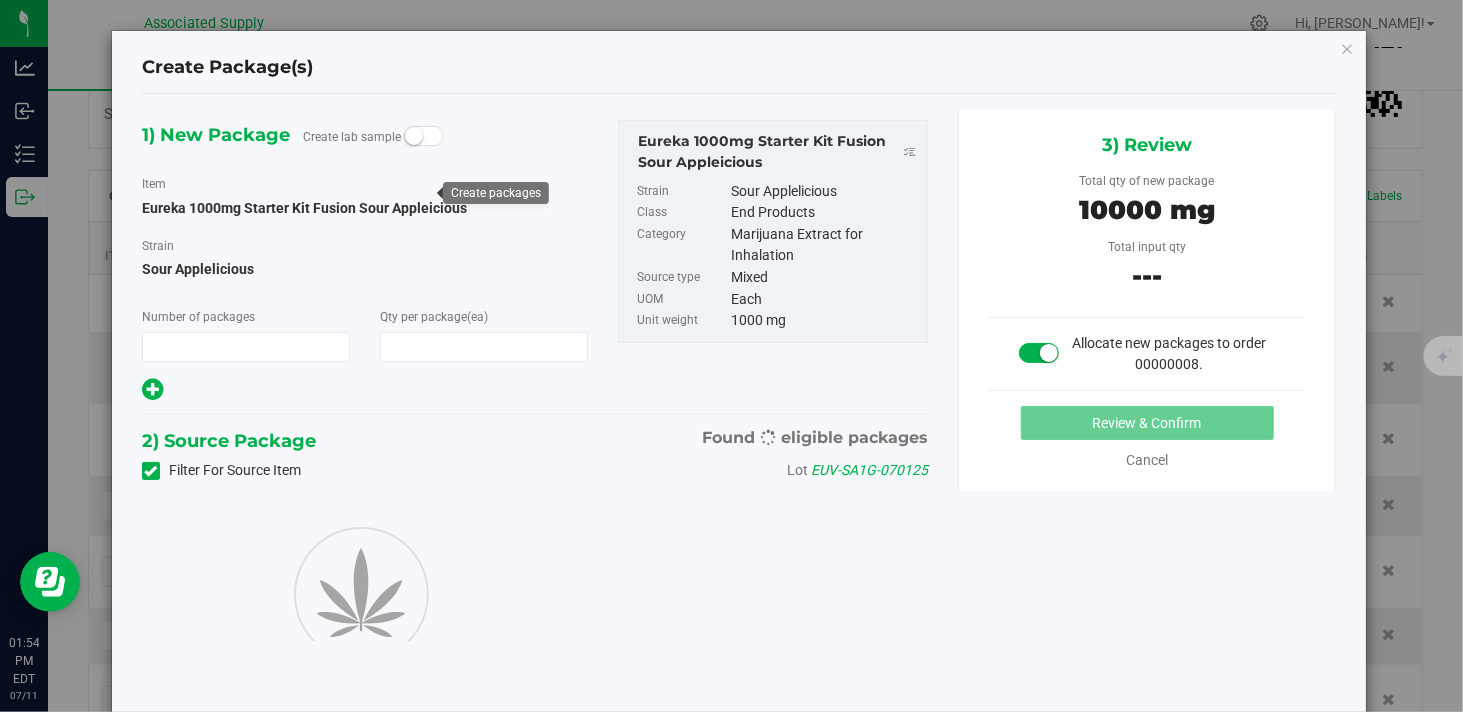 type on "10" 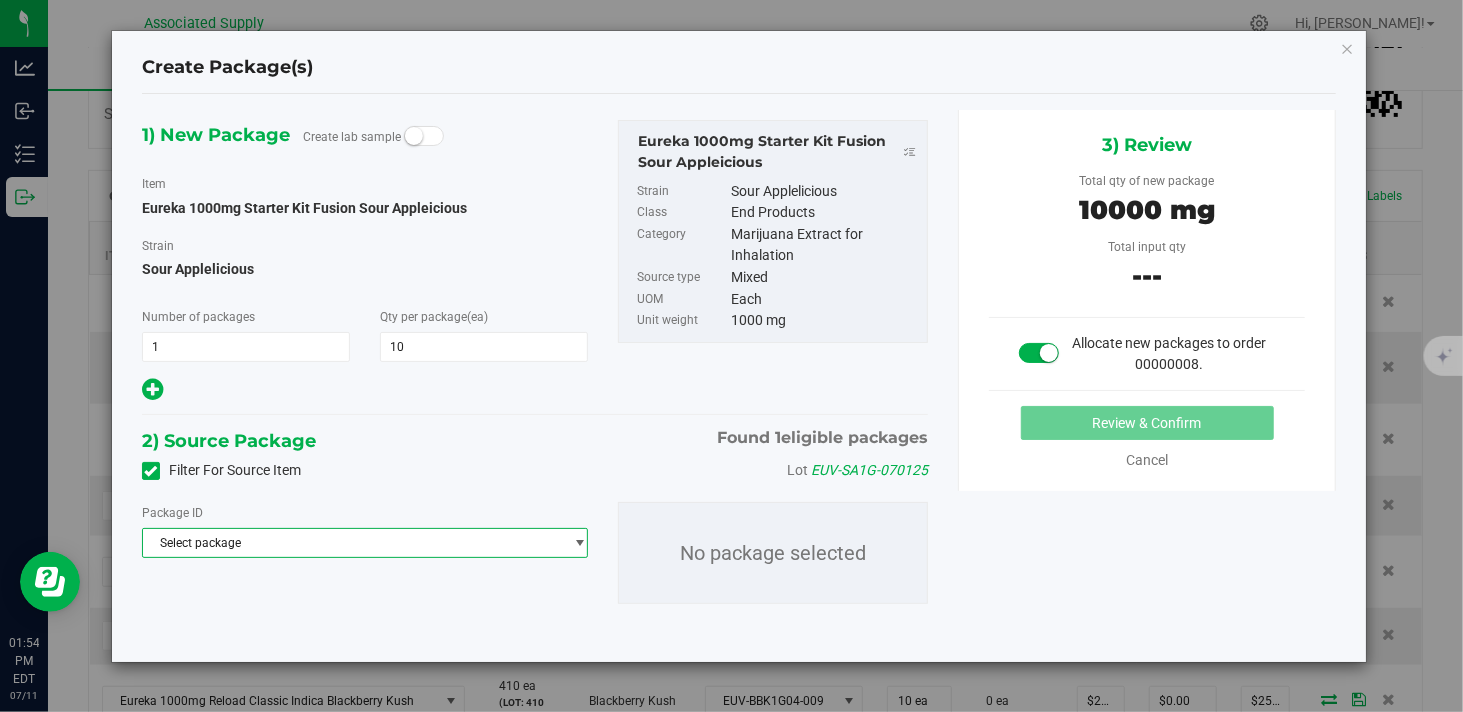 click on "Select package" at bounding box center (352, 543) 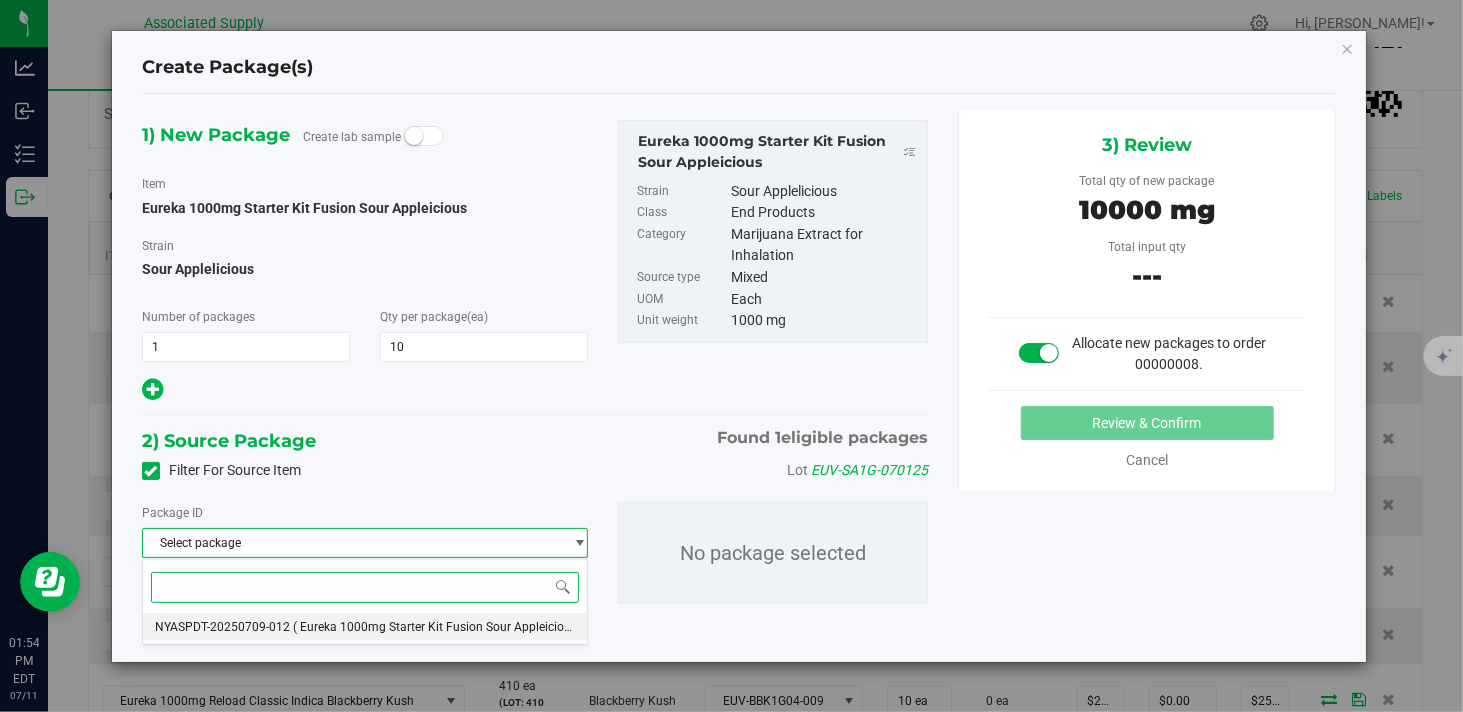 click on "(
Eureka 1000mg Starter Kit Fusion Sour Appleicious
)" at bounding box center [438, 627] 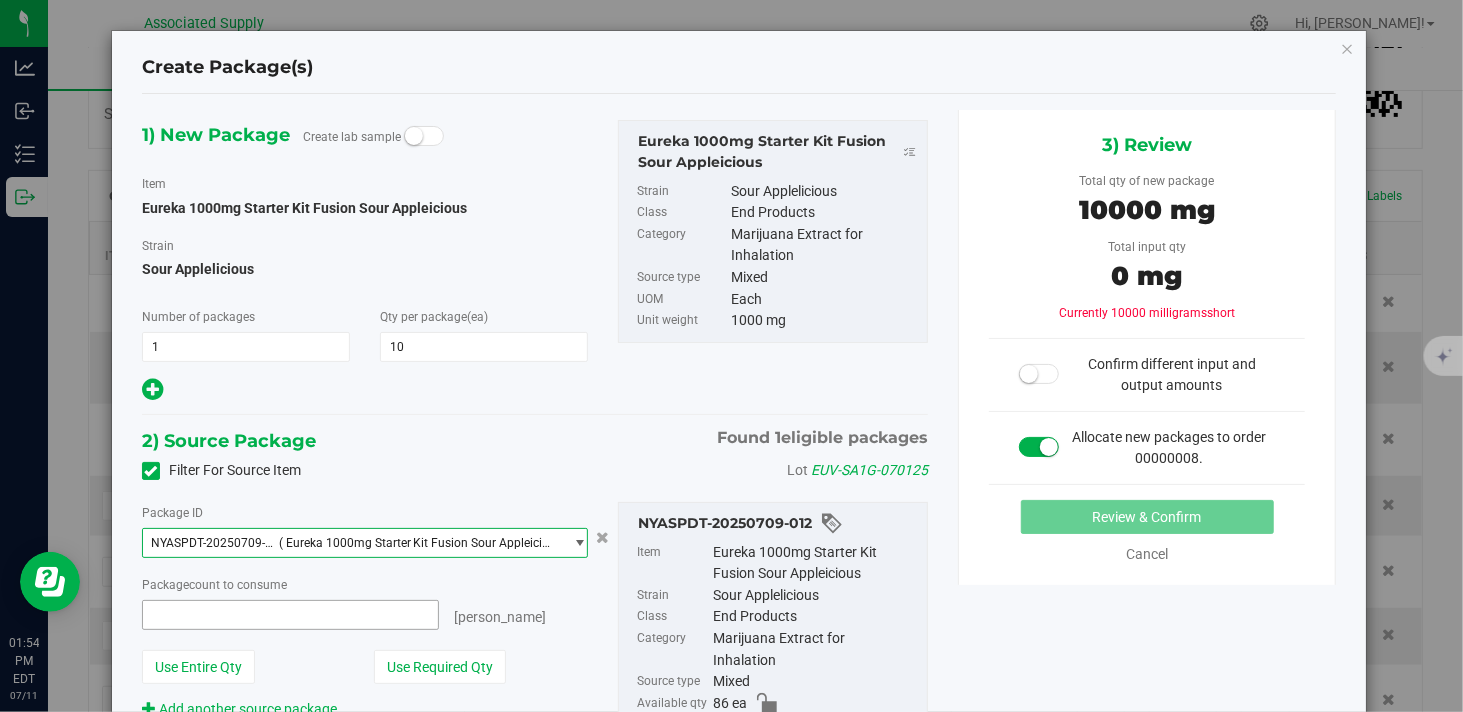 click at bounding box center (290, 615) 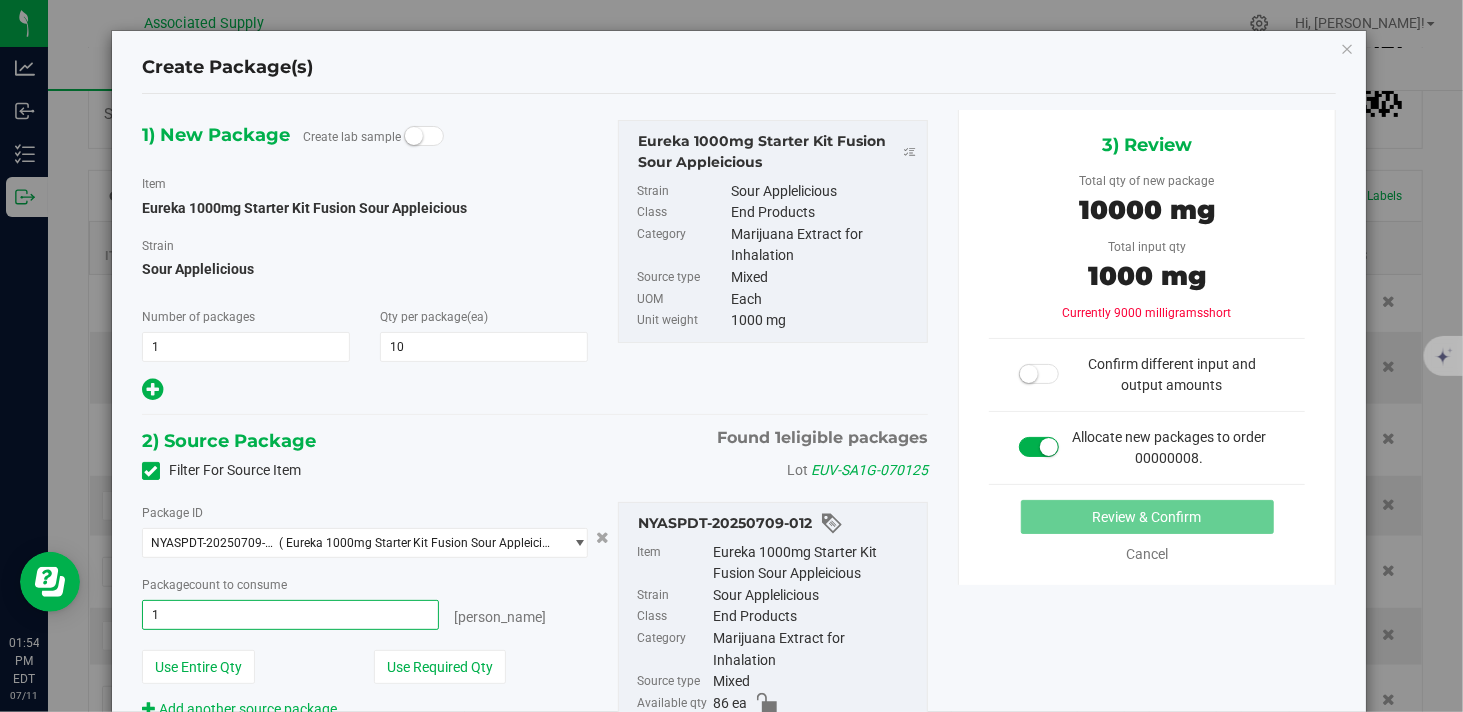 type on "10" 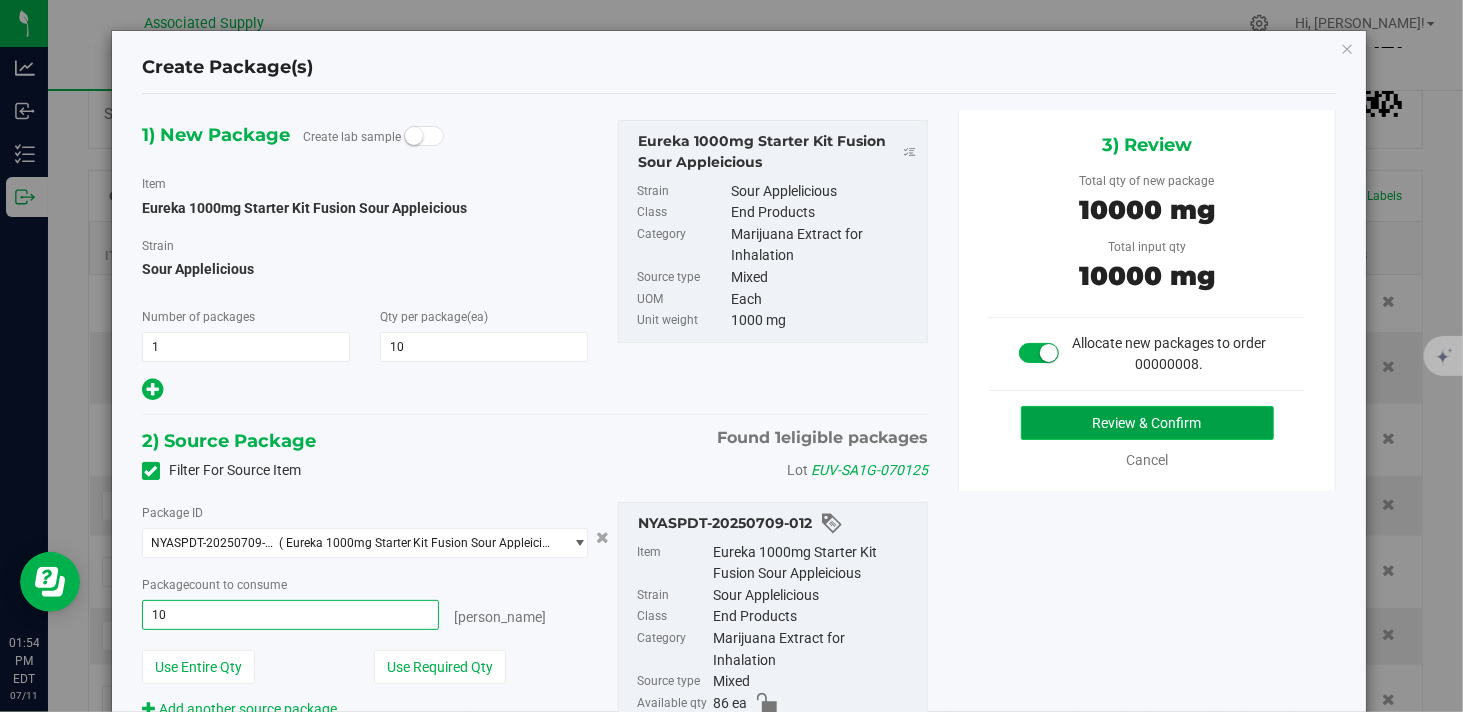 type on "10 ea" 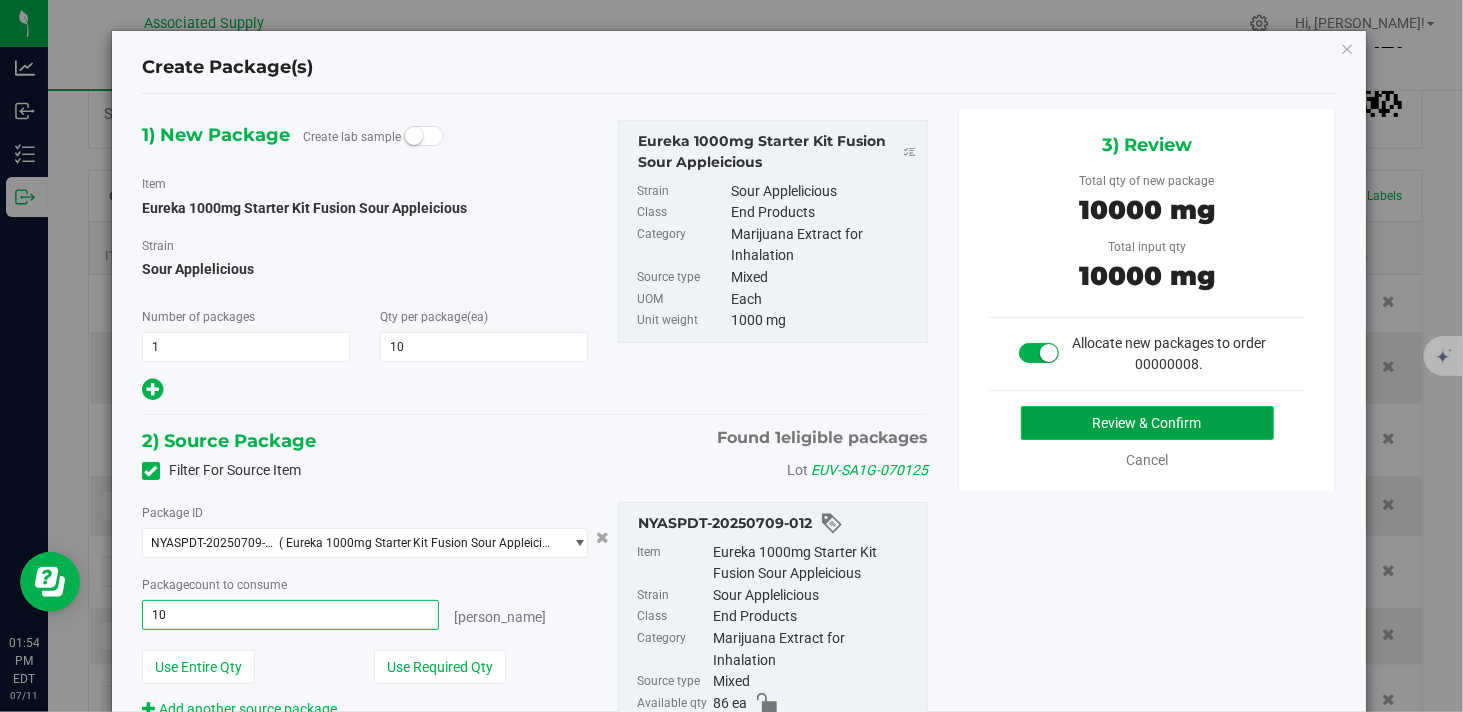 click on "Review & Confirm" at bounding box center (1147, 423) 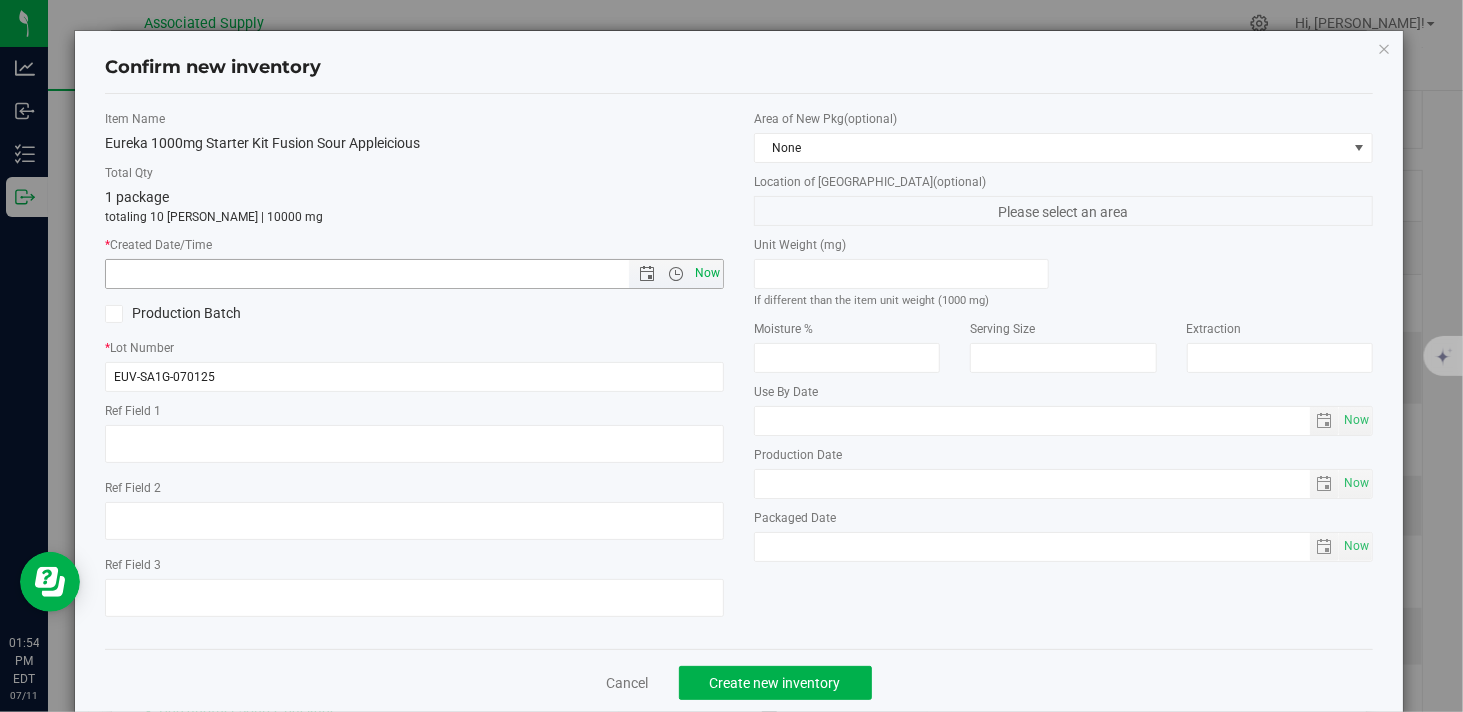 click on "Now" at bounding box center [708, 273] 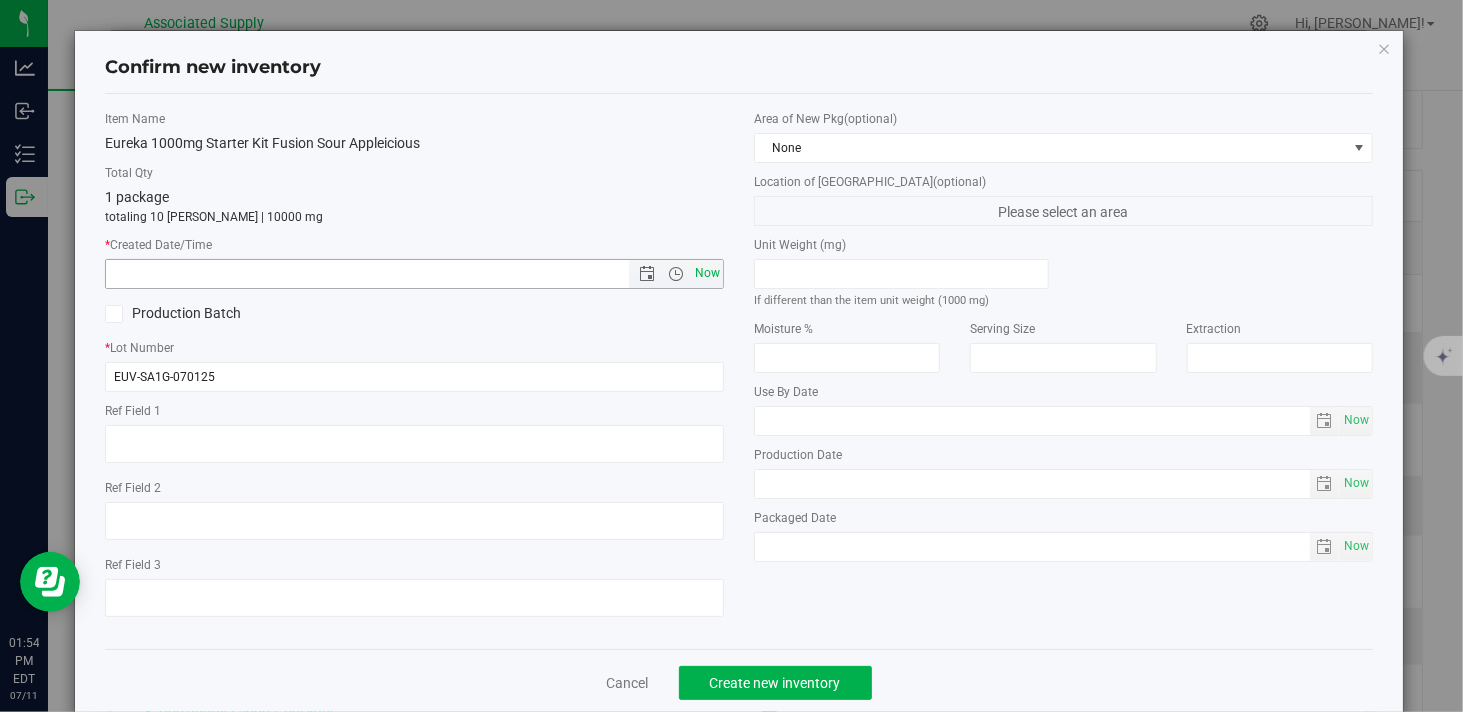 type on "7/11/2025 1:54 PM" 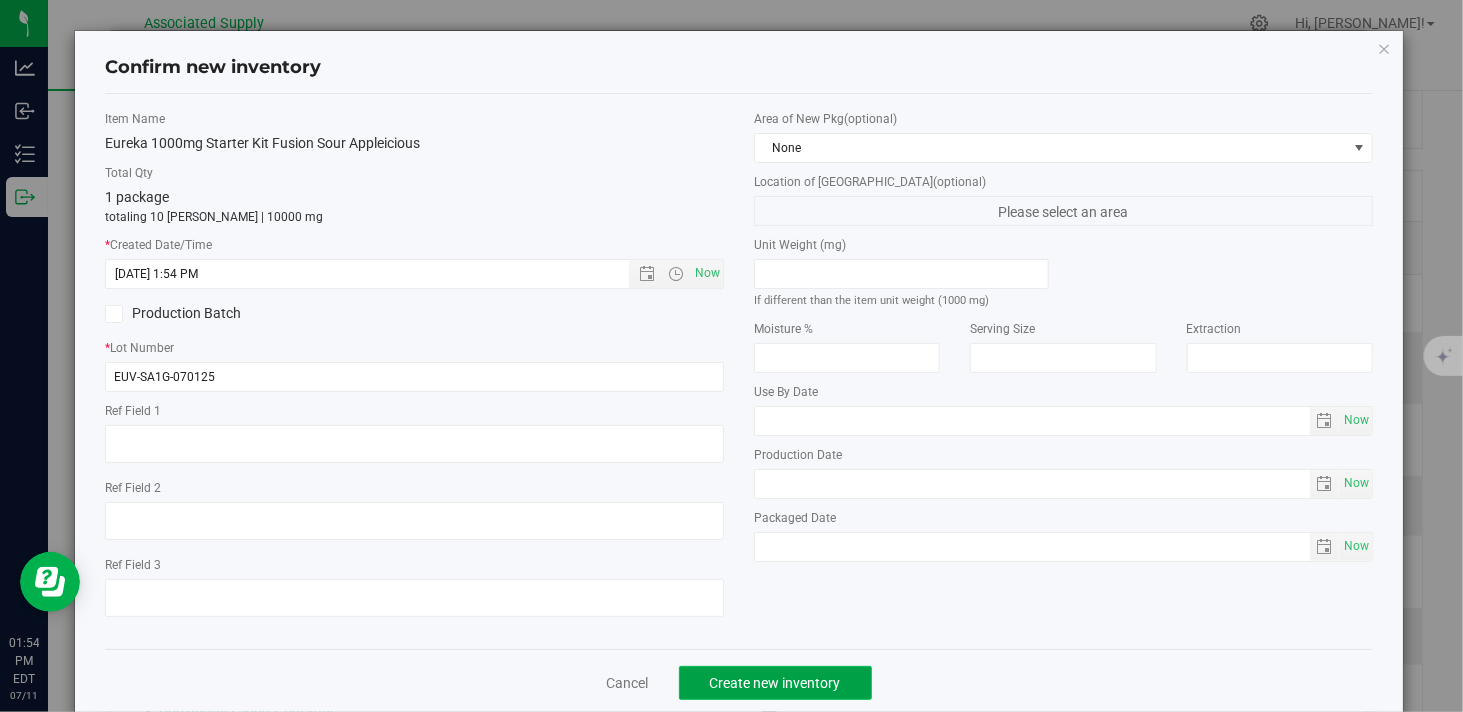 click on "Create new inventory" 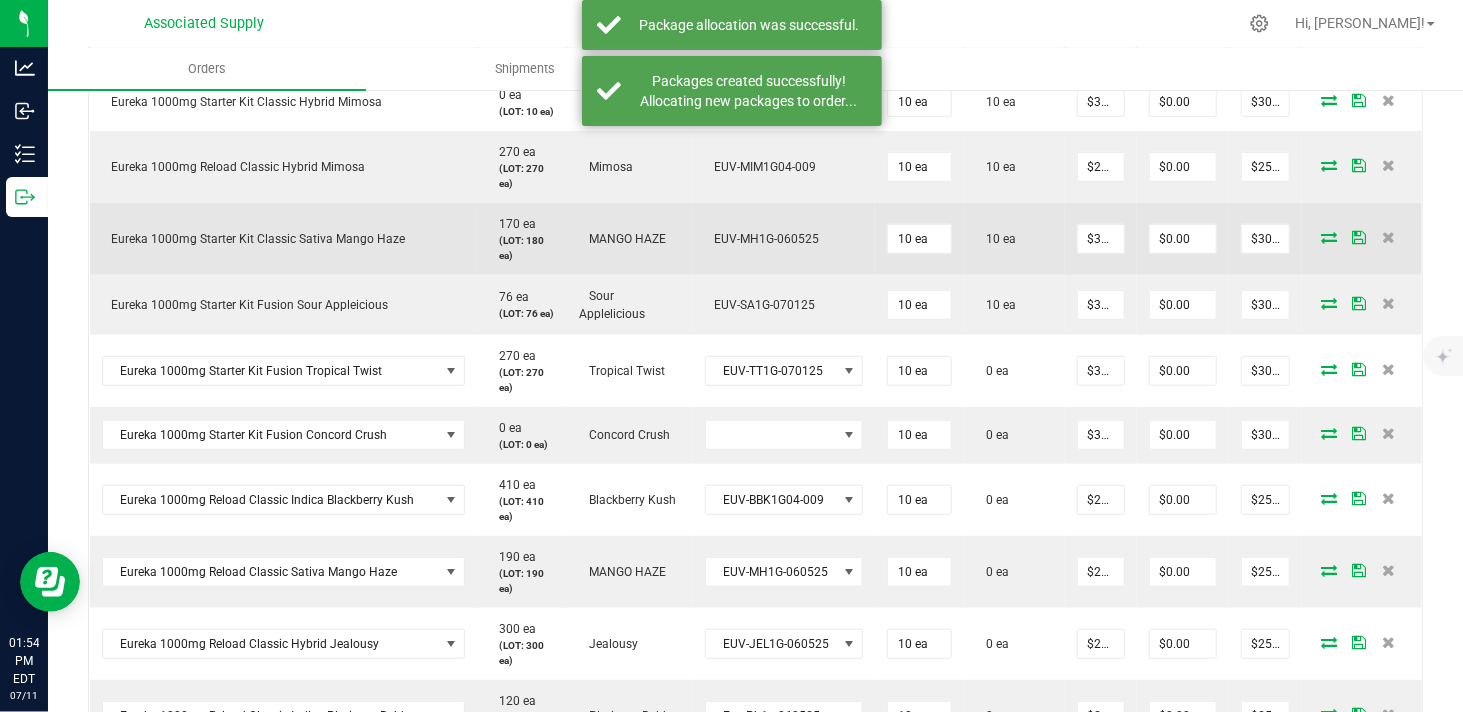 scroll, scrollTop: 666, scrollLeft: 0, axis: vertical 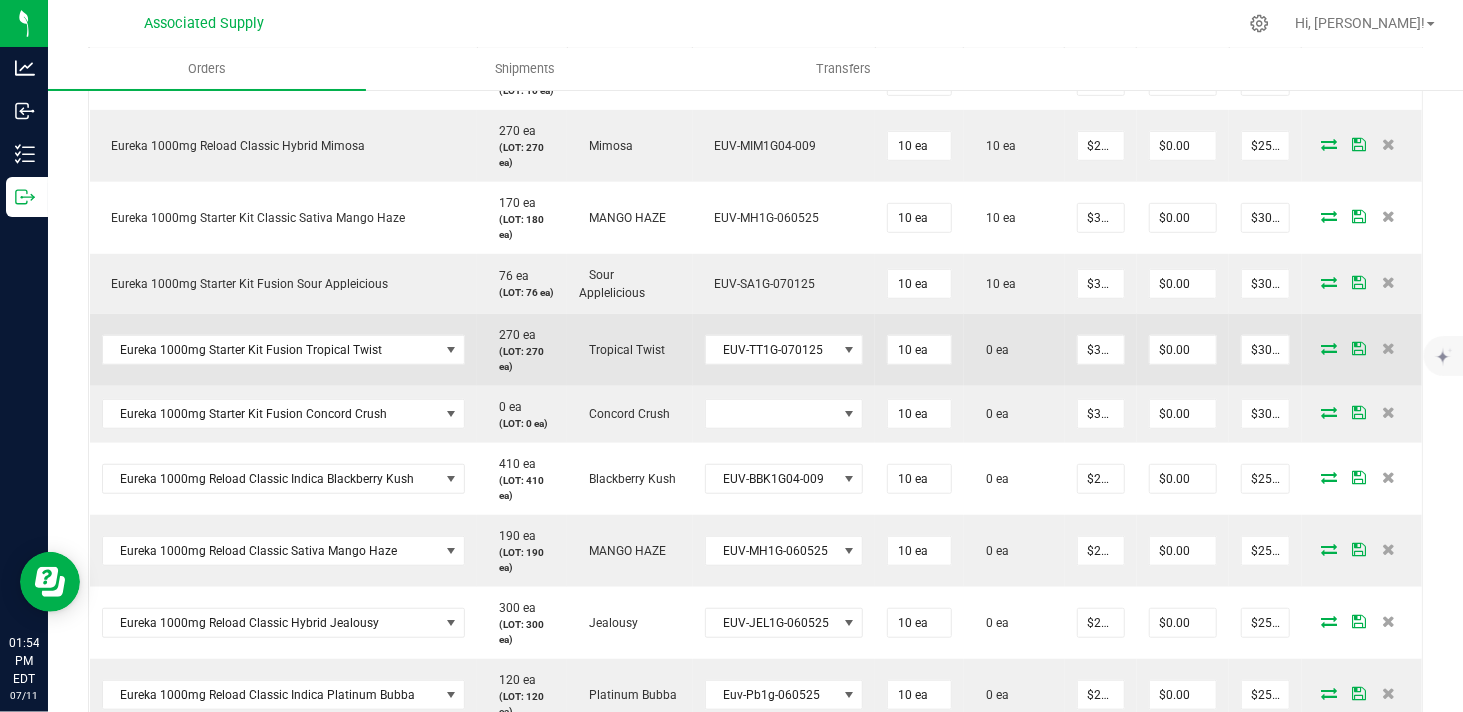 click at bounding box center [1329, 348] 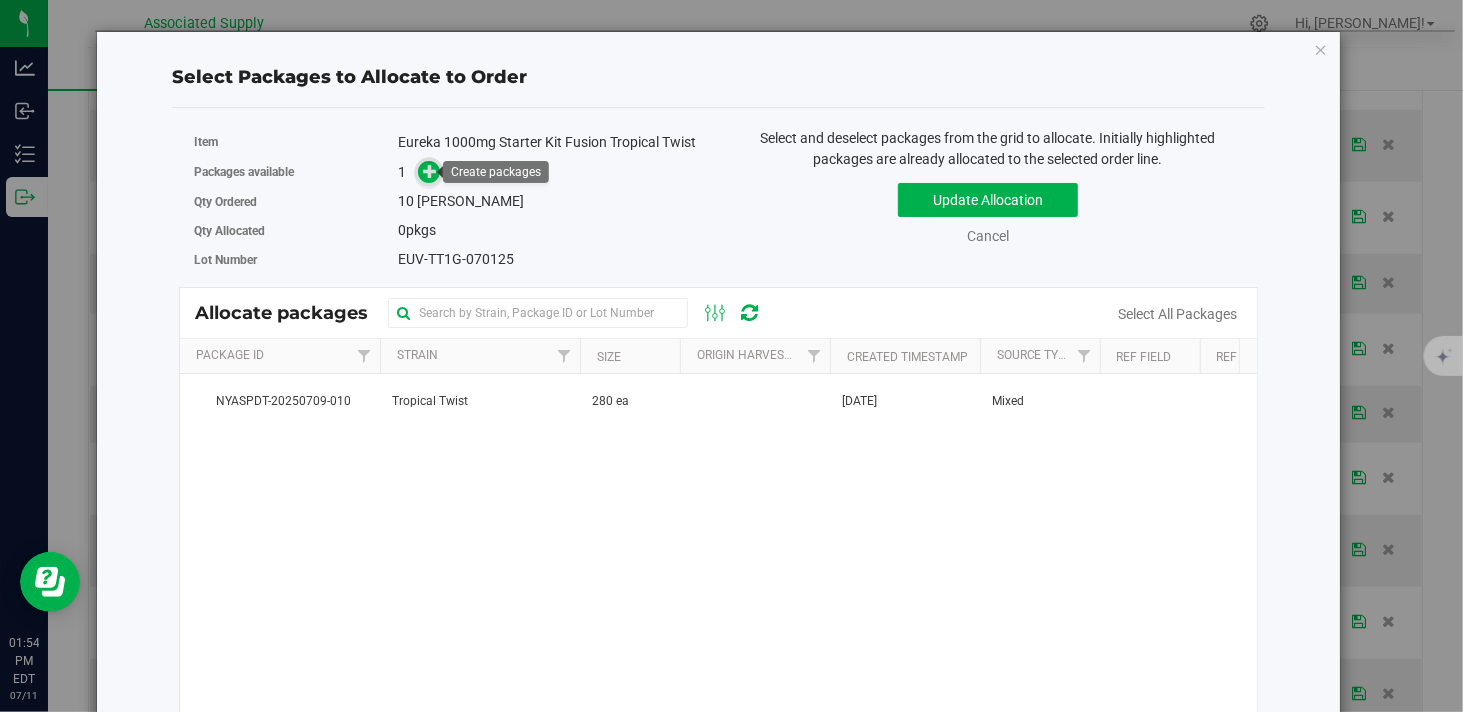 click at bounding box center [429, 172] 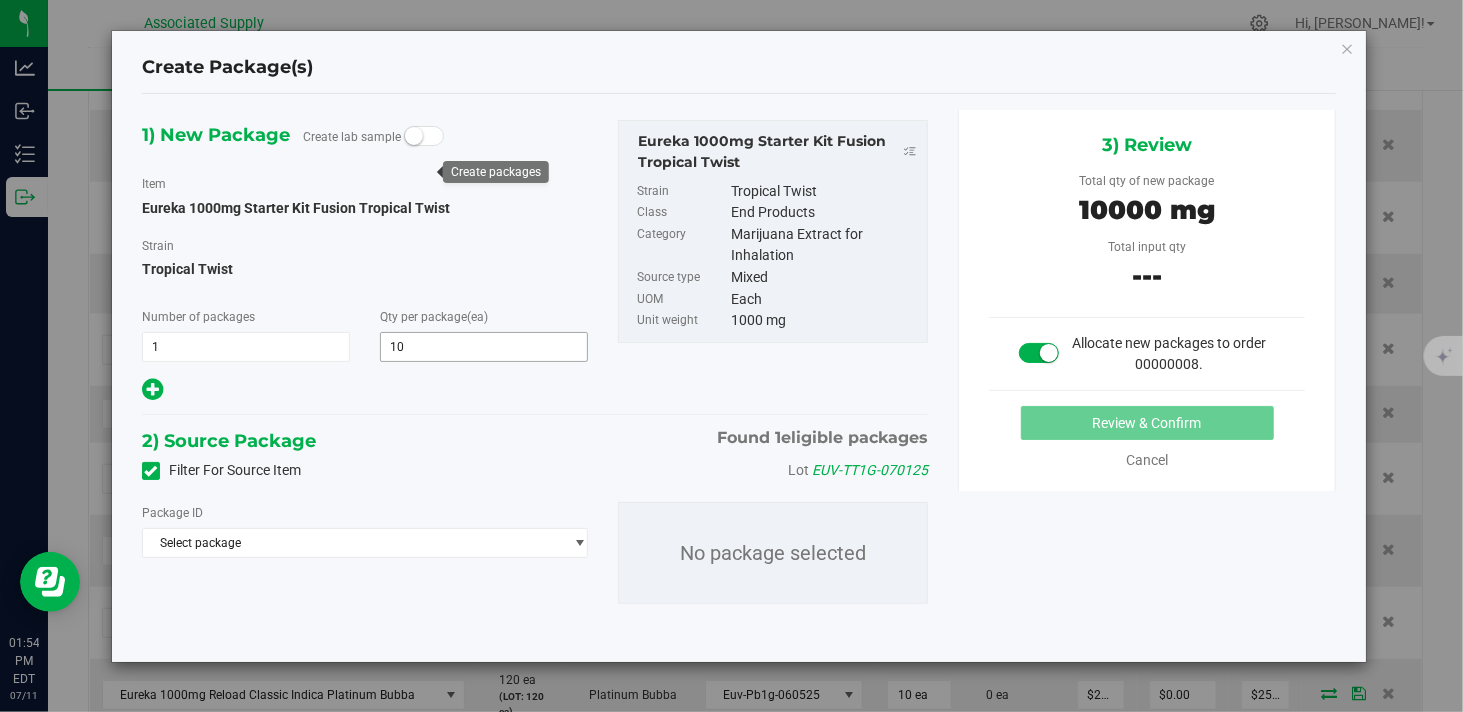 type on "10" 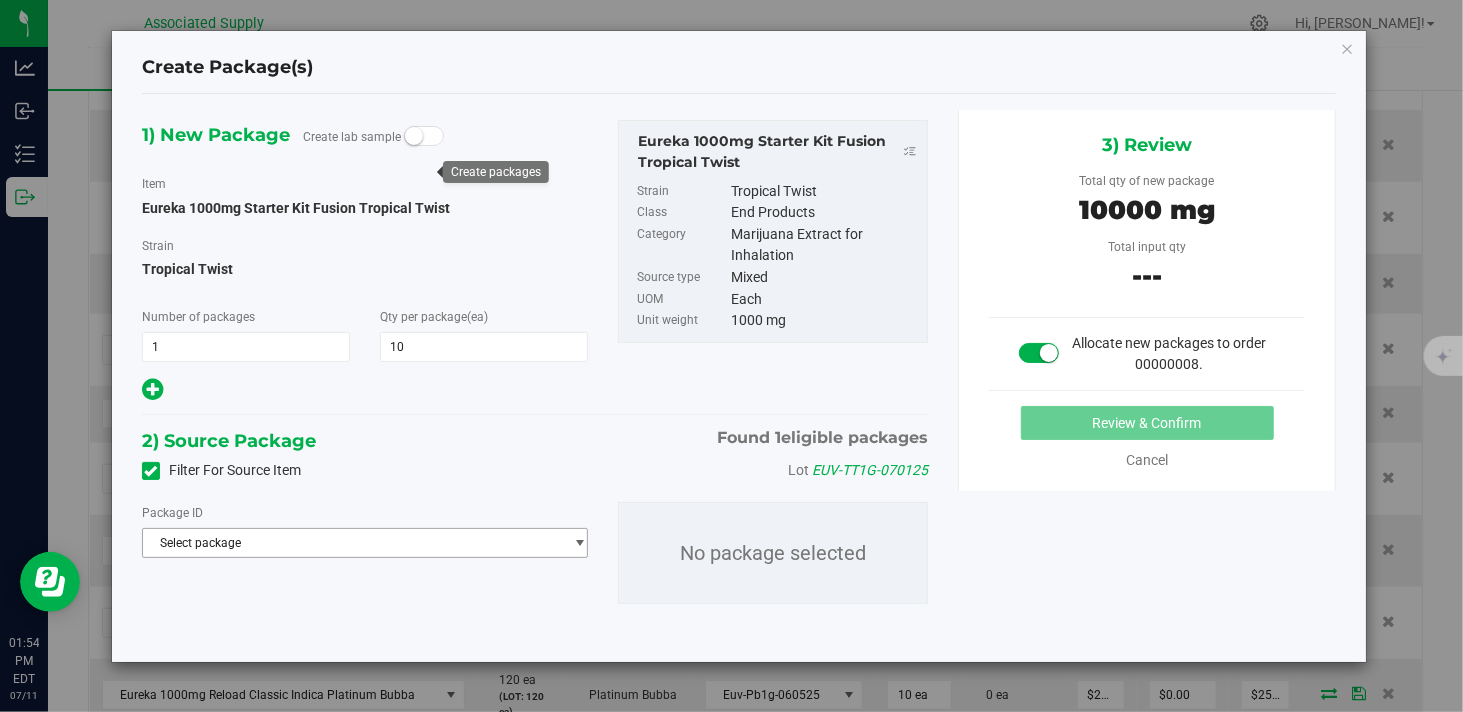 click on "Select package" at bounding box center (352, 543) 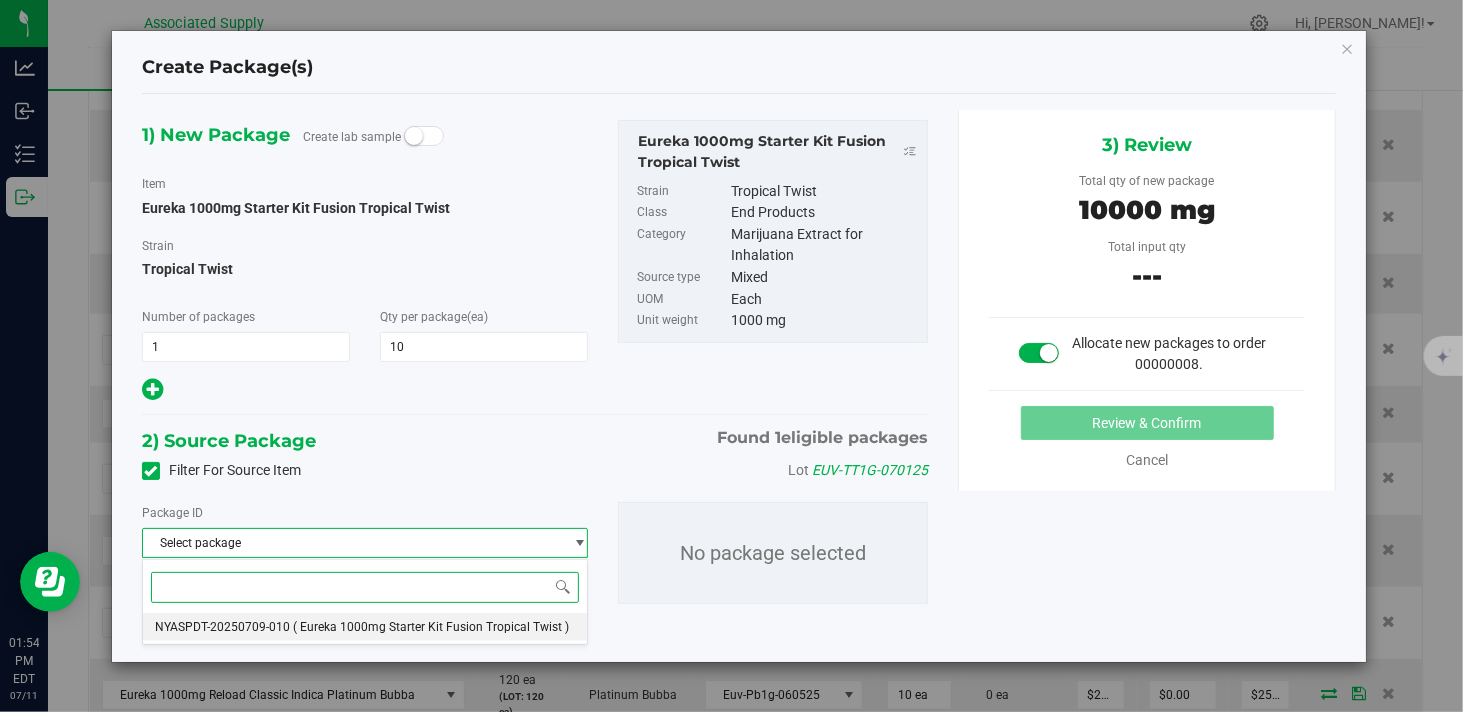 click on "(
Eureka 1000mg Starter Kit Fusion Tropical Twist
)" at bounding box center (431, 627) 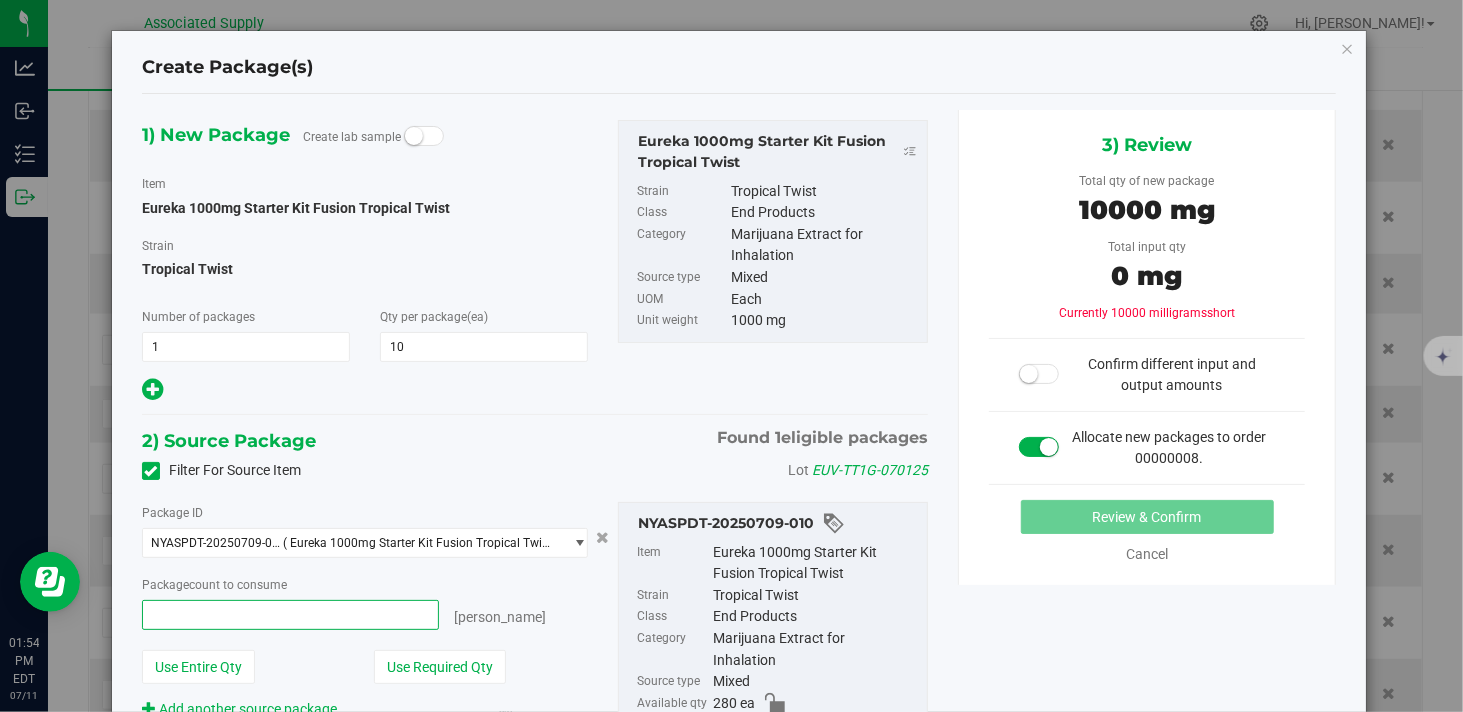 click at bounding box center (290, 615) 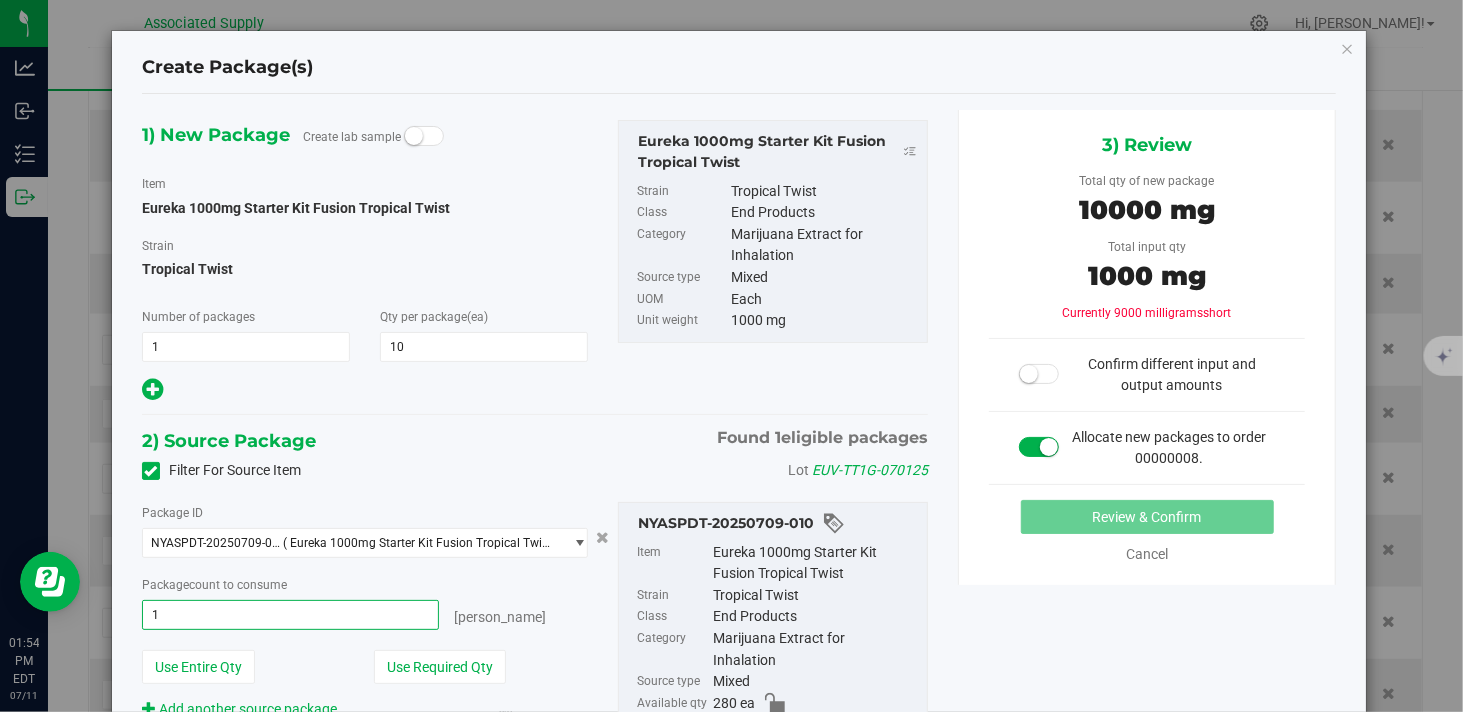 type on "10" 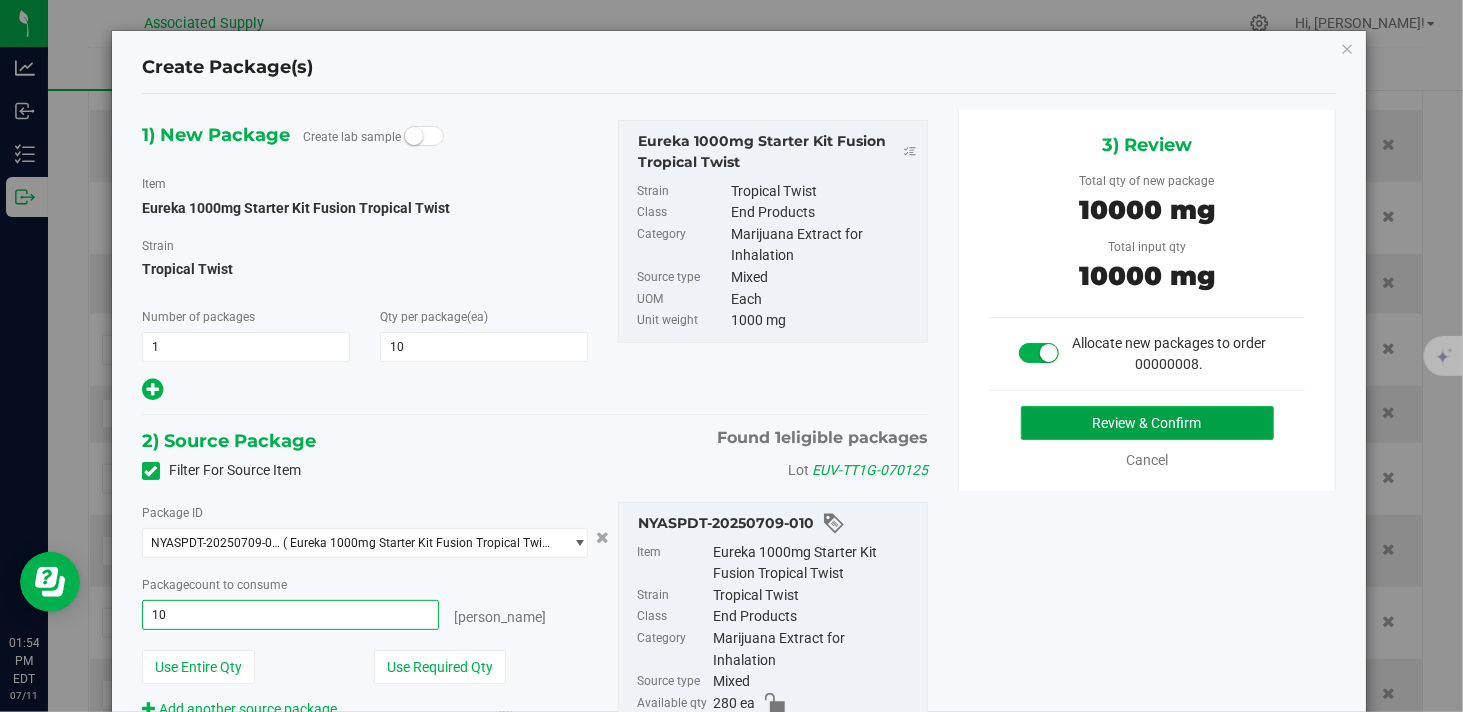 type on "10 ea" 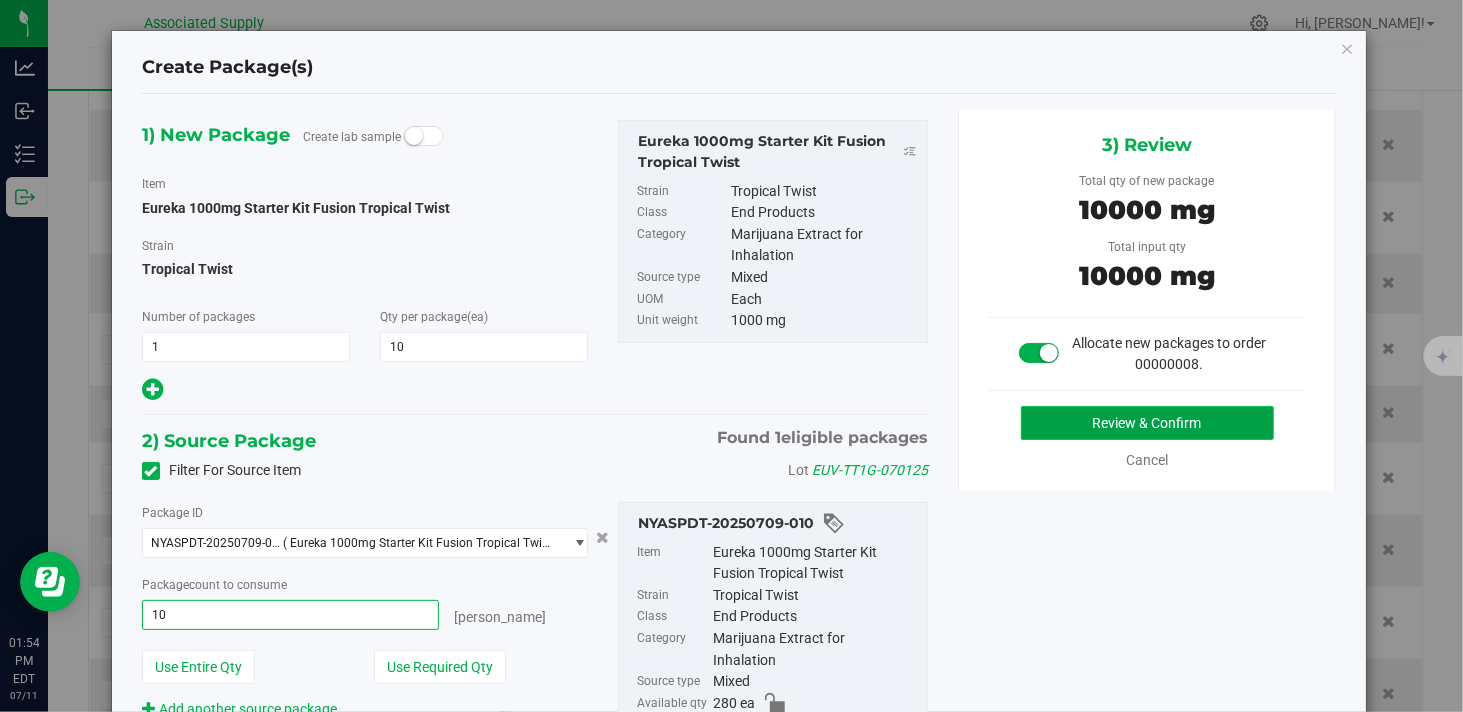click on "Review & Confirm" at bounding box center (1147, 423) 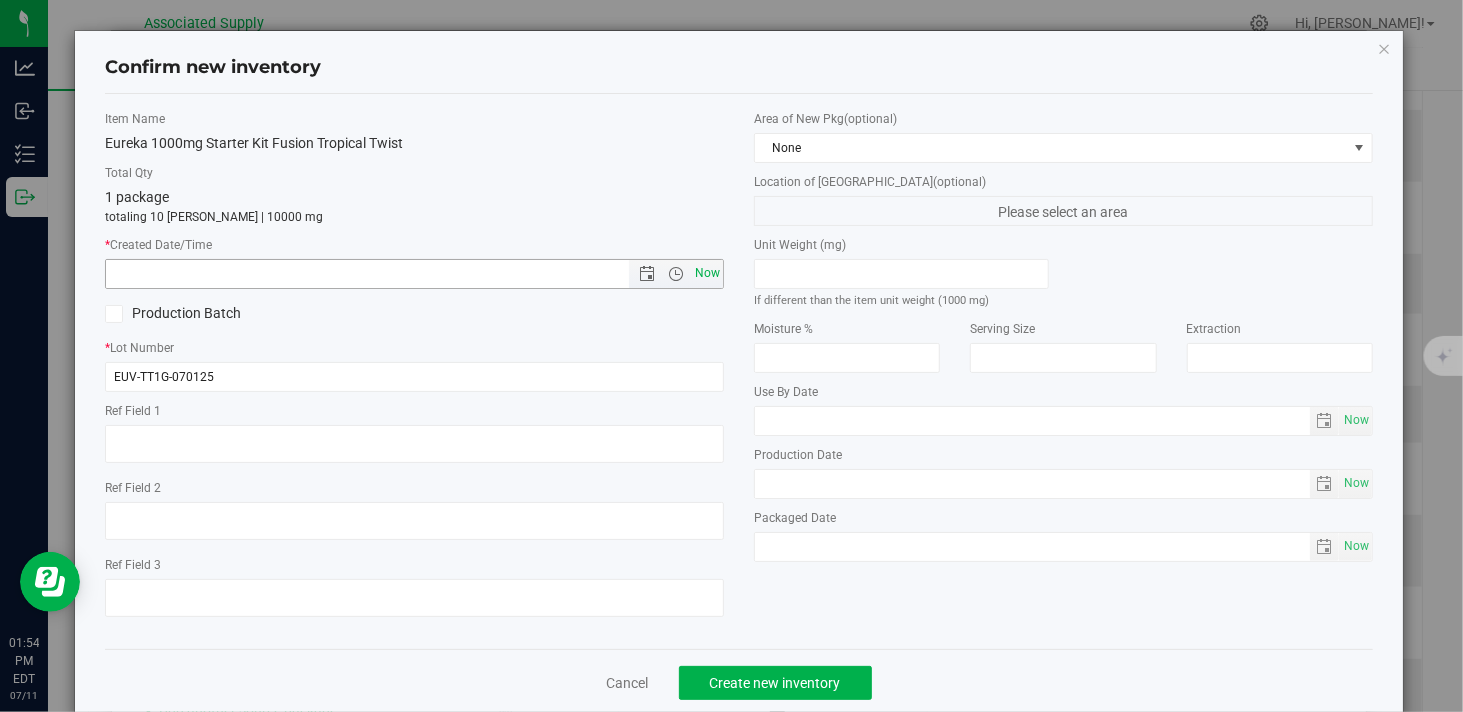 click on "Now" at bounding box center [708, 273] 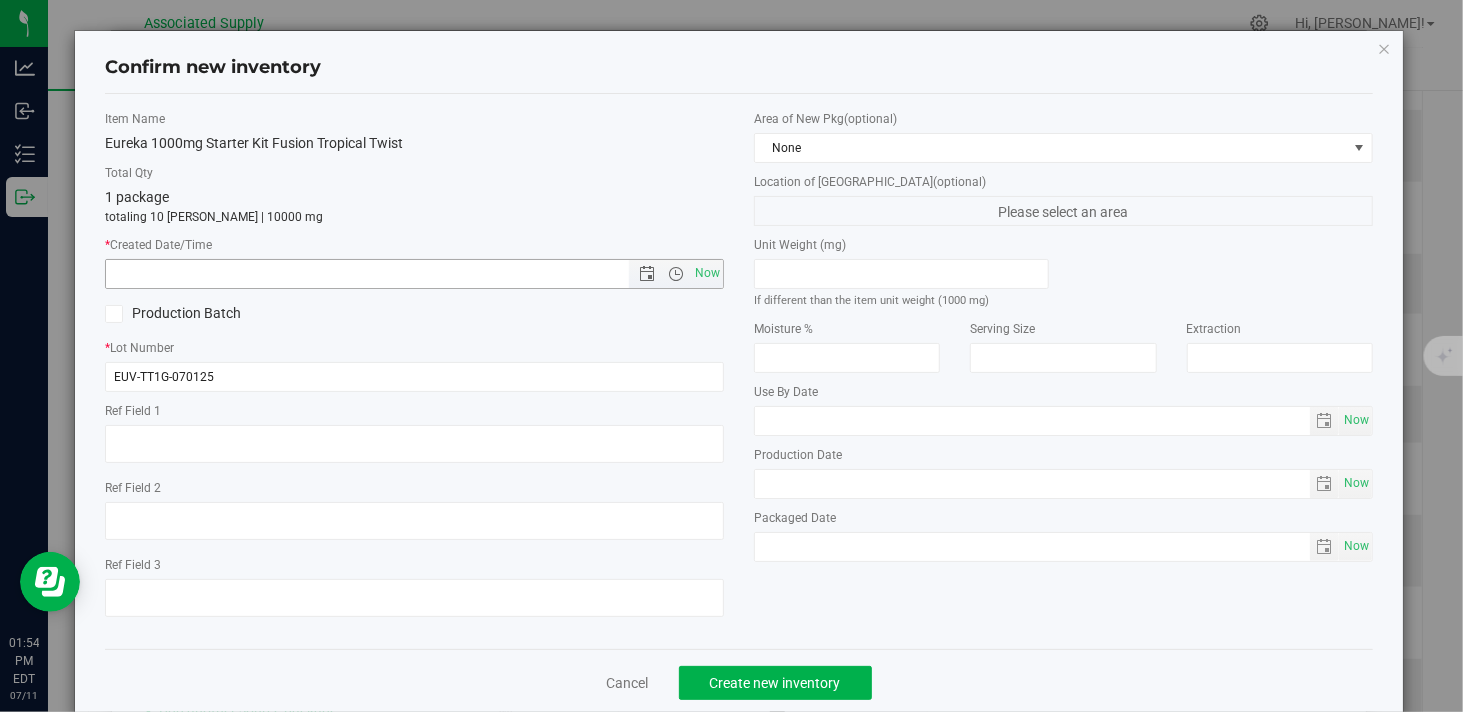 type on "7/11/2025 1:54 PM" 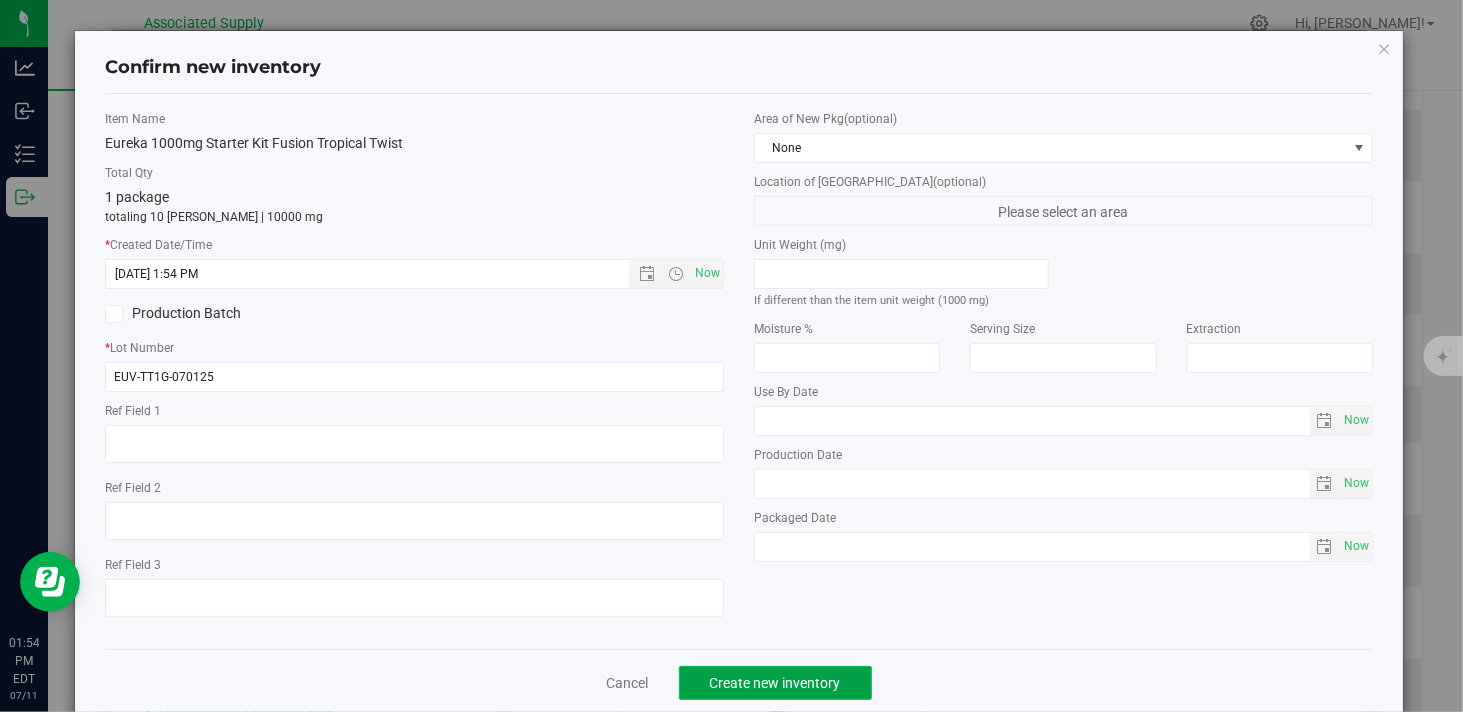 click on "Create new inventory" 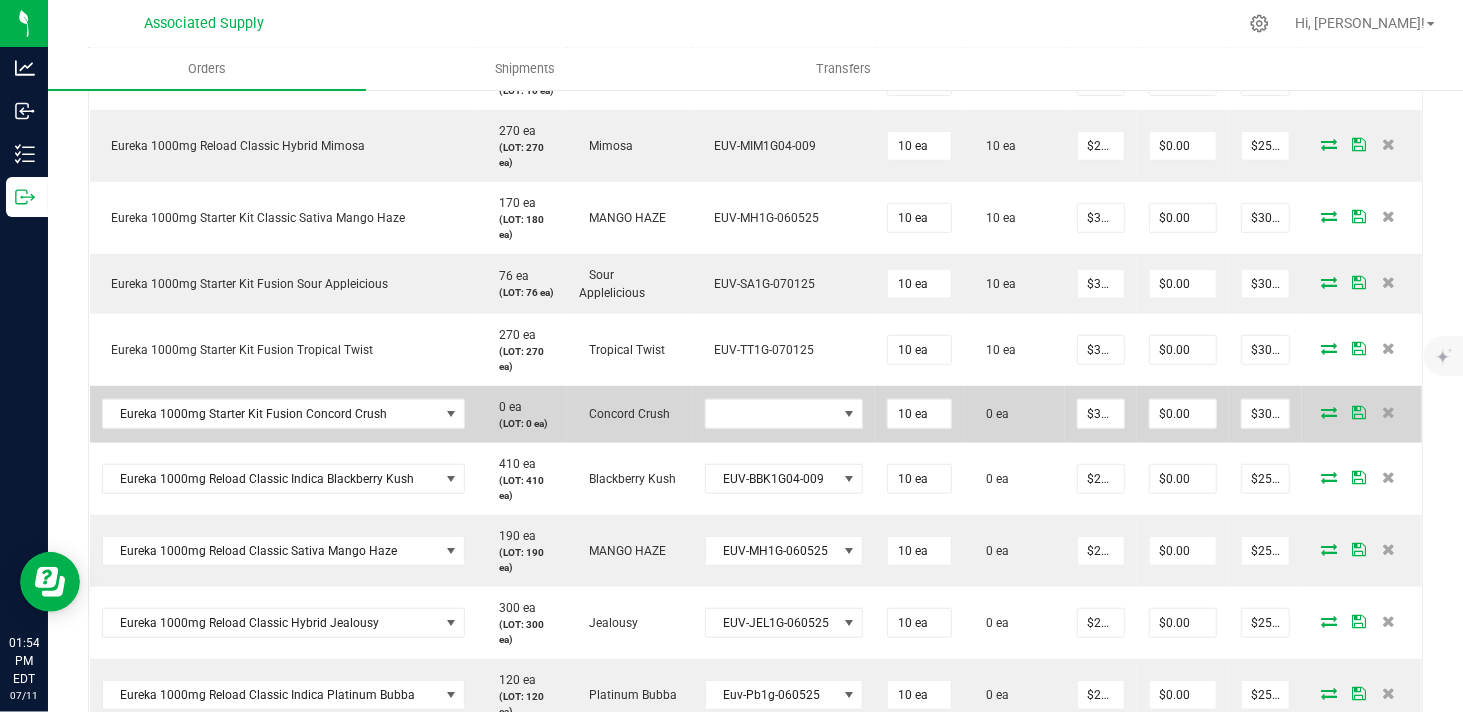 click at bounding box center (1329, 412) 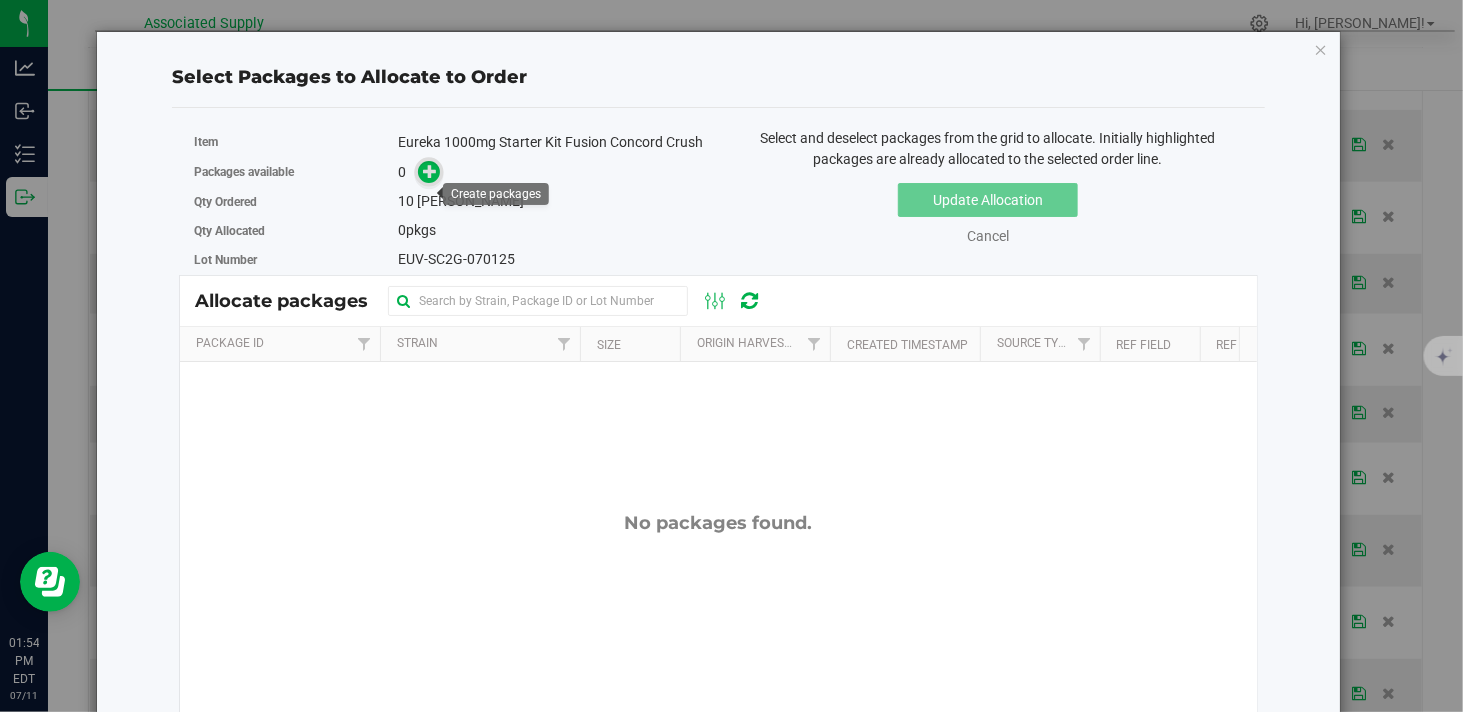 click at bounding box center [430, 170] 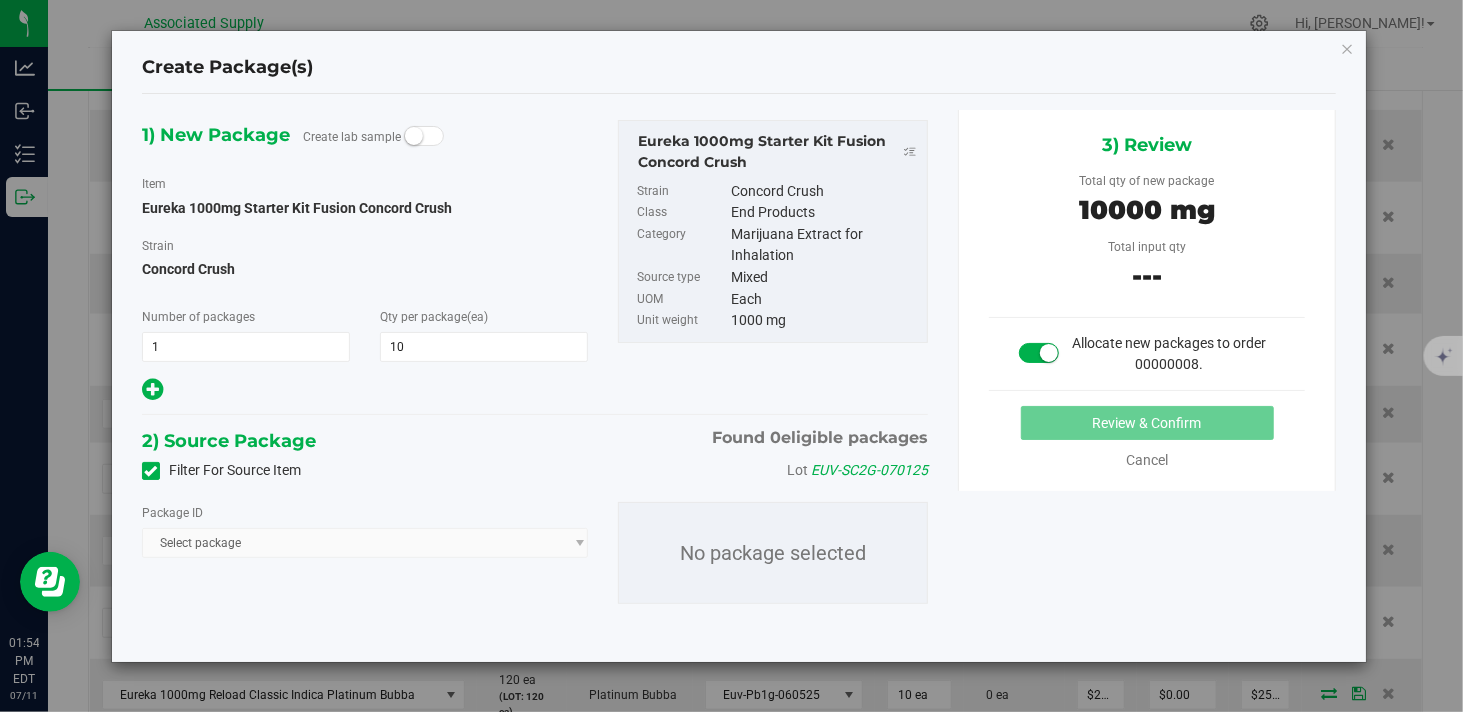 click on "Package ID
Select package
No package selected" at bounding box center [535, 553] 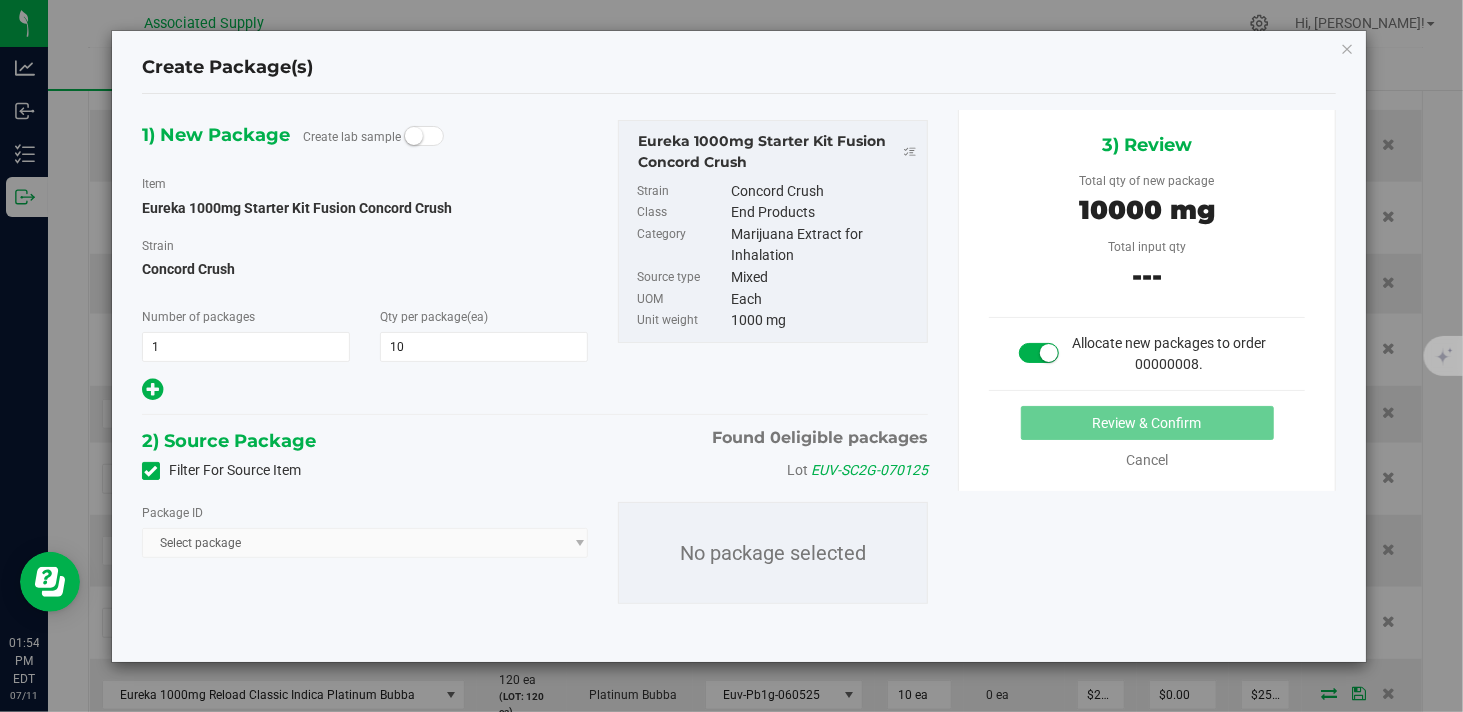 click on "Select package" at bounding box center [365, 543] 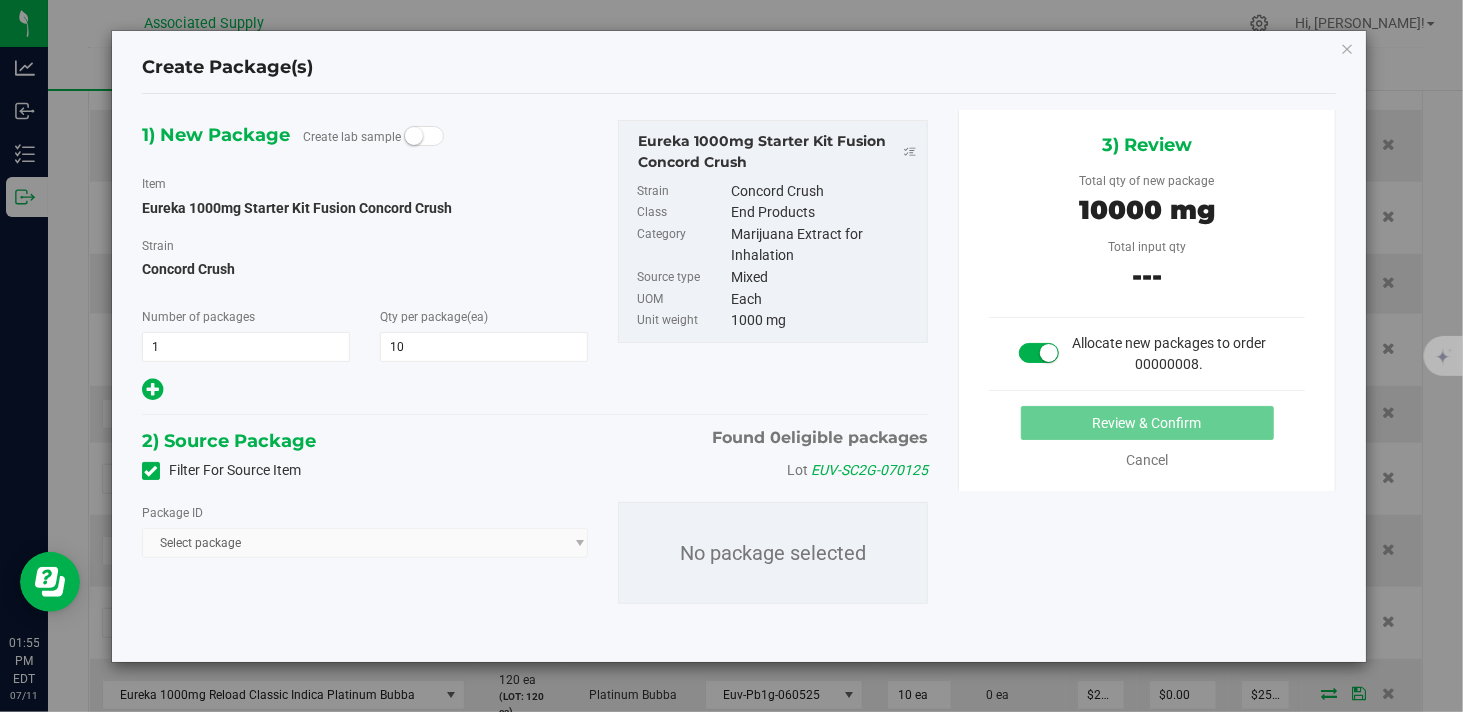 click on "Select package" at bounding box center [365, 543] 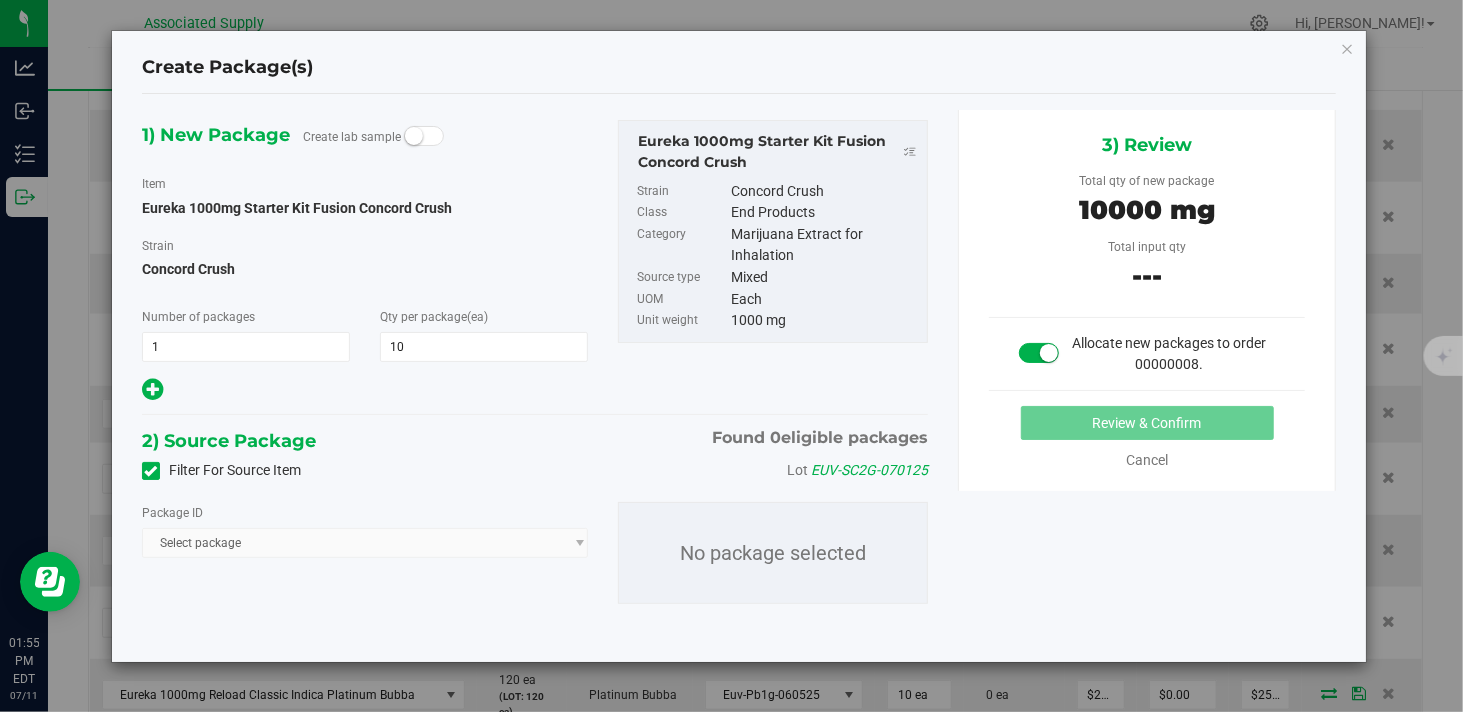 click on "Select package" at bounding box center [365, 543] 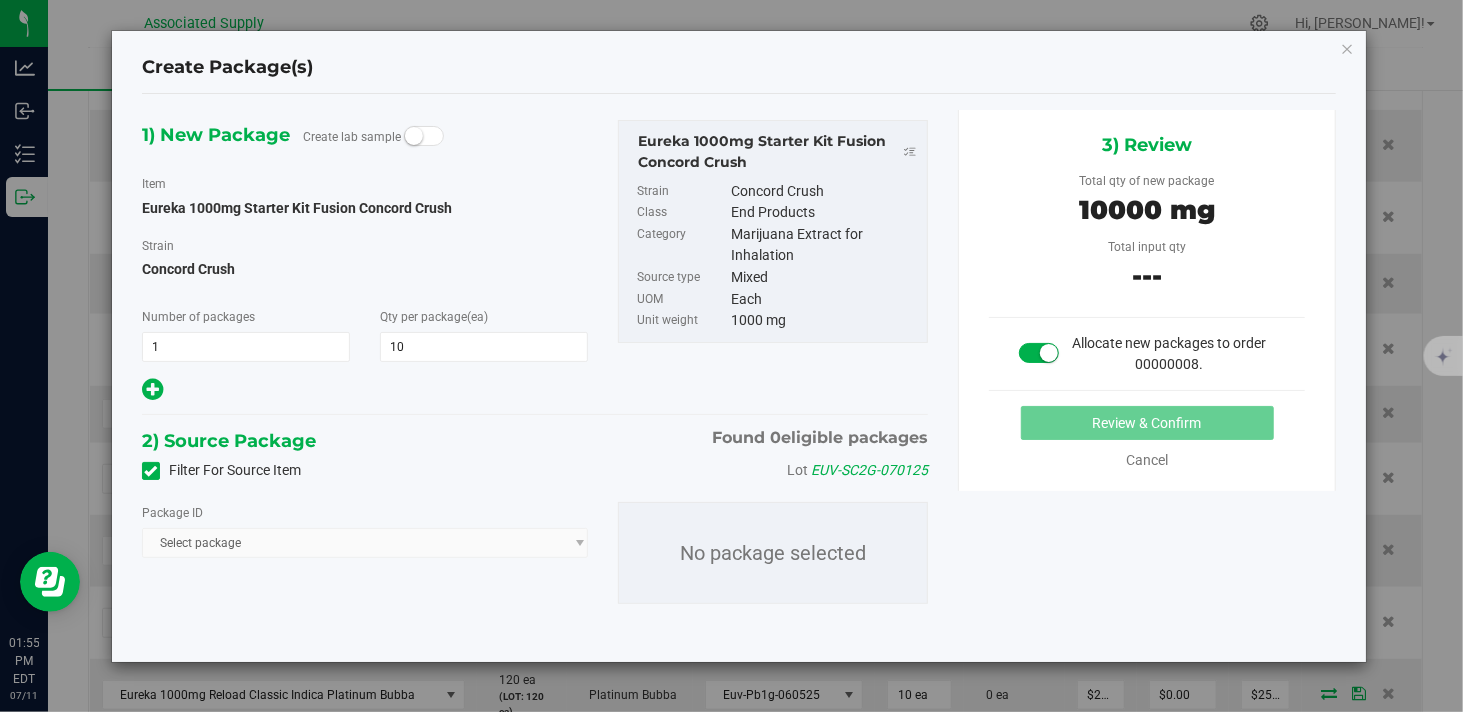 click on "Select package" at bounding box center (365, 543) 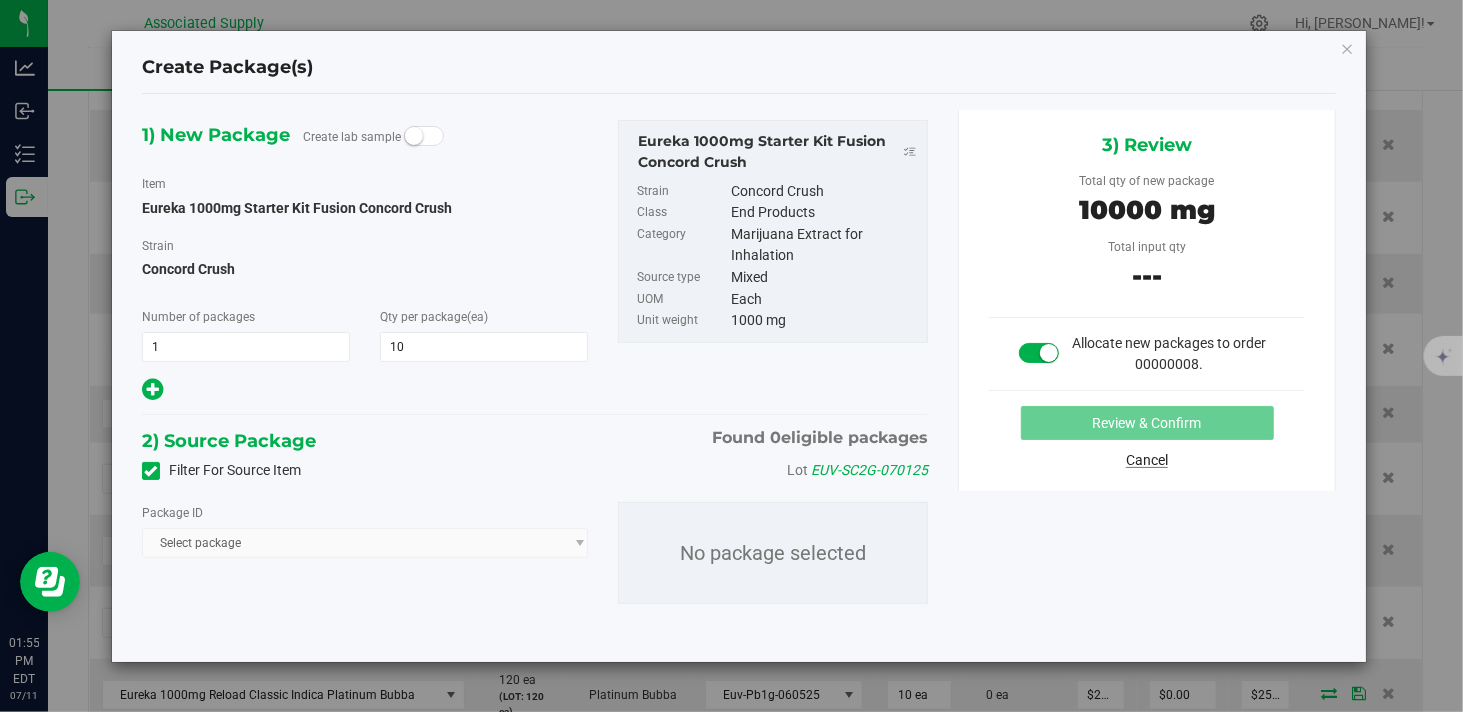 click on "Cancel" at bounding box center [1147, 460] 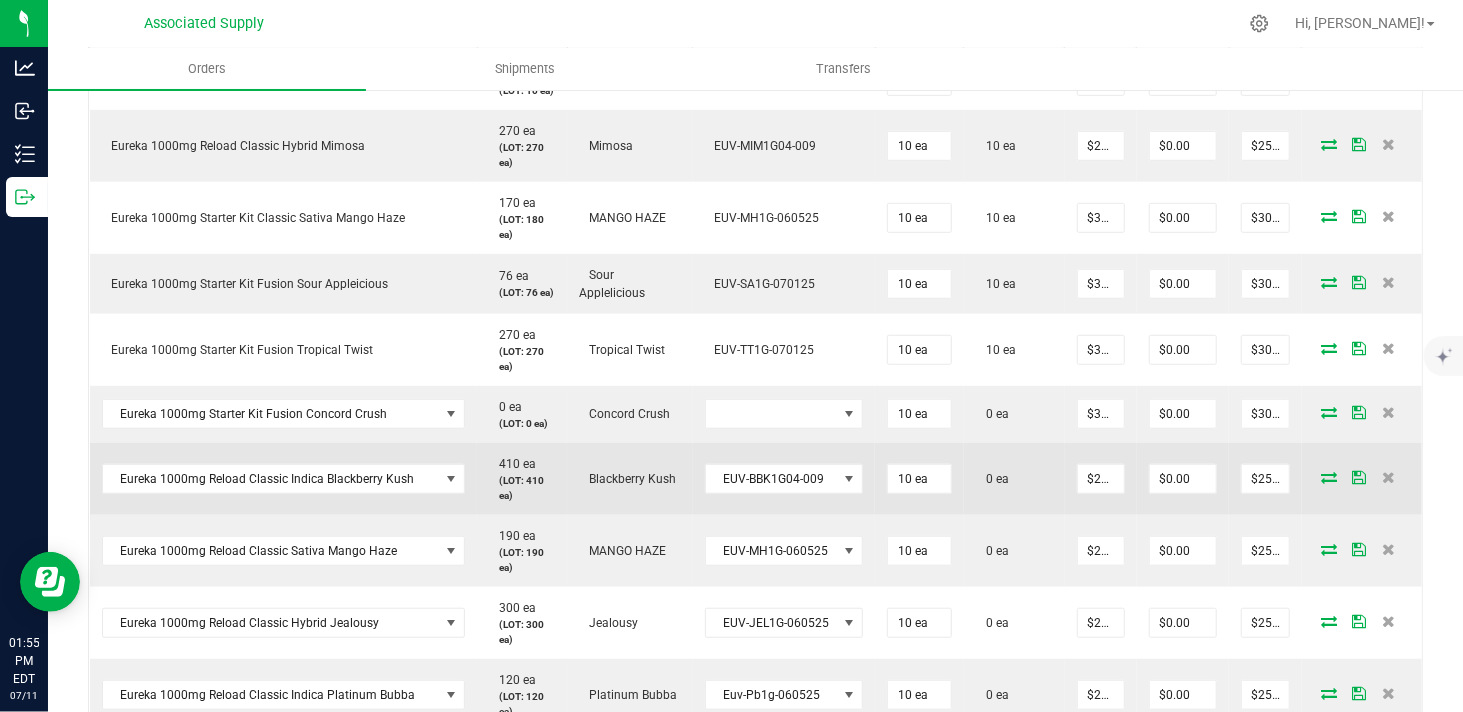 click at bounding box center [1329, 477] 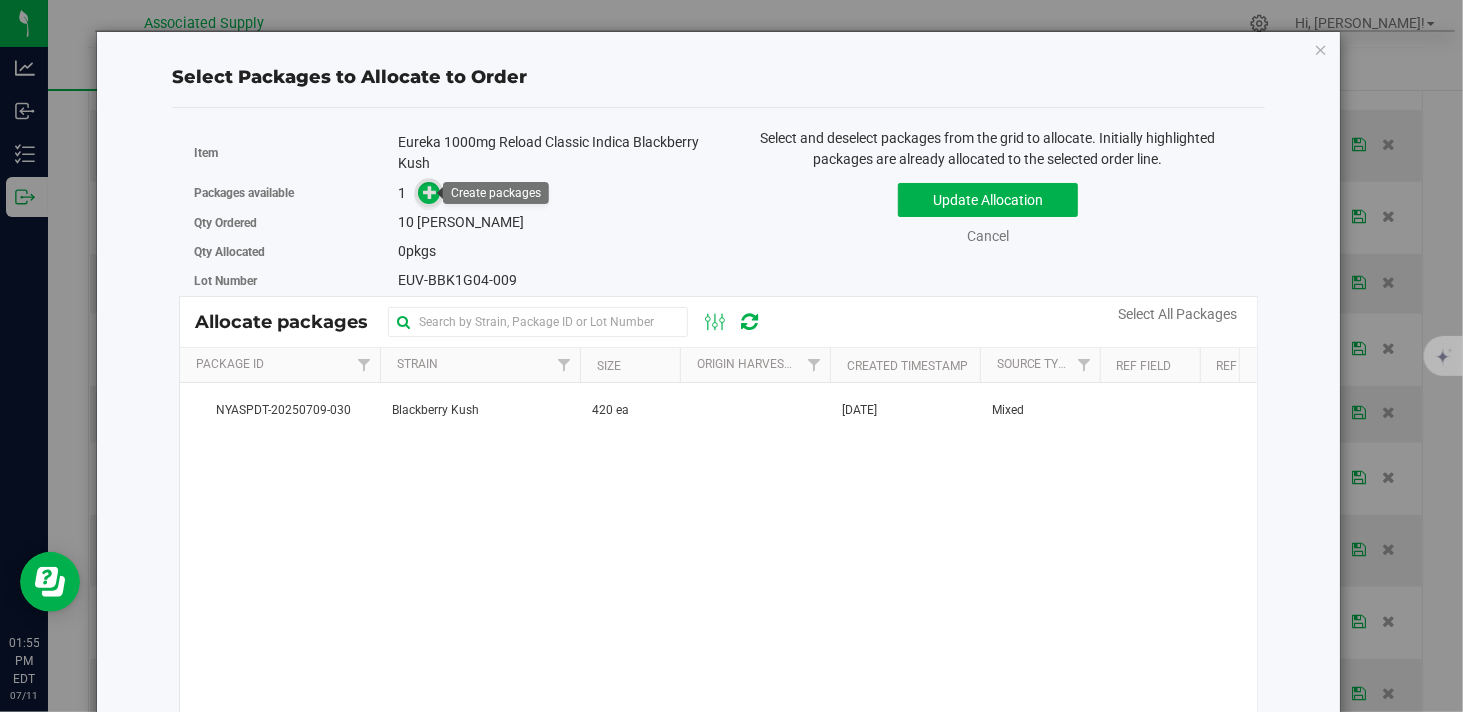 click at bounding box center (430, 192) 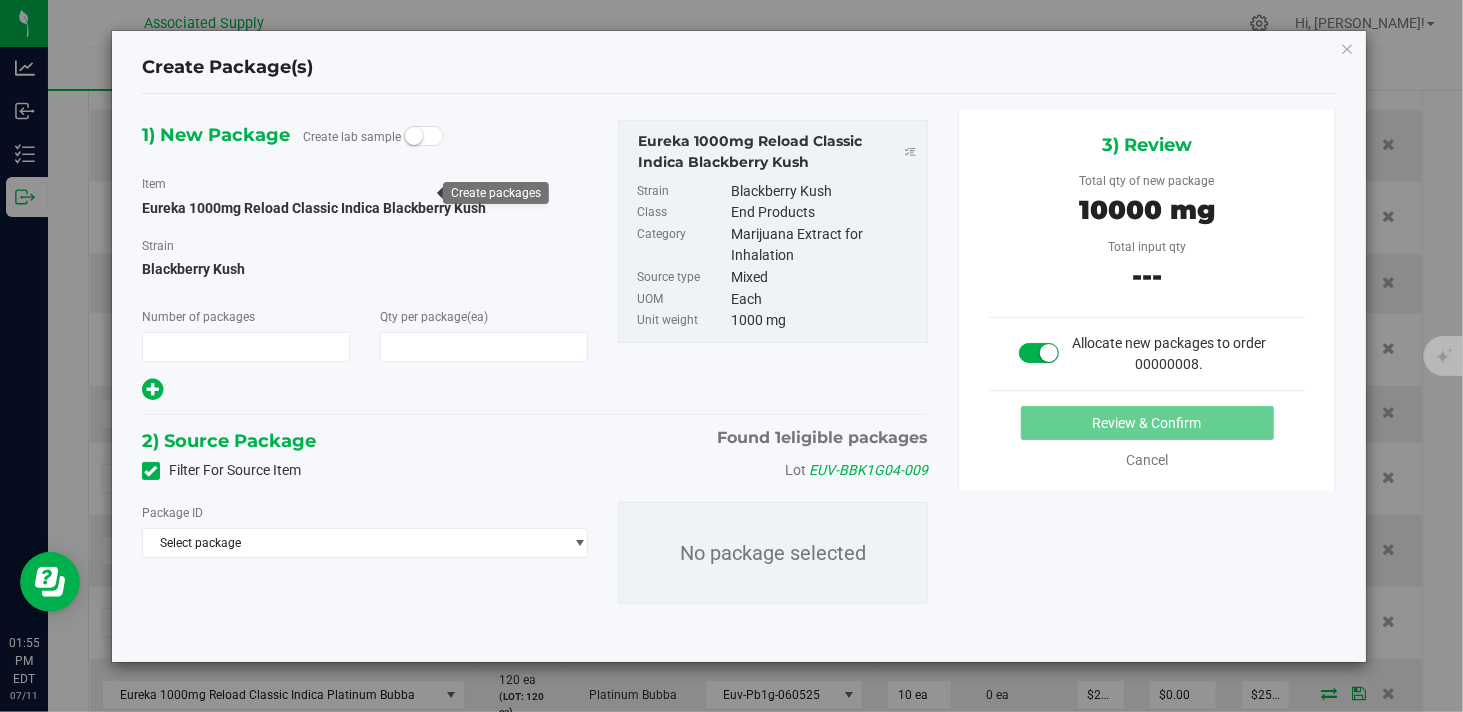 type on "1" 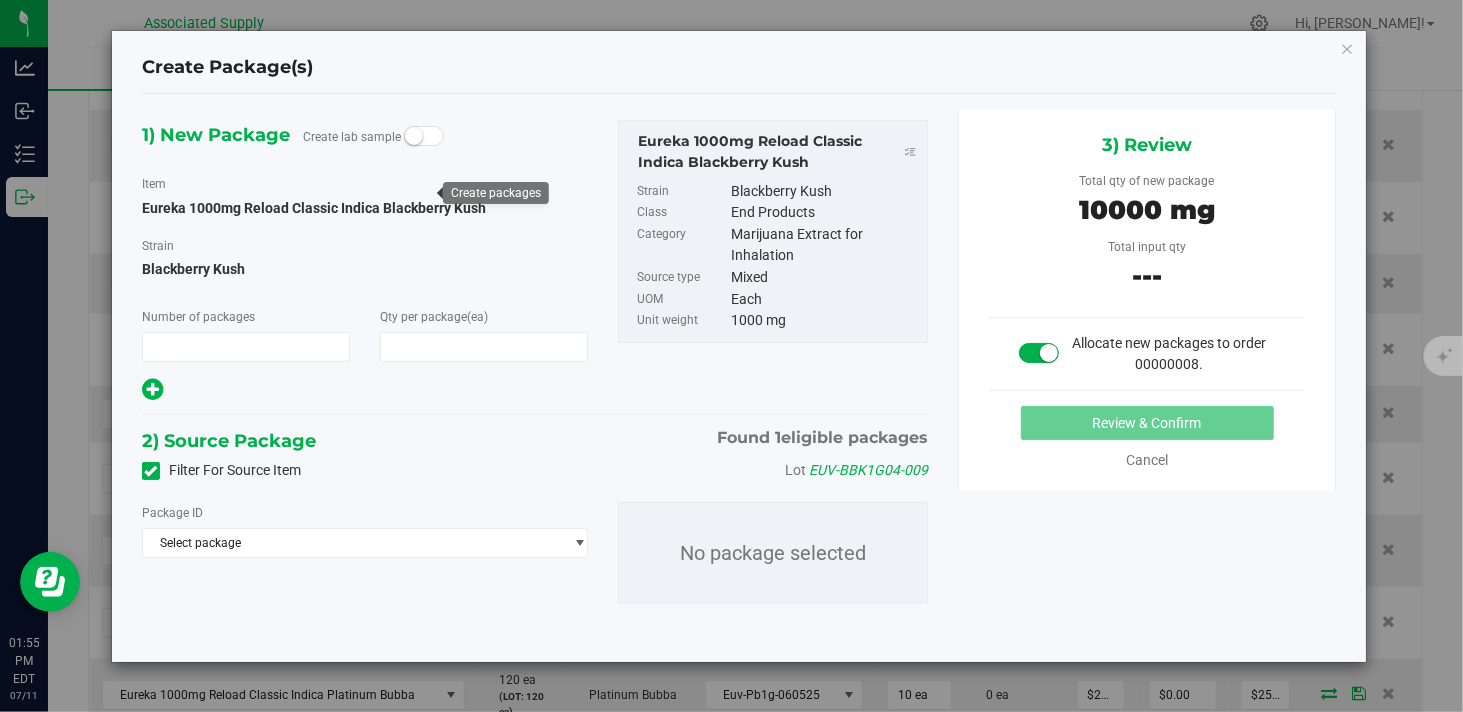 type on "10" 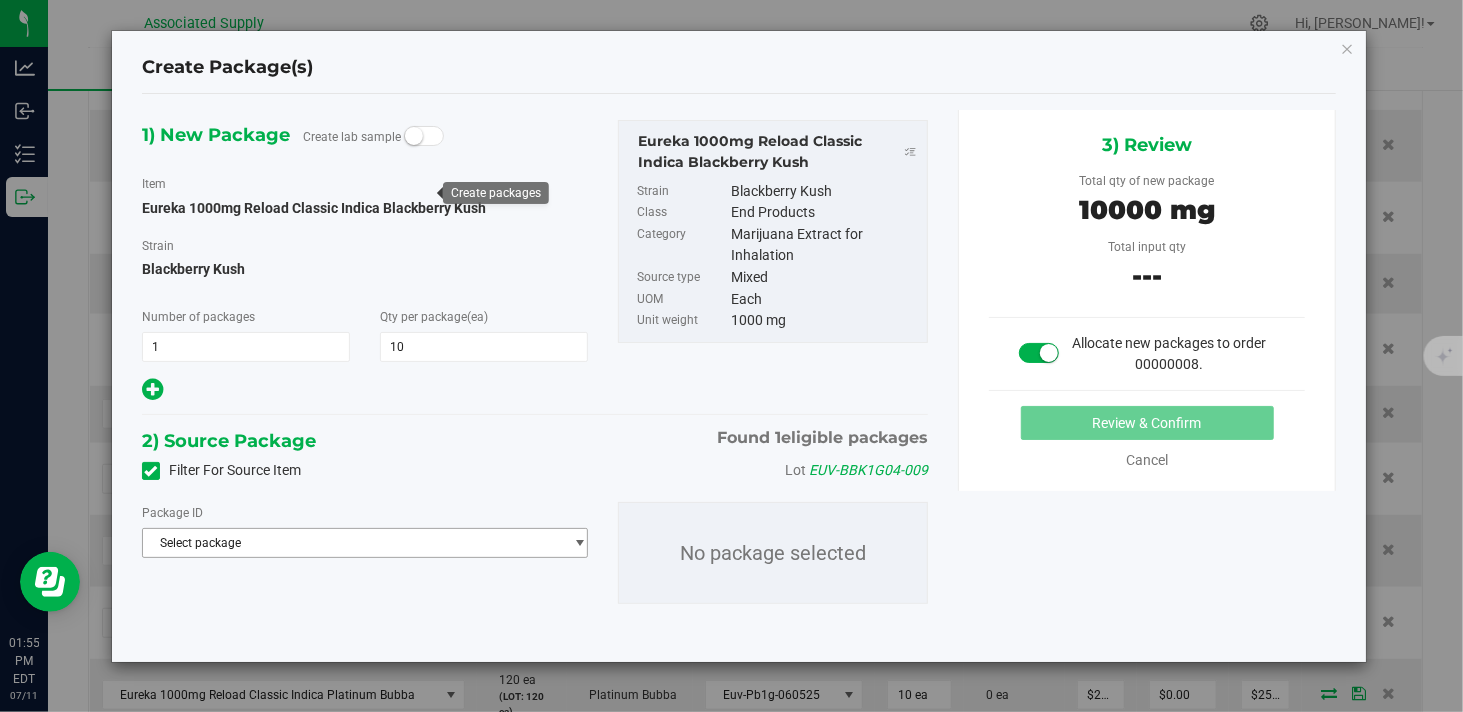 click on "Select package" at bounding box center (352, 543) 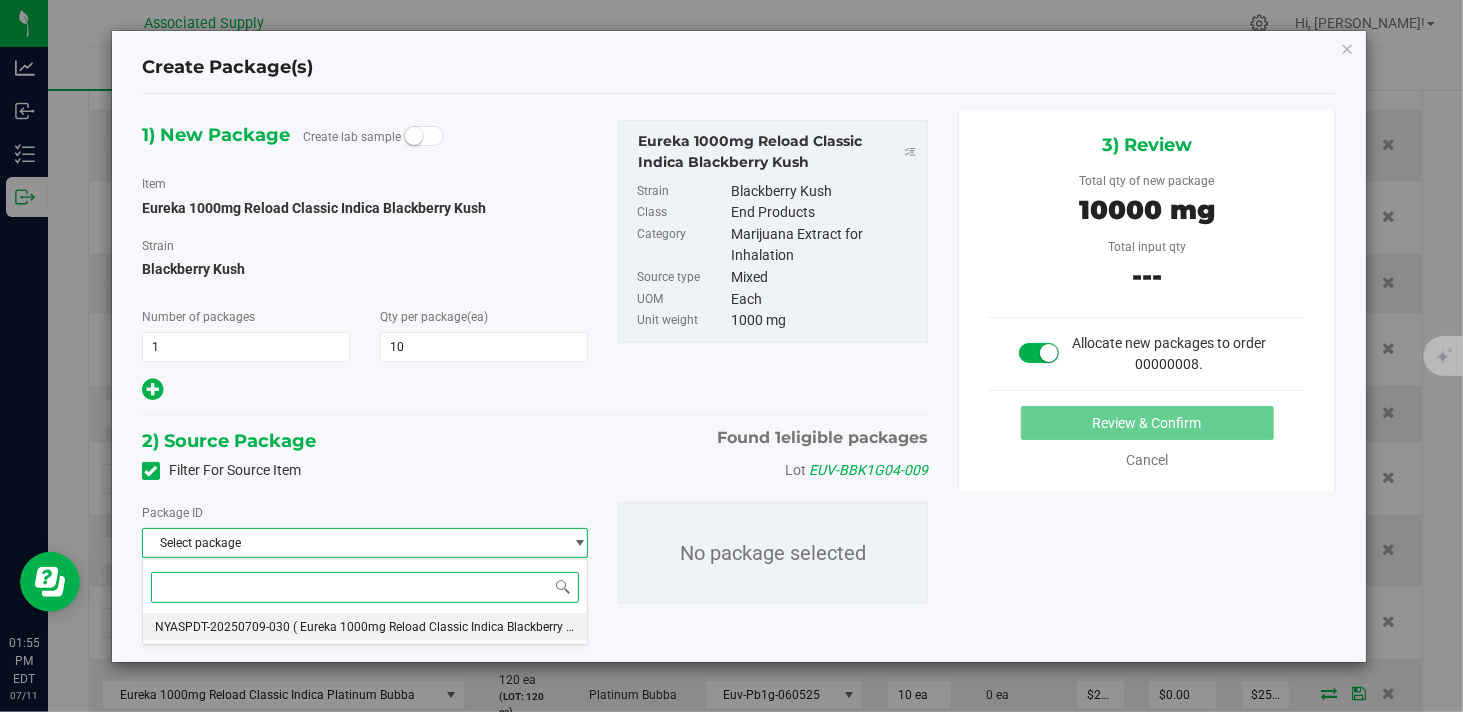 click on "(
Eureka 1000mg Reload Classic Indica Blackberry Kush
)" at bounding box center [447, 627] 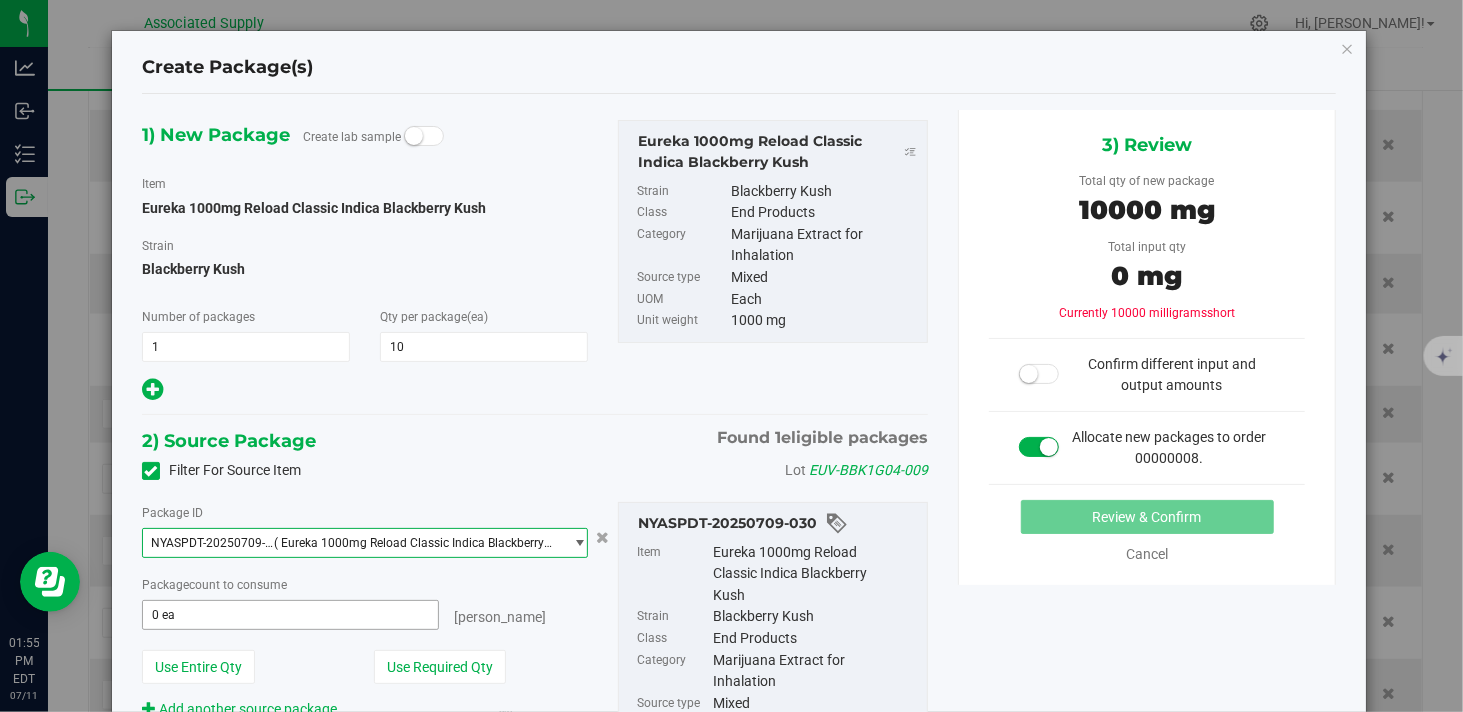 type 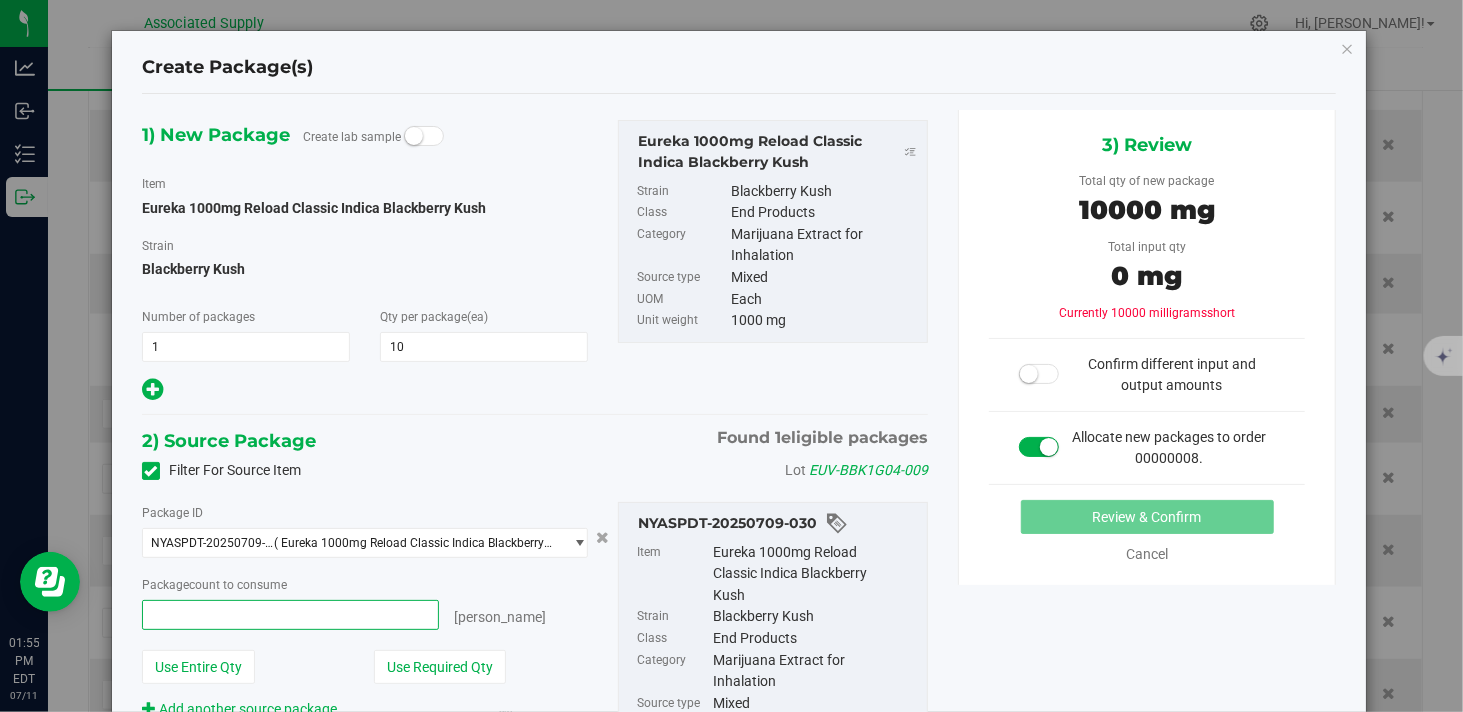 click at bounding box center (290, 615) 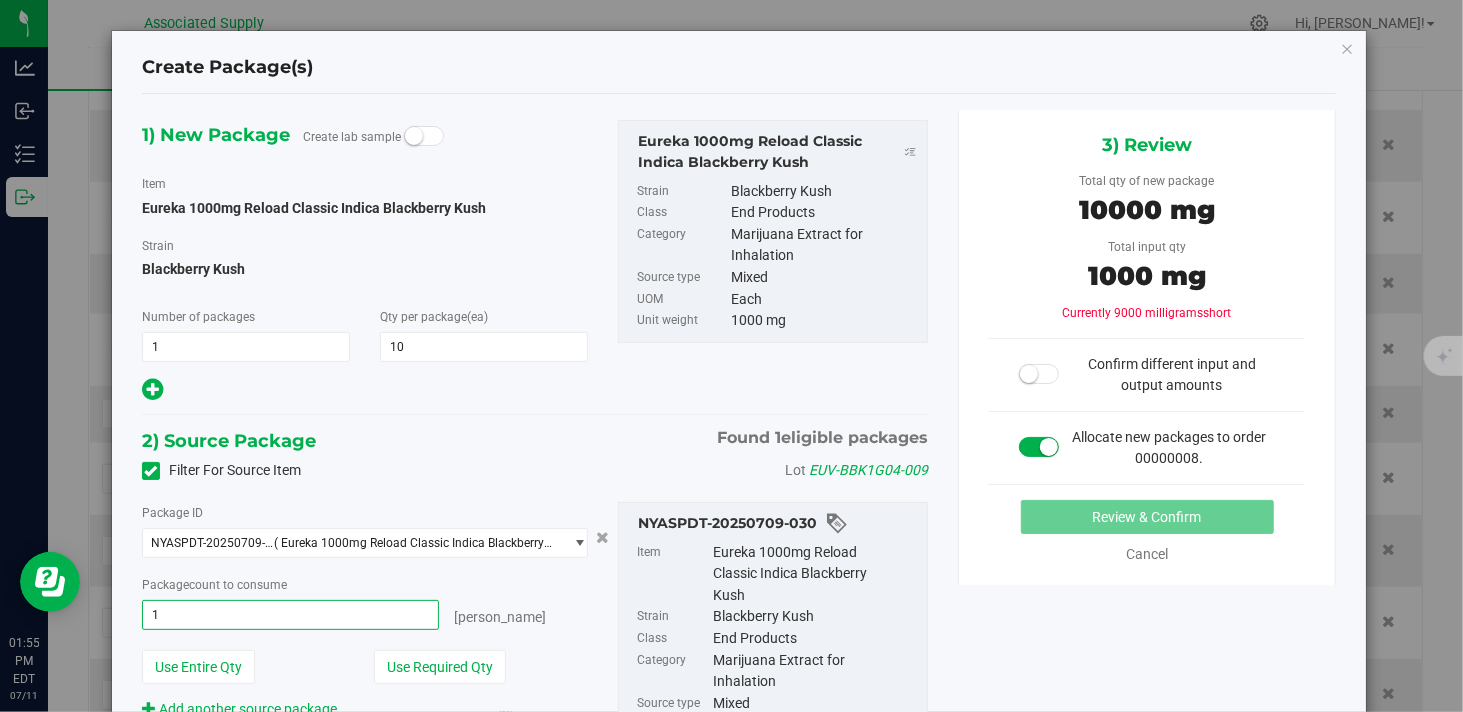 type on "10" 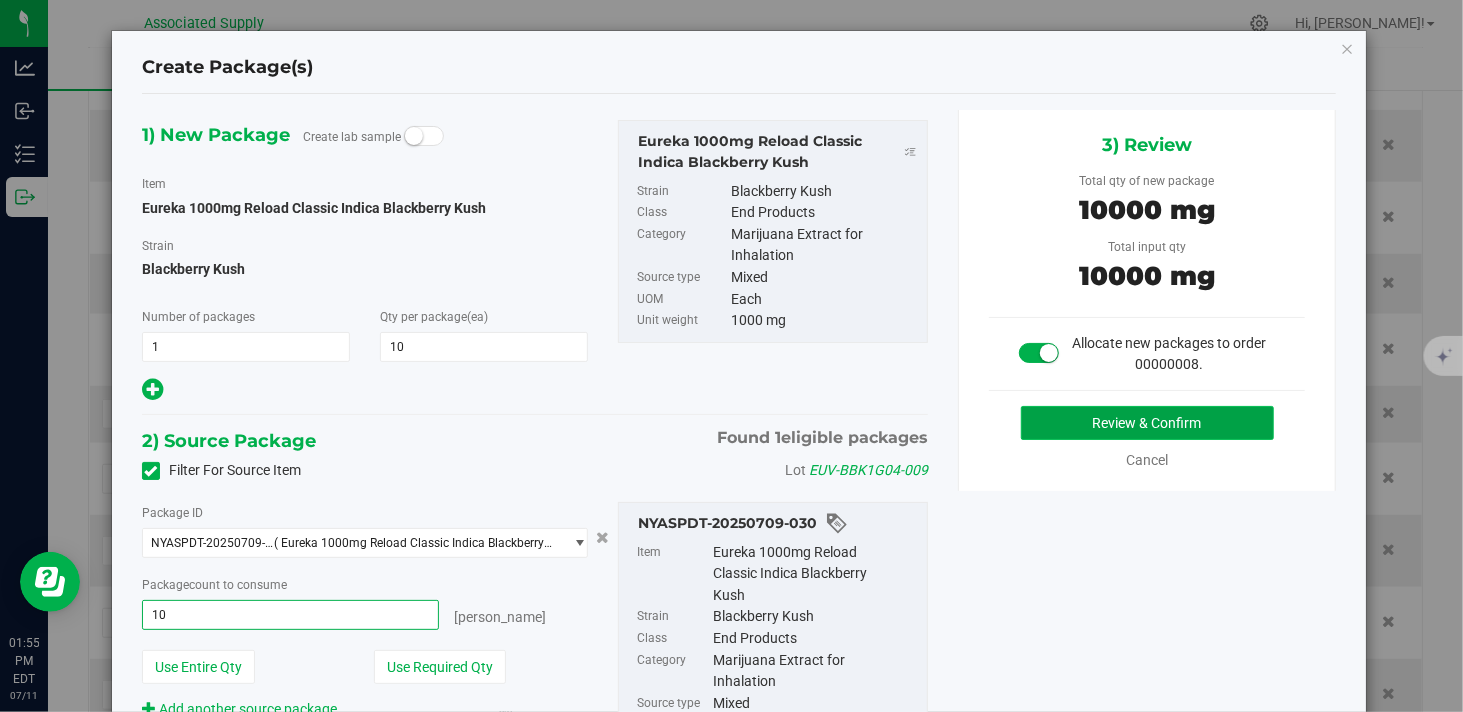 type on "10 ea" 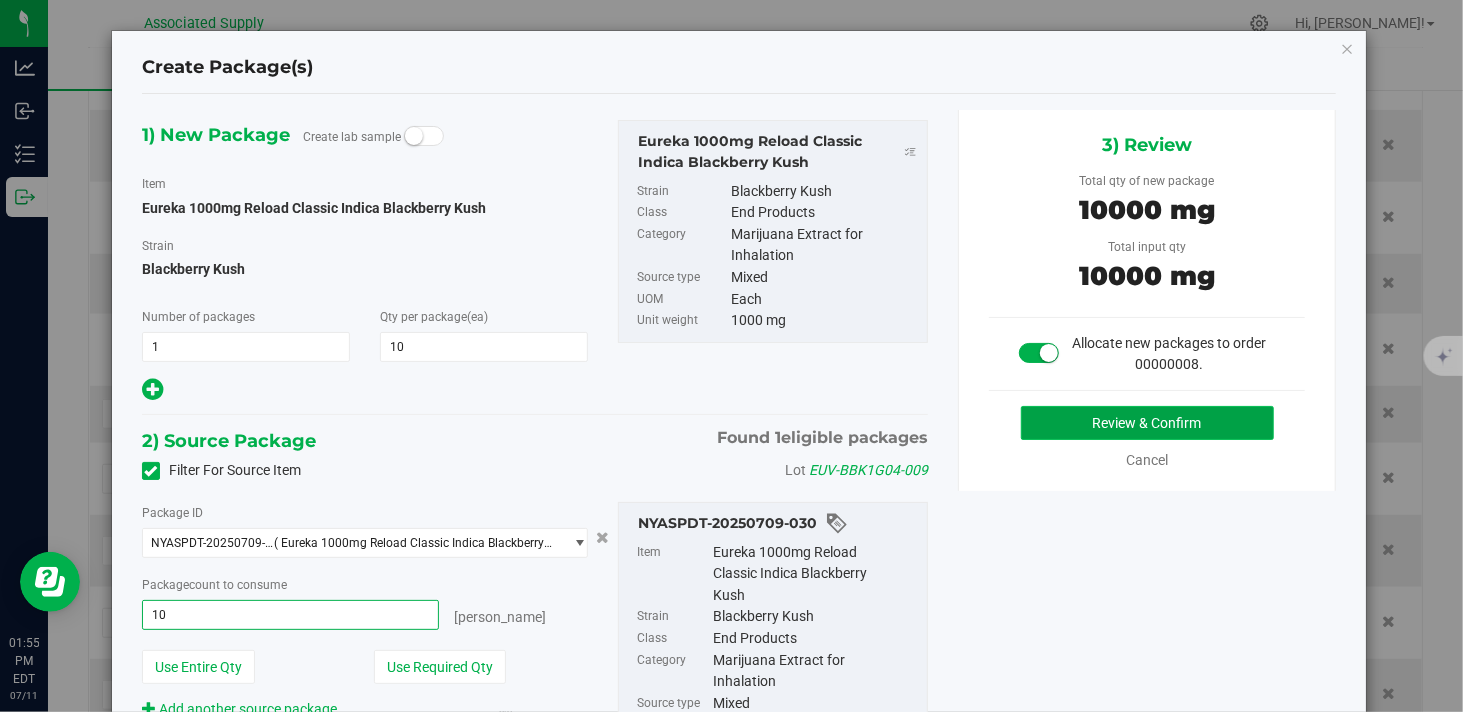 click on "Review & Confirm" at bounding box center (1147, 423) 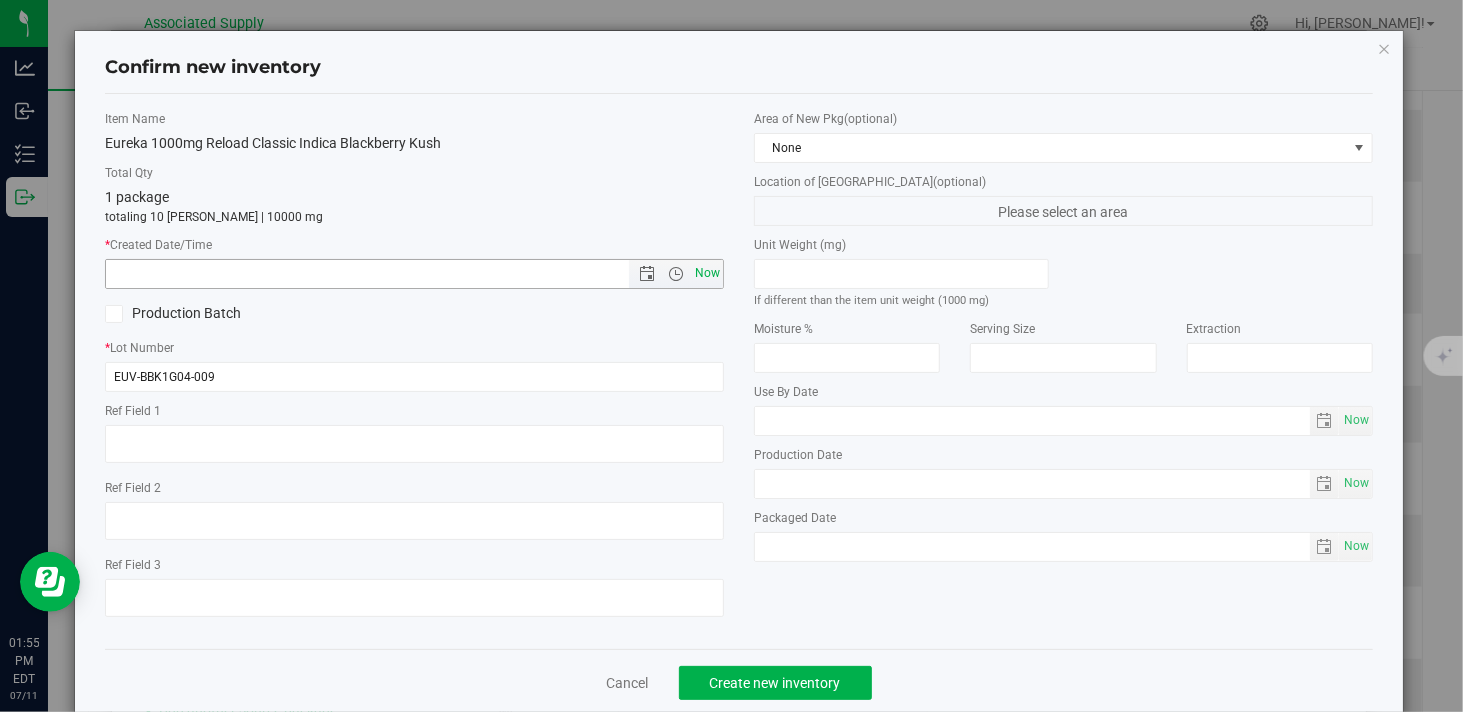 click on "Now" at bounding box center [708, 273] 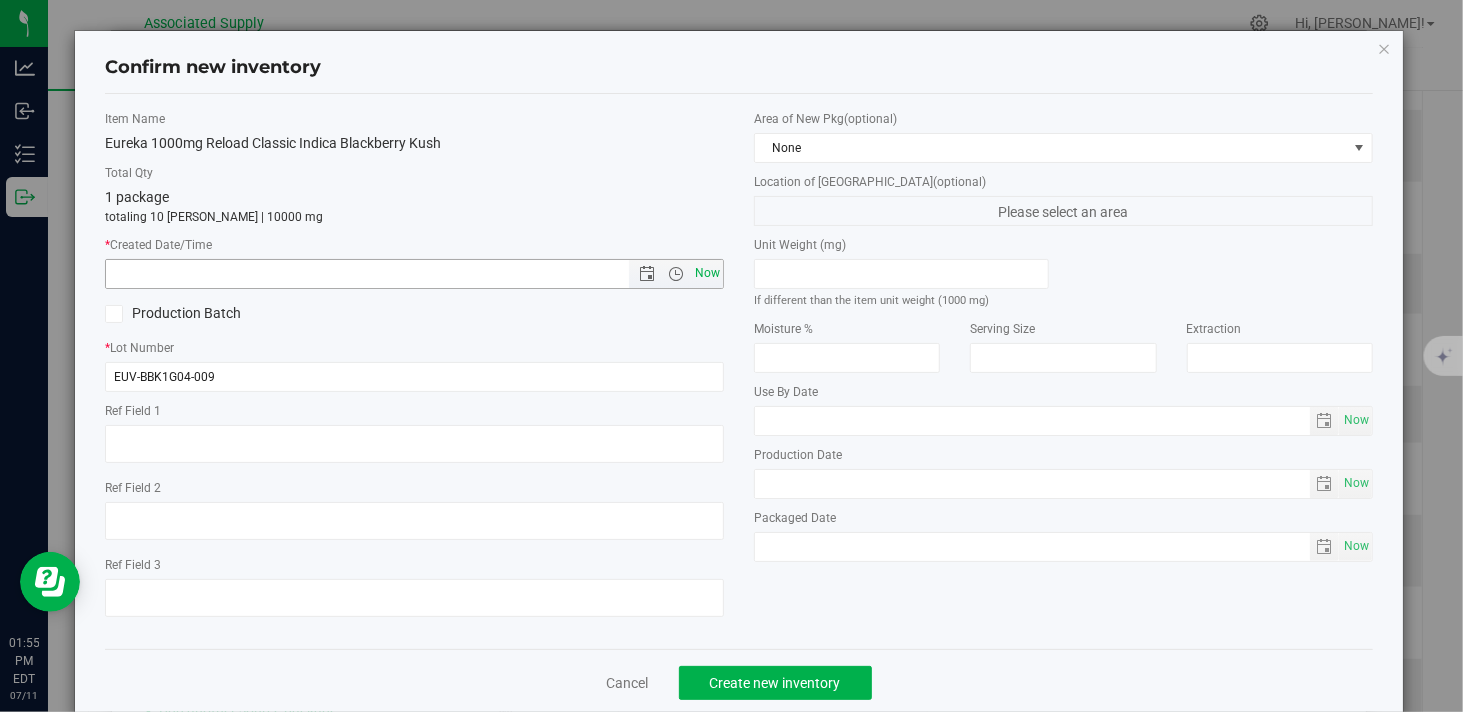 type on "7/11/2025 1:55 PM" 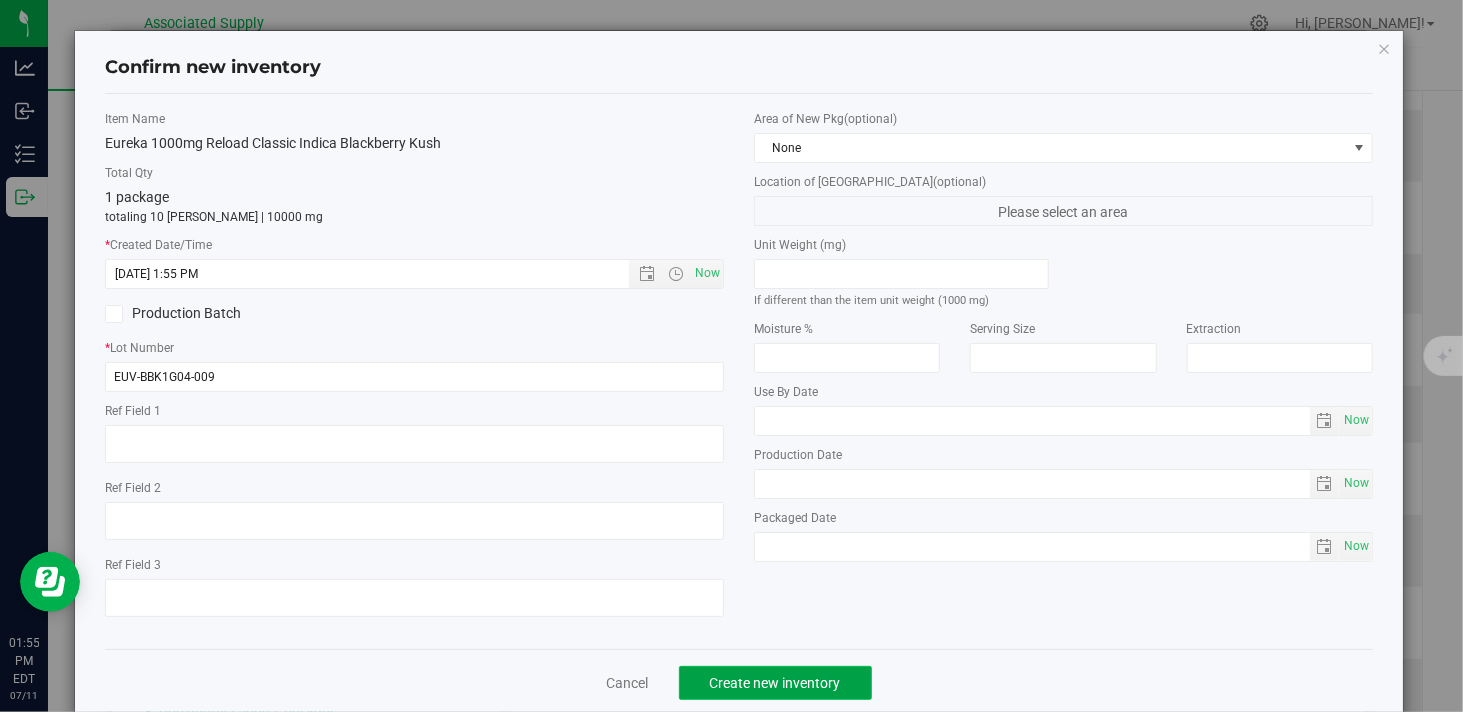 click on "Create new inventory" 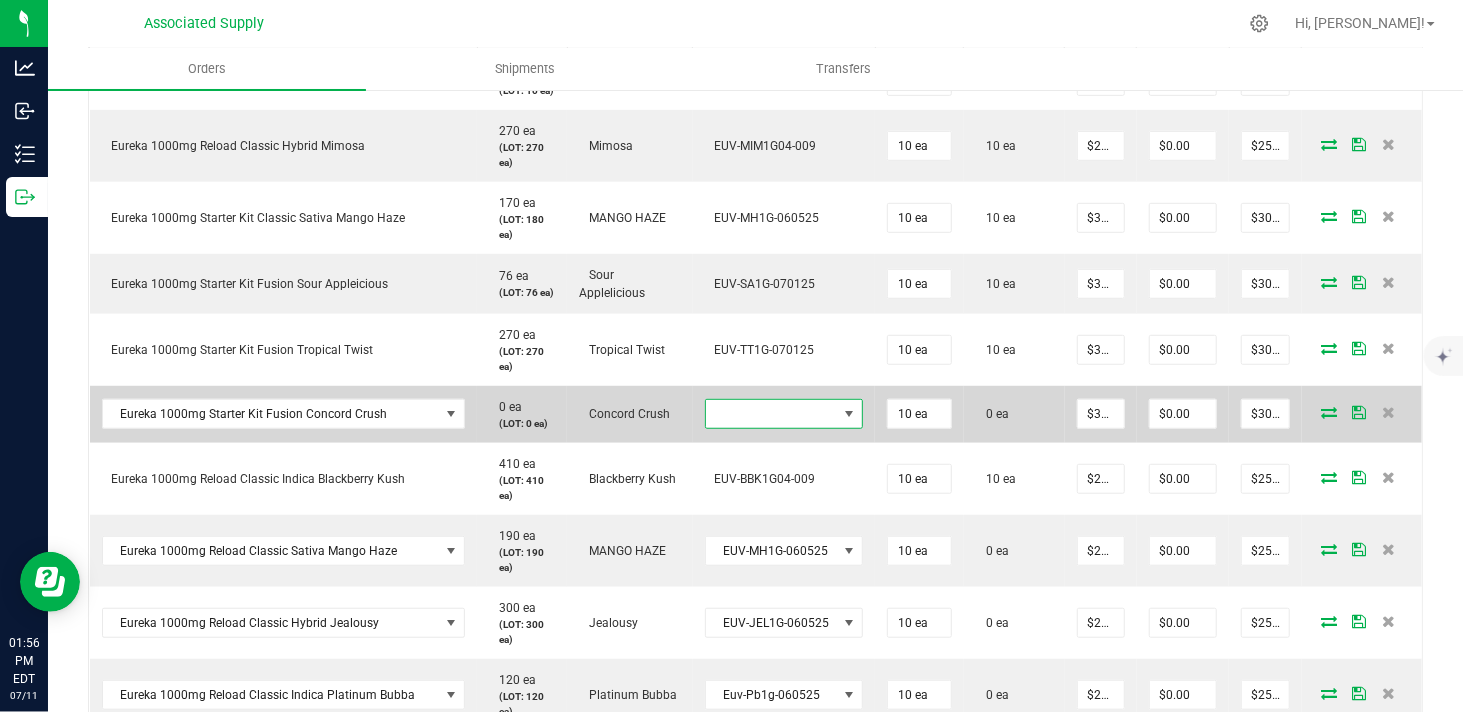 click at bounding box center (850, 414) 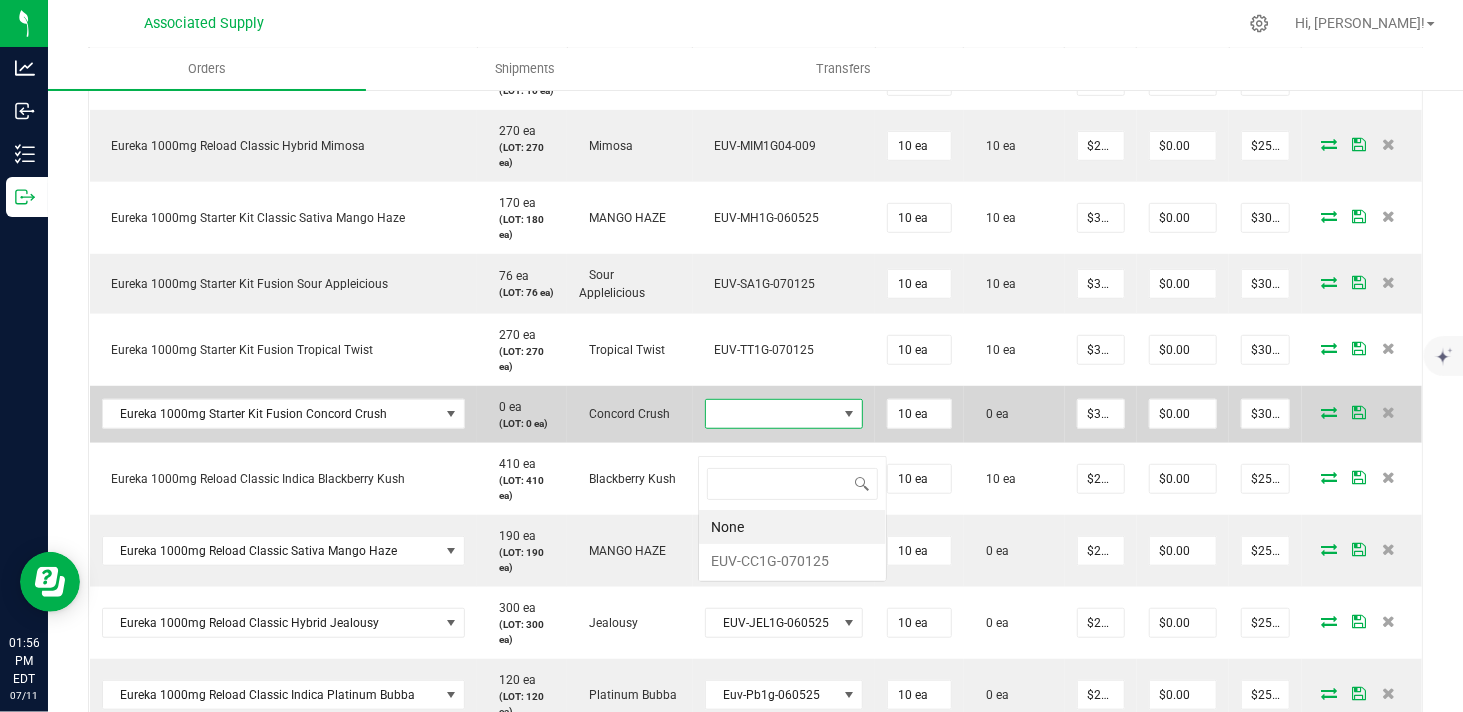 scroll, scrollTop: 99970, scrollLeft: 99842, axis: both 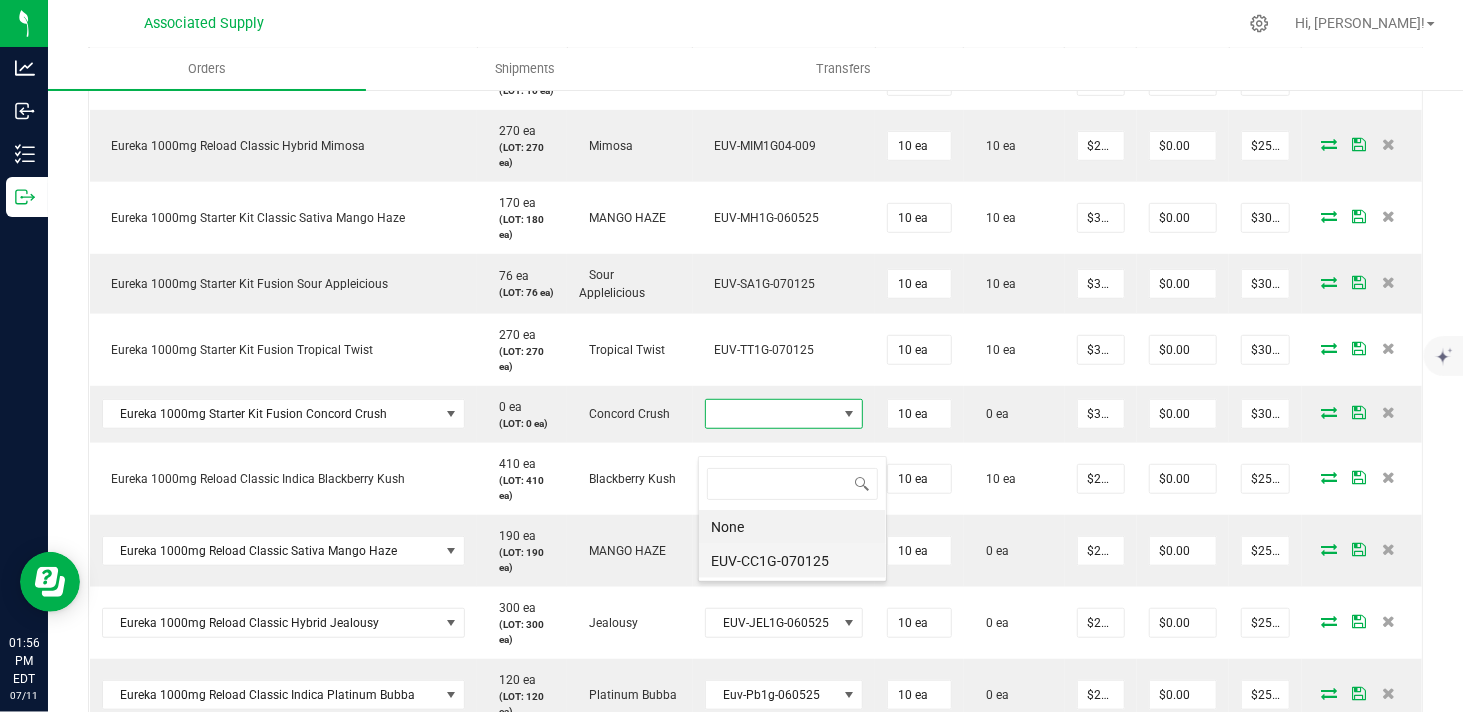 click on "EUV-CC1G-070125" at bounding box center [792, 561] 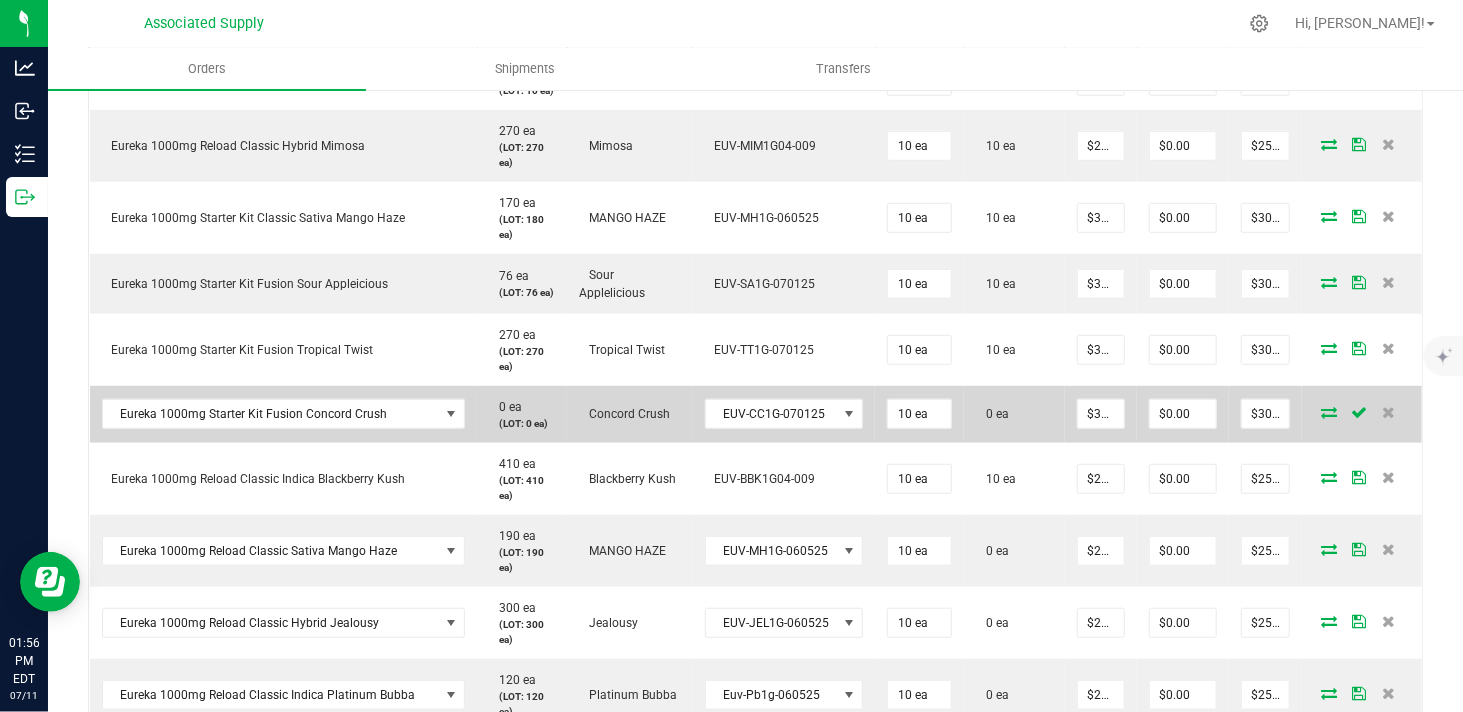 click at bounding box center [1329, 412] 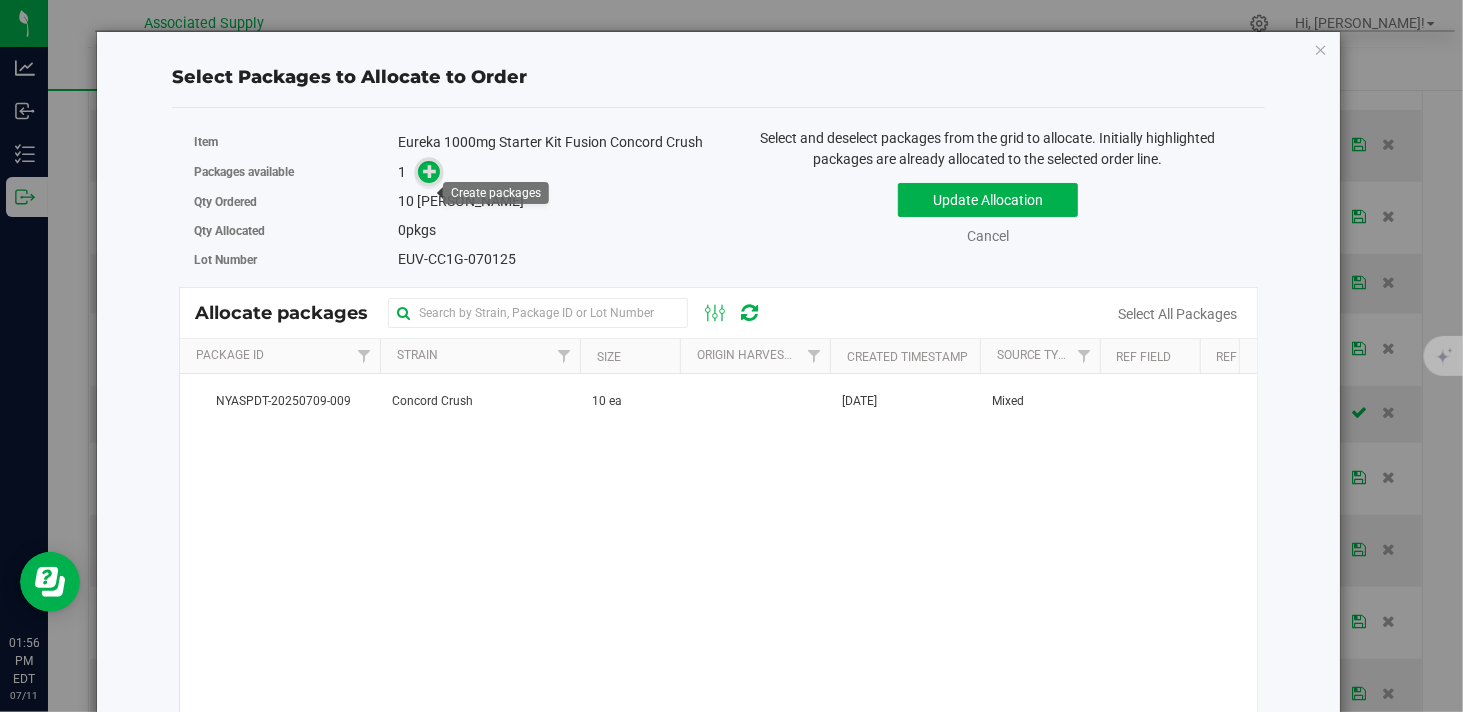 click at bounding box center [430, 171] 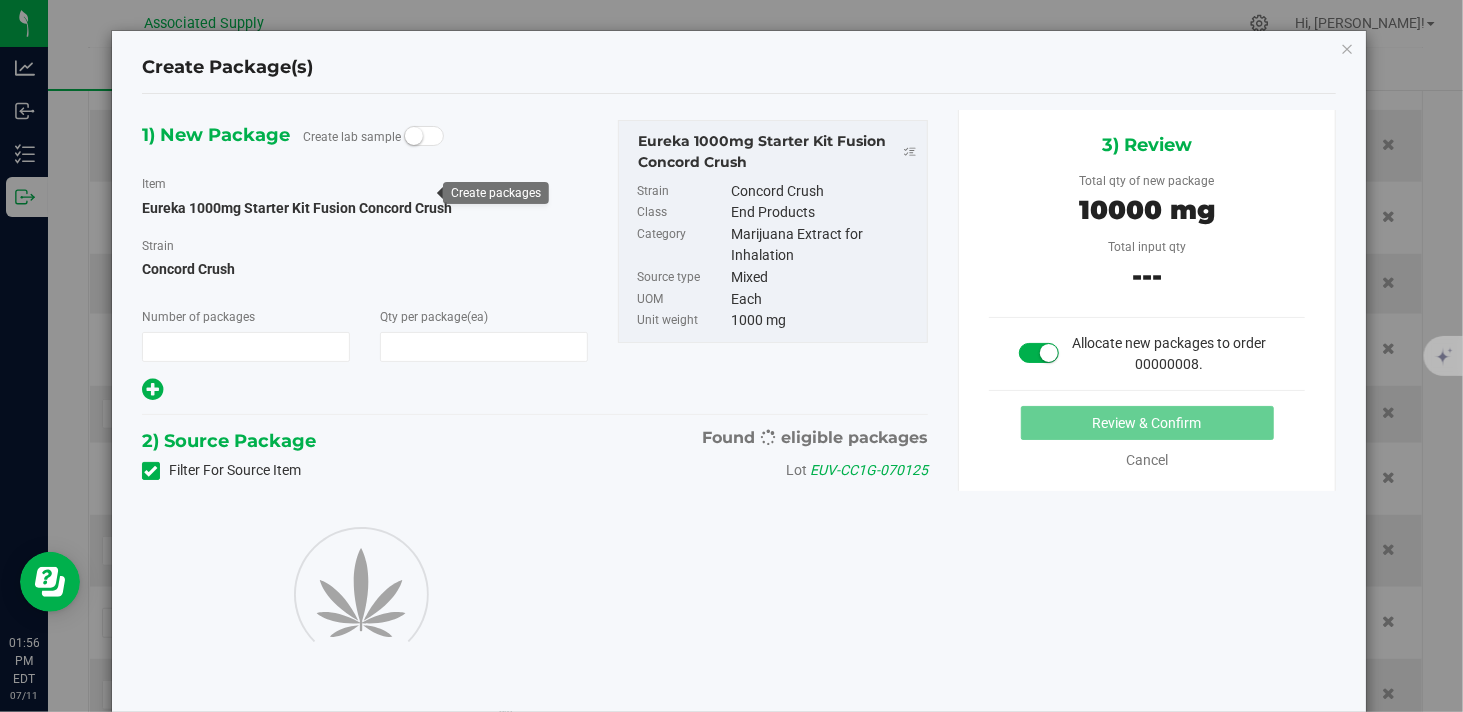 type on "1" 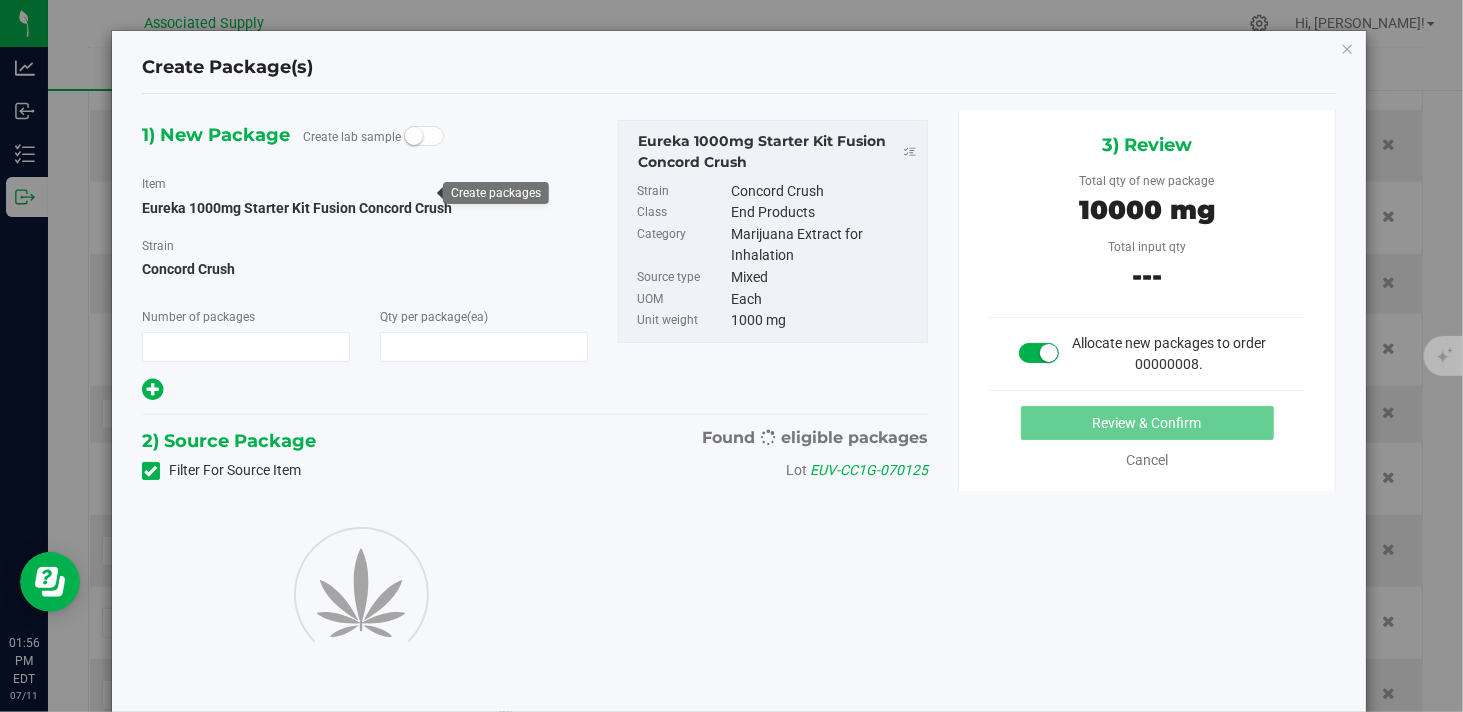 type on "10" 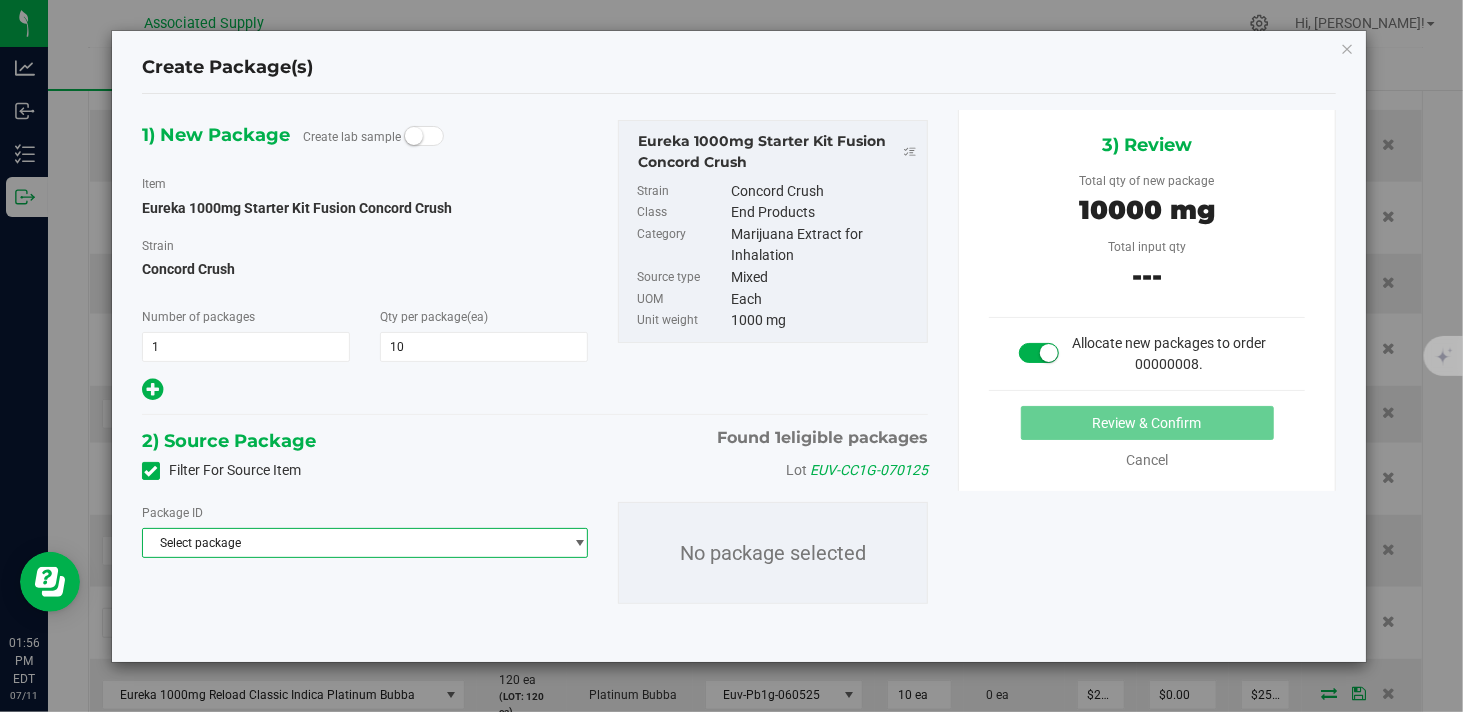 click on "Select package" at bounding box center [352, 543] 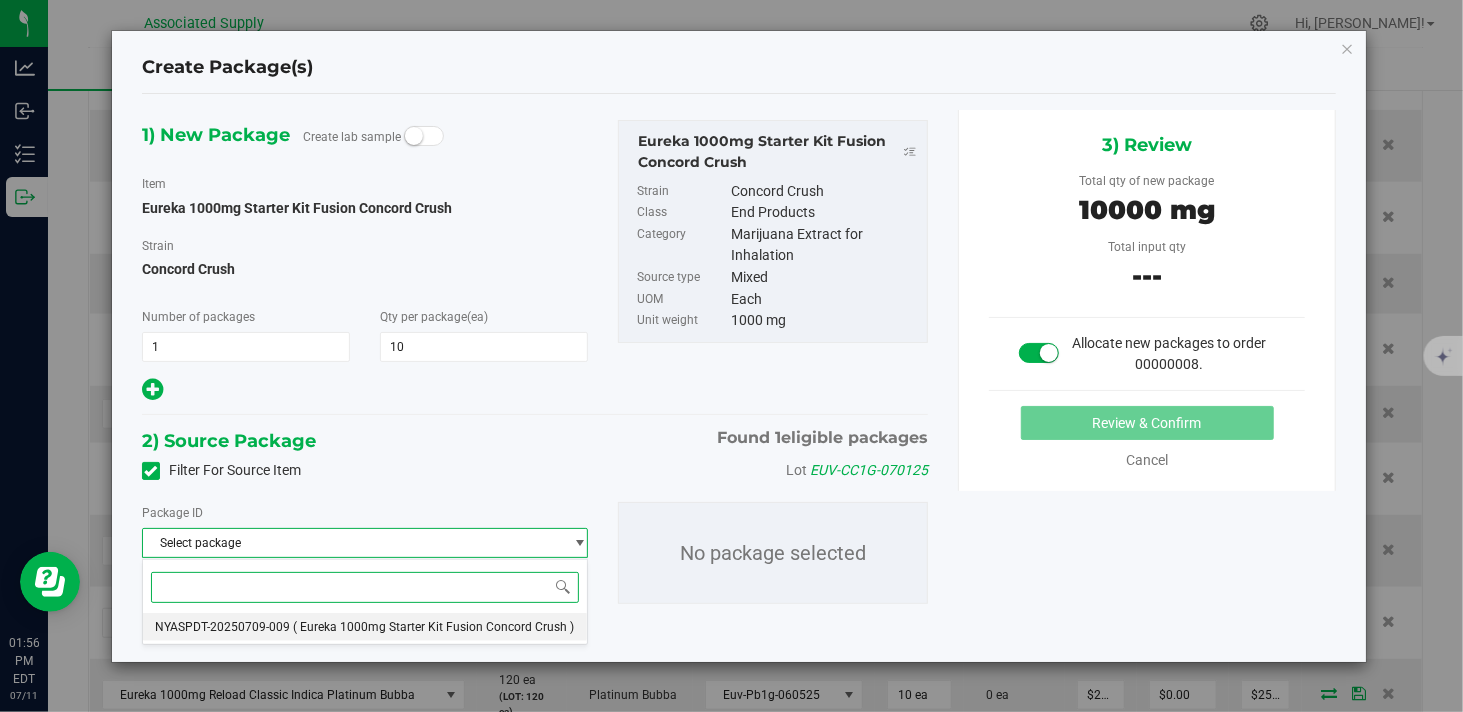 click on "NYASPDT-20250709-009" at bounding box center (222, 627) 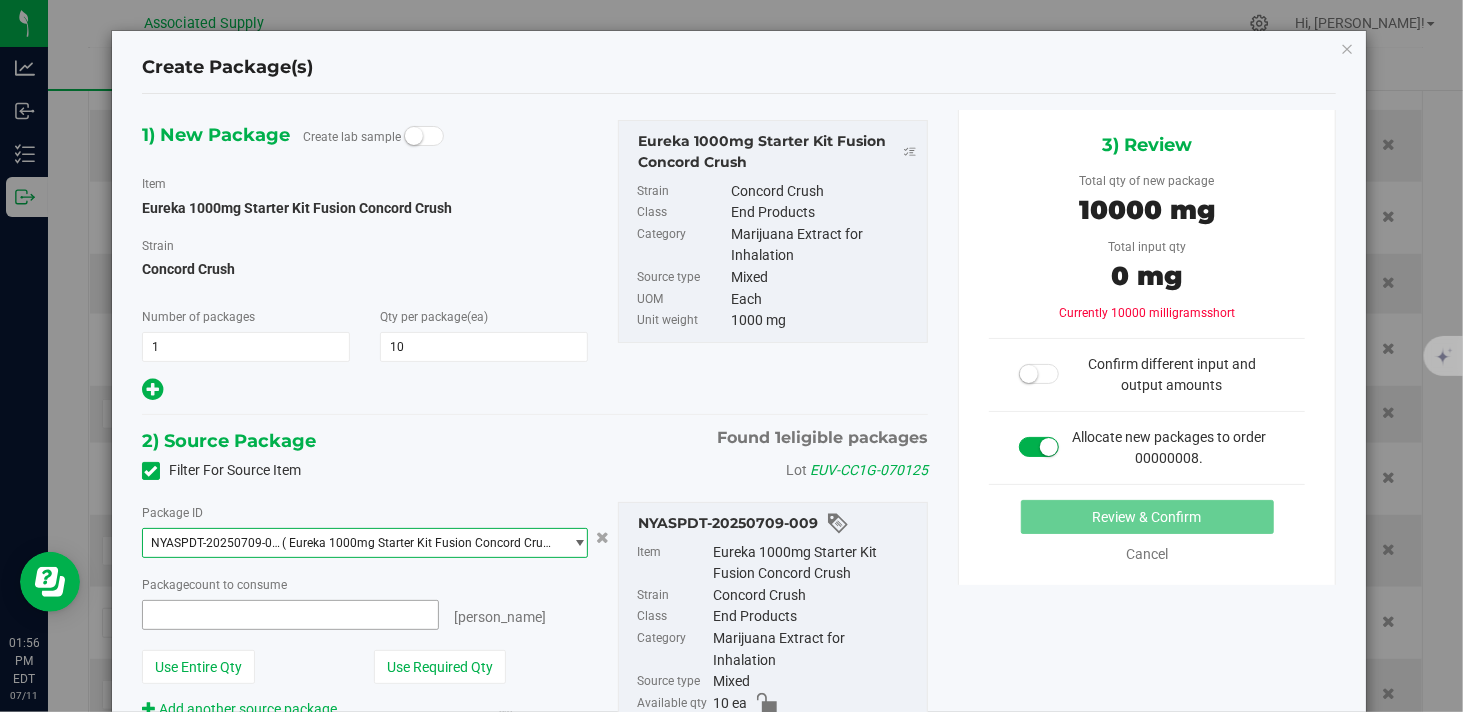click at bounding box center [290, 615] 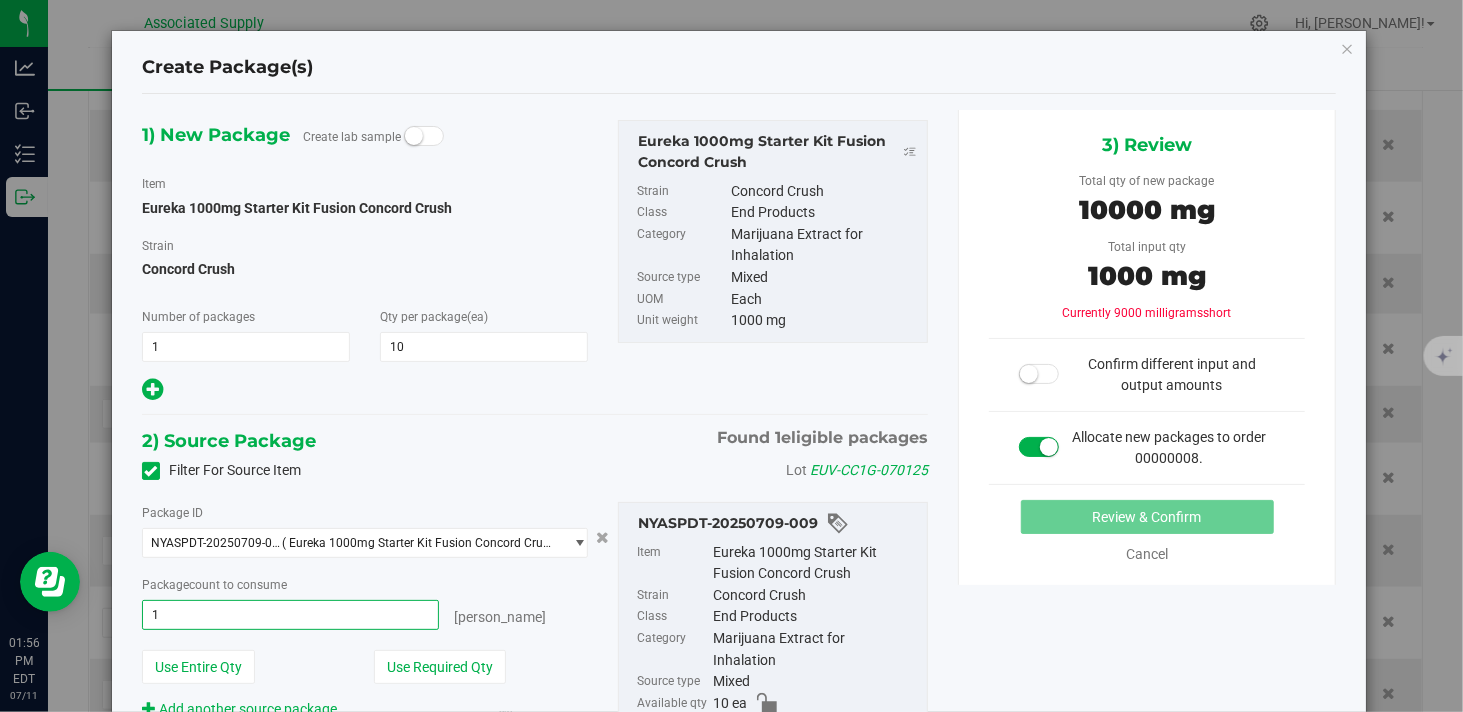 type on "10" 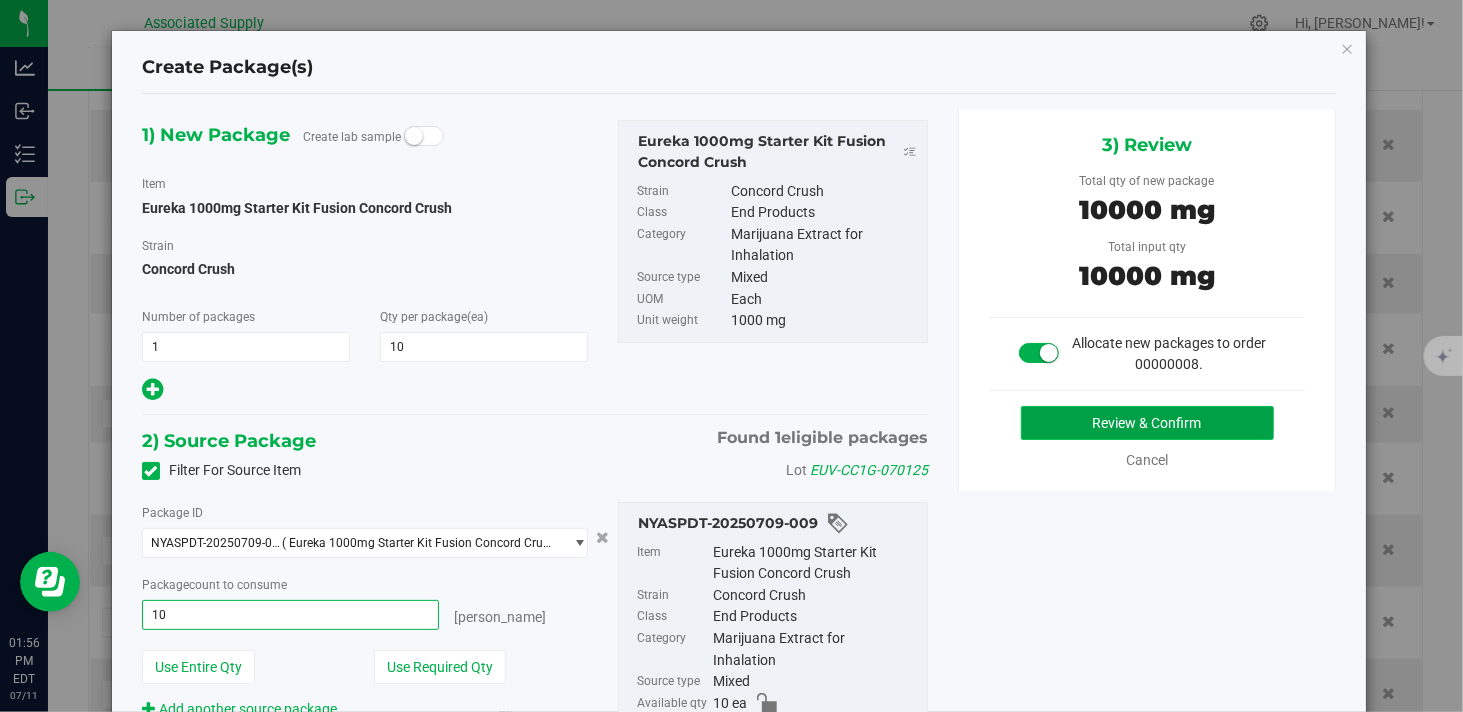 type on "10 ea" 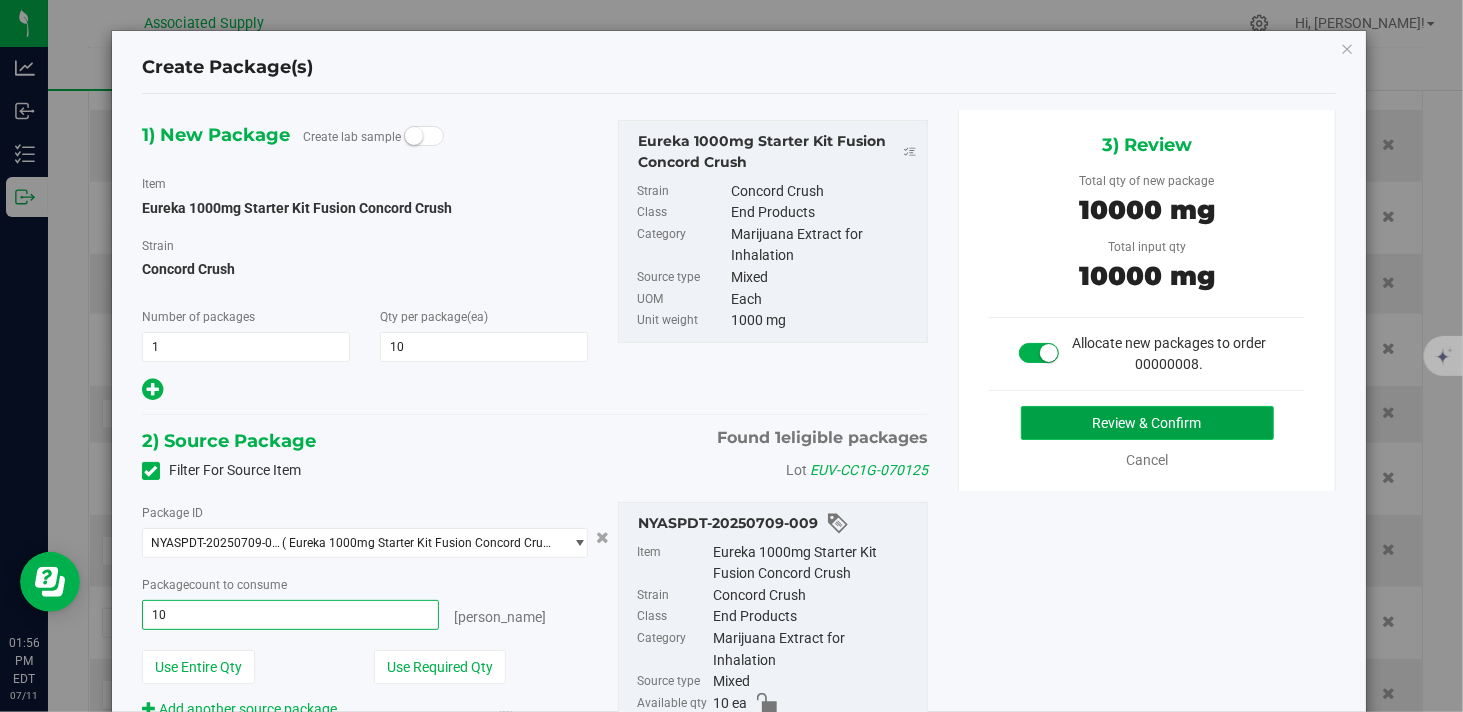 click on "Review & Confirm" at bounding box center [1147, 423] 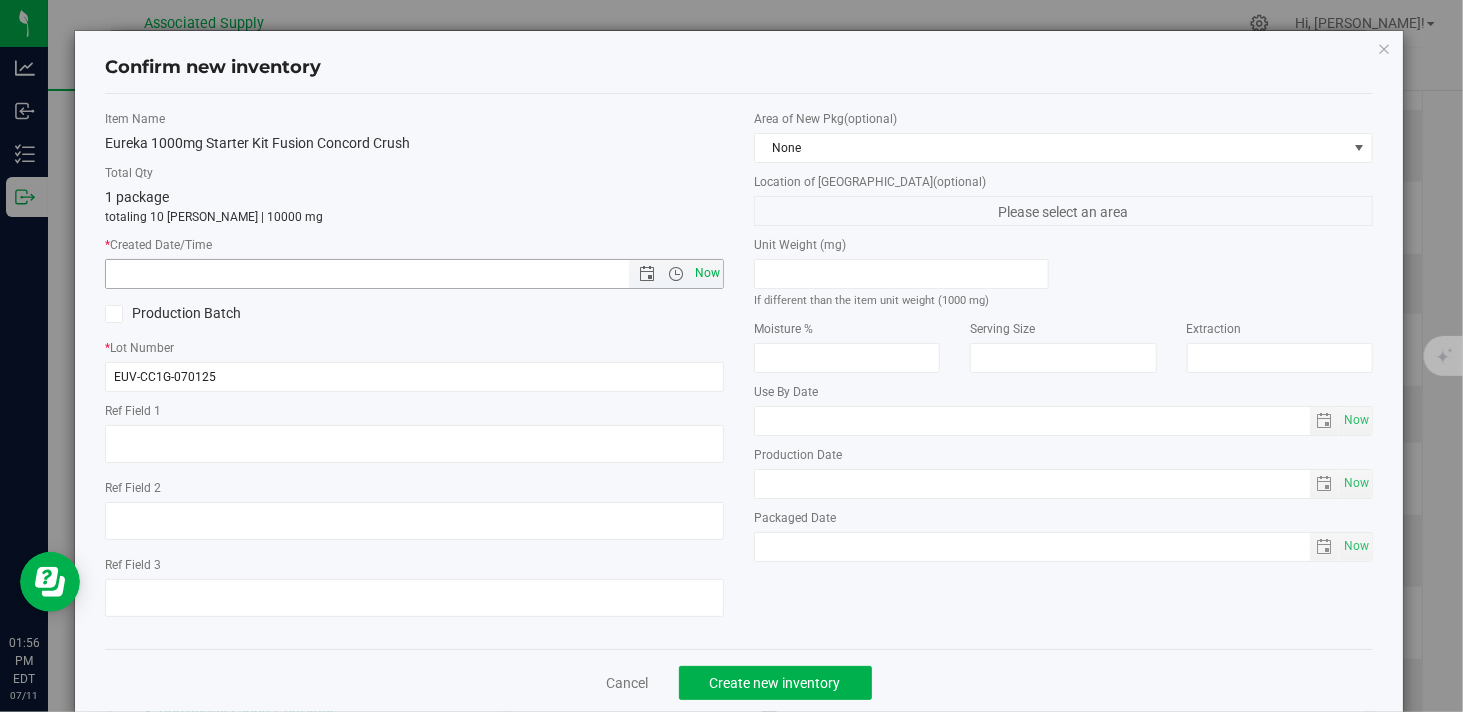 click on "Now" at bounding box center [708, 273] 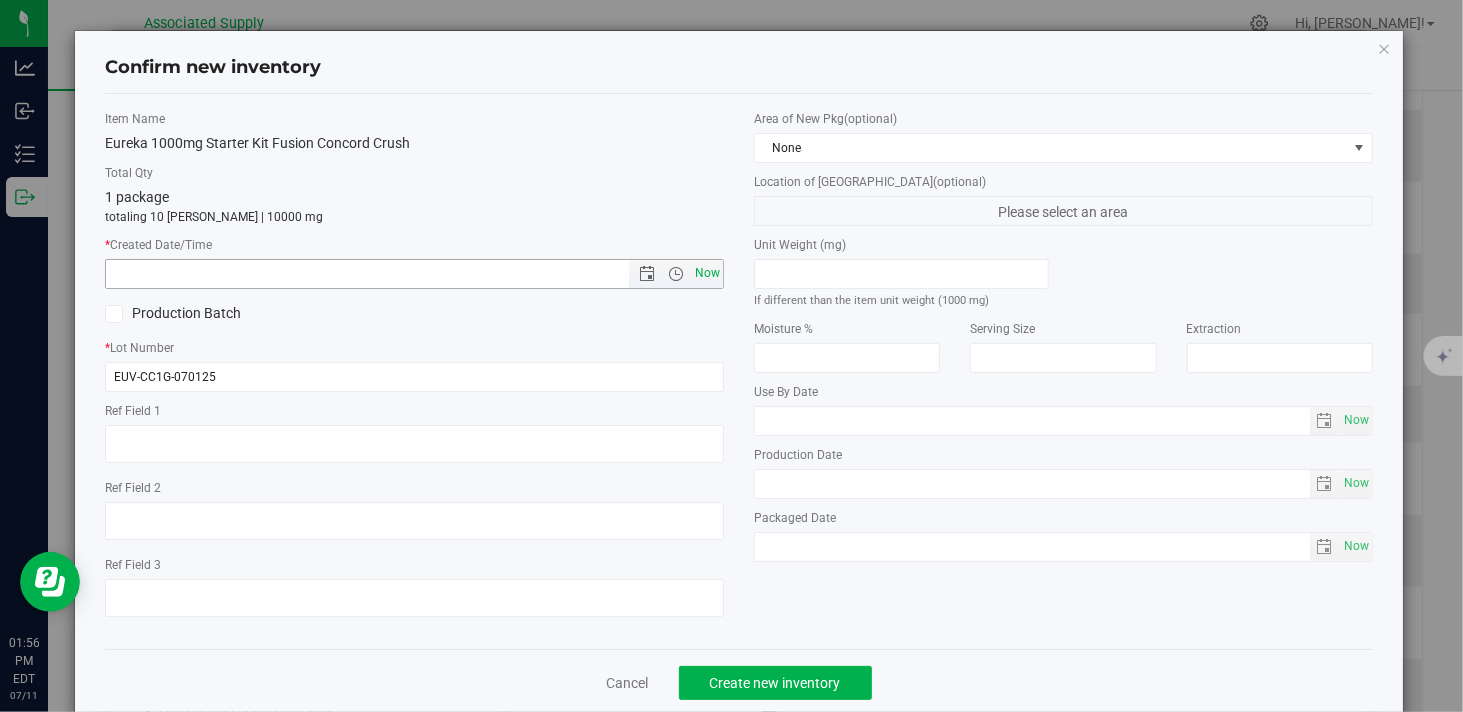 type on "7/11/2025 1:56 PM" 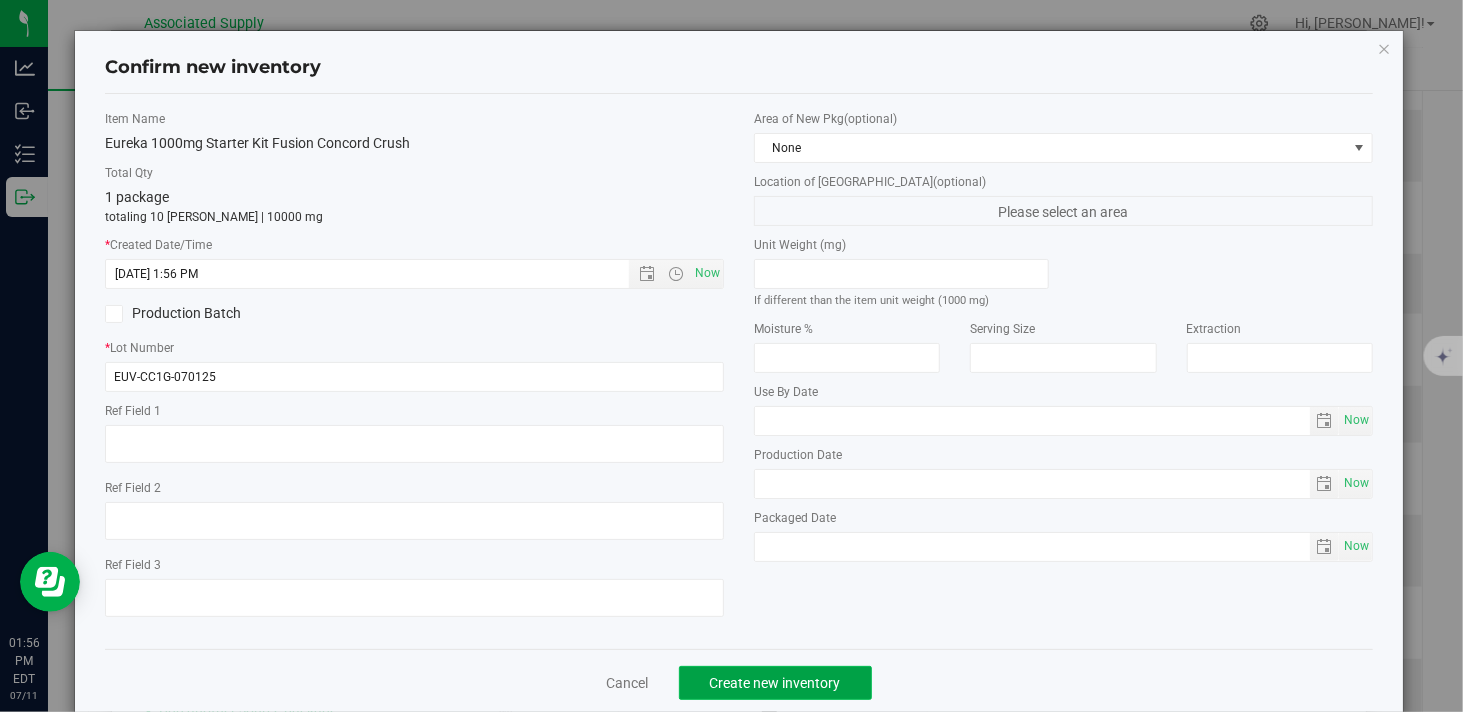 click on "Create new inventory" 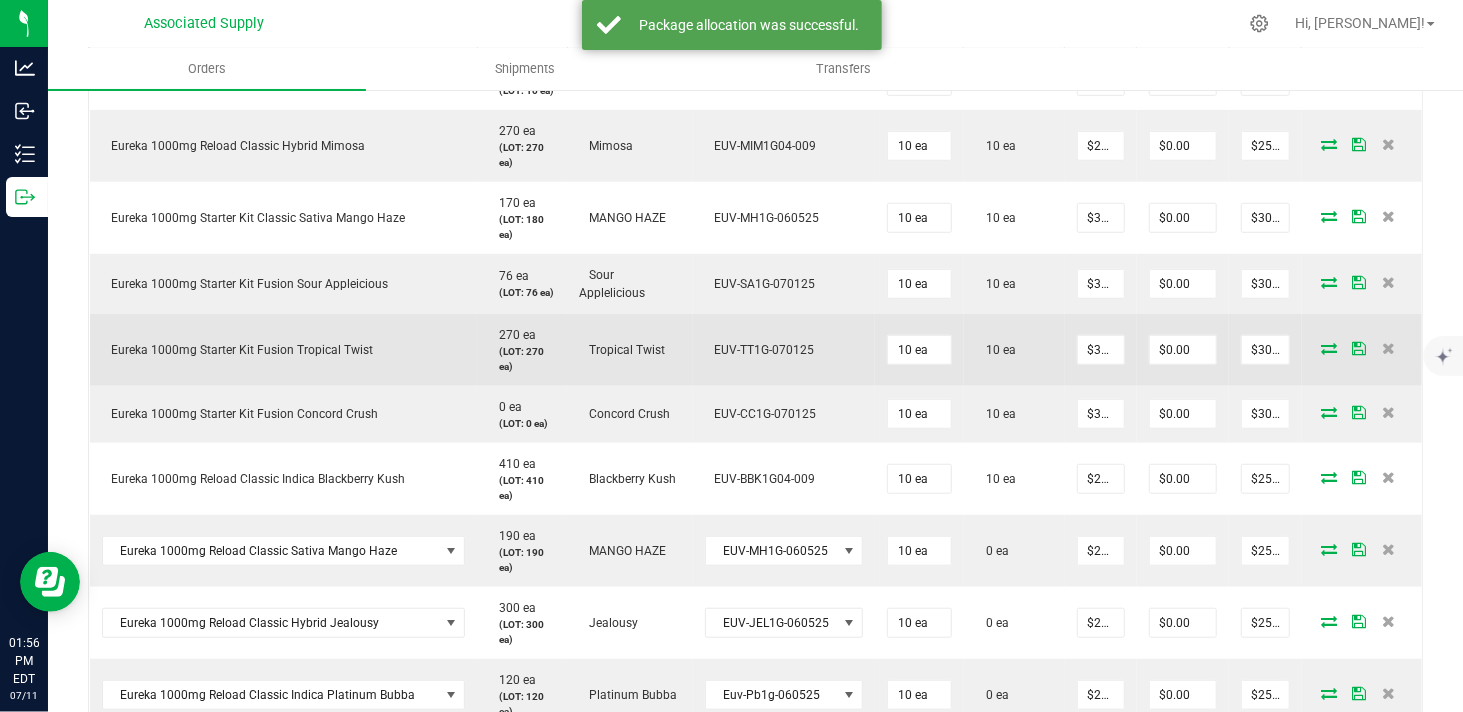 scroll, scrollTop: 777, scrollLeft: 0, axis: vertical 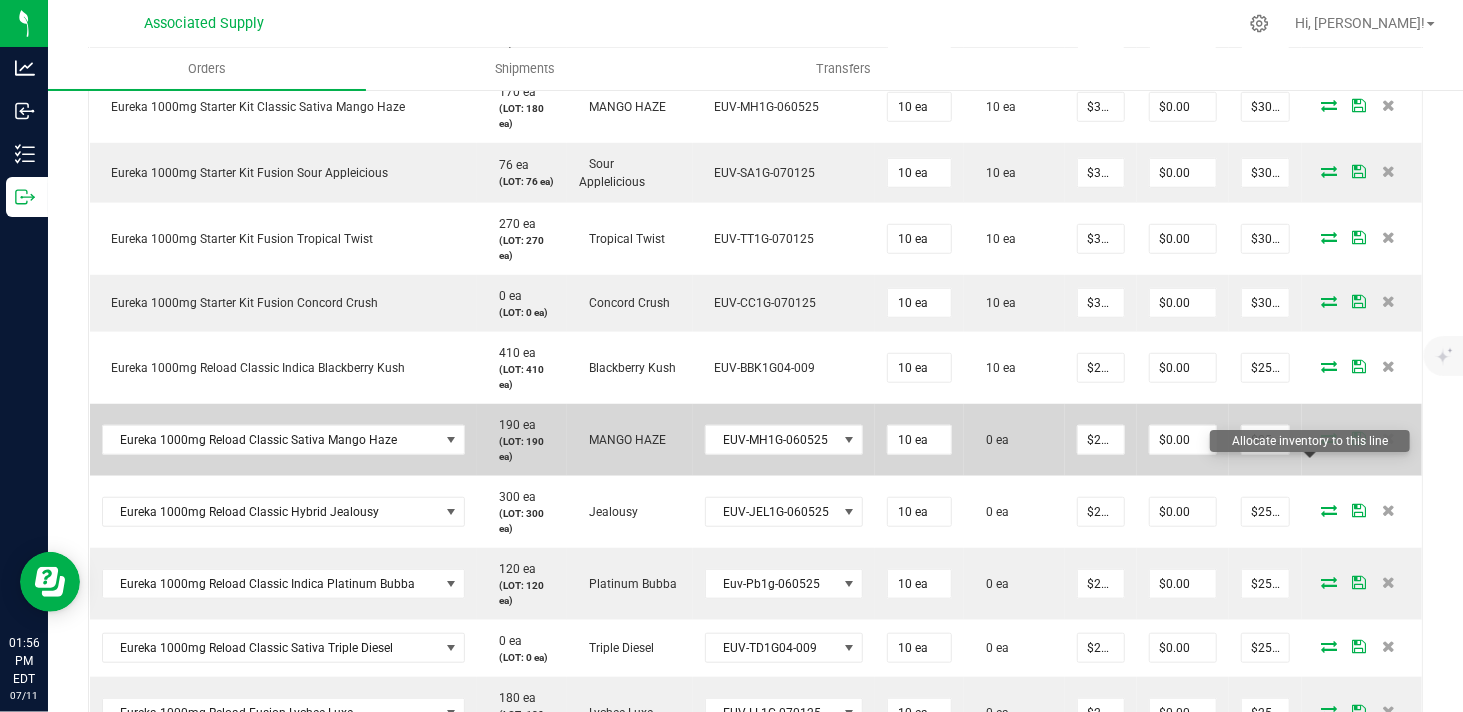 click at bounding box center [1329, 438] 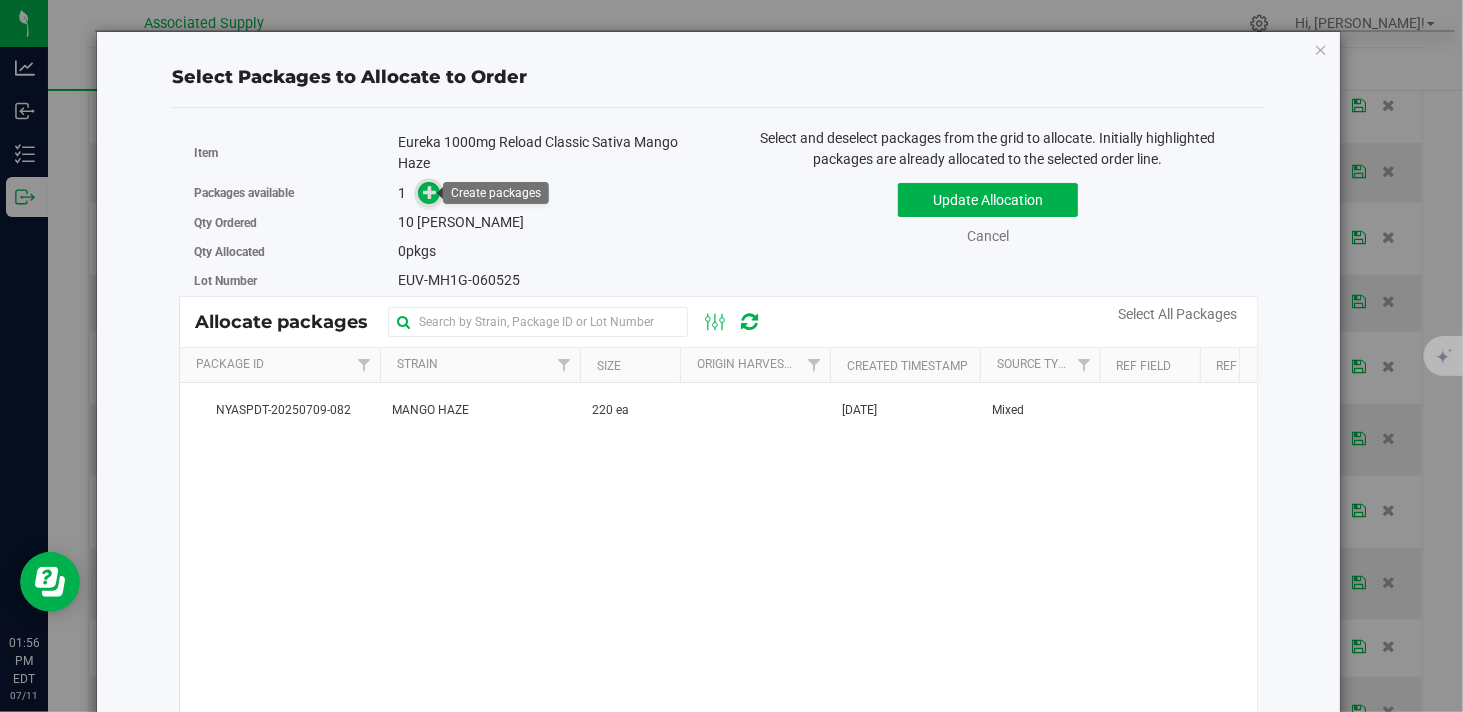 click at bounding box center [430, 192] 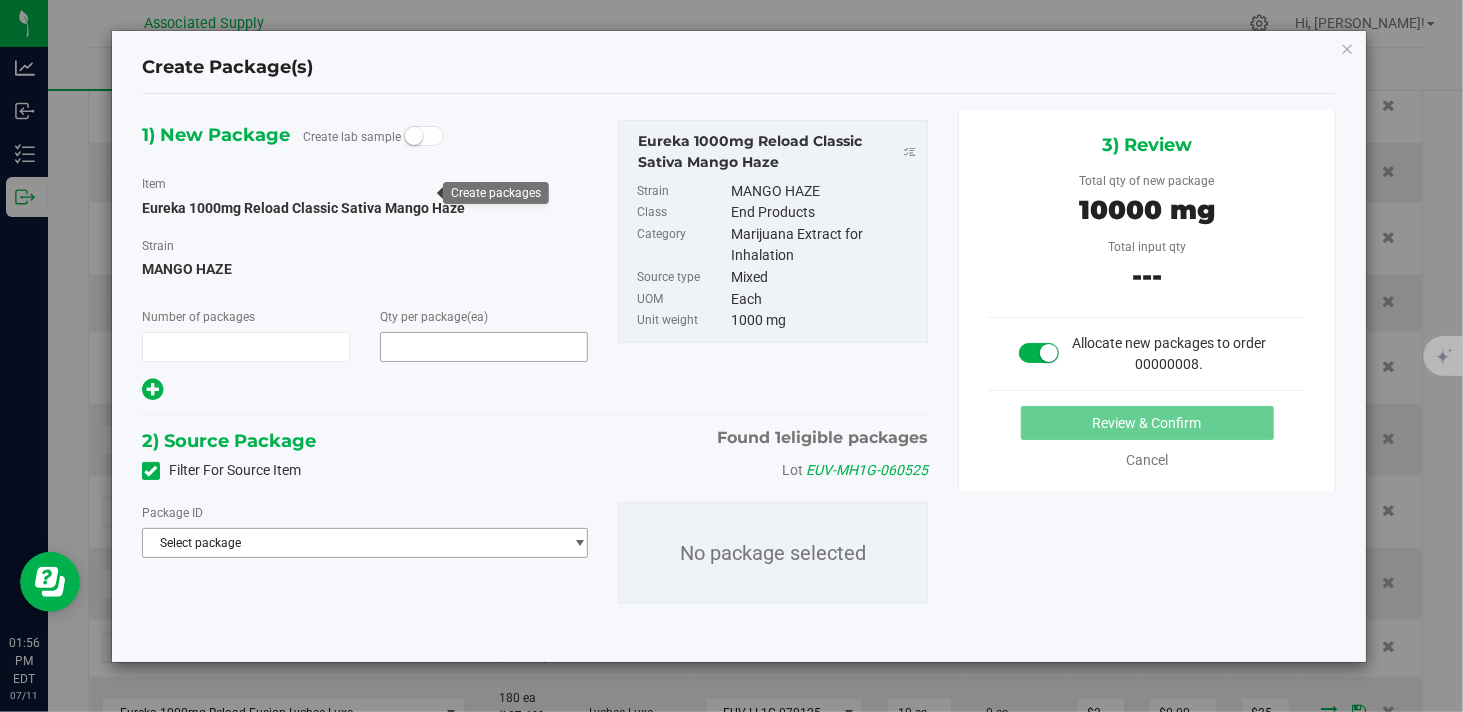 type on "1" 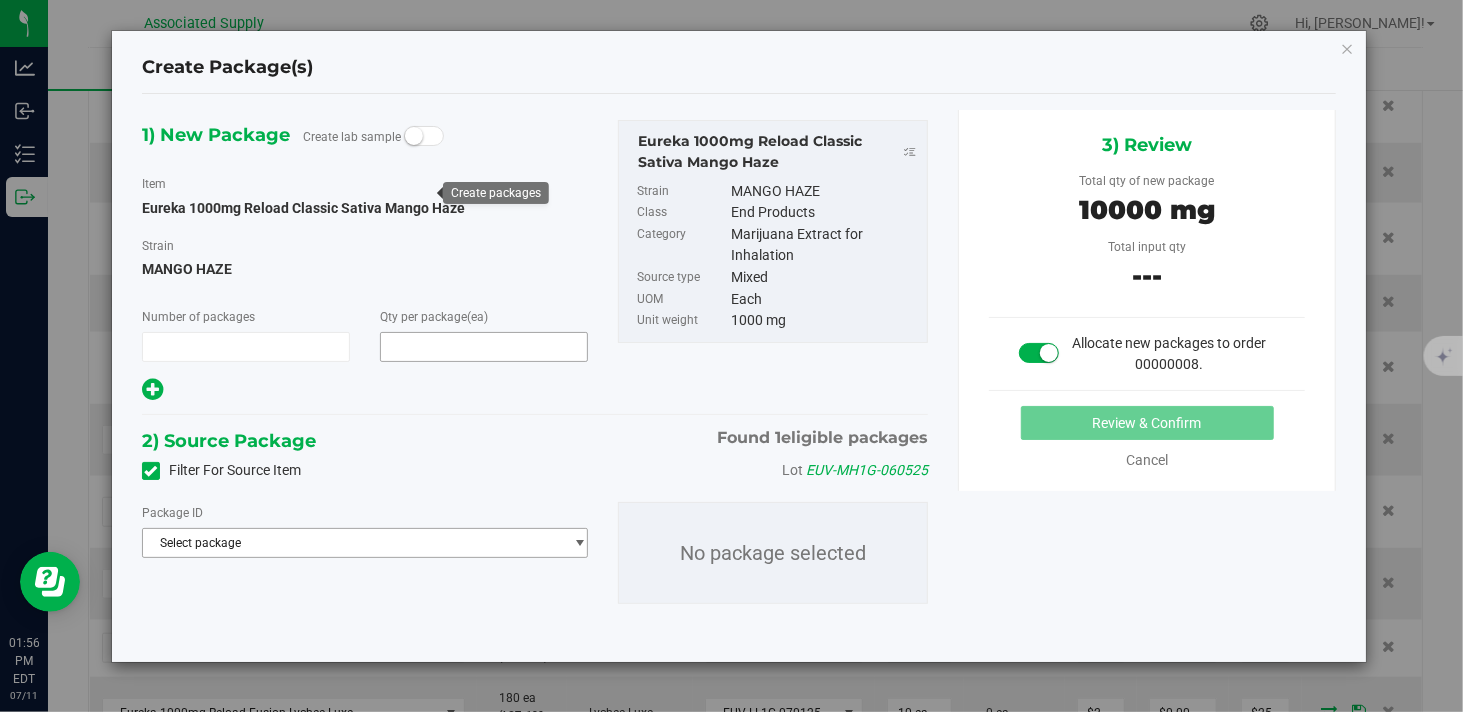 type on "10" 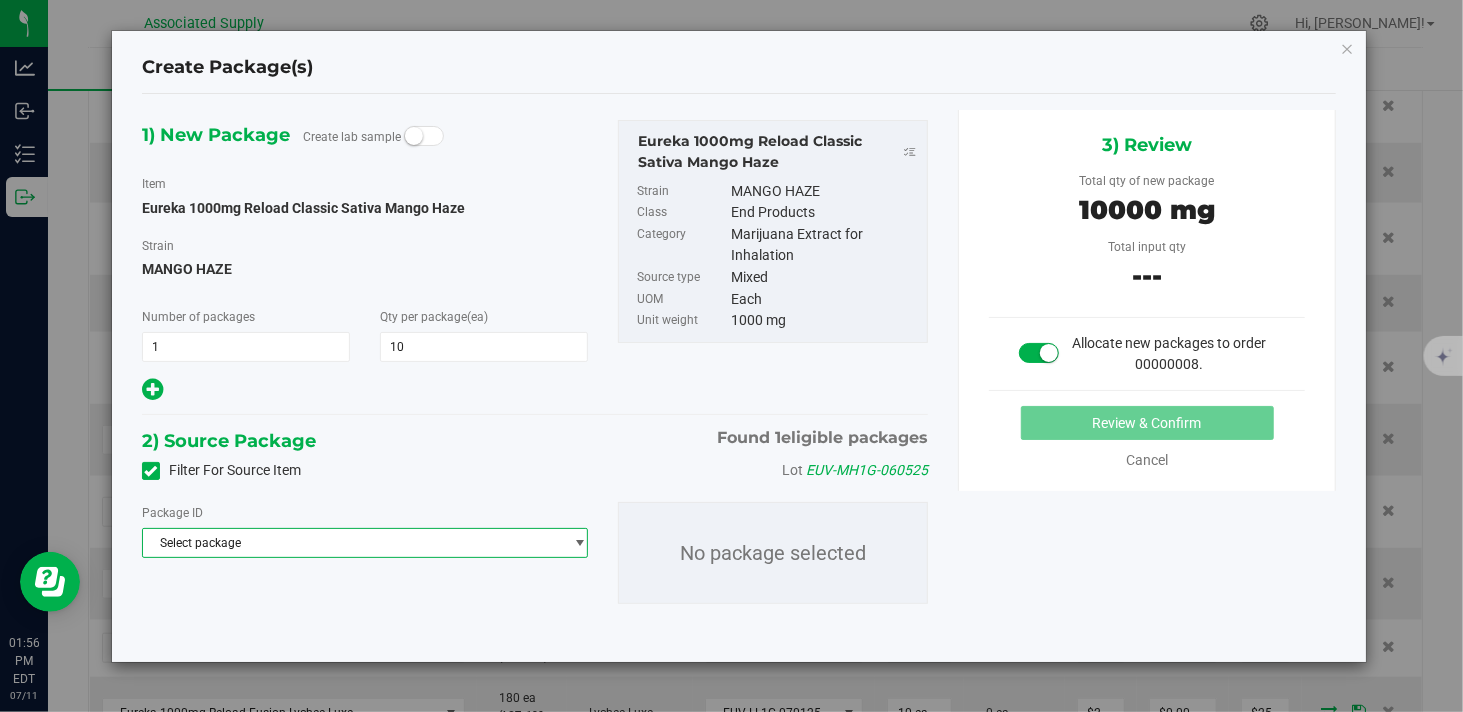 click on "Select package" at bounding box center (352, 543) 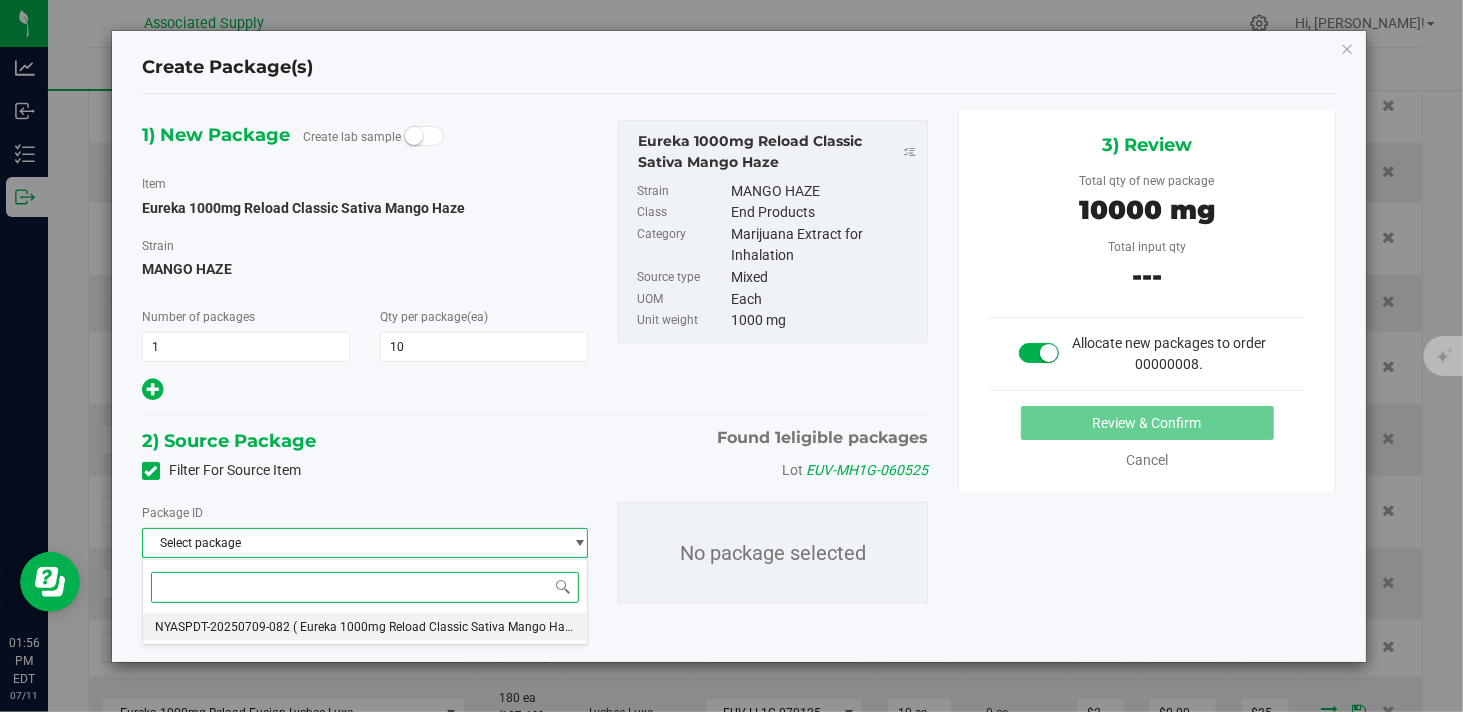 click on "NYASPDT-20250709-082" at bounding box center (222, 627) 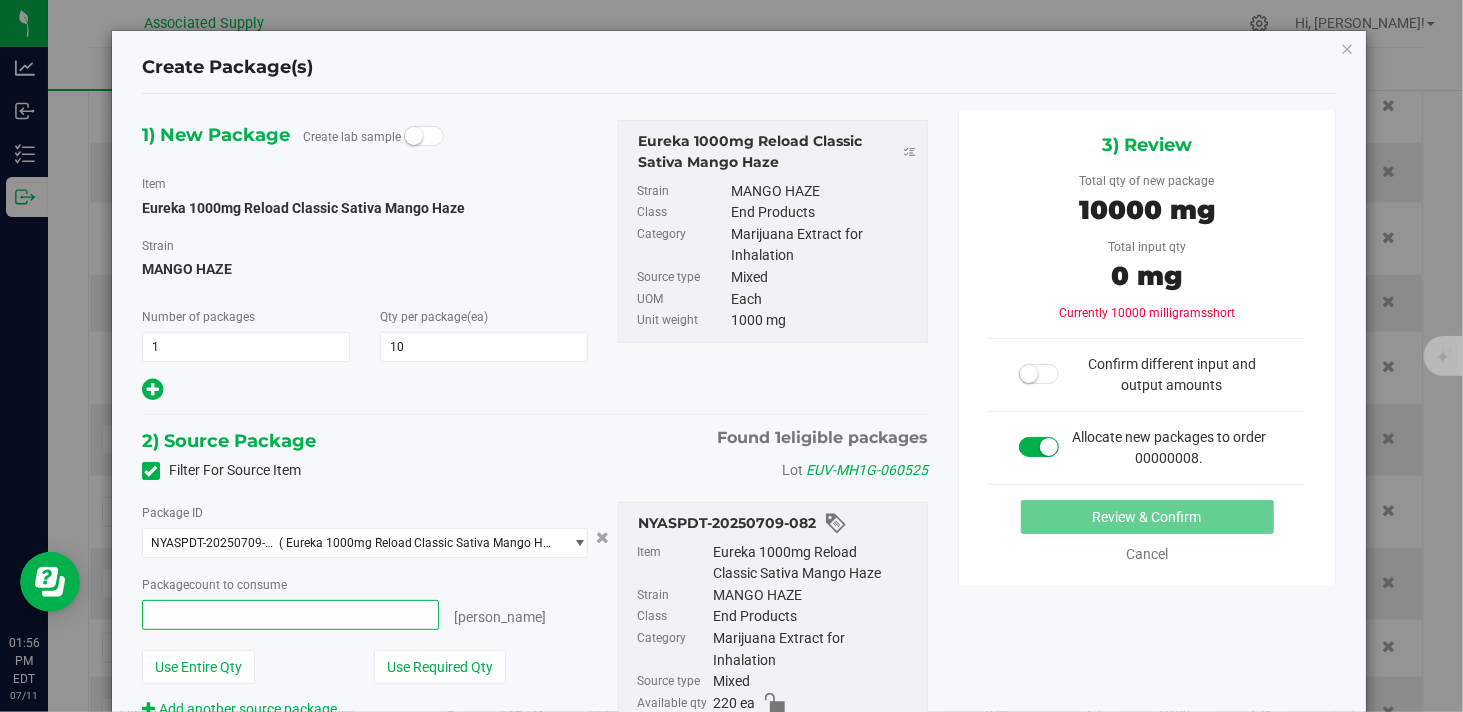 click at bounding box center (290, 615) 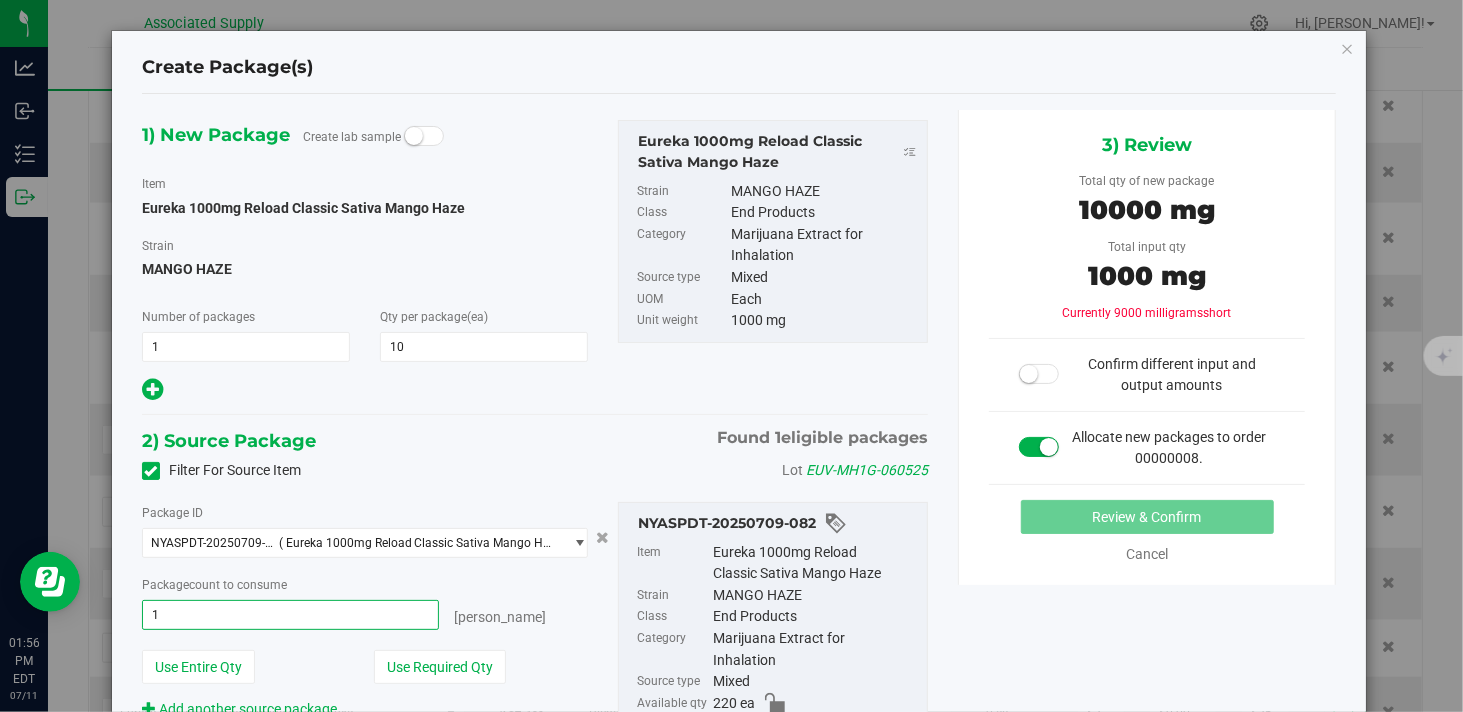 type on "10" 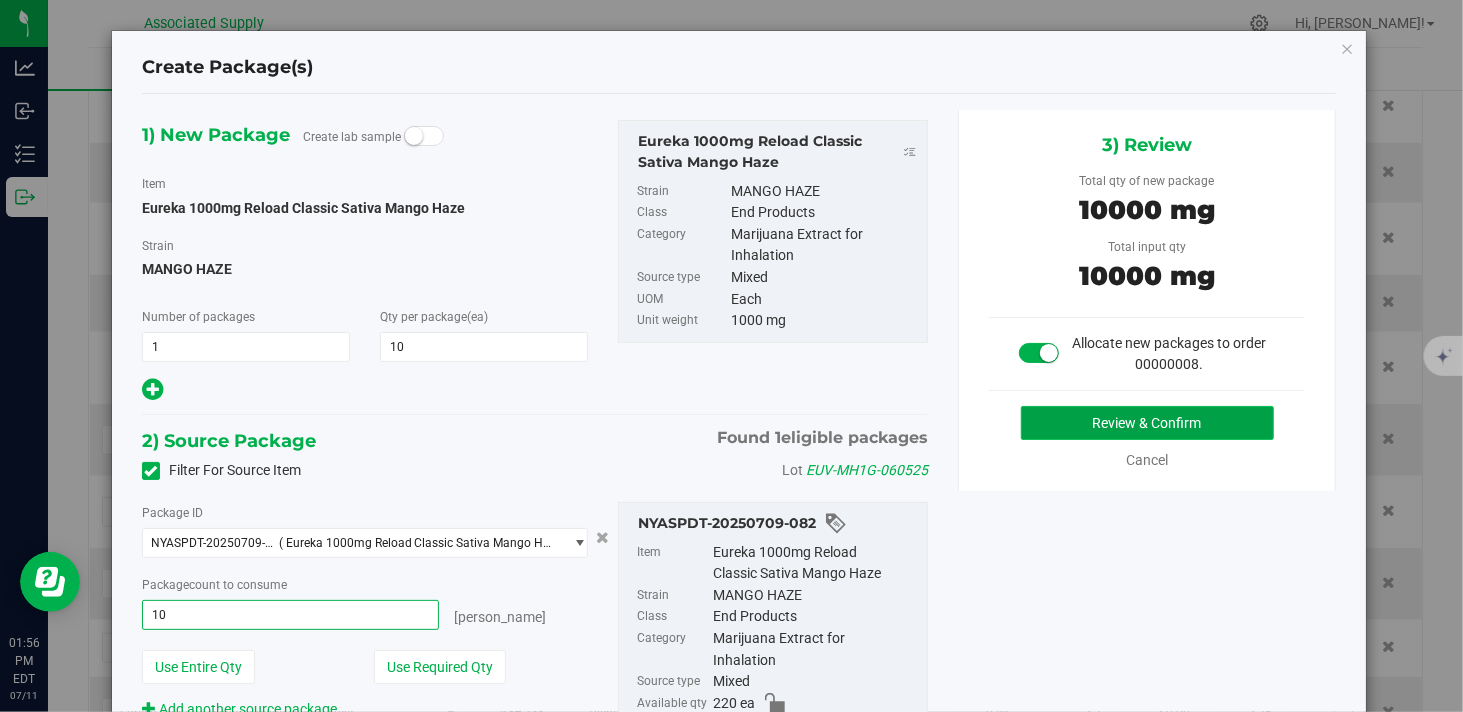 type on "10 ea" 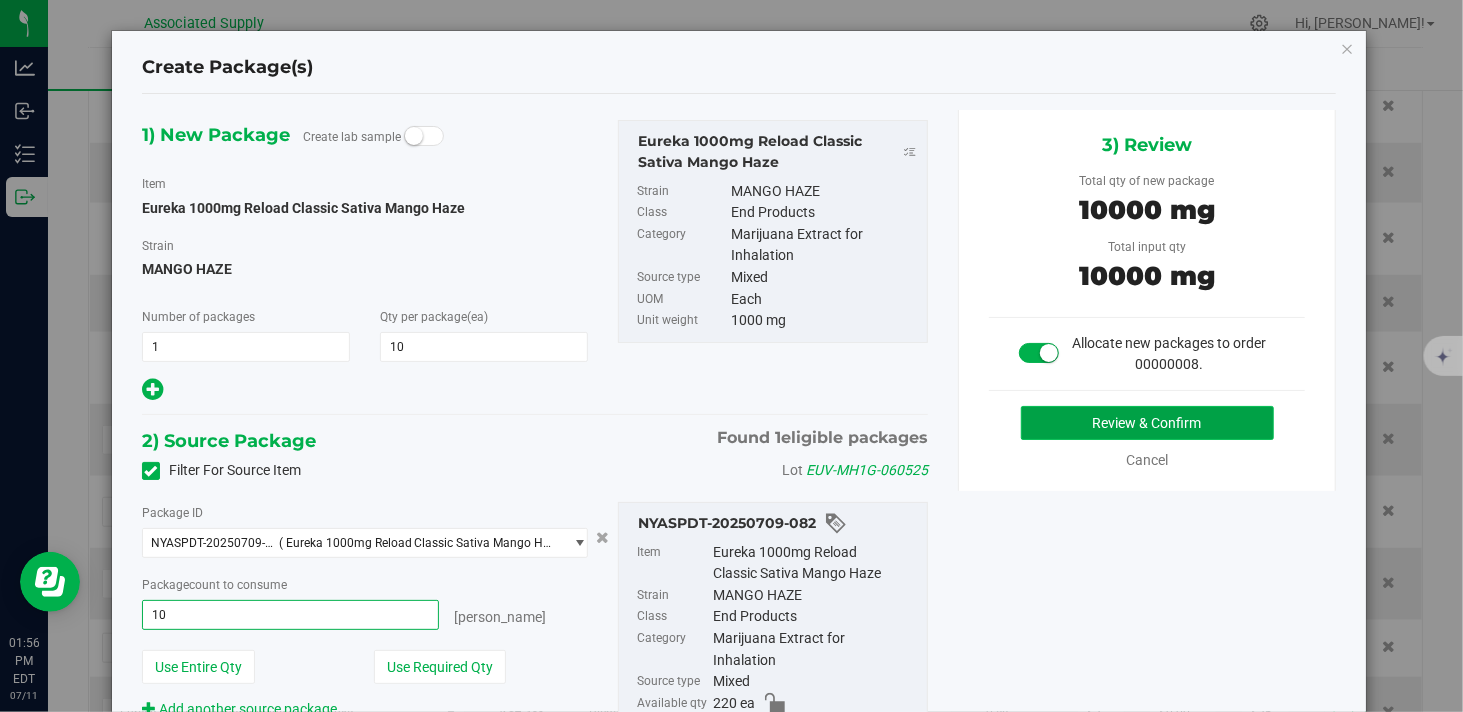 click on "Review & Confirm" at bounding box center [1147, 423] 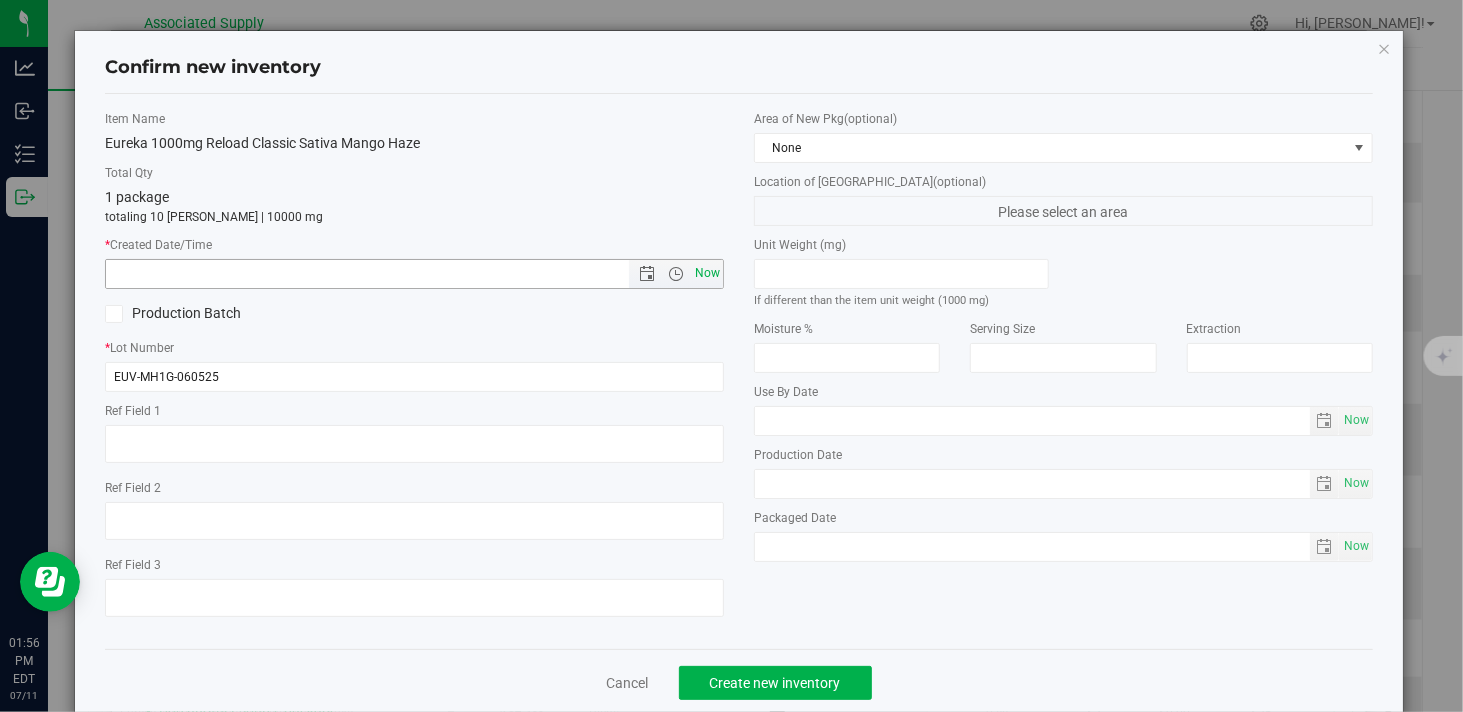 click on "Now" at bounding box center (708, 273) 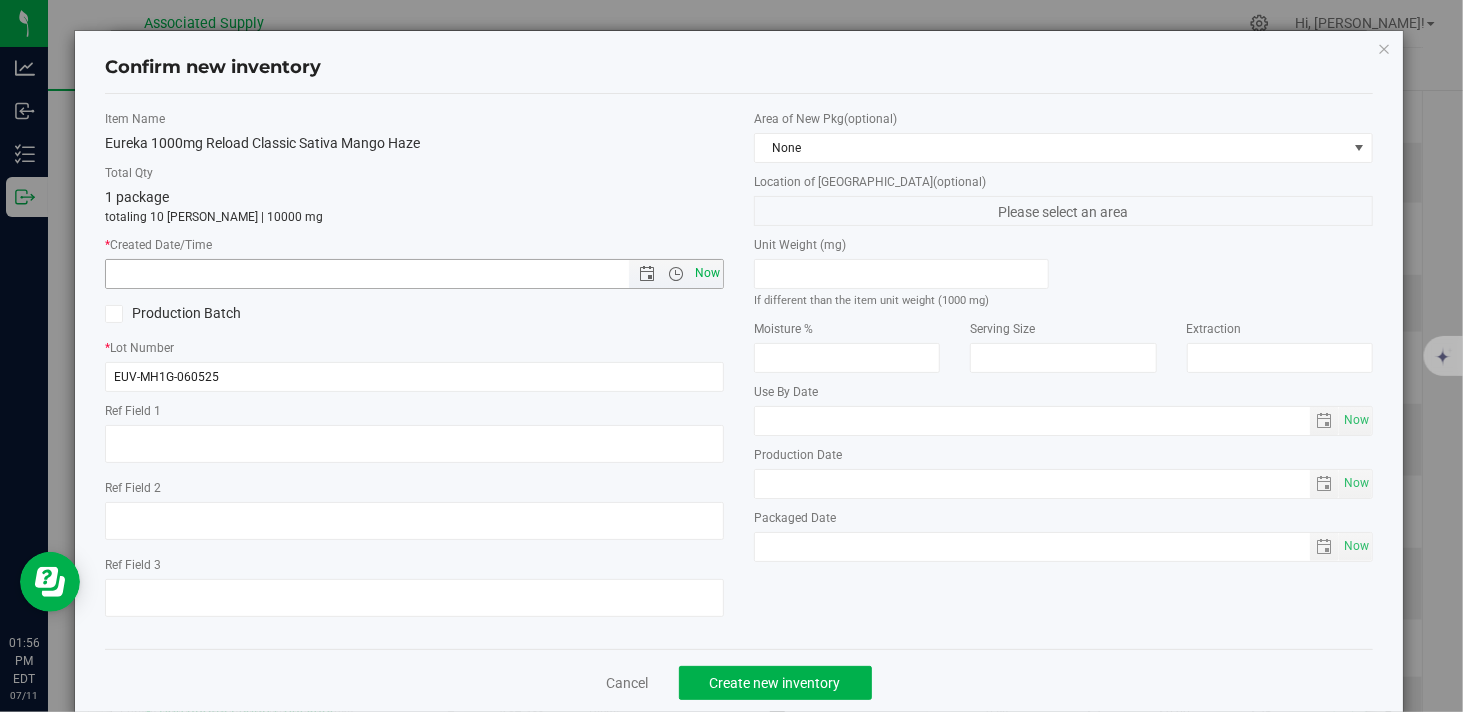 type on "7/11/2025 1:56 PM" 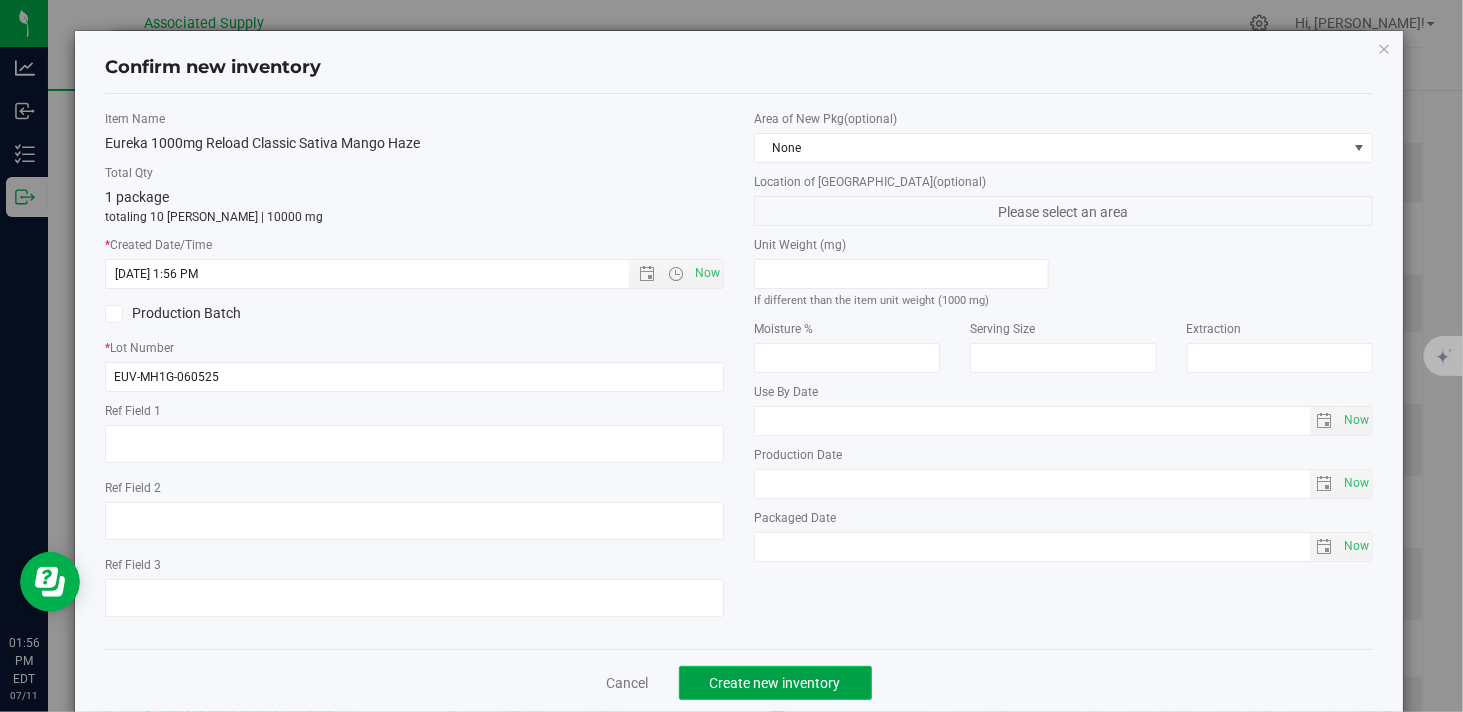 click on "Create new inventory" 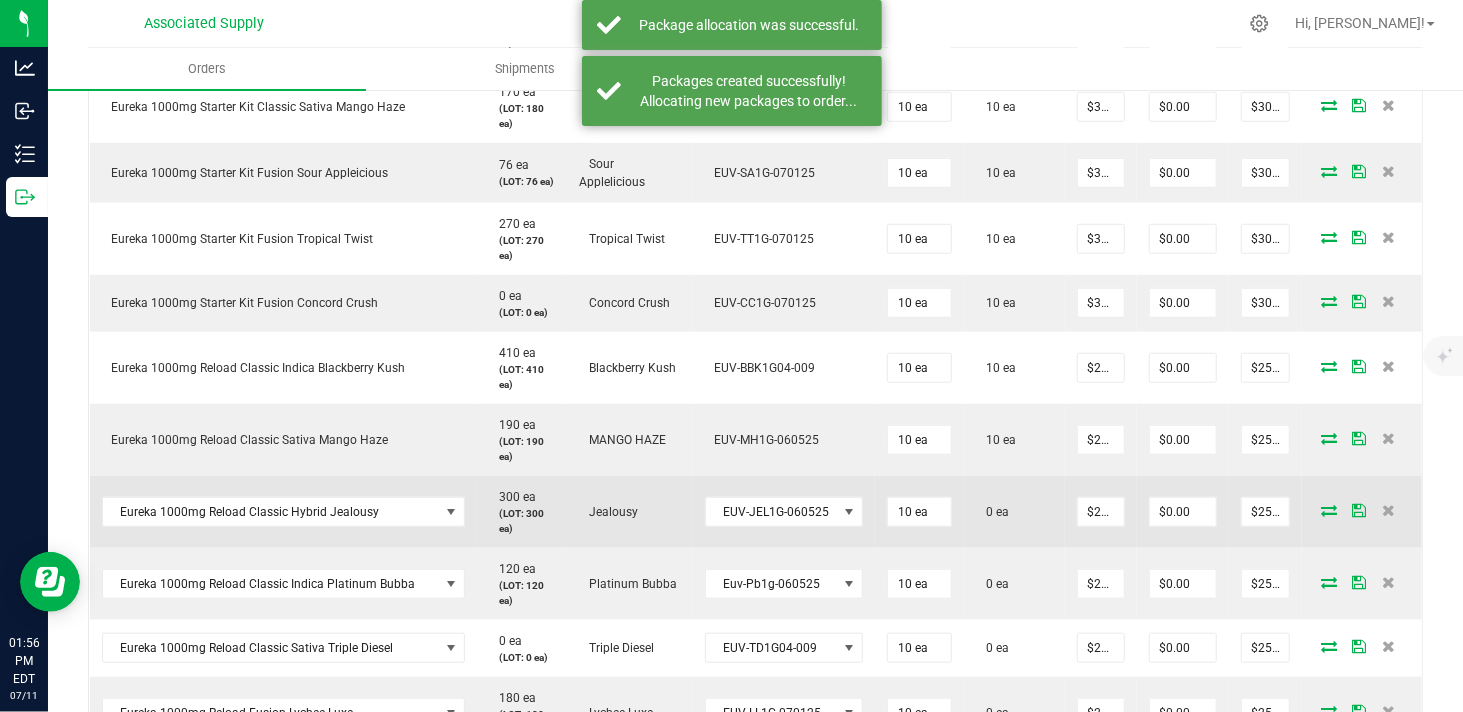 click at bounding box center [1329, 510] 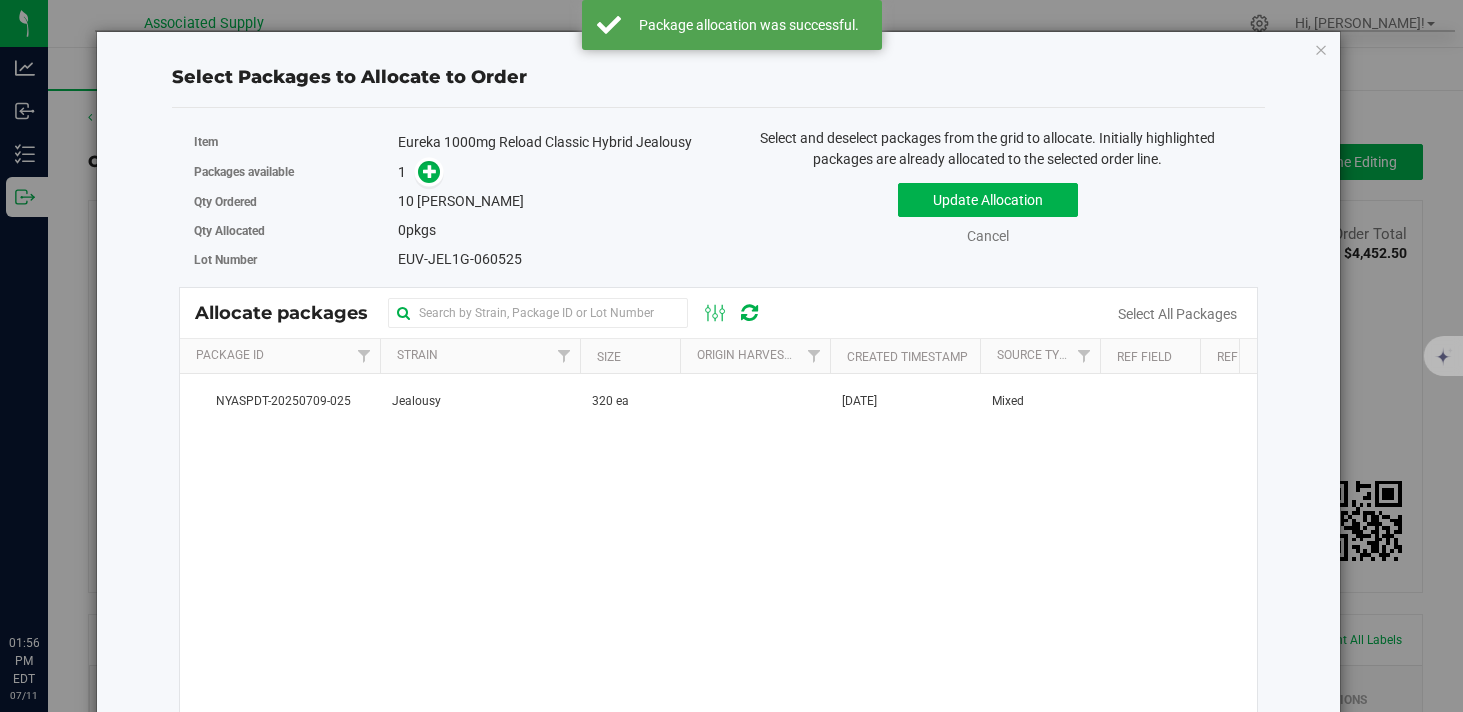 scroll, scrollTop: 0, scrollLeft: 0, axis: both 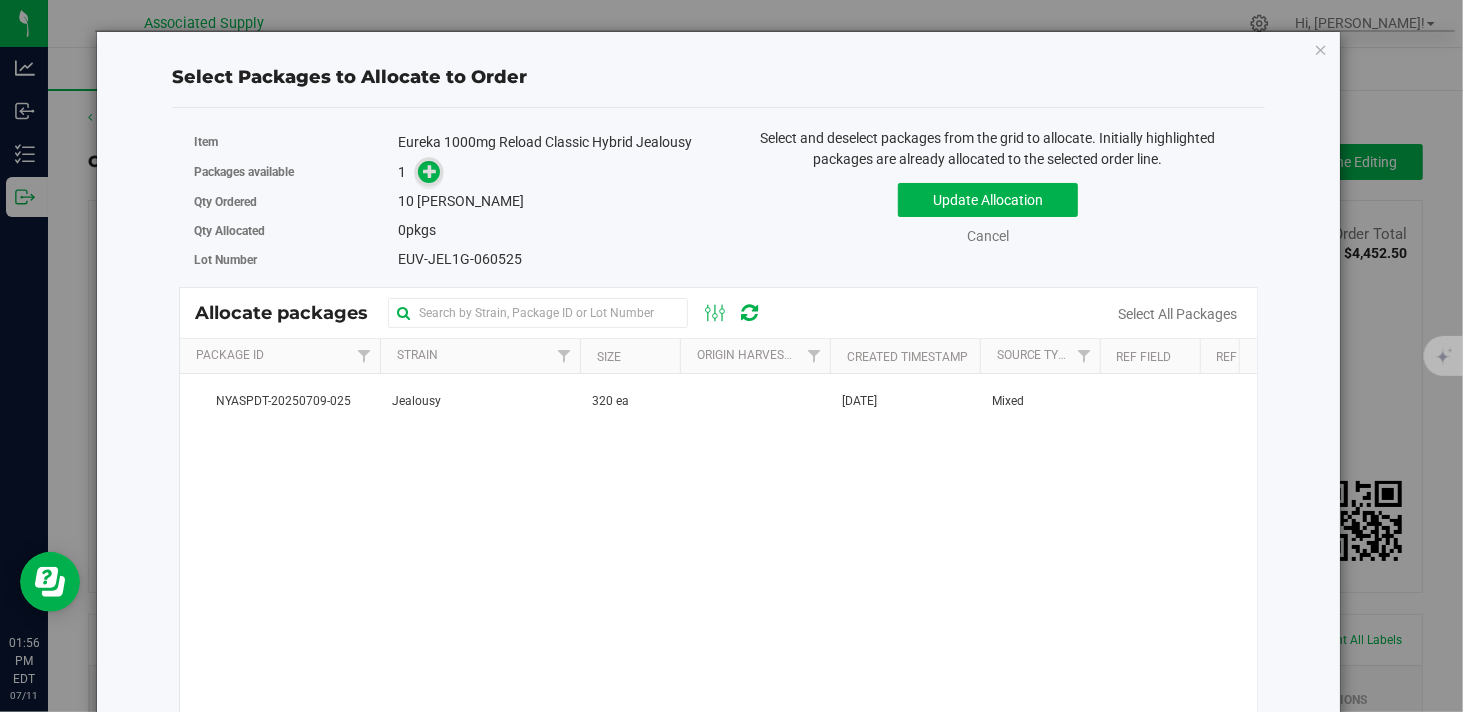 click at bounding box center (430, 171) 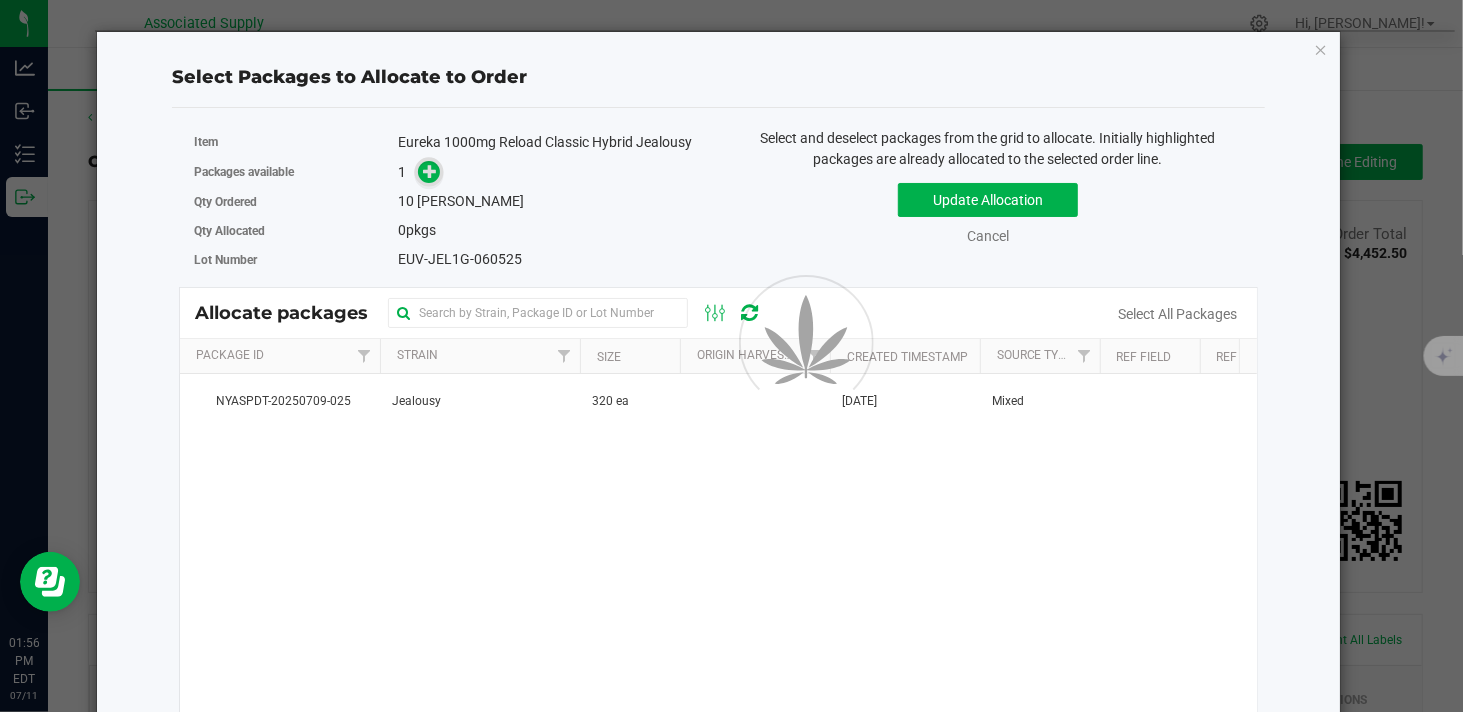 scroll, scrollTop: 777, scrollLeft: 0, axis: vertical 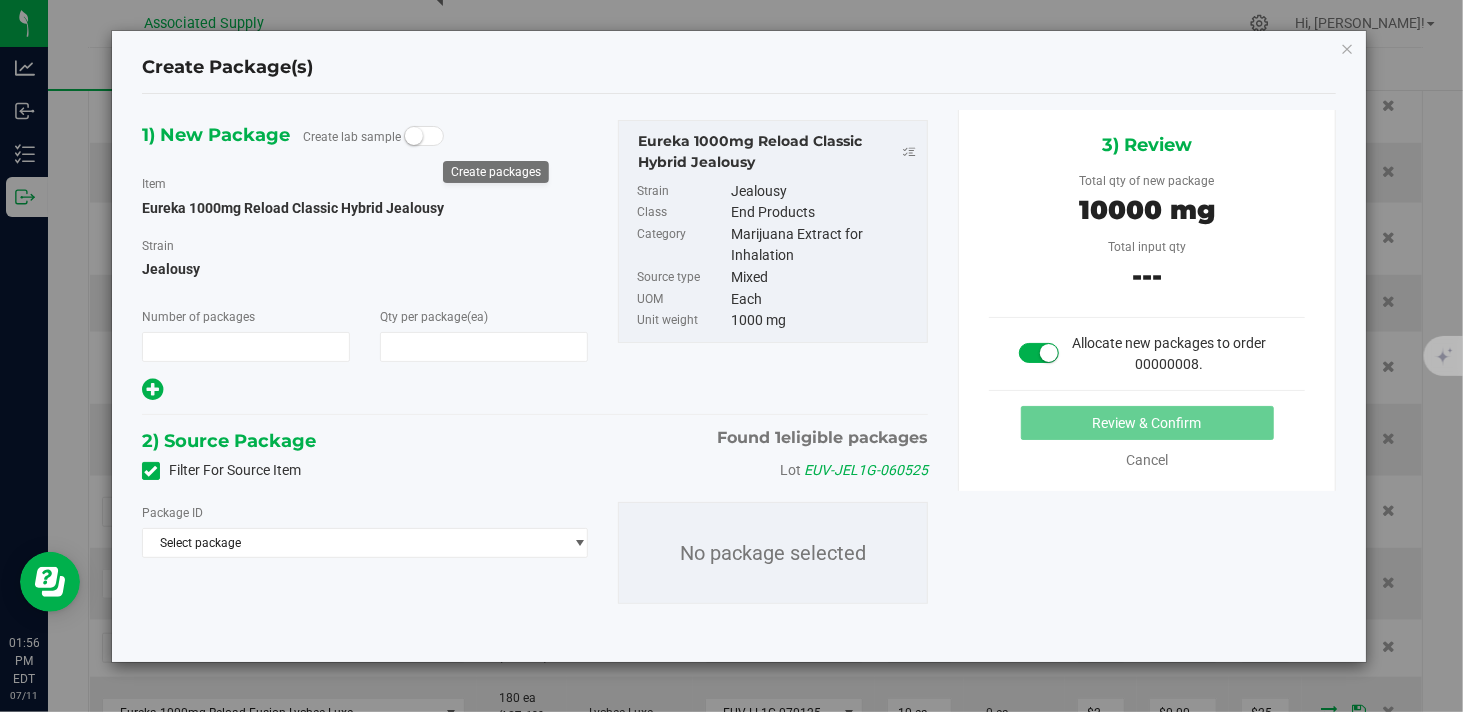 type on "1" 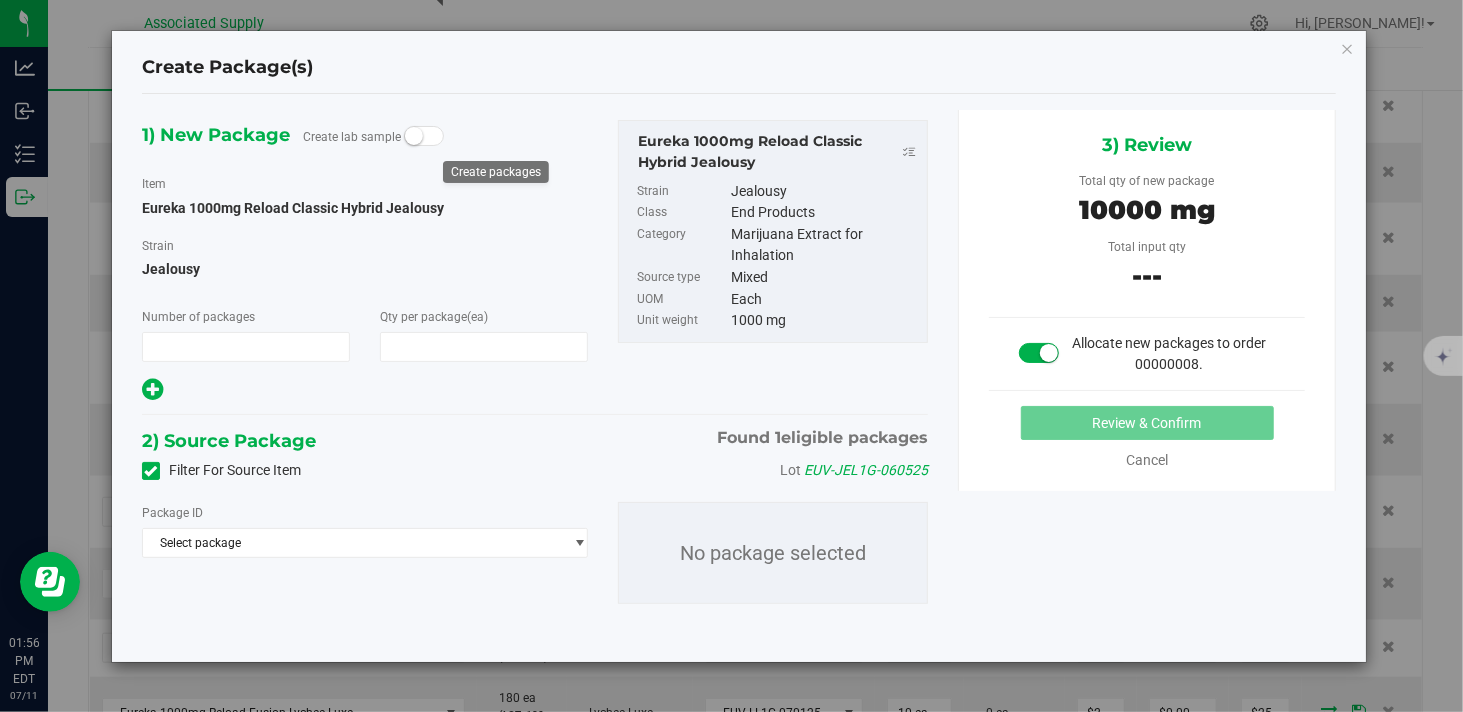 type on "10" 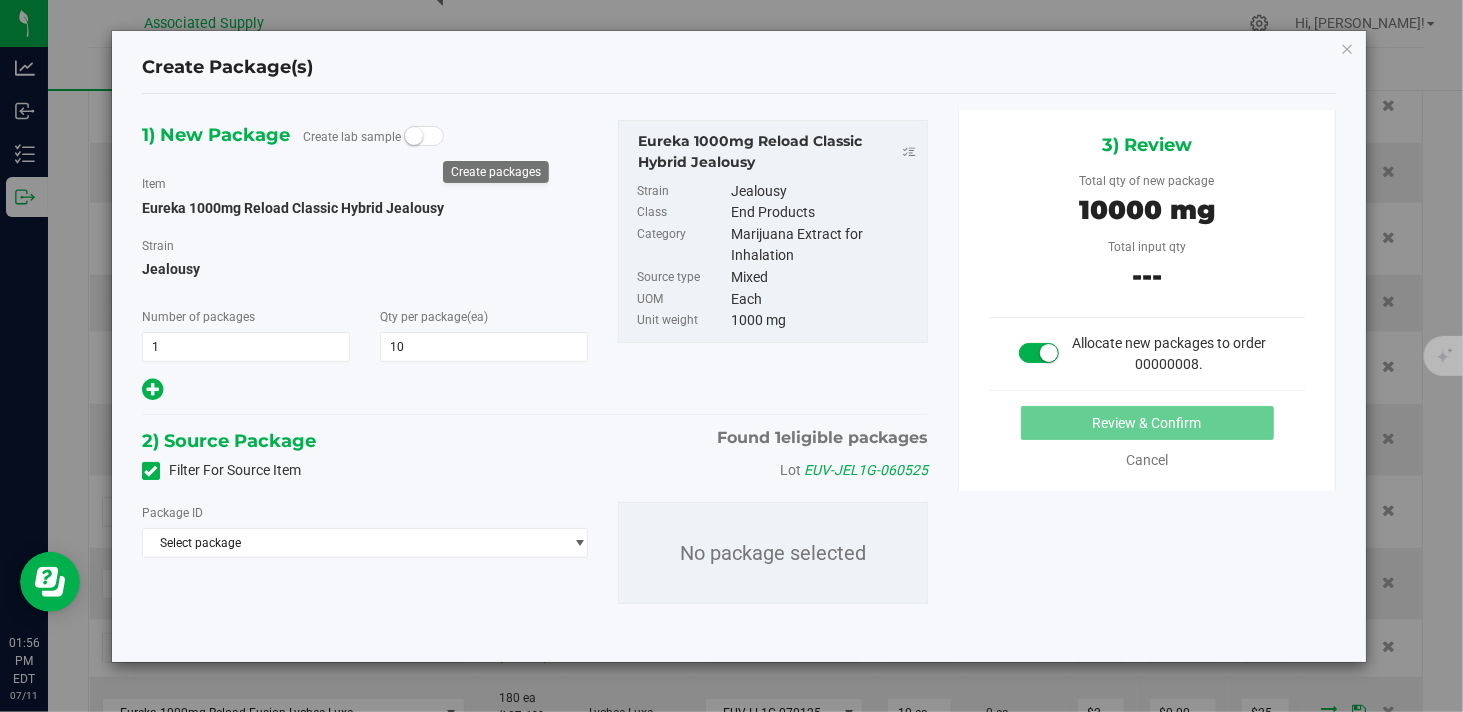 scroll, scrollTop: 0, scrollLeft: 0, axis: both 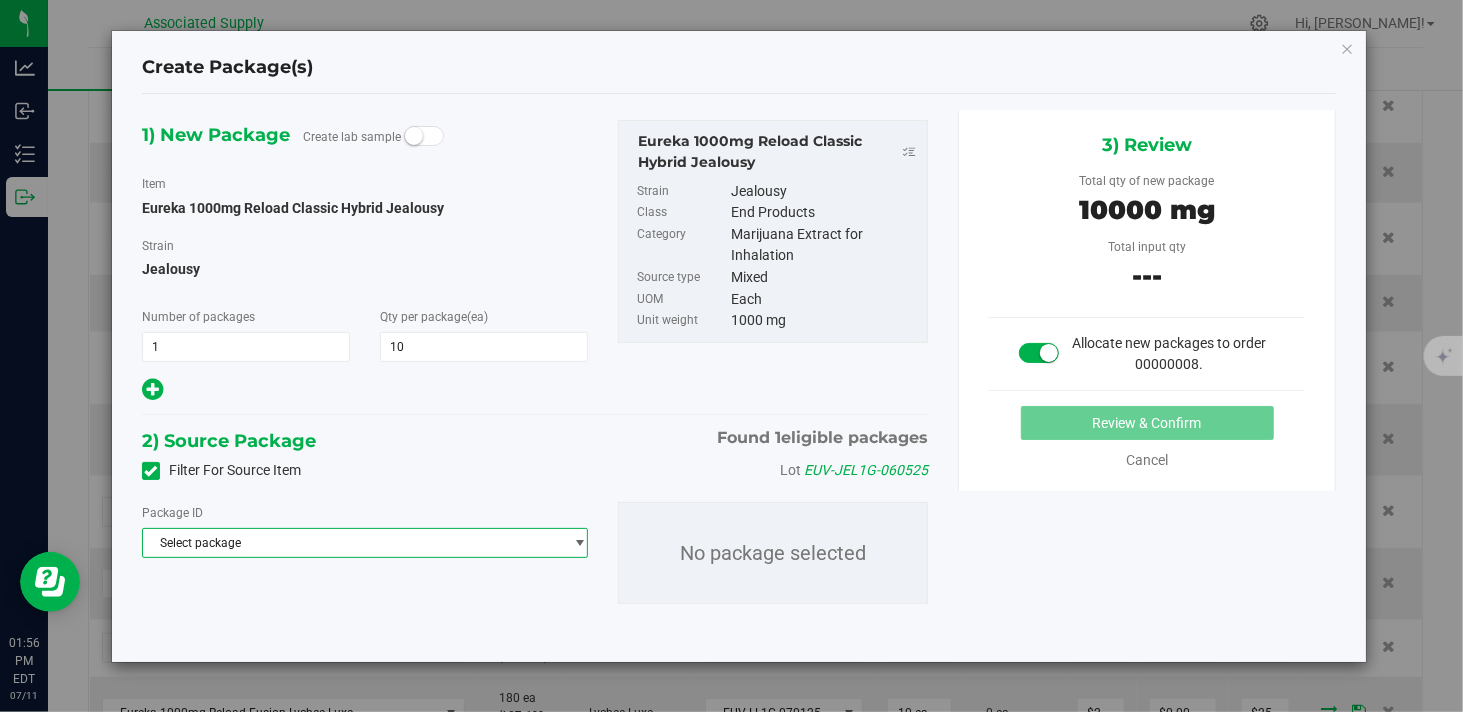 click on "Select package" at bounding box center [352, 543] 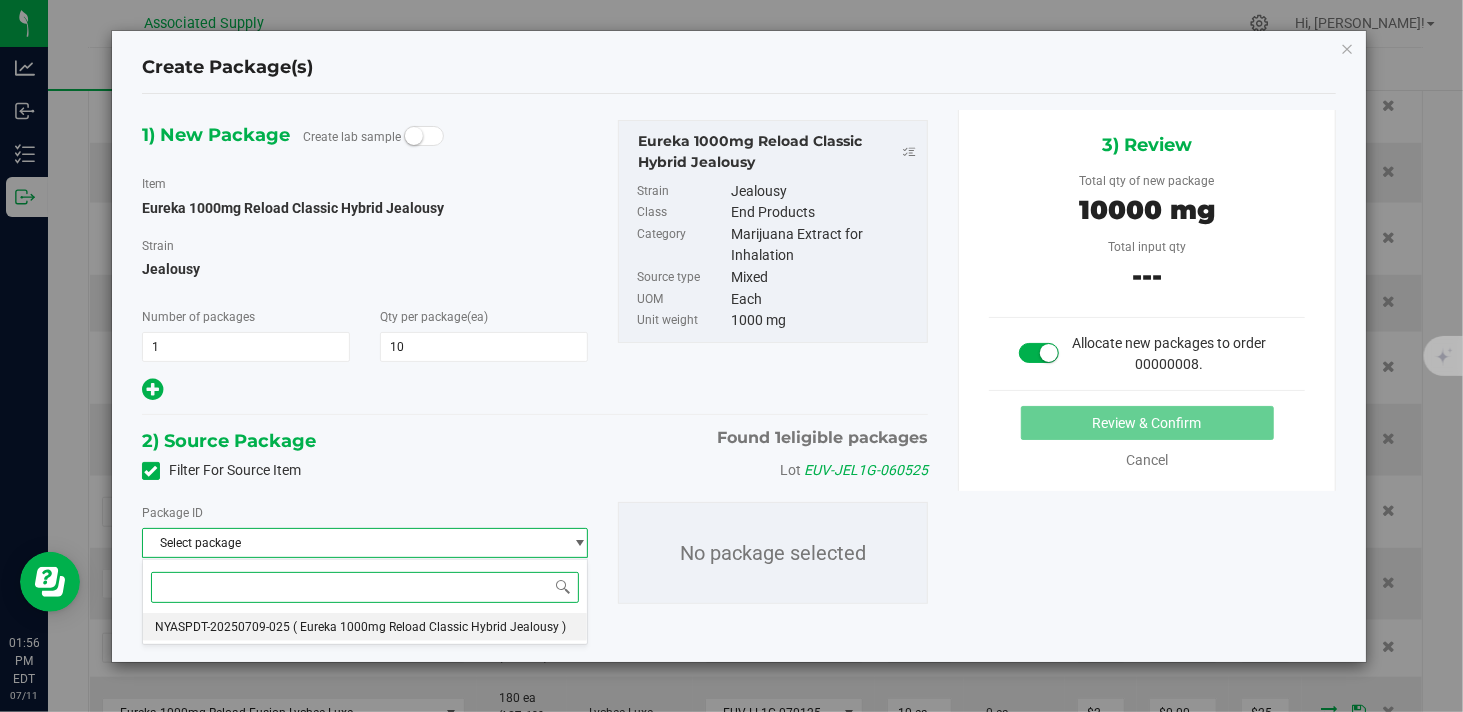 click on "(
Eureka 1000mg Reload Classic Hybrid Jealousy
)" at bounding box center (429, 627) 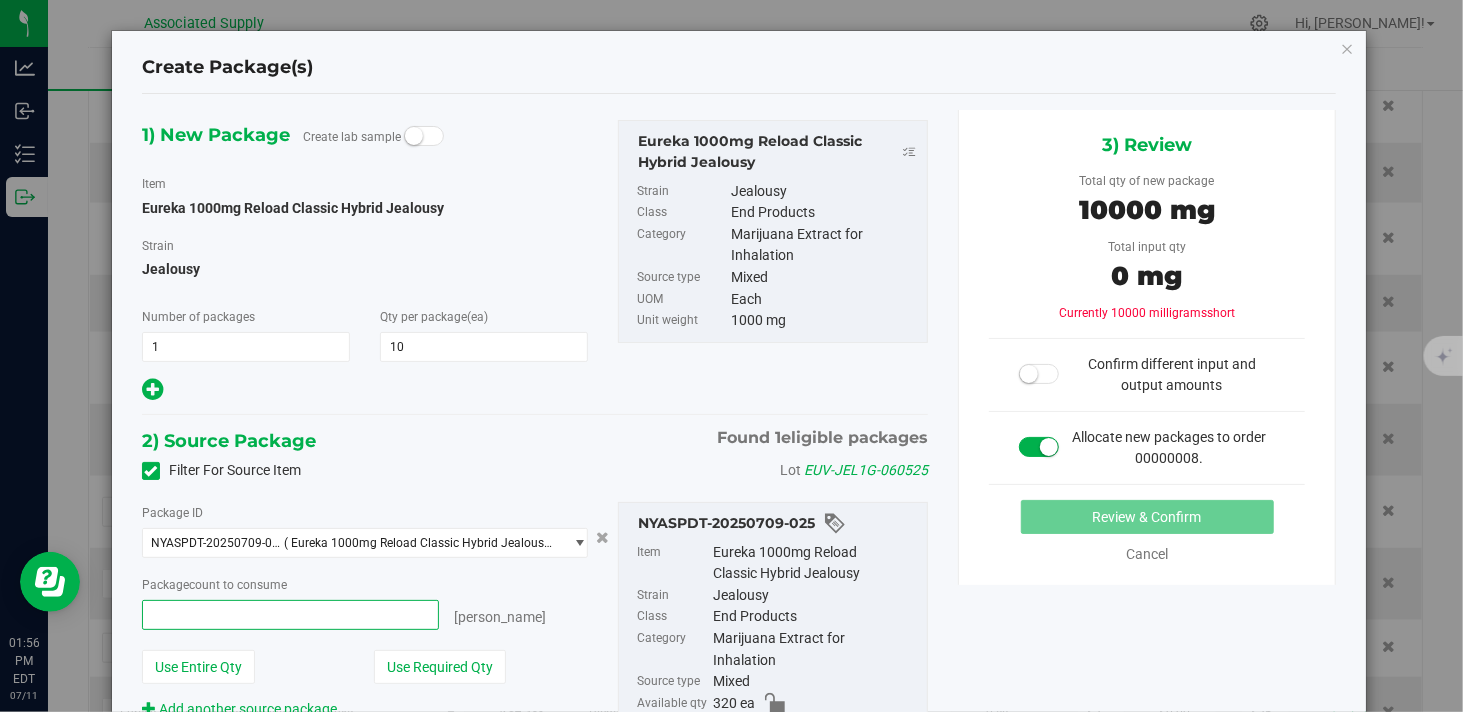 click at bounding box center [290, 615] 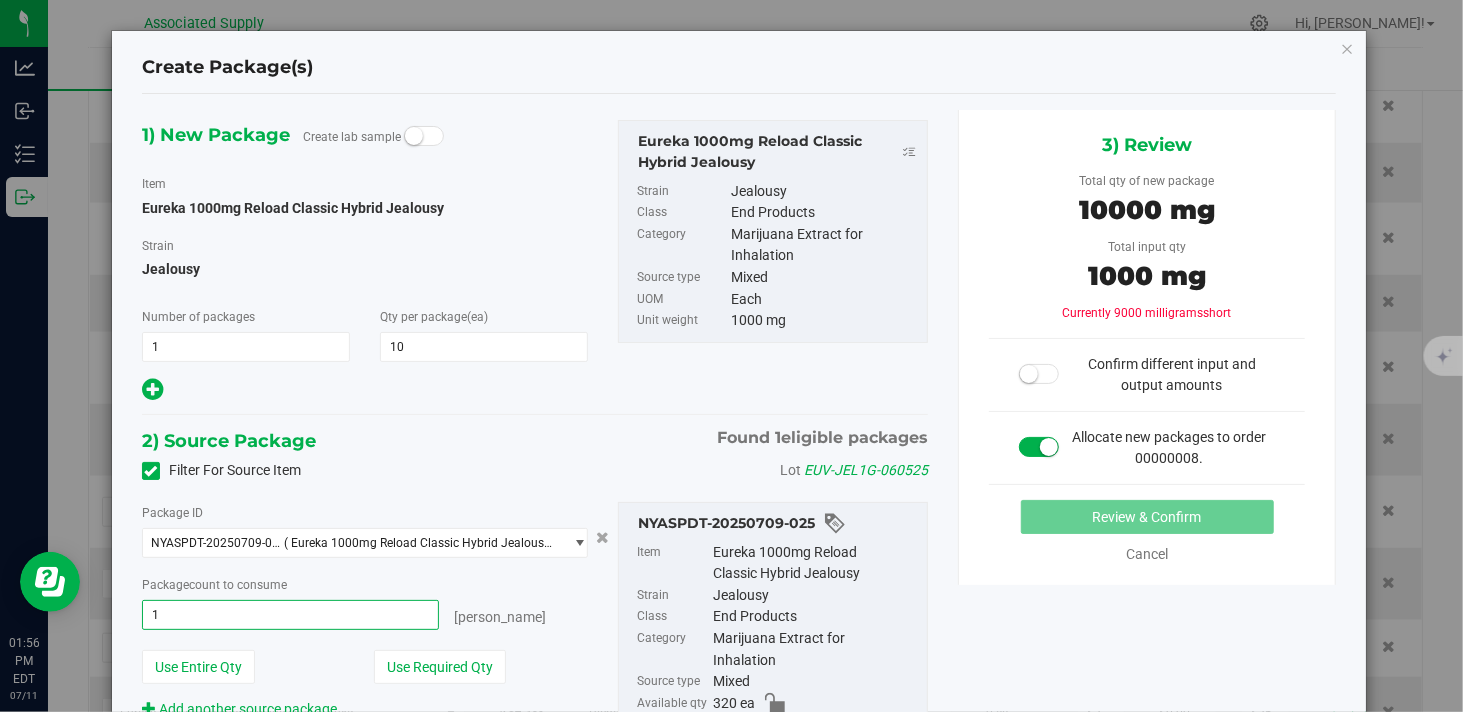 type on "10" 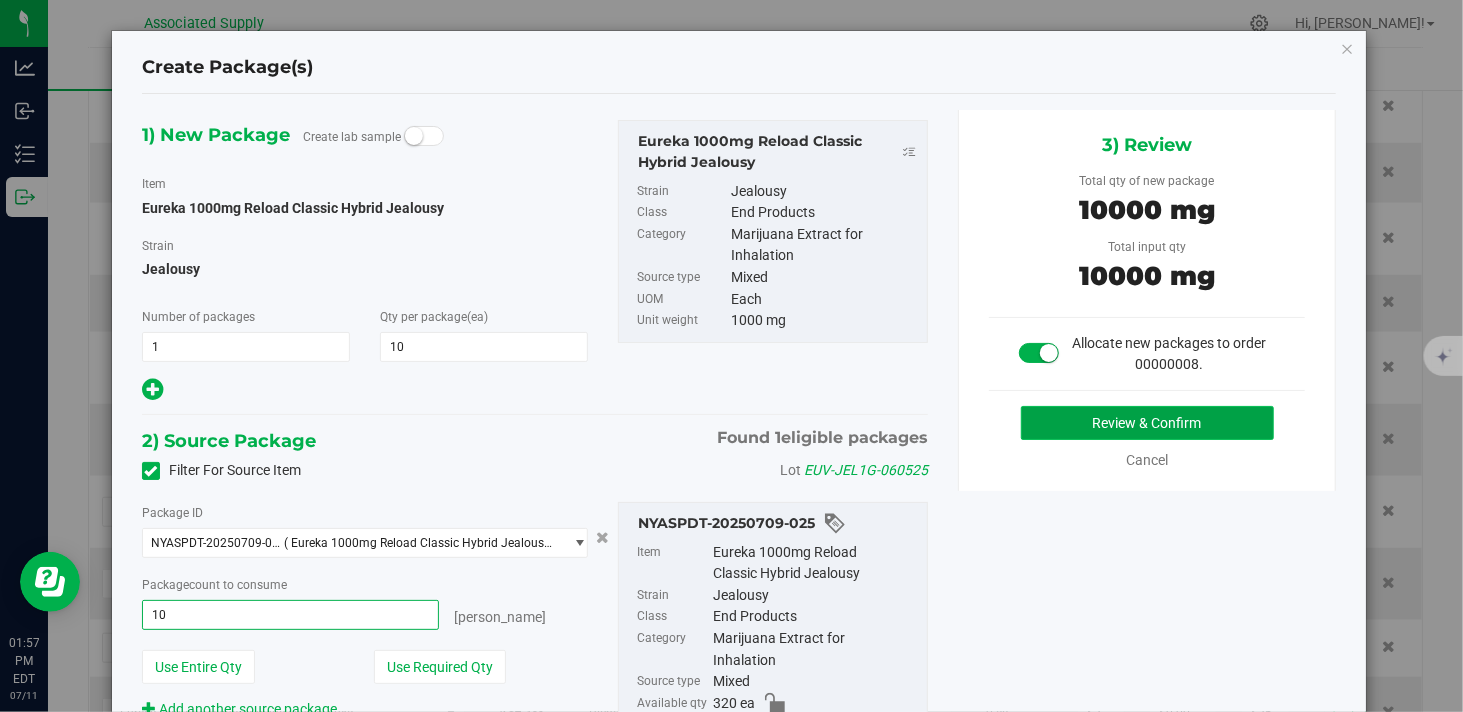 type on "10 ea" 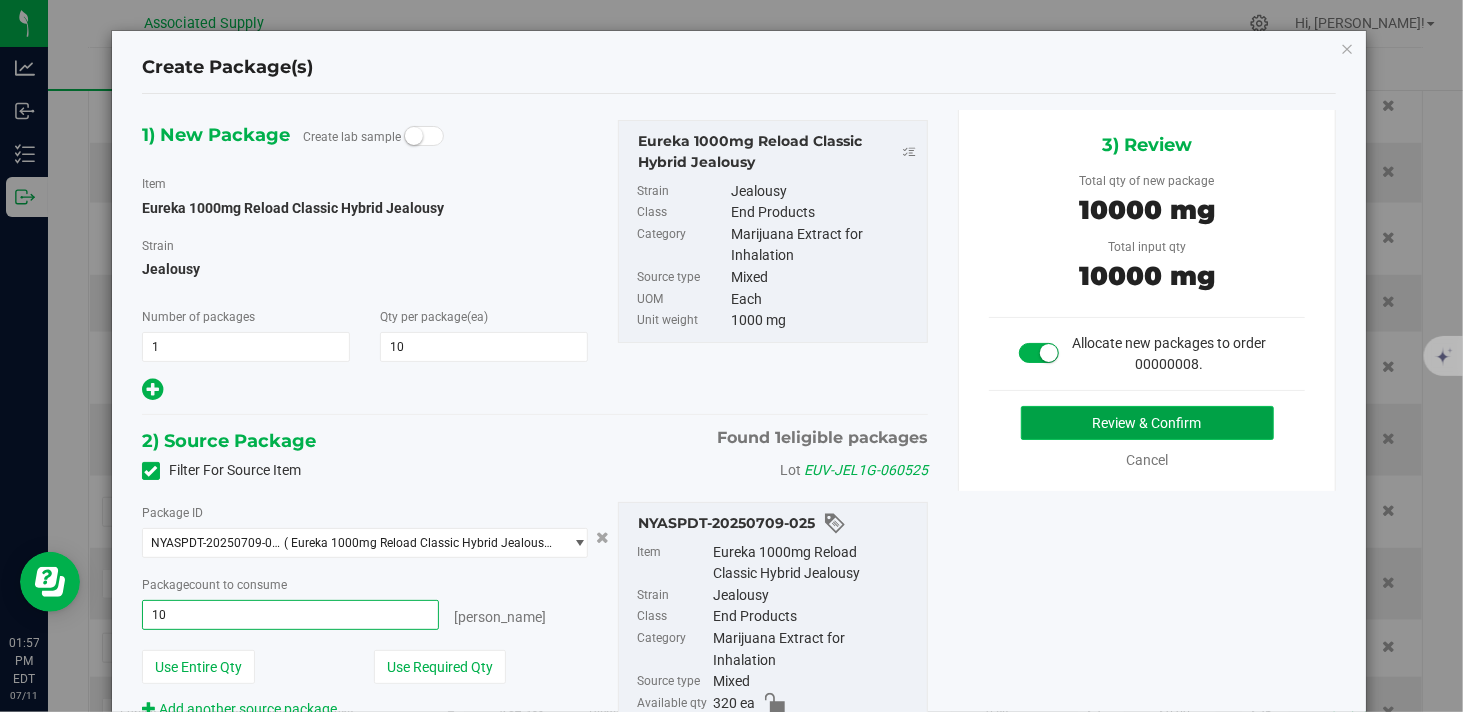 click on "Review & Confirm" at bounding box center [1147, 423] 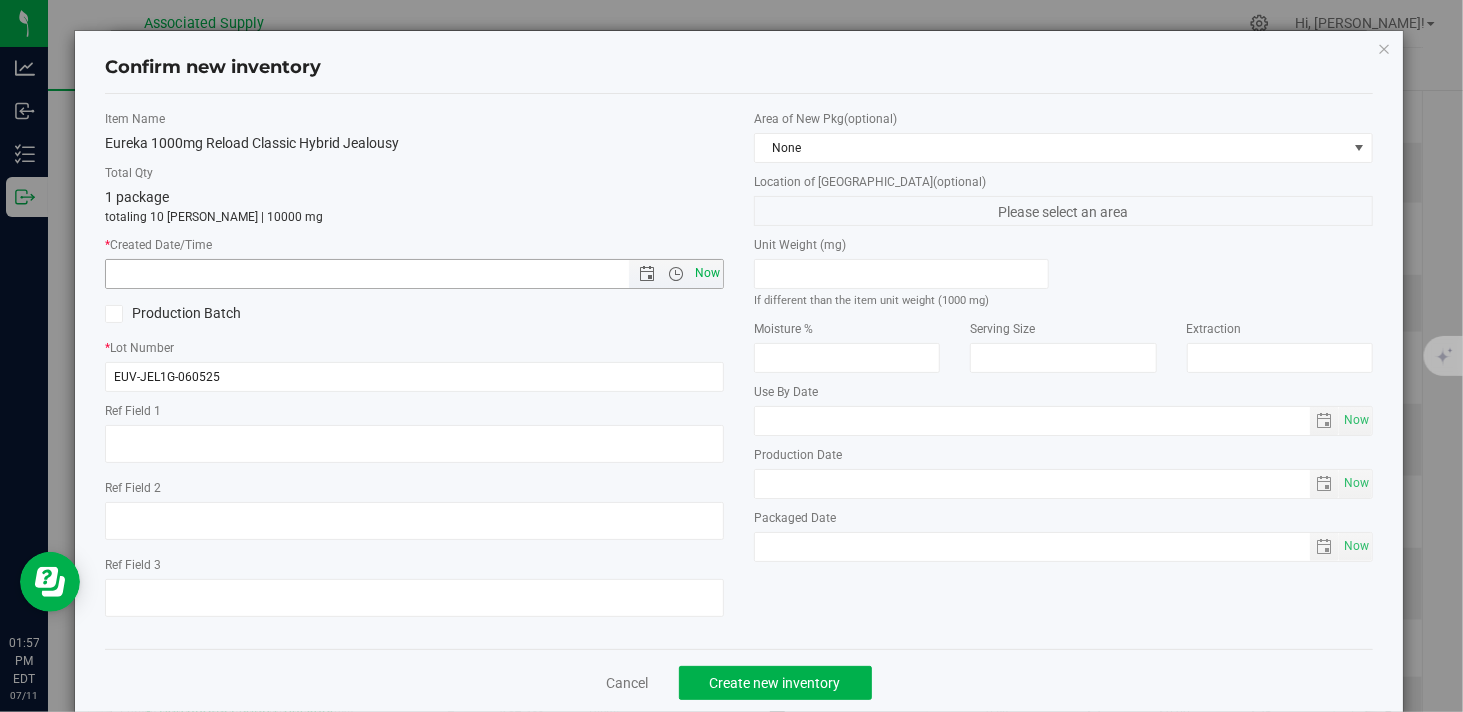click on "Now" at bounding box center [708, 273] 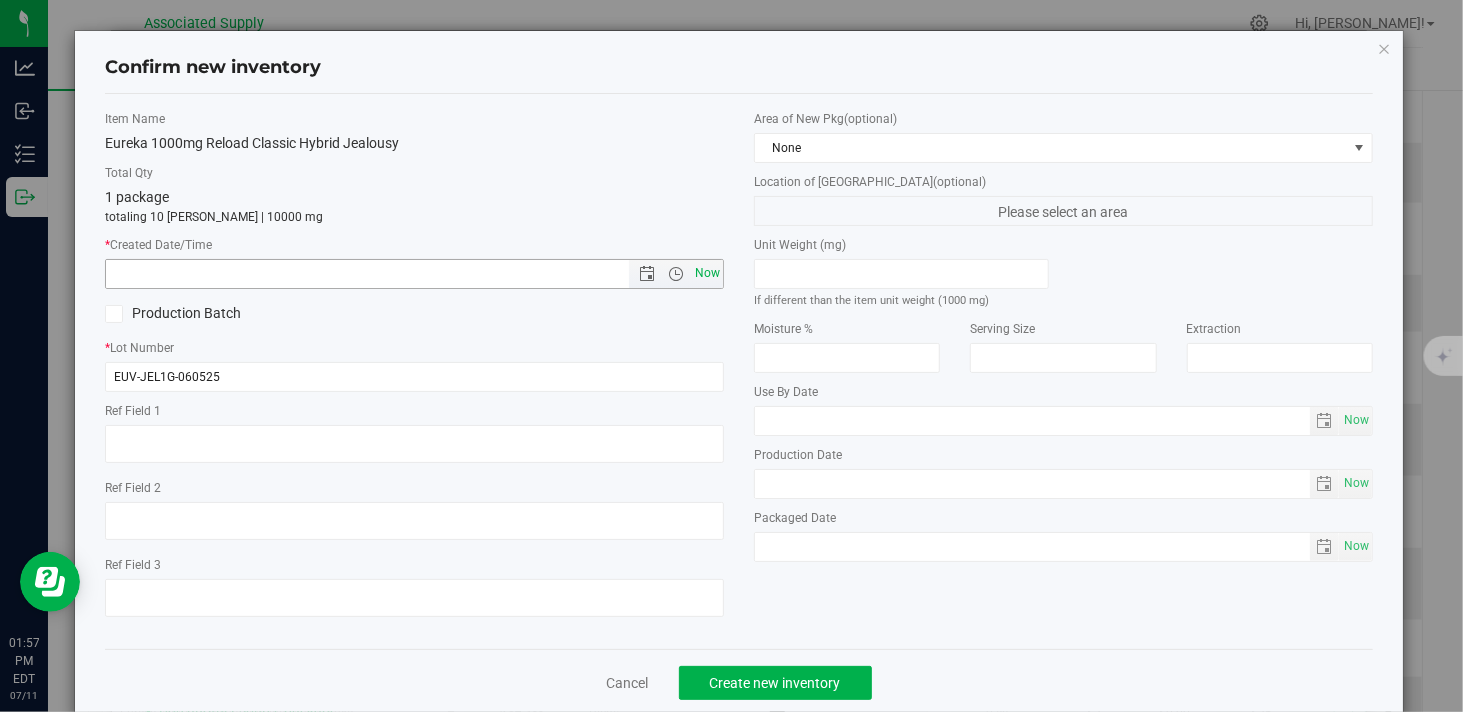 type on "7/11/2025 1:57 PM" 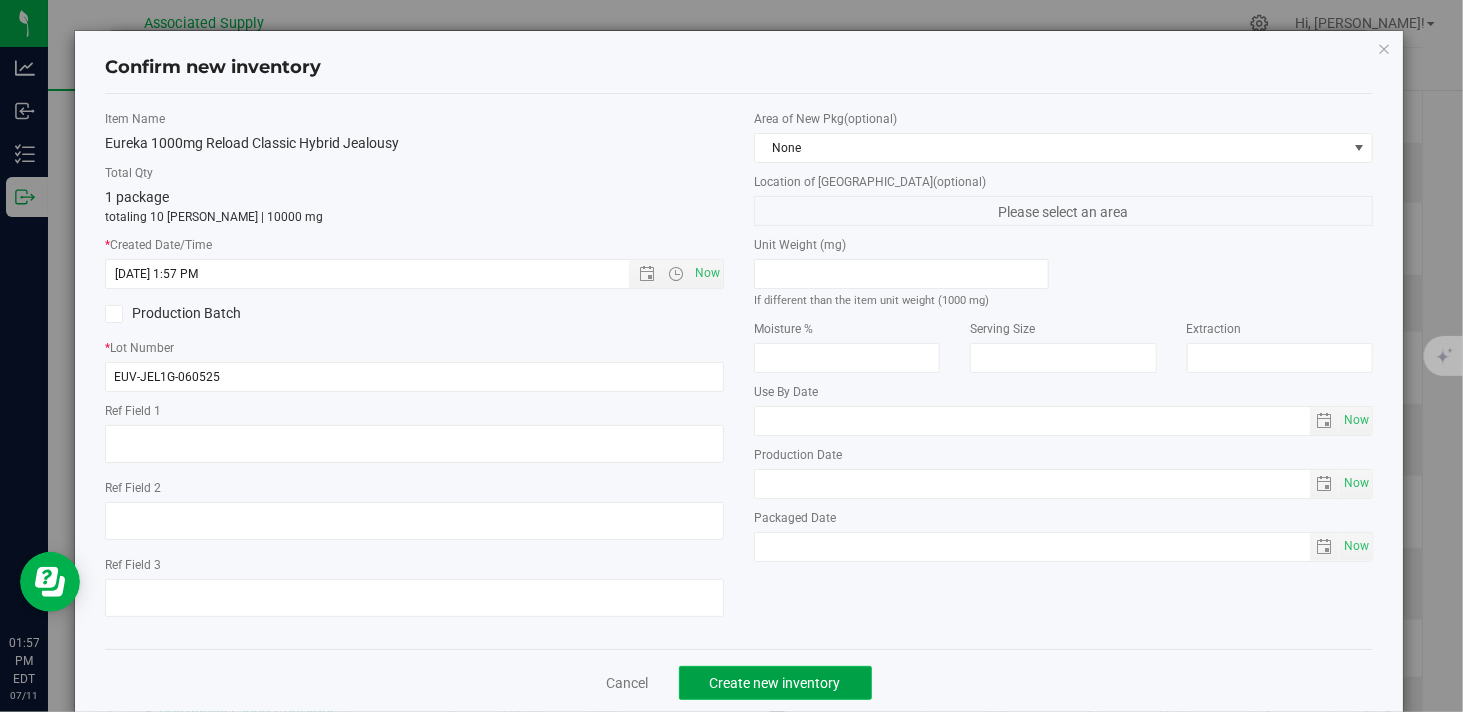 click on "Create new inventory" 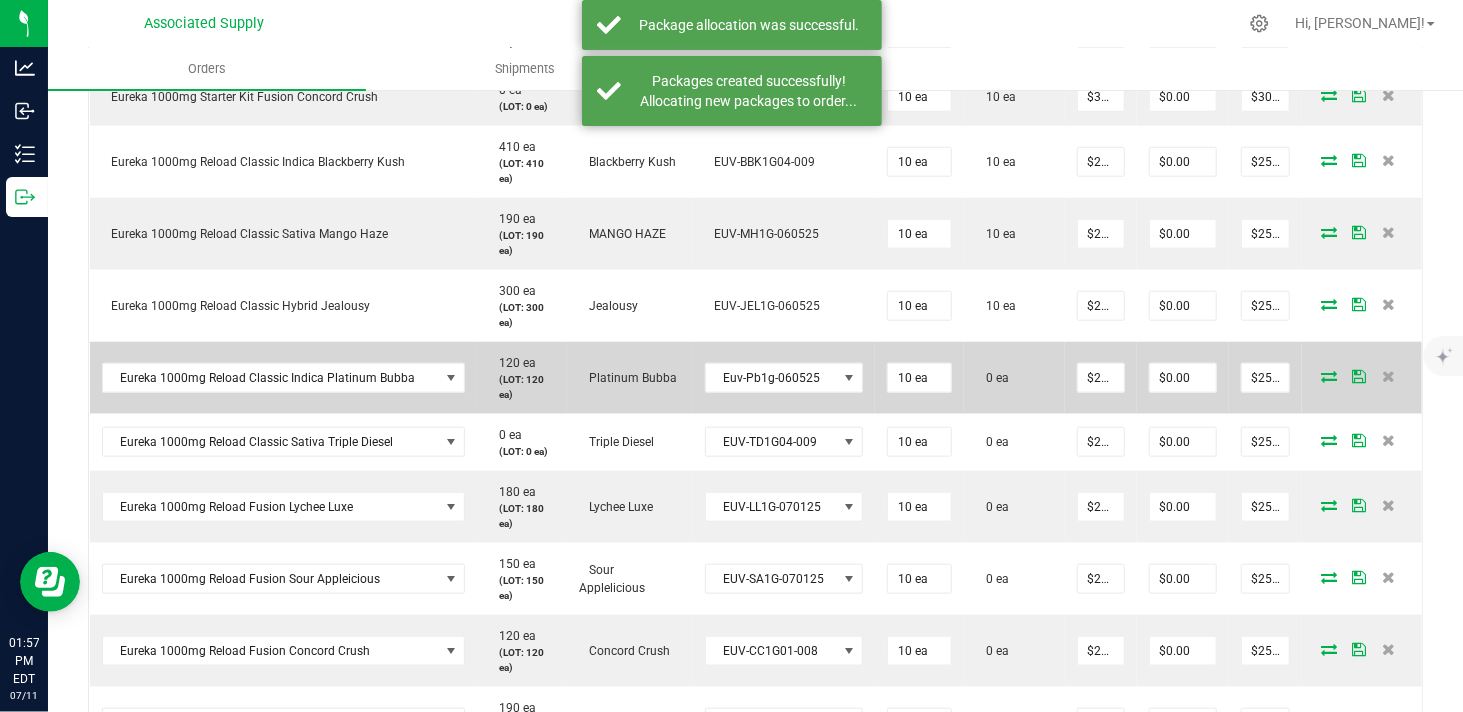 scroll, scrollTop: 1000, scrollLeft: 0, axis: vertical 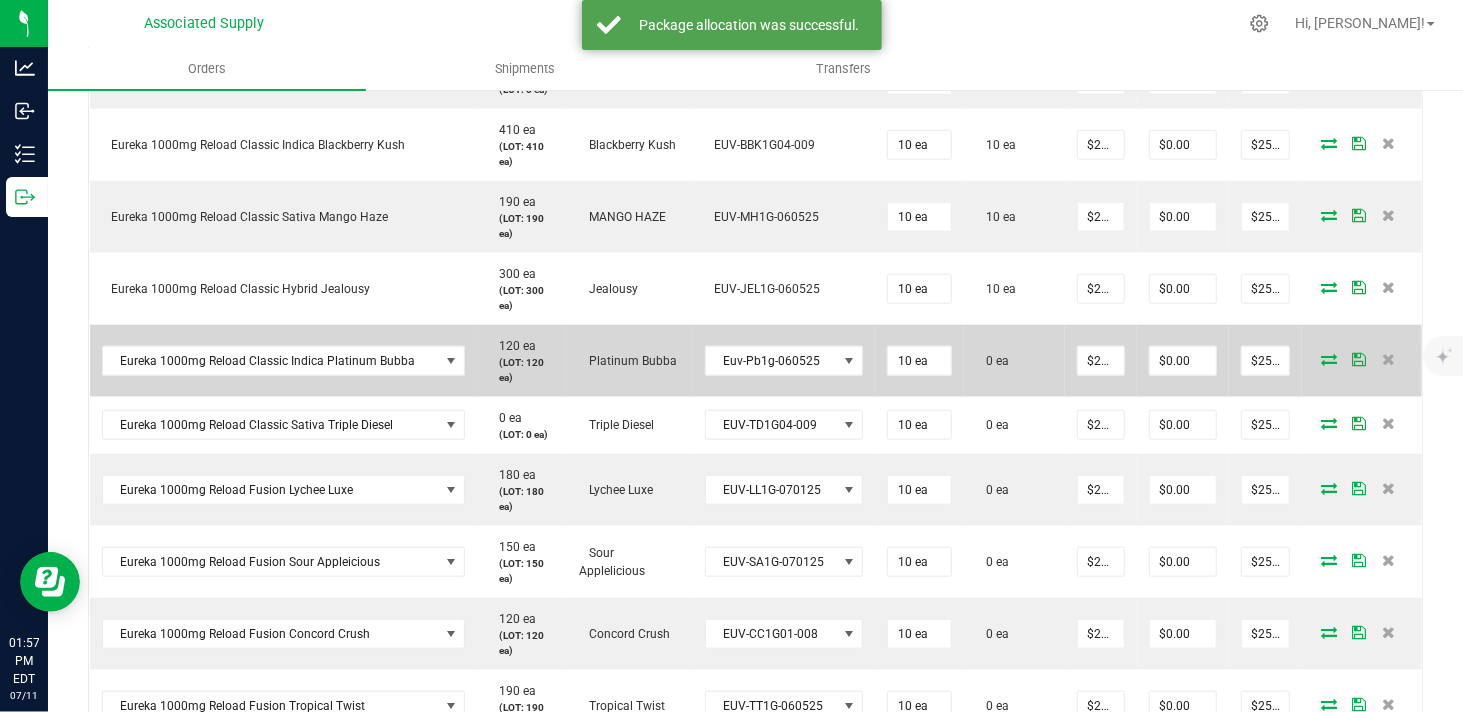 click at bounding box center [1329, 359] 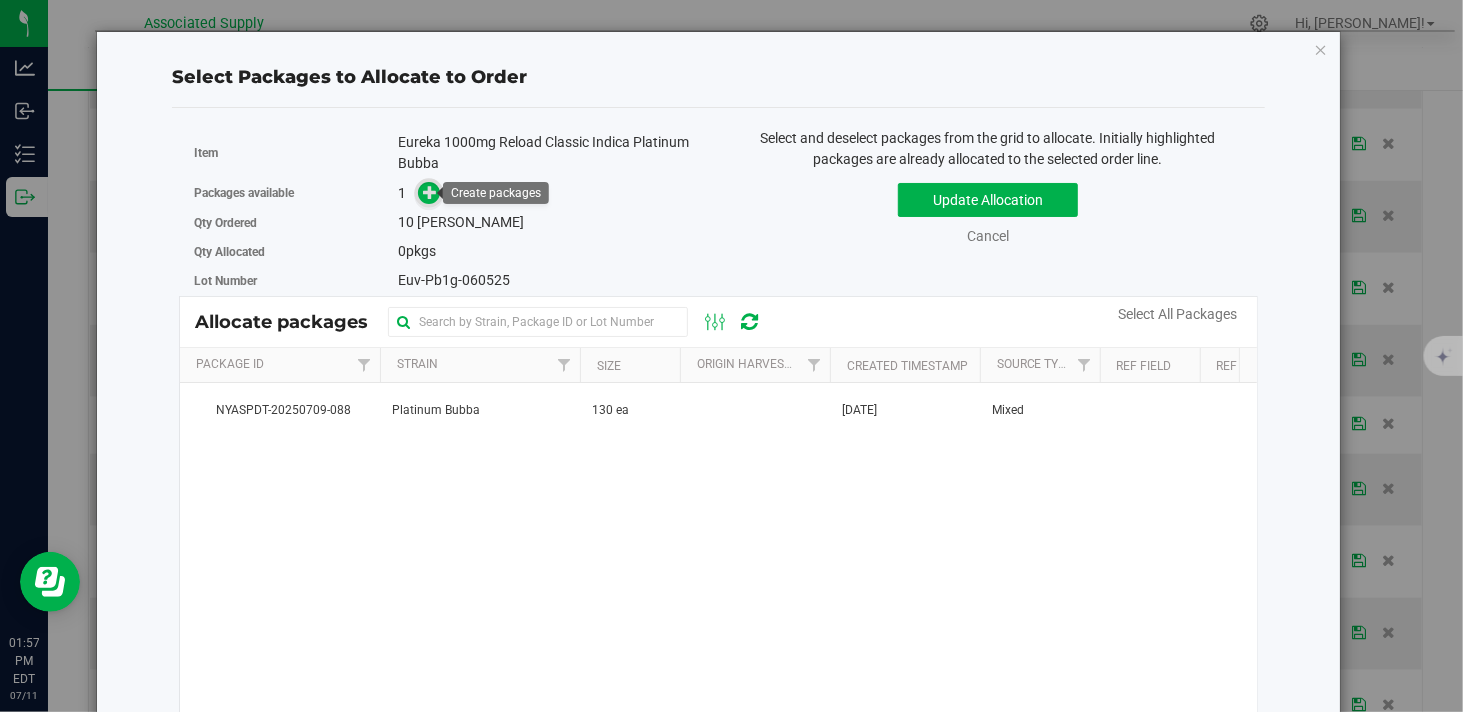 click at bounding box center (430, 192) 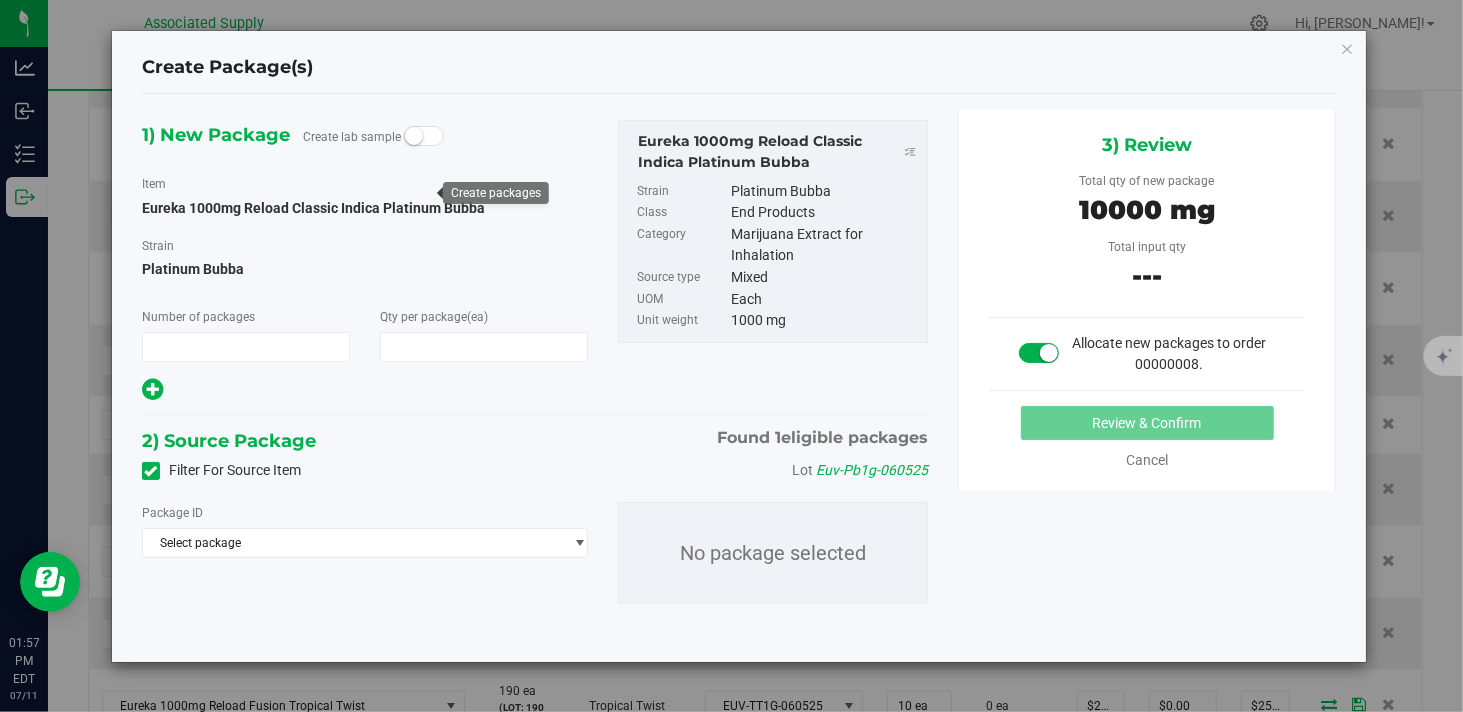 type on "1" 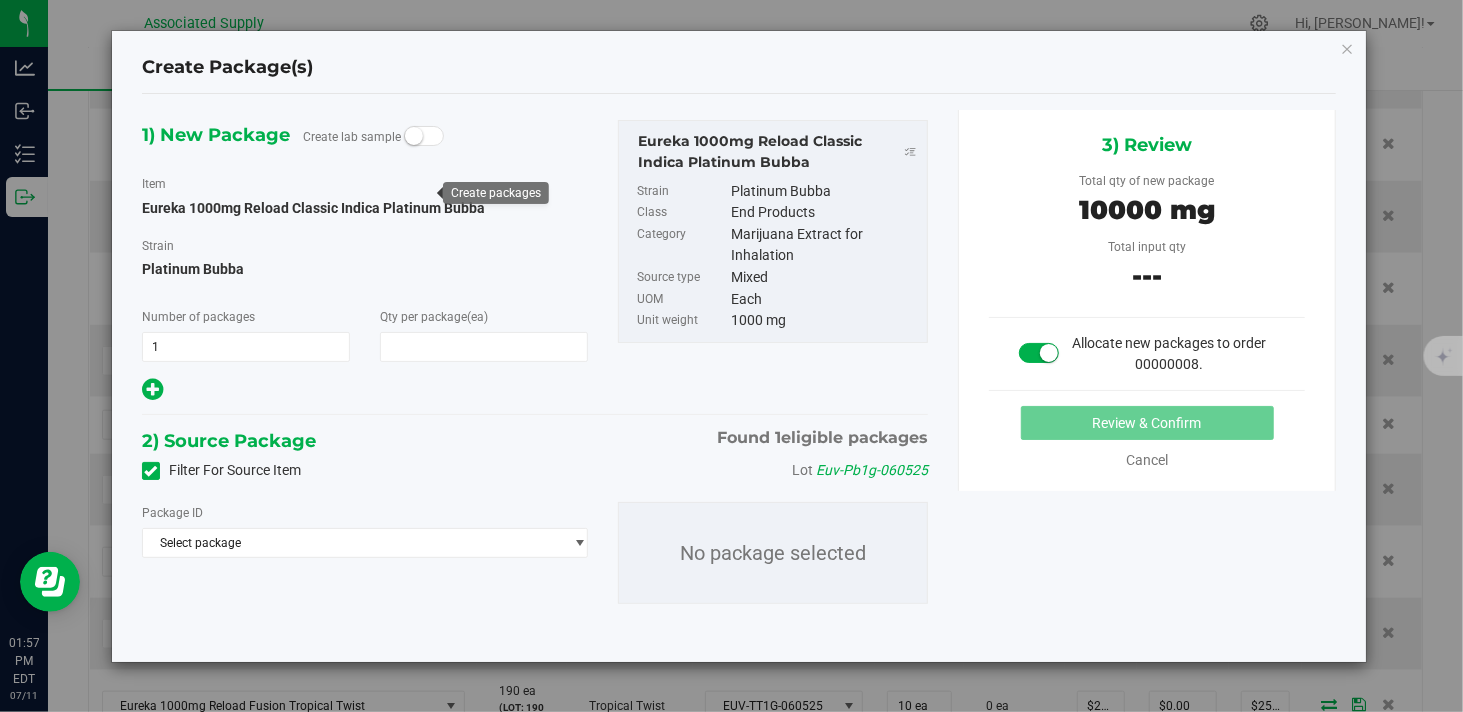 type on "10" 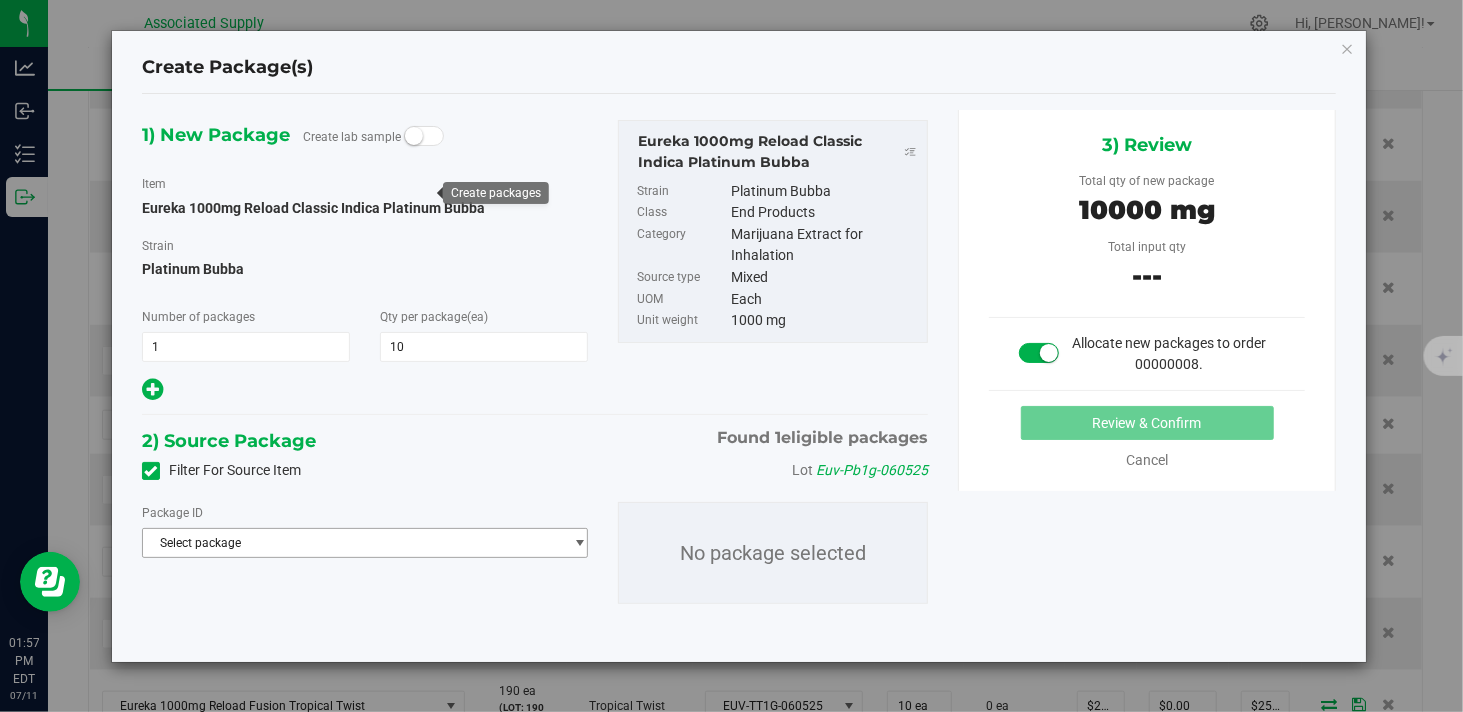 click on "Select package" at bounding box center [352, 543] 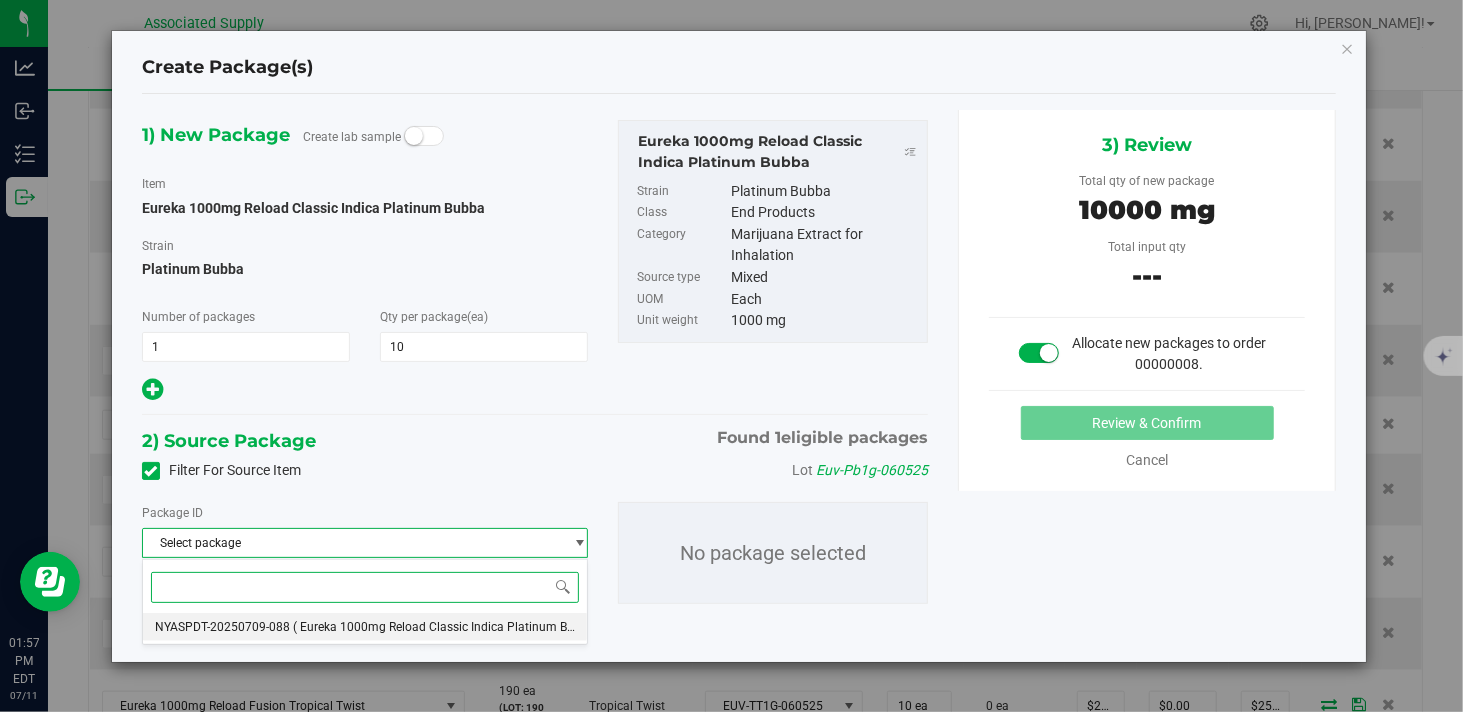 click on "(
Eureka 1000mg Reload Classic Indica Platinum Bubba
)" at bounding box center (447, 627) 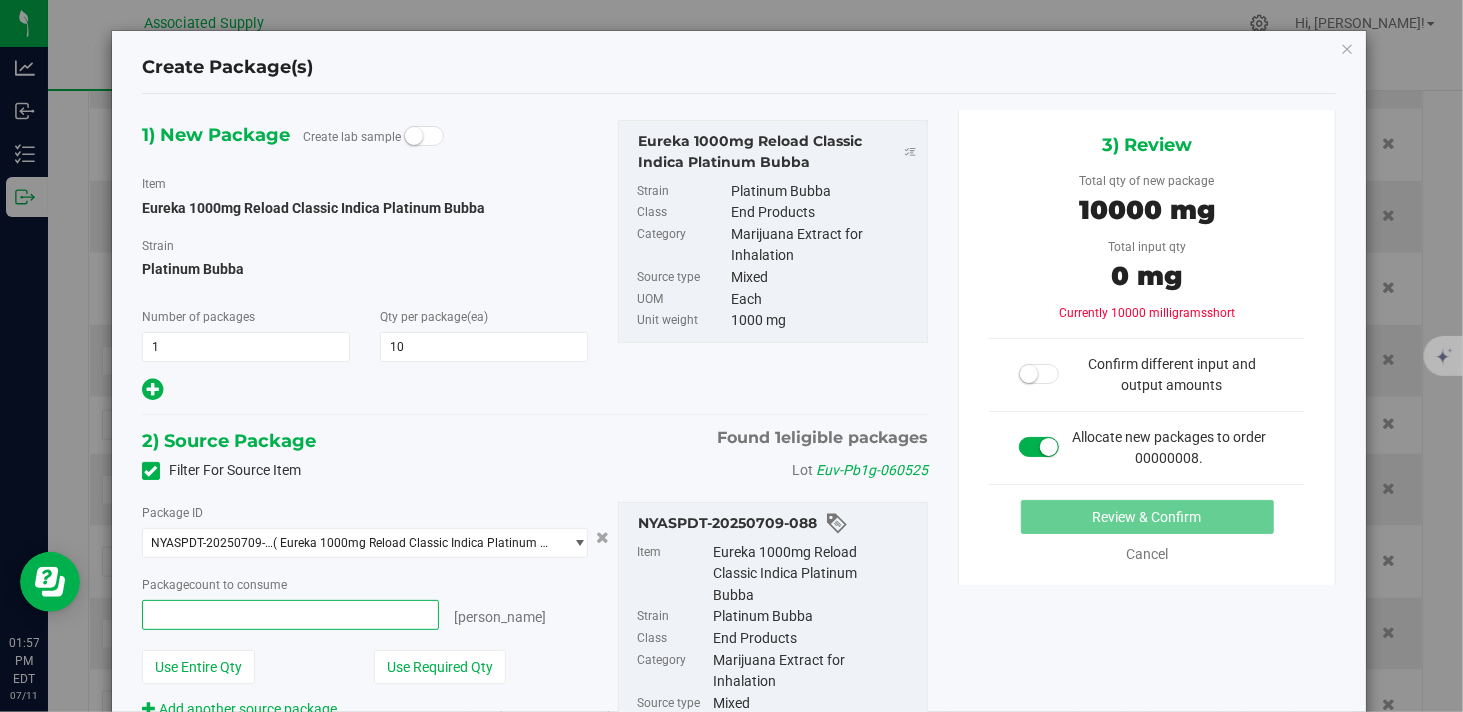 click at bounding box center [290, 615] 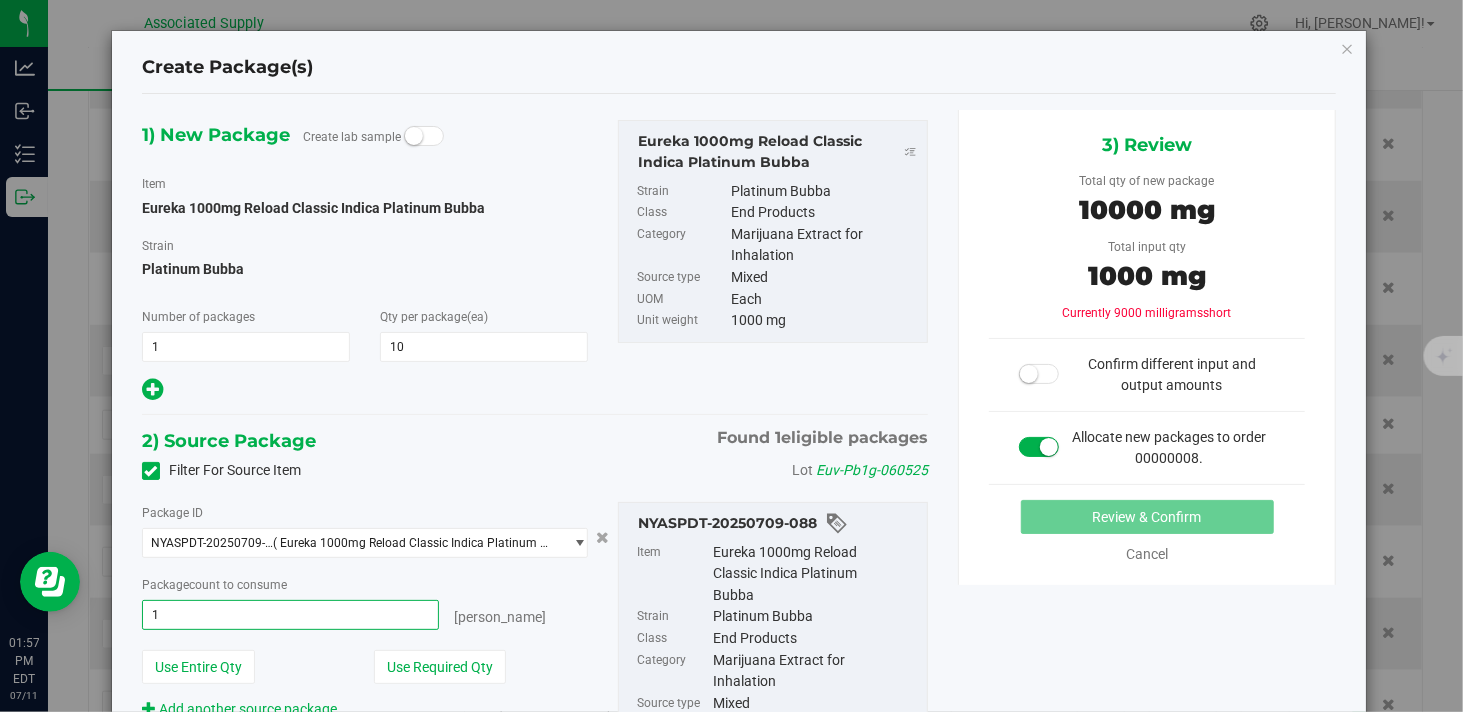 type on "10" 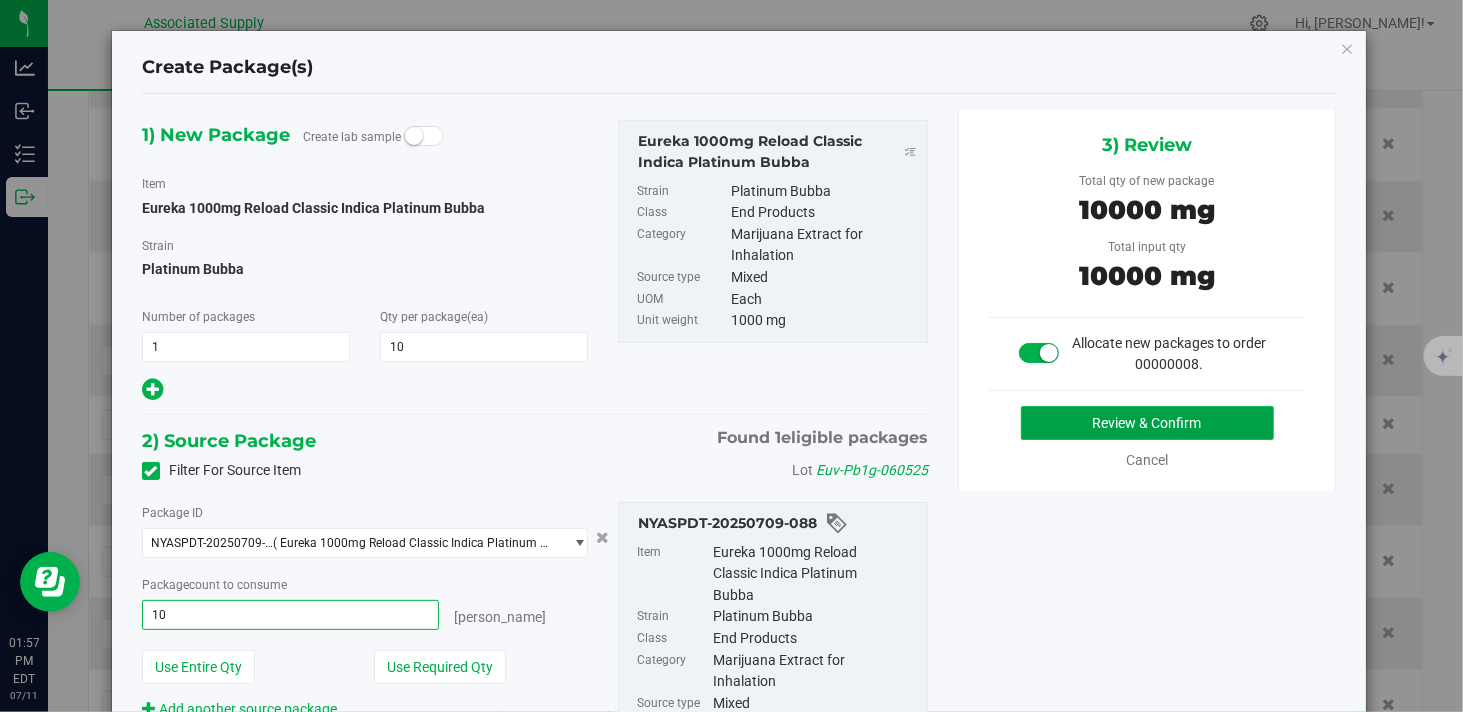 type on "10 ea" 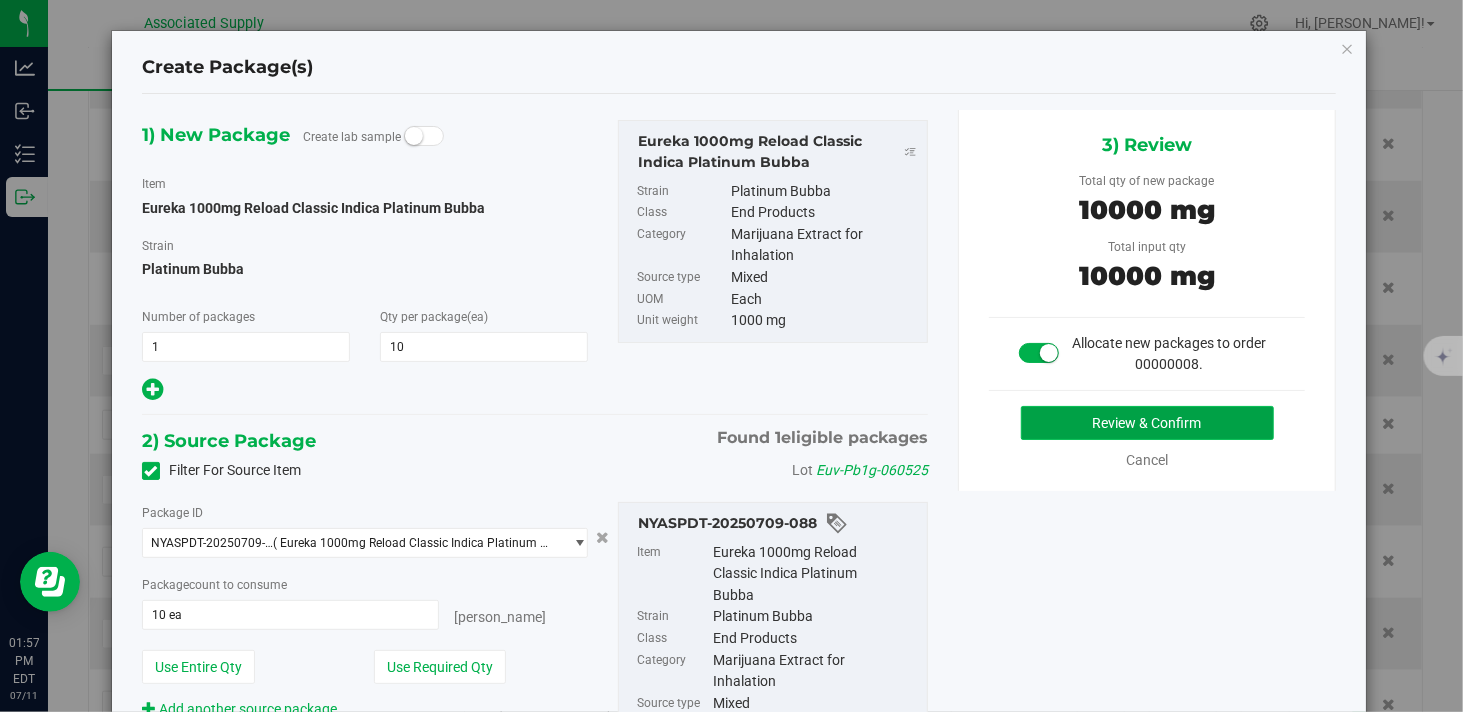 click on "Review & Confirm" at bounding box center [1147, 423] 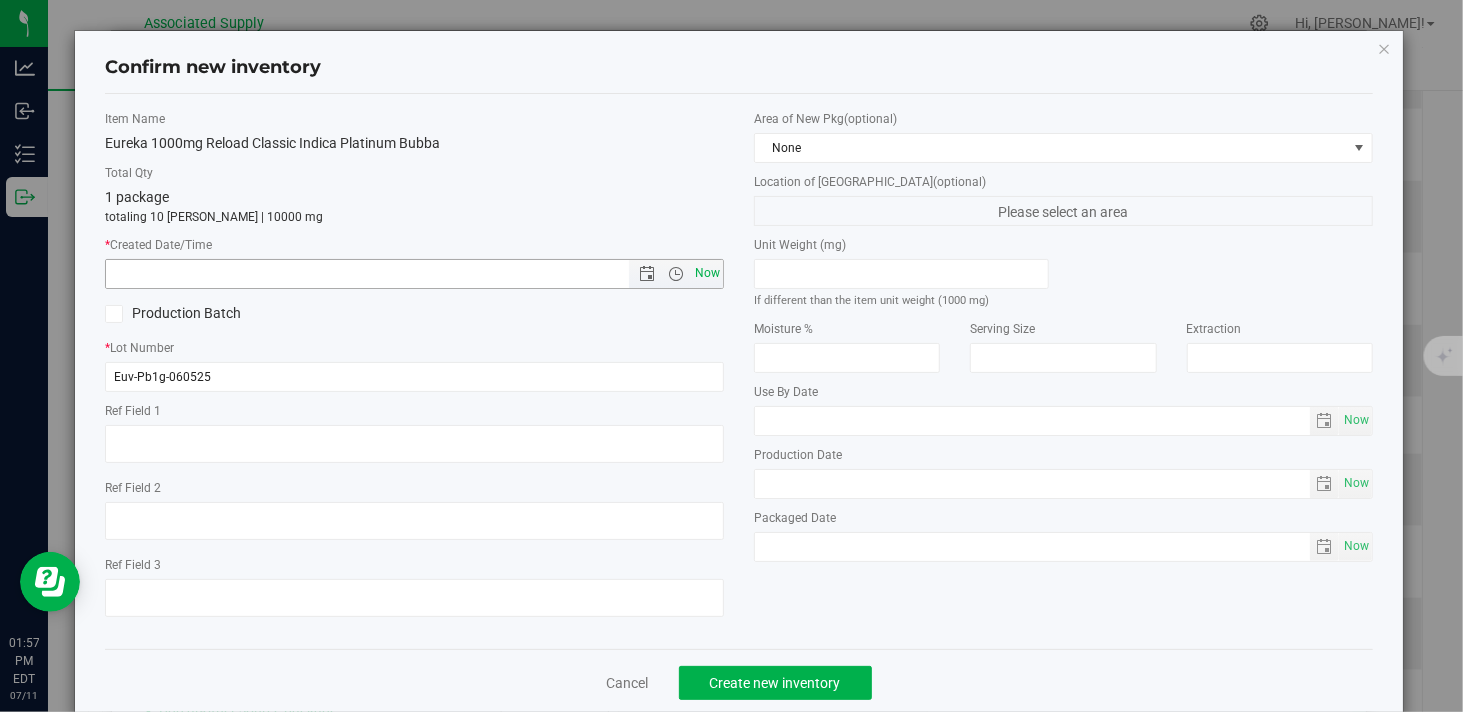 click on "Now" at bounding box center (708, 273) 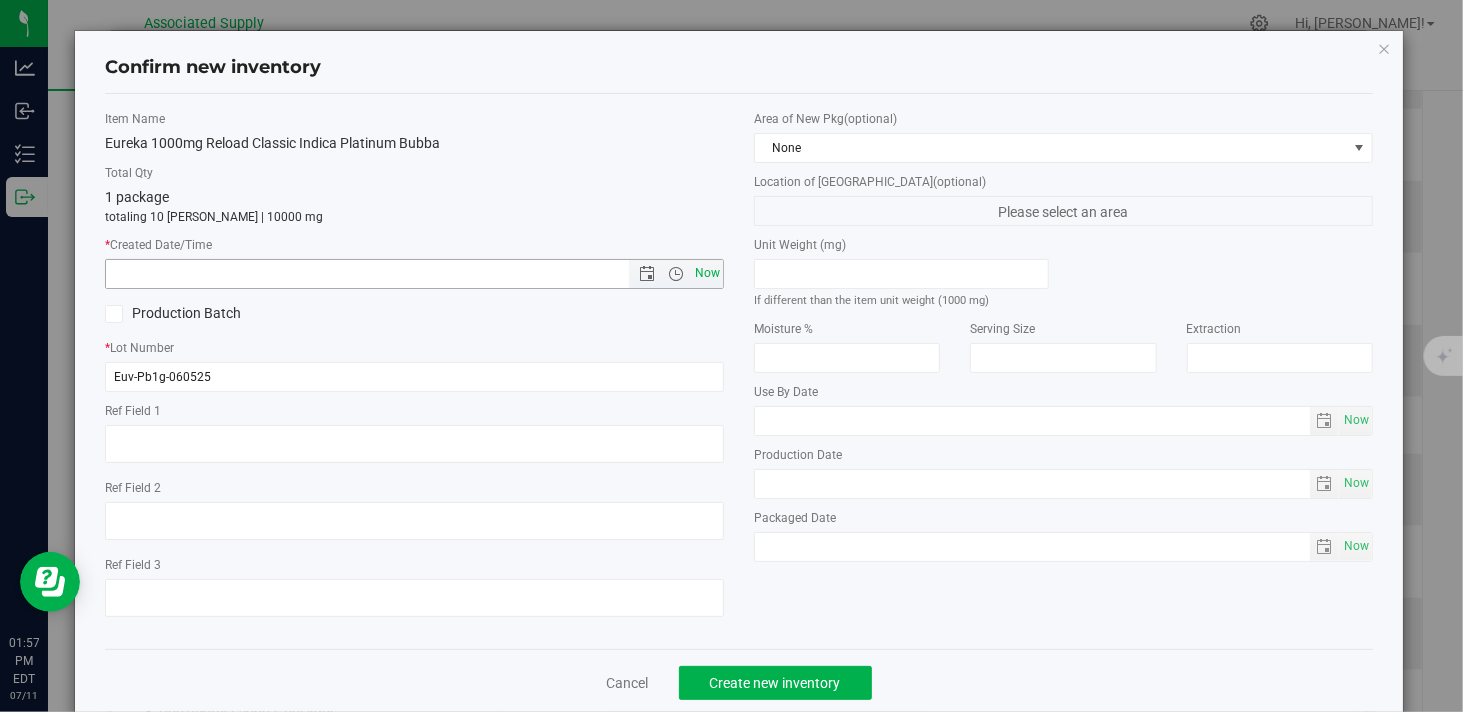 type on "7/11/2025 1:57 PM" 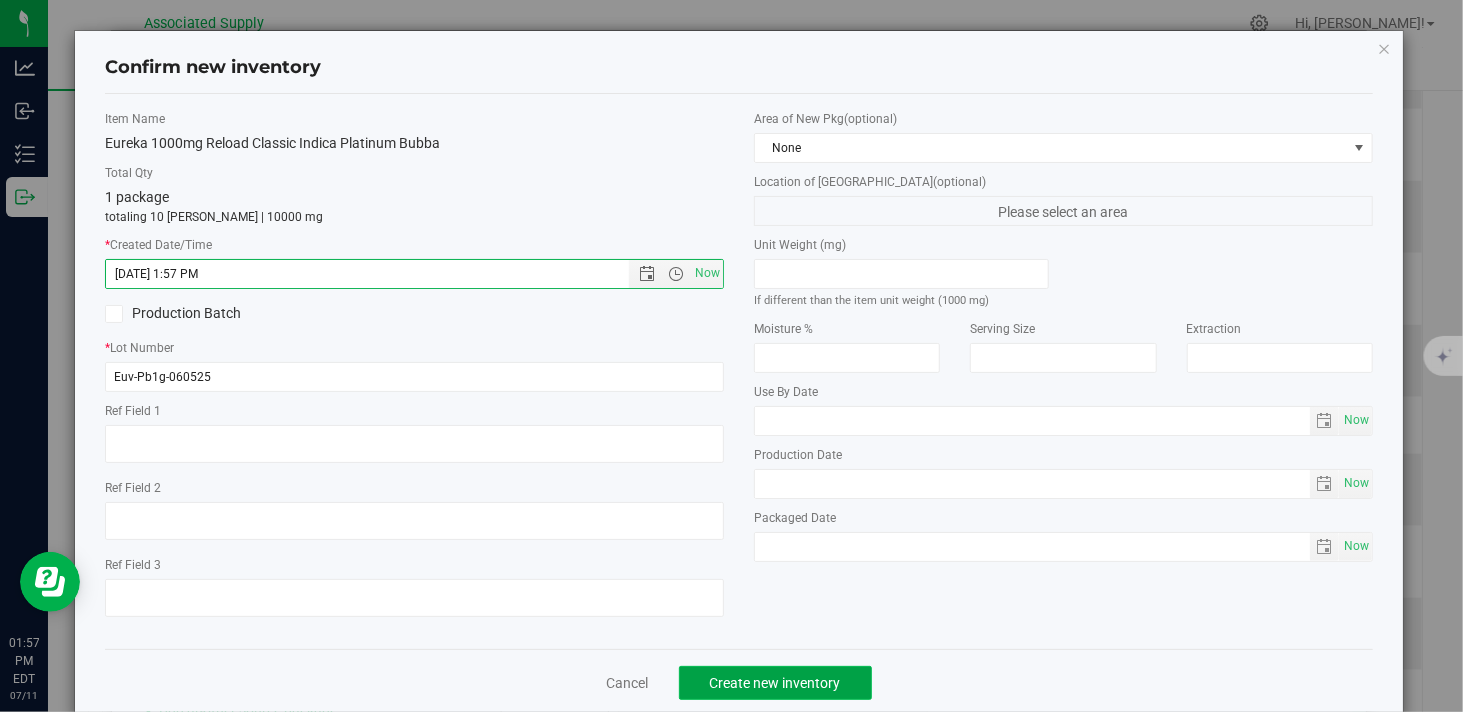 click on "Create new inventory" 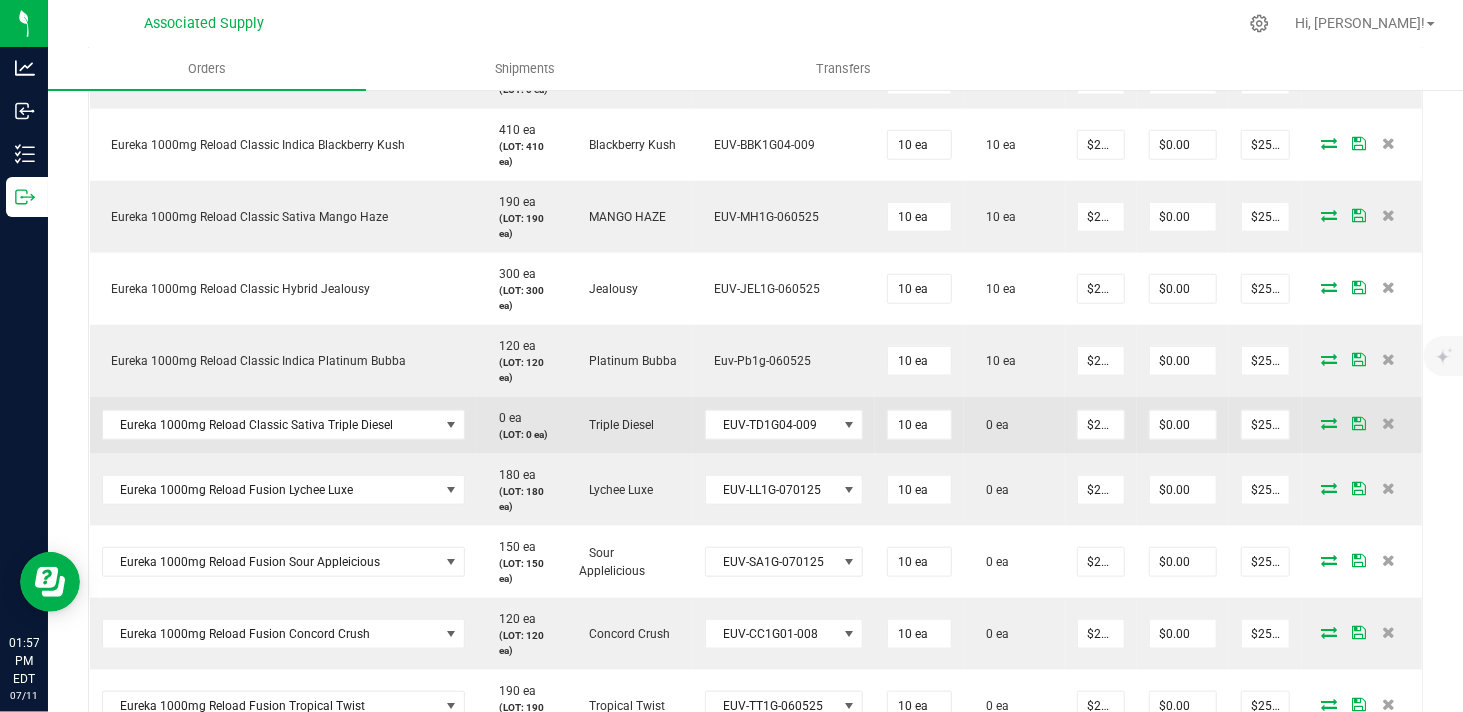 click at bounding box center [1329, 423] 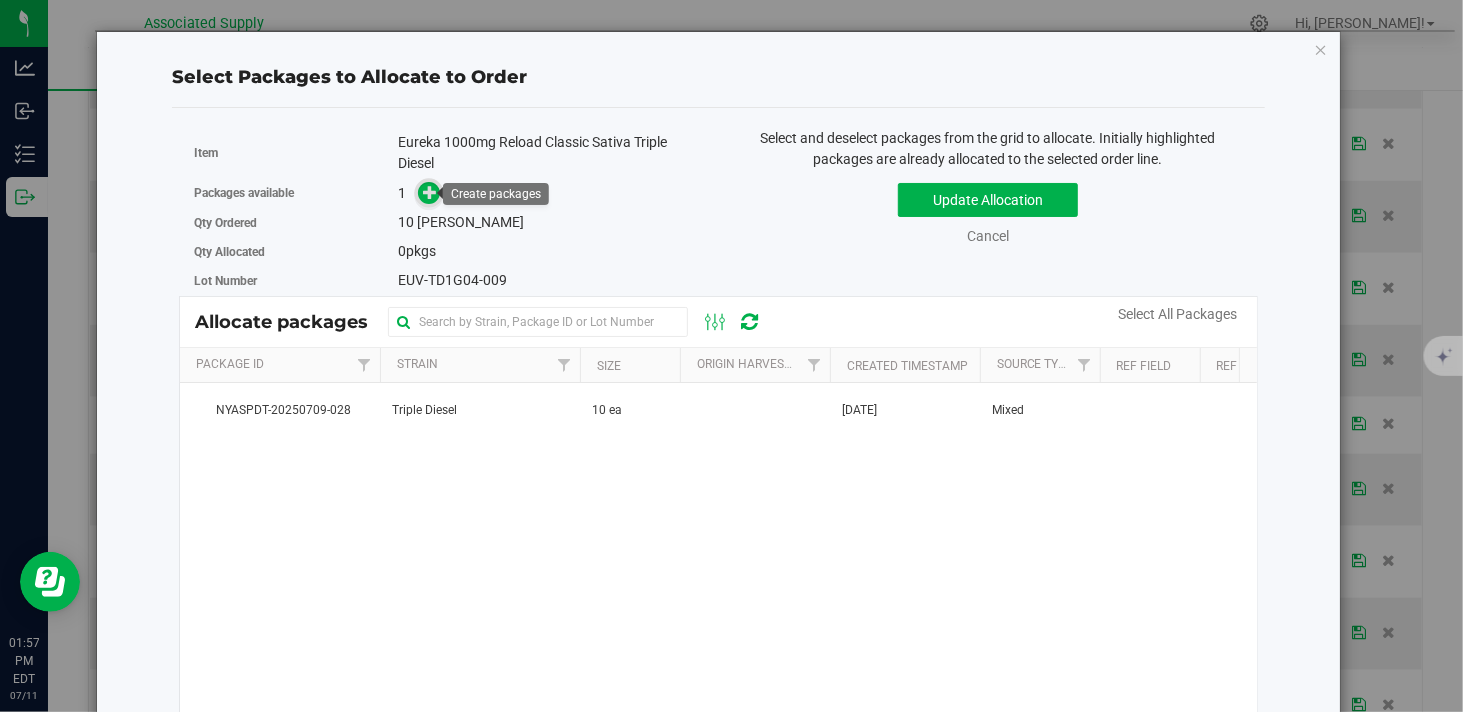click at bounding box center [430, 192] 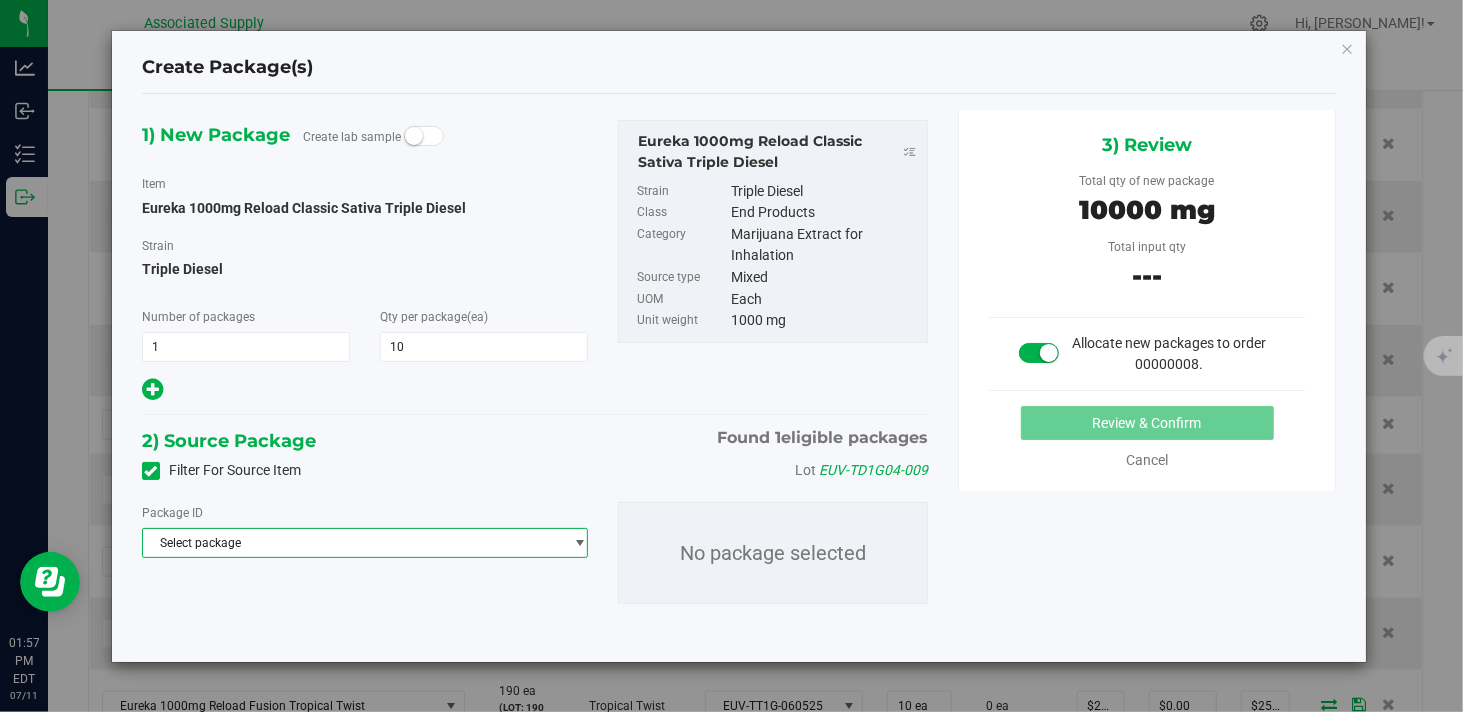 click on "Select package" at bounding box center (352, 543) 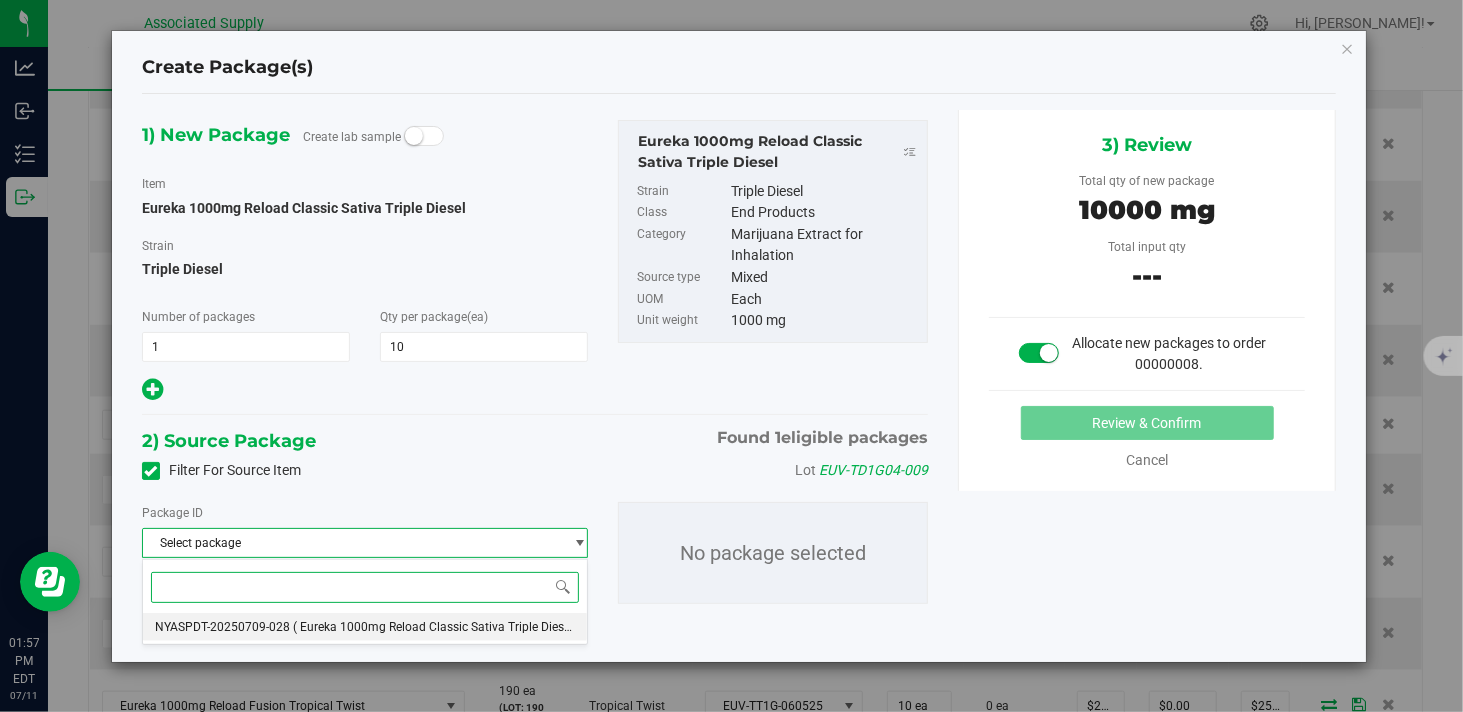click on "(
Eureka 1000mg Reload Classic Sativa Triple Diesel
)" at bounding box center [436, 627] 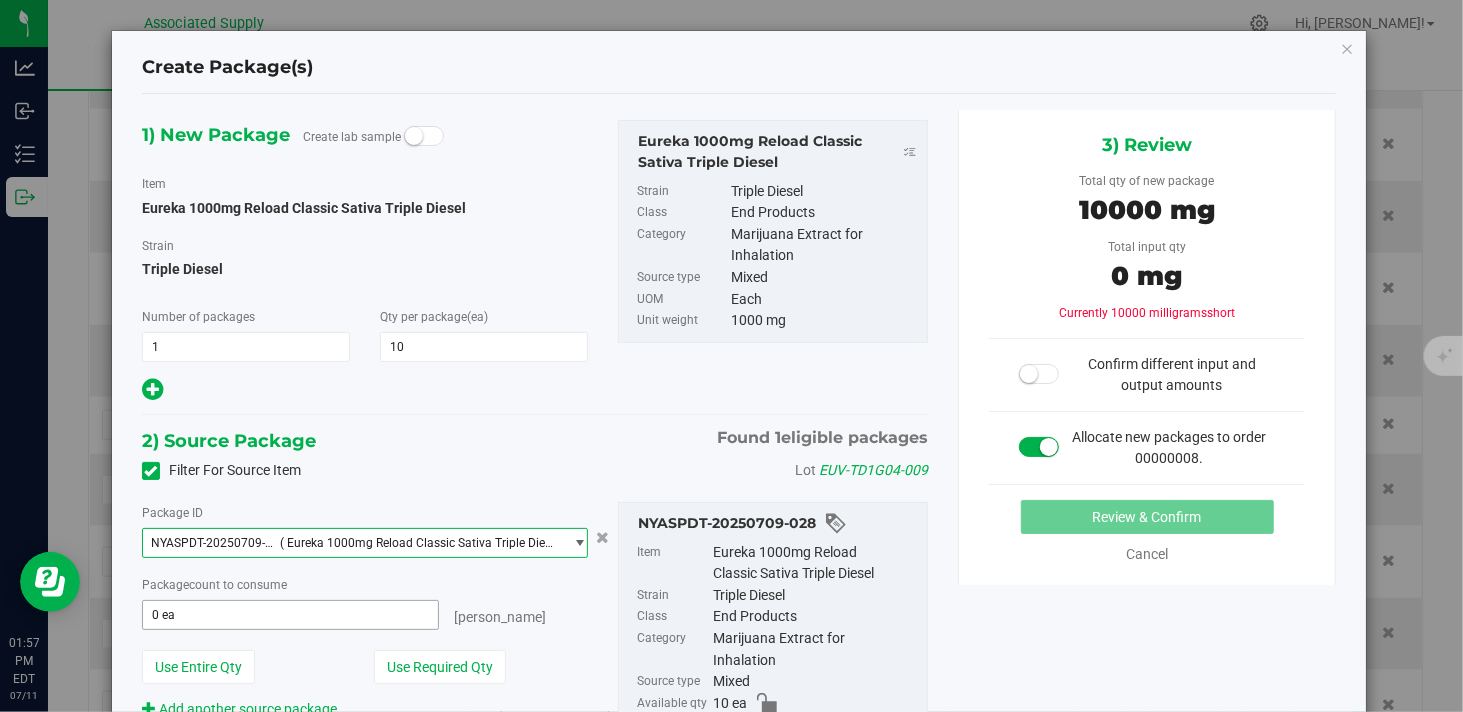 click on "0 ea" at bounding box center [290, 615] 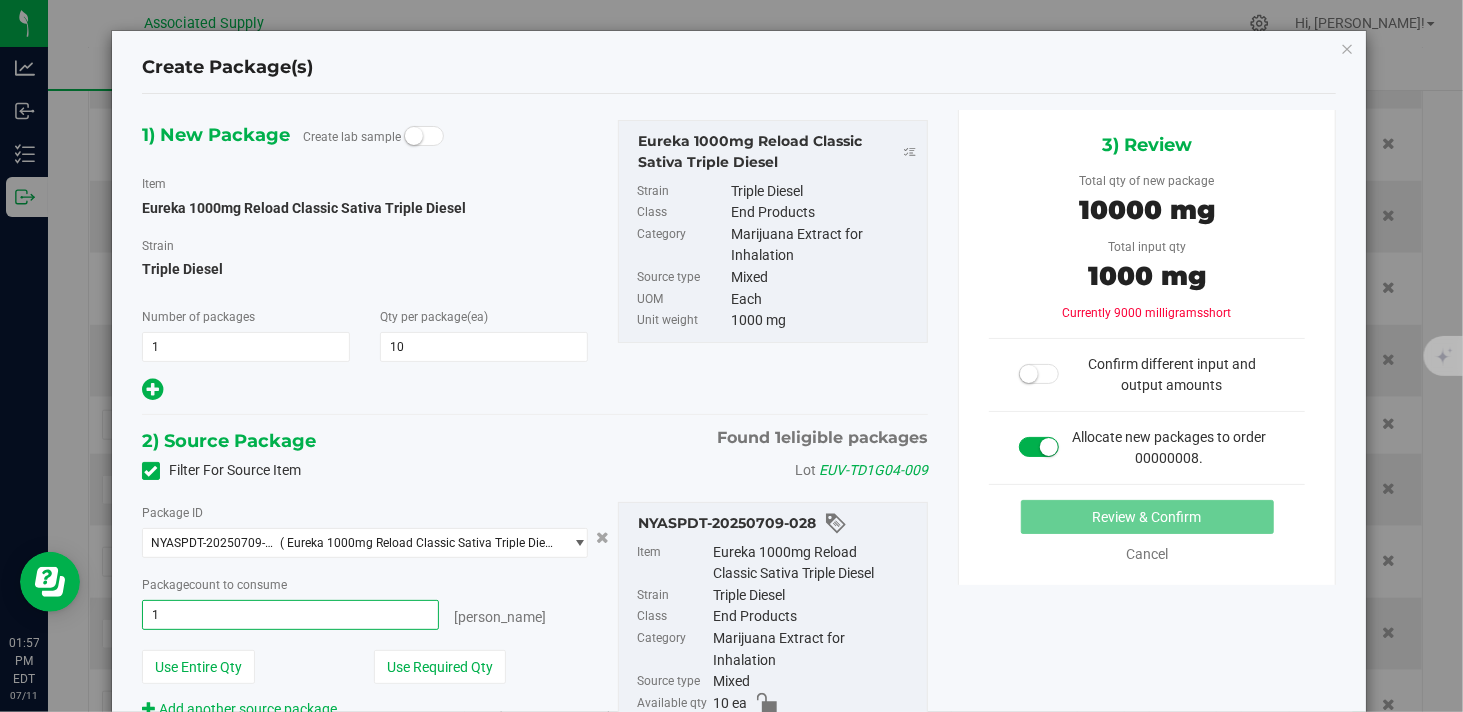 type on "10" 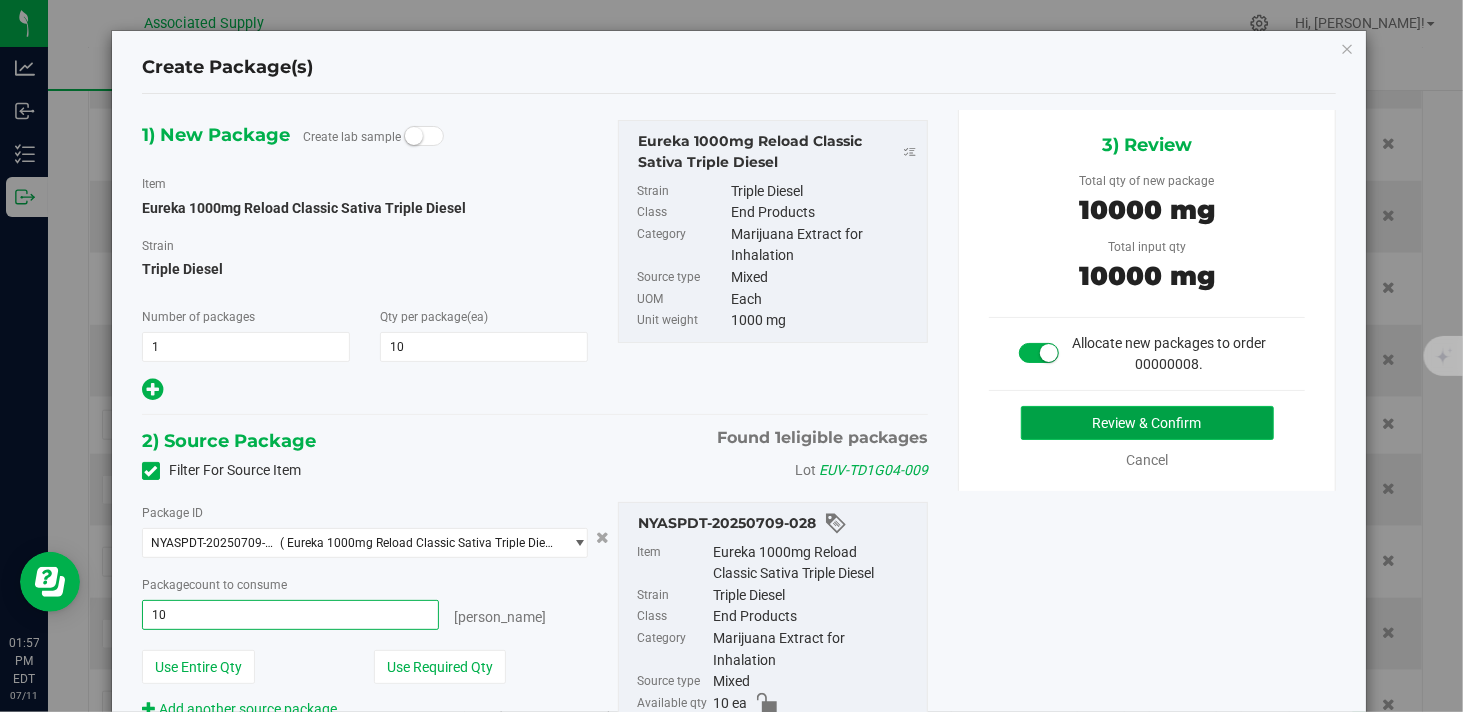 type on "10 ea" 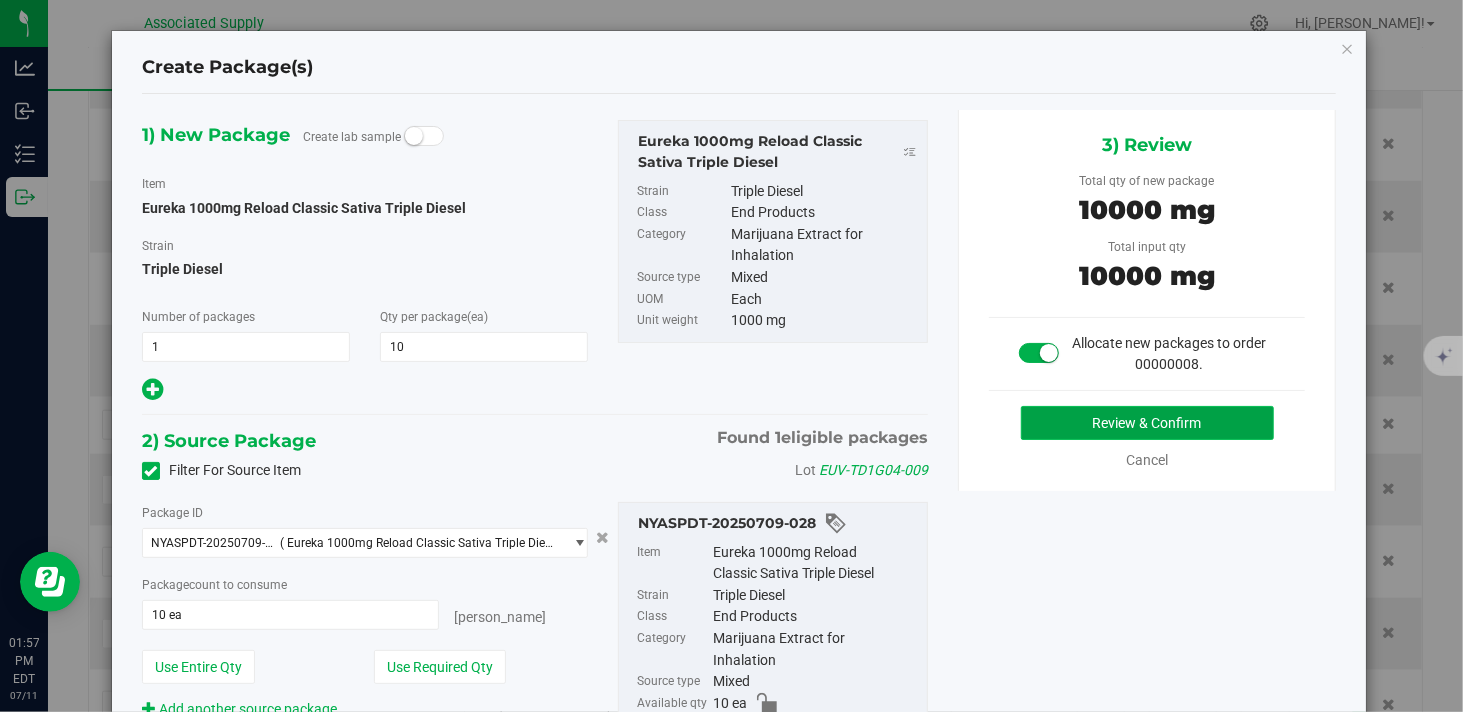 click on "Review & Confirm" at bounding box center (1147, 423) 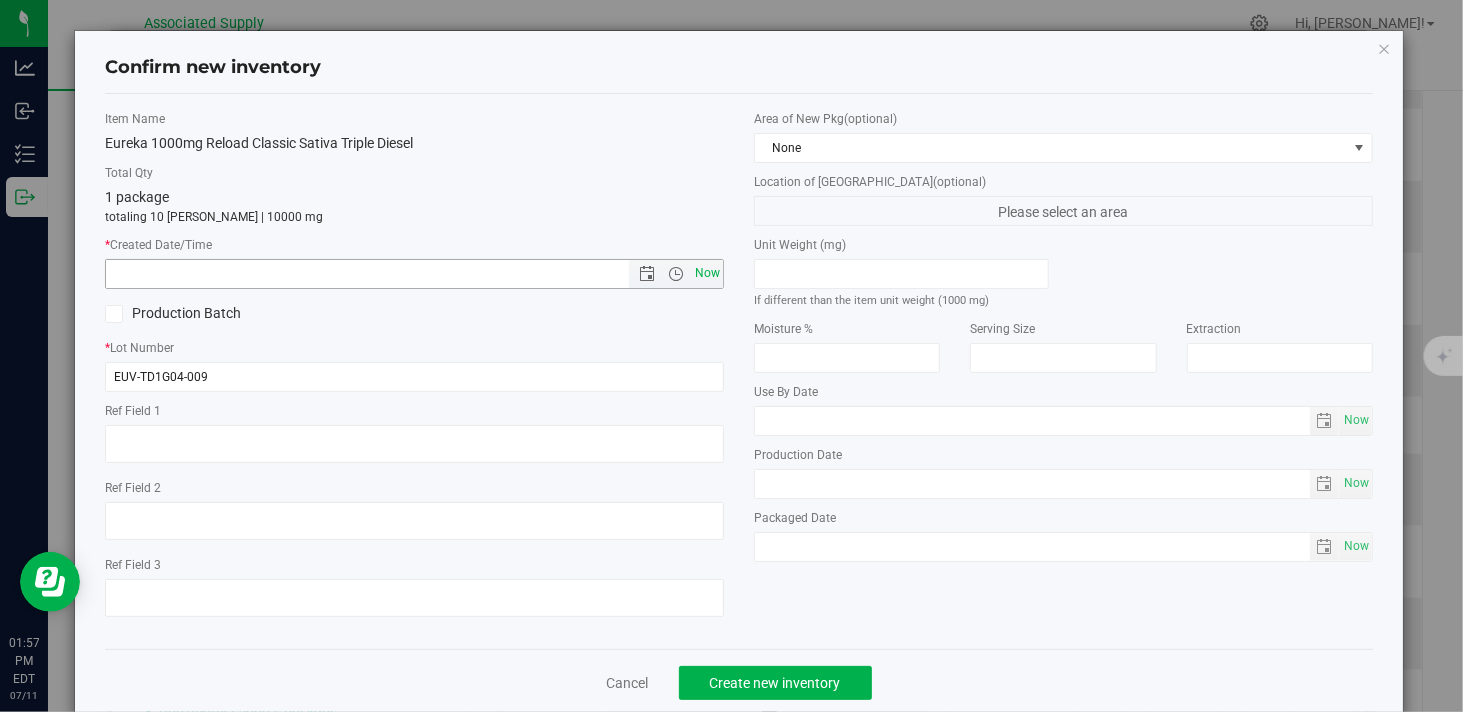 click on "Now" at bounding box center [708, 273] 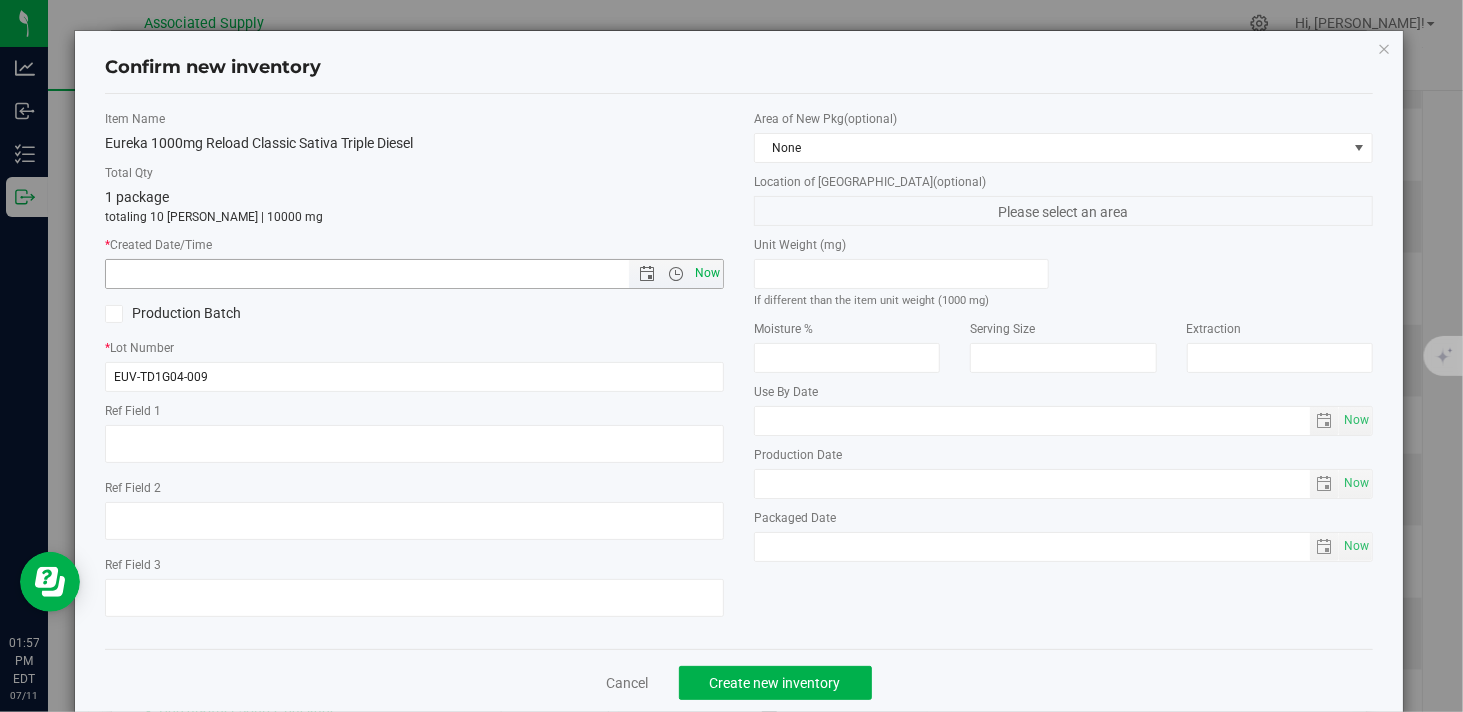 type on "7/11/2025 1:57 PM" 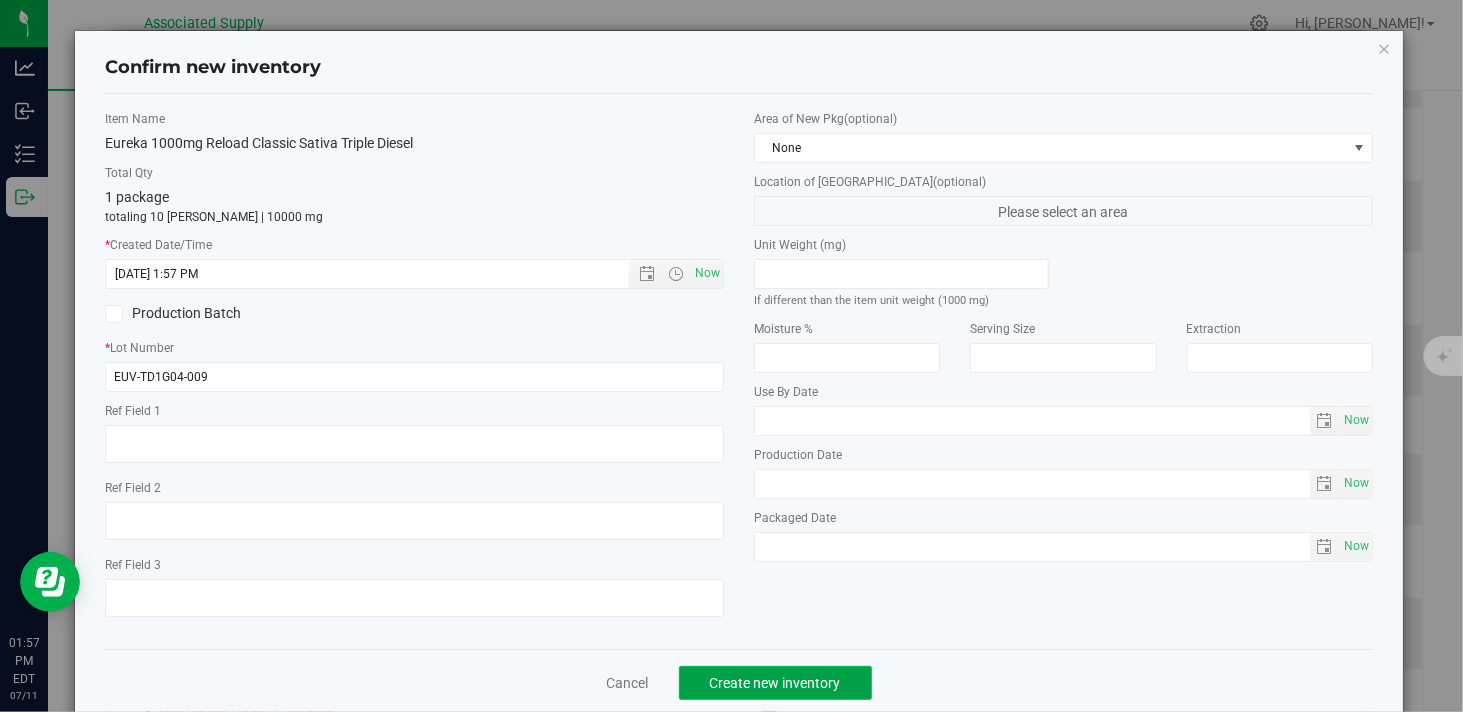 click on "Create new inventory" 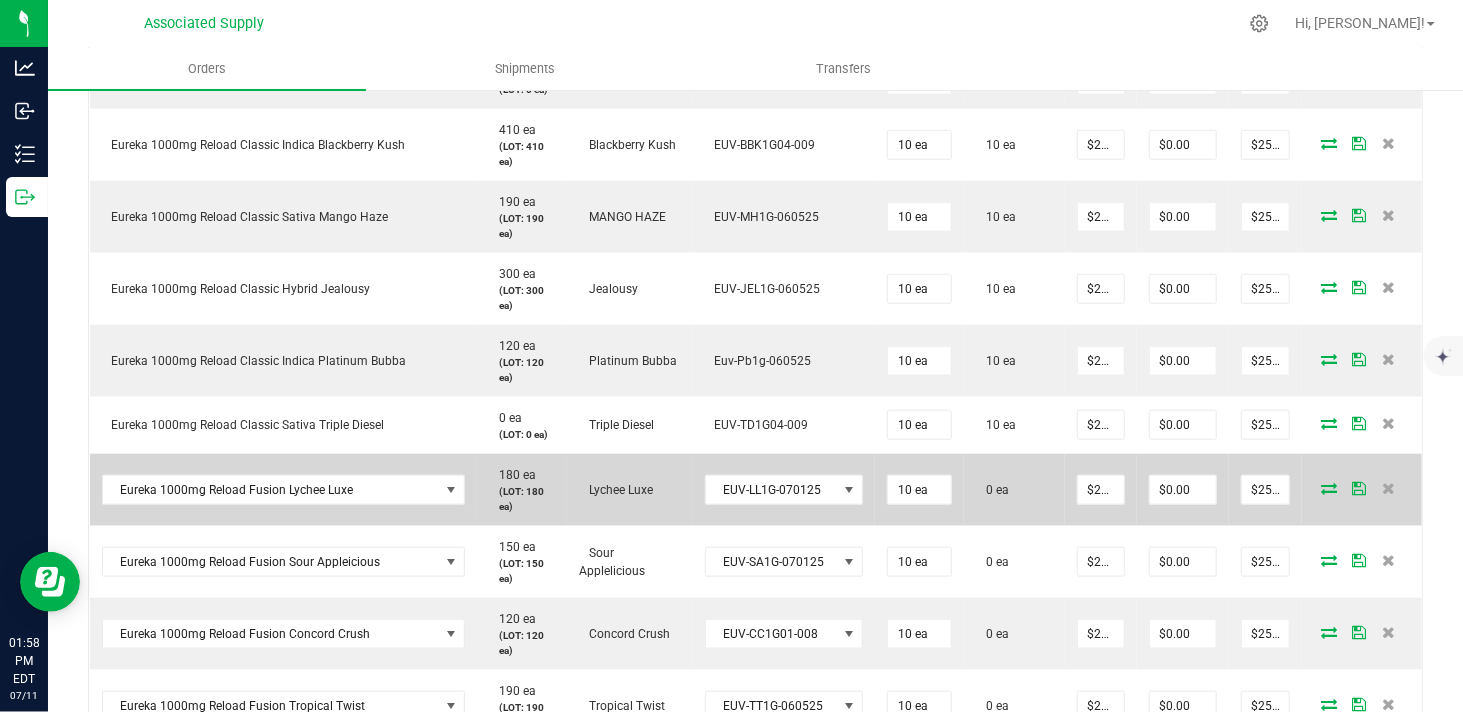 click at bounding box center (1329, 488) 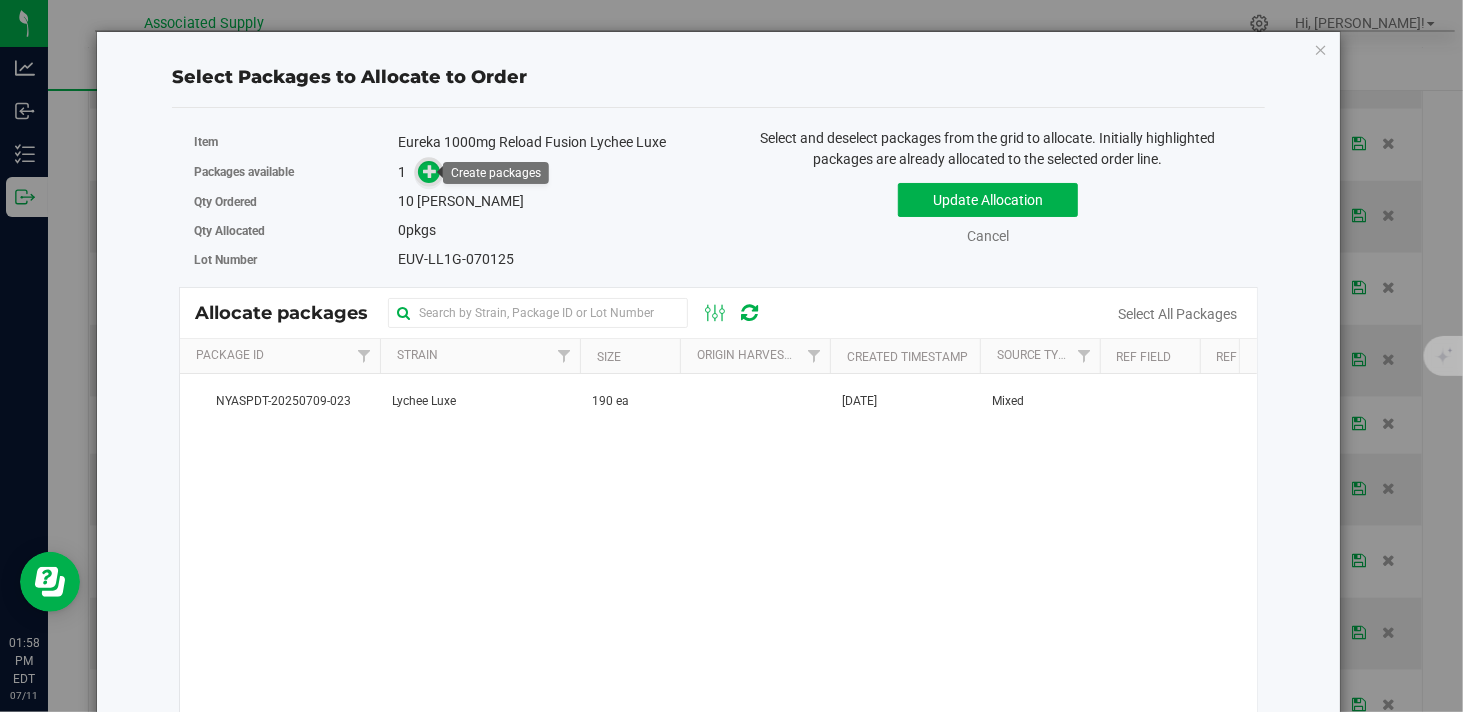 click at bounding box center (430, 171) 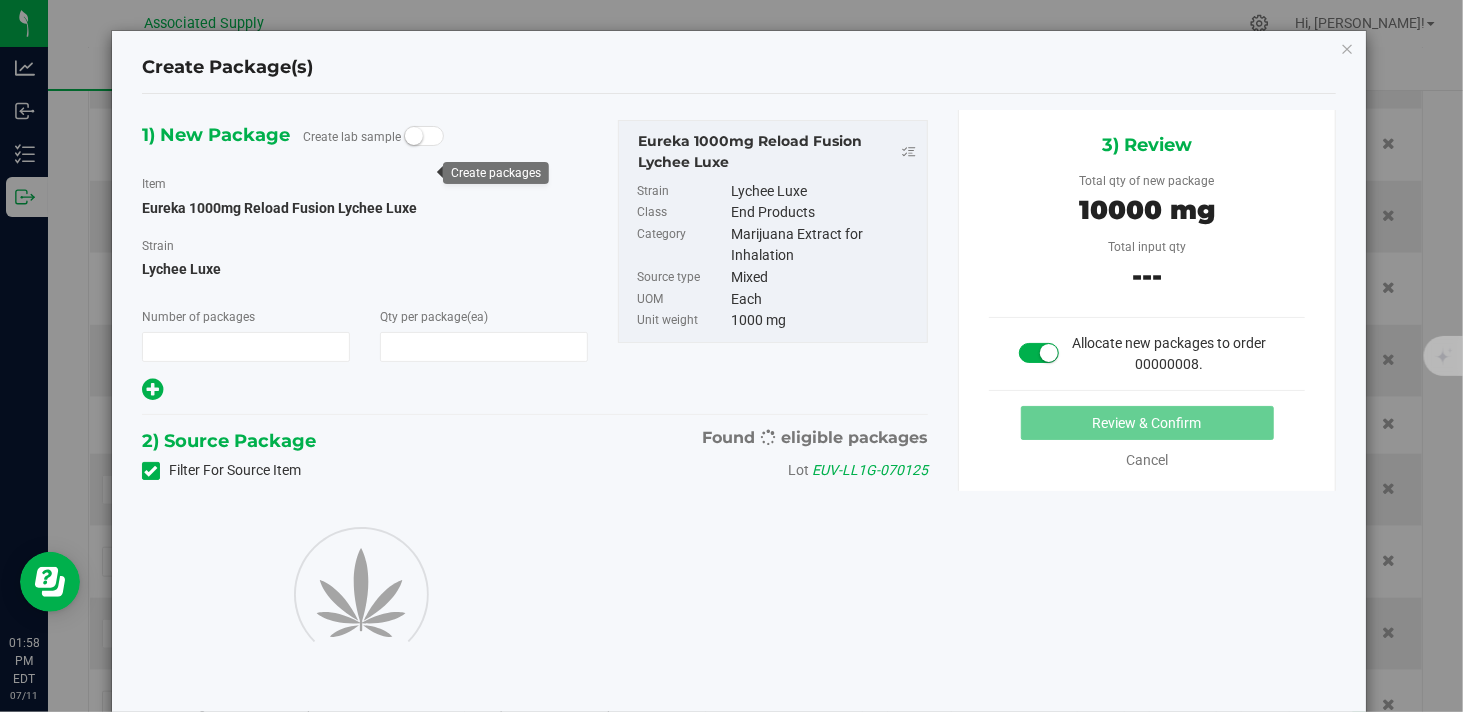 type on "1" 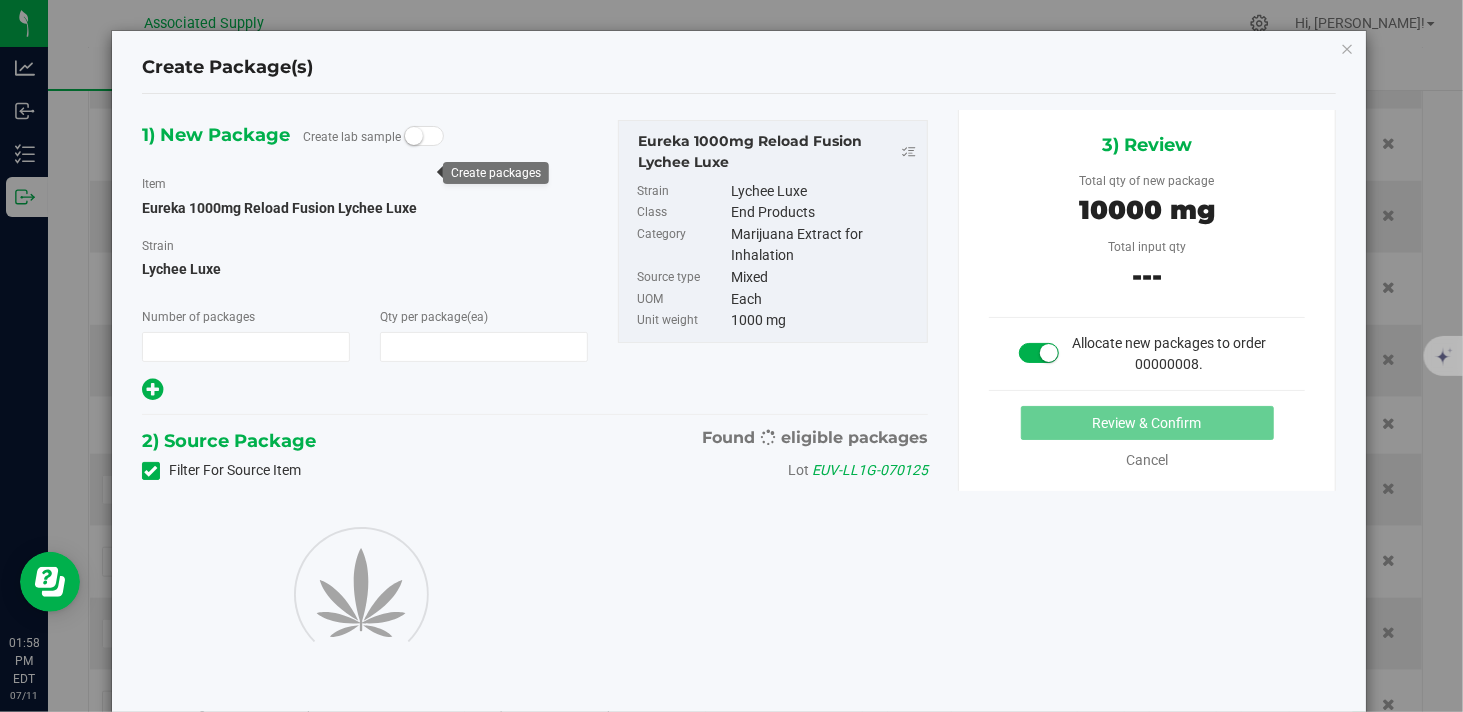 type on "10" 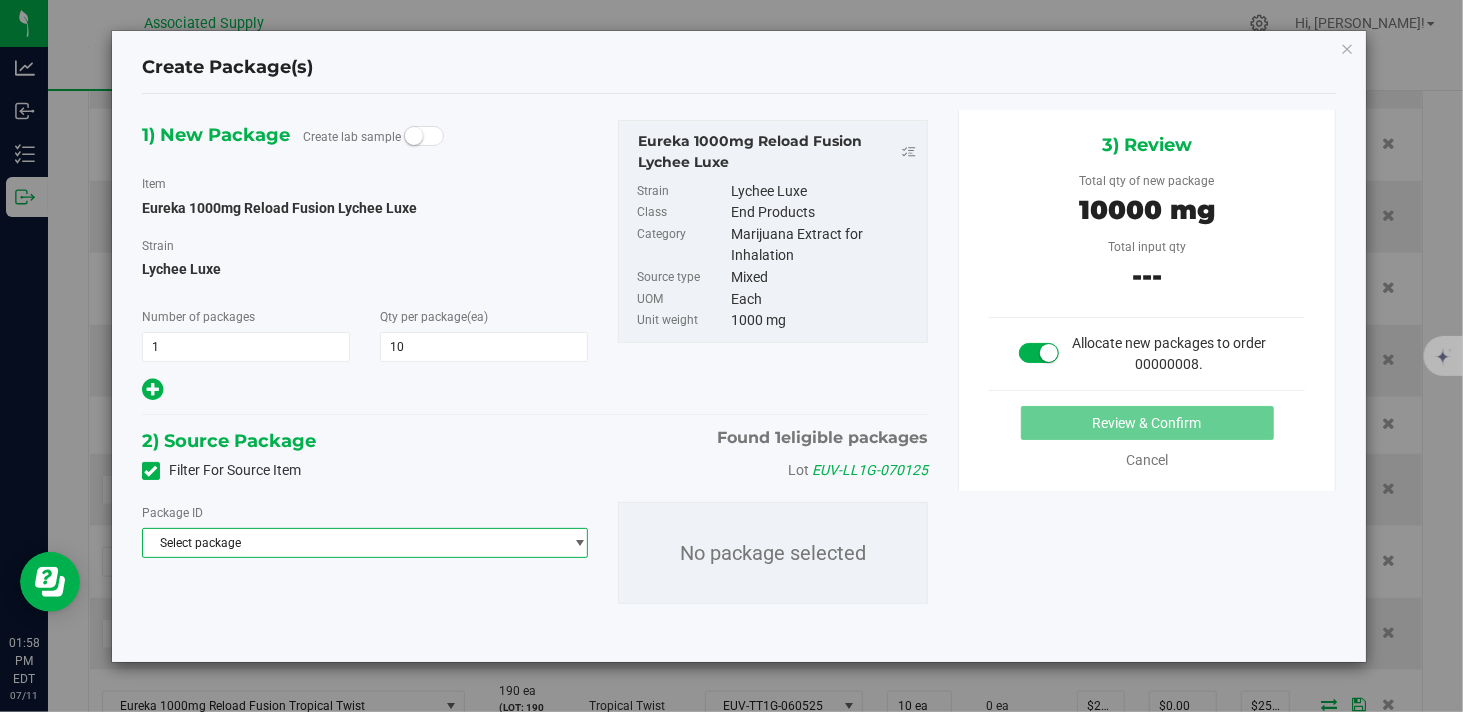 click on "Select package" at bounding box center (352, 543) 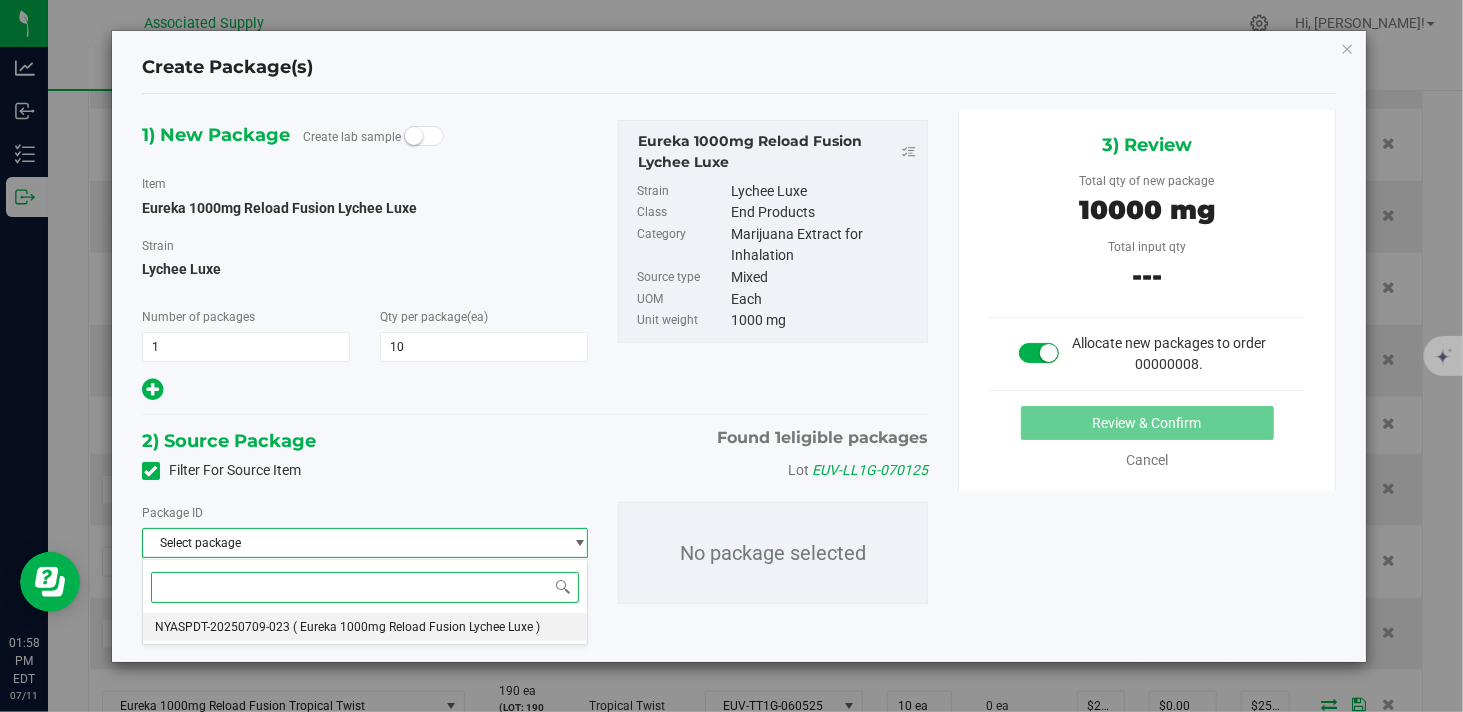 click on "NYASPDT-20250709-023" at bounding box center [222, 627] 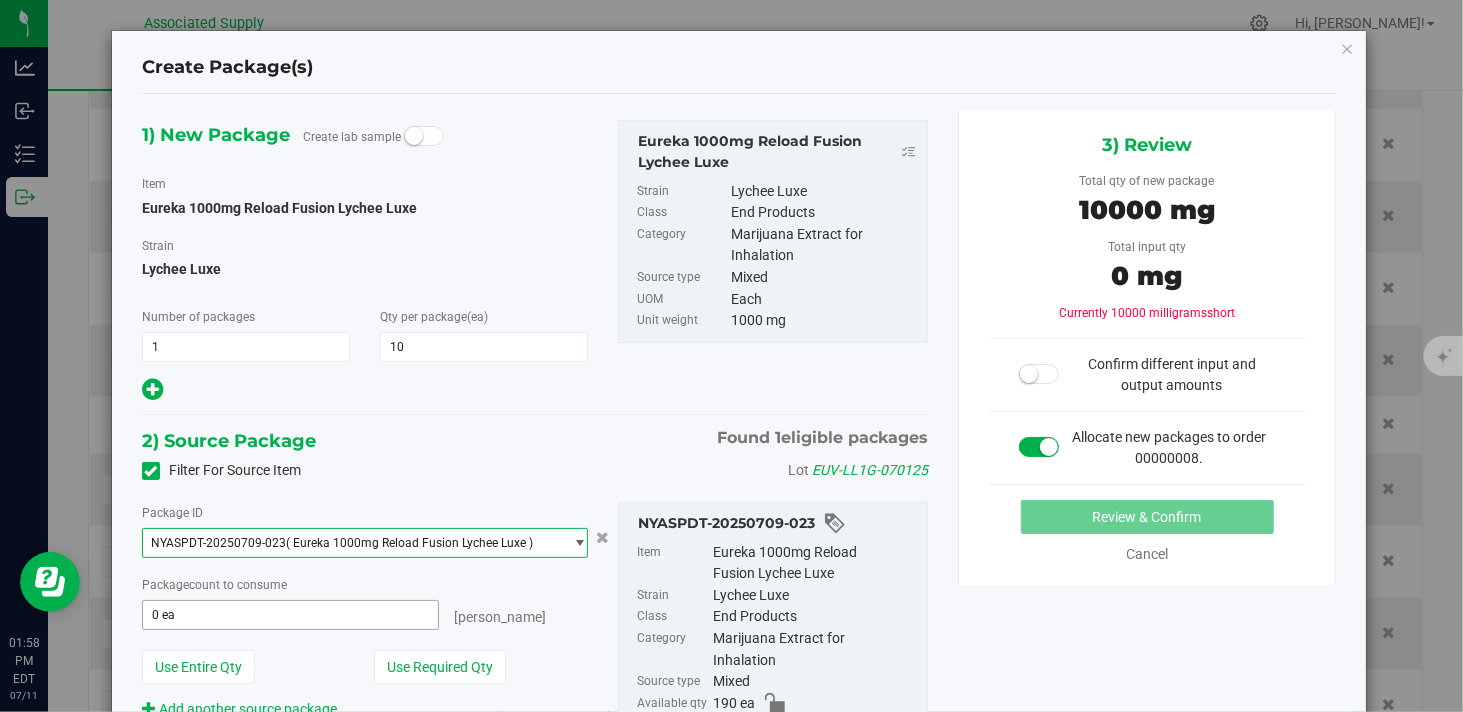 click on "0 ea 0" at bounding box center (290, 615) 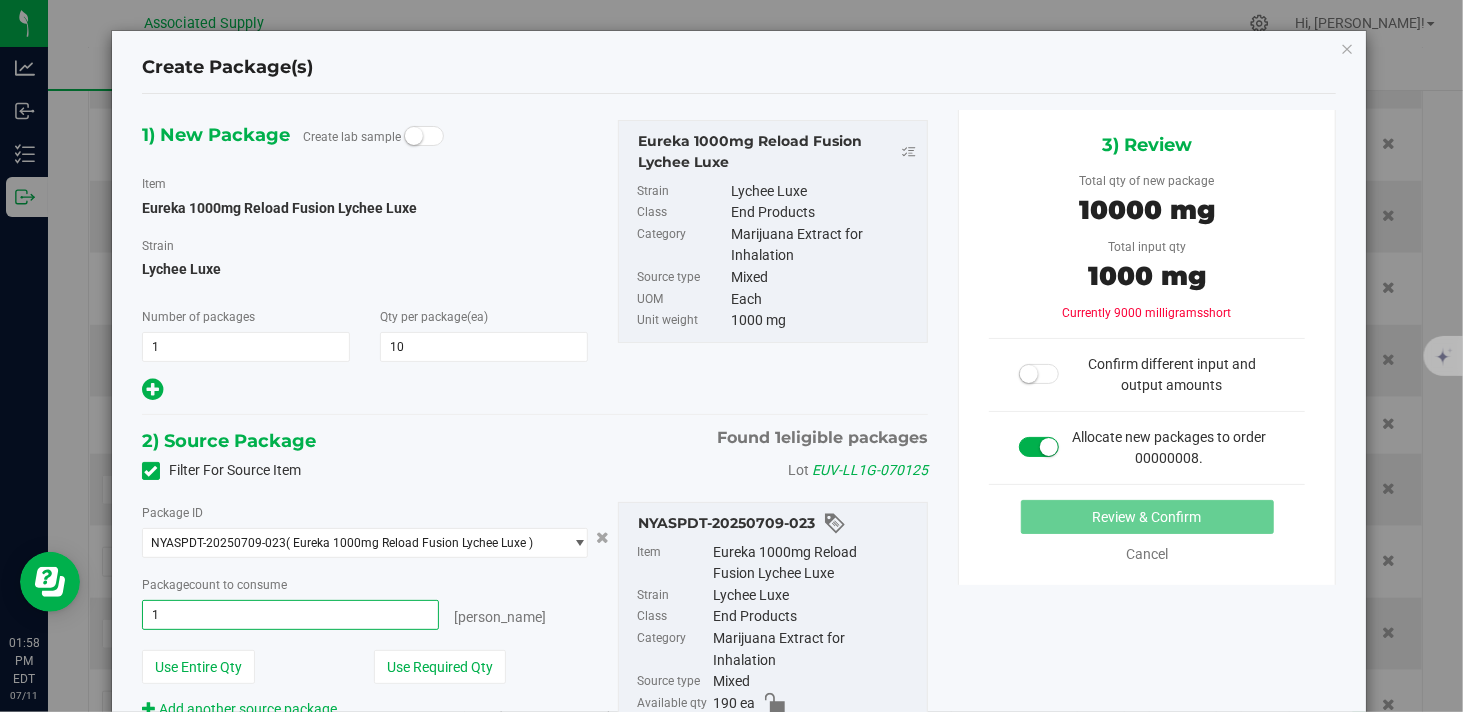 type on "10" 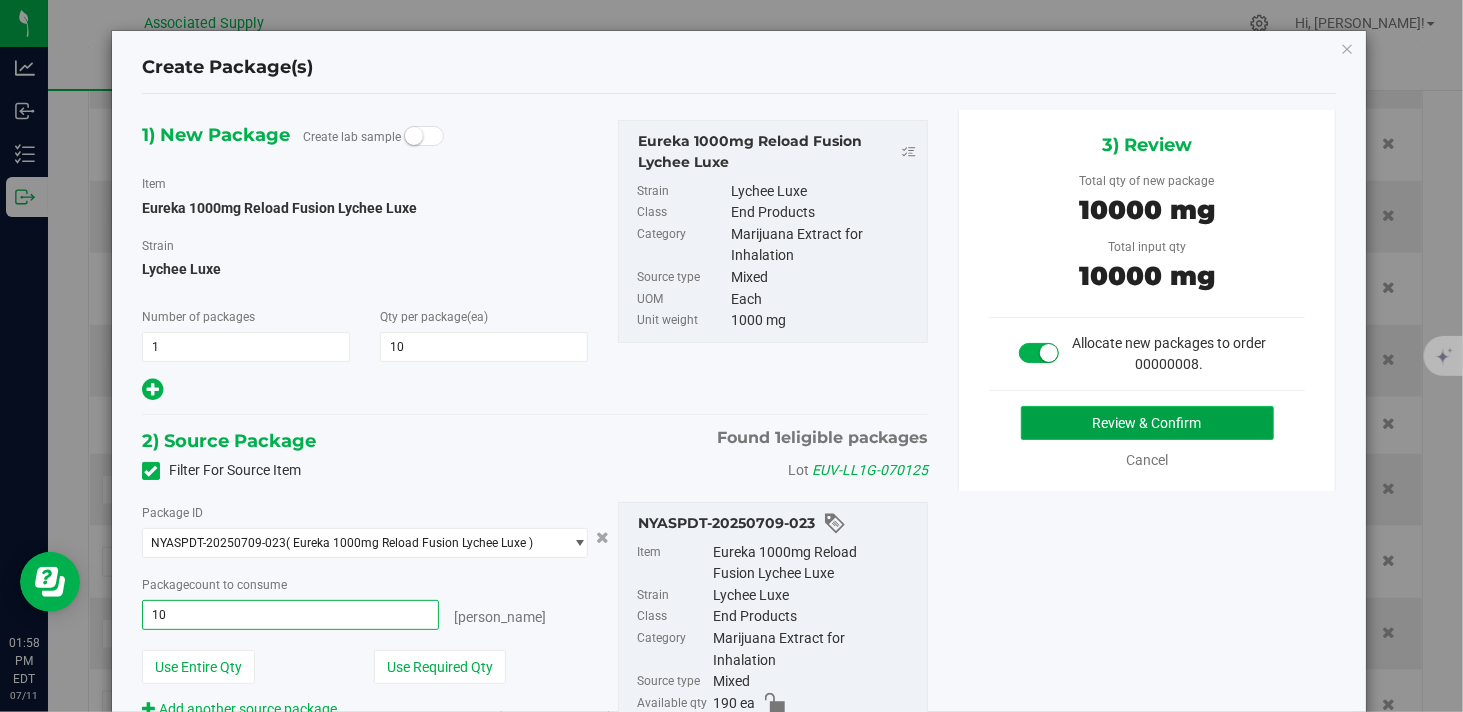 type on "10 ea" 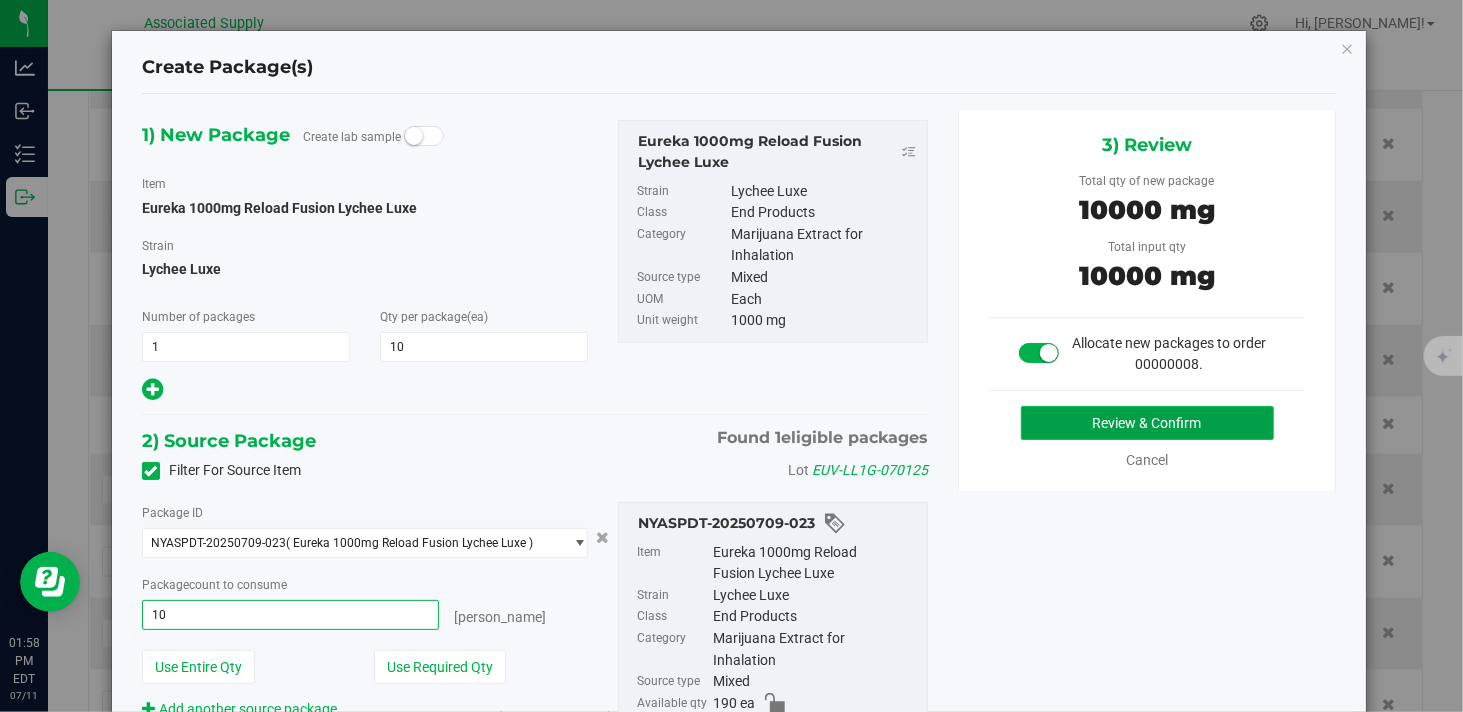 click on "Review & Confirm" at bounding box center (1147, 423) 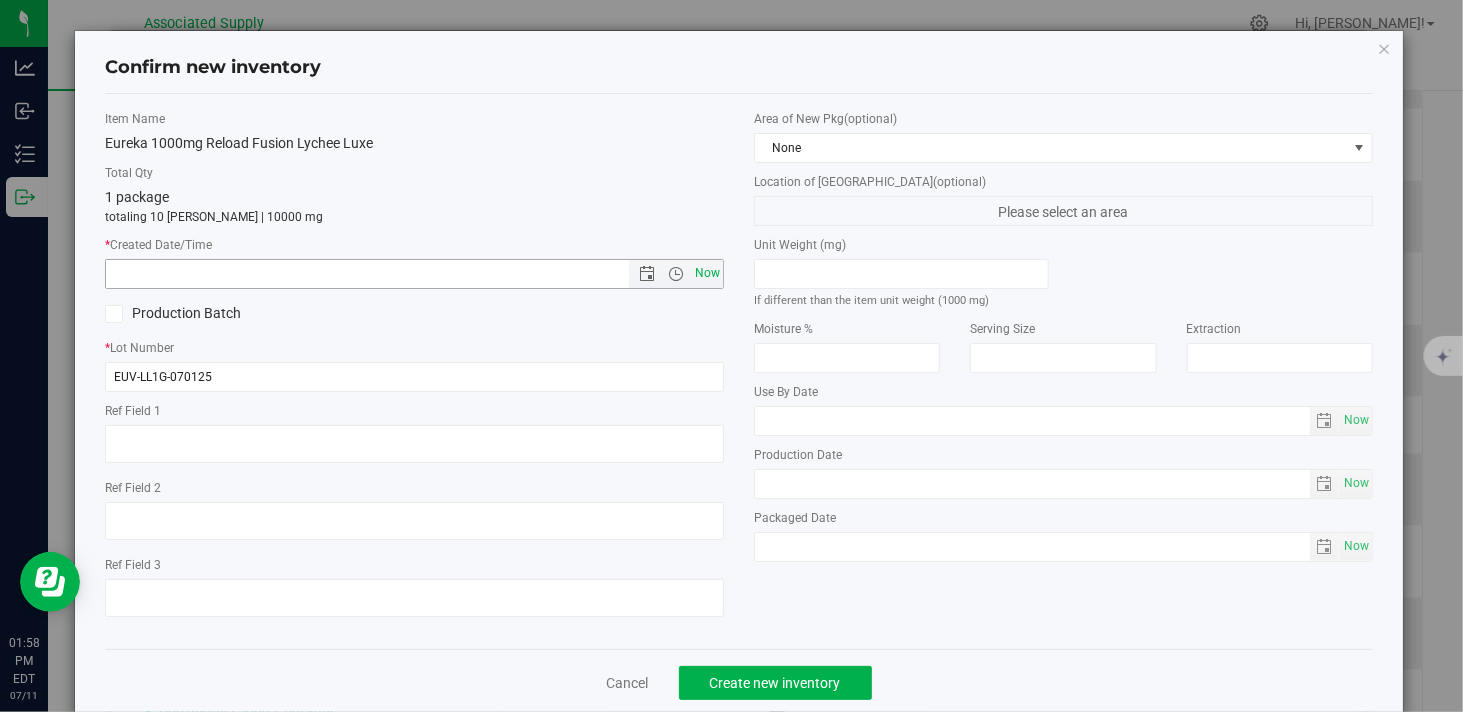 click on "Now" at bounding box center [708, 273] 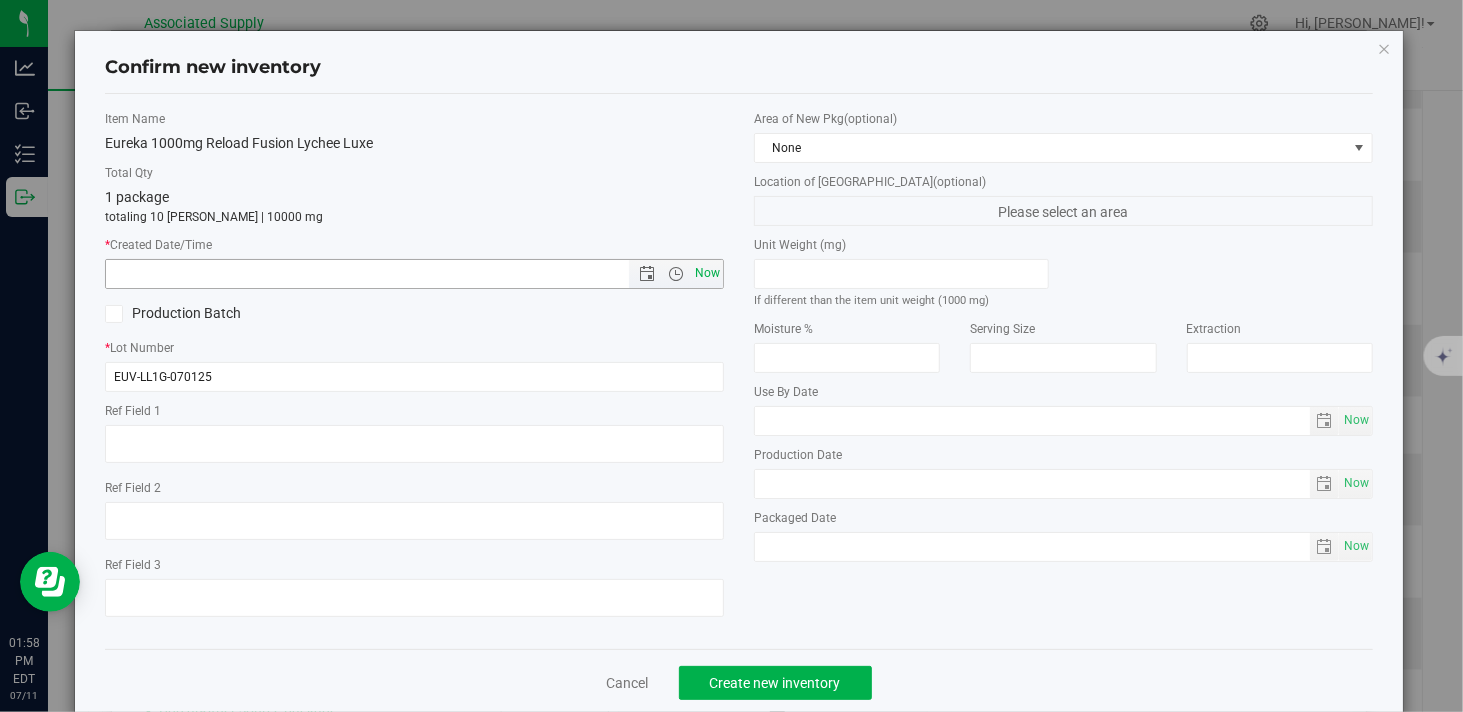 type on "7/11/2025 1:58 PM" 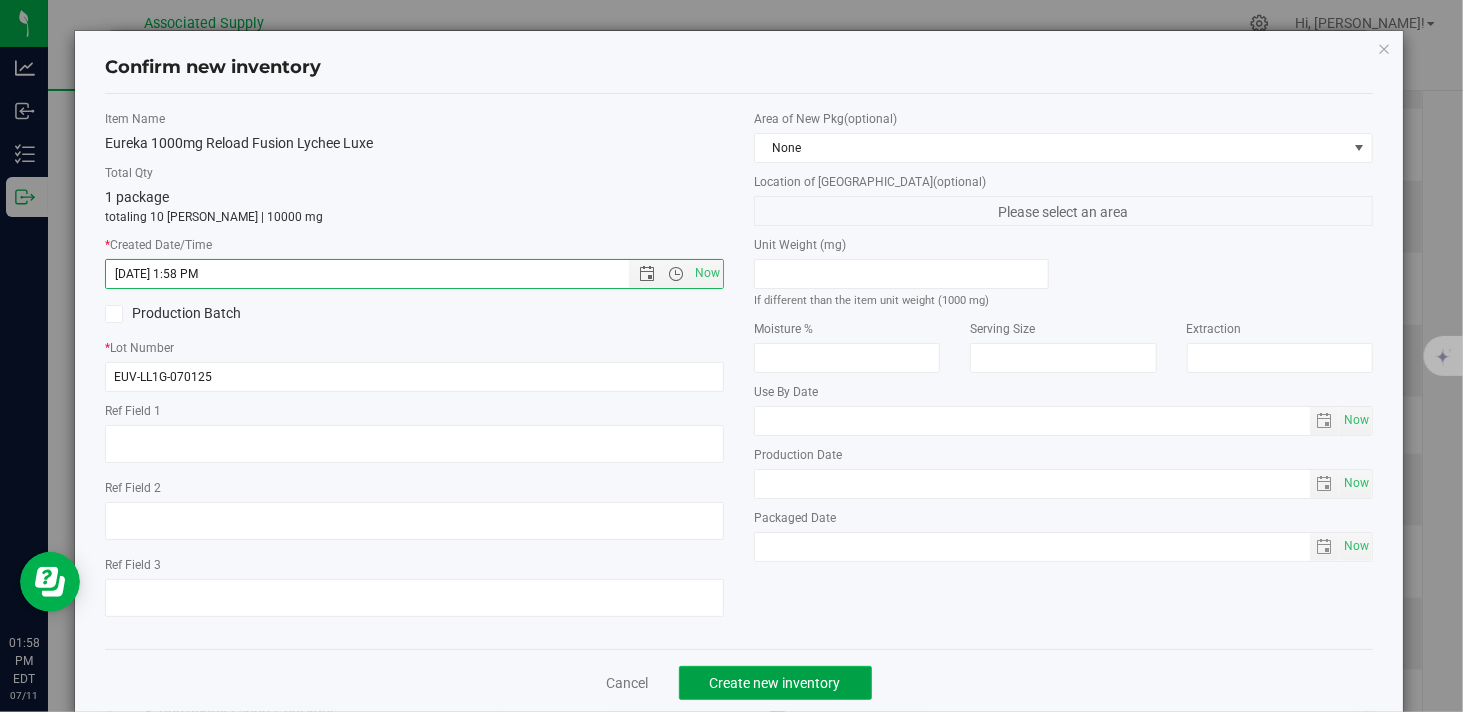 click on "Create new inventory" 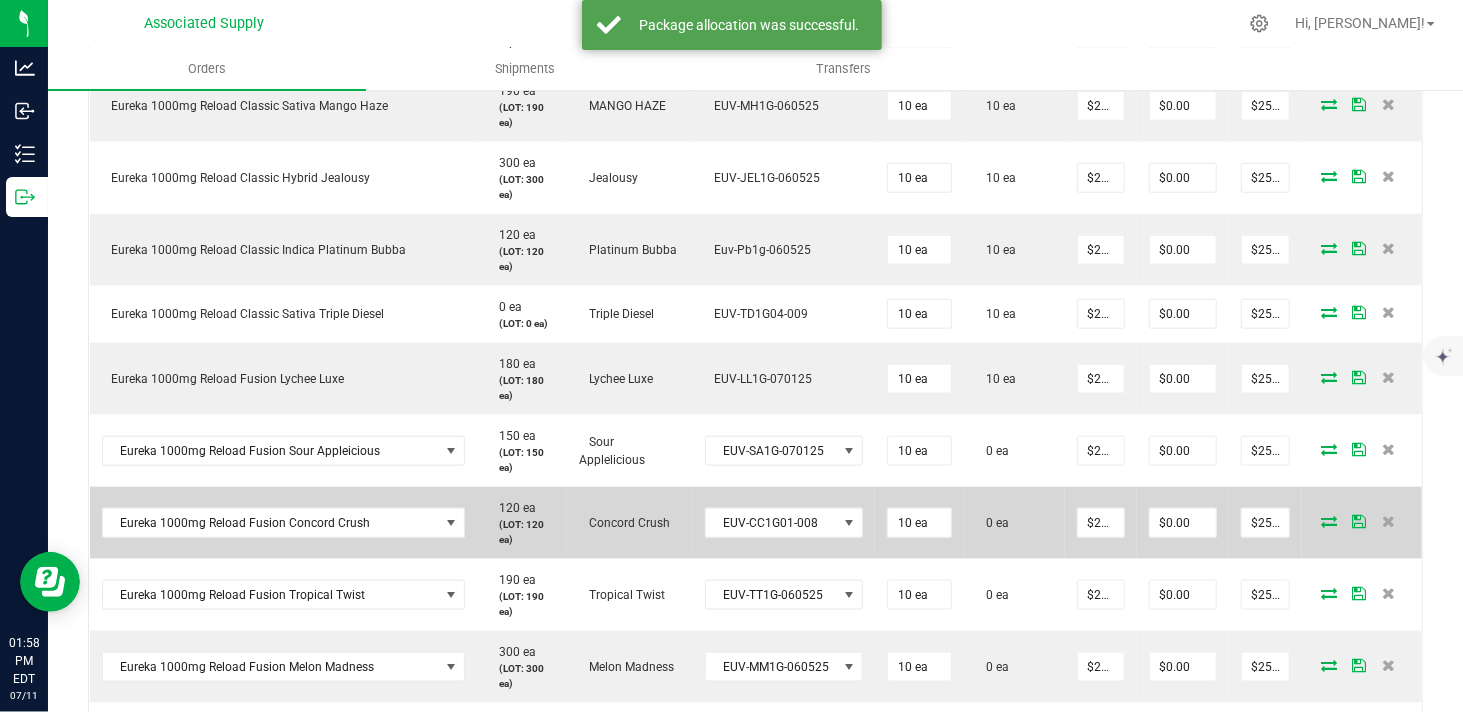 scroll, scrollTop: 1222, scrollLeft: 0, axis: vertical 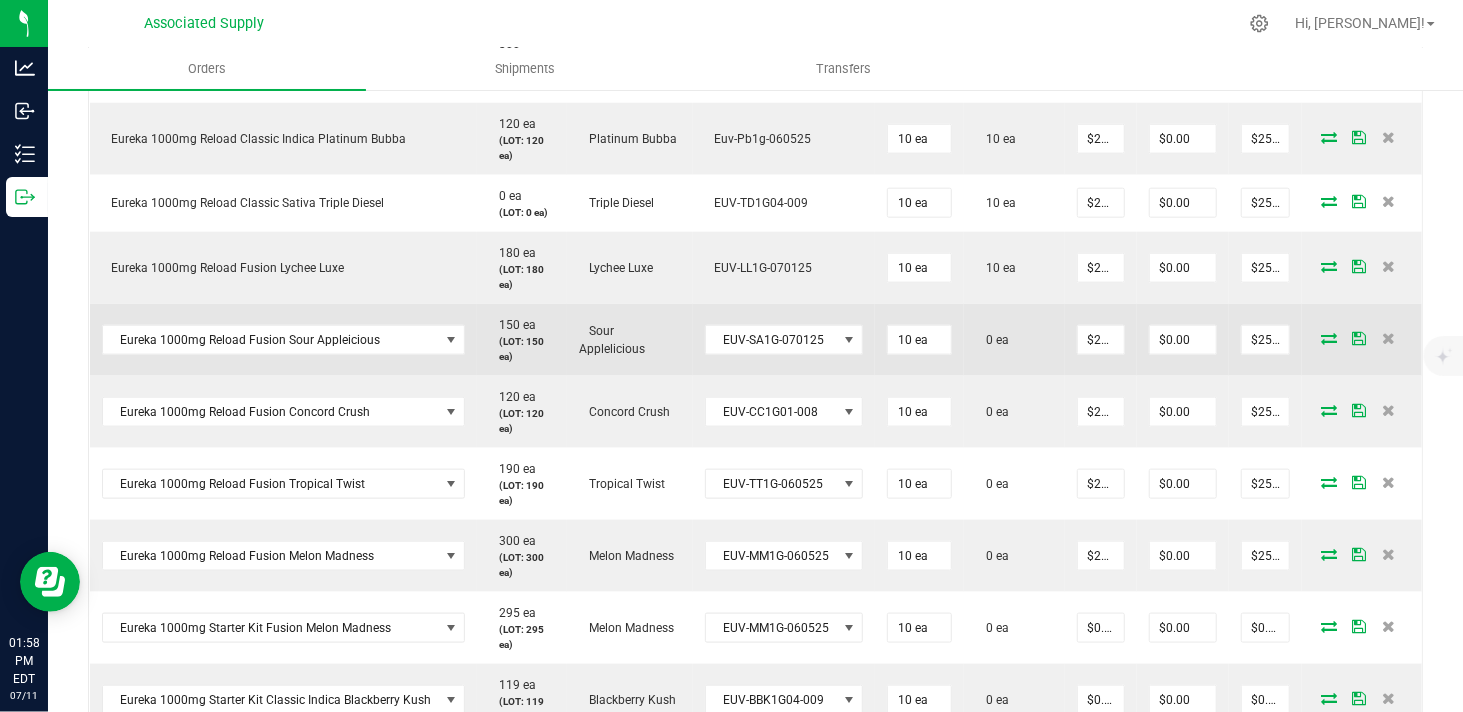 click at bounding box center (1329, 338) 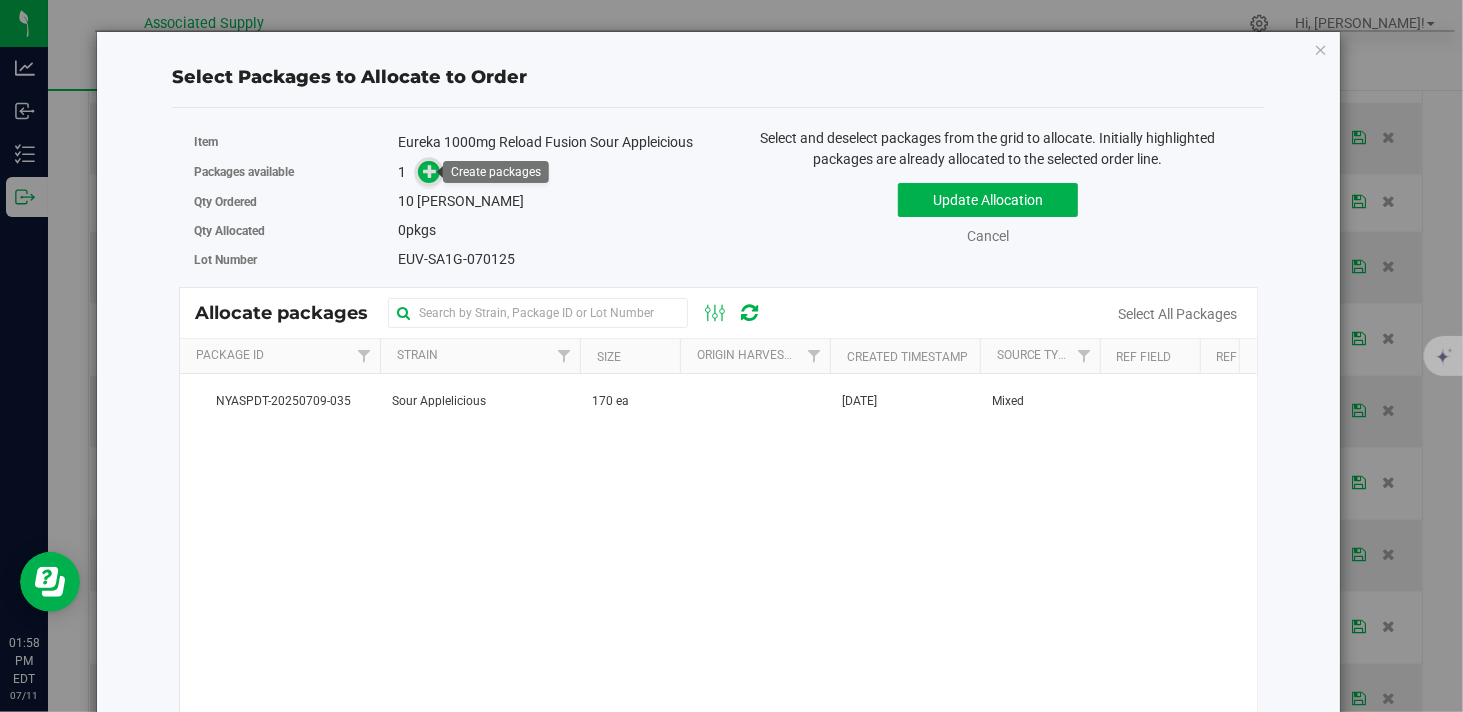 click at bounding box center (430, 171) 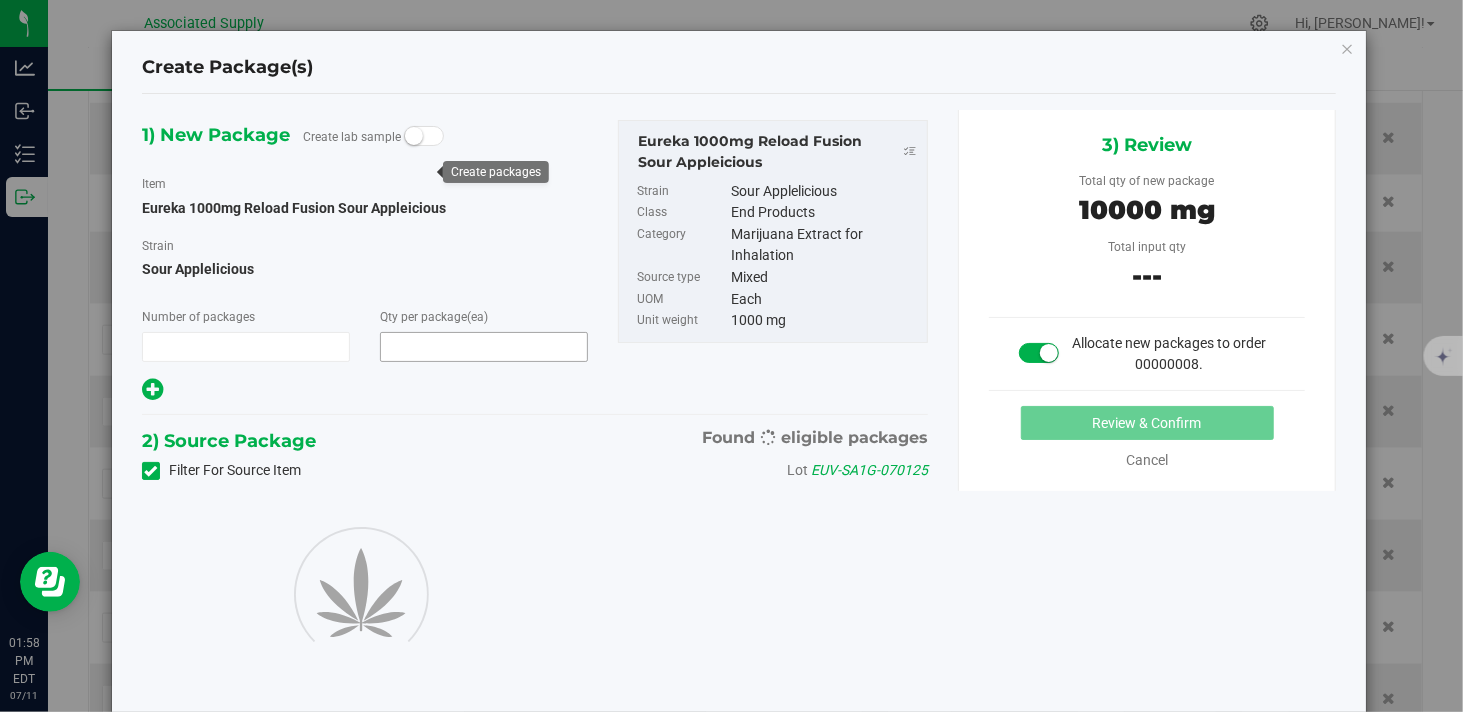 type on "1" 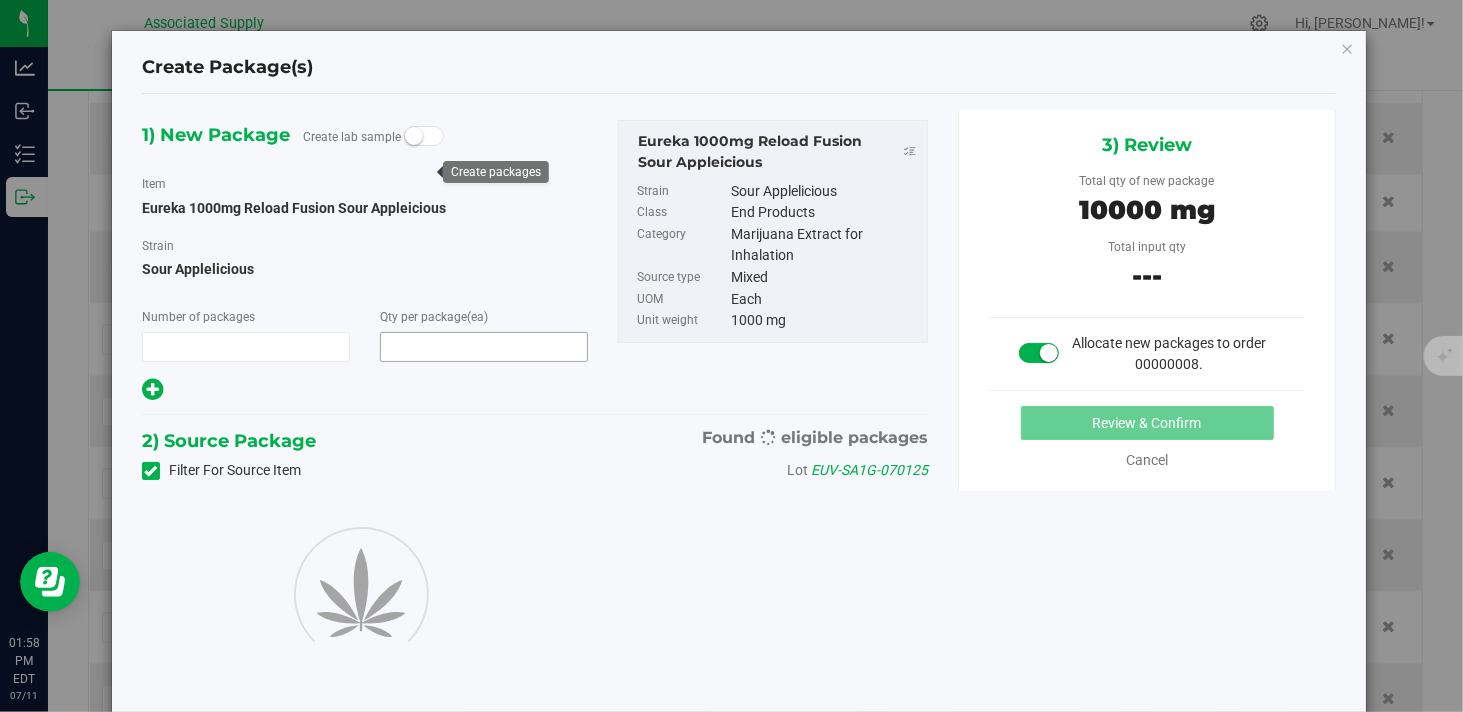 type on "10" 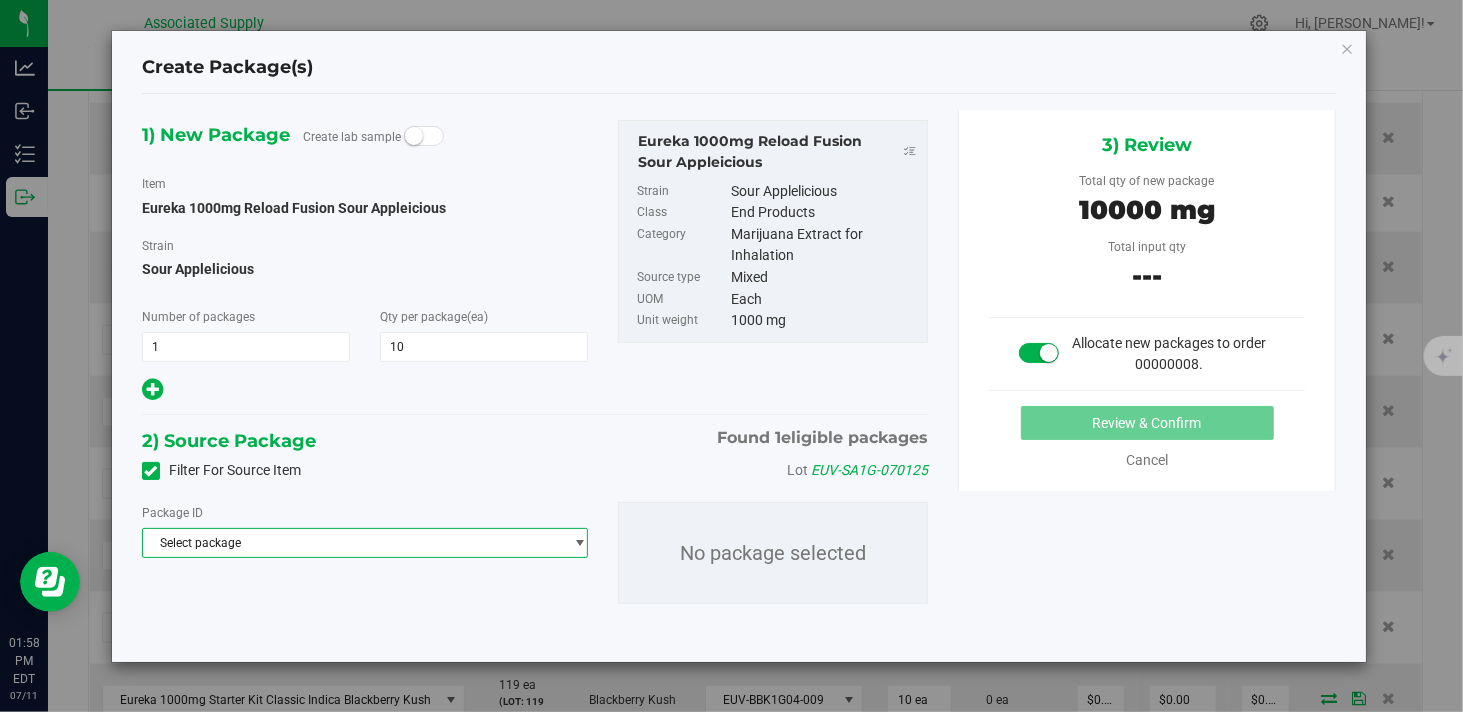 click on "Select package" at bounding box center (352, 543) 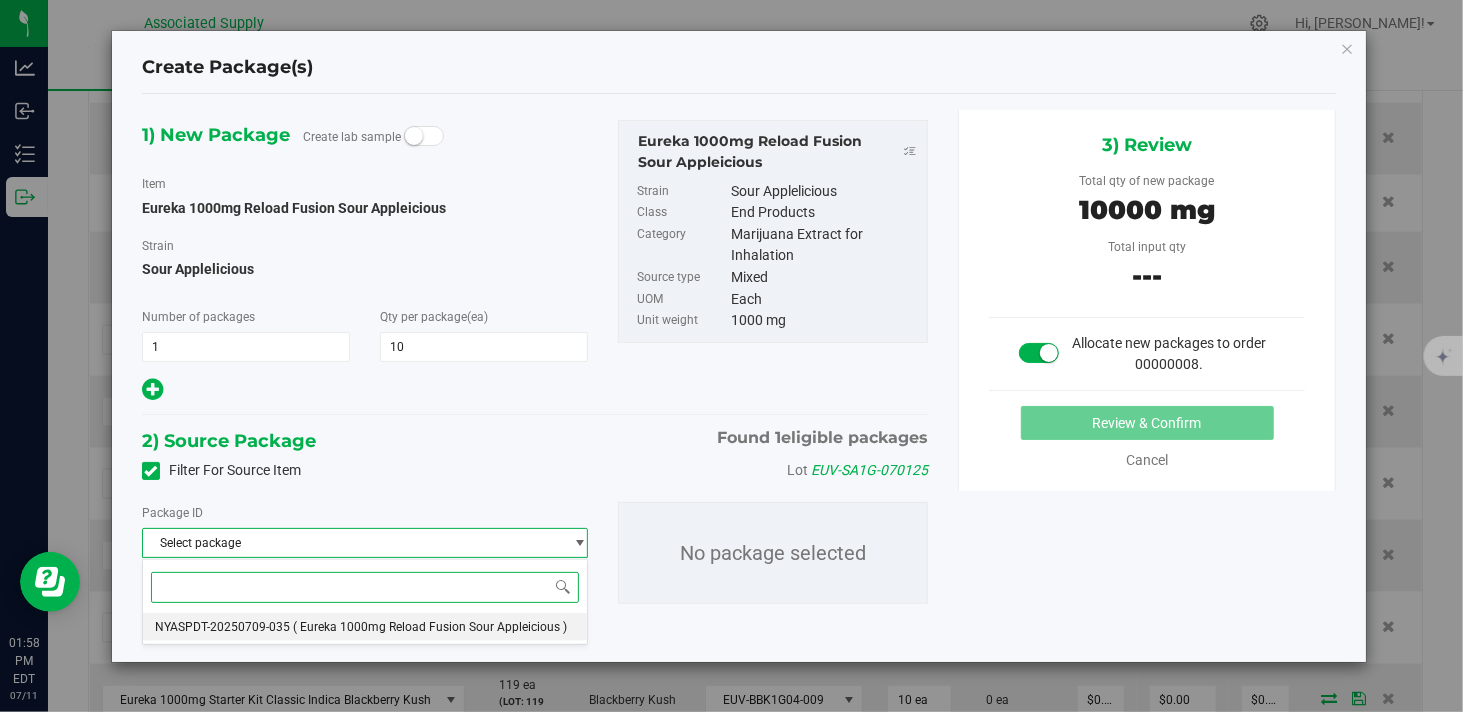 click on "NYASPDT-20250709-035" at bounding box center (222, 627) 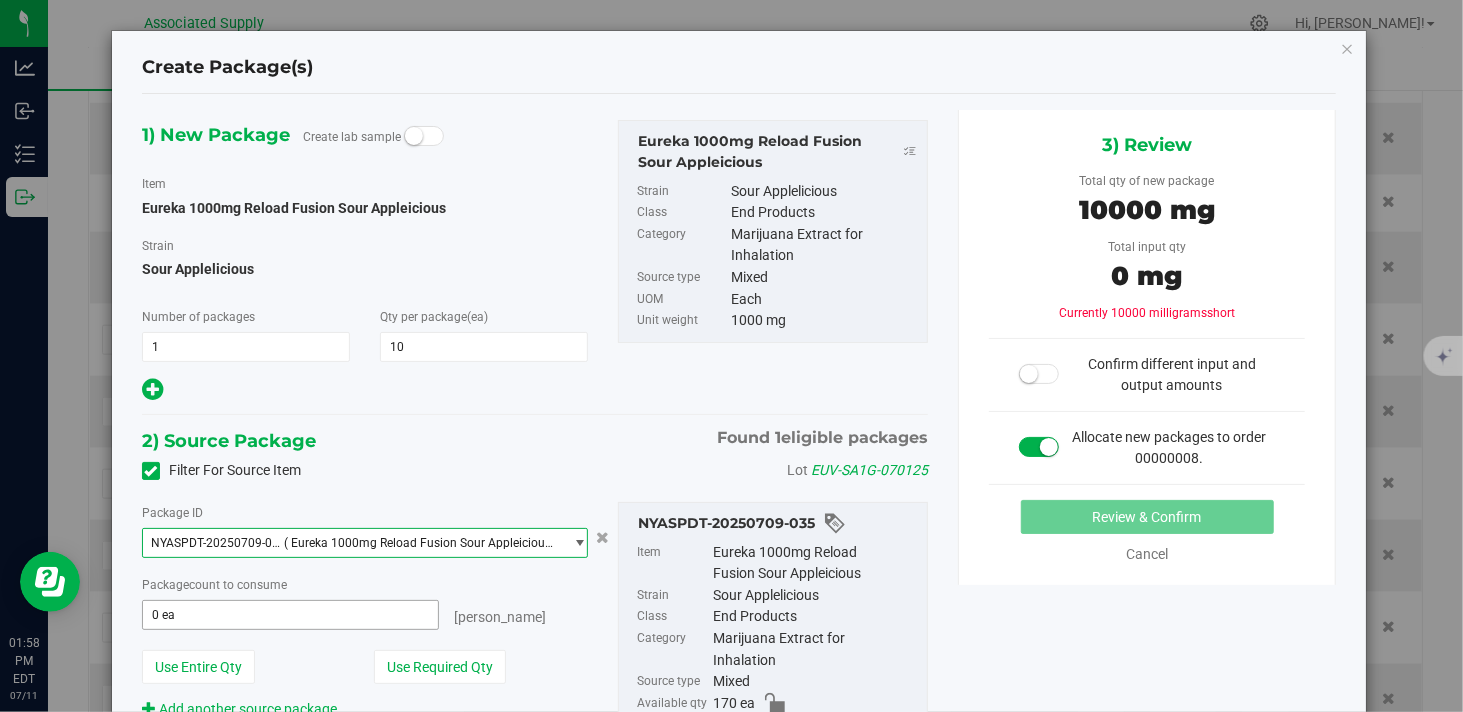 type 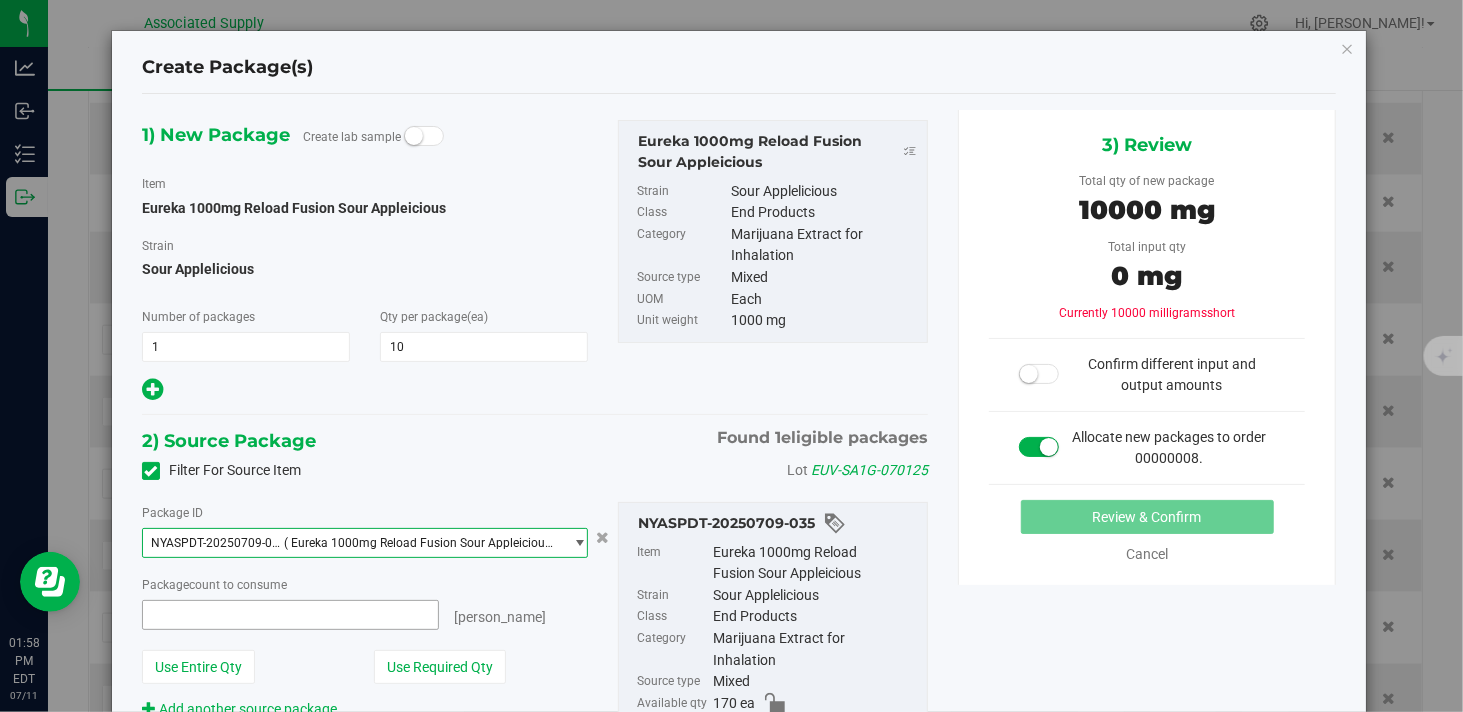 click at bounding box center [290, 615] 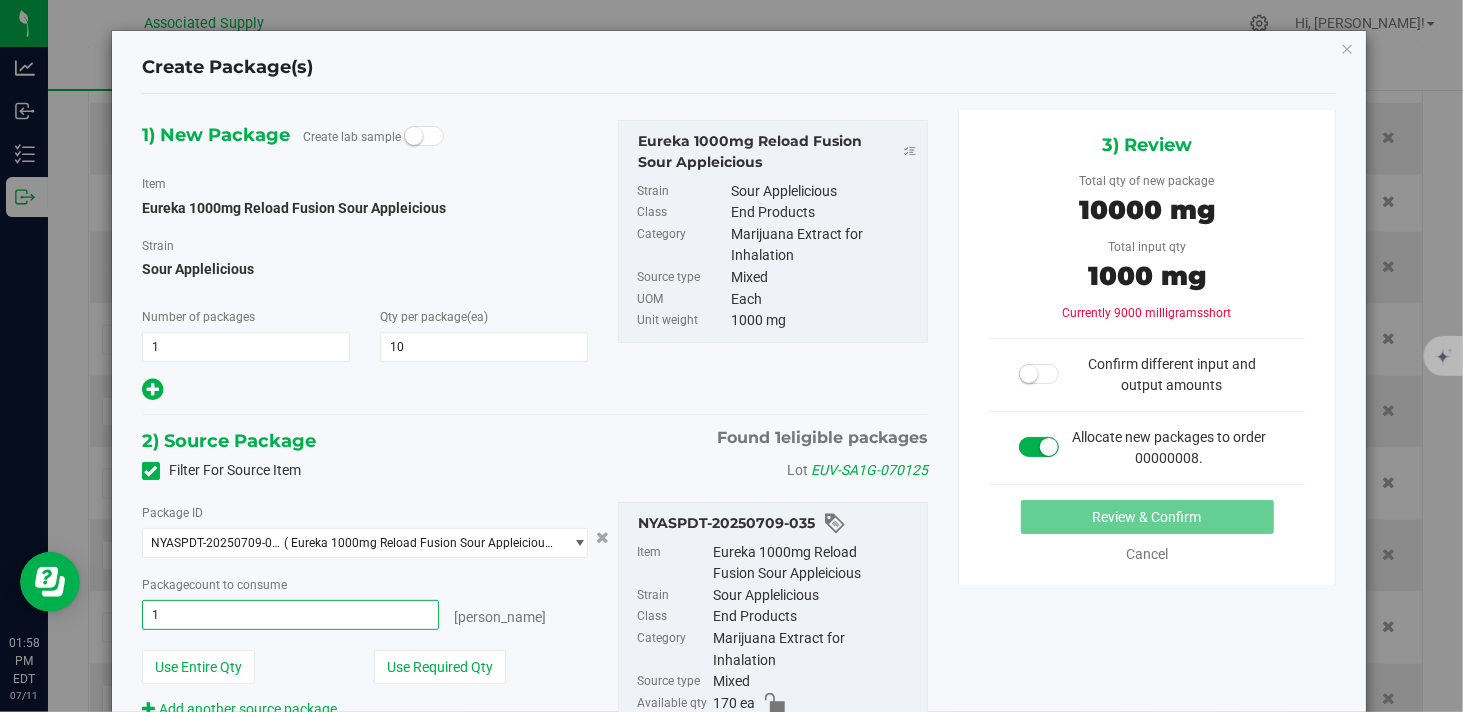 type on "10" 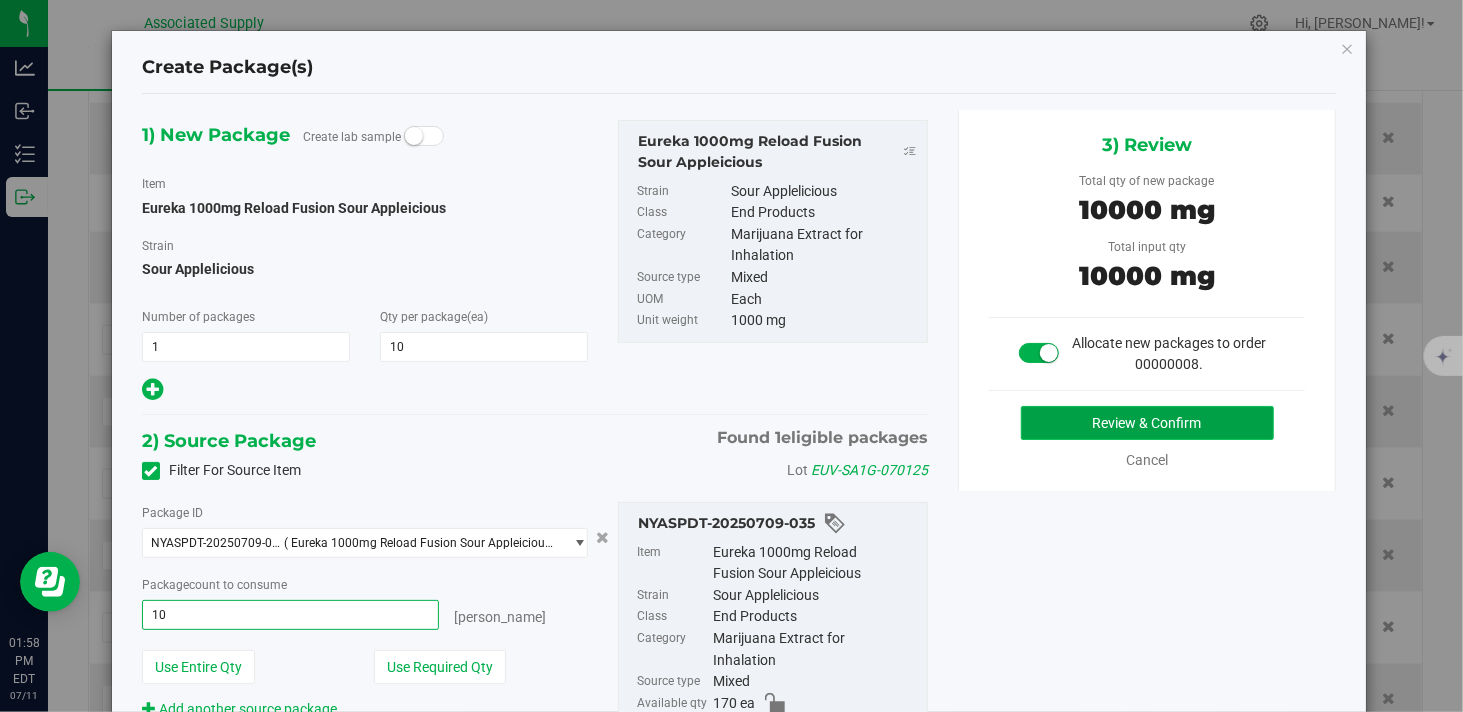 type on "10 ea" 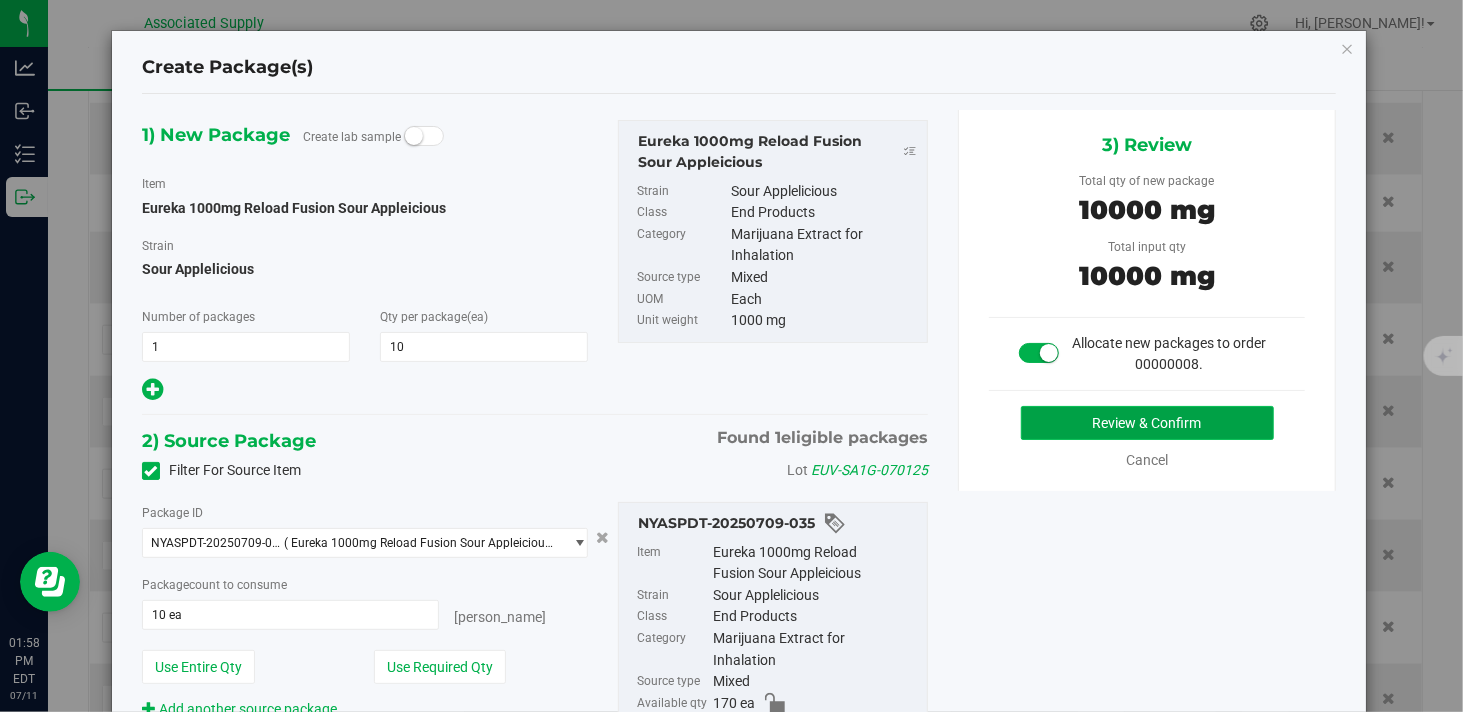 click on "Review & Confirm" at bounding box center [1147, 423] 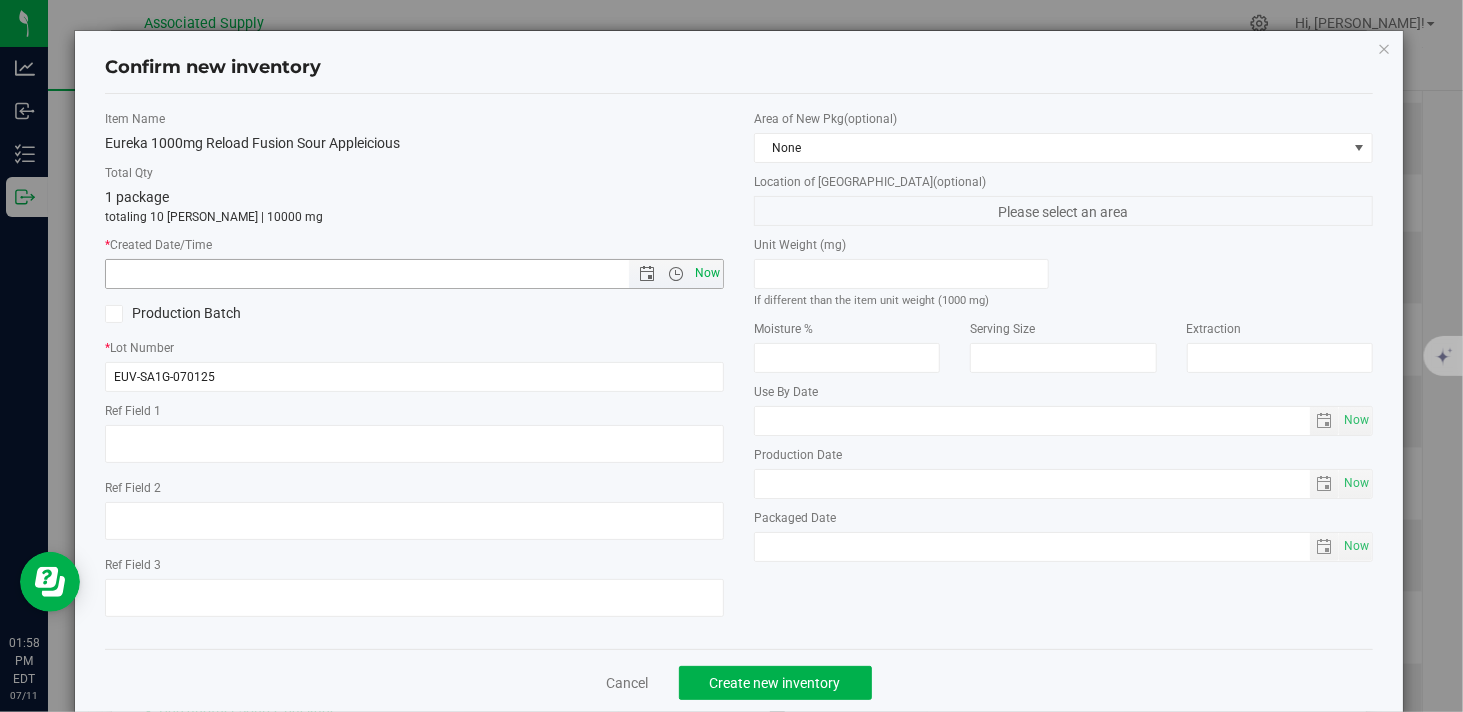 click on "Now" at bounding box center [708, 273] 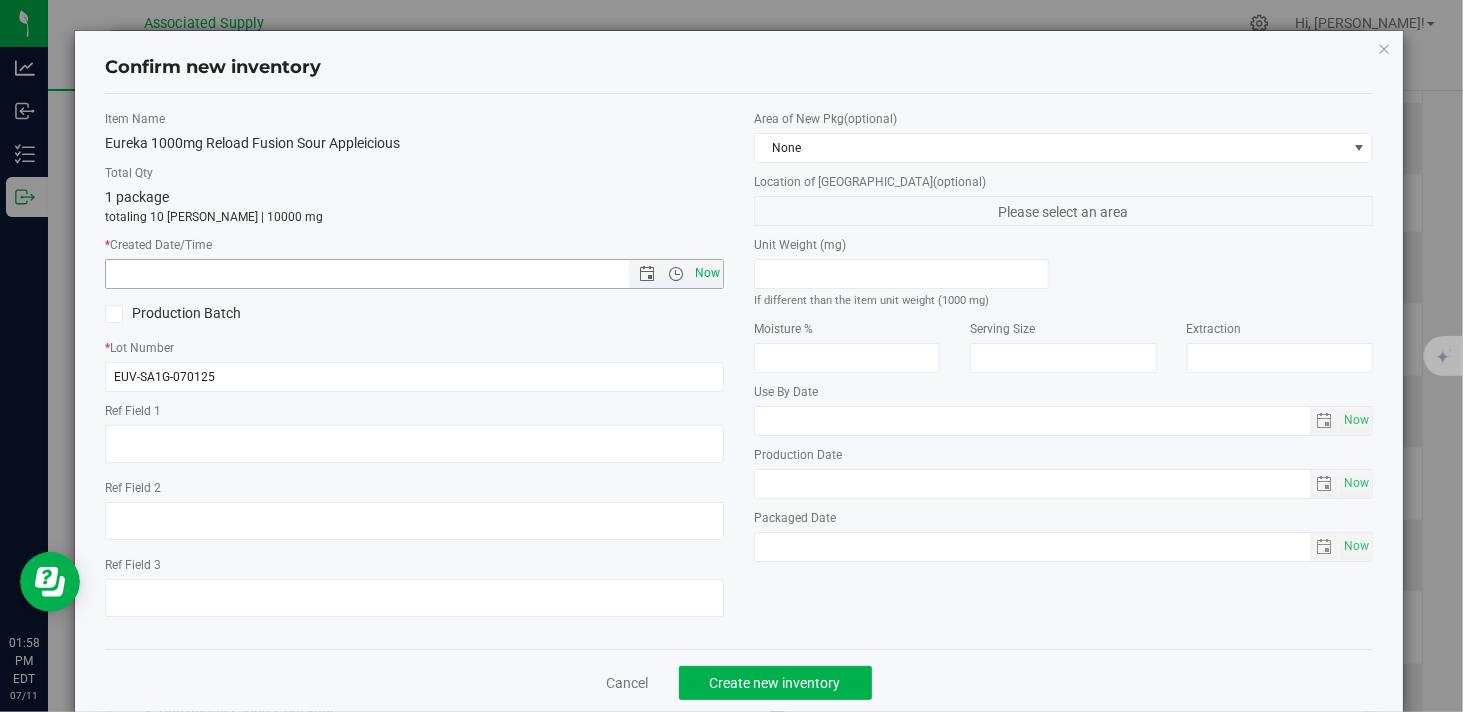 type on "7/11/2025 1:58 PM" 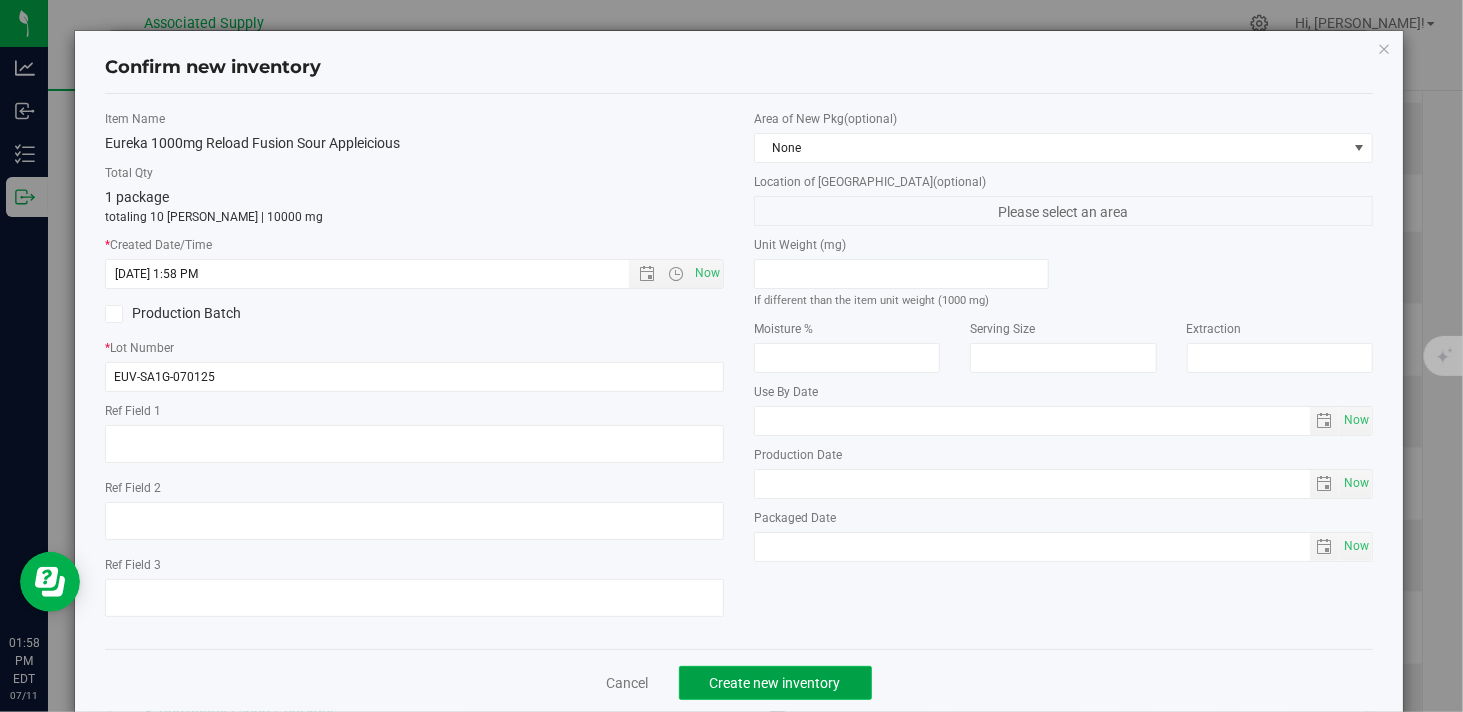 click on "Create new inventory" 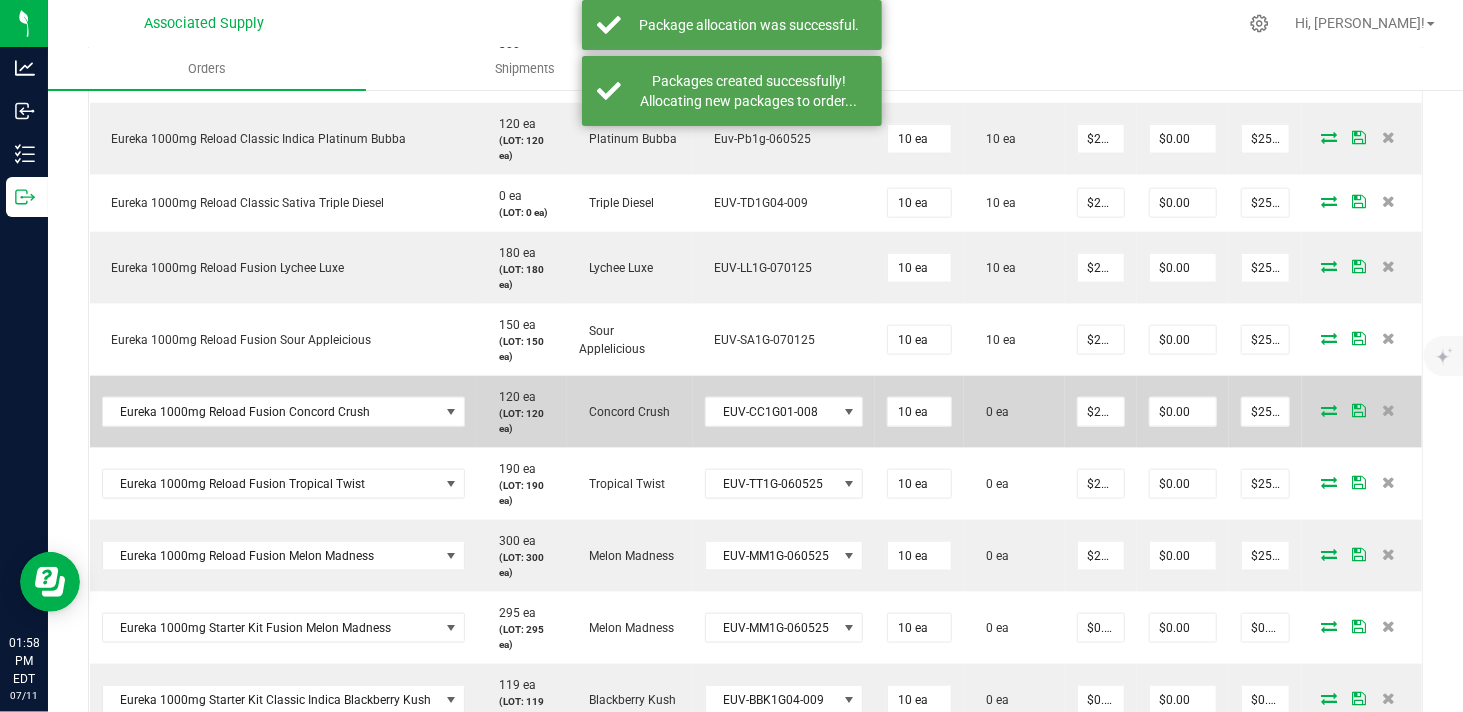 click at bounding box center [1329, 410] 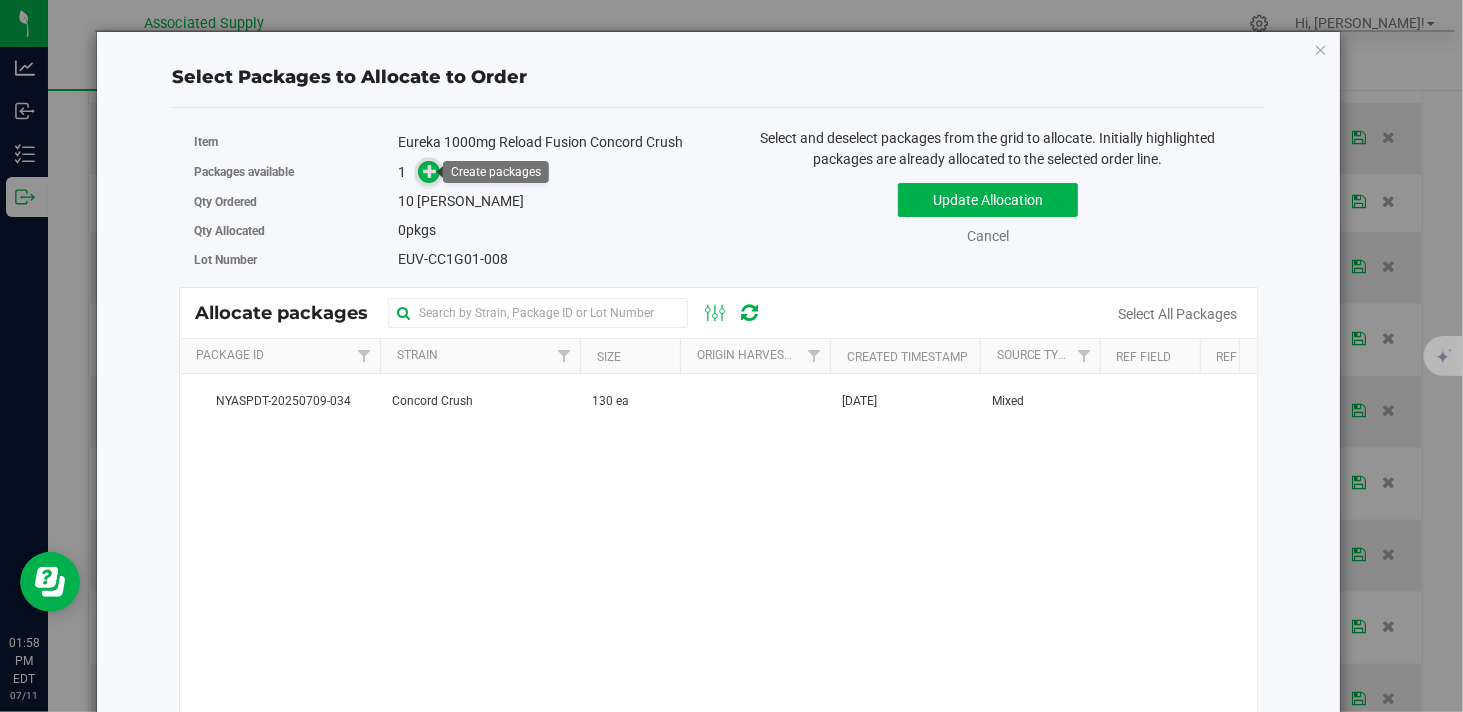 click at bounding box center [430, 171] 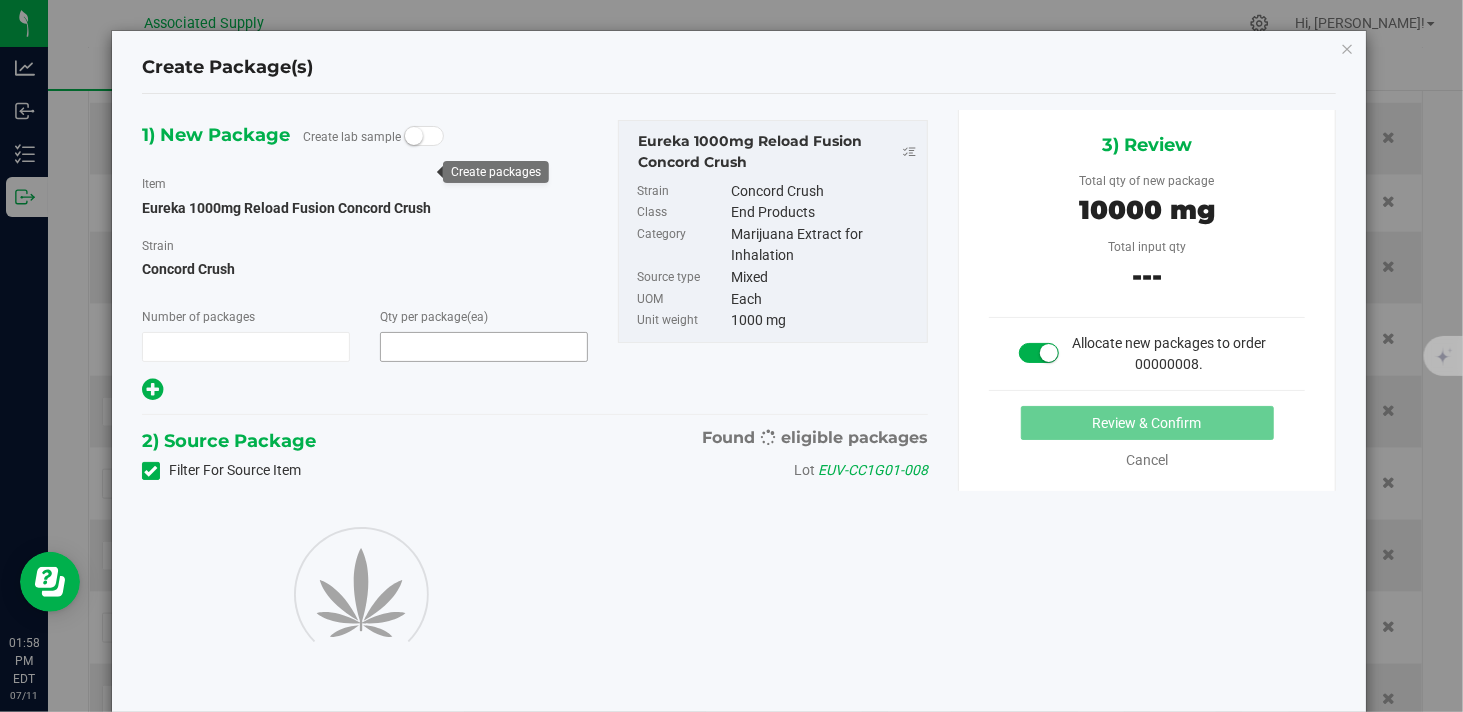 type on "1" 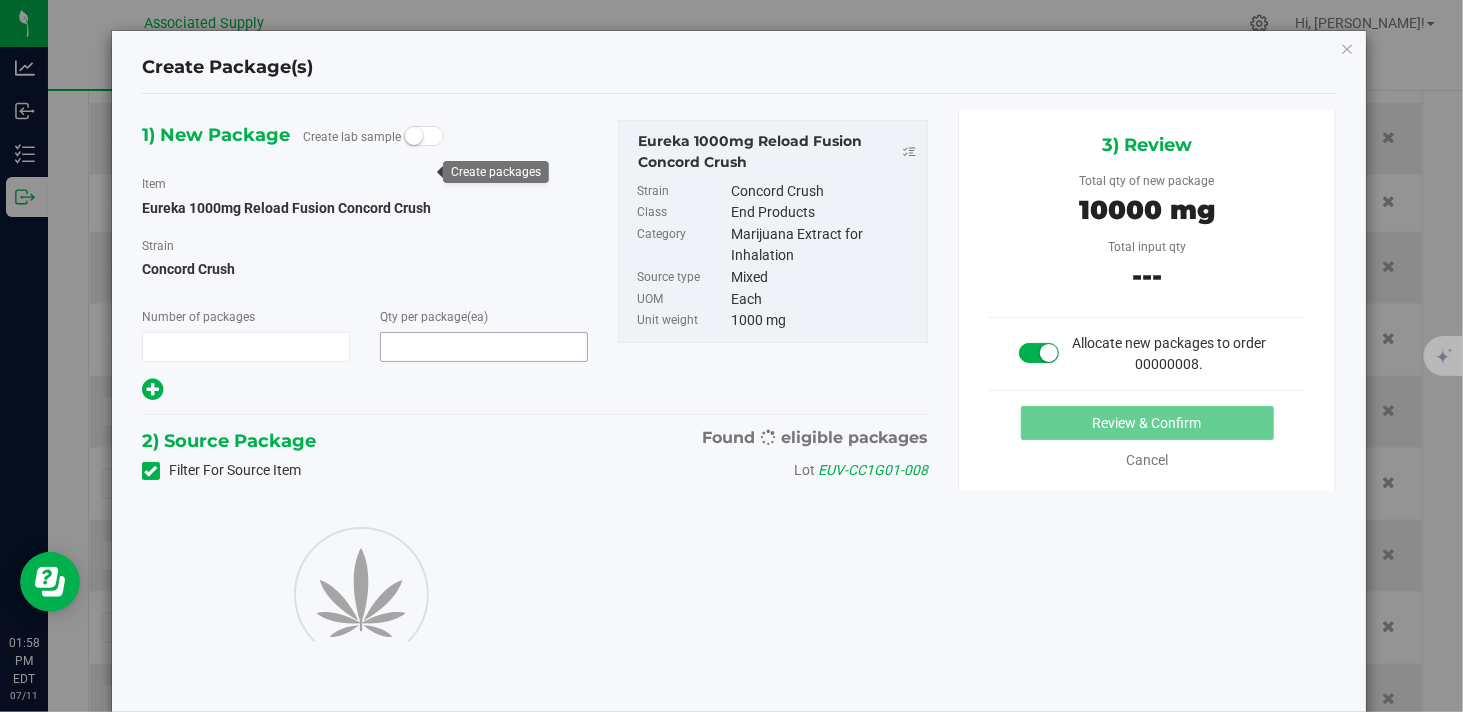 type on "10" 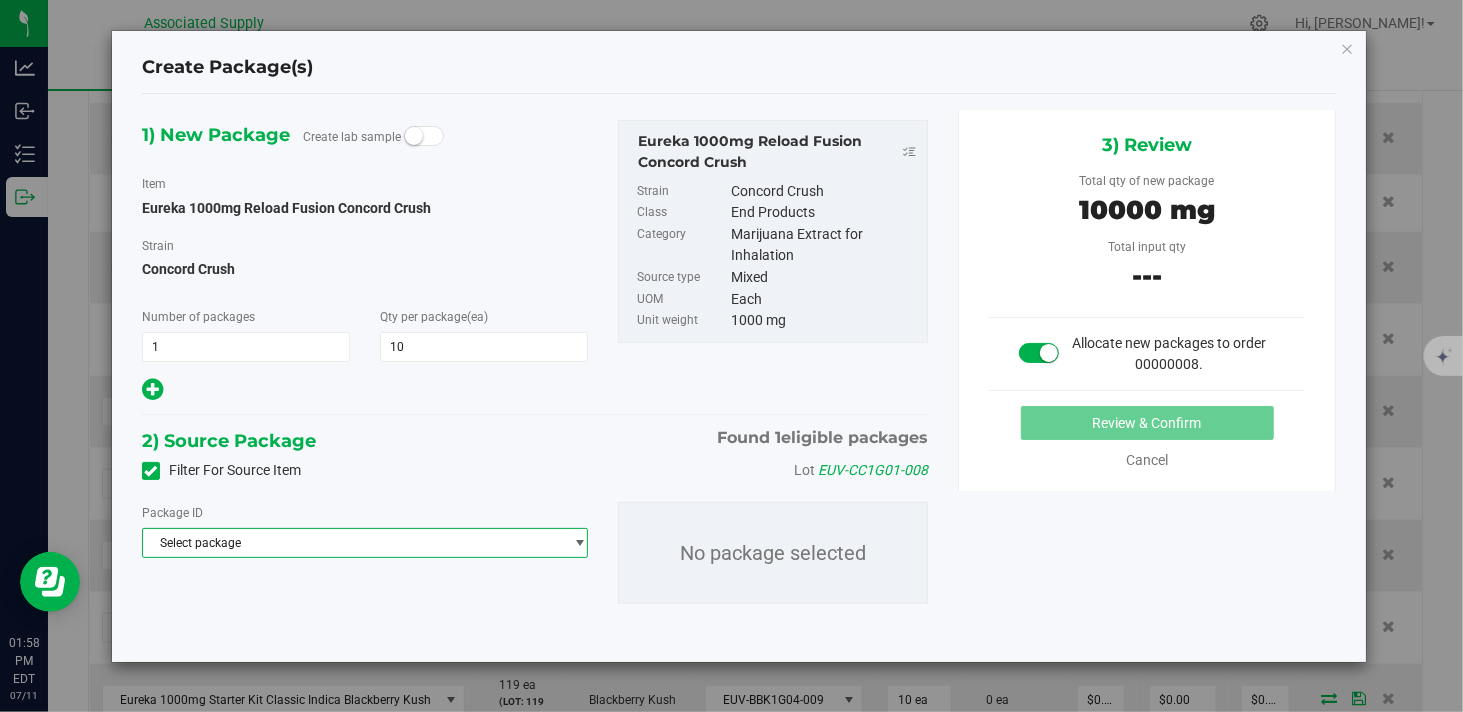 click on "Select package" at bounding box center (352, 543) 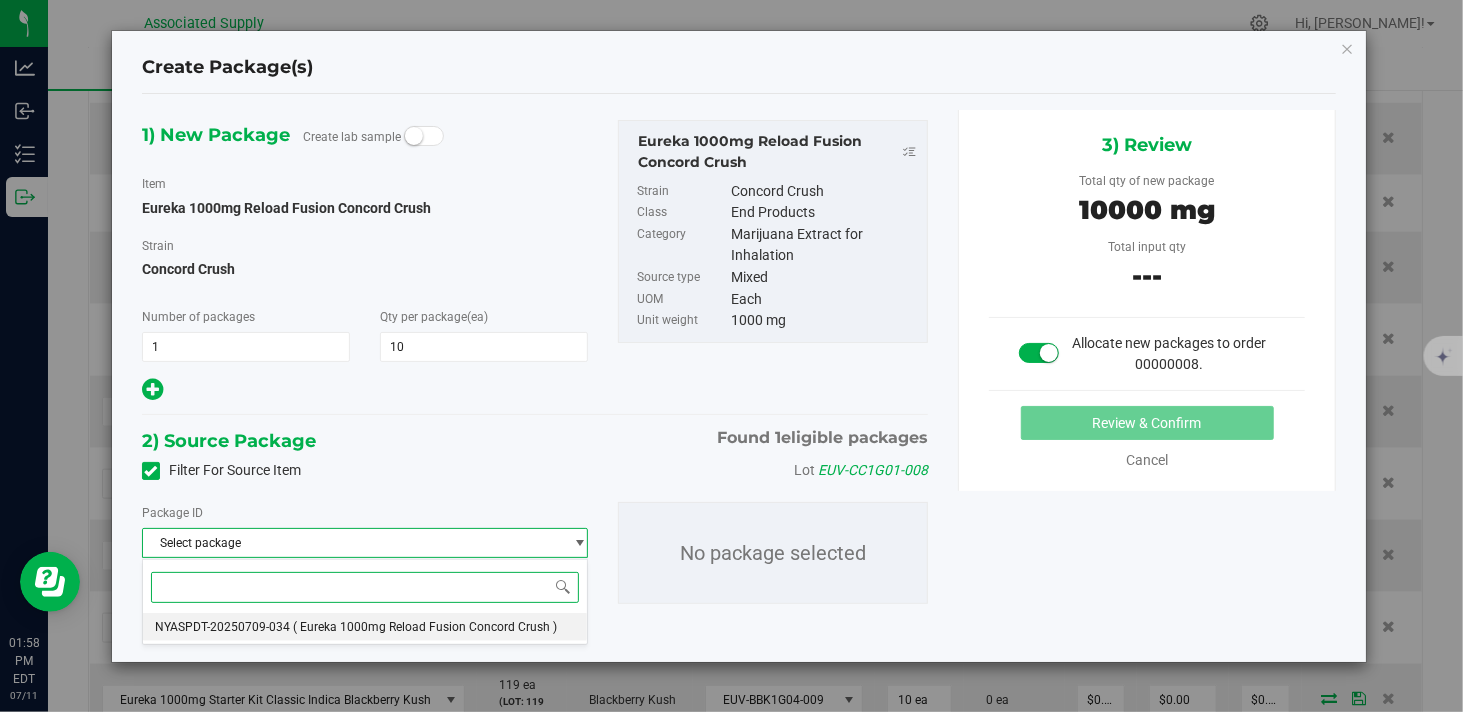click on "NYASPDT-20250709-034" at bounding box center (222, 627) 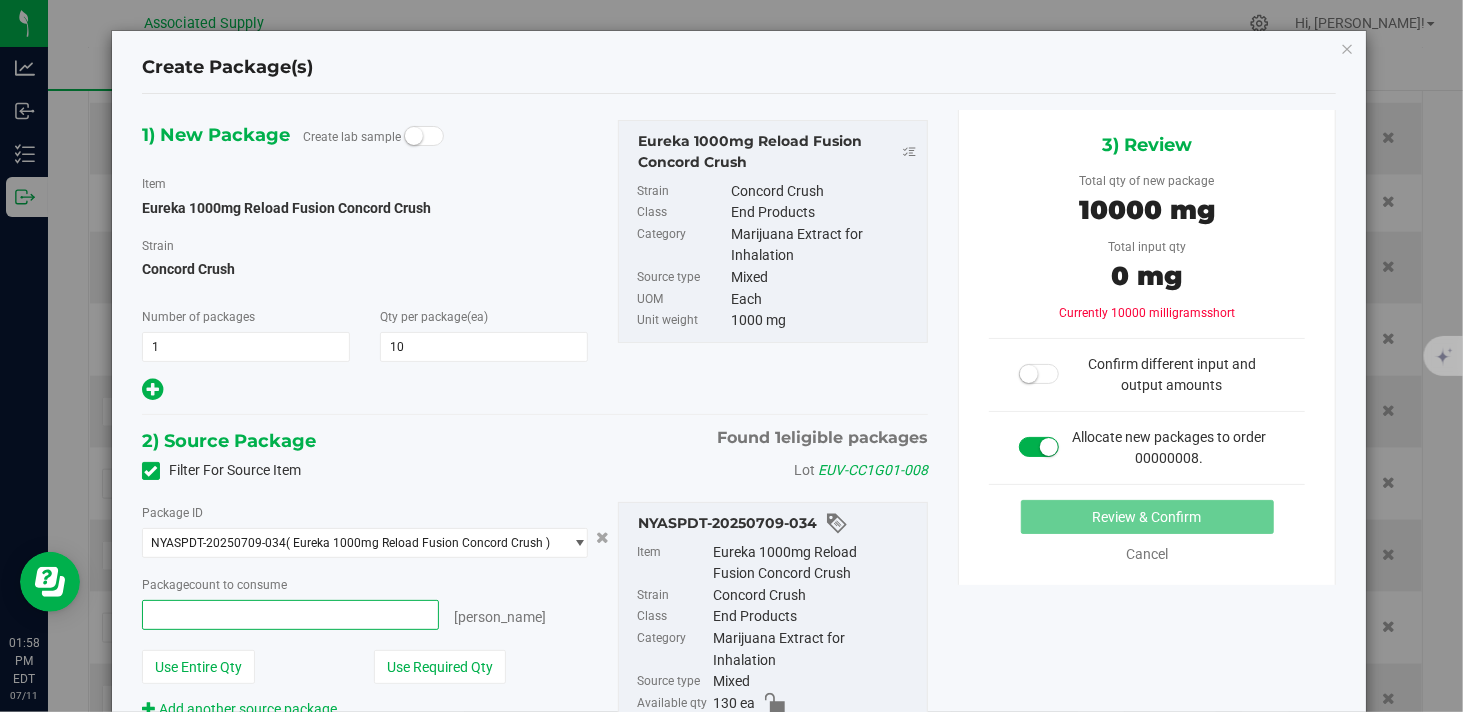 click at bounding box center [290, 615] 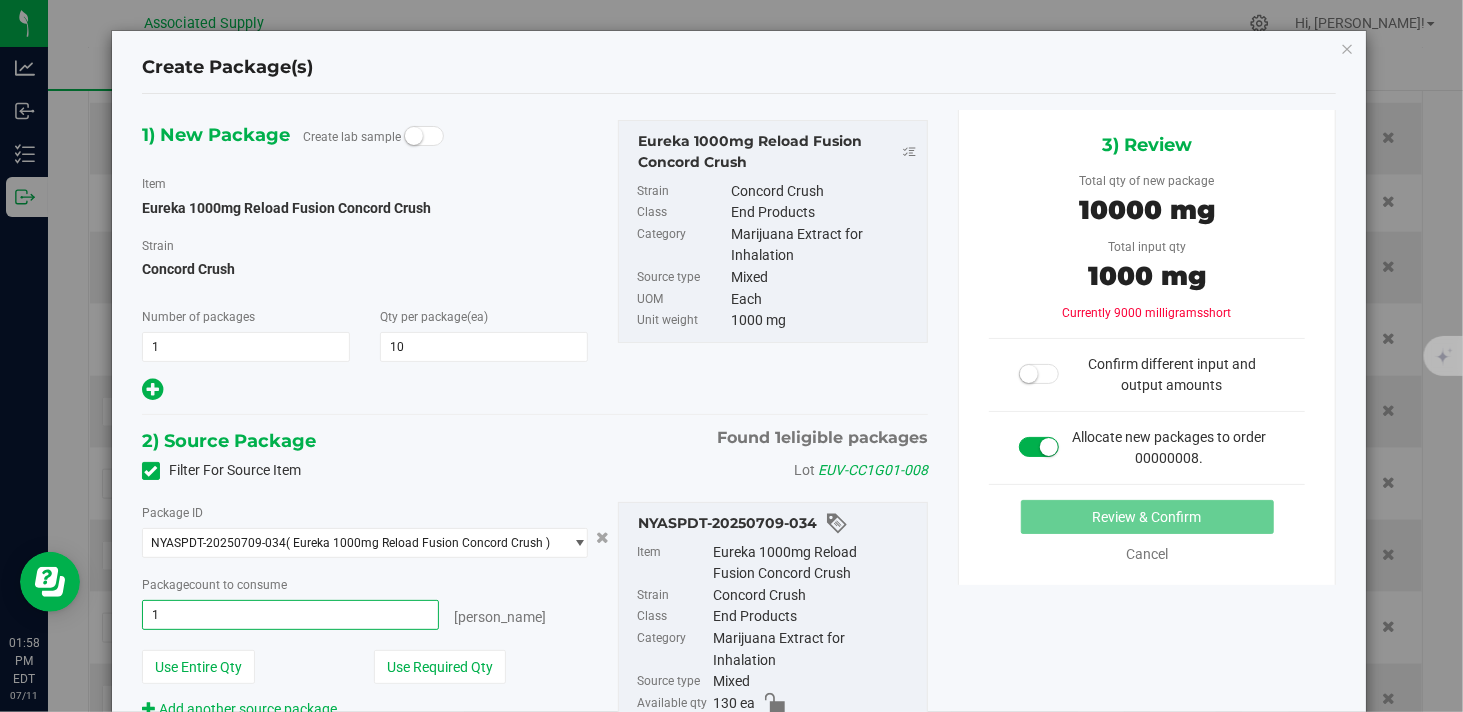 type on "10" 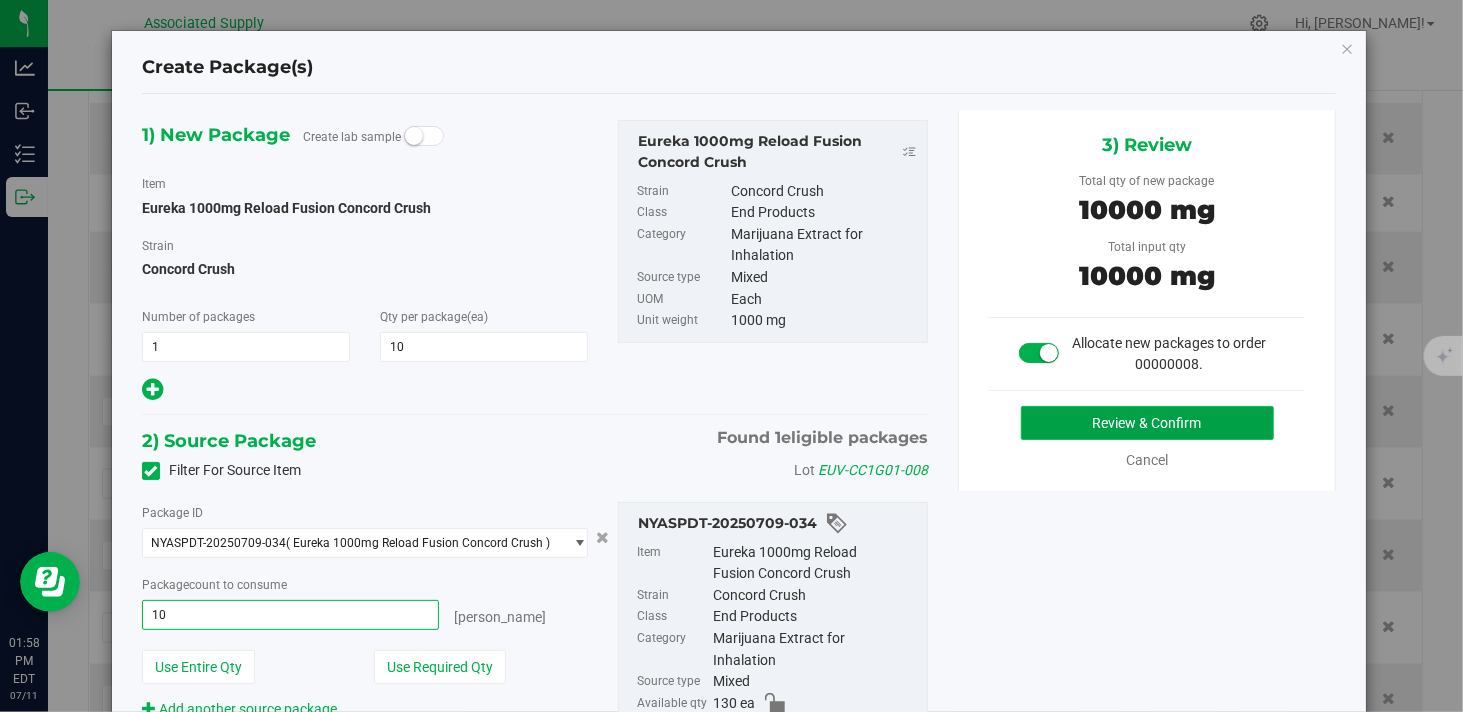 type on "10 ea" 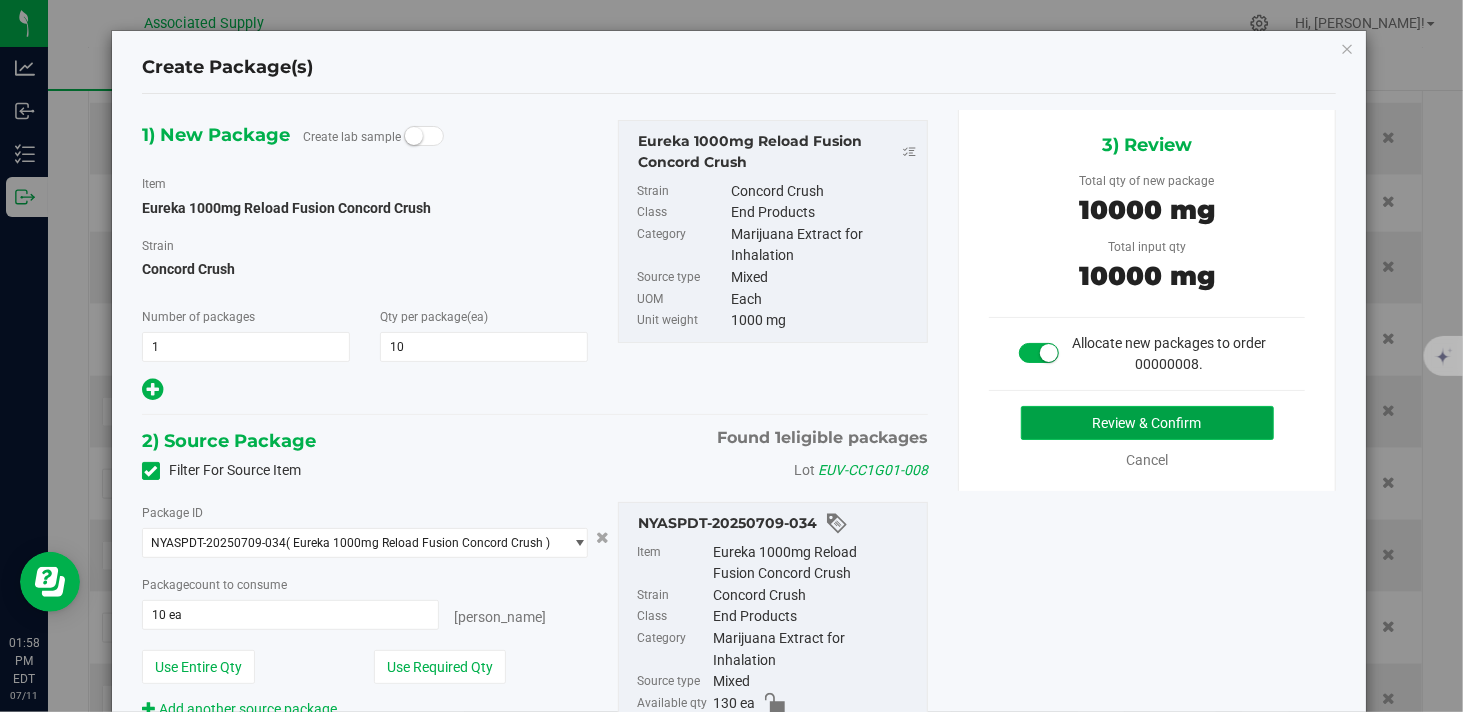 click on "Review & Confirm" at bounding box center (1147, 423) 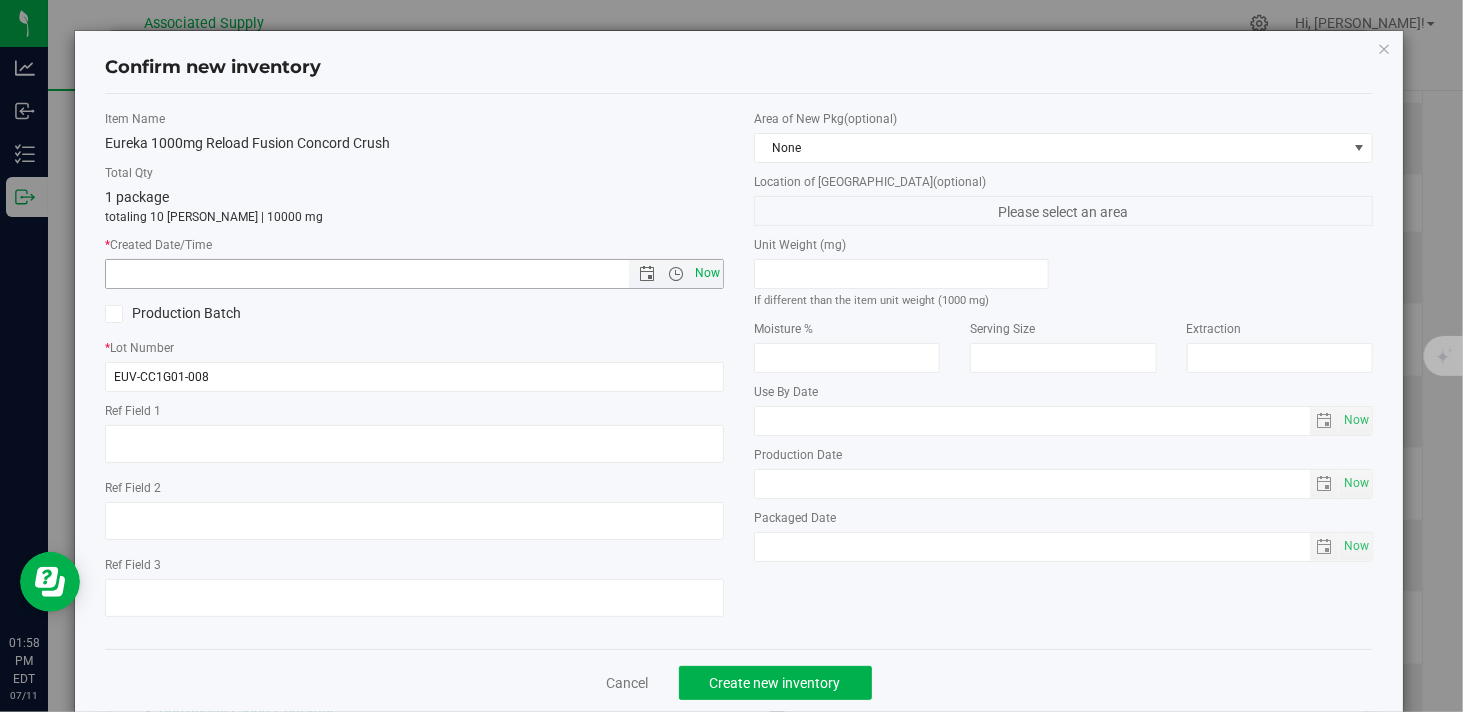 click on "Now" at bounding box center [708, 273] 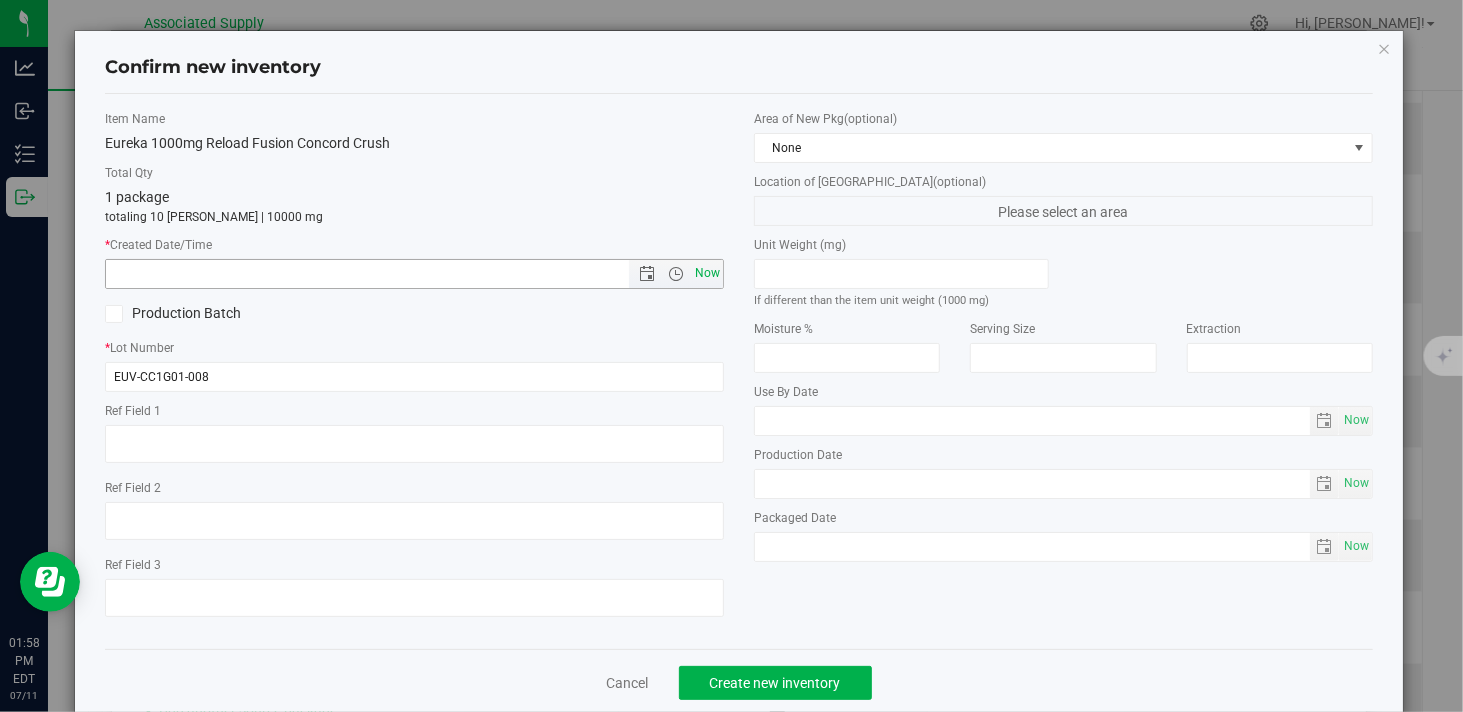 type on "7/11/2025 1:58 PM" 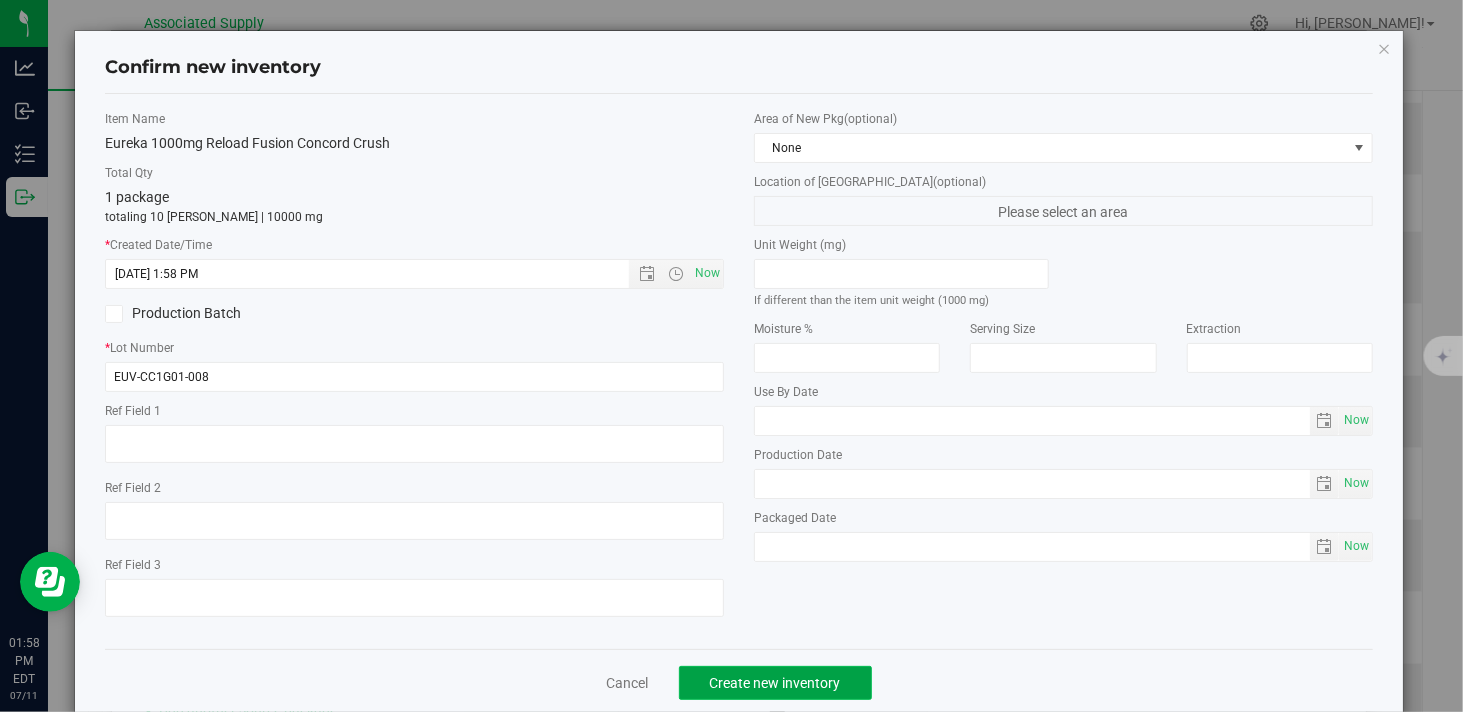 click on "Create new inventory" 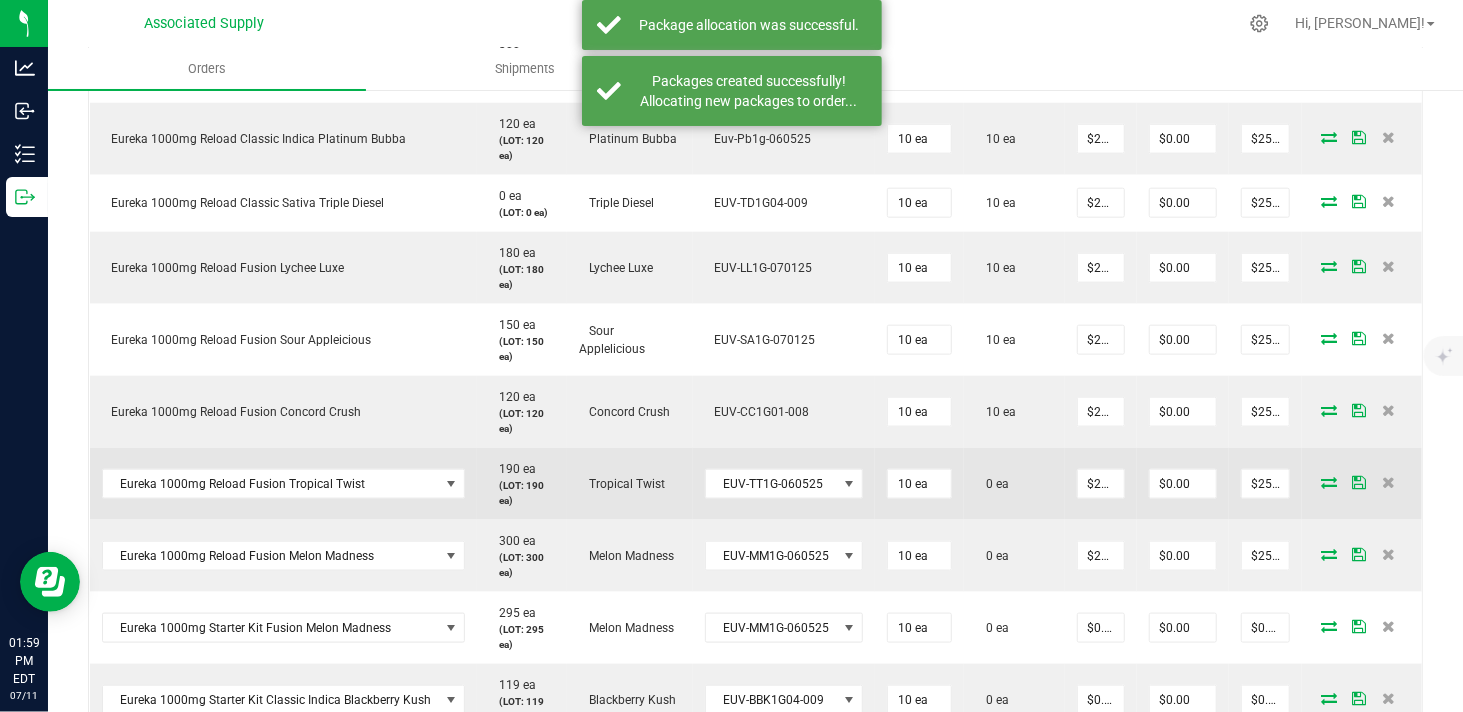 click at bounding box center [1329, 482] 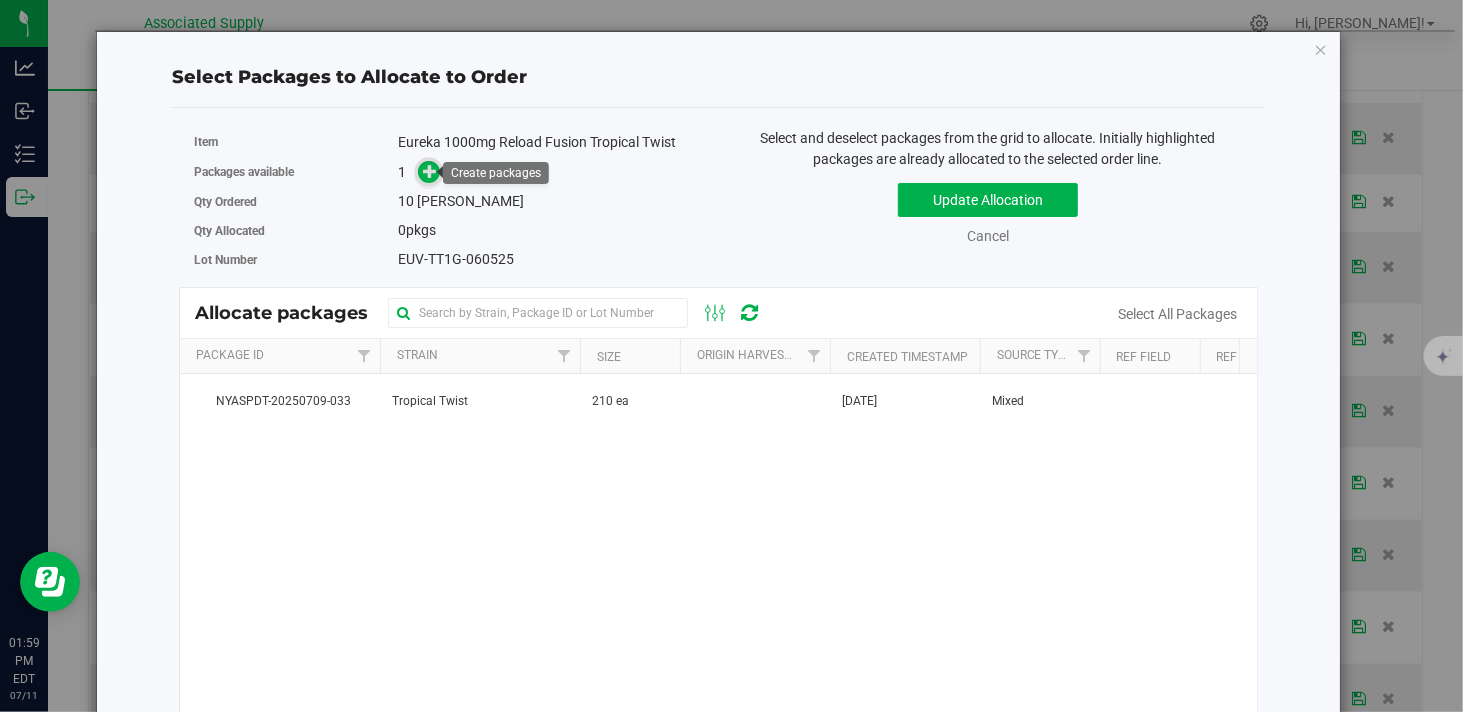 click at bounding box center (430, 171) 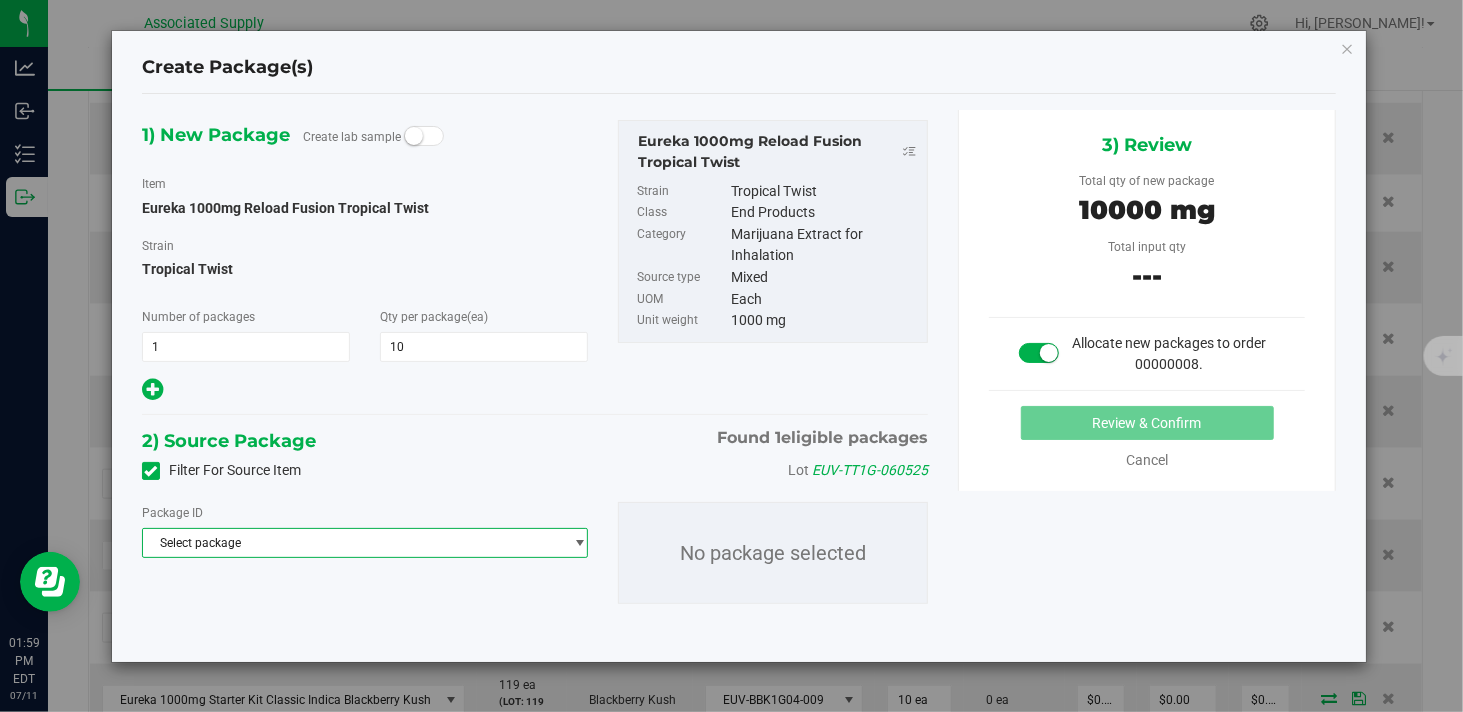 click on "Select package" at bounding box center [352, 543] 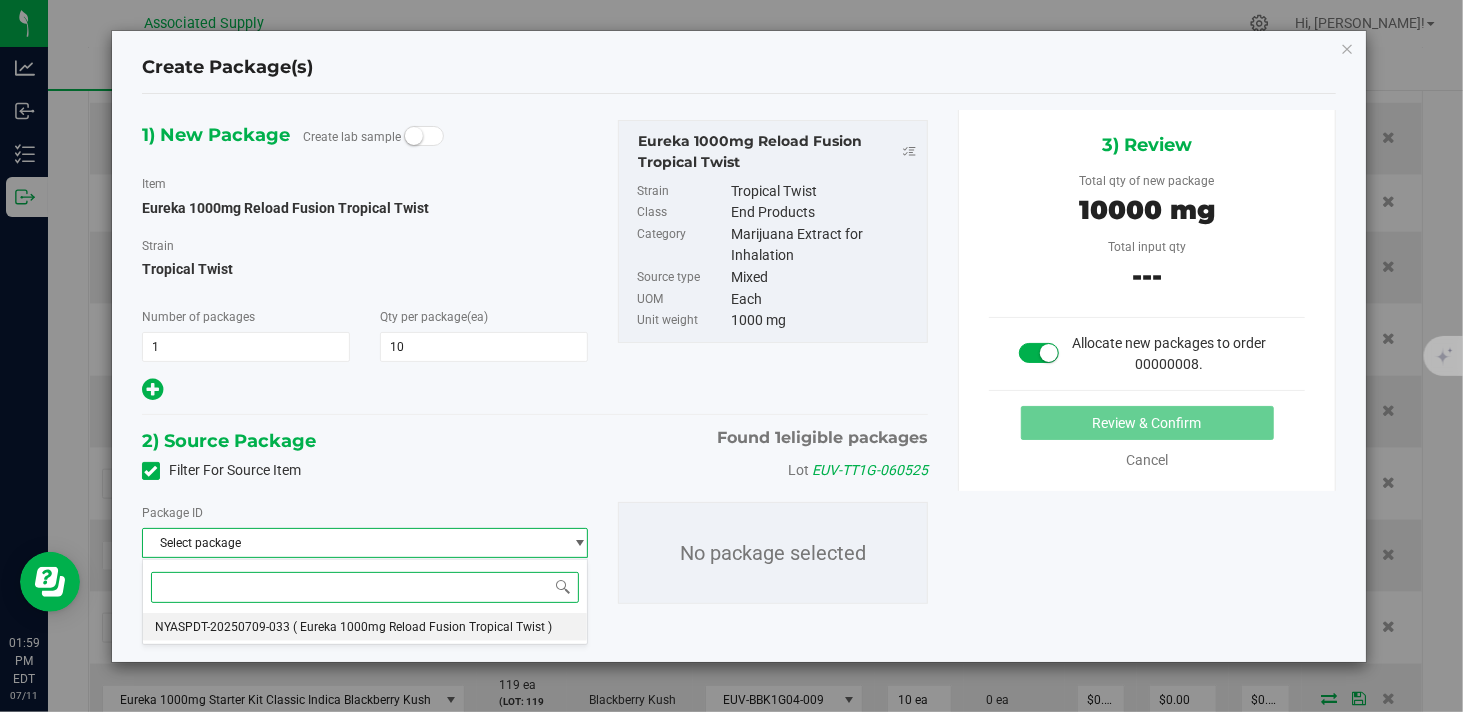 click on "(
Eureka 1000mg Reload Fusion Tropical Twist
)" at bounding box center [422, 627] 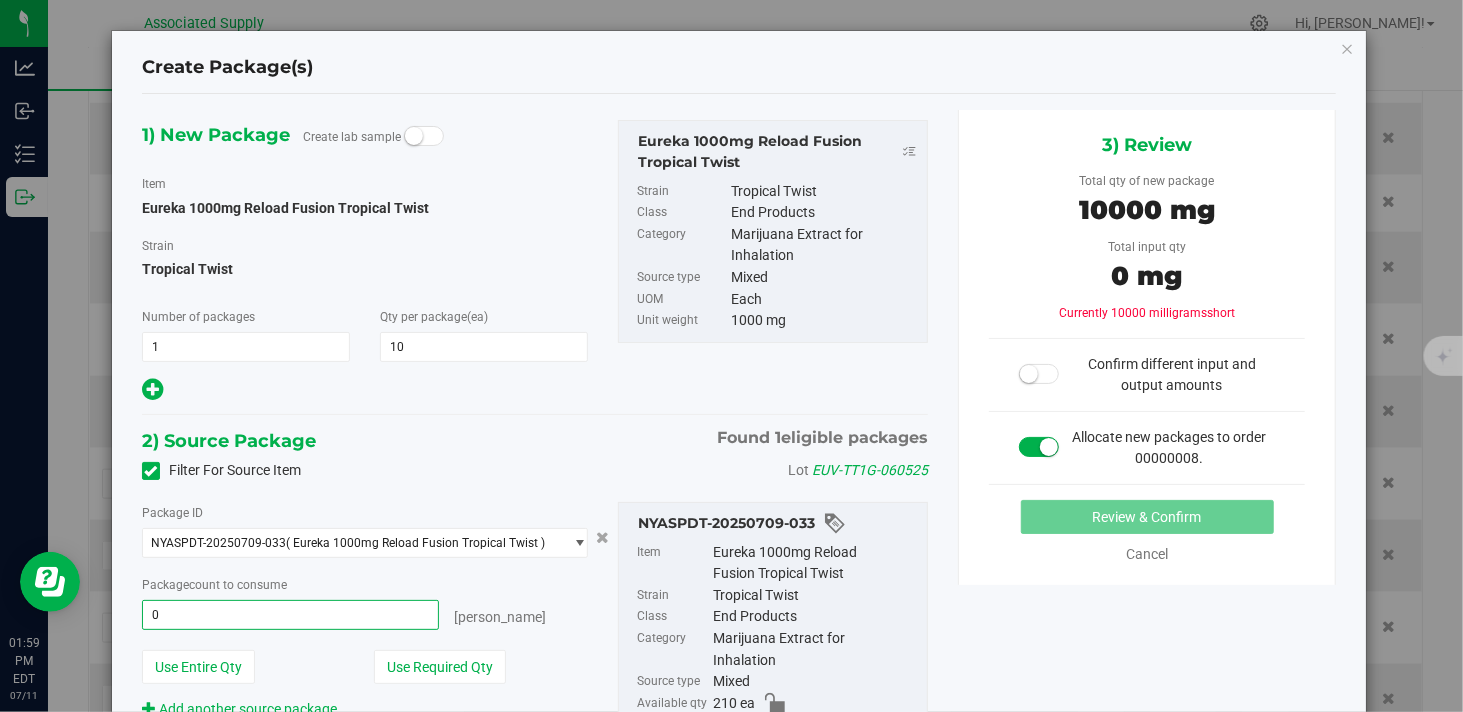 type 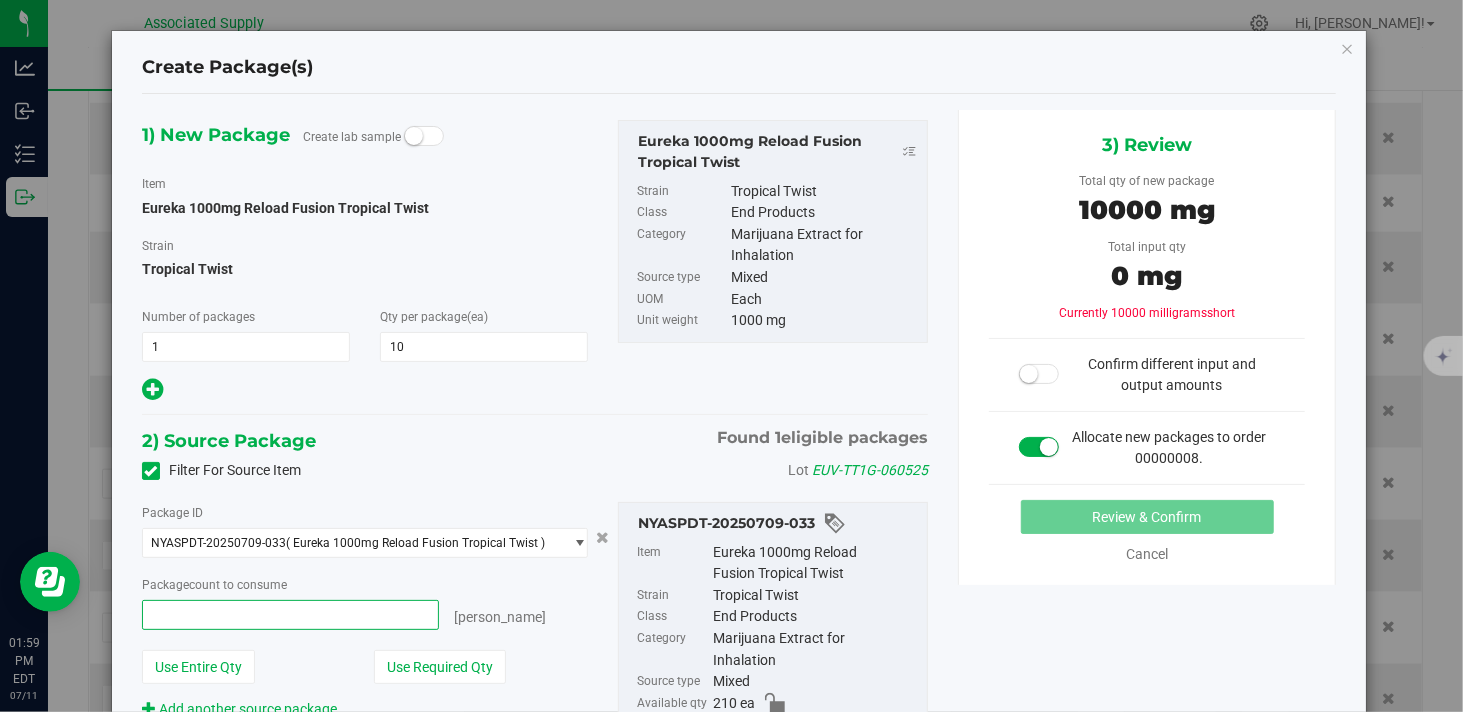 click at bounding box center [290, 615] 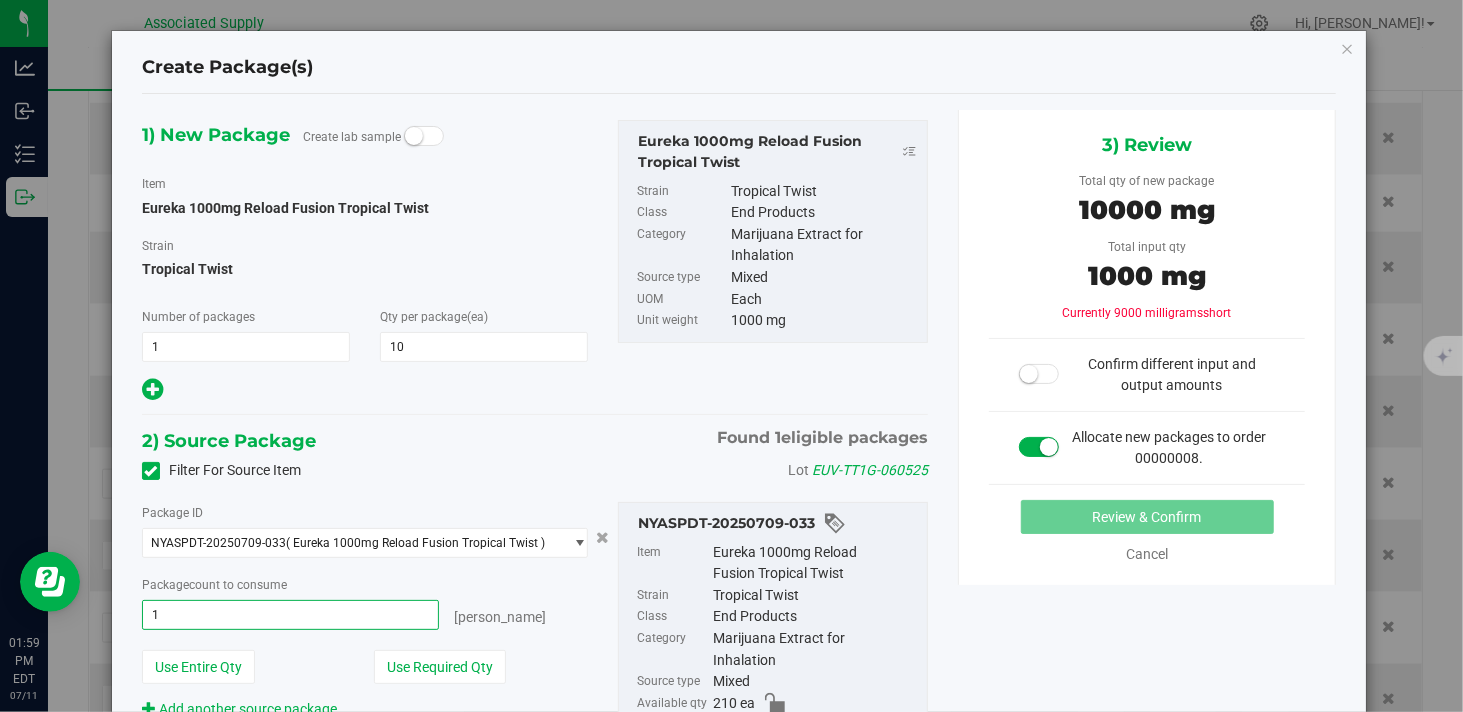 type on "10" 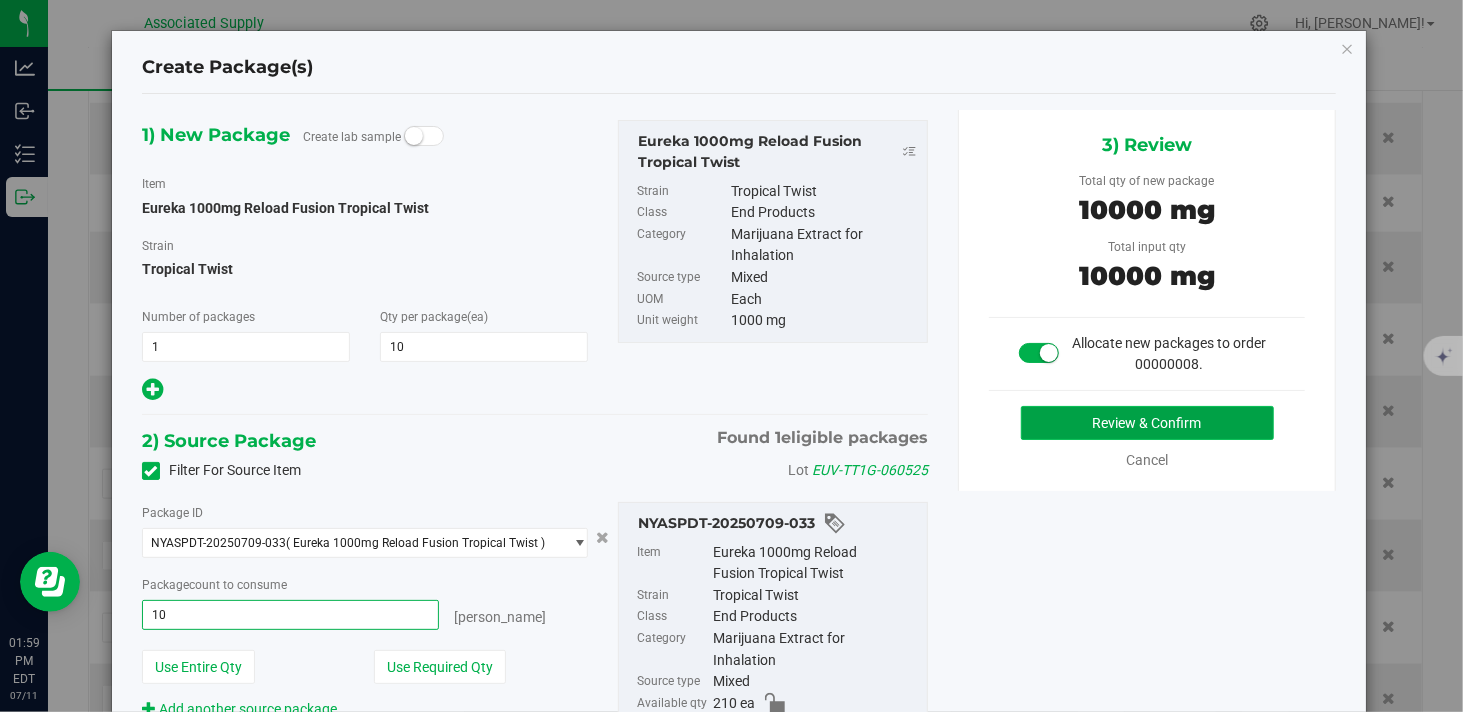 type on "10 ea" 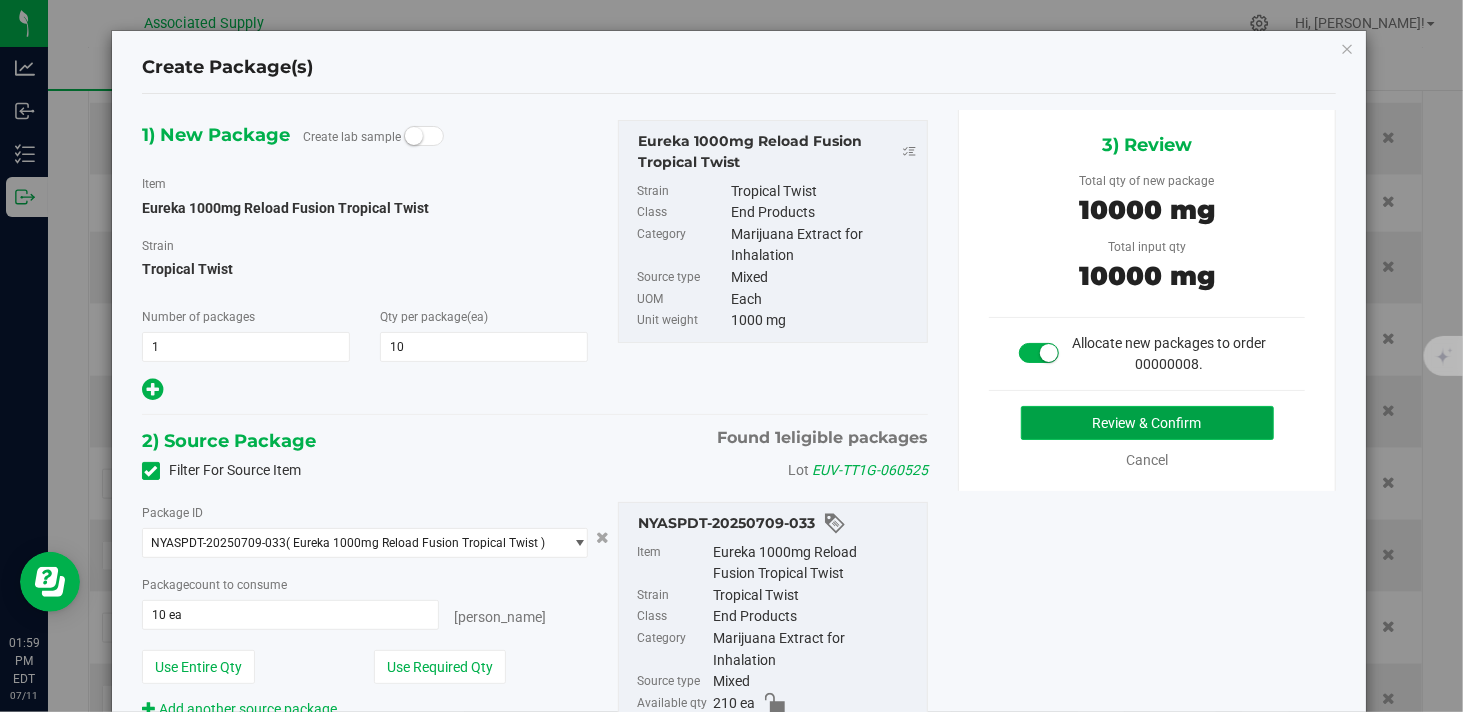 click on "Review & Confirm" at bounding box center (1147, 423) 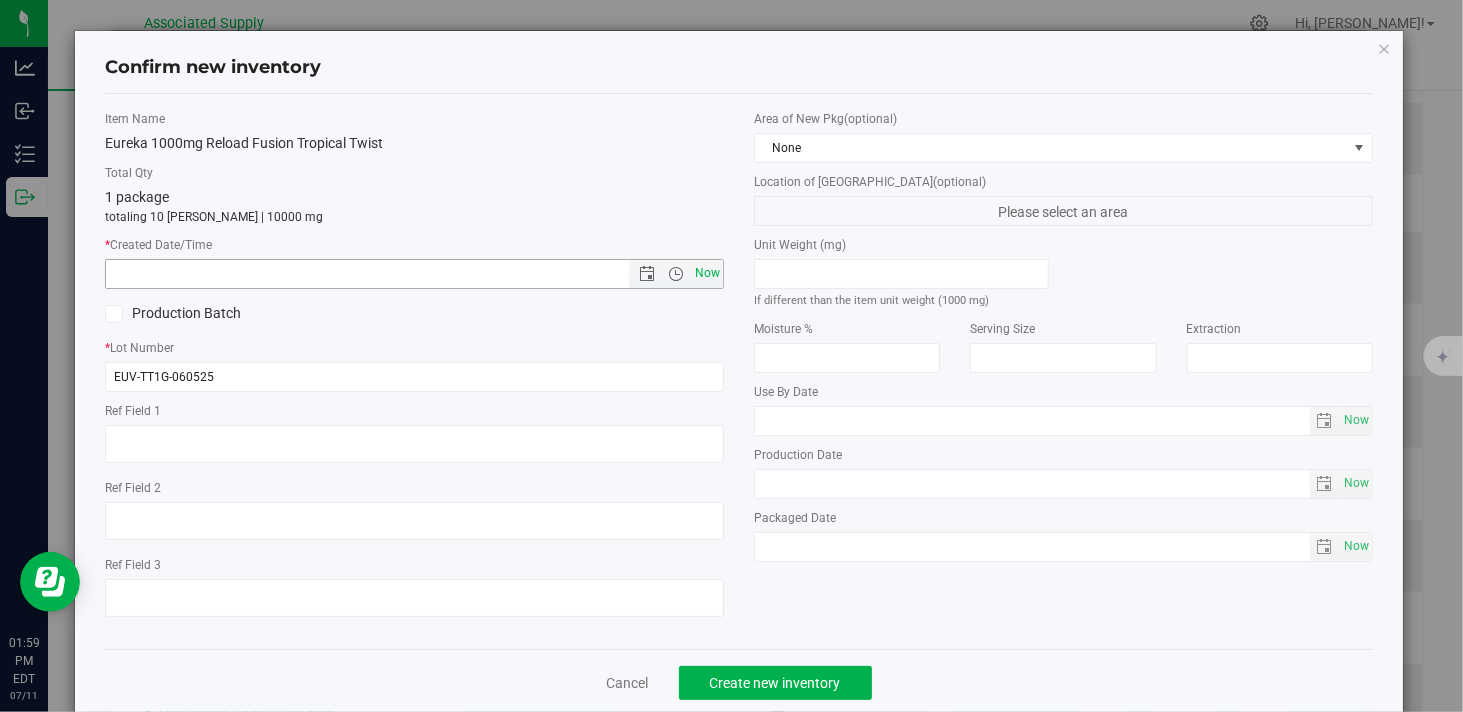 click on "Now" at bounding box center (708, 273) 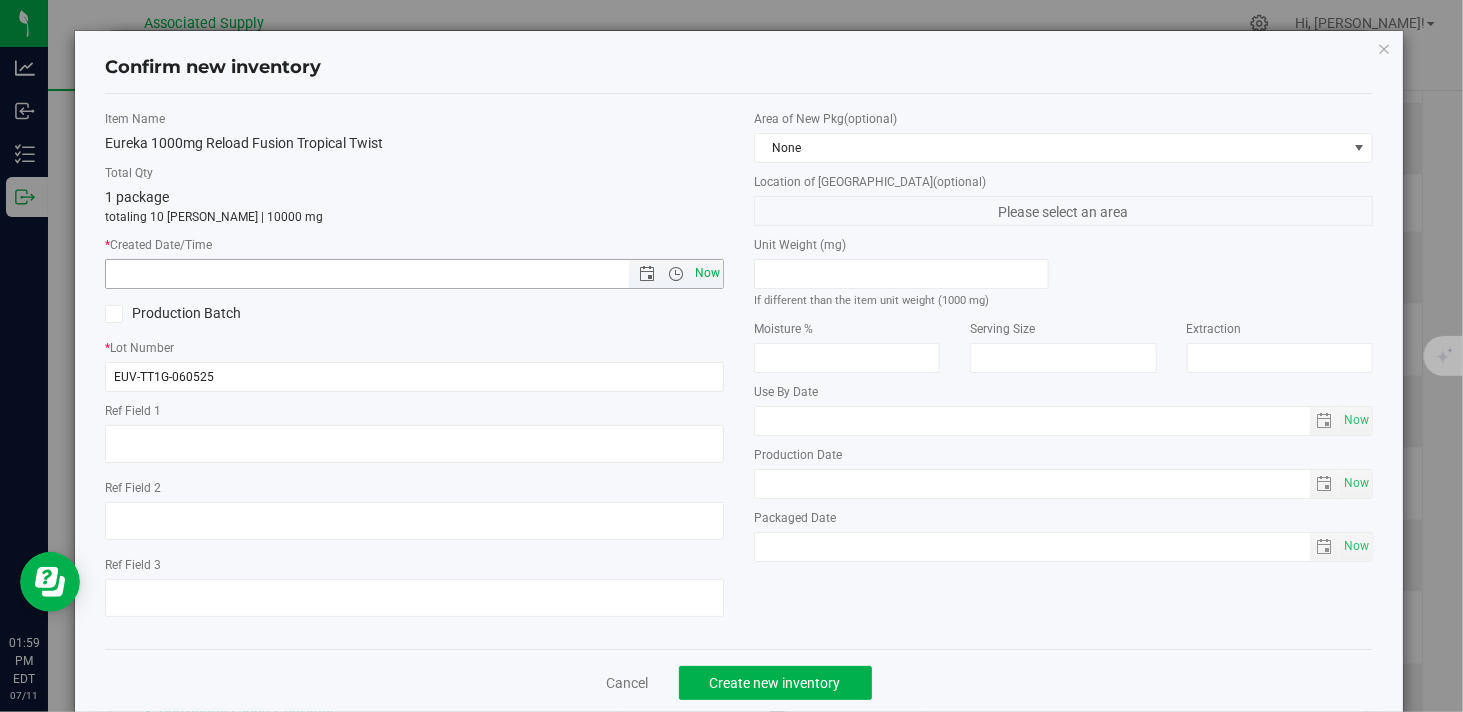 type on "7/11/2025 1:59 PM" 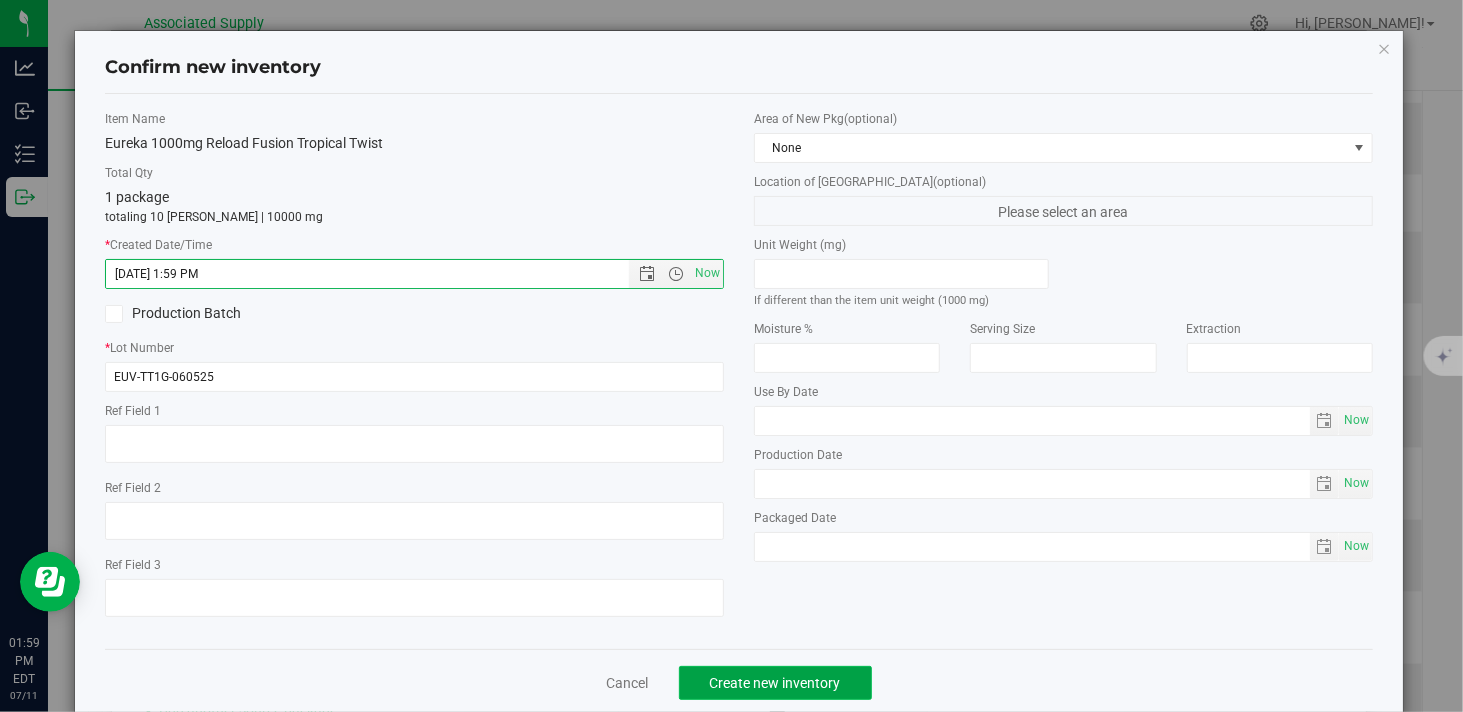 click on "Create new inventory" 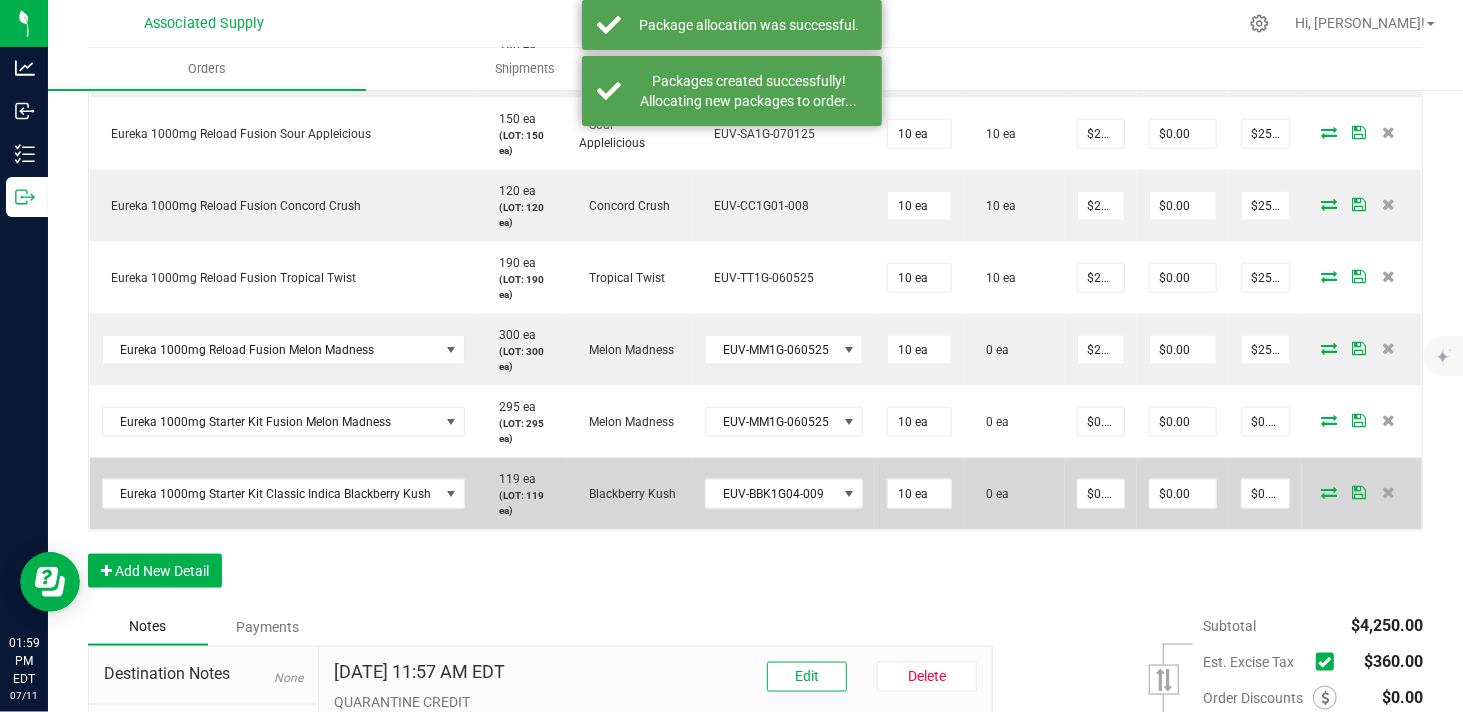 scroll, scrollTop: 1444, scrollLeft: 0, axis: vertical 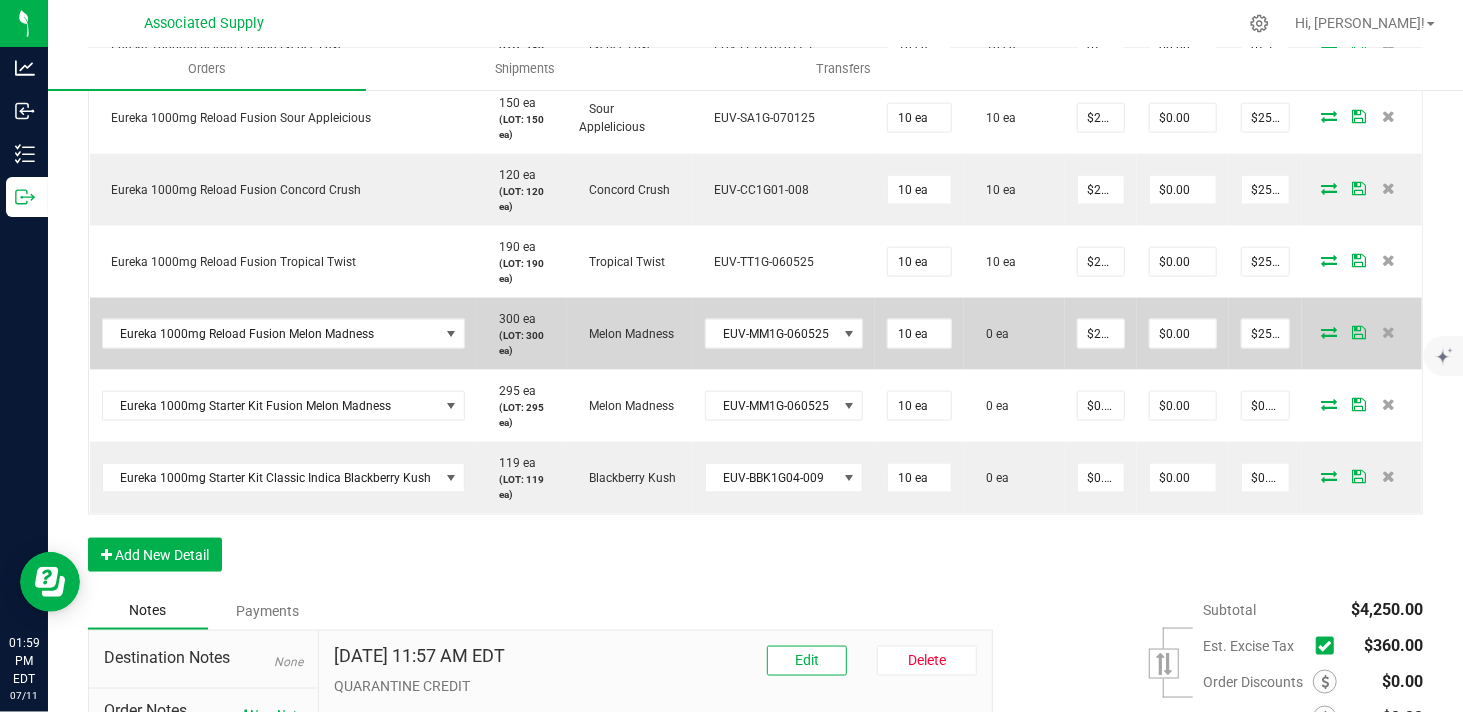 click at bounding box center [1329, 332] 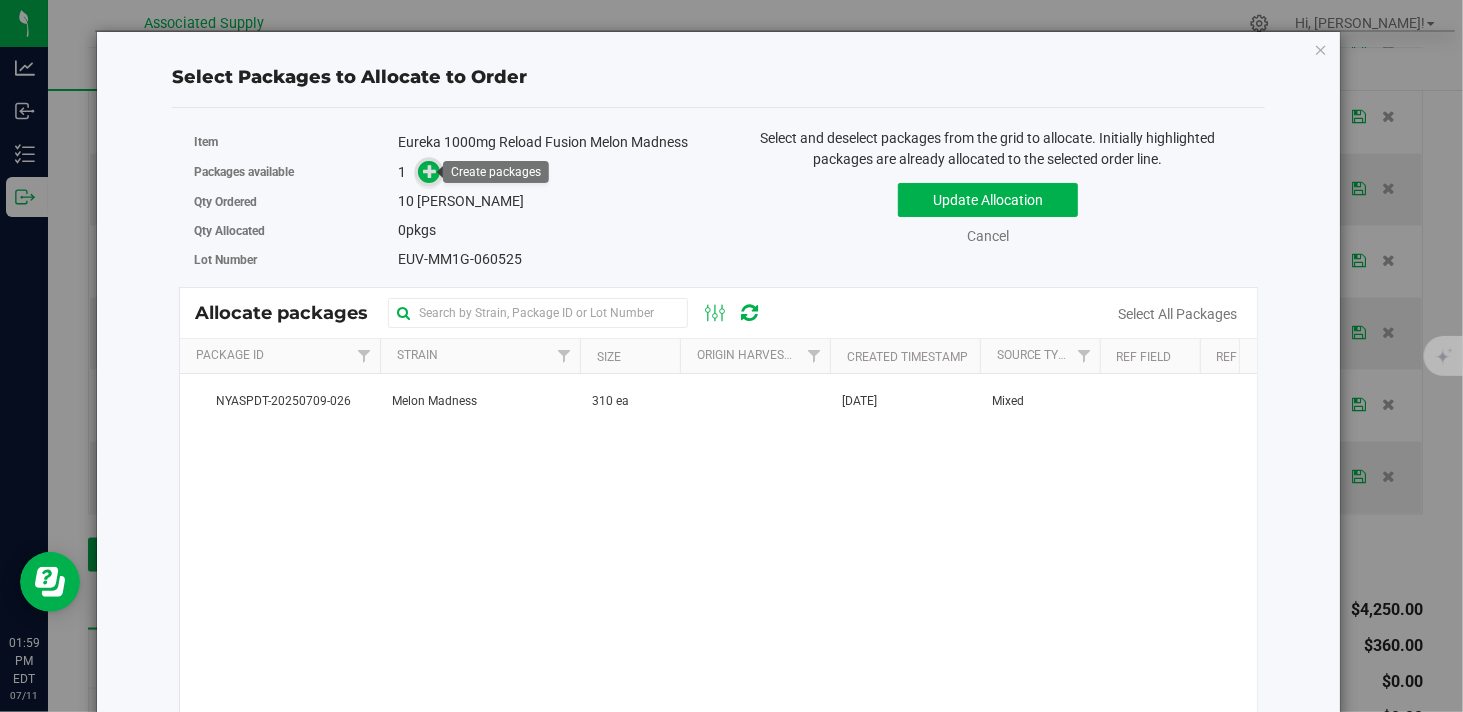 click at bounding box center [429, 172] 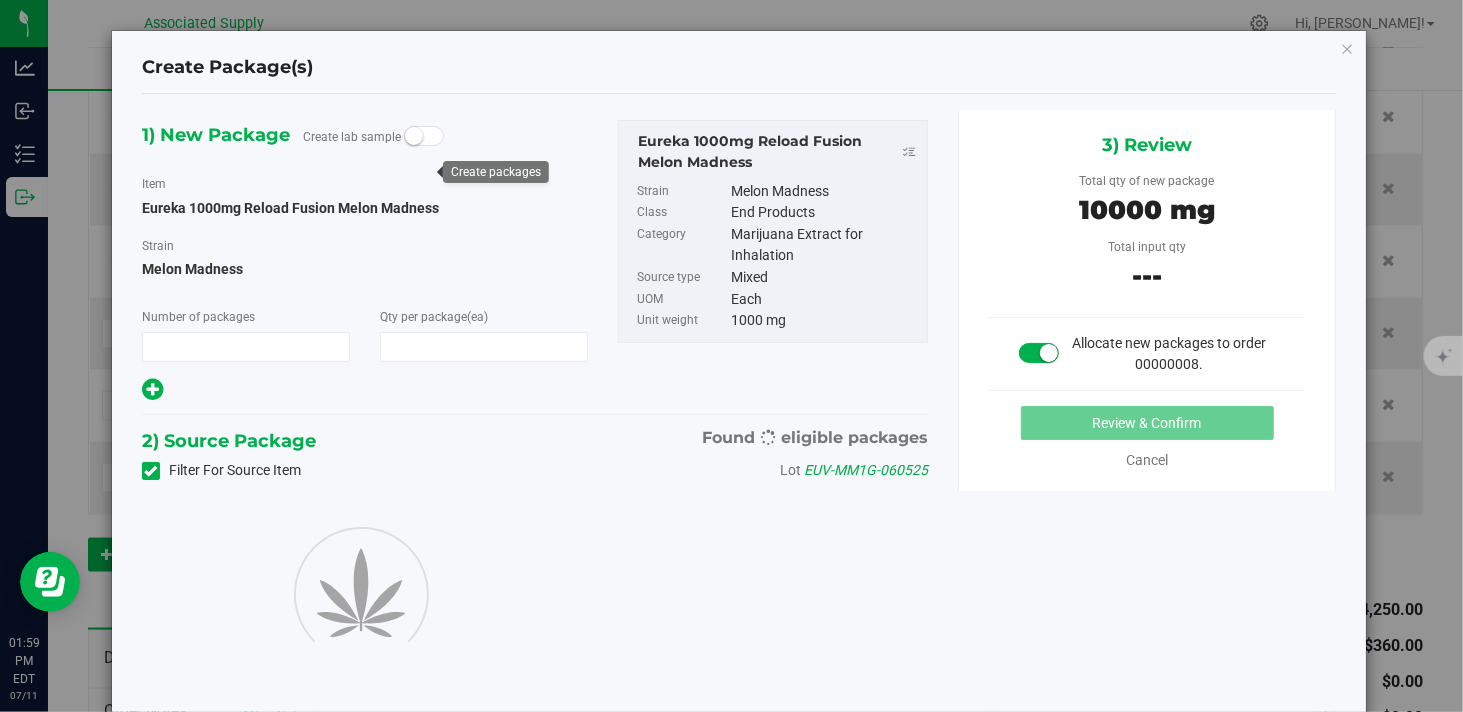 type on "1" 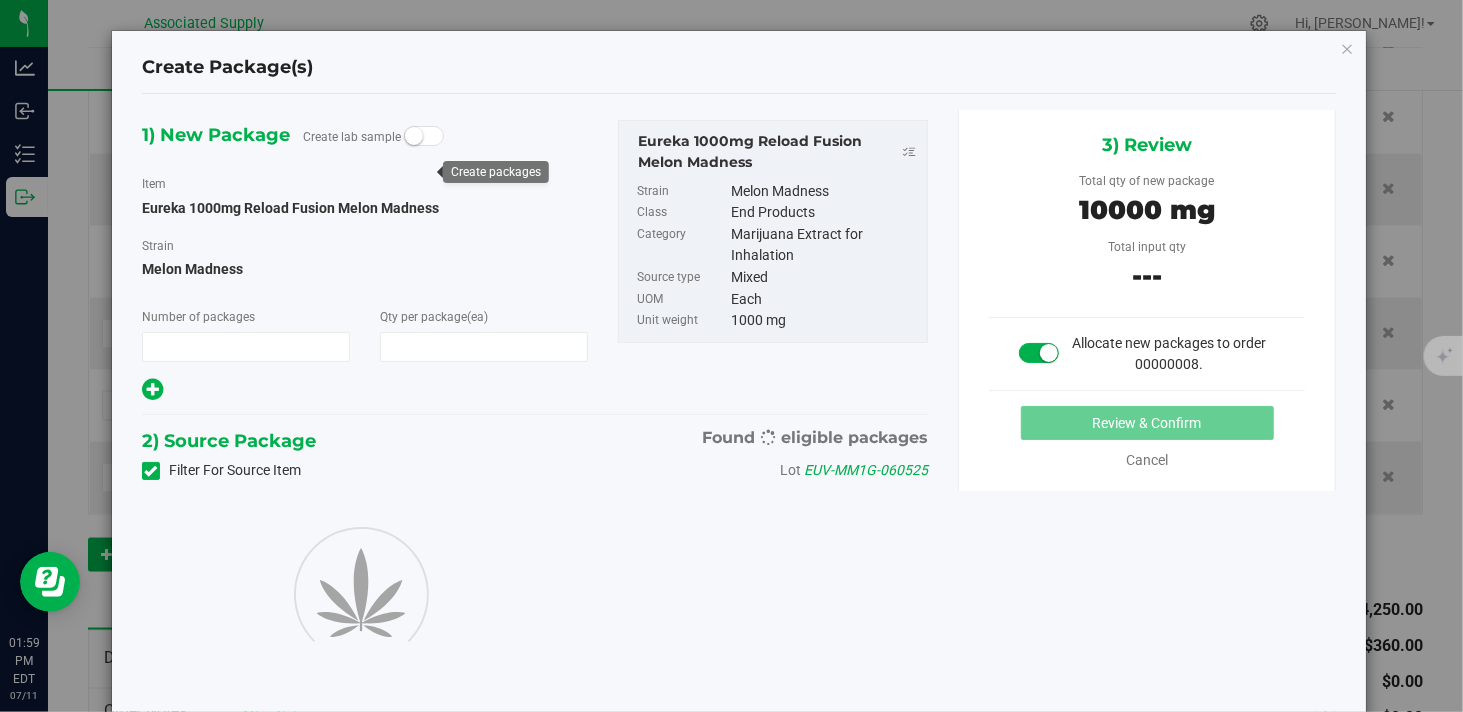type on "10" 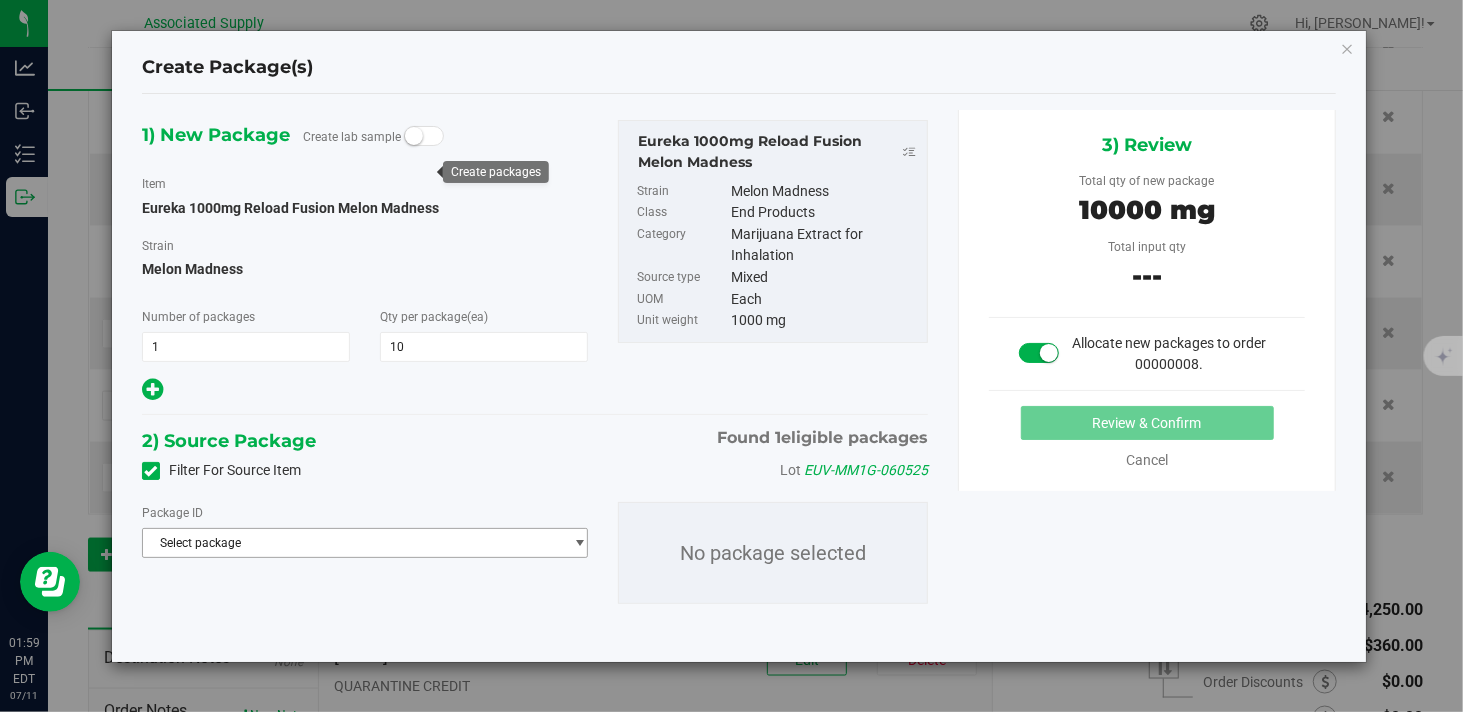 click on "Select package" at bounding box center [352, 543] 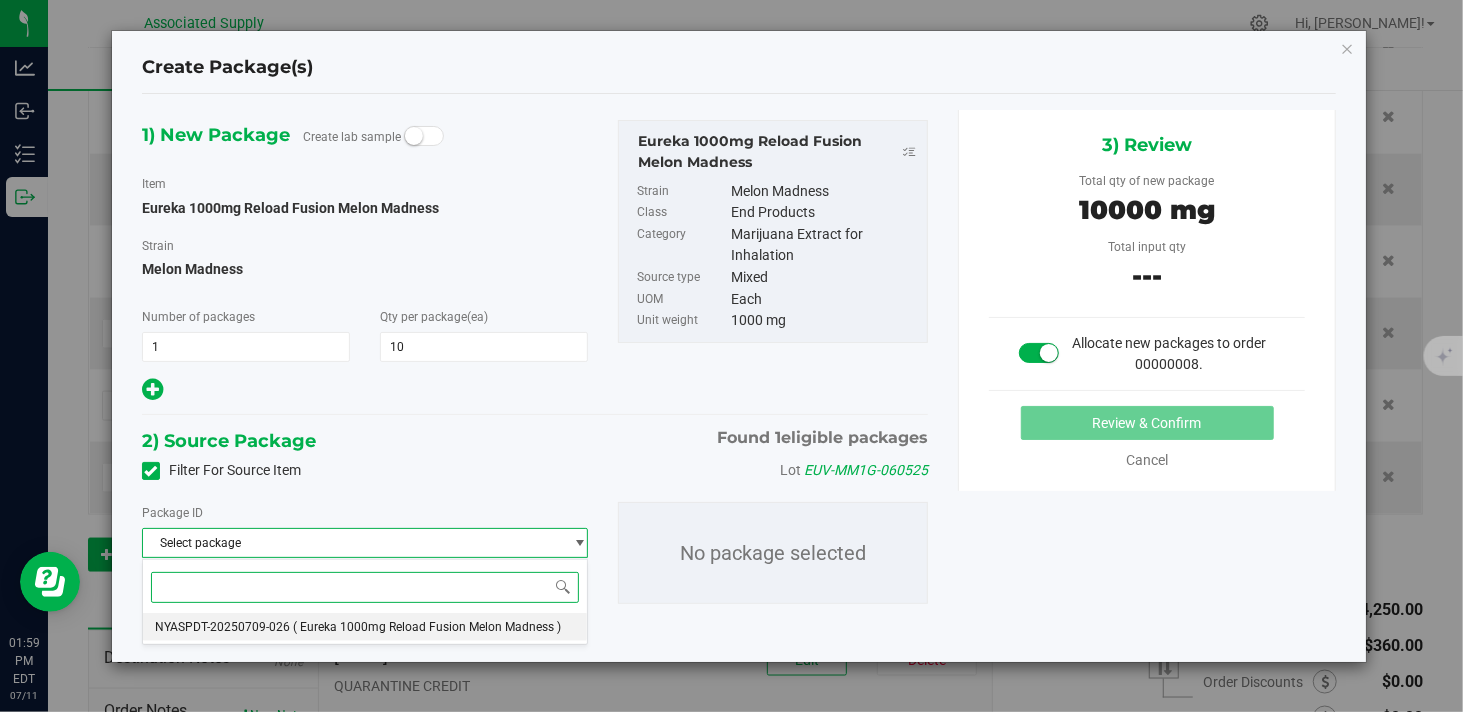 click on "NYASPDT-20250709-026" at bounding box center (222, 627) 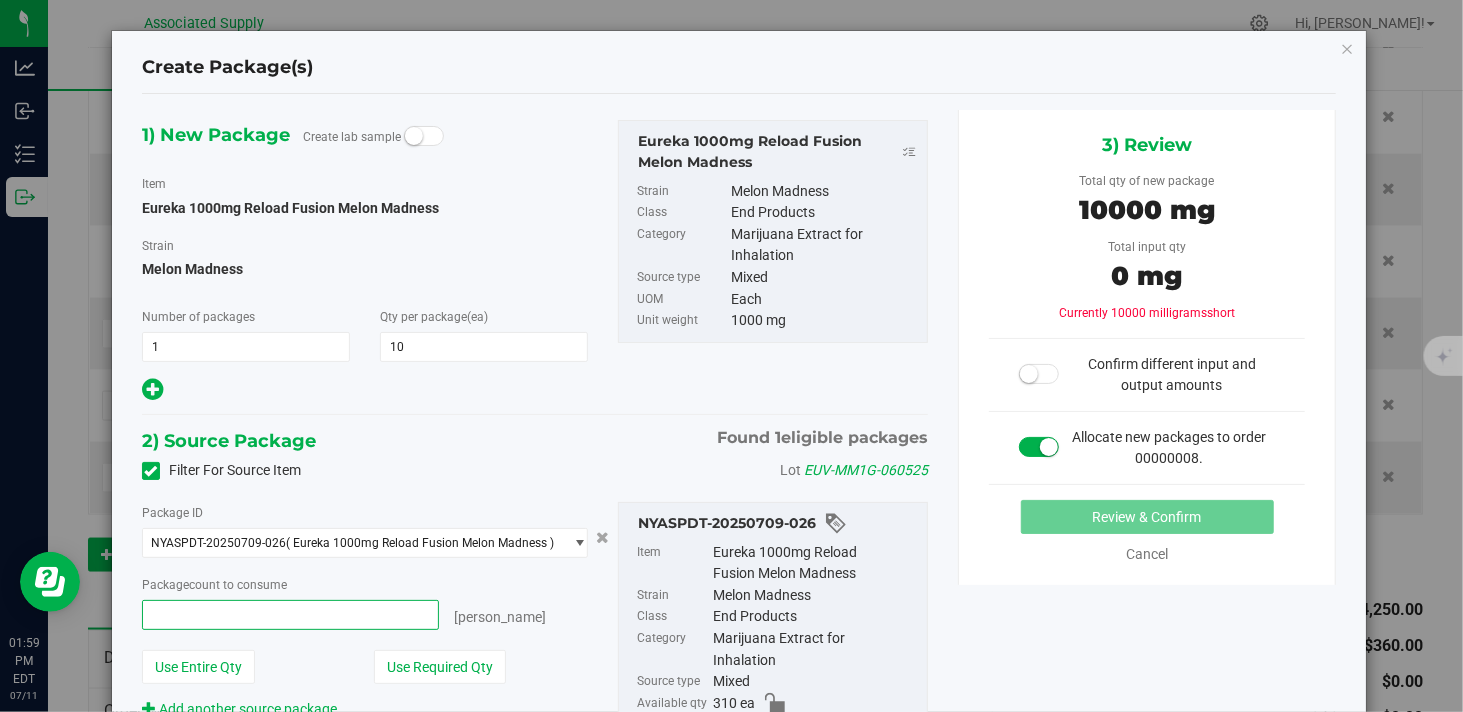 click at bounding box center [290, 615] 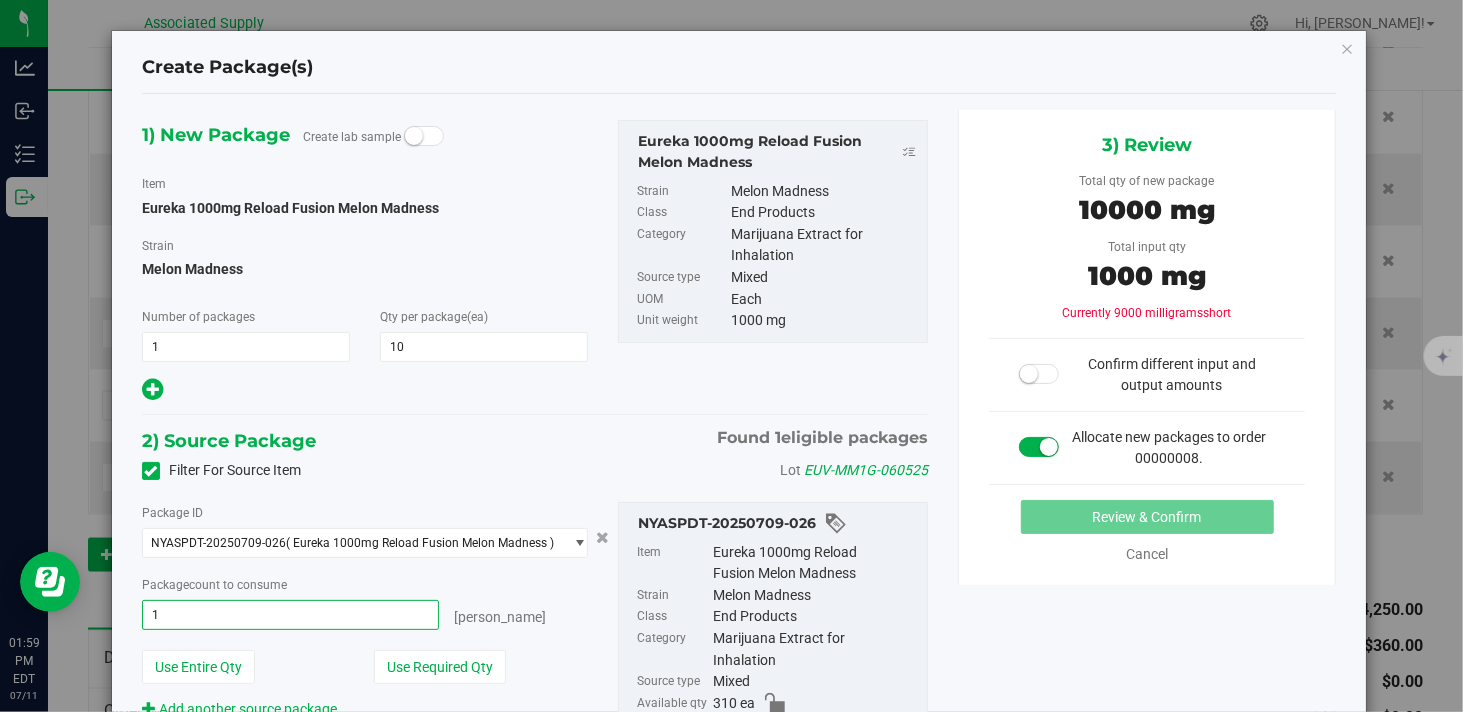 type on "10" 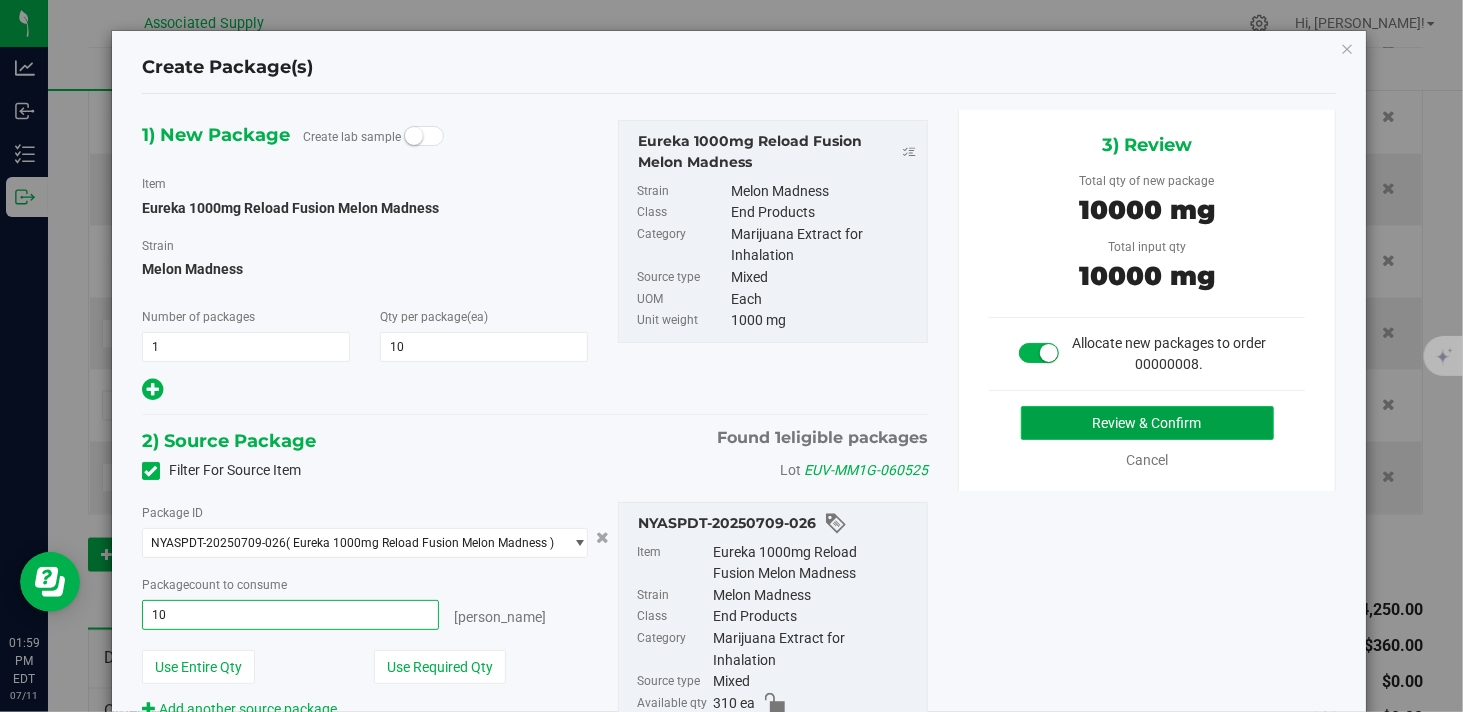 type on "10 ea" 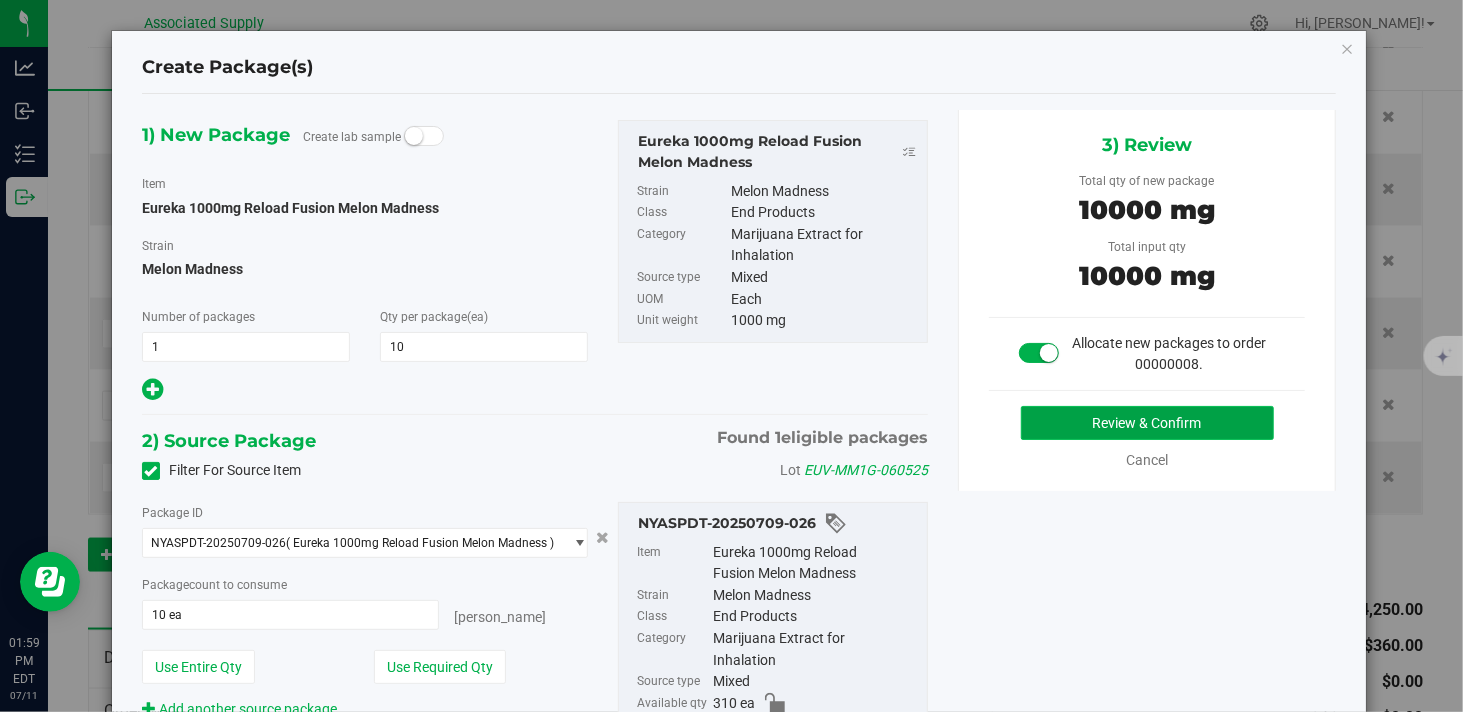 click on "Review & Confirm" at bounding box center [1147, 423] 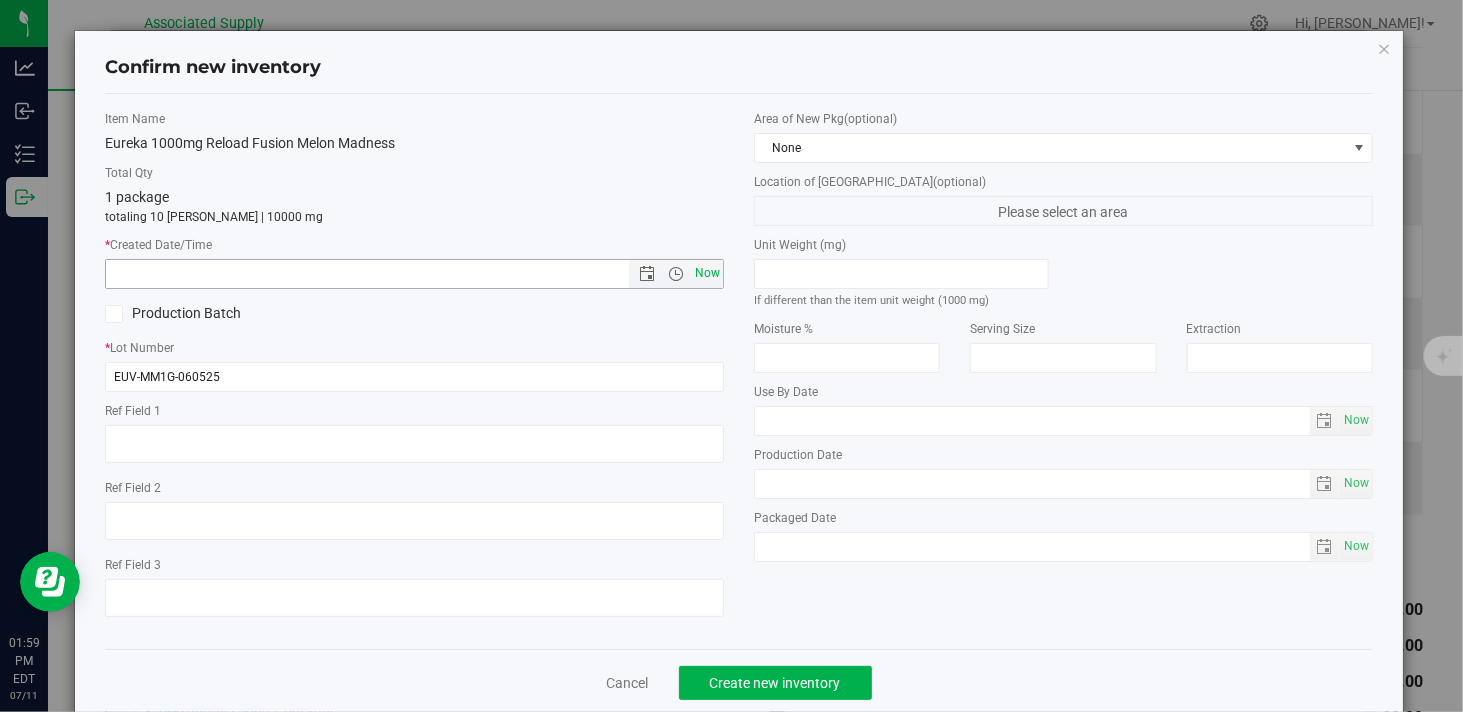 click on "Now" at bounding box center (708, 273) 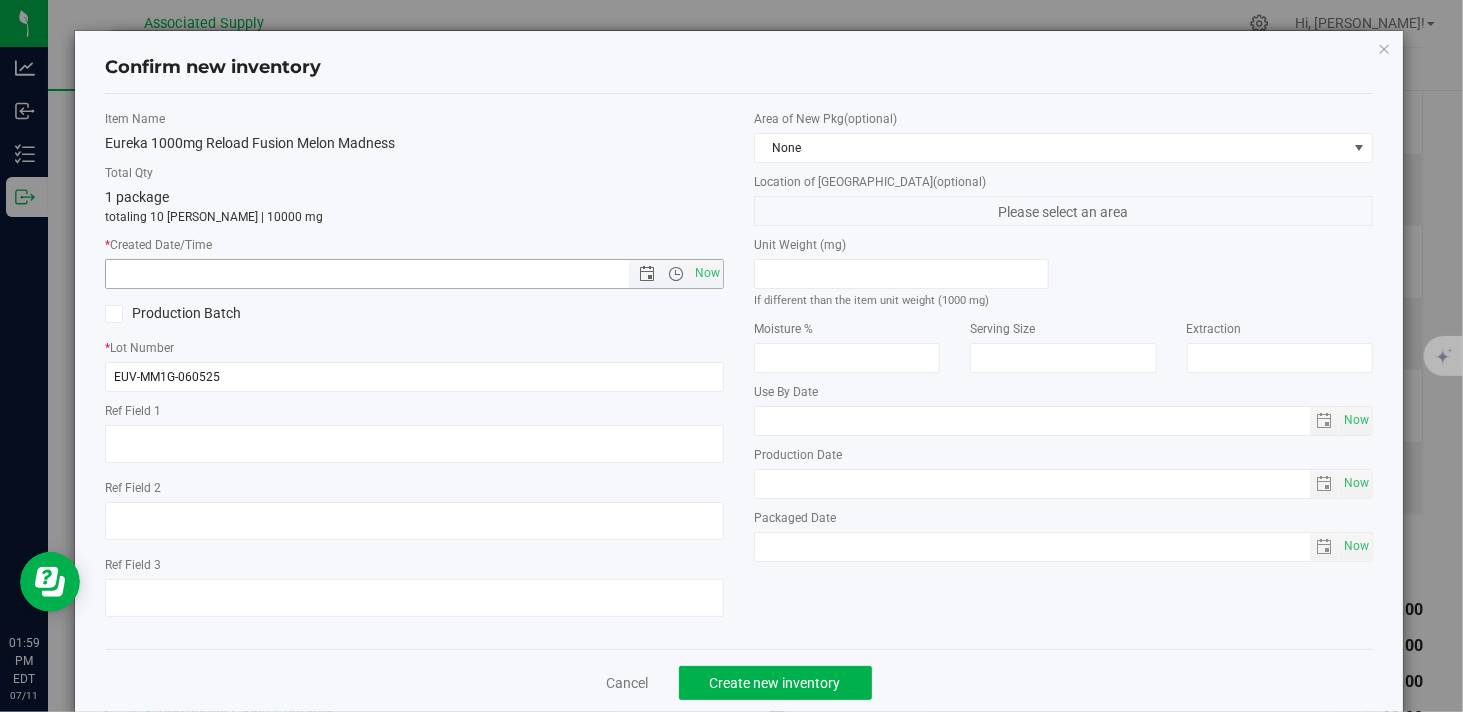 type on "7/11/2025 1:59 PM" 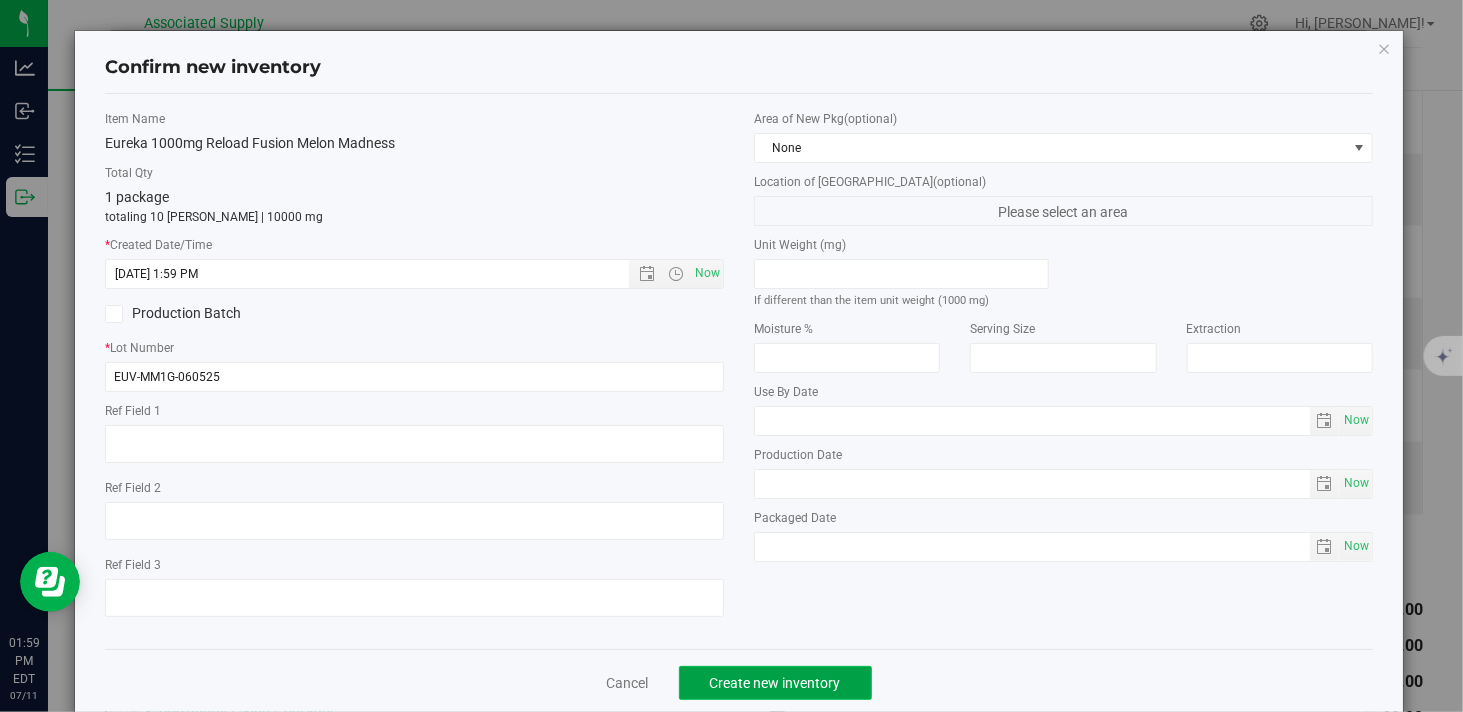 click on "Create new inventory" 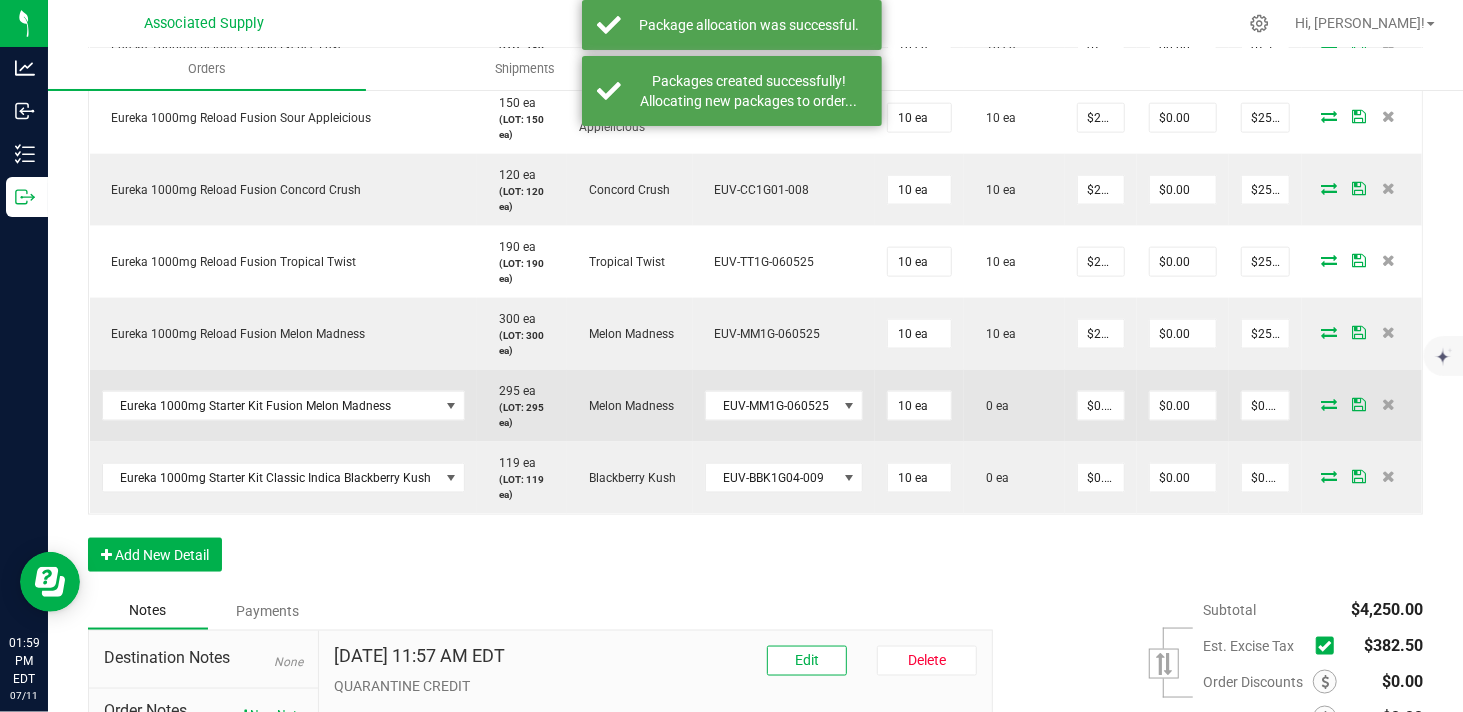 click at bounding box center [1329, 404] 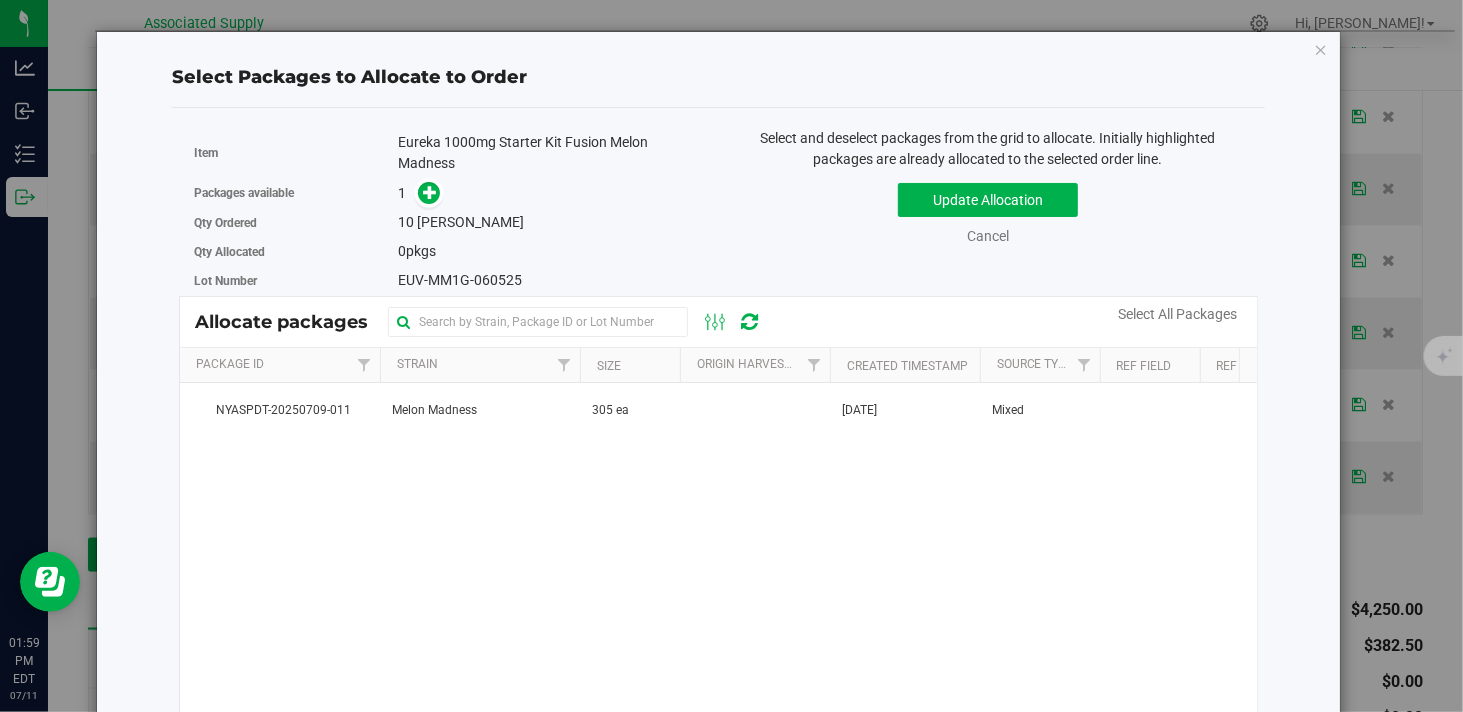 click on "0
pkgs" at bounding box center [550, 251] 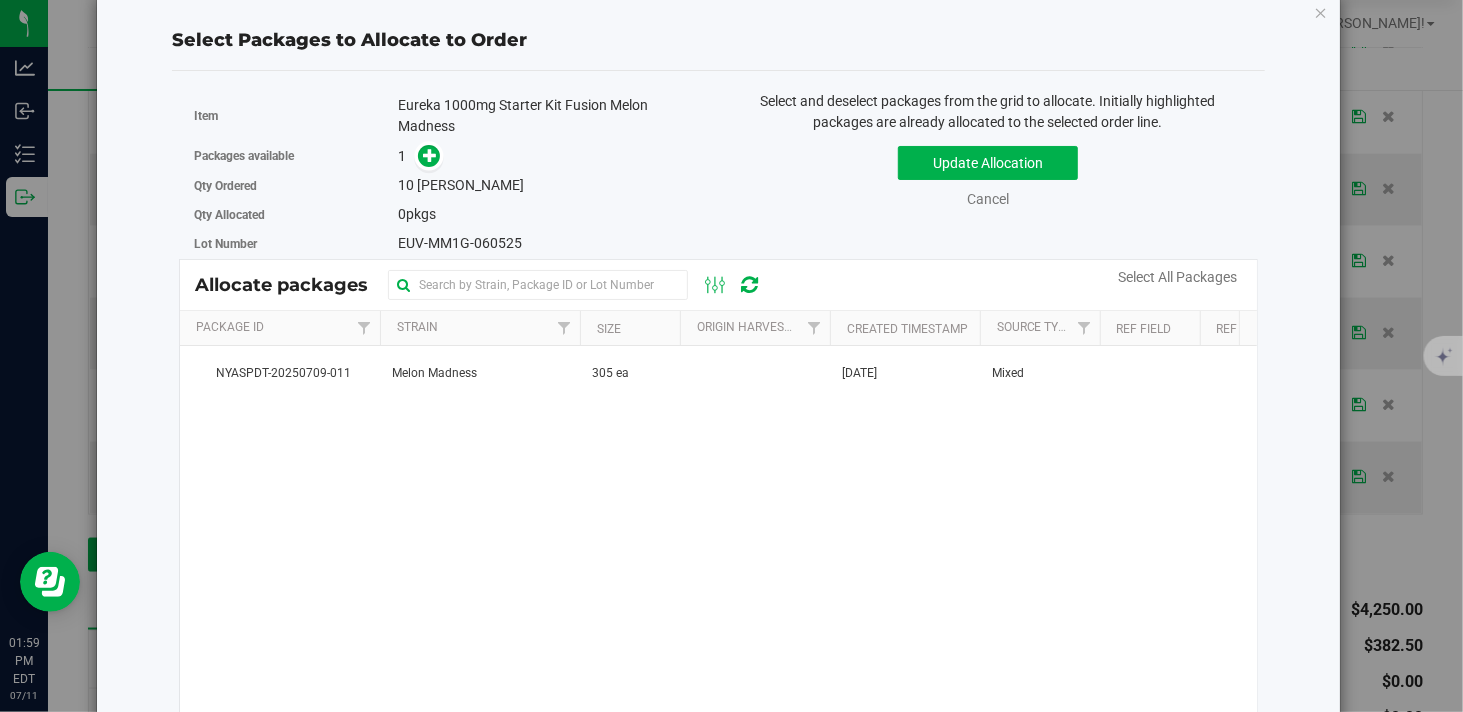scroll, scrollTop: 42, scrollLeft: 0, axis: vertical 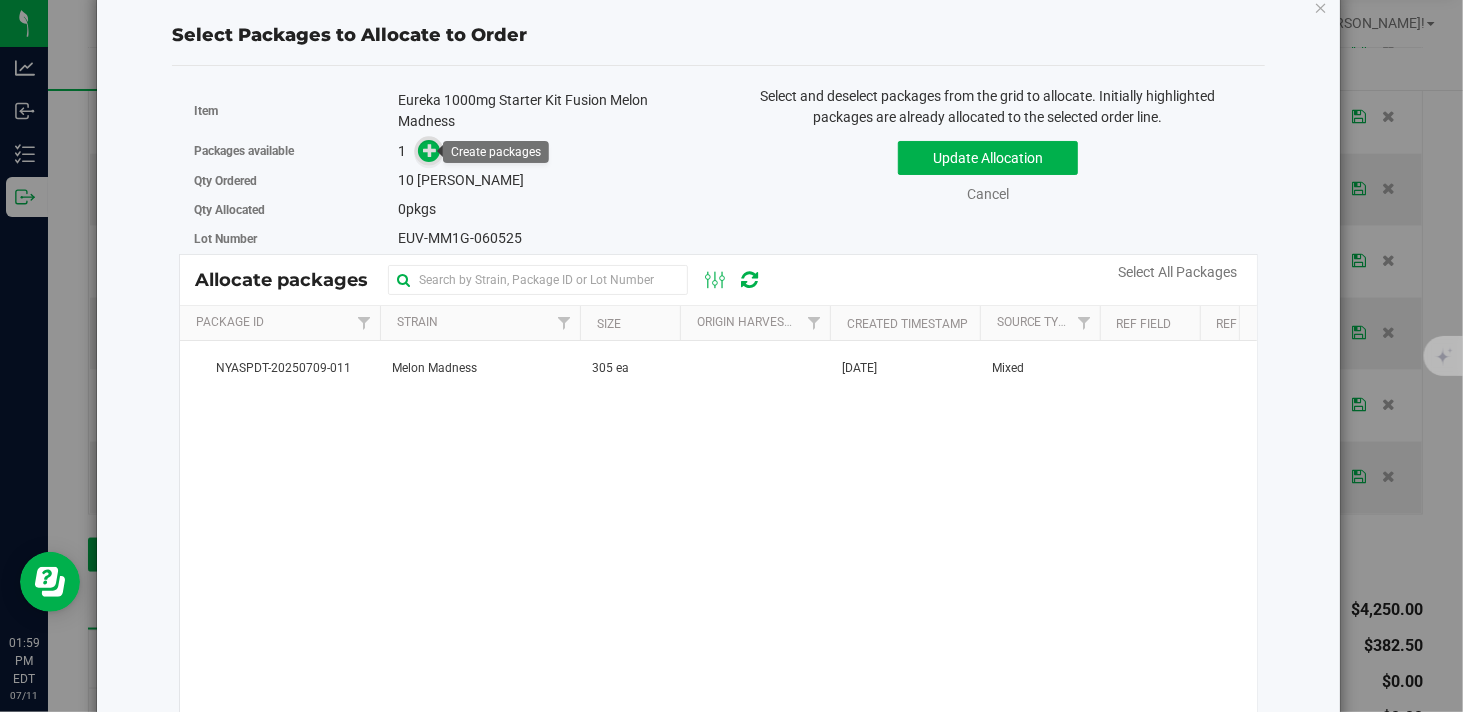 click at bounding box center [430, 150] 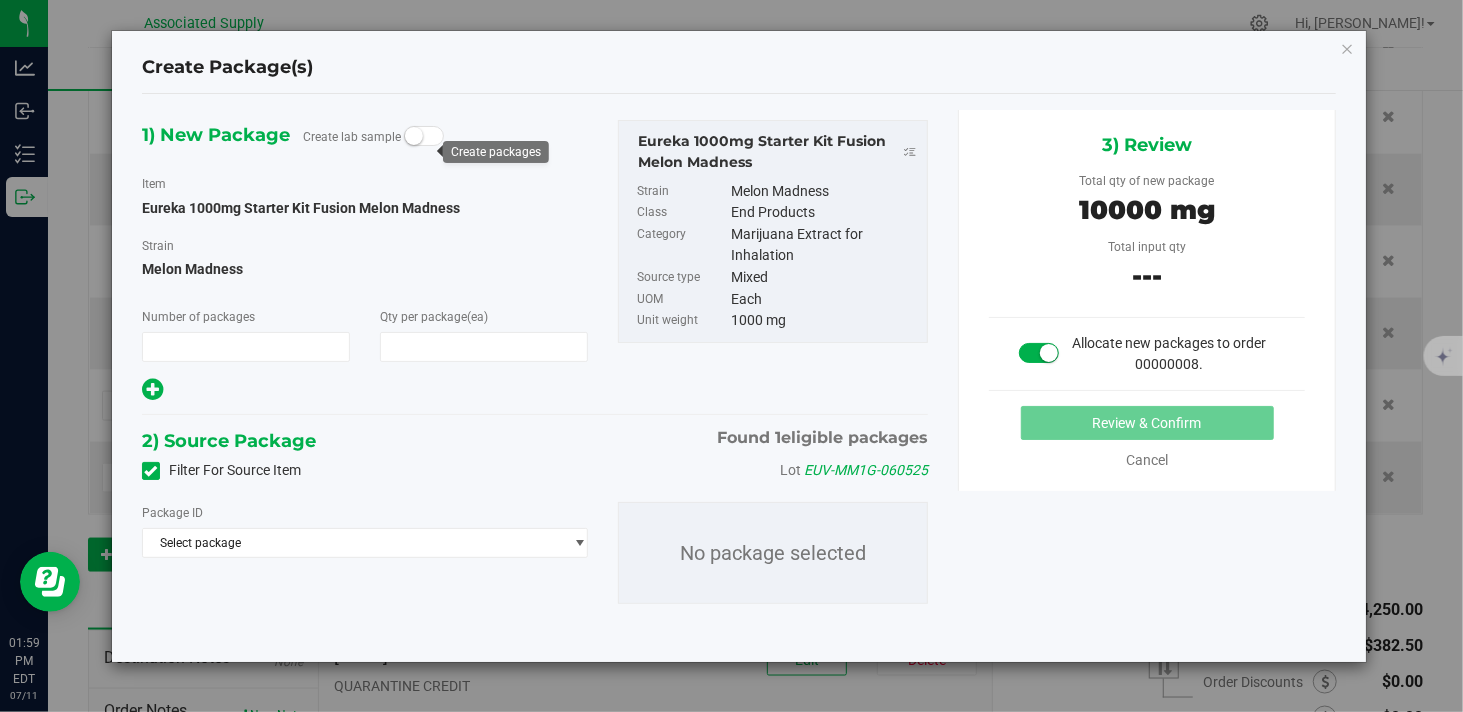 type on "1" 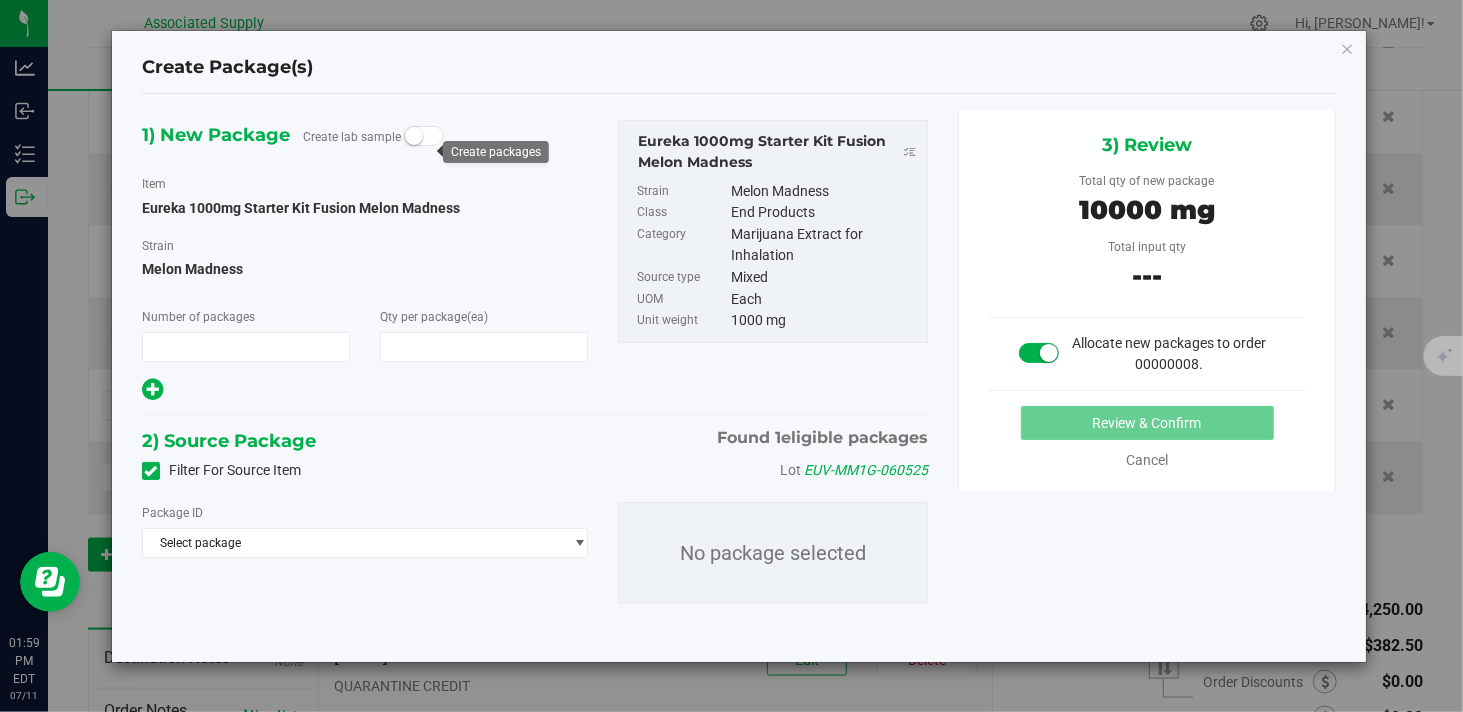 type on "10" 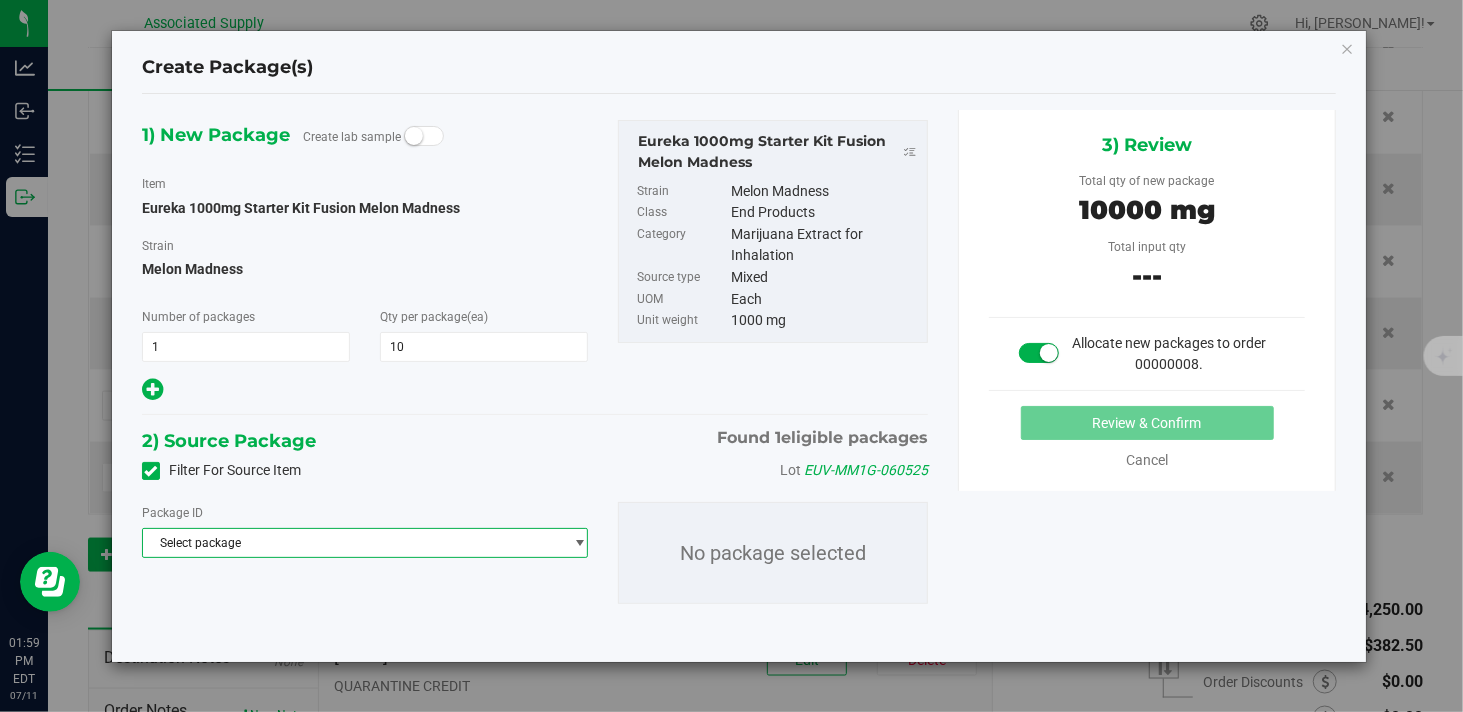 click on "Select package" at bounding box center (352, 543) 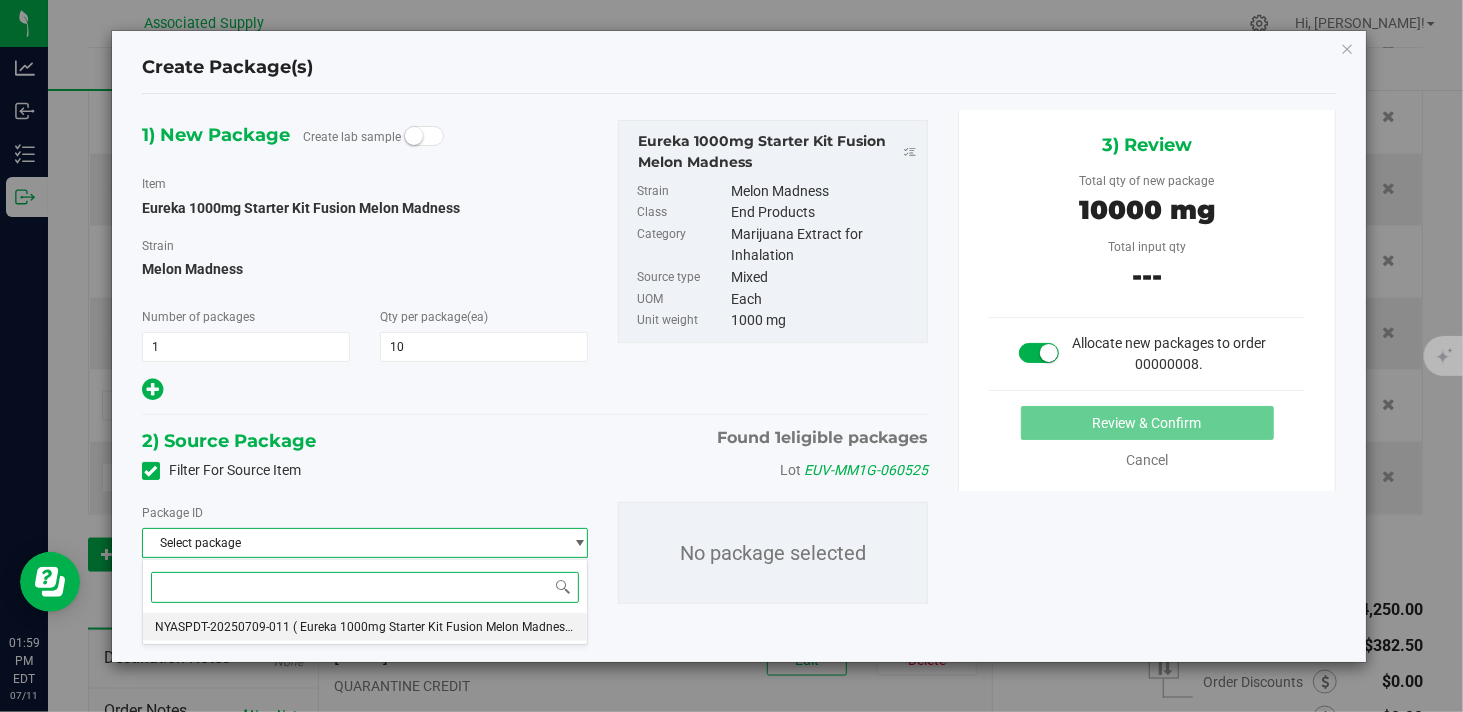 click on "(
Eureka 1000mg Starter Kit Fusion Melon Madness
)" at bounding box center (435, 627) 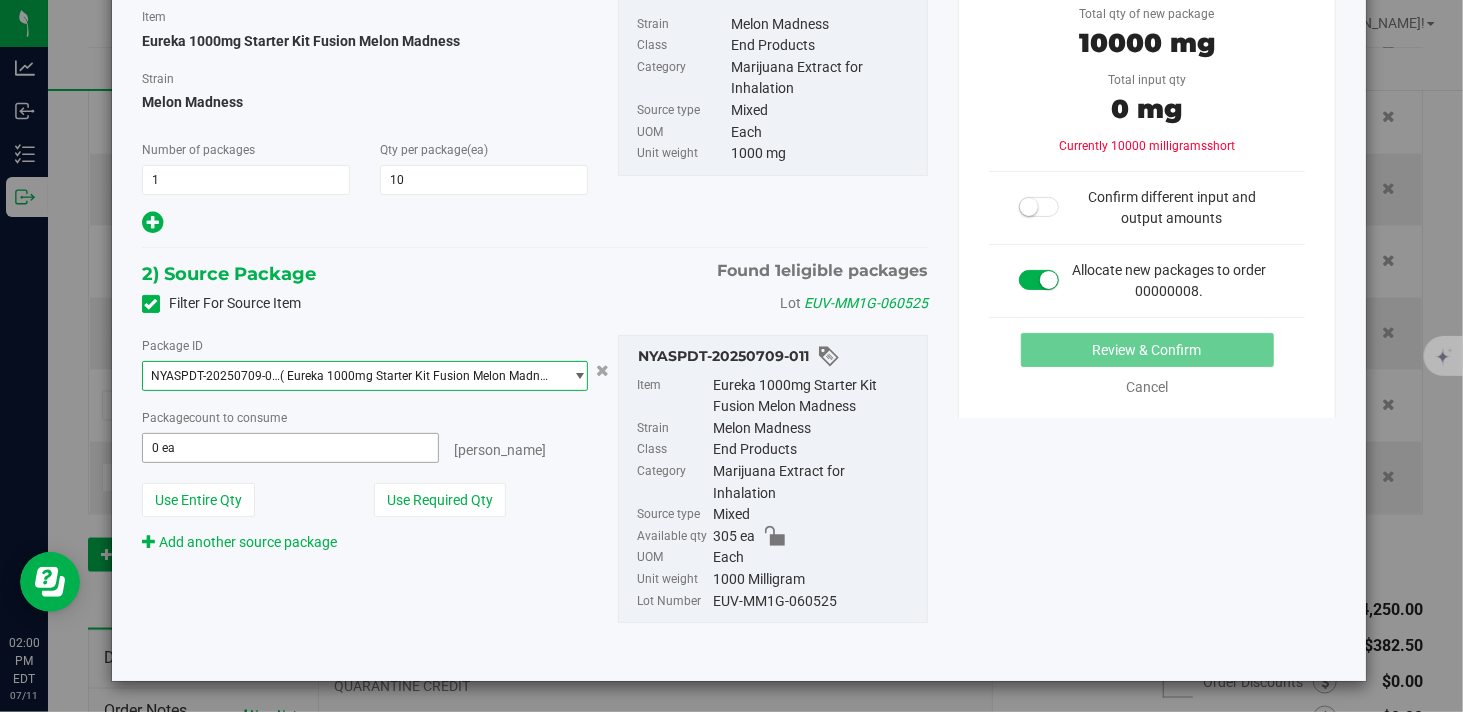 scroll, scrollTop: 156, scrollLeft: 0, axis: vertical 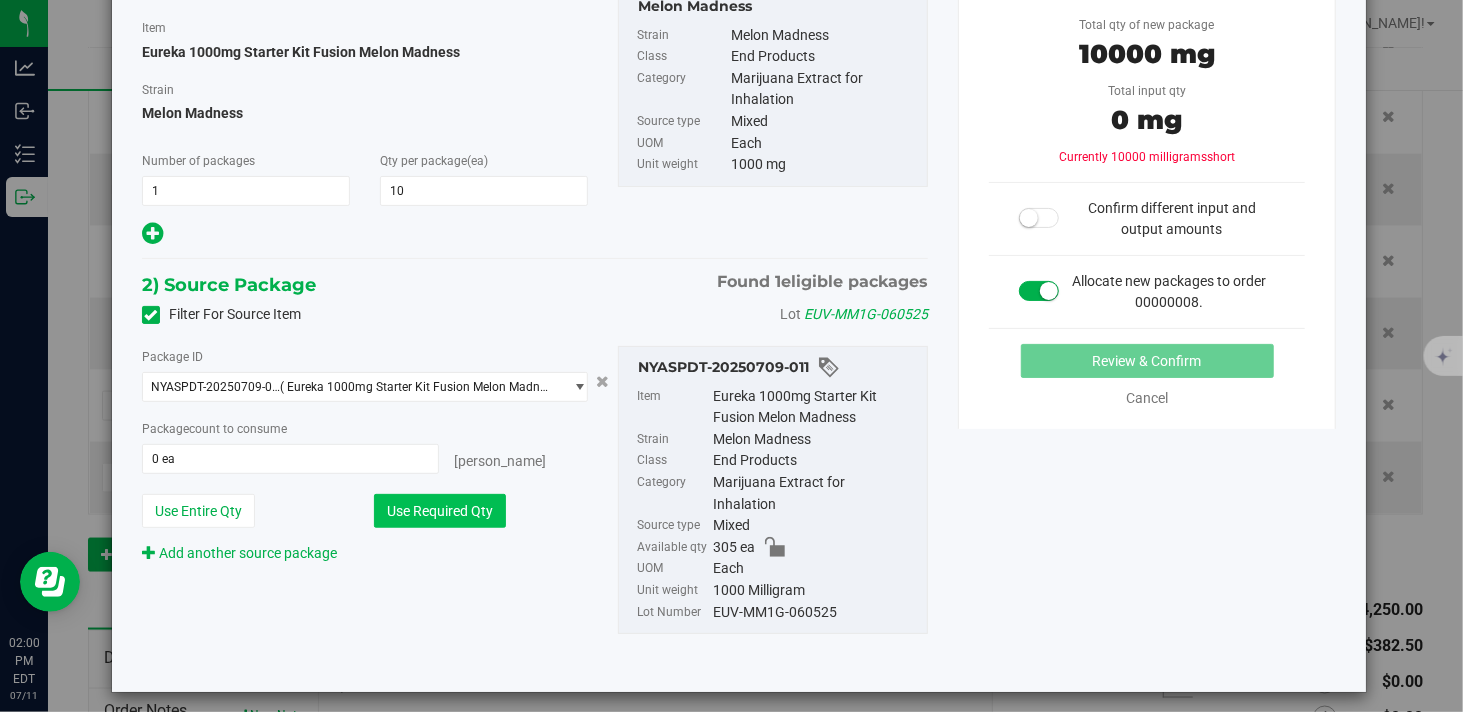 click on "Use Required Qty" at bounding box center [440, 511] 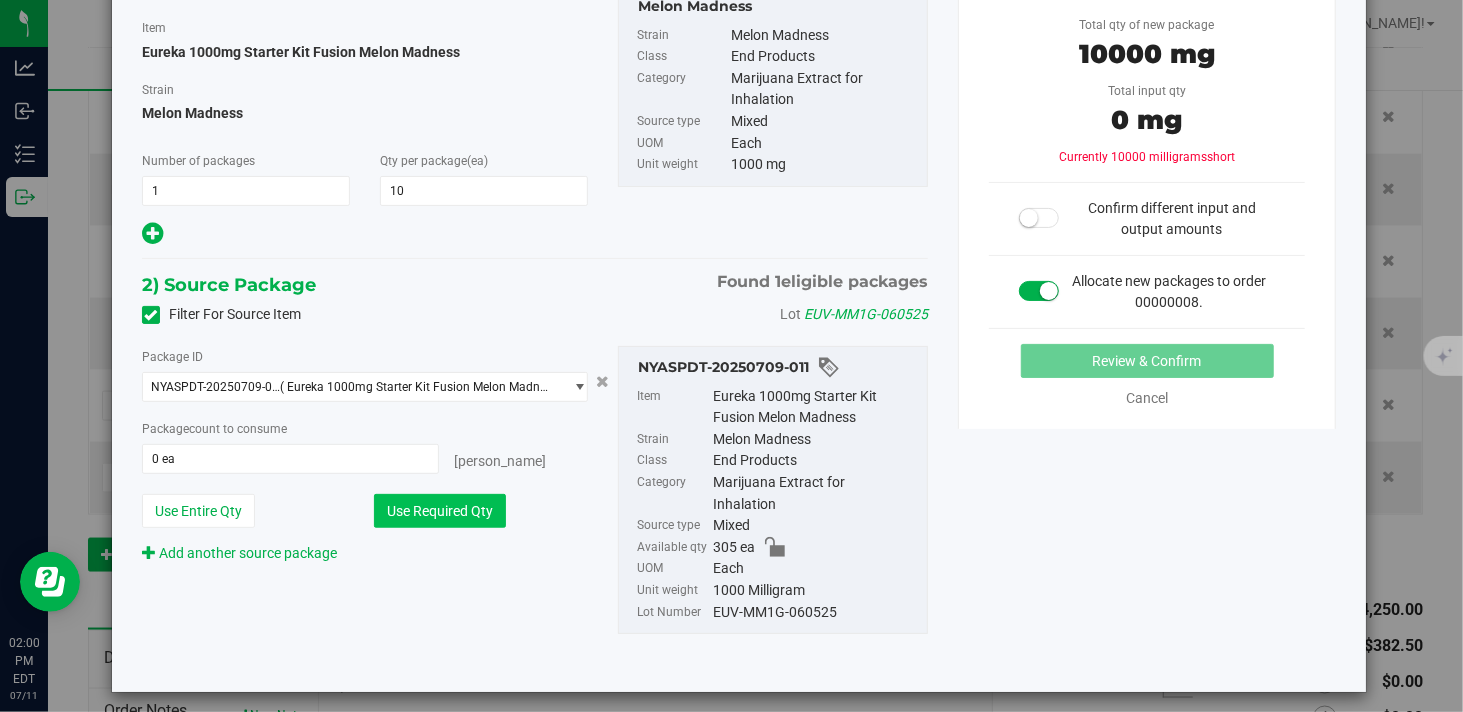 type on "10 ea" 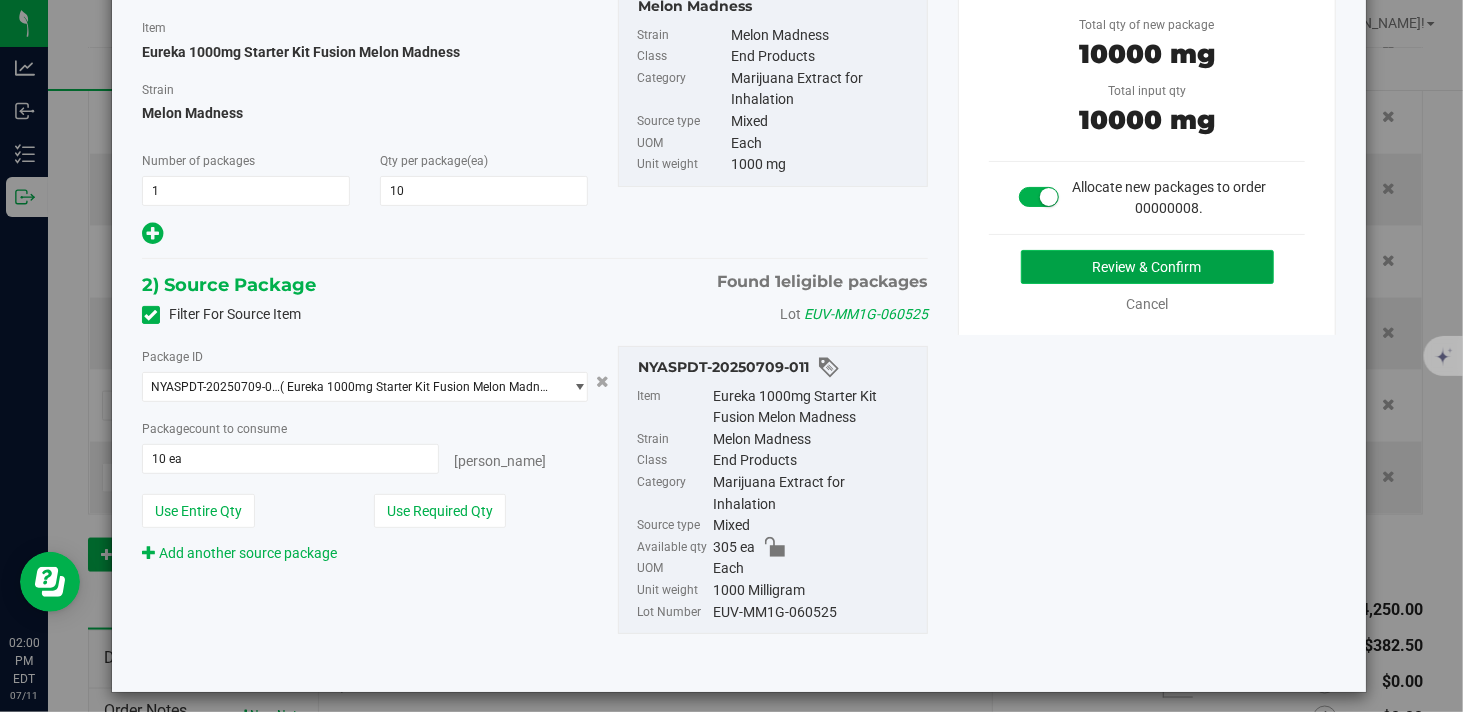 click on "Review & Confirm" at bounding box center [1147, 267] 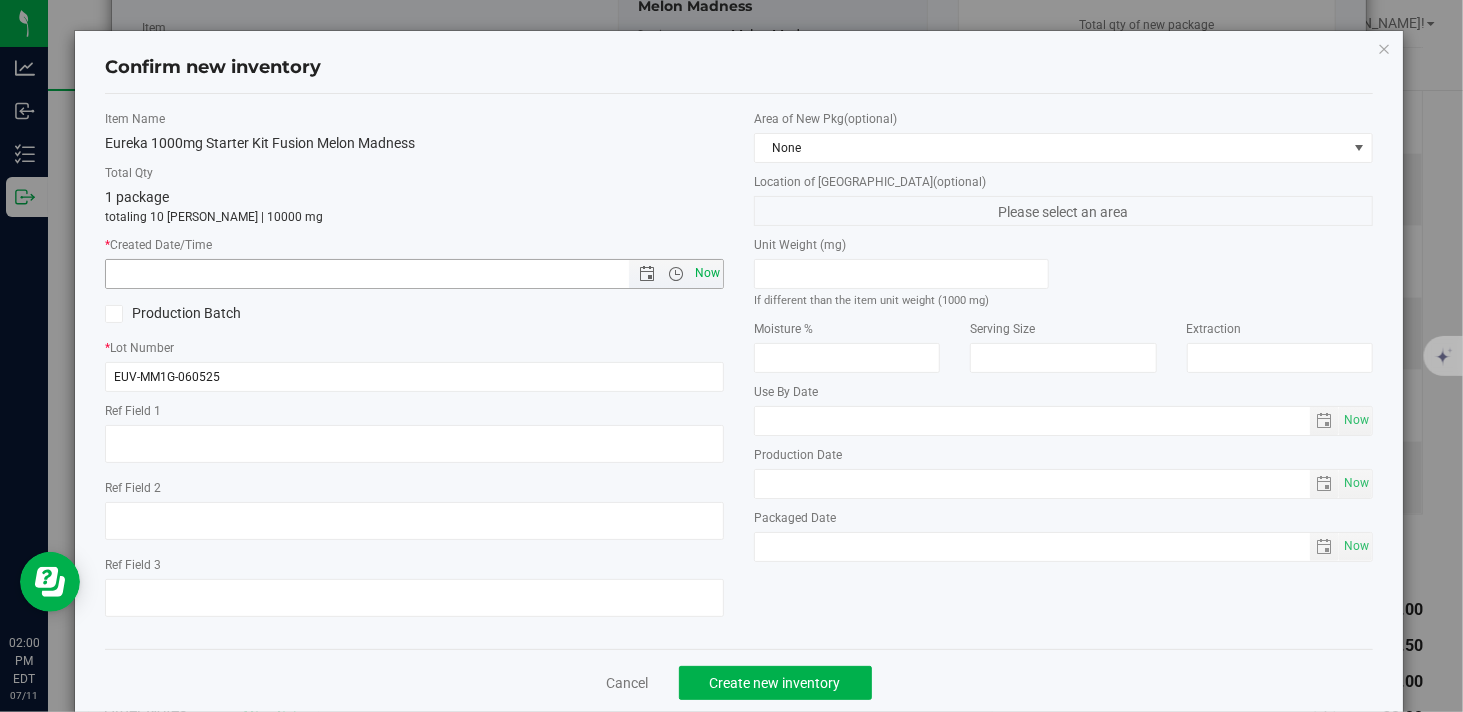 click on "Now" at bounding box center [708, 273] 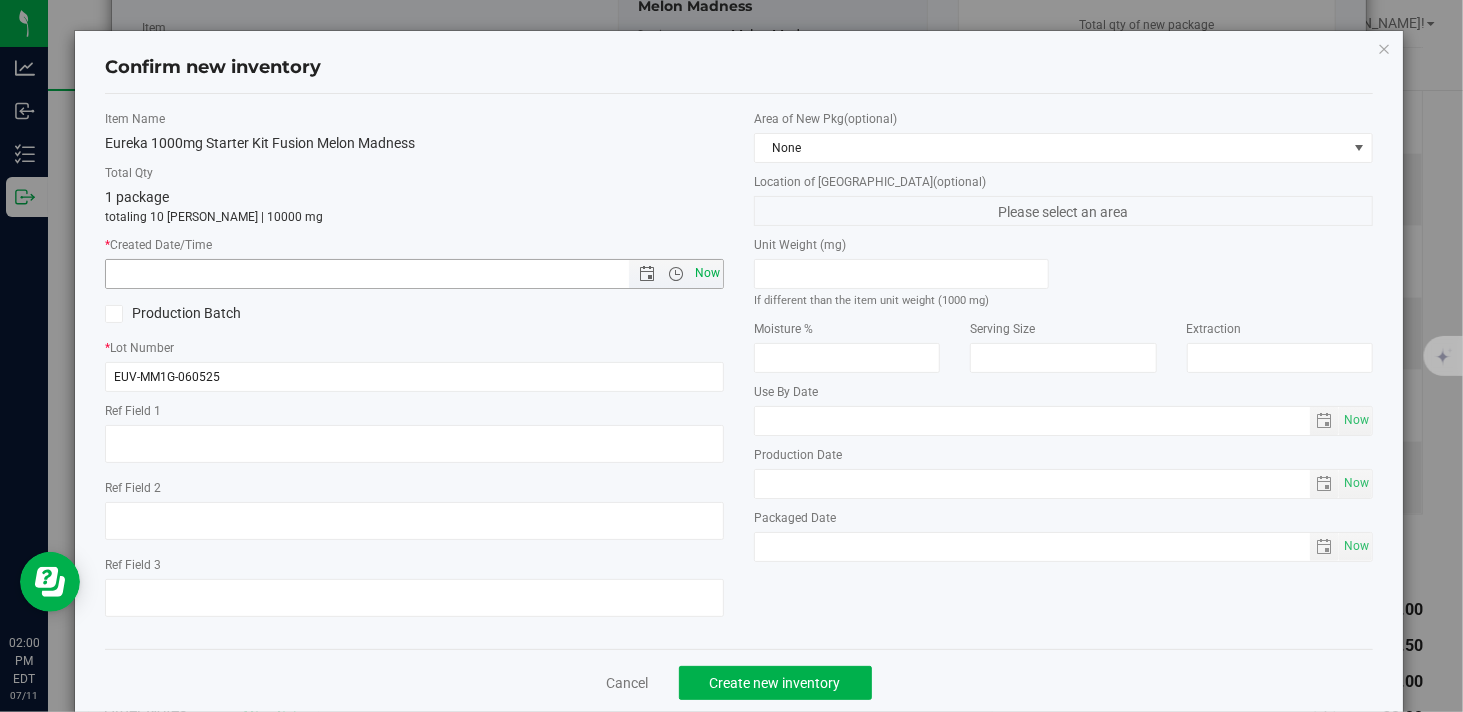 type on "7/11/2025 2:00 PM" 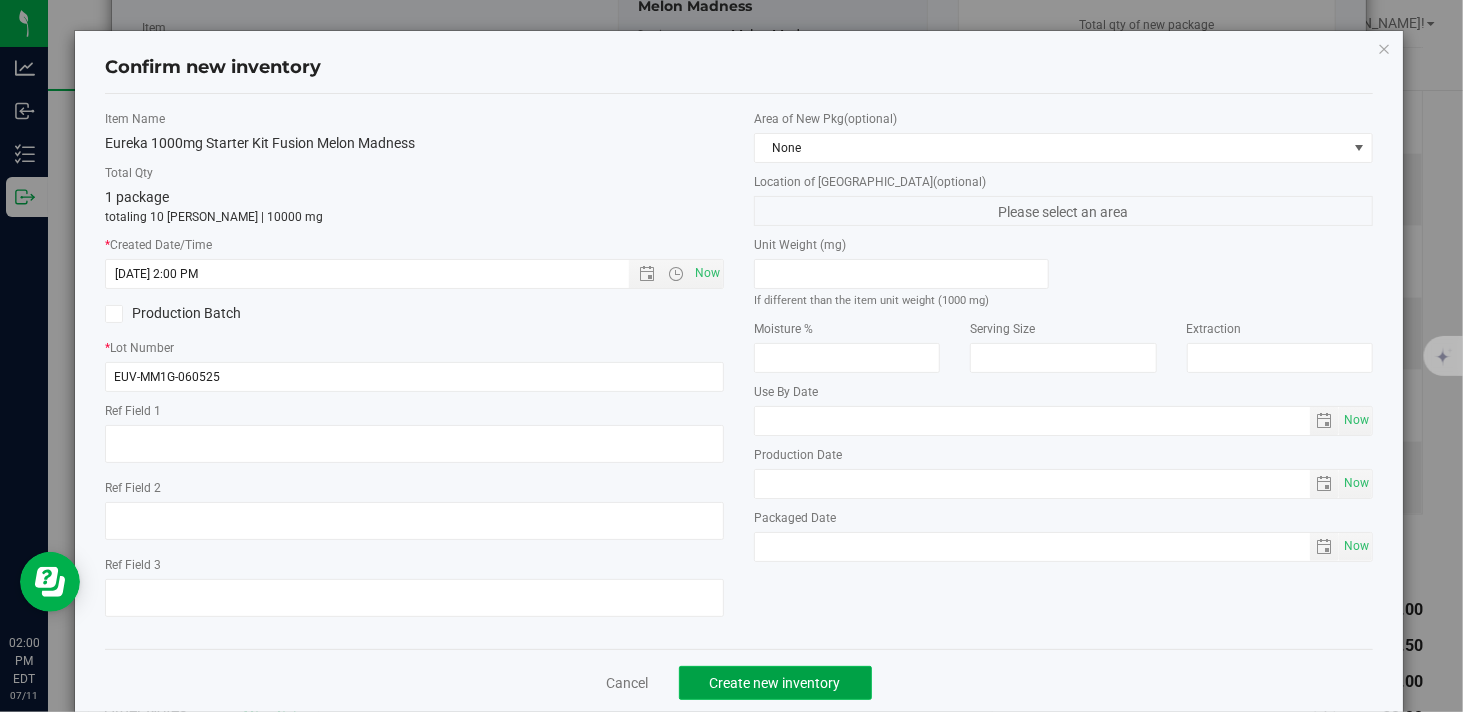 click on "Create new inventory" 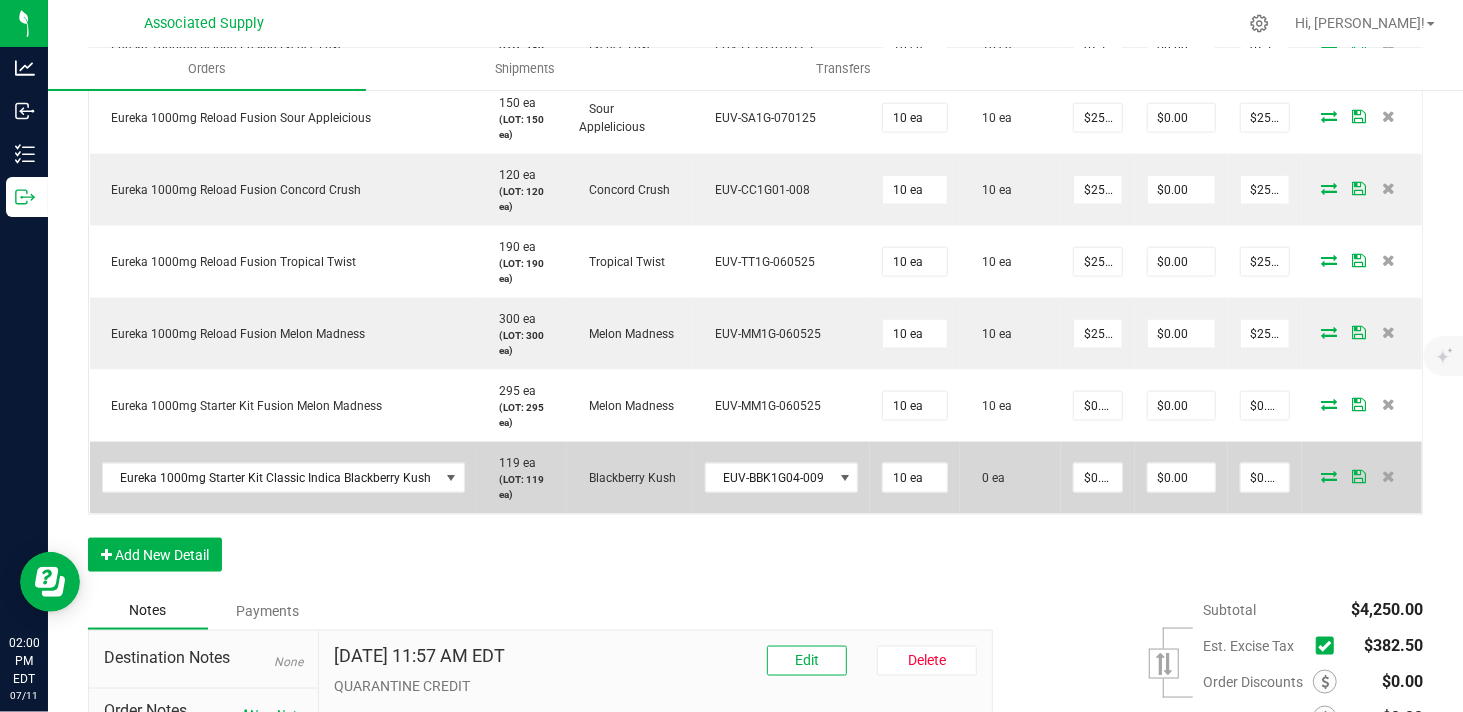 click at bounding box center [1329, 476] 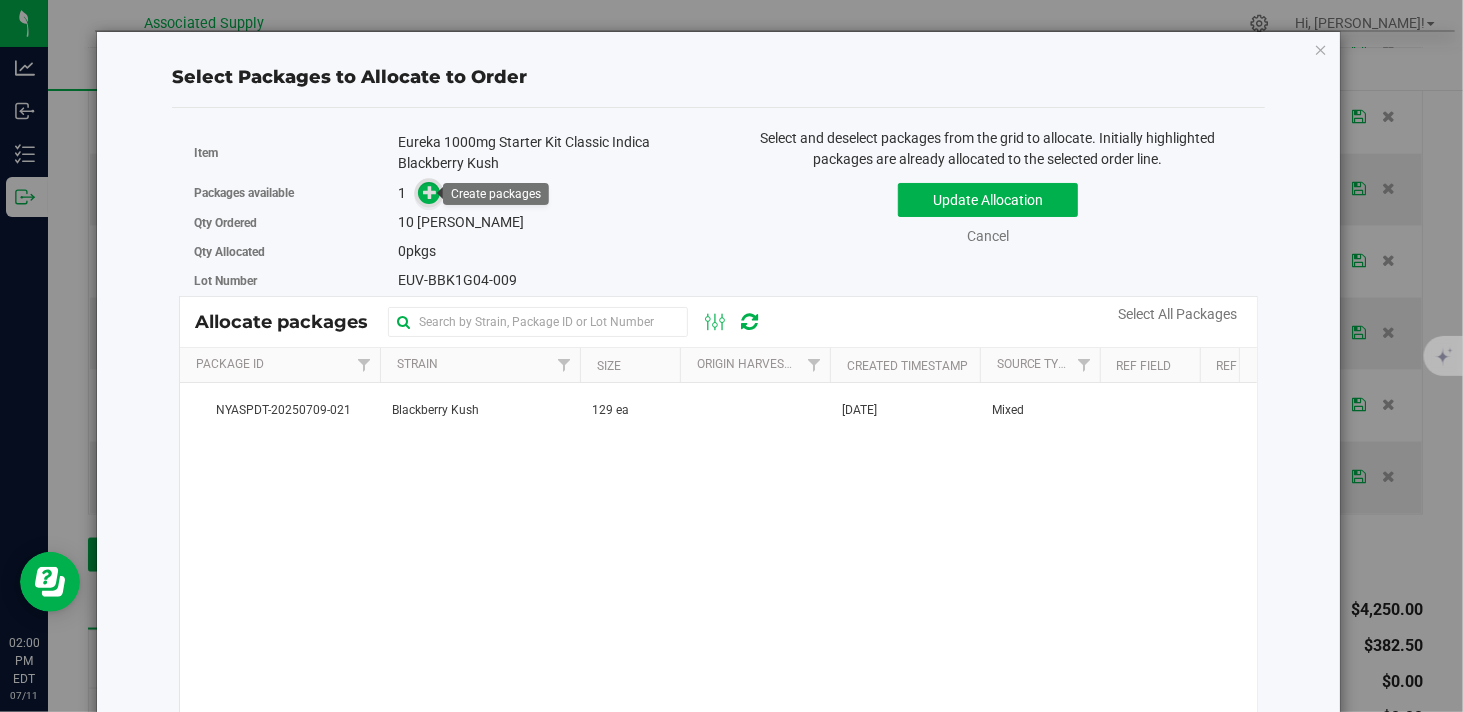click at bounding box center (430, 192) 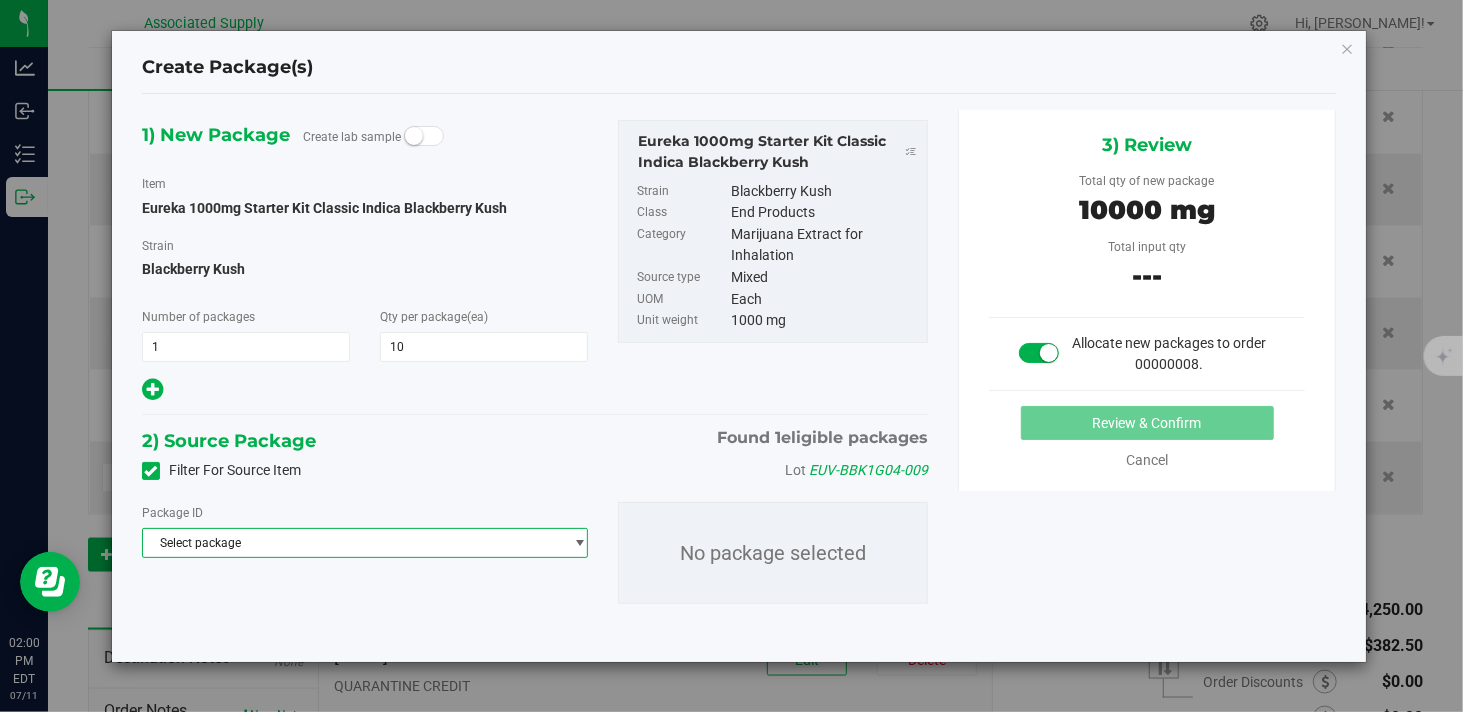 click on "Select package" at bounding box center [352, 543] 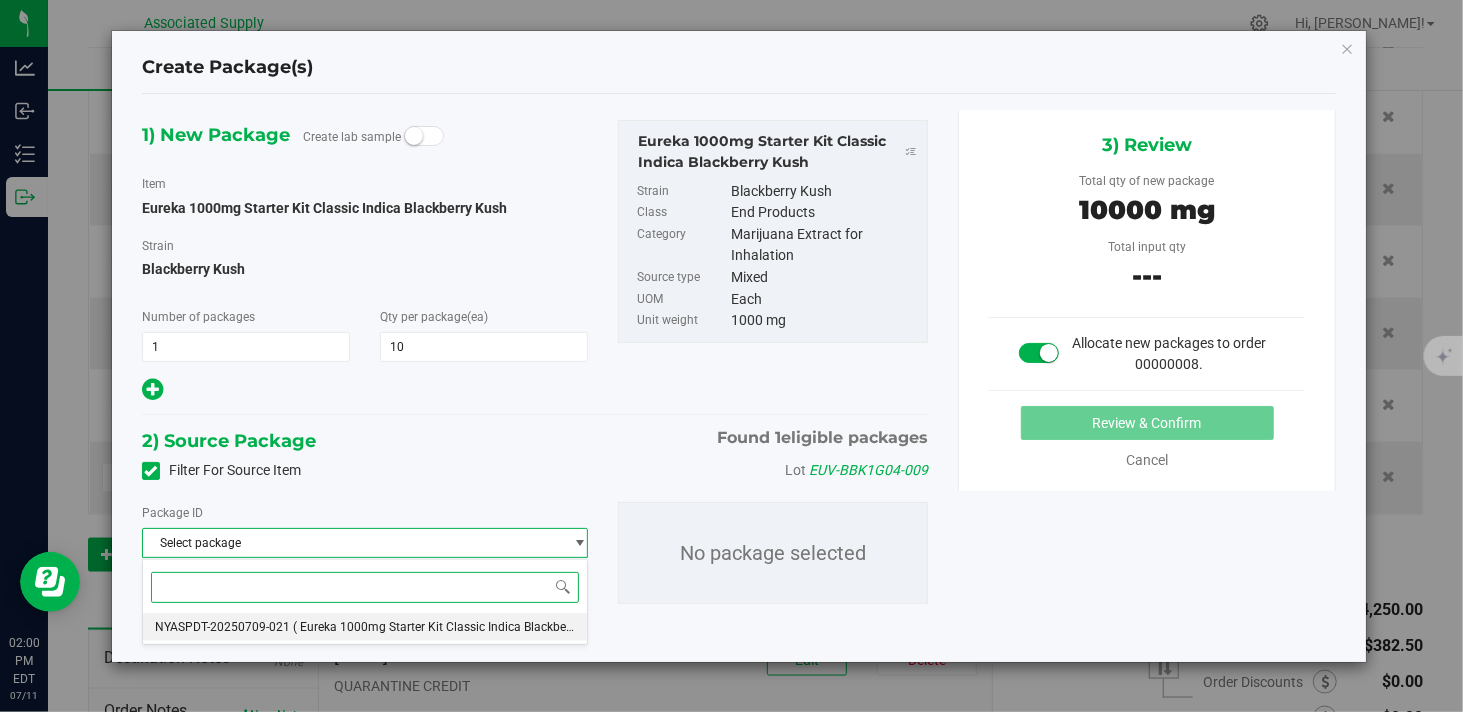 click on "(
Eureka 1000mg Starter Kit Classic Indica Blackberry Kush
)" at bounding box center [455, 627] 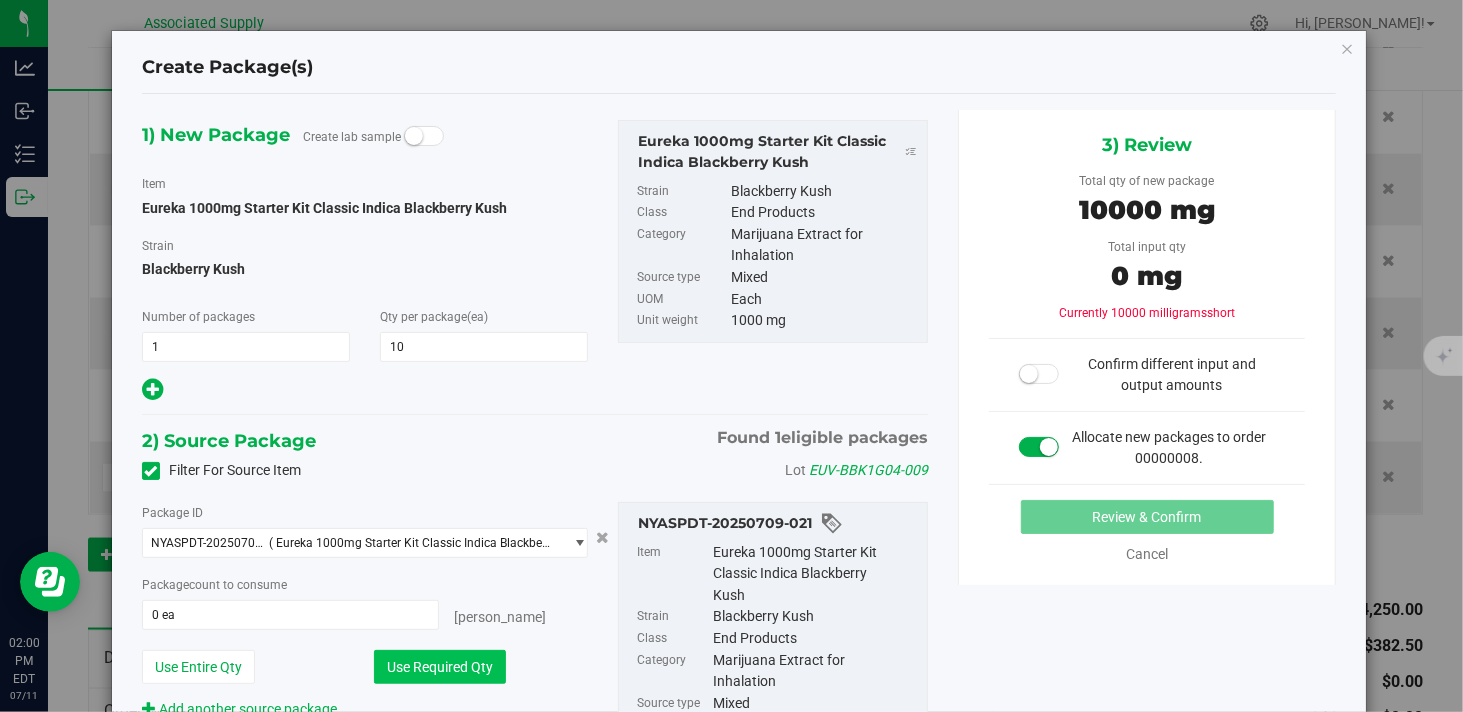 click on "Use Required Qty" at bounding box center (440, 667) 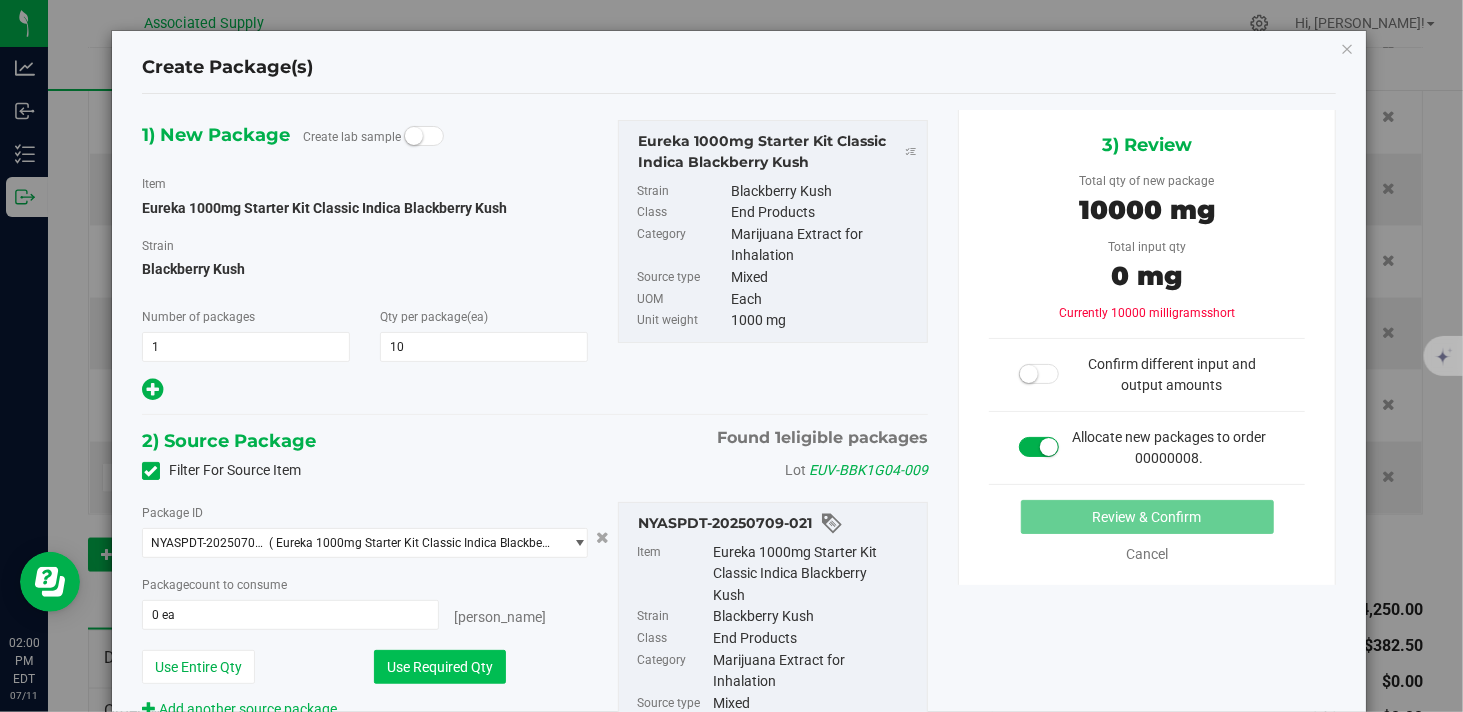 type on "10 ea" 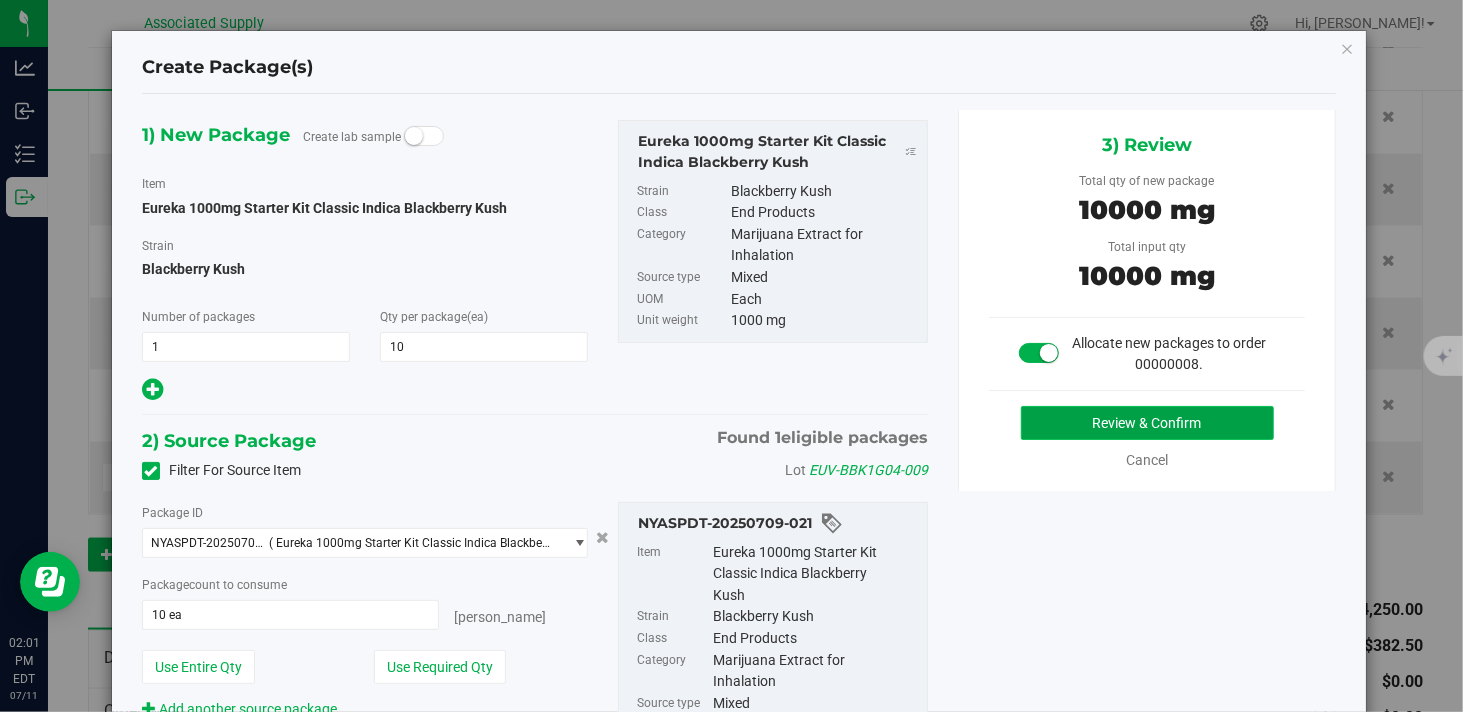 click on "Review & Confirm" at bounding box center (1147, 423) 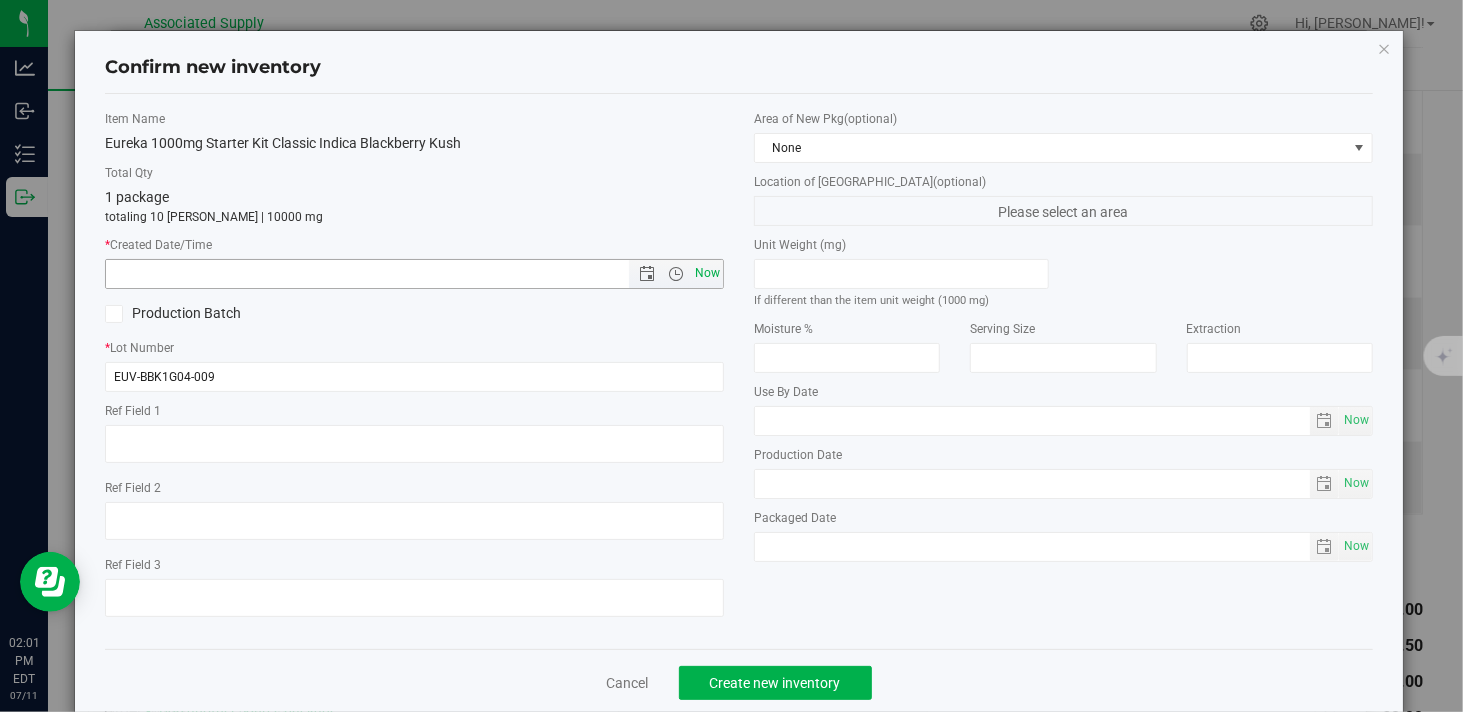click on "Now" at bounding box center [708, 273] 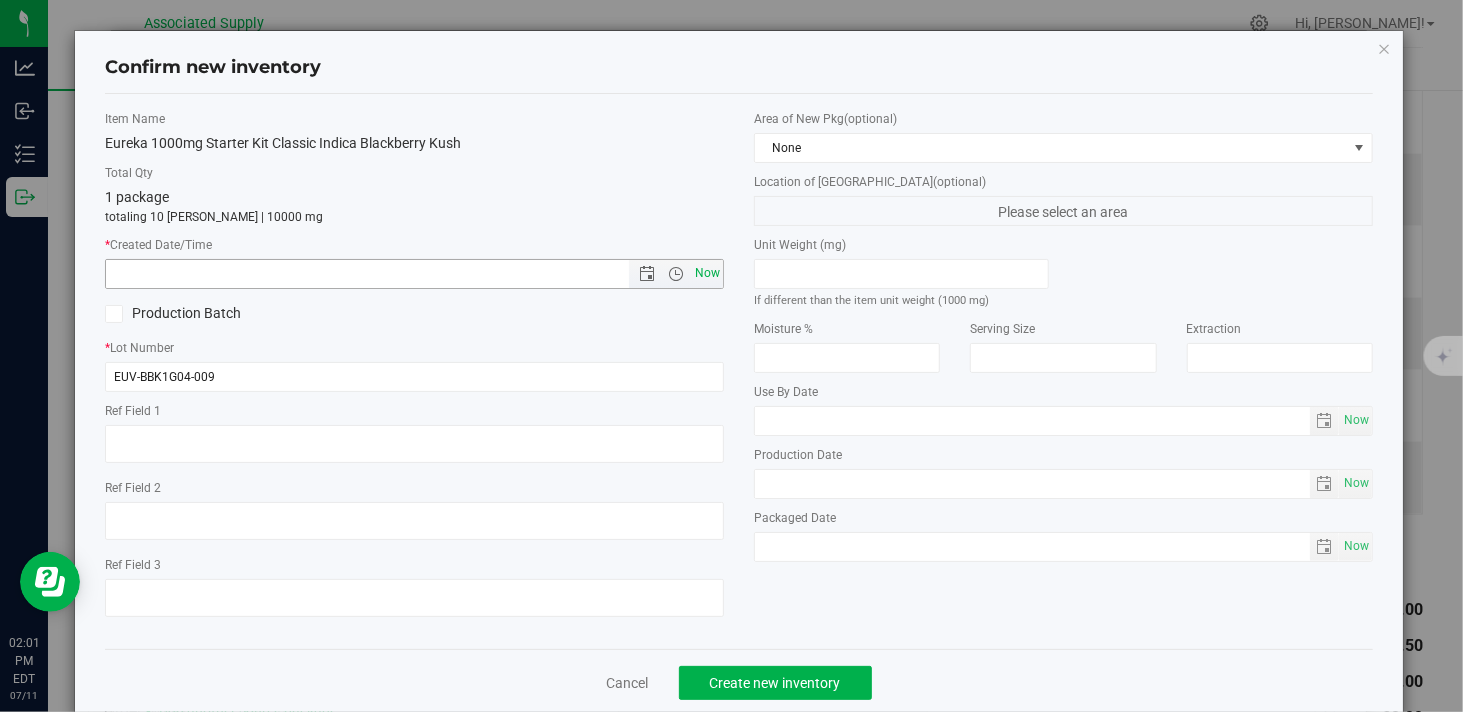 type on "7/11/2025 2:01 PM" 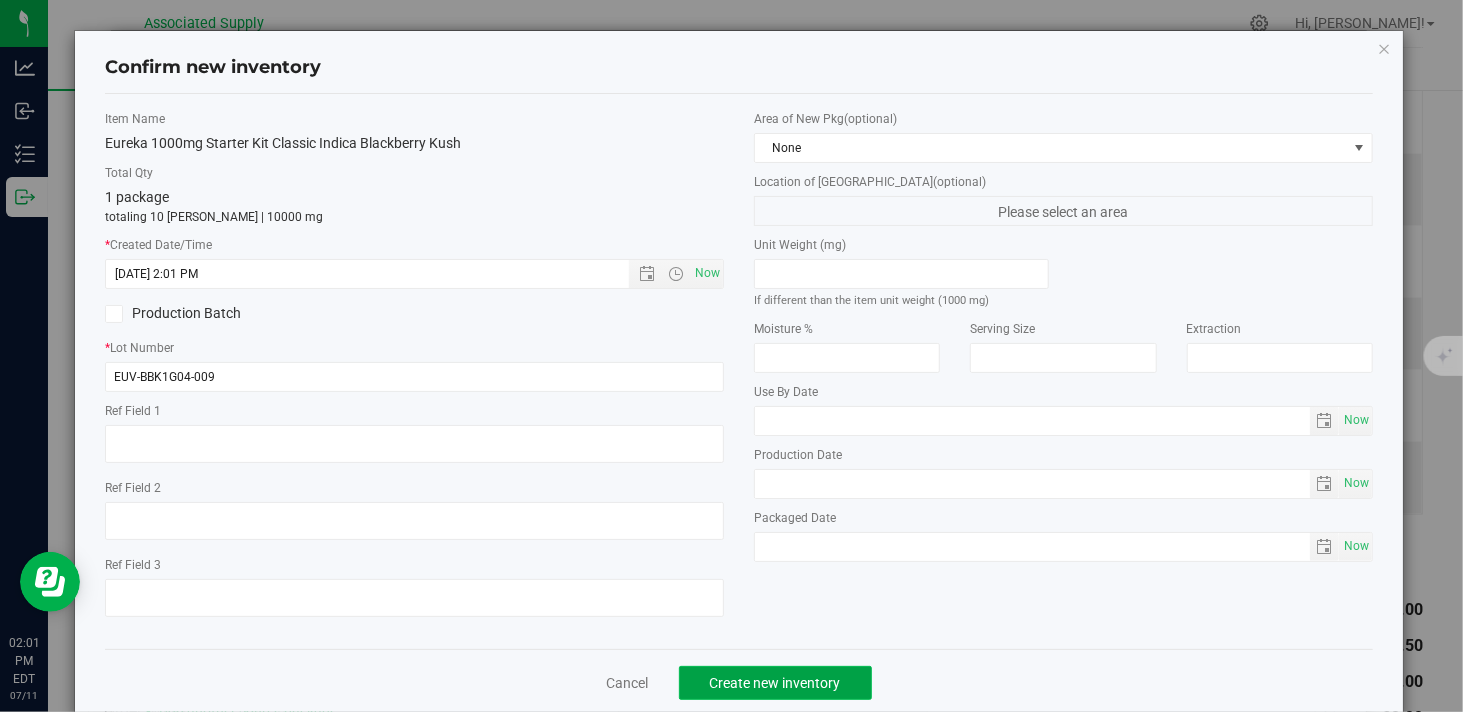 click on "Create new inventory" 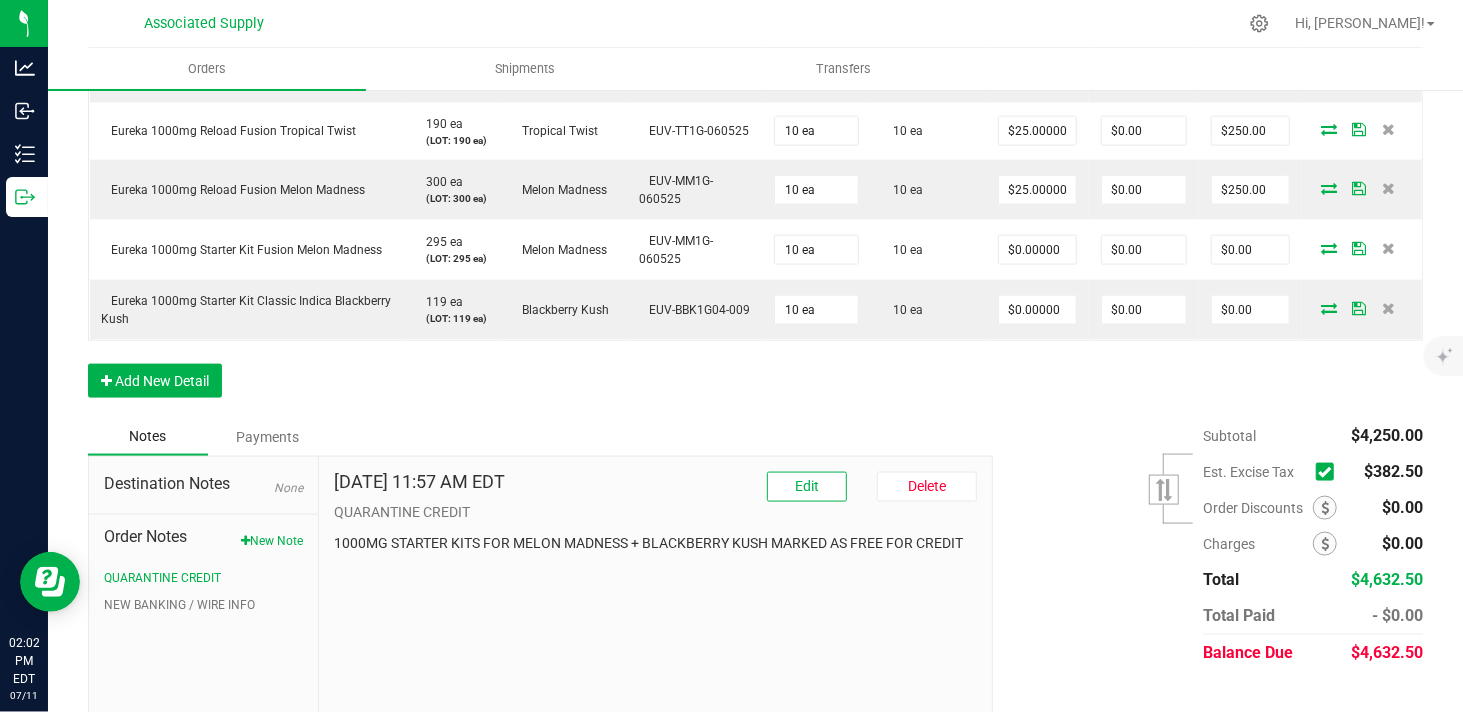 click at bounding box center [1324, 472] 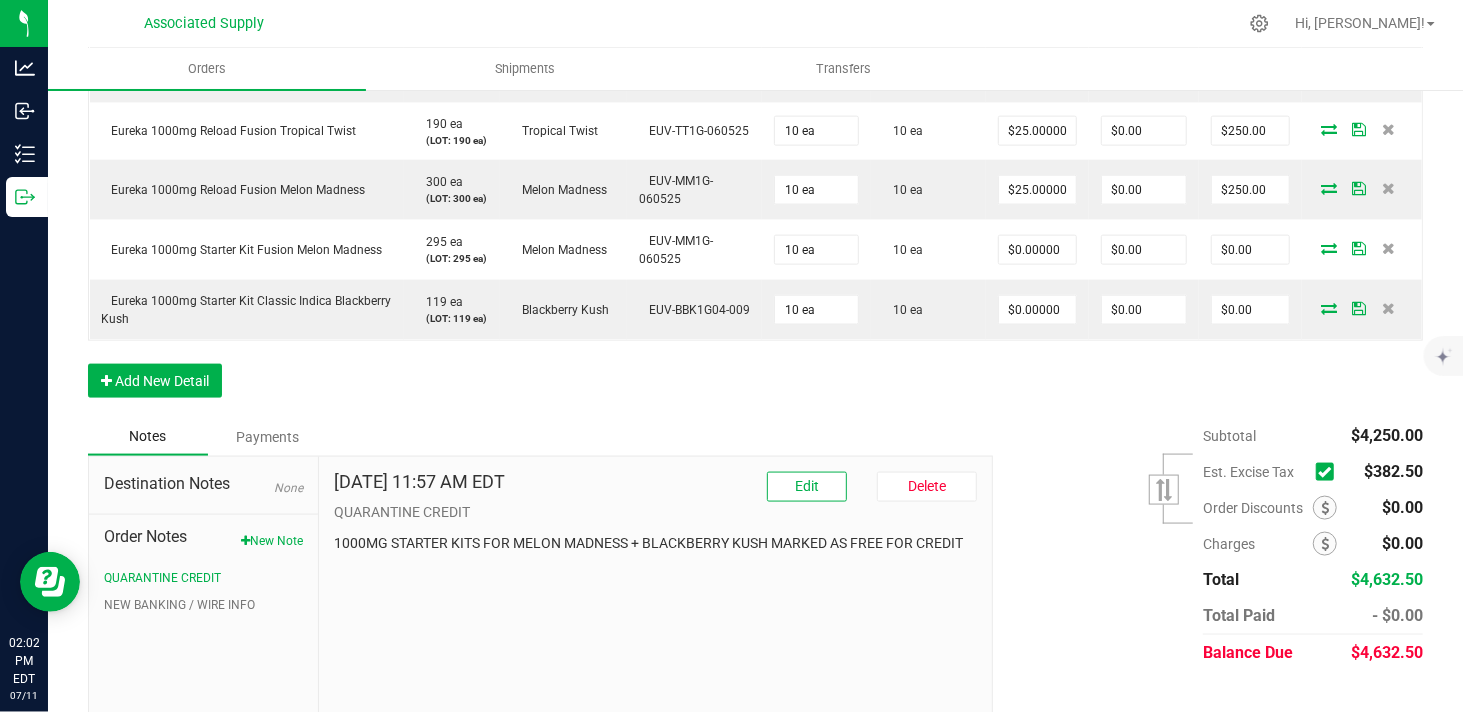 click at bounding box center (0, 0) 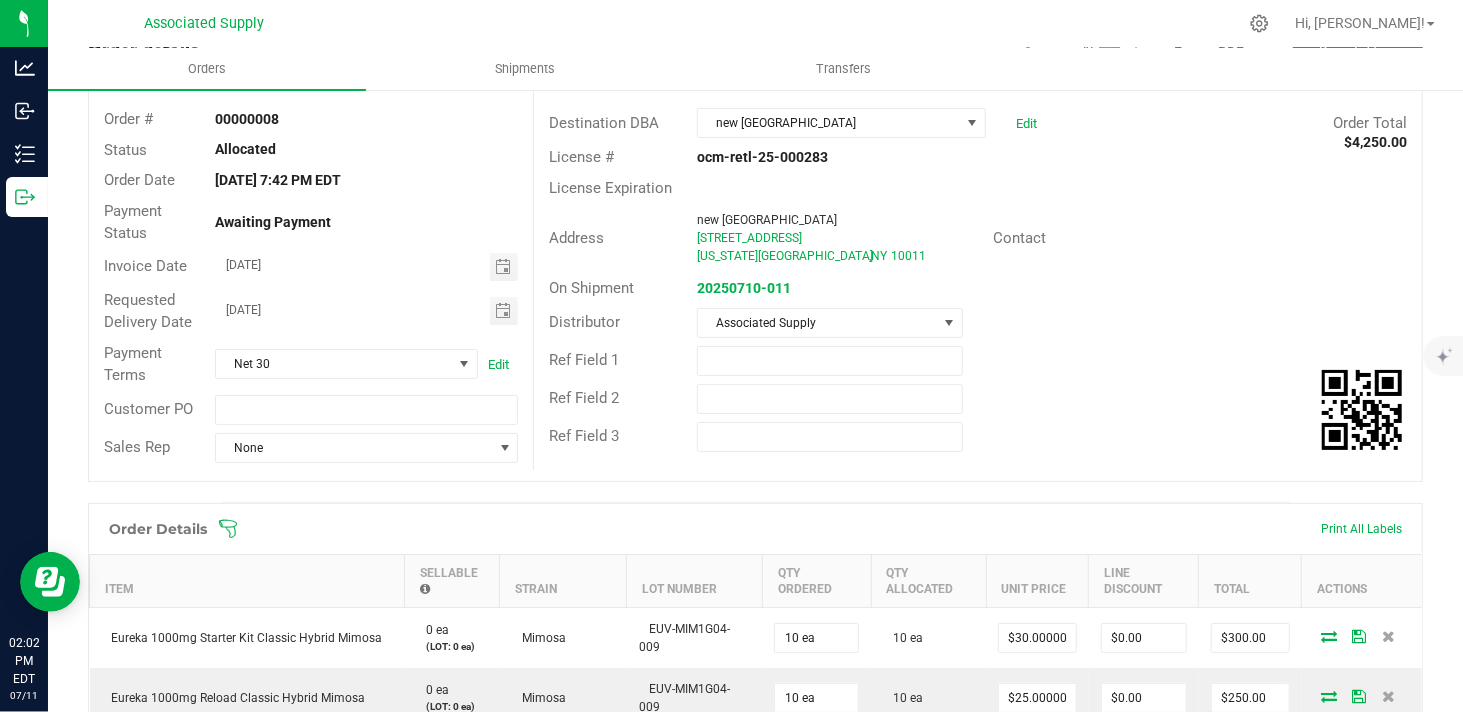 scroll, scrollTop: 0, scrollLeft: 0, axis: both 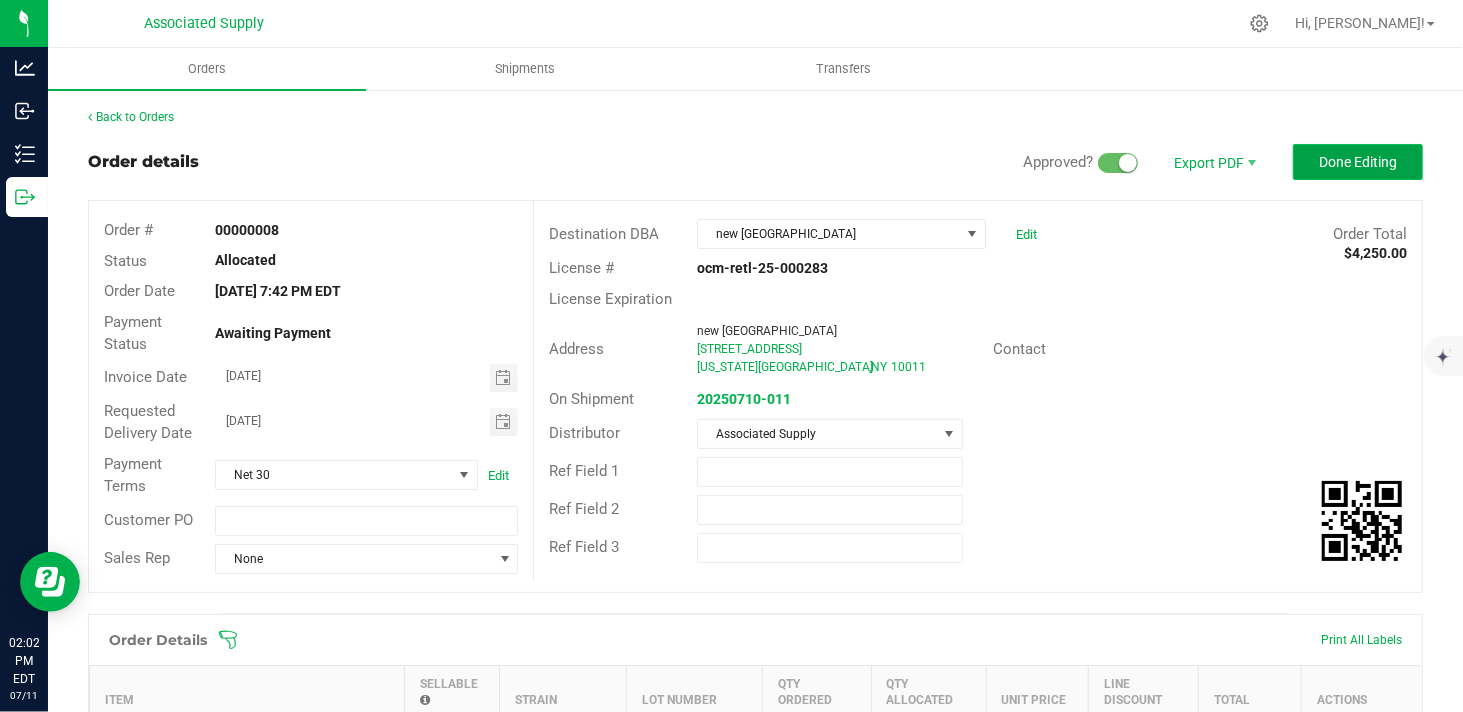 click on "Done Editing" at bounding box center (1358, 162) 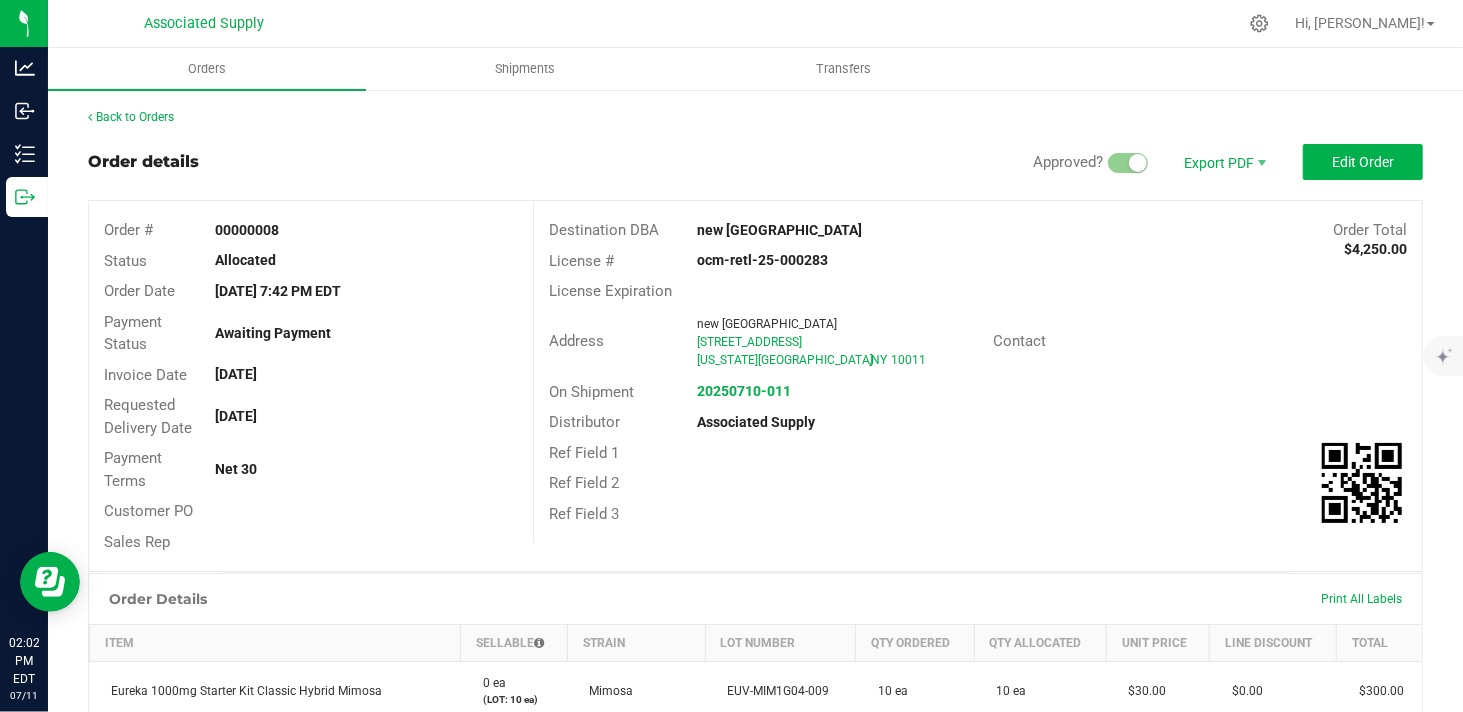 click on "Back to Orders
Order details   Approved?   Export PDF   Edit Order   Order #   00000008   Status   Allocated   Order Date   Jul 9, 2025 7:42 PM EDT   Payment Status   Awaiting Payment   Invoice Date   Jul 9, 2025   Requested Delivery Date   Jul 10, 2025   Payment Terms   Net 30   Customer PO      Sales Rep       Destination DBA   new Amsterdam   Order Total   $4,250.00   License #   ocm-retl-25-000283   License Expiration   Address  new Amsterdam 245 w. 14st new york city  ,  NY 10011  Contact   On Shipment   20250710-011   Distributor   Associated Supply   Ref Field 1      Ref Field 2      Ref Field 3
Order Details Print All Labels Item  Sellable  Strain  Lot Number  Qty Ordered Qty Allocated Unit Price Line Discount Total  Eureka 1000mg Starter Kit Classic Hybrid Mimosa   0 ea   (LOT: 10 ea)   Mimosa   EUV-MIM1G04-009   10 ea" at bounding box center (755, 1062) 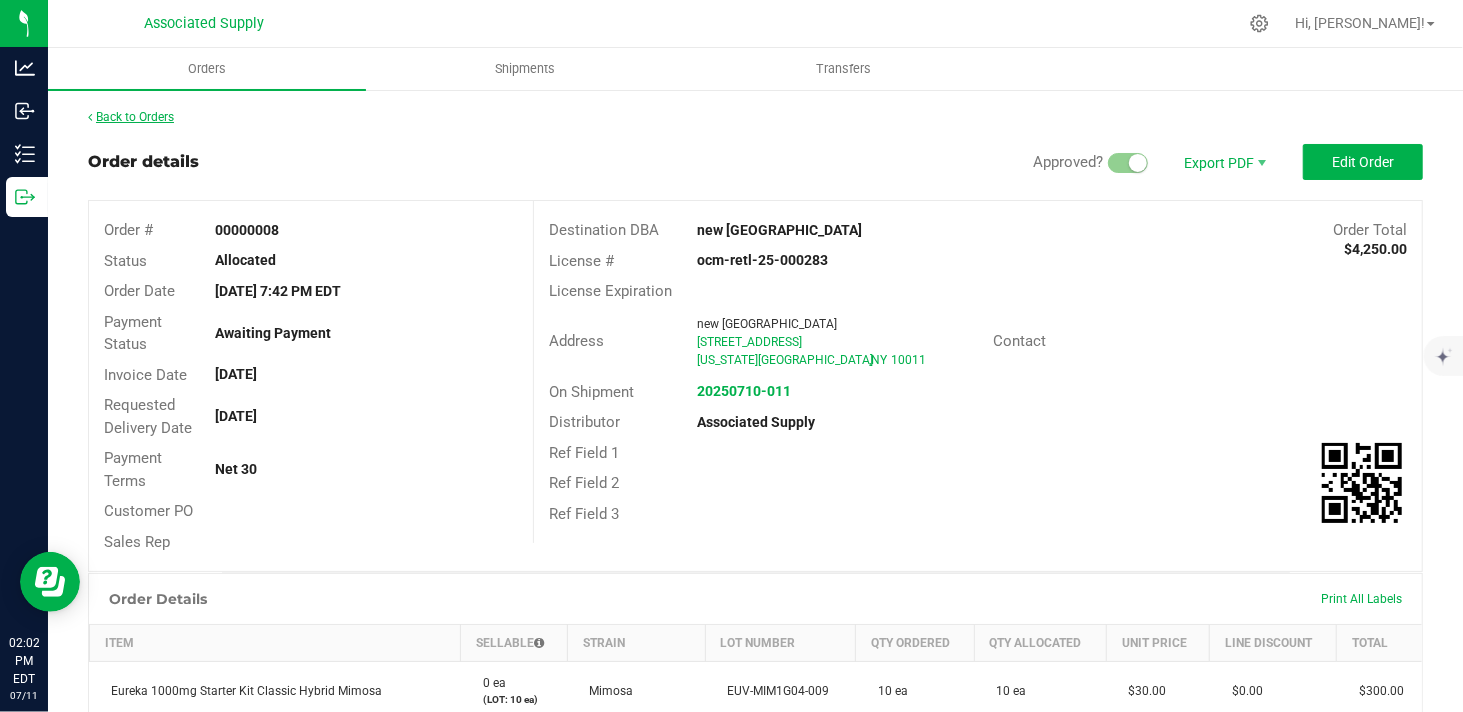 click on "Back to Orders" at bounding box center (131, 117) 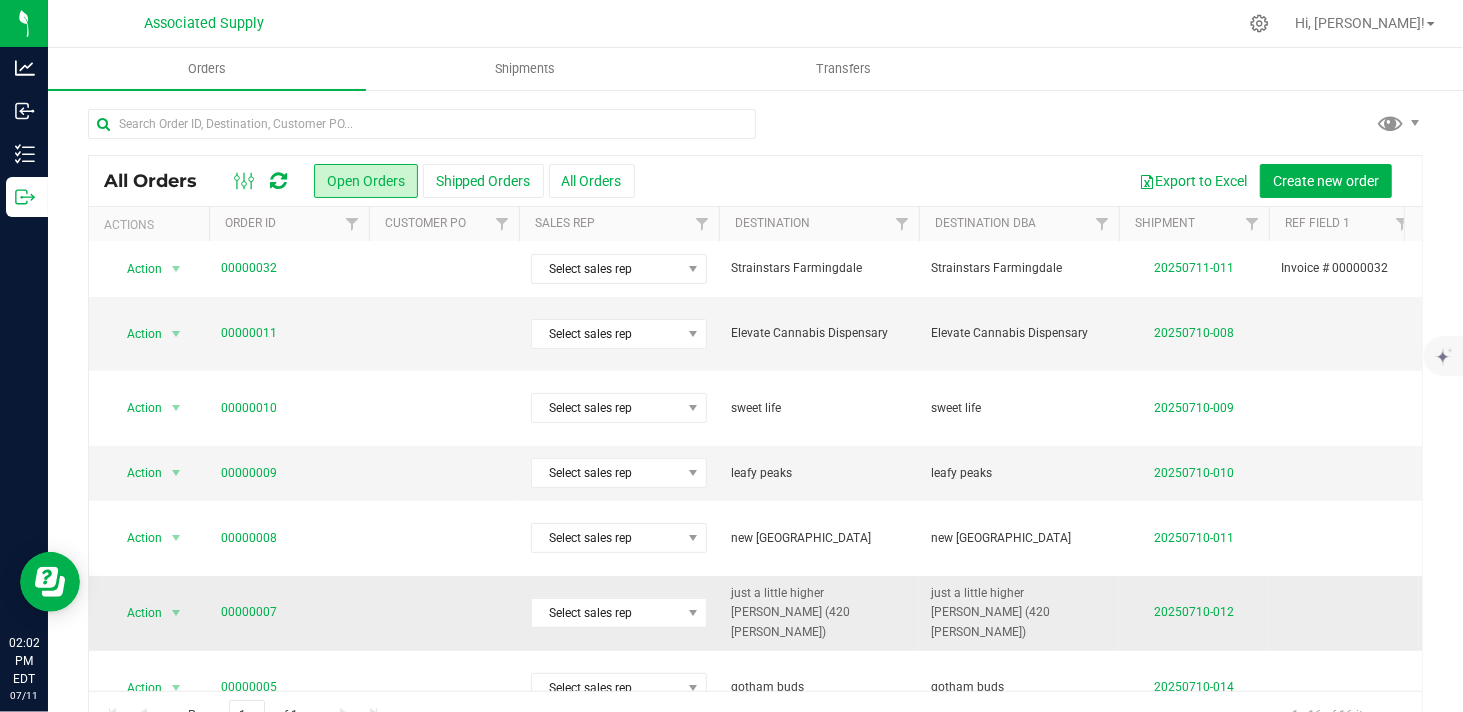 scroll, scrollTop: 456, scrollLeft: 0, axis: vertical 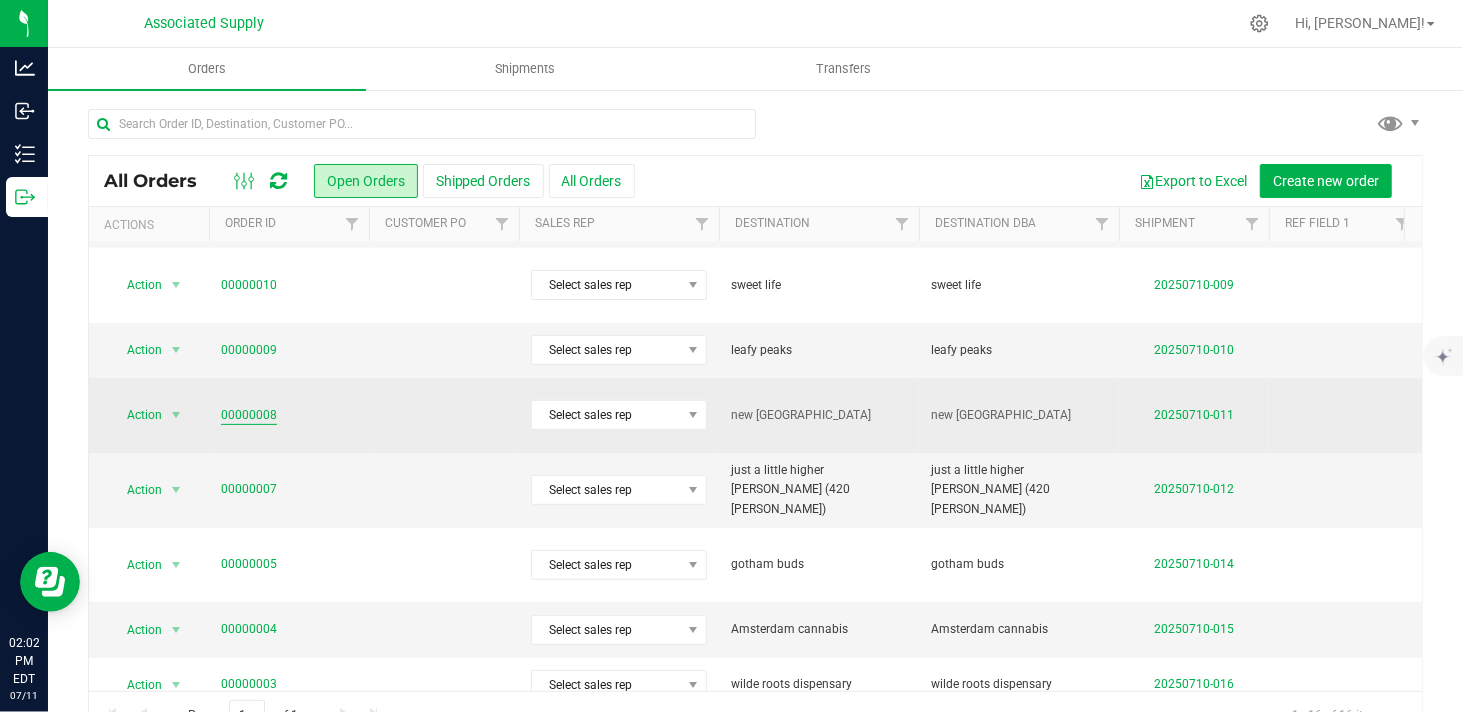 click on "00000008" at bounding box center [249, 415] 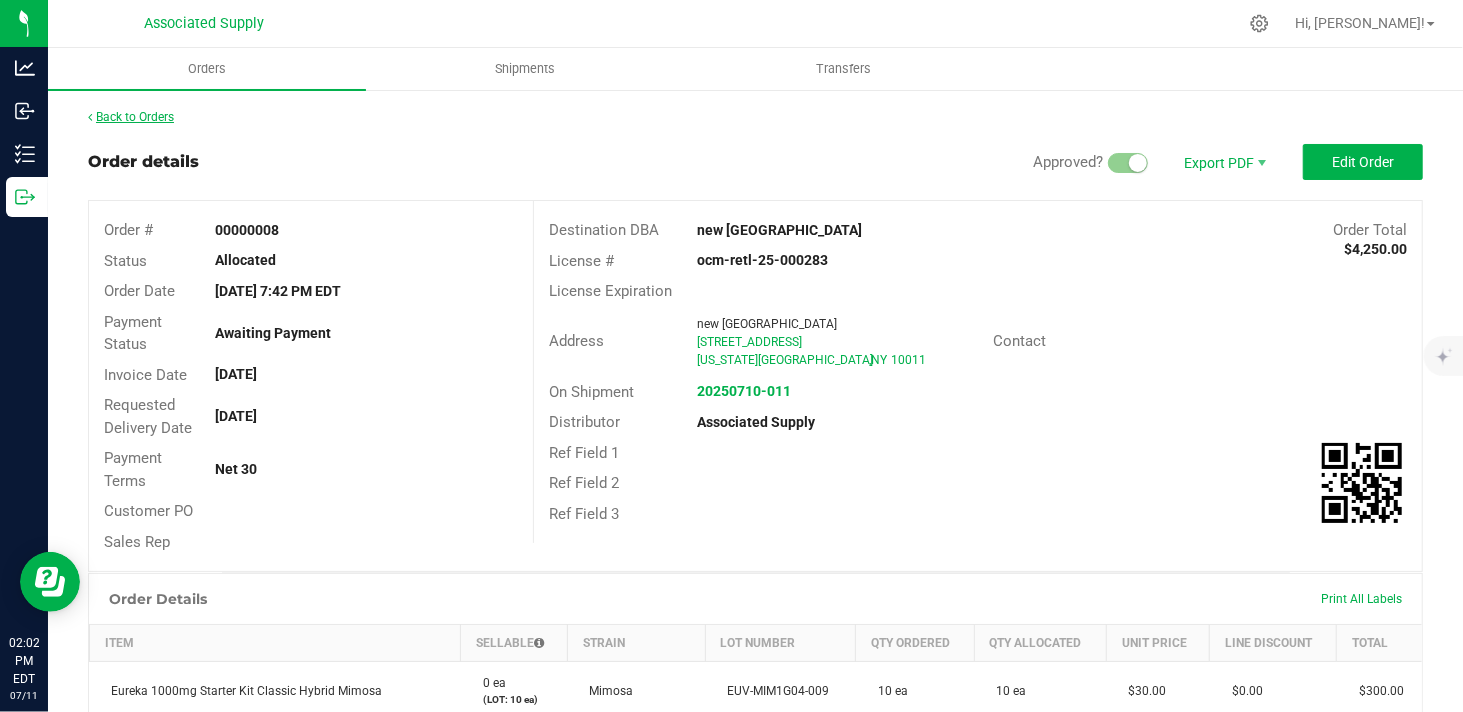 click on "Back to Orders" at bounding box center (131, 117) 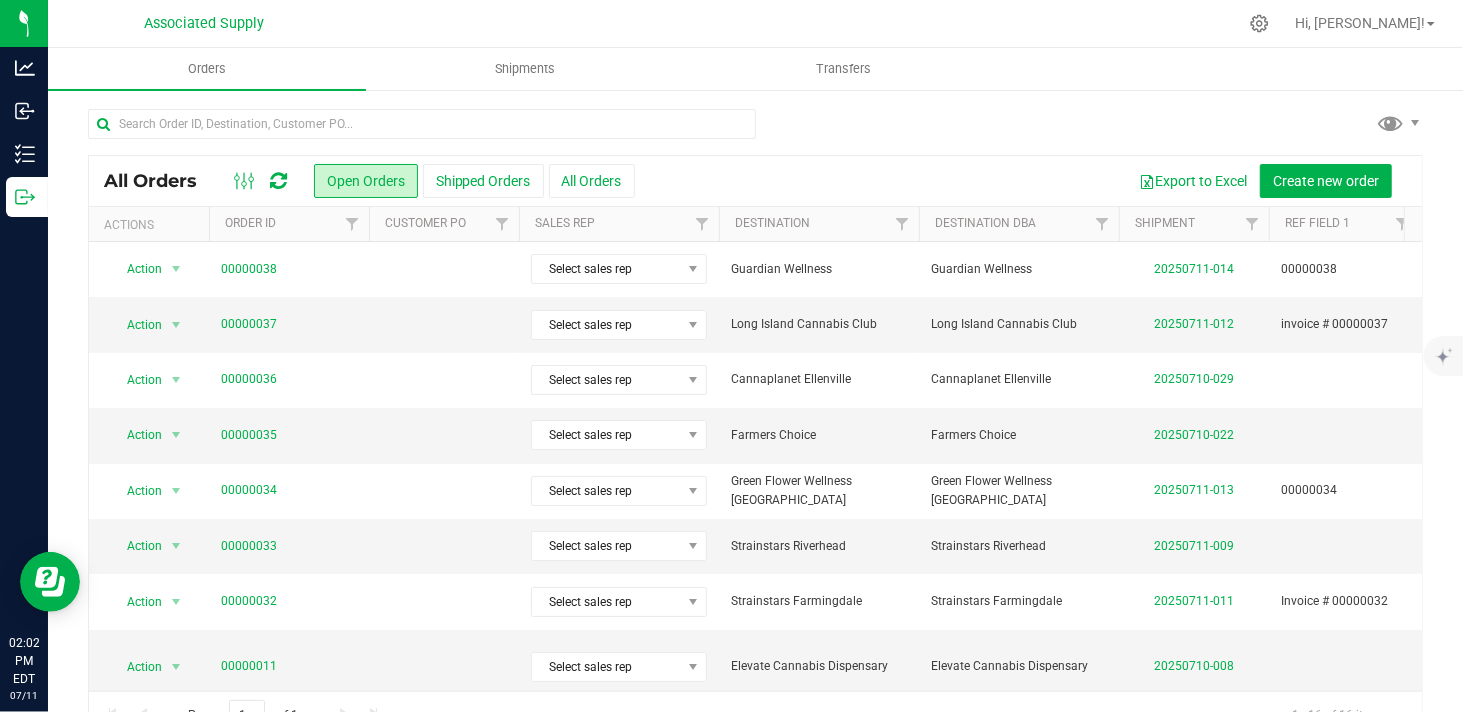 scroll, scrollTop: 456, scrollLeft: 0, axis: vertical 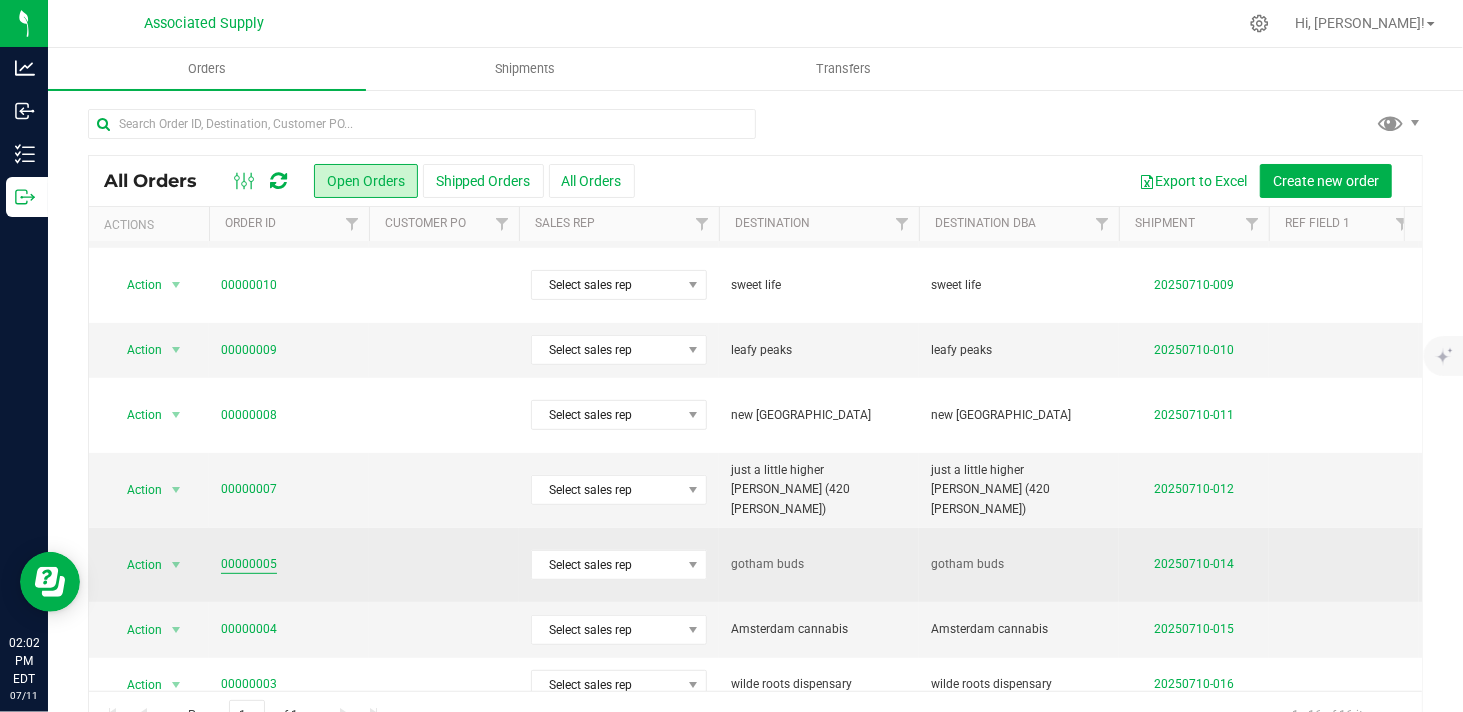 click on "00000005" at bounding box center (249, 564) 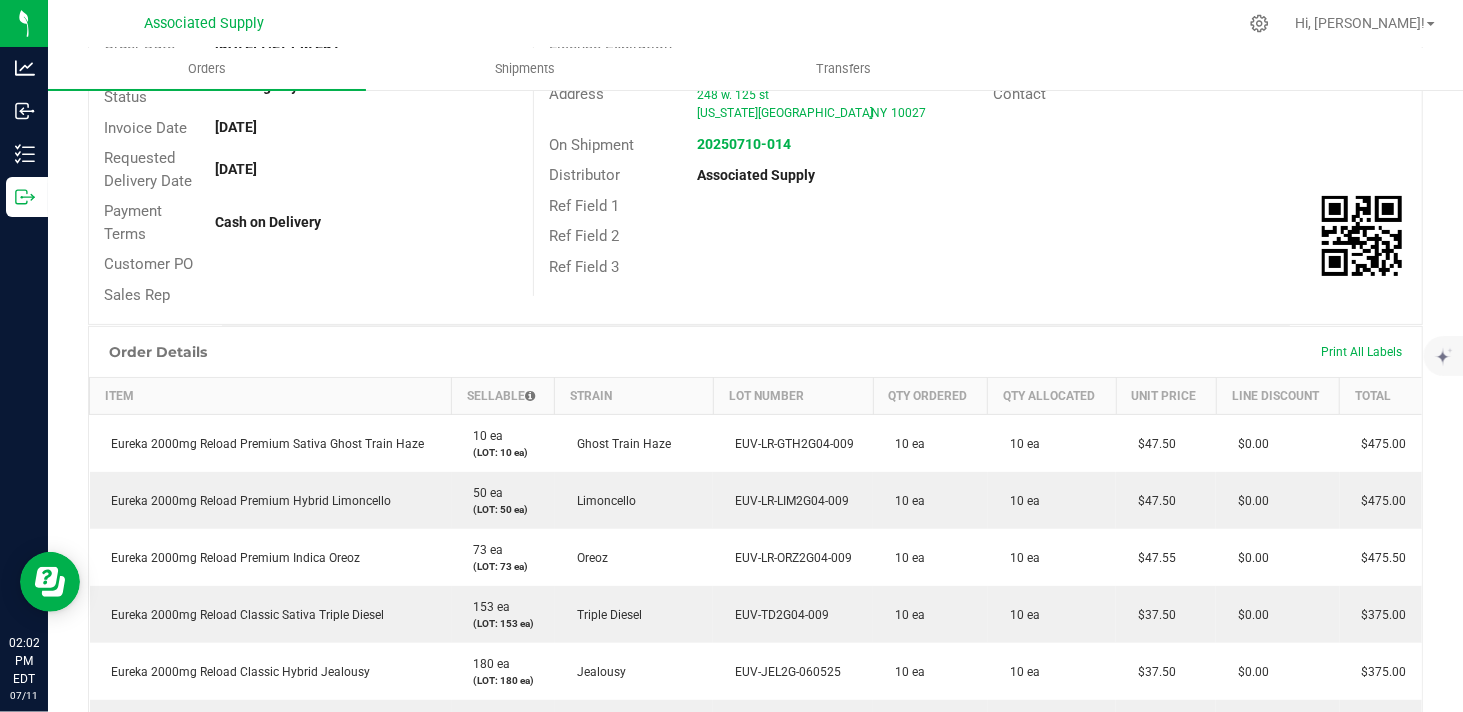 scroll, scrollTop: 0, scrollLeft: 0, axis: both 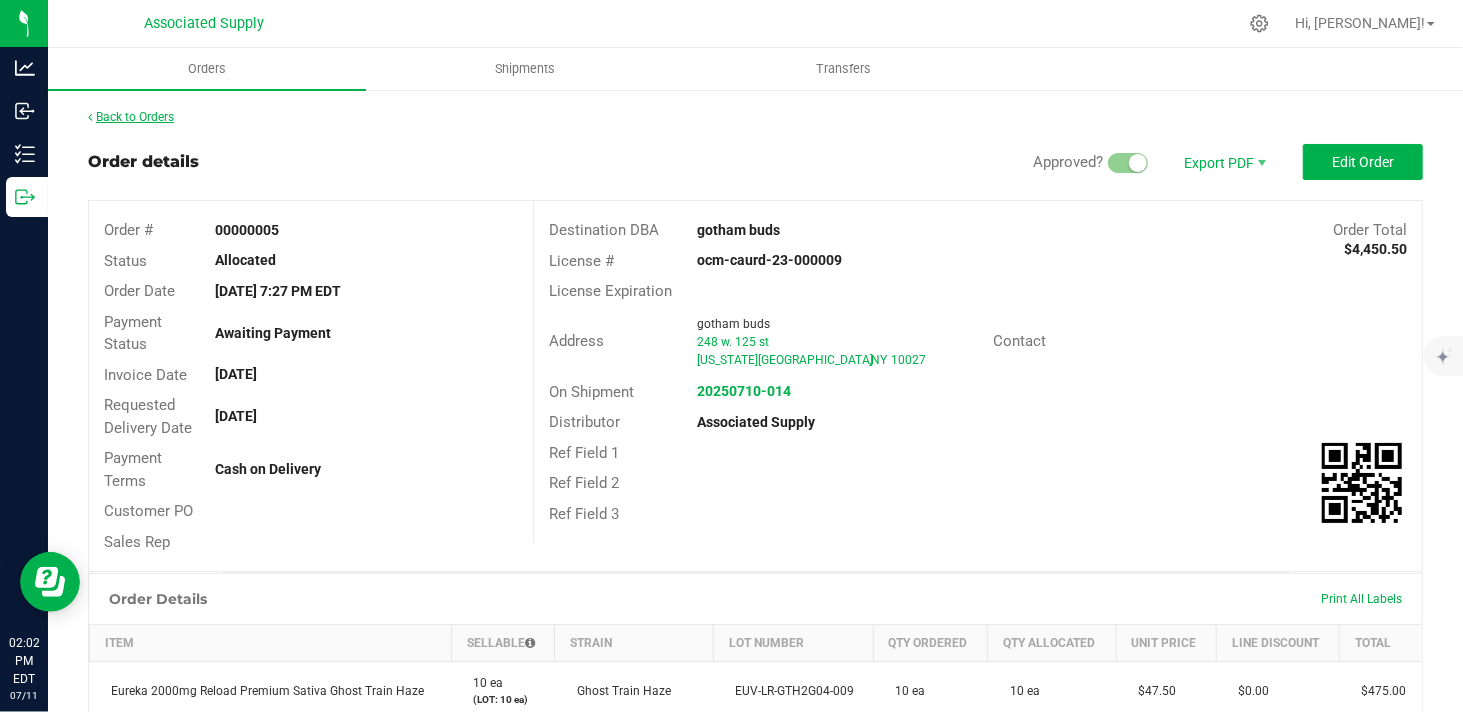 click on "Back to Orders" at bounding box center [131, 117] 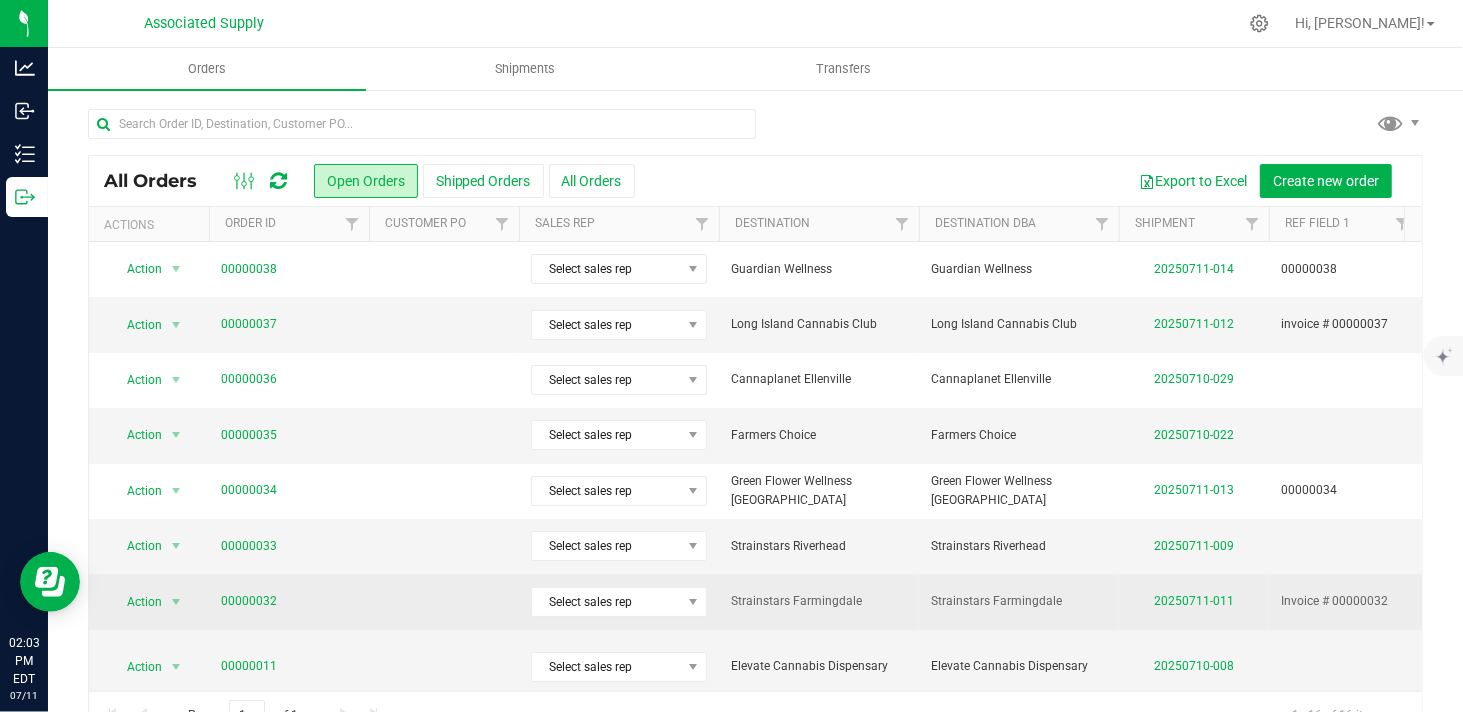 scroll, scrollTop: 222, scrollLeft: 0, axis: vertical 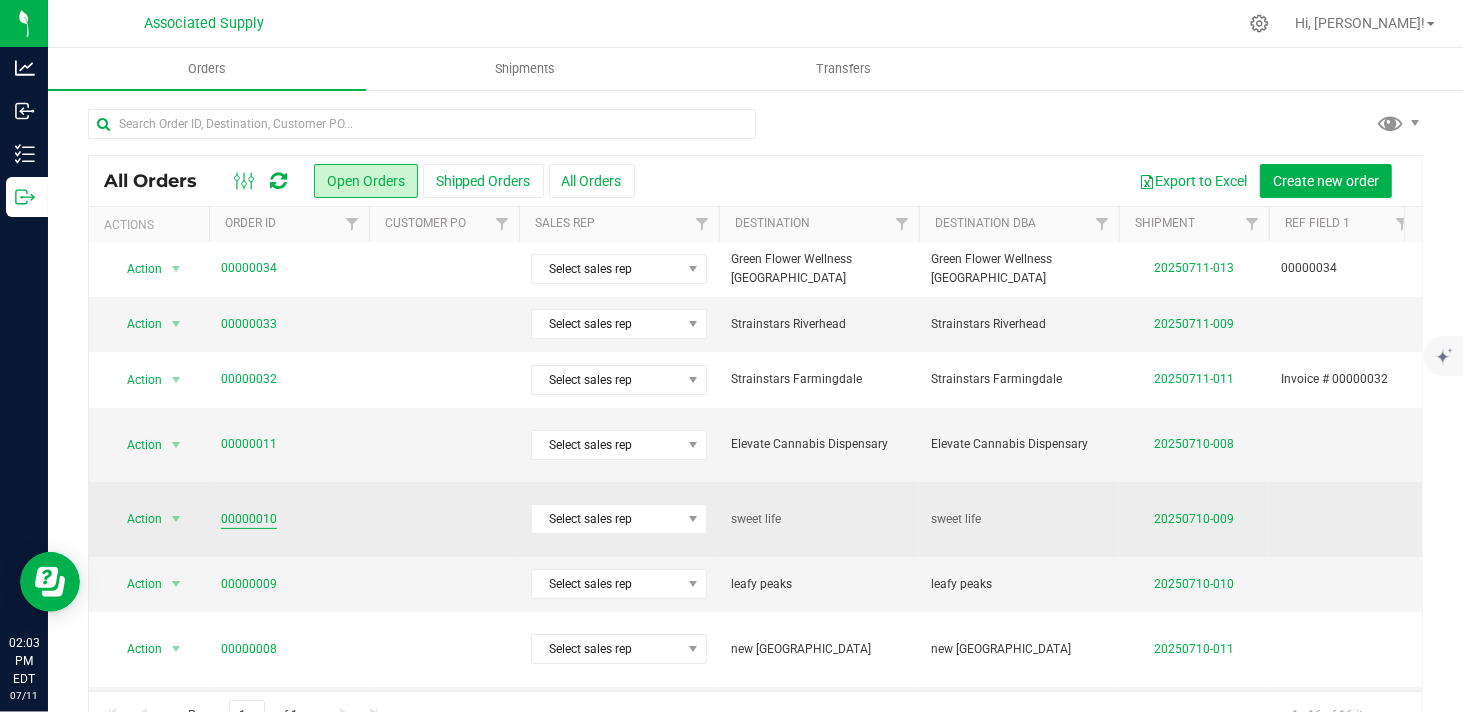 click on "00000010" at bounding box center [249, 519] 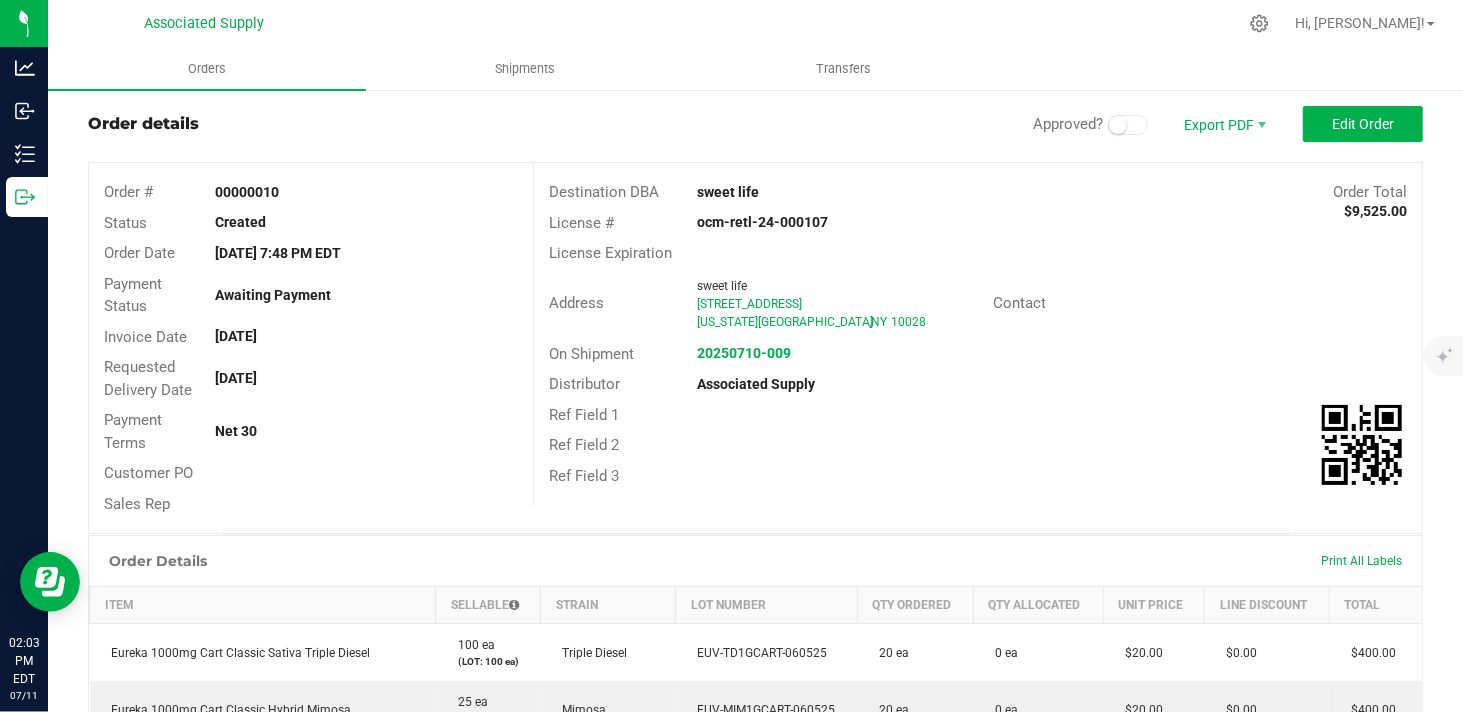 scroll, scrollTop: 0, scrollLeft: 0, axis: both 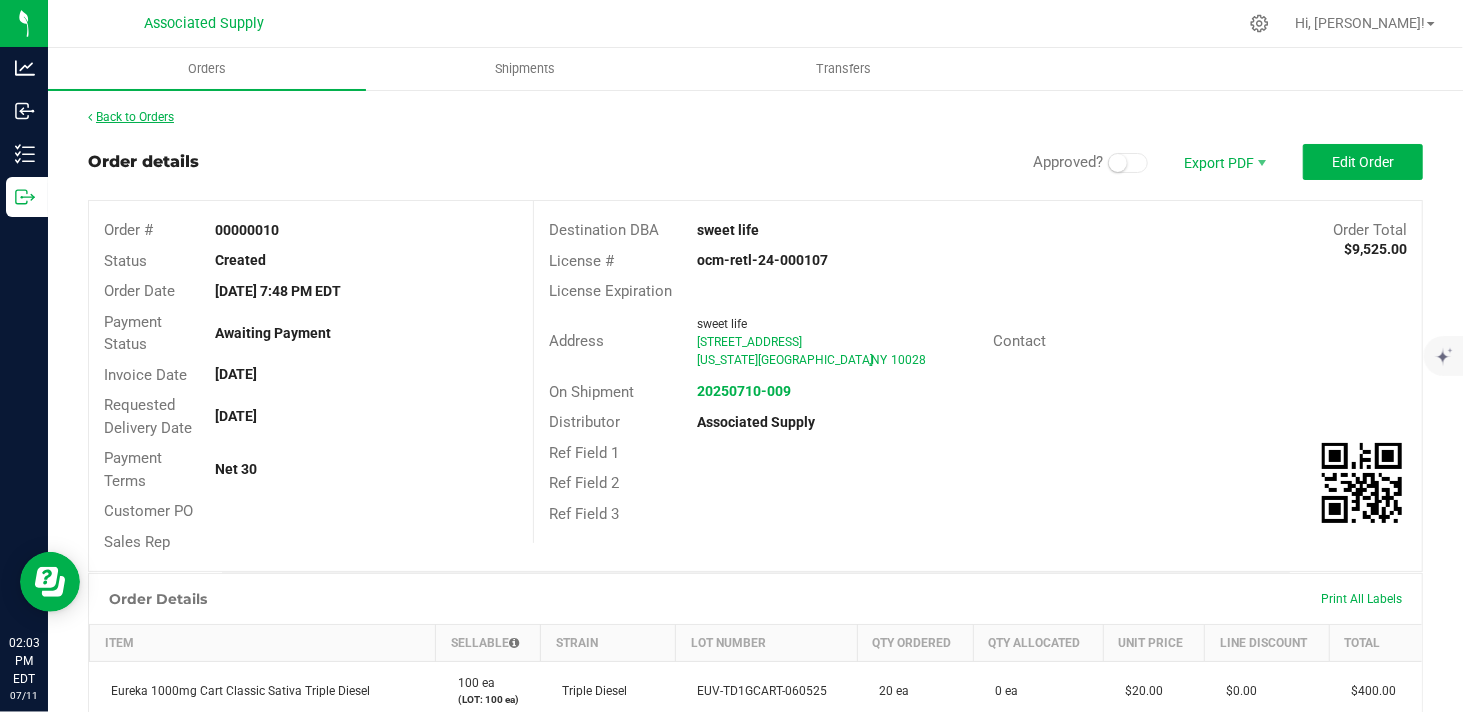 click on "Back to Orders" at bounding box center [131, 117] 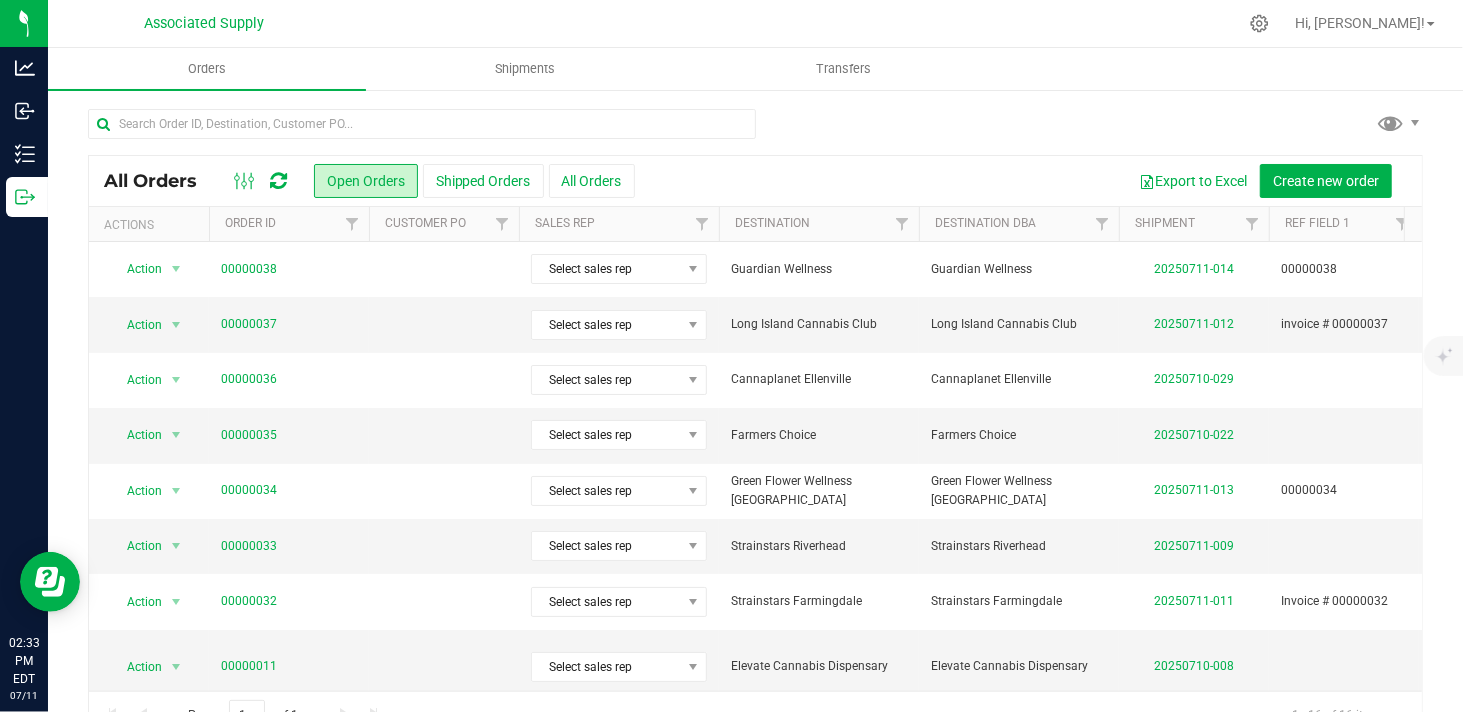 click on "All Orders
Open Orders
Shipped Orders
All Orders
Export to Excel
Create new order
Actions Order ID Customer PO Sales Rep Destination Destination DBA Shipment Ref Field 1 Ref Field 2 Status" at bounding box center (755, 423) 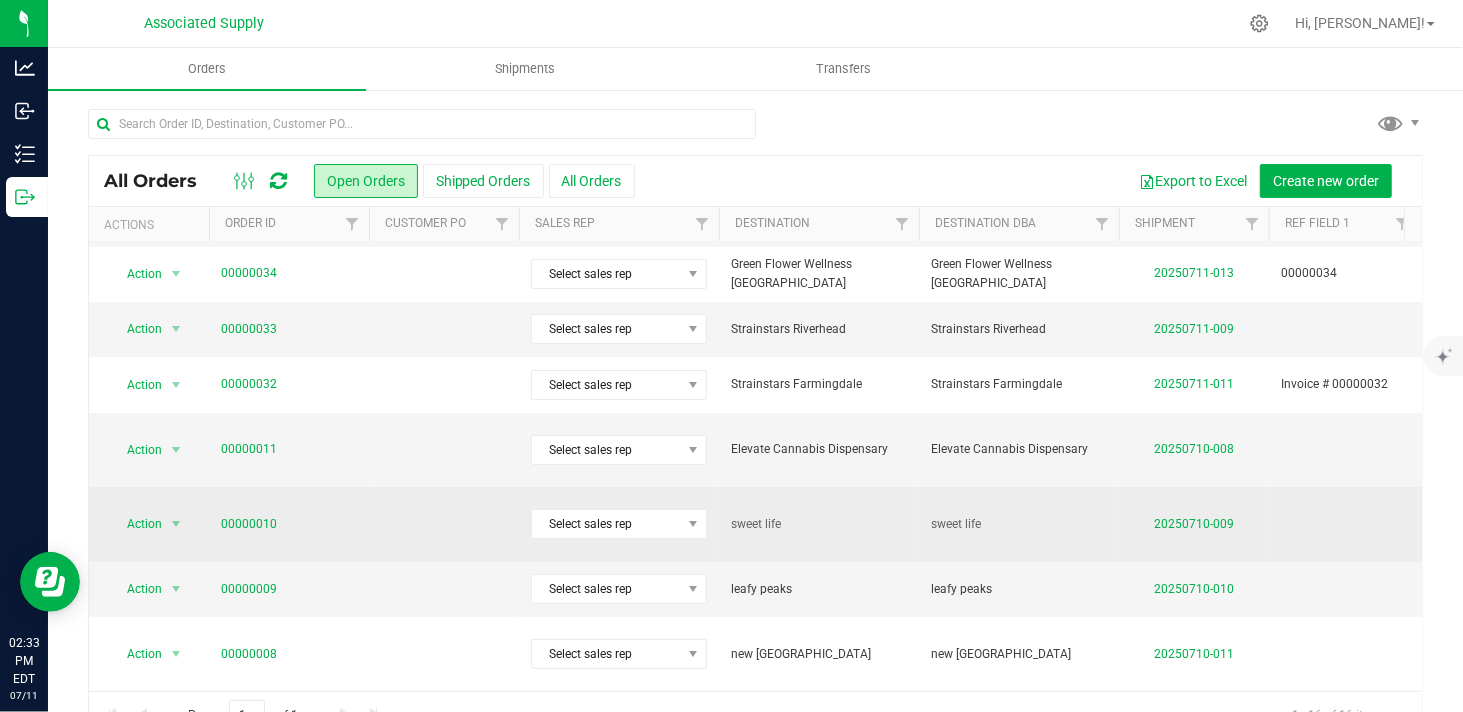 scroll, scrollTop: 222, scrollLeft: 0, axis: vertical 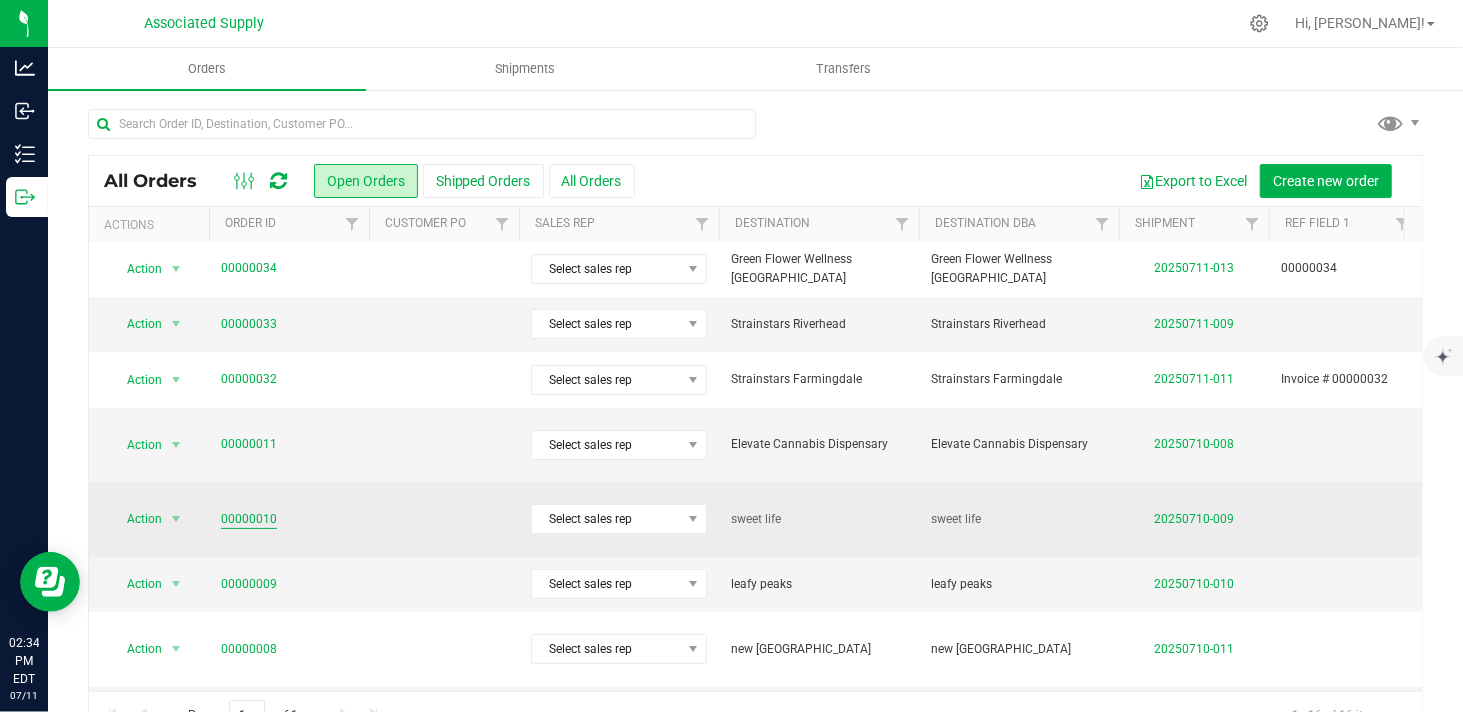 click on "00000010" at bounding box center [249, 519] 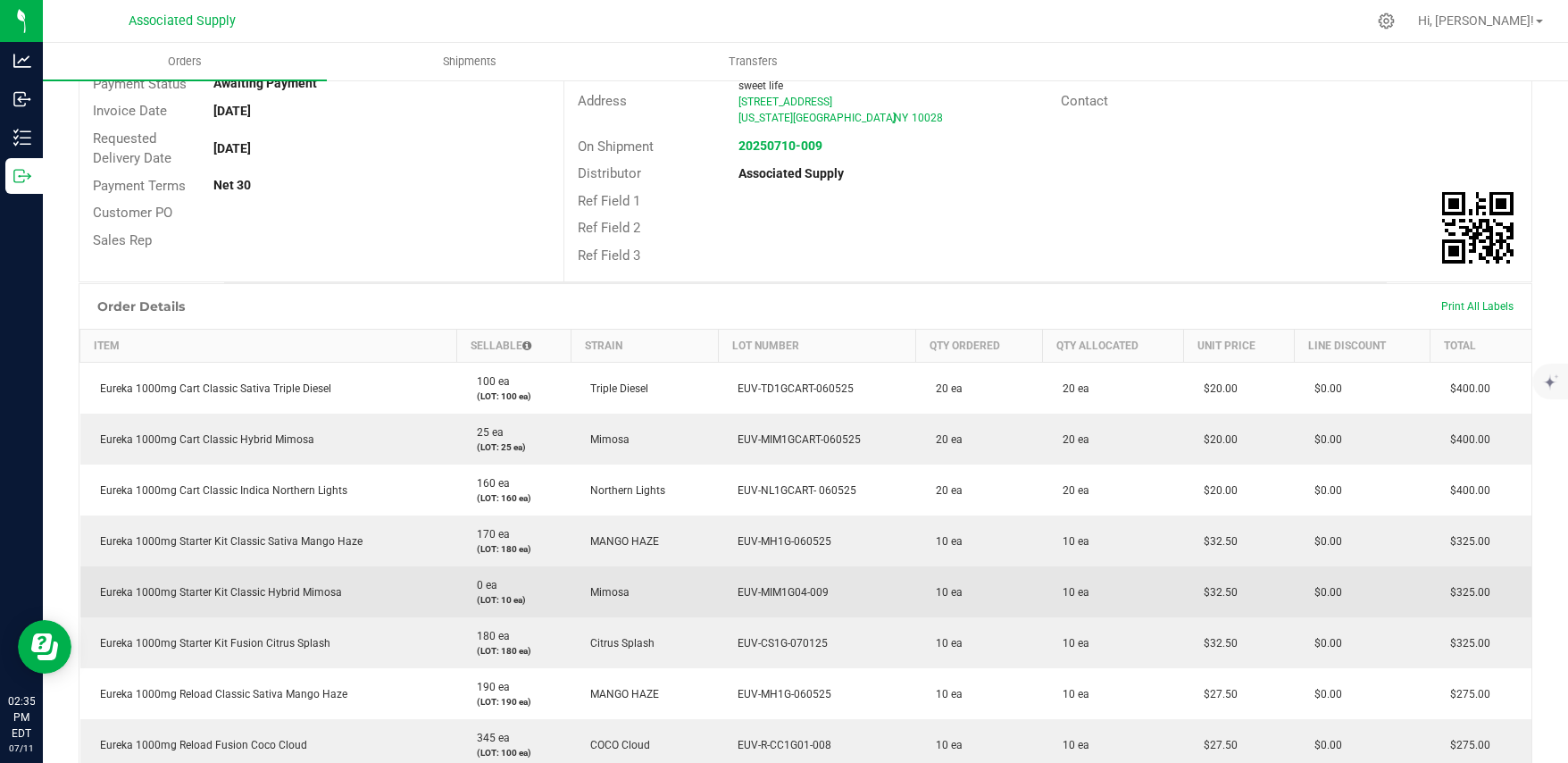 scroll, scrollTop: 0, scrollLeft: 0, axis: both 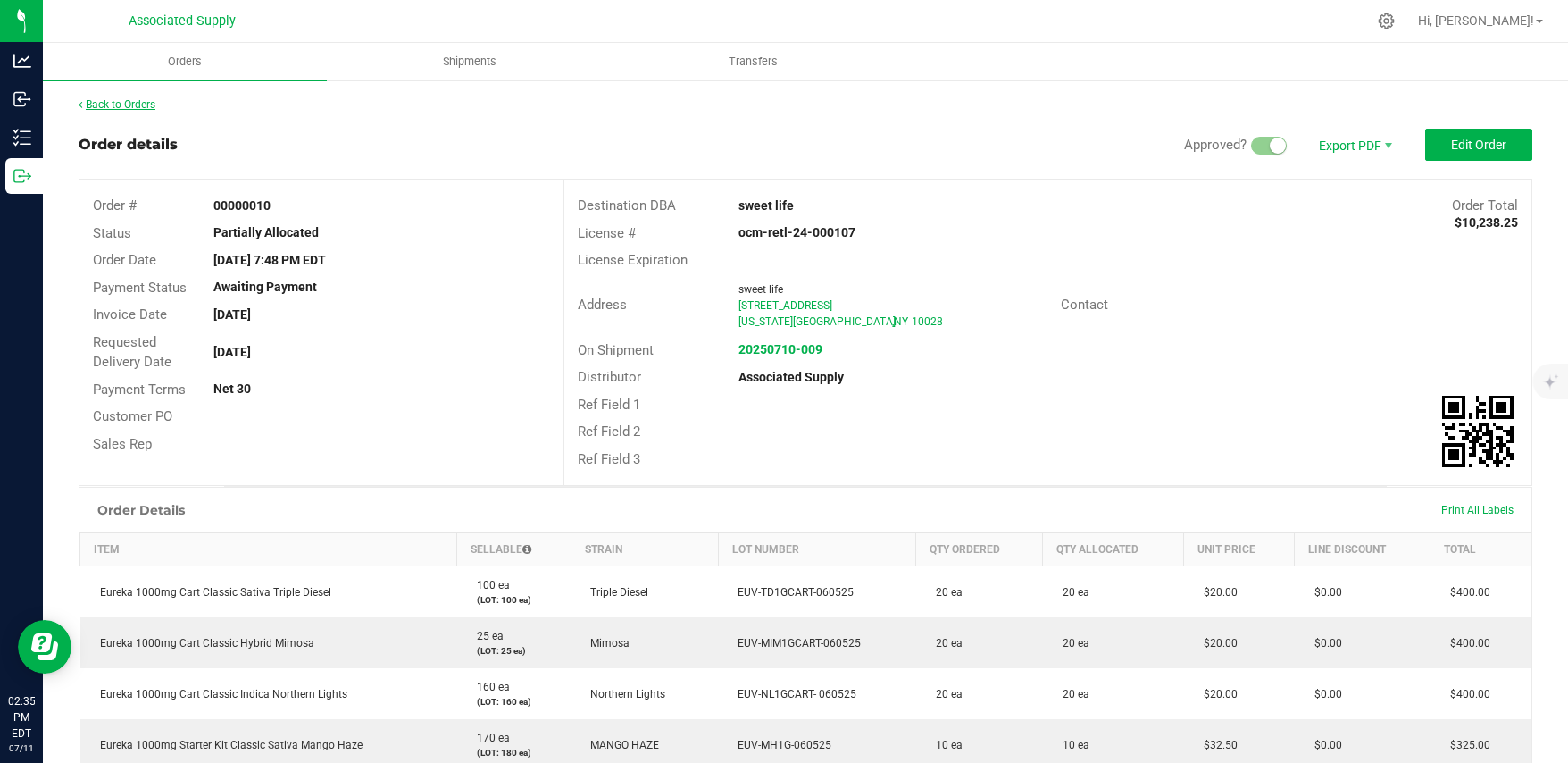 click on "Back to Orders" at bounding box center [117, 105] 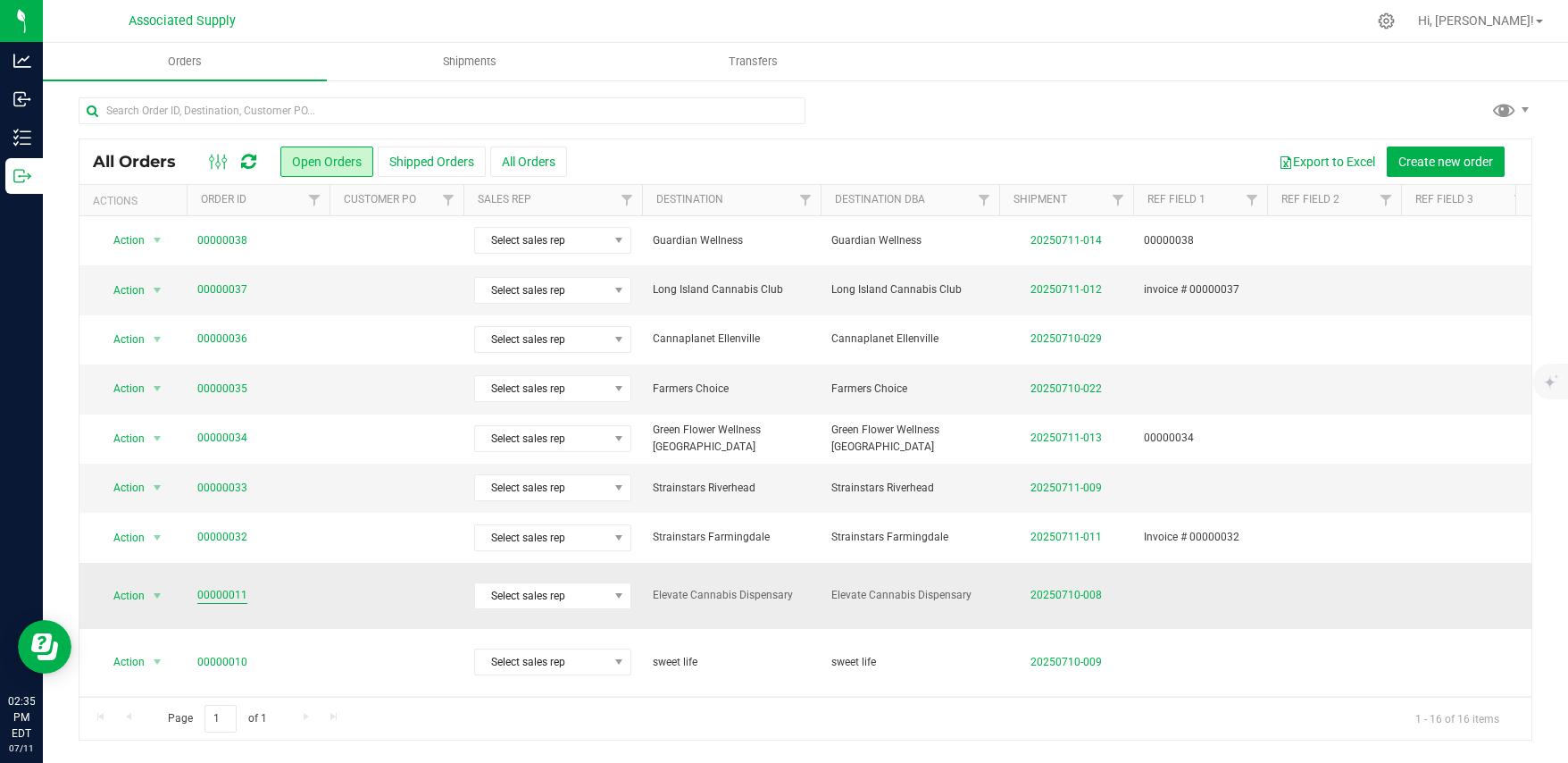click on "00000011" at bounding box center (222, 595) 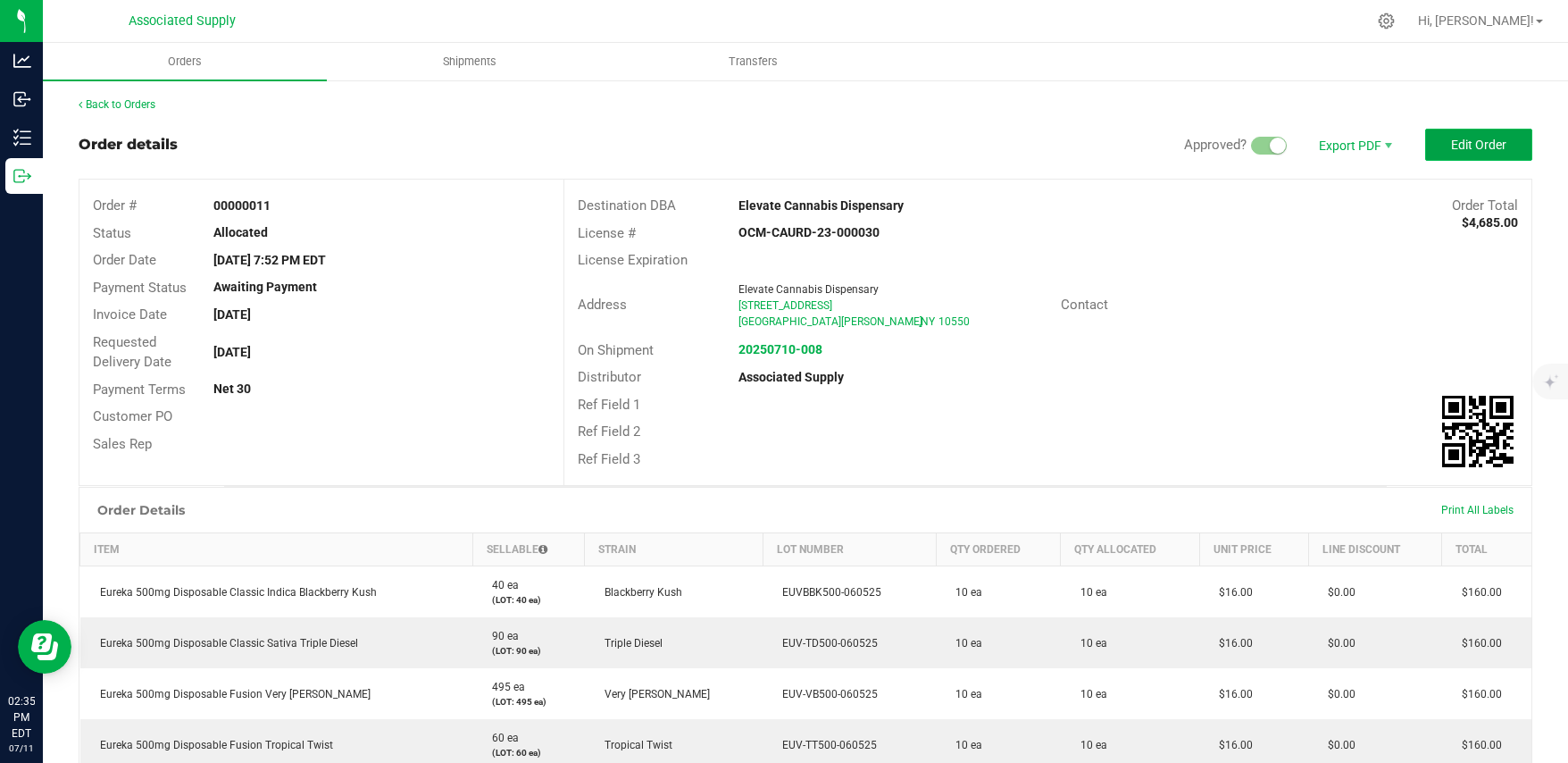 click on "Edit Order" at bounding box center [1479, 145] 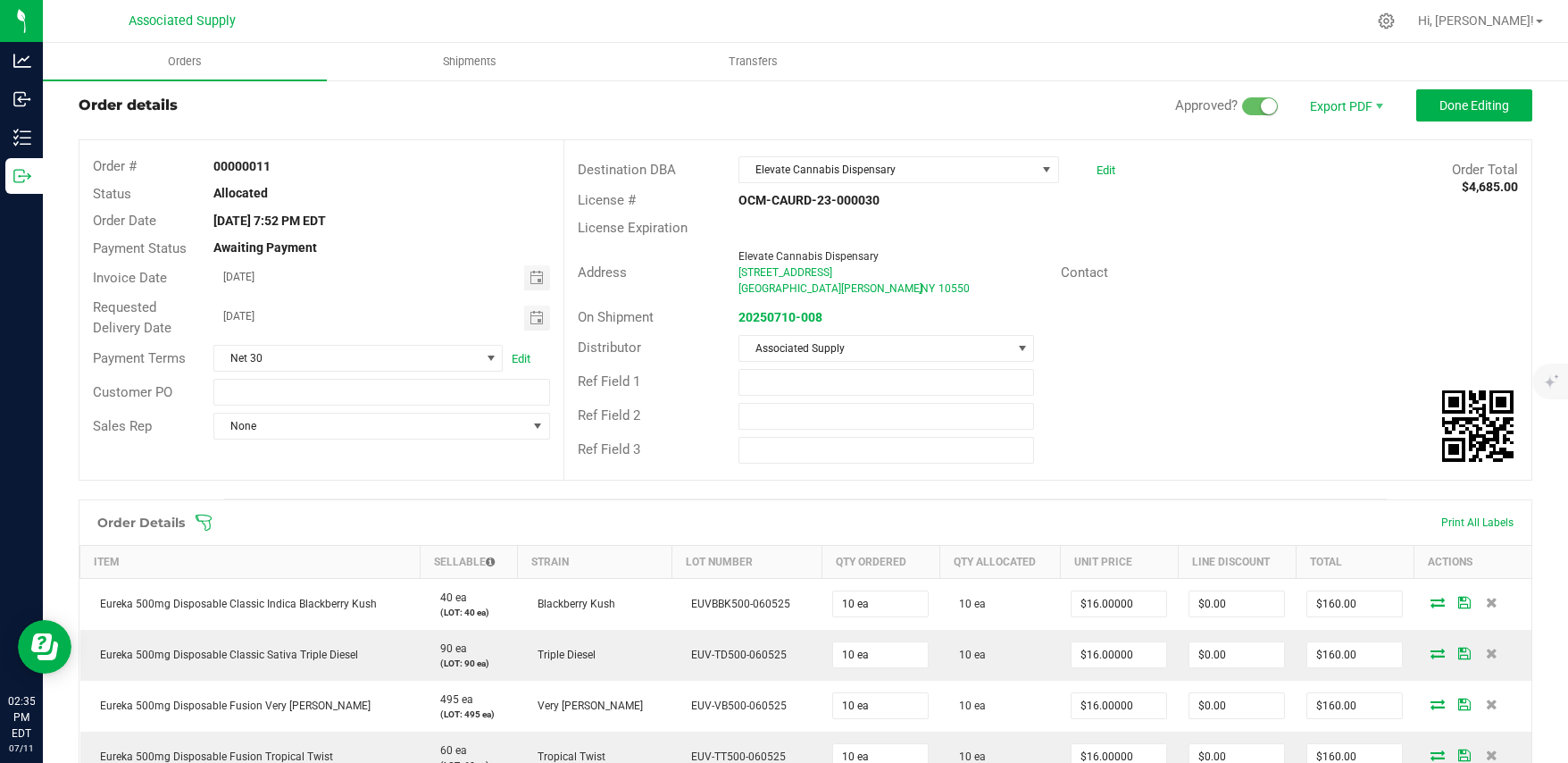 scroll, scrollTop: 0, scrollLeft: 0, axis: both 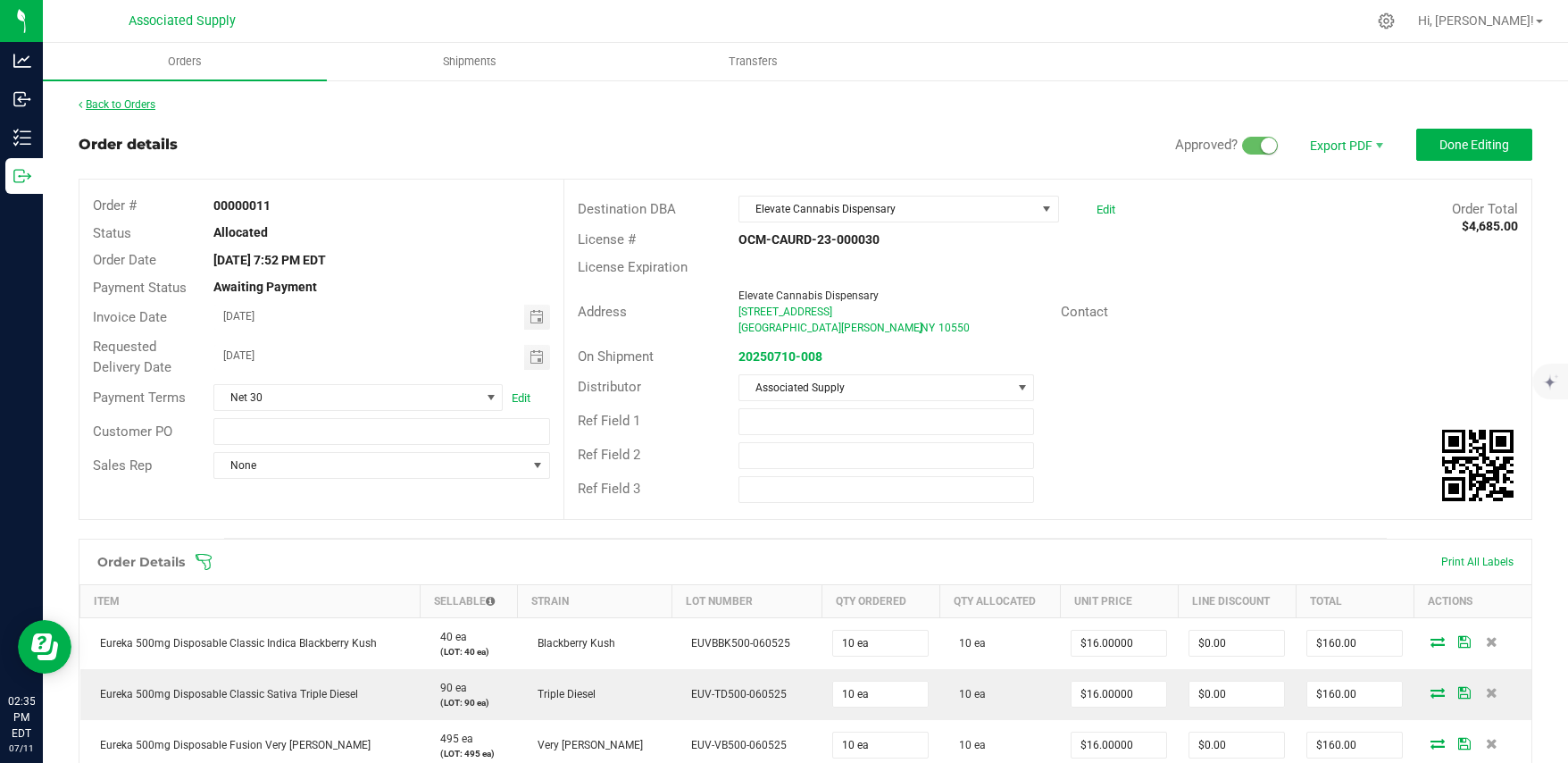 click on "Back to Orders" at bounding box center [117, 105] 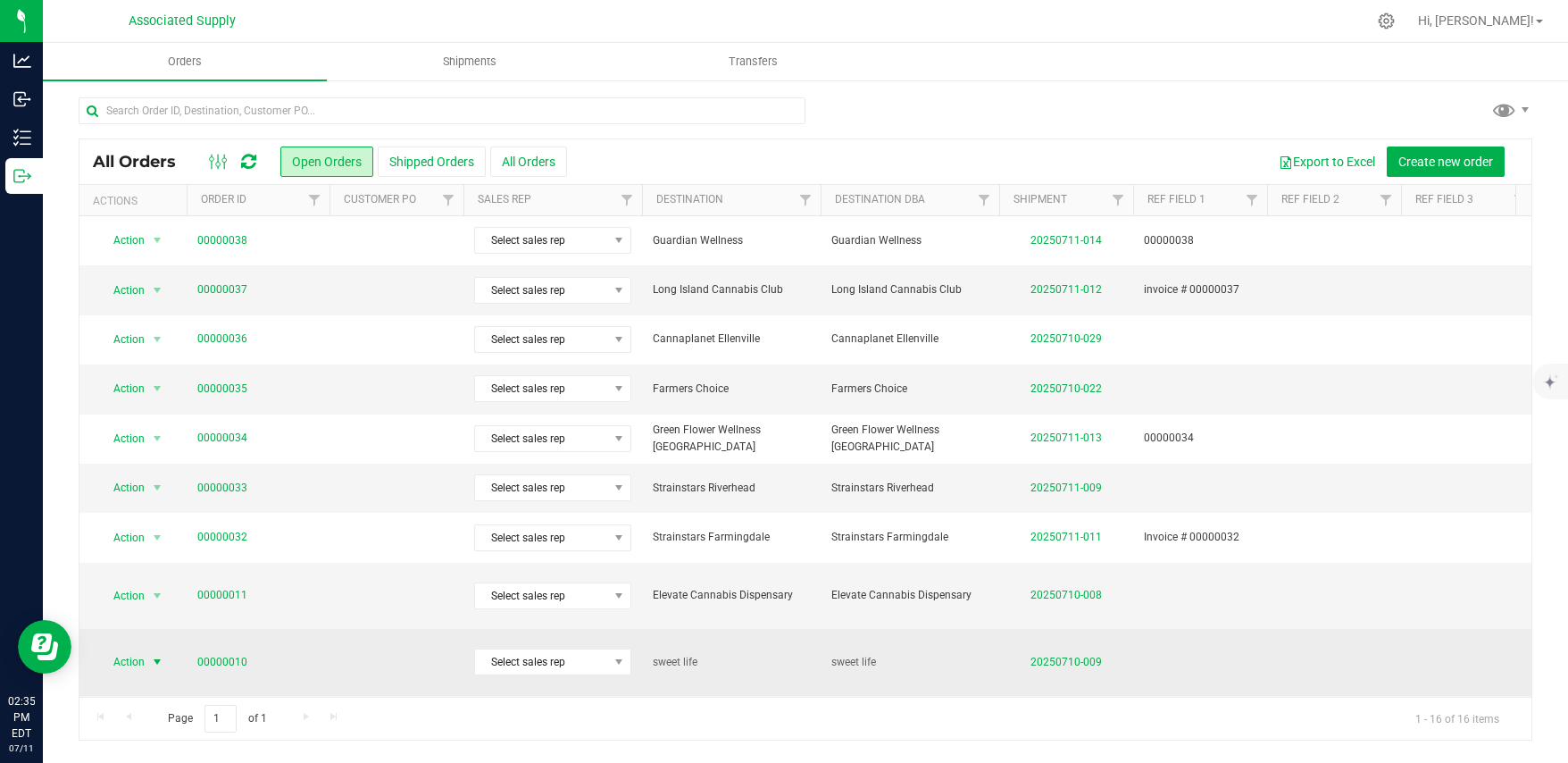 click on "Action" at bounding box center (121, 662) 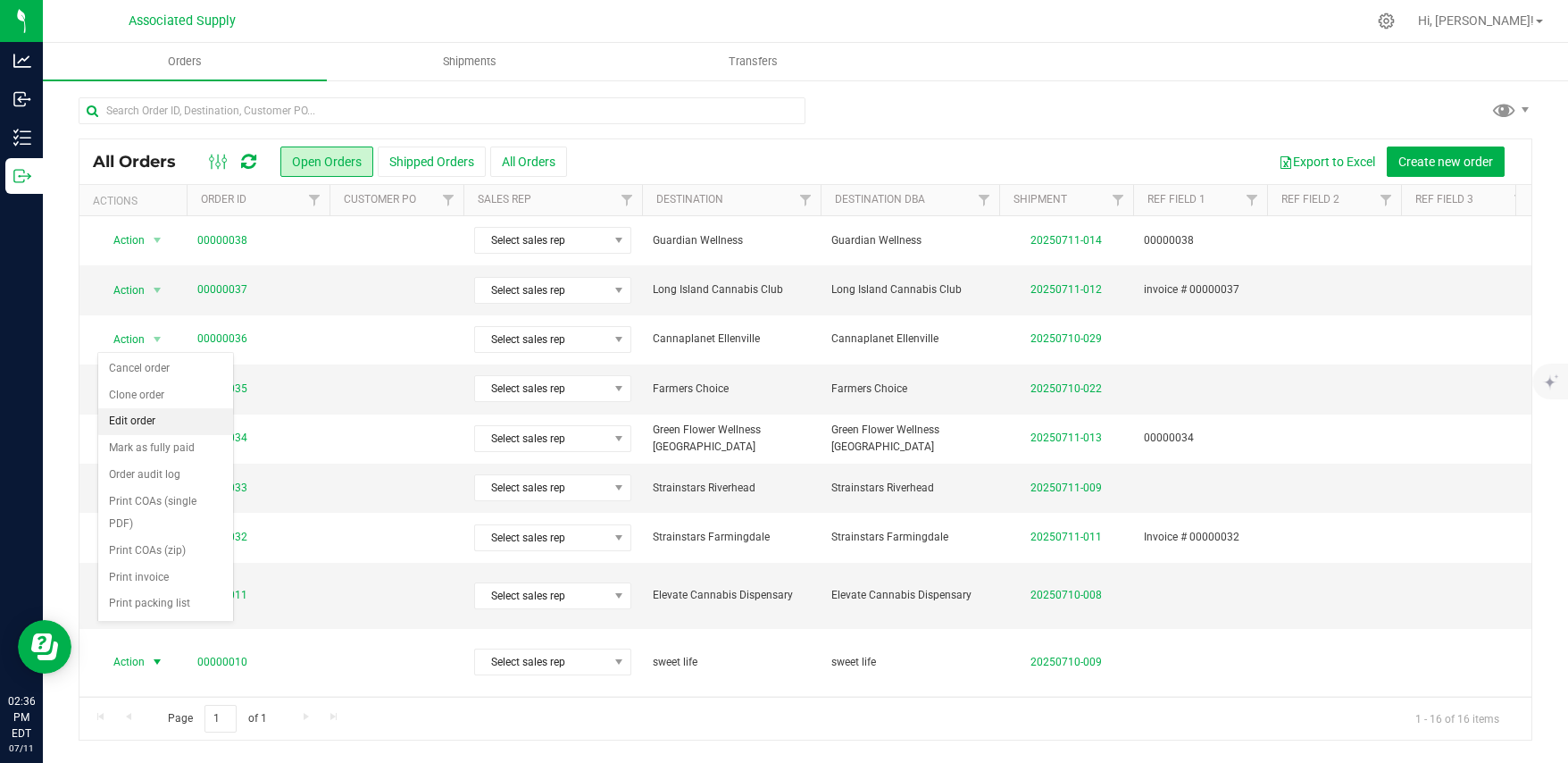 click on "Edit order" at bounding box center (165, 422) 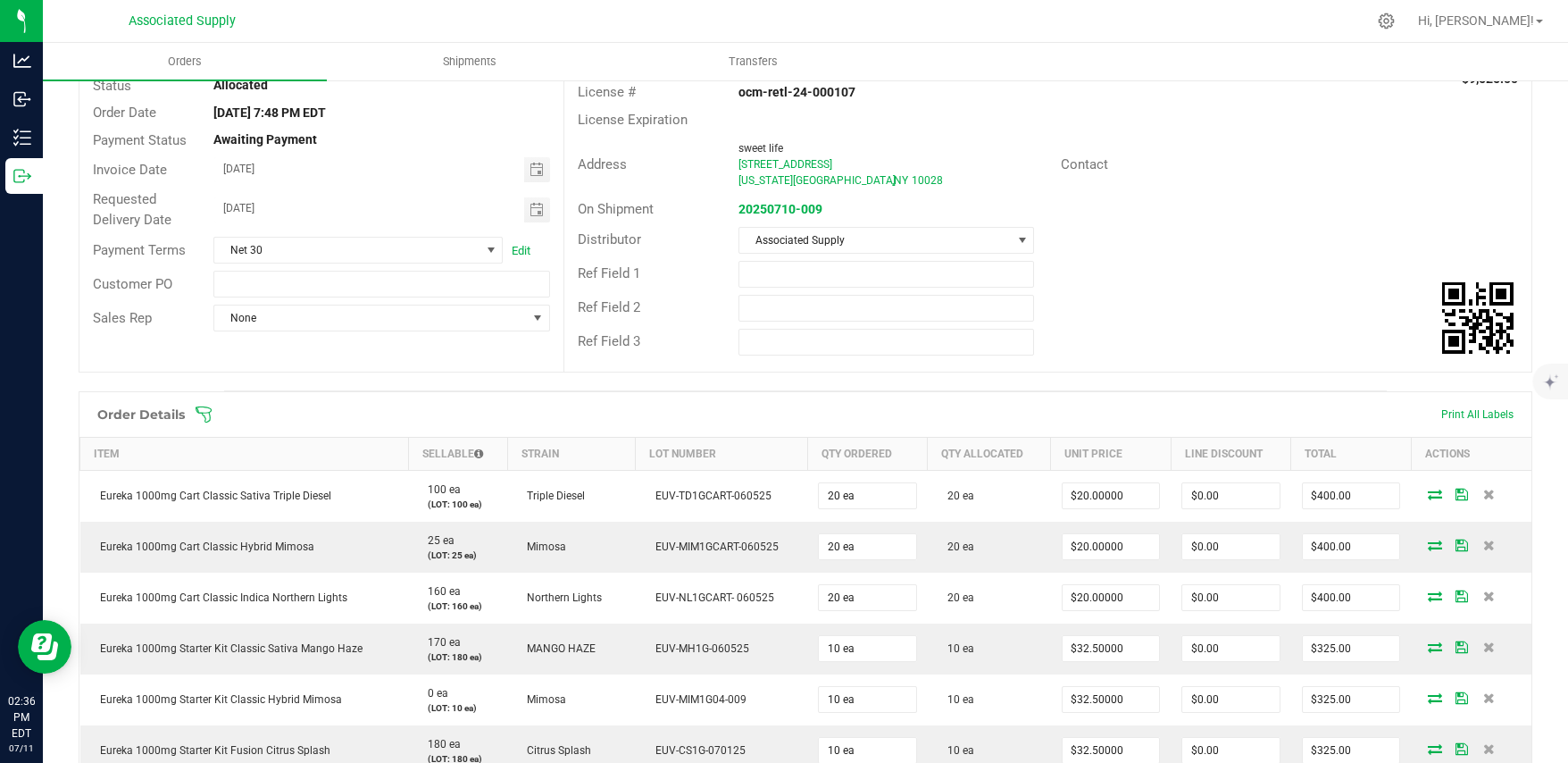 scroll, scrollTop: 0, scrollLeft: 0, axis: both 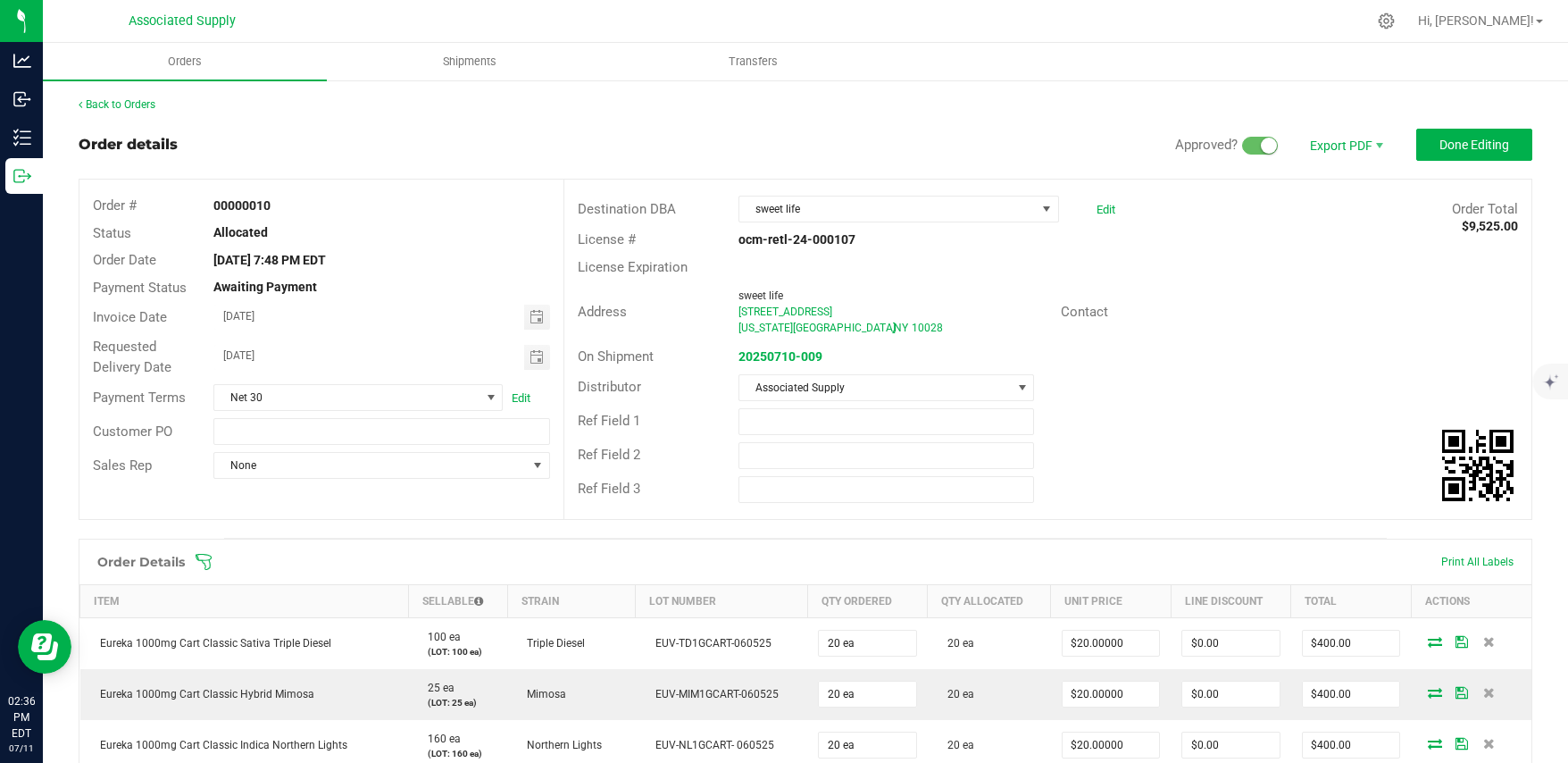 click on "Back to Orders
Order details   Approved?   Export PDF   Done Editing   Order #   00000010   Status   Allocated   Order Date   Jul 9, 2025 7:48 PM EDT   Payment Status   Awaiting Payment   Invoice Date  07/09/2025  Requested Delivery Date  07/10/2025  Payment Terms  Net 30  Edit   Customer PO   Sales Rep  None  Destination DBA  sweet life  Edit   Order Total   $9,525.00   License #   ocm-retl-24-000107   License Expiration   Address  sweet life 1662  1st ave new york city  ,  NY 10028  Contact   On Shipment   20250710-009   Distributor  Associated Supply  Ref Field 1   Ref Field 2   Ref Field 3
Order Details Print All Labels Item  Sellable  Strain  Lot Number  Qty Ordered Qty Allocated Unit Price Line Discount Total Actions  Eureka 1000mg Cart Classic Sativa Triple Diesel   100 ea" at bounding box center [805, 937] 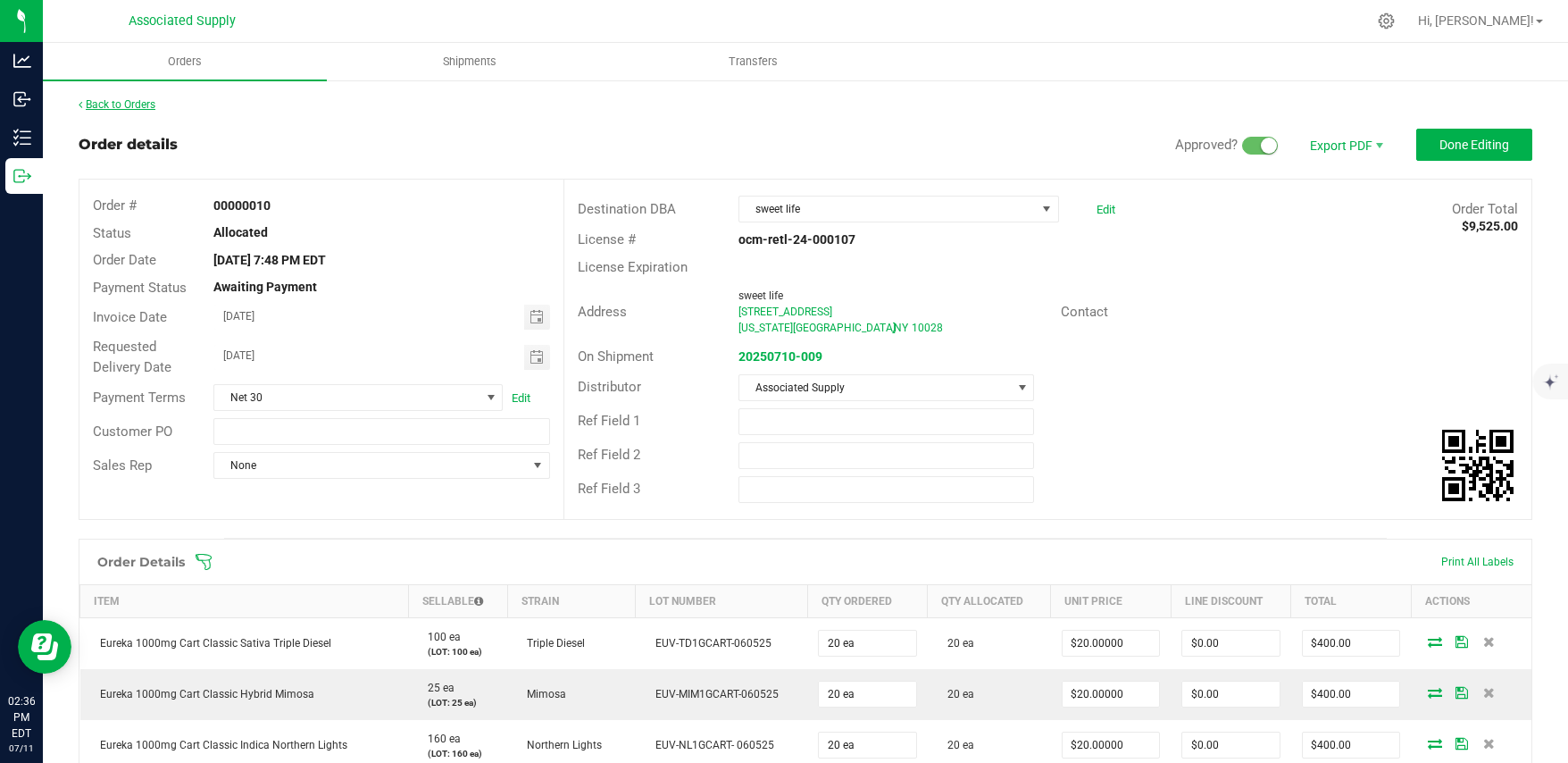 click on "Back to Orders" at bounding box center [117, 105] 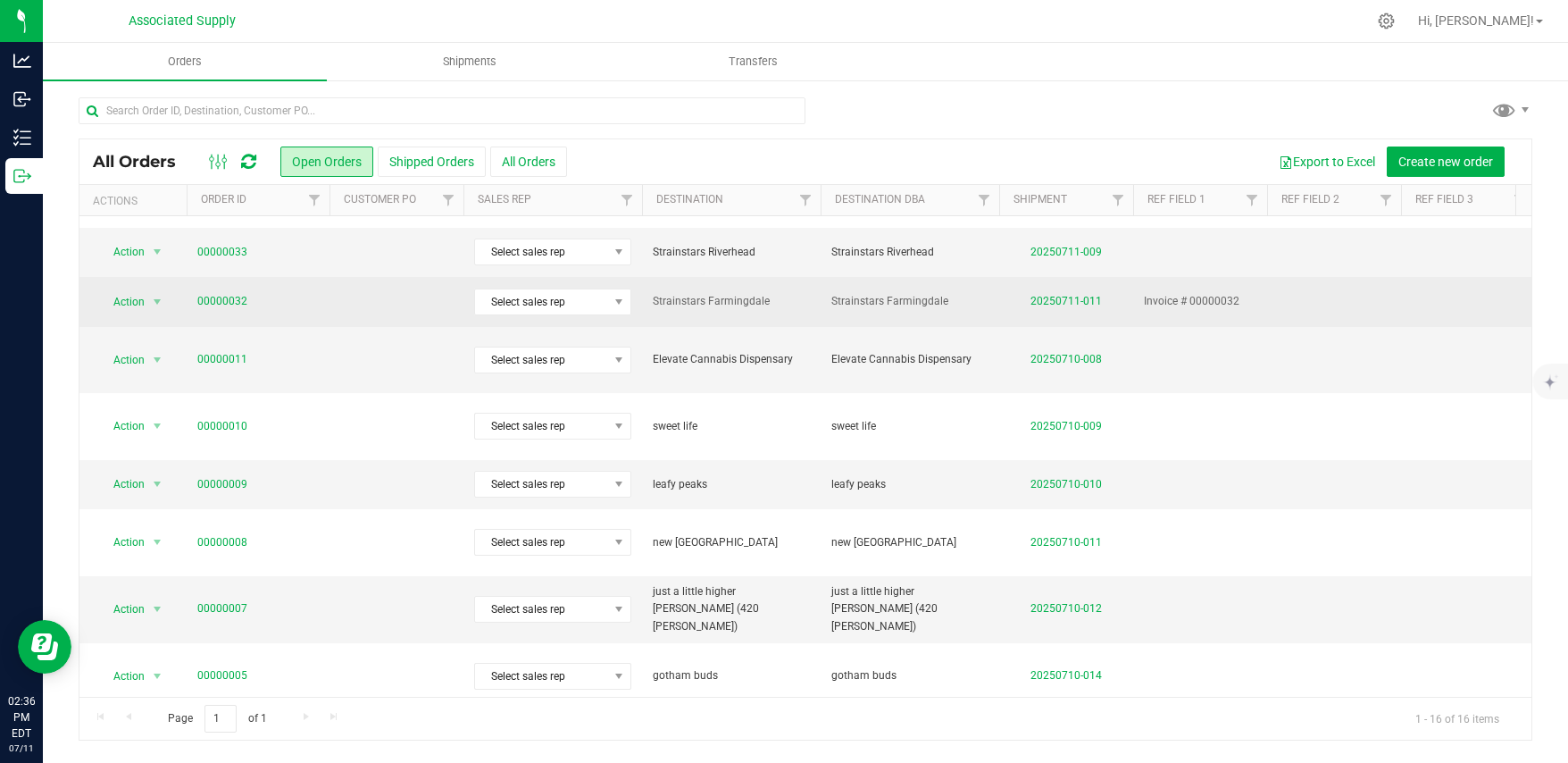 scroll, scrollTop: 238, scrollLeft: 0, axis: vertical 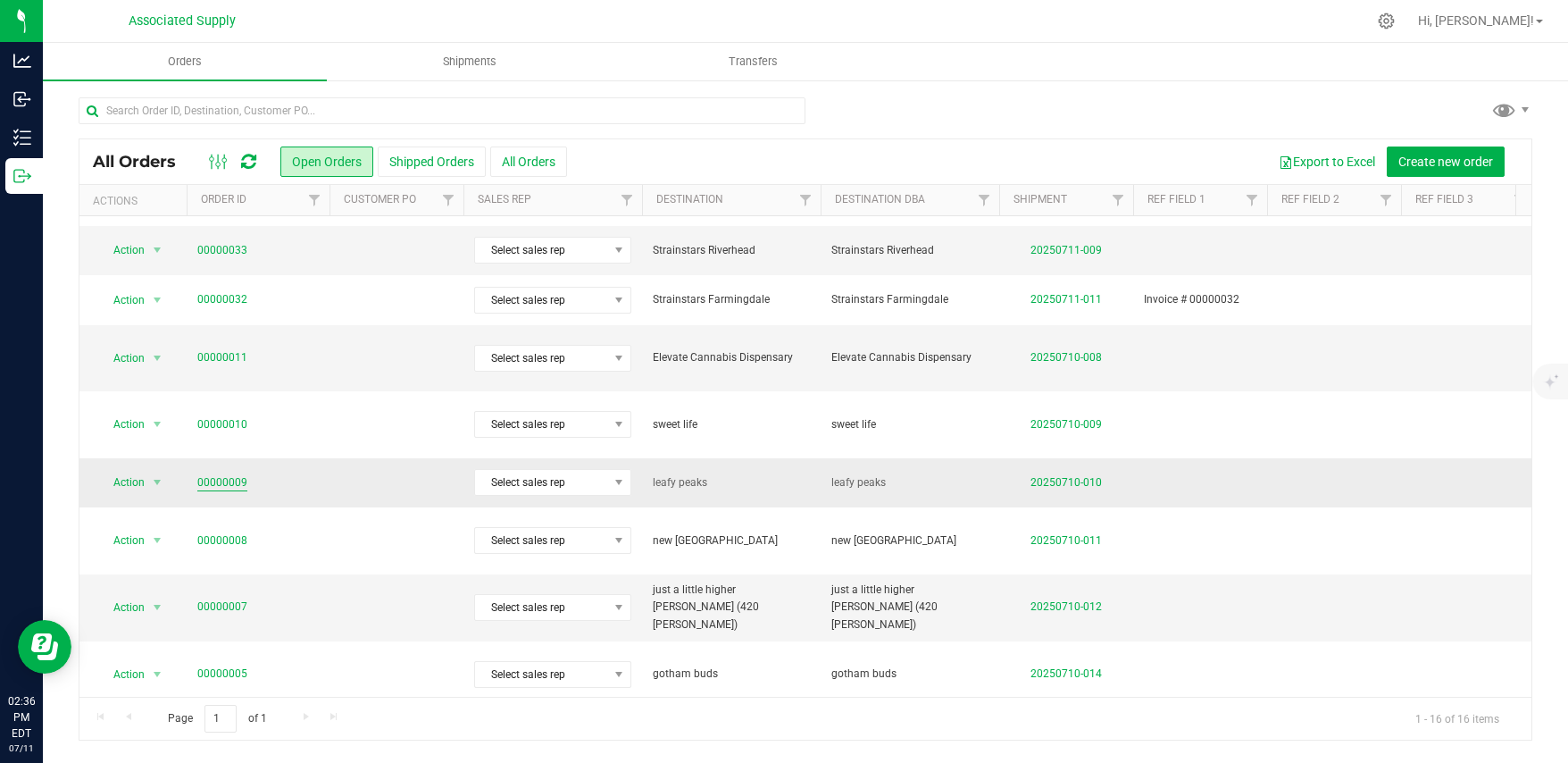 click on "00000009" at bounding box center (222, 482) 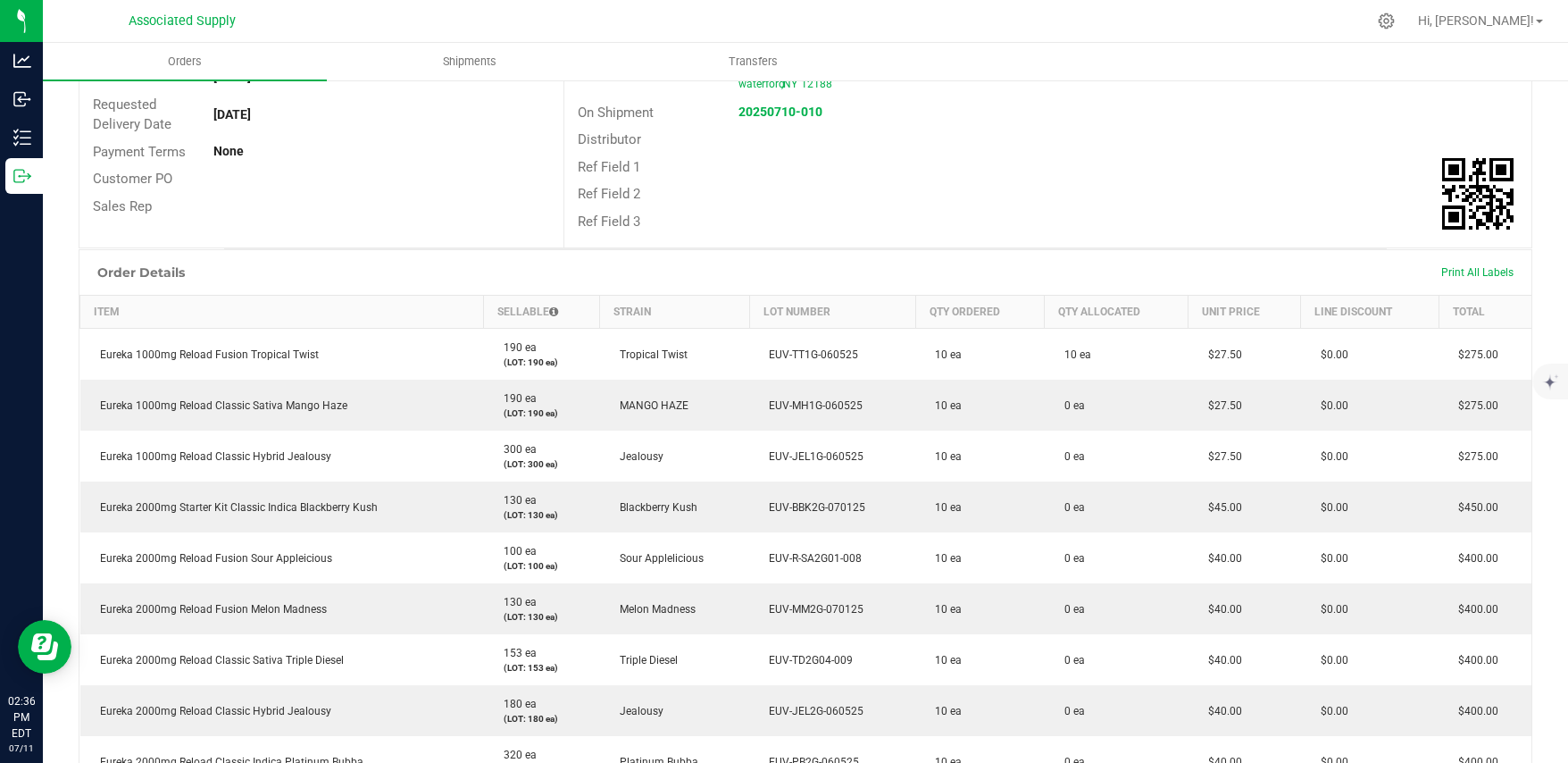 scroll, scrollTop: 0, scrollLeft: 0, axis: both 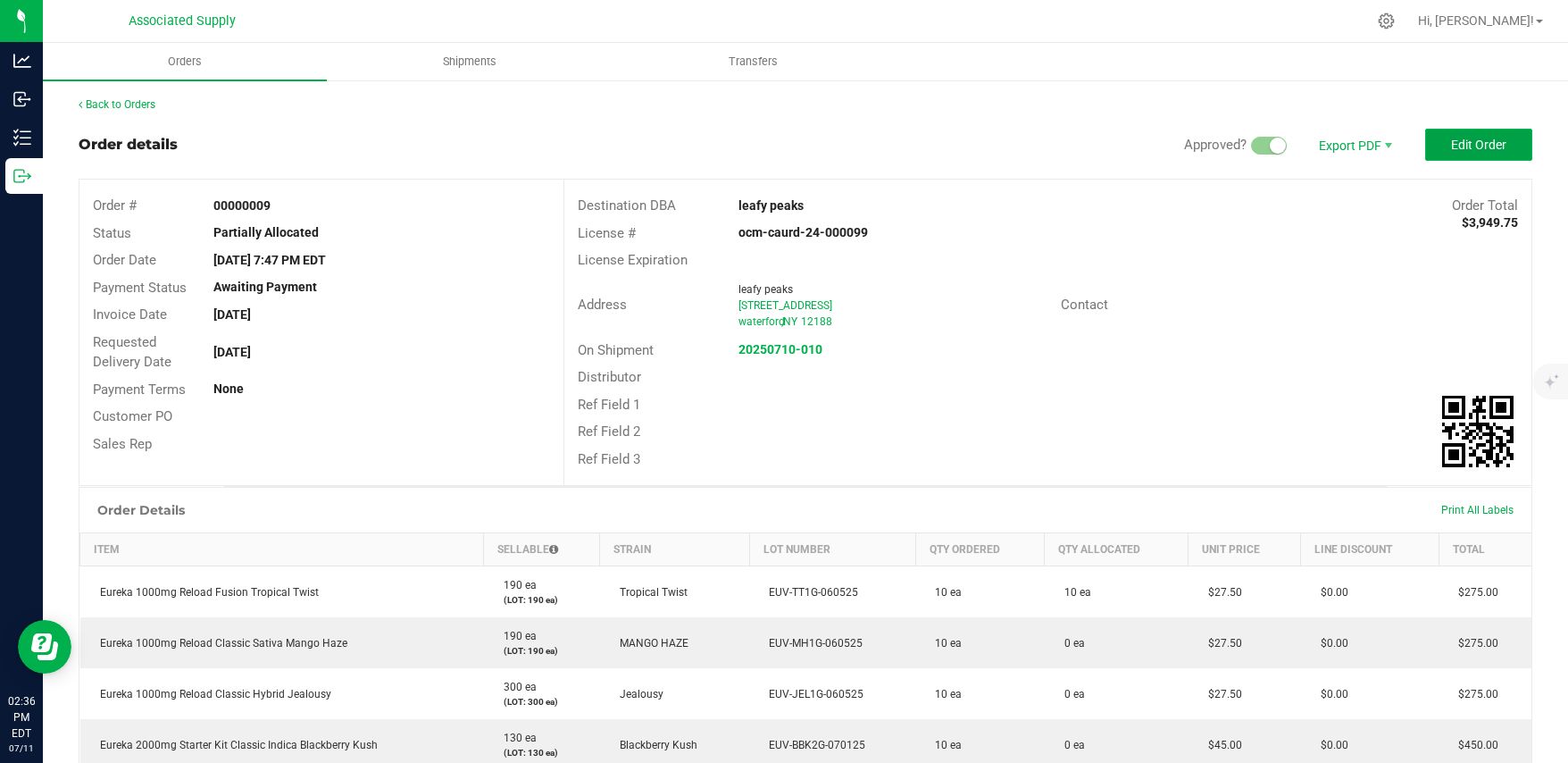 click on "Edit Order" at bounding box center (1479, 145) 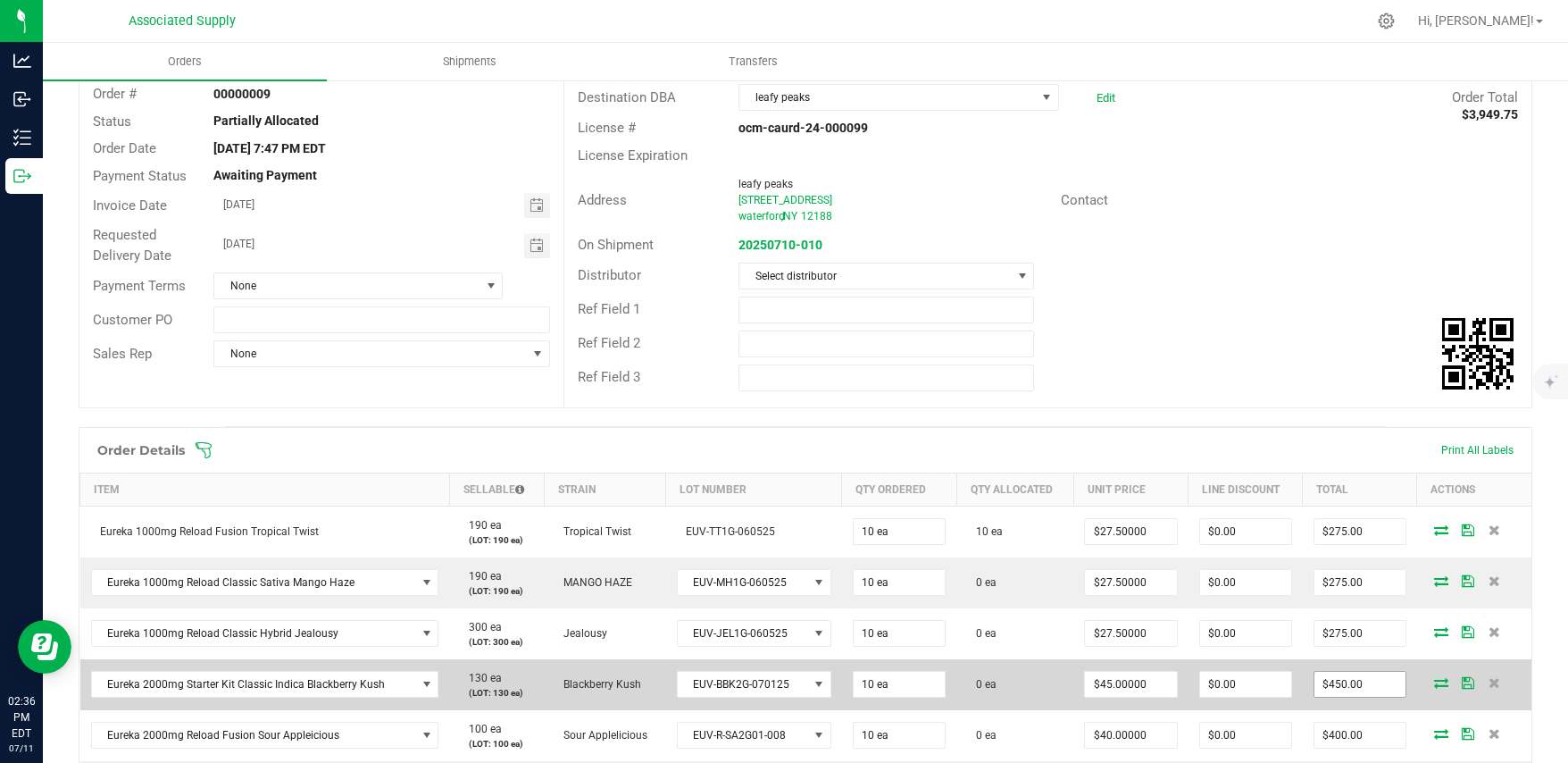 scroll, scrollTop: 238, scrollLeft: 0, axis: vertical 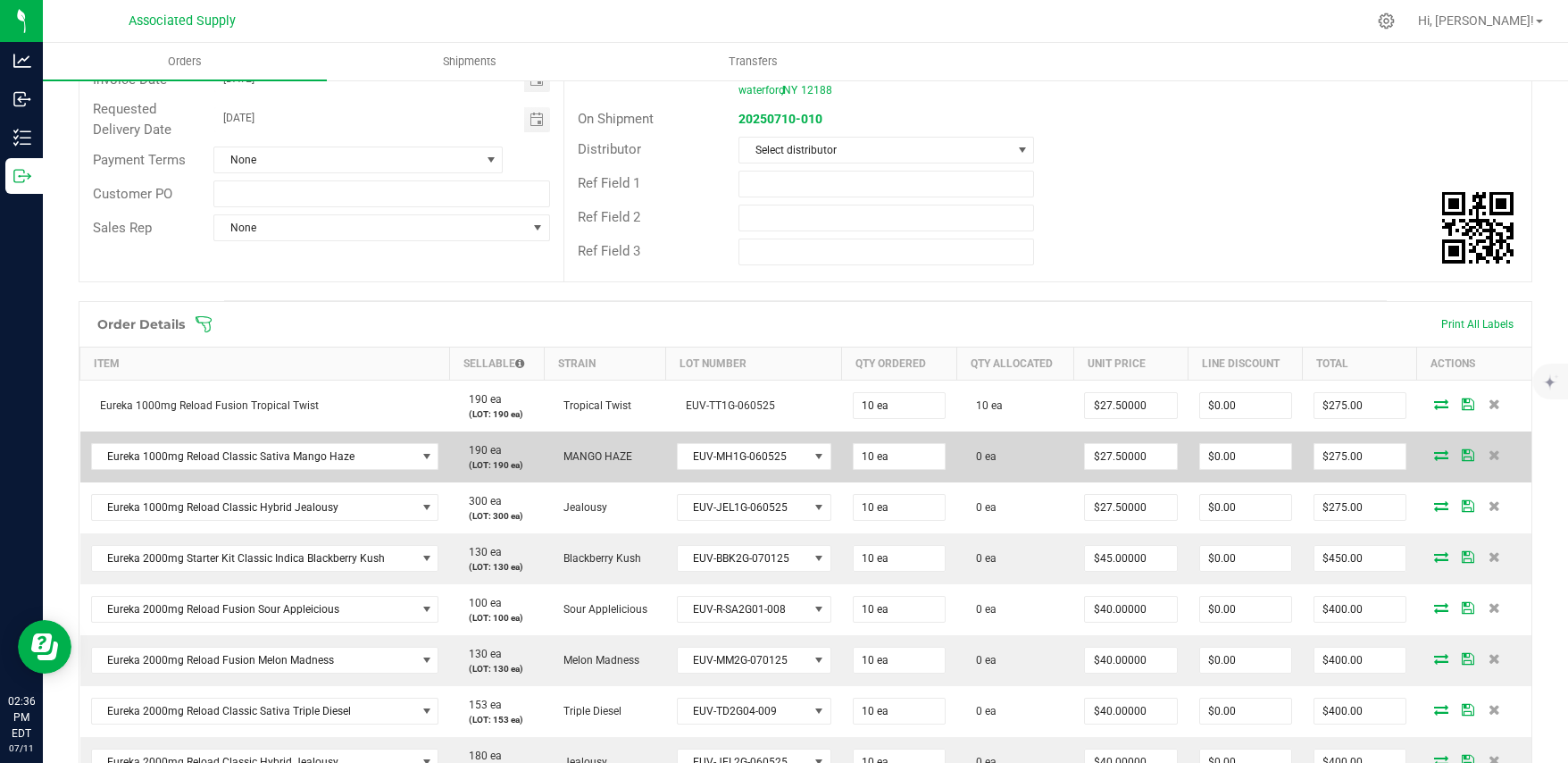 click at bounding box center [1441, 455] 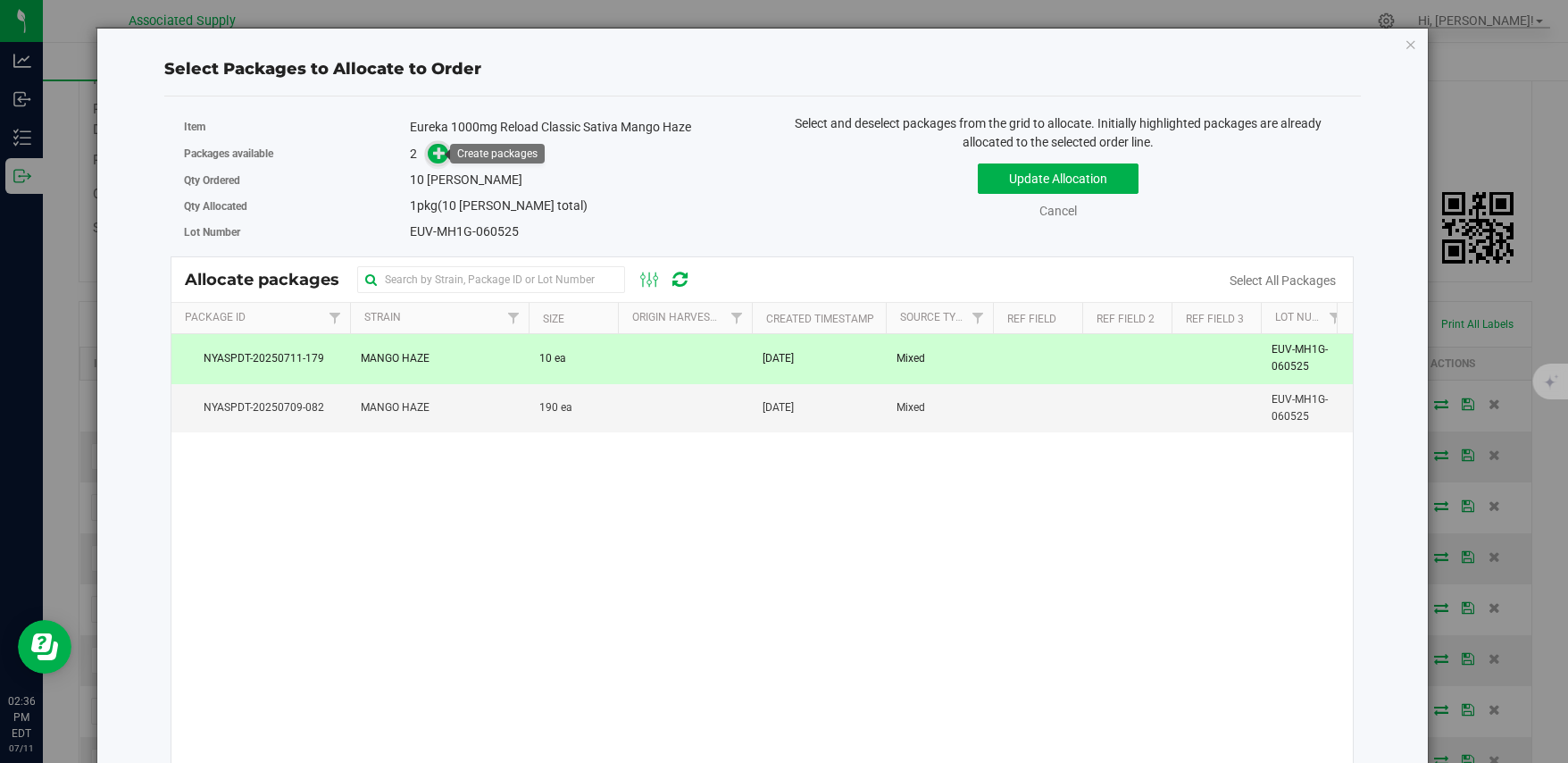 click at bounding box center [439, 153] 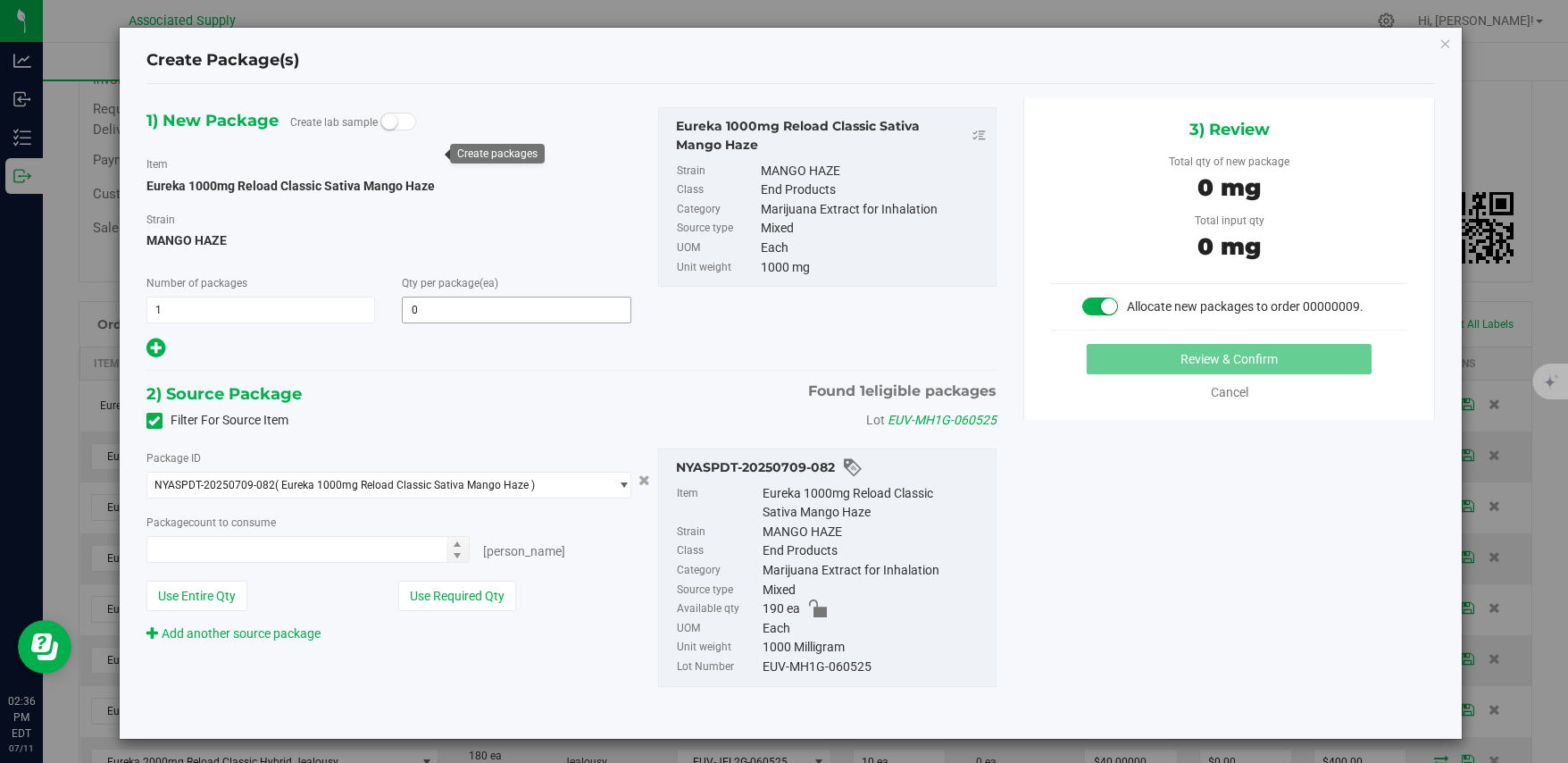 type on "0" 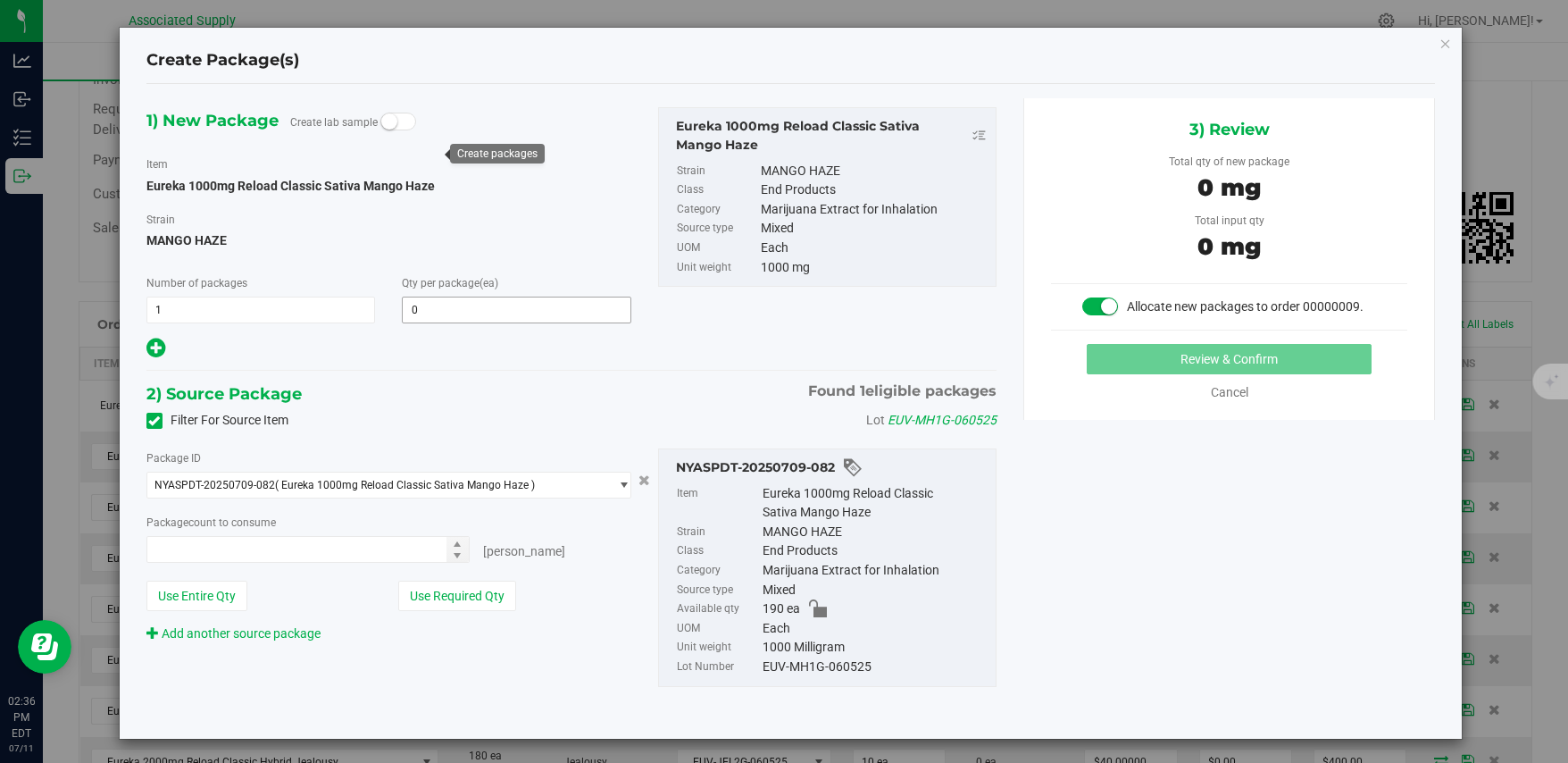 type on "0 ea" 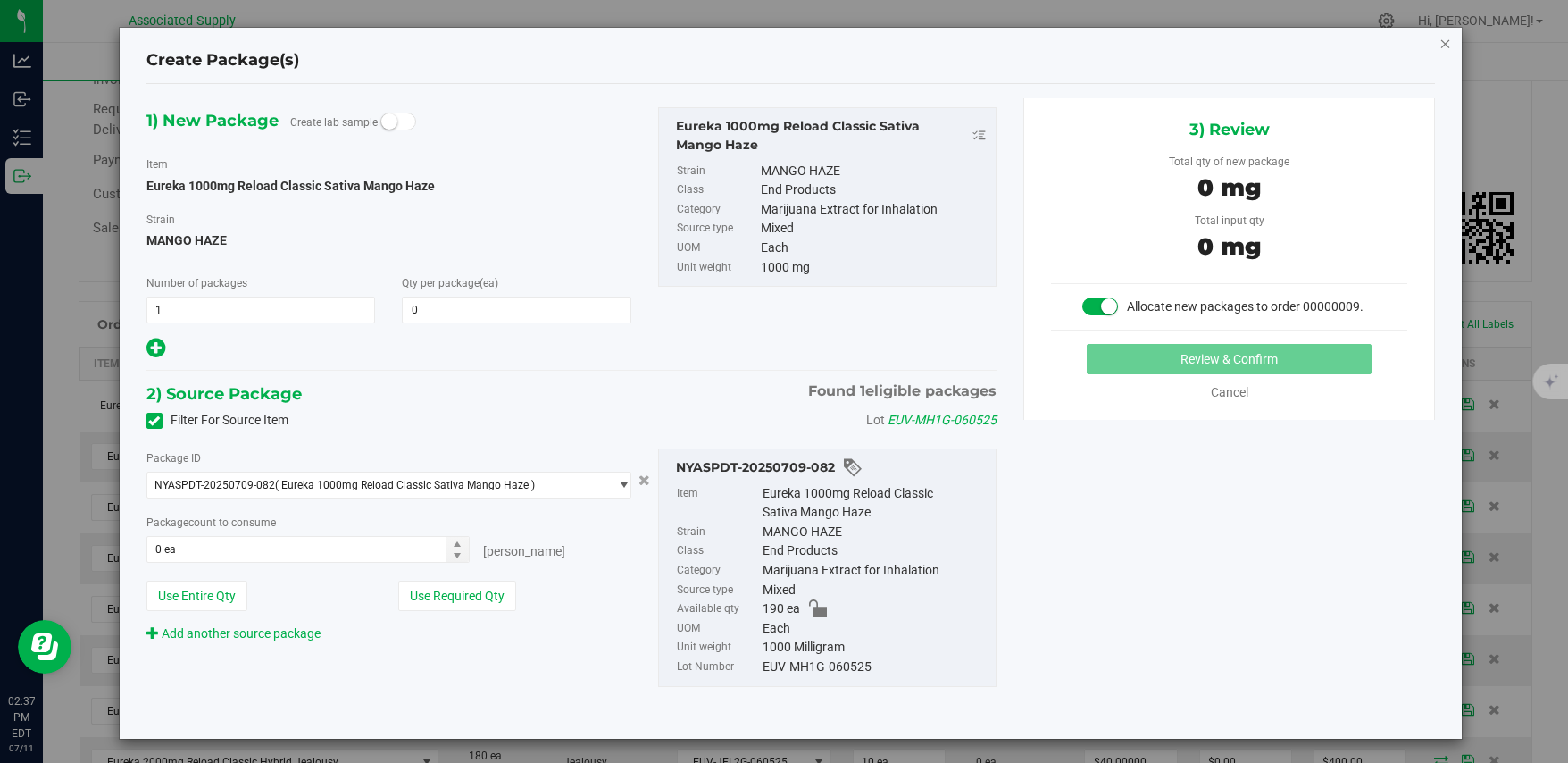click at bounding box center (1446, 43) 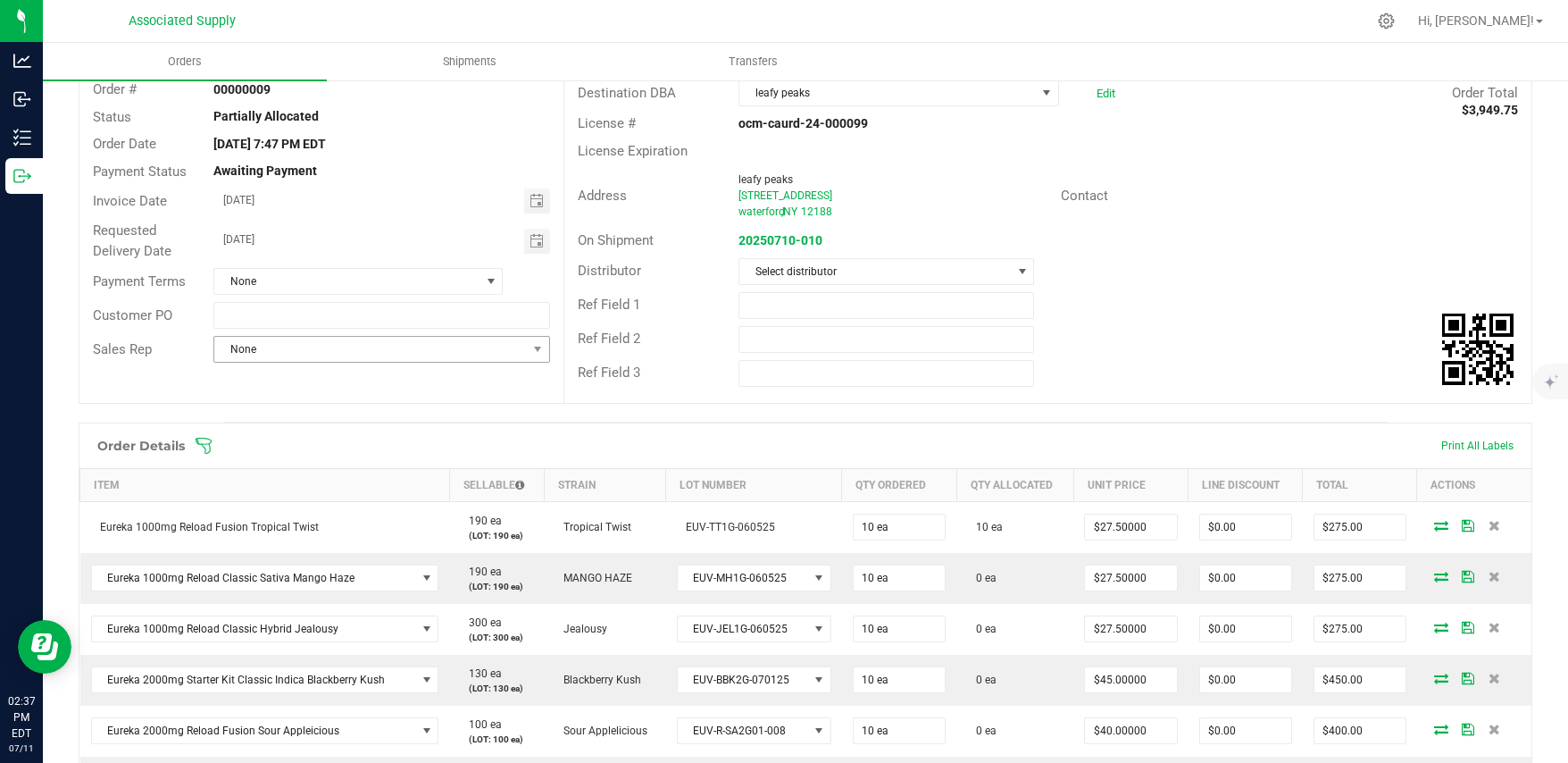 scroll, scrollTop: 0, scrollLeft: 0, axis: both 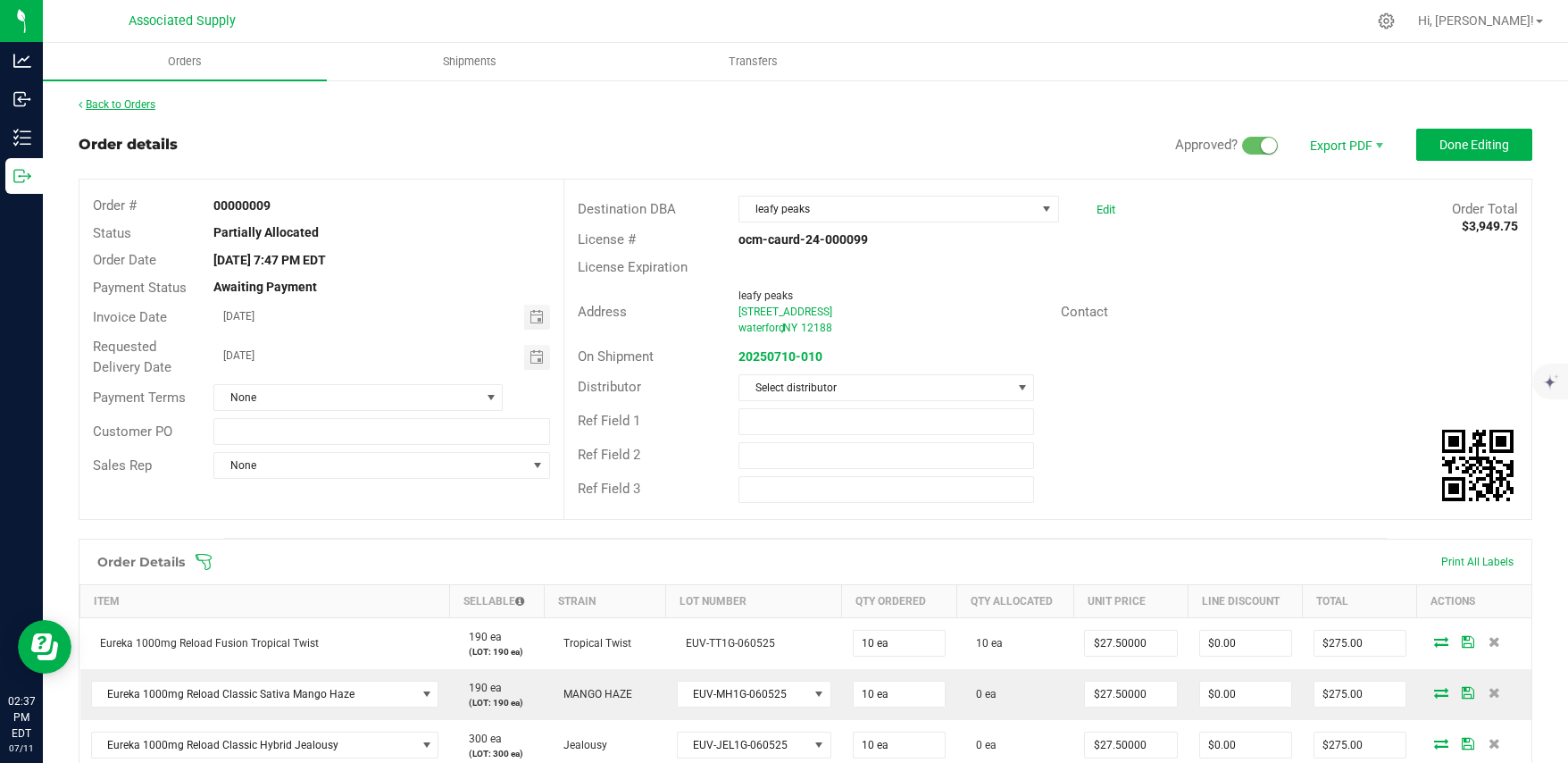 click on "Back to Orders" at bounding box center (117, 105) 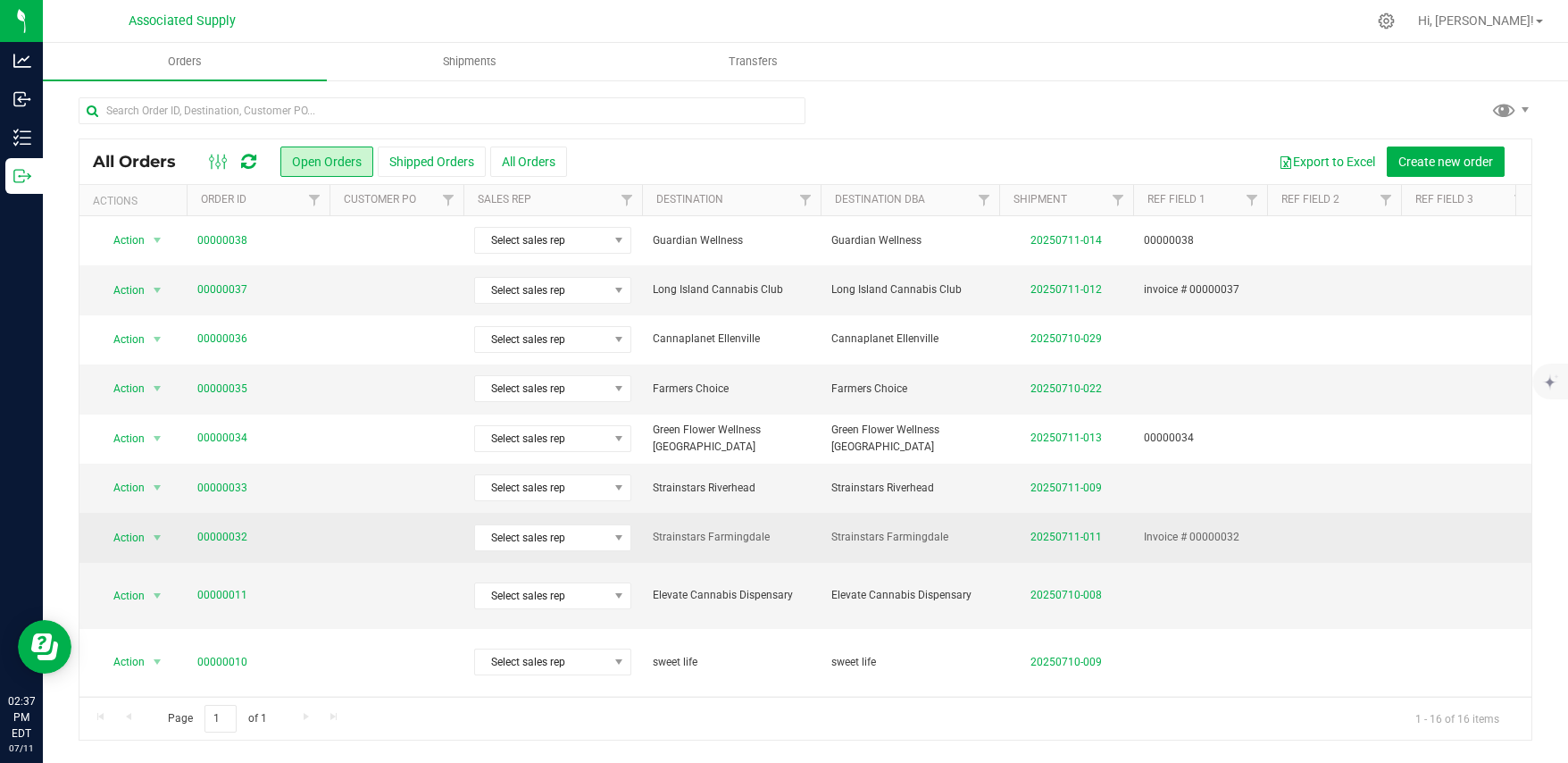 scroll, scrollTop: 119, scrollLeft: 0, axis: vertical 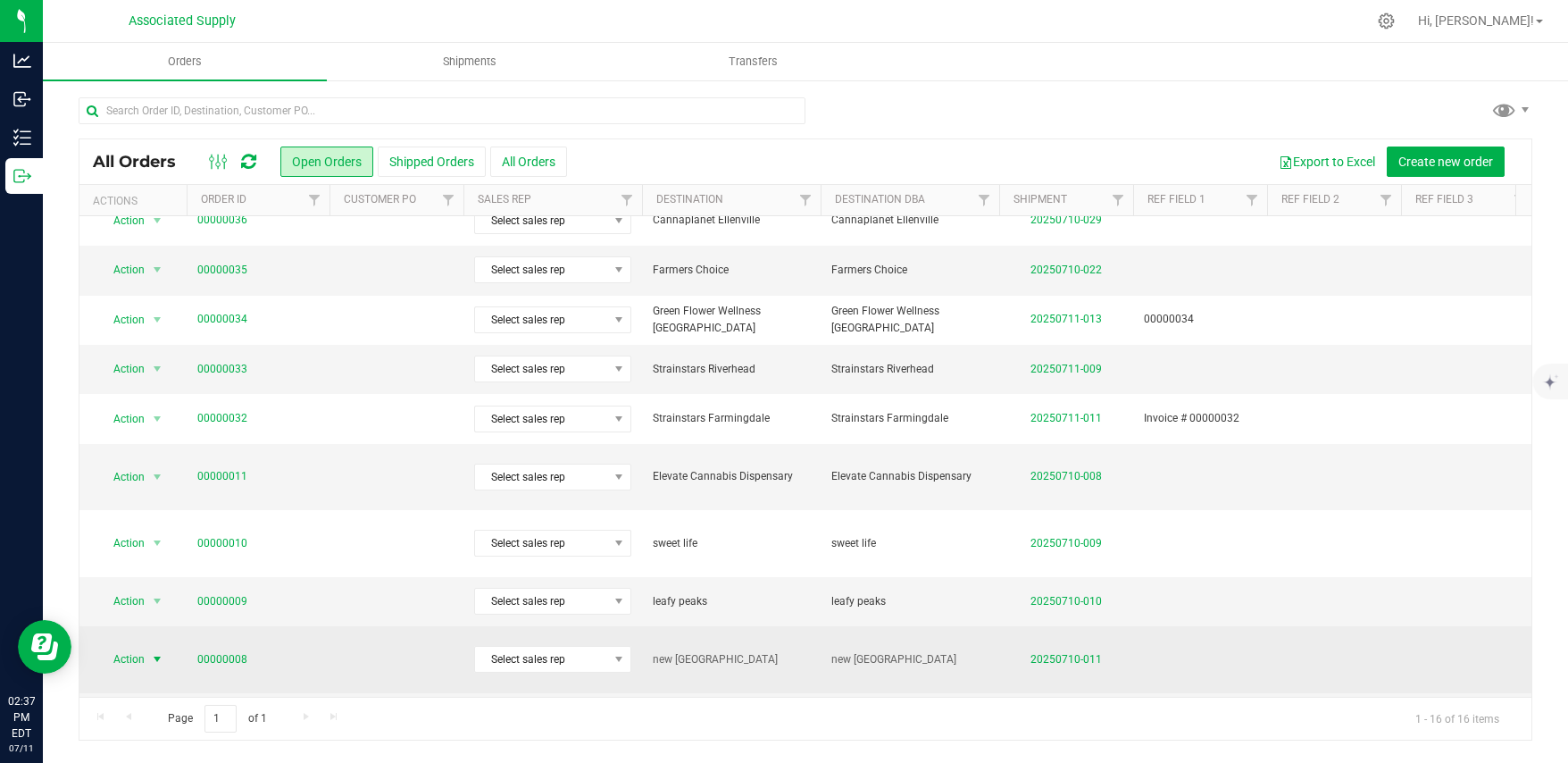 click at bounding box center (157, 659) 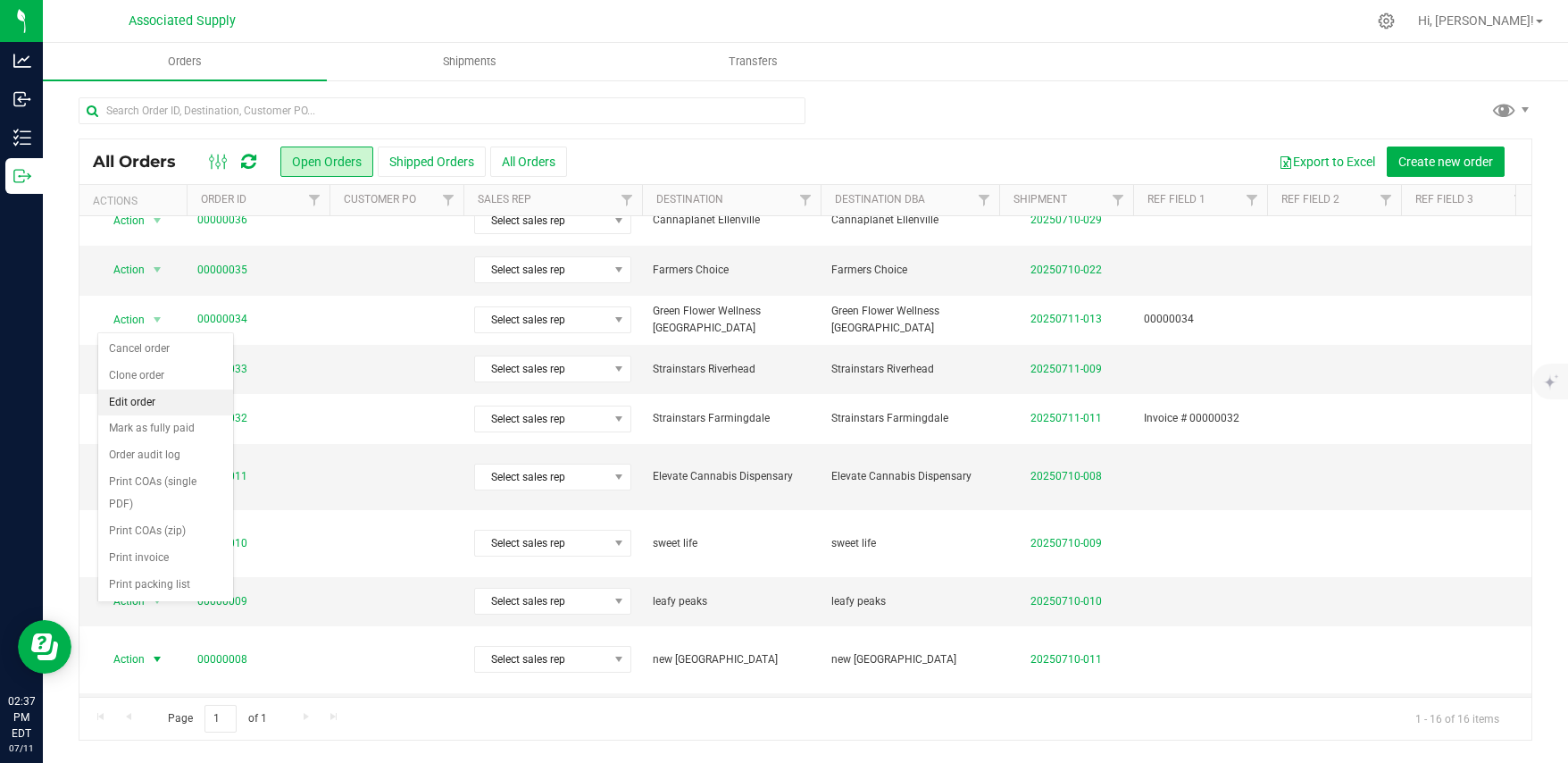 click on "Edit order" at bounding box center [165, 403] 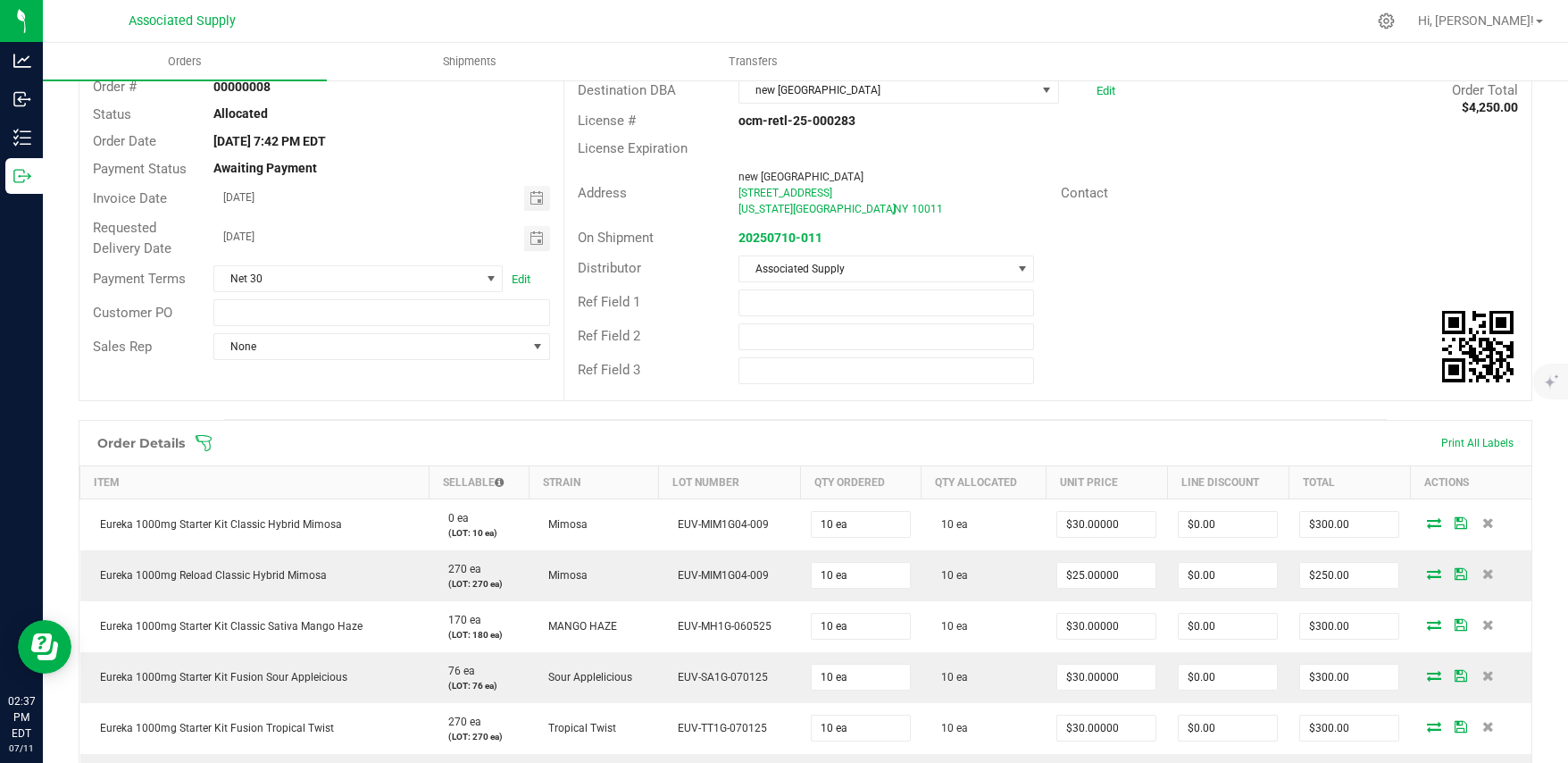 scroll, scrollTop: 0, scrollLeft: 0, axis: both 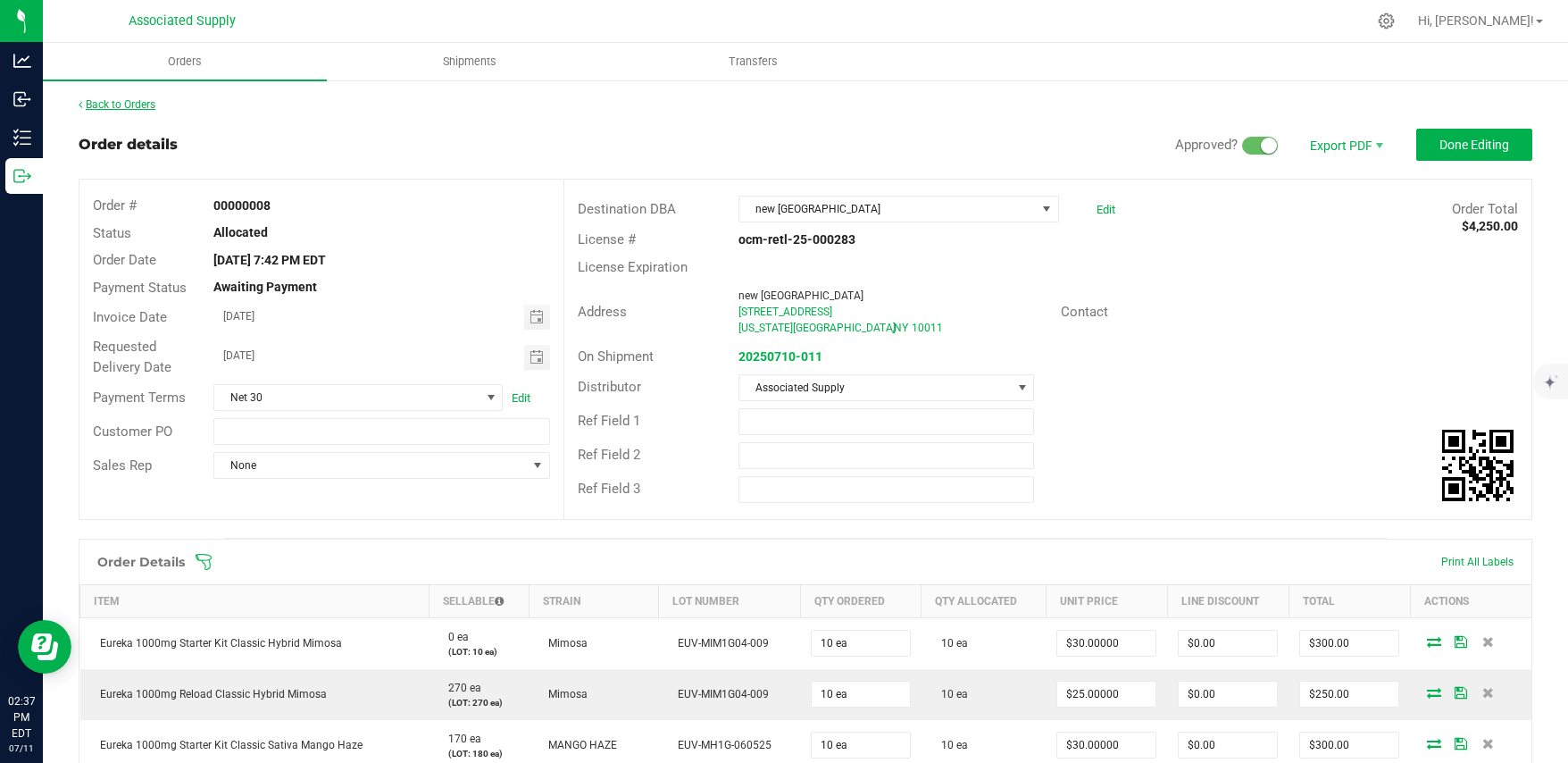 click on "Back to Orders" at bounding box center (117, 105) 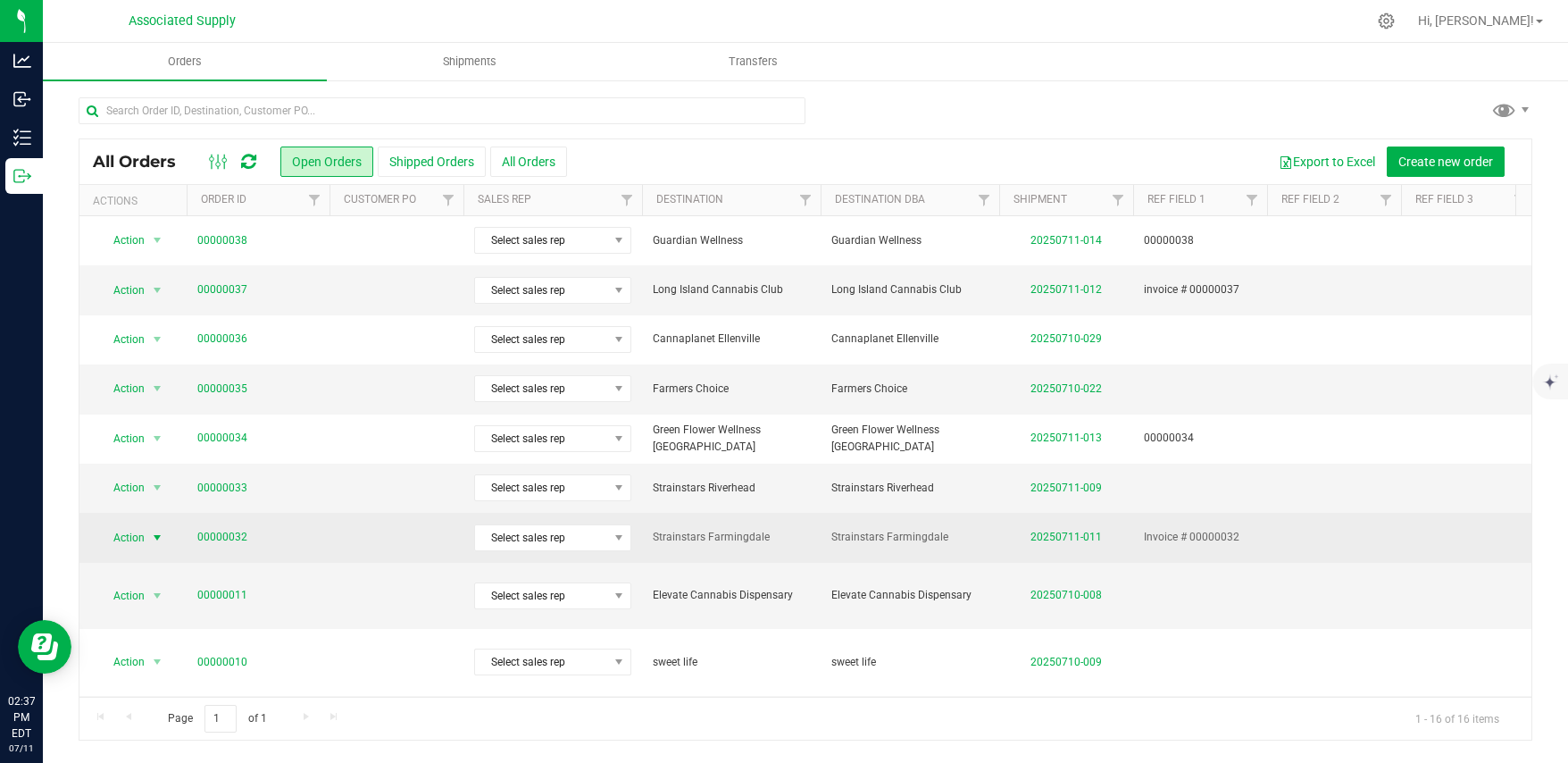 click at bounding box center (157, 538) 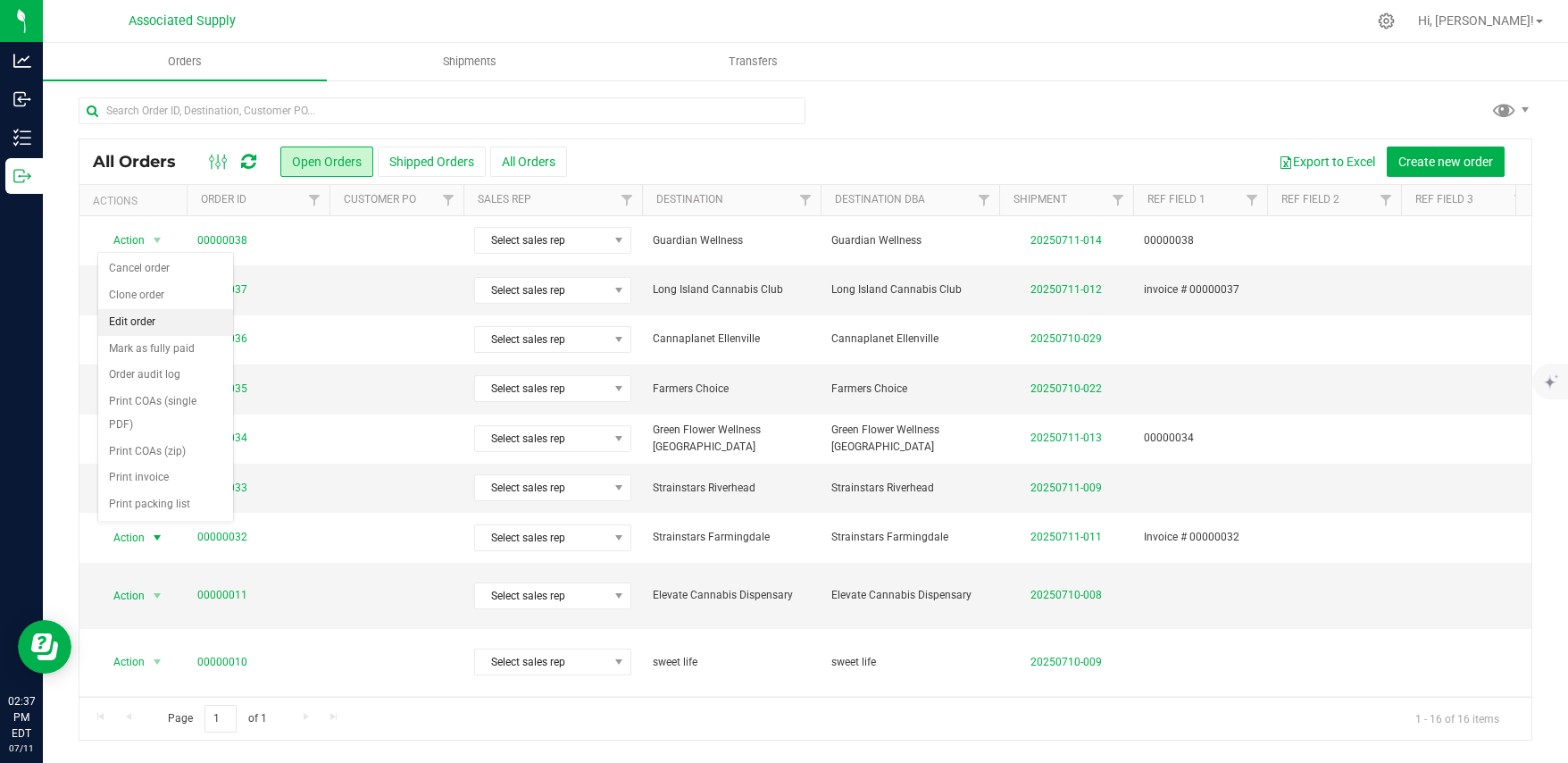 click on "Edit order" at bounding box center [165, 323] 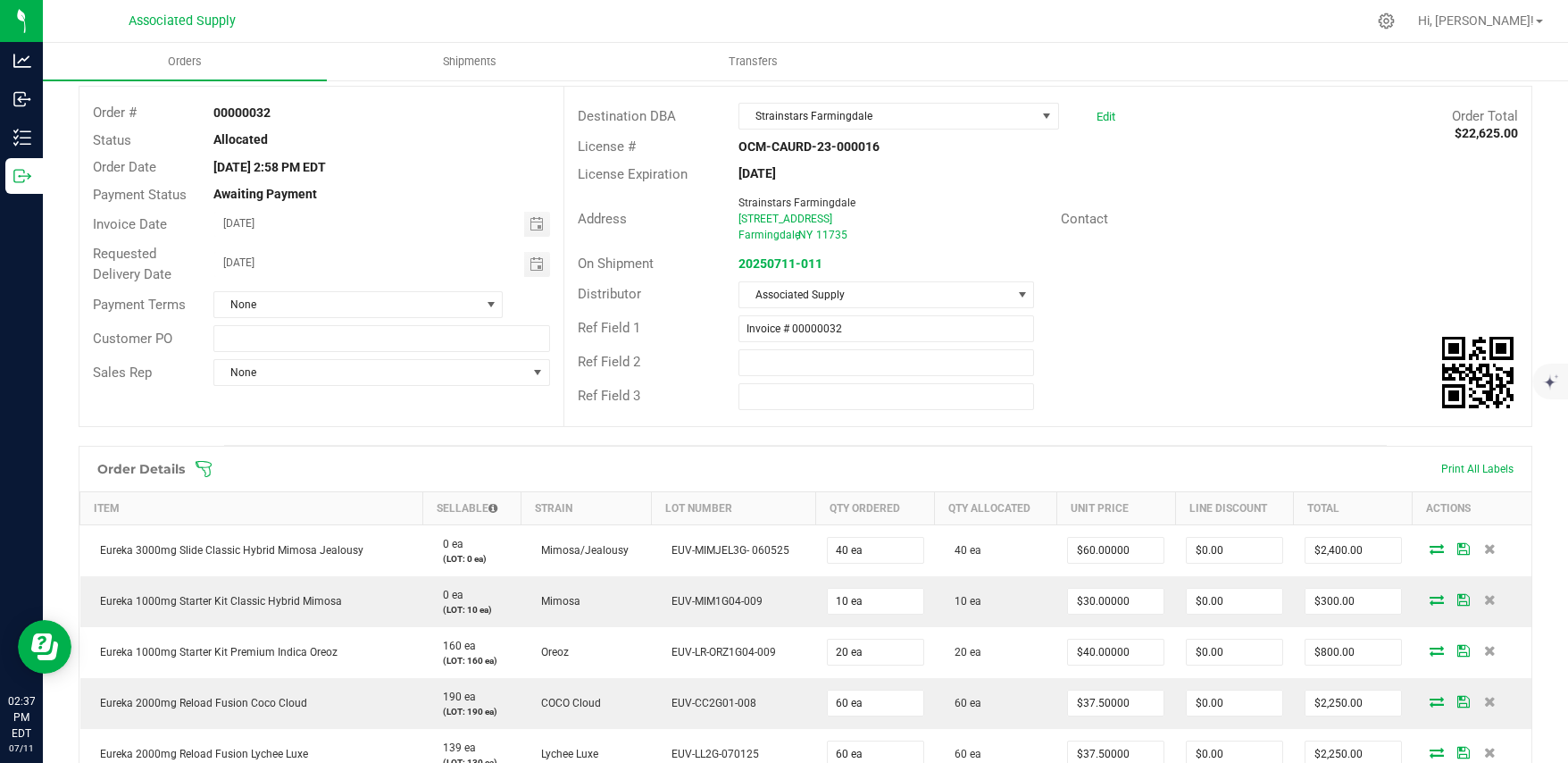 scroll, scrollTop: 0, scrollLeft: 0, axis: both 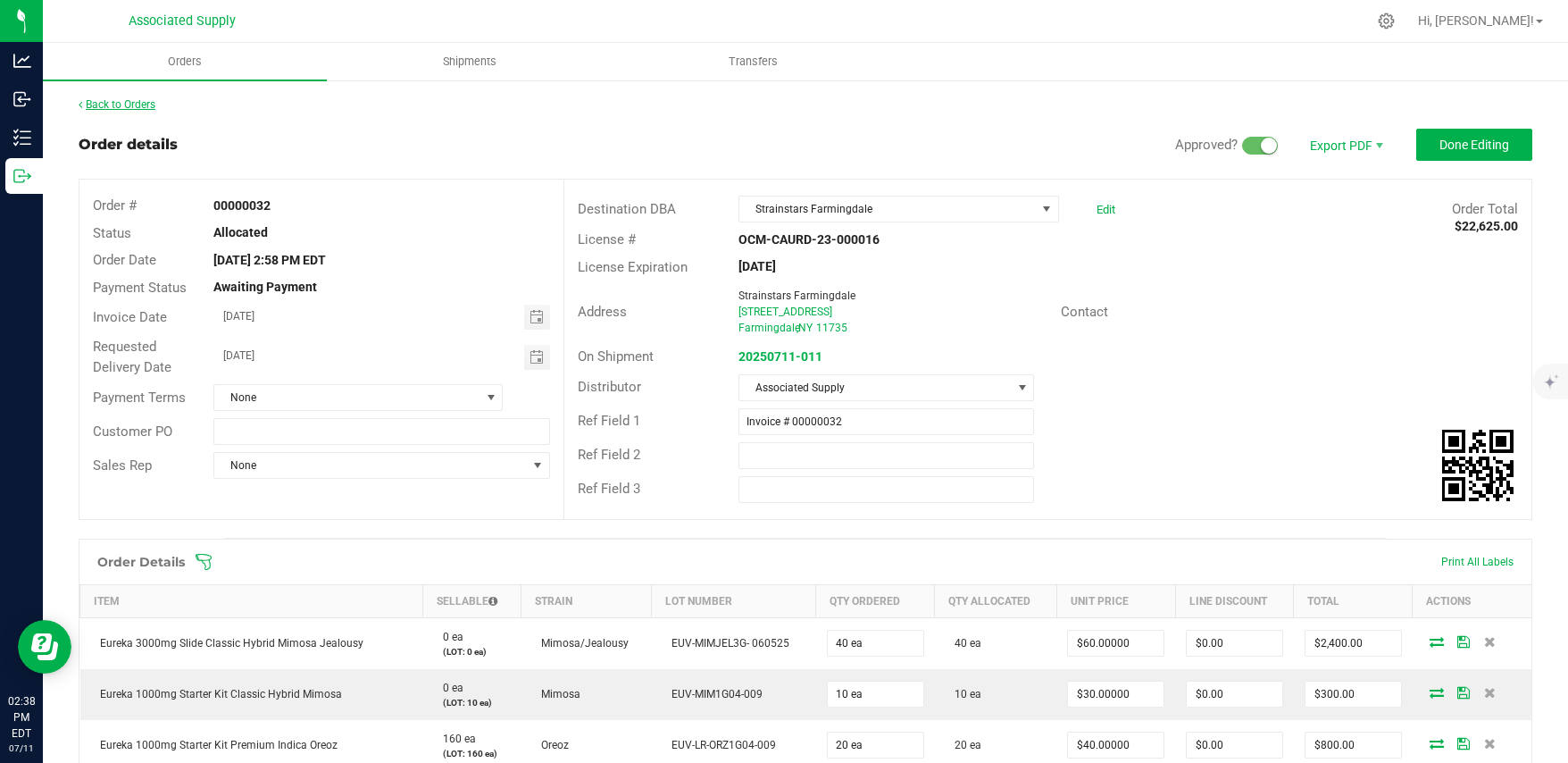 click on "Back to Orders" at bounding box center (117, 105) 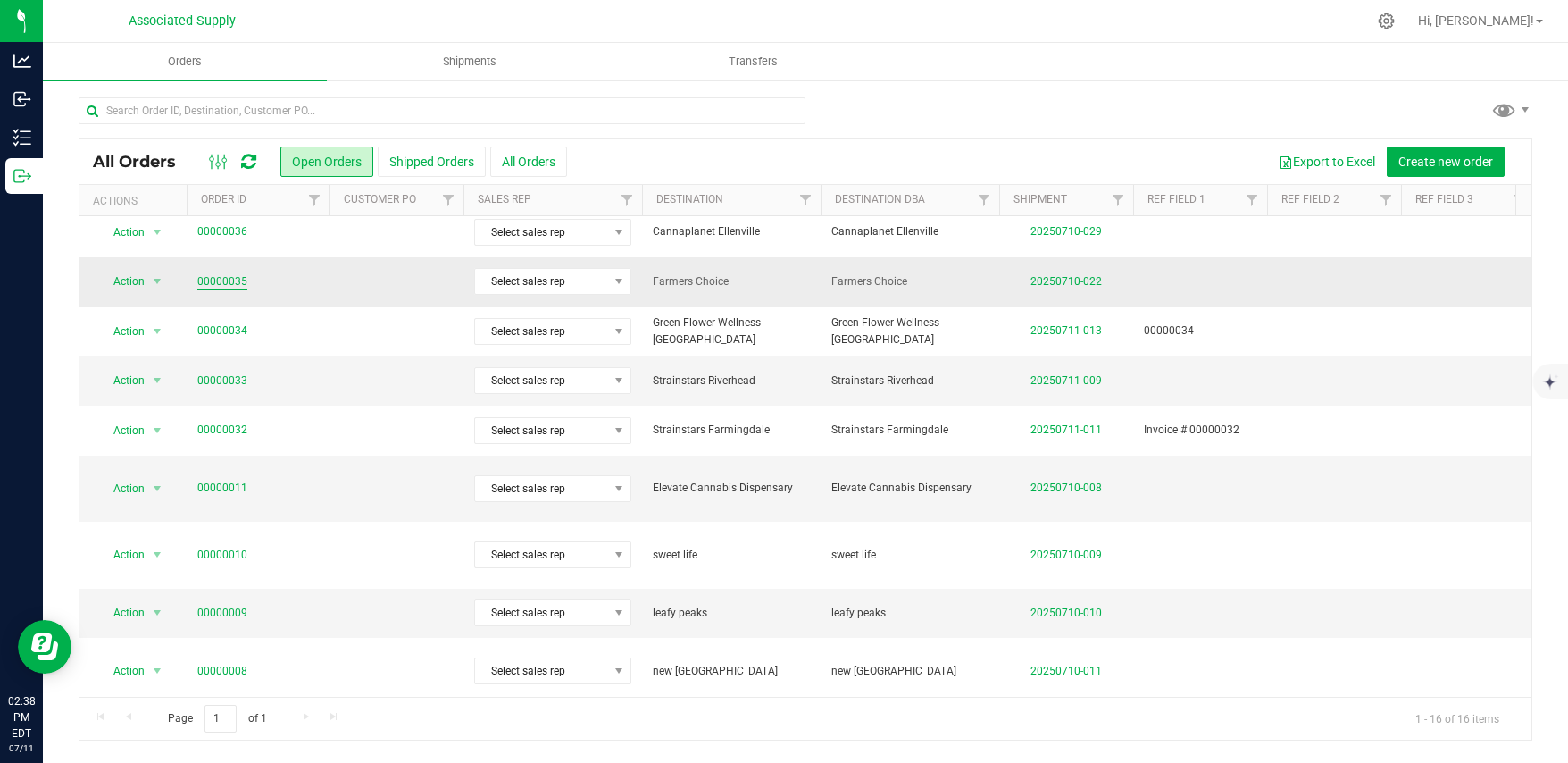 scroll, scrollTop: 334, scrollLeft: 0, axis: vertical 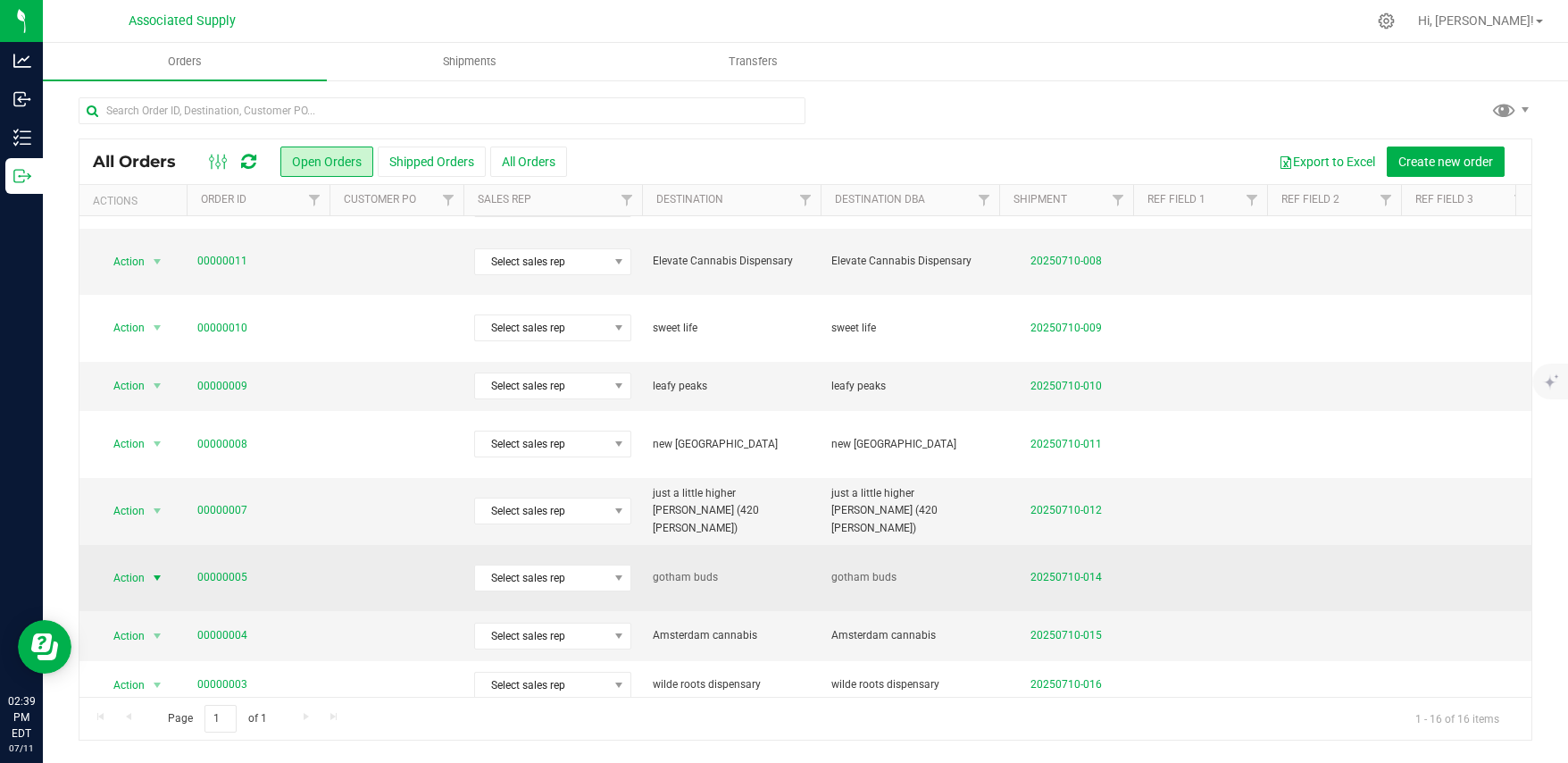click at bounding box center (157, 578) 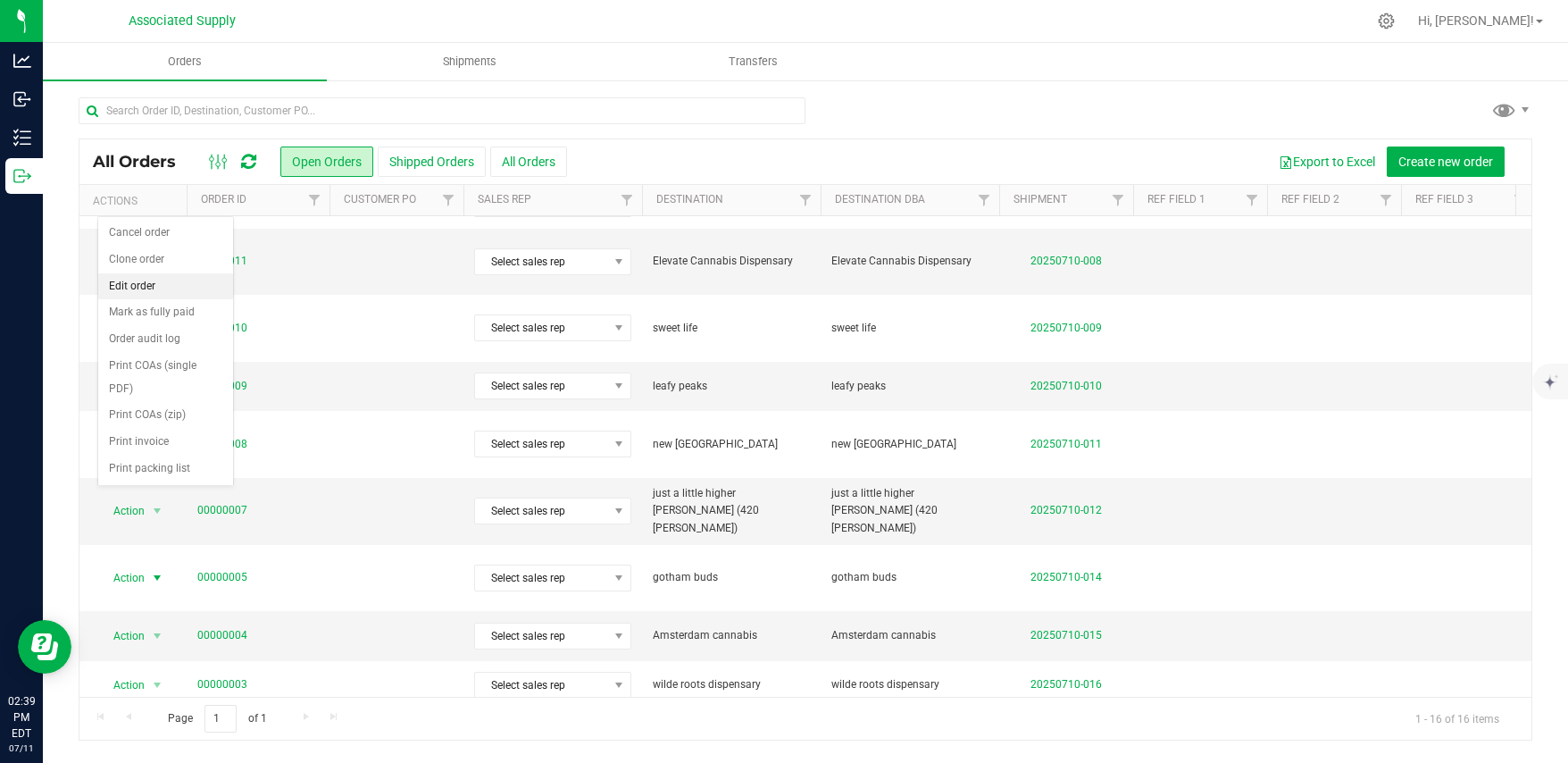 click on "Edit order" at bounding box center [165, 287] 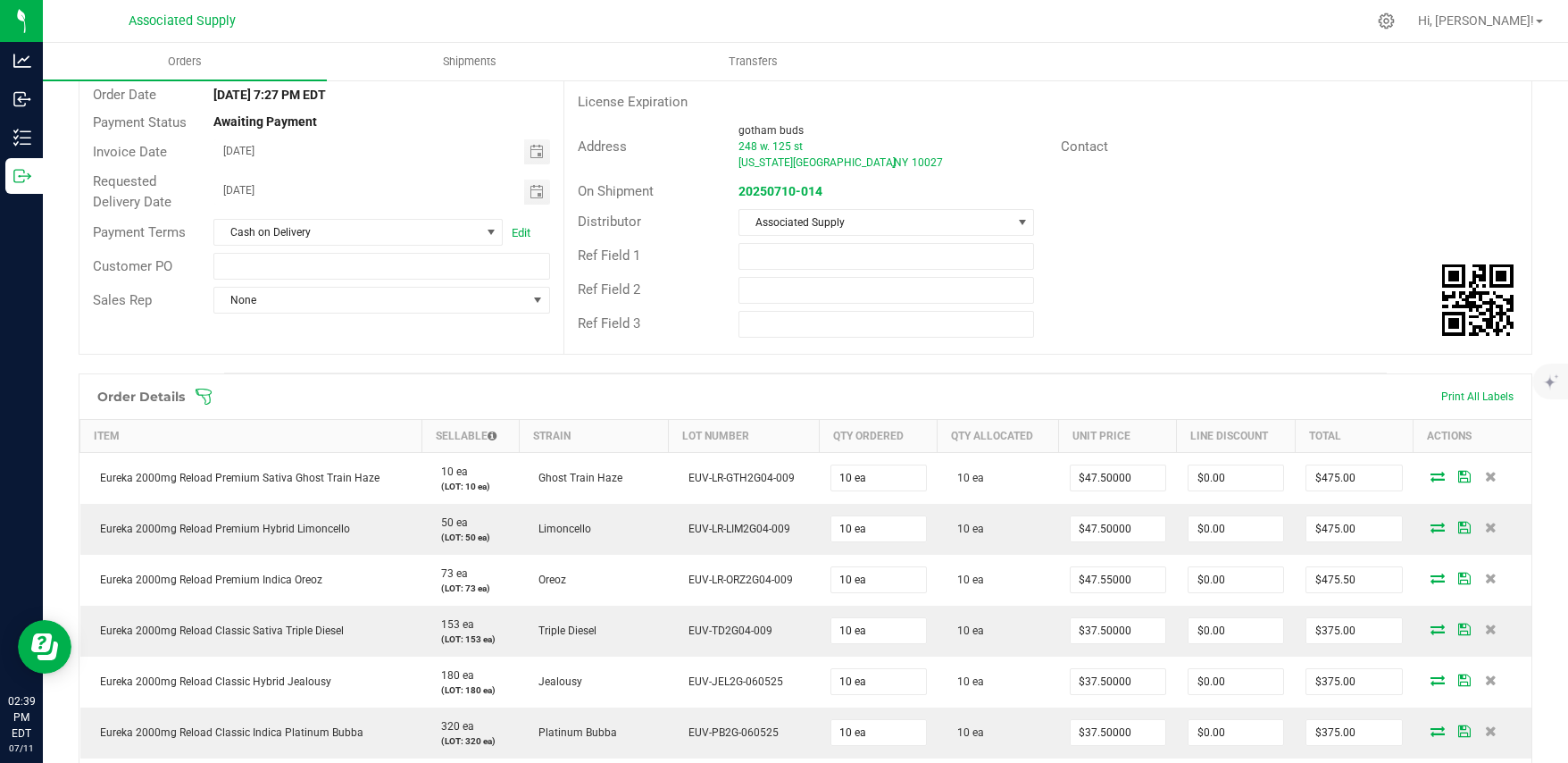 scroll, scrollTop: 0, scrollLeft: 0, axis: both 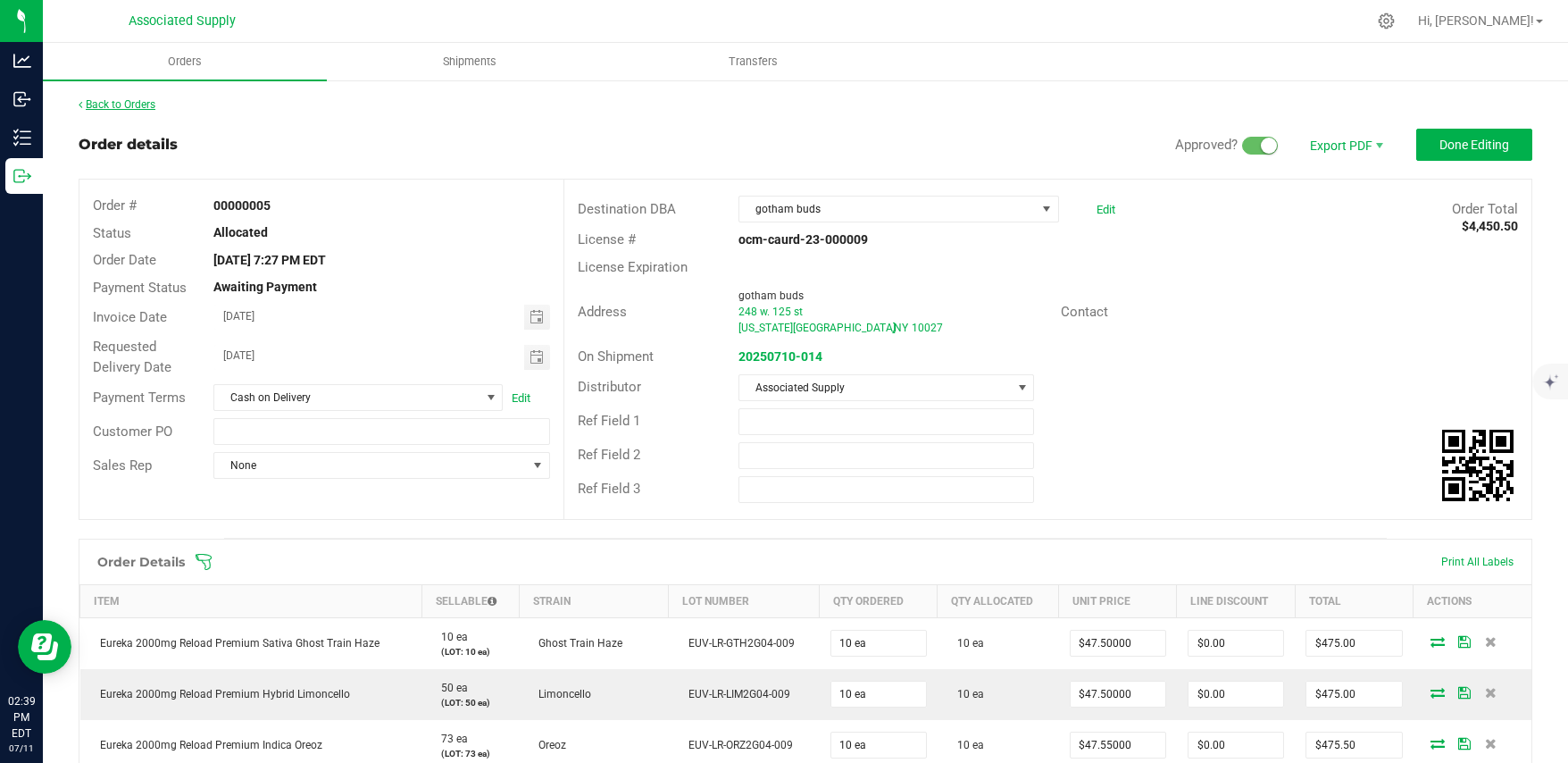 click at bounding box center (80, 105) 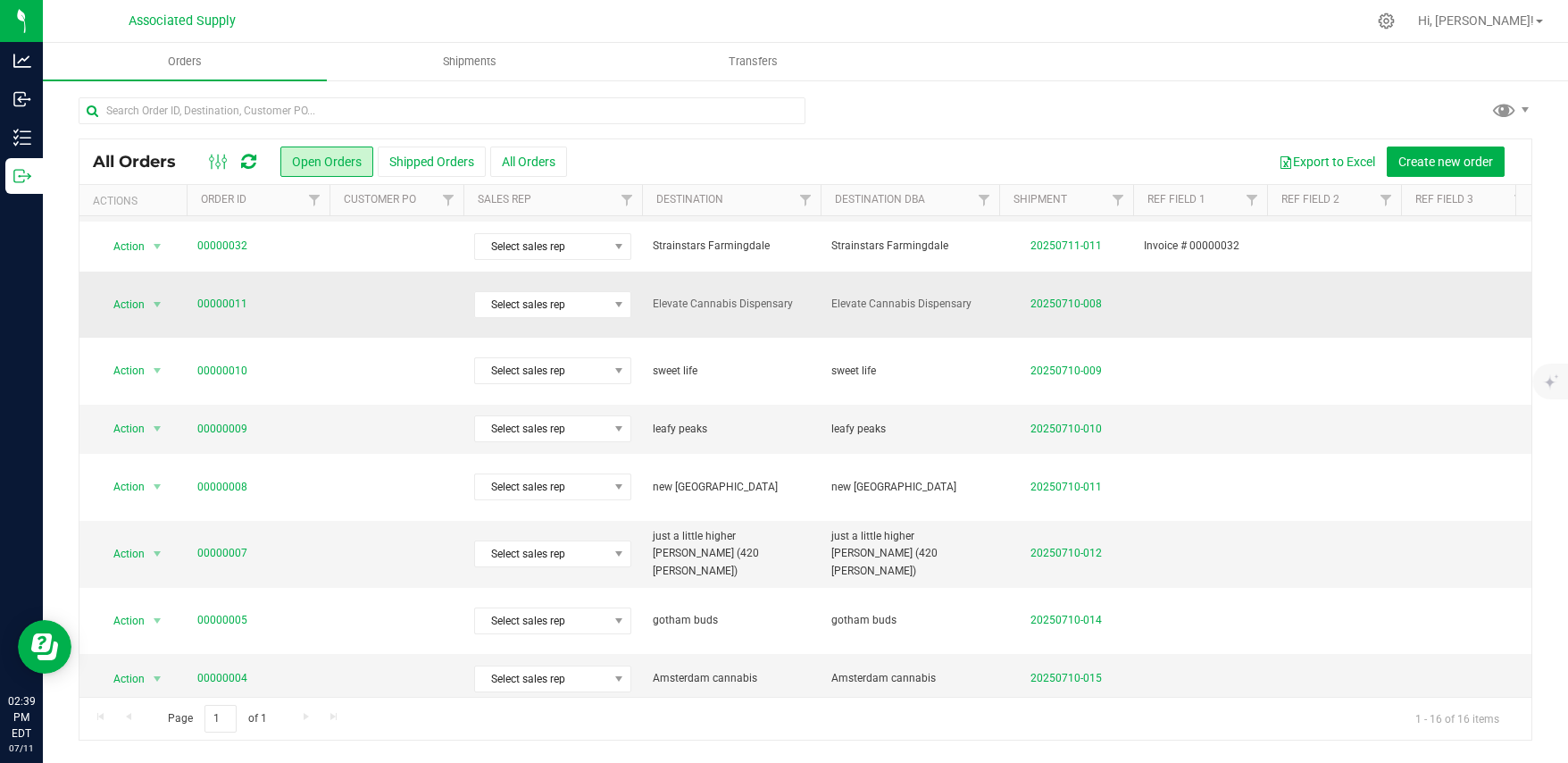 scroll, scrollTop: 334, scrollLeft: 0, axis: vertical 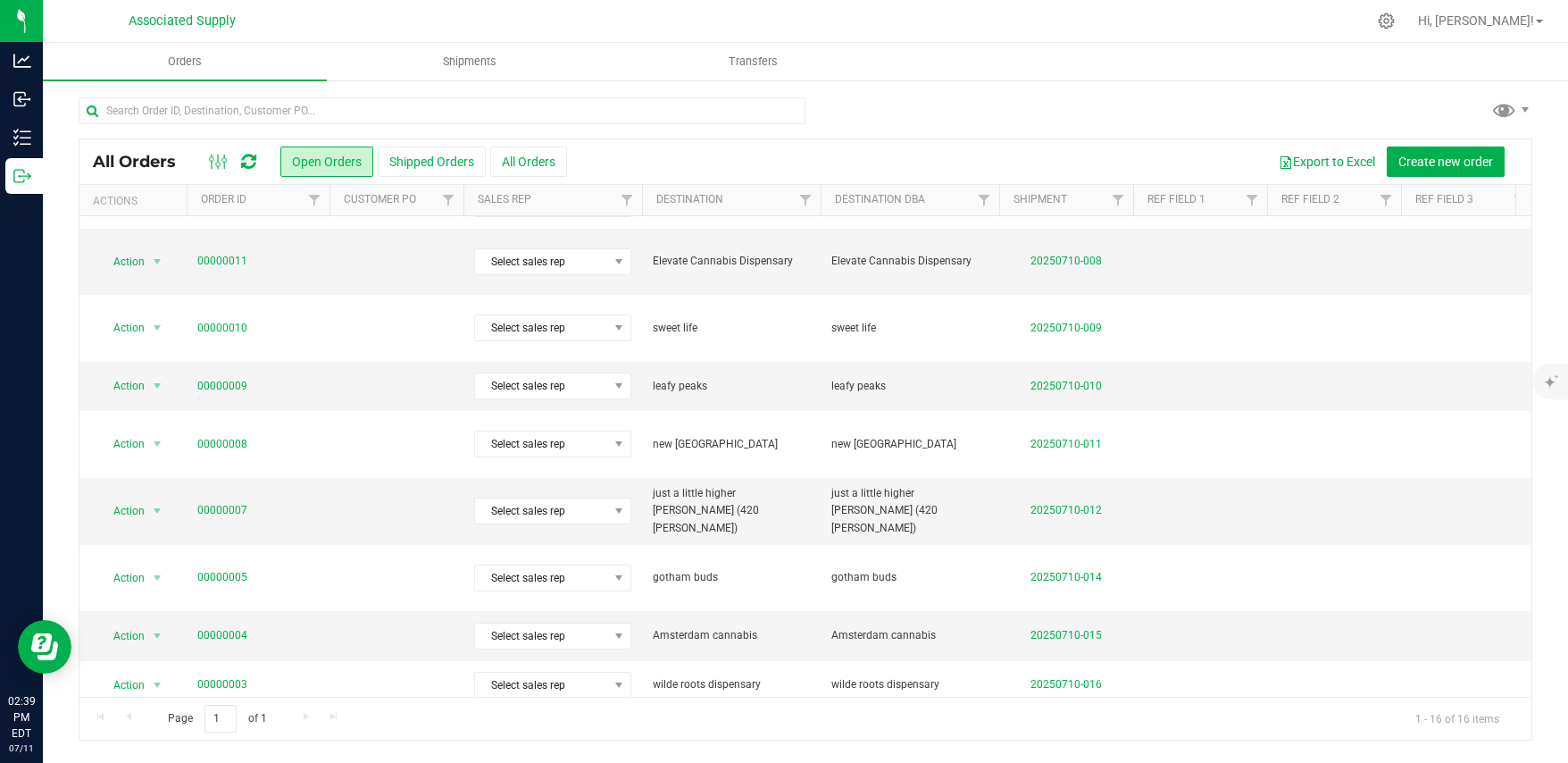 click at bounding box center [157, 734] 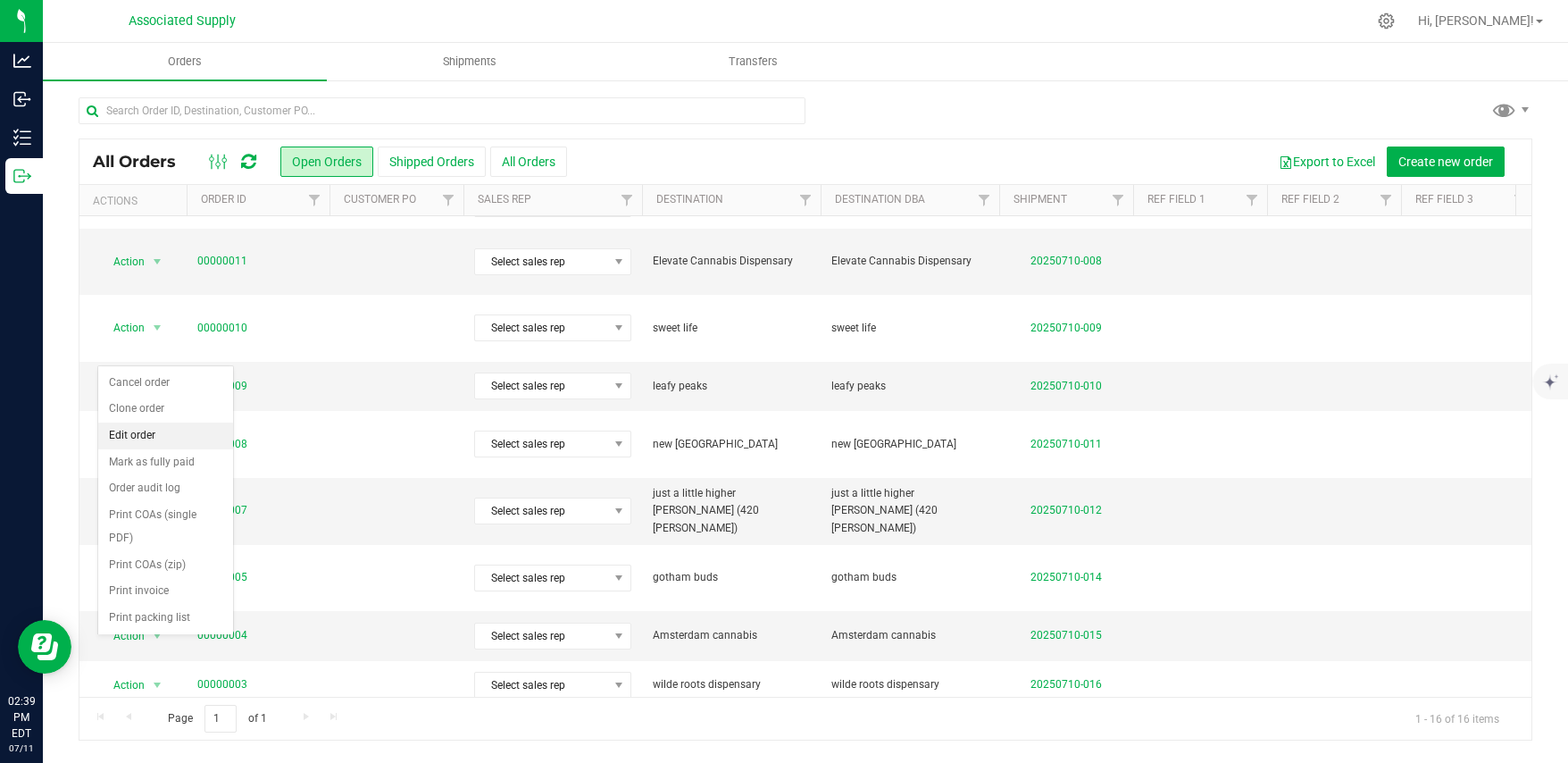 click on "Edit order" at bounding box center (165, 436) 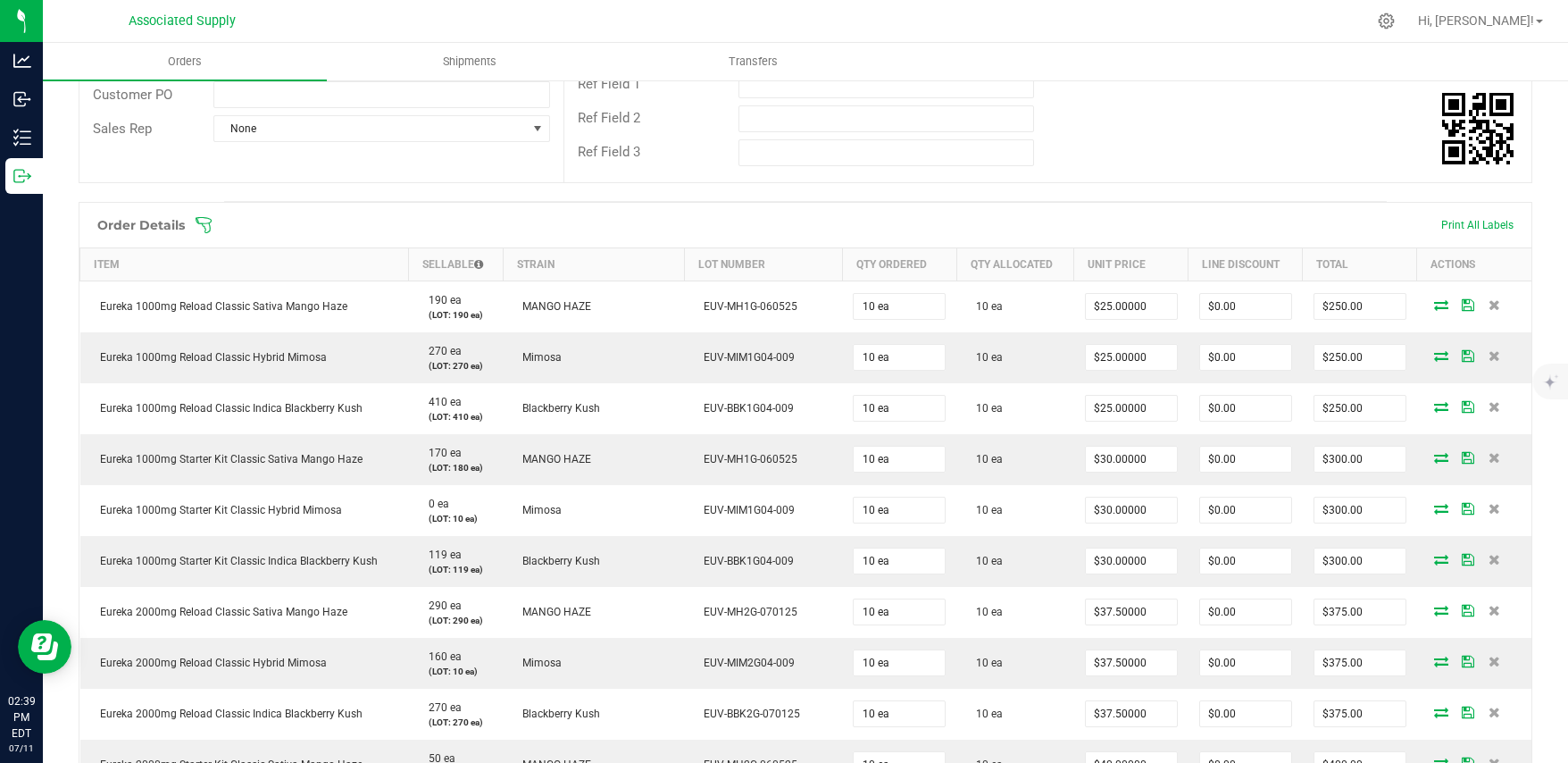 scroll, scrollTop: 0, scrollLeft: 0, axis: both 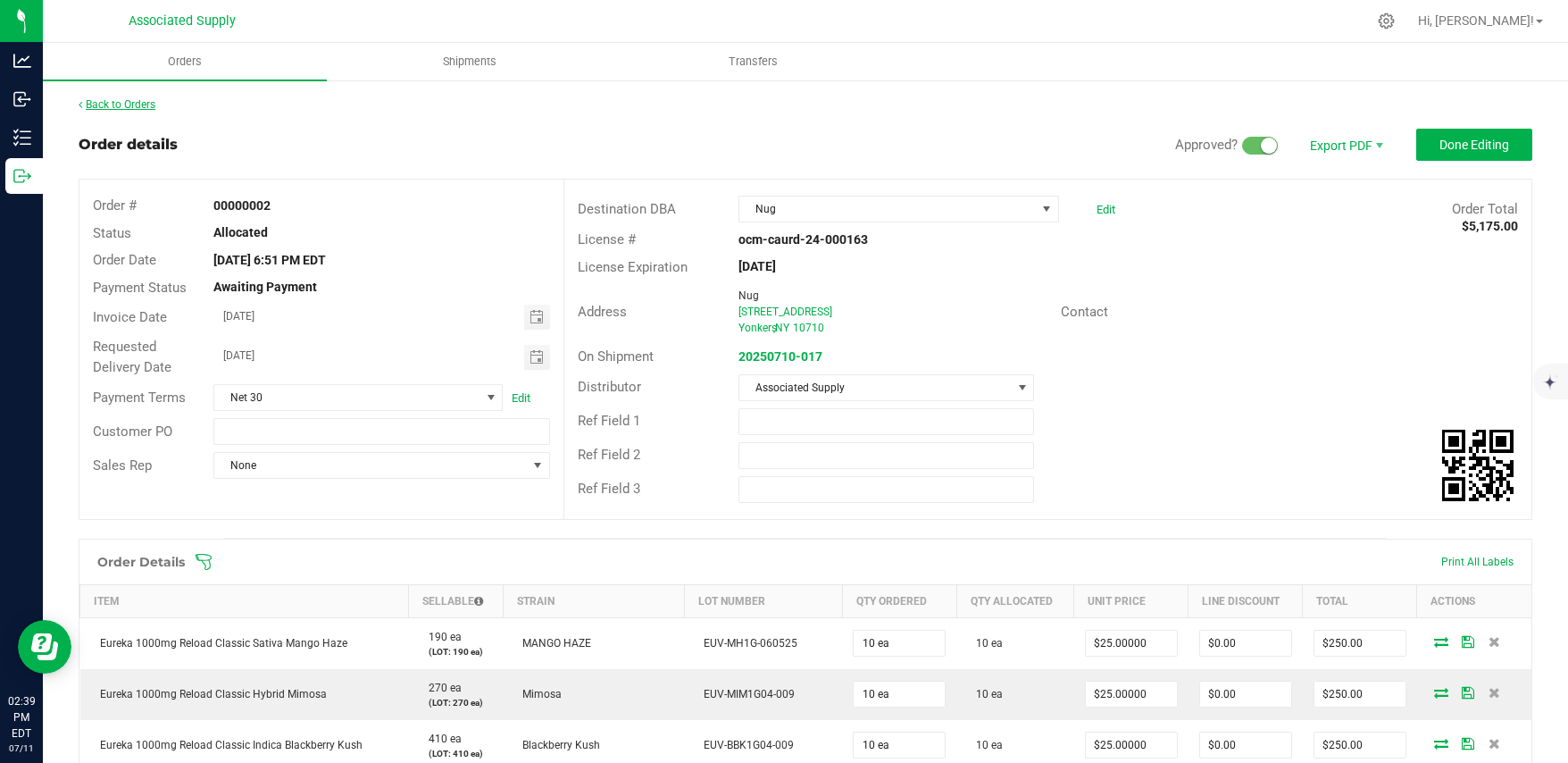 click on "Back to Orders" at bounding box center (117, 105) 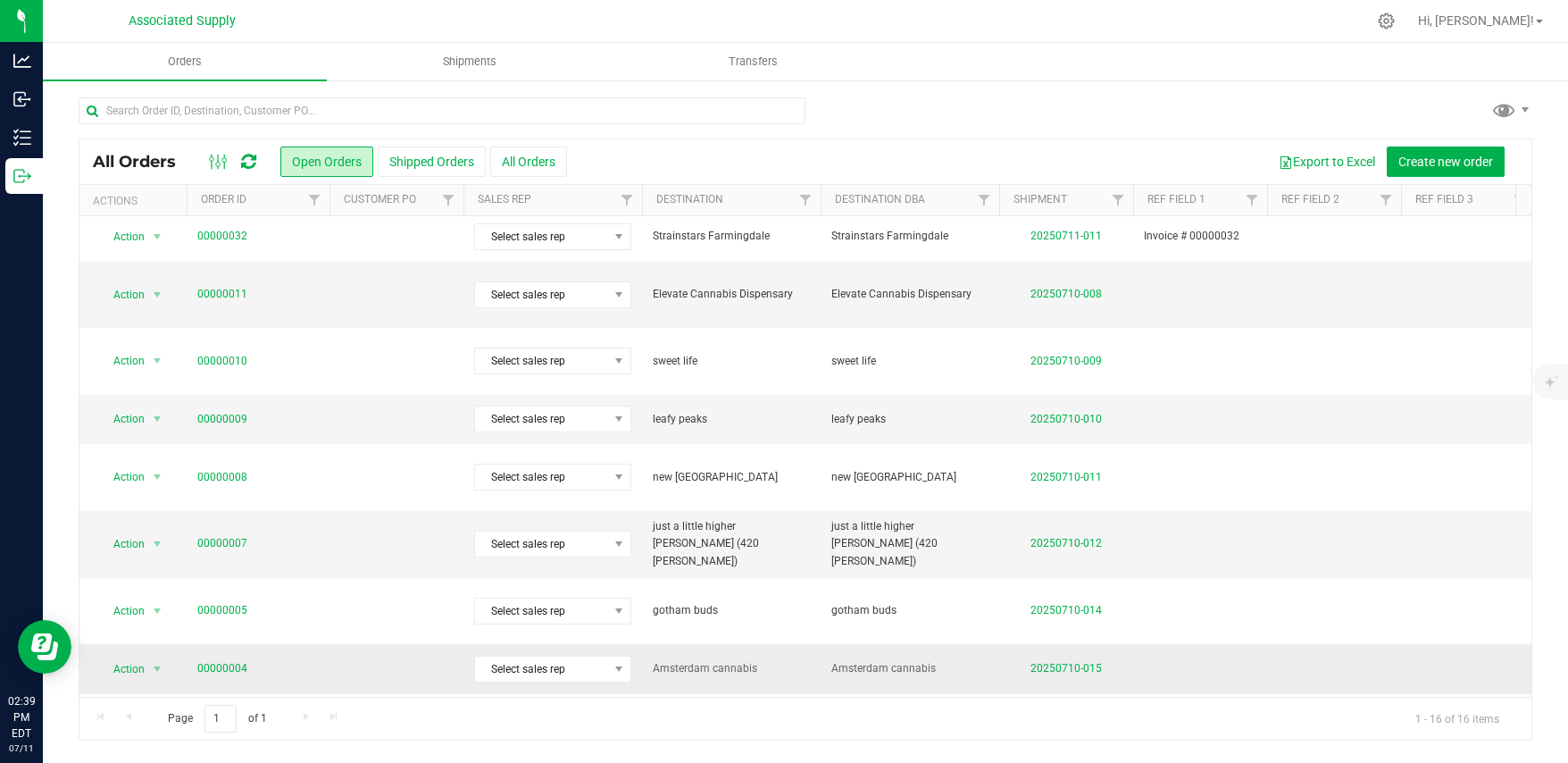 scroll, scrollTop: 334, scrollLeft: 0, axis: vertical 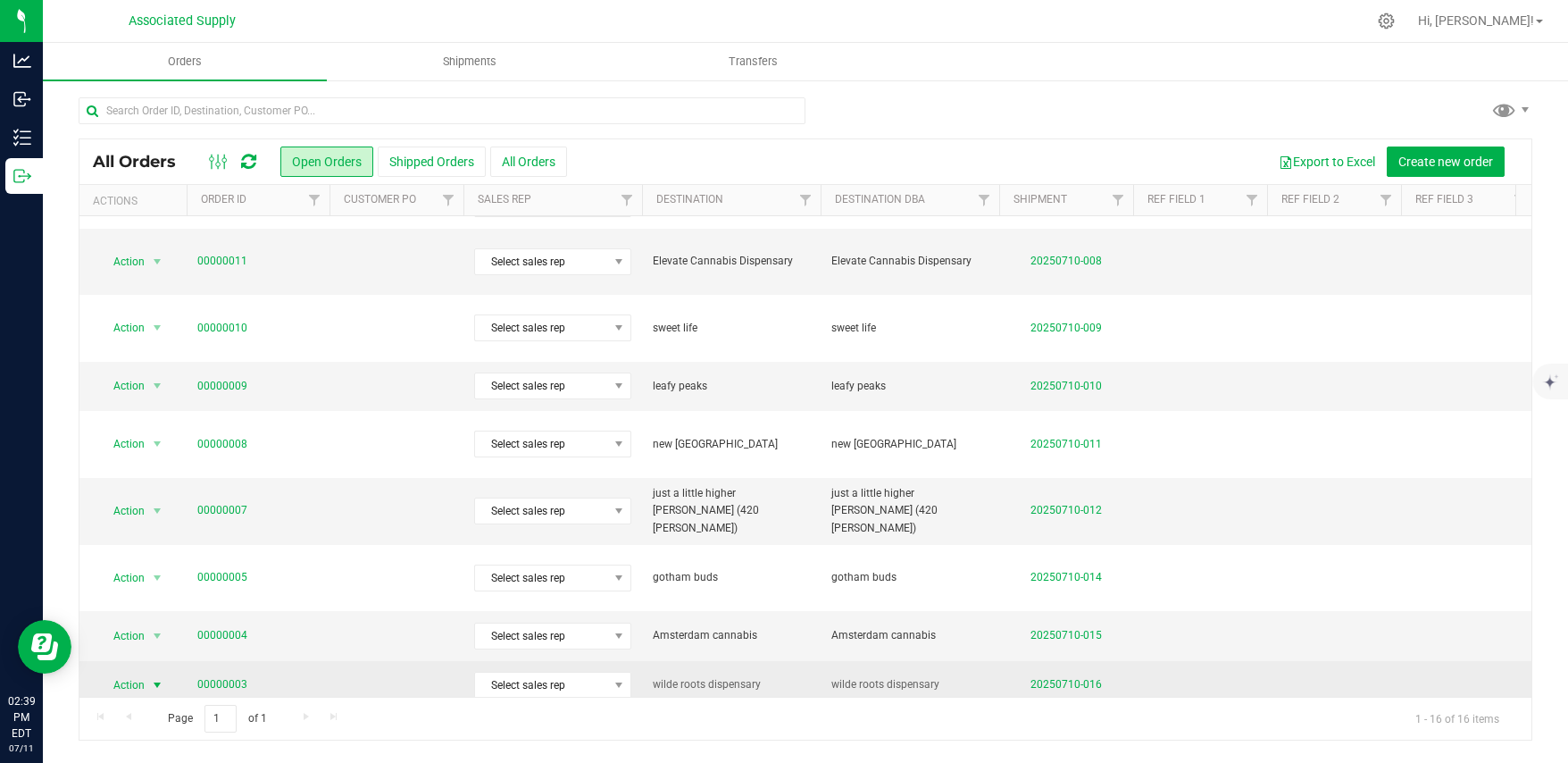 click at bounding box center (157, 685) 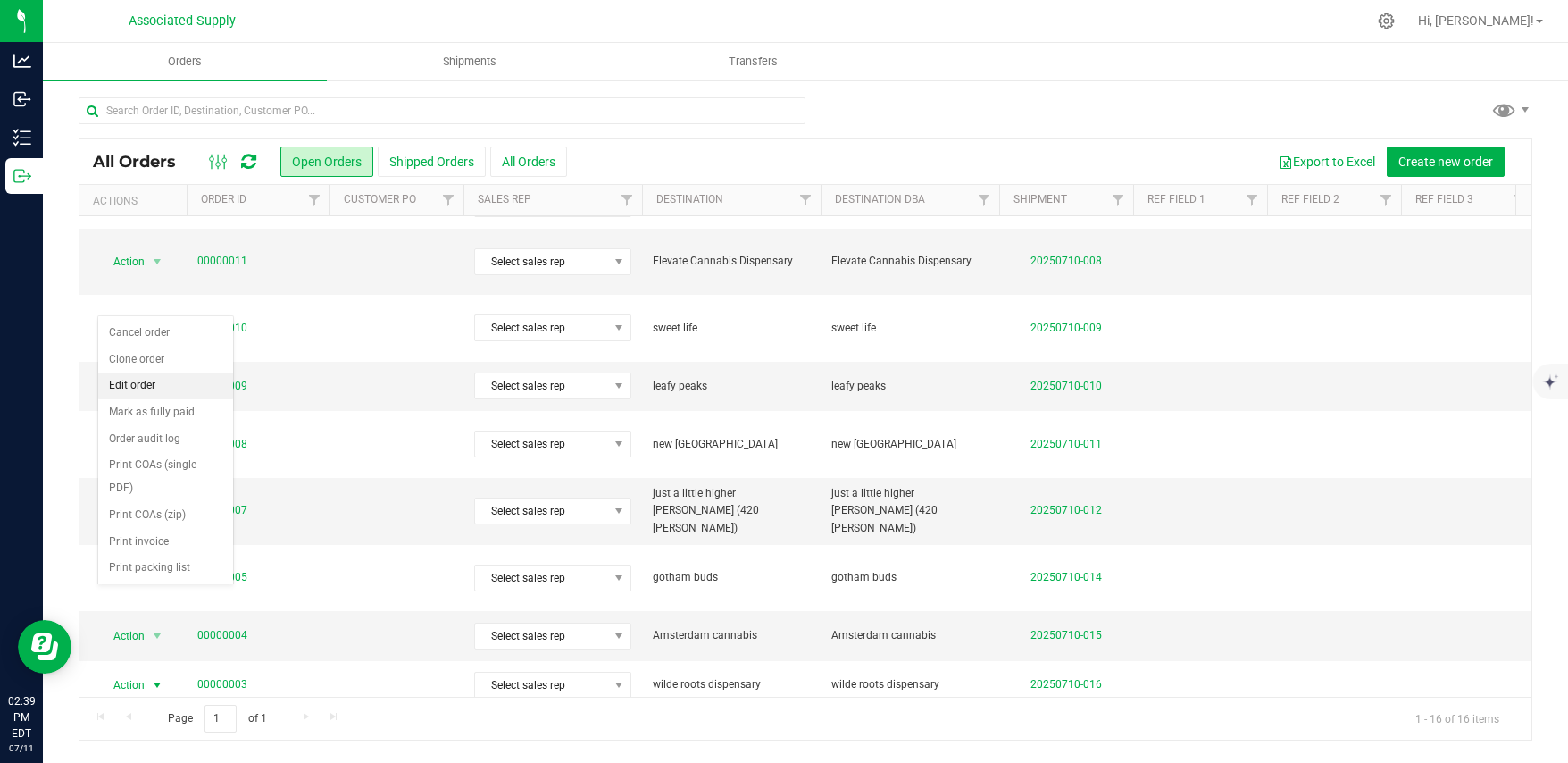 click on "Edit order" at bounding box center [165, 386] 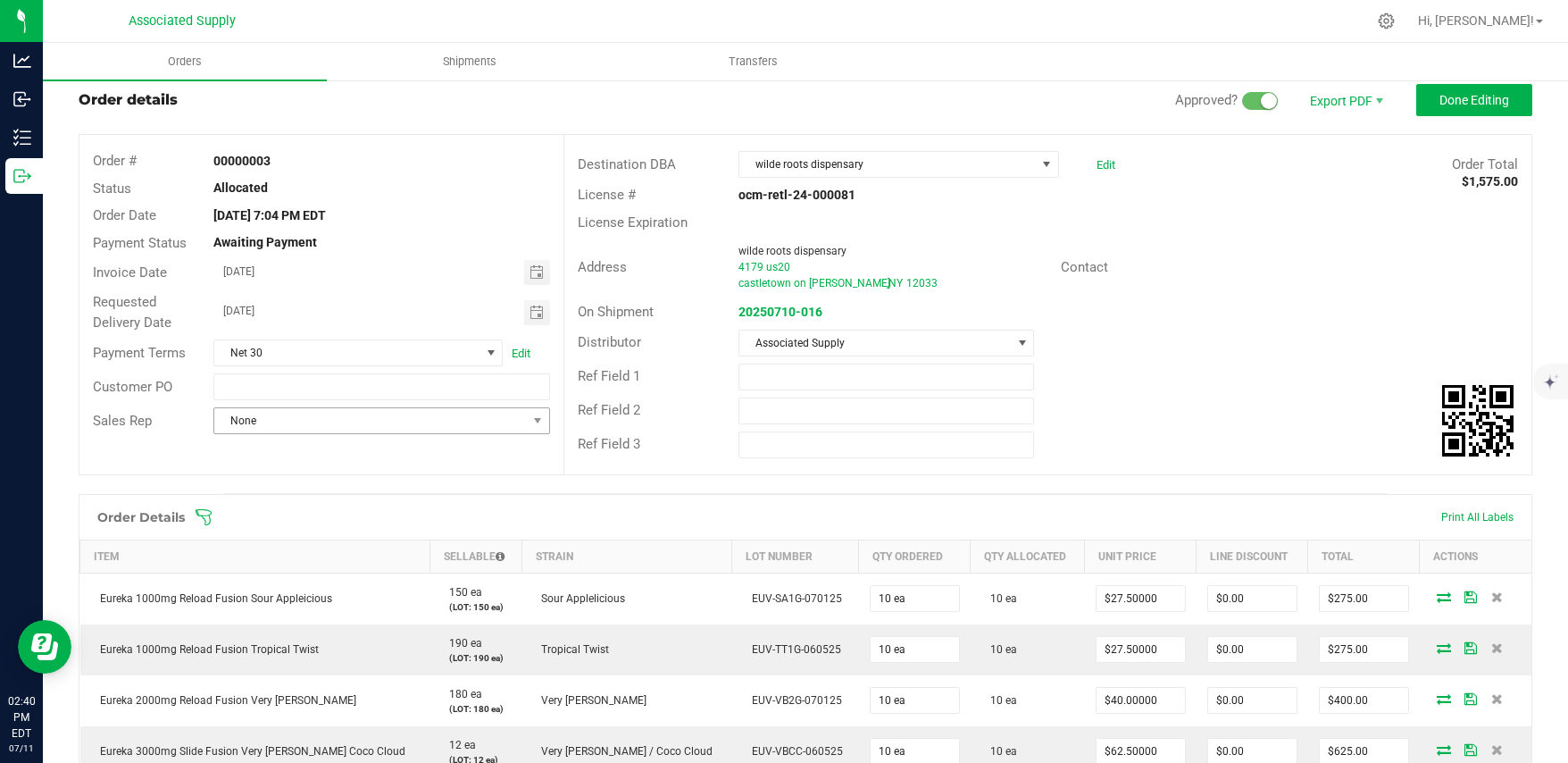 scroll, scrollTop: 0, scrollLeft: 0, axis: both 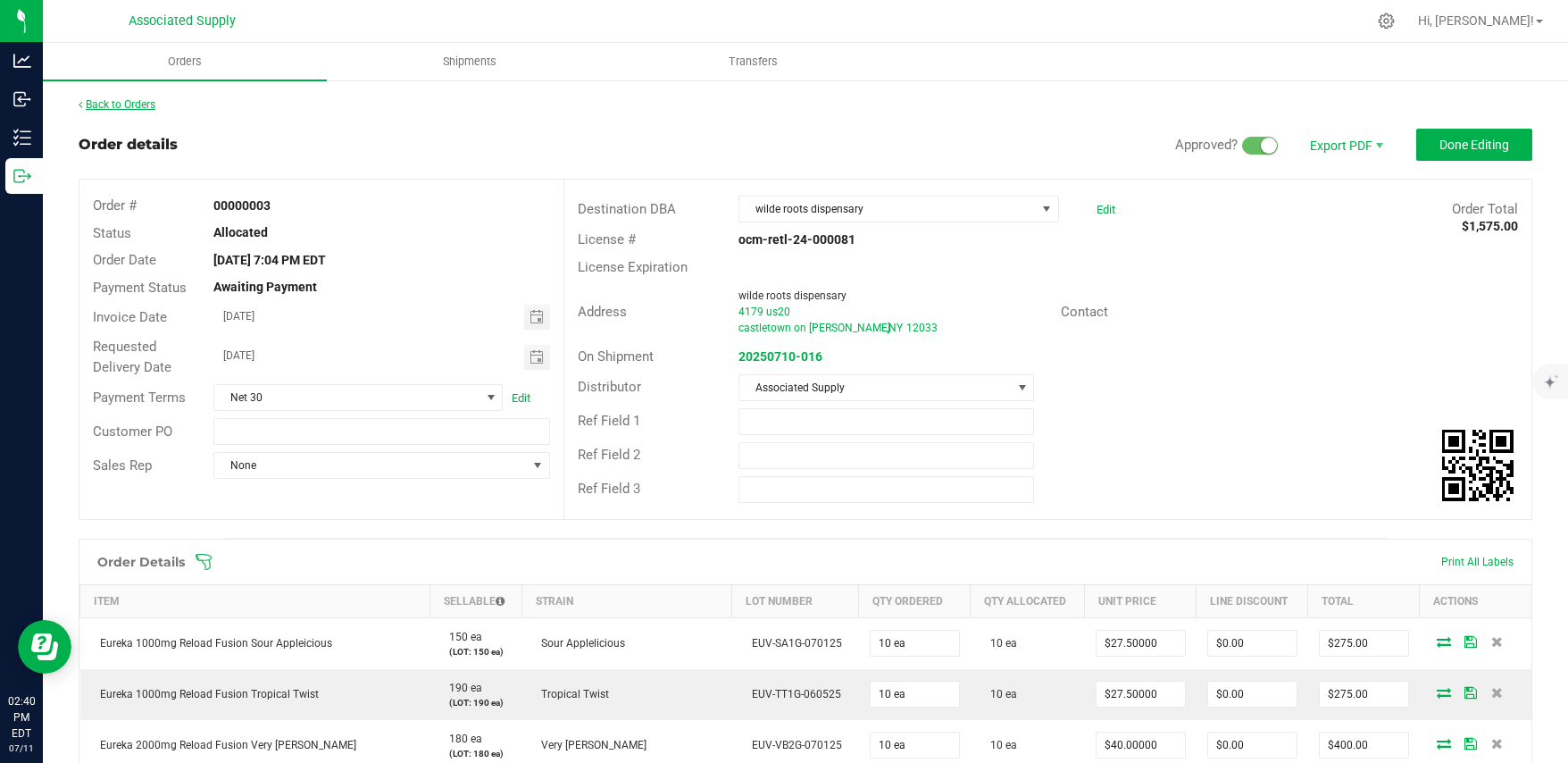 click on "Back to Orders" at bounding box center [117, 105] 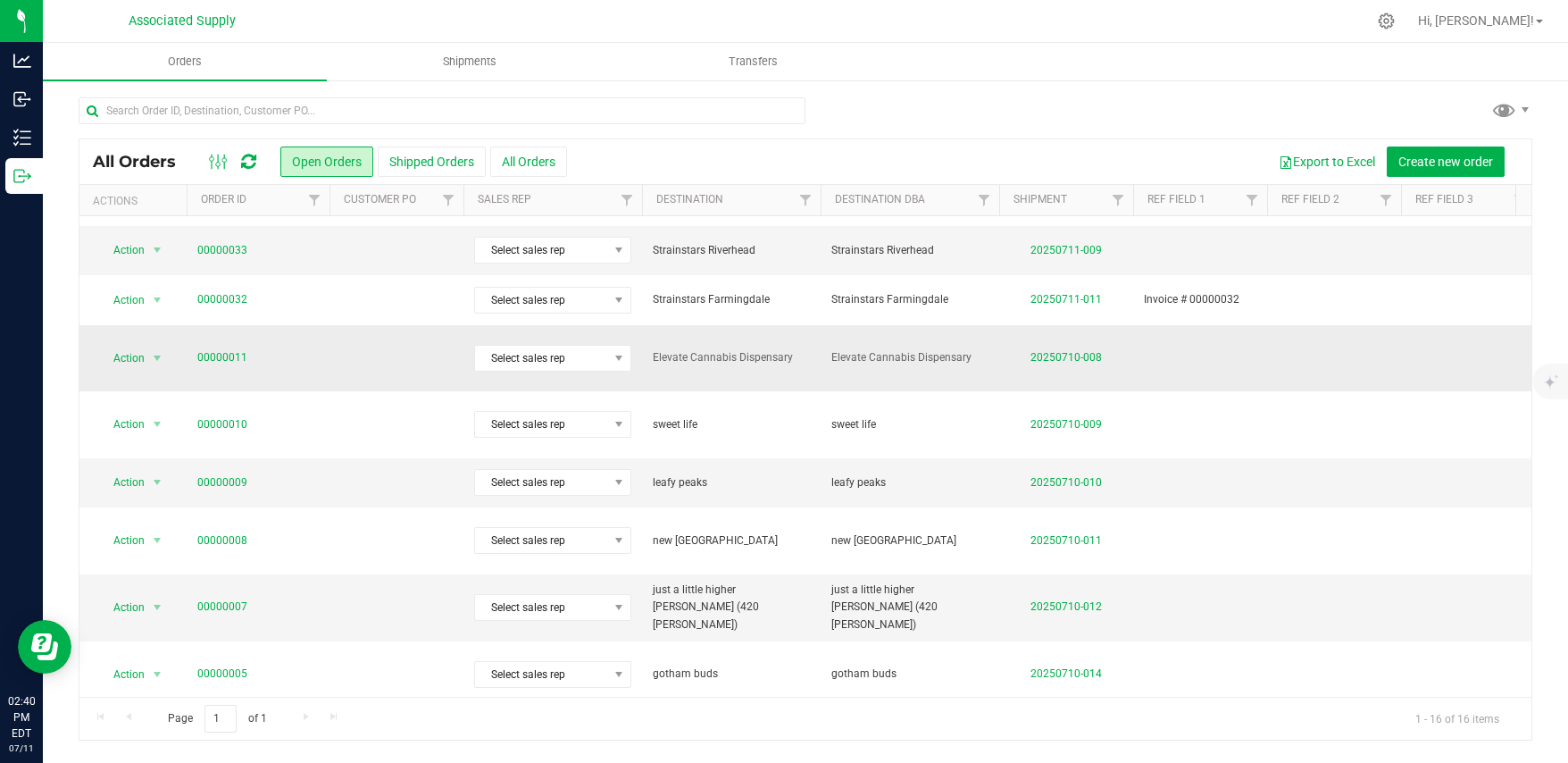 scroll, scrollTop: 334, scrollLeft: 0, axis: vertical 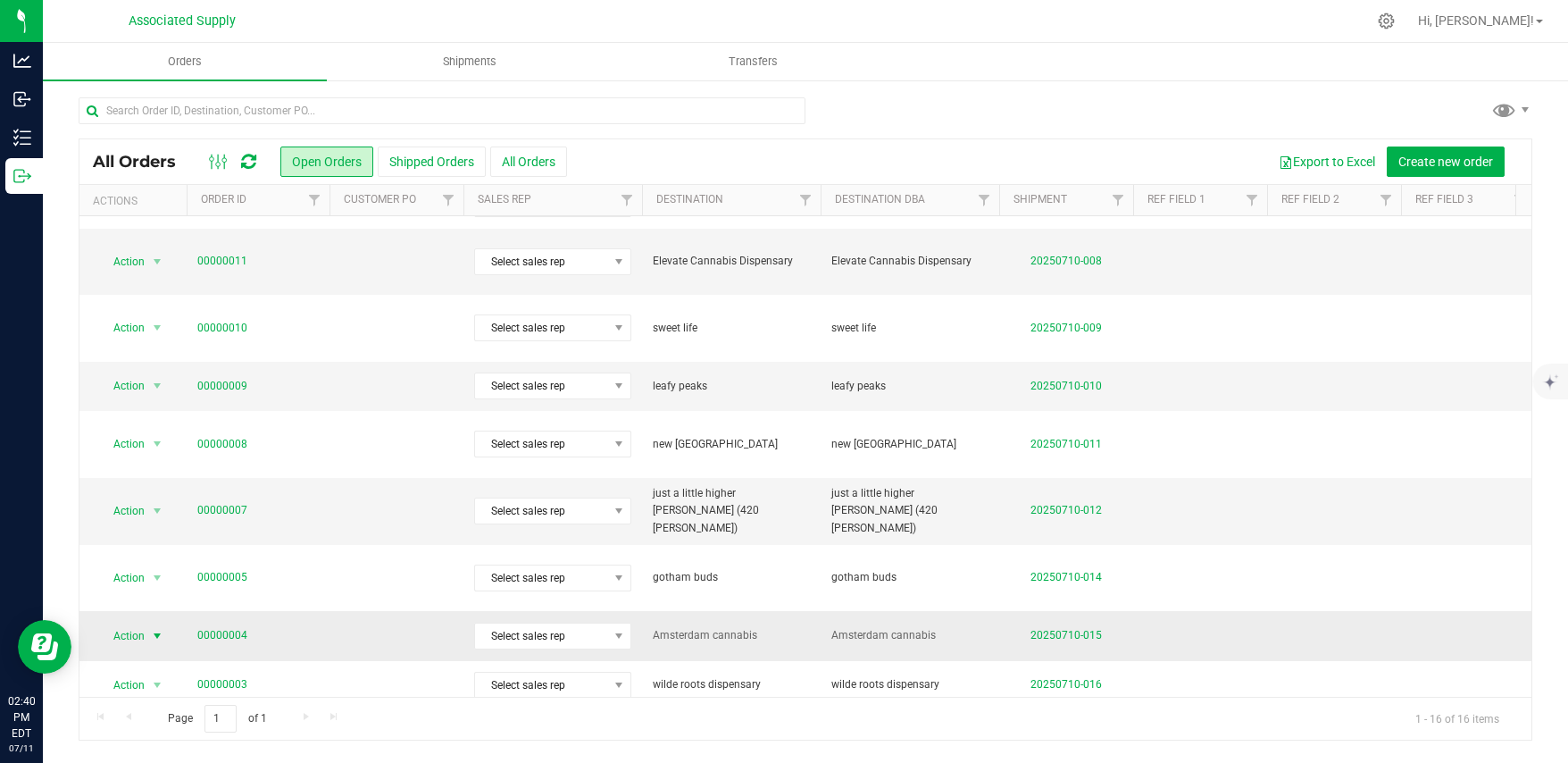 click at bounding box center (157, 636) 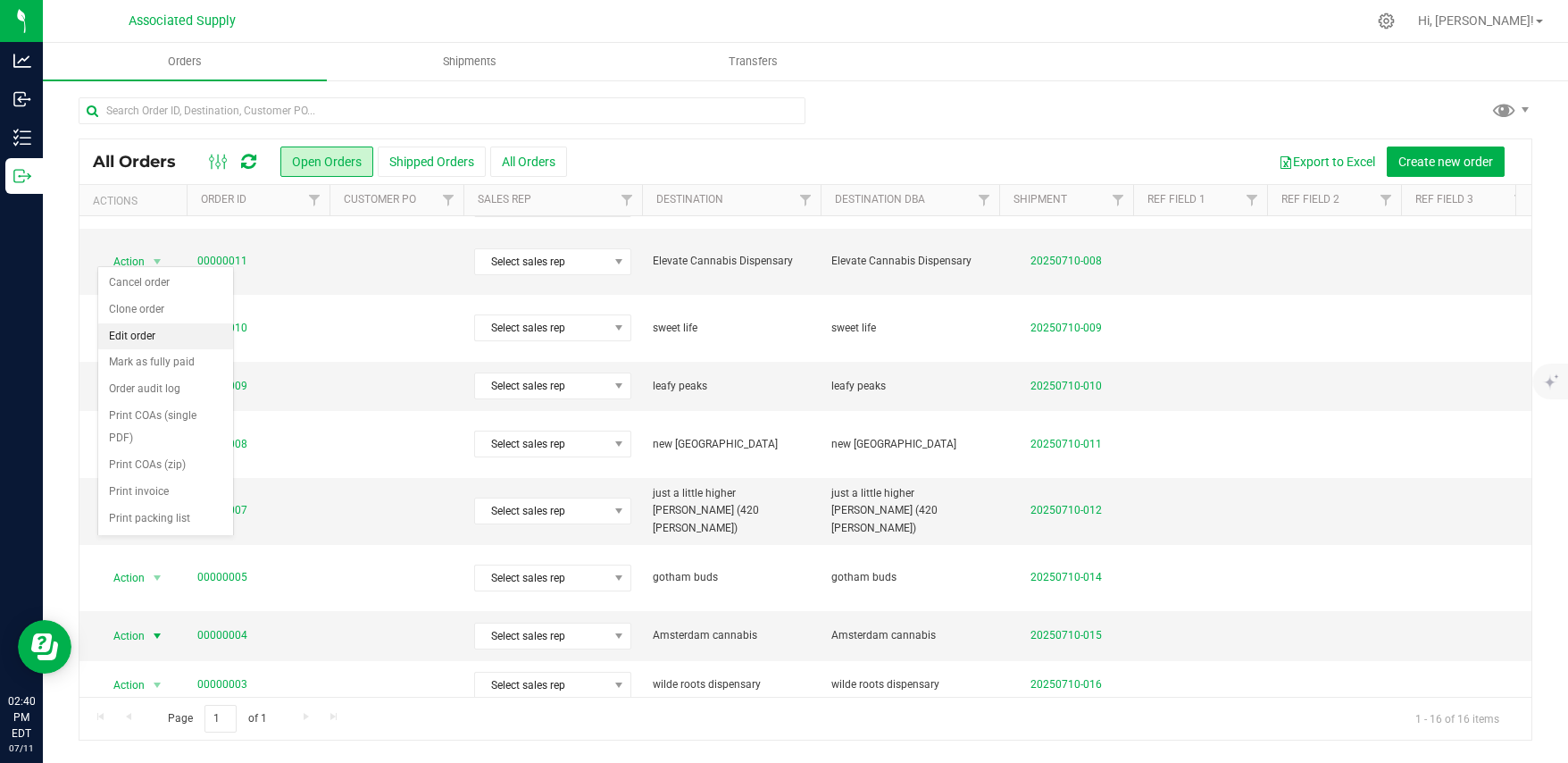 click on "Edit order" at bounding box center [165, 337] 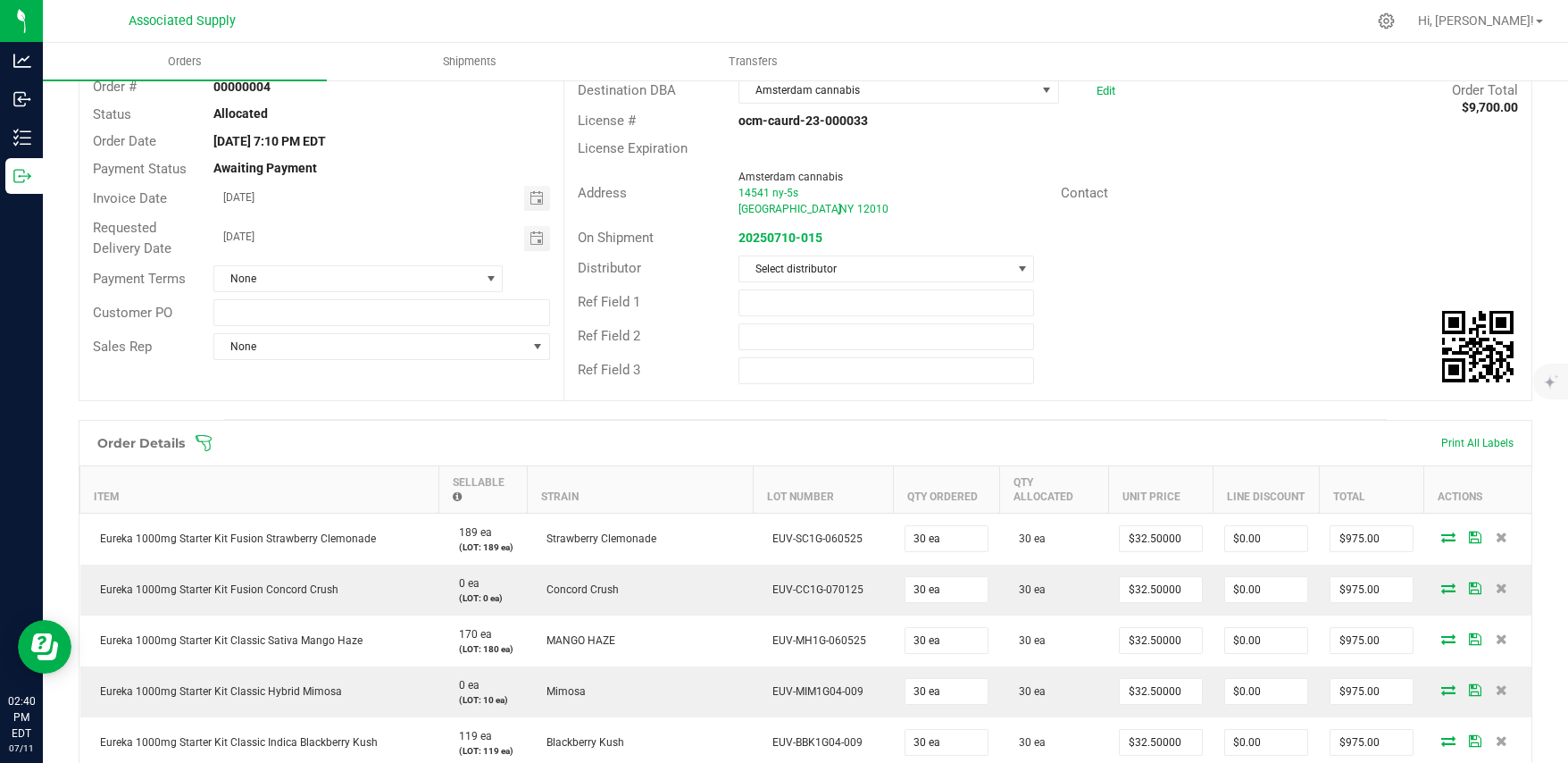 scroll, scrollTop: 0, scrollLeft: 0, axis: both 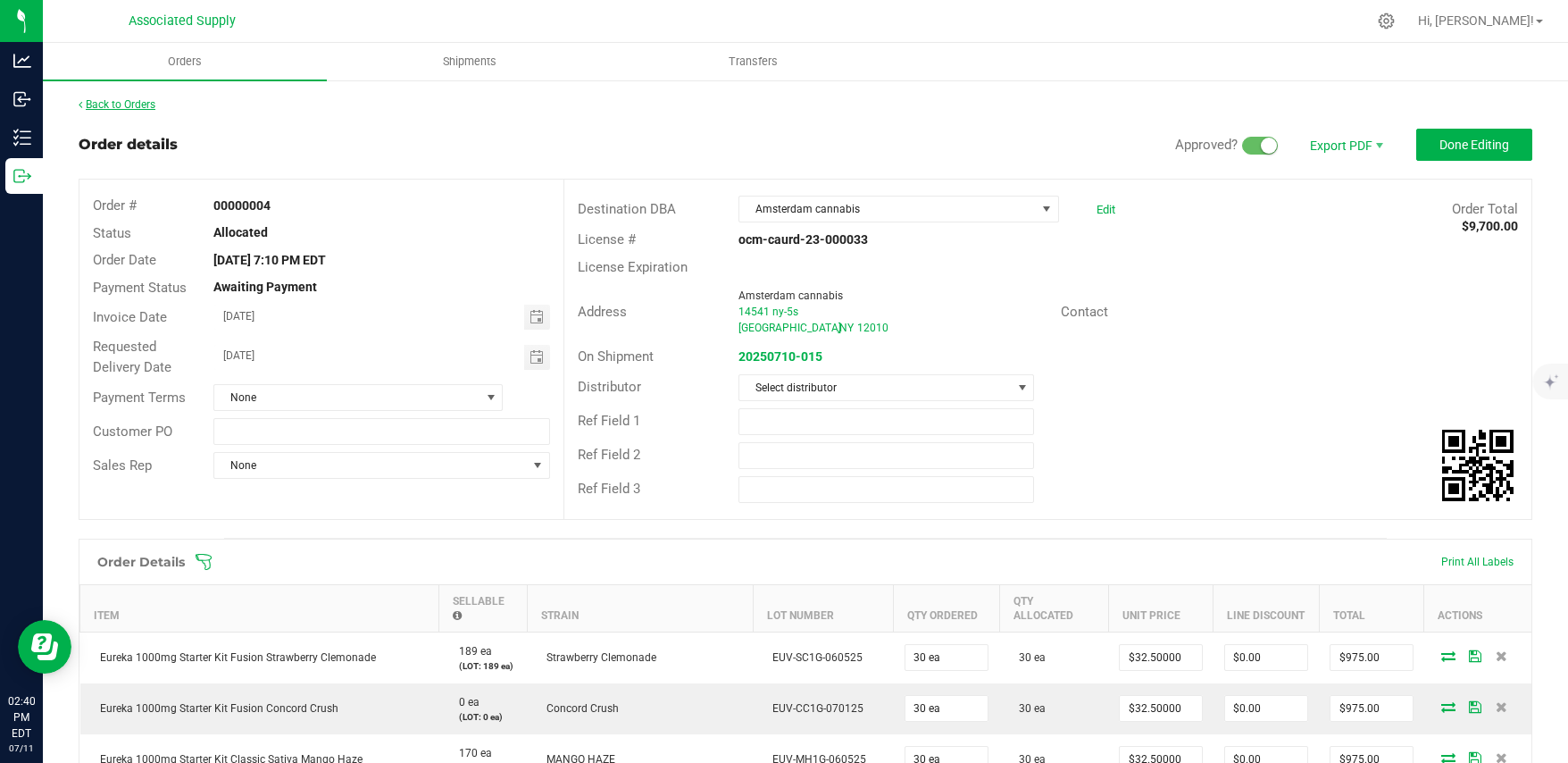 click on "Back to Orders" at bounding box center (117, 105) 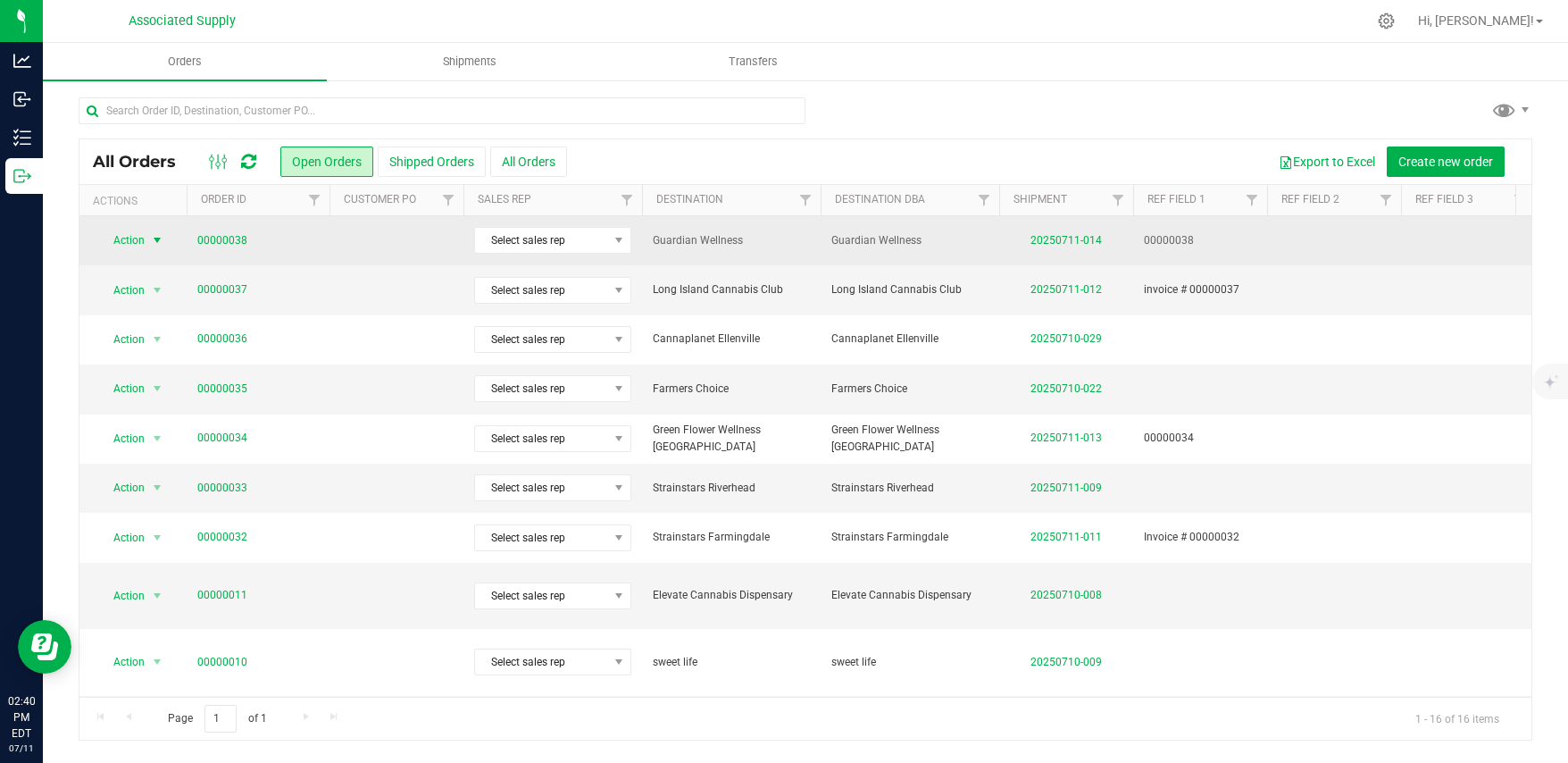 click at bounding box center [157, 240] 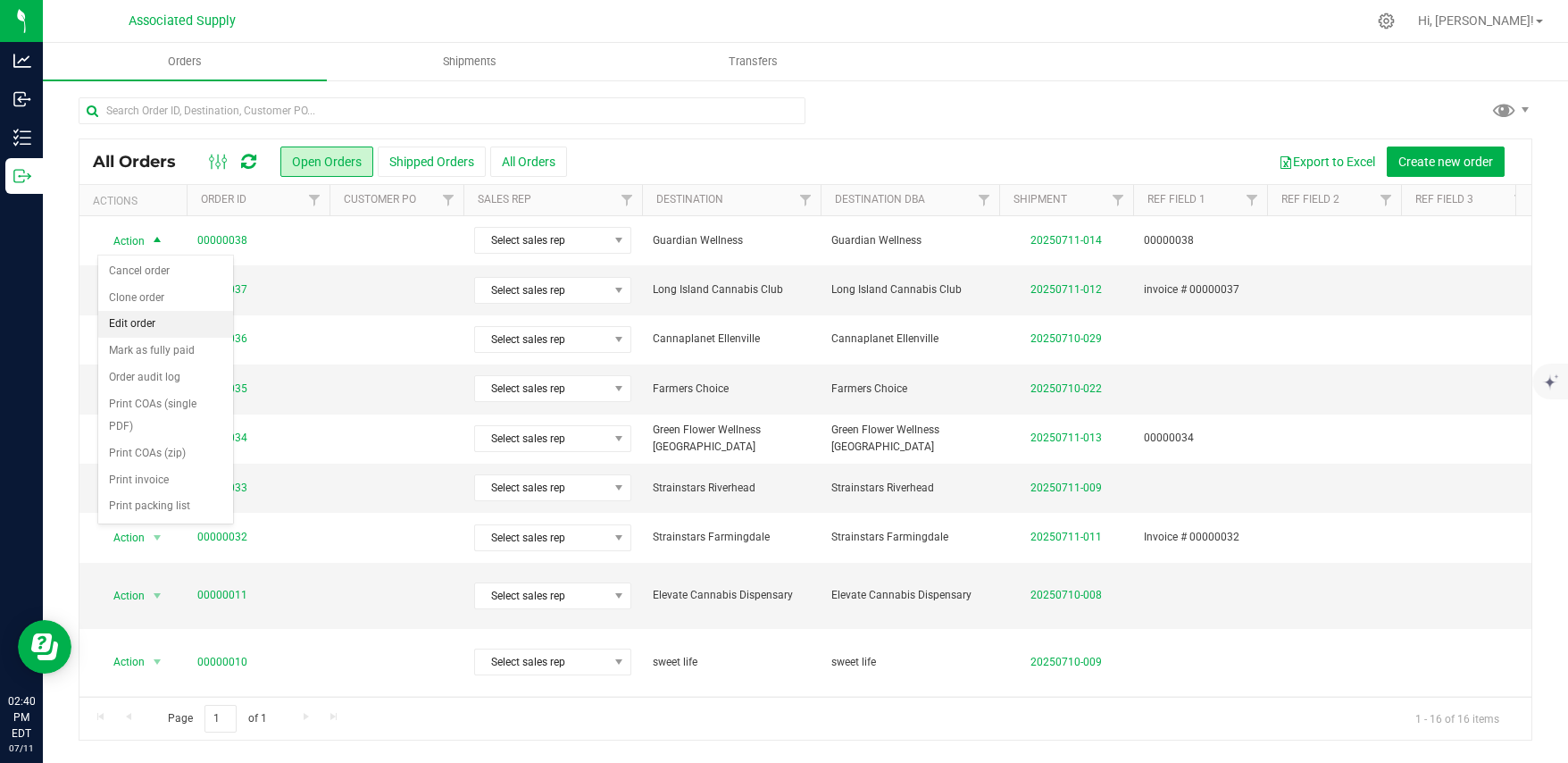 click on "Edit order" at bounding box center (165, 324) 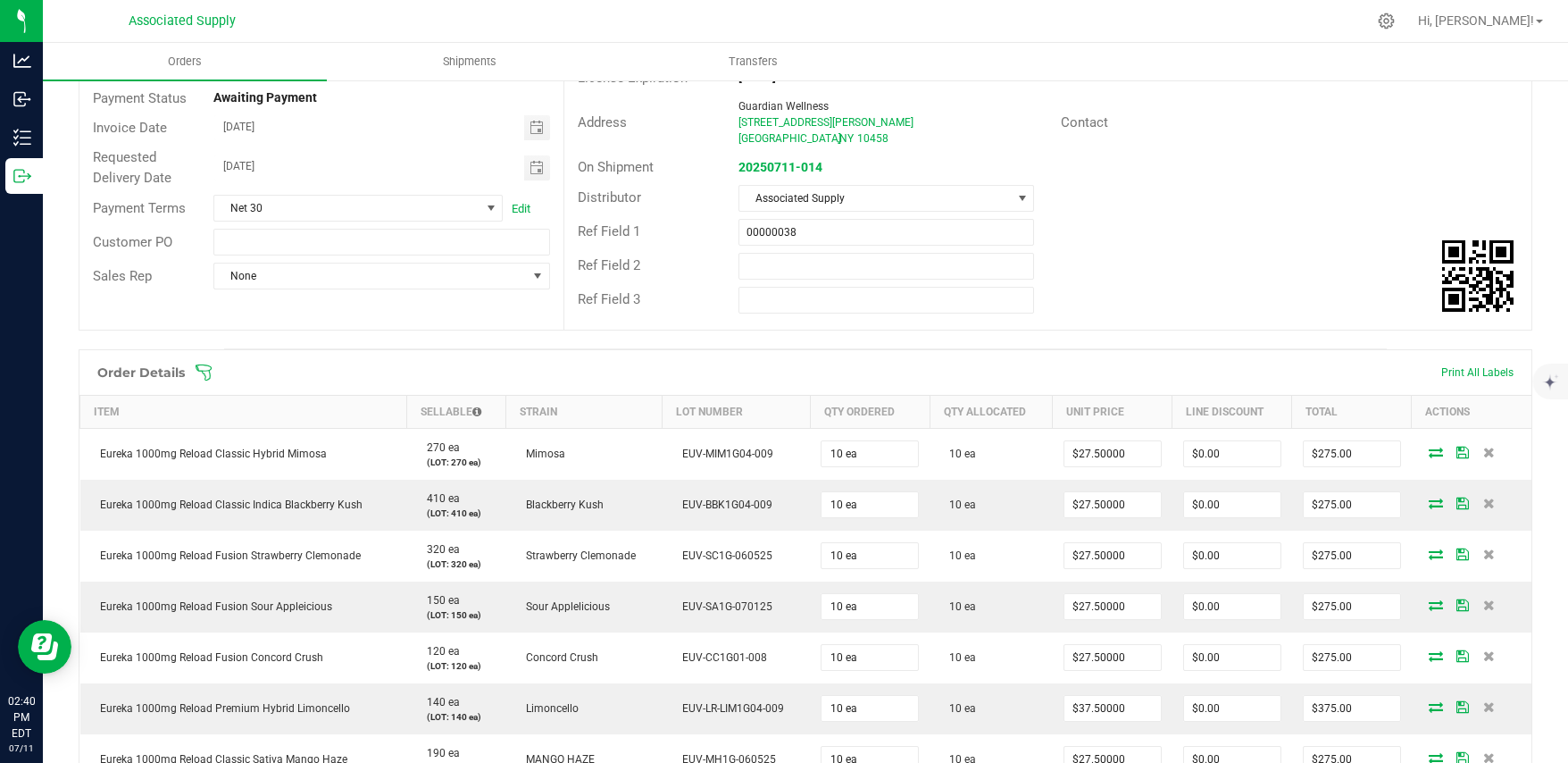 scroll, scrollTop: 0, scrollLeft: 0, axis: both 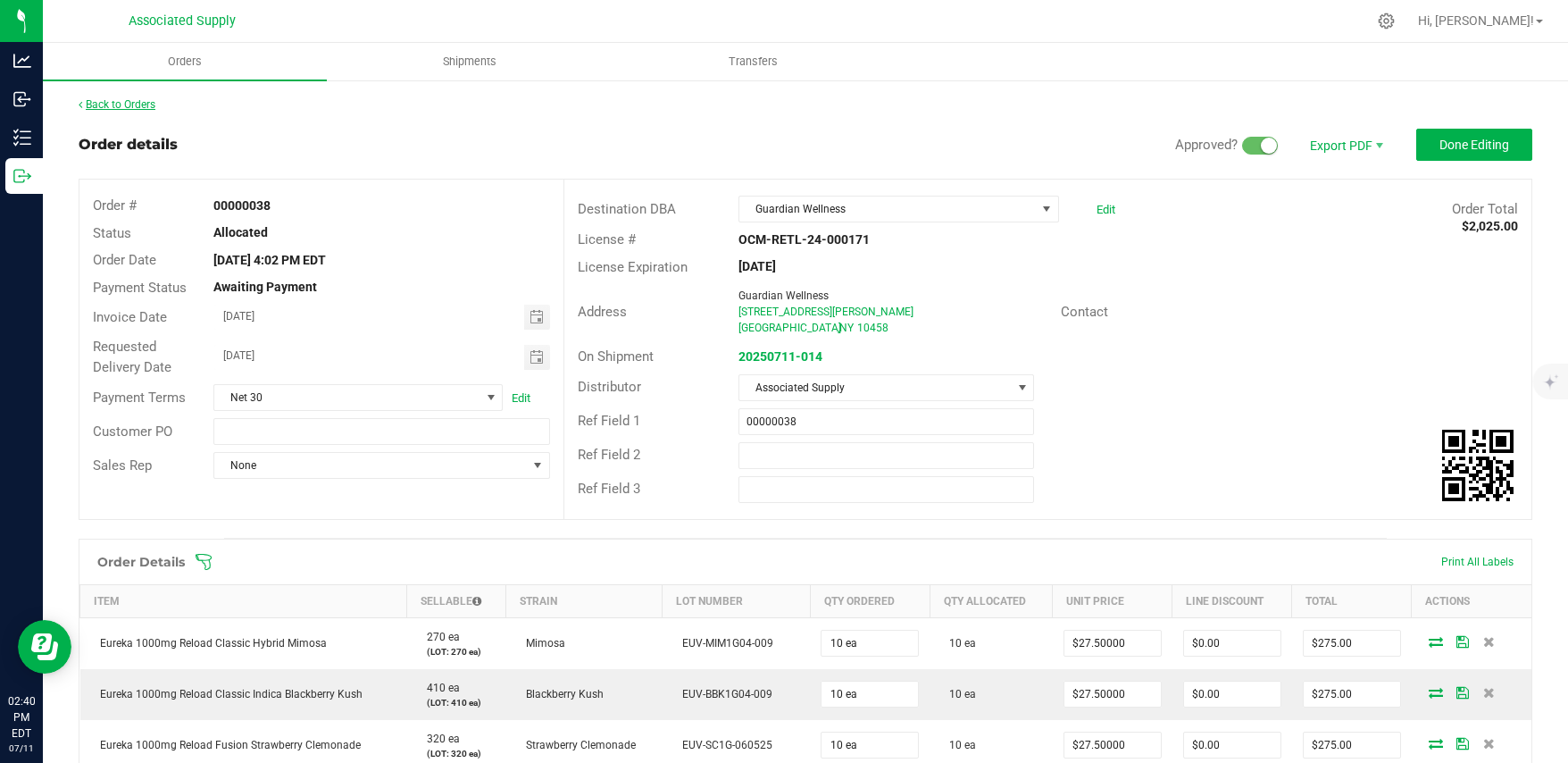 click on "Back to Orders" at bounding box center [117, 105] 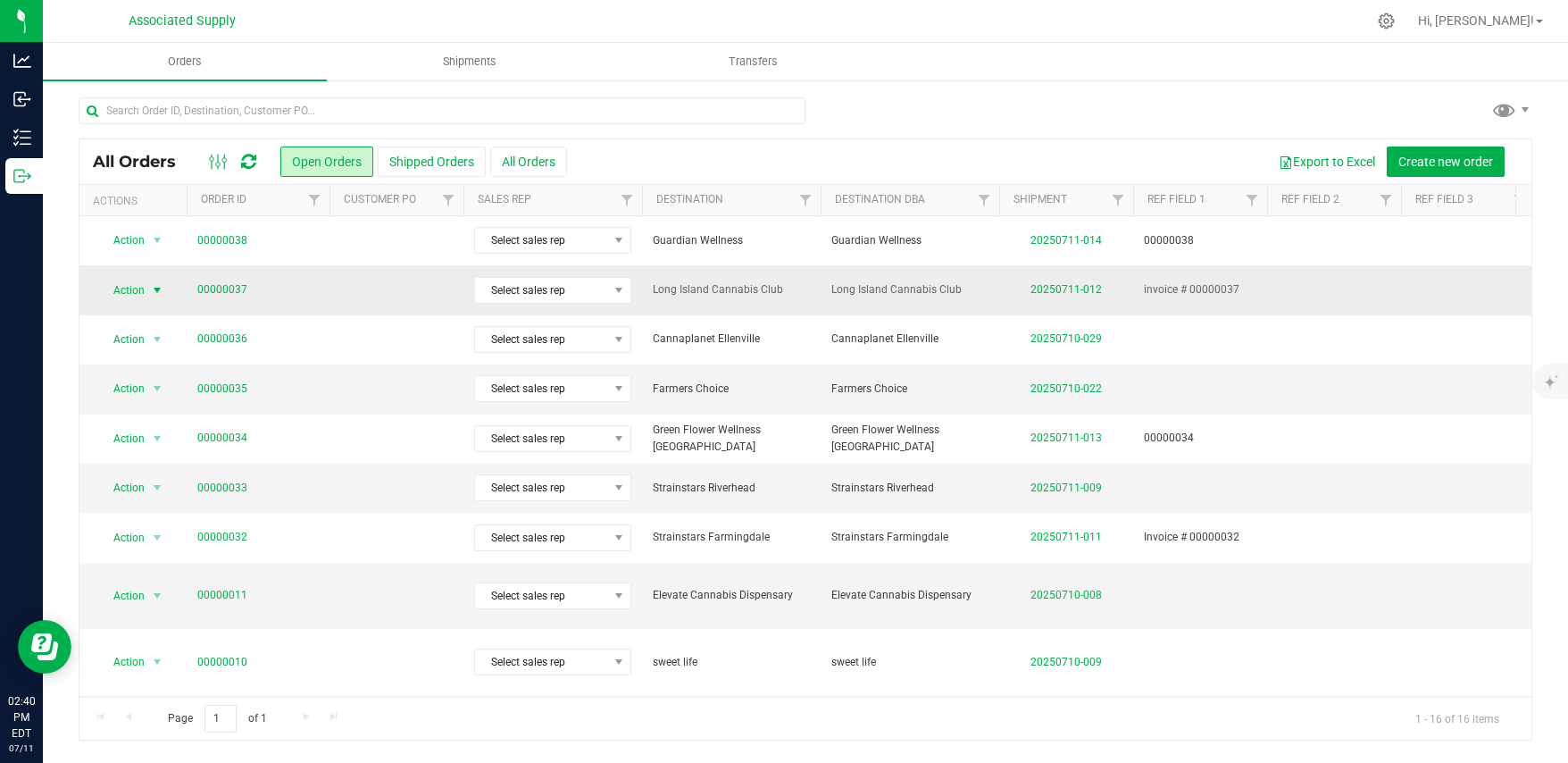 click at bounding box center [157, 290] 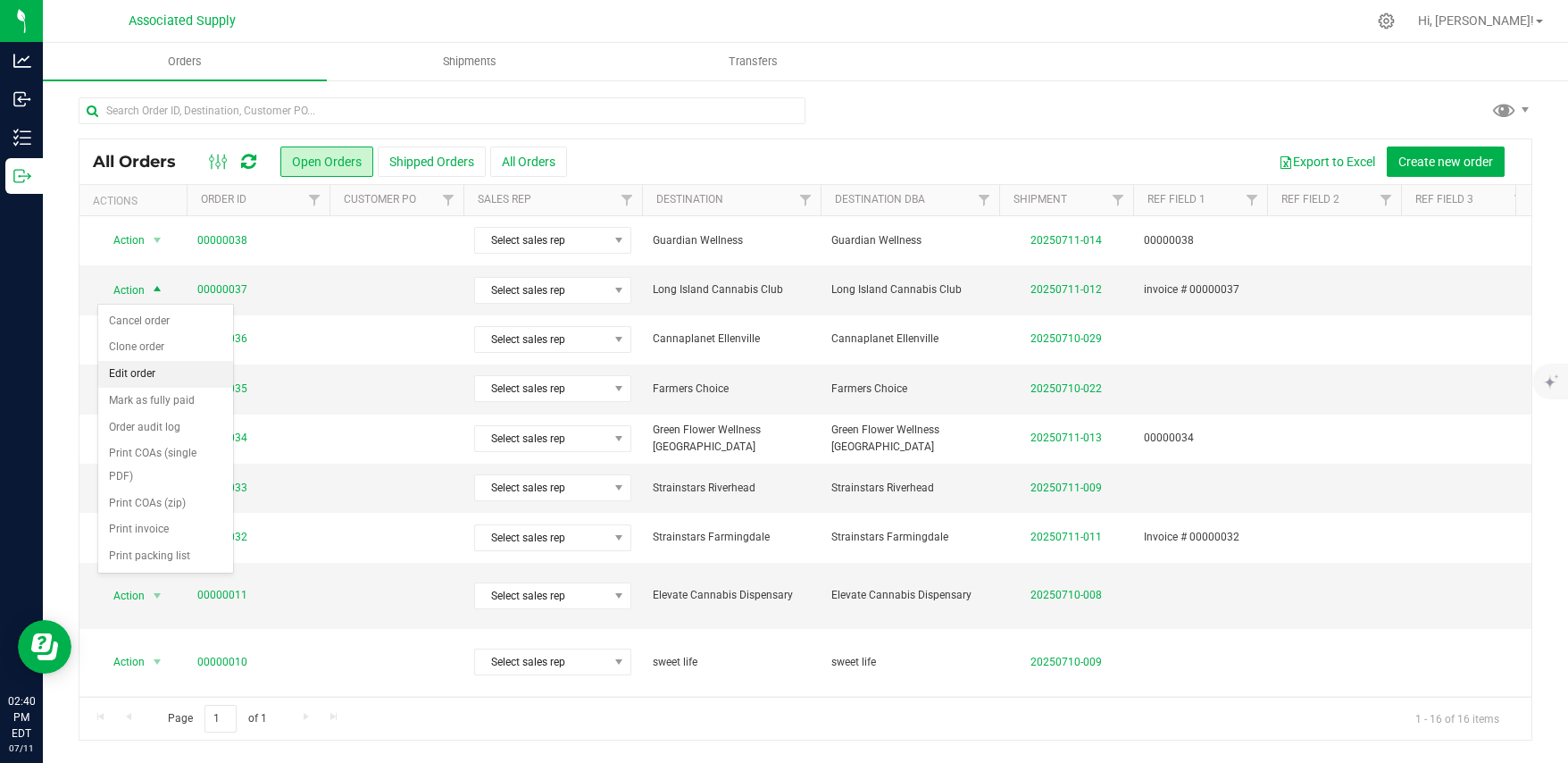click on "Edit order" at bounding box center (165, 374) 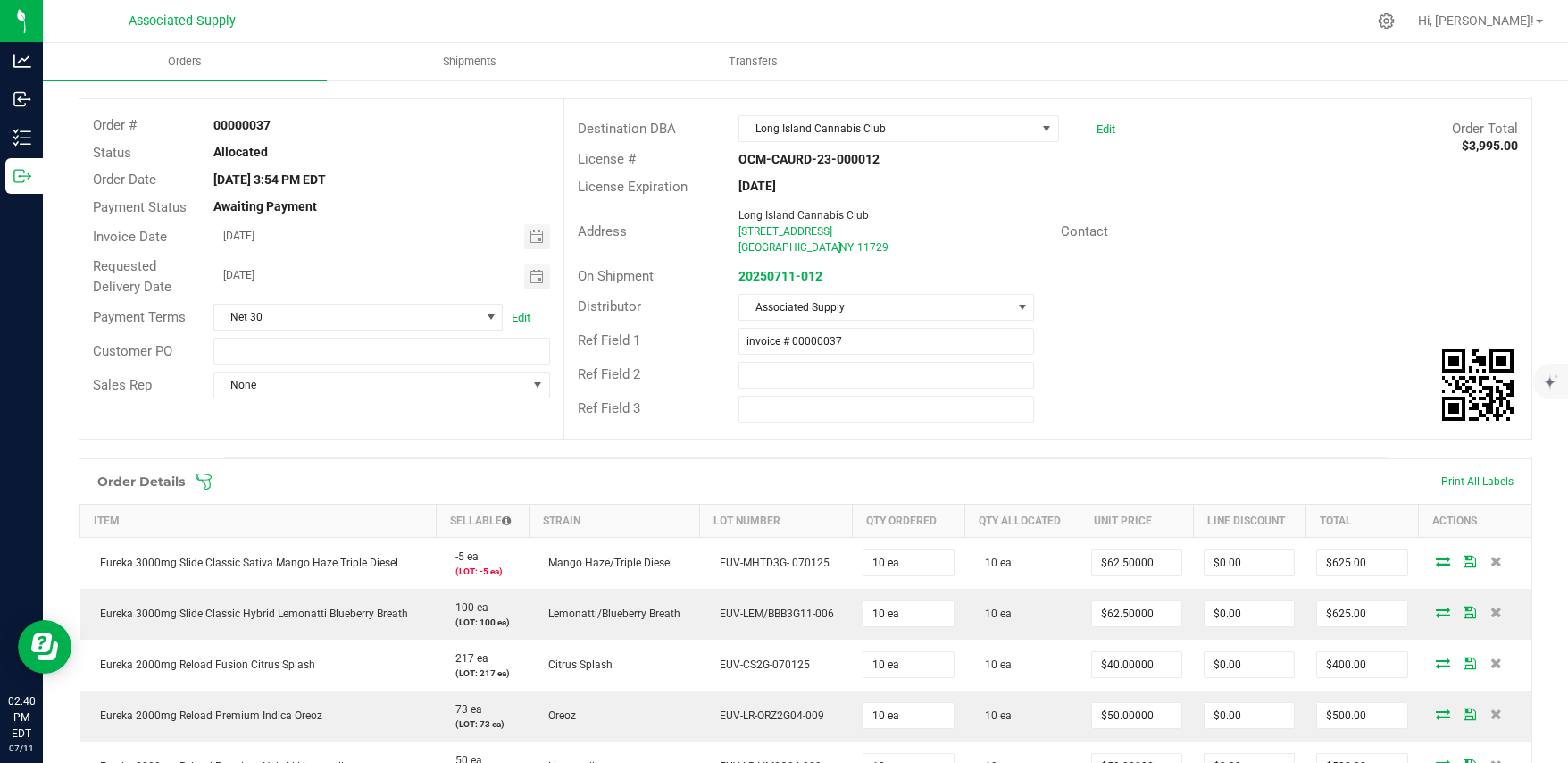scroll, scrollTop: 0, scrollLeft: 0, axis: both 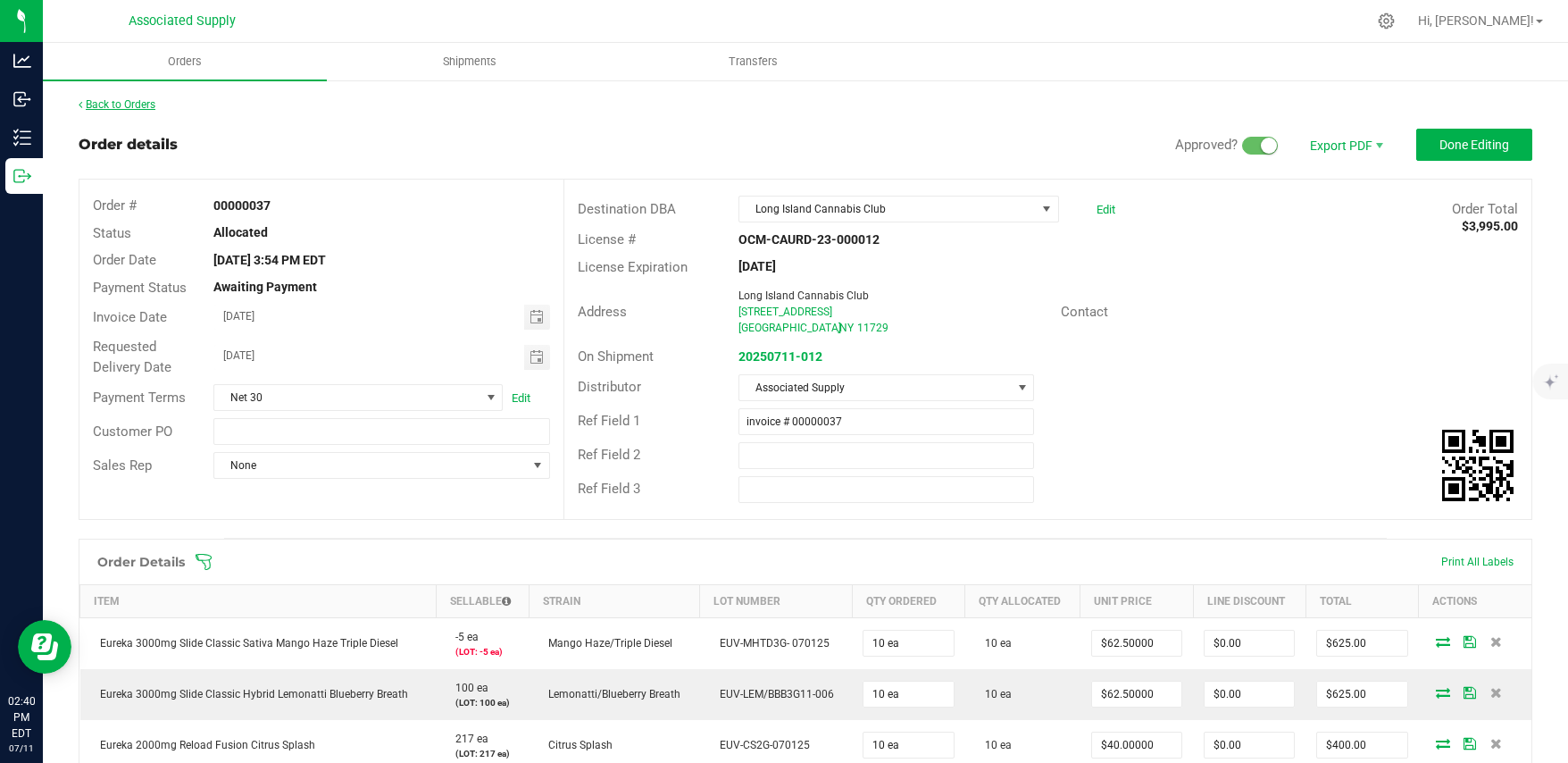 click at bounding box center (80, 105) 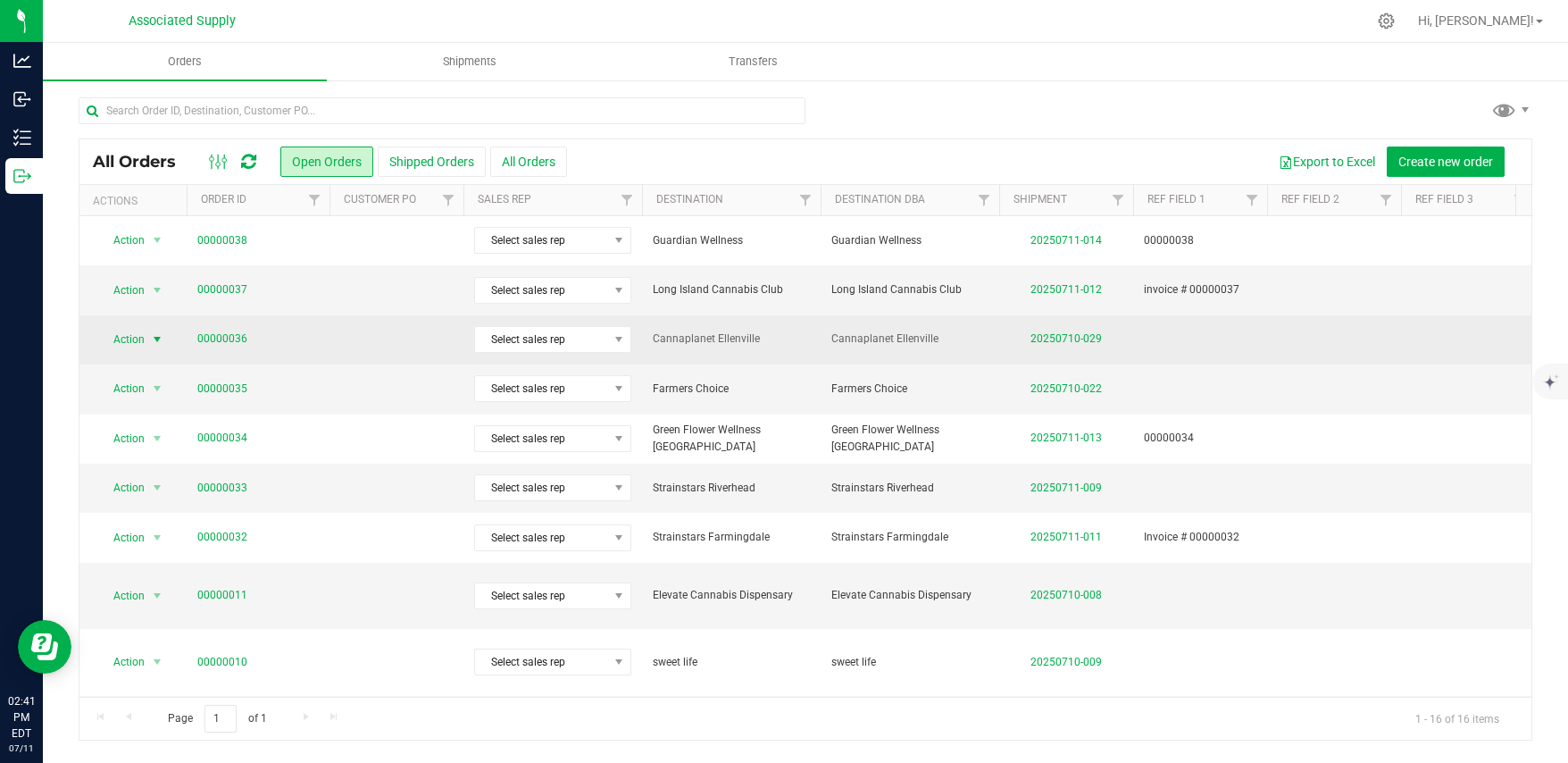 click at bounding box center [157, 340] 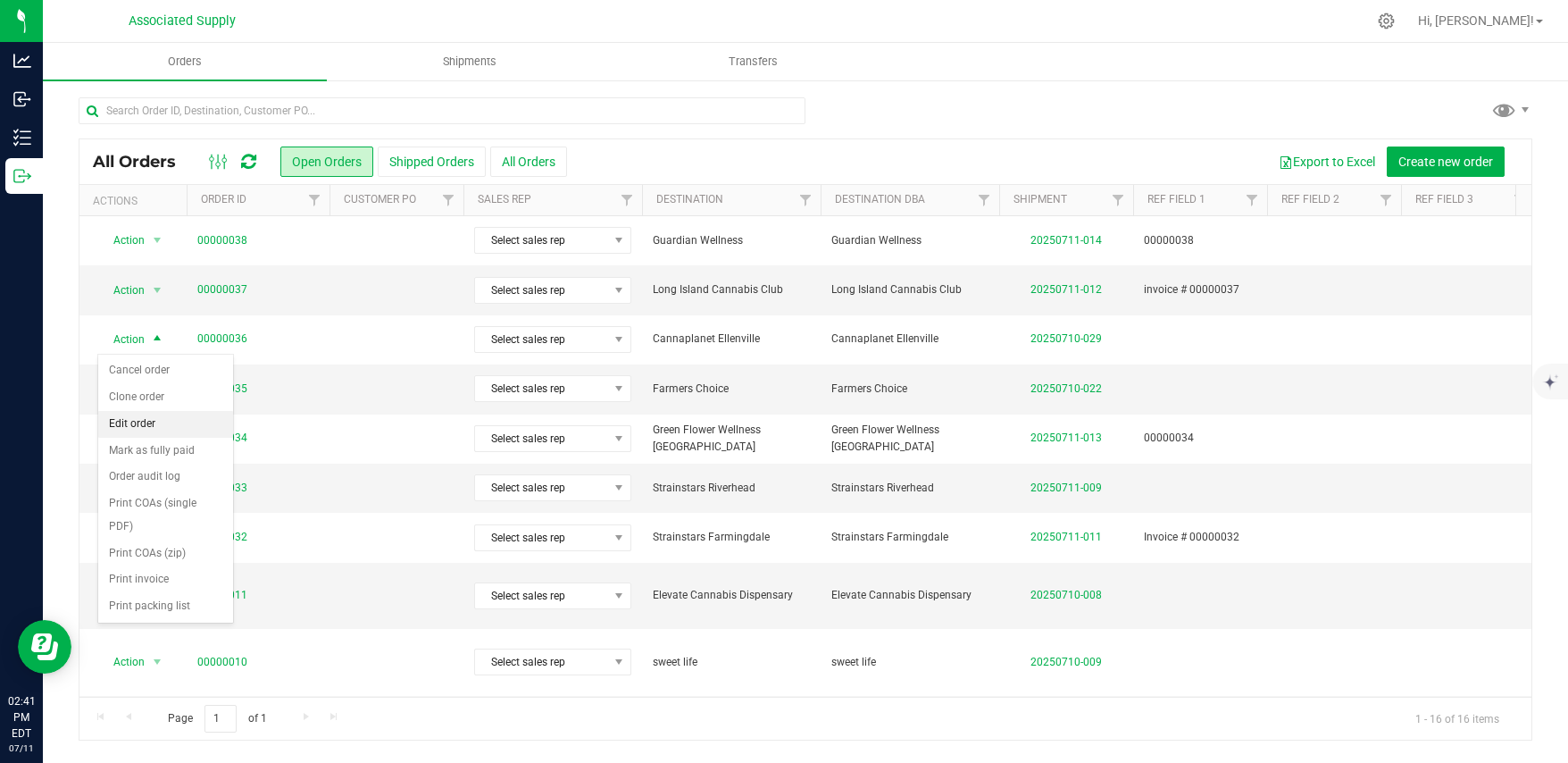 click on "Edit order" at bounding box center [165, 424] 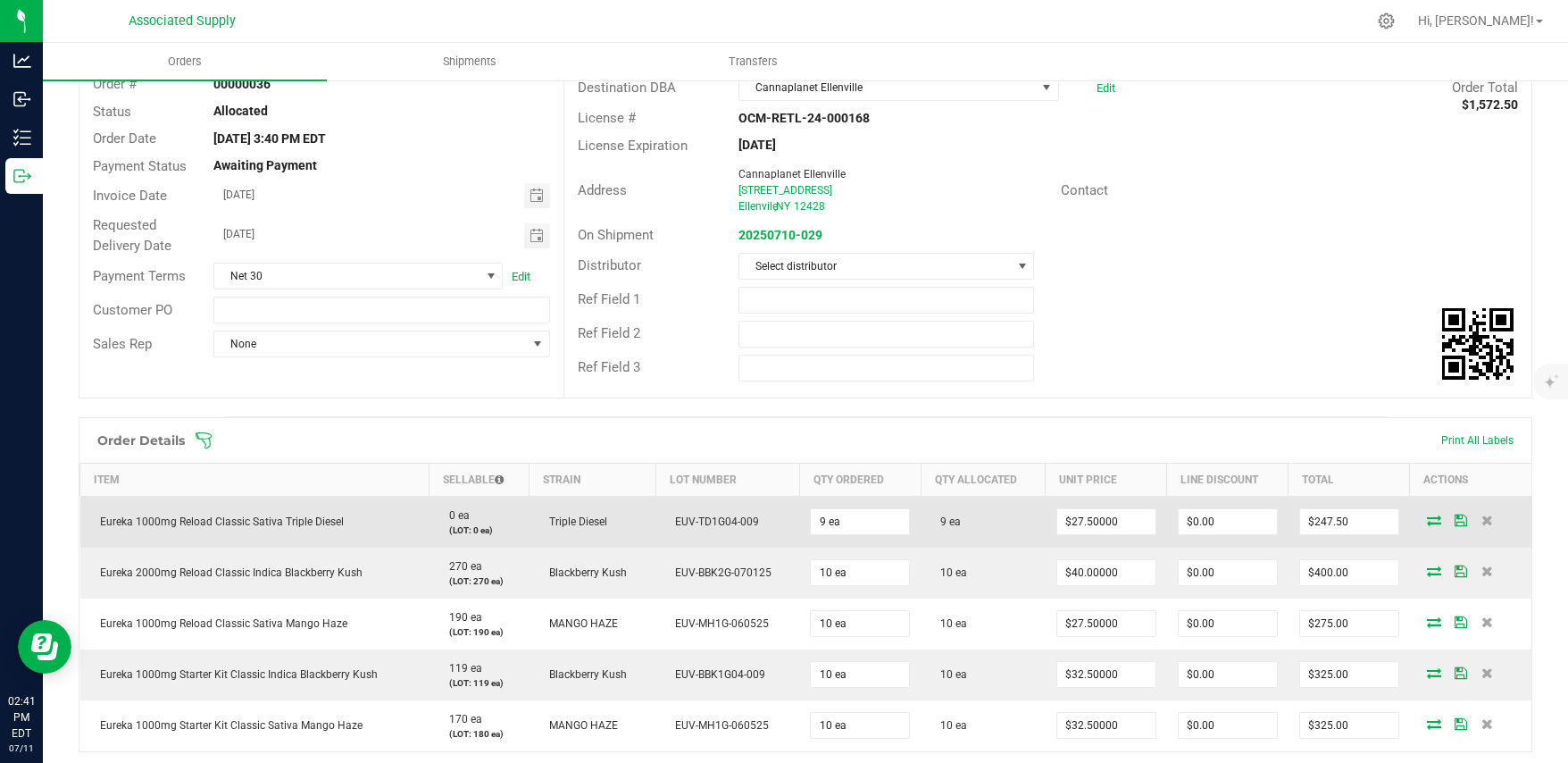 scroll, scrollTop: 0, scrollLeft: 0, axis: both 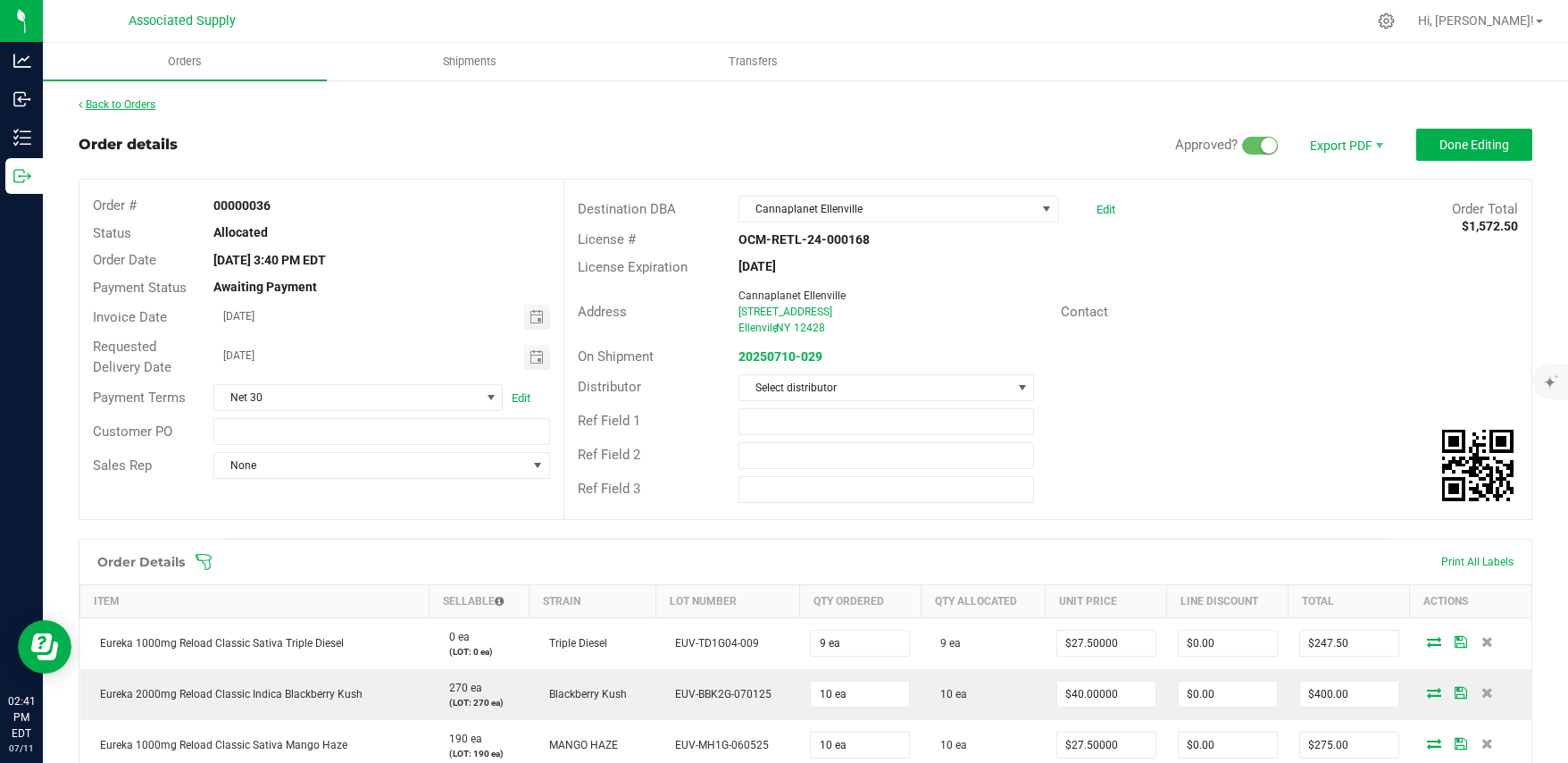 click on "Back to Orders" at bounding box center (117, 105) 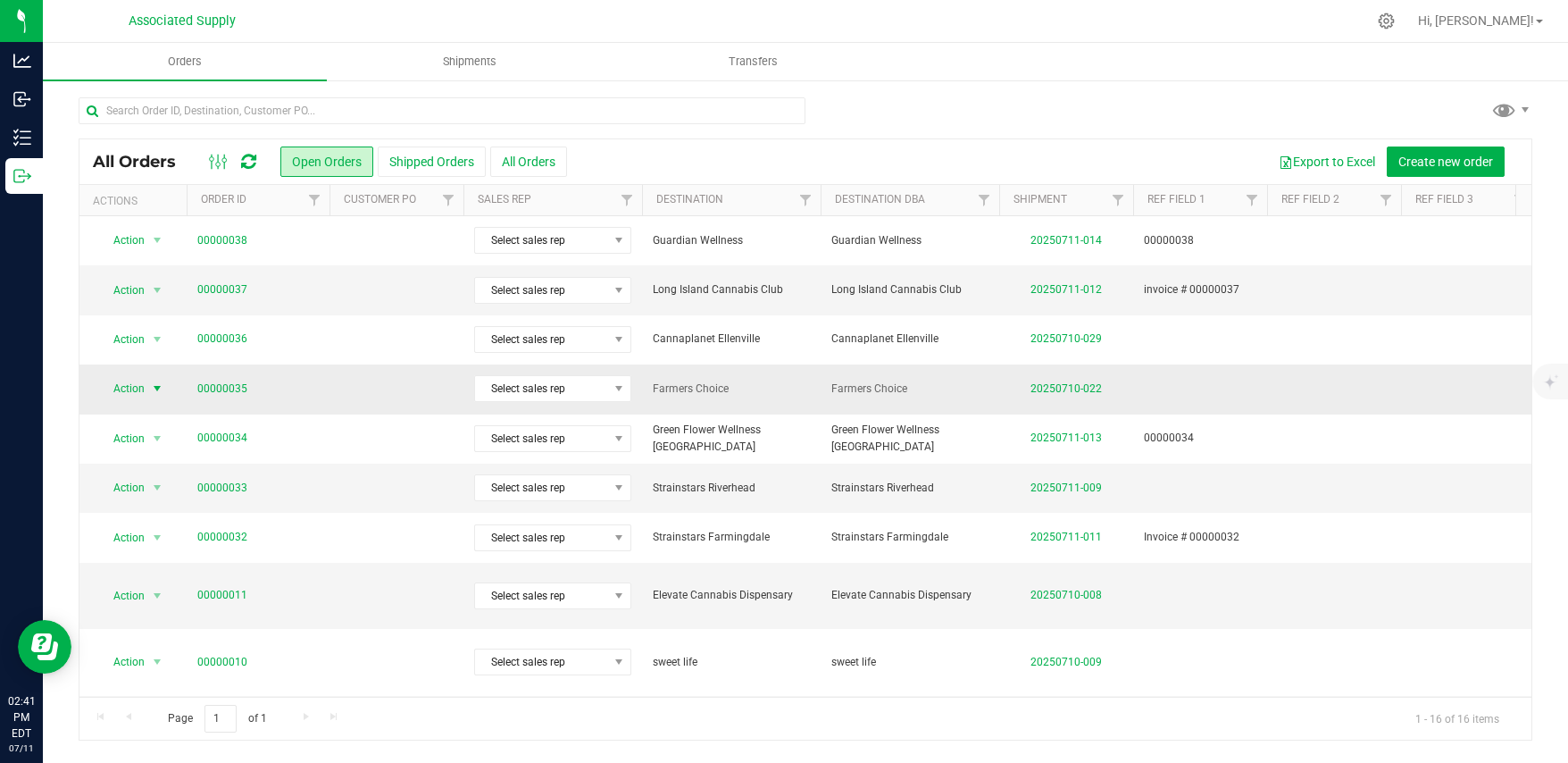 click at bounding box center (157, 389) 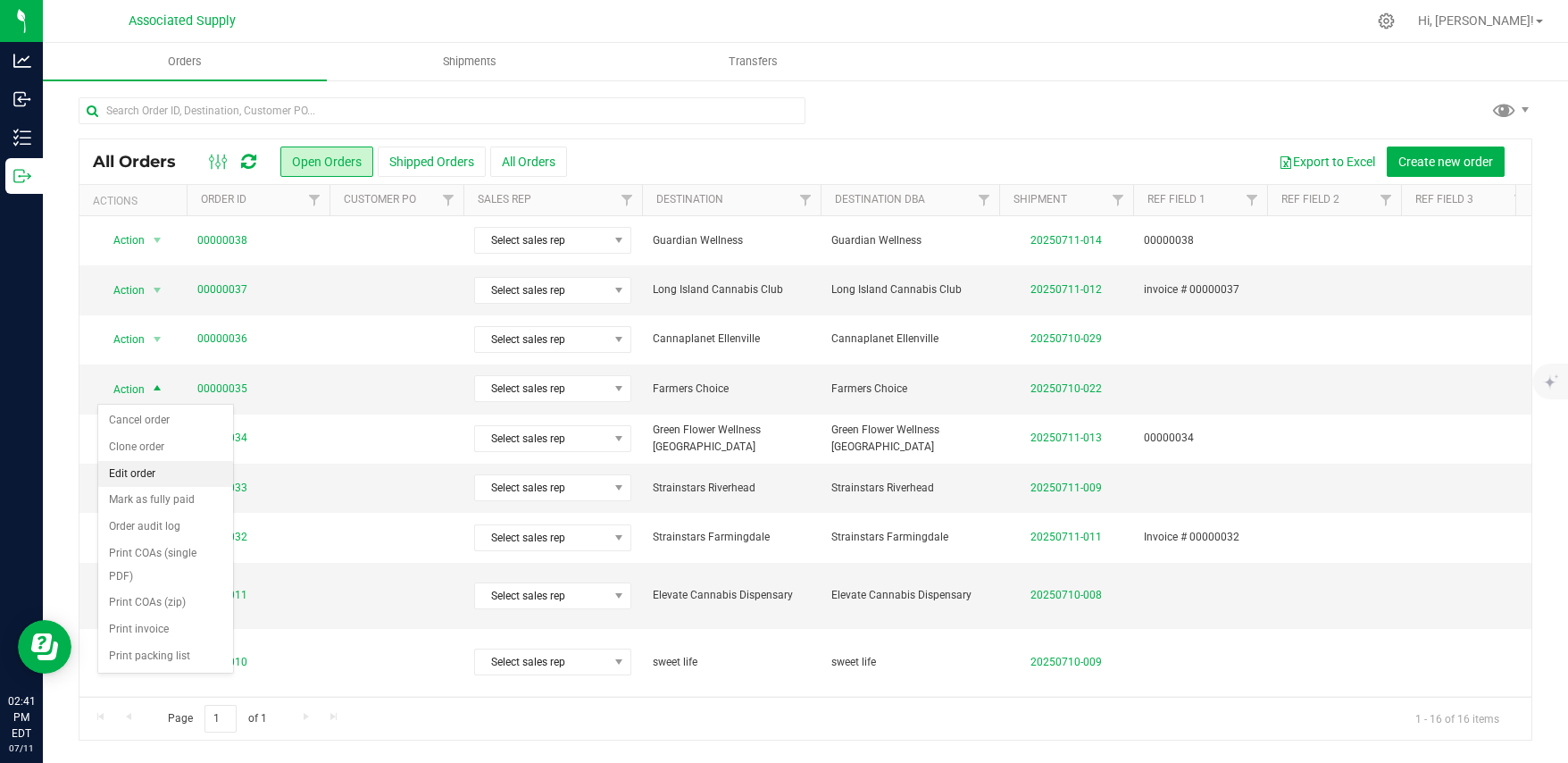 click on "Edit order" at bounding box center [165, 474] 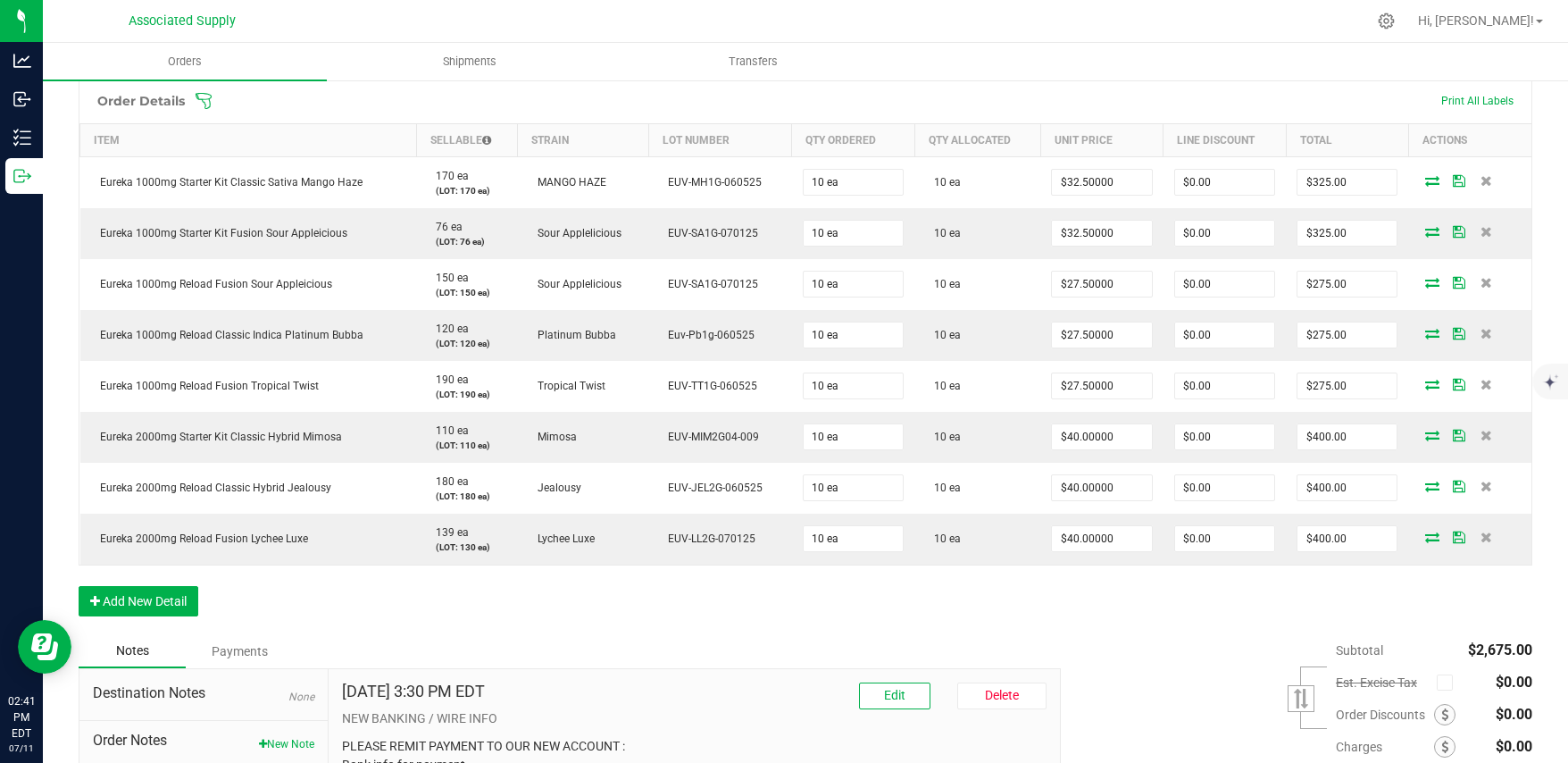 scroll, scrollTop: 476, scrollLeft: 0, axis: vertical 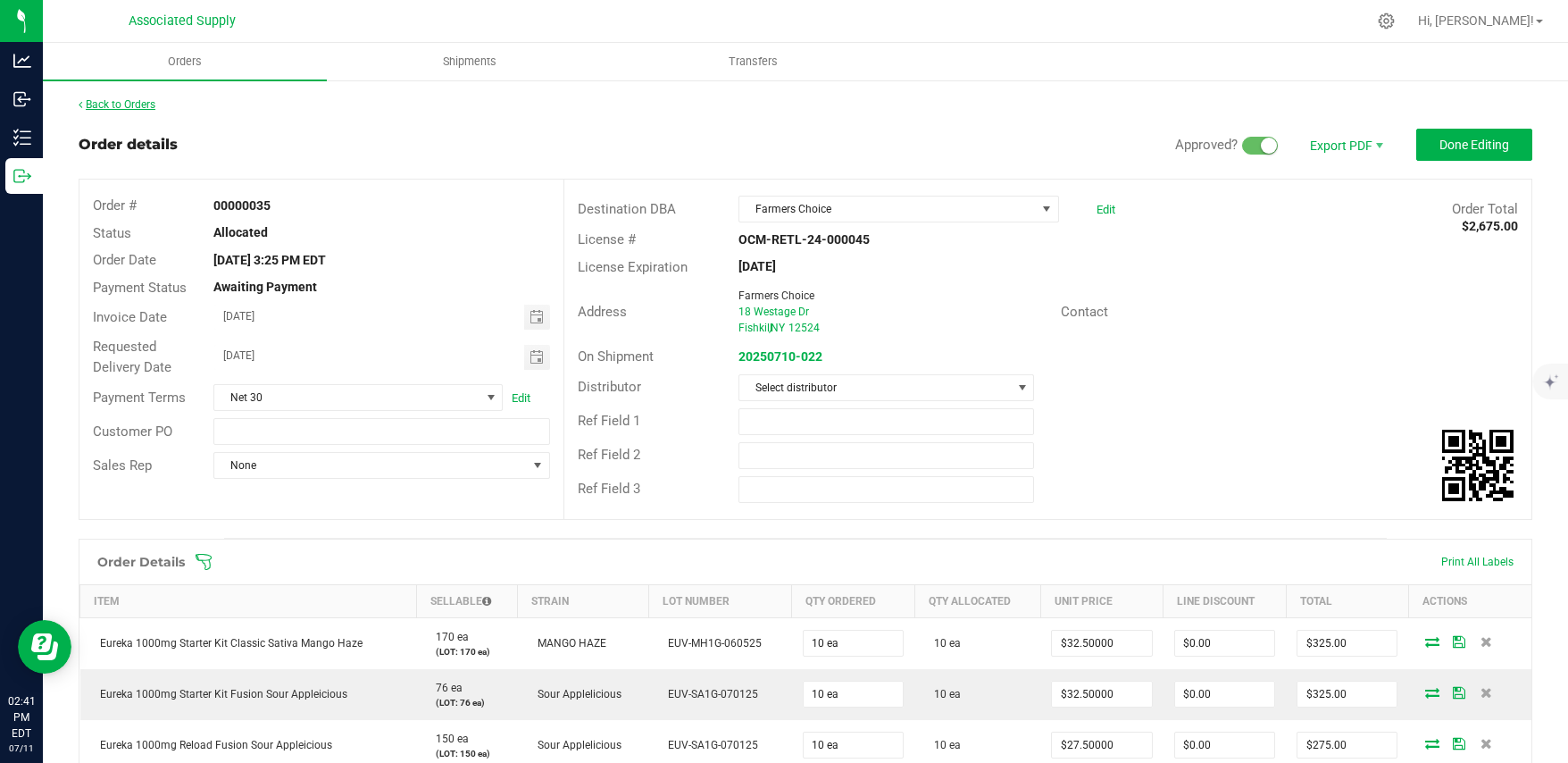 click on "Back to Orders" at bounding box center (117, 105) 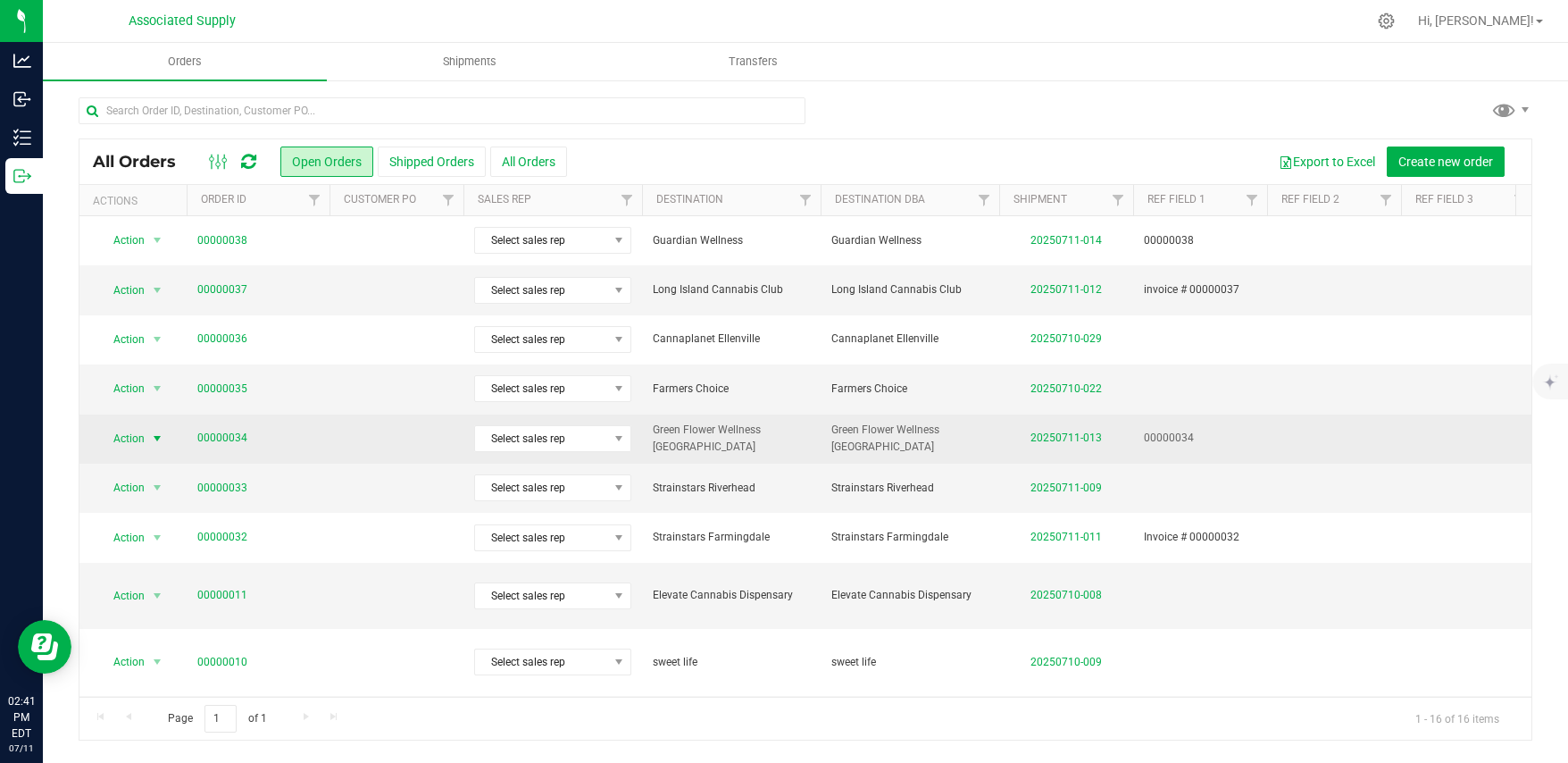 click at bounding box center [157, 439] 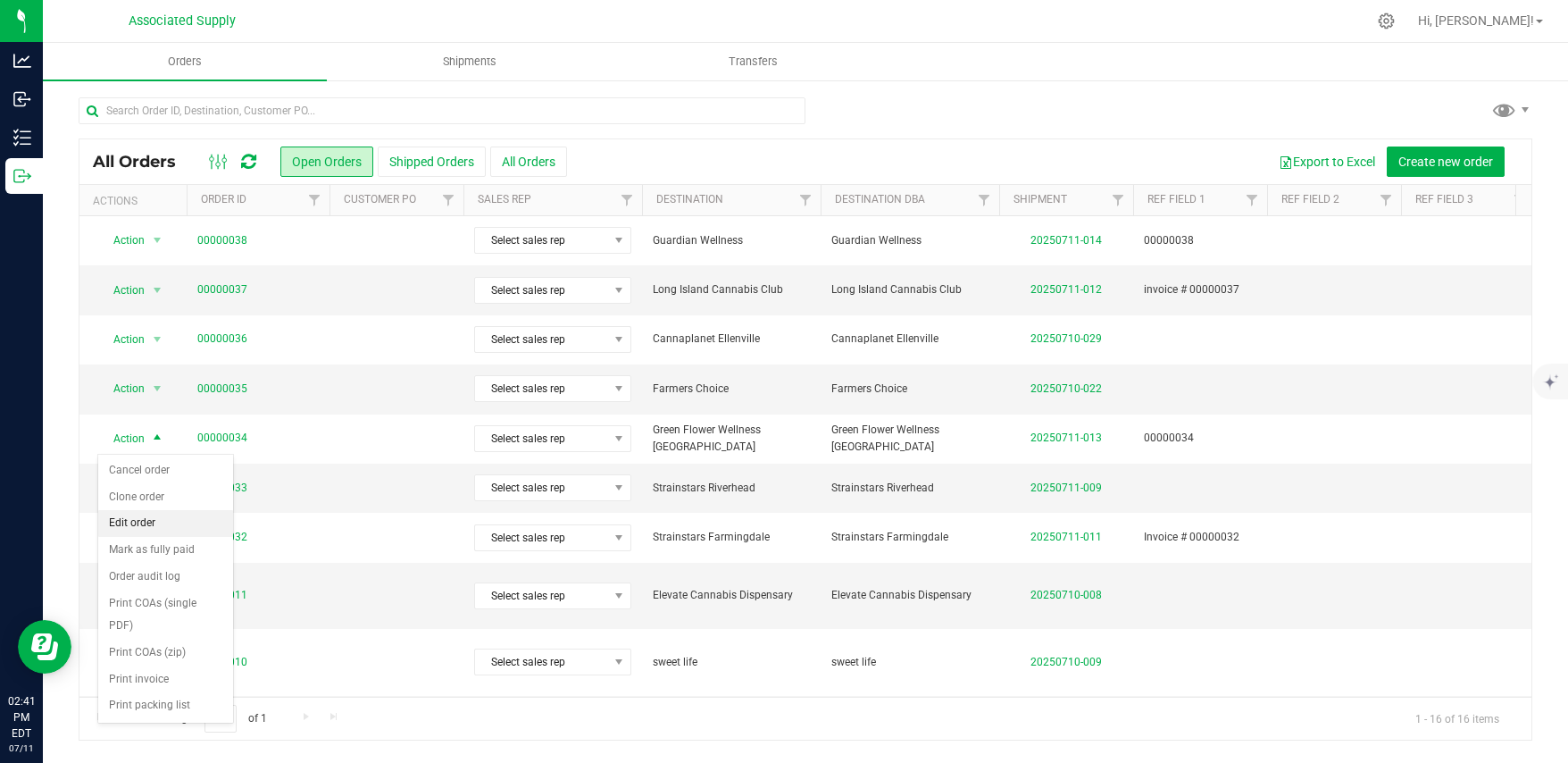 click on "Edit order" at bounding box center (165, 524) 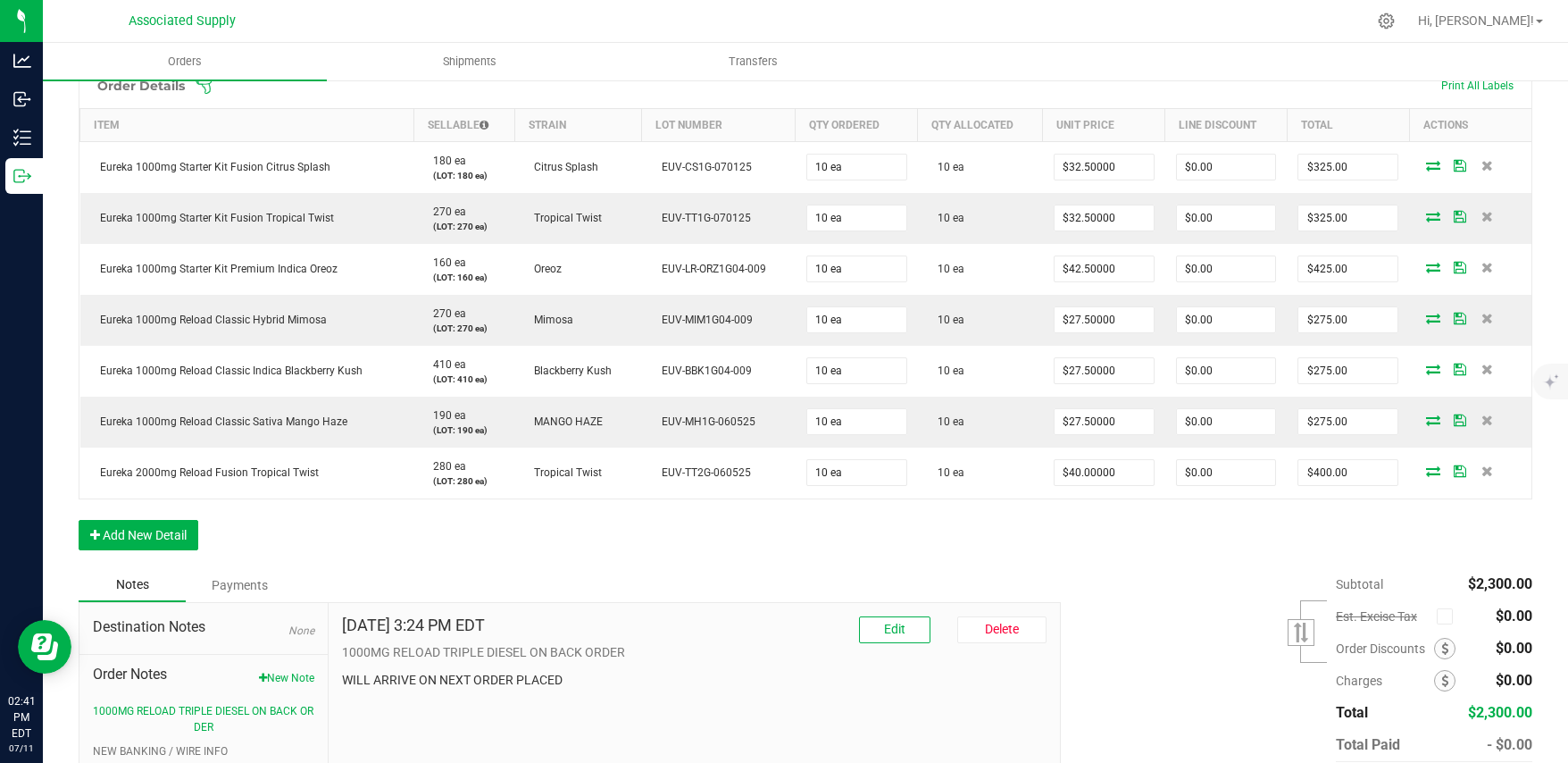 scroll, scrollTop: 0, scrollLeft: 0, axis: both 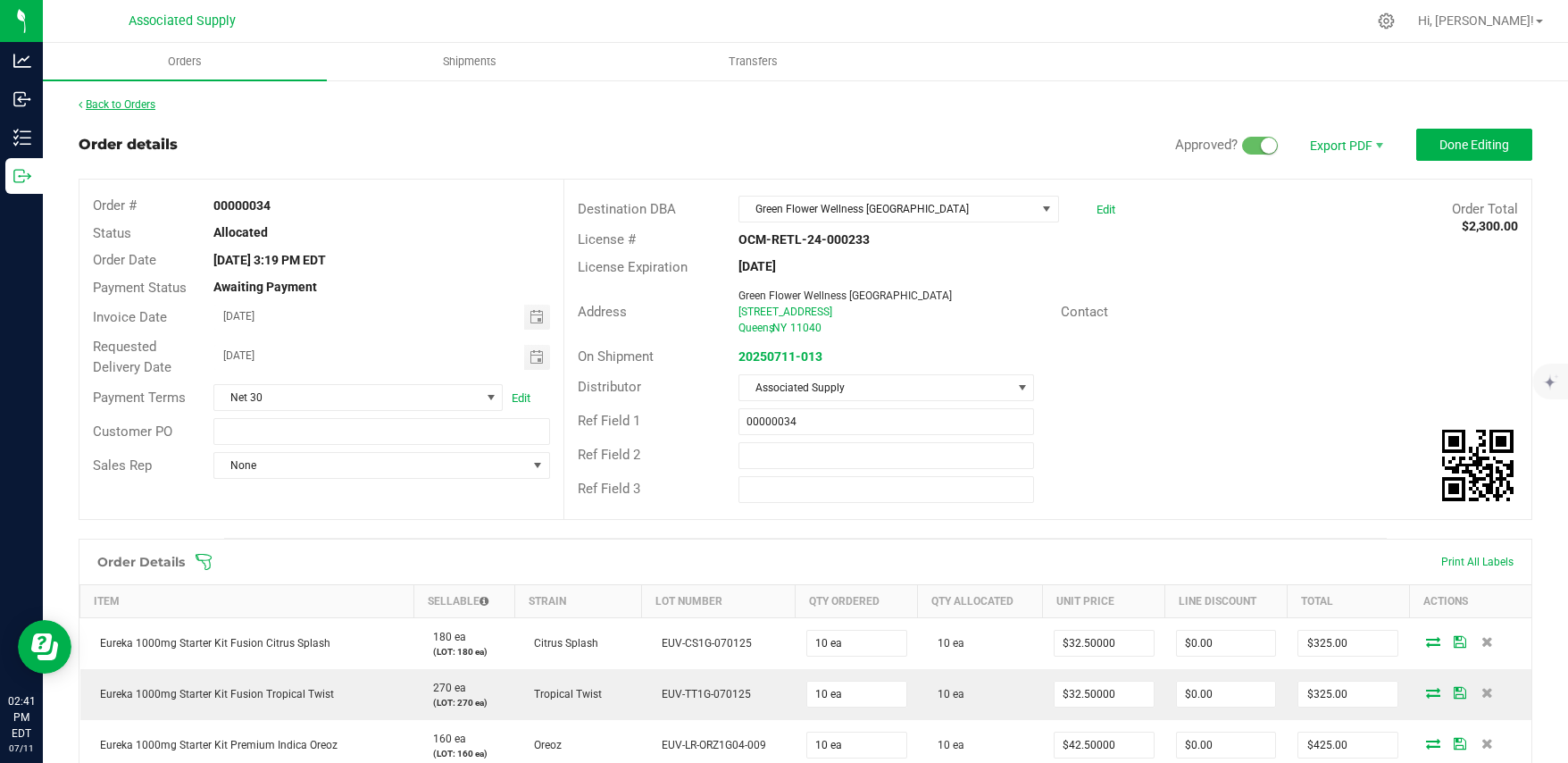 click on "Back to Orders" at bounding box center [117, 105] 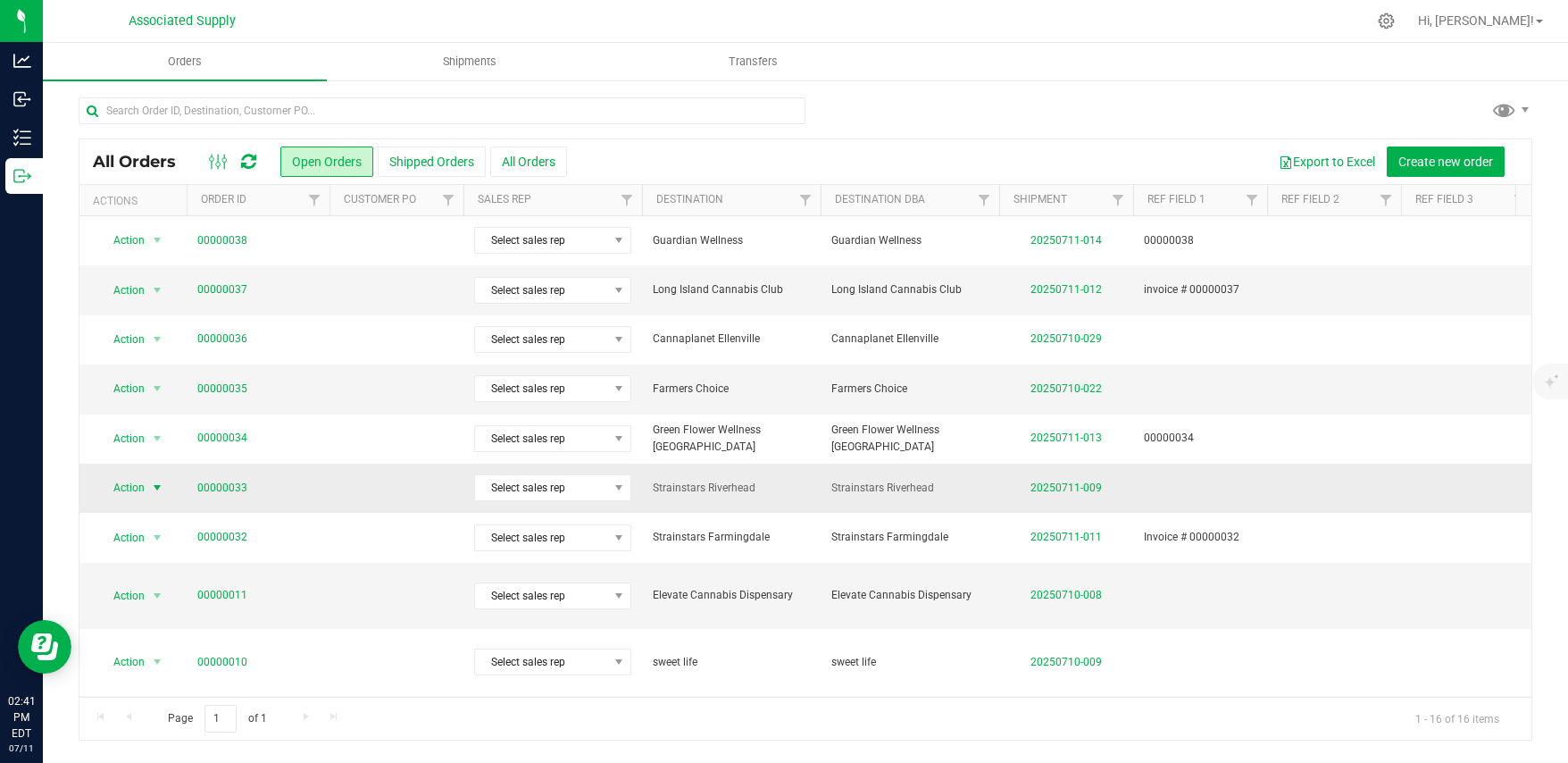 click at bounding box center [157, 488] 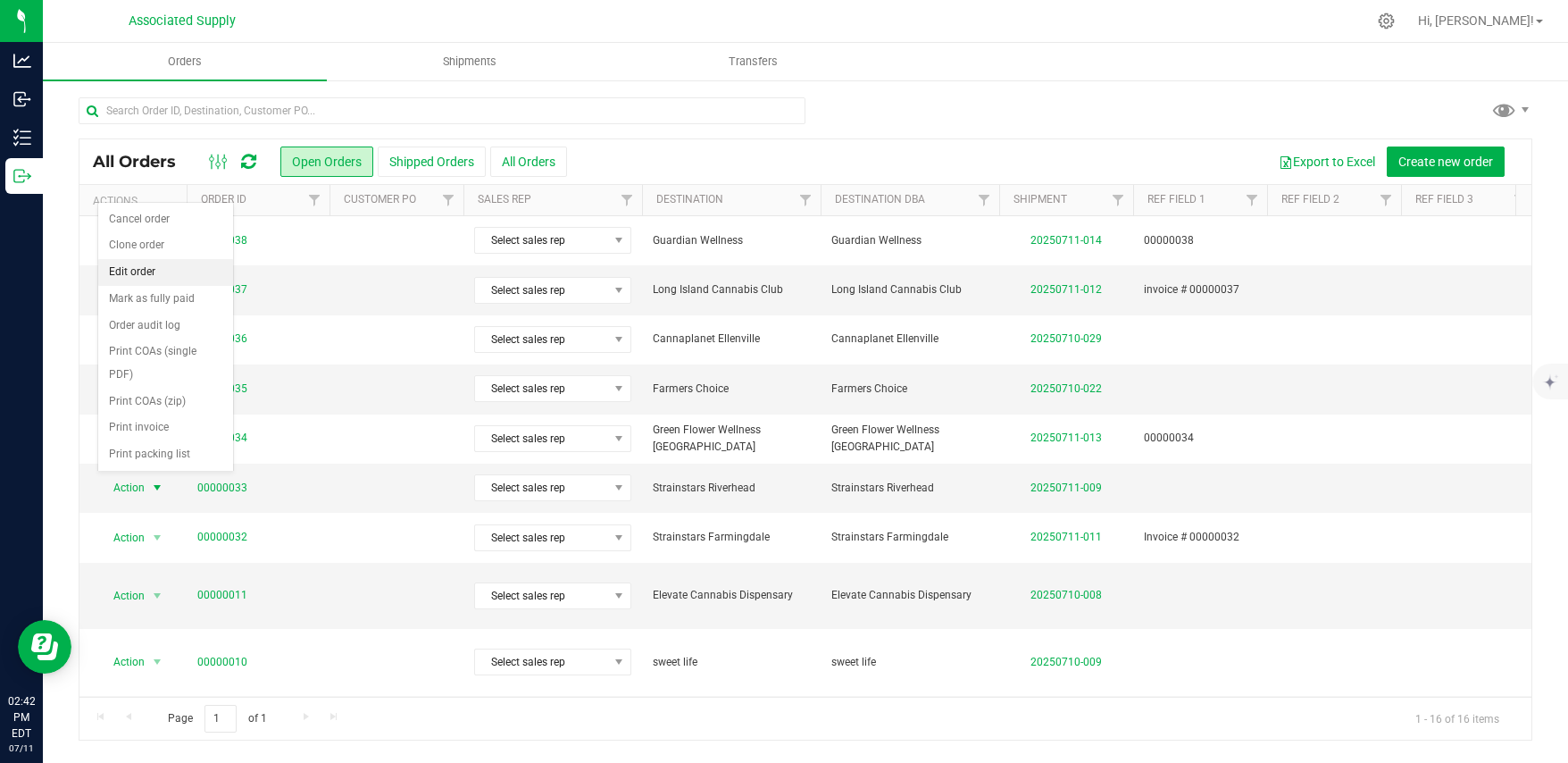 click on "Edit order" at bounding box center [165, 272] 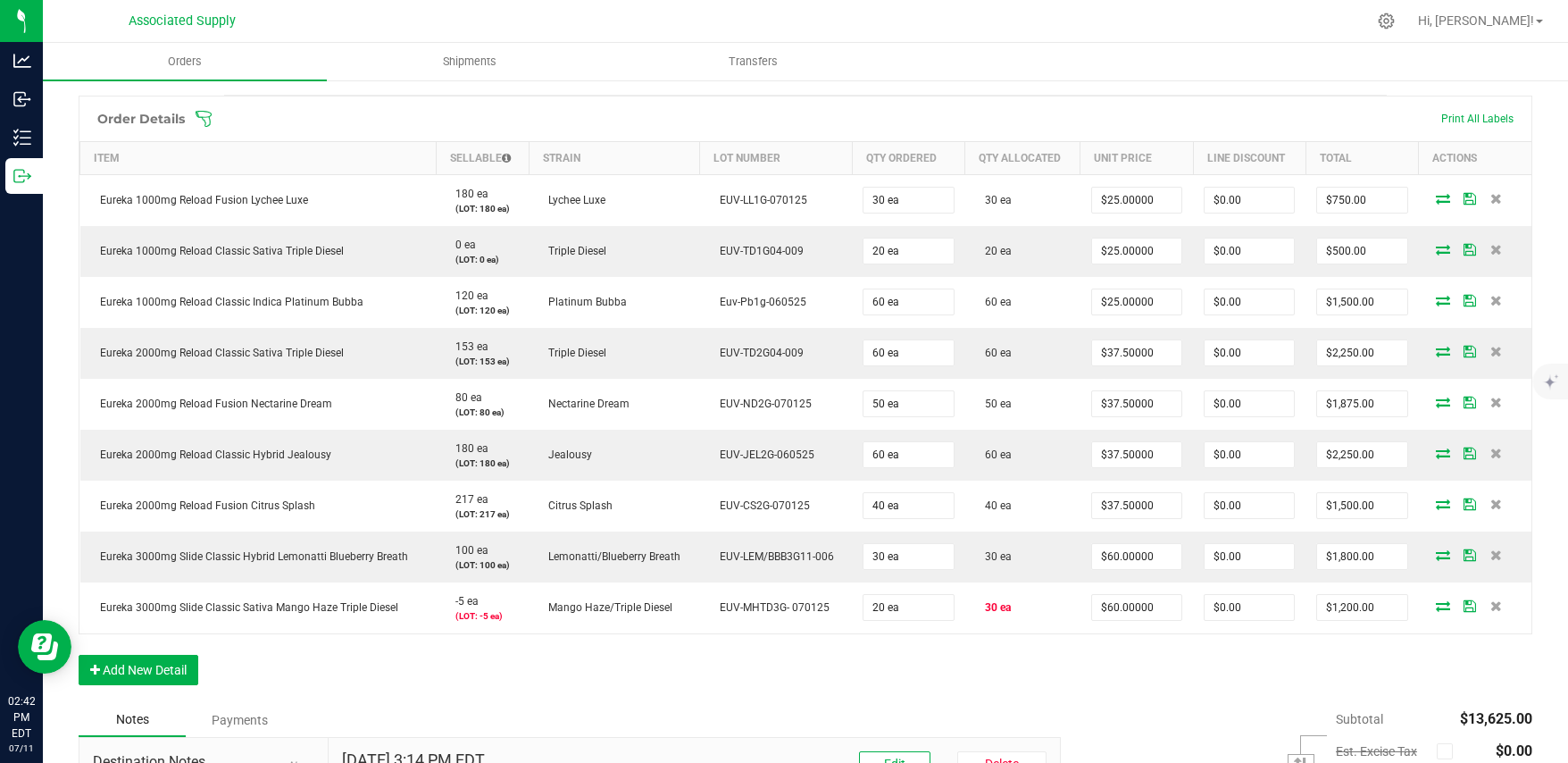 scroll, scrollTop: 476, scrollLeft: 0, axis: vertical 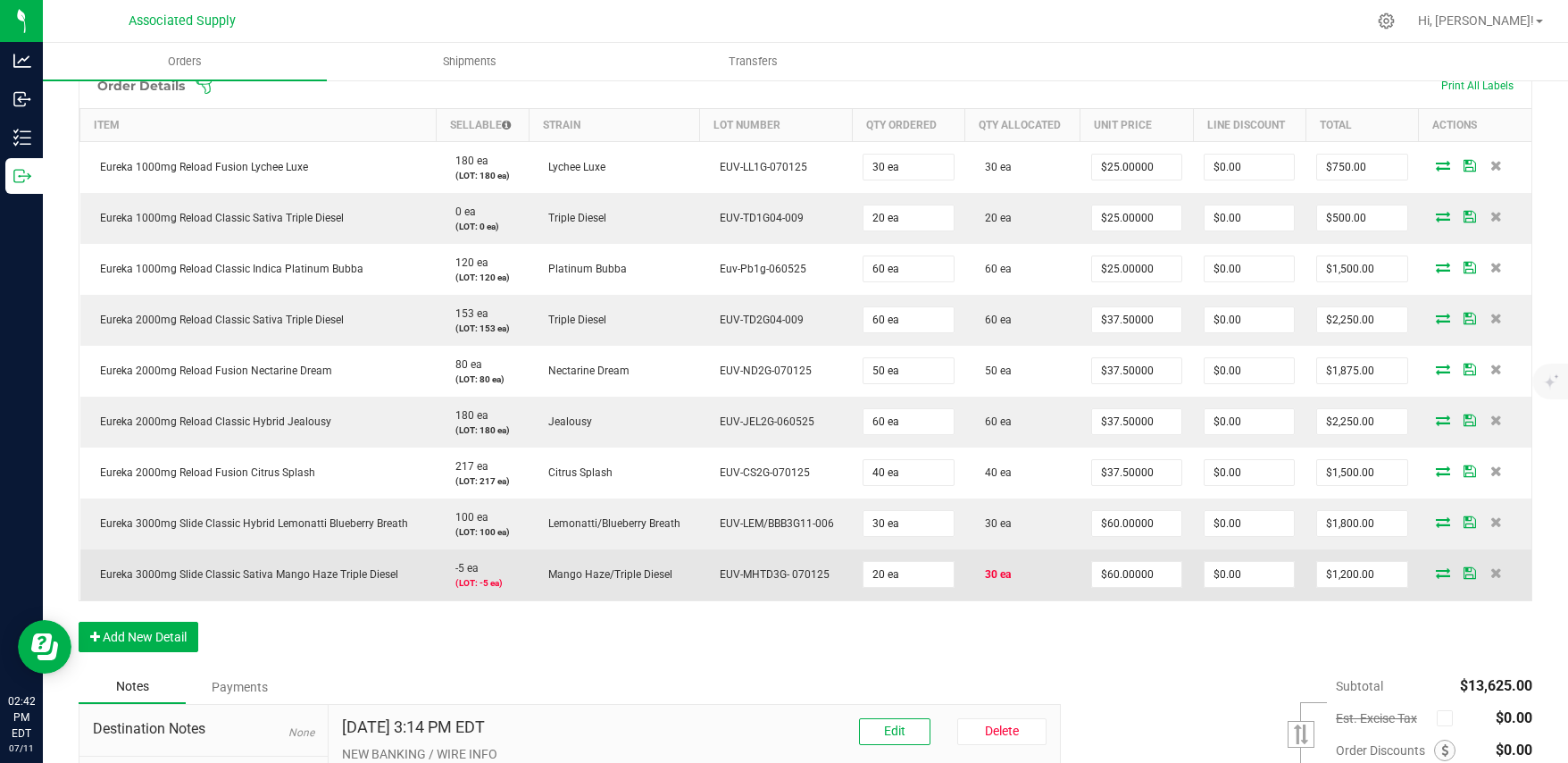 click at bounding box center [1443, 573] 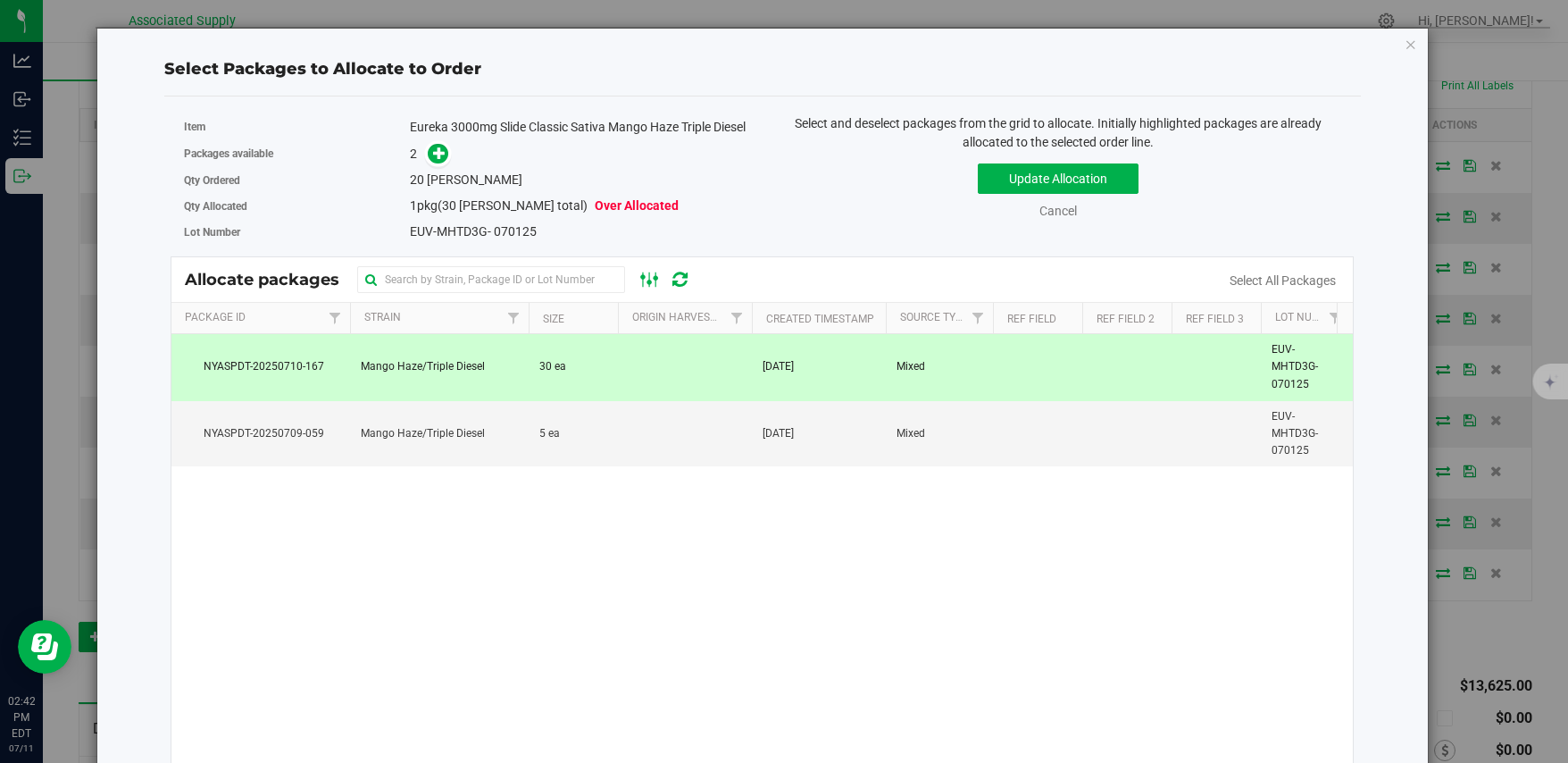 click 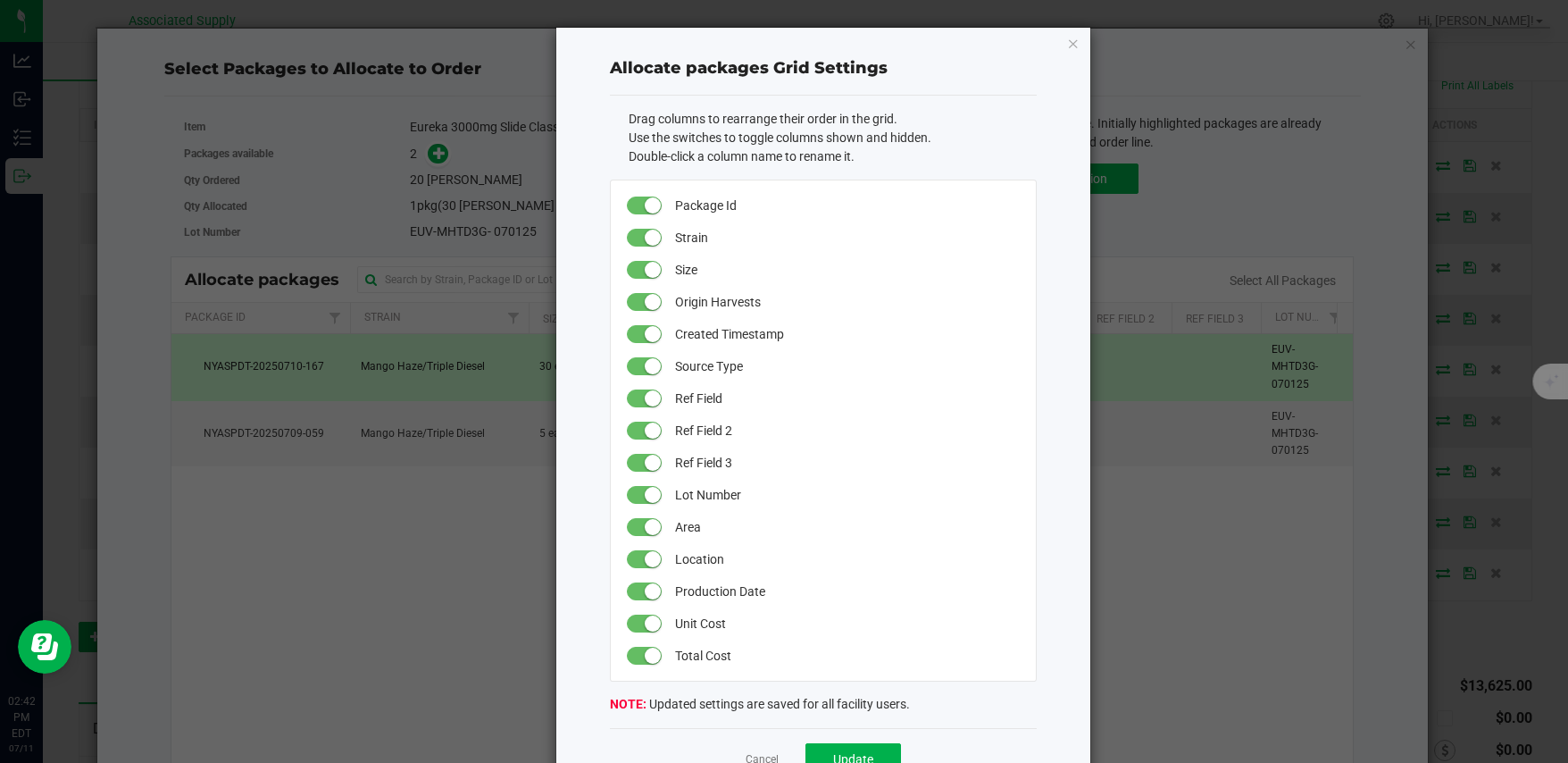 click on "Allocate packages Grid Settings   Drag columns to rearrange their order in the grid.   Use the switches to toggle columns shown and hidden.   Double-click a column name to rename it.   Package Id   Strain   Size   Origin Harvests   Created Timestamp   Source Type   Ref Field   Ref Field 2   Ref Field 3   Lot Number   Area   Location   Production Date   Unit Cost   Total Cost   Updated settings are saved for all facility users.   Cancel   Update" 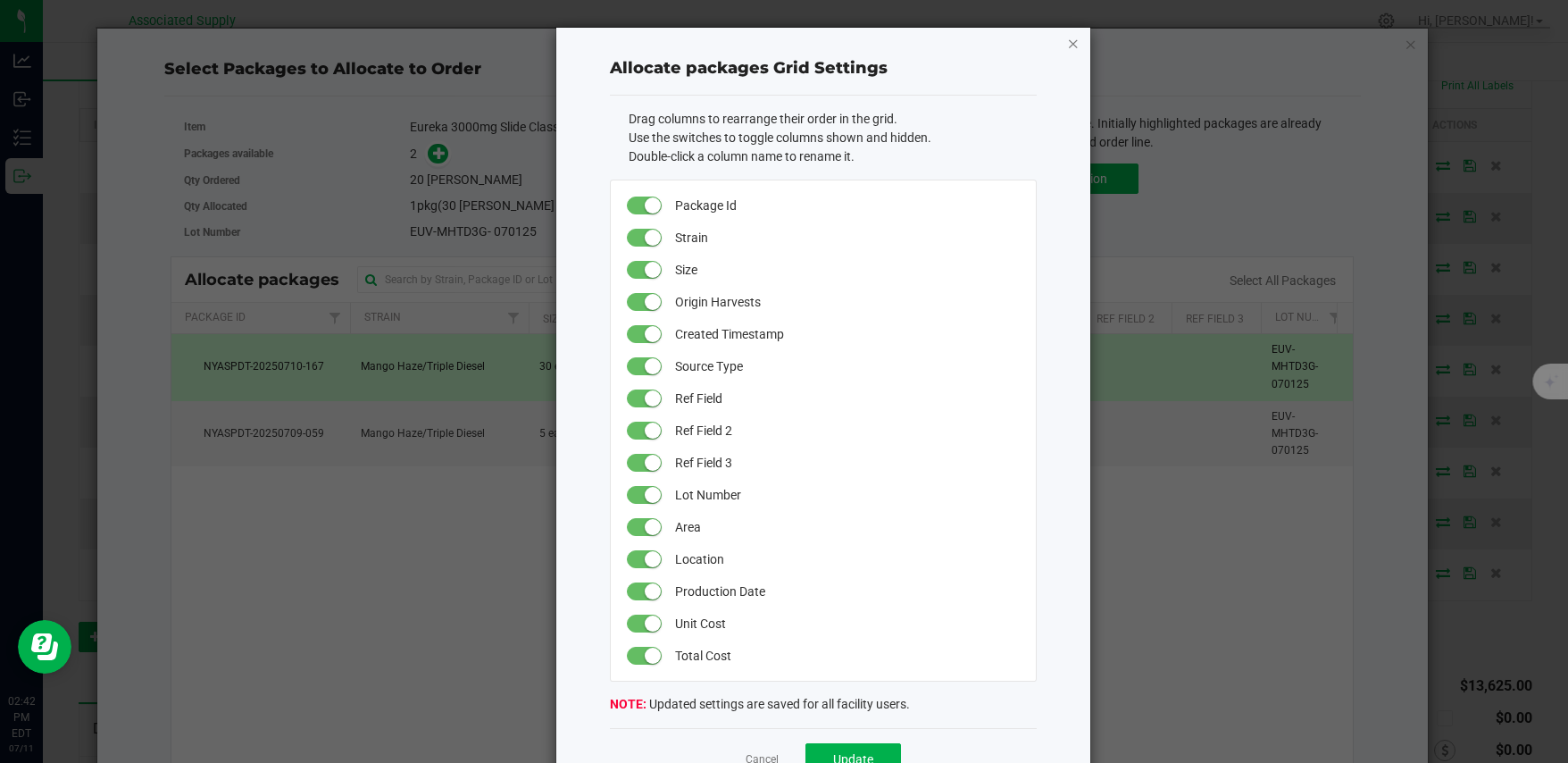 click 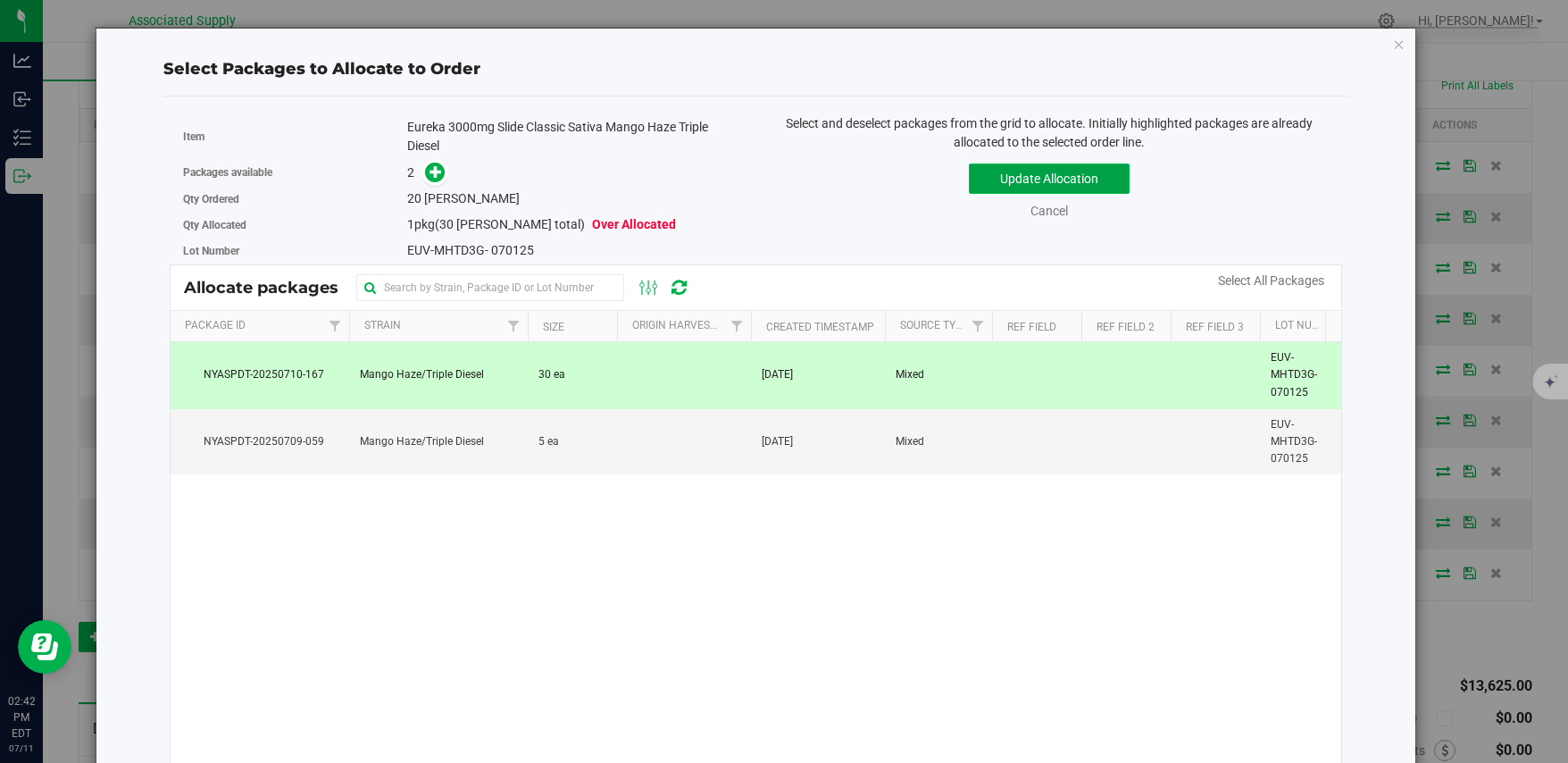 click on "Update Allocation" at bounding box center [1049, 179] 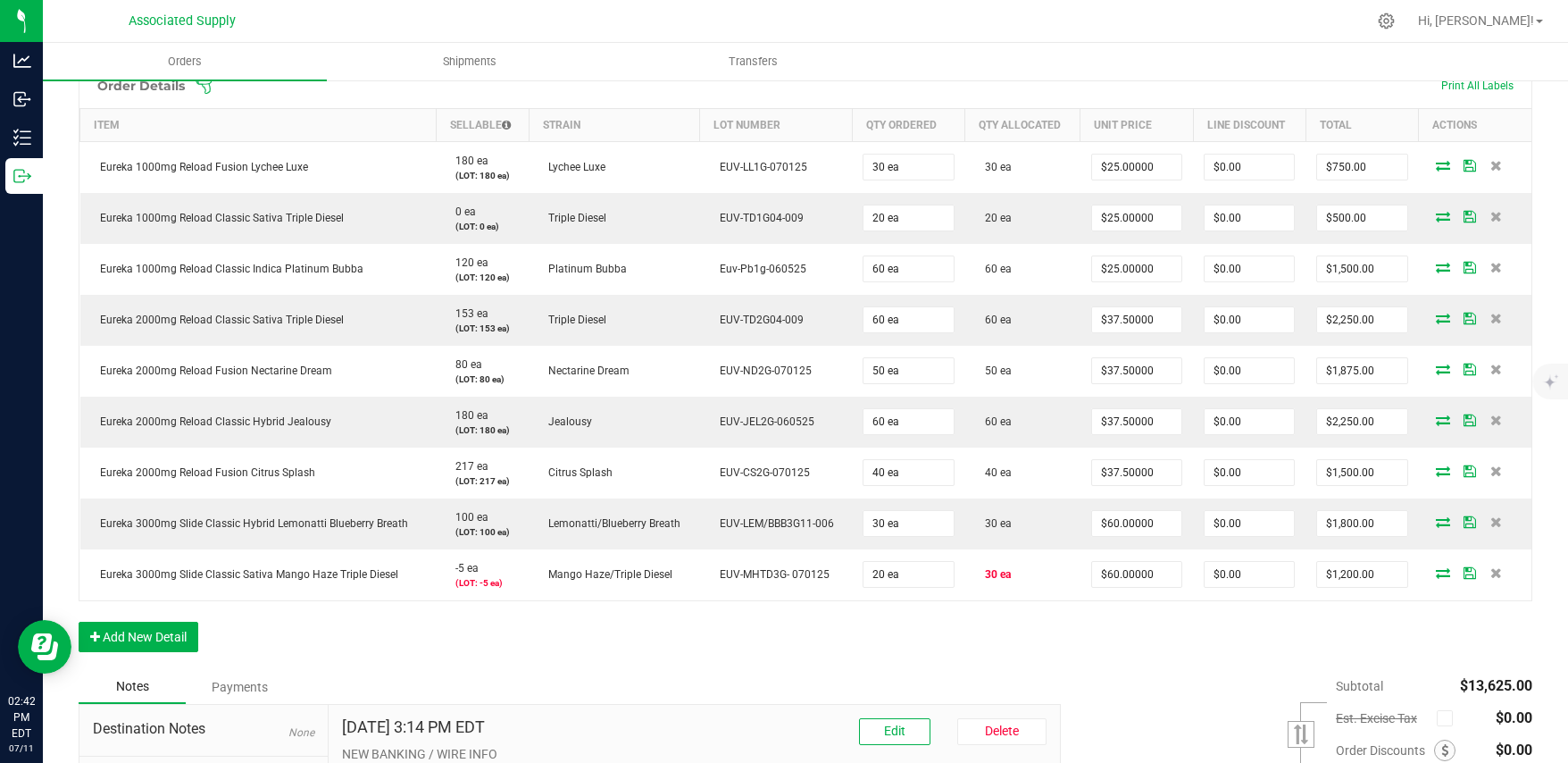 scroll, scrollTop: 0, scrollLeft: 0, axis: both 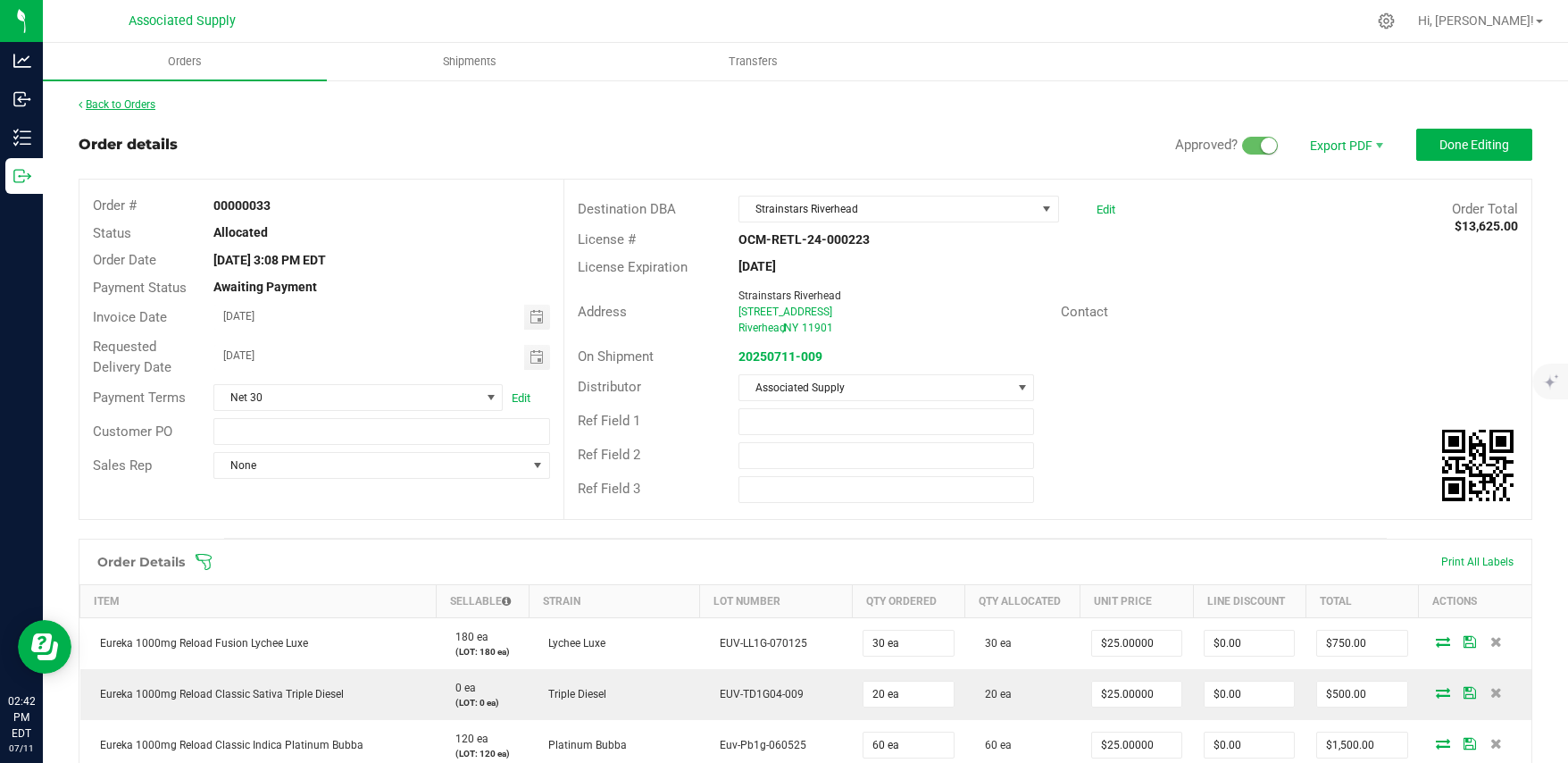 click on "Back to Orders" at bounding box center [117, 105] 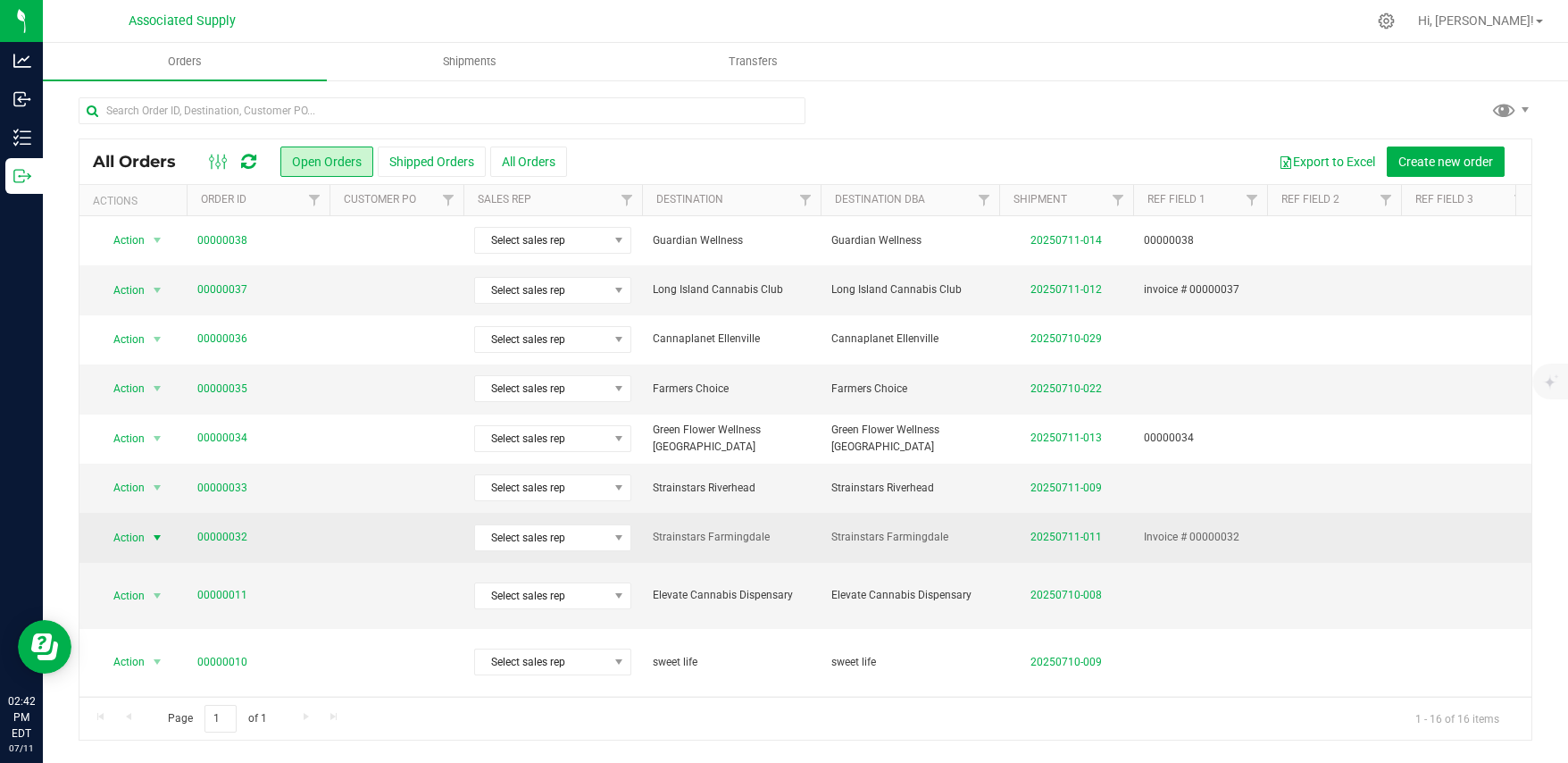 click at bounding box center [157, 538] 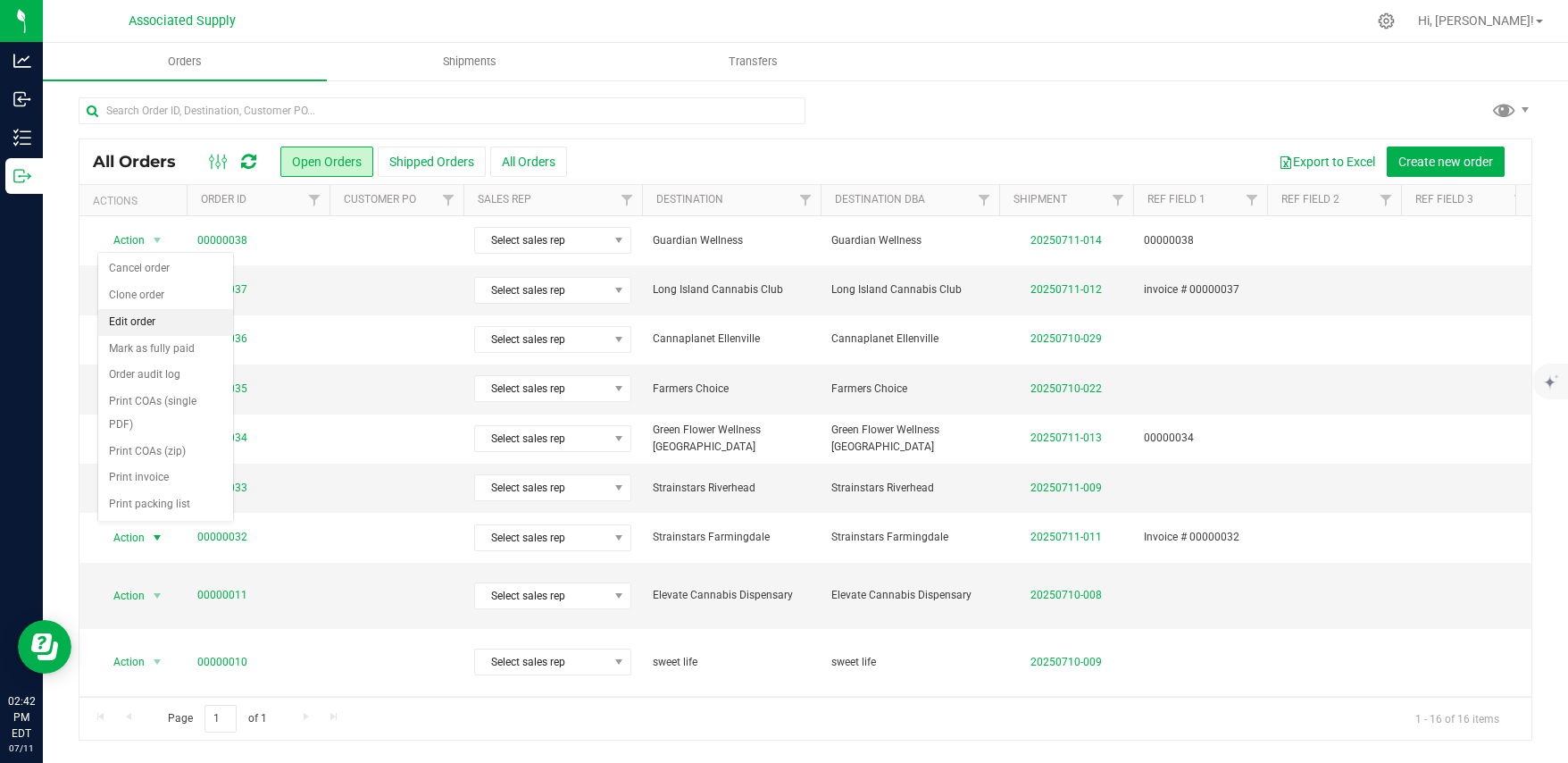 click on "Edit order" at bounding box center (165, 323) 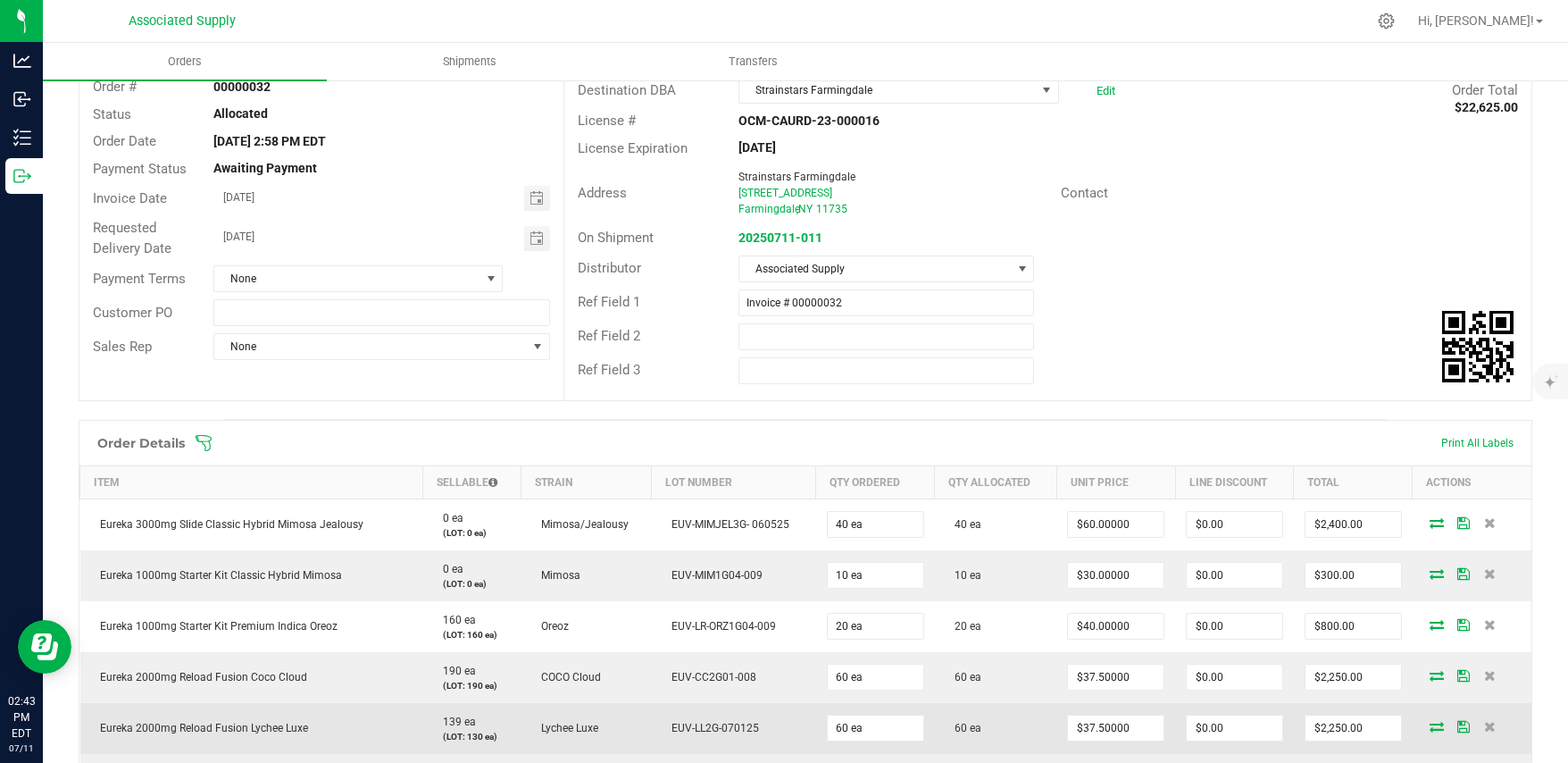 scroll, scrollTop: 0, scrollLeft: 0, axis: both 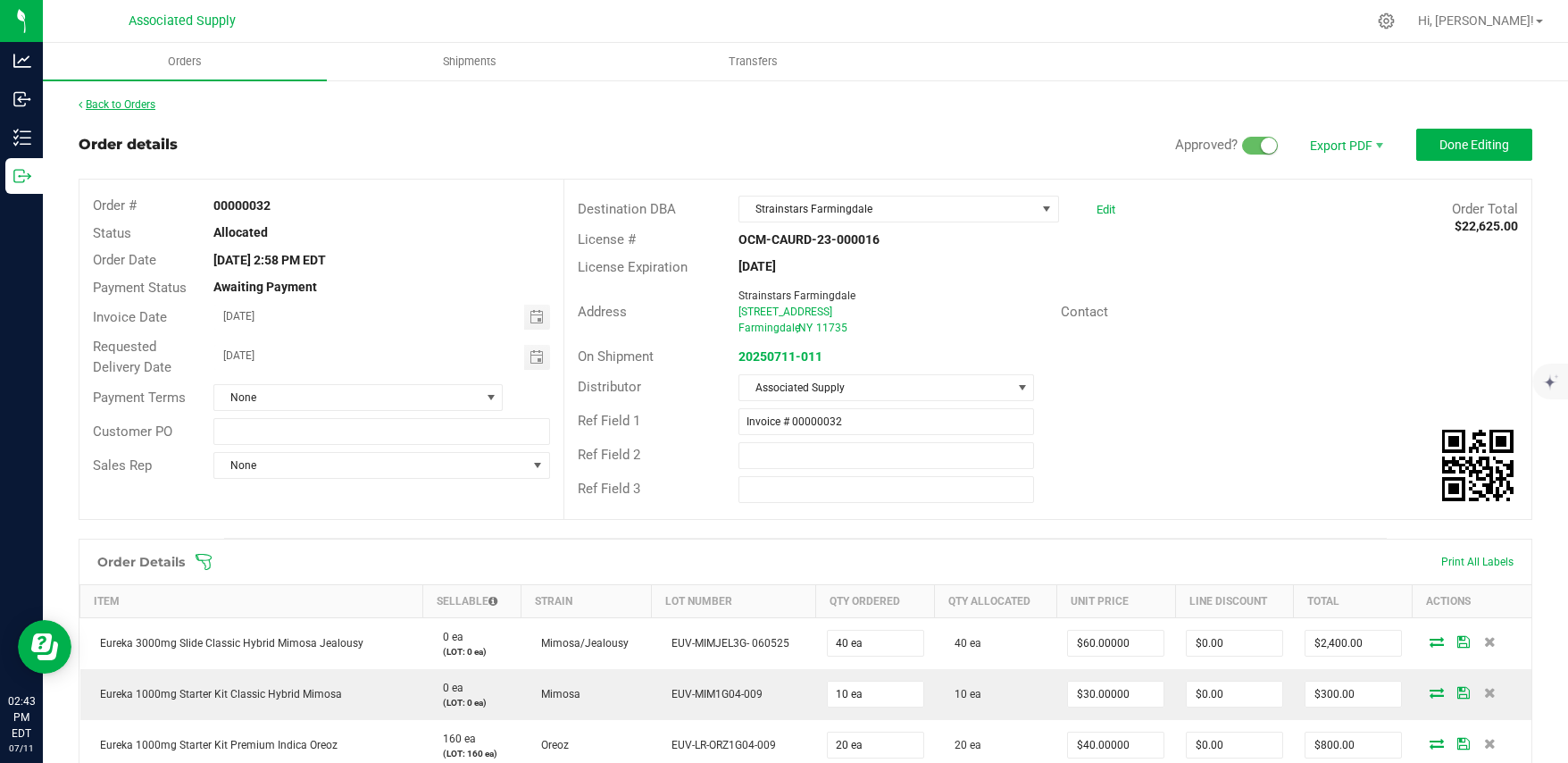 click on "Back to Orders" at bounding box center (117, 105) 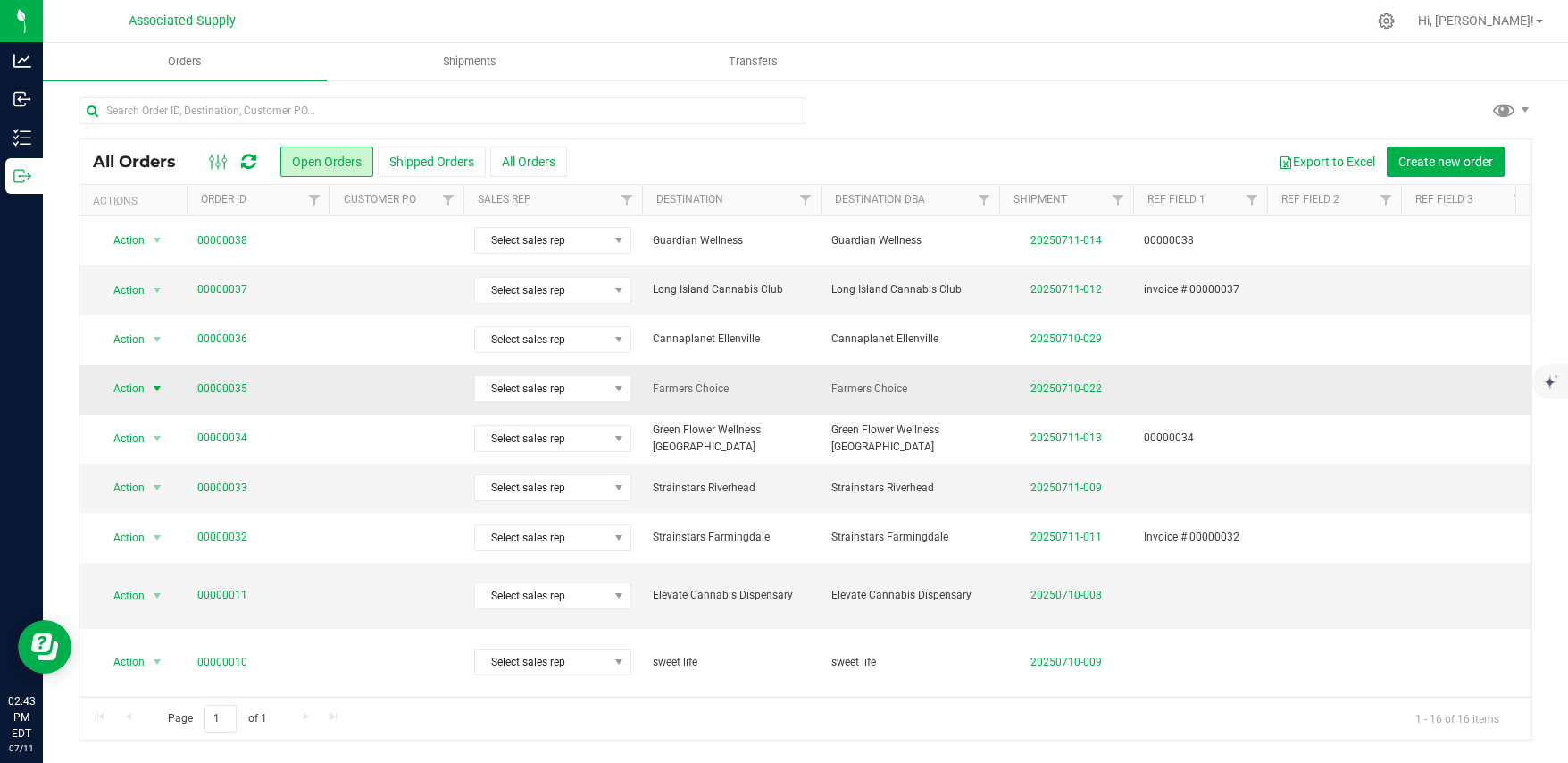 click at bounding box center (157, 389) 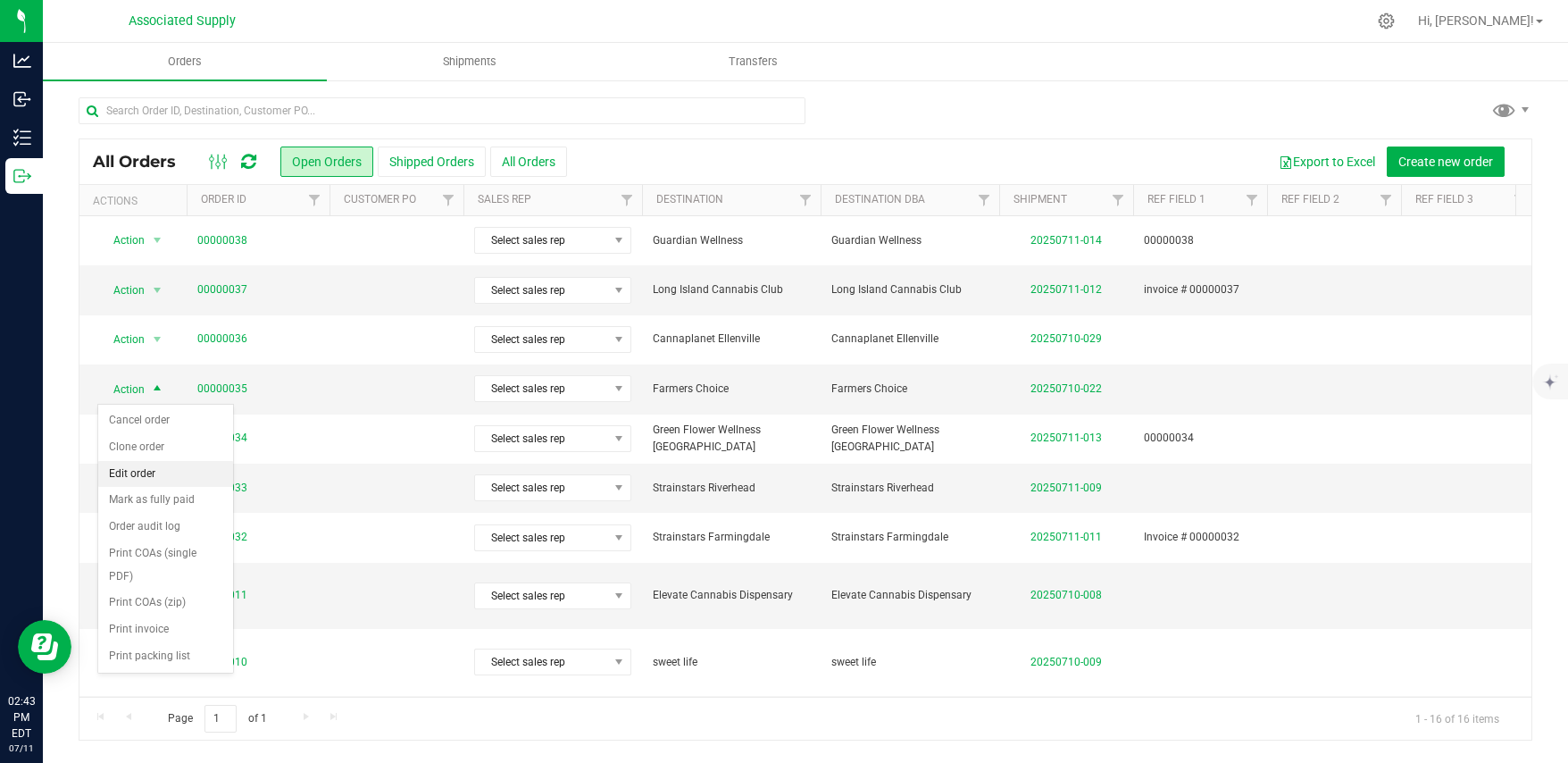 click on "Edit order" at bounding box center [165, 474] 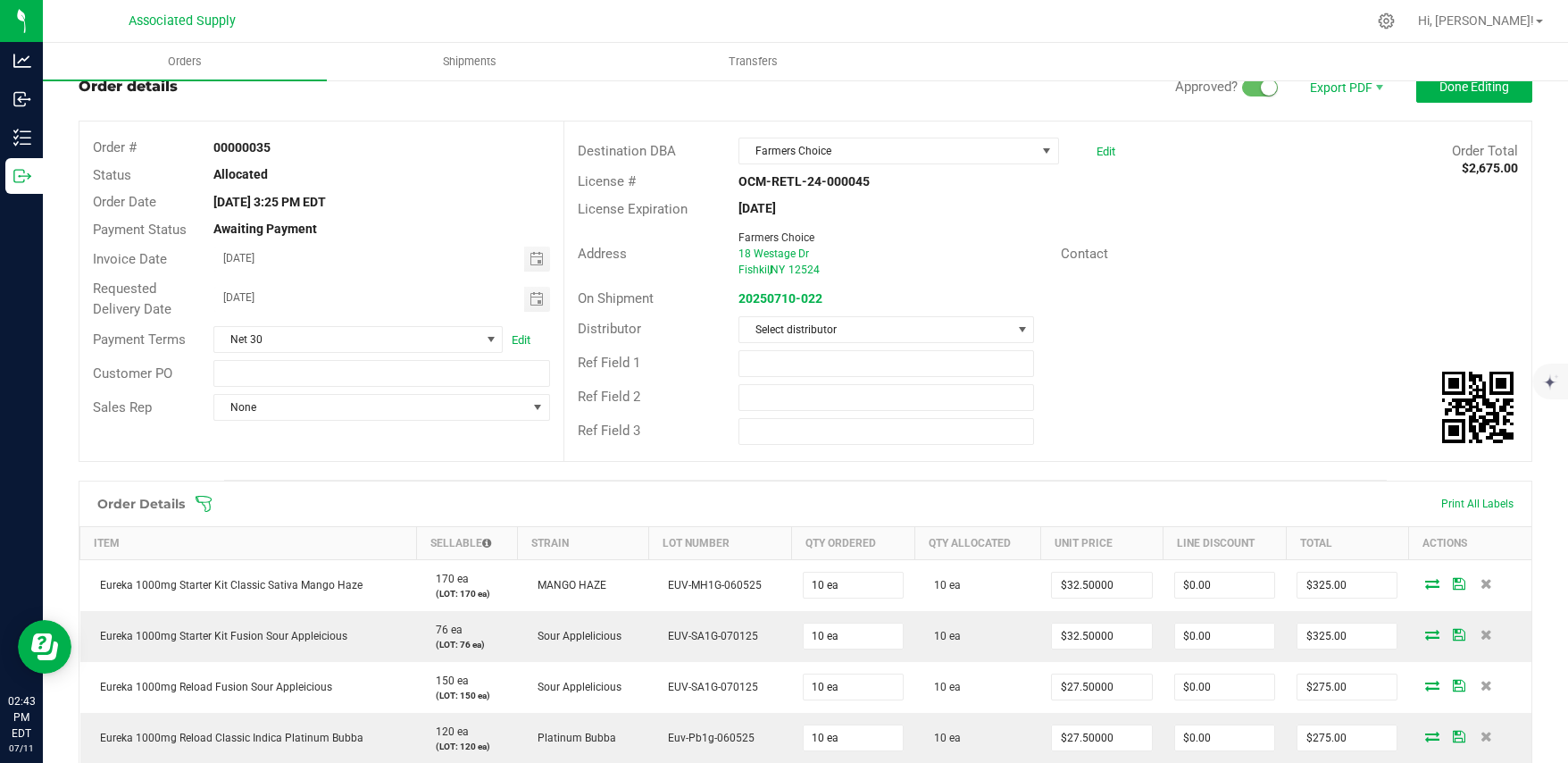 scroll, scrollTop: 0, scrollLeft: 0, axis: both 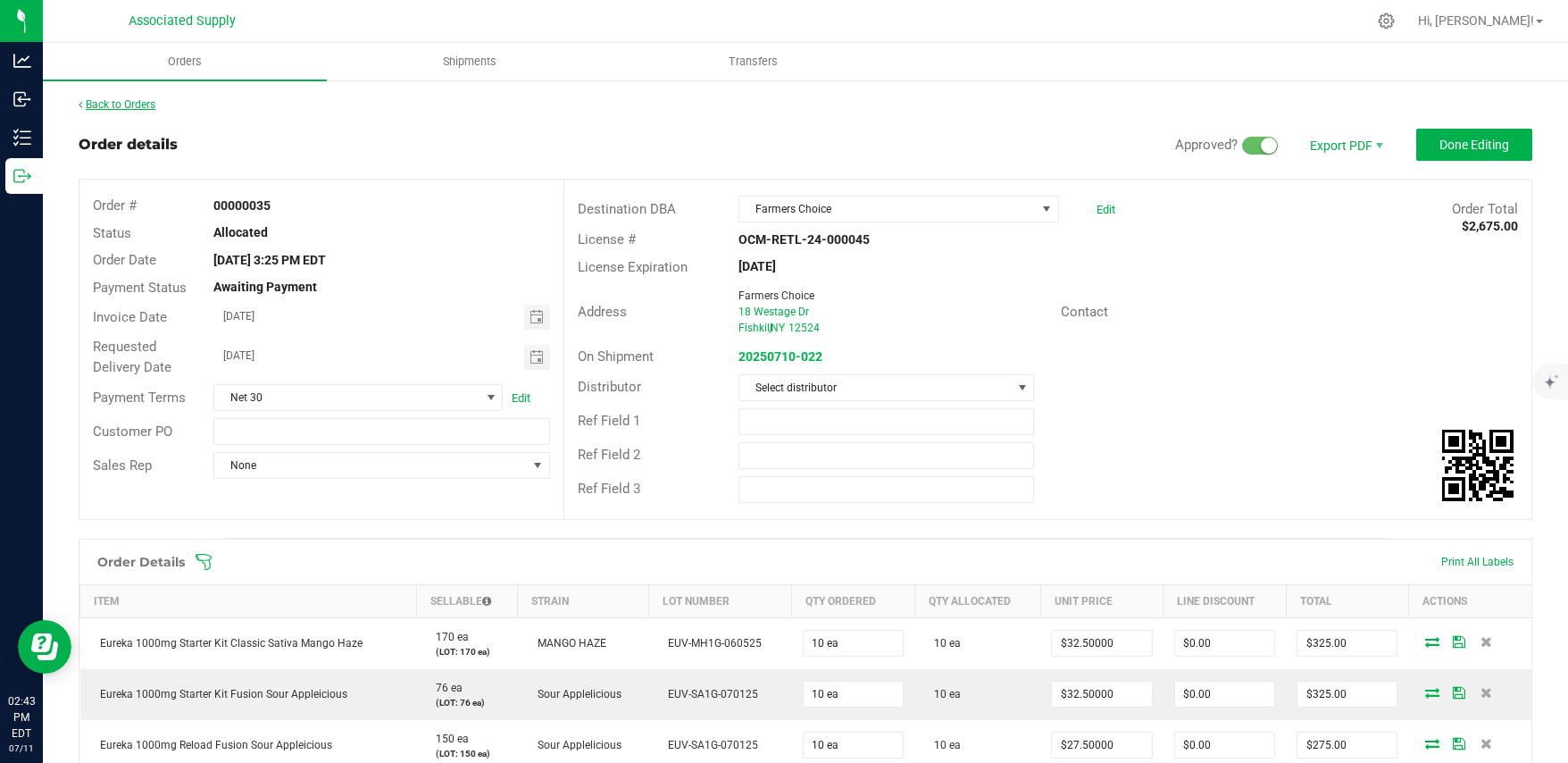 click on "Back to Orders" at bounding box center (117, 105) 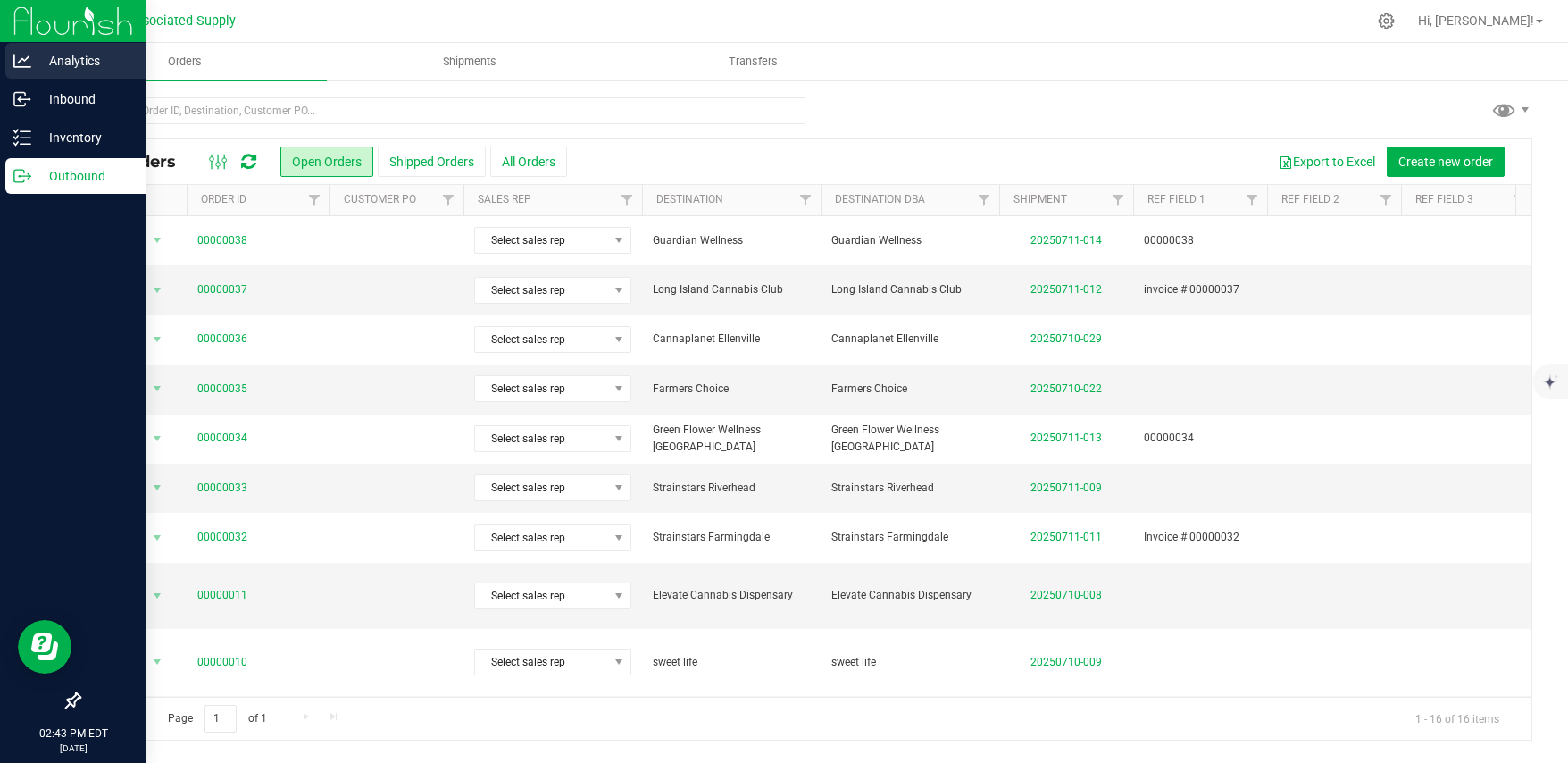 click on "Analytics" at bounding box center [85, 61] 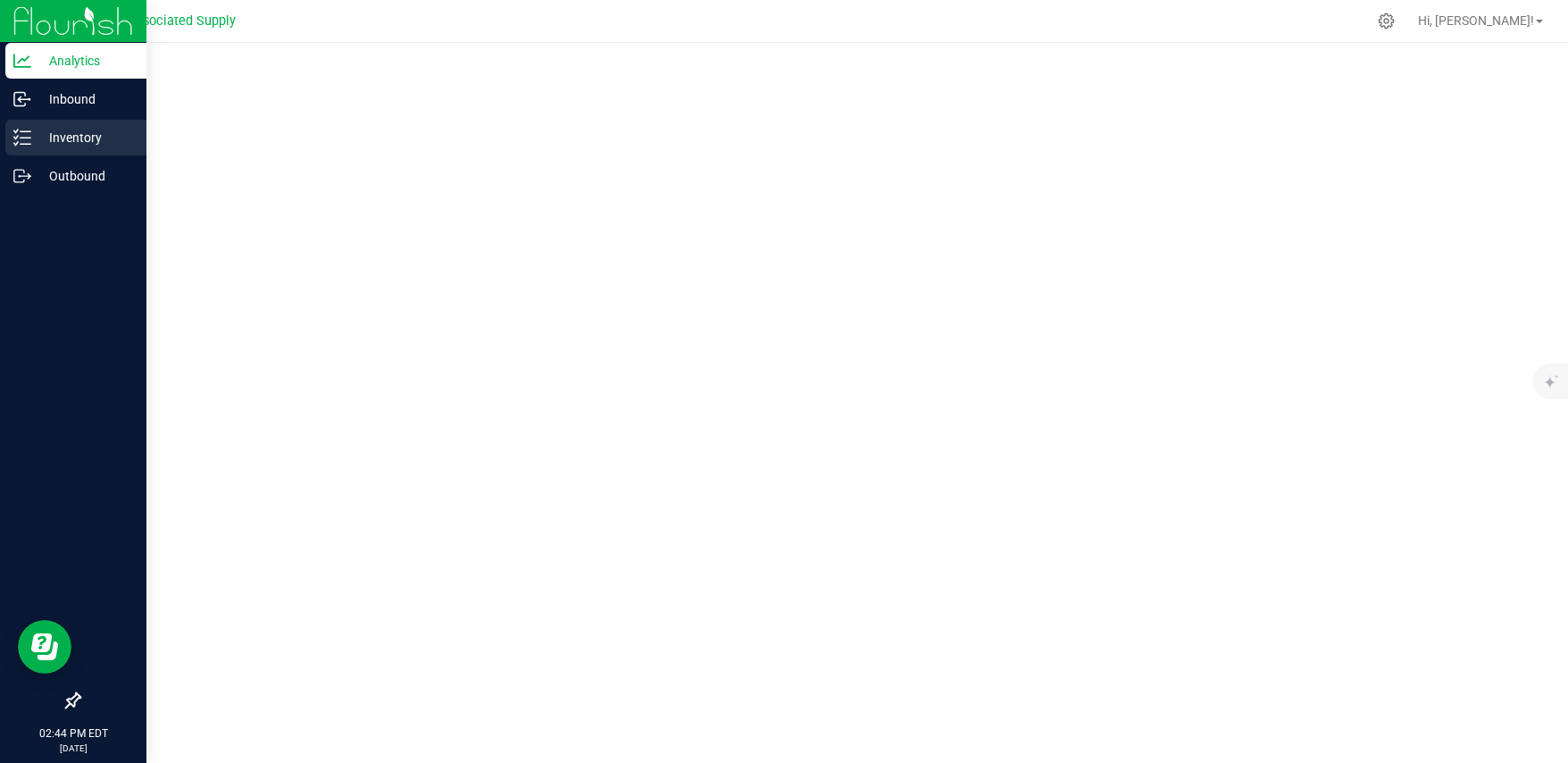 click on "Inventory" at bounding box center (85, 138) 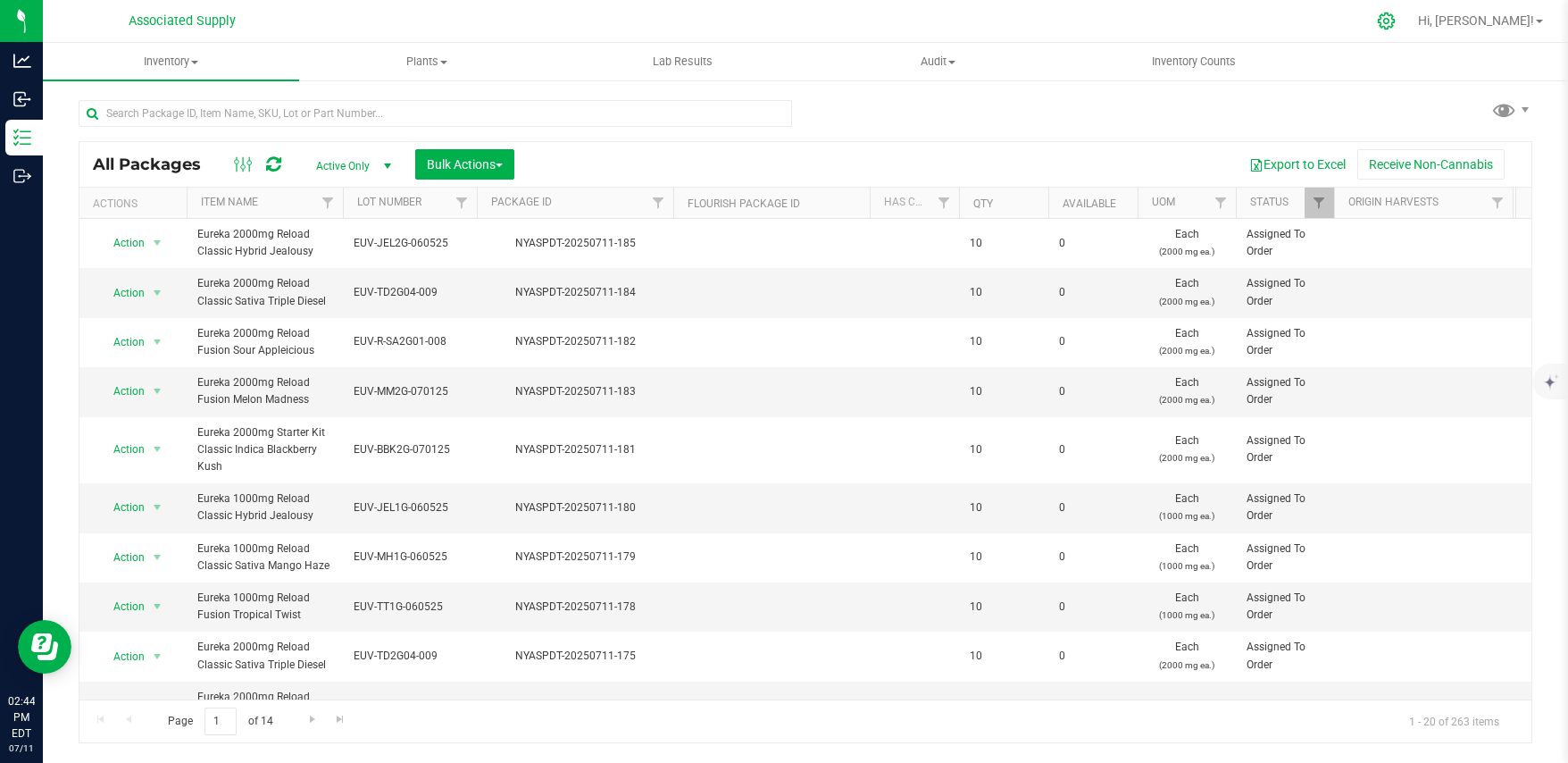 click at bounding box center (1387, 21) 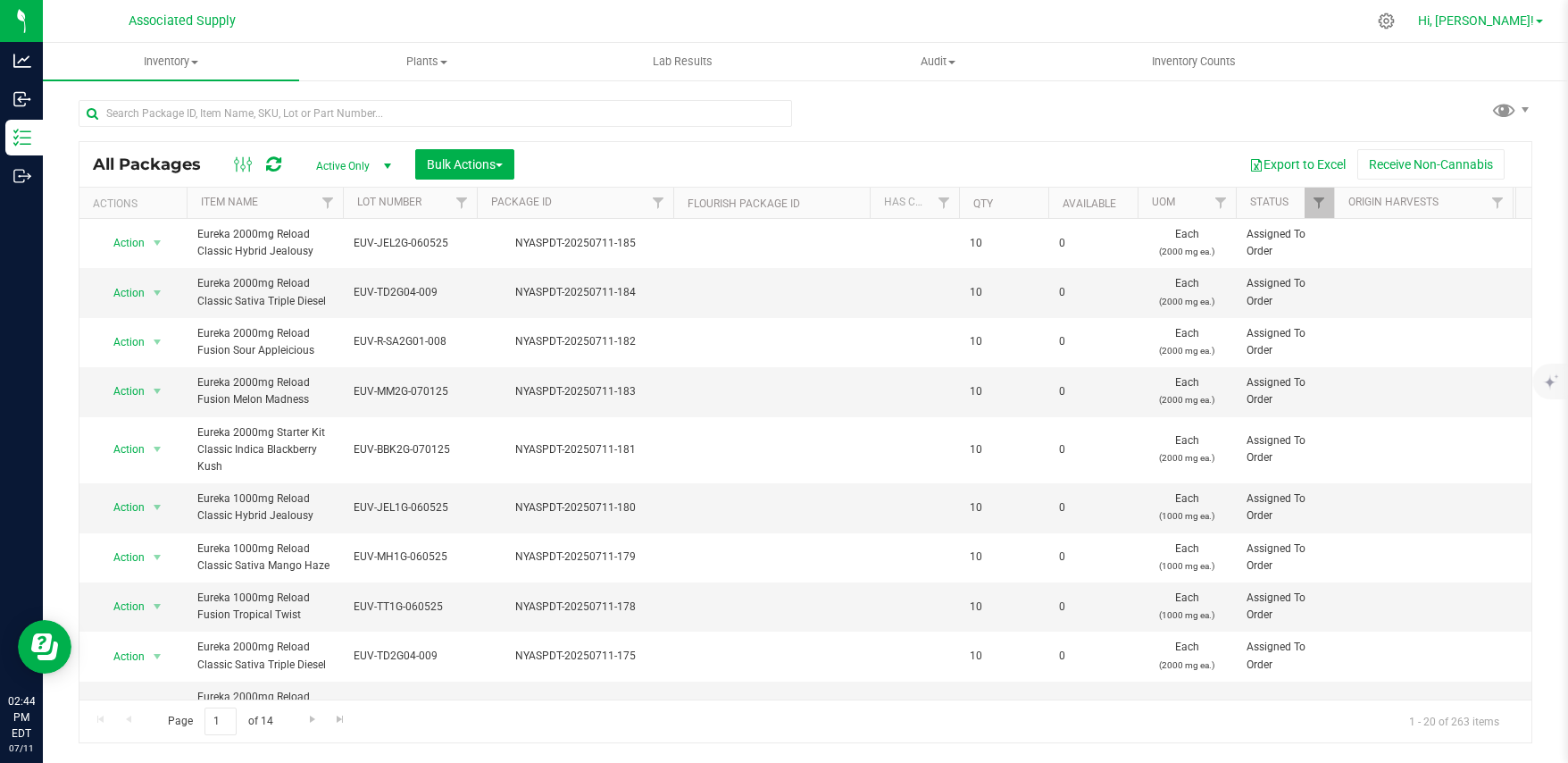 click on "Hi, [PERSON_NAME]!" at bounding box center [1480, 21] 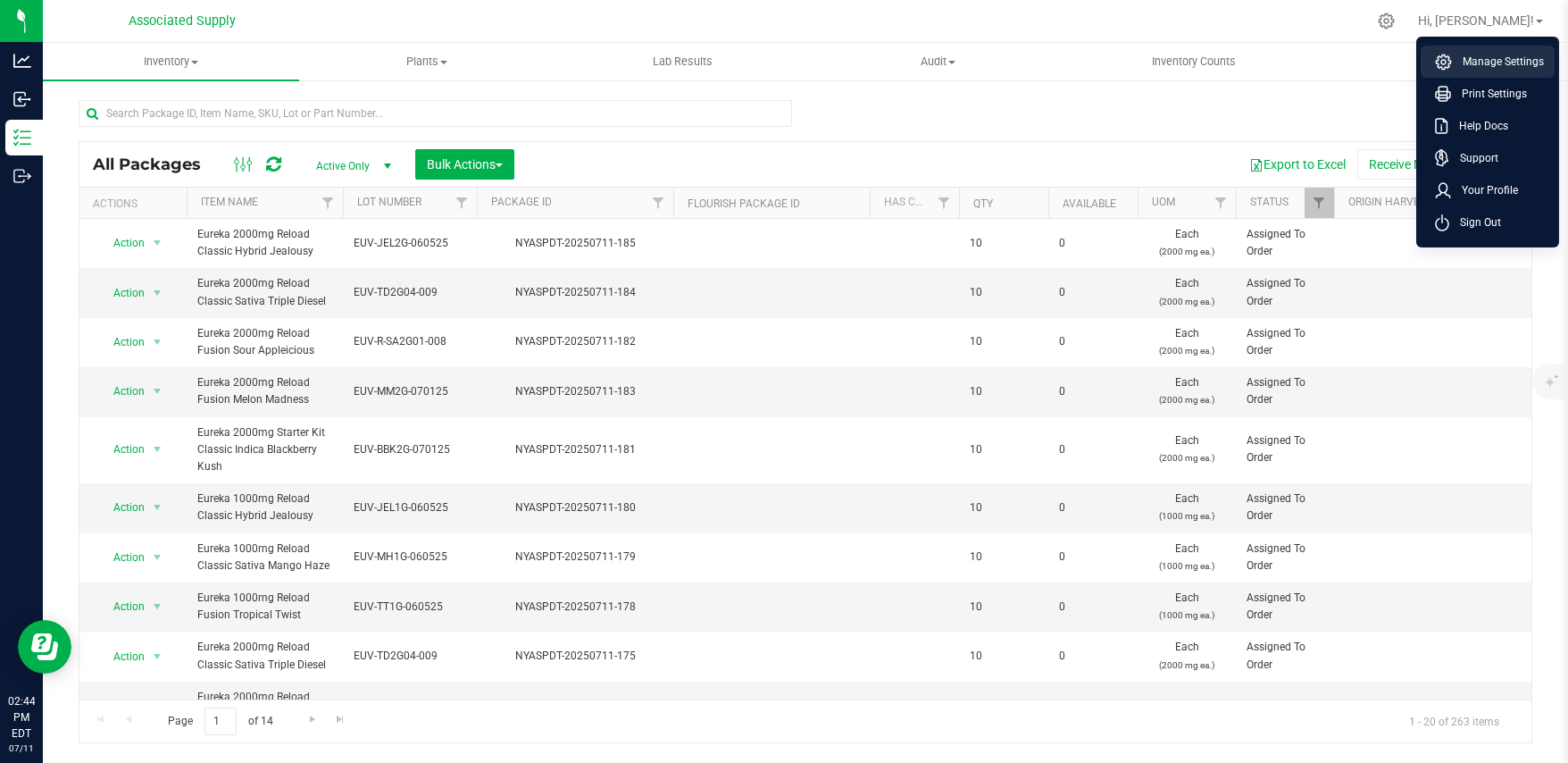 click on "Manage Settings" at bounding box center [1497, 62] 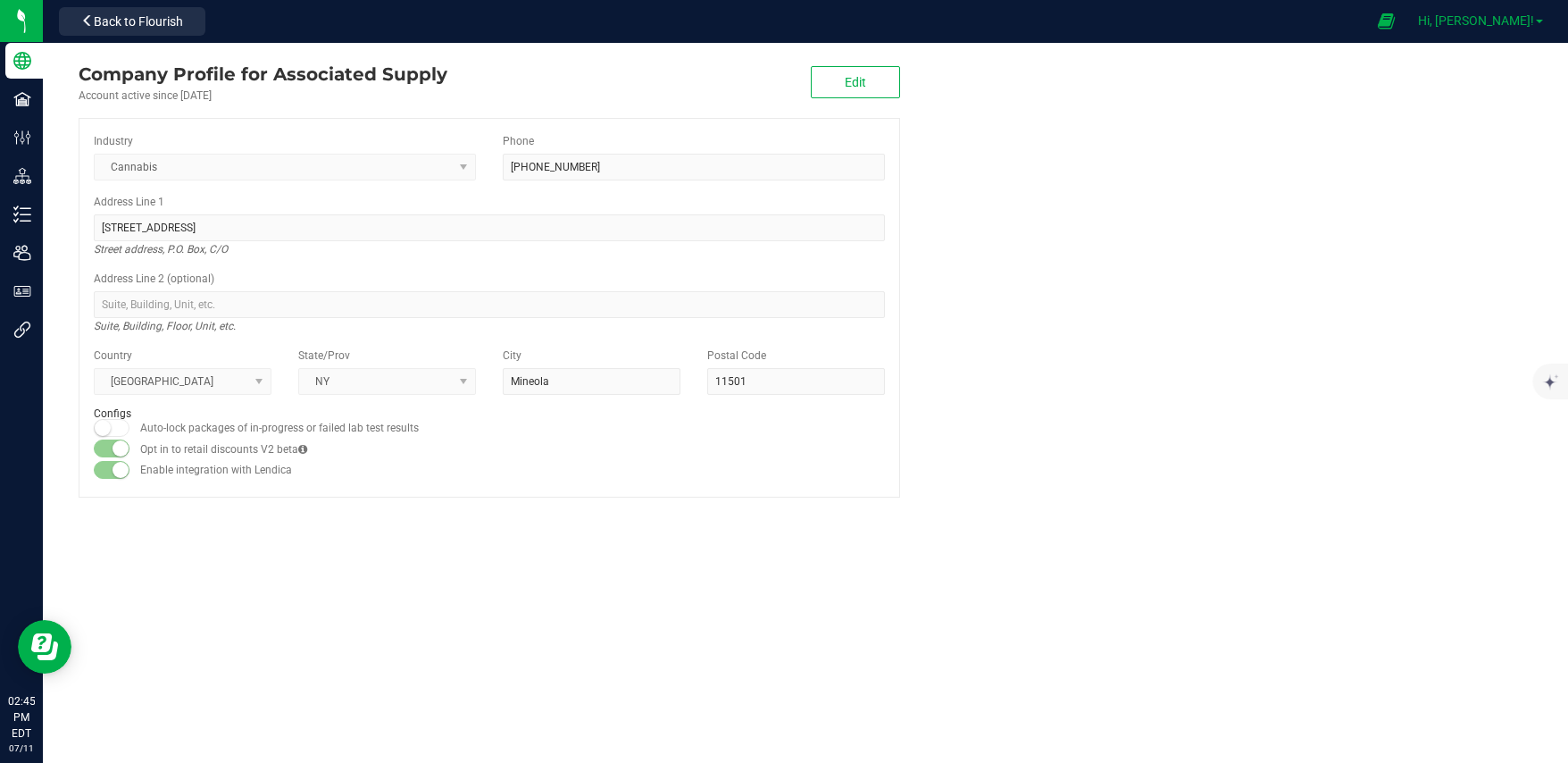 click on "Hi, [PERSON_NAME]!" at bounding box center (1480, 21) 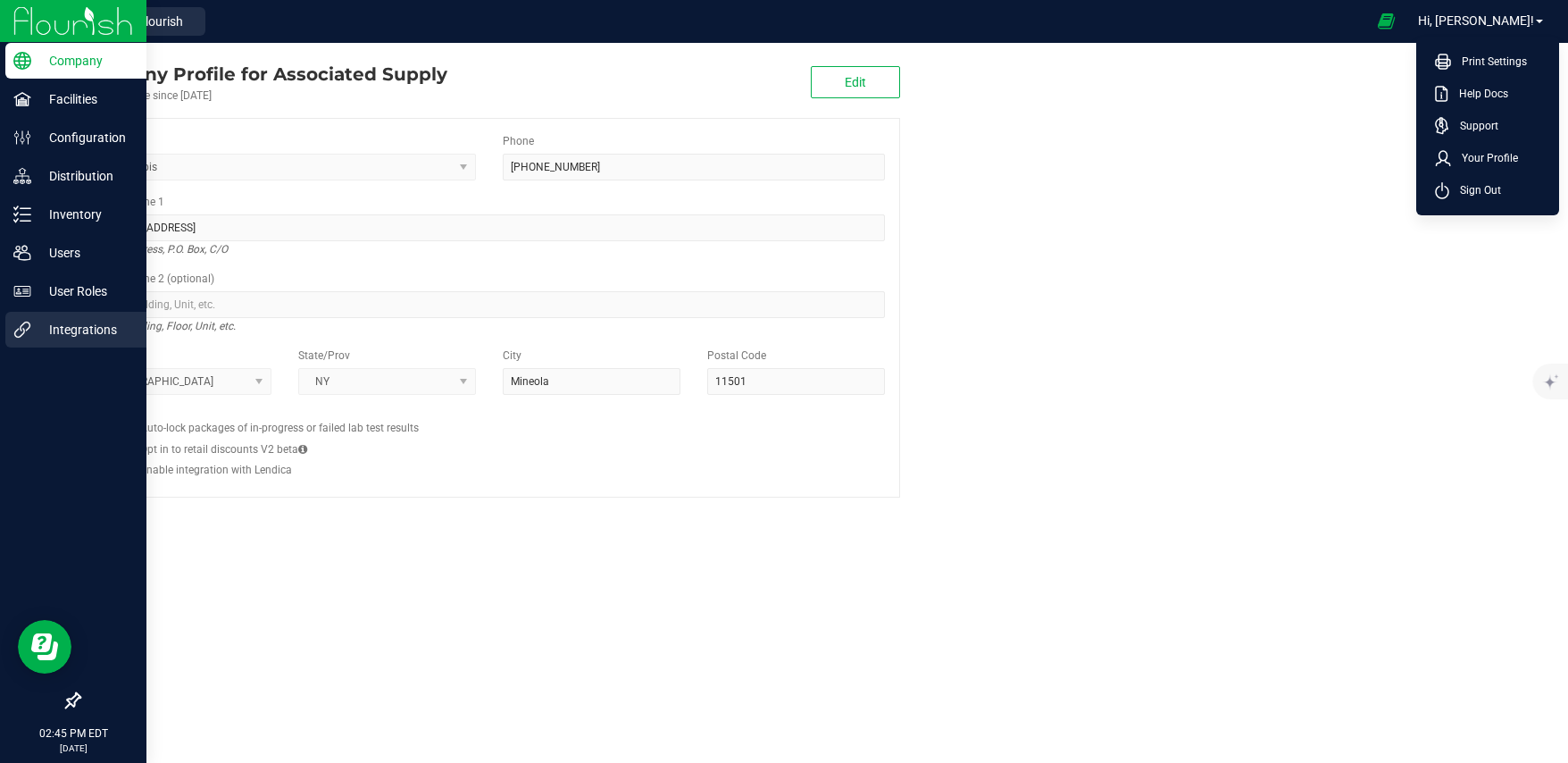 click on "Integrations" at bounding box center (85, 330) 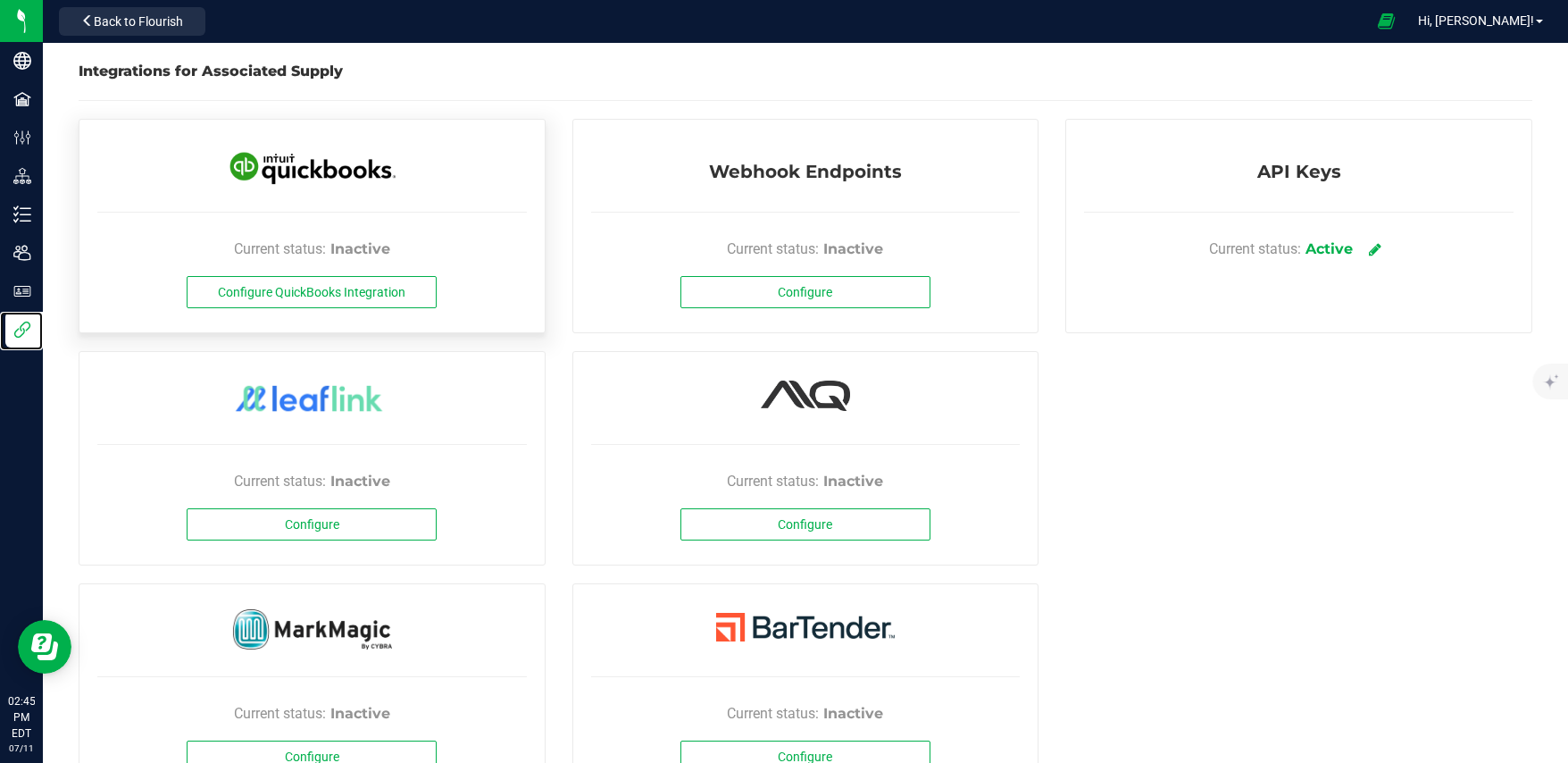 scroll, scrollTop: 70, scrollLeft: 0, axis: vertical 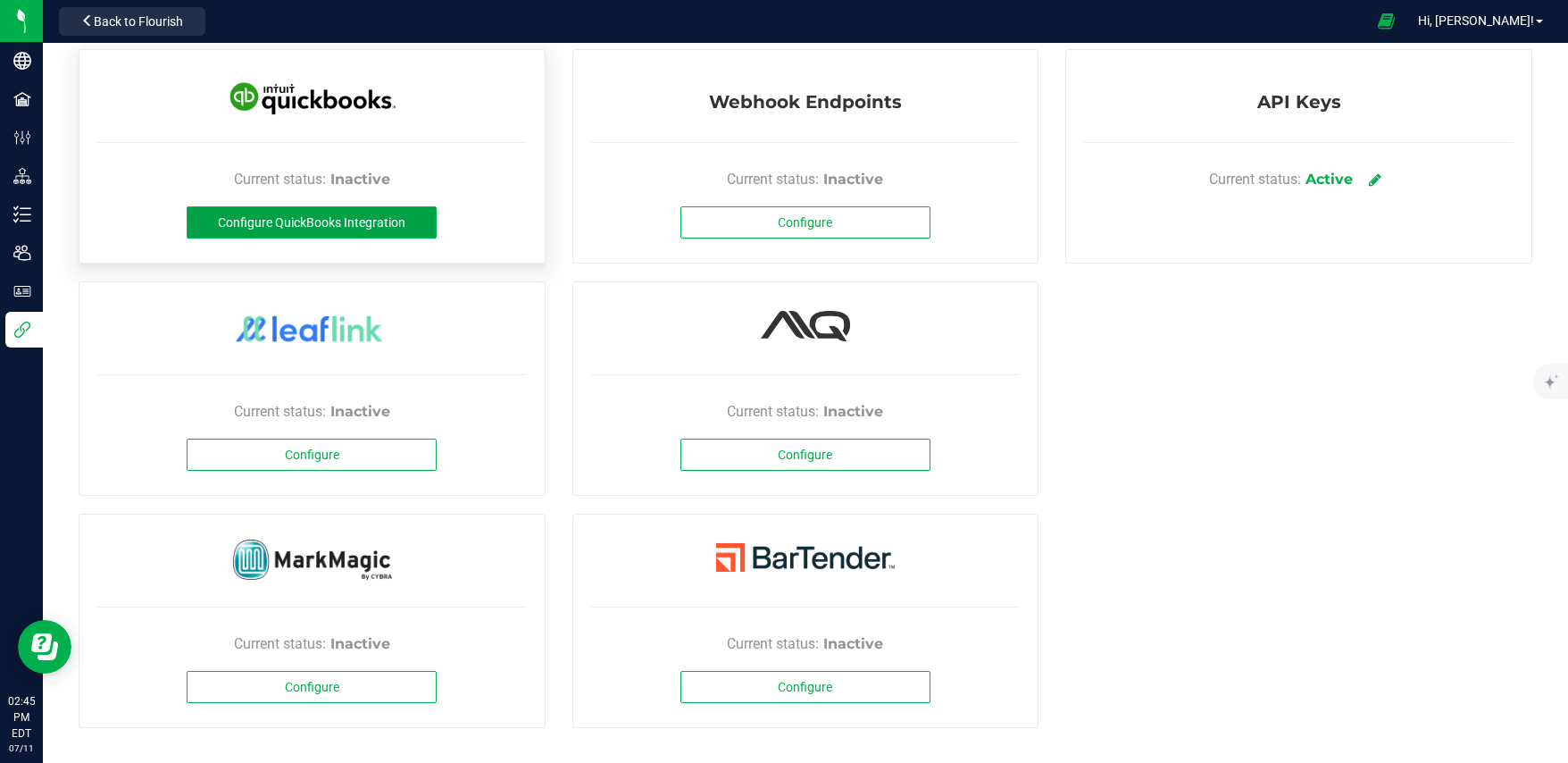click on "Configure QuickBooks Integration" at bounding box center [312, 222] 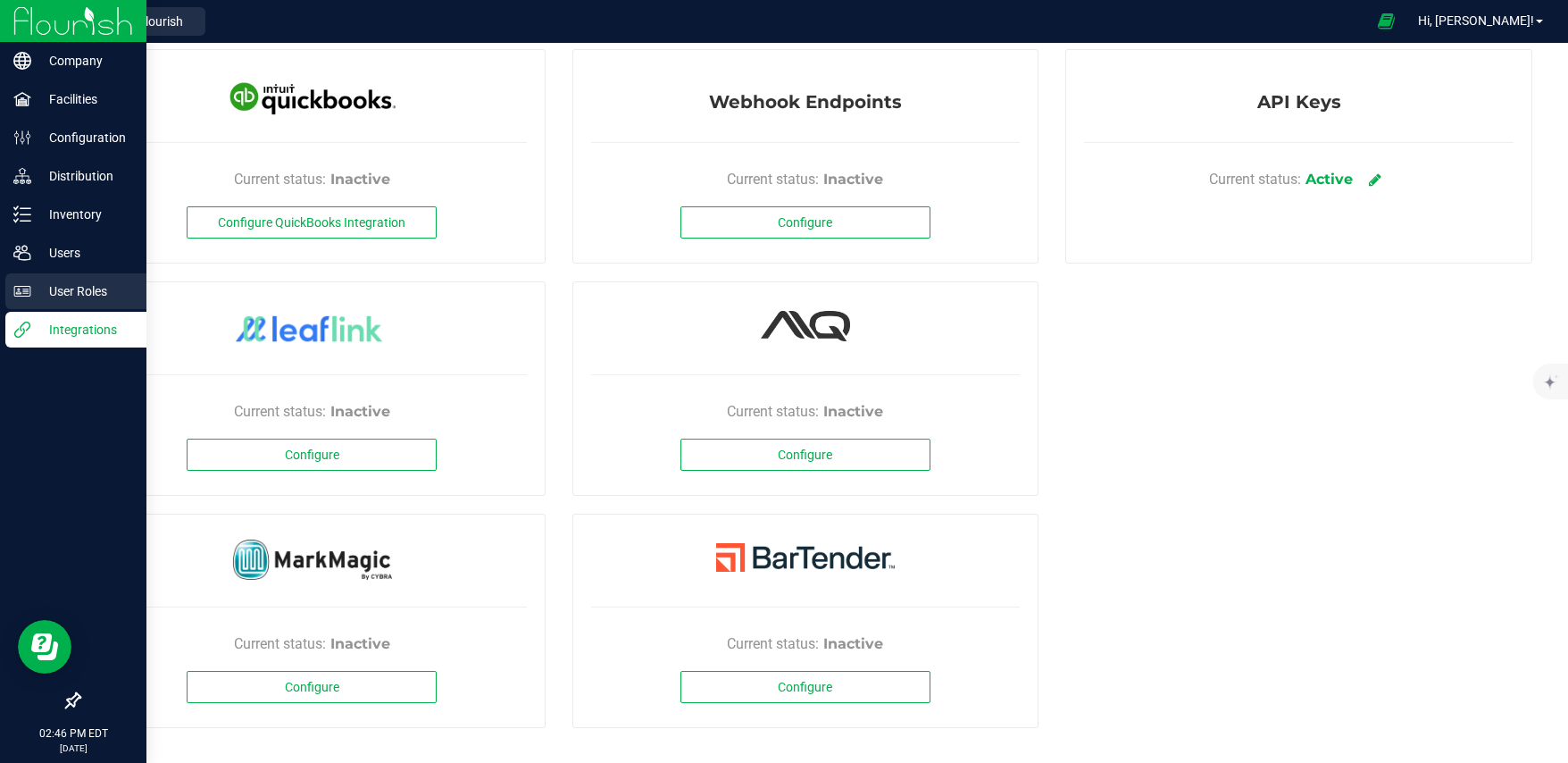 click on "User Roles" at bounding box center [85, 291] 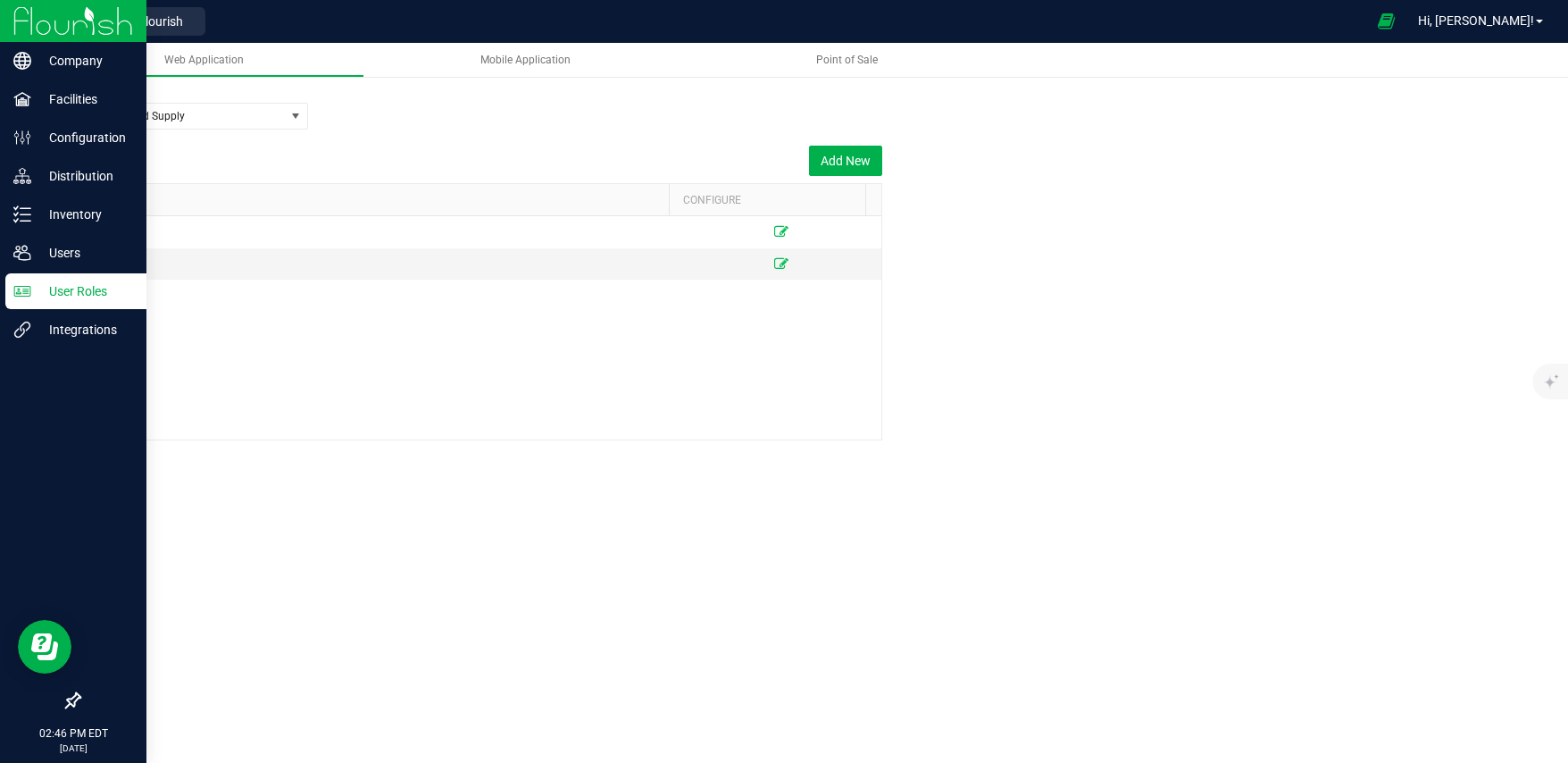 scroll, scrollTop: 0, scrollLeft: 0, axis: both 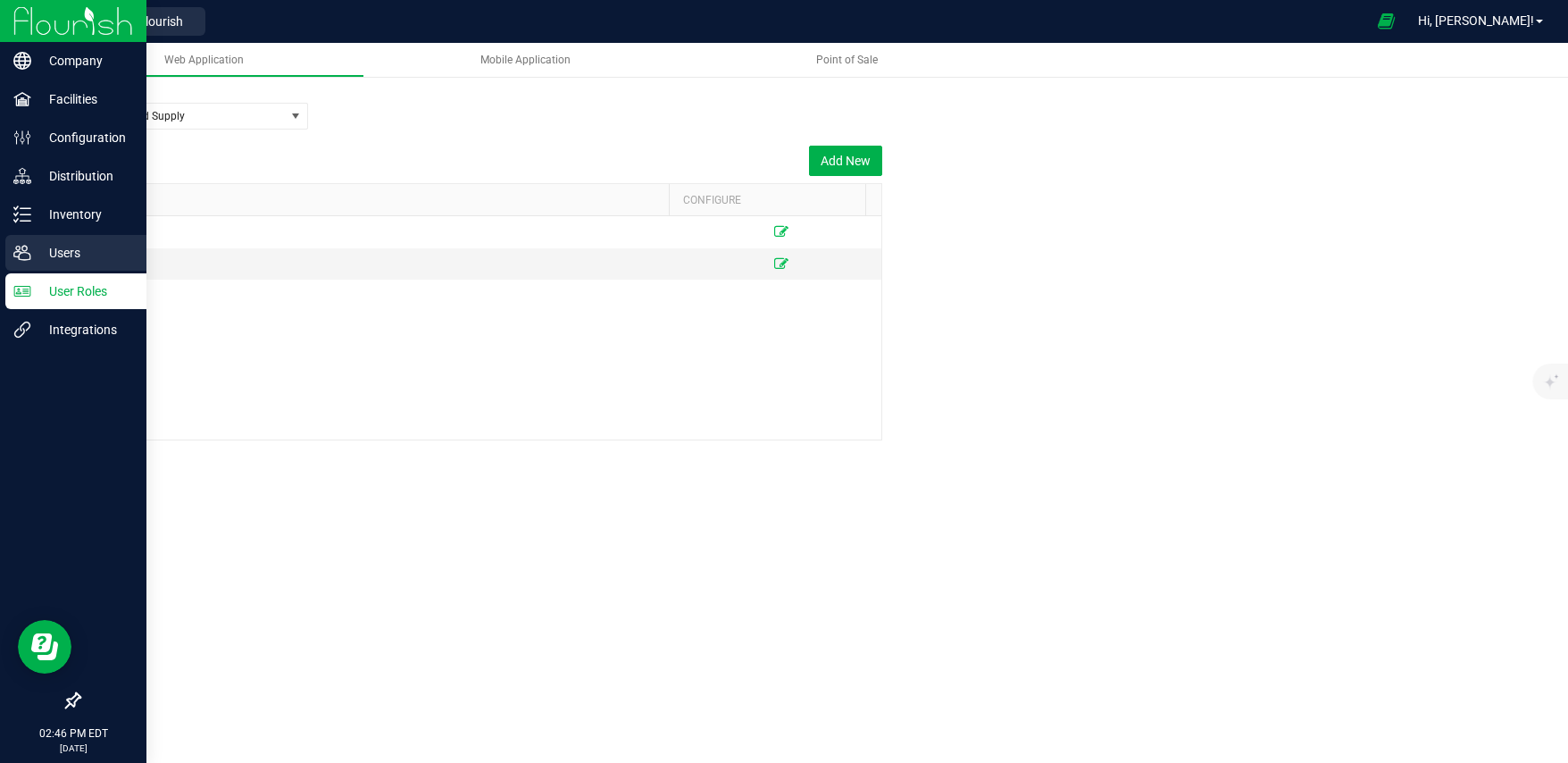 click on "Users" at bounding box center [85, 253] 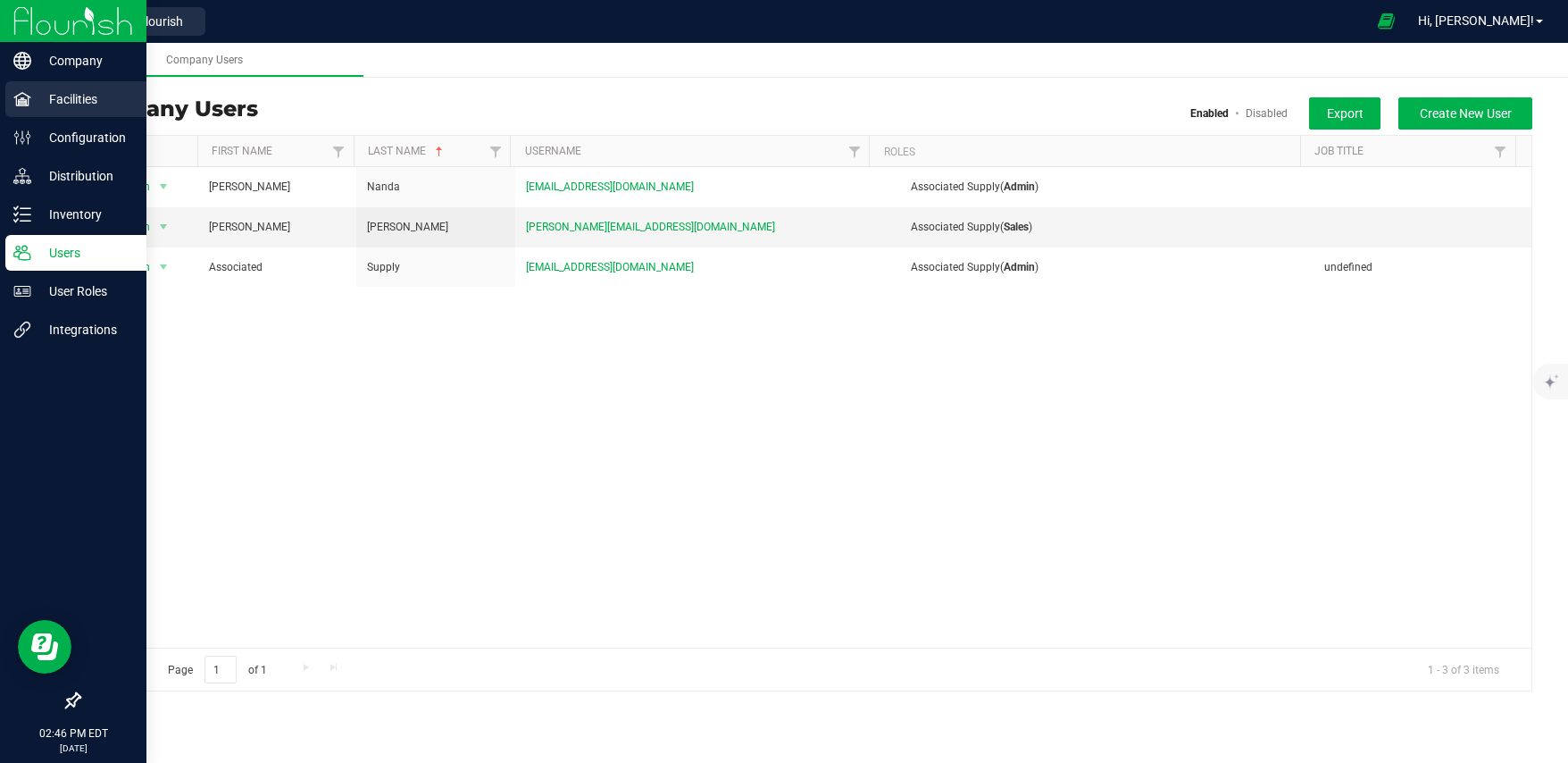 click on "Facilities" at bounding box center (85, 99) 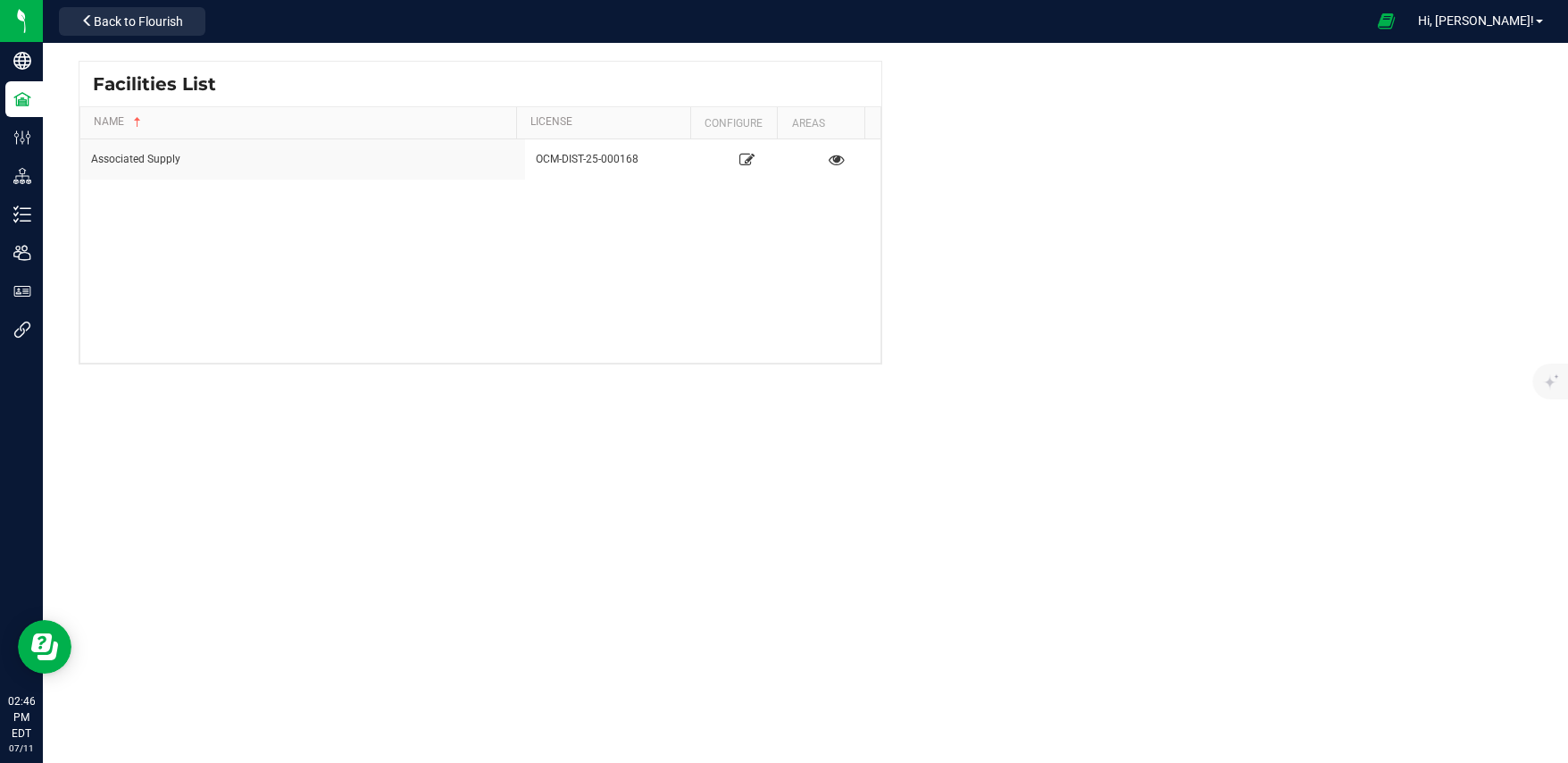 click on "Associated Supply OCM-DIST-25-000168" at bounding box center (480, 251) 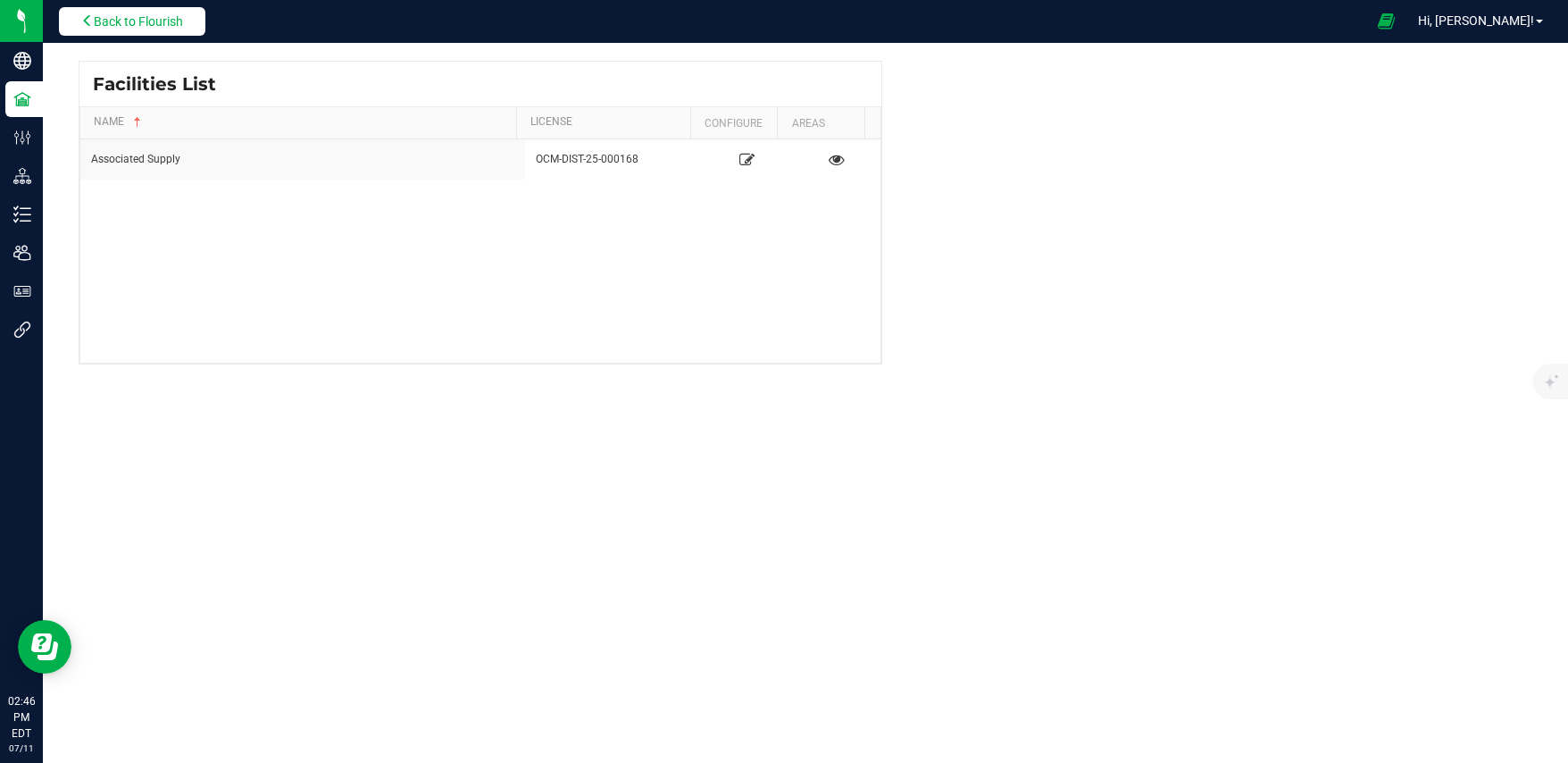 click at bounding box center [88, 21] 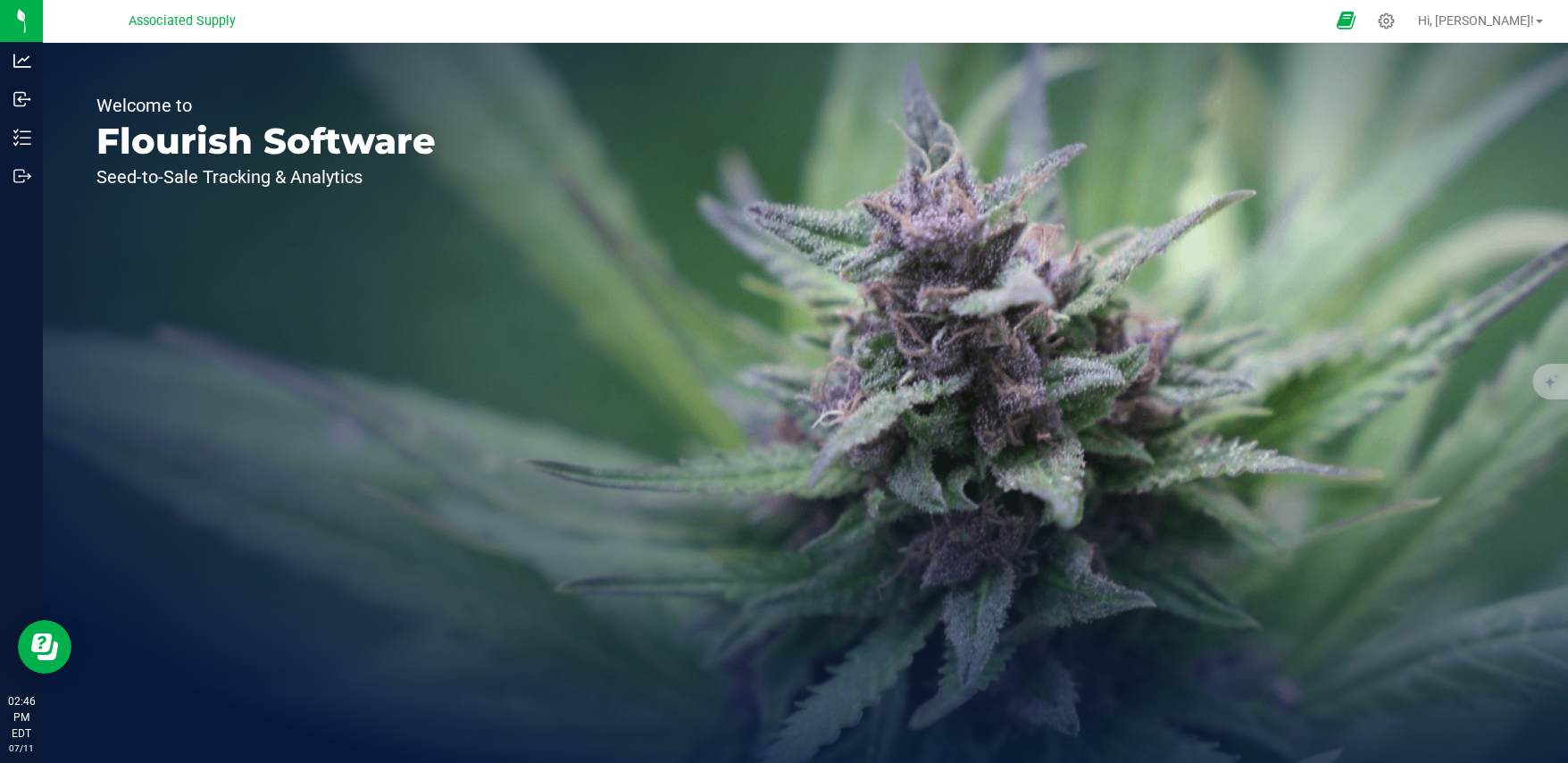 click at bounding box center [1346, 21] 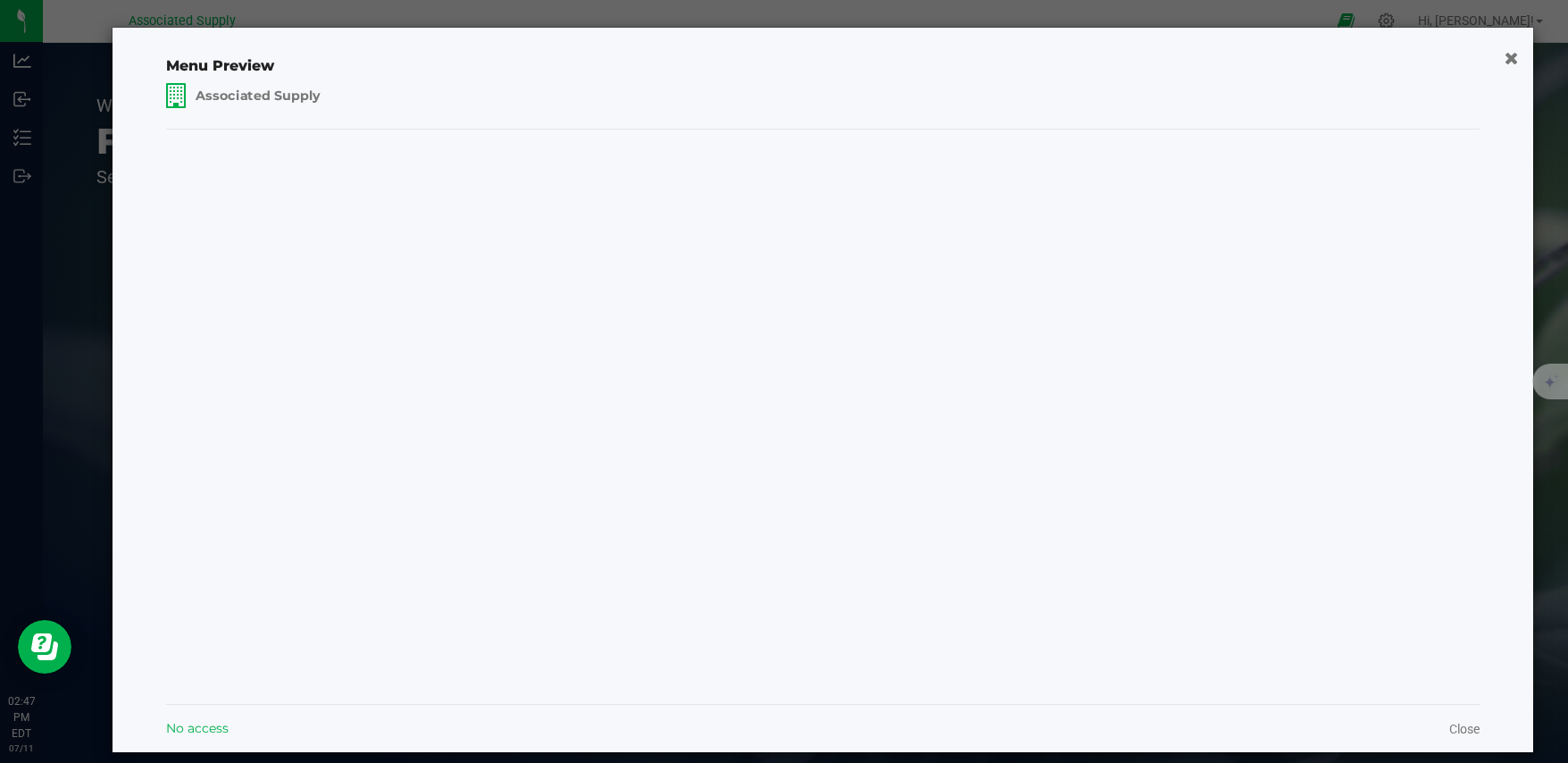 click on "Associated Supply" 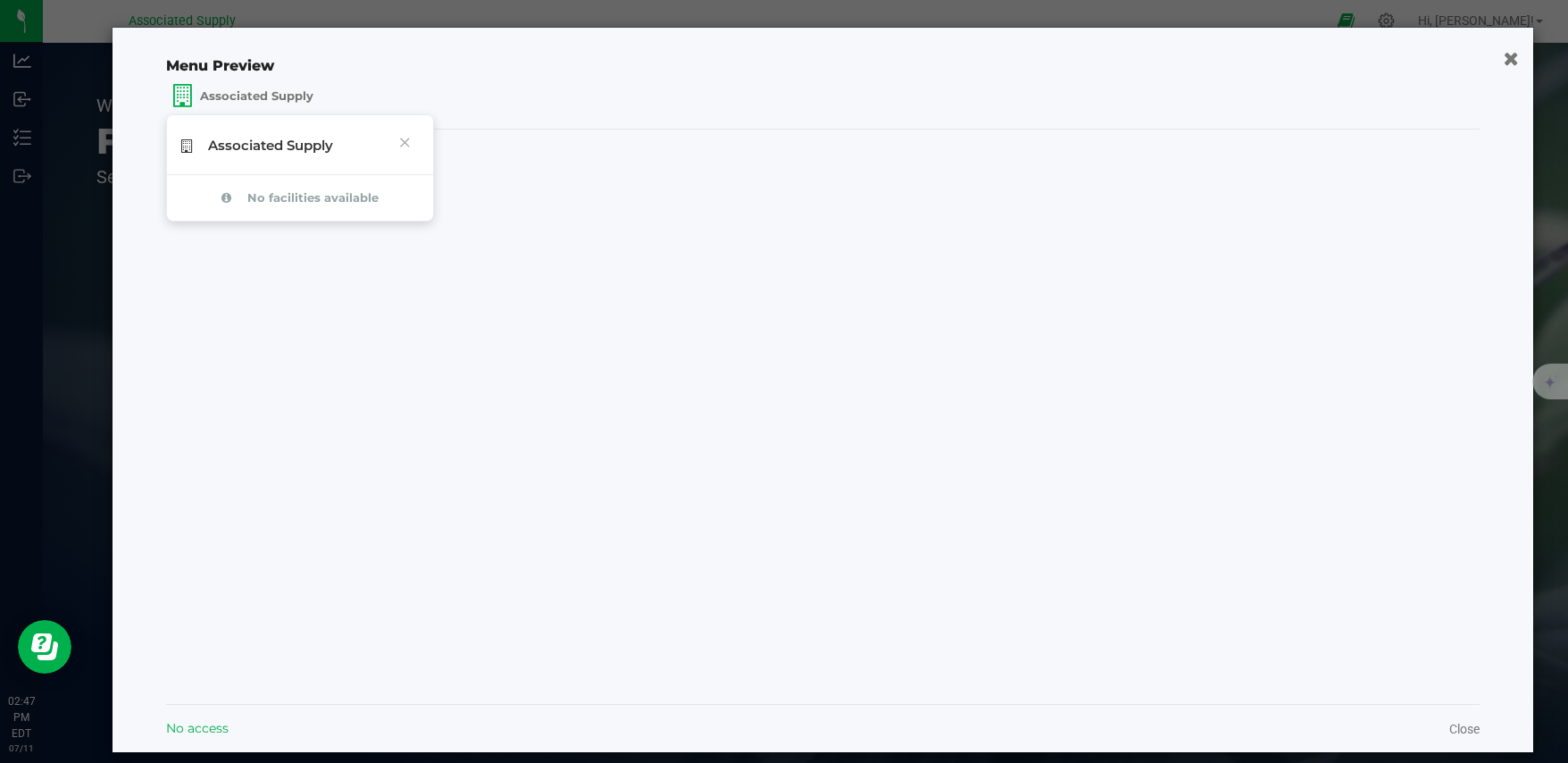 click 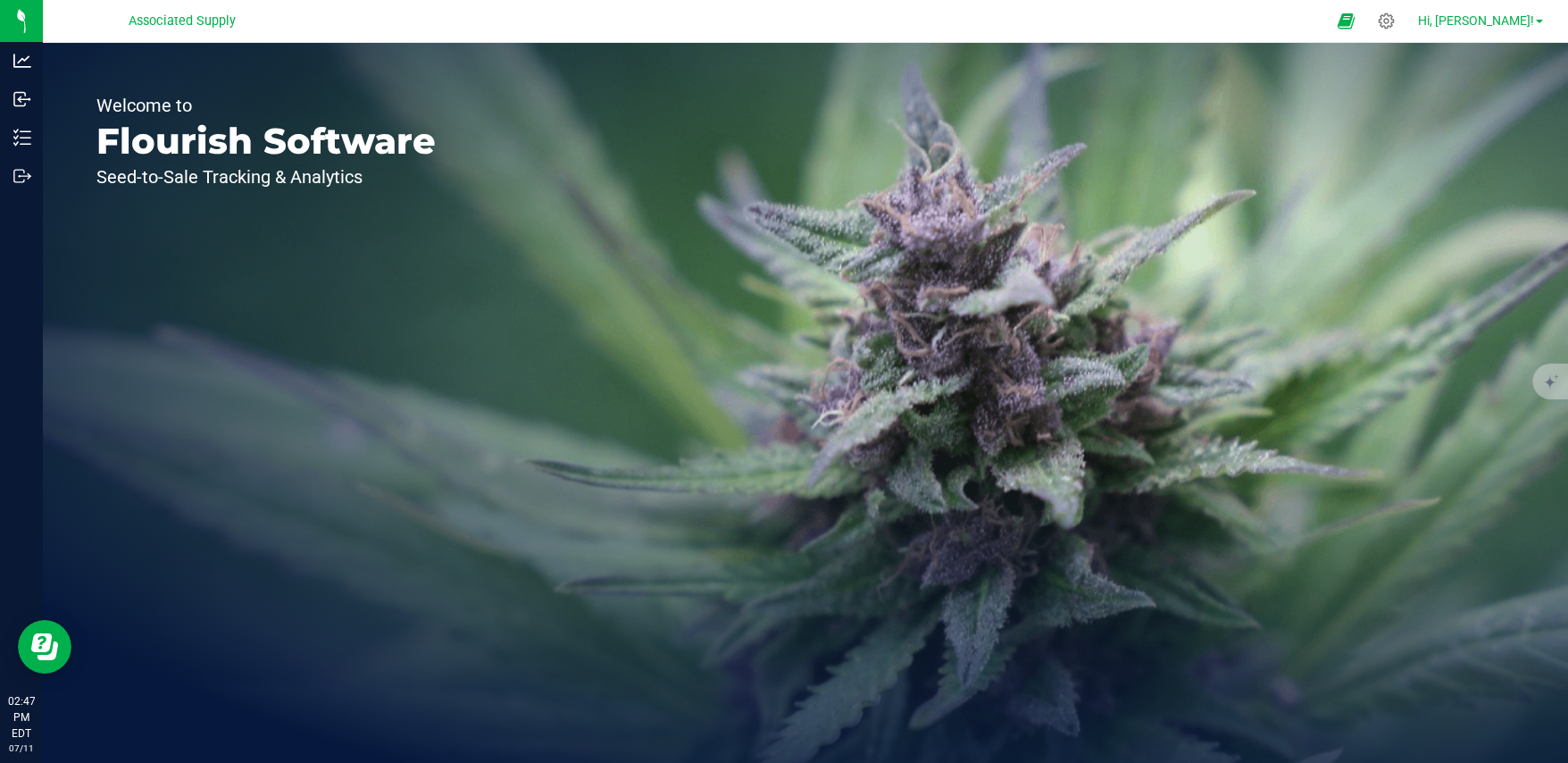 click on "Hi, [PERSON_NAME]!" at bounding box center [1476, 21] 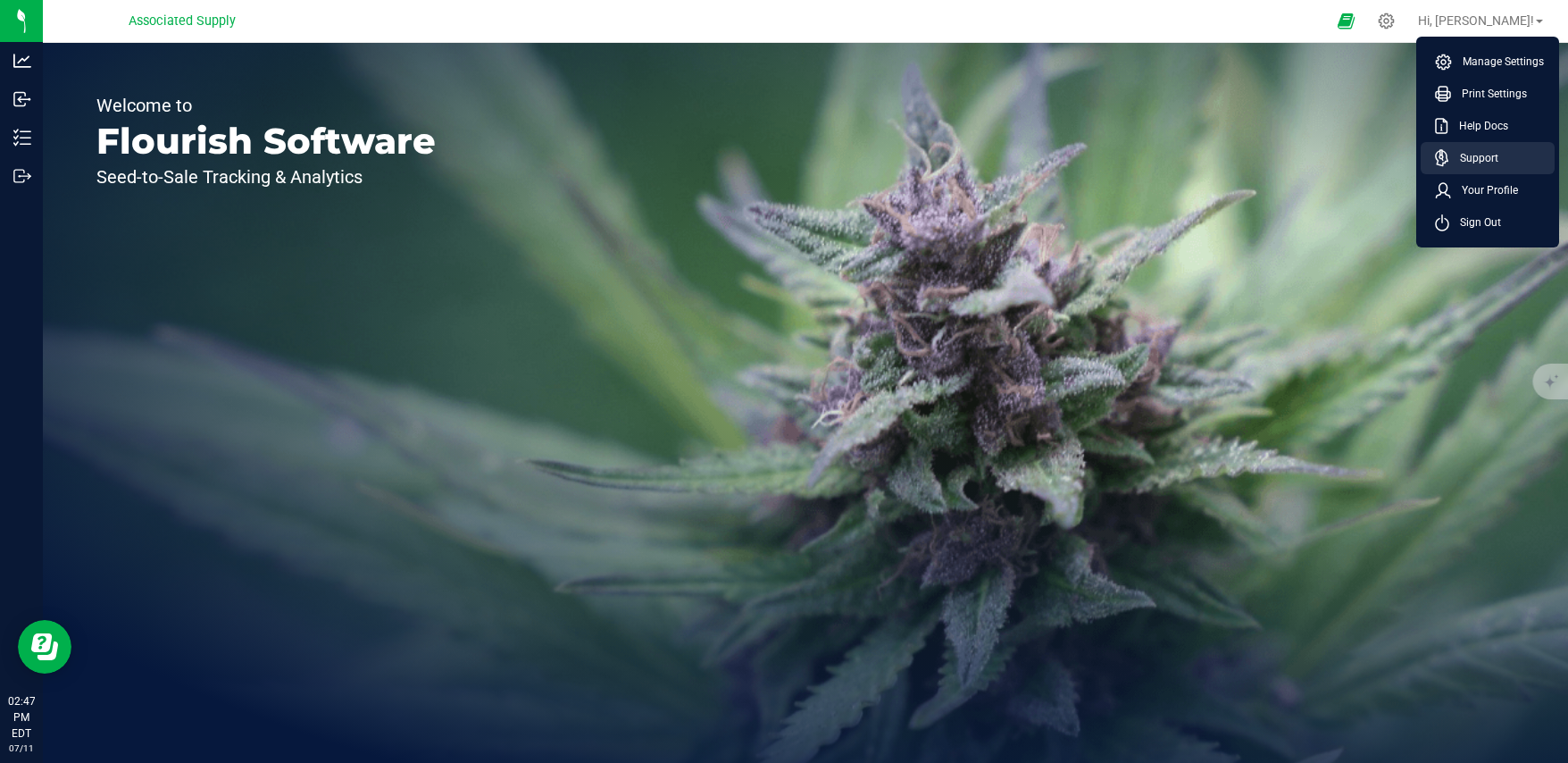 click on "Support" at bounding box center (1473, 158) 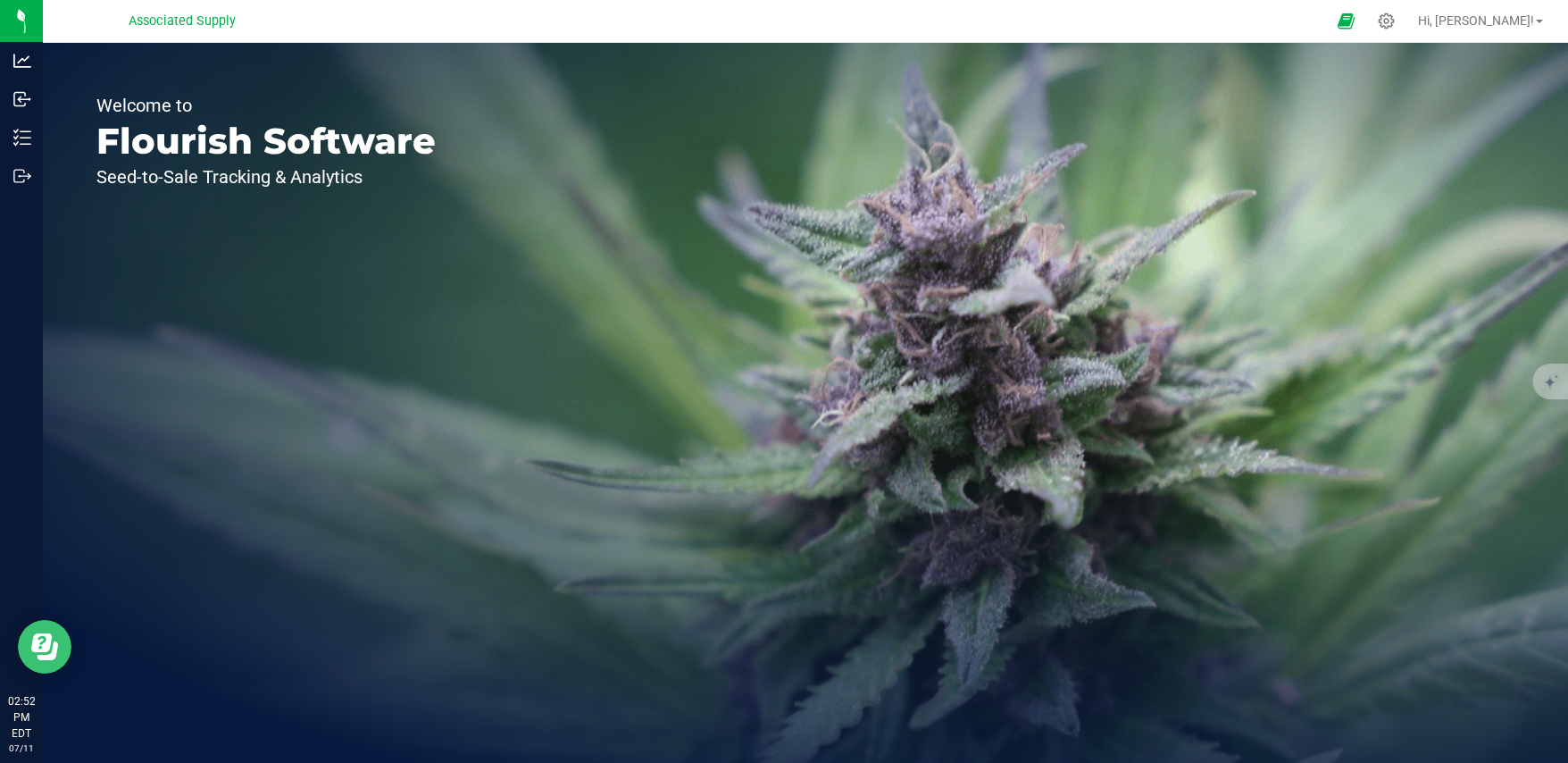 click 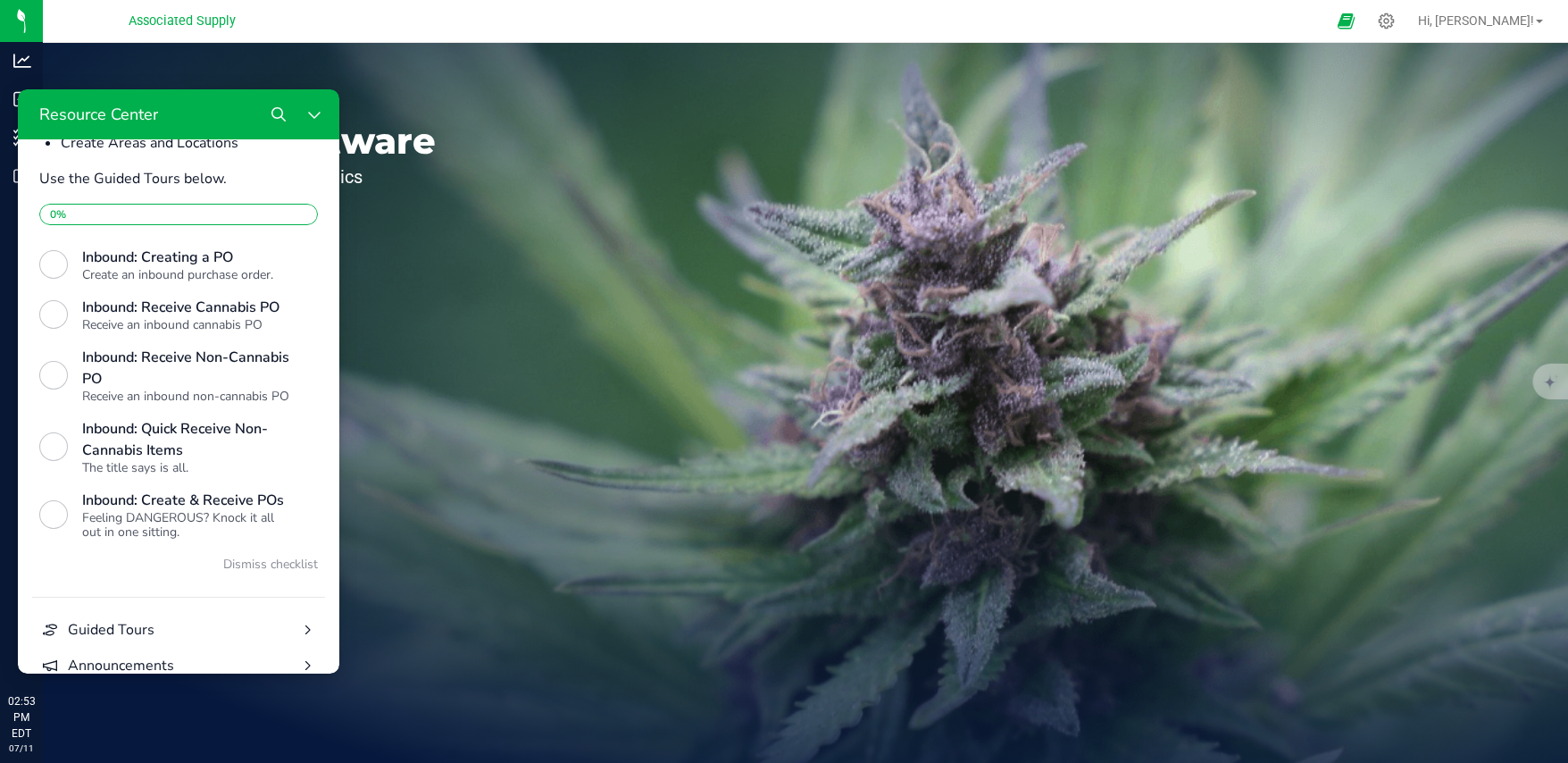 scroll, scrollTop: 733, scrollLeft: 0, axis: vertical 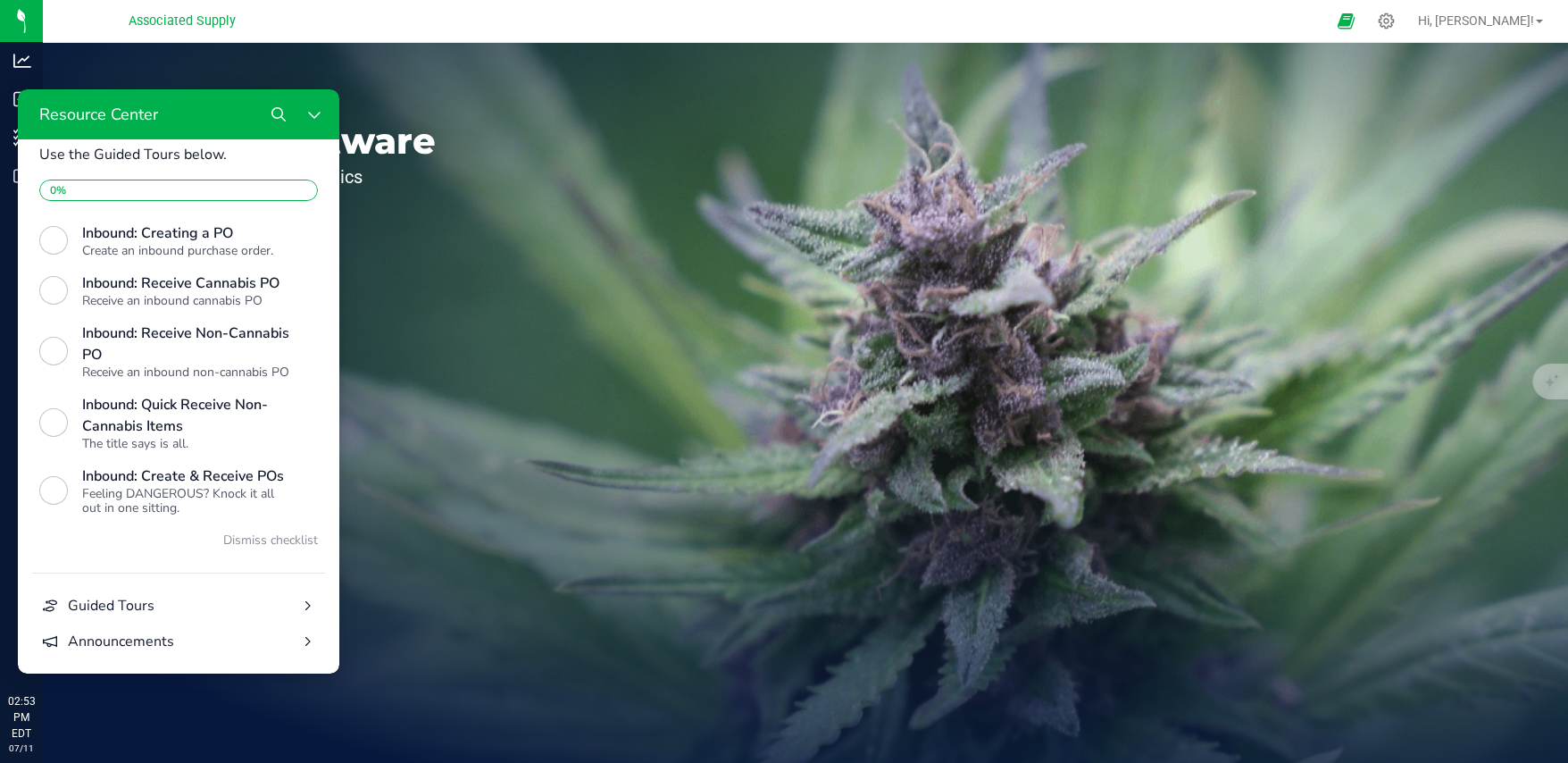 click on "Welcome to   Flourish Software   Seed-to-Sale Tracking & Analytics" at bounding box center [805, 403] 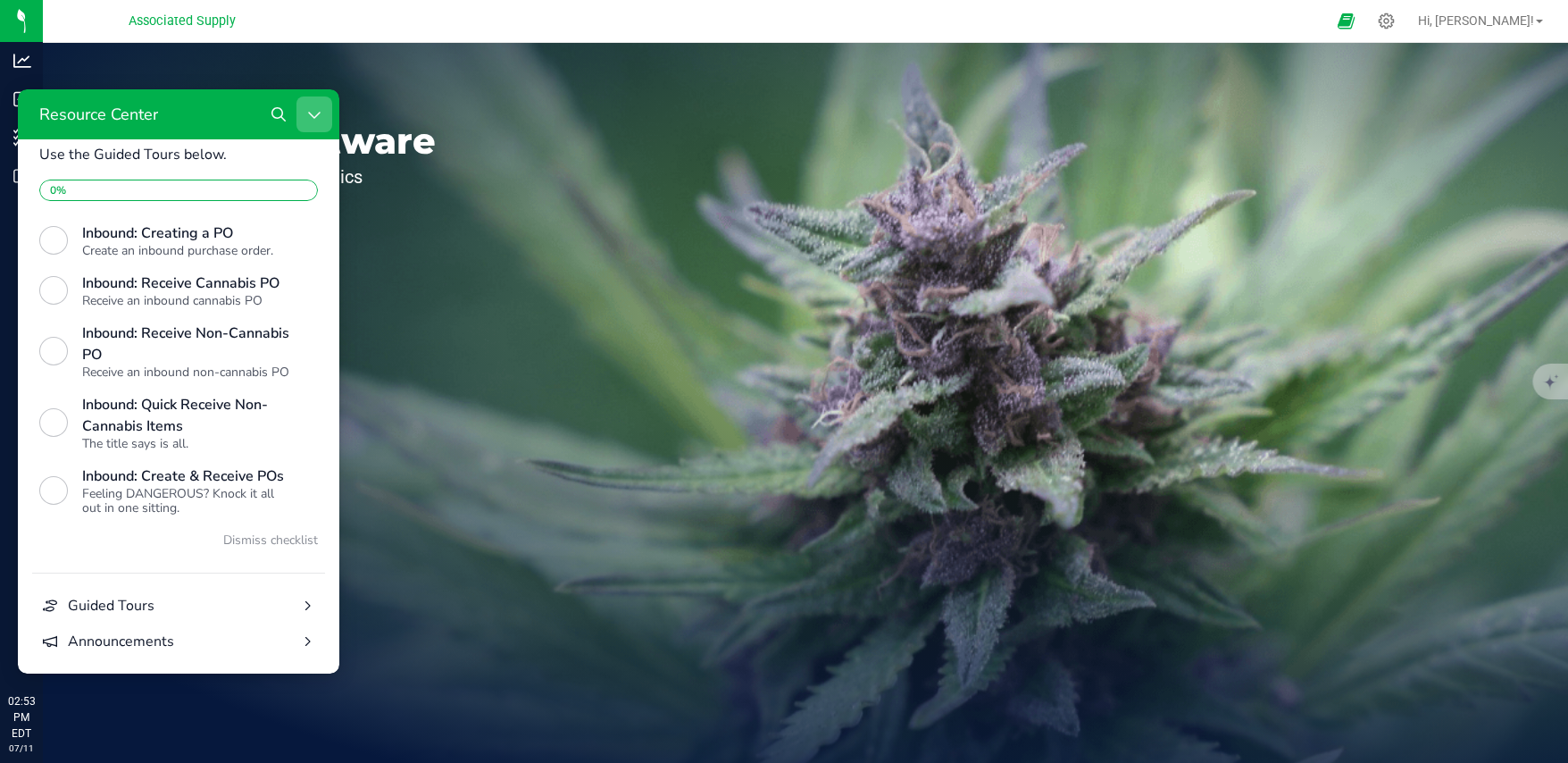 click at bounding box center (314, 114) 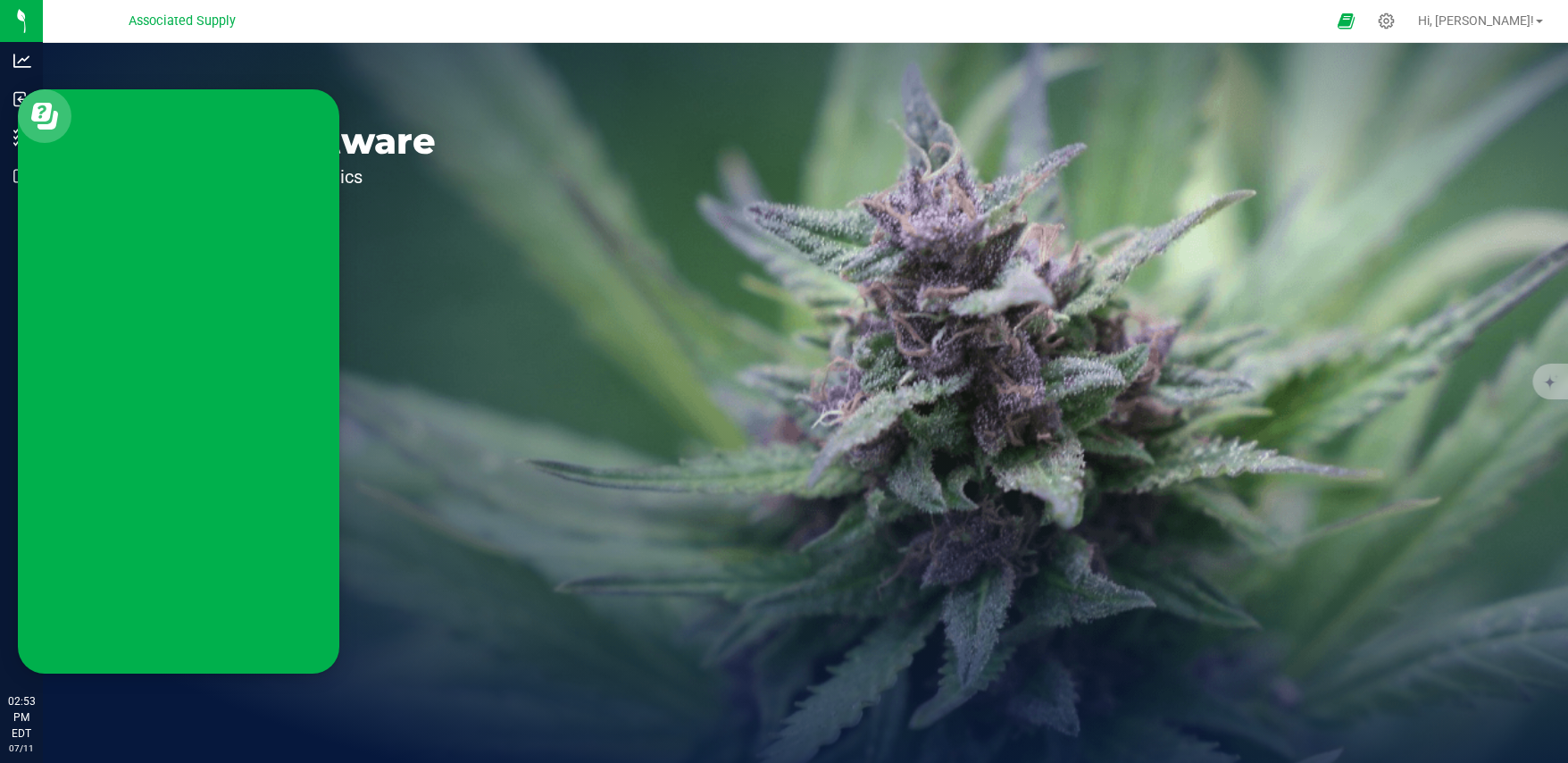 scroll, scrollTop: 0, scrollLeft: 0, axis: both 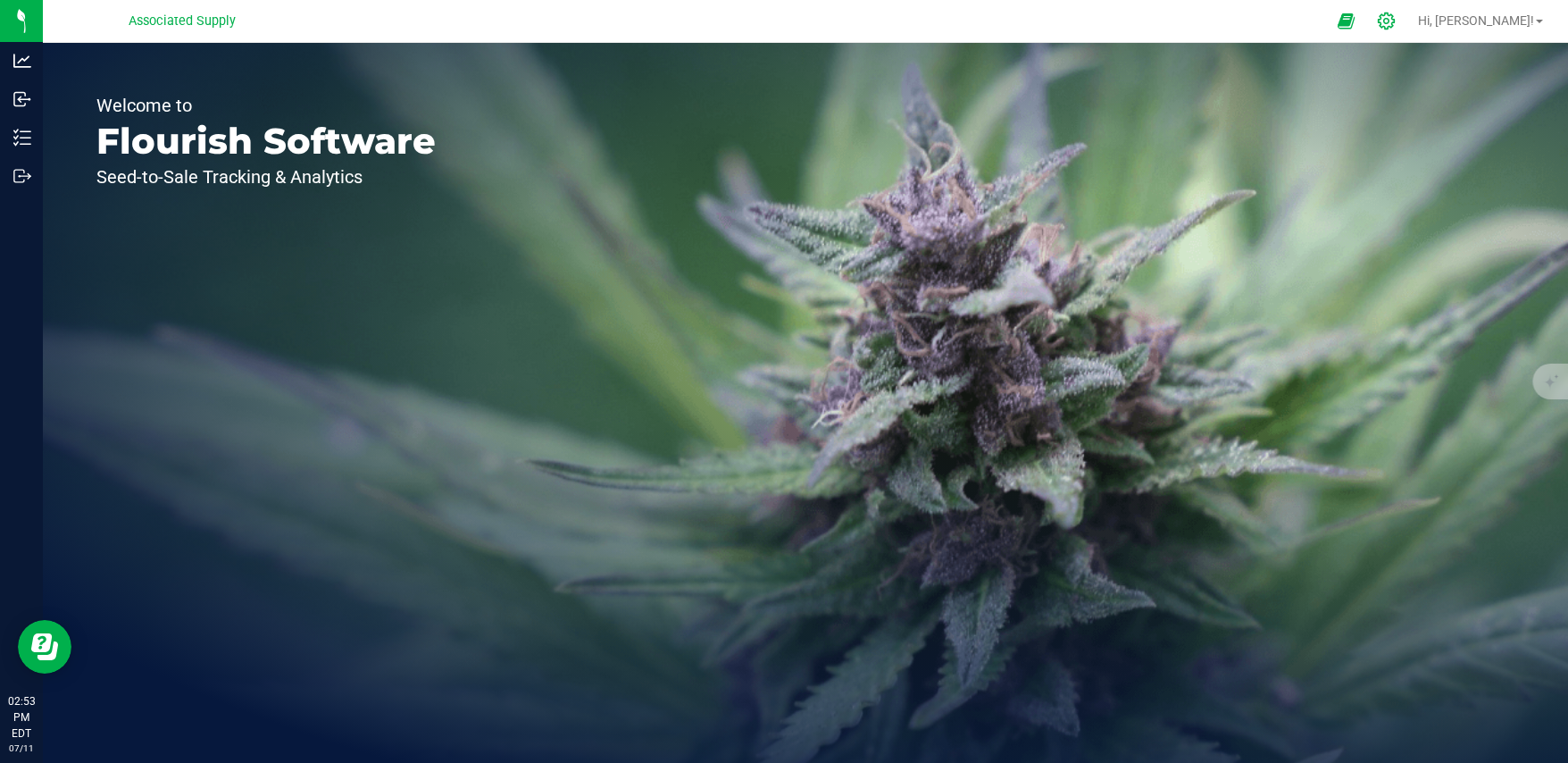 click 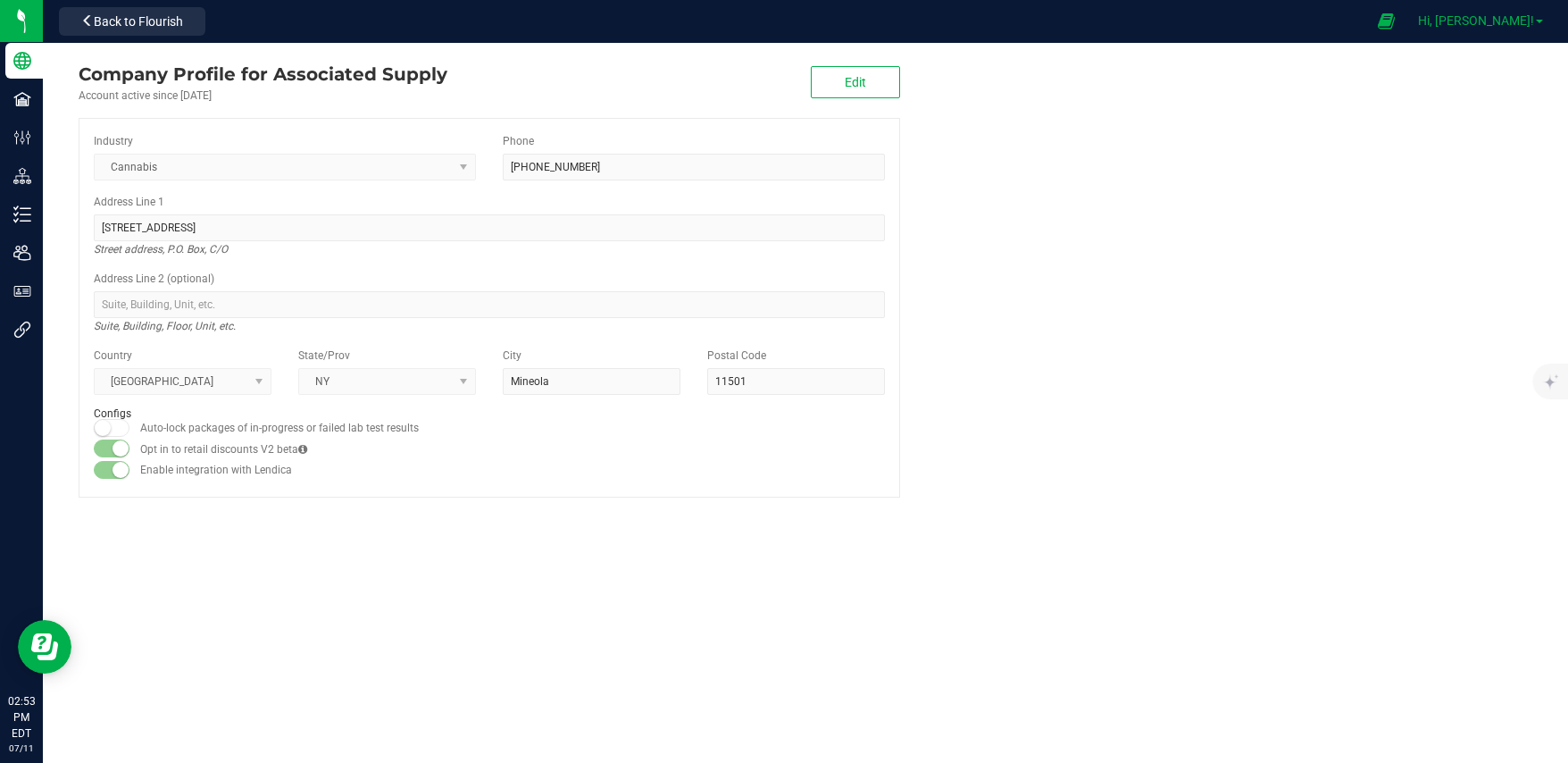 click at bounding box center [1539, 21] 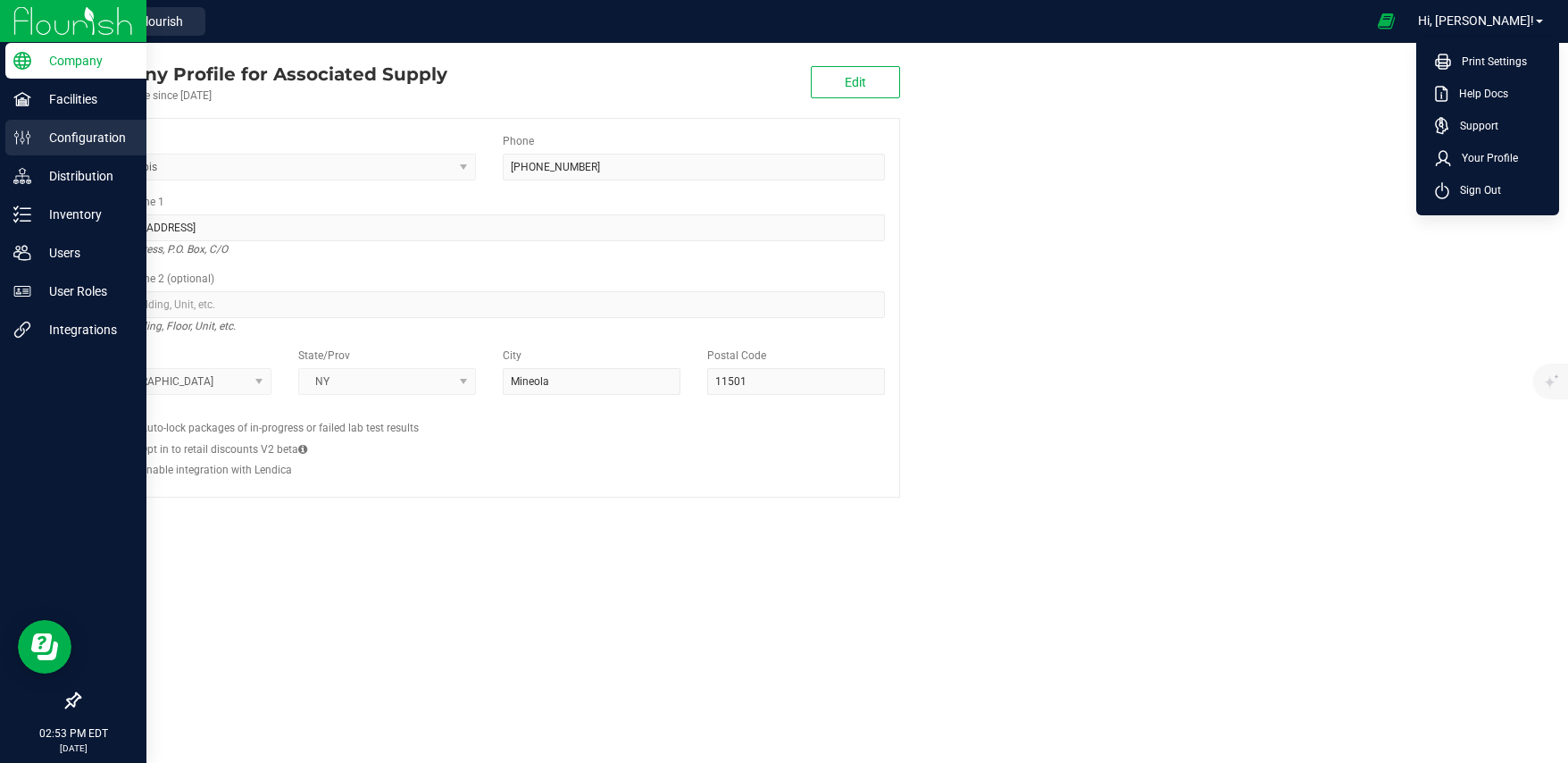 click on "Configuration" at bounding box center [85, 138] 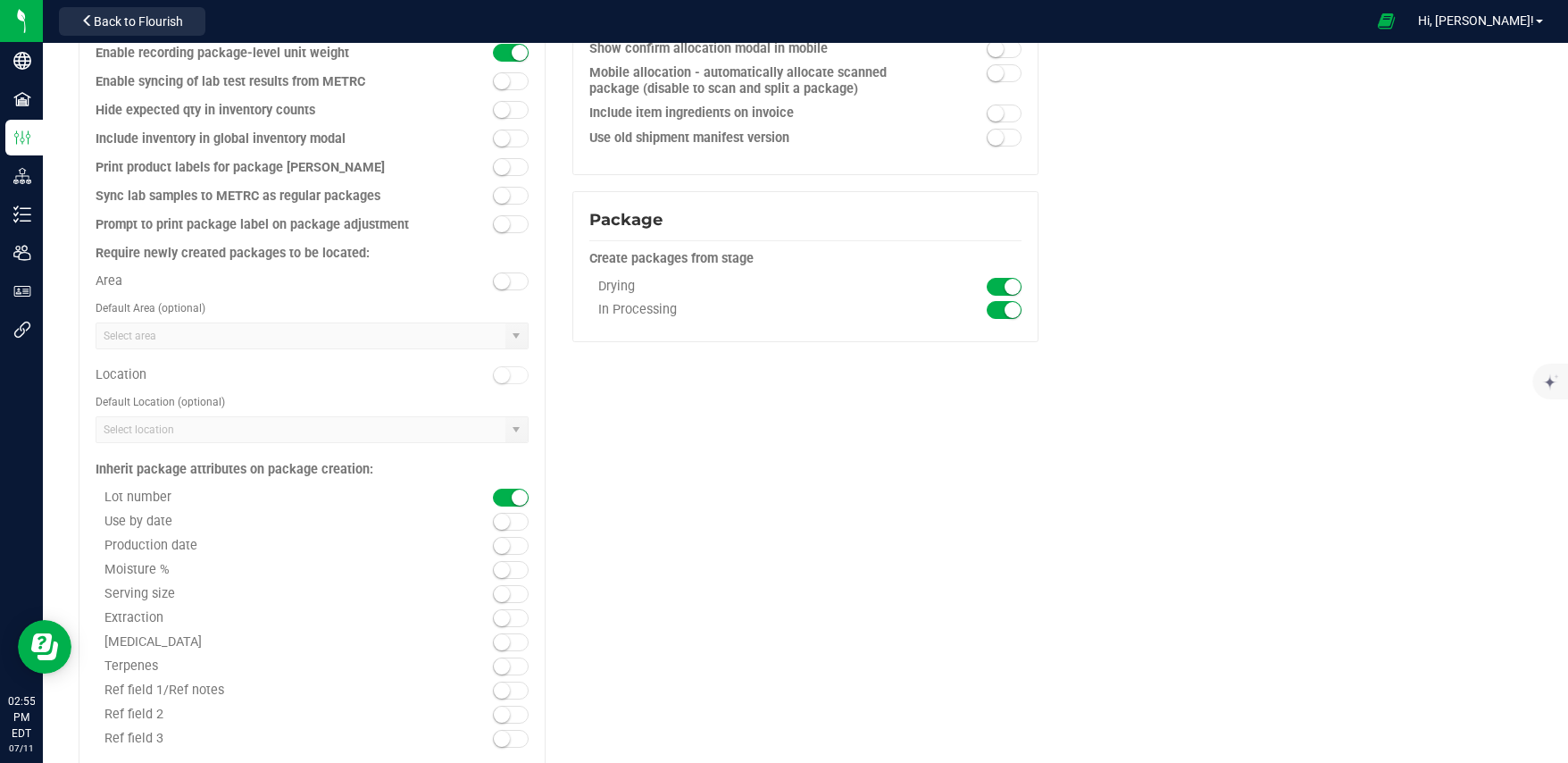 scroll, scrollTop: 1778, scrollLeft: 0, axis: vertical 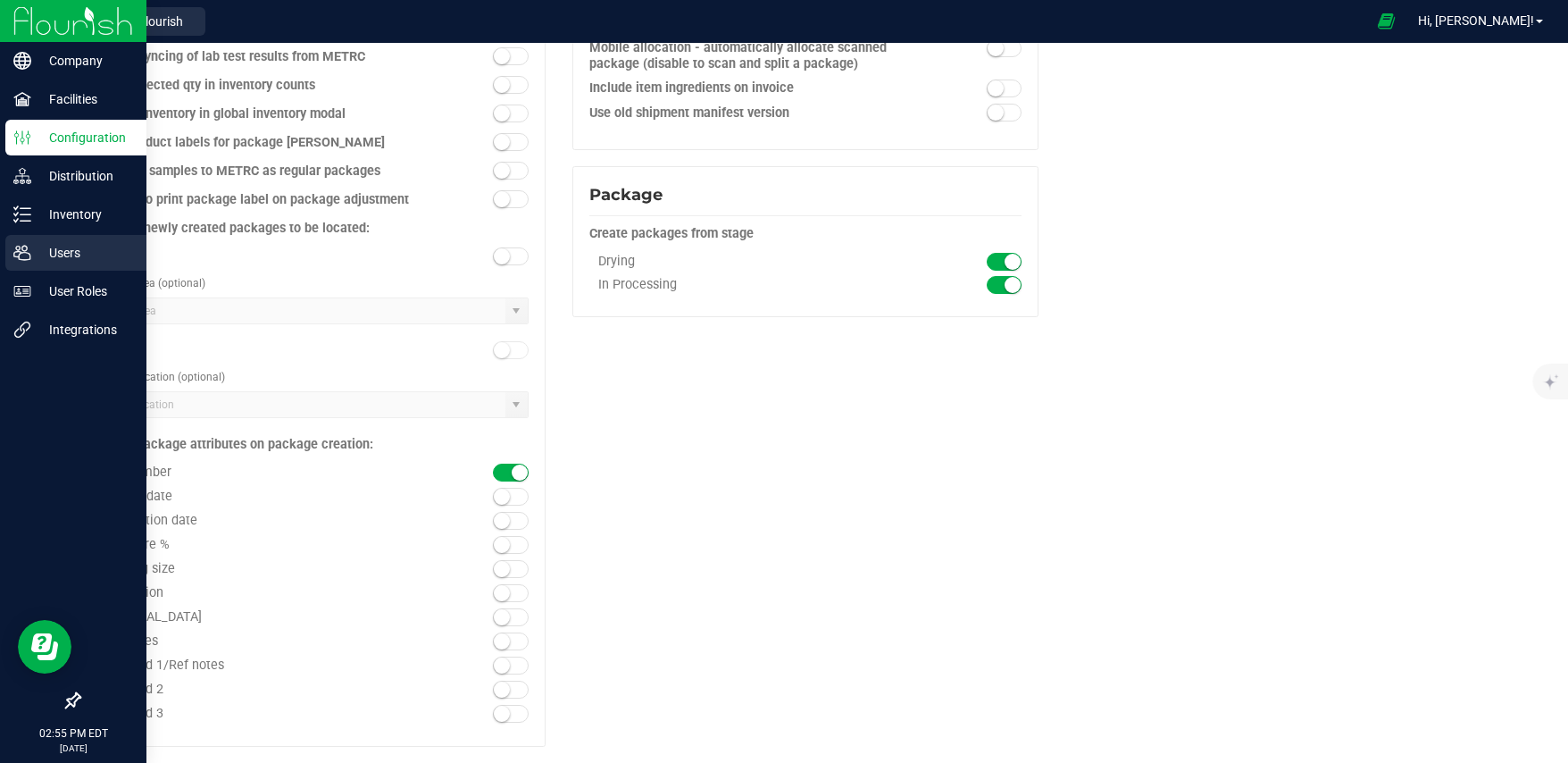 click on "Users" at bounding box center (85, 253) 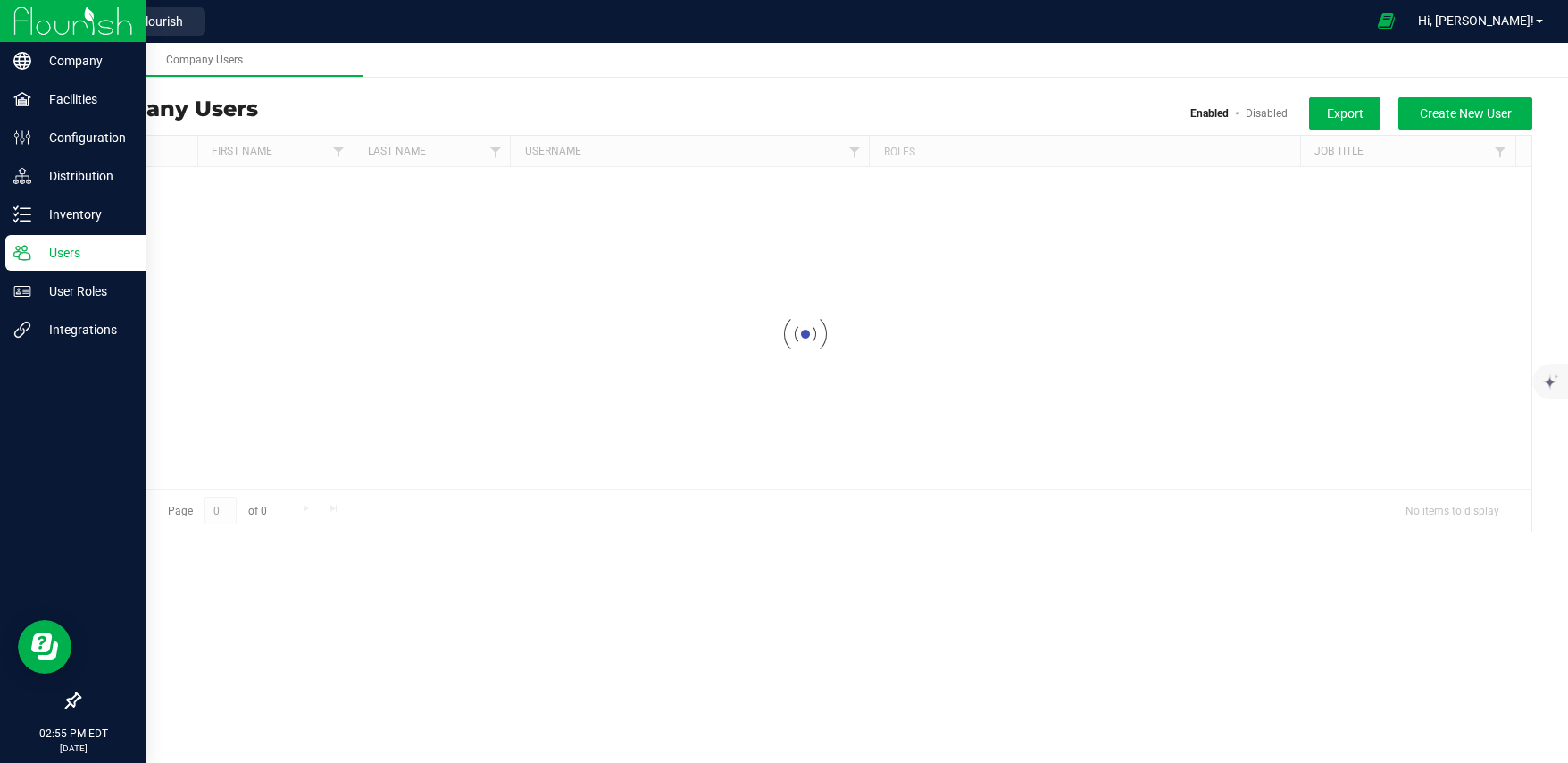 scroll, scrollTop: 0, scrollLeft: 0, axis: both 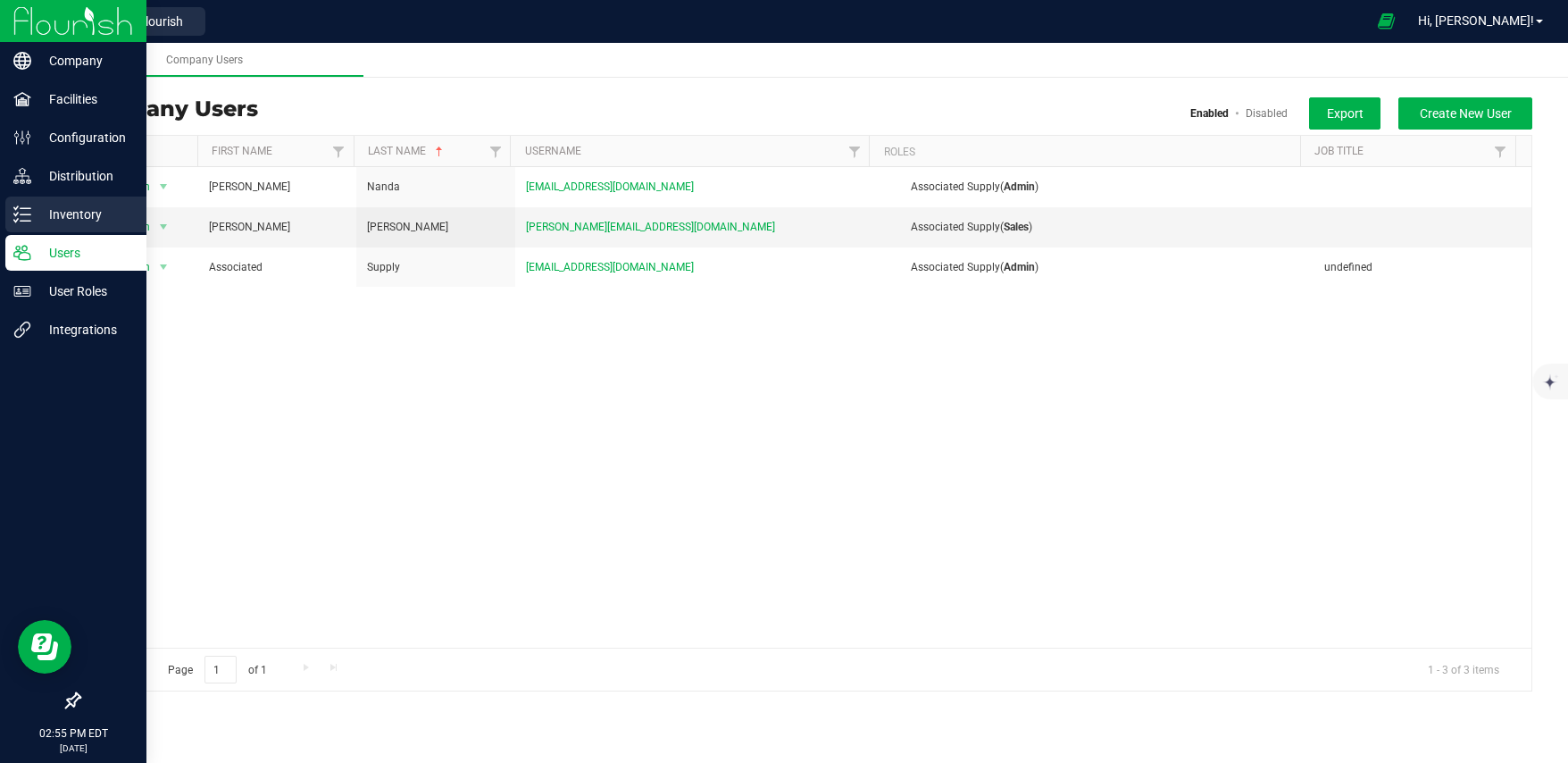 click on "Inventory" at bounding box center (85, 214) 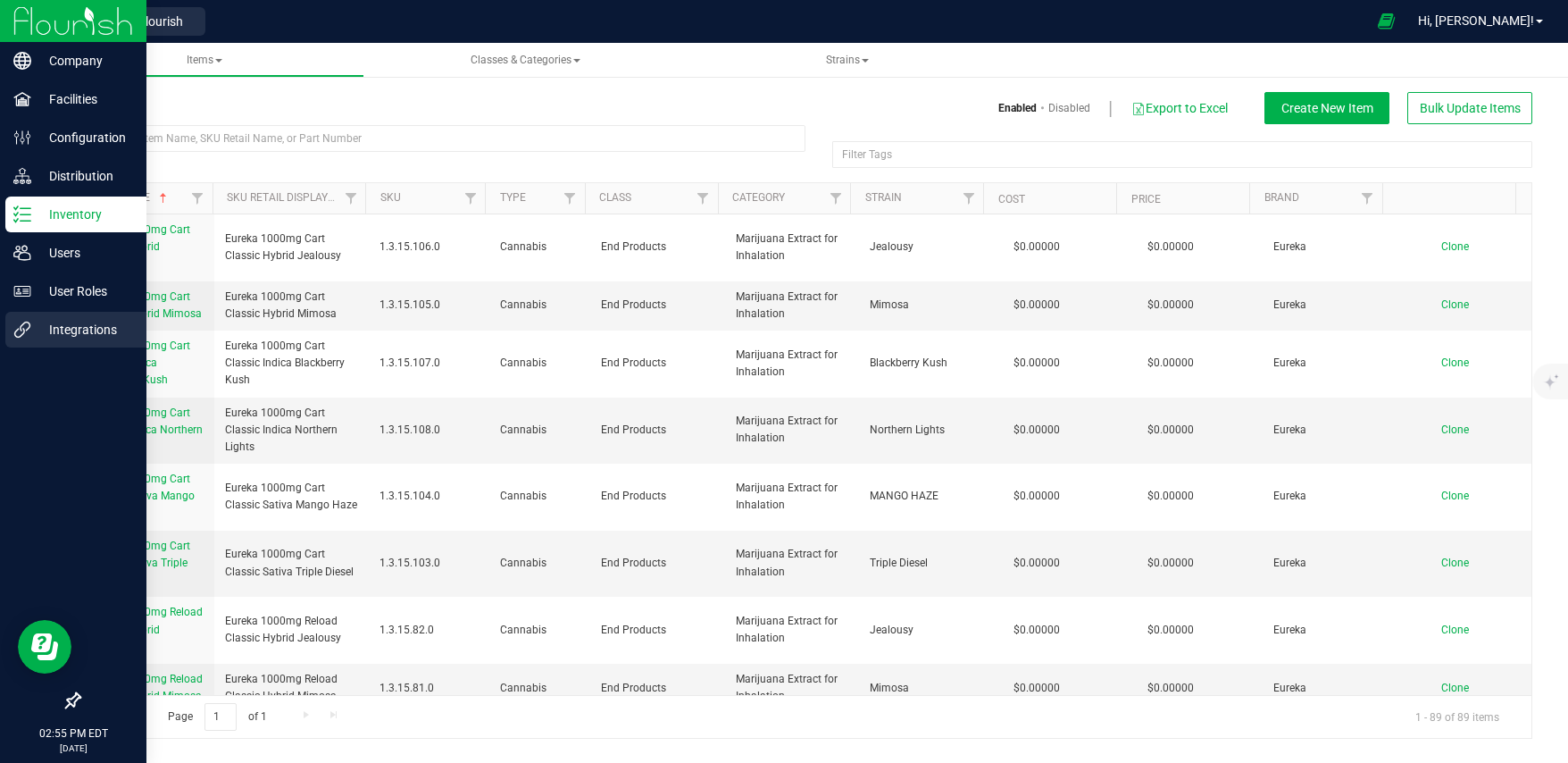 click on "Integrations" at bounding box center (85, 330) 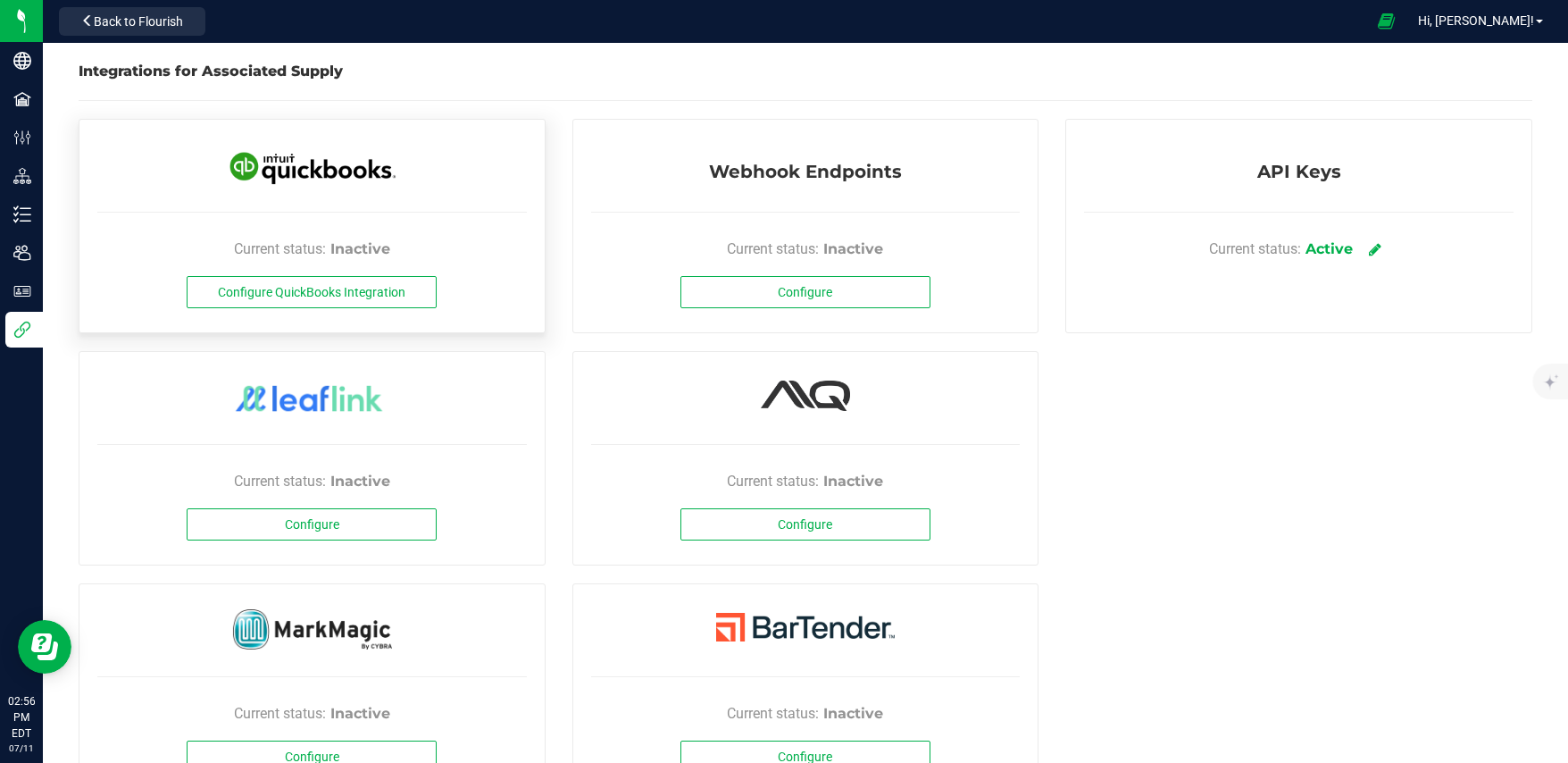 click at bounding box center [312, 166] 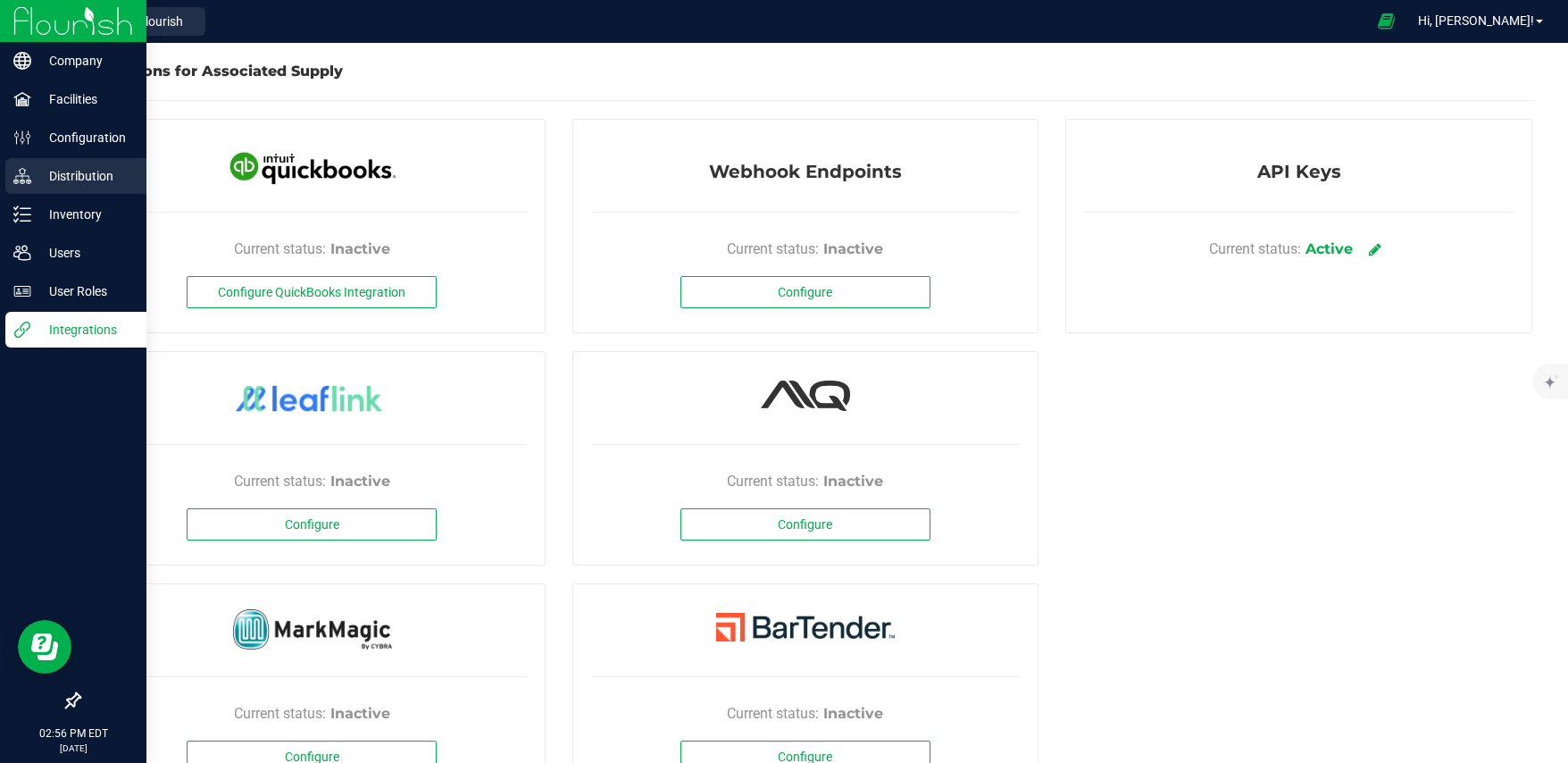 click on "Distribution" at bounding box center [85, 176] 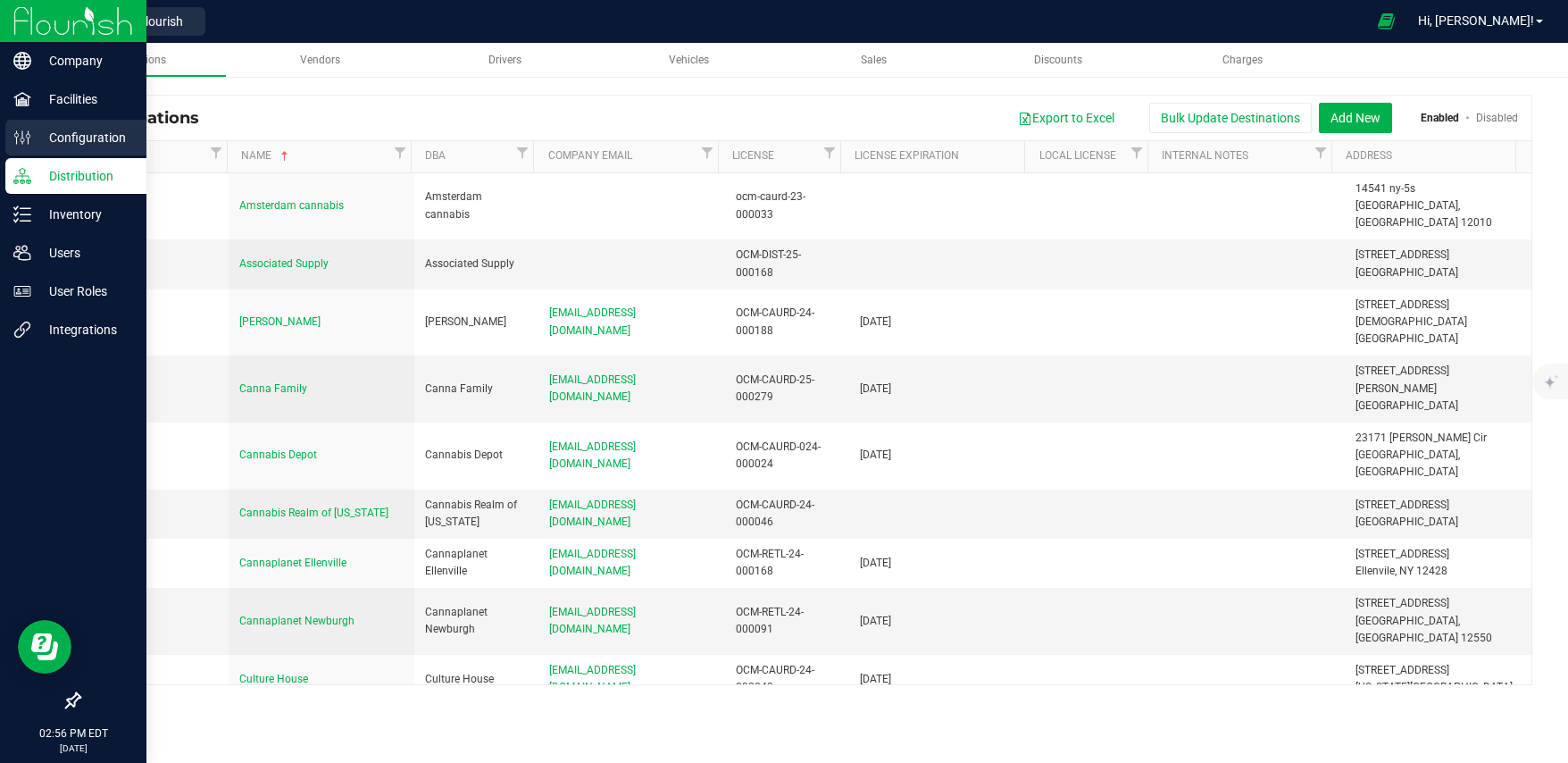 click on "Configuration" at bounding box center [85, 138] 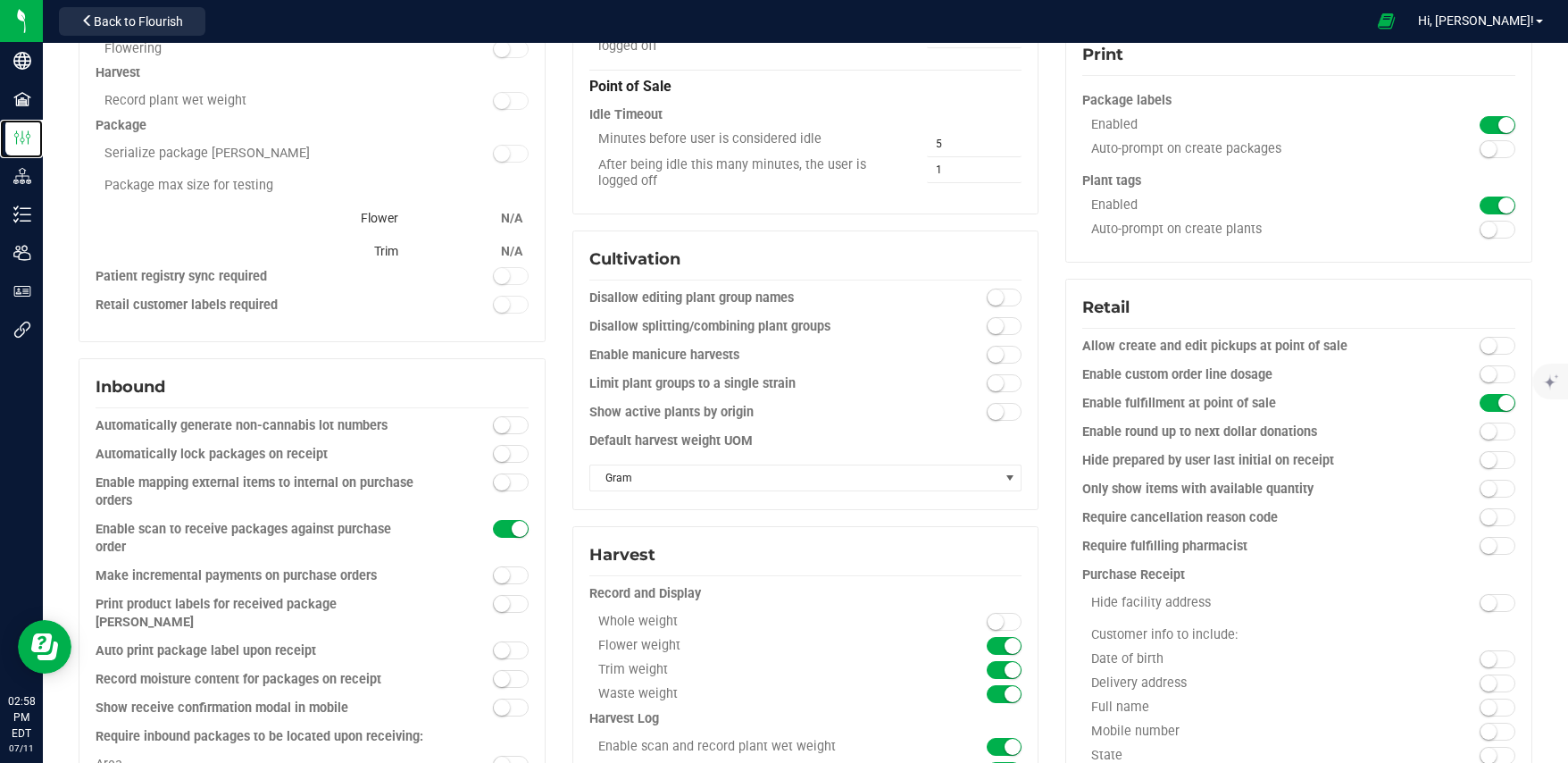 scroll, scrollTop: 0, scrollLeft: 0, axis: both 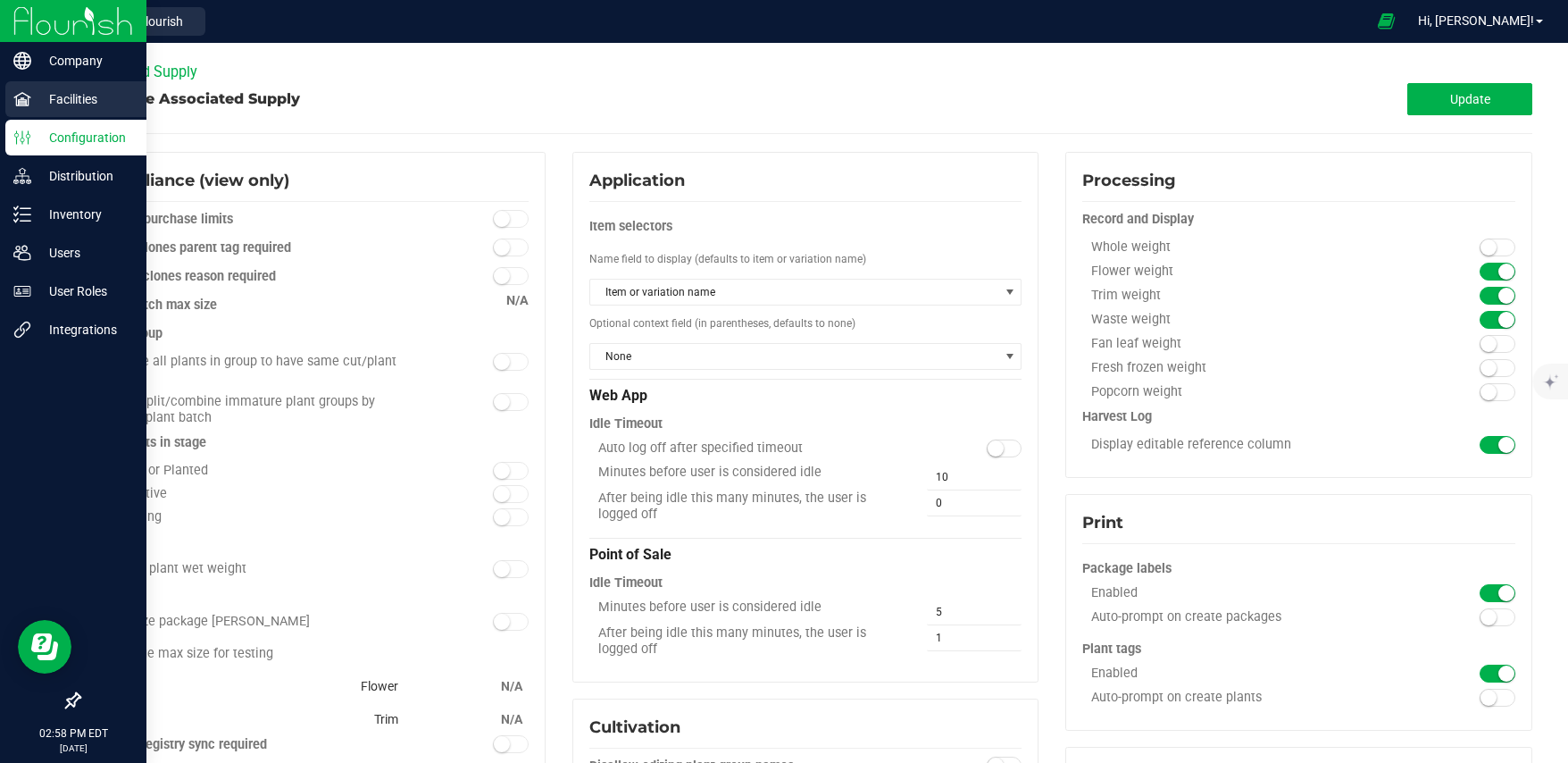 click on "Facilities" at bounding box center [85, 99] 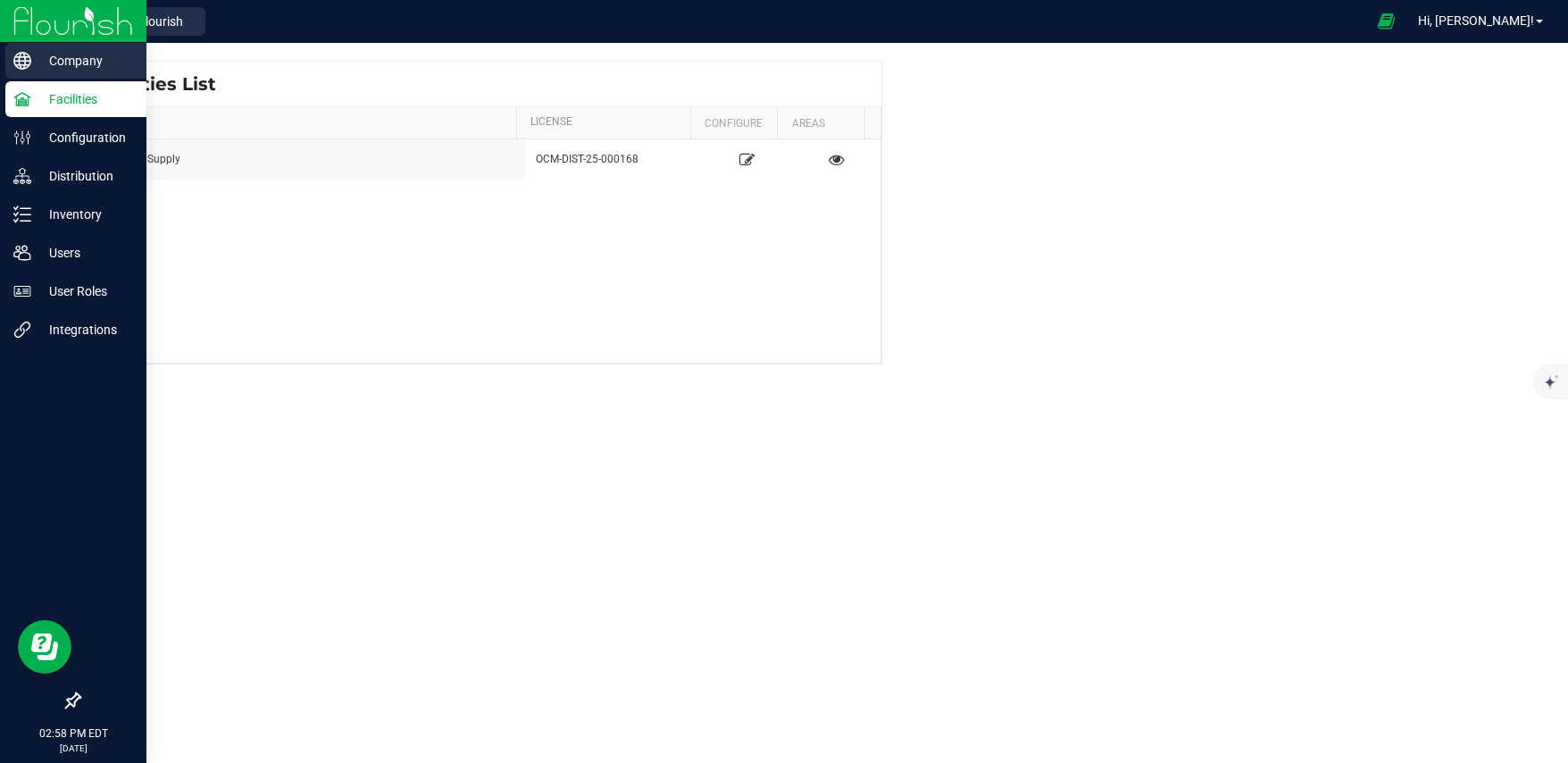 click on "Company" at bounding box center [85, 61] 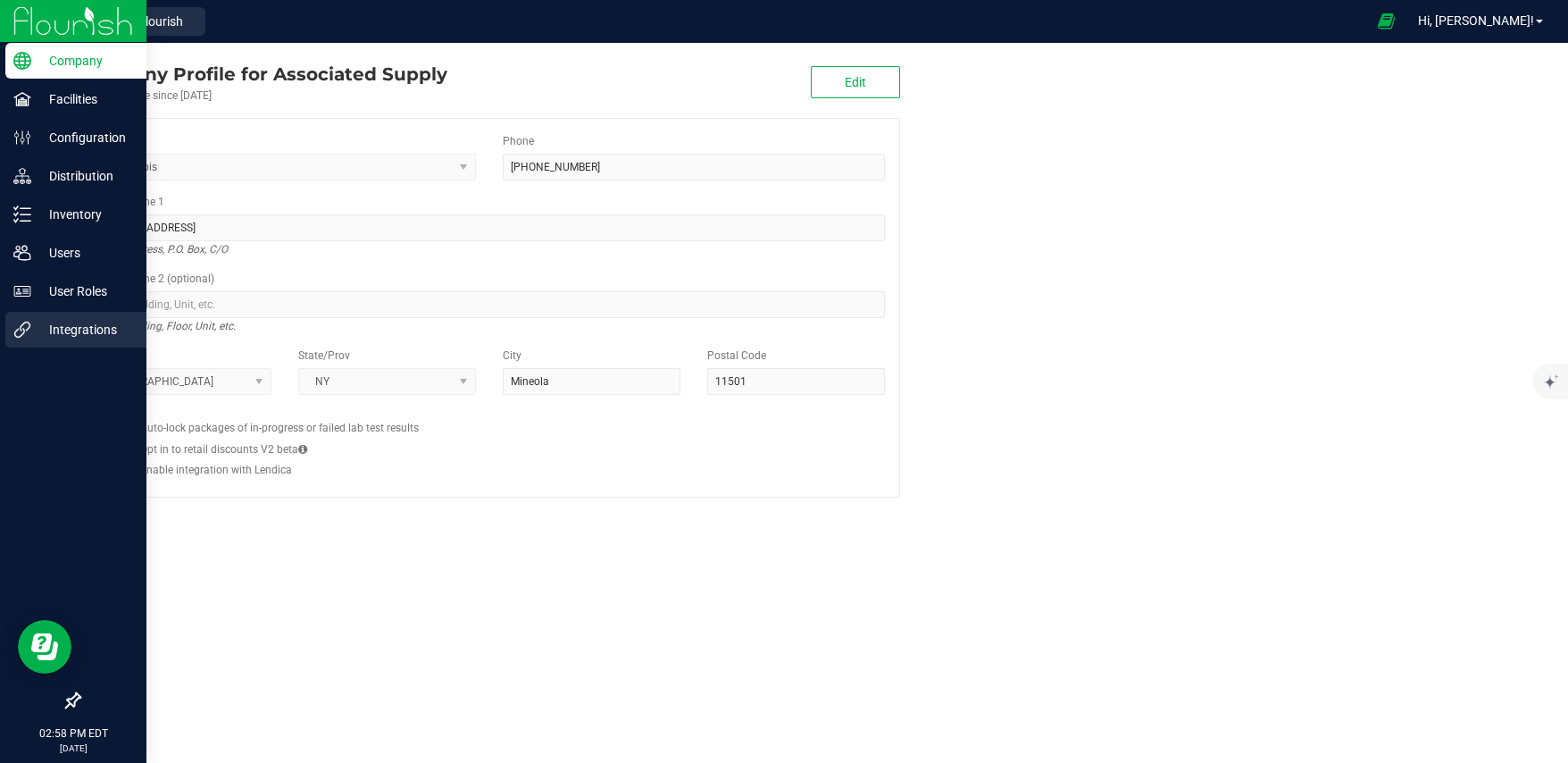 click on "Integrations" at bounding box center [85, 330] 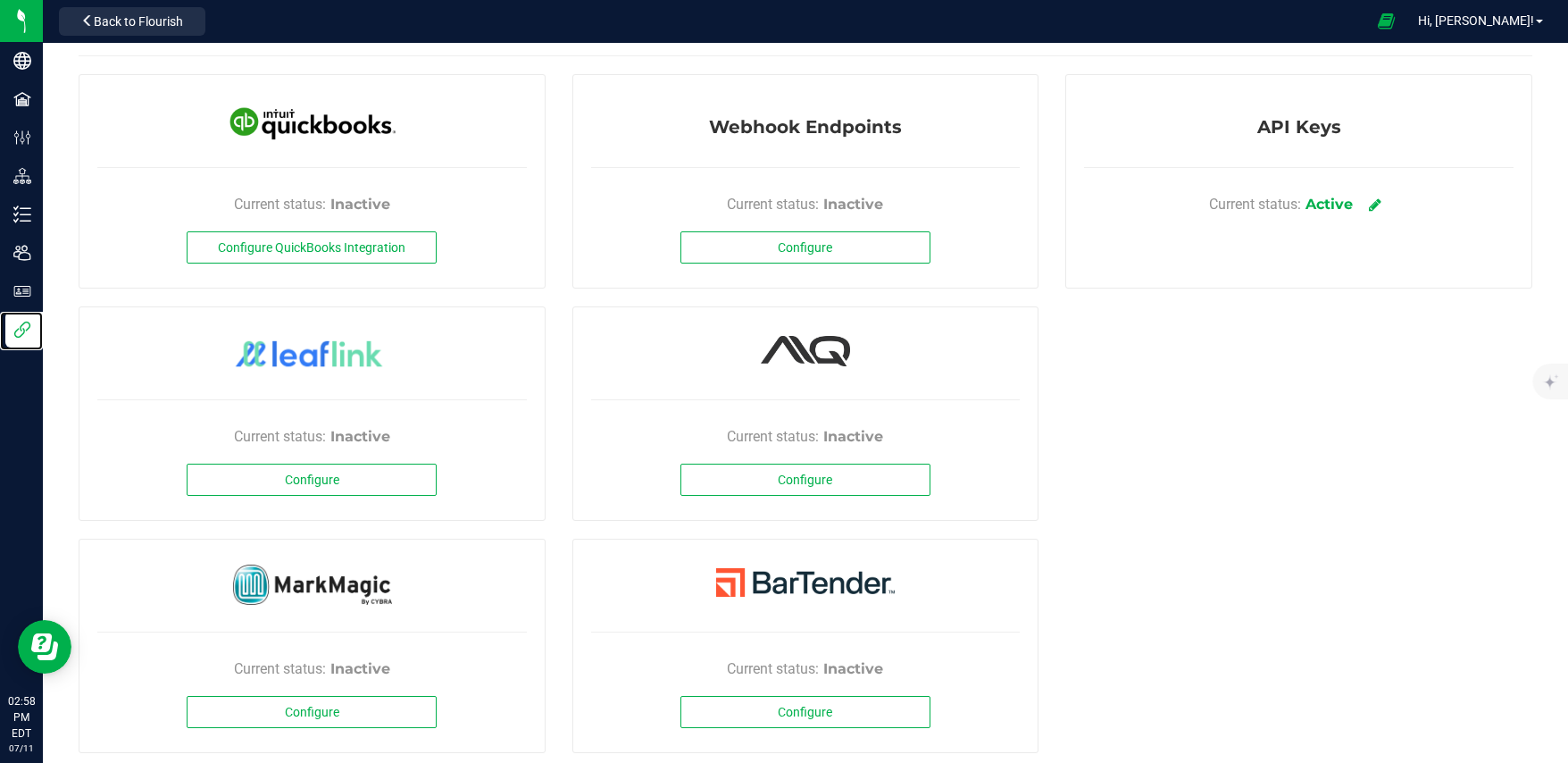 scroll, scrollTop: 70, scrollLeft: 0, axis: vertical 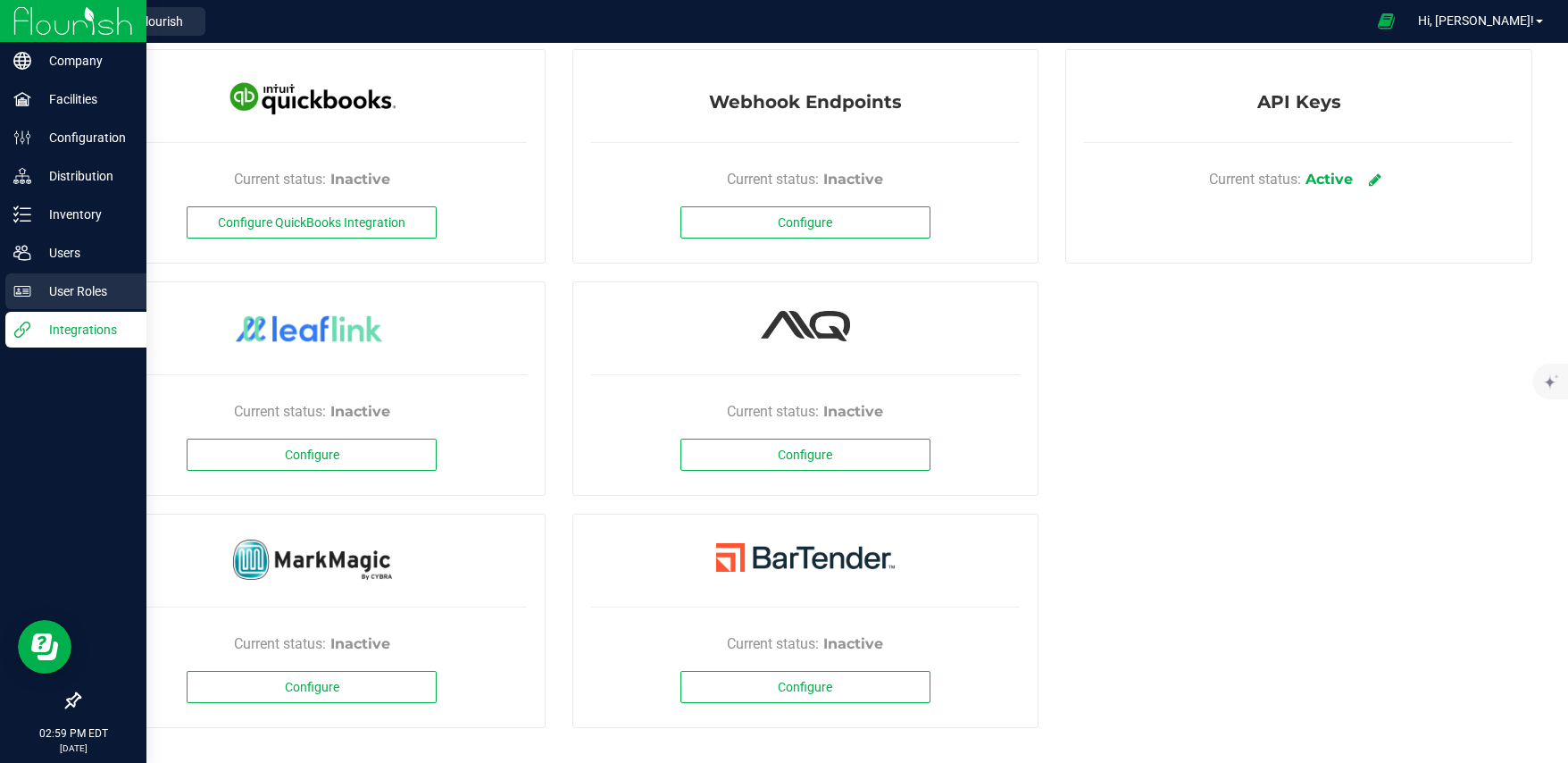 click on "User Roles" at bounding box center (85, 291) 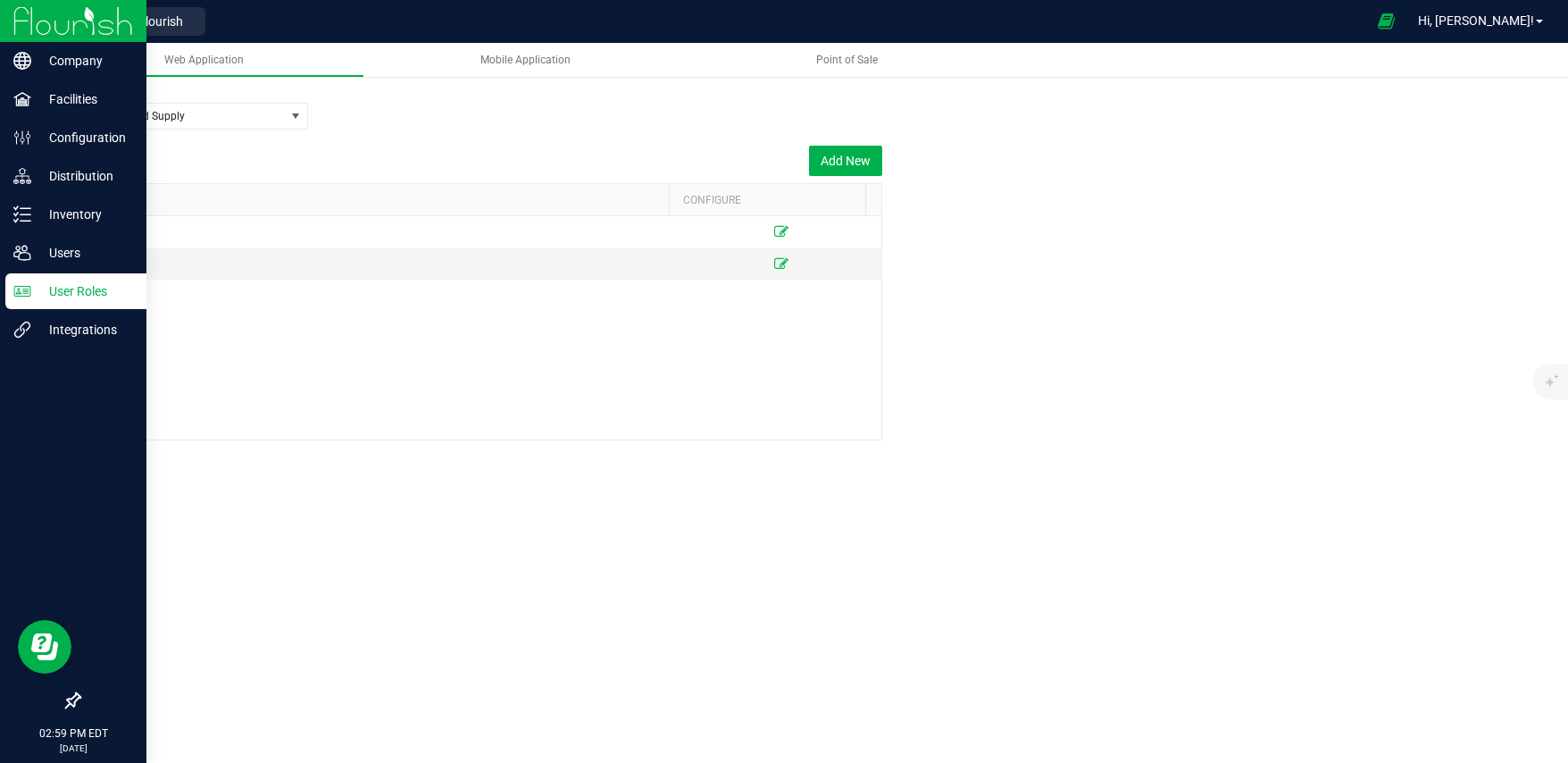 scroll, scrollTop: 0, scrollLeft: 0, axis: both 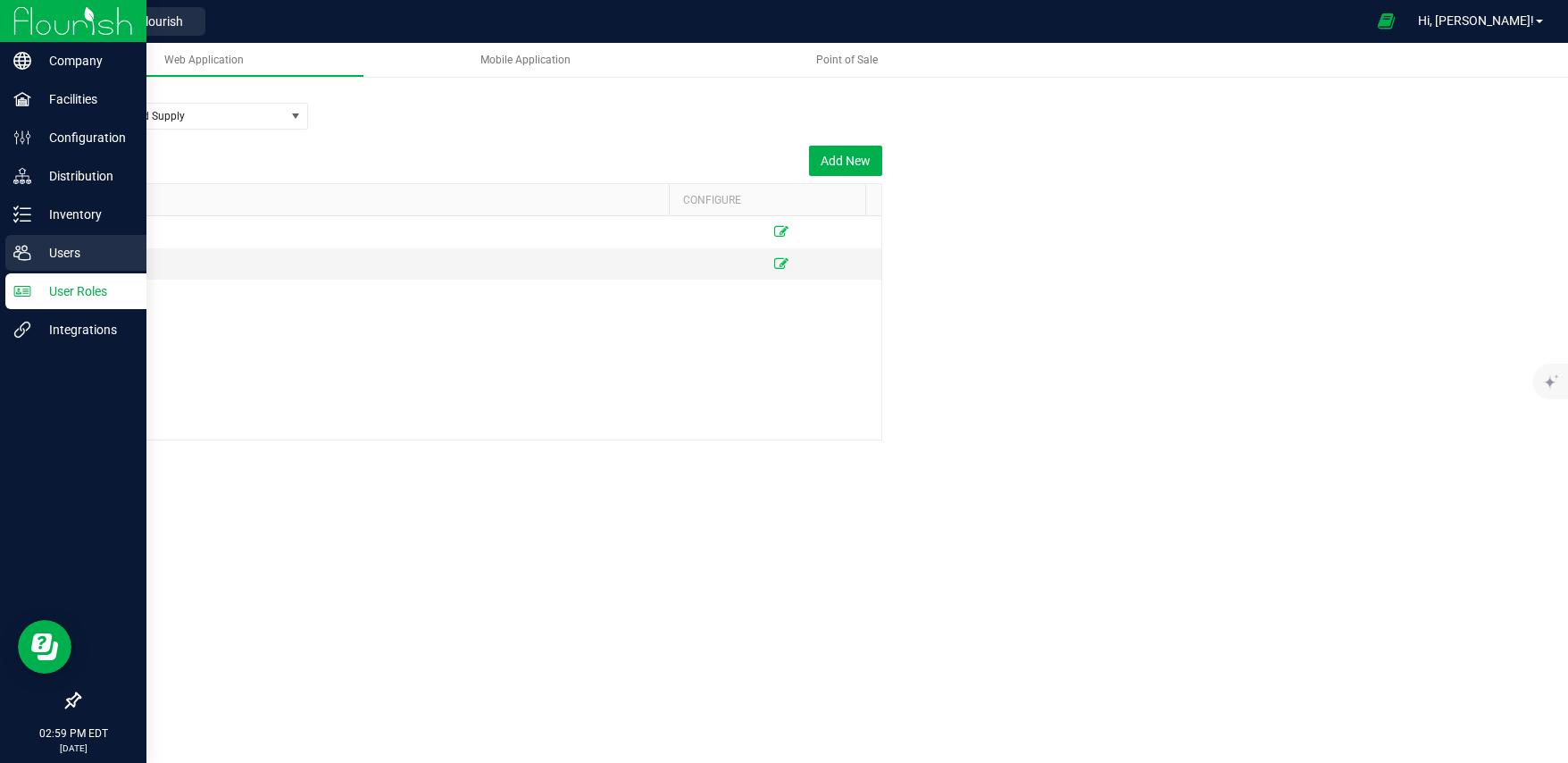 click on "Users" at bounding box center [85, 253] 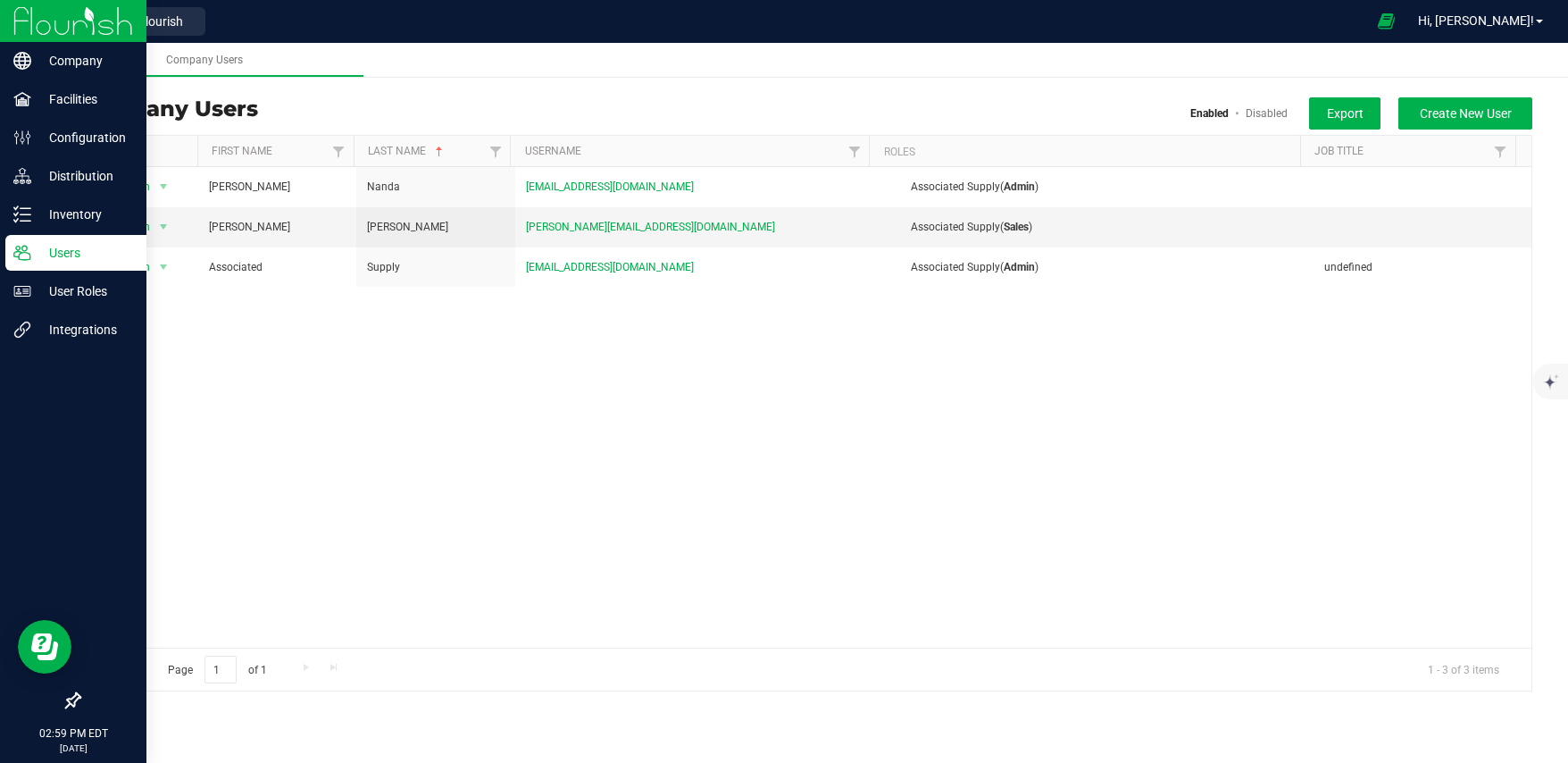 click at bounding box center [73, 21] 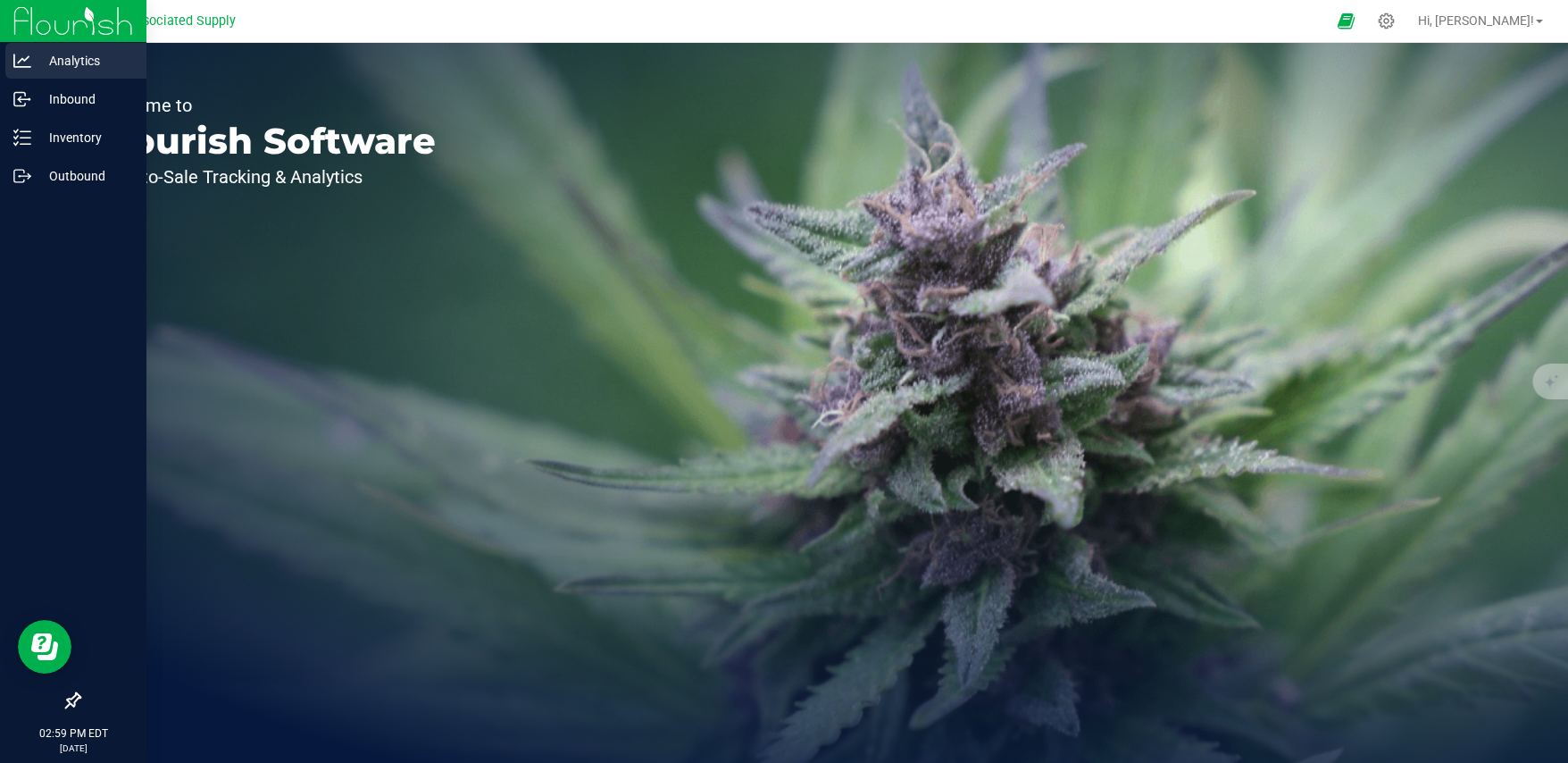 click on "Analytics" at bounding box center [85, 61] 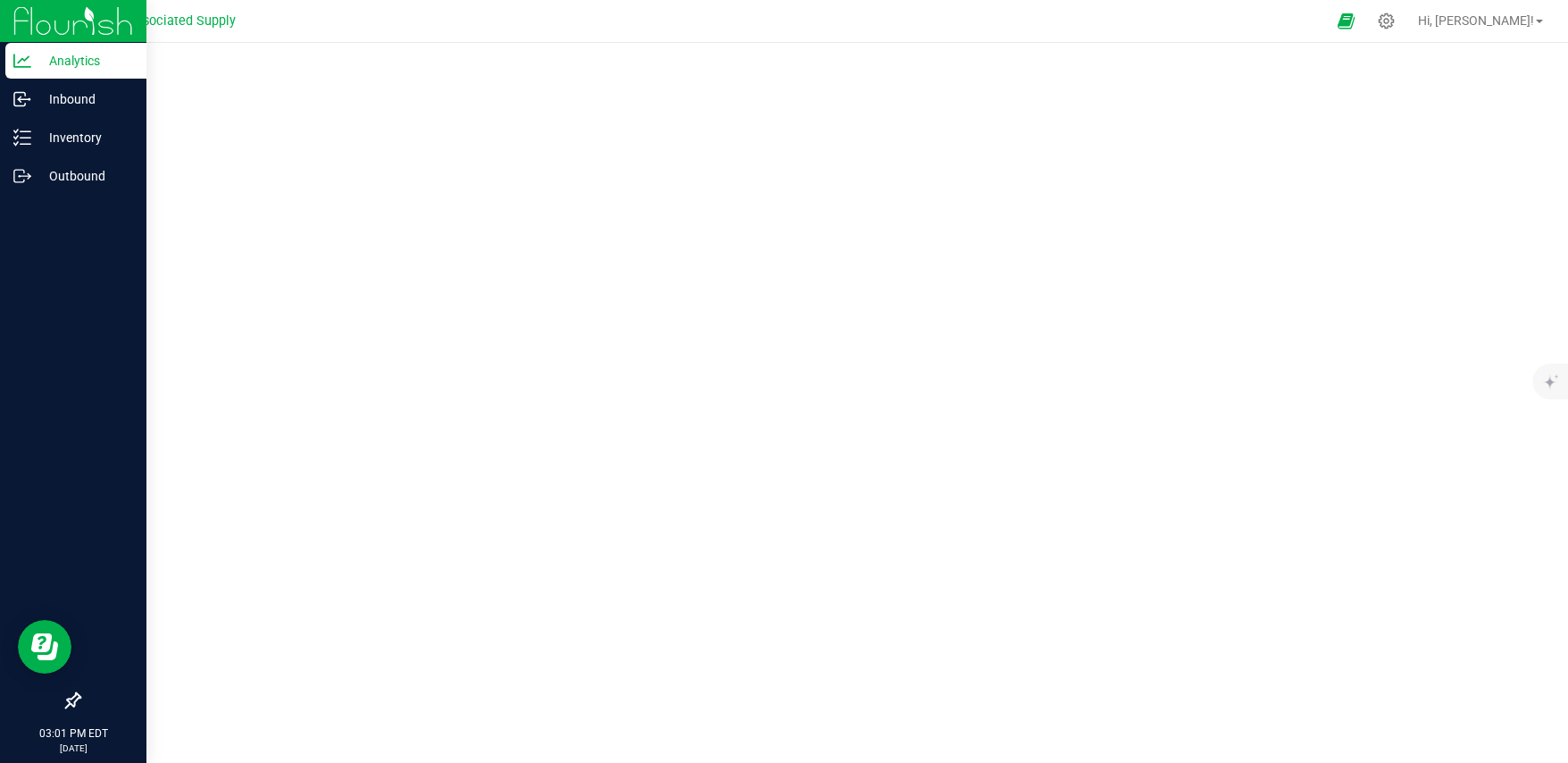 click on "Analytics" at bounding box center [85, 61] 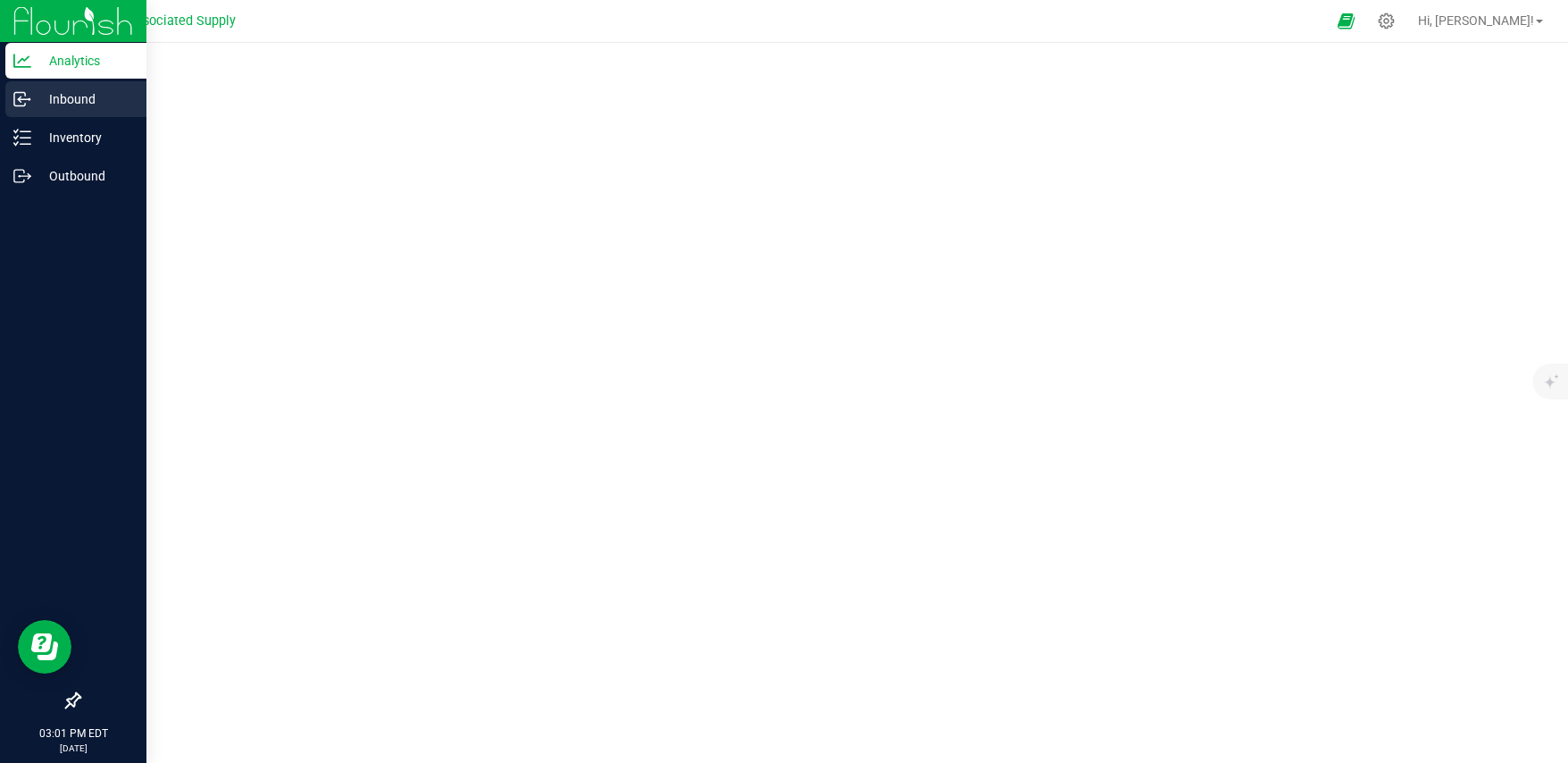 click on "Inbound" at bounding box center [85, 99] 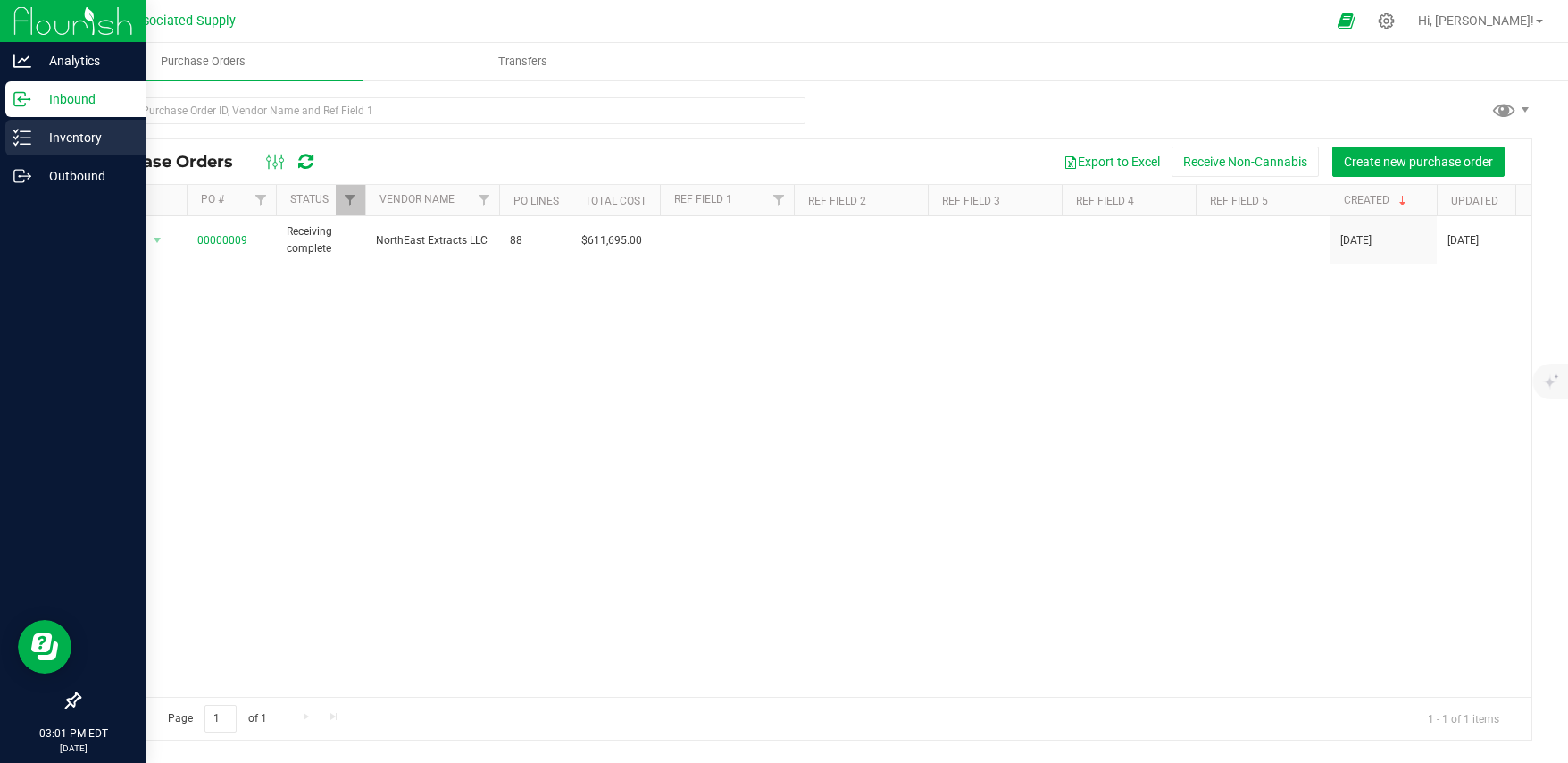 click on "Inventory" at bounding box center [85, 138] 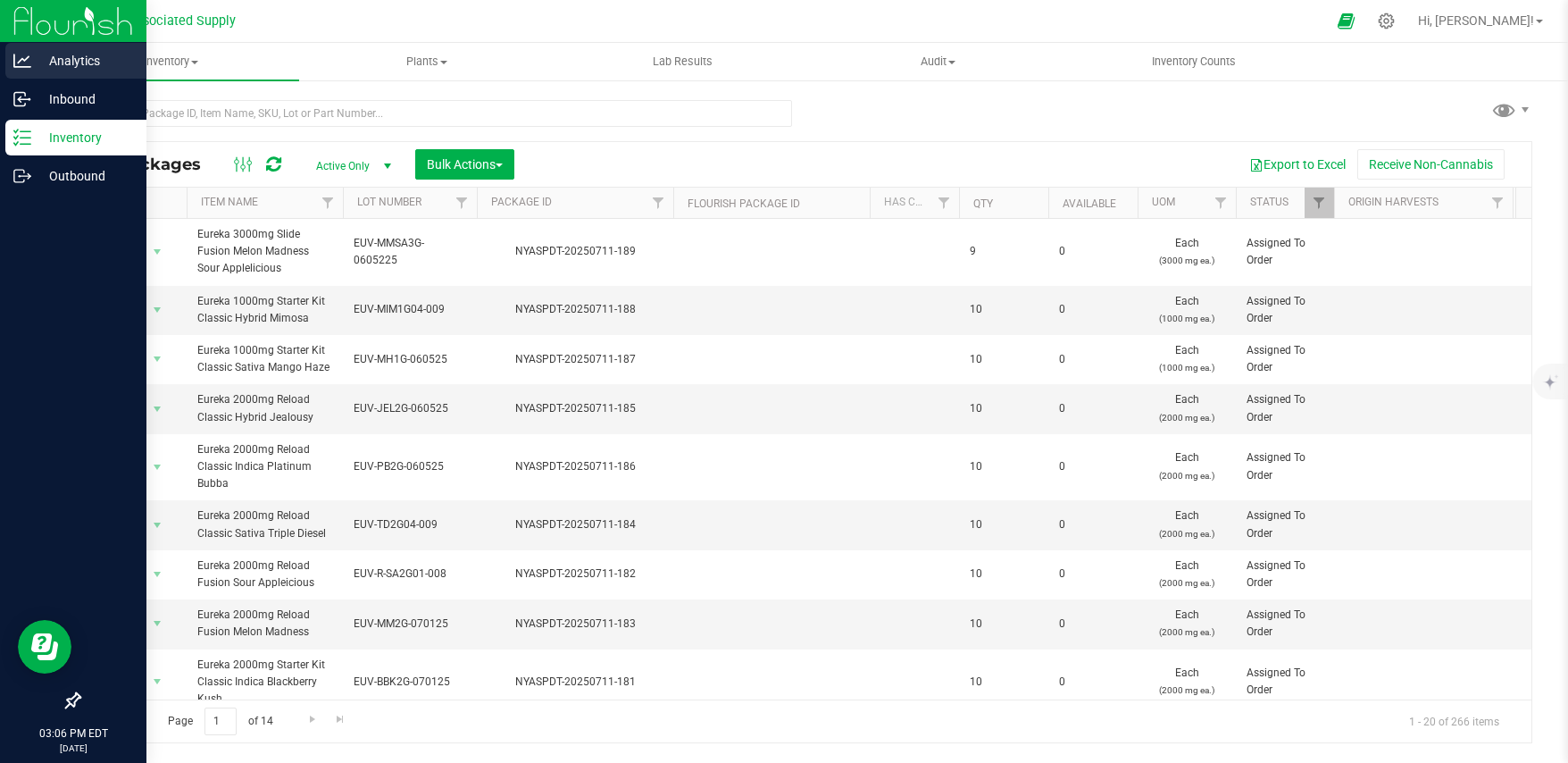 click on "Analytics" at bounding box center [85, 61] 